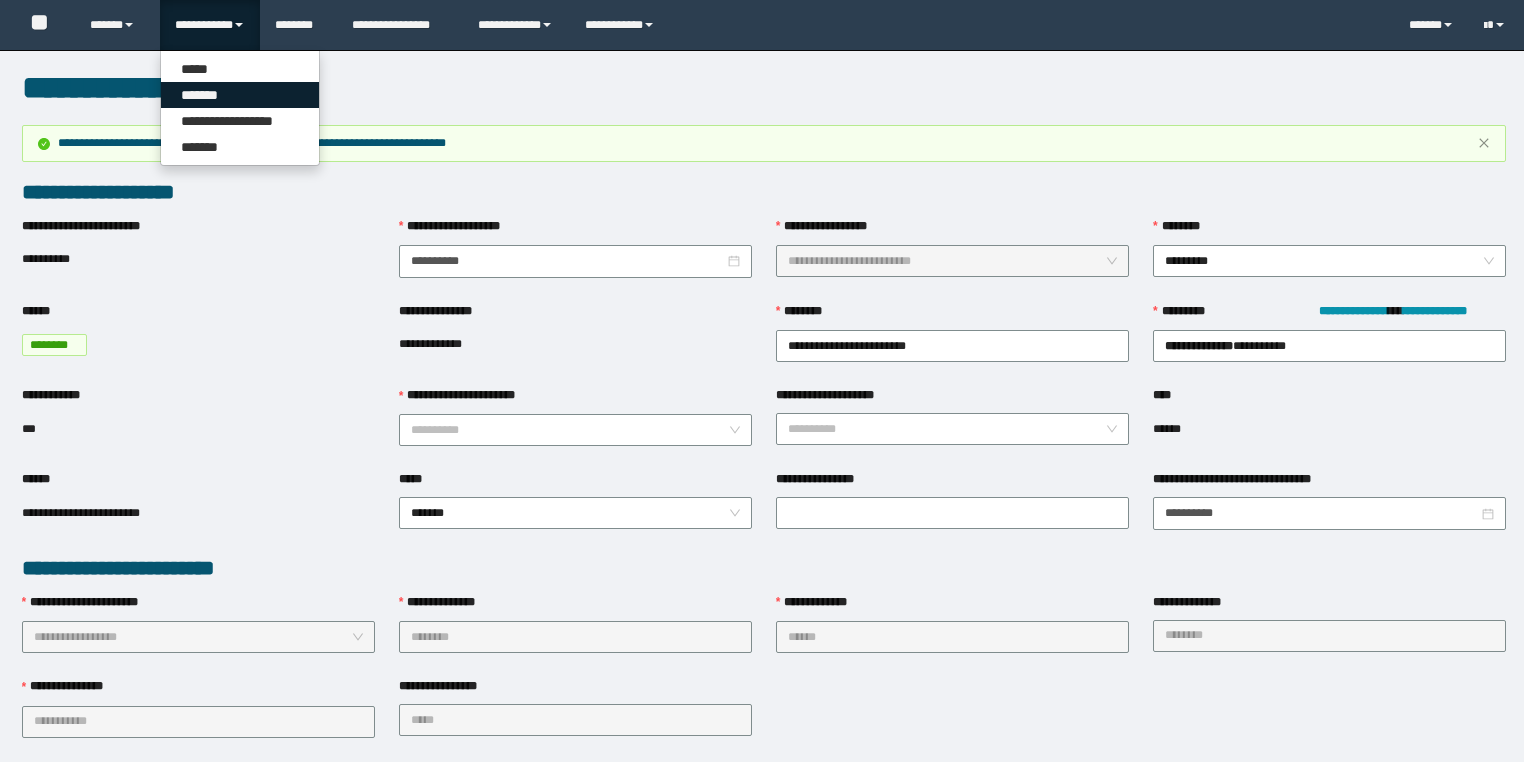 scroll, scrollTop: 0, scrollLeft: 0, axis: both 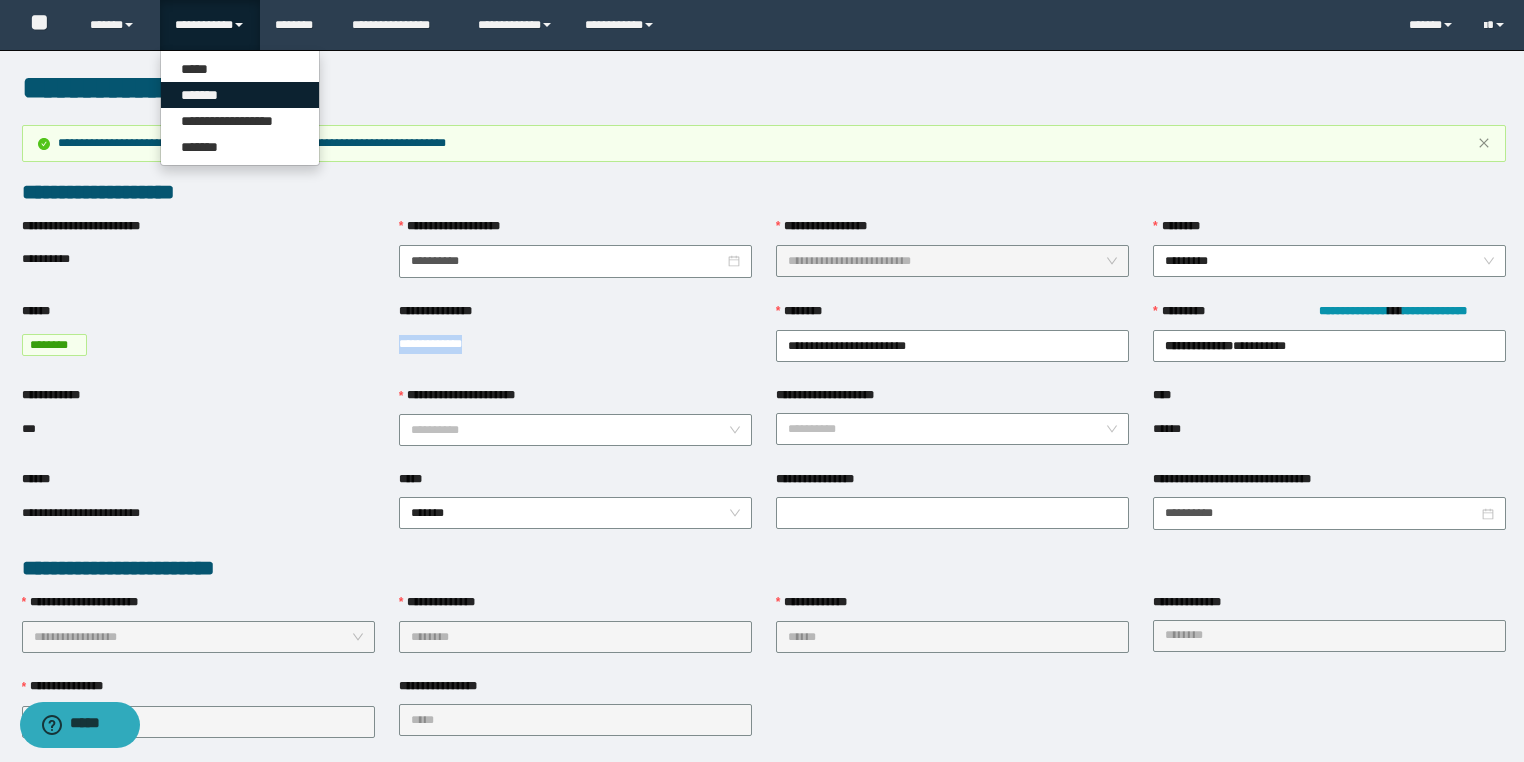 click on "*******" at bounding box center (240, 95) 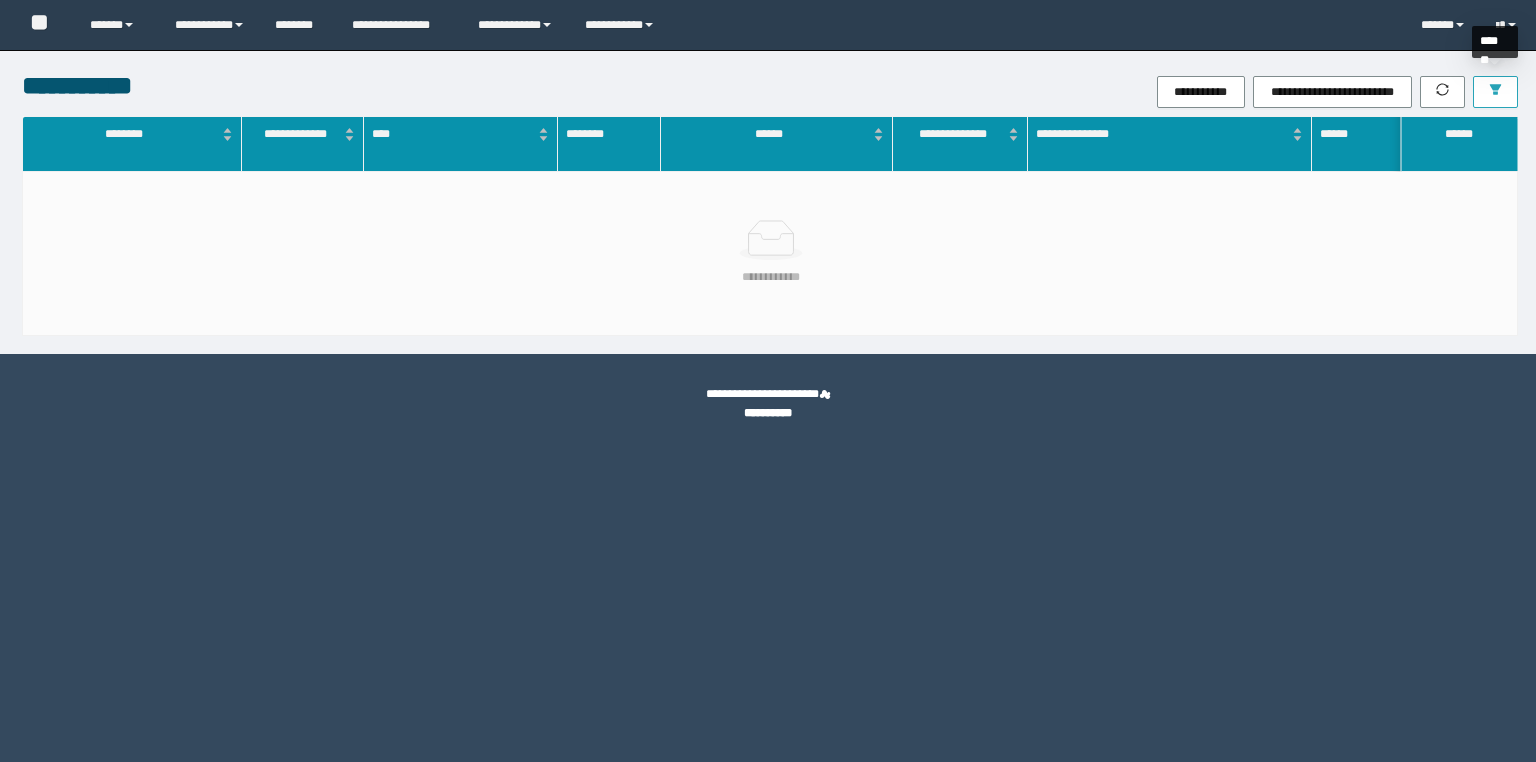 click at bounding box center [1495, 92] 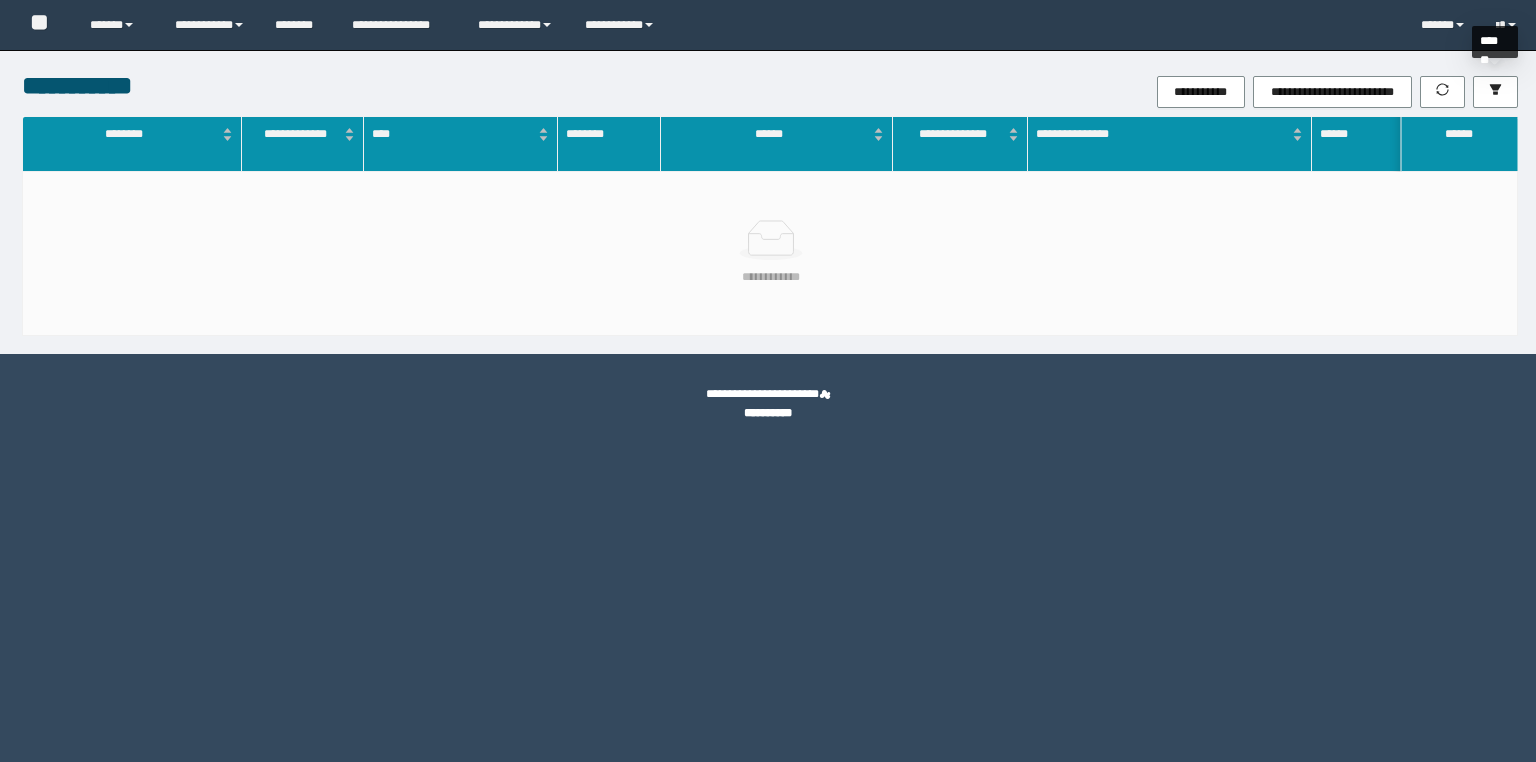scroll, scrollTop: 0, scrollLeft: 0, axis: both 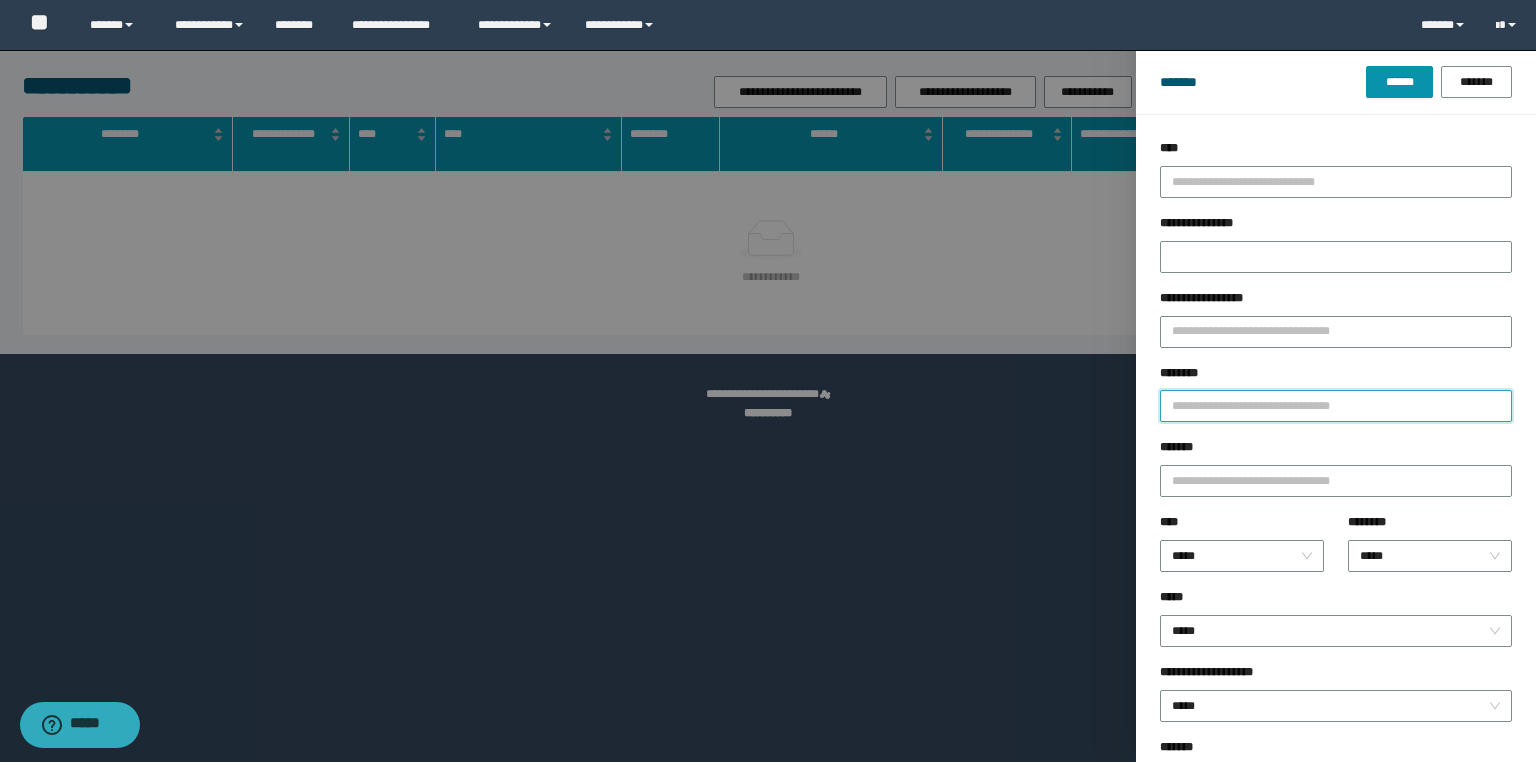 click on "********" at bounding box center (1336, 406) 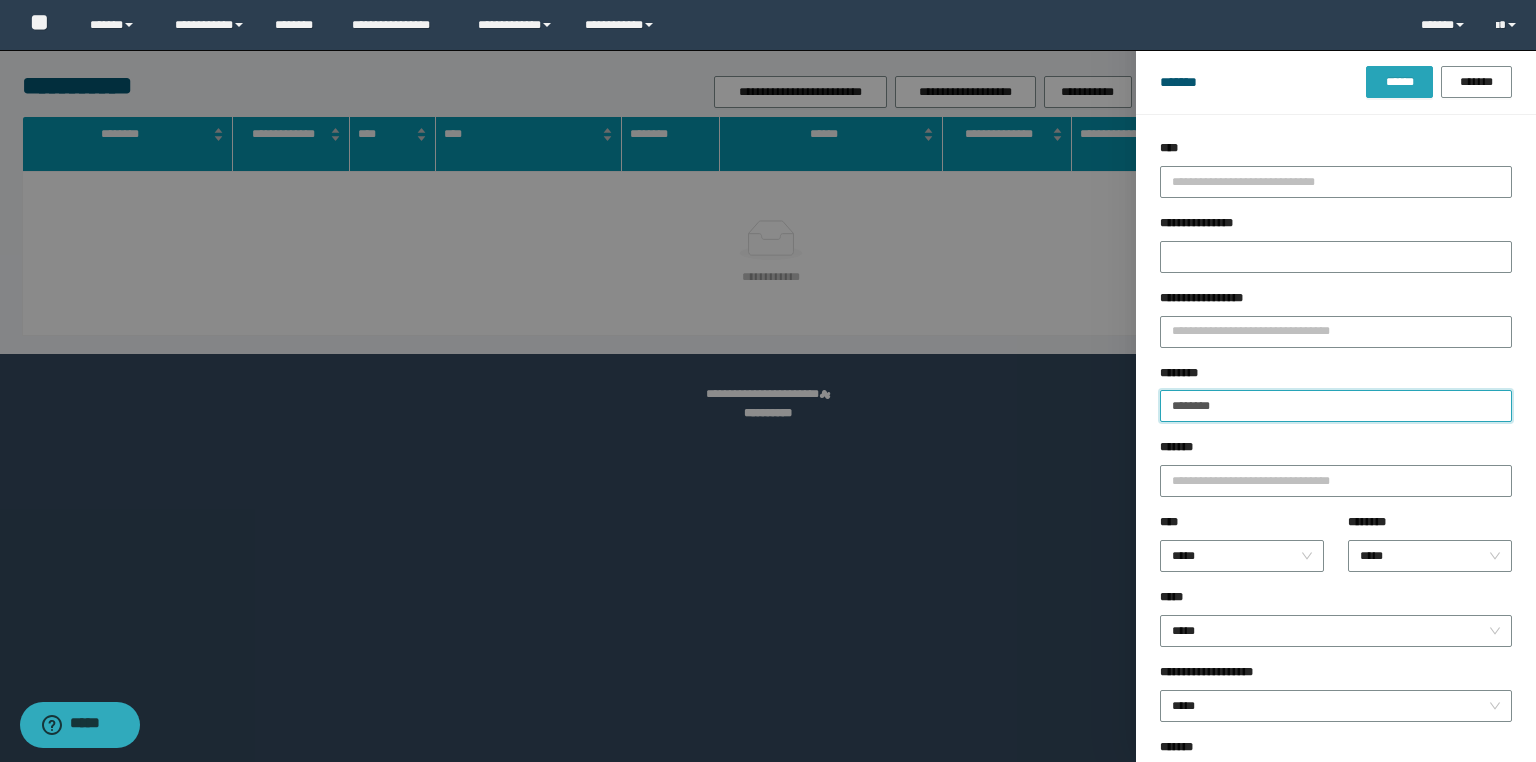 type on "********" 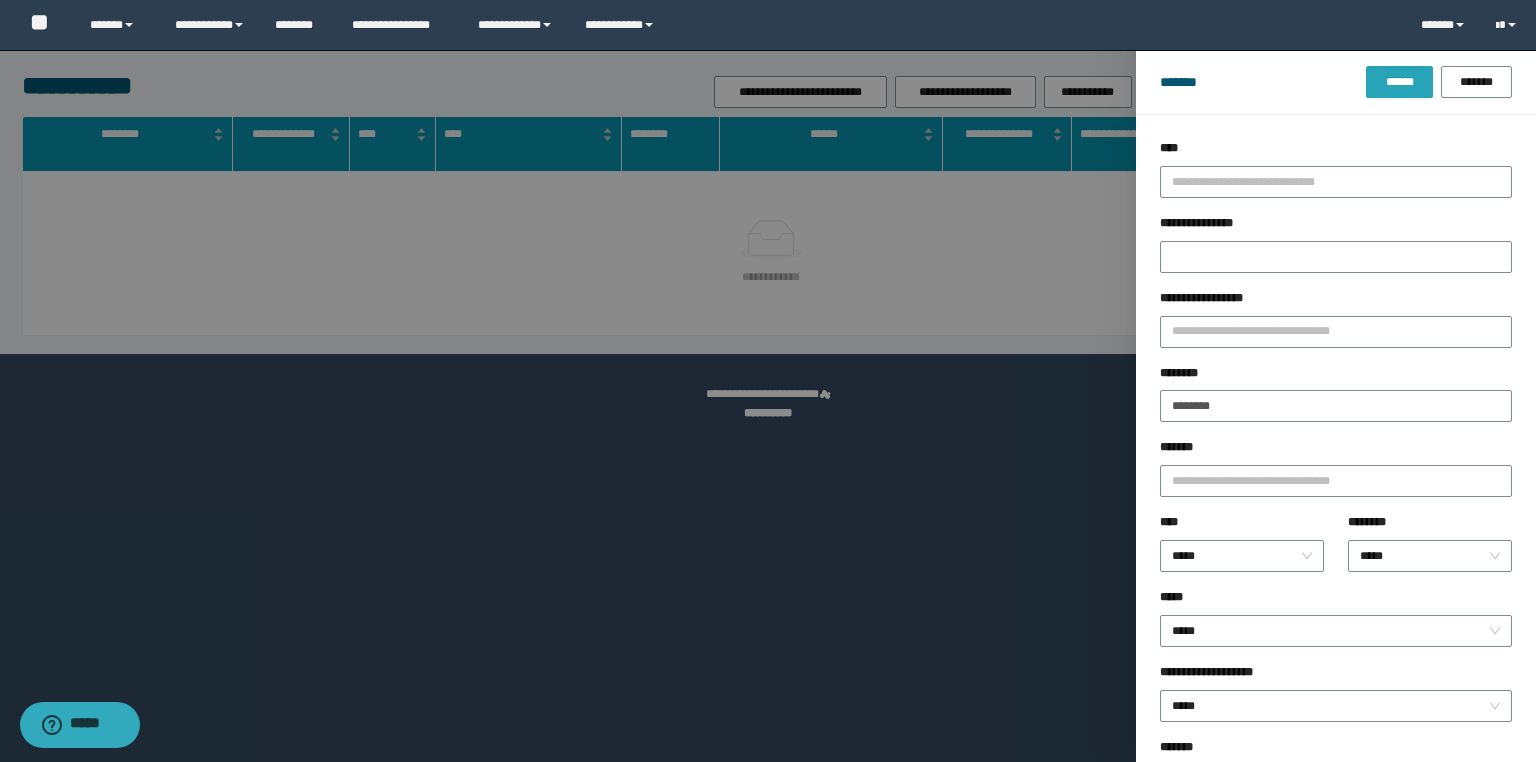 click on "******" at bounding box center [1399, 82] 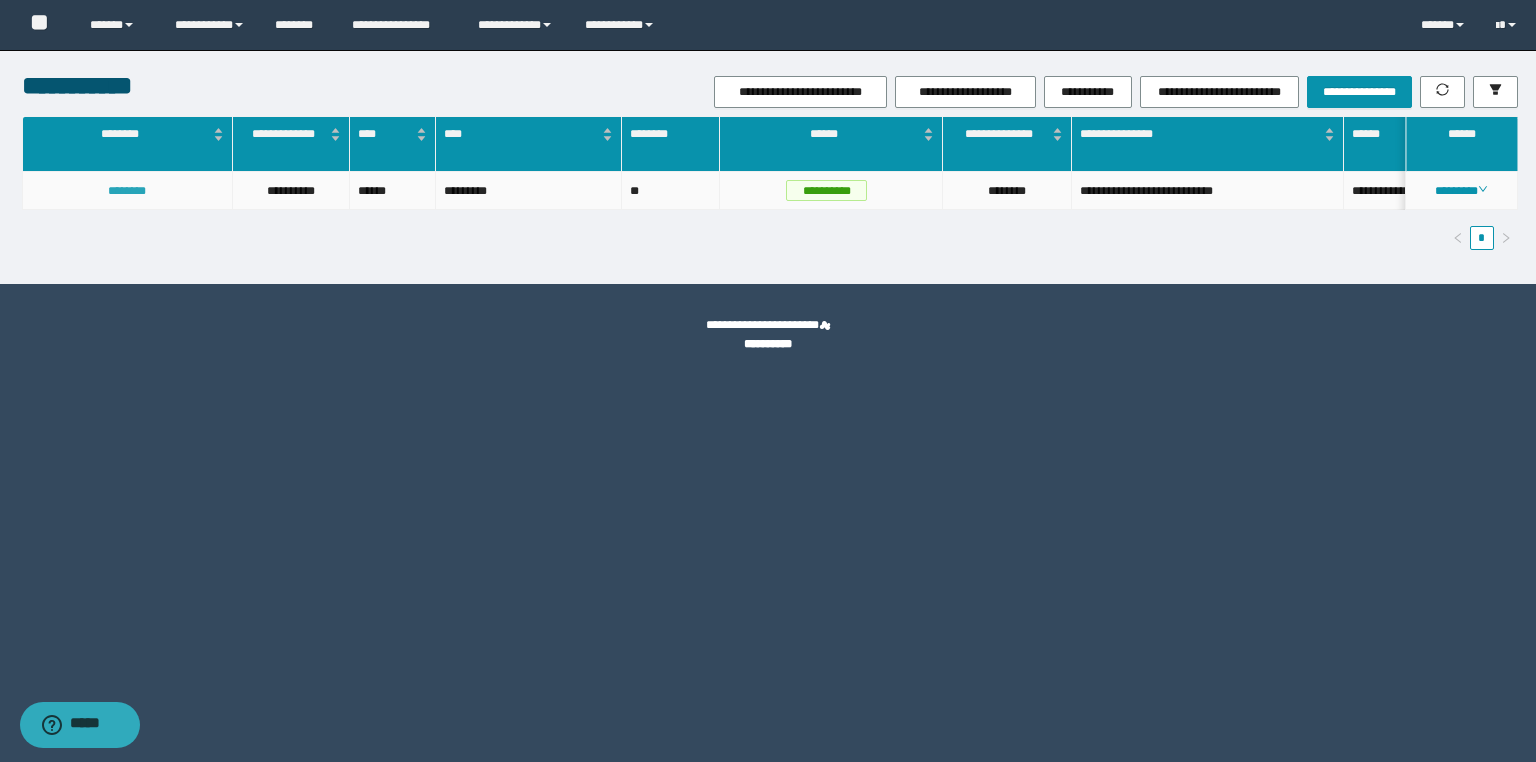 click on "********" at bounding box center [127, 191] 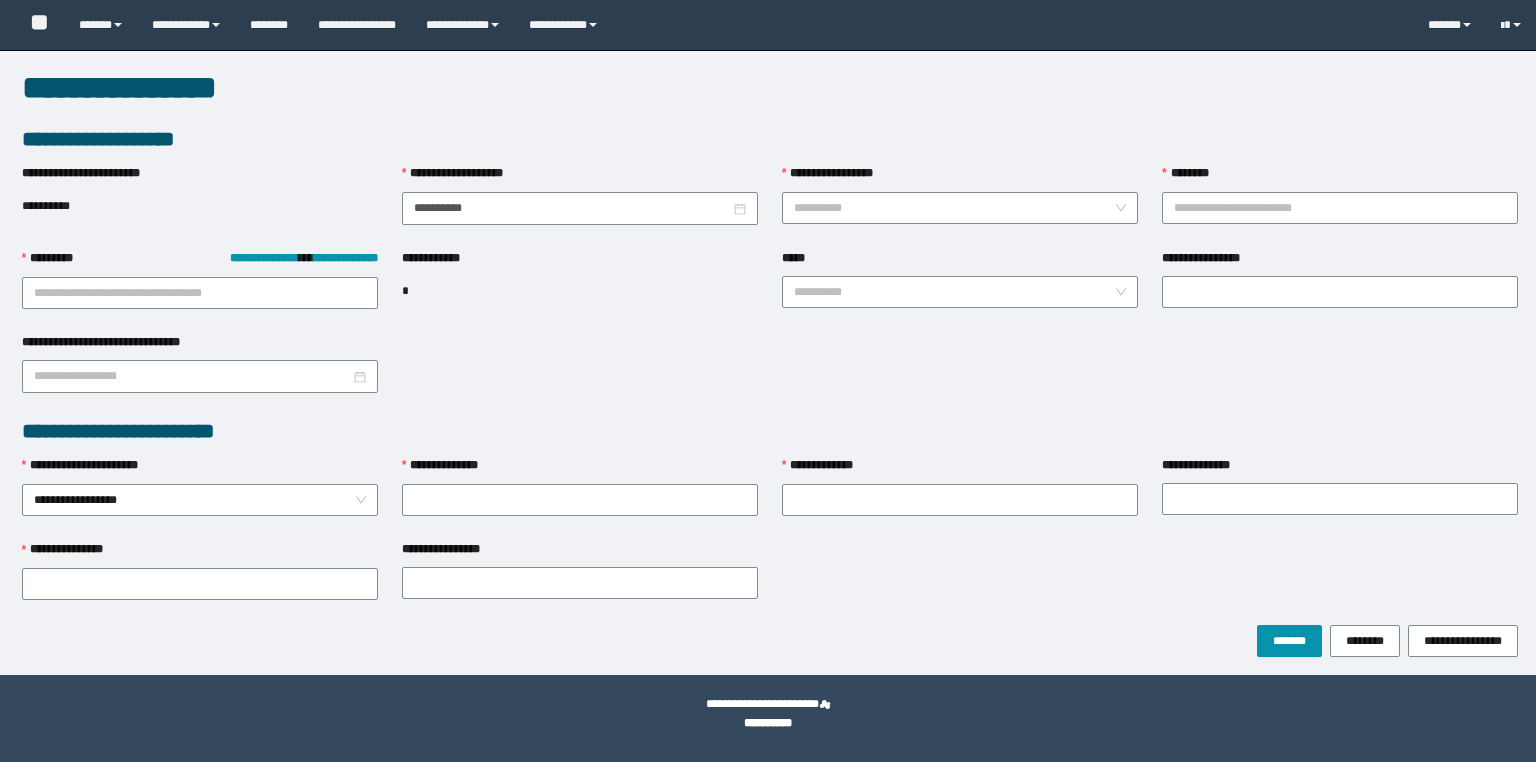 scroll, scrollTop: 0, scrollLeft: 0, axis: both 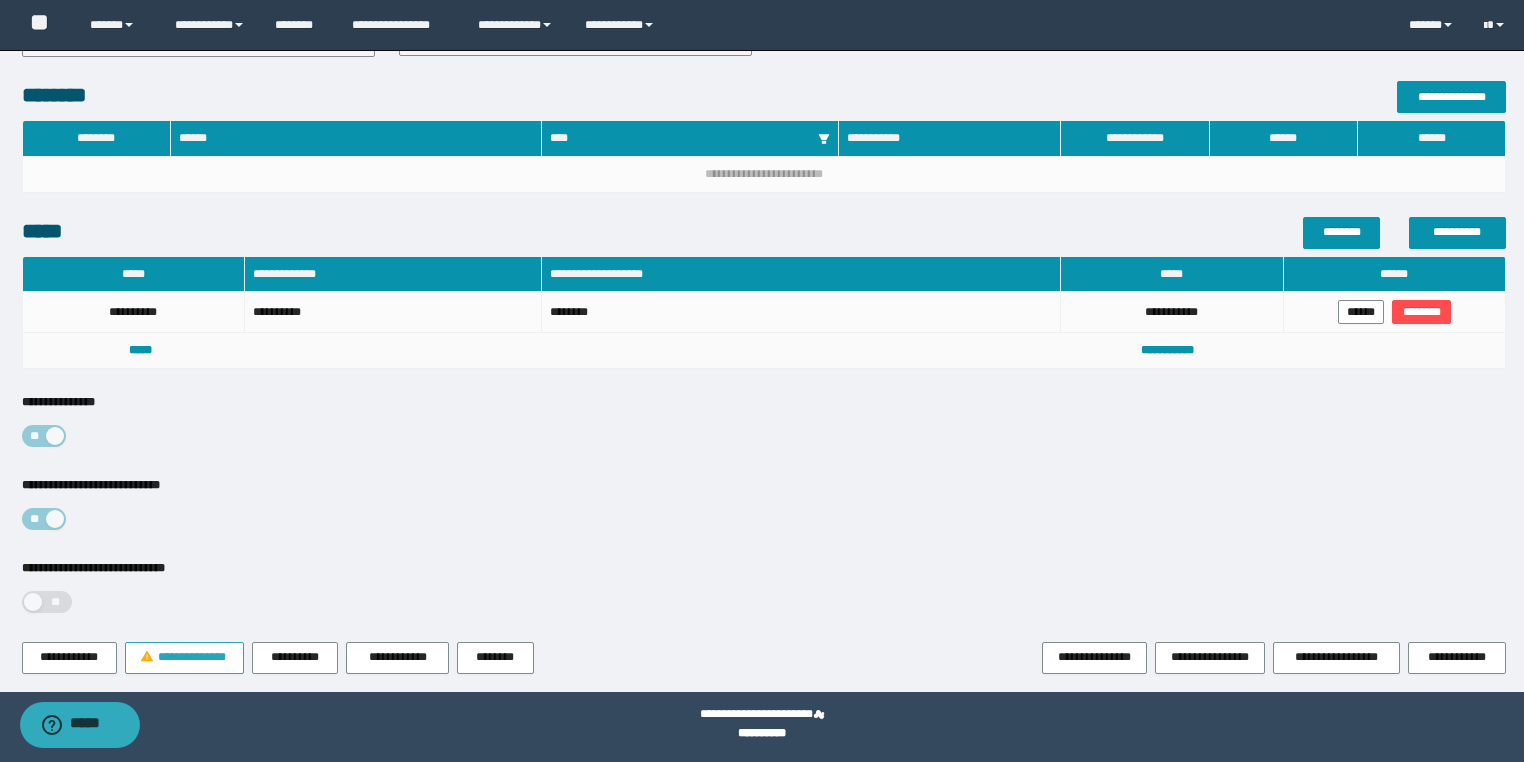 click on "**********" at bounding box center [192, 657] 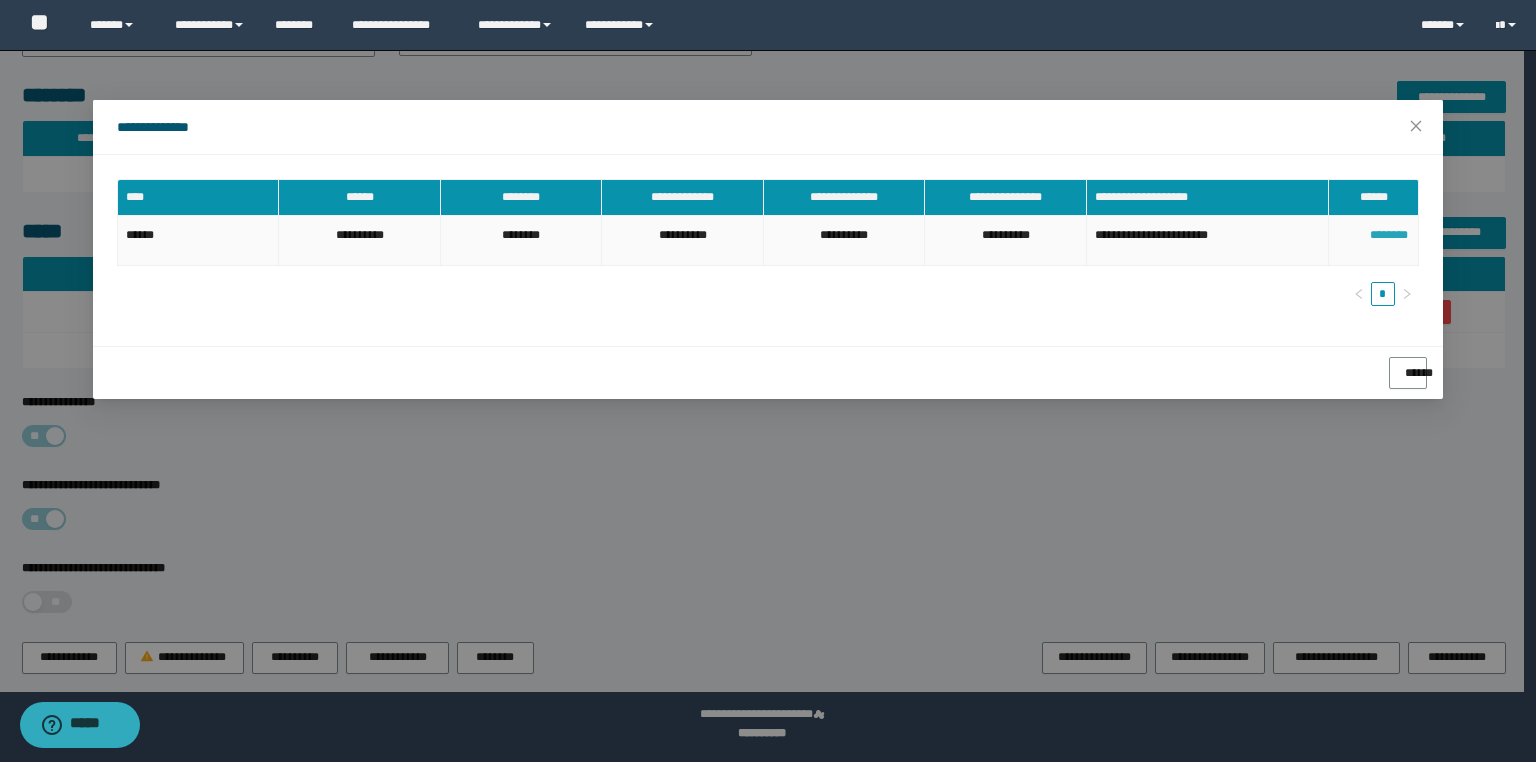 click on "********" at bounding box center [1374, 228] 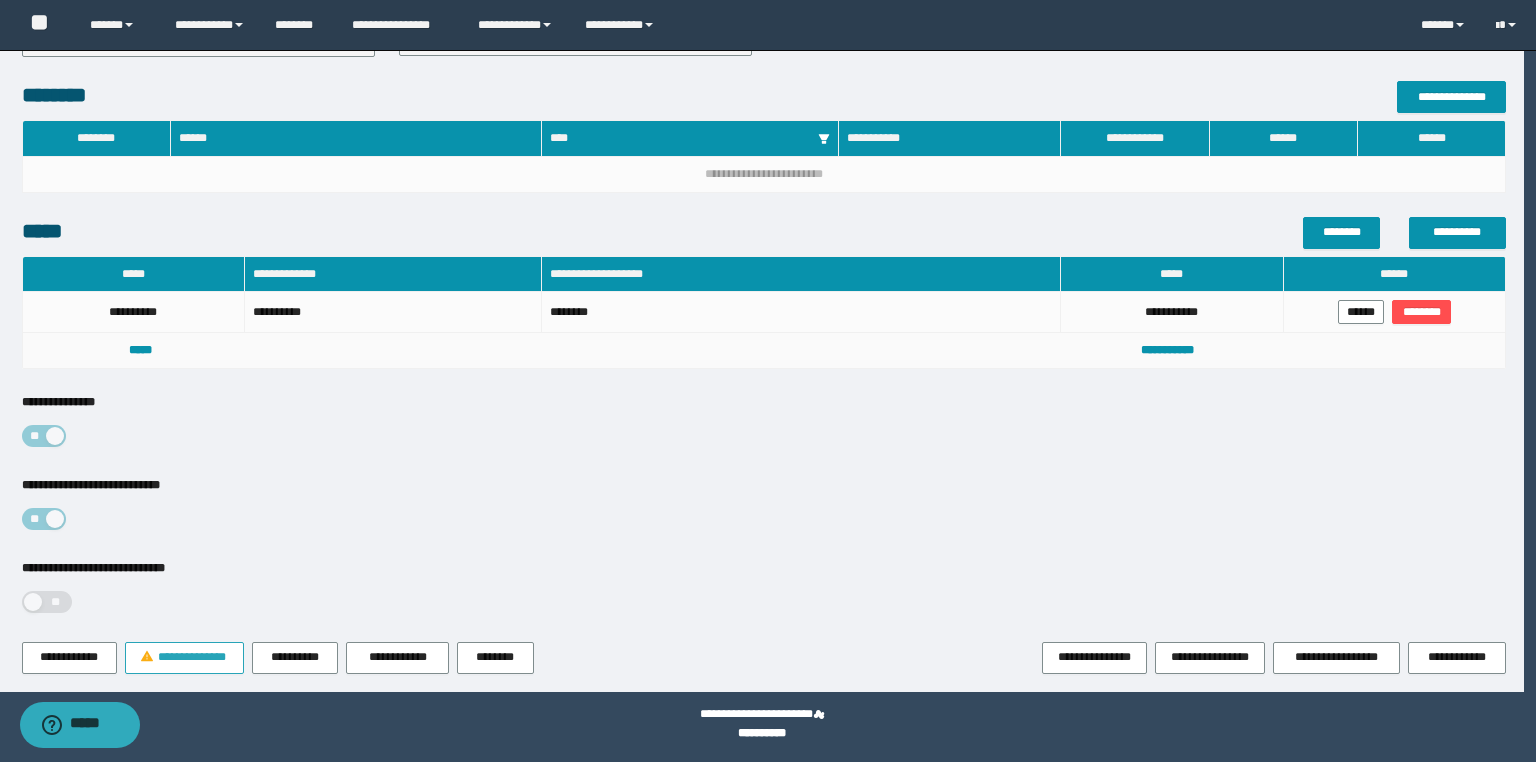 type 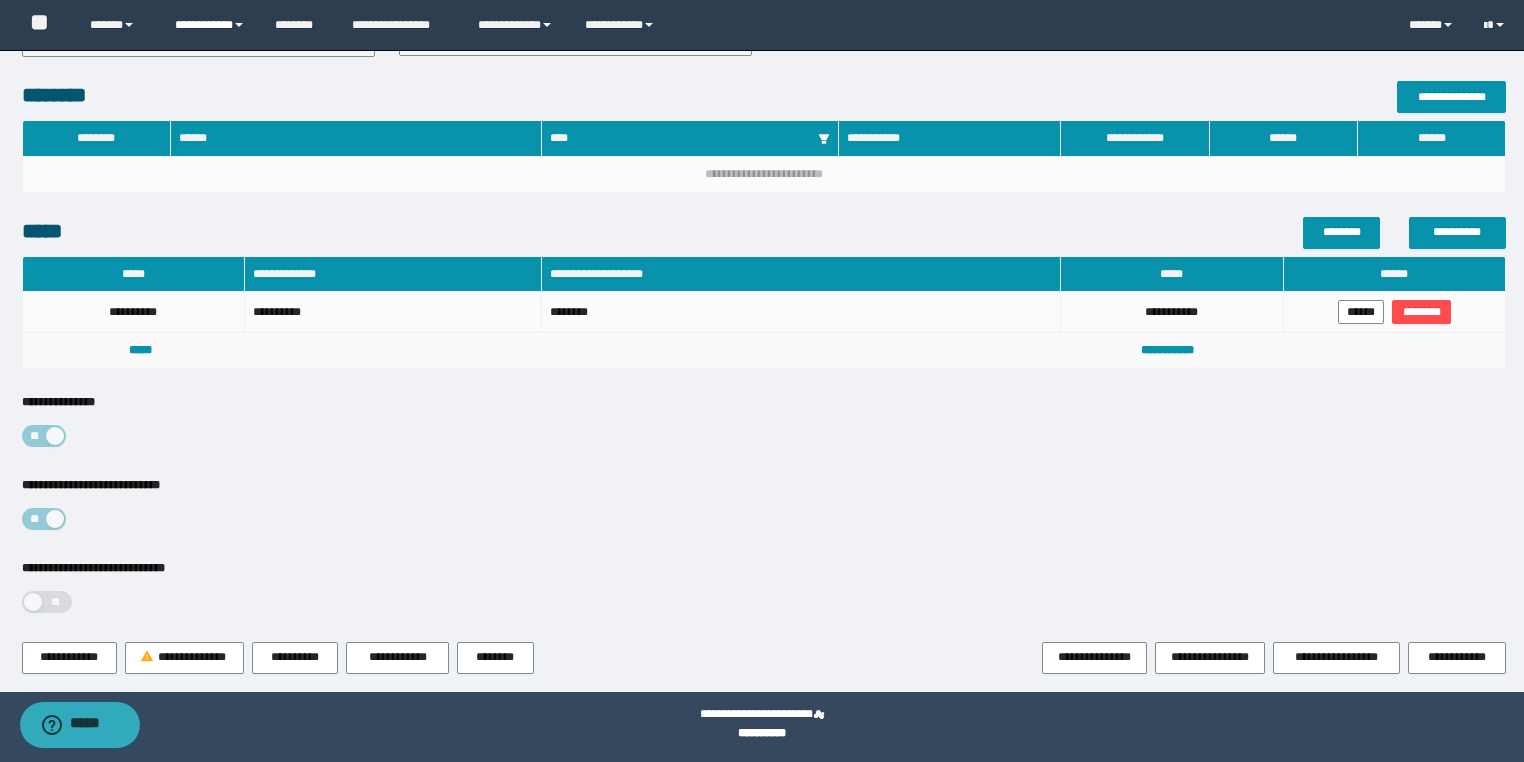 click on "**********" at bounding box center [210, 25] 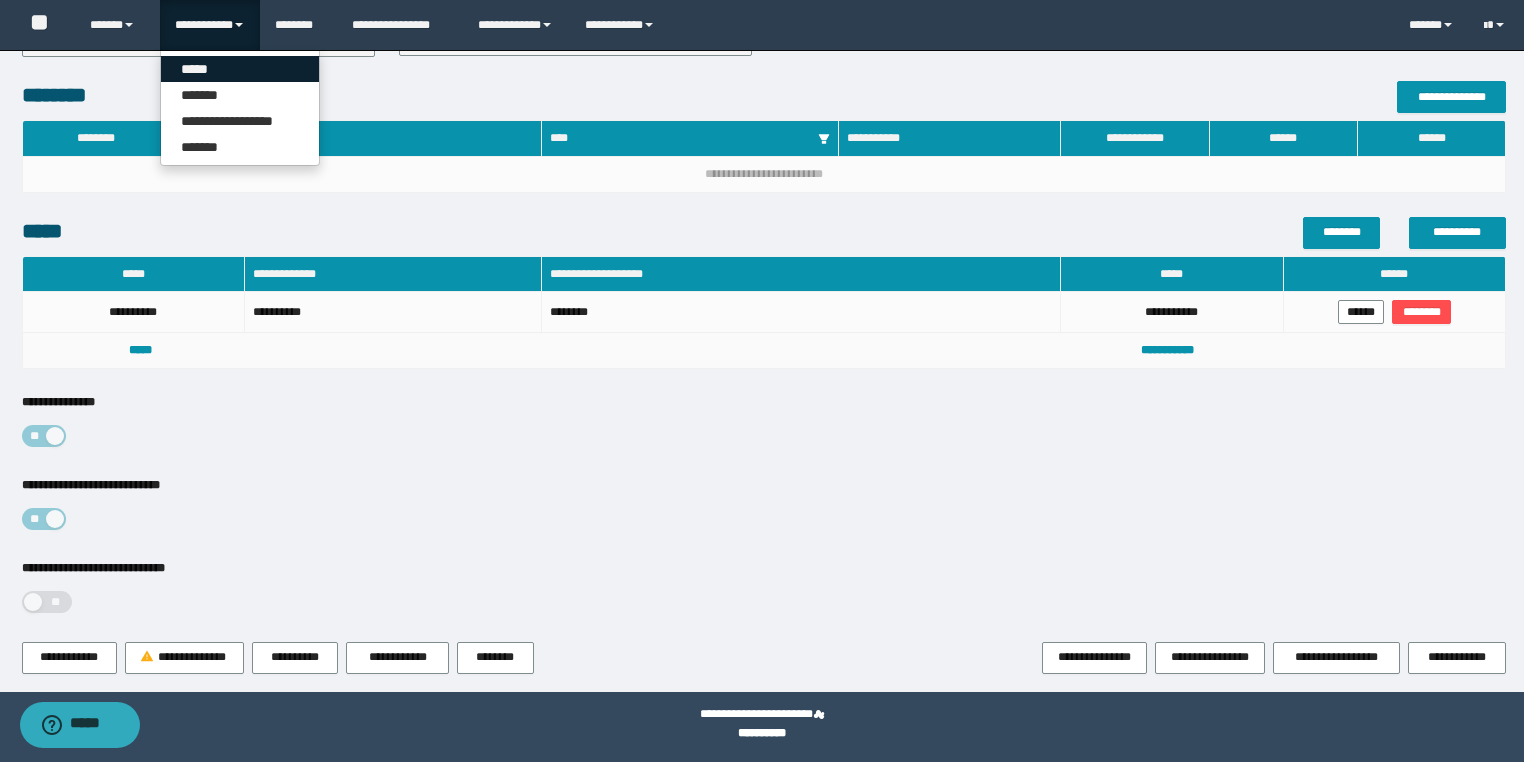 click on "*****" at bounding box center [240, 69] 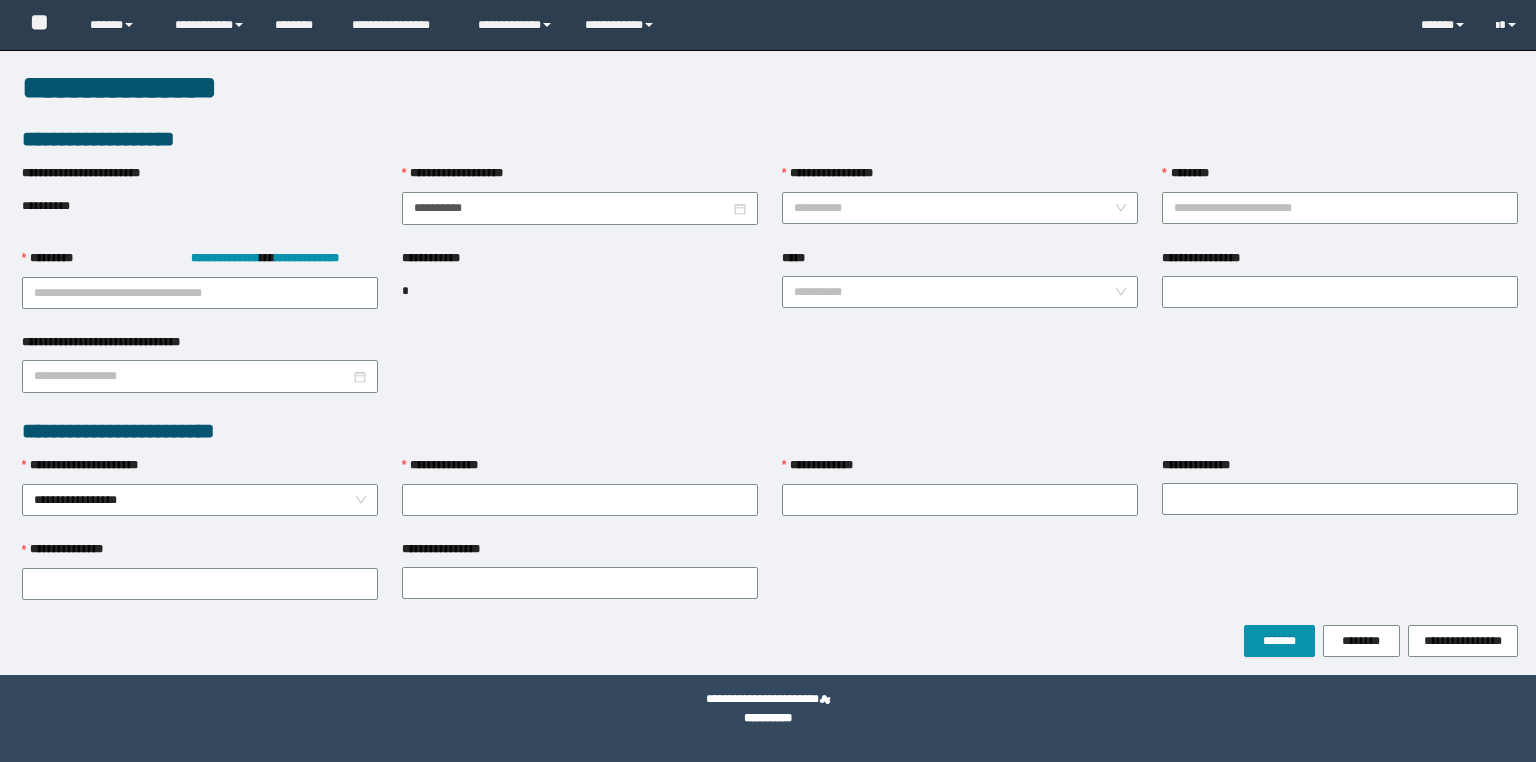 scroll, scrollTop: 0, scrollLeft: 0, axis: both 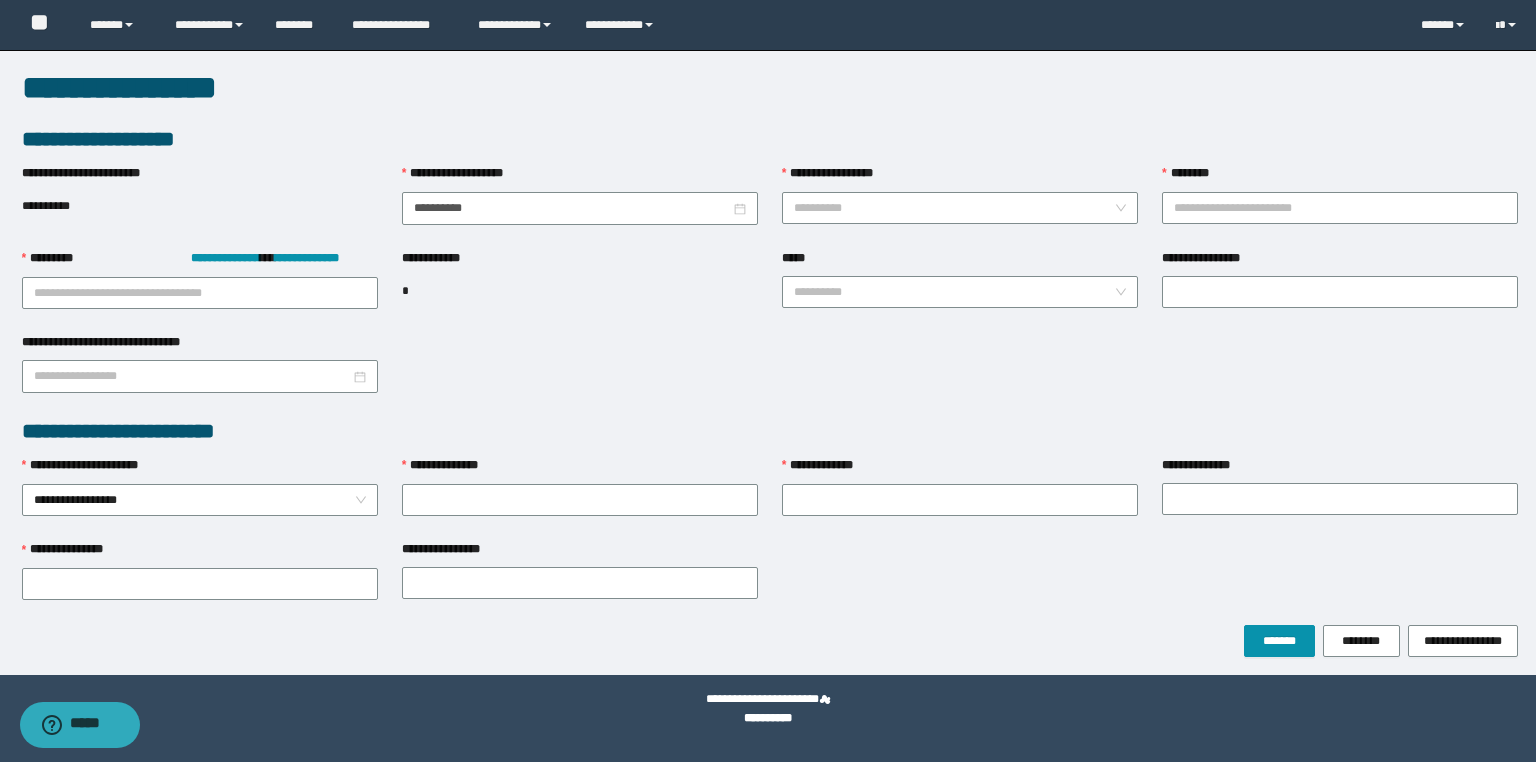 drag, startPoint x: 880, startPoint y: 204, endPoint x: 883, endPoint y: 223, distance: 19.235384 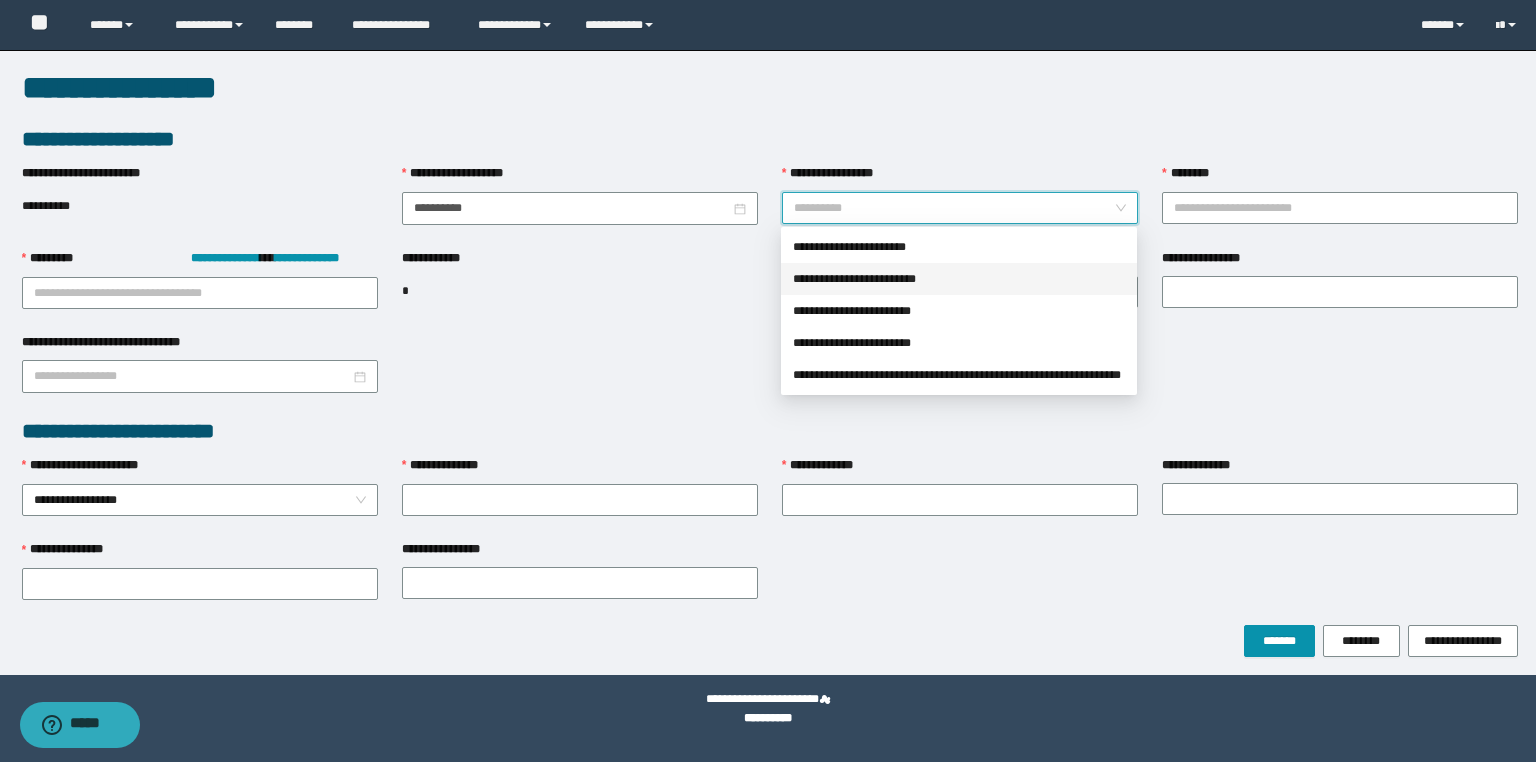 click on "**********" at bounding box center (959, 279) 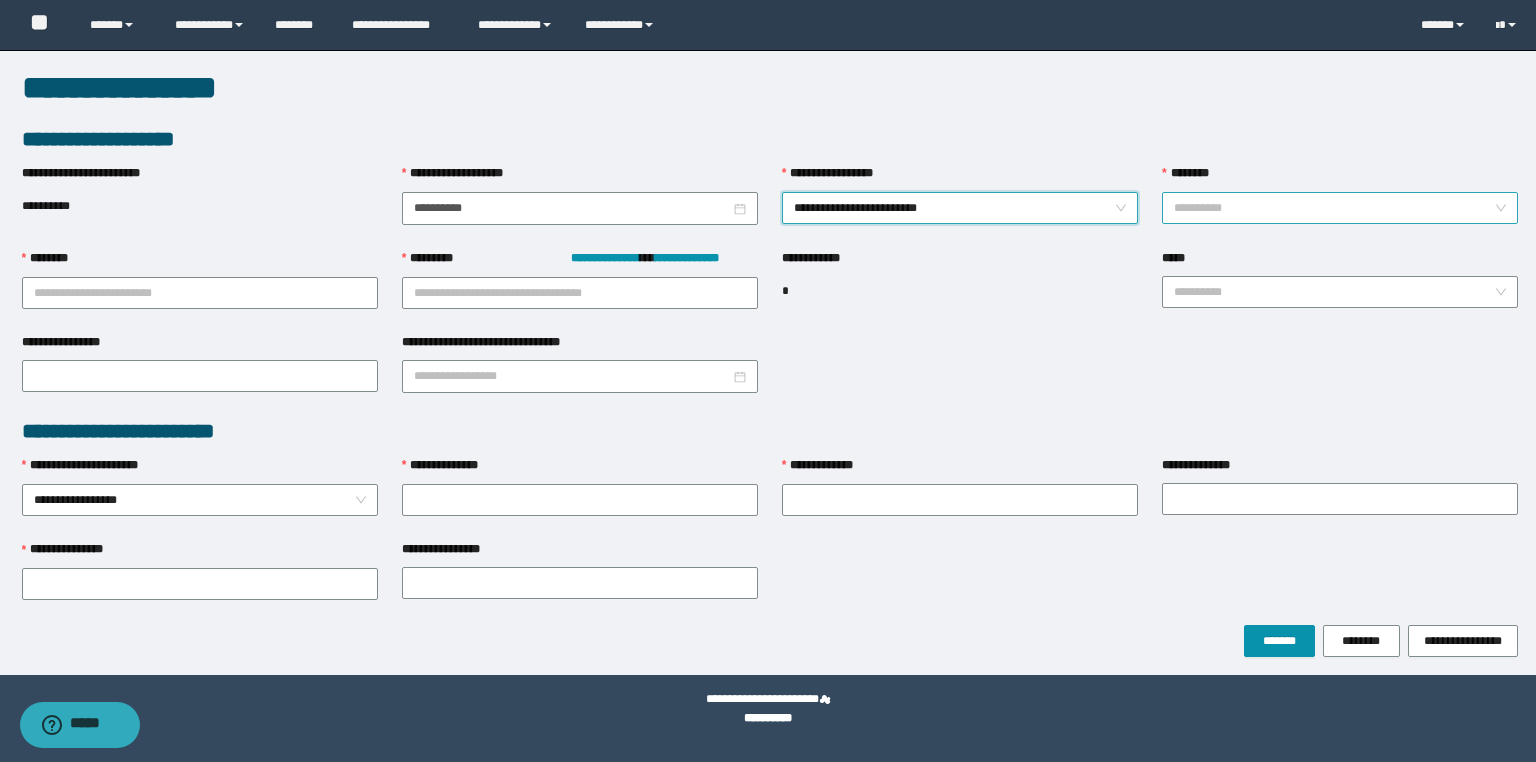 click on "********" at bounding box center (1334, 208) 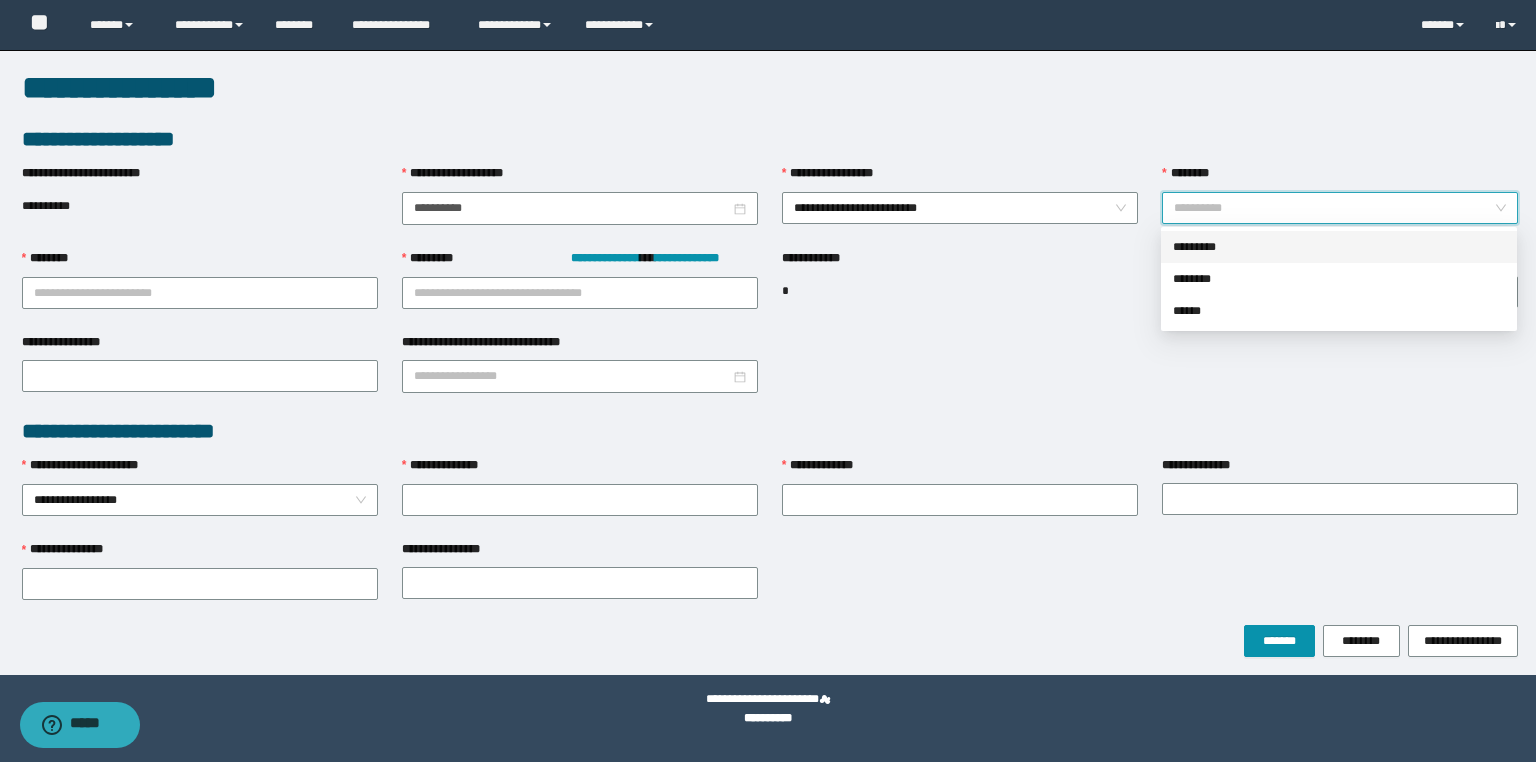 click on "*********" at bounding box center [1339, 247] 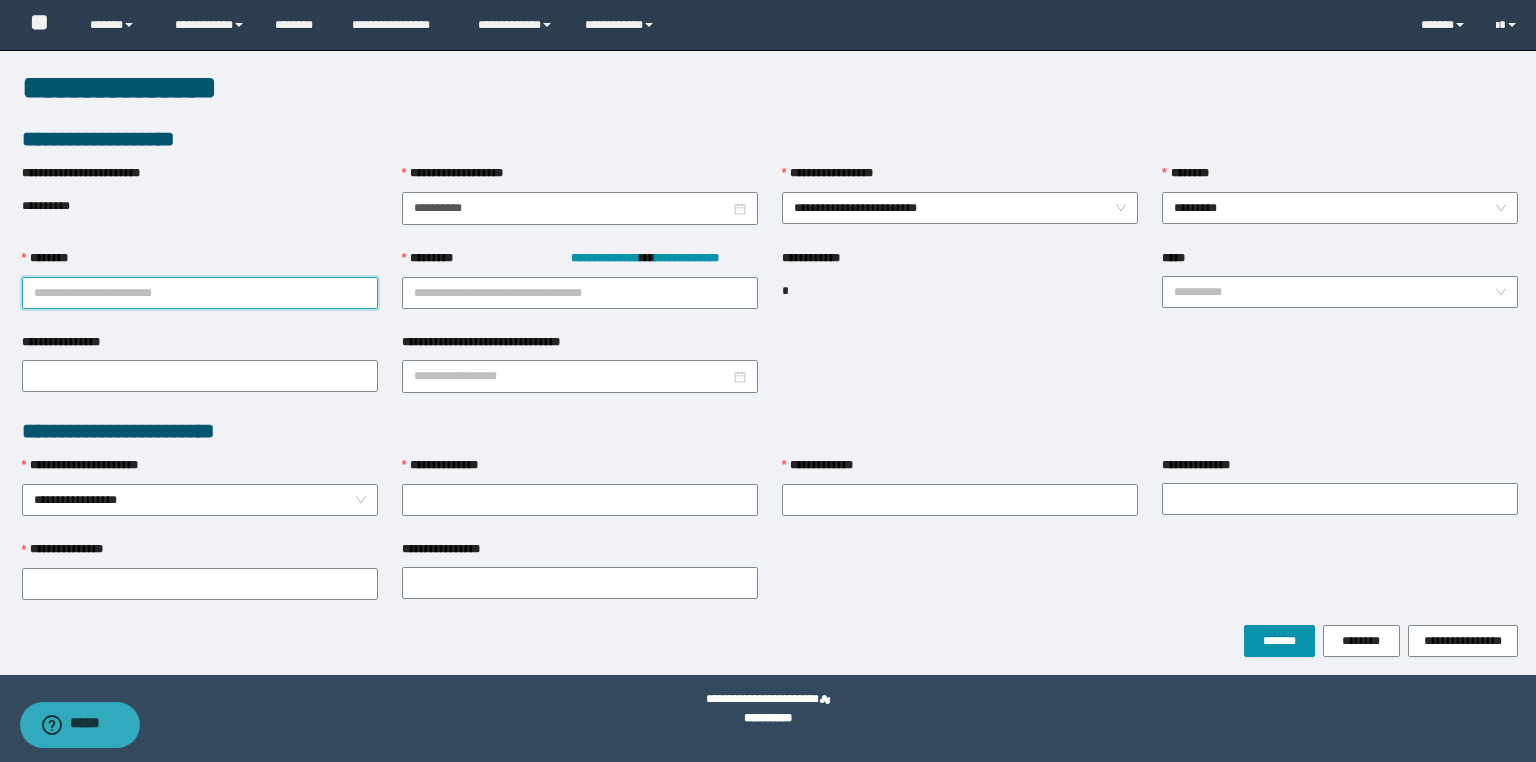 click on "********" at bounding box center [200, 293] 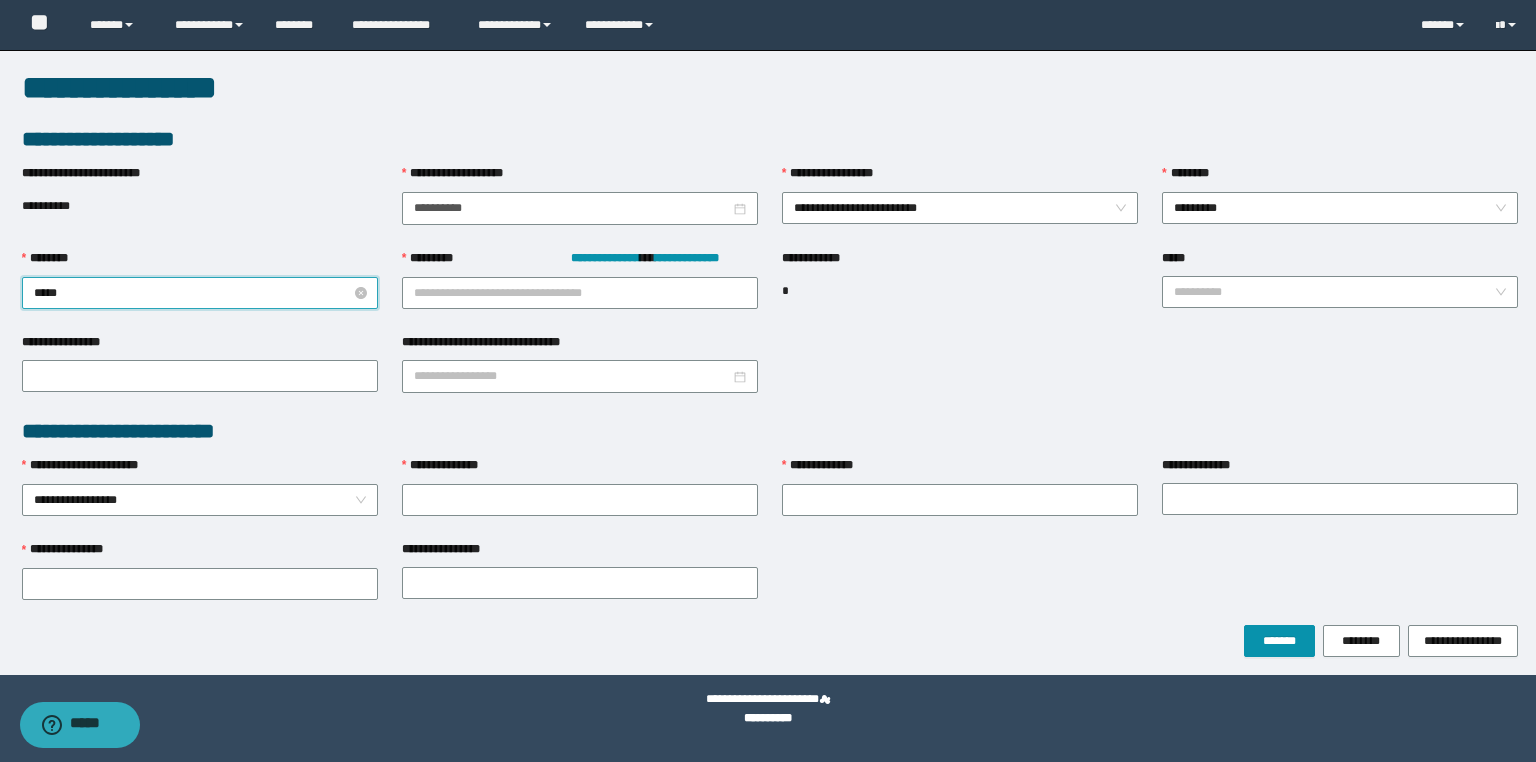 type on "******" 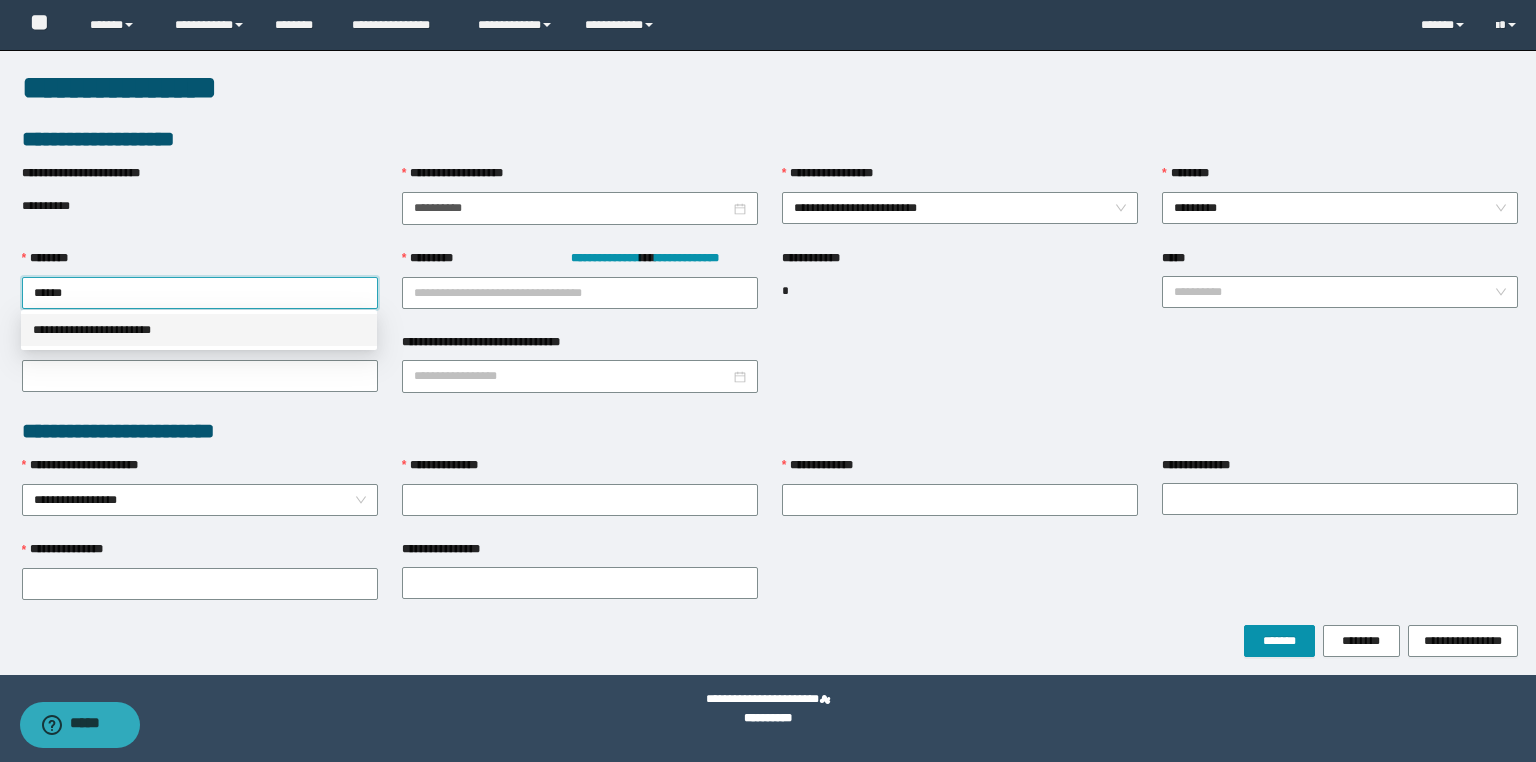 drag, startPoint x: 176, startPoint y: 328, endPoint x: 513, endPoint y: 327, distance: 337.0015 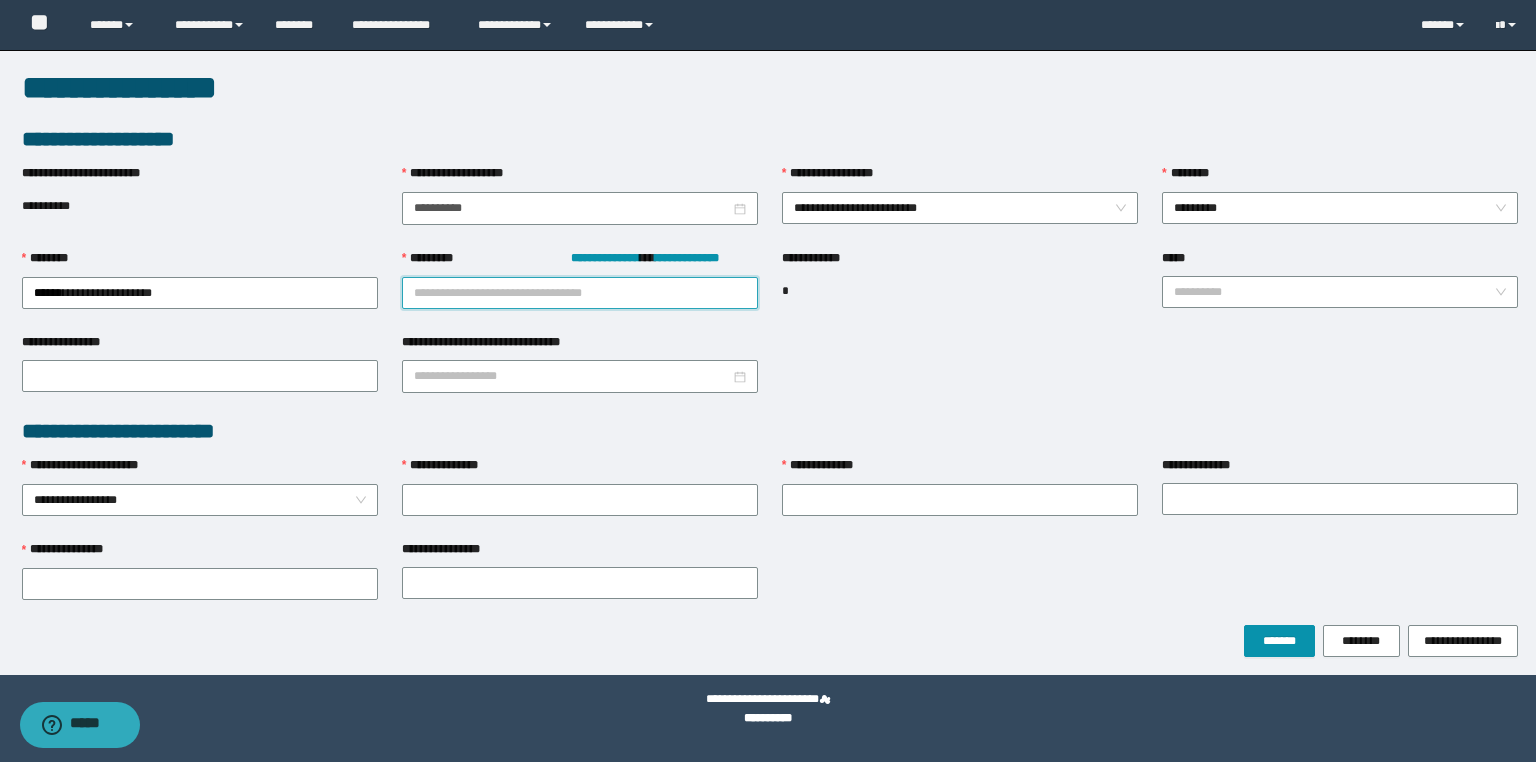 click on "**********" at bounding box center (580, 293) 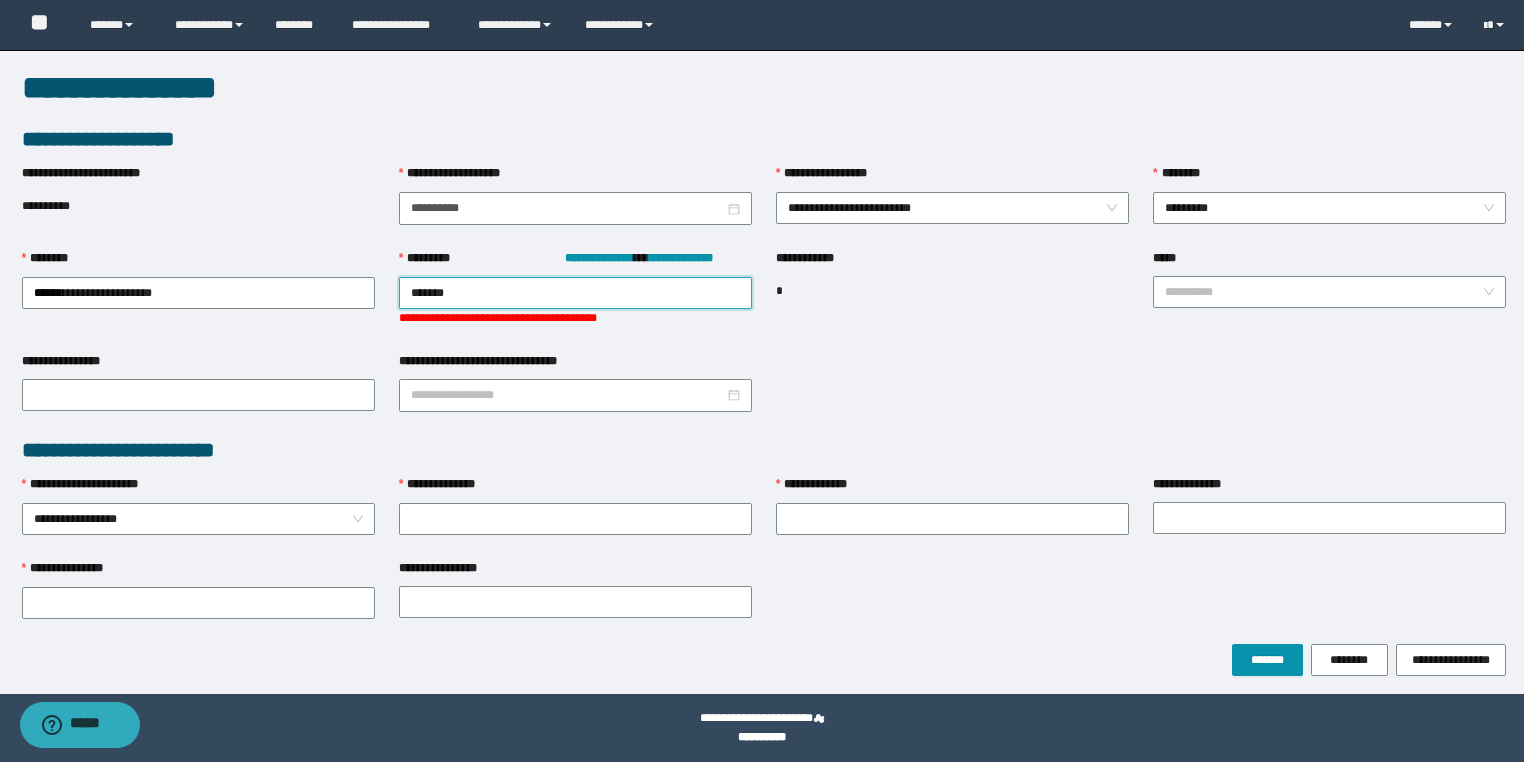 type on "********" 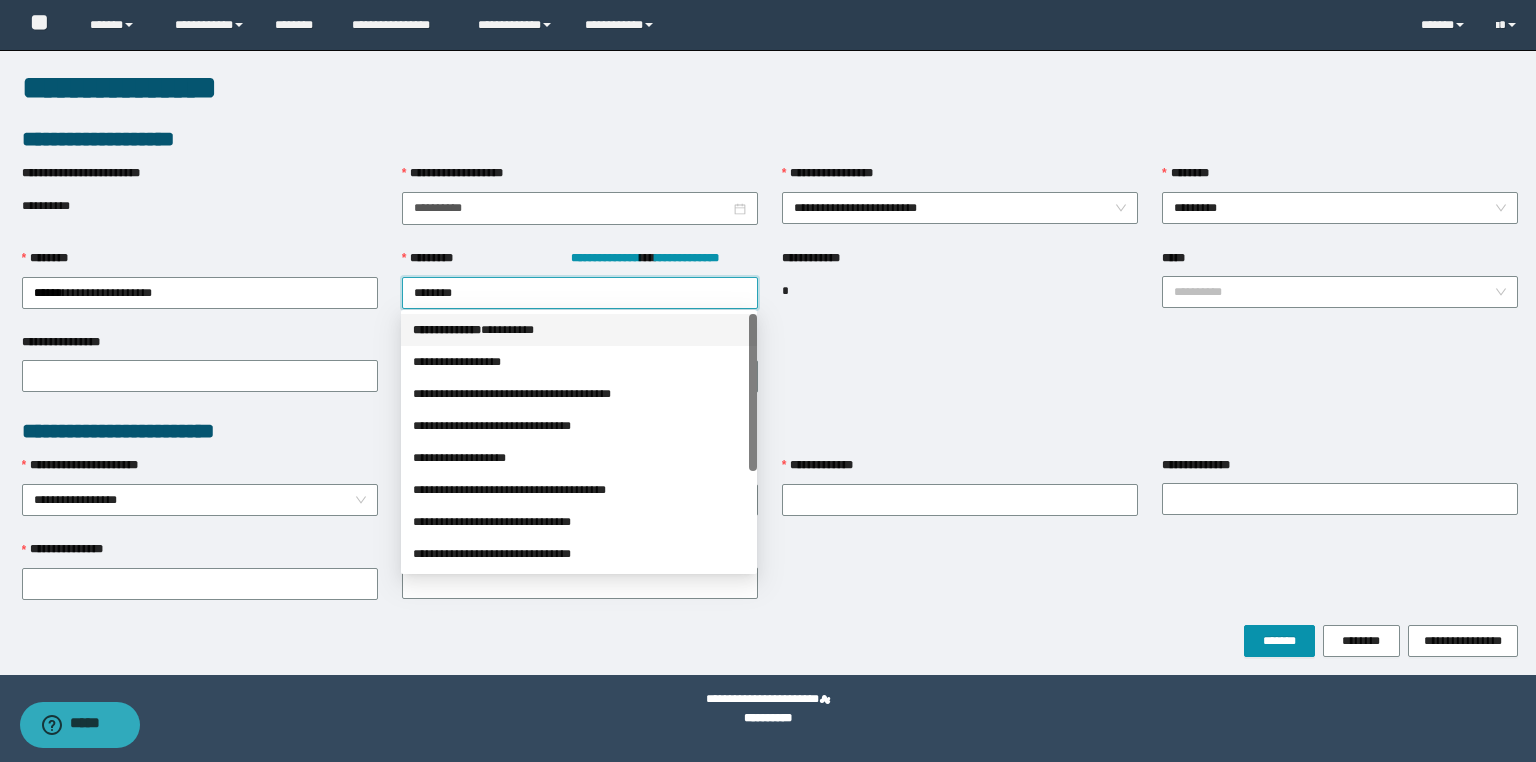 click on "*** *   ********* * ********" at bounding box center [579, 330] 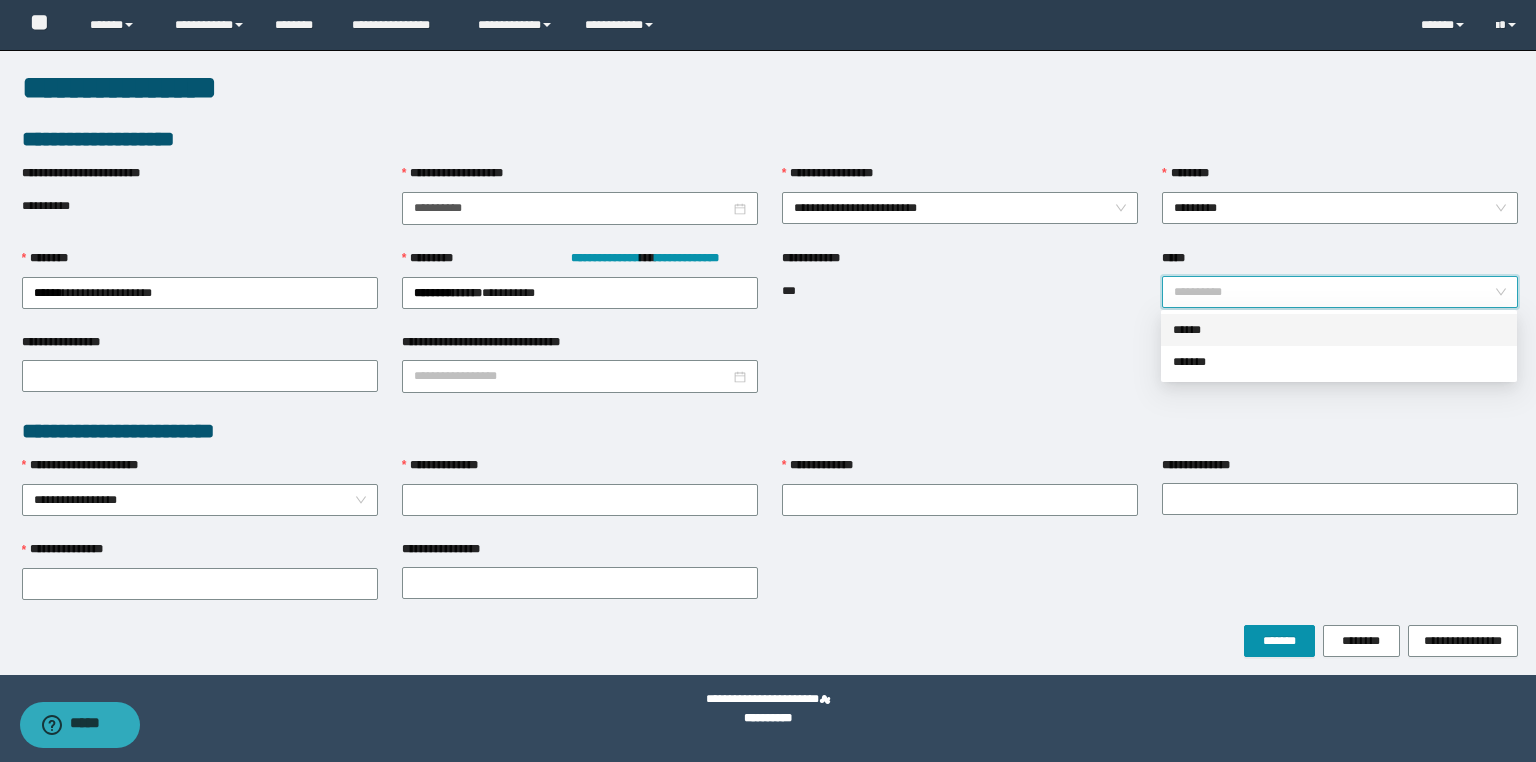 click on "*****" at bounding box center (1334, 292) 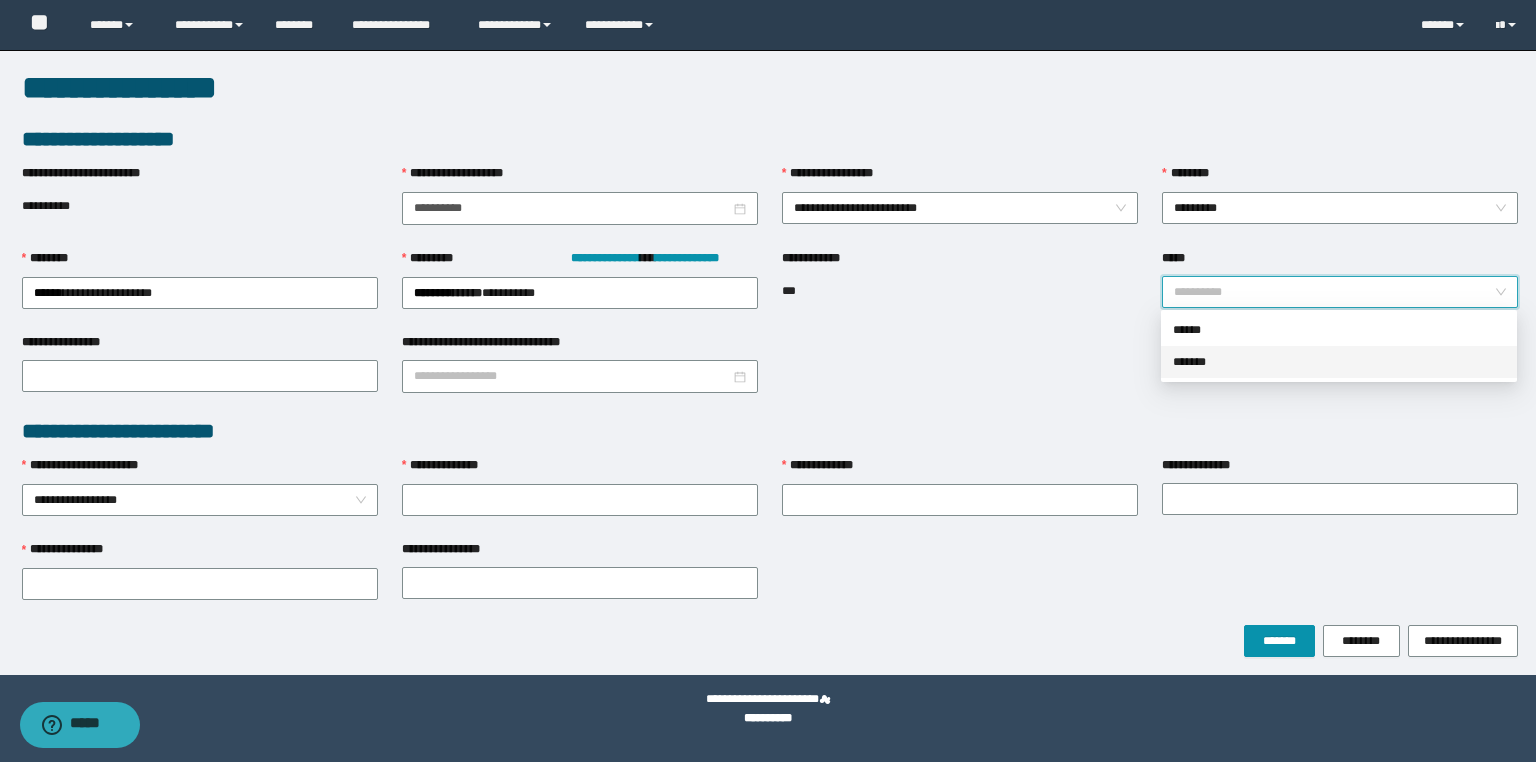 click on "*******" at bounding box center (1339, 362) 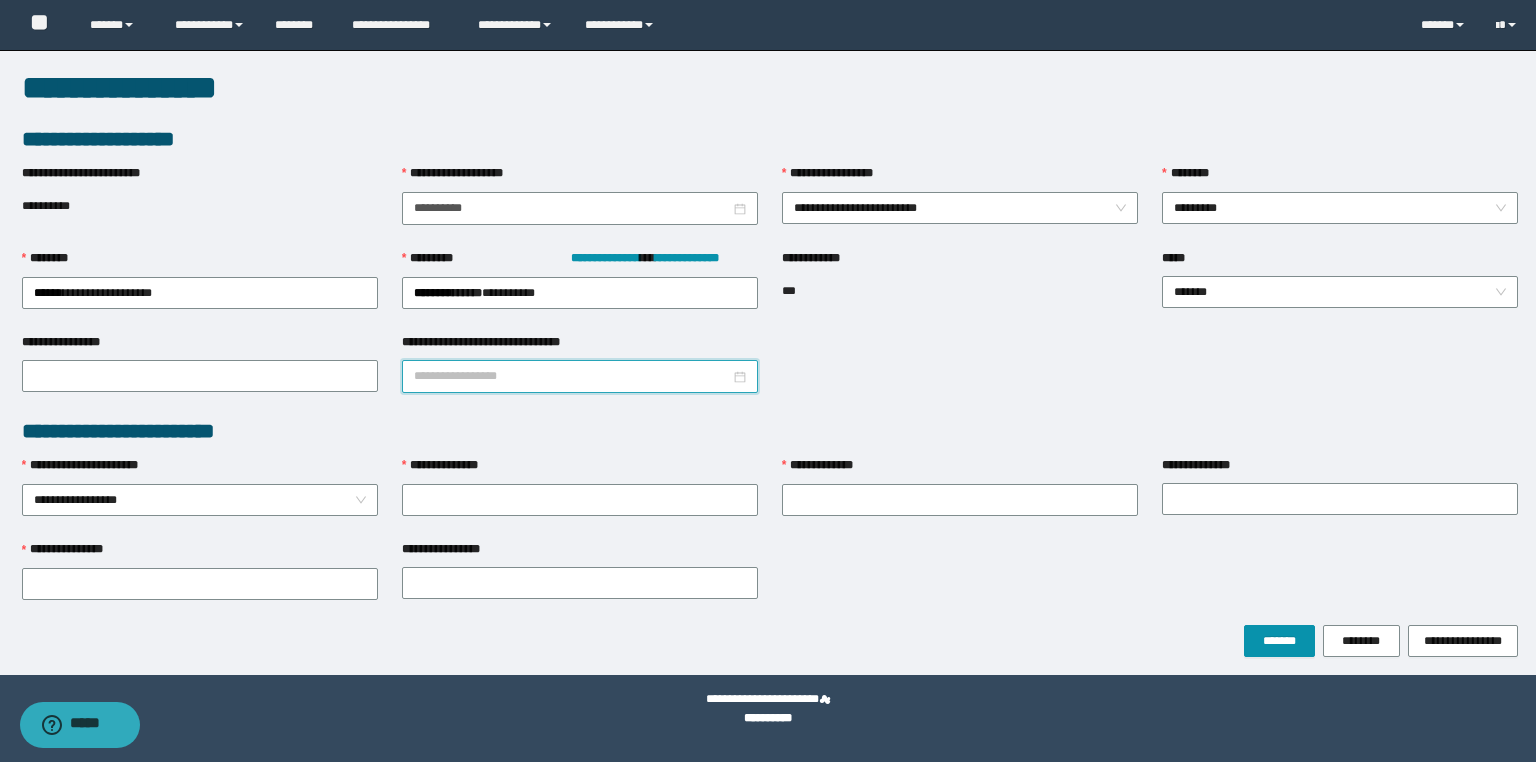 click on "**********" at bounding box center [572, 376] 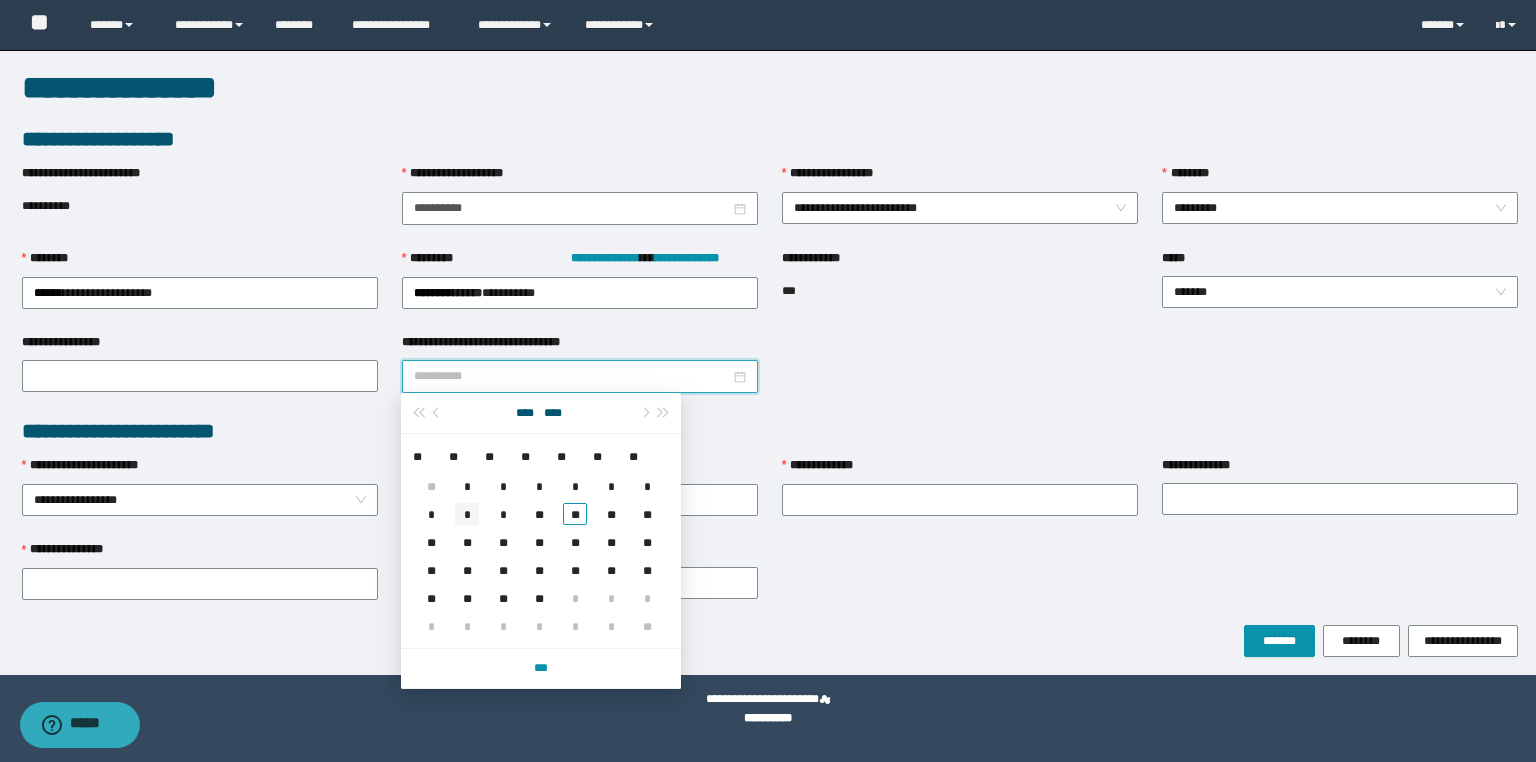 click on "*" at bounding box center (467, 514) 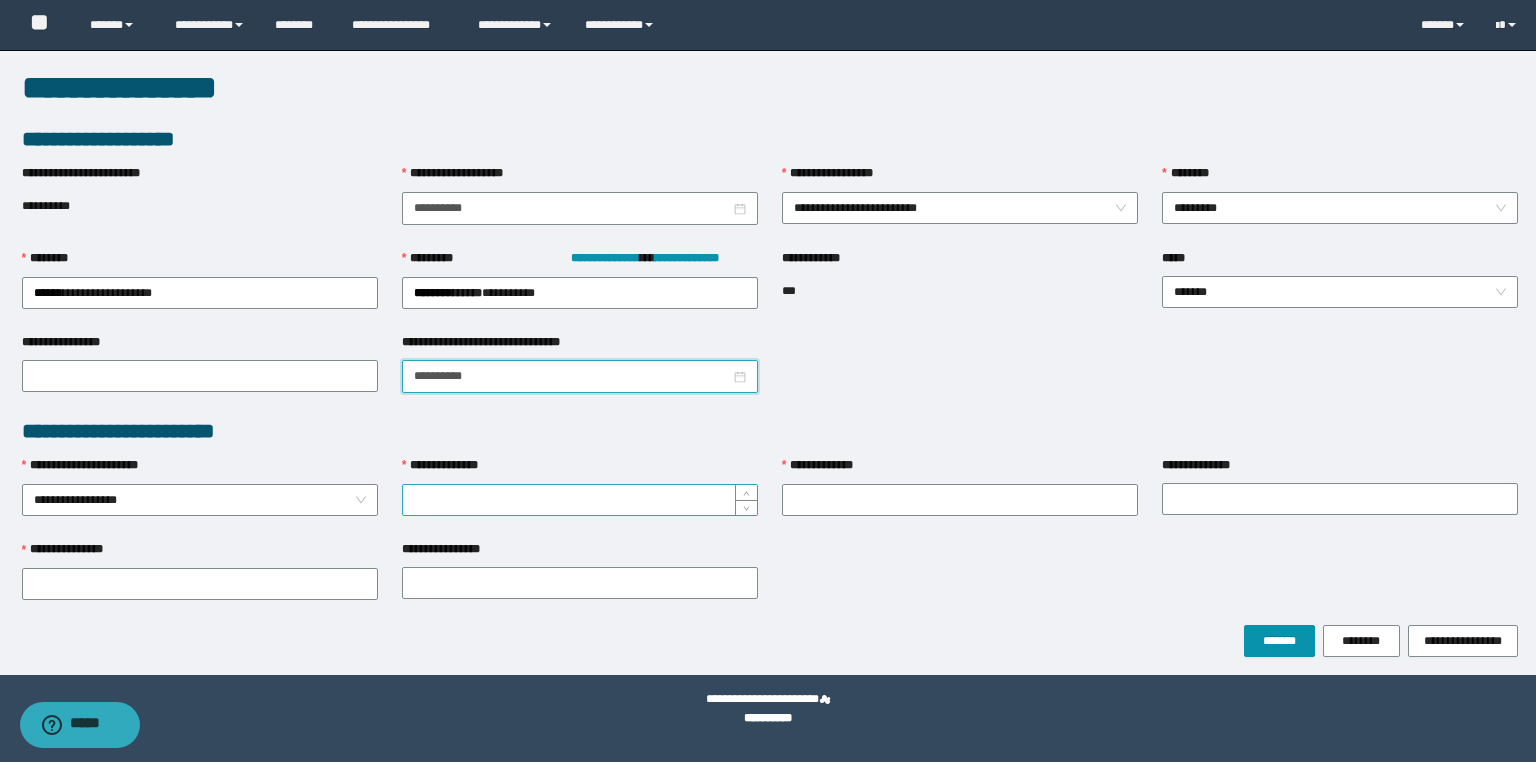 click on "**********" at bounding box center [580, 500] 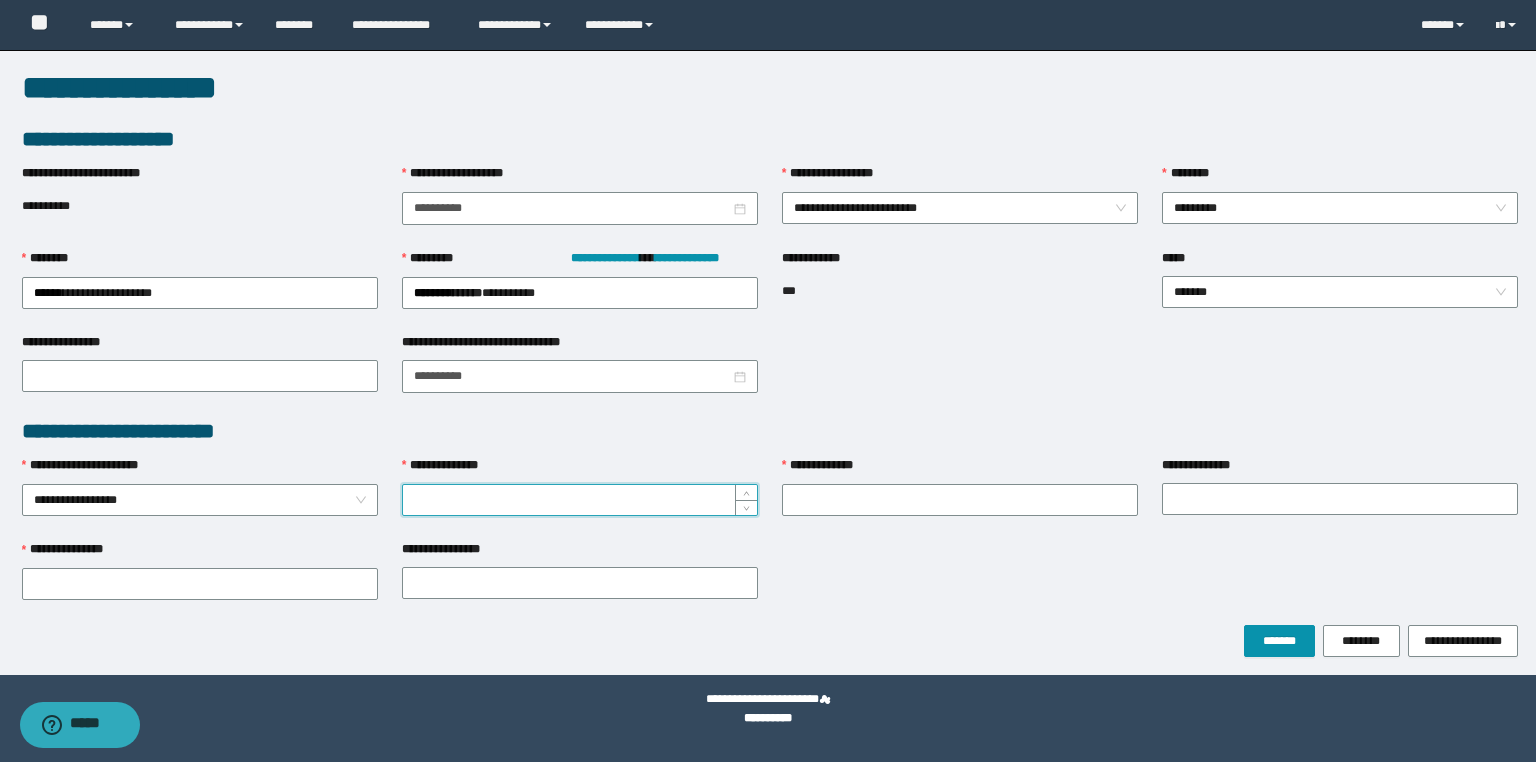 paste on "********" 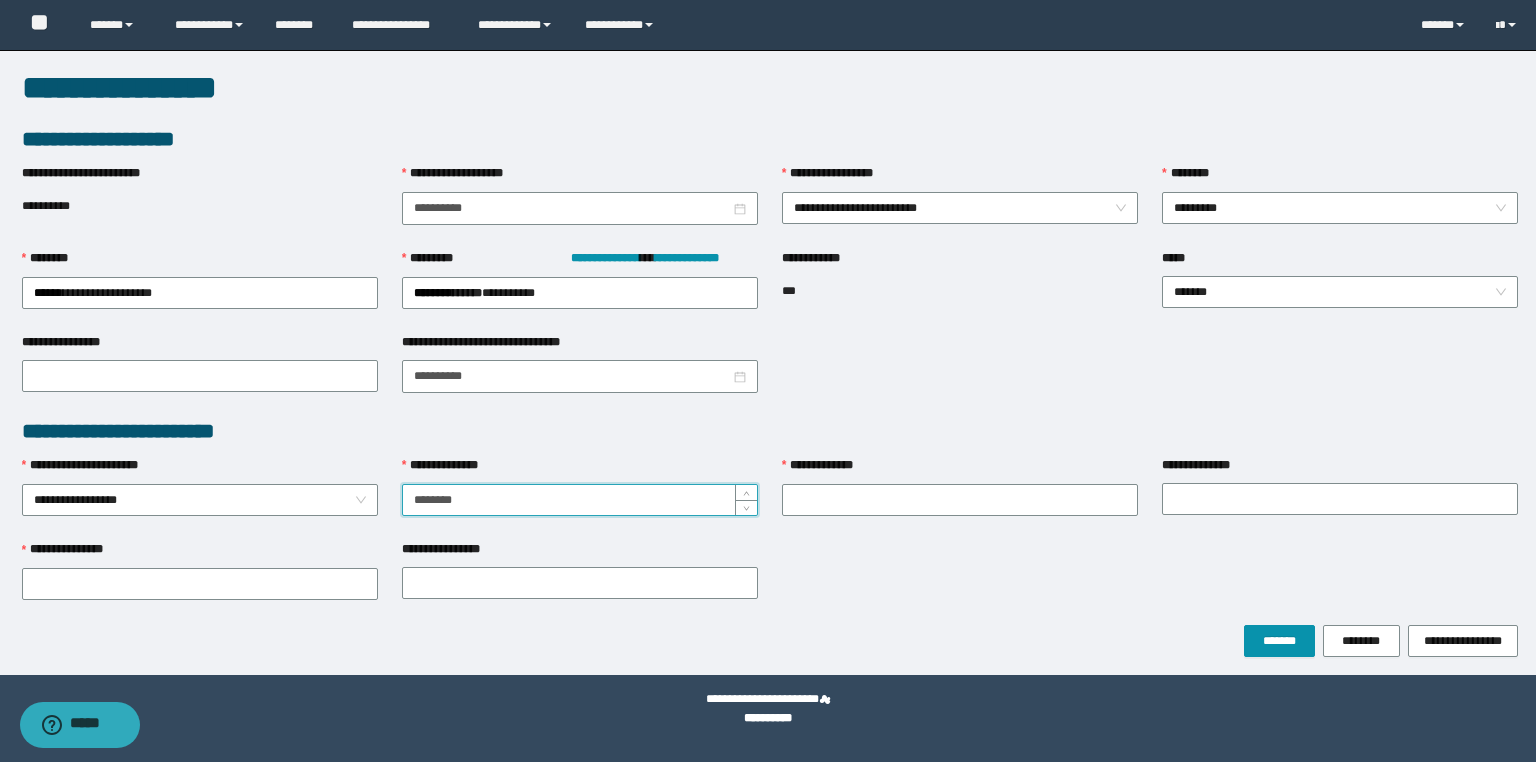 type on "********" 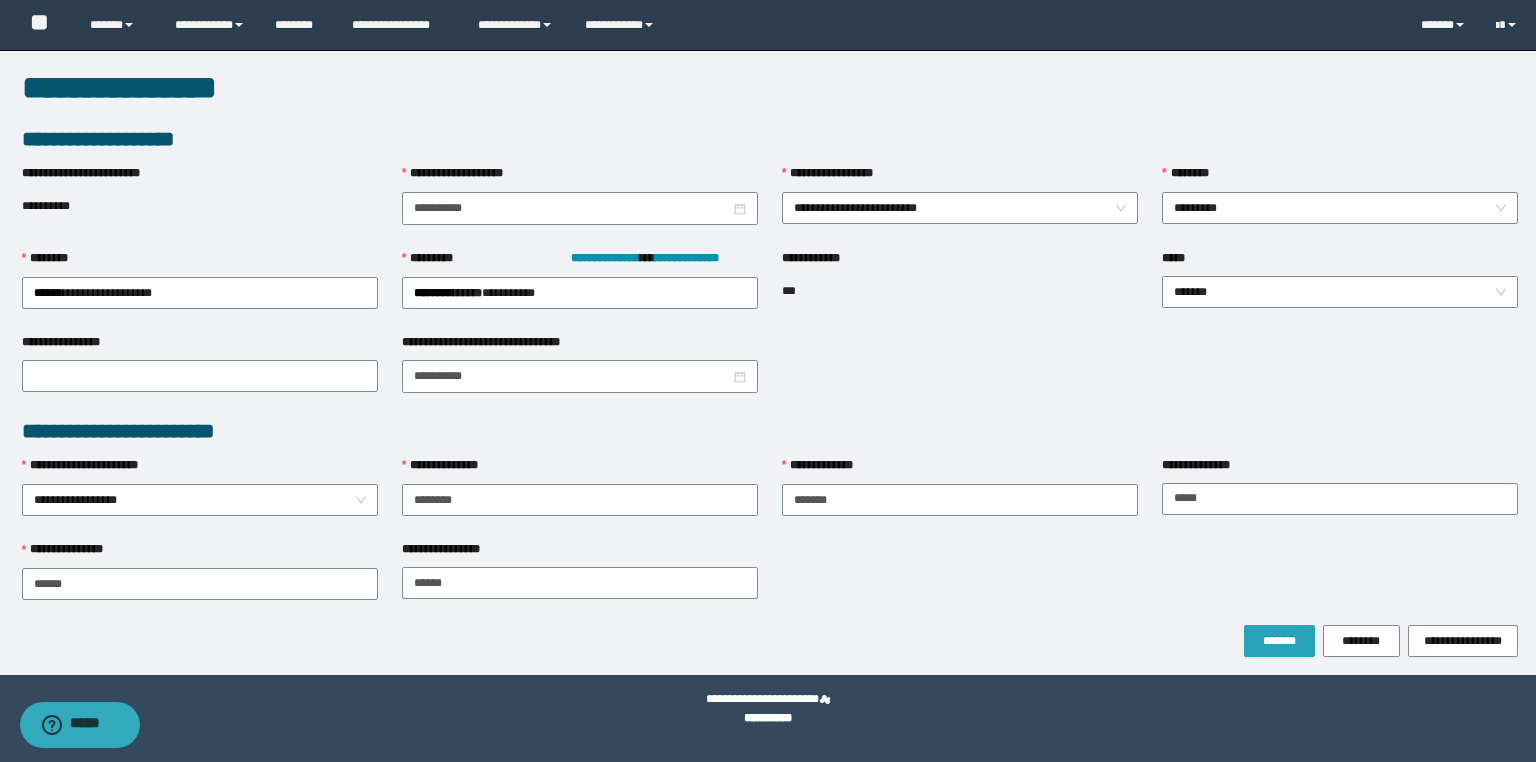 click on "*******" at bounding box center [1279, 641] 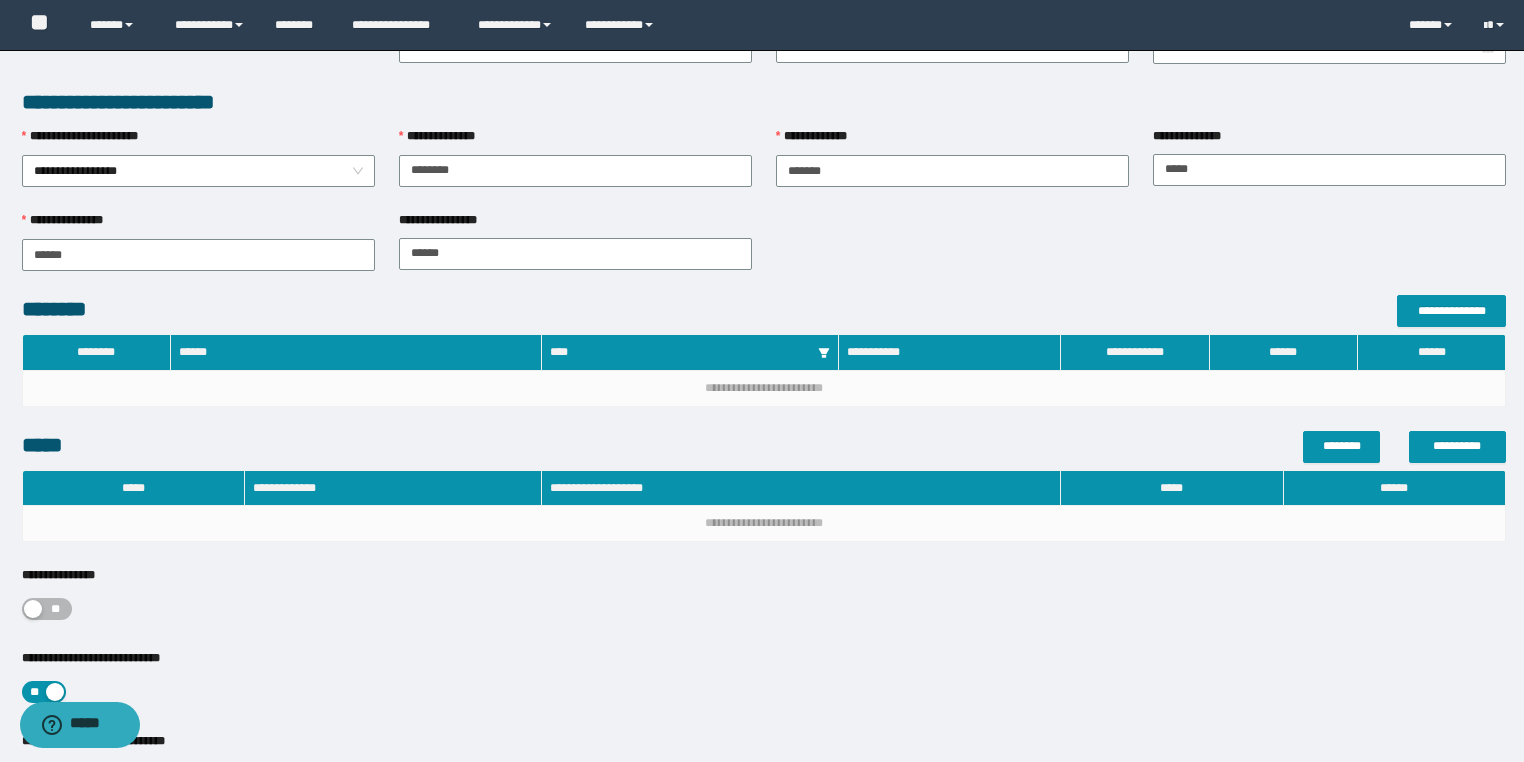 scroll, scrollTop: 555, scrollLeft: 0, axis: vertical 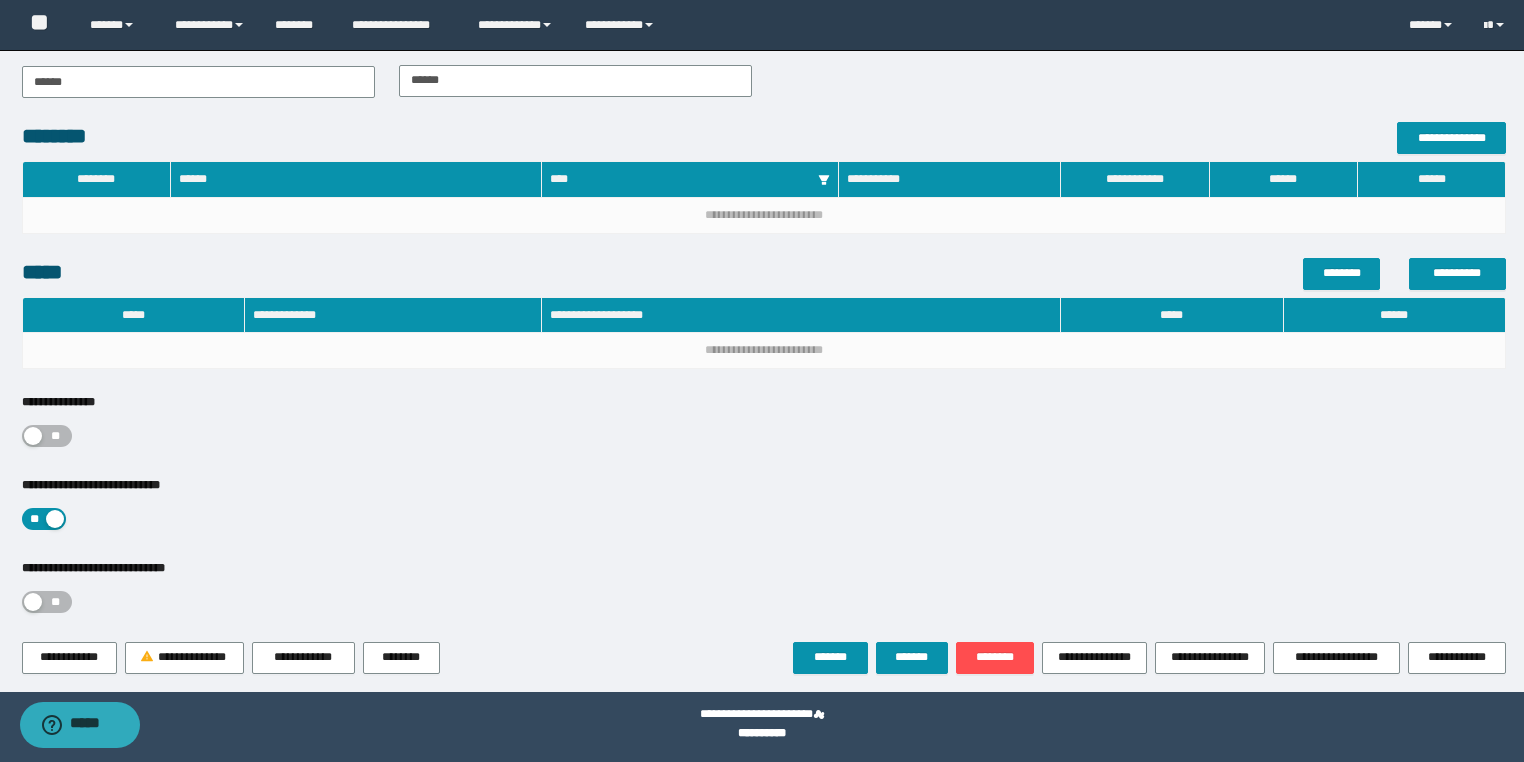 click on "**" at bounding box center [47, 436] 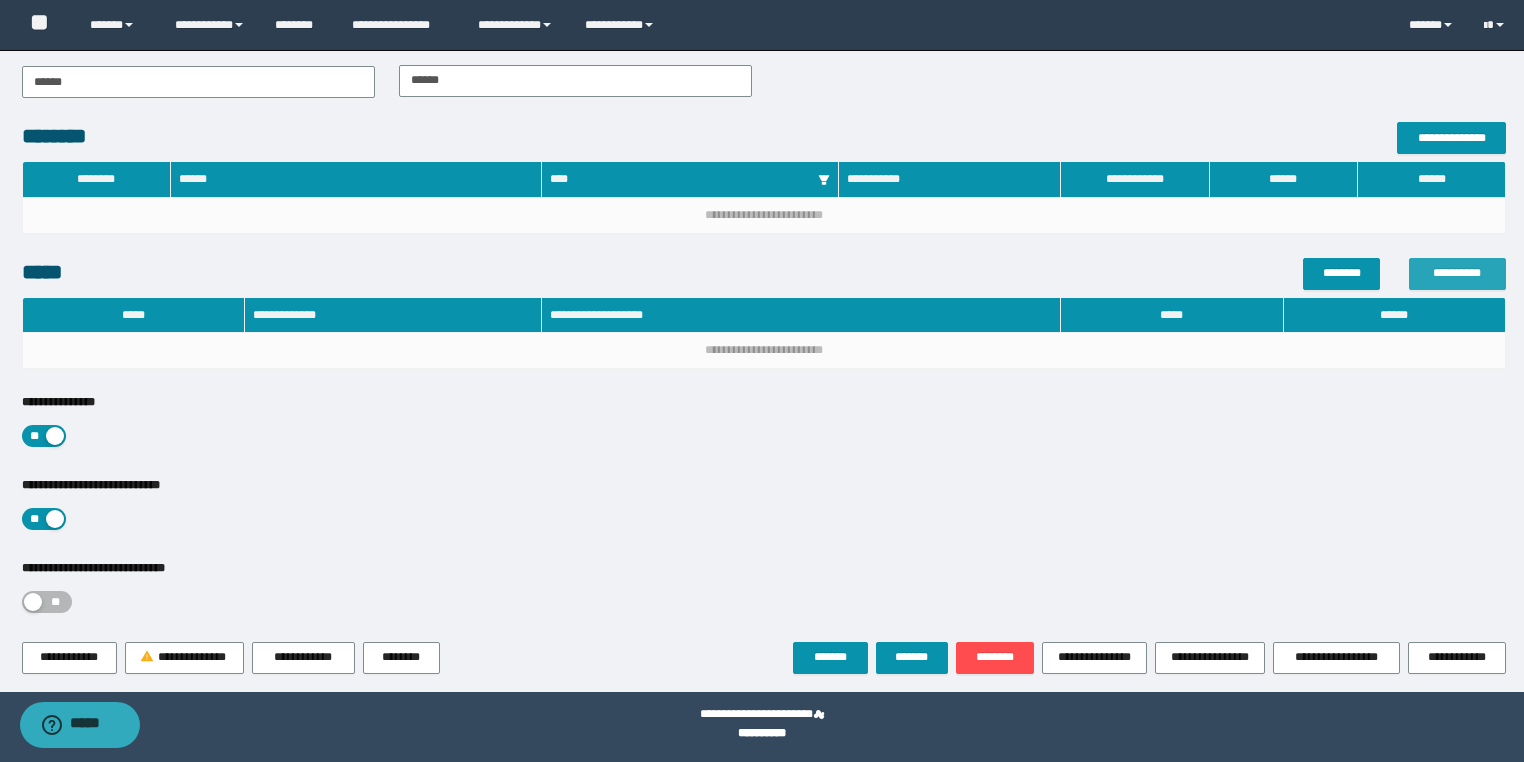 click on "**********" at bounding box center [1457, 273] 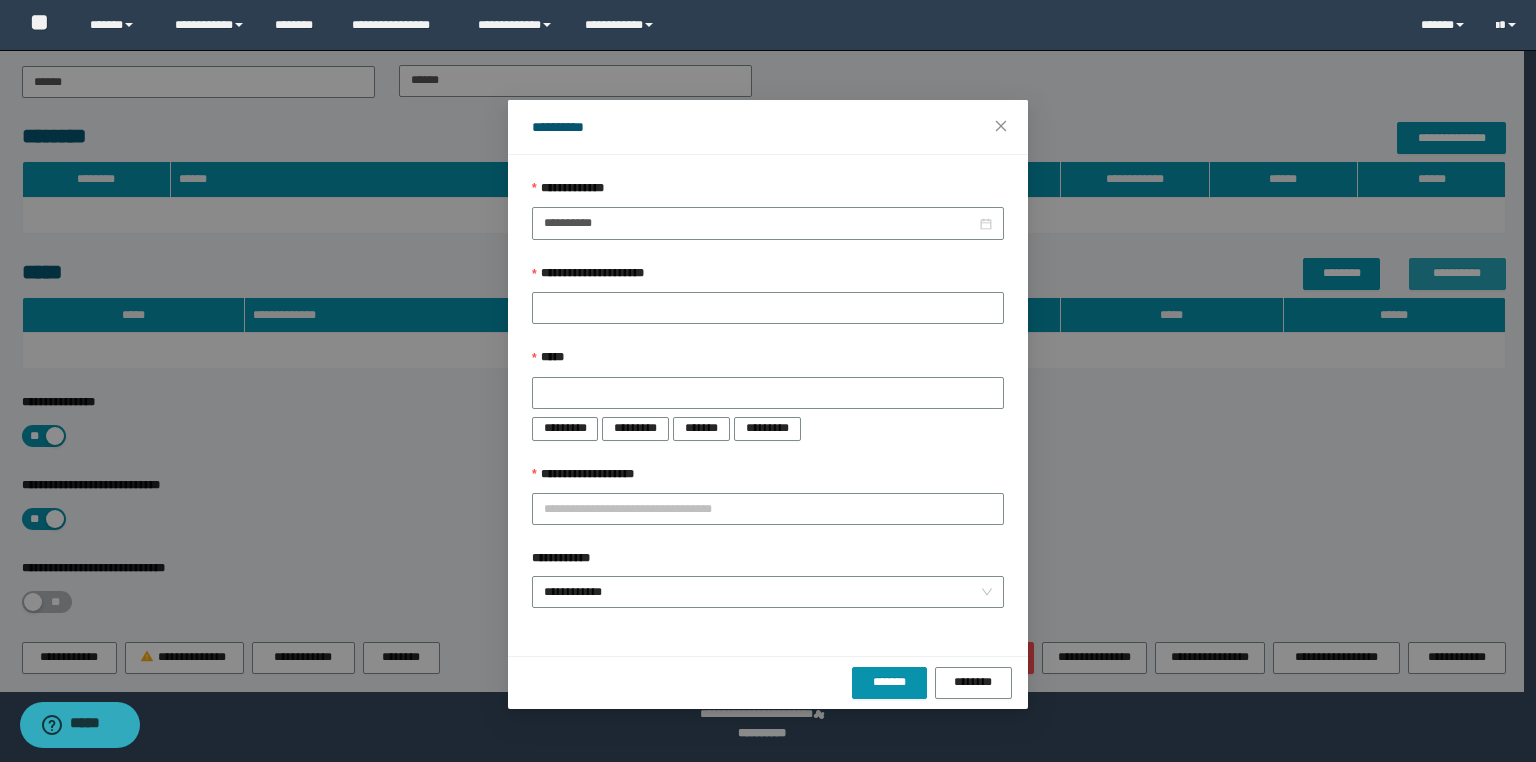 type 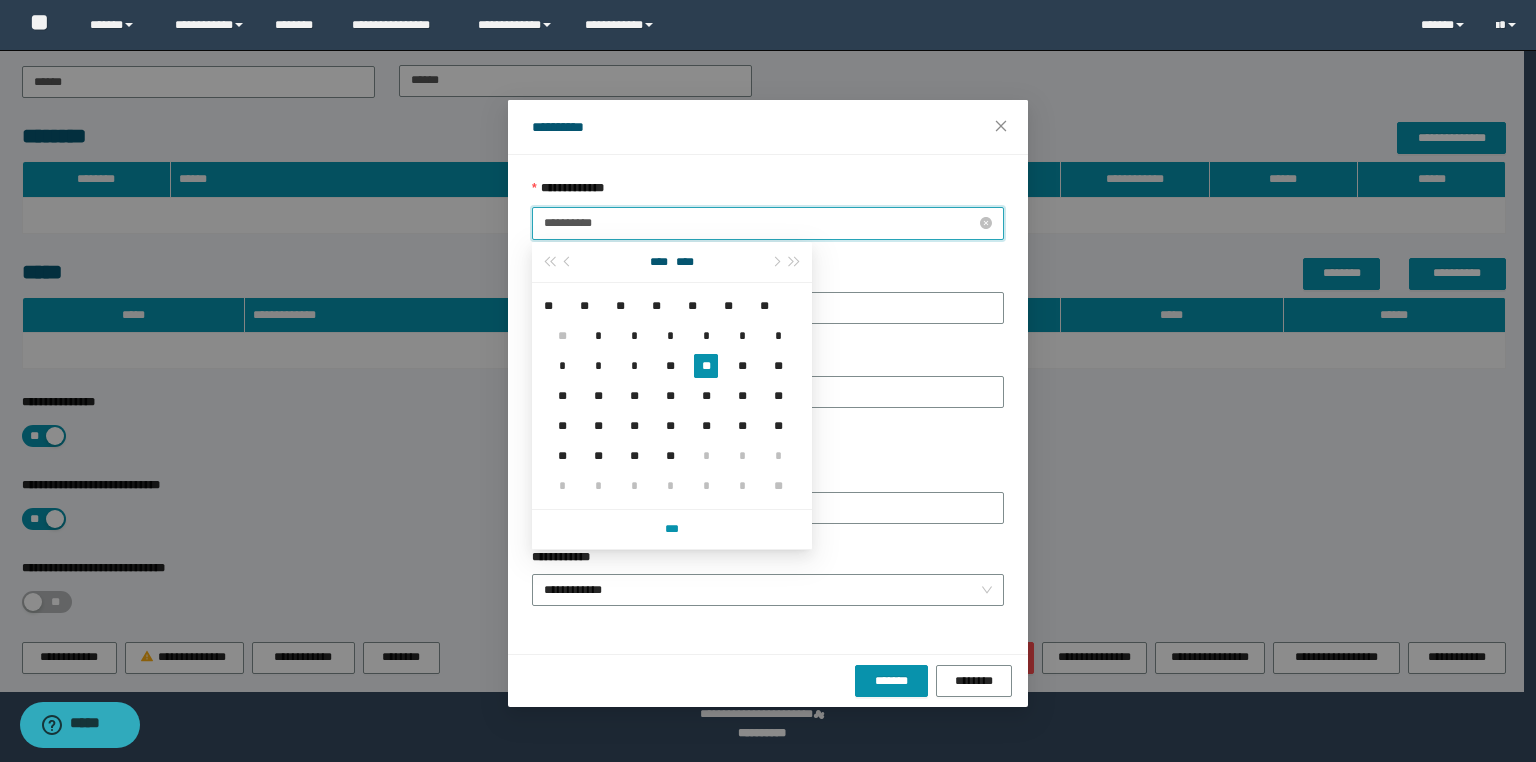 click on "**********" at bounding box center (760, 223) 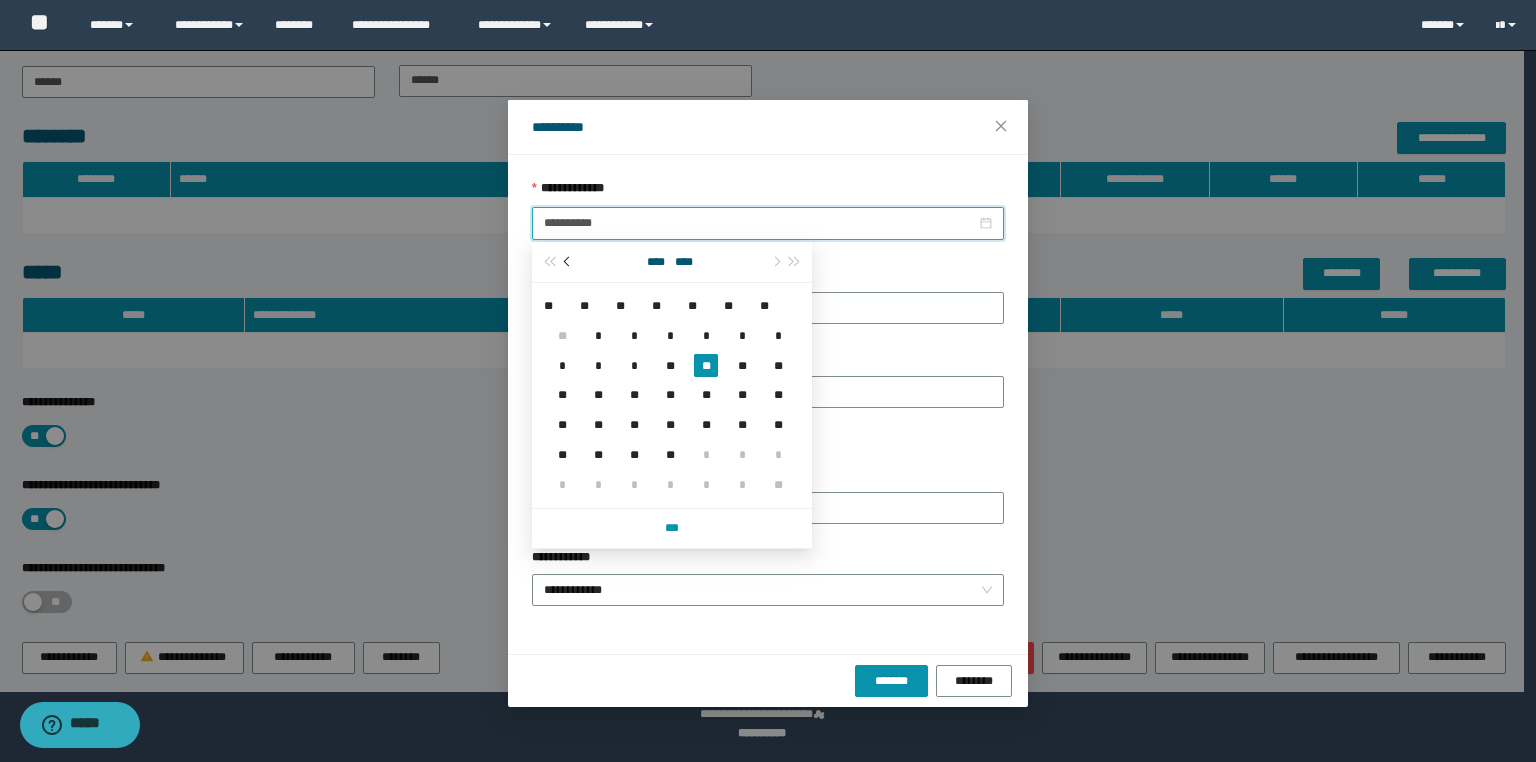 click at bounding box center [569, 261] 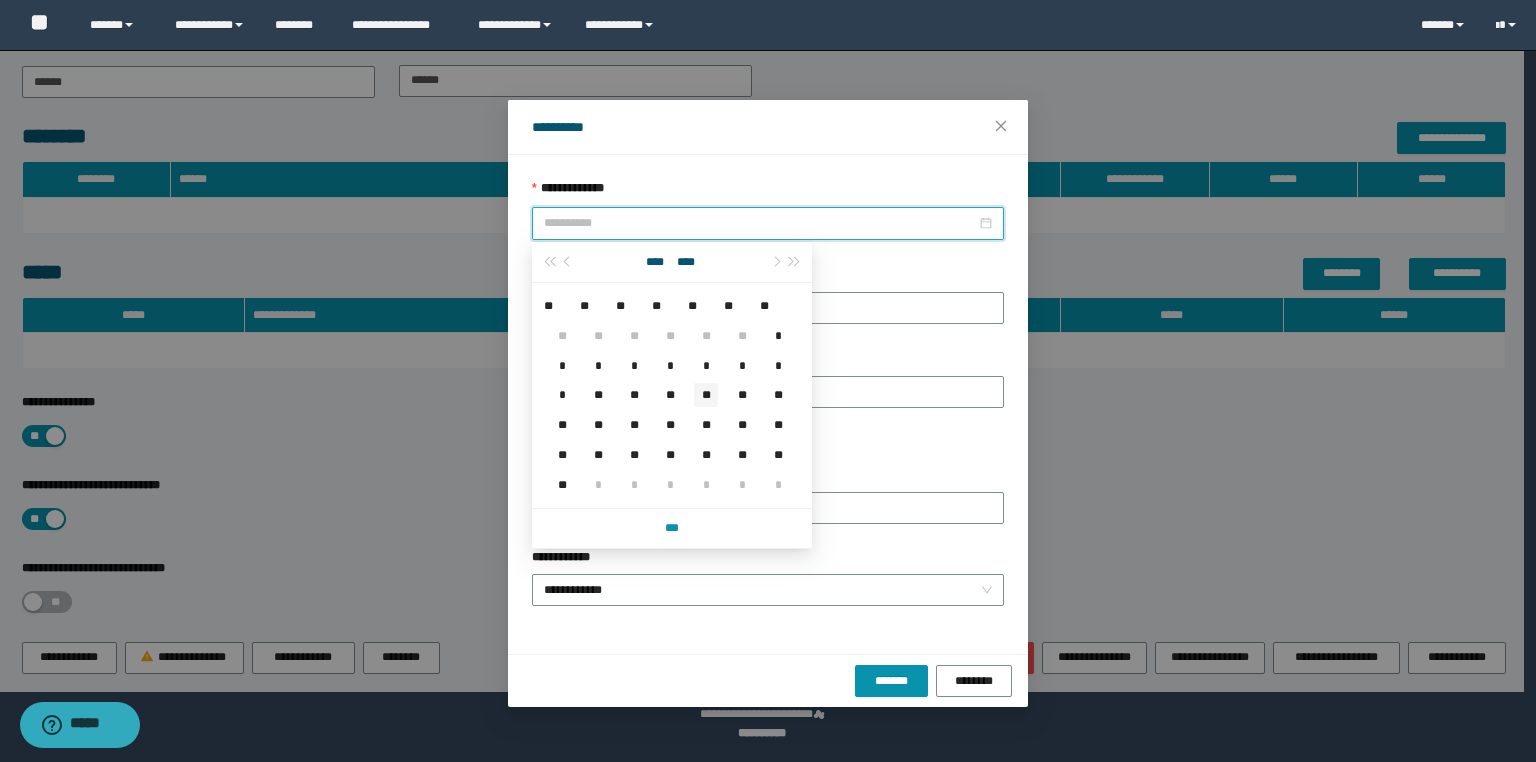 type on "**********" 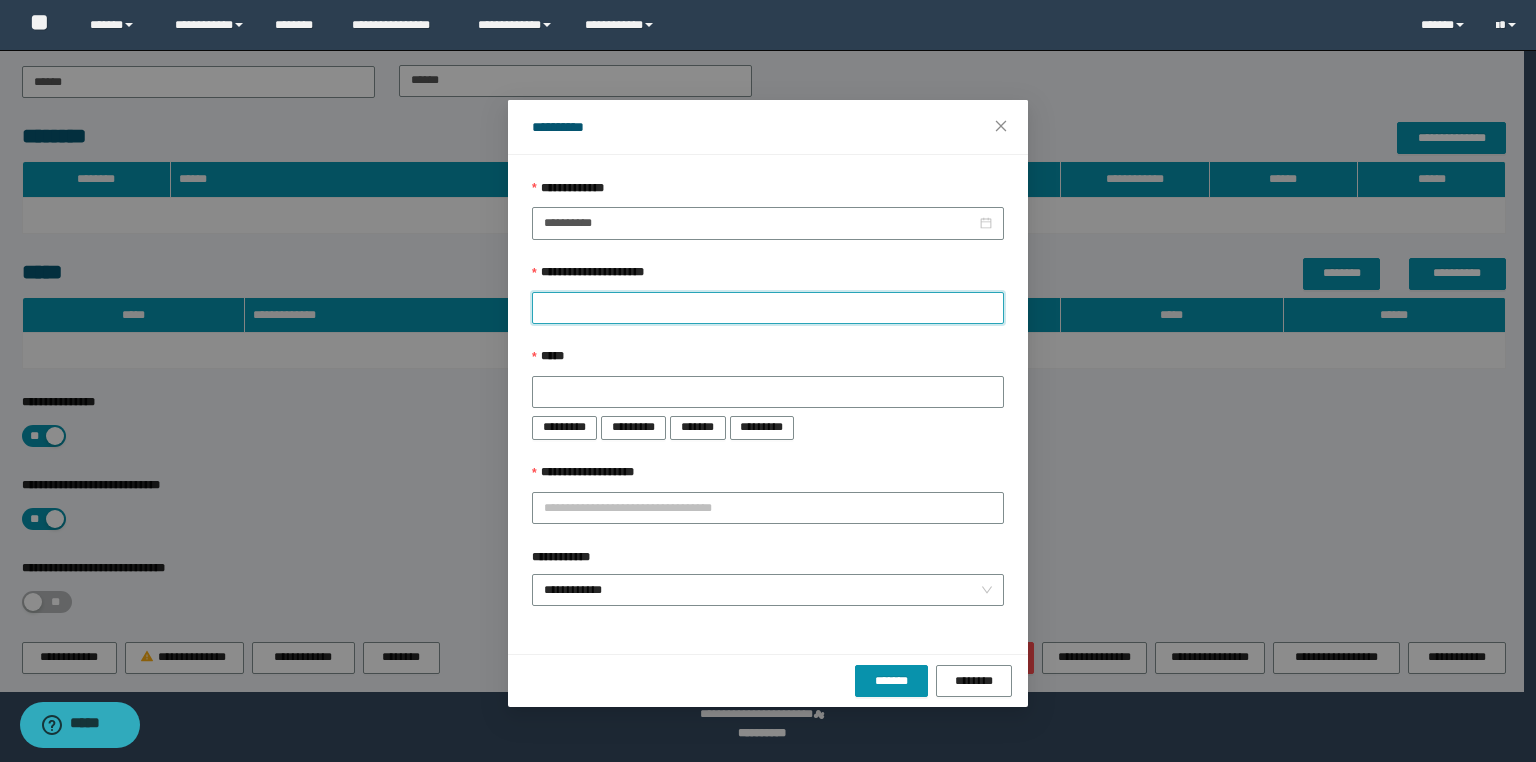 click on "**********" at bounding box center [768, 308] 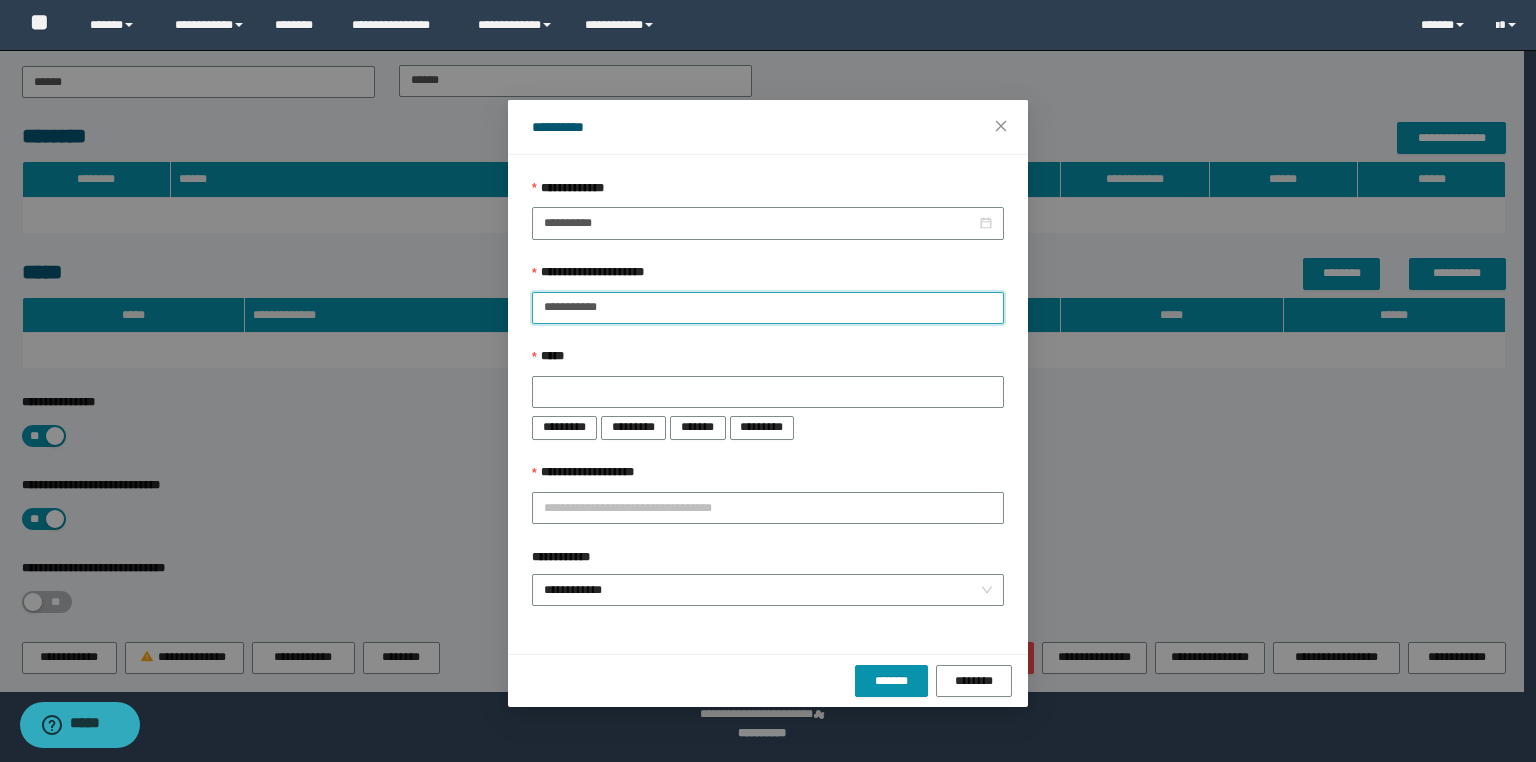 type on "**********" 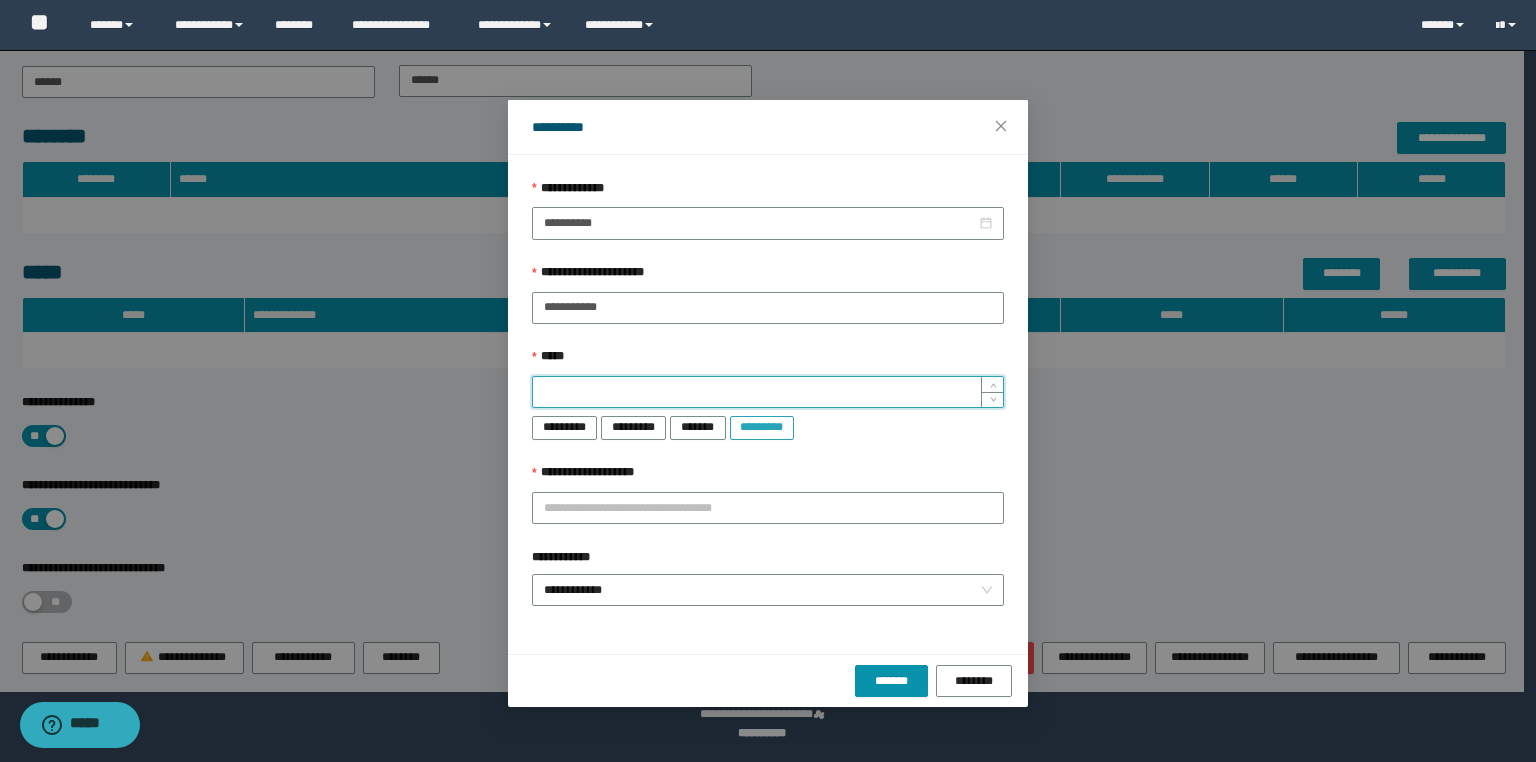click on "*********" at bounding box center (762, 427) 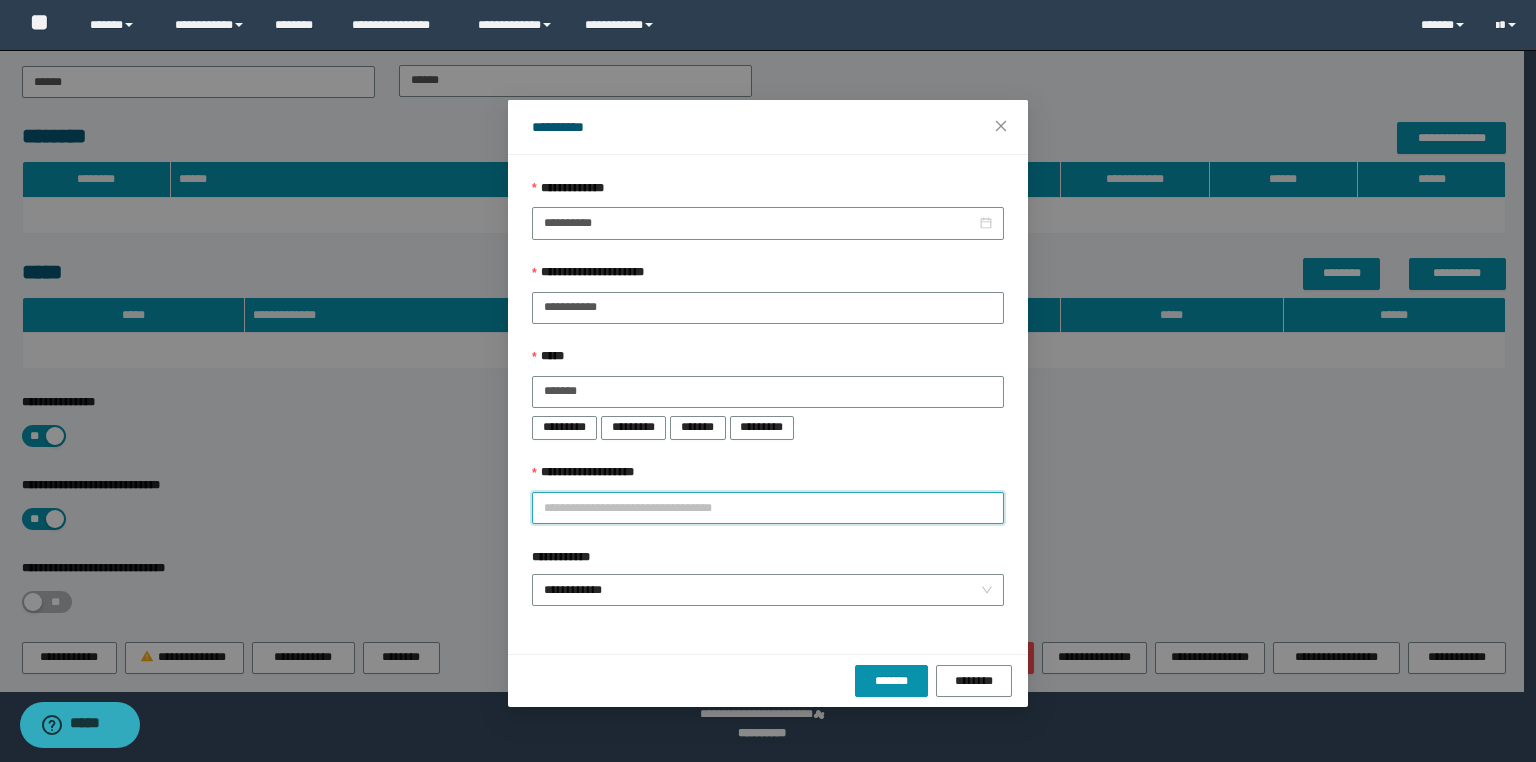 click on "**********" at bounding box center (768, 508) 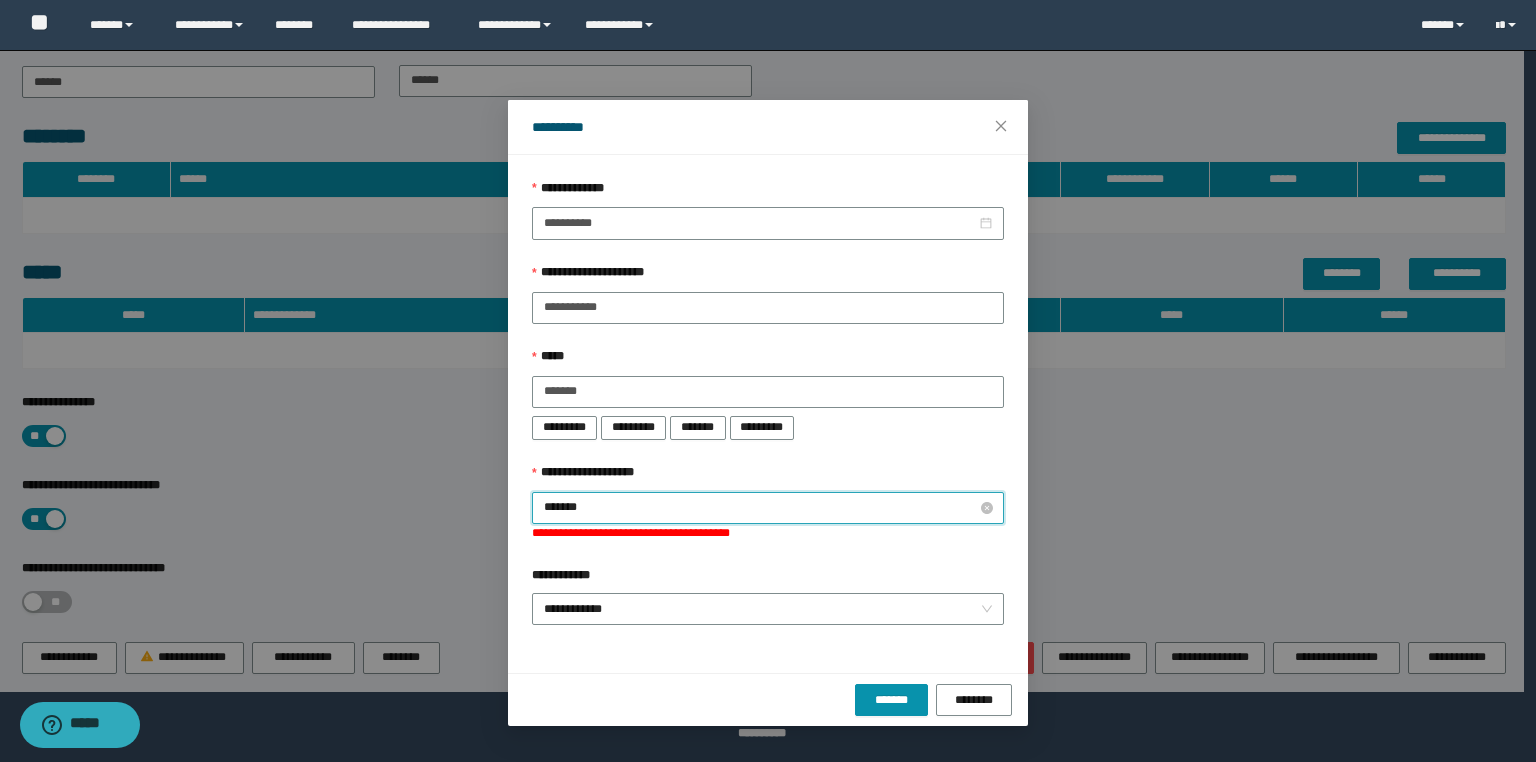 type on "********" 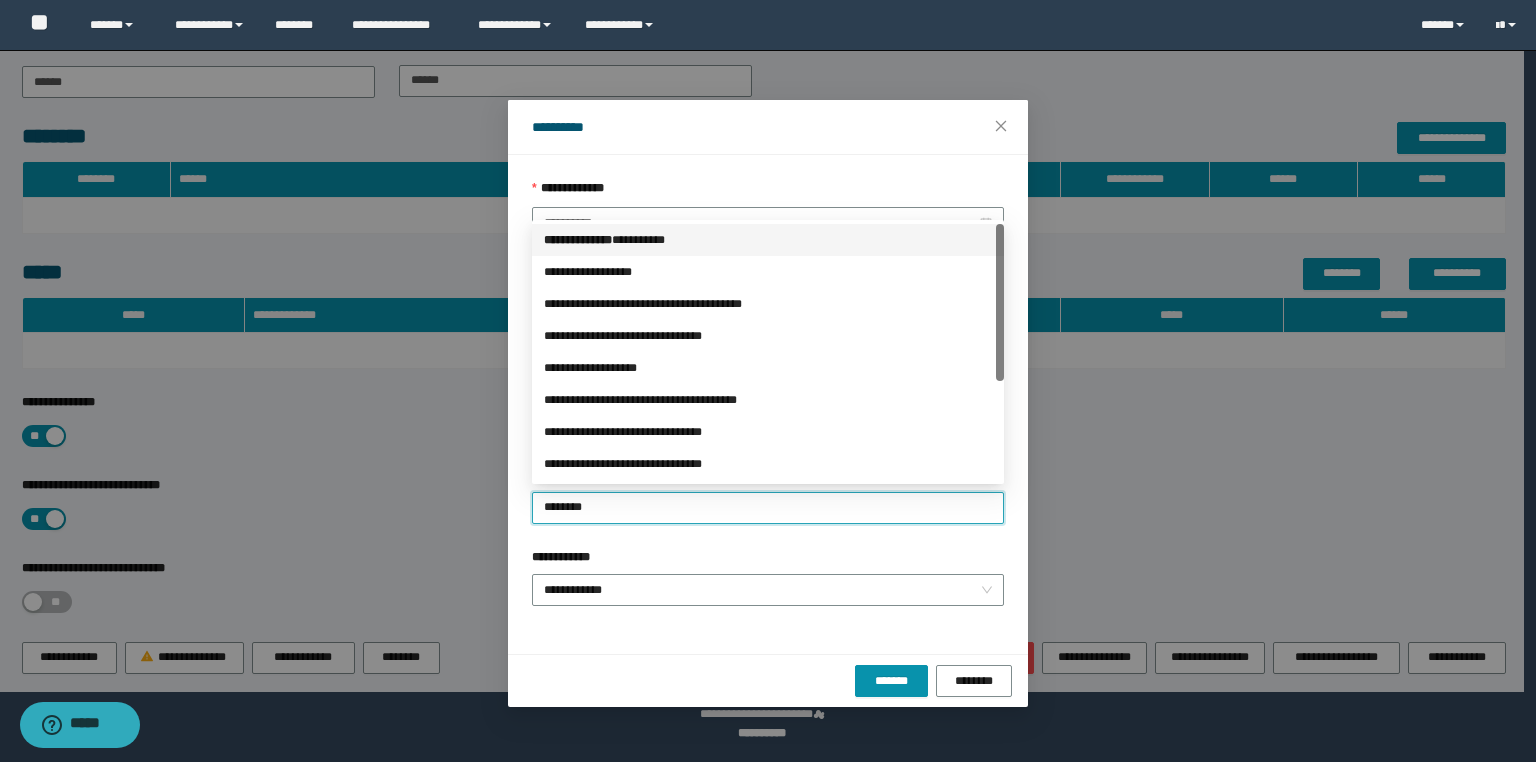 click on "*** *   ********* * ********" at bounding box center (768, 240) 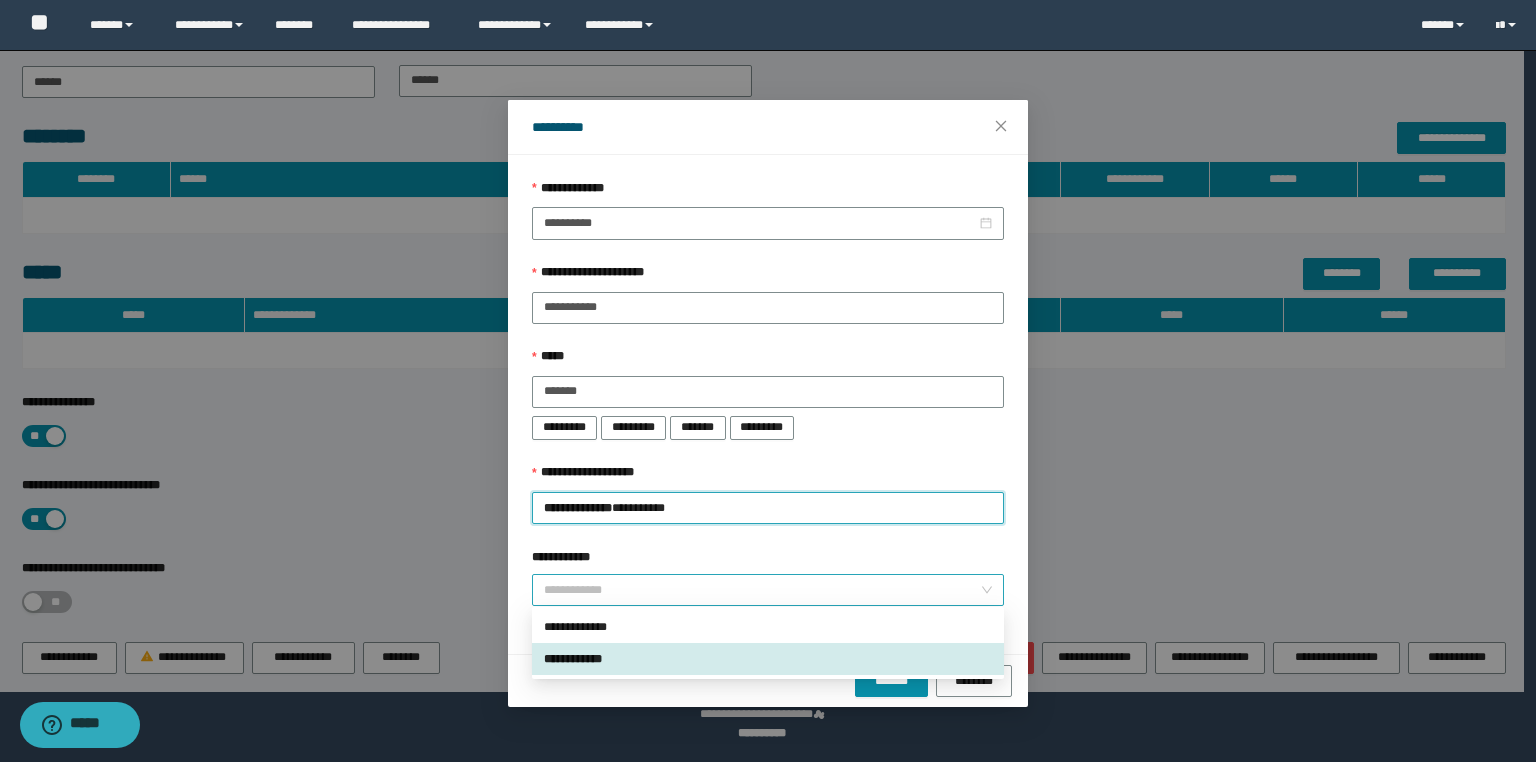 click on "**********" at bounding box center (768, 590) 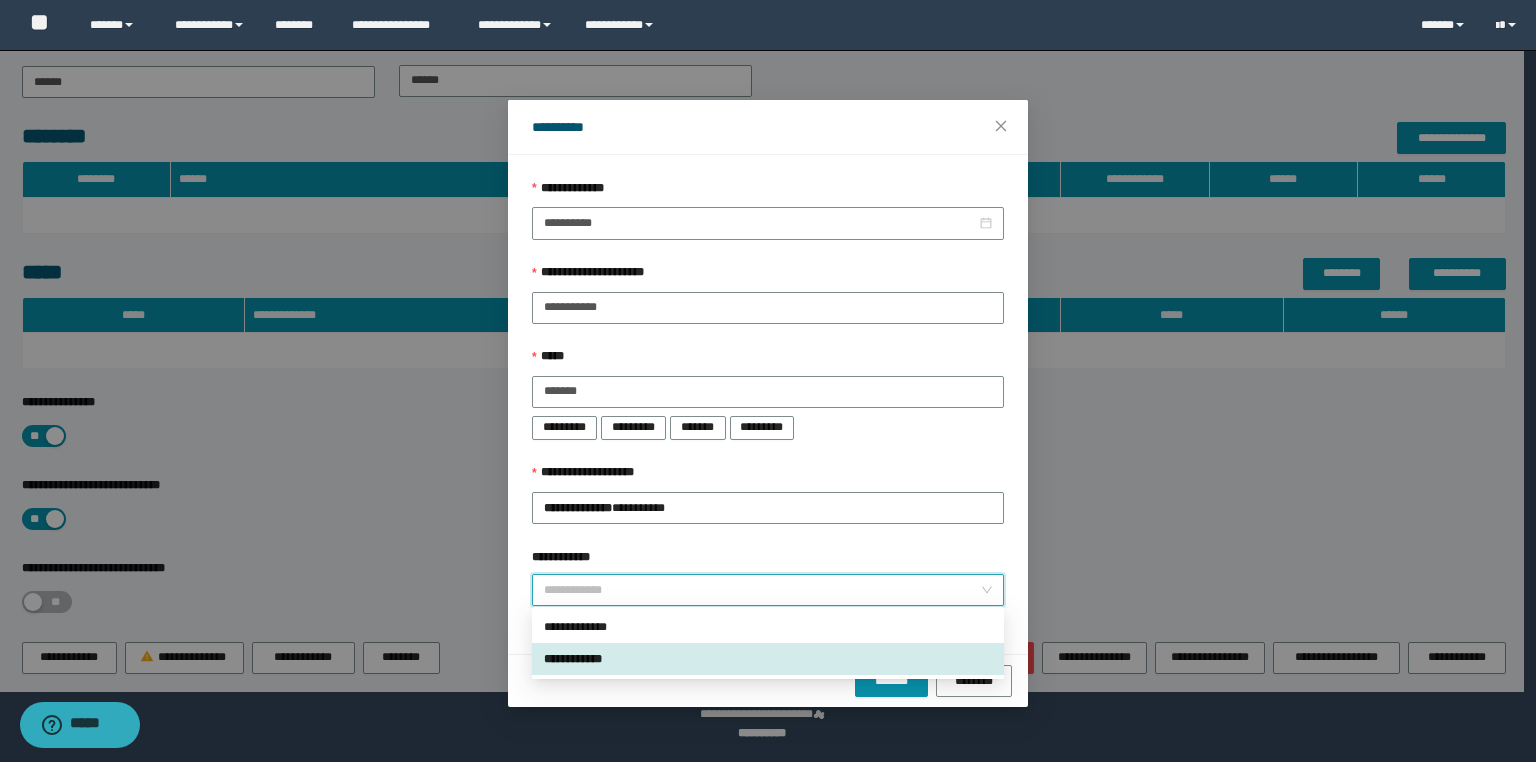 click on "**********" at bounding box center [768, 659] 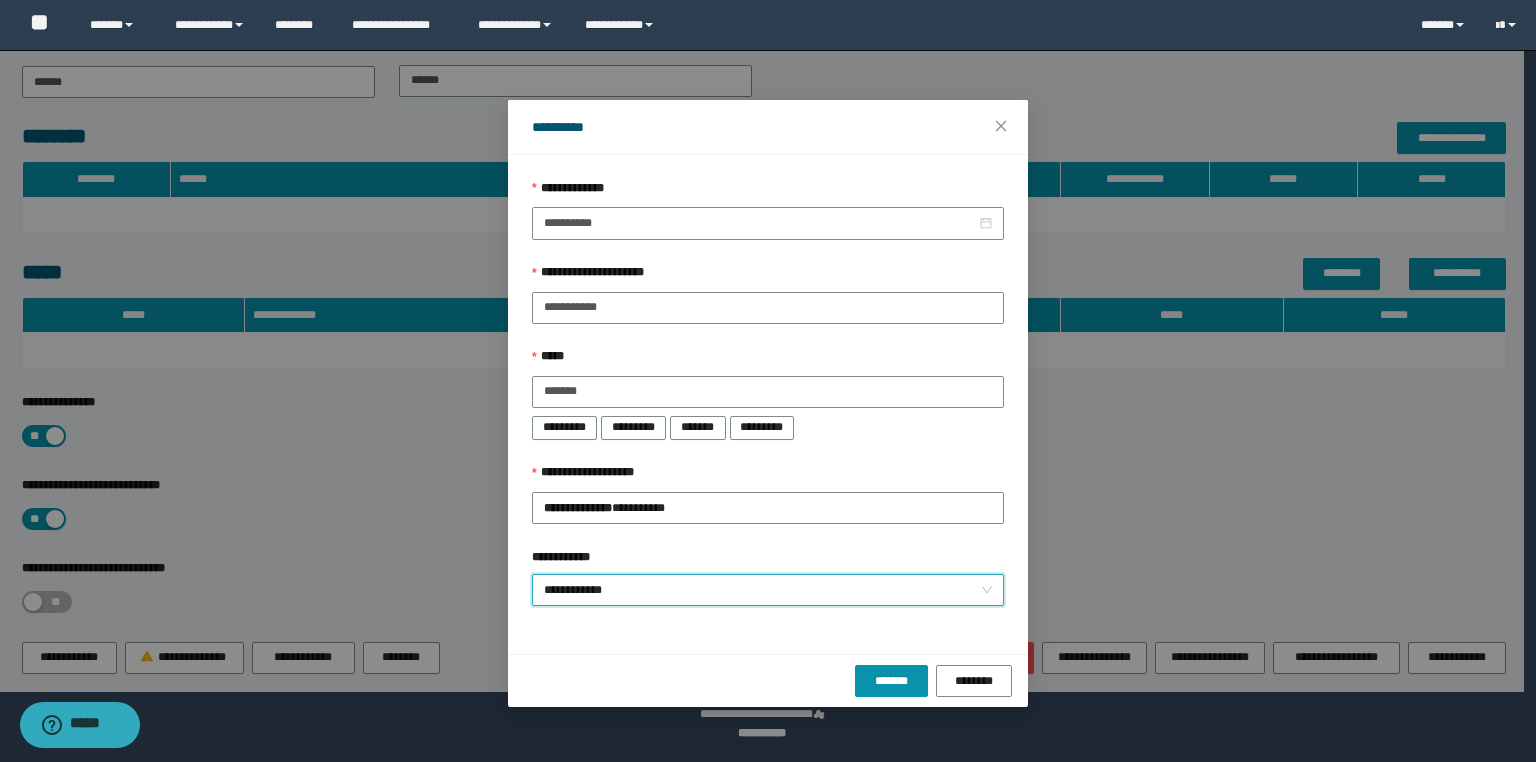 click on "**********" at bounding box center [768, 590] 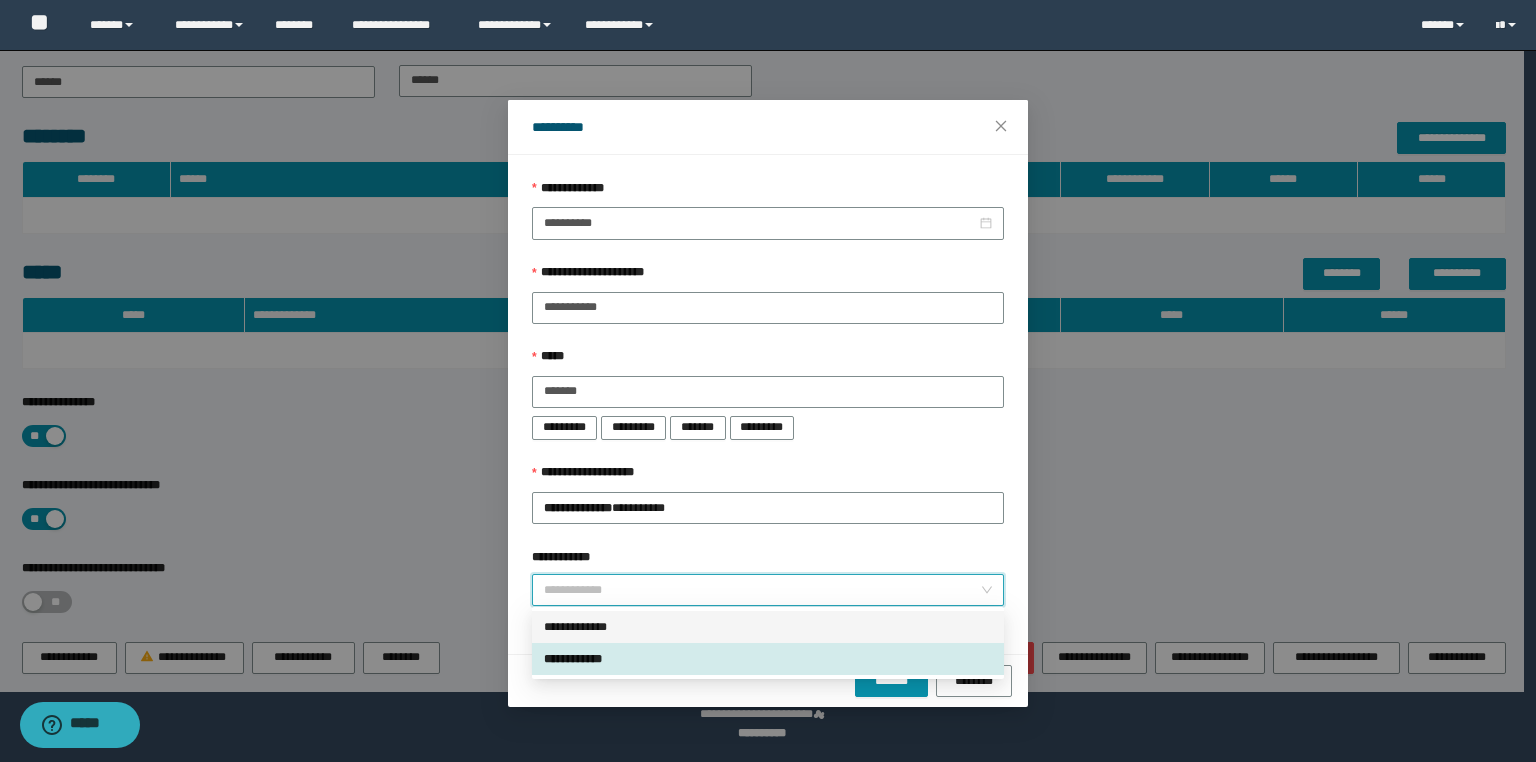 click on "**********" at bounding box center [768, 627] 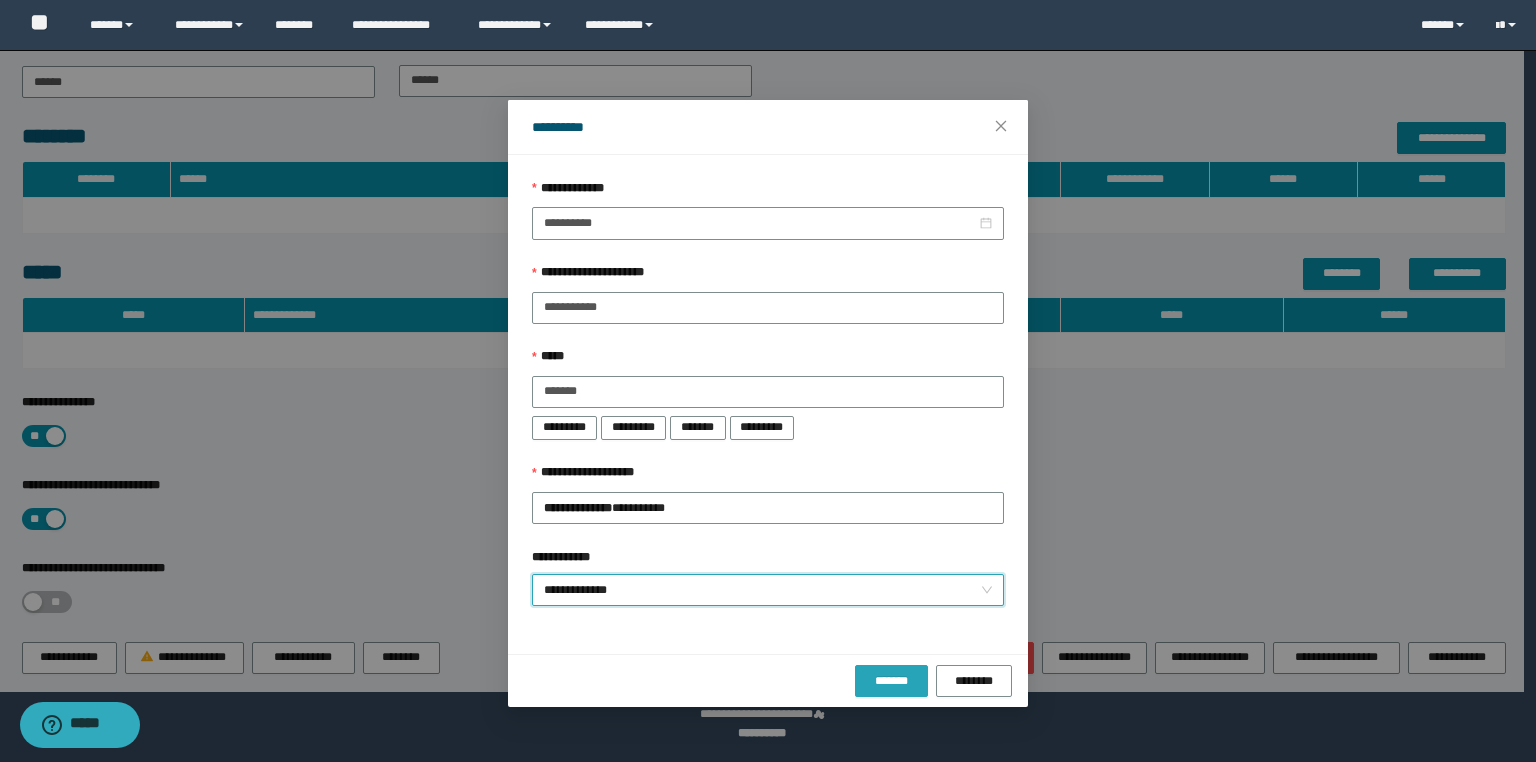 click on "*******" at bounding box center [891, 681] 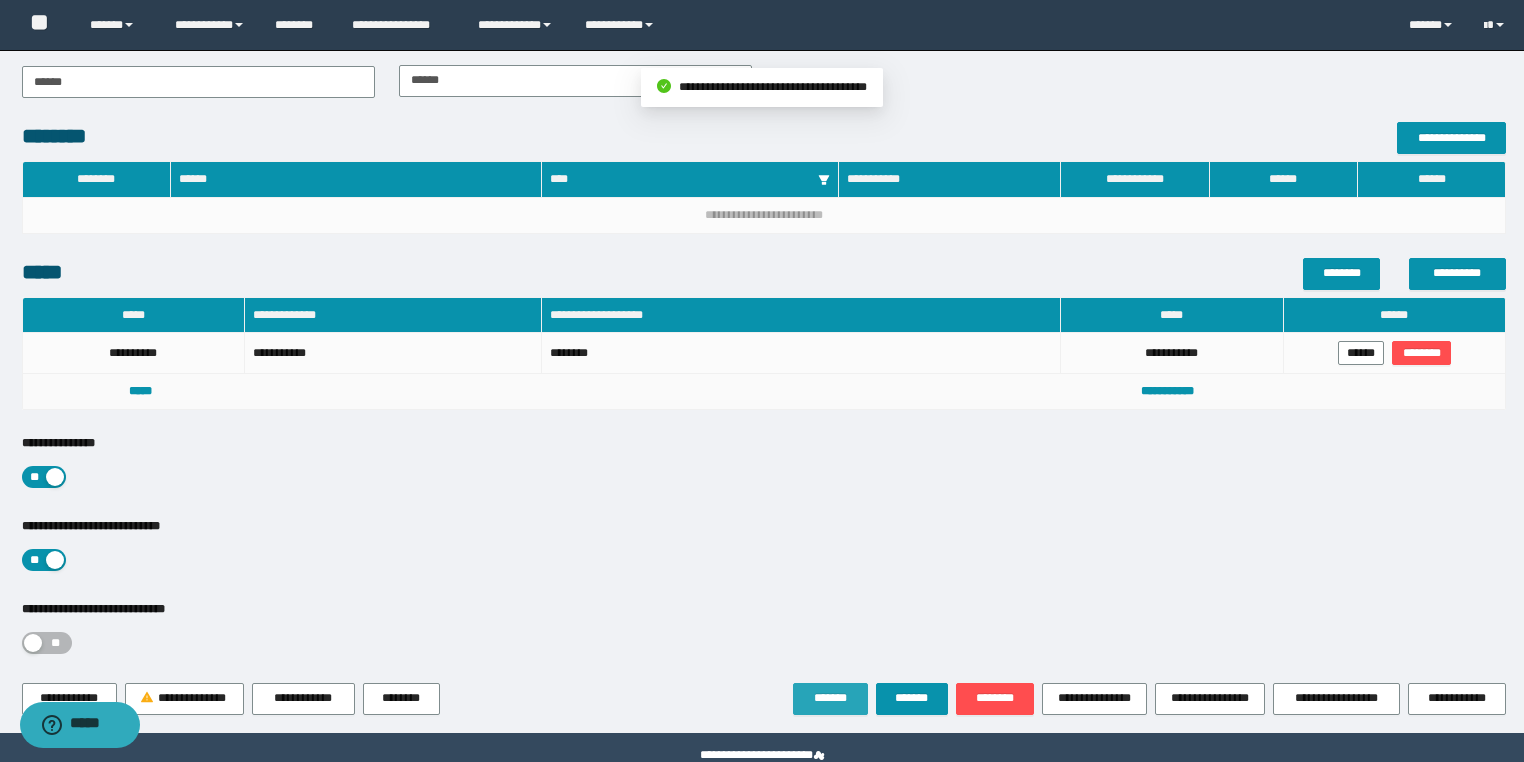 click on "*******" at bounding box center [830, 698] 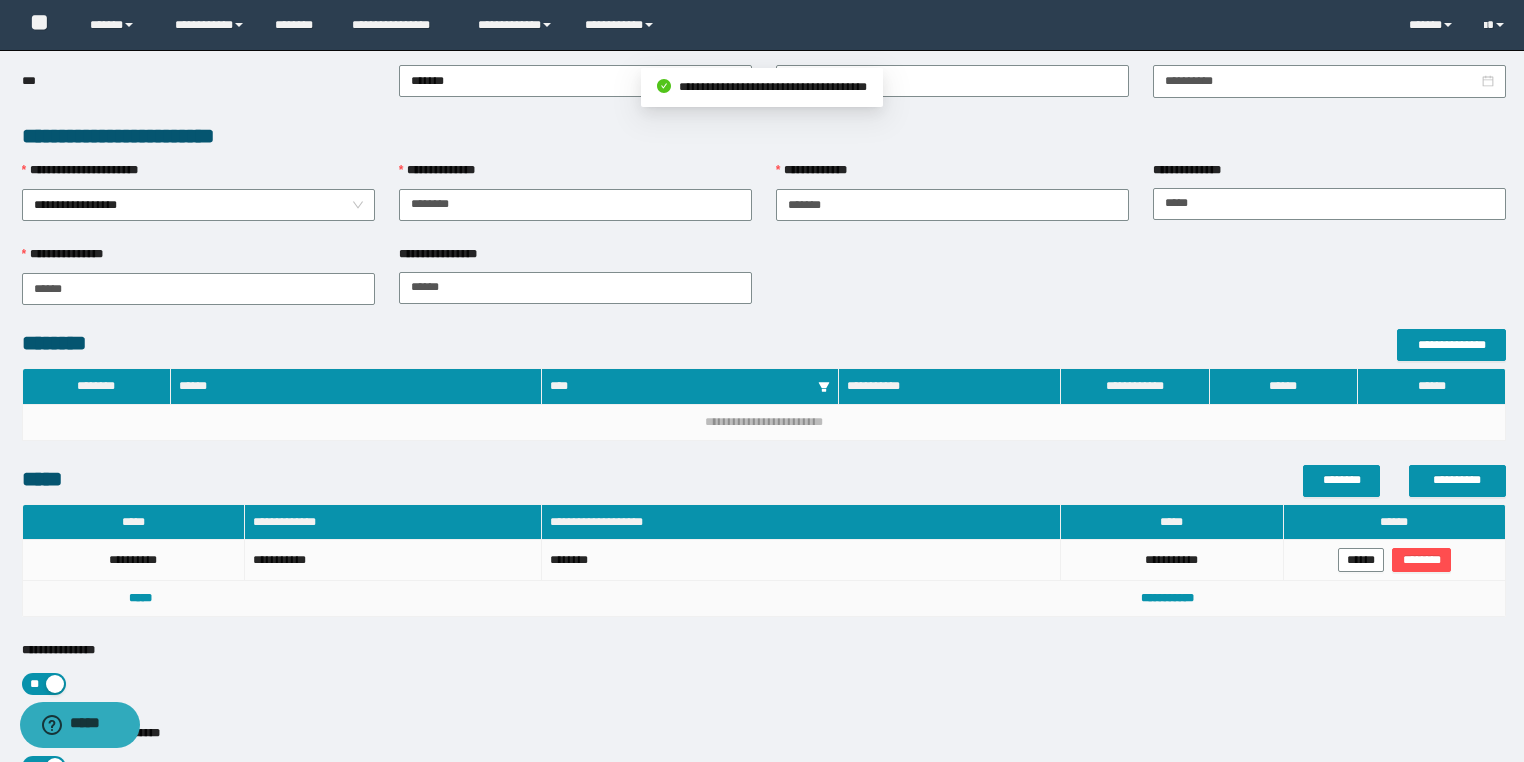 scroll, scrollTop: 0, scrollLeft: 0, axis: both 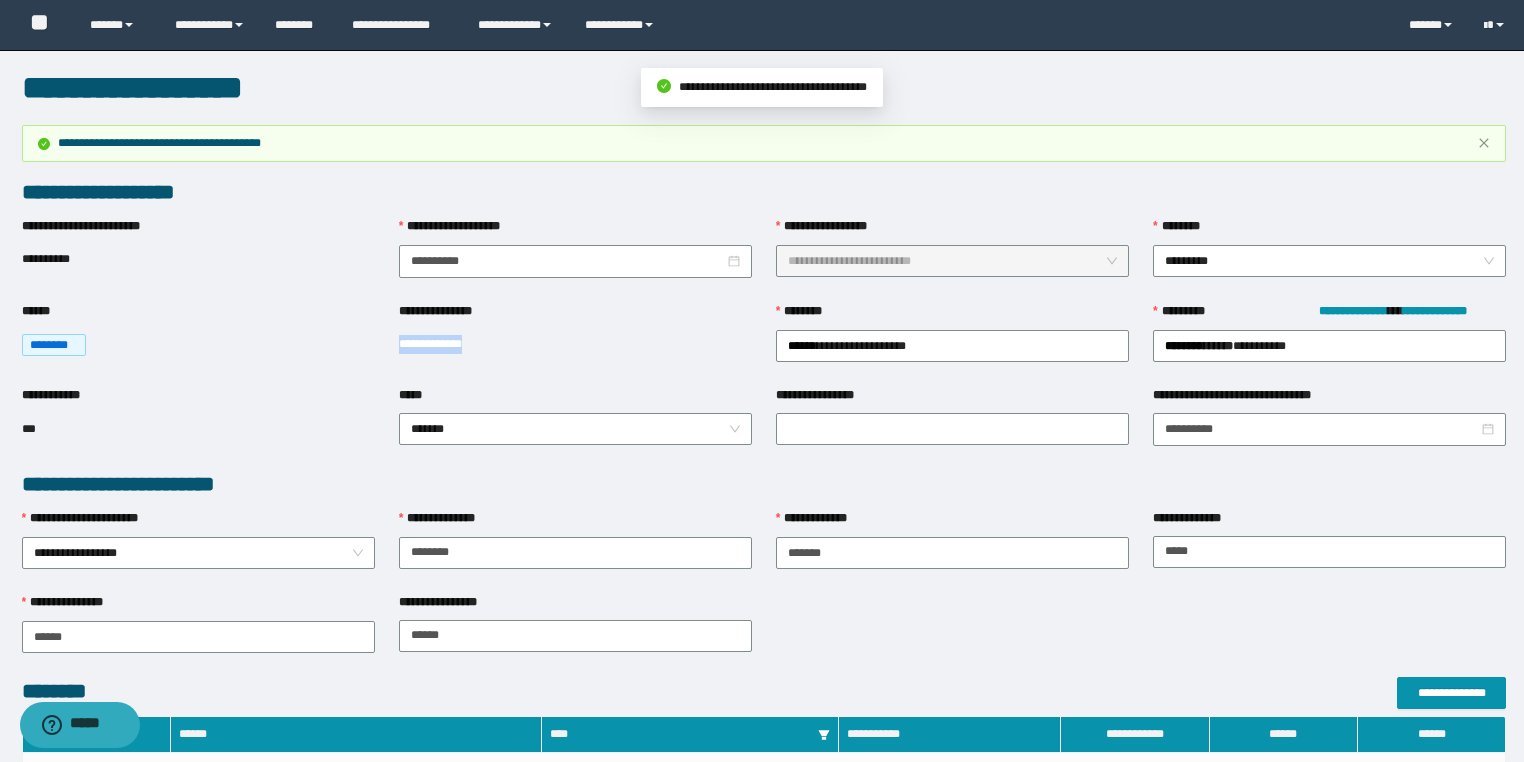 drag, startPoint x: 524, startPoint y: 346, endPoint x: 390, endPoint y: 354, distance: 134.23859 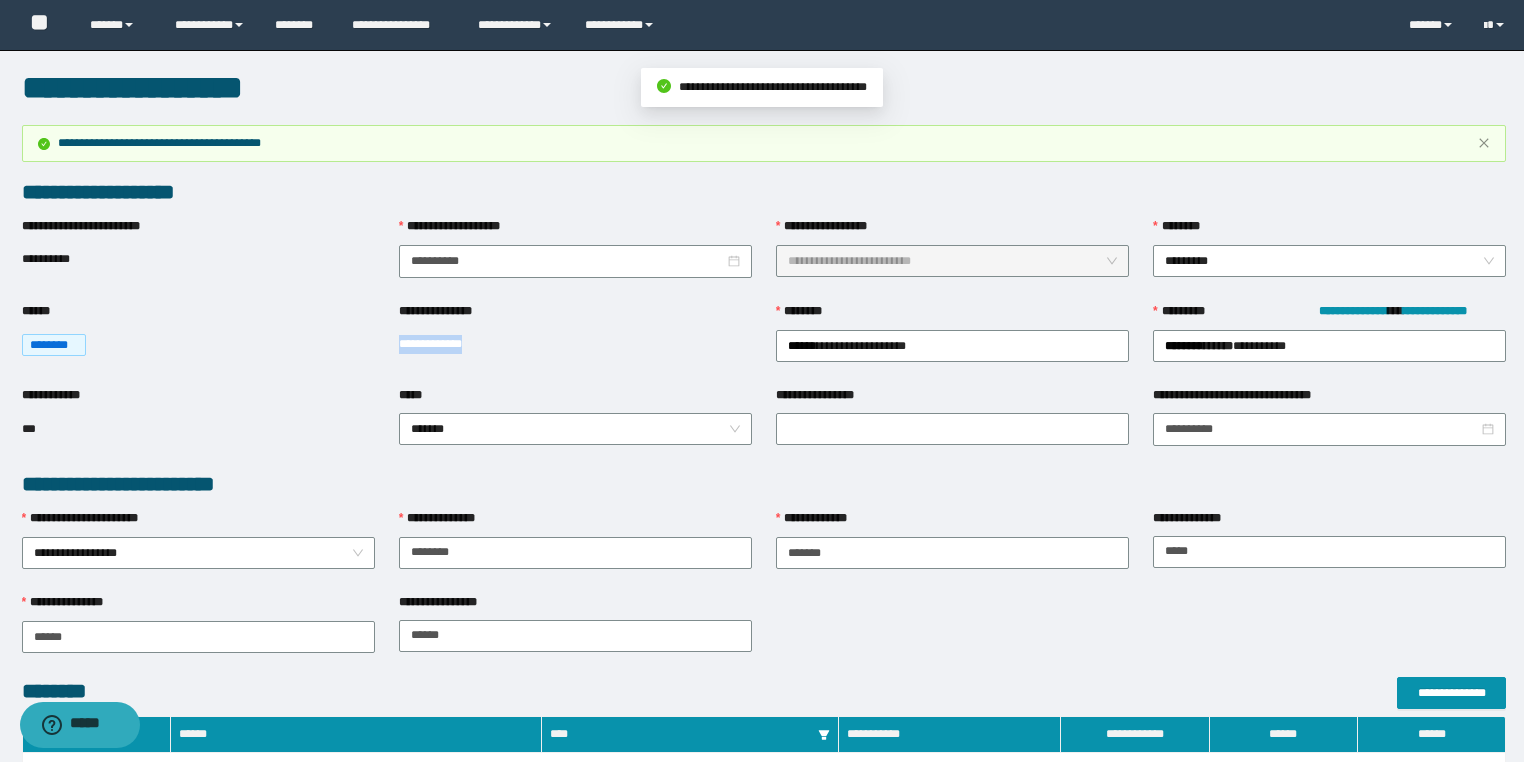 copy on "**********" 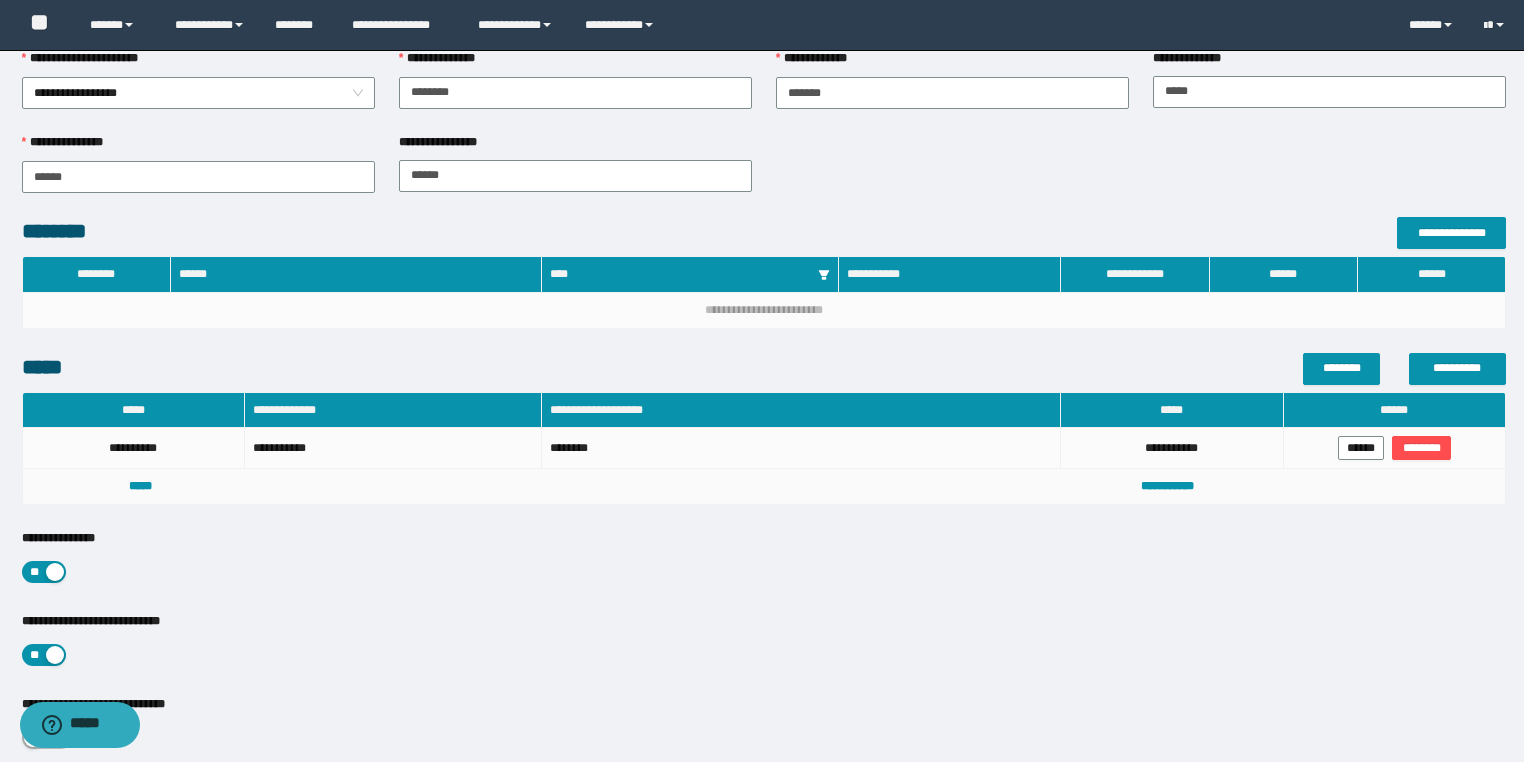 scroll, scrollTop: 596, scrollLeft: 0, axis: vertical 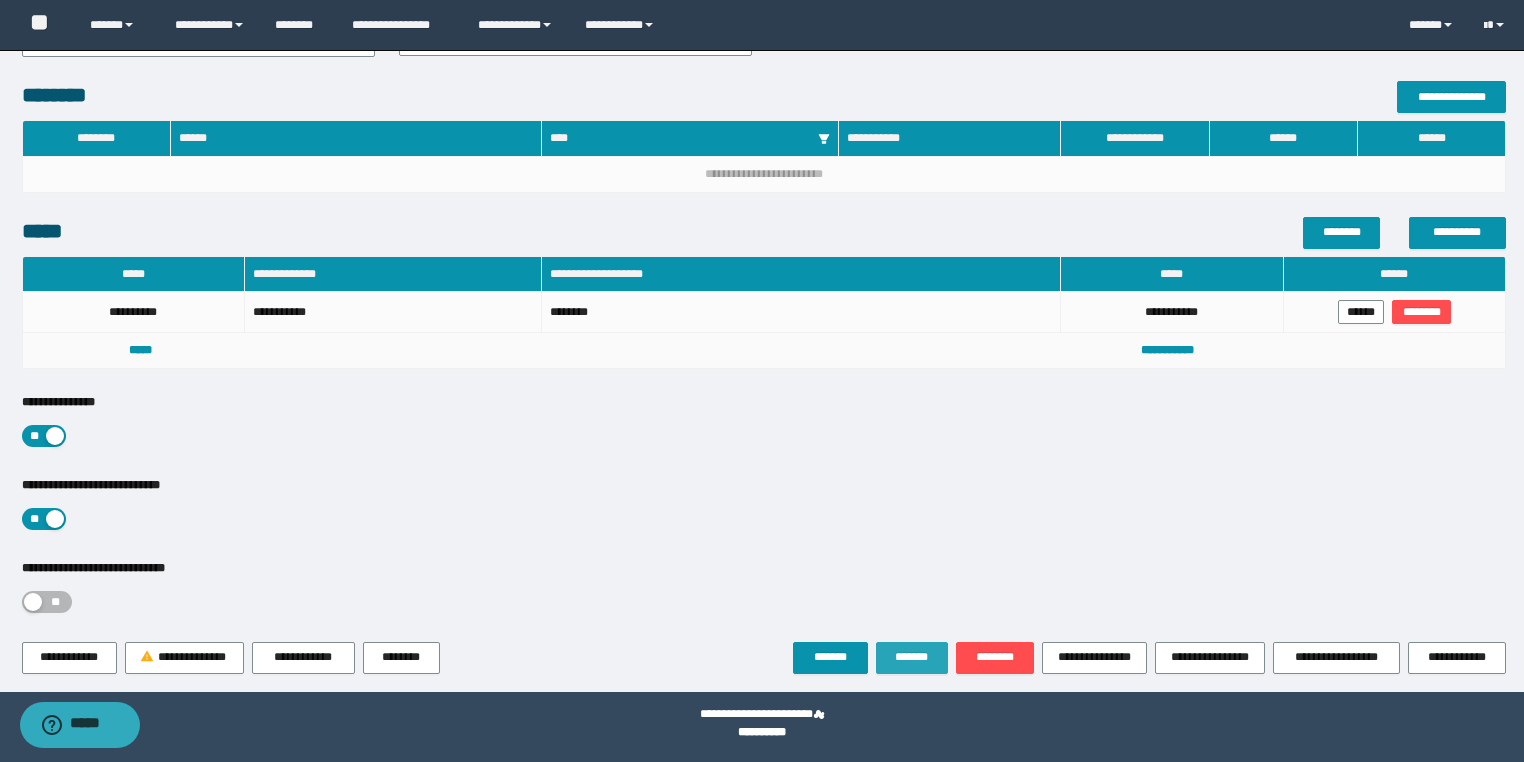 click on "*******" at bounding box center (912, 657) 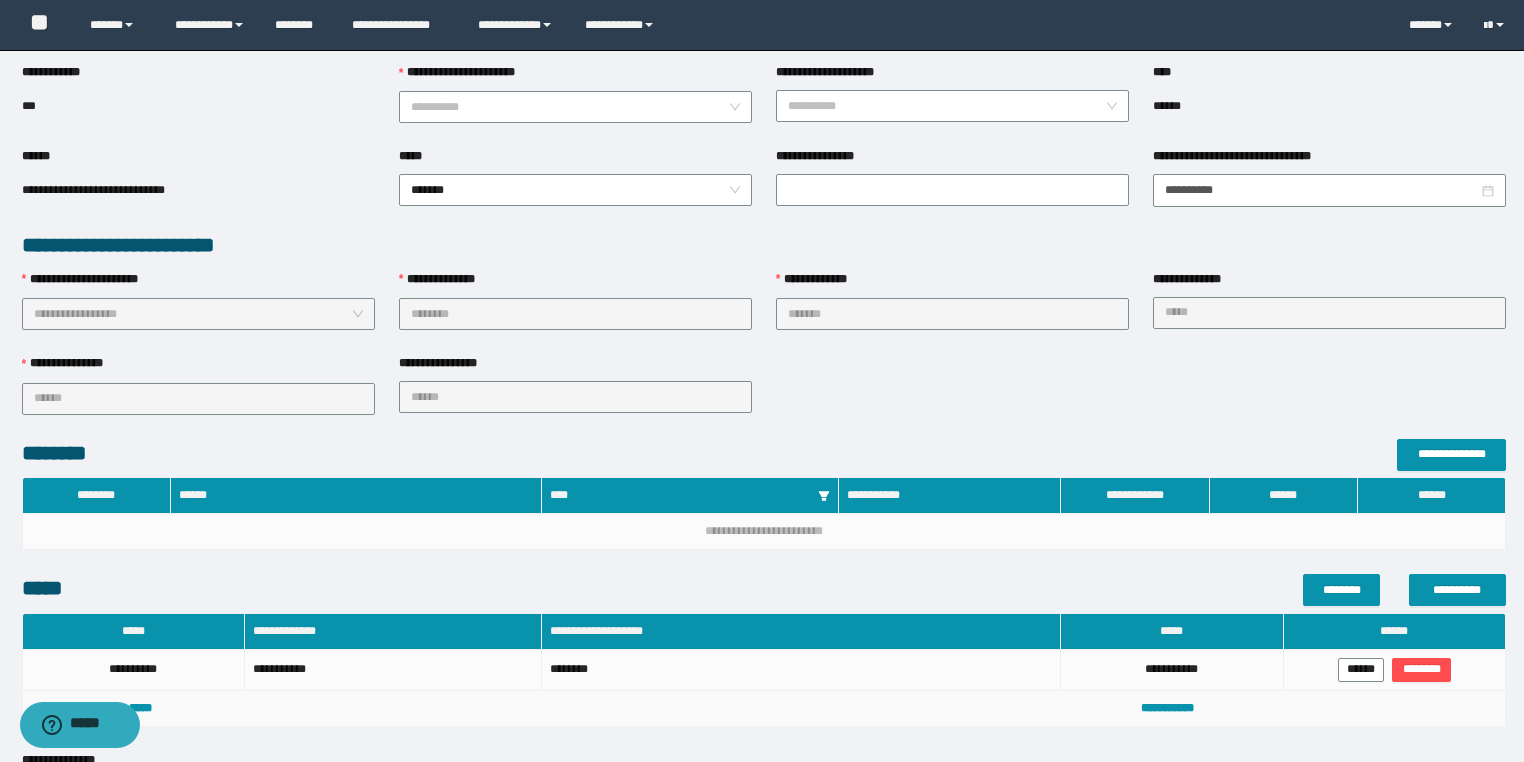 scroll, scrollTop: 0, scrollLeft: 0, axis: both 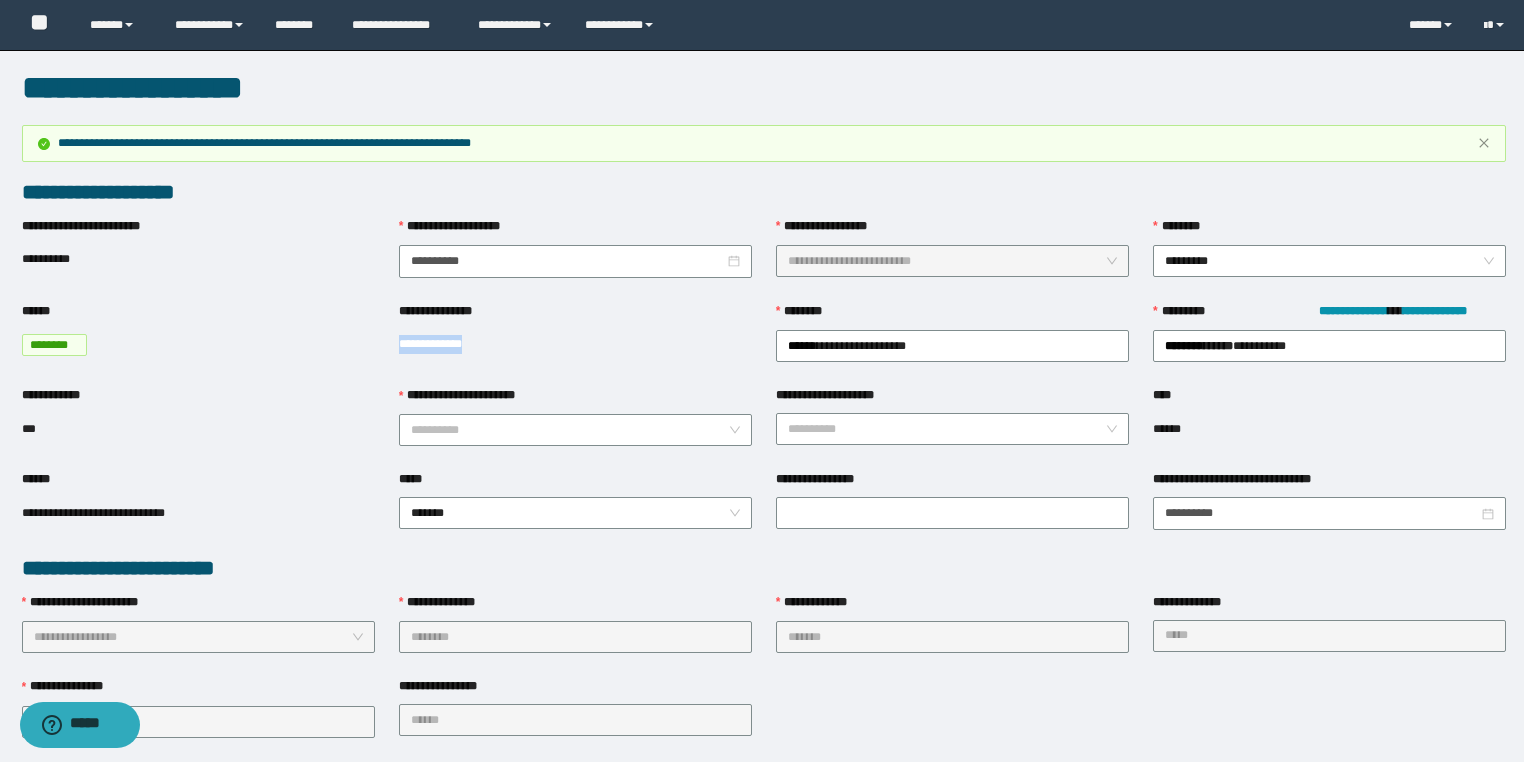 copy on "**********" 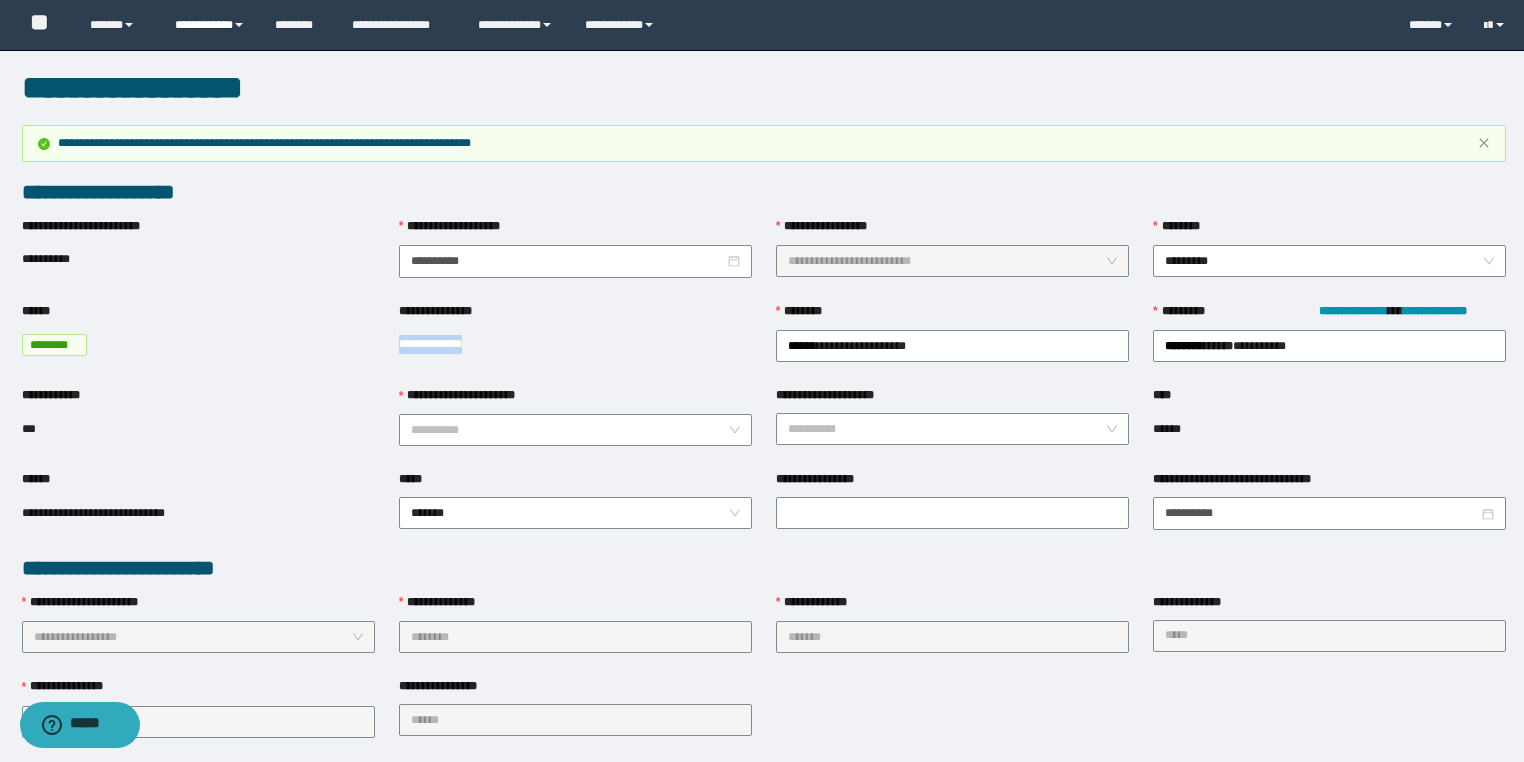 click at bounding box center [239, 25] 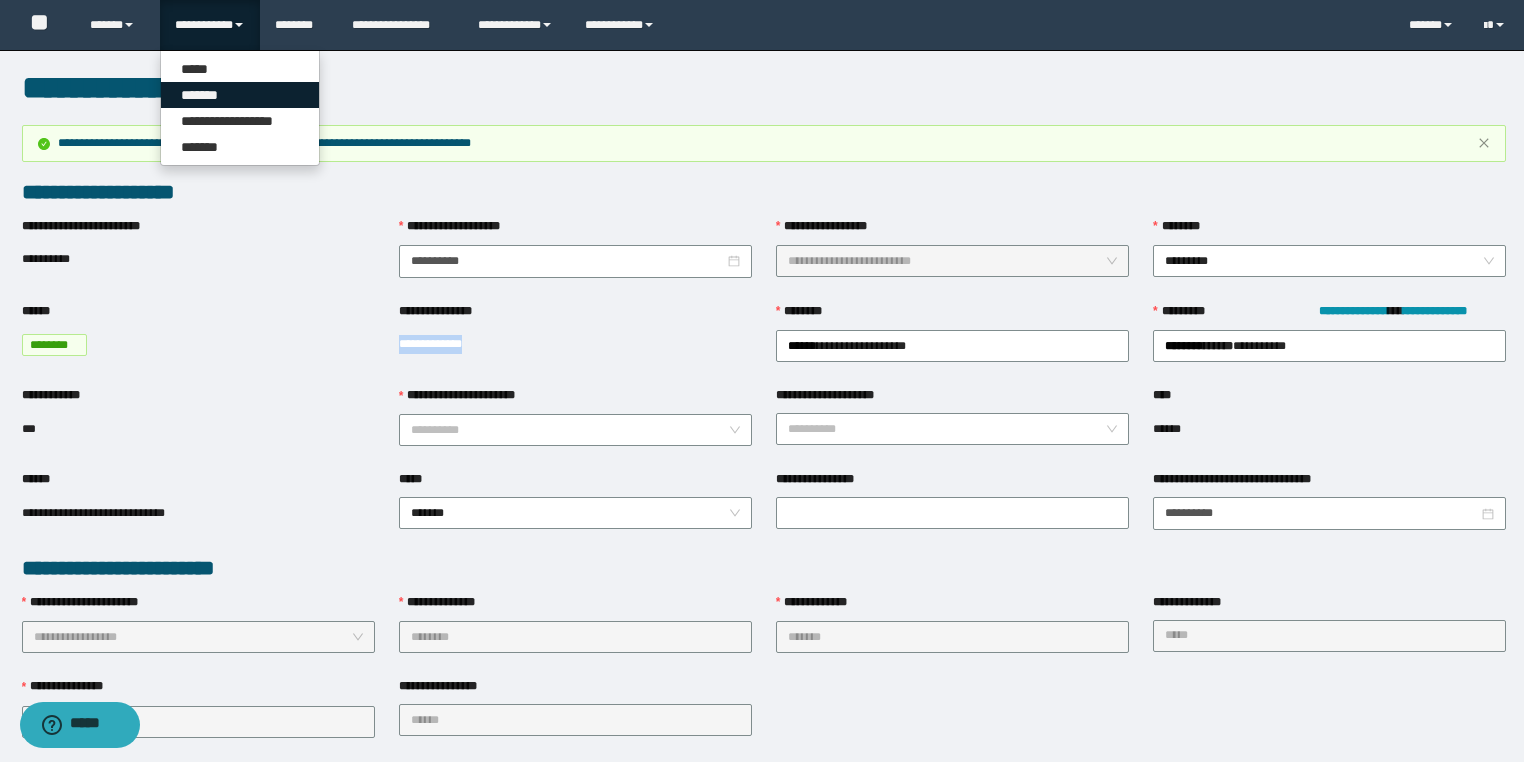 click on "*******" at bounding box center [240, 95] 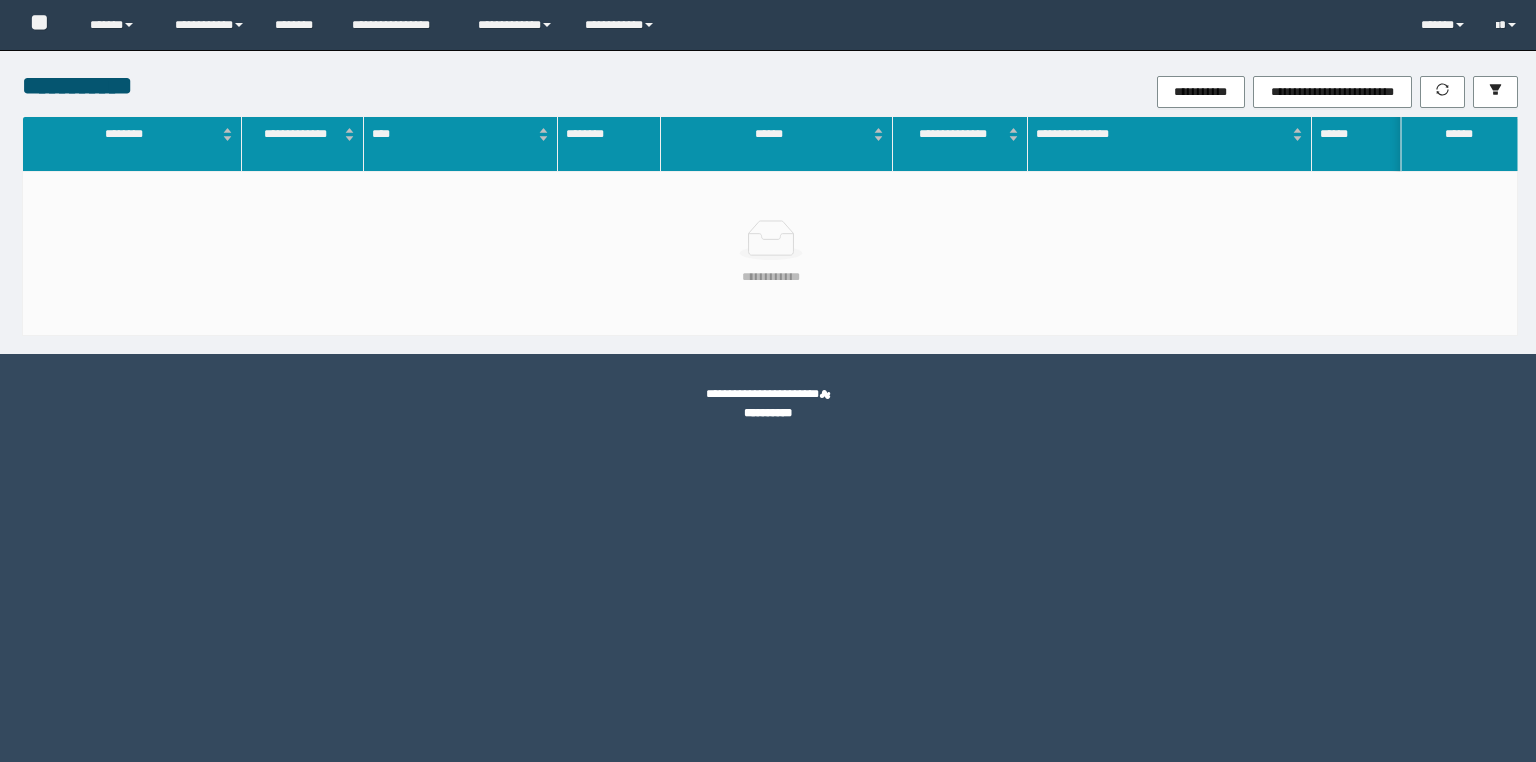 scroll, scrollTop: 0, scrollLeft: 0, axis: both 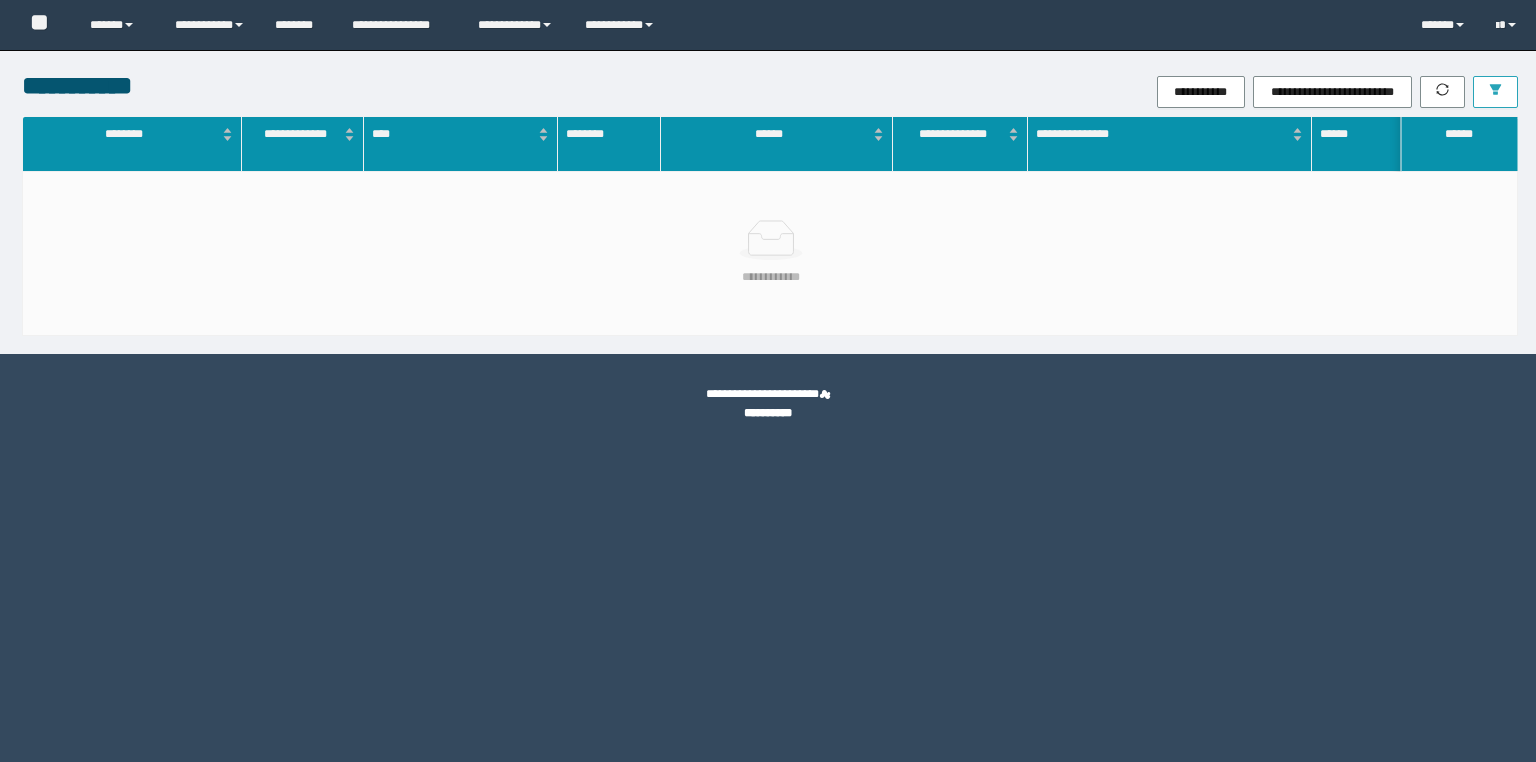 click 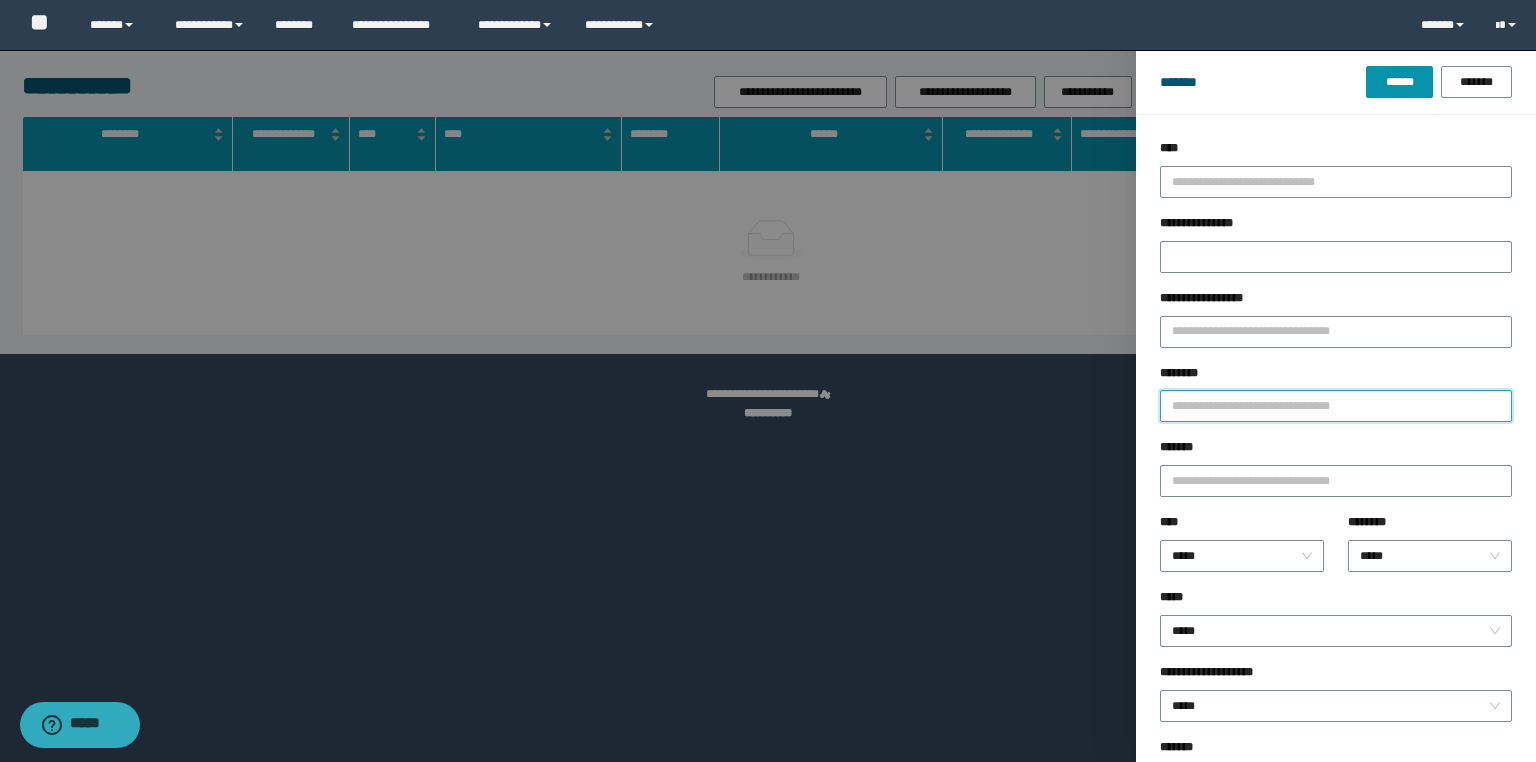 click on "********" at bounding box center [1336, 406] 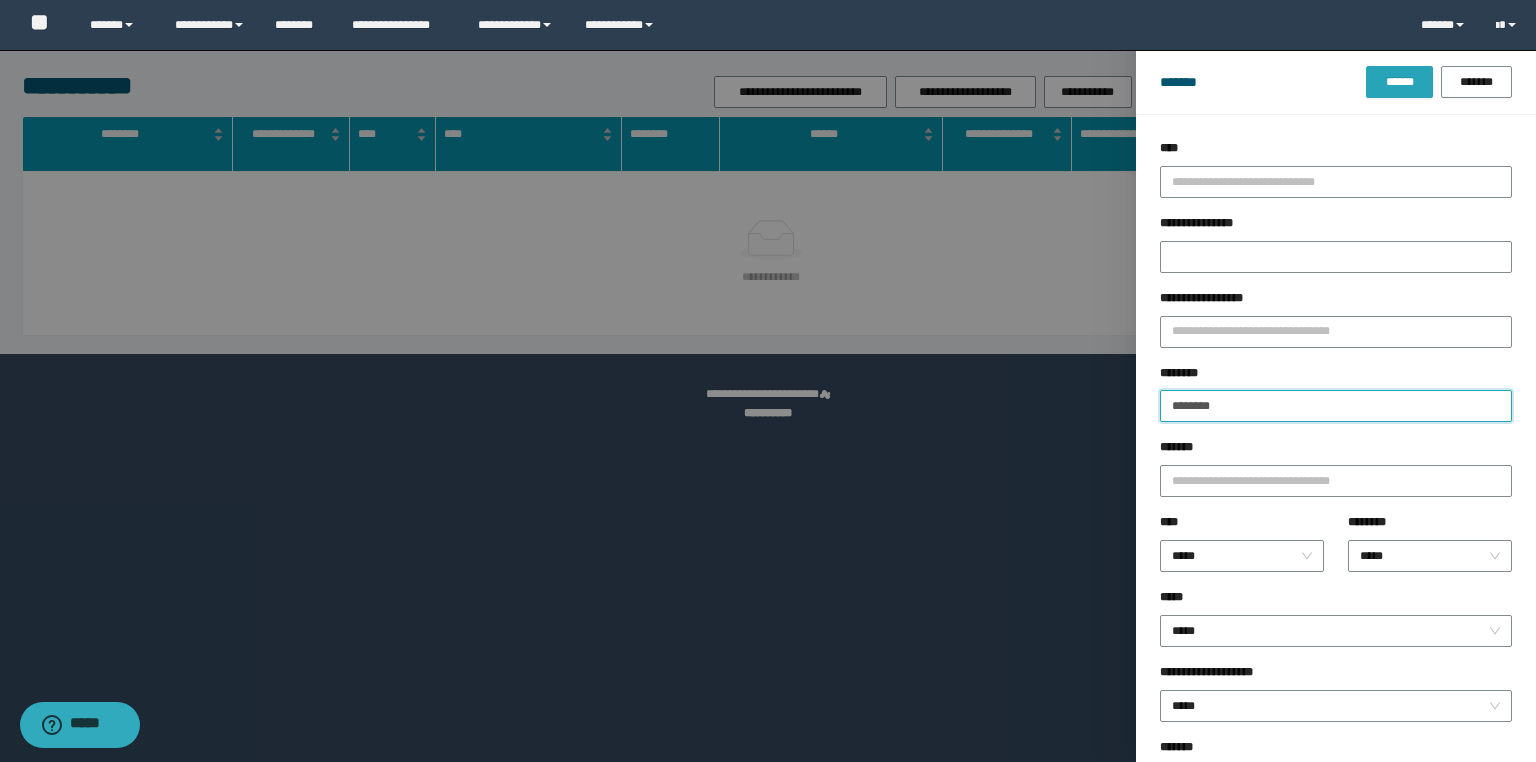 type on "********" 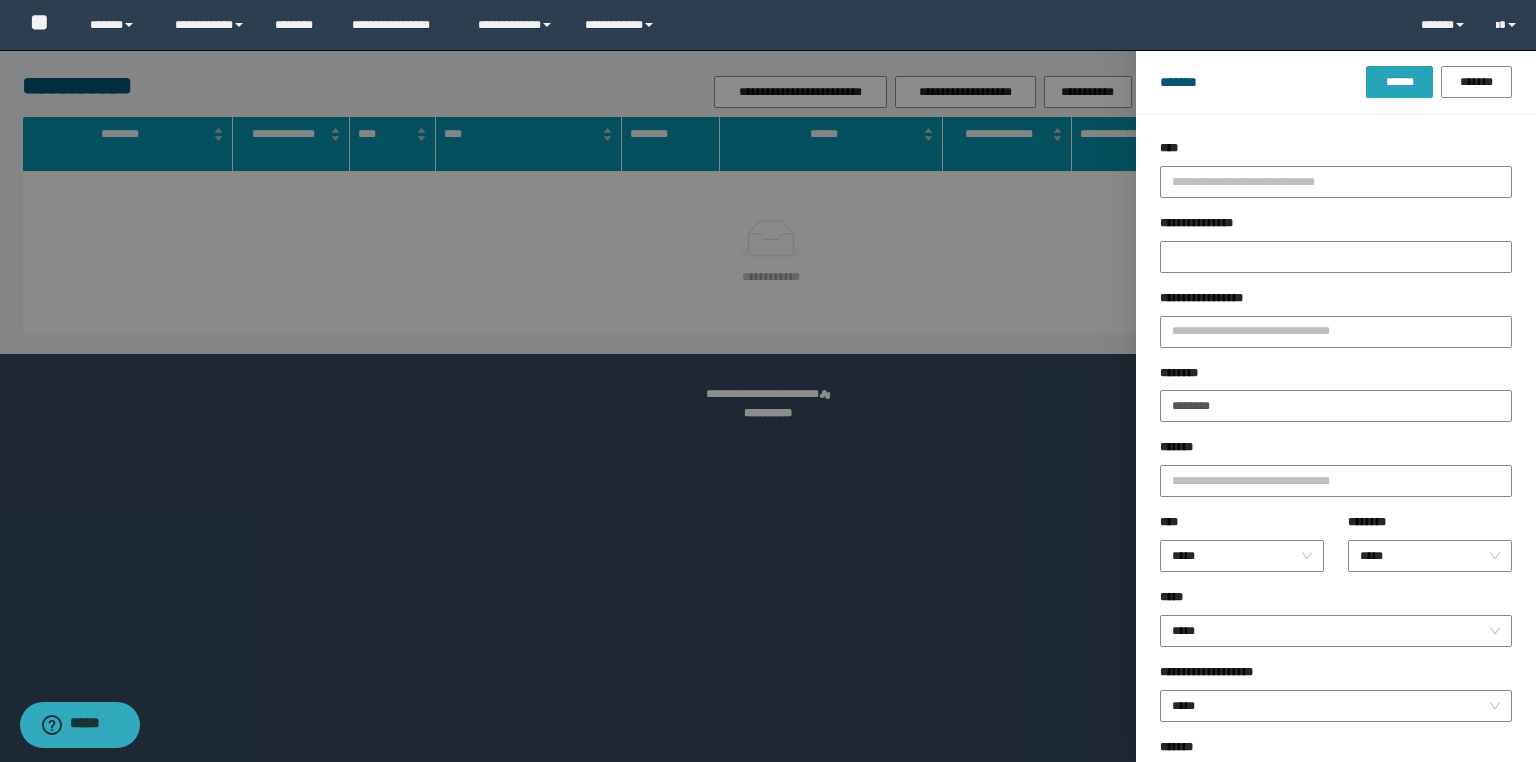 click on "******" at bounding box center (1399, 82) 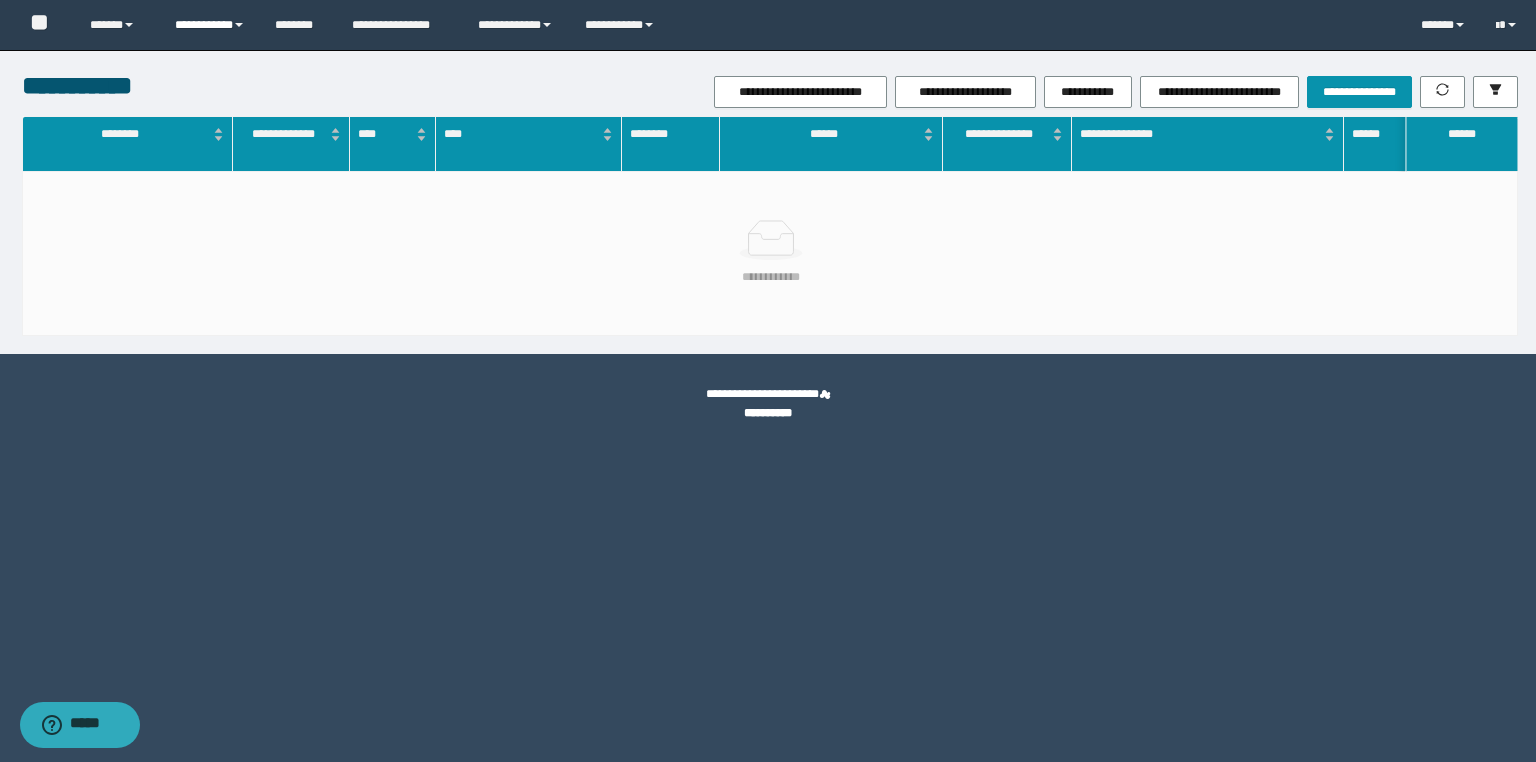 click at bounding box center [239, 25] 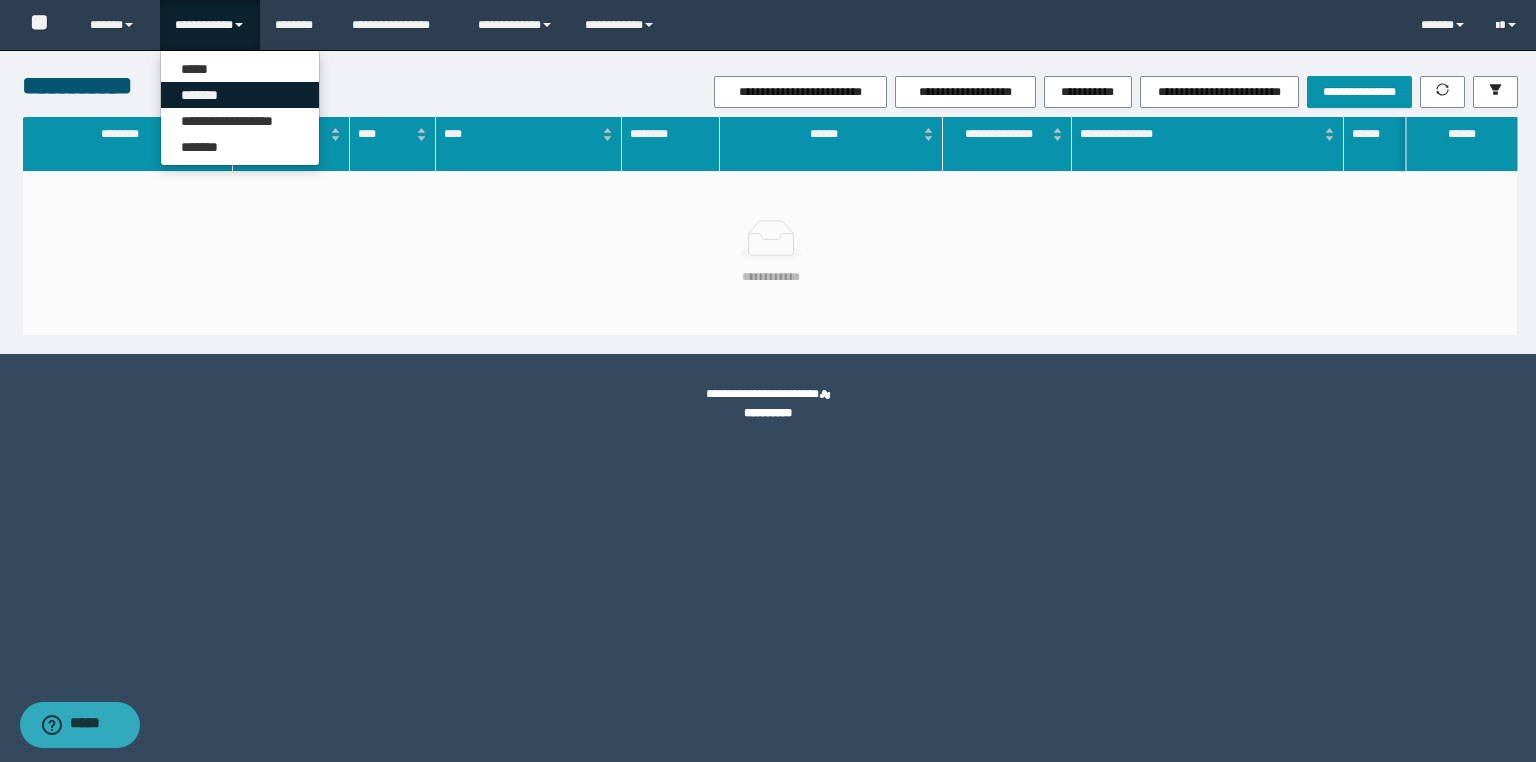click on "*******" at bounding box center [240, 95] 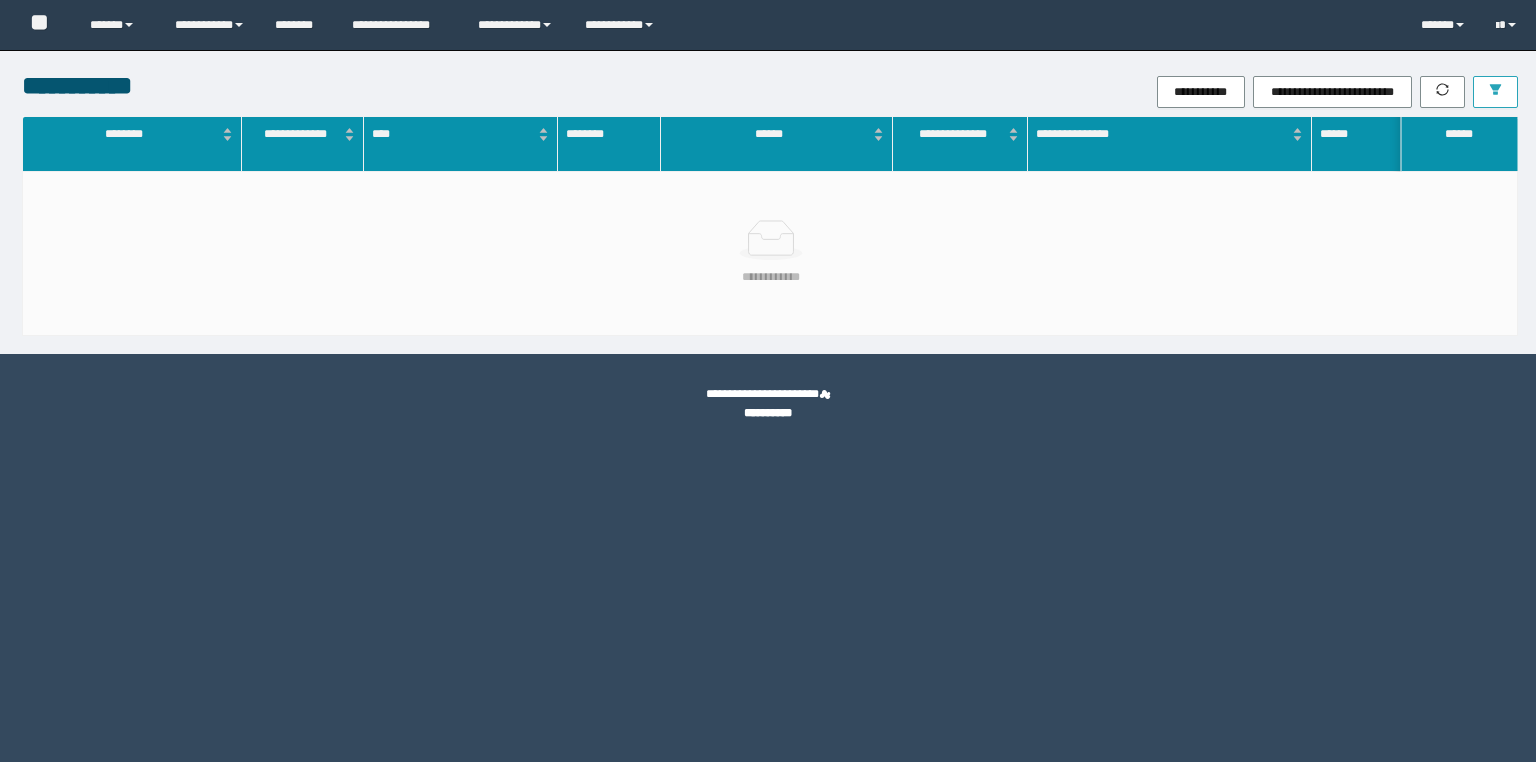 scroll, scrollTop: 0, scrollLeft: 0, axis: both 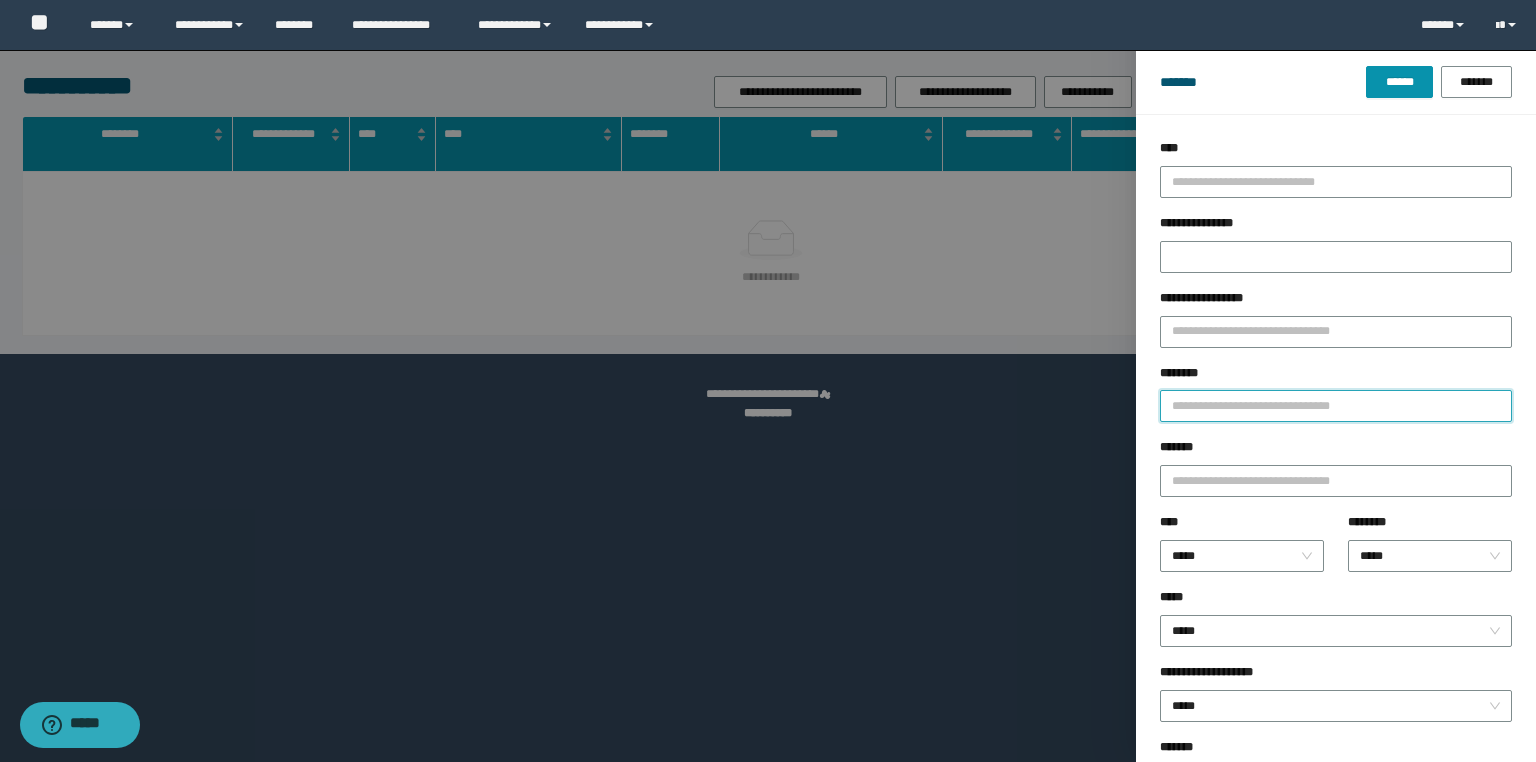 click on "********" at bounding box center (1336, 406) 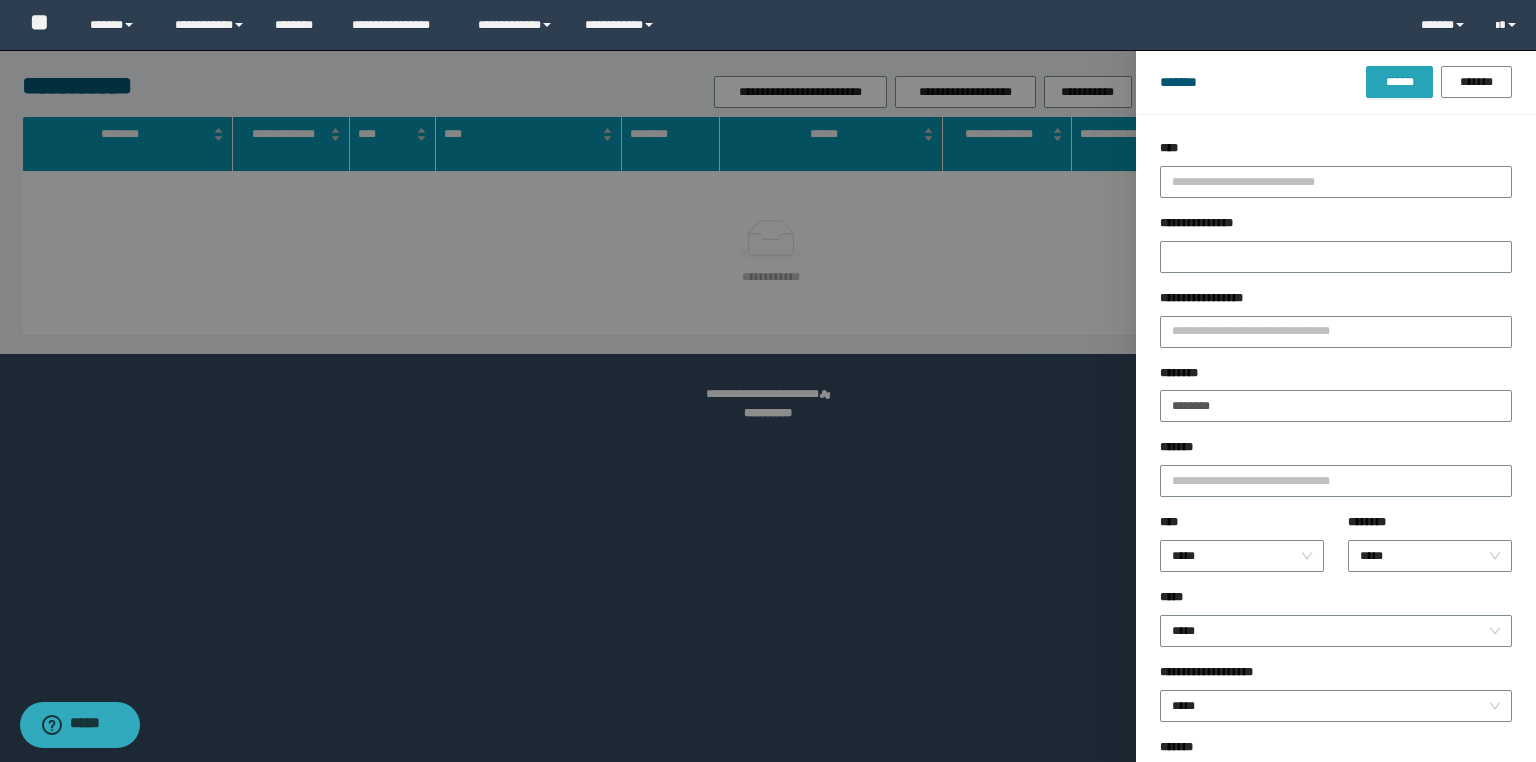 click on "******" at bounding box center (1399, 82) 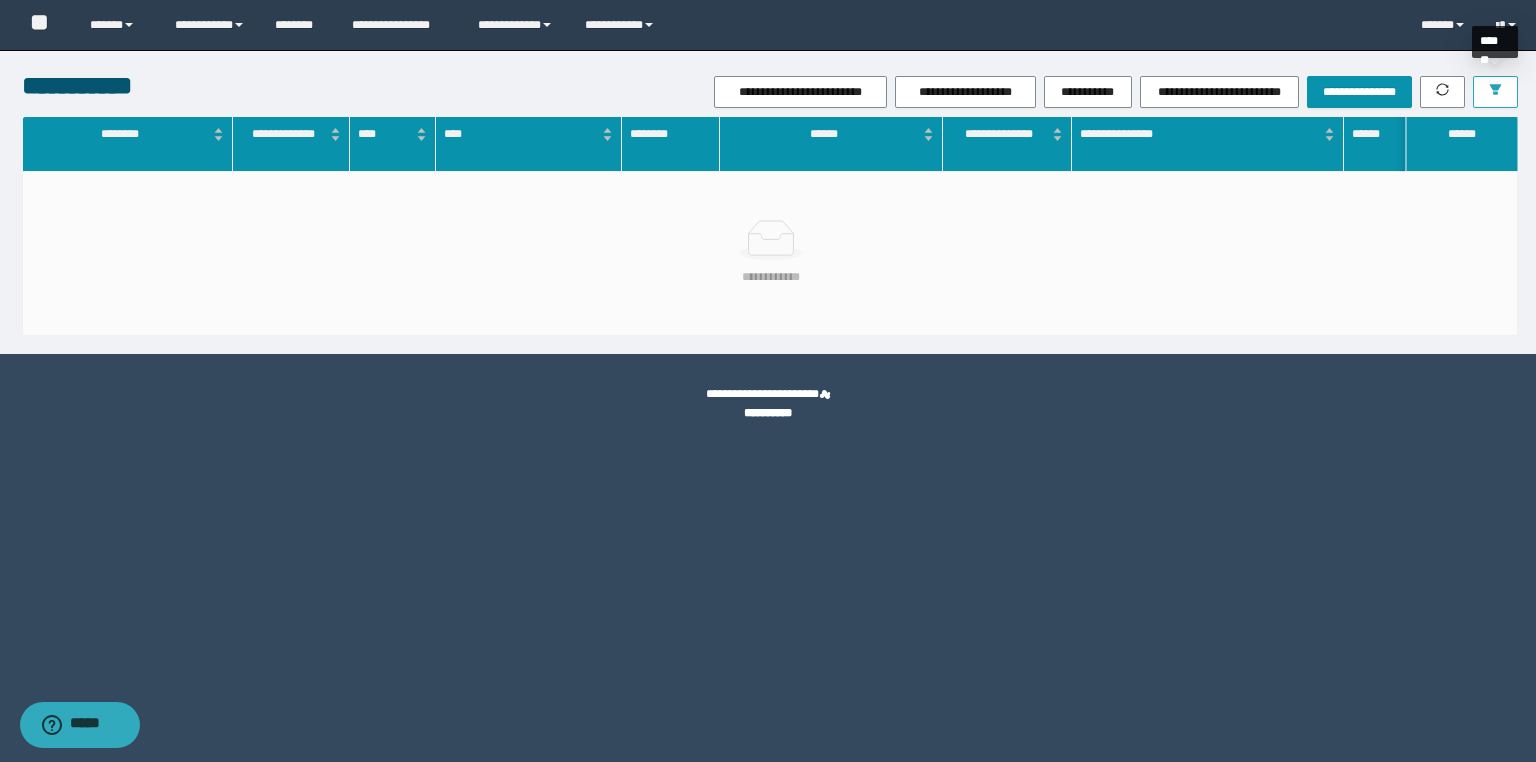 click 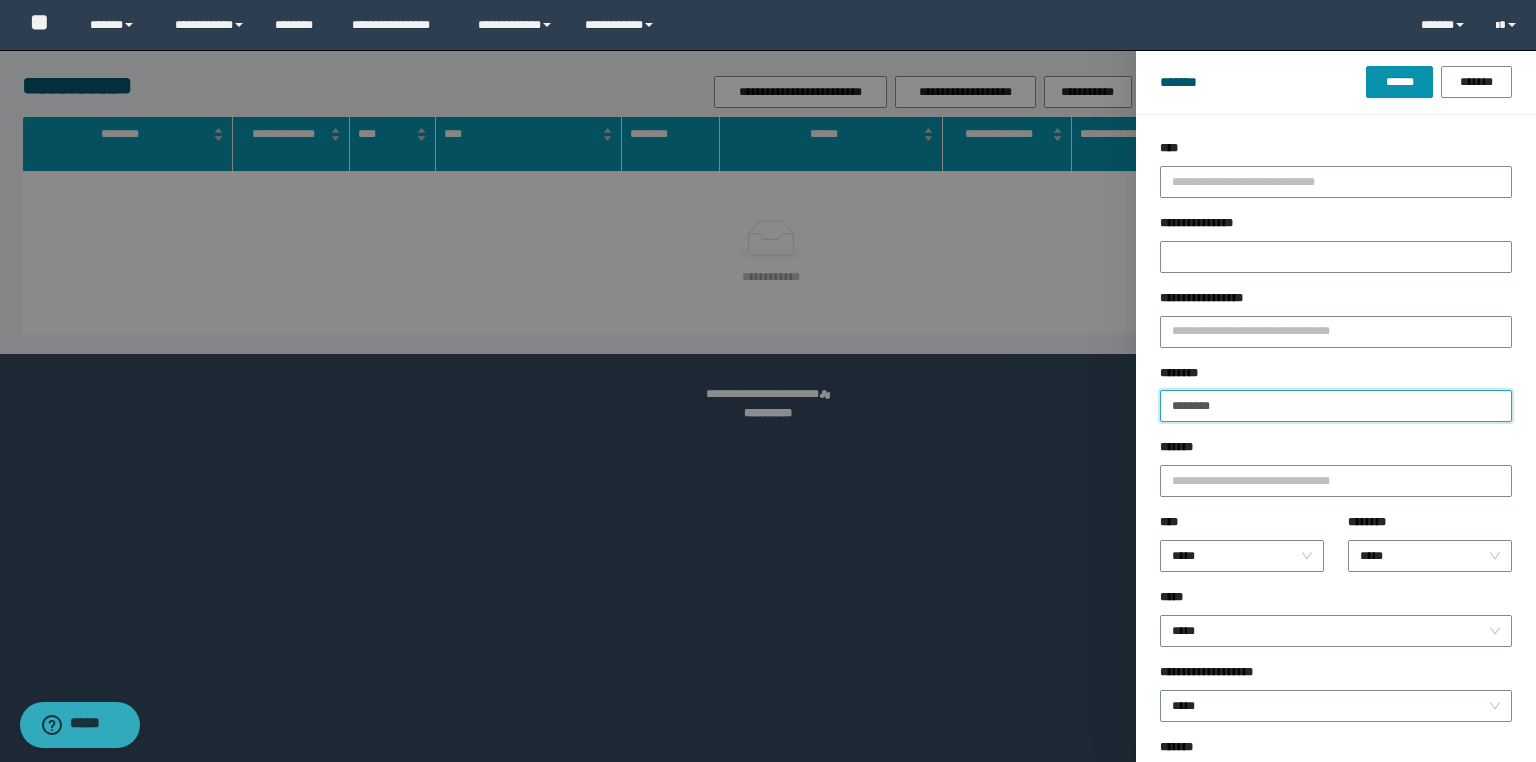 click on "********" at bounding box center [1336, 406] 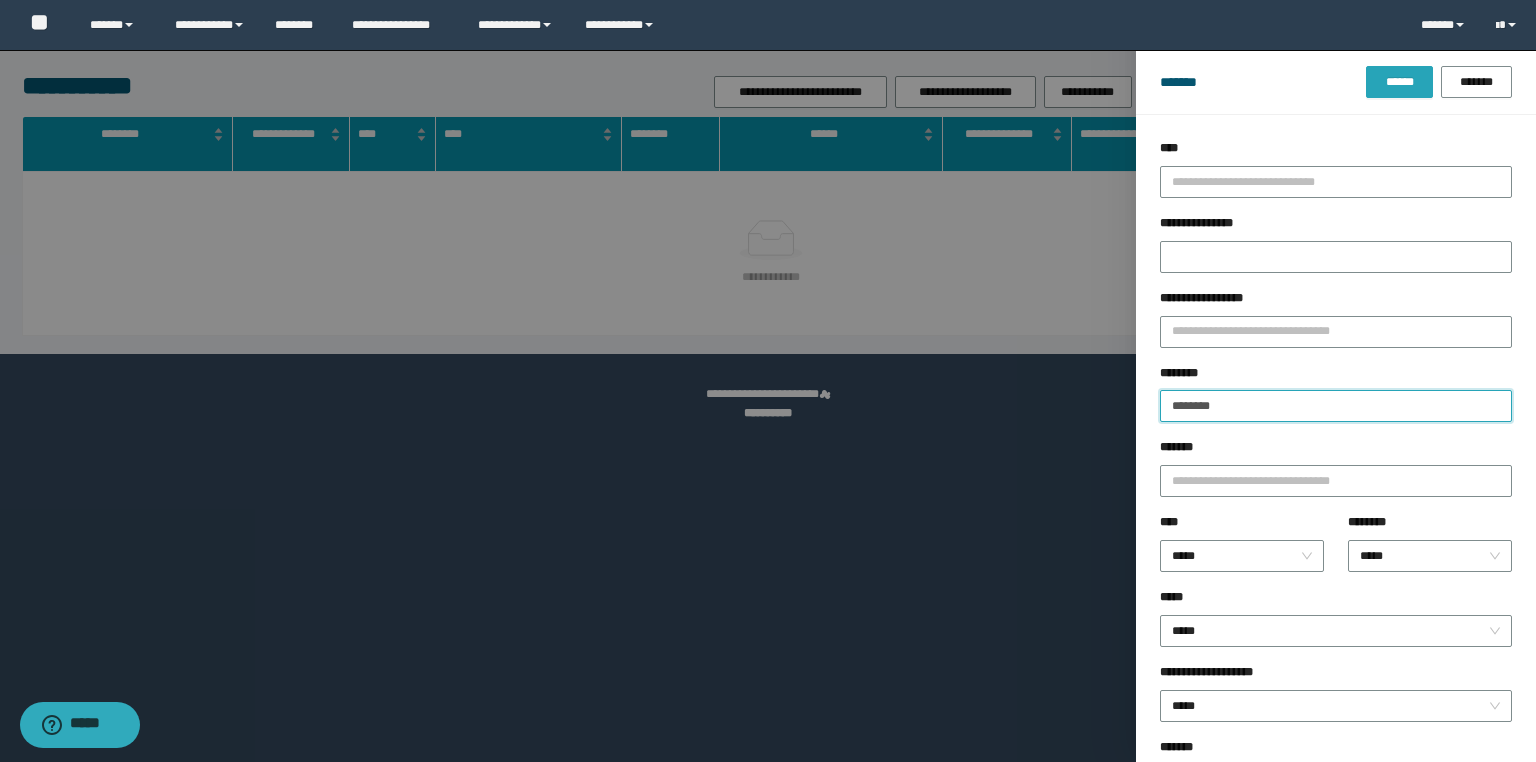 type on "********" 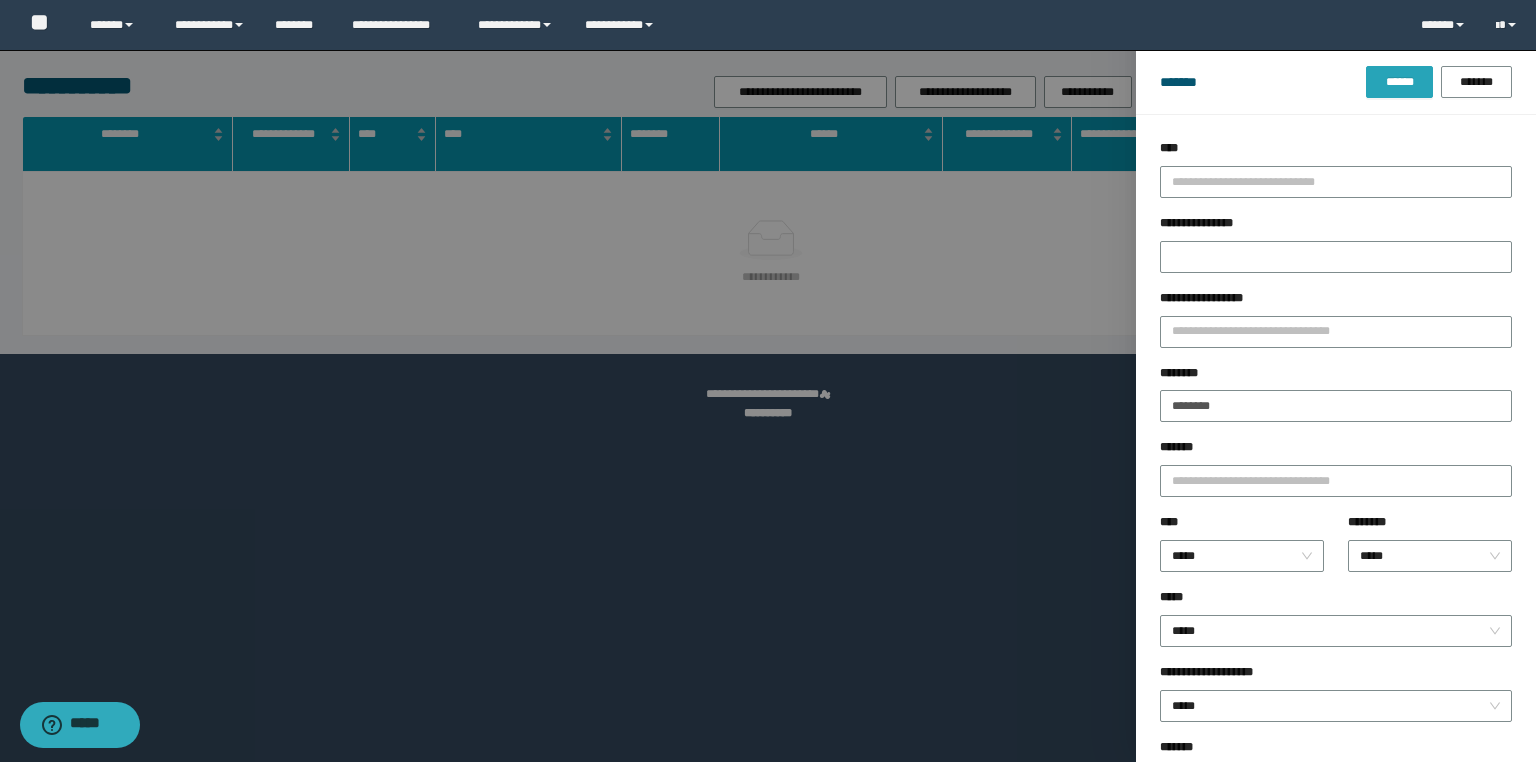 click on "******" at bounding box center [1399, 82] 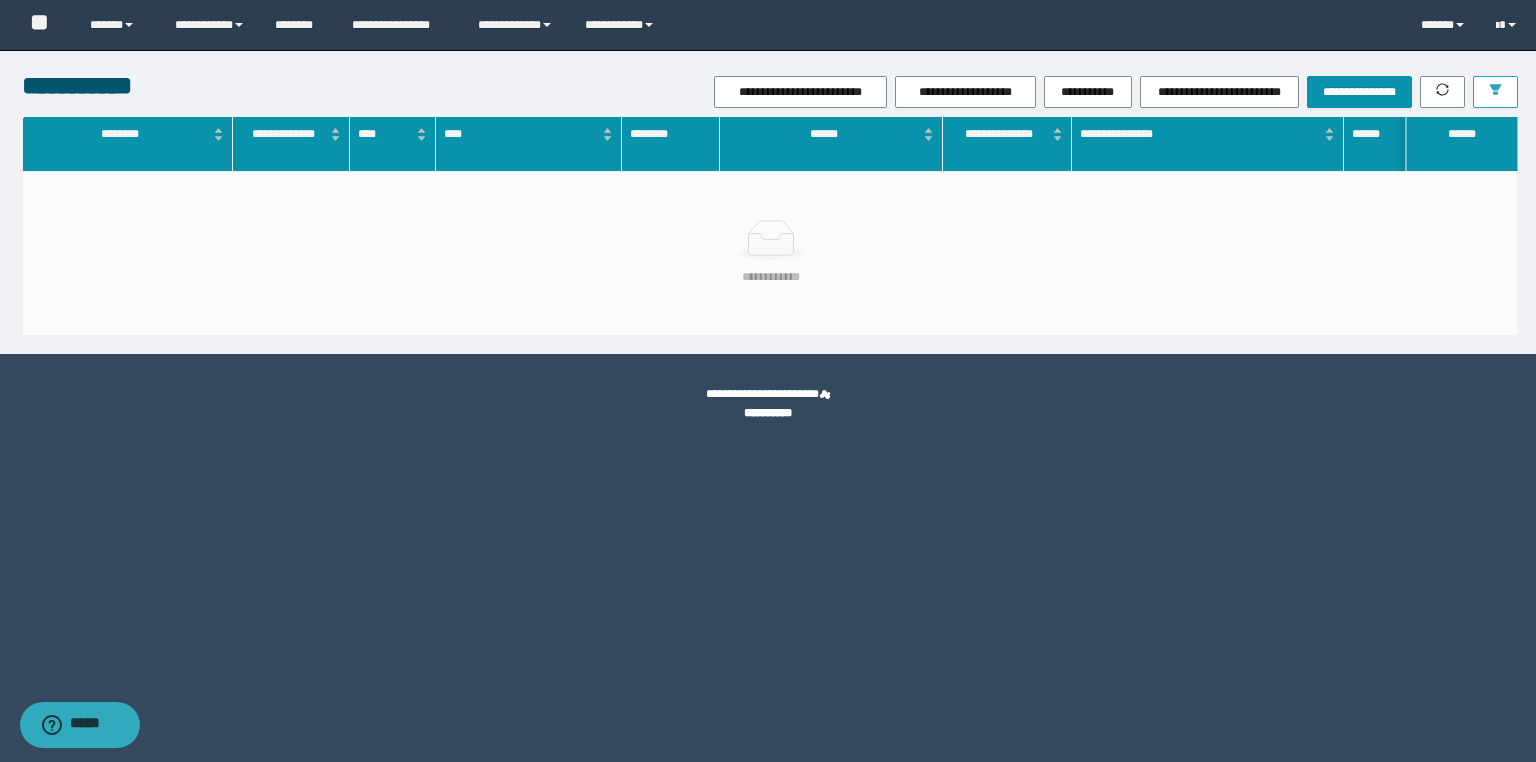 click at bounding box center [1495, 92] 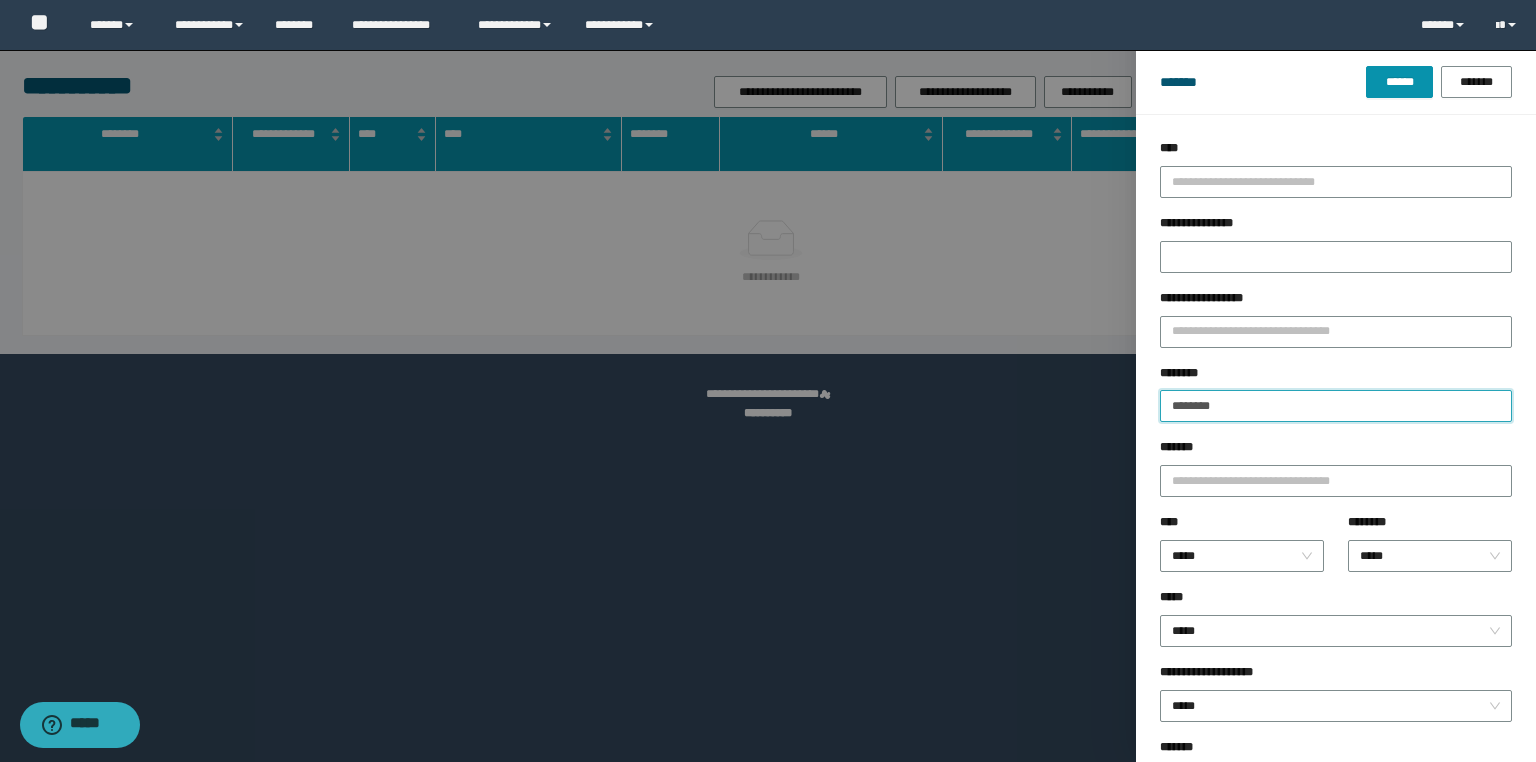 click on "********" at bounding box center [1336, 406] 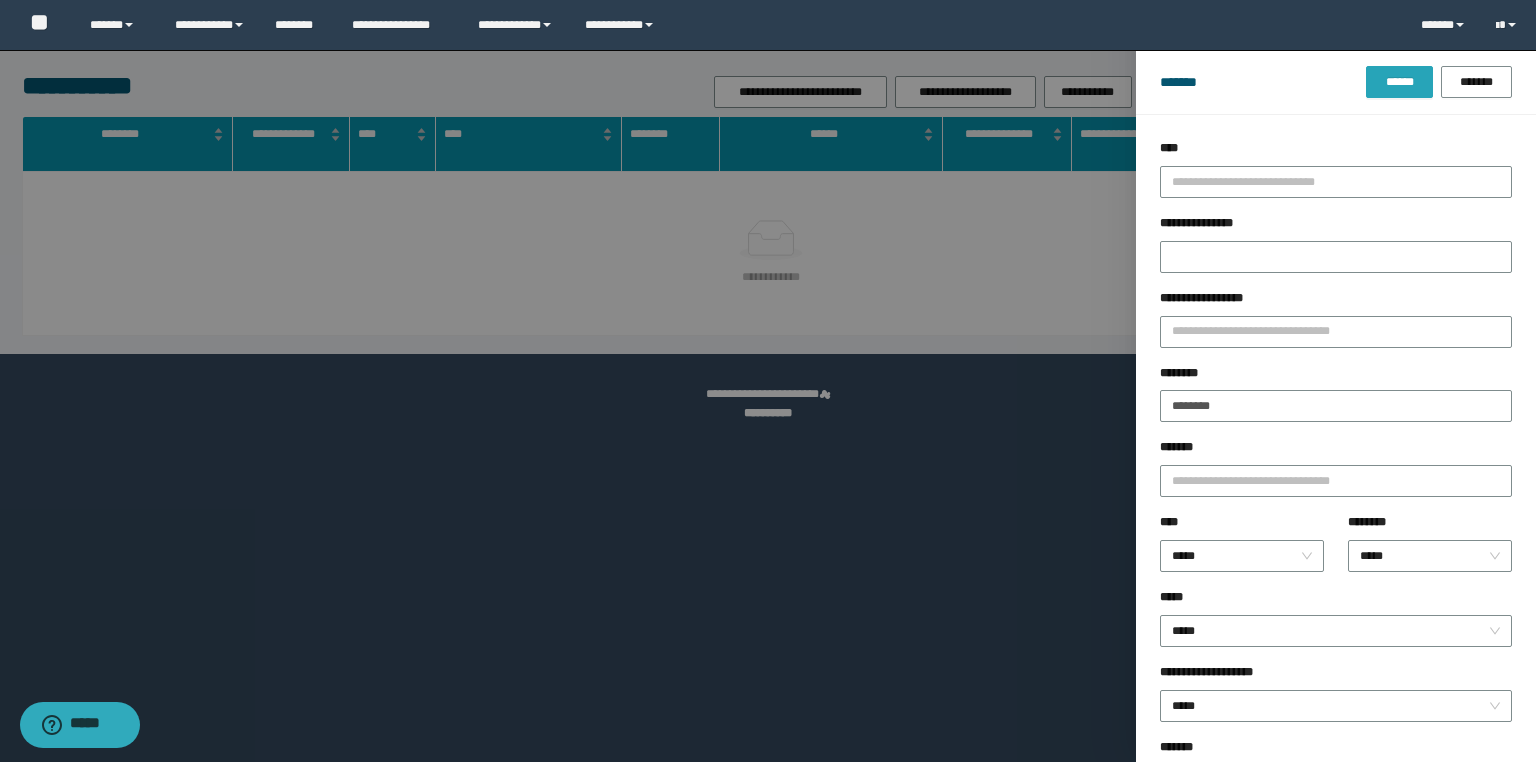 click on "******" at bounding box center (1399, 82) 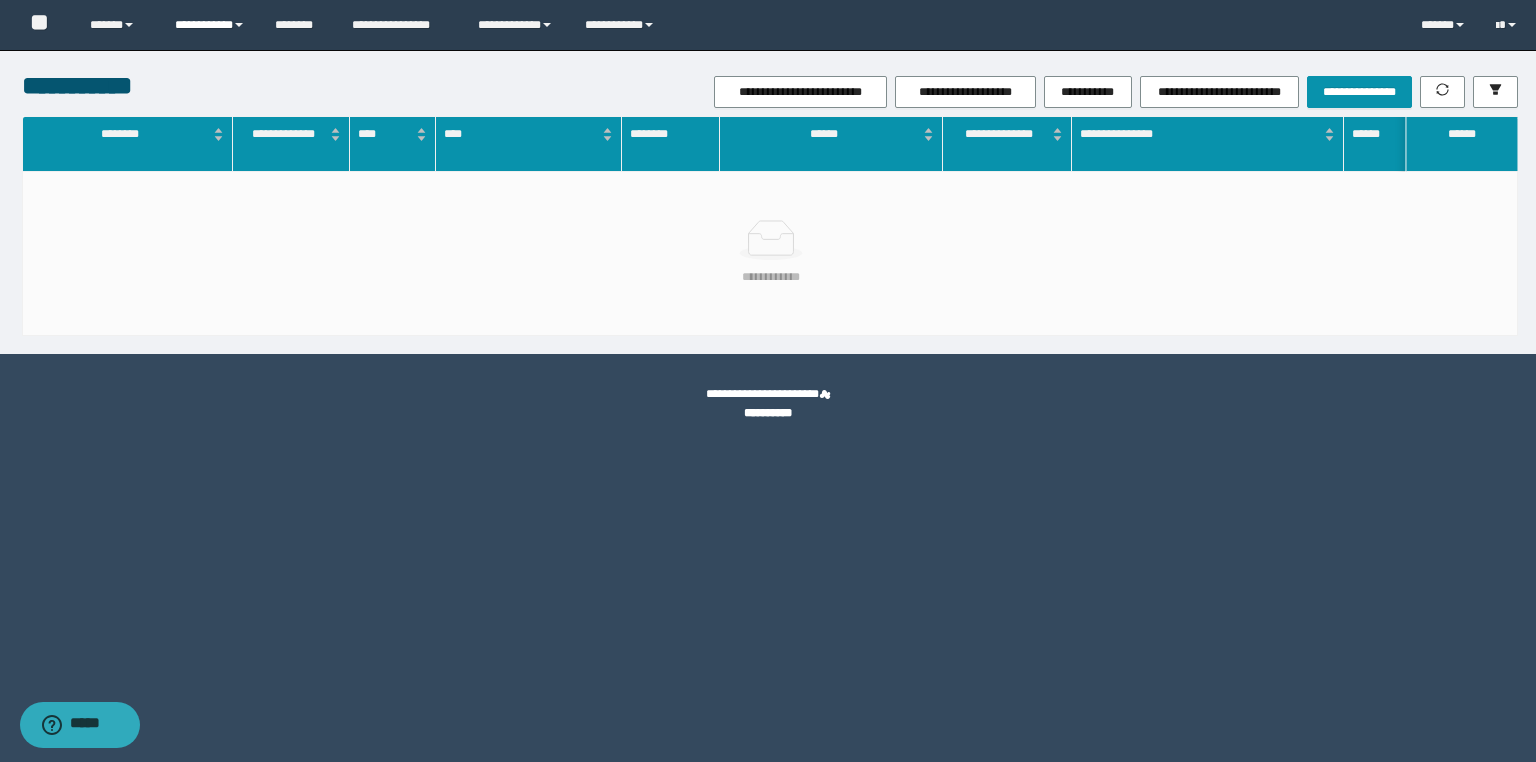 click on "**********" at bounding box center [210, 25] 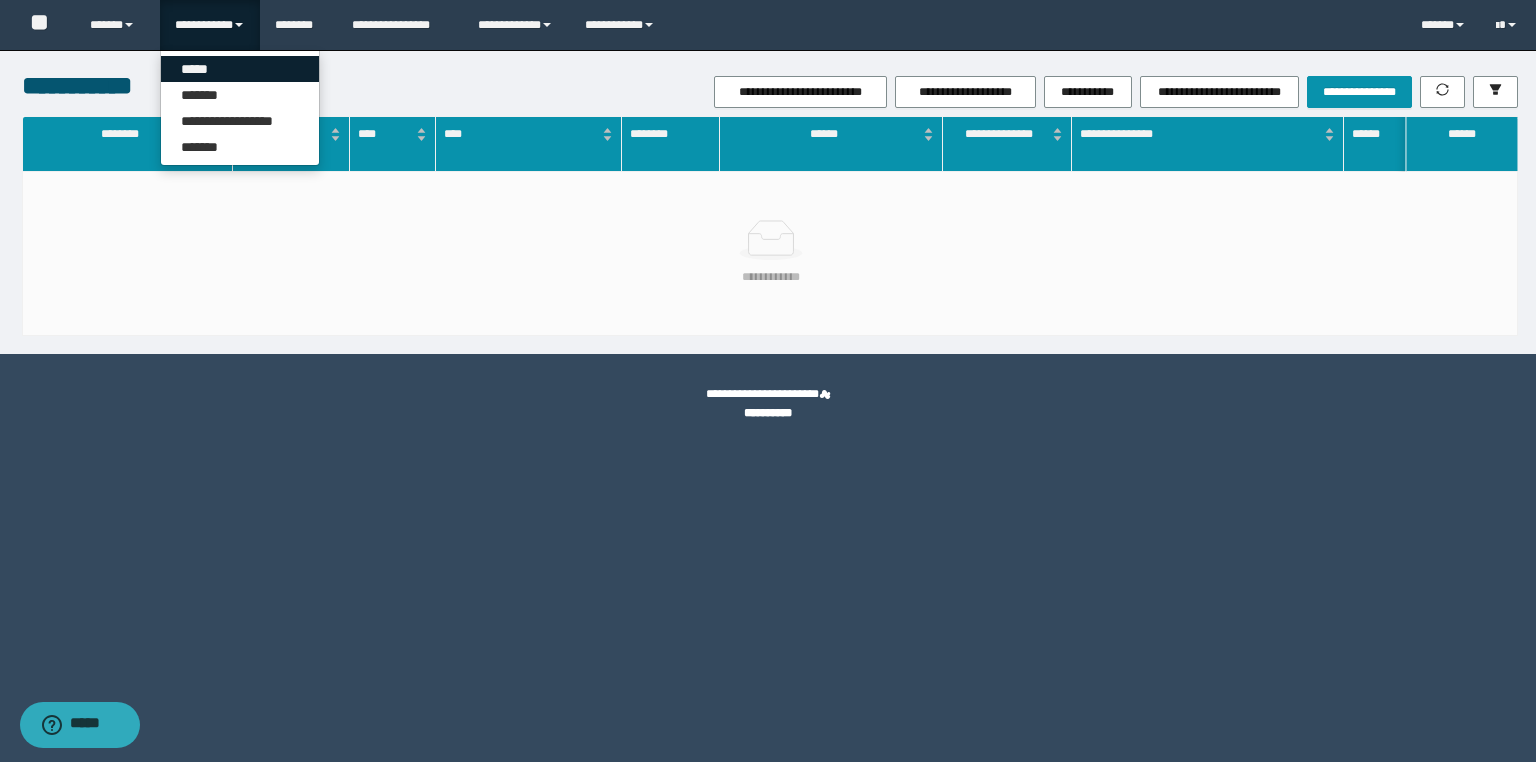 click on "*****" at bounding box center (240, 69) 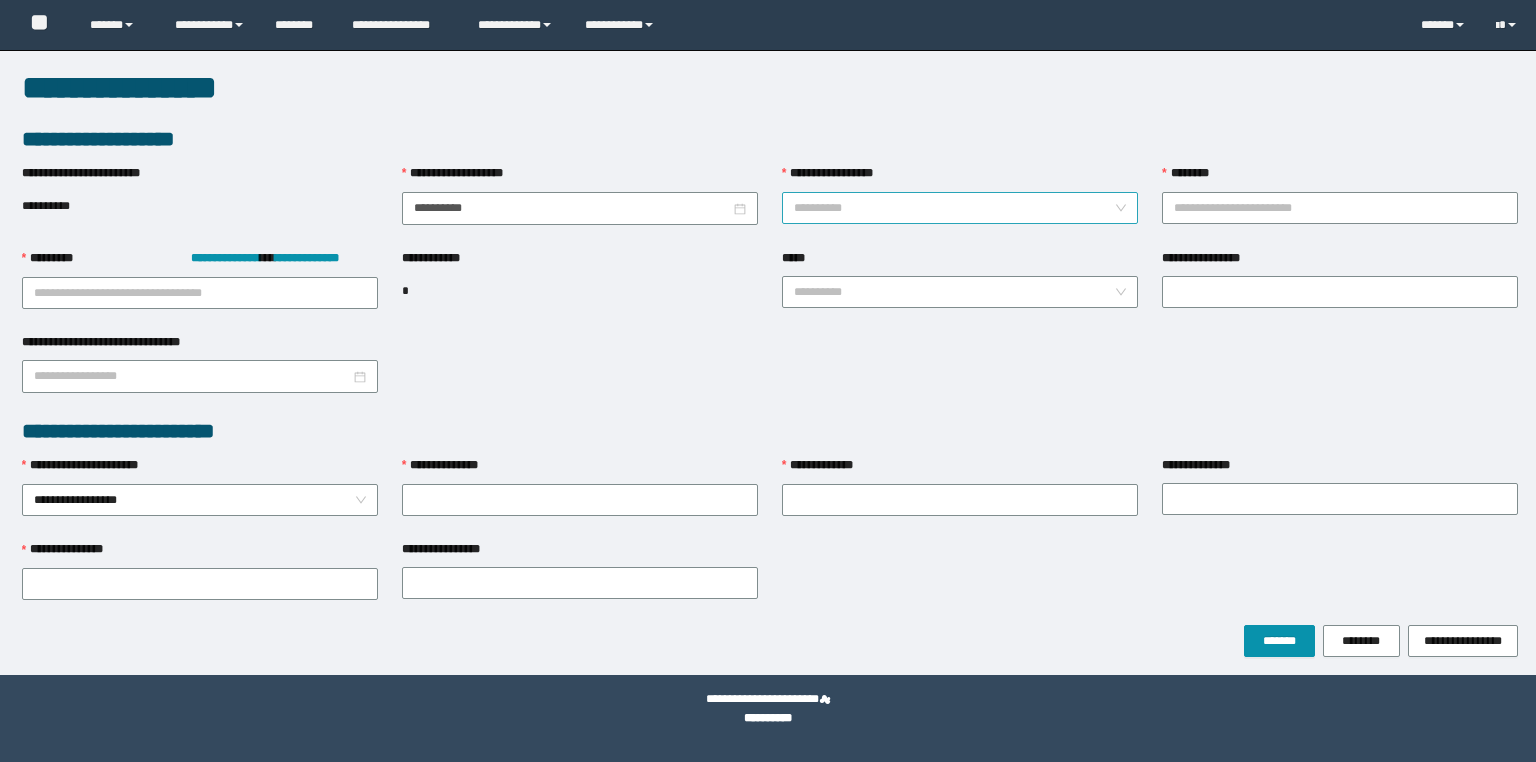 scroll, scrollTop: 0, scrollLeft: 0, axis: both 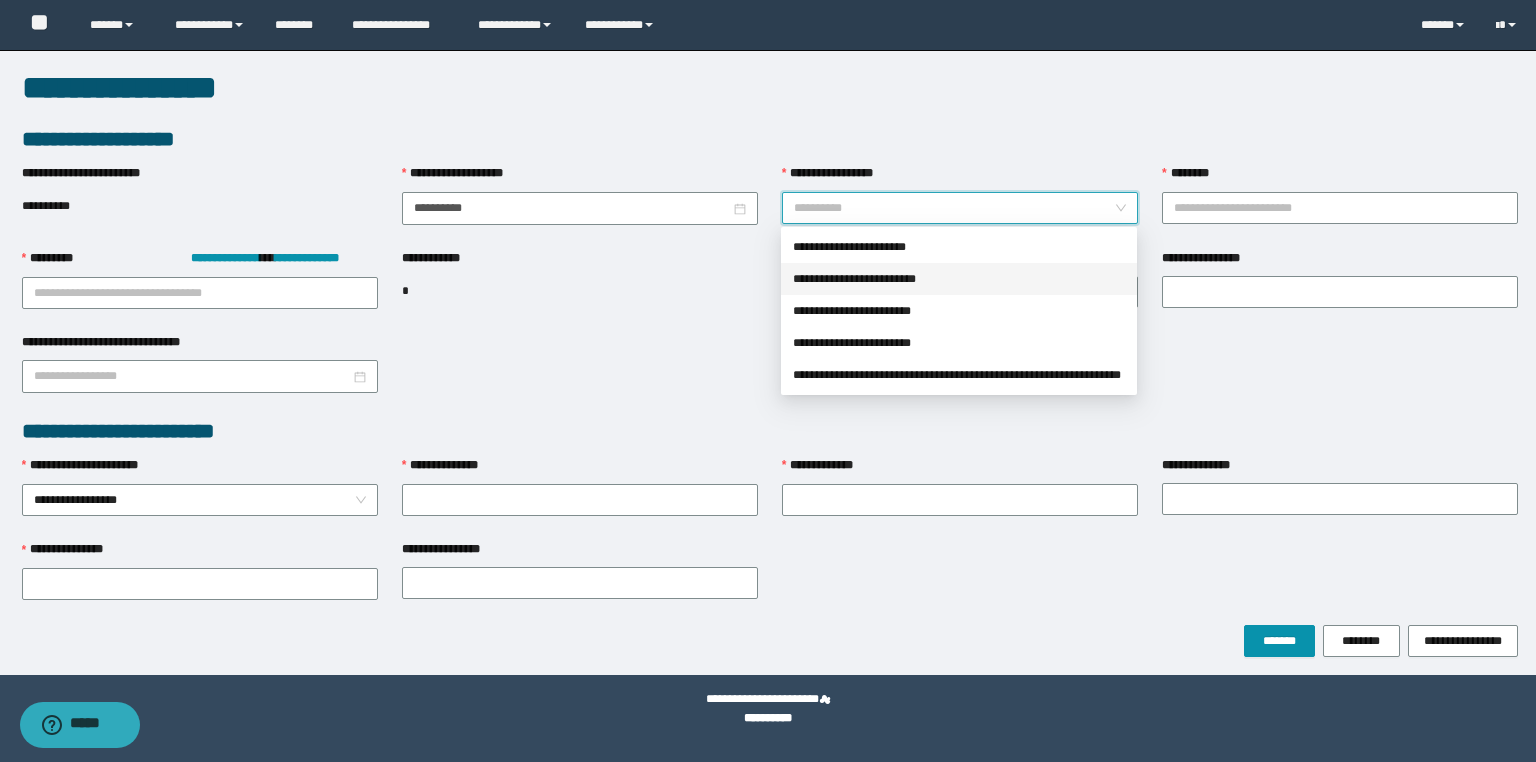 click on "**********" at bounding box center (959, 279) 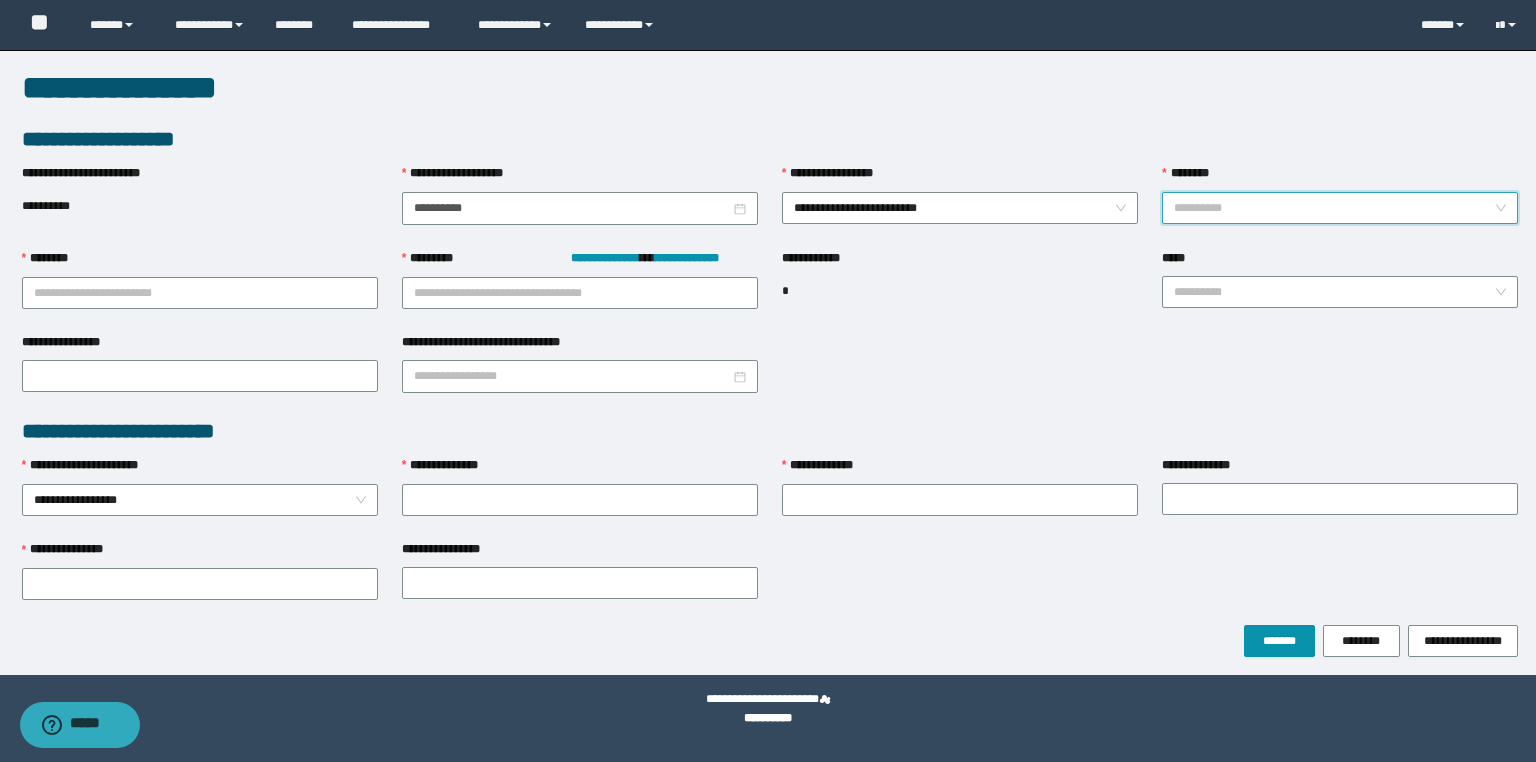 click on "********" at bounding box center (1334, 208) 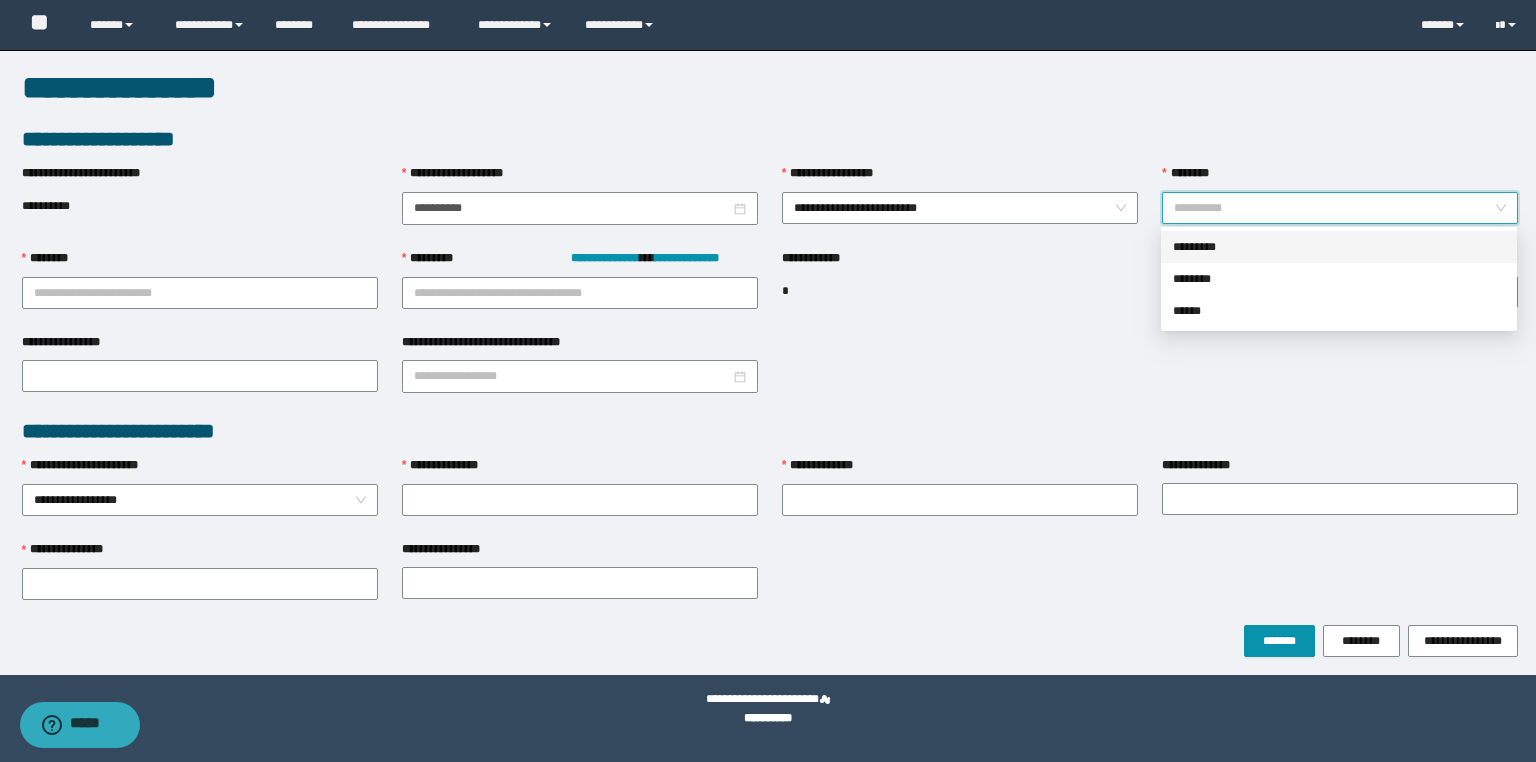 click on "*********" at bounding box center [1339, 247] 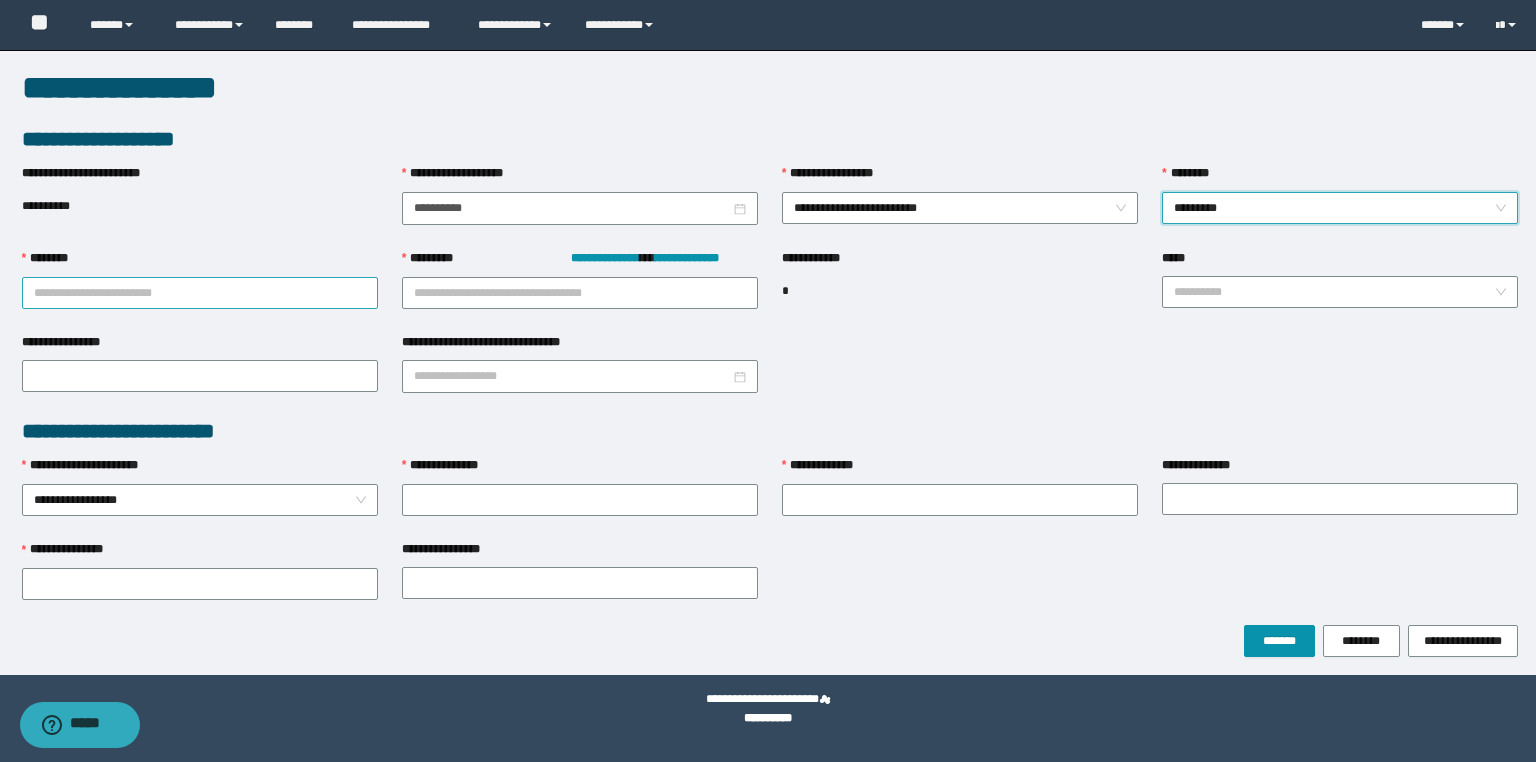 click on "********" at bounding box center (200, 293) 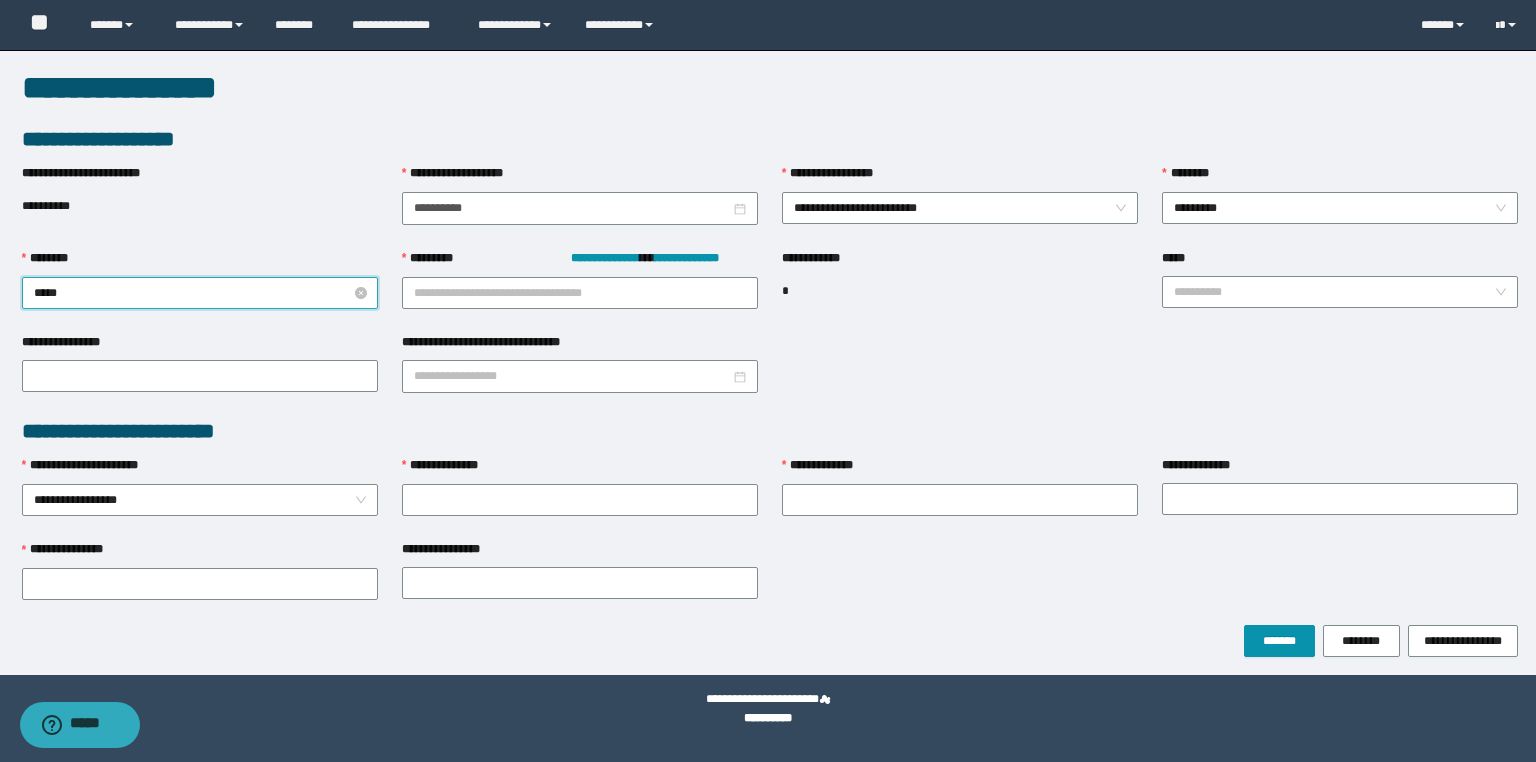 type on "******" 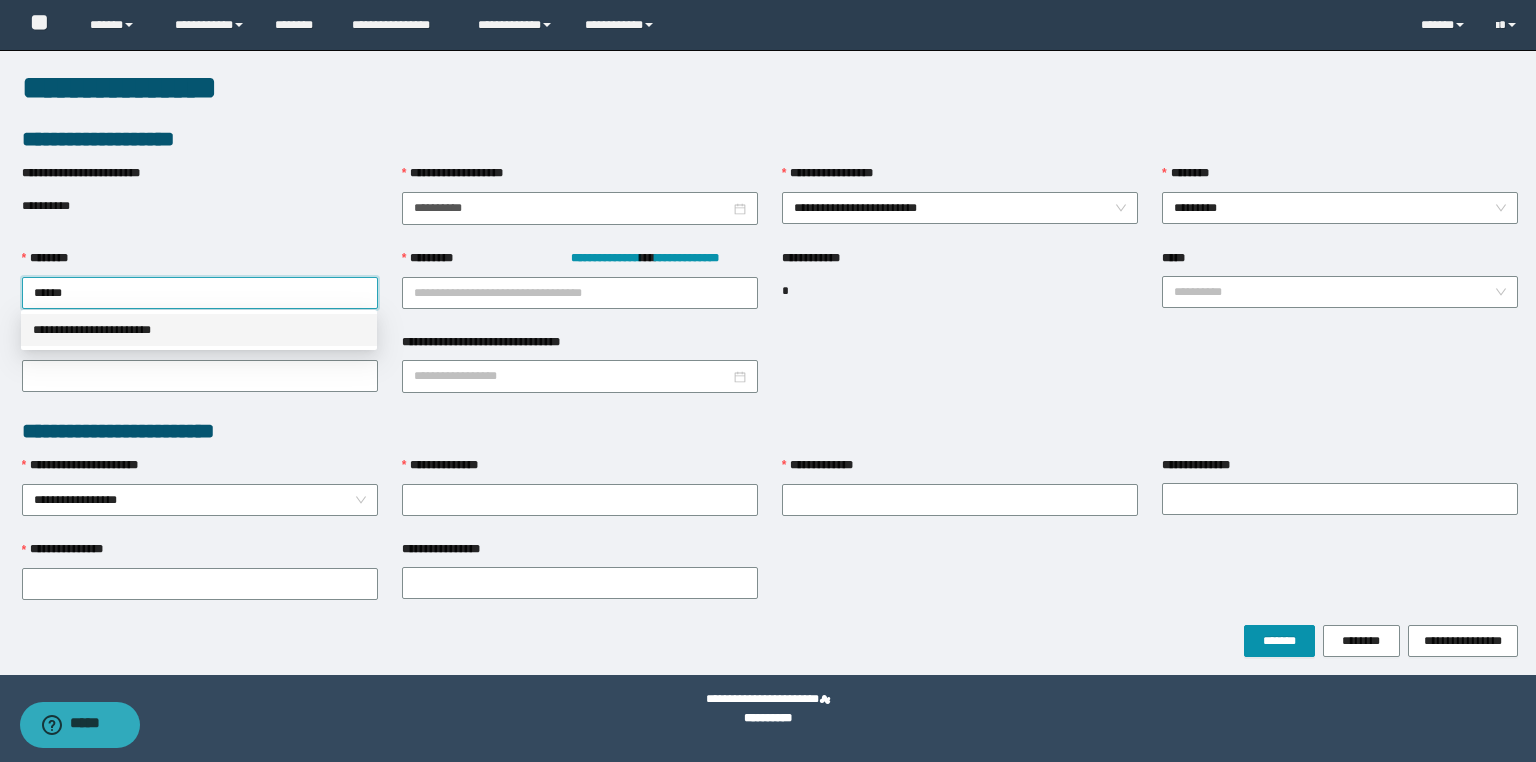 click on "**********" at bounding box center [199, 330] 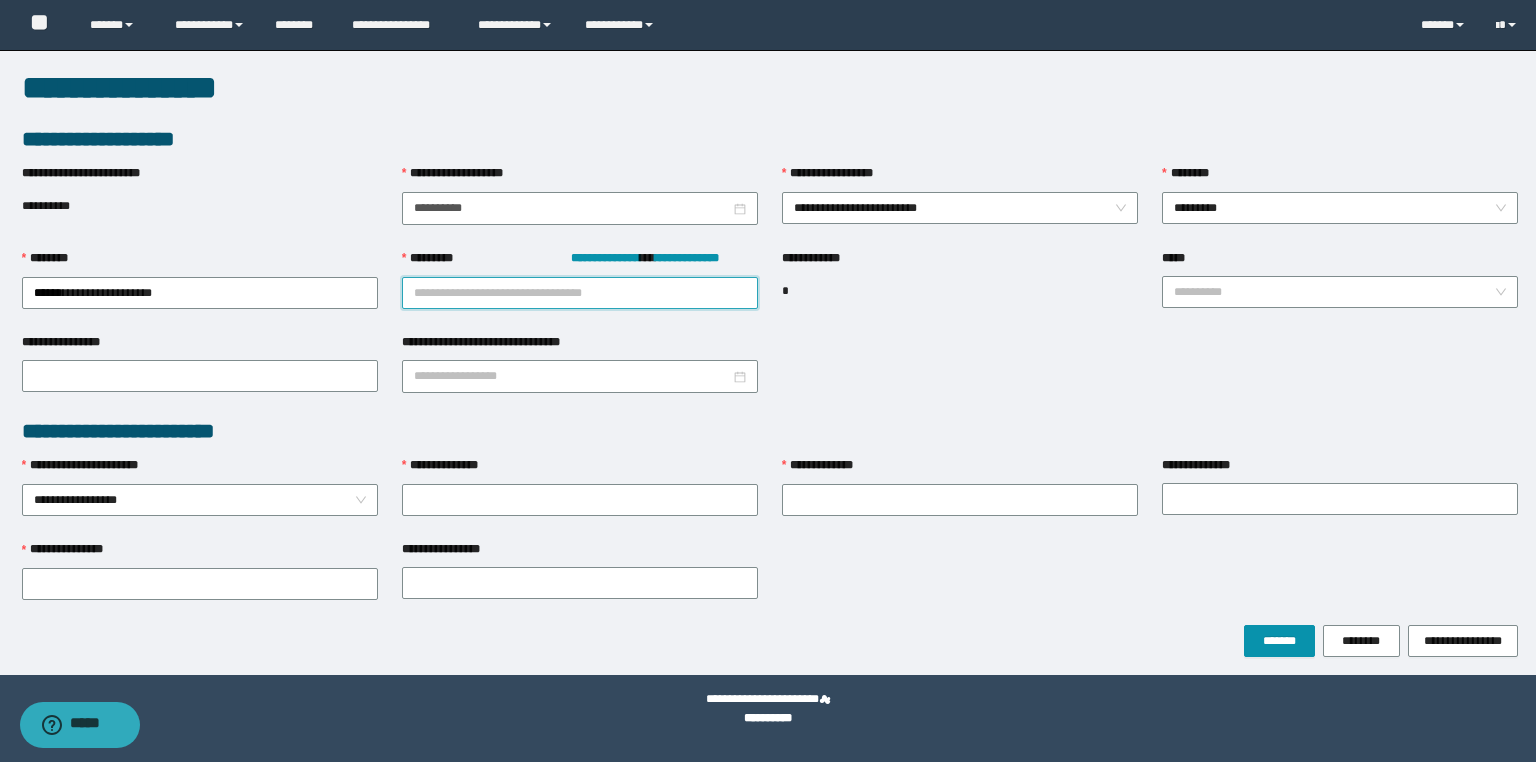 click on "**********" at bounding box center [580, 293] 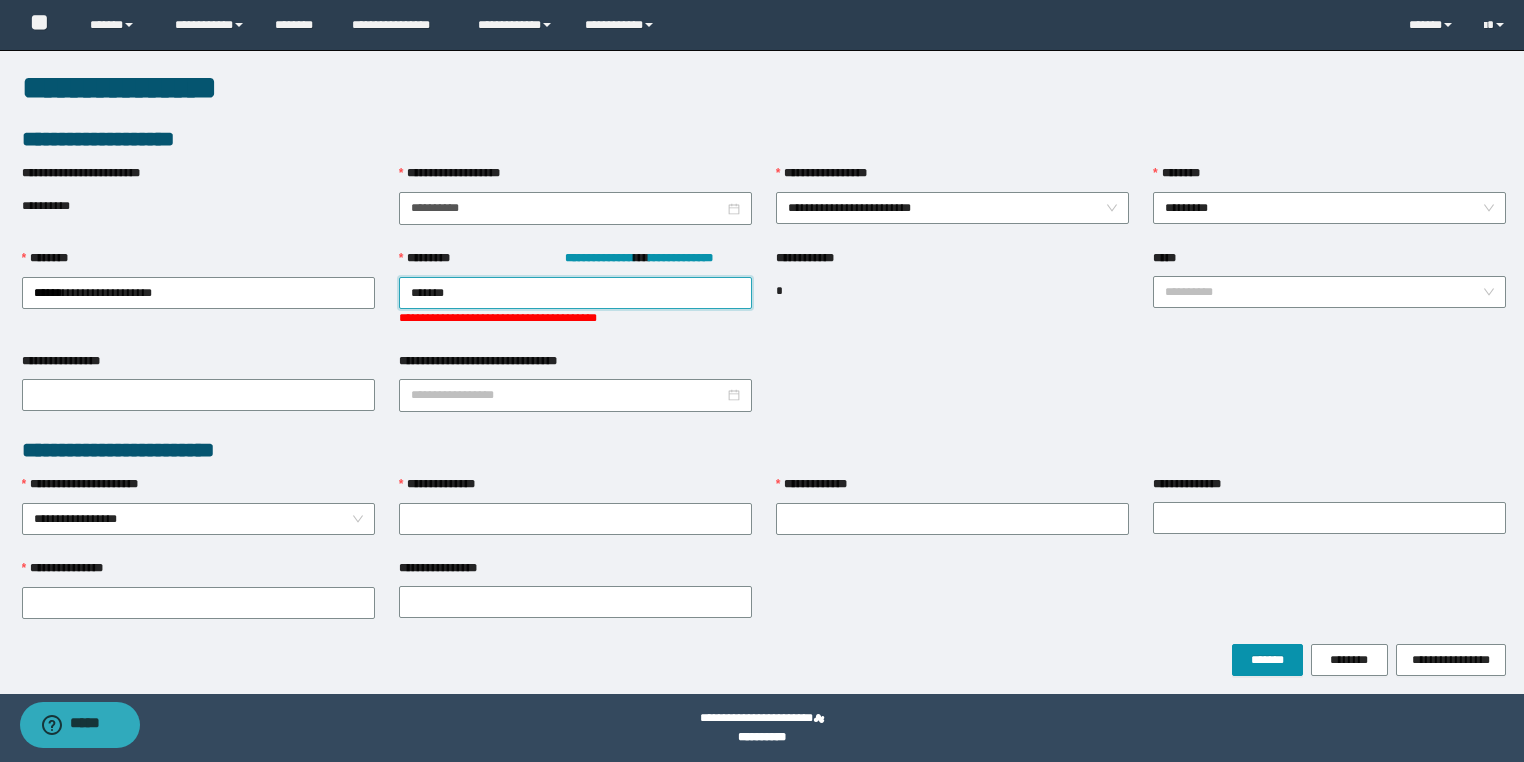 type on "********" 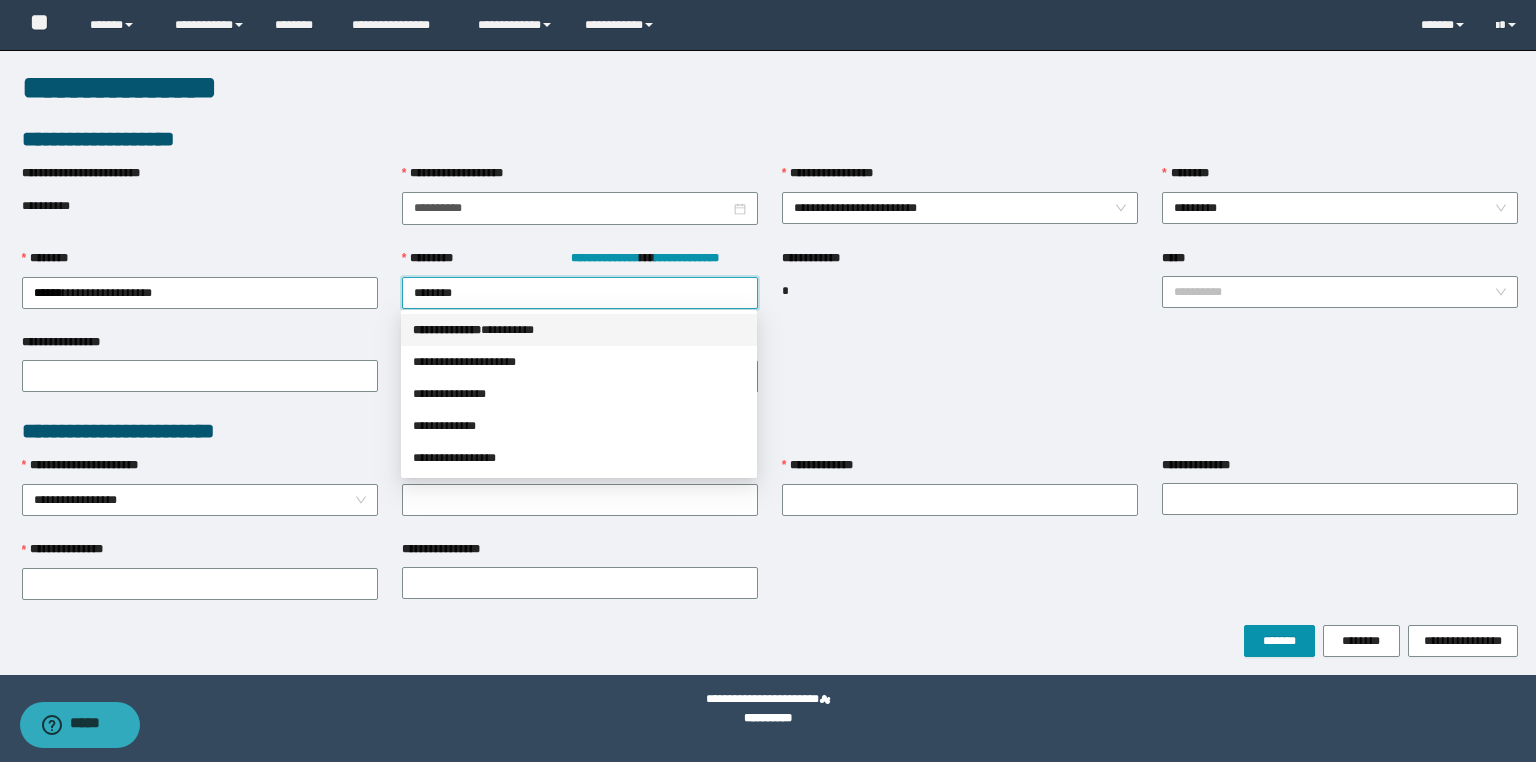 click on "*** *   ********* * ********" at bounding box center [579, 330] 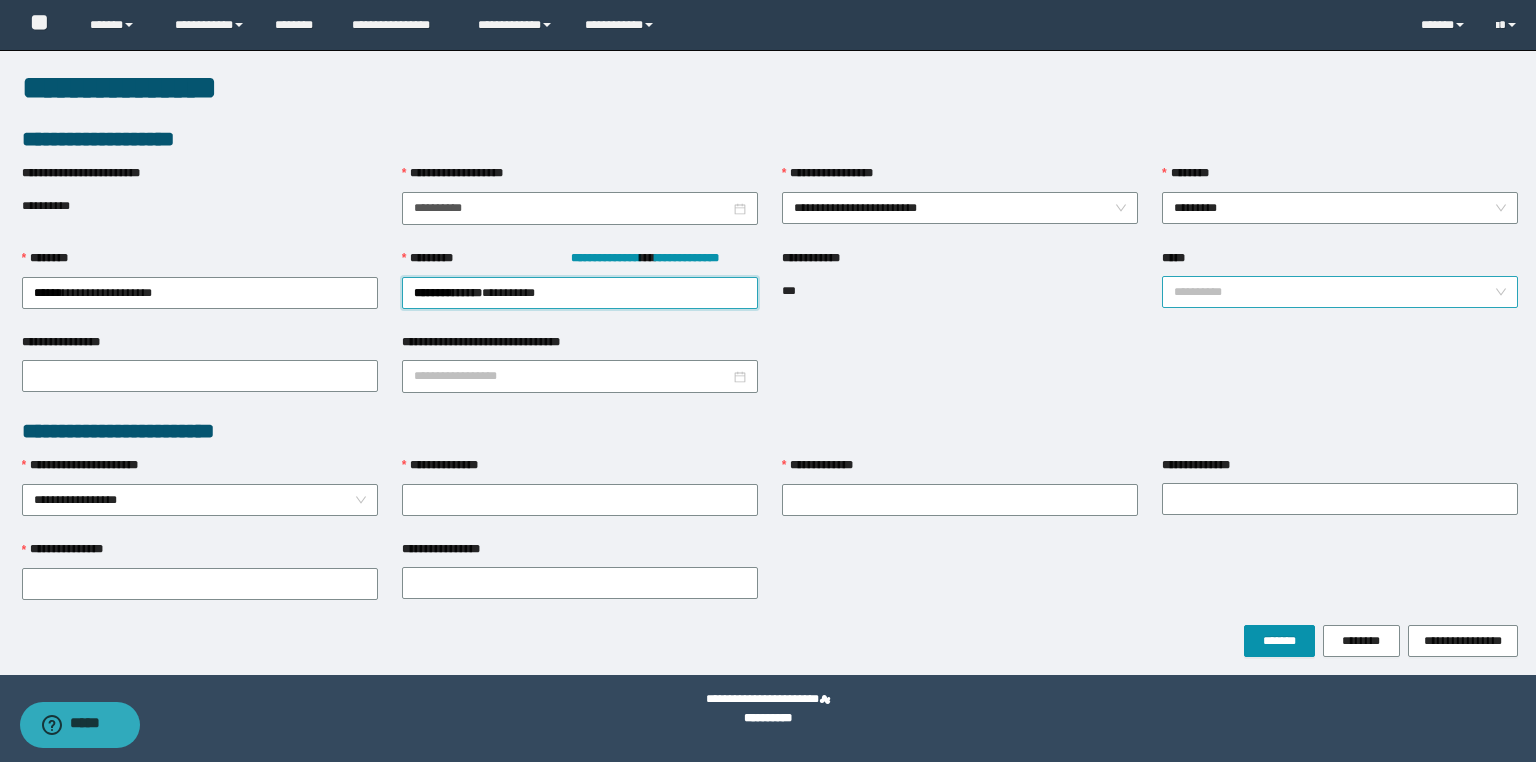 click on "*****" at bounding box center [1334, 292] 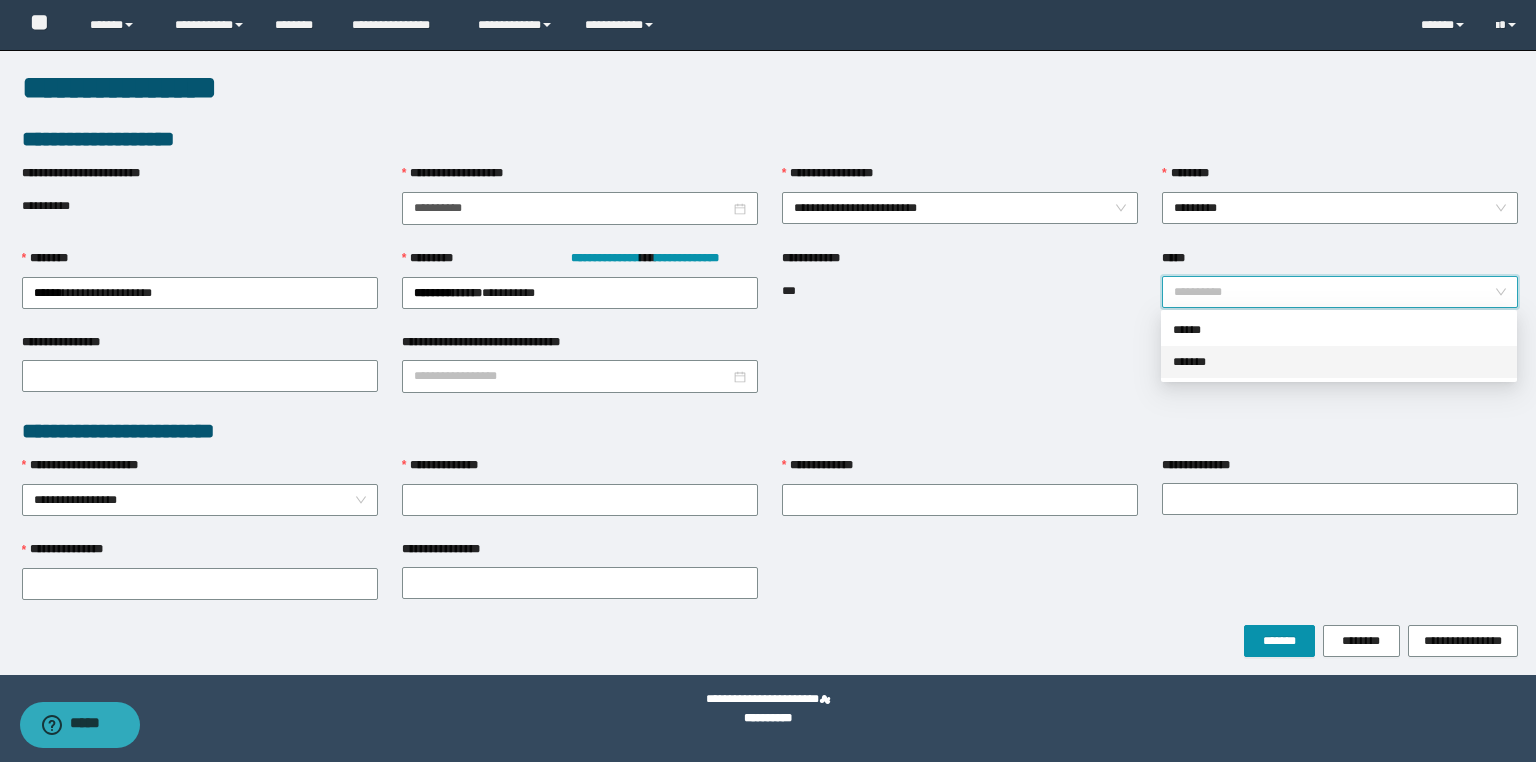 click on "*******" at bounding box center (1339, 362) 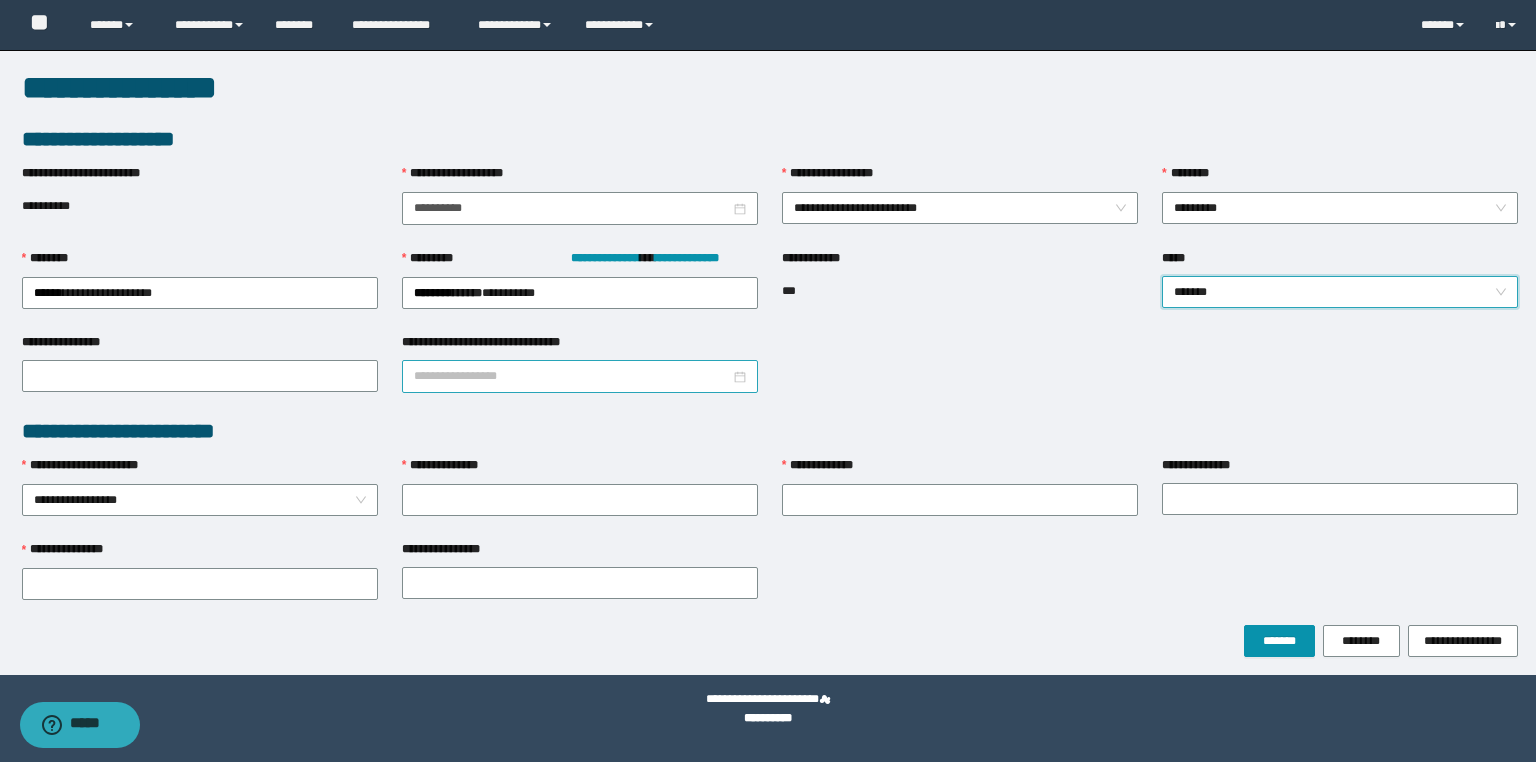 click on "**********" at bounding box center (572, 376) 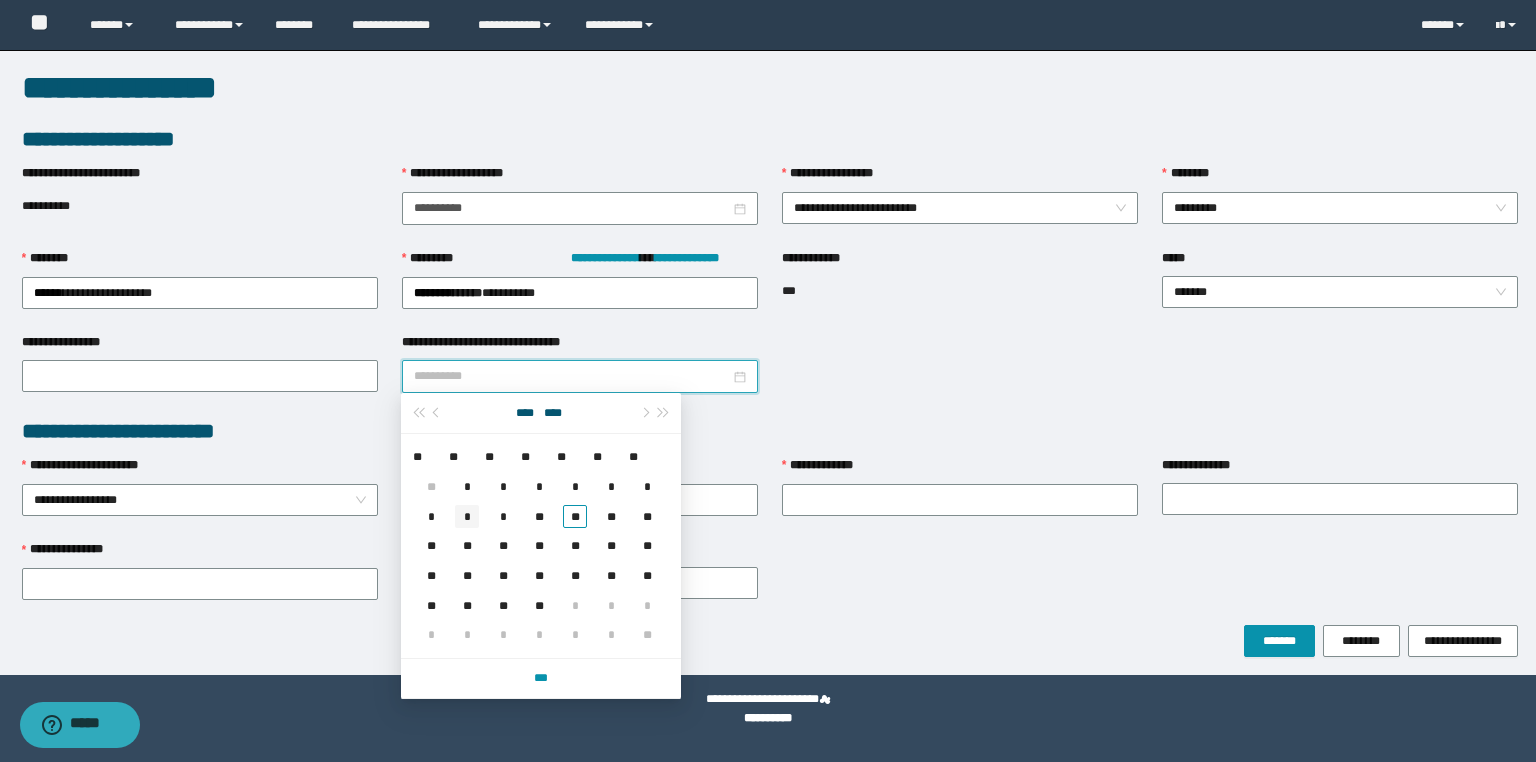 click on "*" at bounding box center (467, 517) 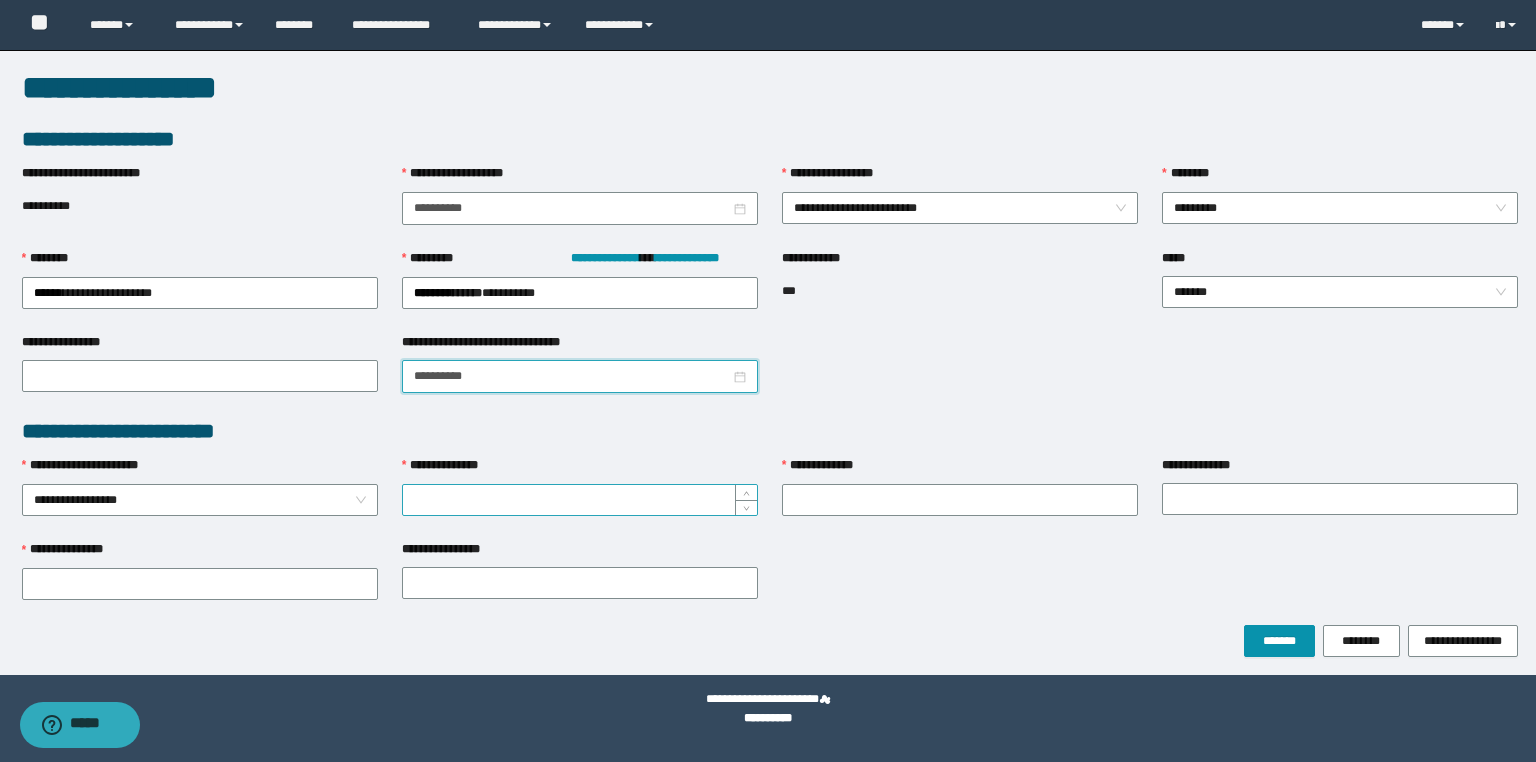 click on "**********" at bounding box center [580, 500] 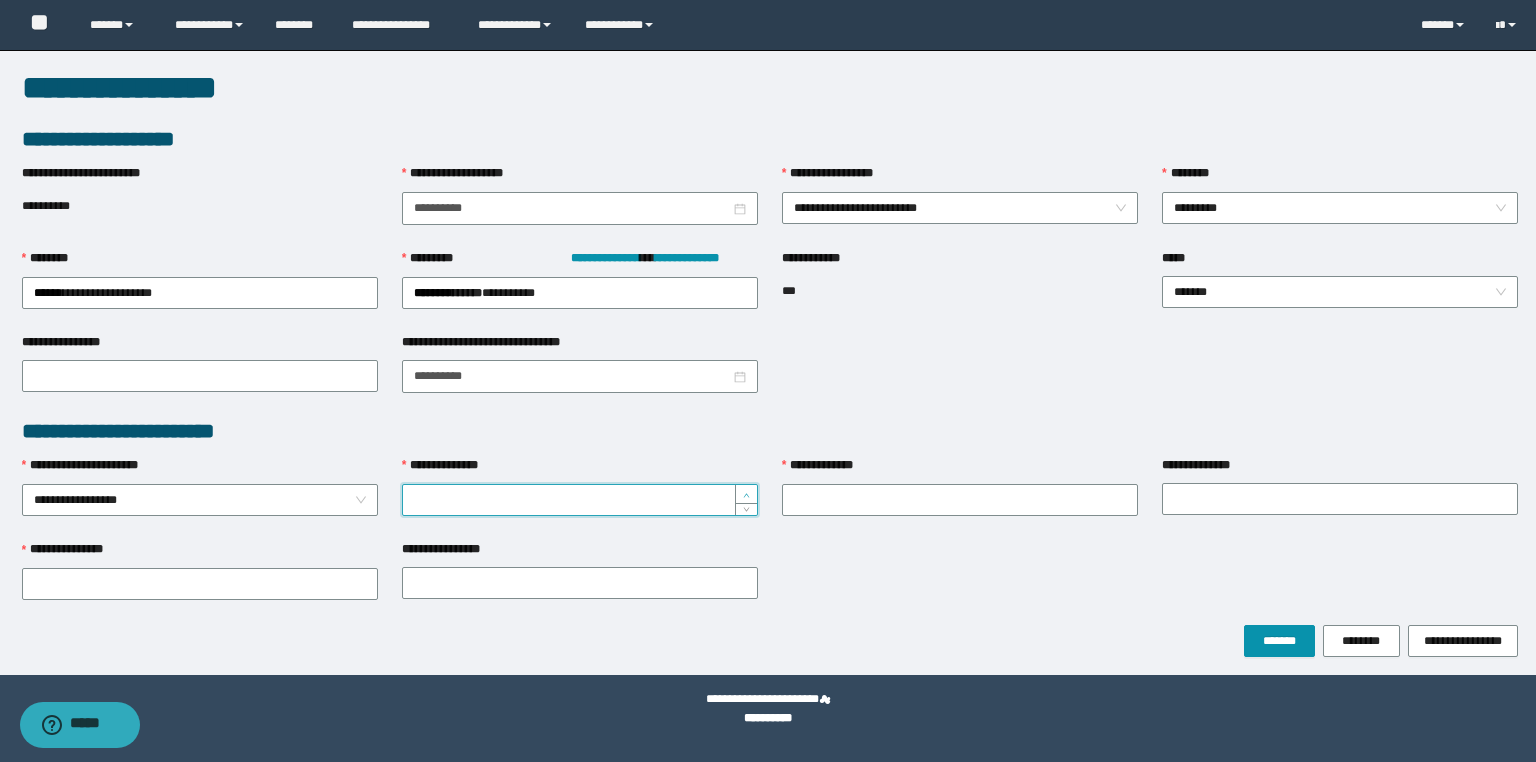 paste on "********" 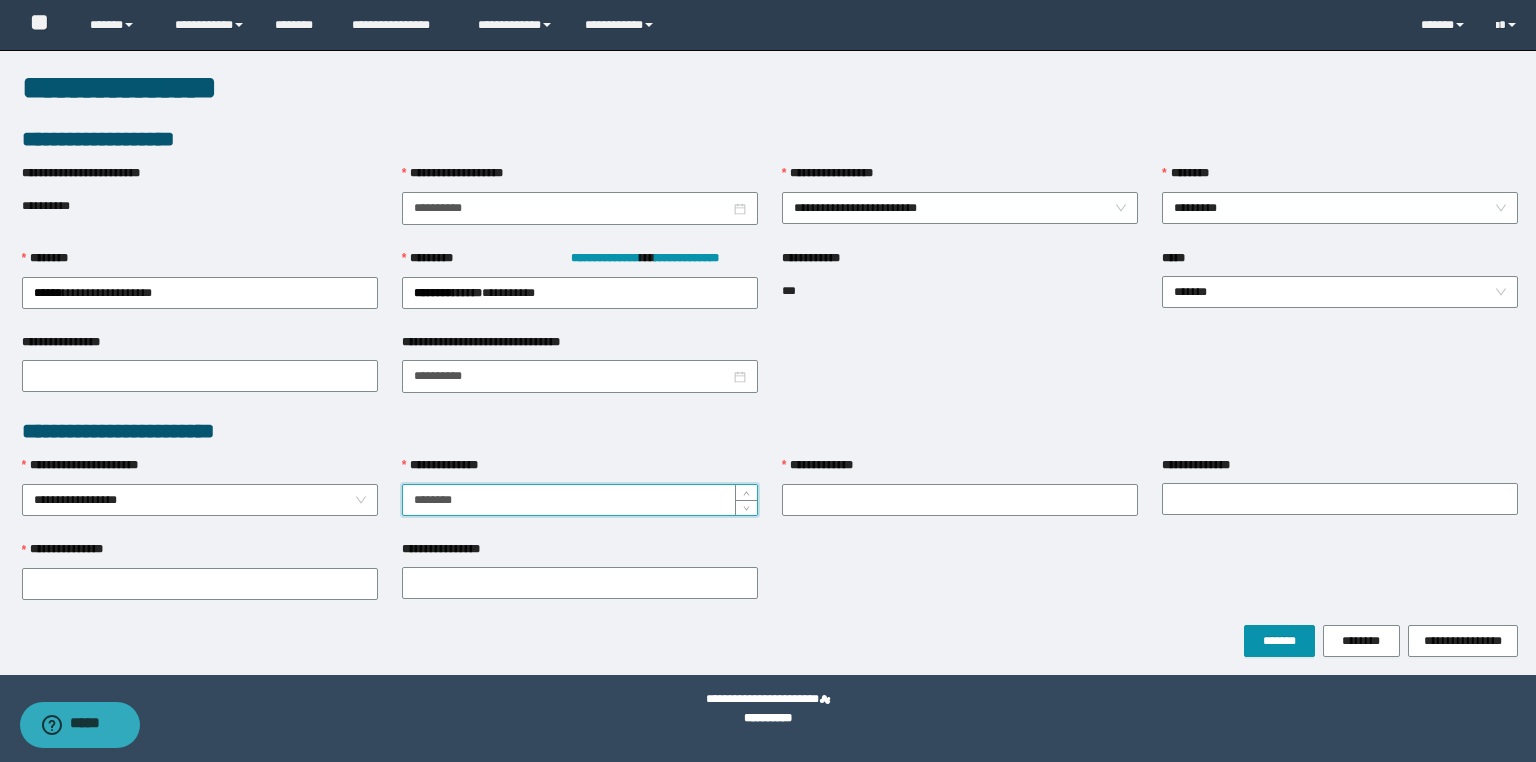 type on "********" 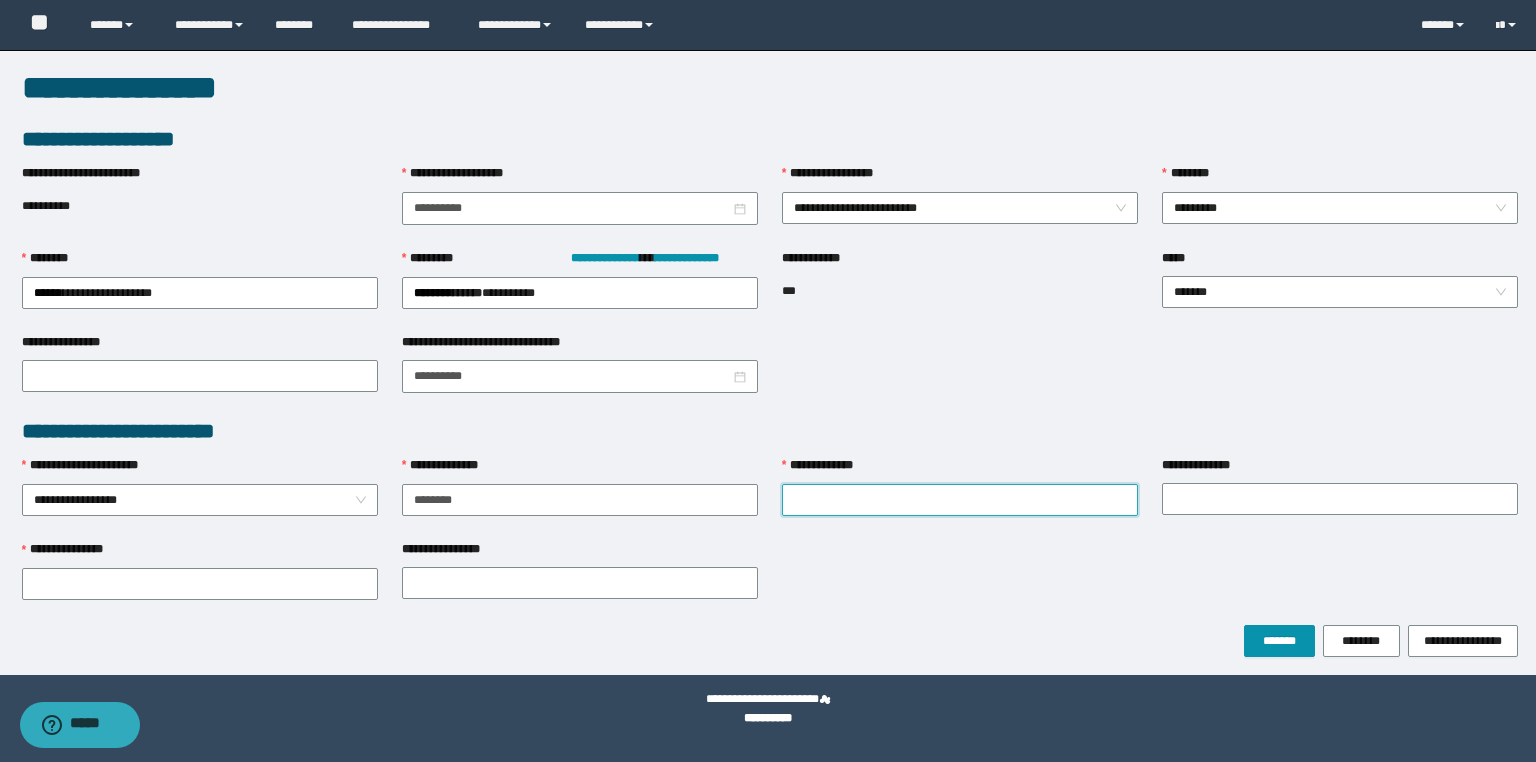 paste on "**********" 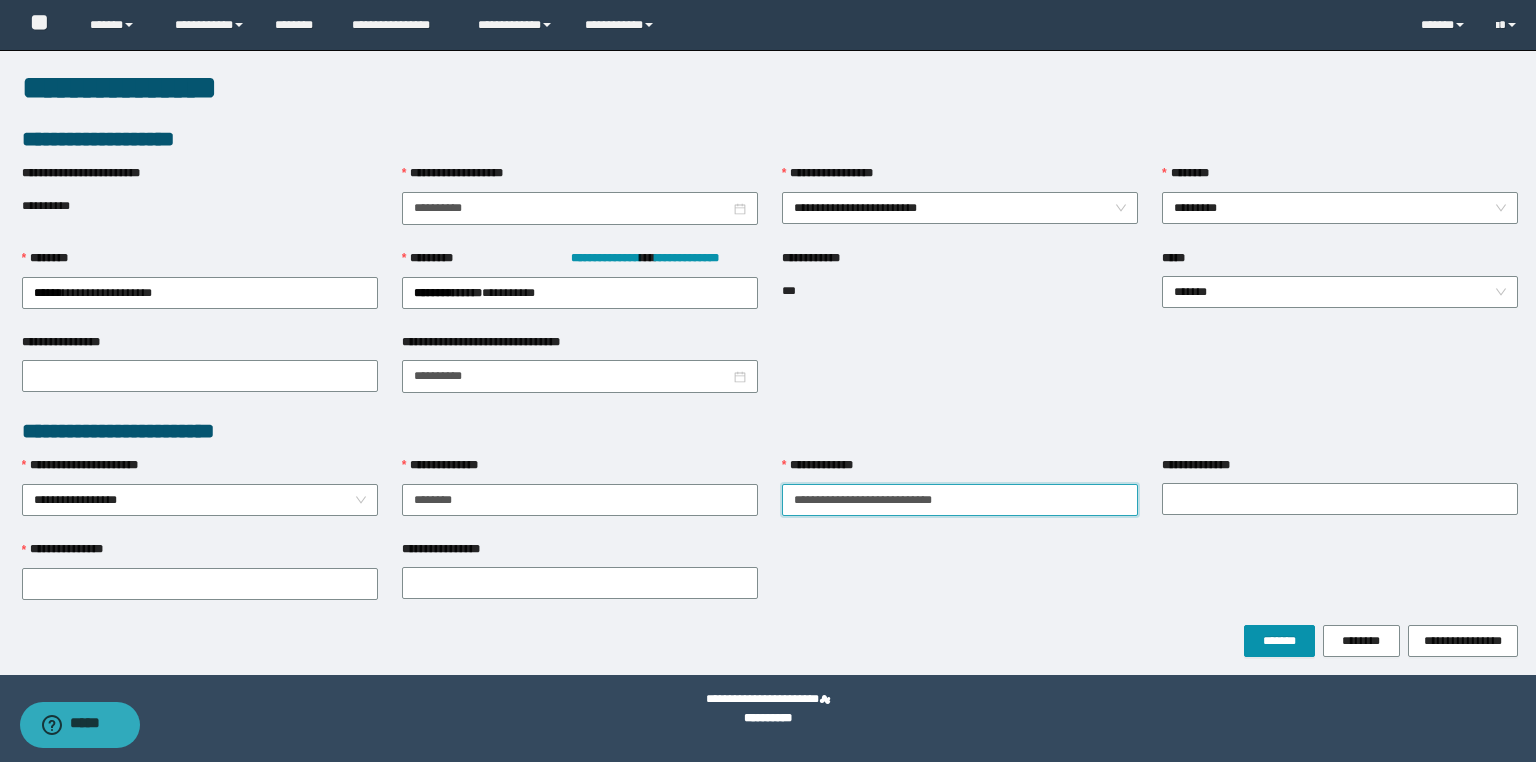 drag, startPoint x: 1044, startPoint y: 493, endPoint x: 848, endPoint y: 510, distance: 196.73587 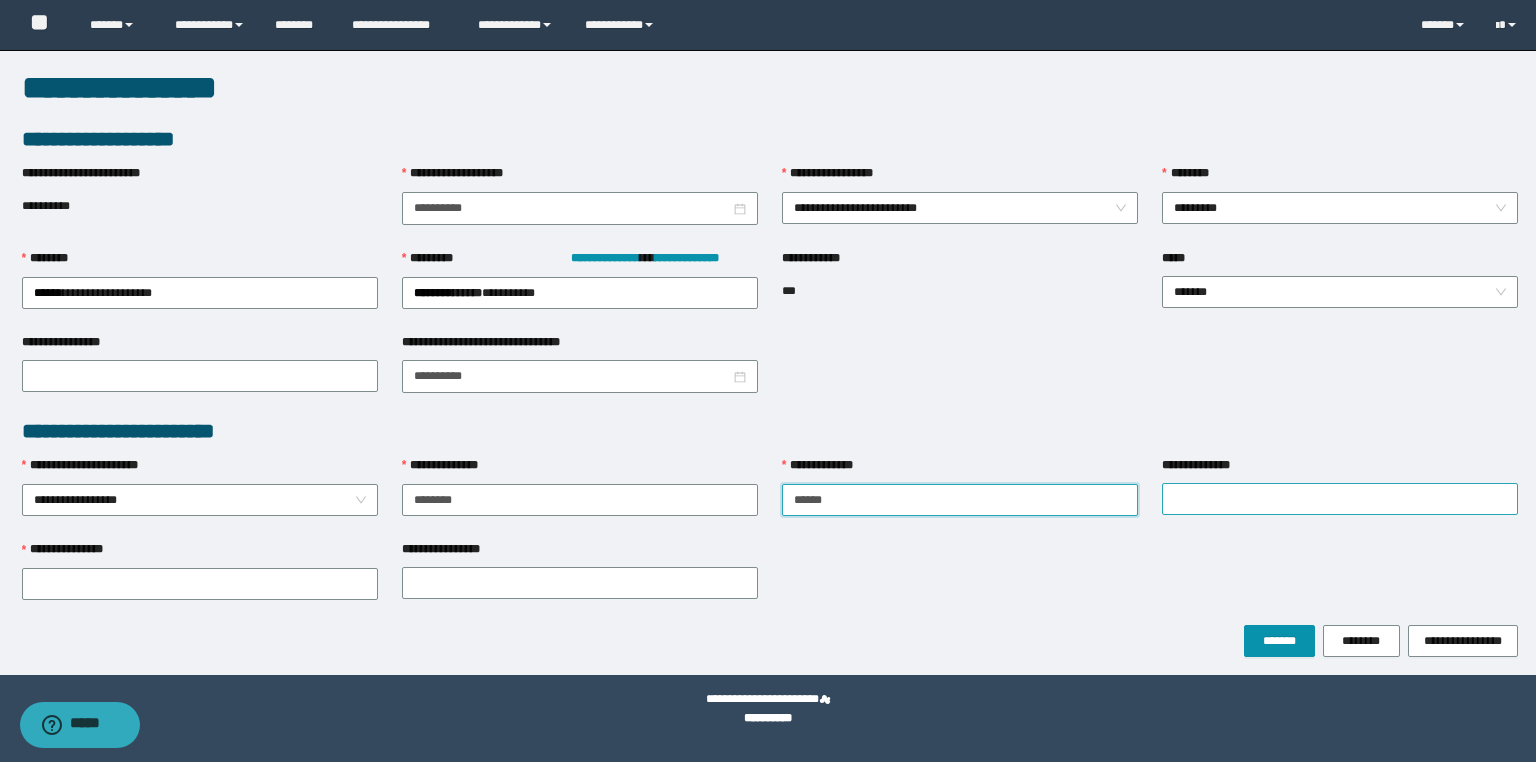 type on "*****" 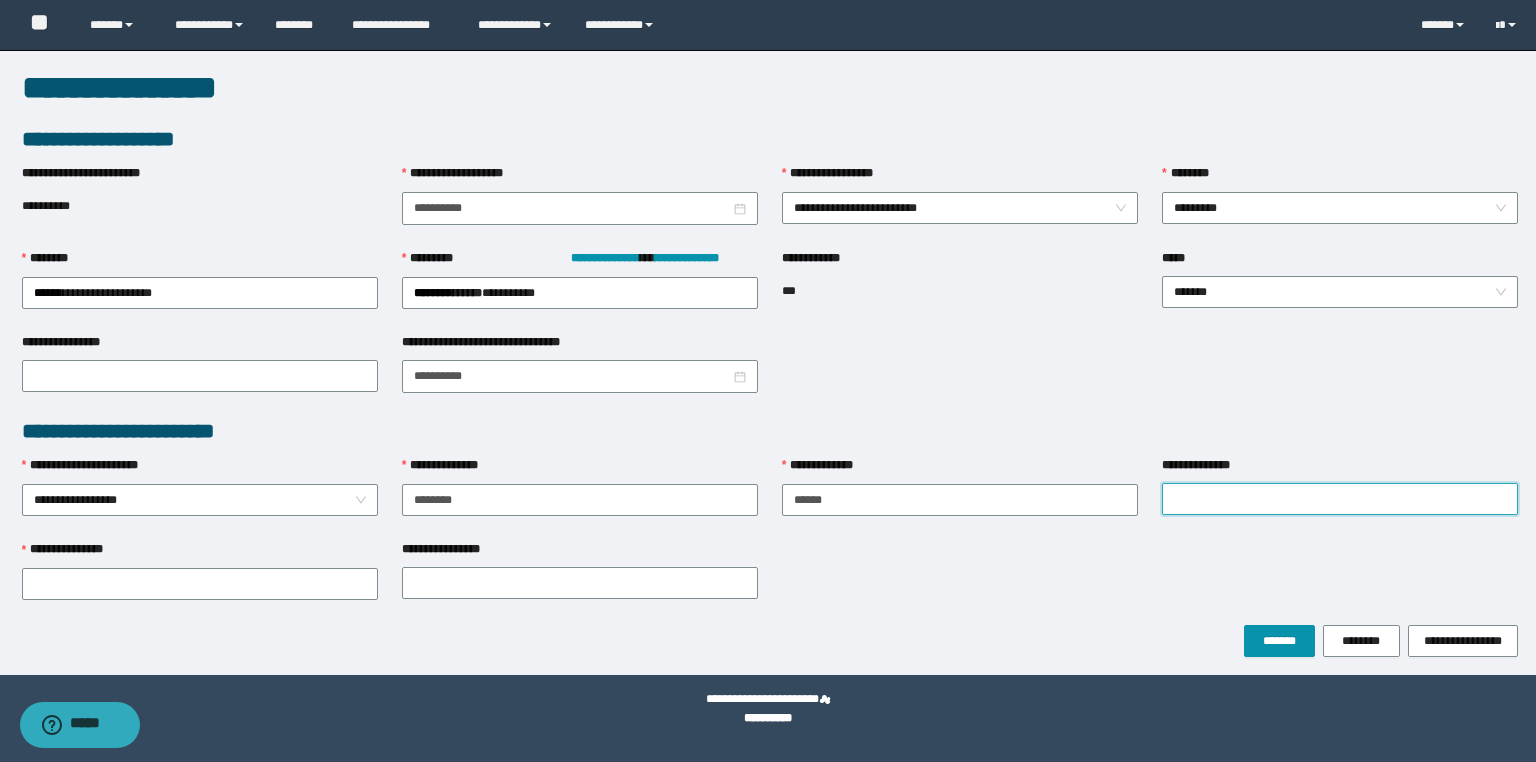 click on "**********" at bounding box center (1340, 499) 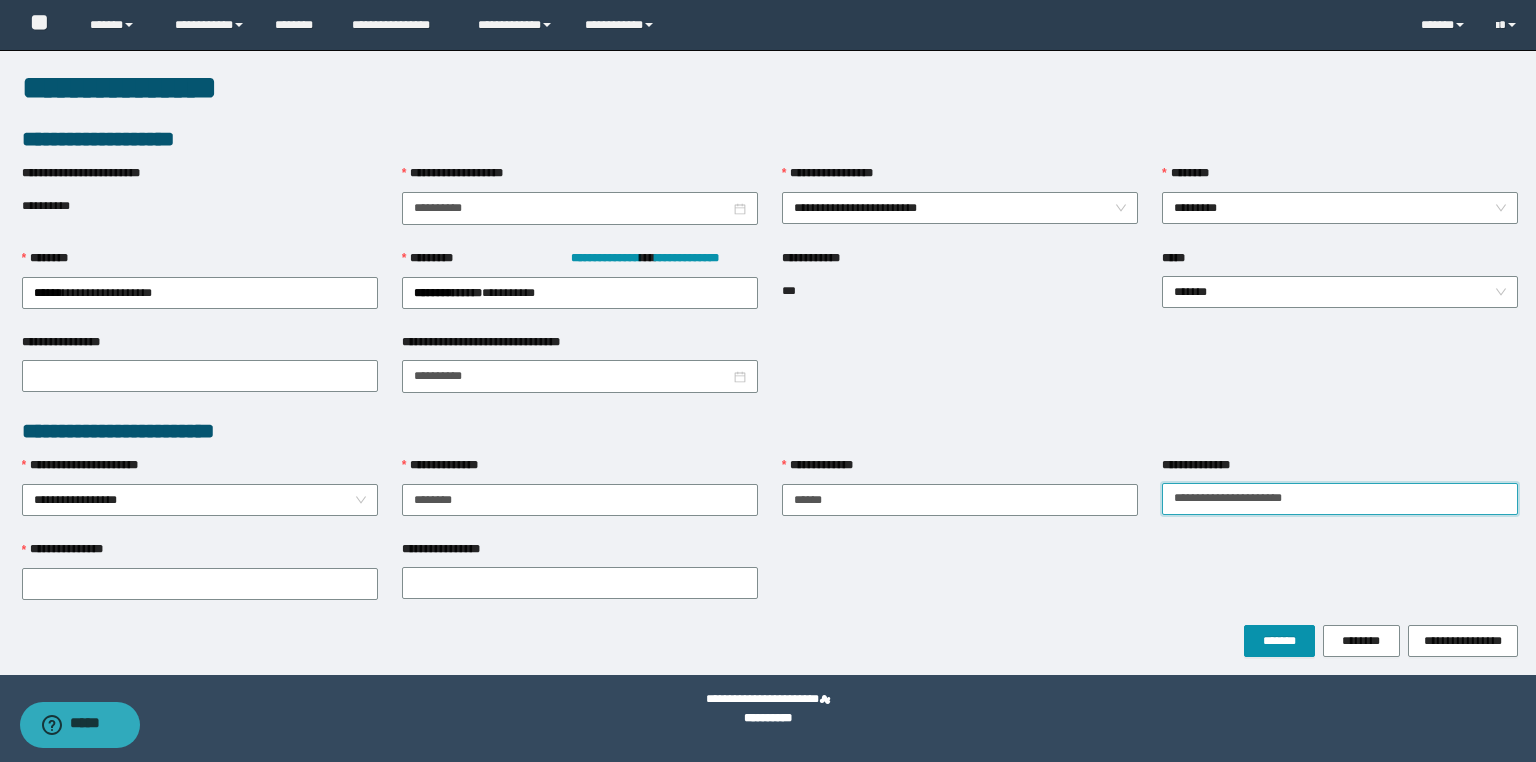 drag, startPoint x: 1368, startPoint y: 498, endPoint x: 1224, endPoint y: 519, distance: 145.5232 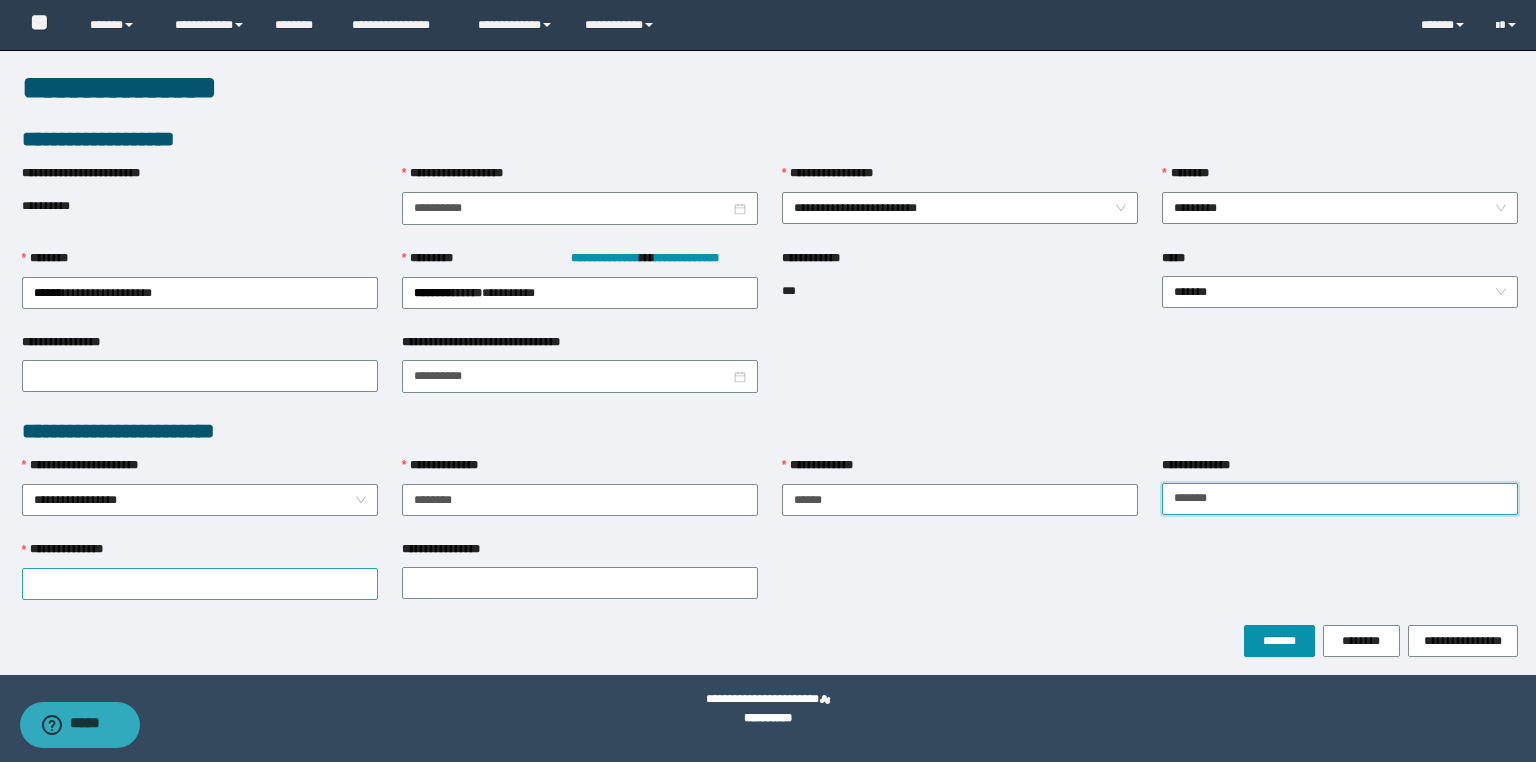 type on "*******" 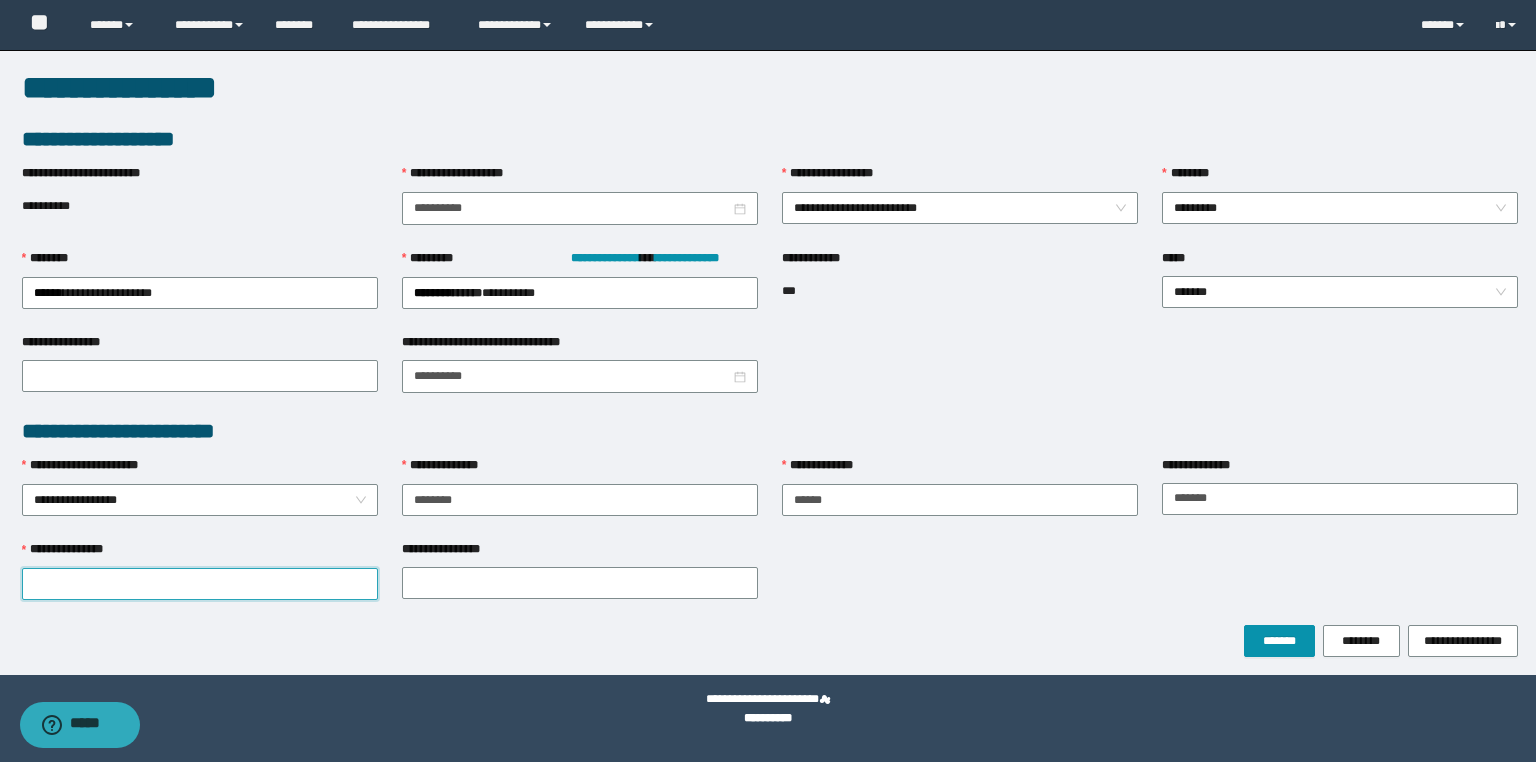 click on "**********" at bounding box center (200, 584) 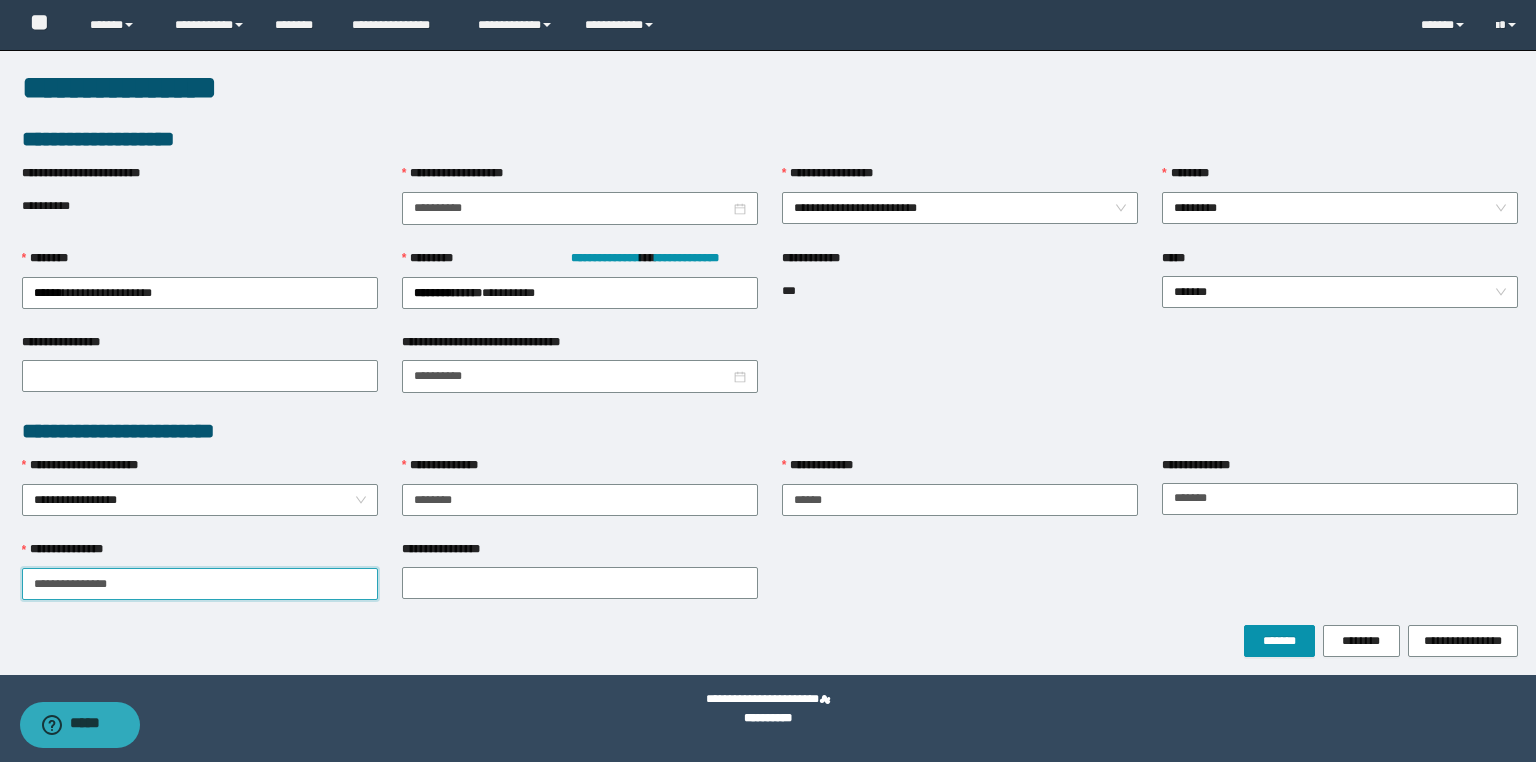 click on "**********" at bounding box center [200, 584] 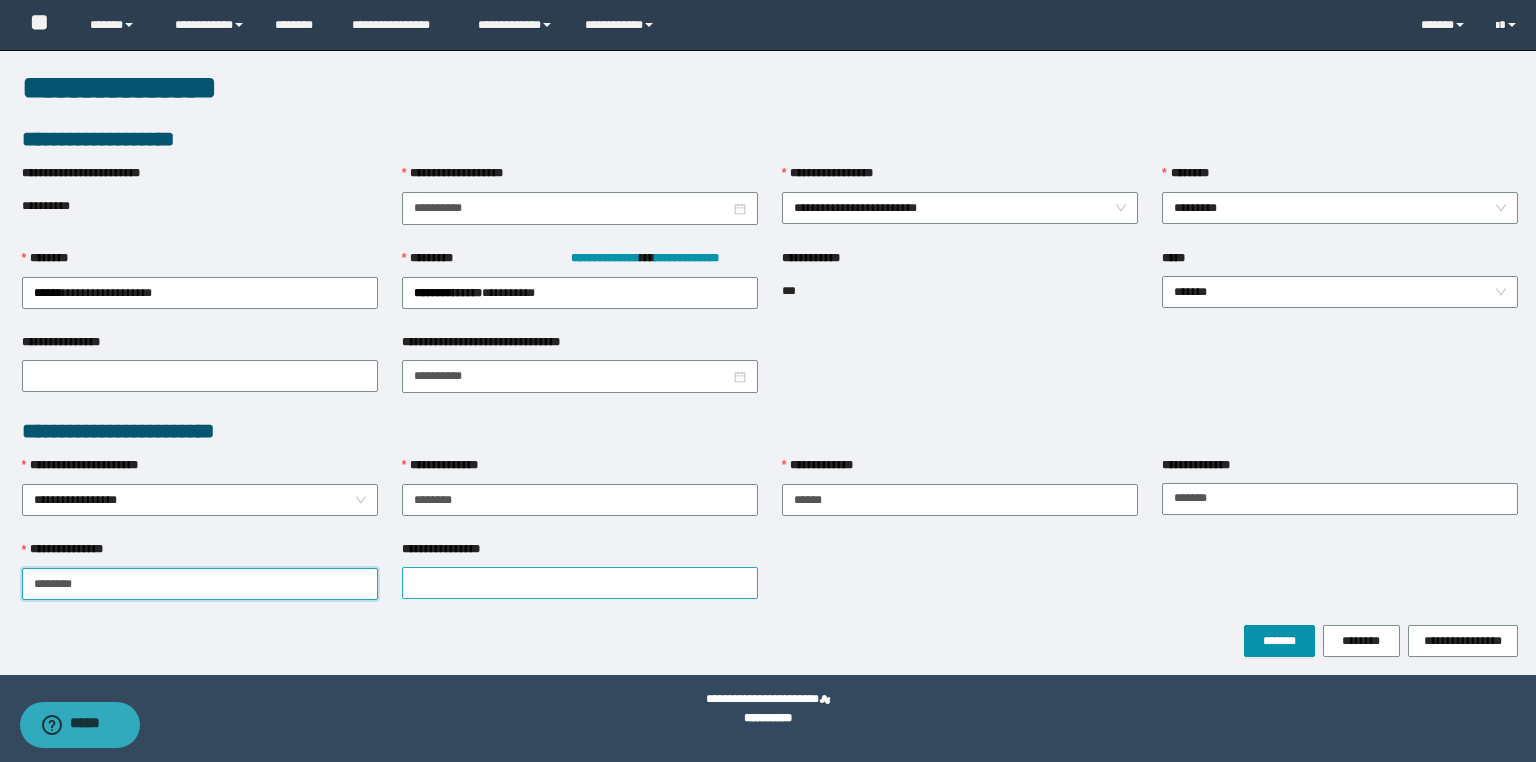 type on "******" 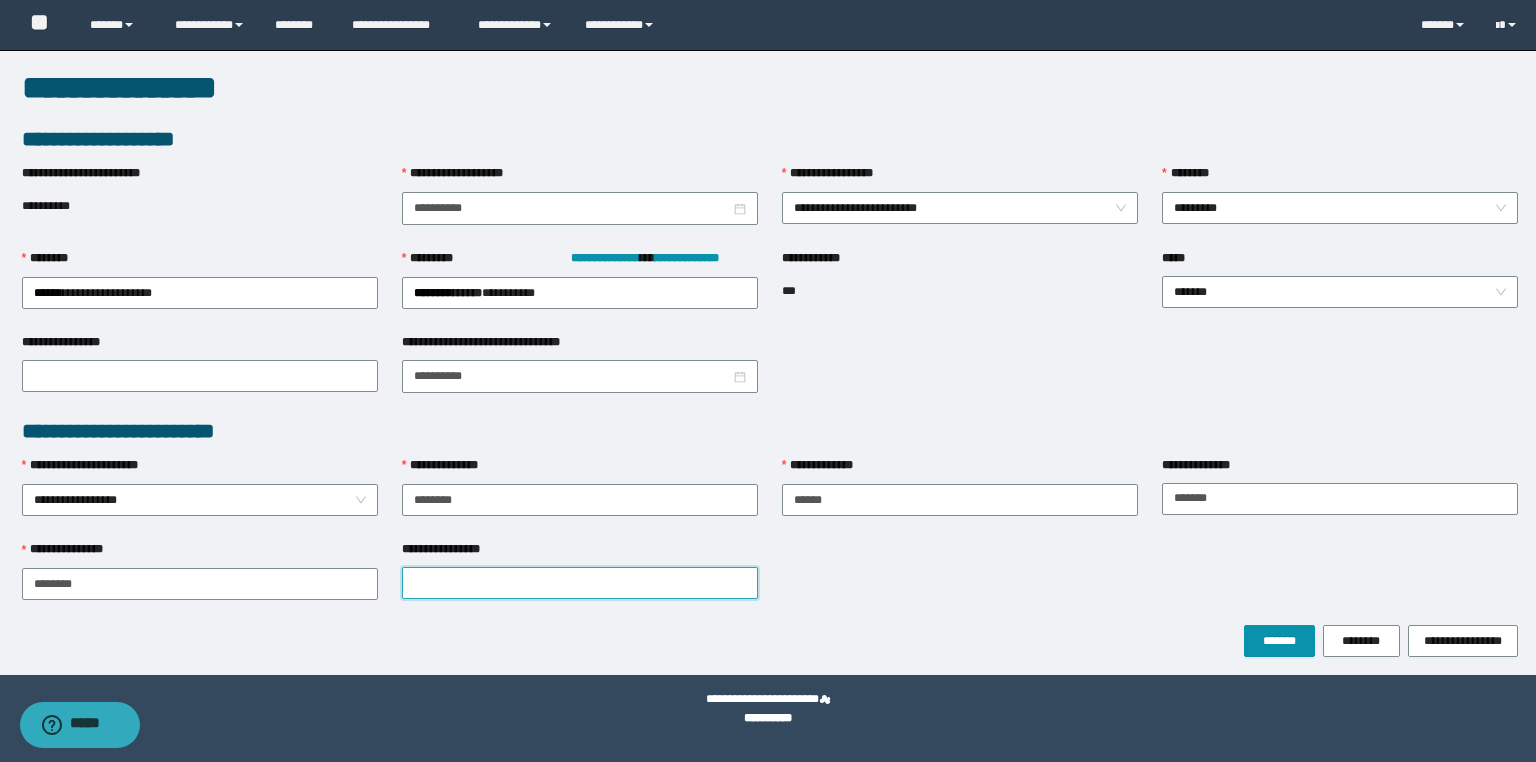click on "**********" at bounding box center [580, 583] 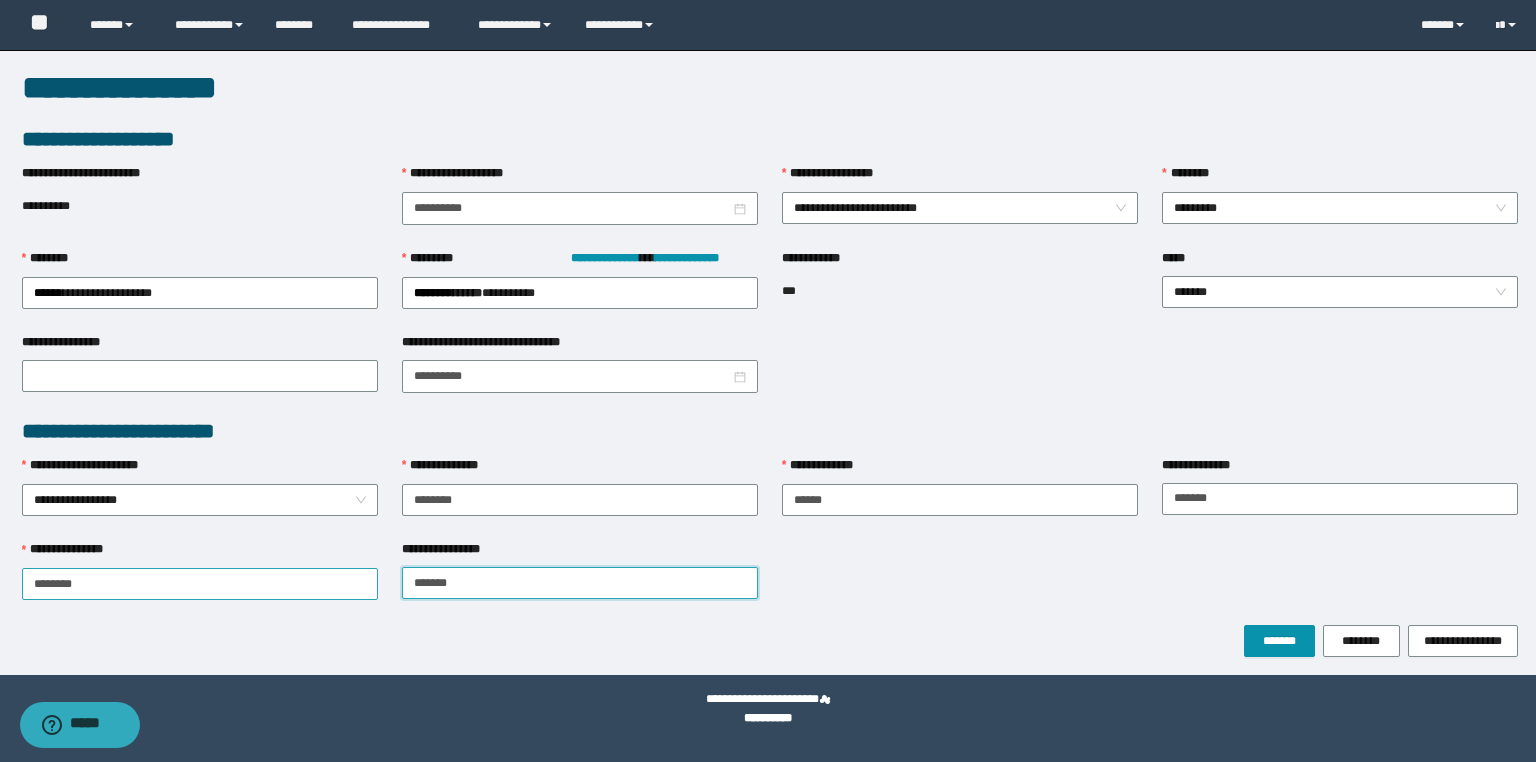 type on "*******" 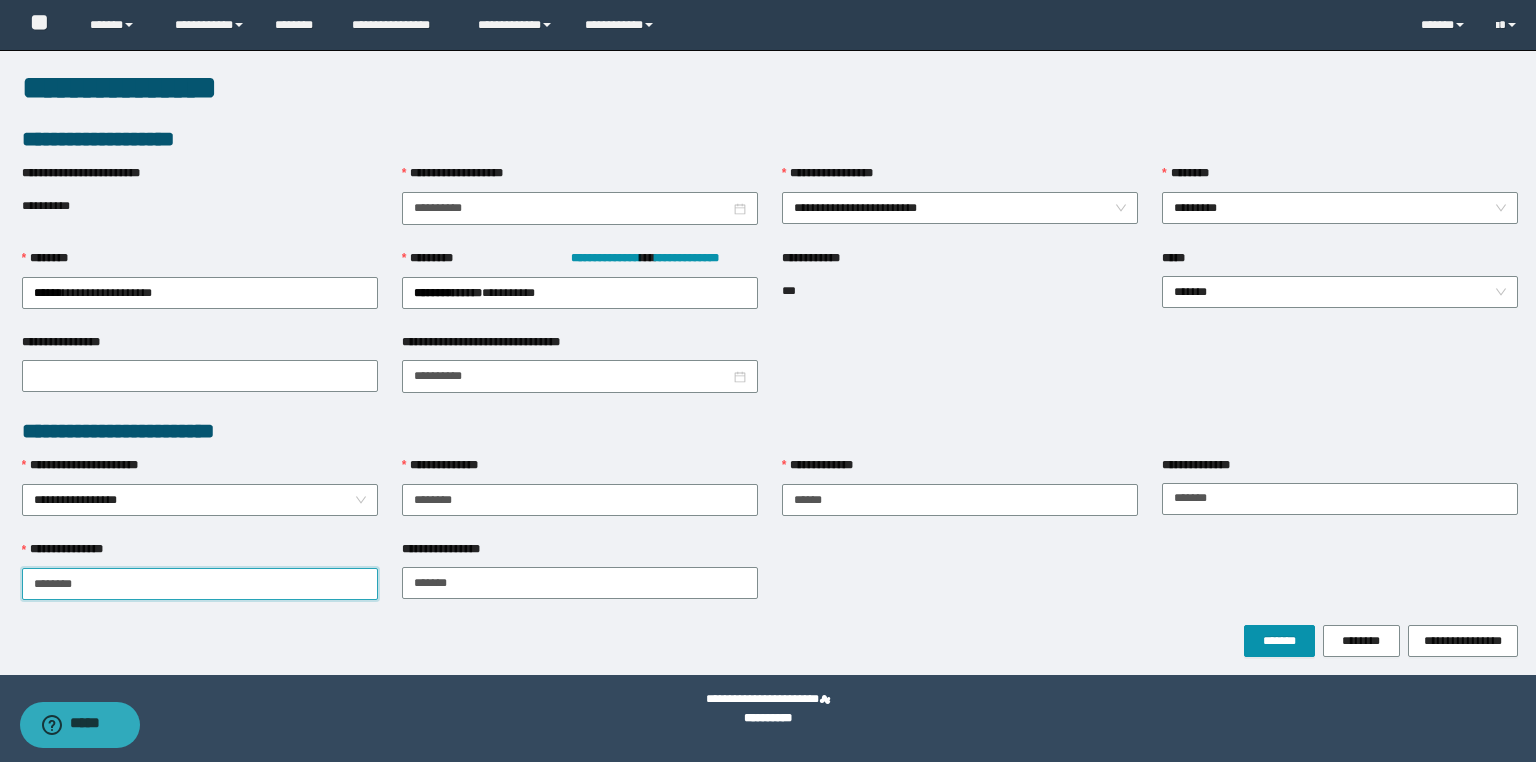 drag, startPoint x: 52, startPoint y: 578, endPoint x: 0, endPoint y: 558, distance: 55.713554 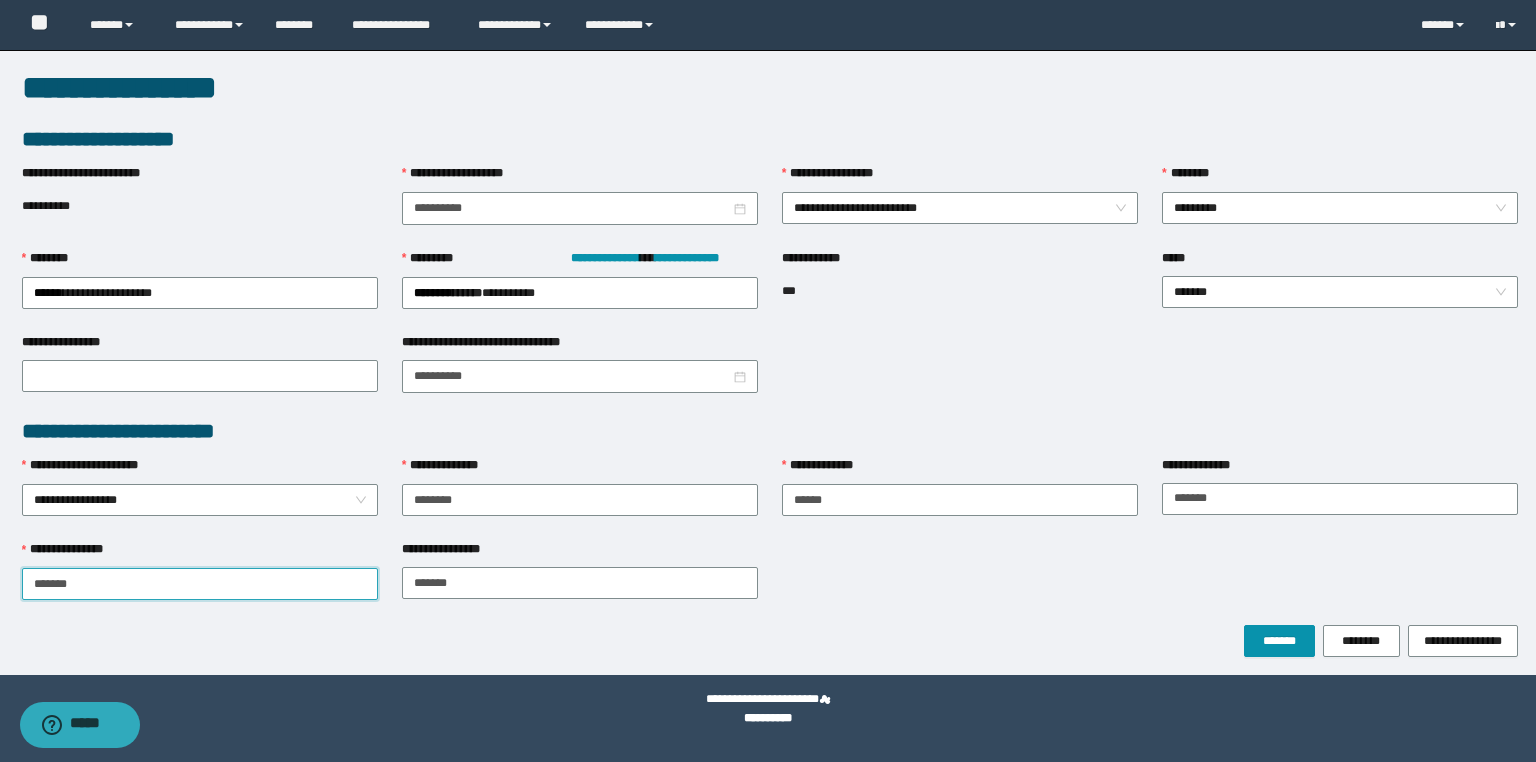 type on "******" 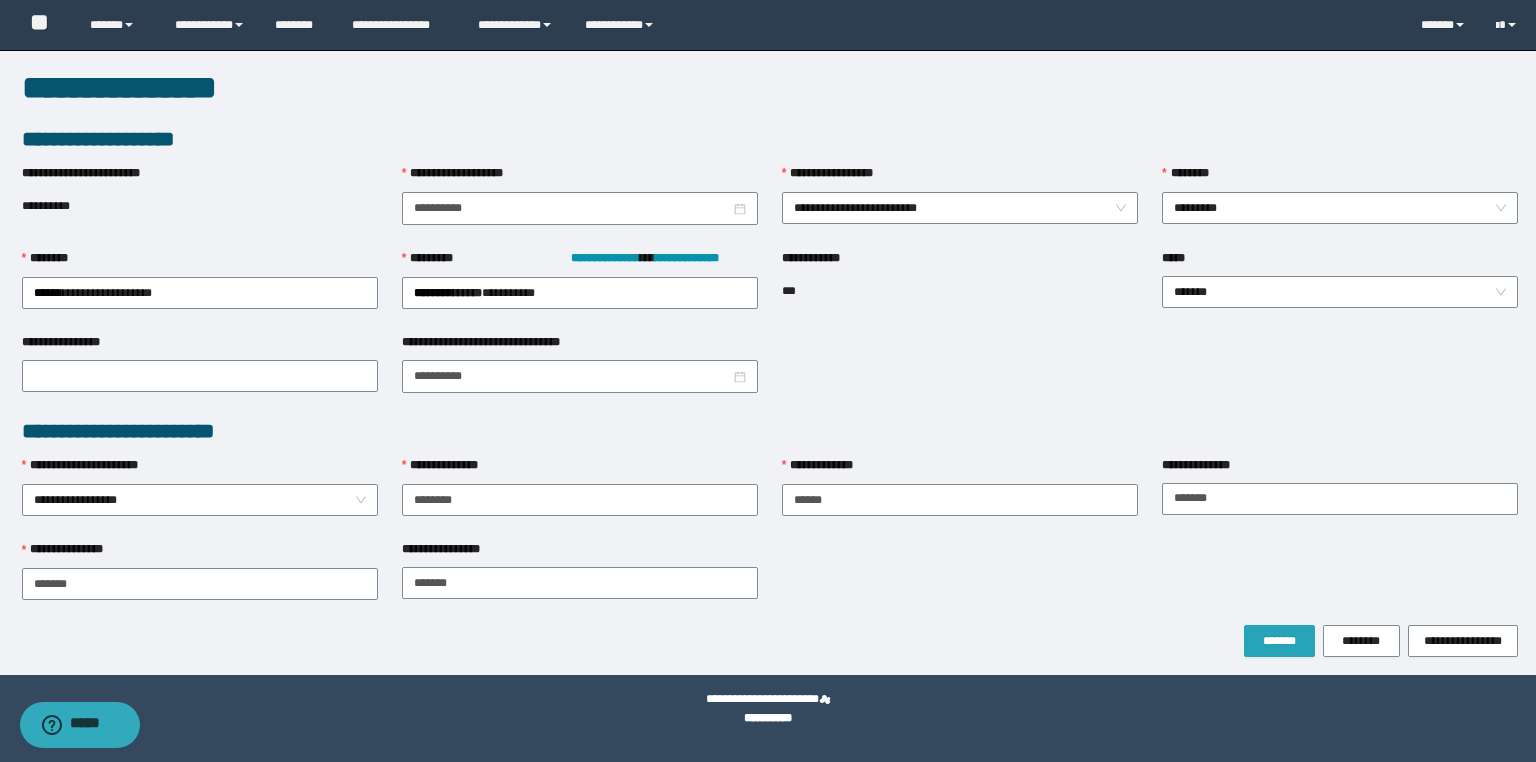 click on "*******" at bounding box center [1279, 641] 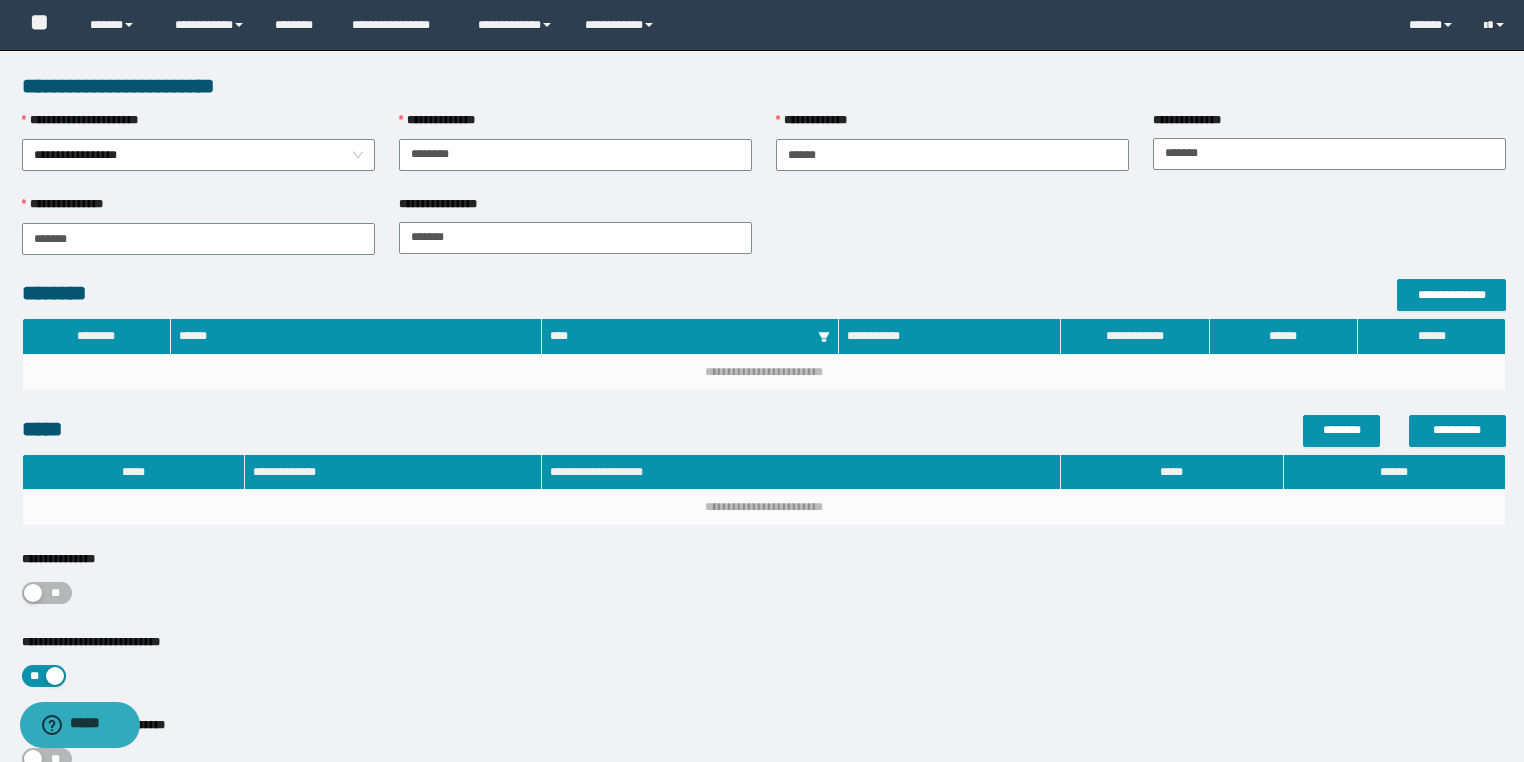 scroll, scrollTop: 555, scrollLeft: 0, axis: vertical 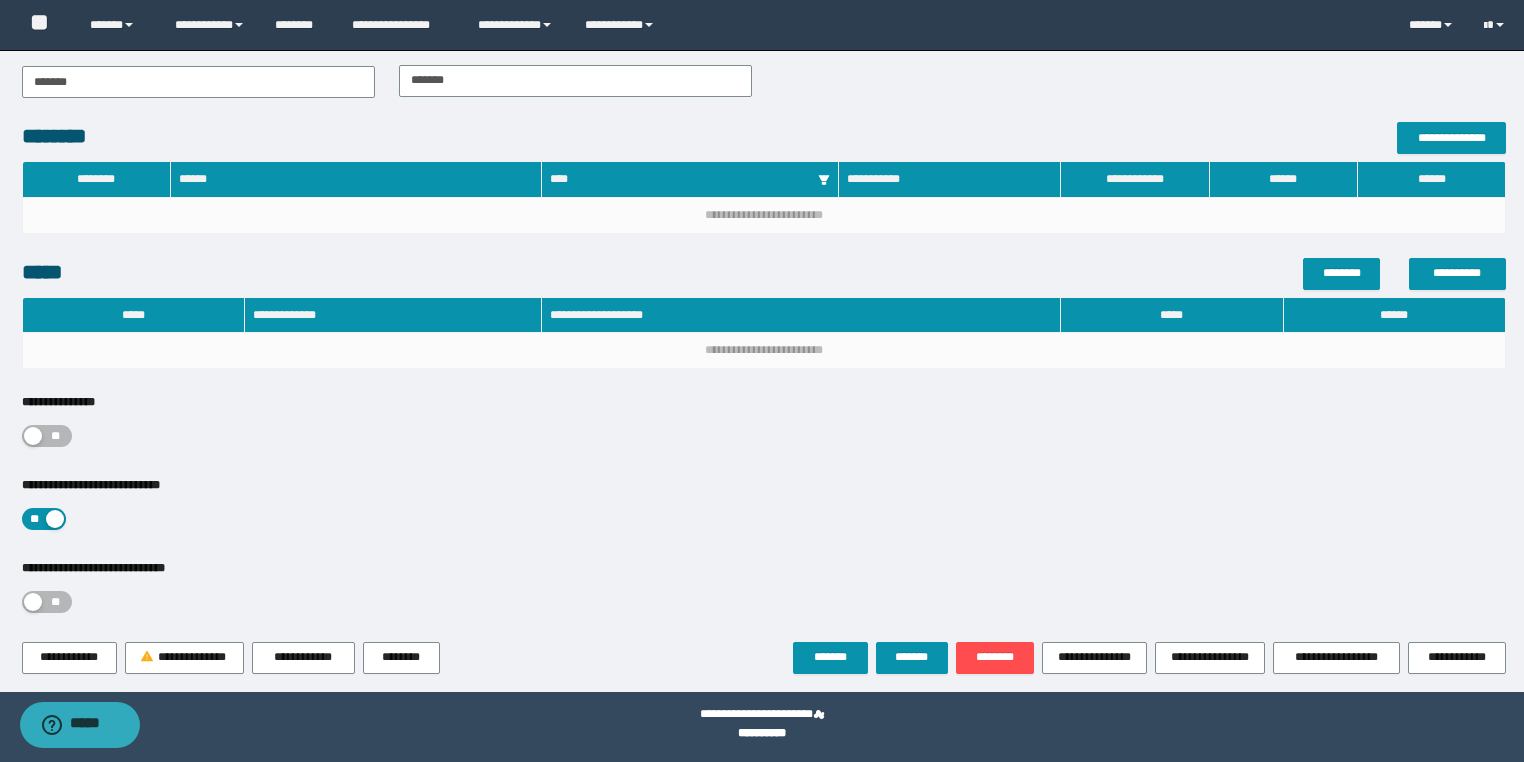 click on "**" at bounding box center (198, 436) 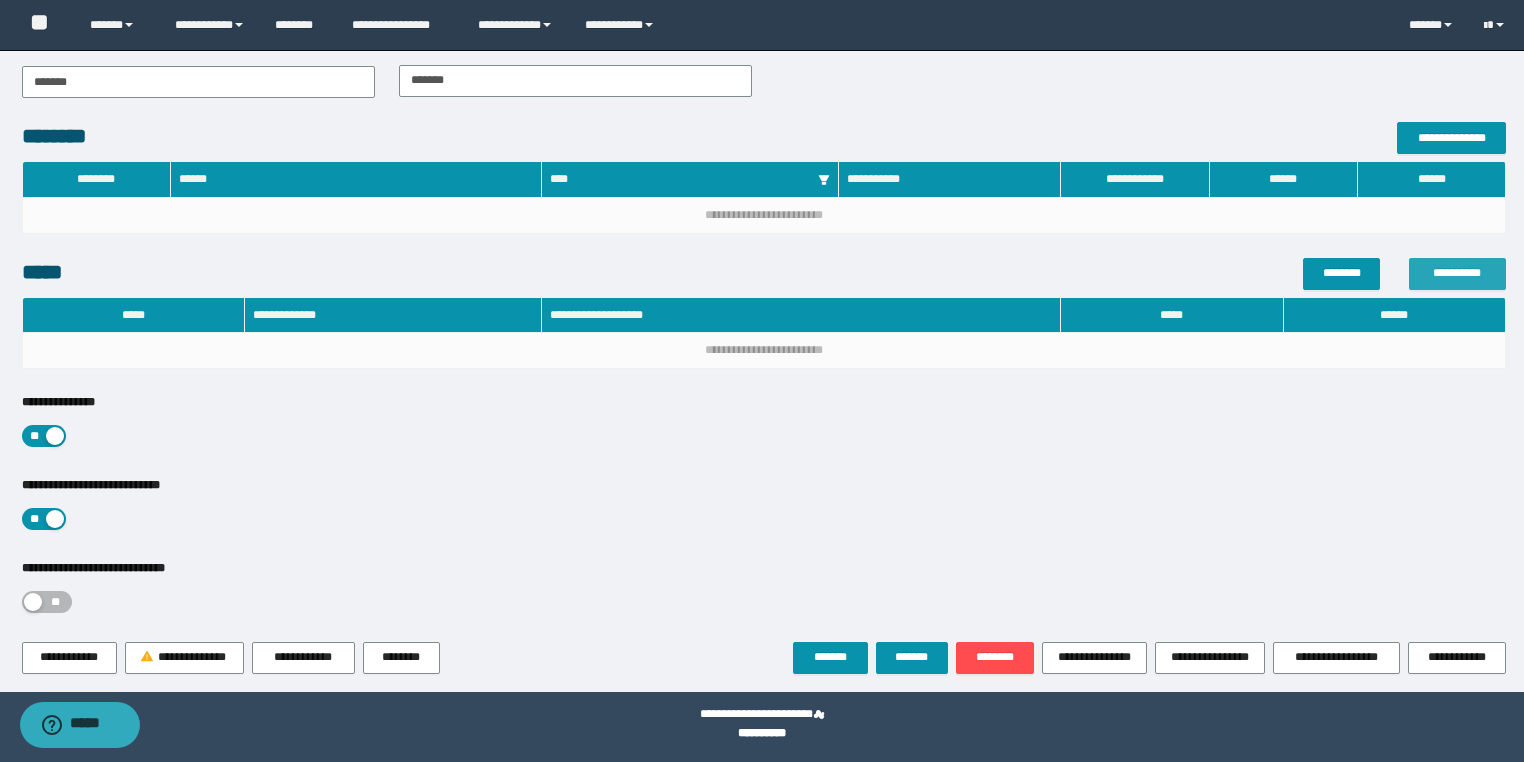 click on "**********" at bounding box center (1457, 273) 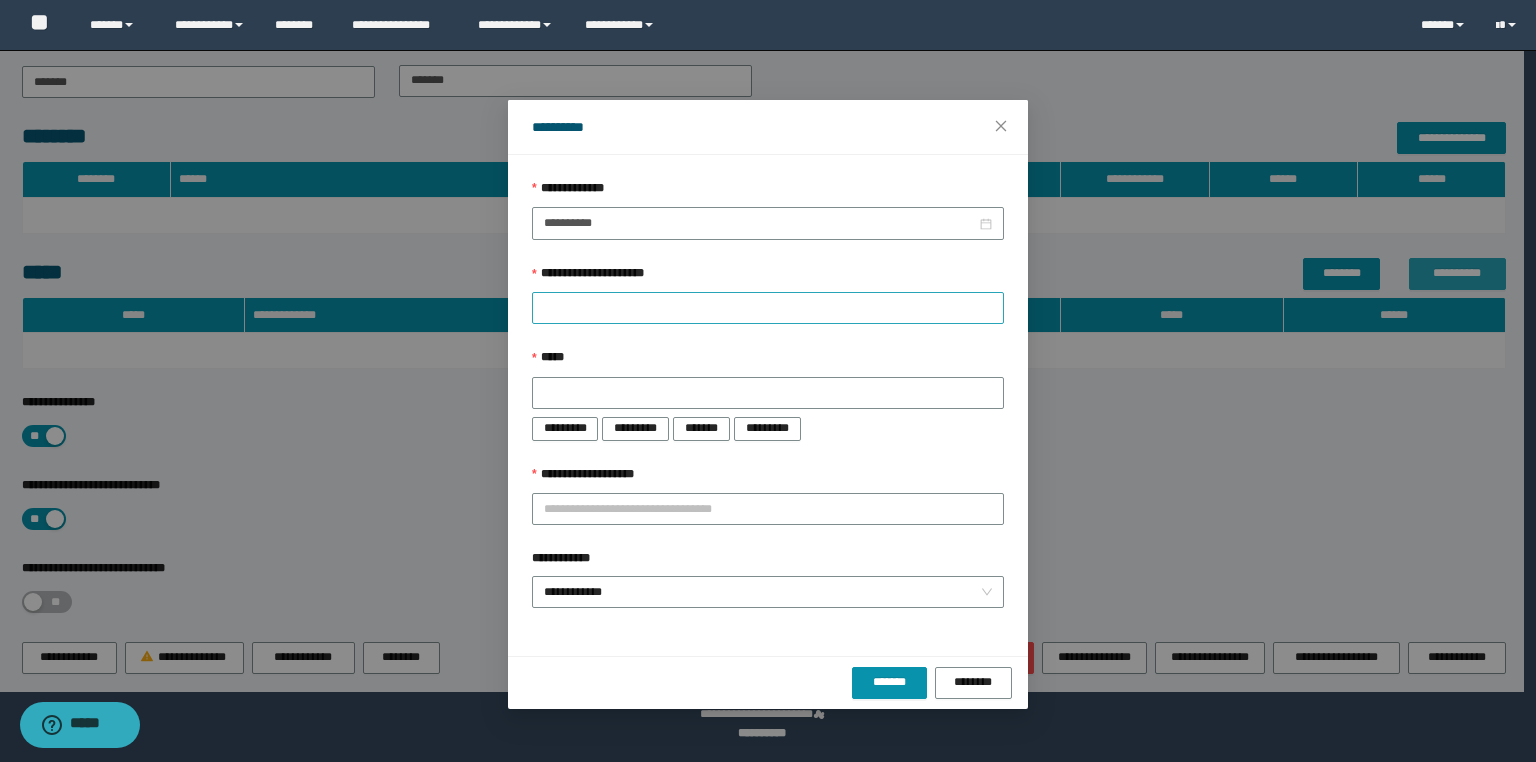 type 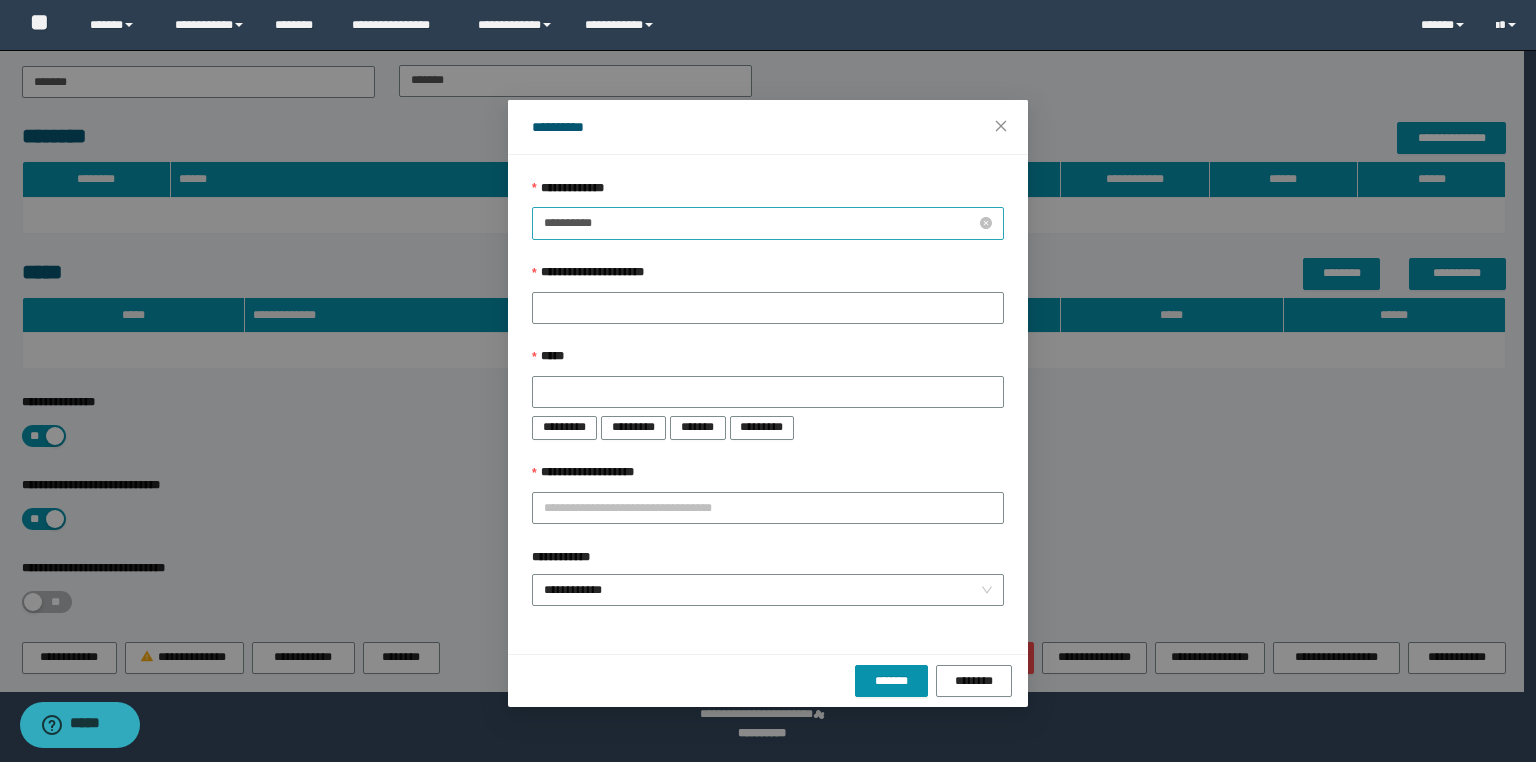 click on "**********" at bounding box center (760, 223) 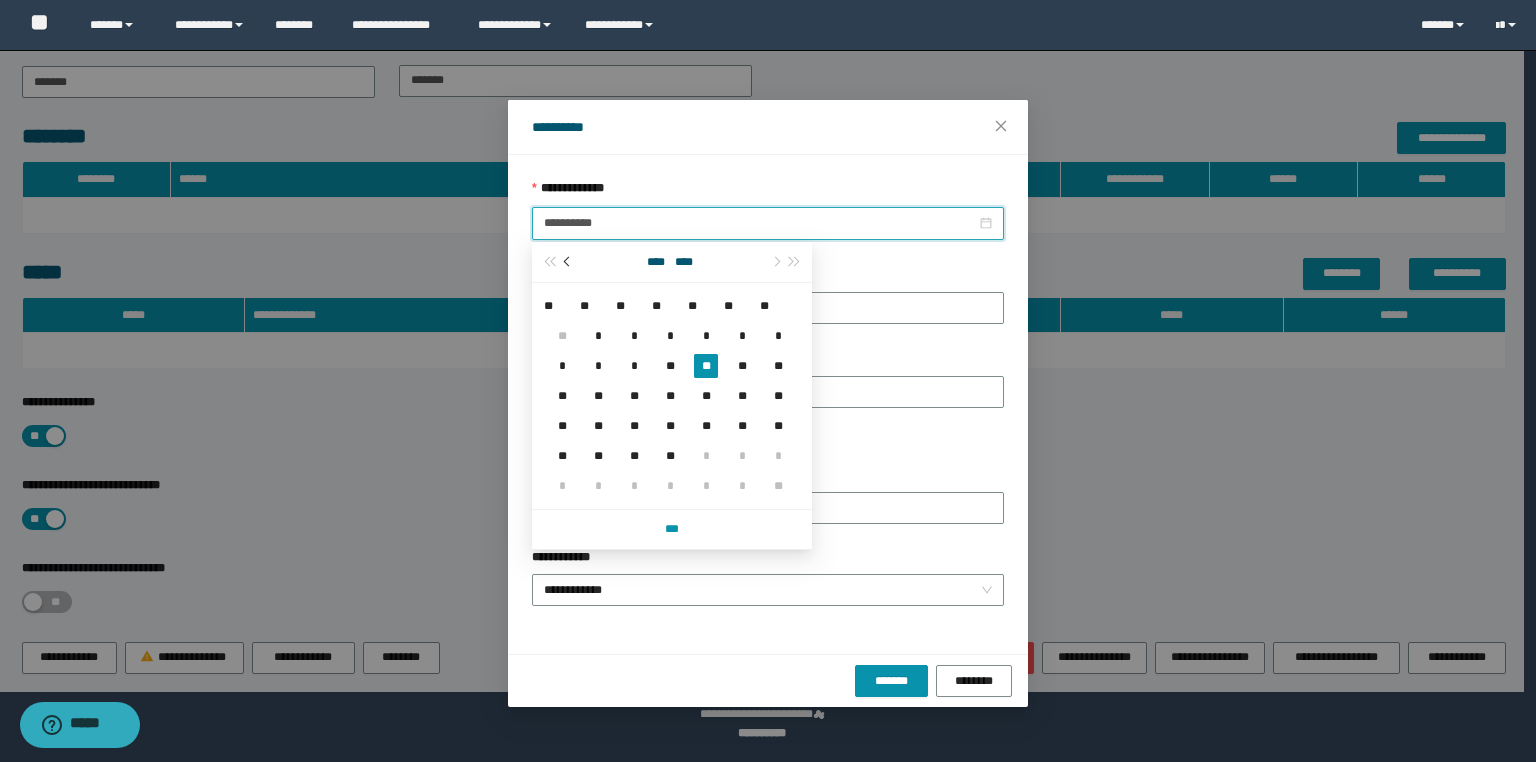 click at bounding box center (569, 261) 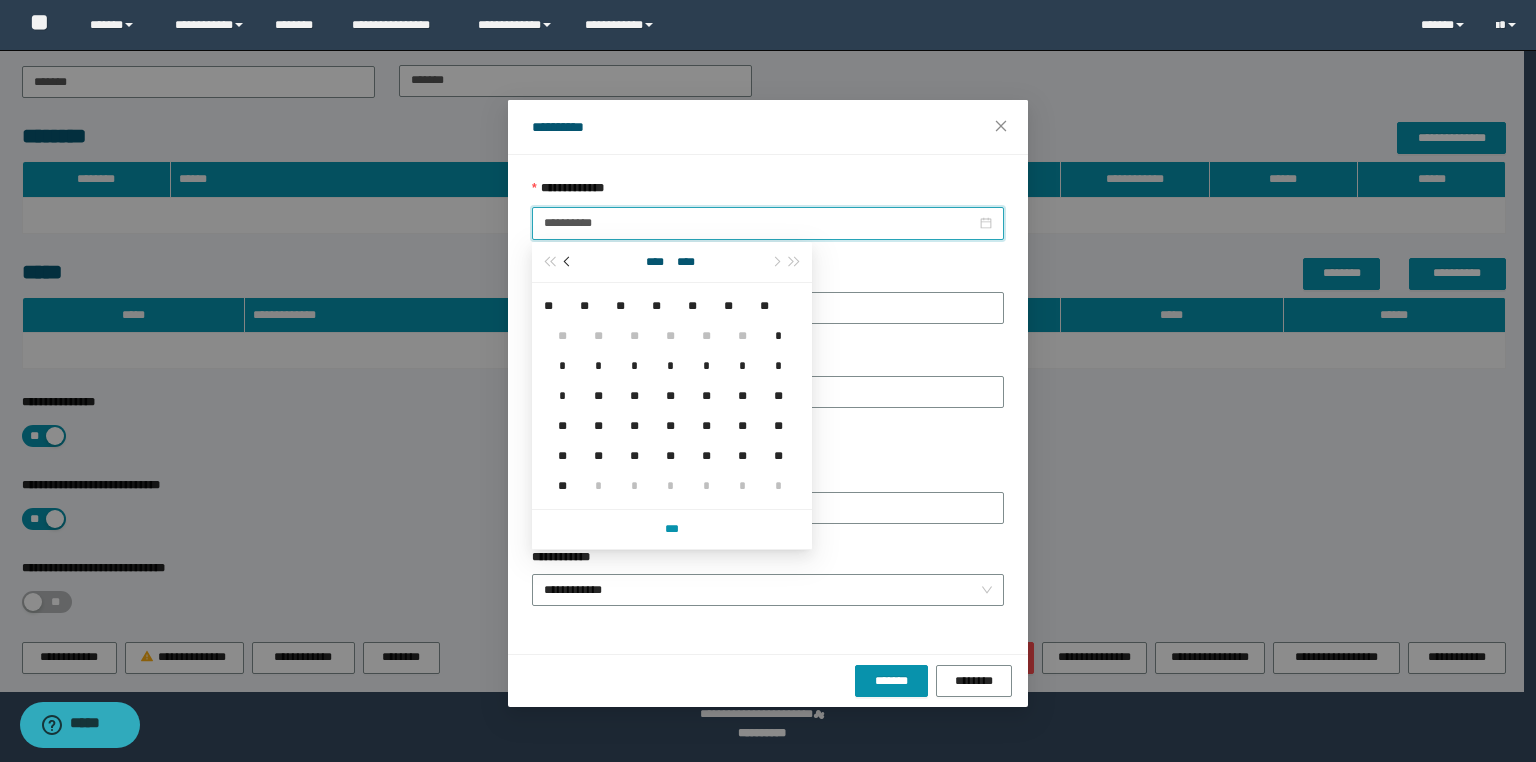 click at bounding box center [569, 261] 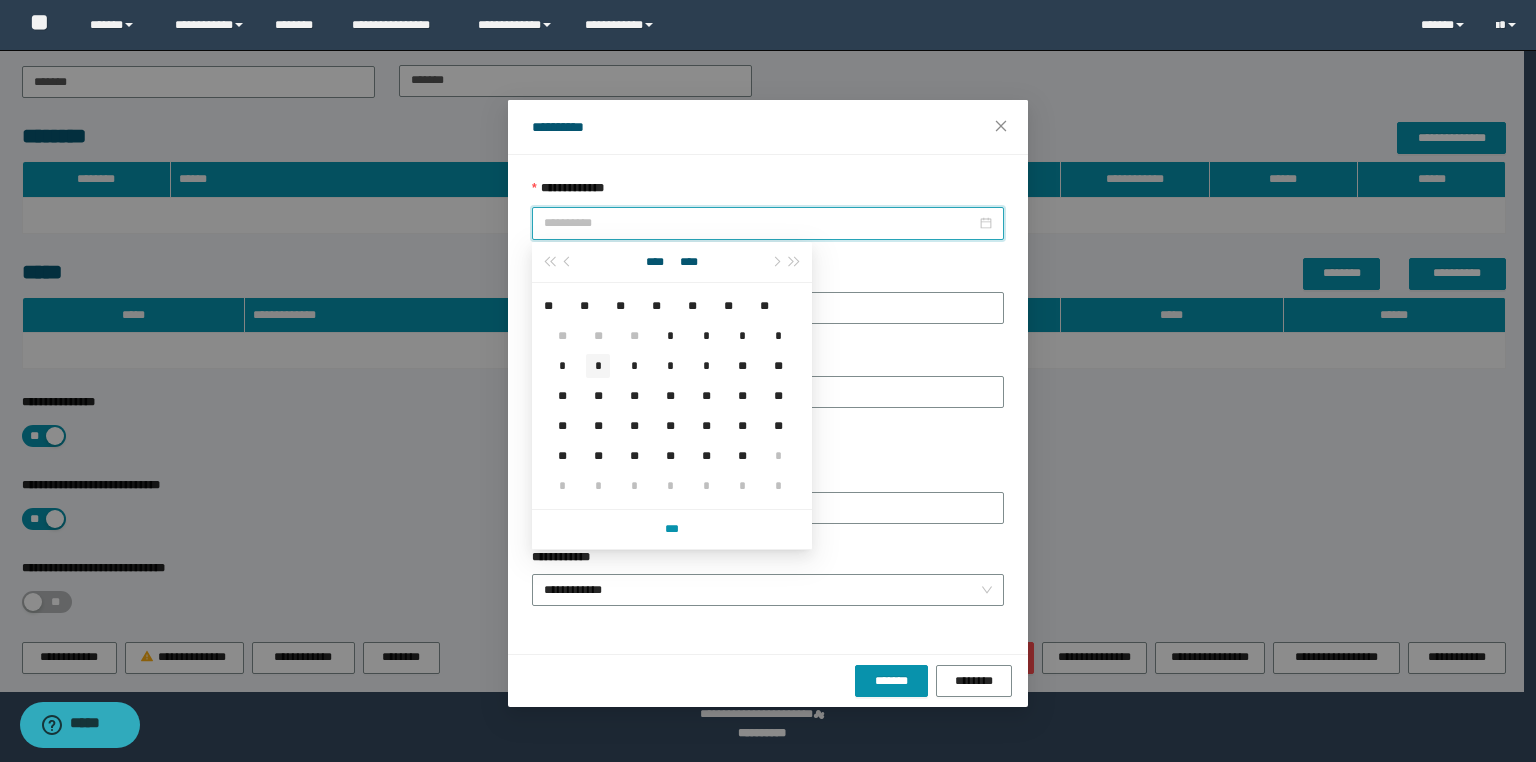 type on "**********" 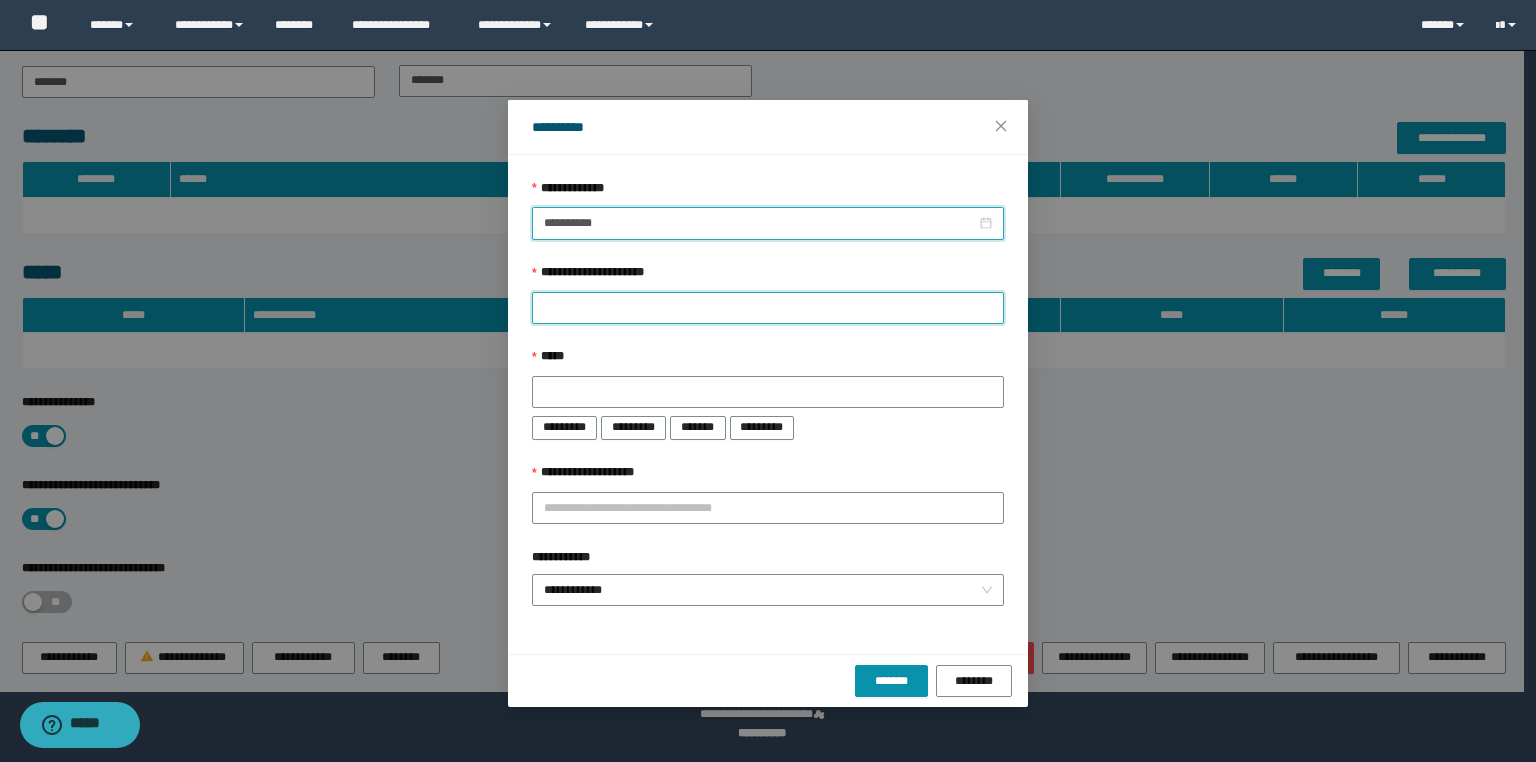 click on "**********" at bounding box center (768, 308) 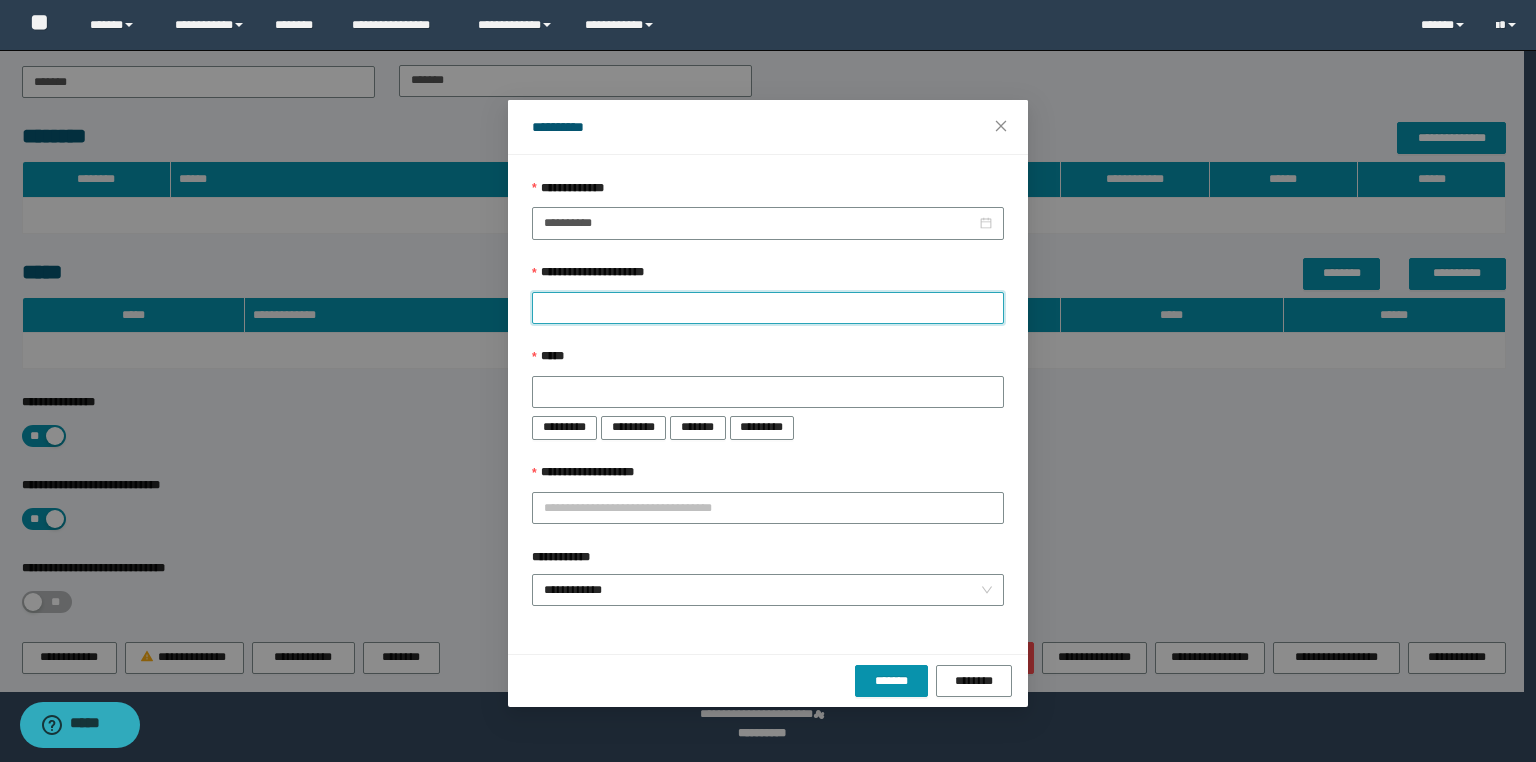 paste on "**********" 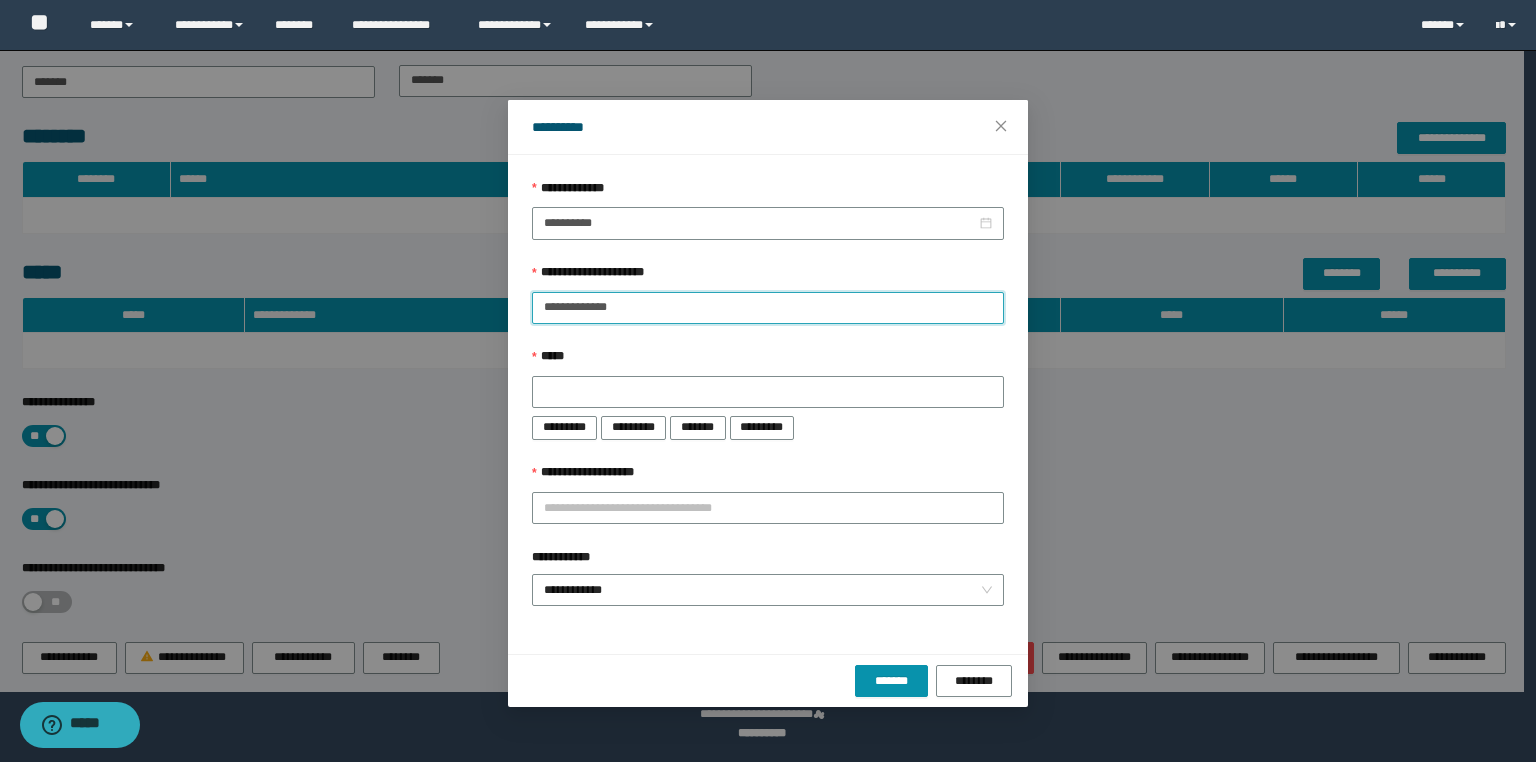 type on "**********" 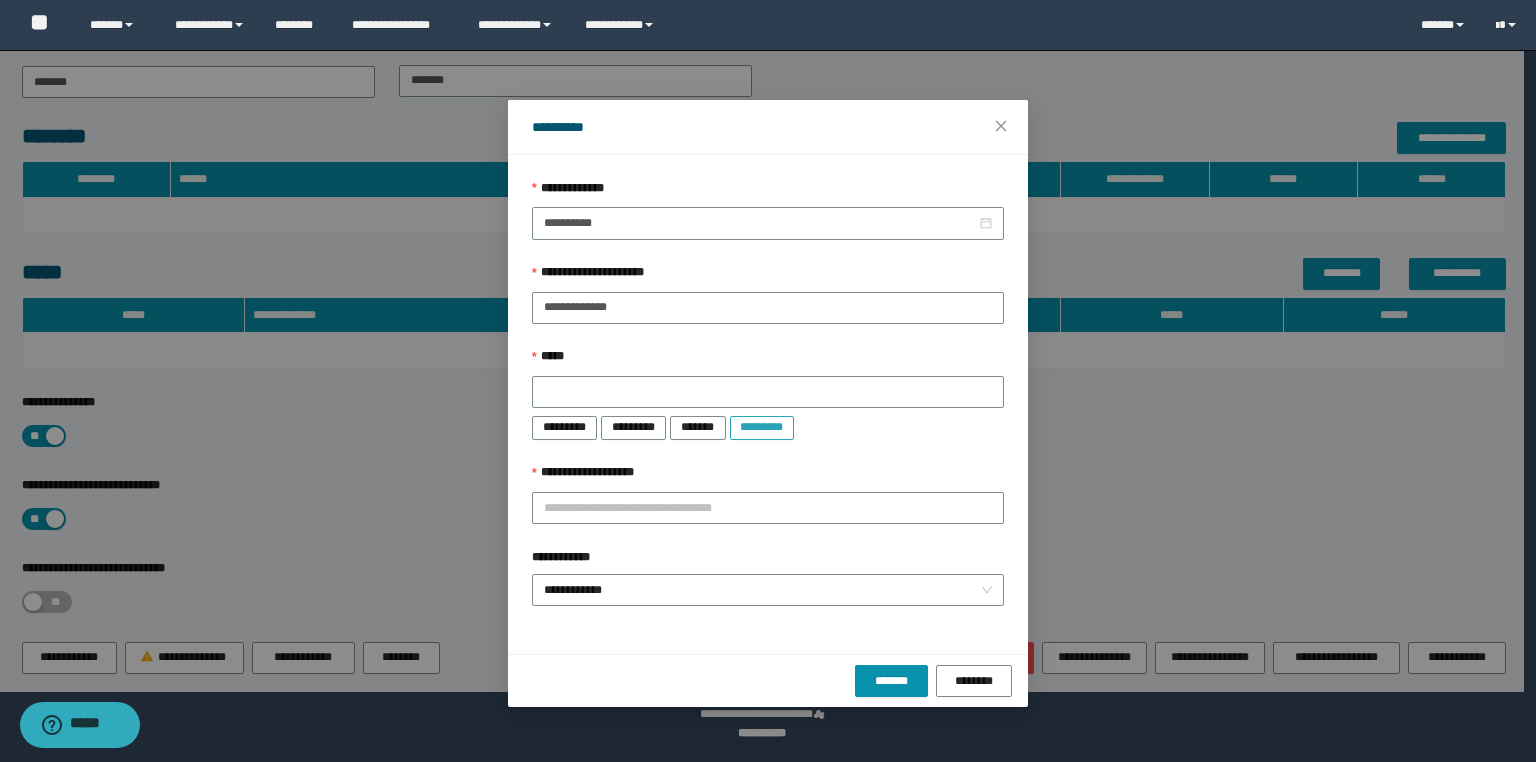 click on "*********" at bounding box center (762, 427) 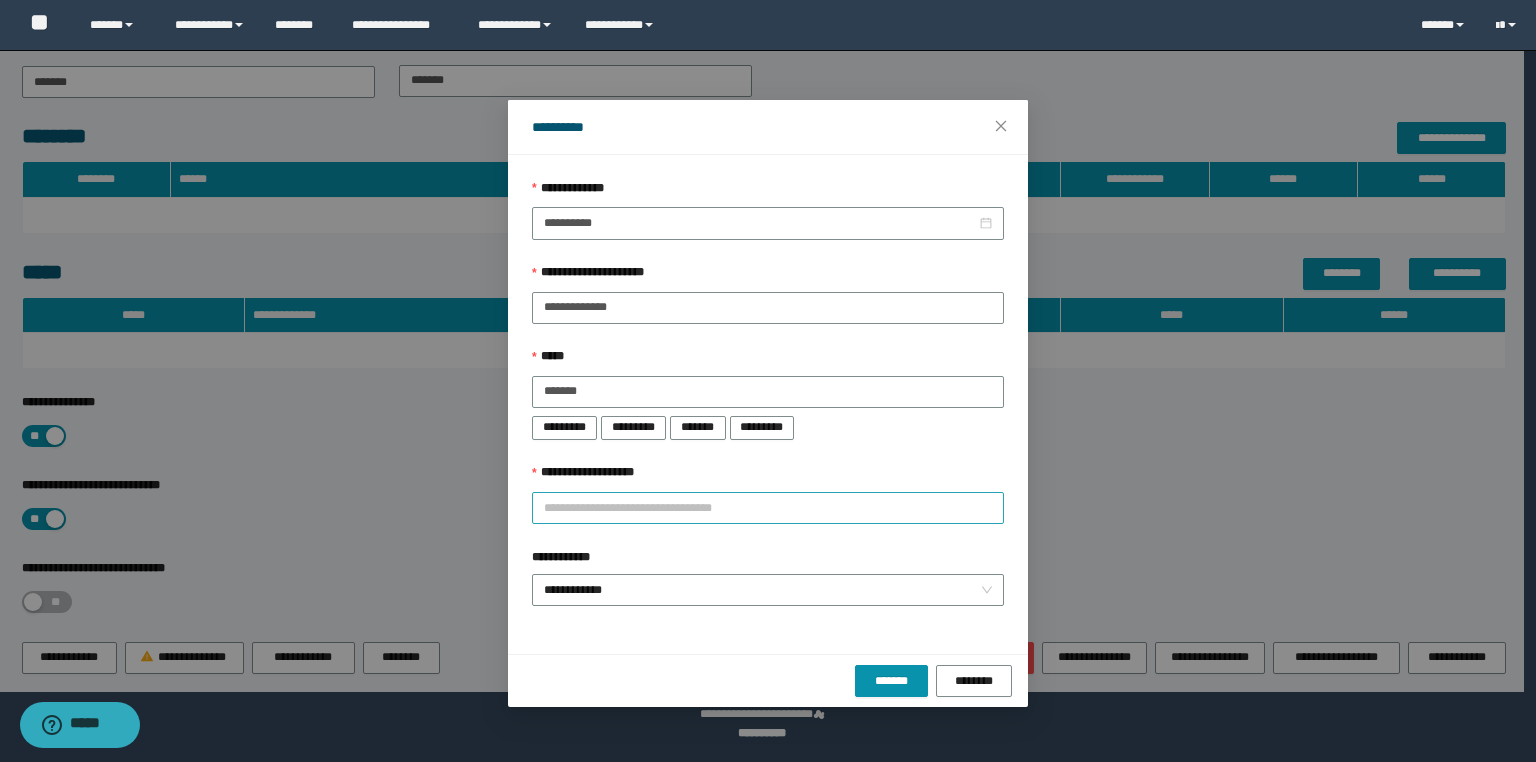 click on "**********" at bounding box center (768, 508) 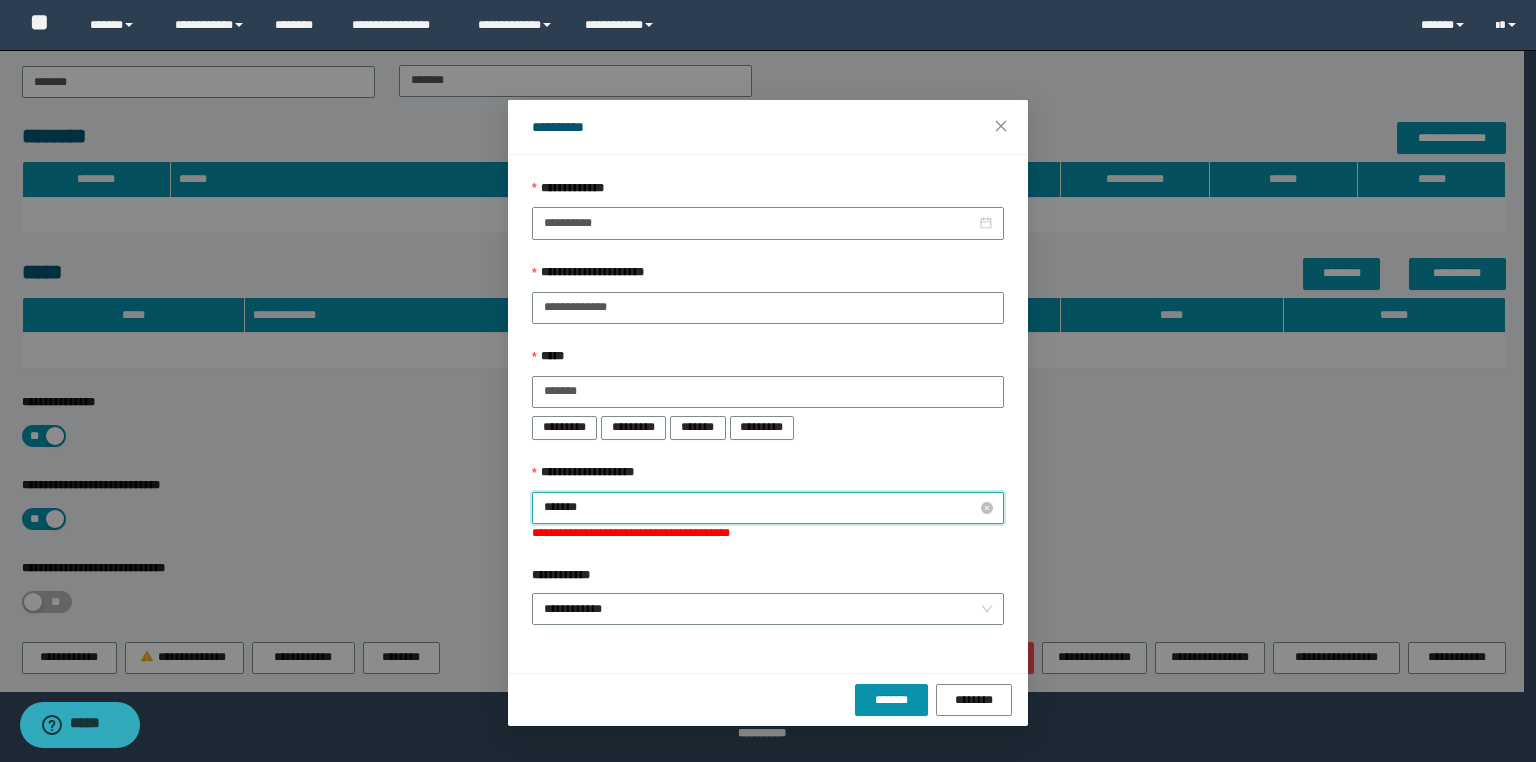 type on "********" 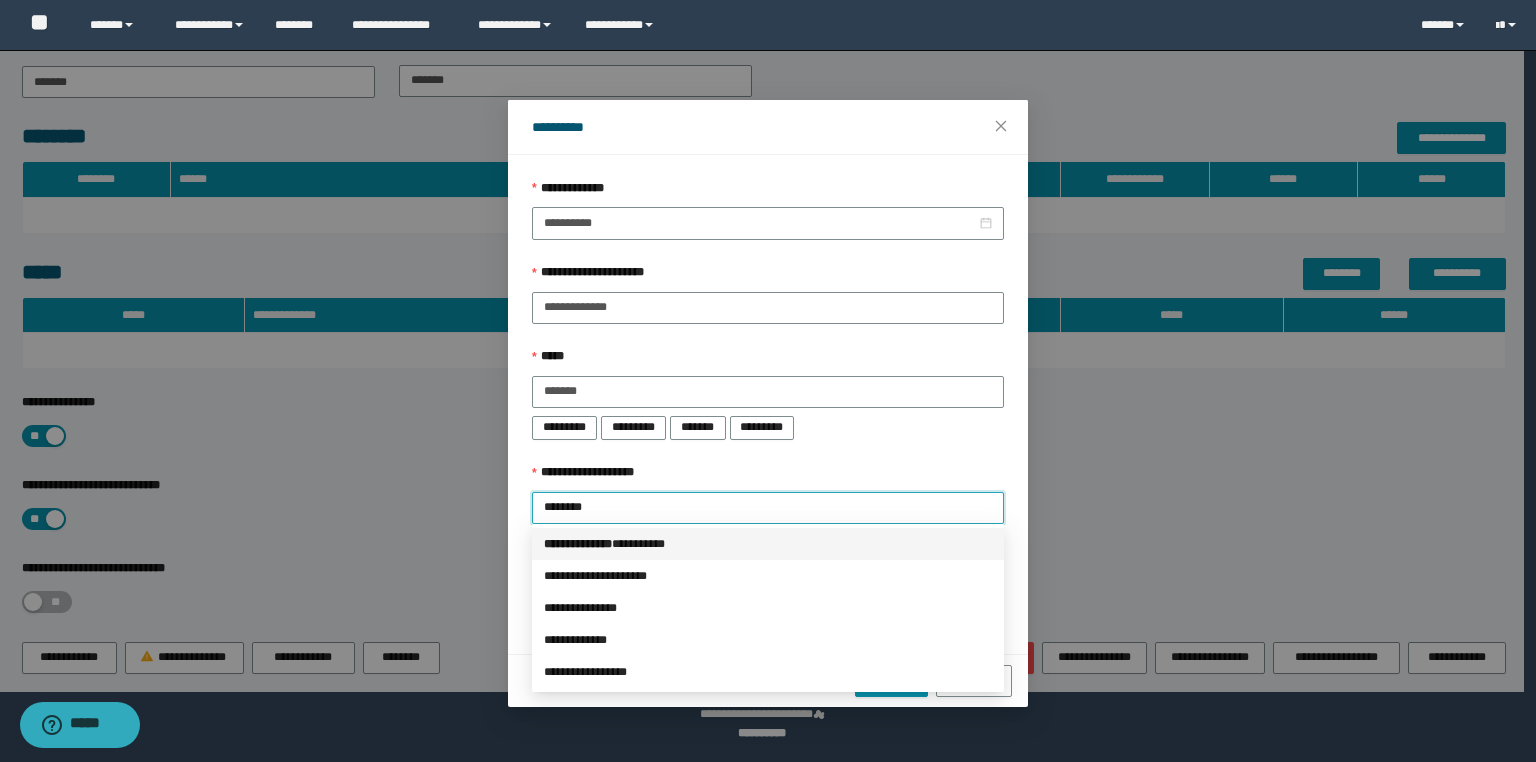 click on "*** *   ********* * ********" at bounding box center (768, 544) 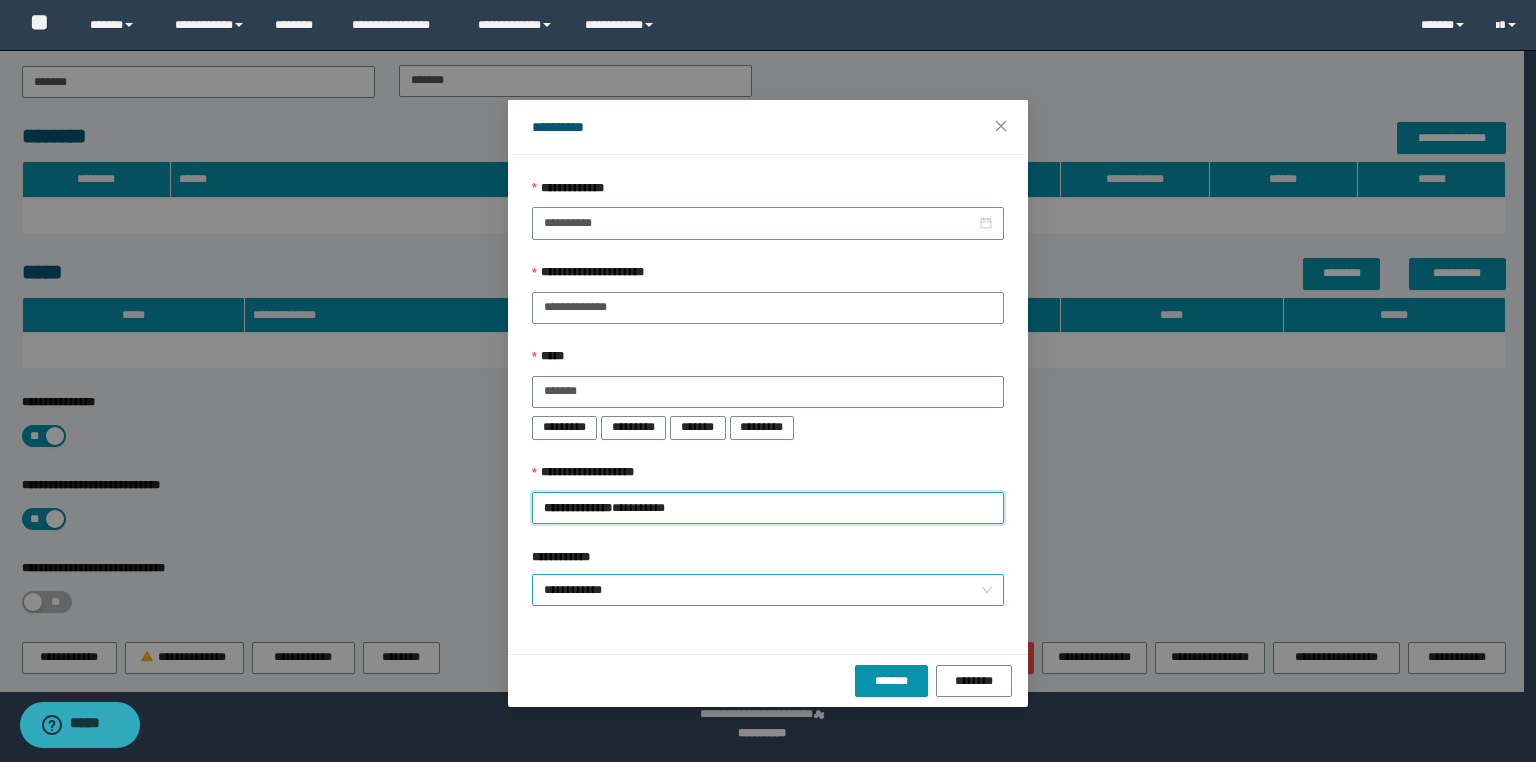 click on "**********" at bounding box center (768, 590) 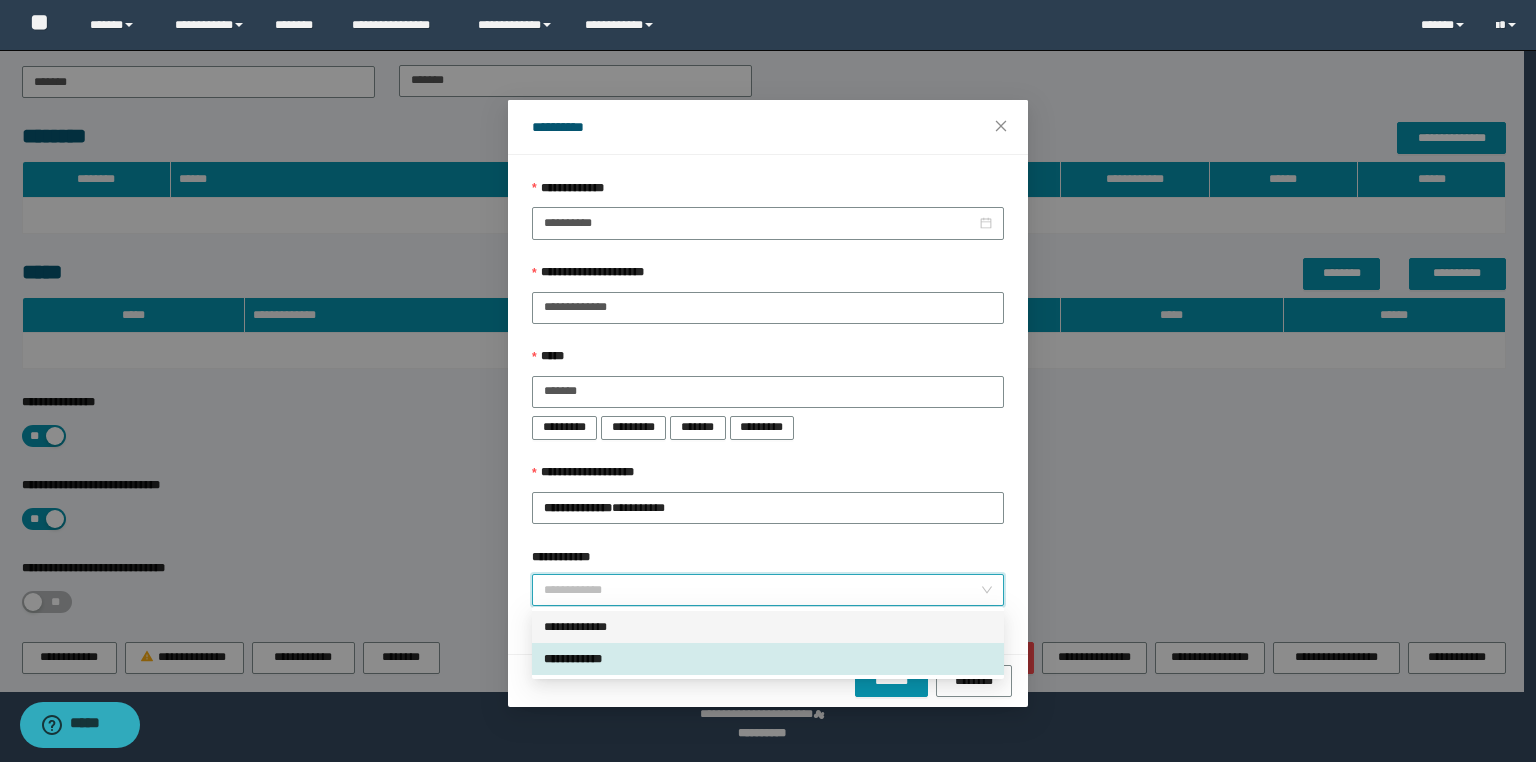 click on "**********" at bounding box center [768, 627] 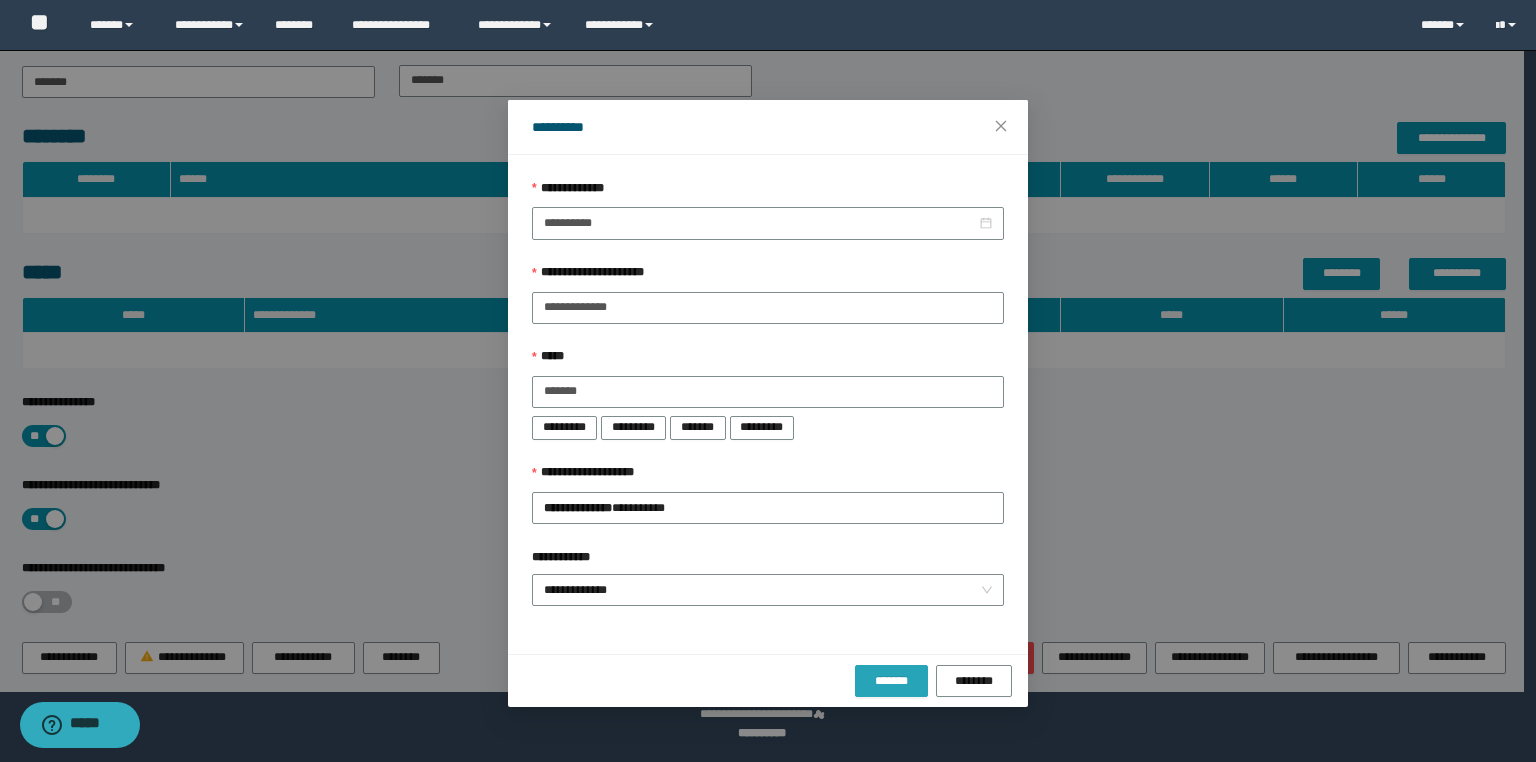 click on "*******" at bounding box center (891, 681) 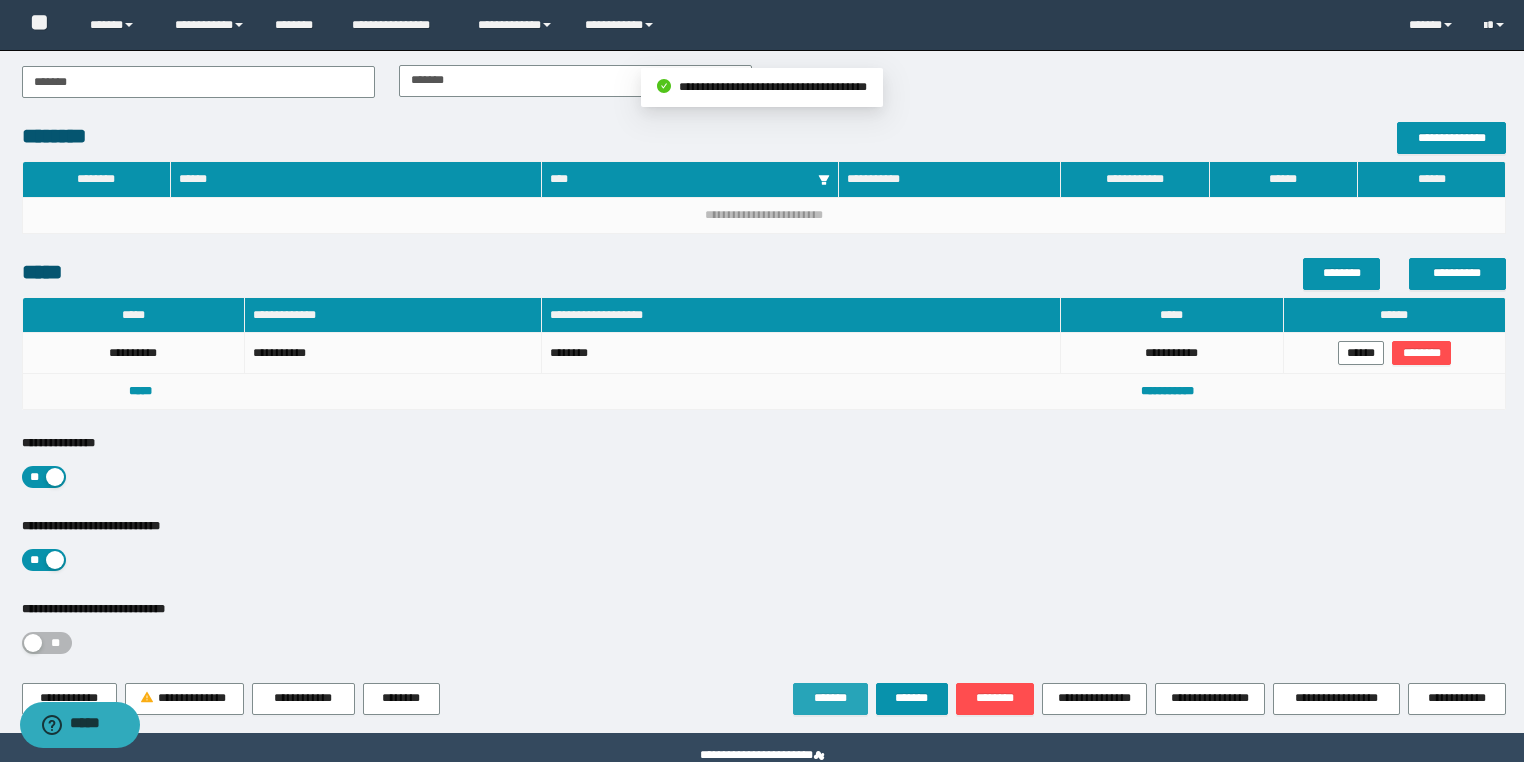 click on "*******" at bounding box center [830, 698] 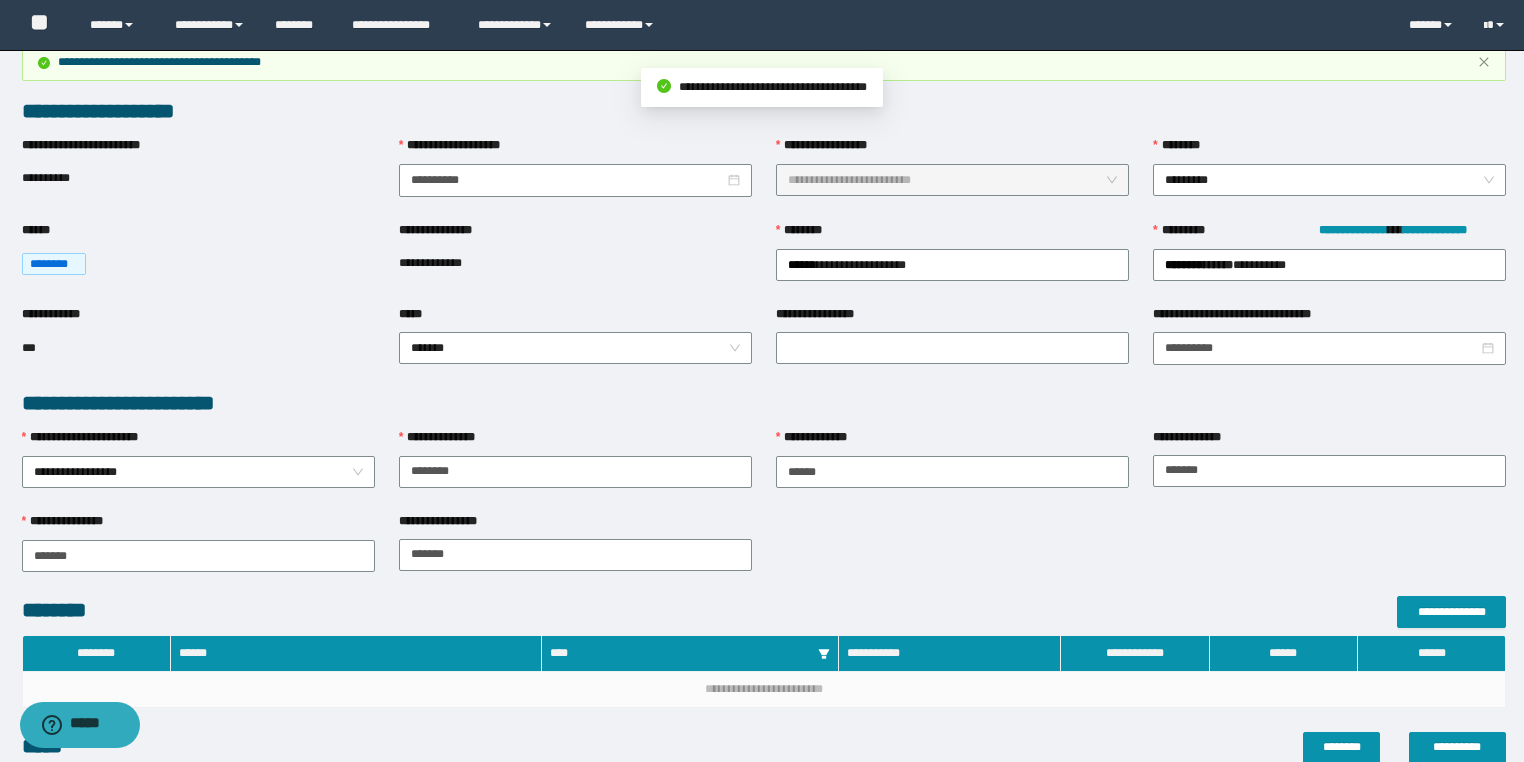 scroll, scrollTop: 0, scrollLeft: 0, axis: both 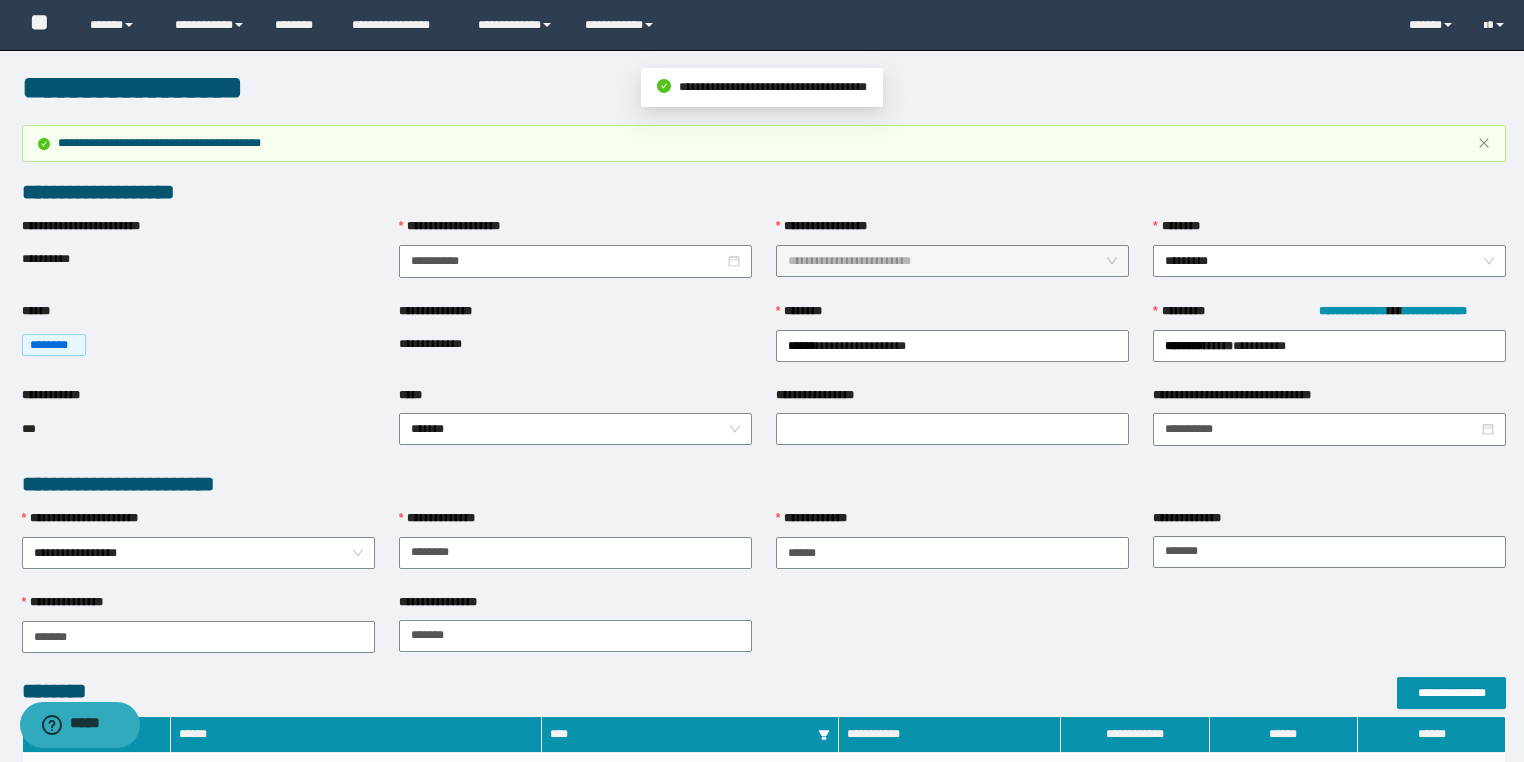 drag, startPoint x: 497, startPoint y: 345, endPoint x: 399, endPoint y: 358, distance: 98.85848 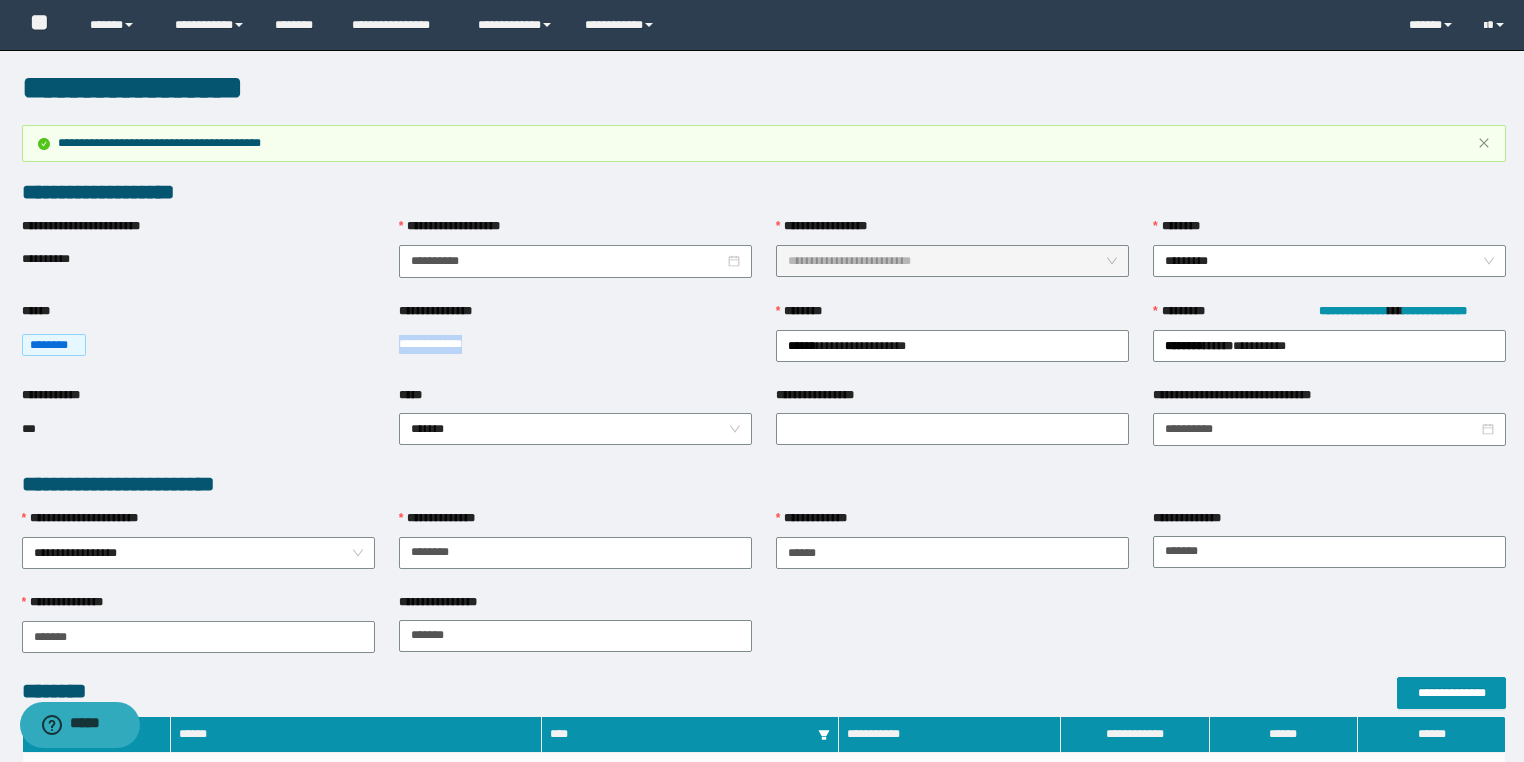 drag, startPoint x: 520, startPoint y: 353, endPoint x: 391, endPoint y: 348, distance: 129.09686 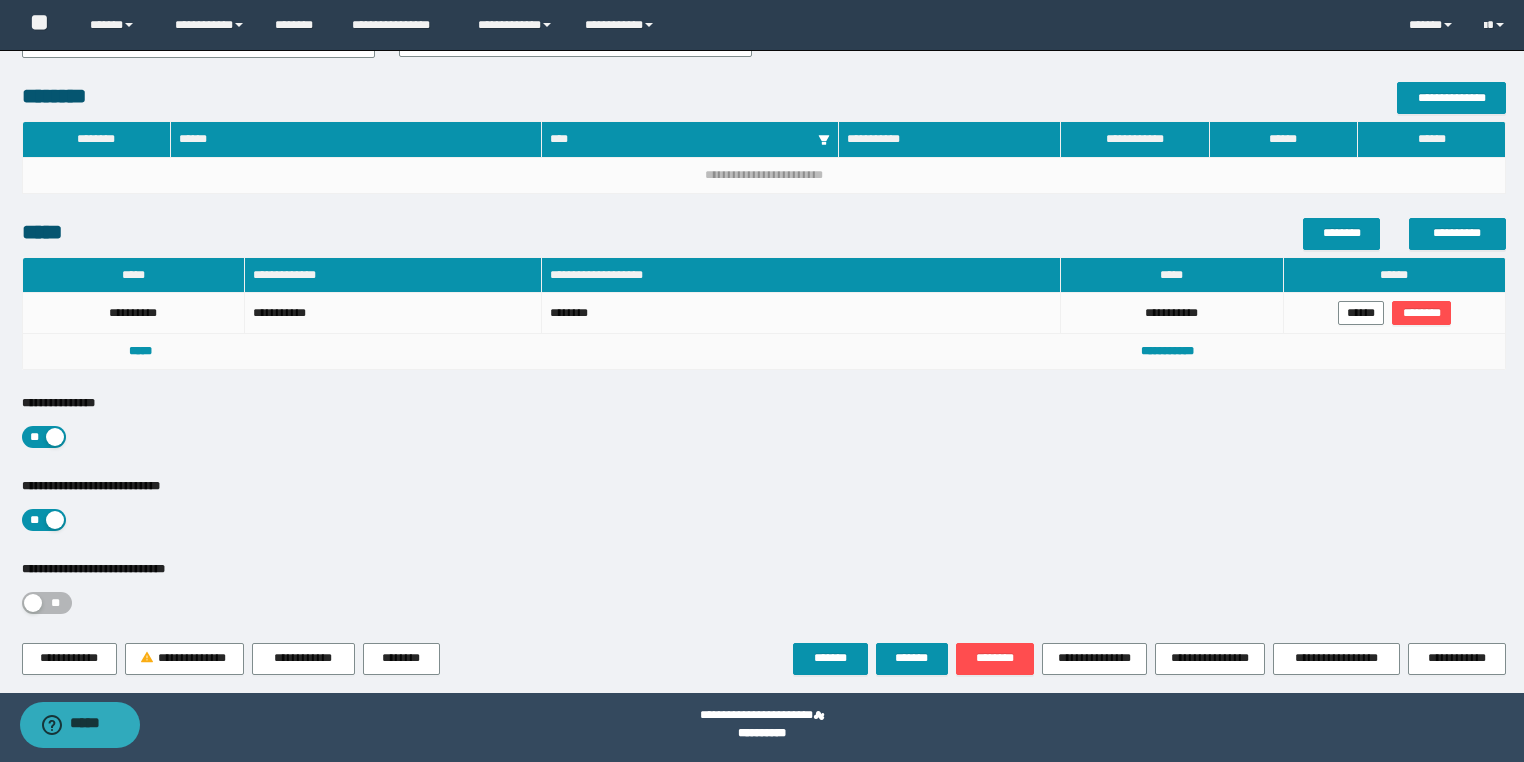 scroll, scrollTop: 596, scrollLeft: 0, axis: vertical 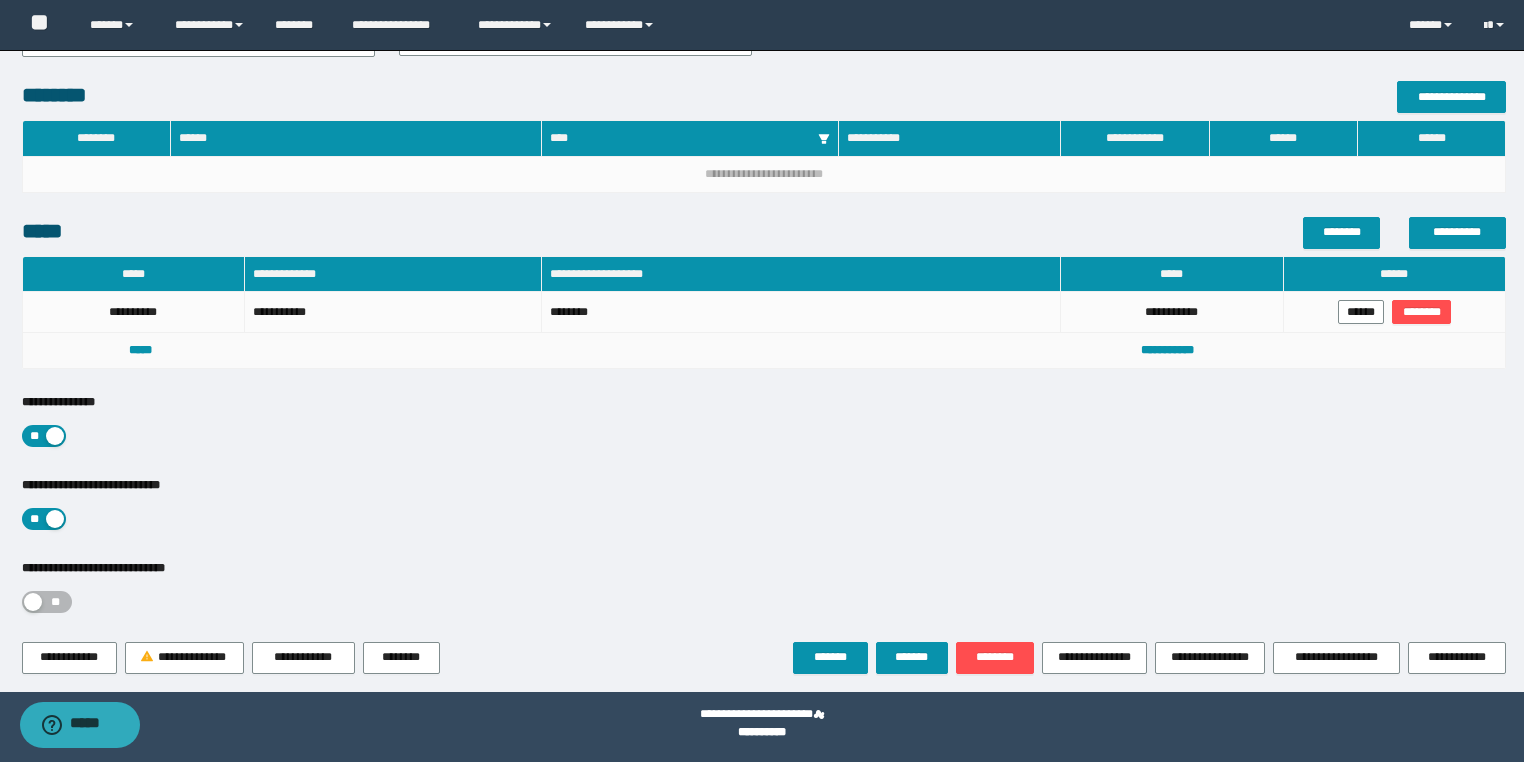 click on "**********" at bounding box center (762, 73) 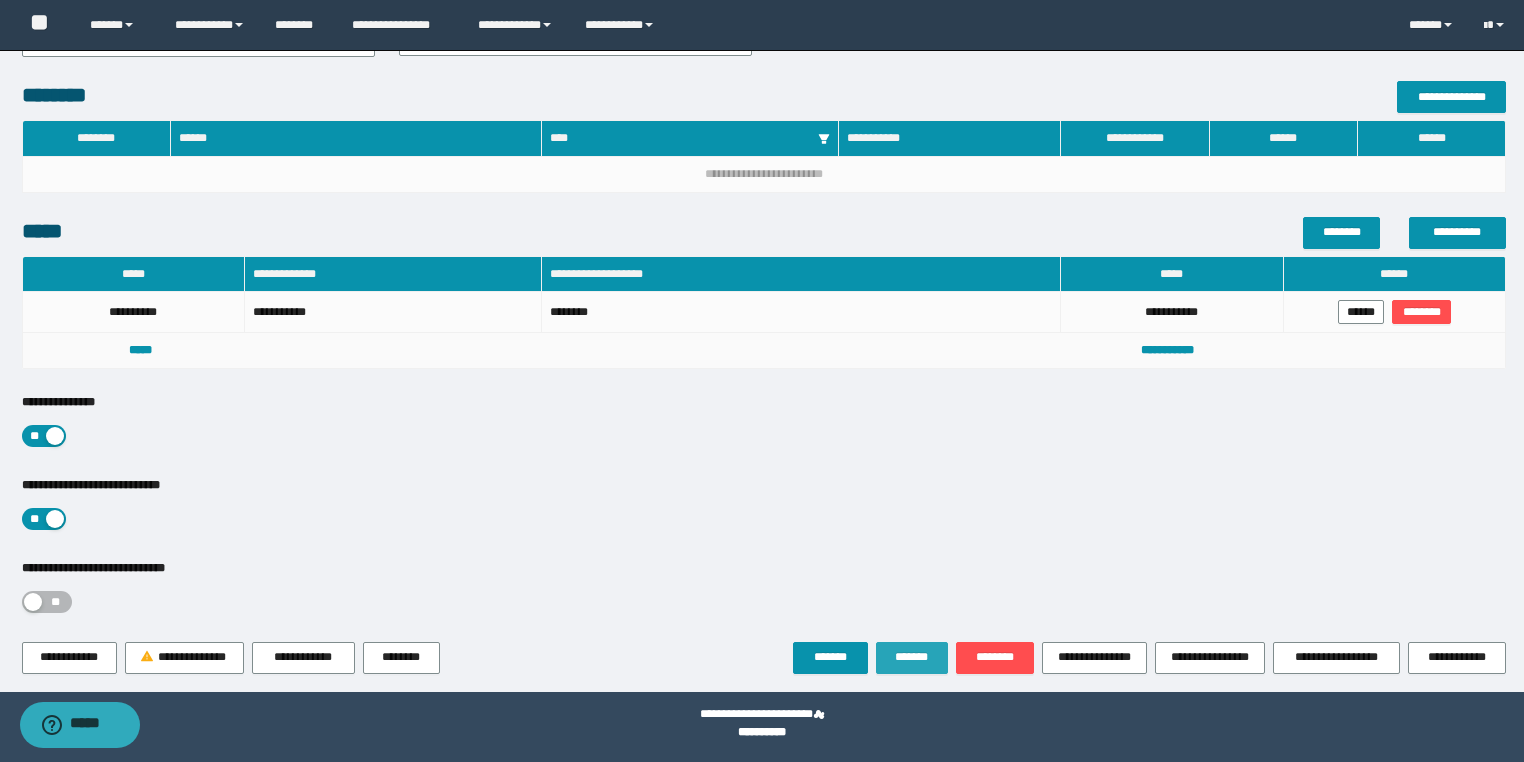 click on "*******" at bounding box center [912, 657] 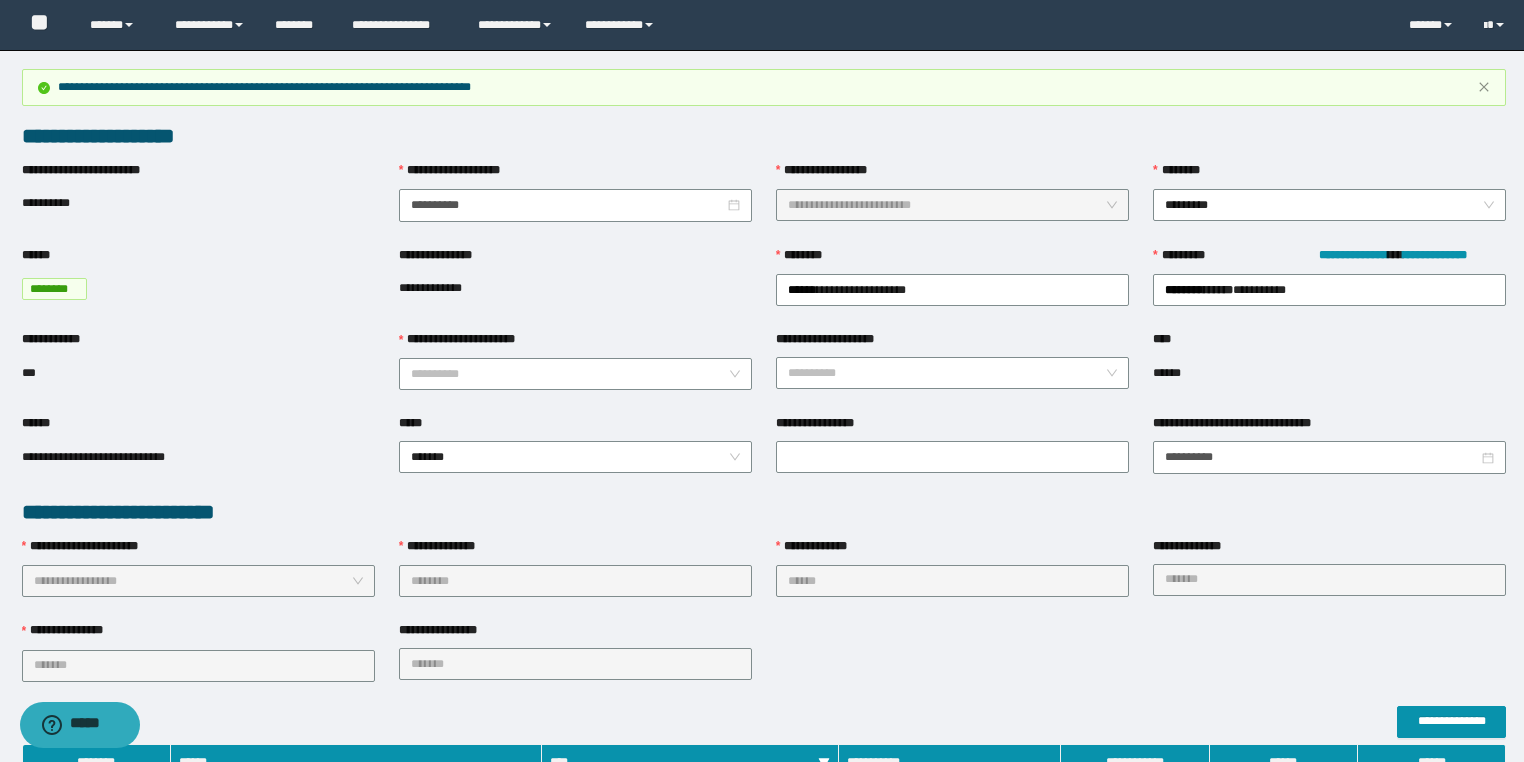 scroll, scrollTop: 0, scrollLeft: 0, axis: both 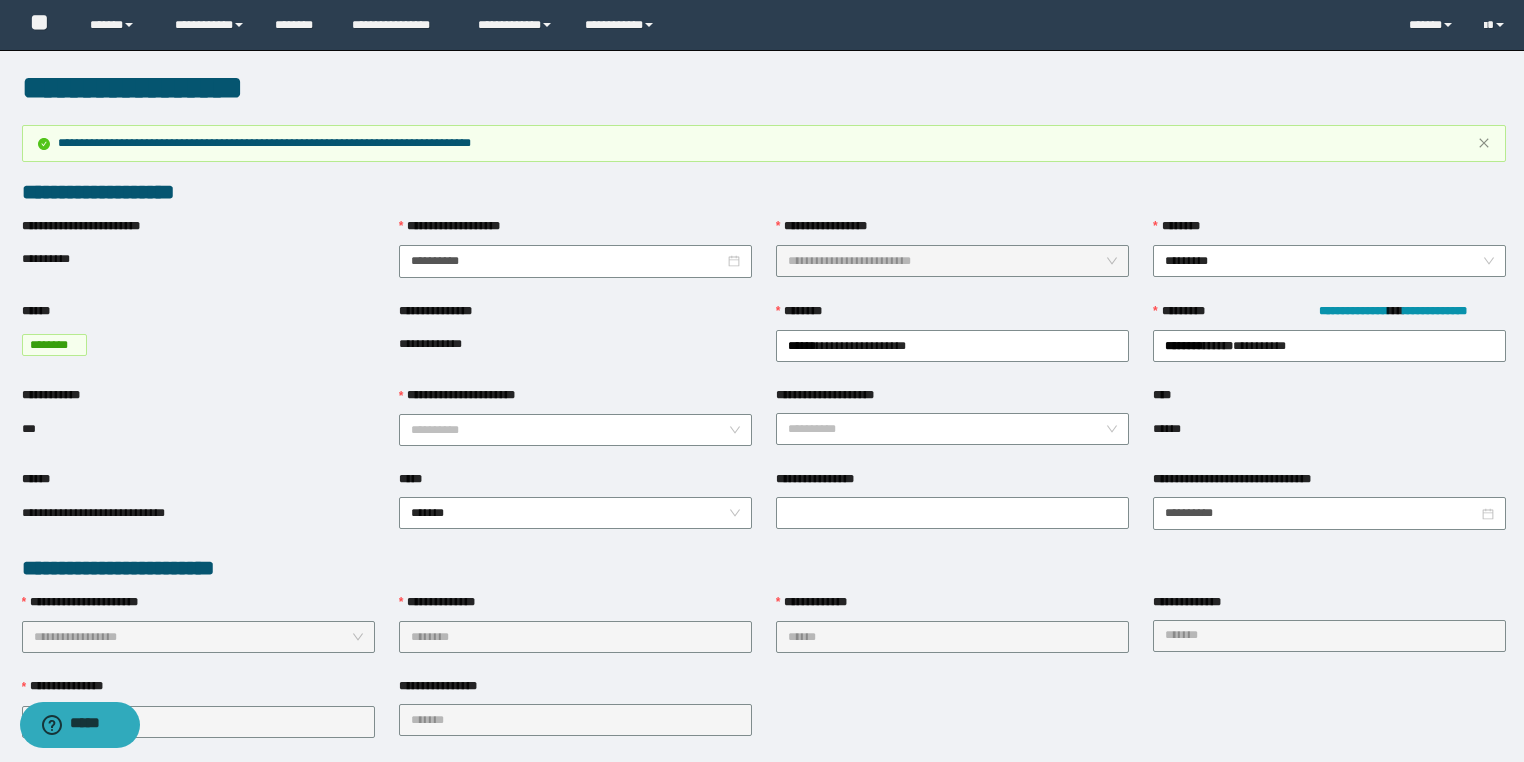 click on "**********" at bounding box center (575, 344) 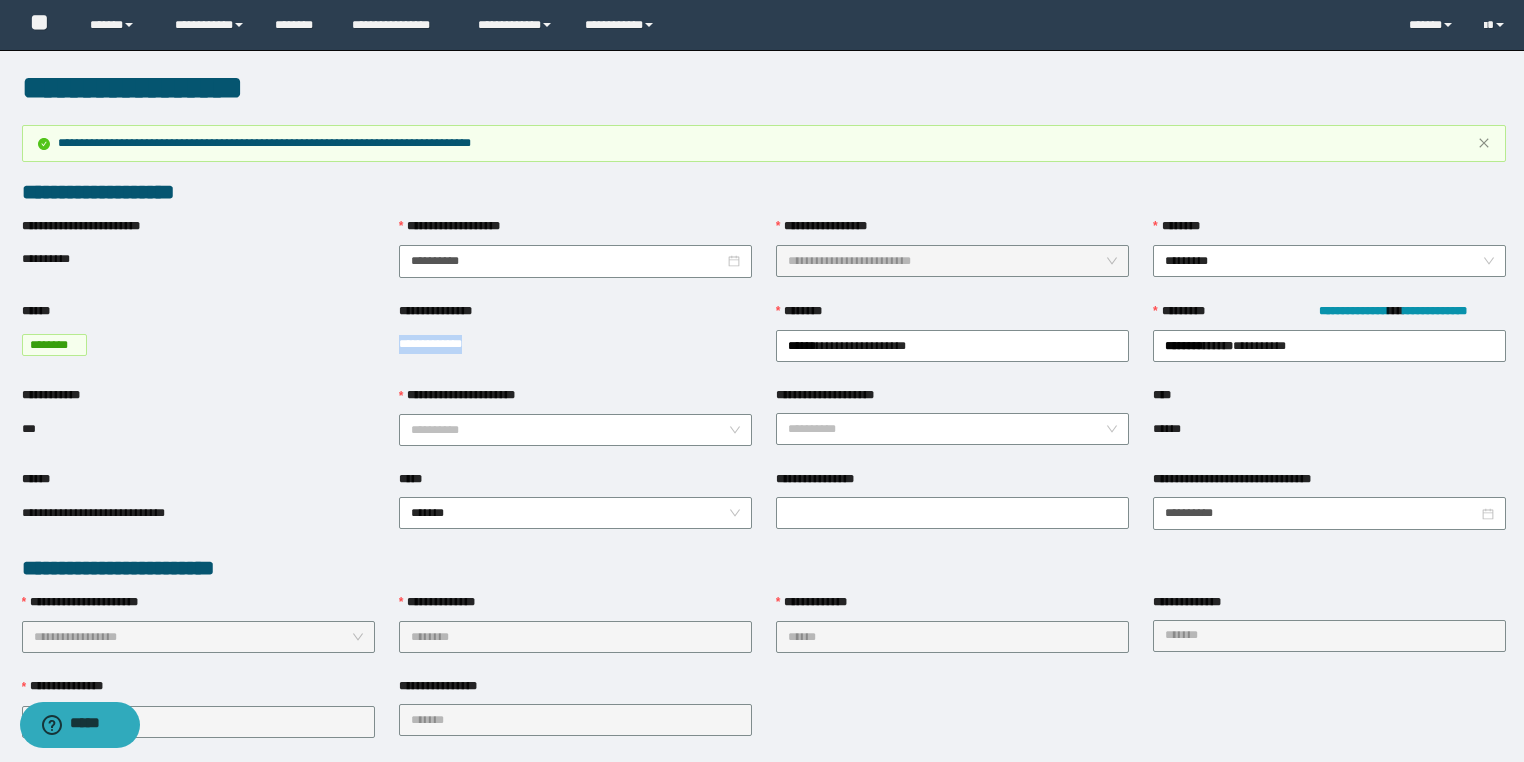 click on "**********" at bounding box center (575, 344) 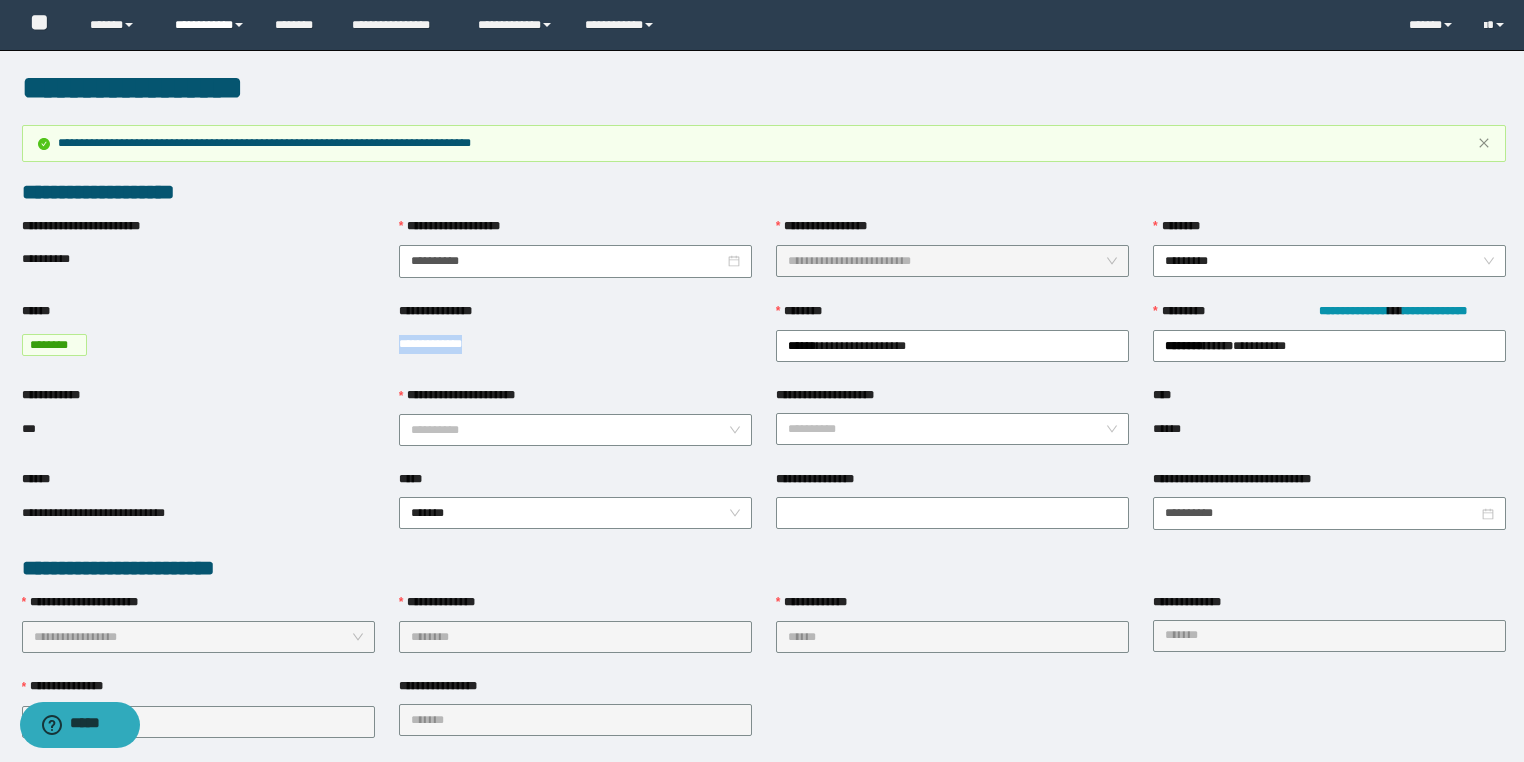 click on "**********" at bounding box center [210, 25] 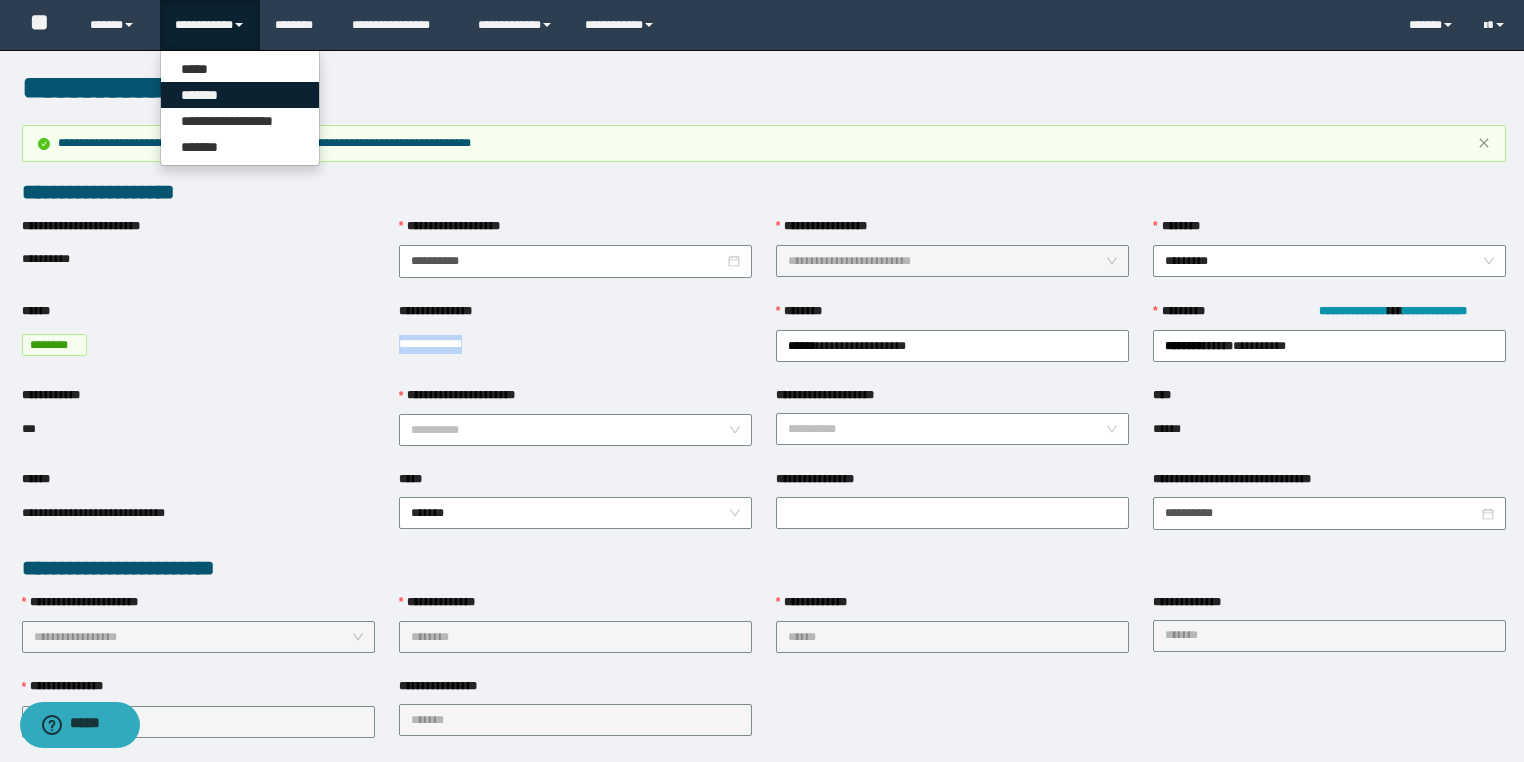 click on "*******" at bounding box center [240, 95] 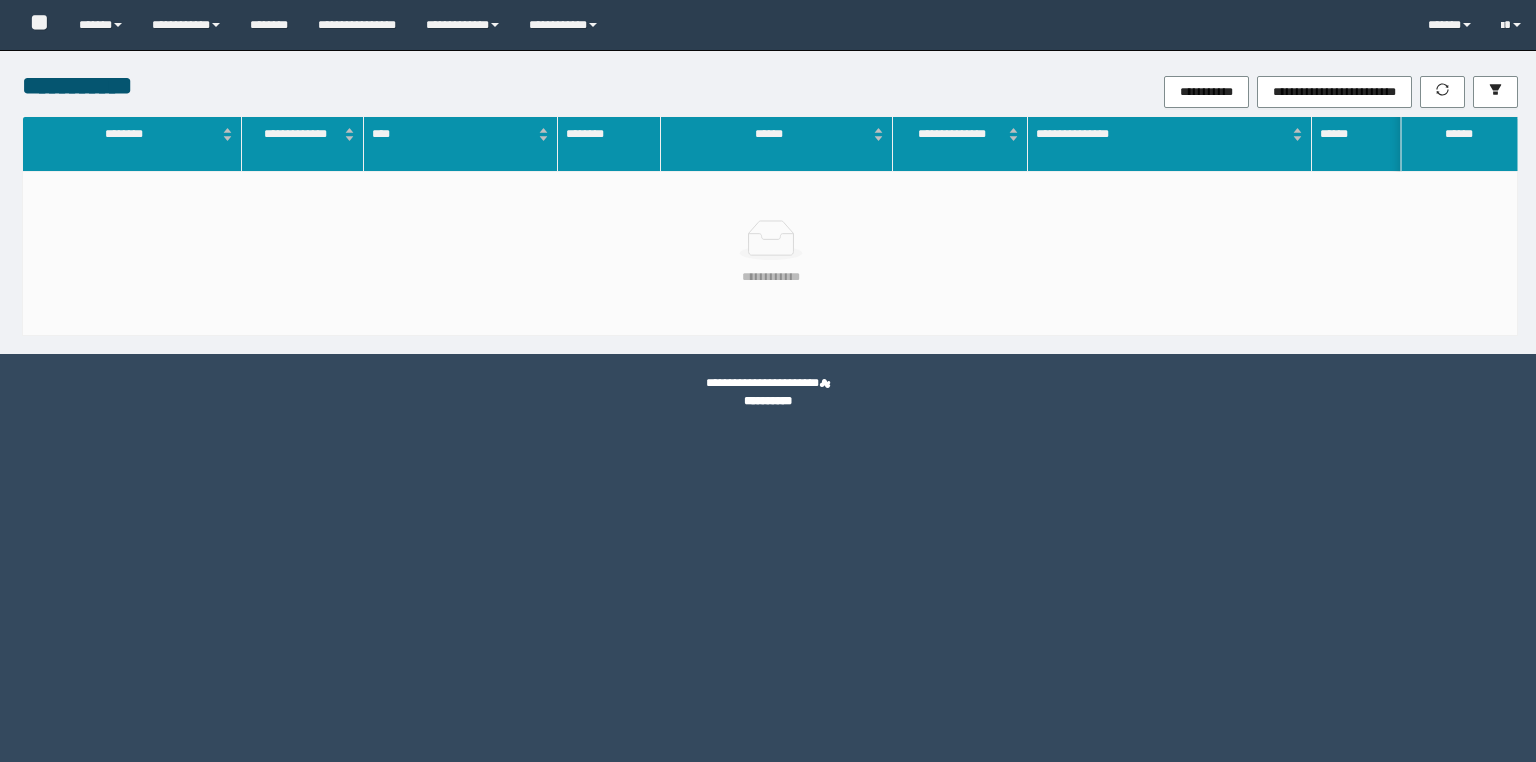 scroll, scrollTop: 0, scrollLeft: 0, axis: both 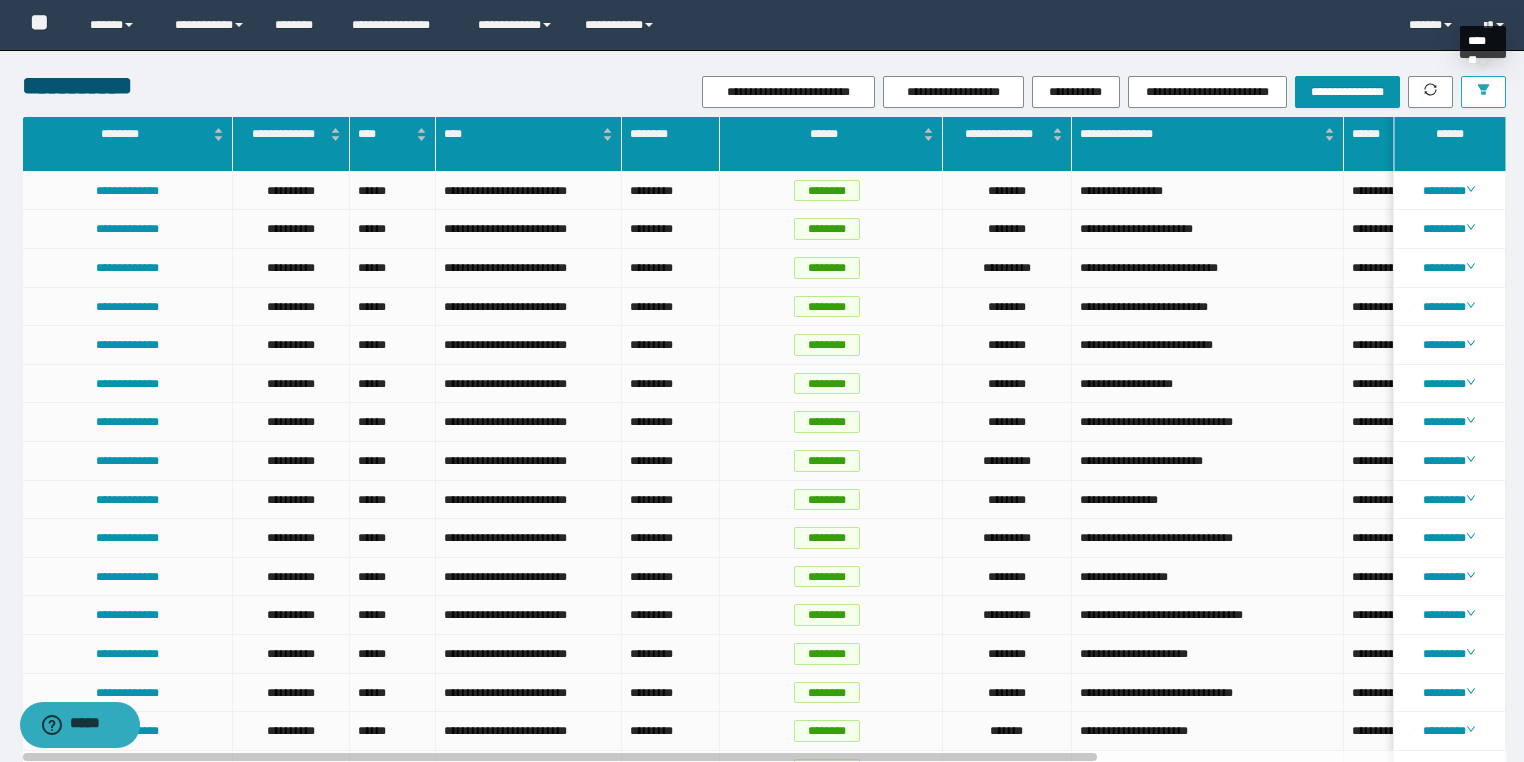 click at bounding box center (1483, 92) 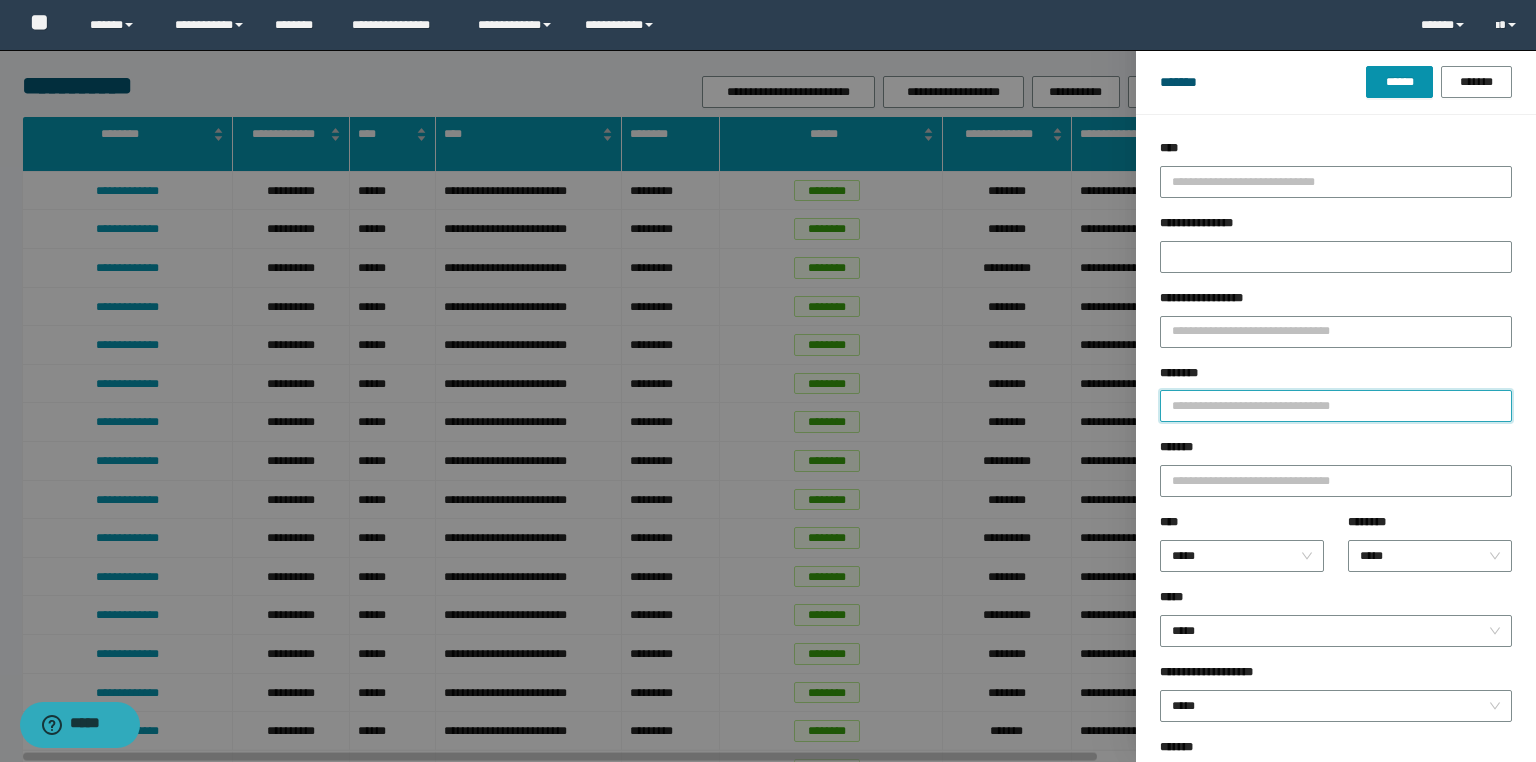 click on "********" at bounding box center [1336, 406] 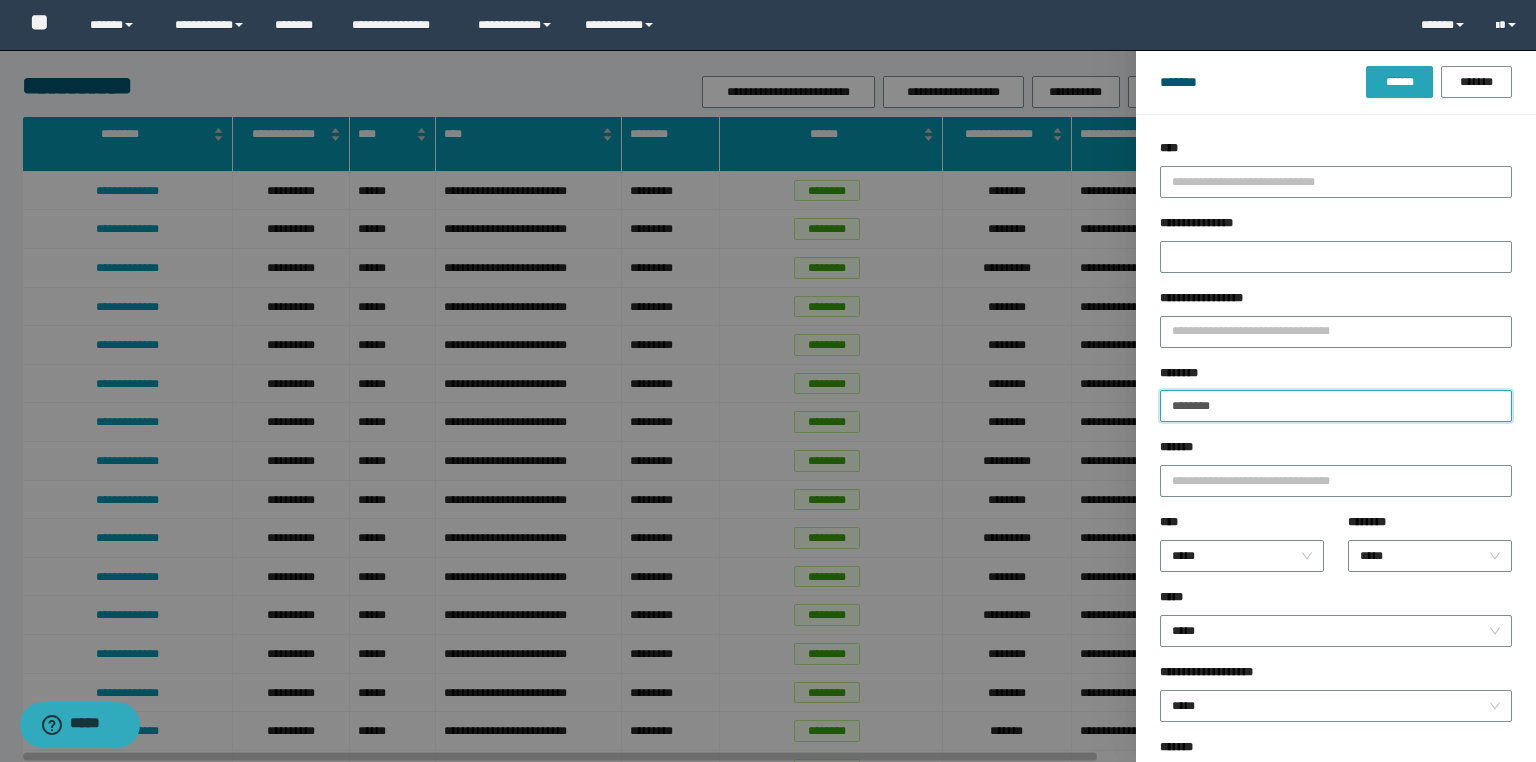 type on "********" 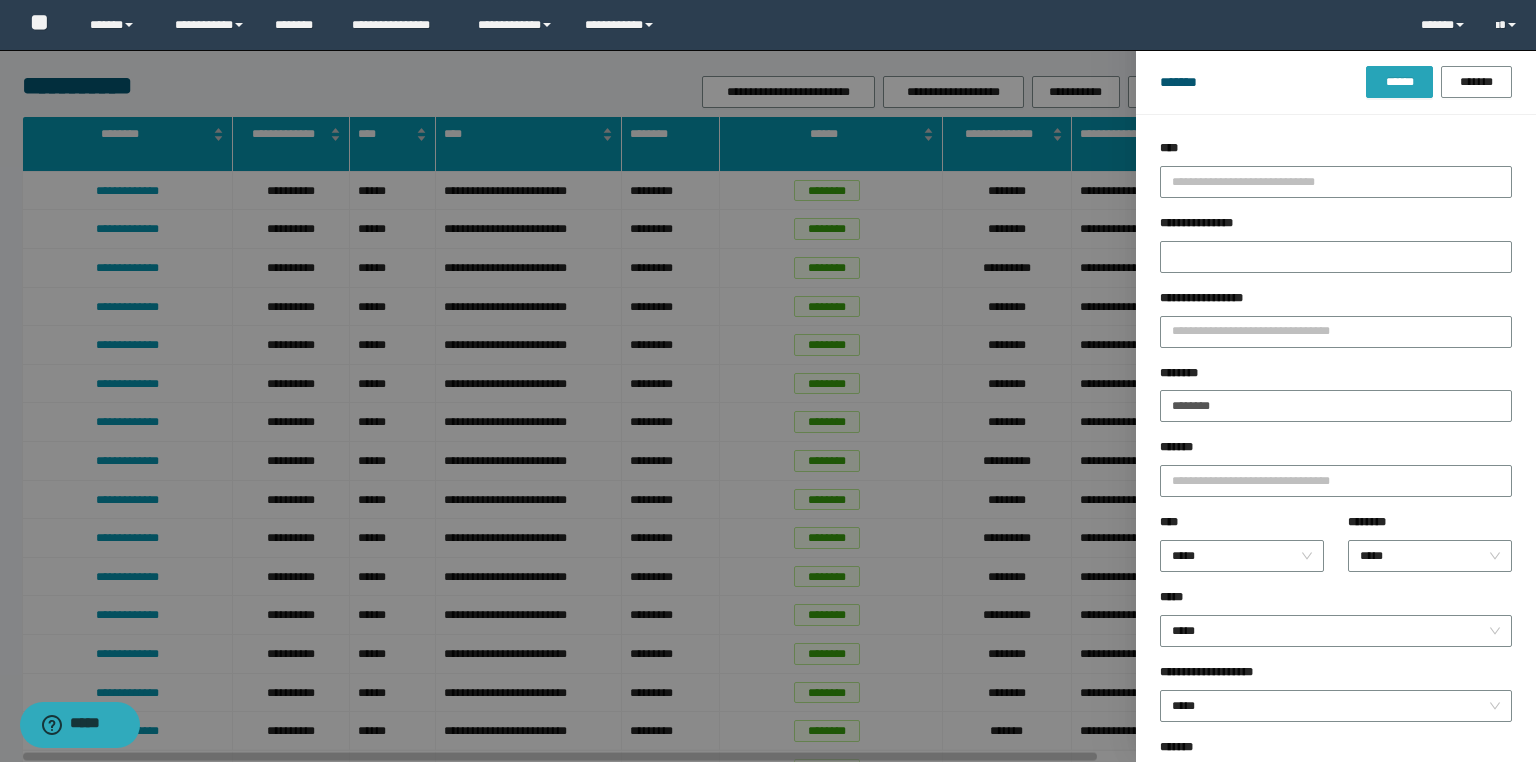 click on "******" at bounding box center (1399, 82) 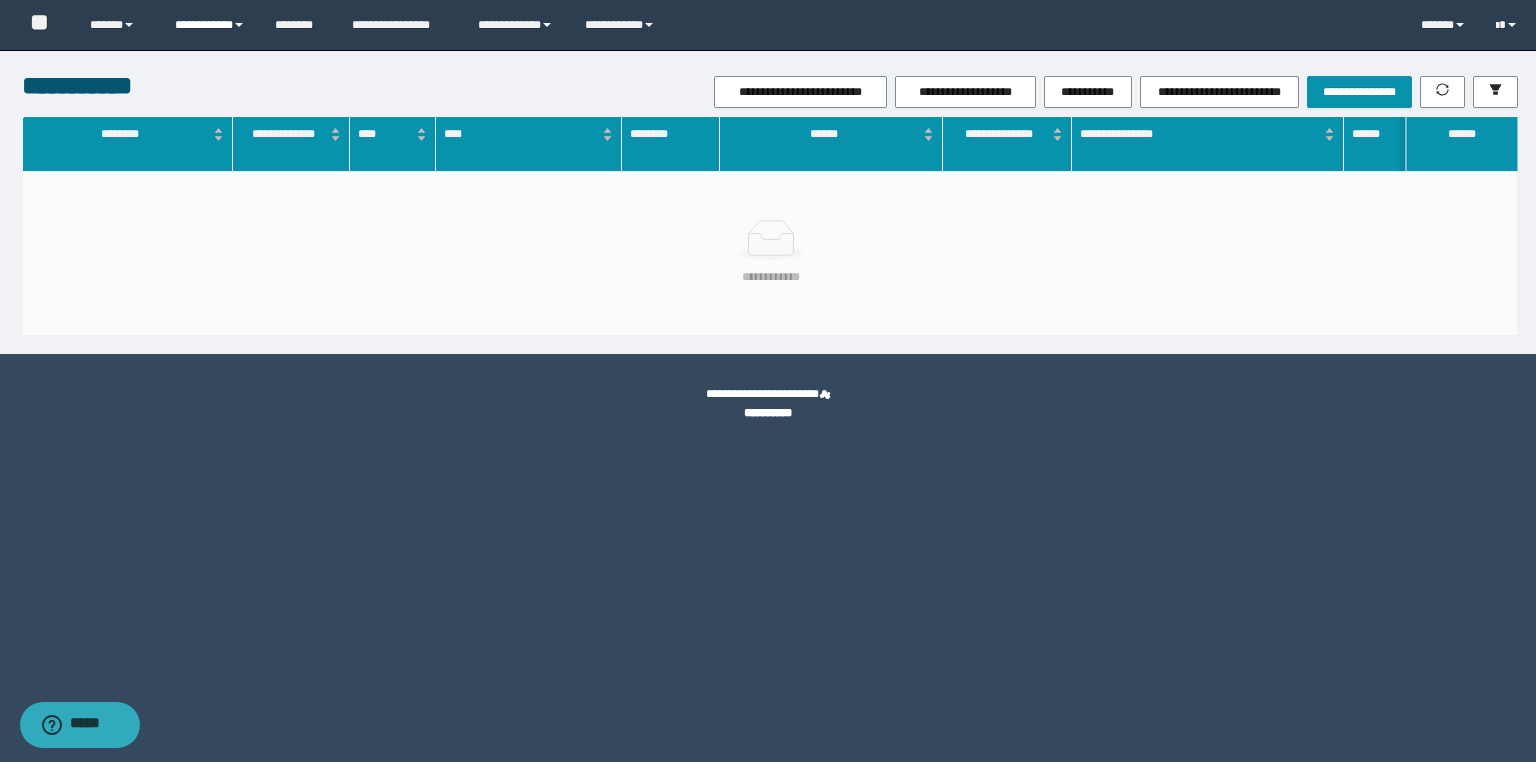 click on "**********" at bounding box center (210, 25) 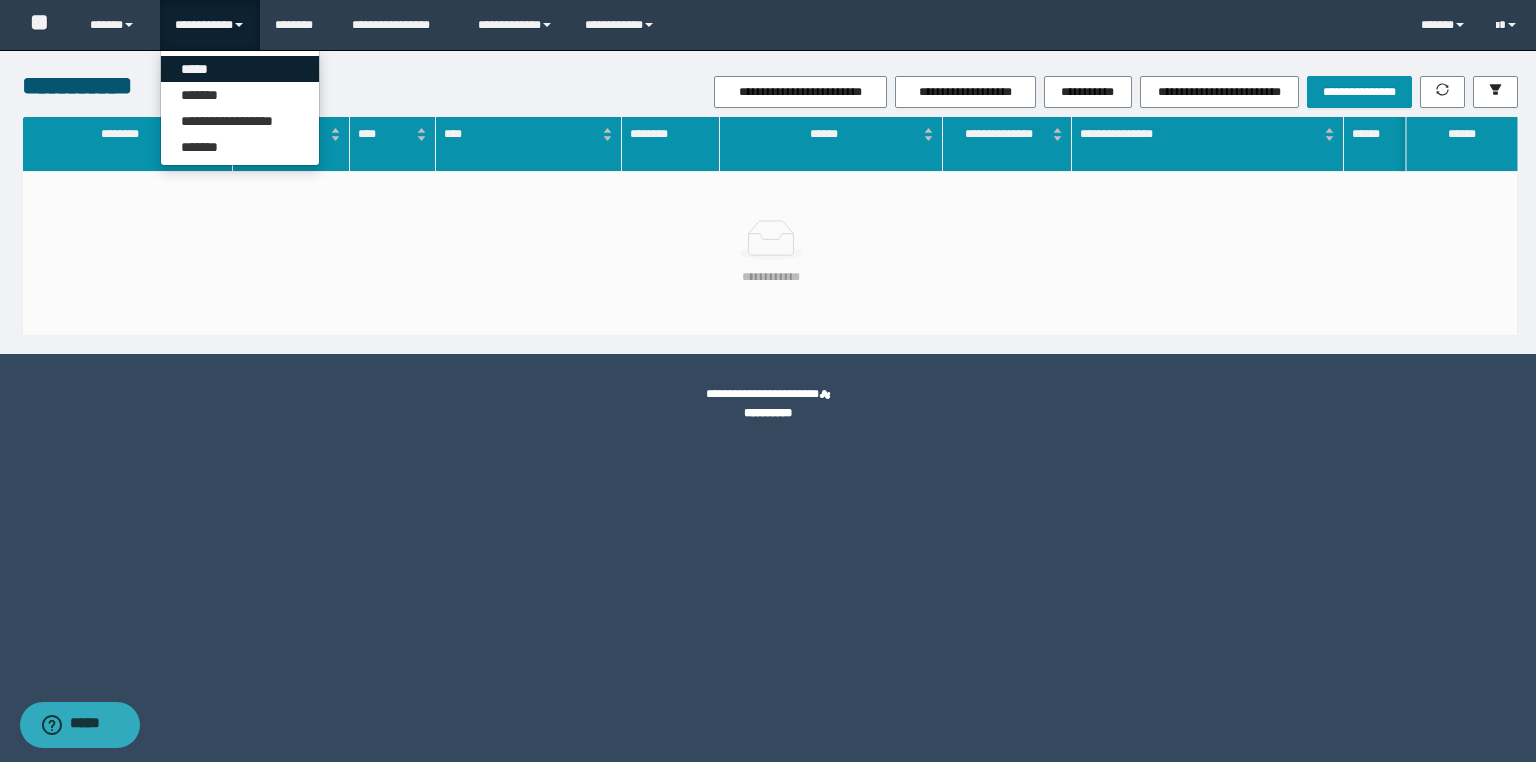 click on "*****" at bounding box center (240, 69) 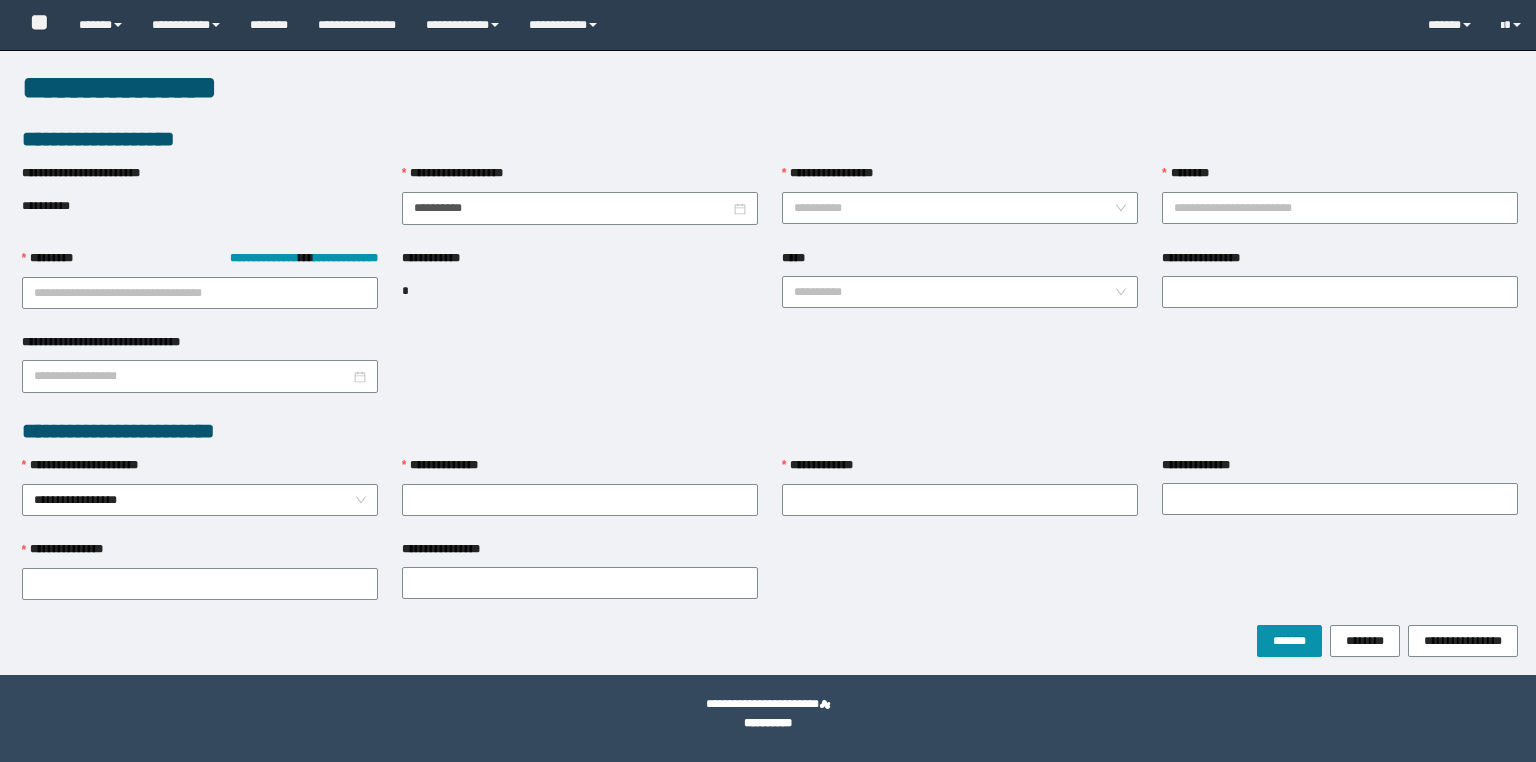 scroll, scrollTop: 0, scrollLeft: 0, axis: both 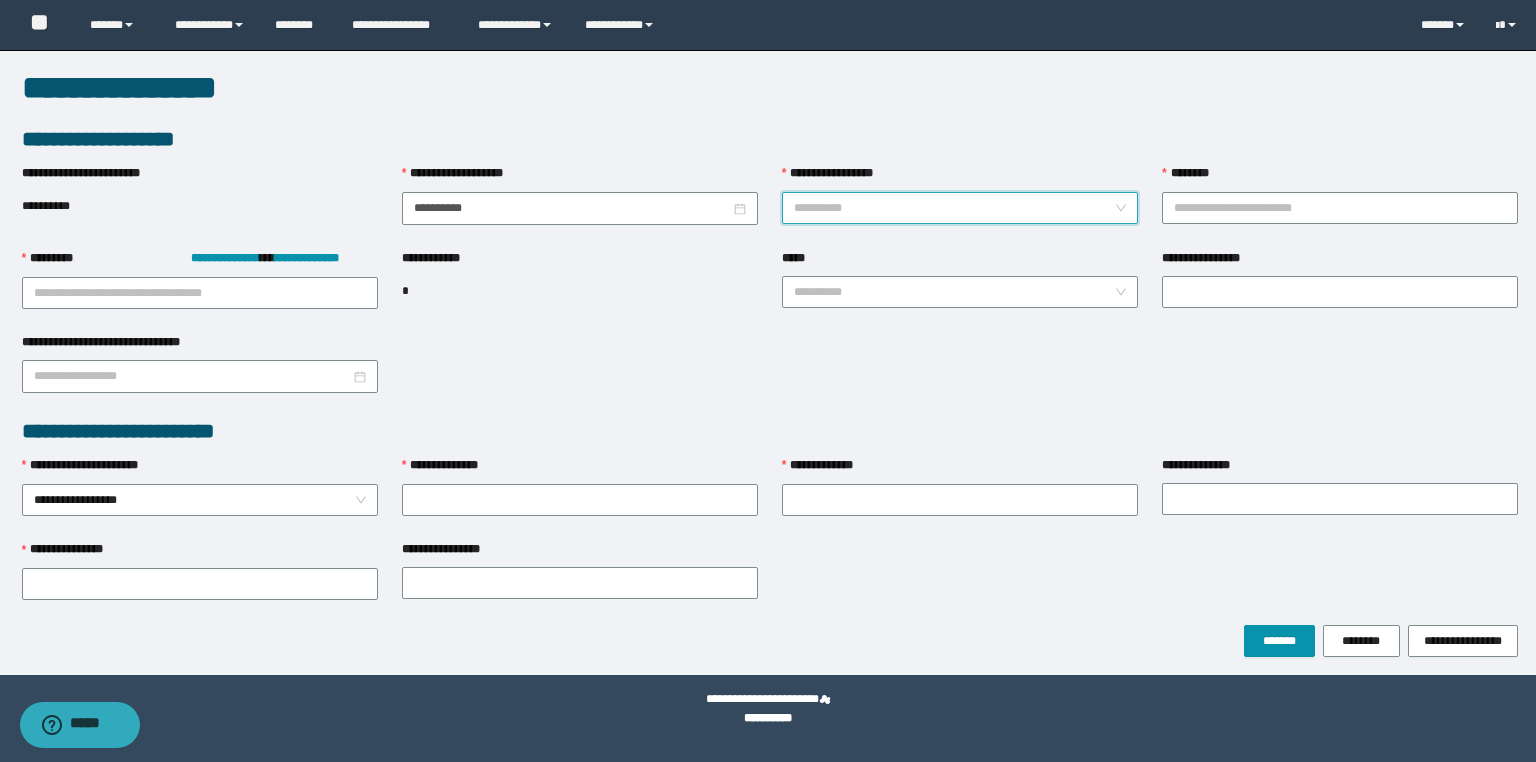 click on "**********" at bounding box center [954, 208] 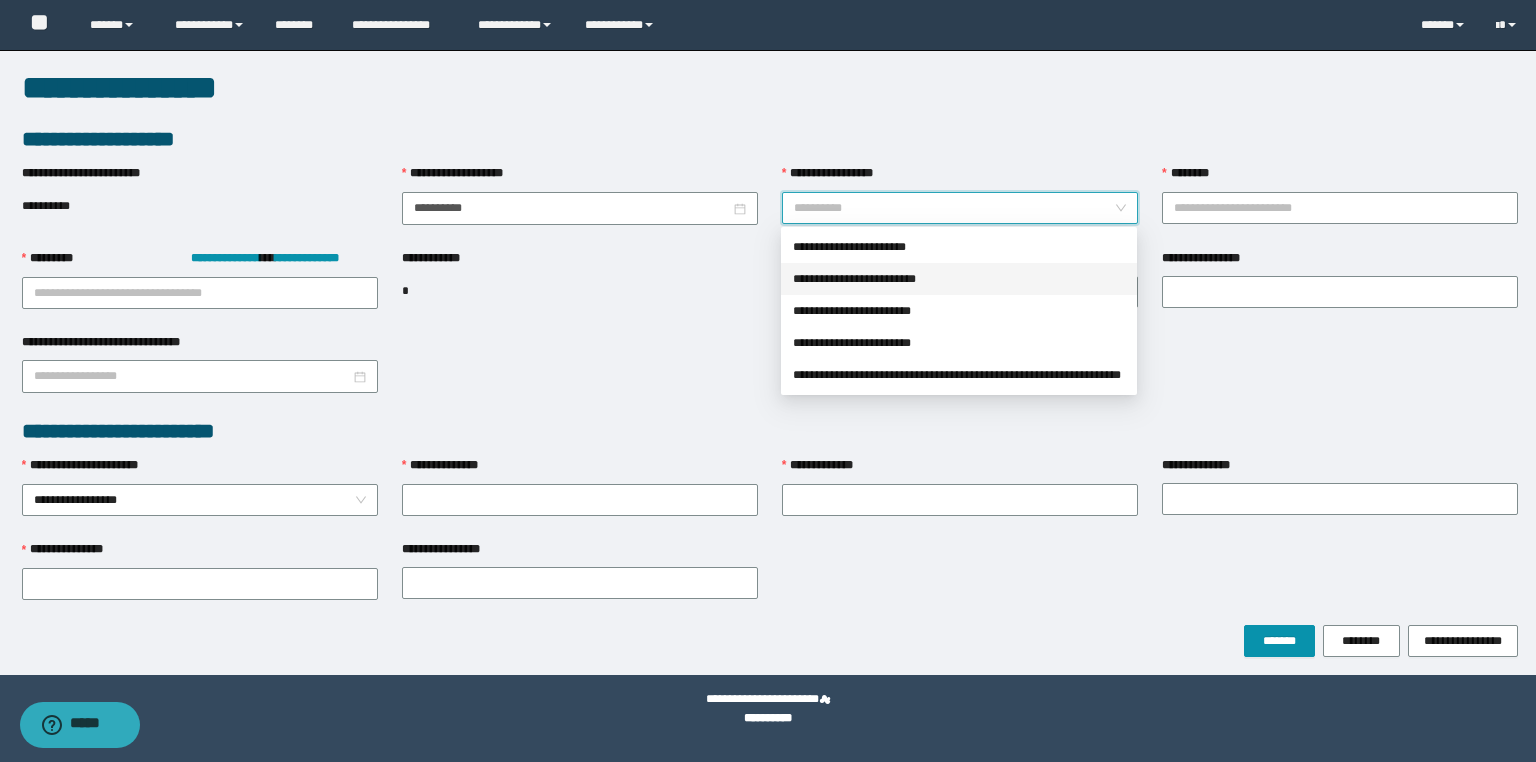 click on "**********" at bounding box center [959, 279] 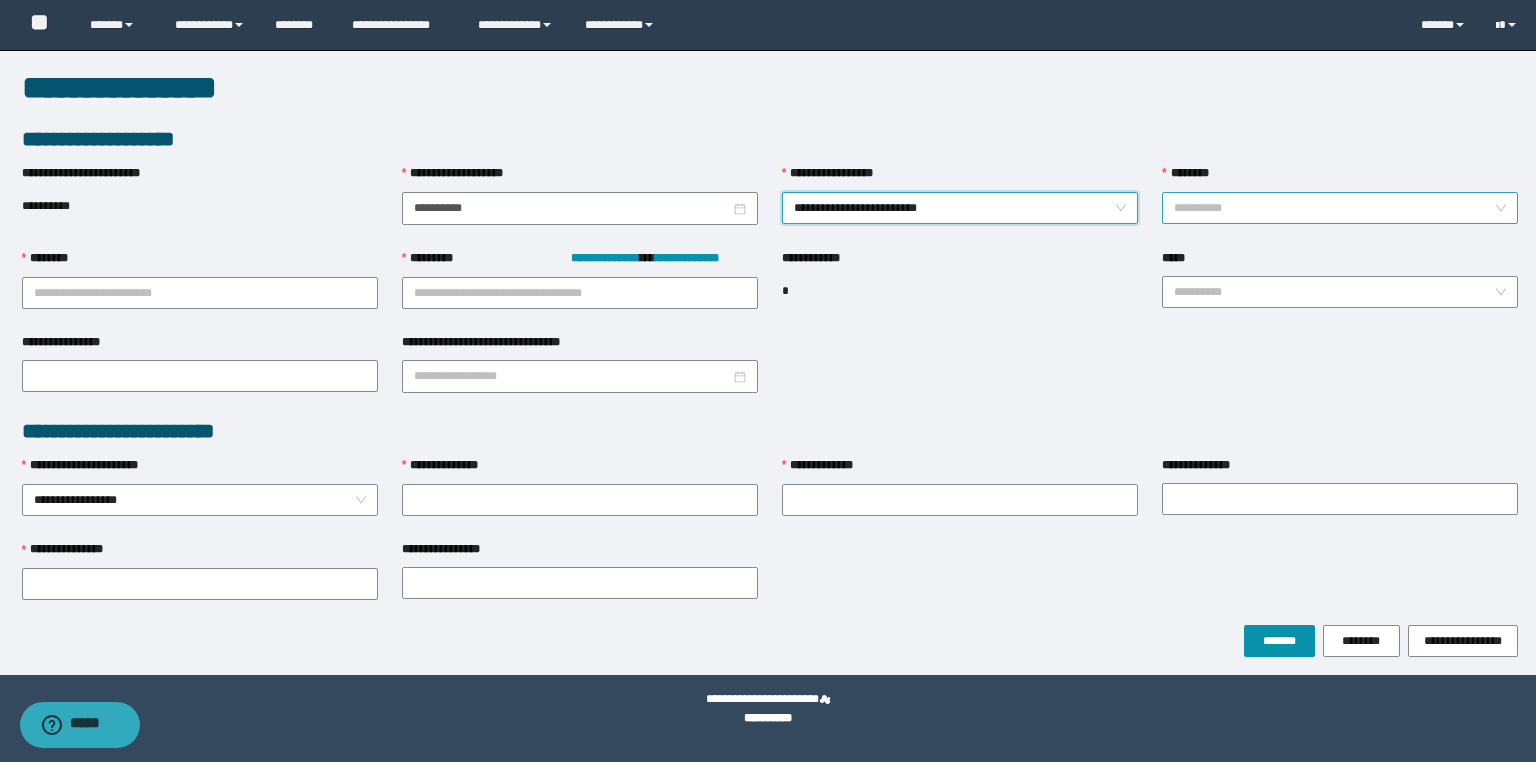 drag, startPoint x: 1030, startPoint y: 228, endPoint x: 1229, endPoint y: 220, distance: 199.16074 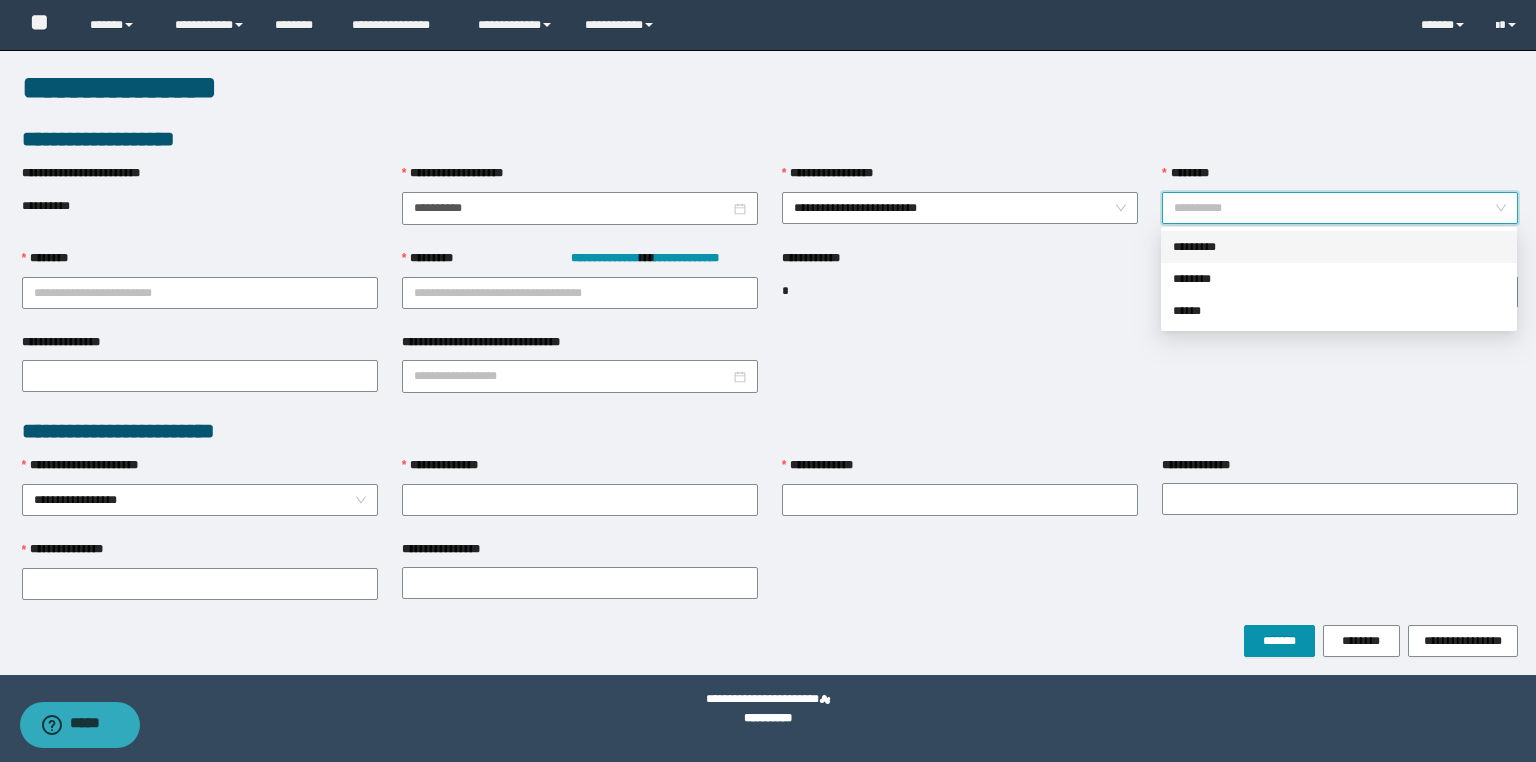 click on "*********" at bounding box center (1339, 247) 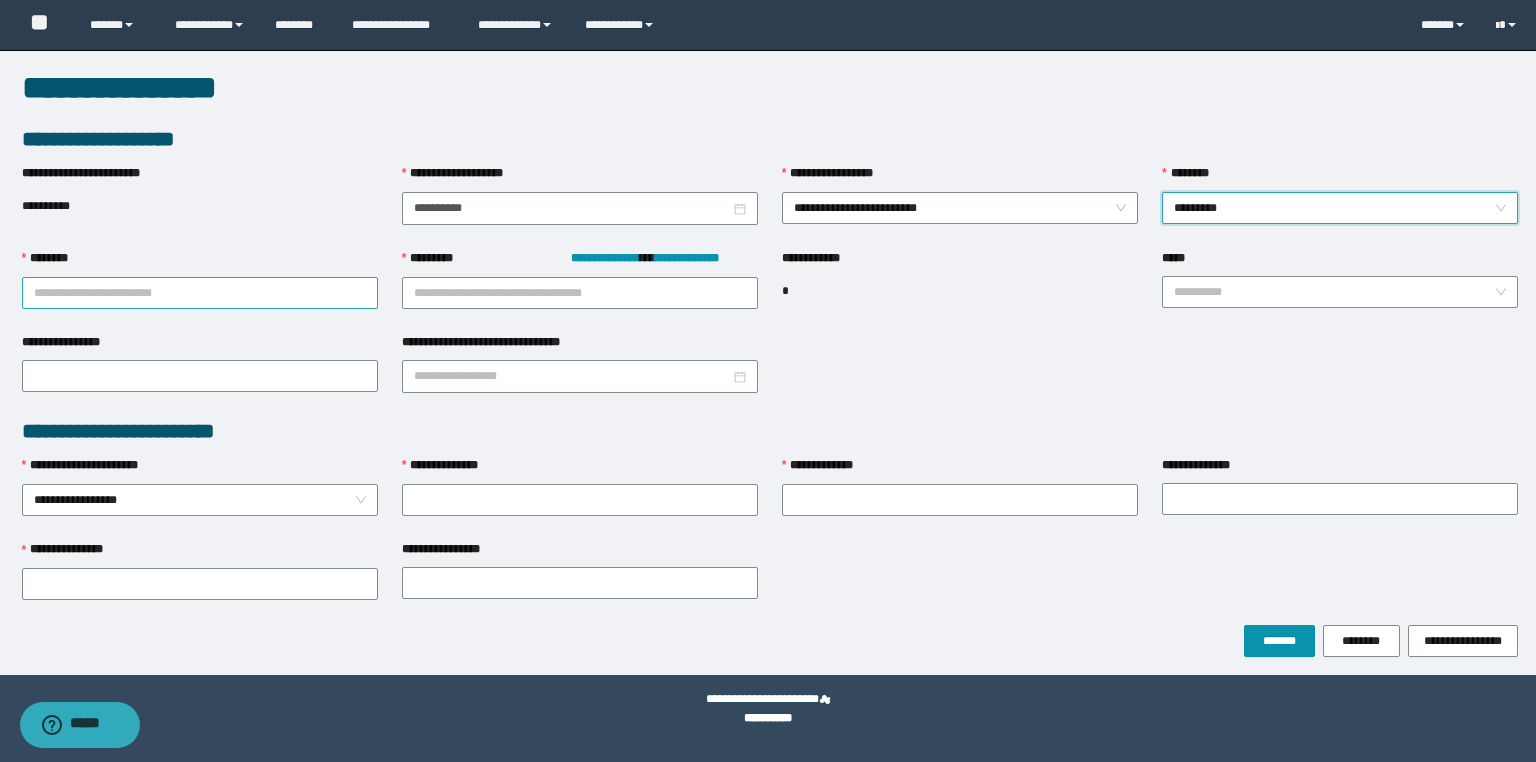 click on "********" at bounding box center [200, 293] 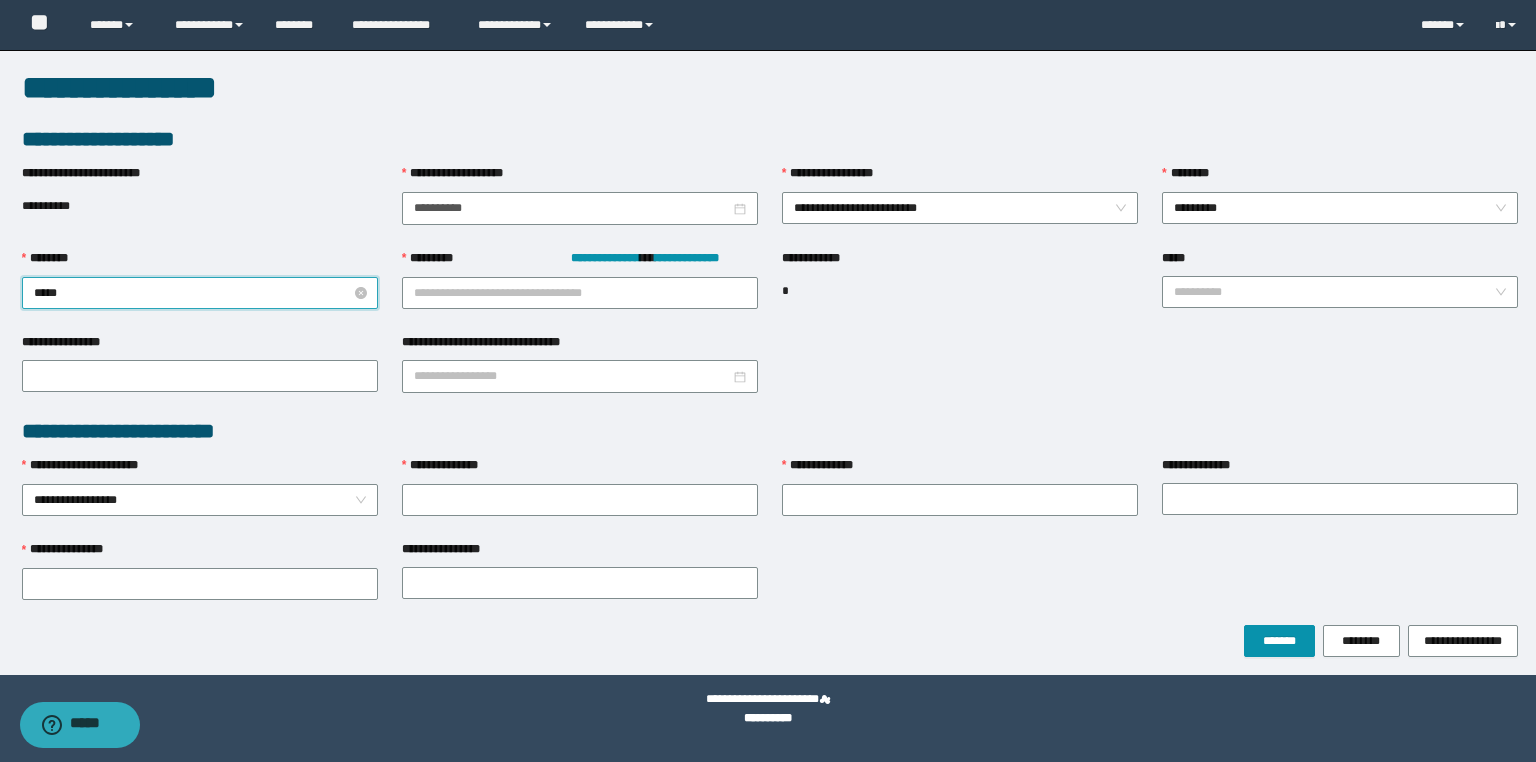 type on "******" 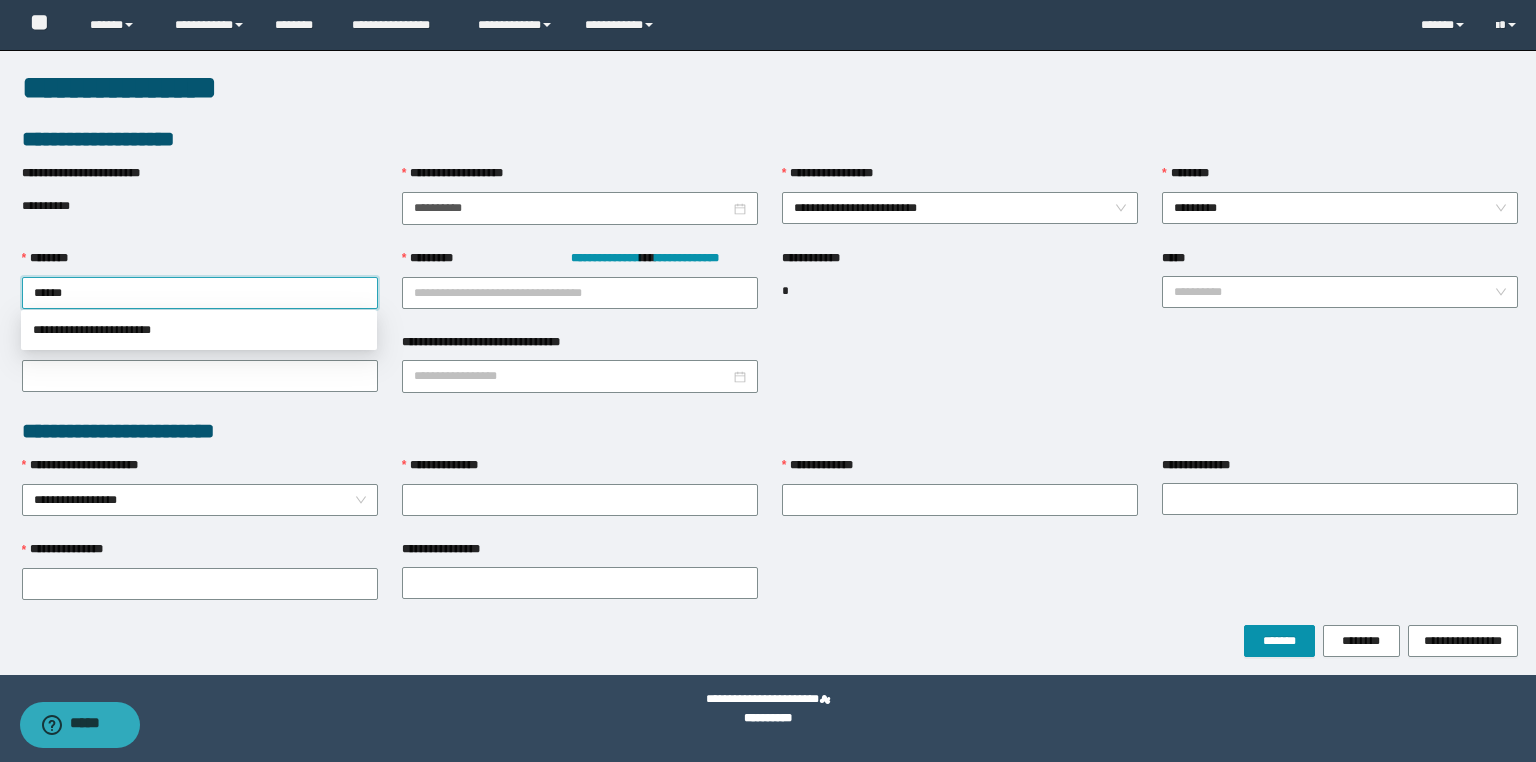 click on "**********" at bounding box center [199, 330] 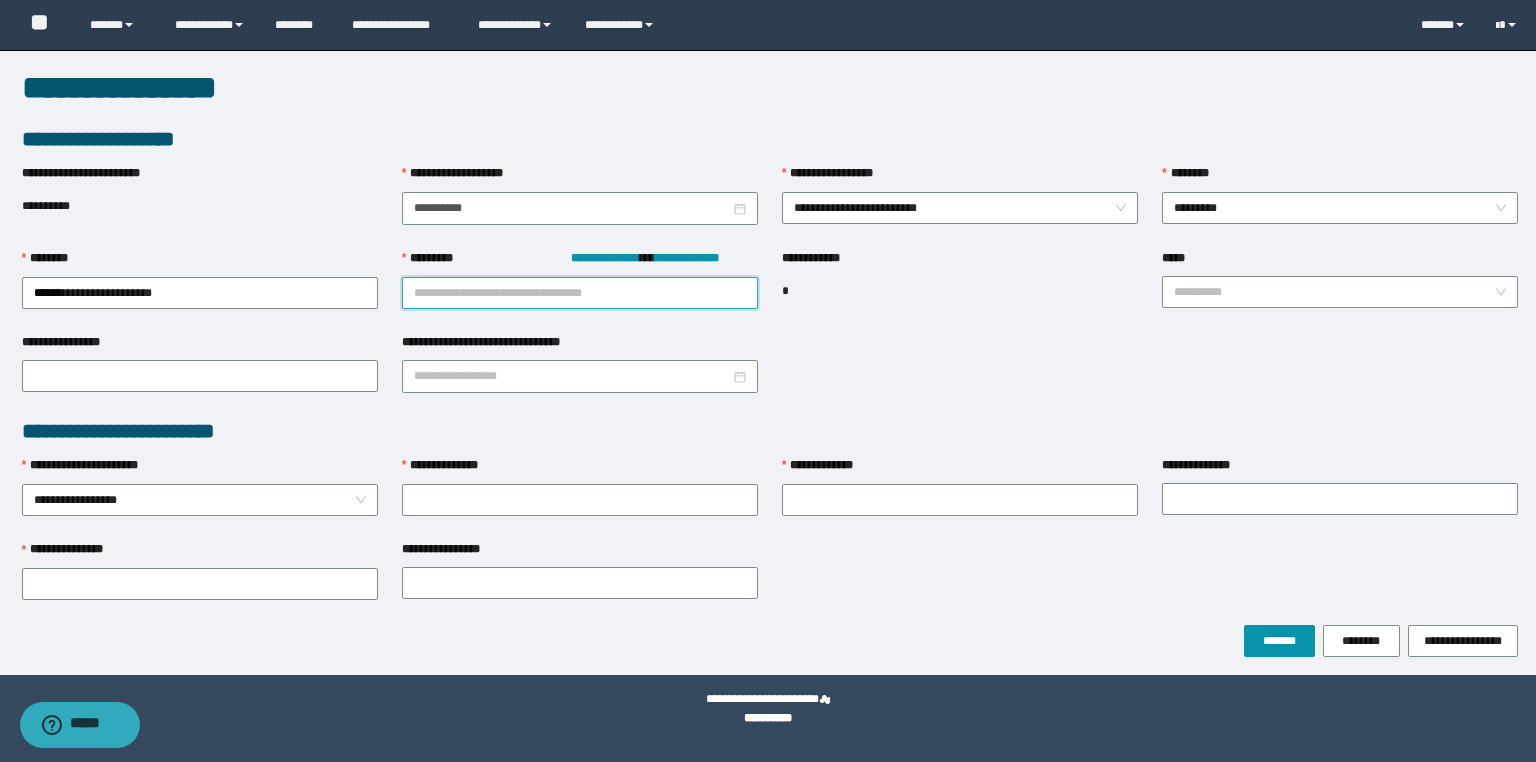 click on "**********" at bounding box center (580, 293) 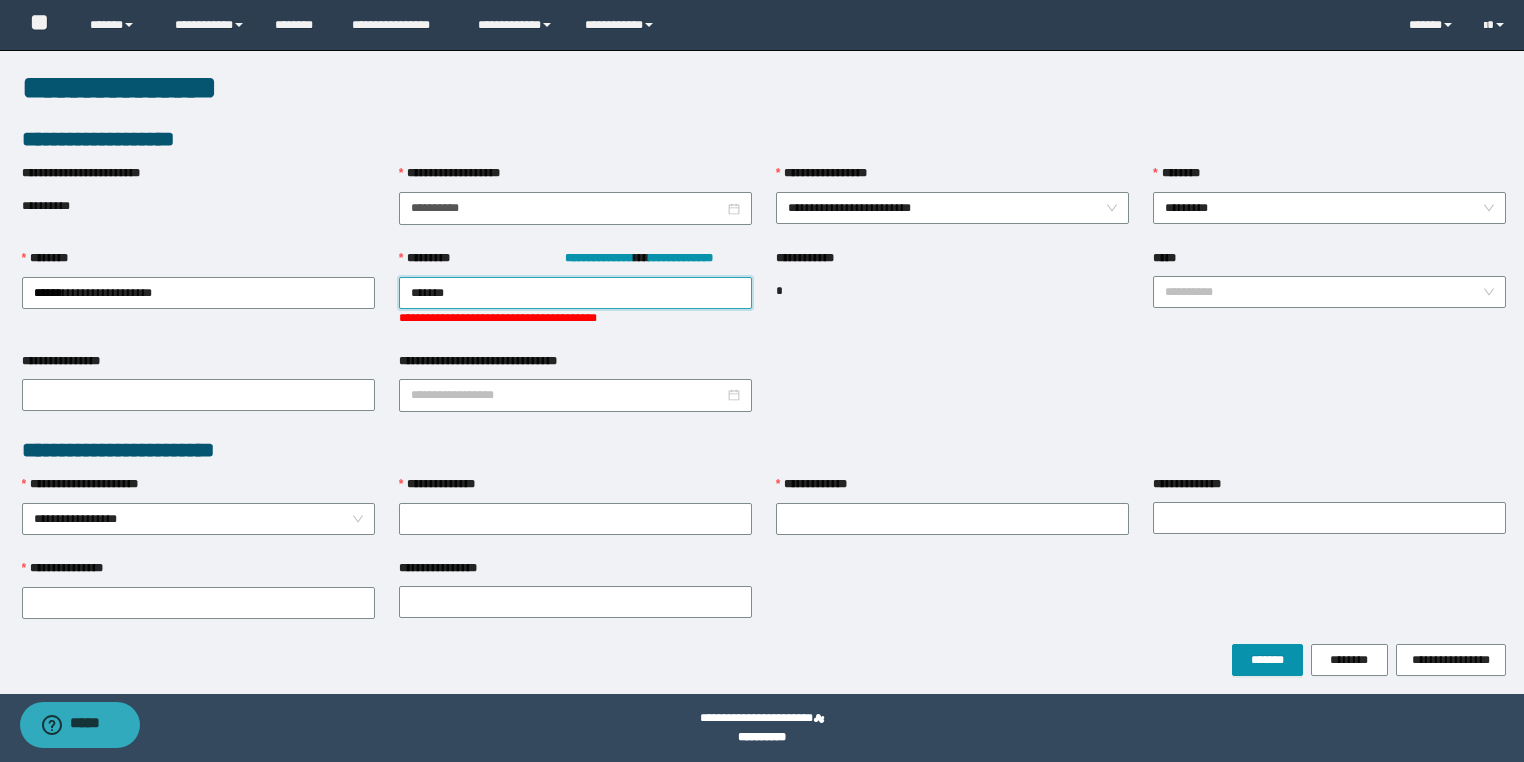type on "********" 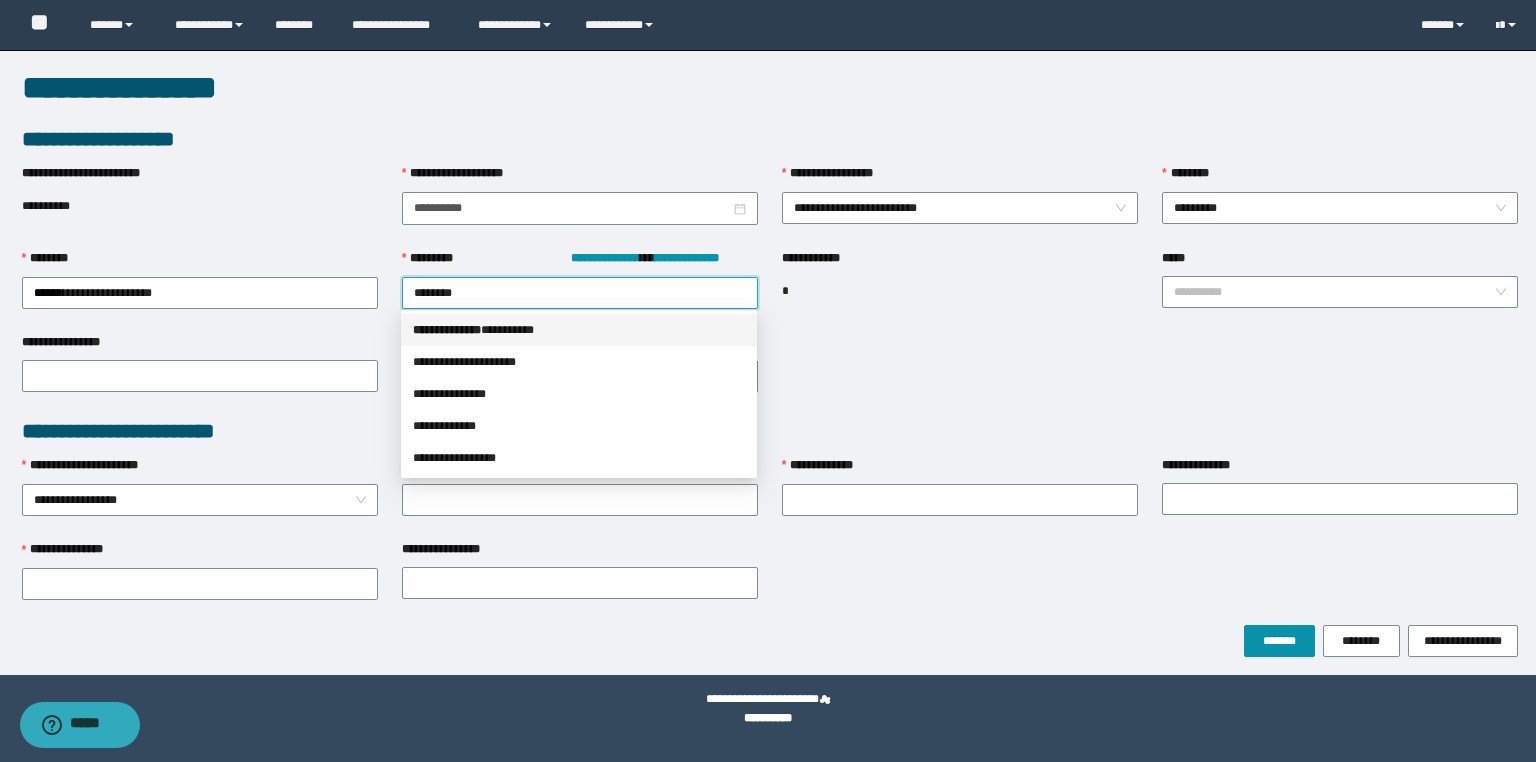 click on "*** *   ********* * ********" at bounding box center (579, 330) 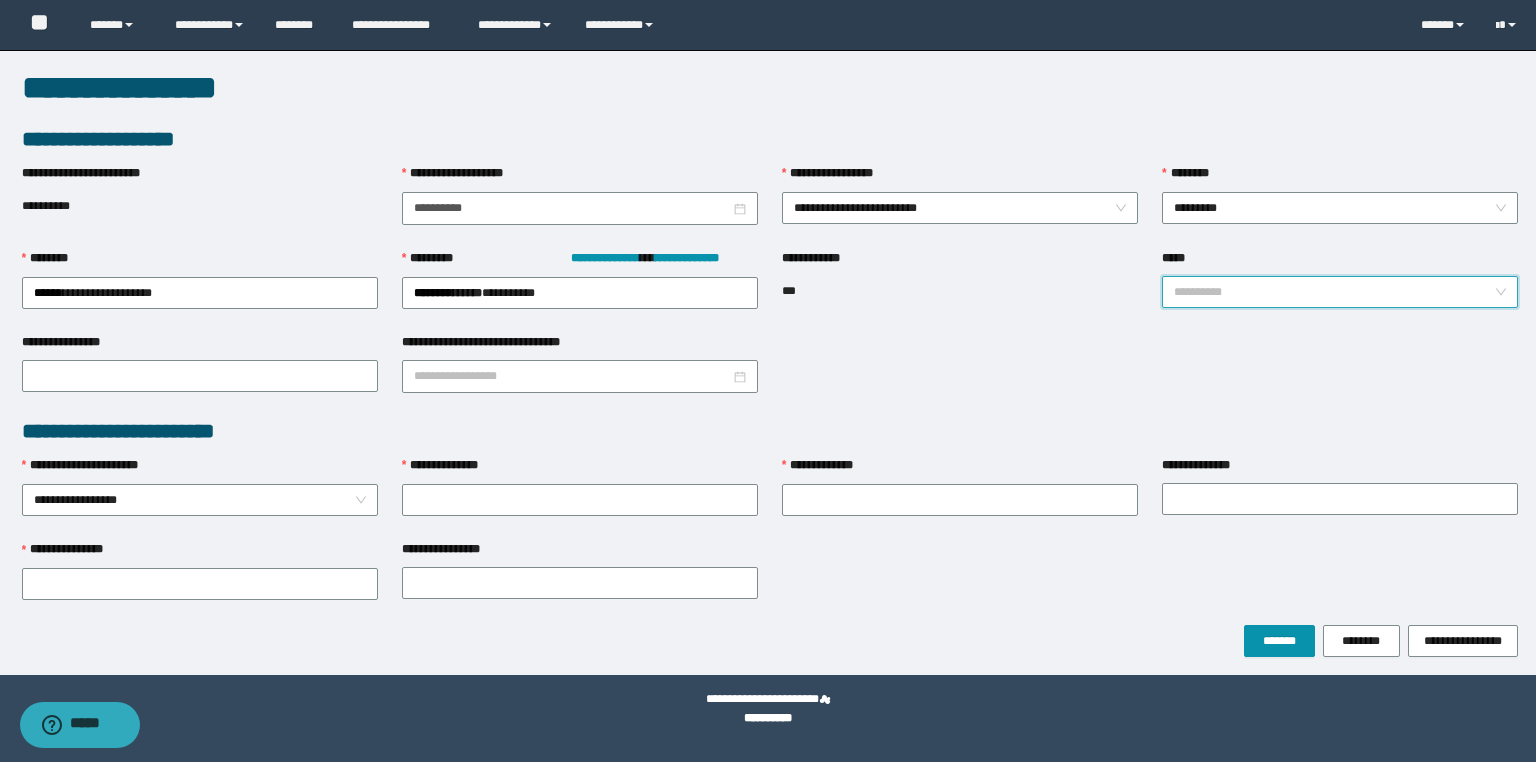 click on "*****" at bounding box center [1334, 292] 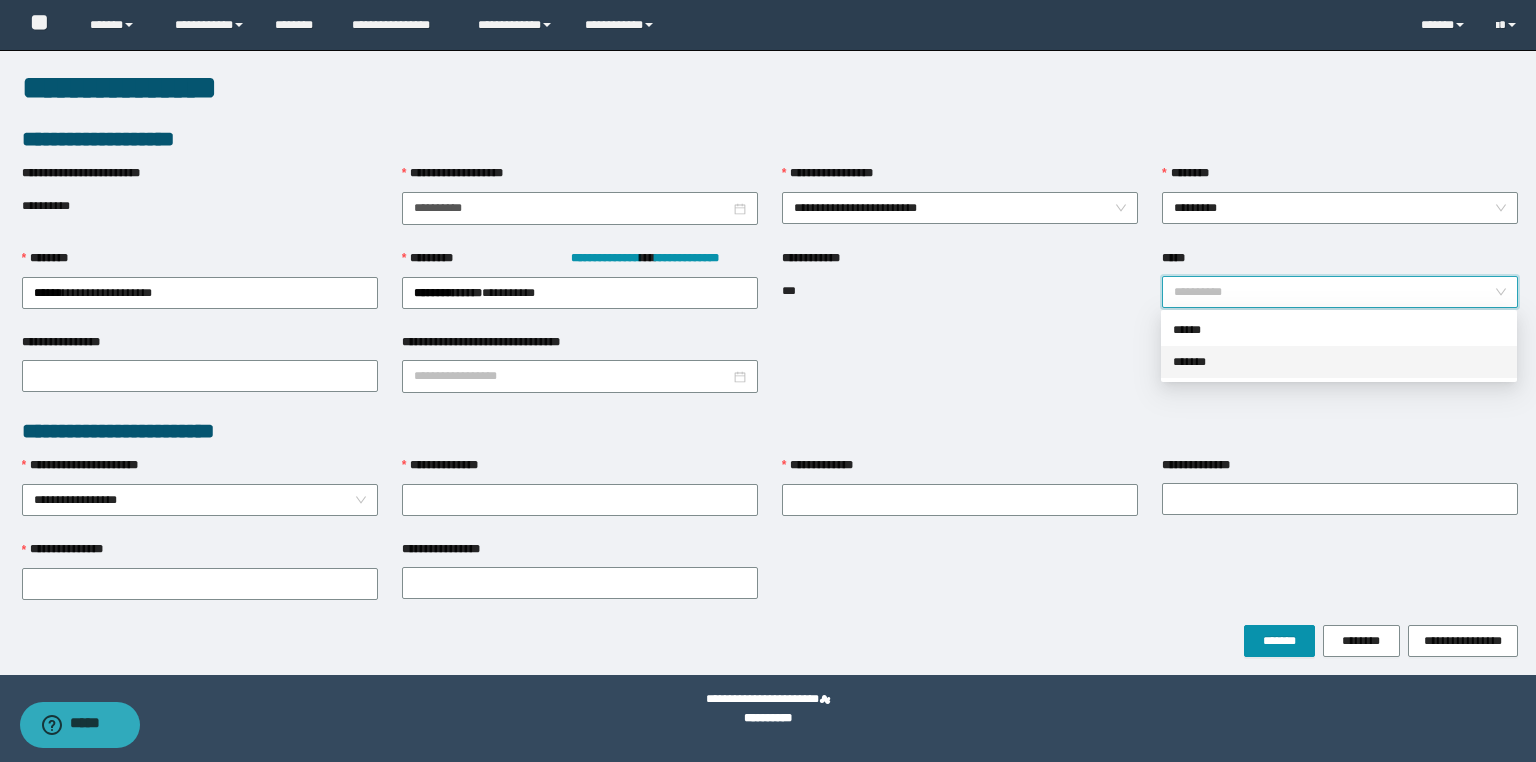 drag, startPoint x: 1224, startPoint y: 360, endPoint x: 1184, endPoint y: 371, distance: 41.484936 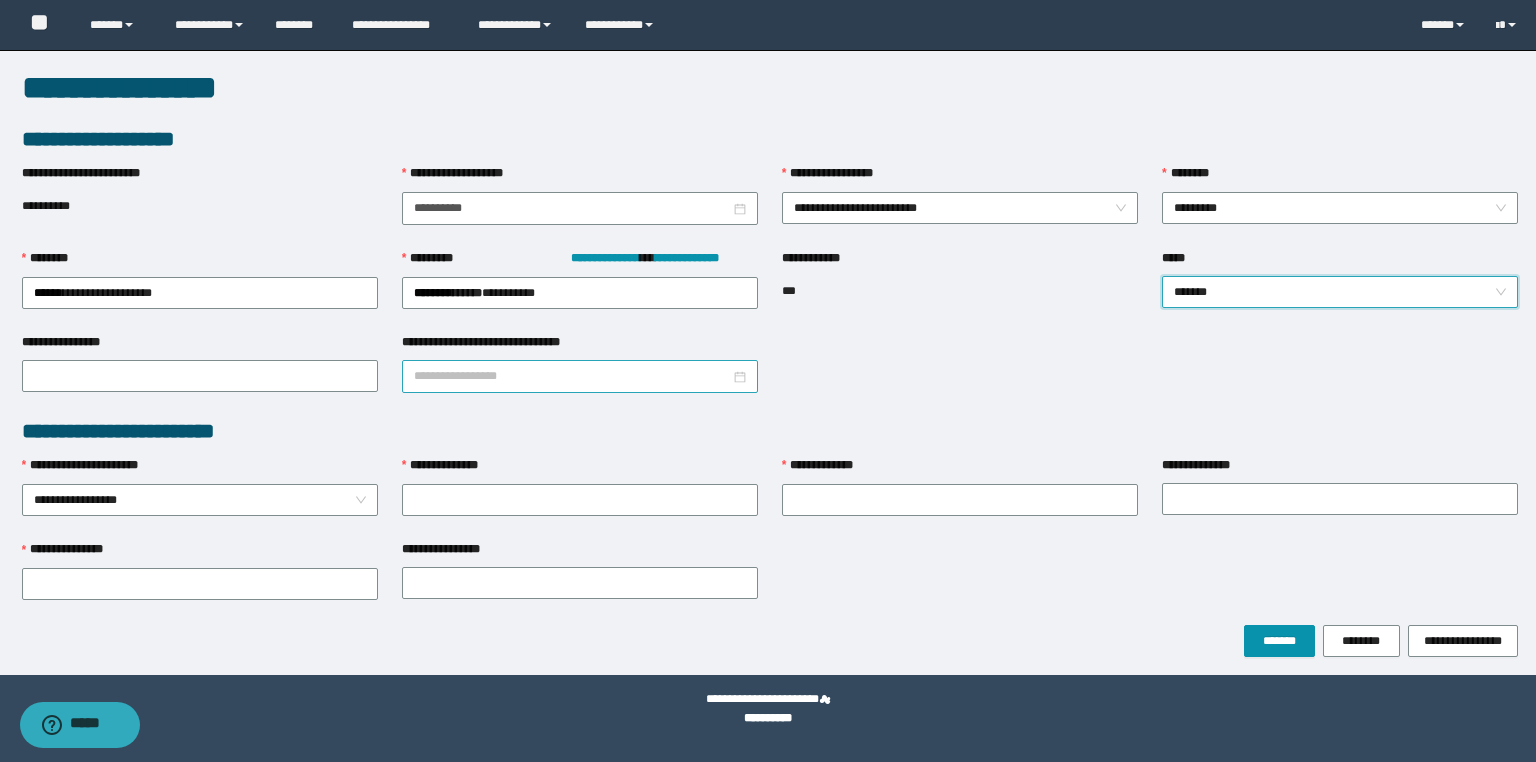 click on "**********" at bounding box center (572, 376) 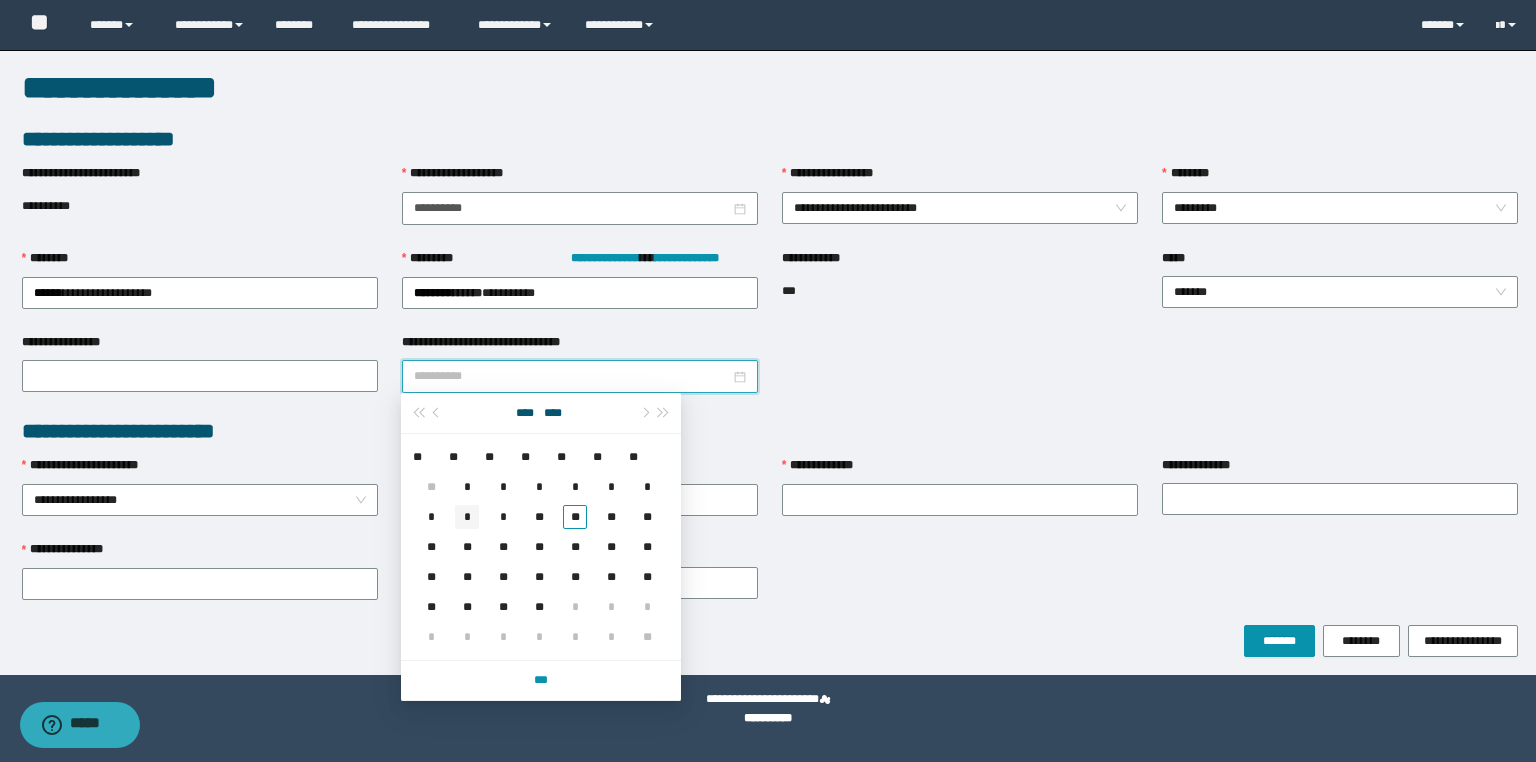 click on "*" at bounding box center [467, 517] 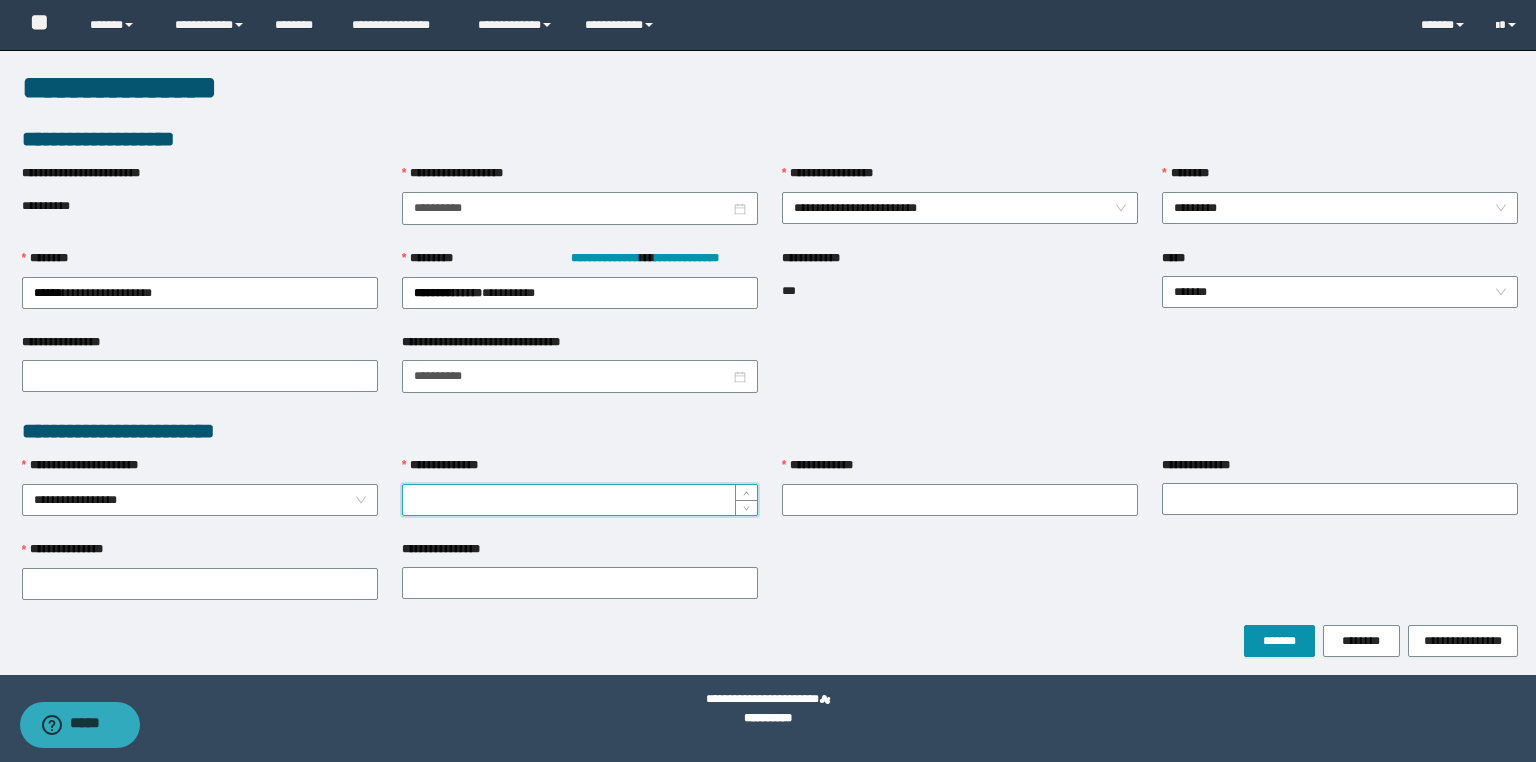 click on "**********" at bounding box center [580, 500] 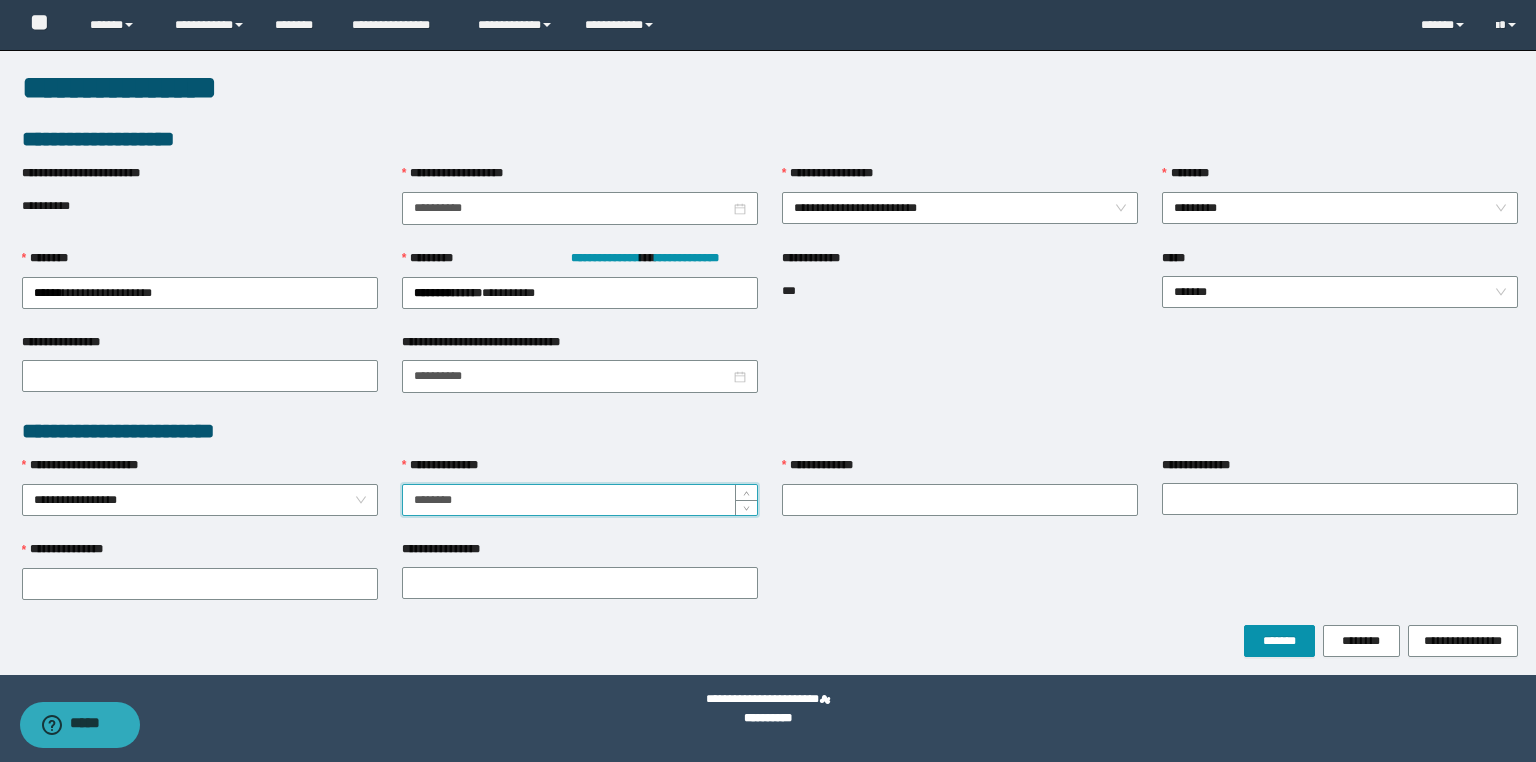 type on "********" 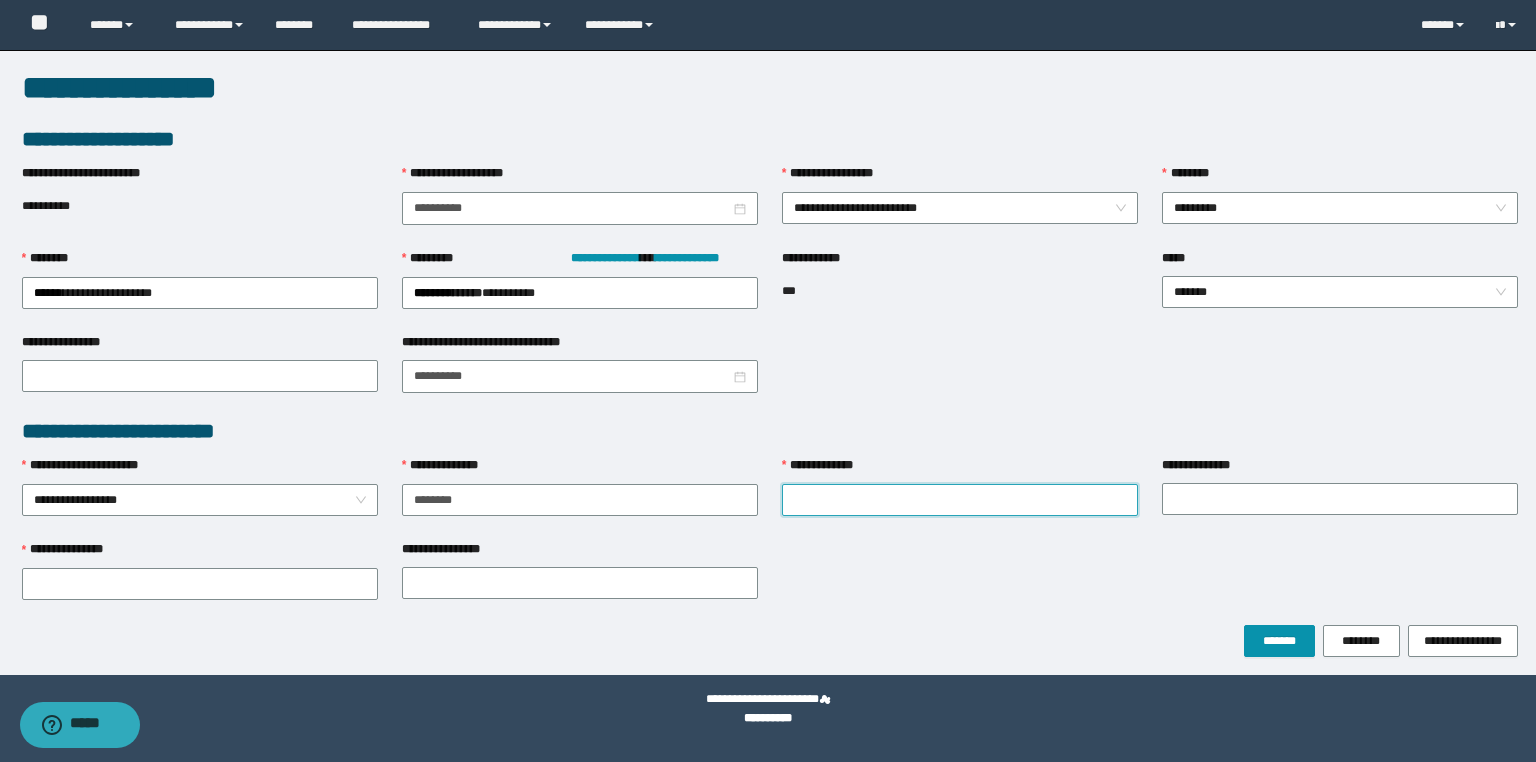 paste on "**********" 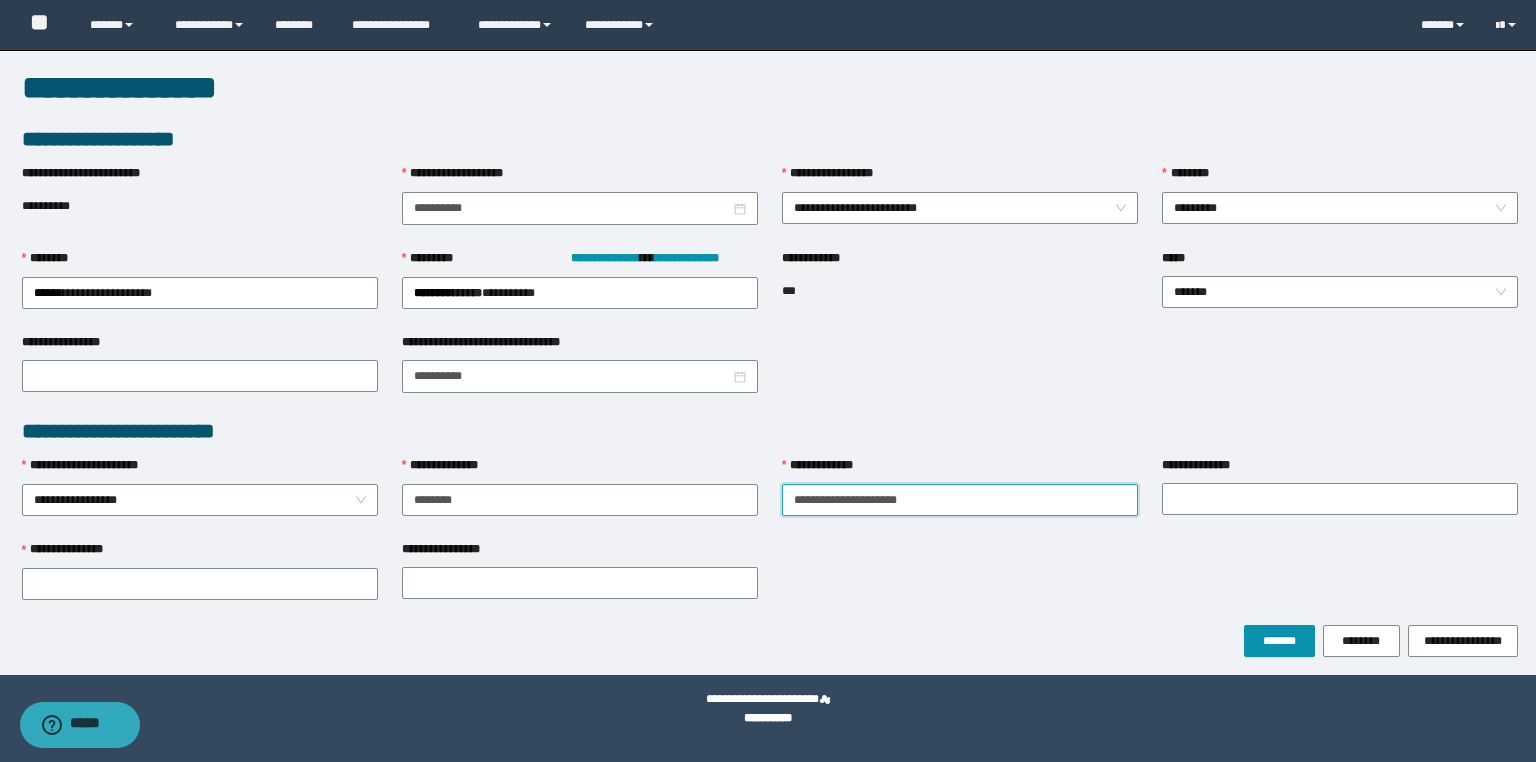 drag, startPoint x: 1025, startPoint y: 492, endPoint x: 865, endPoint y: 518, distance: 162.09874 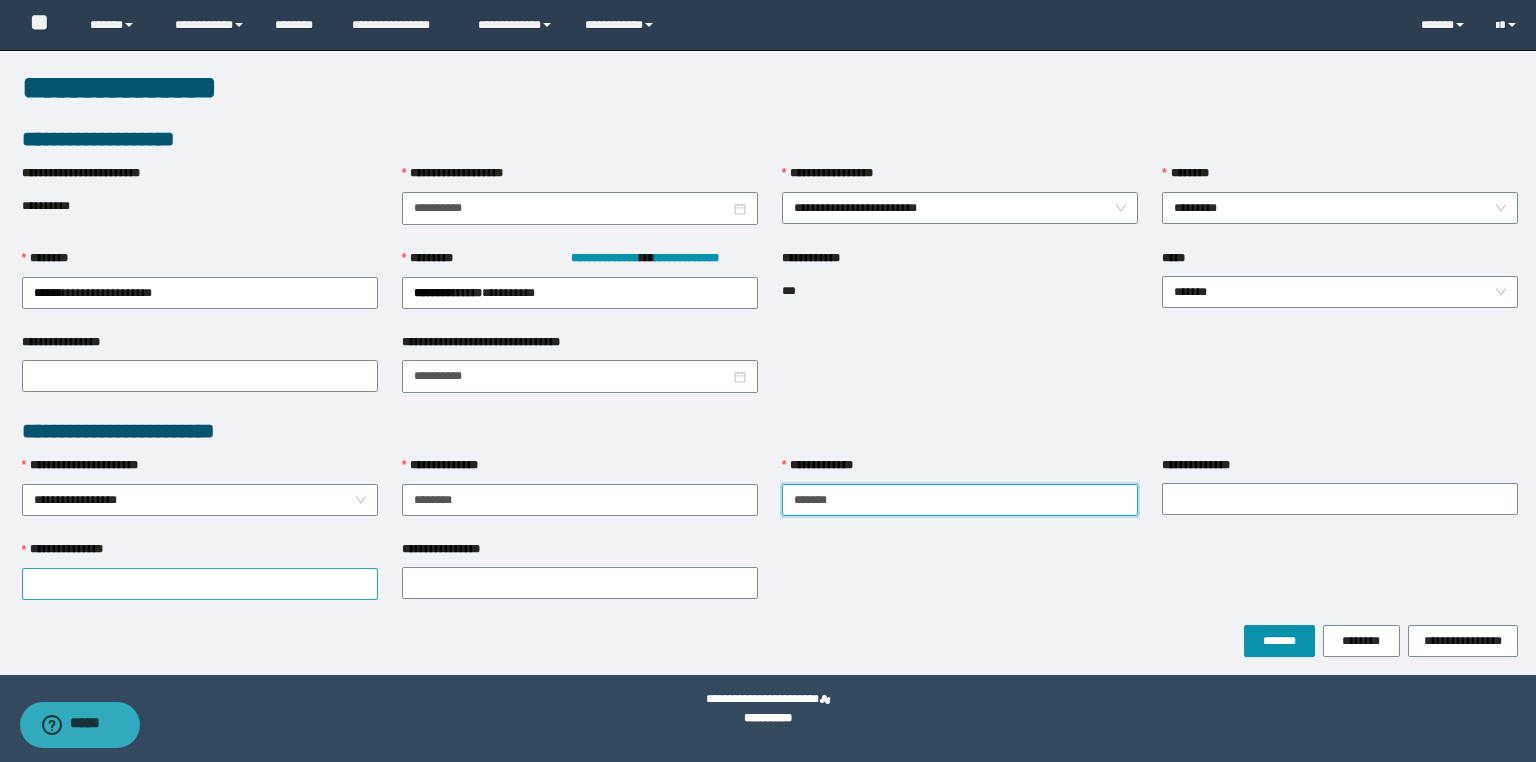 type on "*****" 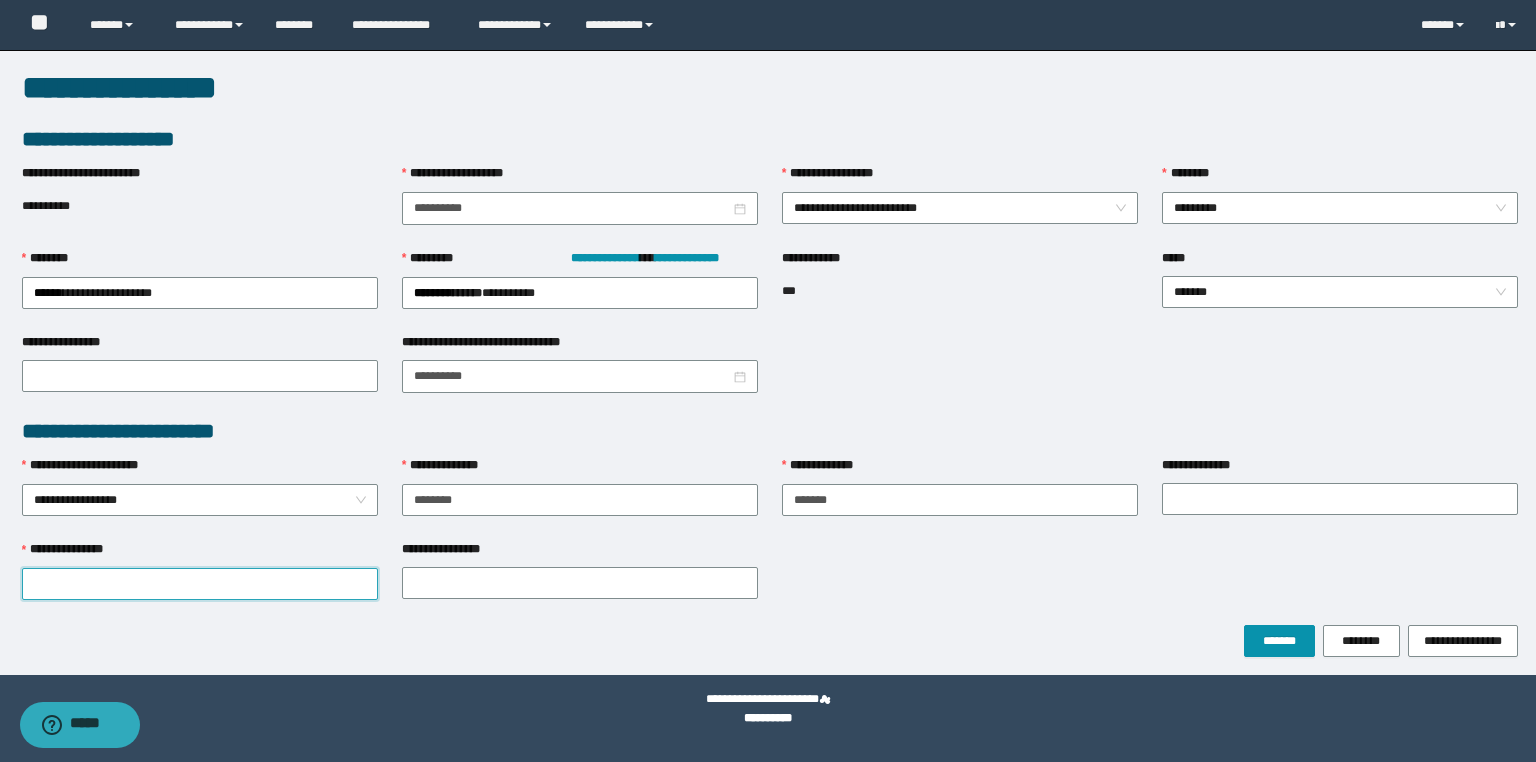 click on "**********" at bounding box center (200, 584) 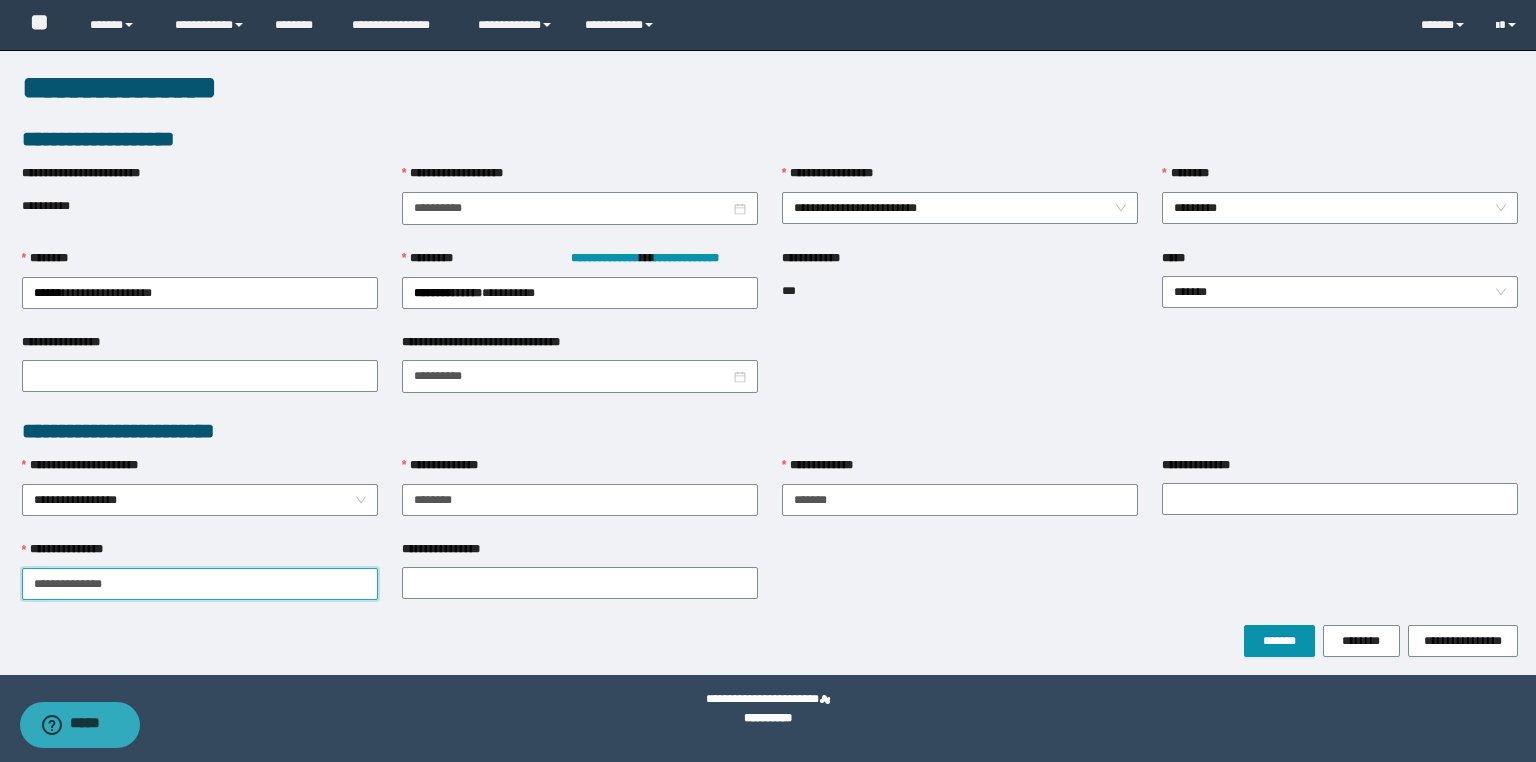click on "**********" at bounding box center [200, 584] 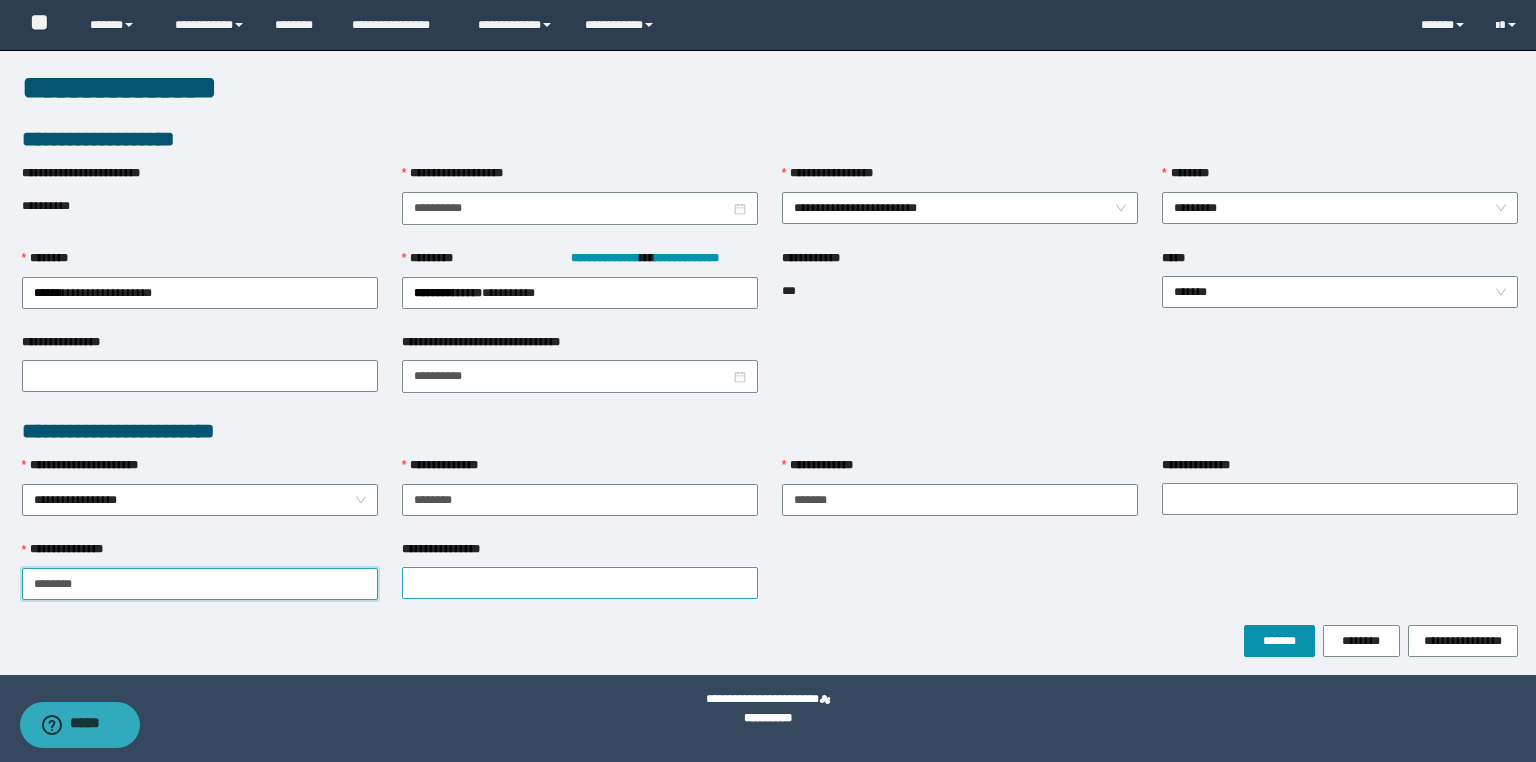 type on "*******" 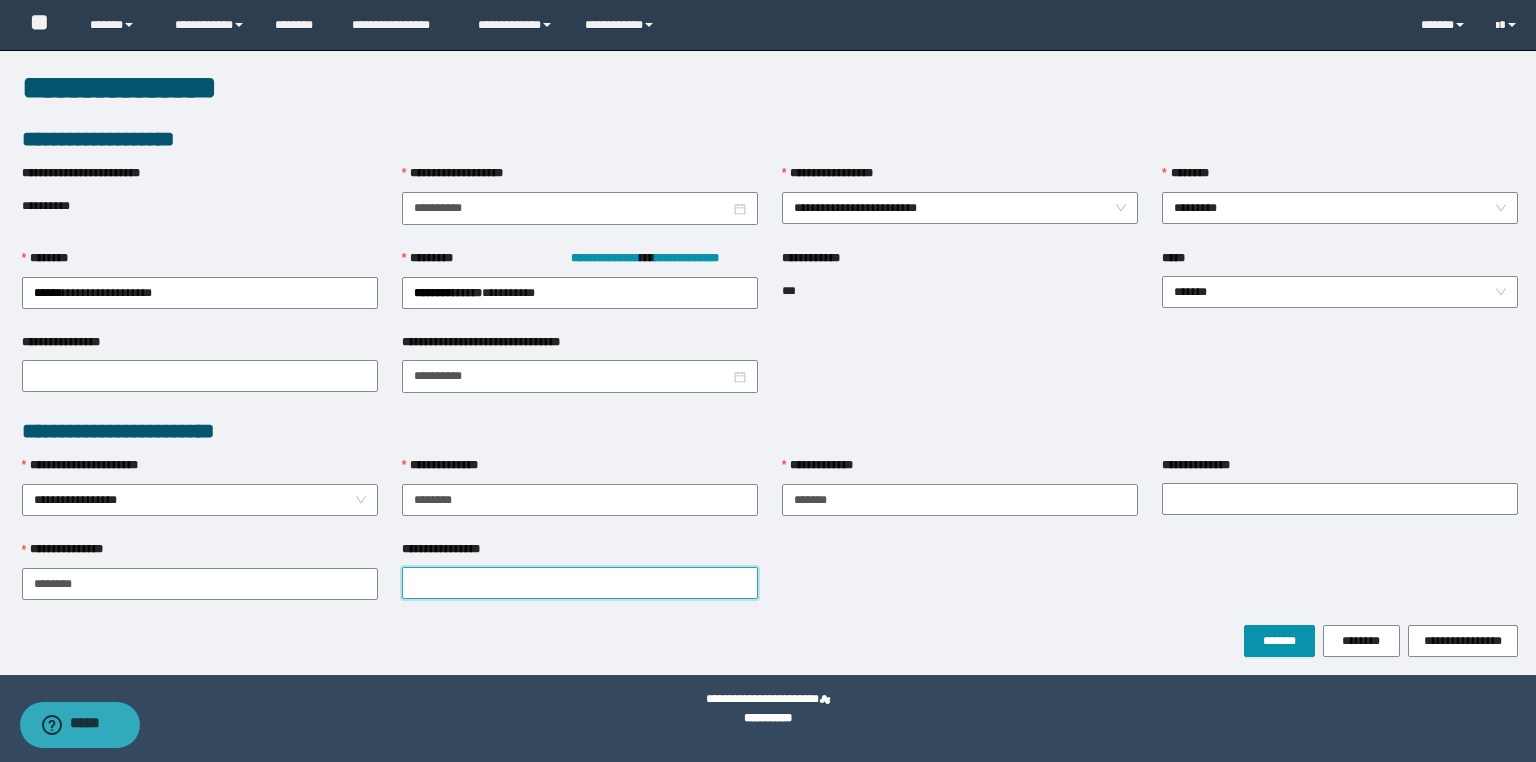 click on "**********" at bounding box center [580, 583] 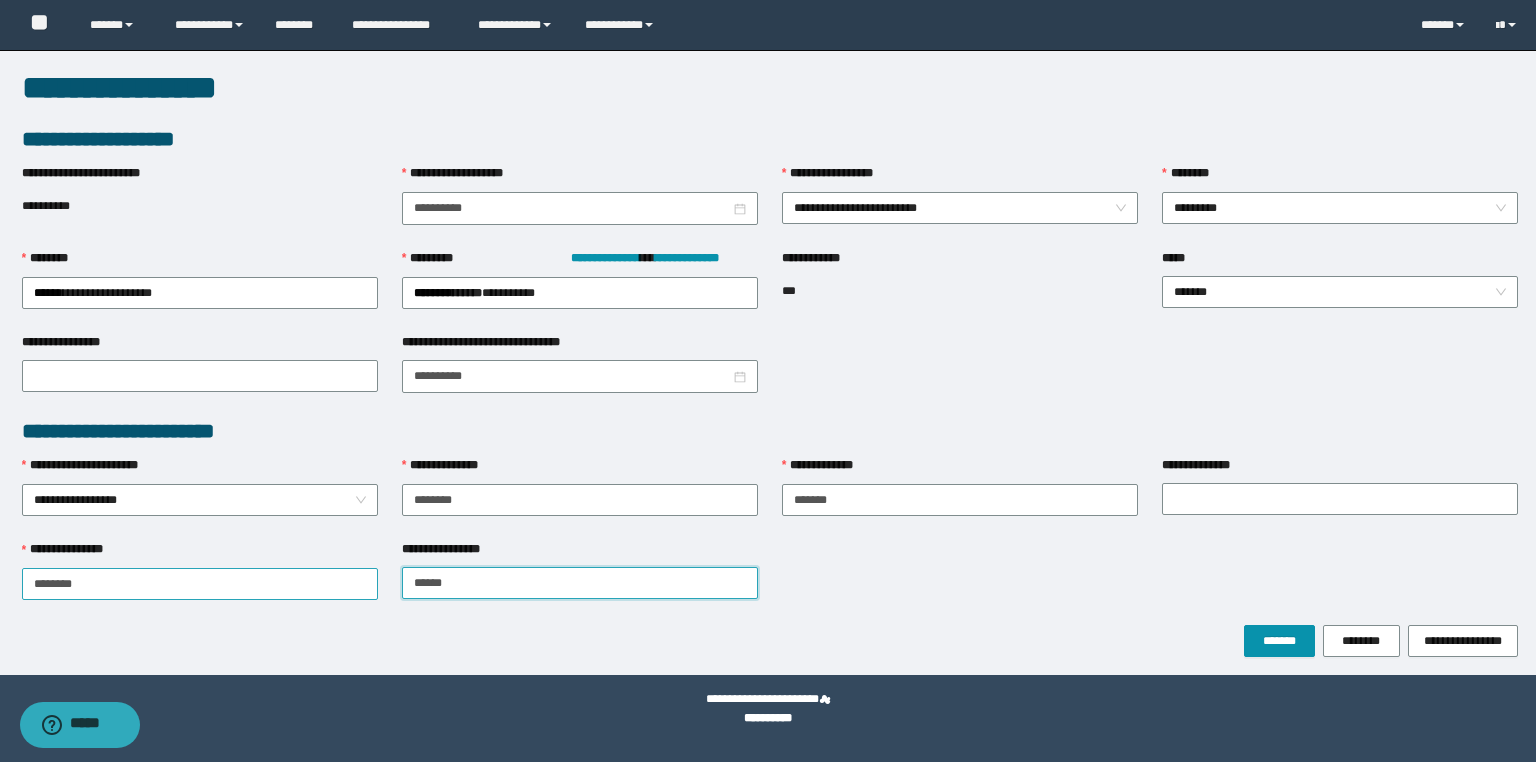 type on "******" 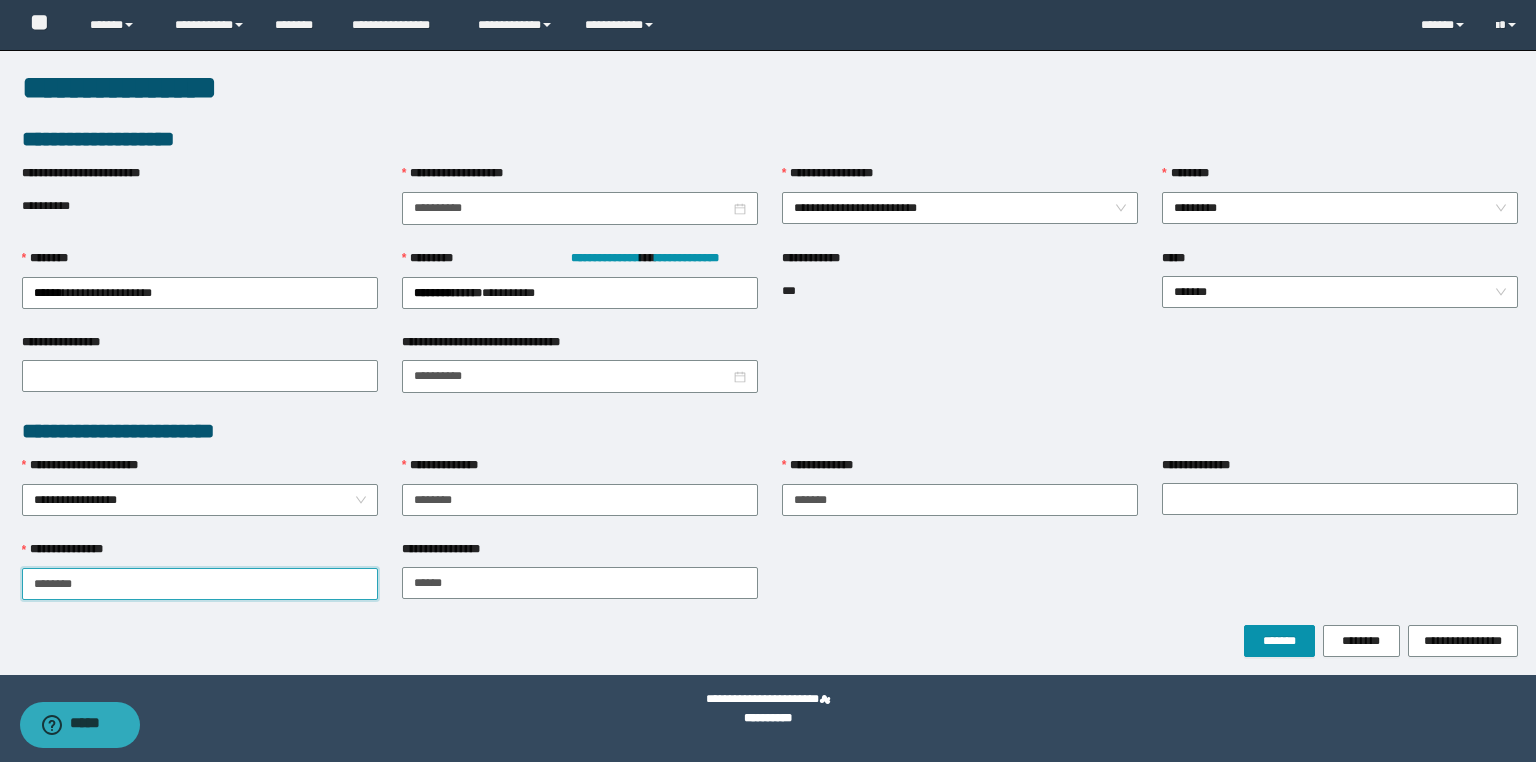 click on "*******" at bounding box center (200, 584) 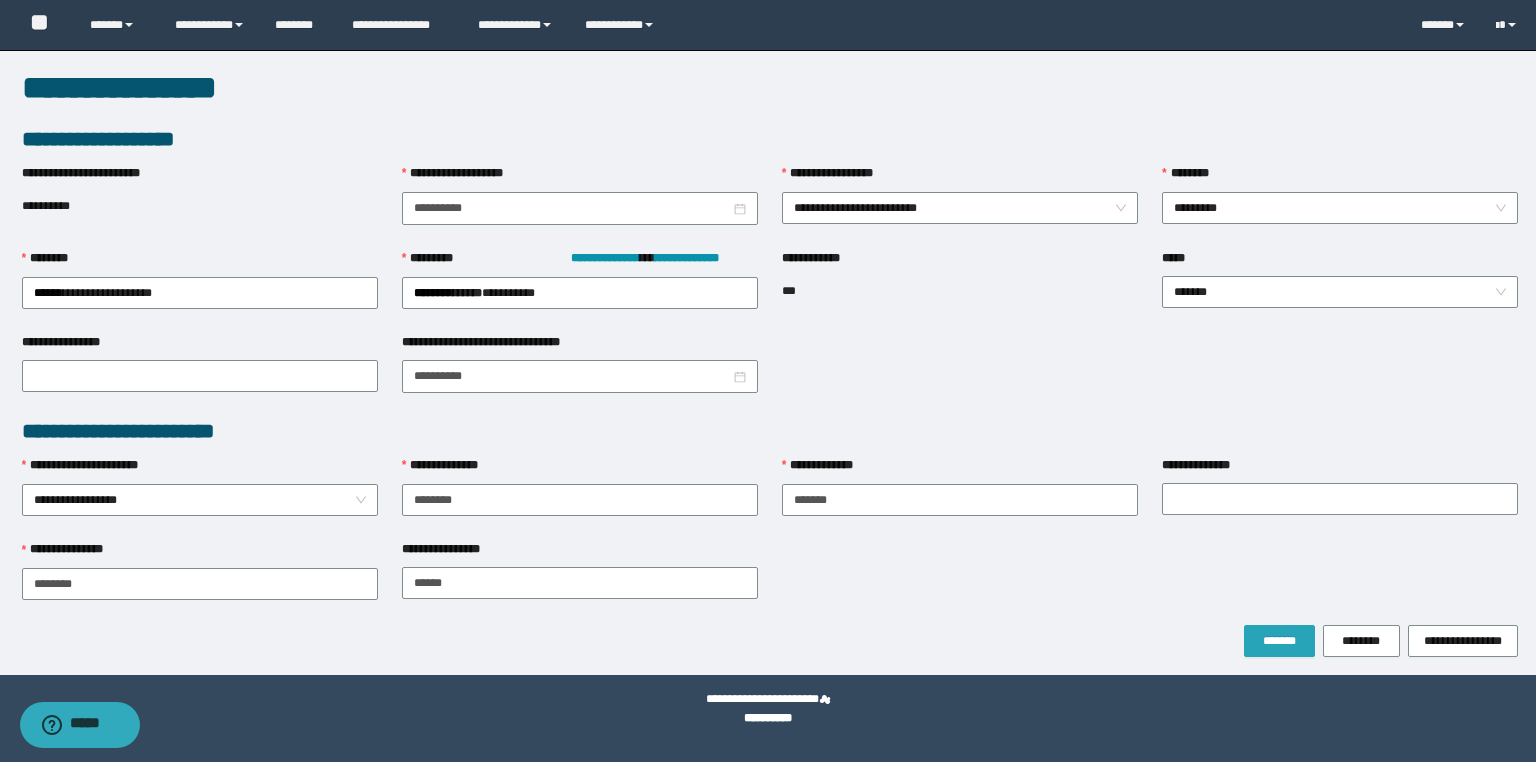 click on "*******" at bounding box center [1279, 641] 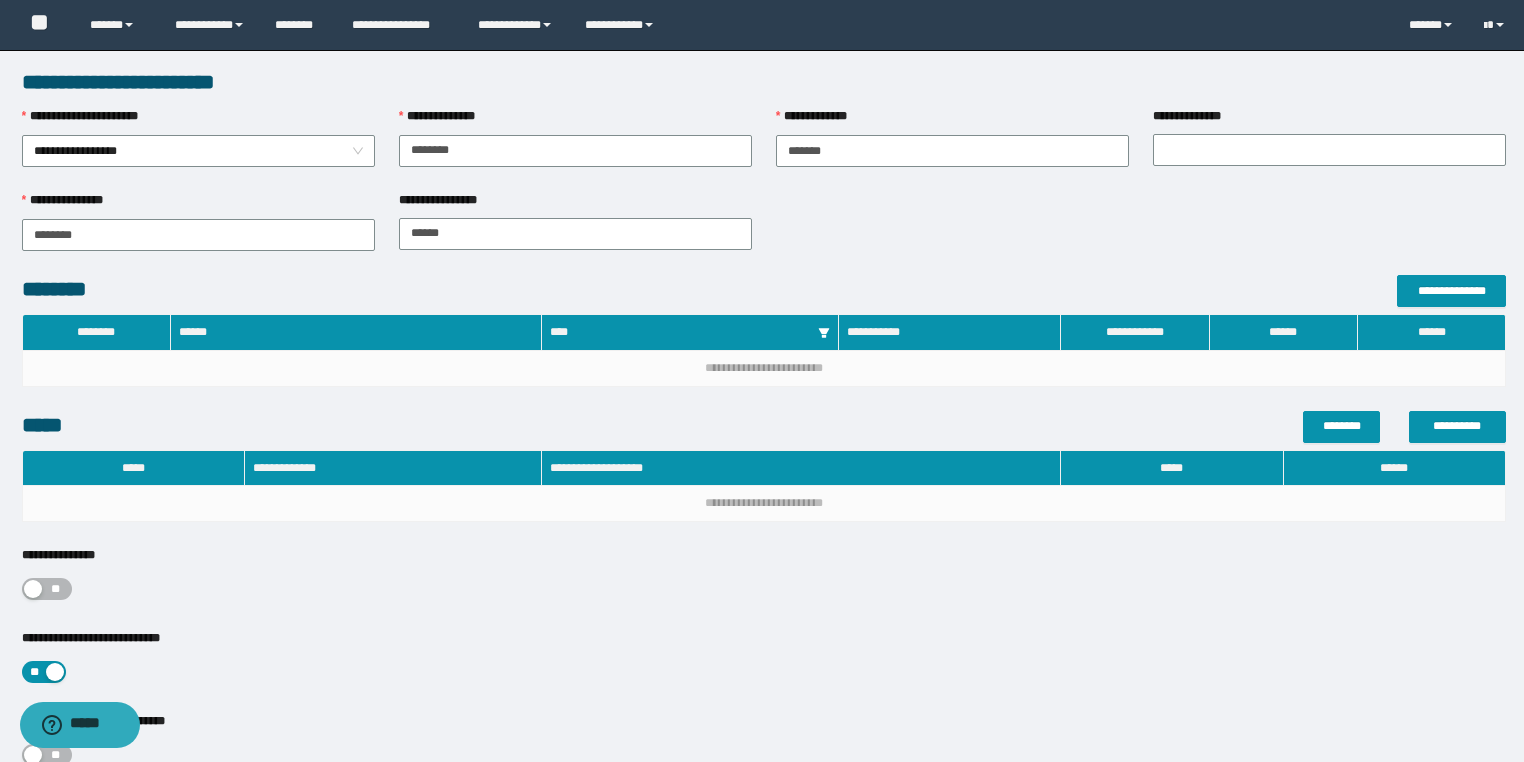 scroll, scrollTop: 555, scrollLeft: 0, axis: vertical 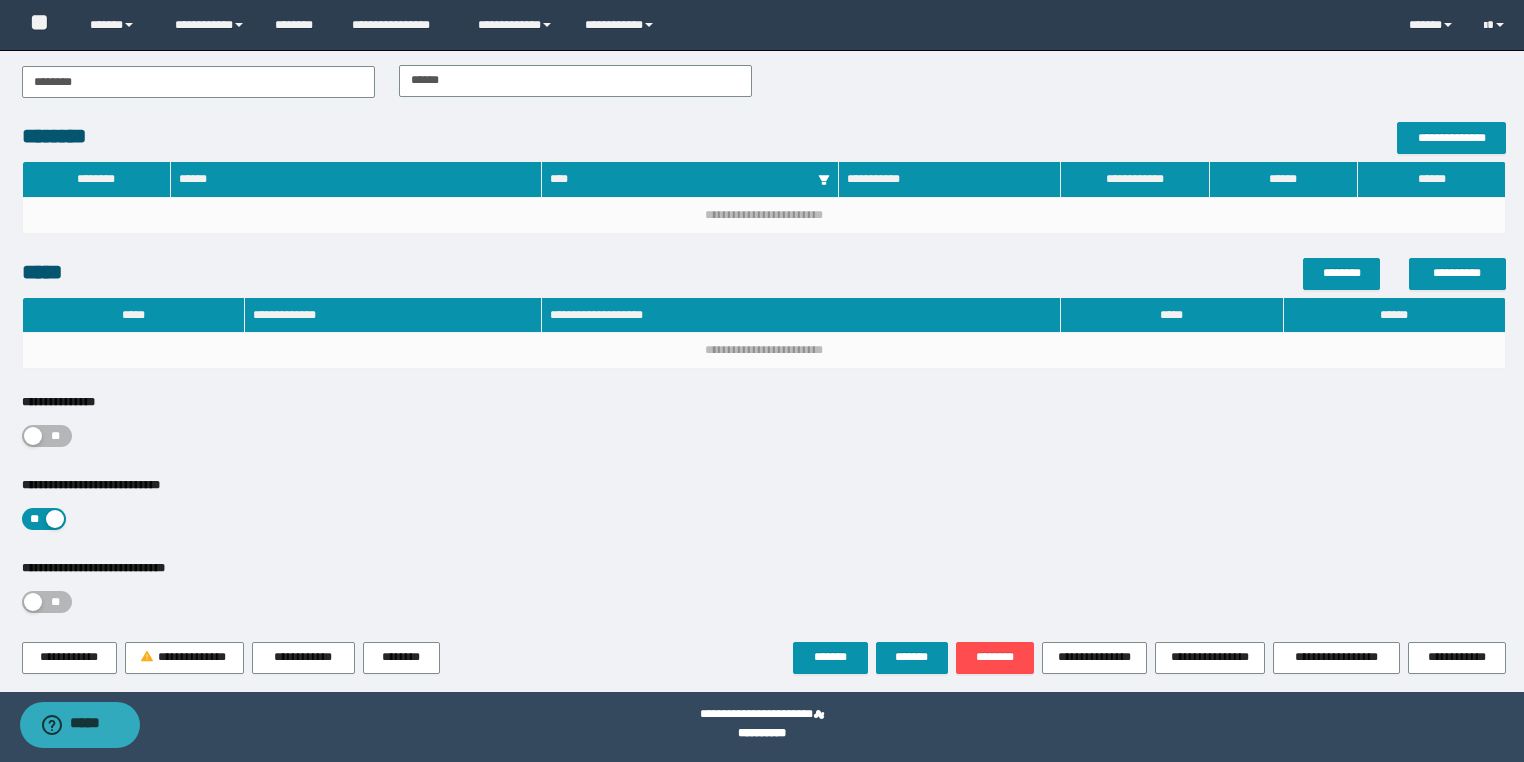 click on "**" at bounding box center [56, 436] 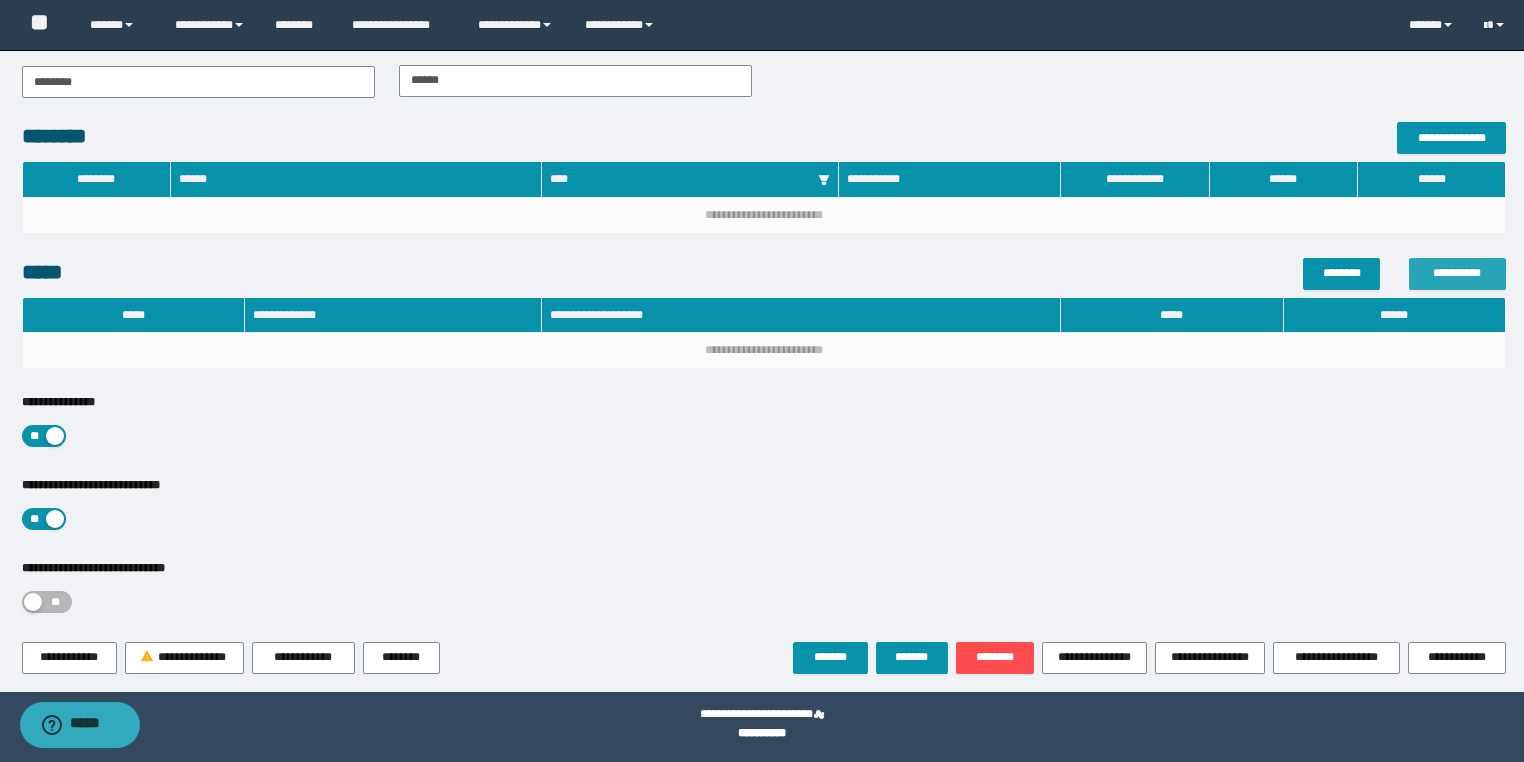 click on "**********" at bounding box center [1457, 273] 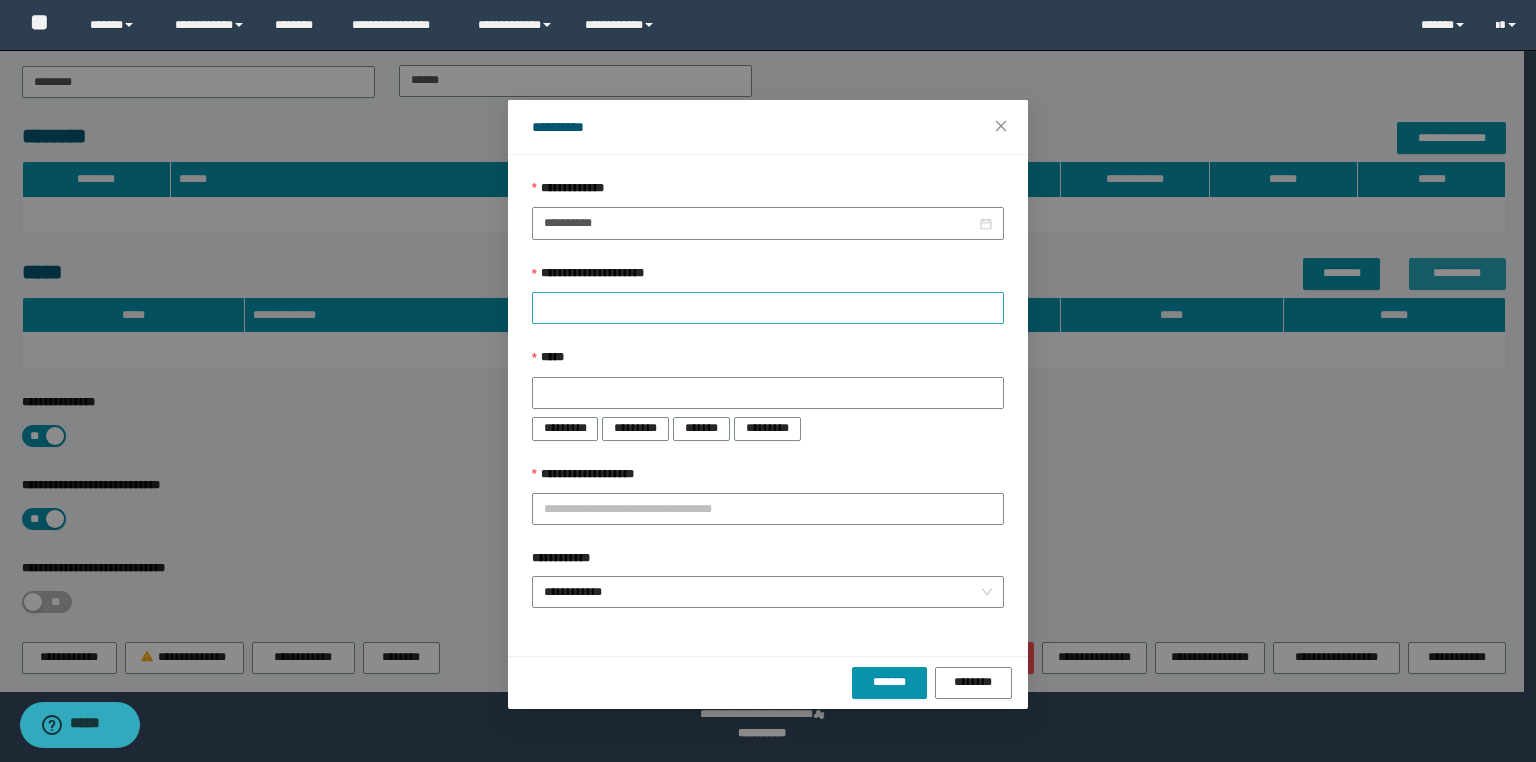 type 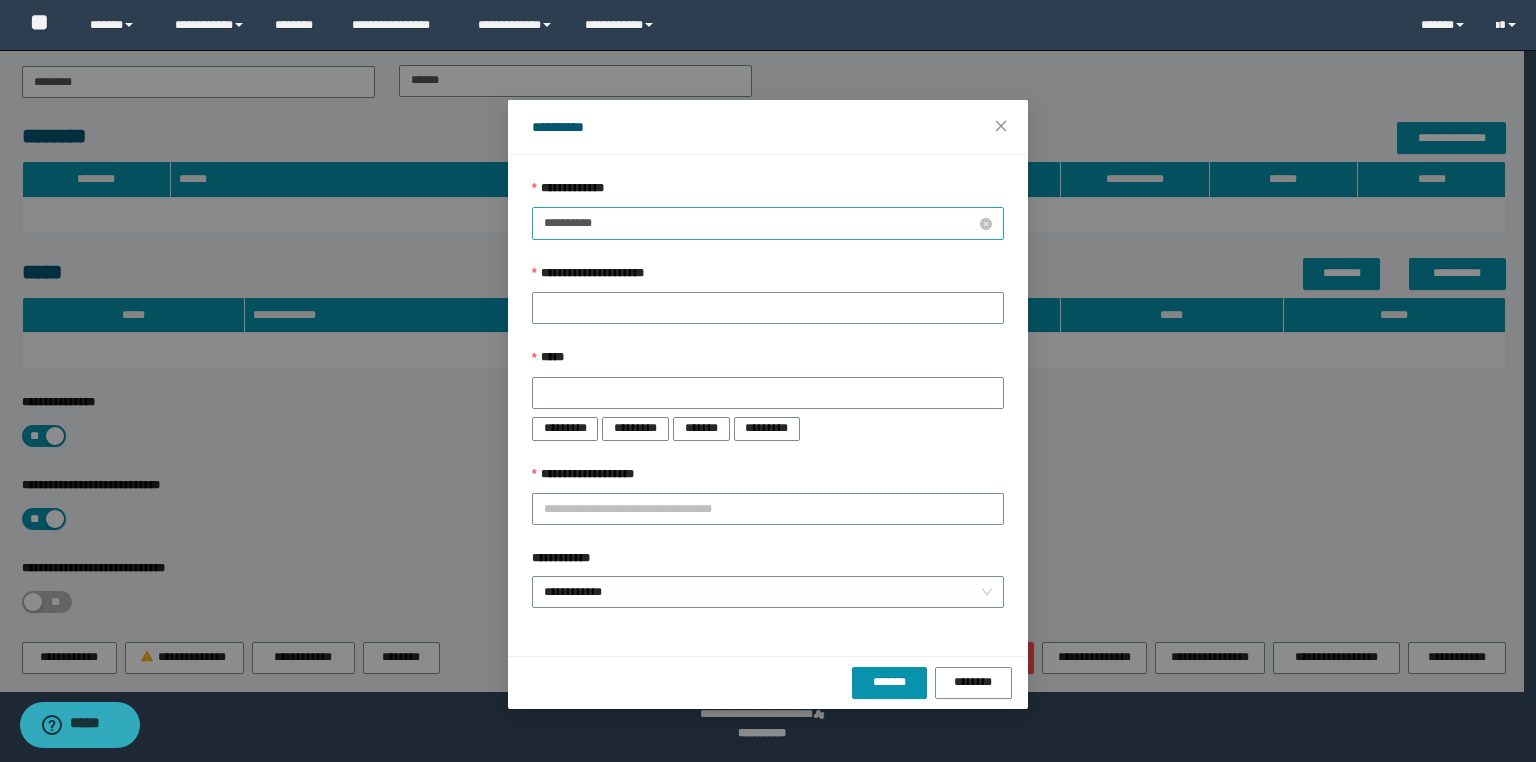 click on "**********" at bounding box center (768, 223) 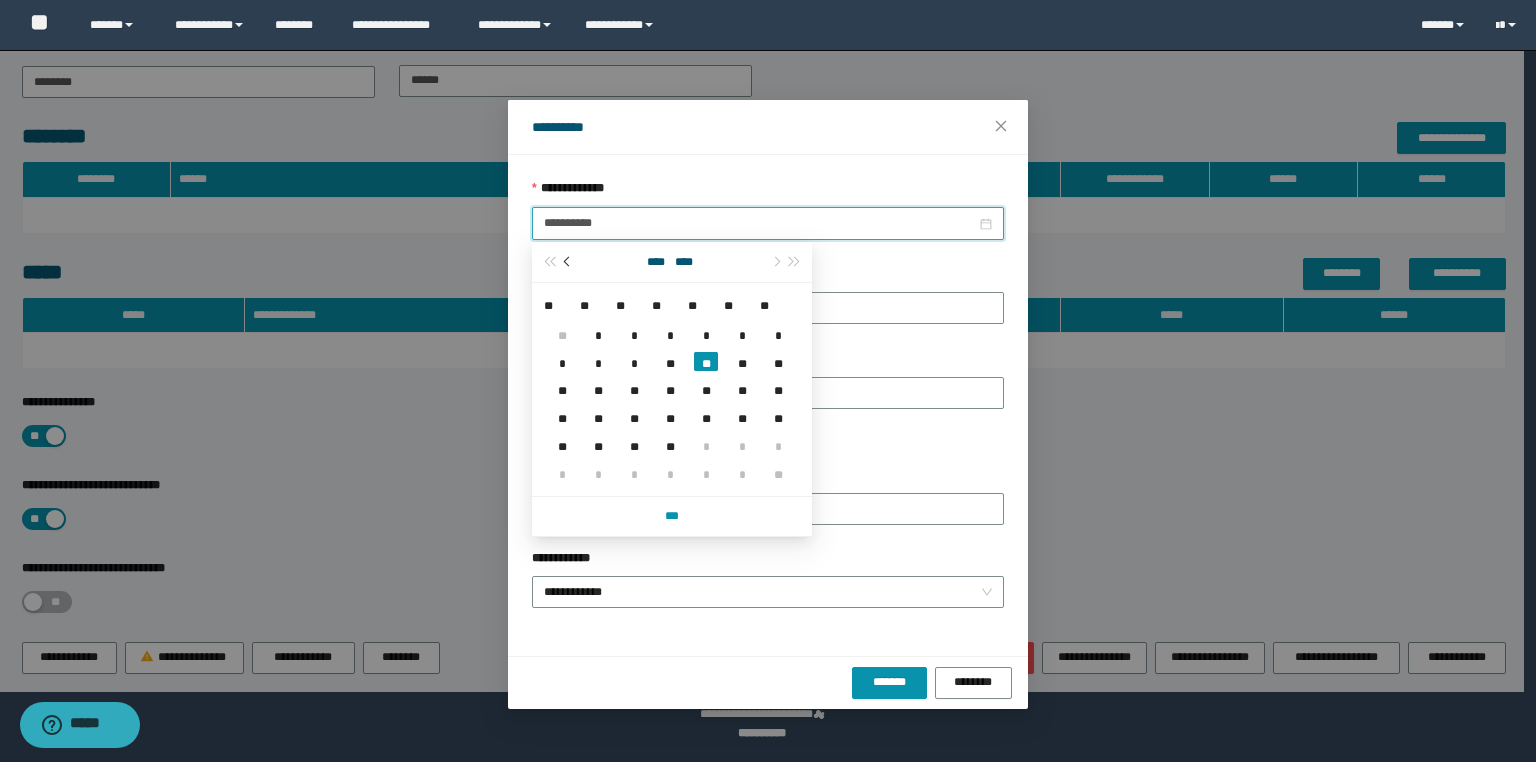 click at bounding box center [568, 262] 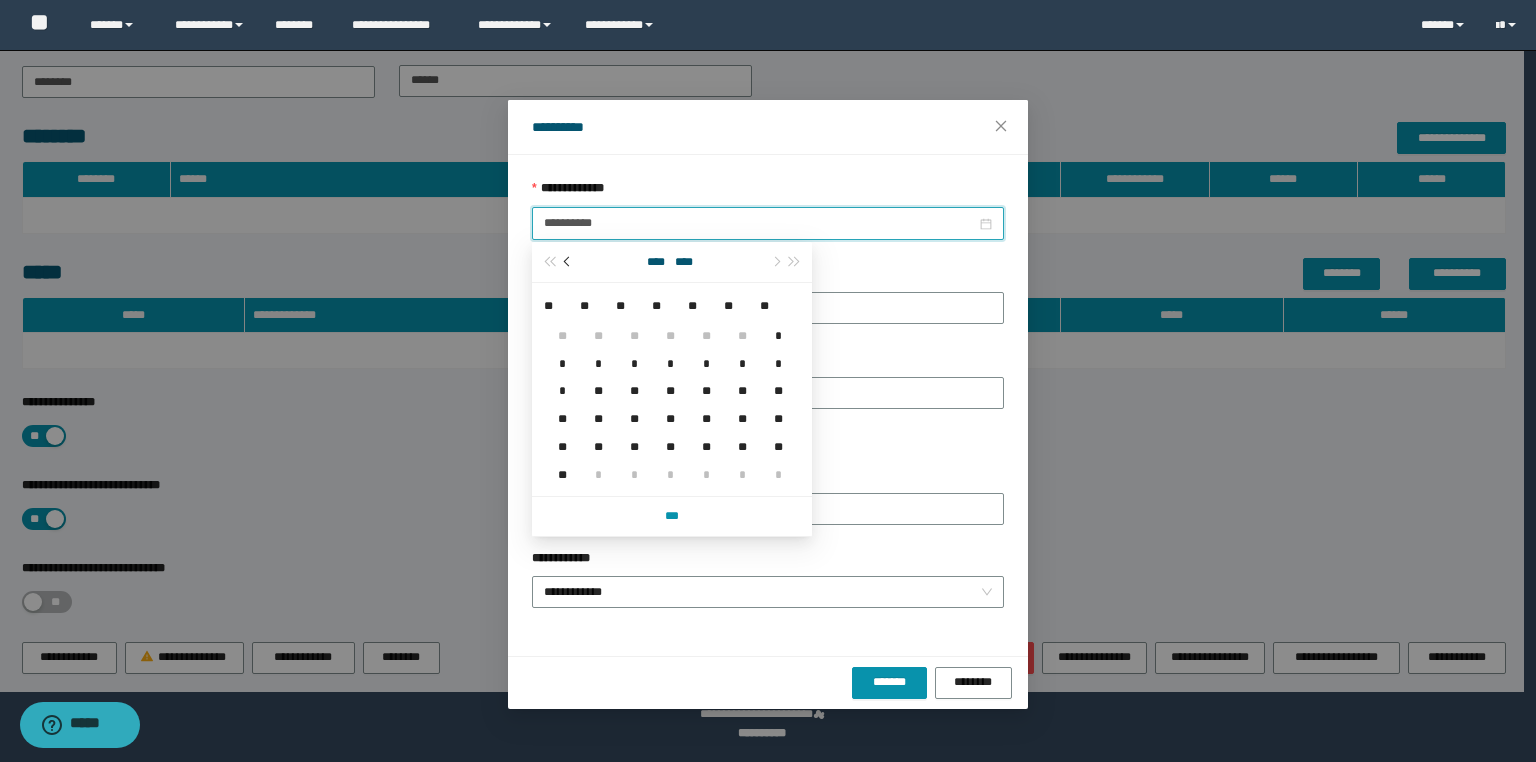 click at bounding box center (568, 262) 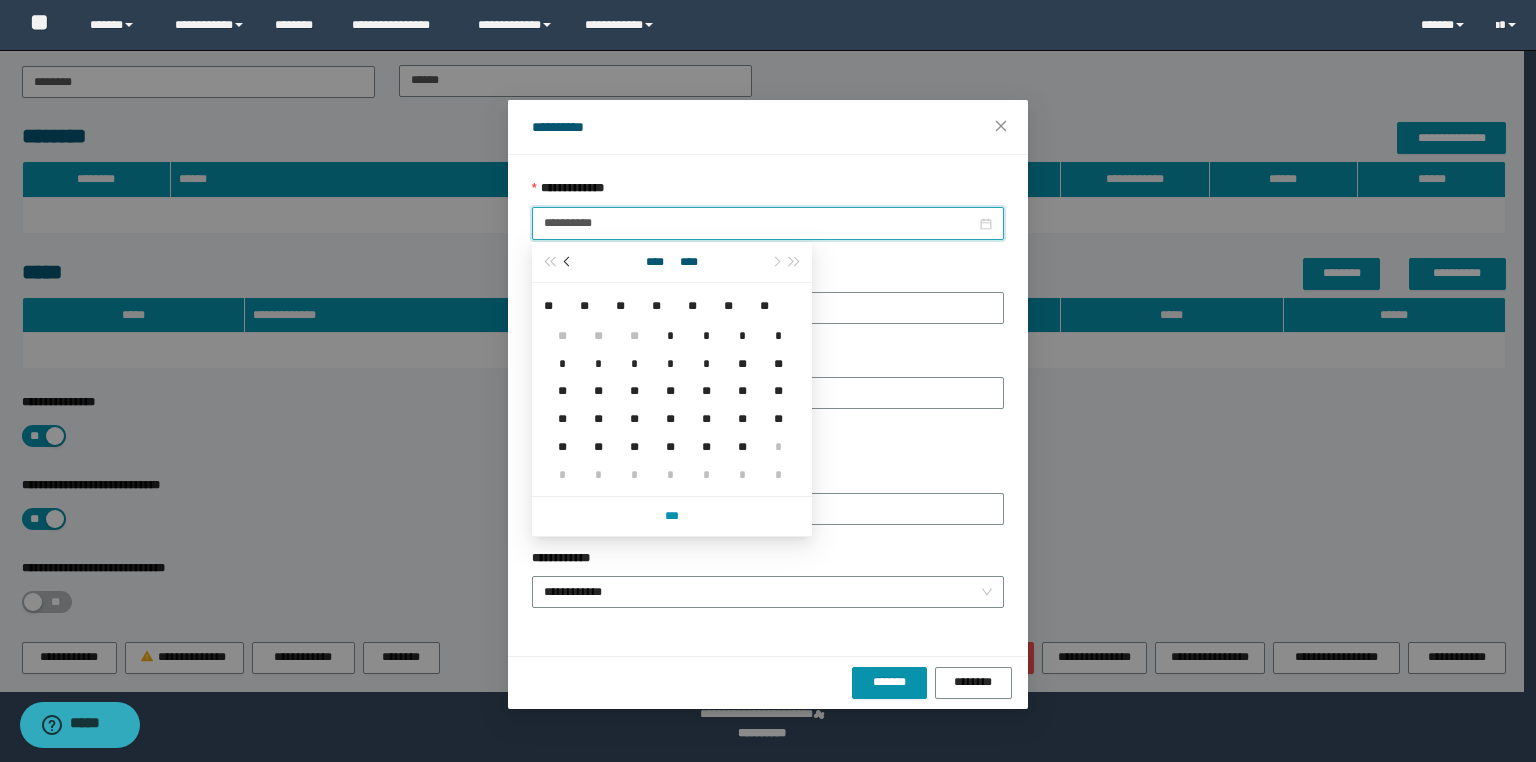 click at bounding box center (568, 262) 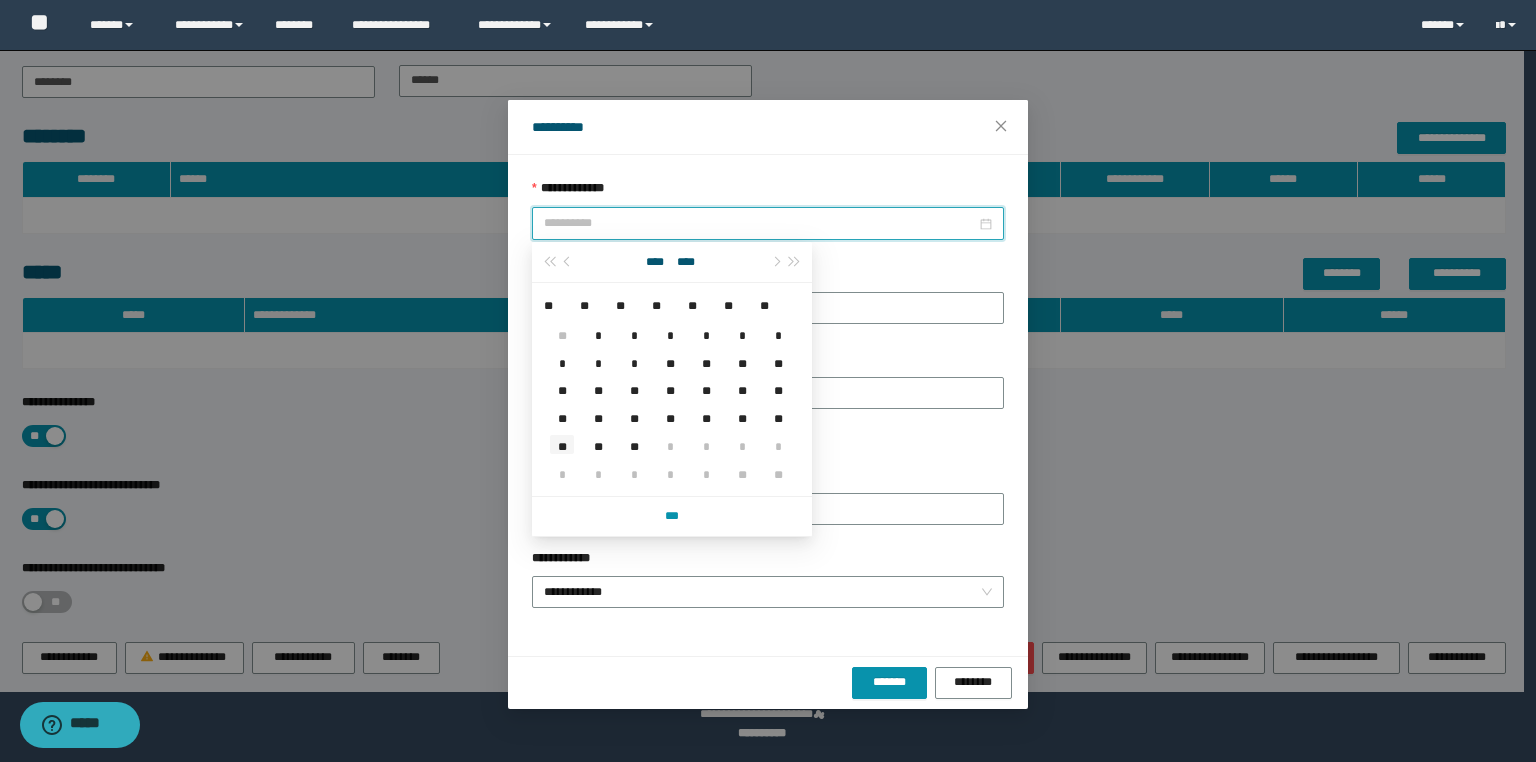 type on "**********" 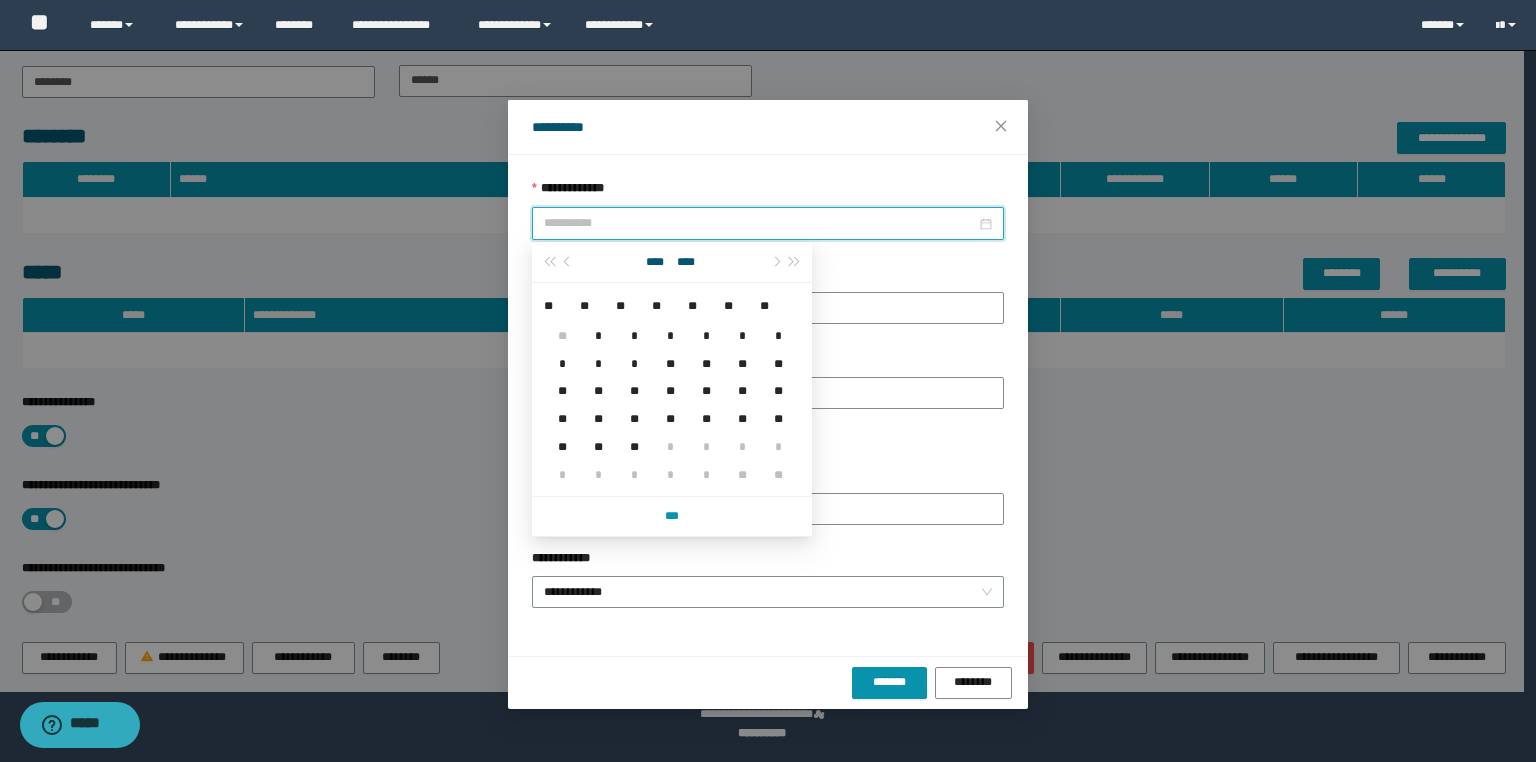 click on "**" at bounding box center (562, 446) 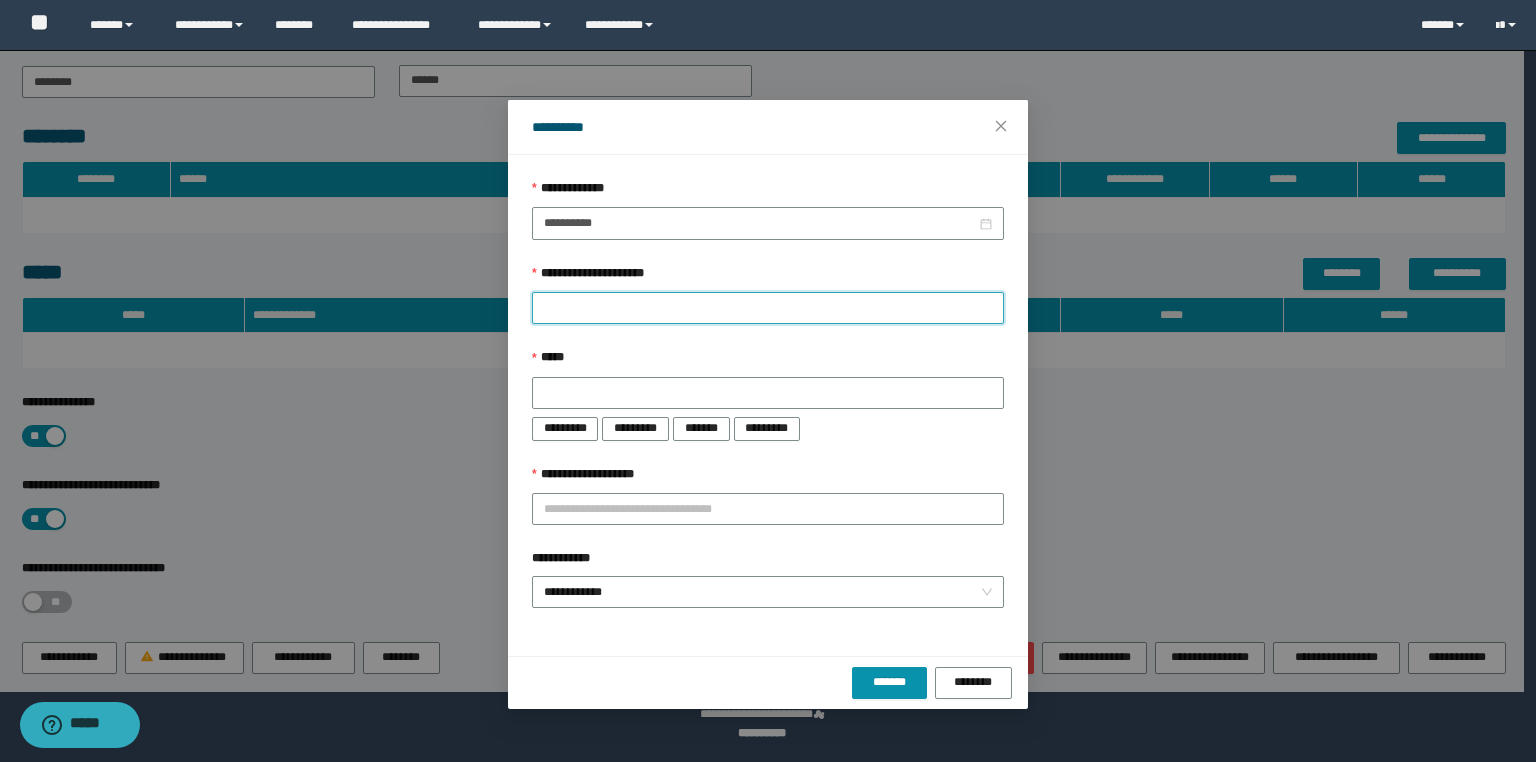 click on "**********" at bounding box center [768, 308] 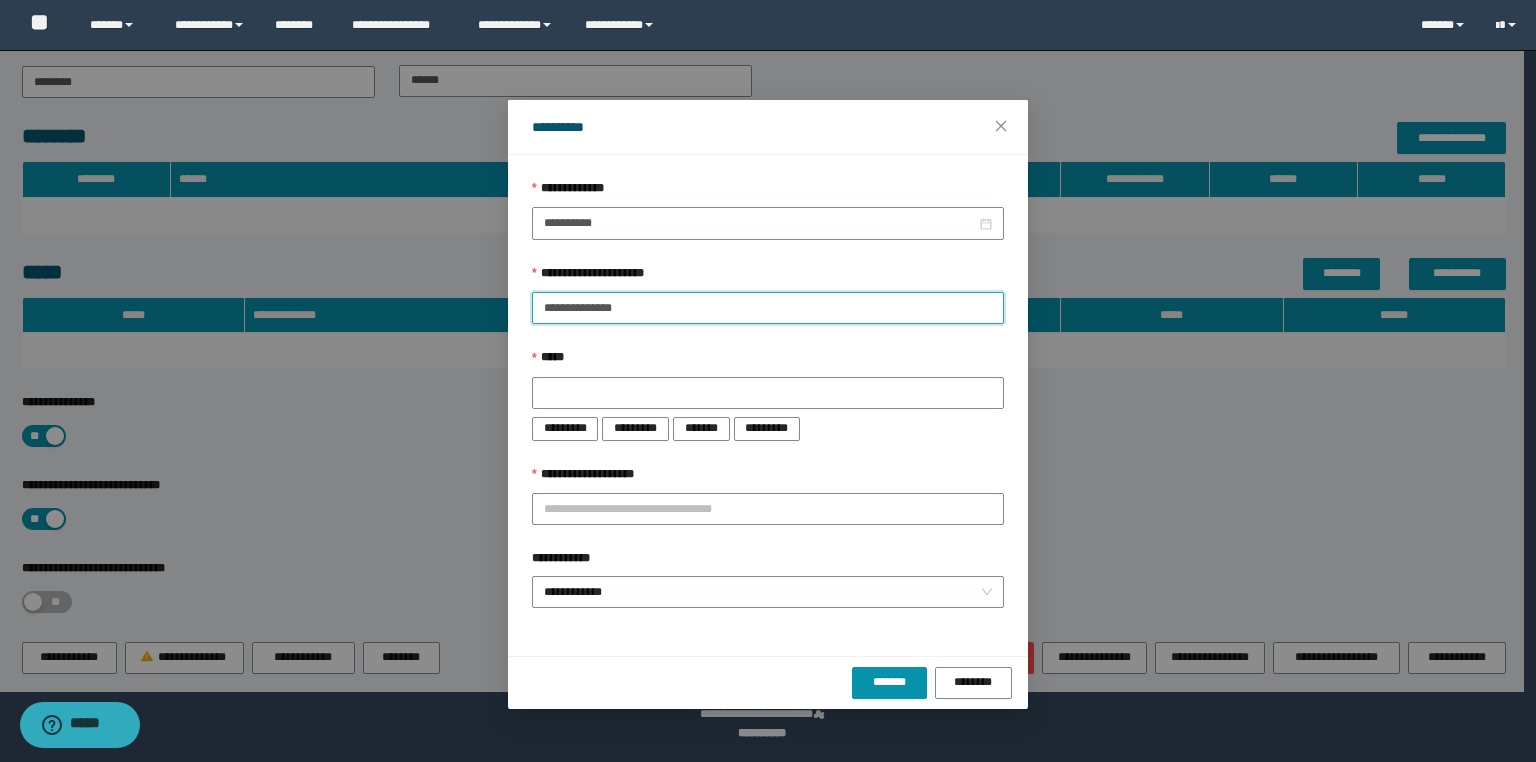 type on "**********" 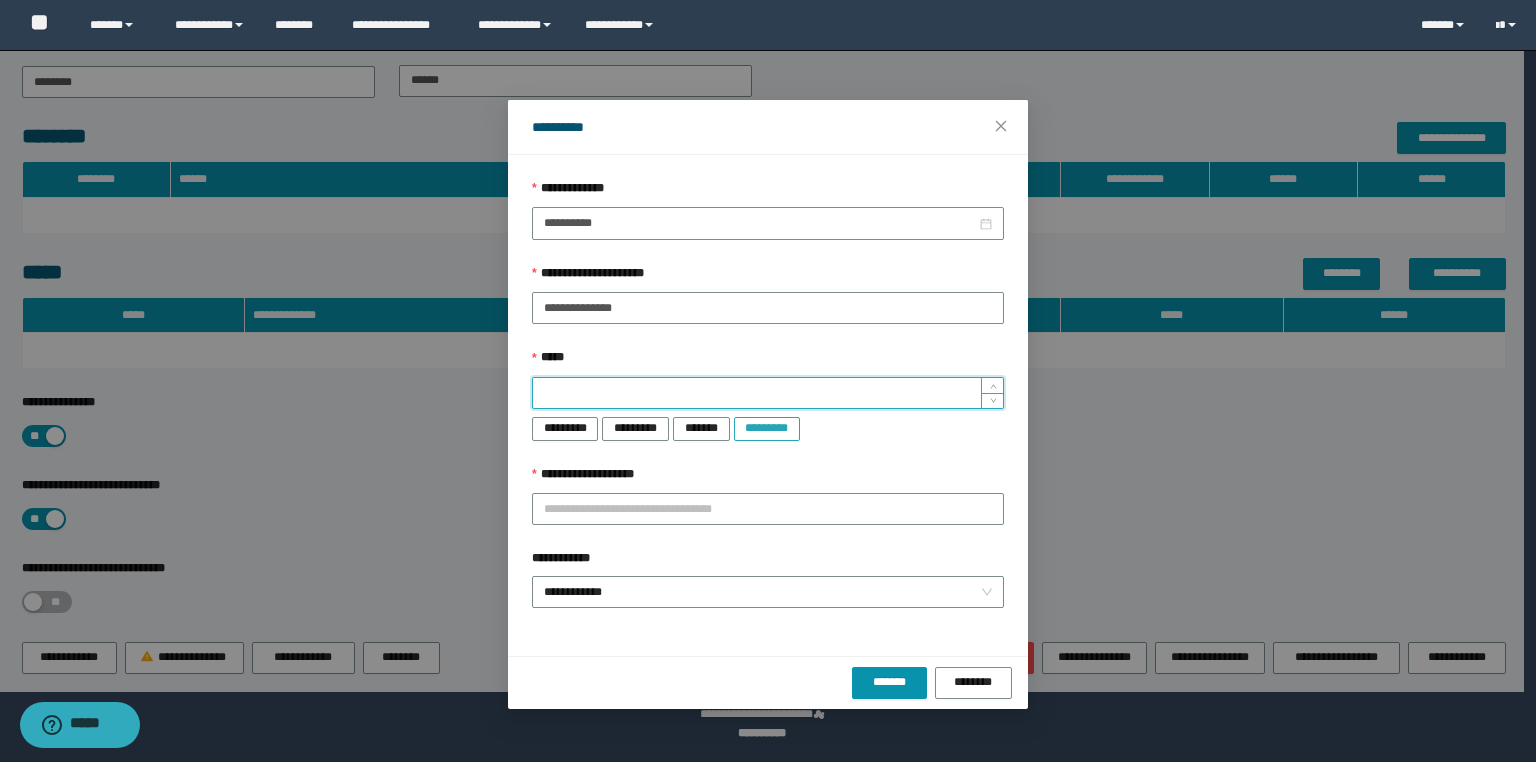click on "*********" at bounding box center [767, 428] 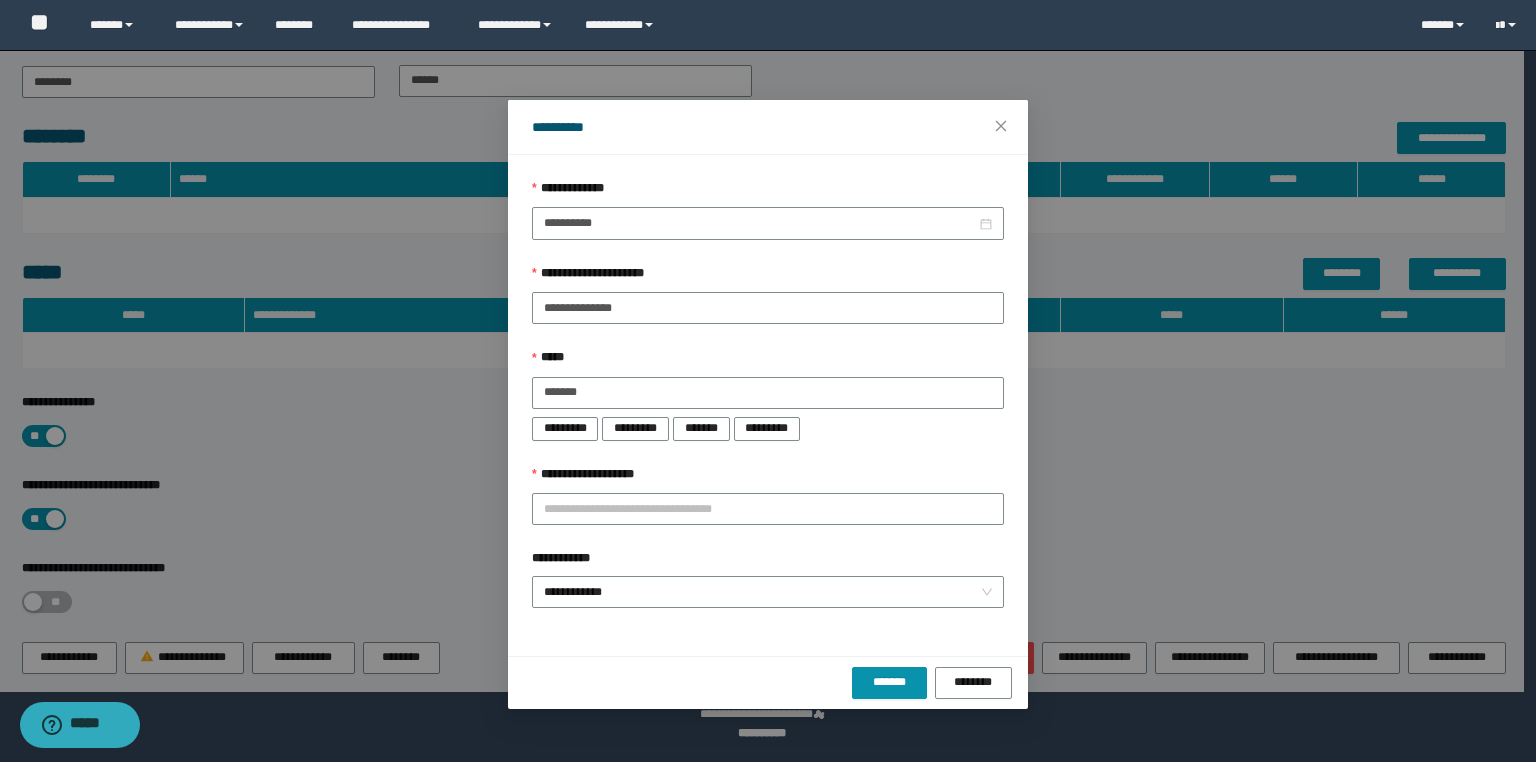 click on "**********" at bounding box center [768, 393] 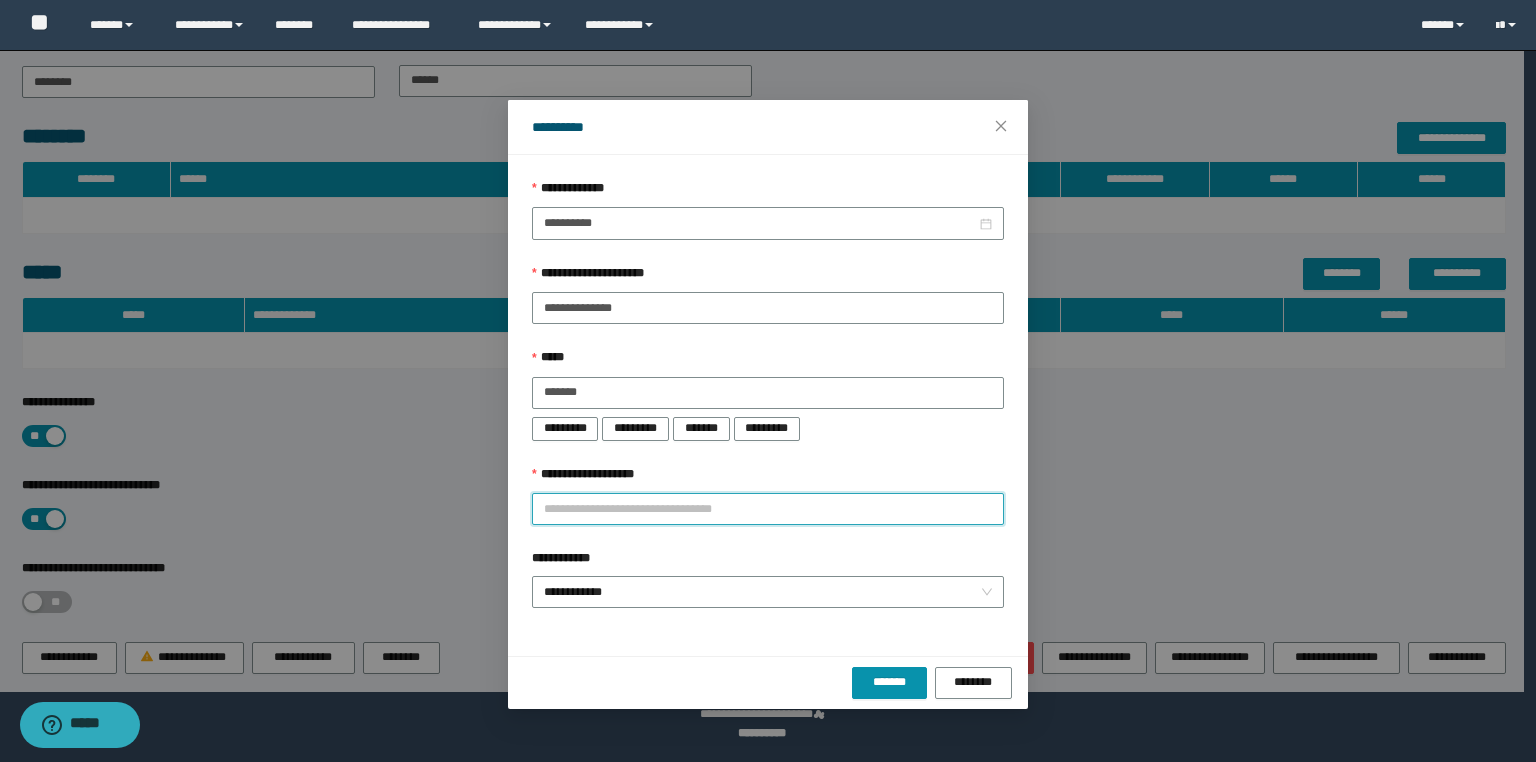 click on "**********" at bounding box center (768, 509) 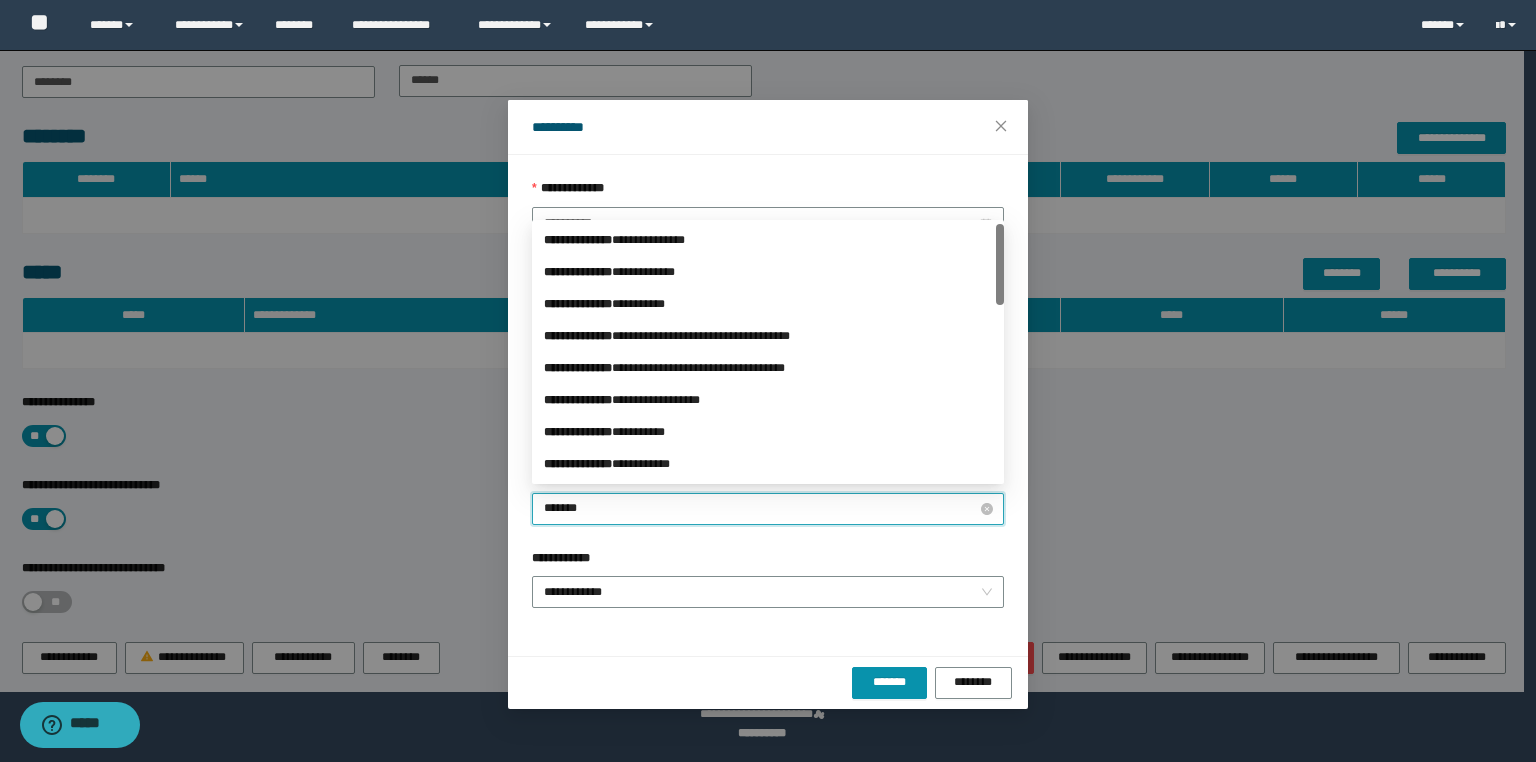 type on "********" 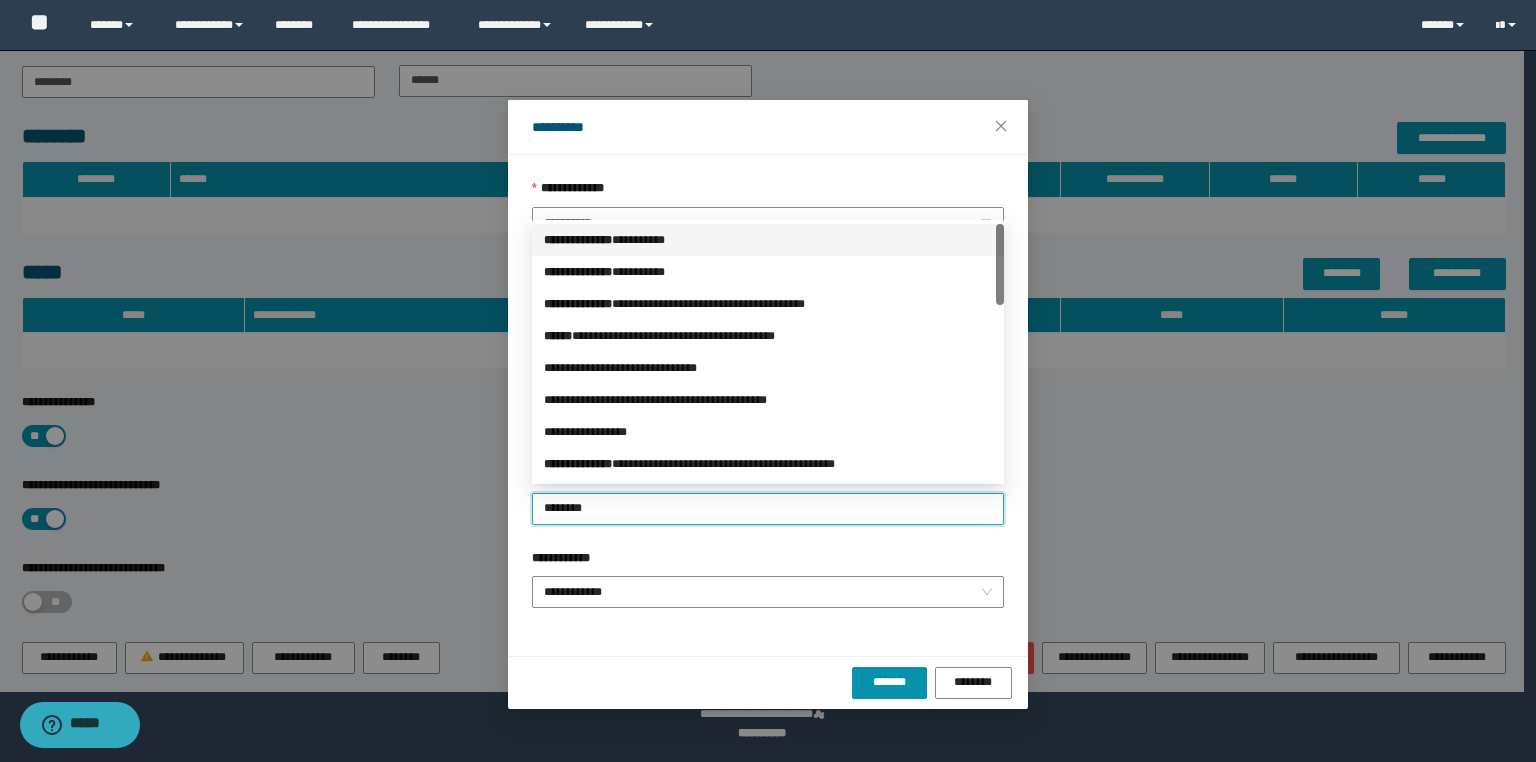 type 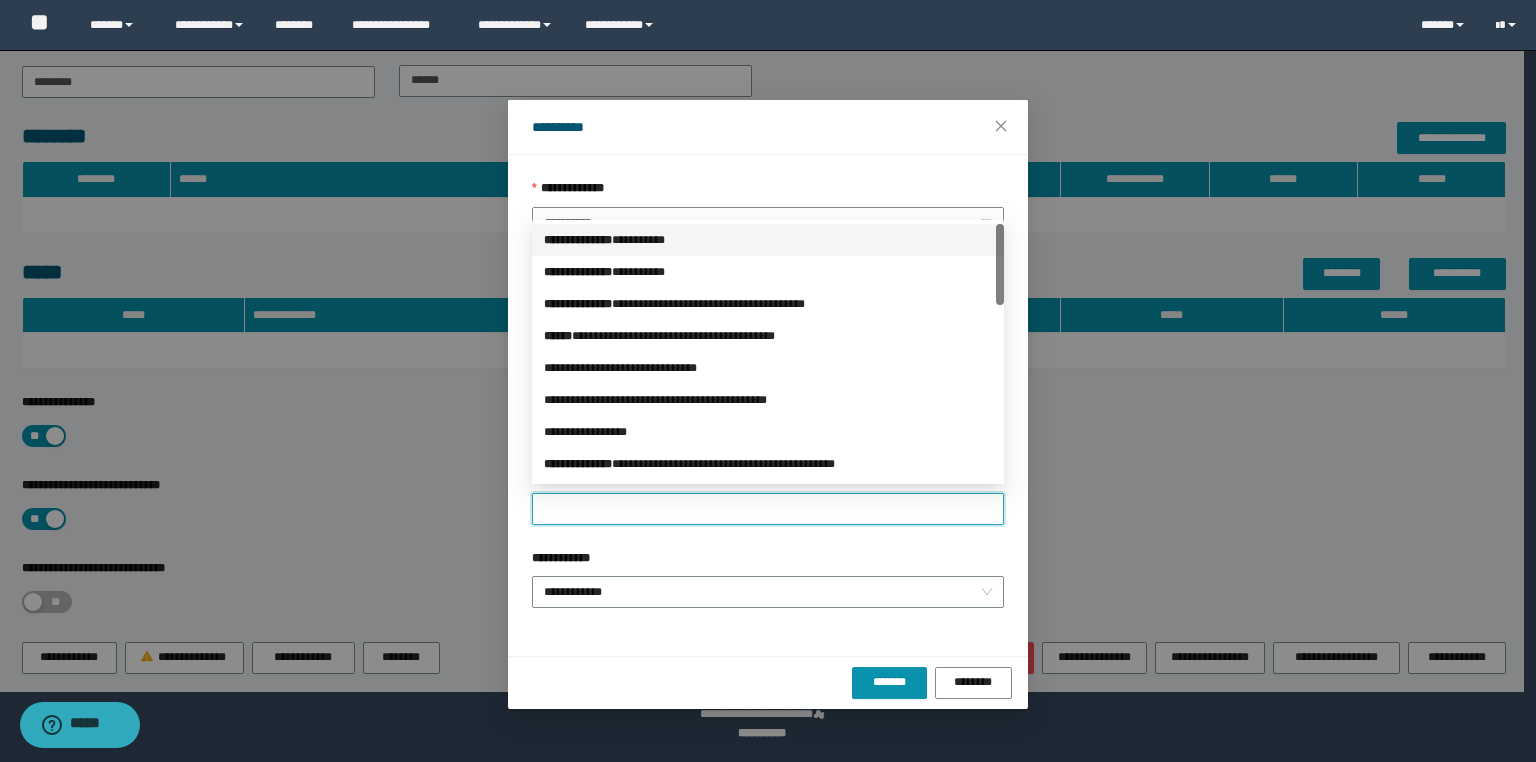 click on "**********" at bounding box center (768, 393) 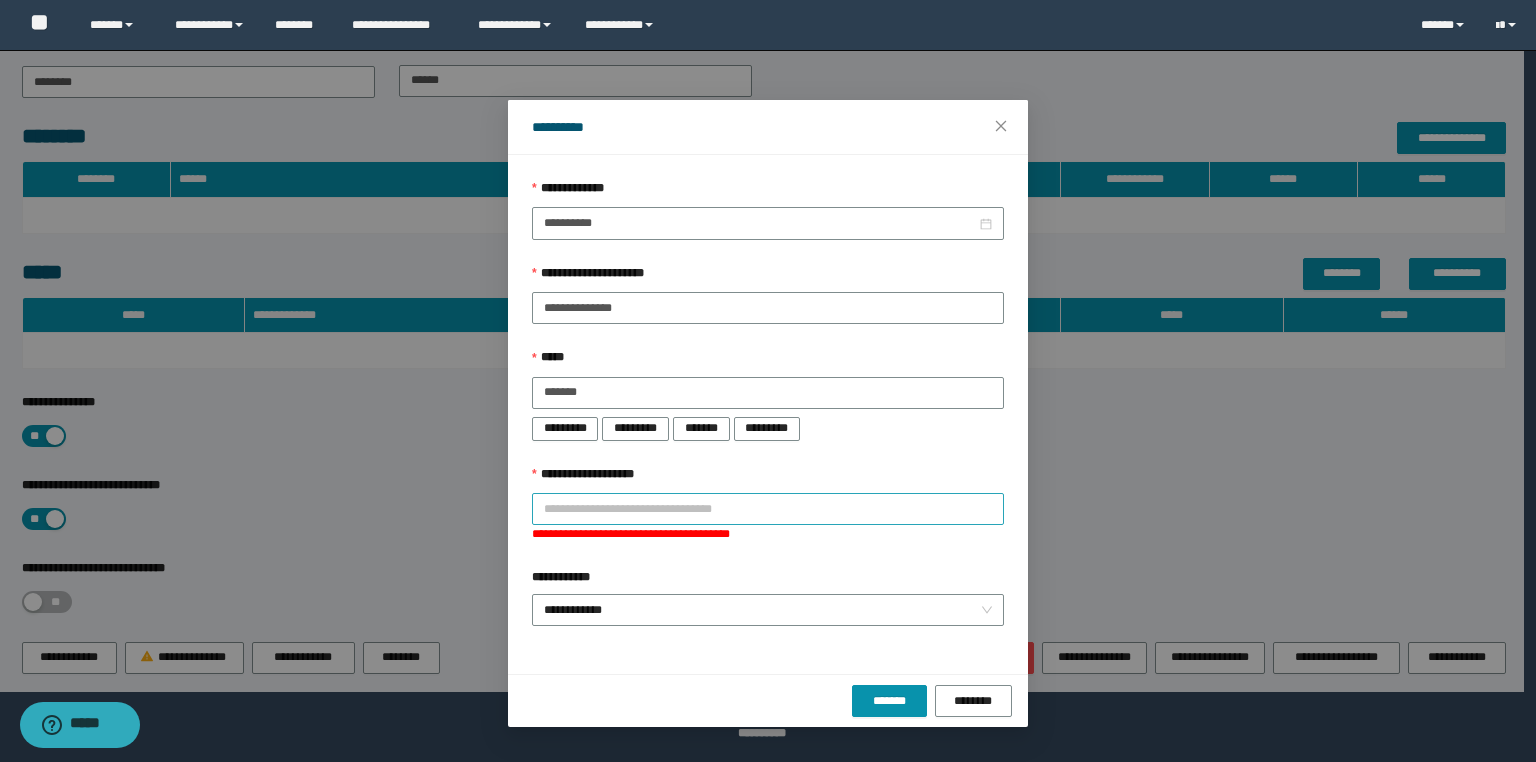click on "**********" at bounding box center [768, 509] 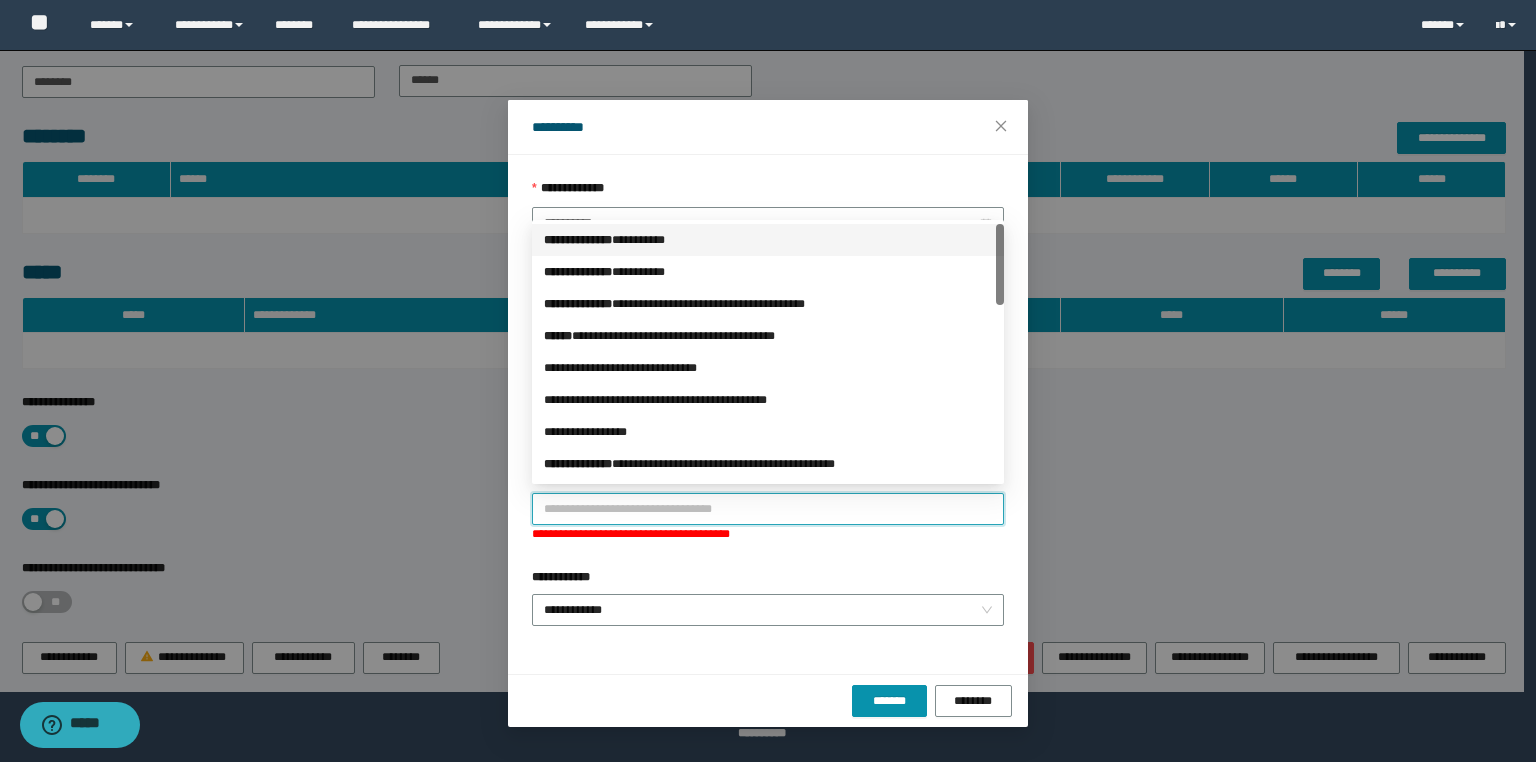 click on "*** *   ********* * ********" at bounding box center [768, 240] 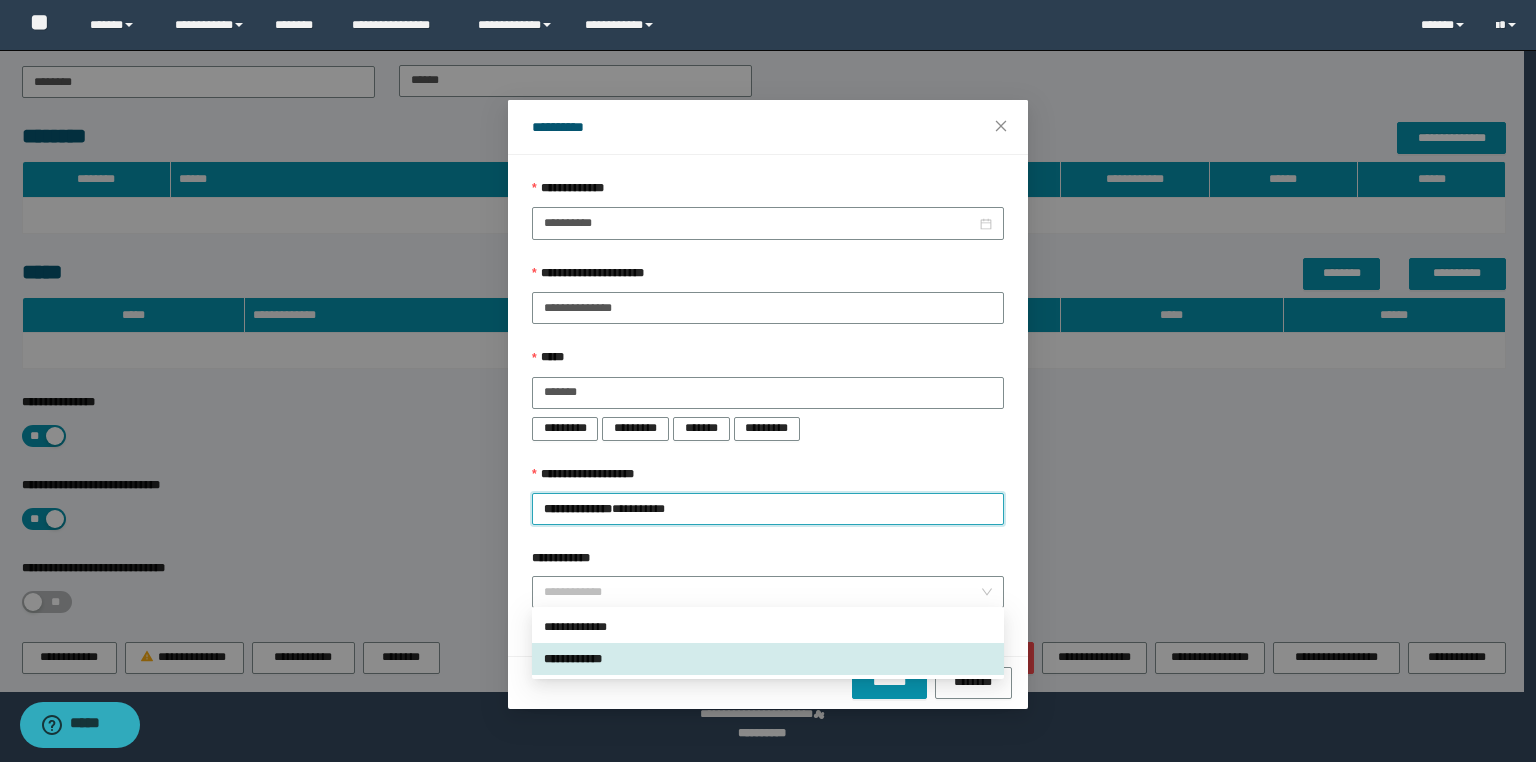 drag, startPoint x: 572, startPoint y: 596, endPoint x: 588, endPoint y: 634, distance: 41.231056 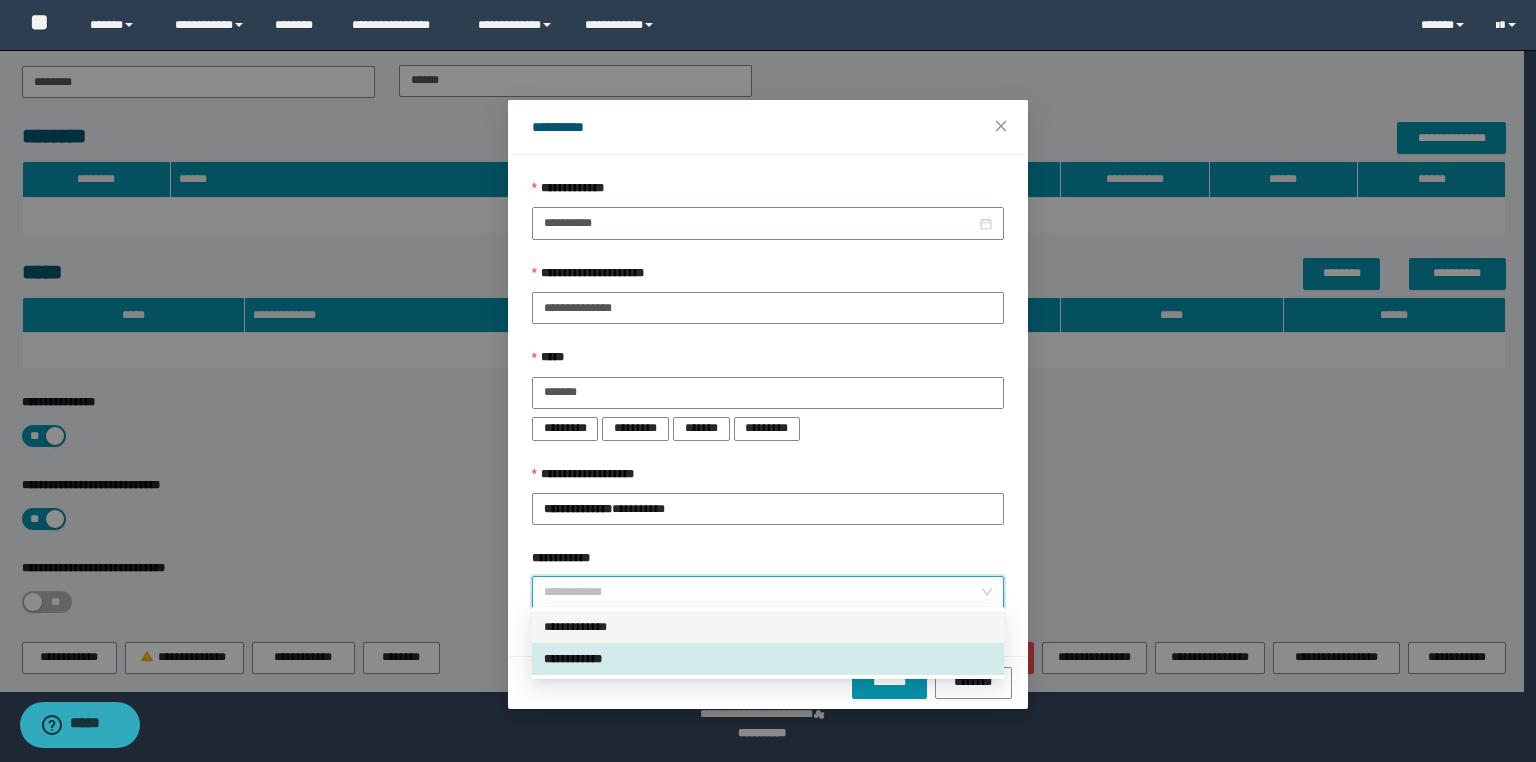 click on "**********" at bounding box center [768, 627] 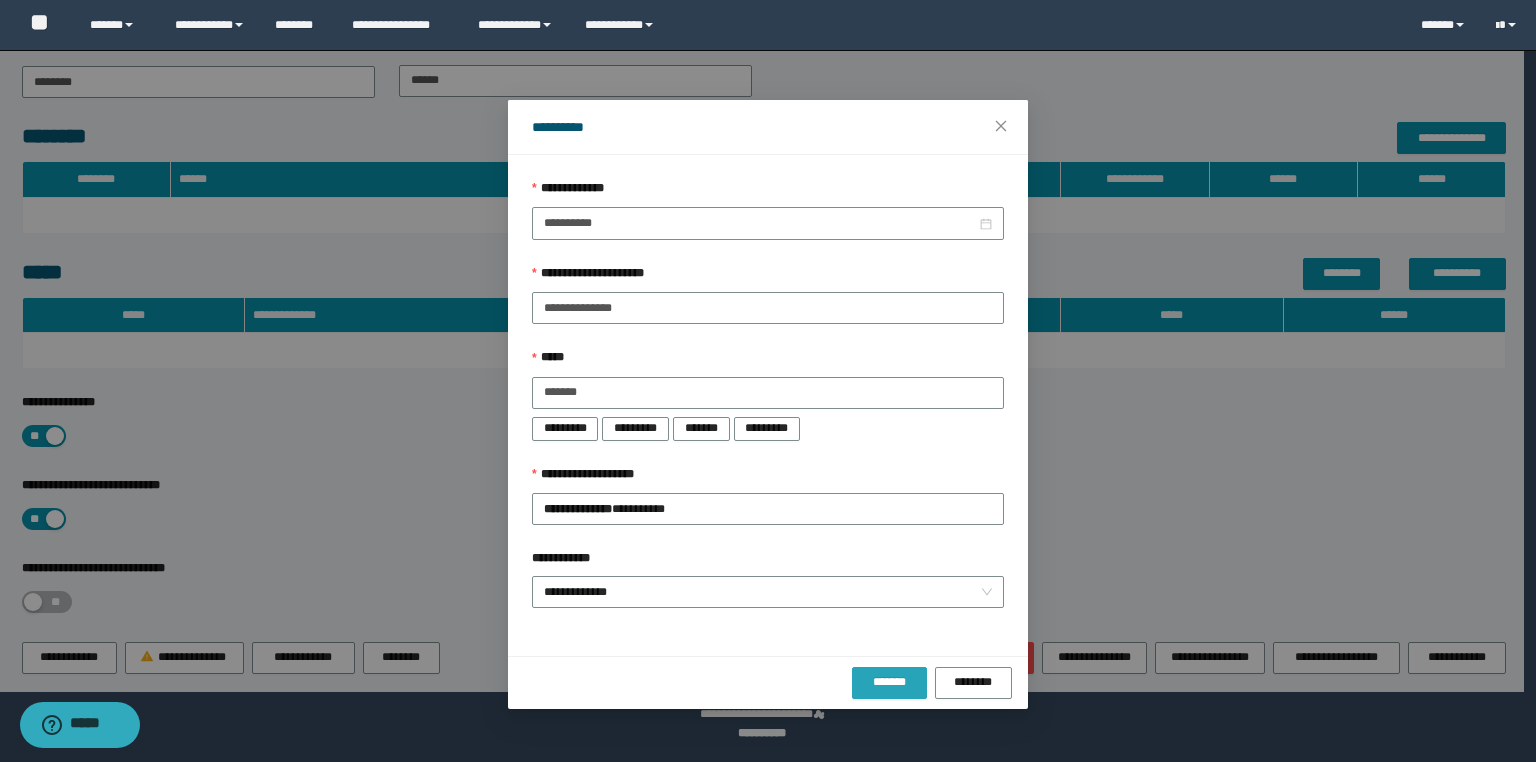 click on "*******" at bounding box center [889, 683] 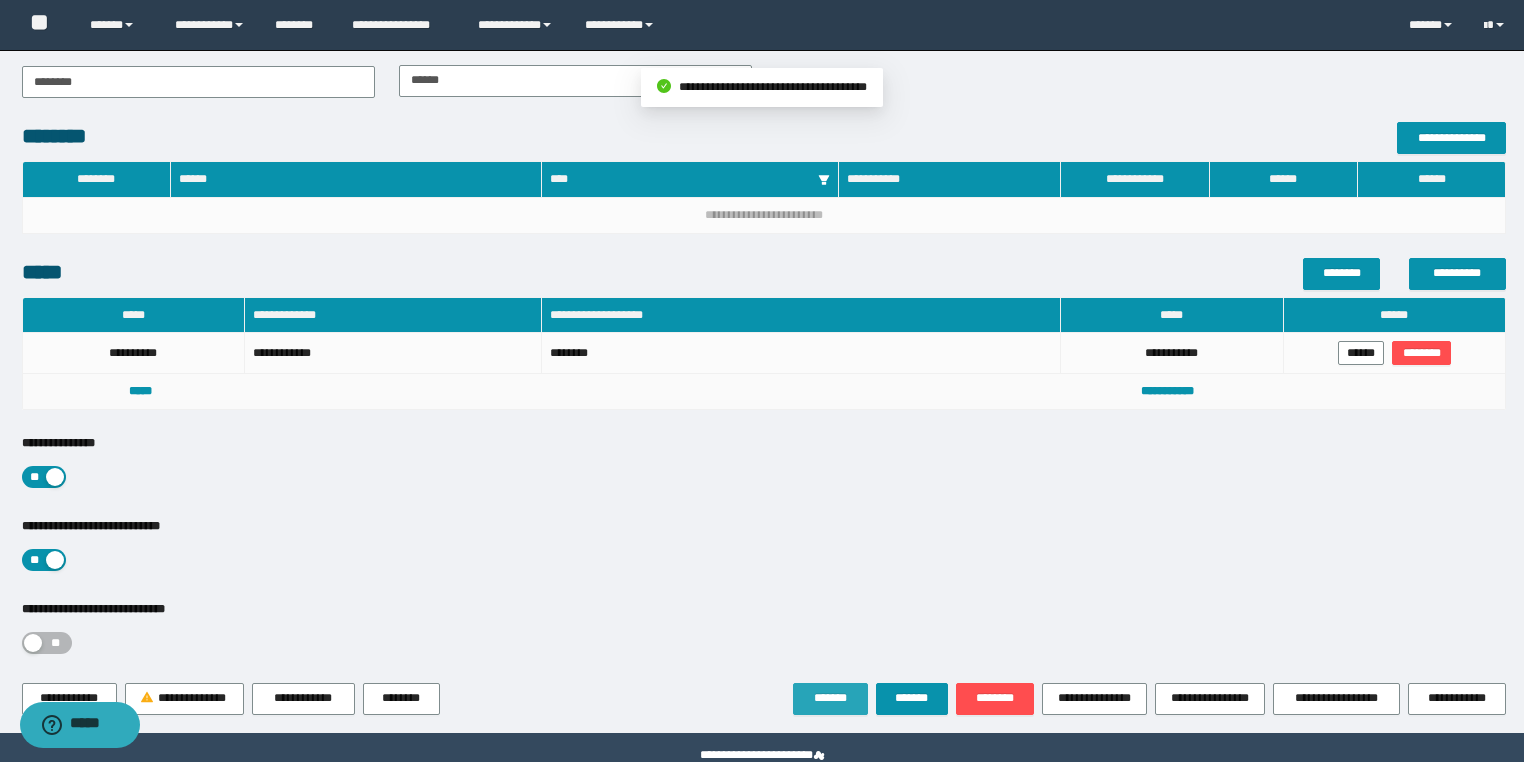 click on "*******" at bounding box center (830, 699) 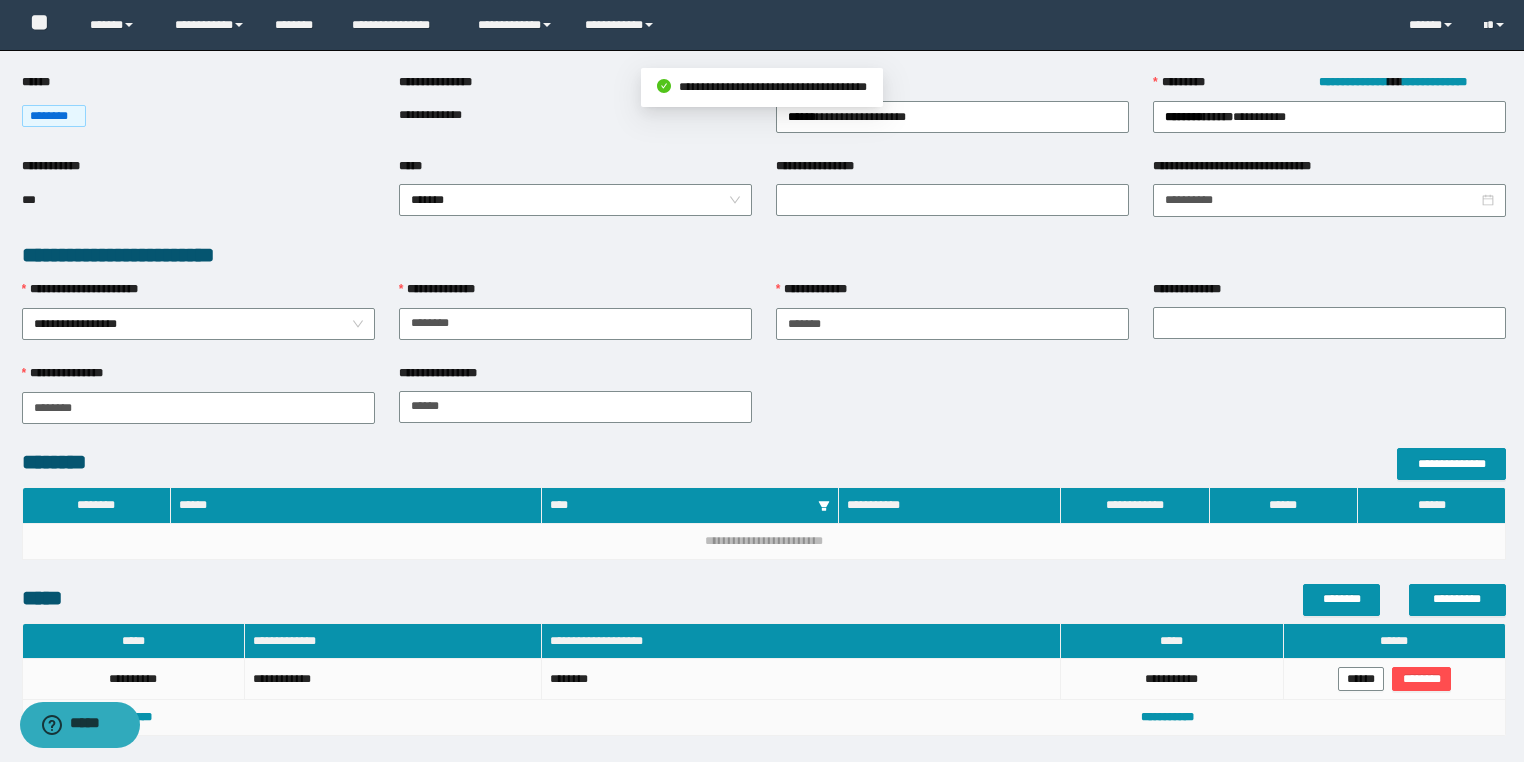 scroll, scrollTop: 0, scrollLeft: 0, axis: both 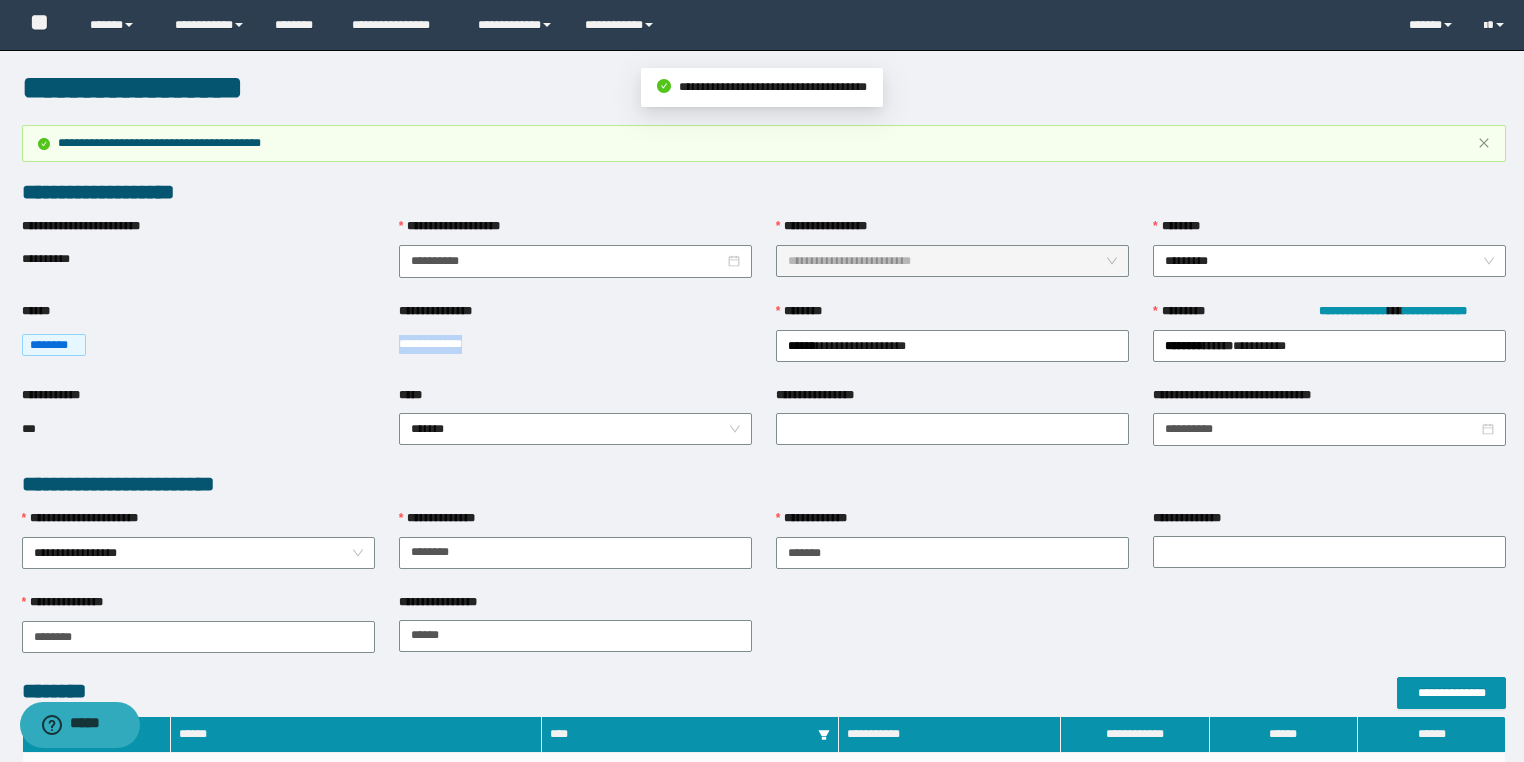 drag, startPoint x: 508, startPoint y: 344, endPoint x: 394, endPoint y: 351, distance: 114.21471 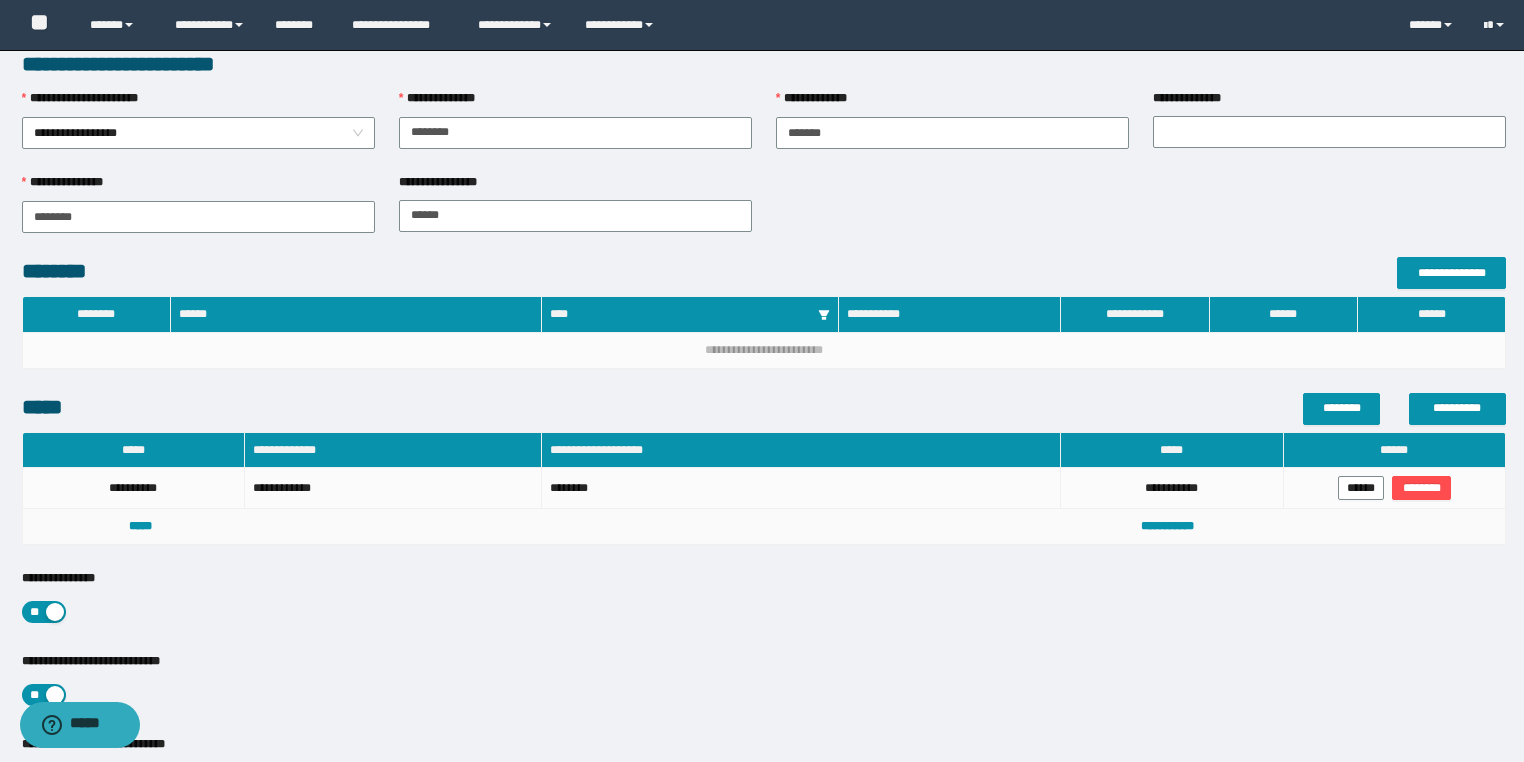 scroll, scrollTop: 596, scrollLeft: 0, axis: vertical 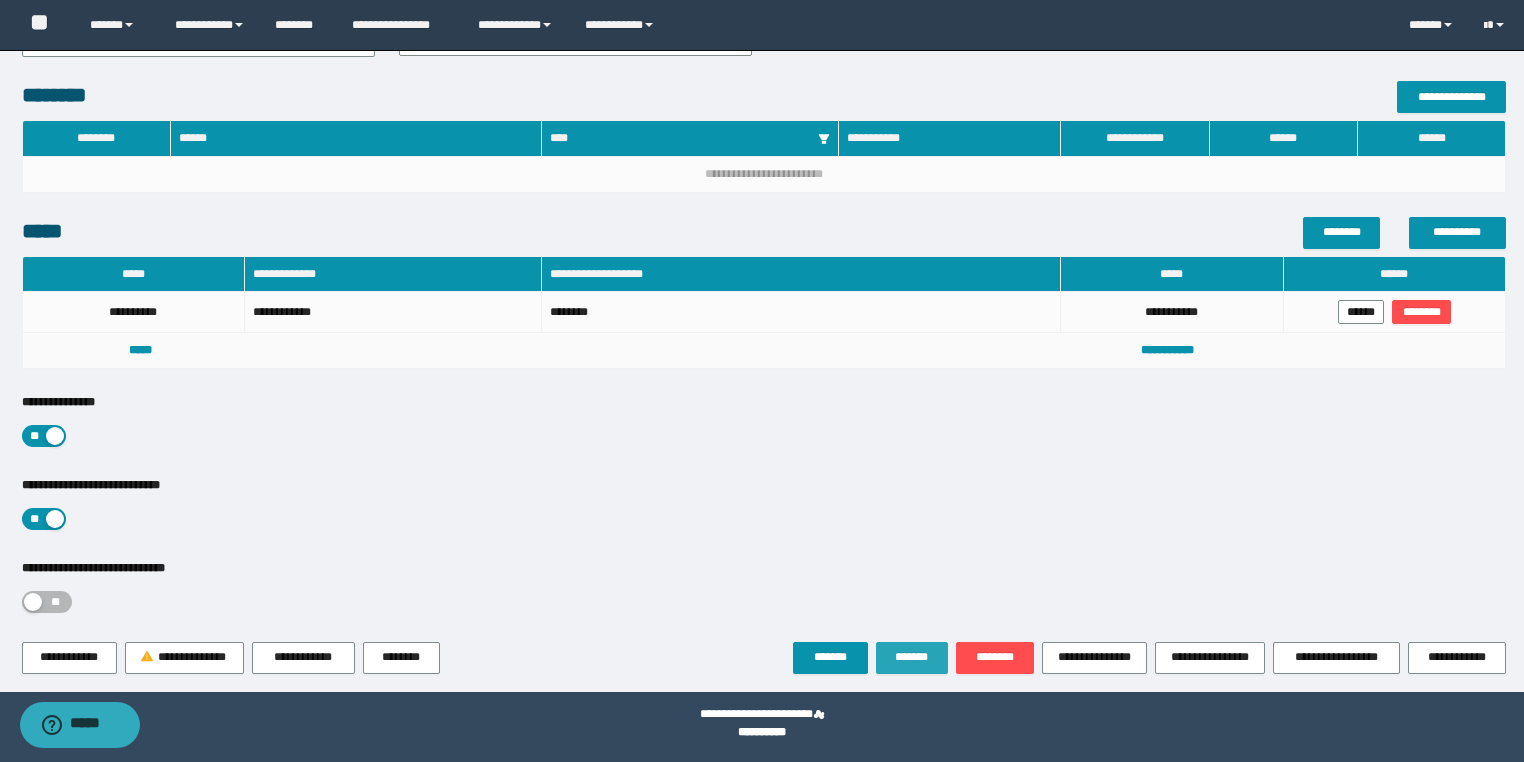 click on "*******" at bounding box center [912, 657] 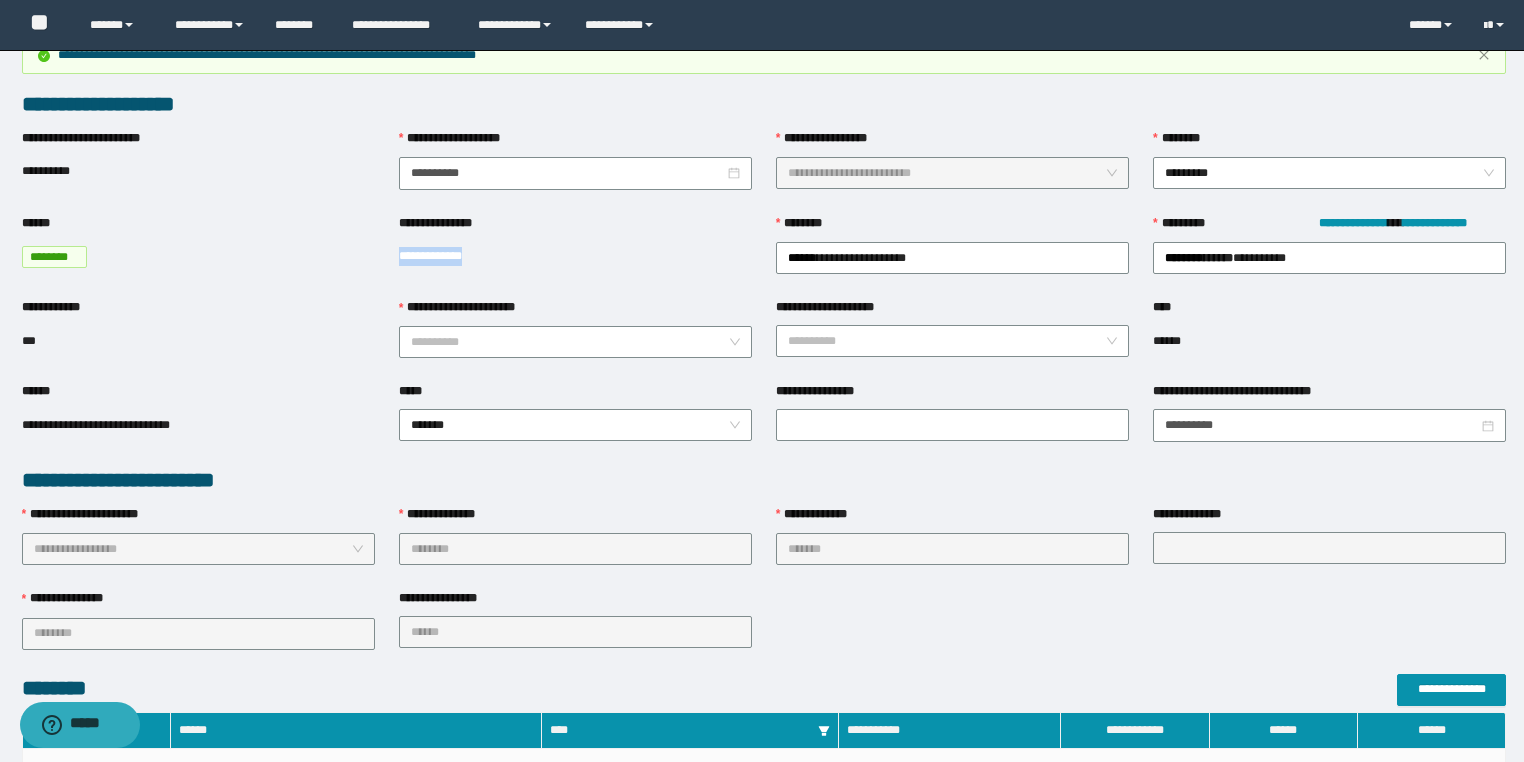 scroll, scrollTop: 80, scrollLeft: 0, axis: vertical 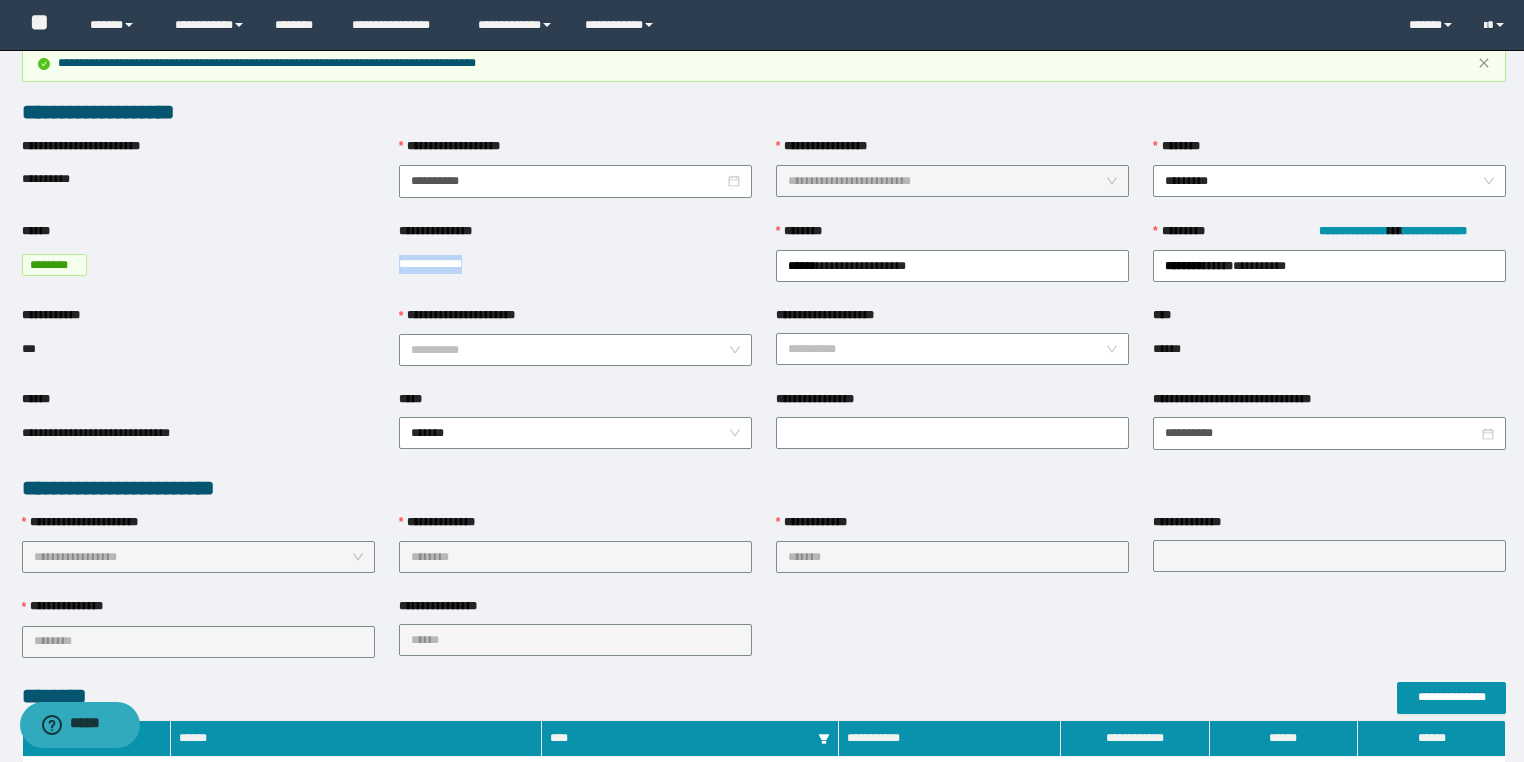 copy on "**********" 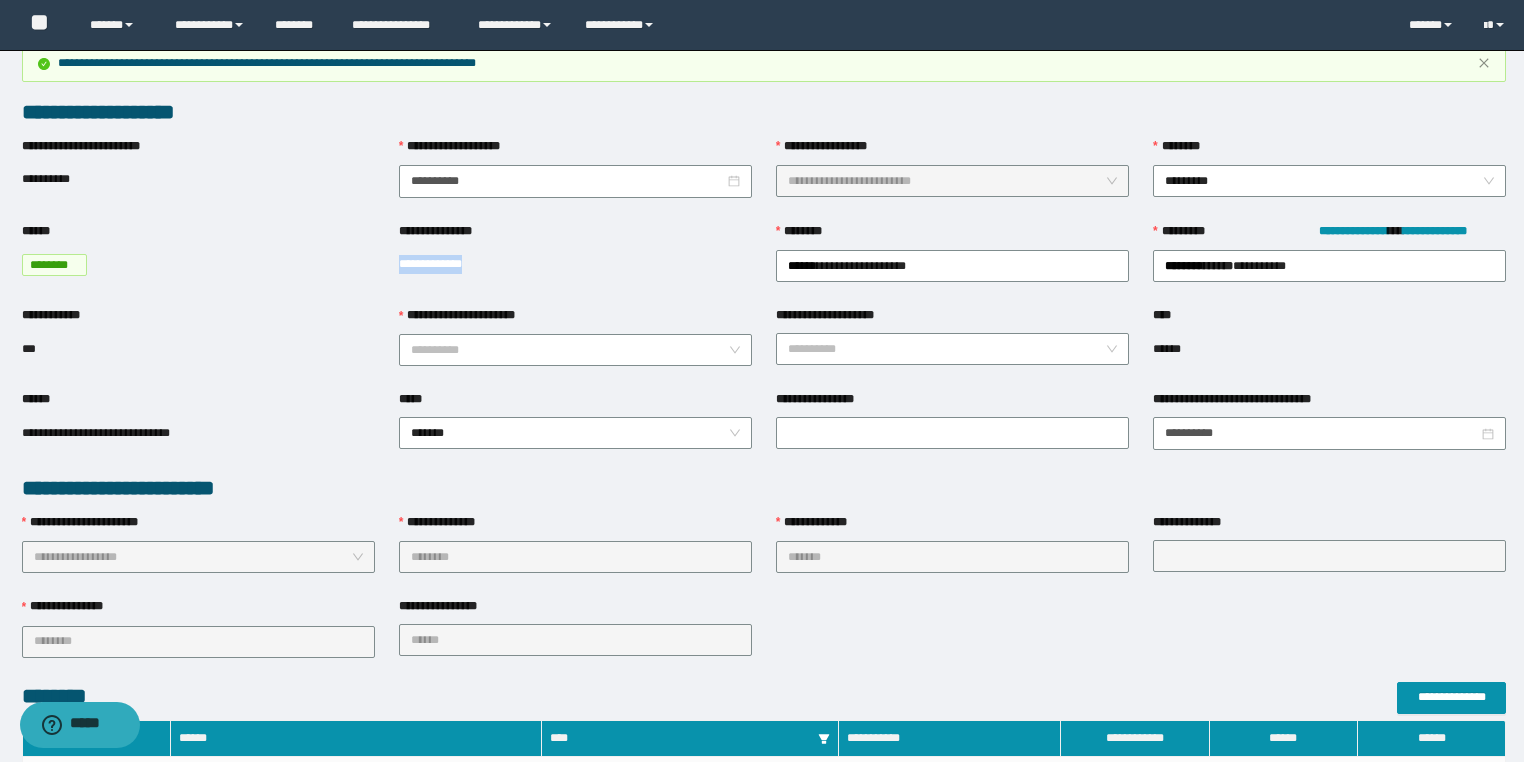 copy on "**********" 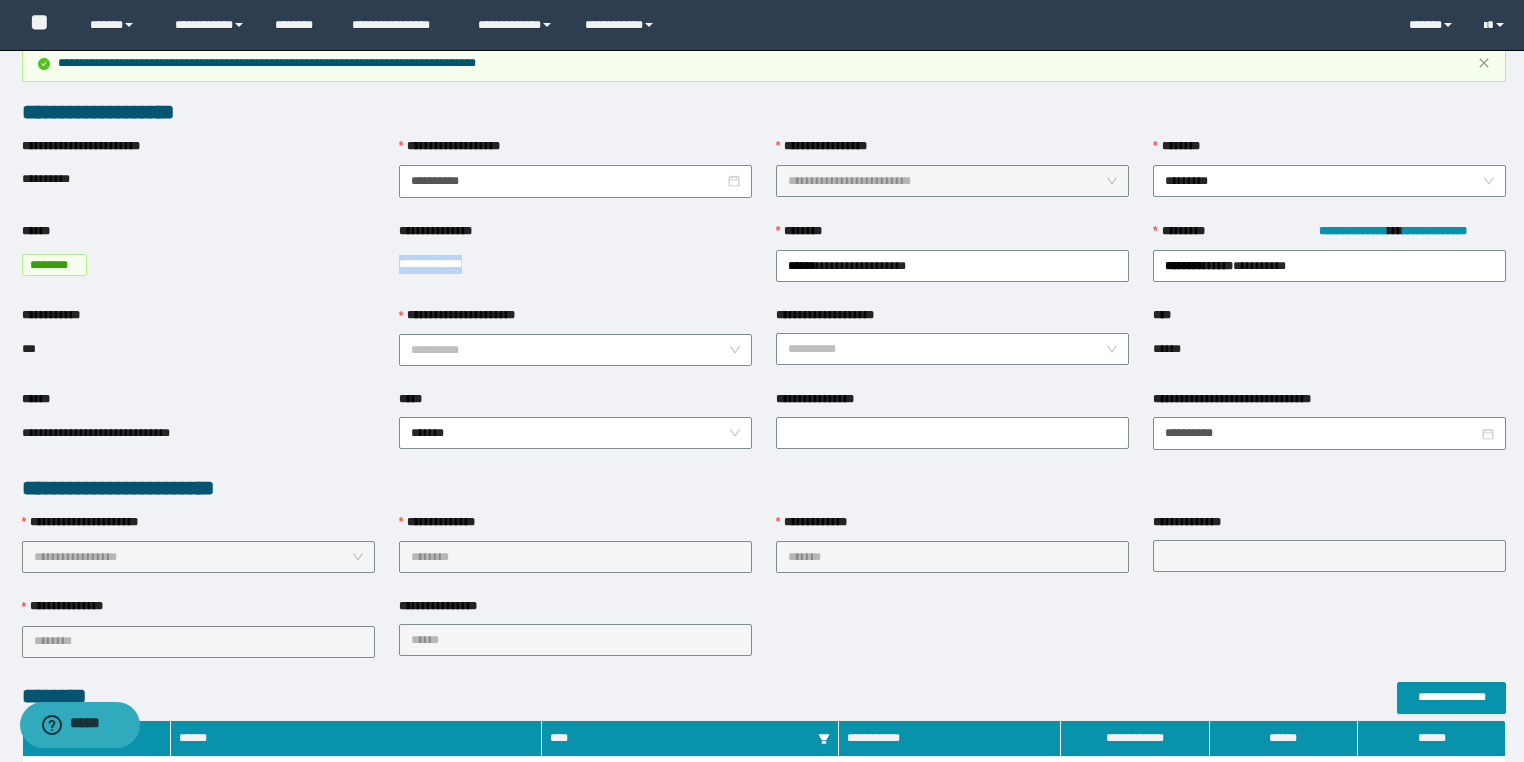 copy on "**********" 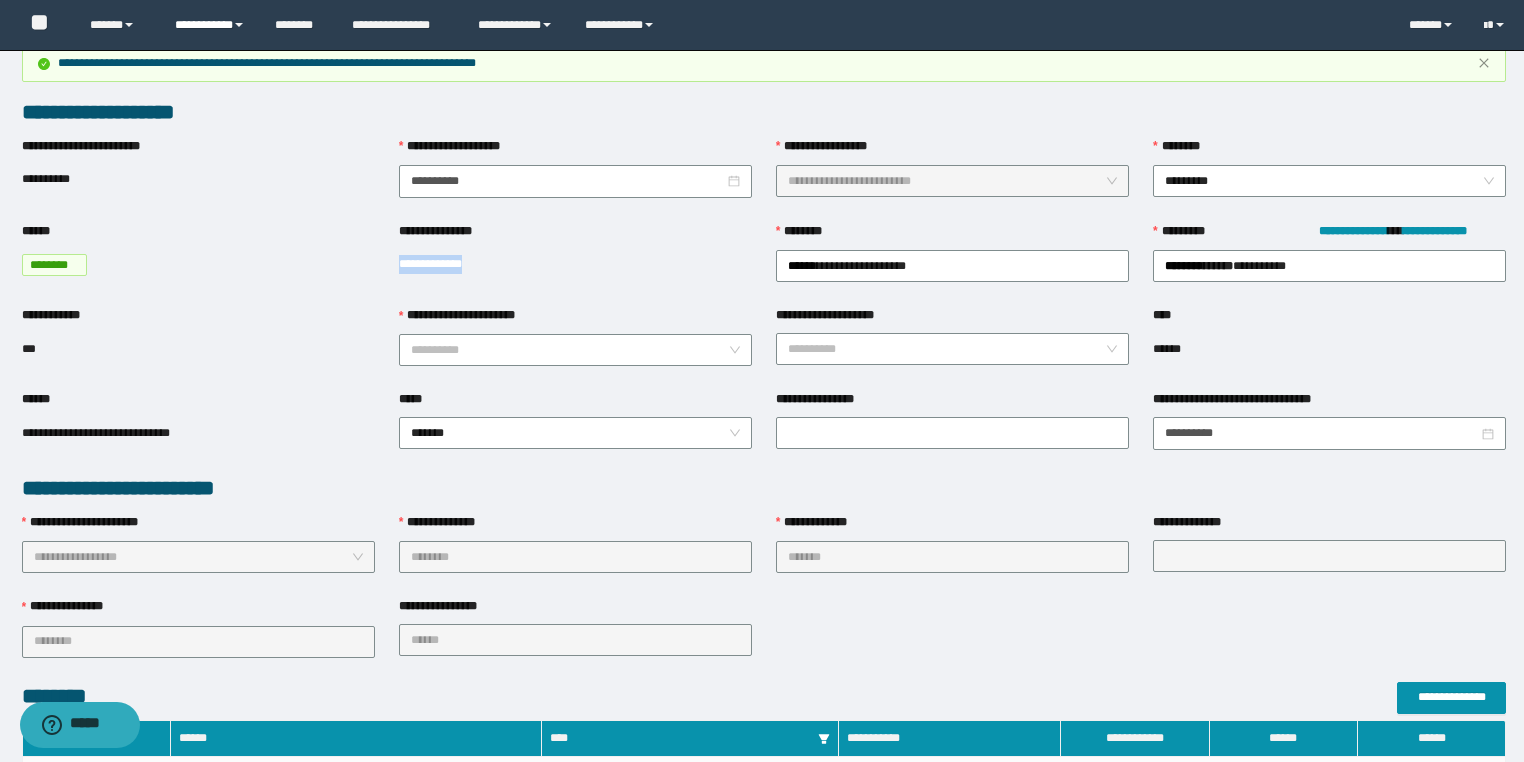 click on "**********" at bounding box center (210, 25) 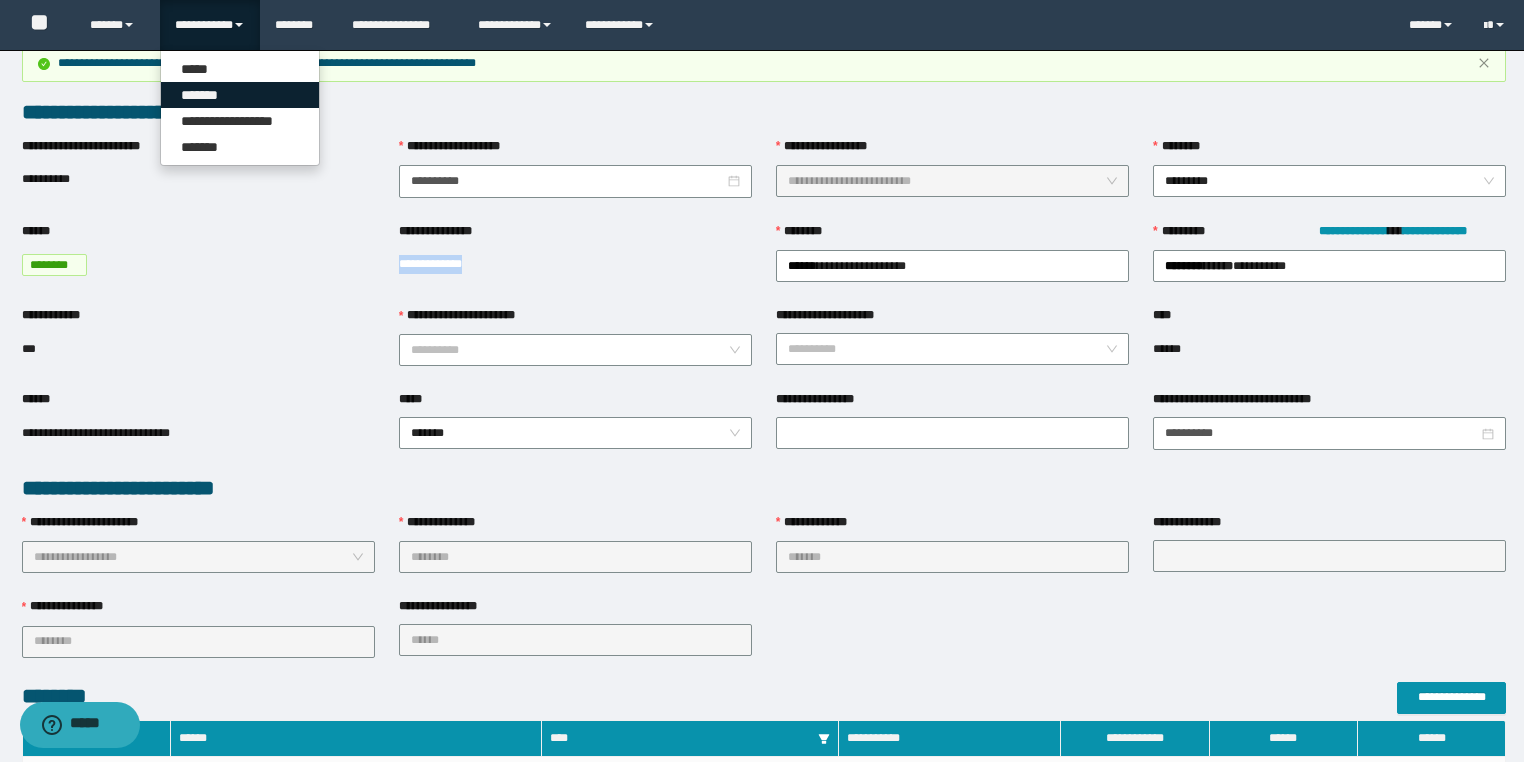 click on "*******" at bounding box center (240, 95) 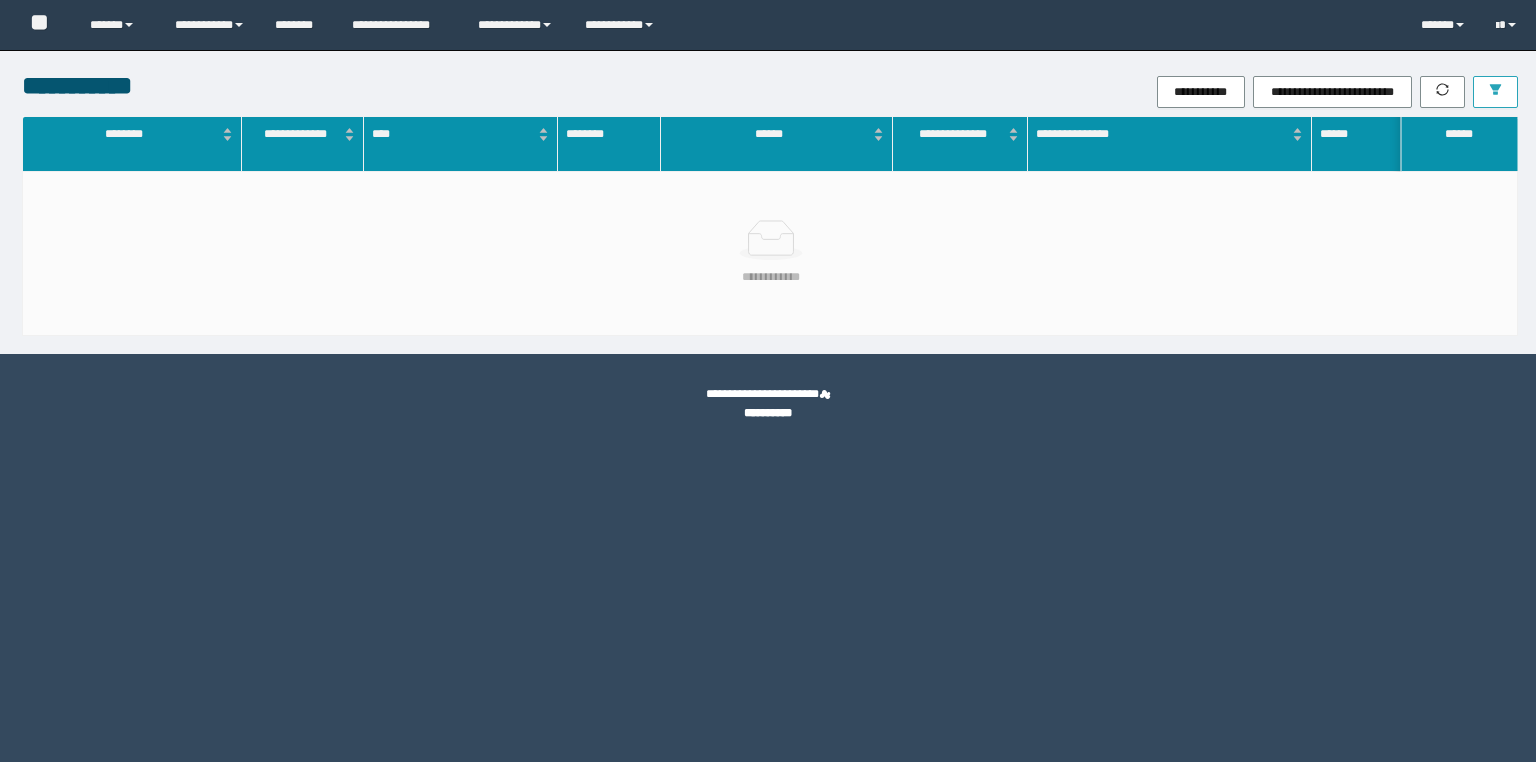 scroll, scrollTop: 0, scrollLeft: 0, axis: both 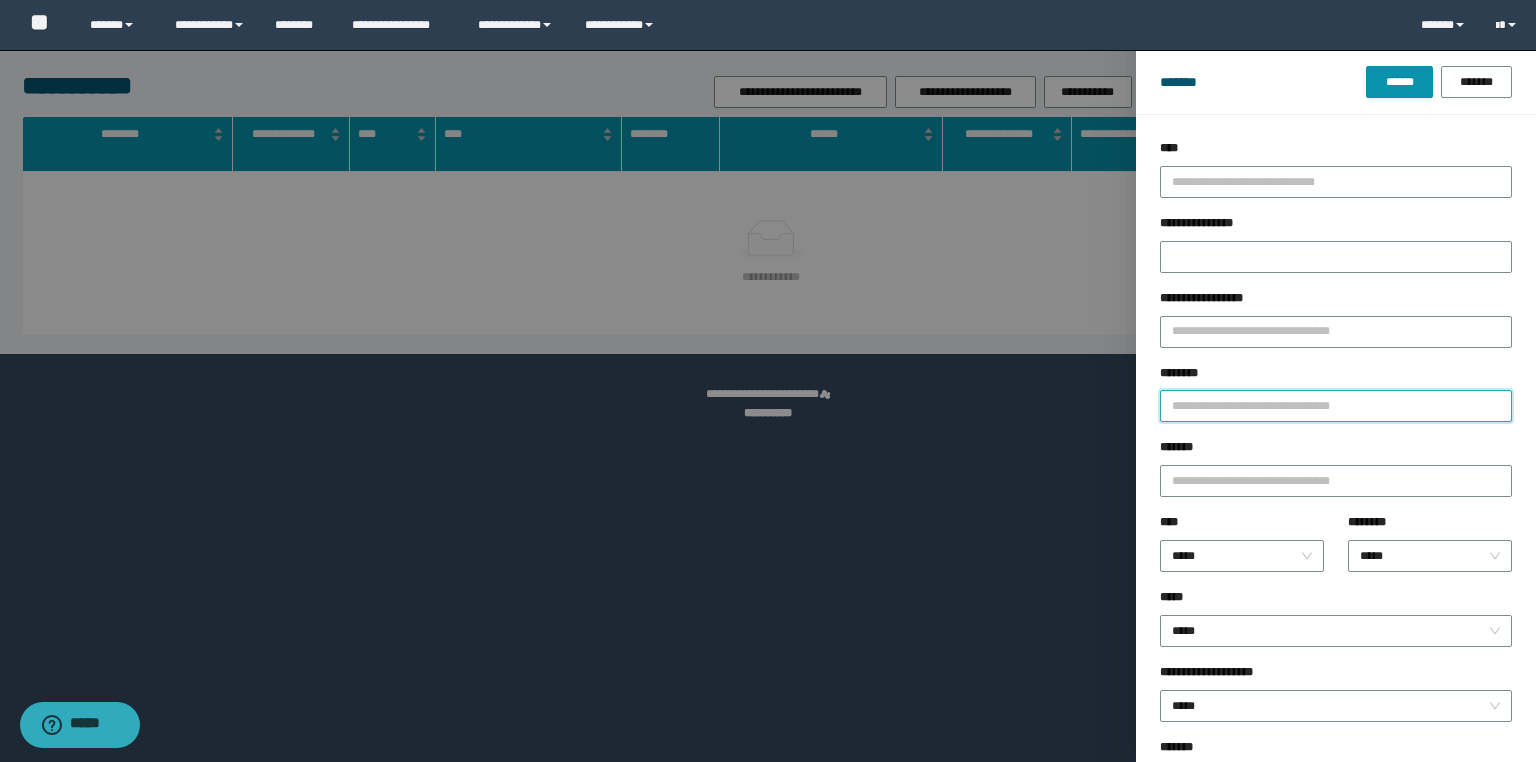 click on "********" at bounding box center [1336, 406] 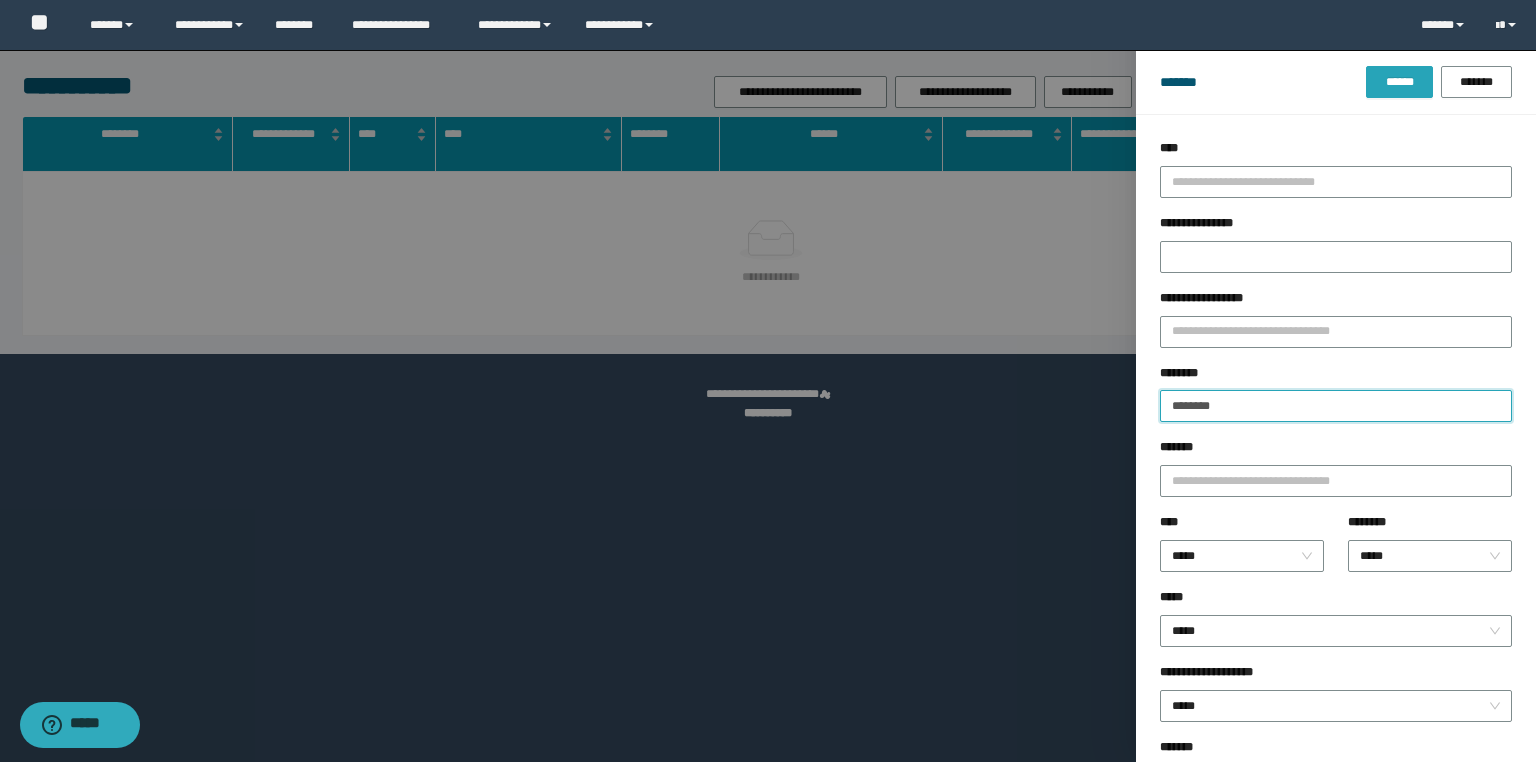 type on "********" 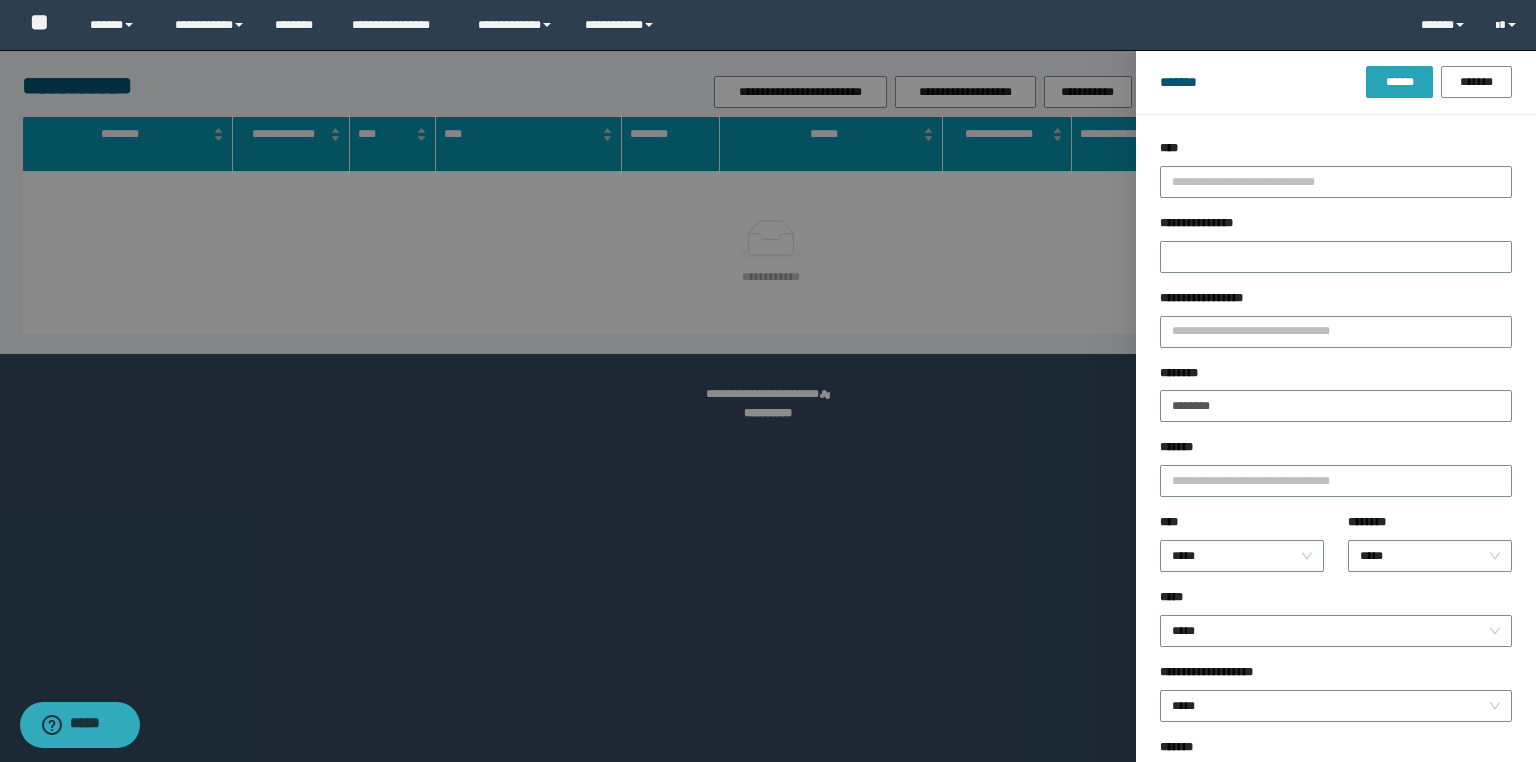 click on "******" at bounding box center (1399, 82) 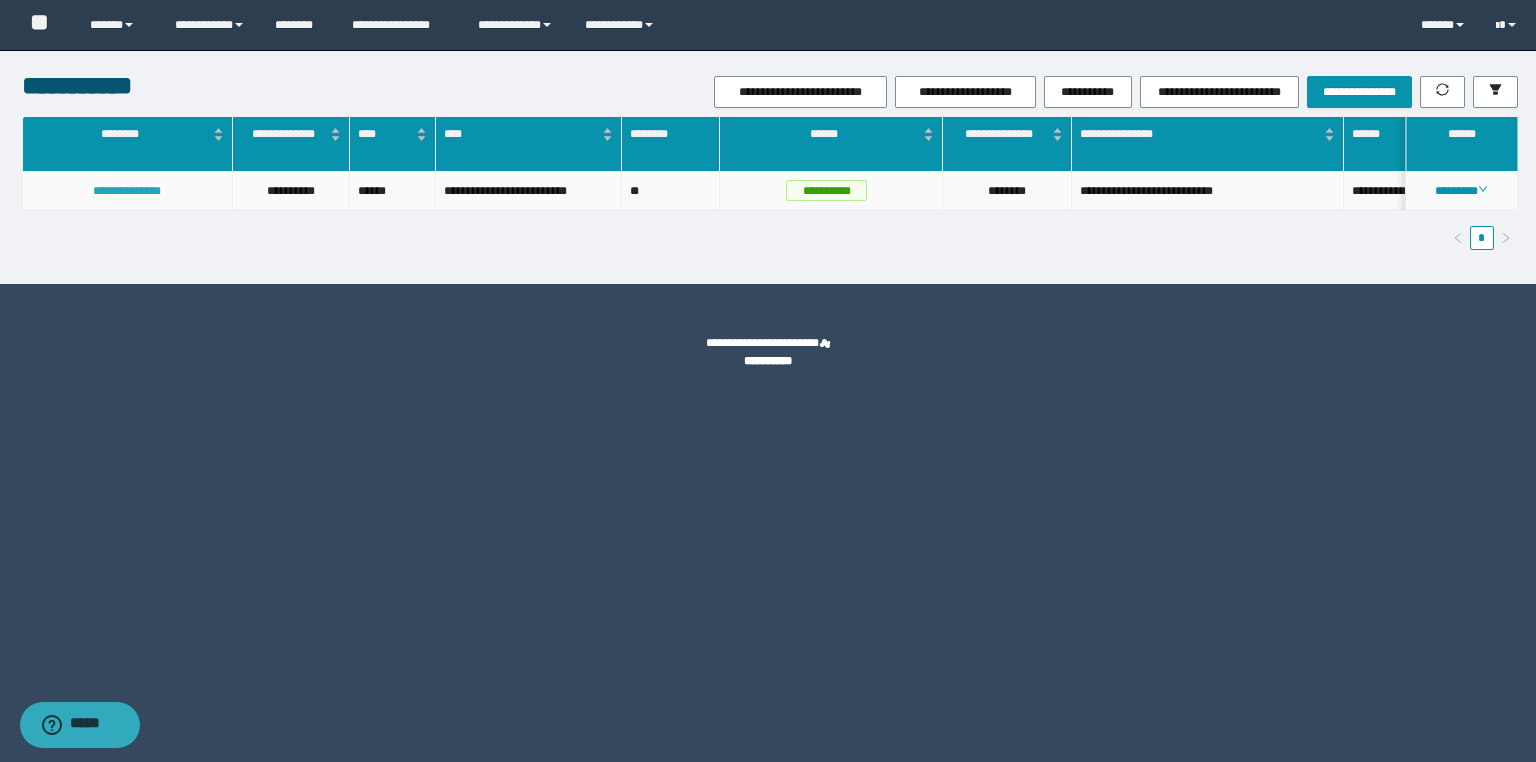 click on "**********" at bounding box center [127, 191] 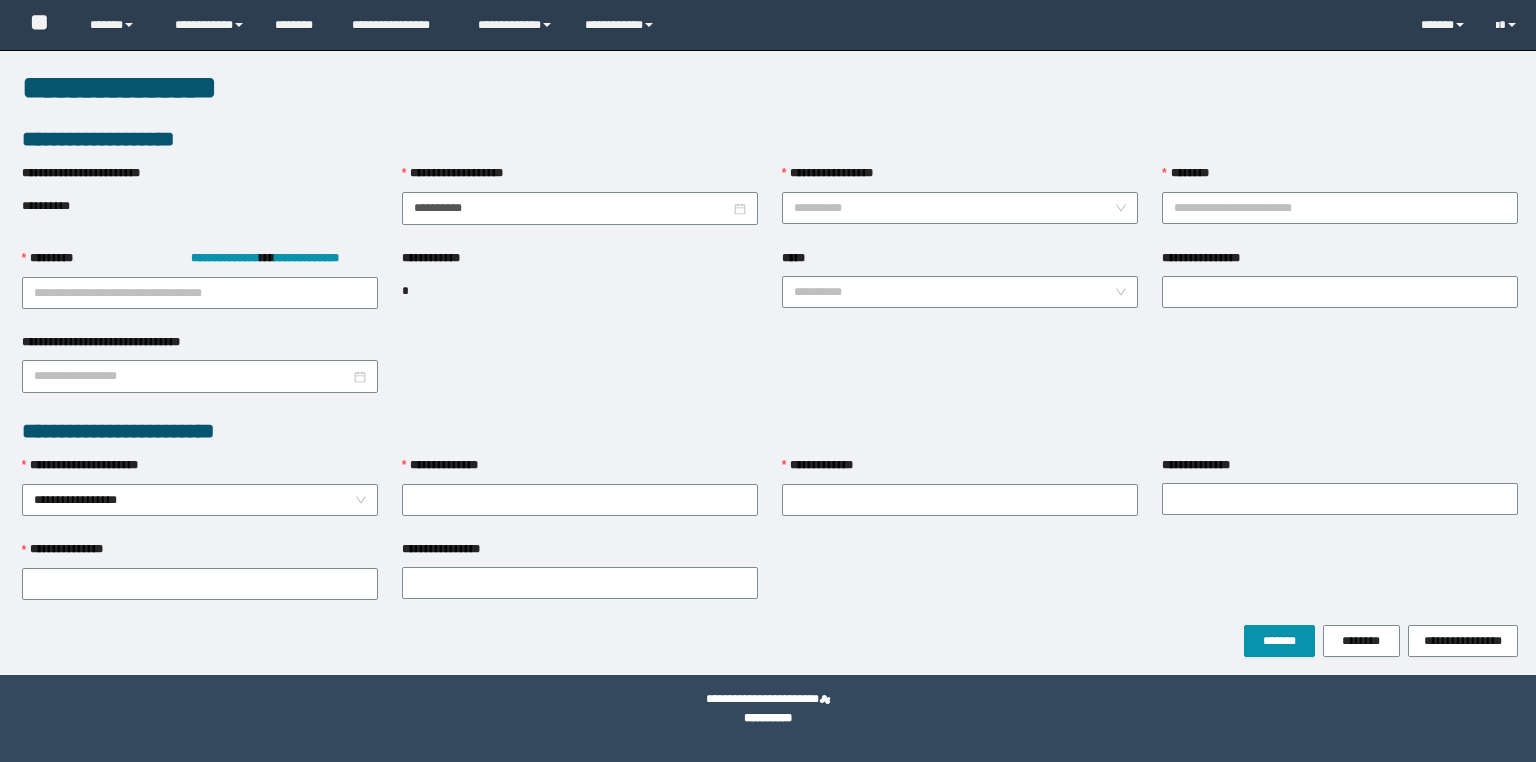 scroll, scrollTop: 0, scrollLeft: 0, axis: both 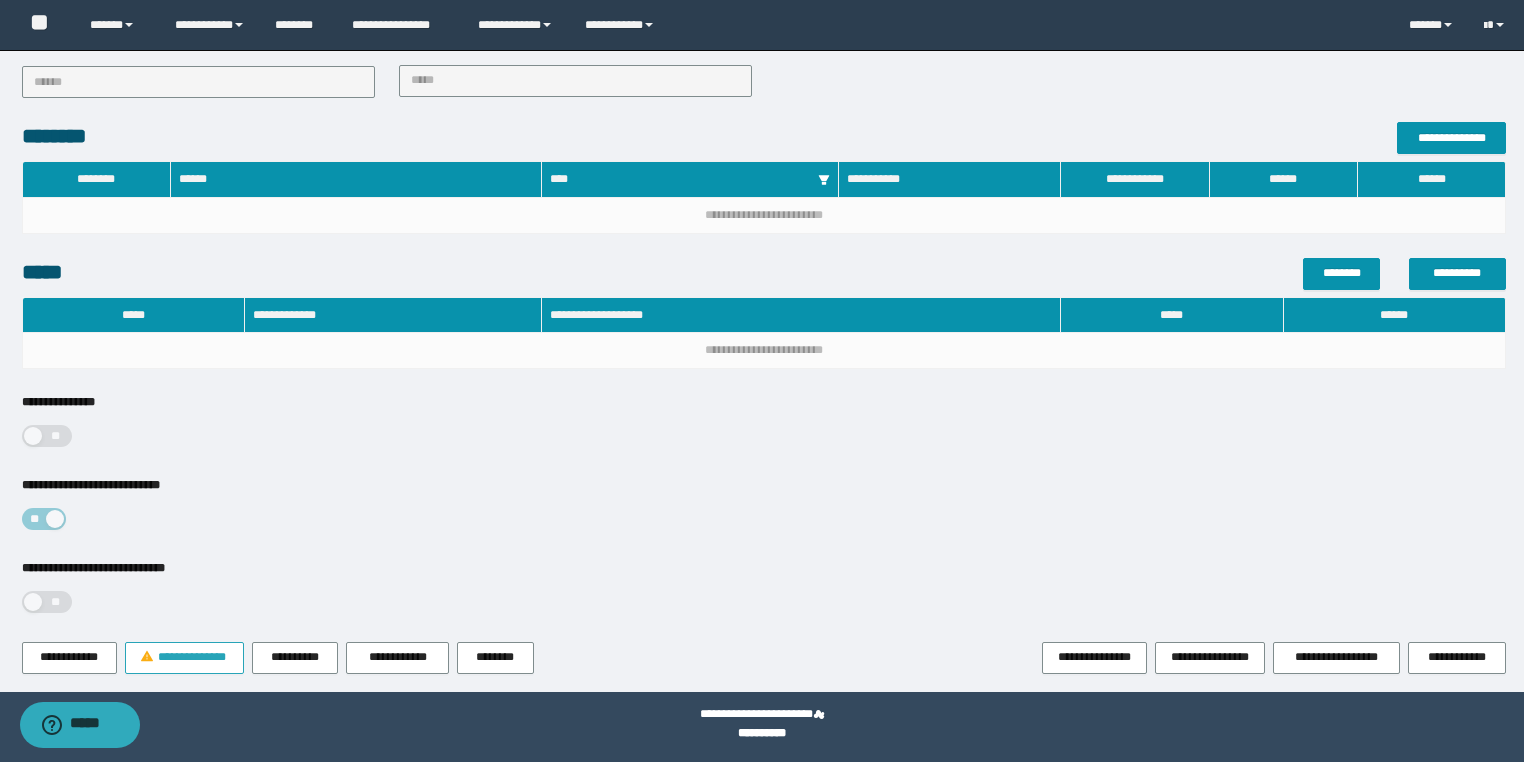 click on "**********" at bounding box center [184, 658] 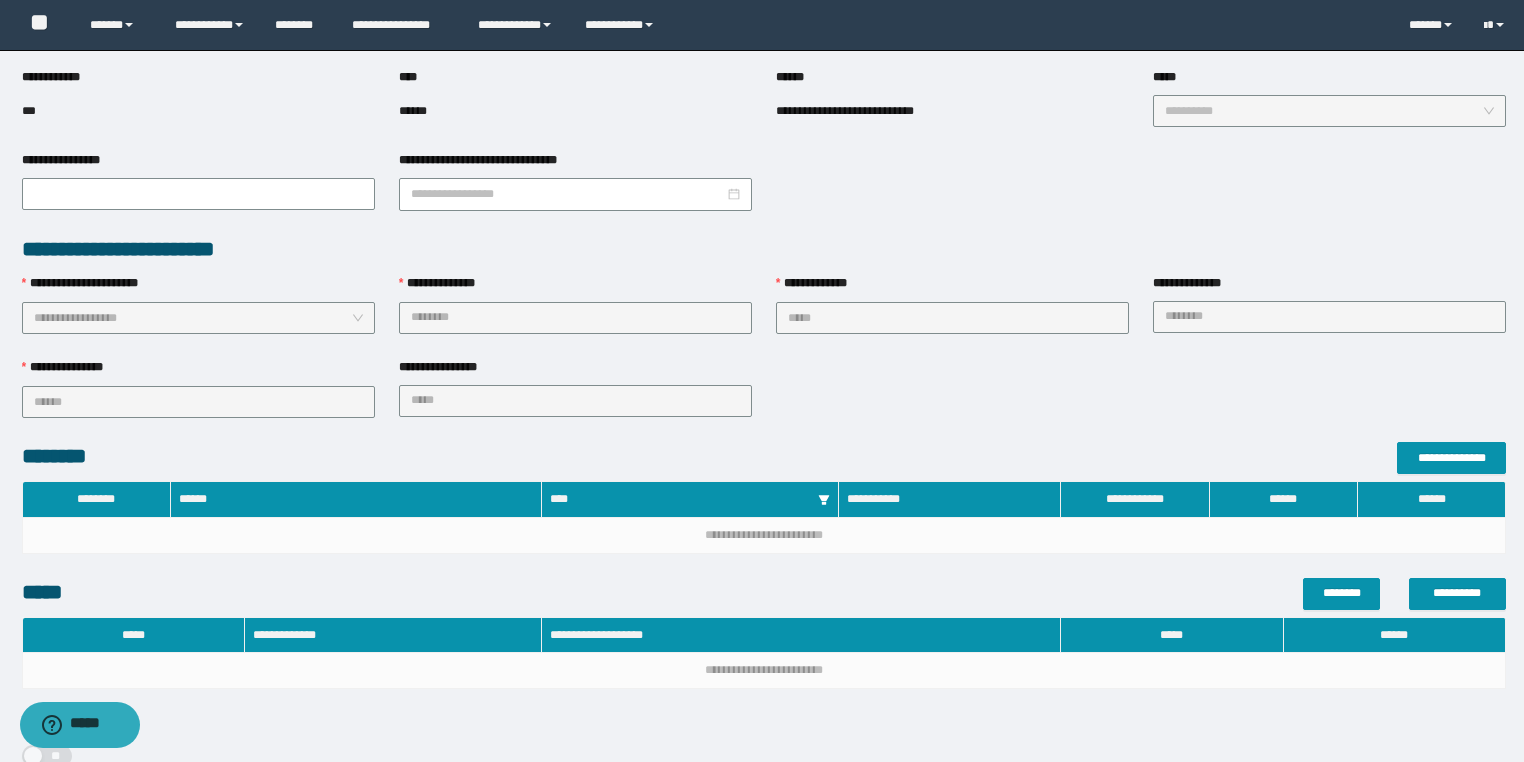 scroll, scrollTop: 25, scrollLeft: 0, axis: vertical 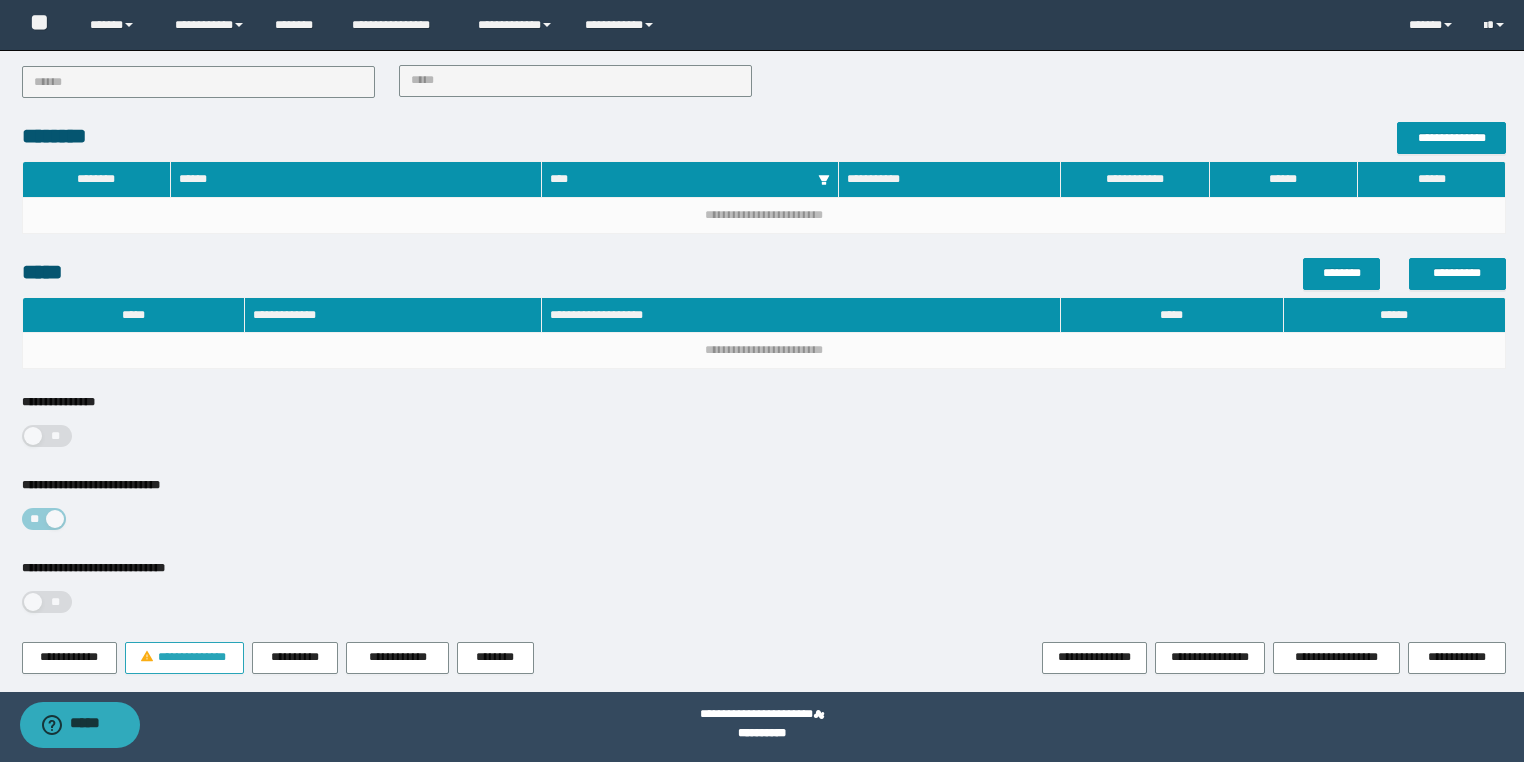 click on "**********" at bounding box center (192, 657) 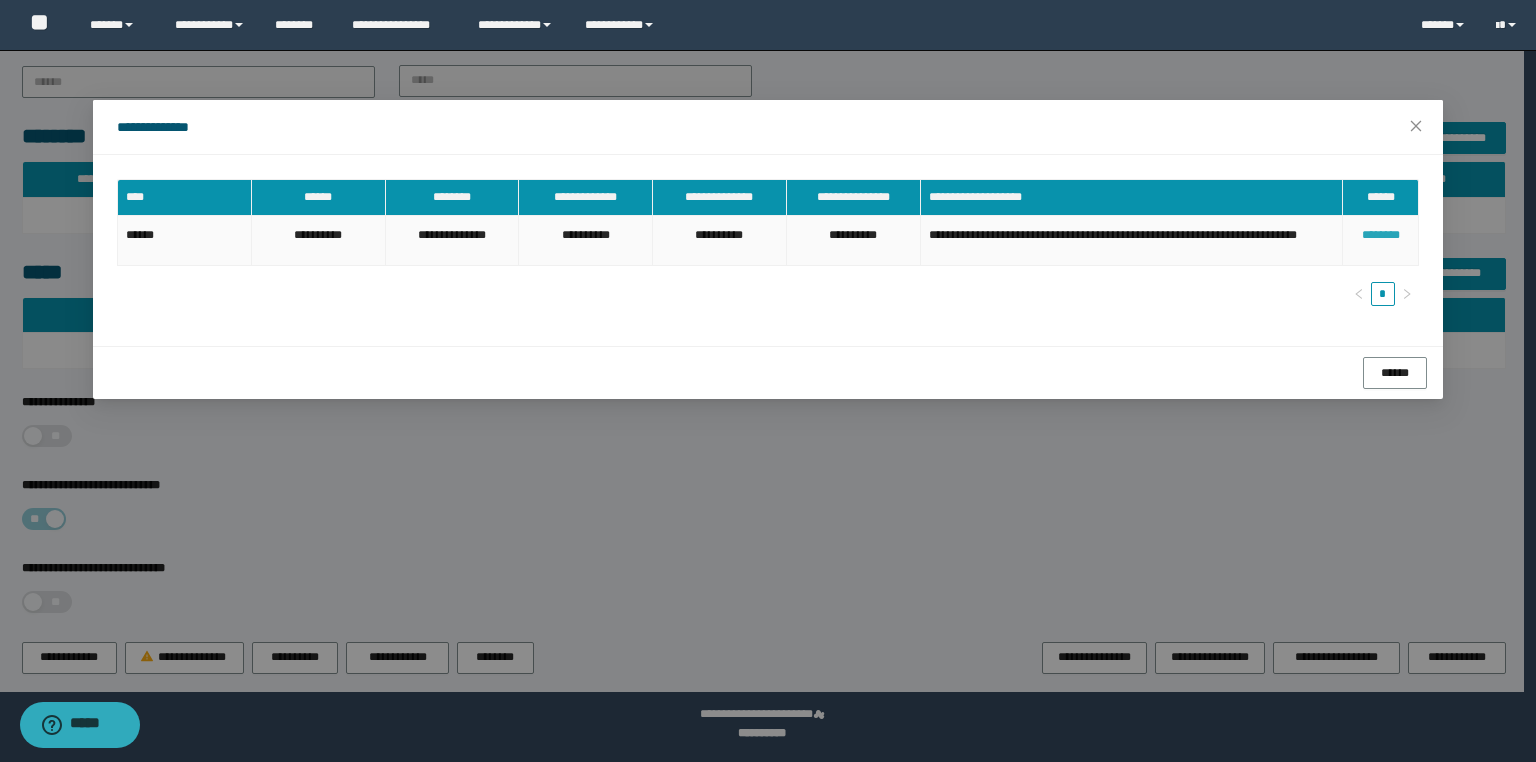 click on "********" at bounding box center (1381, 235) 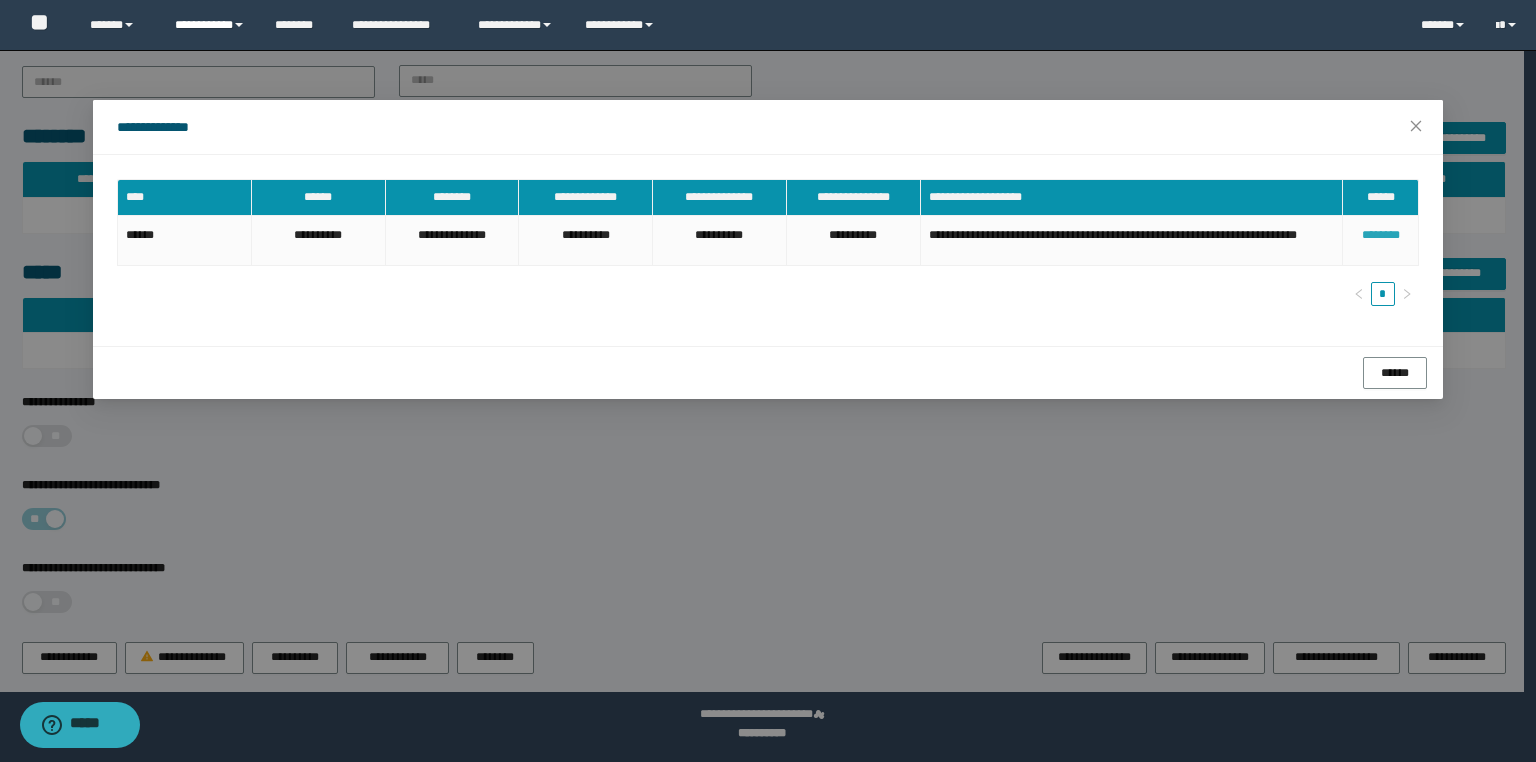 type 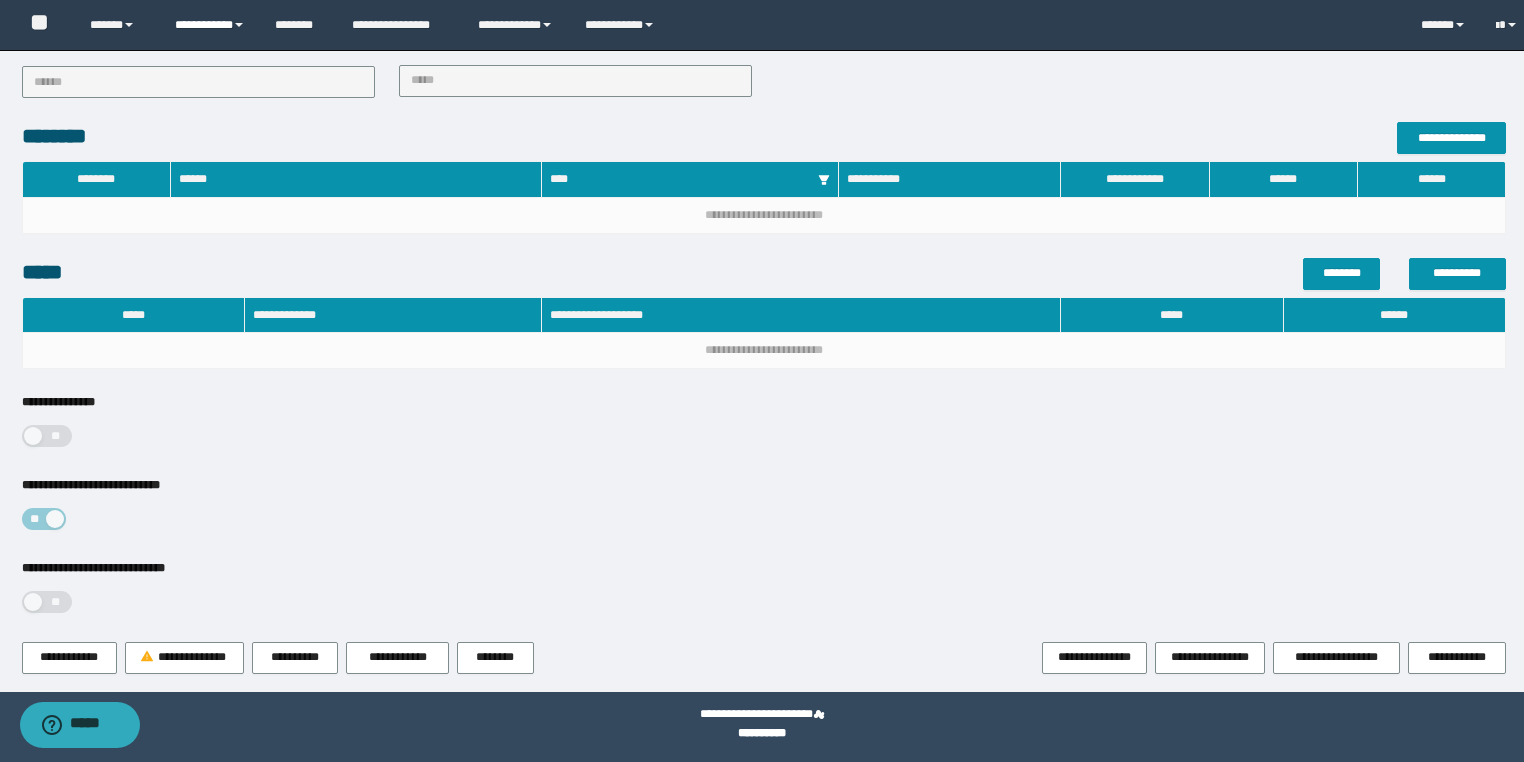 click on "**********" at bounding box center [210, 25] 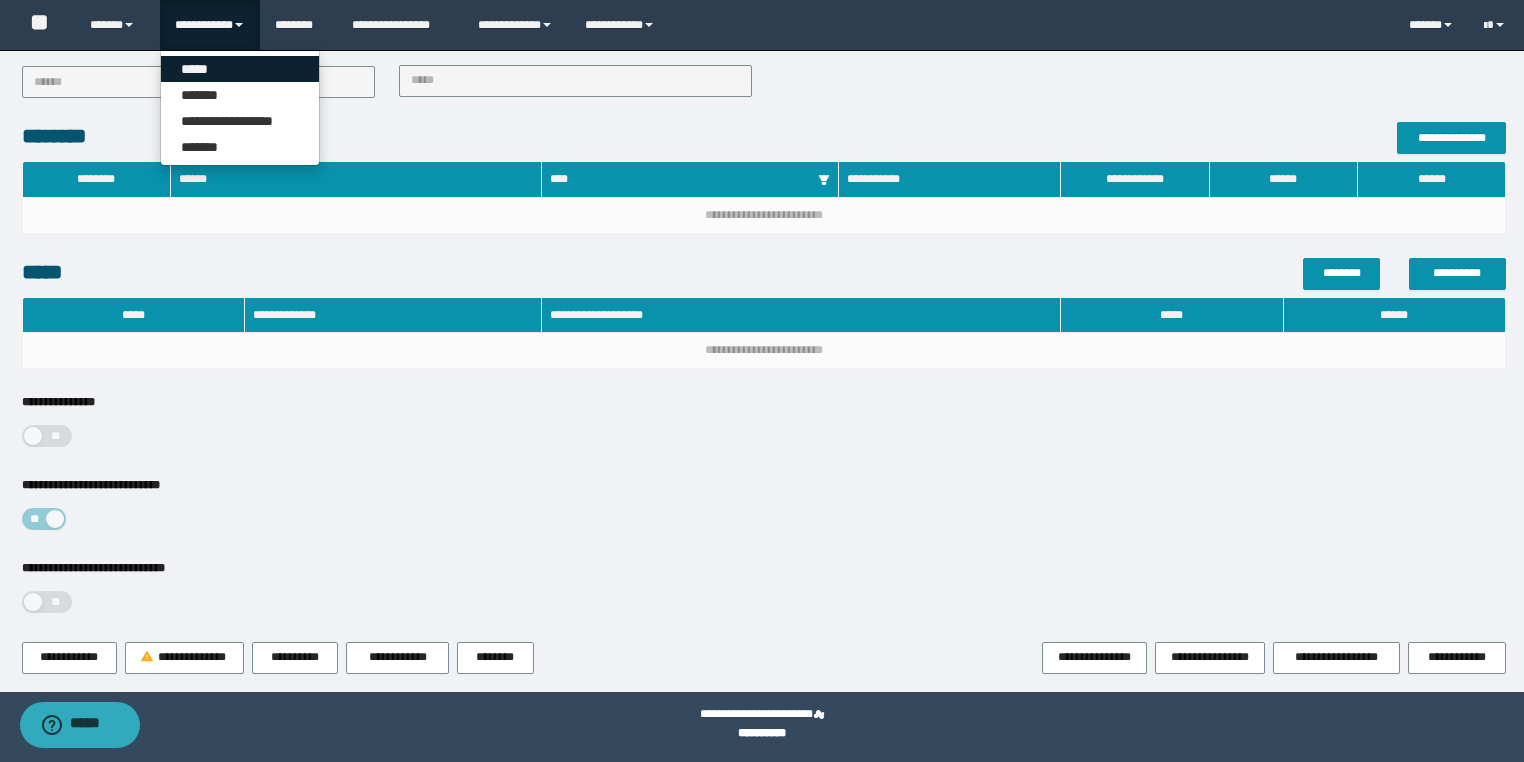 click on "*****" at bounding box center (240, 69) 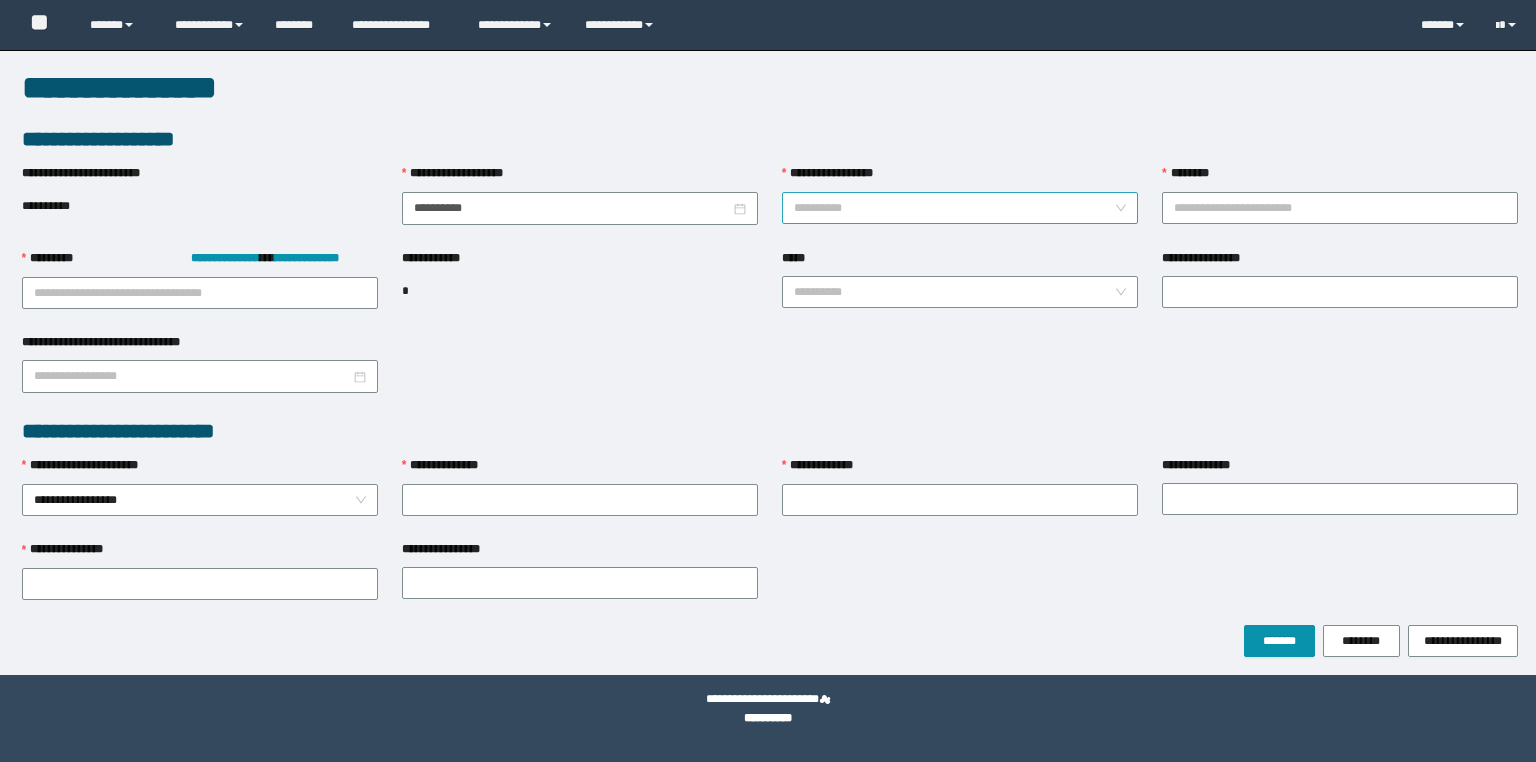 scroll, scrollTop: 0, scrollLeft: 0, axis: both 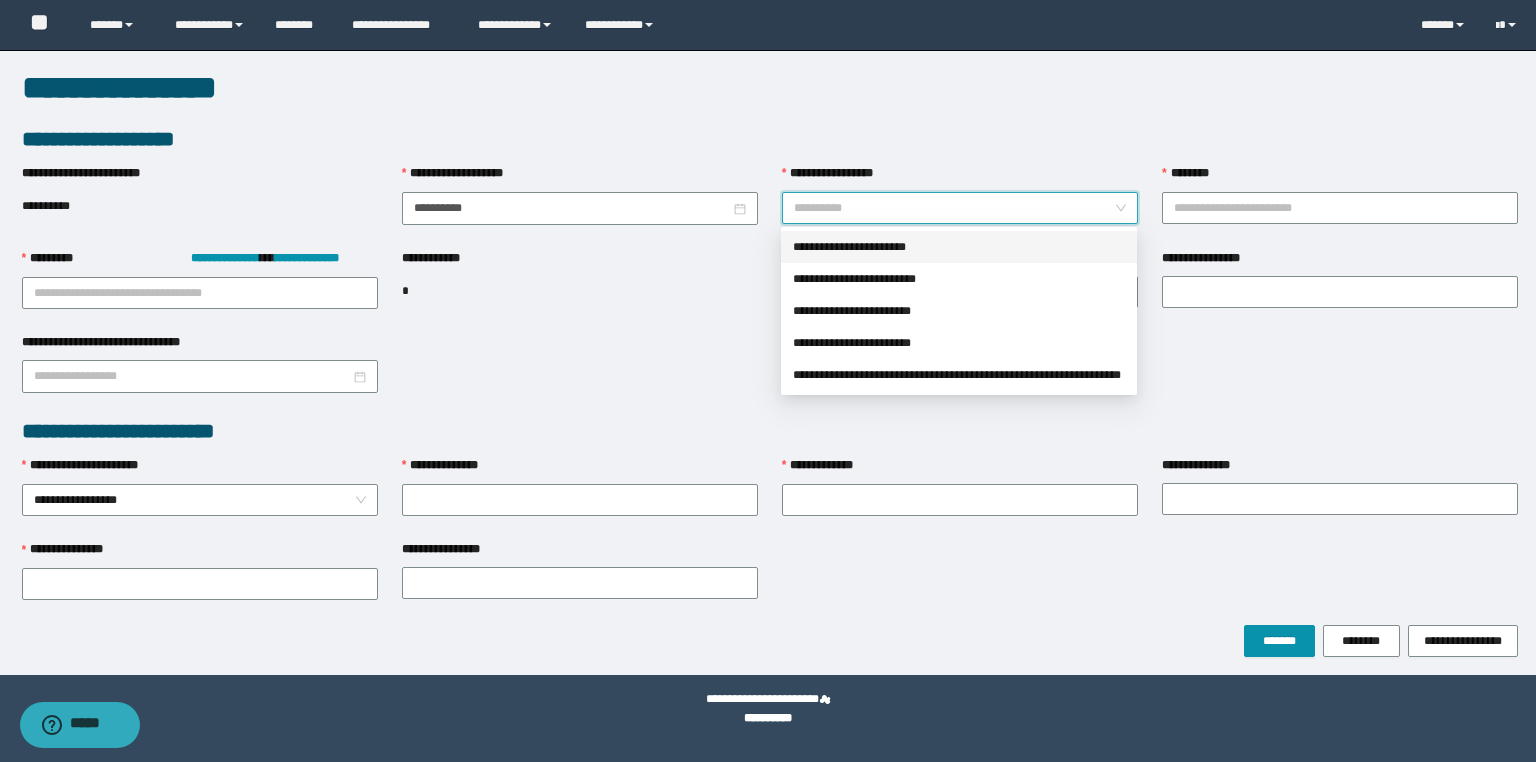 drag, startPoint x: 865, startPoint y: 200, endPoint x: 885, endPoint y: 268, distance: 70.88018 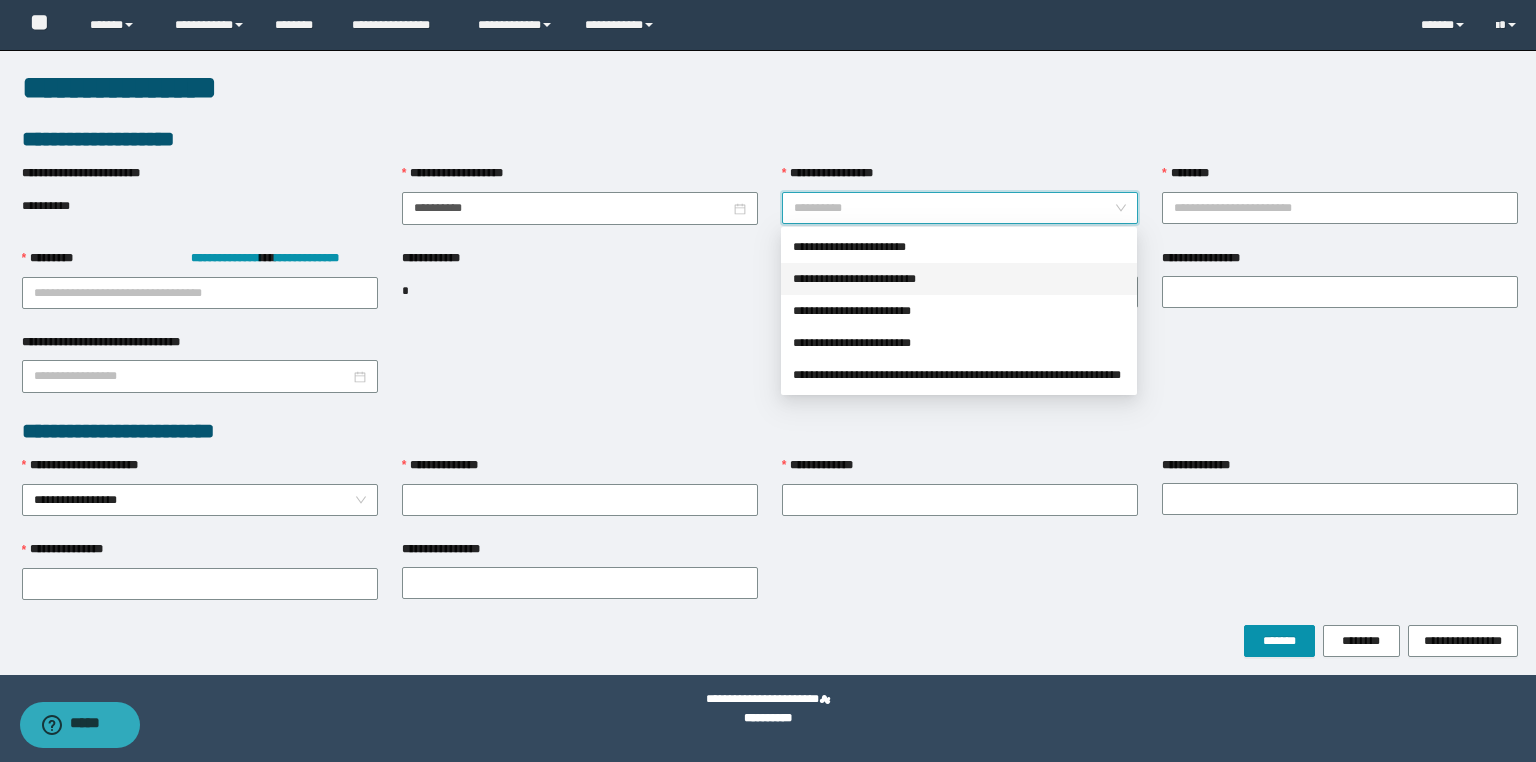 click on "**********" at bounding box center [959, 279] 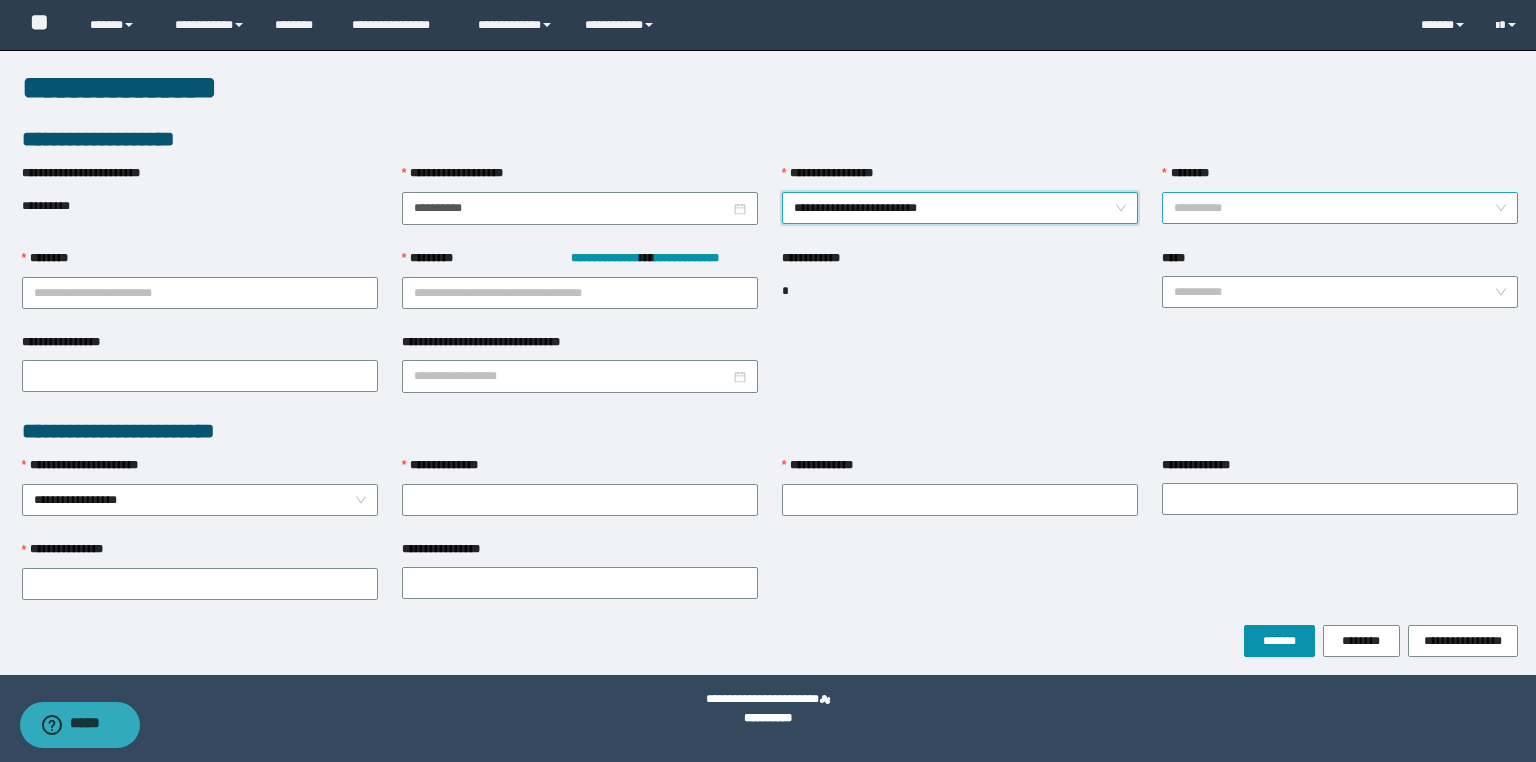 click on "********" at bounding box center [1334, 208] 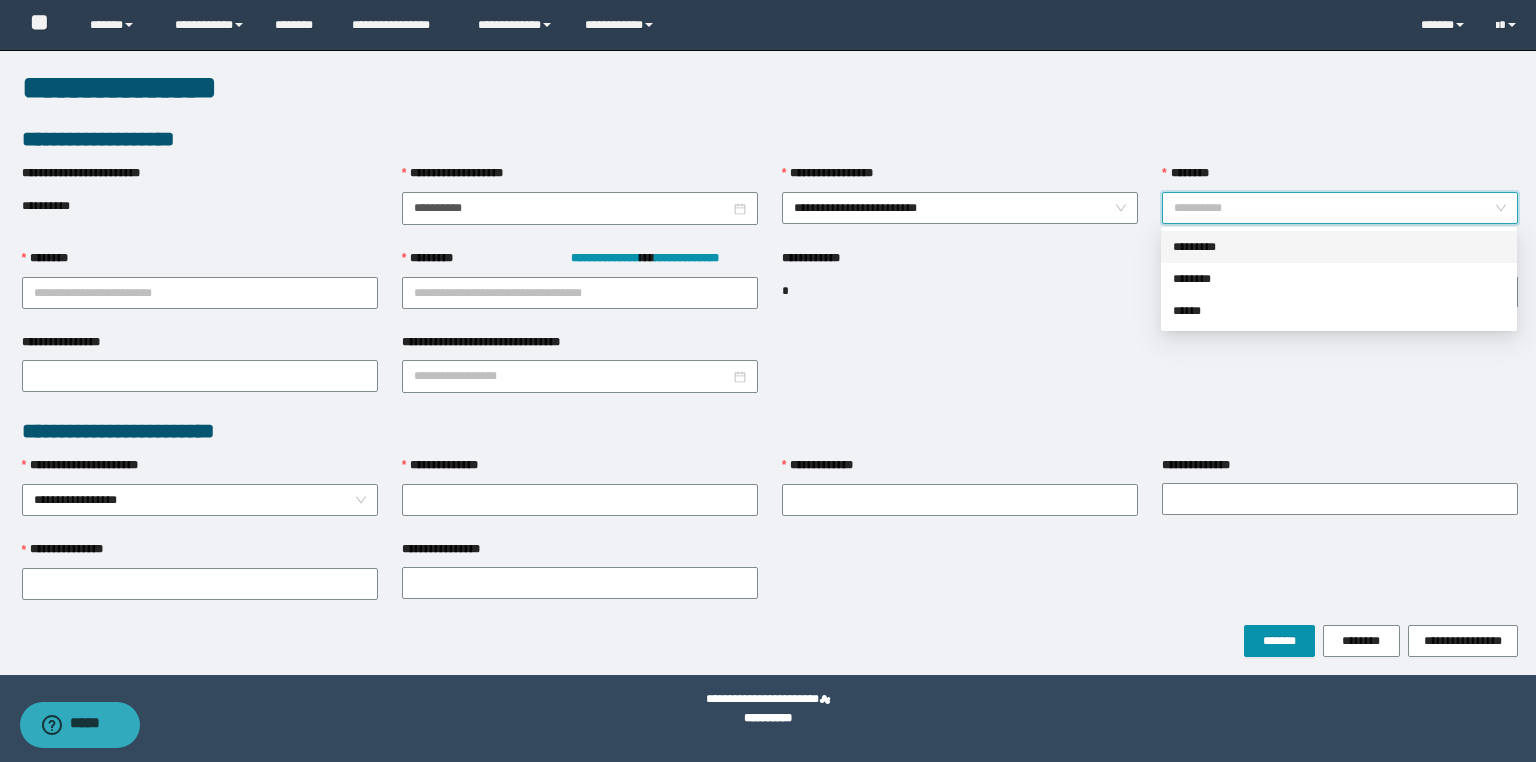 click on "*********" at bounding box center [1339, 247] 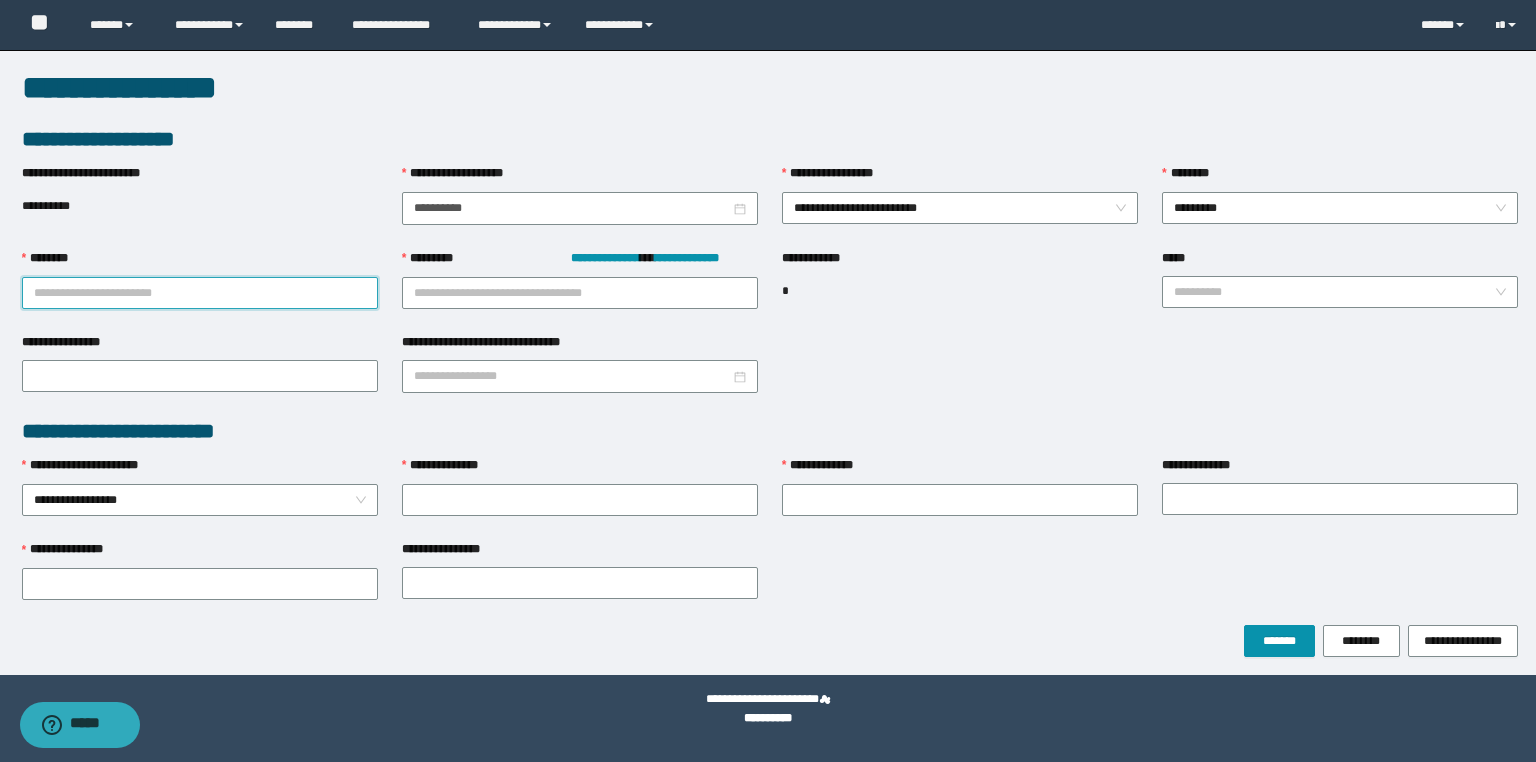 click on "********" at bounding box center (200, 293) 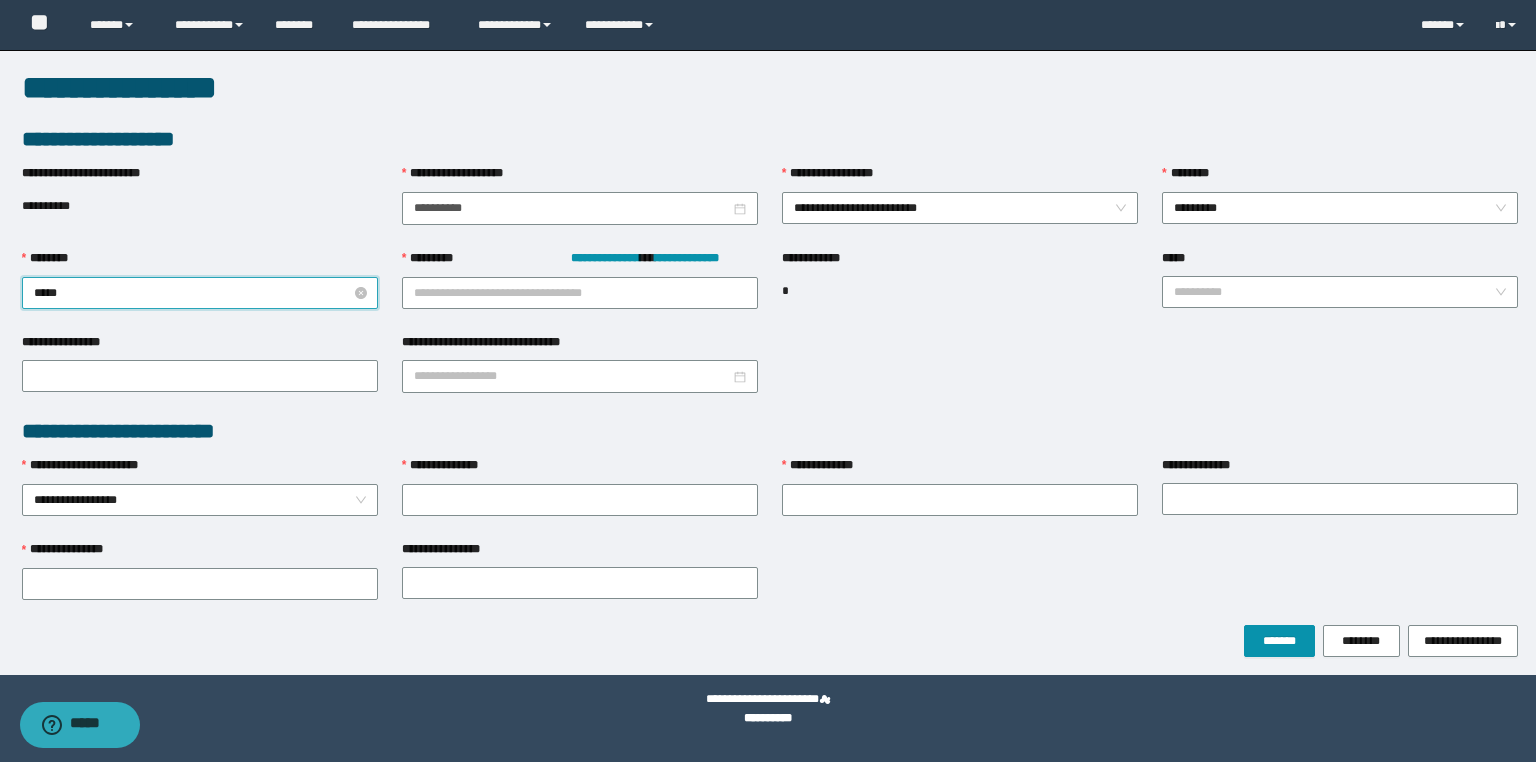 type on "******" 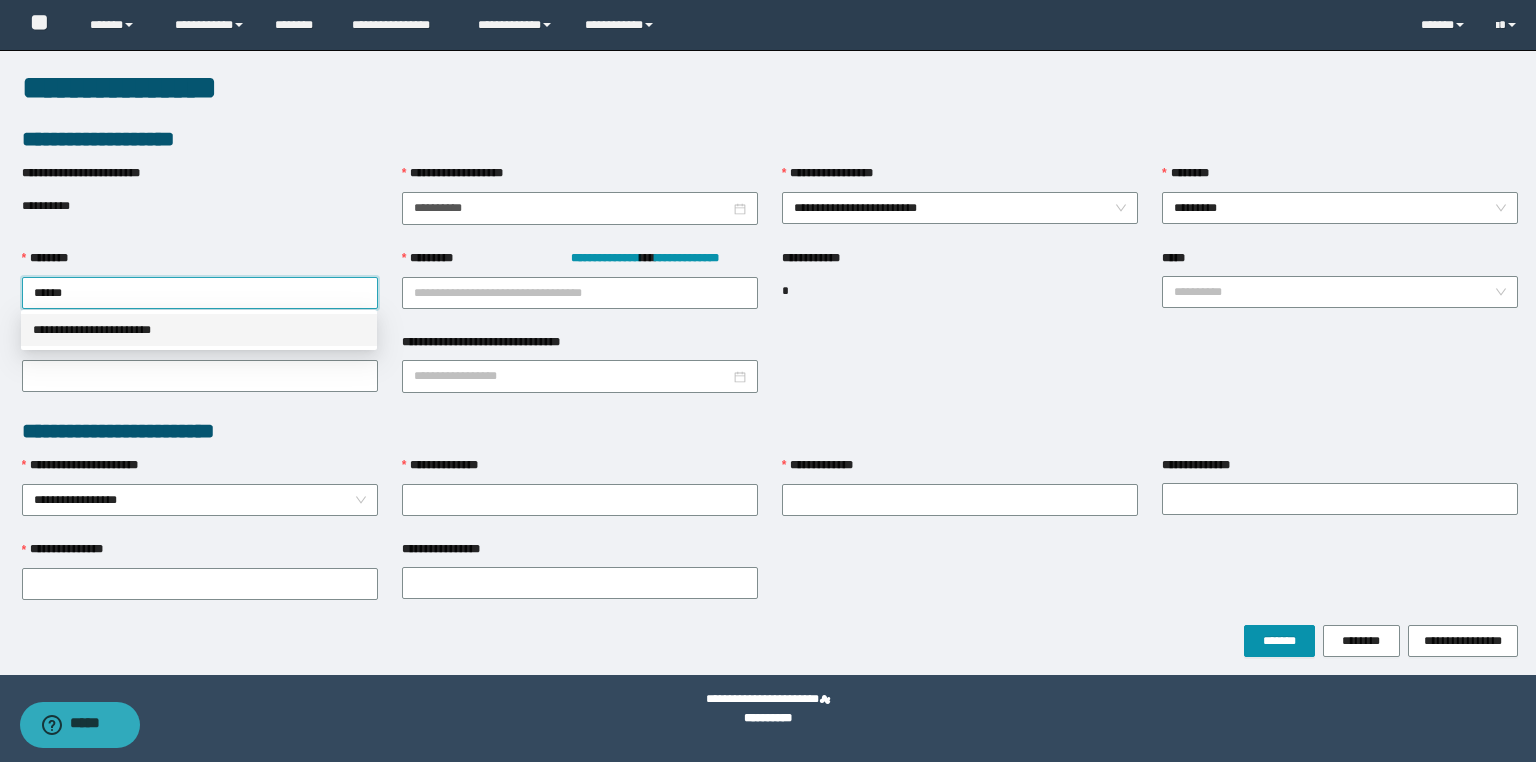 click on "**********" at bounding box center [199, 330] 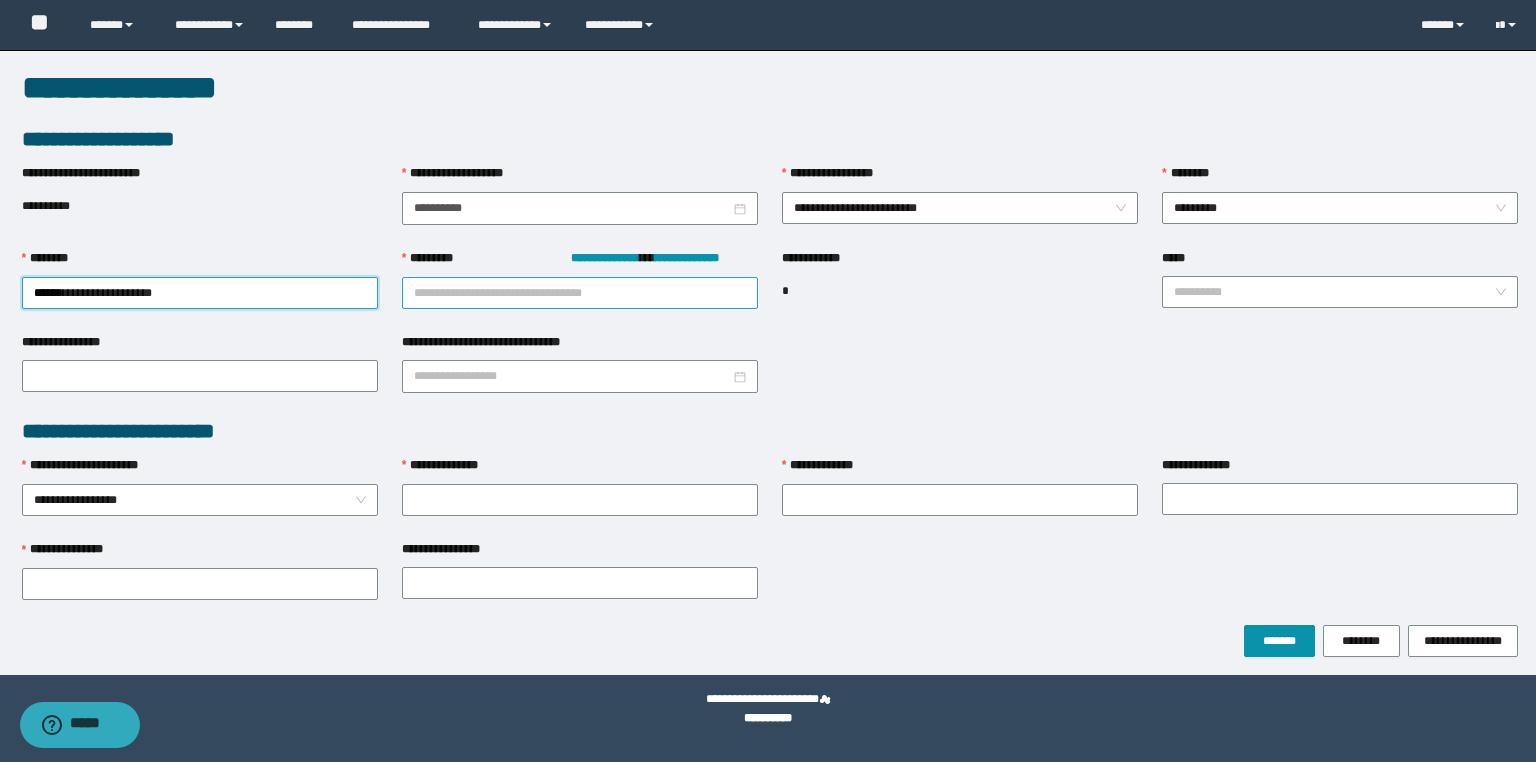 click on "**********" at bounding box center (580, 293) 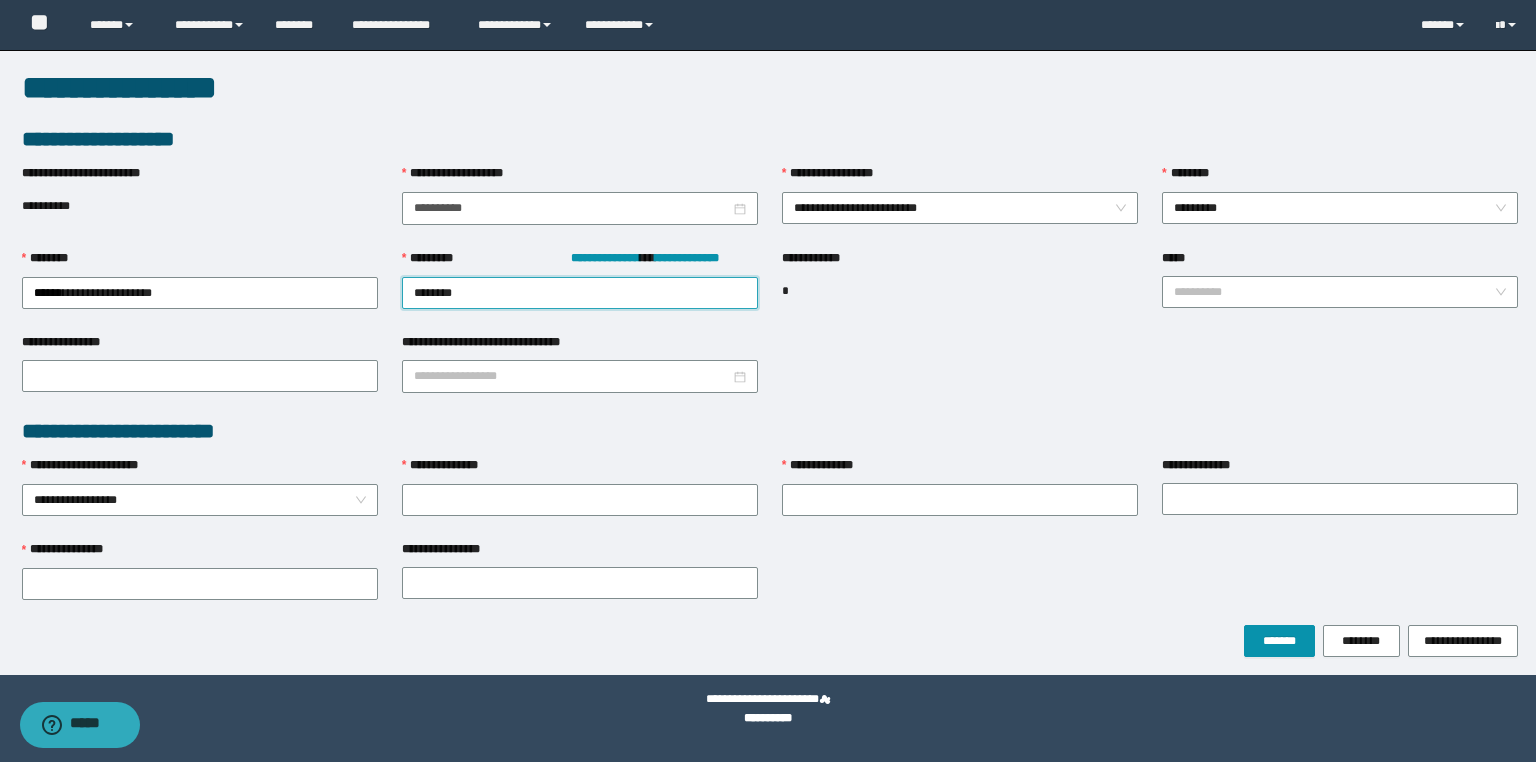 type on "*********" 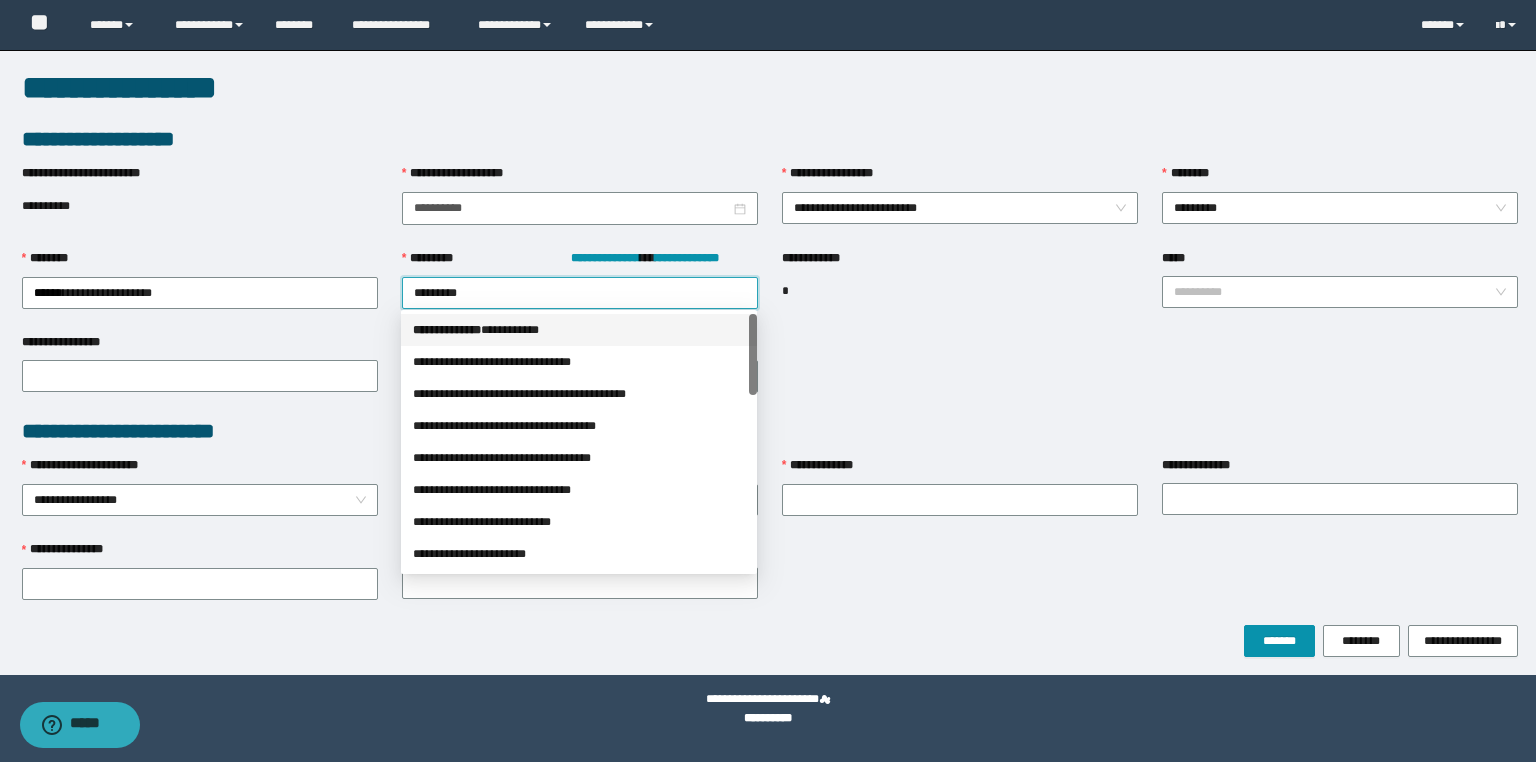 click on "*** *   ********* * *********" at bounding box center [579, 330] 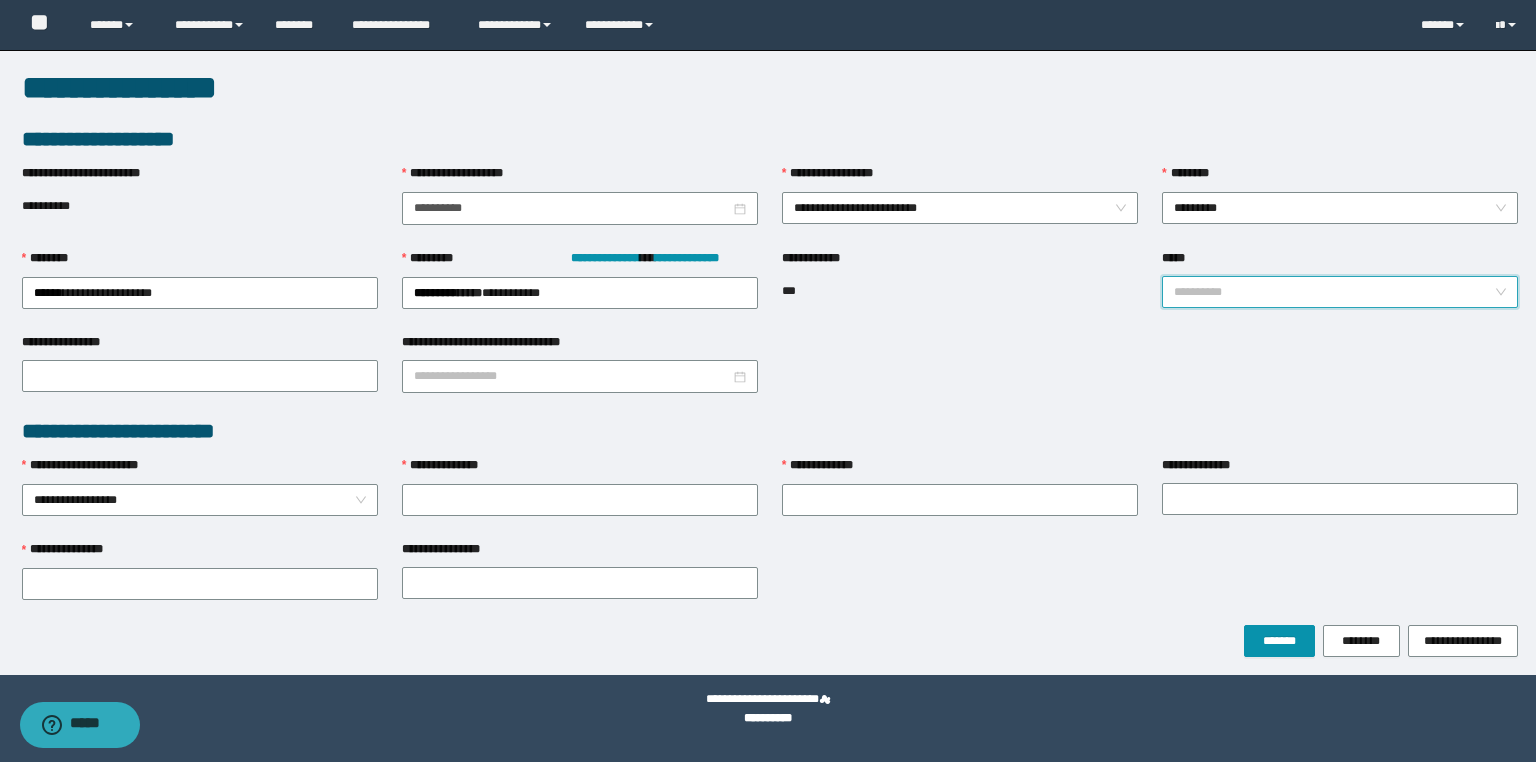 click on "*****" at bounding box center [1334, 292] 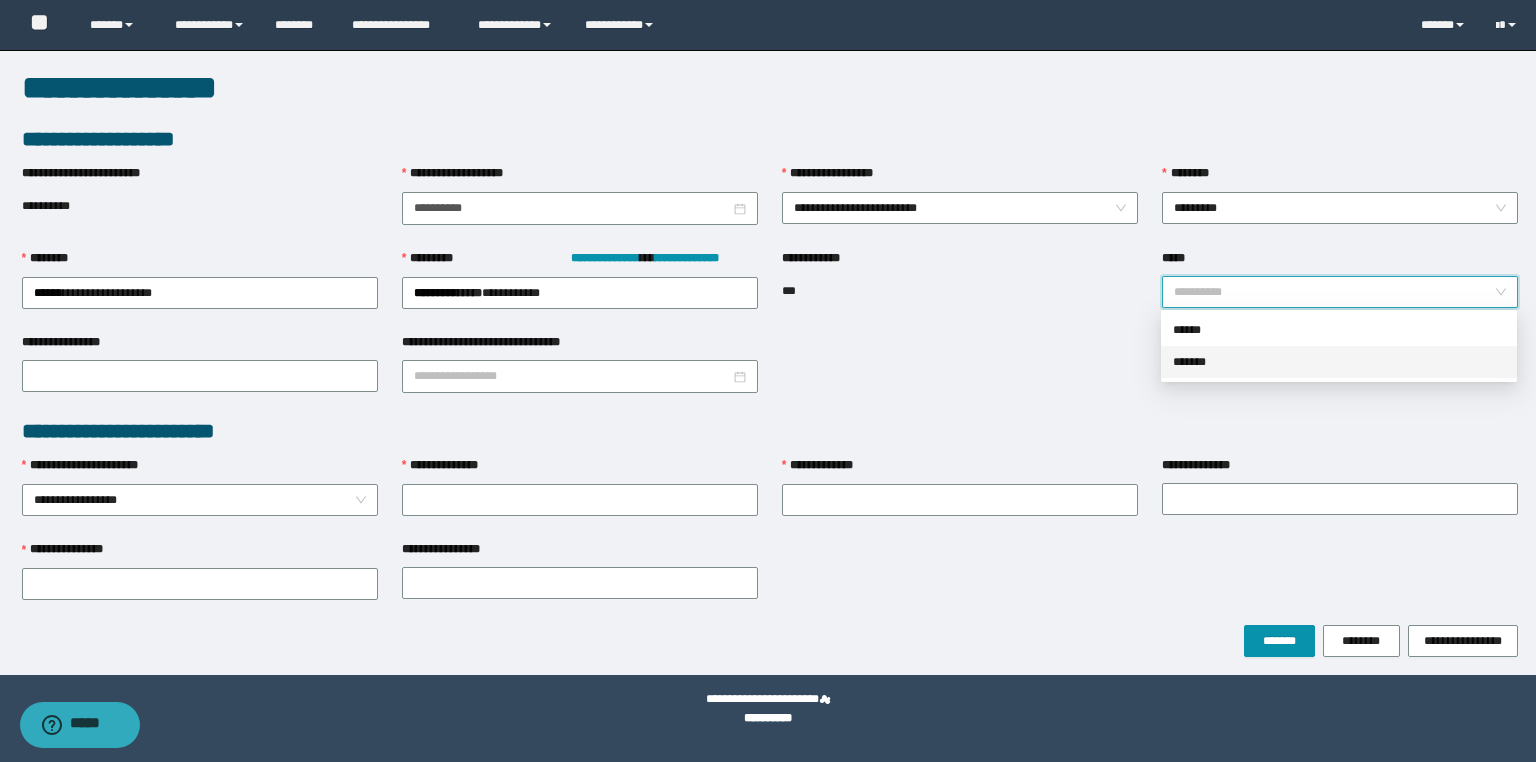 click on "*******" at bounding box center (1339, 362) 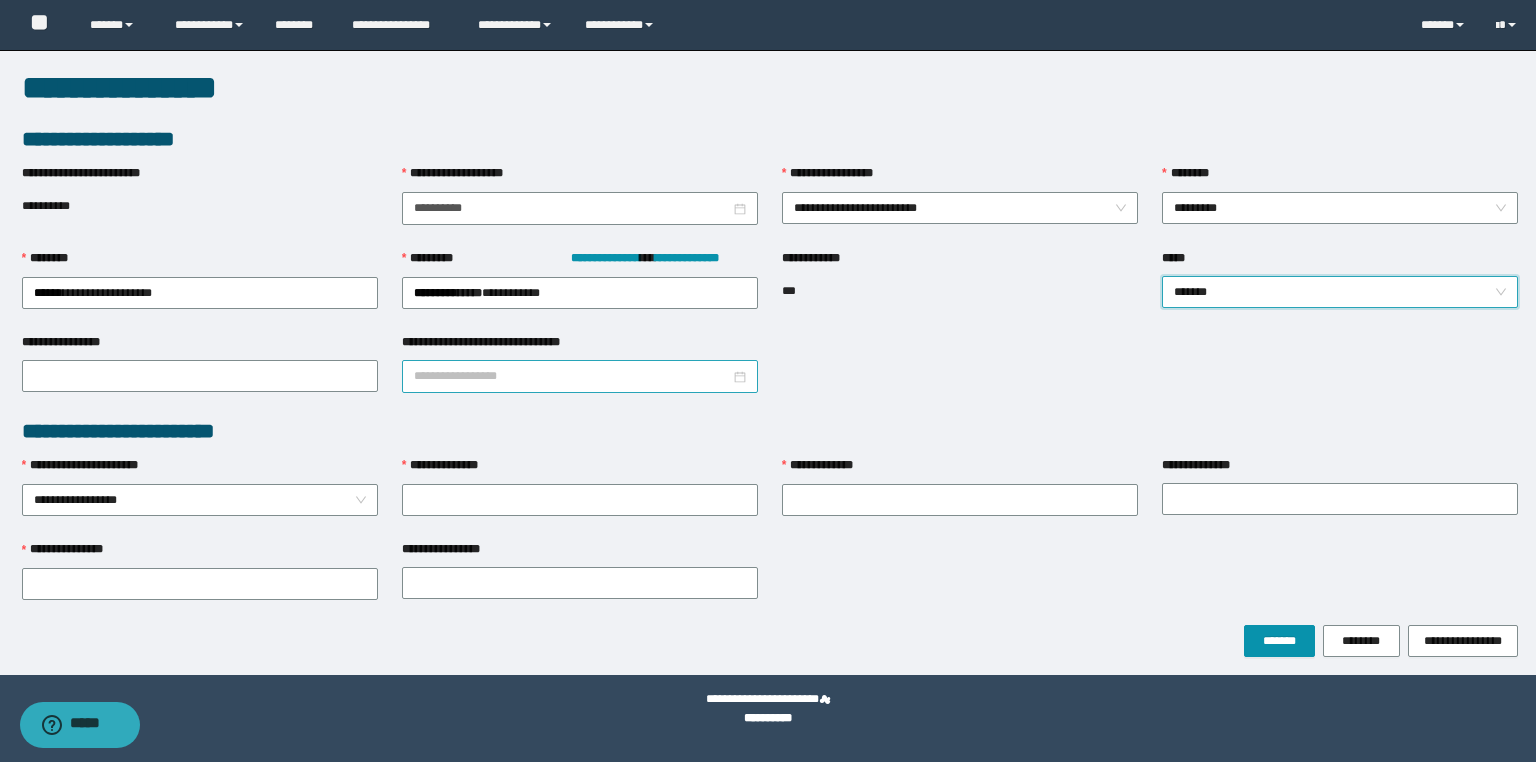 click on "**********" at bounding box center (572, 376) 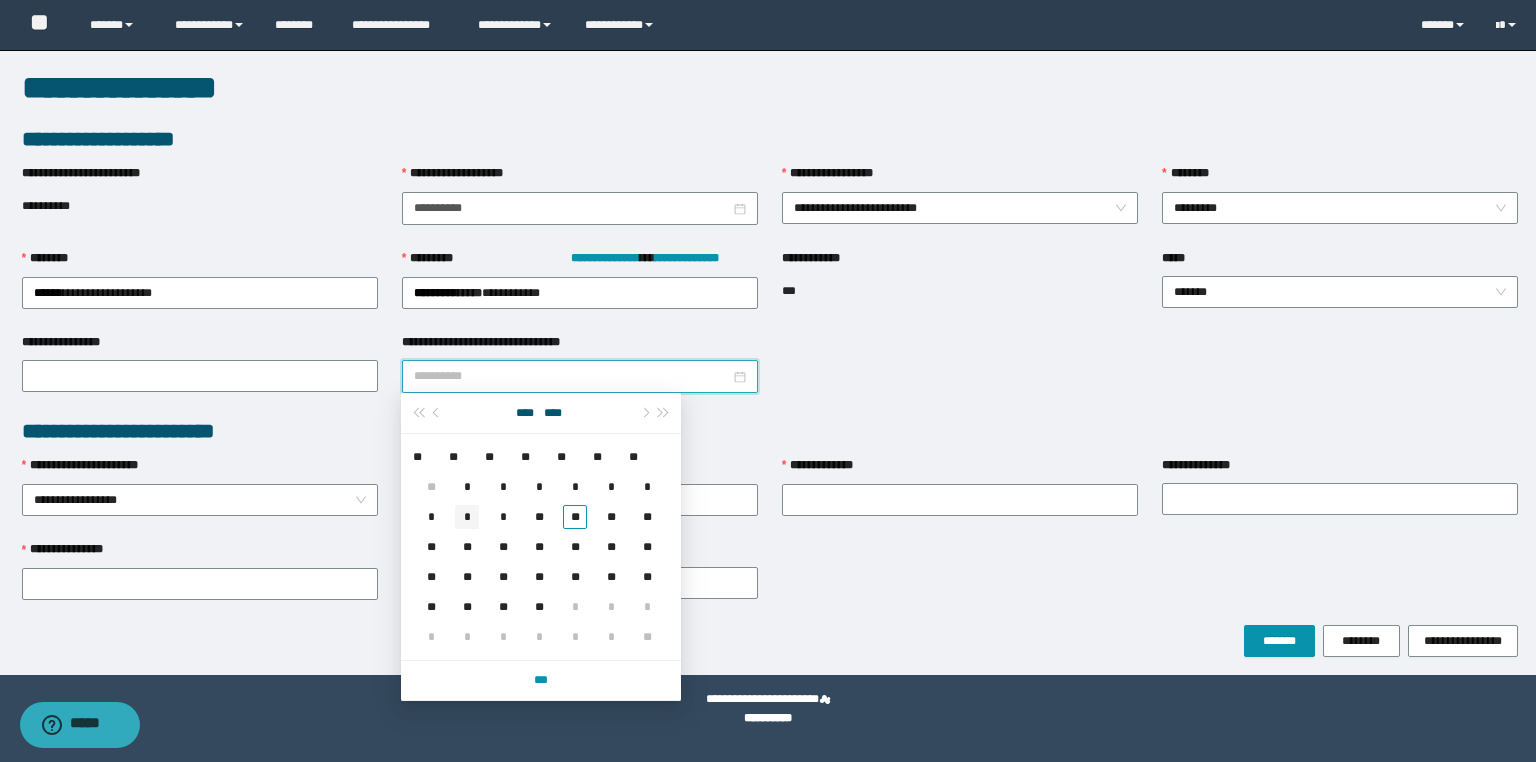 click on "*" at bounding box center [467, 517] 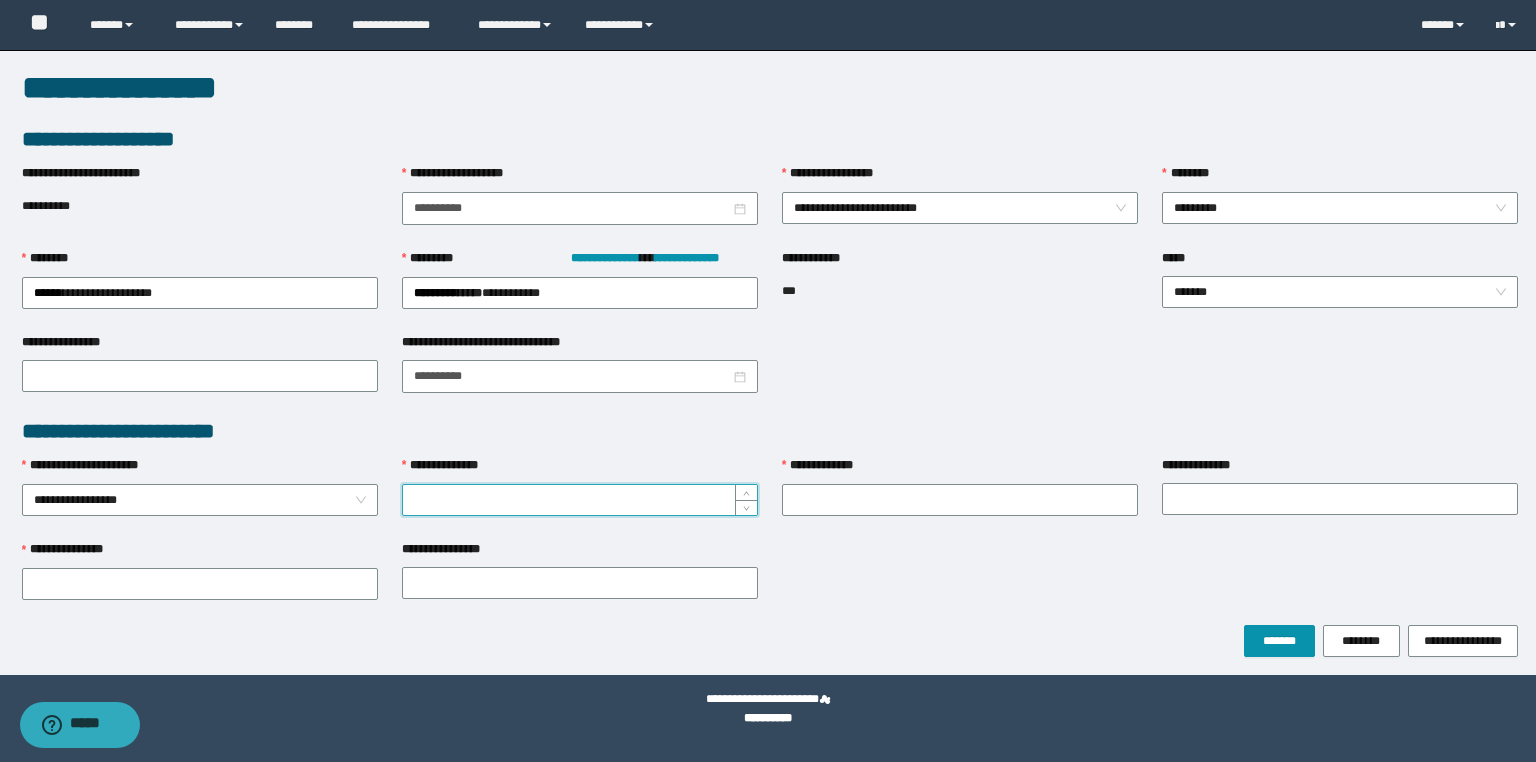 click on "**********" at bounding box center [580, 500] 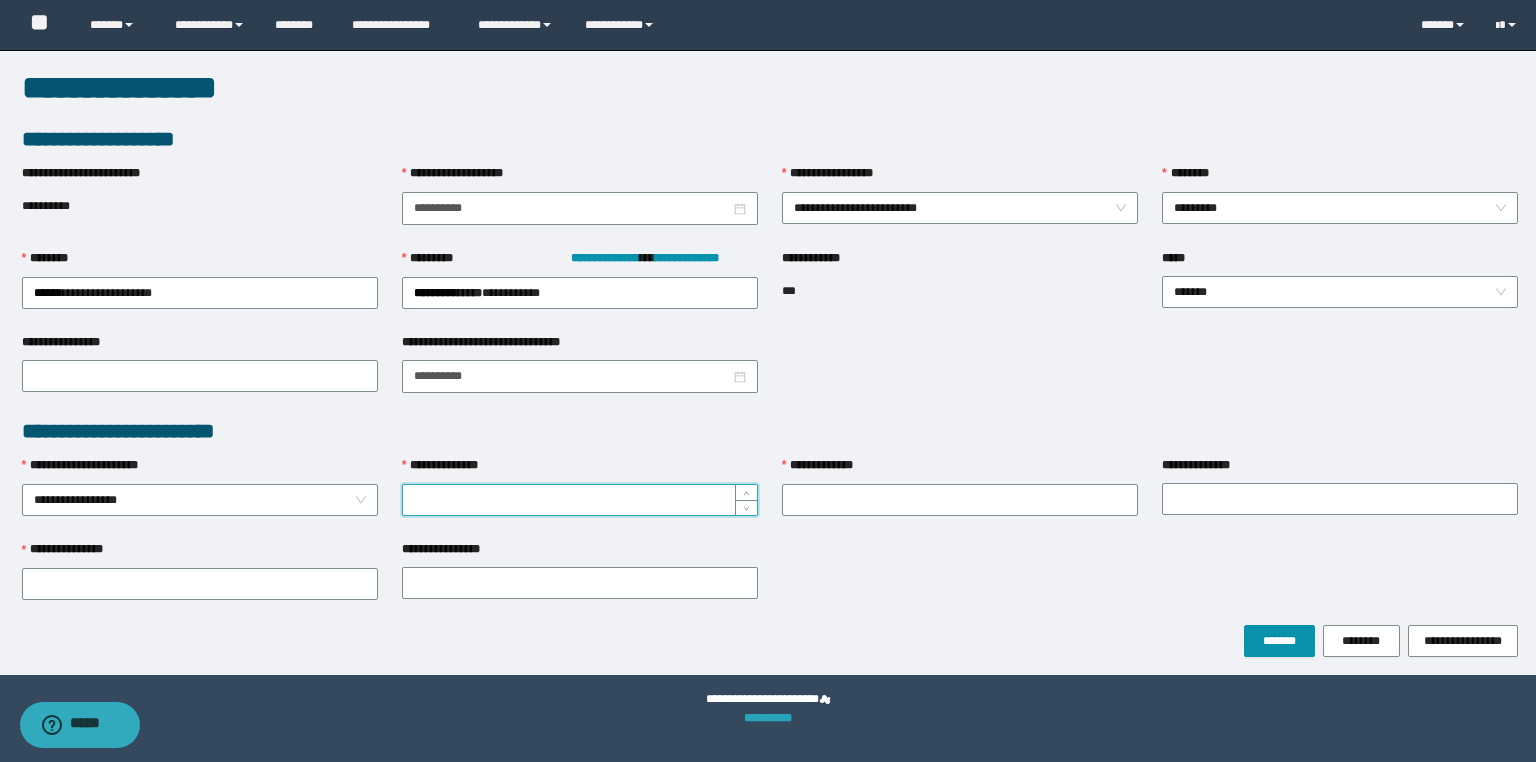 paste on "********" 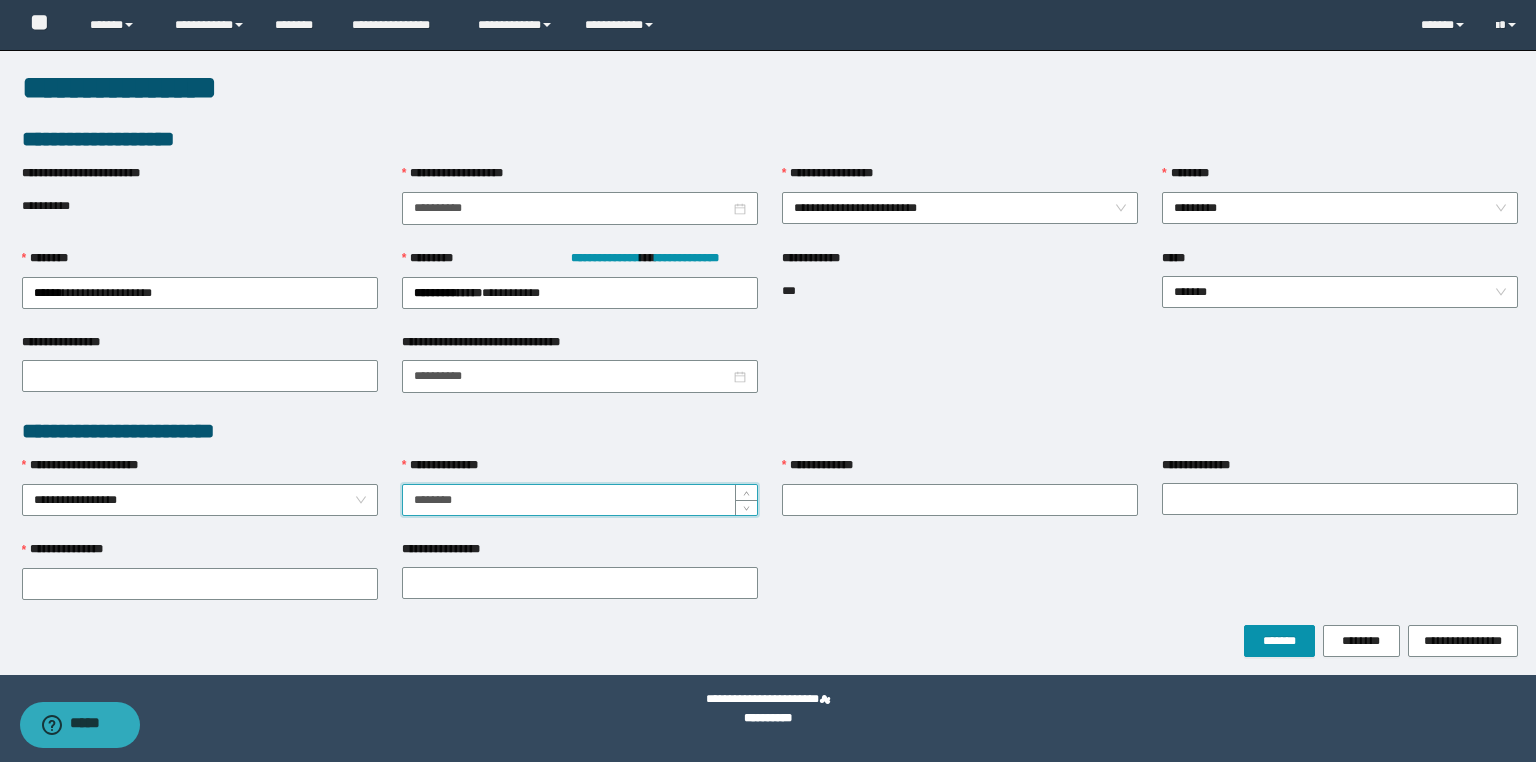 type on "********" 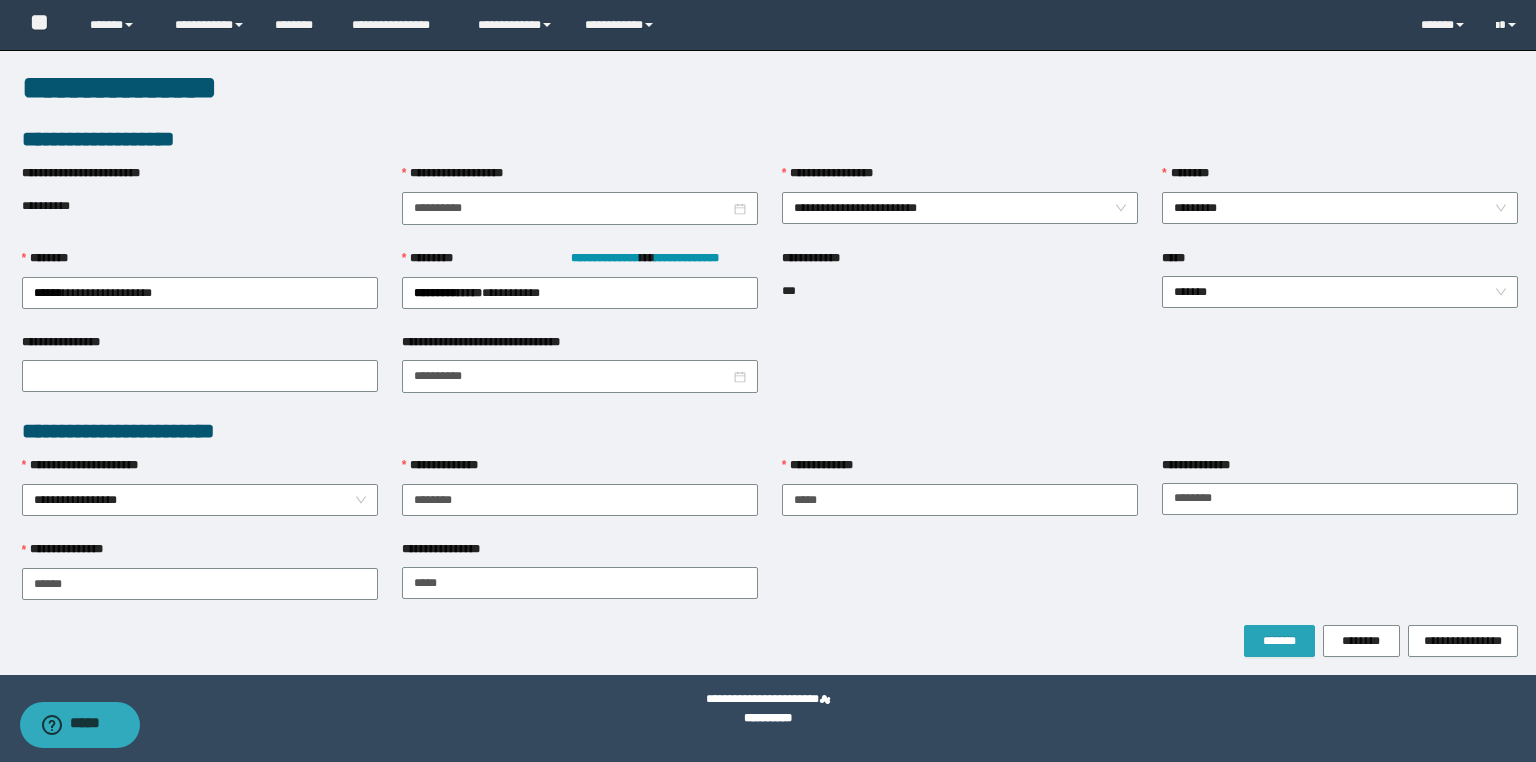 click on "*******" at bounding box center [1279, 641] 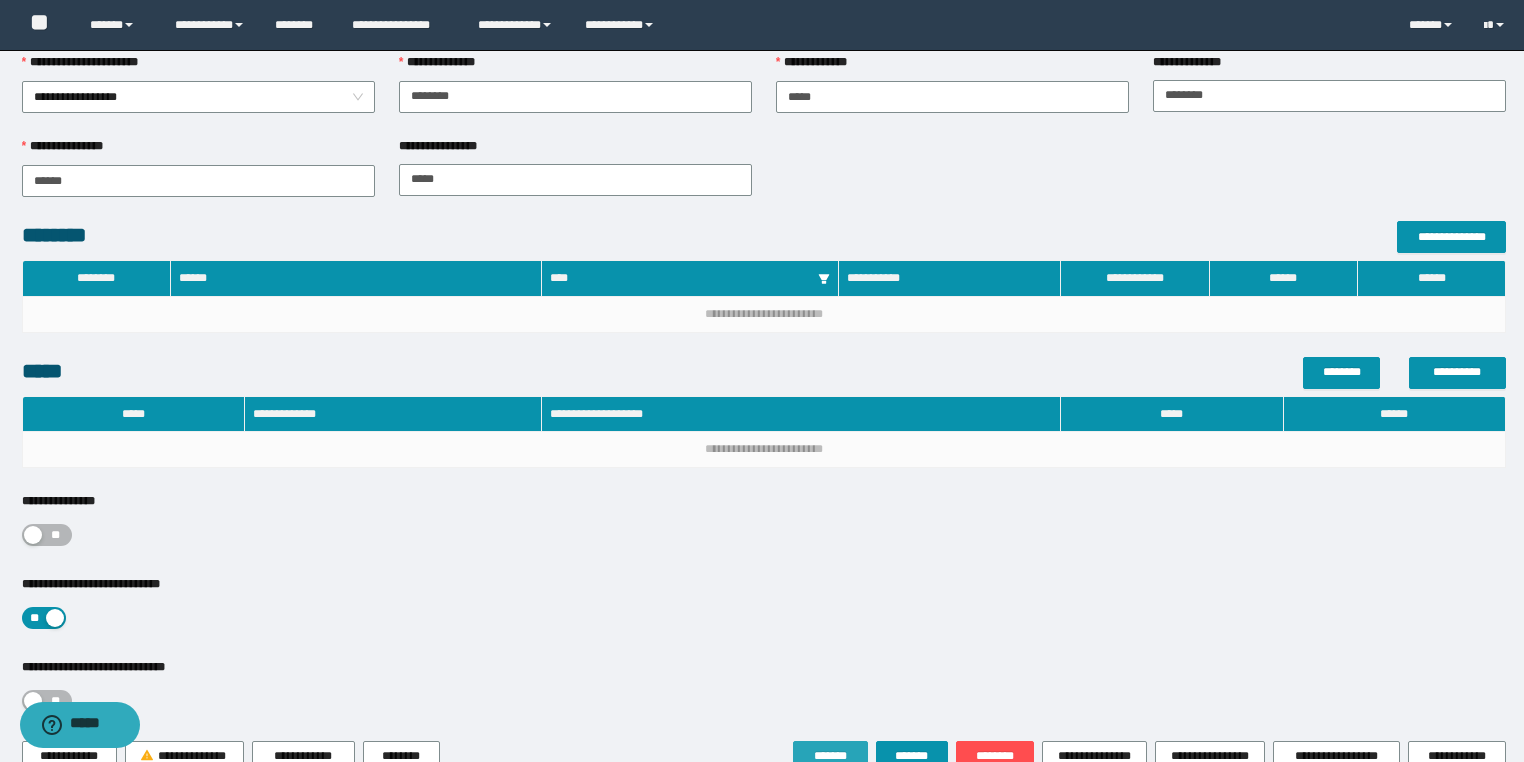 scroll, scrollTop: 555, scrollLeft: 0, axis: vertical 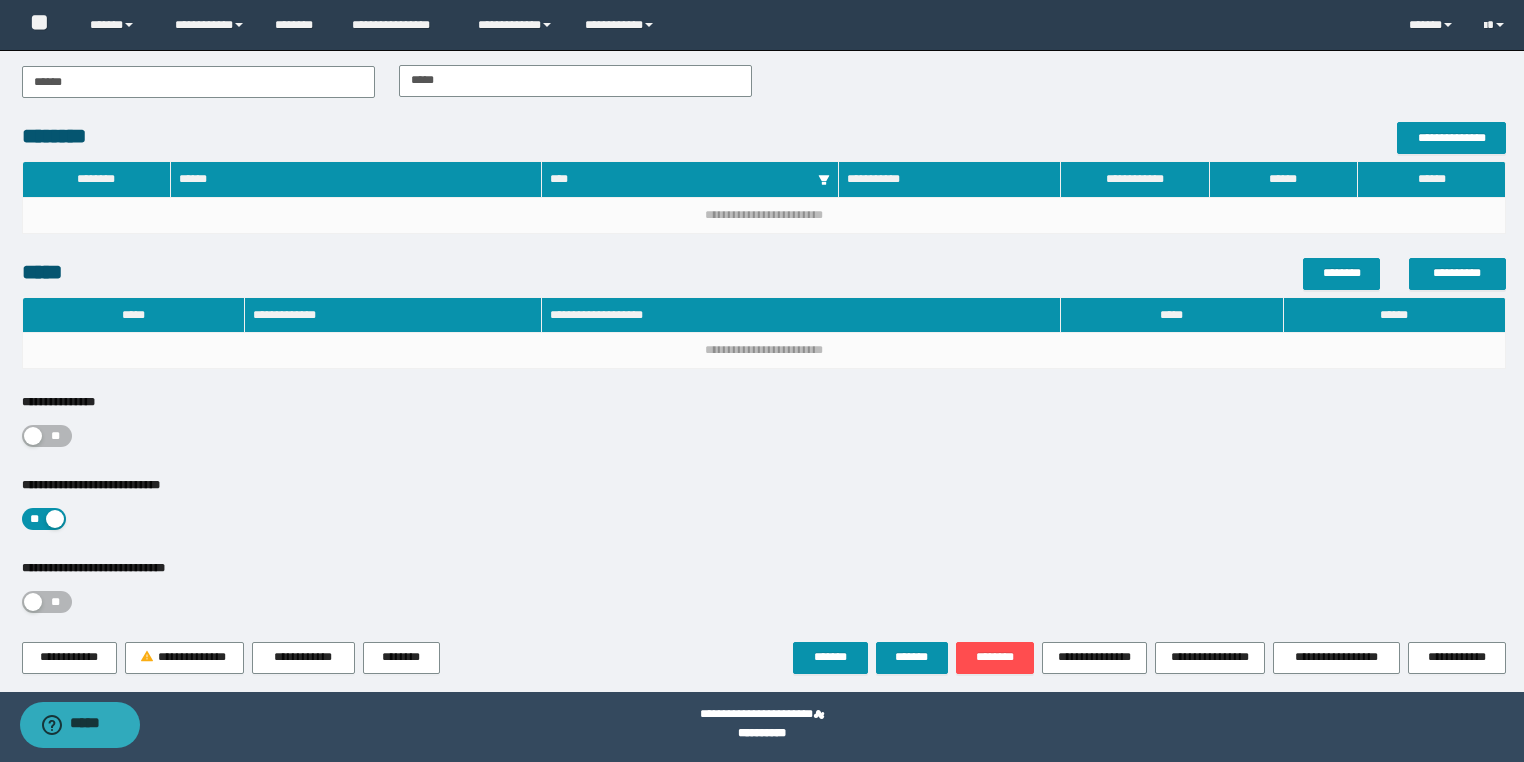 drag, startPoint x: 42, startPoint y: 423, endPoint x: 53, endPoint y: 424, distance: 11.045361 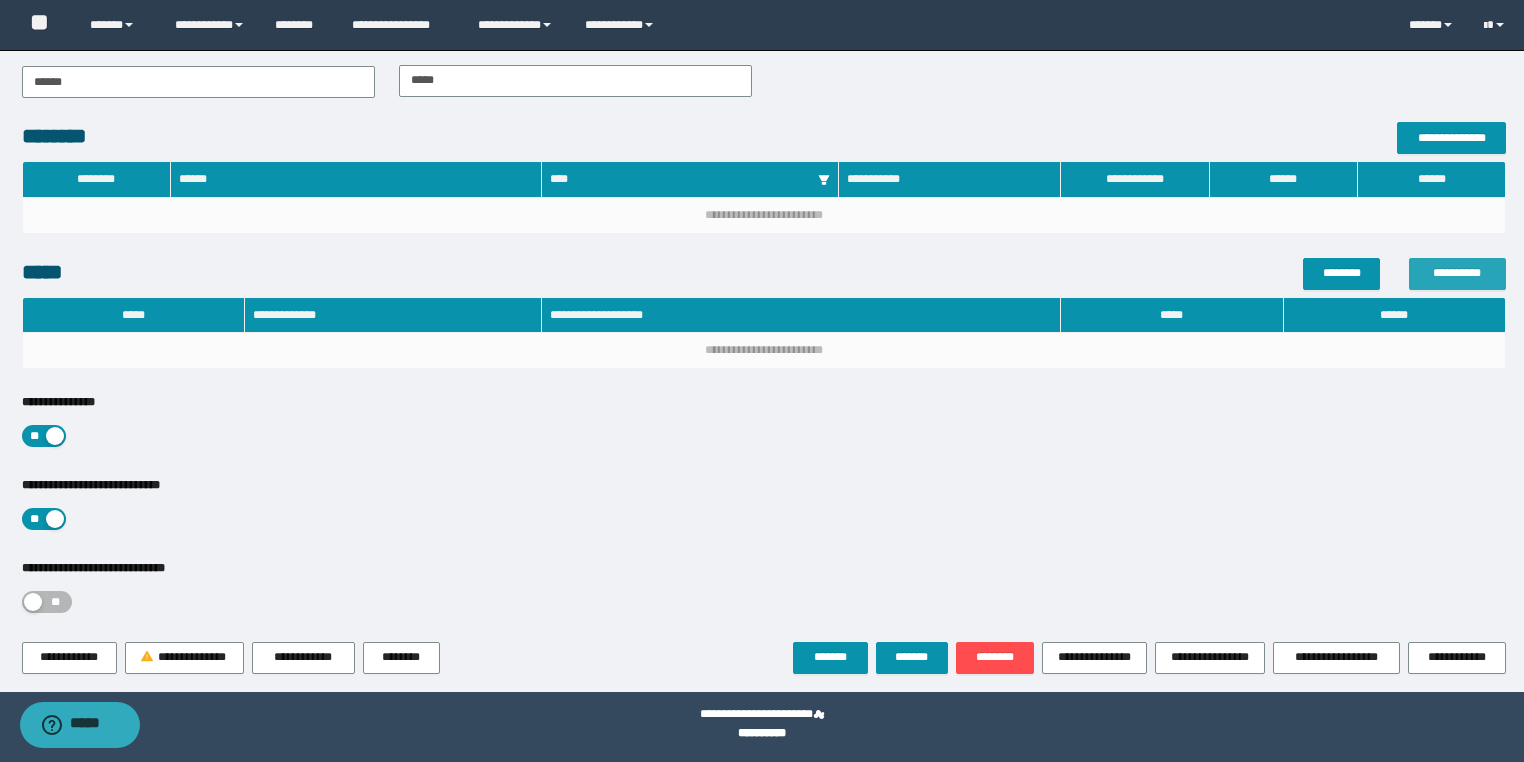 click on "**********" at bounding box center [1457, 273] 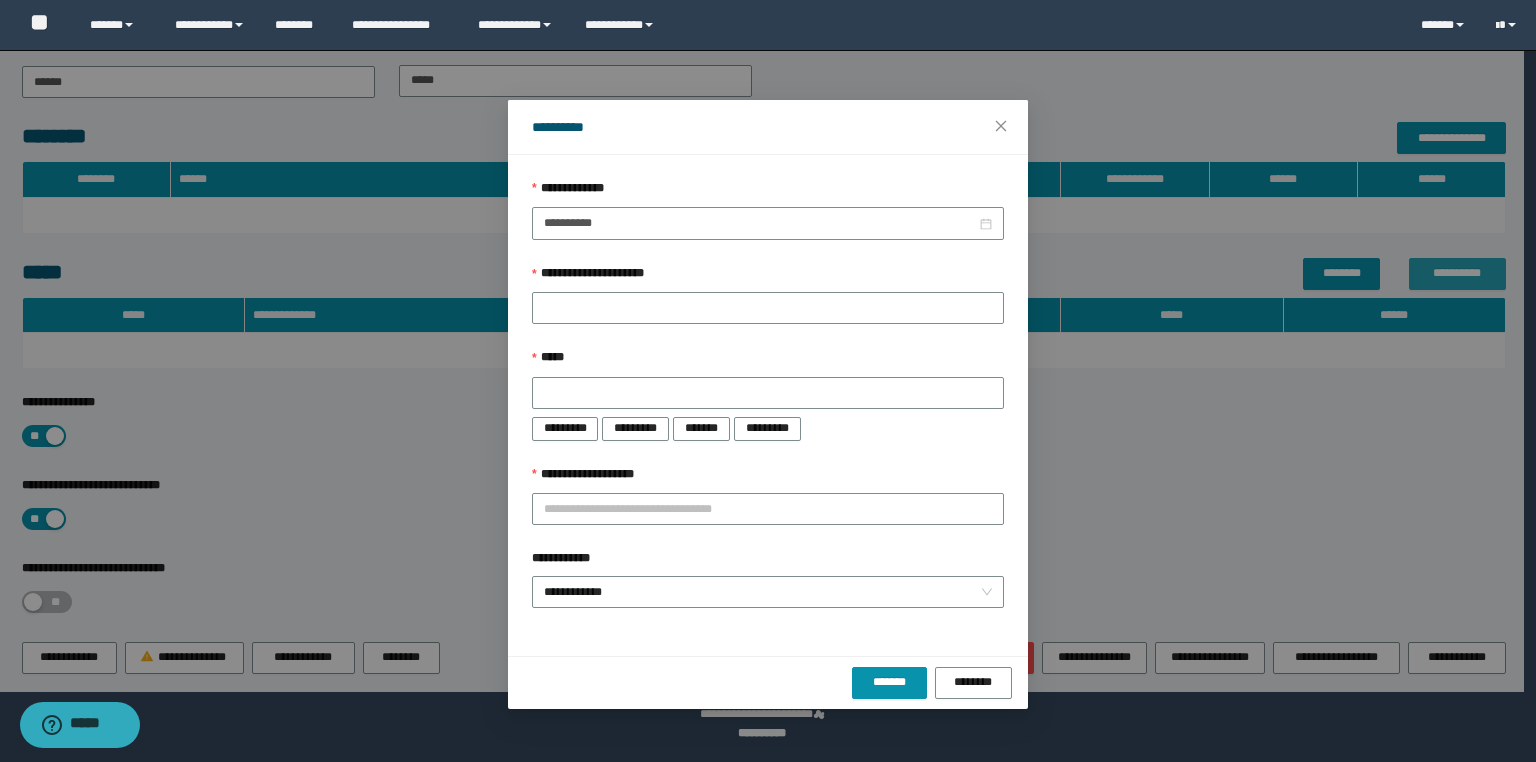 type 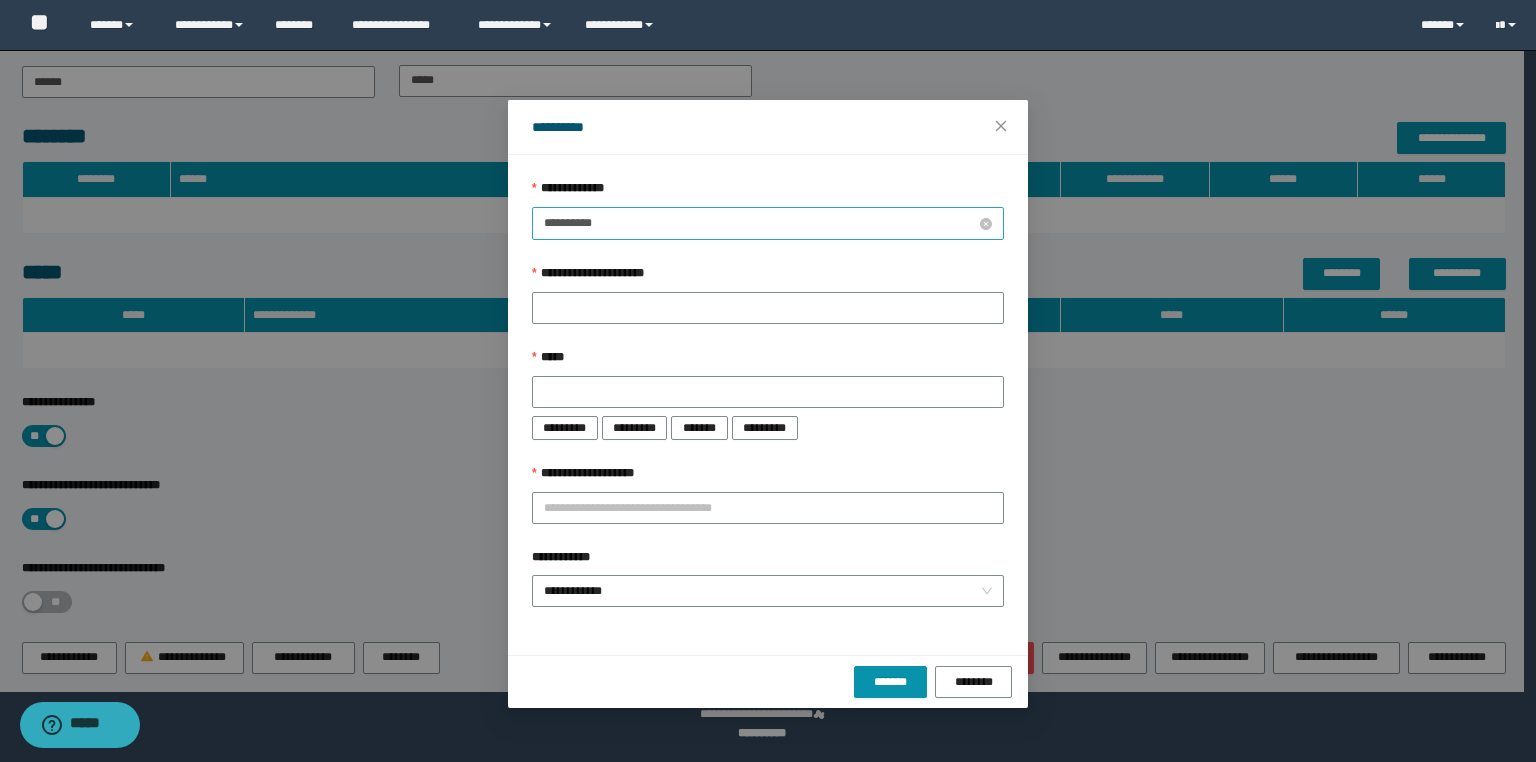 click on "**********" at bounding box center [760, 223] 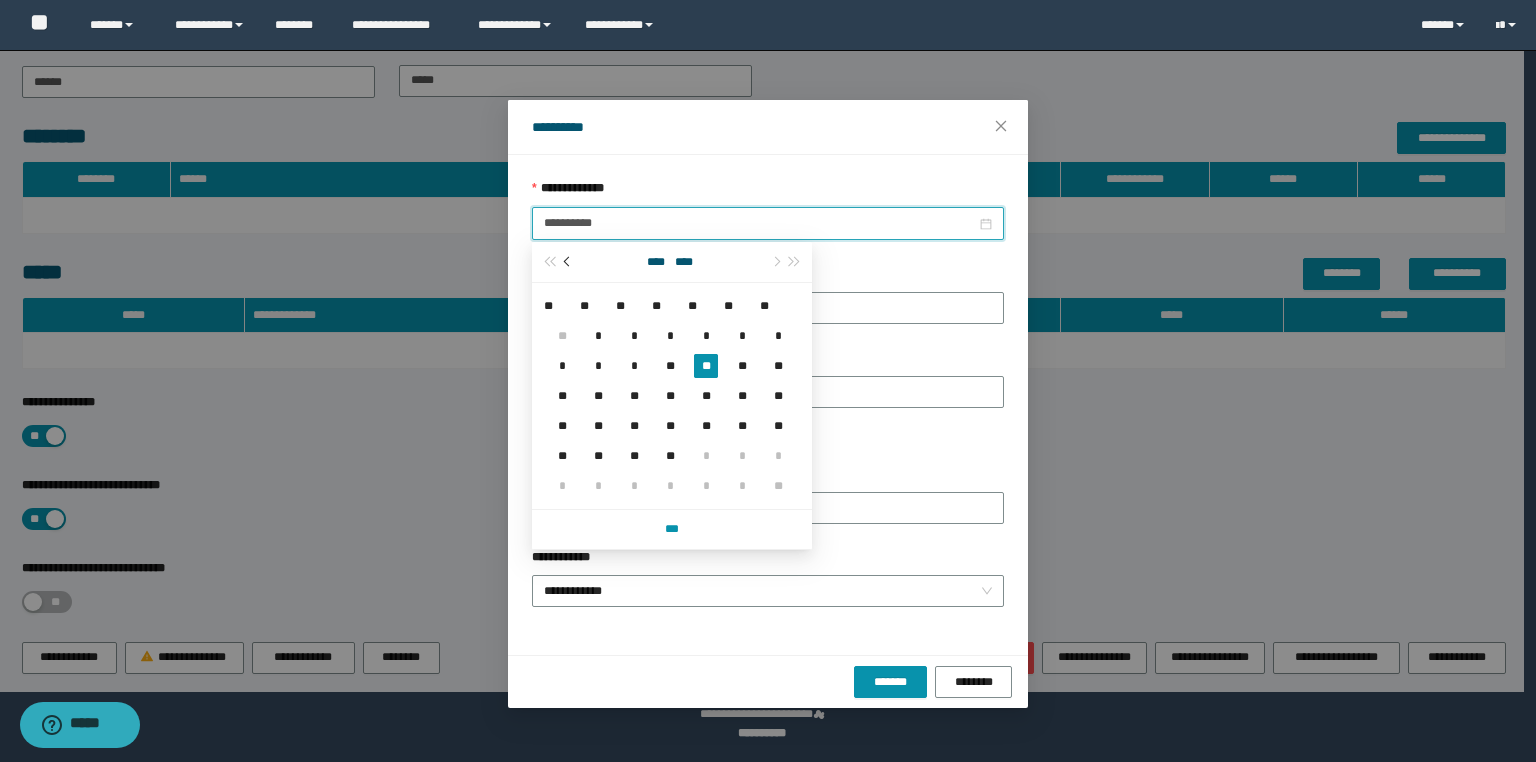 click at bounding box center [569, 261] 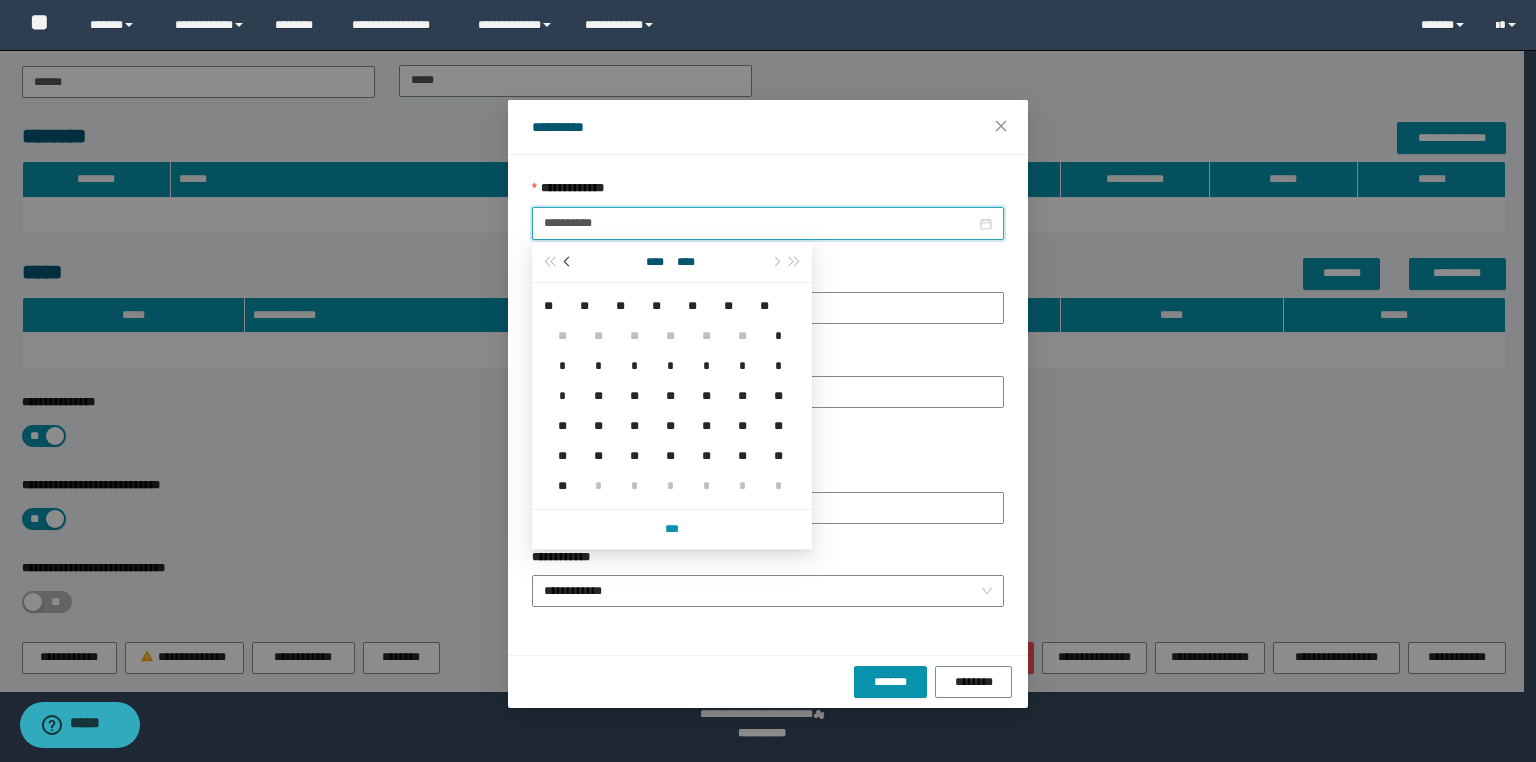 click at bounding box center [569, 261] 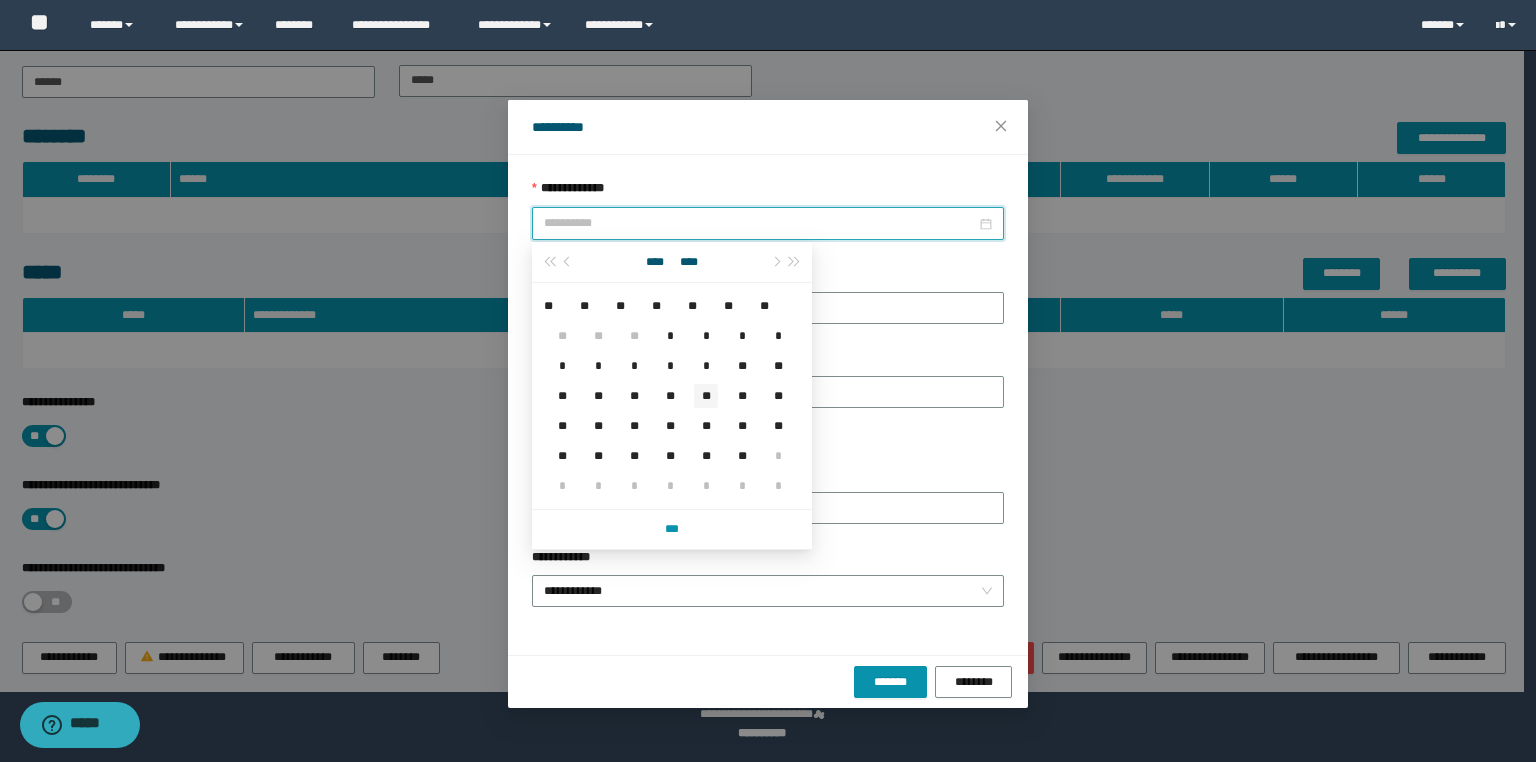 type on "**********" 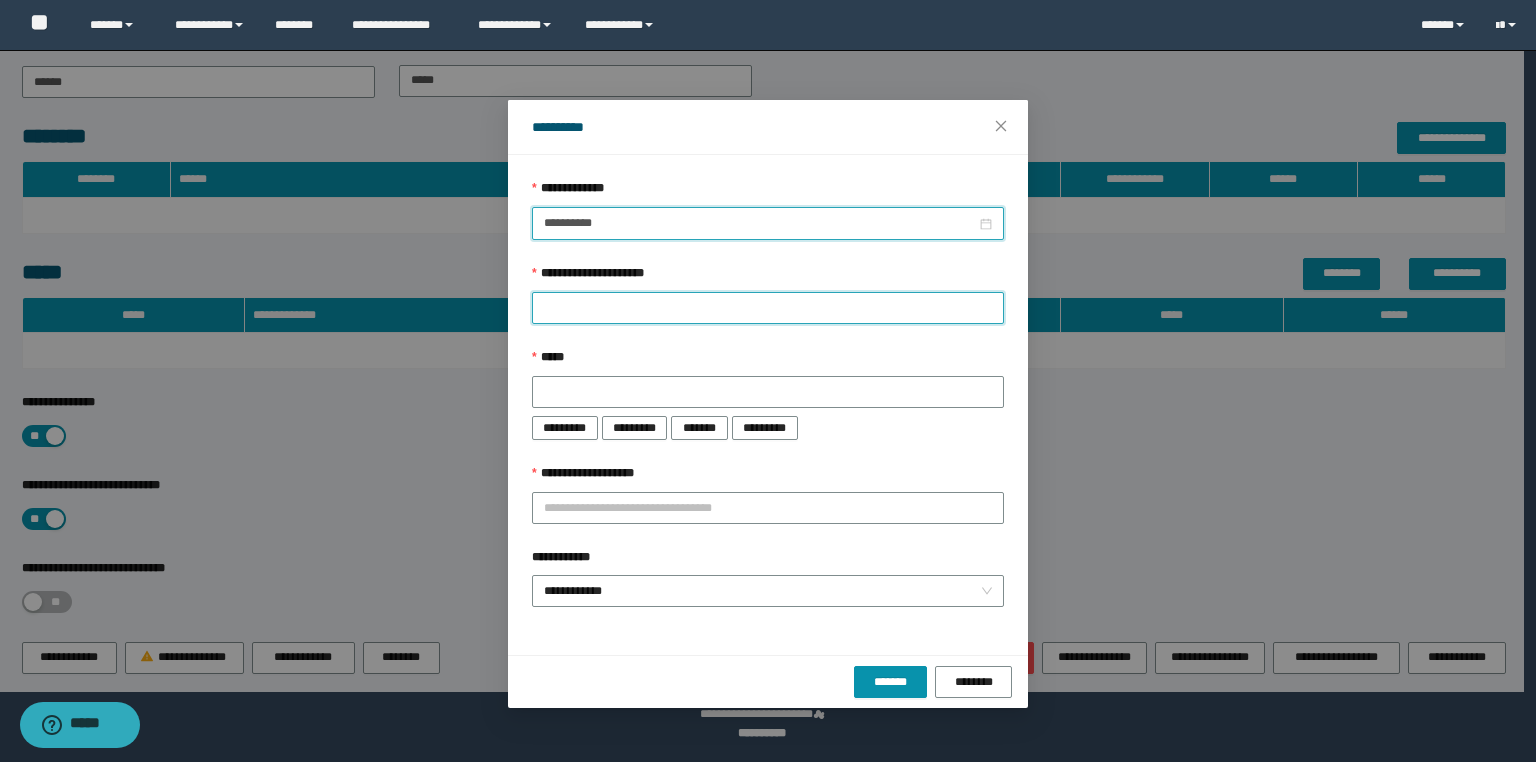 click on "**********" at bounding box center (768, 308) 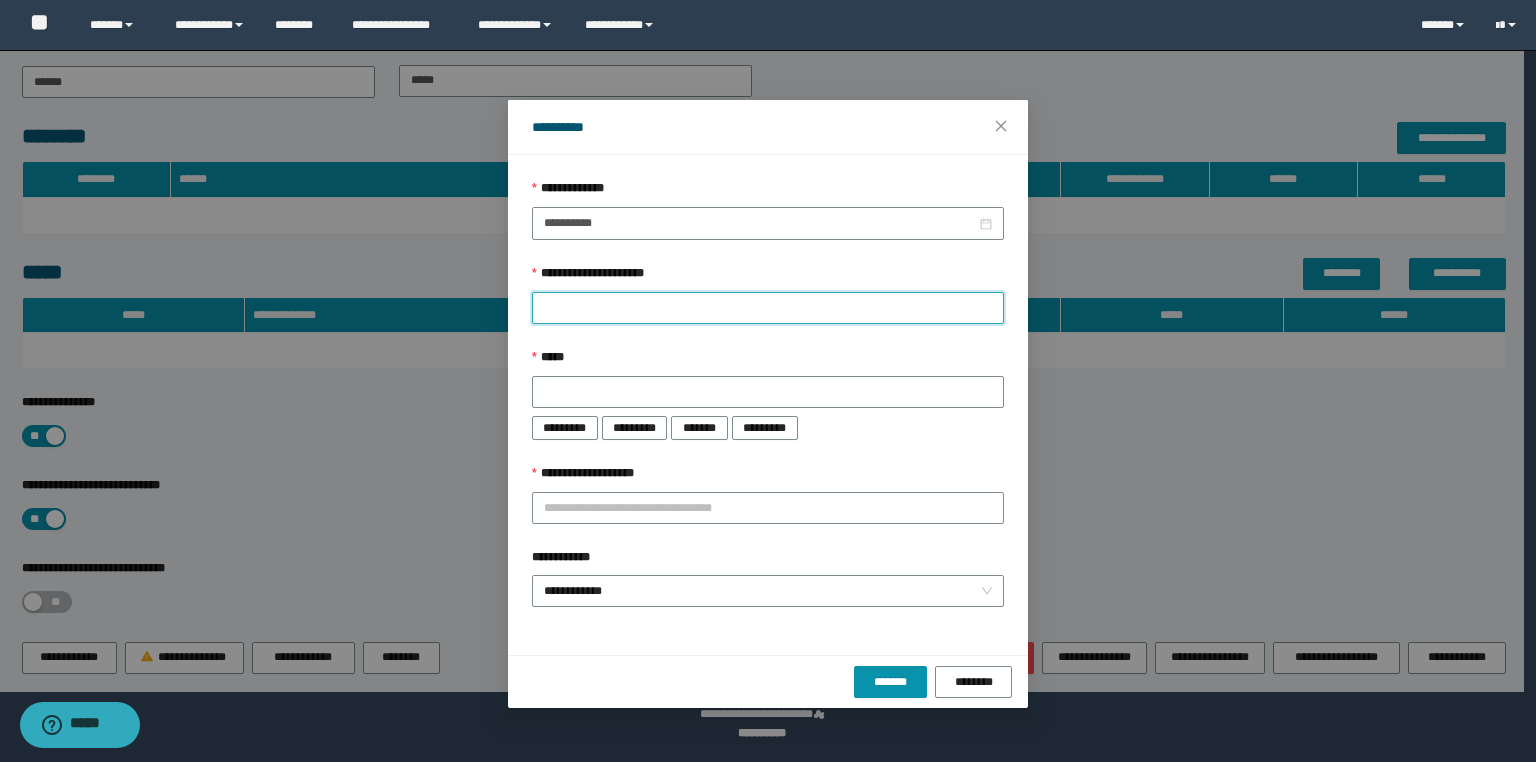 paste on "**********" 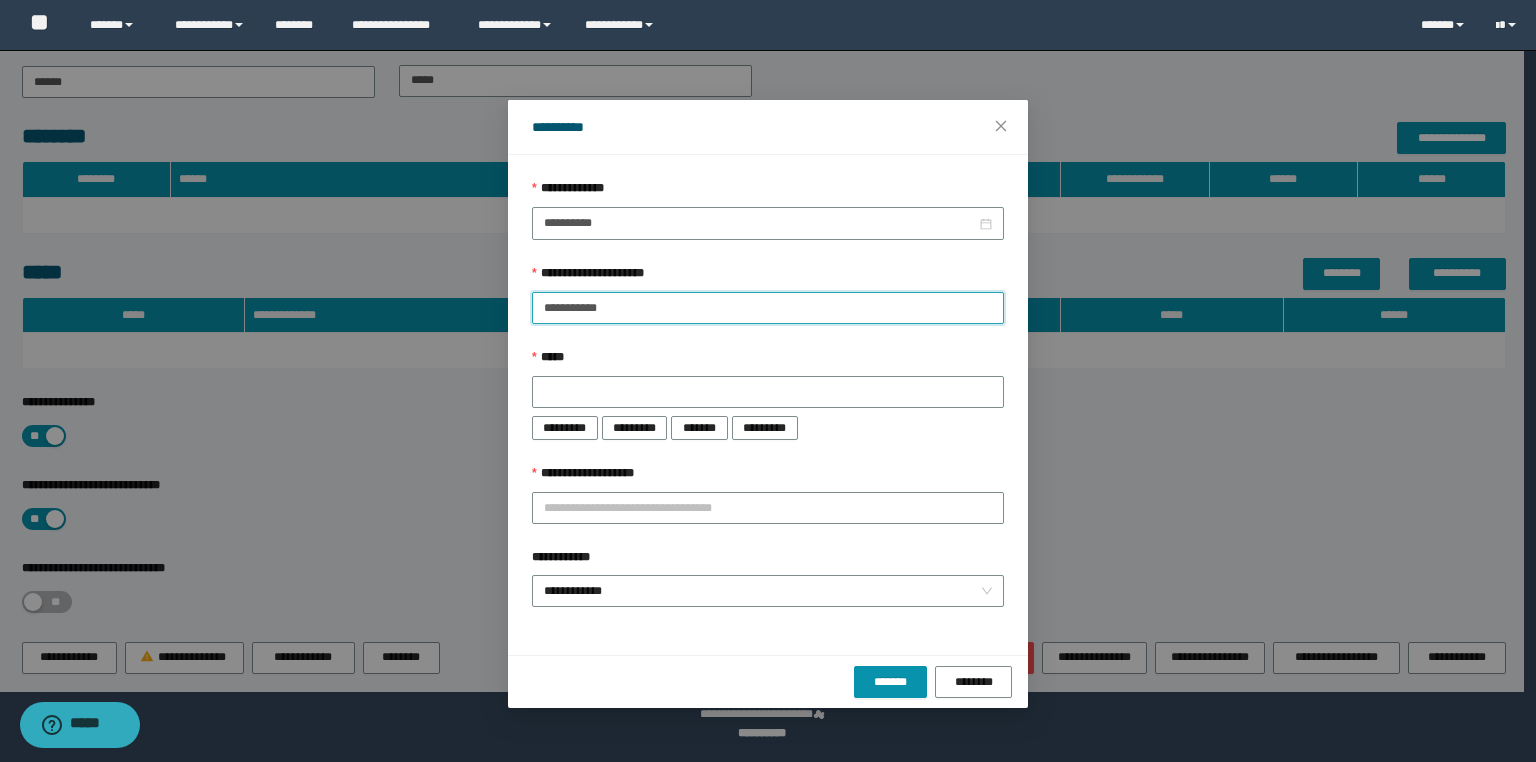 type on "**********" 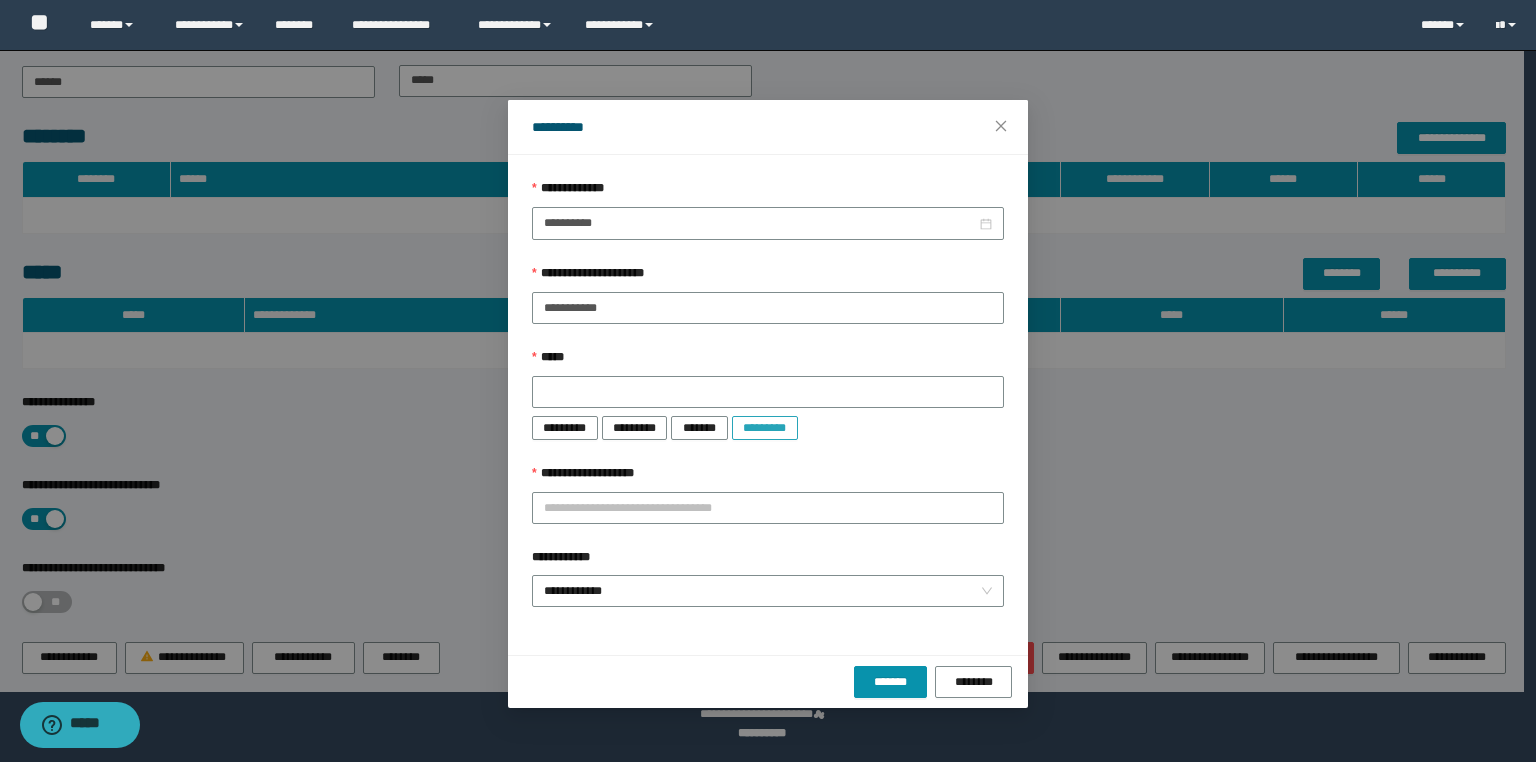 click on "*********" at bounding box center [765, 428] 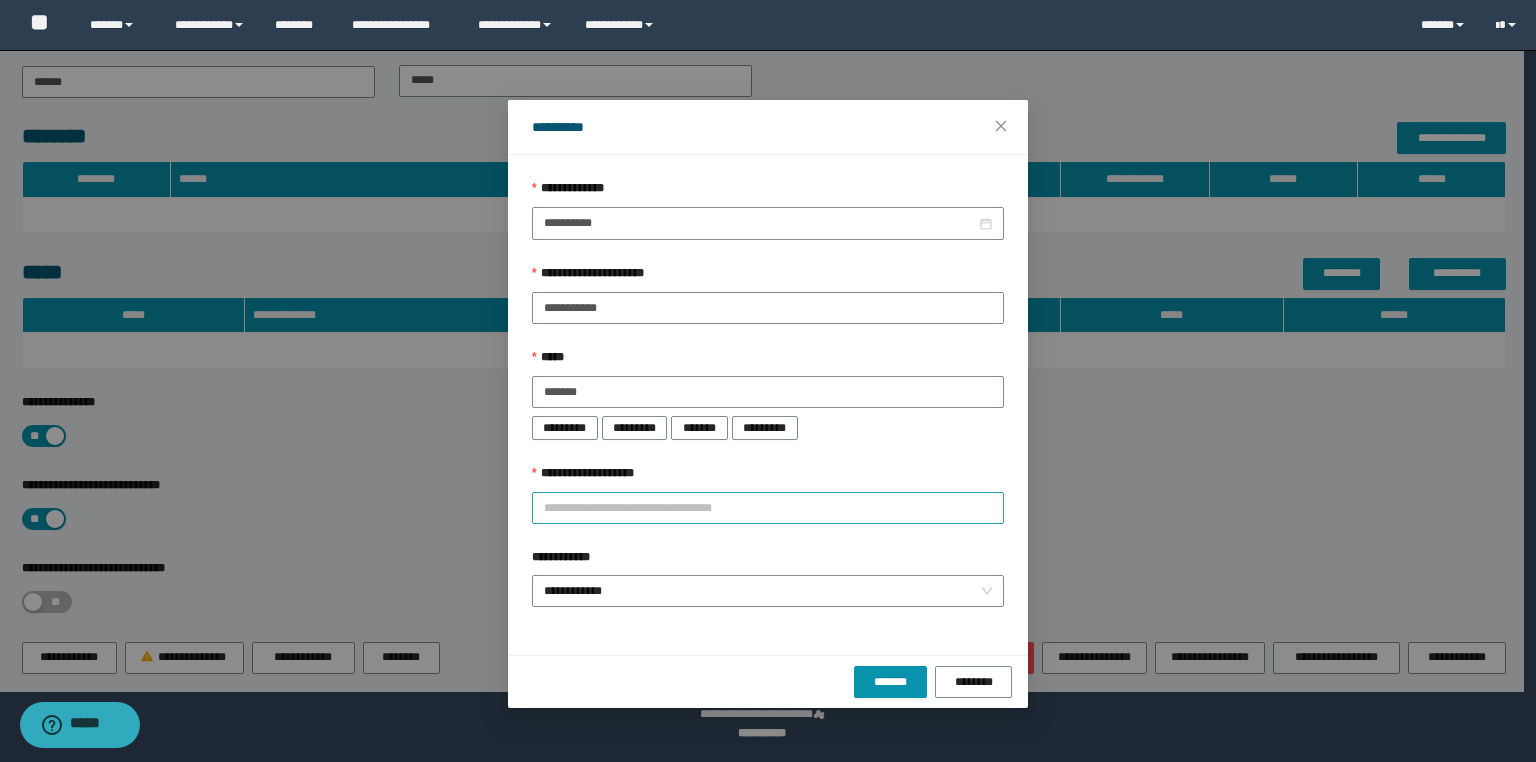 click on "**********" at bounding box center (768, 508) 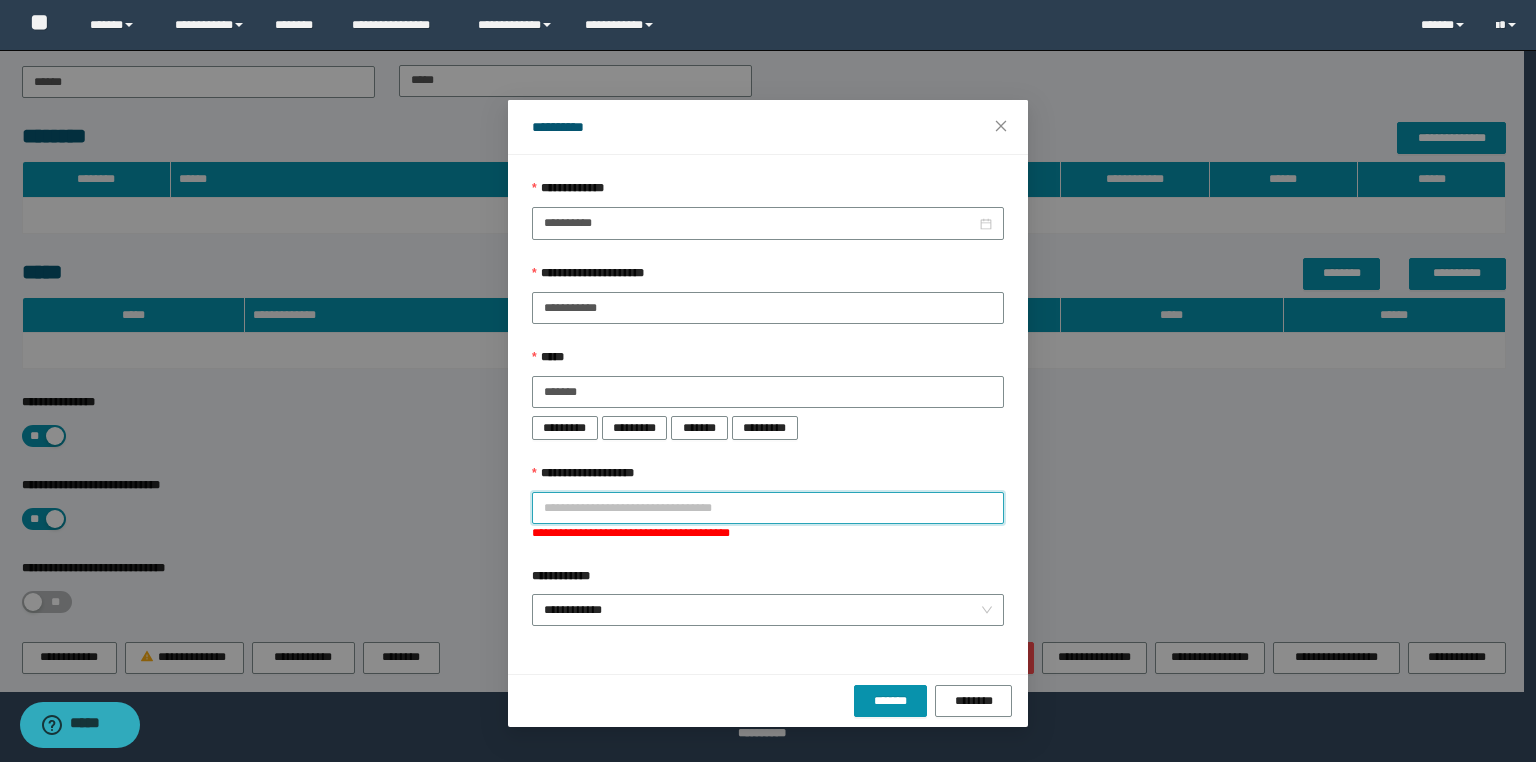 click on "**********" at bounding box center (768, 533) 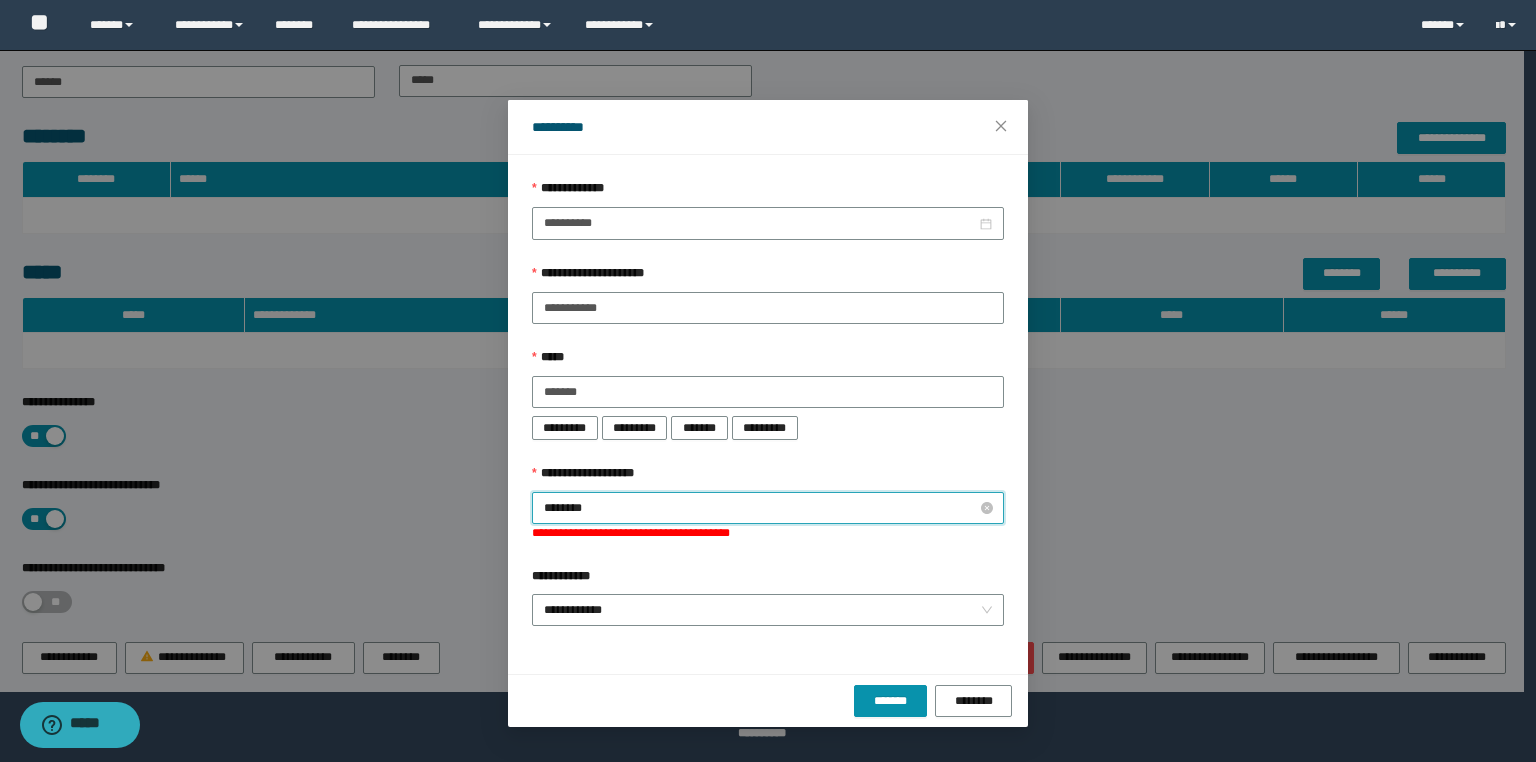 type on "*********" 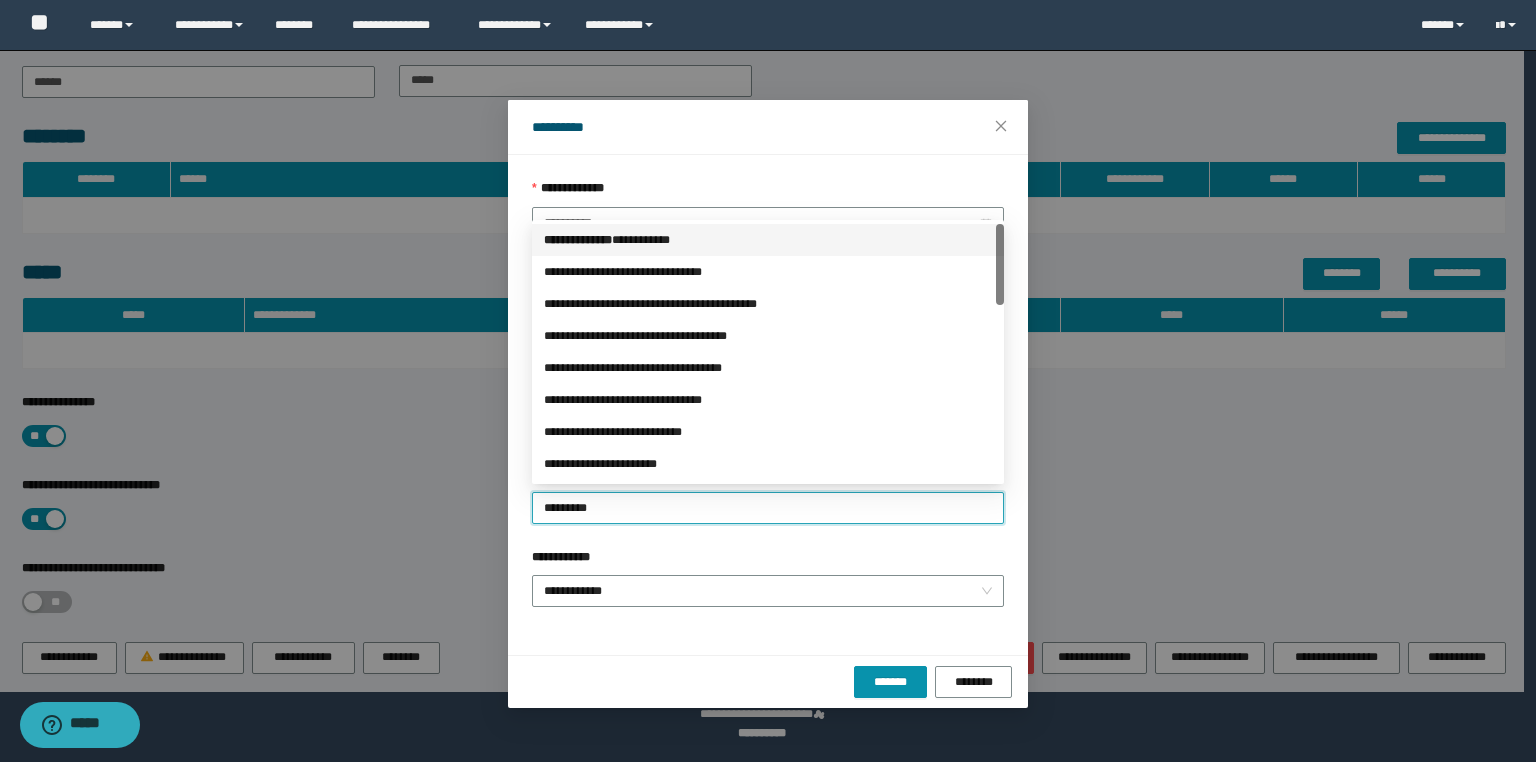 click on "*** *   *********" at bounding box center [578, 240] 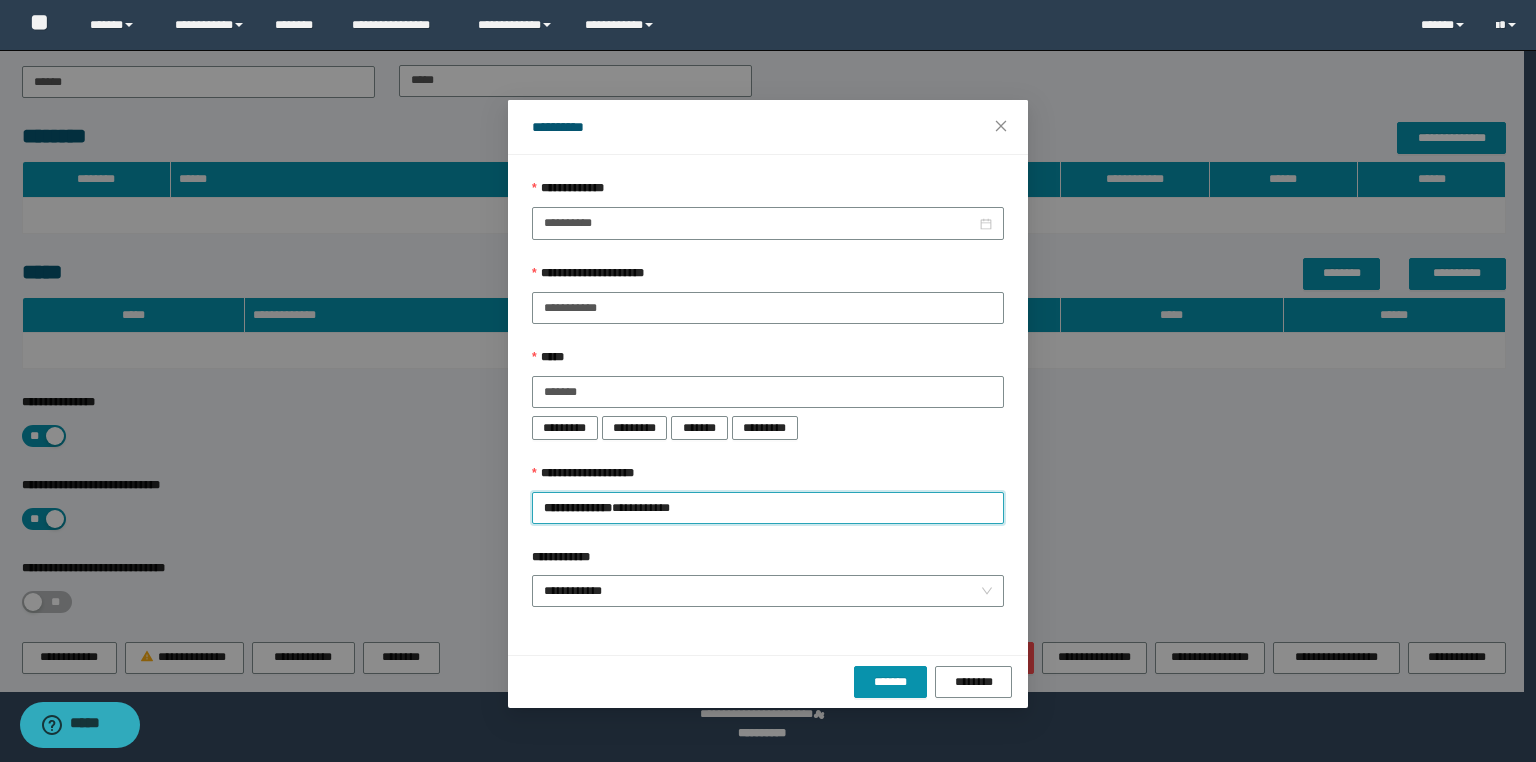 drag, startPoint x: 592, startPoint y: 573, endPoint x: 603, endPoint y: 603, distance: 31.95309 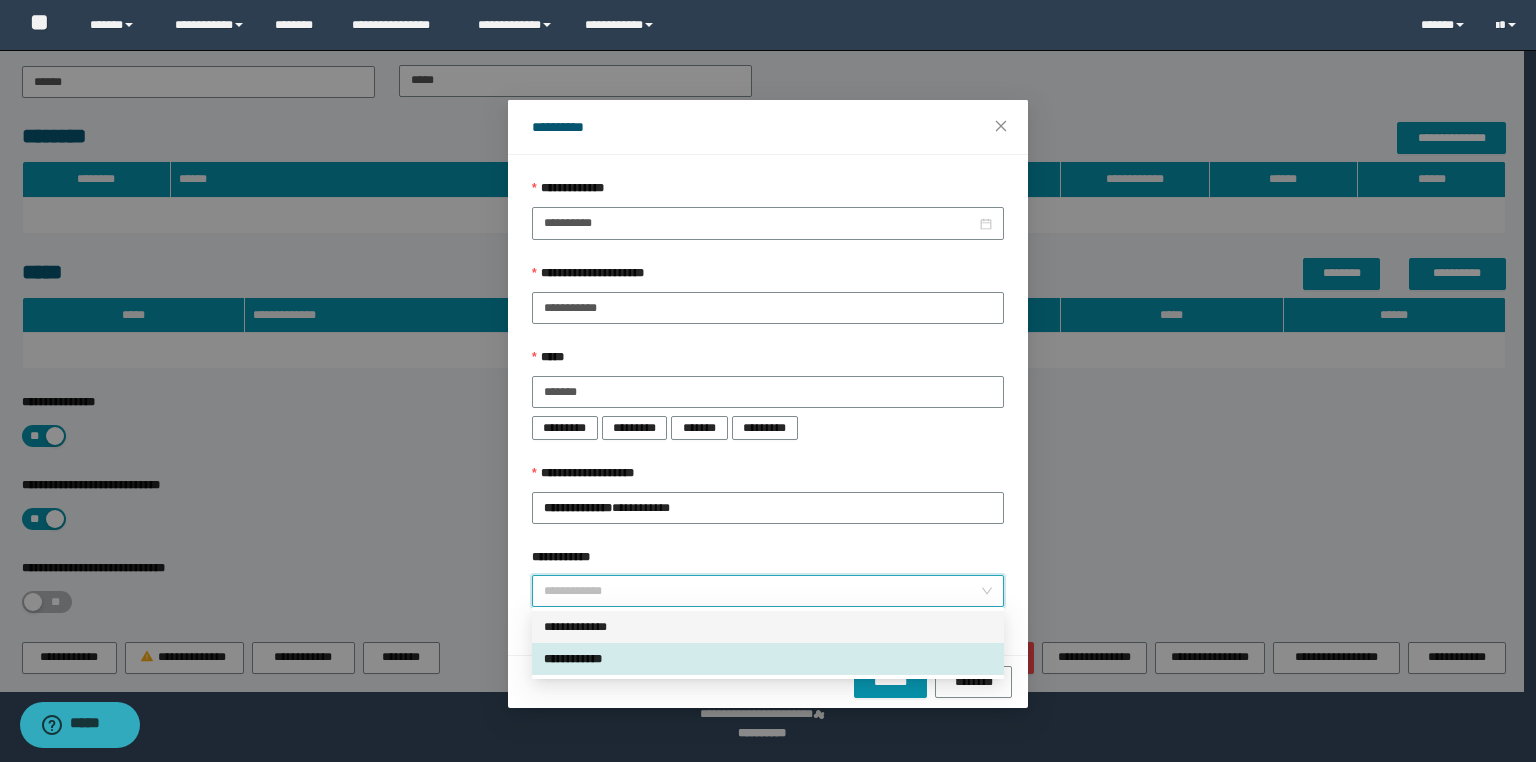 click on "**********" at bounding box center [768, 627] 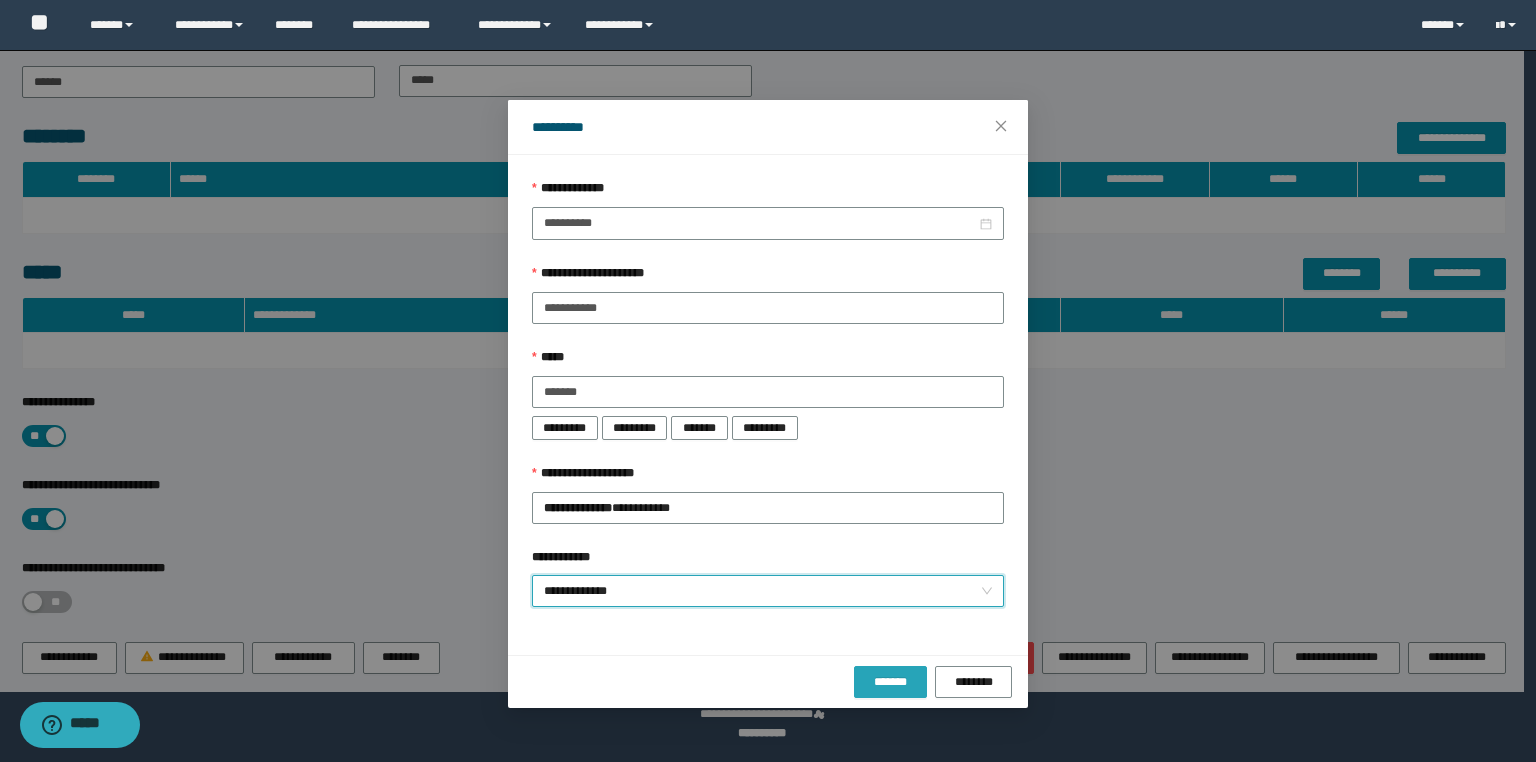 click on "*******" at bounding box center [891, 682] 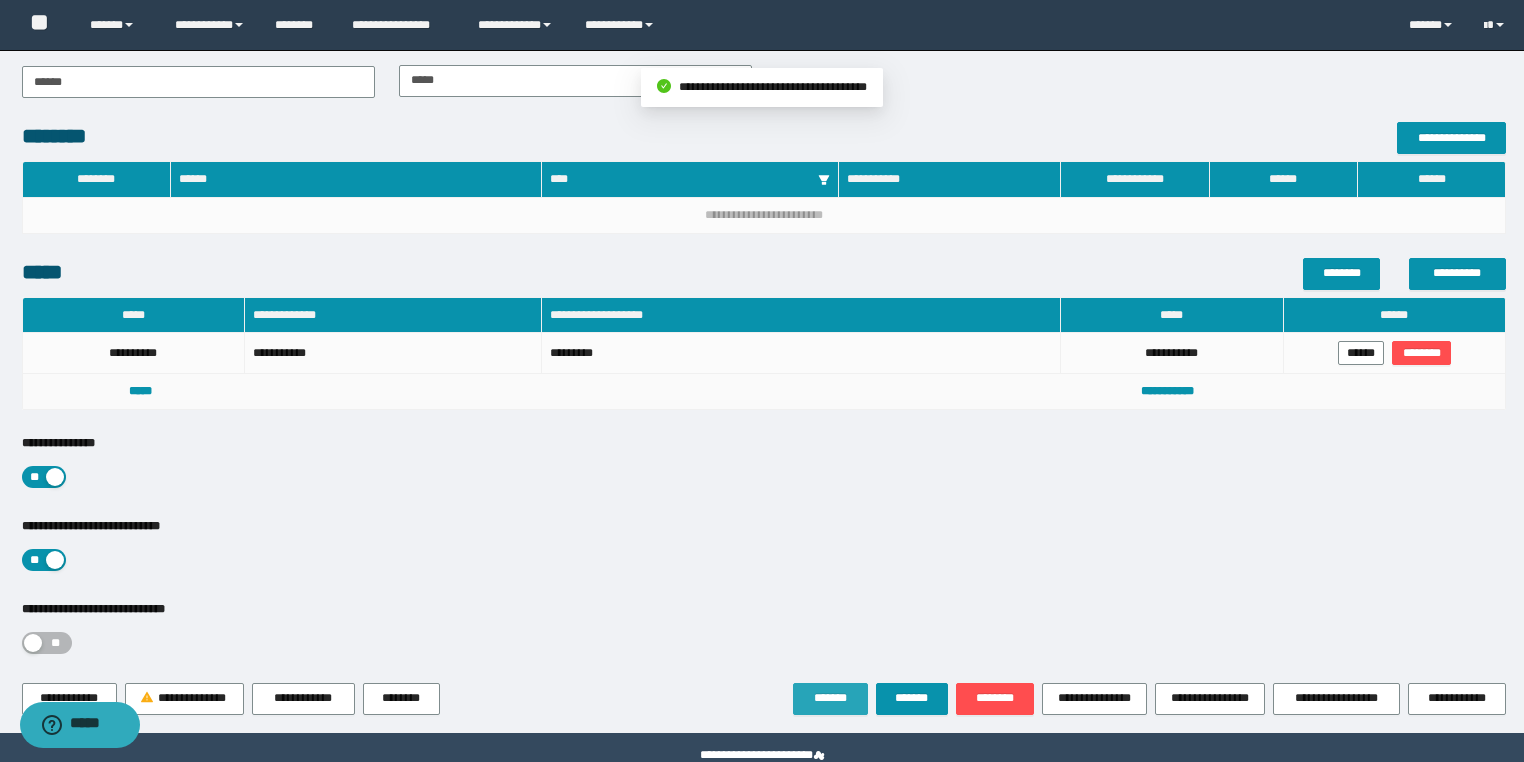 click on "*******" at bounding box center [830, 698] 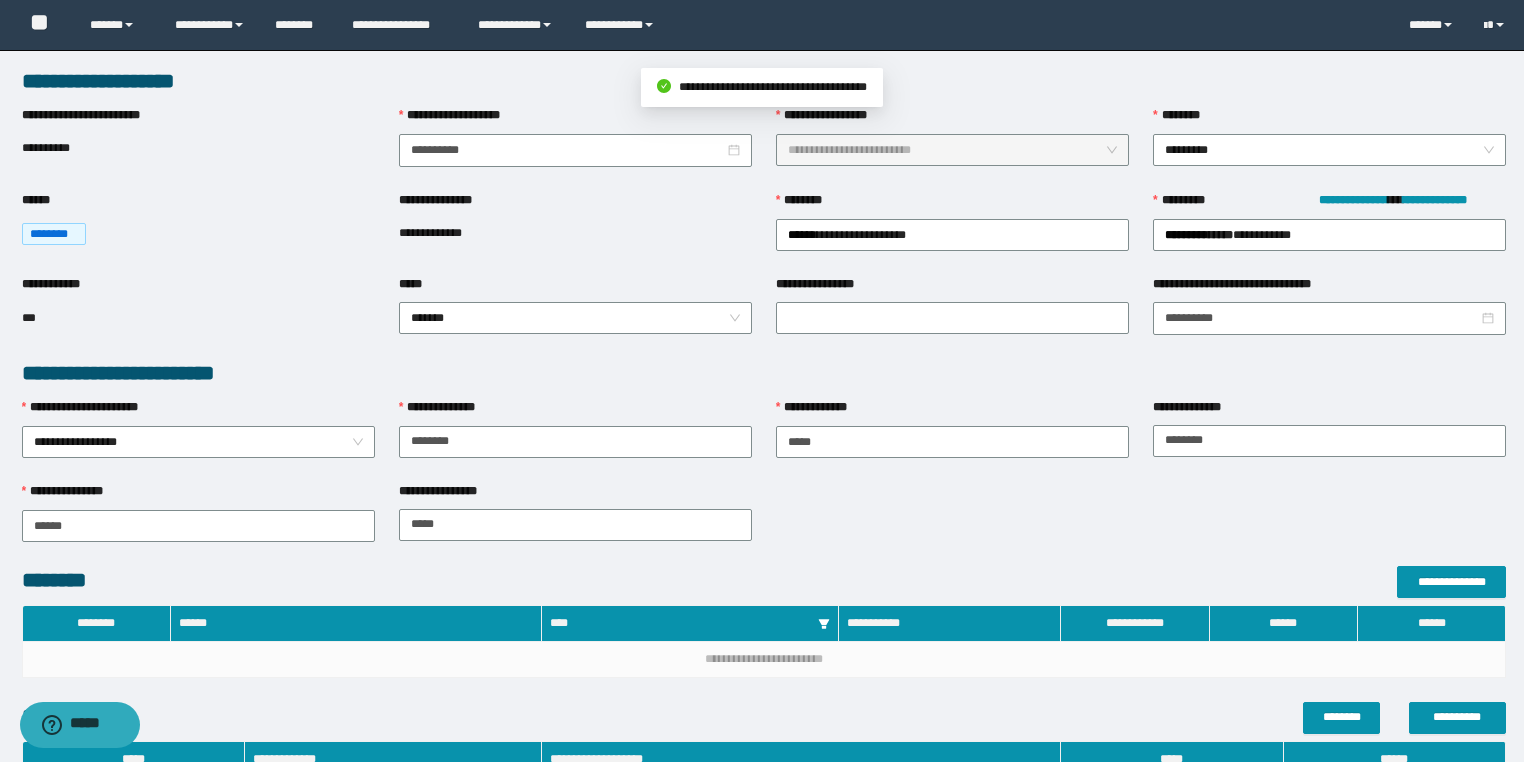 scroll, scrollTop: 0, scrollLeft: 0, axis: both 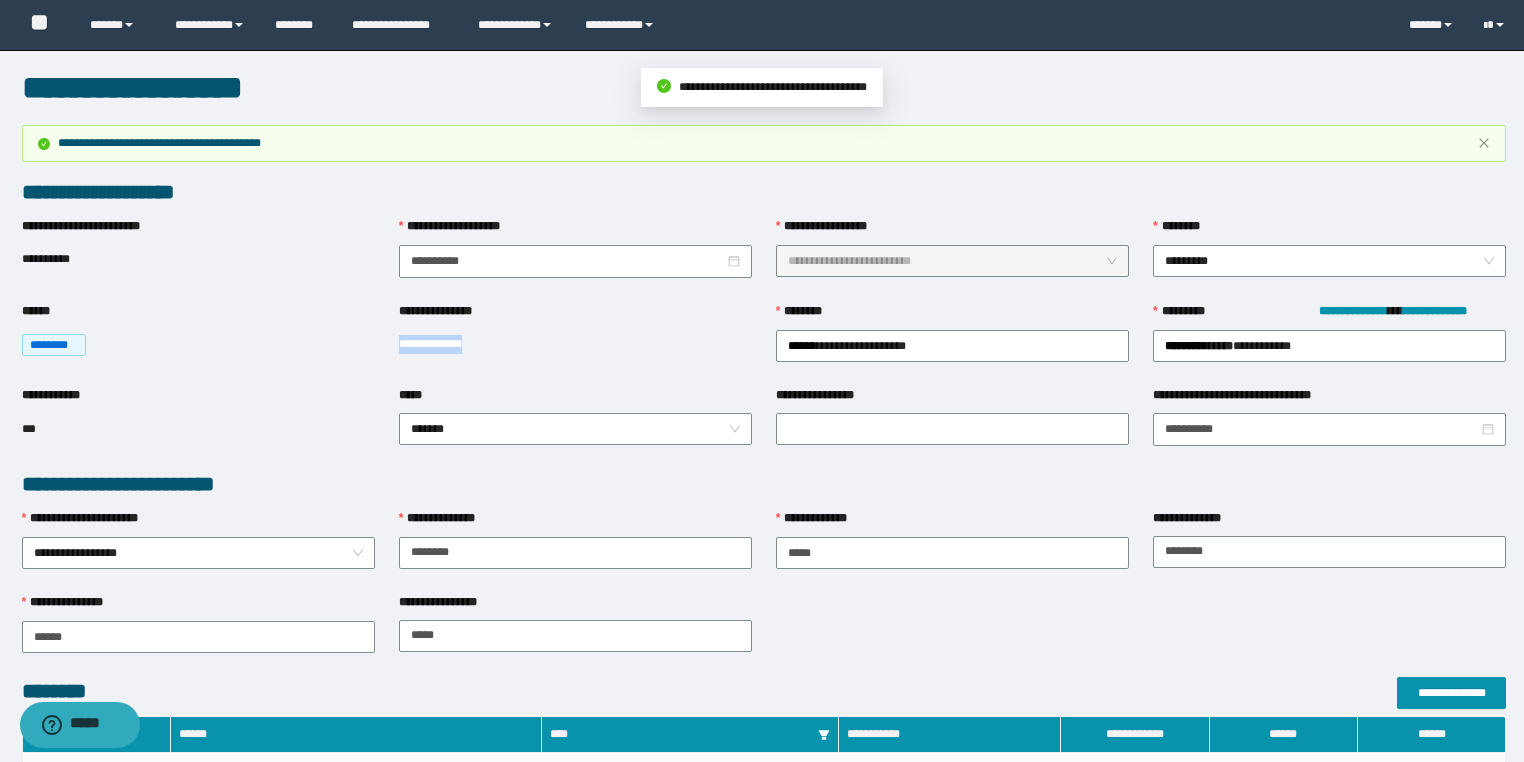 drag, startPoint x: 495, startPoint y: 350, endPoint x: 396, endPoint y: 348, distance: 99.0202 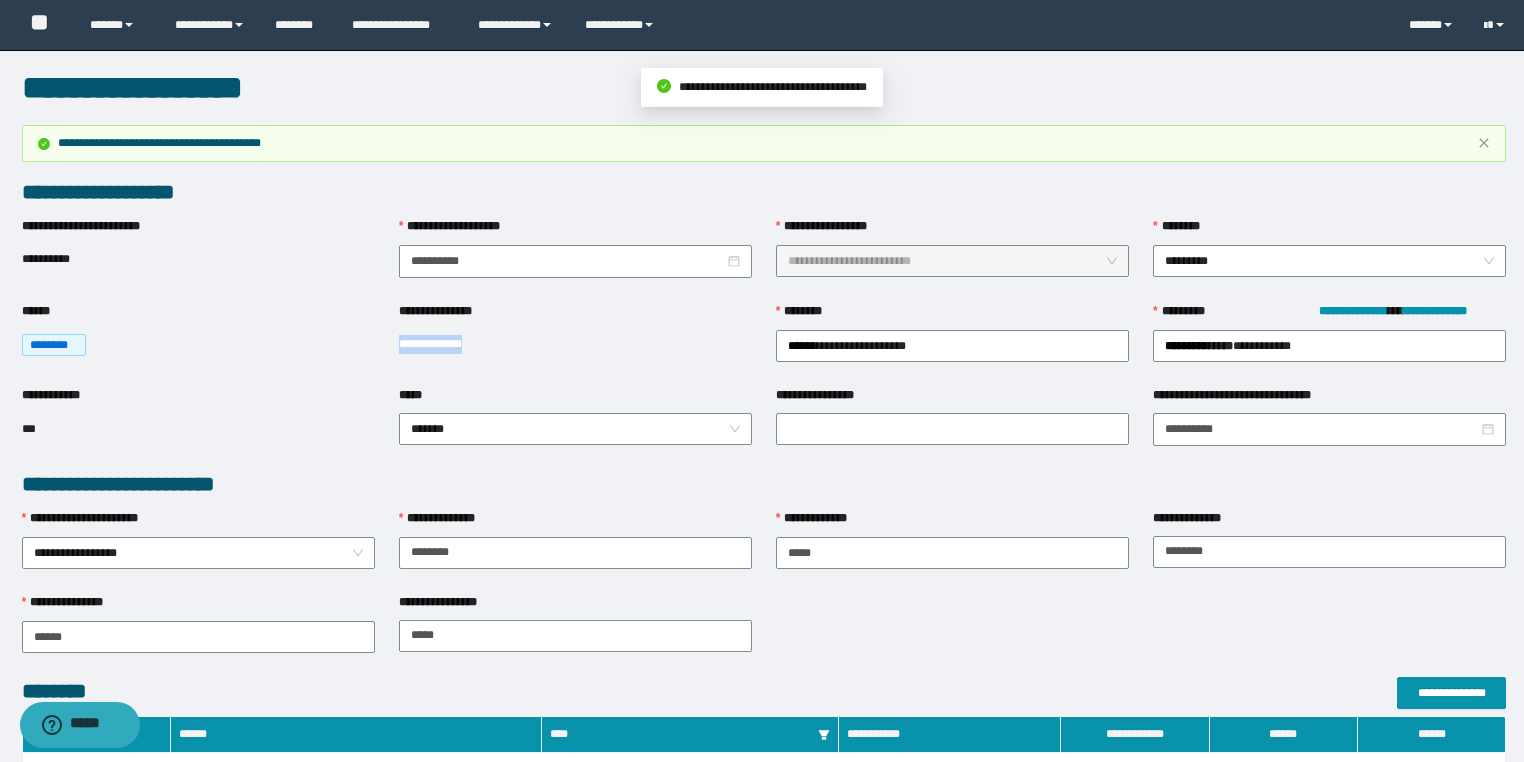 copy on "**********" 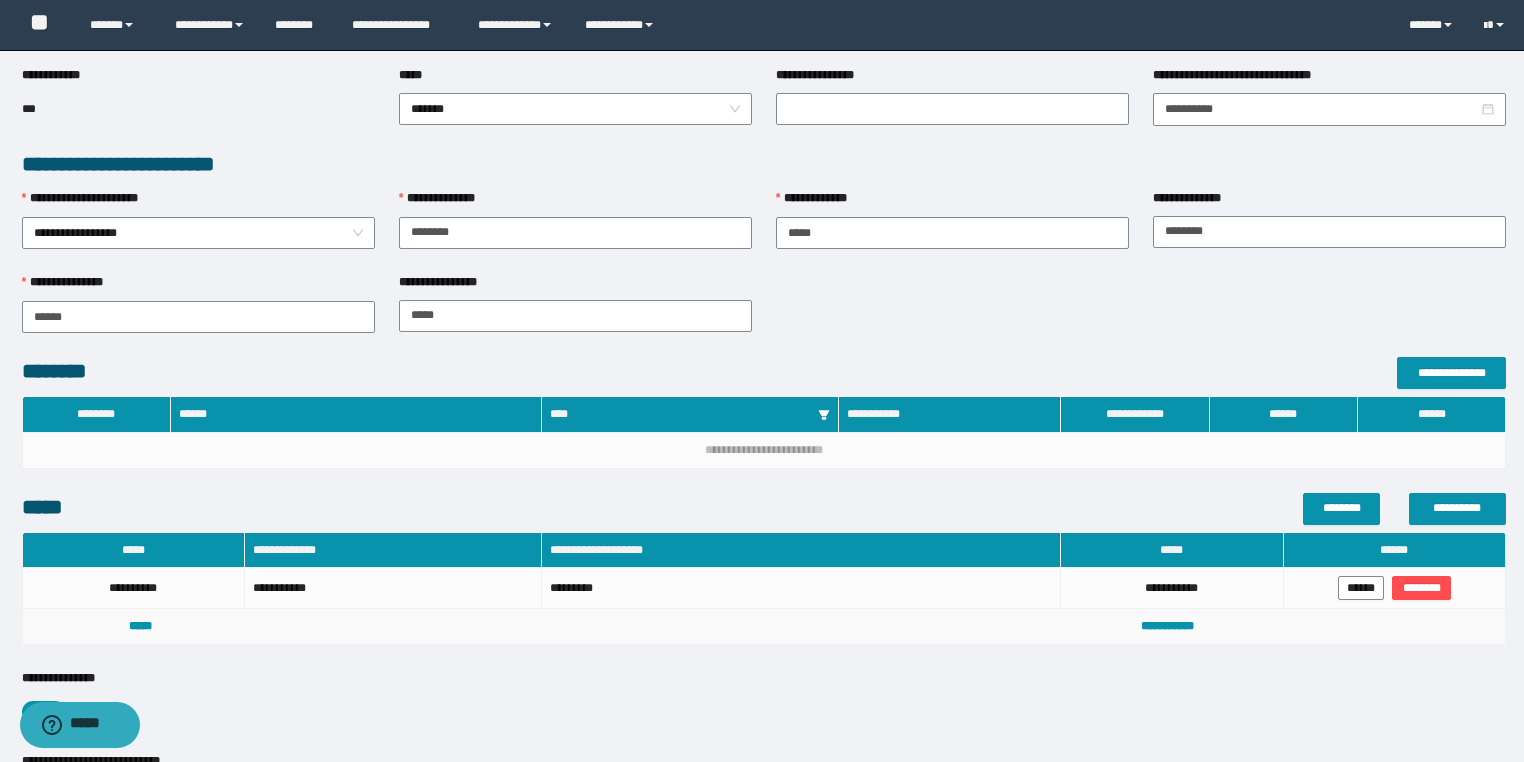 scroll, scrollTop: 596, scrollLeft: 0, axis: vertical 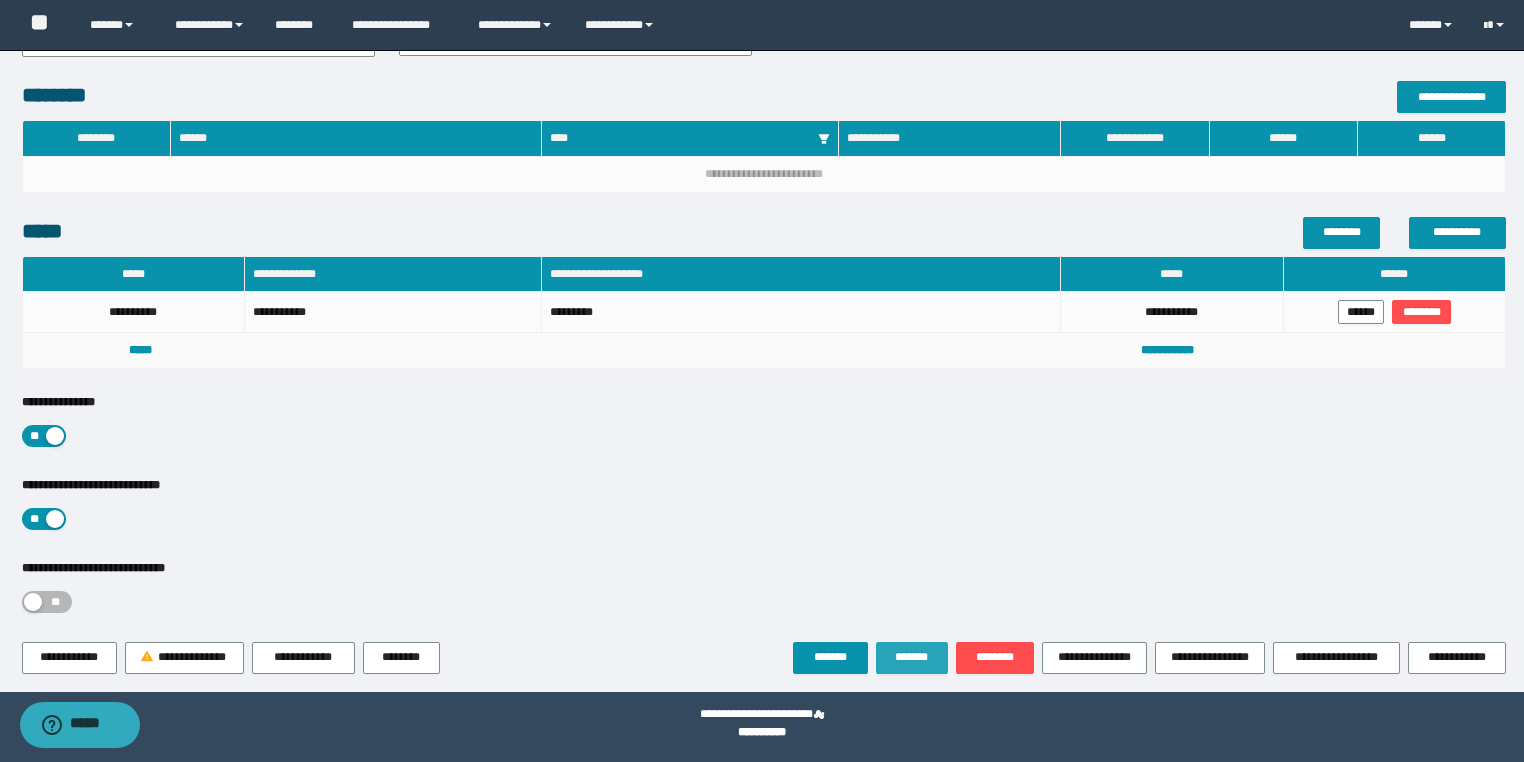 click on "*******" at bounding box center (912, 657) 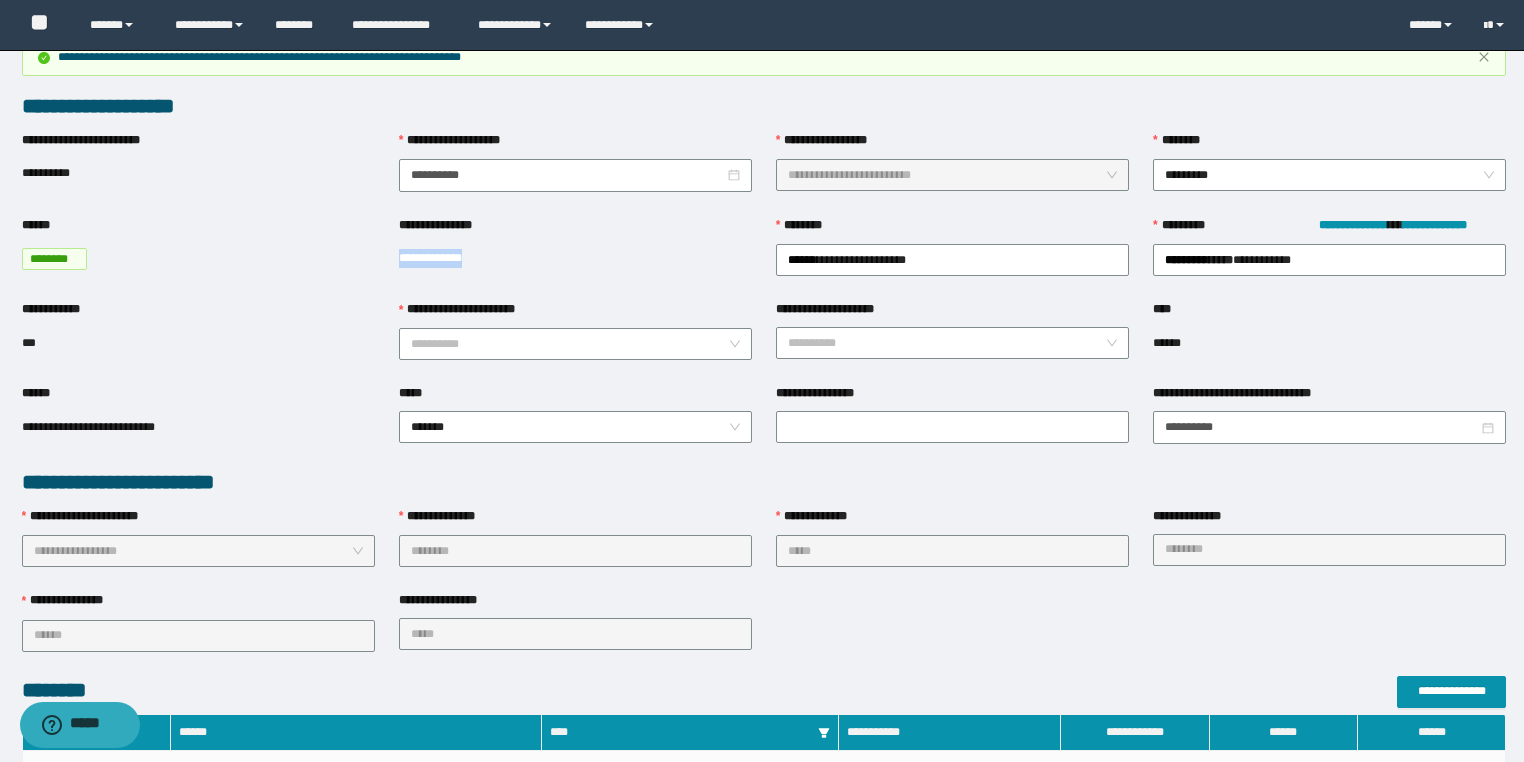 scroll, scrollTop: 0, scrollLeft: 0, axis: both 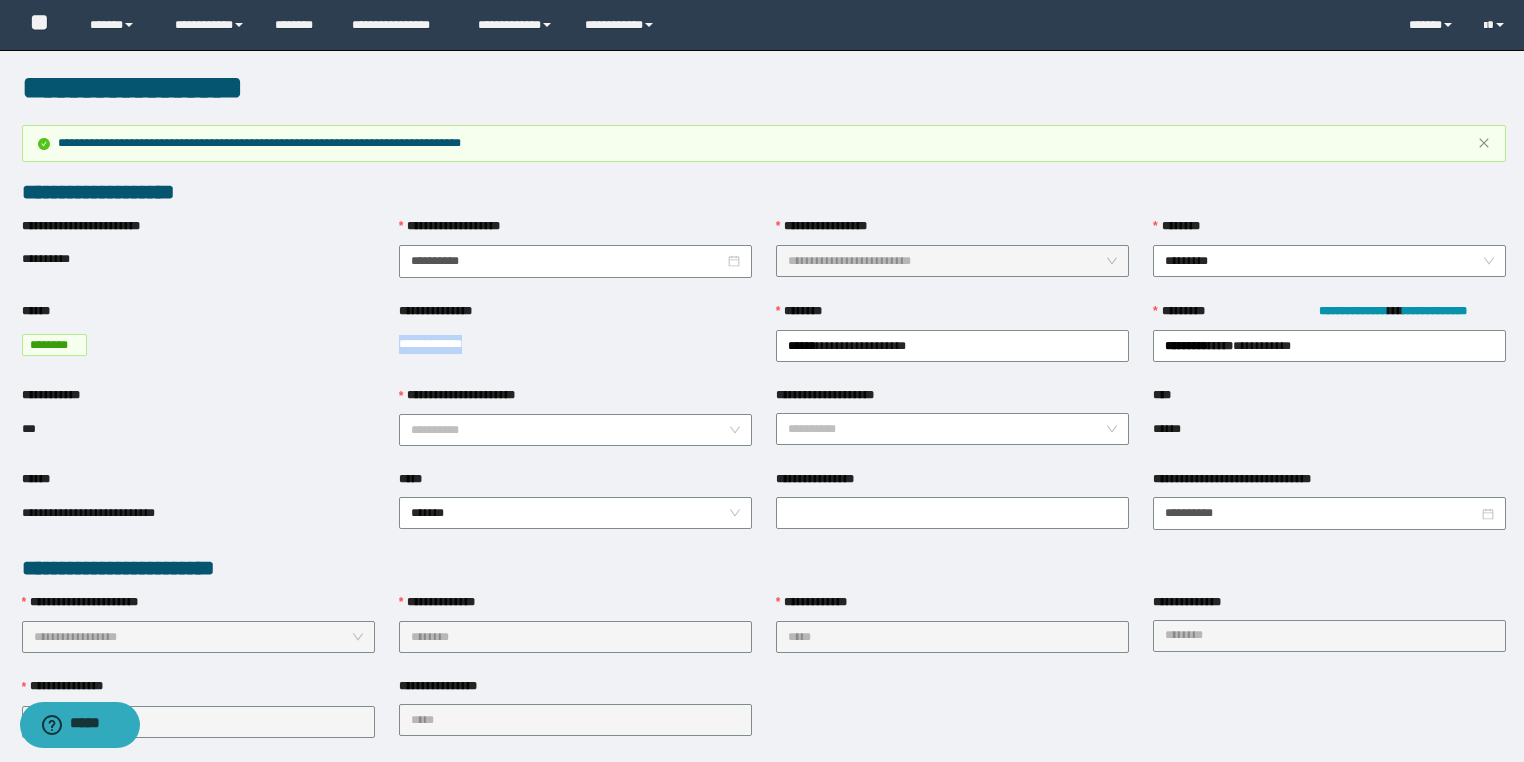 copy on "**********" 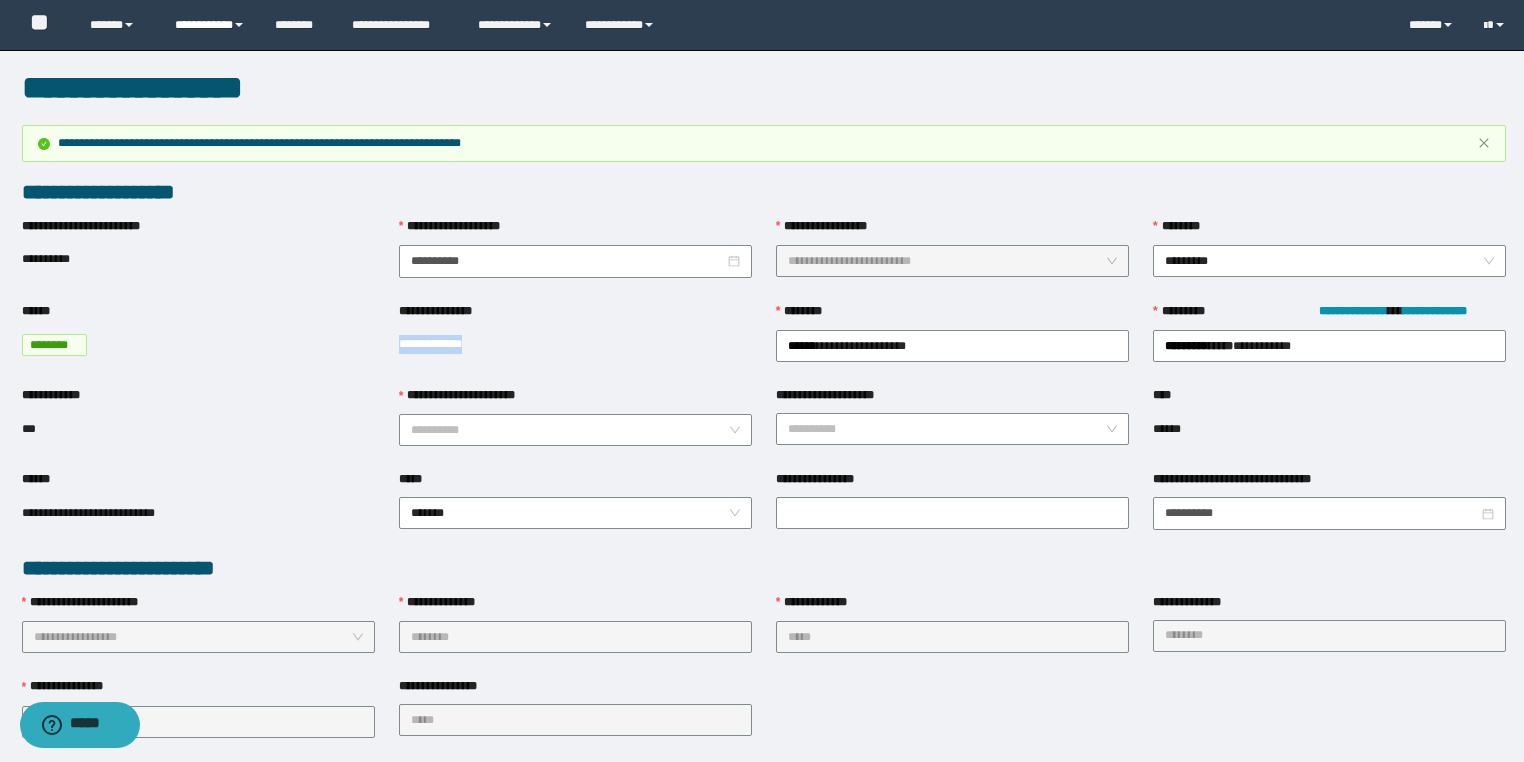 click on "**********" at bounding box center [210, 25] 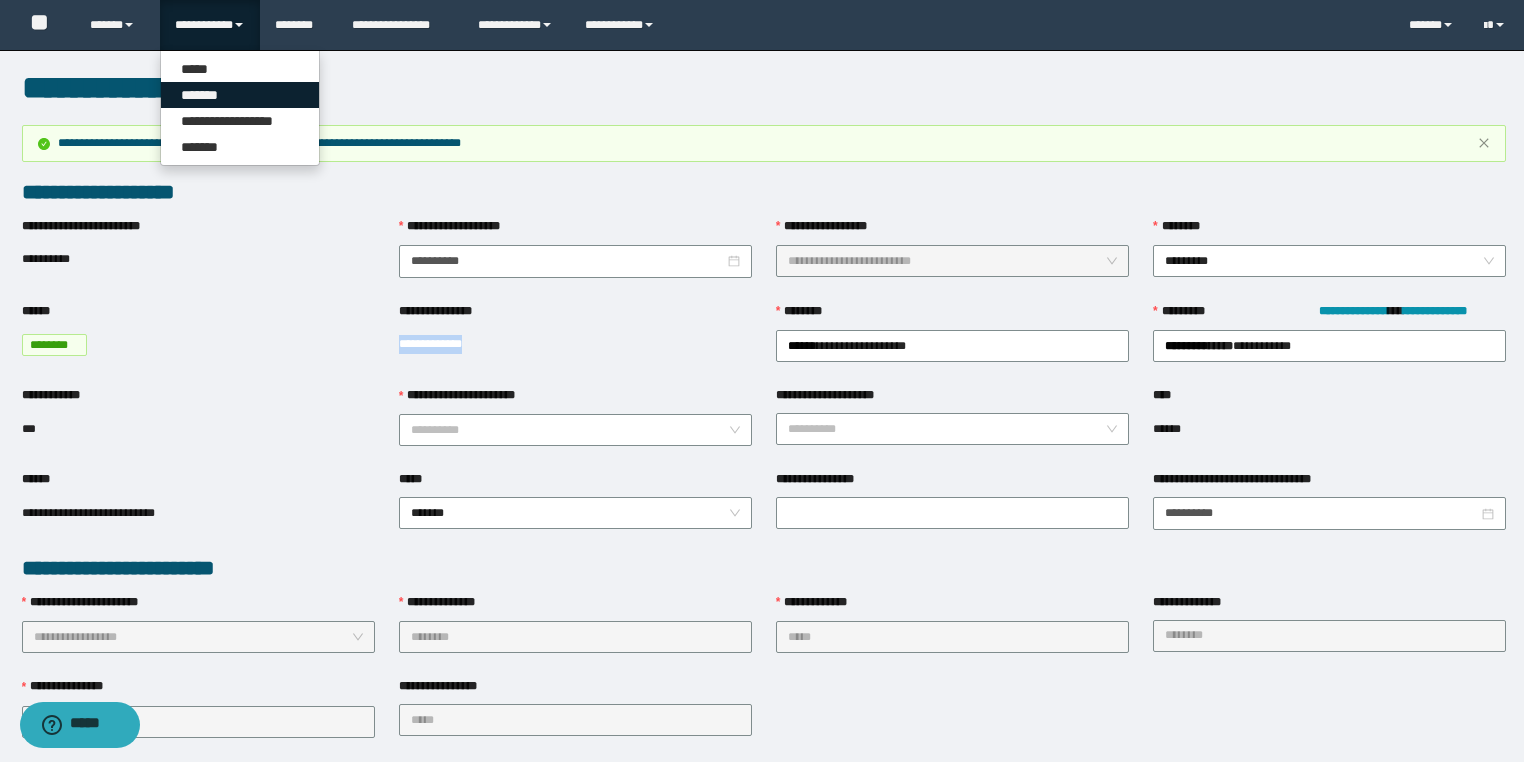 click on "*******" at bounding box center (240, 95) 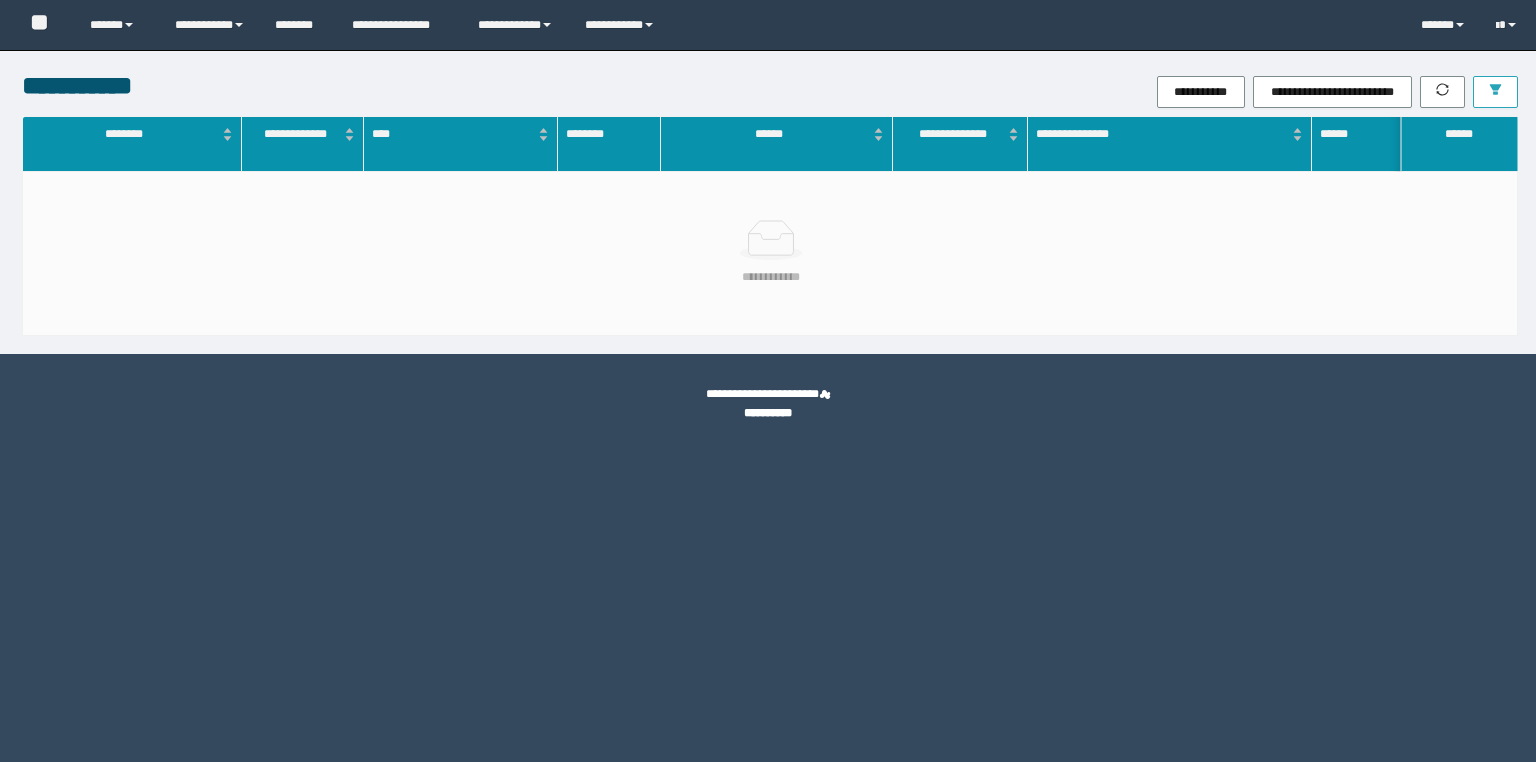 scroll, scrollTop: 0, scrollLeft: 0, axis: both 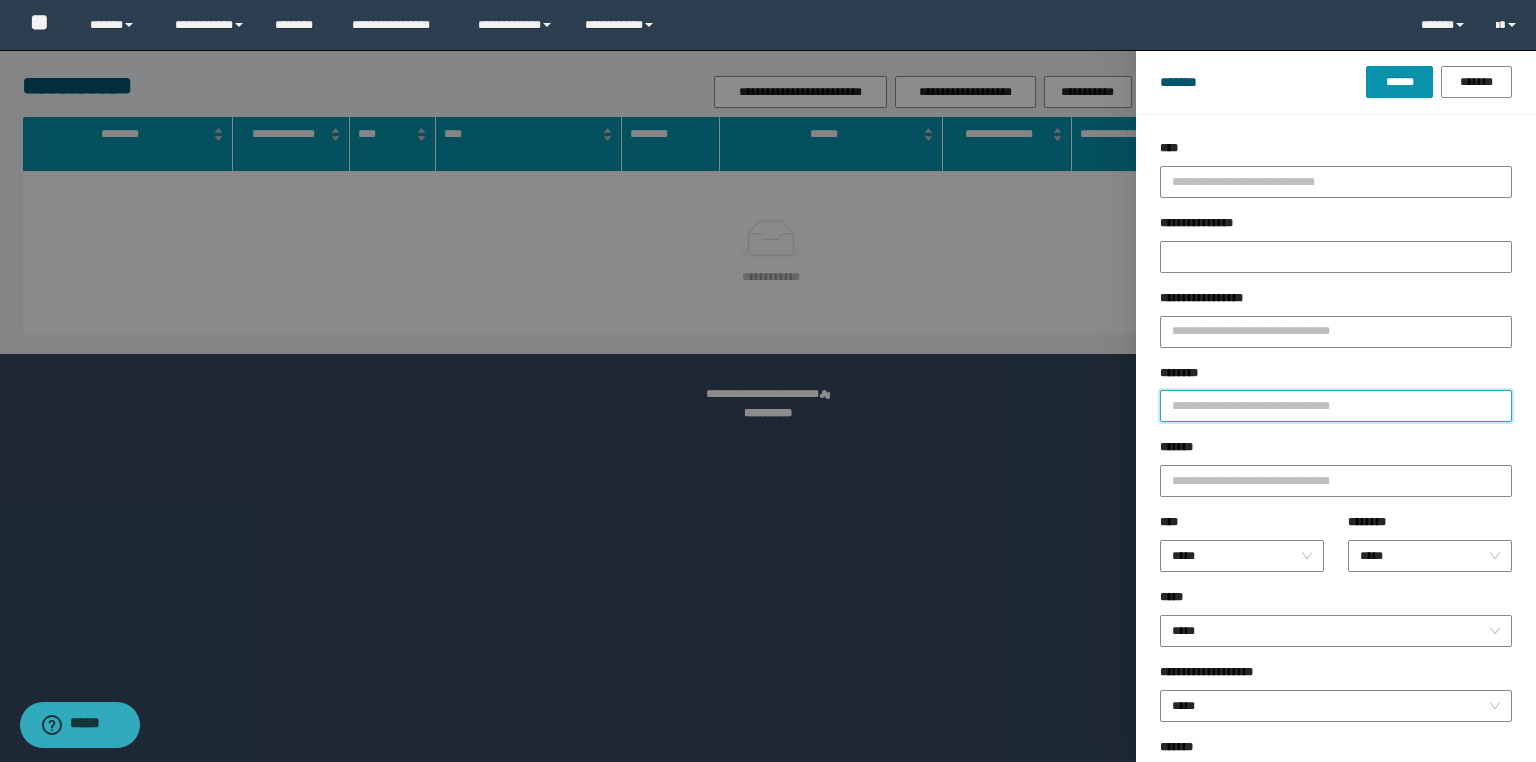 click on "********" at bounding box center (1336, 406) 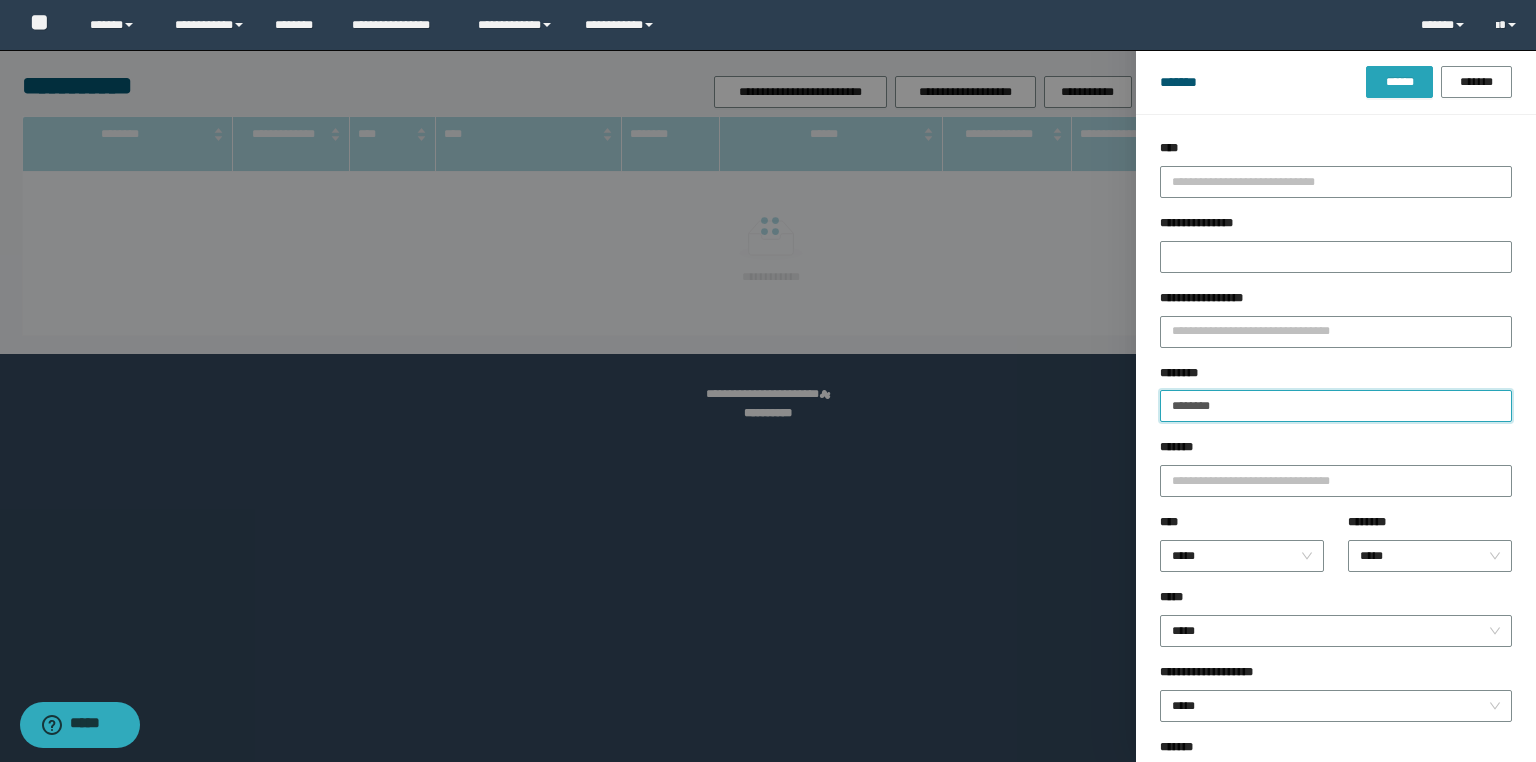 type on "********" 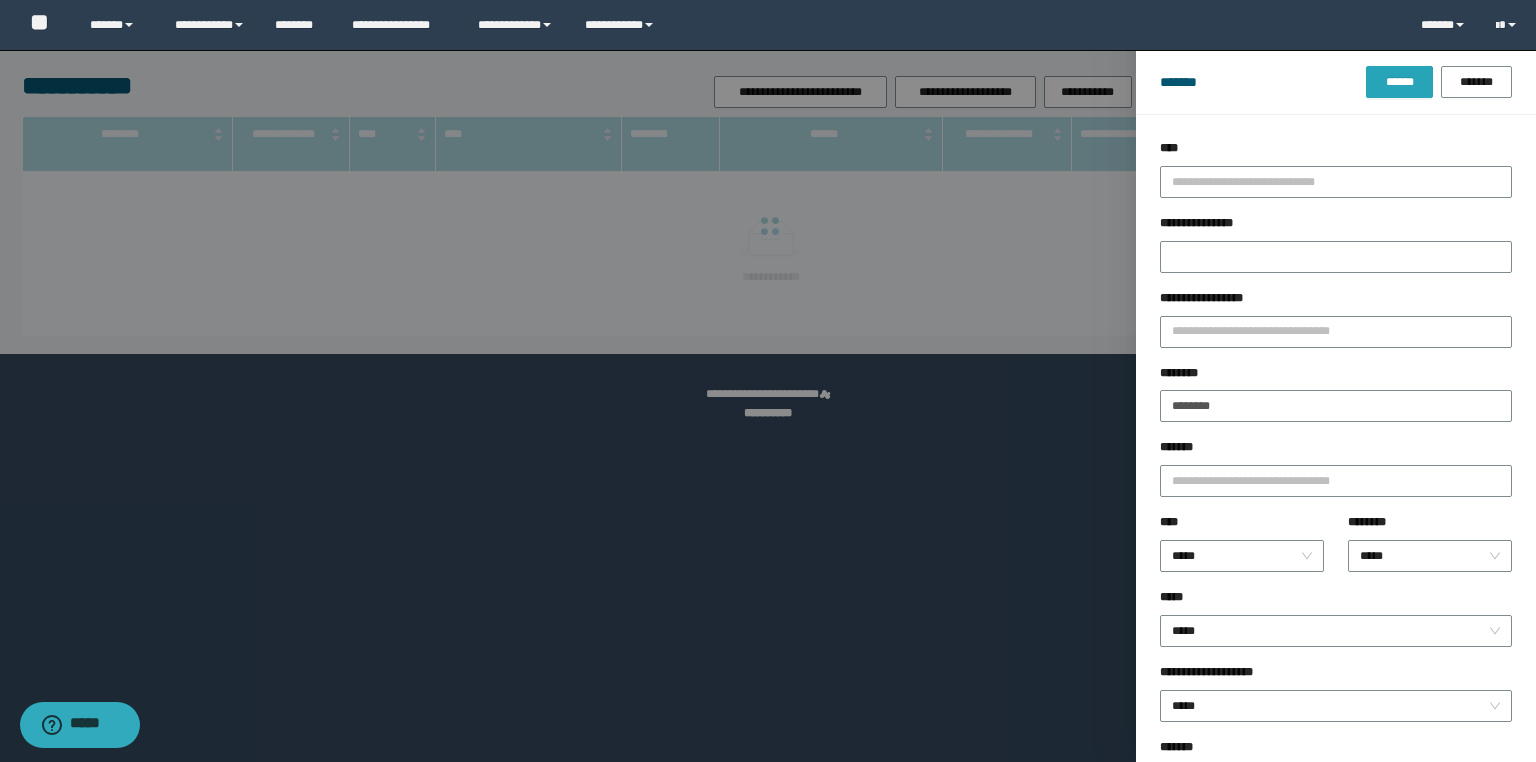 click on "******" at bounding box center [1399, 82] 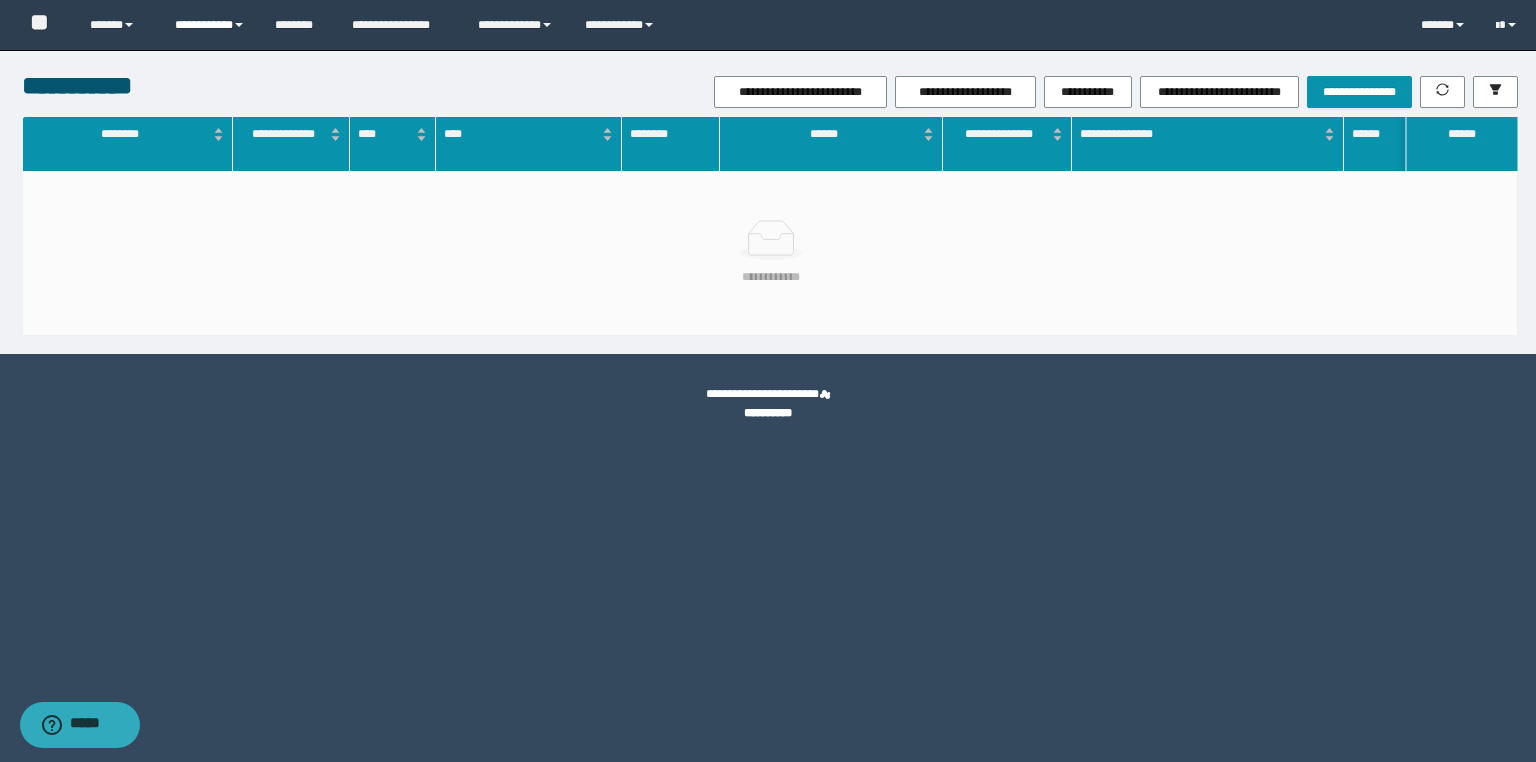 click on "**********" at bounding box center (210, 25) 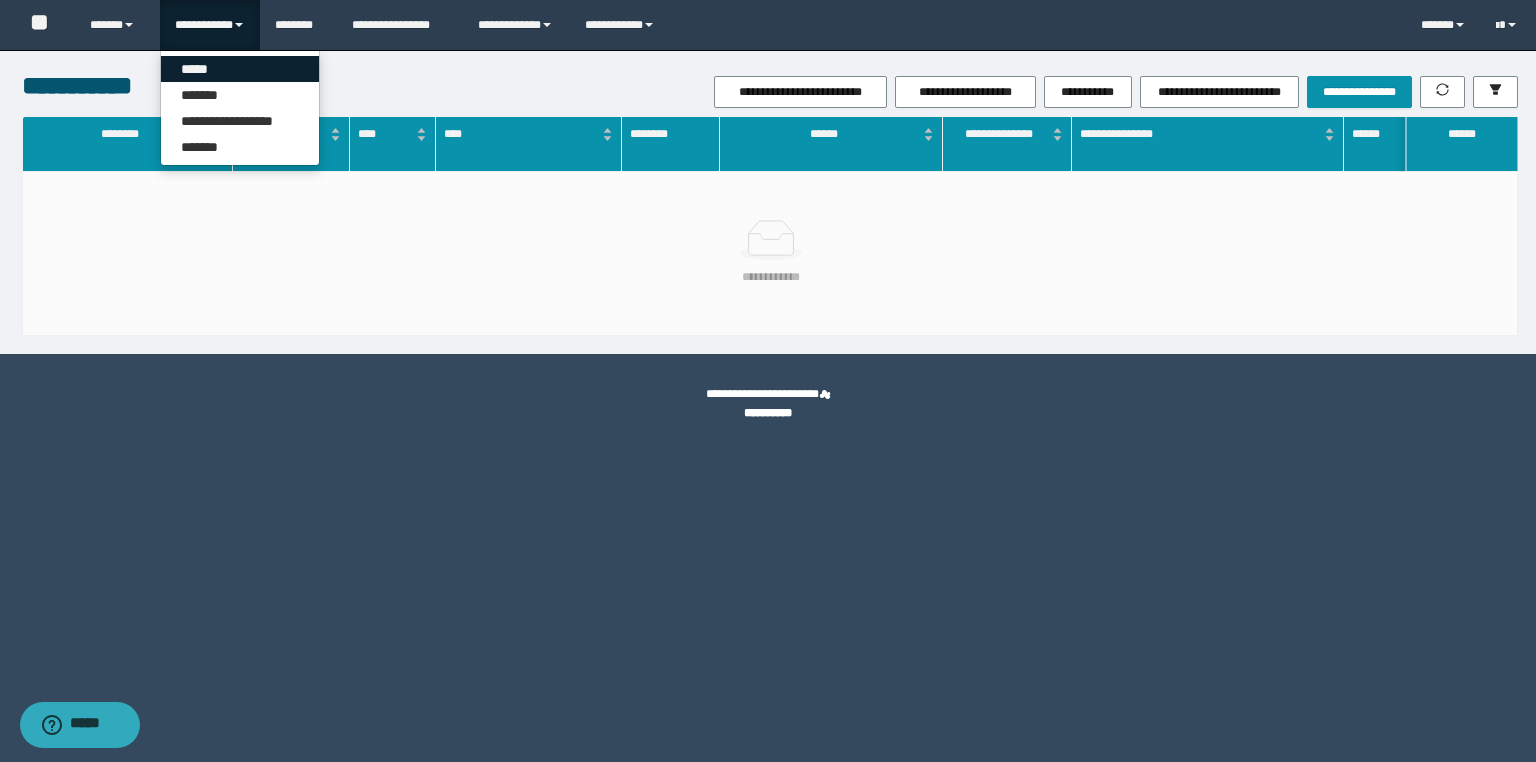 click on "*****" at bounding box center (240, 69) 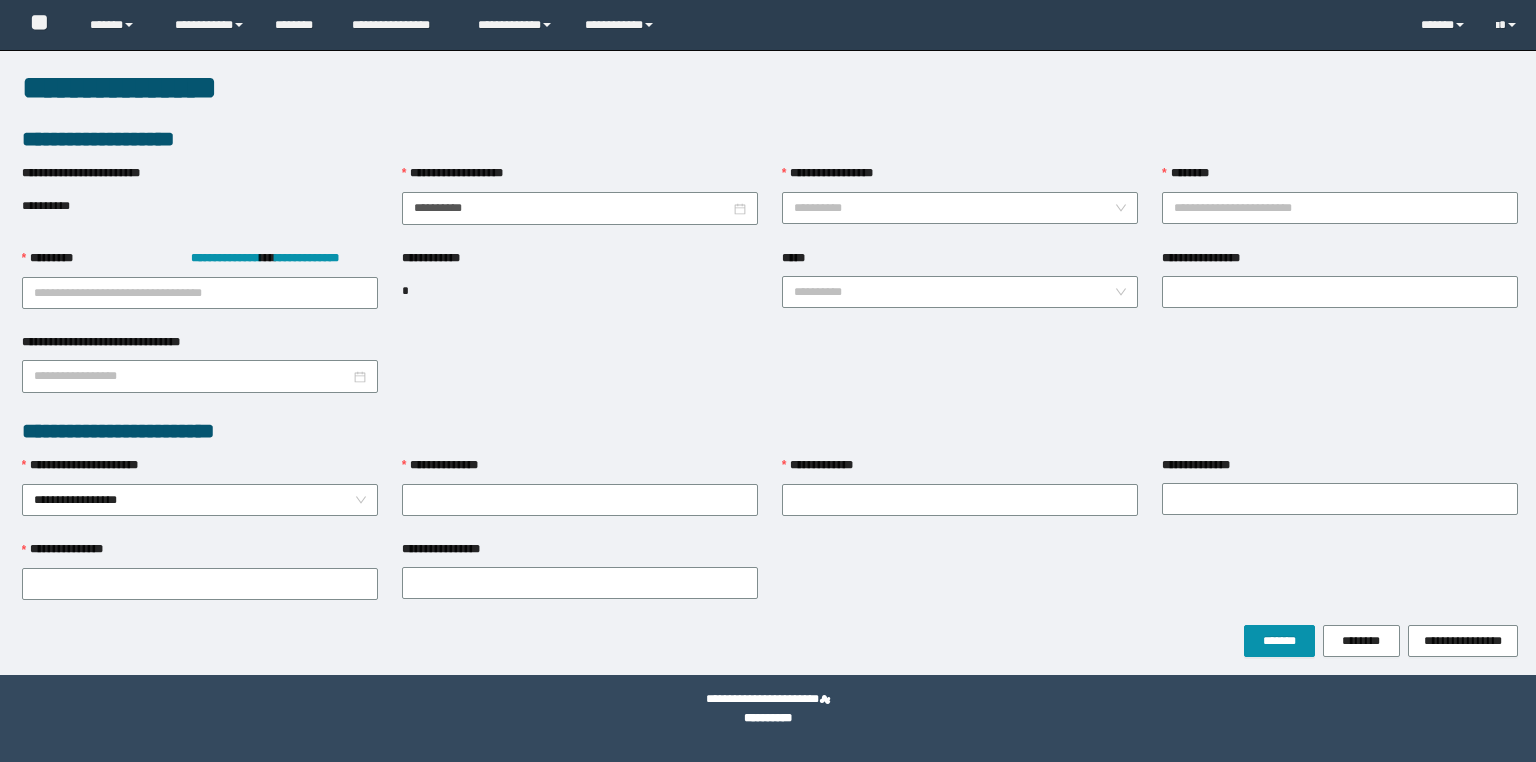 scroll, scrollTop: 0, scrollLeft: 0, axis: both 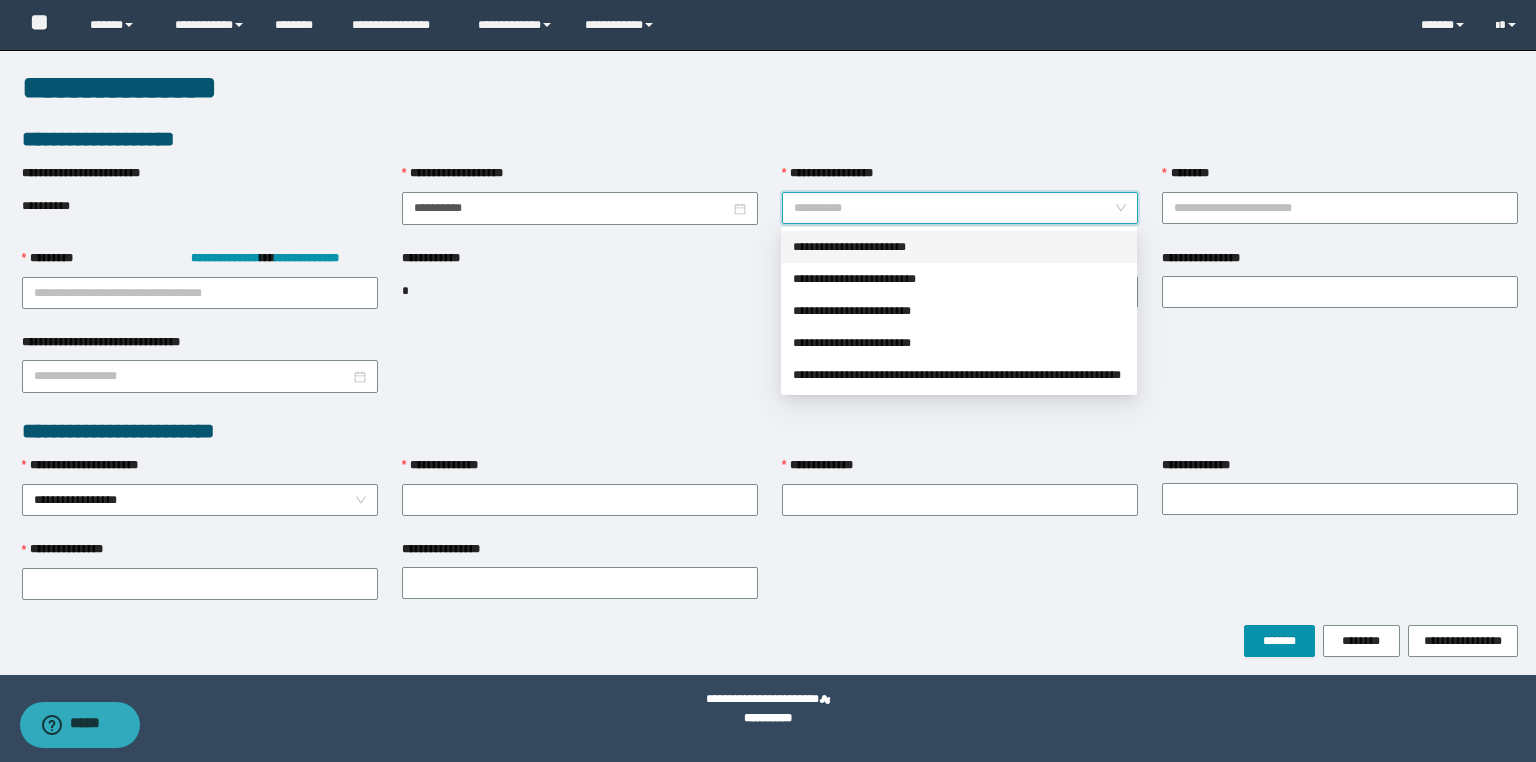 click on "**********" at bounding box center (954, 208) 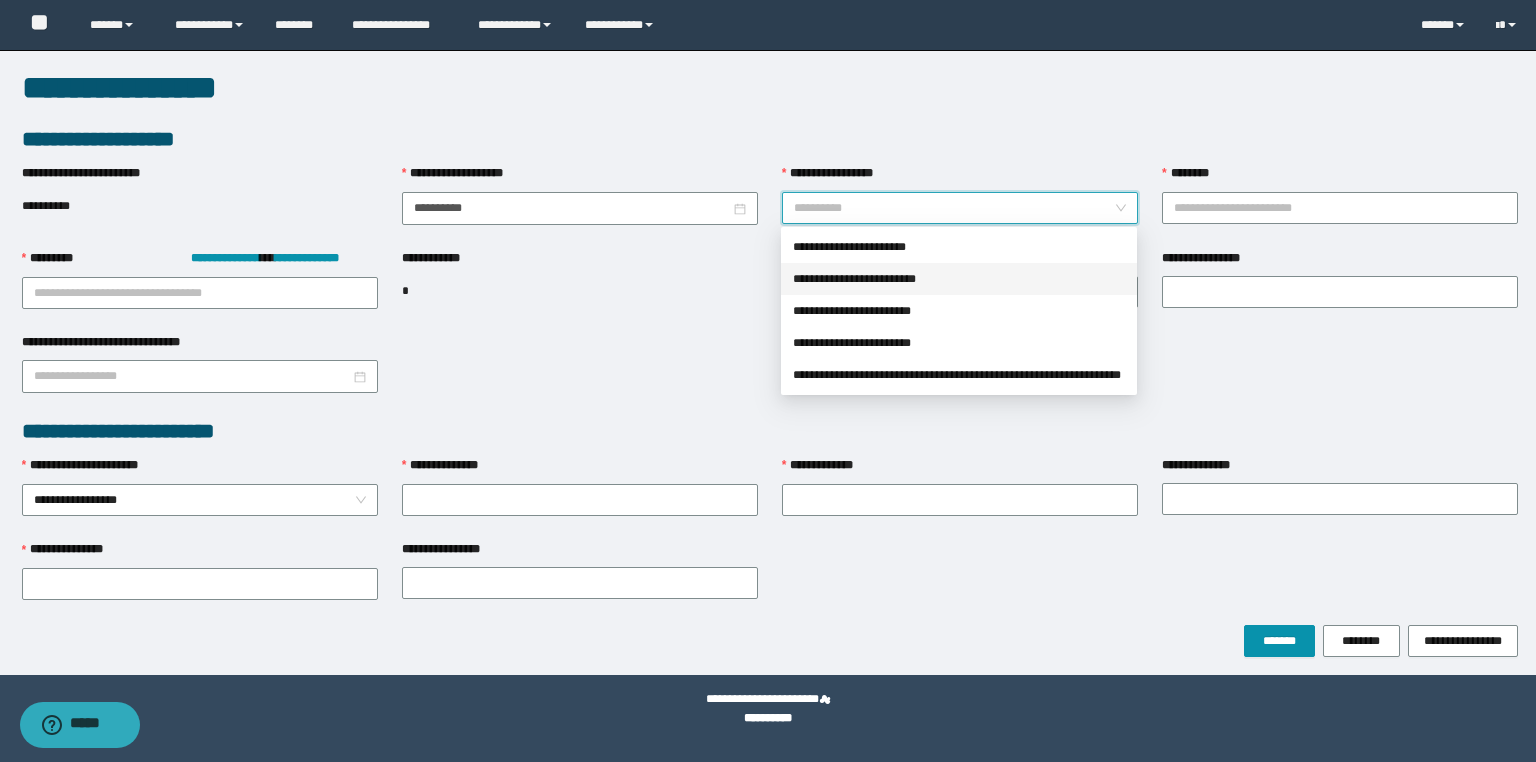 click on "**********" at bounding box center (959, 279) 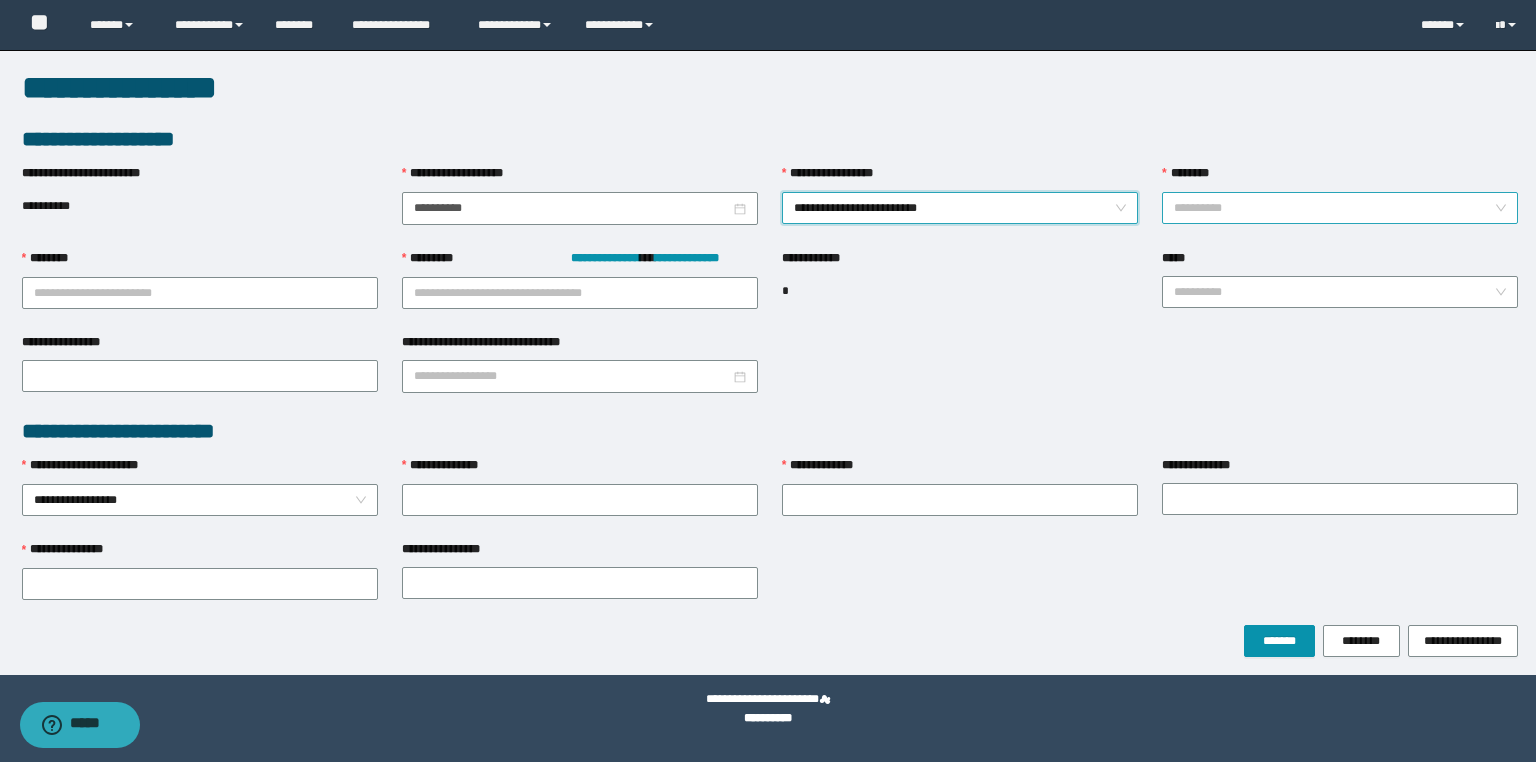 click on "********" at bounding box center [1334, 208] 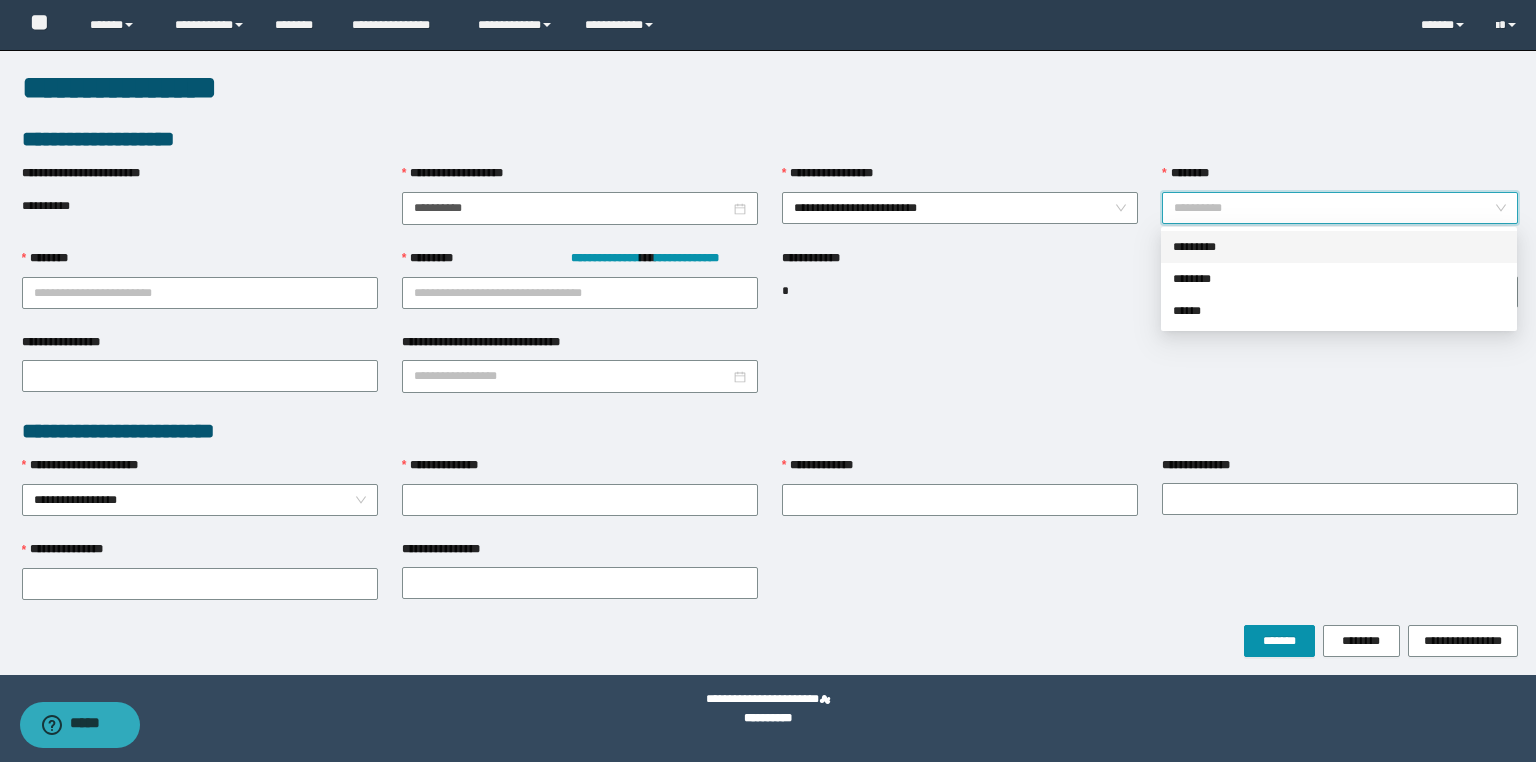click on "*********" at bounding box center [1339, 247] 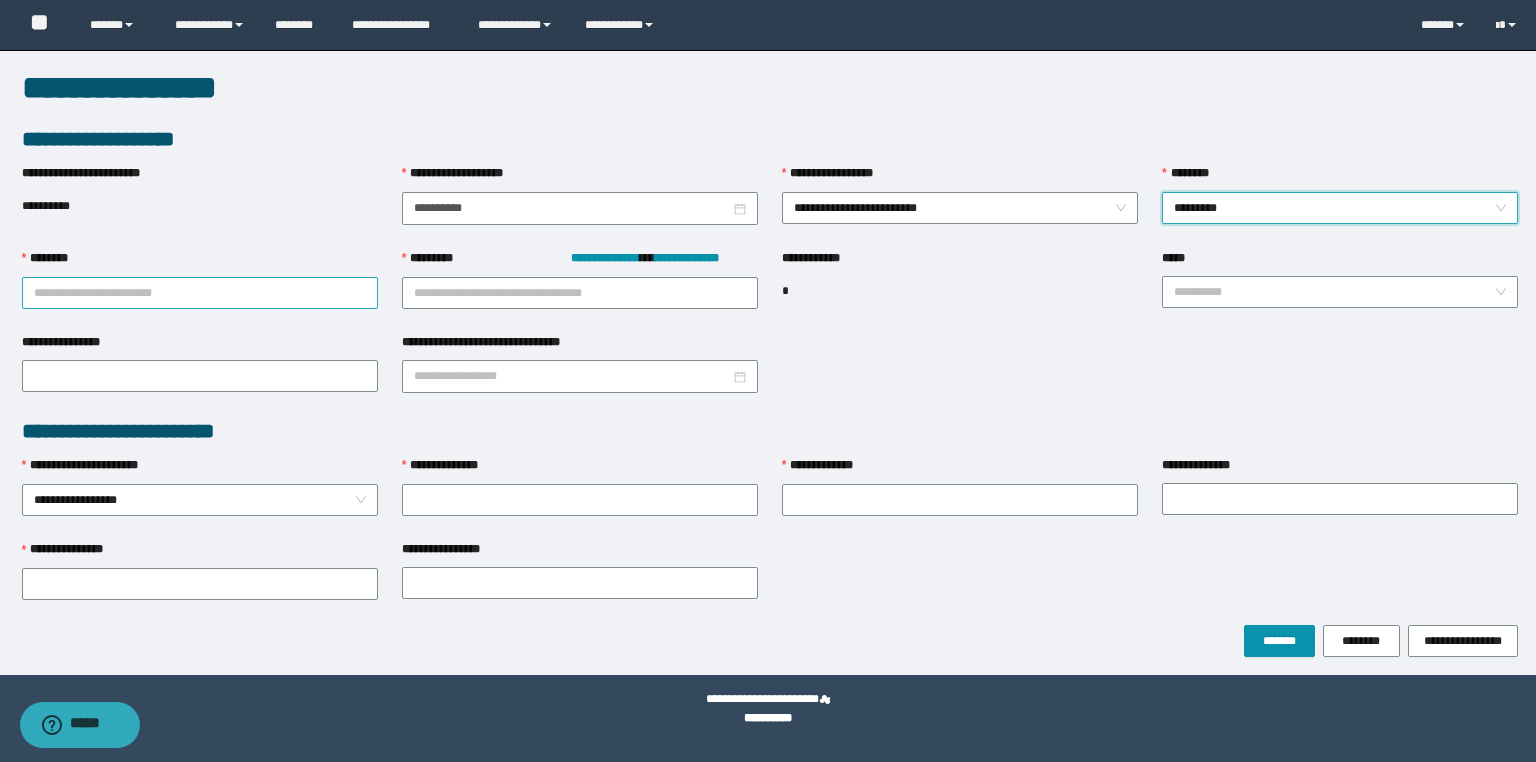 click on "**********" at bounding box center (200, 293) 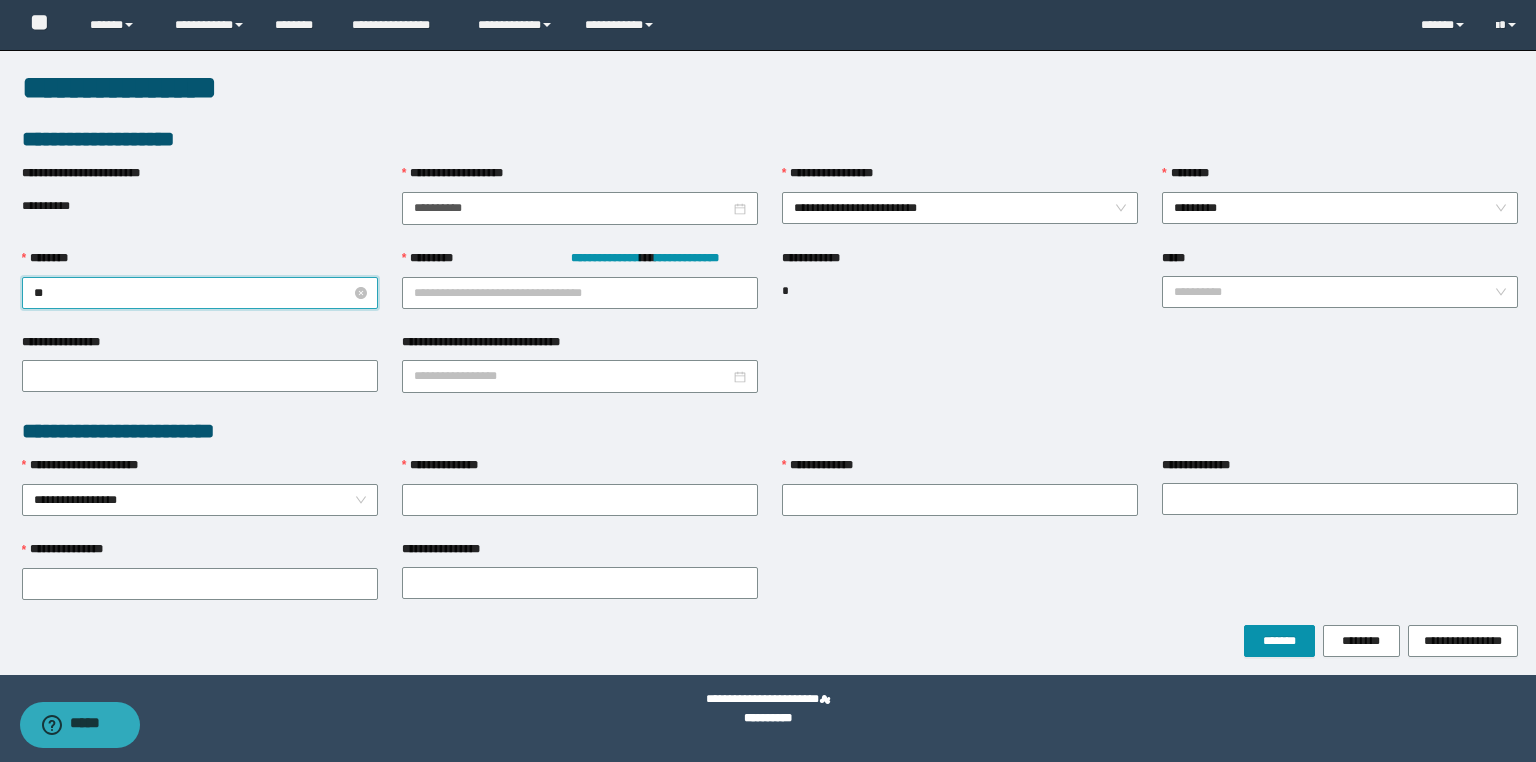 type on "*" 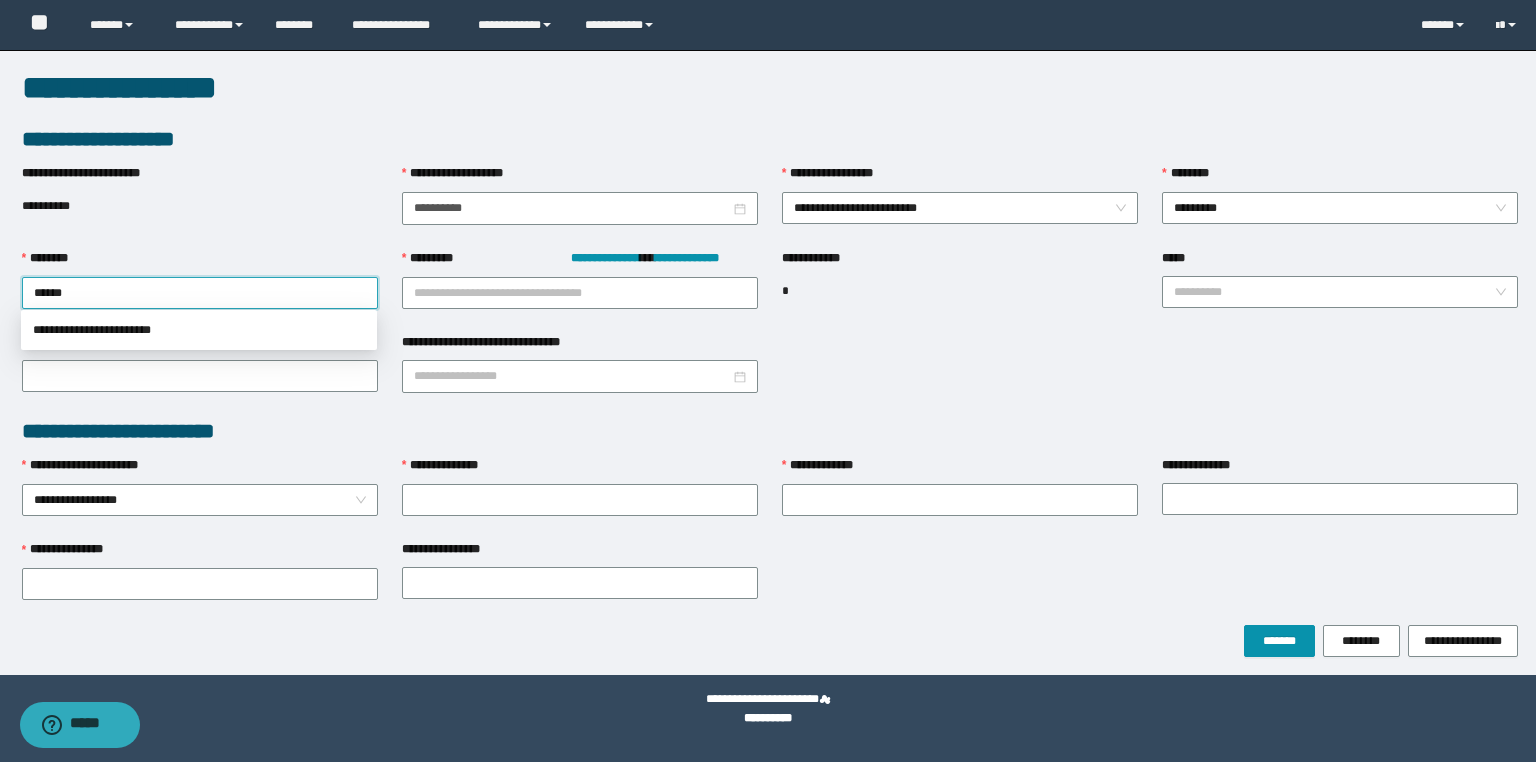 drag, startPoint x: 220, startPoint y: 294, endPoint x: 0, endPoint y: 288, distance: 220.0818 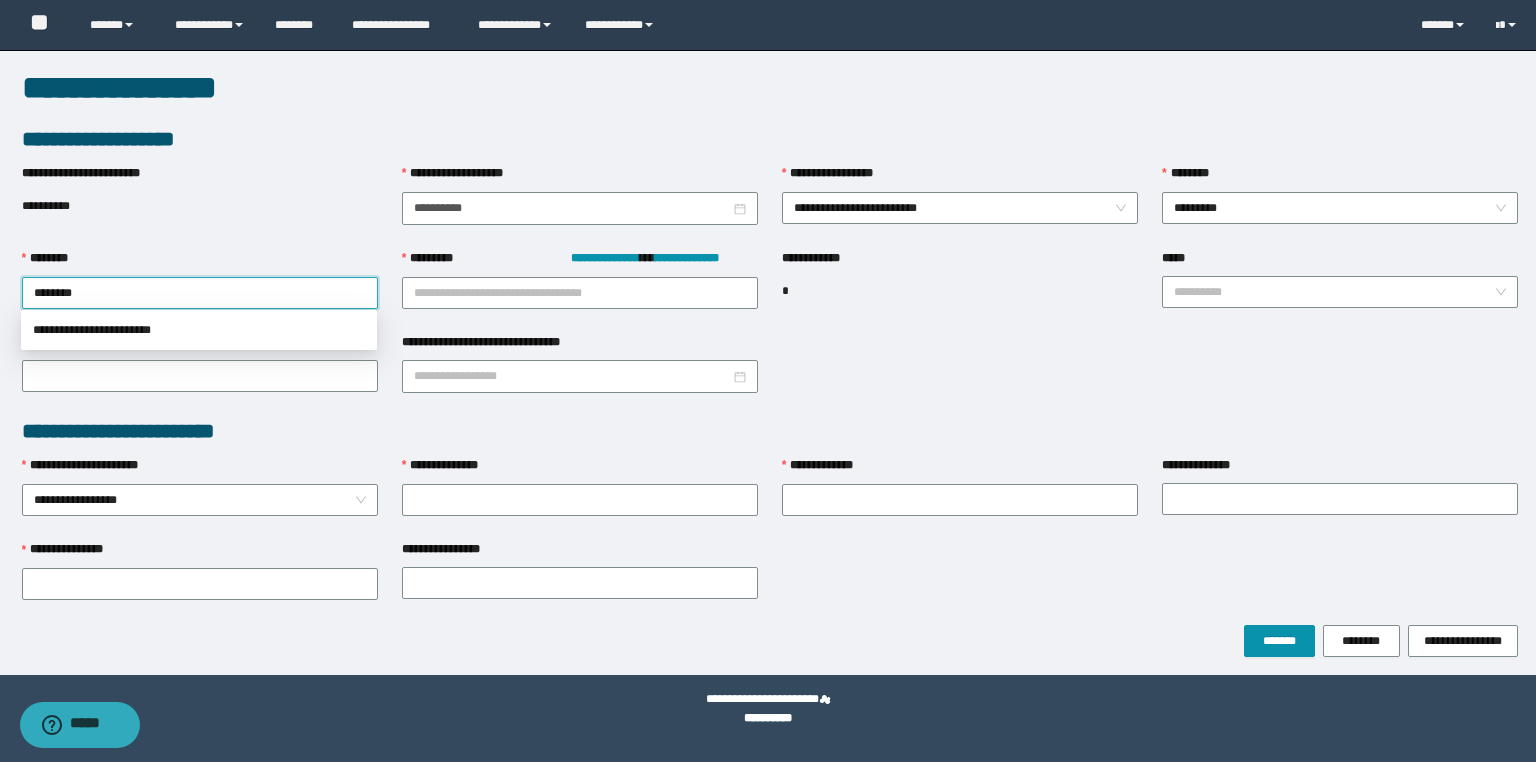 type on "*********" 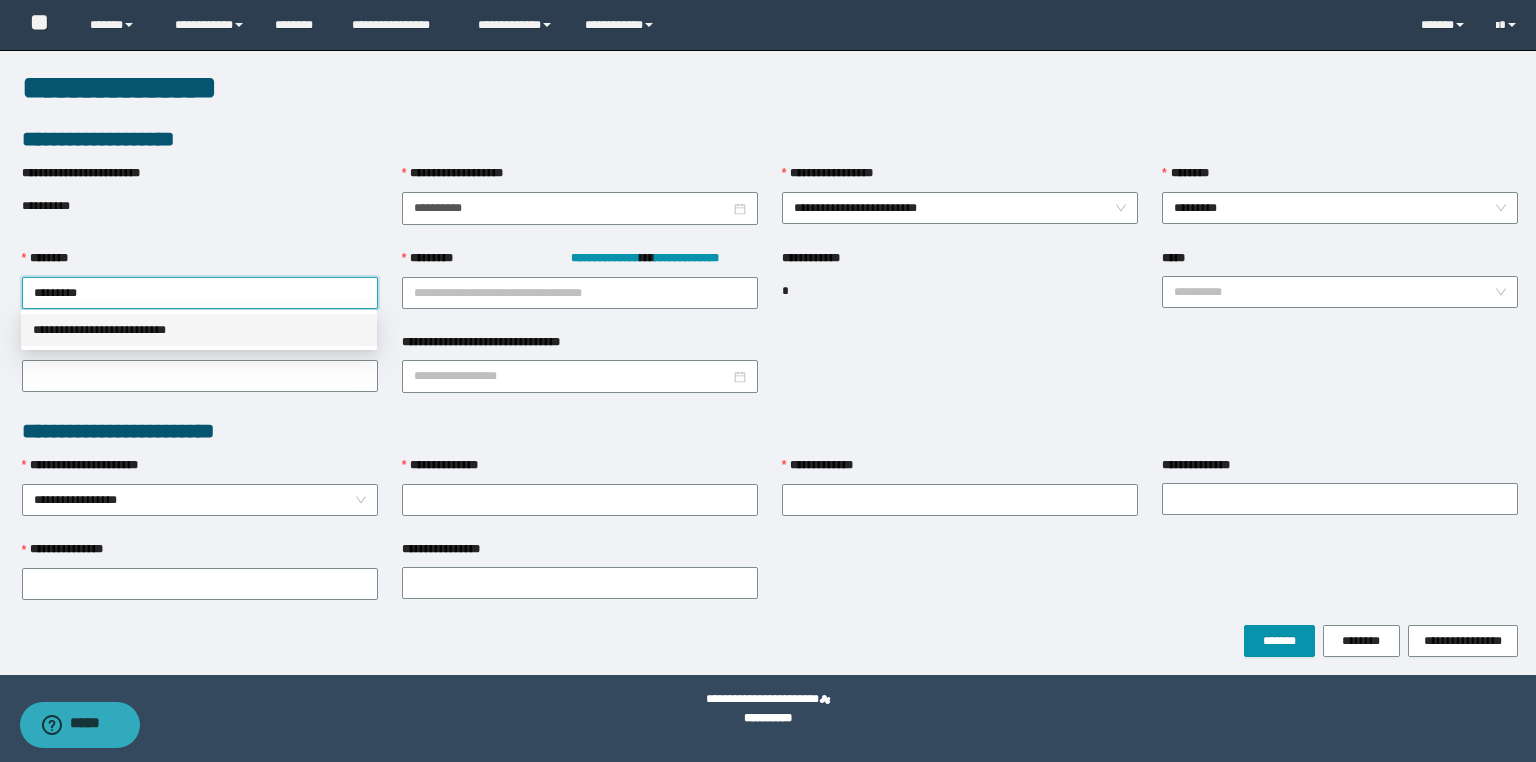 click on "**********" at bounding box center (199, 330) 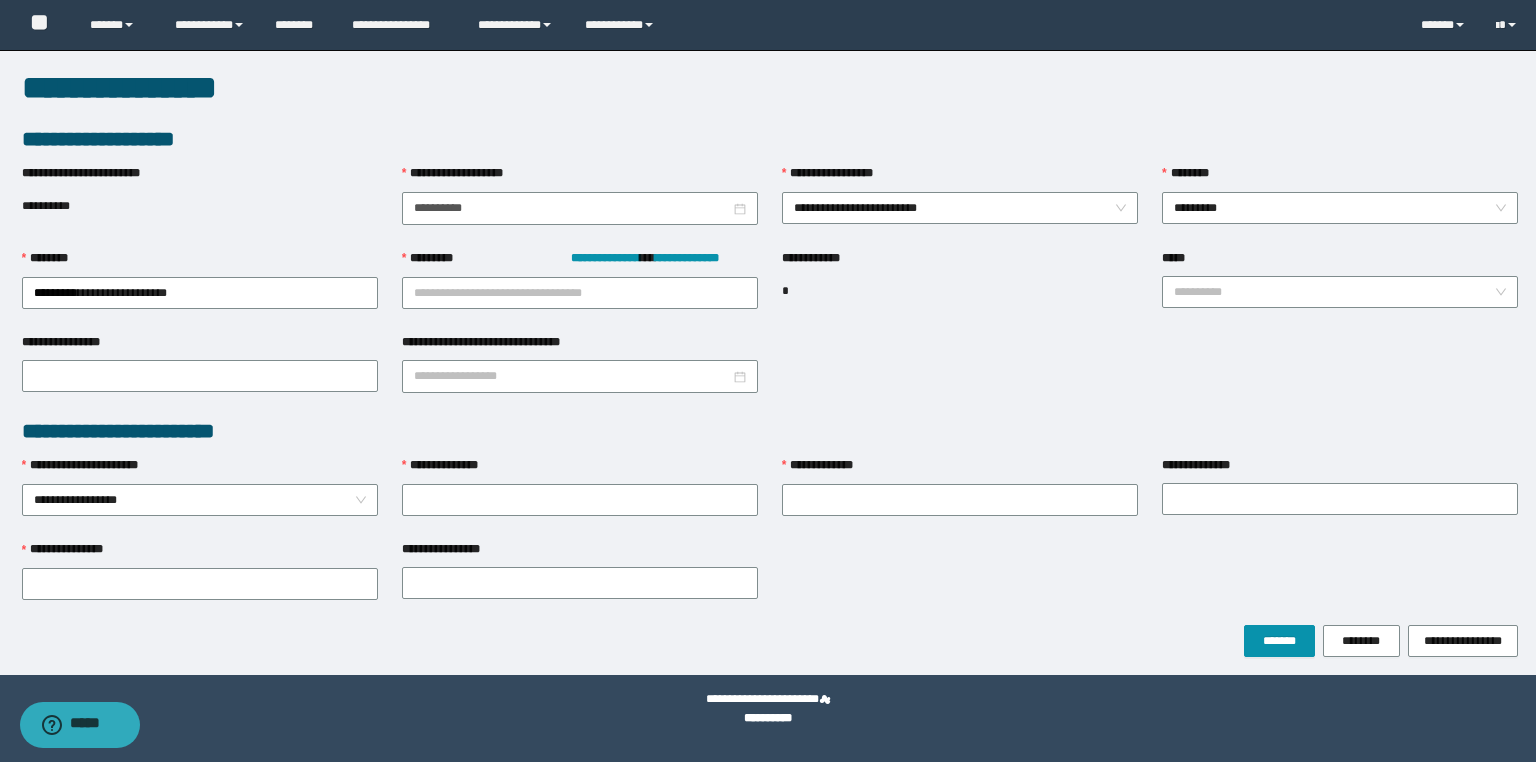 click on "**********" at bounding box center [580, 291] 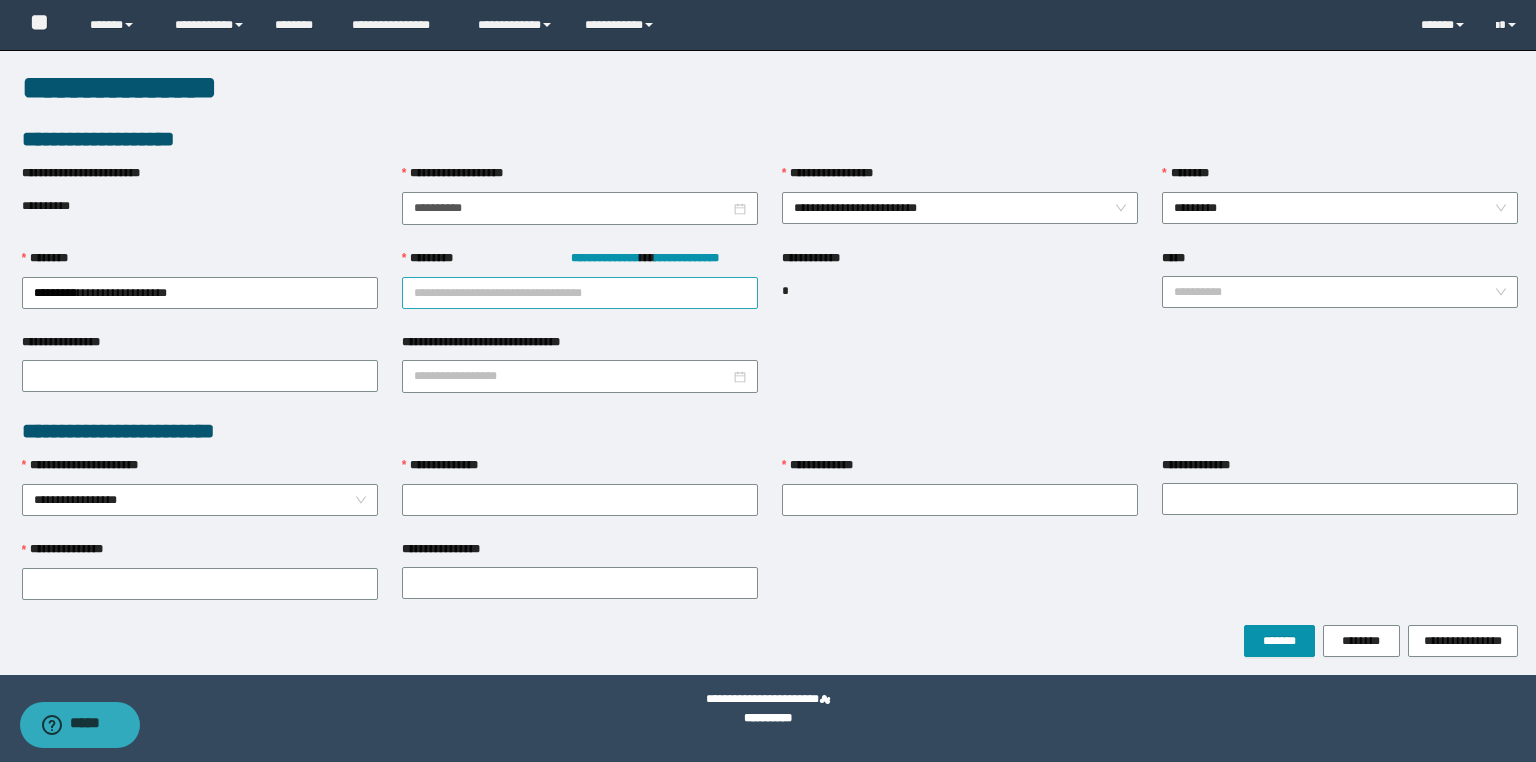 click on "**********" at bounding box center (580, 293) 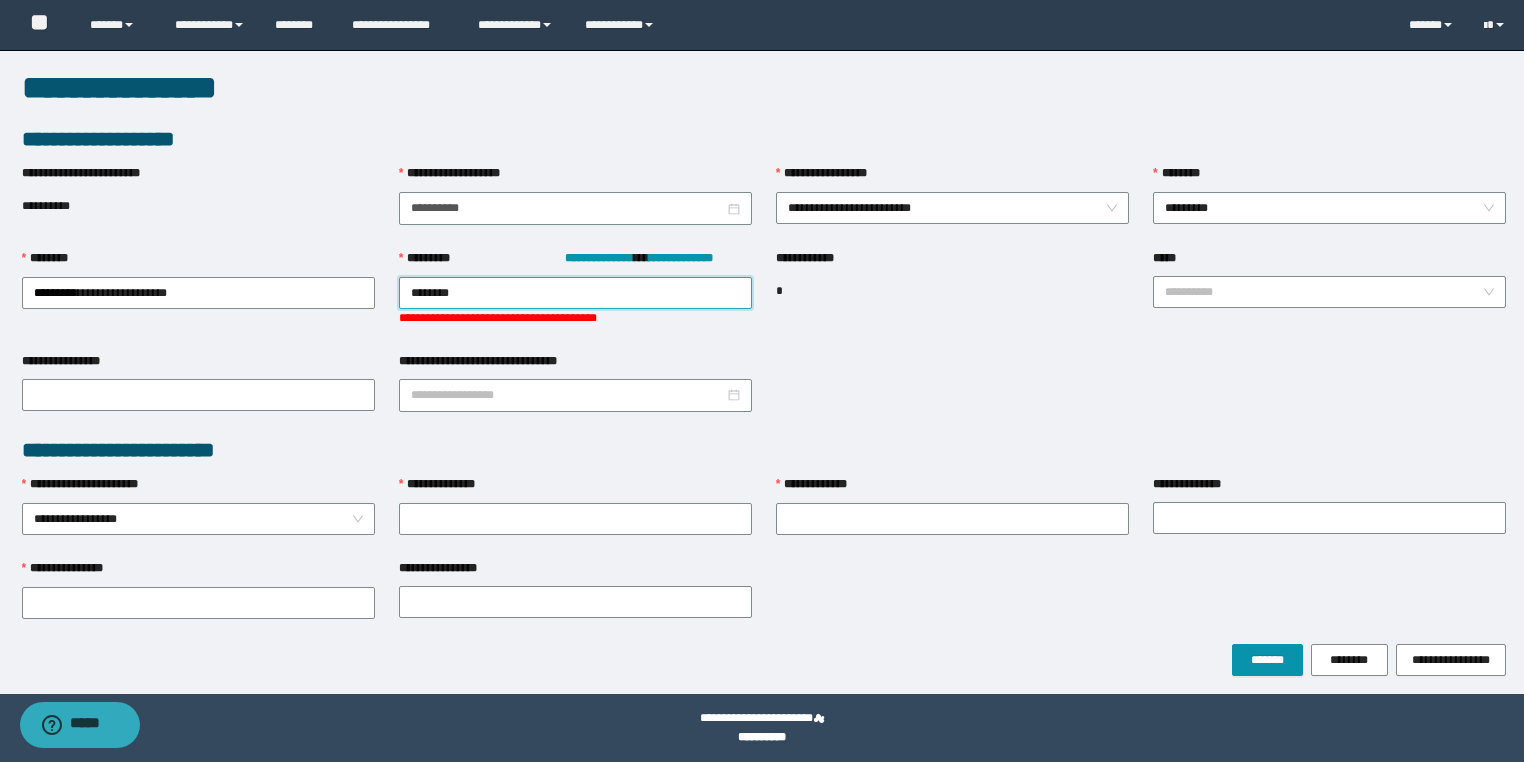 type on "*********" 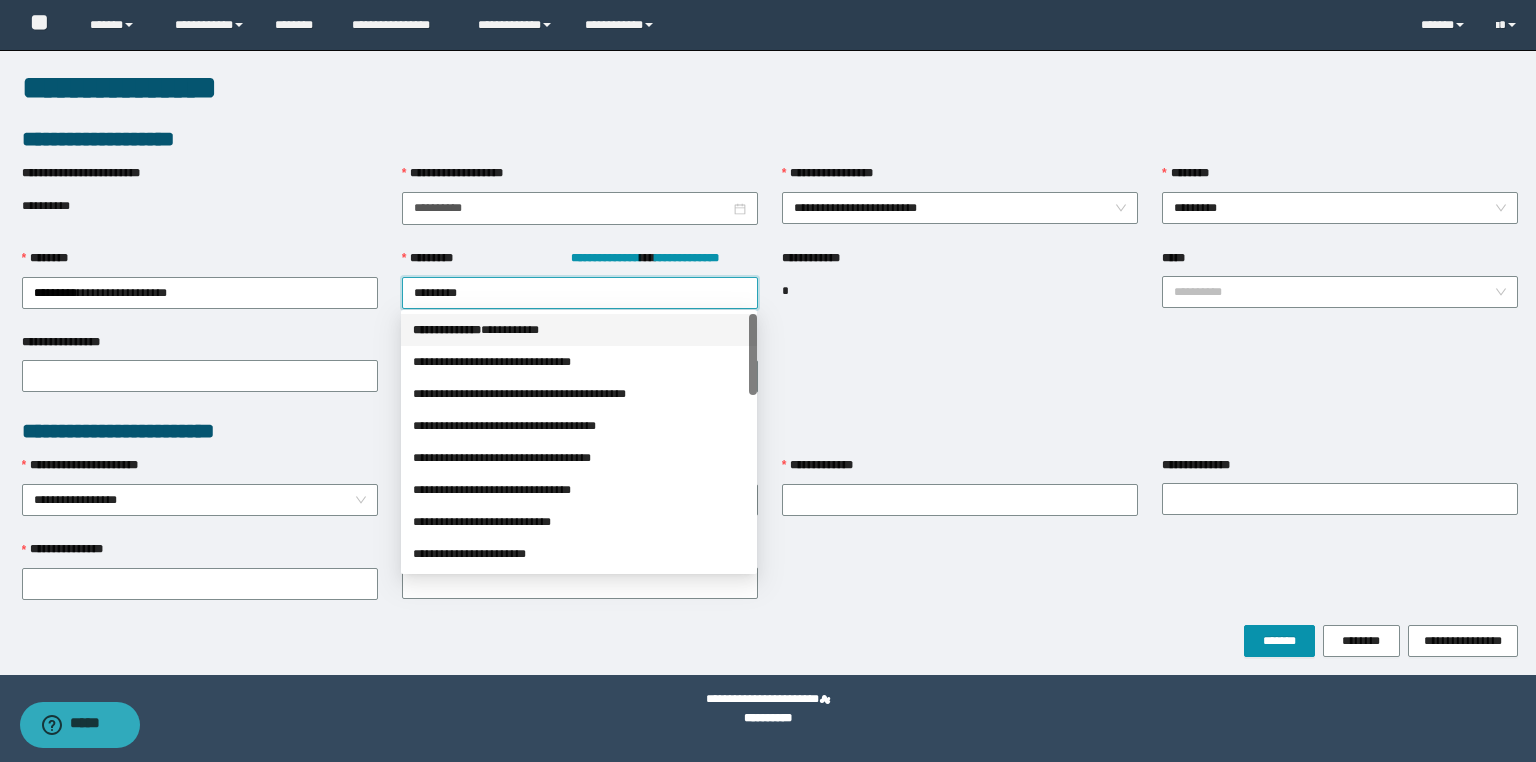 click on "*** *   ********* * *********" at bounding box center (579, 330) 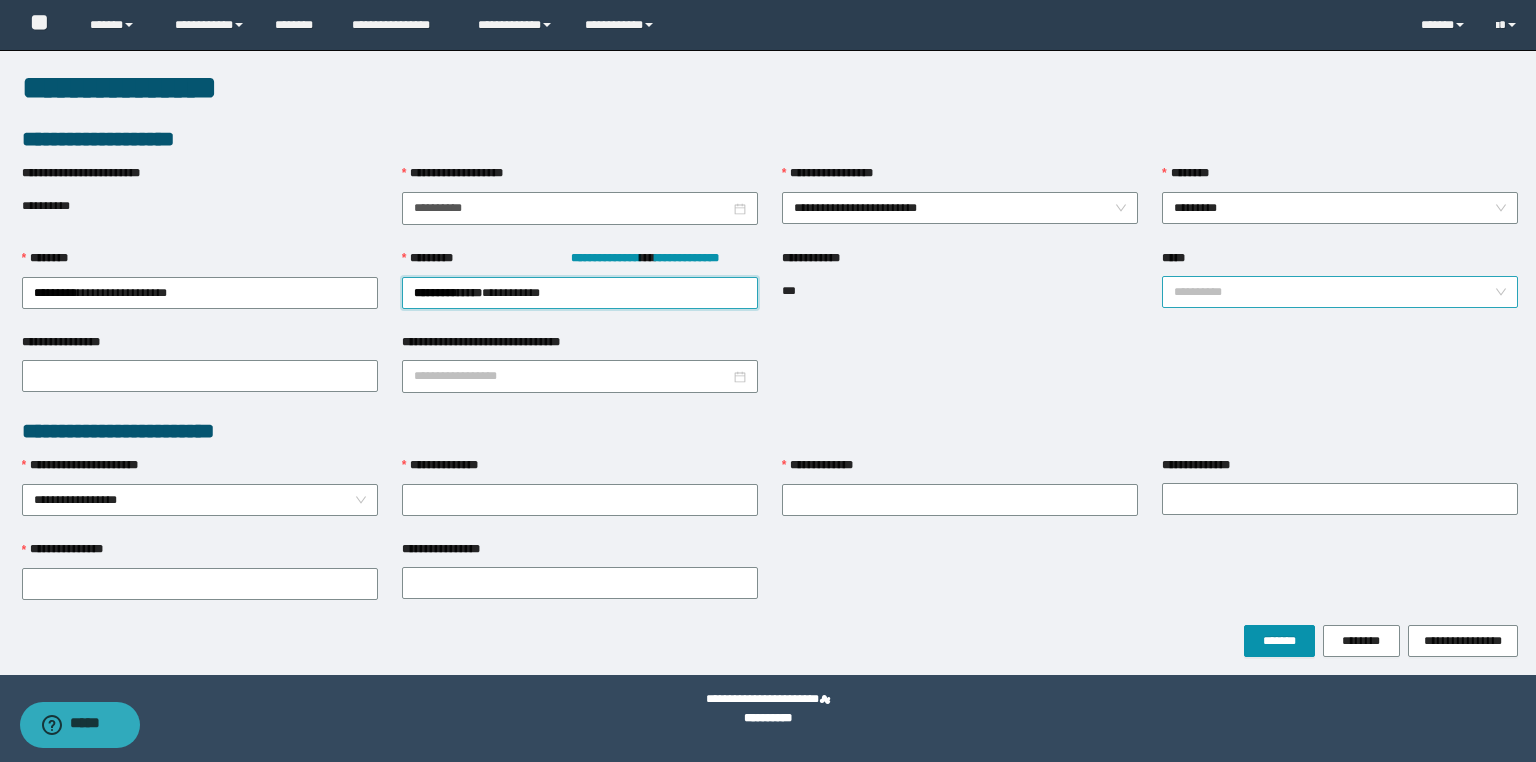 click on "**********" at bounding box center [1340, 292] 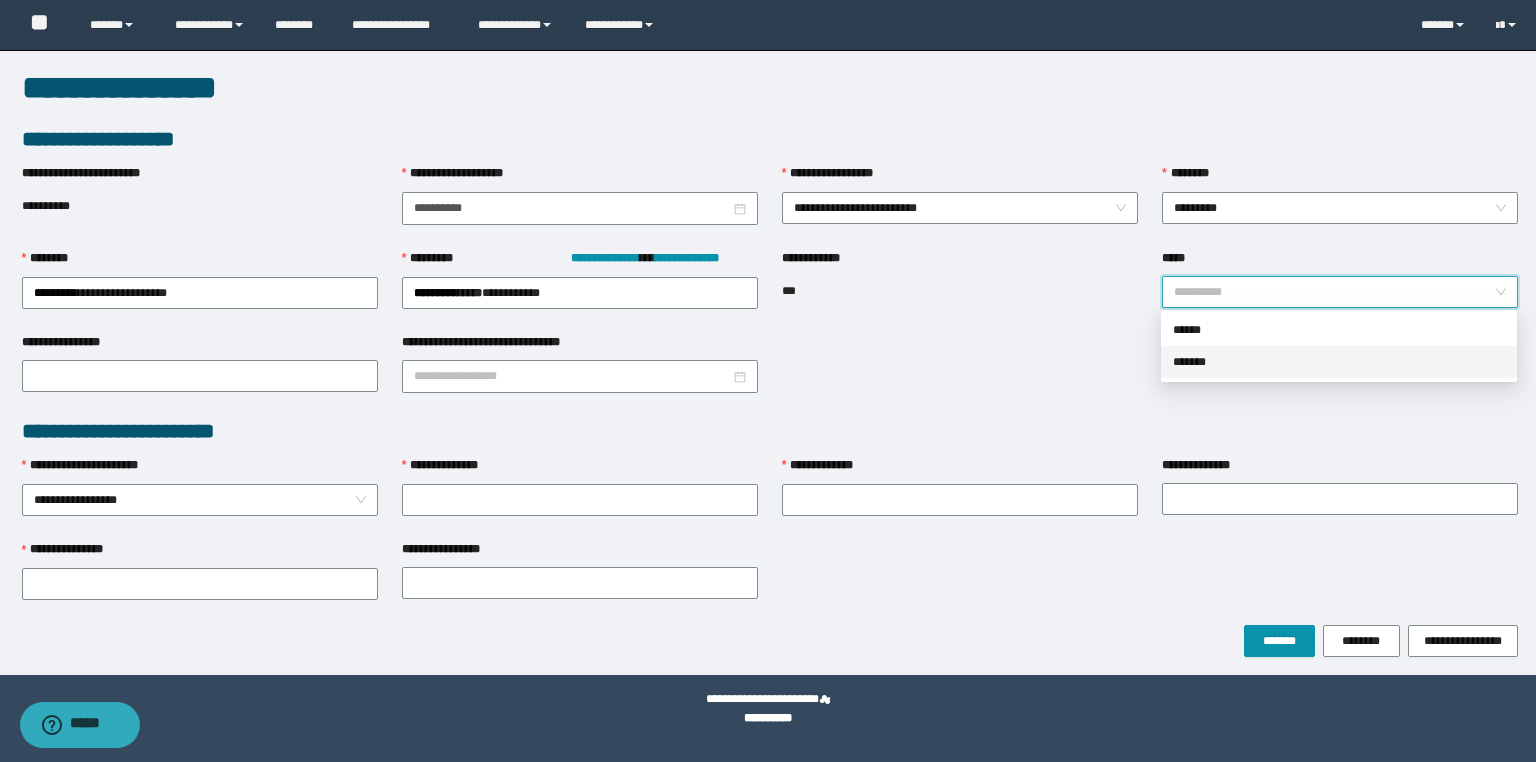 click on "*******" at bounding box center [1339, 362] 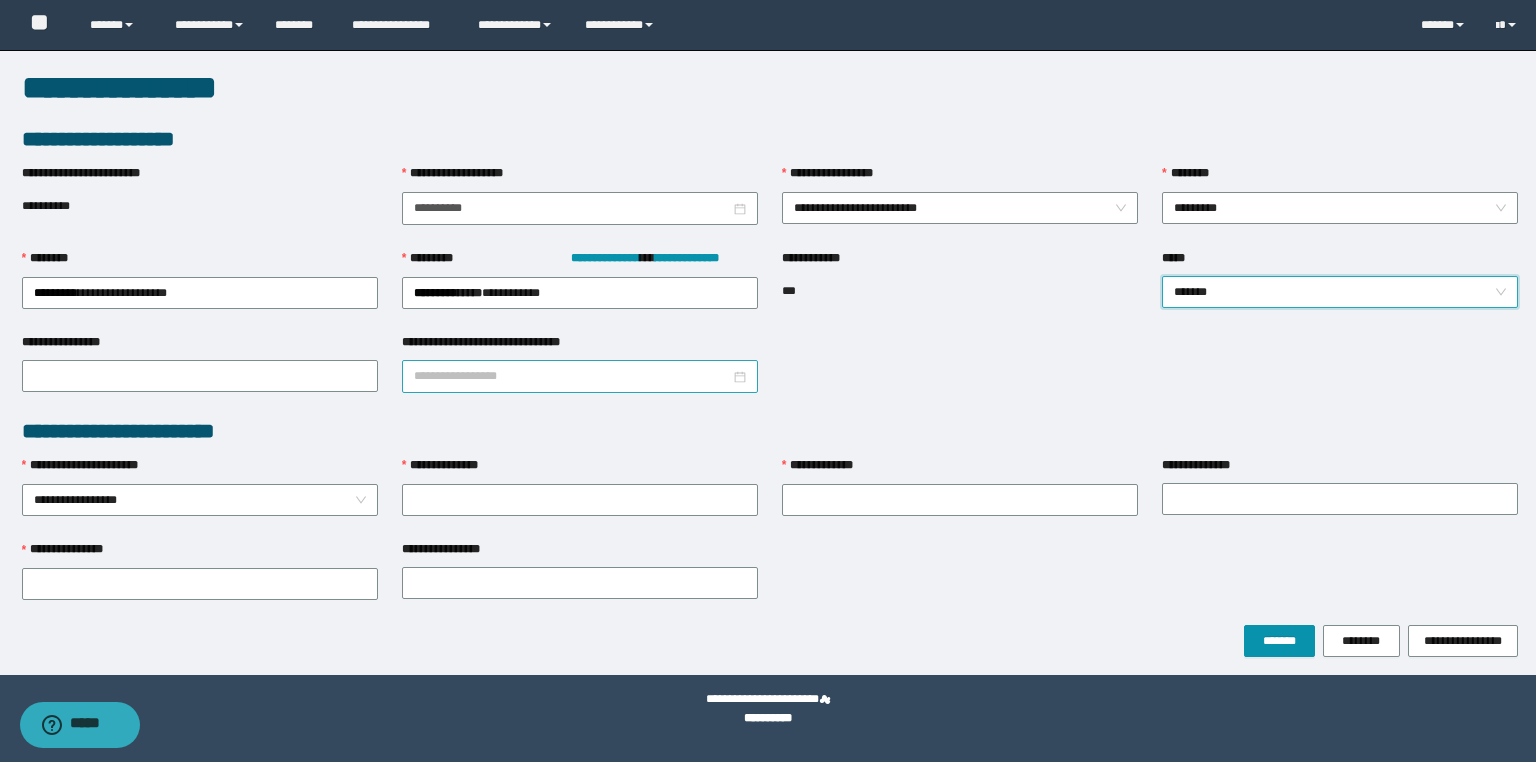 click on "**********" at bounding box center [572, 376] 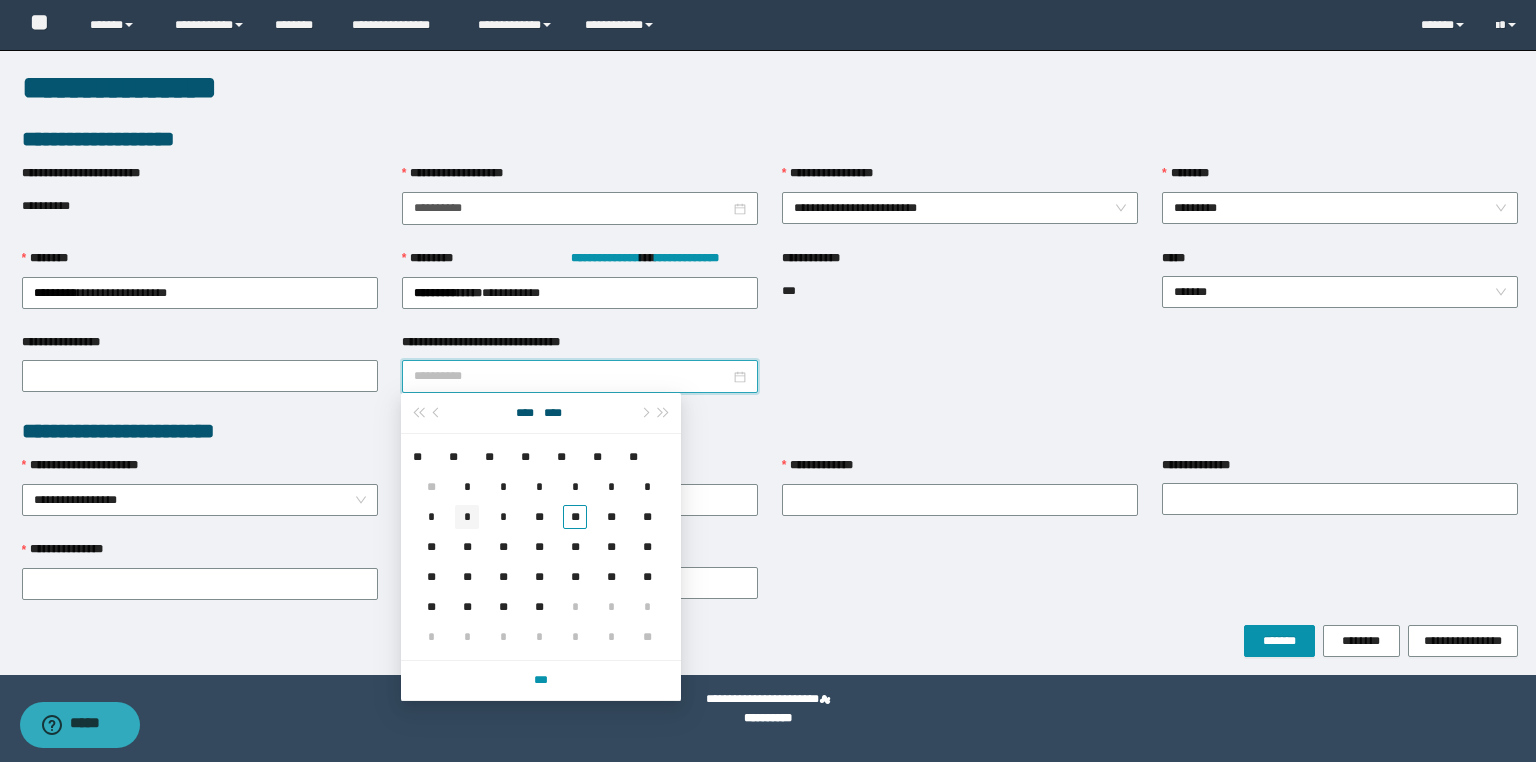 click on "*" at bounding box center (467, 517) 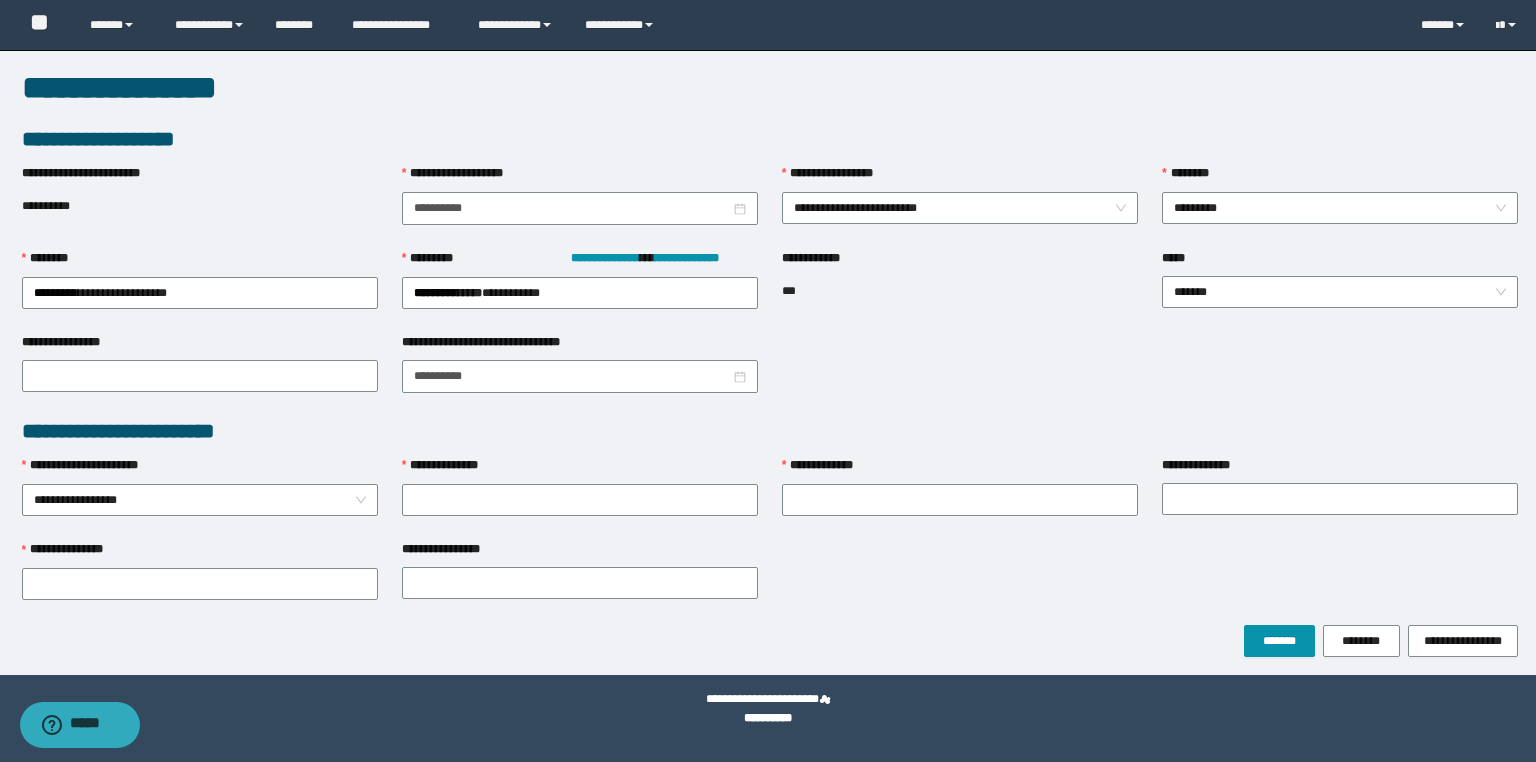 click on "**********" at bounding box center [580, 470] 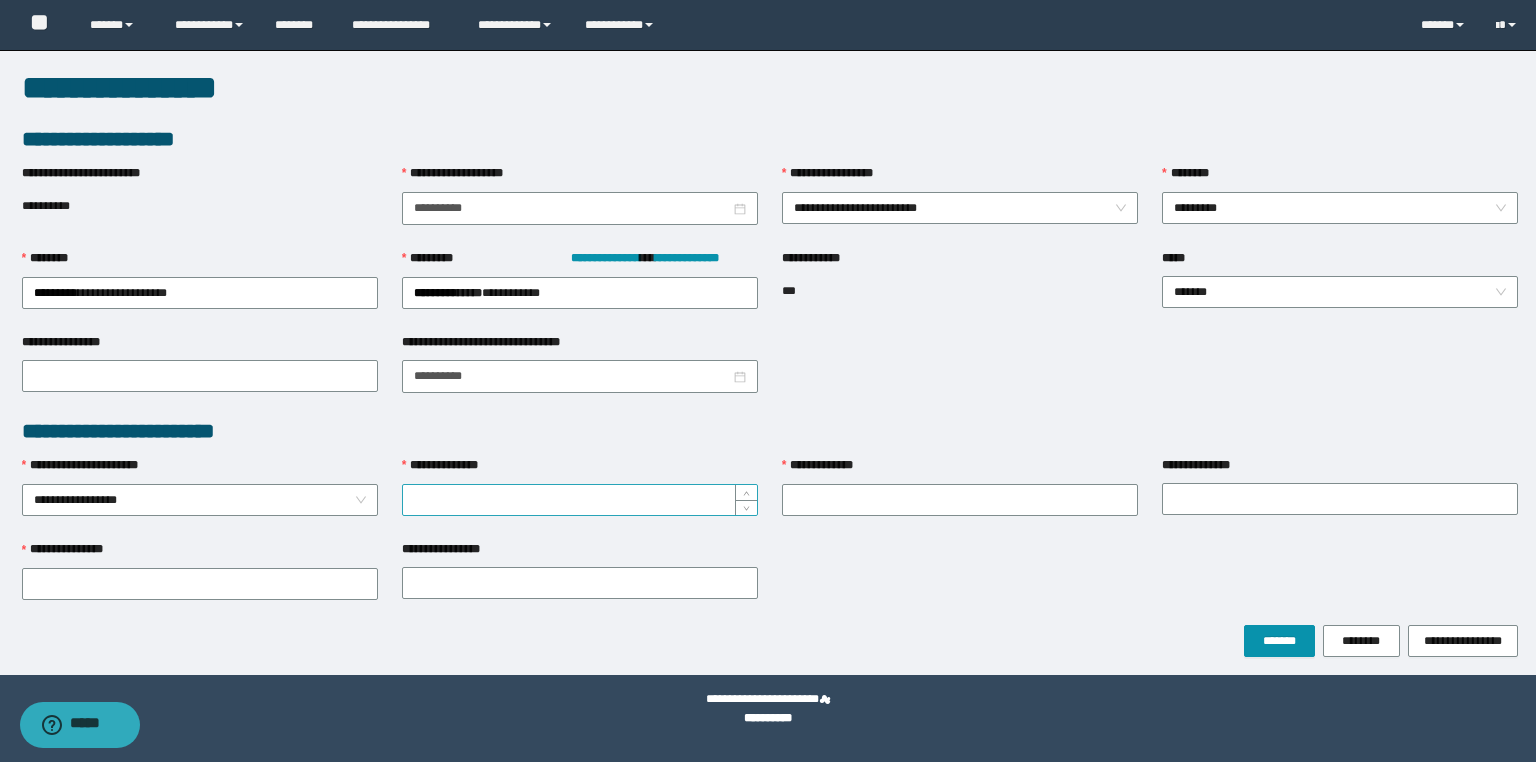 click on "**********" at bounding box center [580, 500] 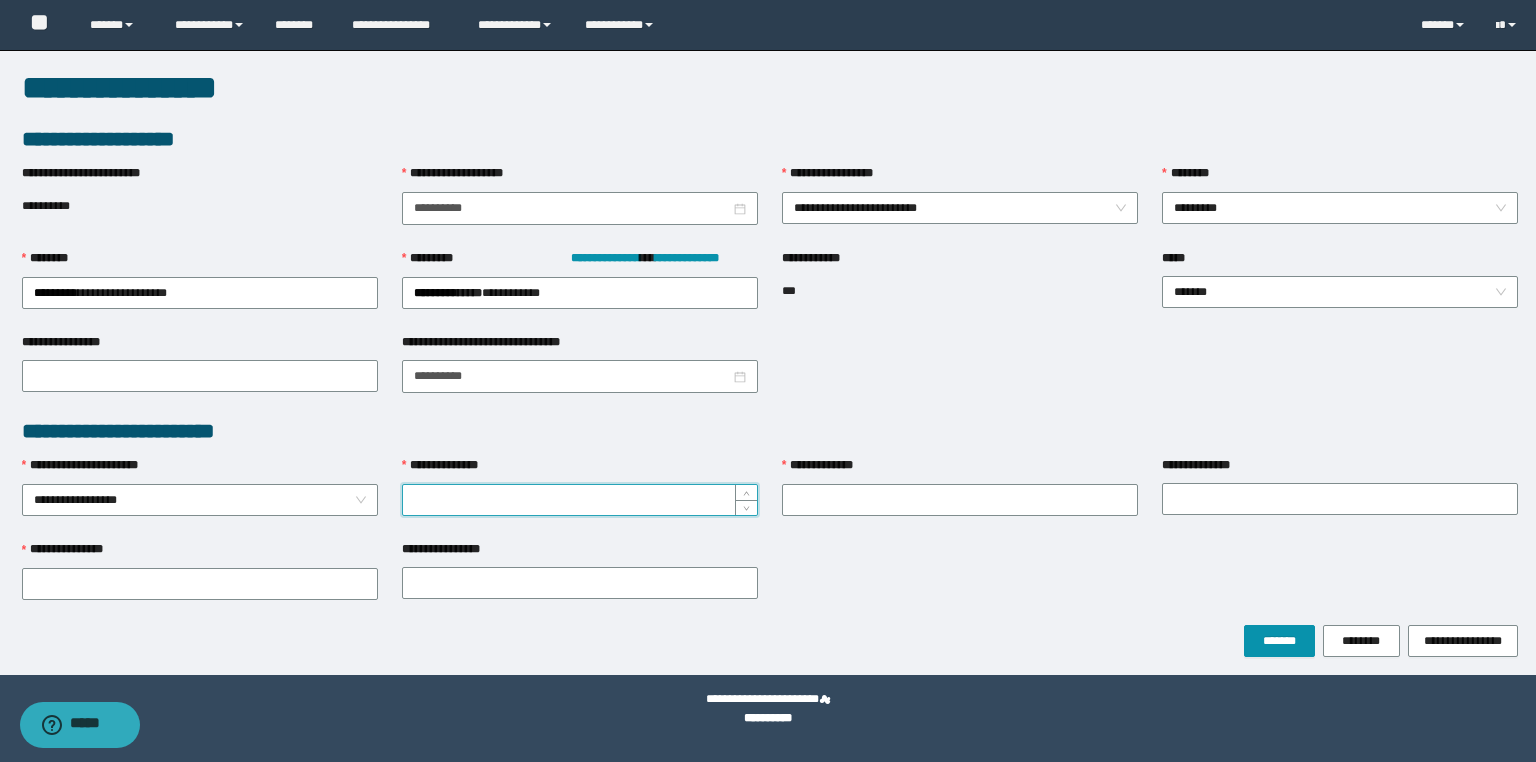 paste on "********" 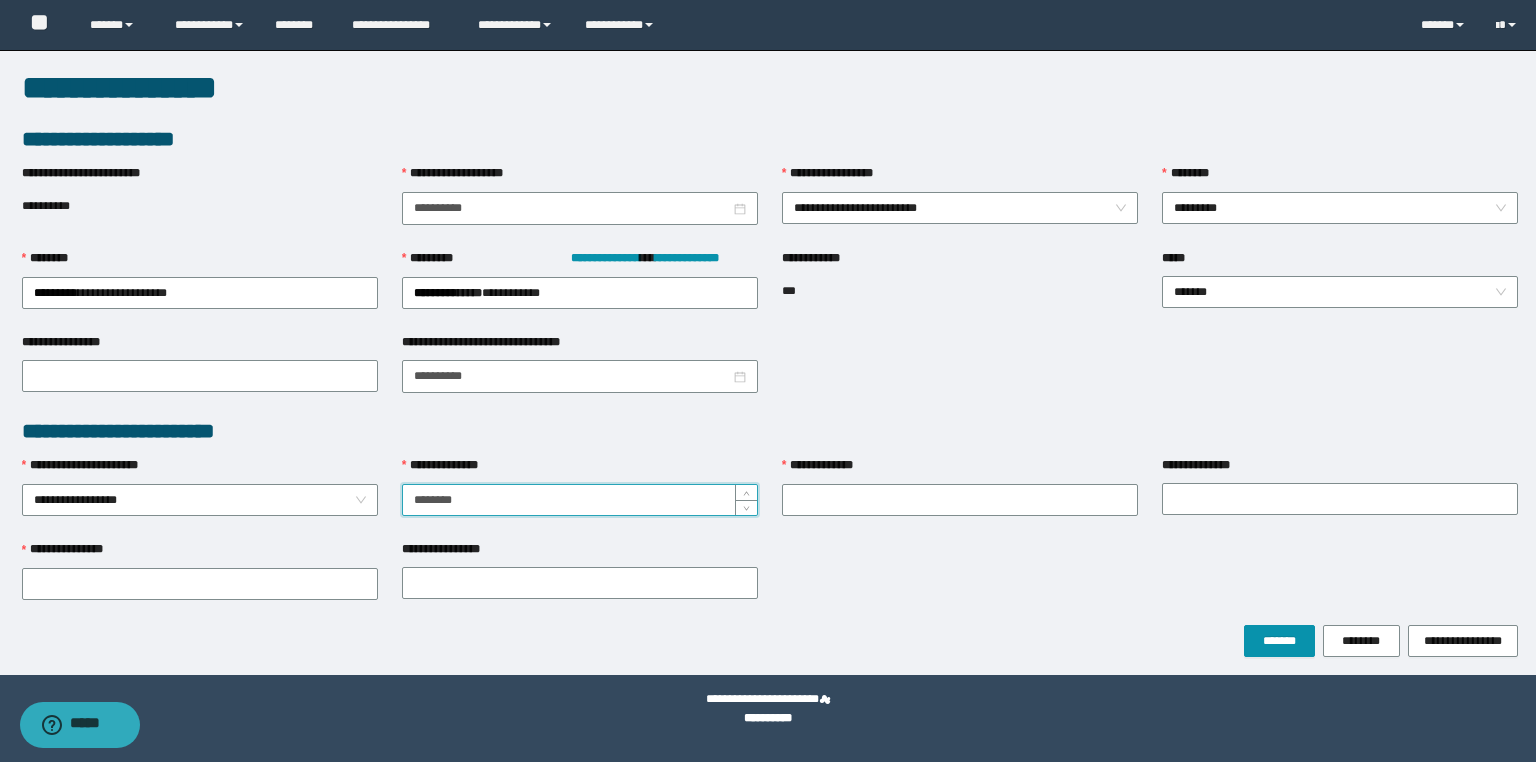 type on "********" 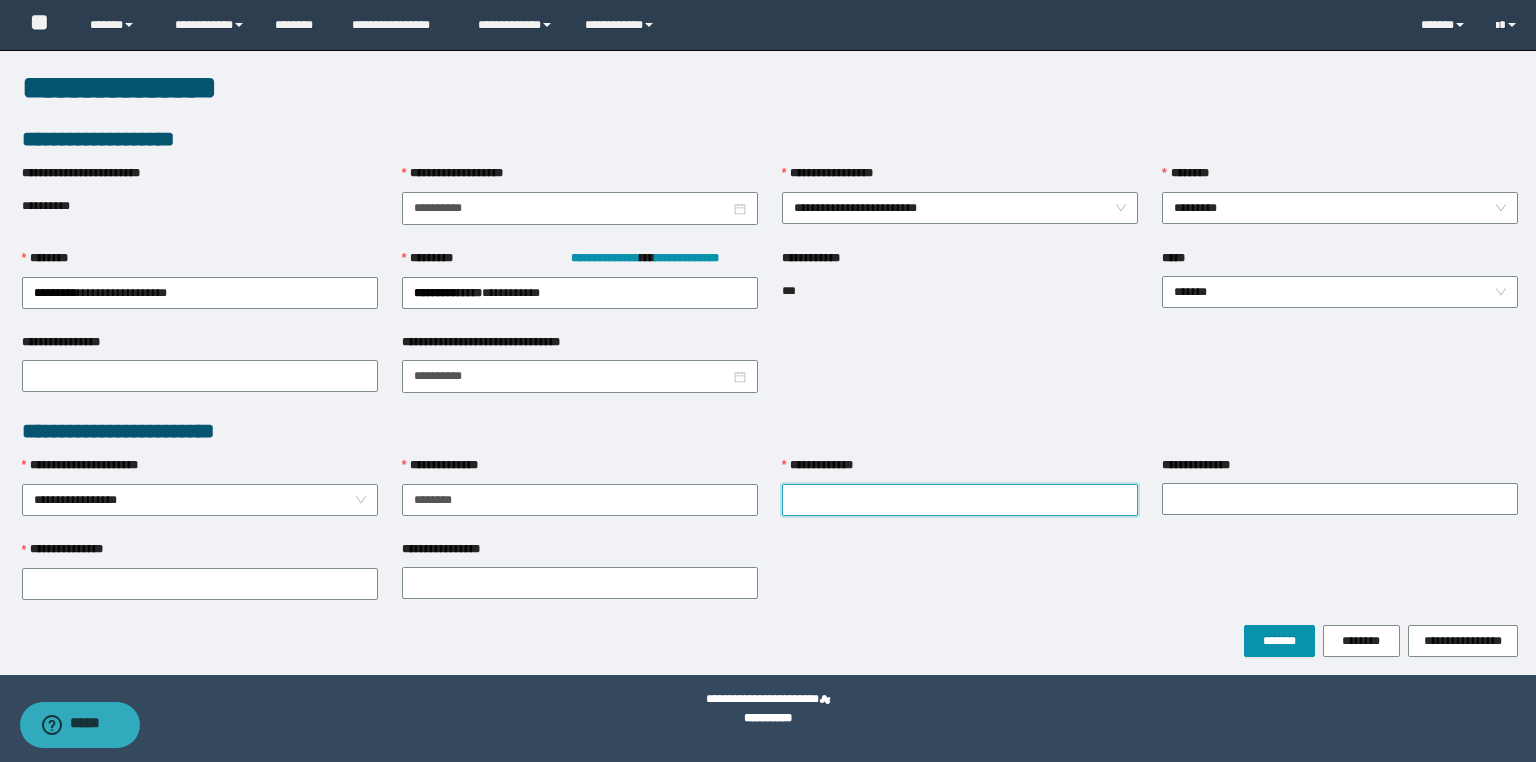 paste on "**********" 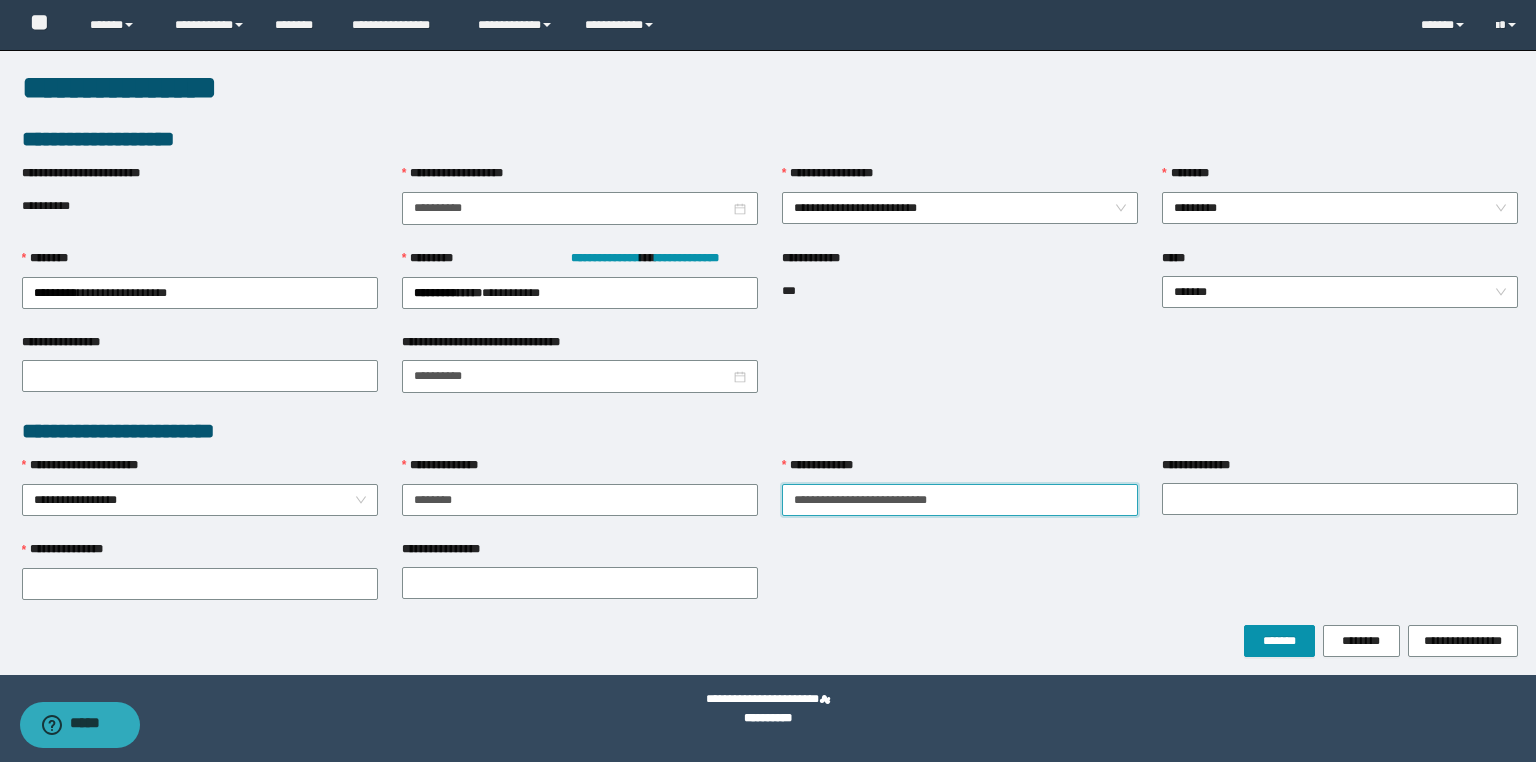 drag, startPoint x: 1035, startPoint y: 497, endPoint x: 844, endPoint y: 501, distance: 191.04189 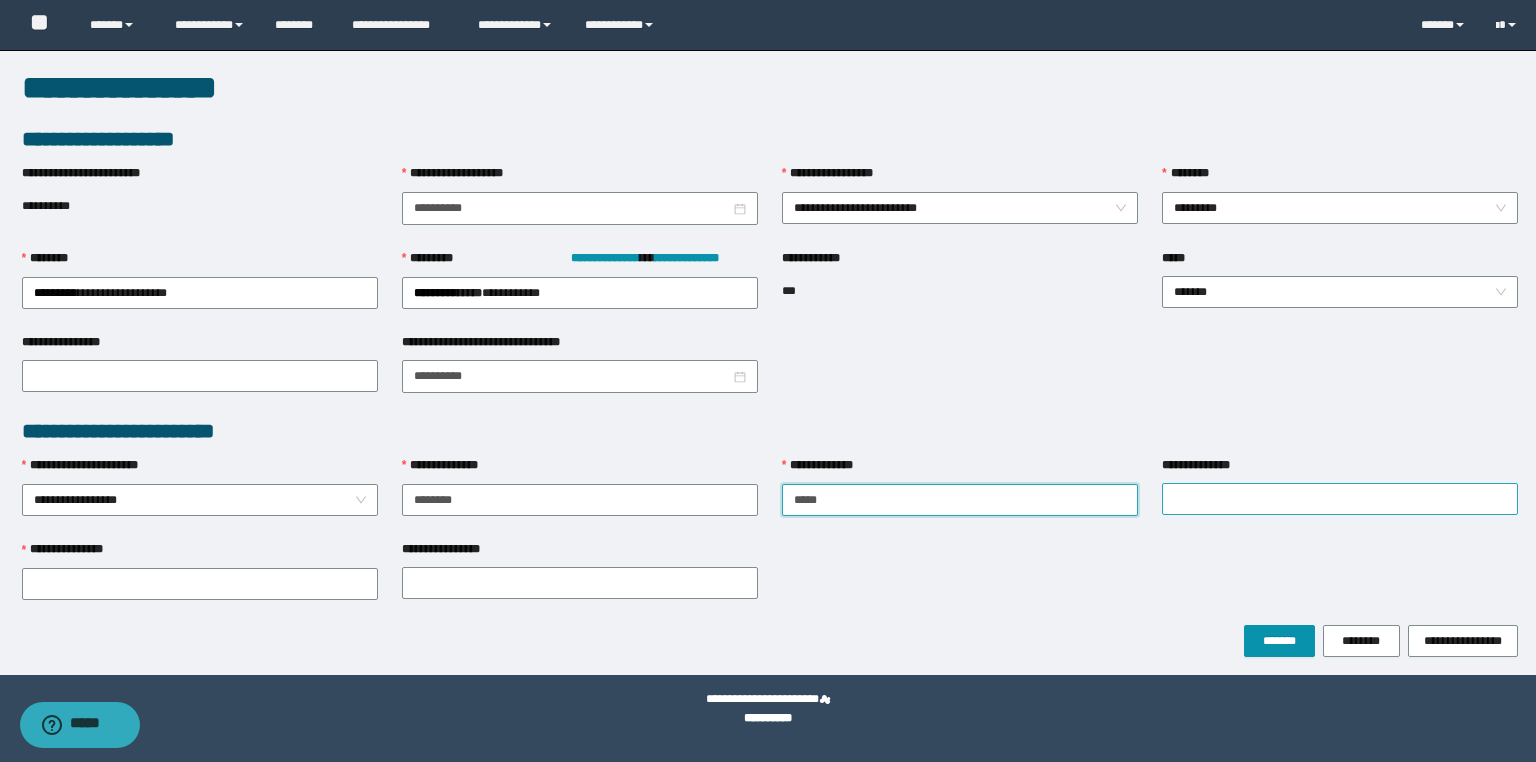 type on "****" 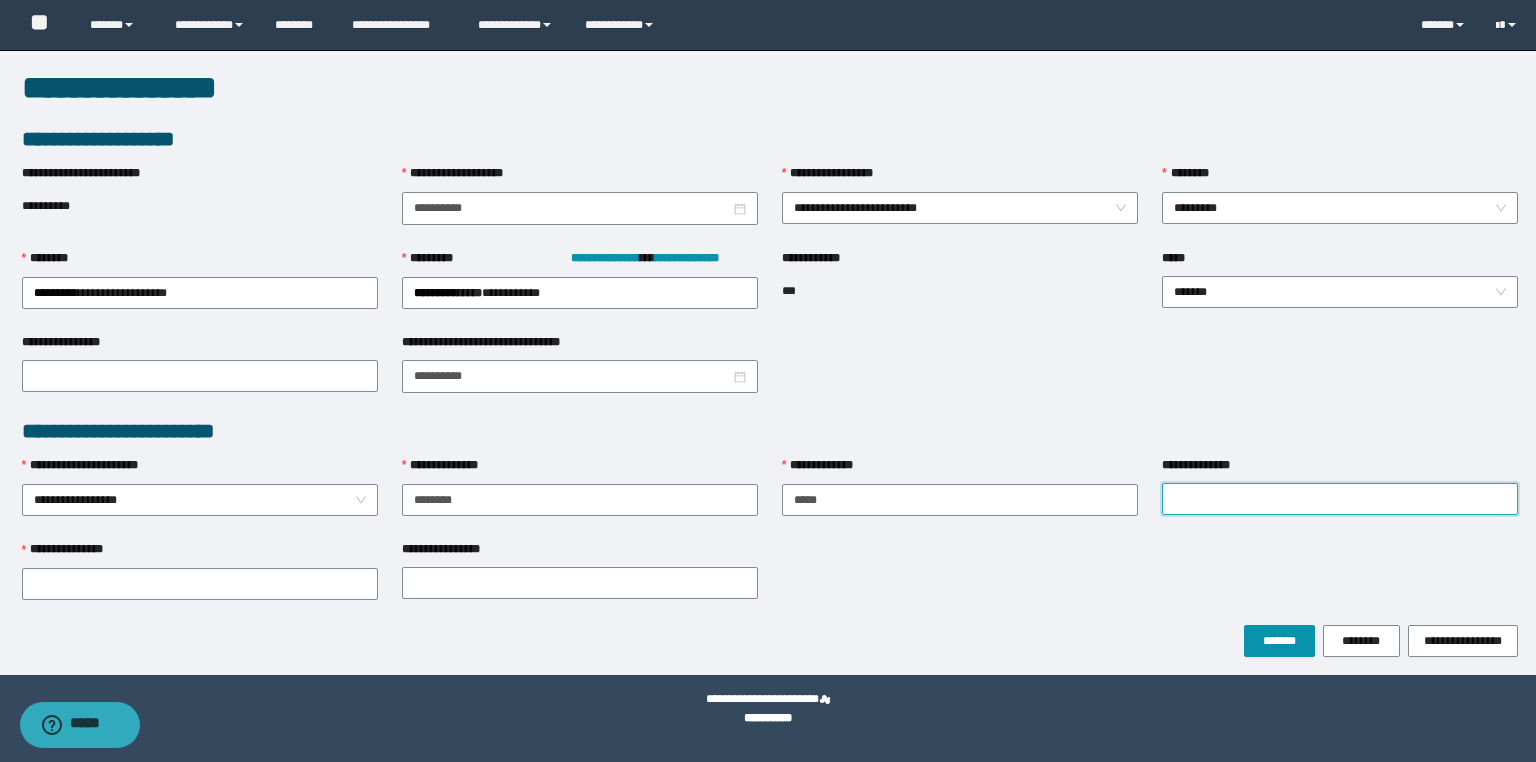 click on "**********" at bounding box center (1340, 499) 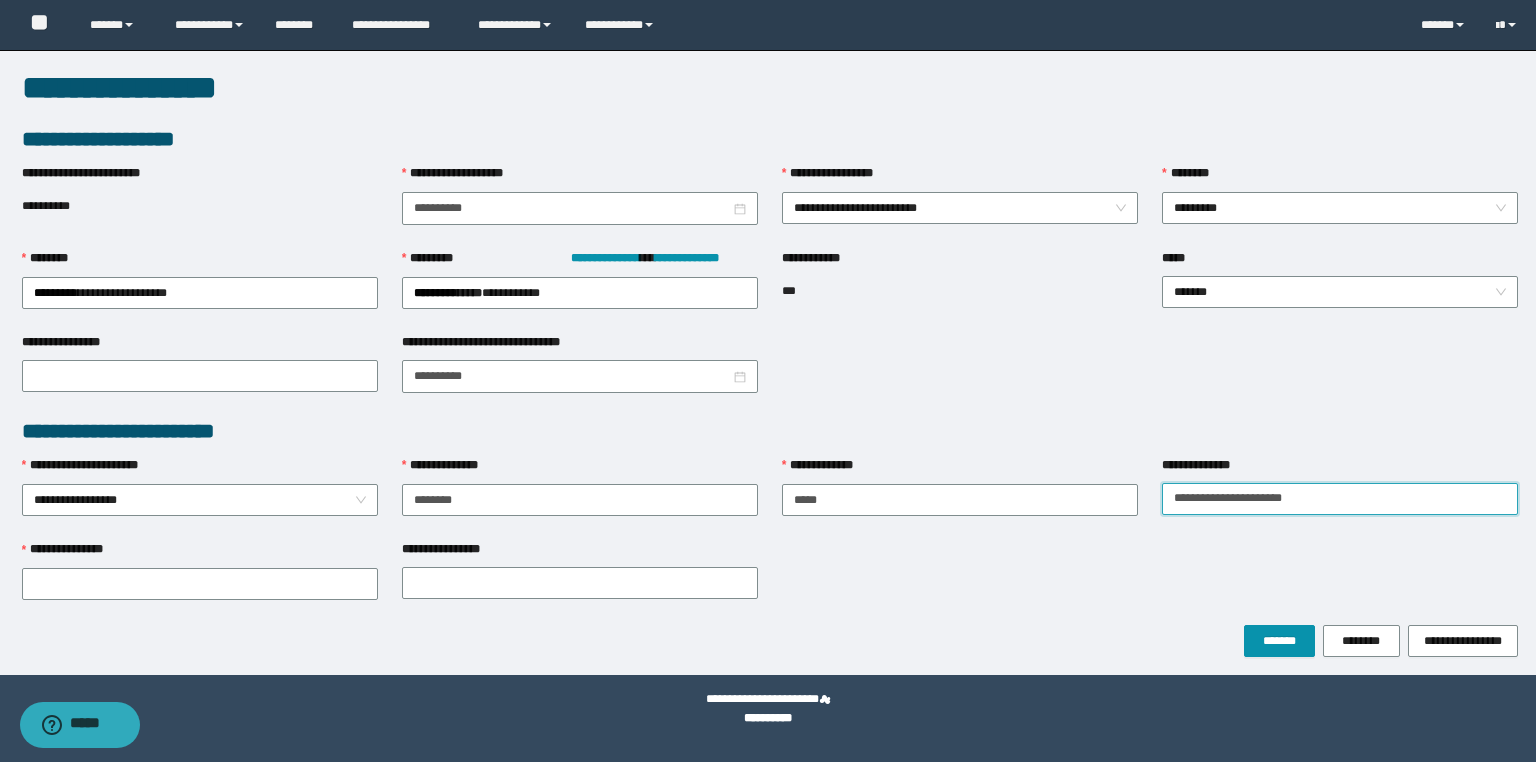 drag, startPoint x: 1368, startPoint y: 500, endPoint x: 1225, endPoint y: 509, distance: 143.28294 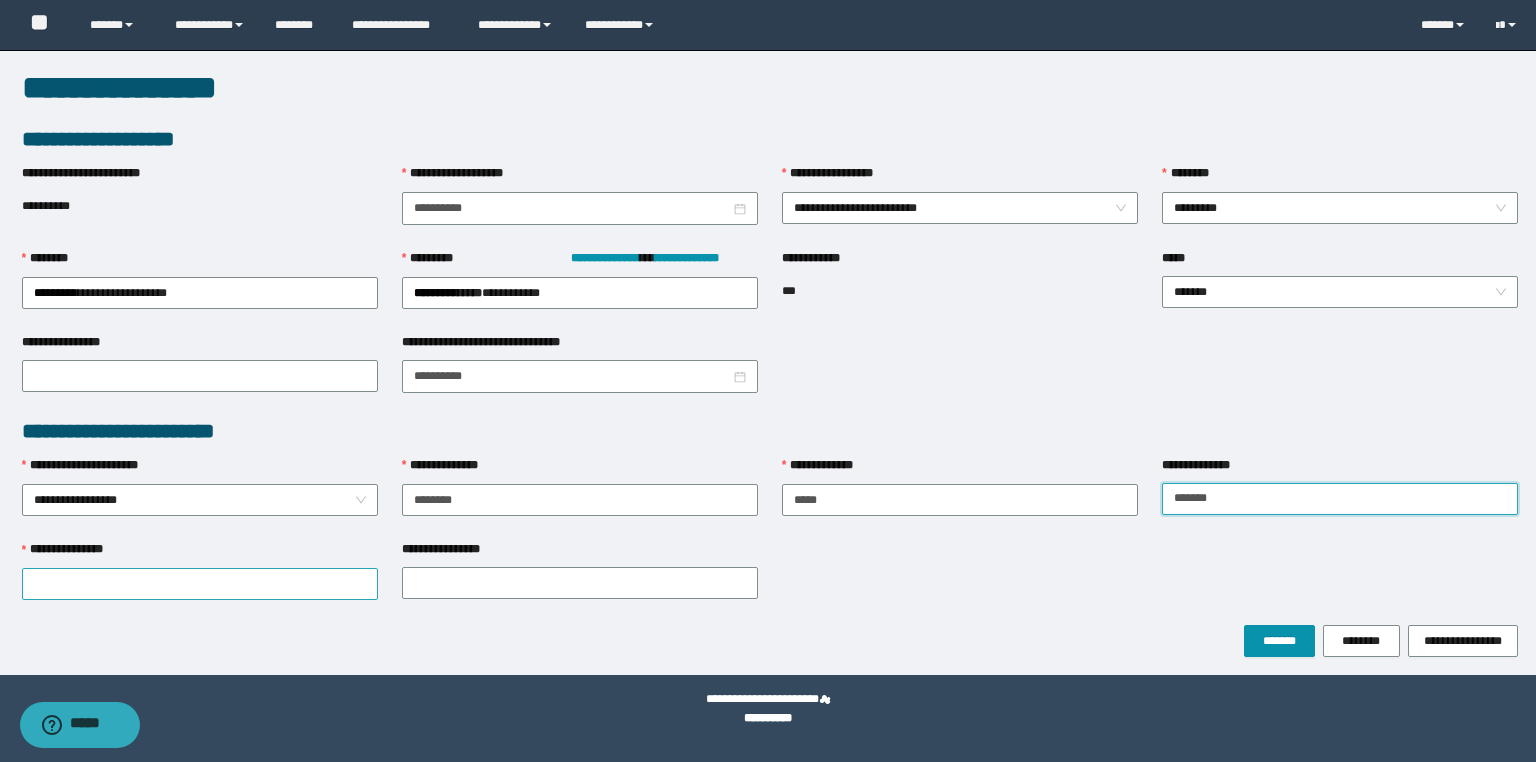 type on "******" 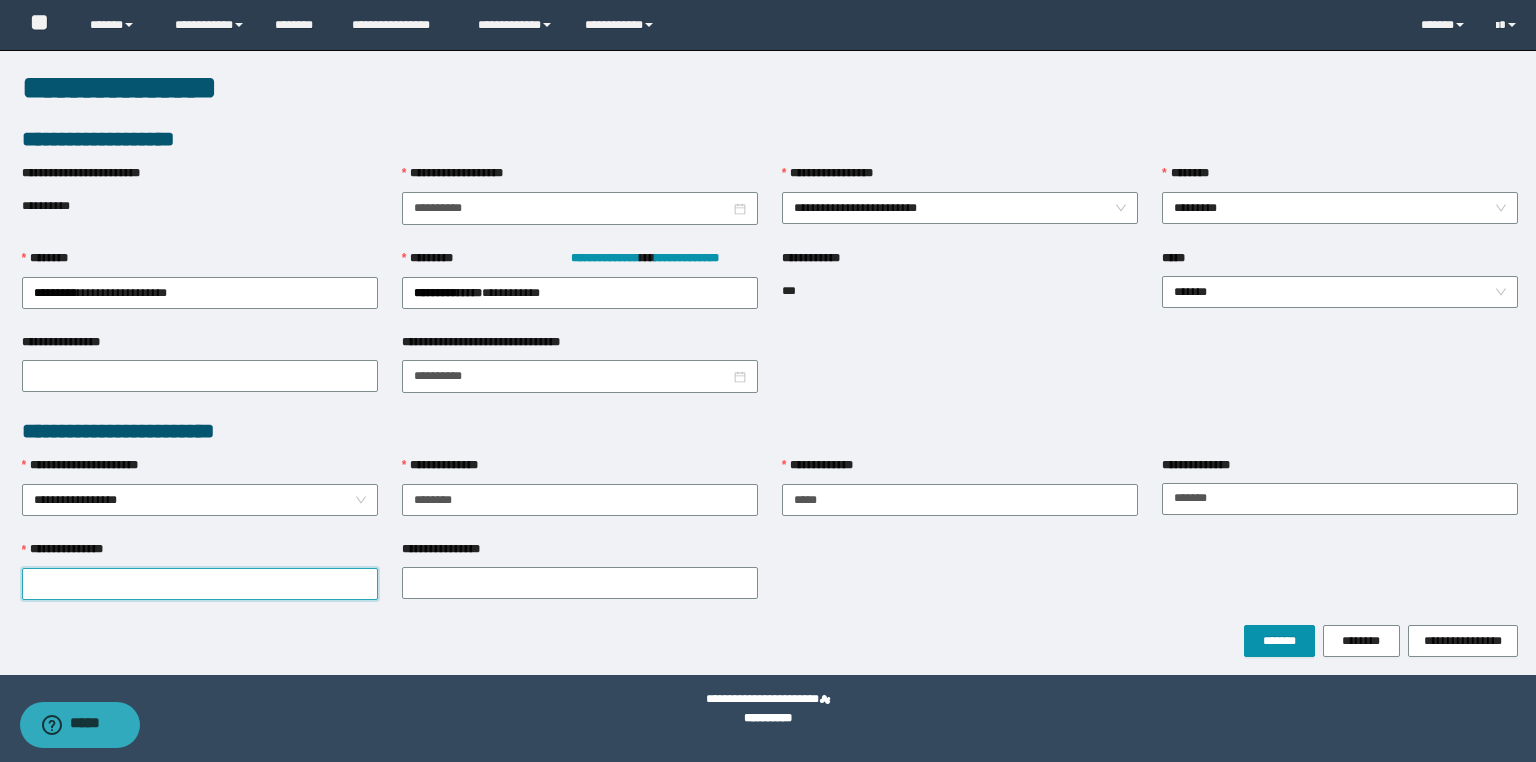 click on "**********" at bounding box center (200, 584) 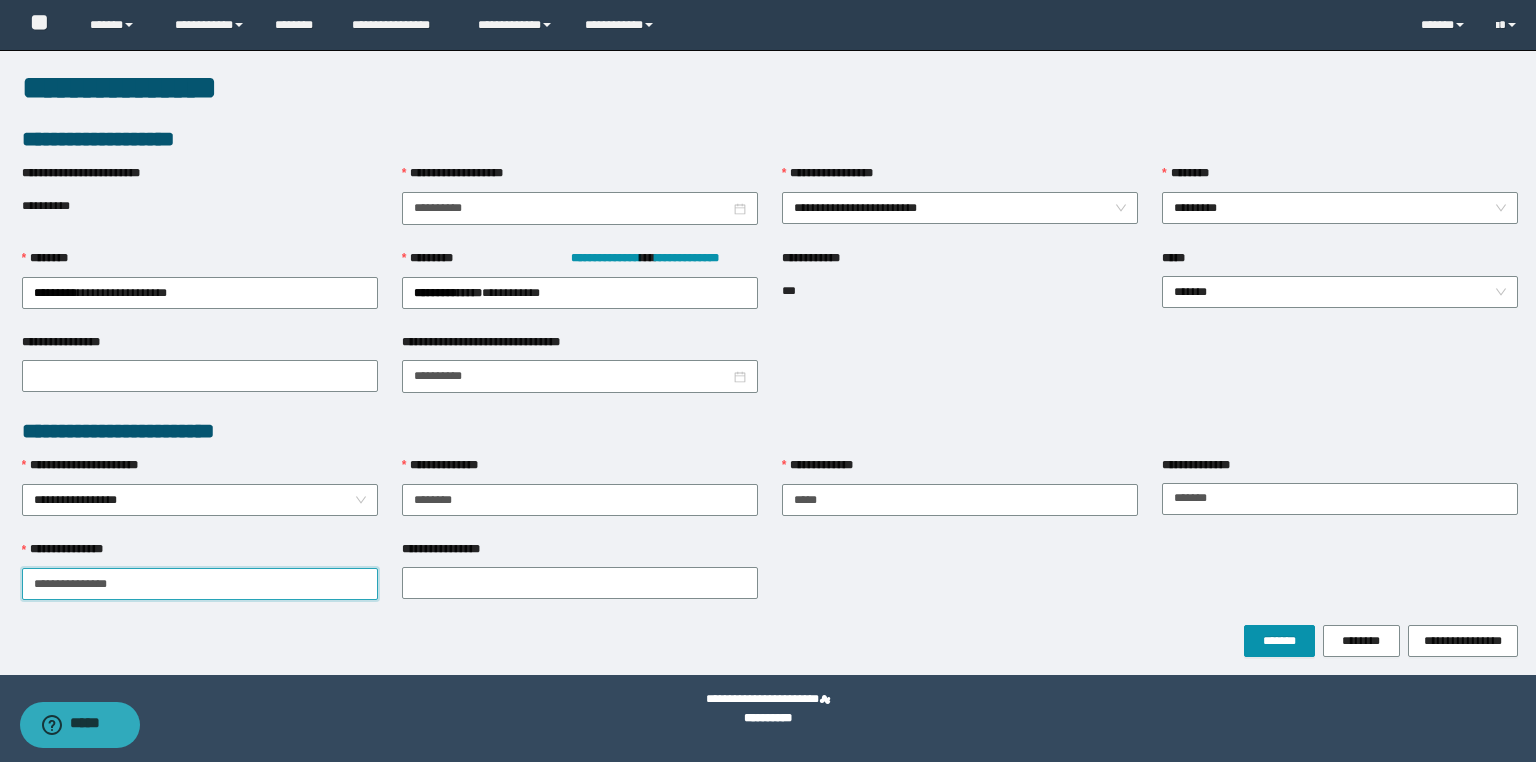 click on "**********" at bounding box center [200, 584] 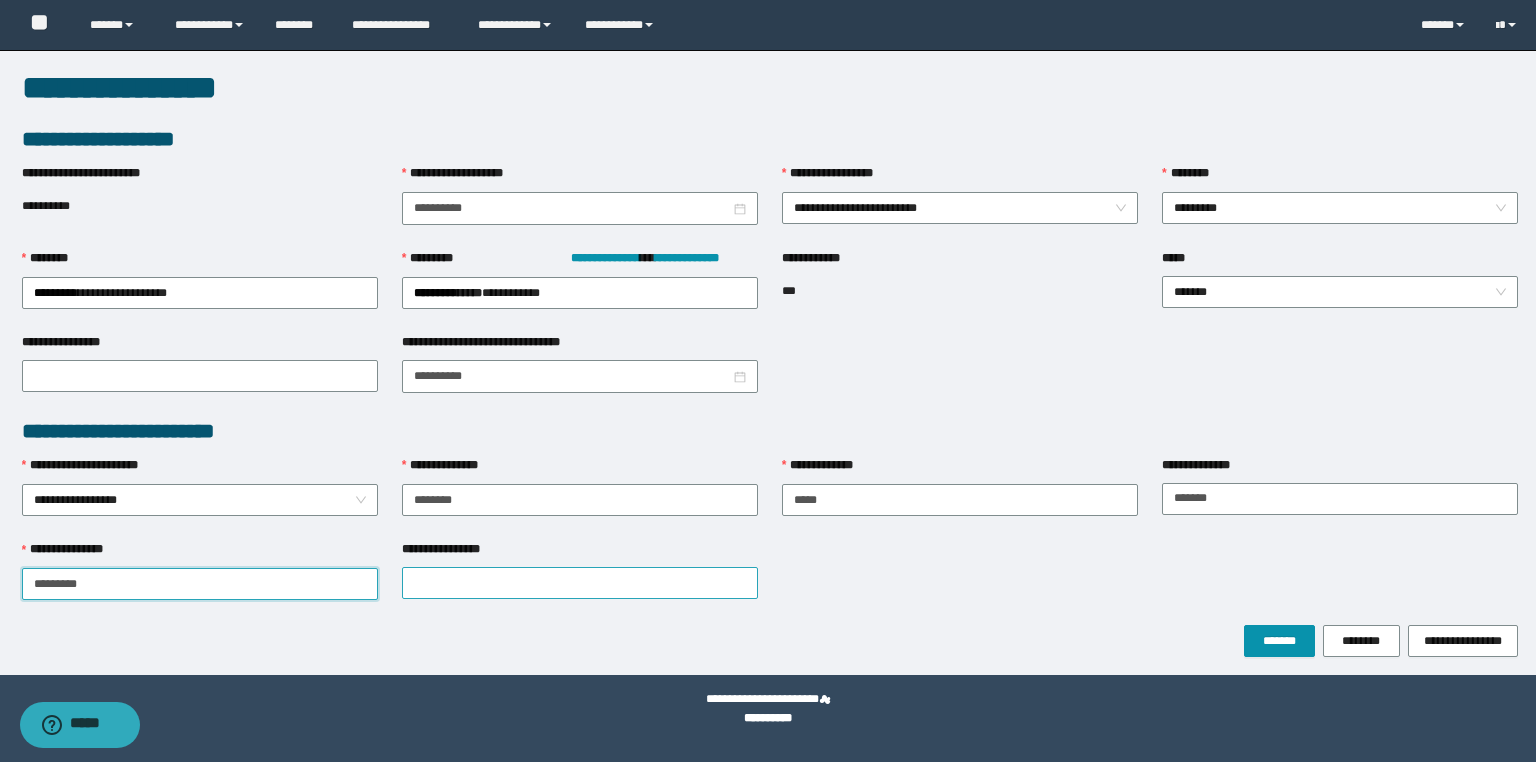 type on "********" 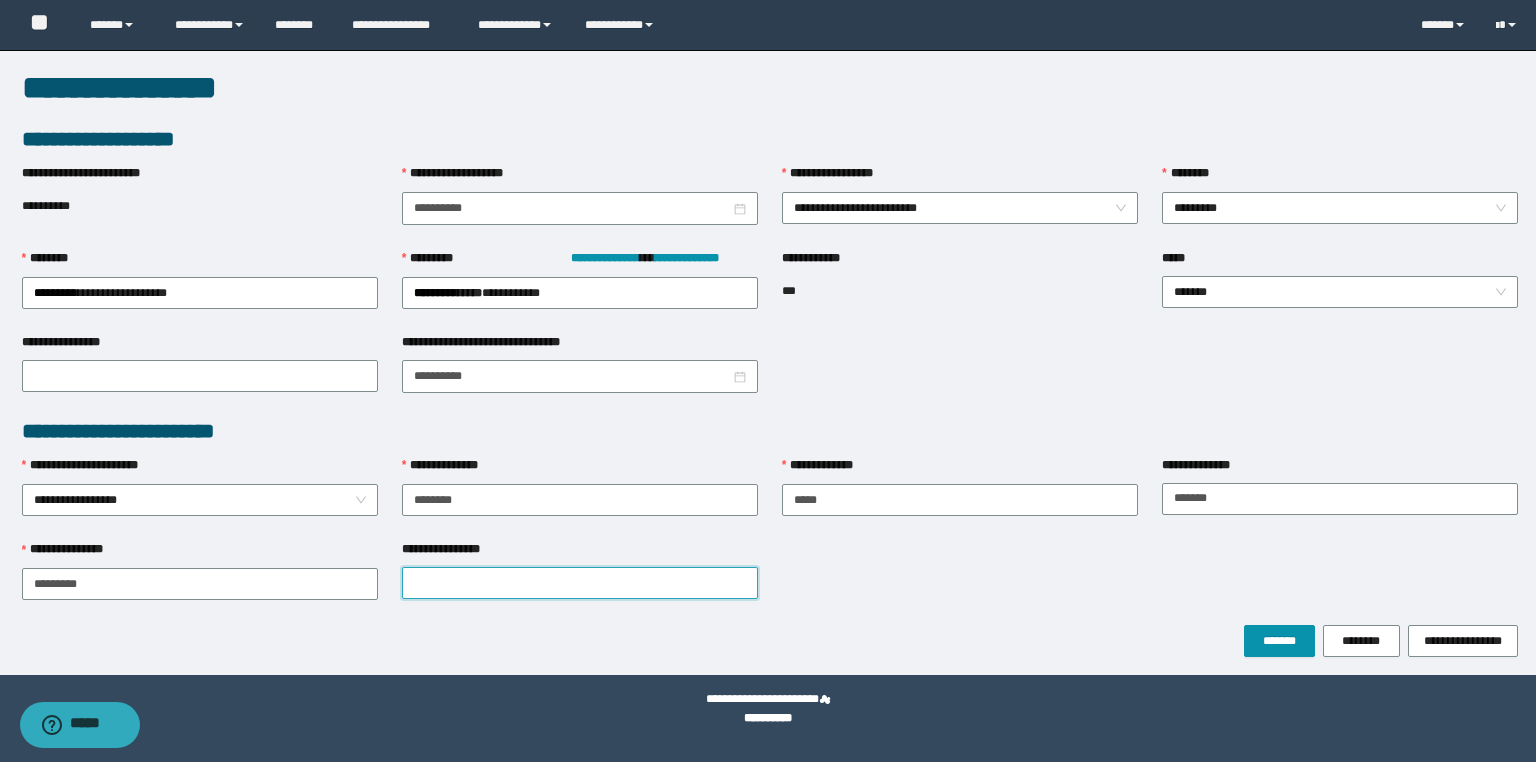 click on "**********" at bounding box center [580, 583] 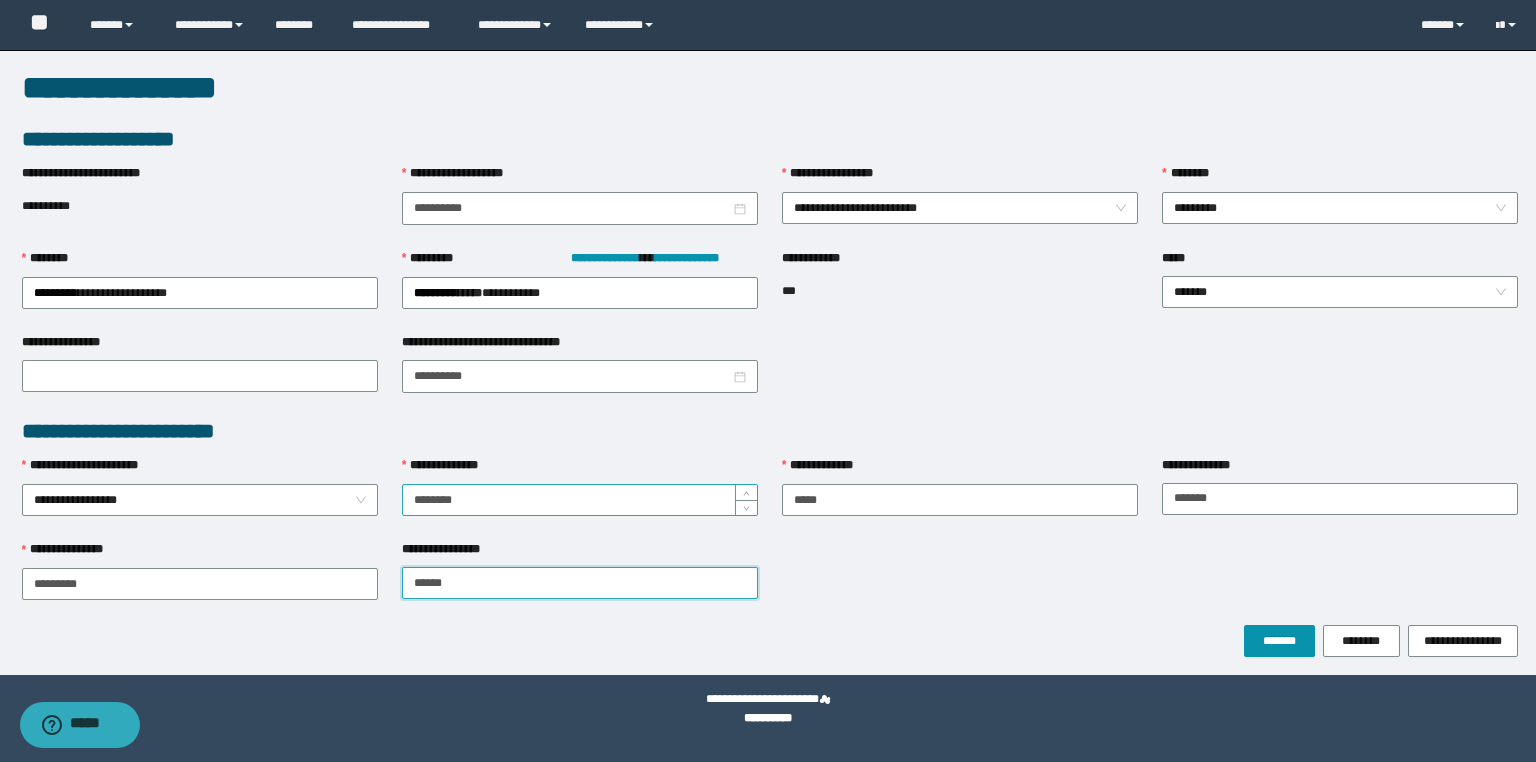 type on "******" 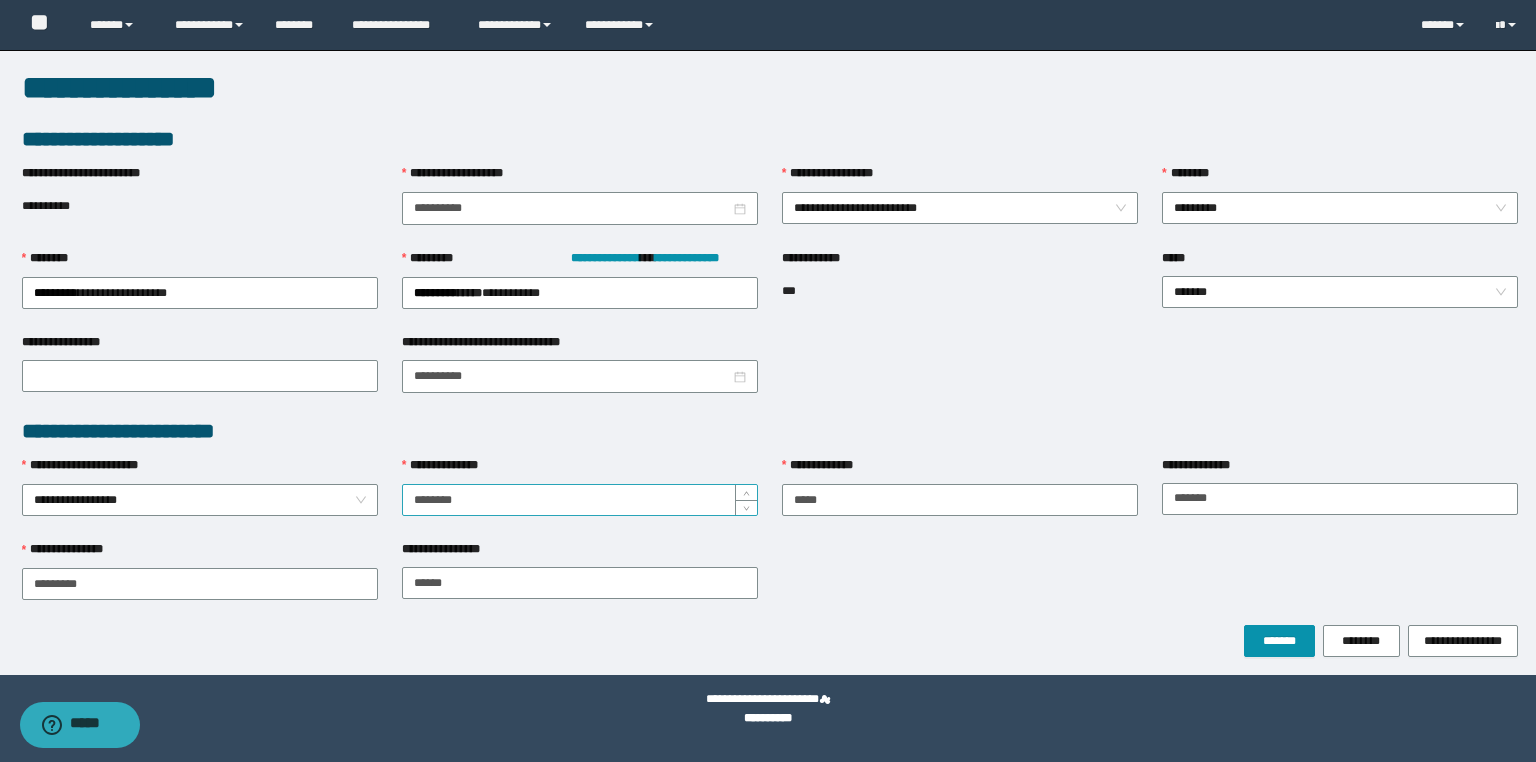 click on "********" at bounding box center [580, 500] 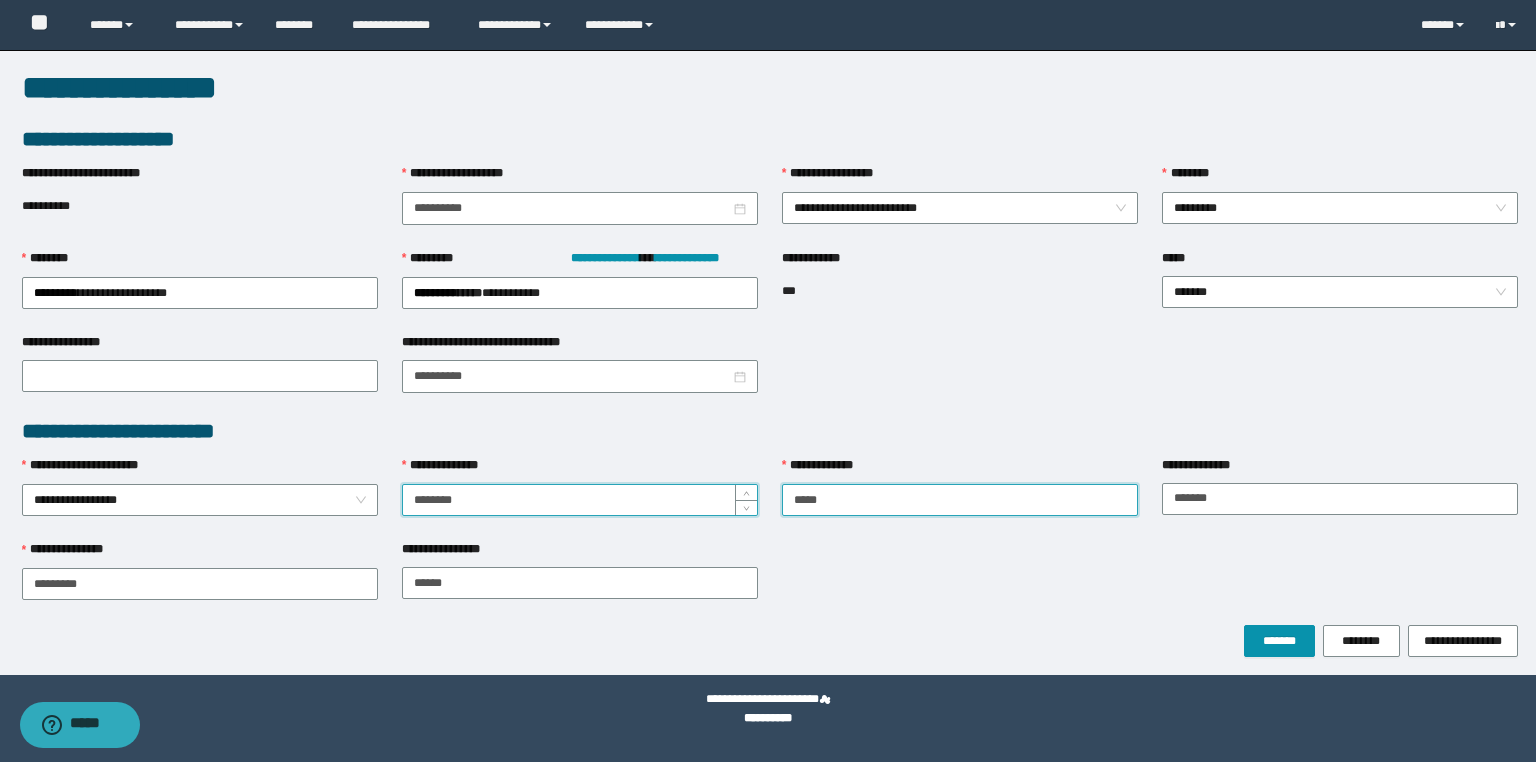 click on "****" at bounding box center (960, 500) 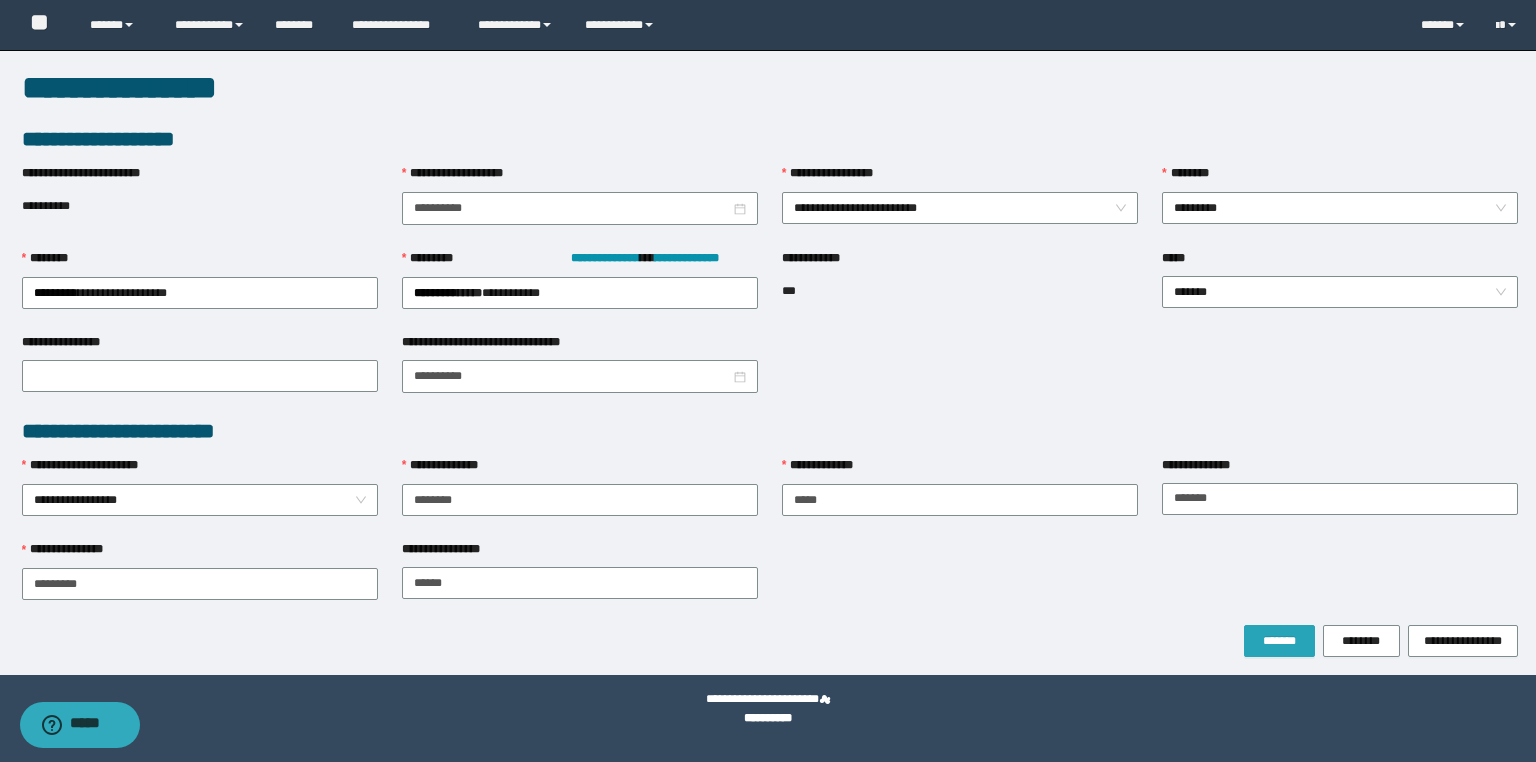 click on "*******" at bounding box center (1279, 641) 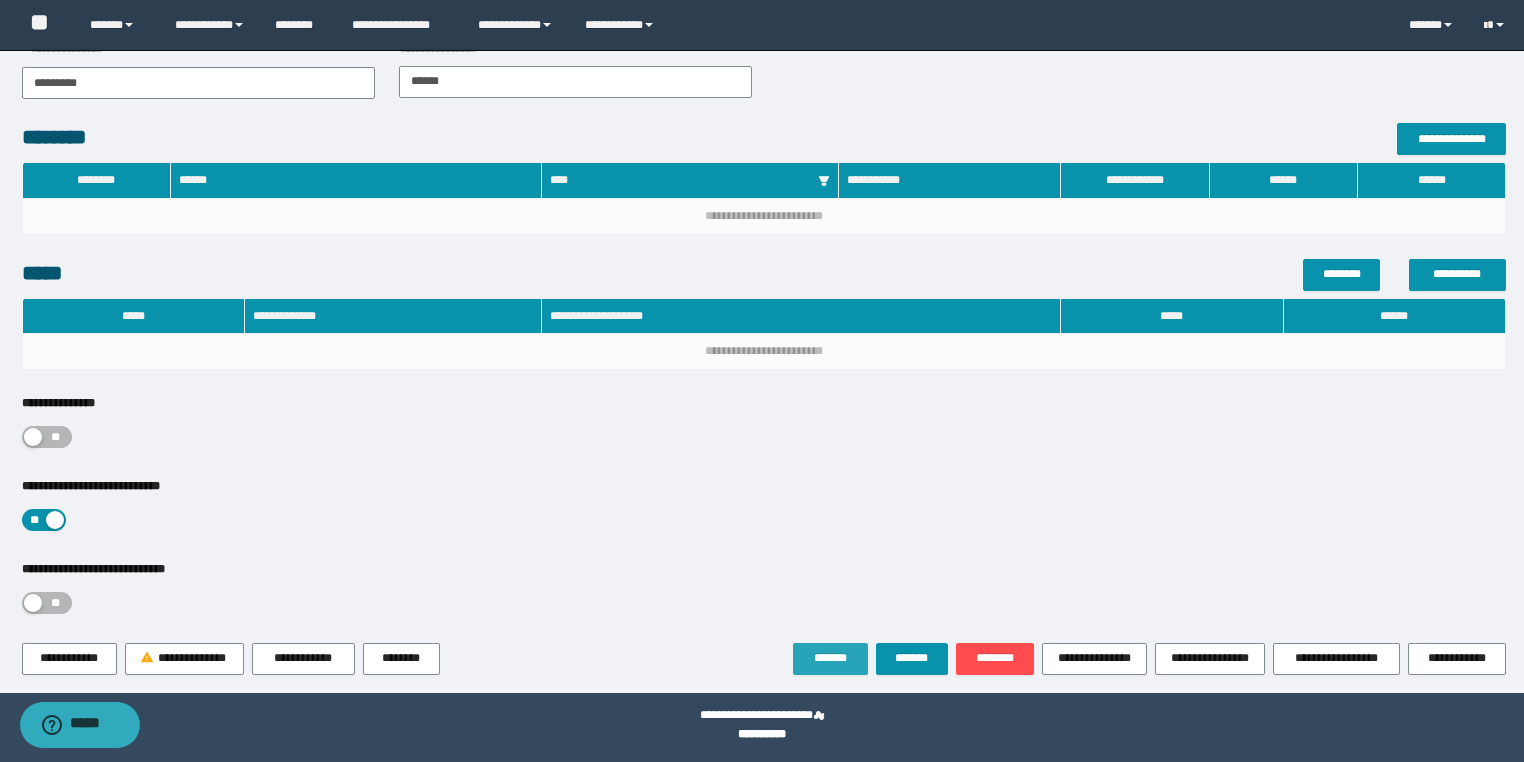 scroll, scrollTop: 555, scrollLeft: 0, axis: vertical 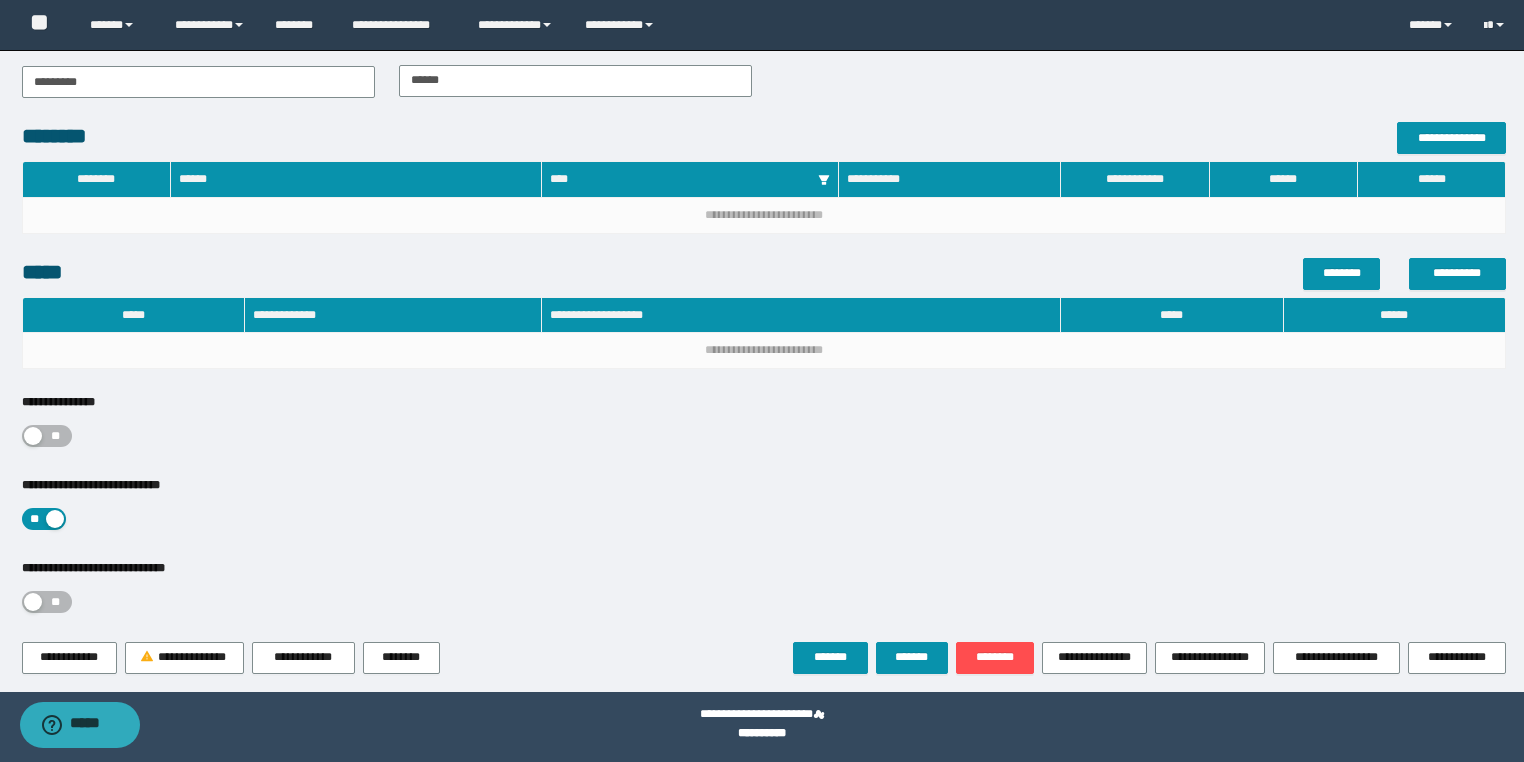 click on "**" at bounding box center (56, 436) 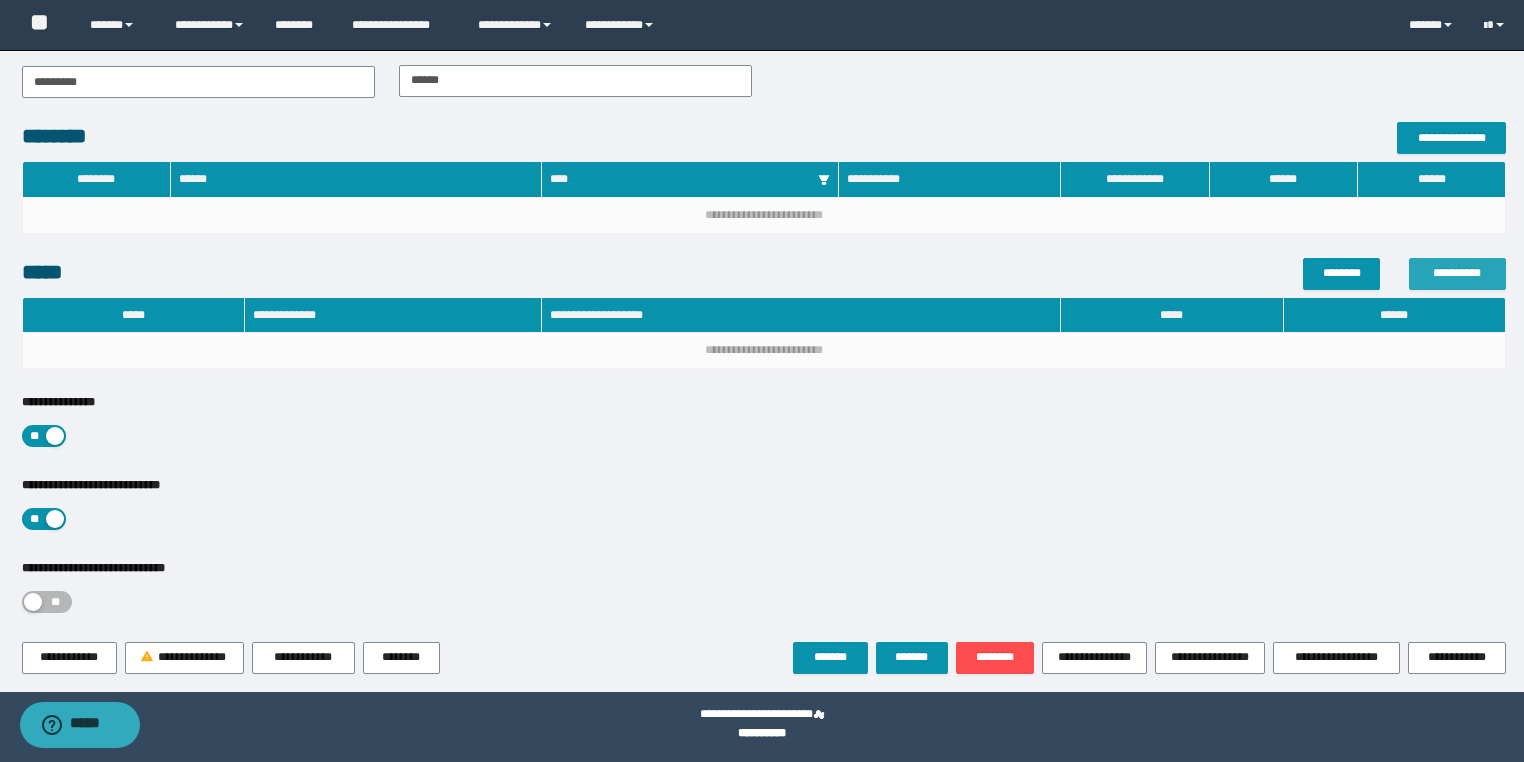 click on "**********" at bounding box center [1457, 273] 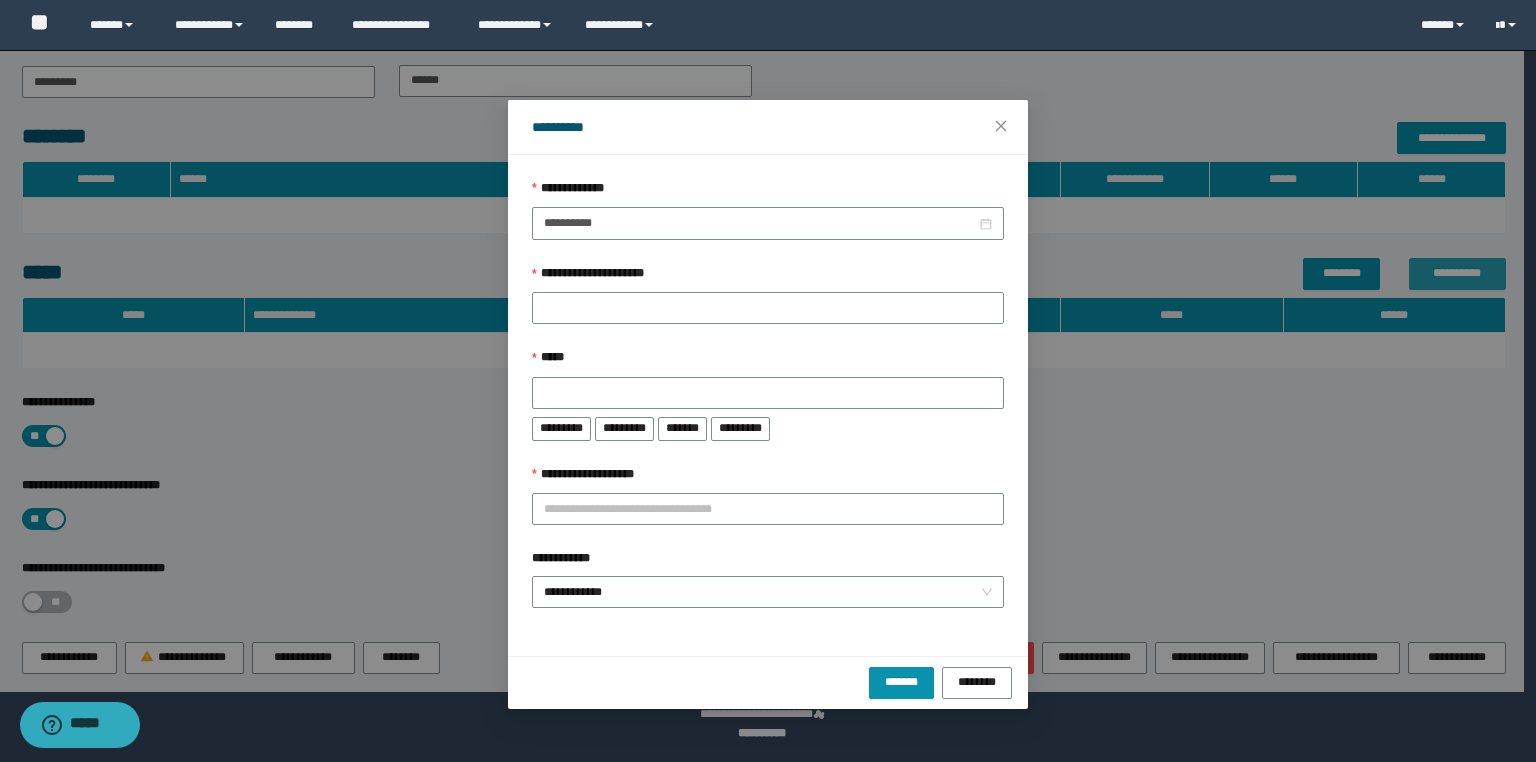 type 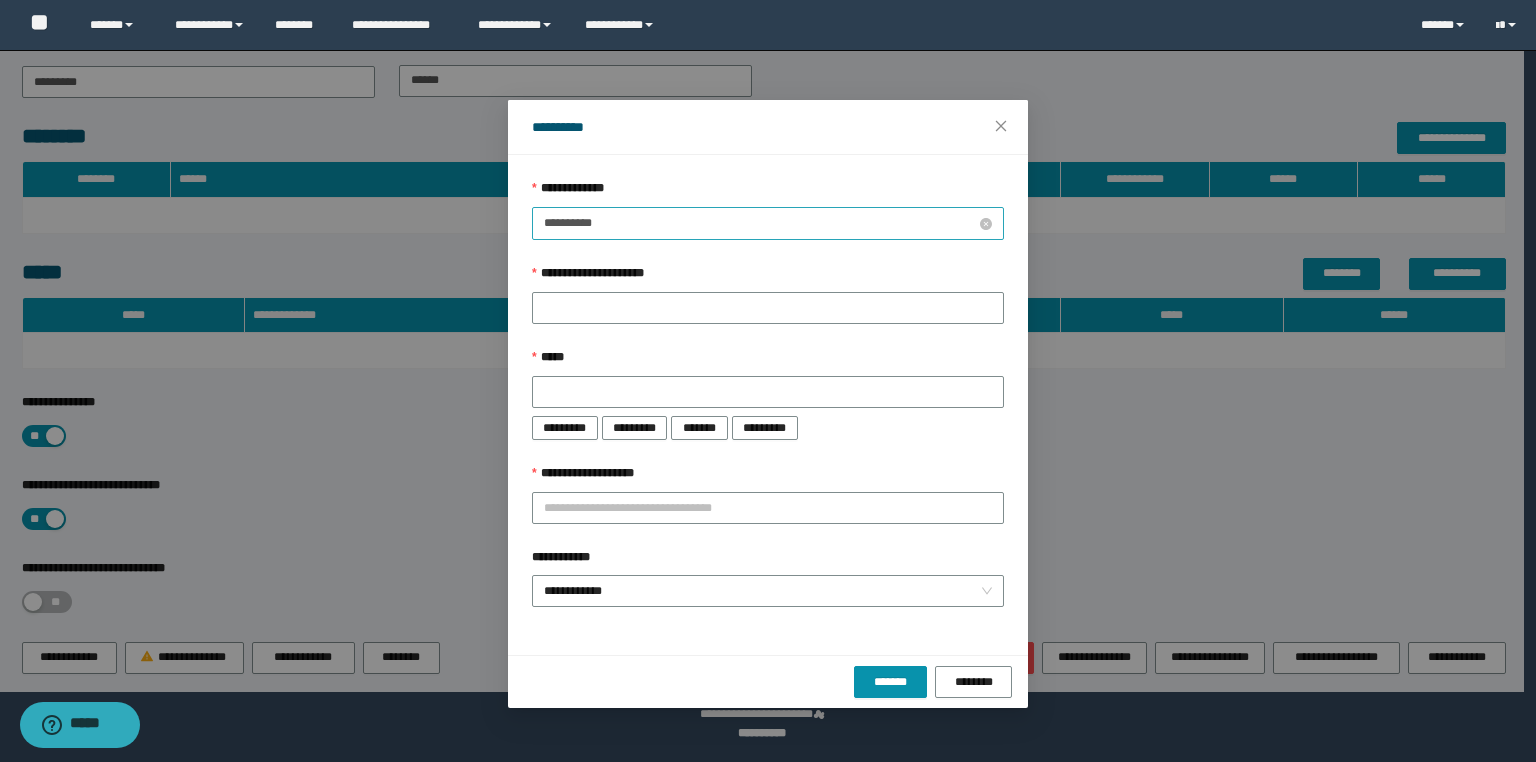 click on "**********" at bounding box center [760, 223] 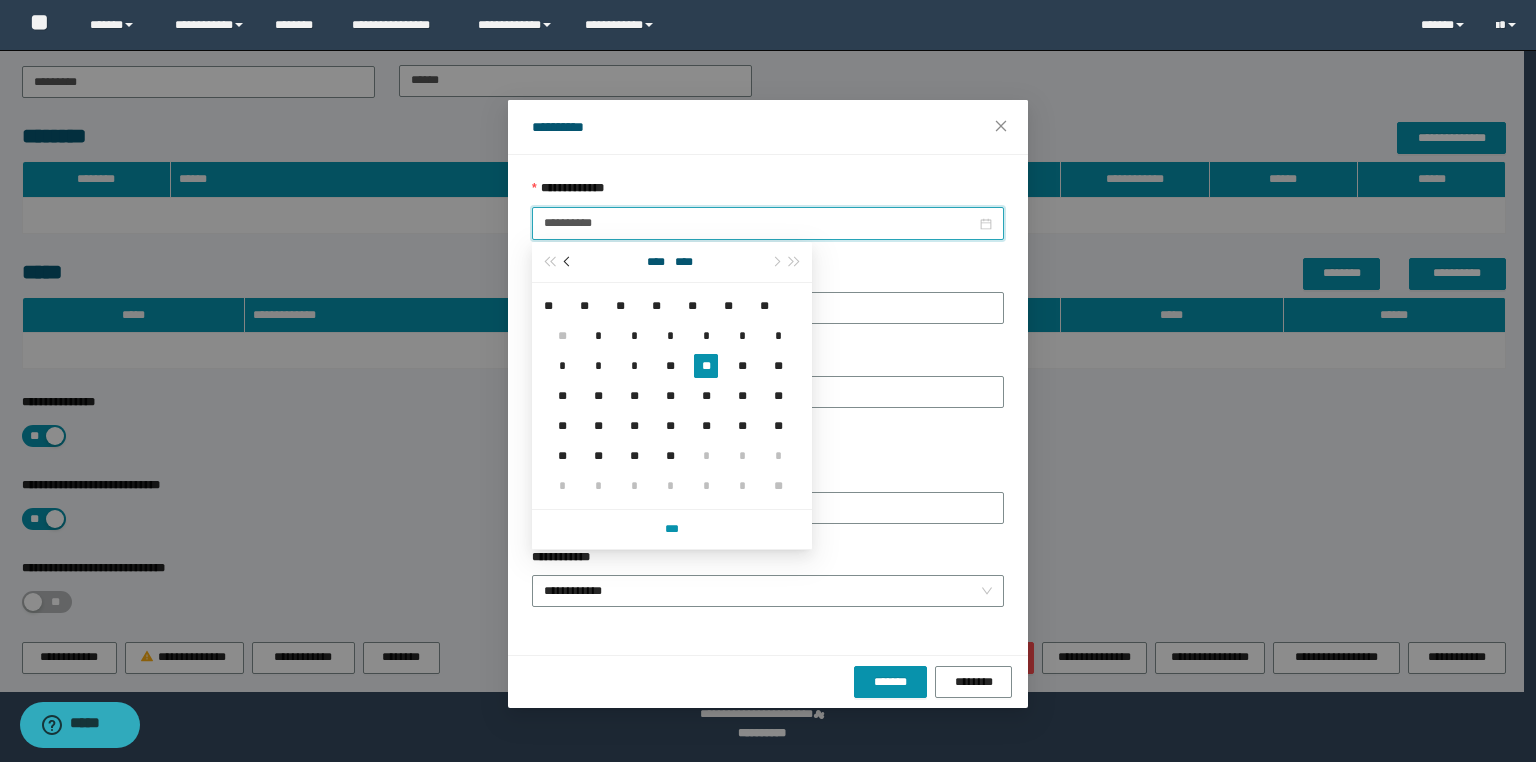 click at bounding box center [569, 261] 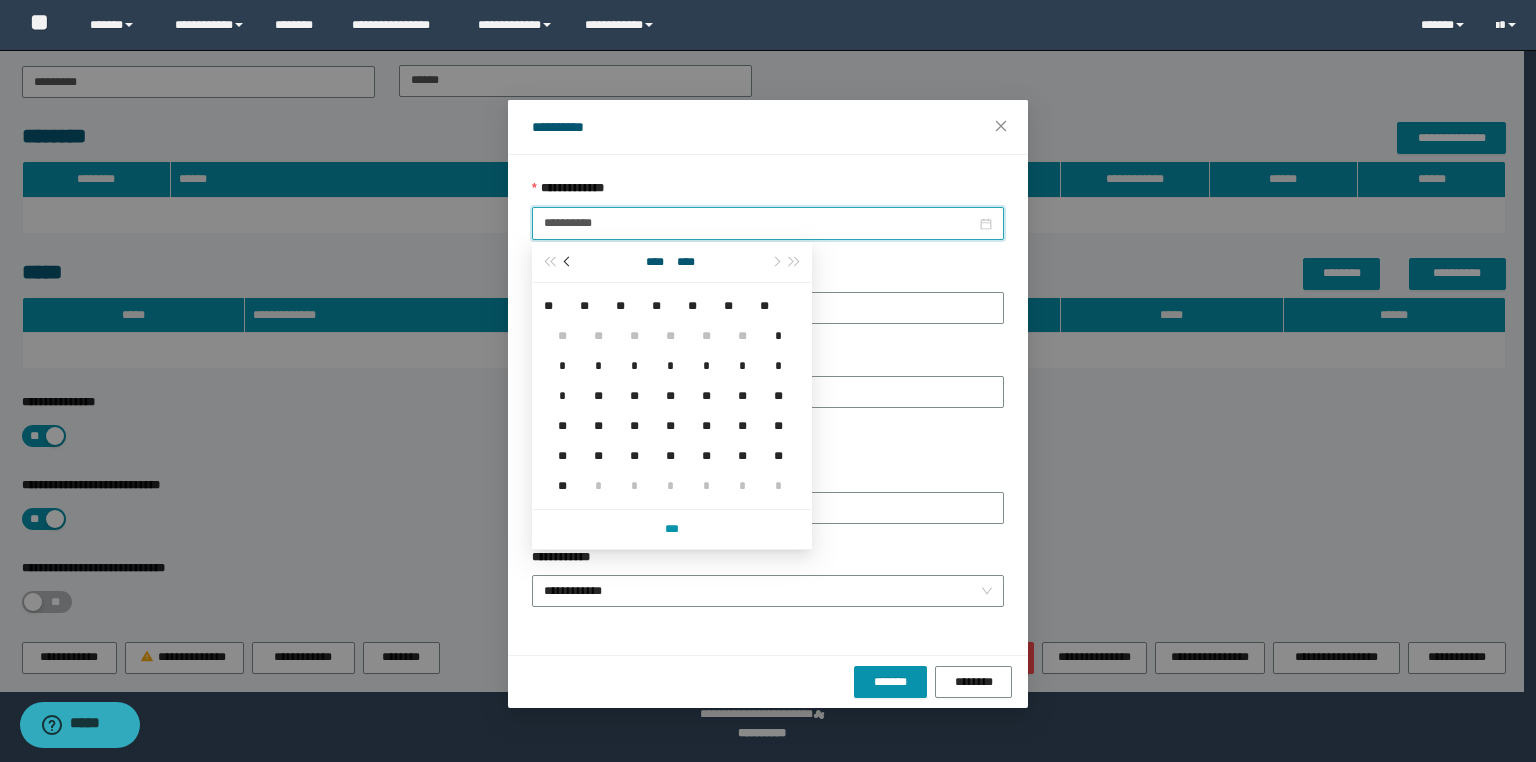 click at bounding box center (569, 261) 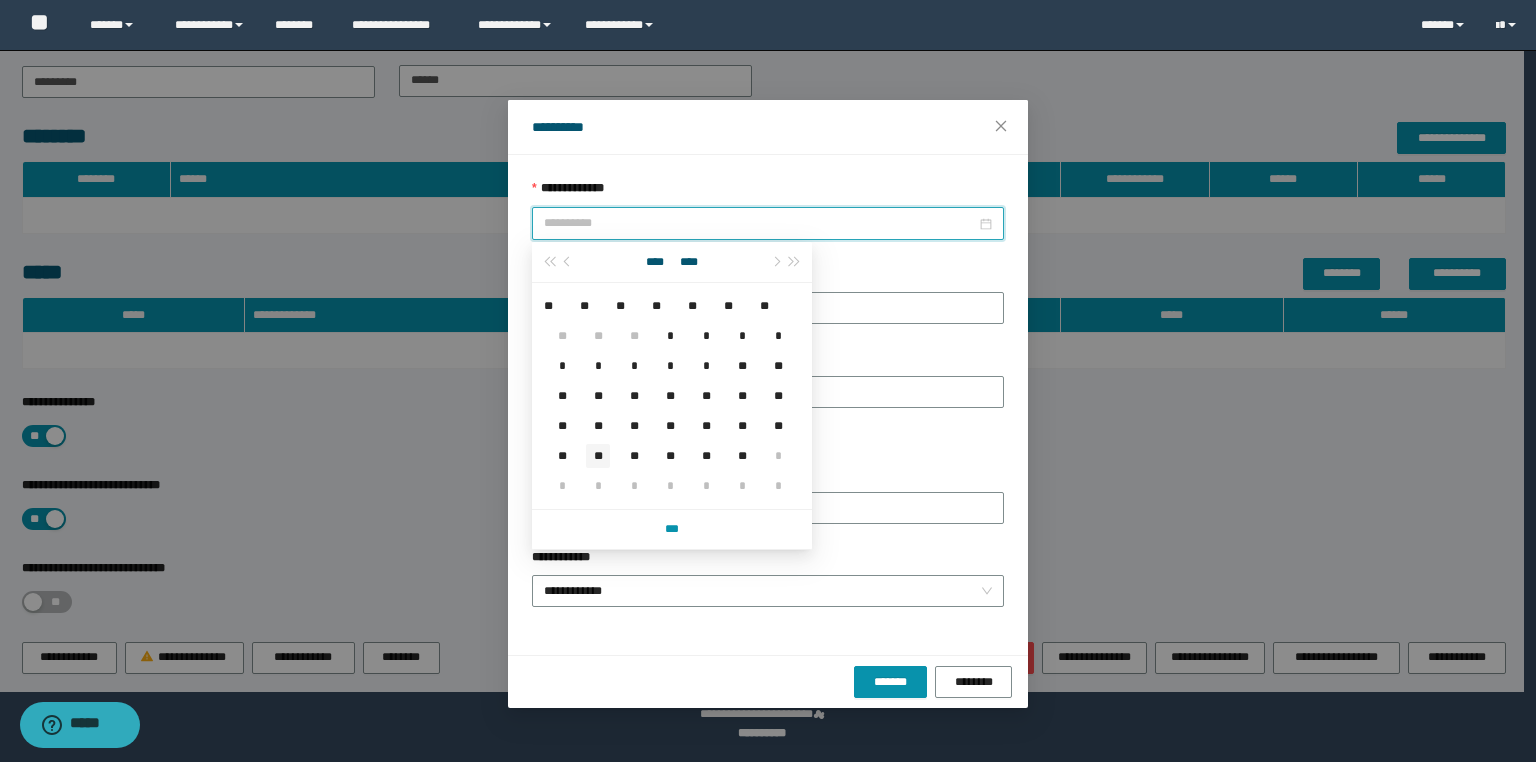 type on "**********" 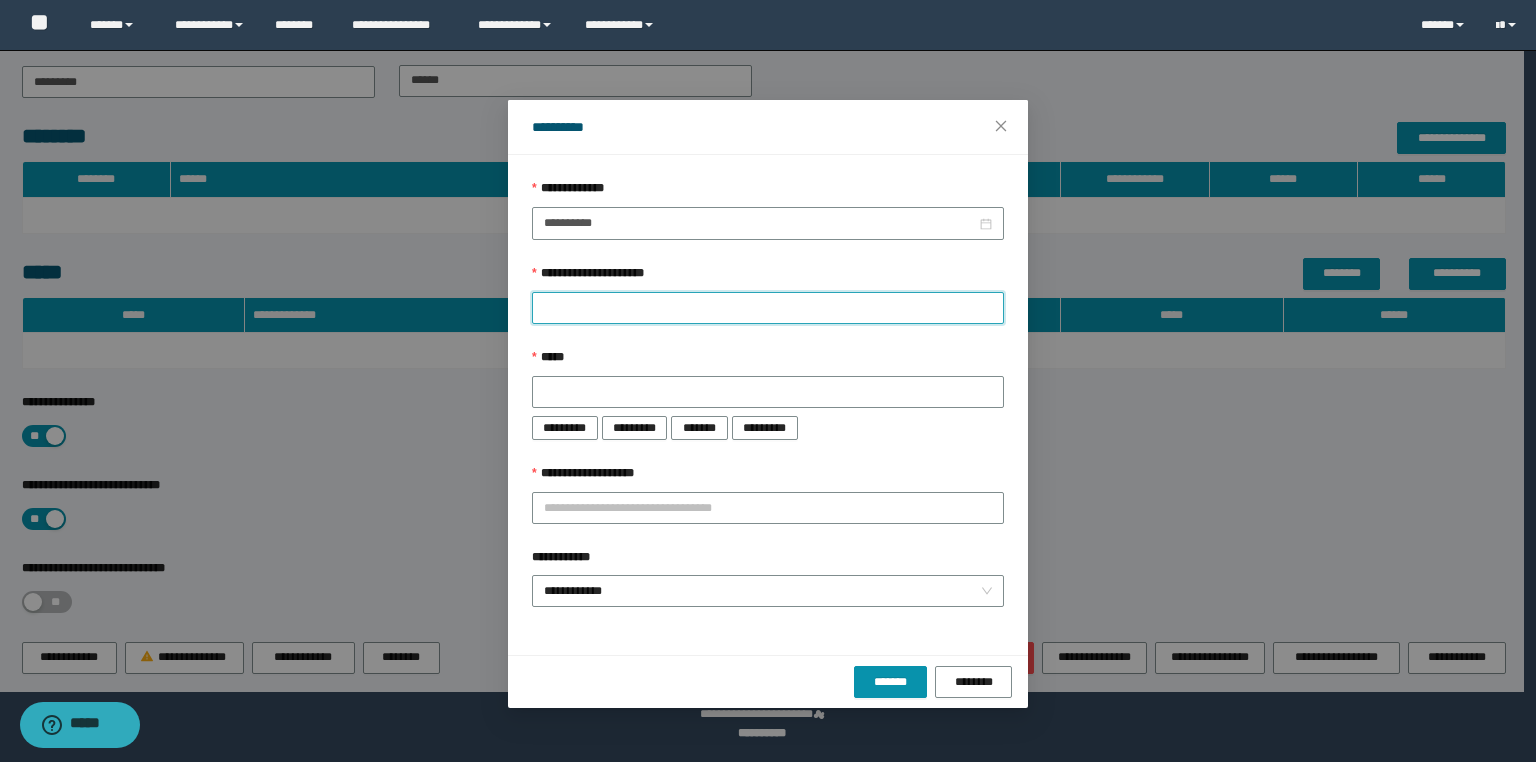 click on "**********" at bounding box center (768, 308) 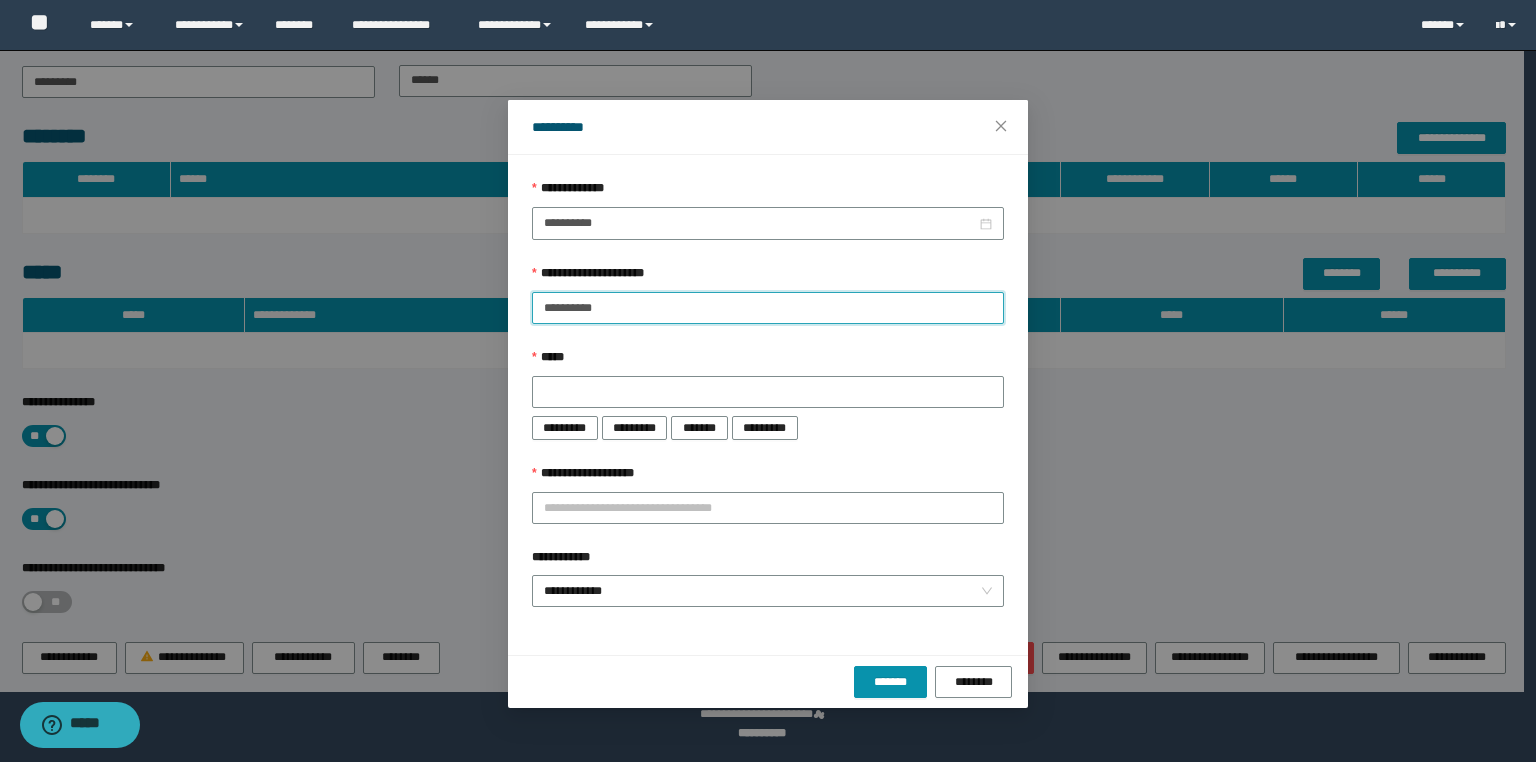 type on "**********" 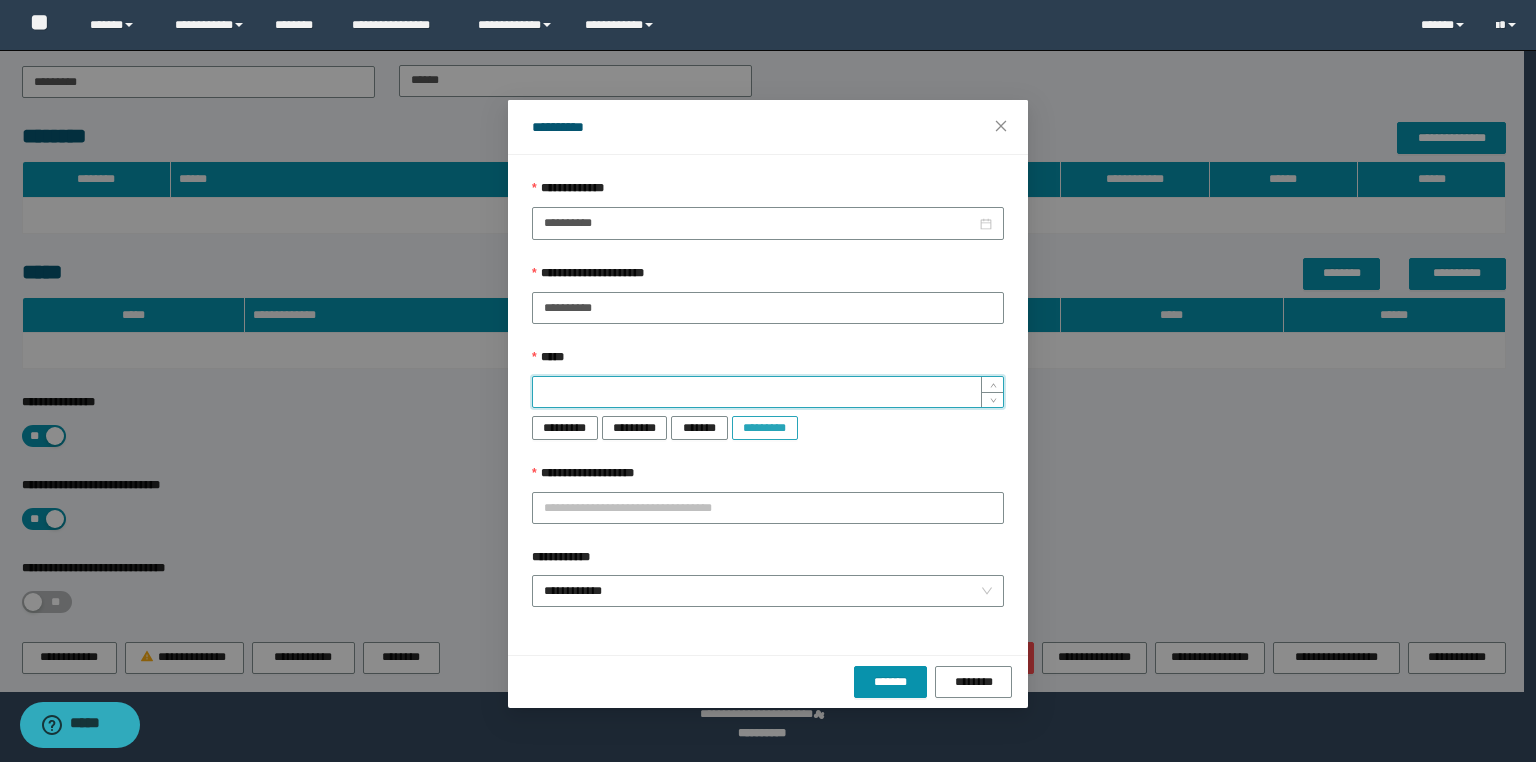 click on "*********" at bounding box center (765, 428) 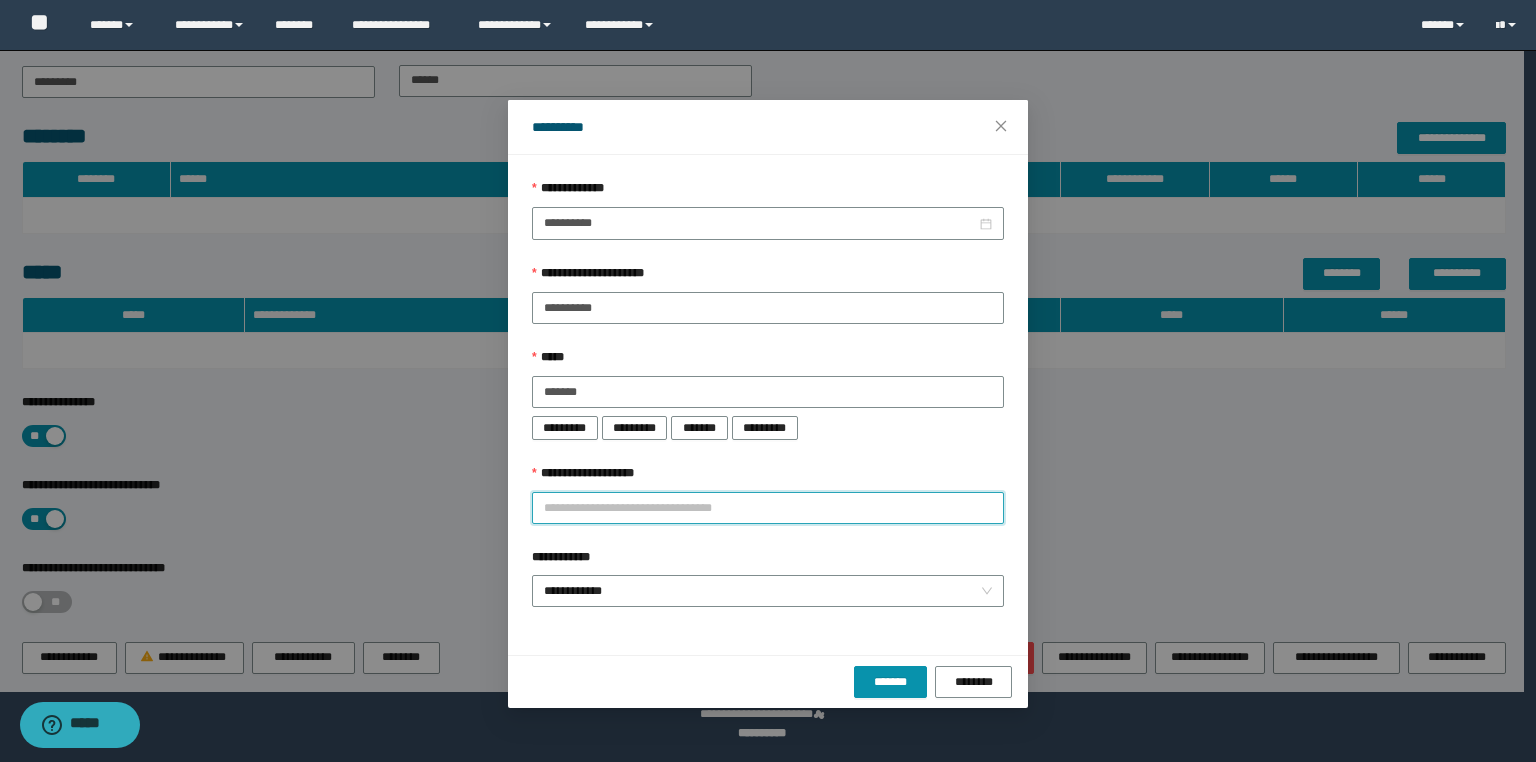 click on "**********" at bounding box center (768, 508) 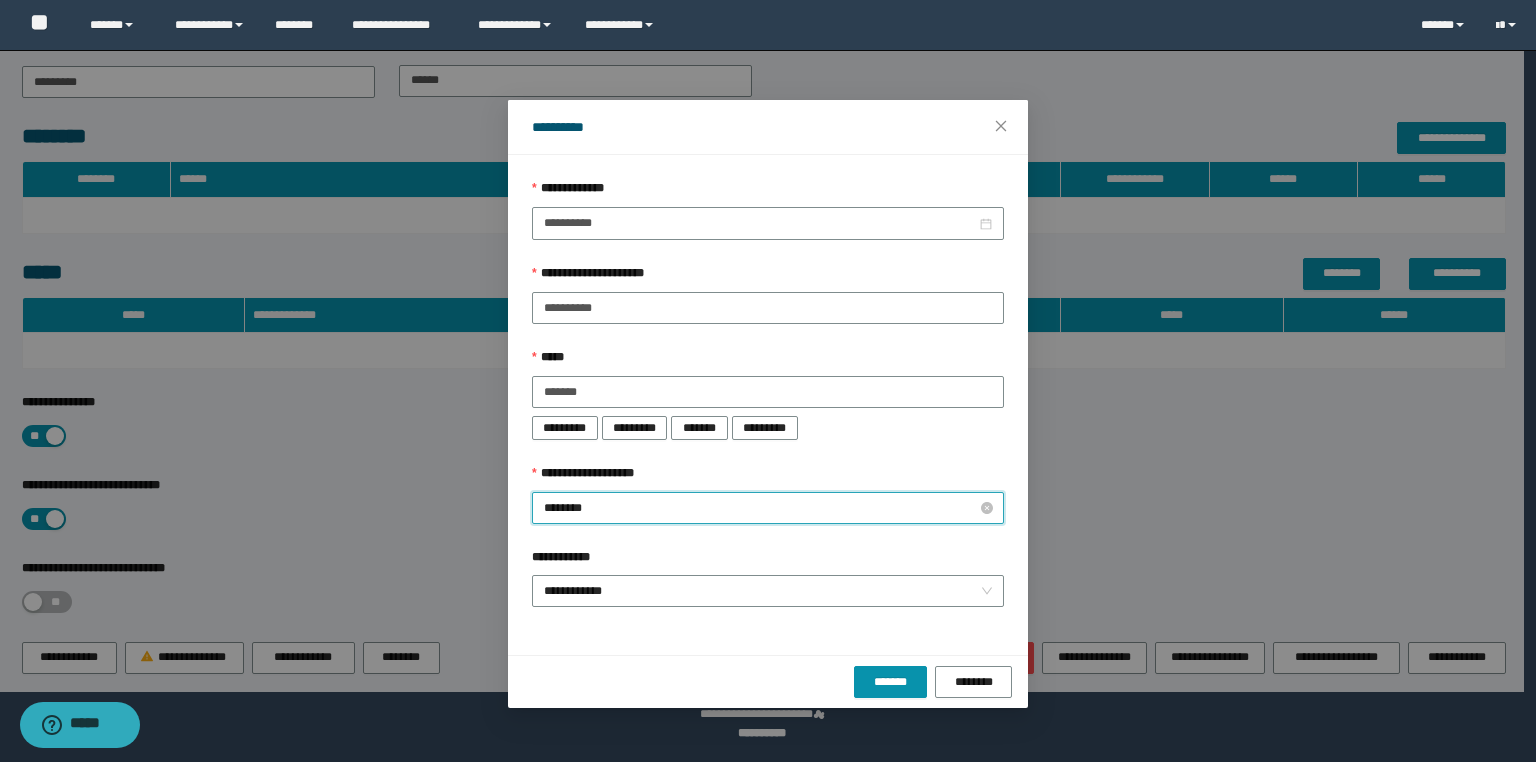 type on "*********" 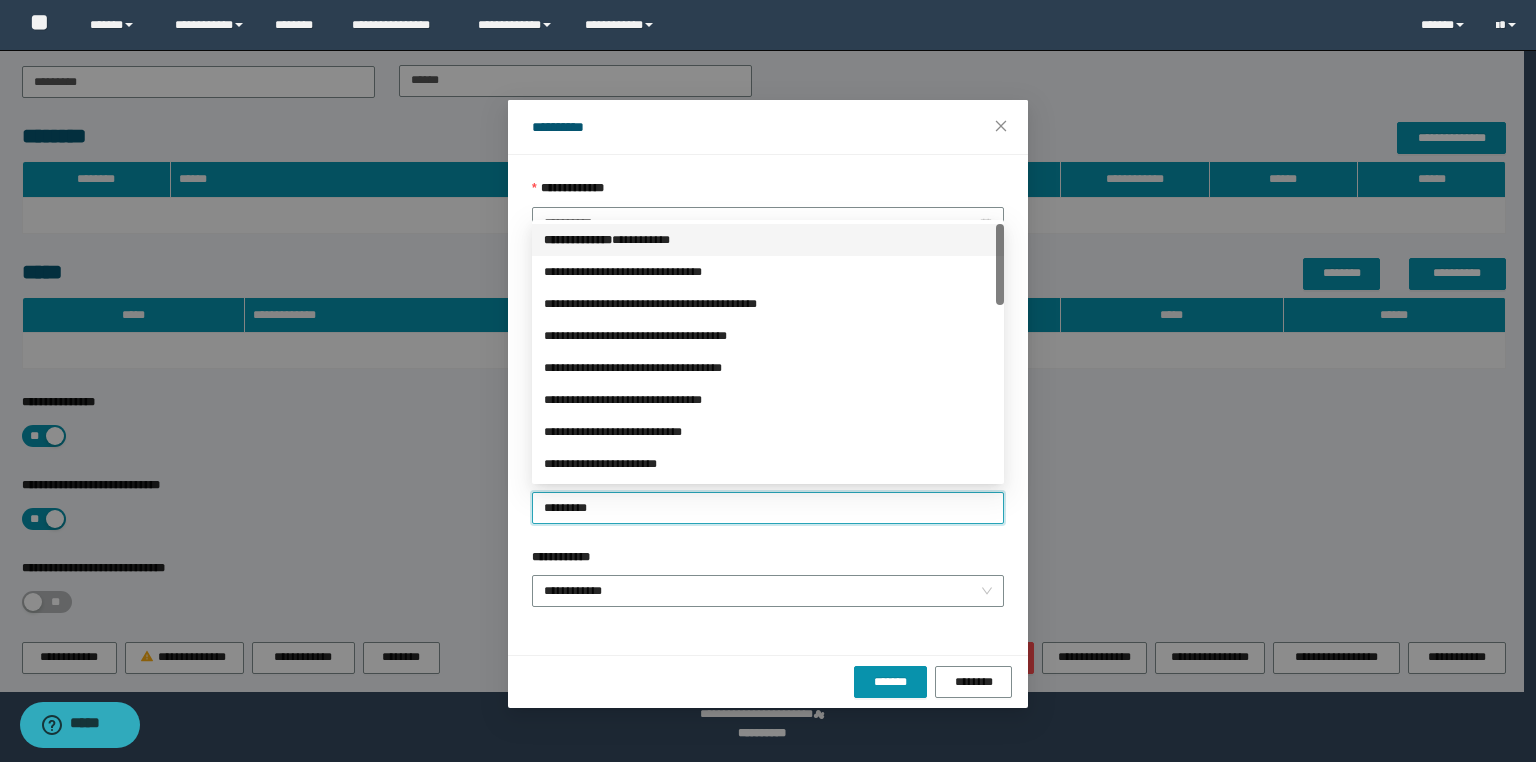 click on "*** *   ********* * *********" at bounding box center (768, 240) 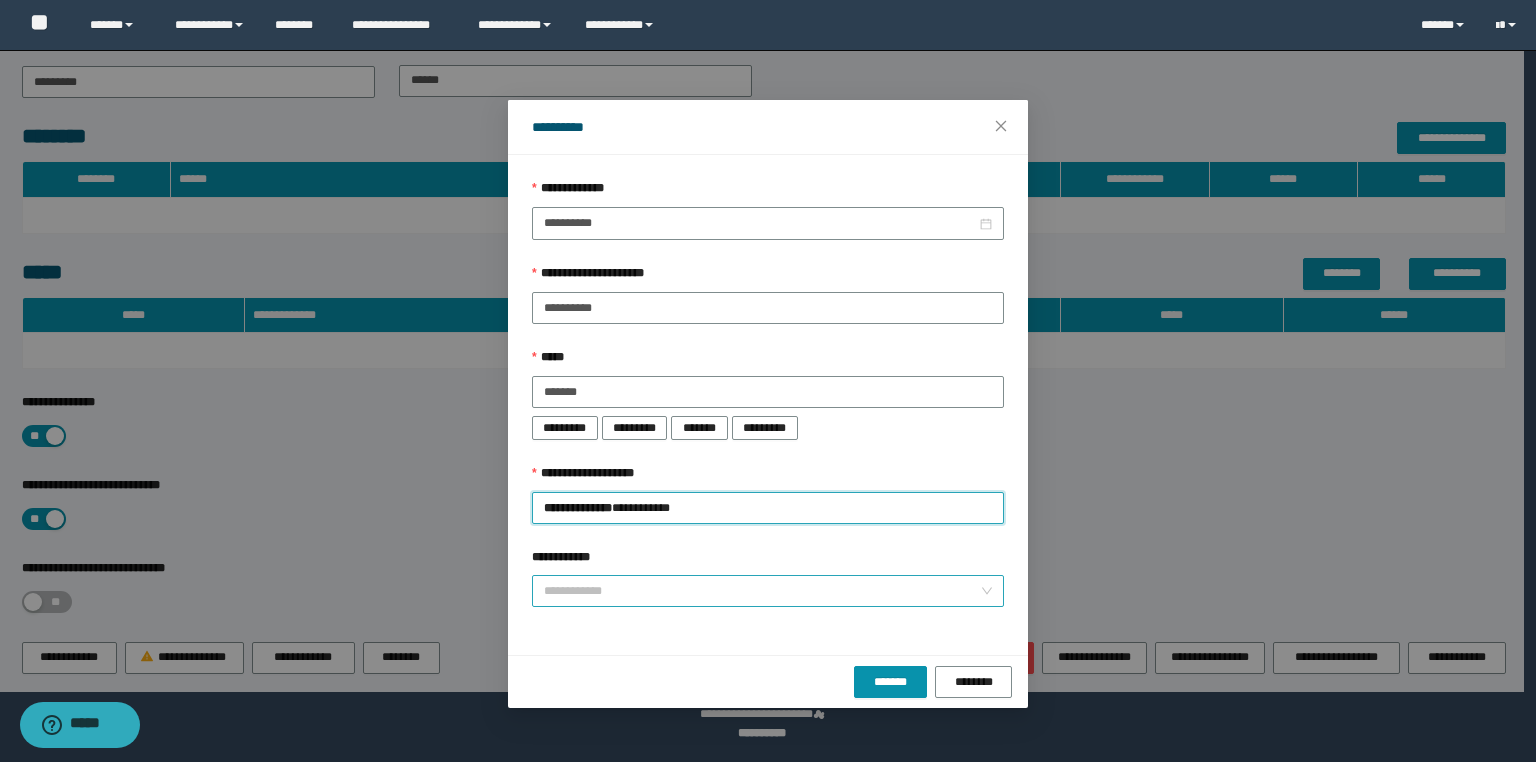 click on "**********" at bounding box center [768, 591] 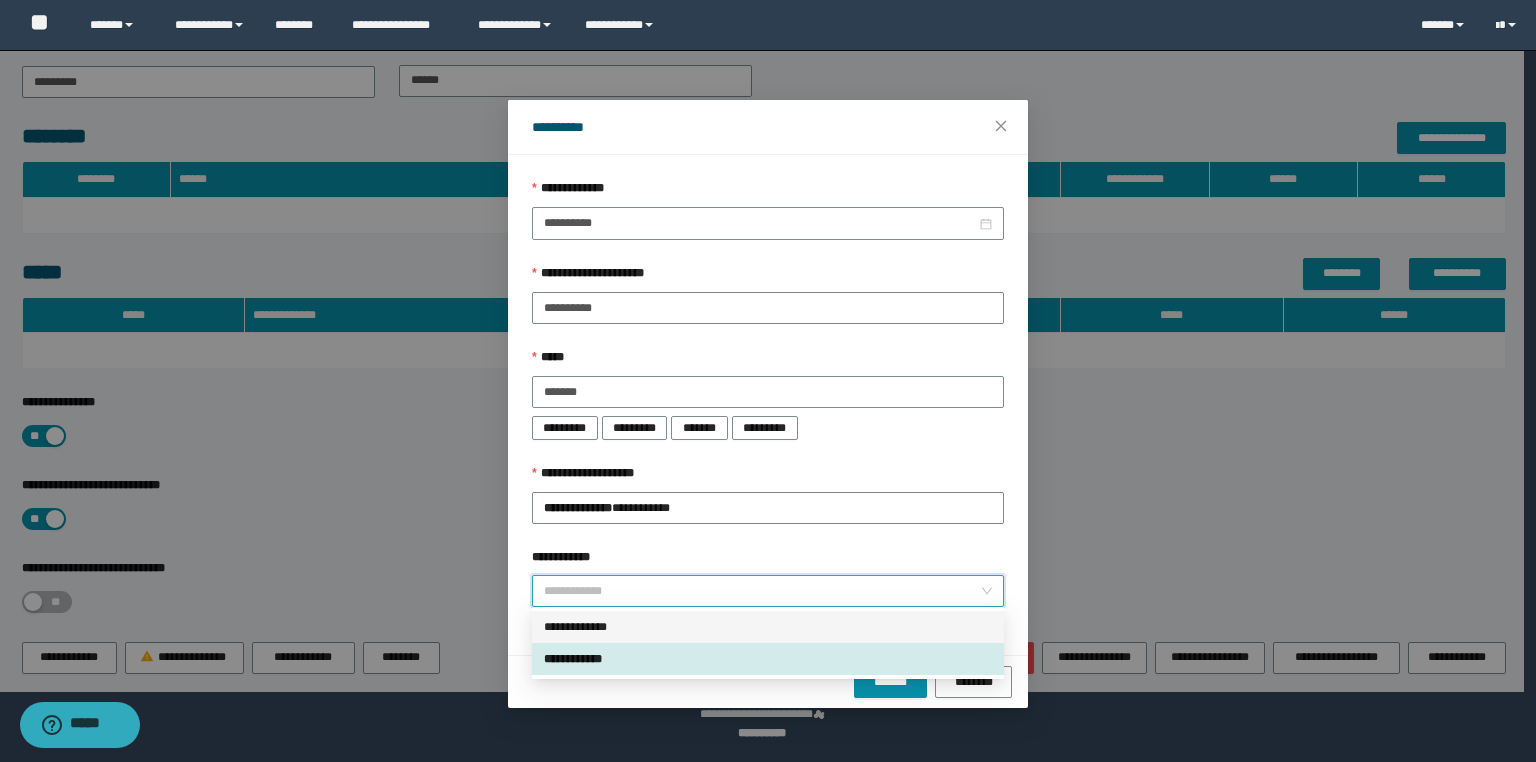 click on "**********" at bounding box center (768, 627) 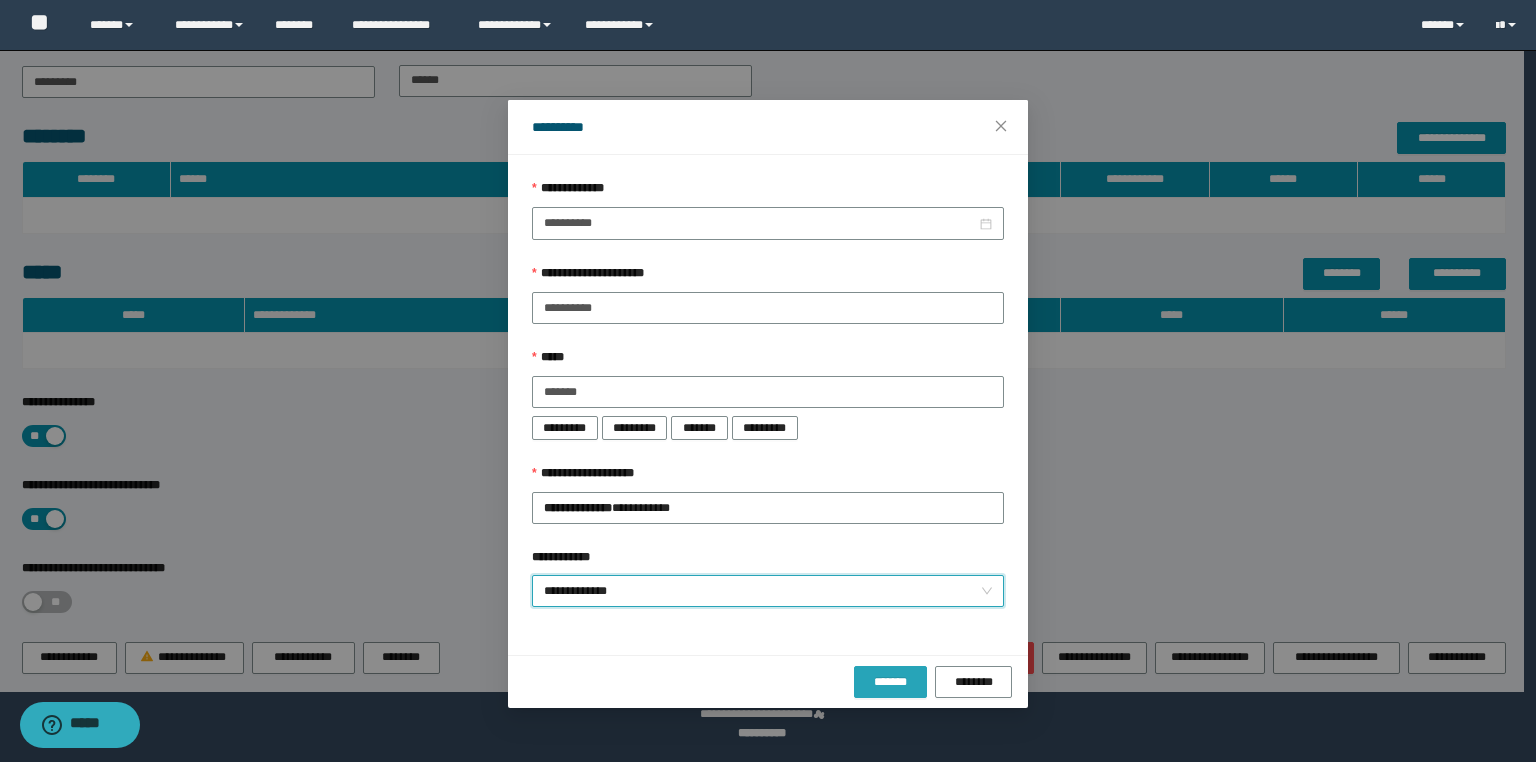click on "*******" at bounding box center [891, 682] 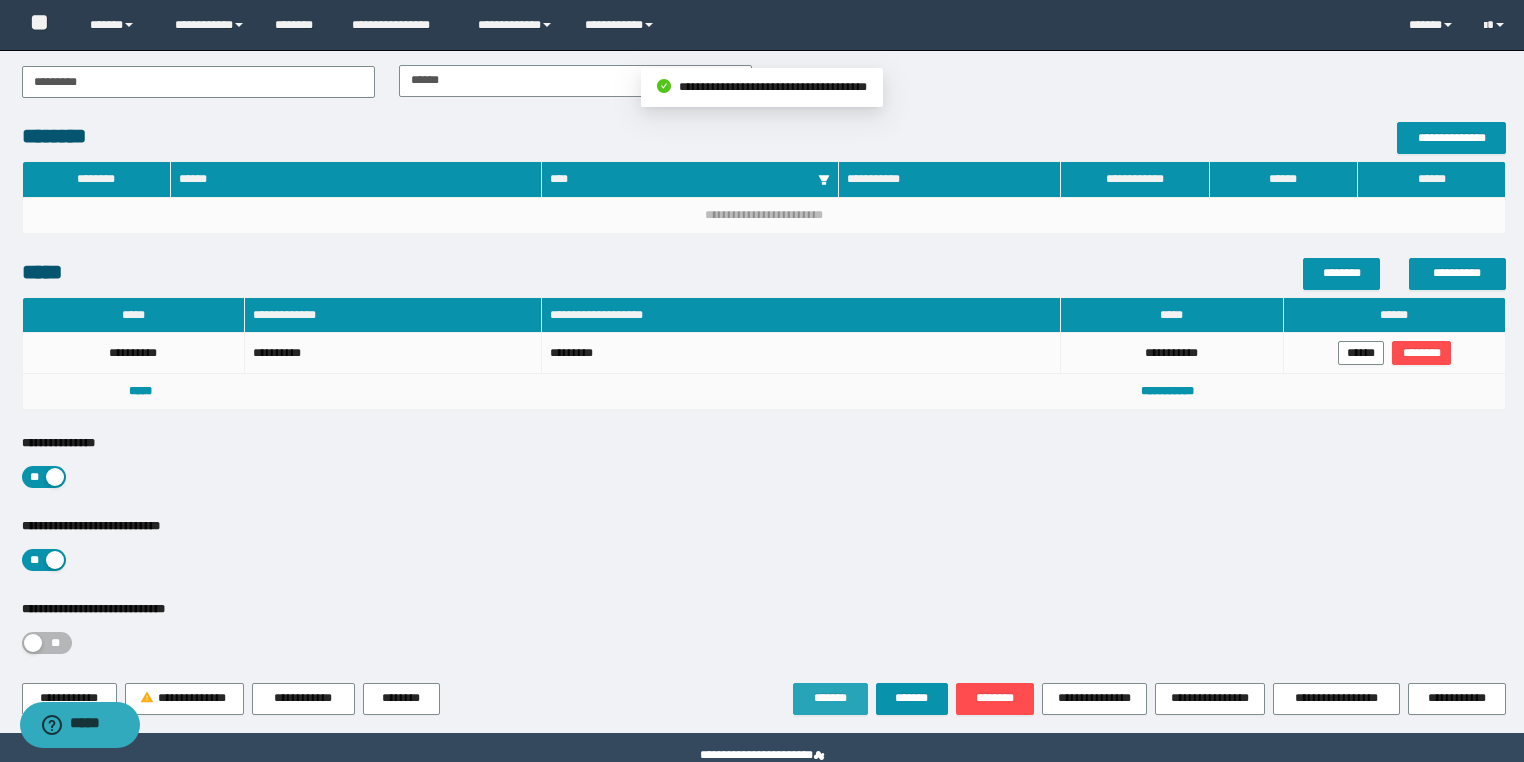 click on "*******" at bounding box center (830, 698) 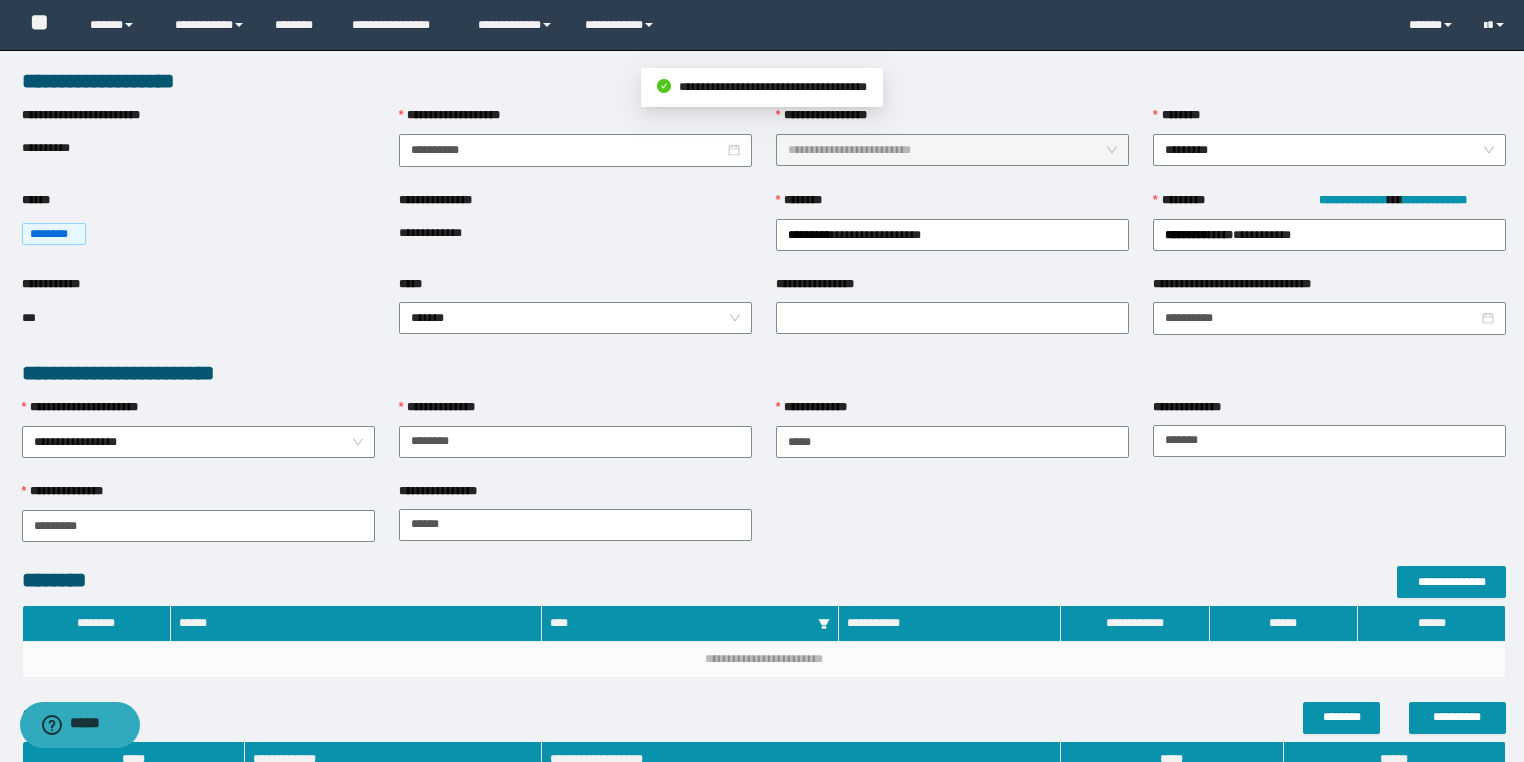 scroll, scrollTop: 0, scrollLeft: 0, axis: both 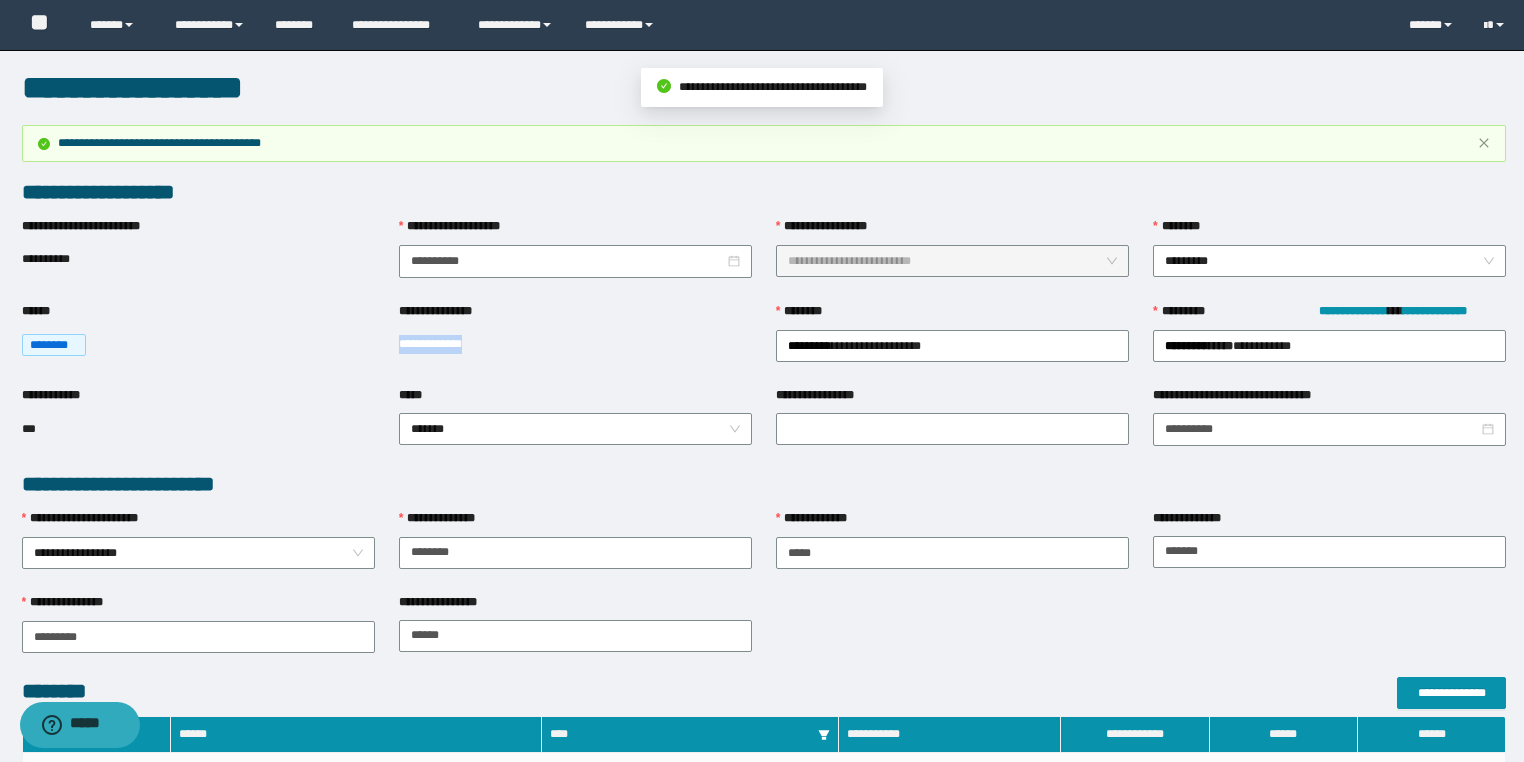 drag, startPoint x: 500, startPoint y: 353, endPoint x: 396, endPoint y: 357, distance: 104.0769 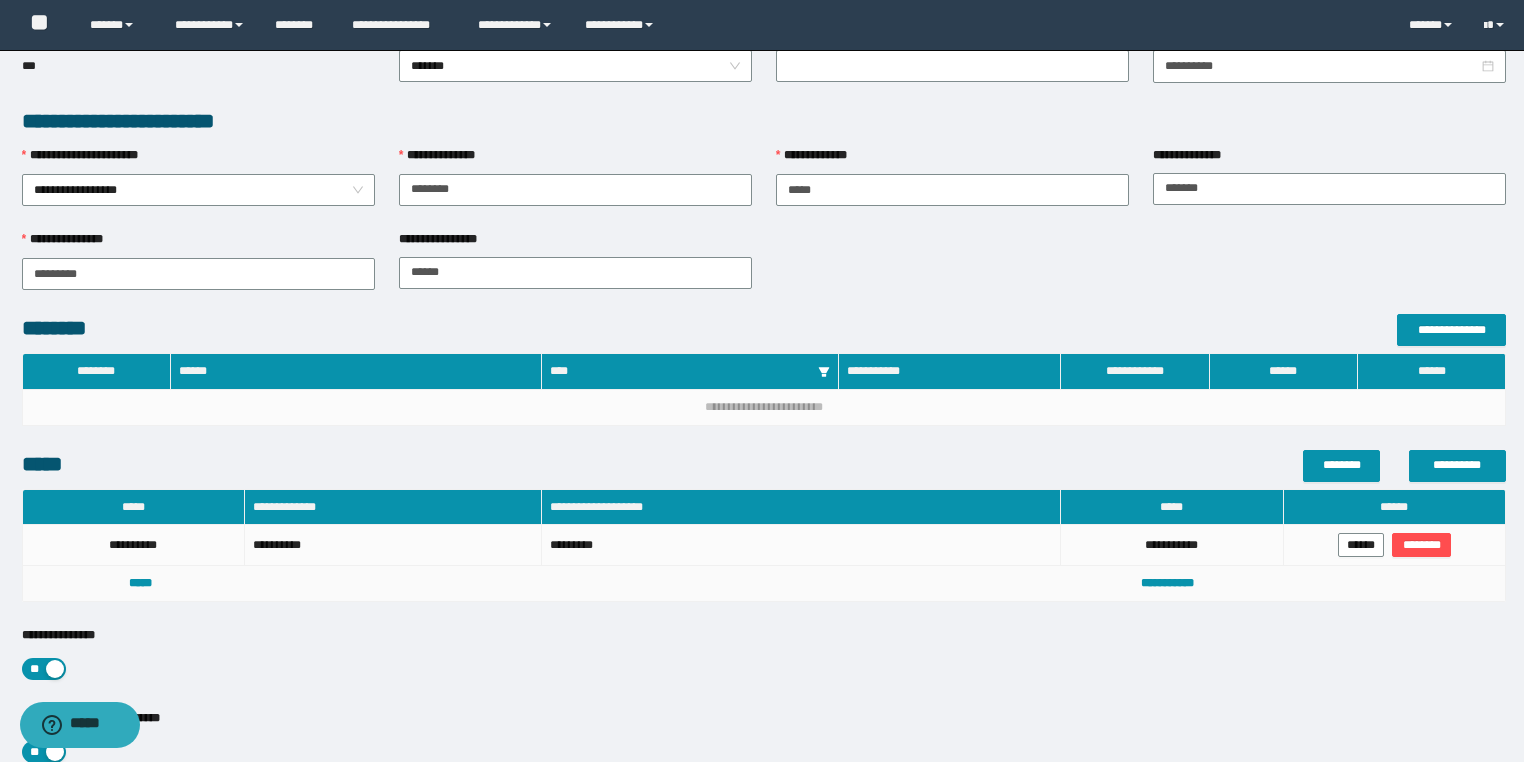 scroll, scrollTop: 560, scrollLeft: 0, axis: vertical 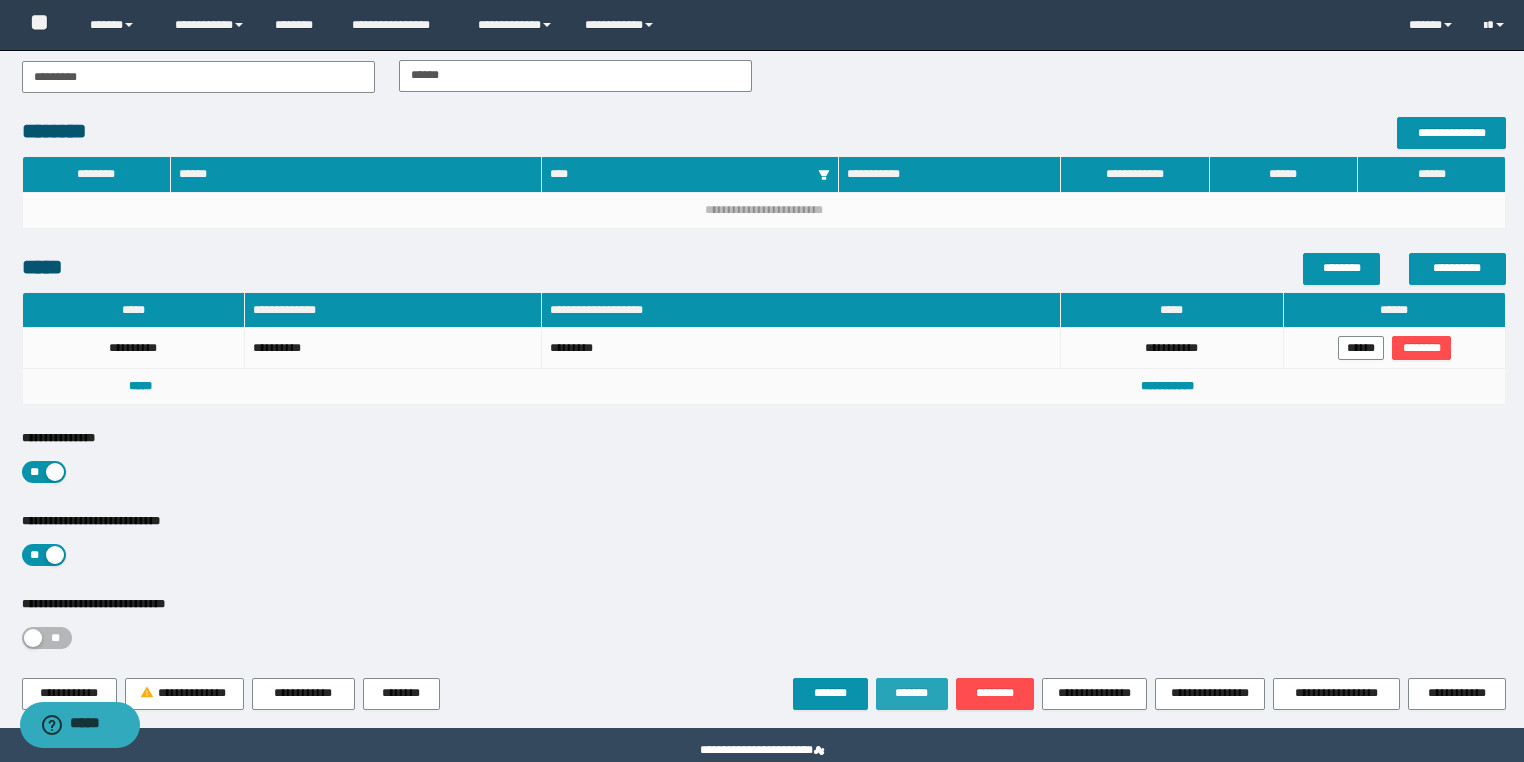 click on "*******" at bounding box center (912, 694) 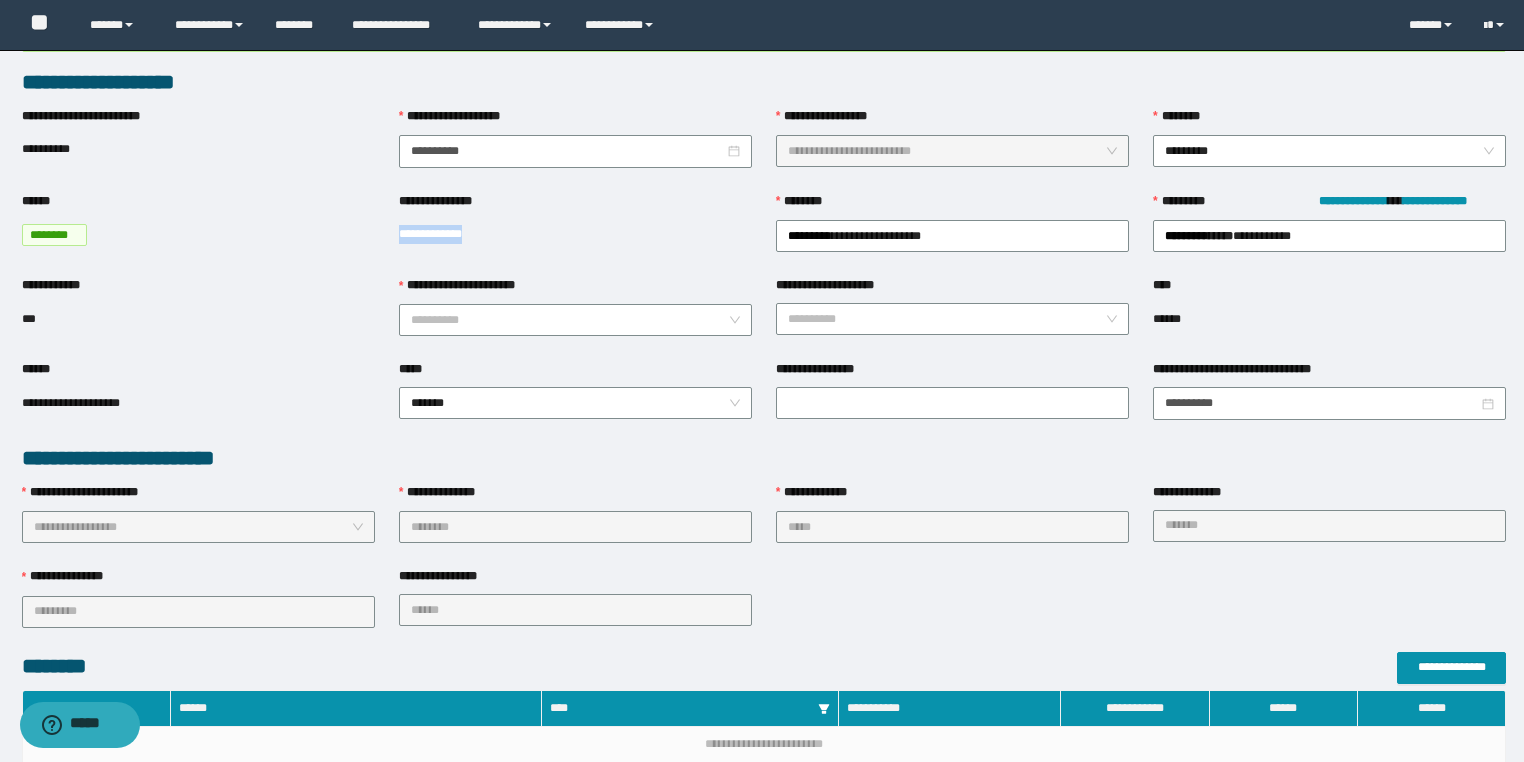 scroll, scrollTop: 0, scrollLeft: 0, axis: both 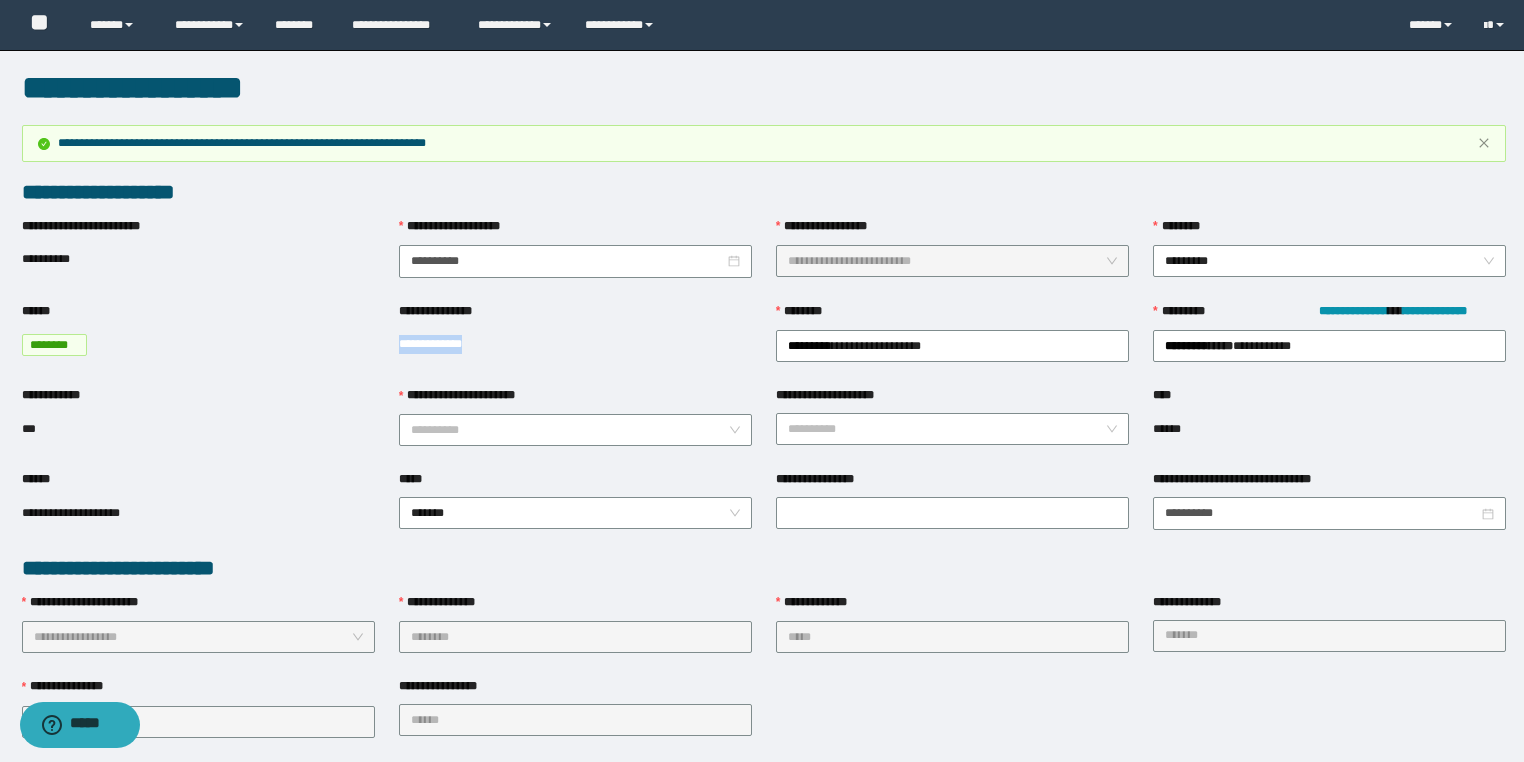 copy on "**********" 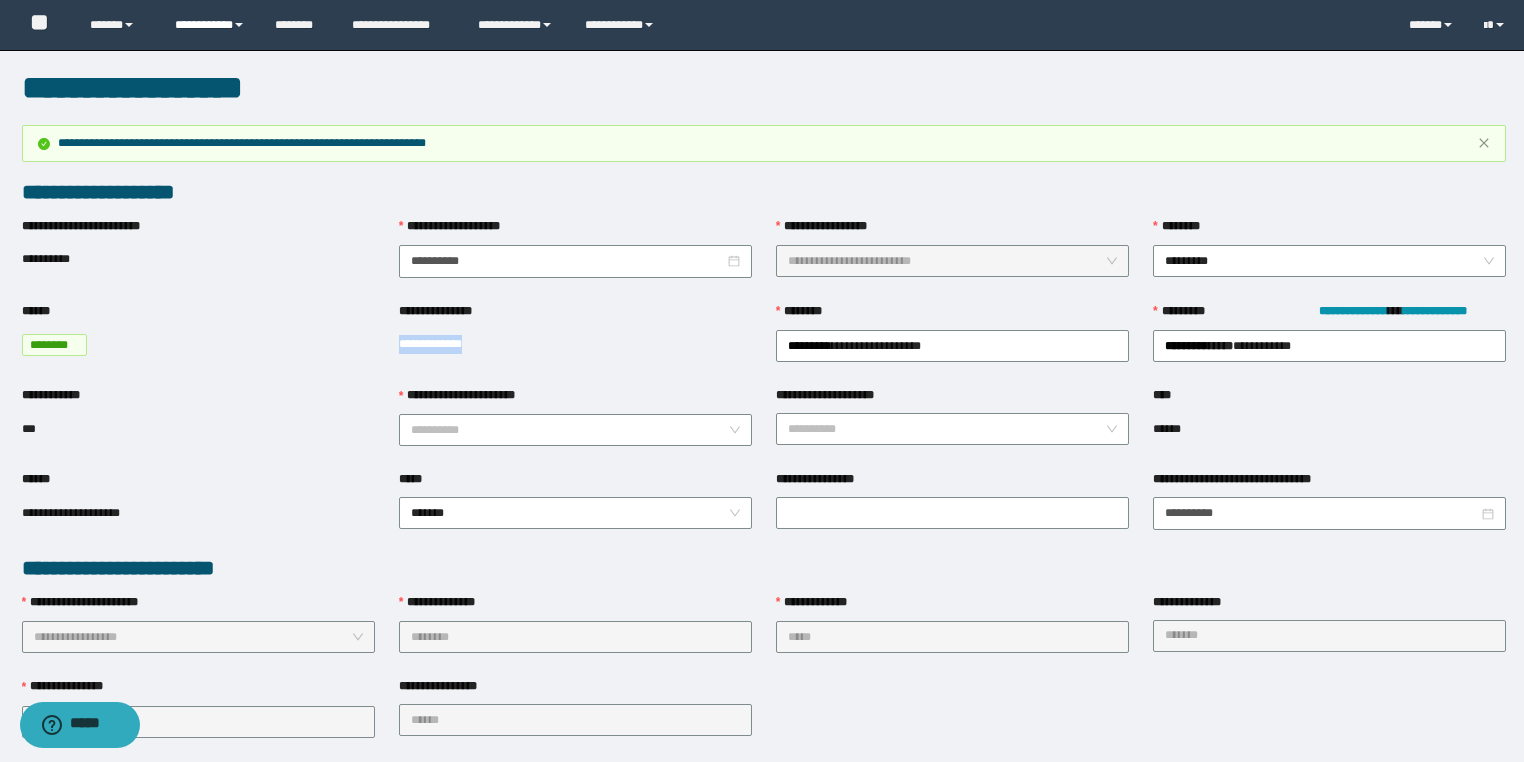 click on "**********" at bounding box center (210, 25) 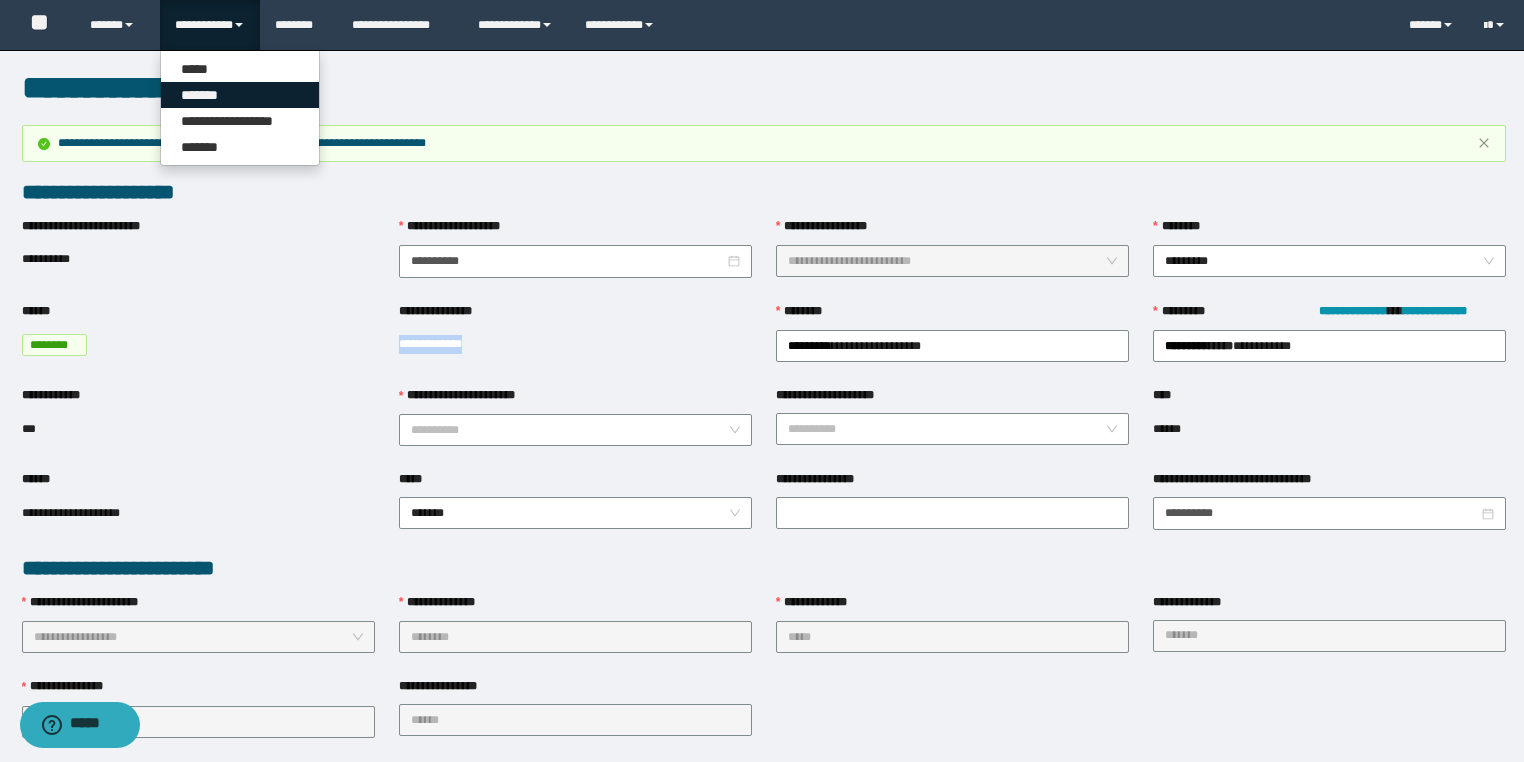 click on "*******" at bounding box center (240, 95) 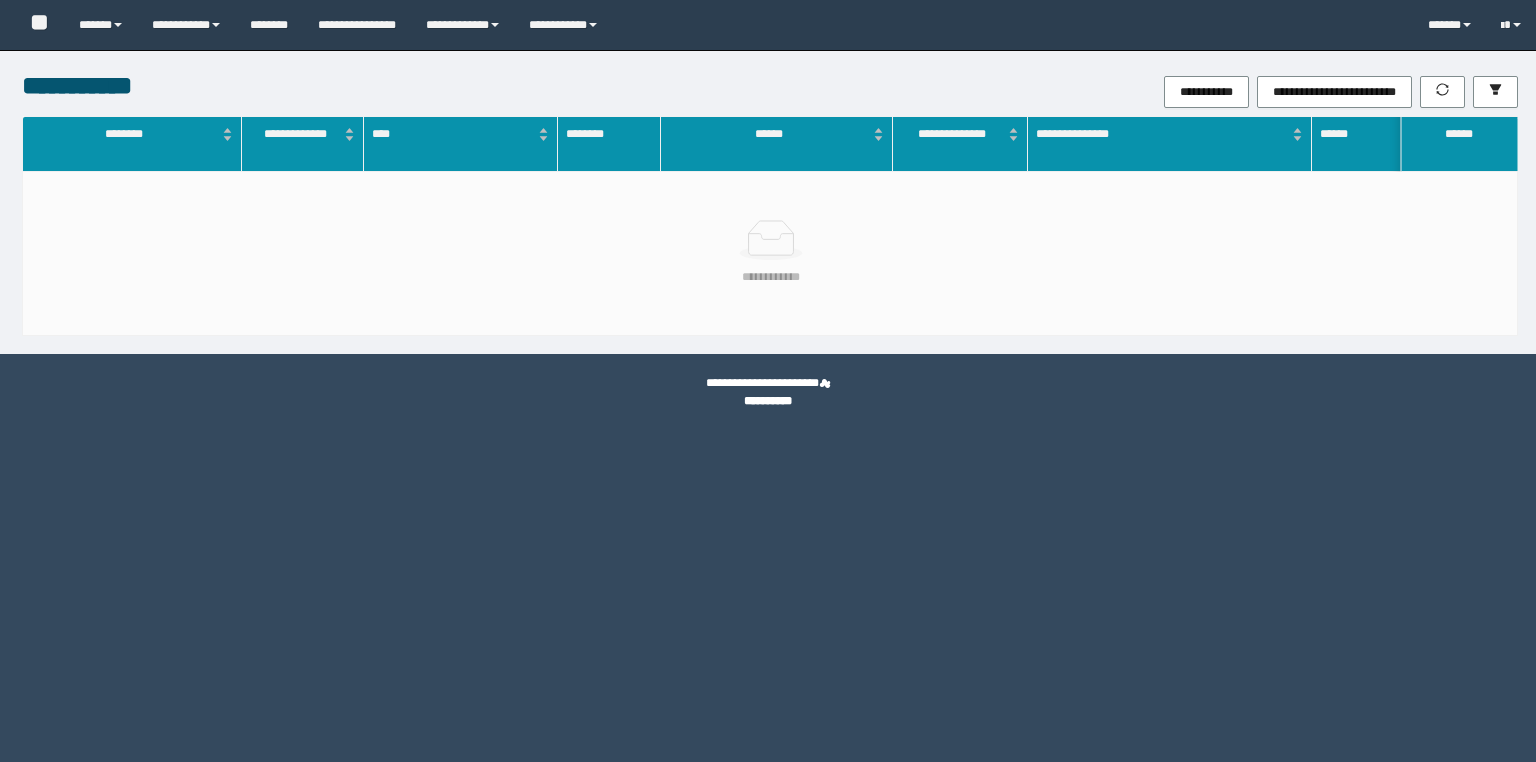 scroll, scrollTop: 0, scrollLeft: 0, axis: both 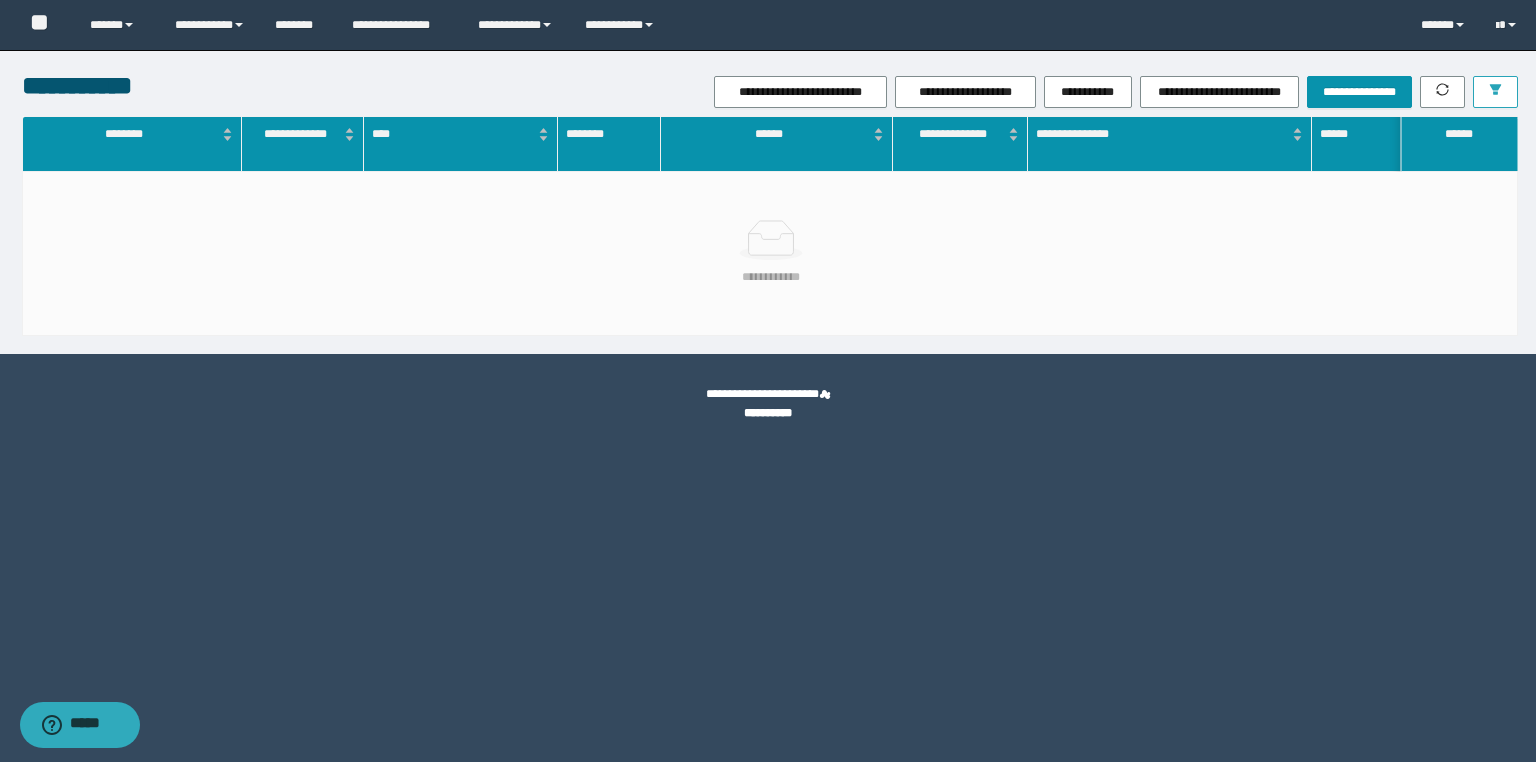 click at bounding box center (1495, 92) 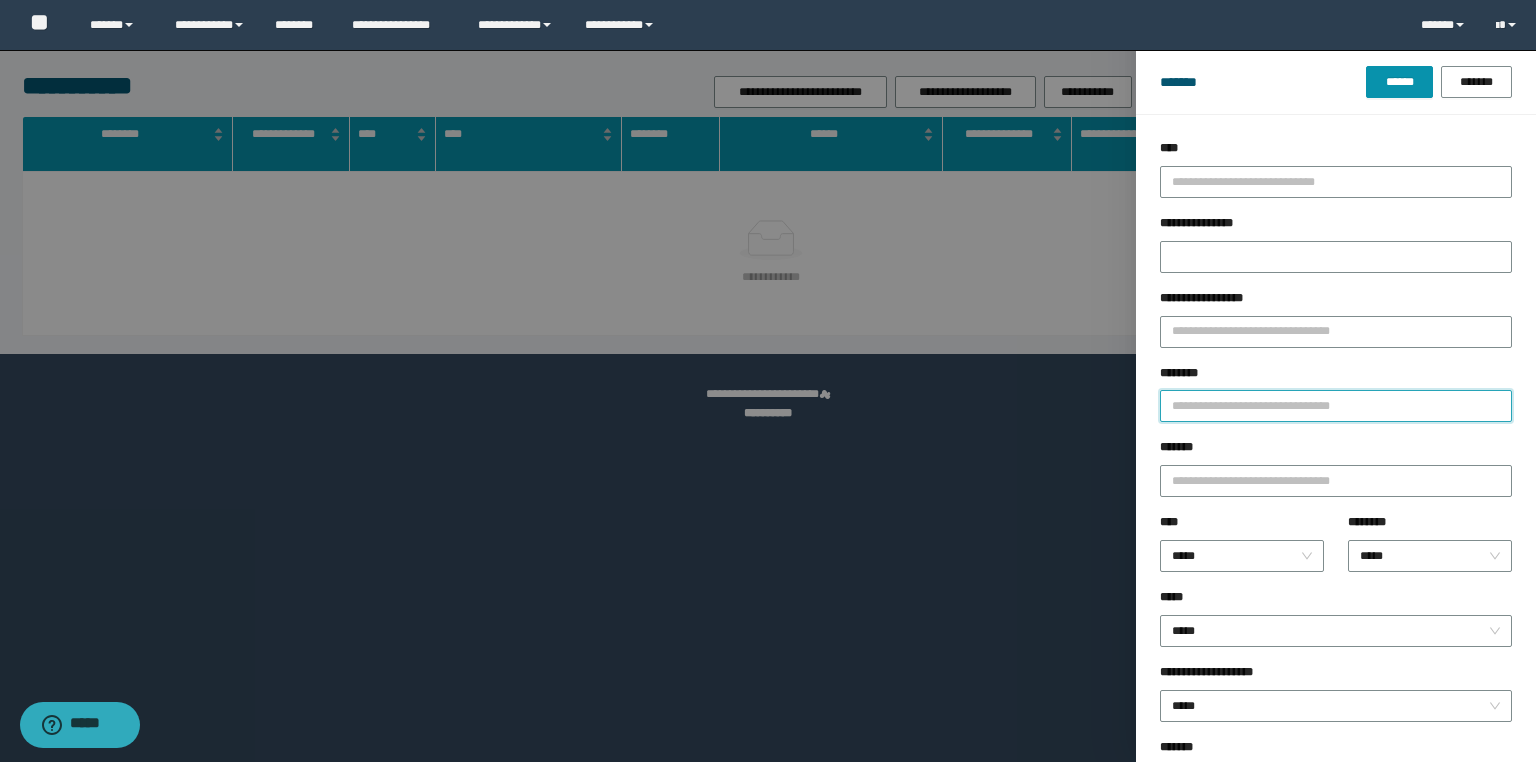 click on "********" at bounding box center [1336, 406] 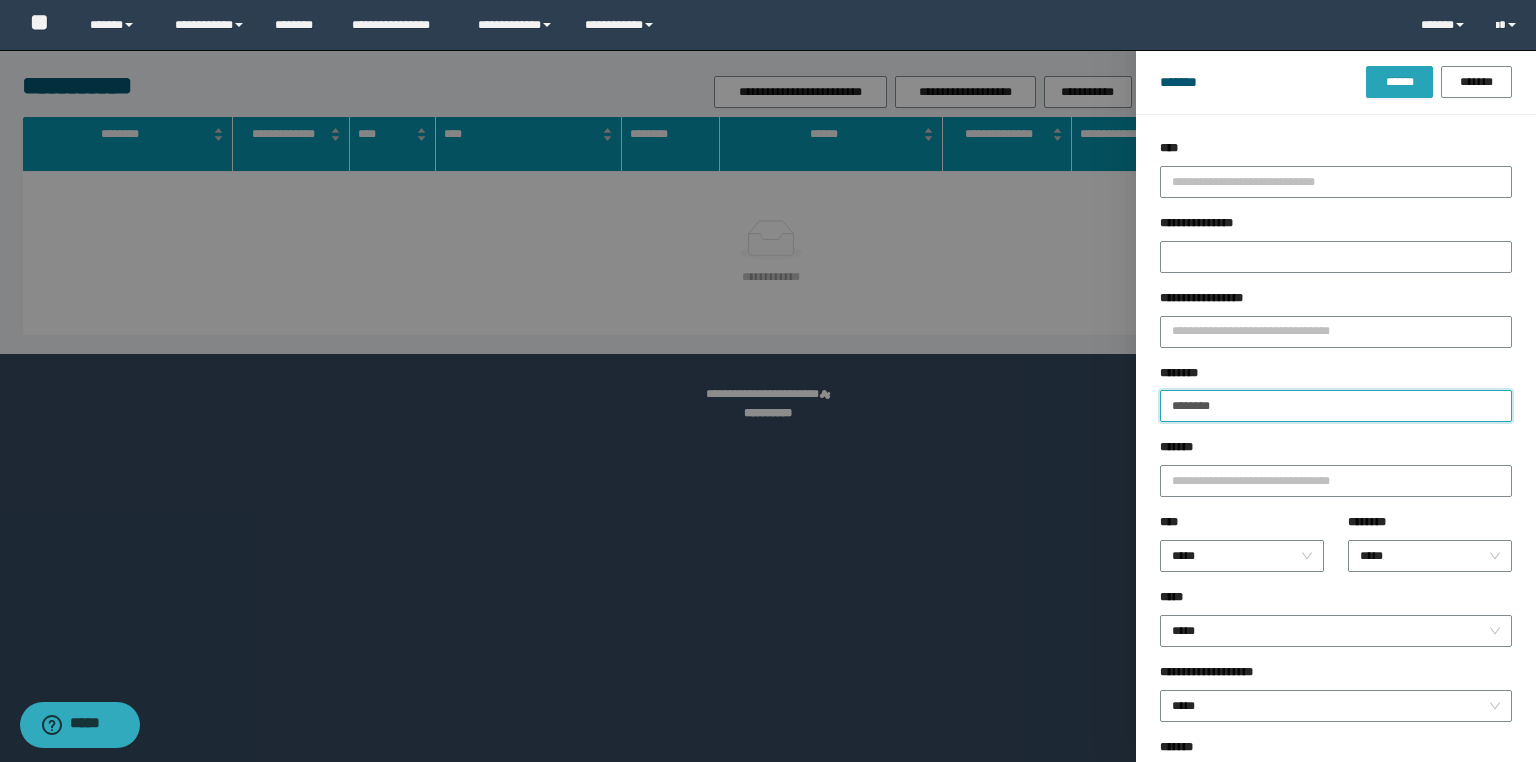 type on "********" 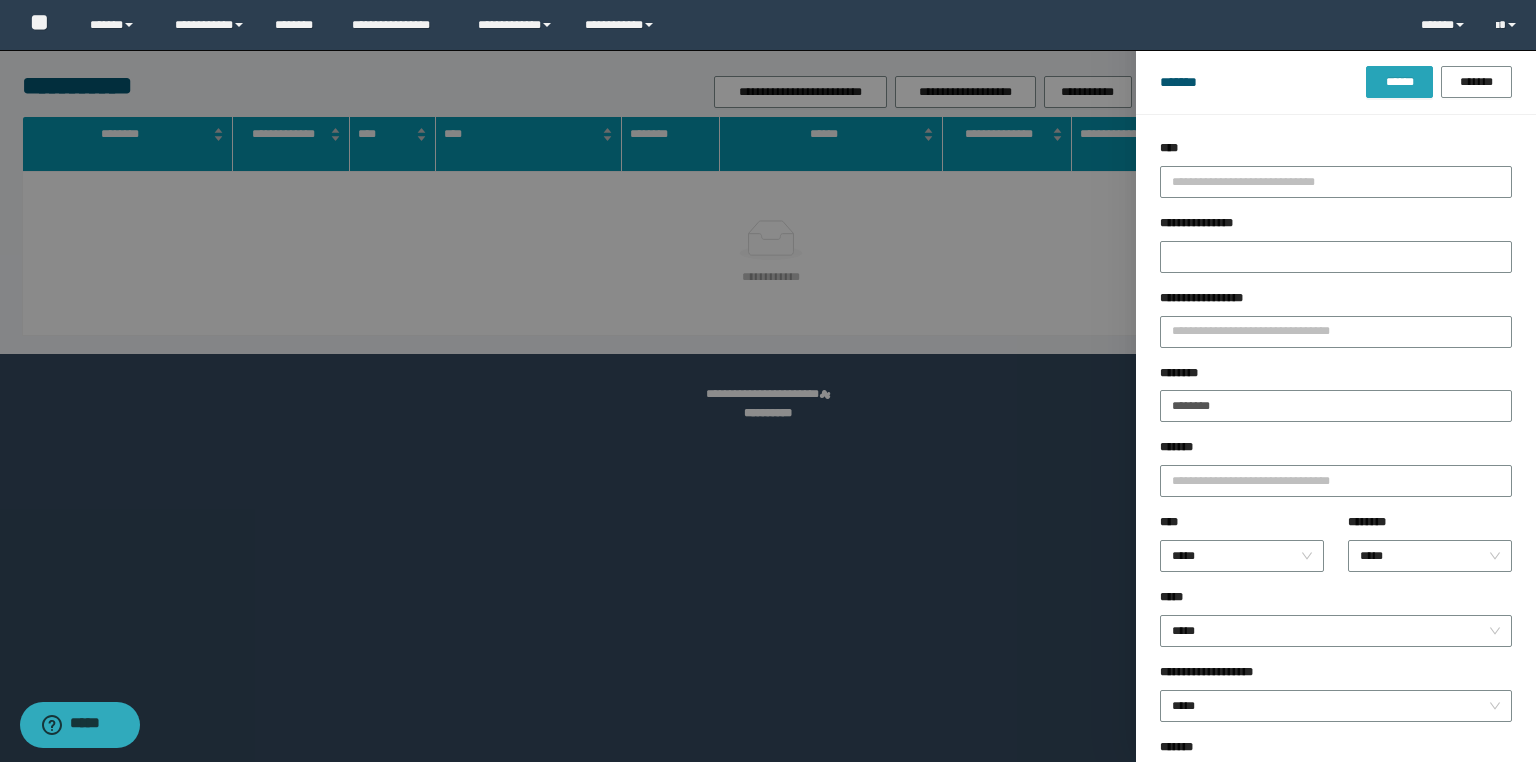 click on "******" at bounding box center [1399, 82] 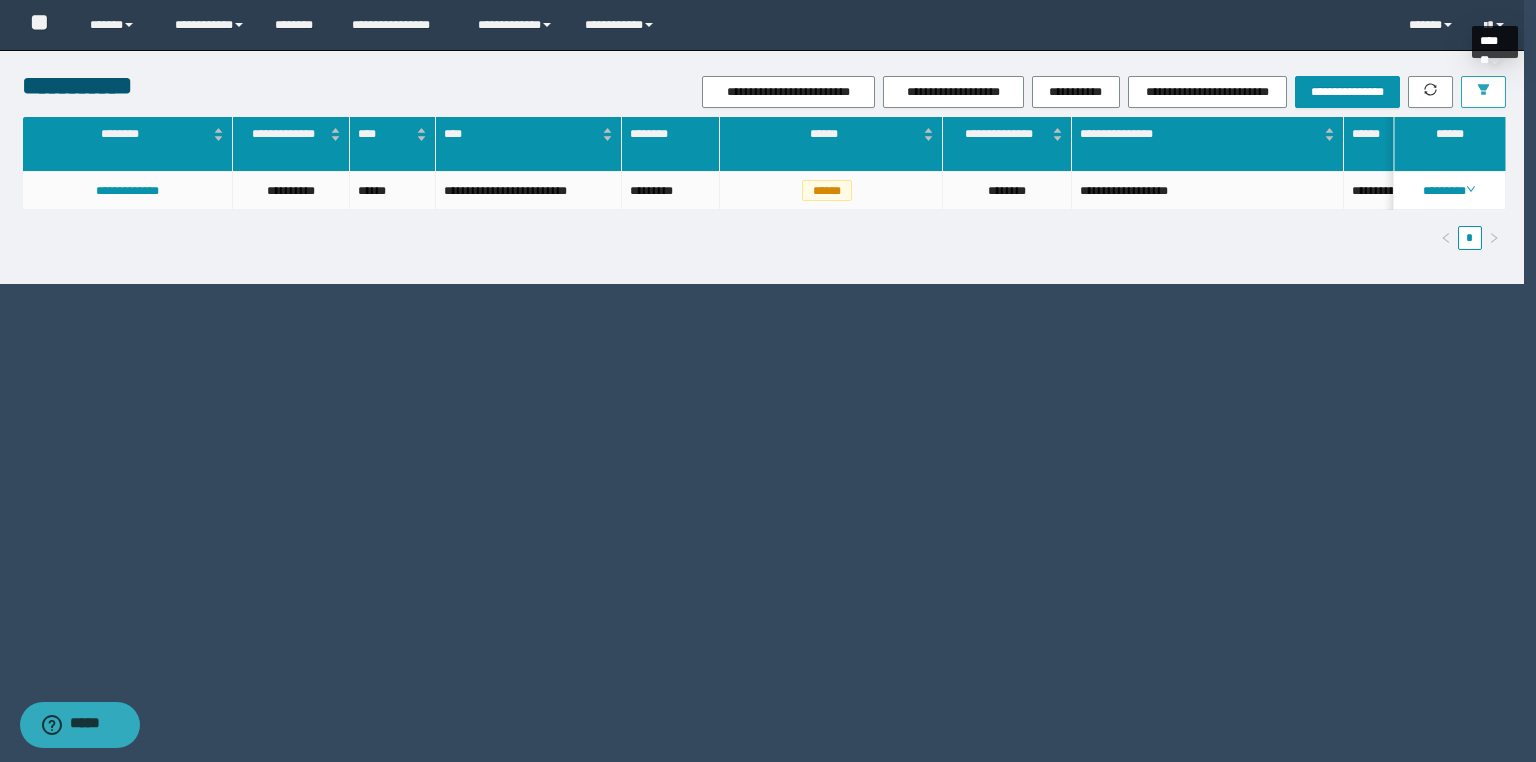 click 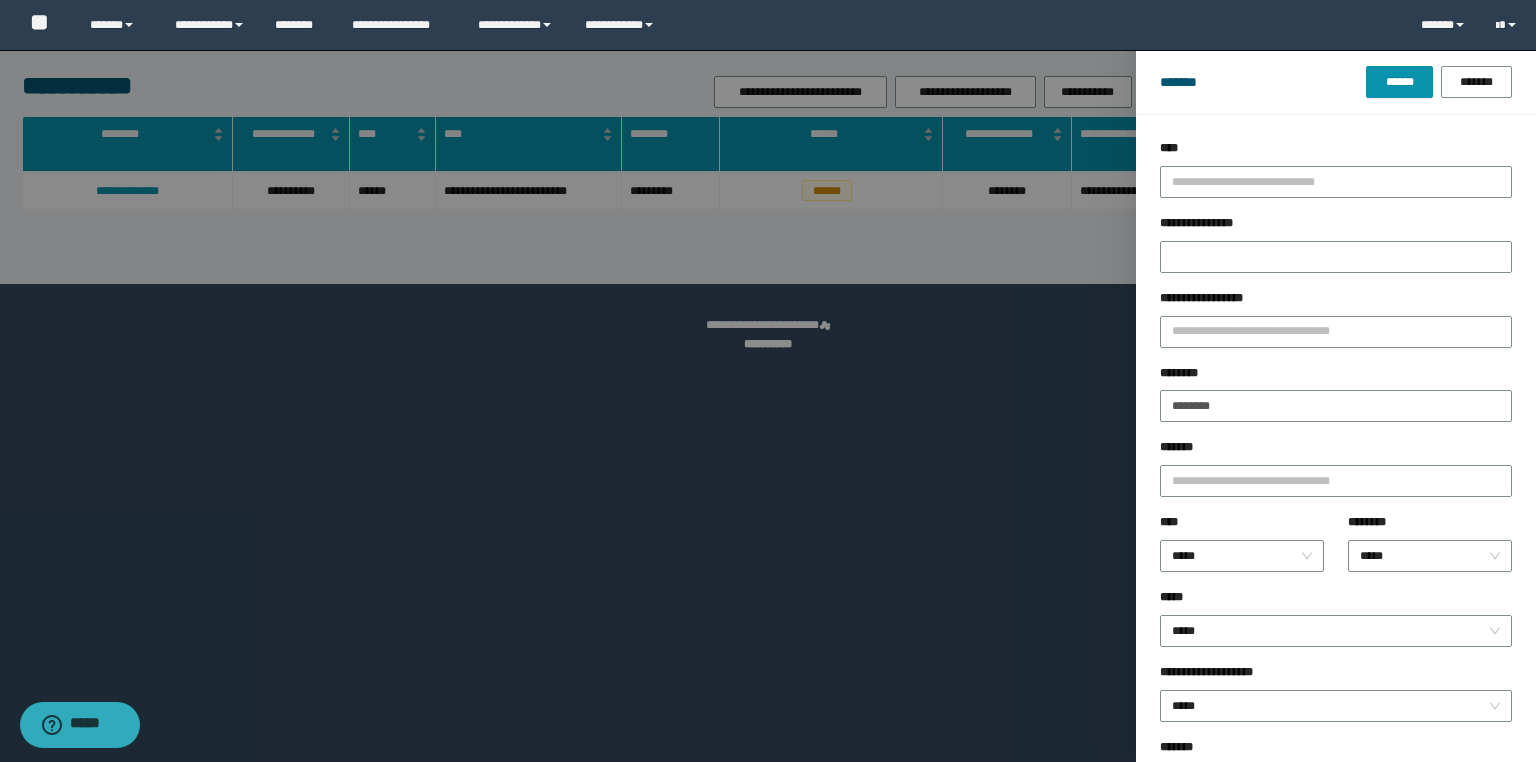 click at bounding box center (768, 381) 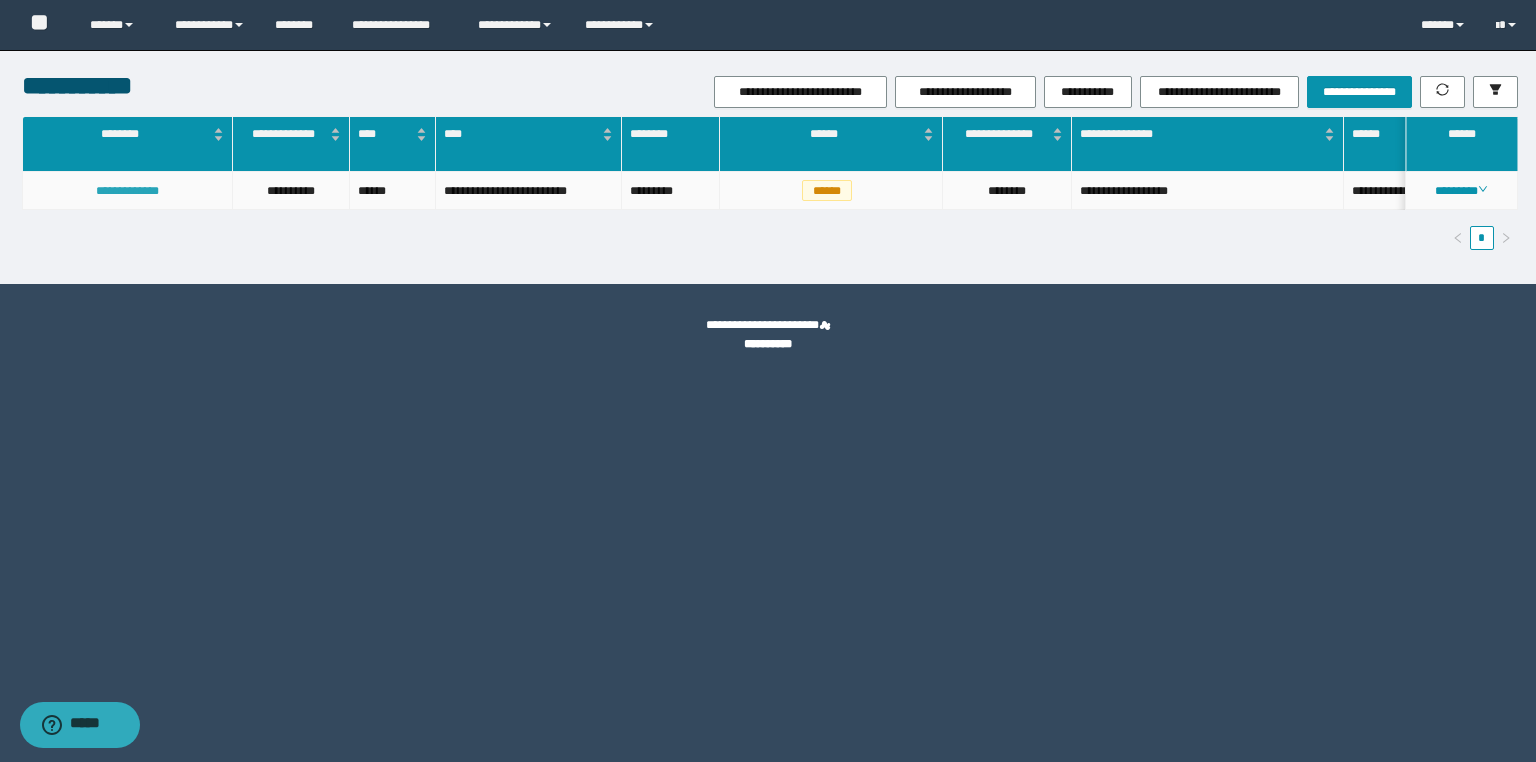 click on "**********" at bounding box center [127, 191] 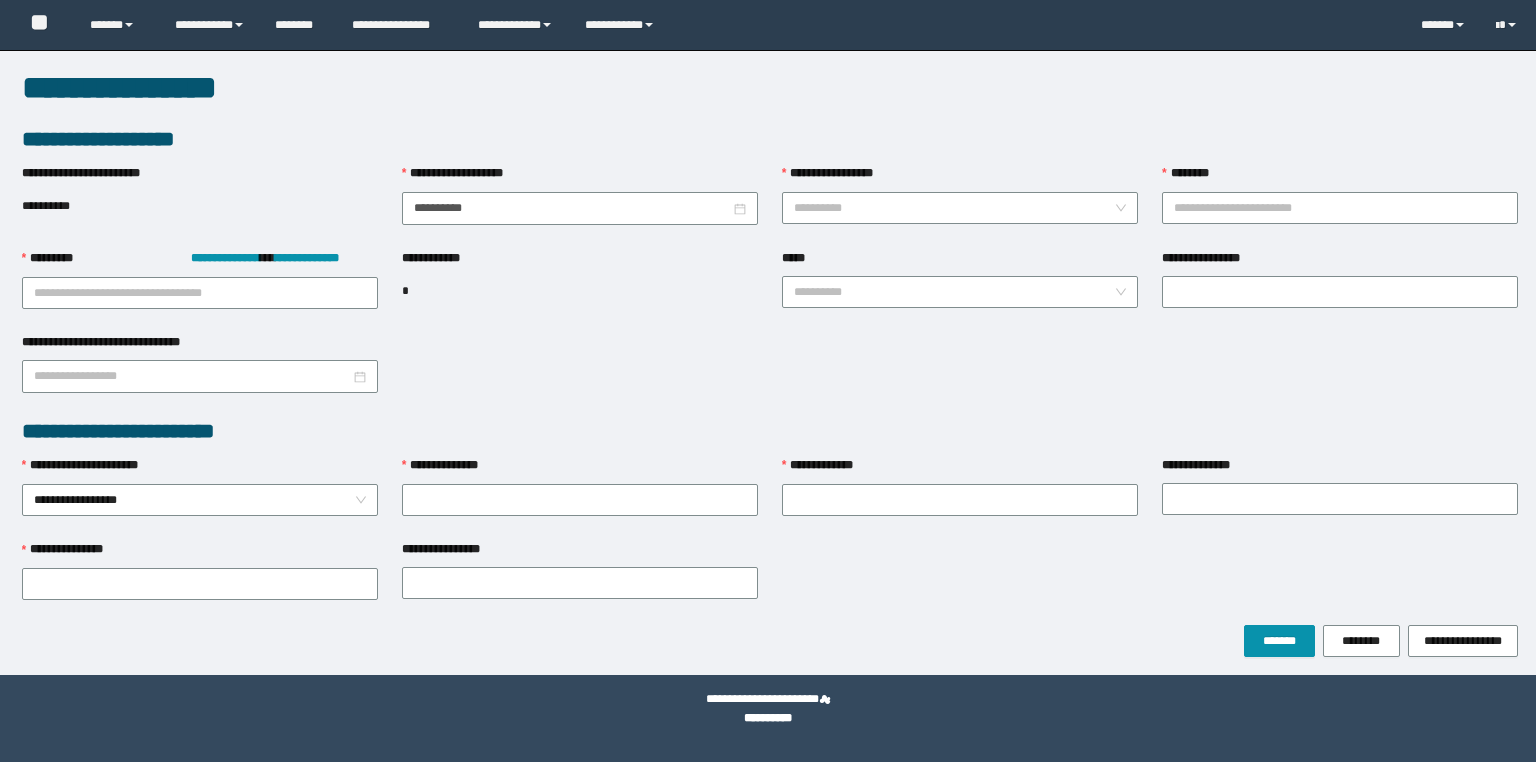 scroll, scrollTop: 0, scrollLeft: 0, axis: both 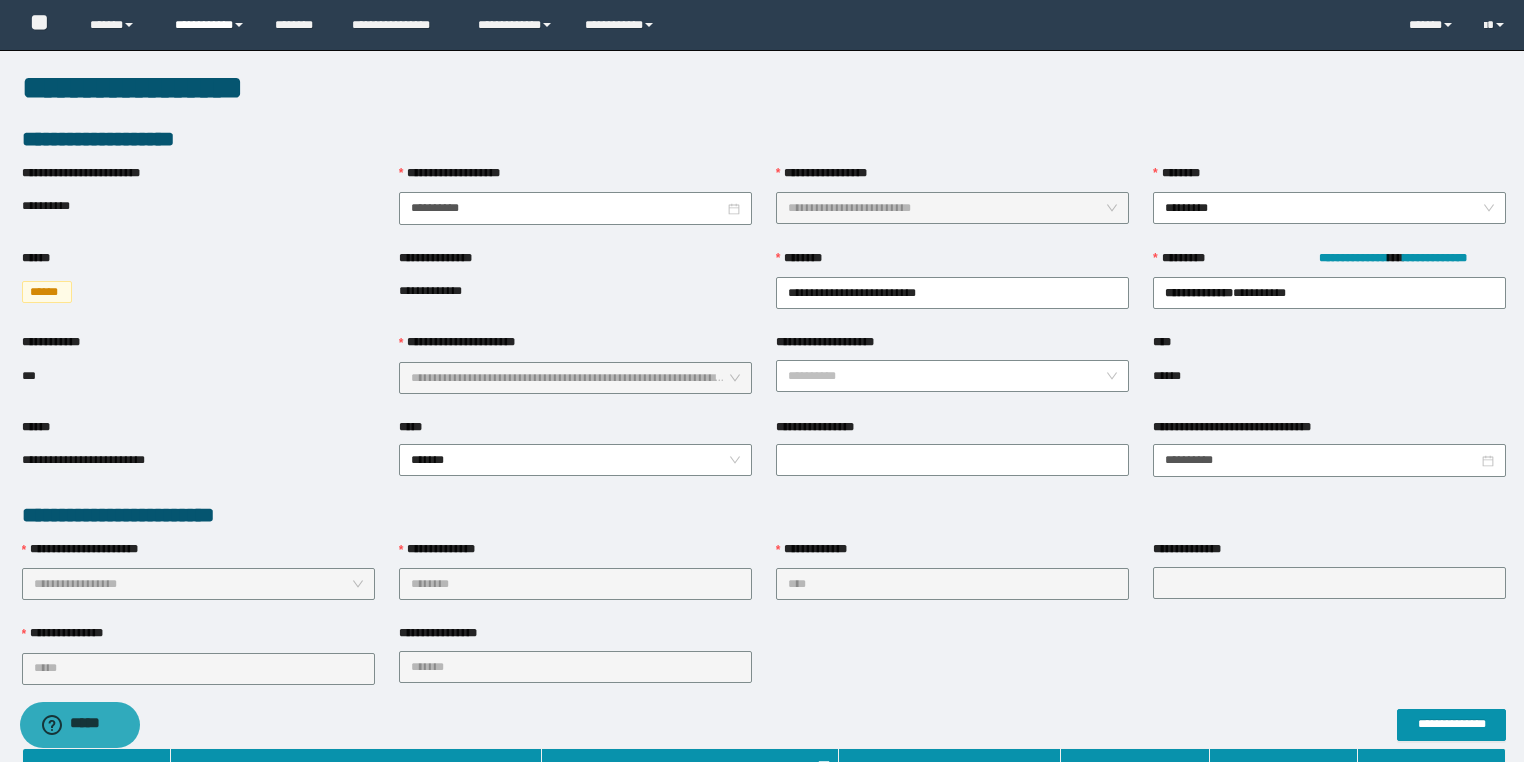 click on "**********" at bounding box center (210, 25) 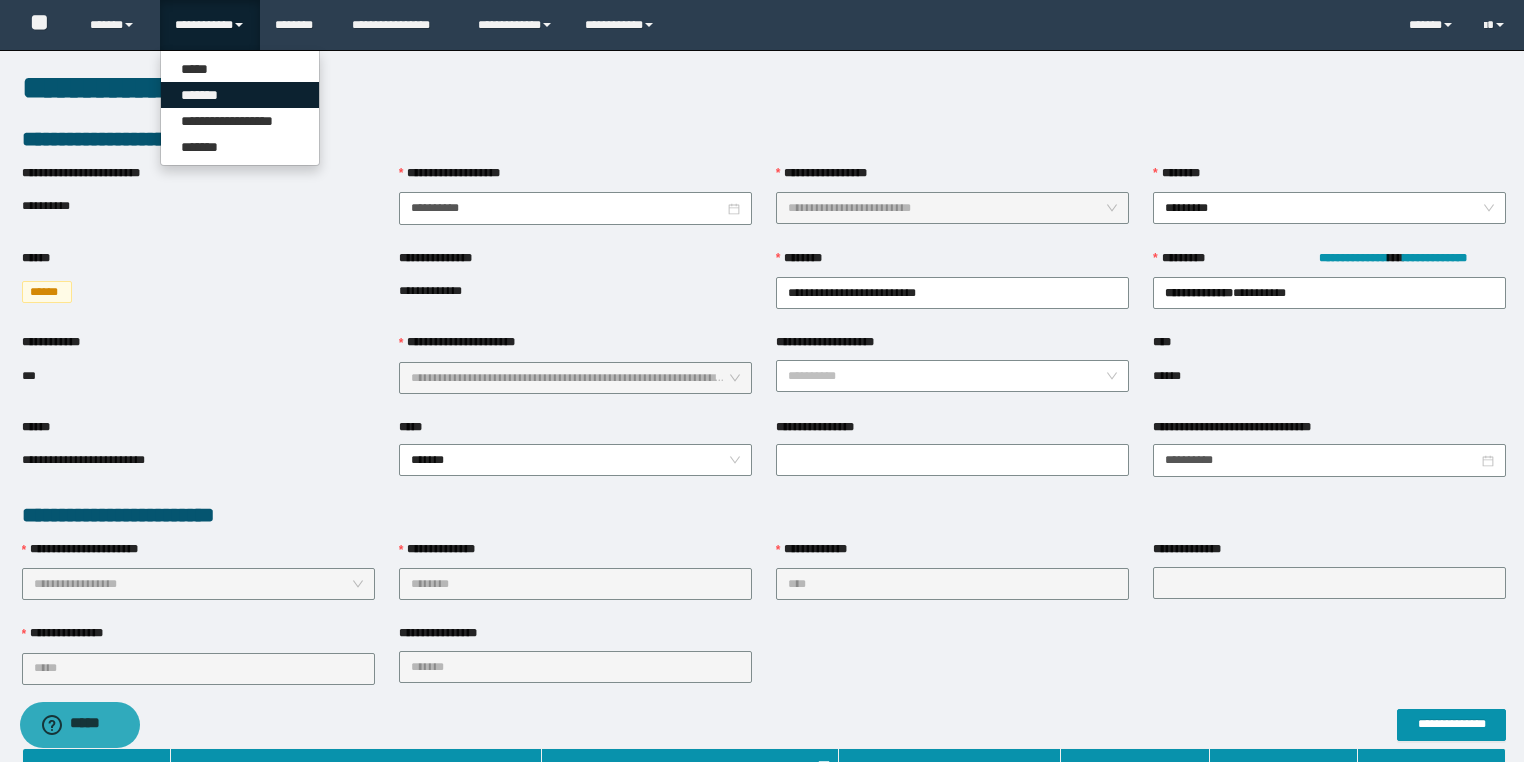click on "*******" at bounding box center [240, 95] 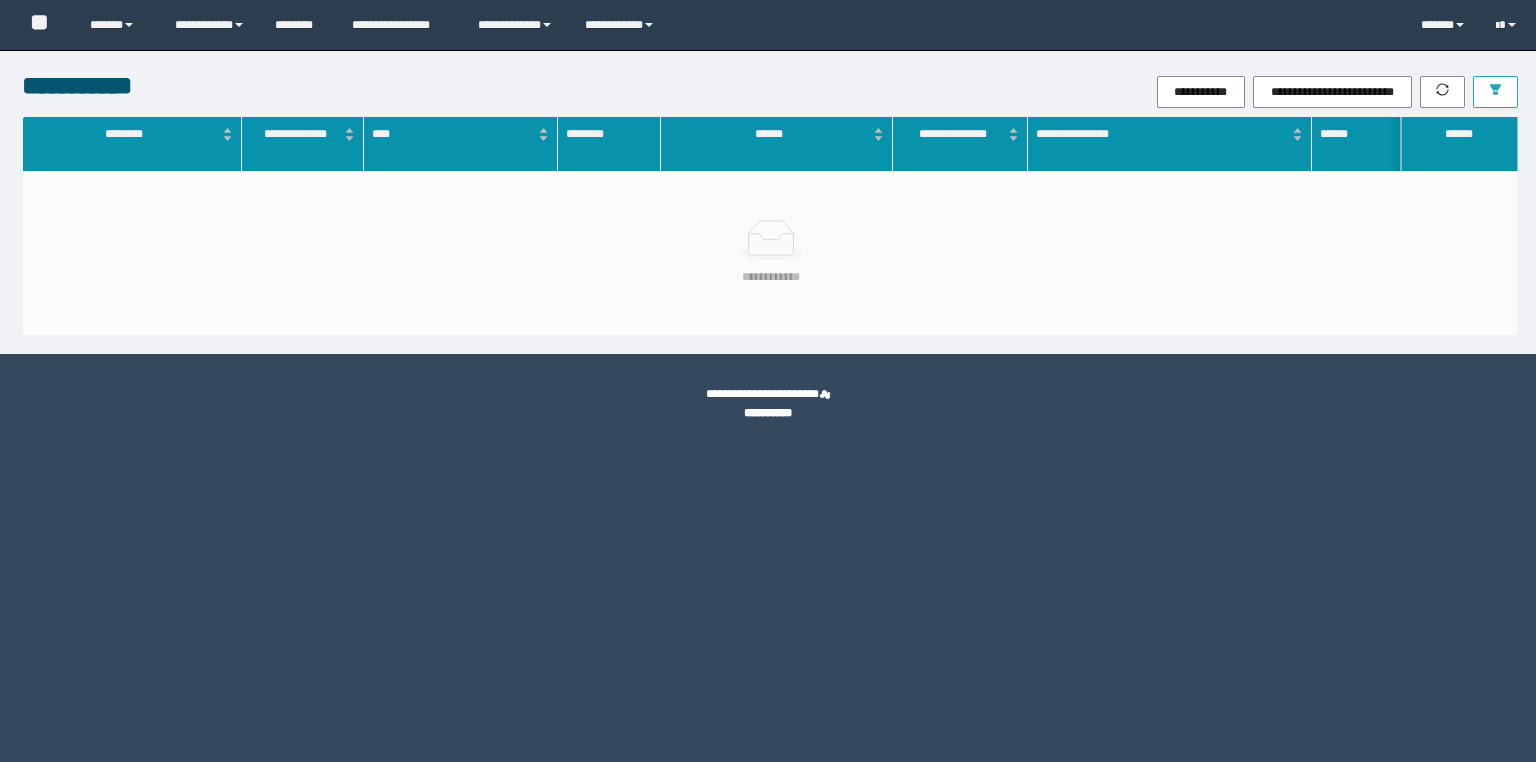 scroll, scrollTop: 0, scrollLeft: 0, axis: both 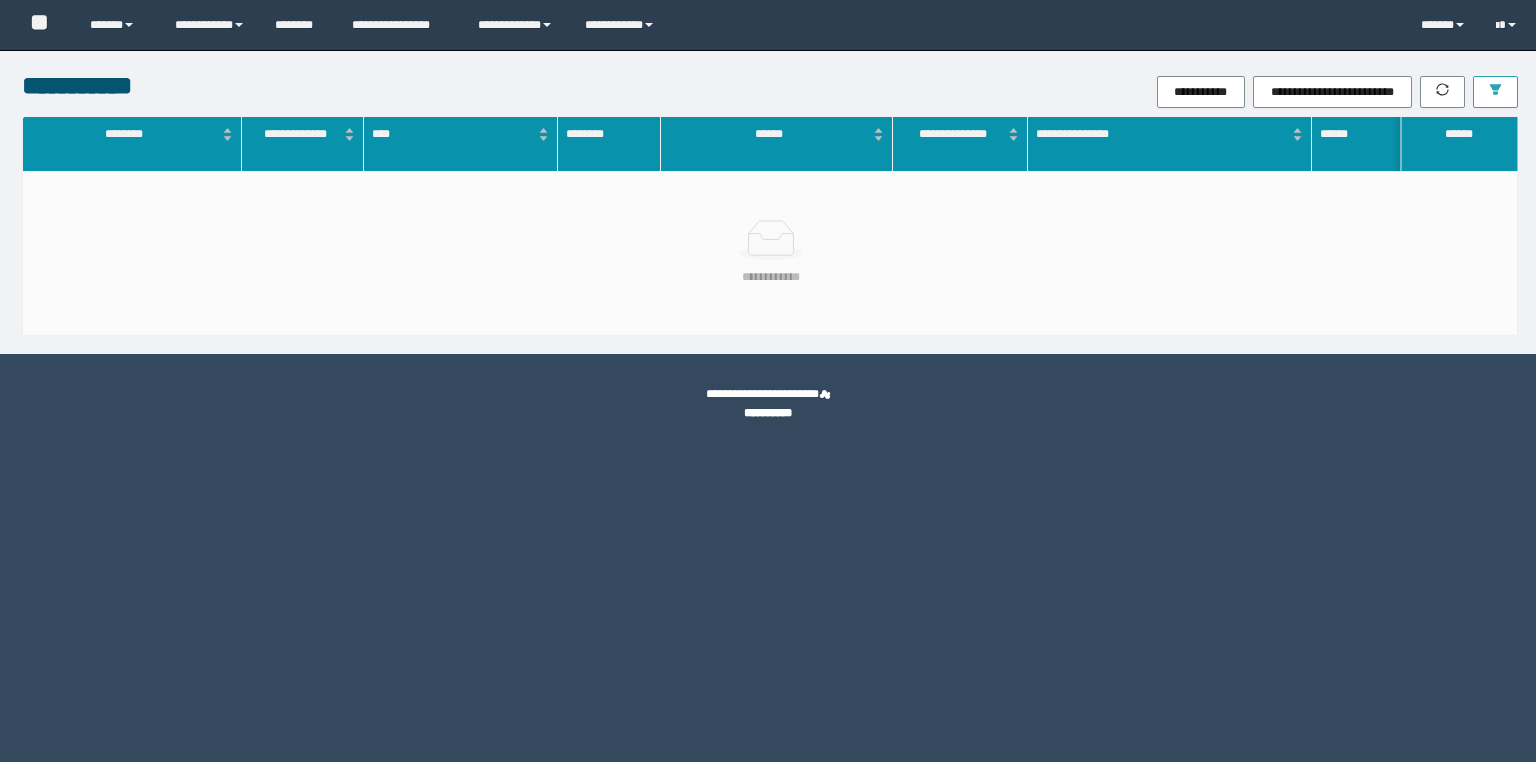 click 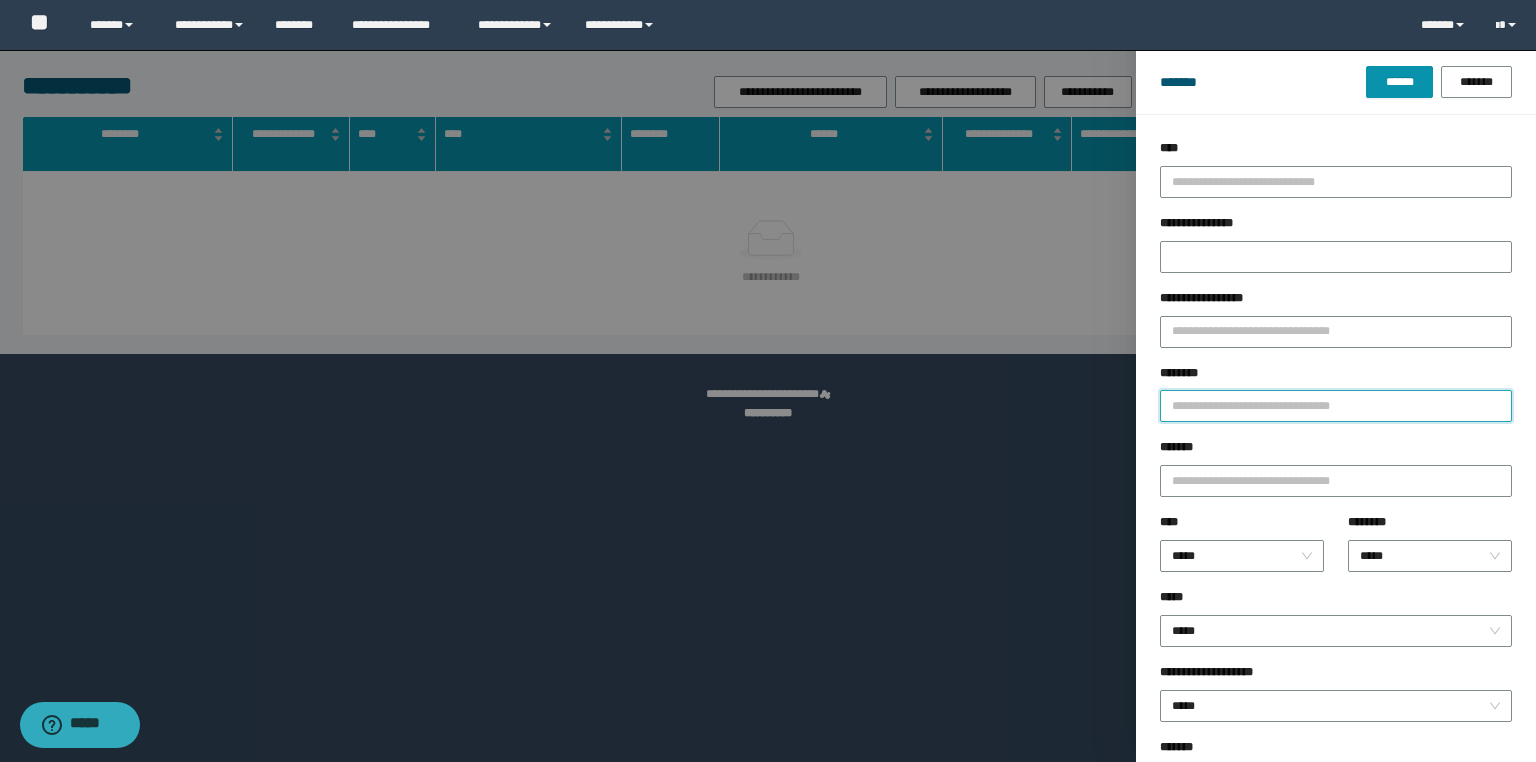 click on "********" at bounding box center (1336, 406) 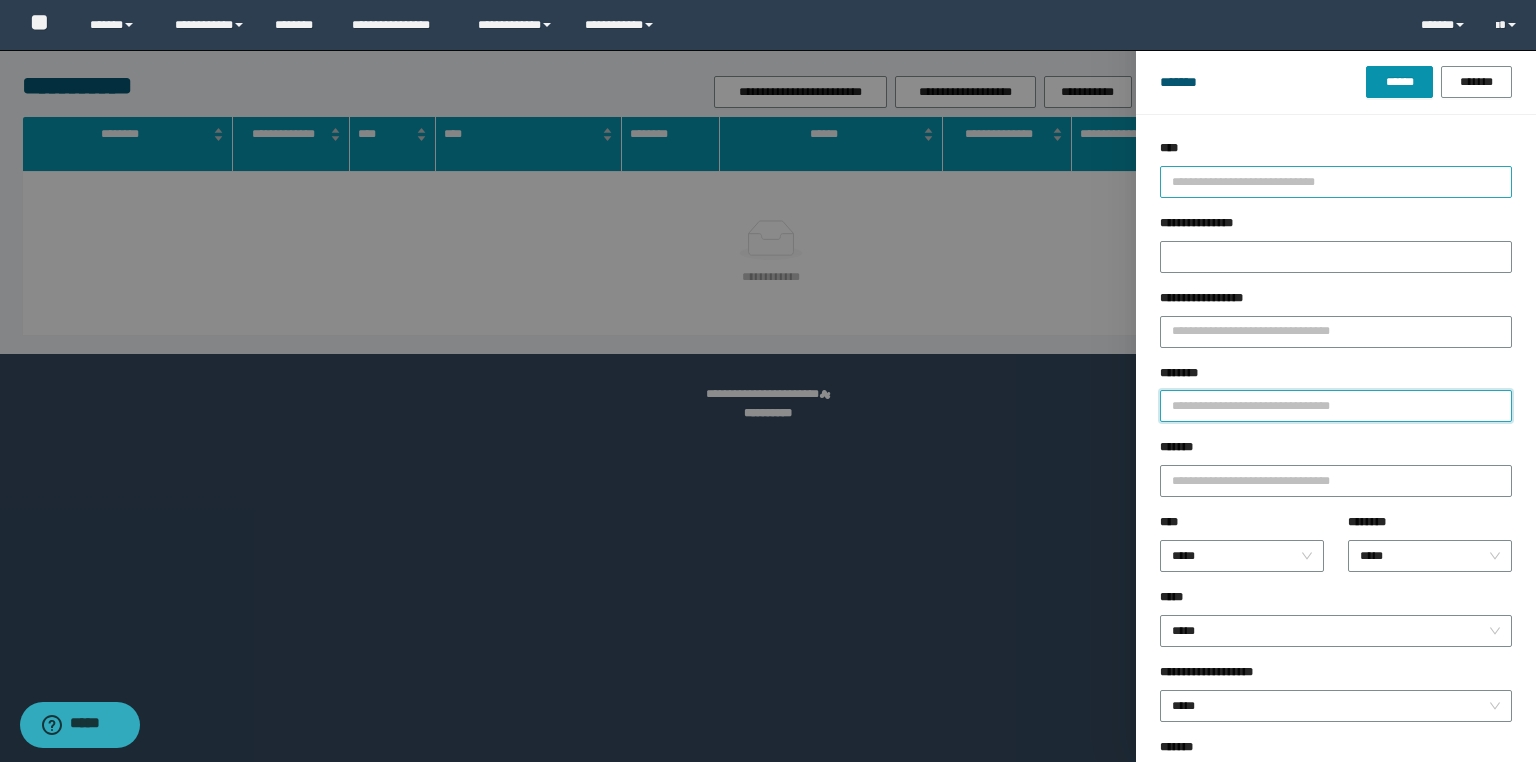 paste on "********" 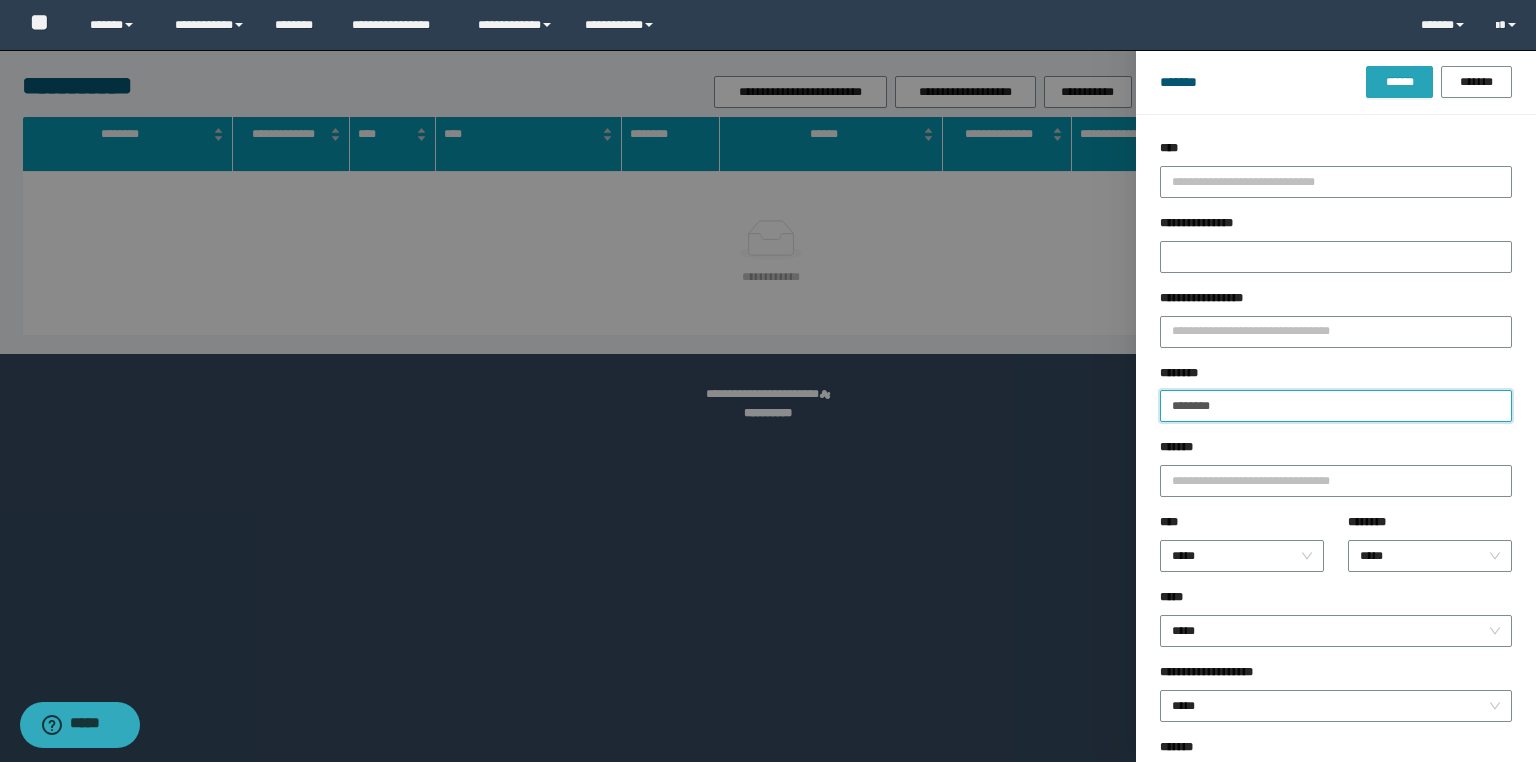 type on "********" 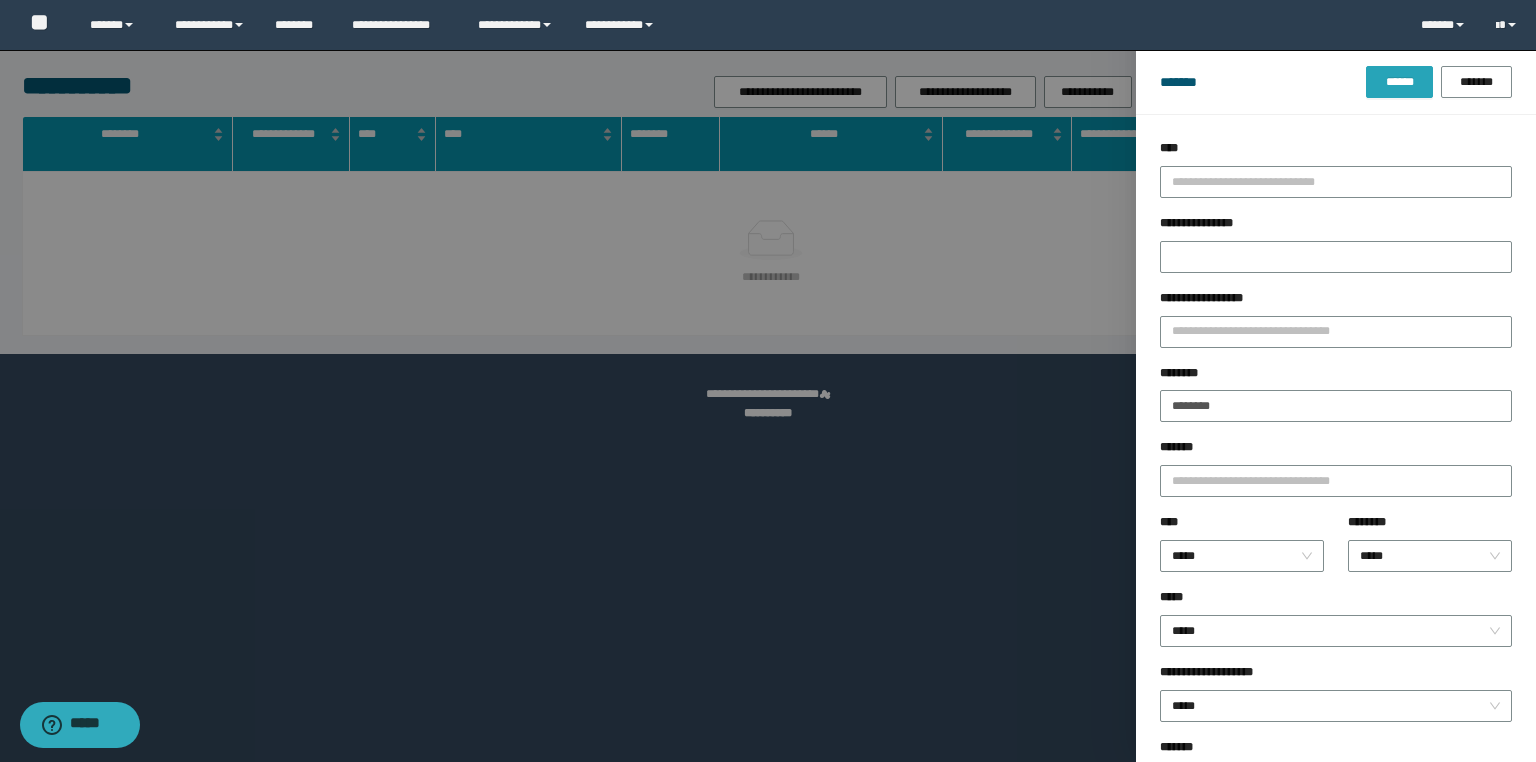 click on "******" at bounding box center [1399, 82] 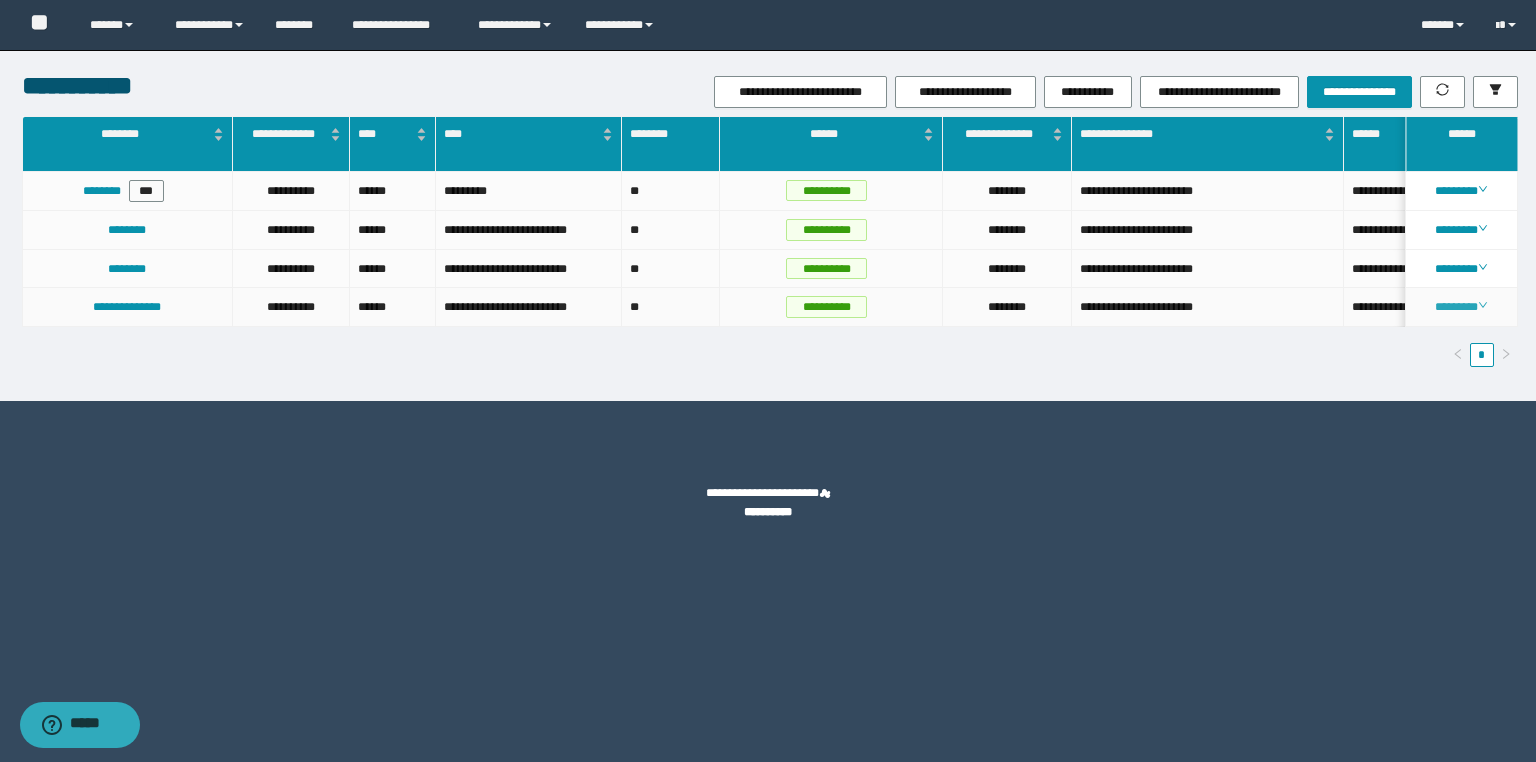 click on "********" at bounding box center (1461, 307) 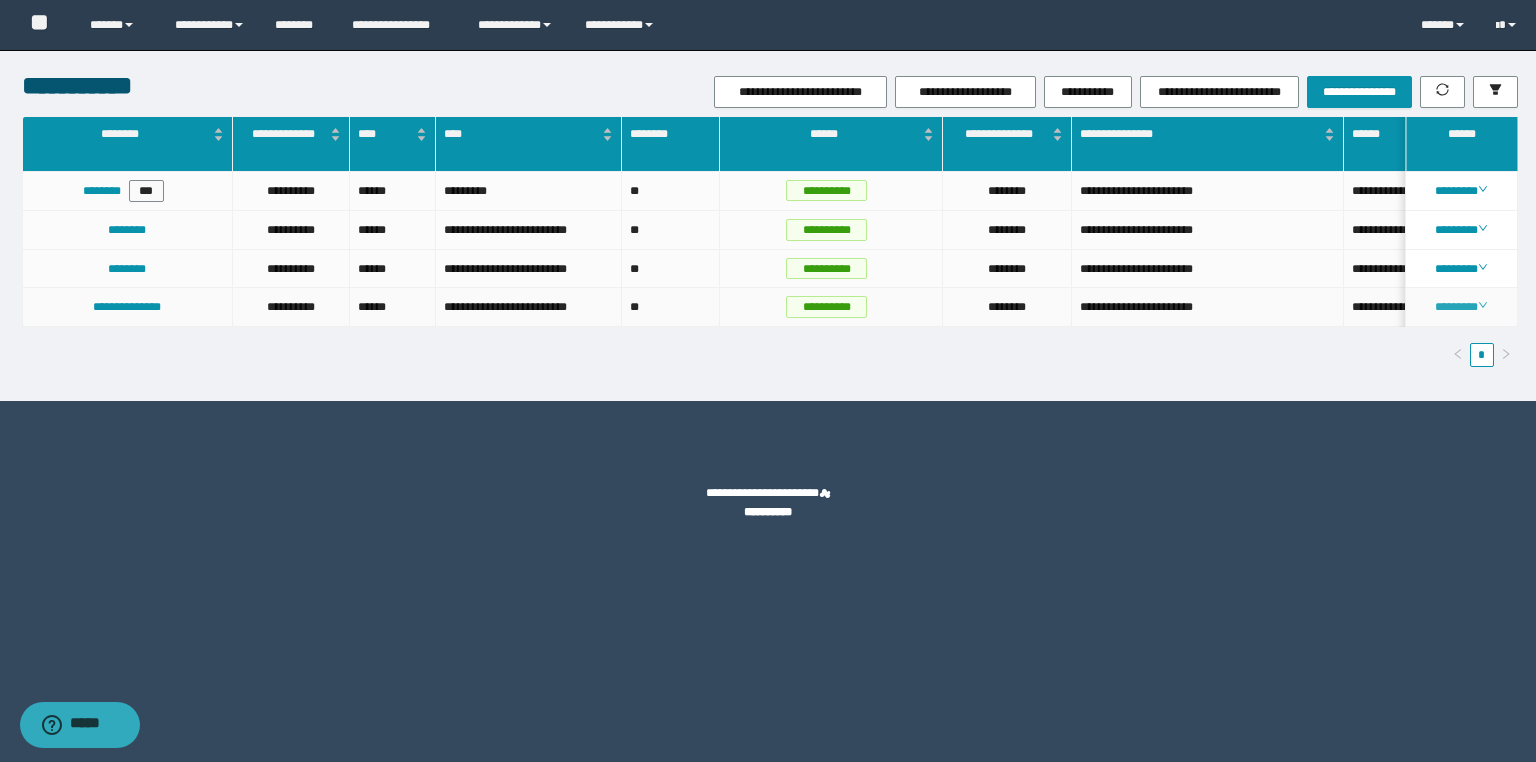 click on "********" at bounding box center (1461, 307) 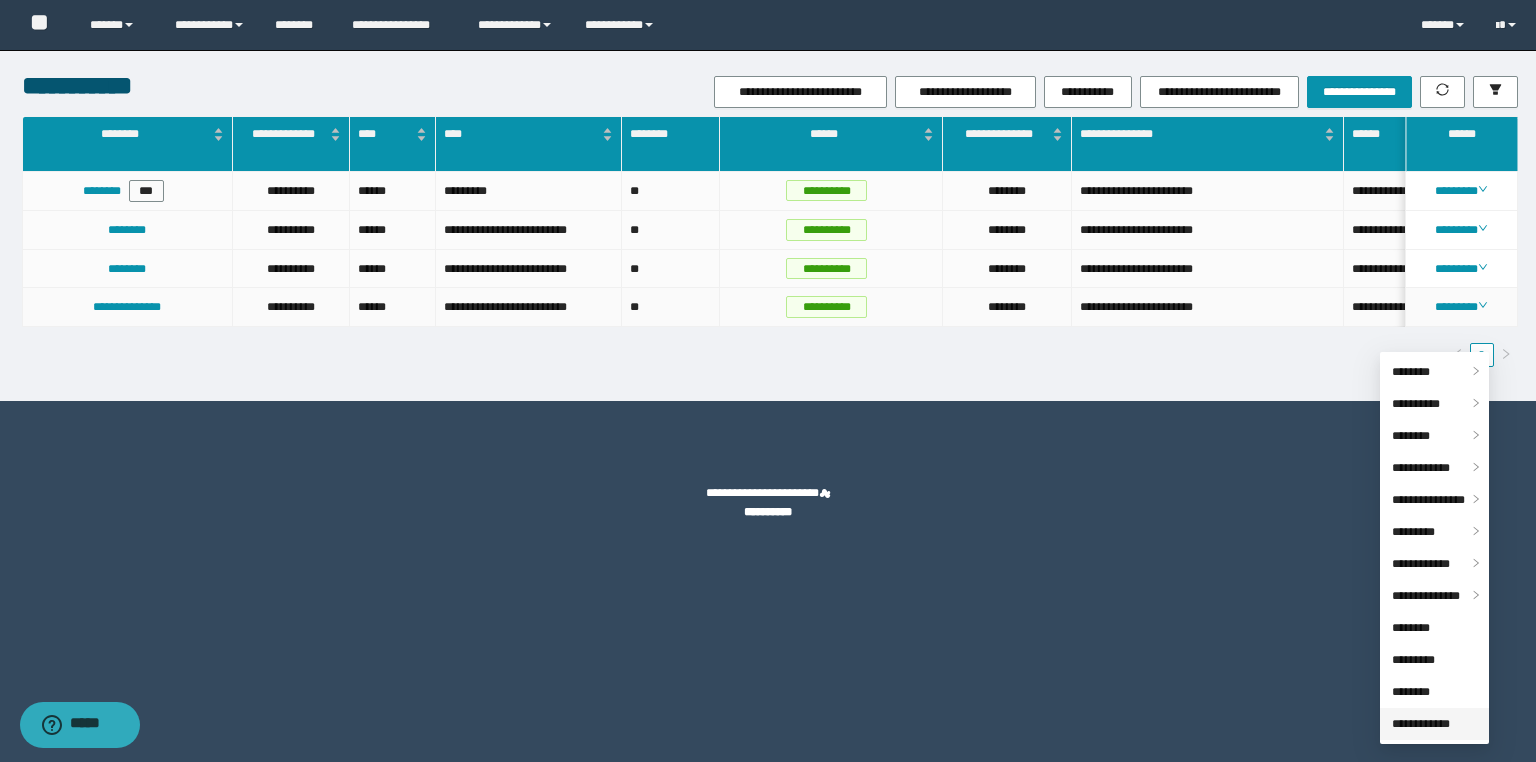 click on "**********" at bounding box center [1421, 724] 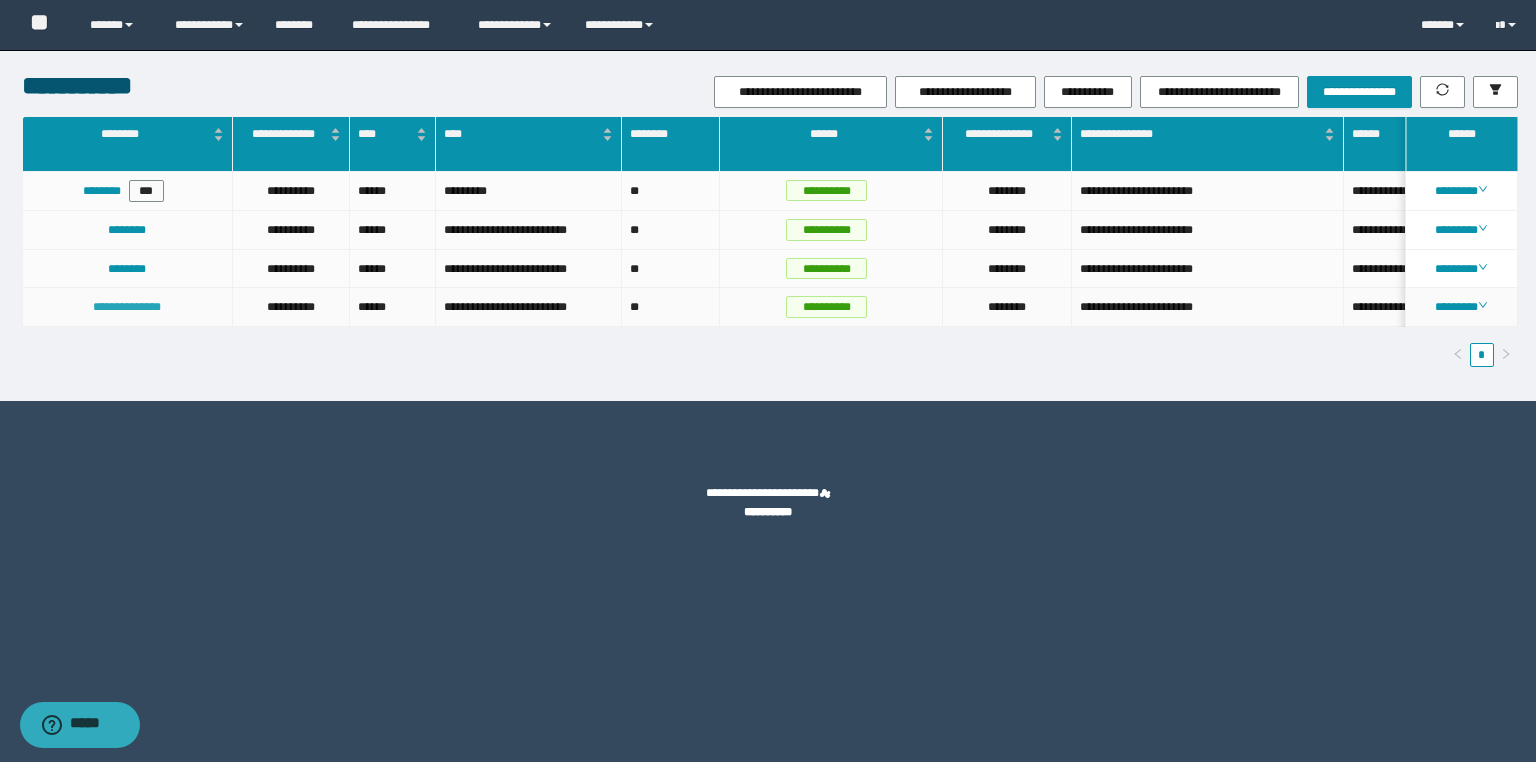 click on "**********" at bounding box center [127, 307] 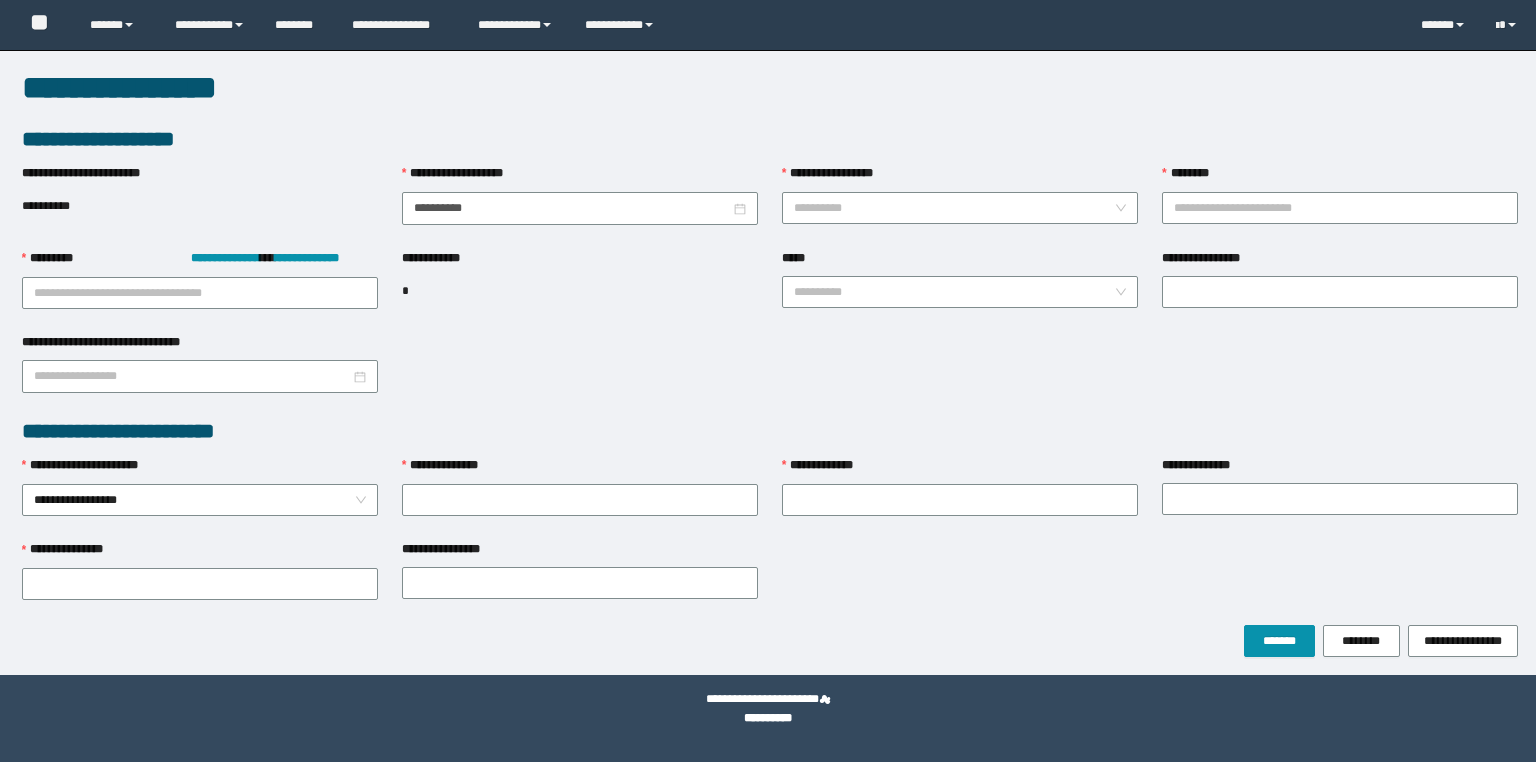 scroll, scrollTop: 0, scrollLeft: 0, axis: both 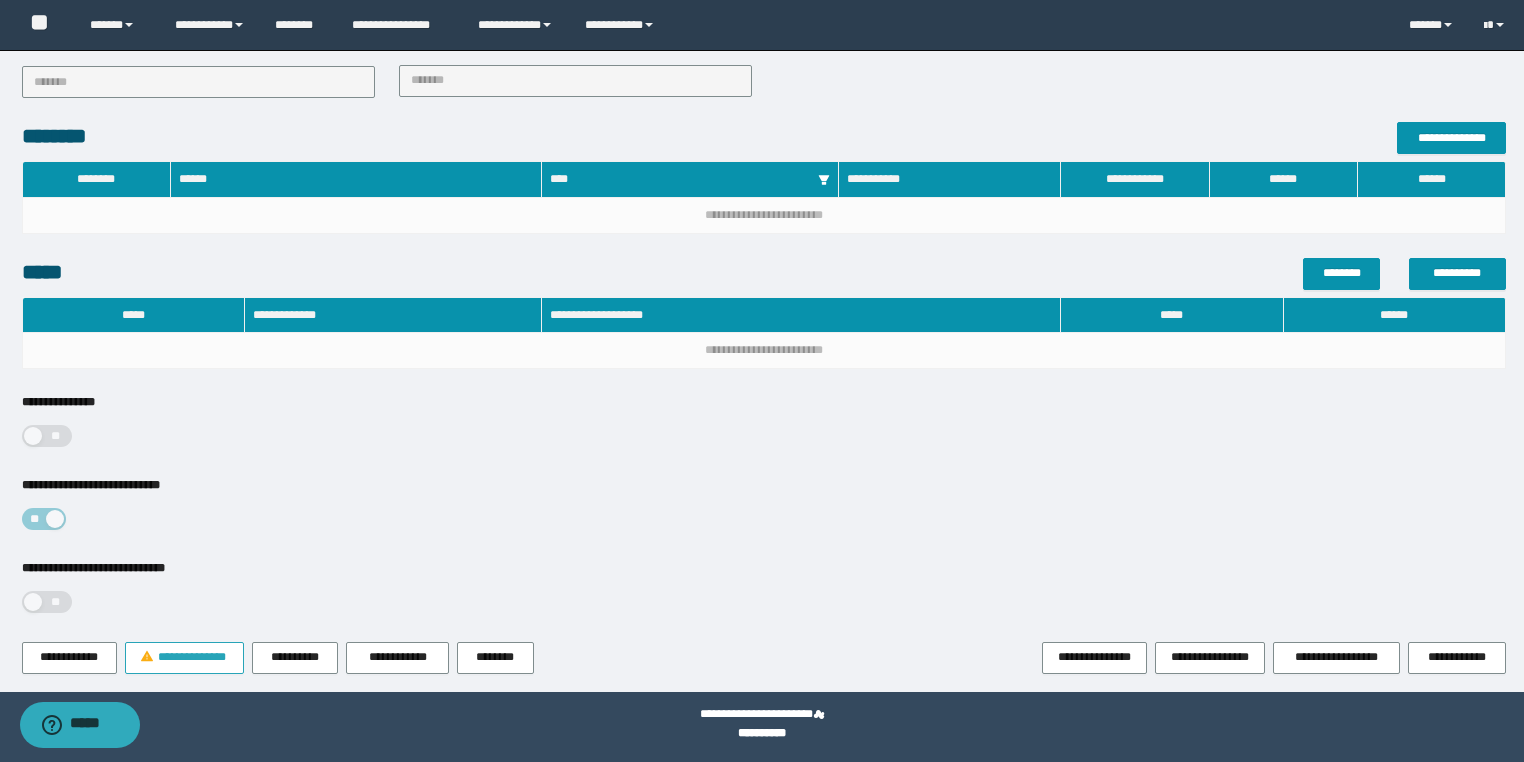 click on "**********" at bounding box center [192, 657] 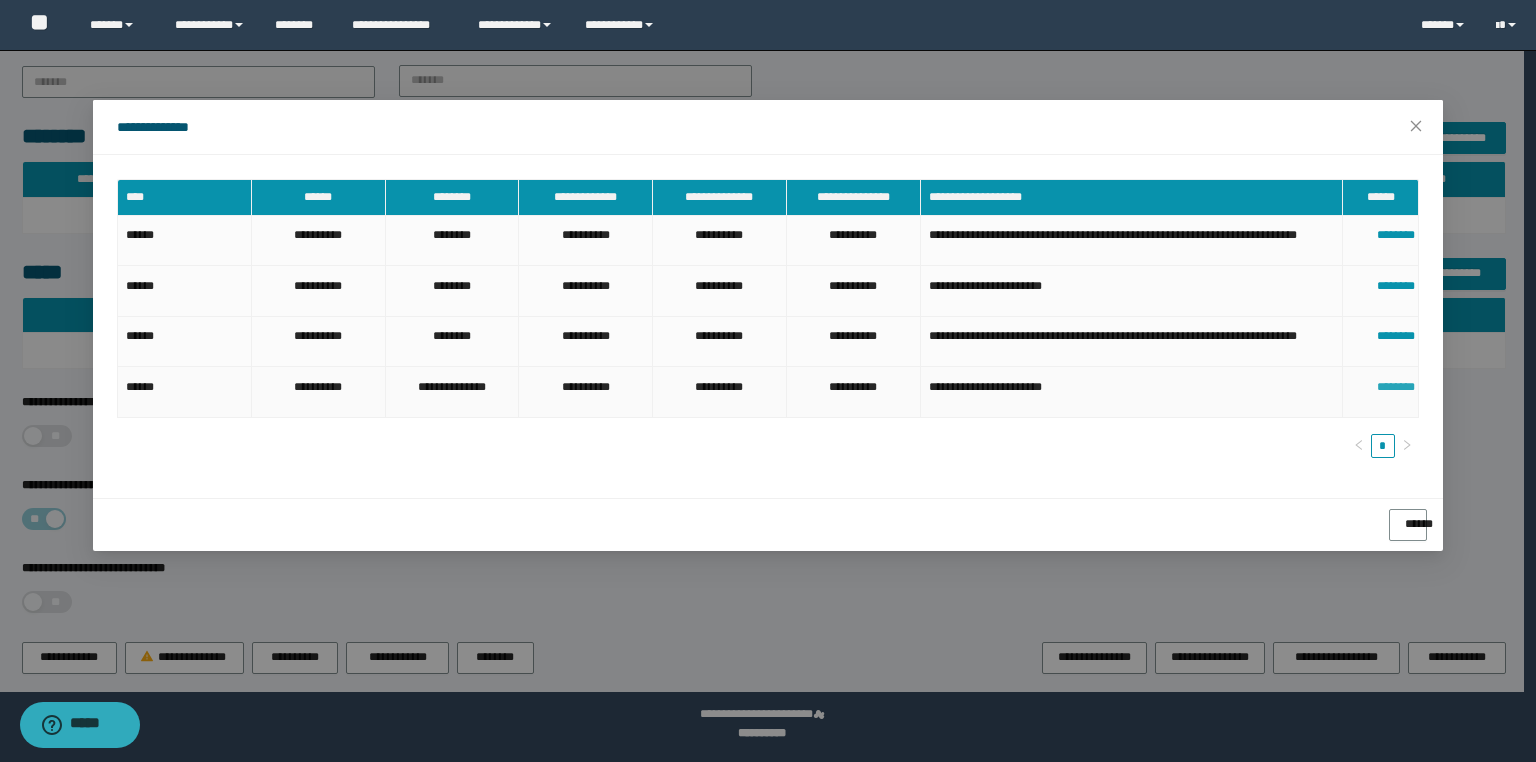 click on "********" at bounding box center (1381, 380) 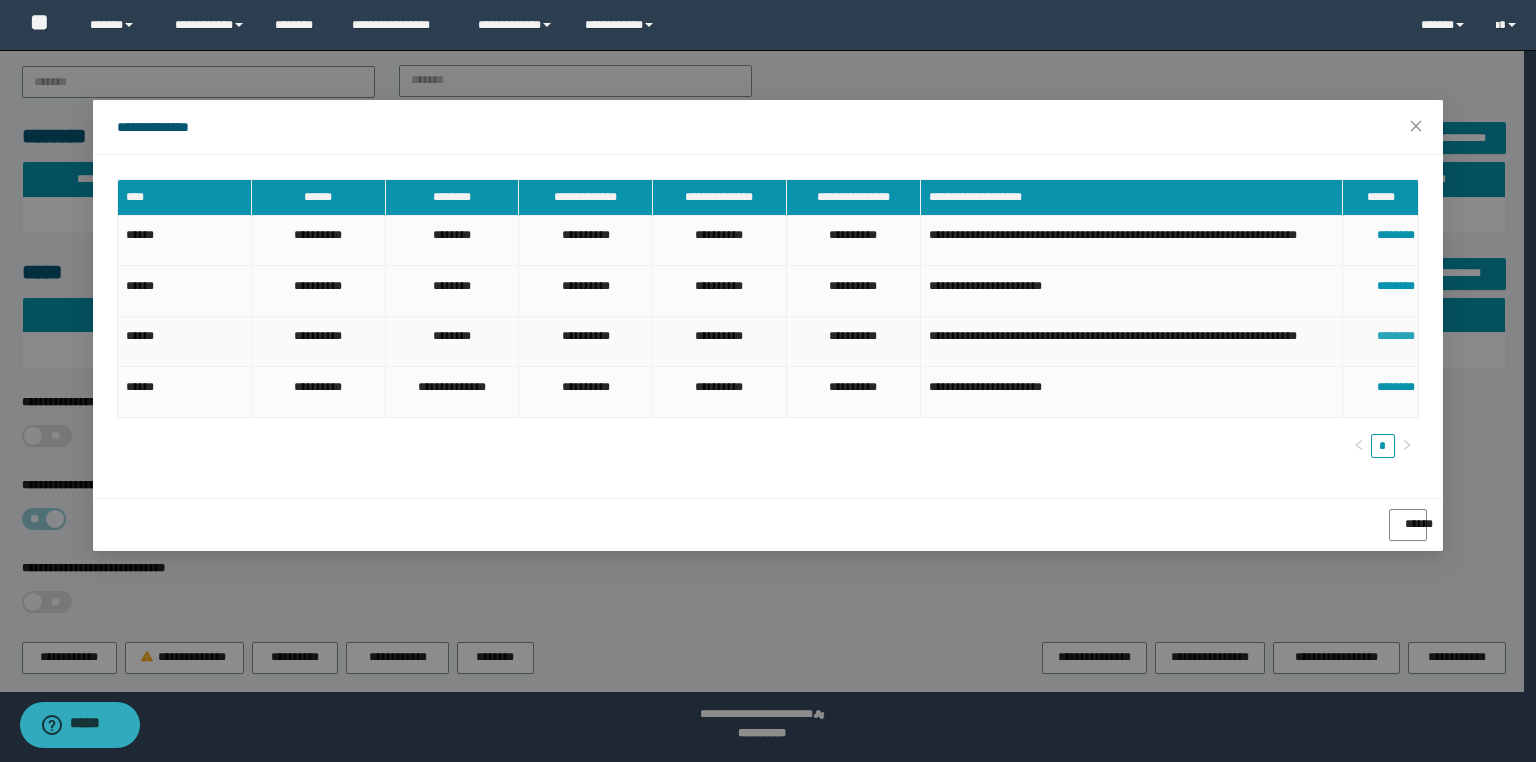 click on "********" at bounding box center (1381, 329) 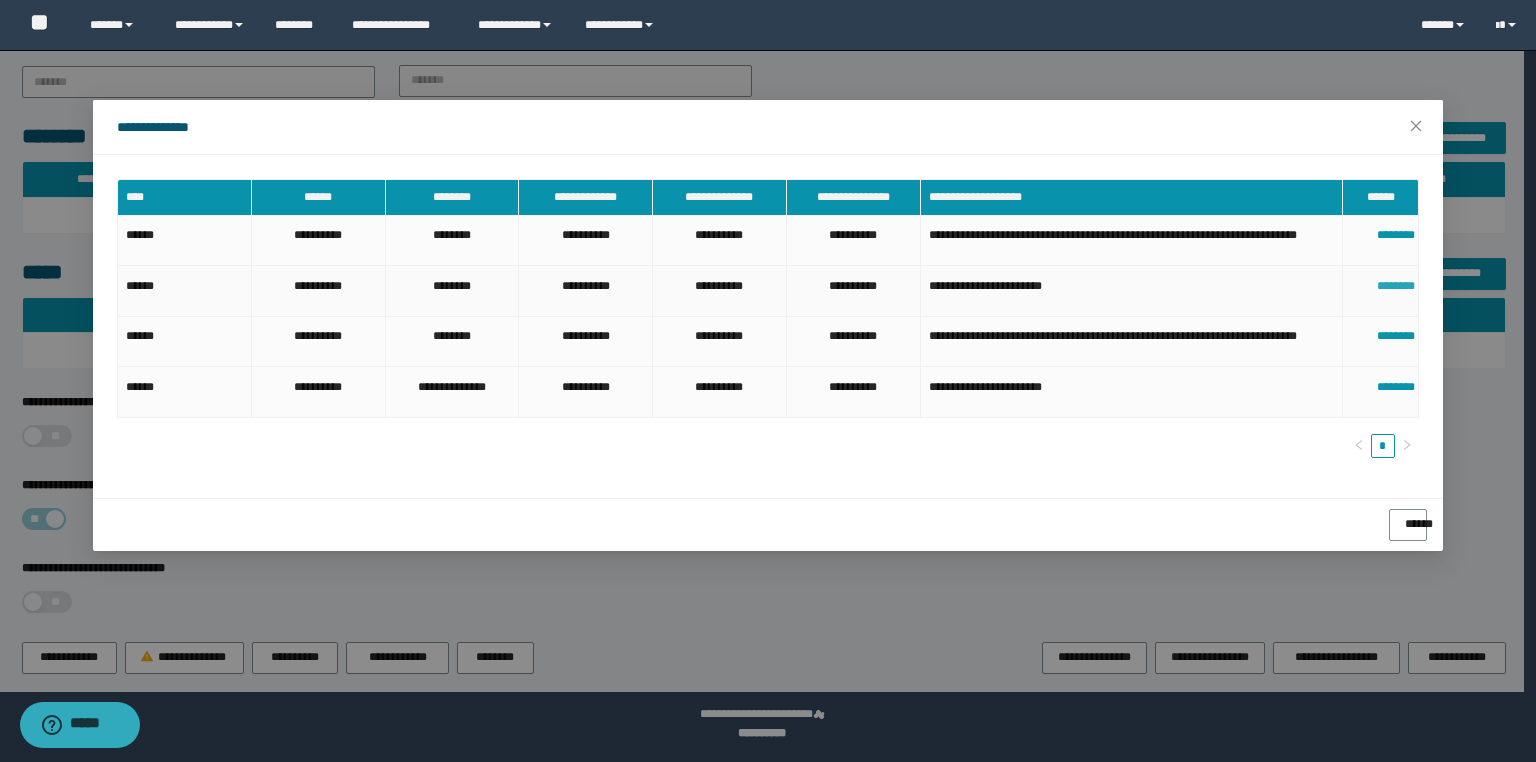click on "********" at bounding box center [1381, 279] 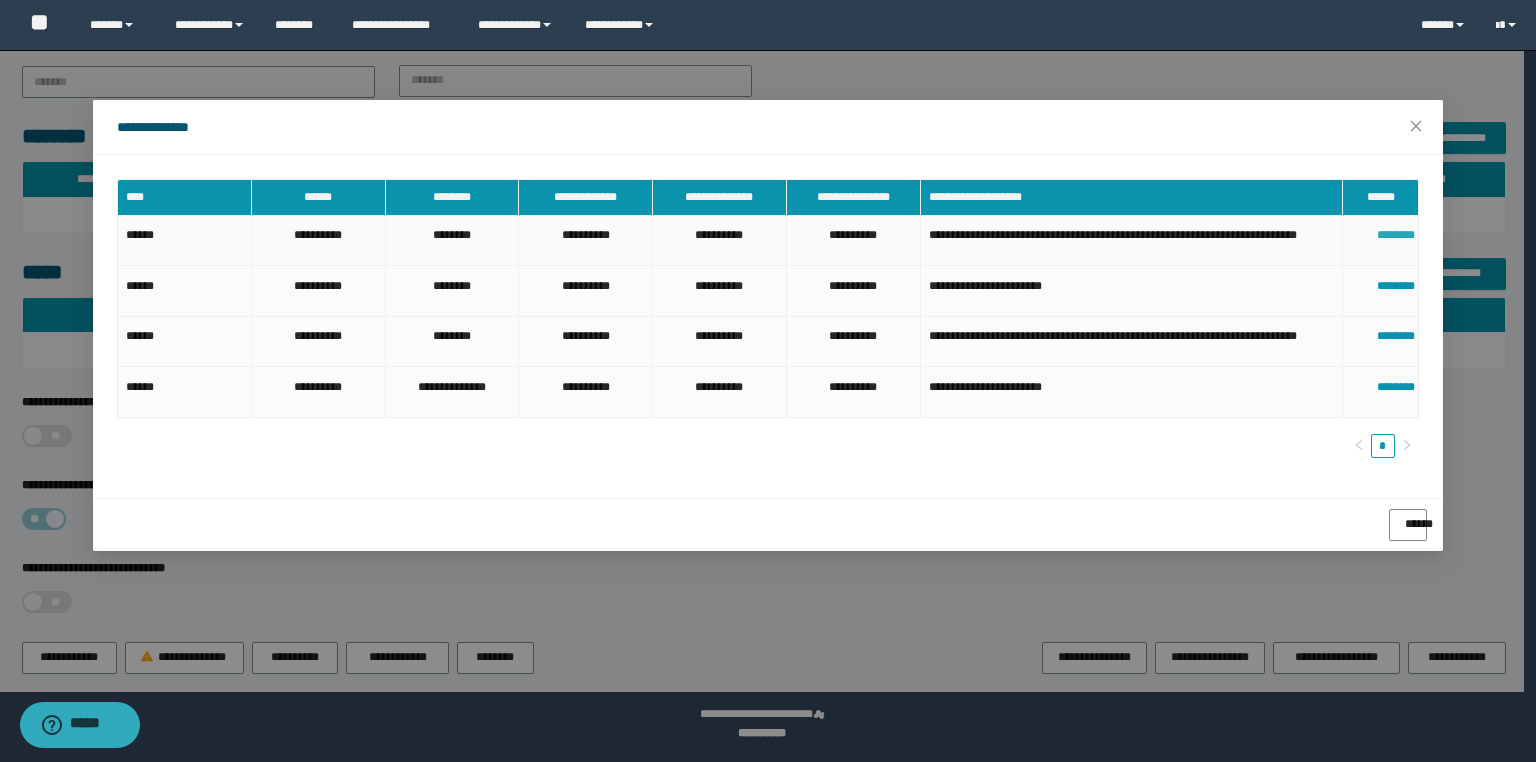 click on "********" at bounding box center [1381, 228] 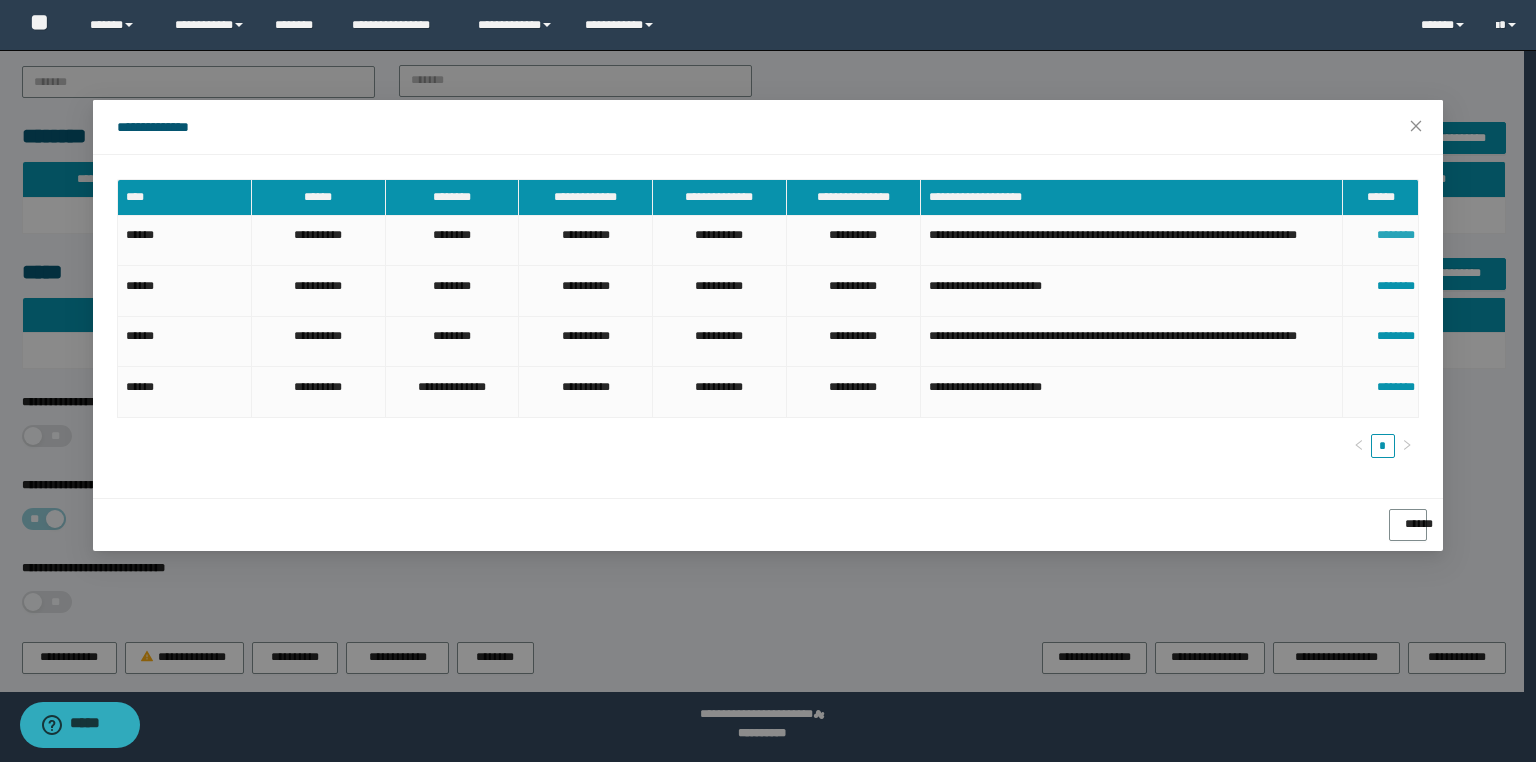 type 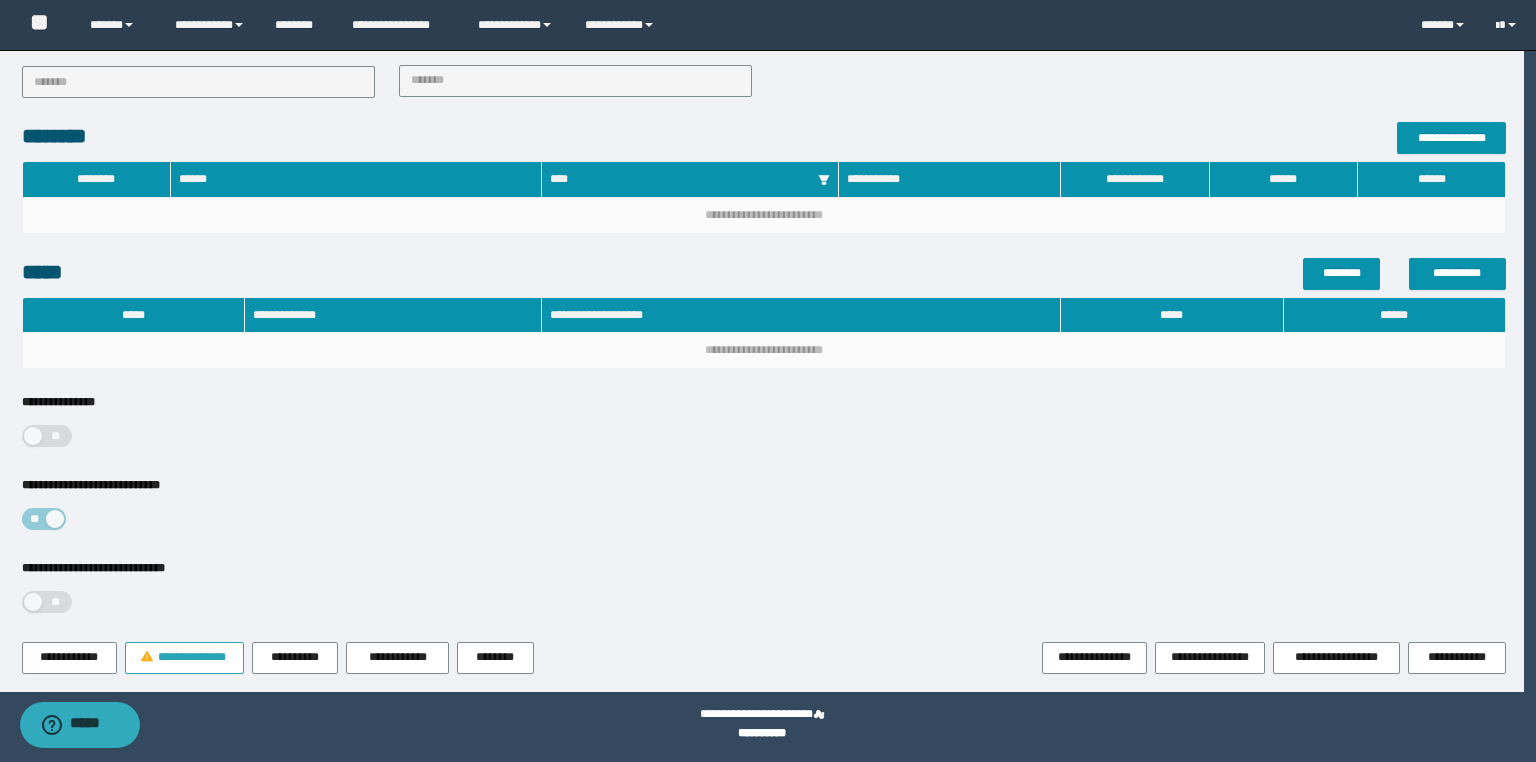 type 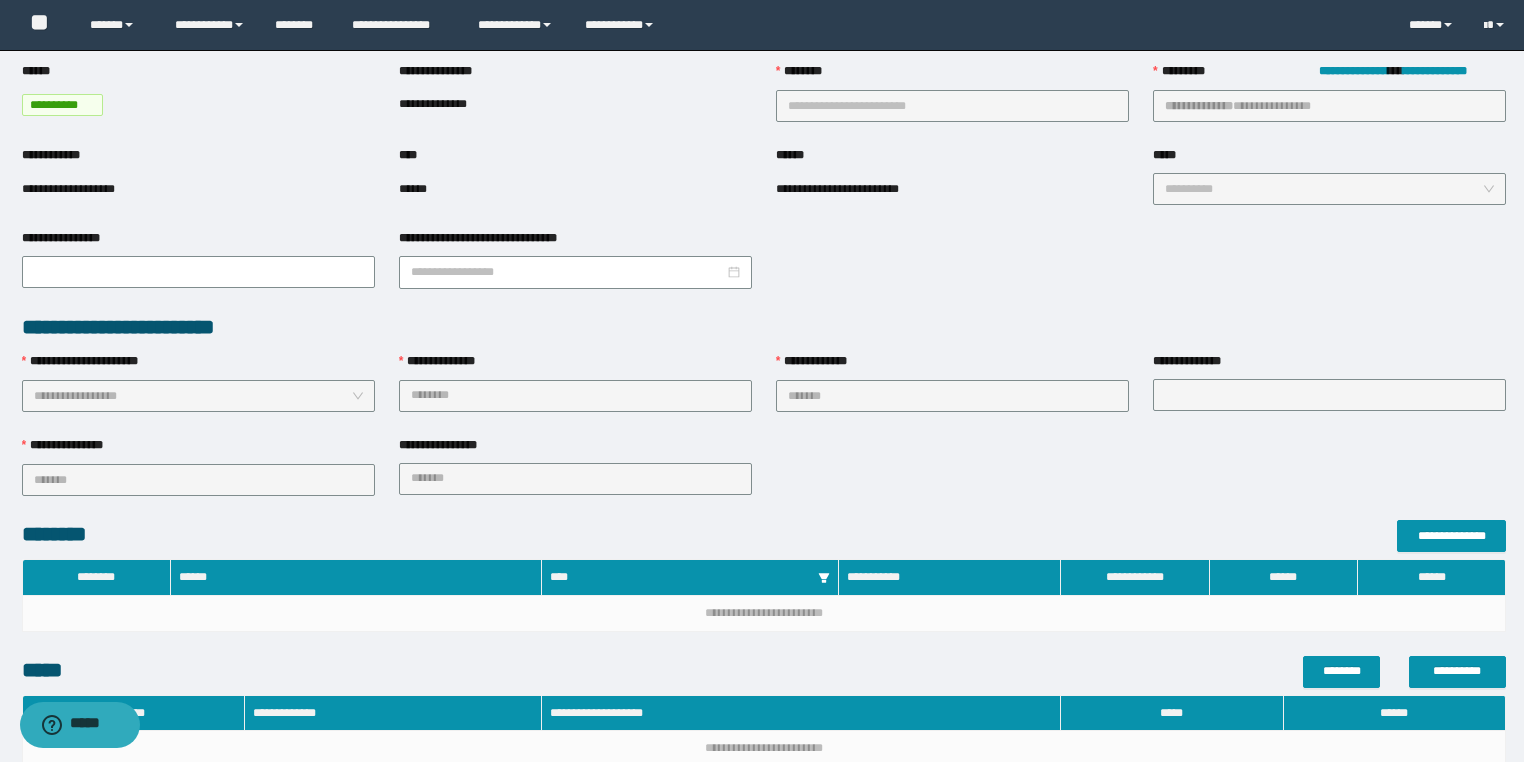 scroll, scrollTop: 0, scrollLeft: 0, axis: both 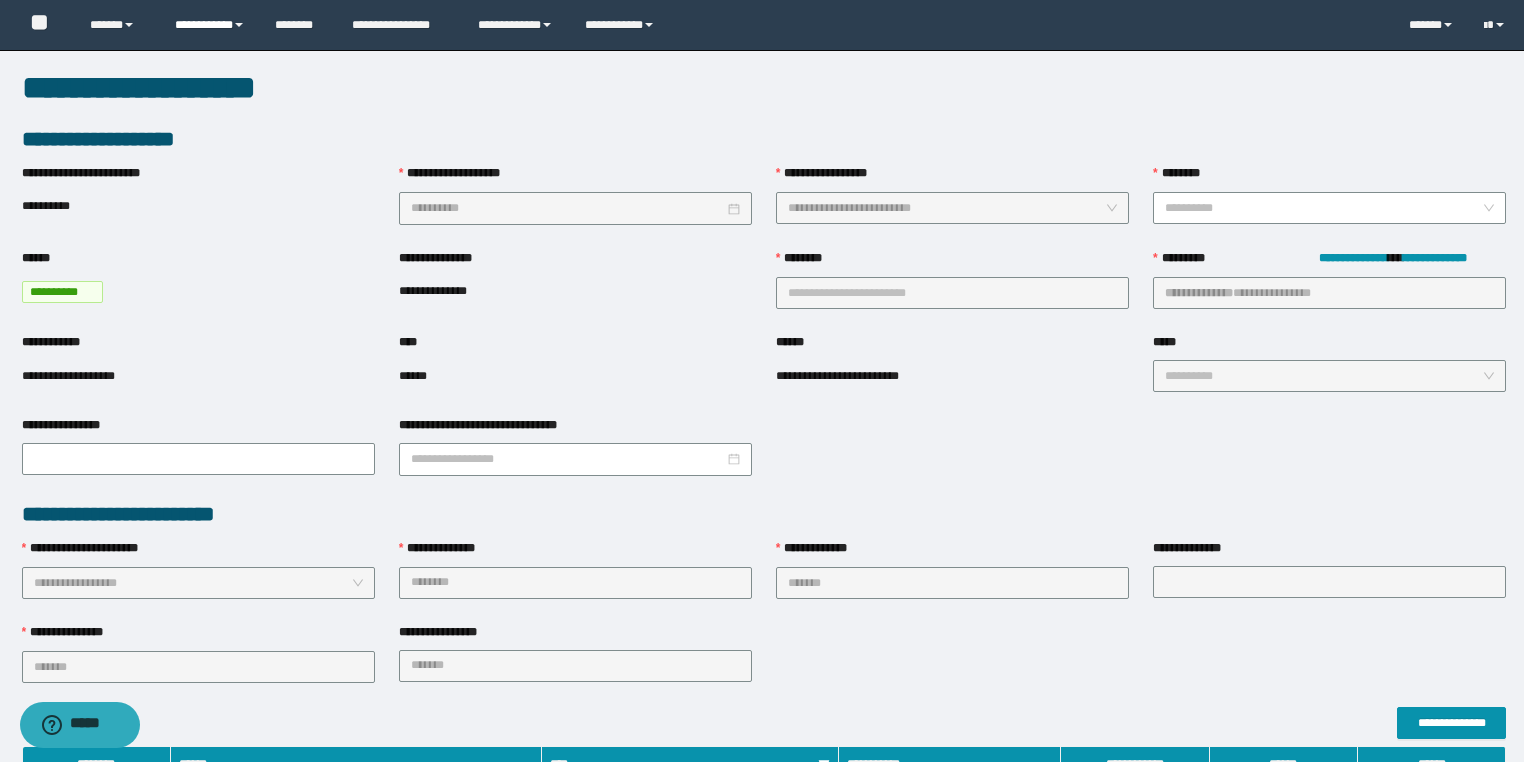 click on "**********" at bounding box center [210, 25] 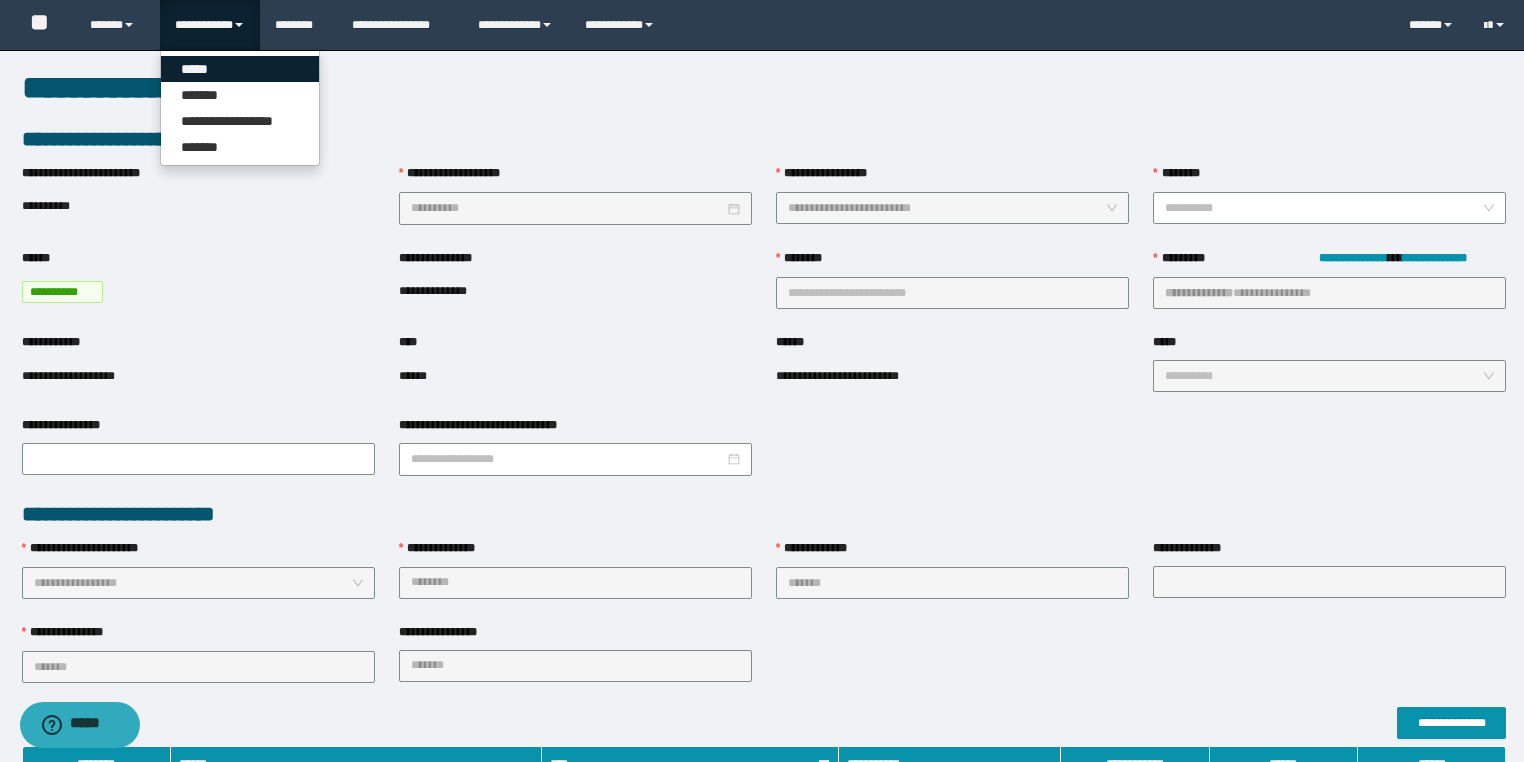click on "*****" at bounding box center [240, 69] 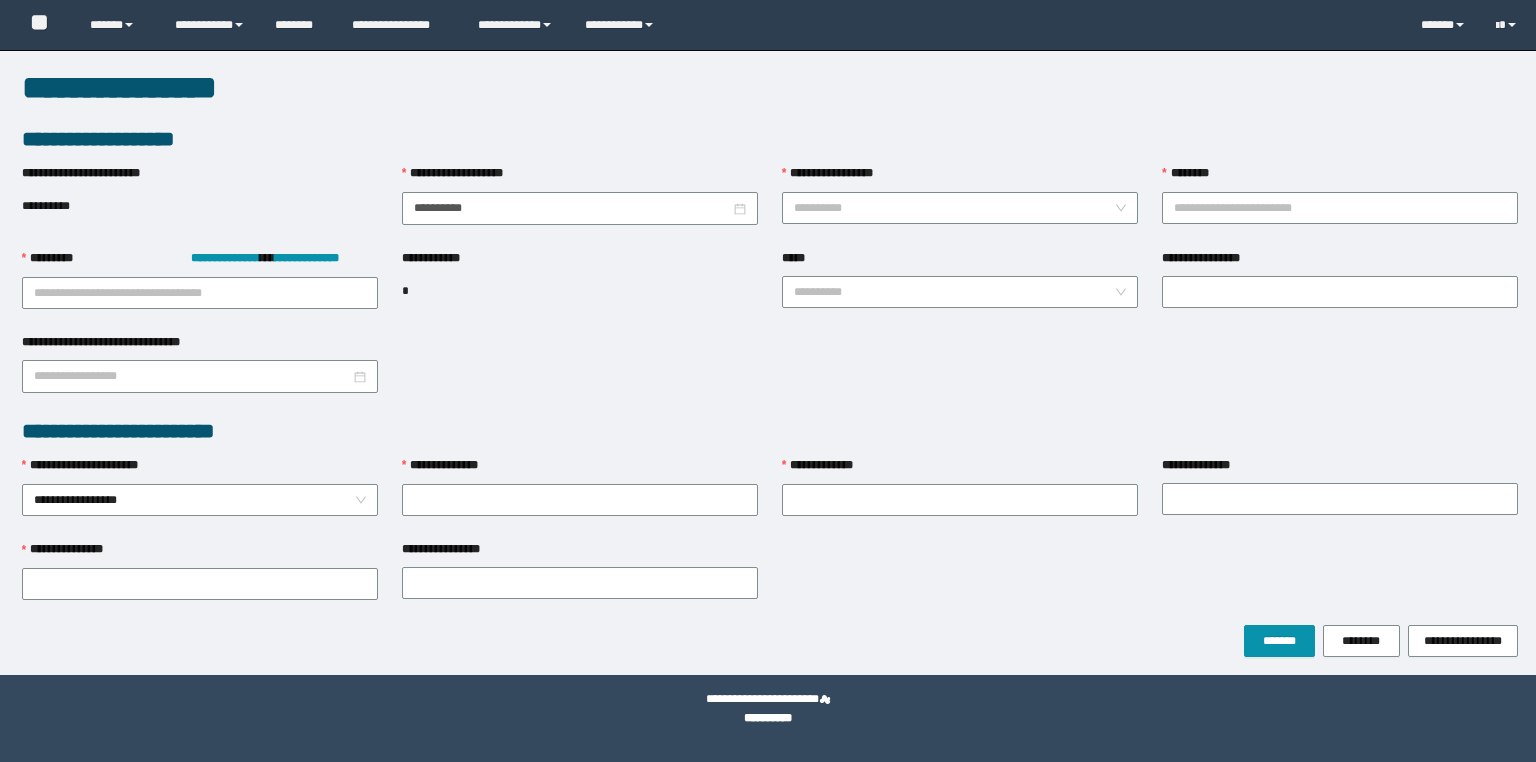 scroll, scrollTop: 0, scrollLeft: 0, axis: both 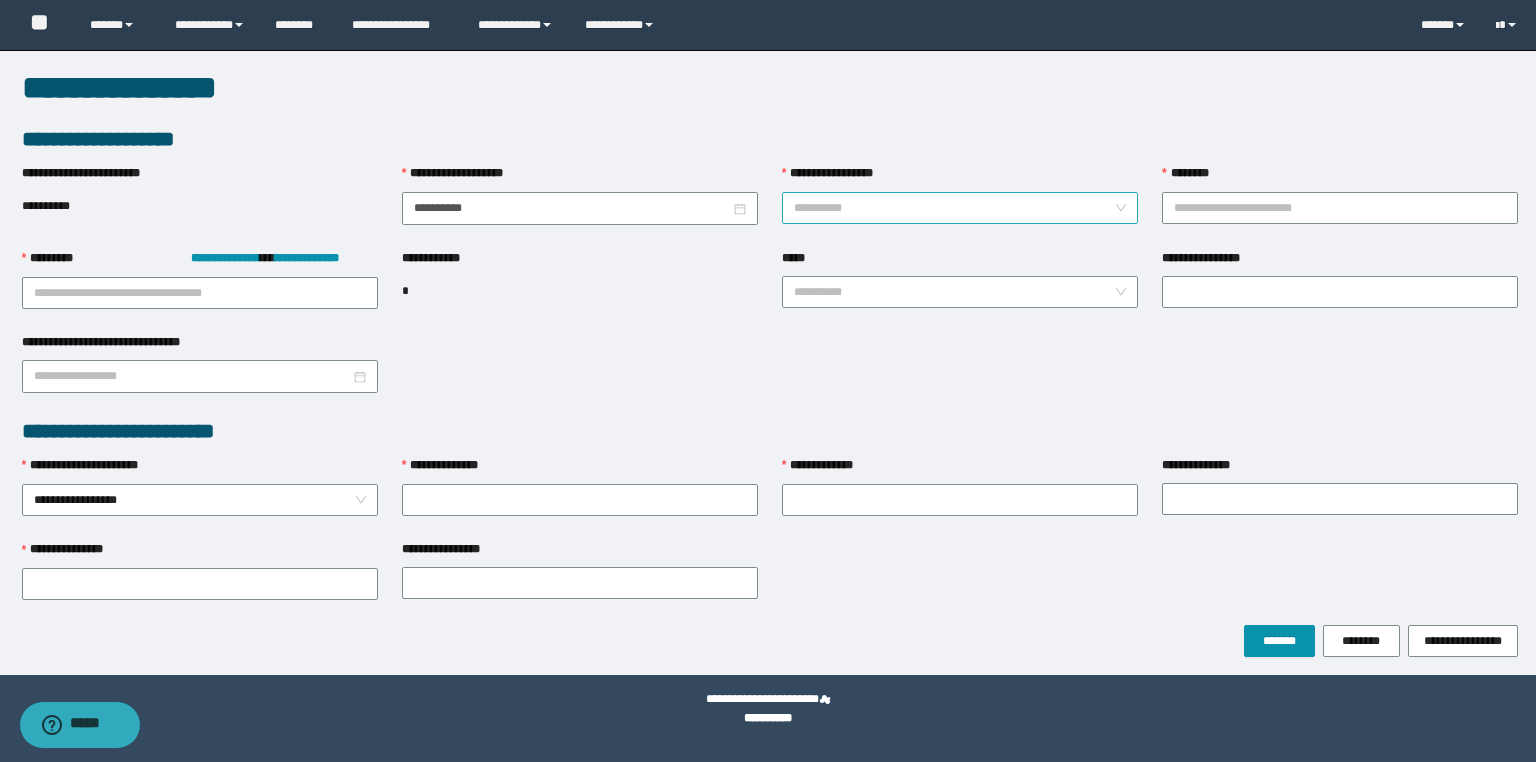 click on "**********" at bounding box center [954, 208] 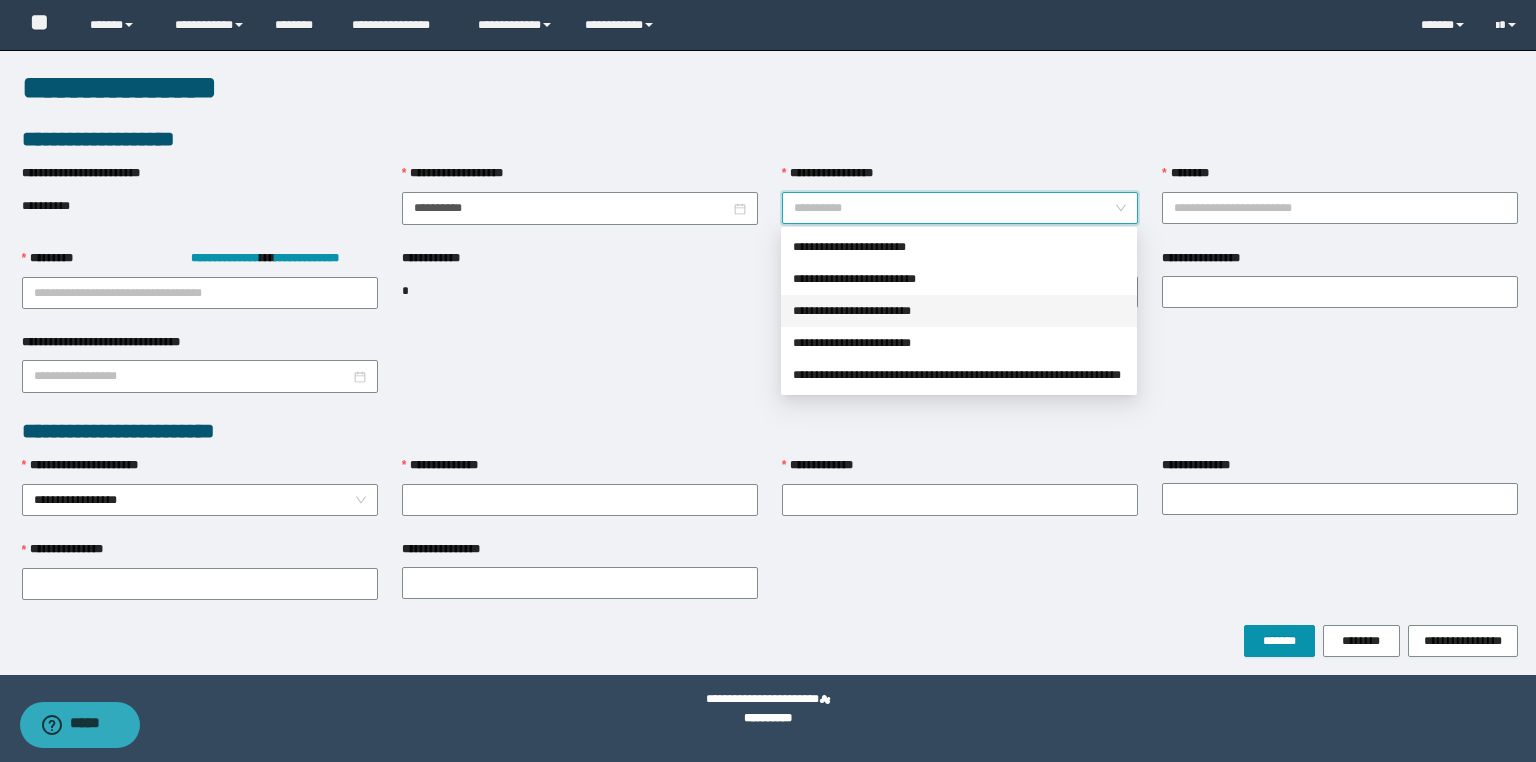 click on "**********" at bounding box center [959, 279] 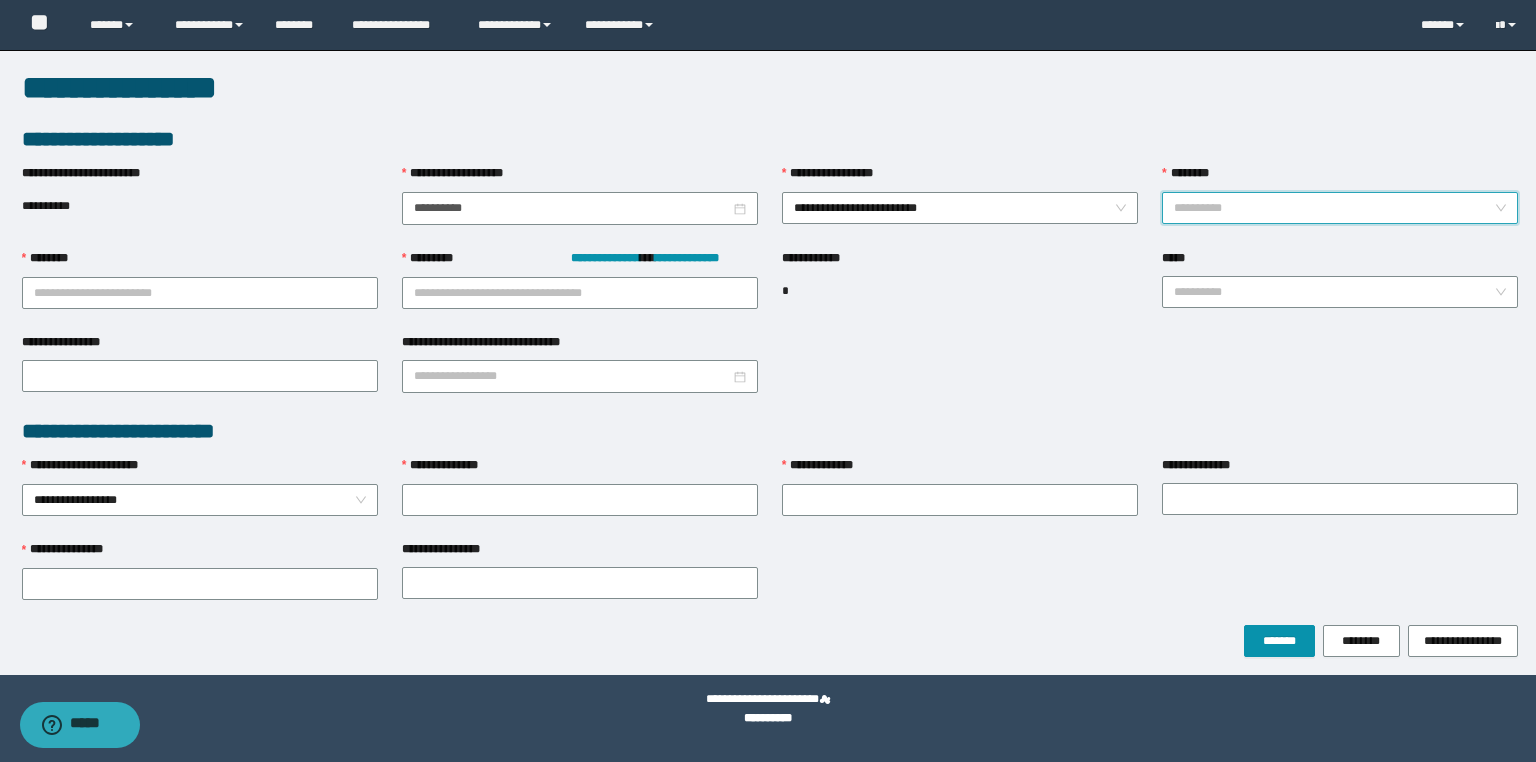 click on "********" at bounding box center (1334, 208) 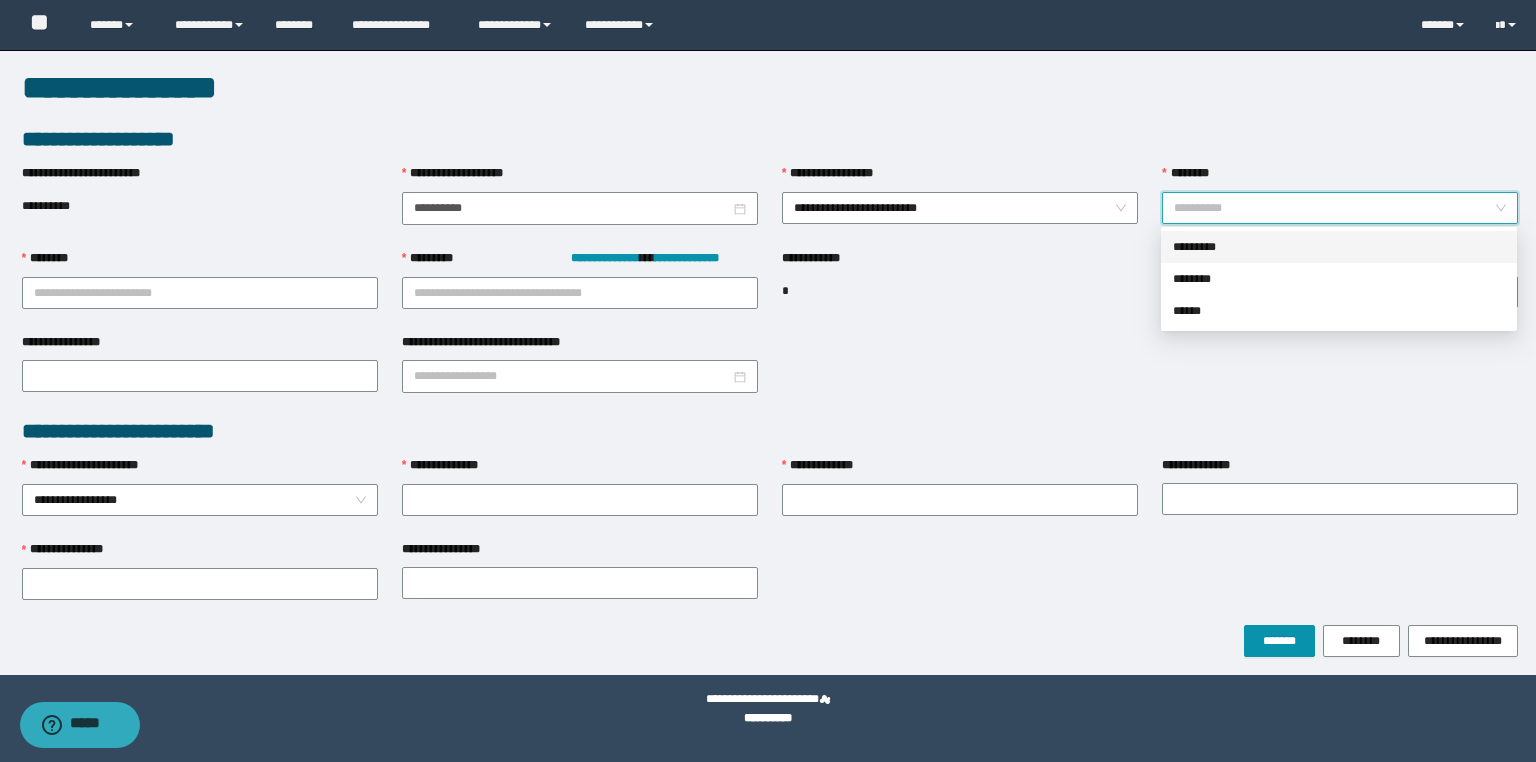 click on "*********" at bounding box center [1339, 247] 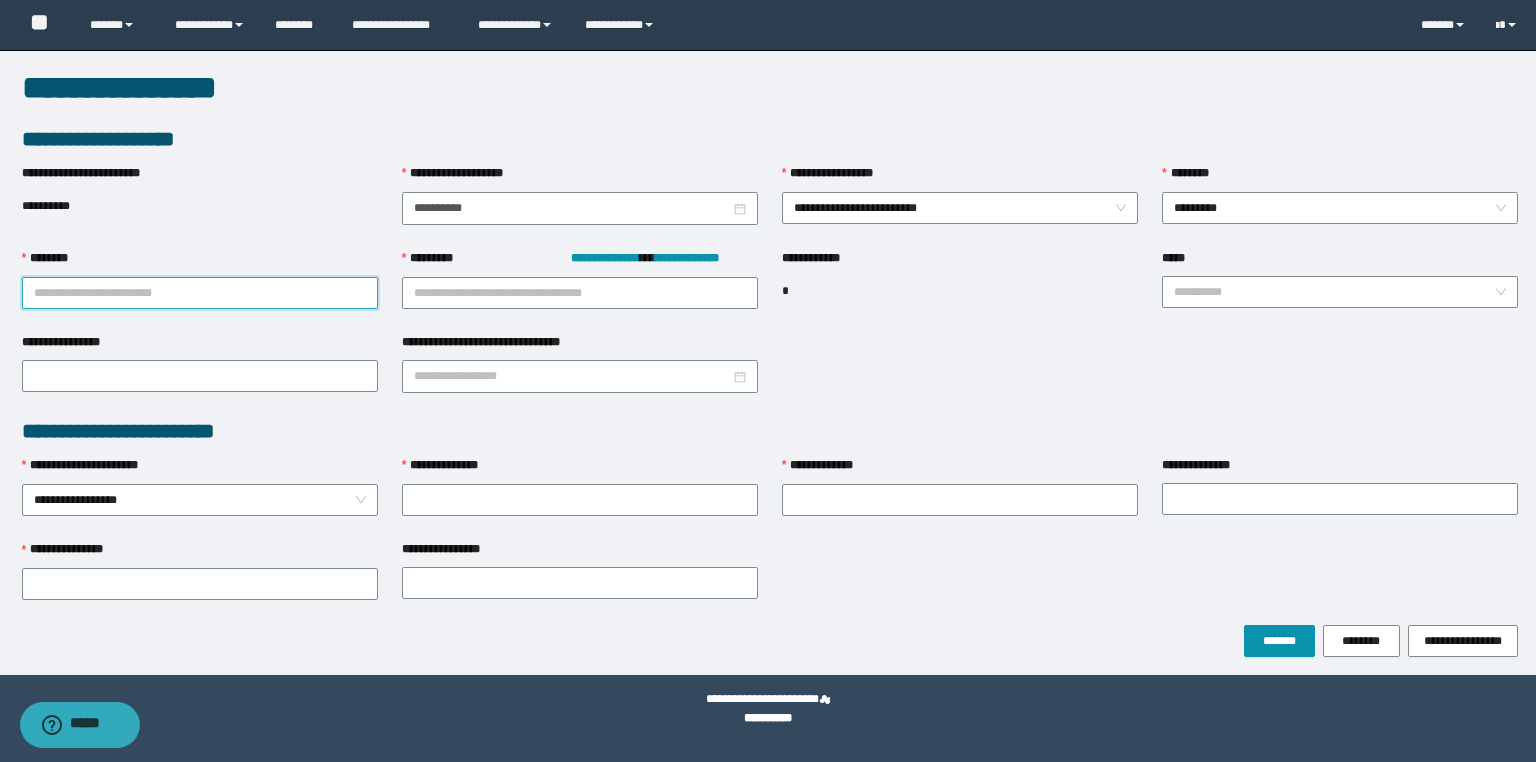 drag, startPoint x: 184, startPoint y: 304, endPoint x: 169, endPoint y: 304, distance: 15 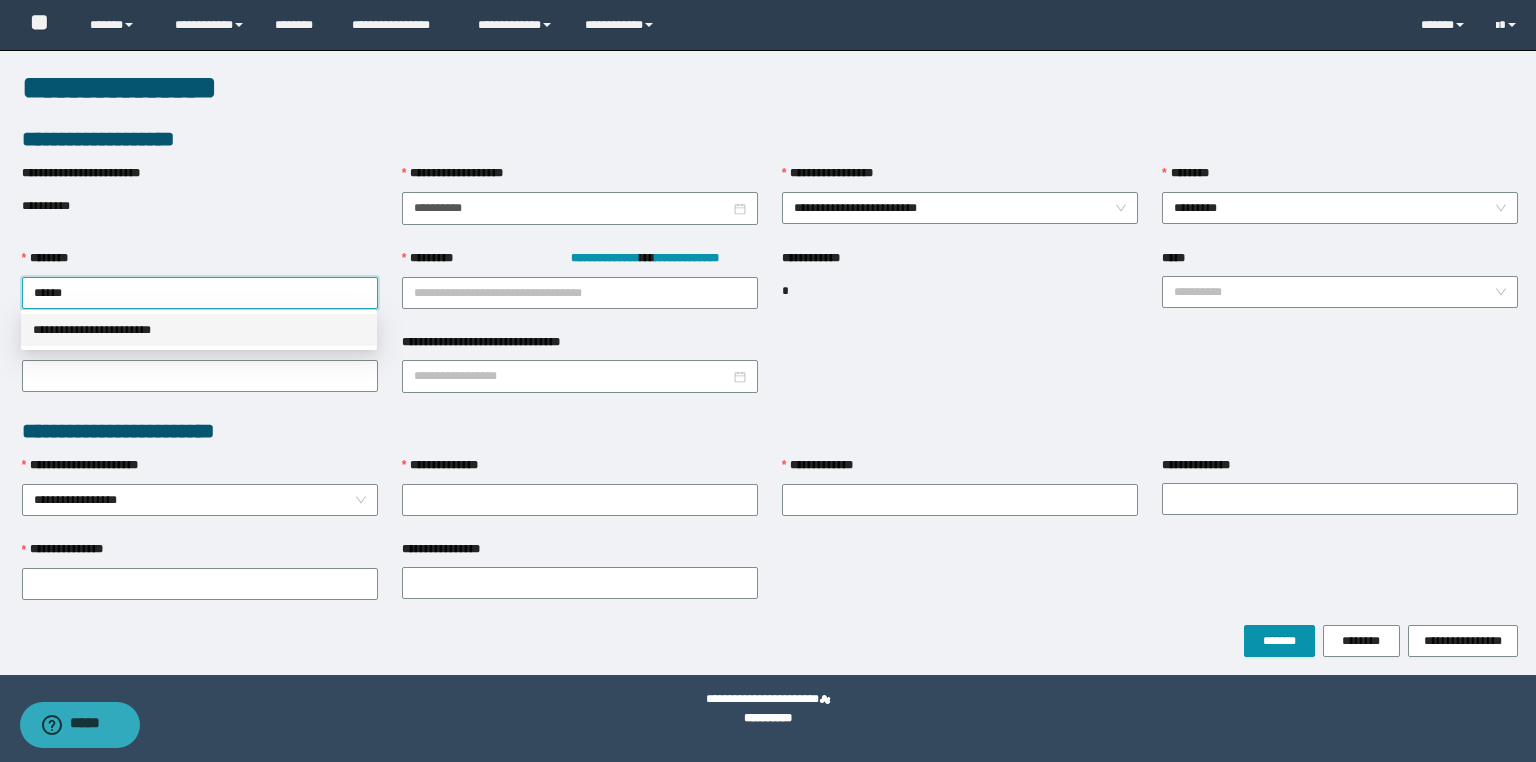drag, startPoint x: 176, startPoint y: 295, endPoint x: 0, endPoint y: 260, distance: 179.44637 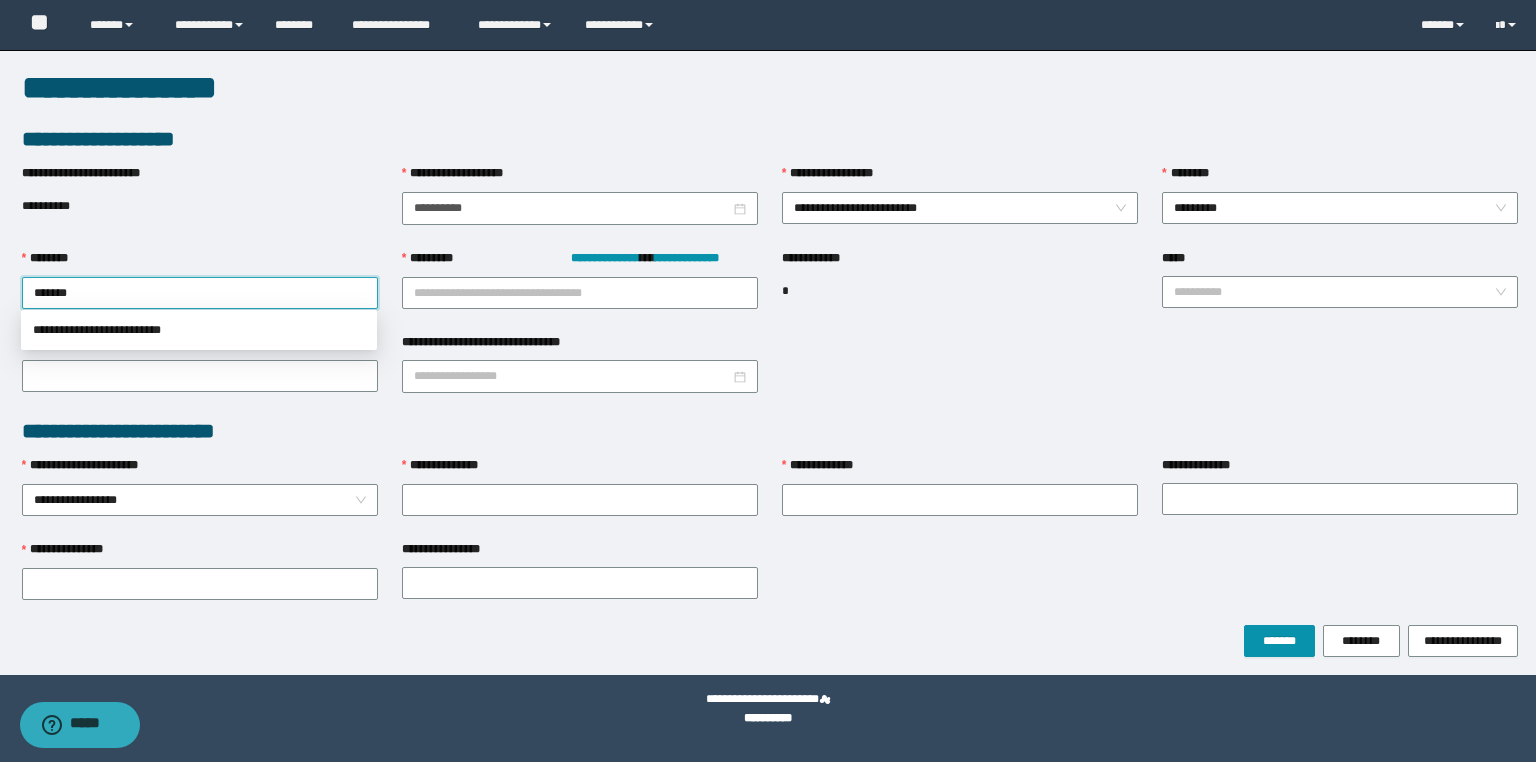 type on "********" 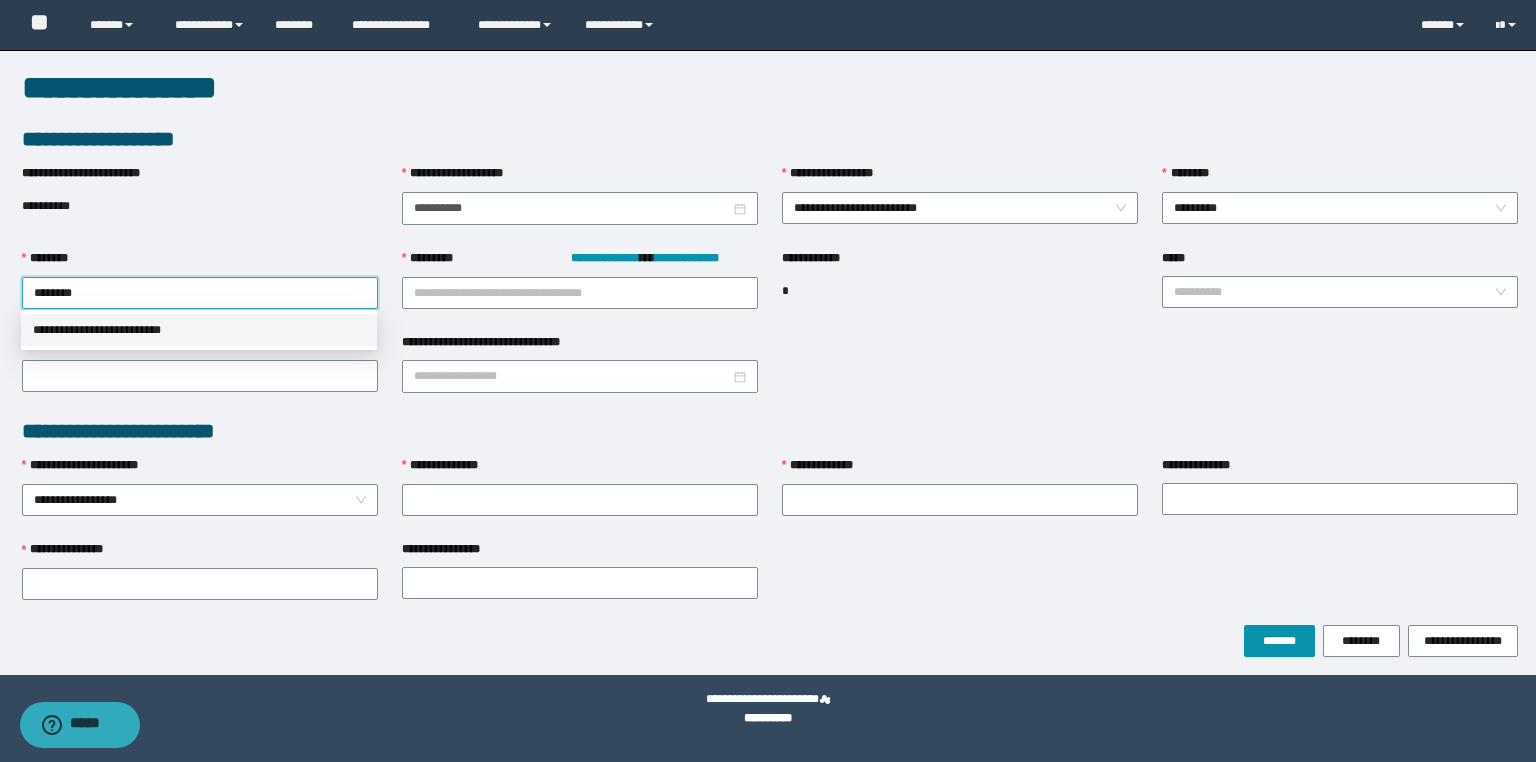 click on "**********" at bounding box center [199, 330] 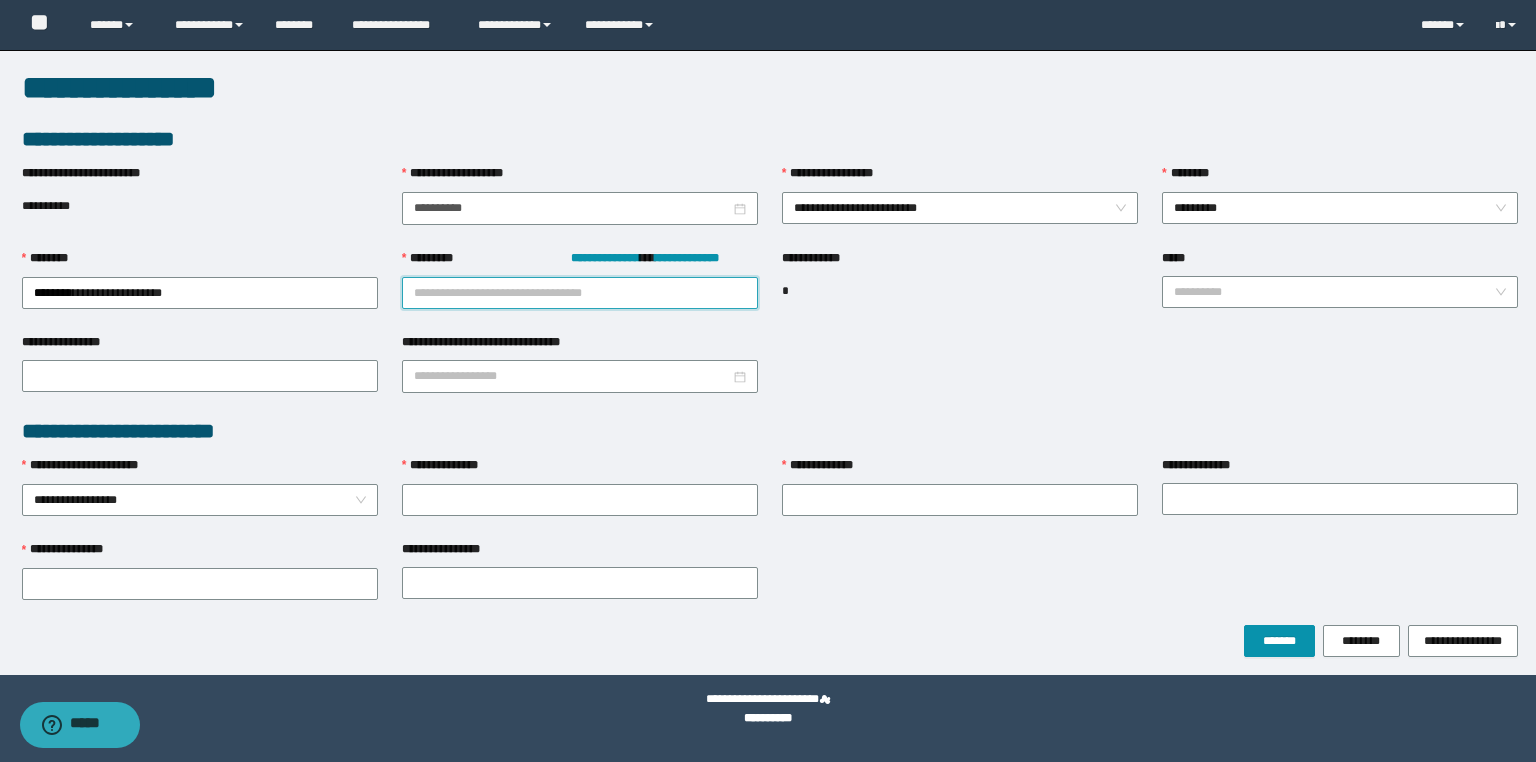 click on "**********" at bounding box center [580, 293] 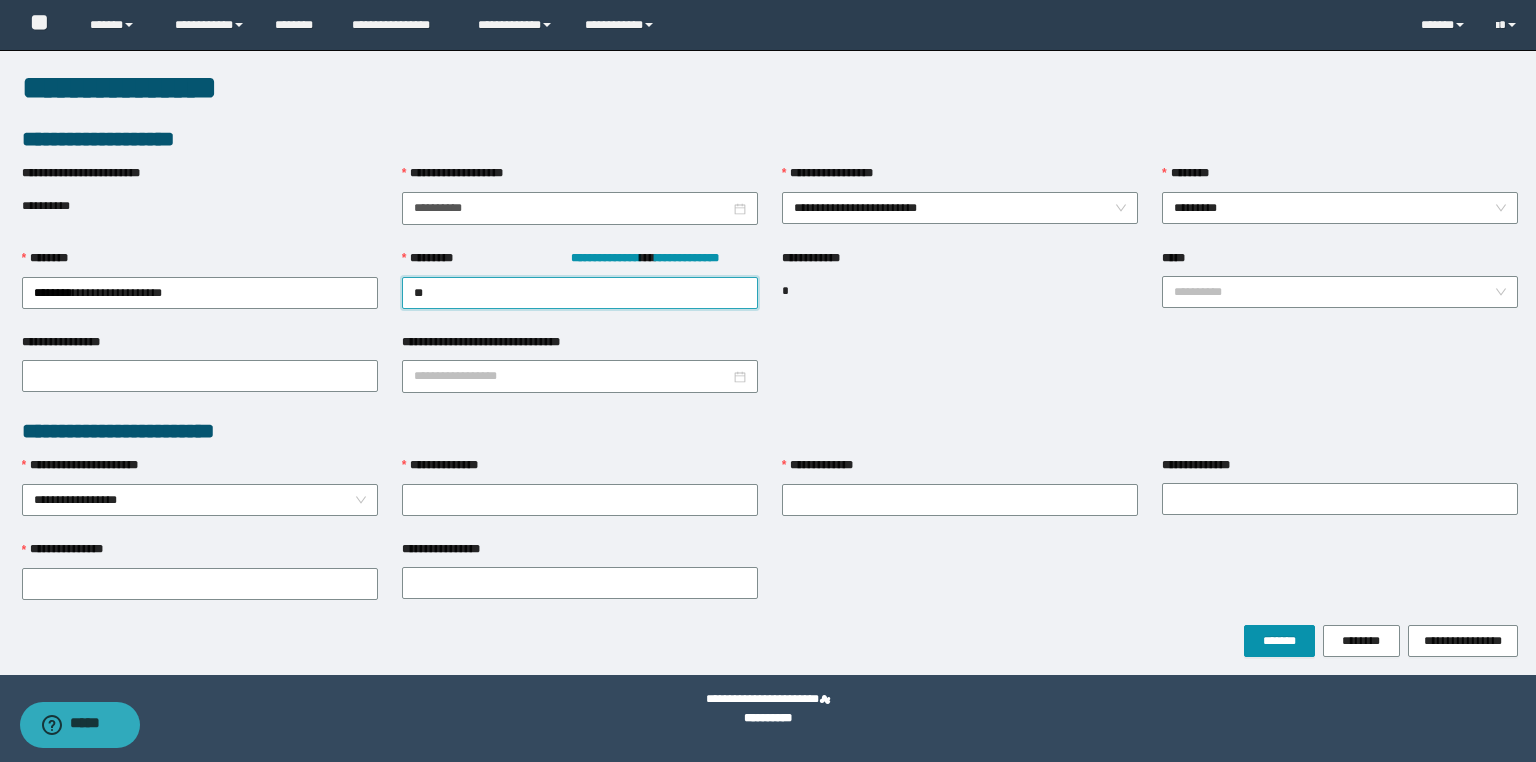 type on "*" 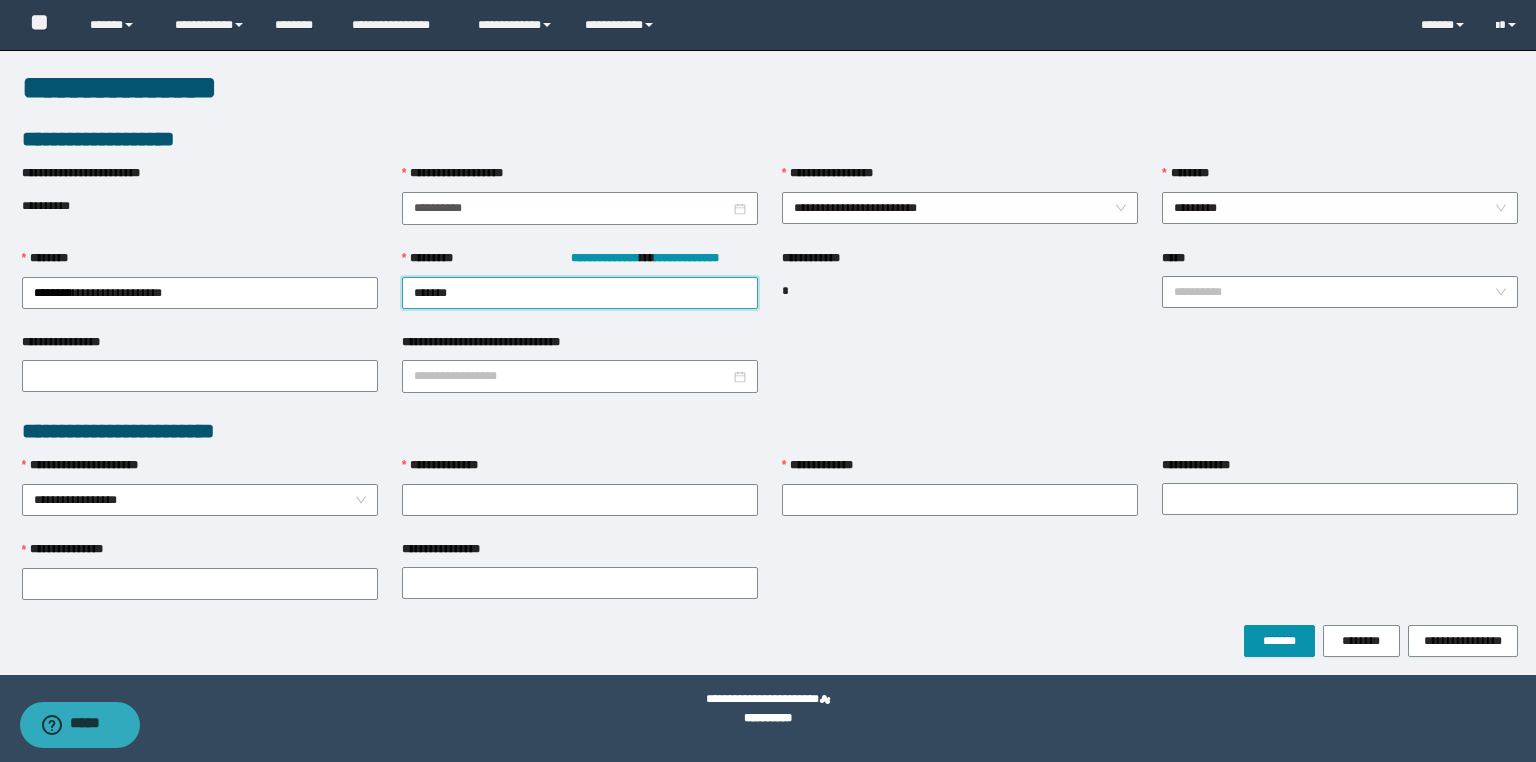 type on "********" 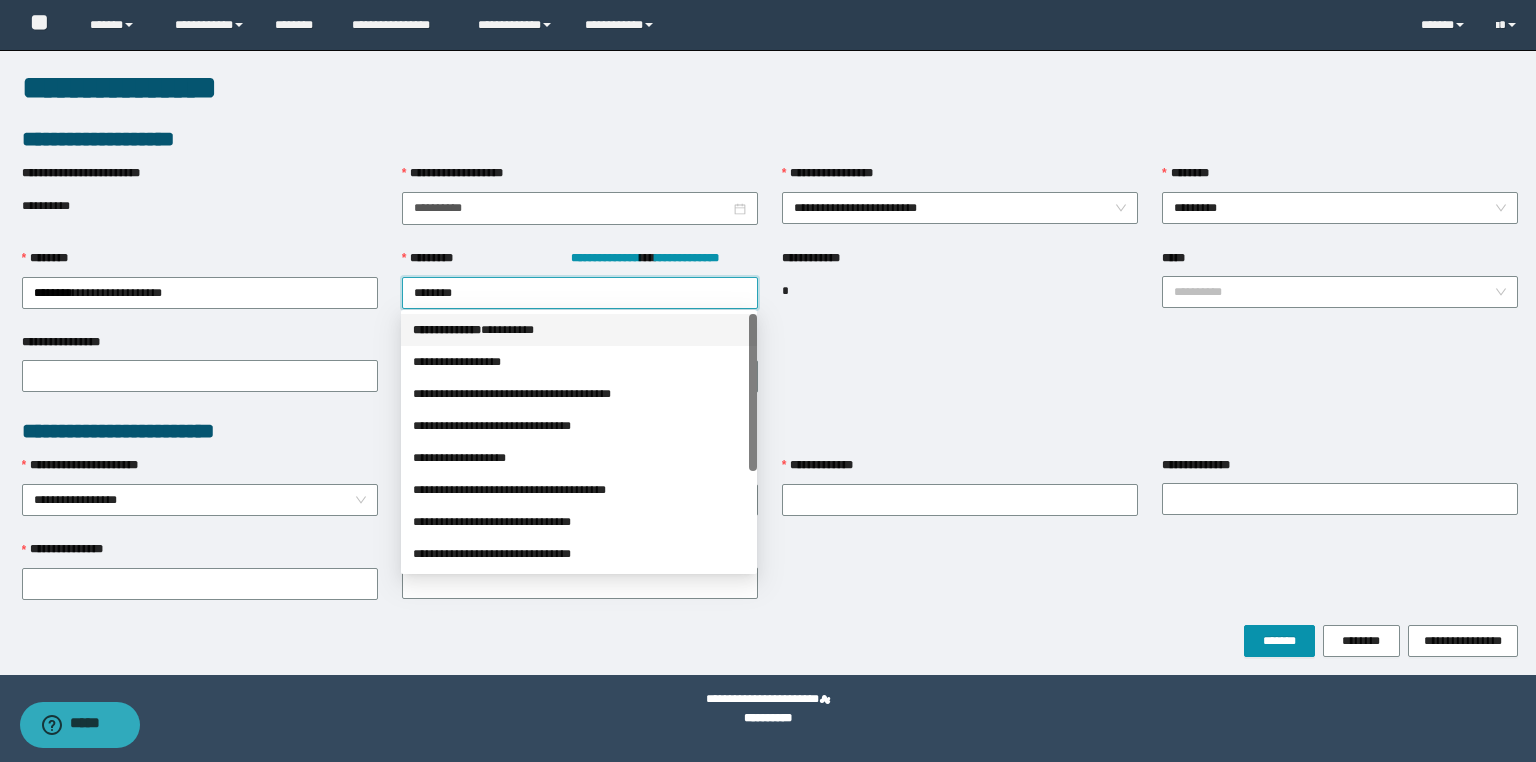 drag, startPoint x: 528, startPoint y: 325, endPoint x: 667, endPoint y: 352, distance: 141.59802 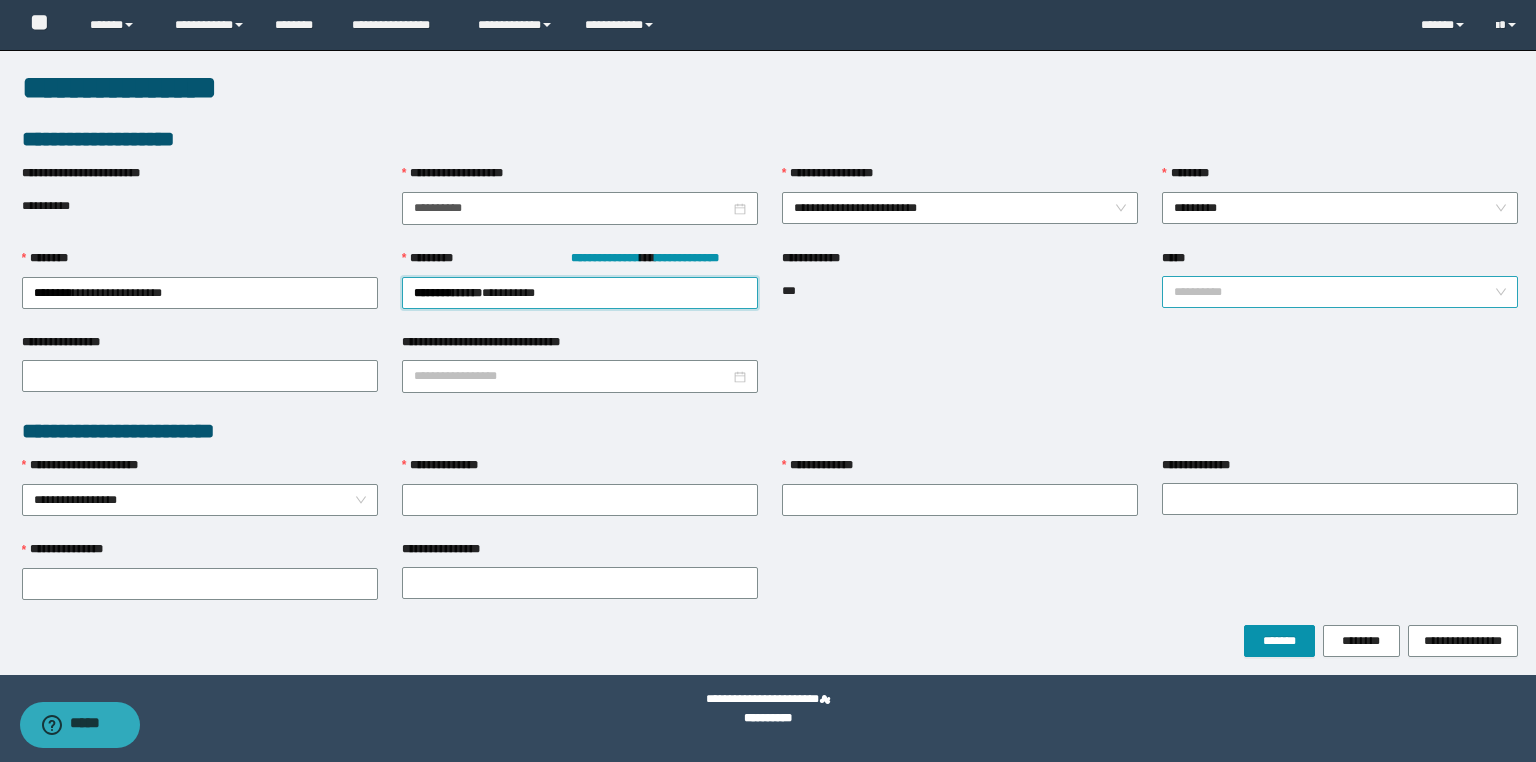 click on "*****" at bounding box center (1334, 292) 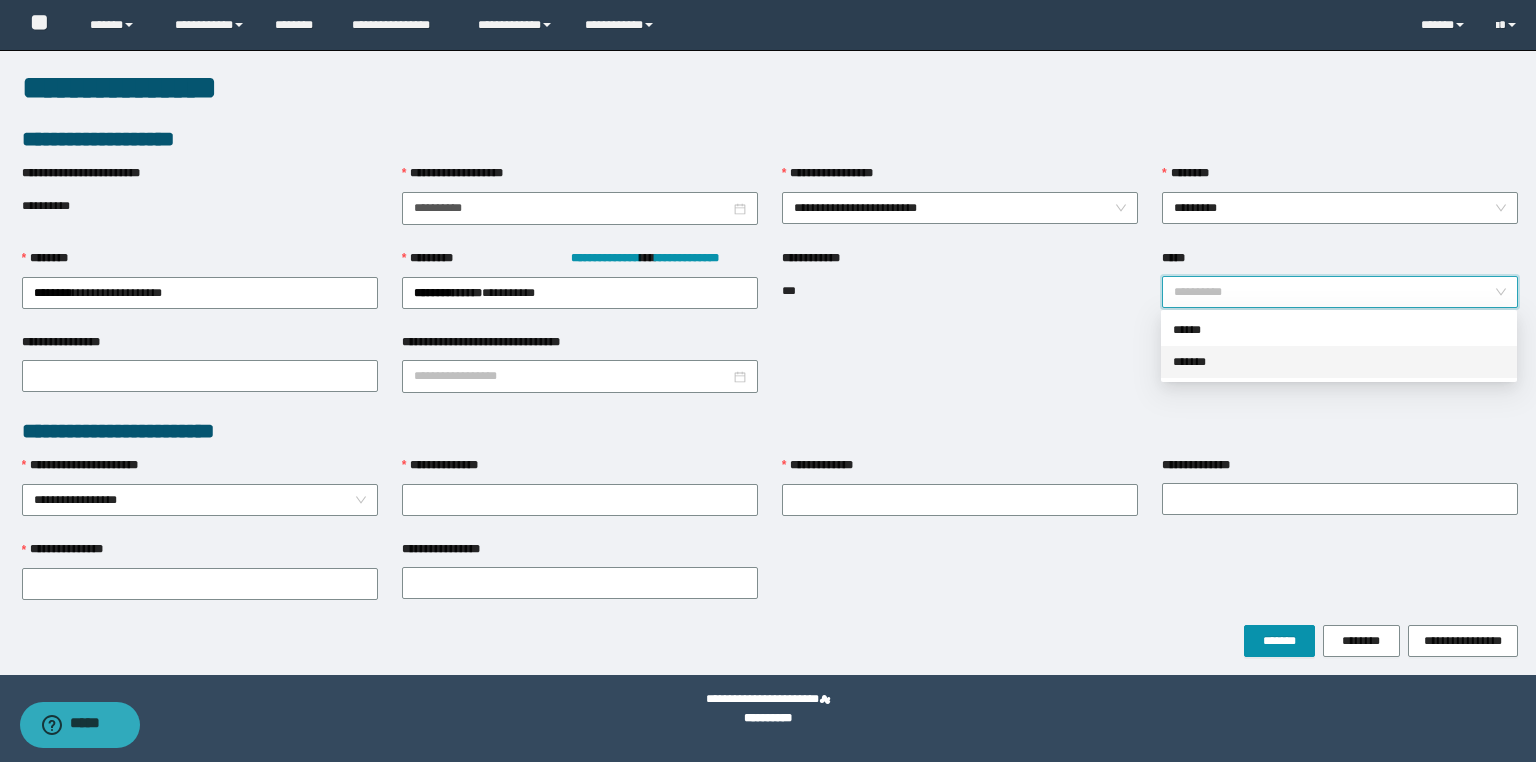 click on "*******" at bounding box center (1339, 362) 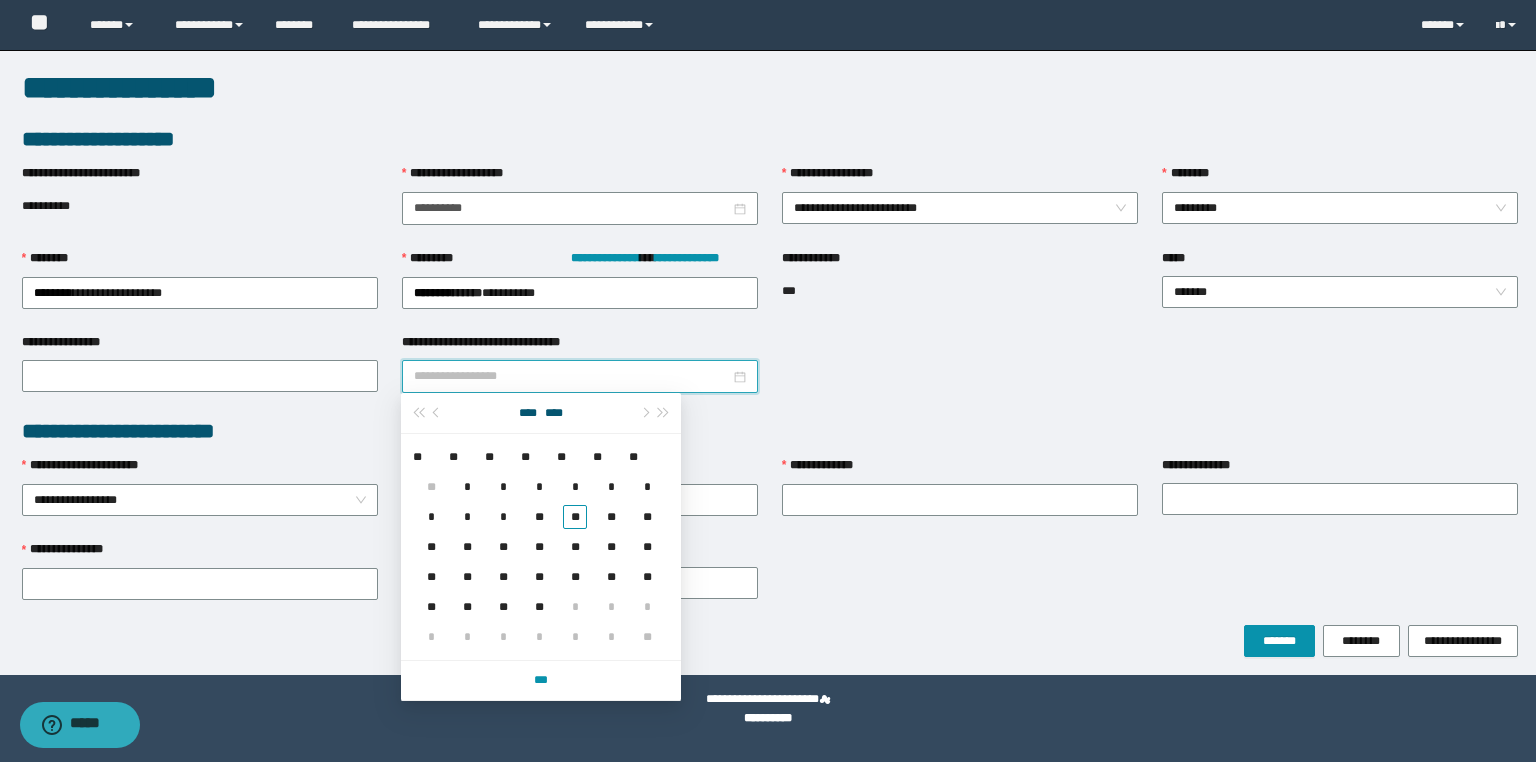 click on "**********" at bounding box center [572, 376] 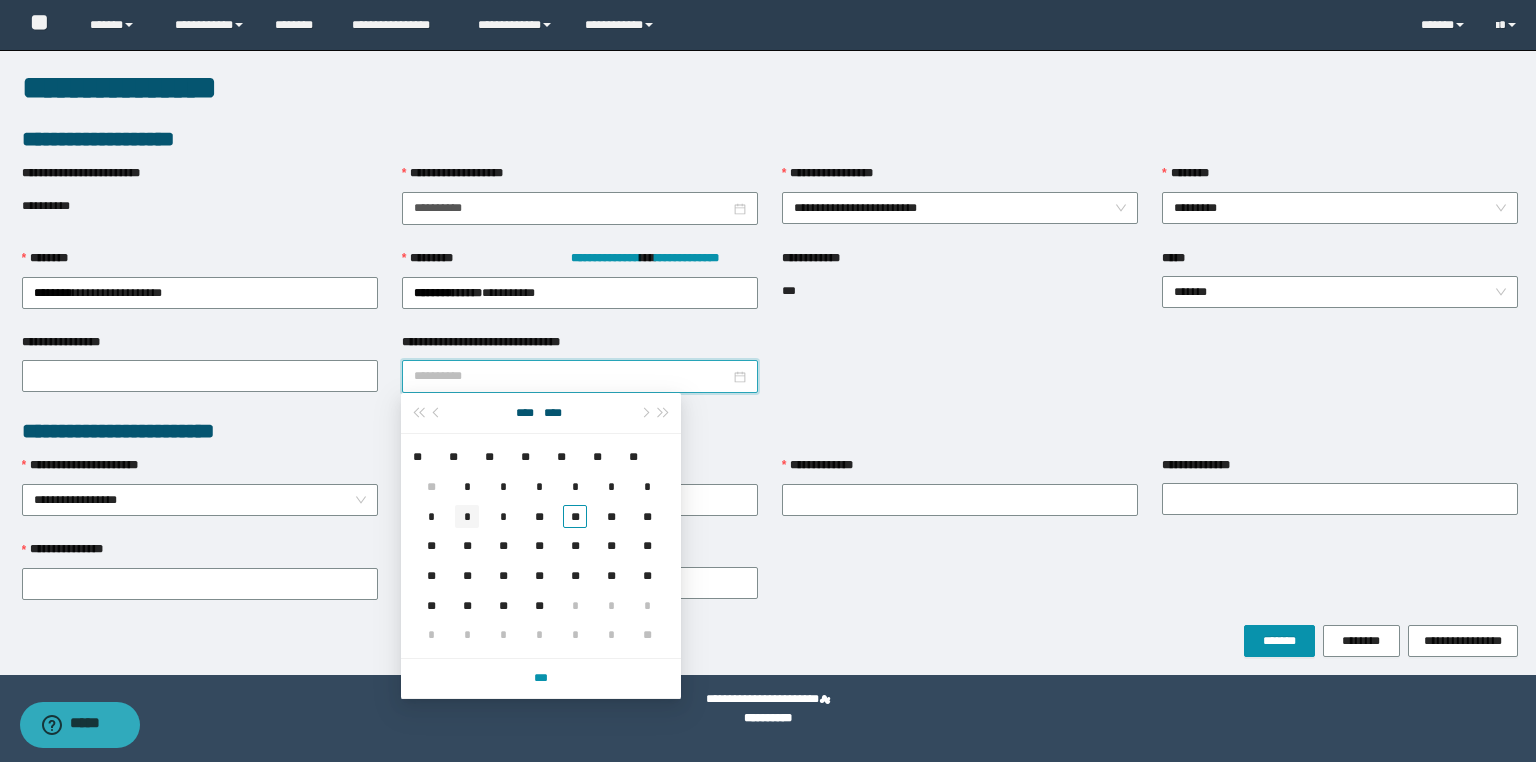 click on "*" at bounding box center [467, 517] 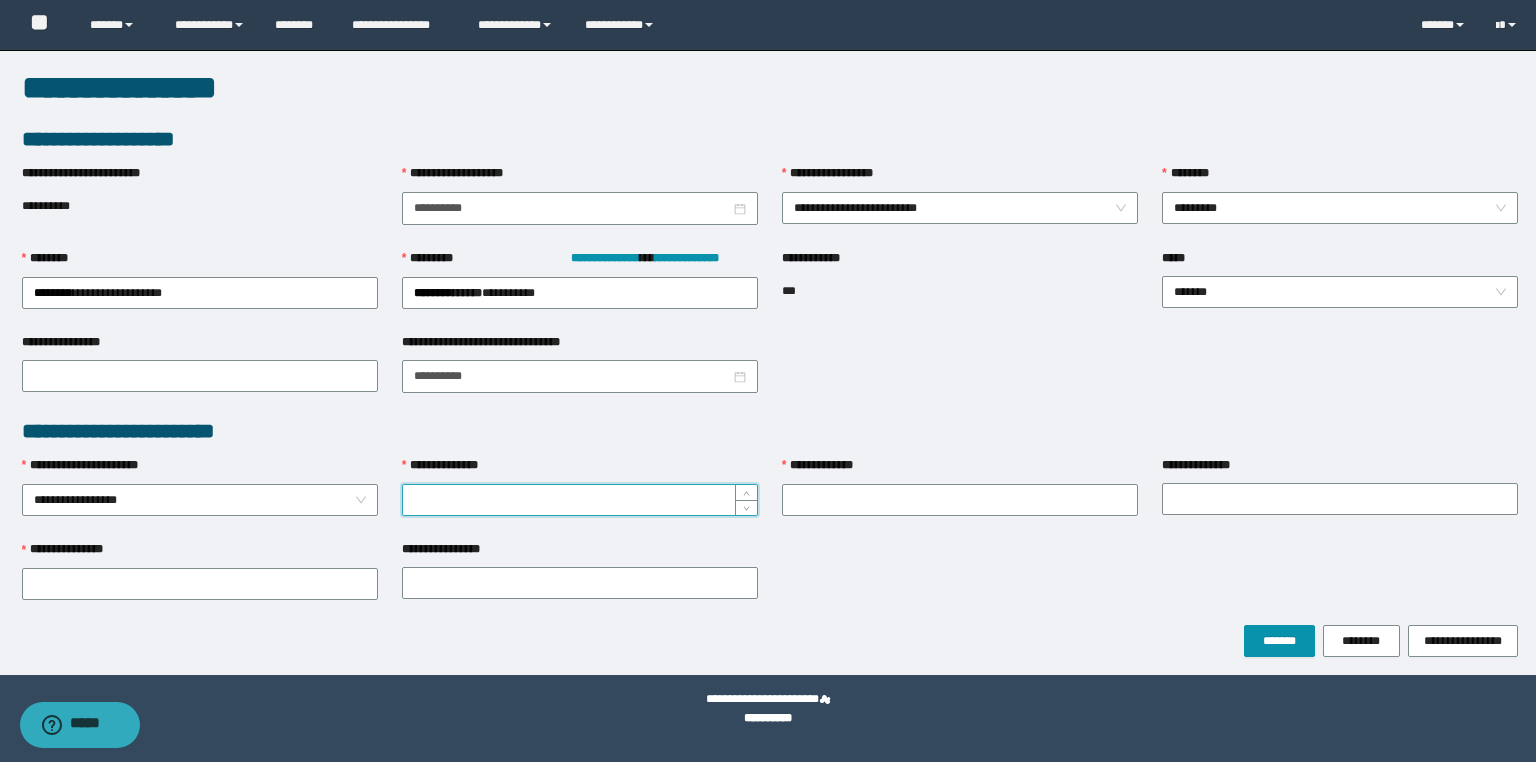 click on "**********" at bounding box center [580, 500] 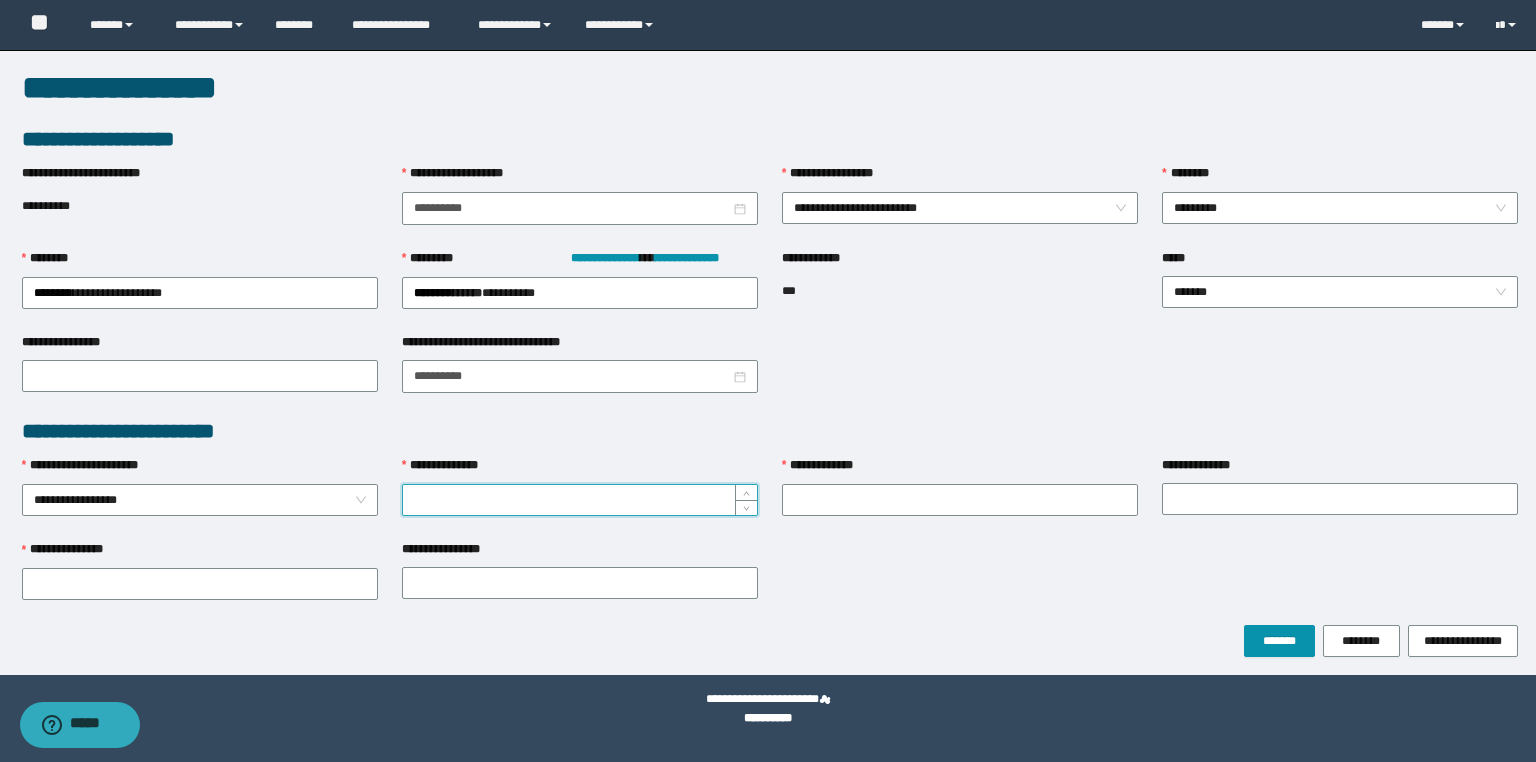 paste on "********" 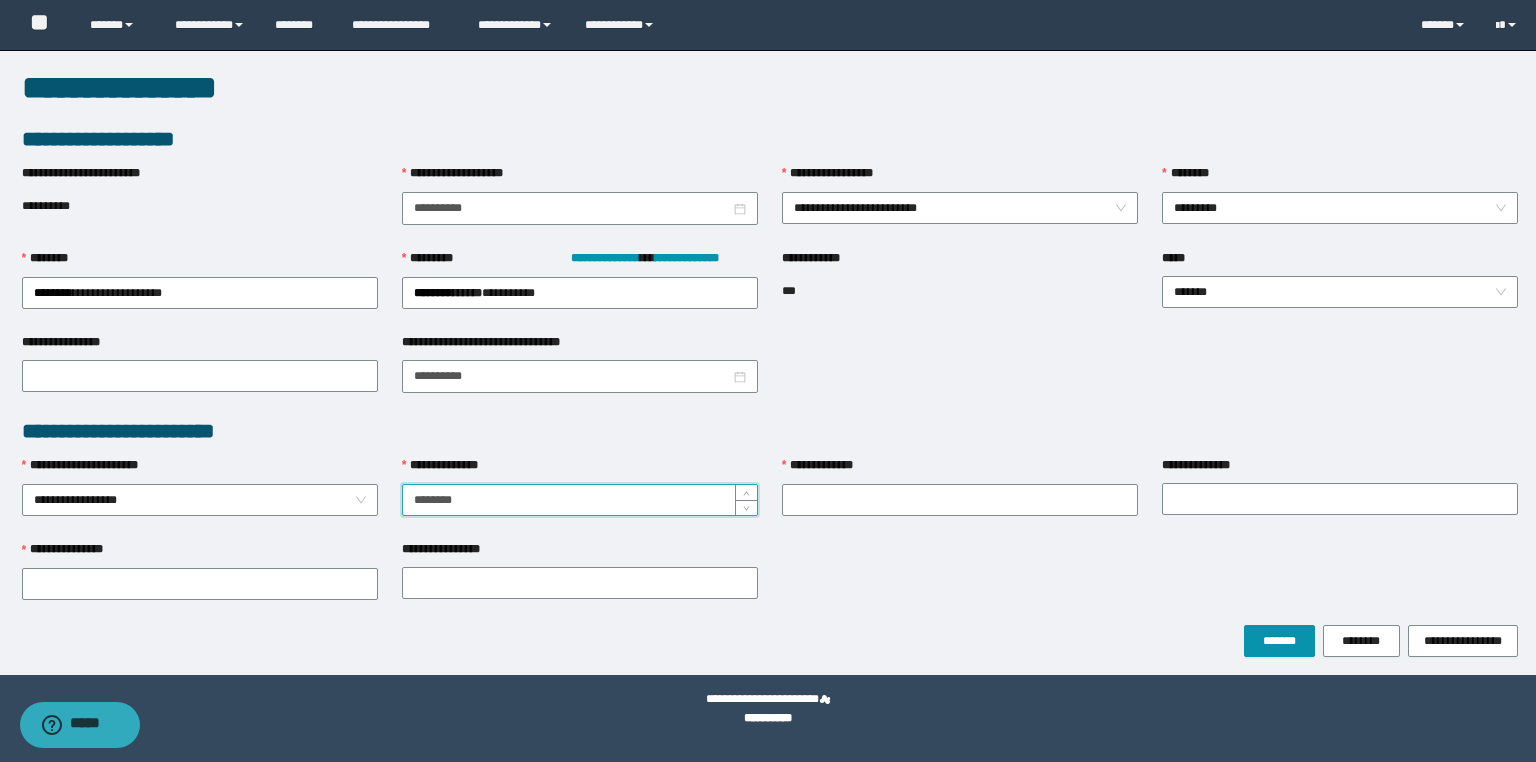 type on "********" 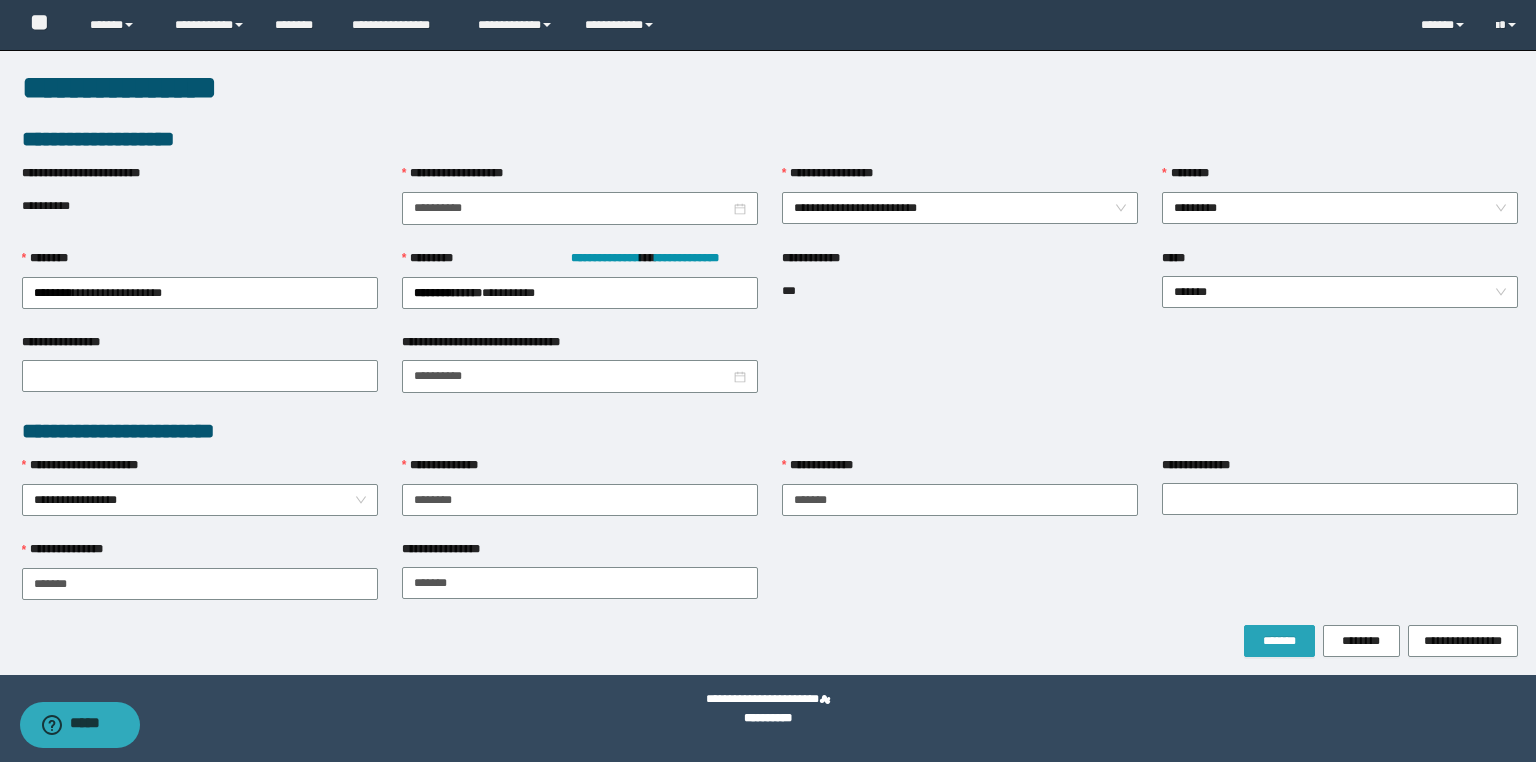 click on "*******" at bounding box center (1279, 641) 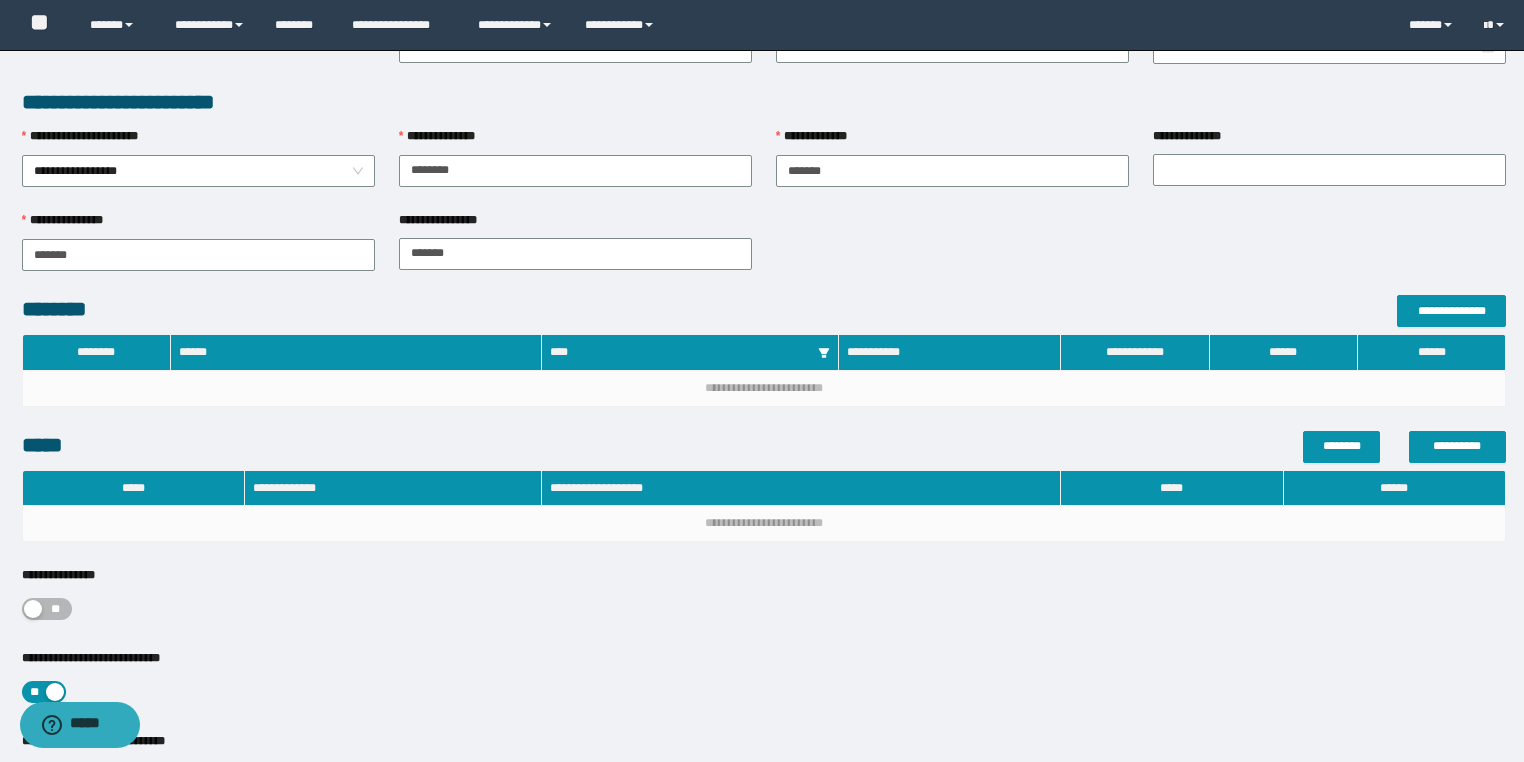 scroll, scrollTop: 555, scrollLeft: 0, axis: vertical 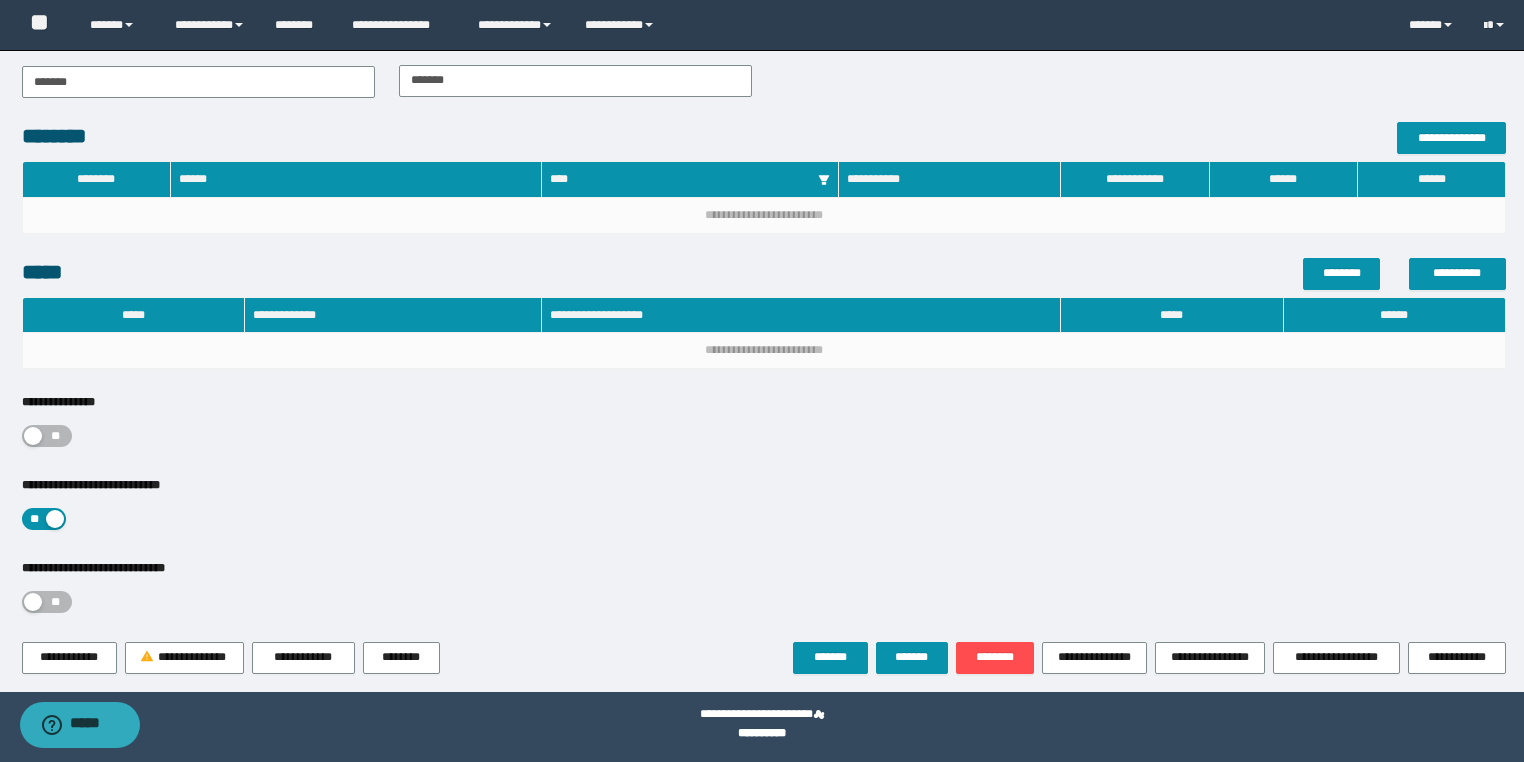 click on "**" at bounding box center (56, 436) 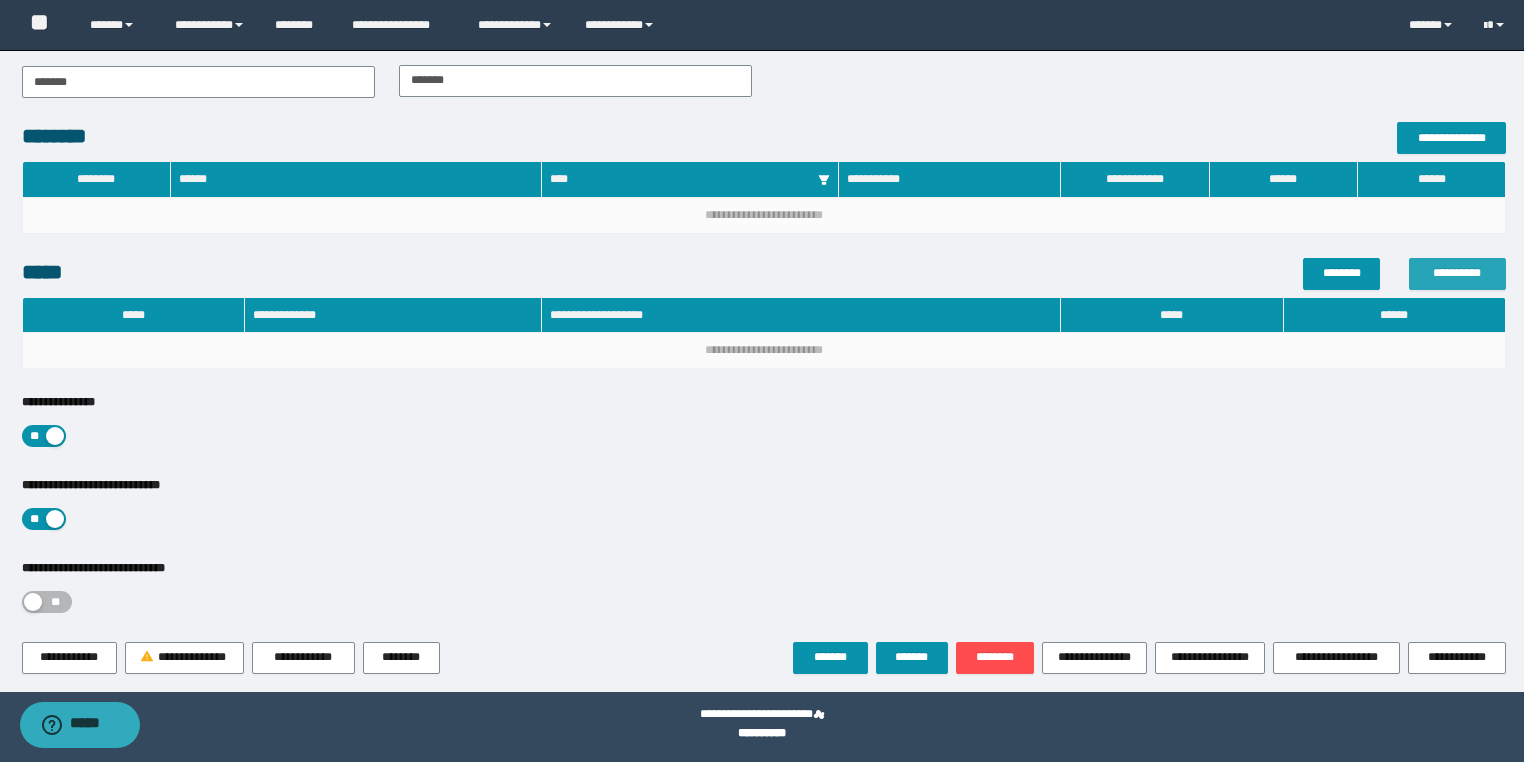 click on "**********" at bounding box center (1457, 273) 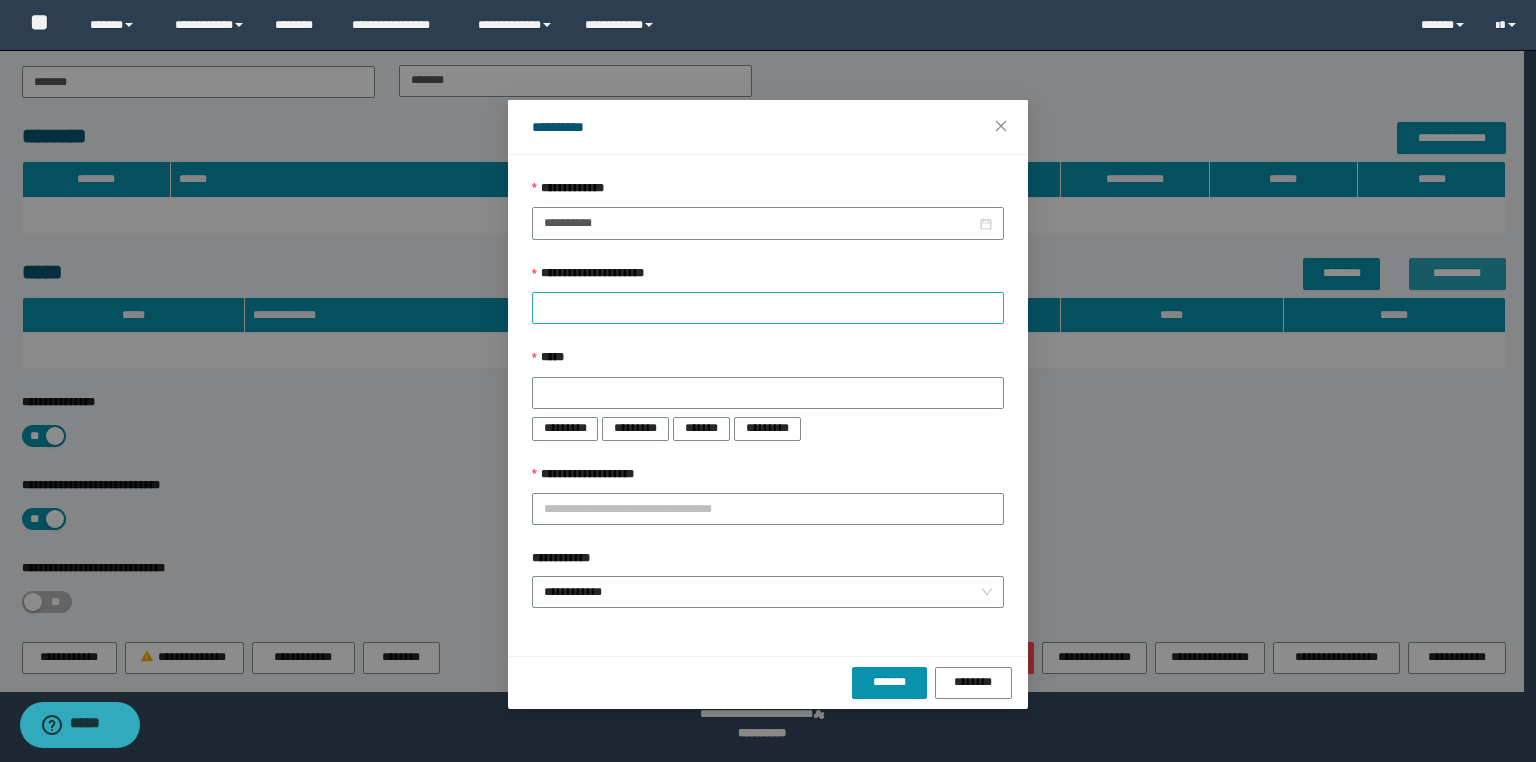 type 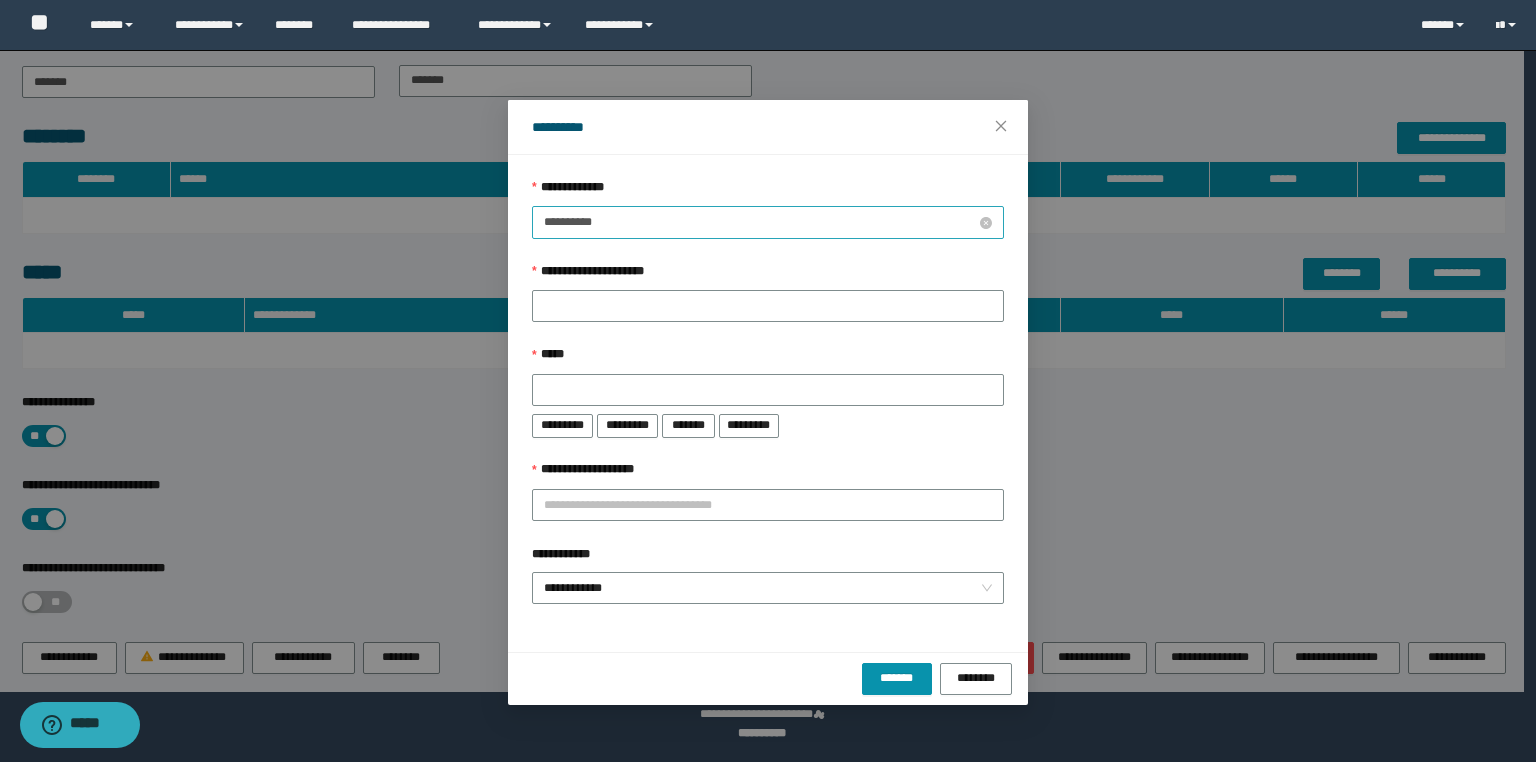 click on "**********" at bounding box center [760, 222] 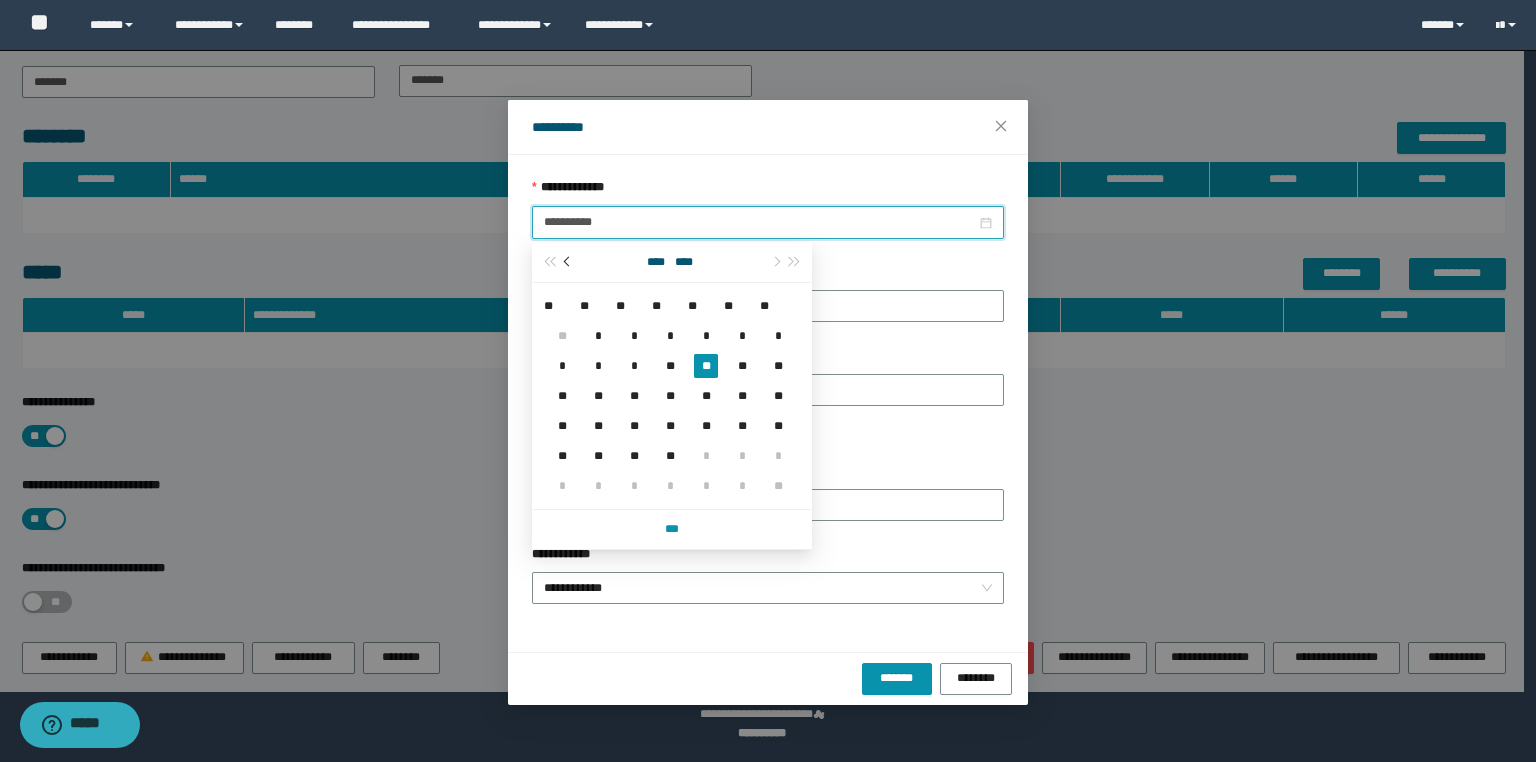 click at bounding box center [569, 261] 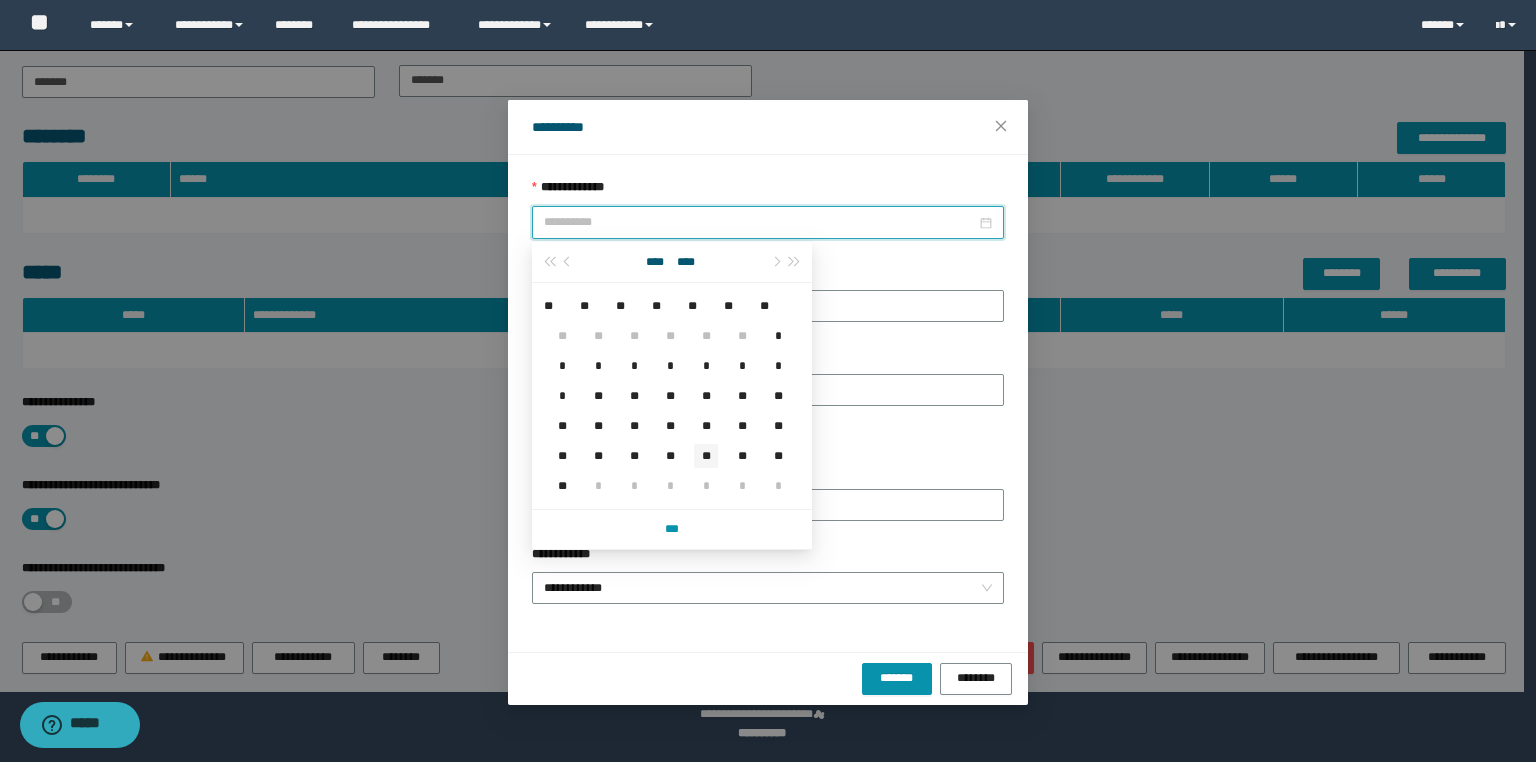 type on "**********" 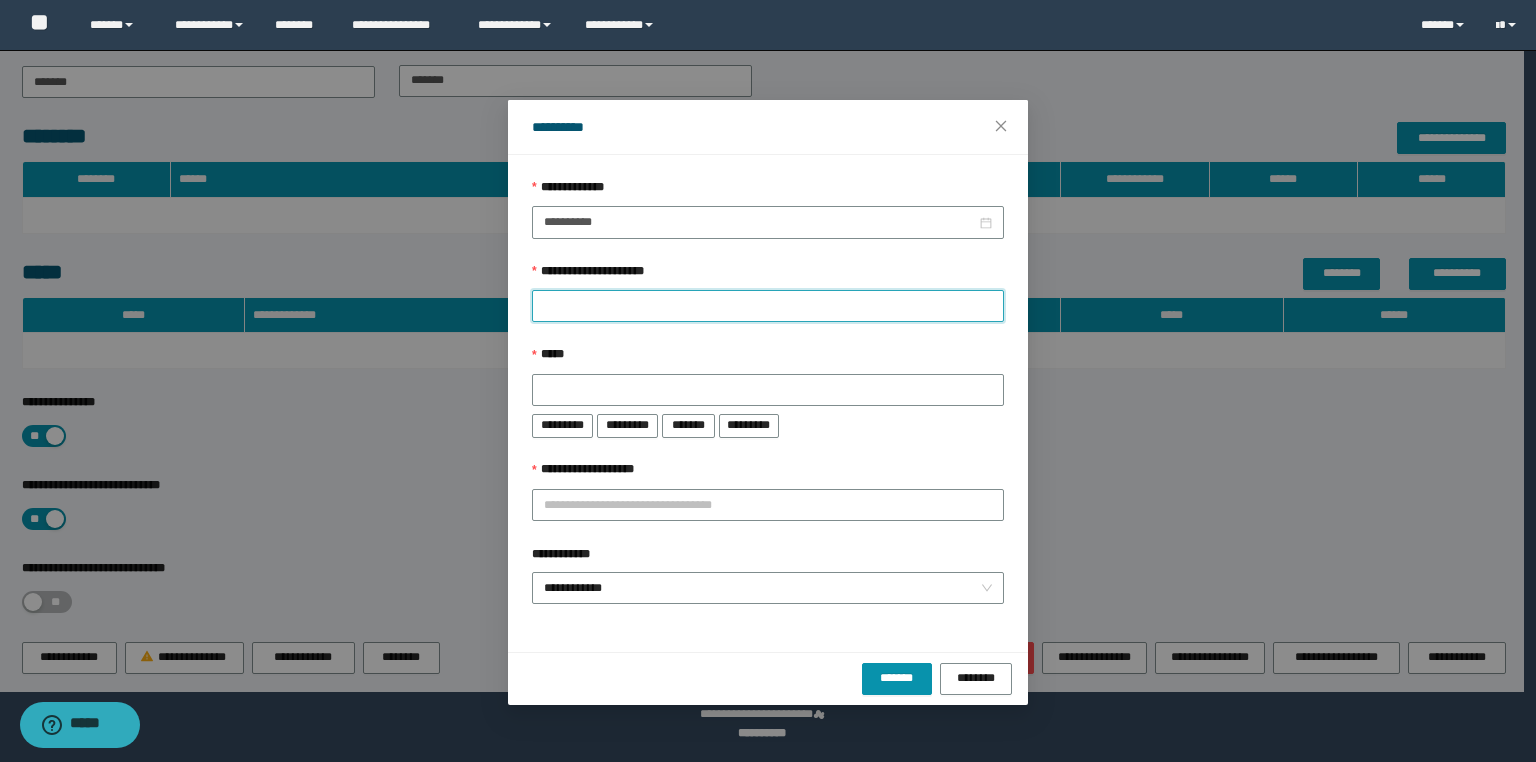 click on "**********" at bounding box center [768, 306] 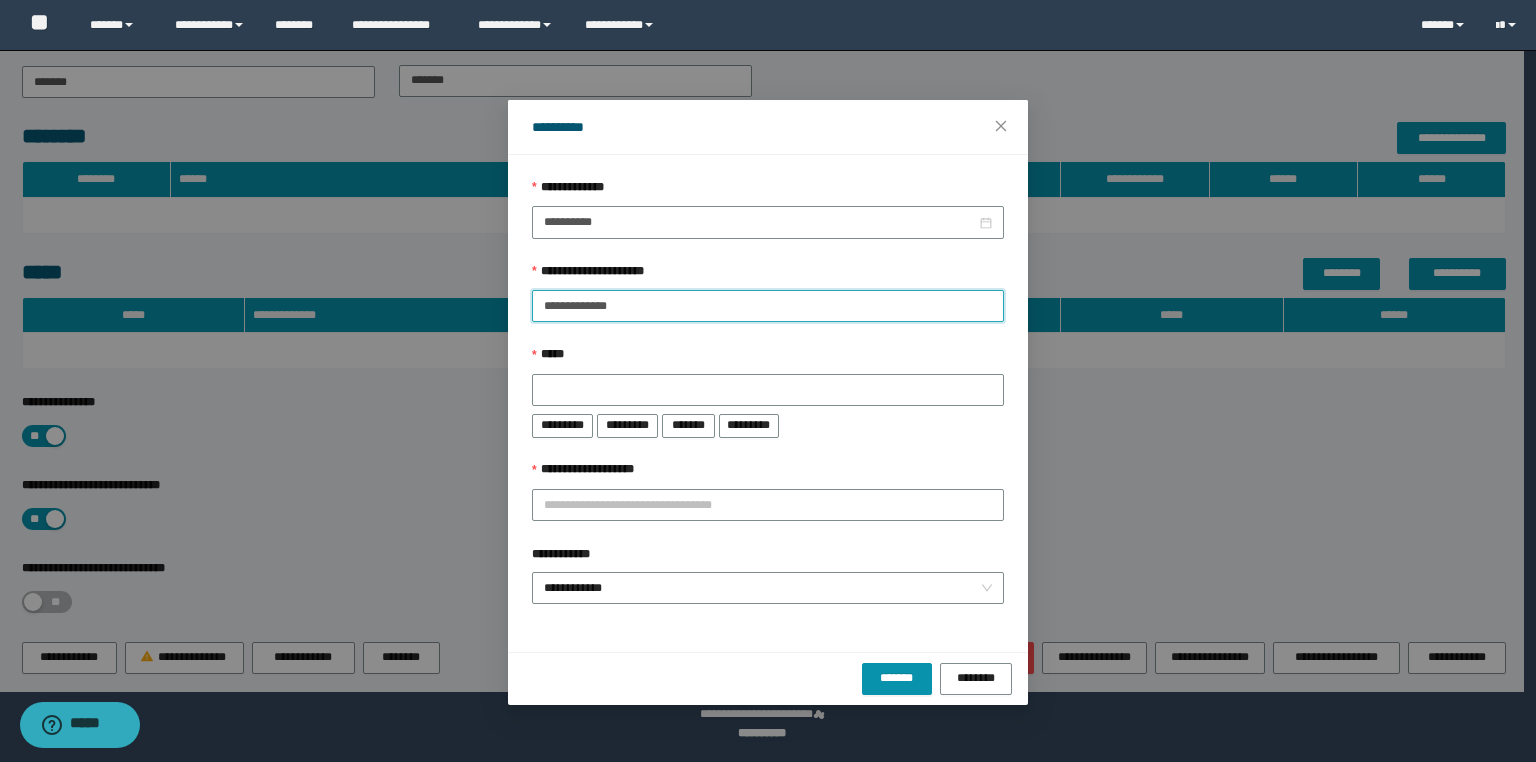 type on "**********" 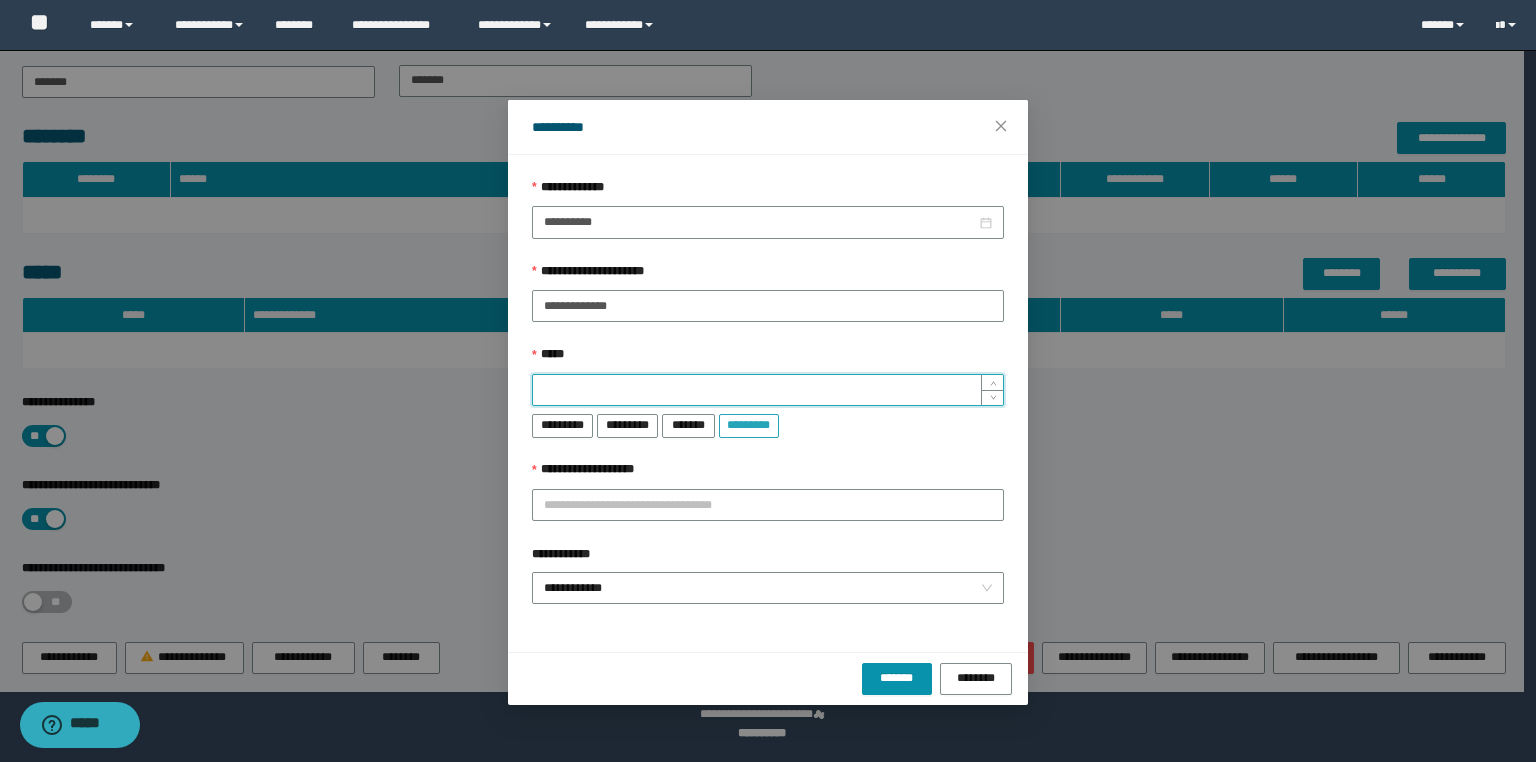 click on "*********" at bounding box center (749, 424) 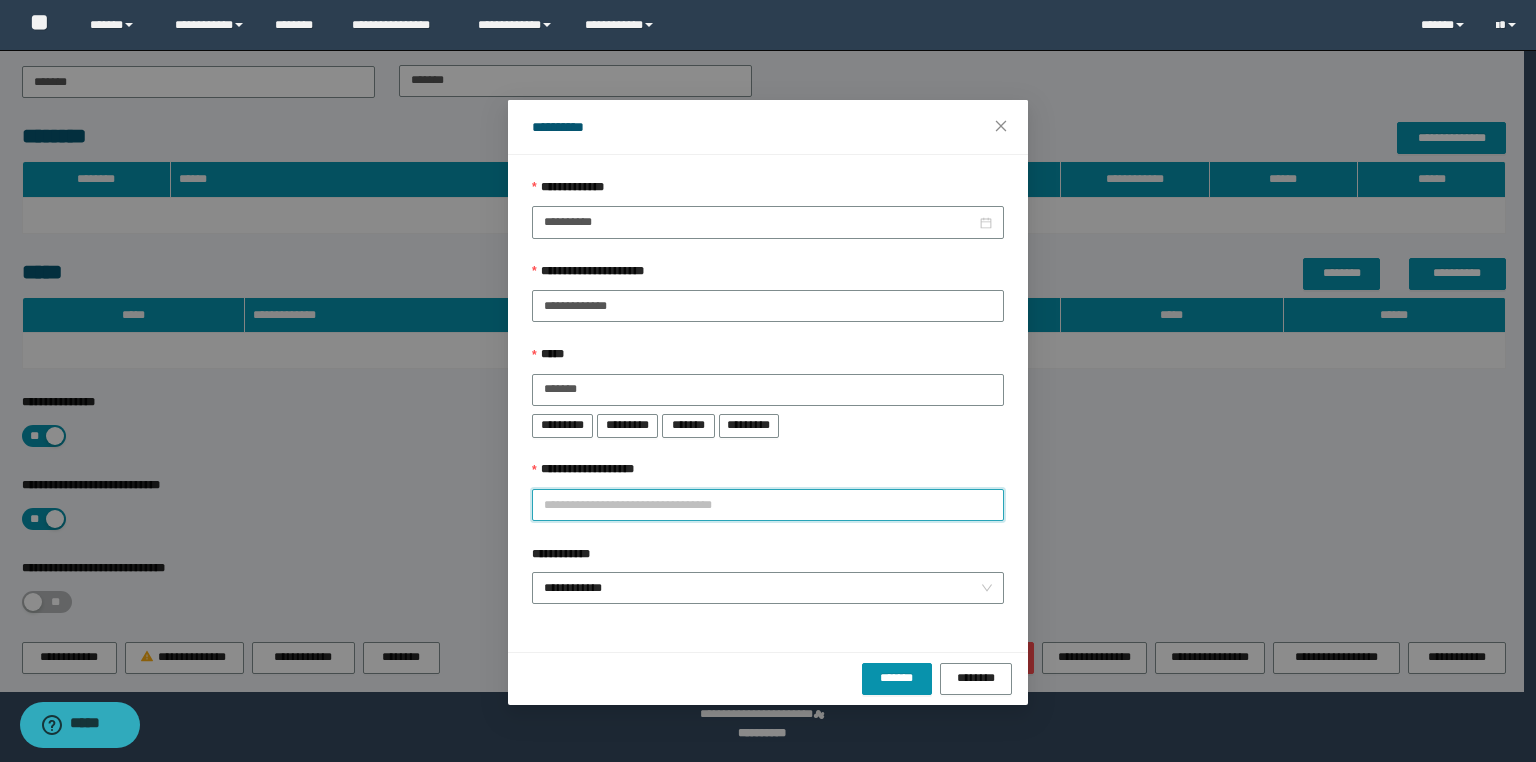 click on "**********" at bounding box center (768, 505) 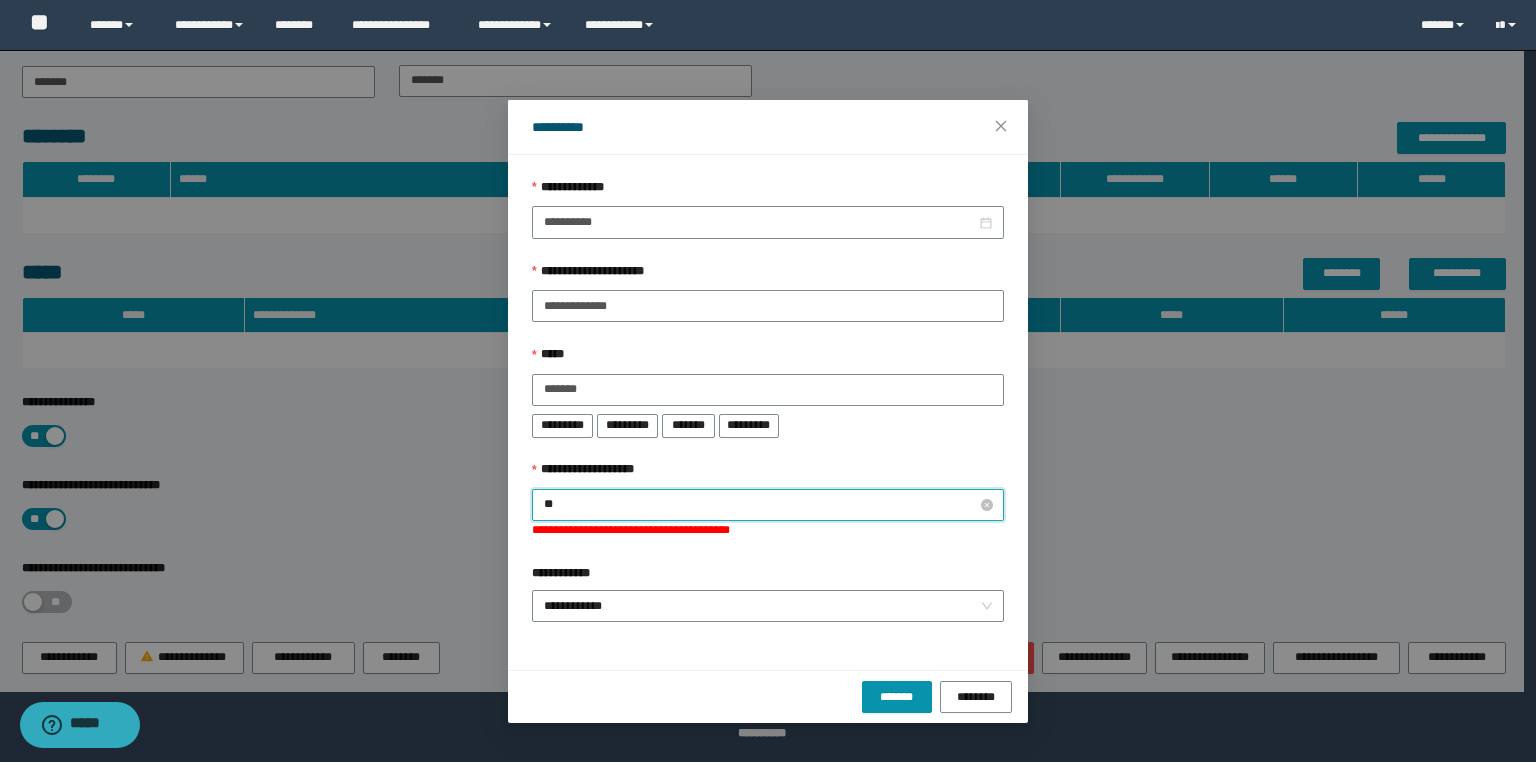 type on "*" 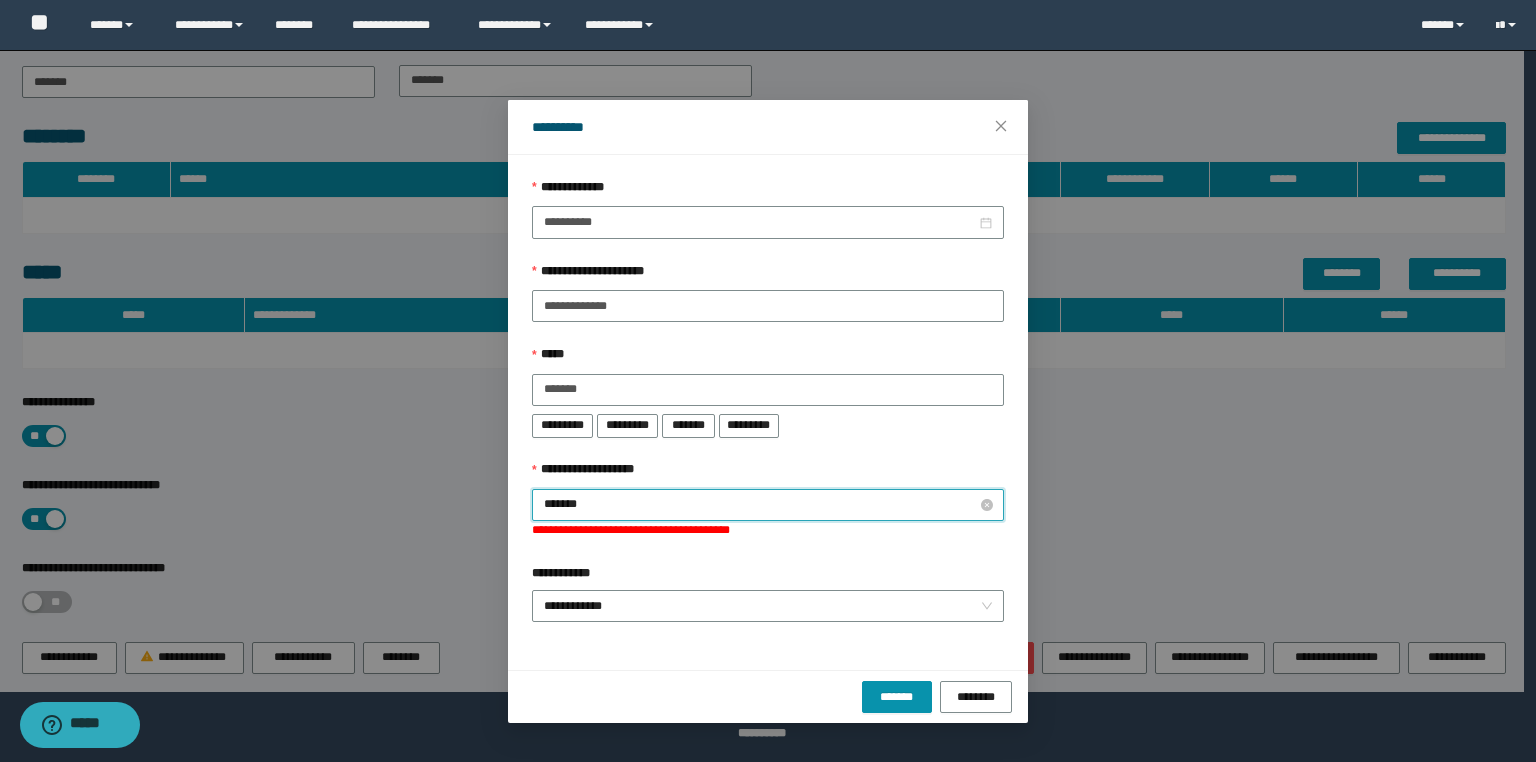 type on "********" 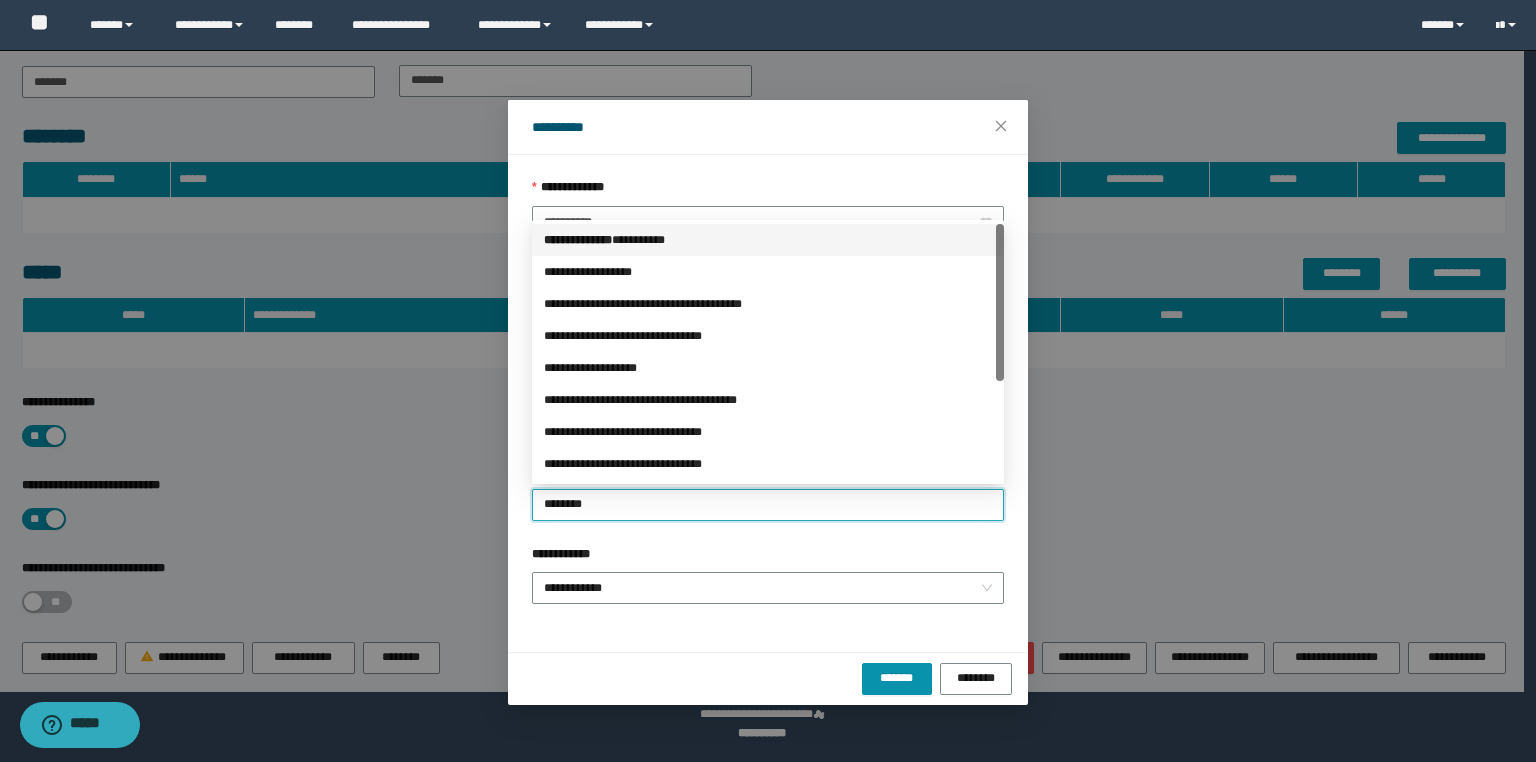 click on "*** *   *********" at bounding box center (578, 240) 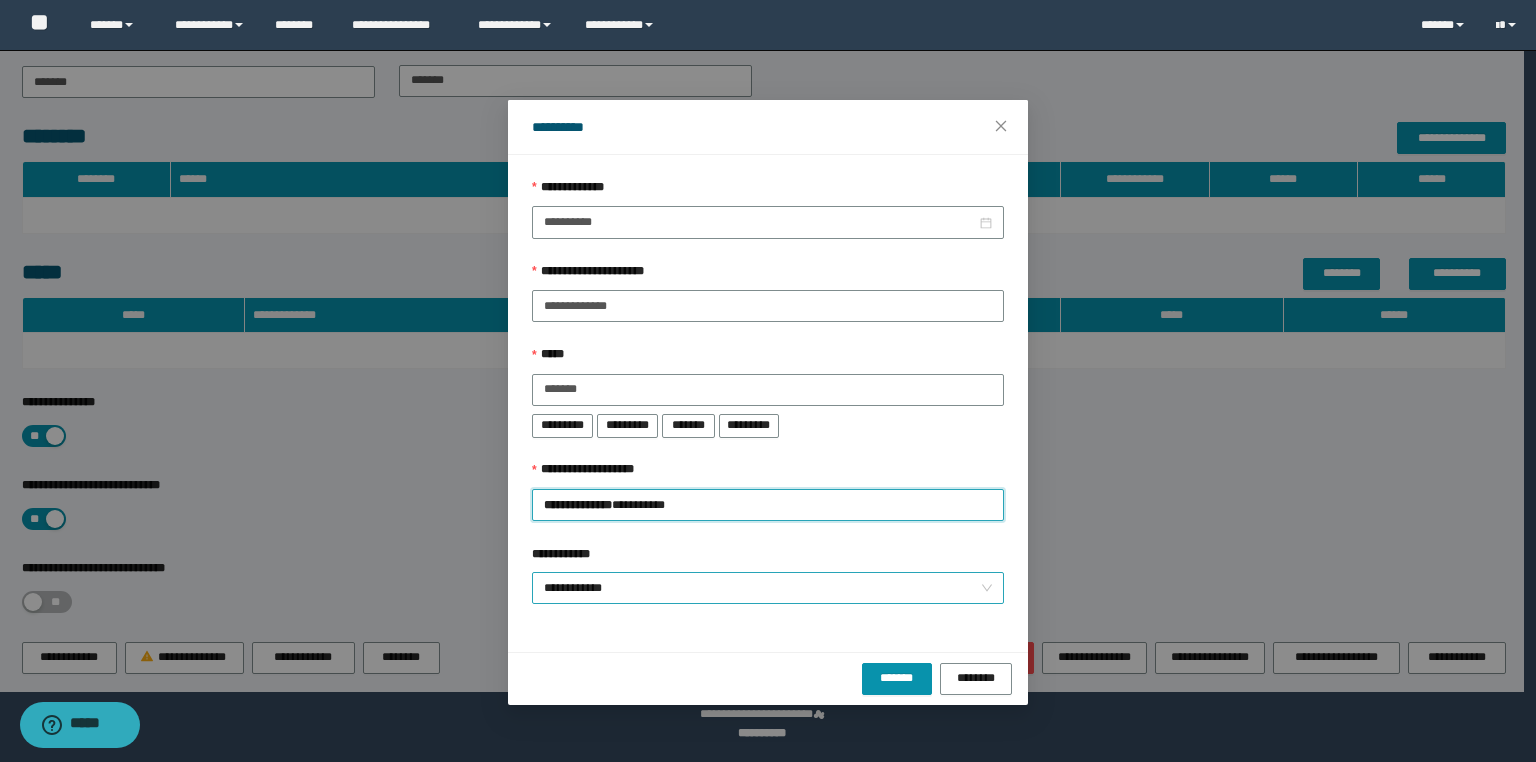 click on "**********" at bounding box center (768, 588) 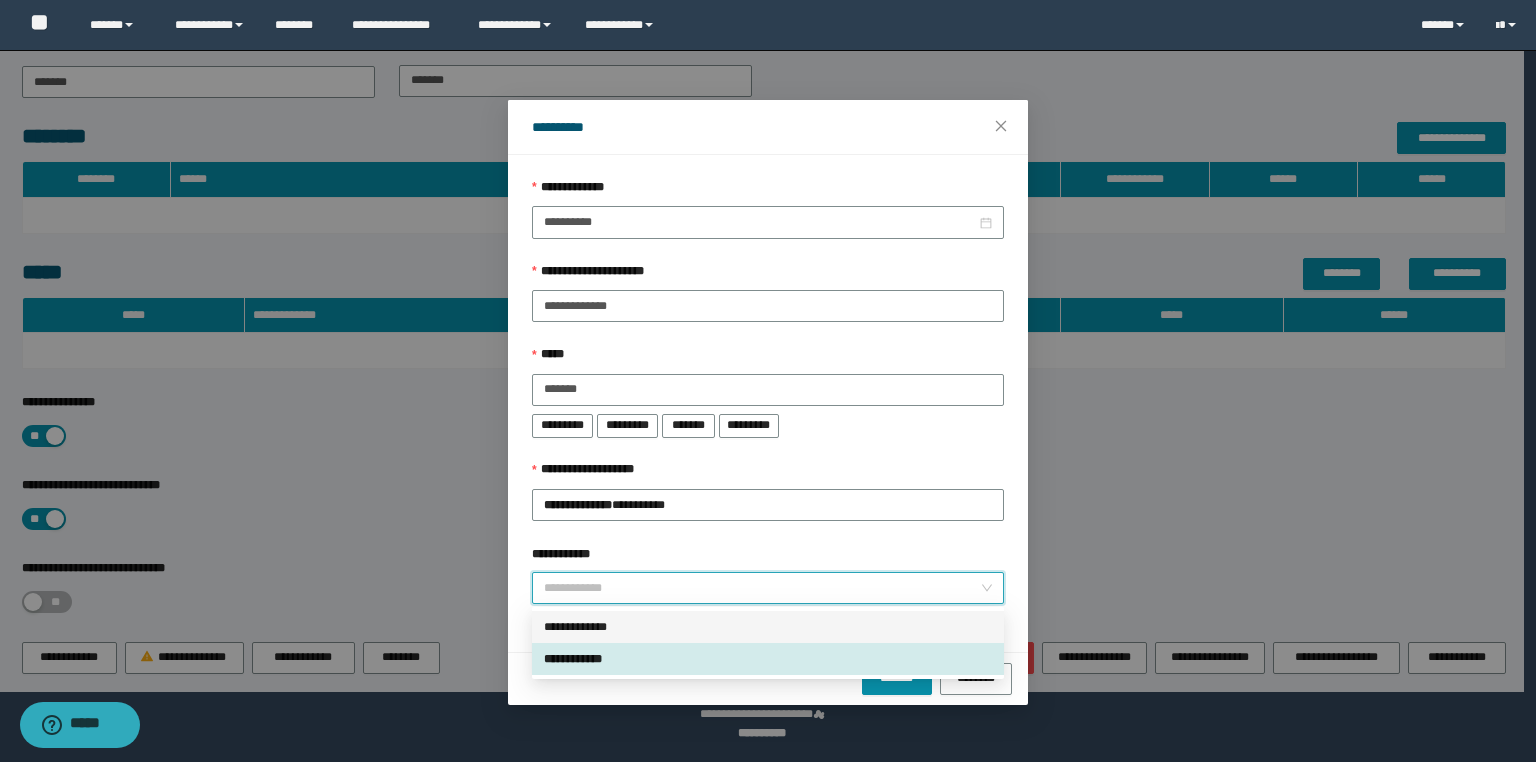 click on "**********" at bounding box center [768, 627] 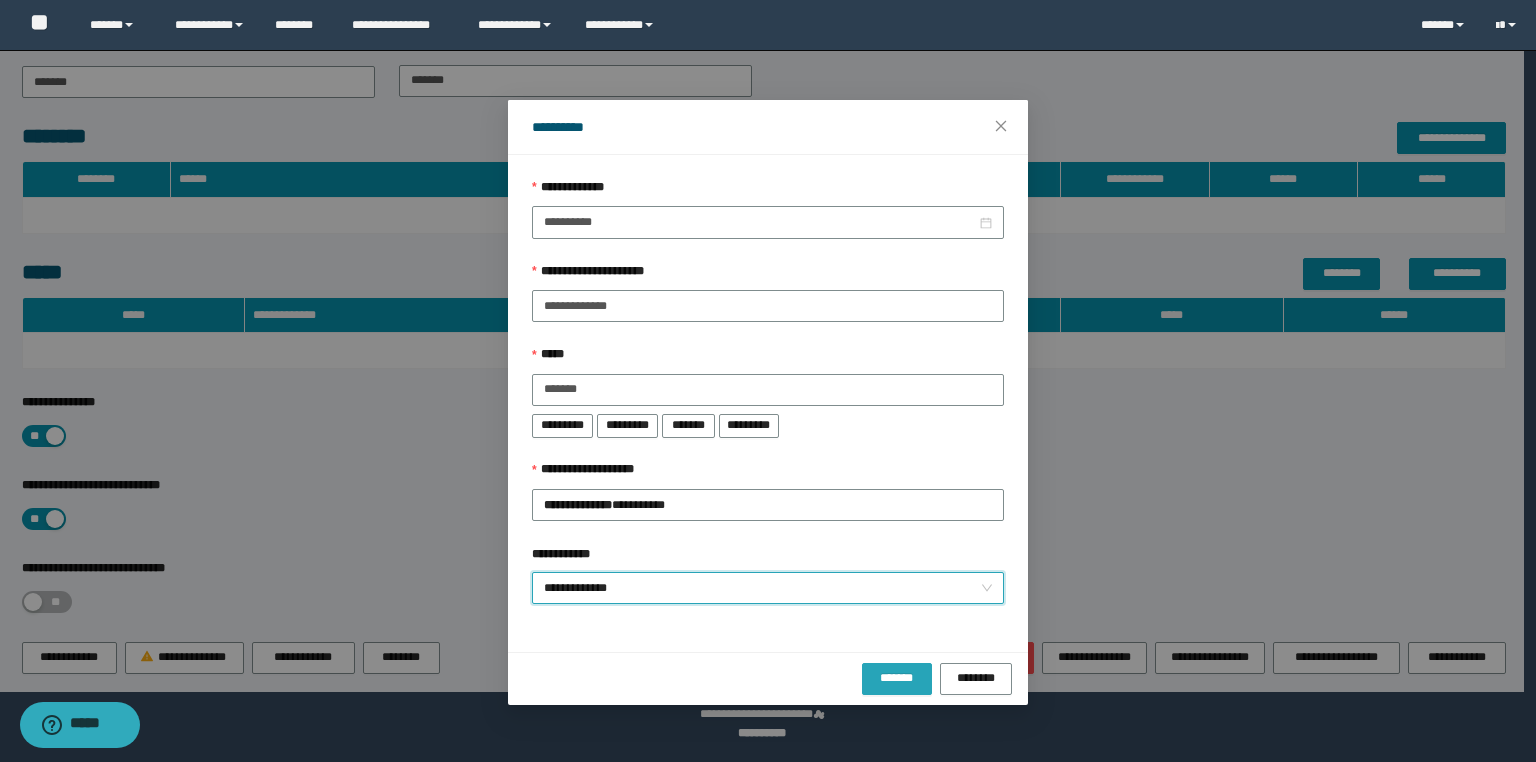 click on "*******" at bounding box center [897, 677] 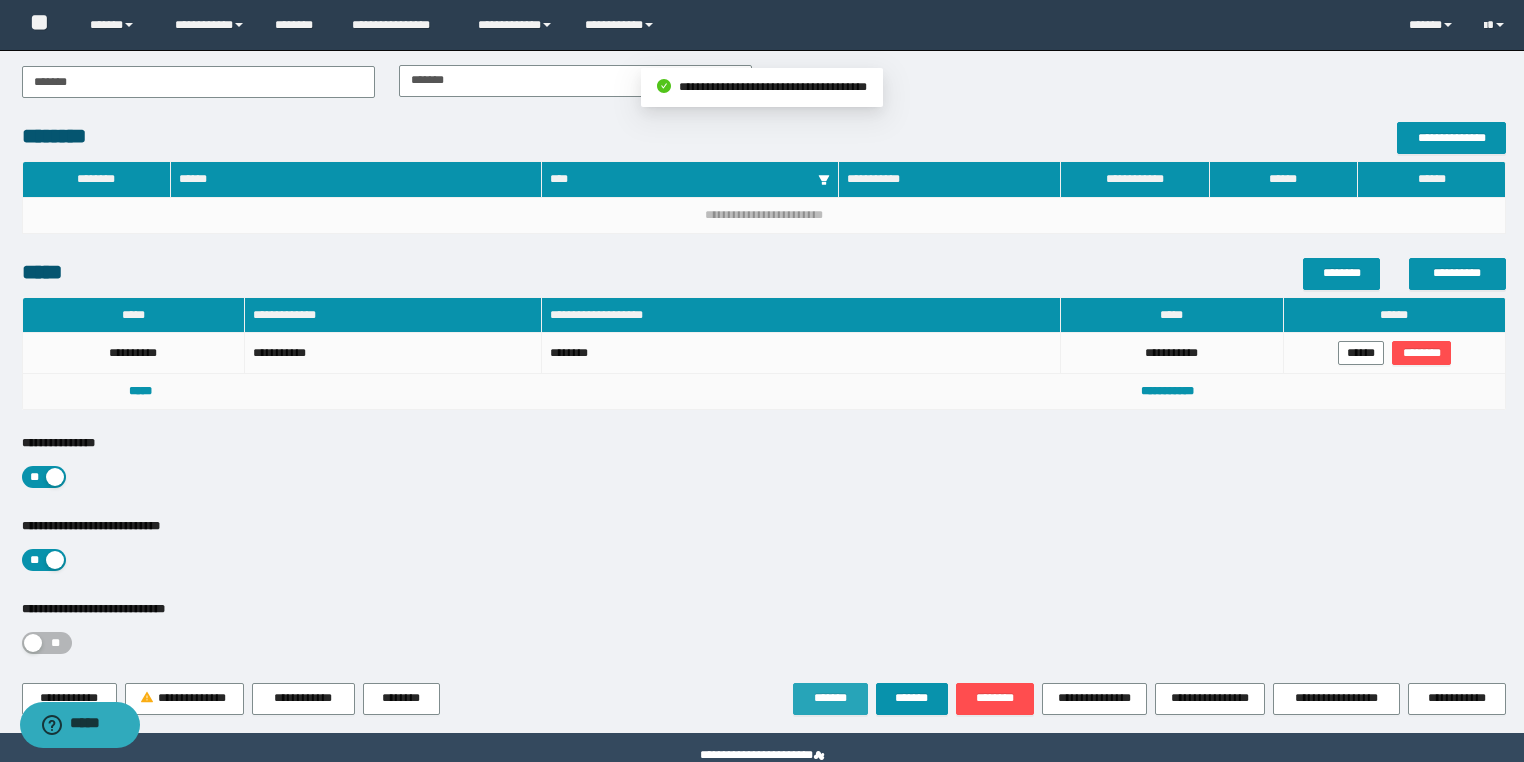 click on "*******" at bounding box center (830, 698) 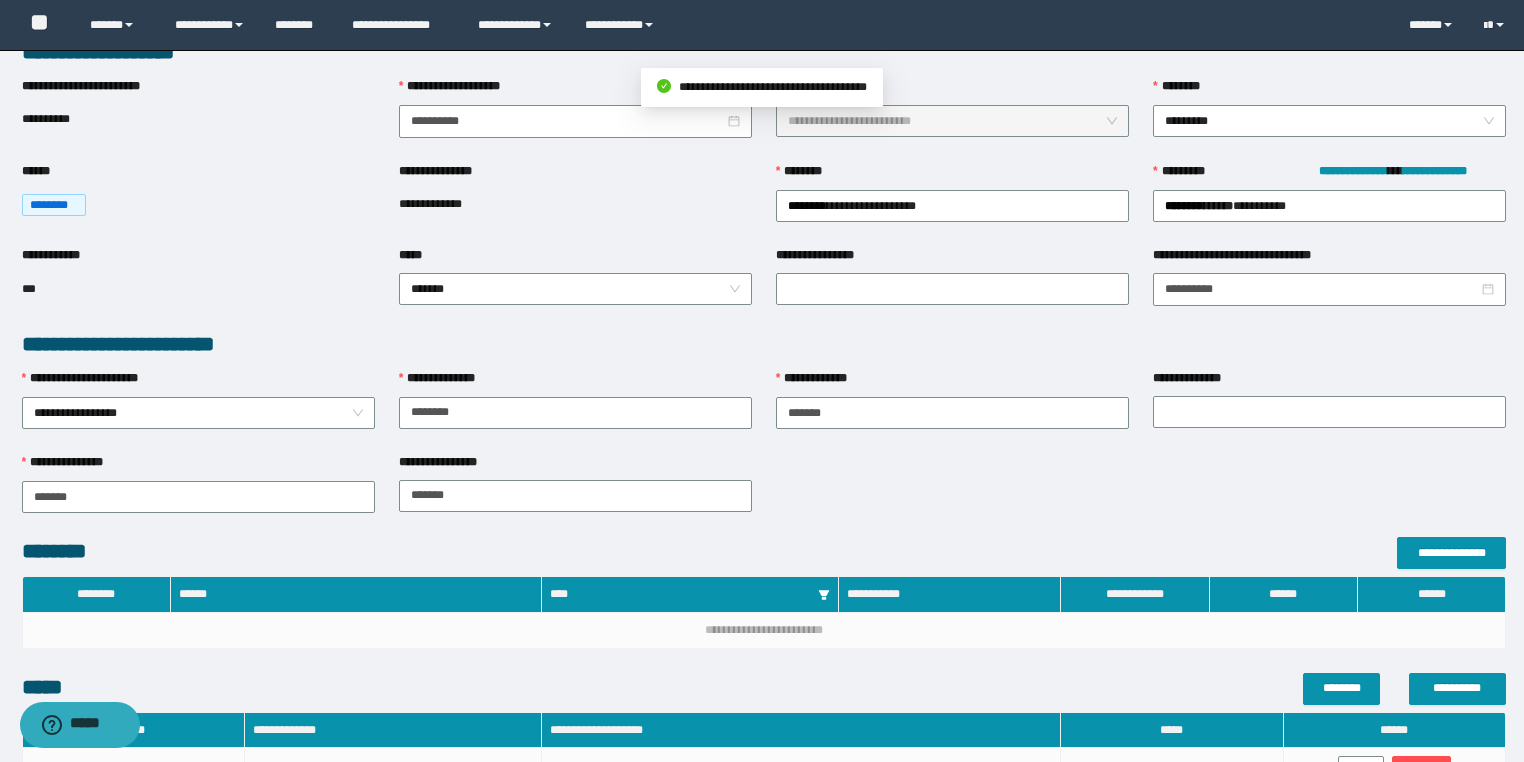 scroll, scrollTop: 0, scrollLeft: 0, axis: both 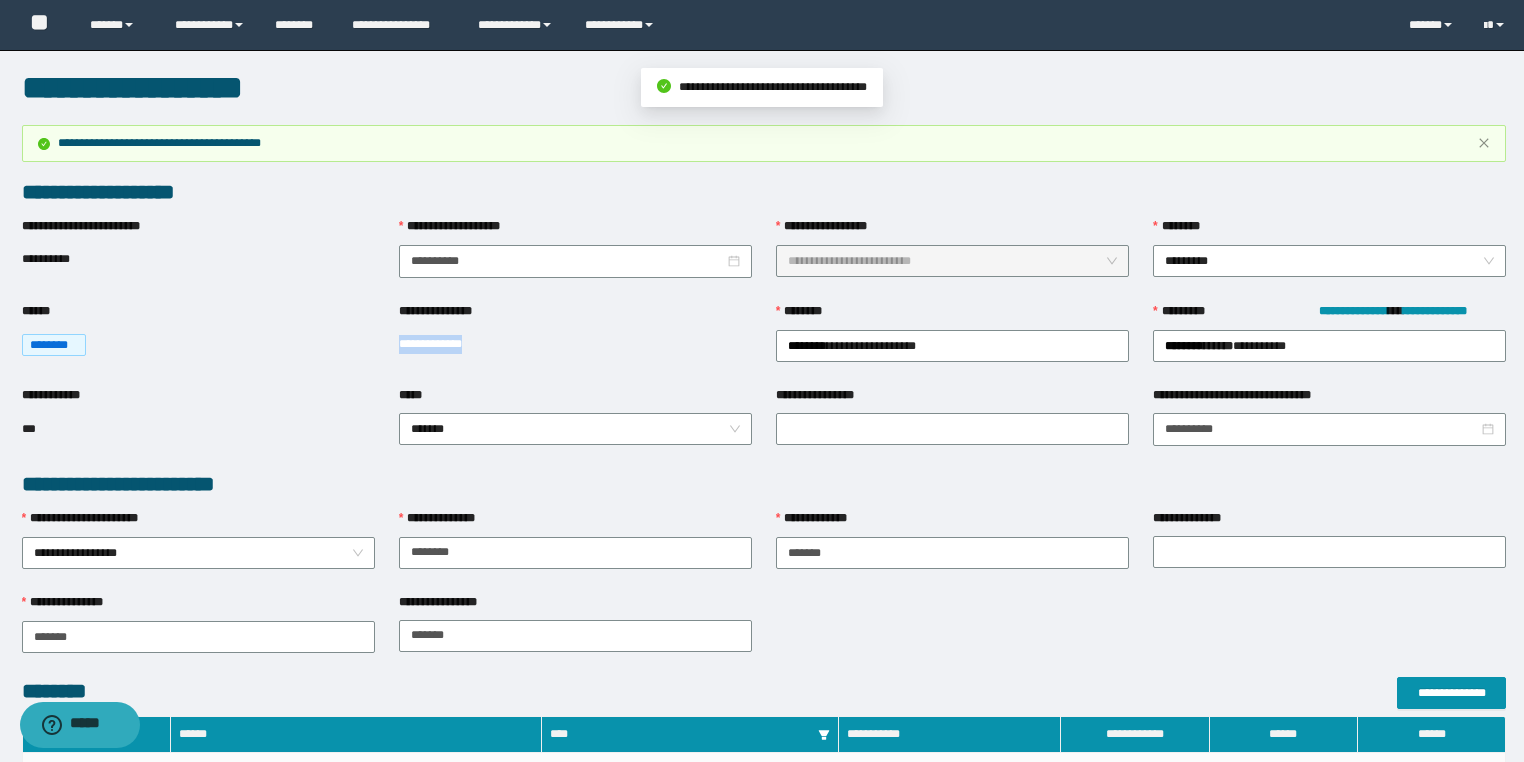 drag, startPoint x: 490, startPoint y: 342, endPoint x: 394, endPoint y: 352, distance: 96.519424 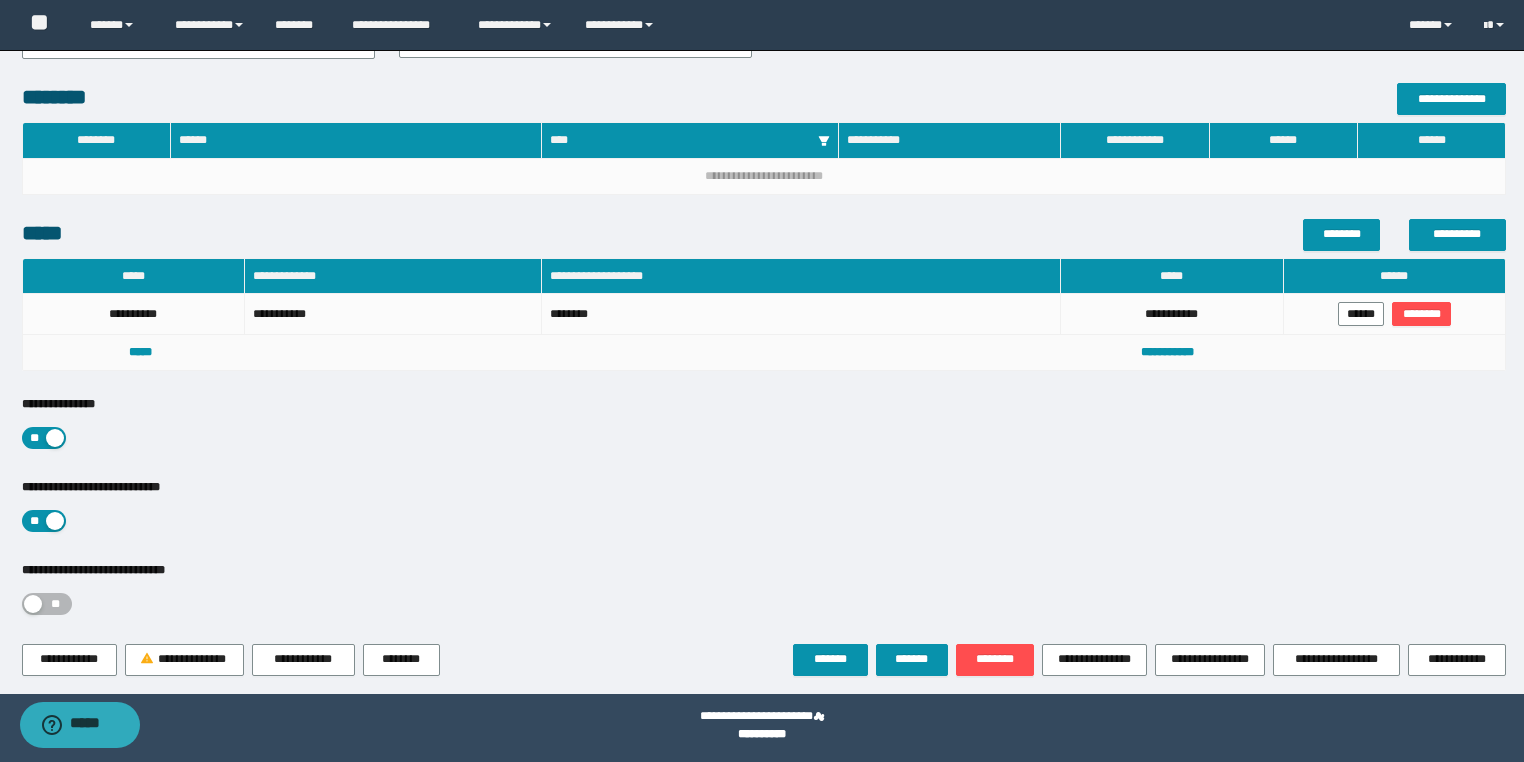 scroll, scrollTop: 596, scrollLeft: 0, axis: vertical 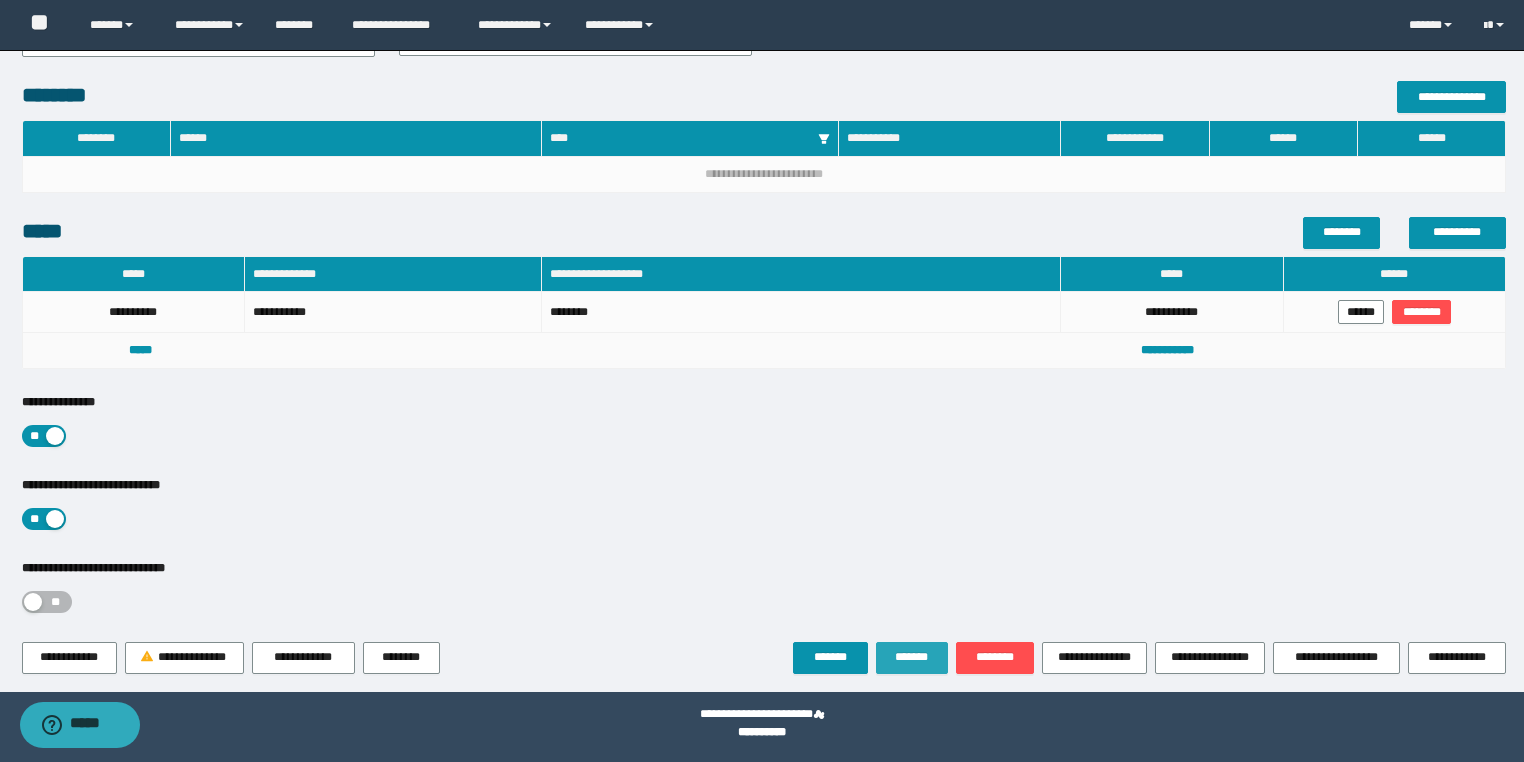 click on "*******" at bounding box center [912, 657] 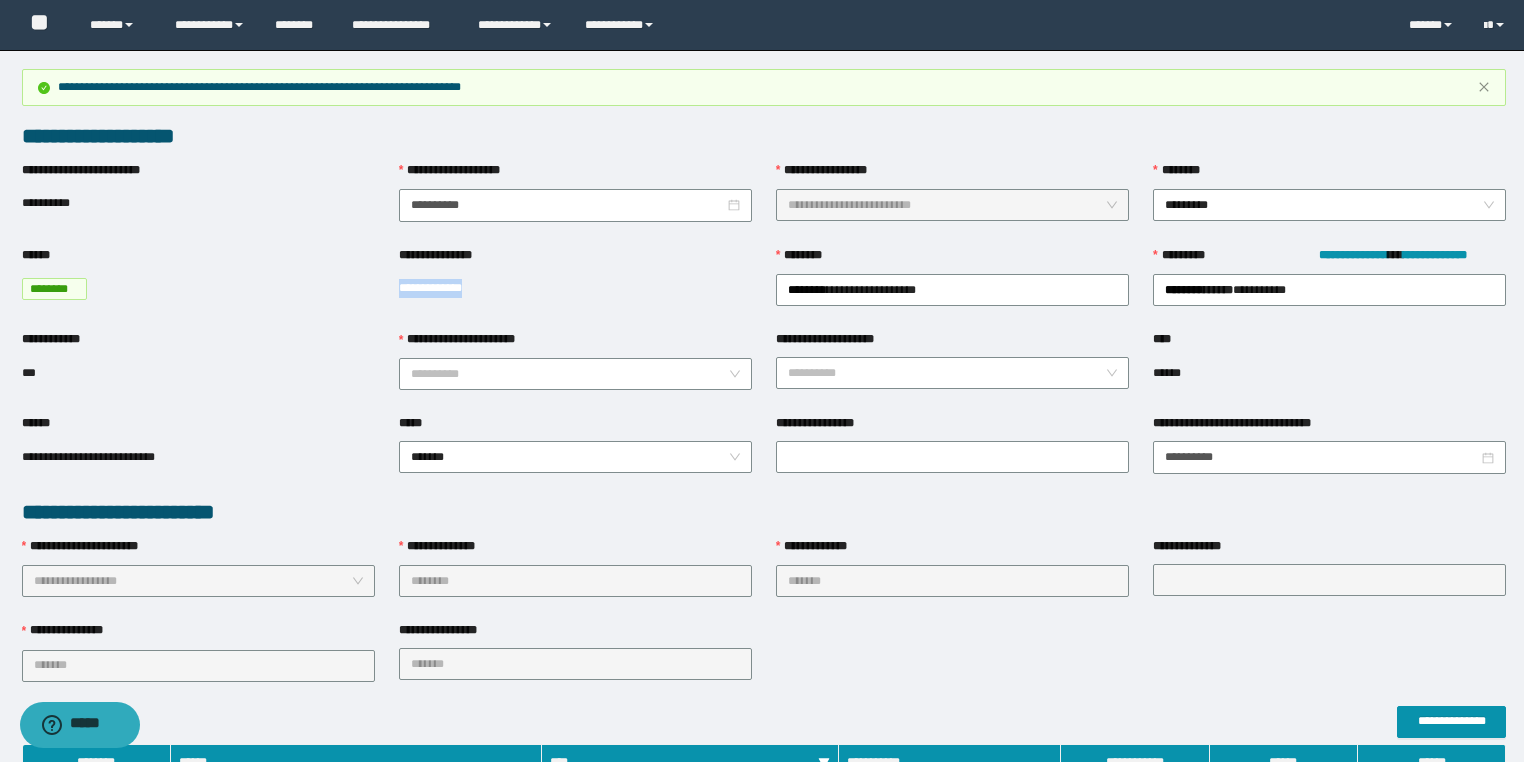scroll, scrollTop: 0, scrollLeft: 0, axis: both 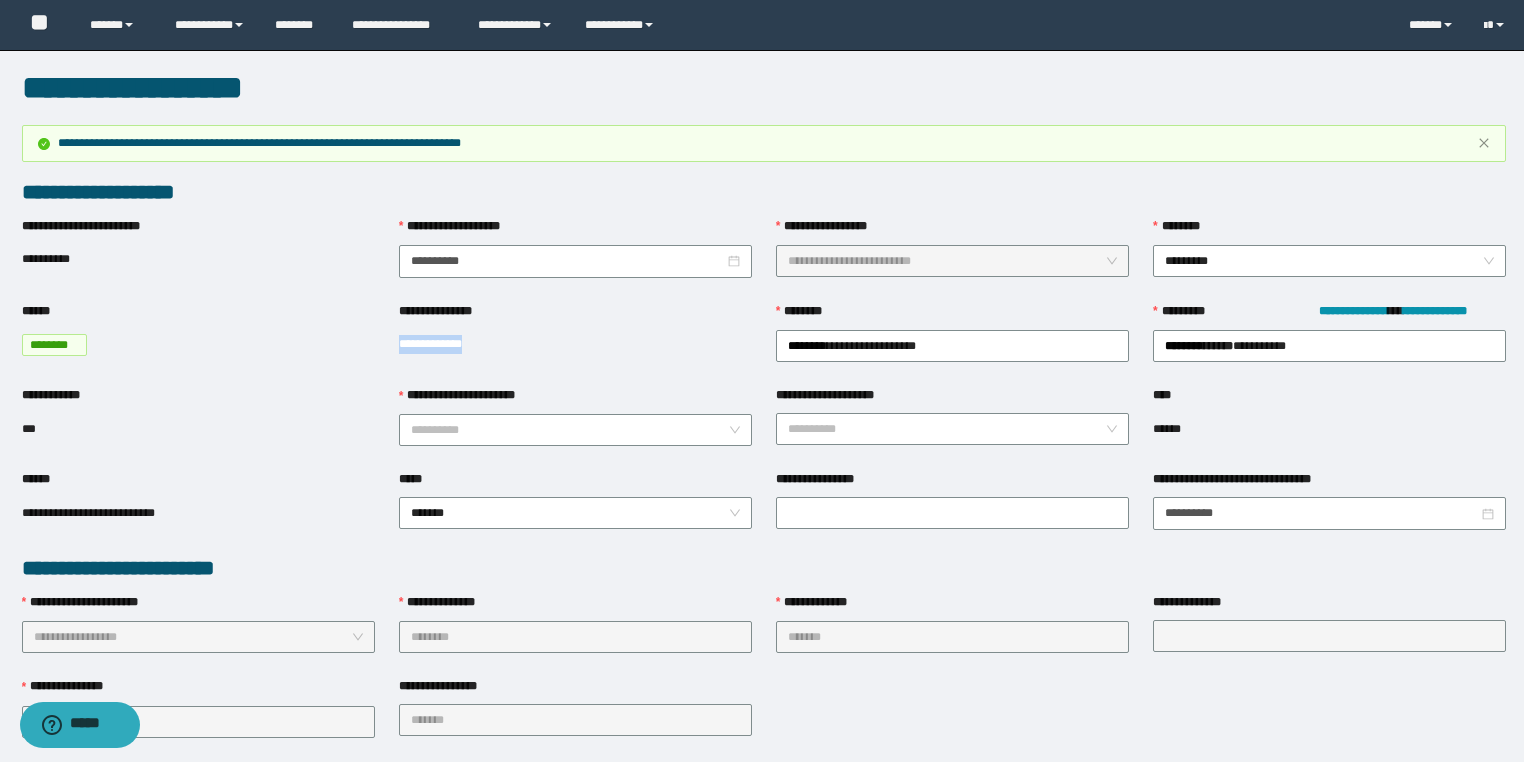 copy on "**********" 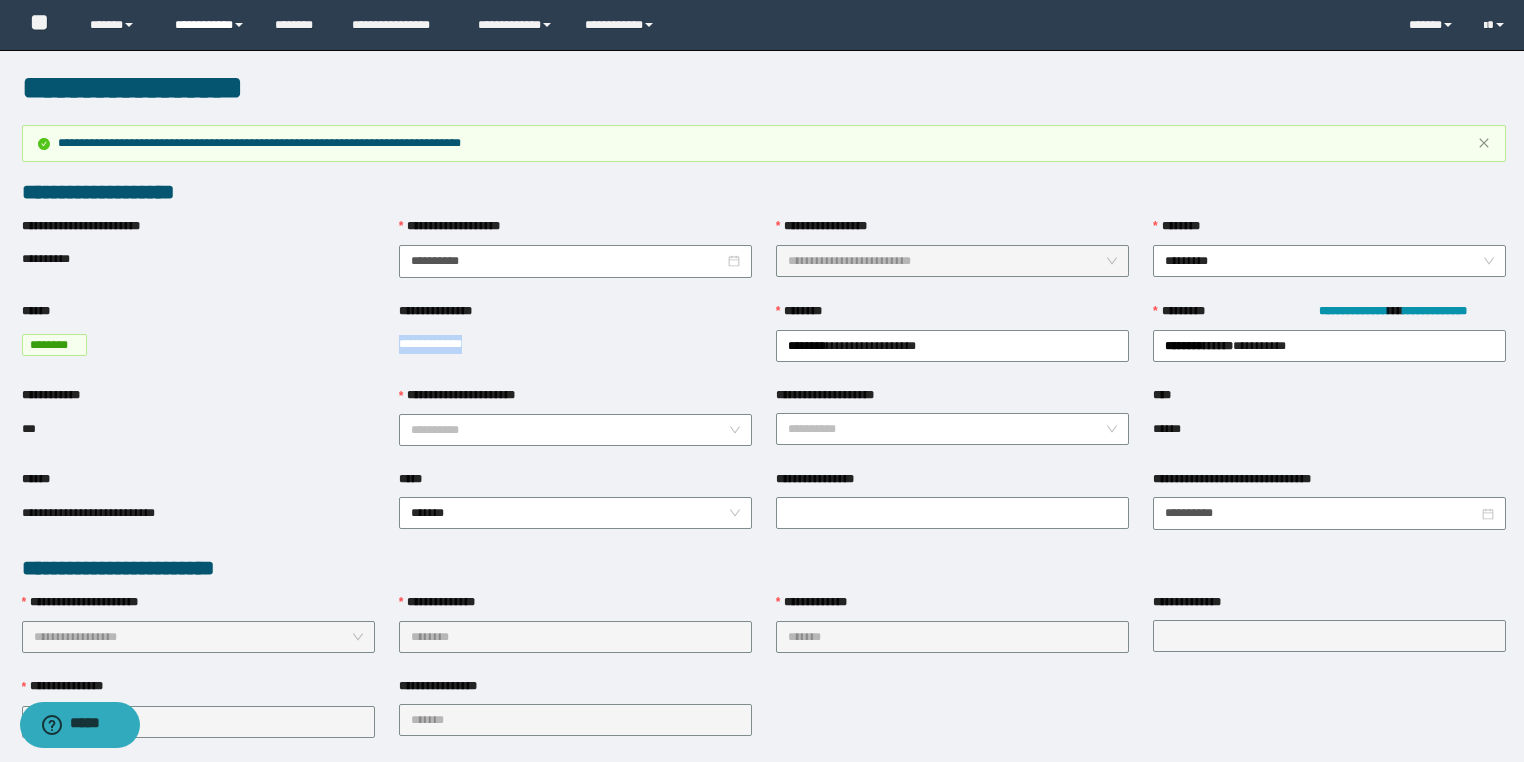 click on "**********" at bounding box center (210, 25) 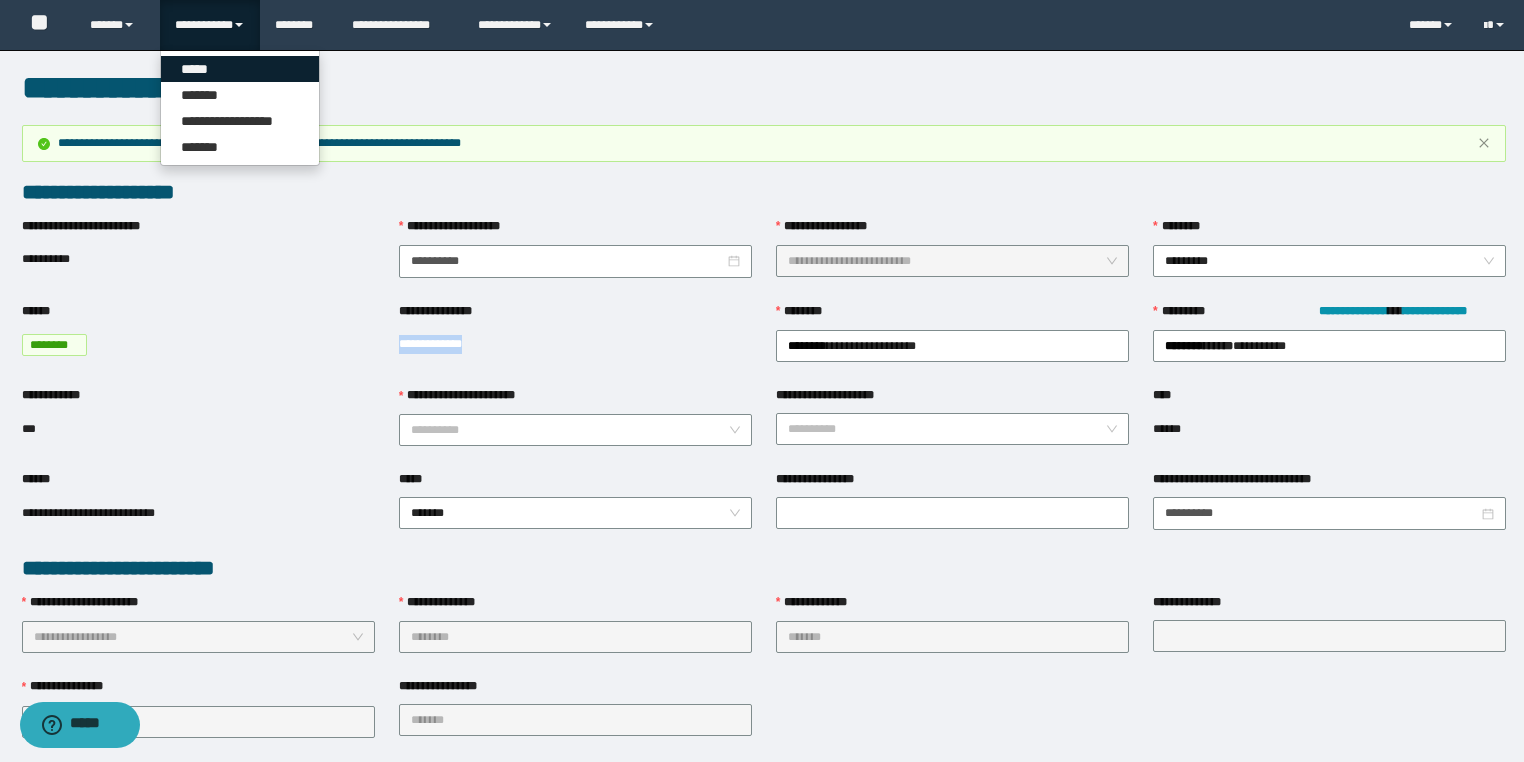 click on "*****" at bounding box center (240, 69) 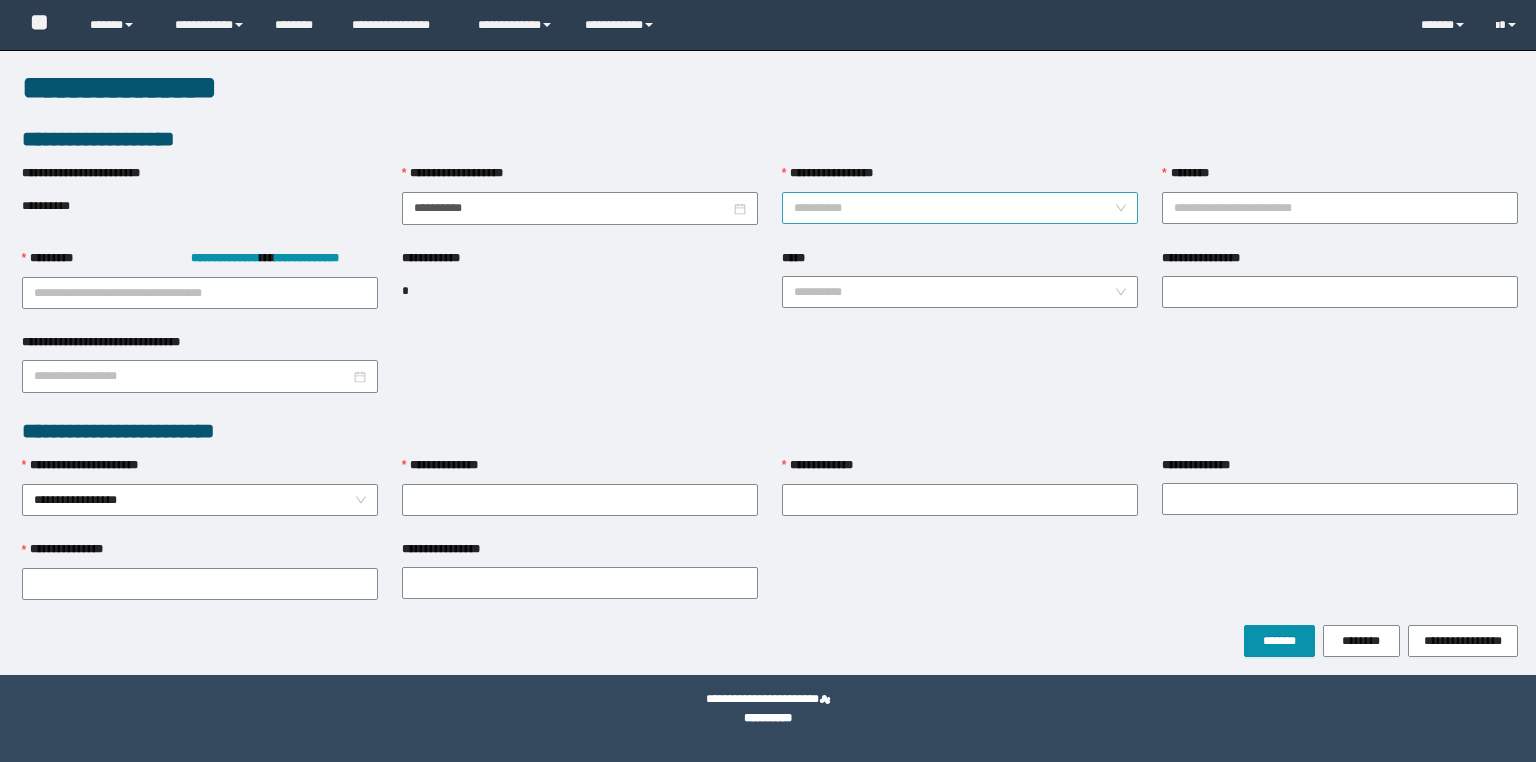 scroll, scrollTop: 0, scrollLeft: 0, axis: both 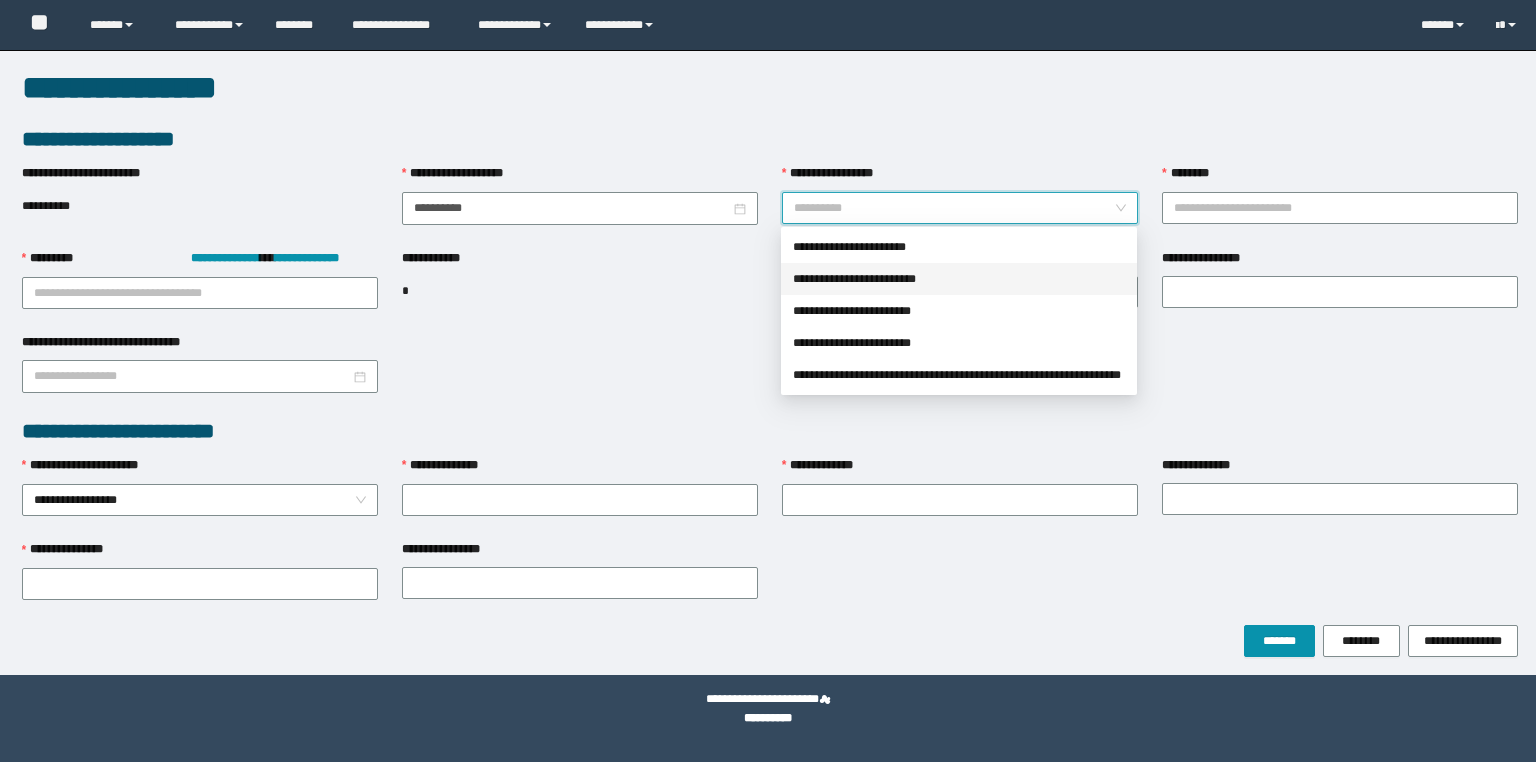 click on "**********" at bounding box center [959, 279] 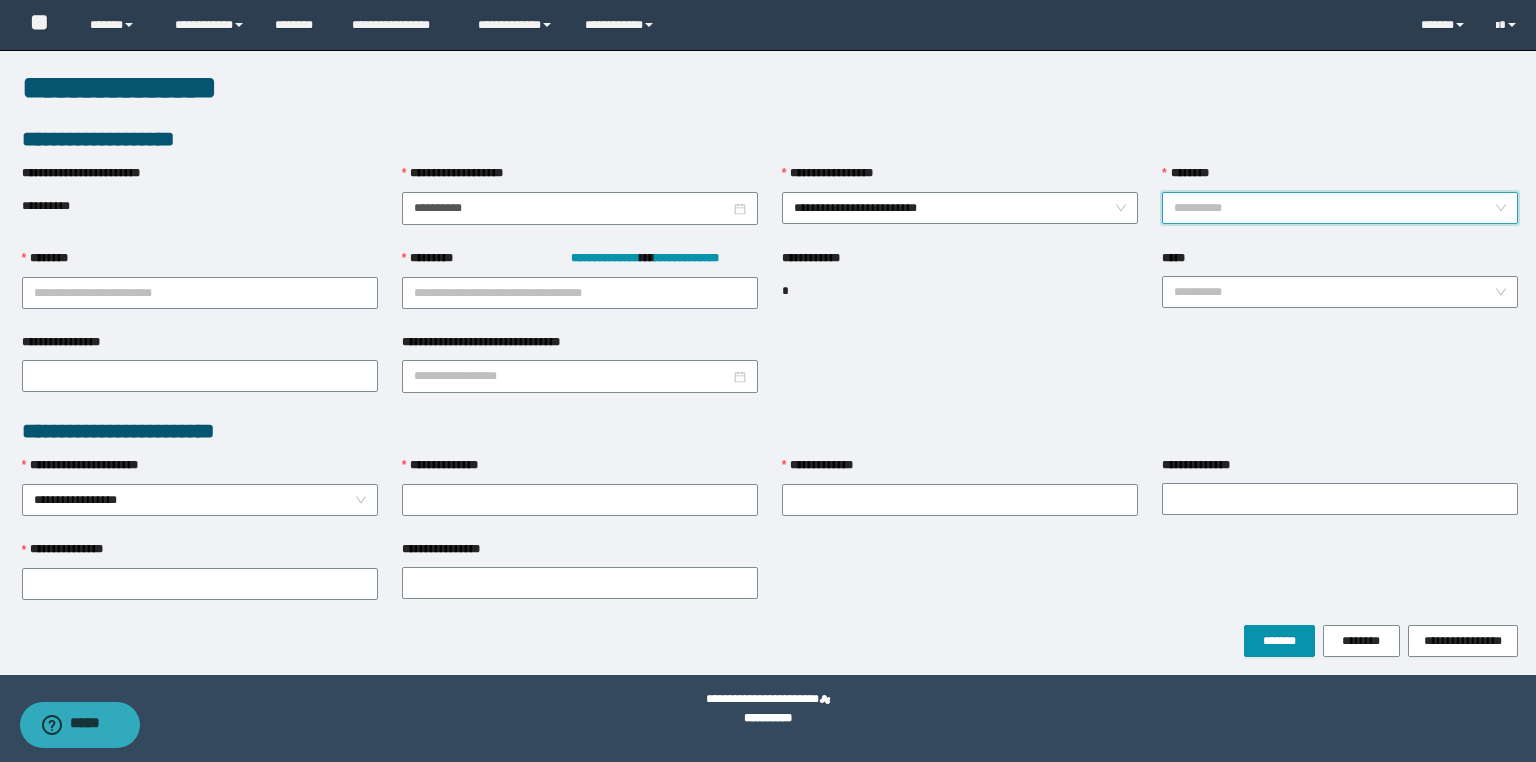 click on "********" at bounding box center [1334, 208] 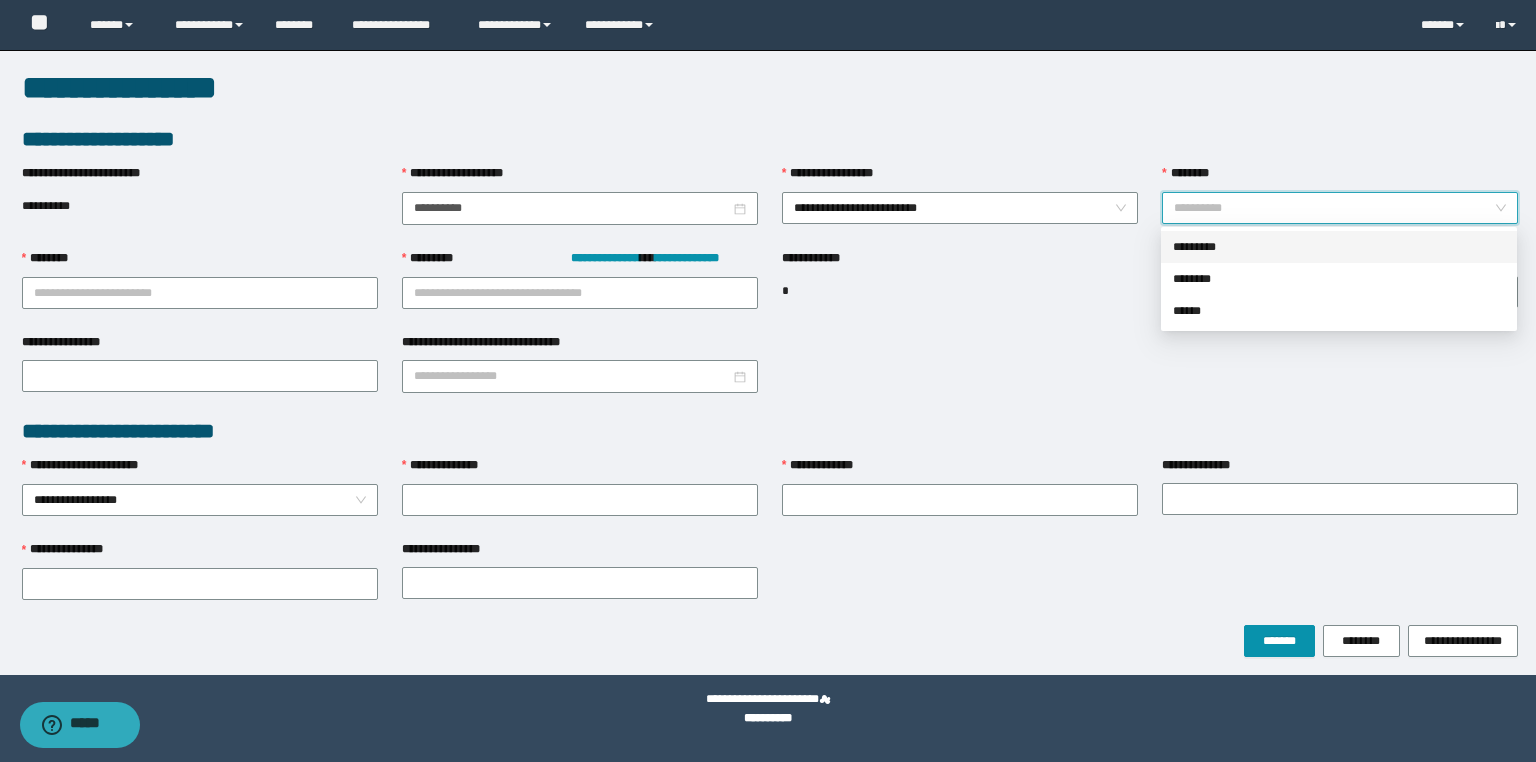 click on "*********" at bounding box center (1339, 247) 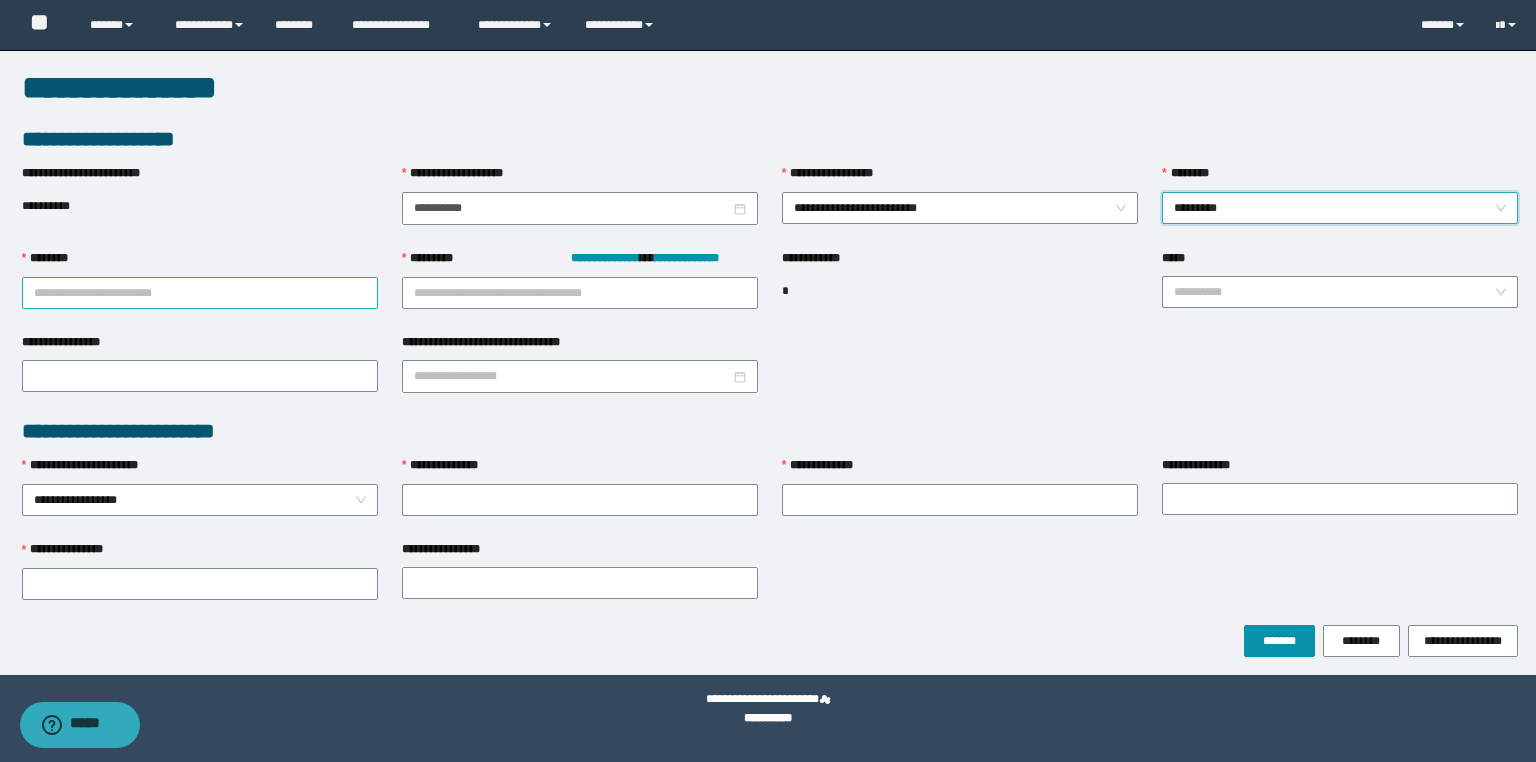 click on "********" at bounding box center (200, 293) 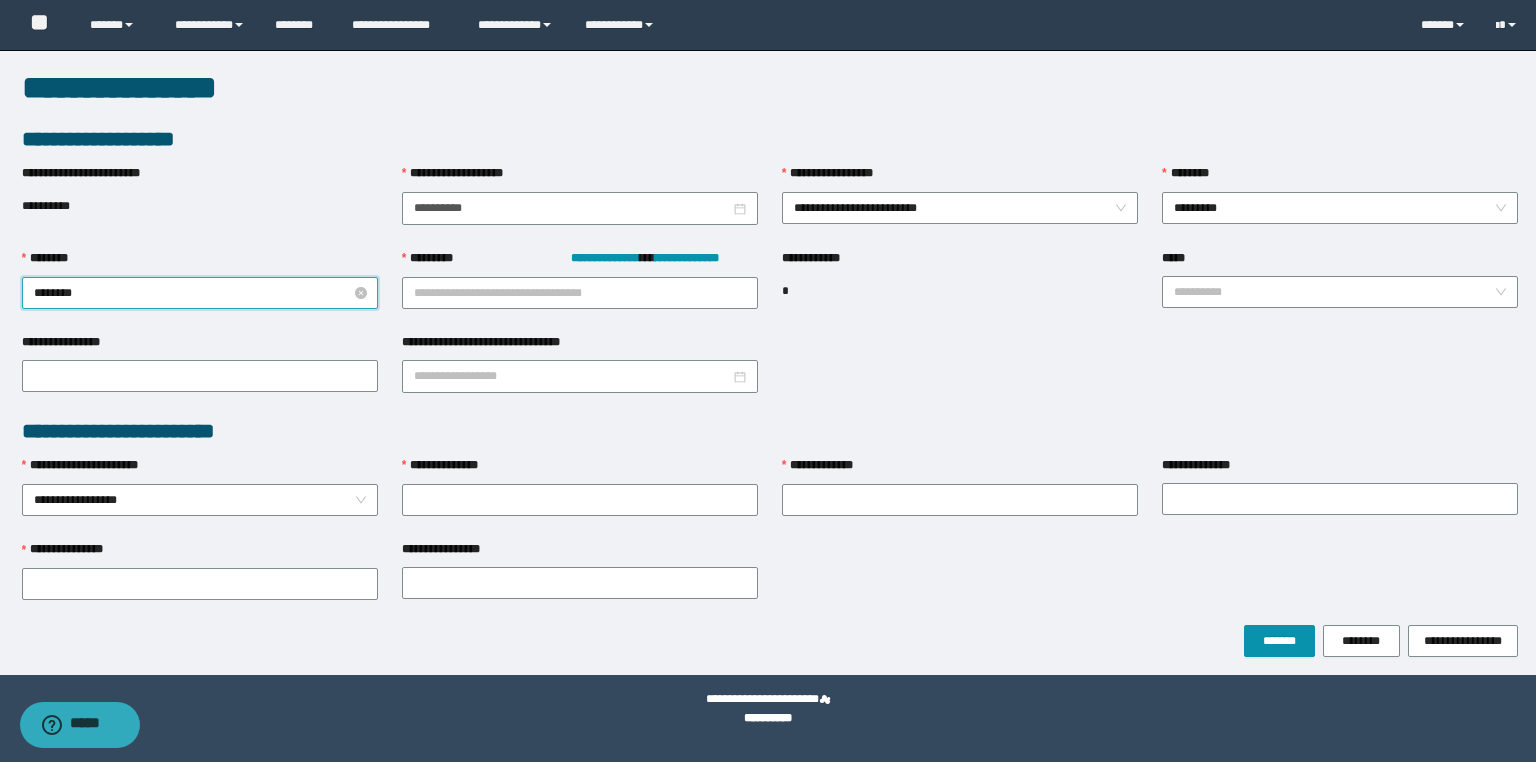 type on "*********" 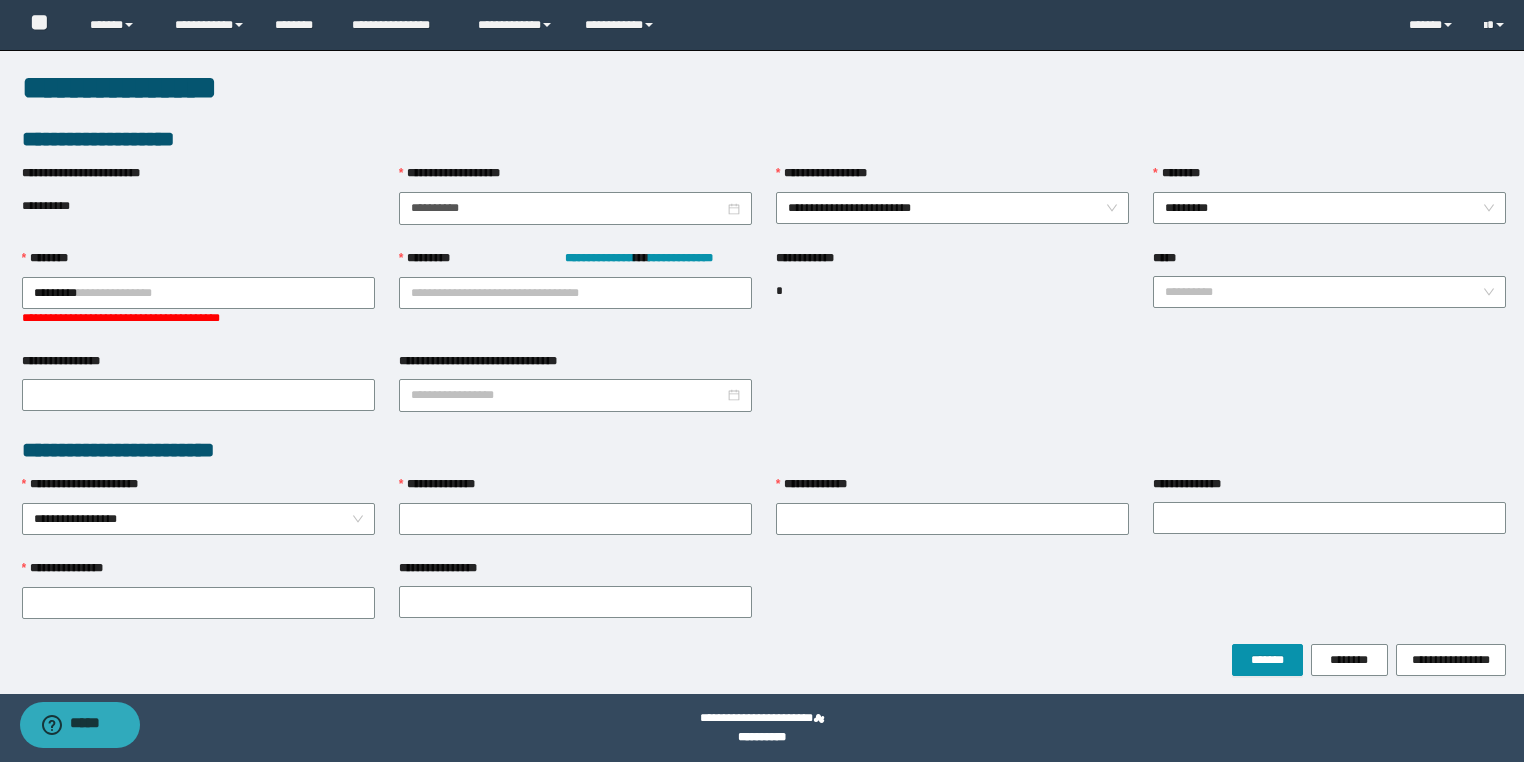 click on "**********" at bounding box center (762, 381) 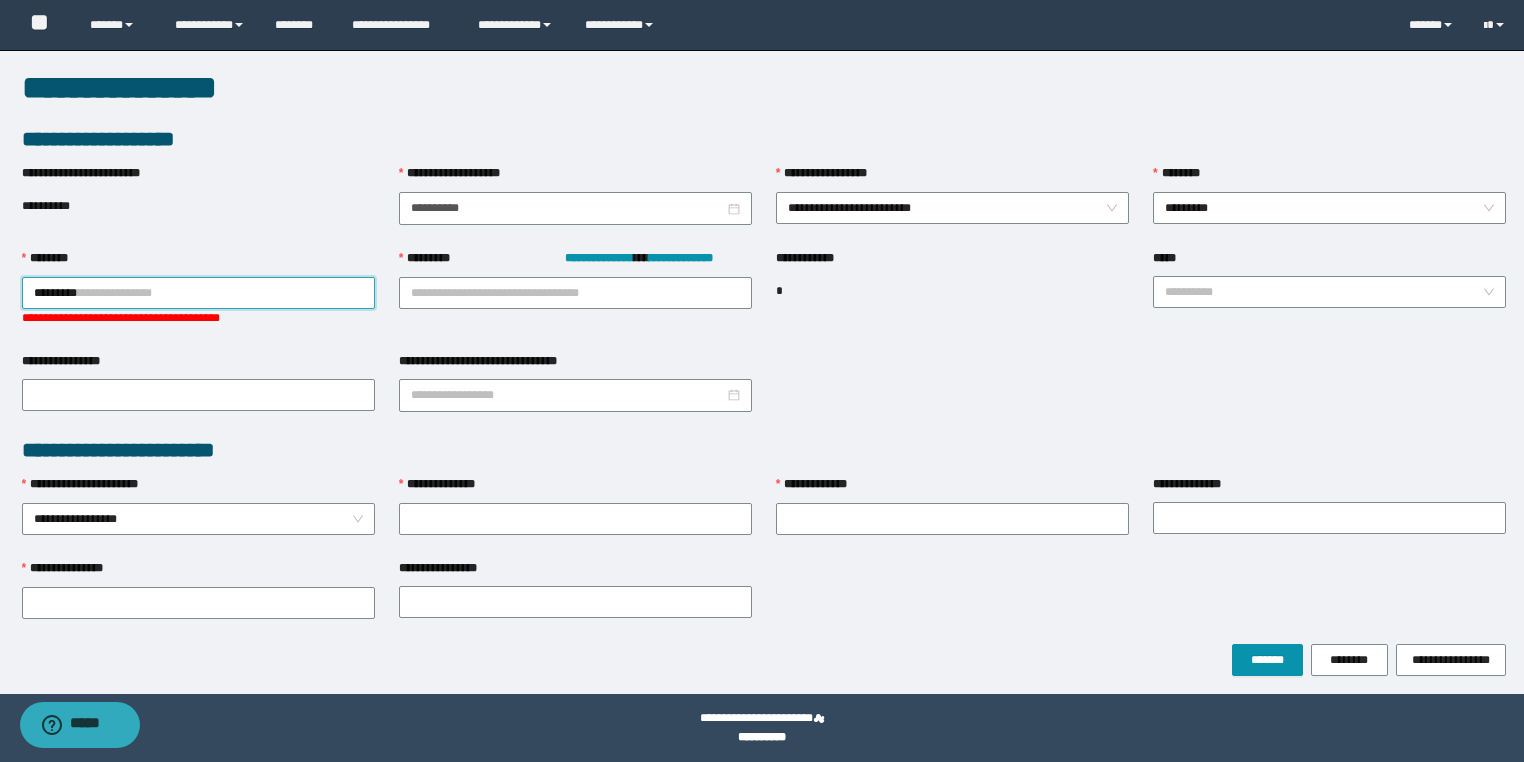 click on "*********" at bounding box center (198, 293) 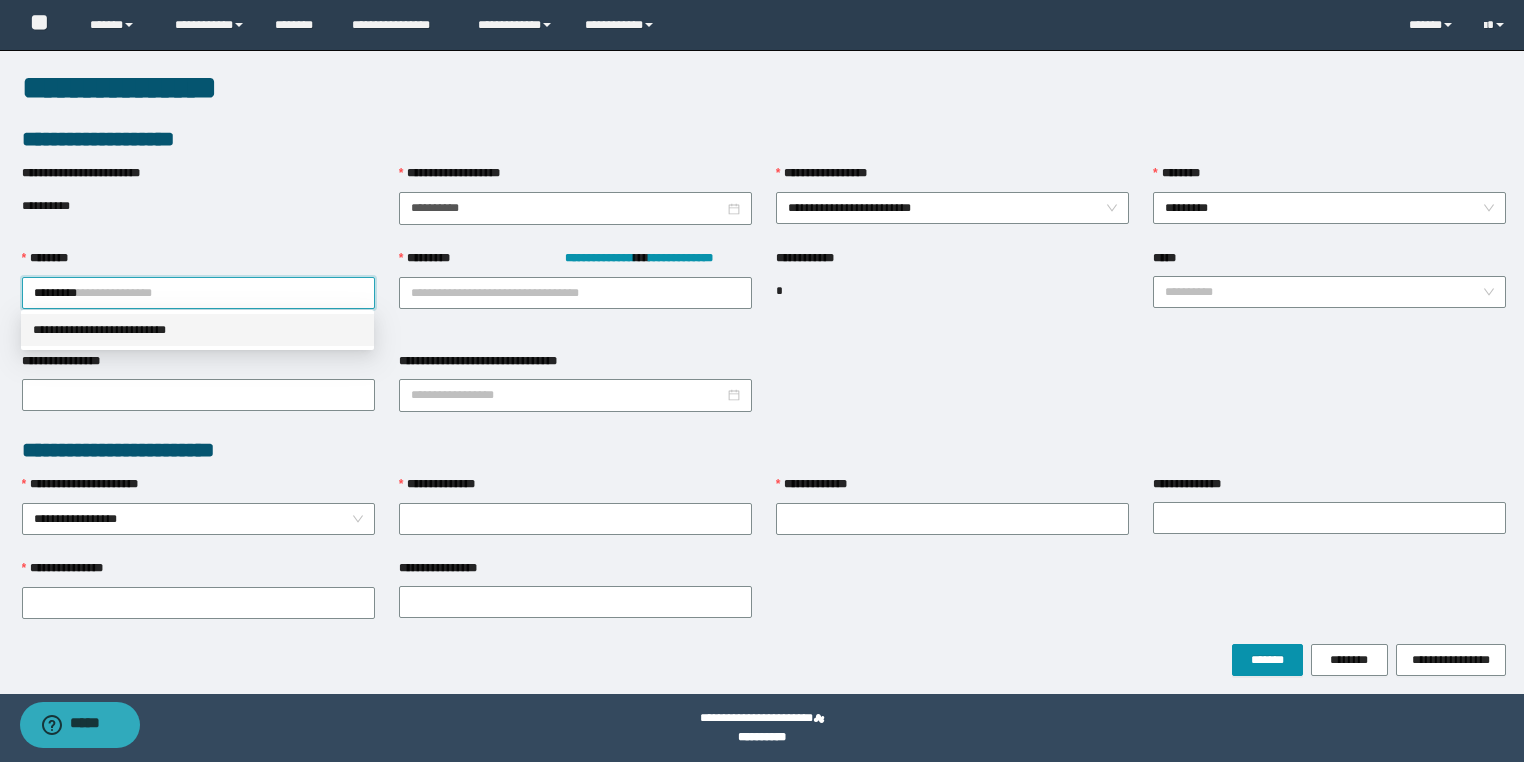 click on "**********" at bounding box center (197, 330) 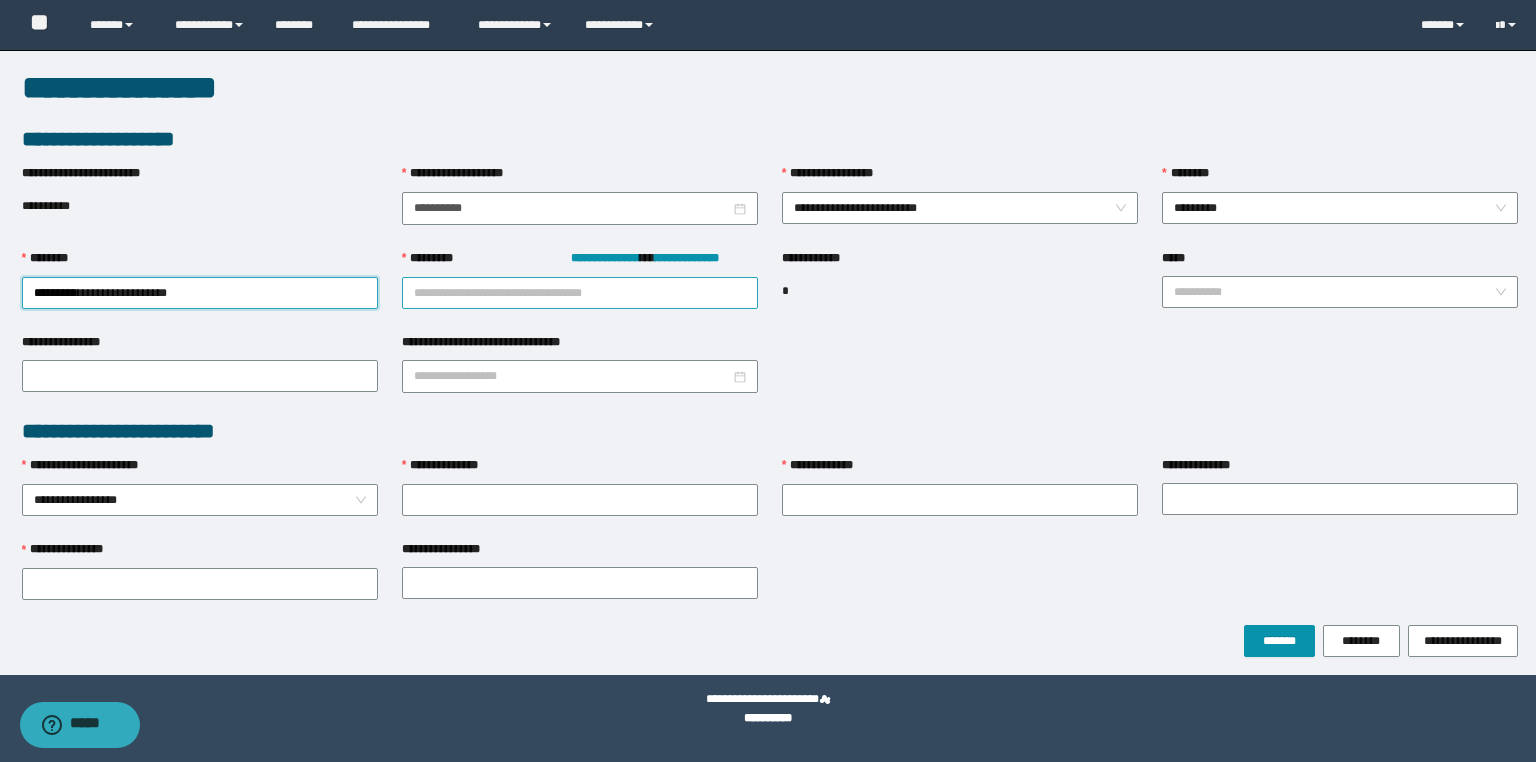 click on "**********" at bounding box center [580, 293] 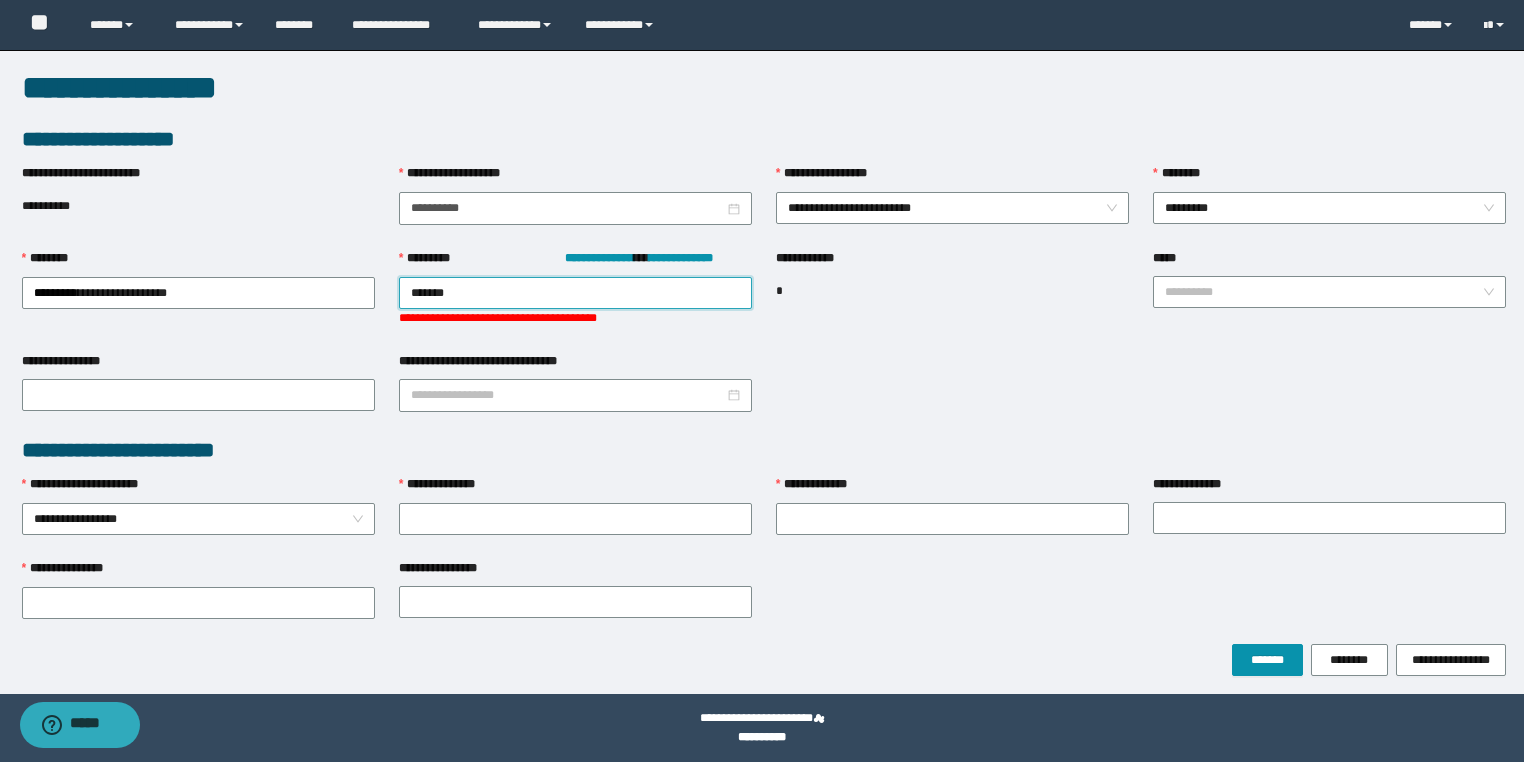 type on "********" 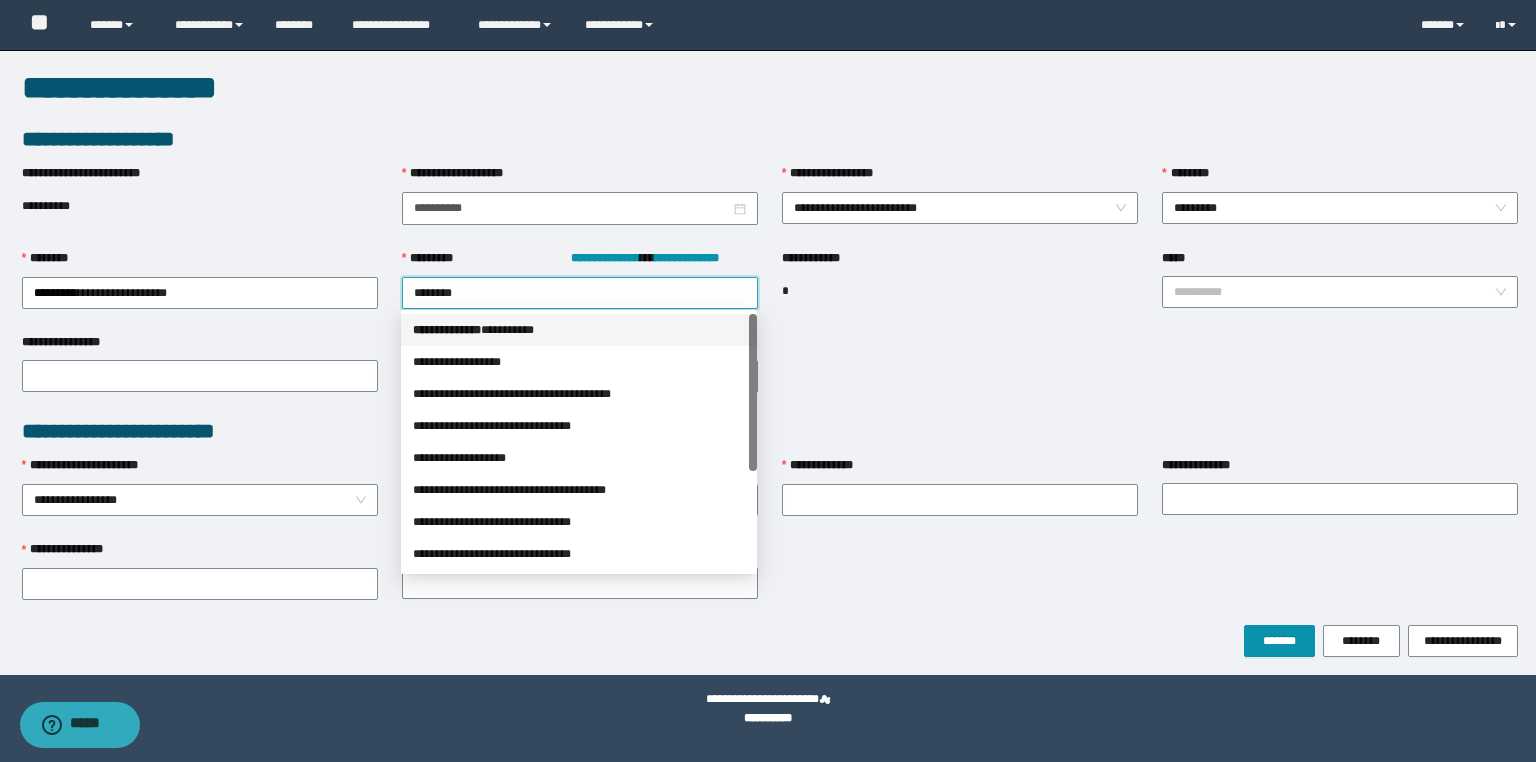 drag, startPoint x: 548, startPoint y: 327, endPoint x: 601, endPoint y: 340, distance: 54.571056 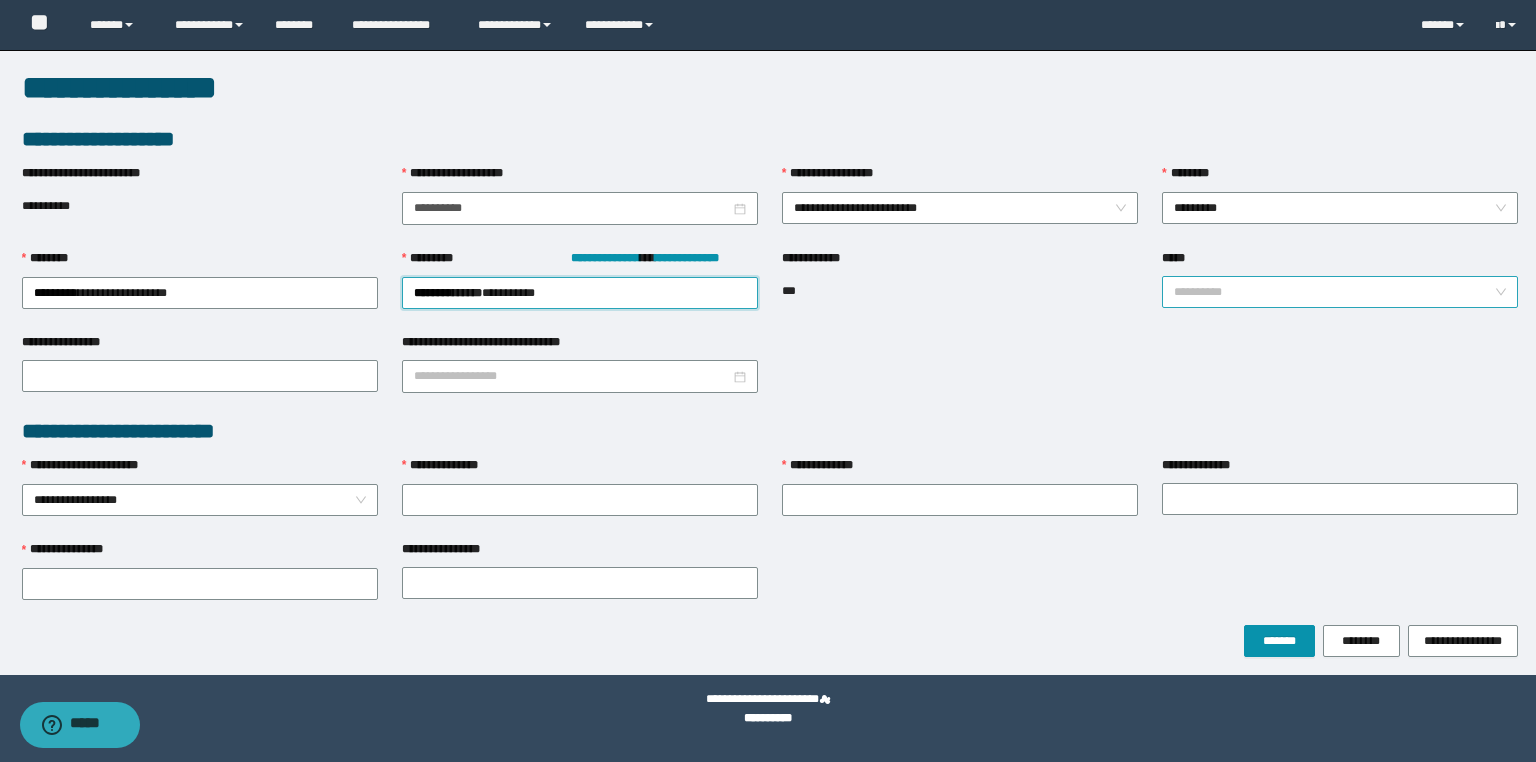 click on "*****" at bounding box center (1334, 292) 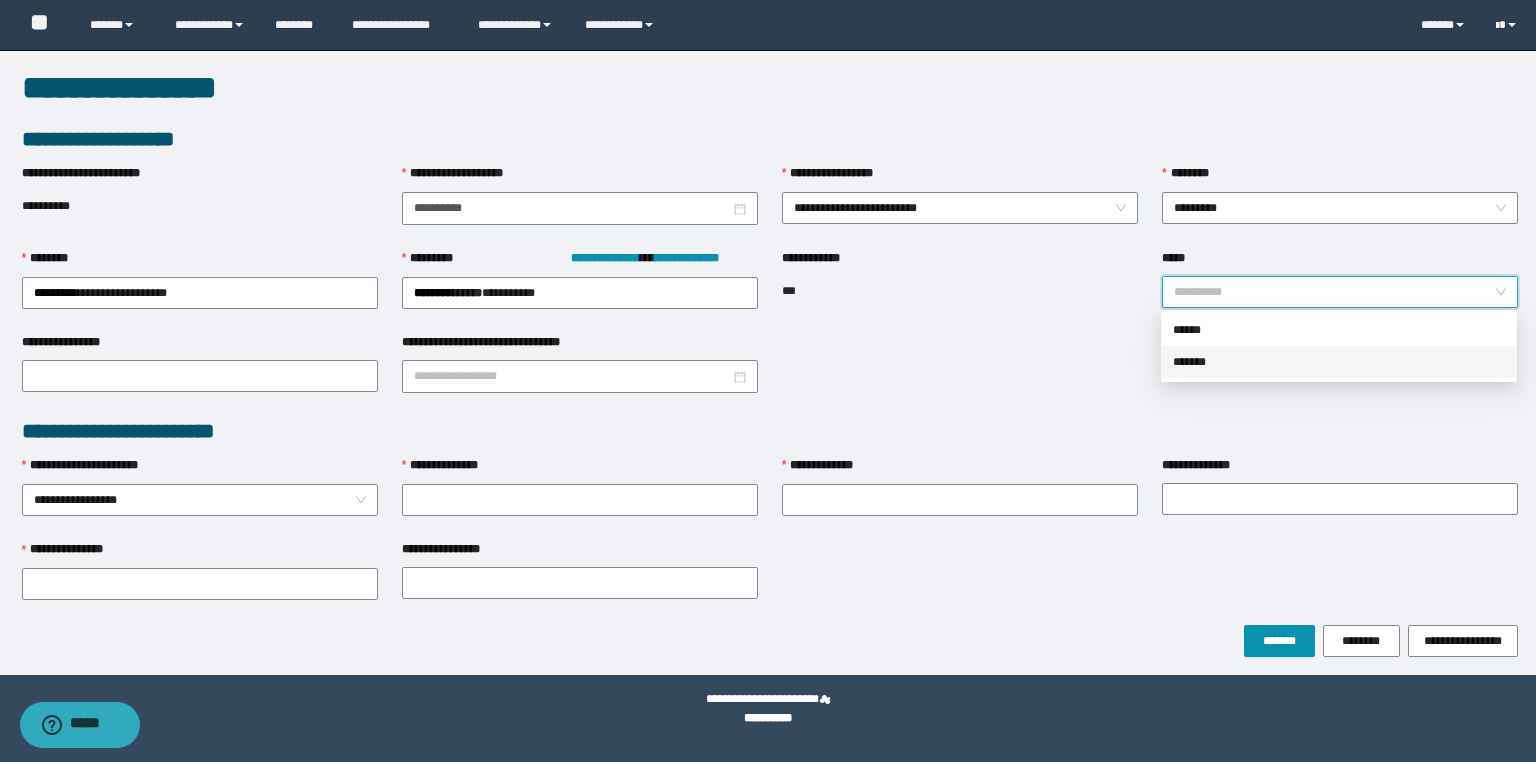 click on "*******" at bounding box center [1339, 362] 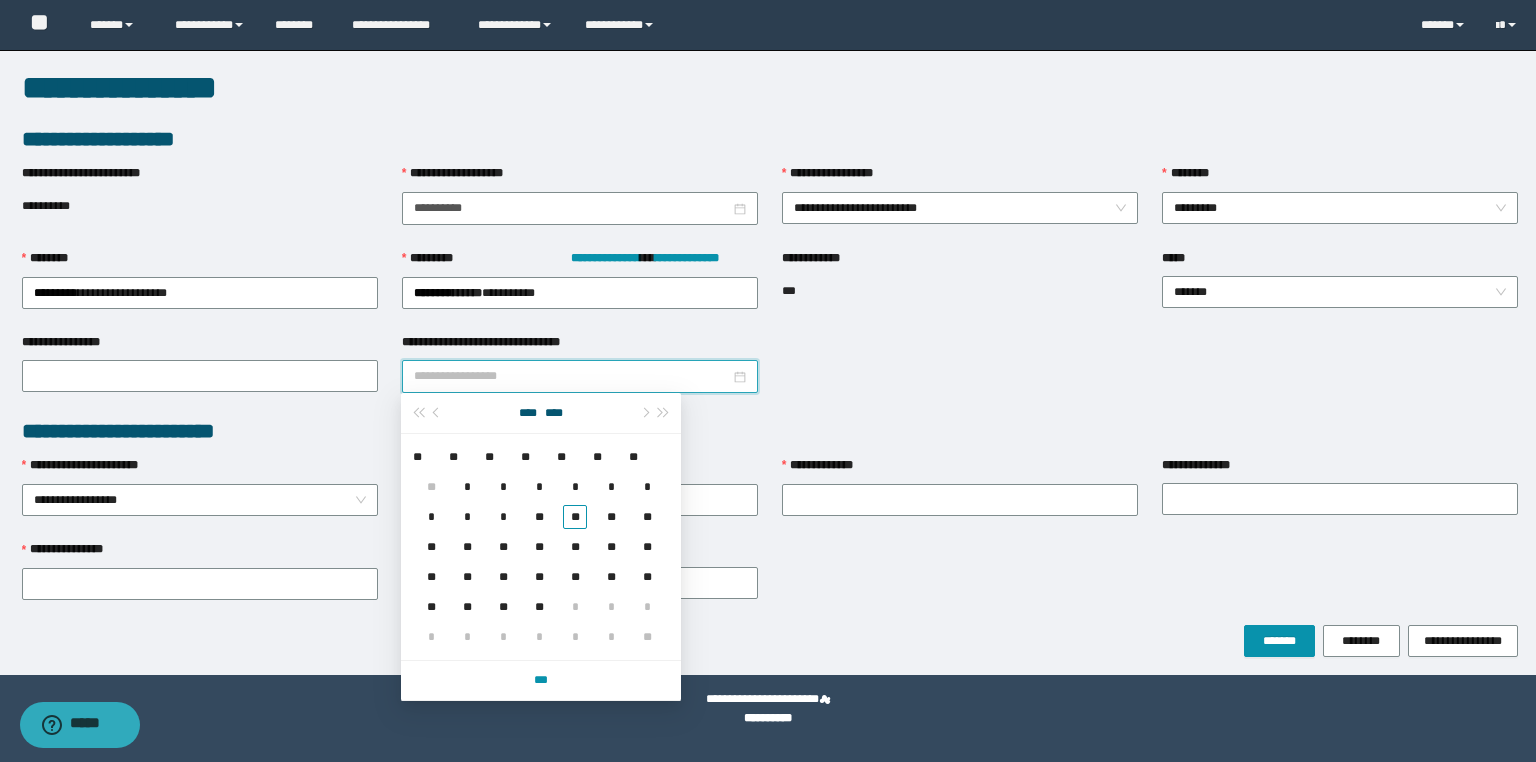 click on "**********" at bounding box center [572, 376] 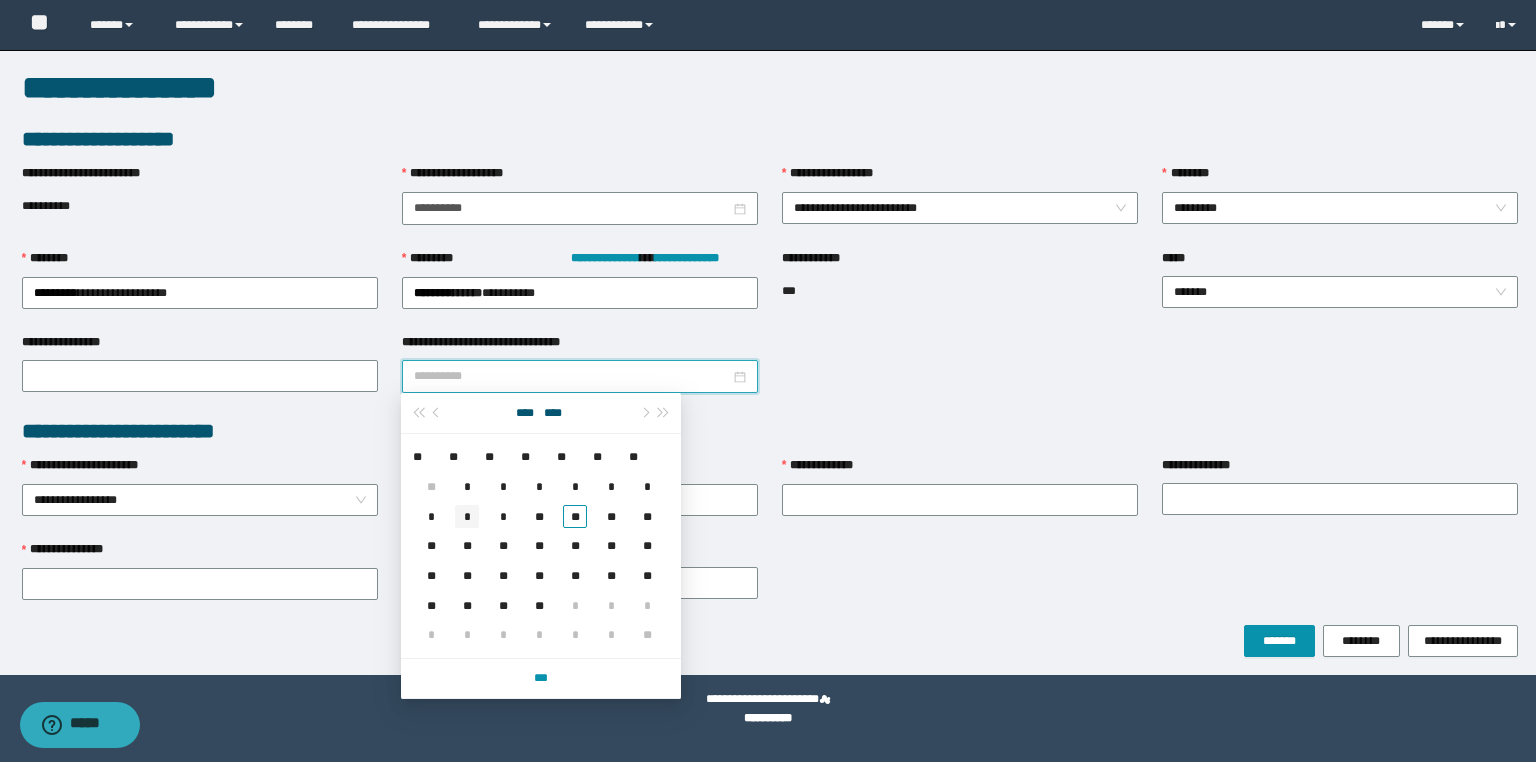 click on "*" at bounding box center [467, 517] 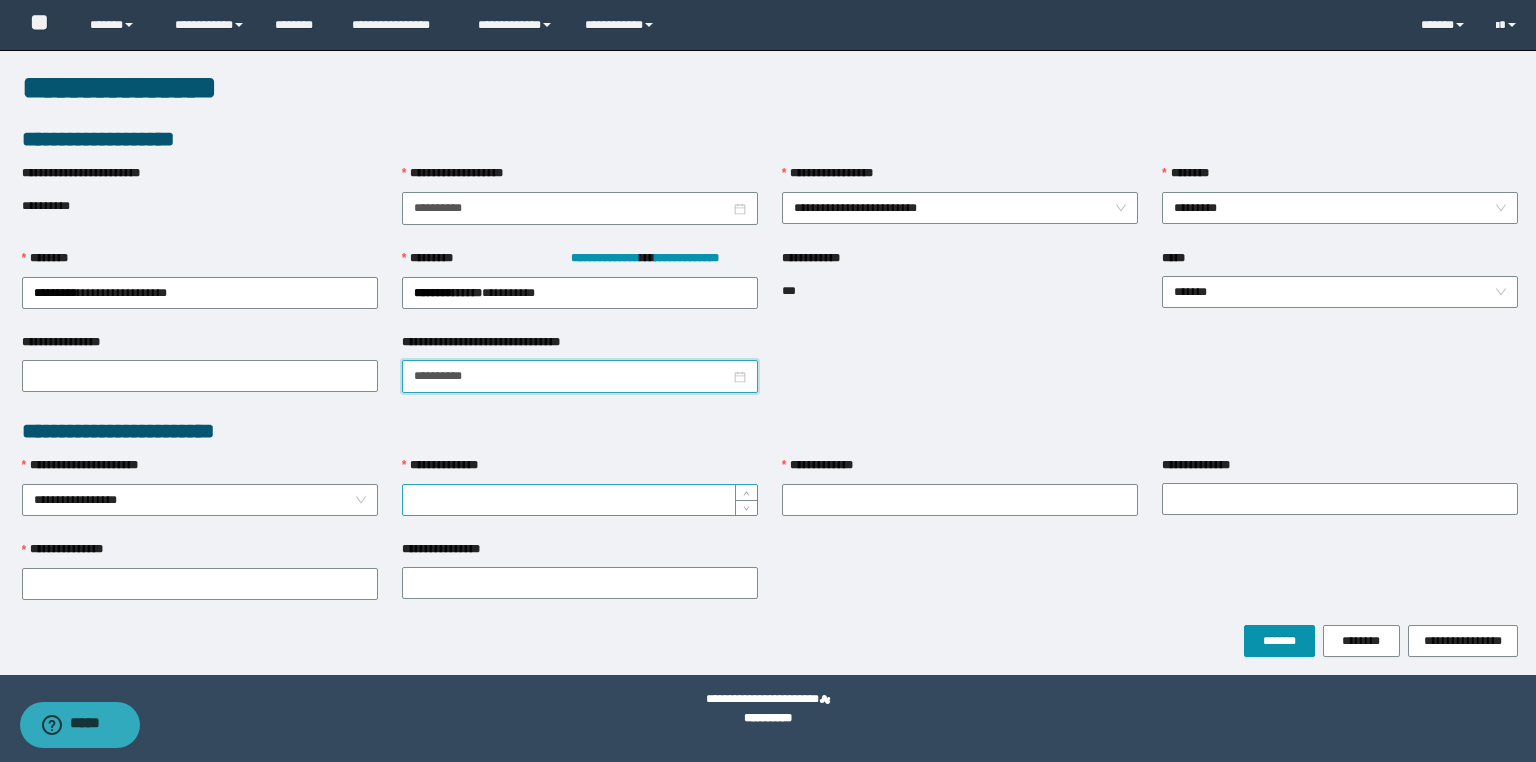 click on "**********" at bounding box center [580, 500] 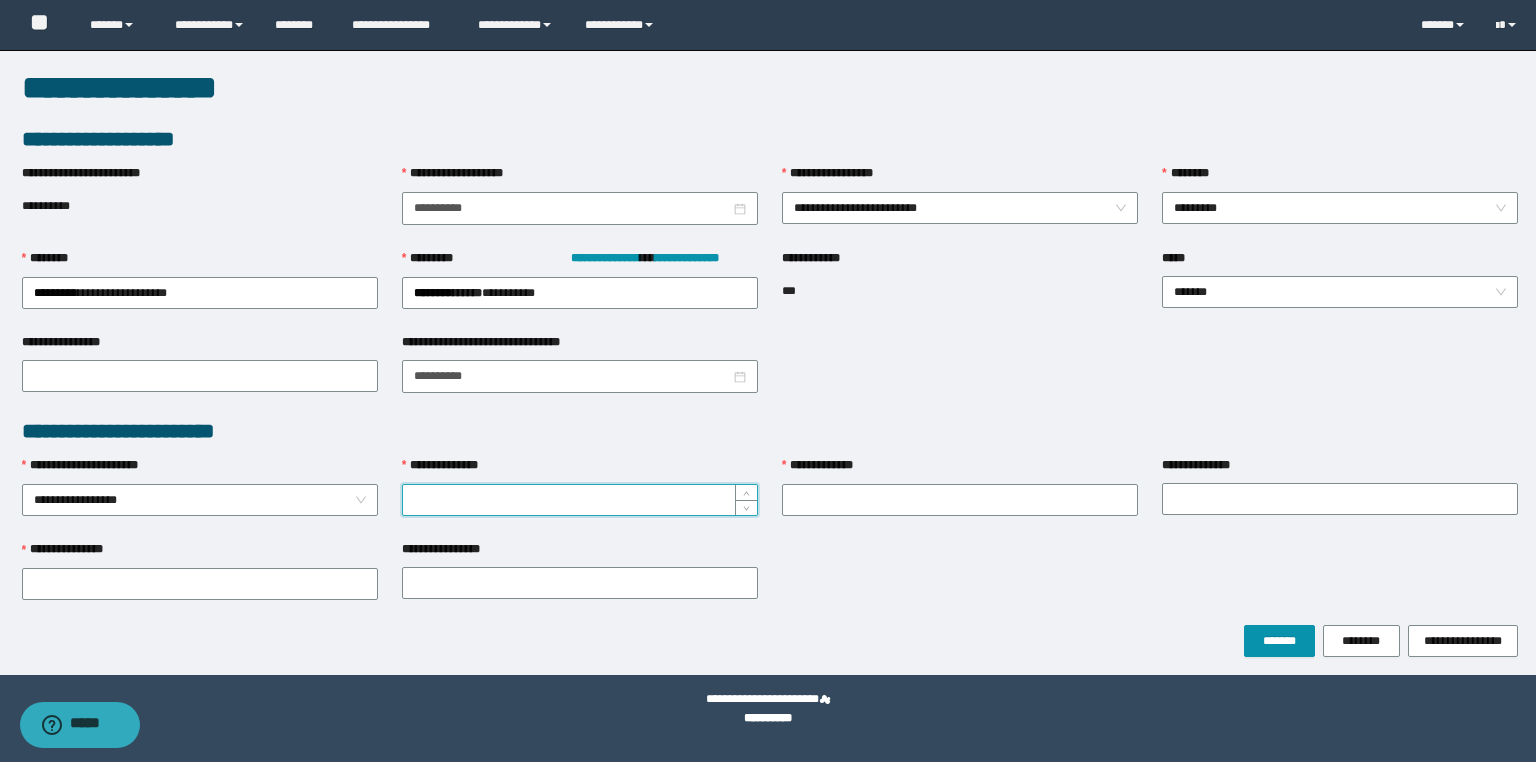 paste on "********" 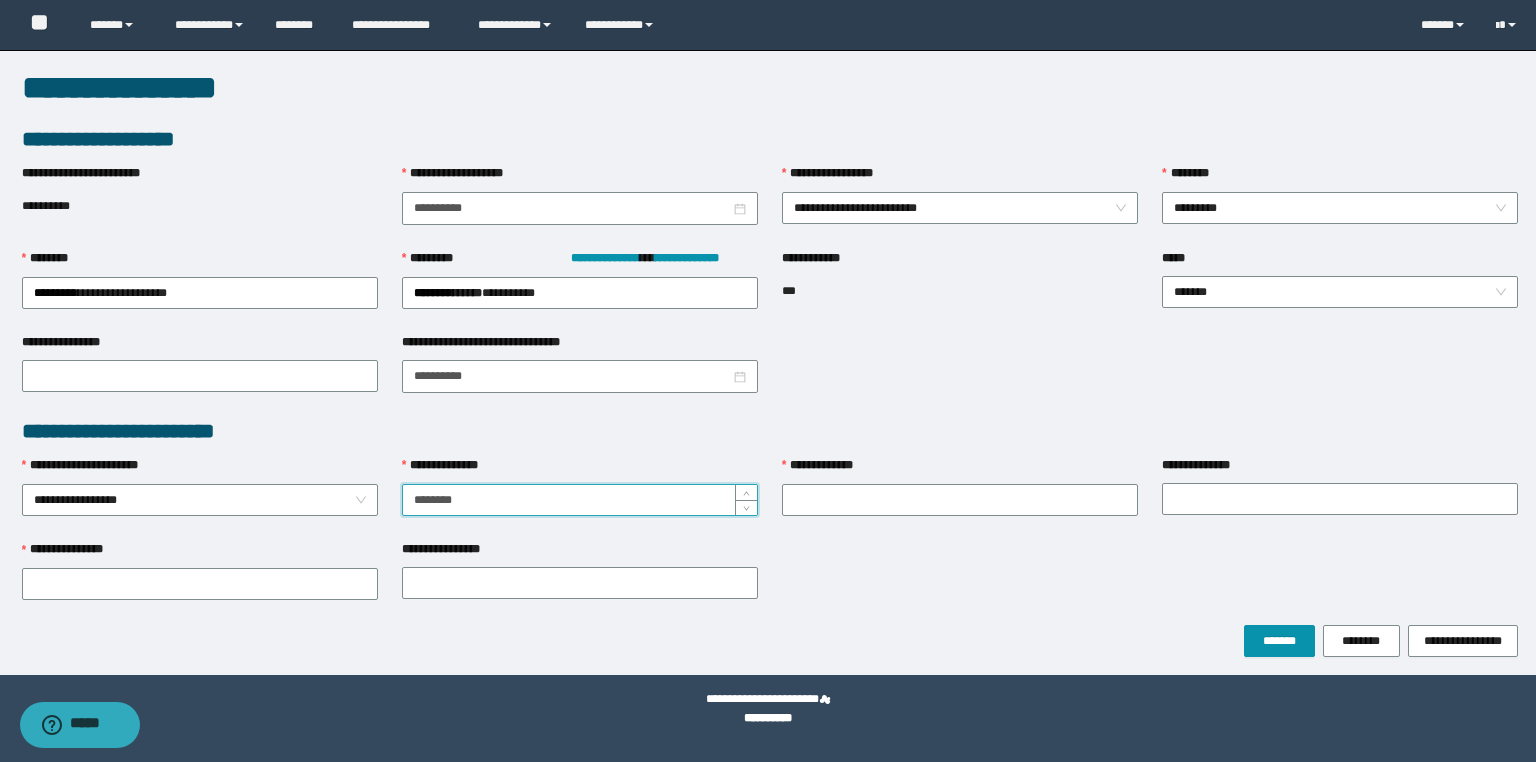 type on "********" 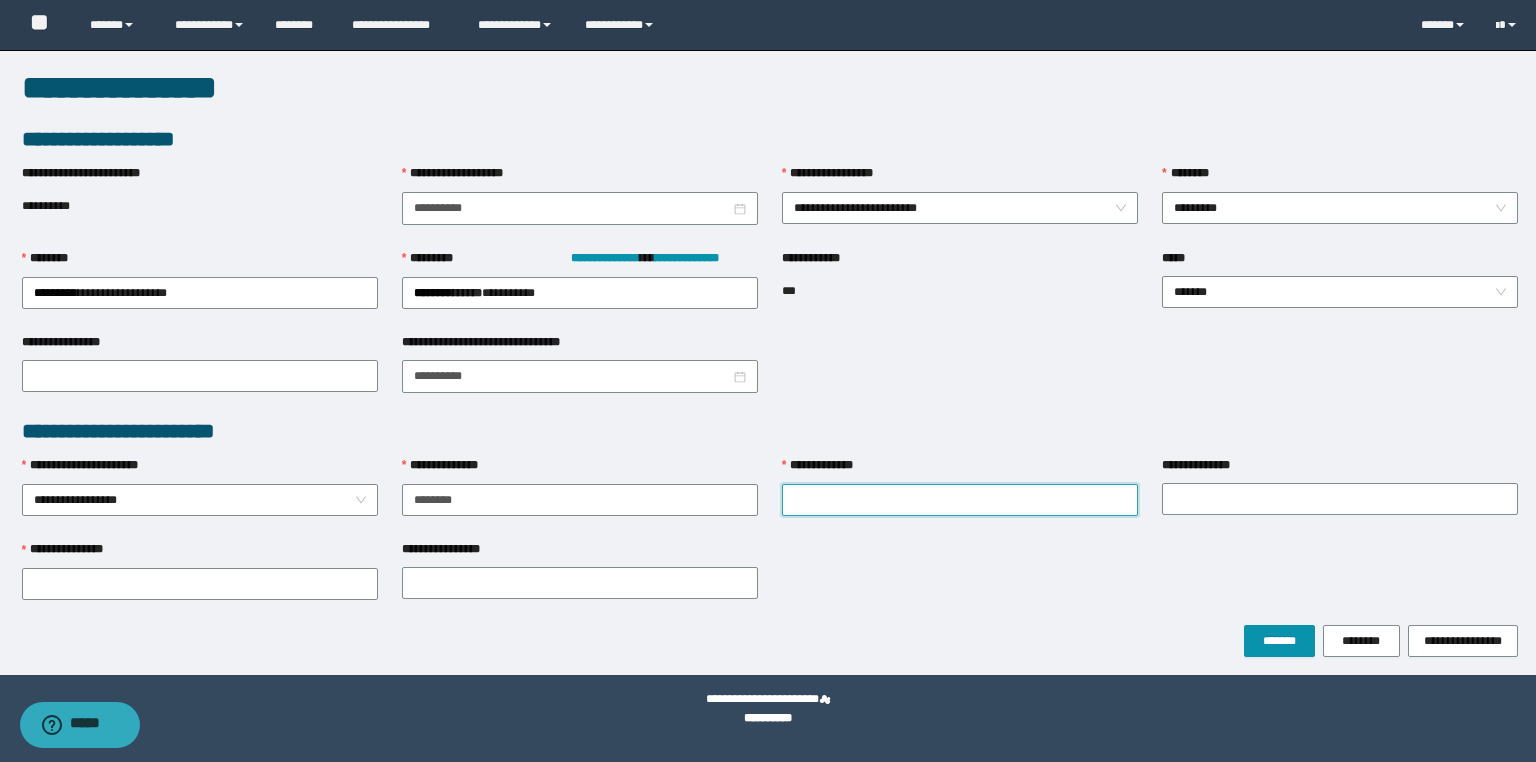 paste on "**********" 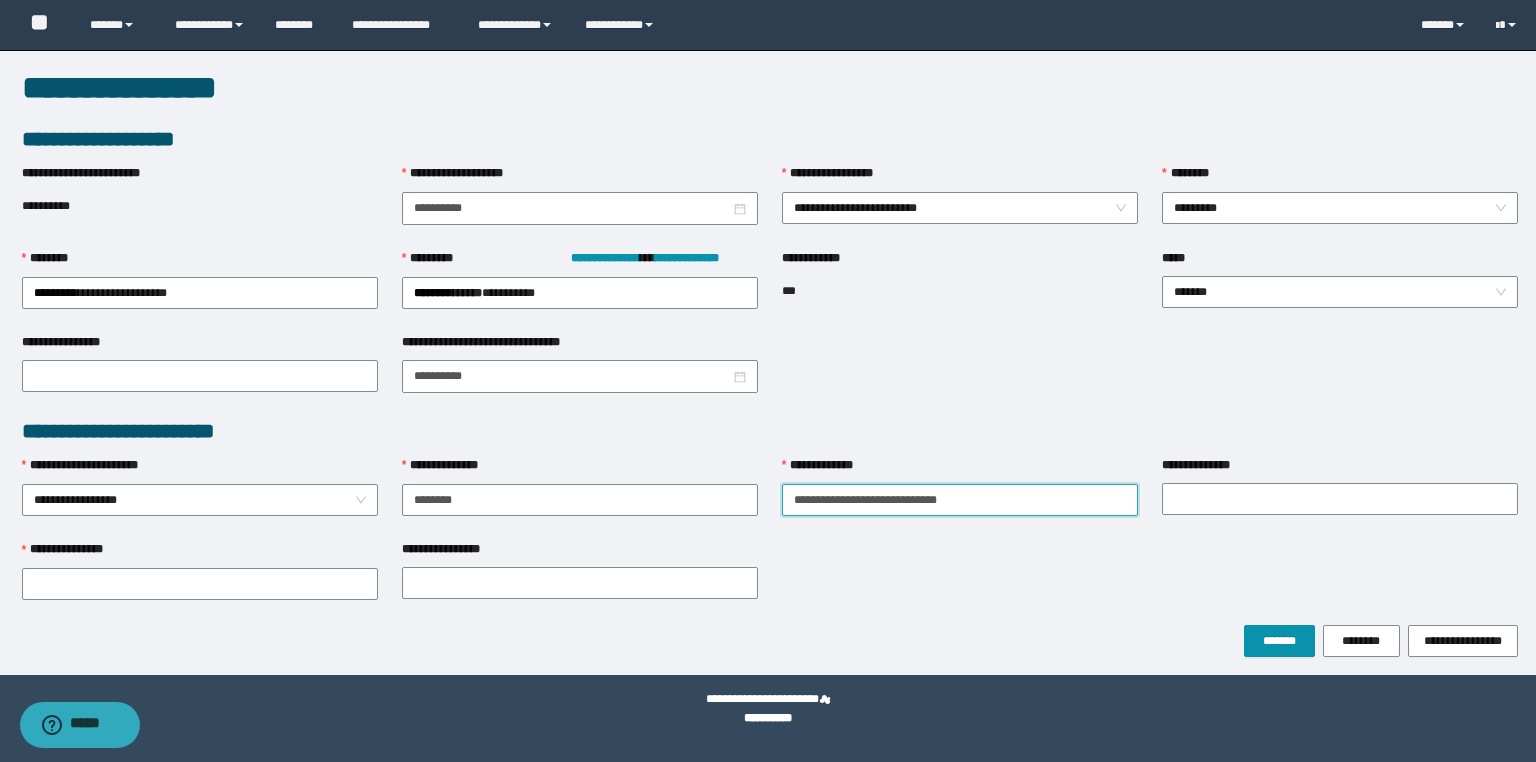 drag, startPoint x: 1036, startPoint y: 500, endPoint x: 842, endPoint y: 506, distance: 194.09276 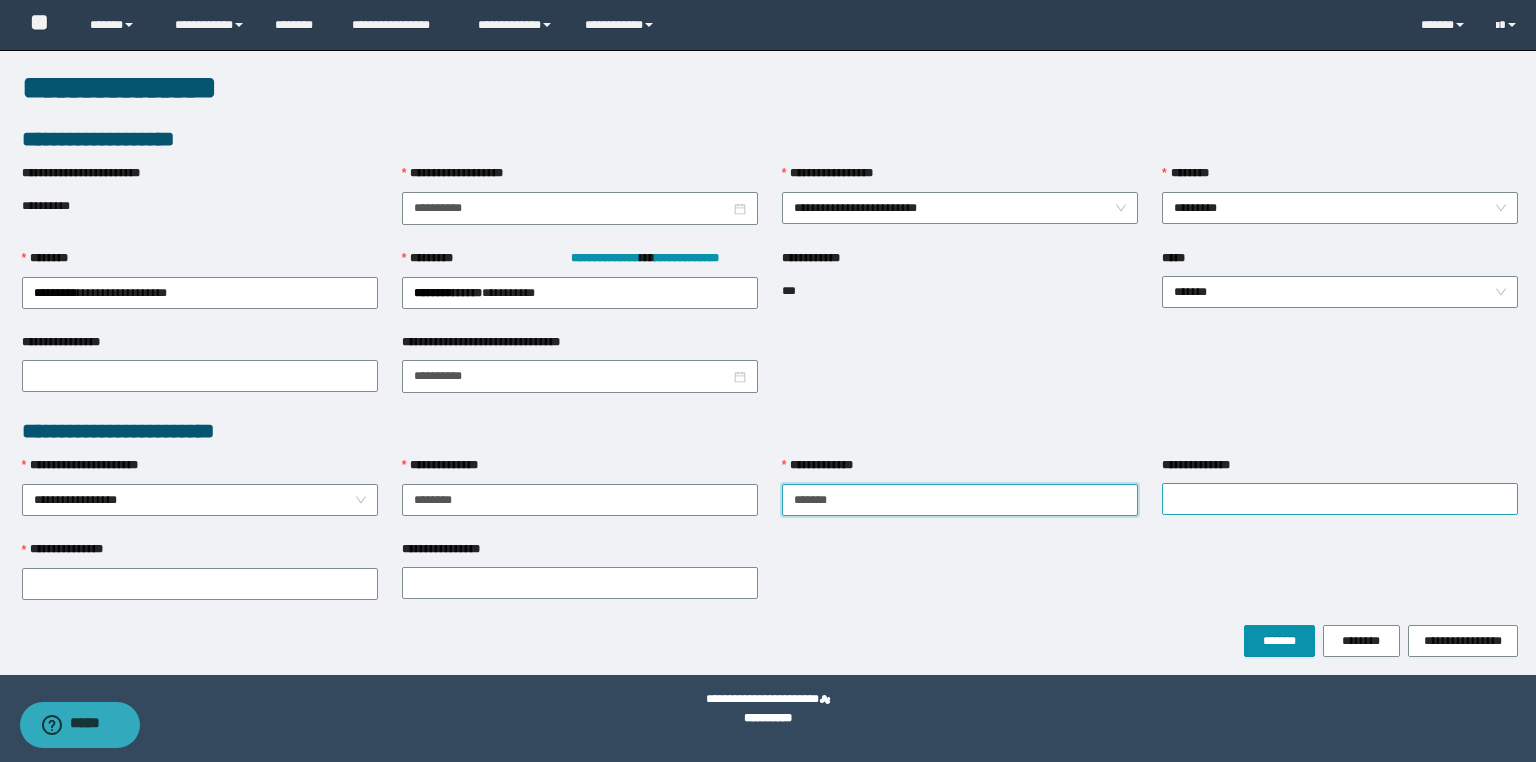 type on "******" 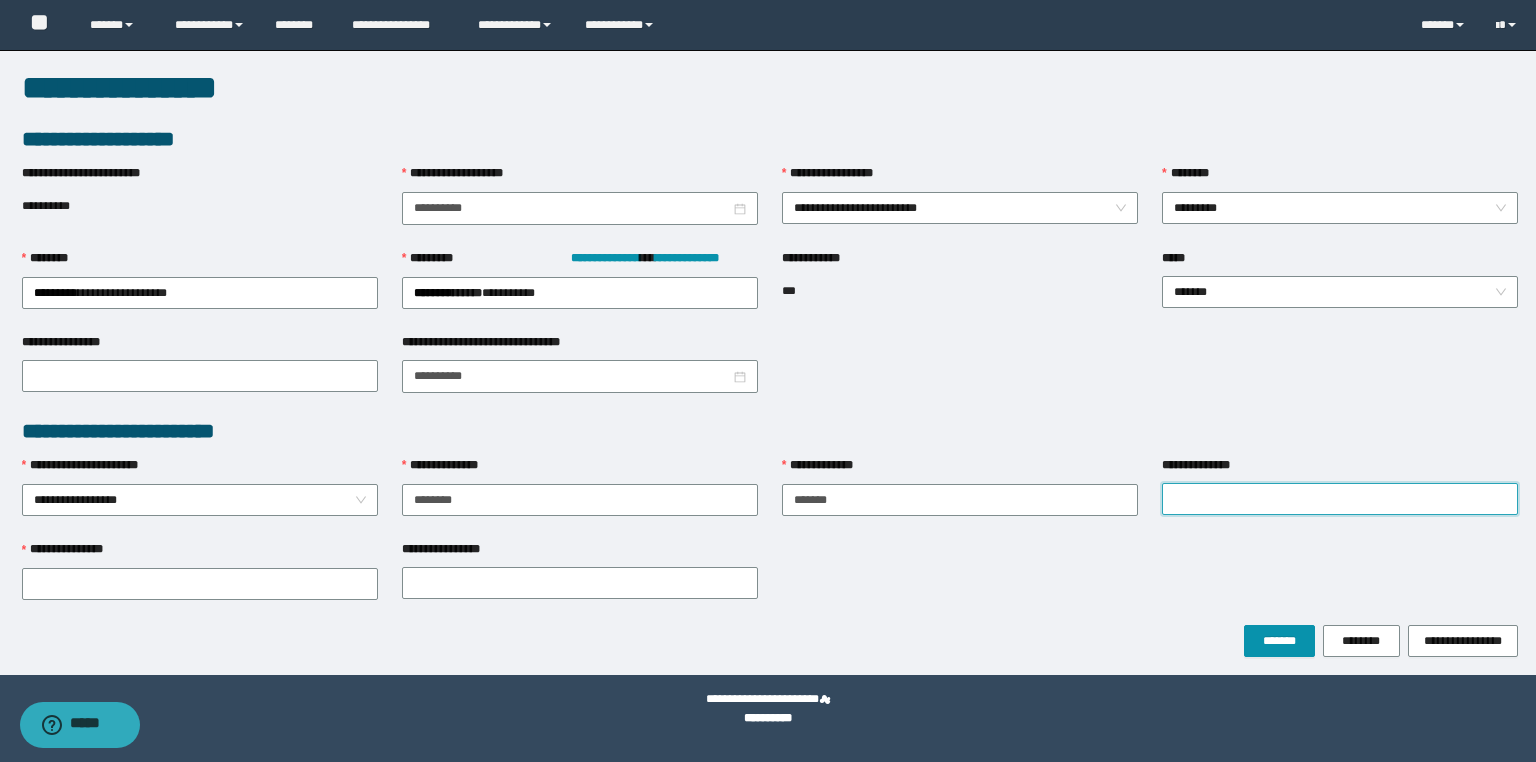 click on "**********" at bounding box center [1340, 499] 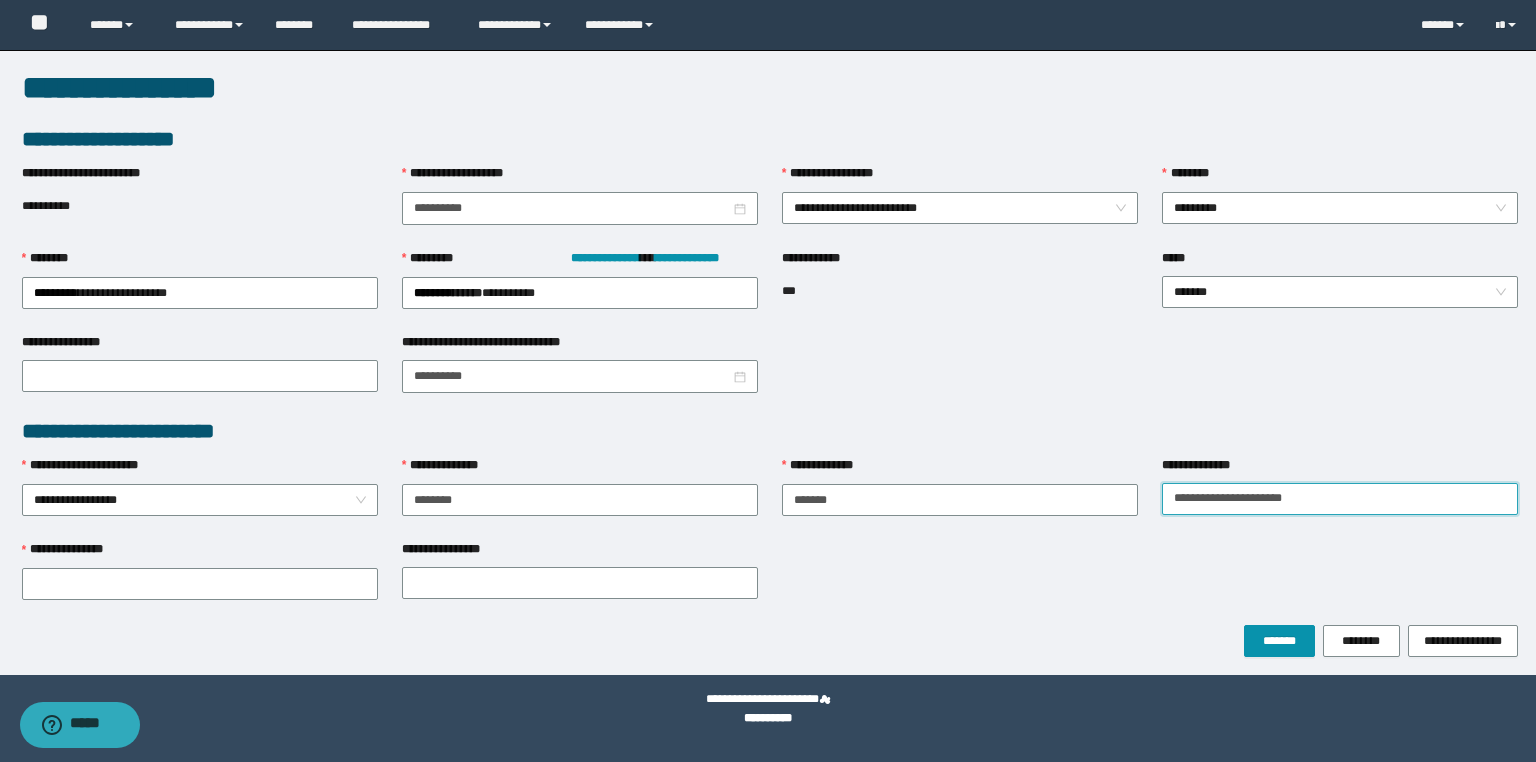 drag, startPoint x: 1355, startPoint y: 492, endPoint x: 1227, endPoint y: 495, distance: 128.03516 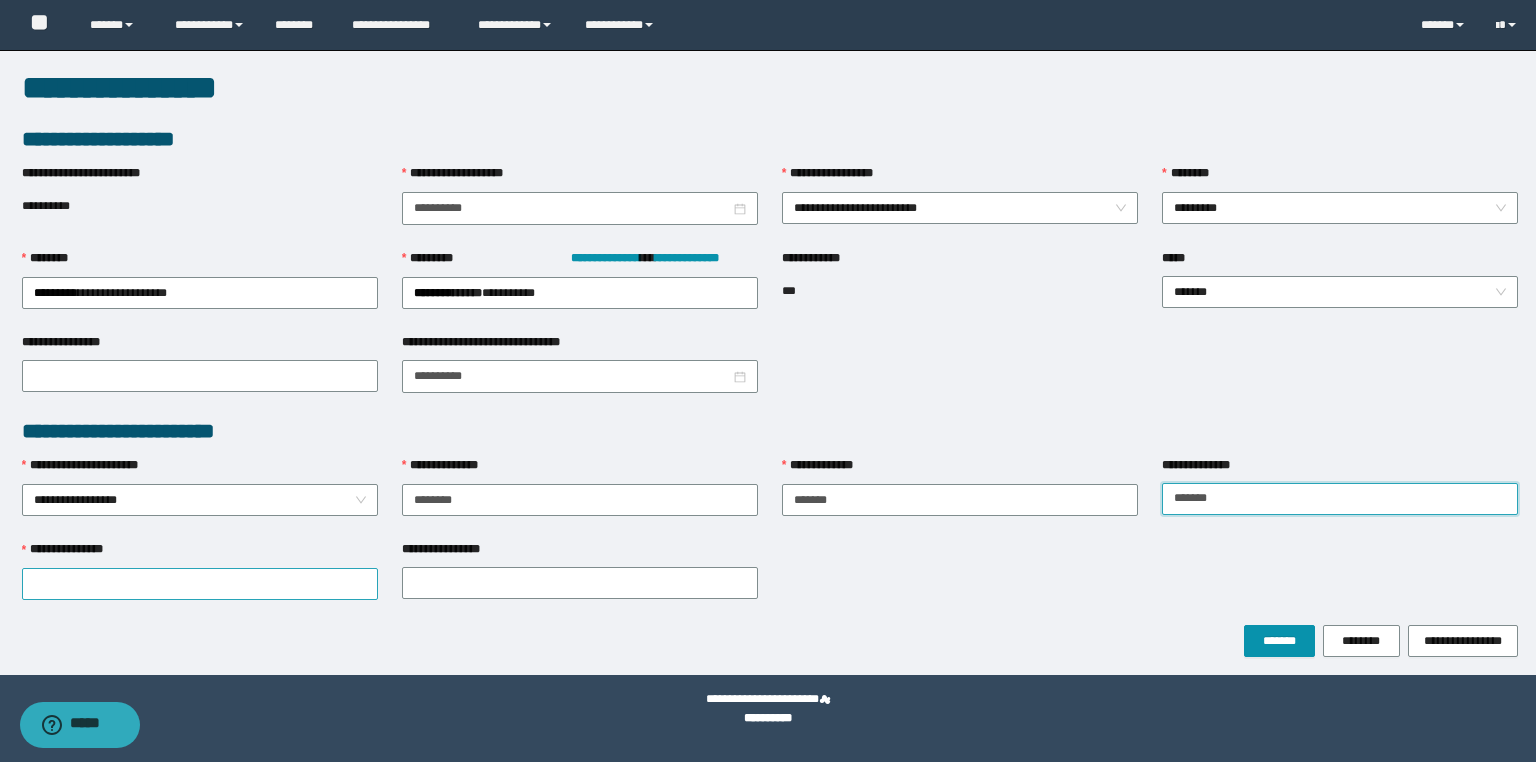 type on "******" 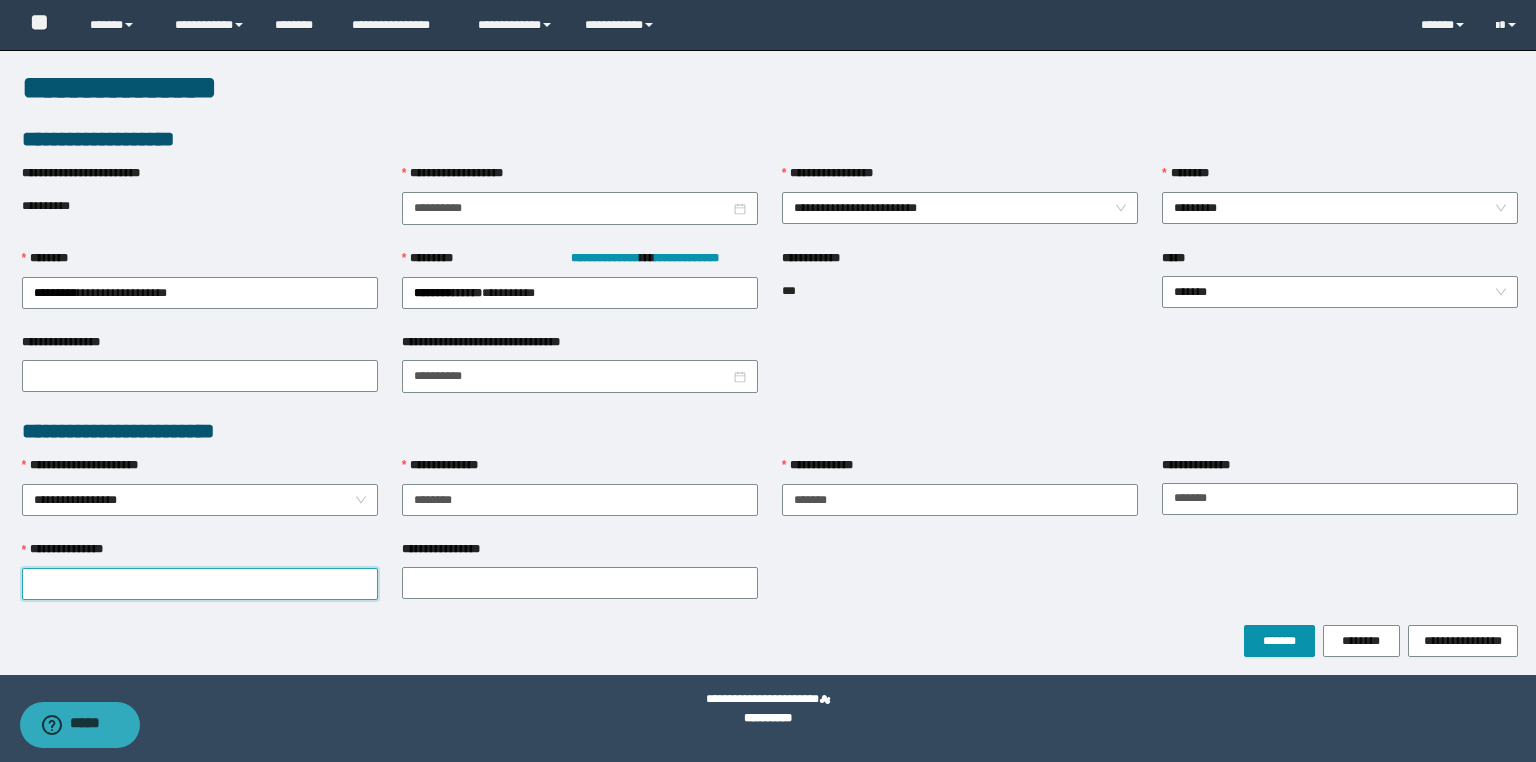 click on "**********" at bounding box center [200, 584] 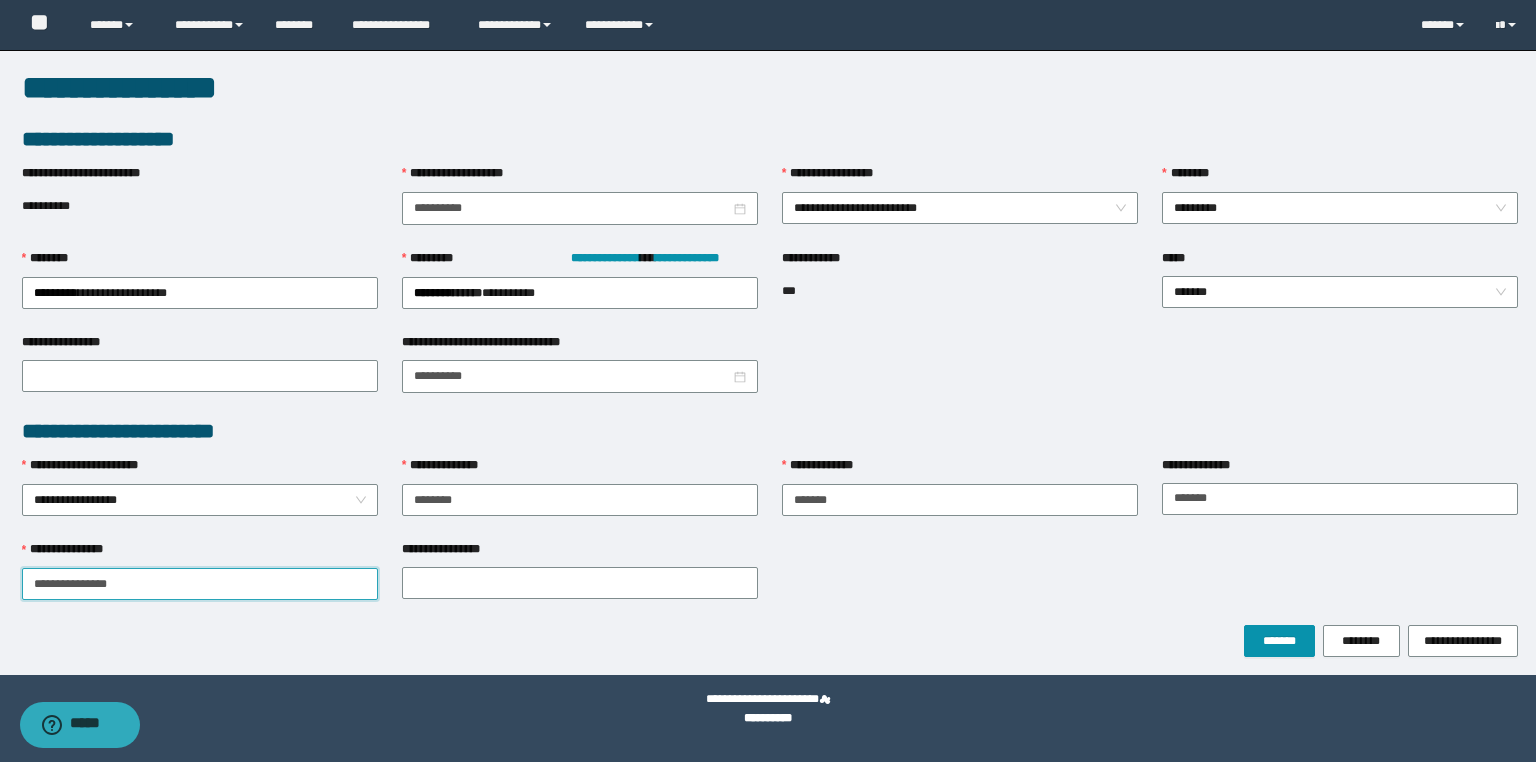 click on "**********" at bounding box center [200, 584] 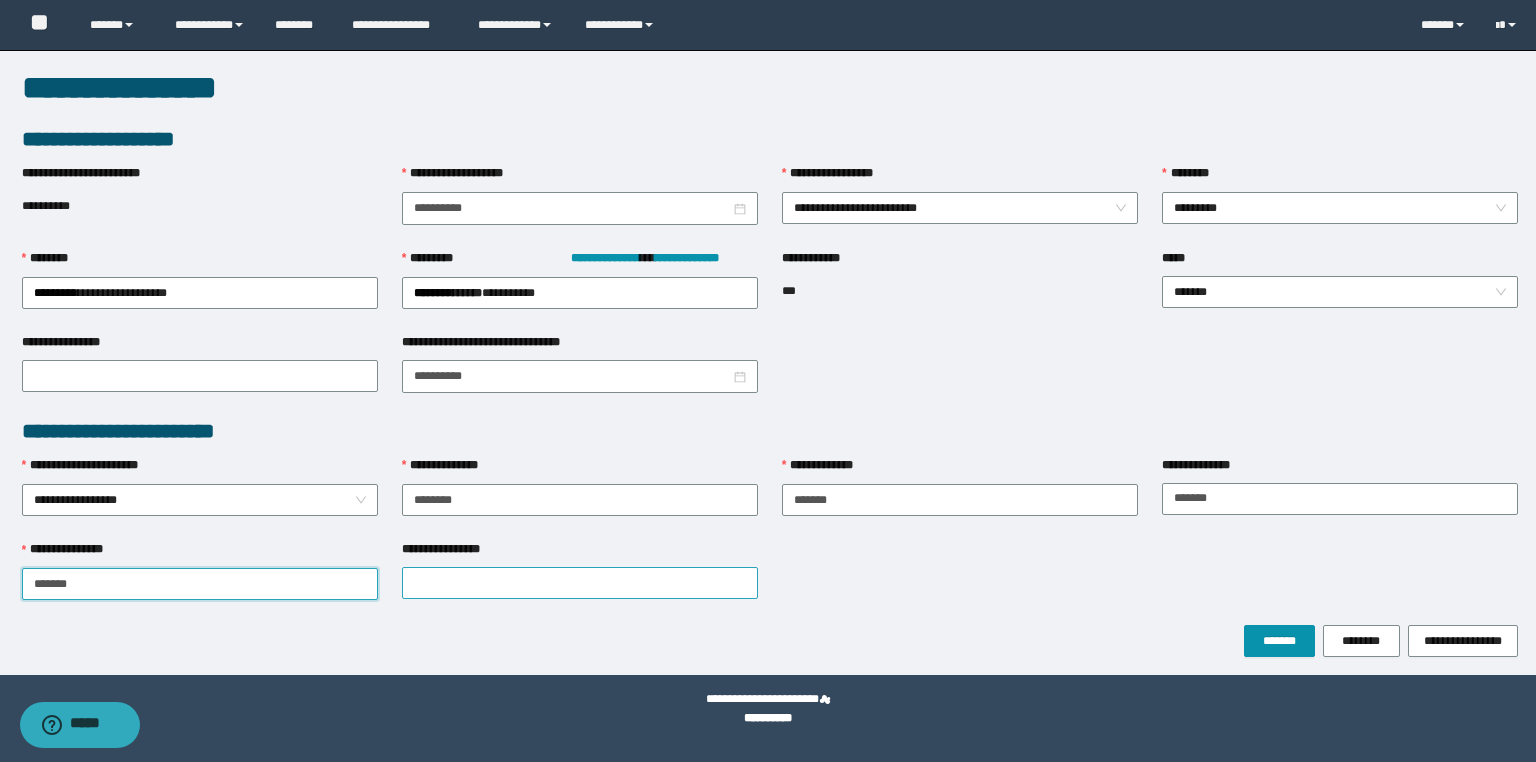 type on "******" 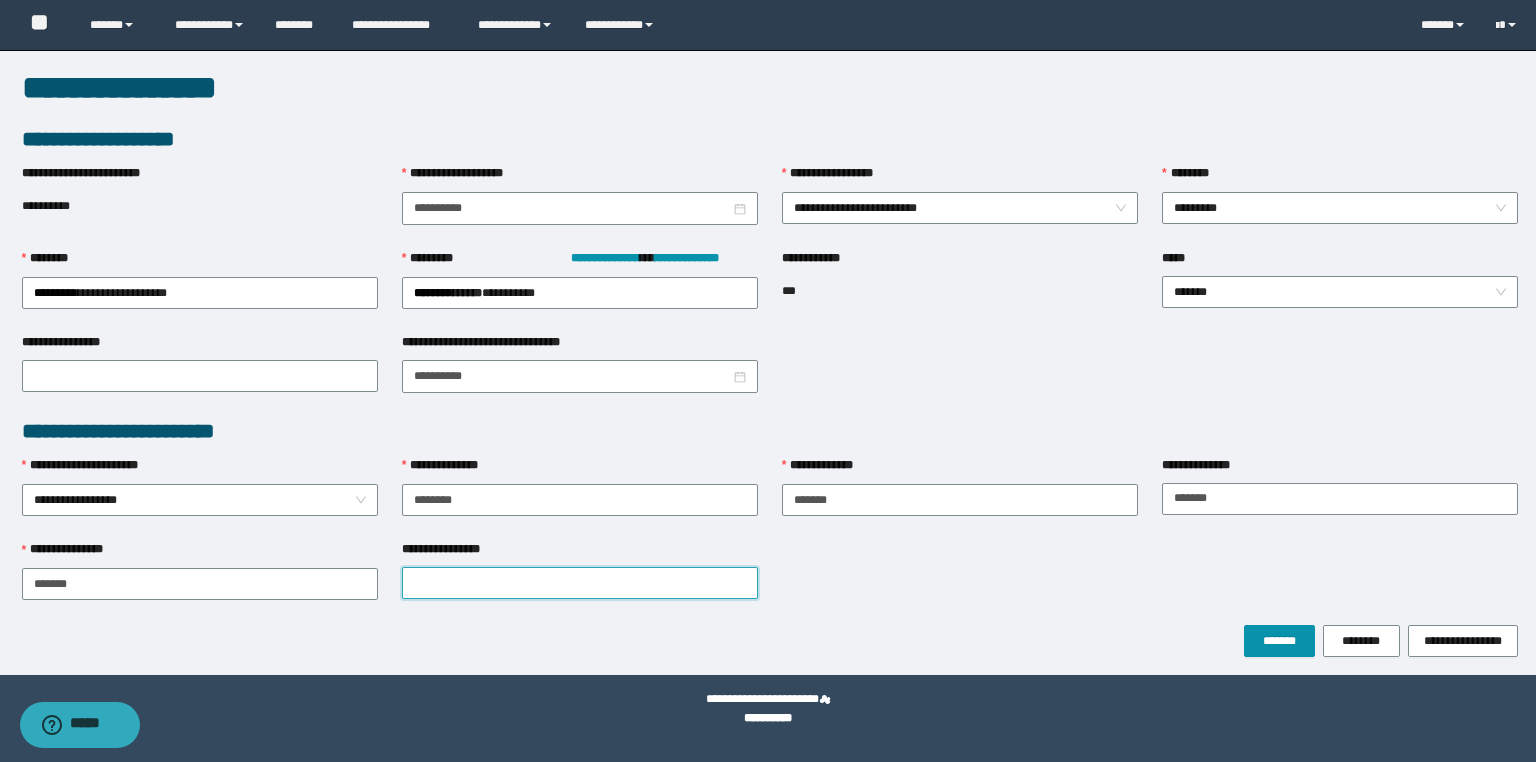 click on "**********" at bounding box center (580, 583) 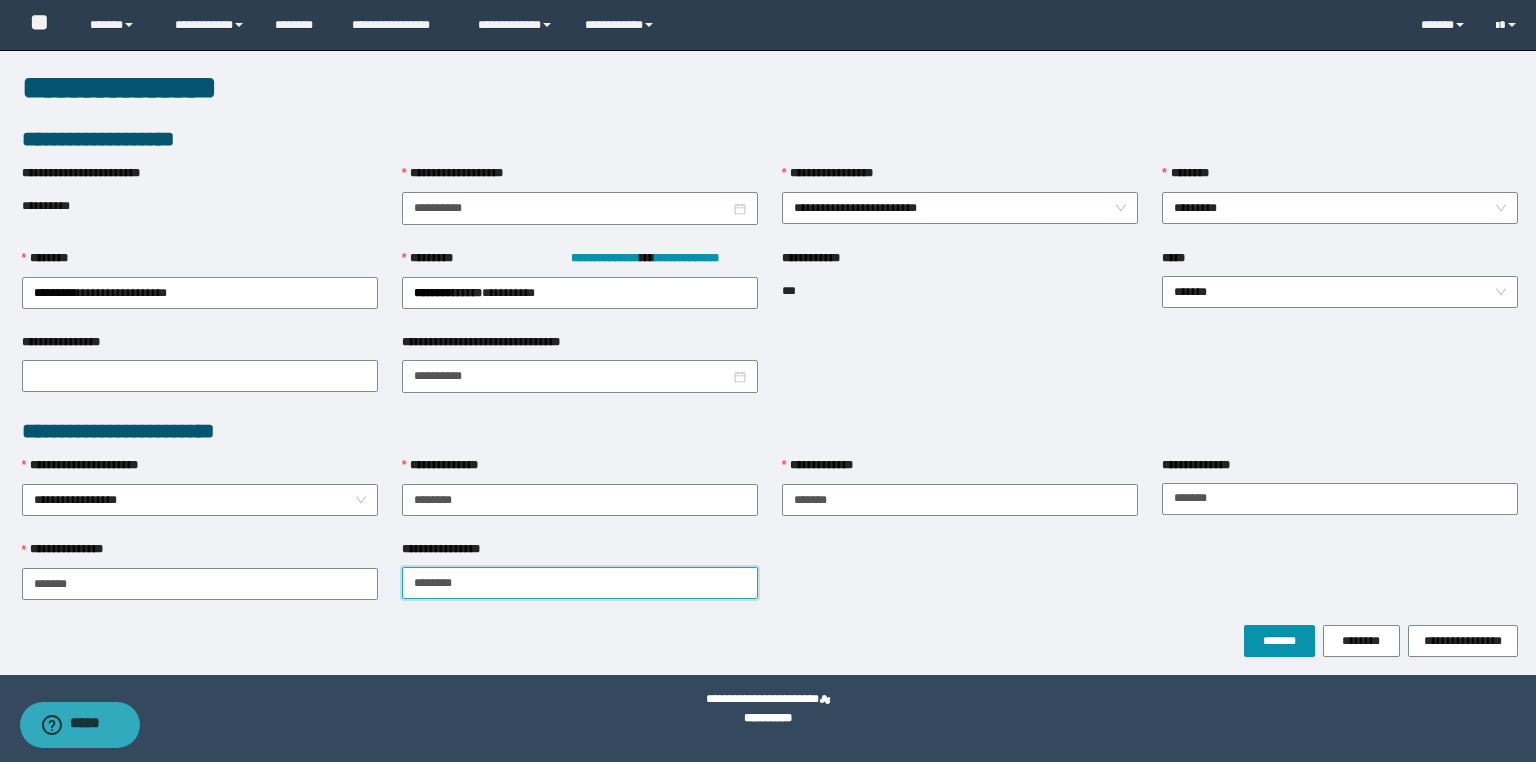 type on "********" 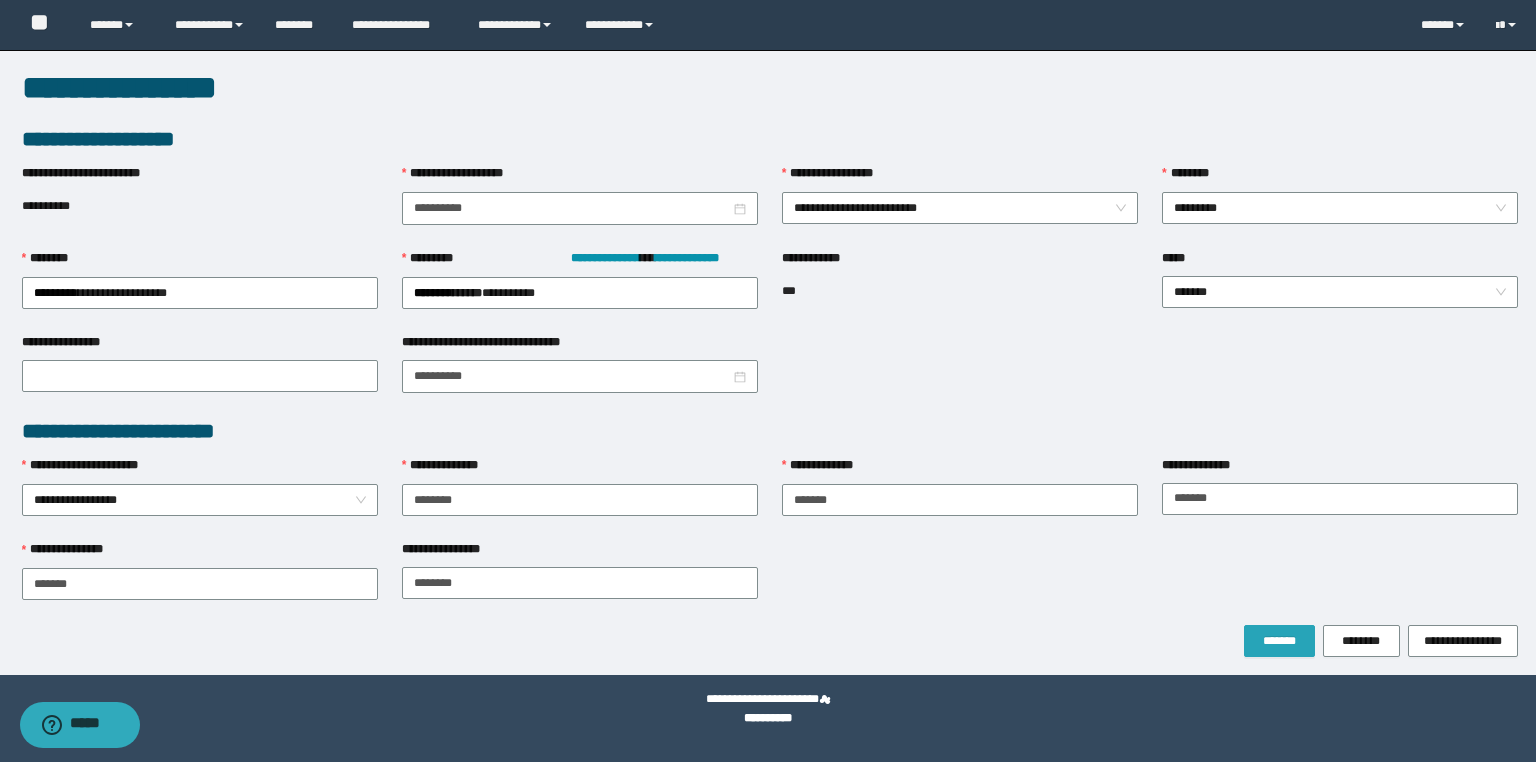 click on "*******" at bounding box center (1279, 641) 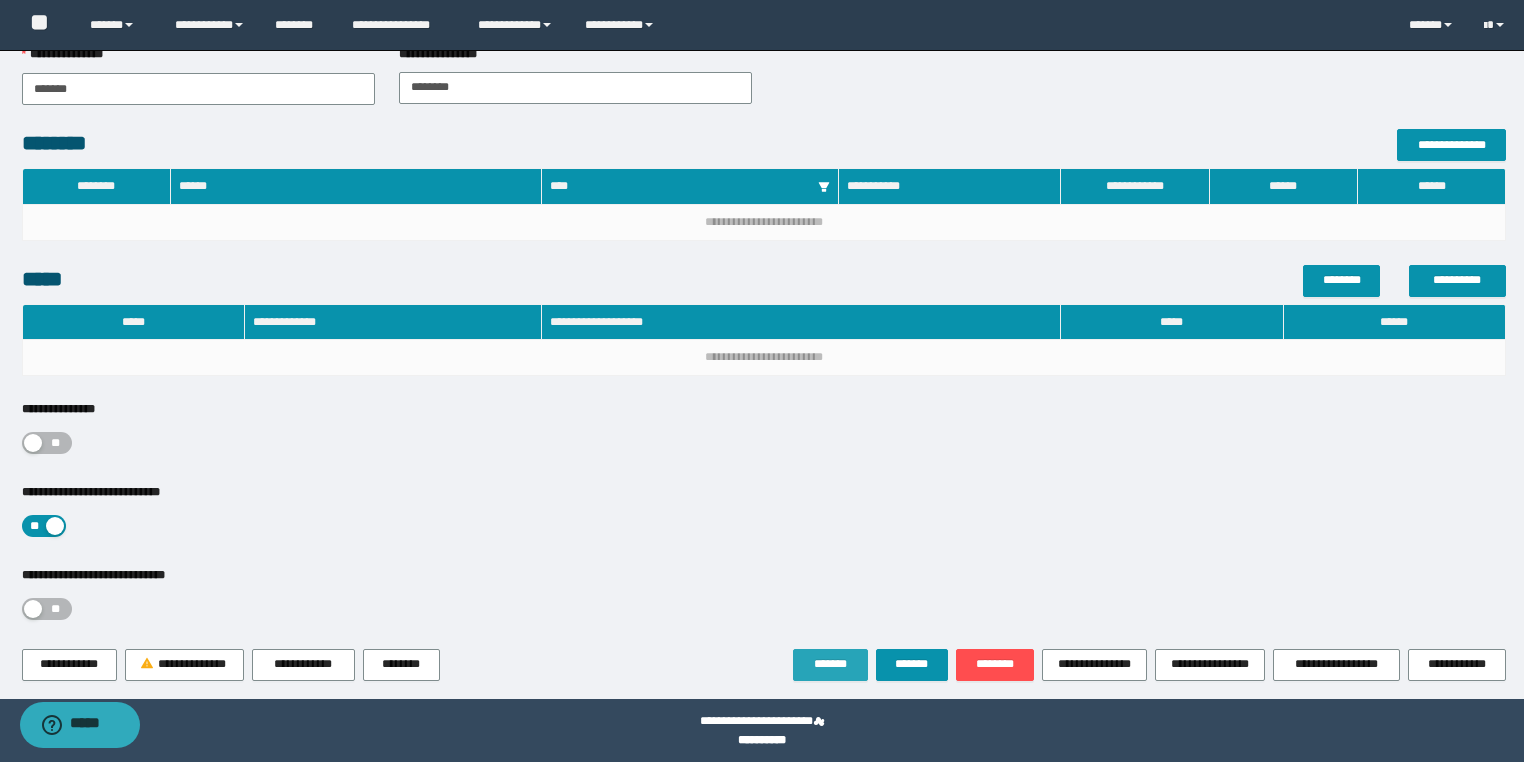 scroll, scrollTop: 555, scrollLeft: 0, axis: vertical 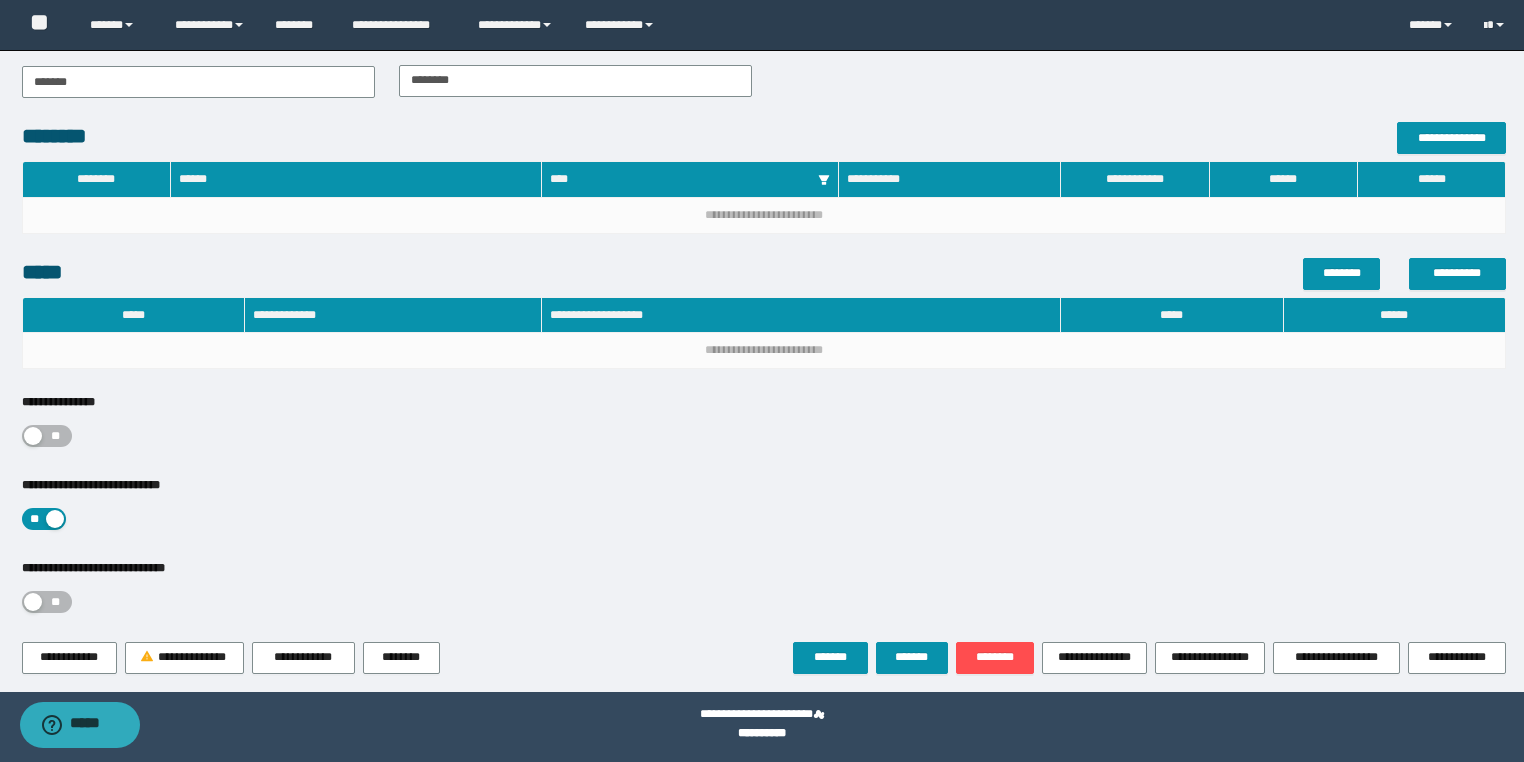 click on "**" at bounding box center [56, 436] 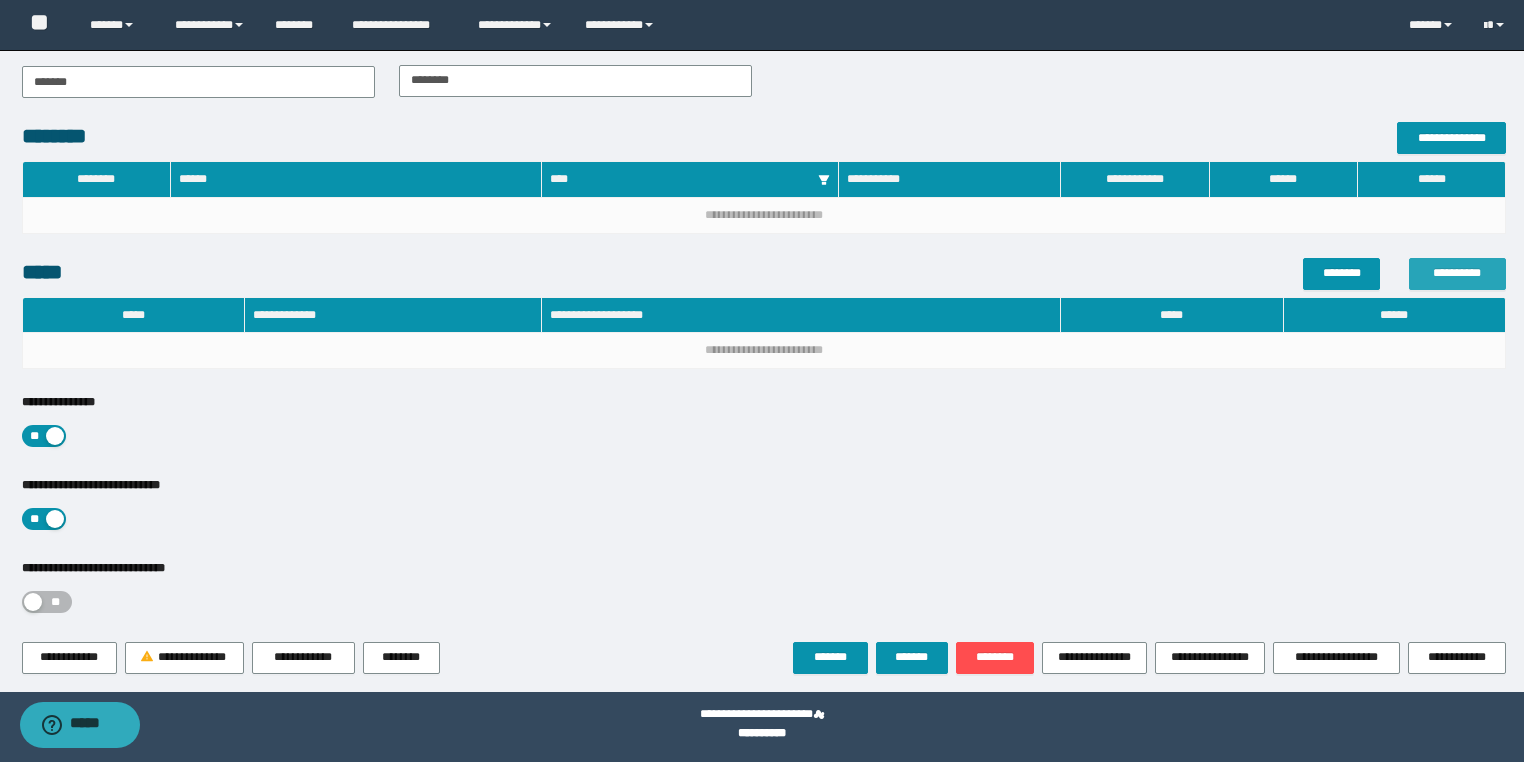 click on "**********" at bounding box center (1457, 274) 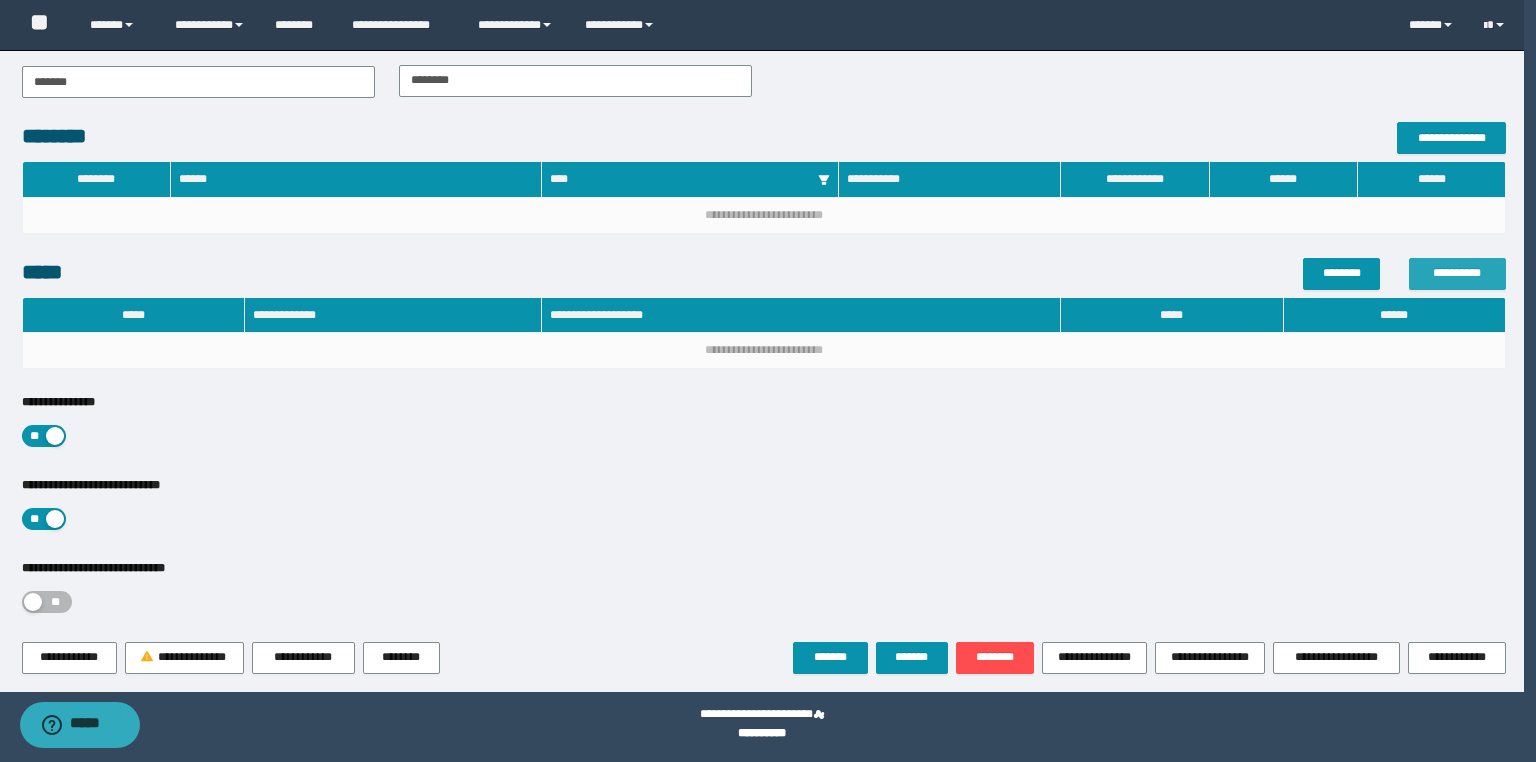type 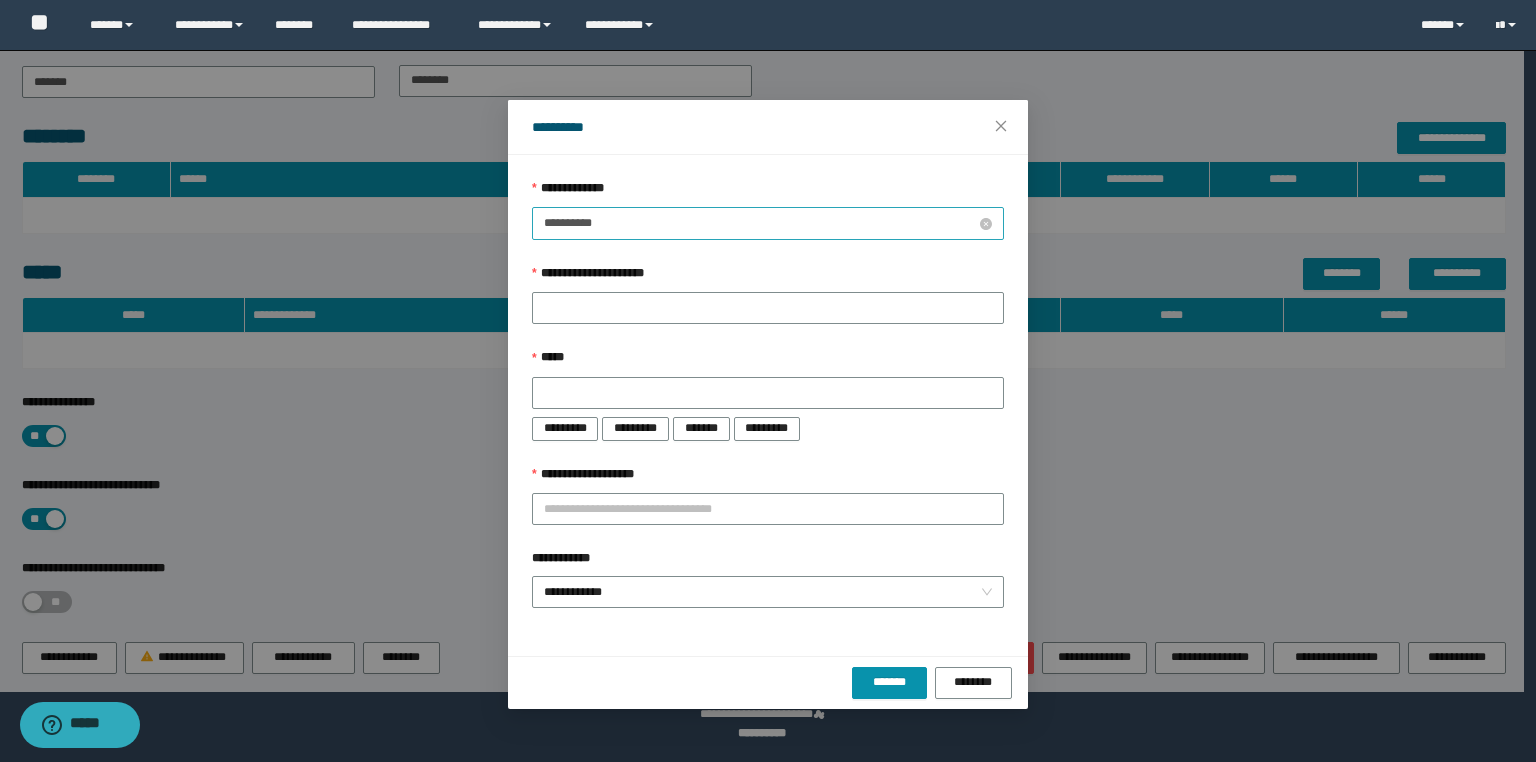click on "**********" at bounding box center (760, 223) 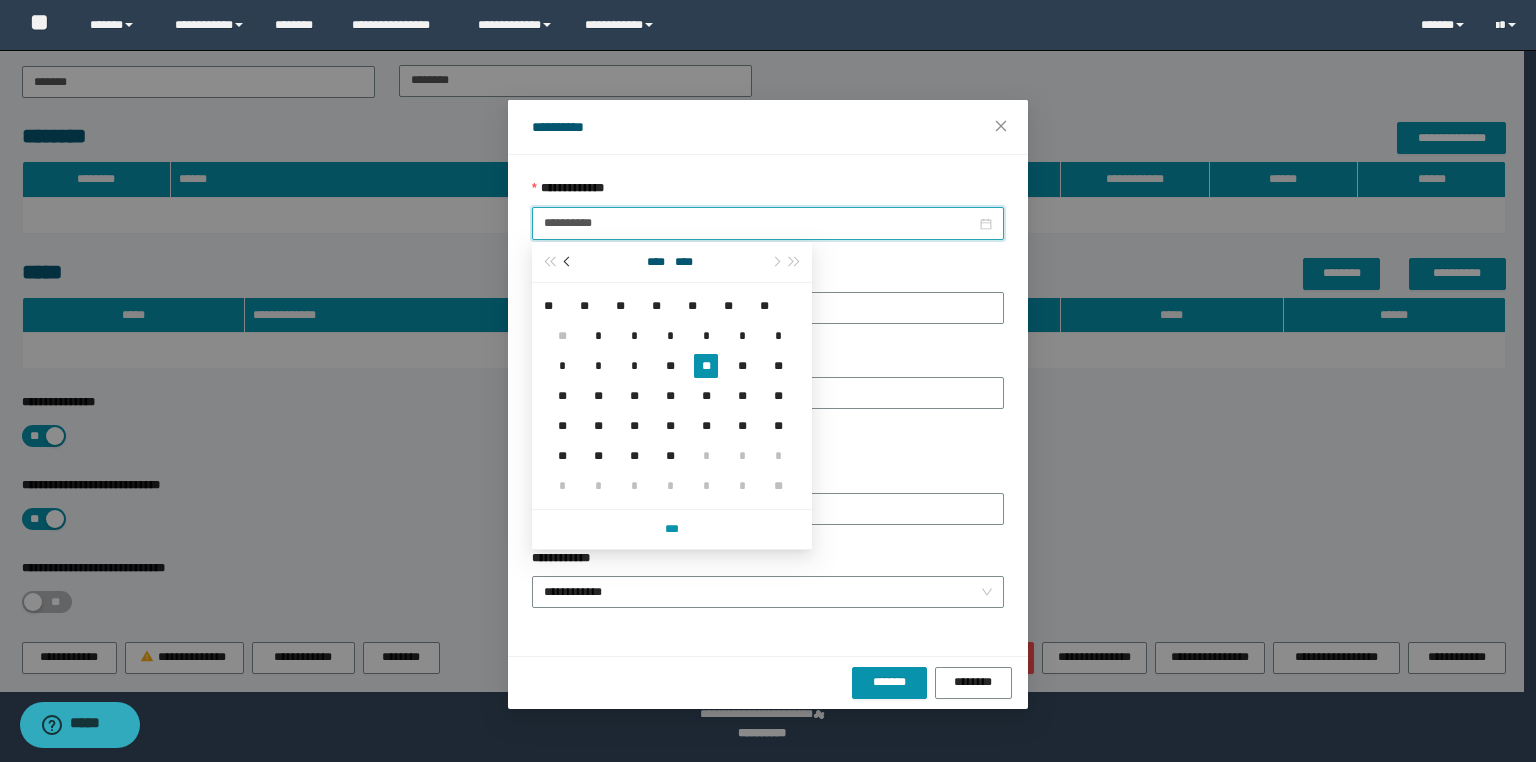 click at bounding box center [569, 261] 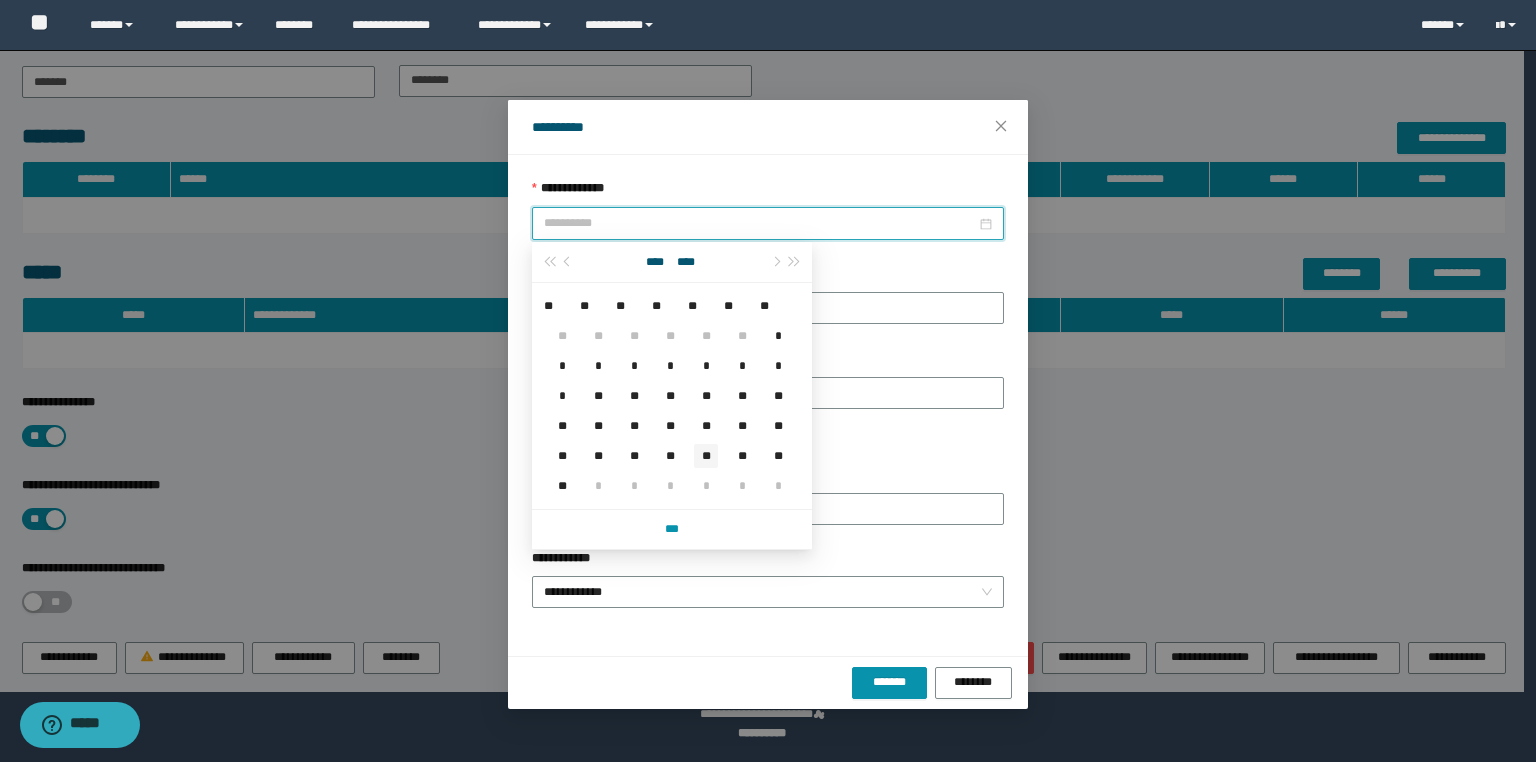 type on "**********" 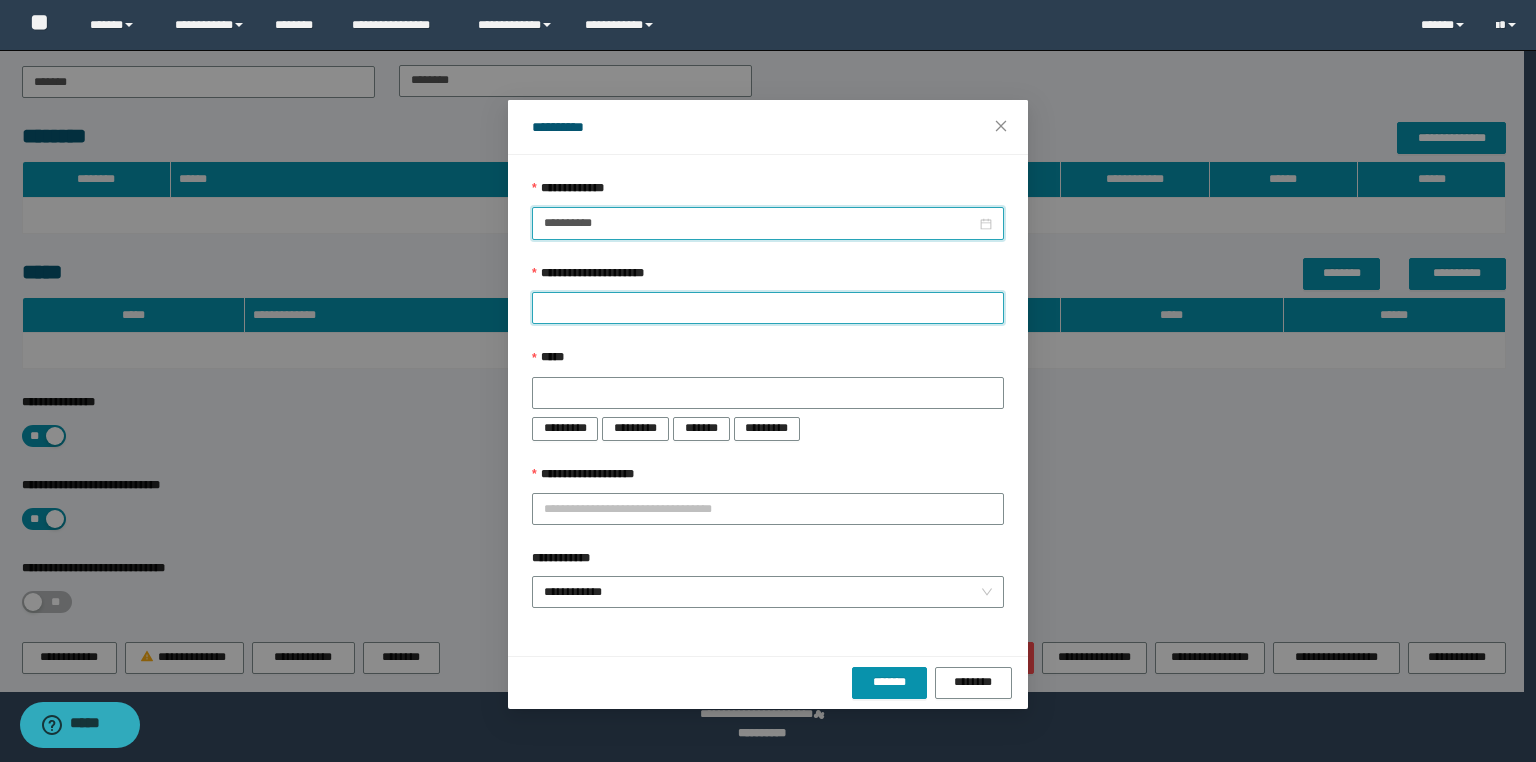 click on "**********" at bounding box center (768, 308) 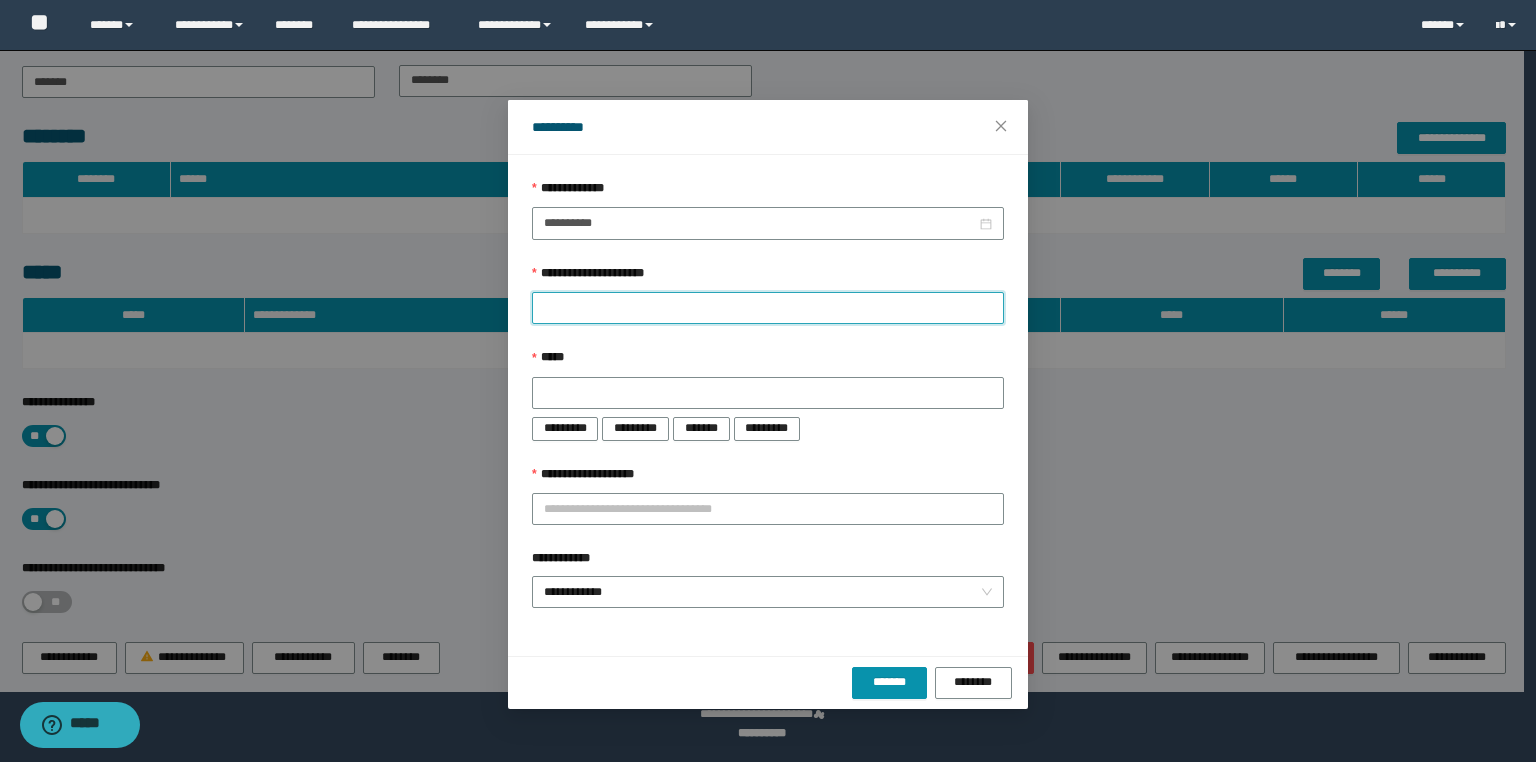 paste on "**********" 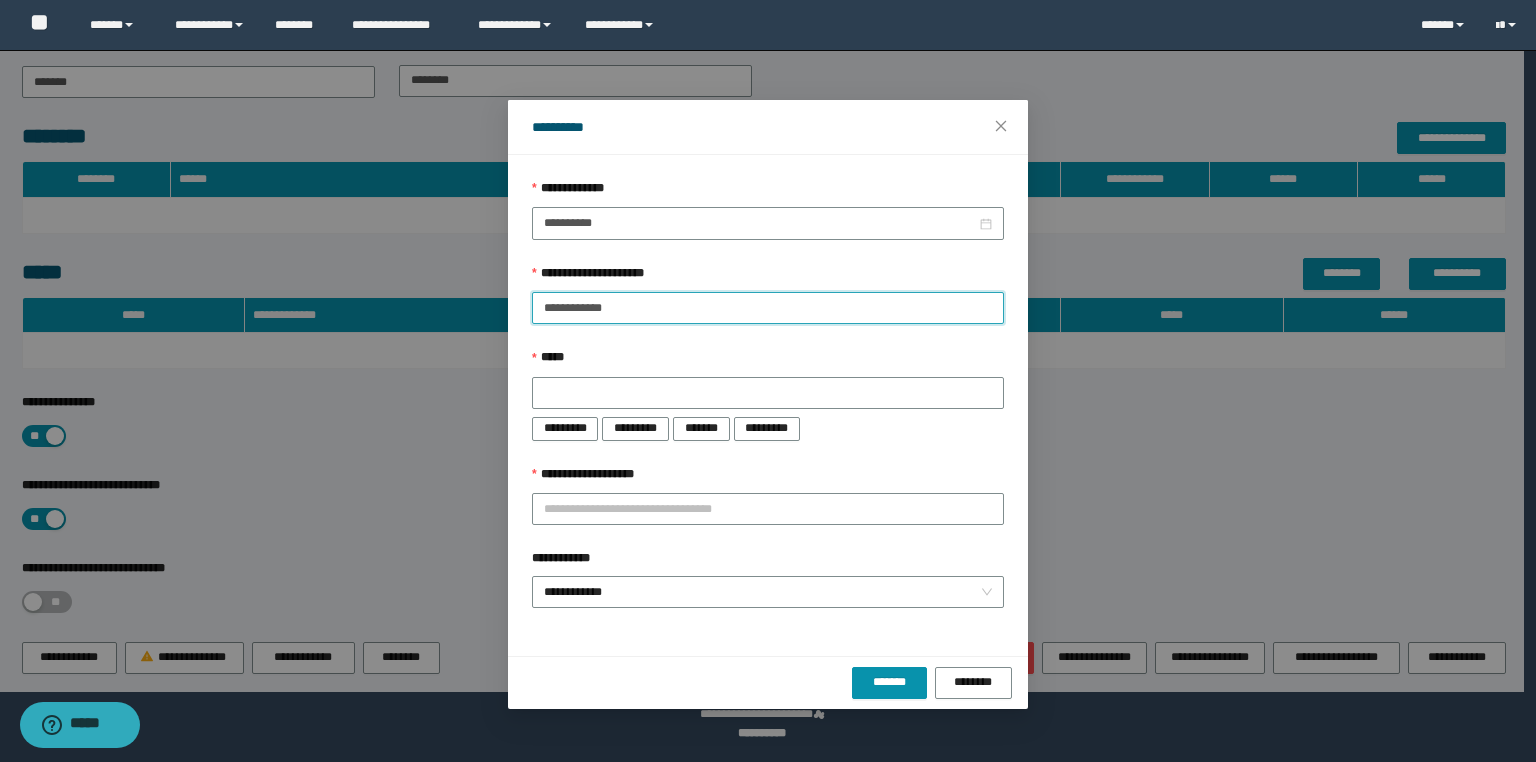 type on "**********" 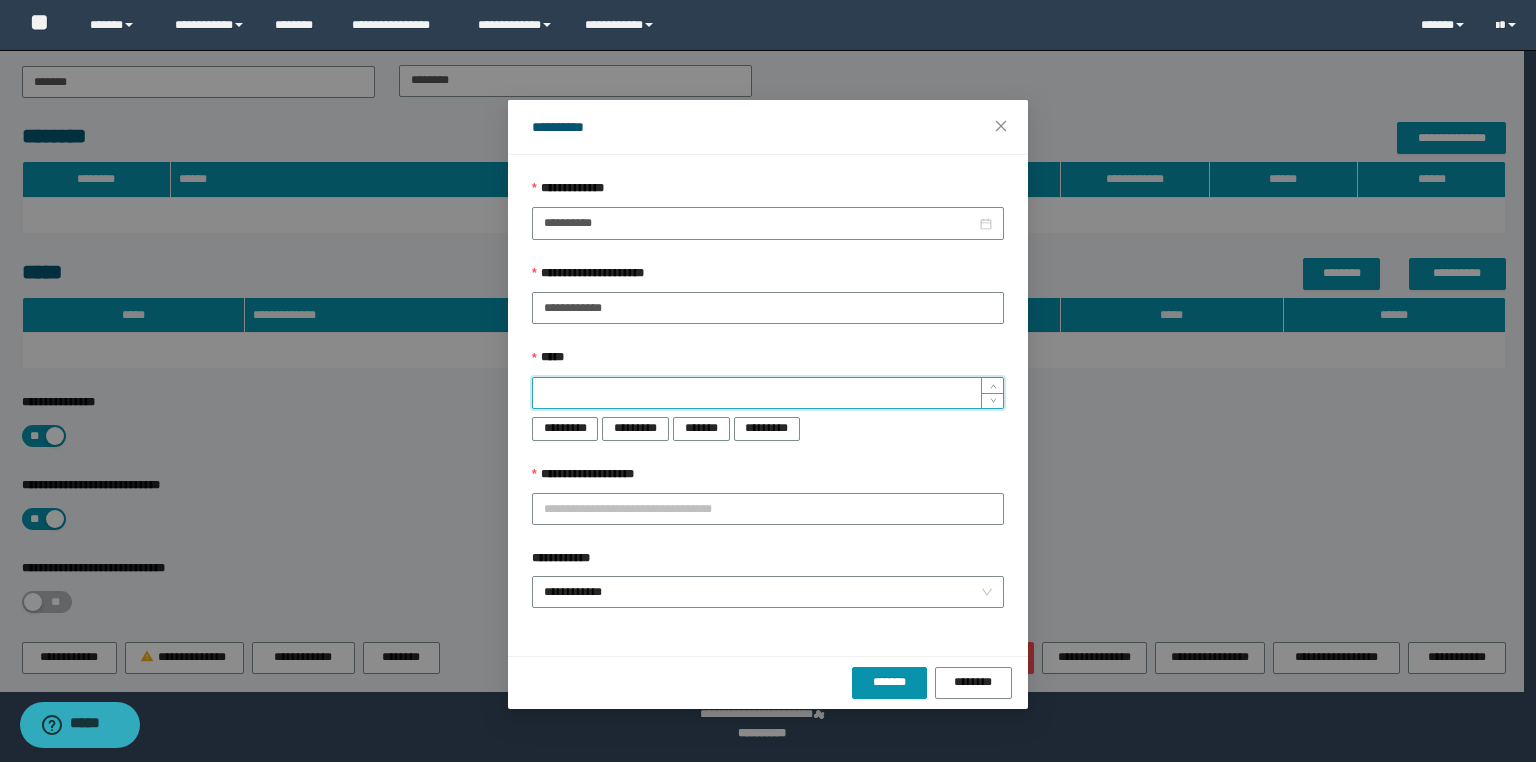 click on "**********" at bounding box center [768, 393] 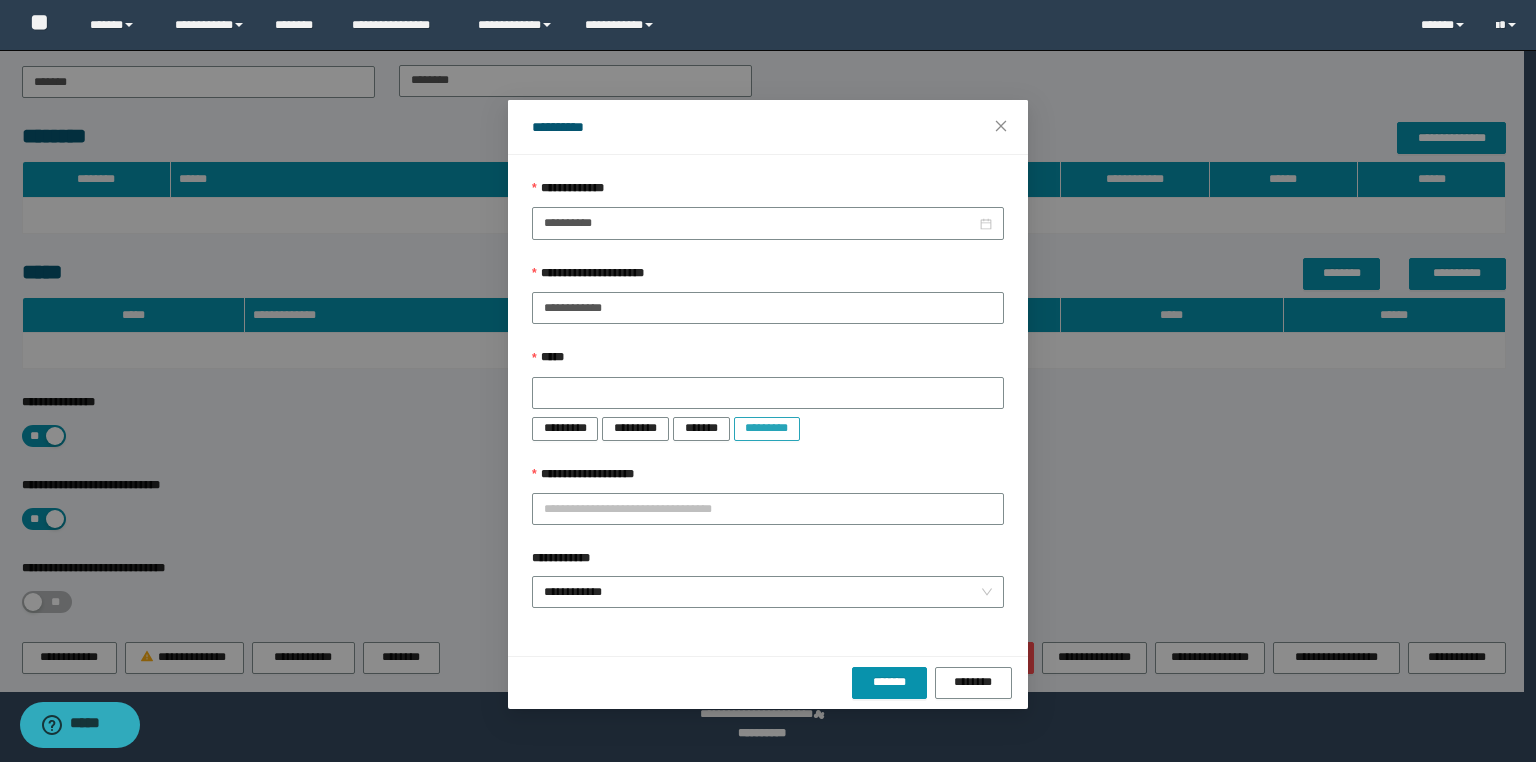 click on "*********" at bounding box center (767, 428) 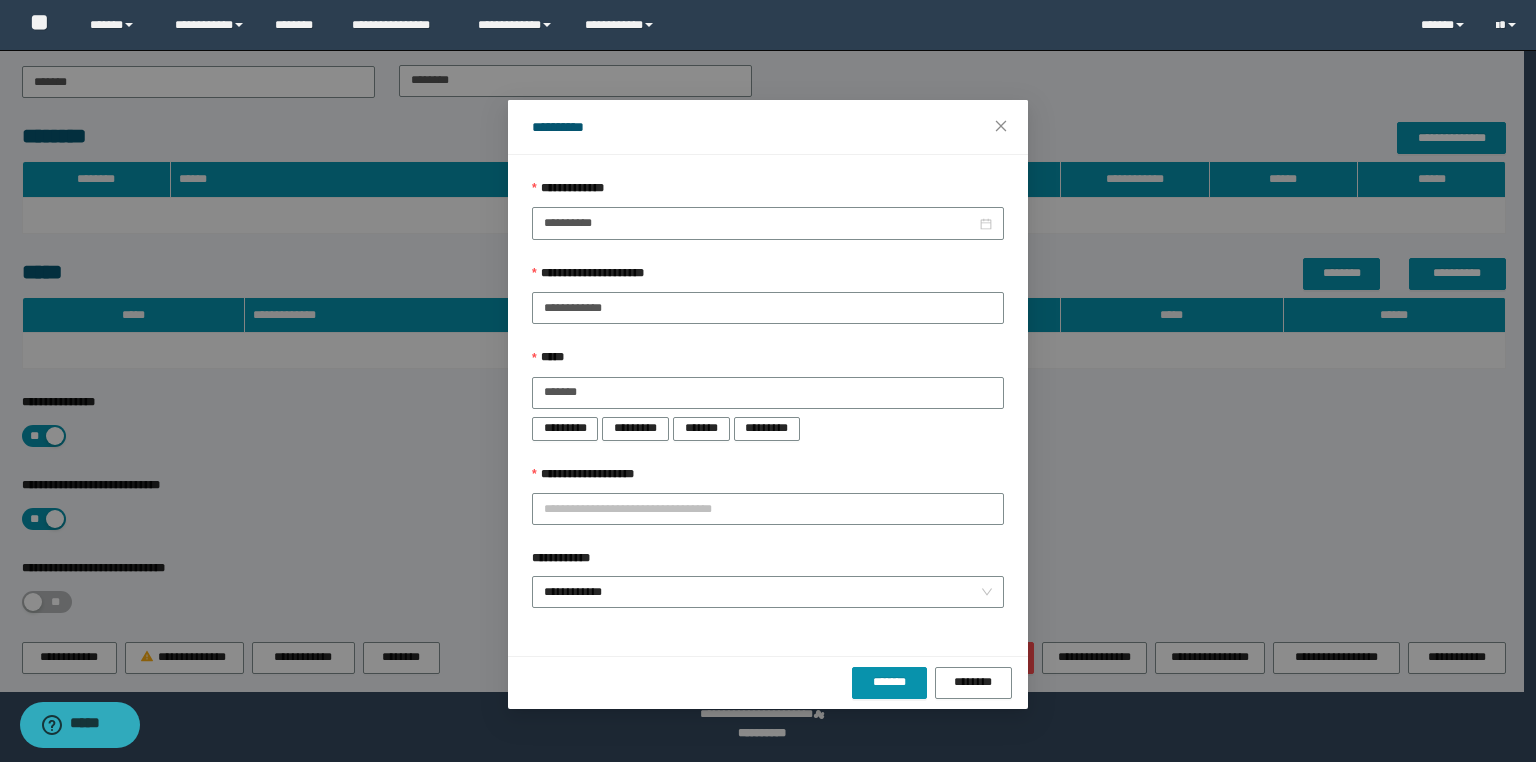 click on "**********" at bounding box center [768, 393] 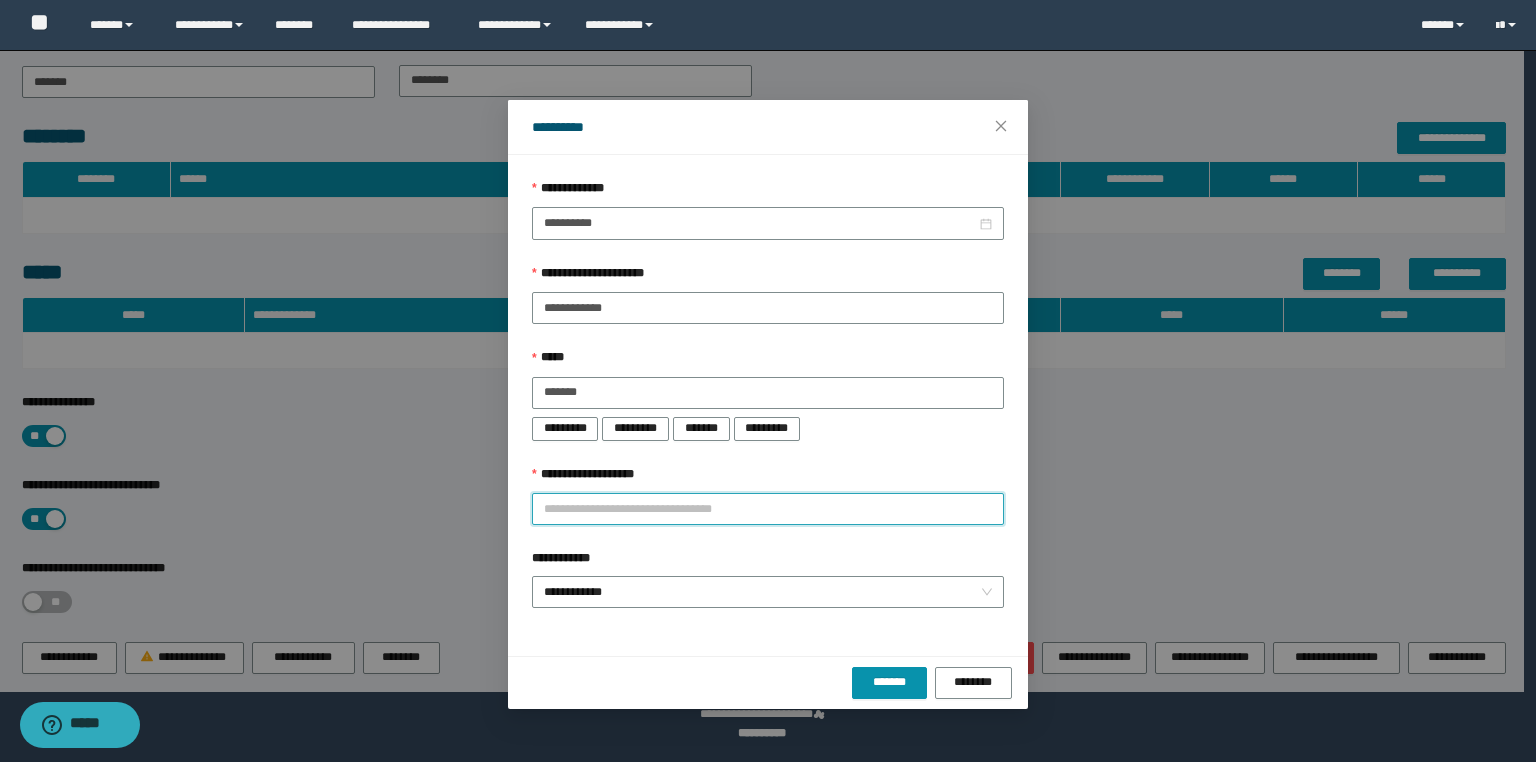 click on "**********" at bounding box center [768, 509] 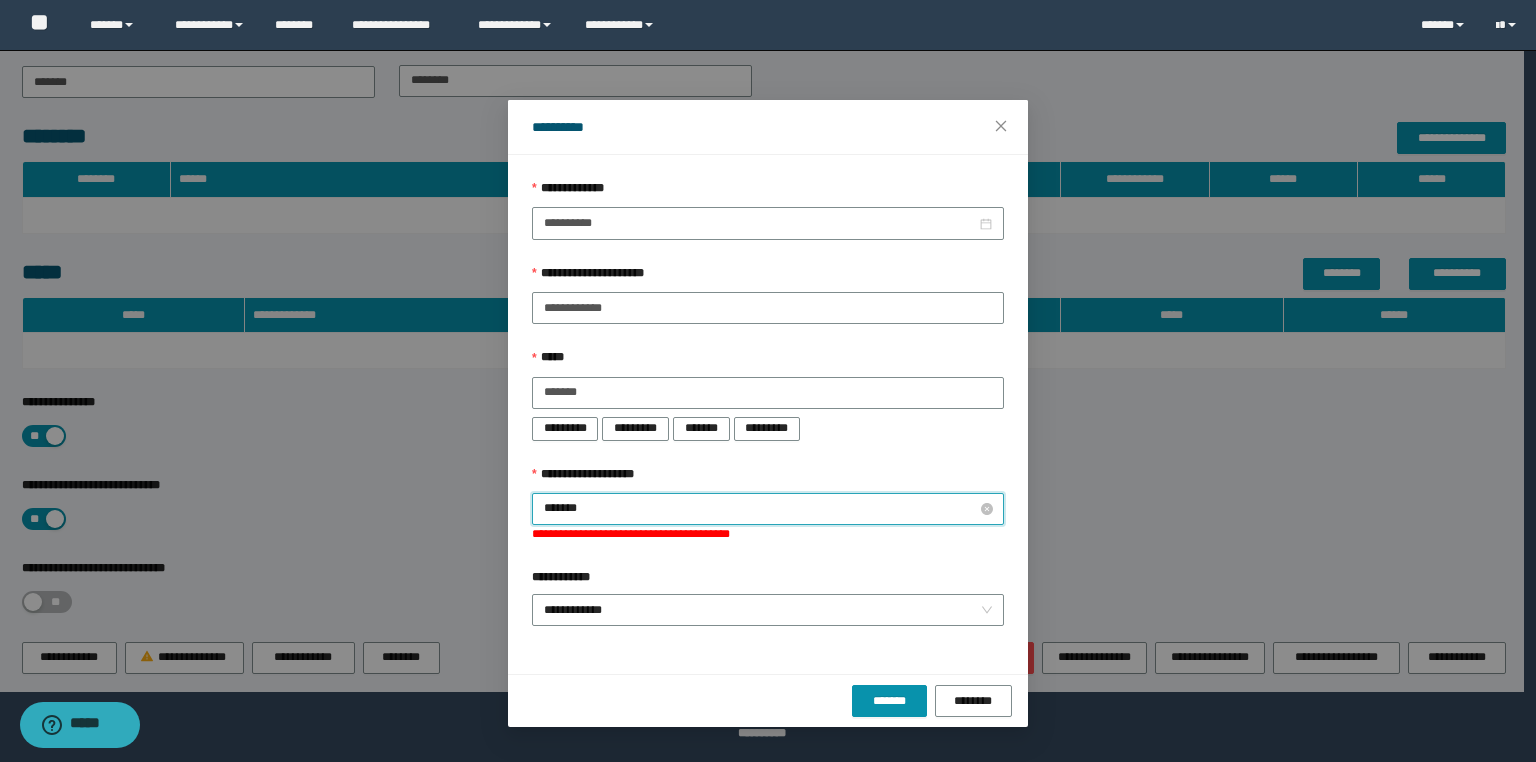 type on "********" 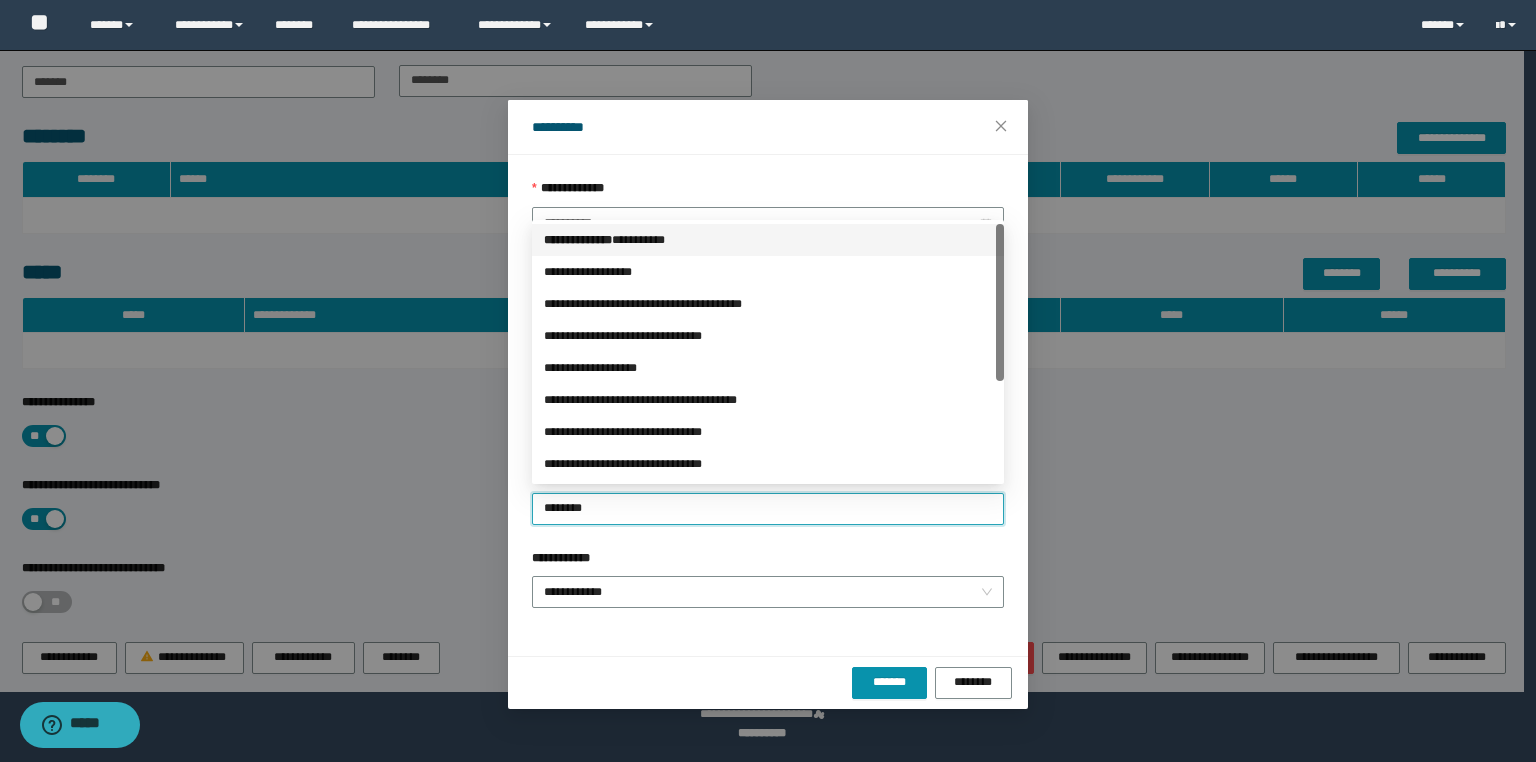 click on "*** *   ********* * ********" at bounding box center (768, 240) 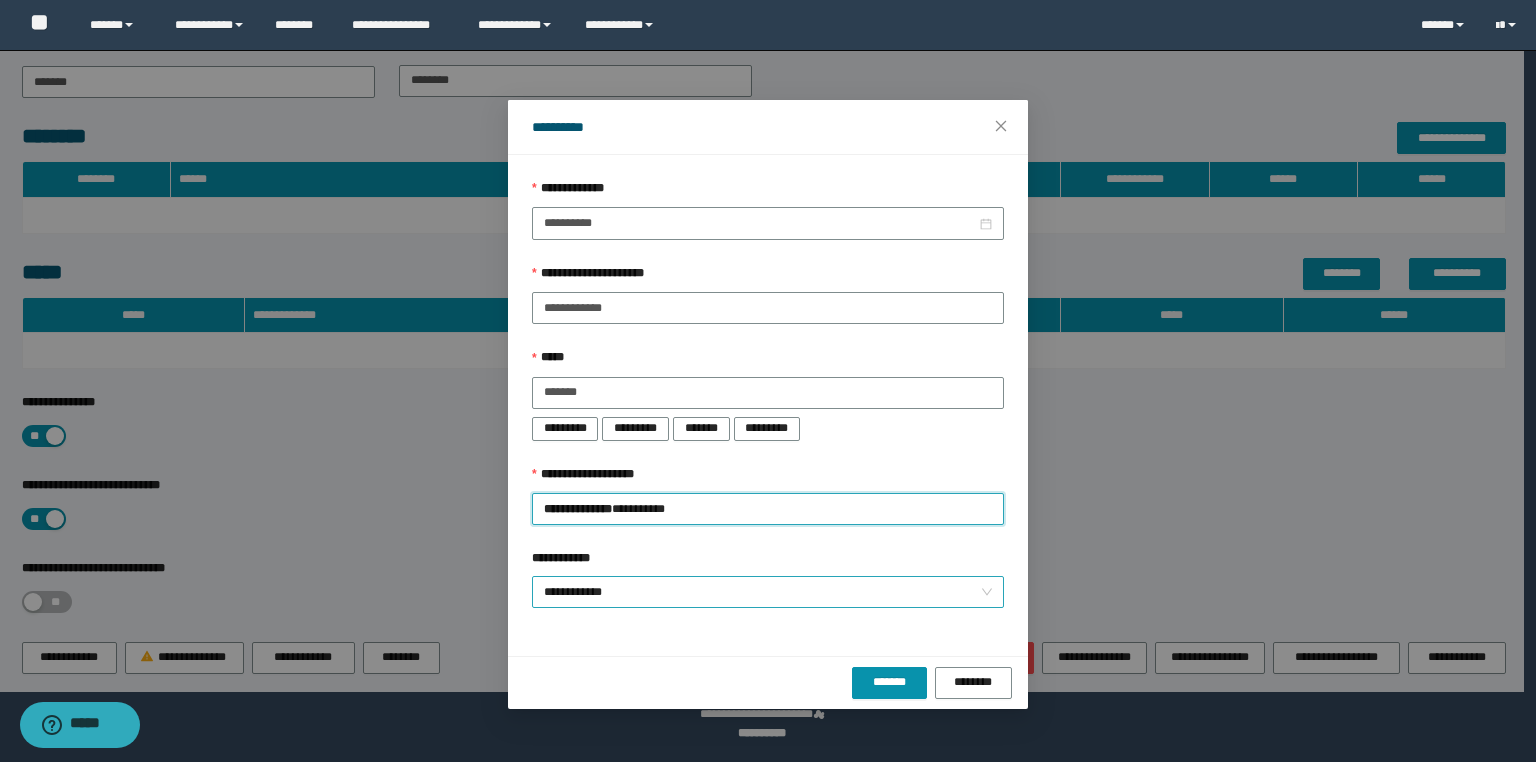 click on "**********" at bounding box center (768, 592) 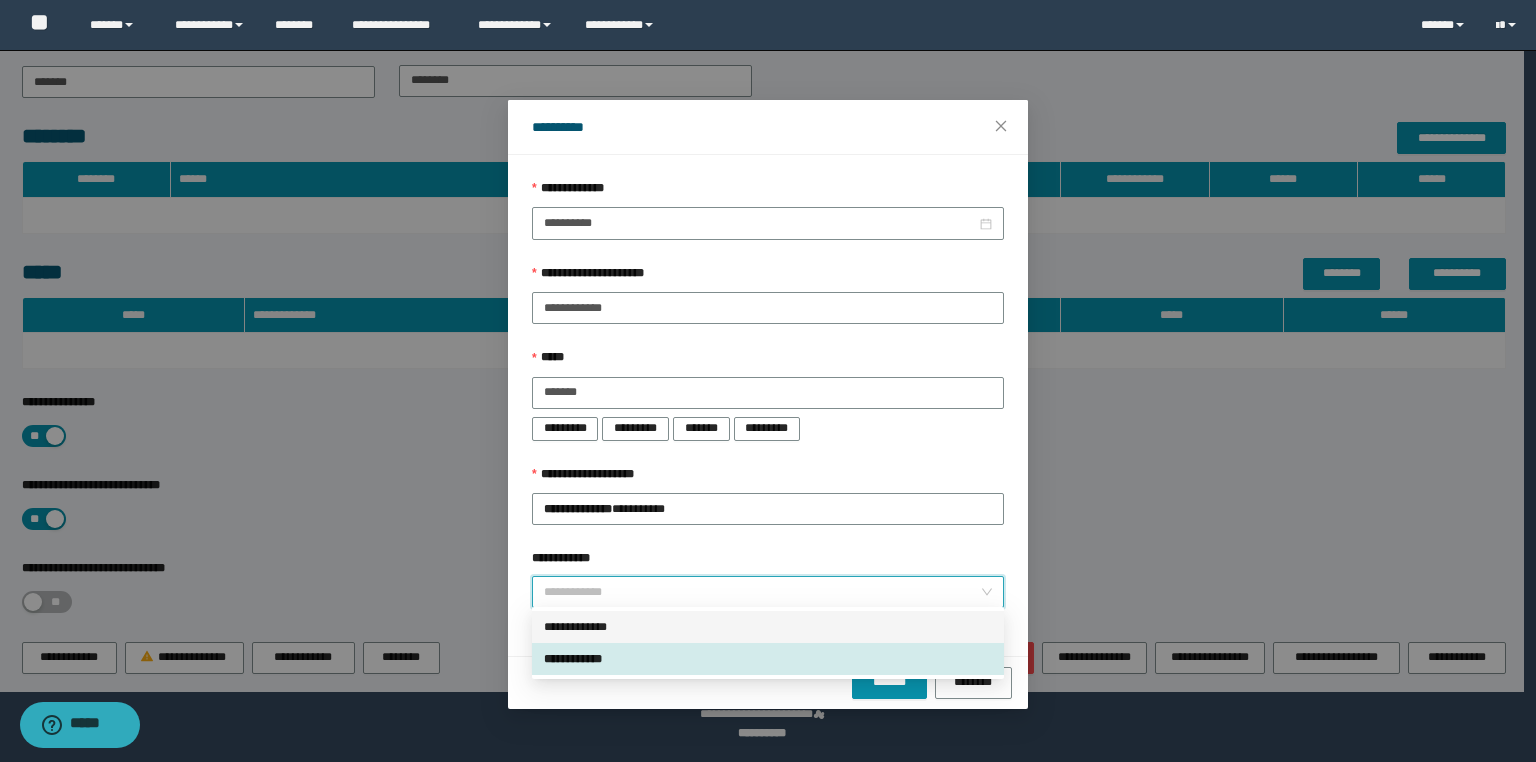 click on "**********" at bounding box center (768, 627) 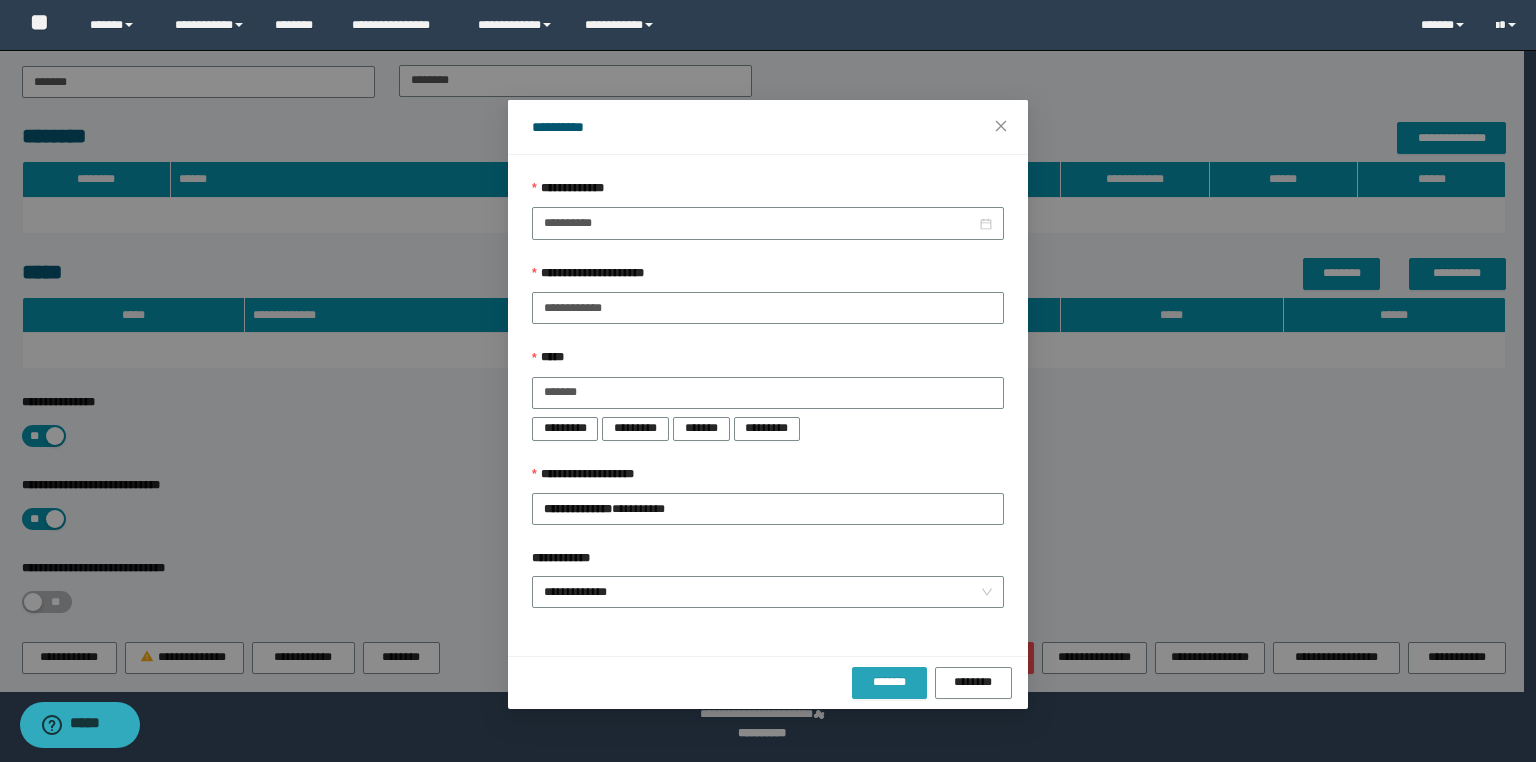 click on "*******" at bounding box center (889, 682) 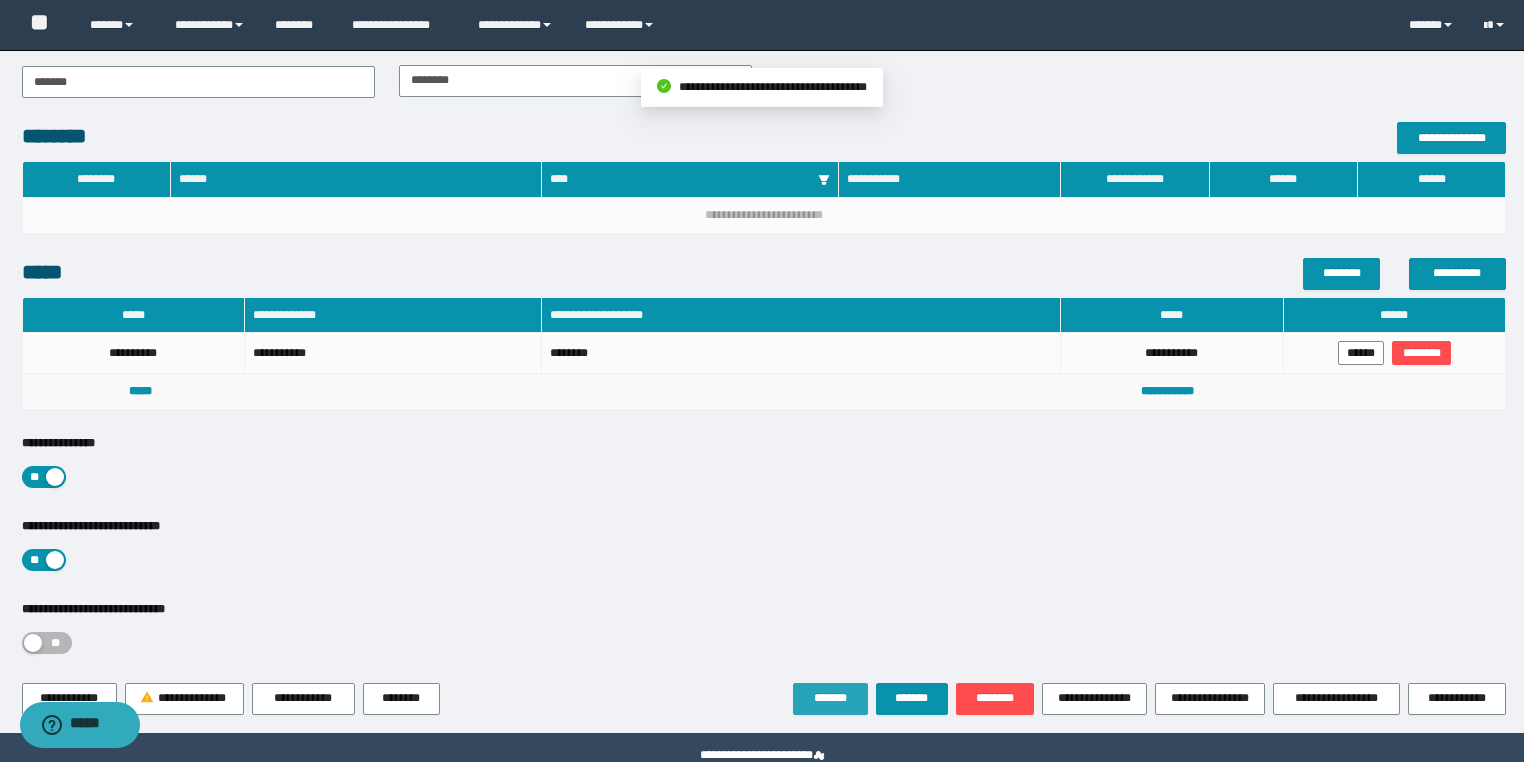 click on "*******" at bounding box center (830, 698) 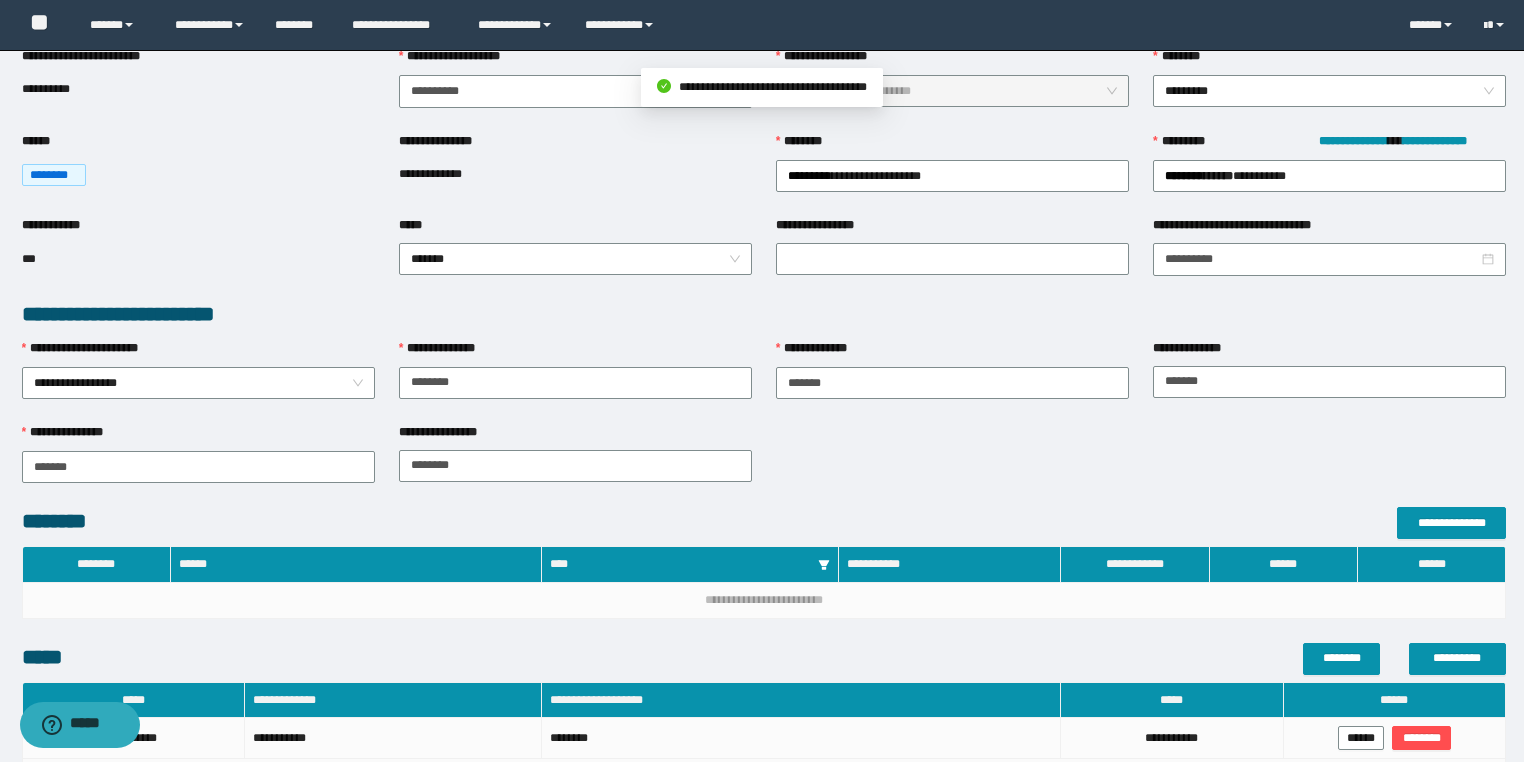 scroll, scrollTop: 0, scrollLeft: 0, axis: both 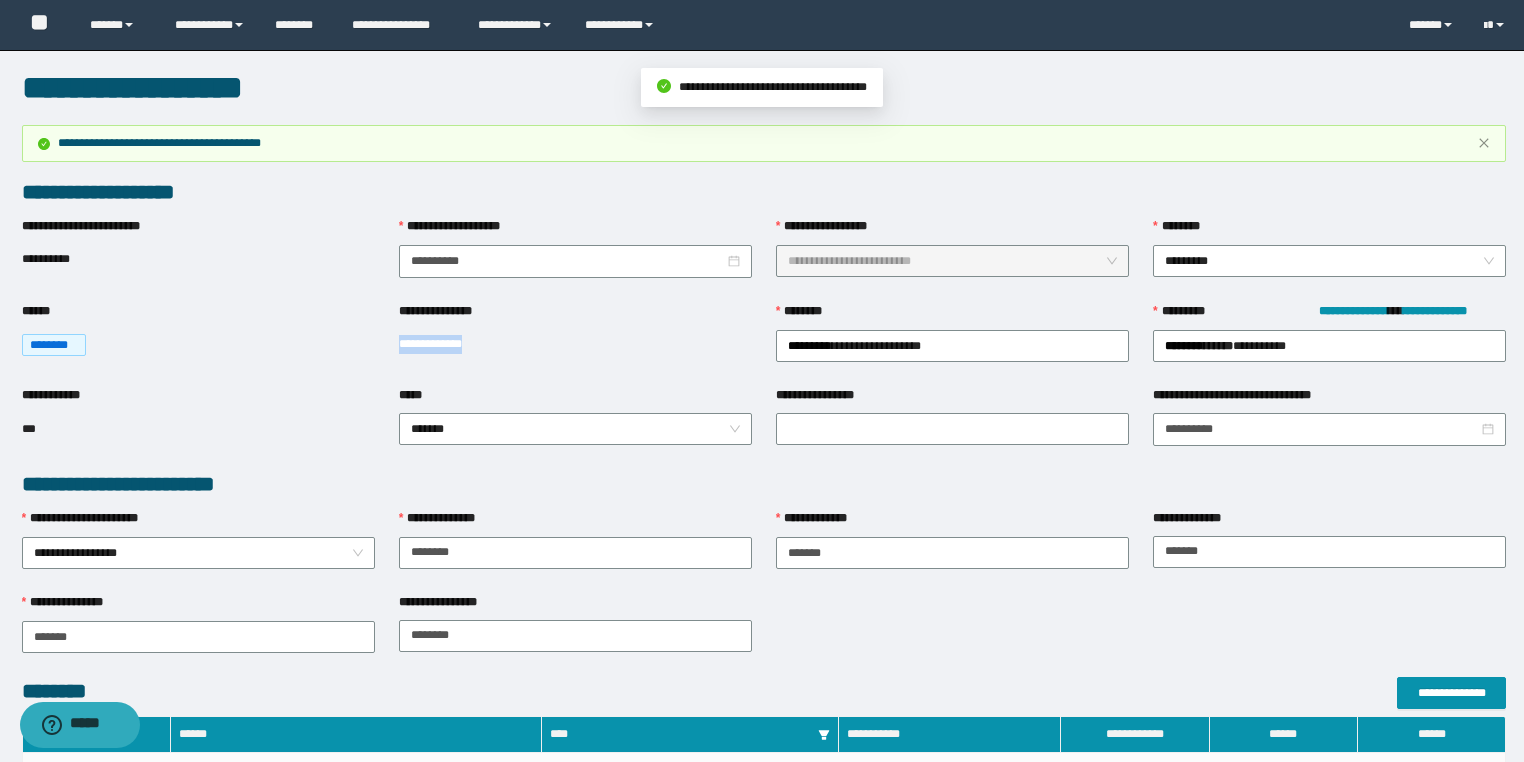 drag, startPoint x: 492, startPoint y: 347, endPoint x: 396, endPoint y: 350, distance: 96.04687 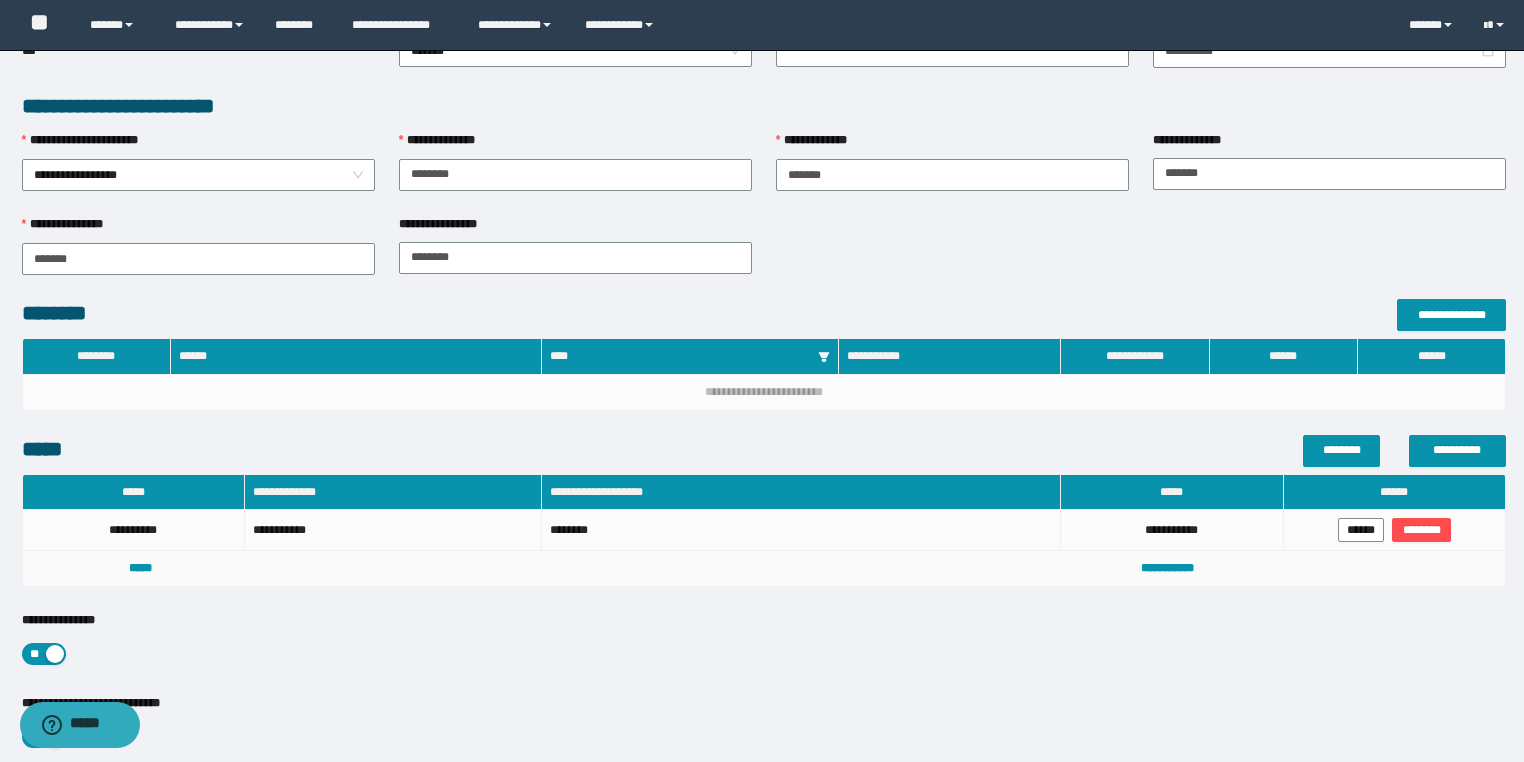 scroll, scrollTop: 560, scrollLeft: 0, axis: vertical 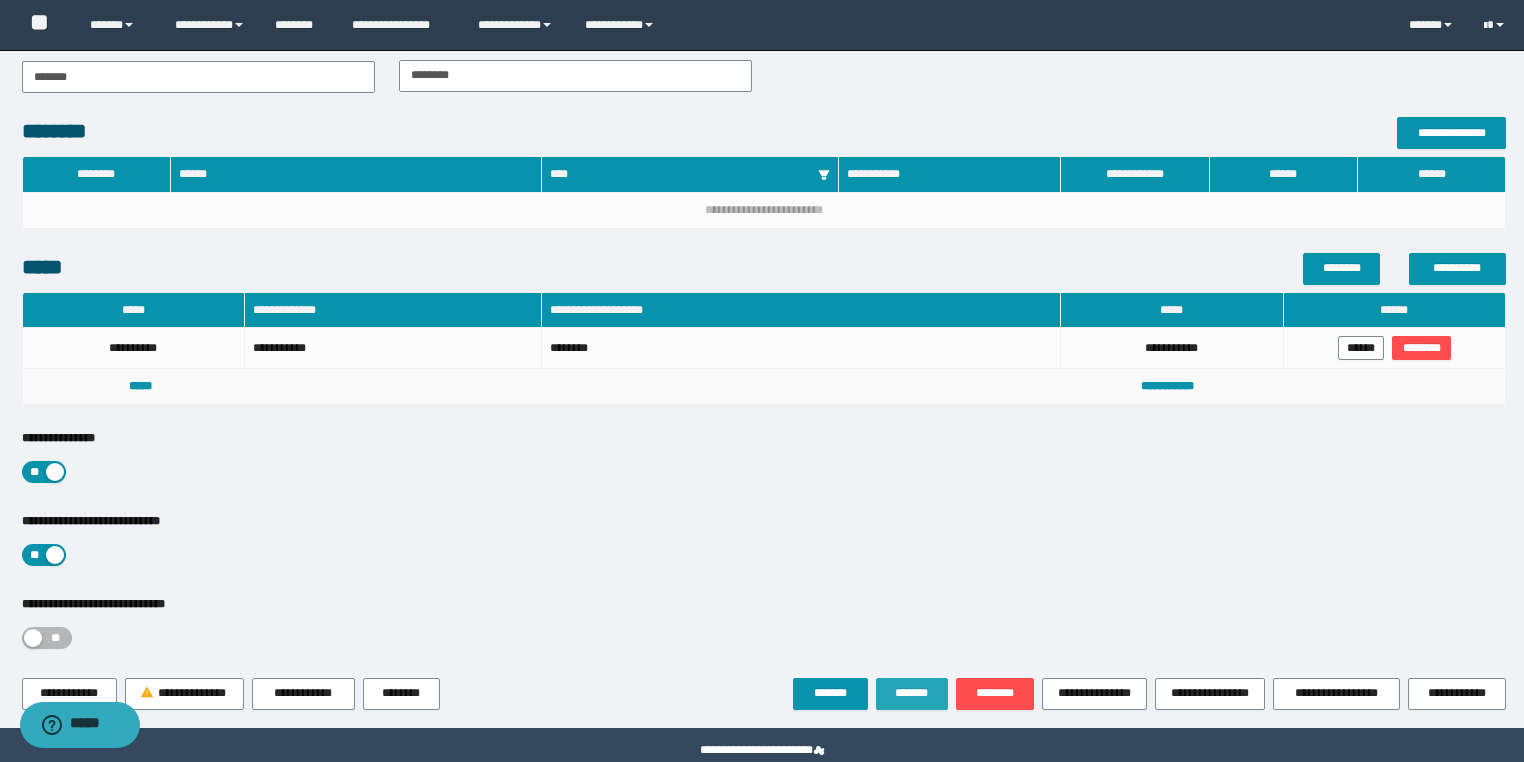 click on "*******" at bounding box center (912, 693) 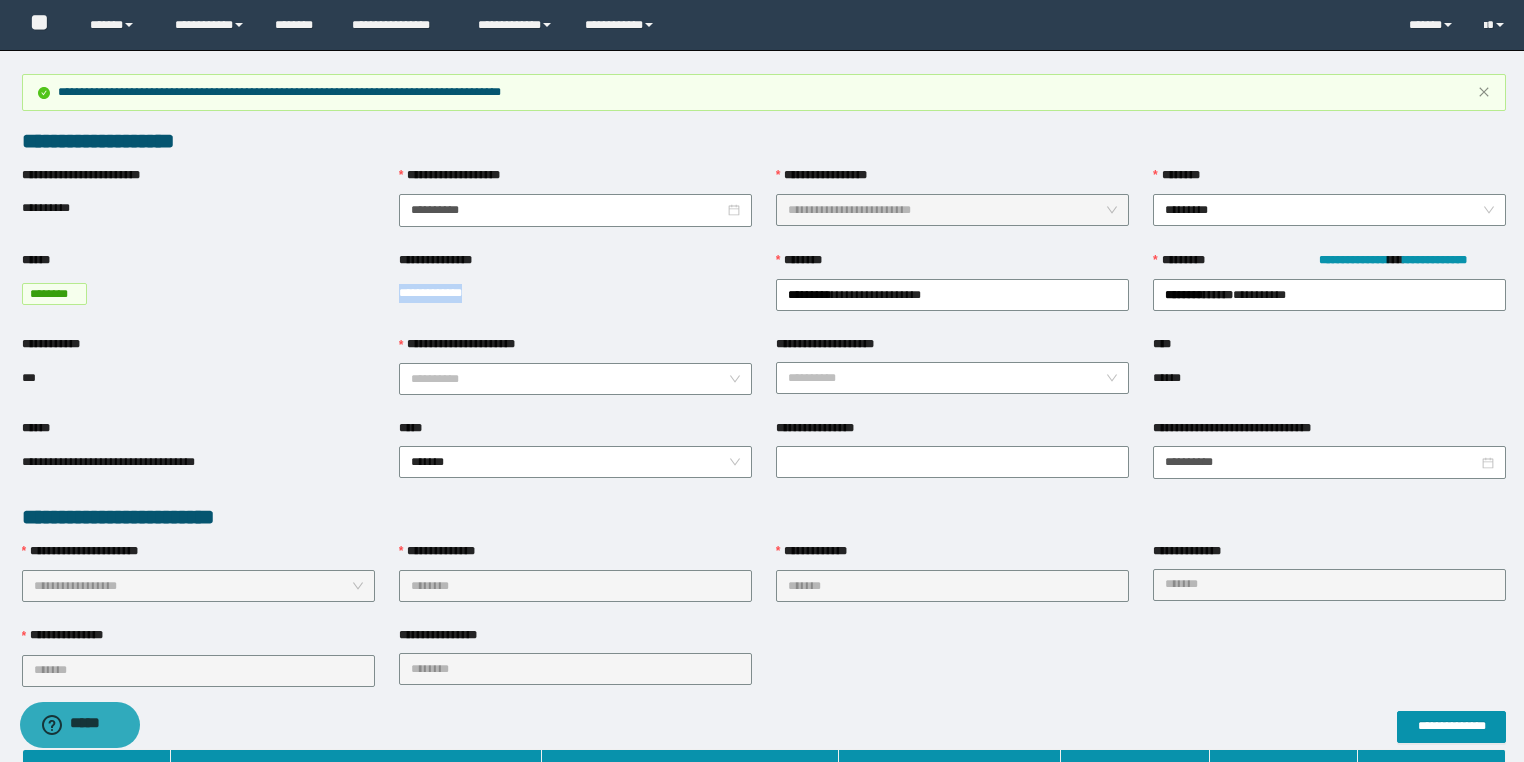 scroll, scrollTop: 0, scrollLeft: 0, axis: both 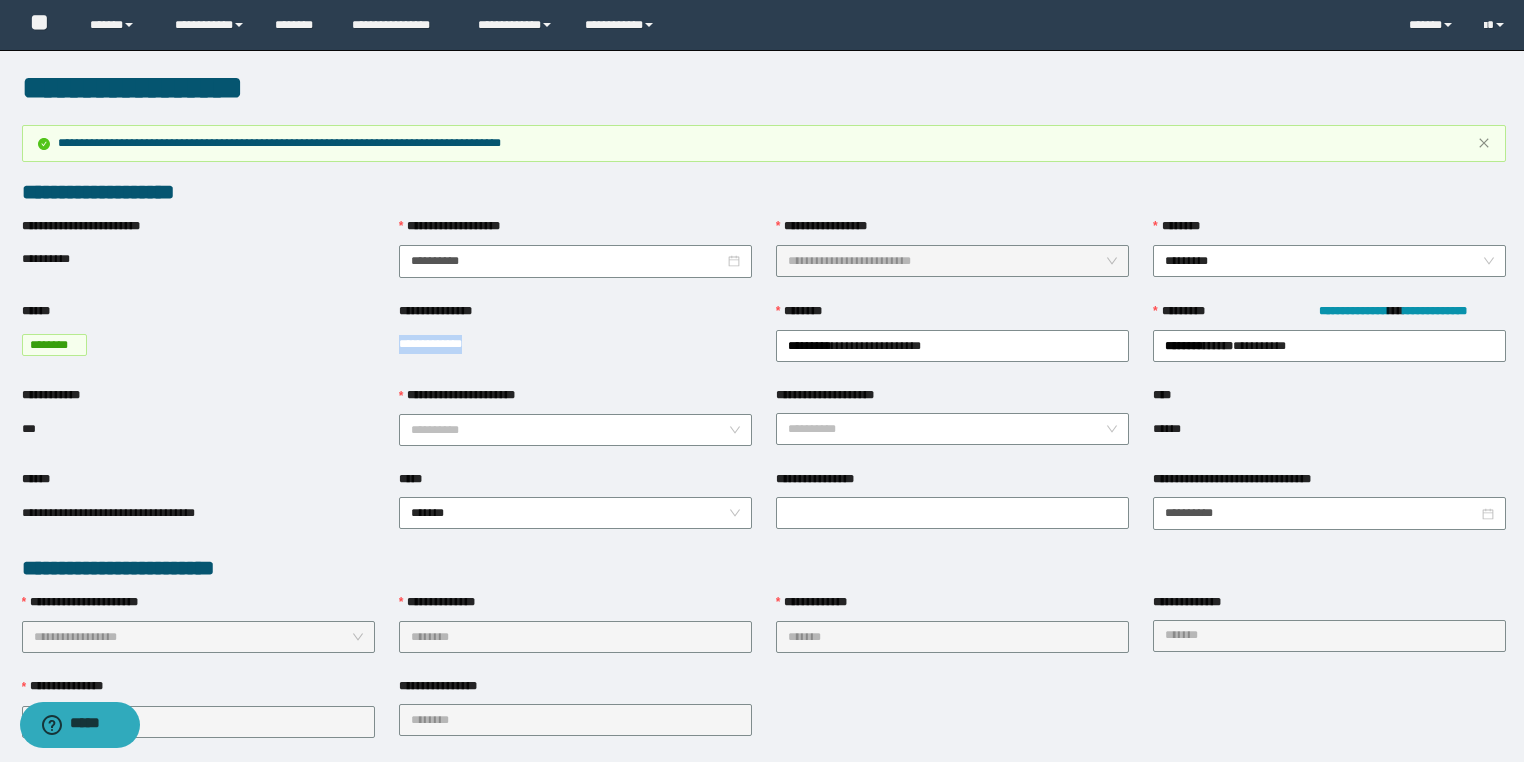 copy on "**********" 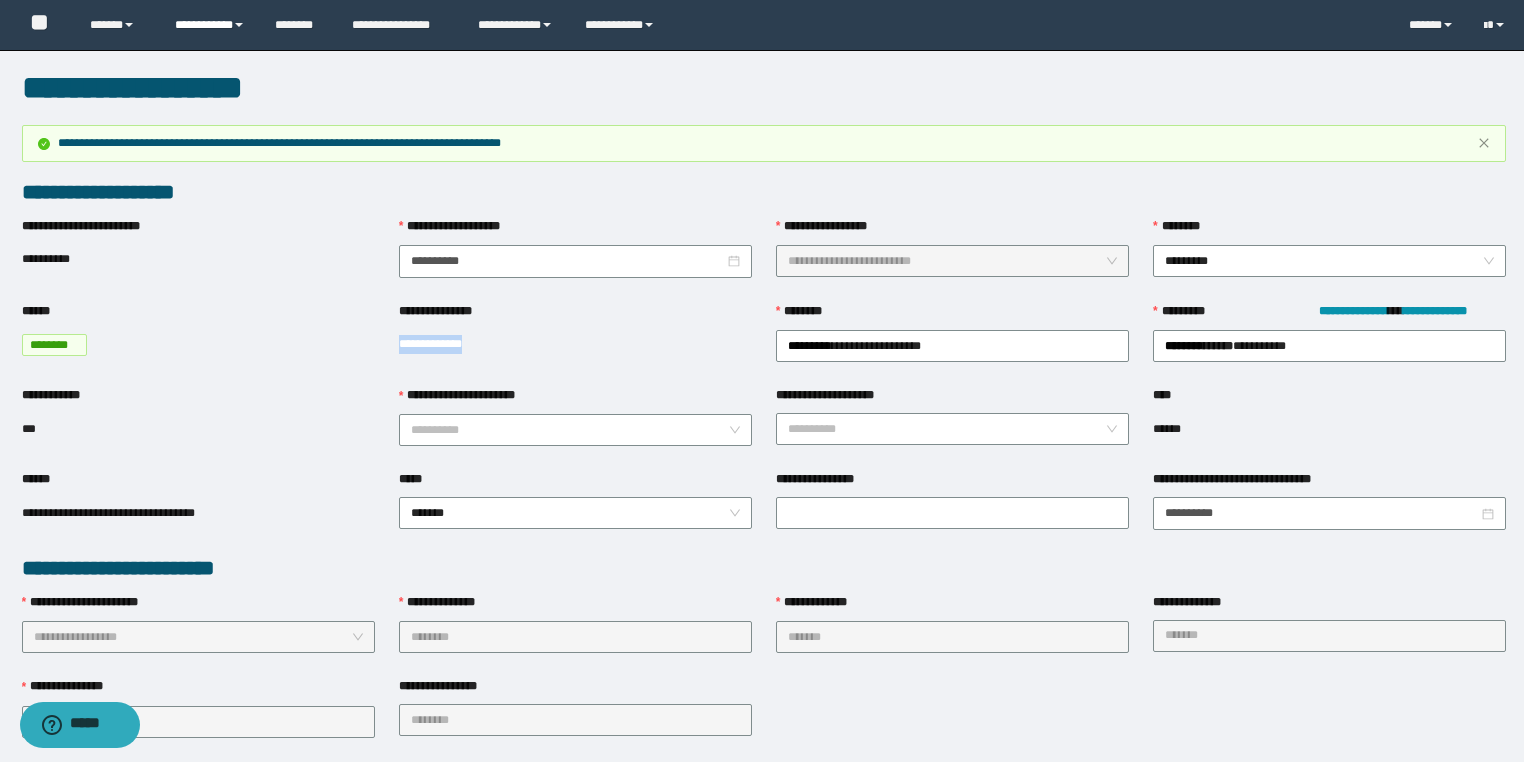 click on "**********" at bounding box center (210, 25) 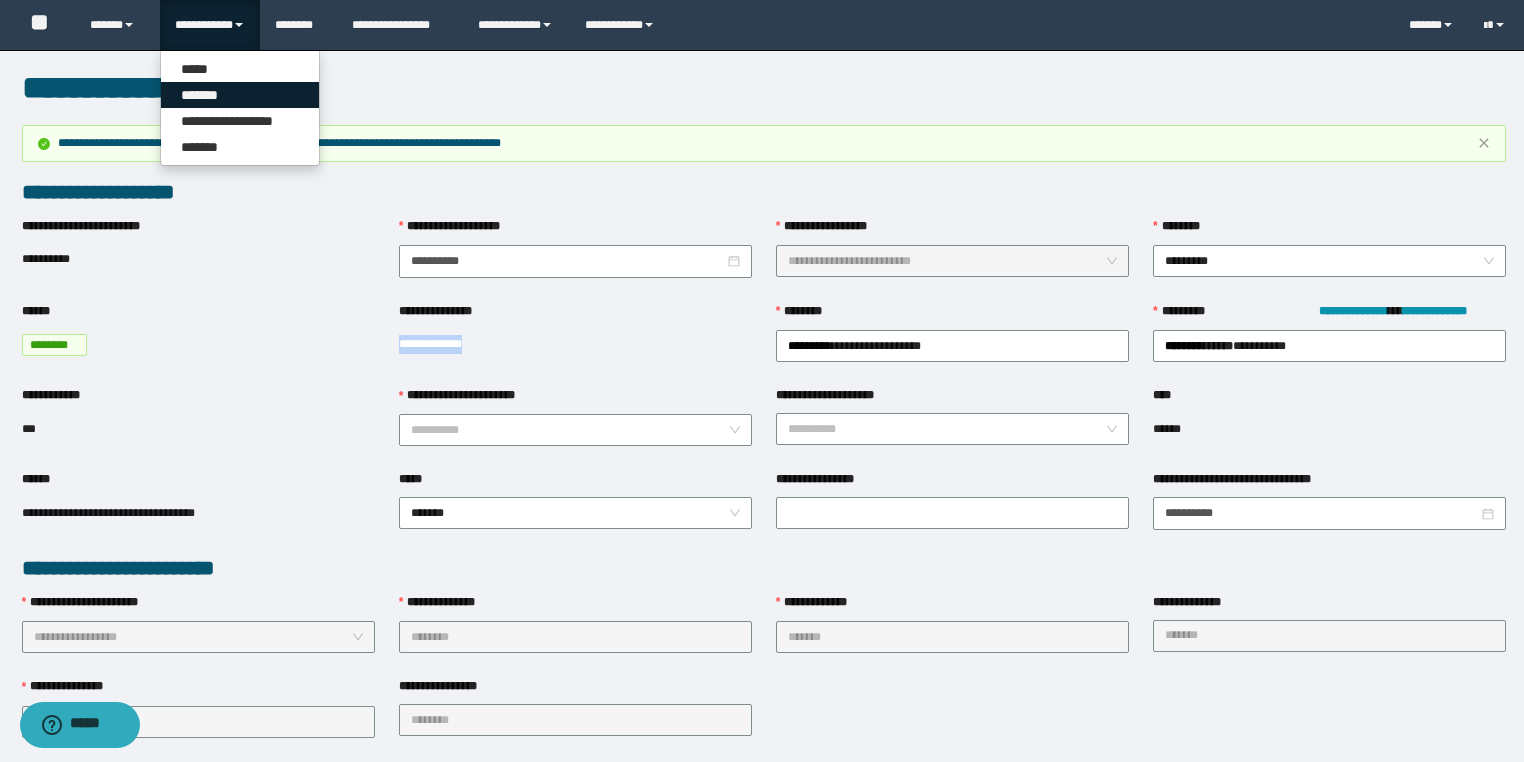 click on "*******" at bounding box center (240, 95) 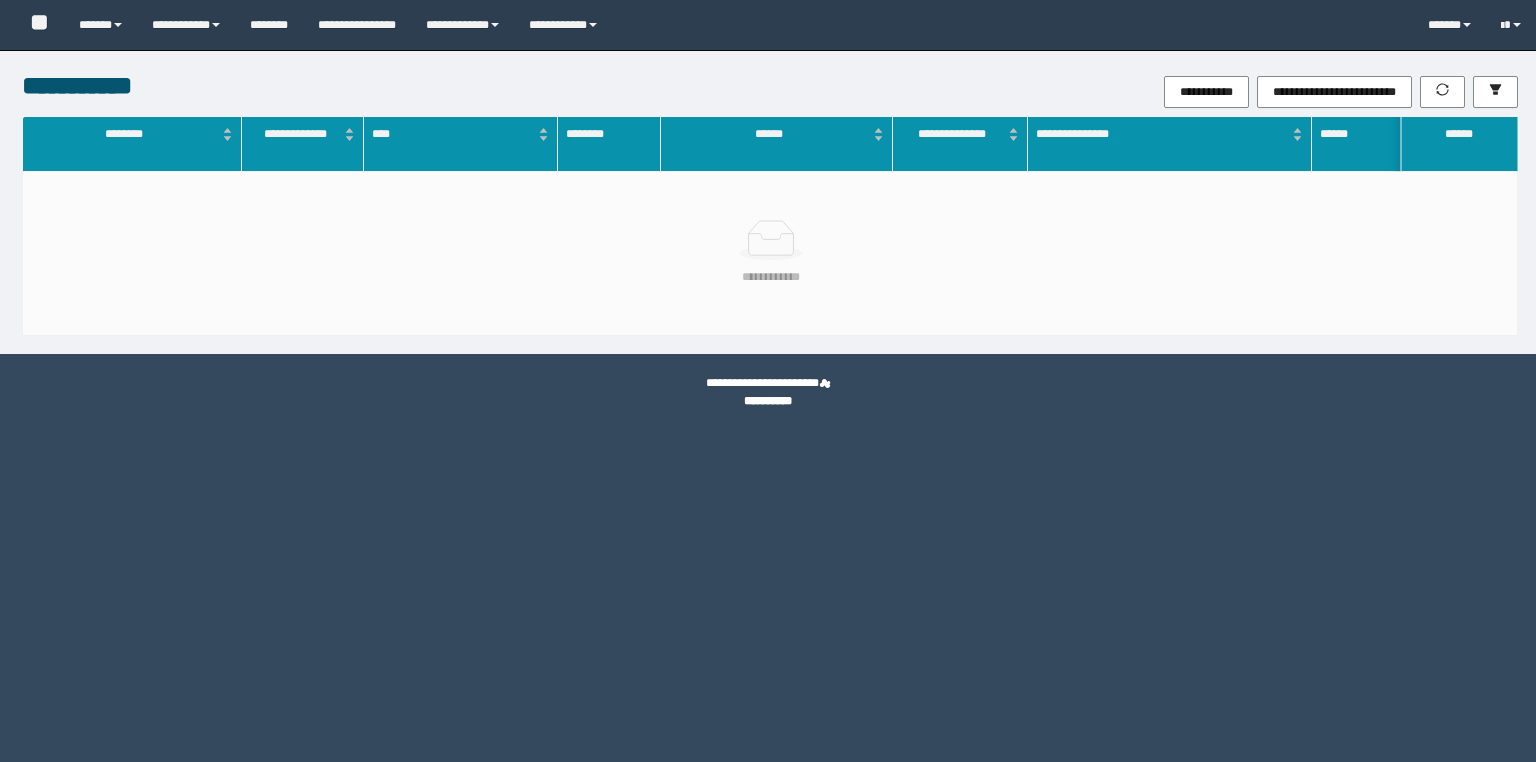 scroll, scrollTop: 0, scrollLeft: 0, axis: both 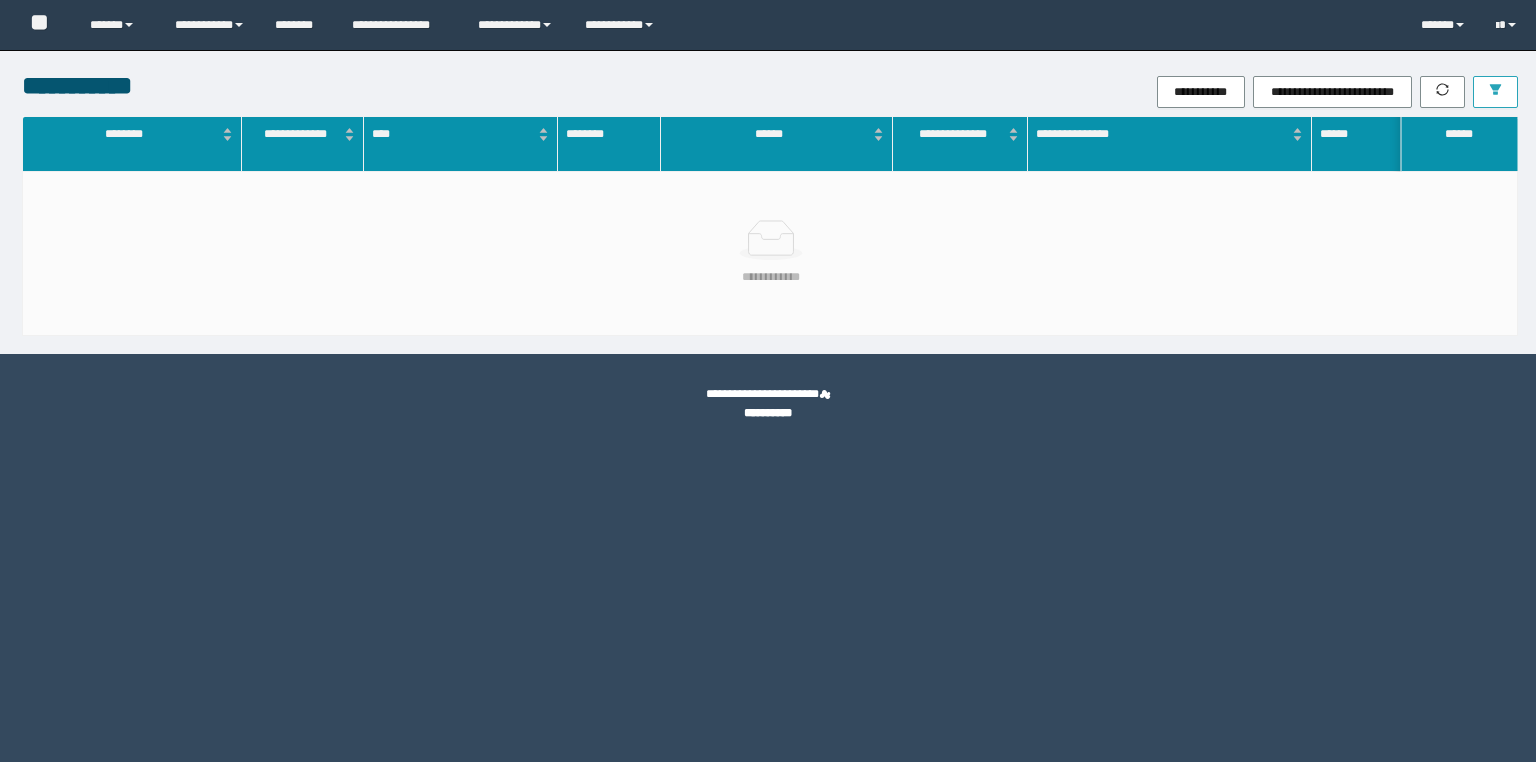 click at bounding box center [1495, 92] 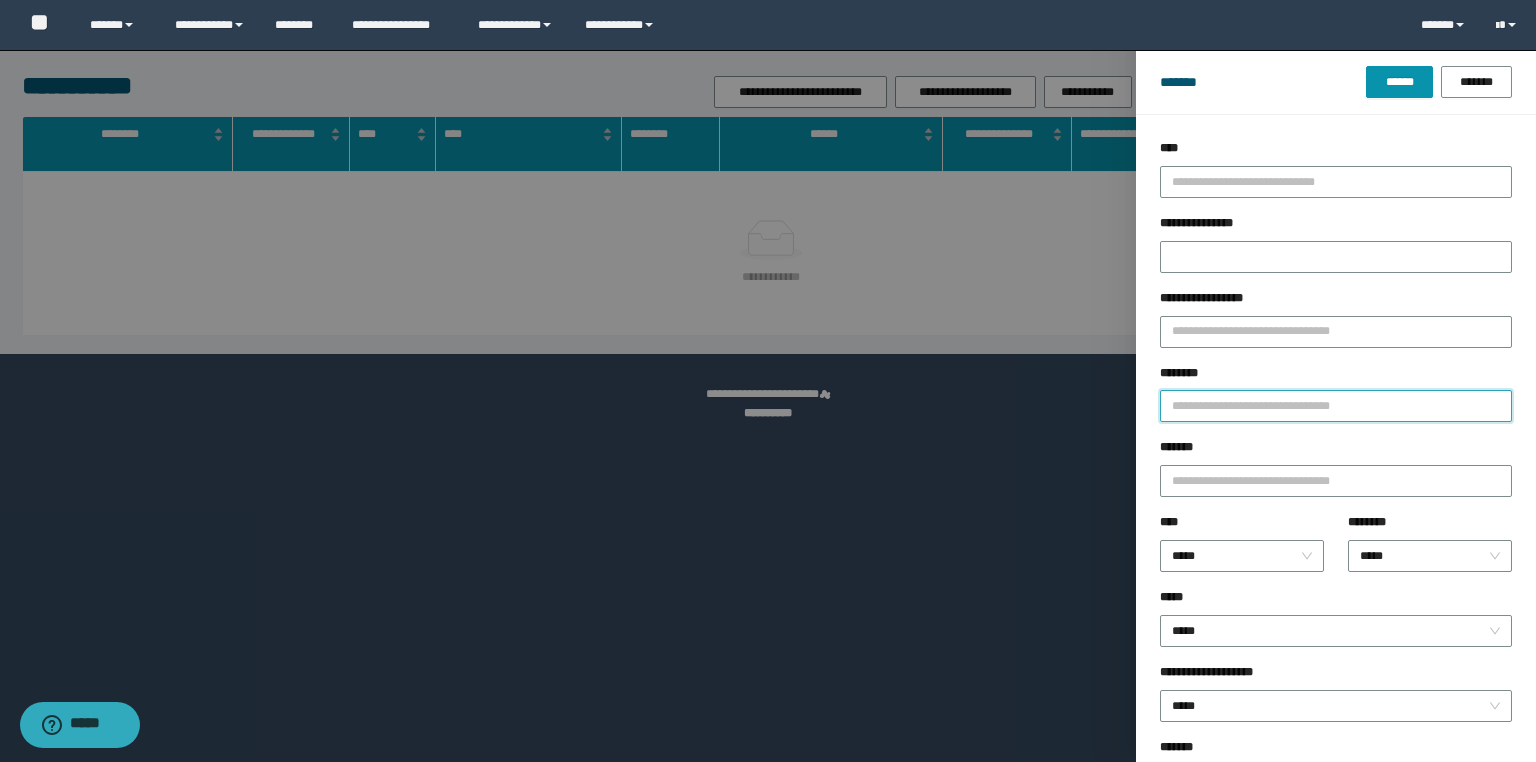 click on "********" at bounding box center [1336, 406] 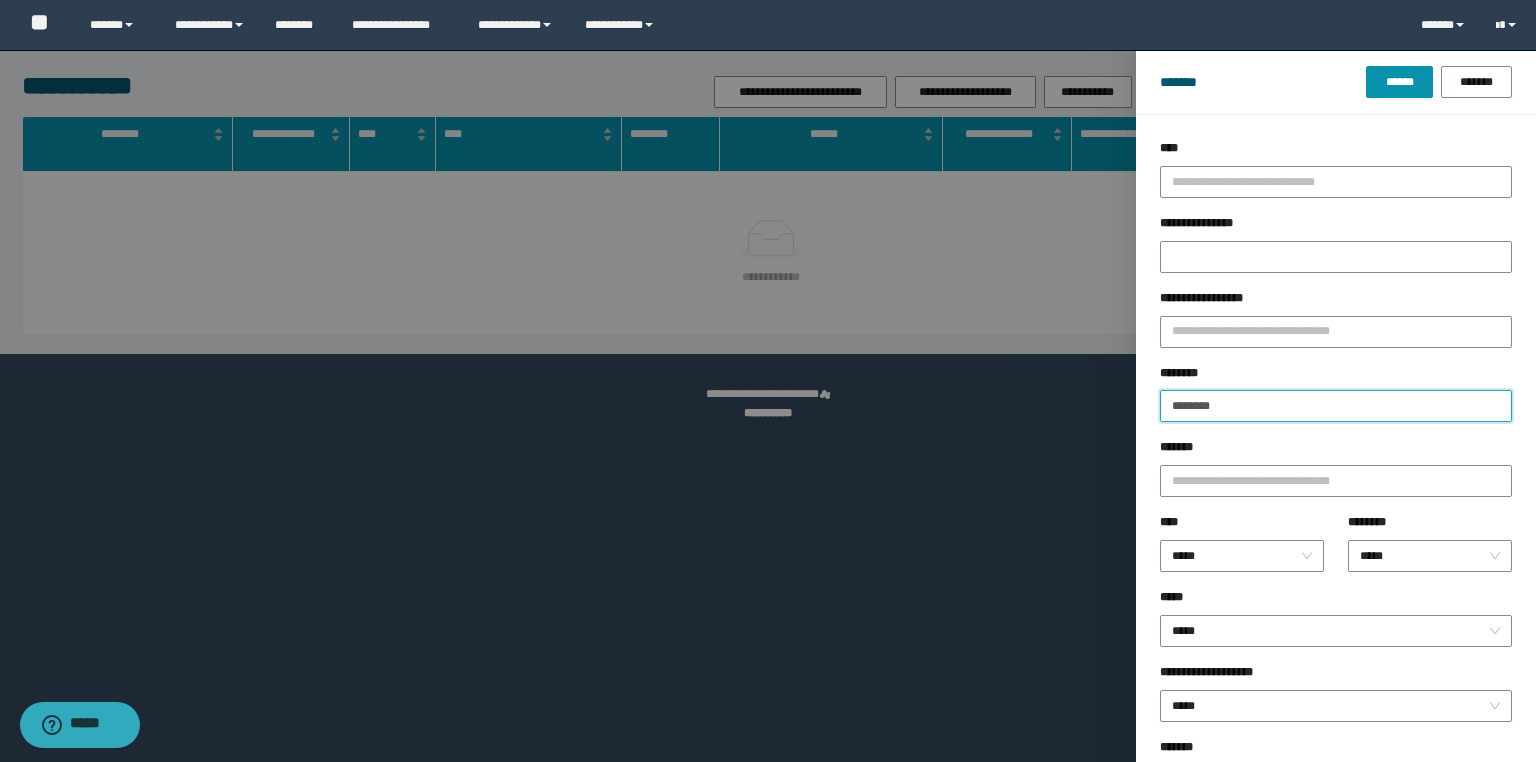 type on "********" 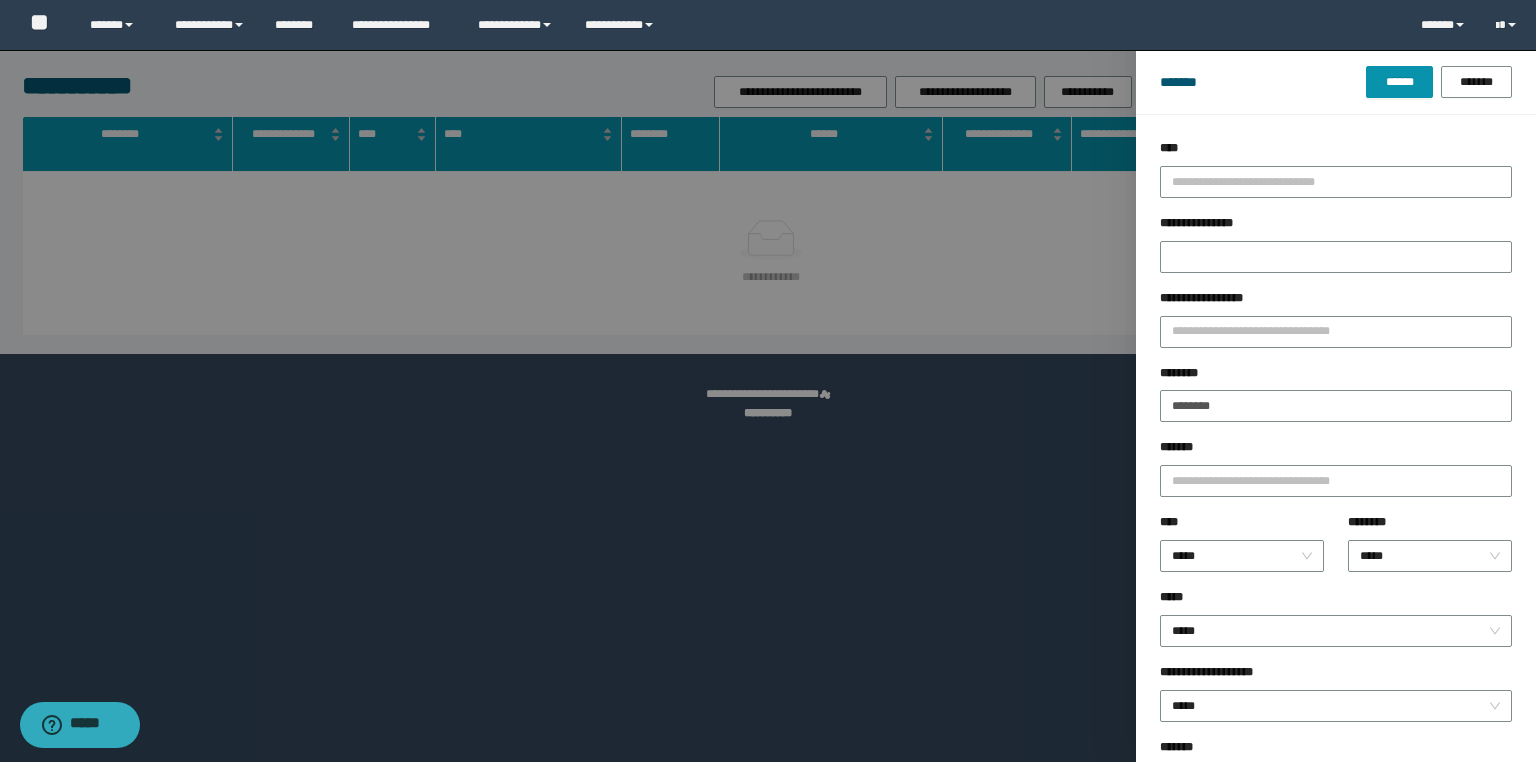 click on "******* ****** *******" at bounding box center (1336, 82) 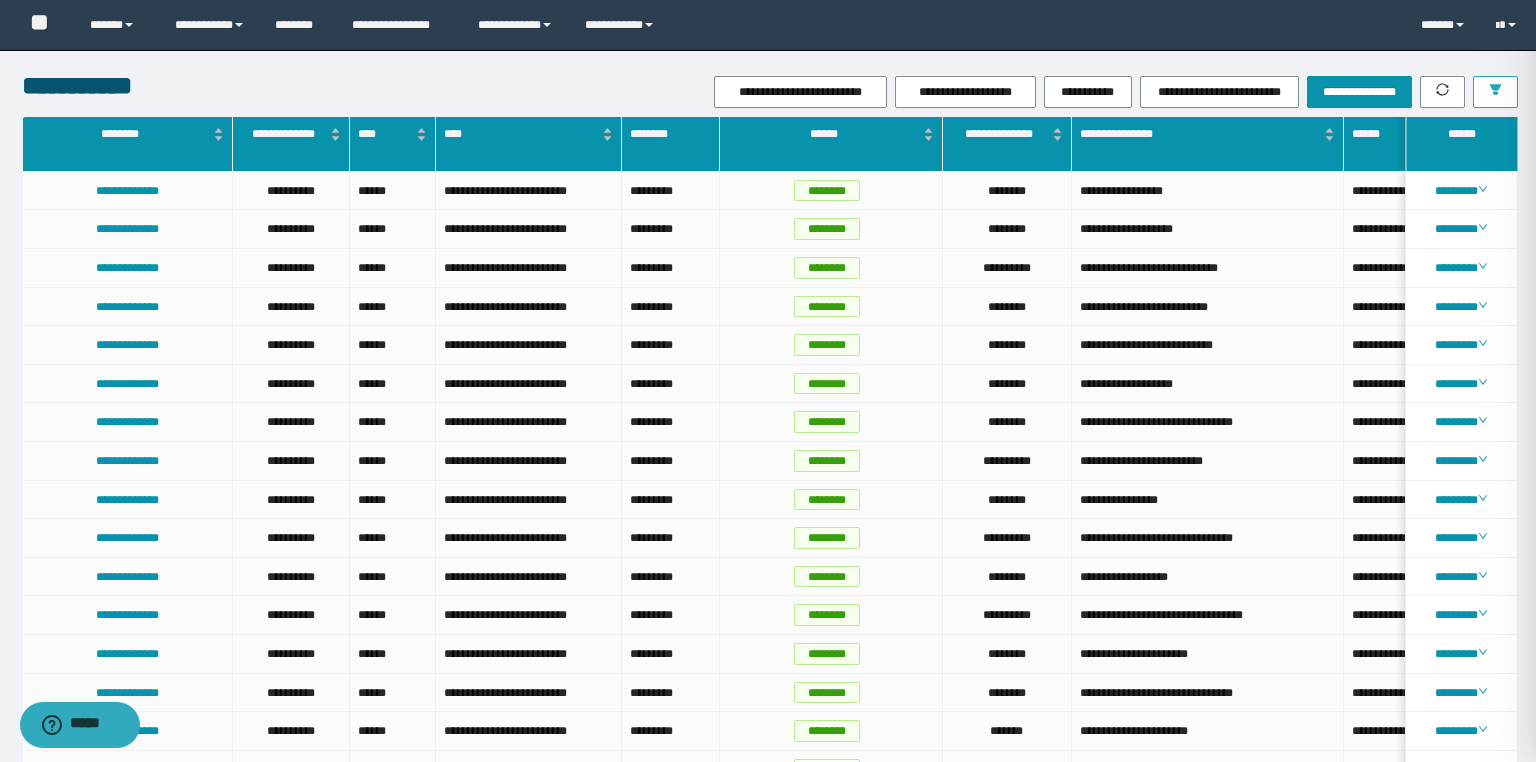 drag, startPoint x: 227, startPoint y: 22, endPoint x: 217, endPoint y: 60, distance: 39.293766 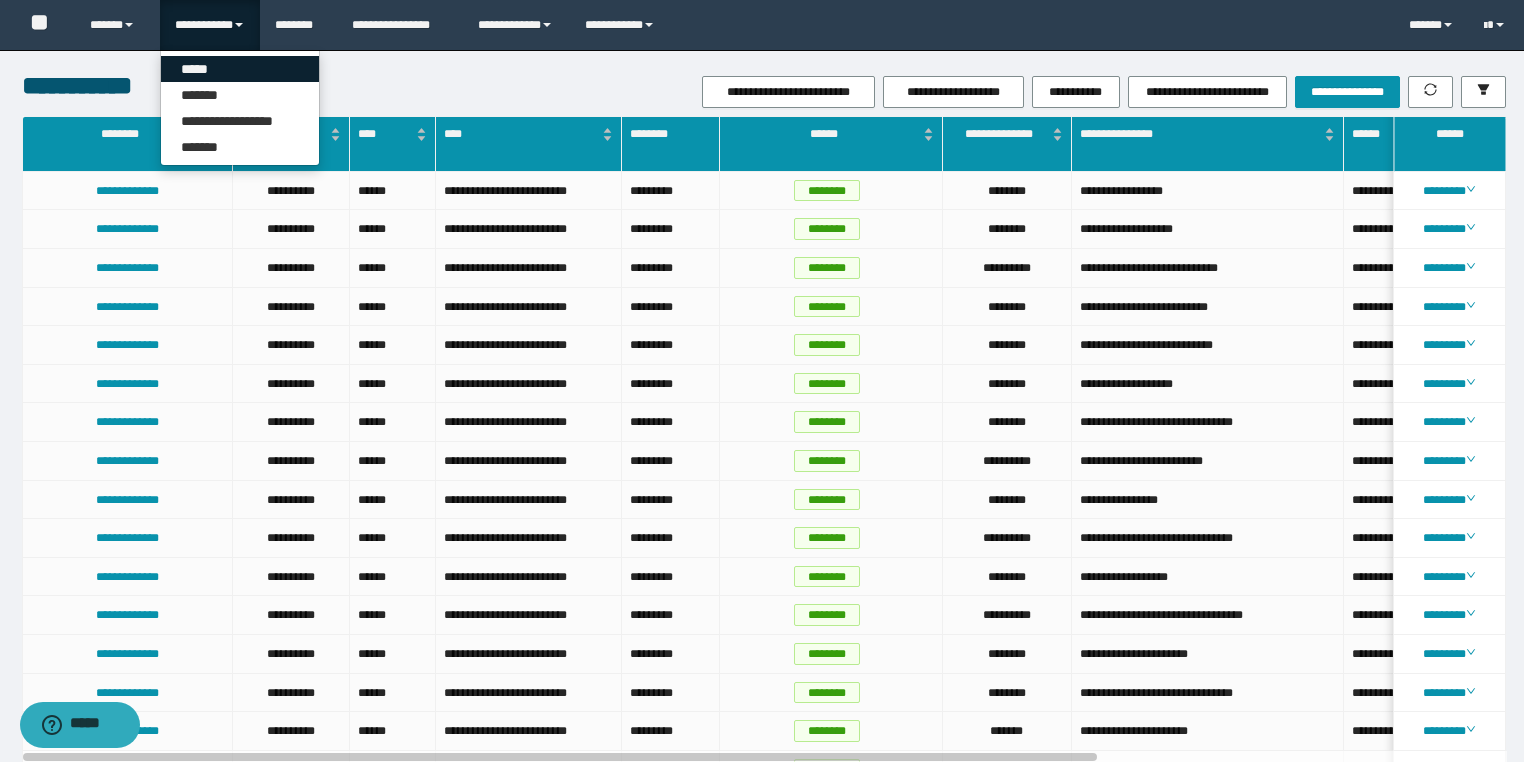 click on "*****" at bounding box center (240, 69) 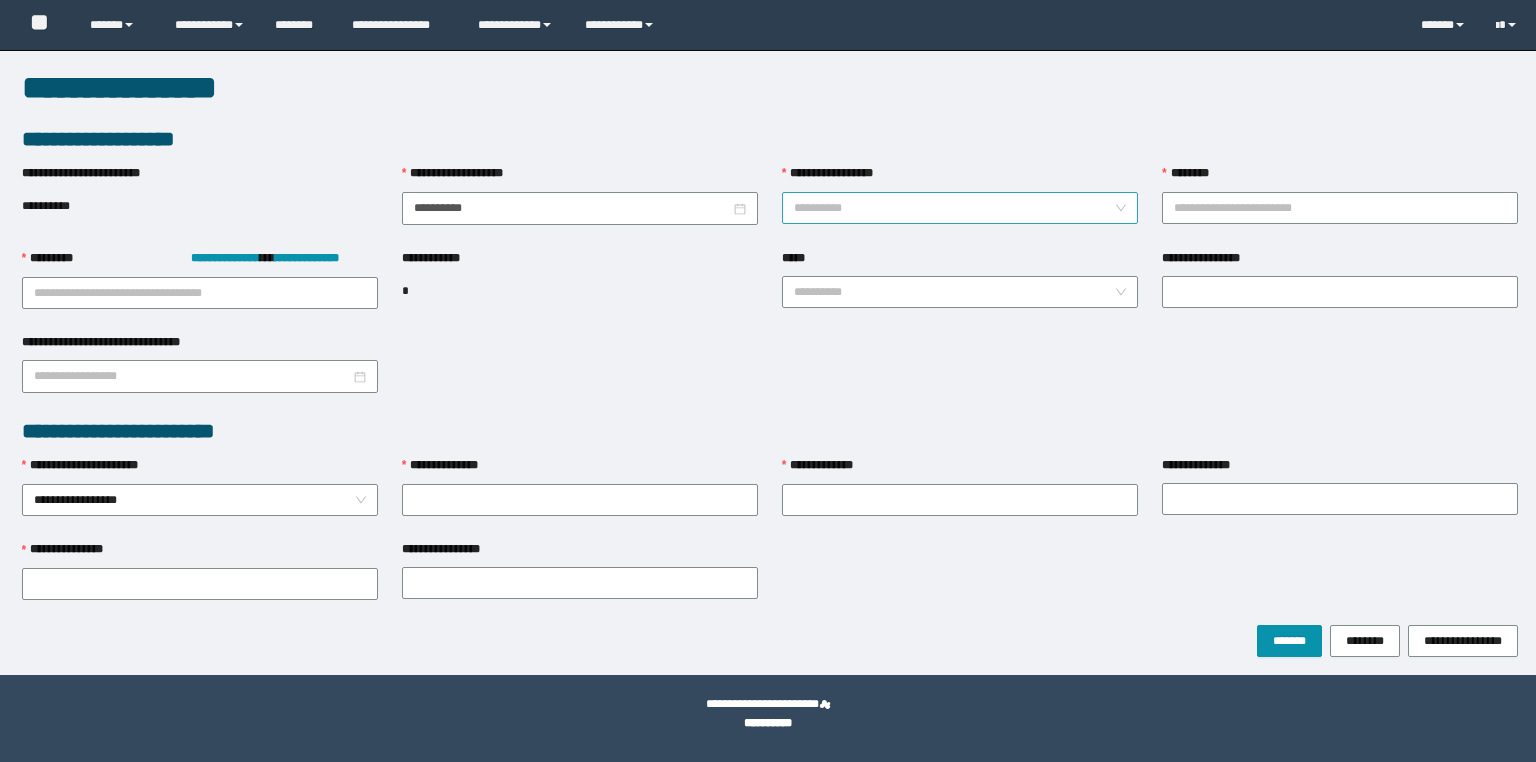 scroll, scrollTop: 0, scrollLeft: 0, axis: both 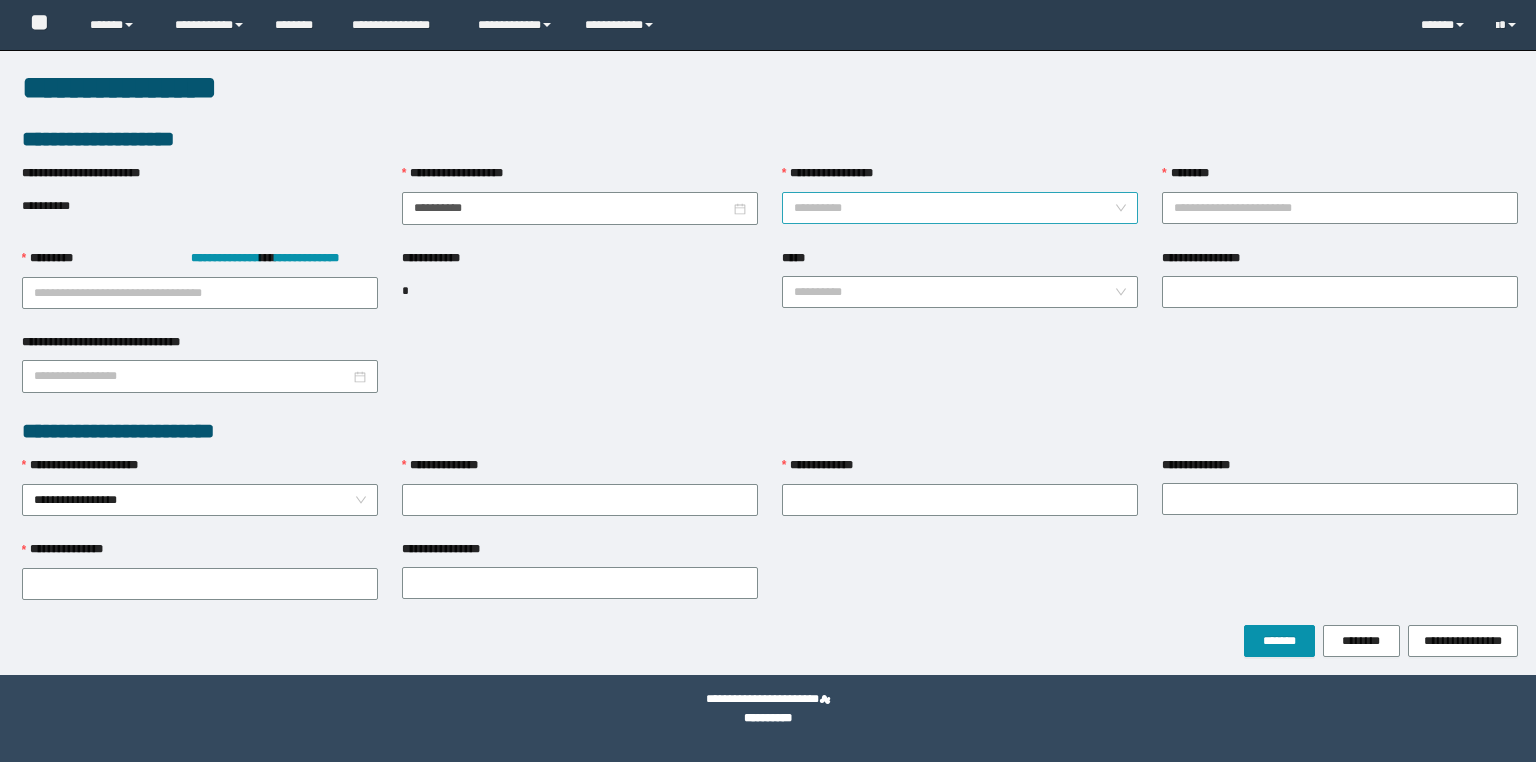 click on "**********" at bounding box center [954, 208] 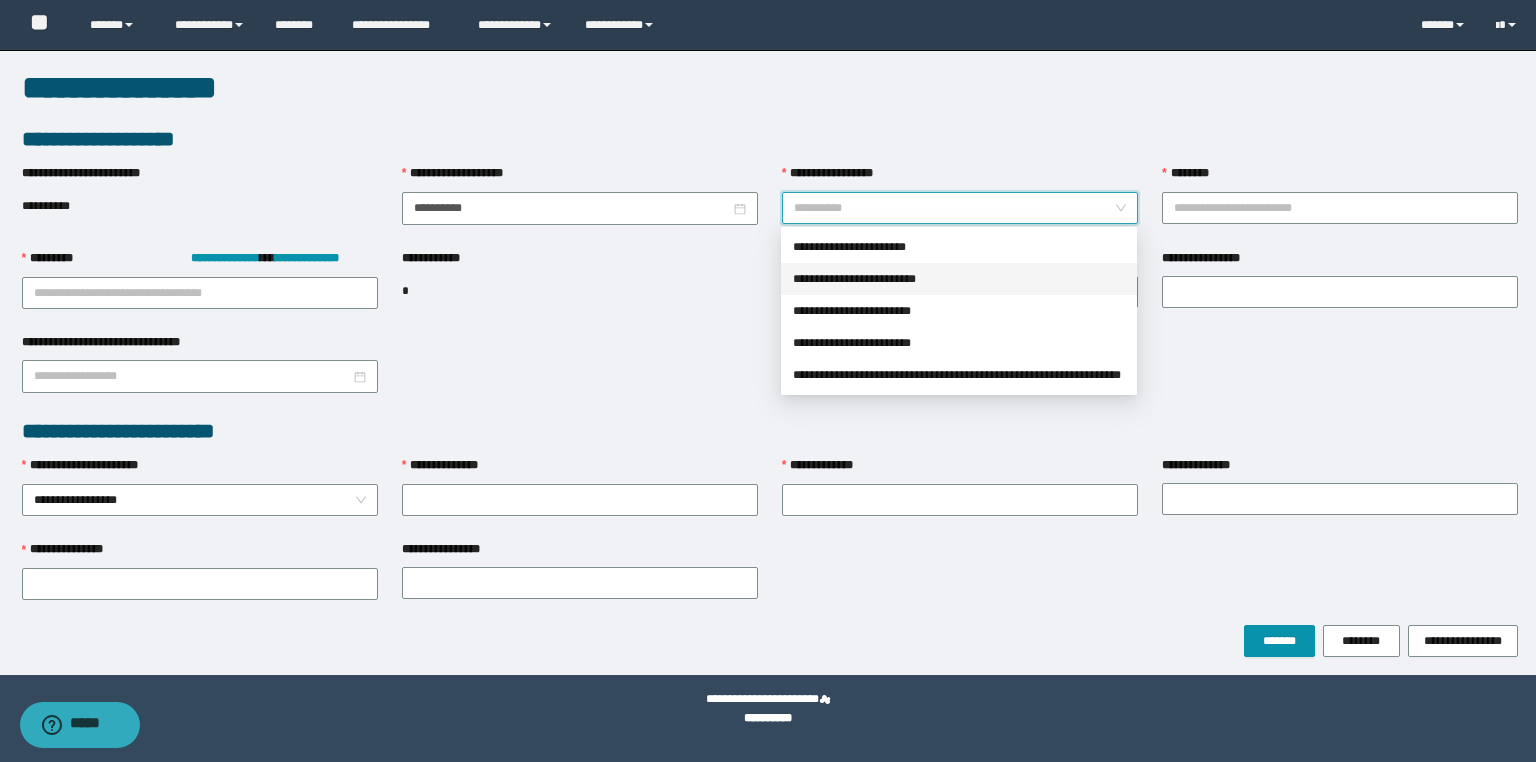 click on "**********" at bounding box center (959, 279) 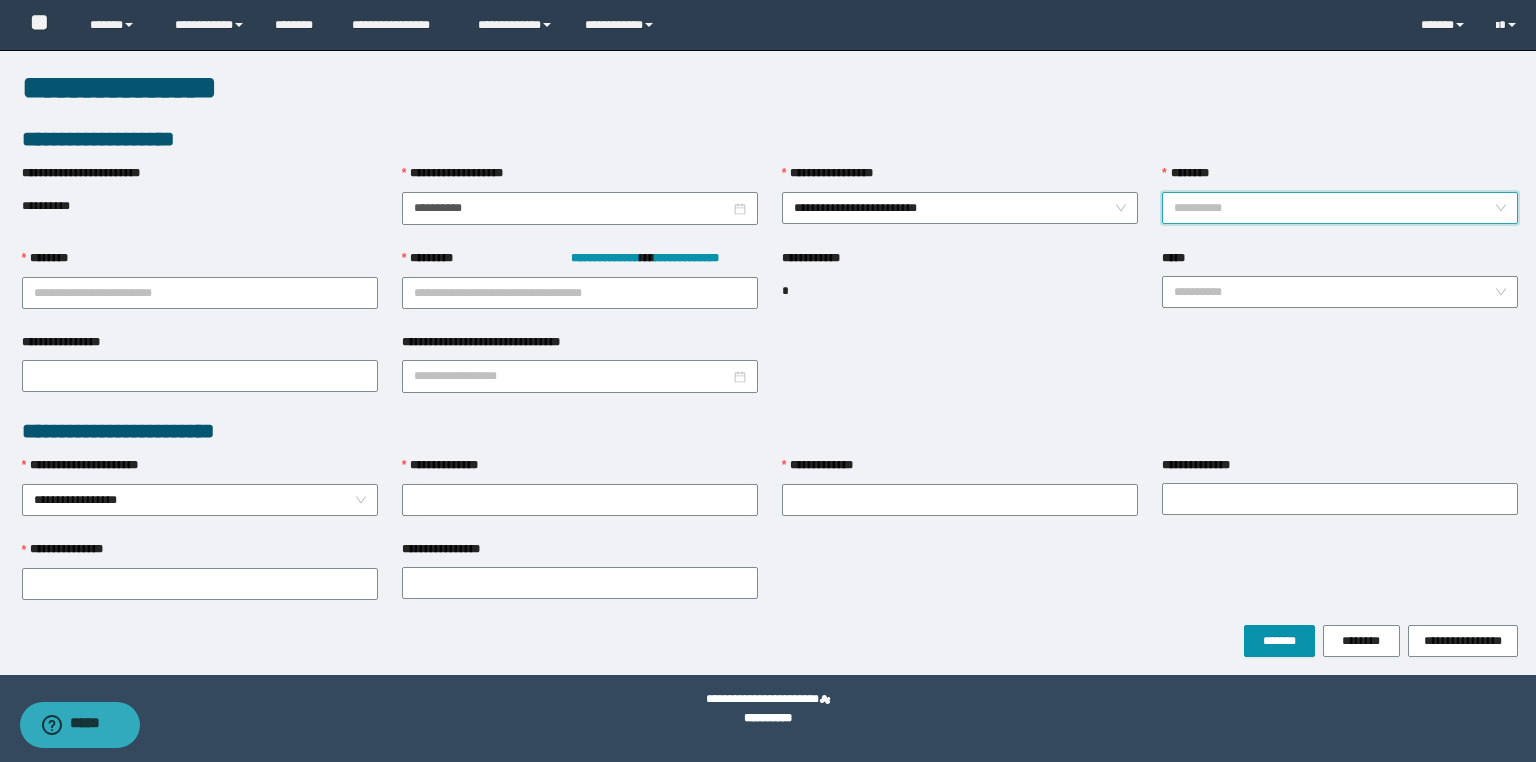 drag, startPoint x: 1266, startPoint y: 209, endPoint x: 1214, endPoint y: 252, distance: 67.47592 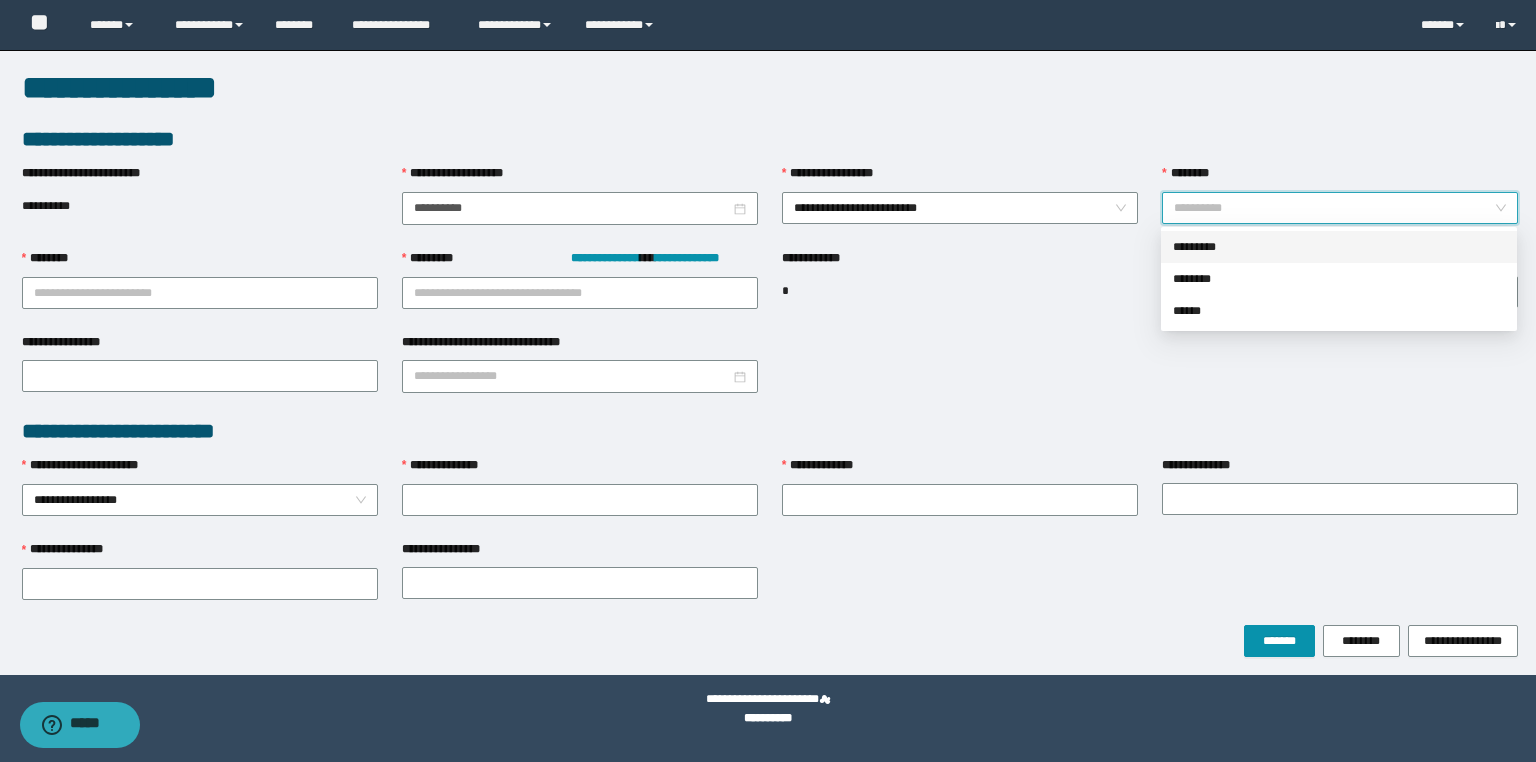click on "*********" at bounding box center [1339, 247] 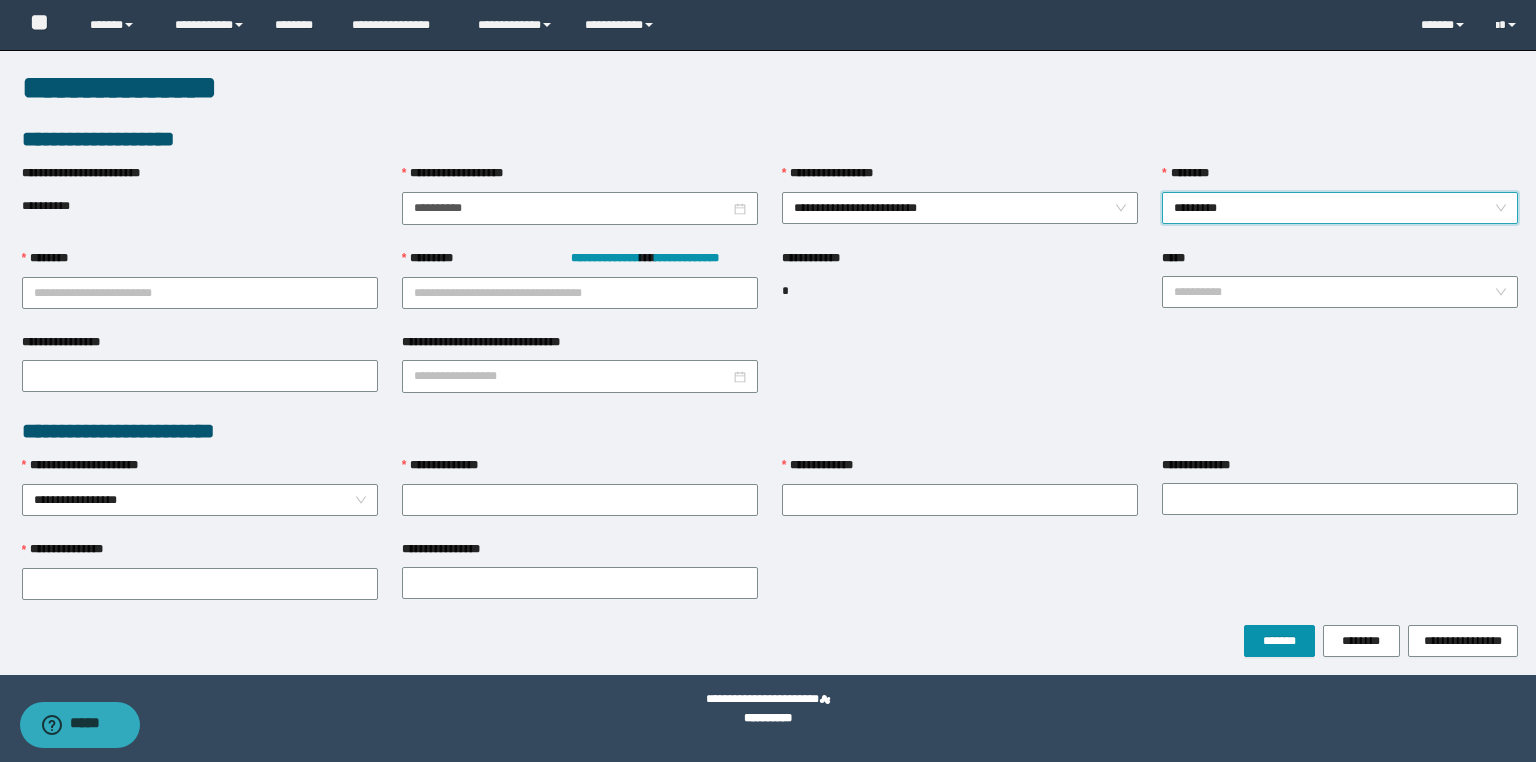 click on "********" at bounding box center (200, 263) 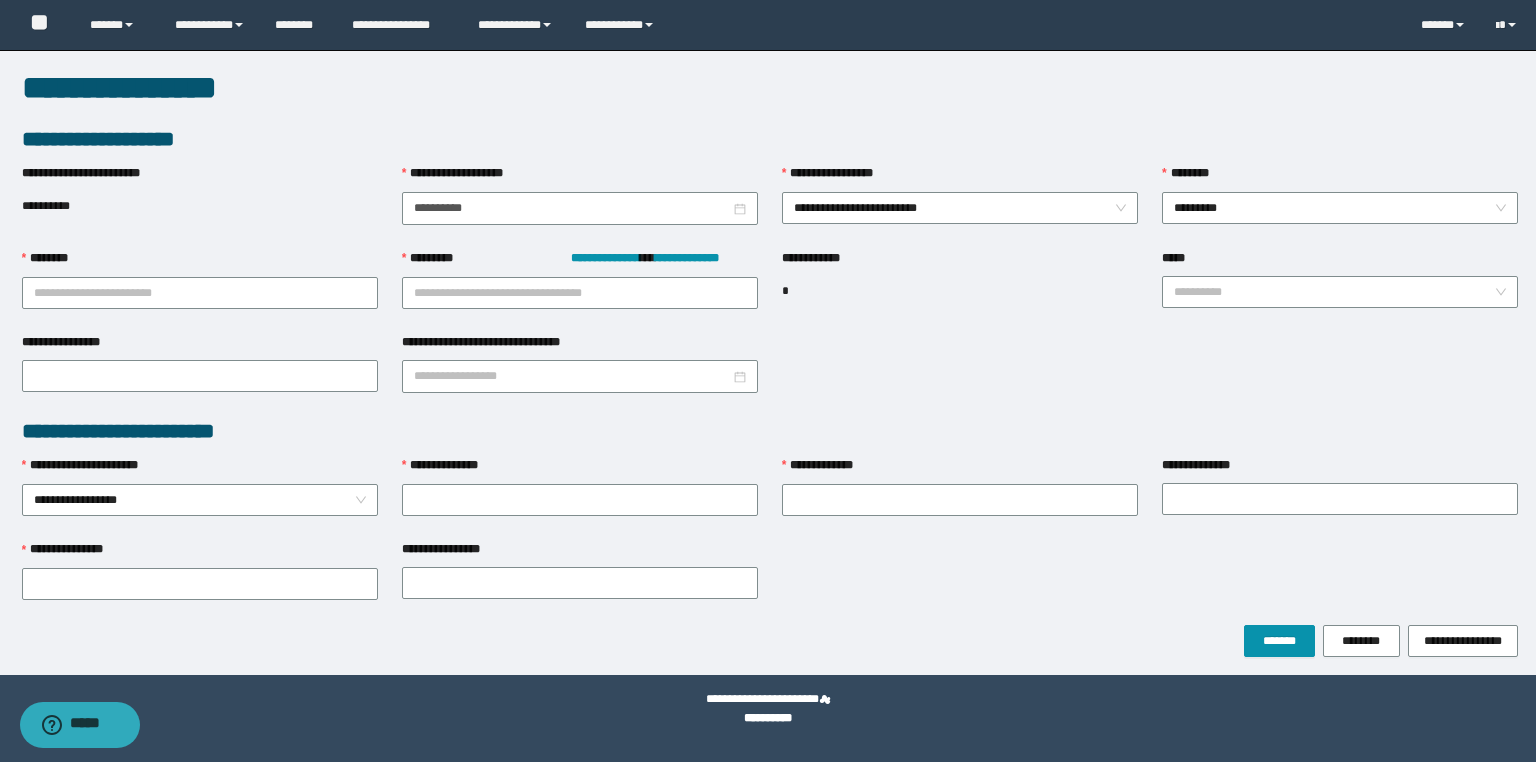 click on "********" at bounding box center (200, 263) 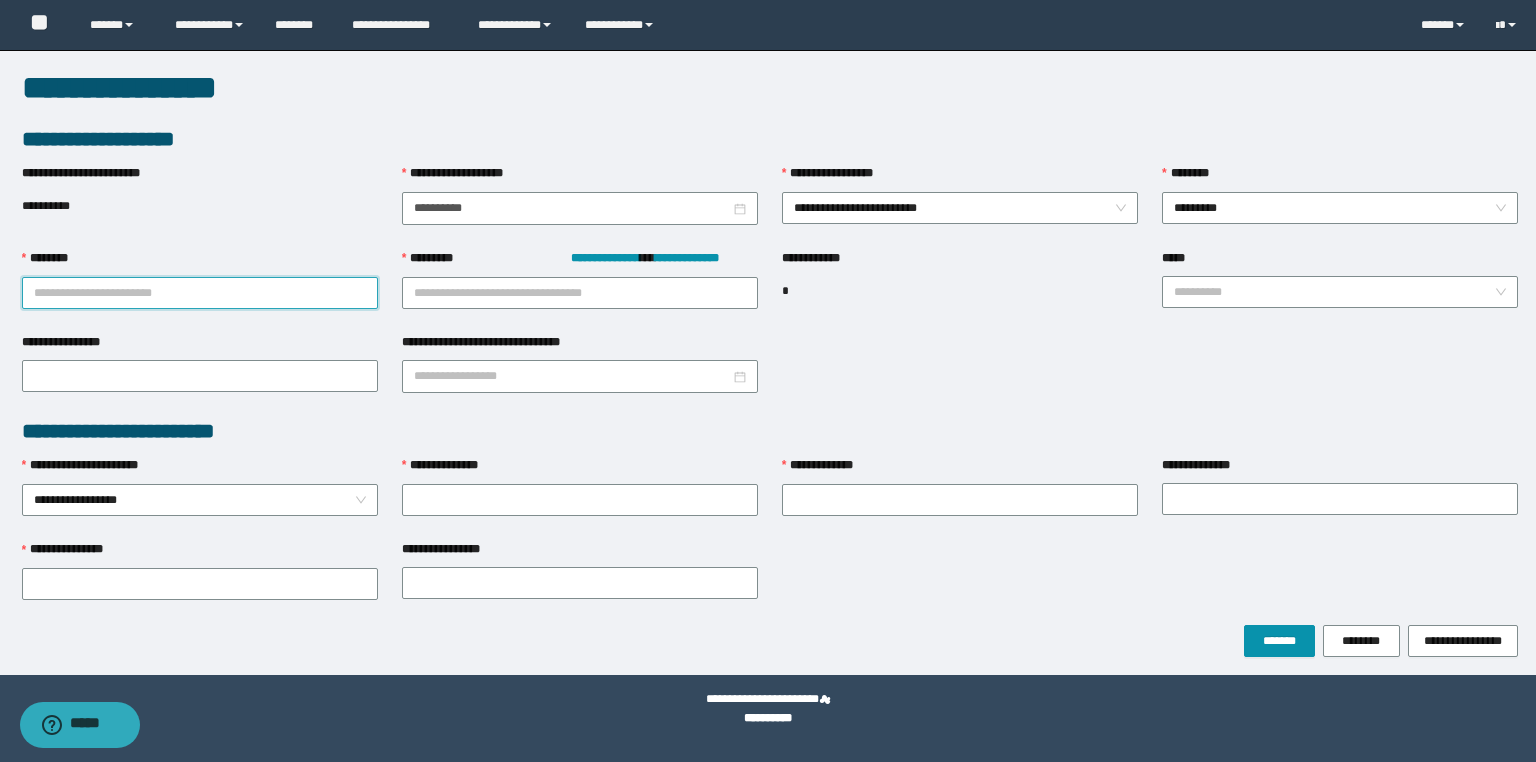 click on "********" at bounding box center (200, 293) 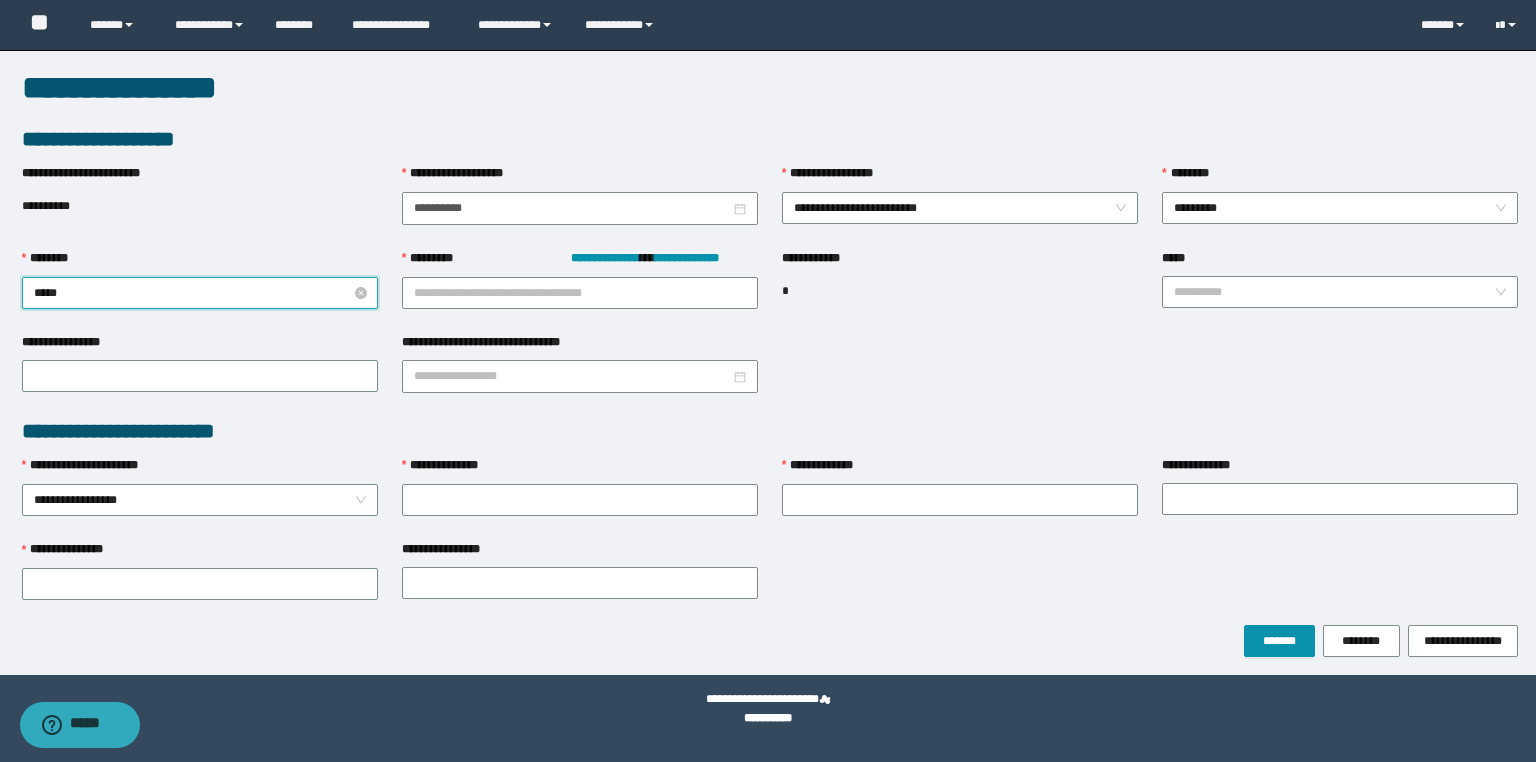 type on "******" 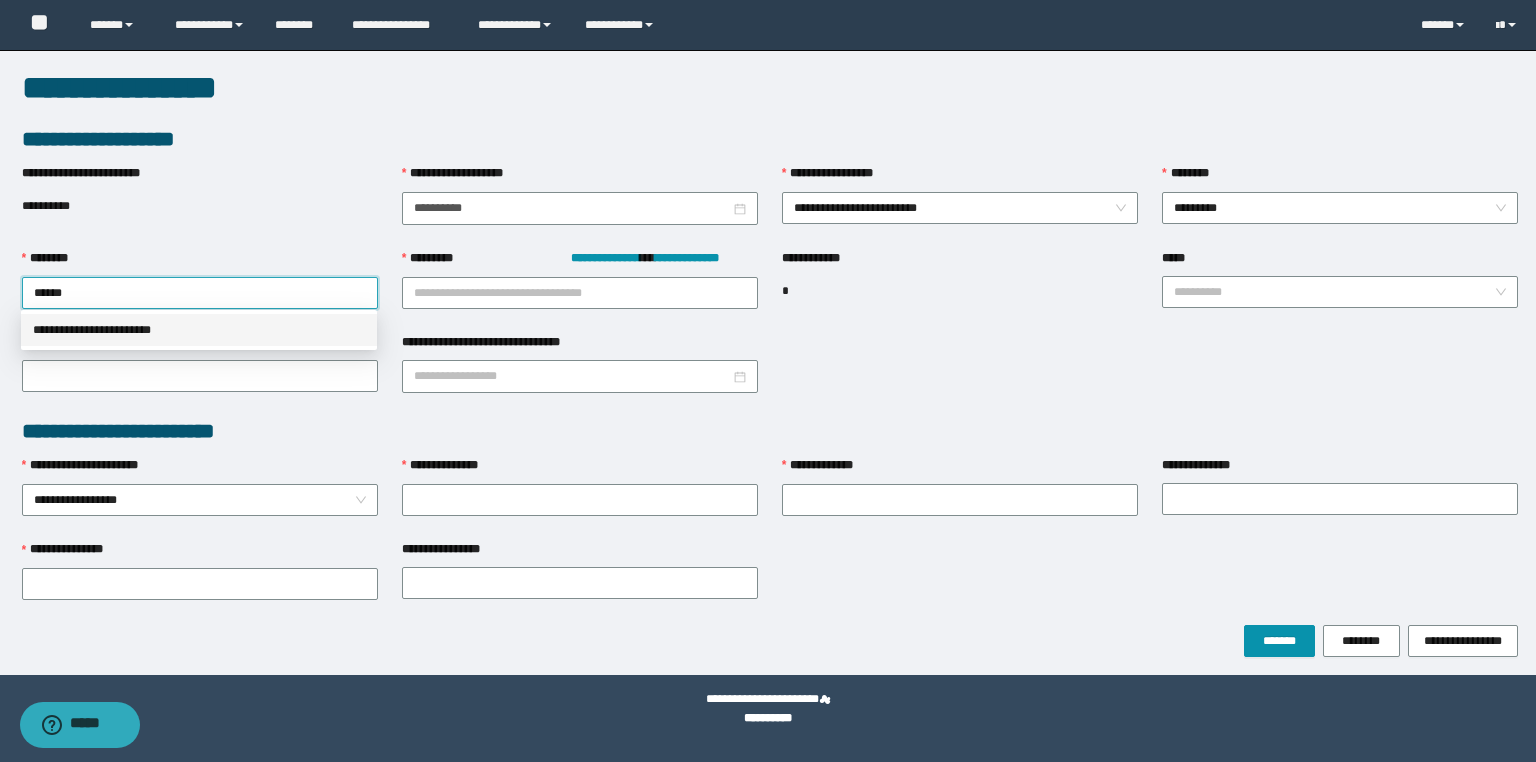 click on "**********" at bounding box center (199, 330) 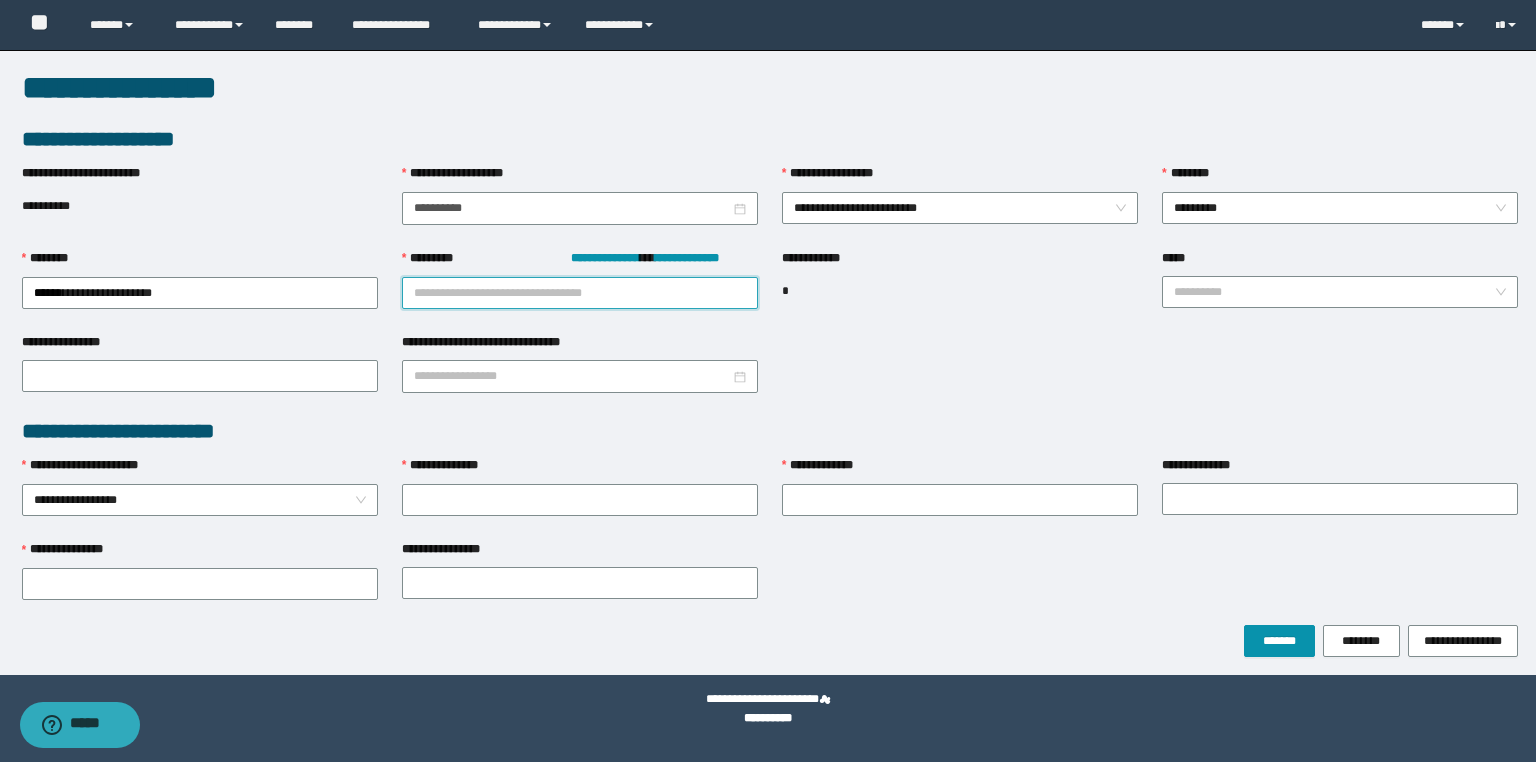 click on "**********" at bounding box center (580, 293) 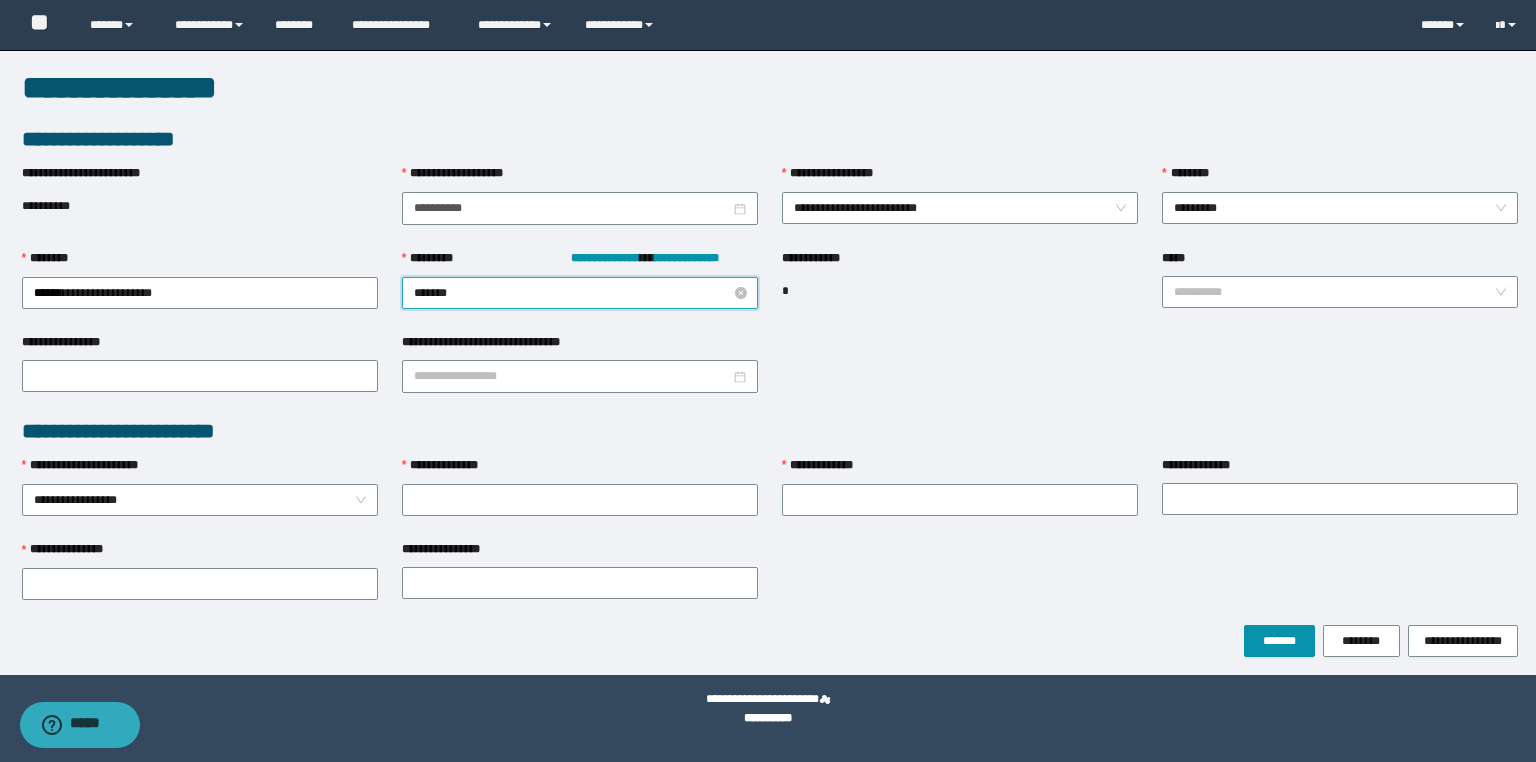 type on "********" 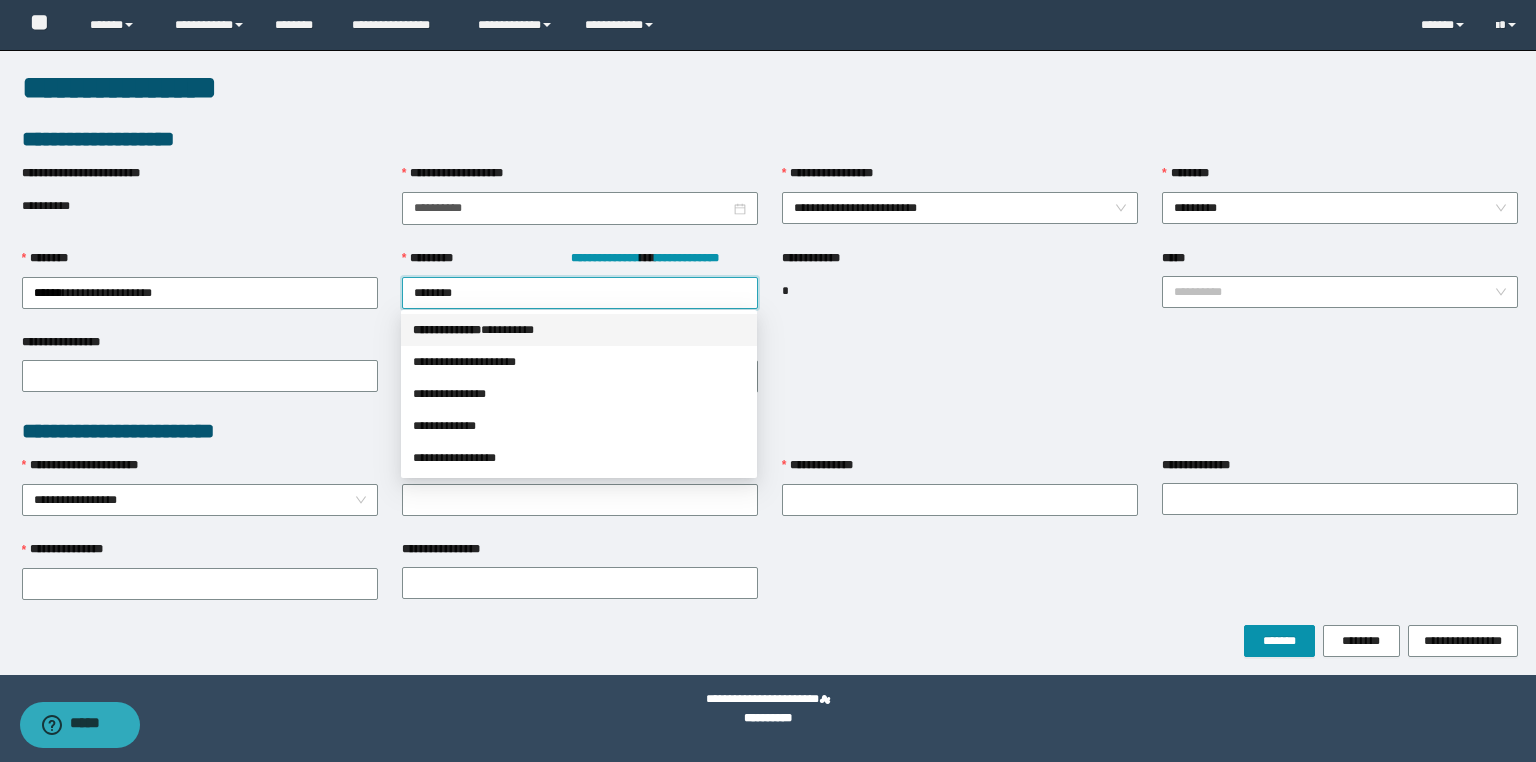click on "*** *   ********* * ********" at bounding box center (579, 330) 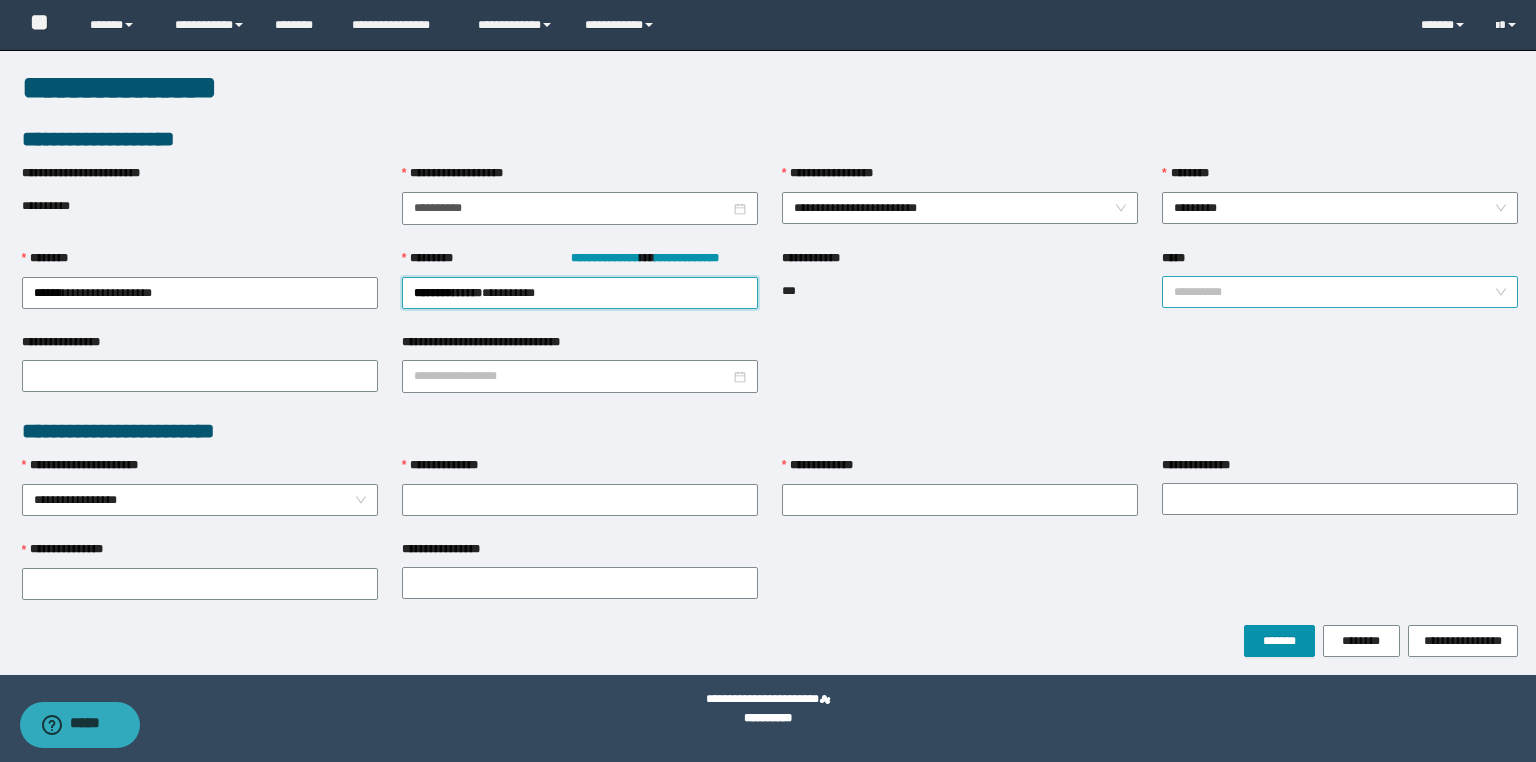 click on "*****" at bounding box center [1334, 292] 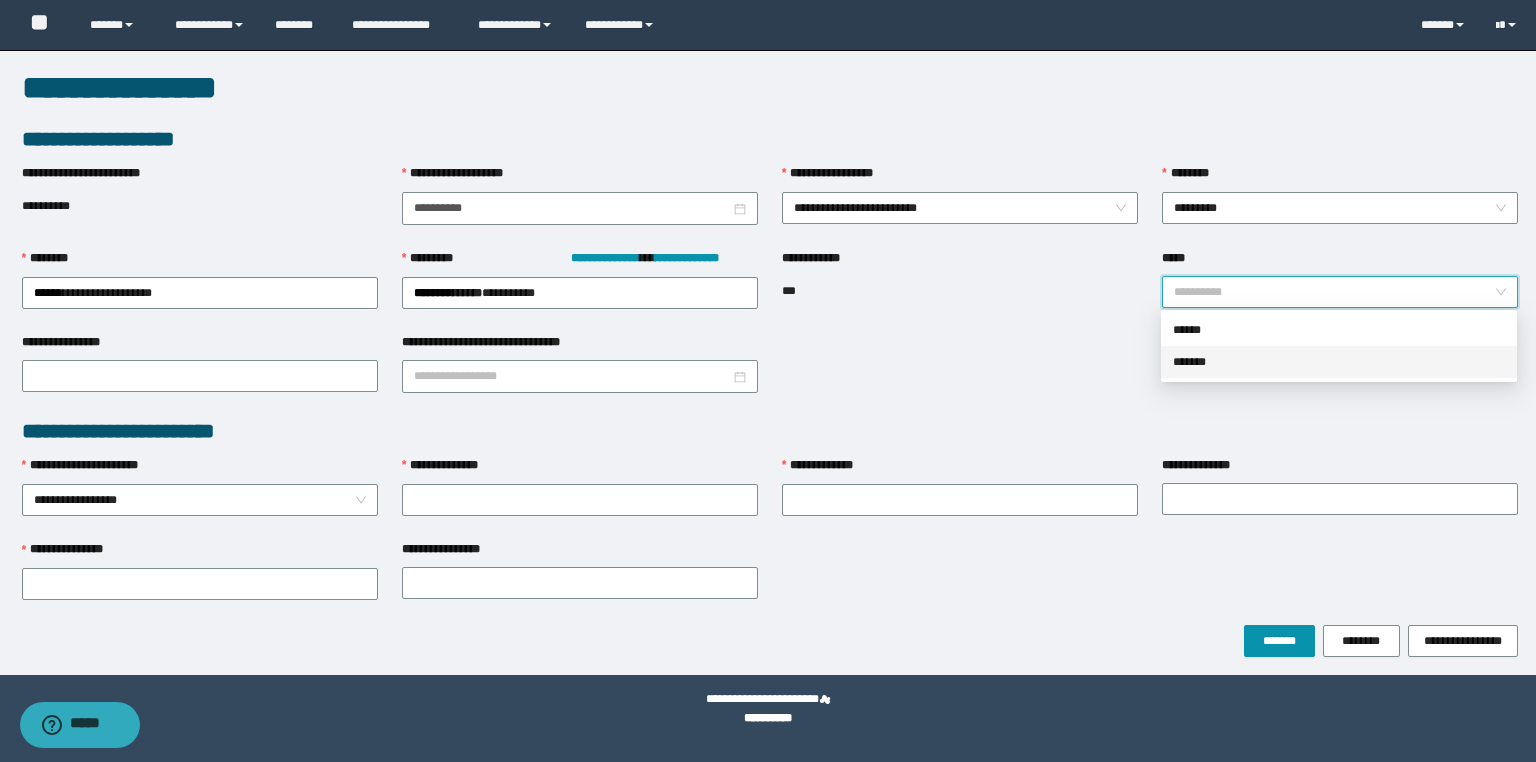 drag, startPoint x: 1240, startPoint y: 304, endPoint x: 1232, endPoint y: 368, distance: 64.49806 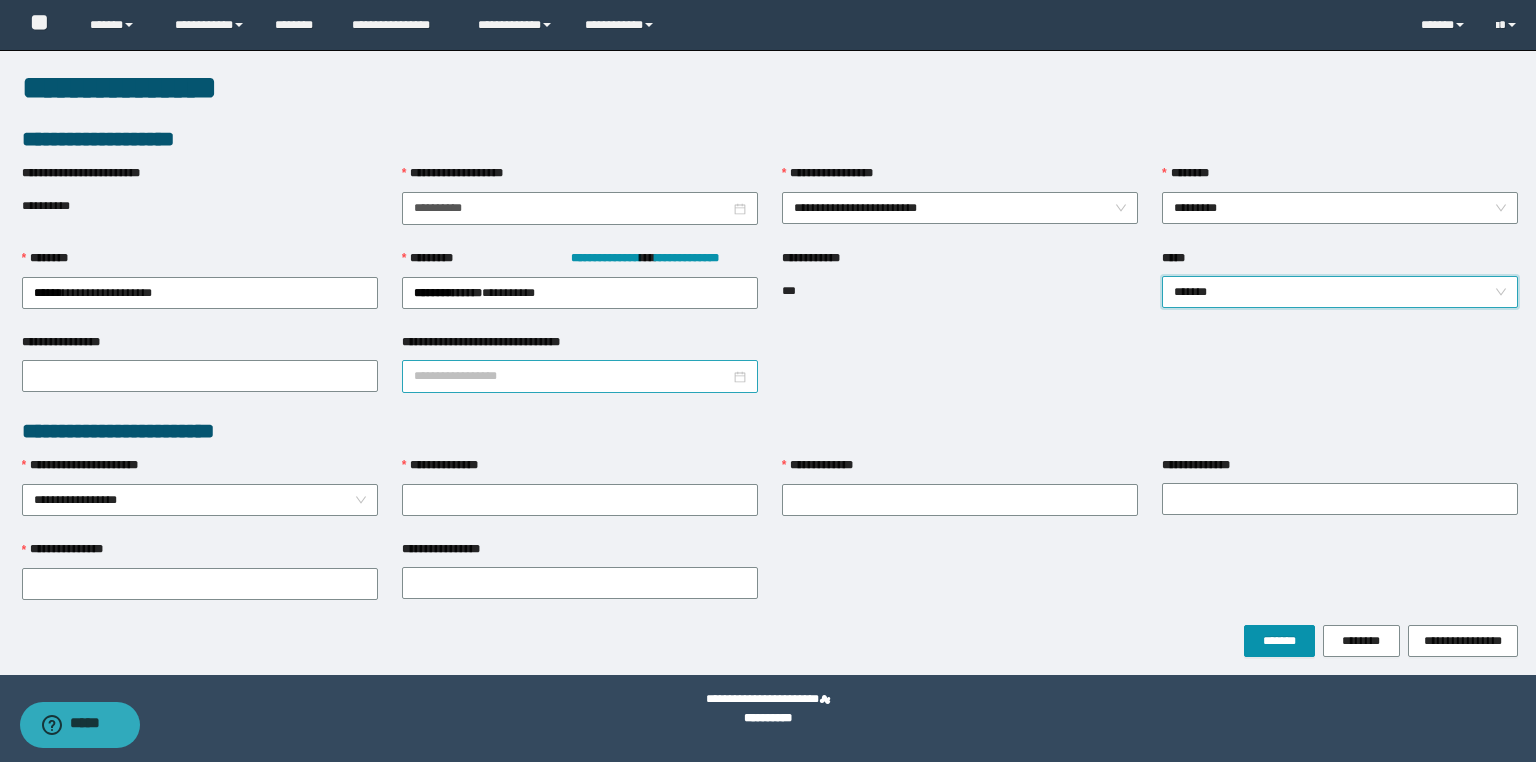 click on "**********" at bounding box center [572, 376] 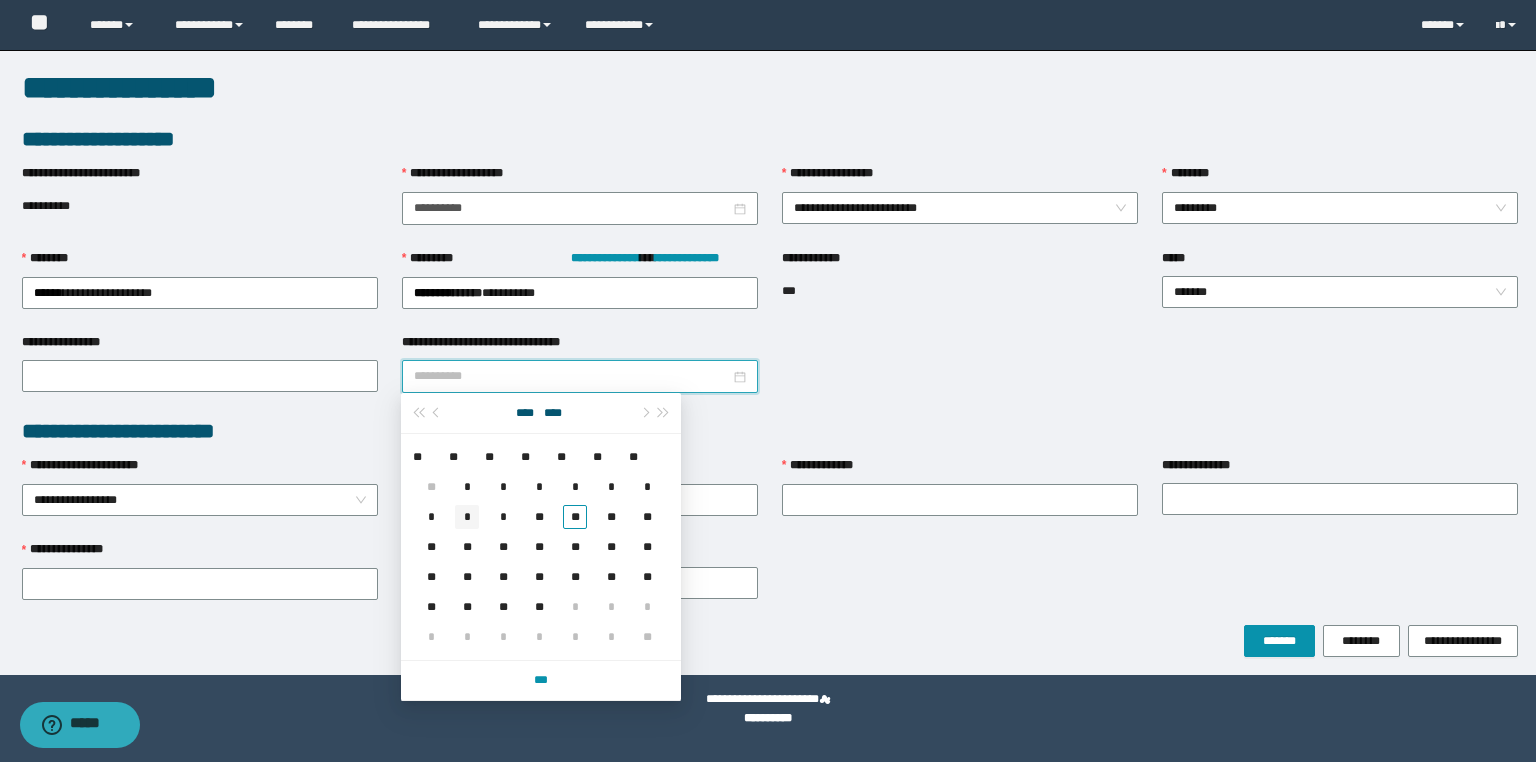 click on "*" at bounding box center (467, 517) 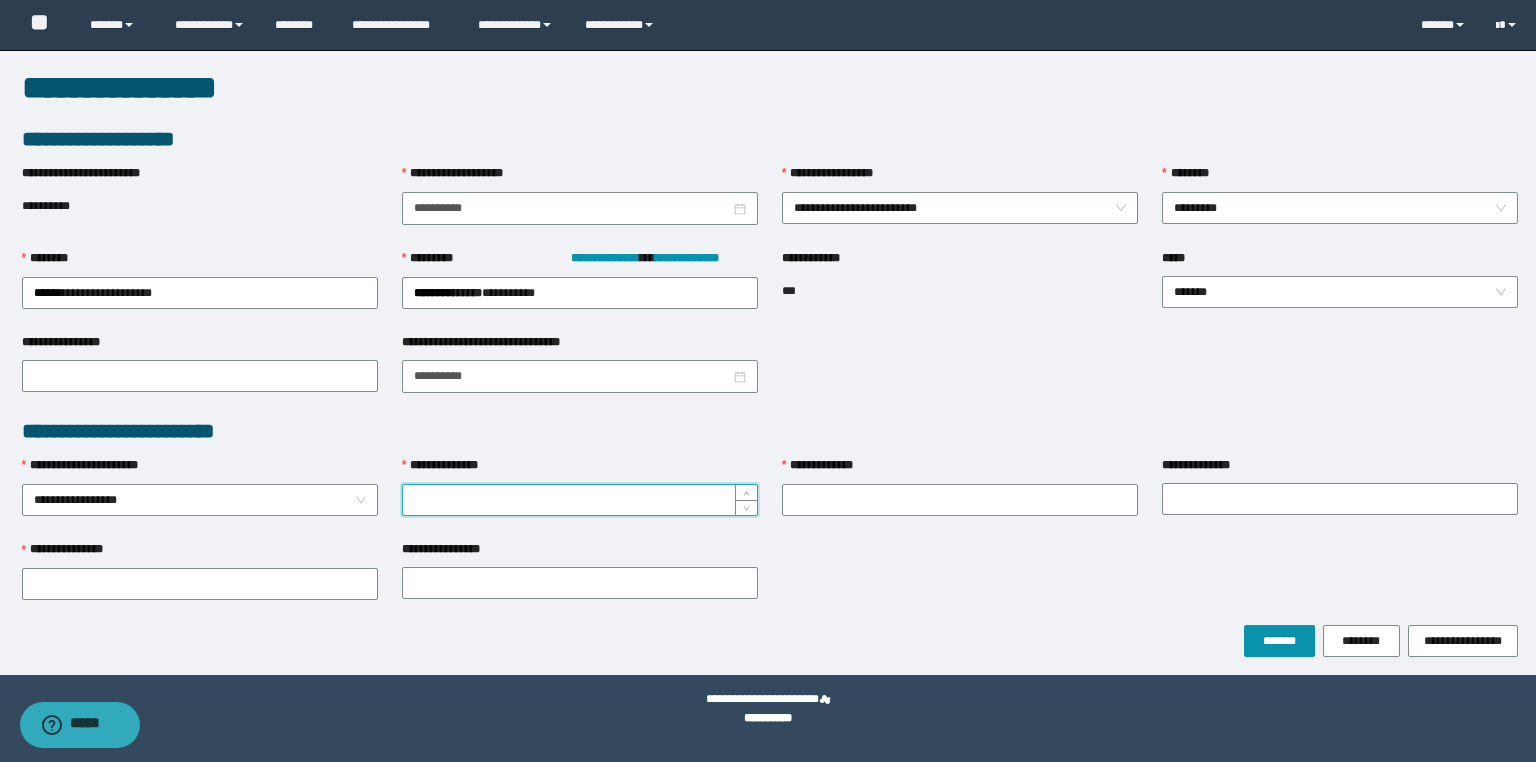 click on "**********" at bounding box center [580, 500] 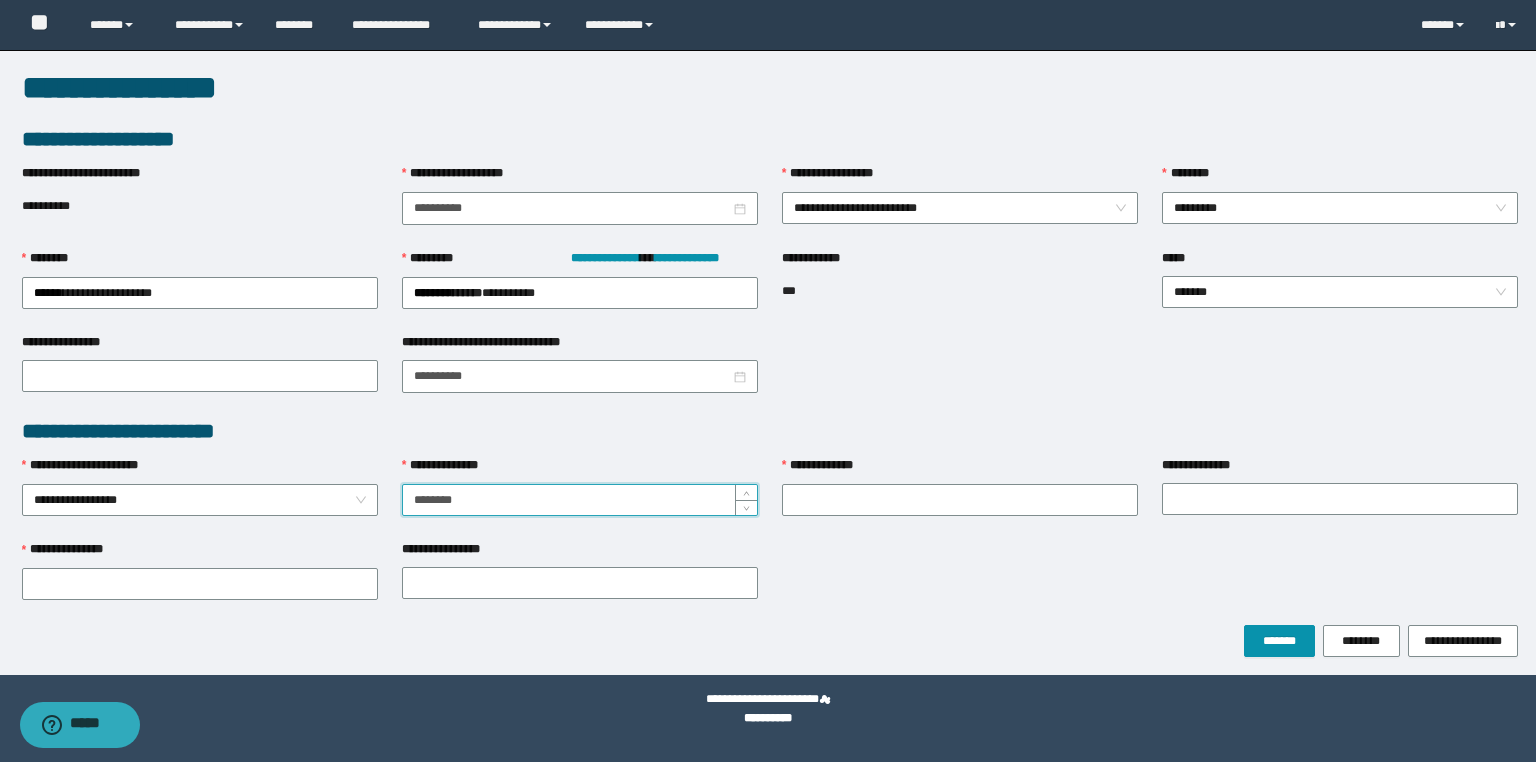 type on "********" 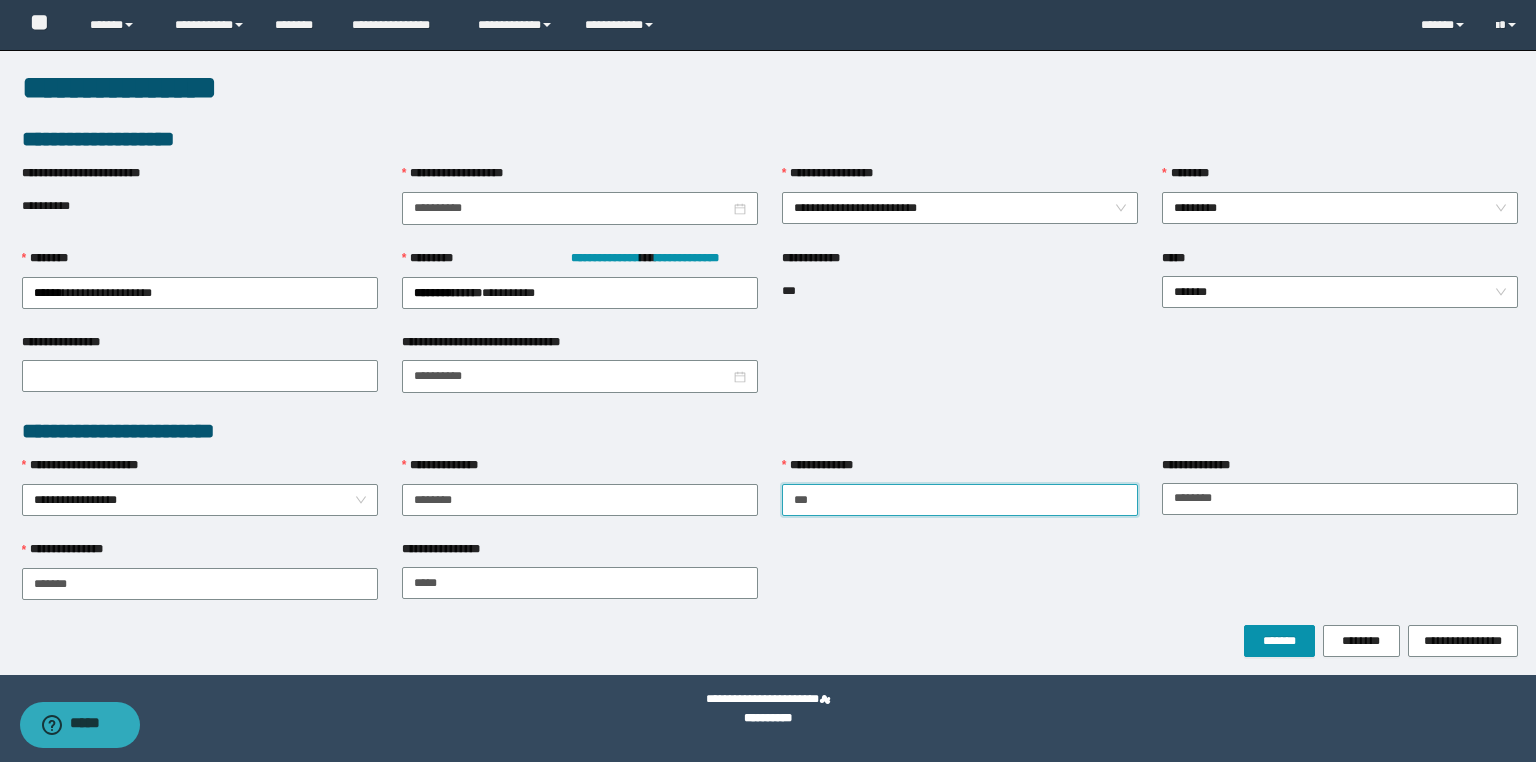 type on "***" 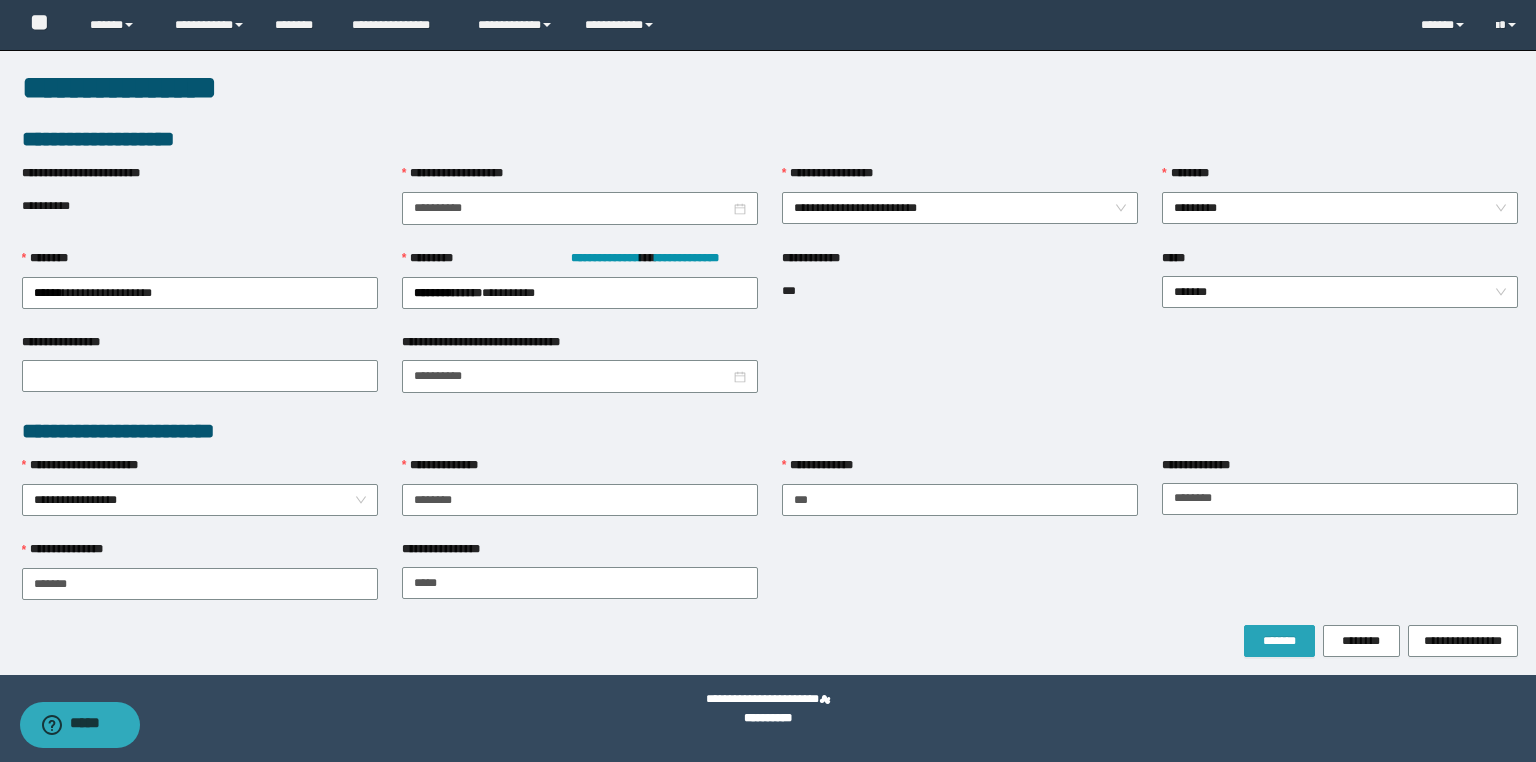 click on "*******" at bounding box center (1279, 641) 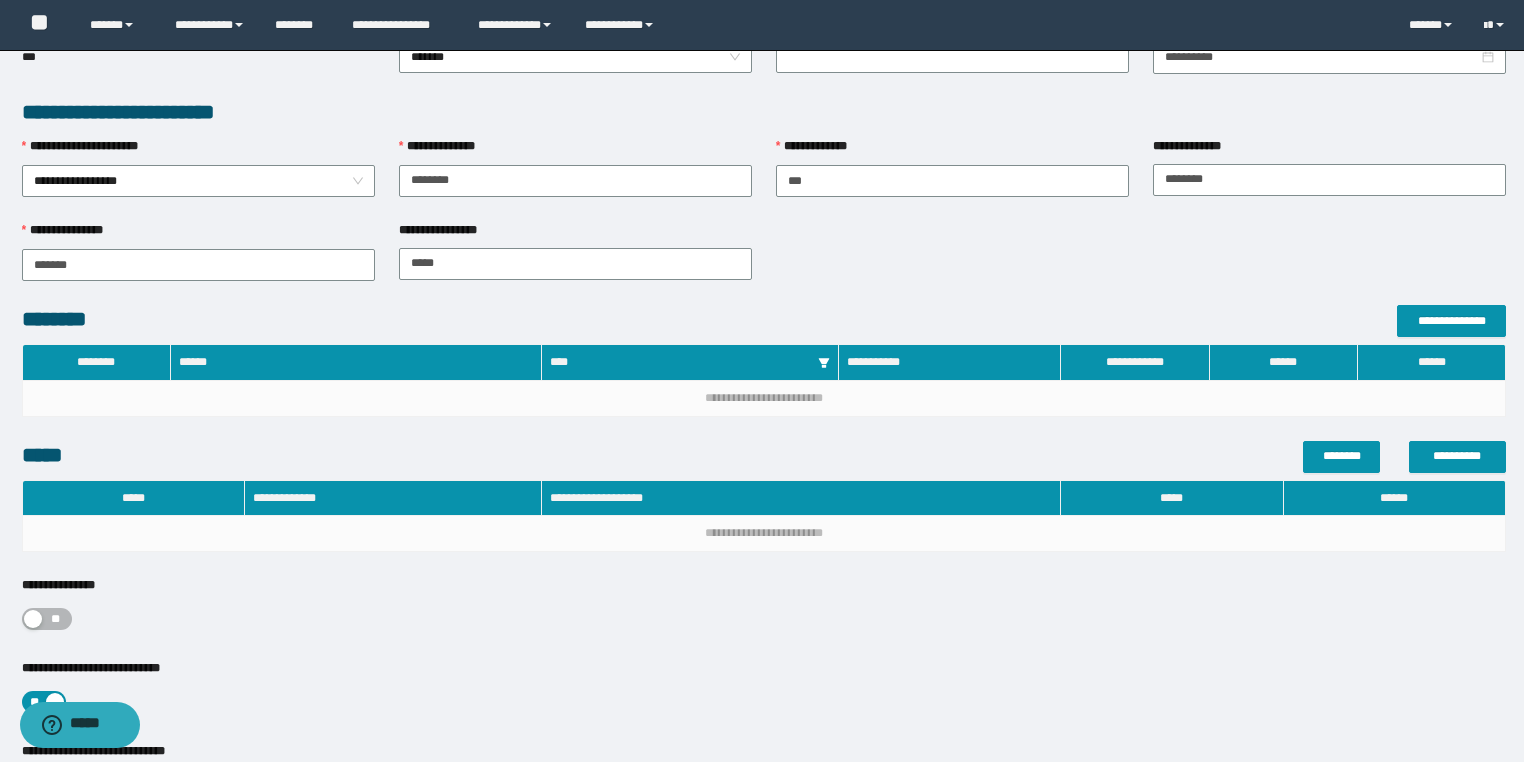 scroll, scrollTop: 555, scrollLeft: 0, axis: vertical 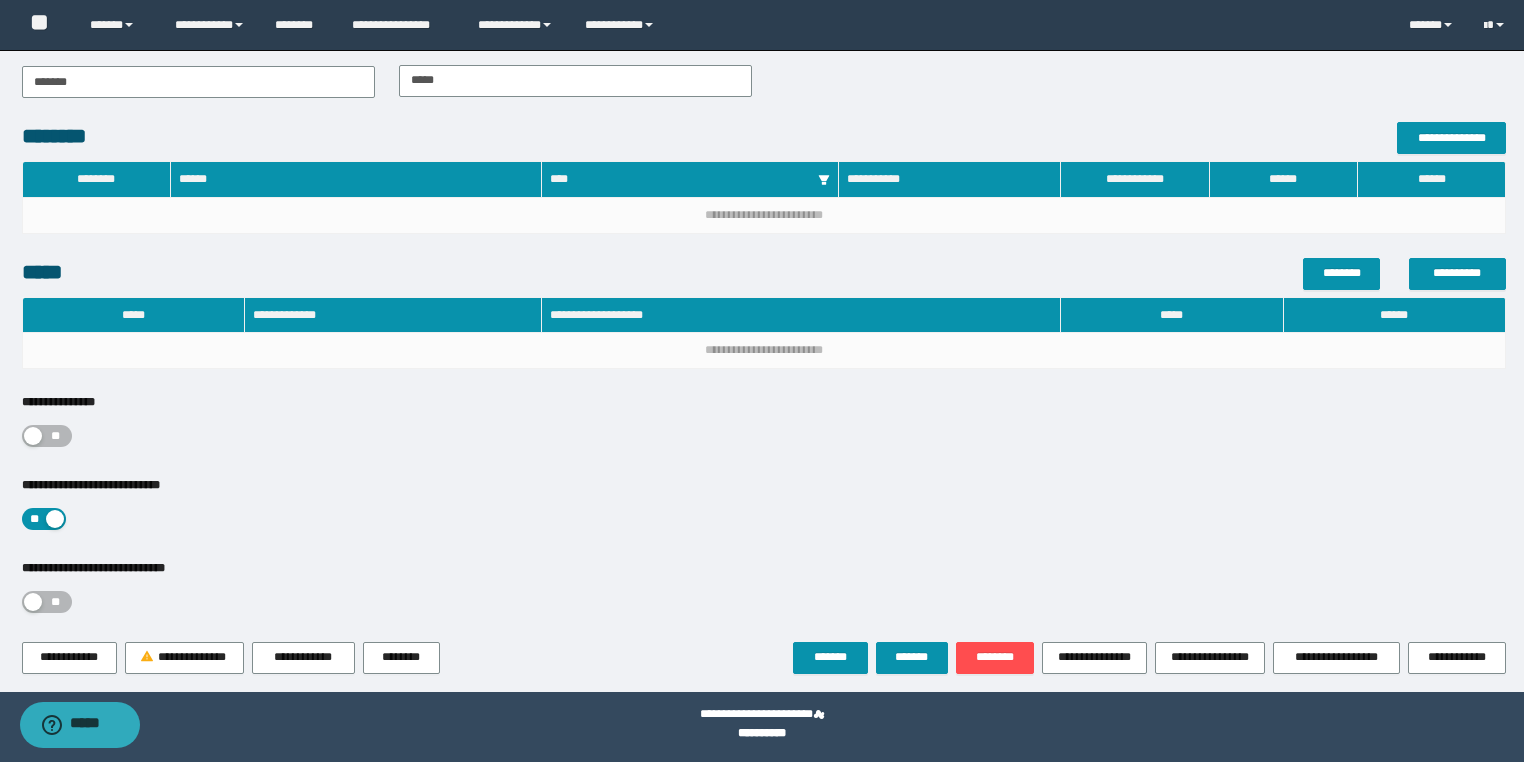 click on "**" at bounding box center [47, 436] 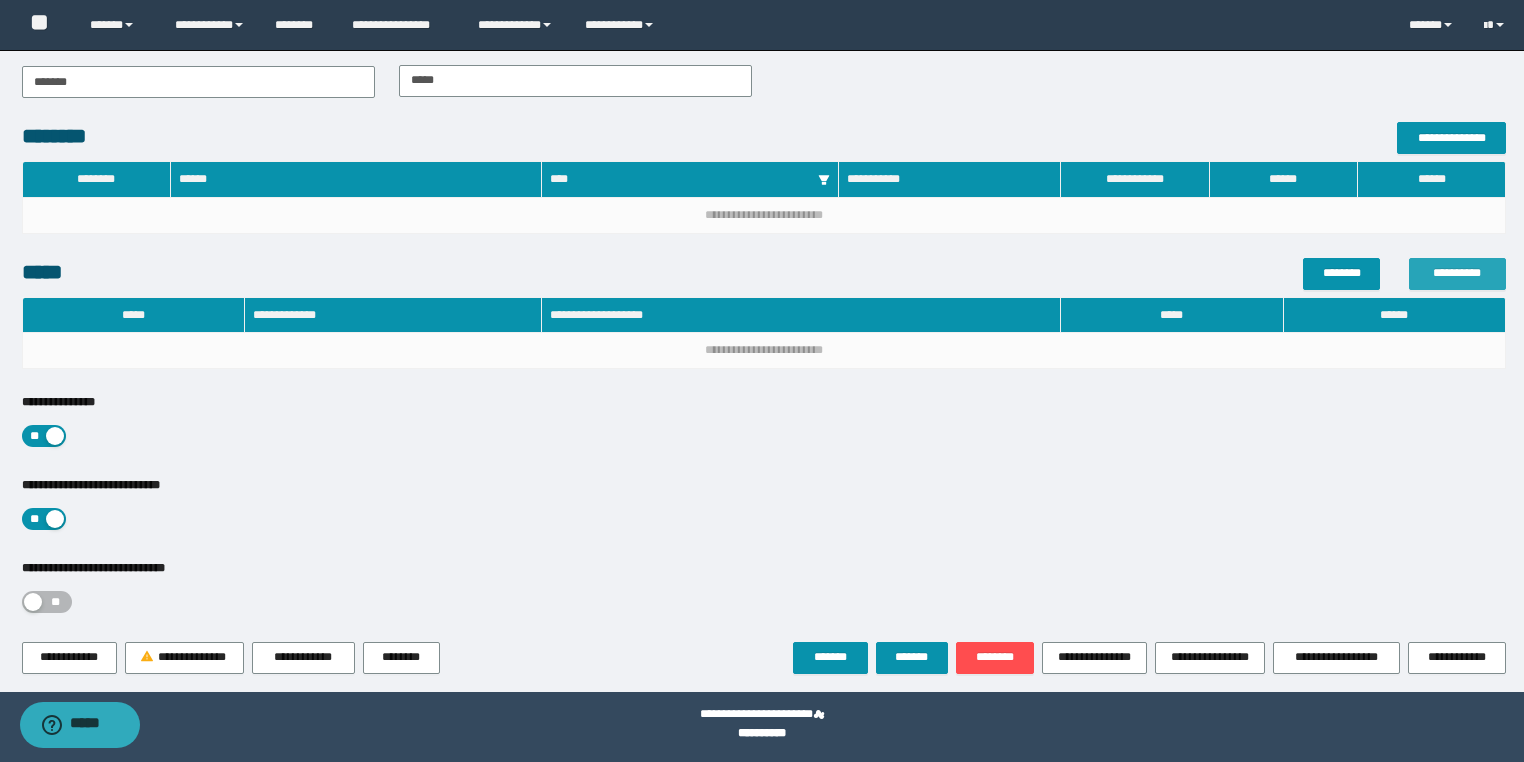 click on "**********" at bounding box center (1457, 273) 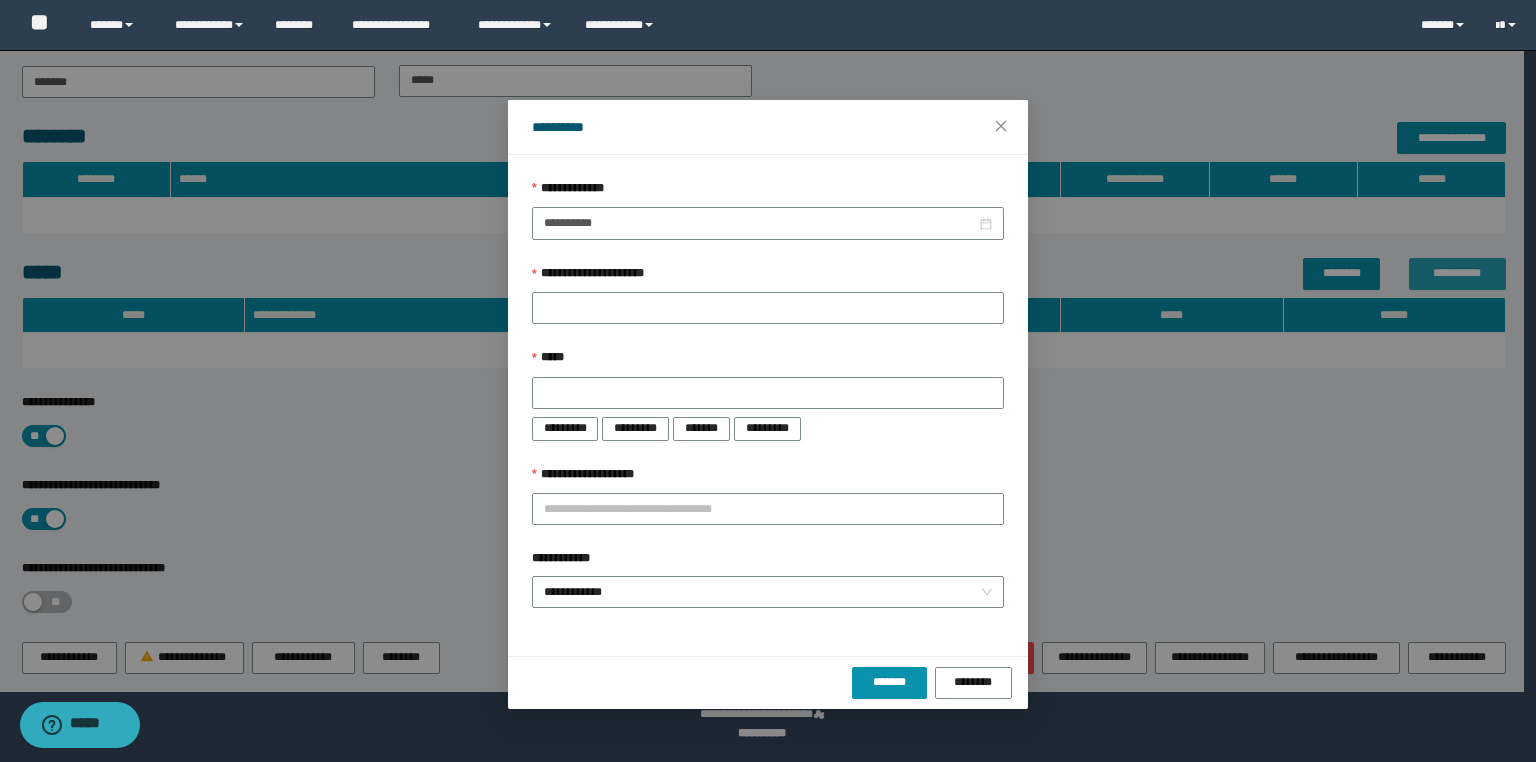type 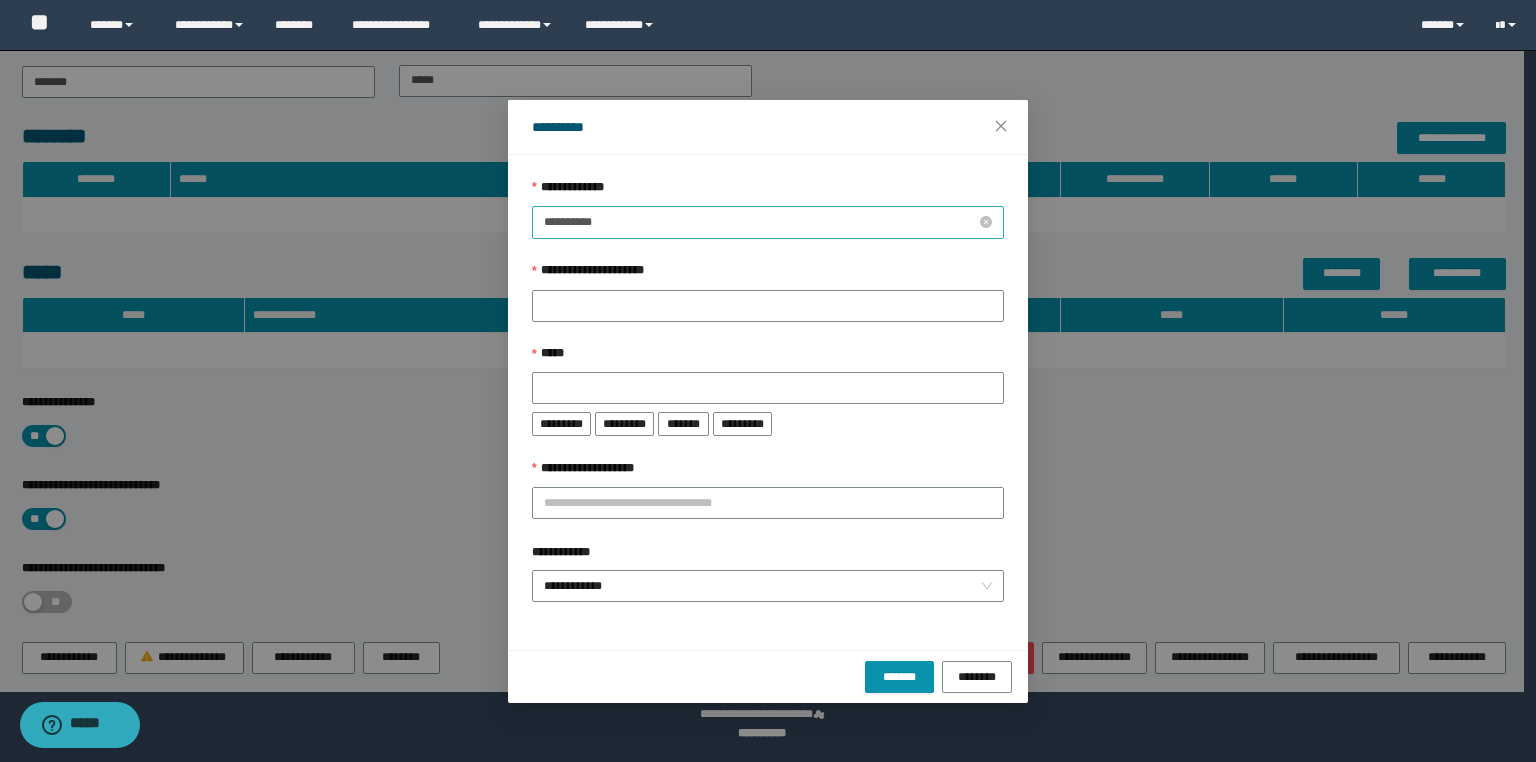 click on "**********" at bounding box center (760, 222) 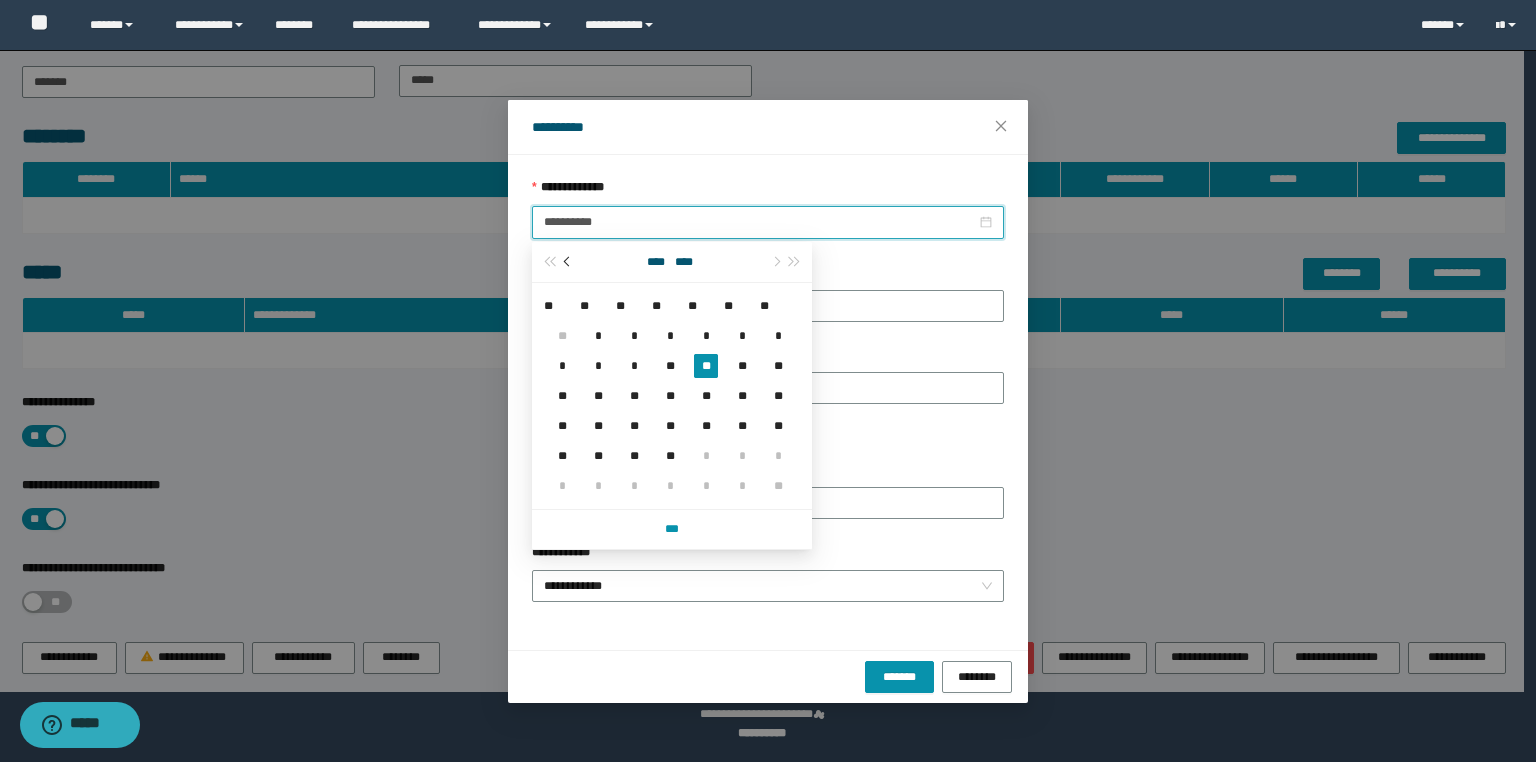 click at bounding box center (568, 262) 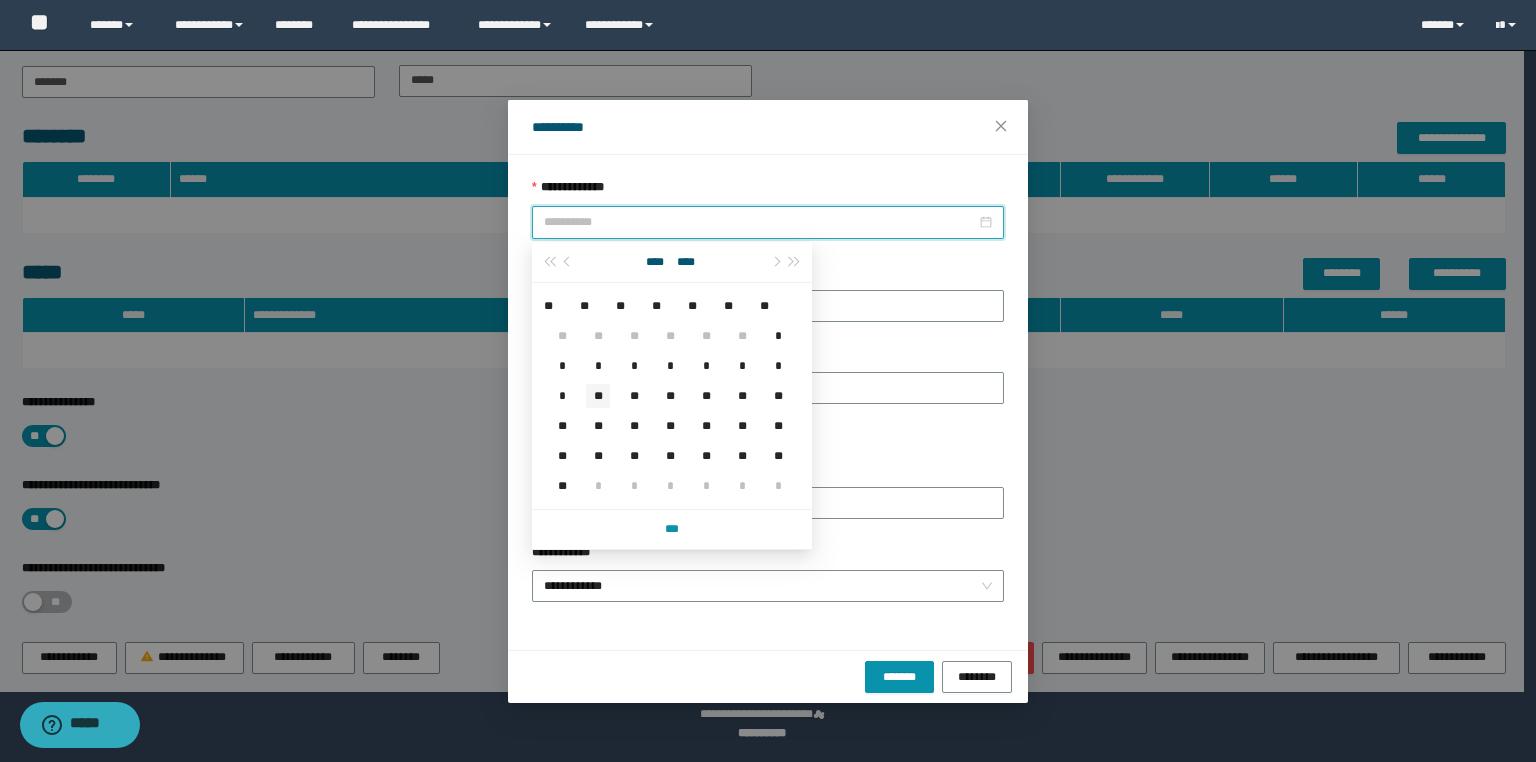 type on "**********" 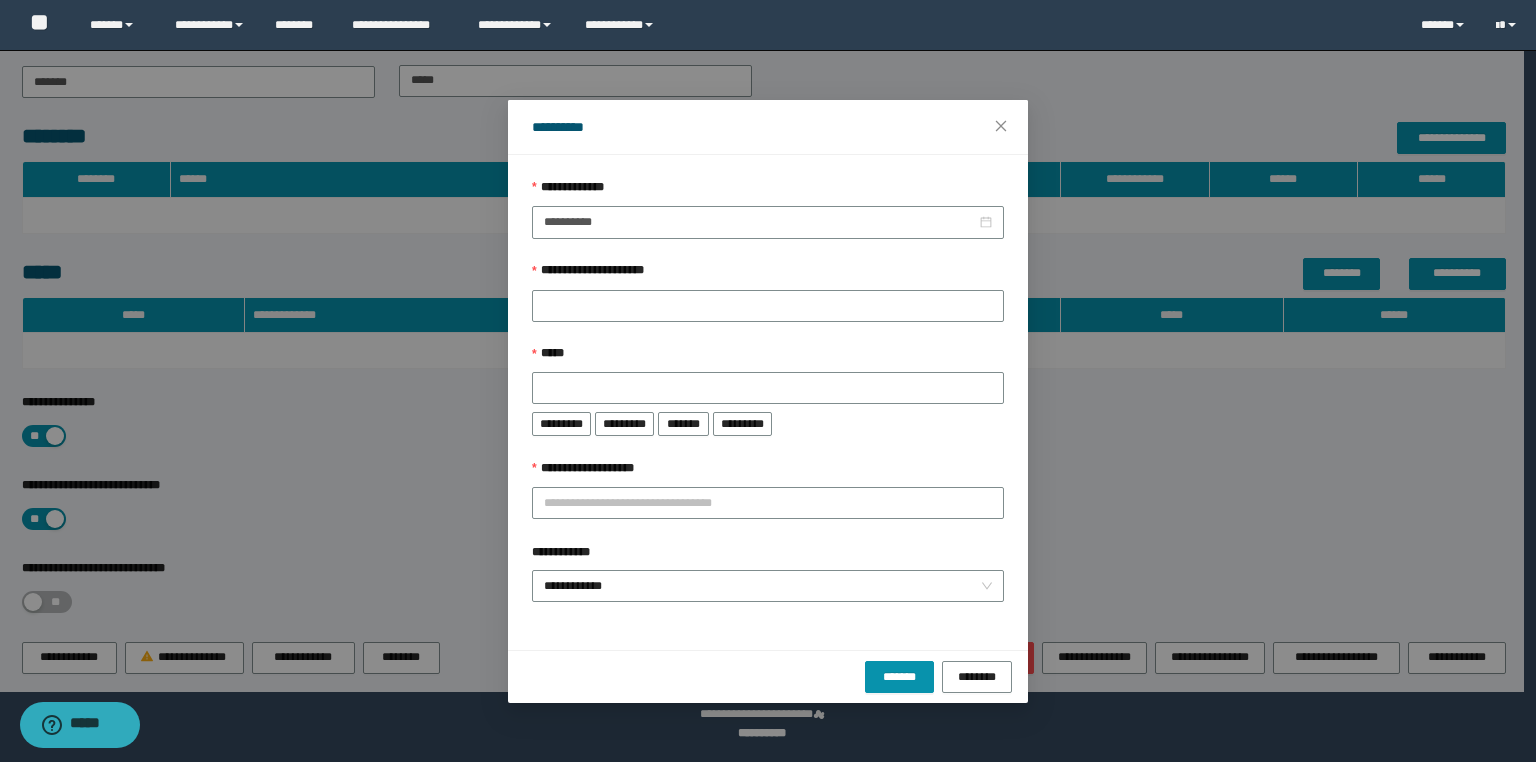 click on "**********" at bounding box center [768, 390] 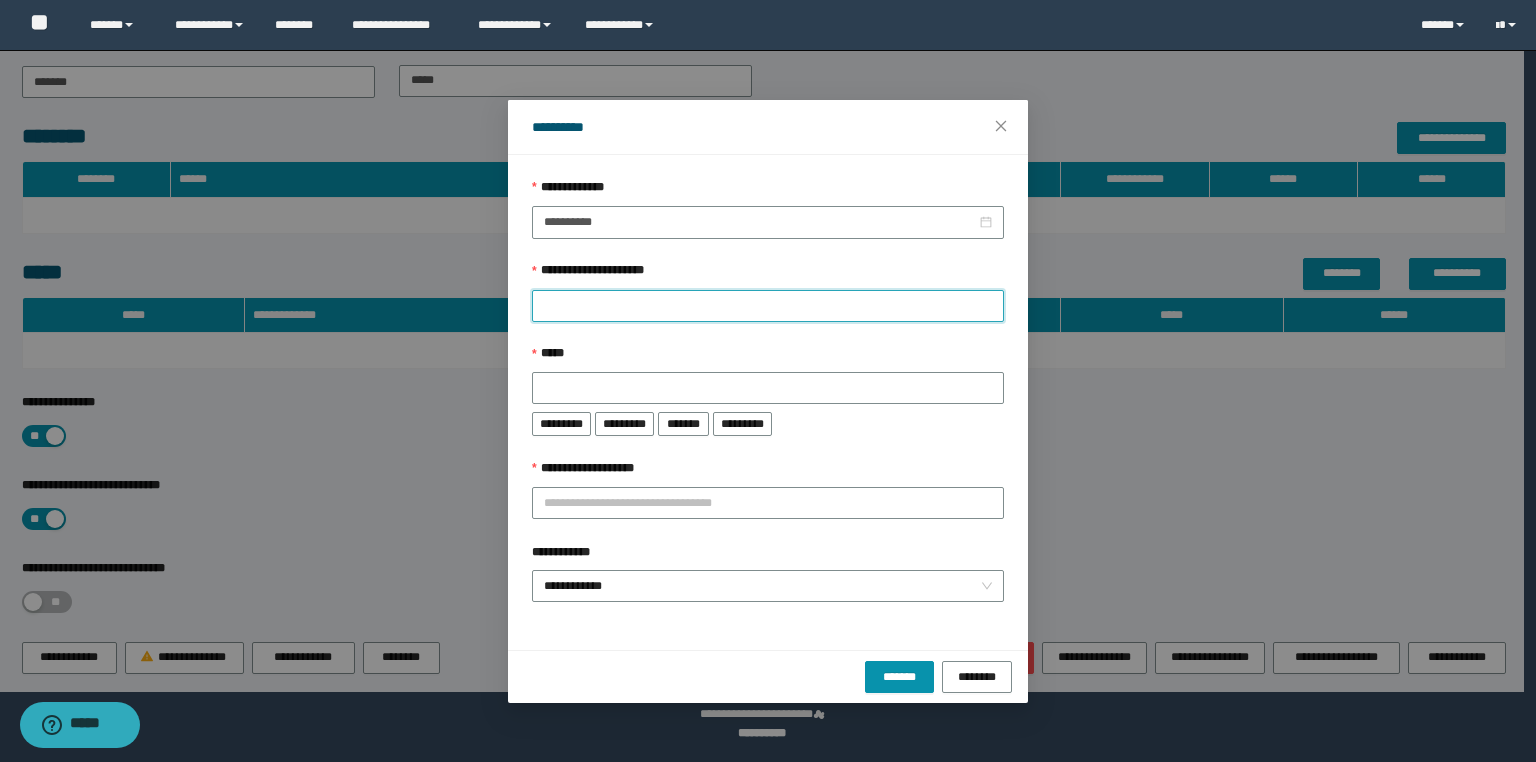 paste on "**********" 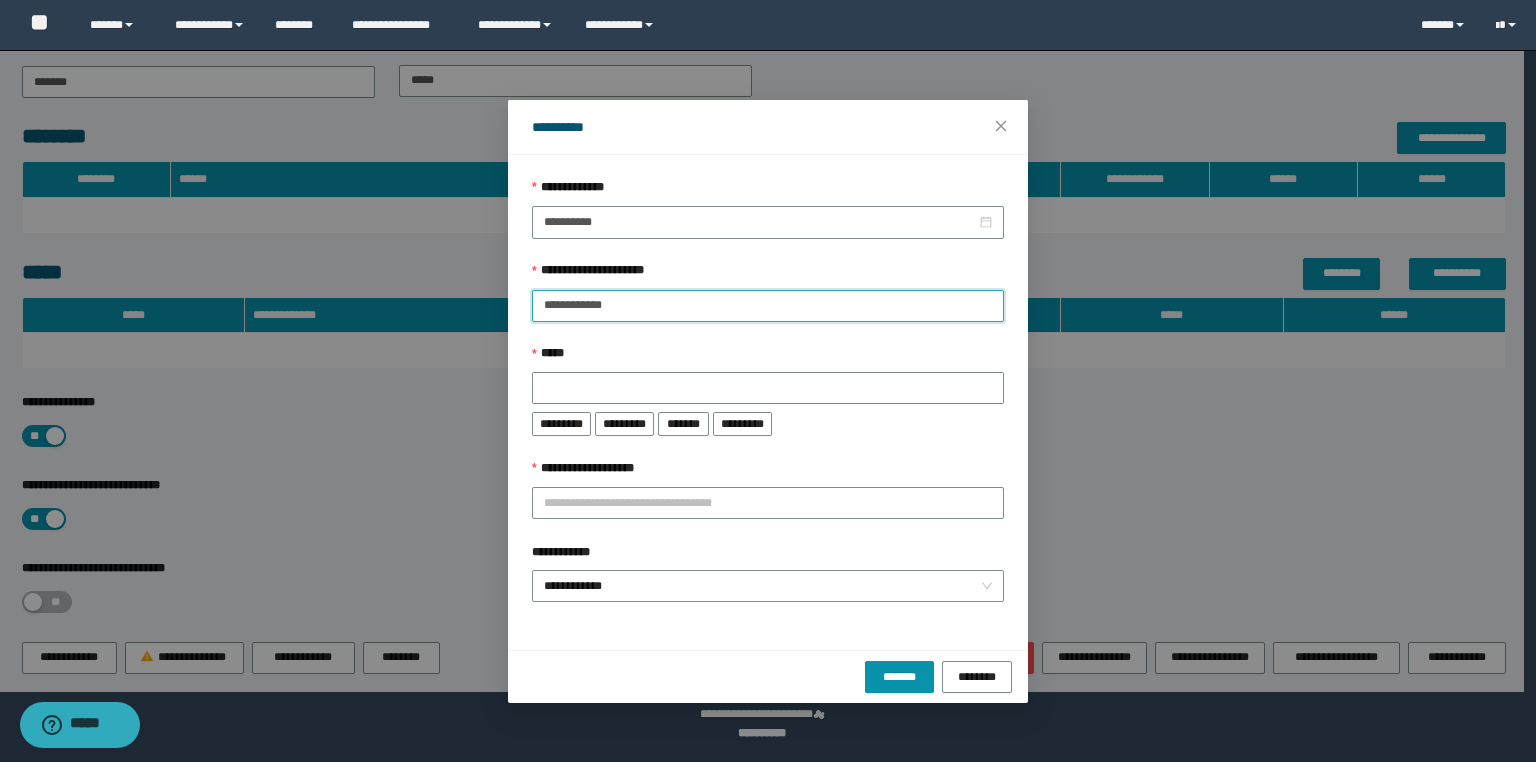 type on "**********" 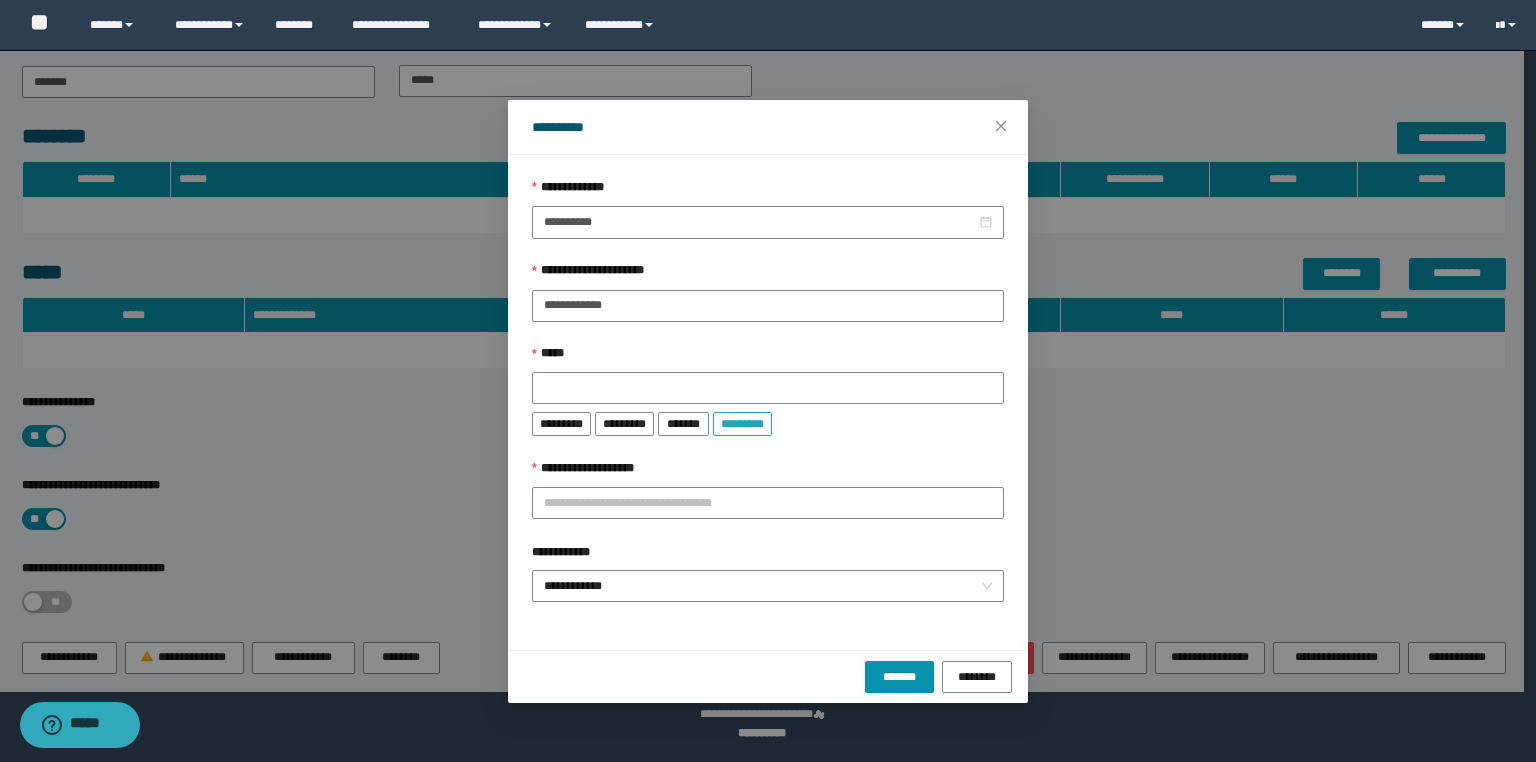 click on "*********" at bounding box center [742, 423] 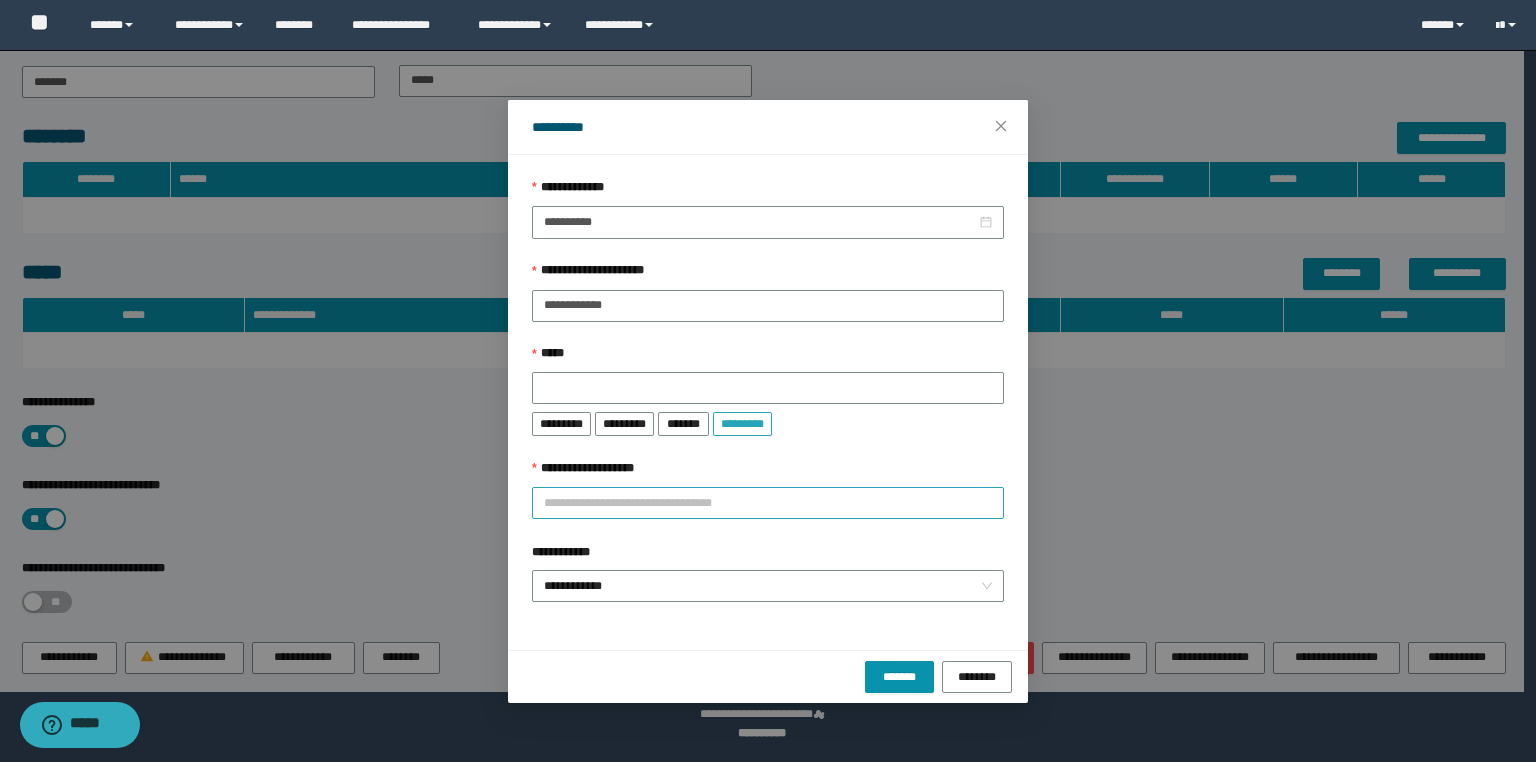 type on "*******" 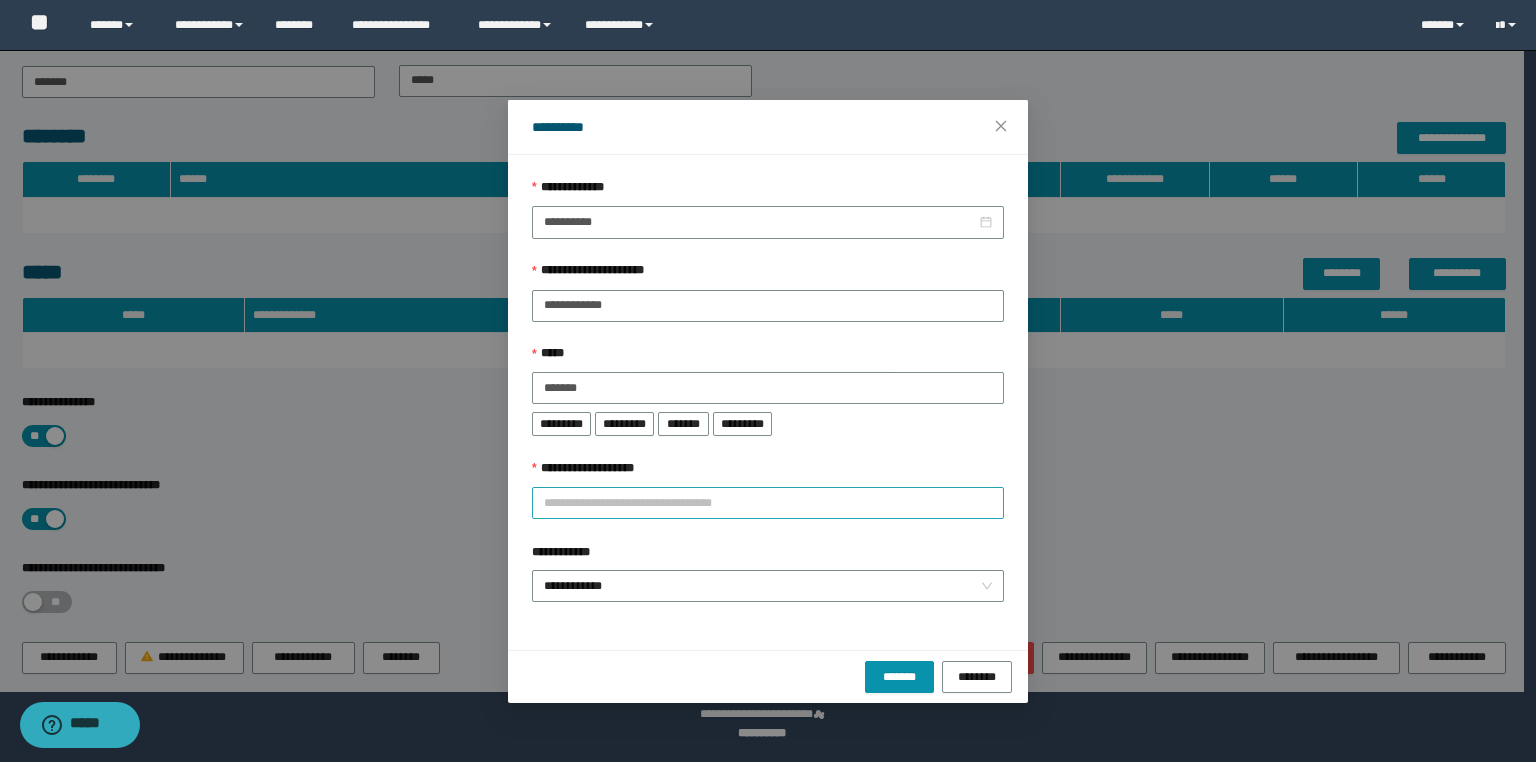 click on "**********" at bounding box center (768, 503) 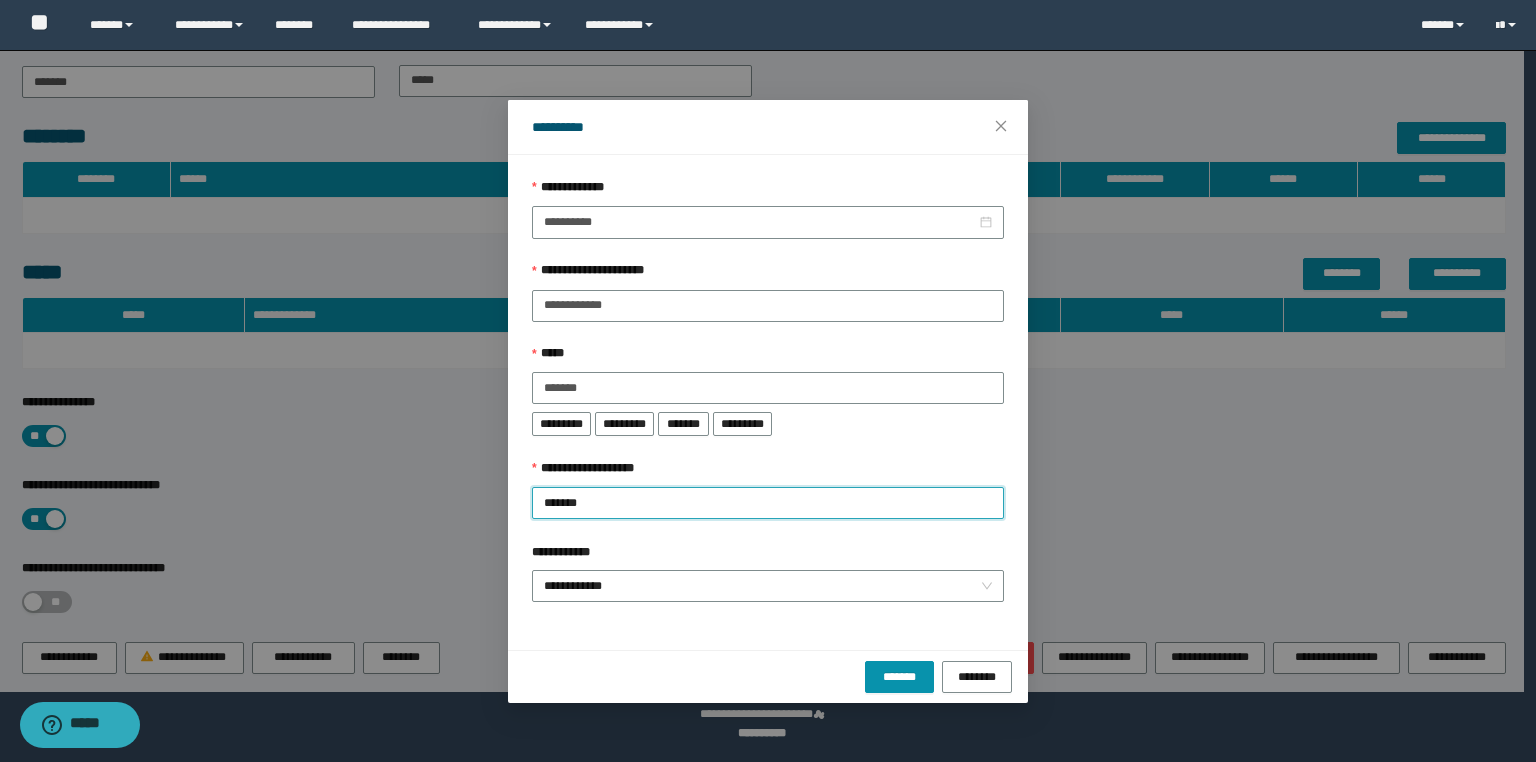 type on "********" 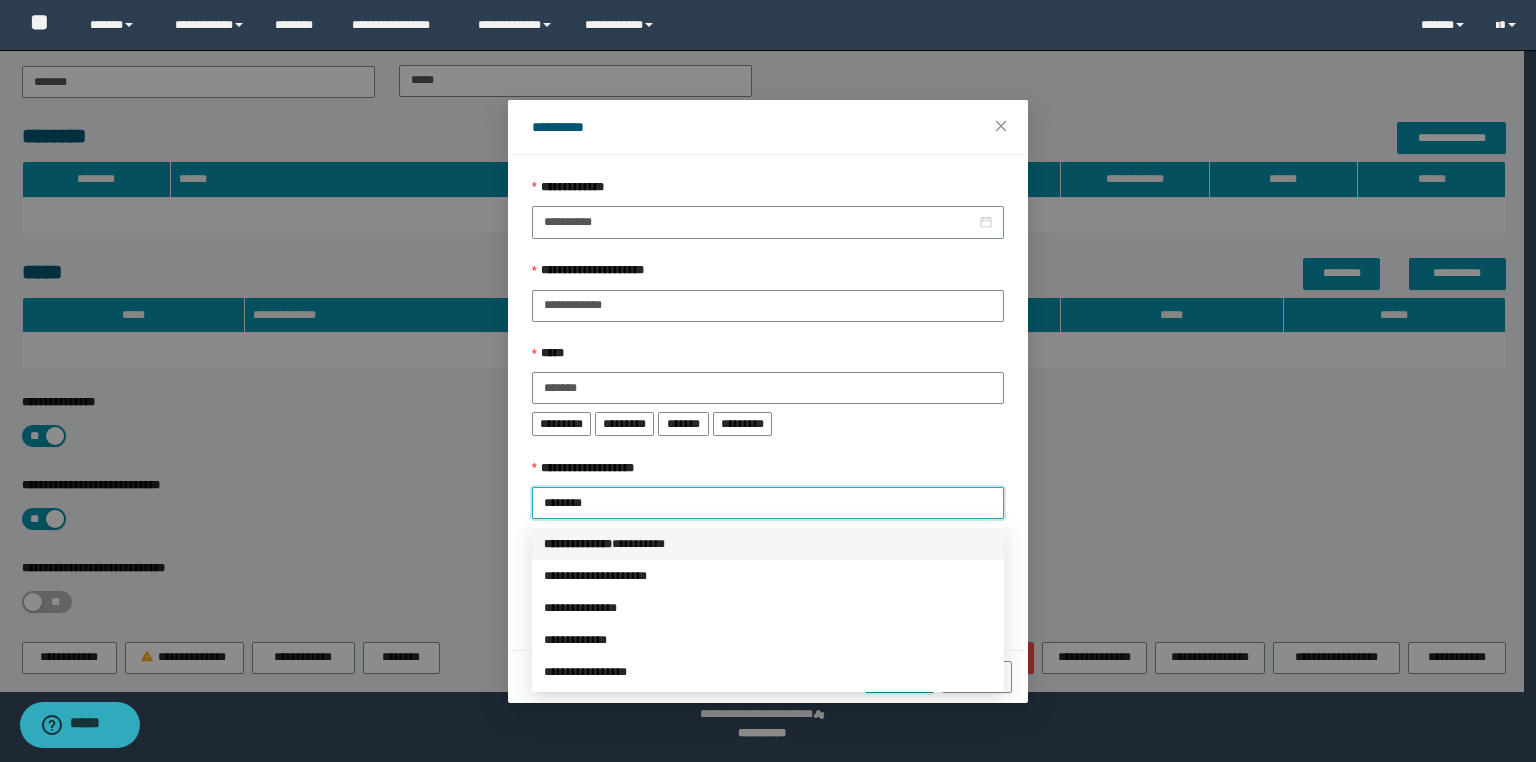 click on "*** *   ********* * ********" at bounding box center [768, 544] 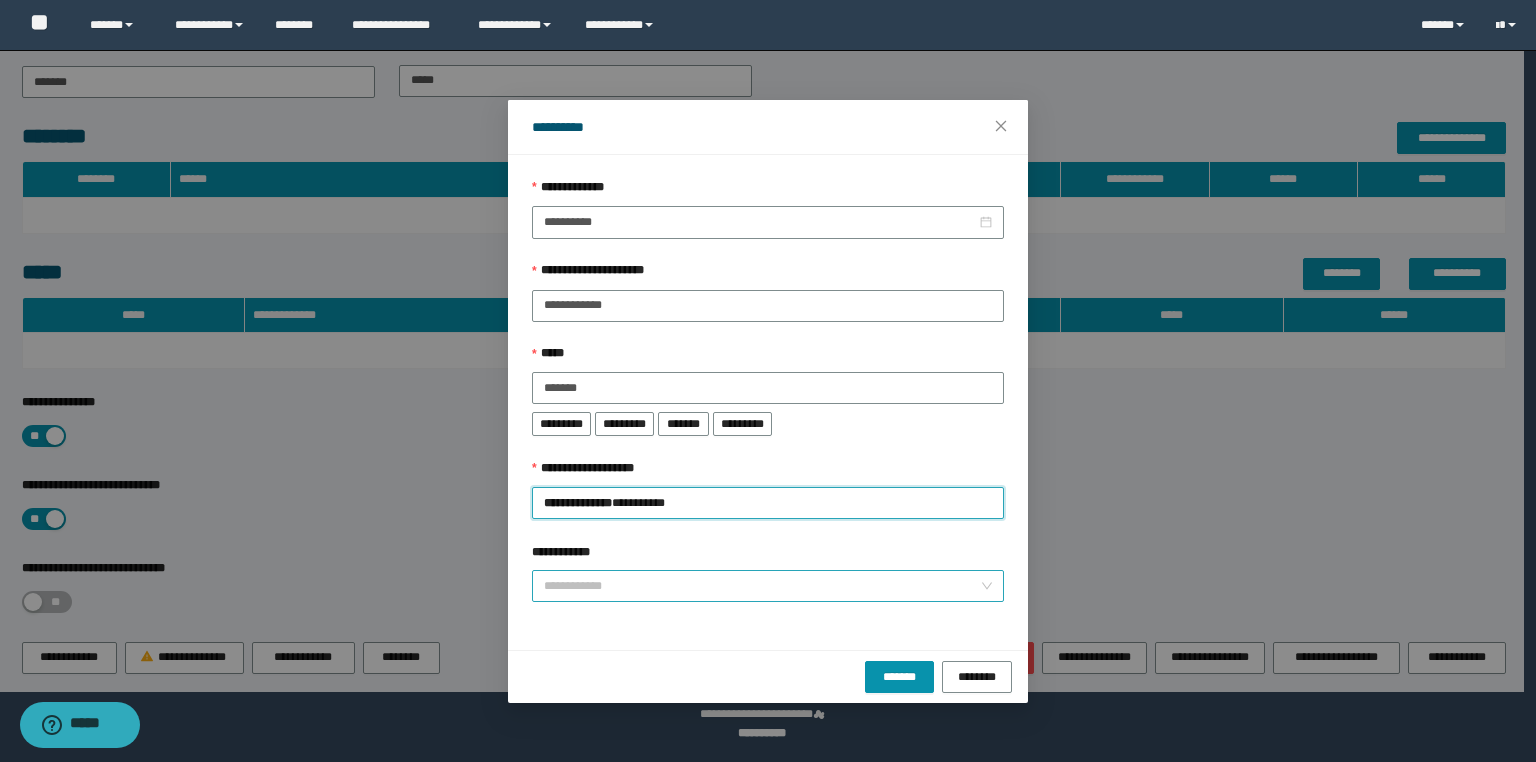 click on "**********" at bounding box center (768, 586) 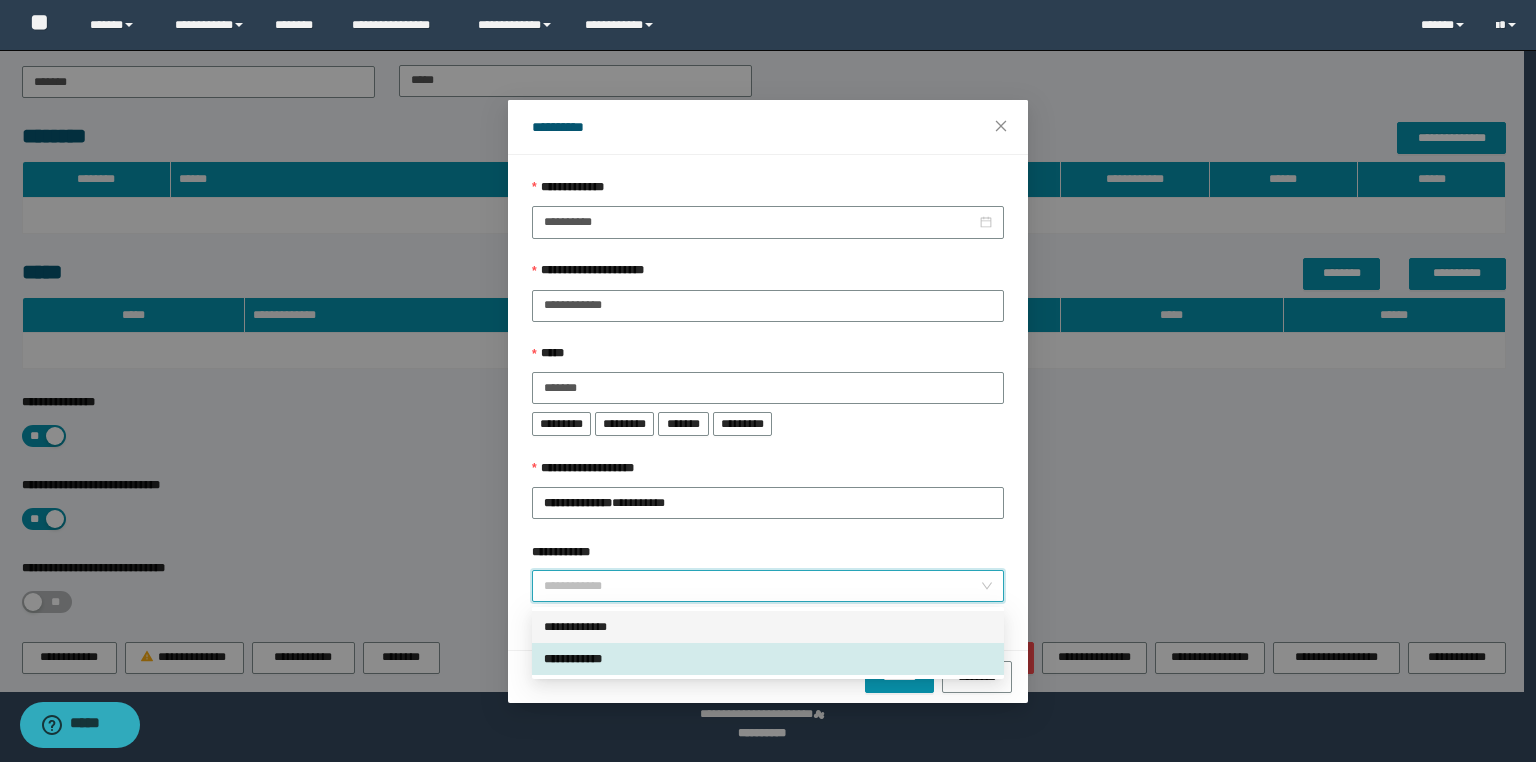 click on "**********" at bounding box center [768, 627] 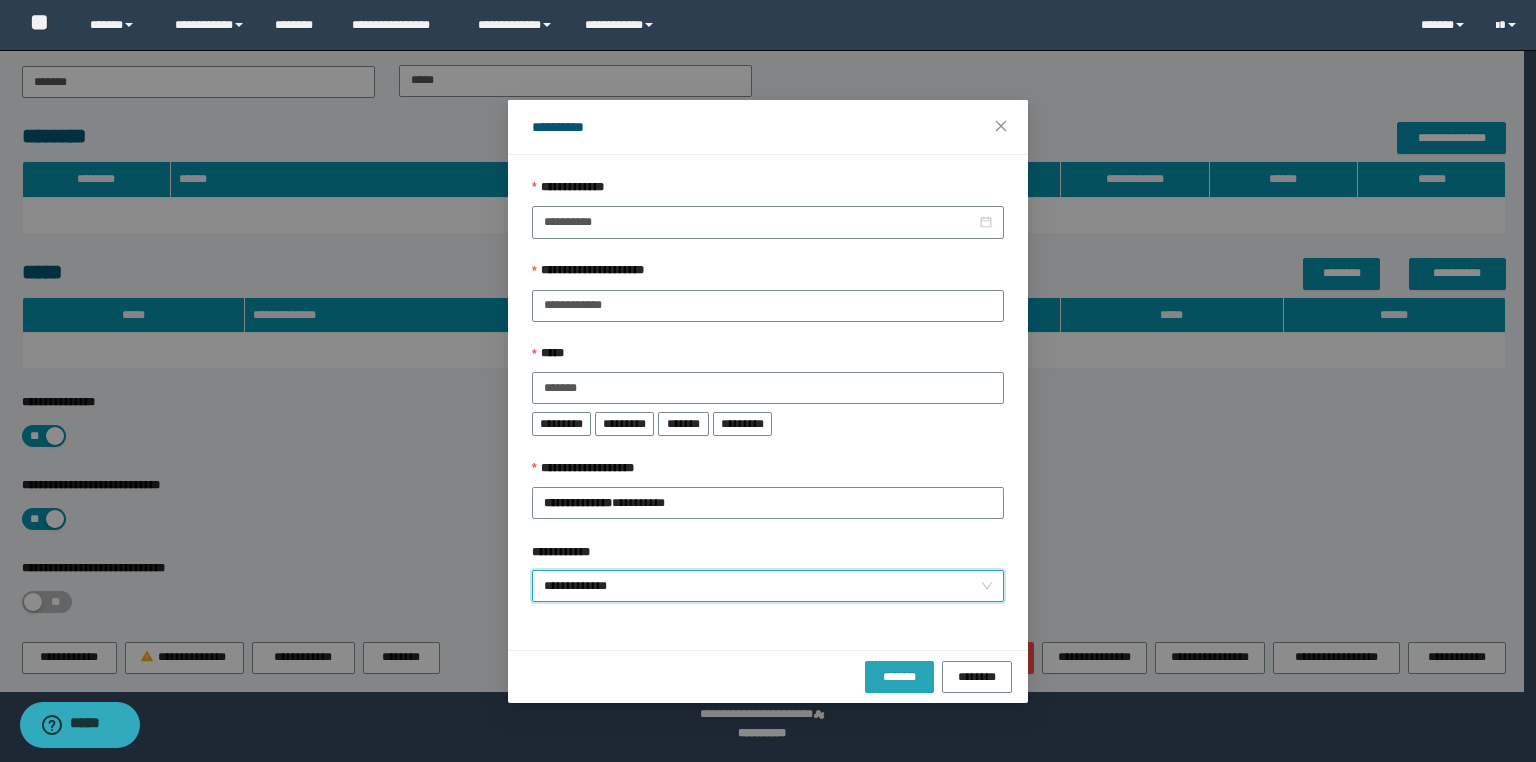 click on "*******" at bounding box center (899, 676) 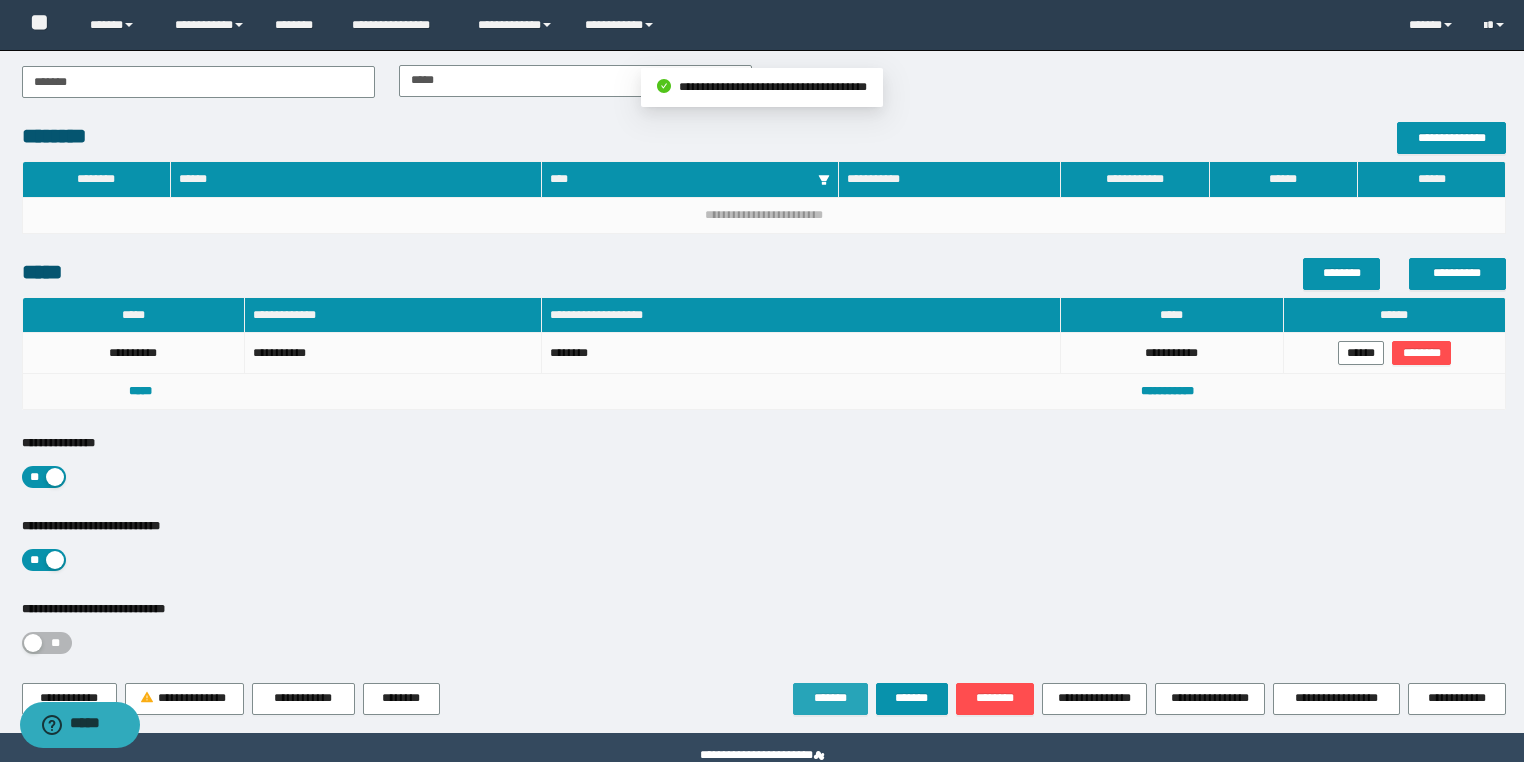 click on "*******" at bounding box center [830, 699] 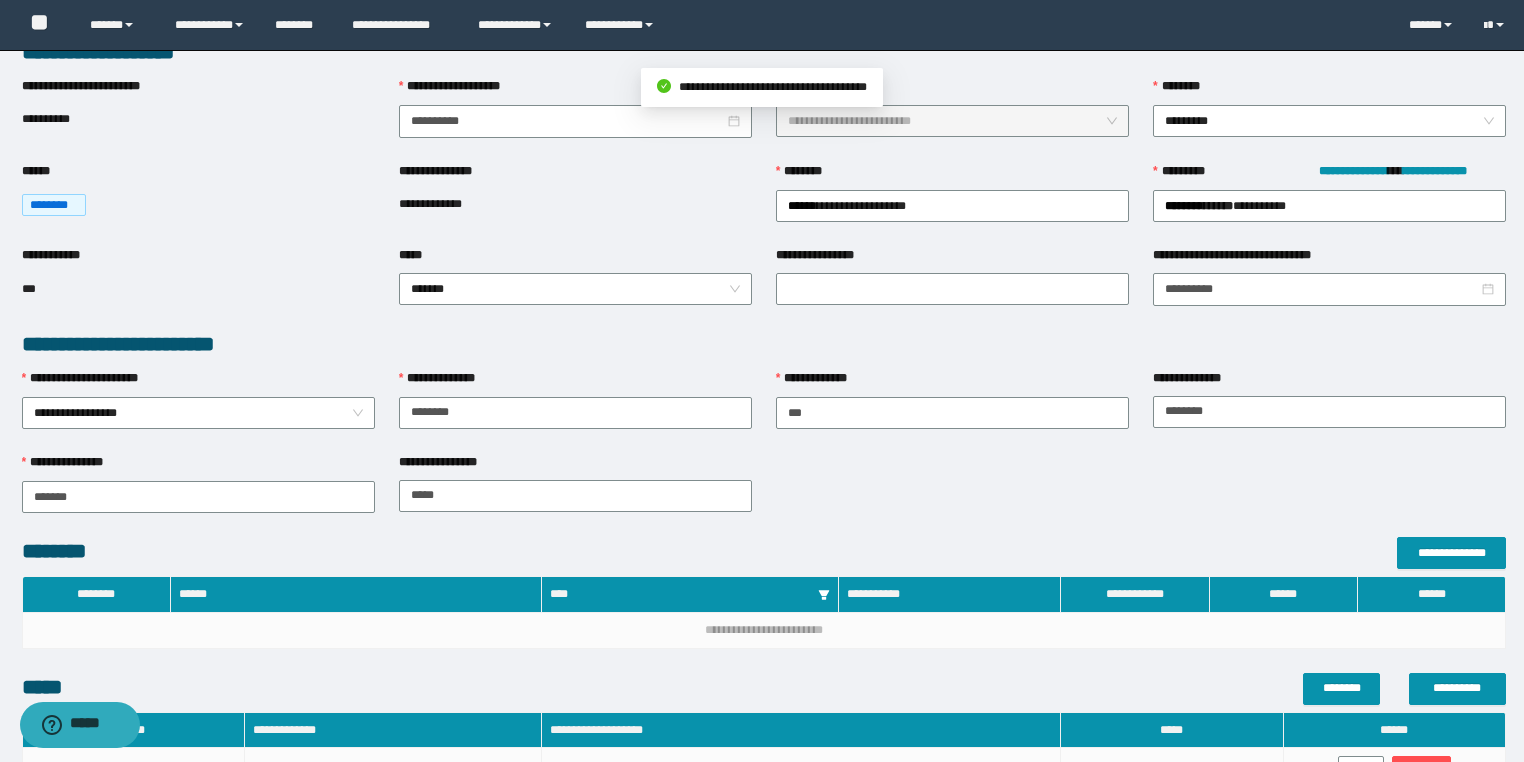 scroll, scrollTop: 0, scrollLeft: 0, axis: both 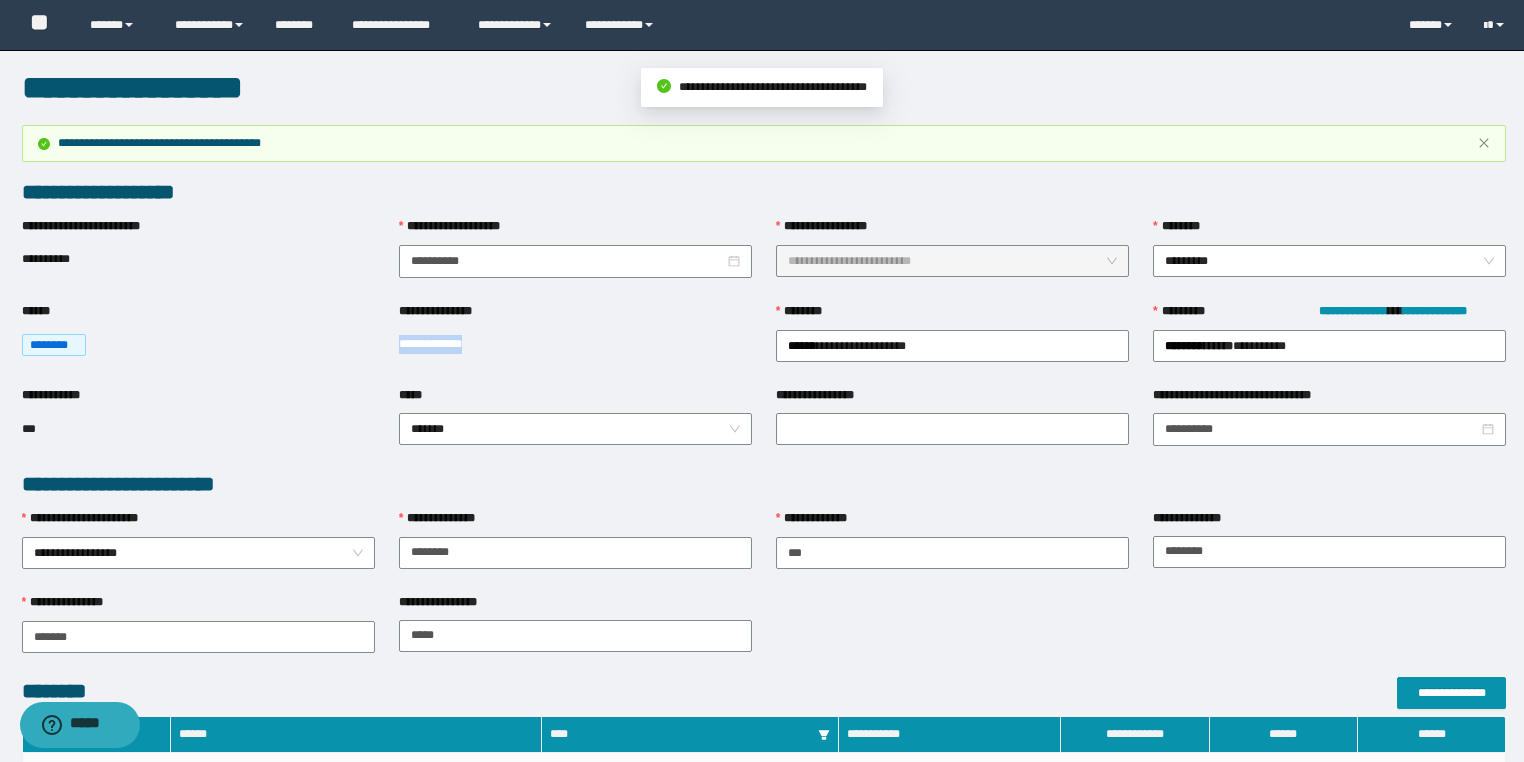 drag, startPoint x: 505, startPoint y: 348, endPoint x: 397, endPoint y: 356, distance: 108.29589 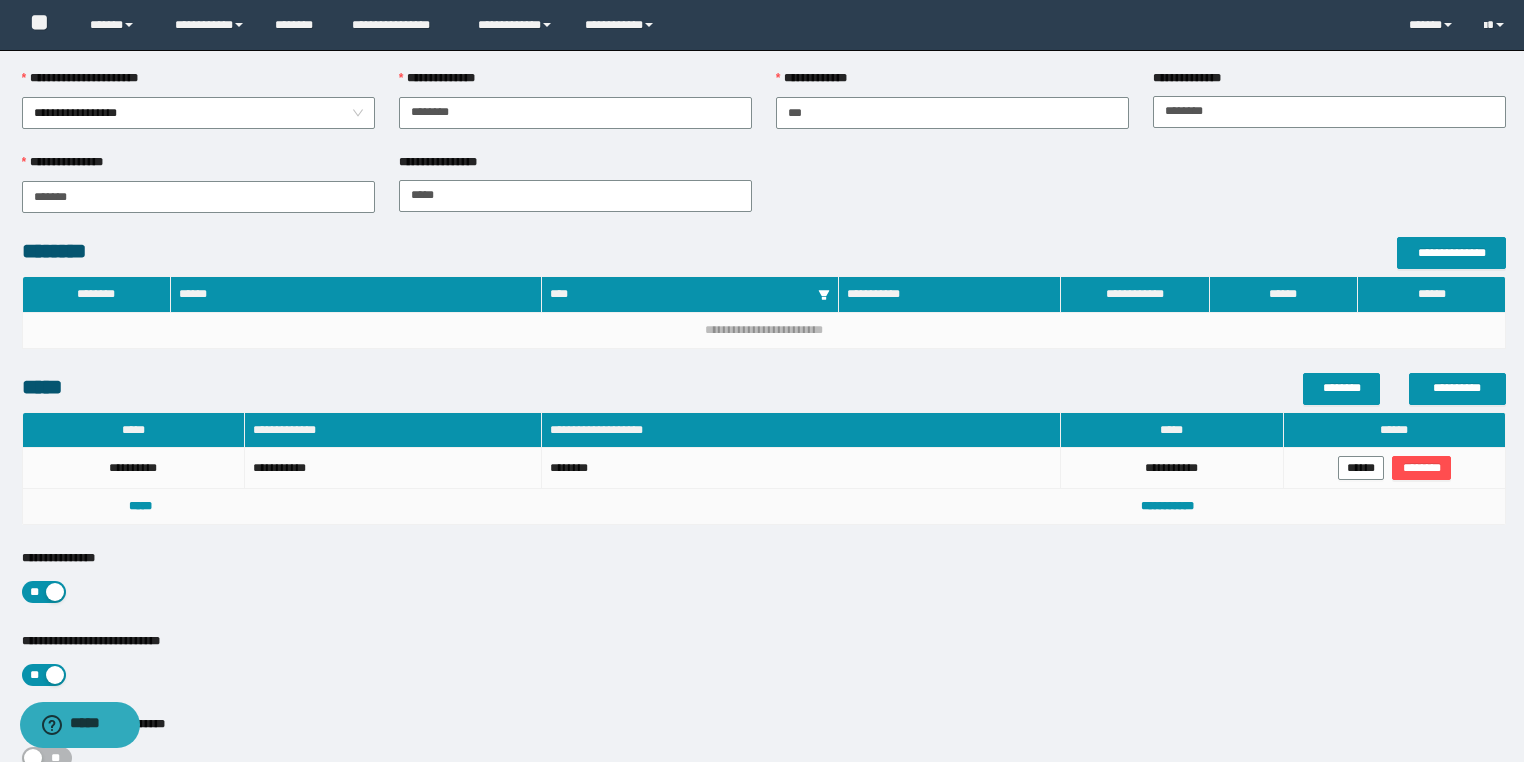 scroll, scrollTop: 560, scrollLeft: 0, axis: vertical 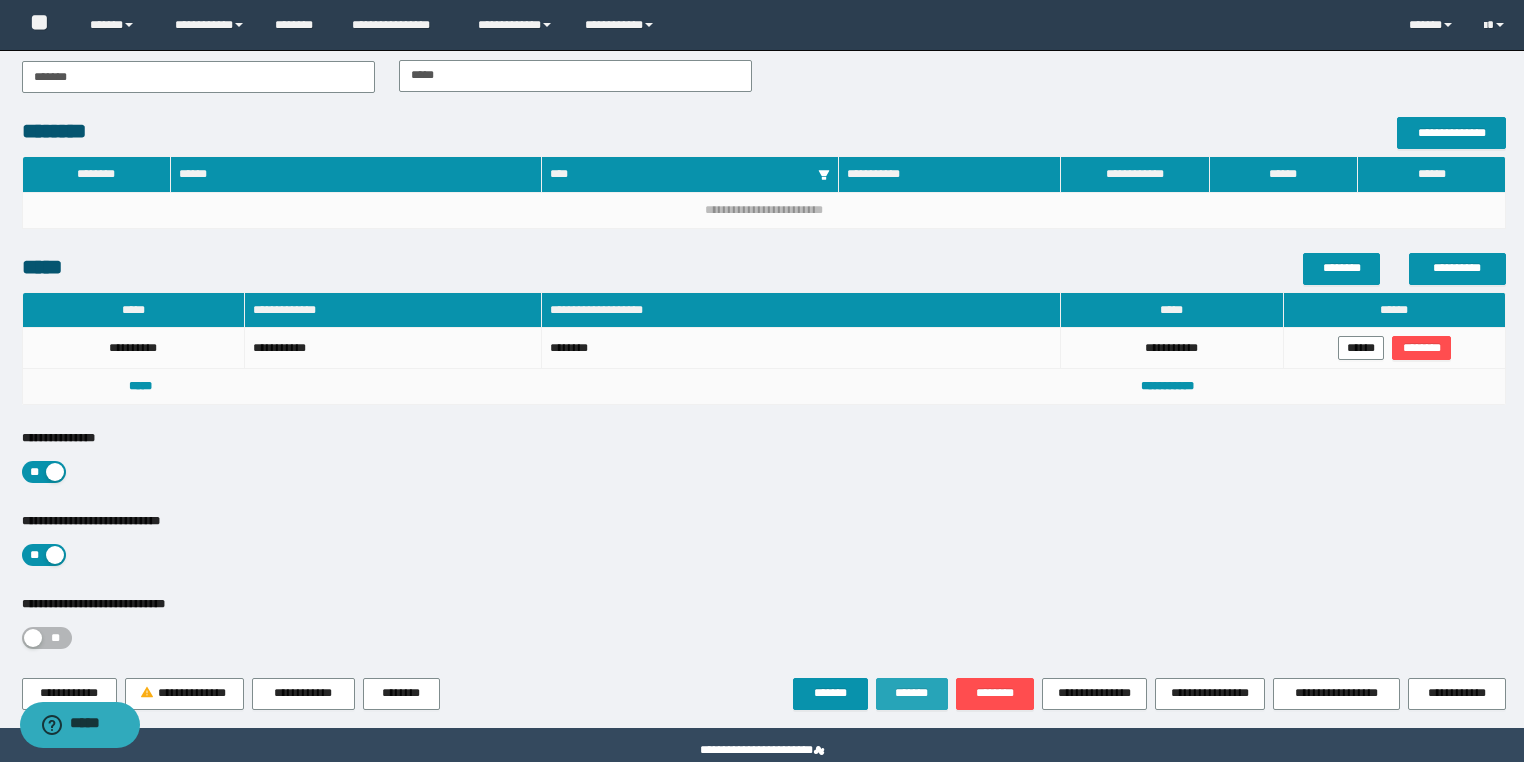 click on "*******" at bounding box center [912, 694] 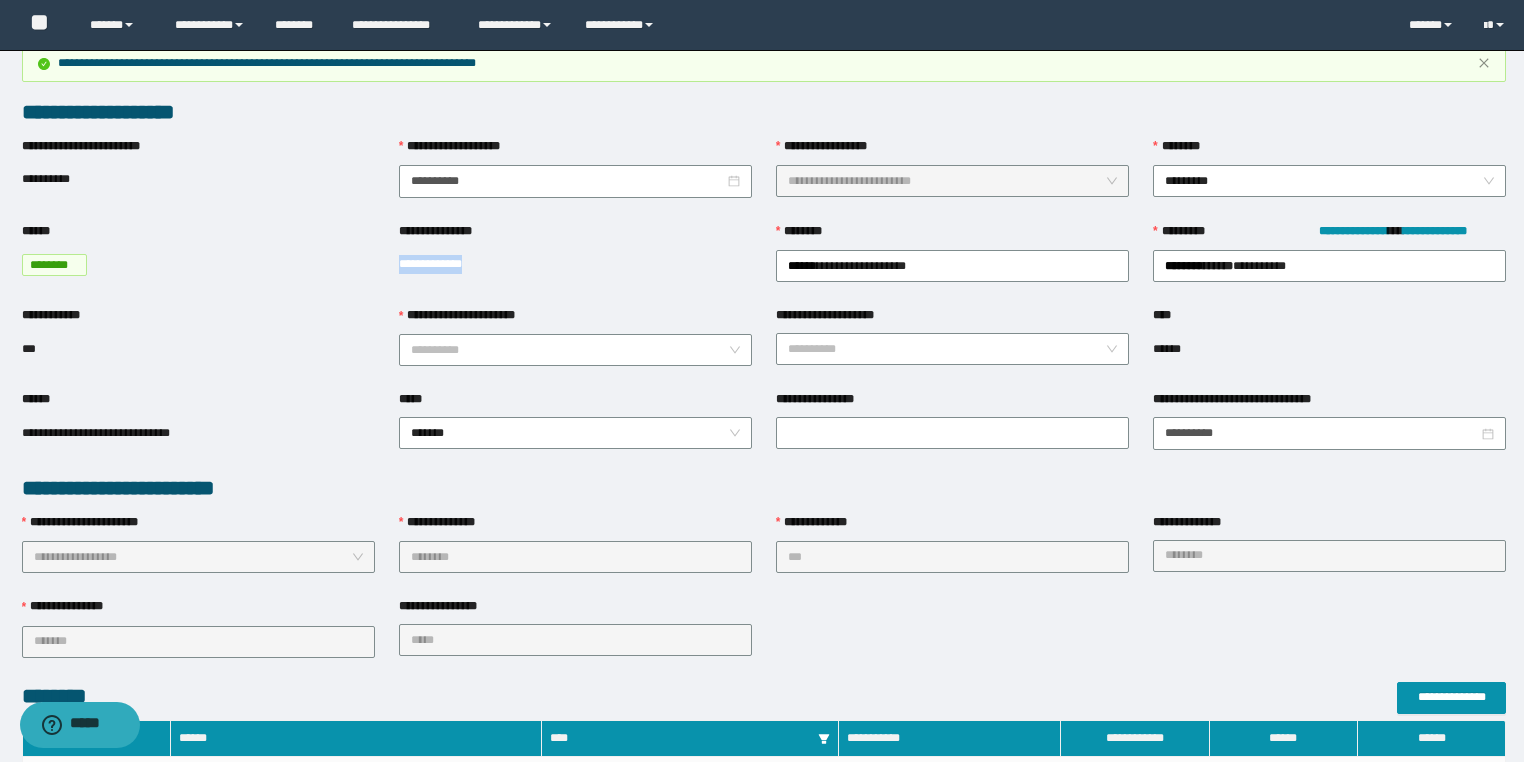 scroll, scrollTop: 0, scrollLeft: 0, axis: both 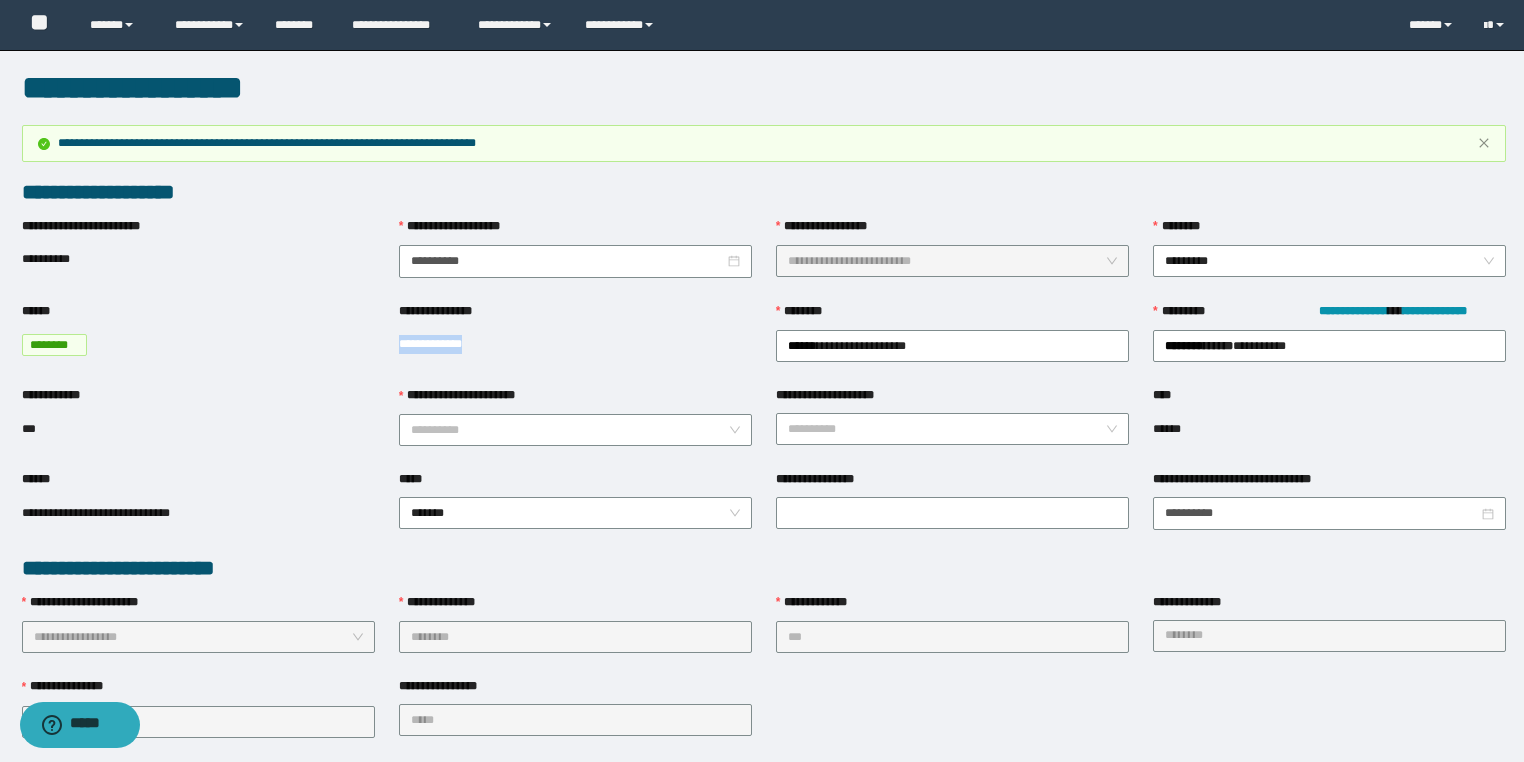 copy on "**********" 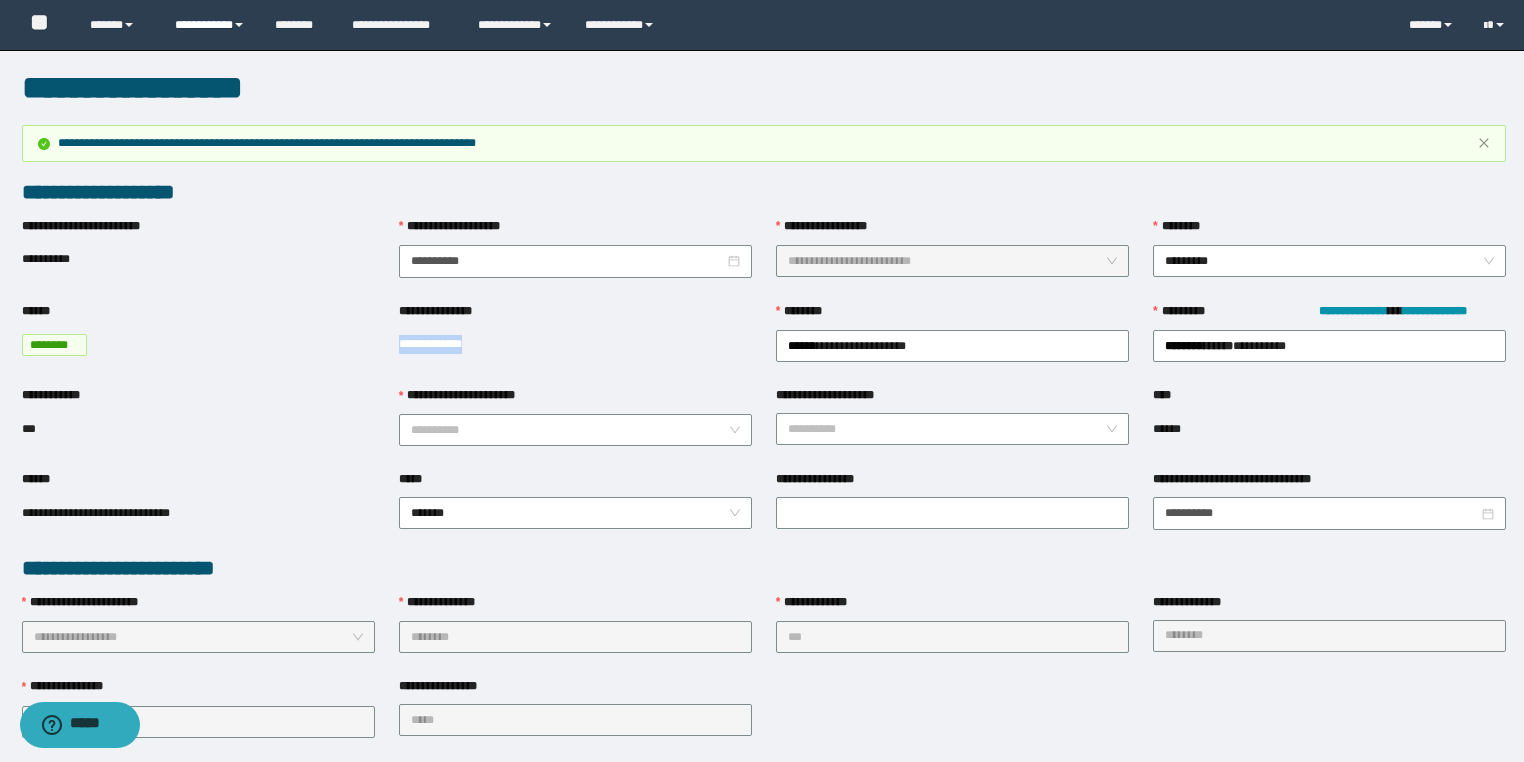 click on "**********" at bounding box center (210, 25) 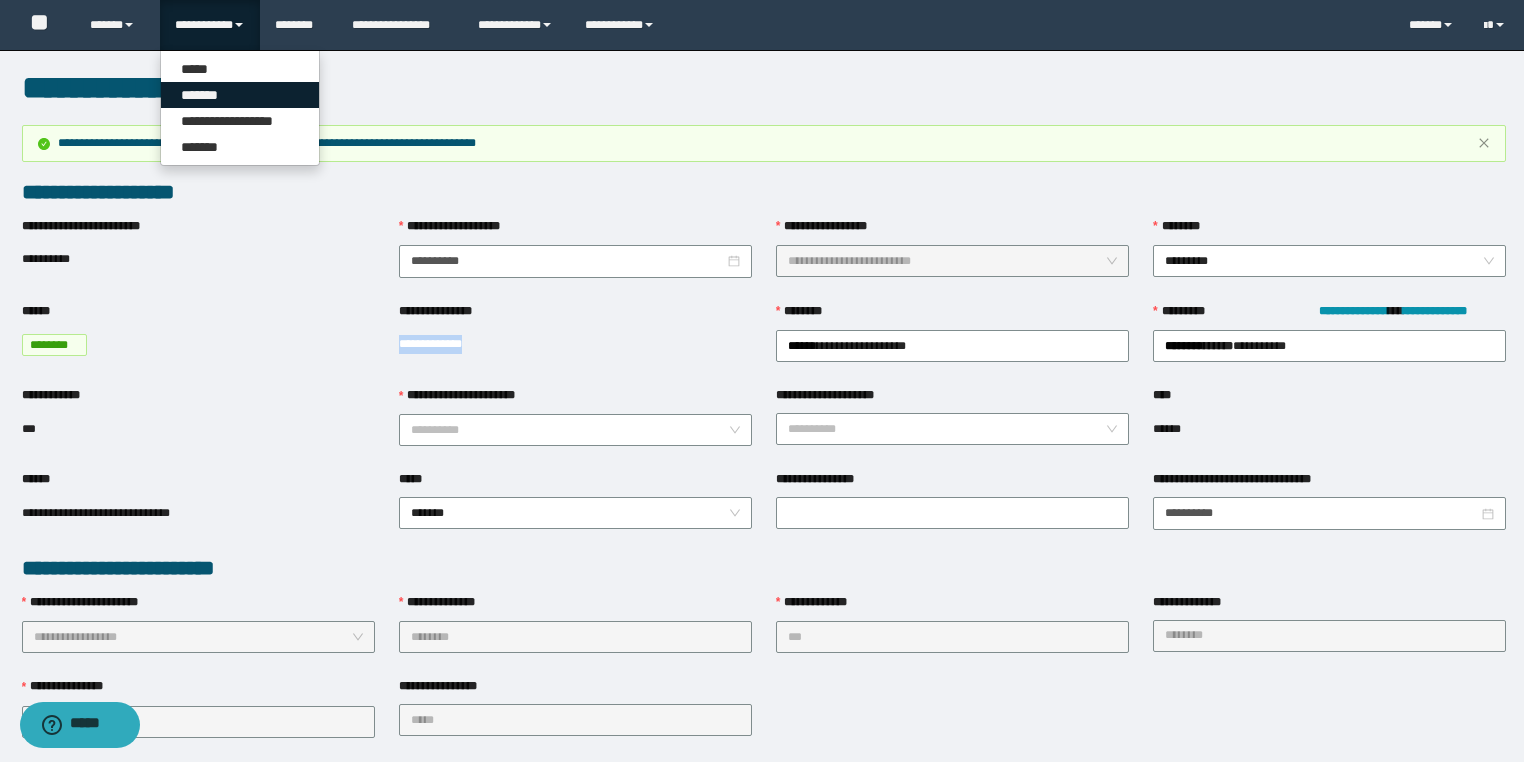 click on "*******" at bounding box center [240, 95] 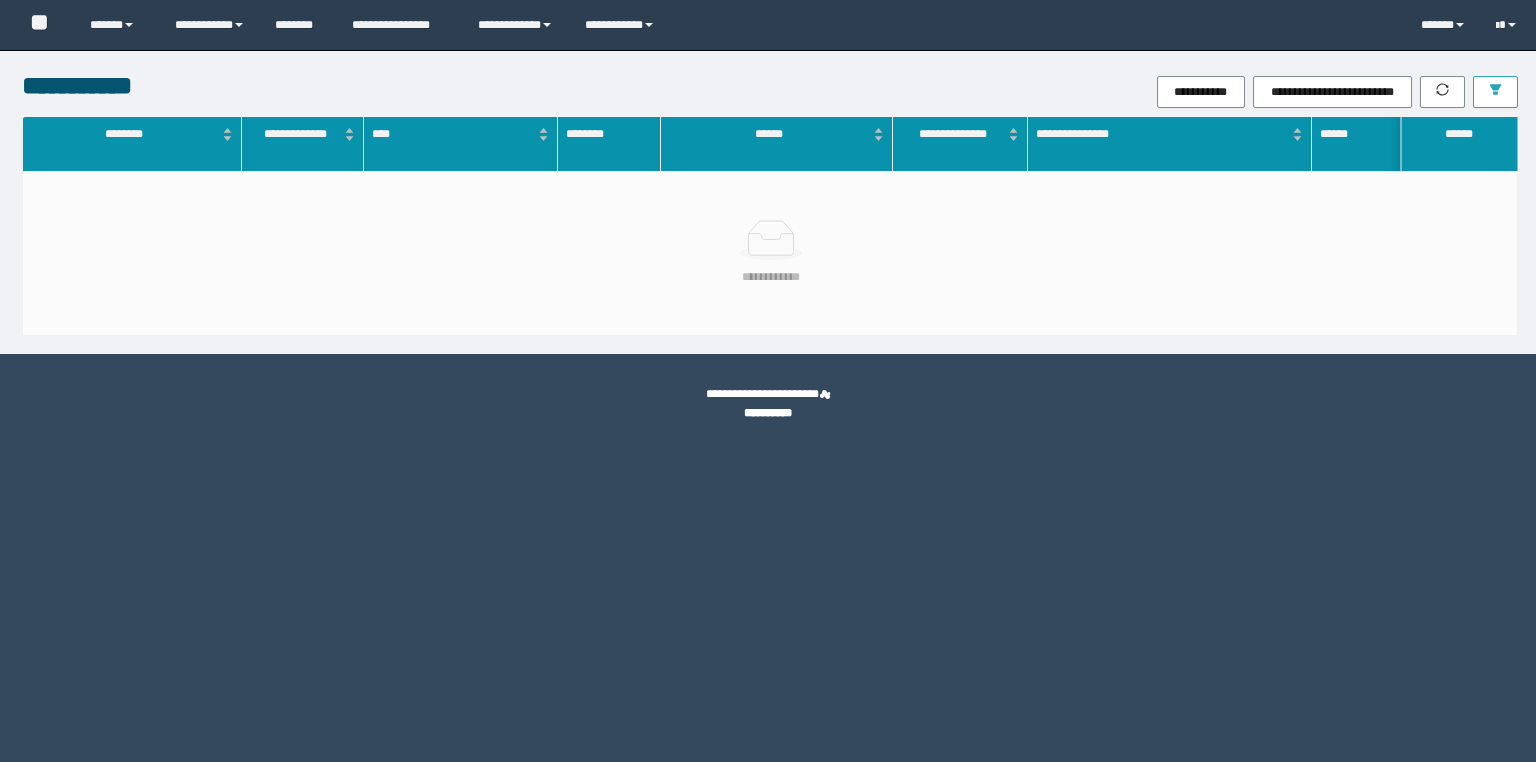scroll, scrollTop: 0, scrollLeft: 0, axis: both 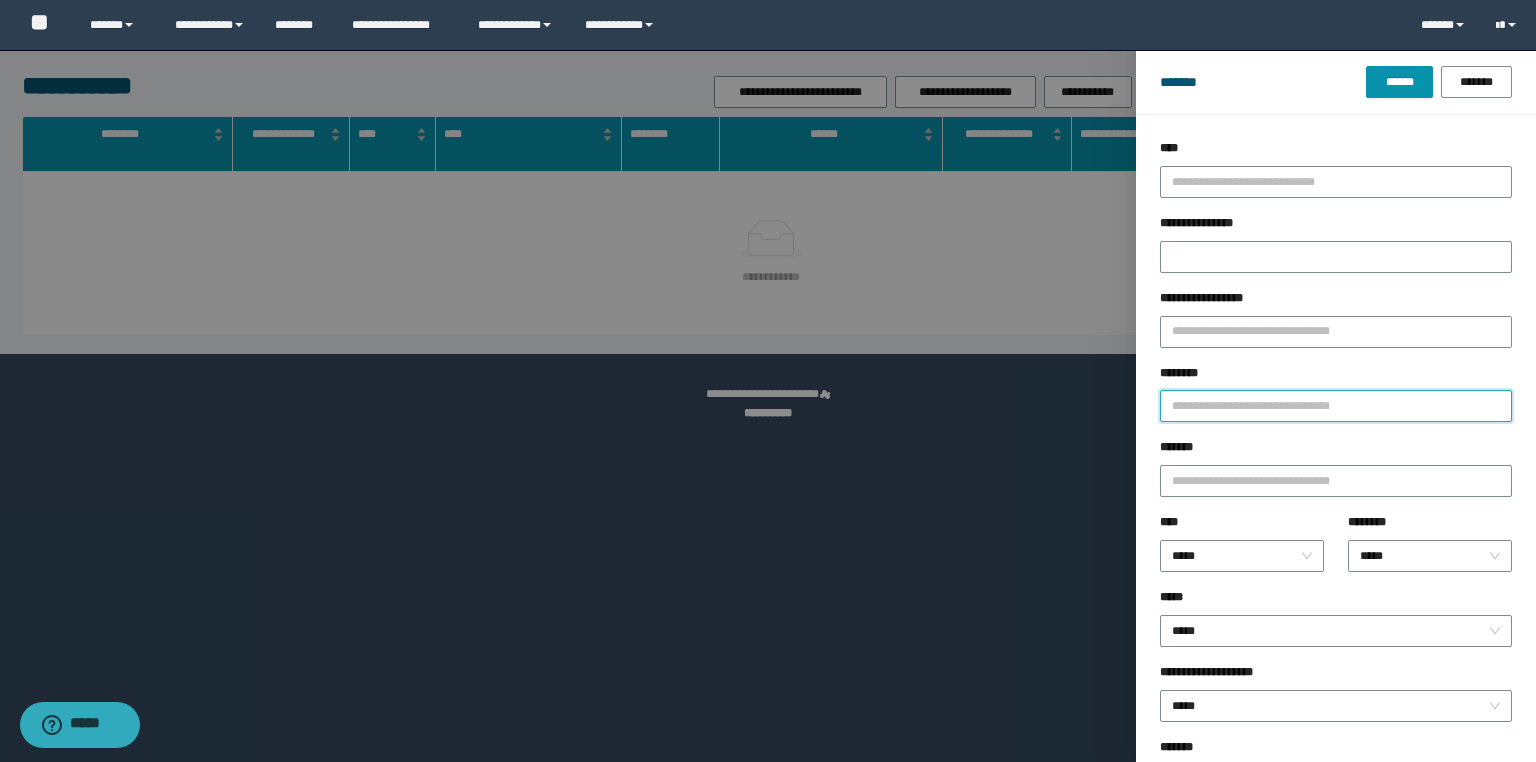 click on "********" at bounding box center (1336, 406) 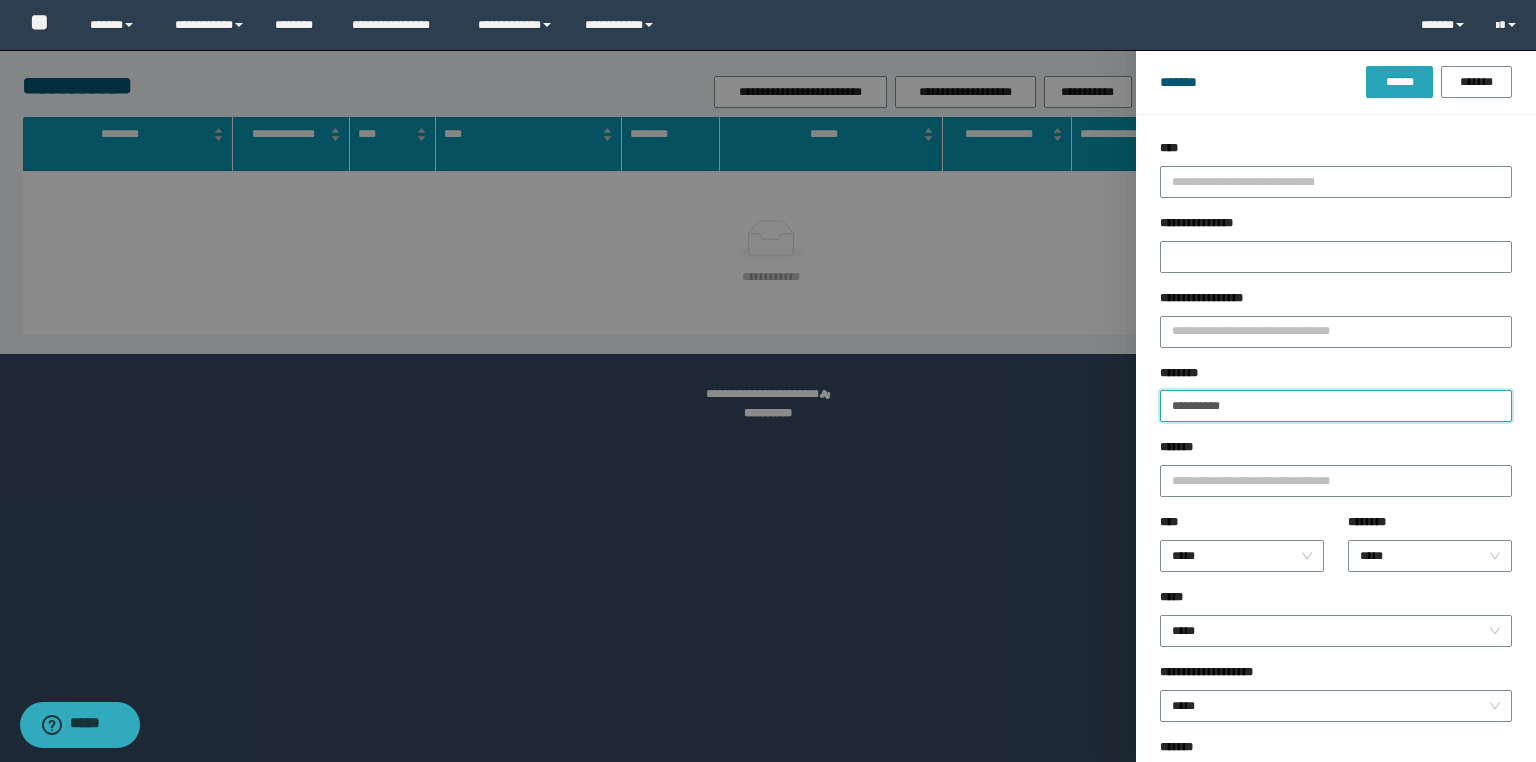 type on "**********" 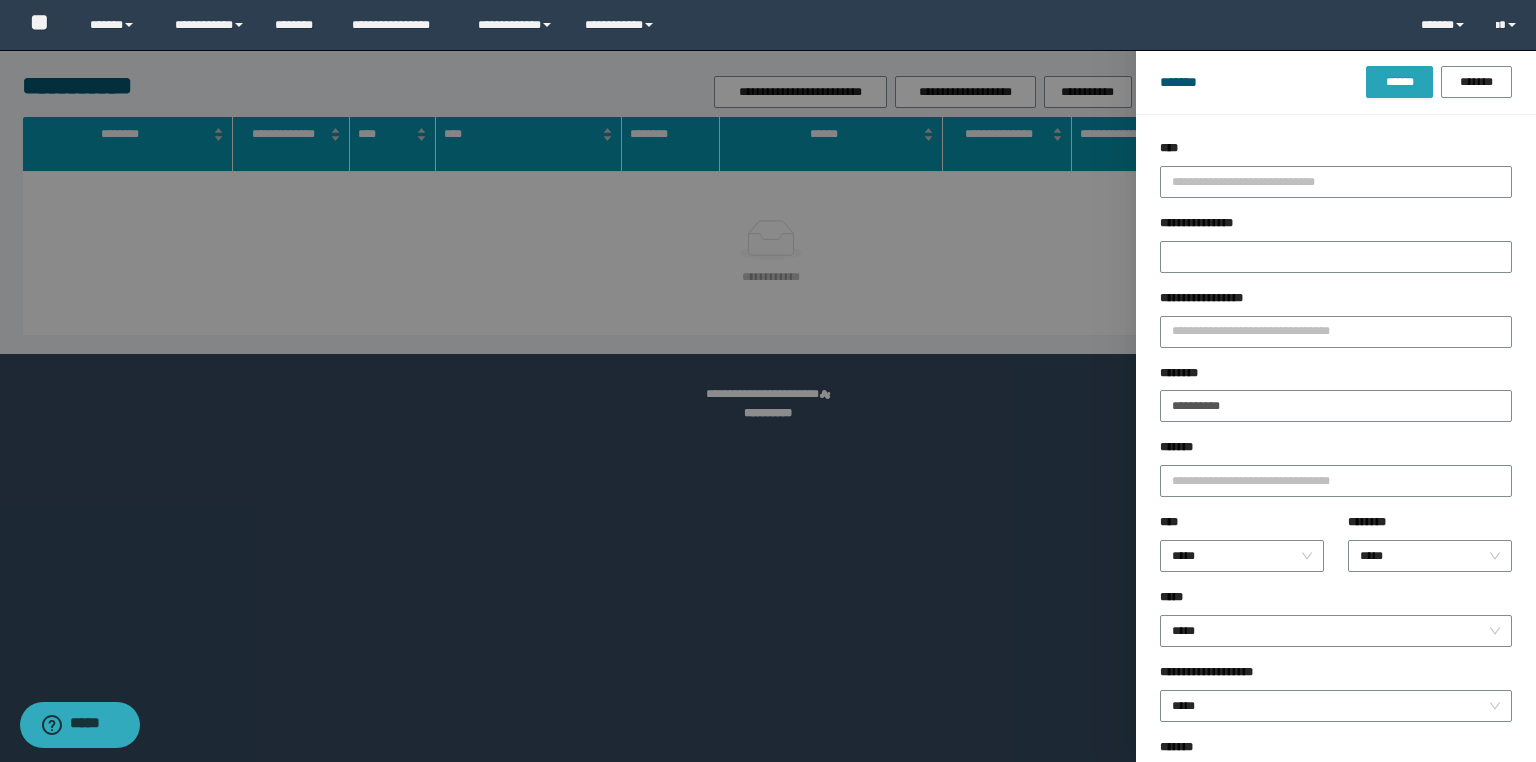 click on "******" at bounding box center (1399, 82) 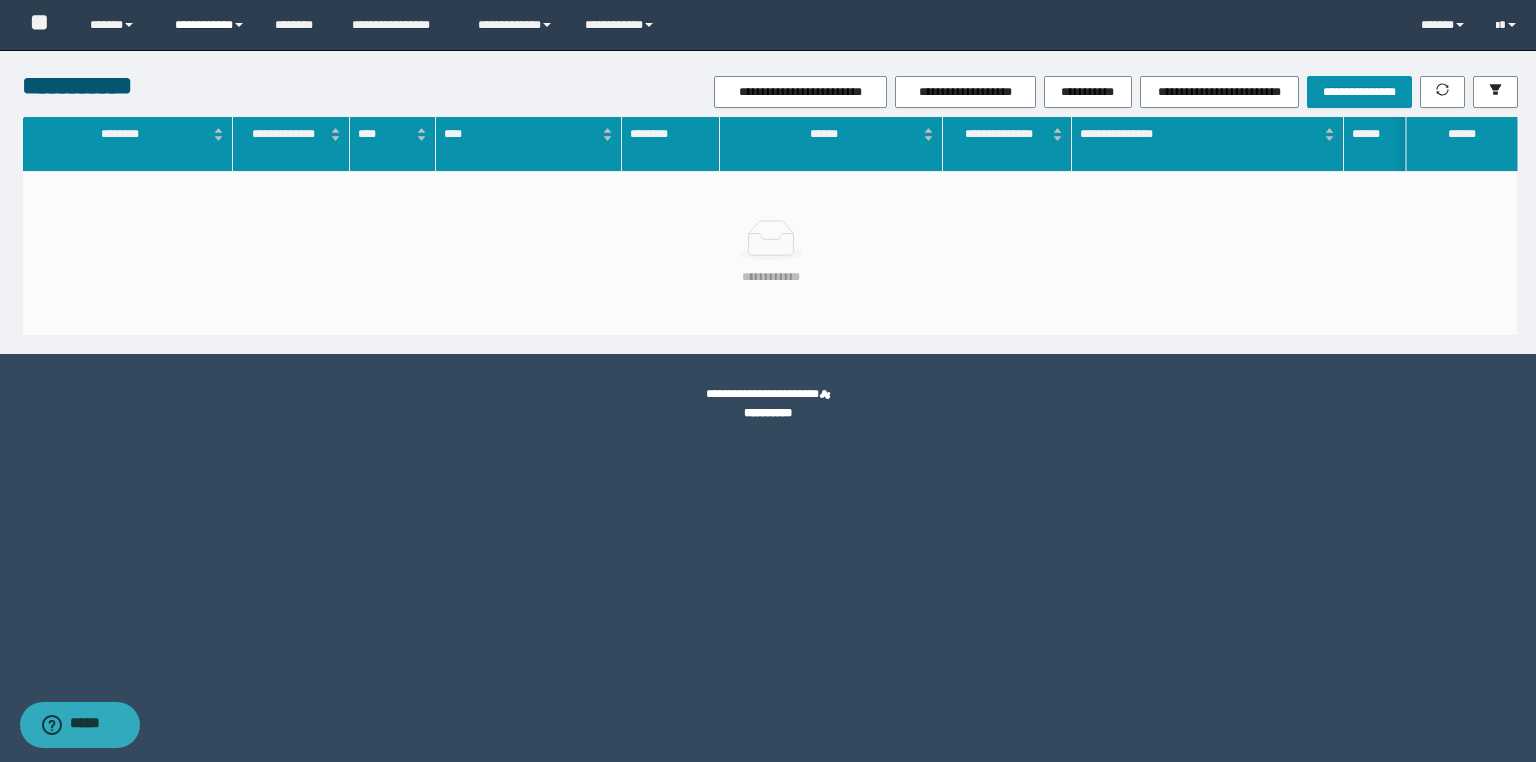 click on "**********" at bounding box center [210, 25] 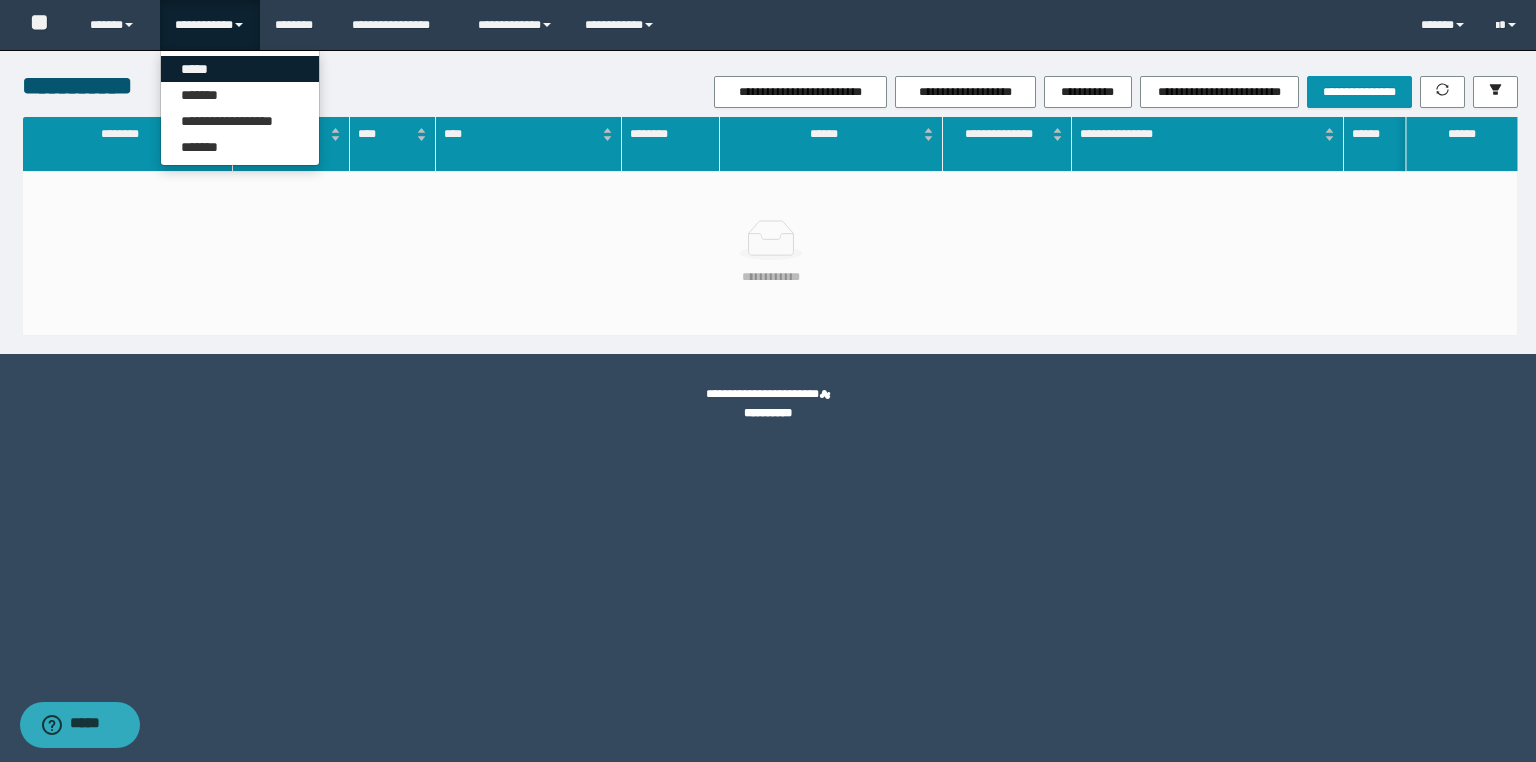 click on "*****" at bounding box center [240, 69] 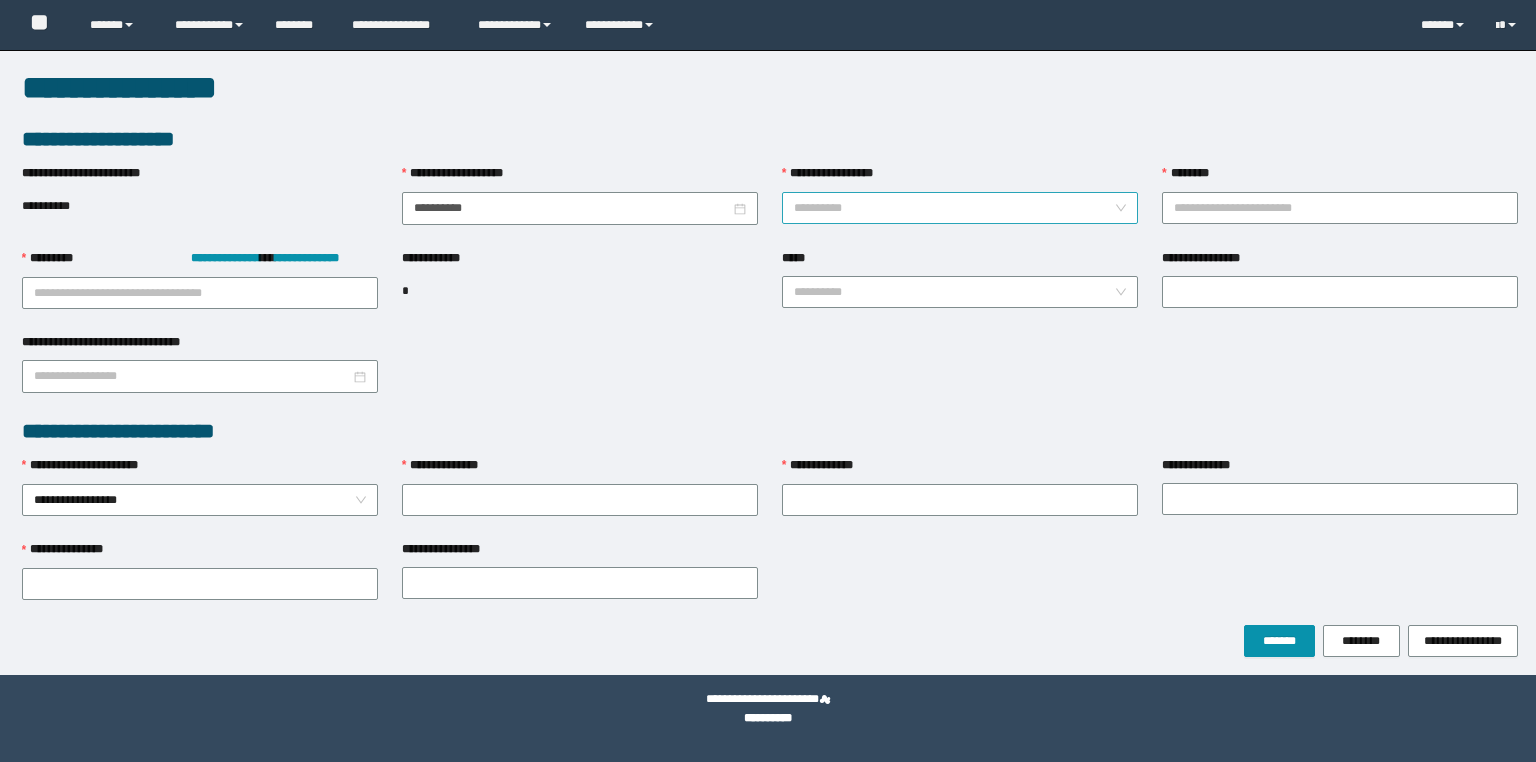 scroll, scrollTop: 0, scrollLeft: 0, axis: both 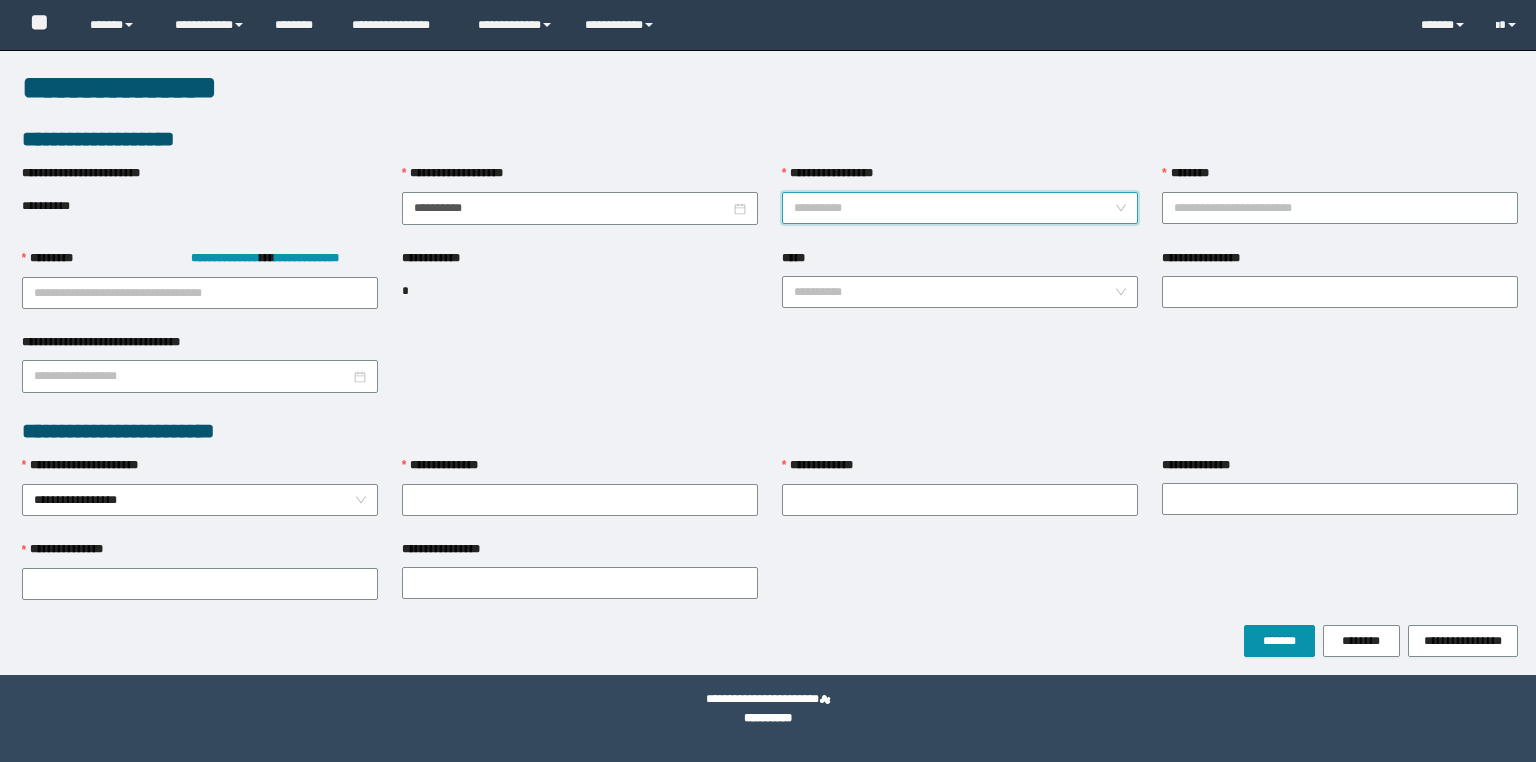 click on "**********" at bounding box center (954, 208) 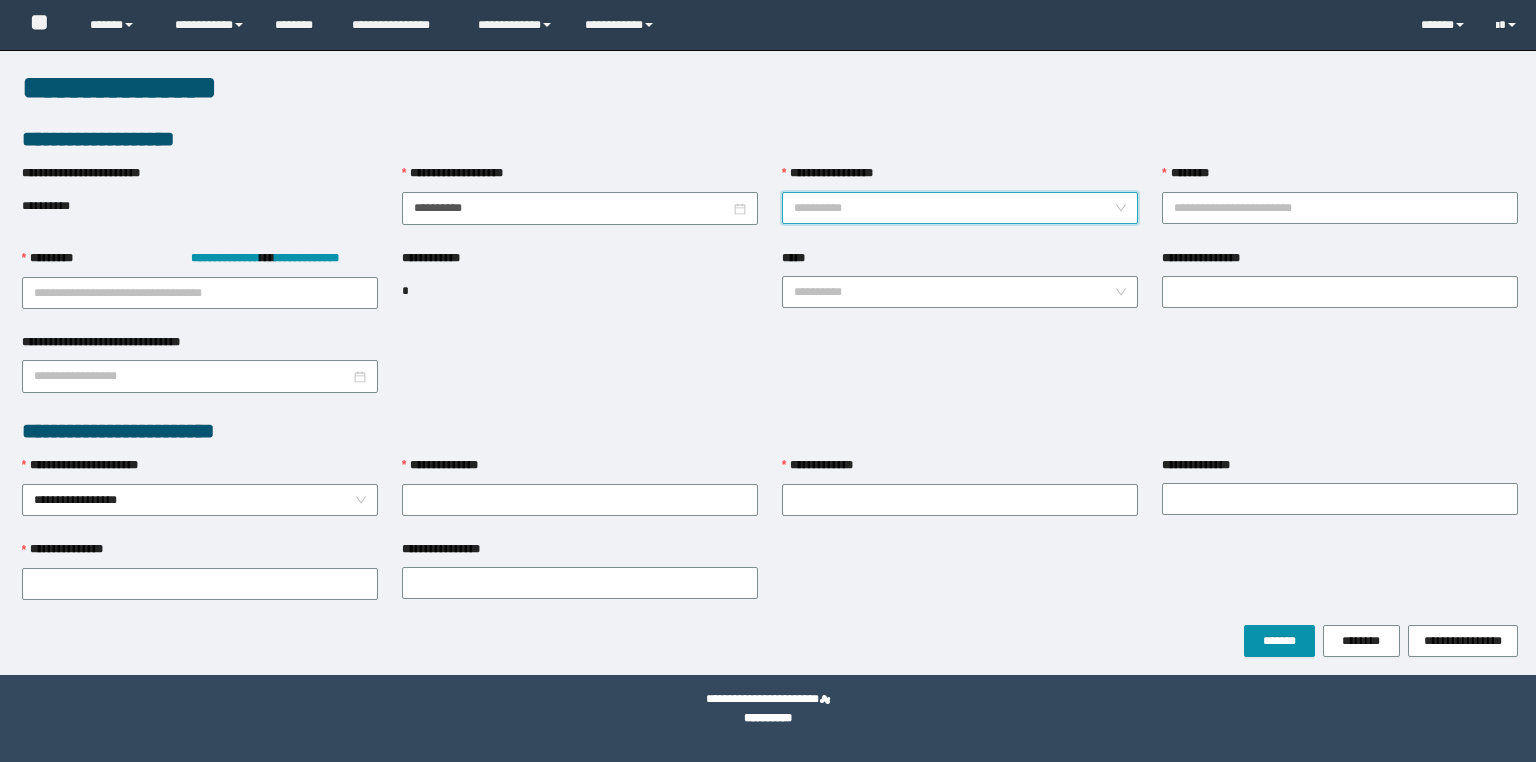 scroll, scrollTop: 0, scrollLeft: 0, axis: both 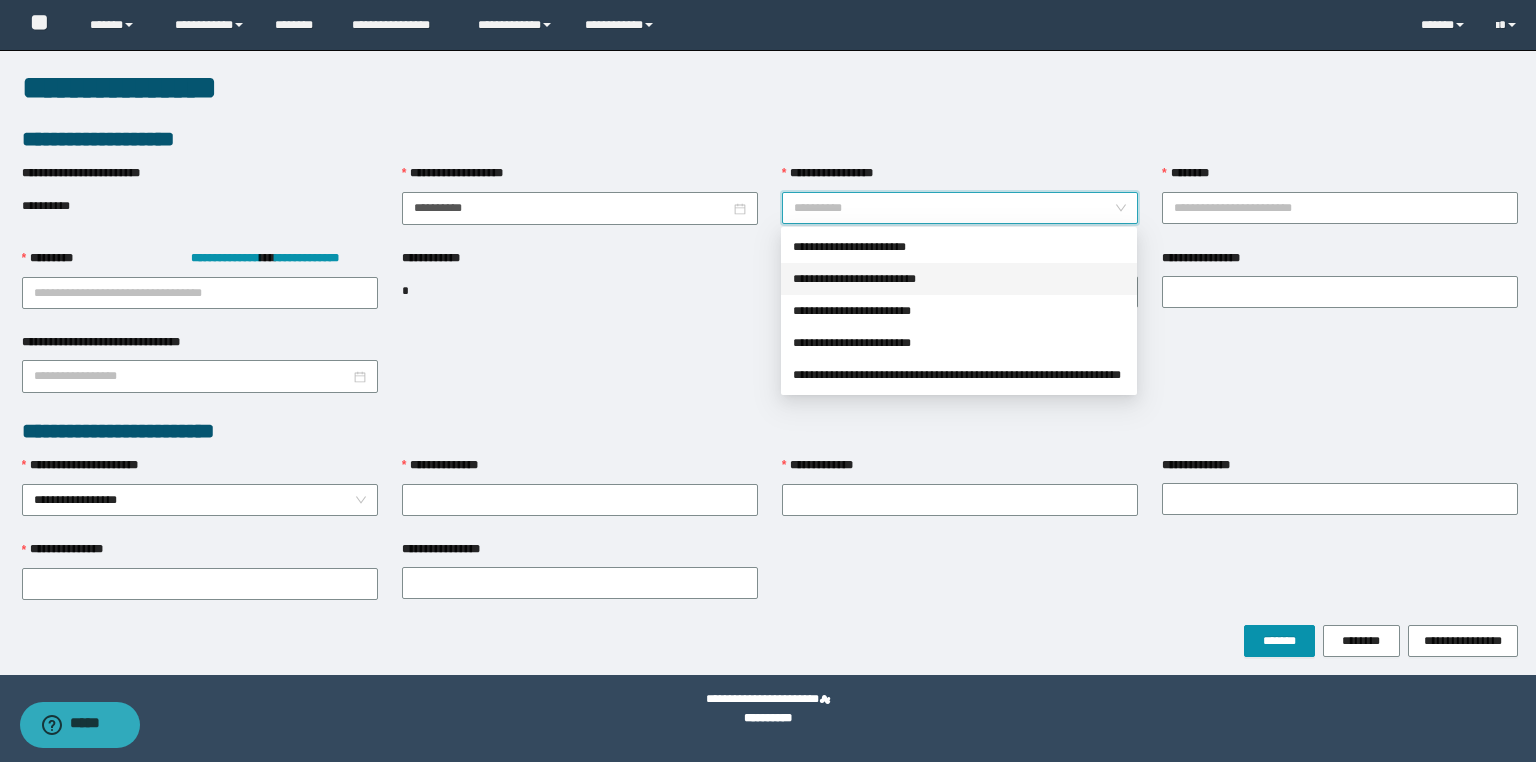 click on "**********" at bounding box center [959, 279] 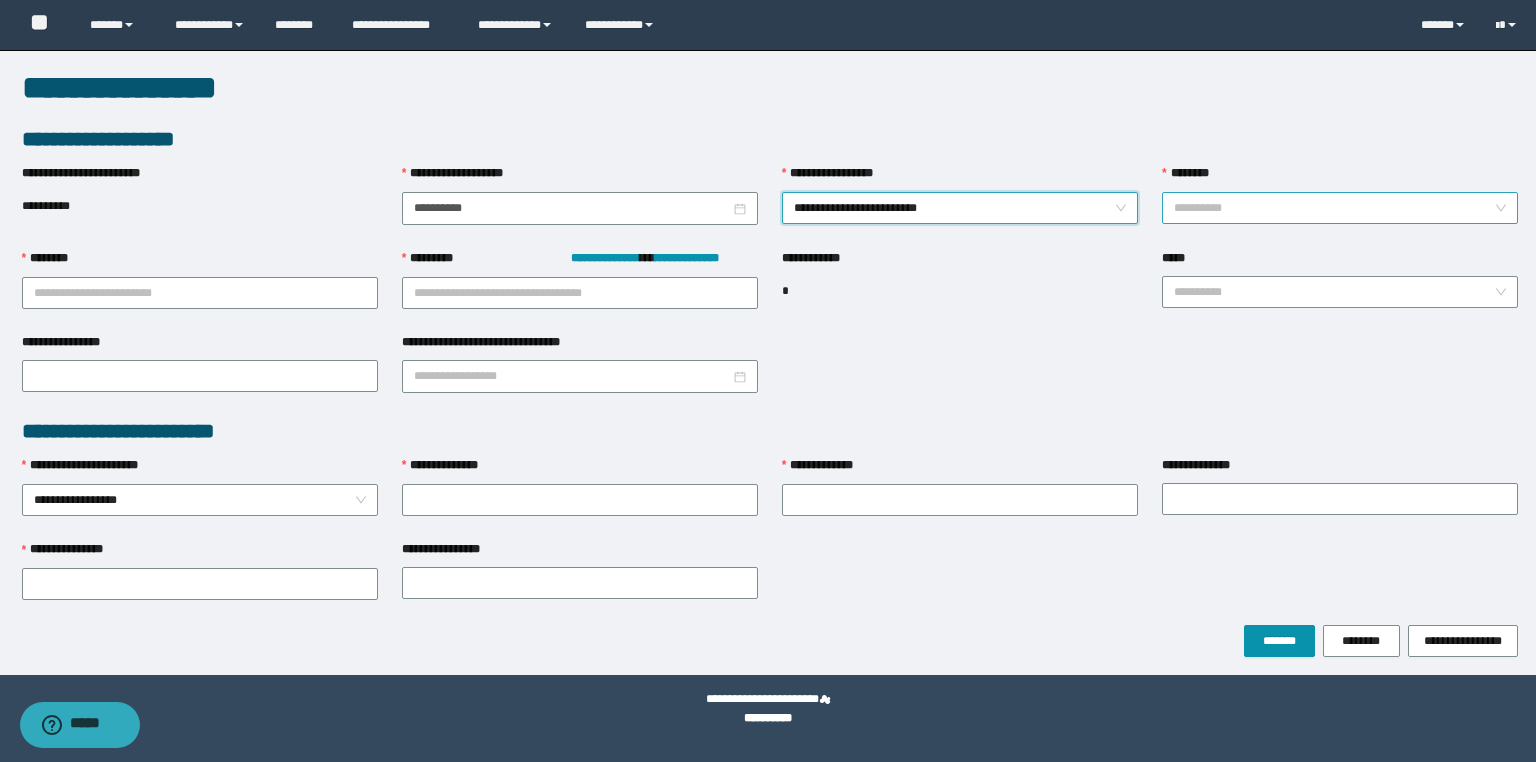 click on "********" at bounding box center [1334, 208] 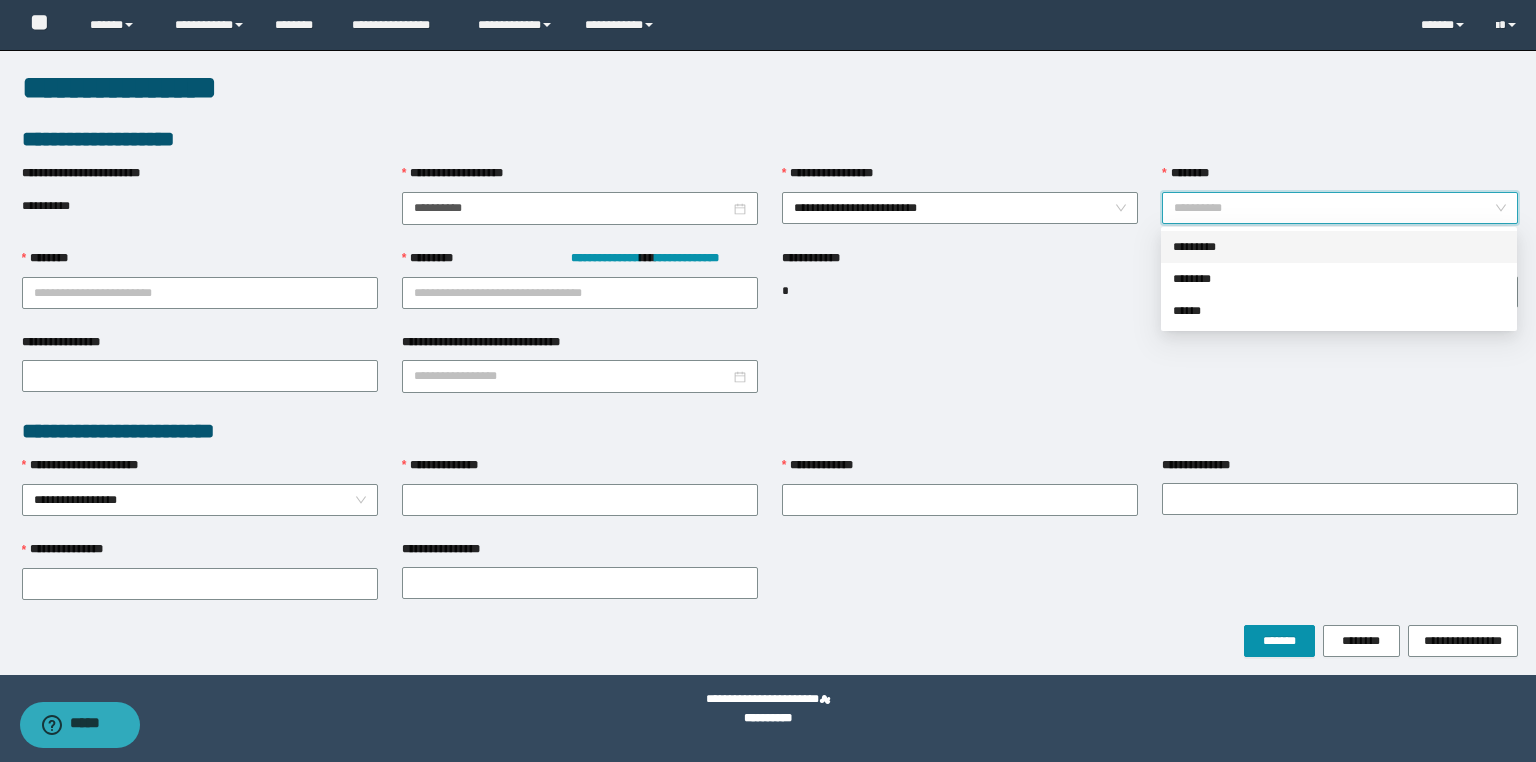 click on "*********" at bounding box center (1339, 247) 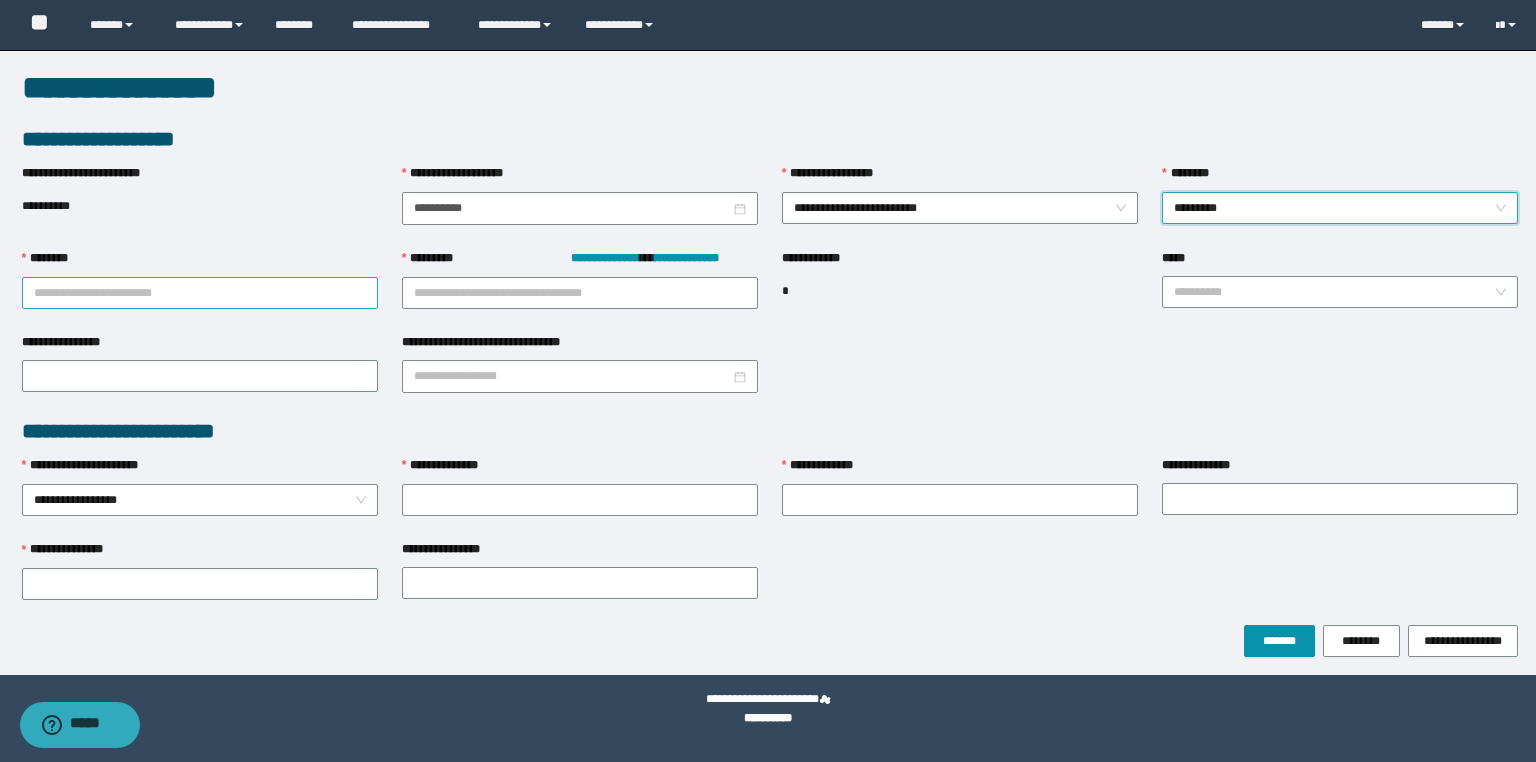 click on "********" at bounding box center (200, 293) 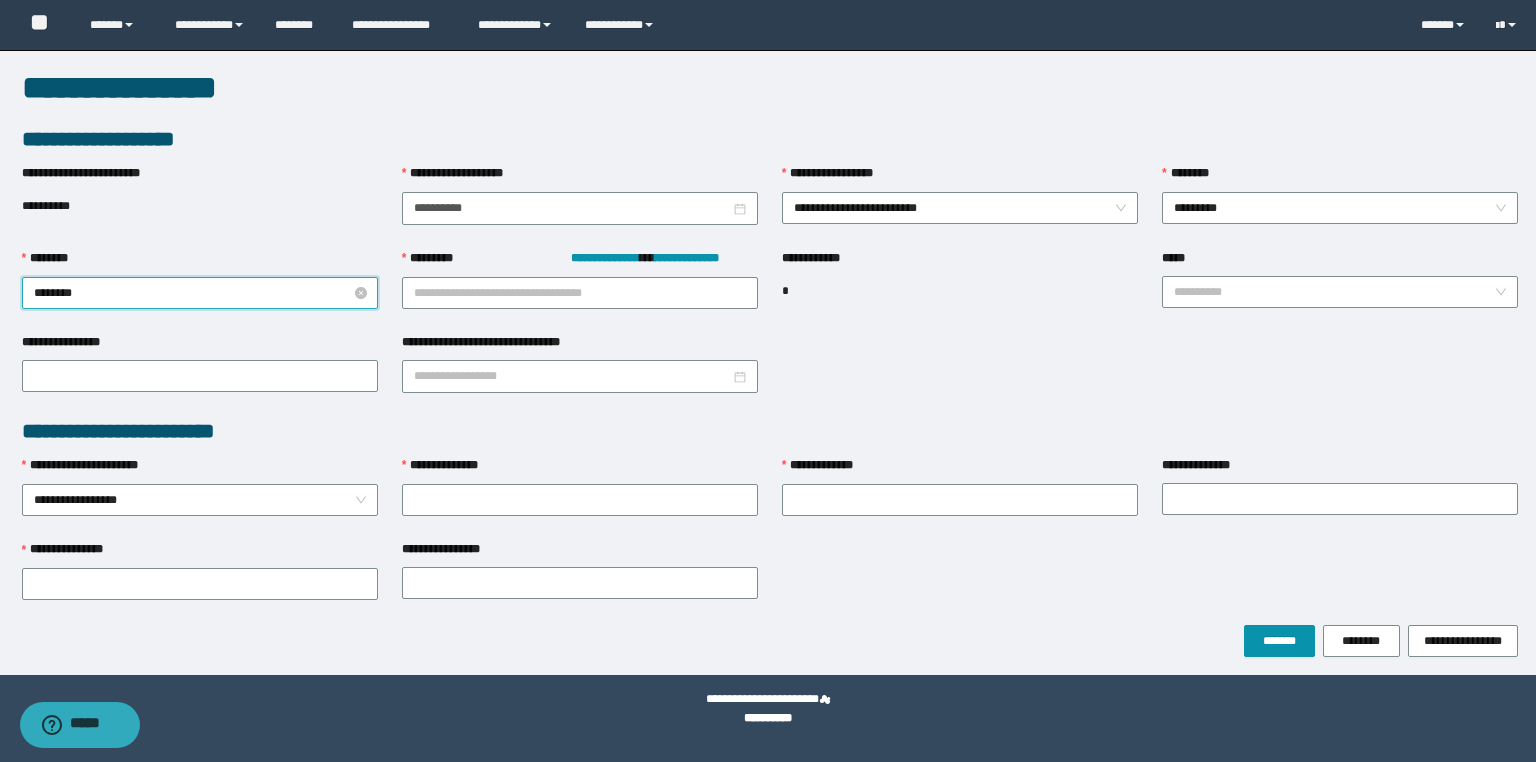 type on "*********" 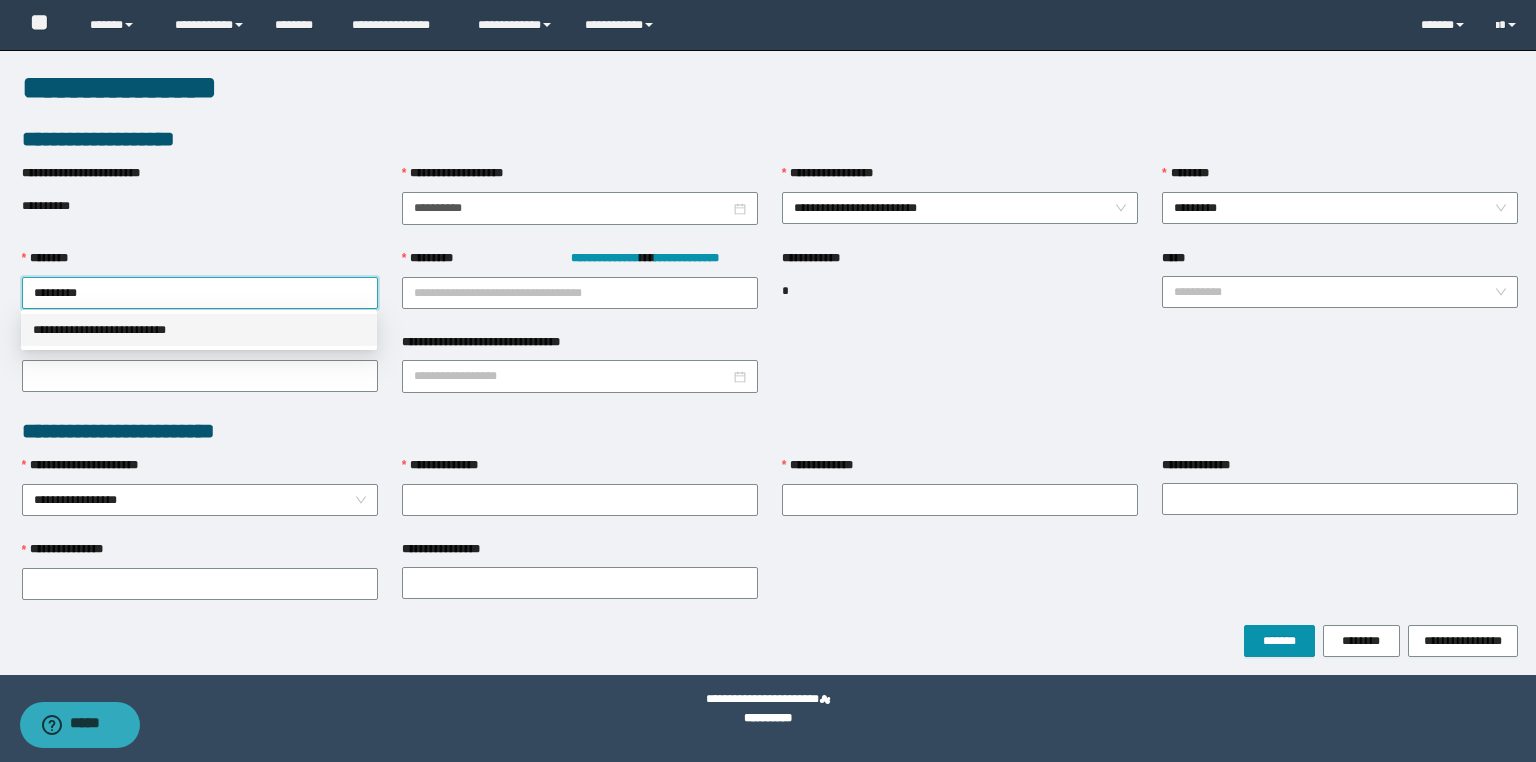 click on "**********" at bounding box center [199, 330] 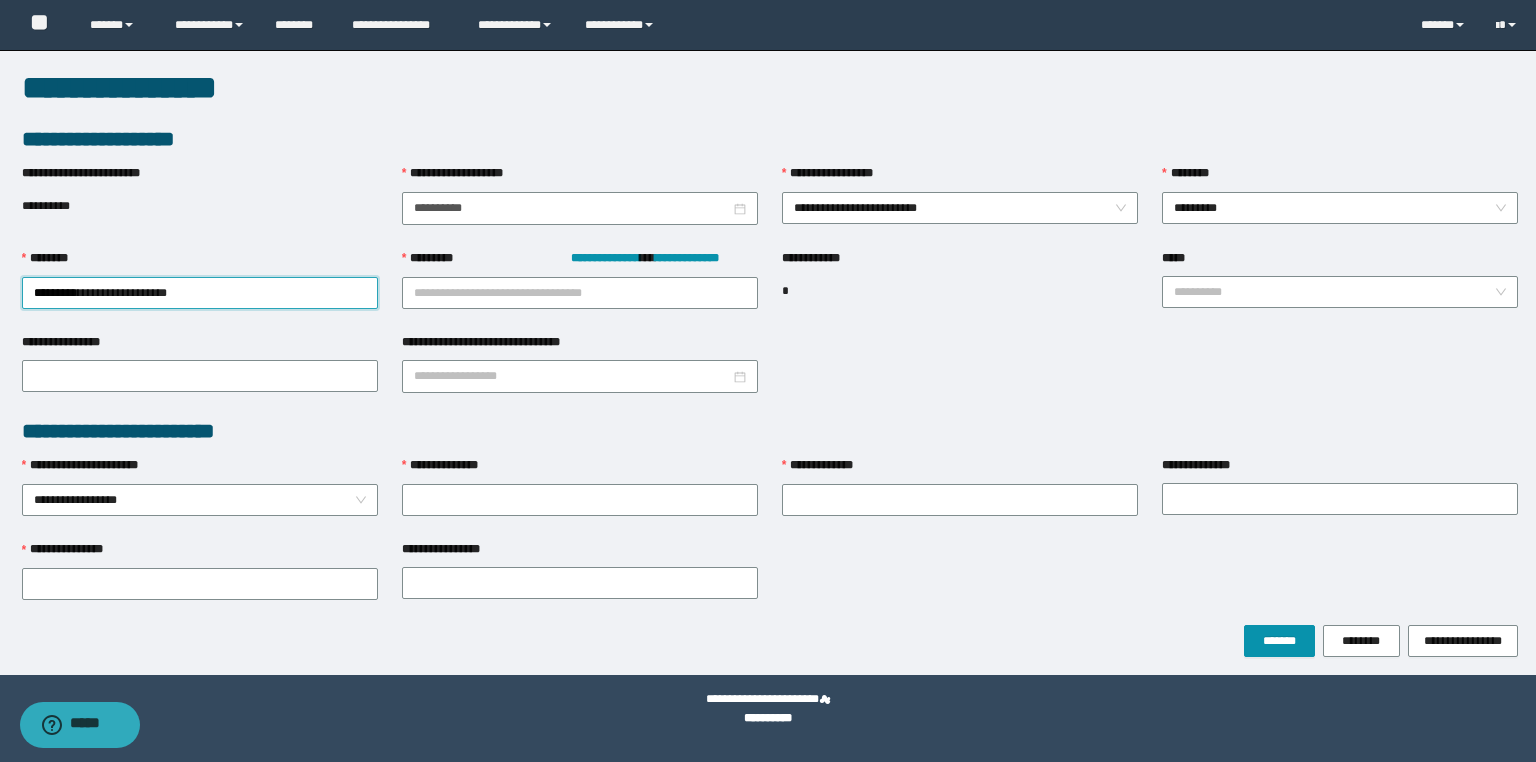 click on "**********" at bounding box center [580, 291] 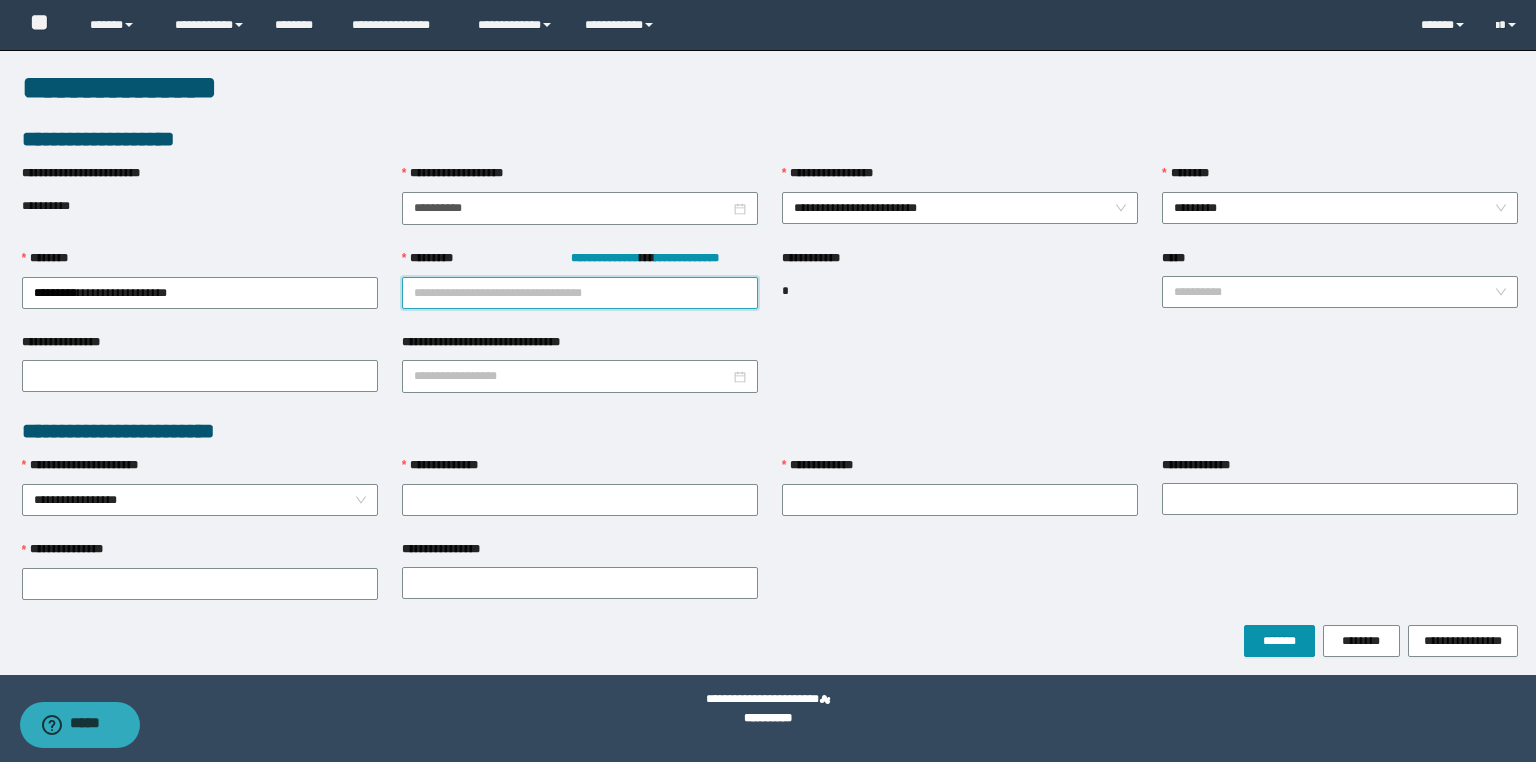 click on "**********" at bounding box center [580, 293] 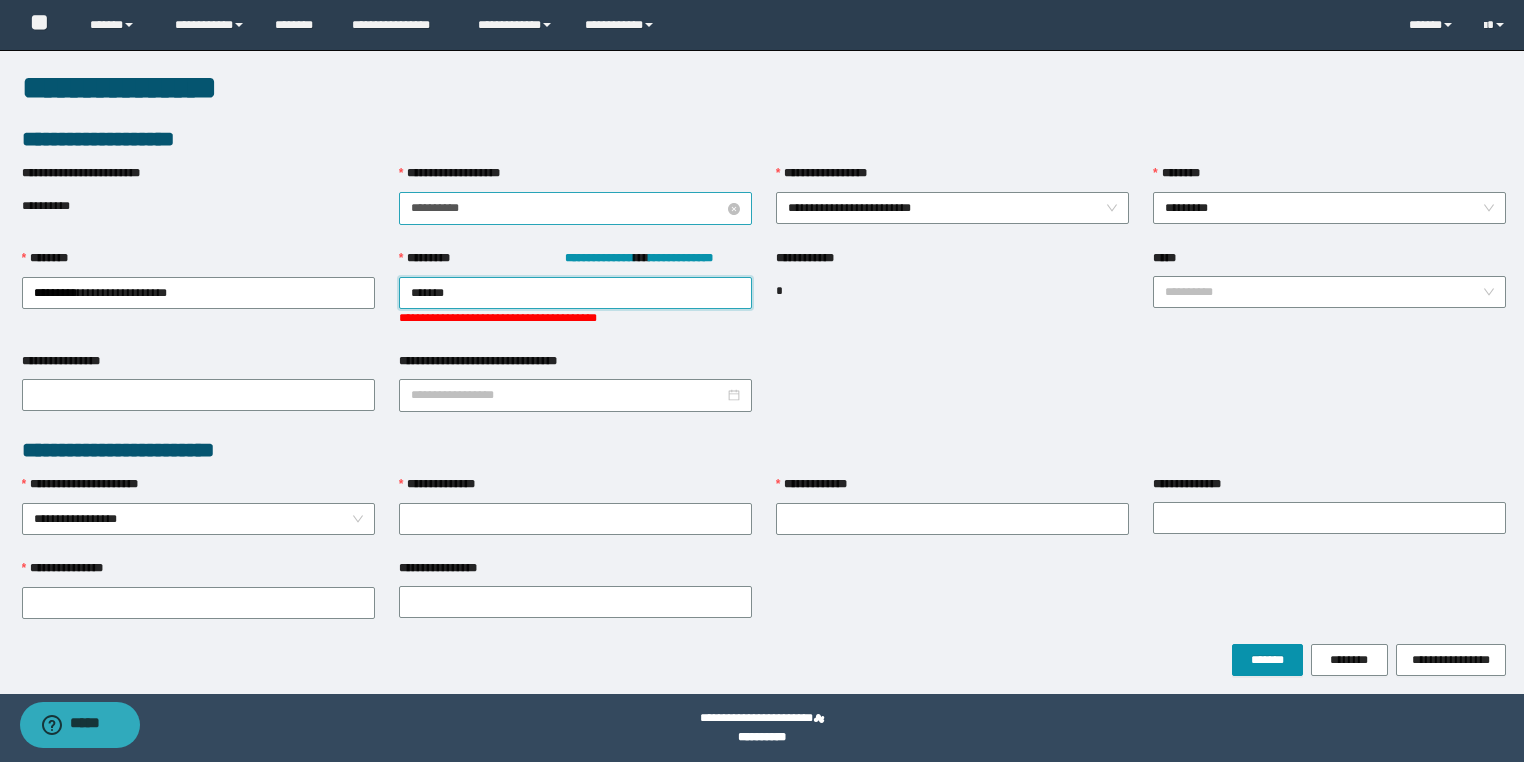 type on "********" 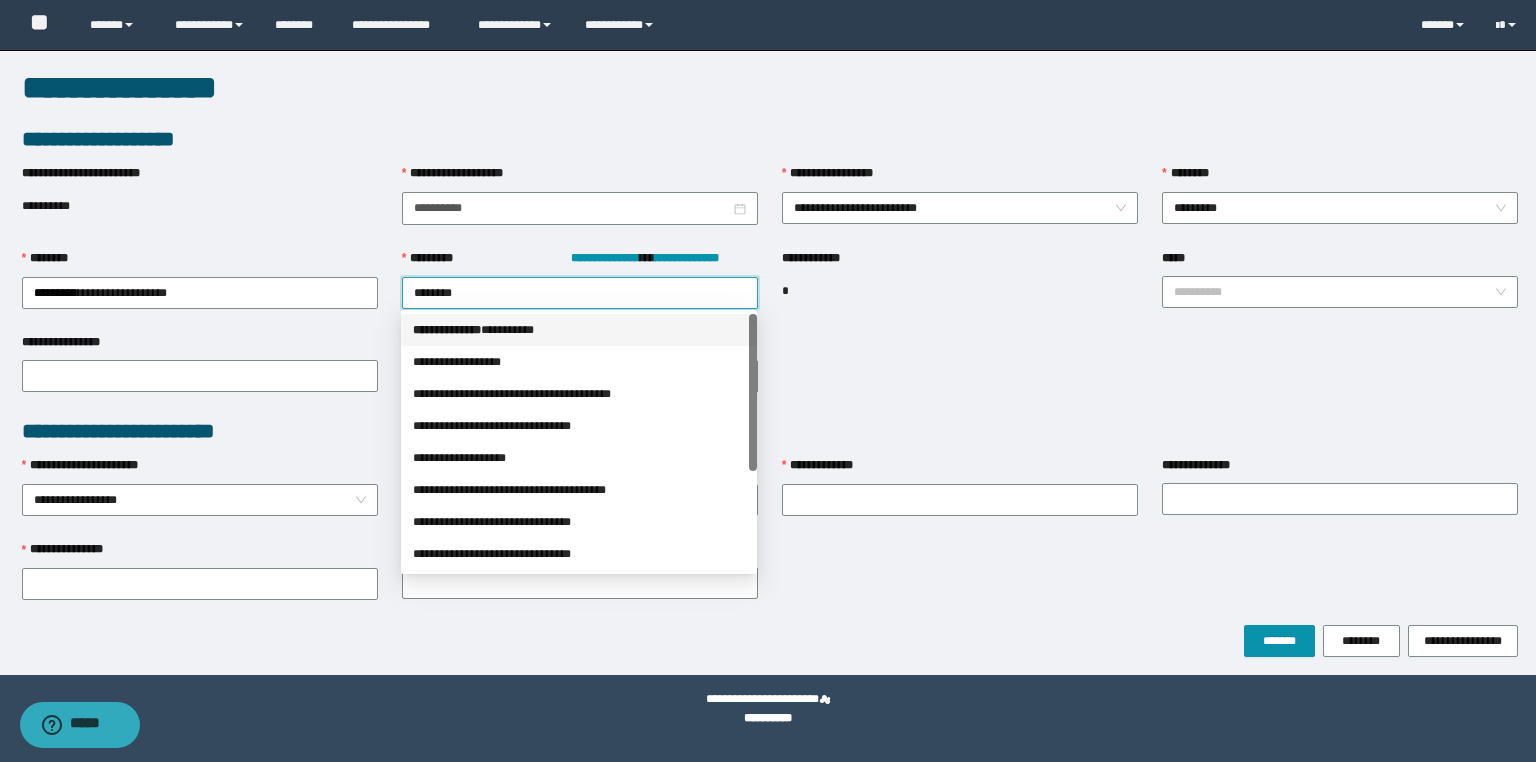 click on "*** *   ********* * ********" at bounding box center [579, 330] 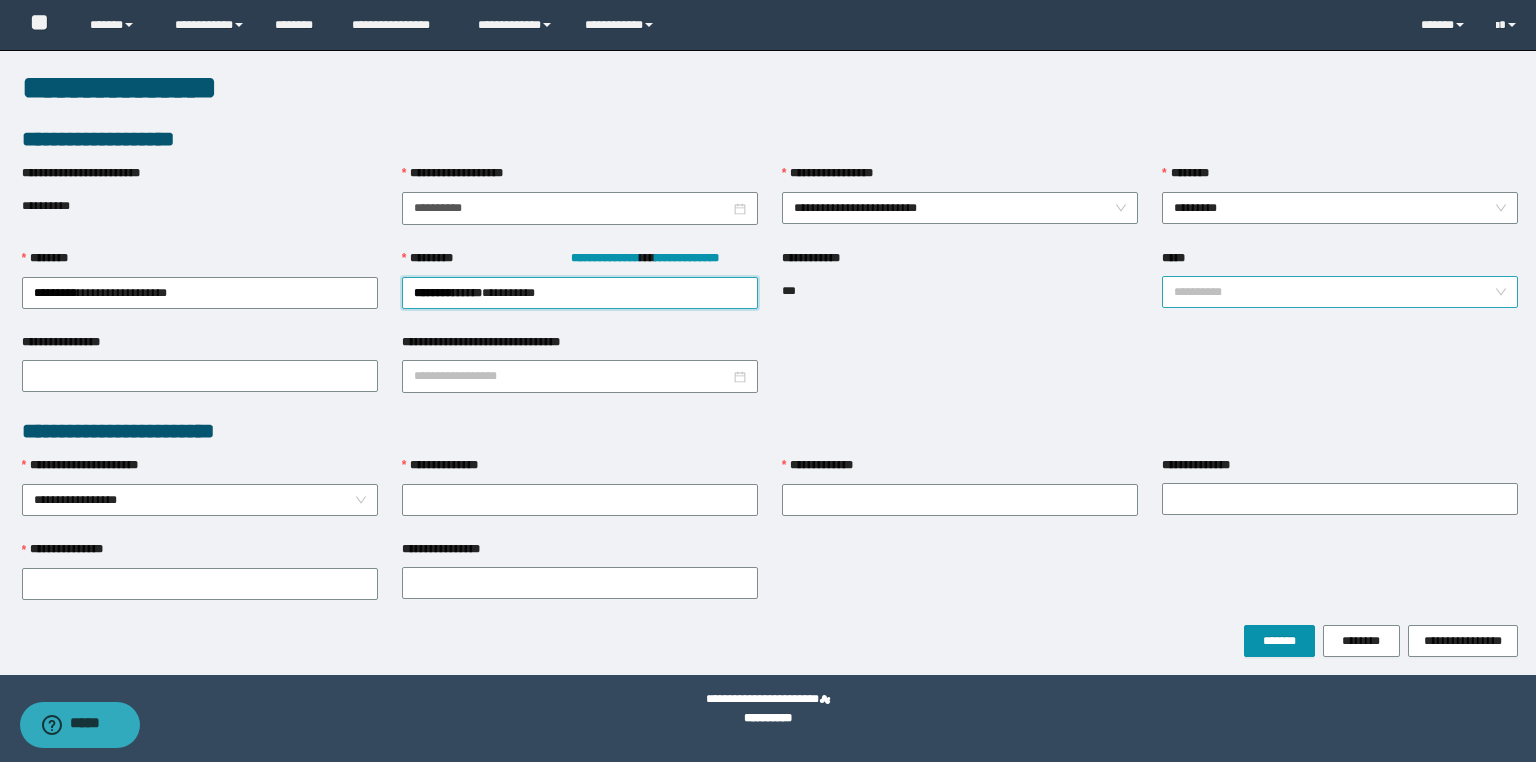 click on "*****" at bounding box center (1334, 292) 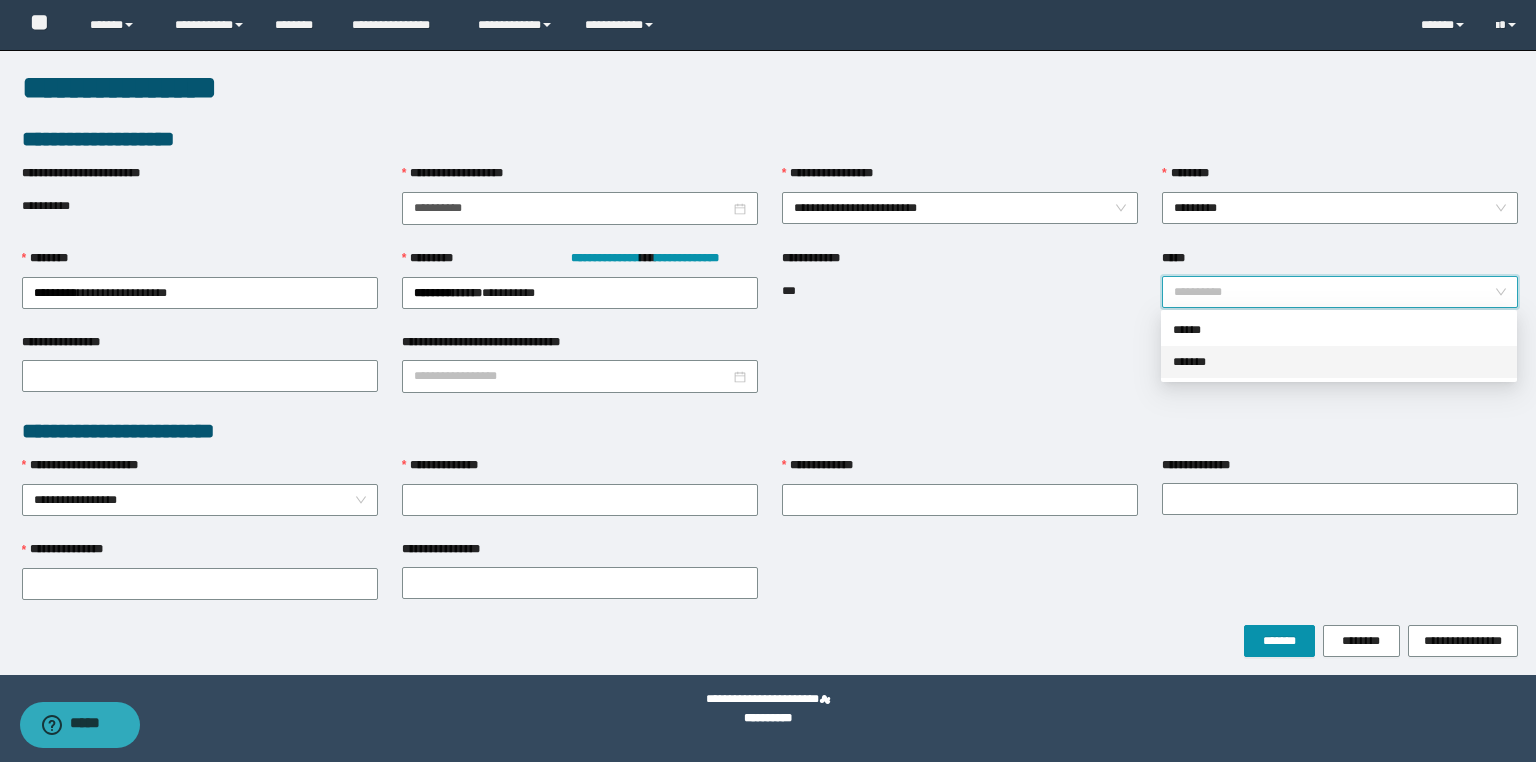 click on "*******" at bounding box center [1339, 362] 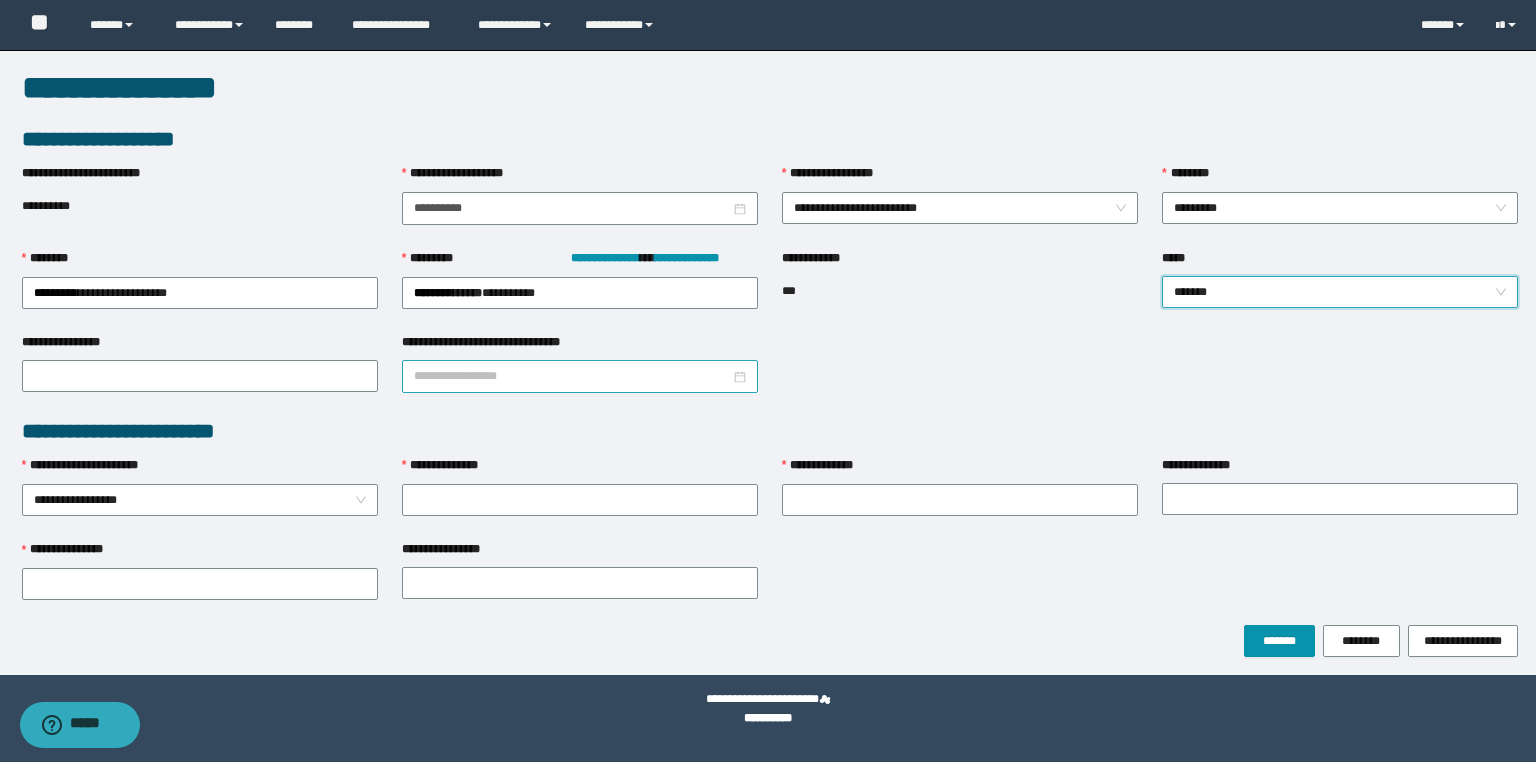 click on "**********" at bounding box center [572, 376] 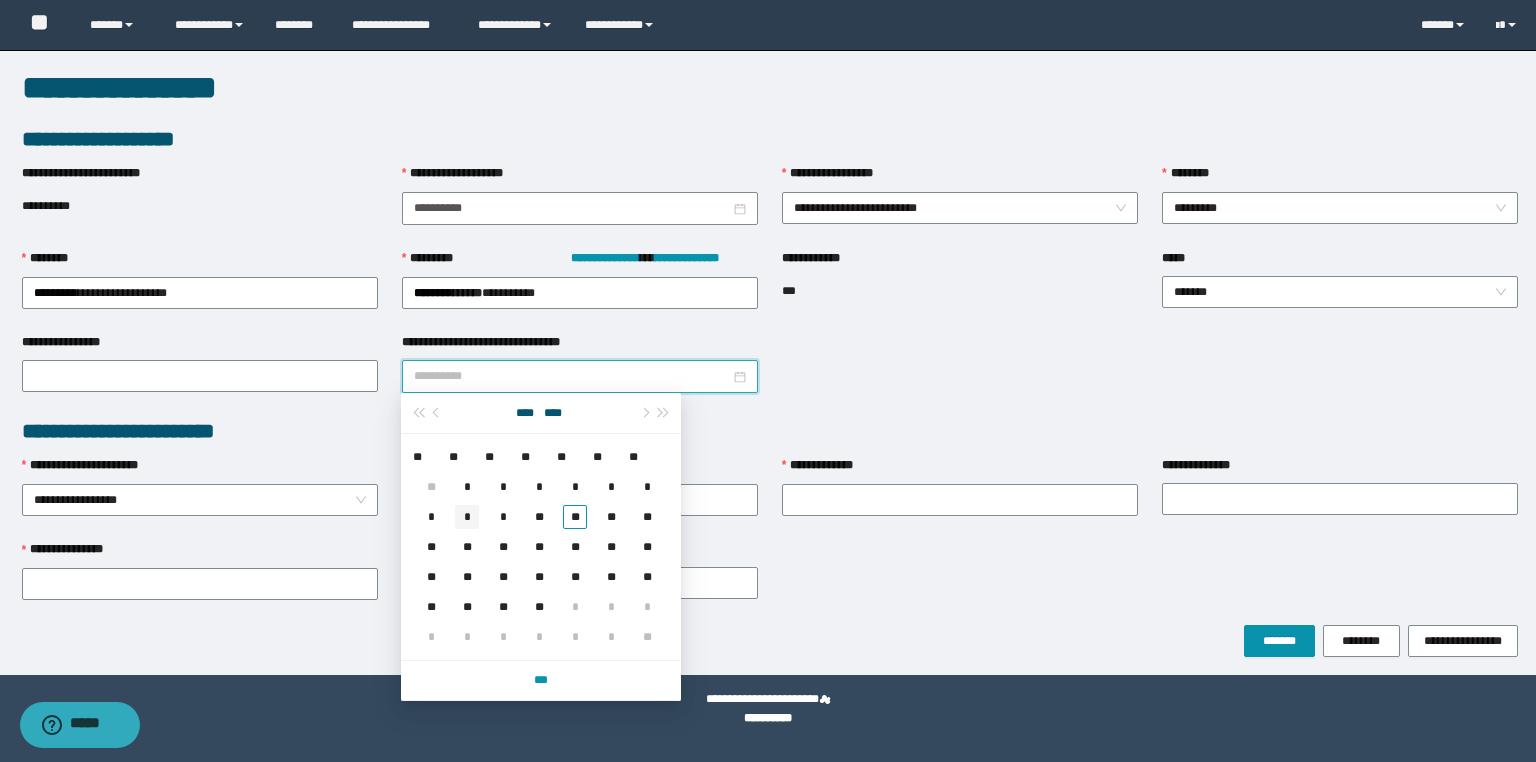 click on "*" at bounding box center (467, 517) 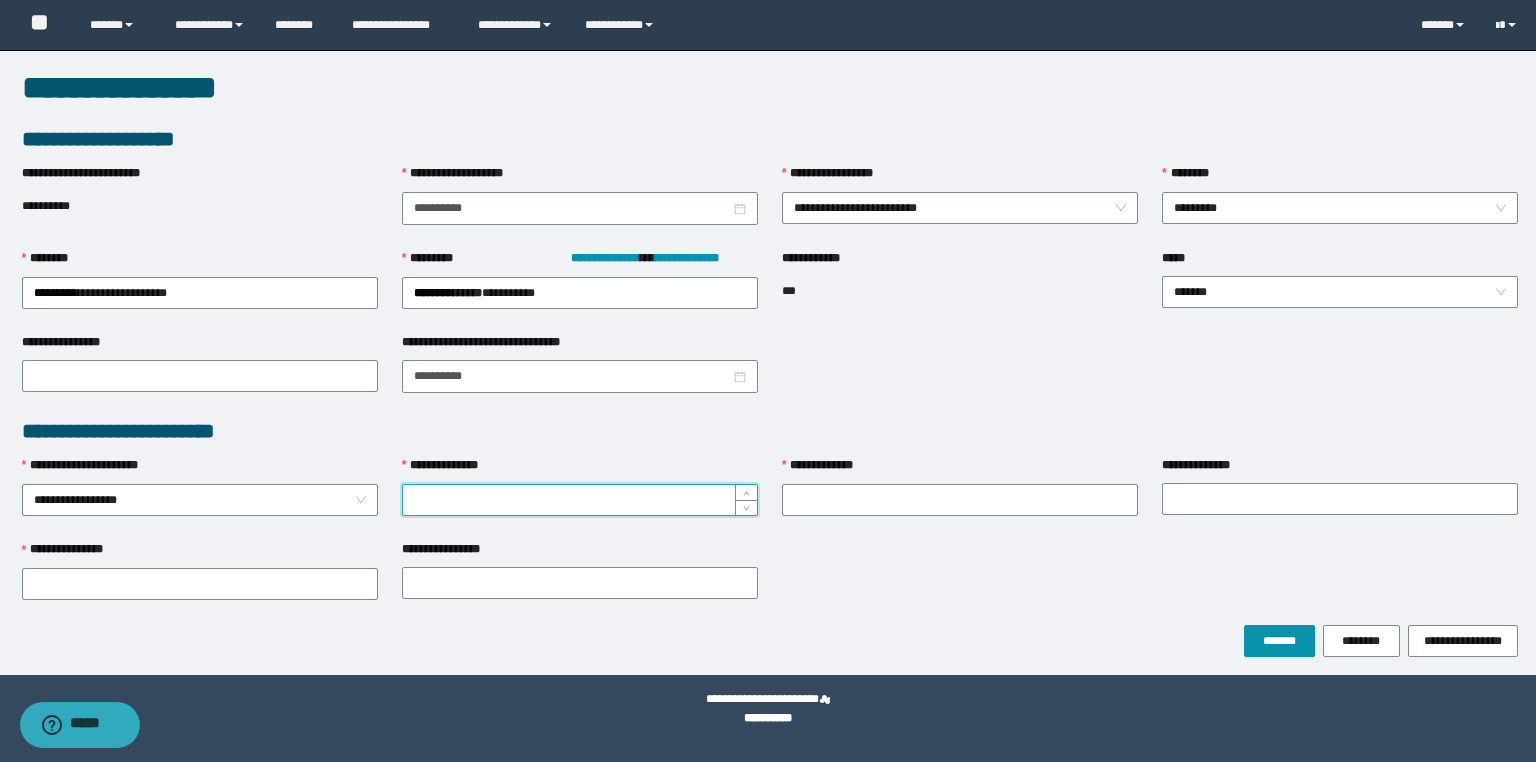 click on "**********" at bounding box center [580, 500] 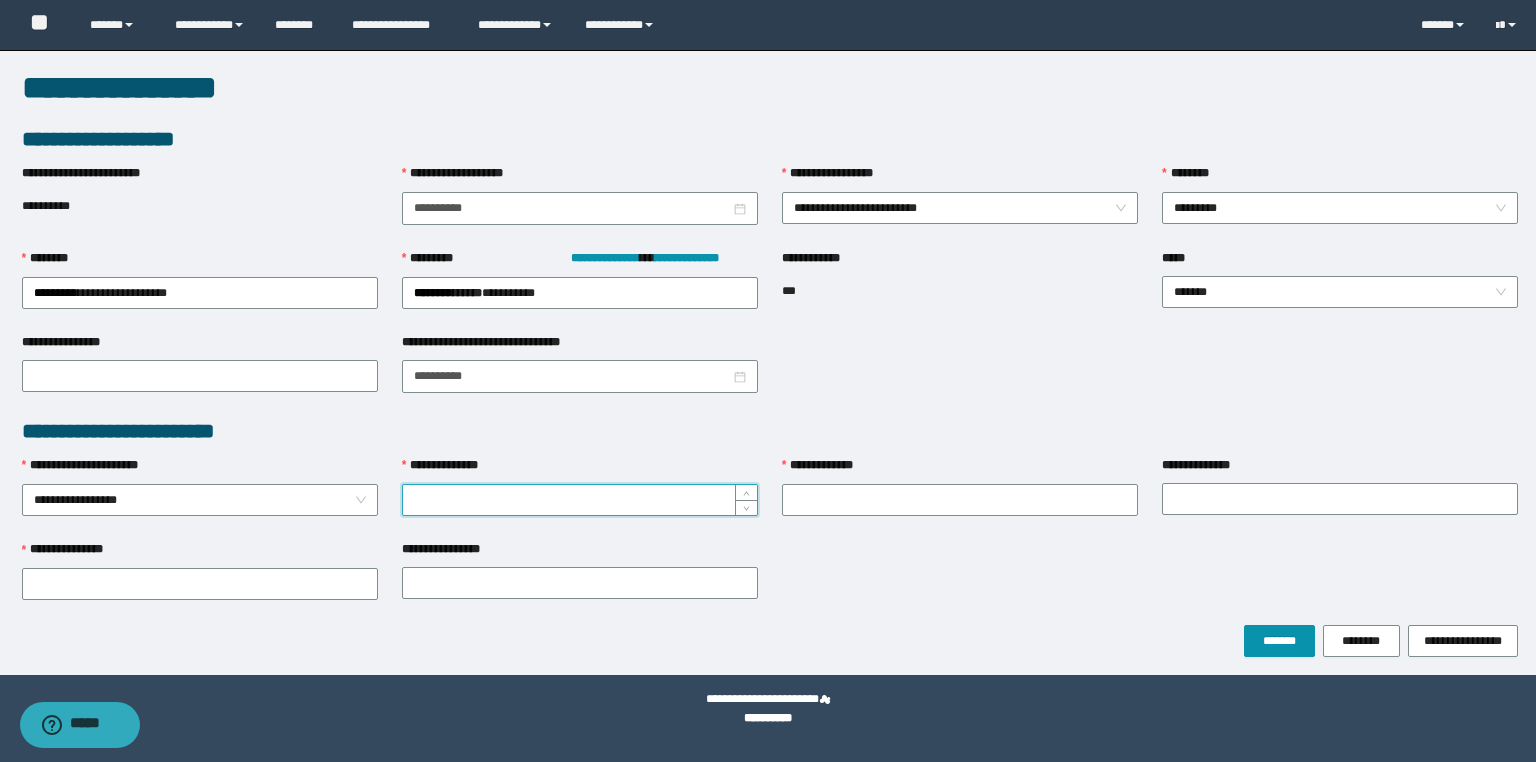 paste on "**********" 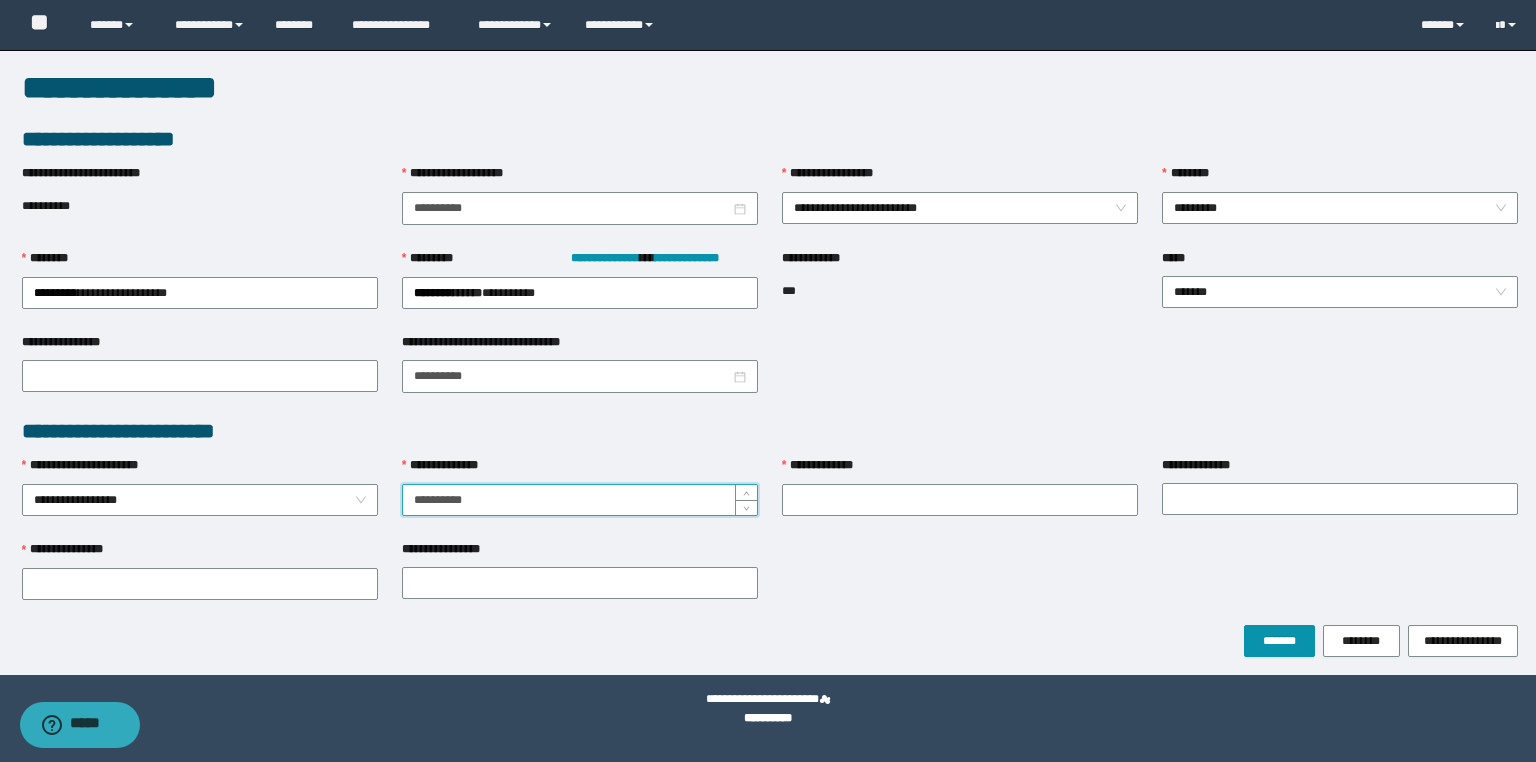type on "**********" 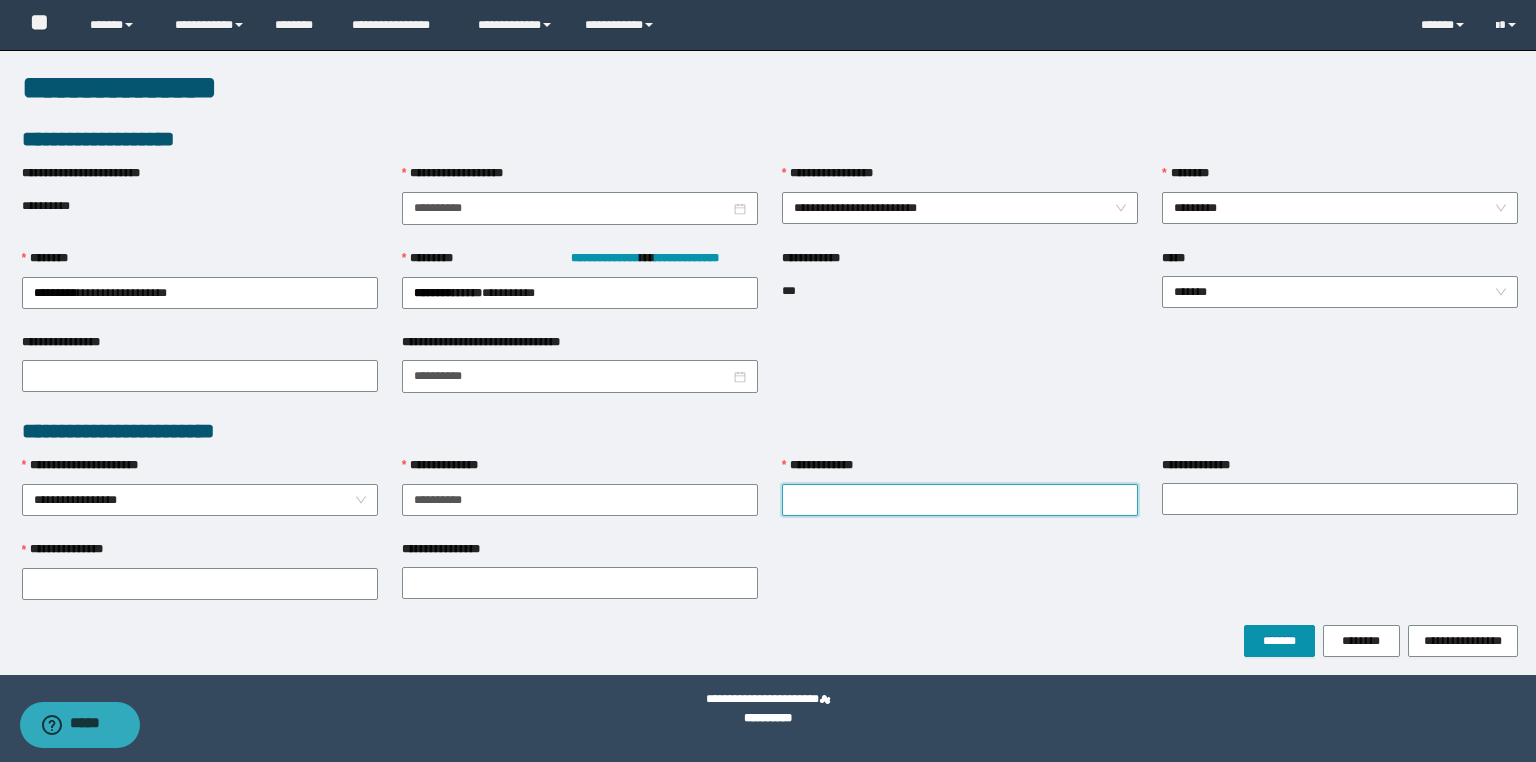 paste on "**********" 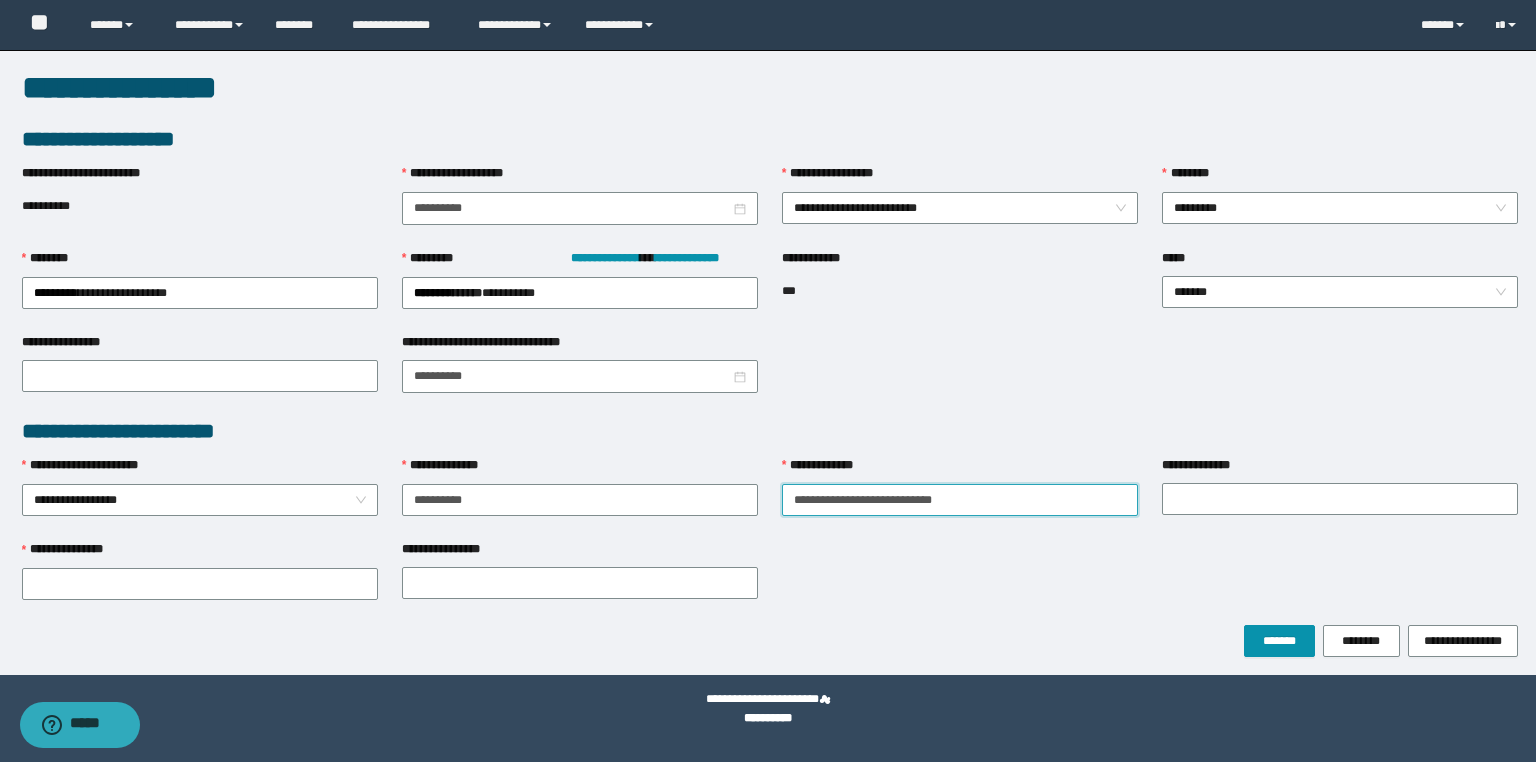 drag, startPoint x: 1032, startPoint y: 494, endPoint x: 846, endPoint y: 505, distance: 186.32498 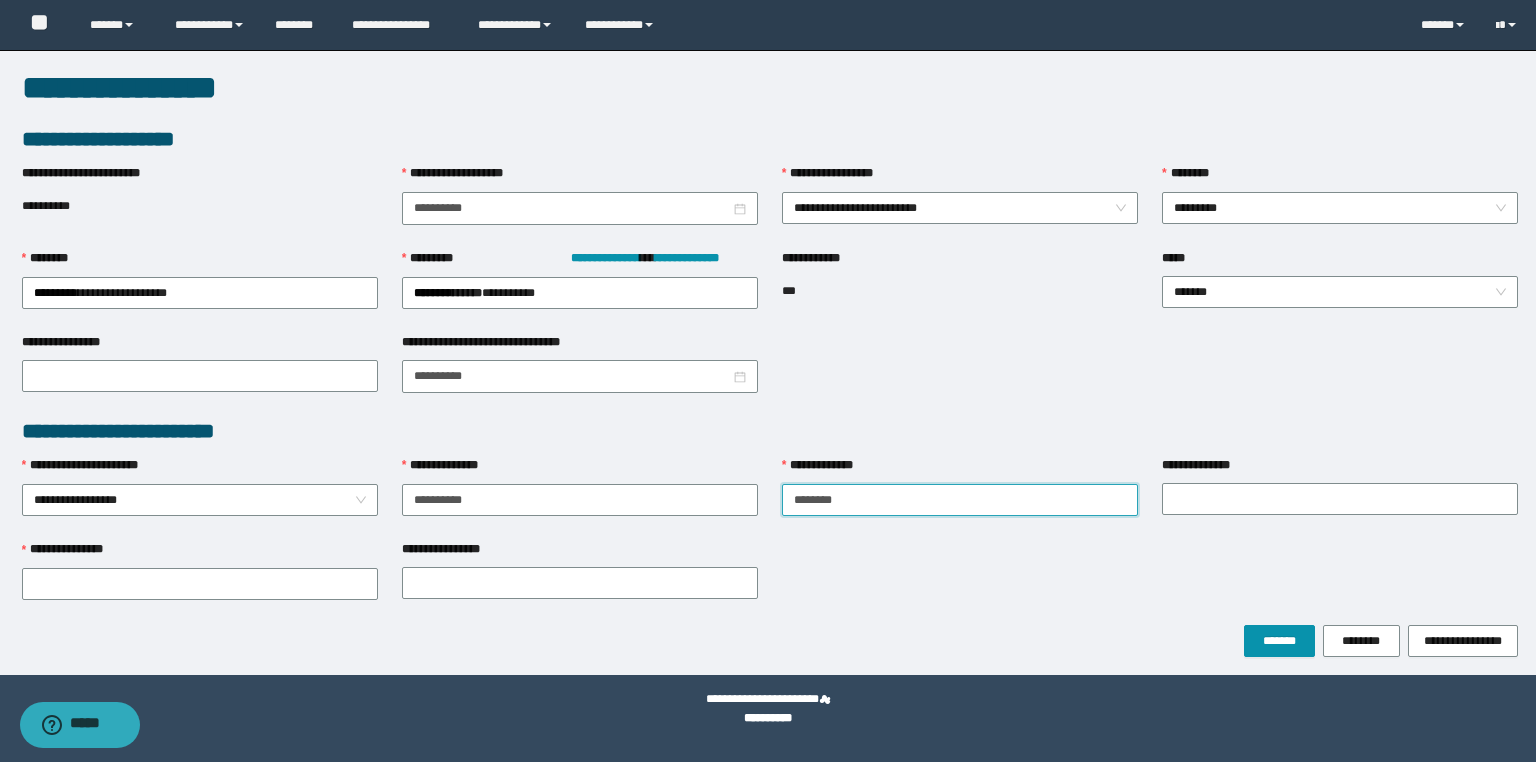 type on "*******" 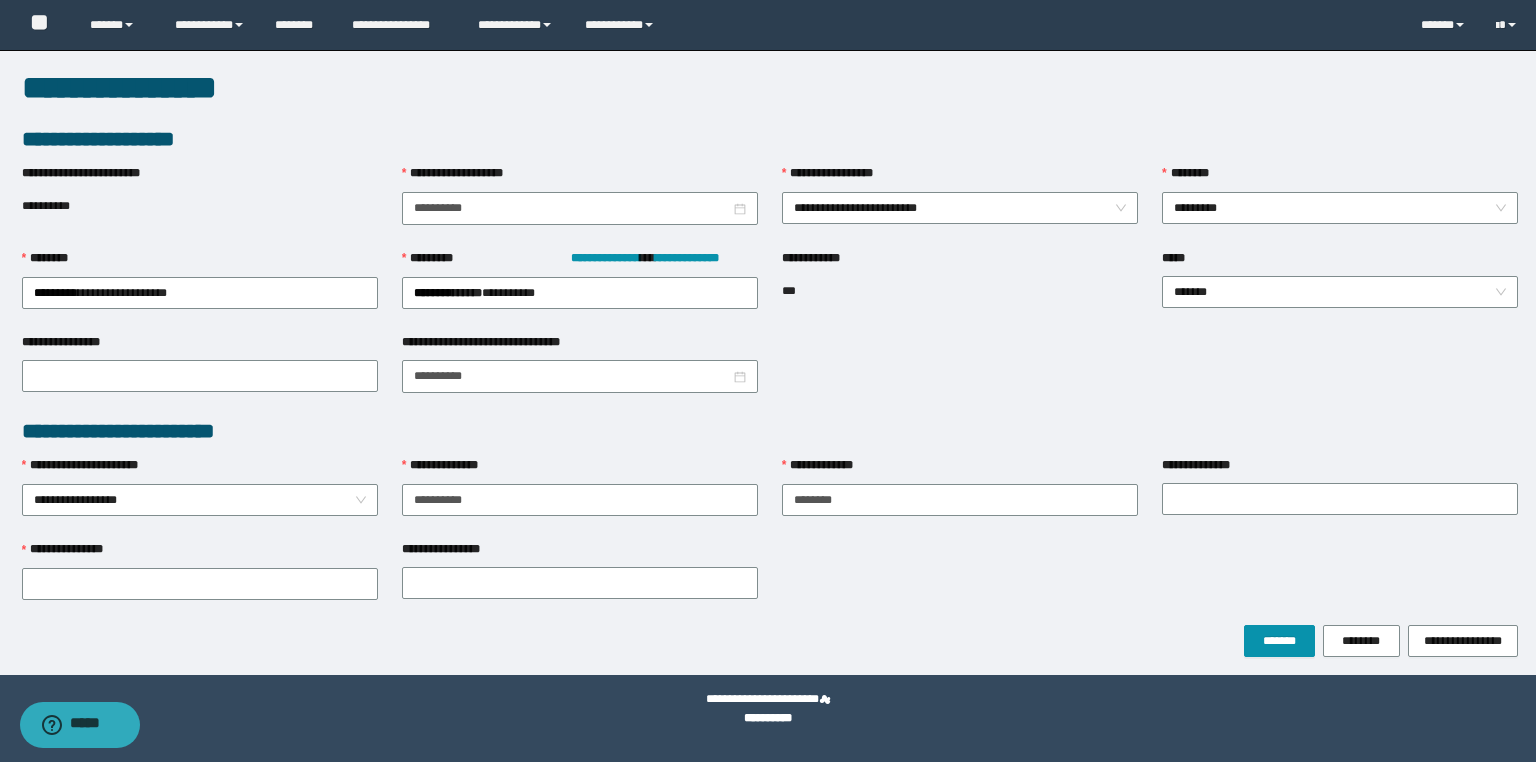 click on "**********" at bounding box center [1340, 498] 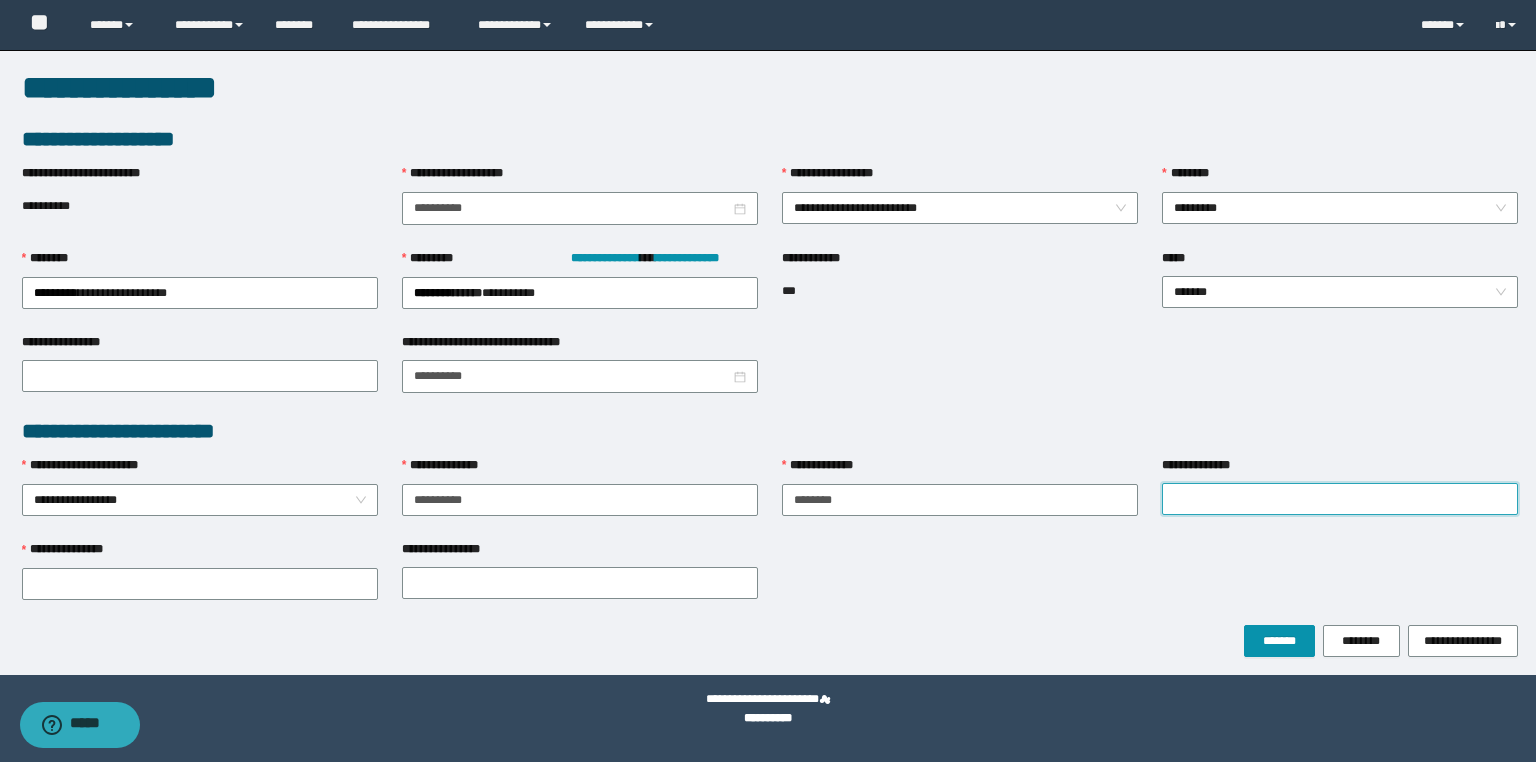 click on "**********" at bounding box center [1340, 499] 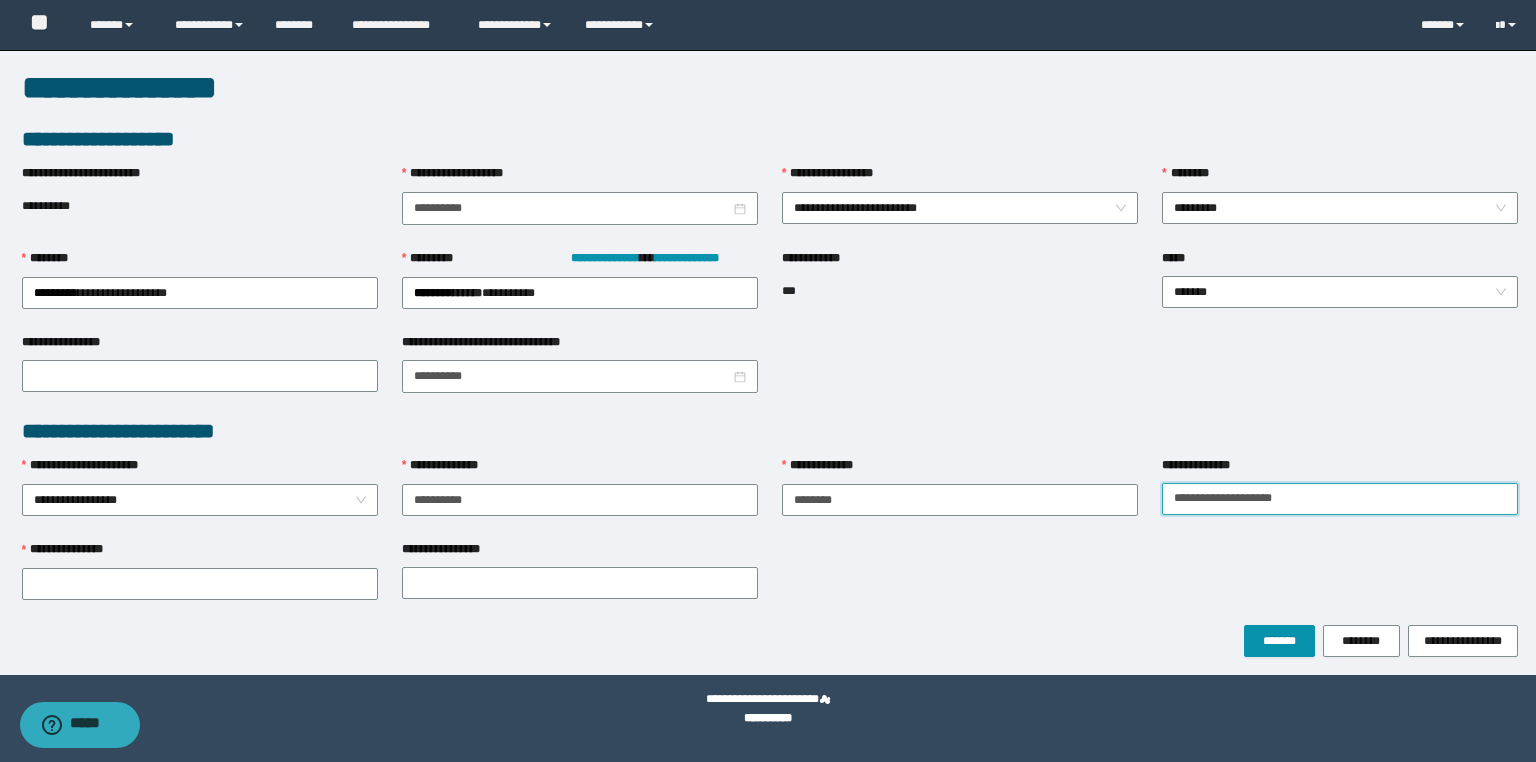 drag, startPoint x: 1381, startPoint y: 488, endPoint x: 1249, endPoint y: 518, distance: 135.36617 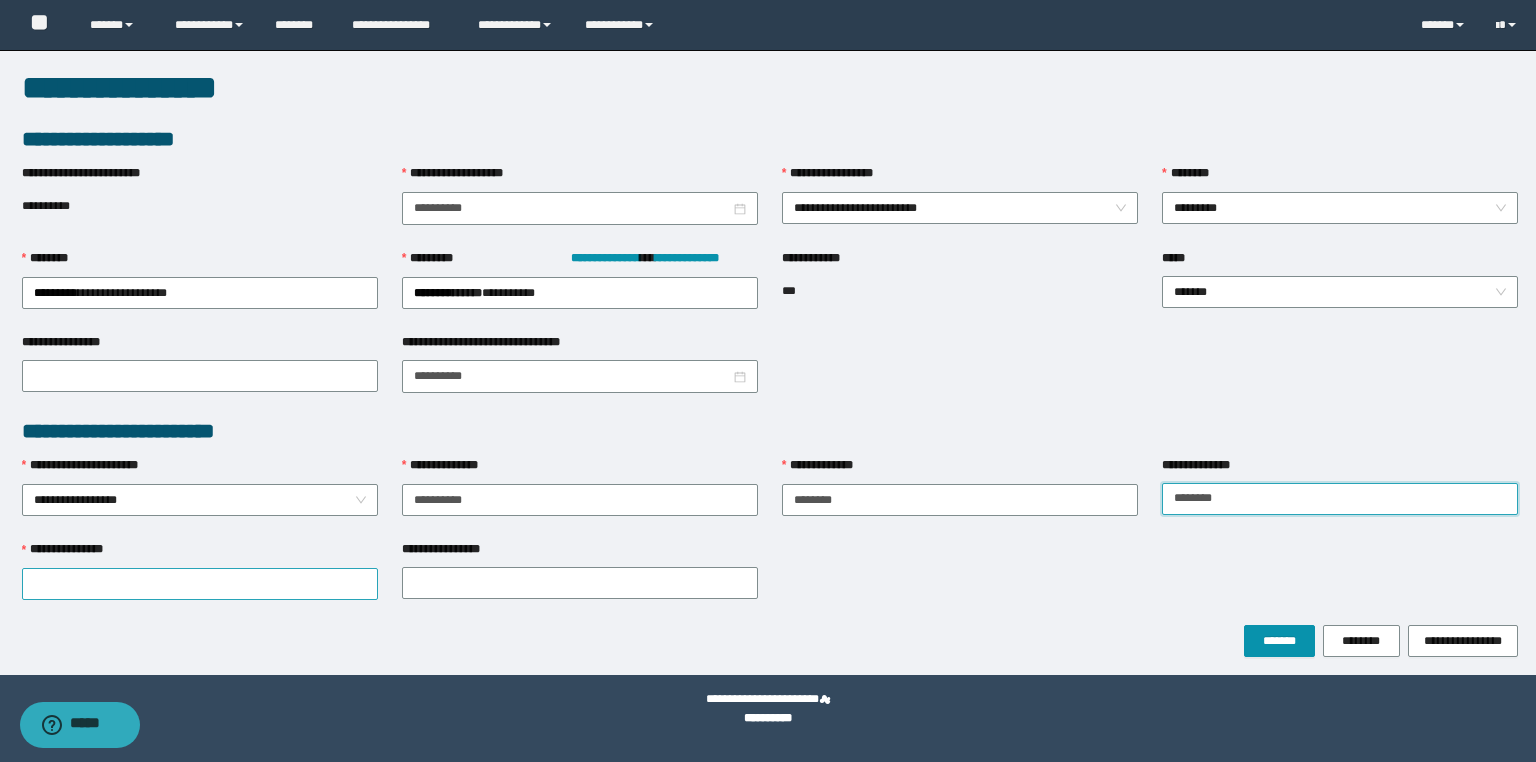 type on "*******" 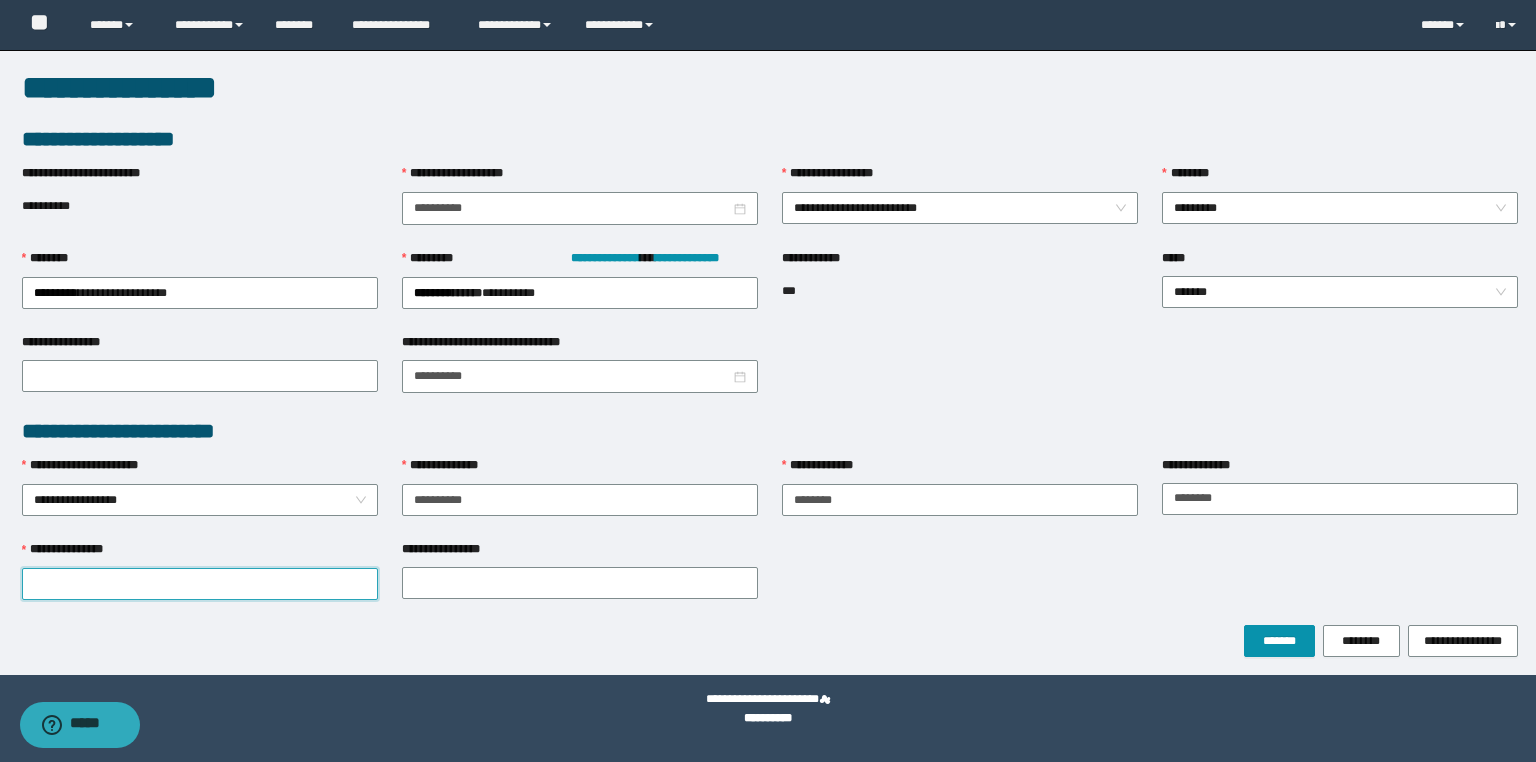 click on "**********" at bounding box center (200, 584) 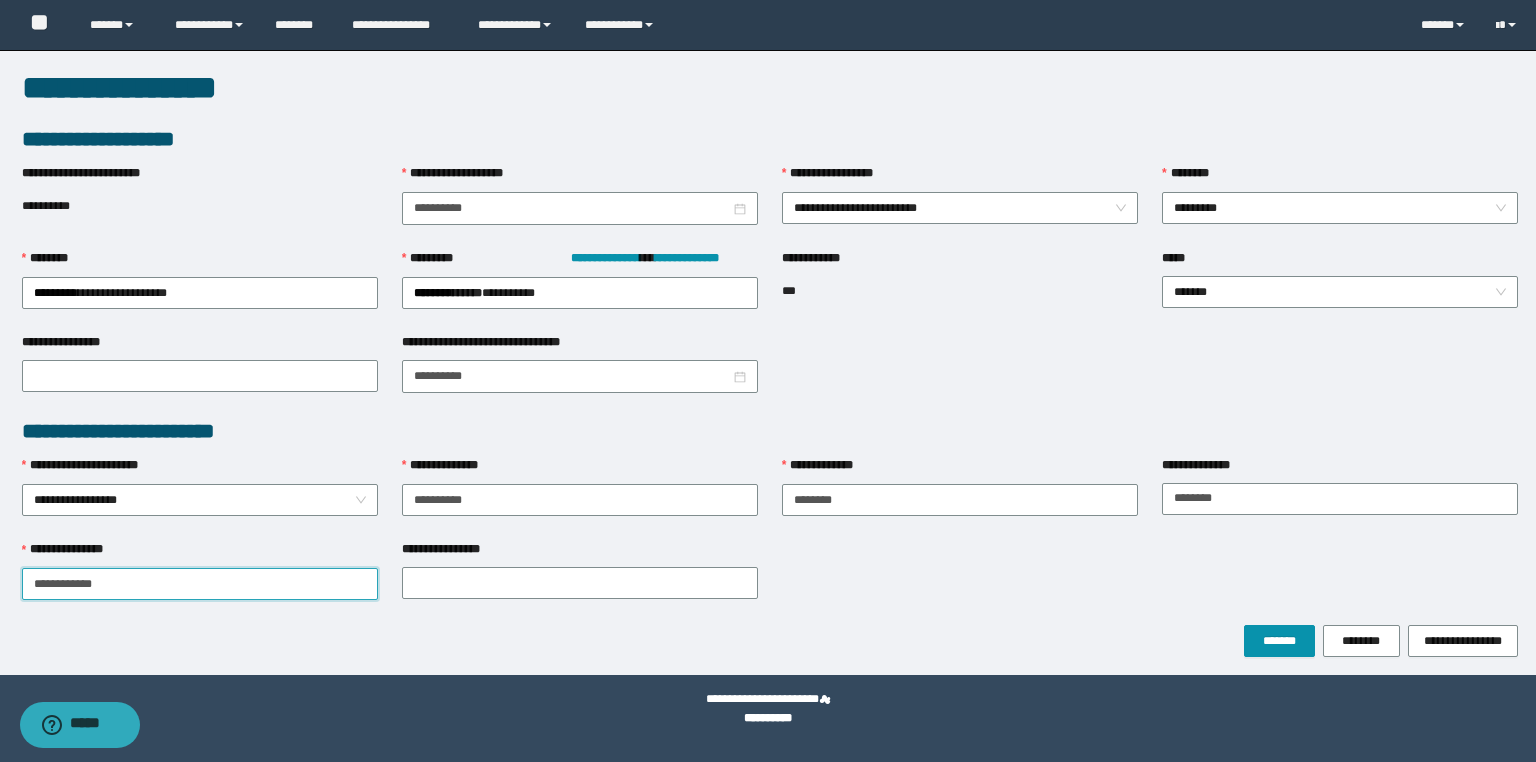 click on "**********" at bounding box center (200, 584) 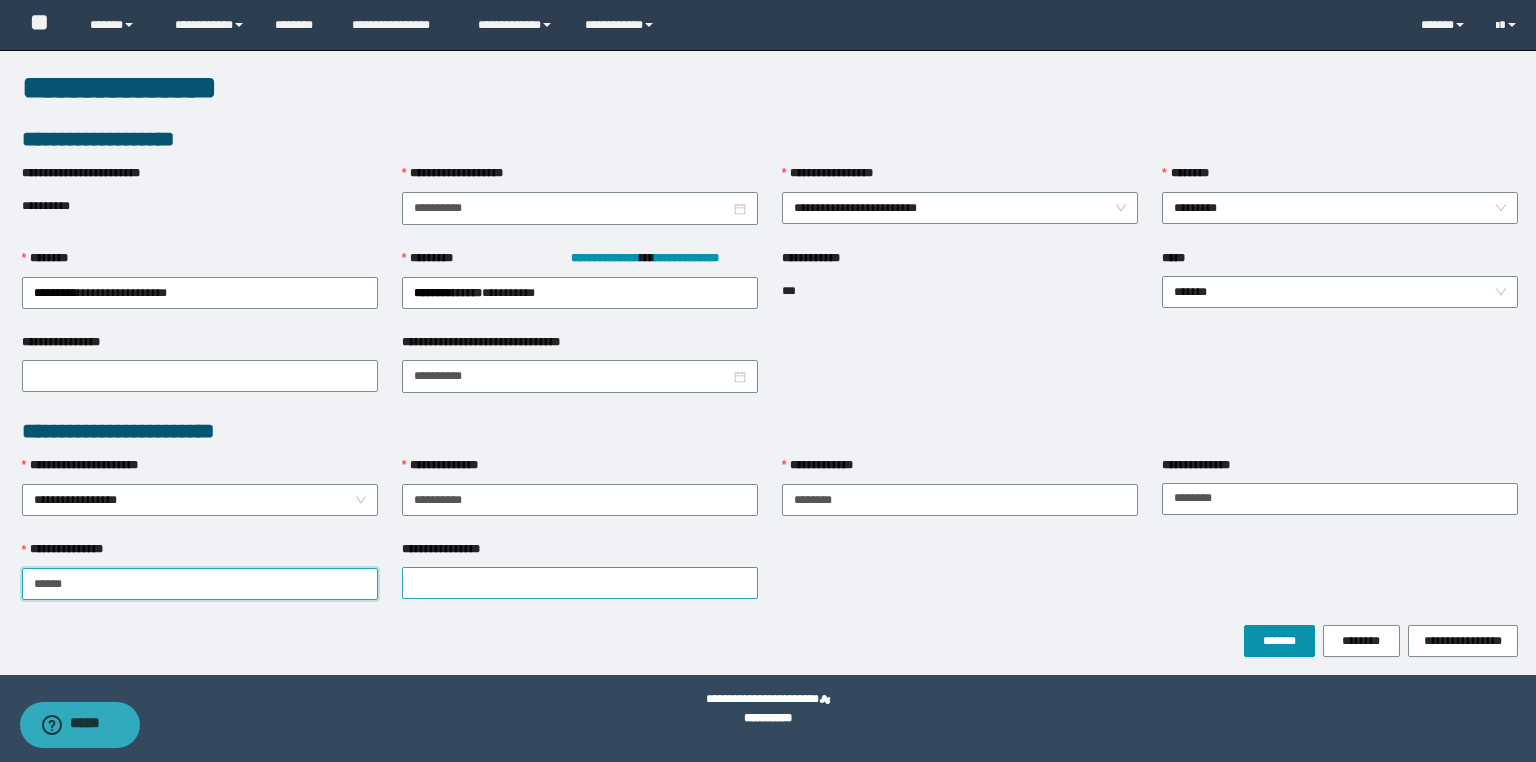 type on "*****" 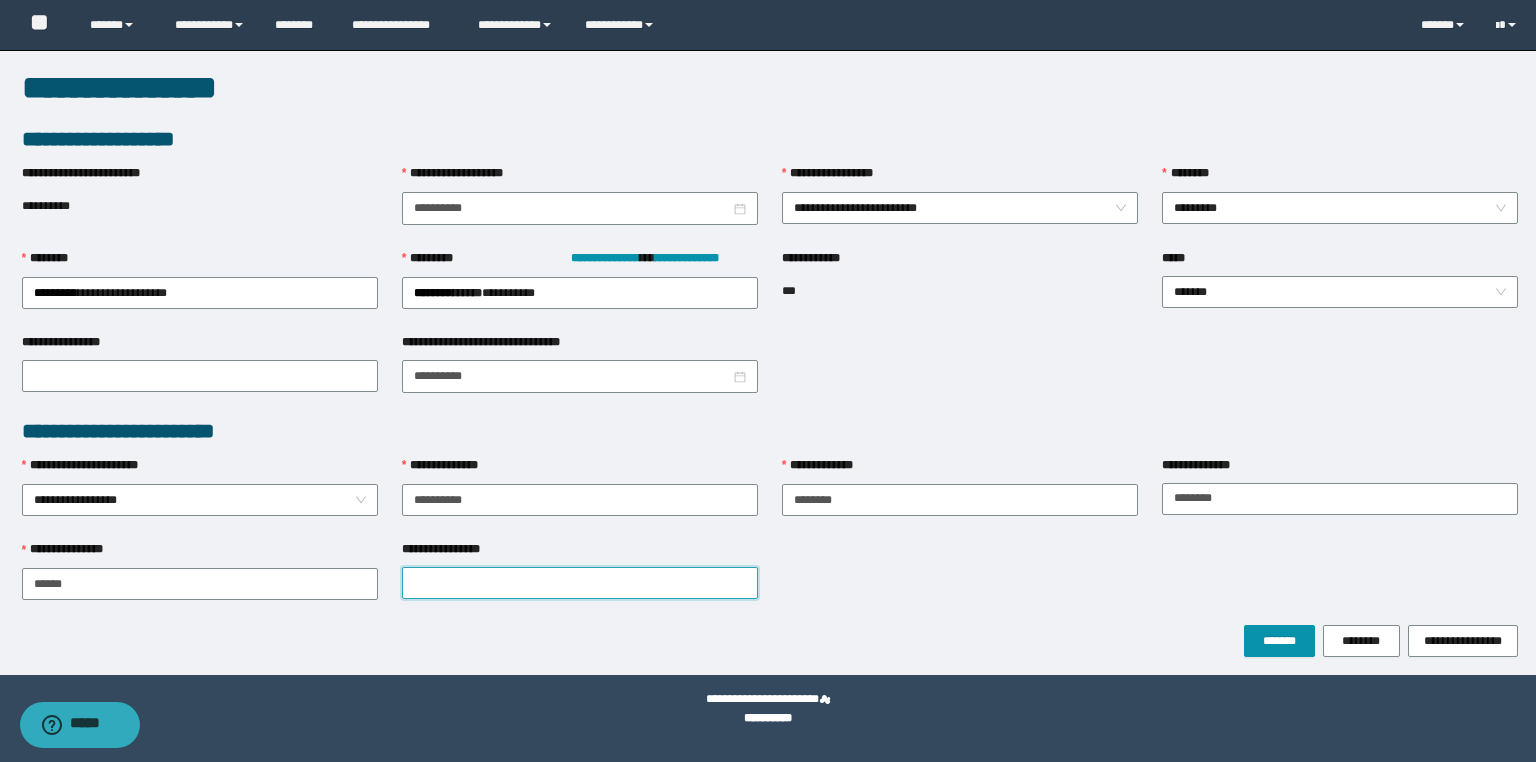 click on "**********" at bounding box center (580, 583) 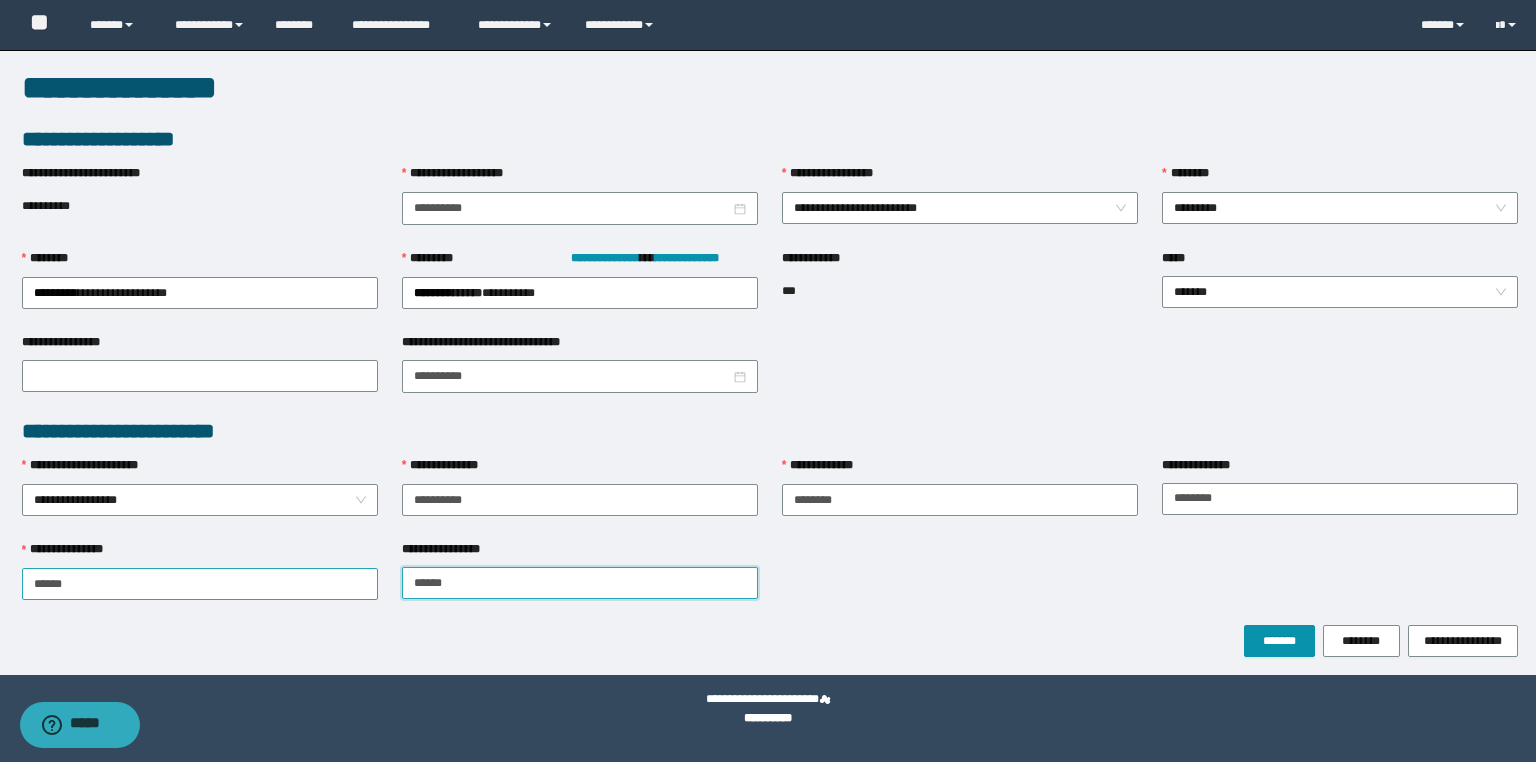 type on "******" 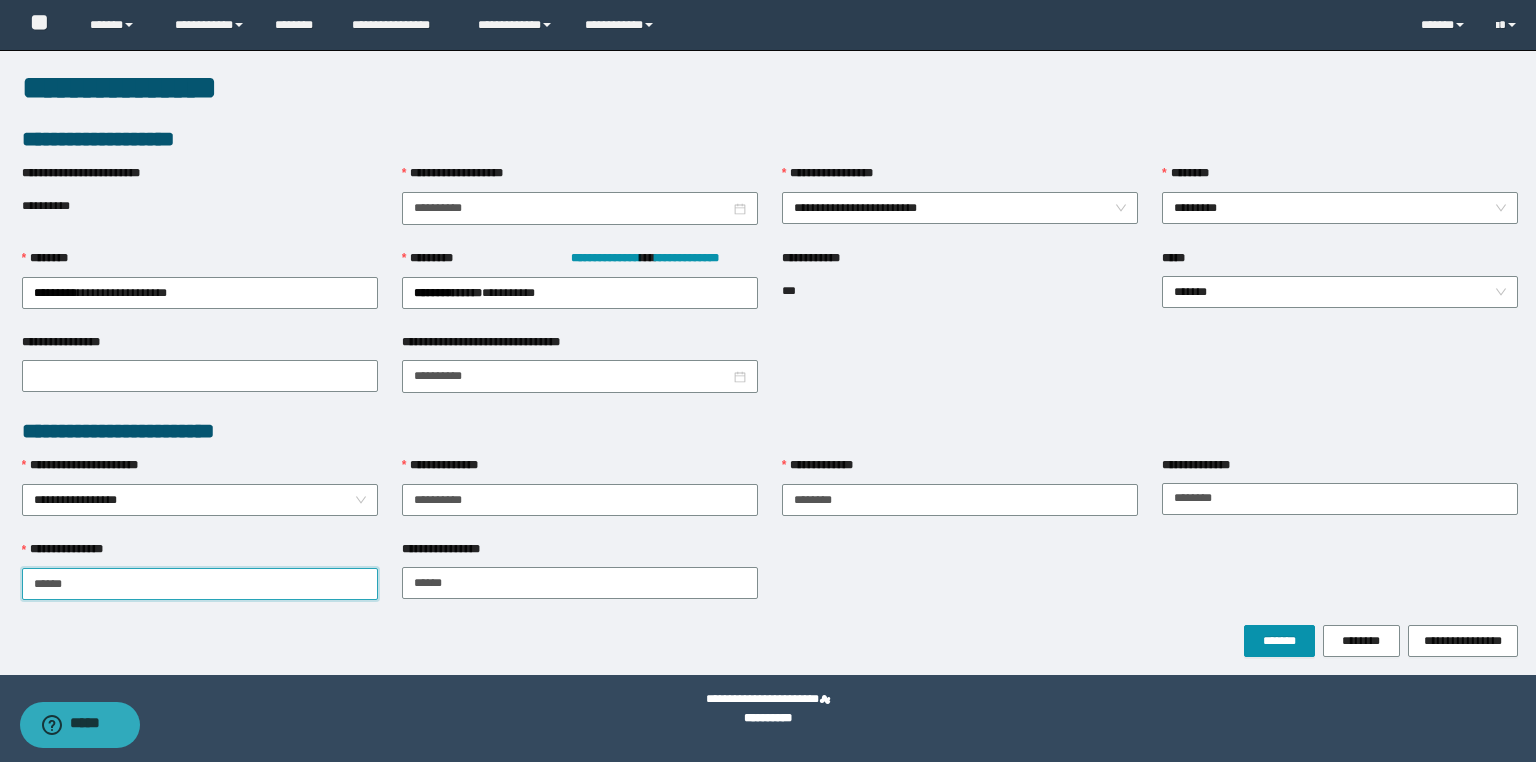 click on "*****" at bounding box center (200, 584) 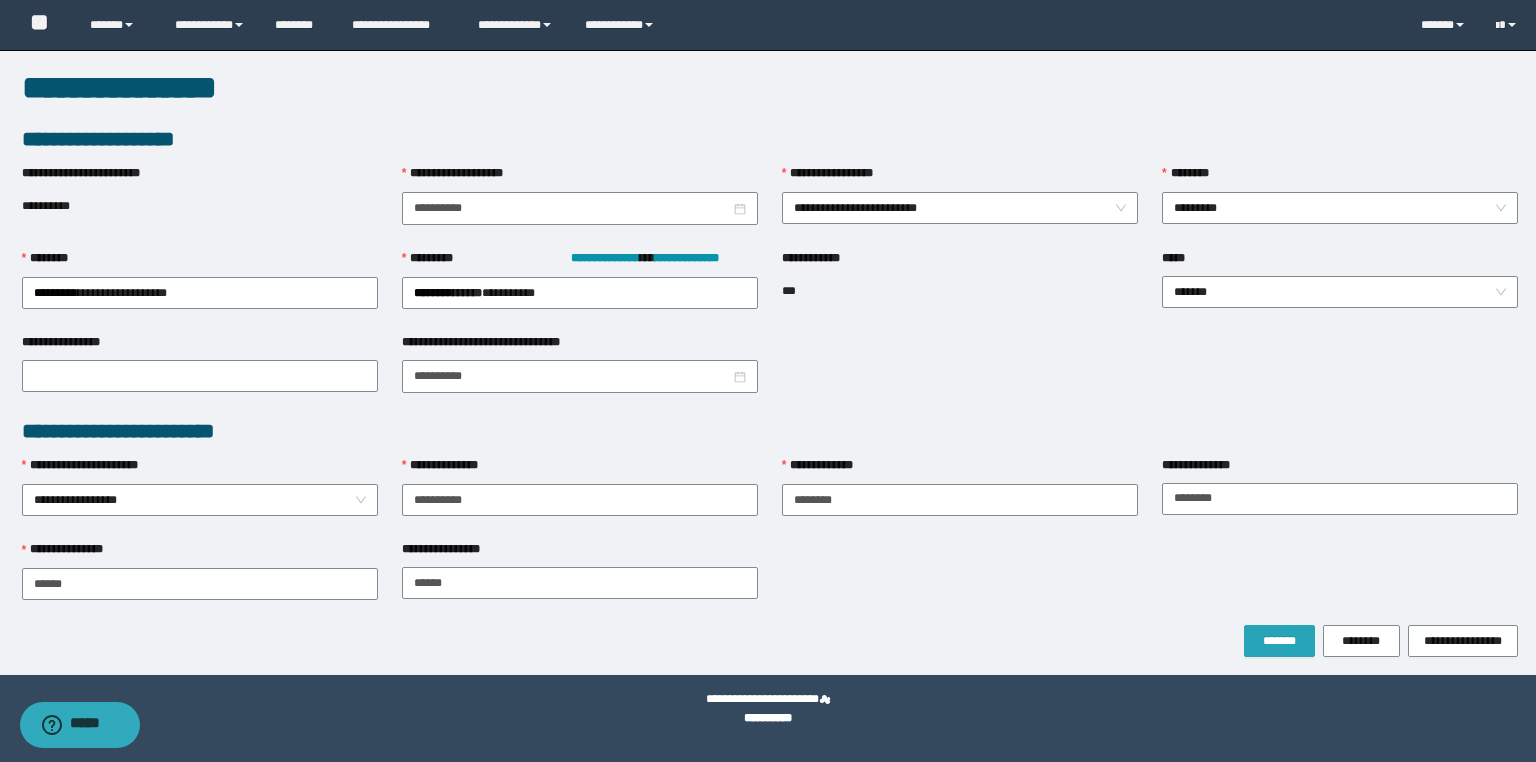 click on "*******" at bounding box center [1279, 641] 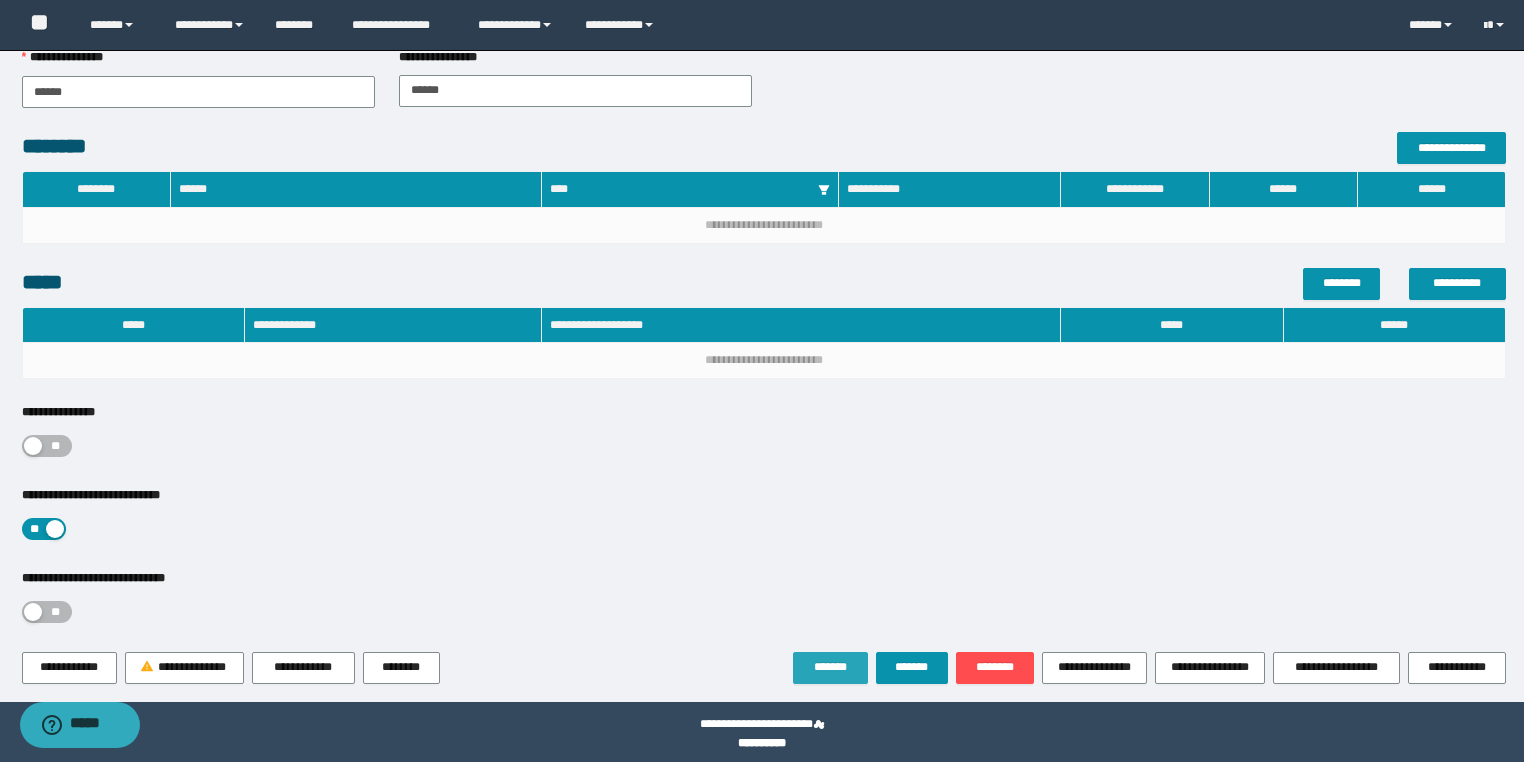 scroll, scrollTop: 555, scrollLeft: 0, axis: vertical 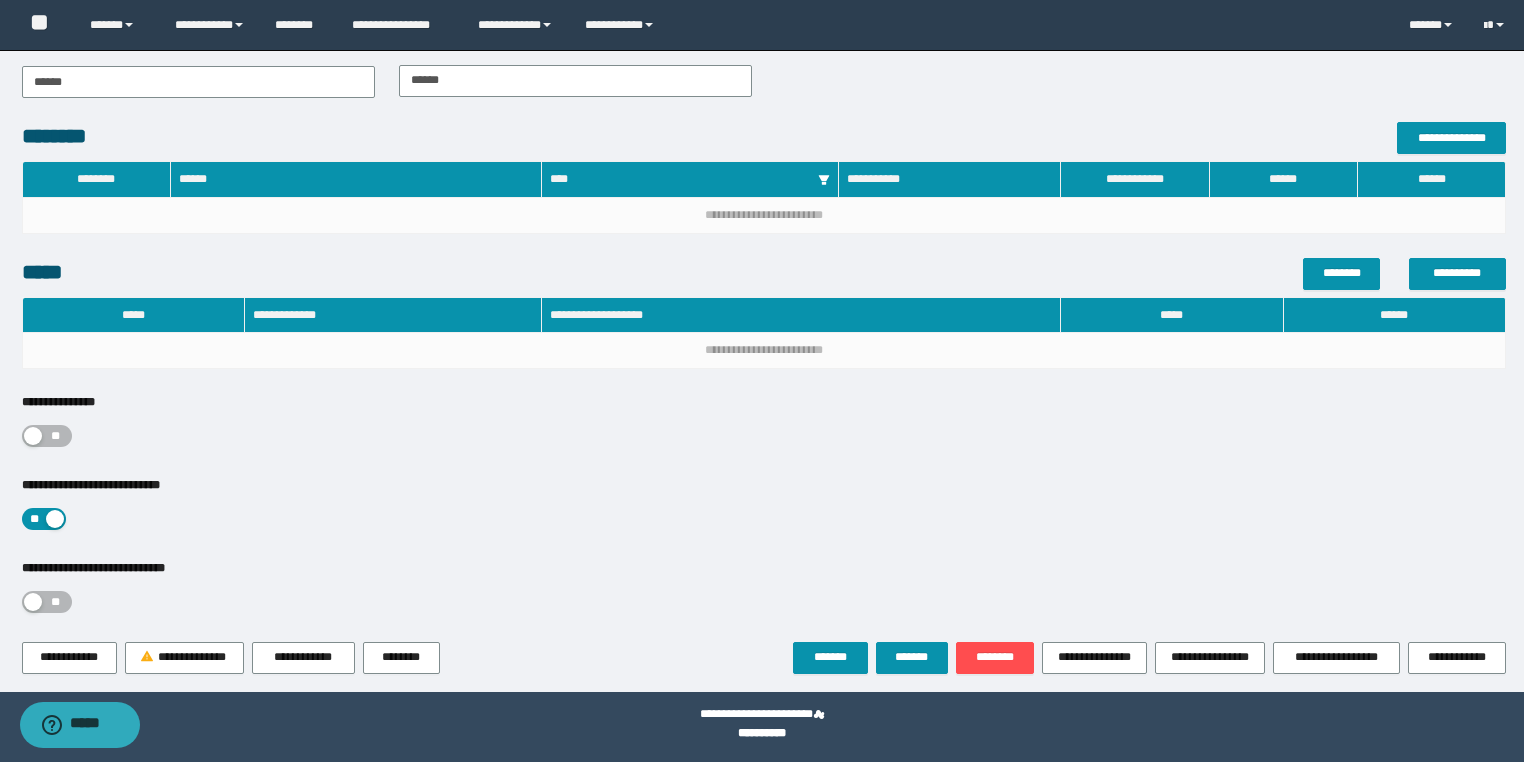 click at bounding box center (33, 436) 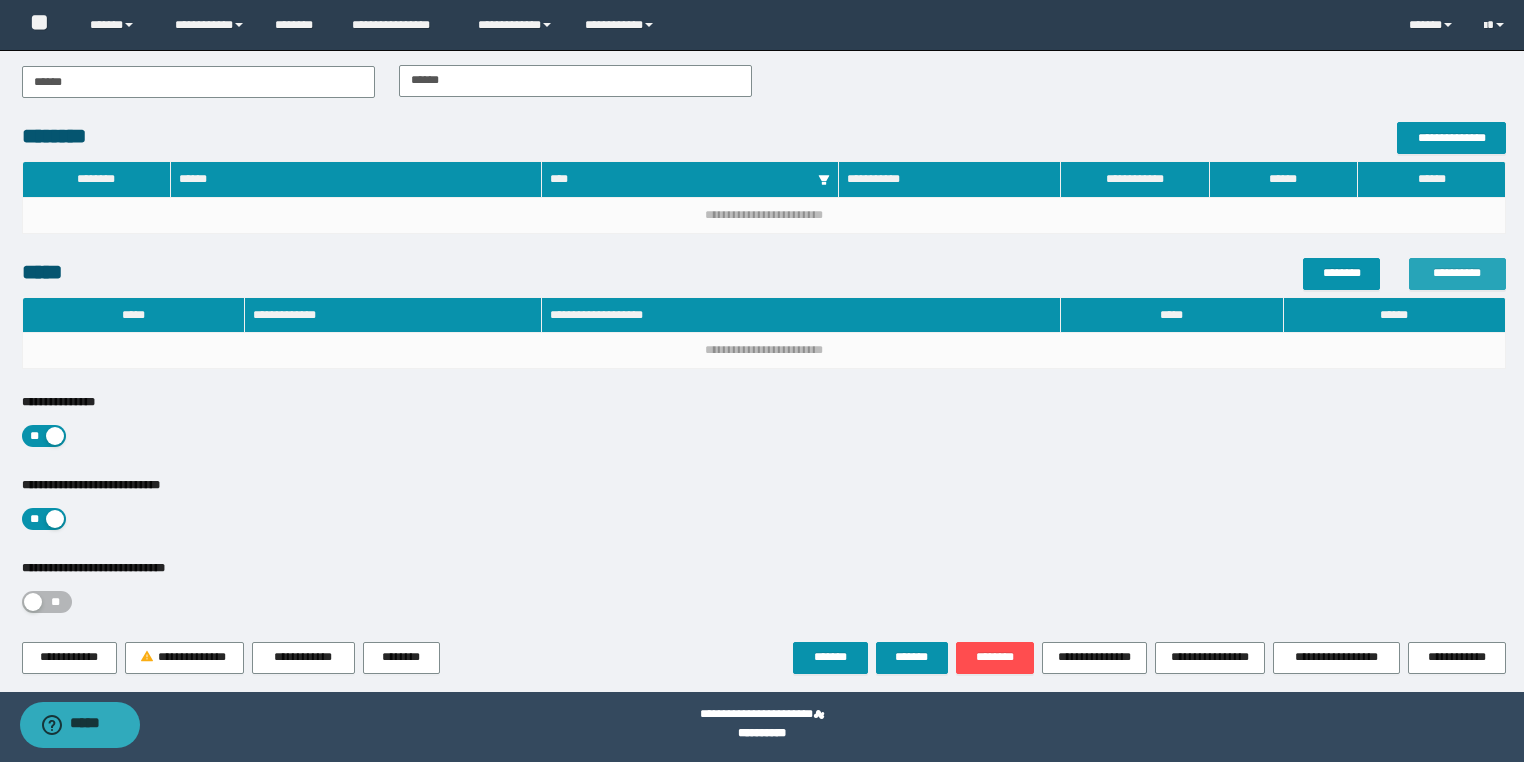click on "**********" at bounding box center [1457, 273] 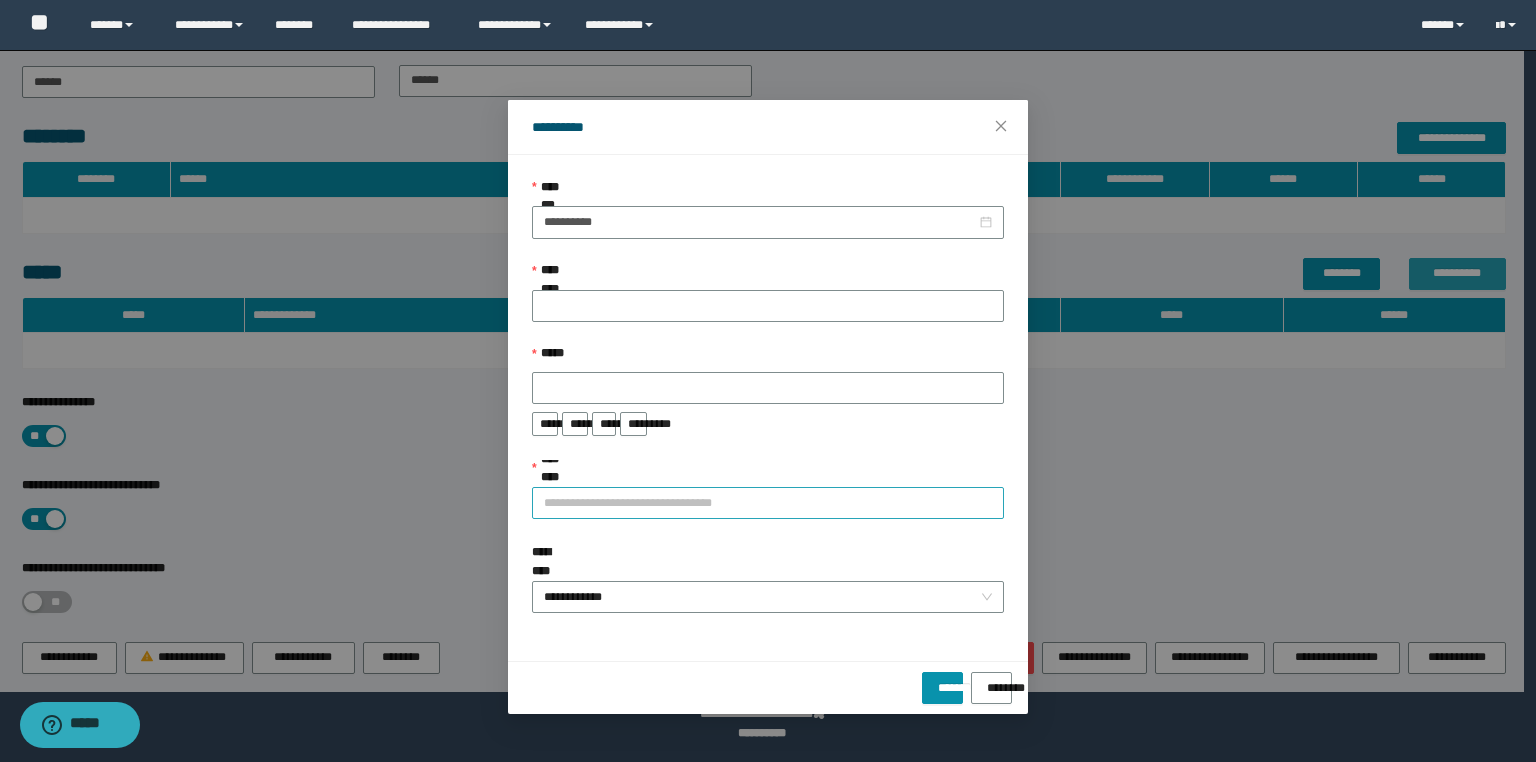 type 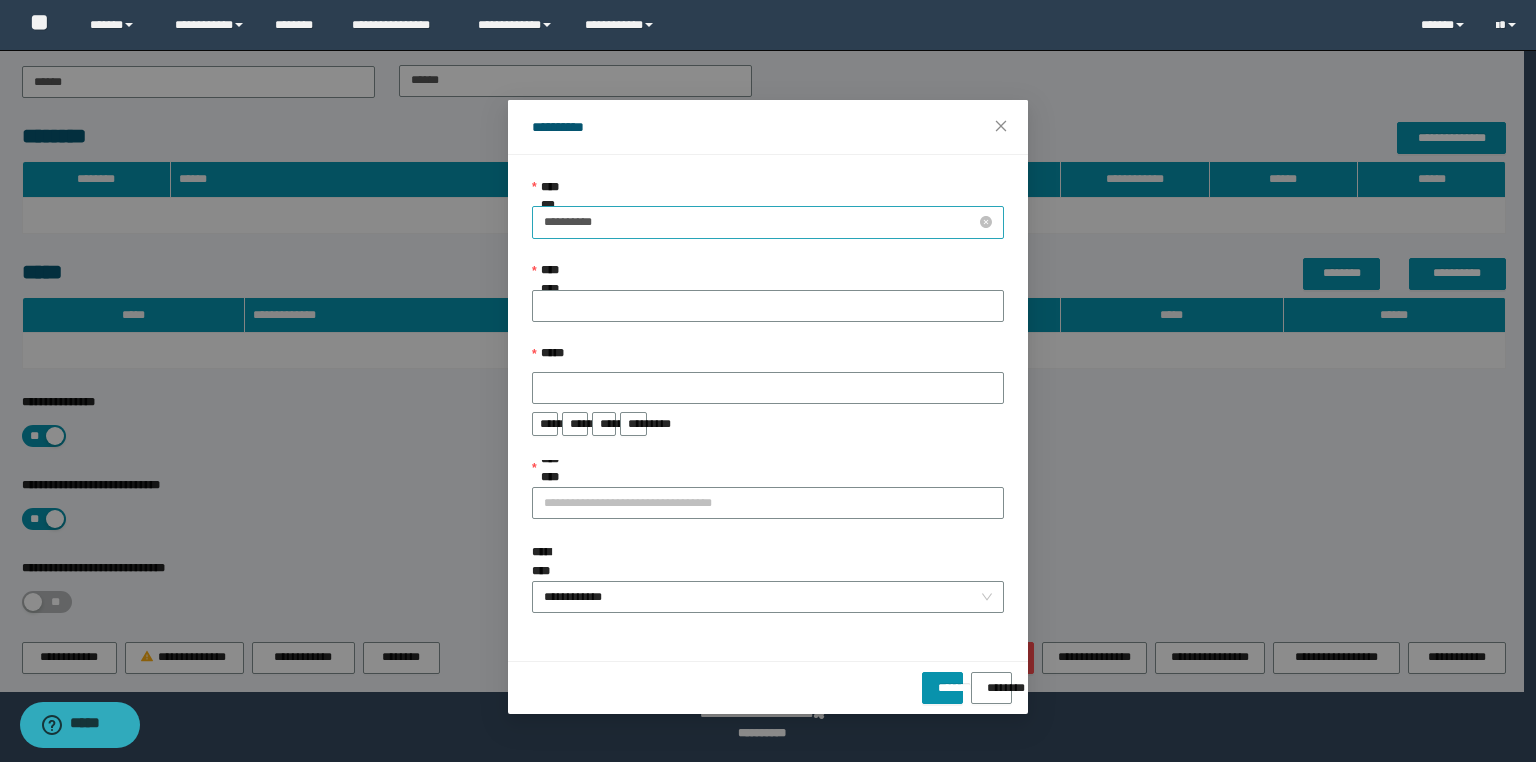 click on "**********" at bounding box center (760, 222) 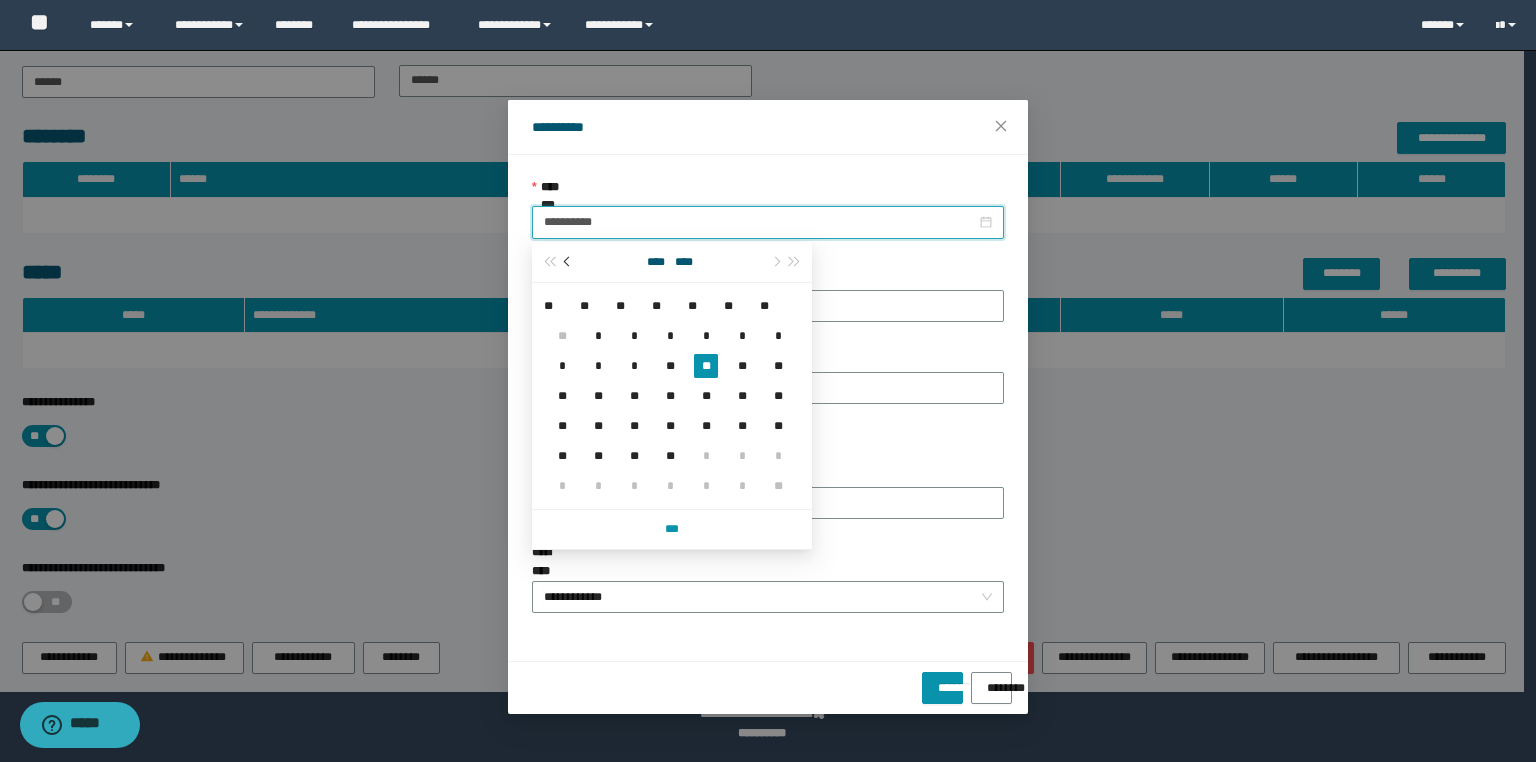 click at bounding box center [568, 262] 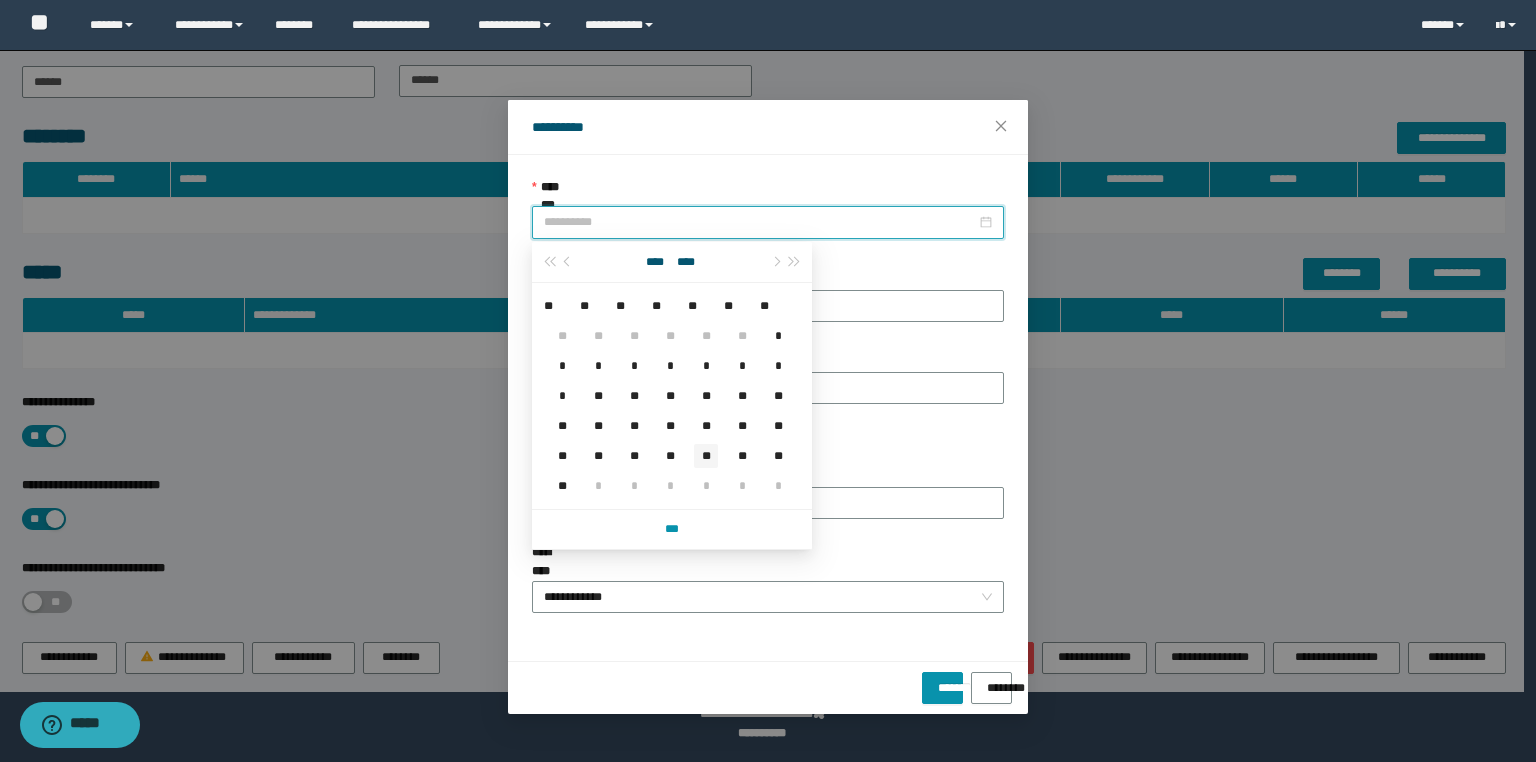 type on "**********" 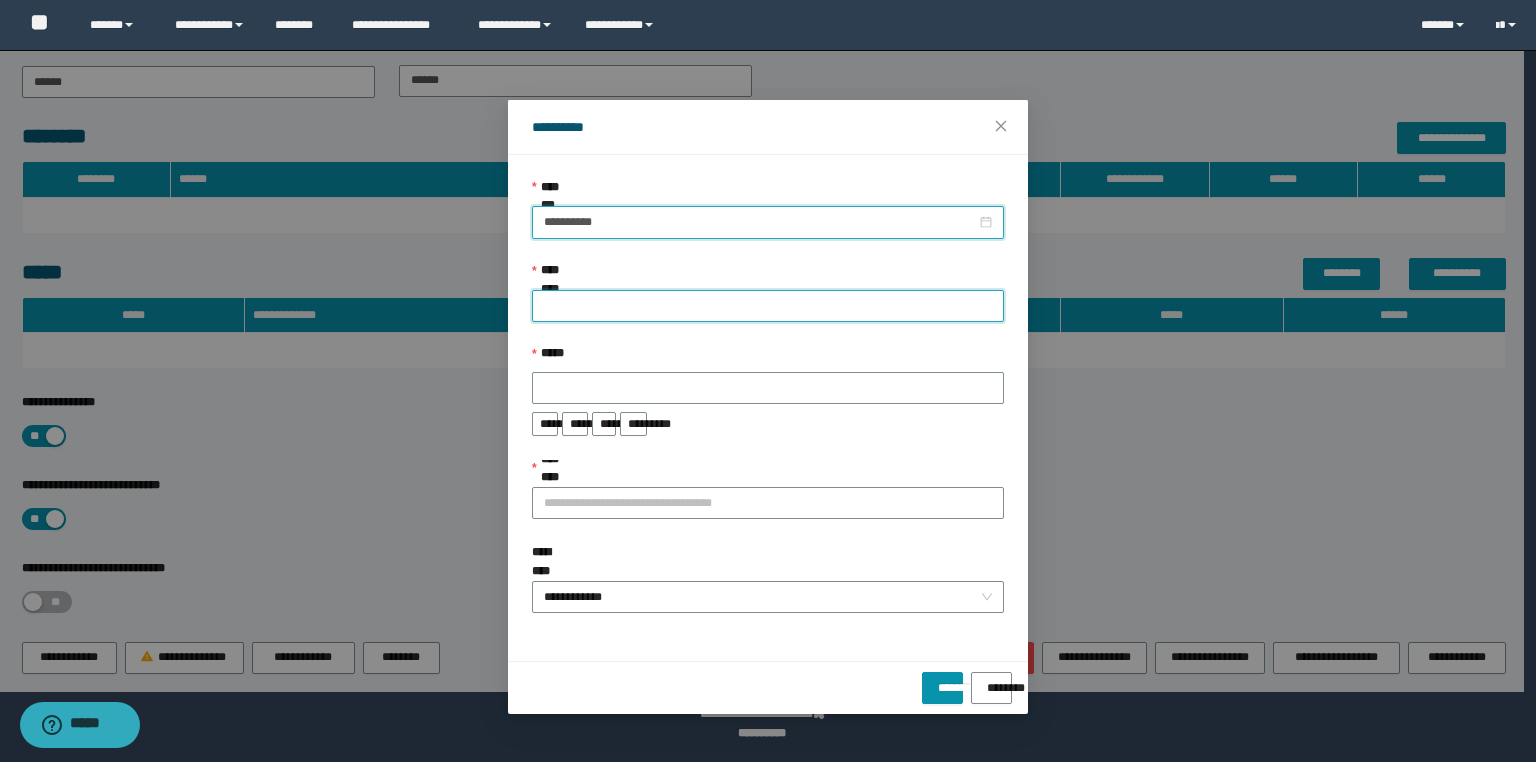 click on "**********" at bounding box center [768, 306] 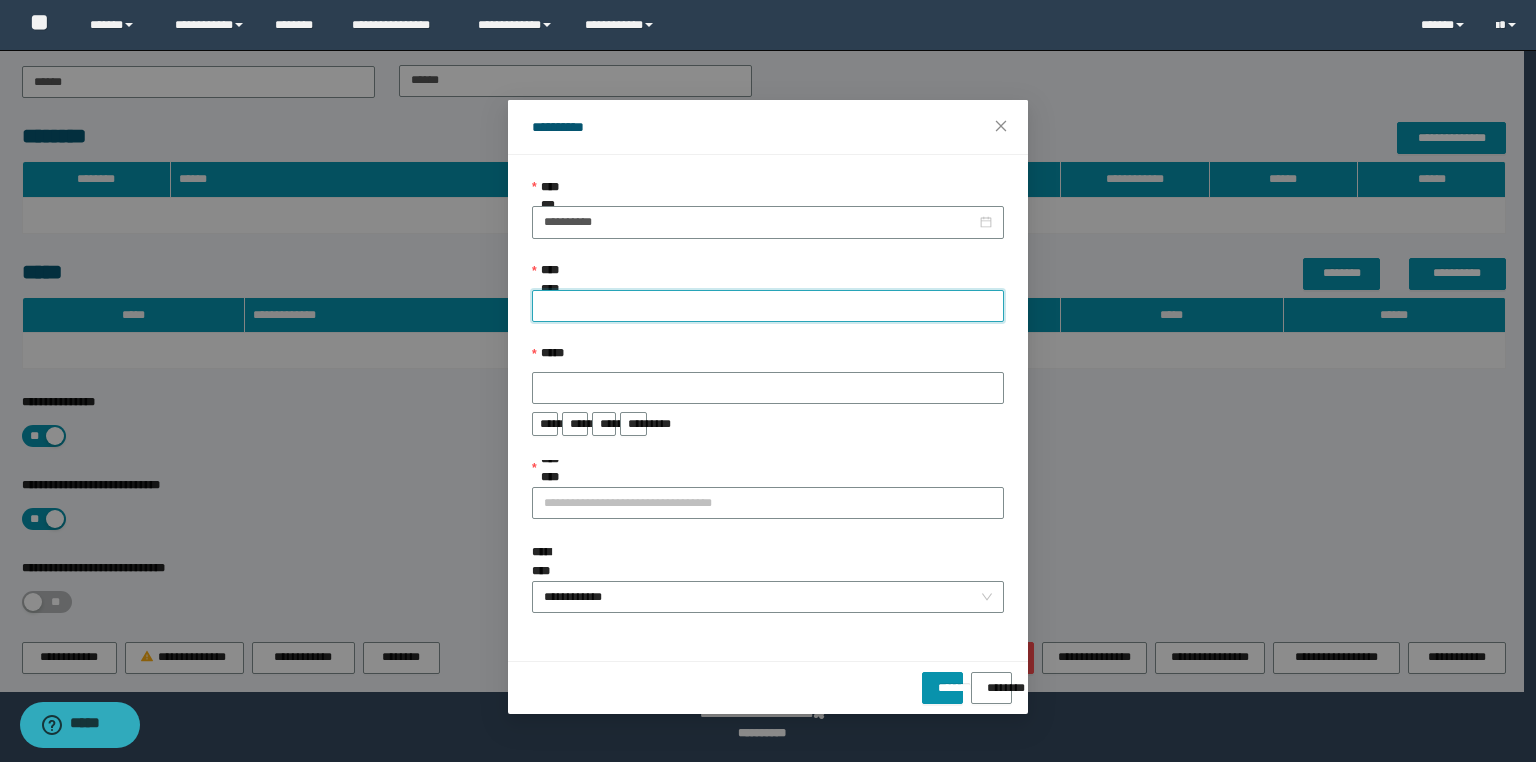 paste on "**********" 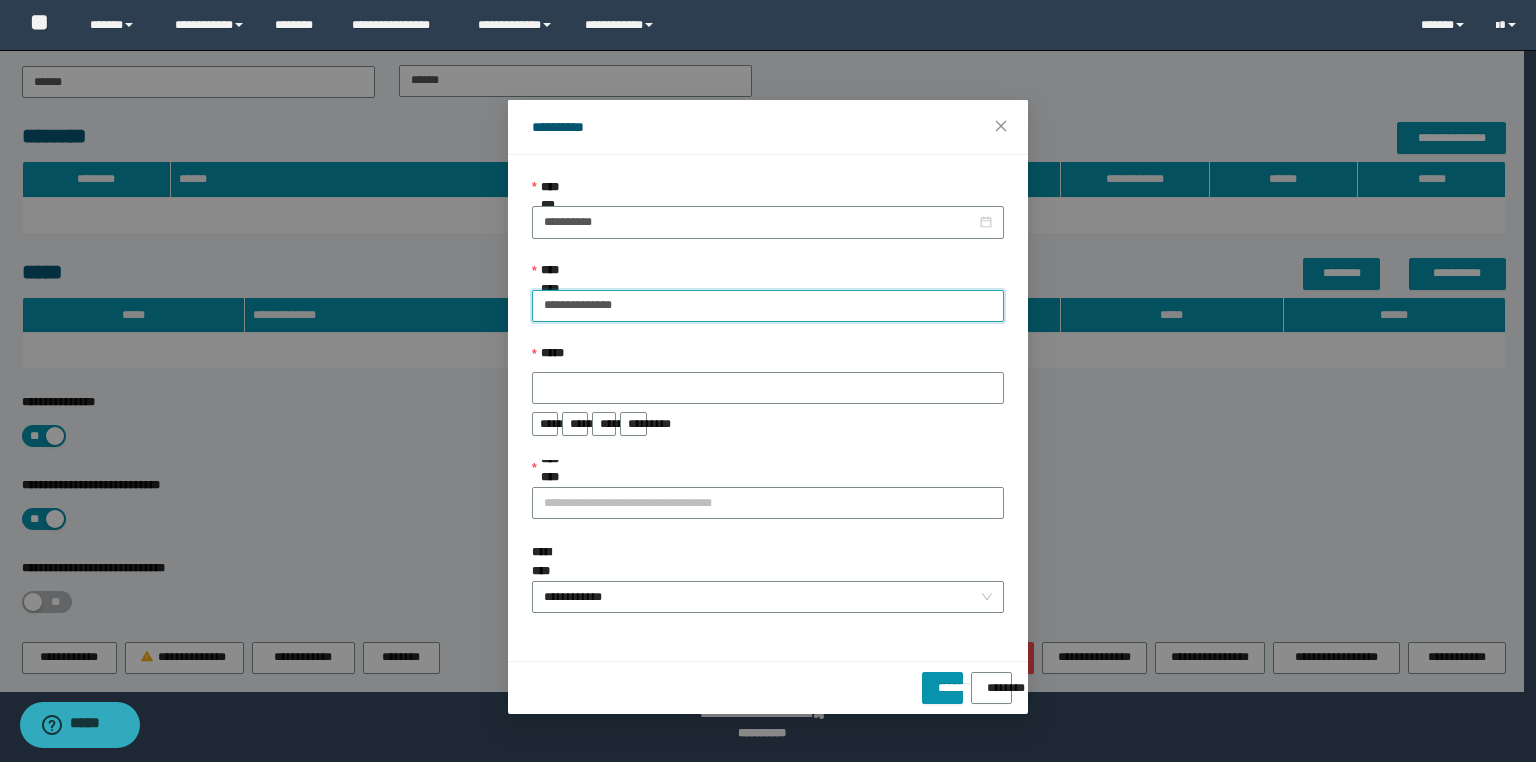 type on "**********" 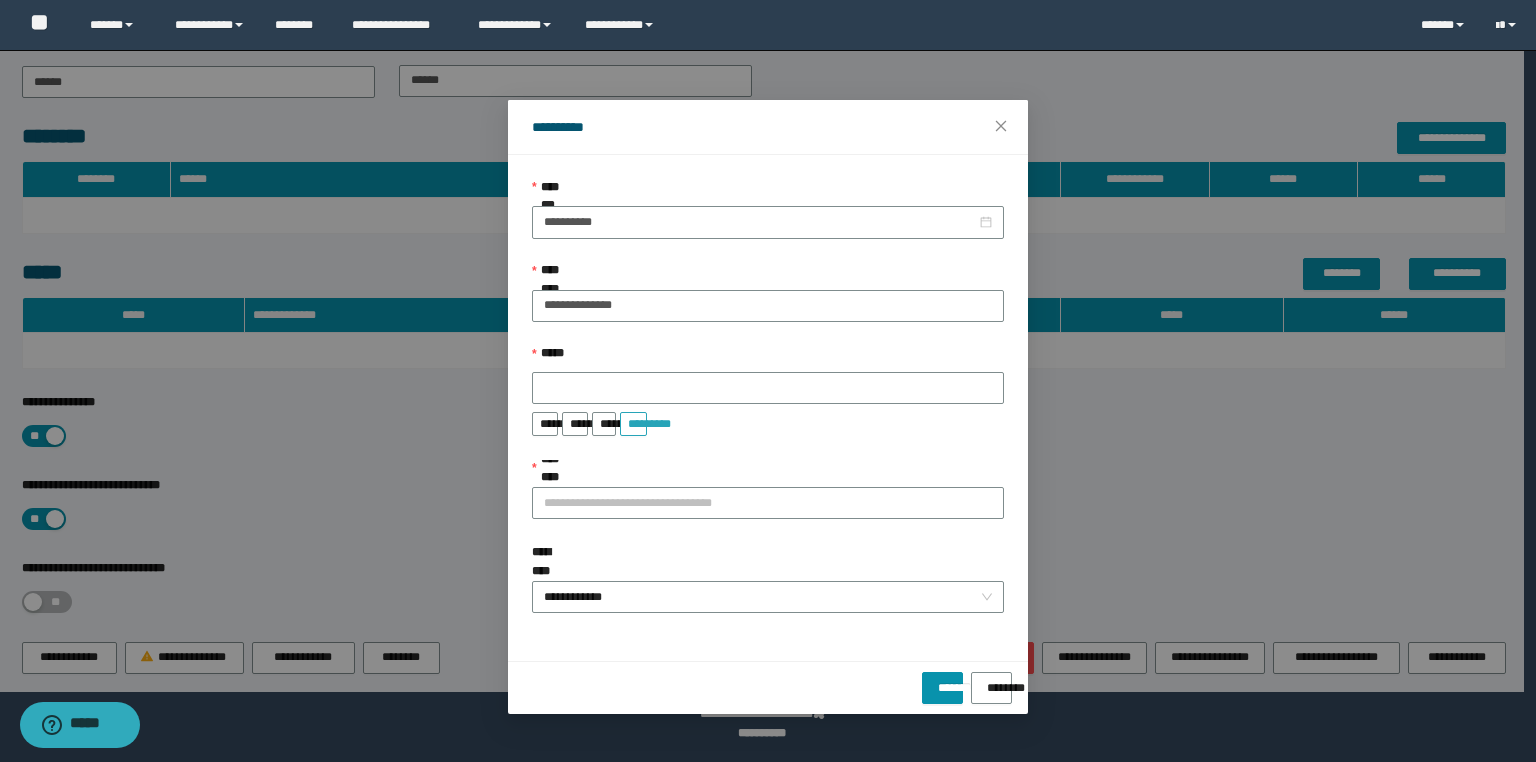click on "*********" at bounding box center (633, 417) 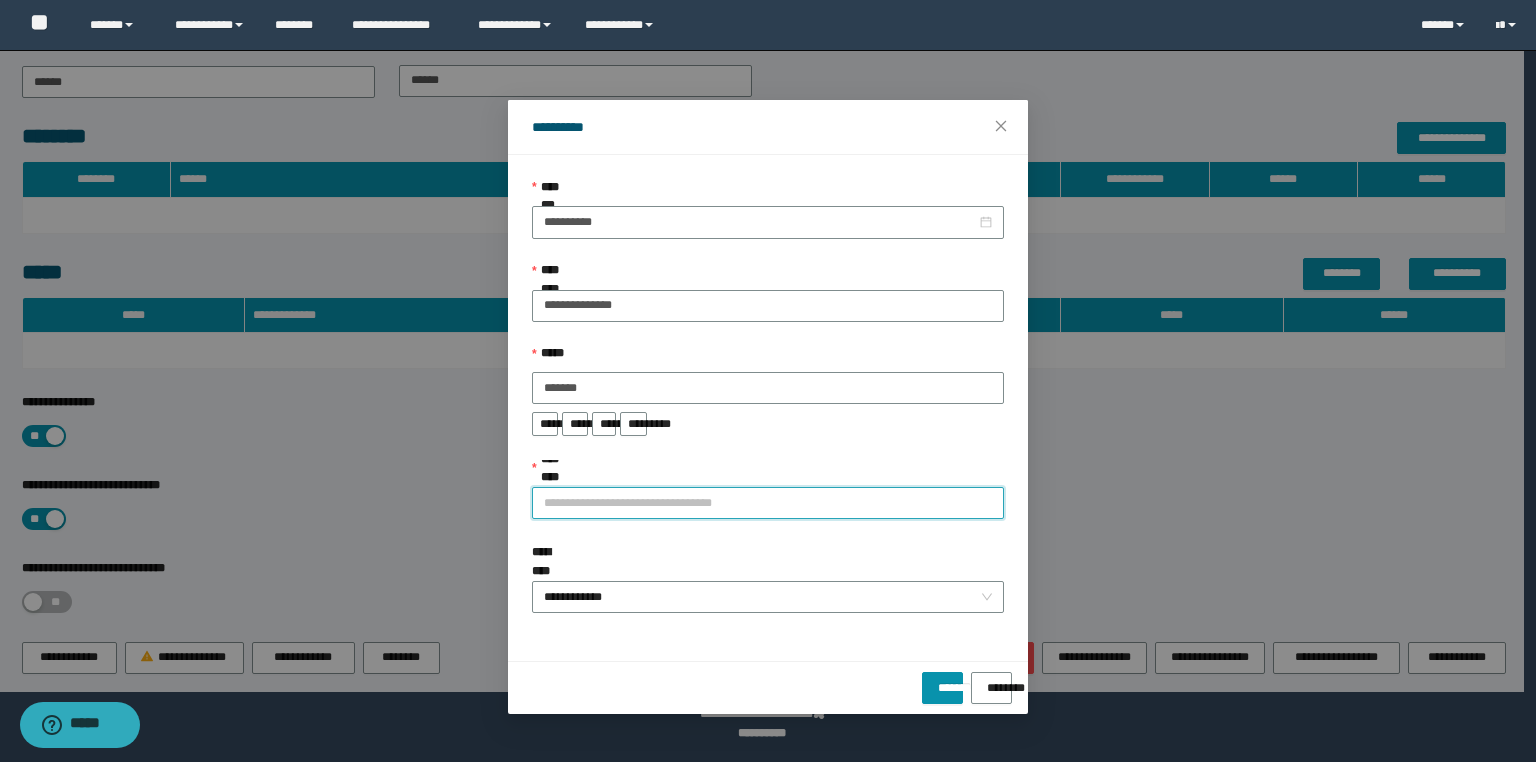 click on "**********" at bounding box center [768, 503] 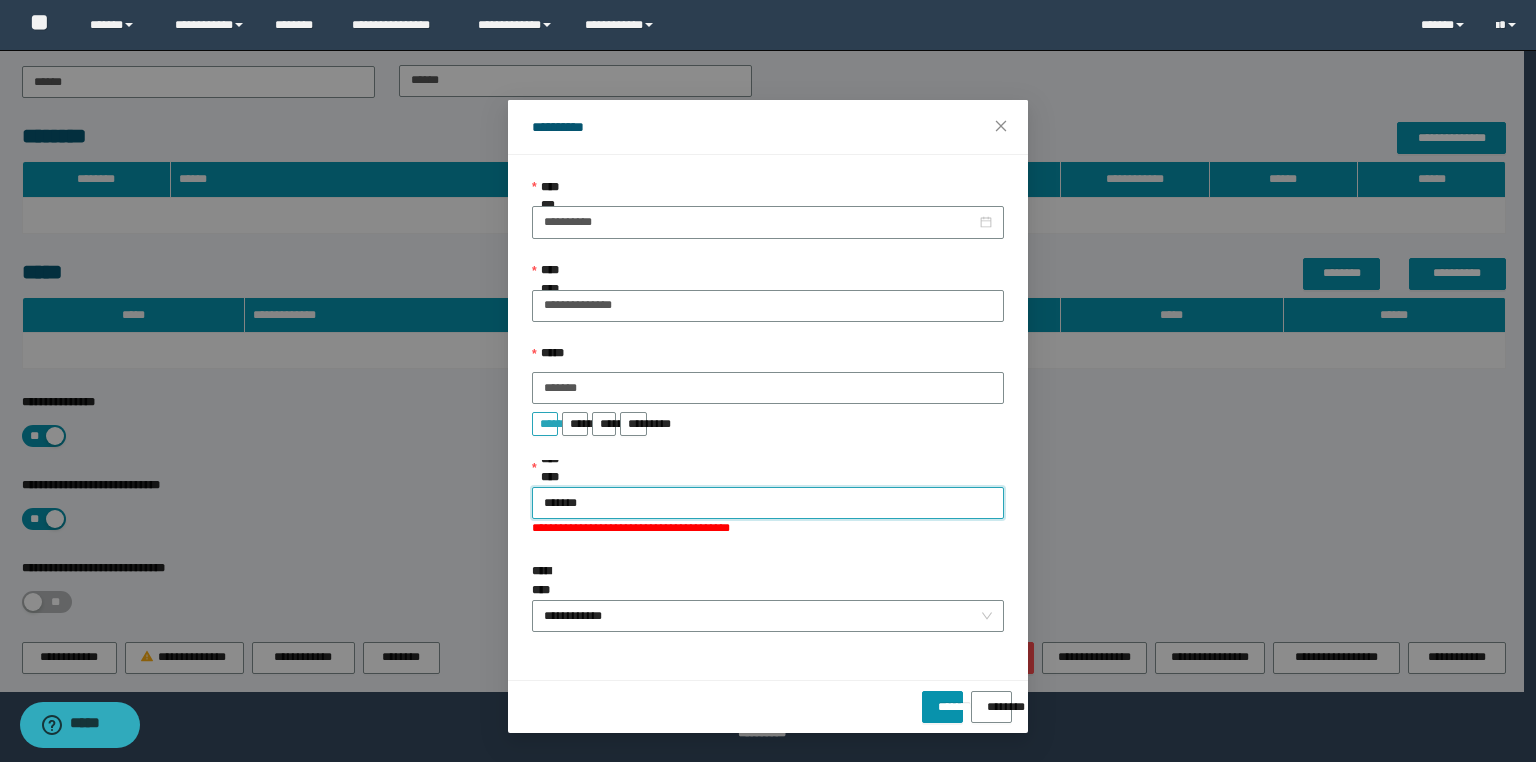 type on "********" 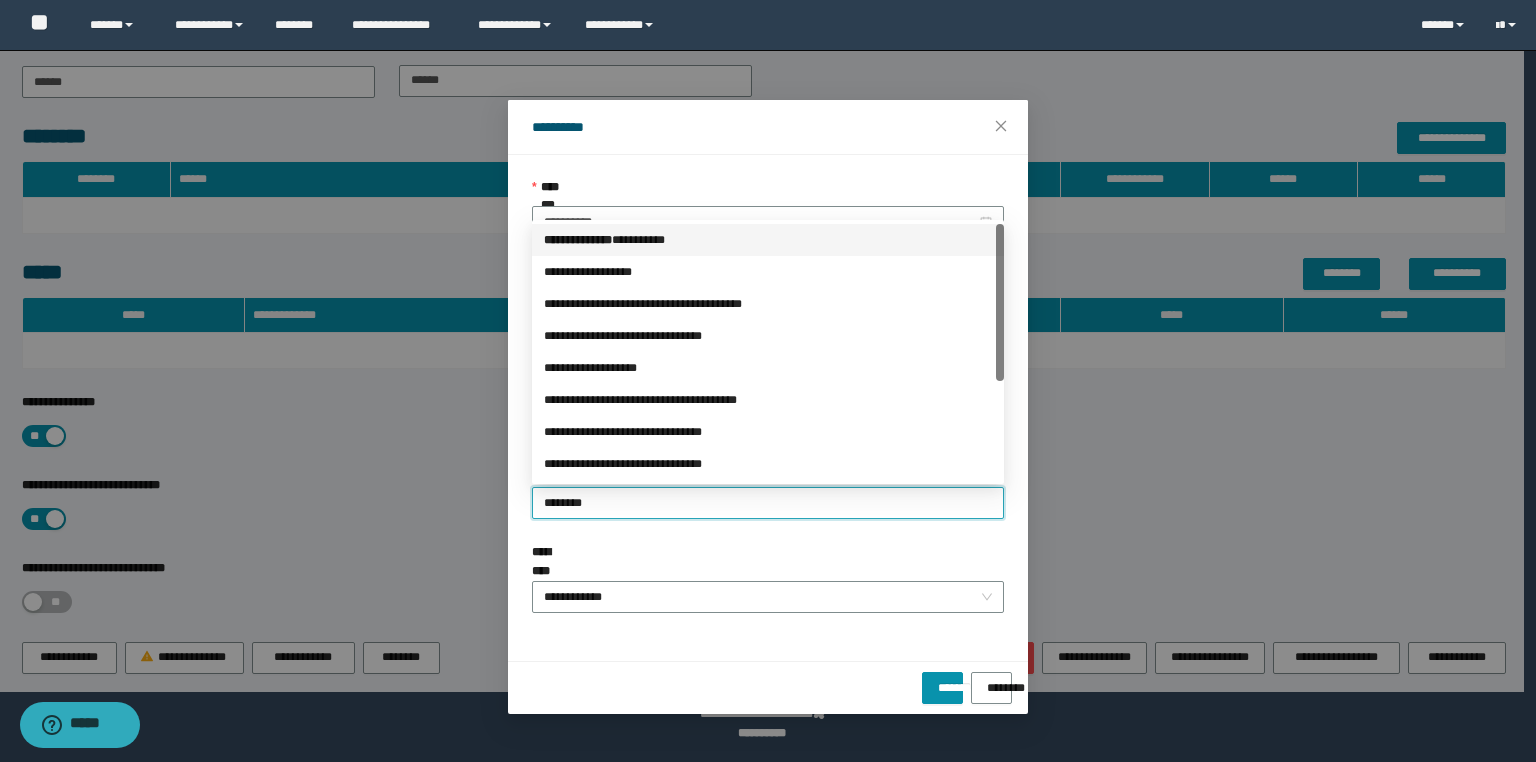 click on "*** *   ********* * ********" at bounding box center (768, 240) 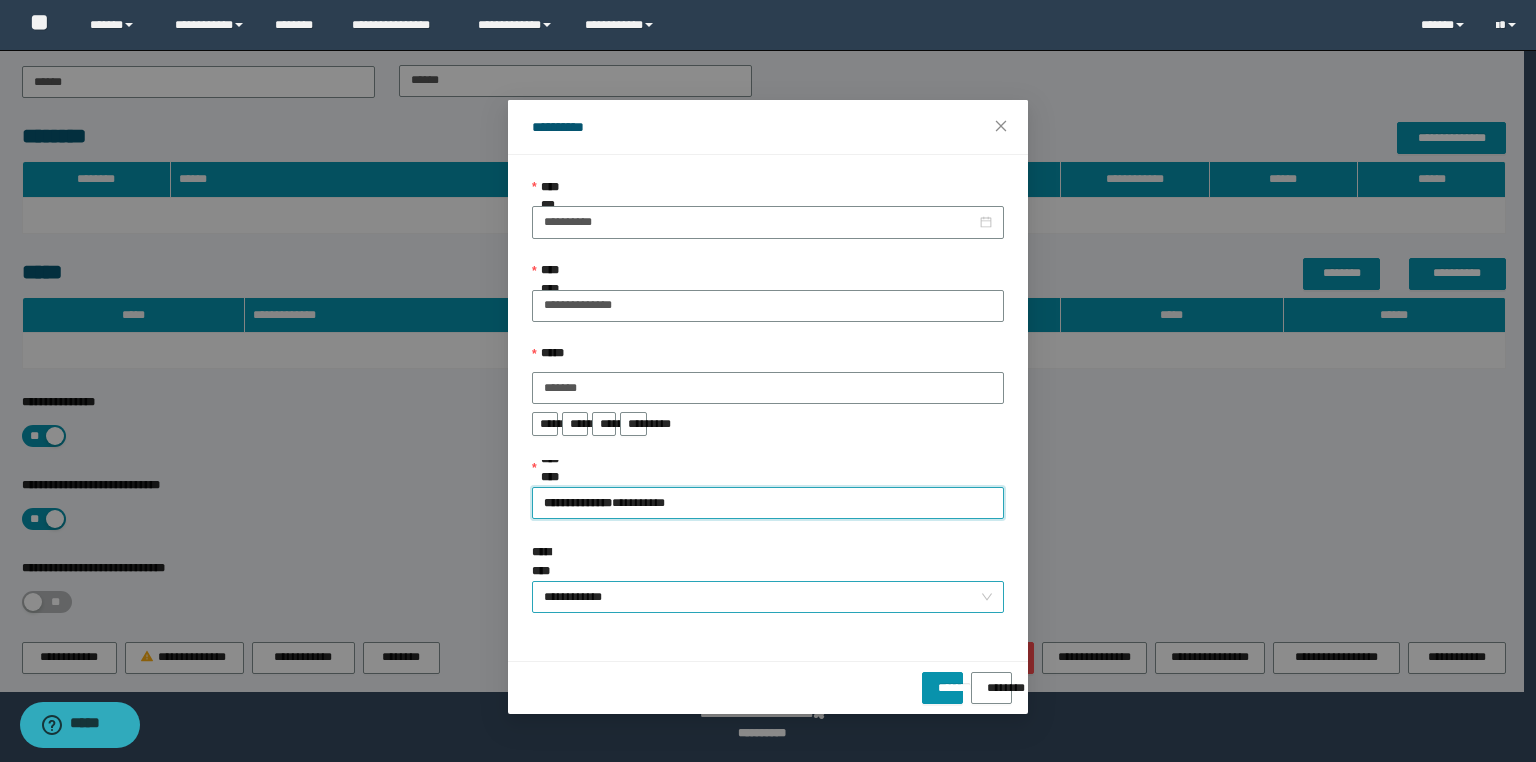 drag, startPoint x: 594, startPoint y: 604, endPoint x: 600, endPoint y: 588, distance: 17.088007 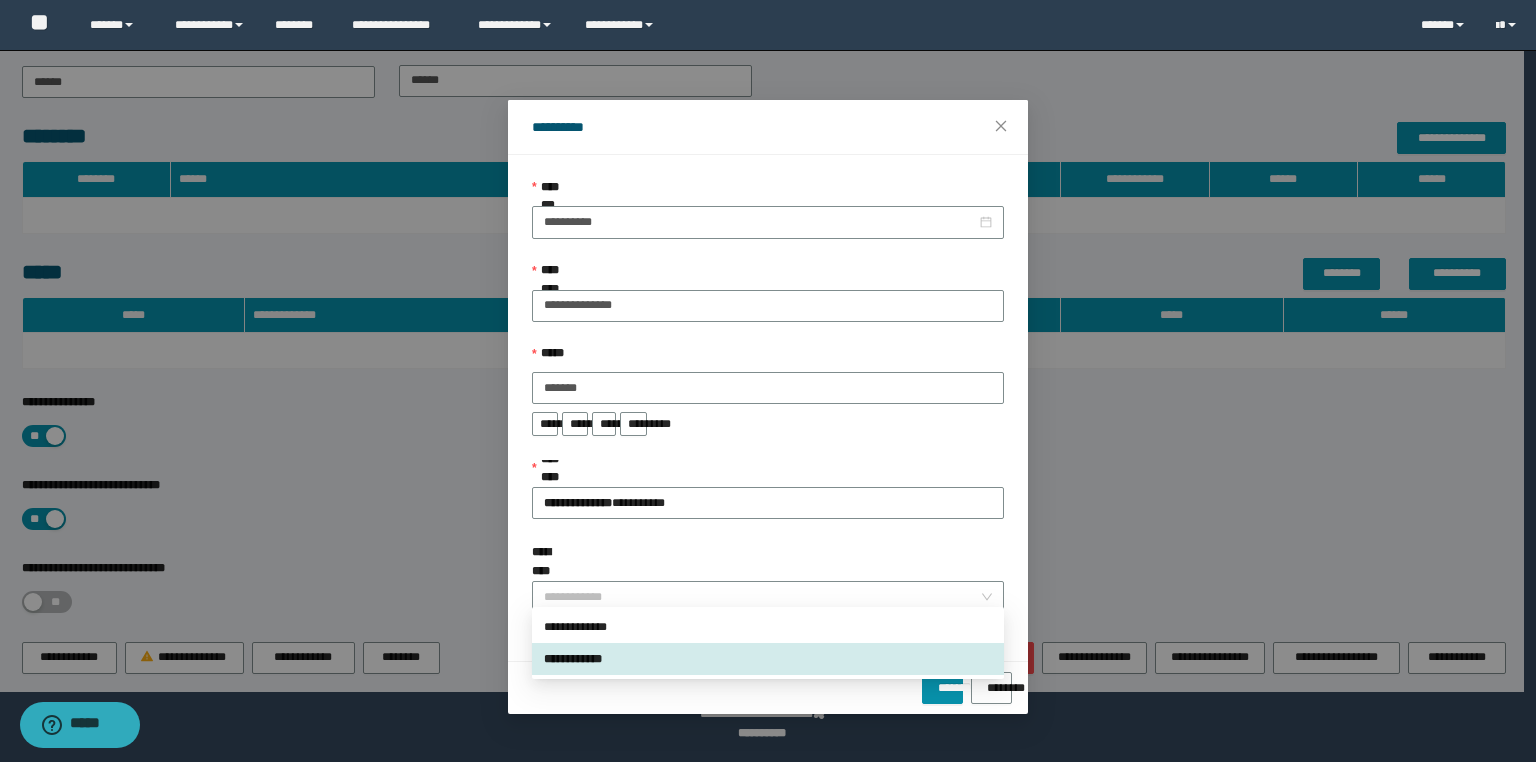 drag, startPoint x: 600, startPoint y: 588, endPoint x: 600, endPoint y: 615, distance: 27 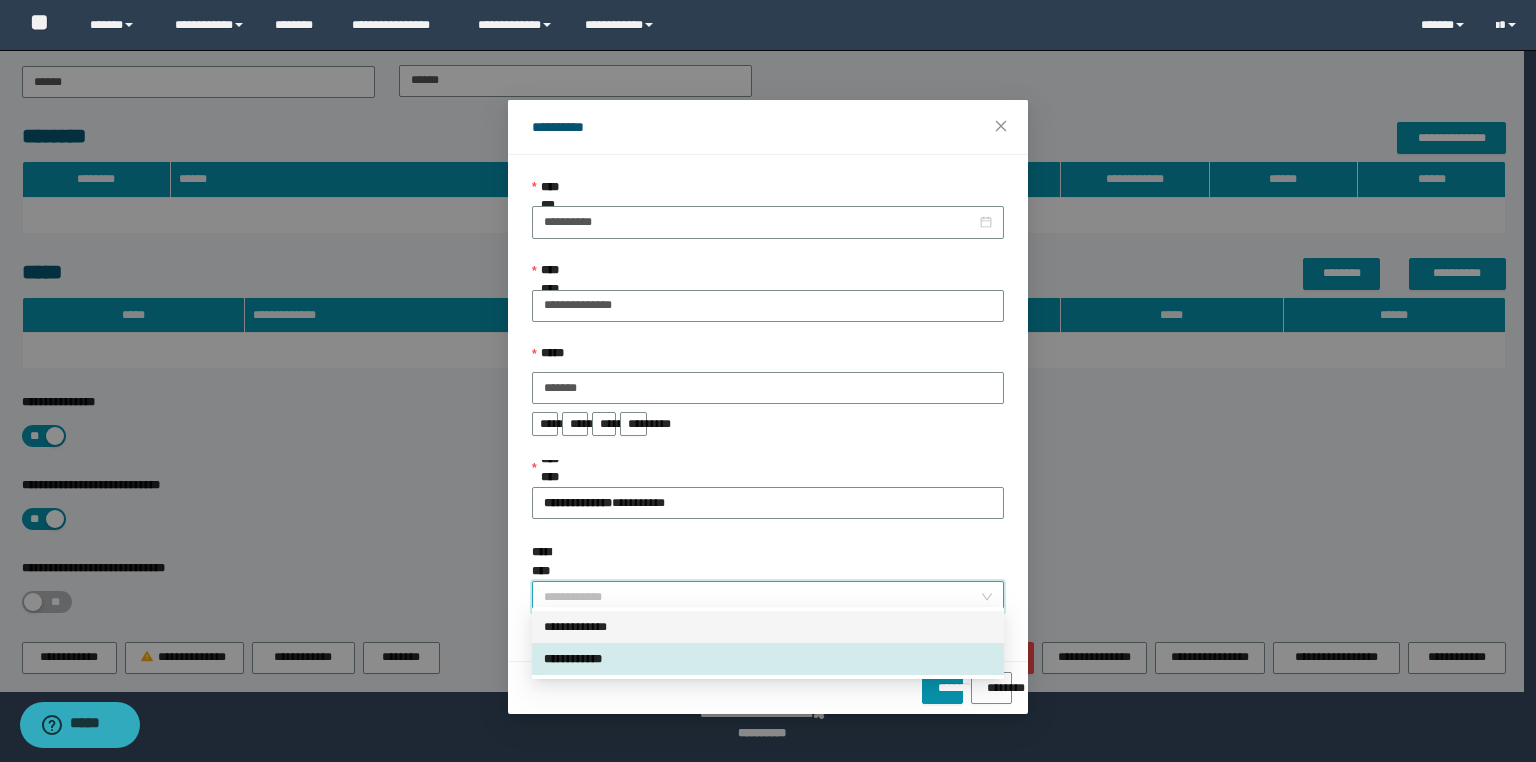 click on "**********" at bounding box center (768, 627) 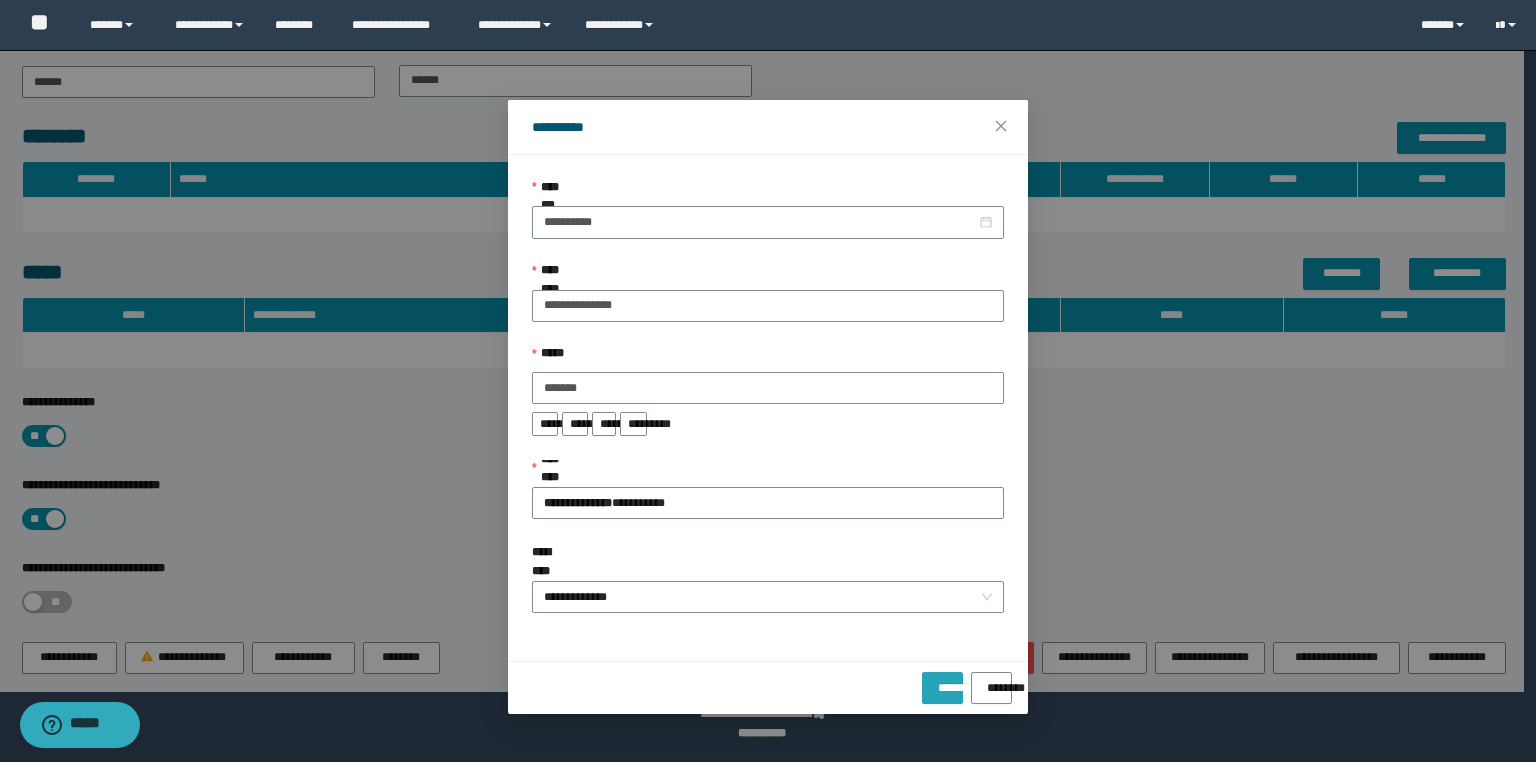 click on "*******" at bounding box center (942, 681) 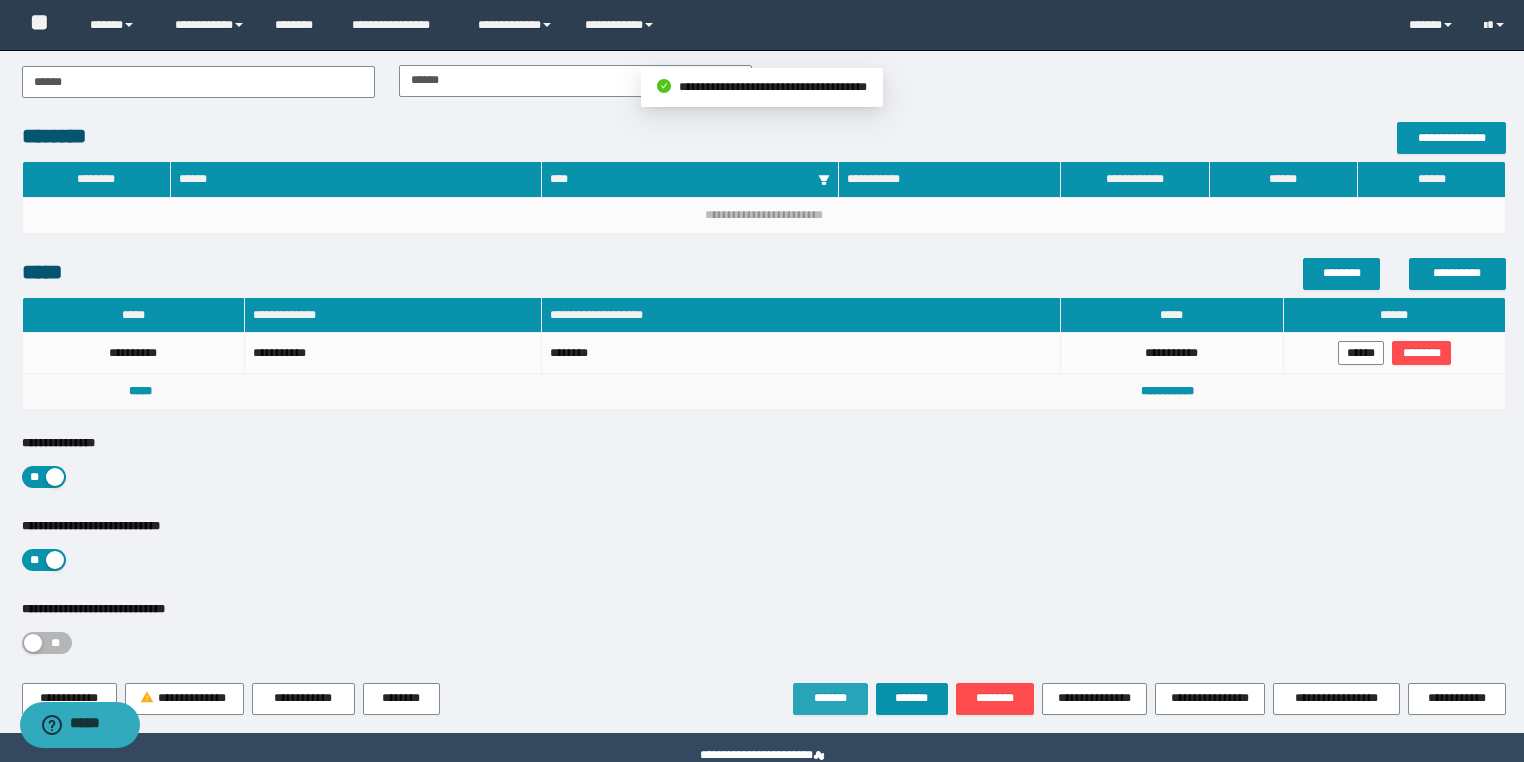 click on "*******" at bounding box center [830, 698] 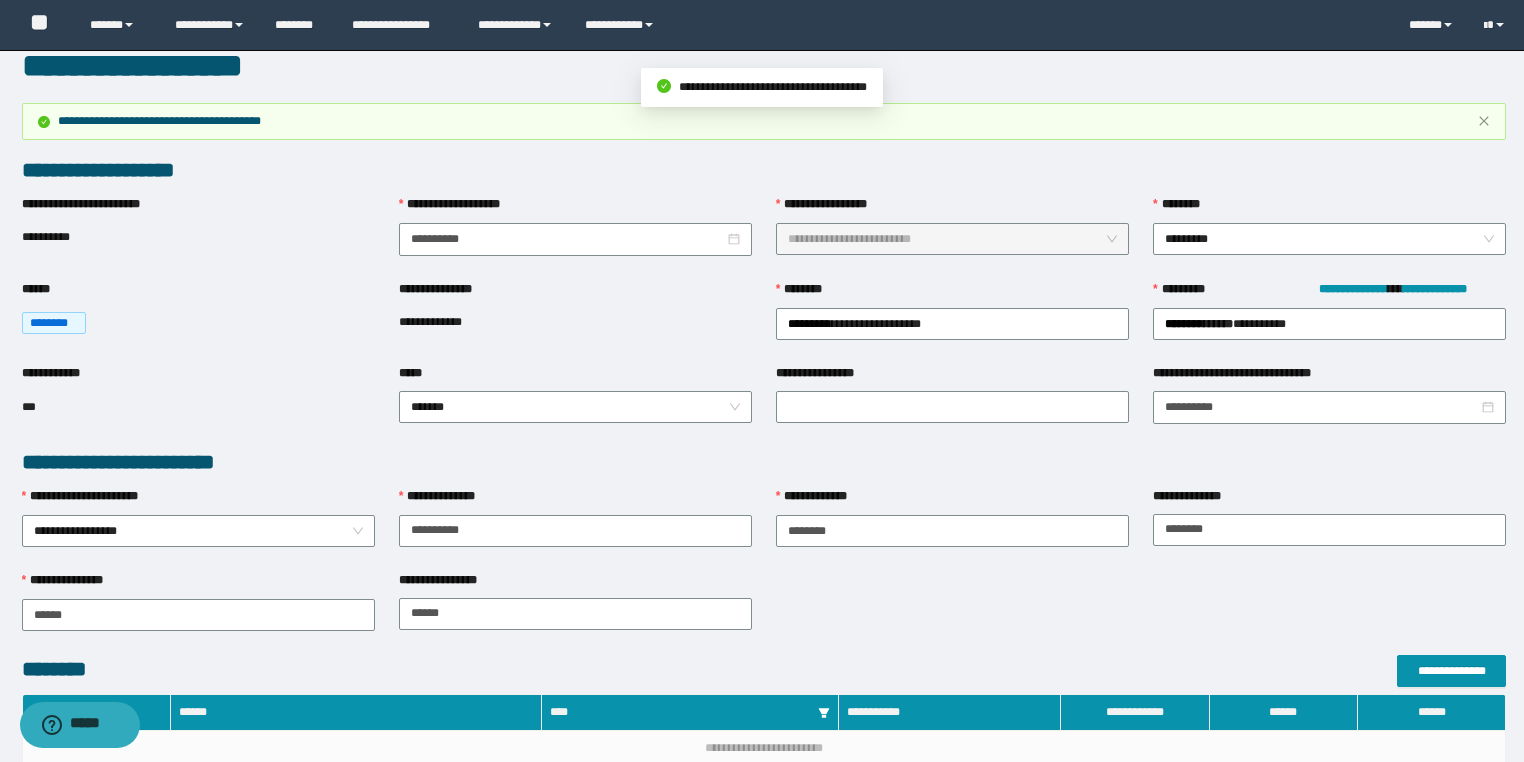 scroll, scrollTop: 0, scrollLeft: 0, axis: both 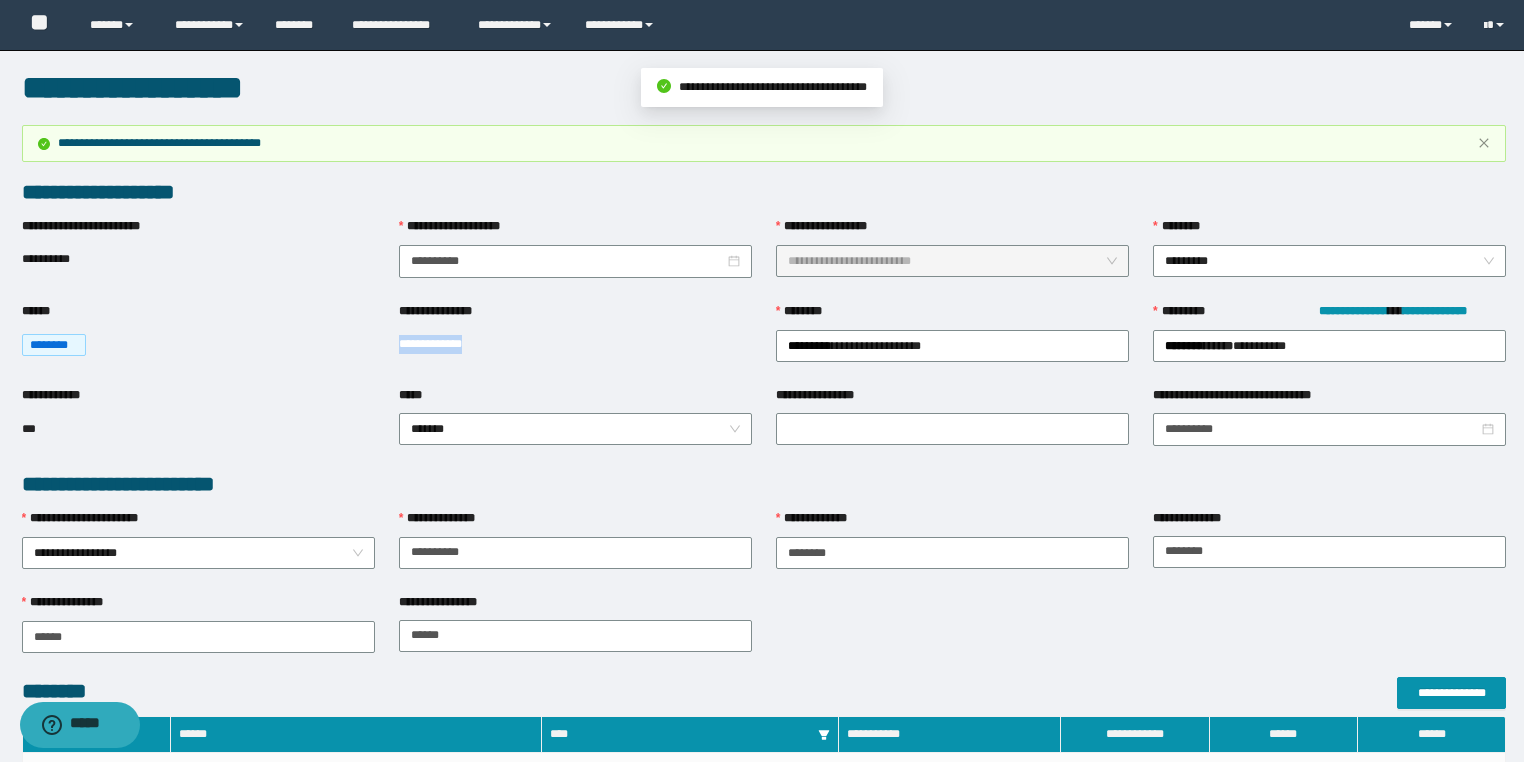 drag, startPoint x: 508, startPoint y: 347, endPoint x: 392, endPoint y: 350, distance: 116.03879 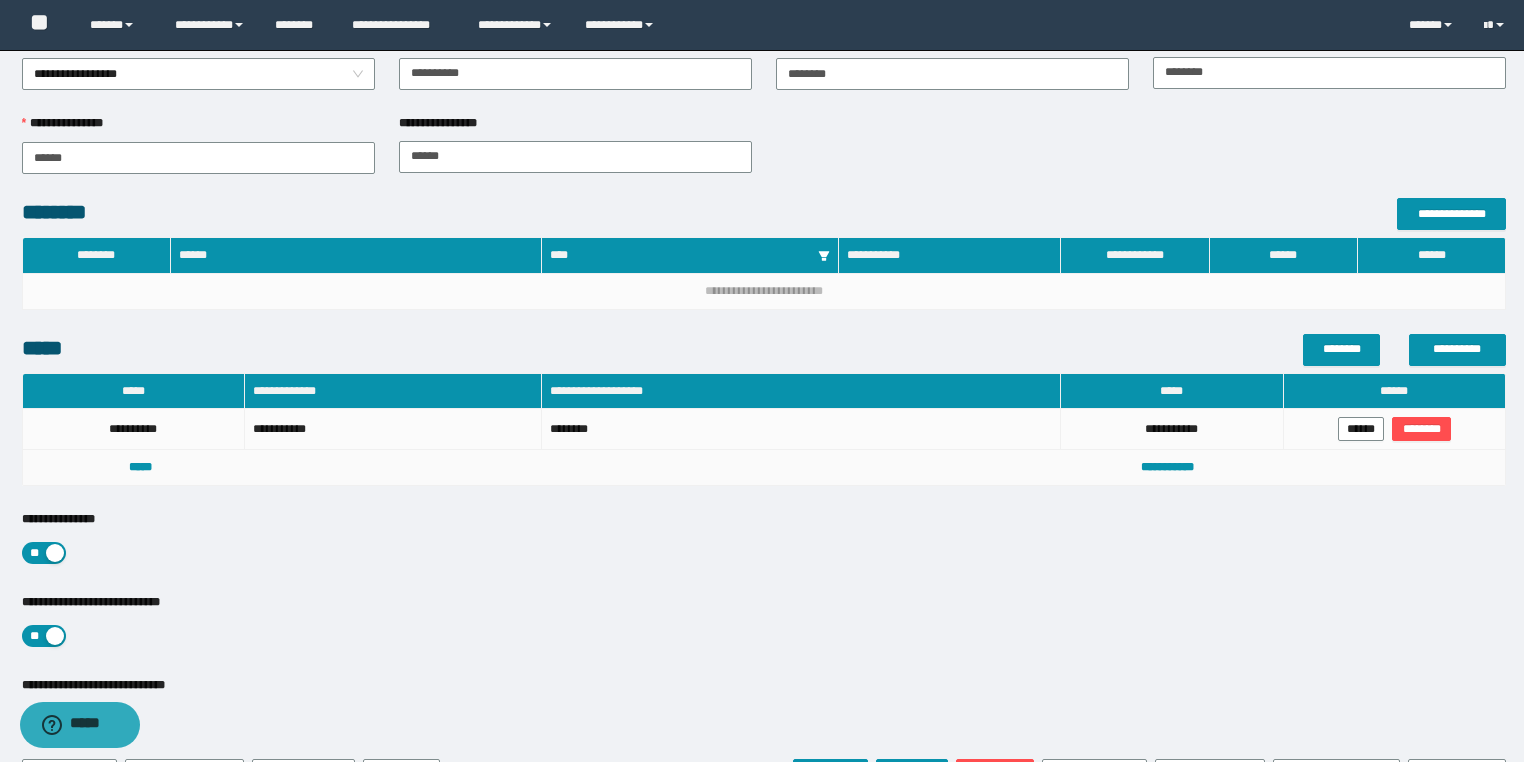 scroll, scrollTop: 596, scrollLeft: 0, axis: vertical 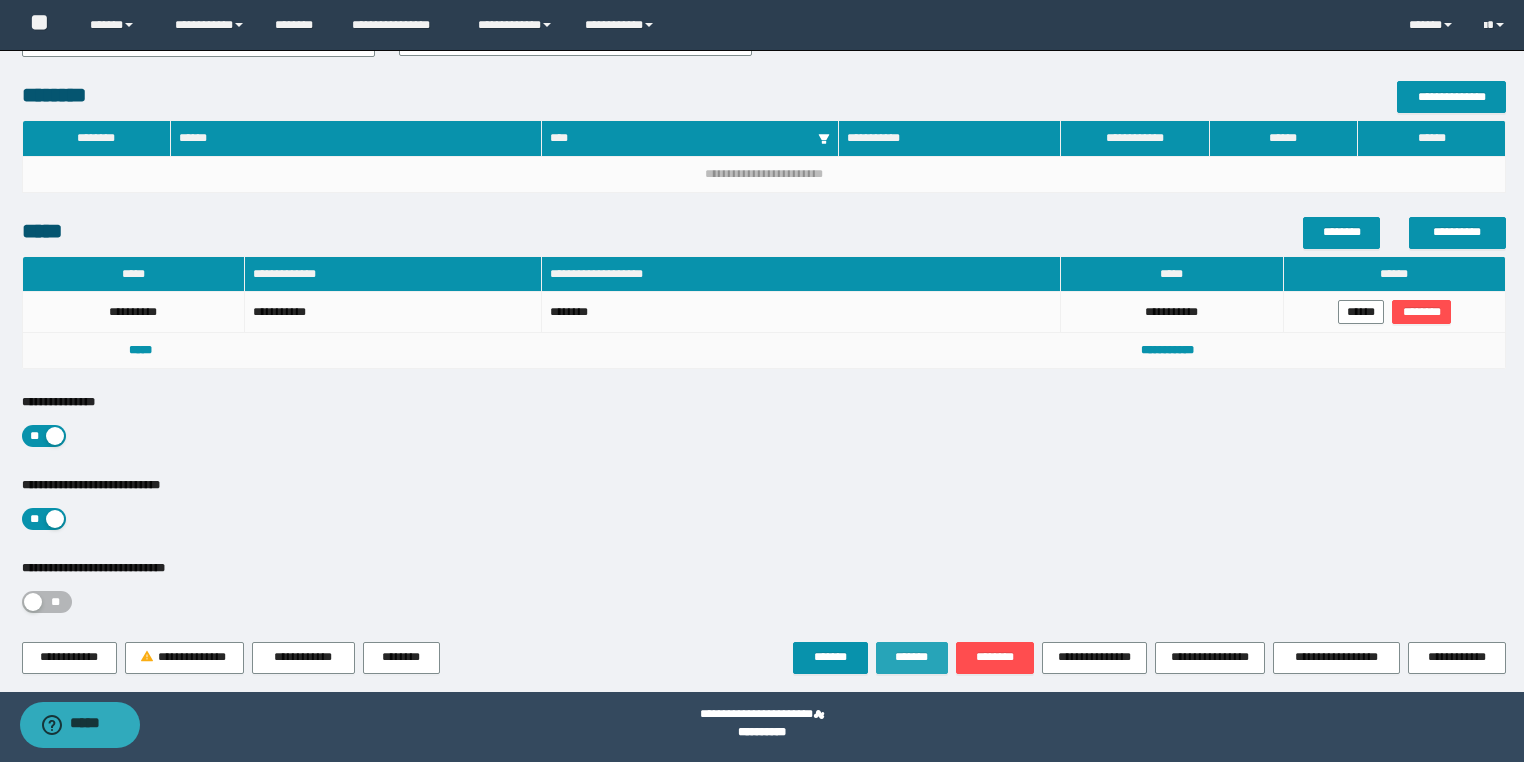click on "*******" at bounding box center (912, 657) 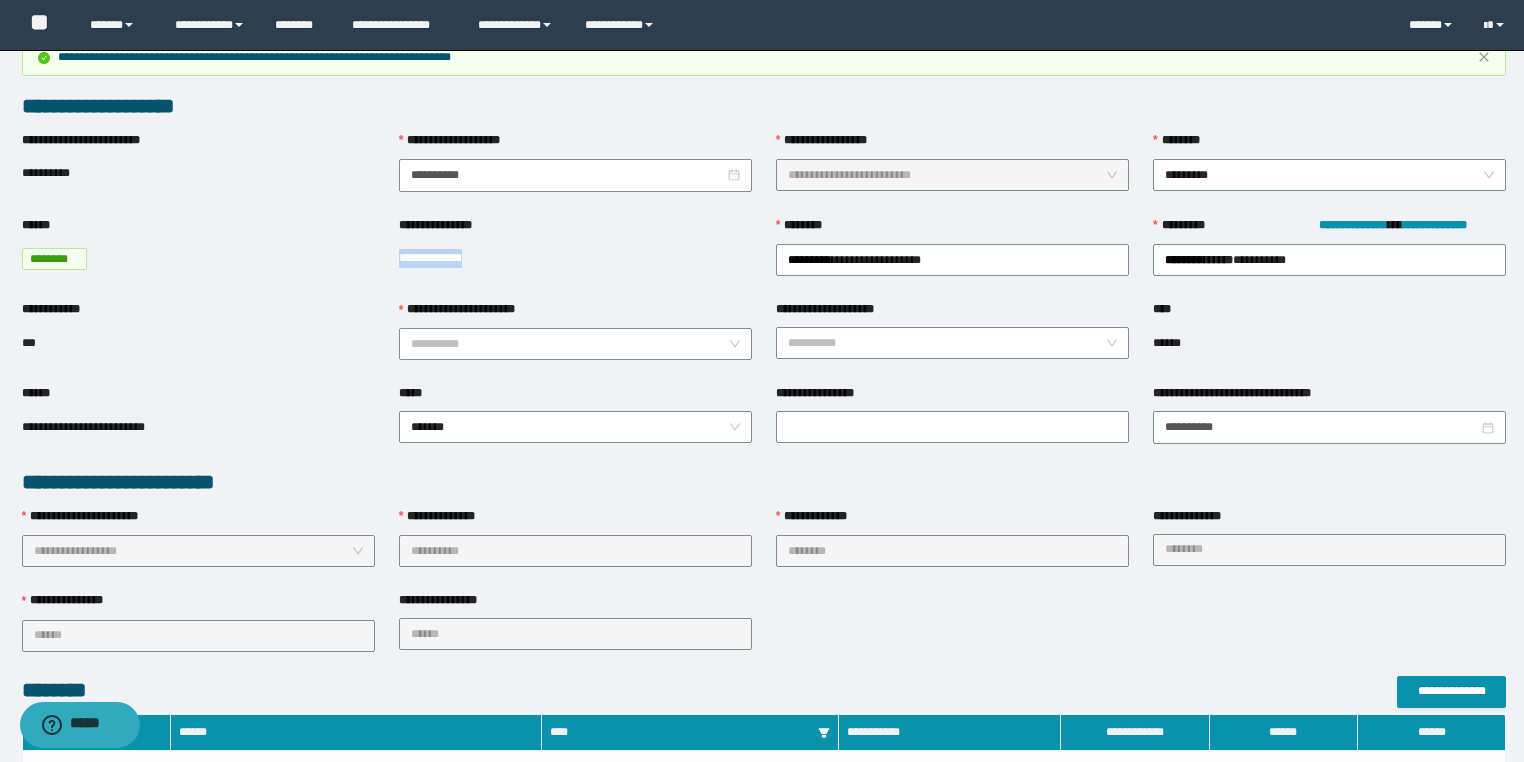 scroll, scrollTop: 0, scrollLeft: 0, axis: both 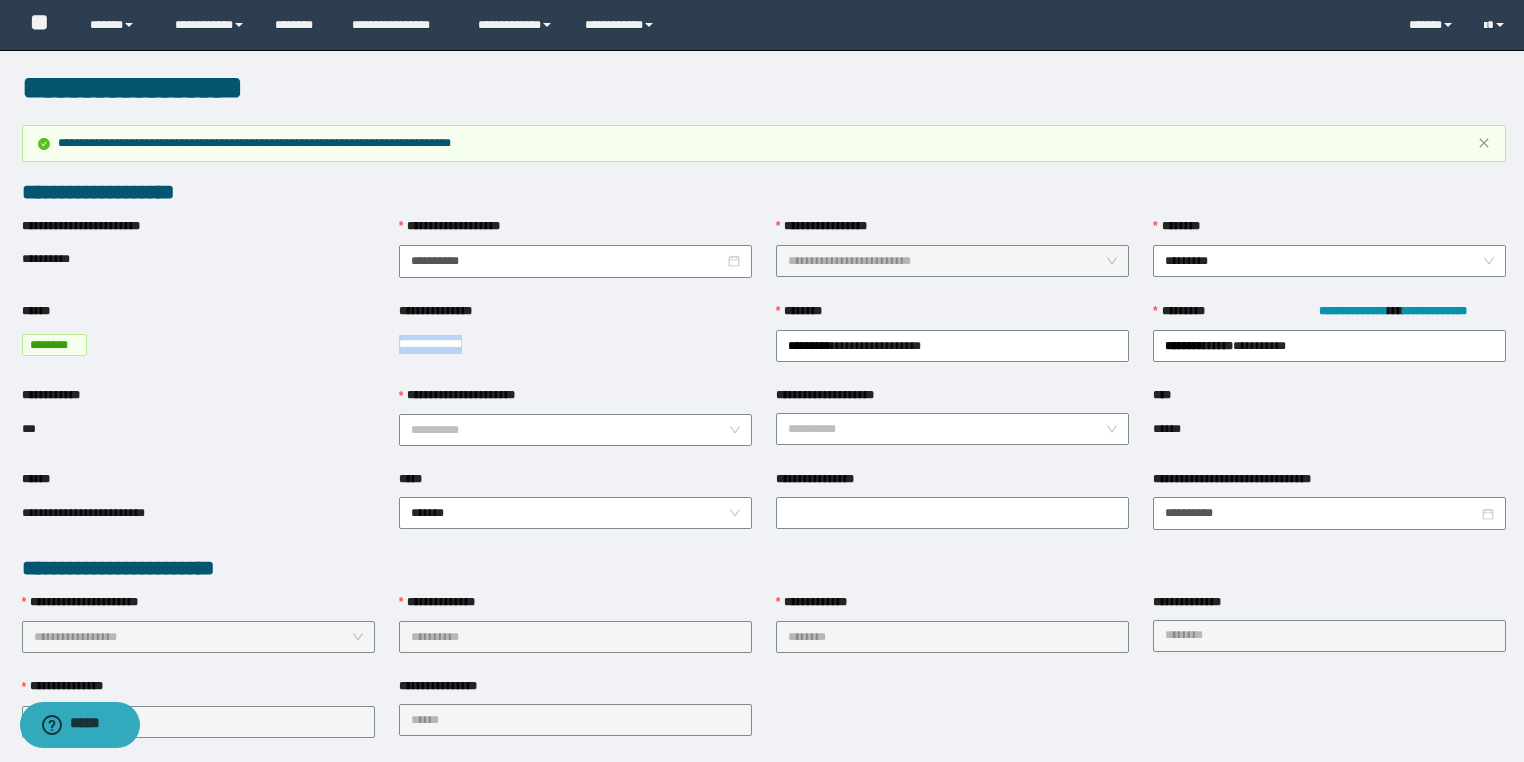 copy on "**********" 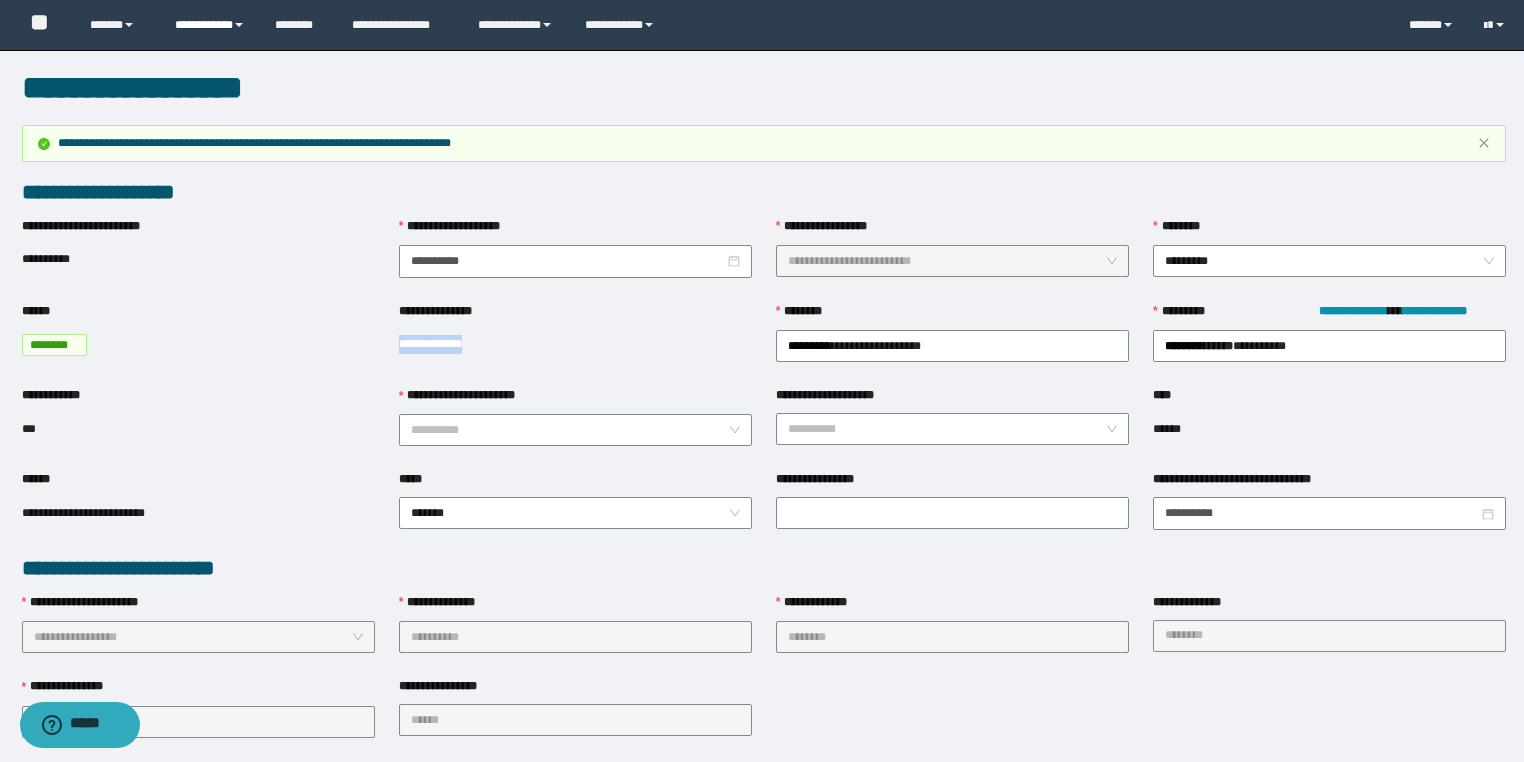 click on "**********" at bounding box center (210, 25) 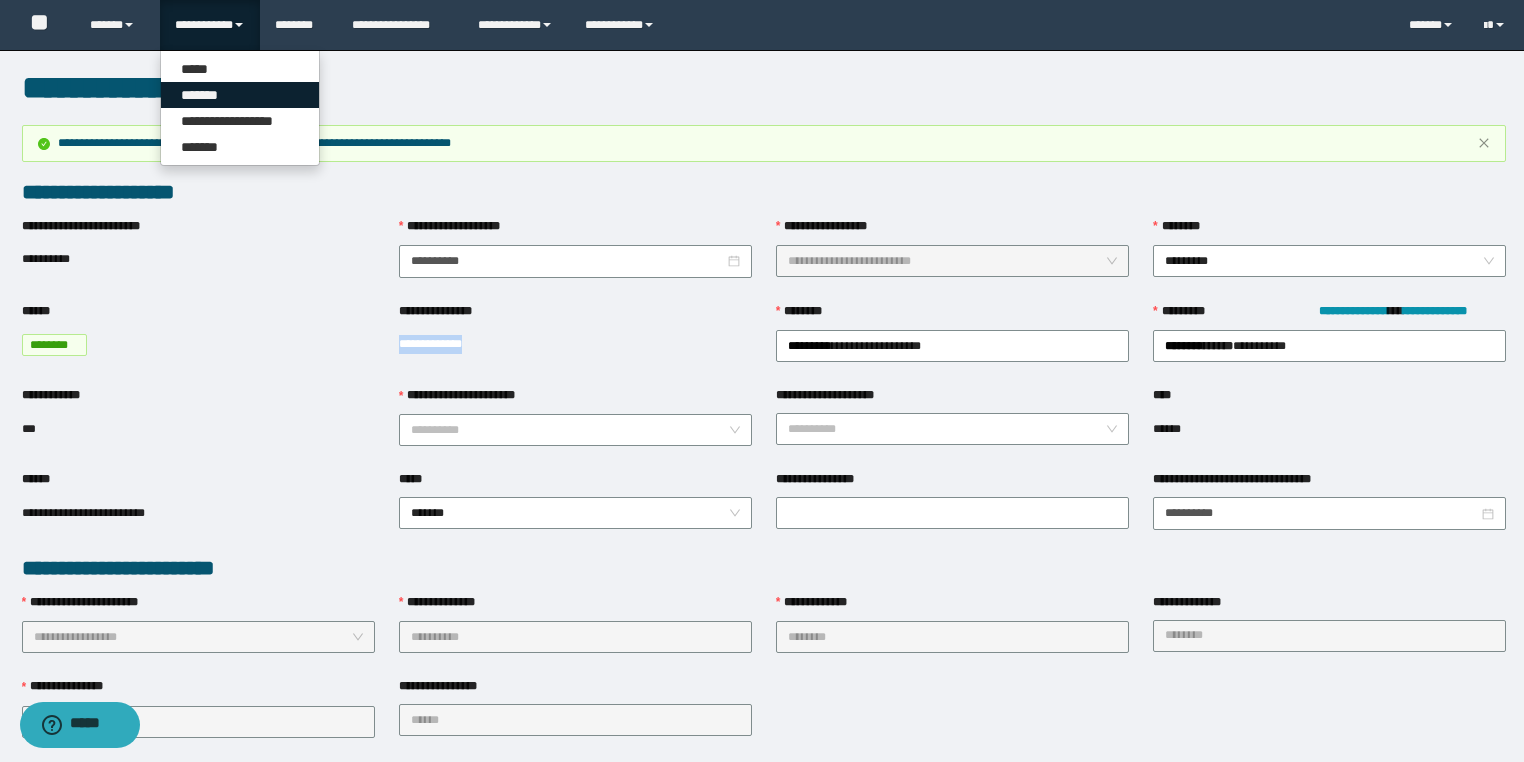 click on "*******" at bounding box center [240, 95] 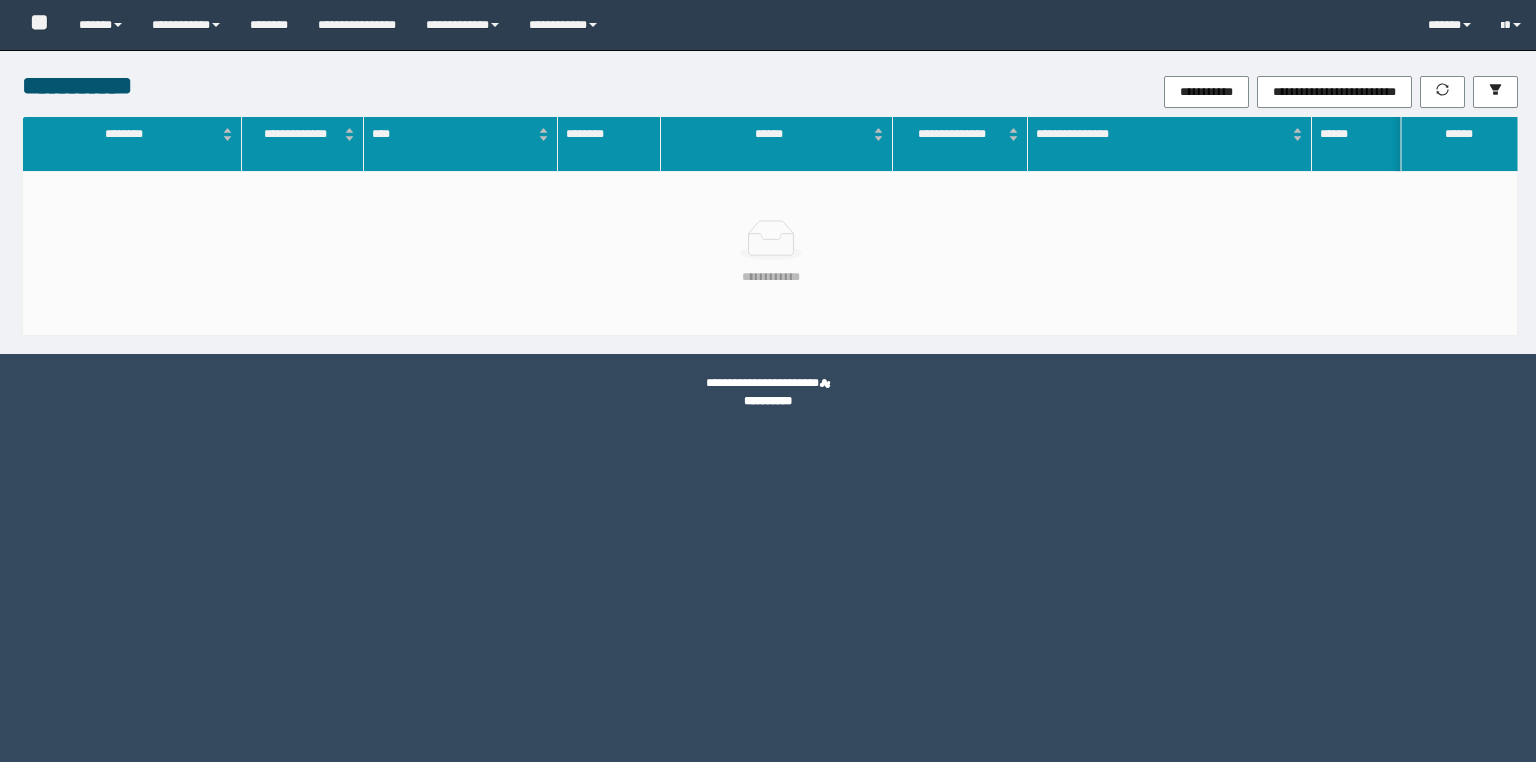 scroll, scrollTop: 0, scrollLeft: 0, axis: both 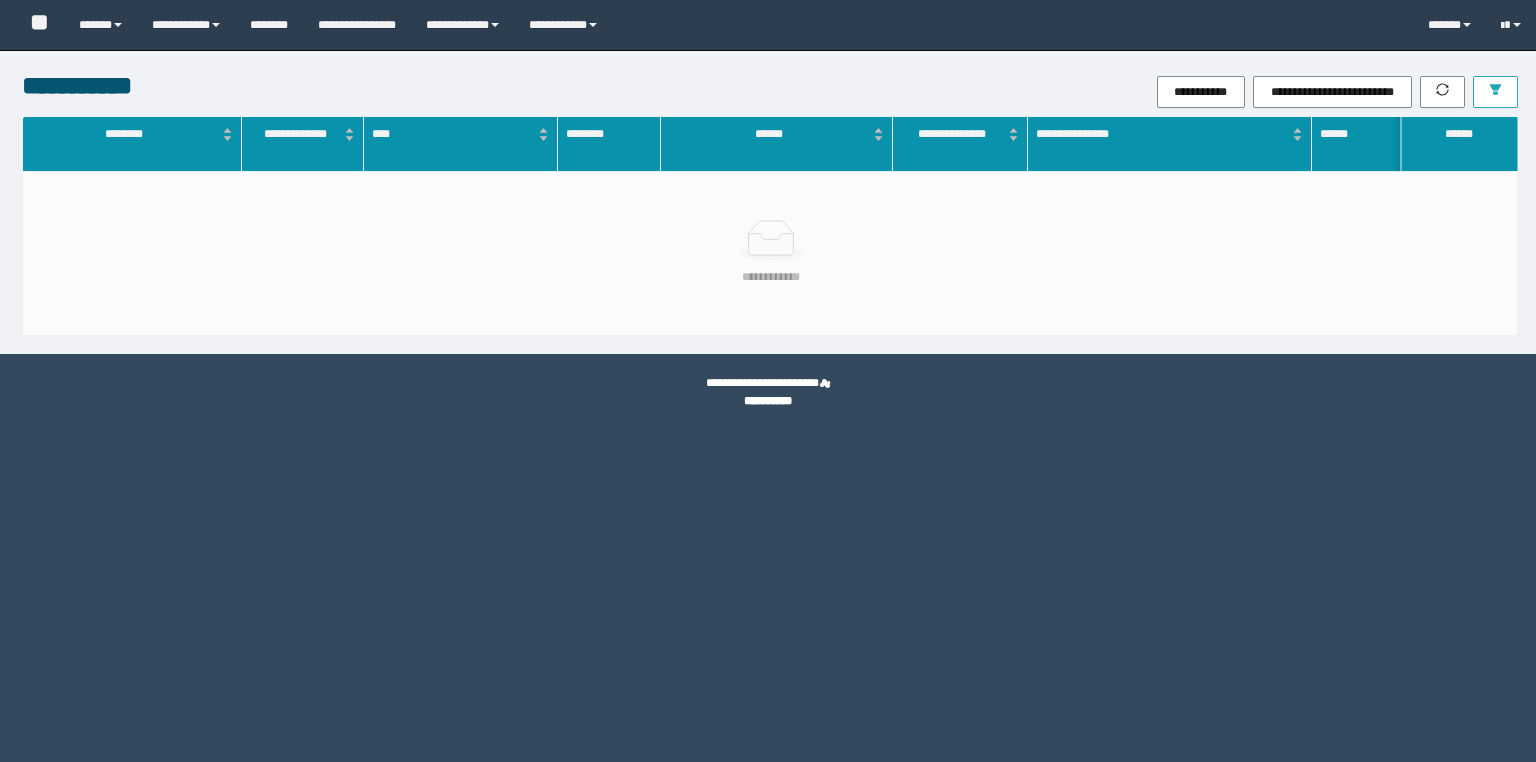 click 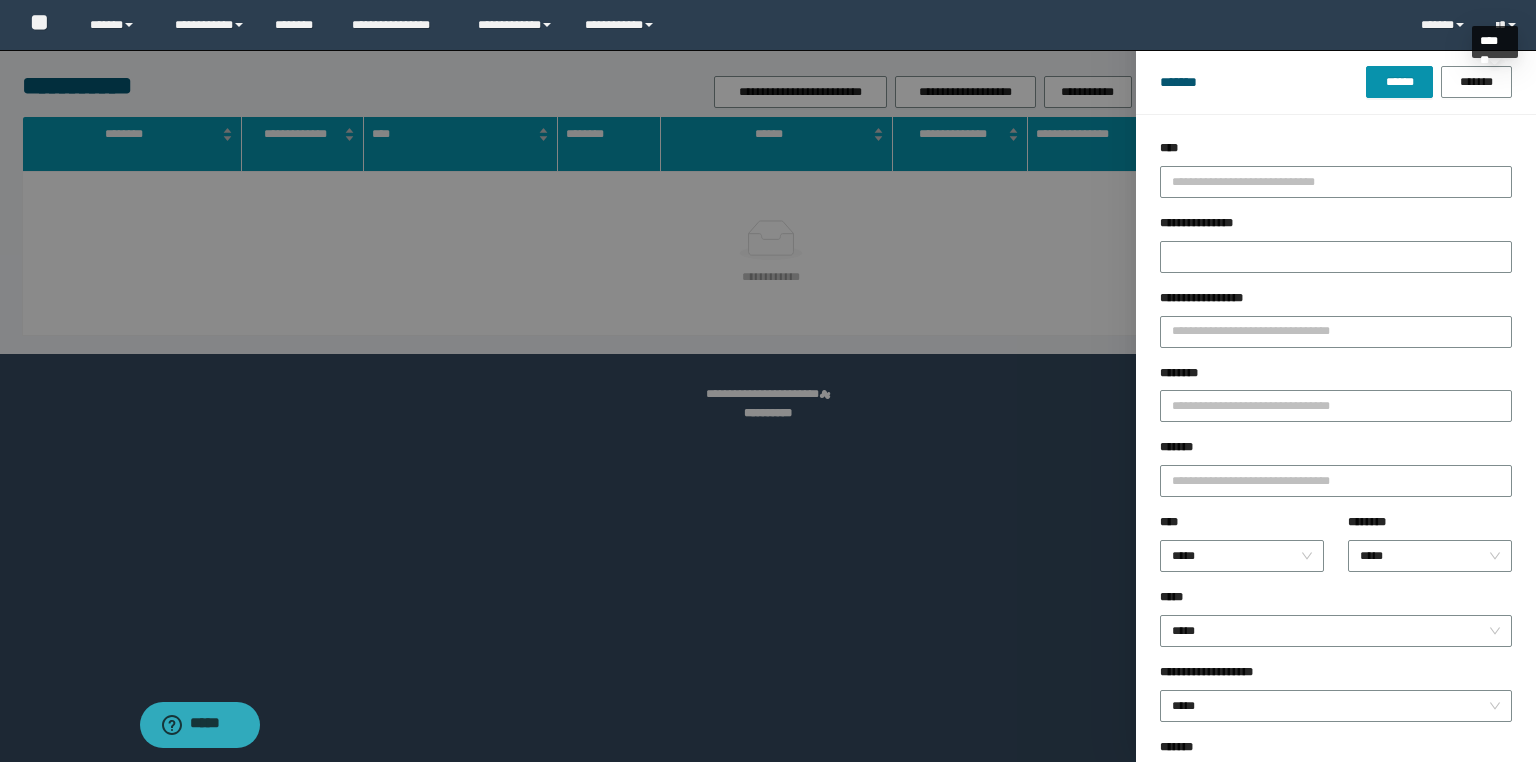 scroll, scrollTop: 0, scrollLeft: 0, axis: both 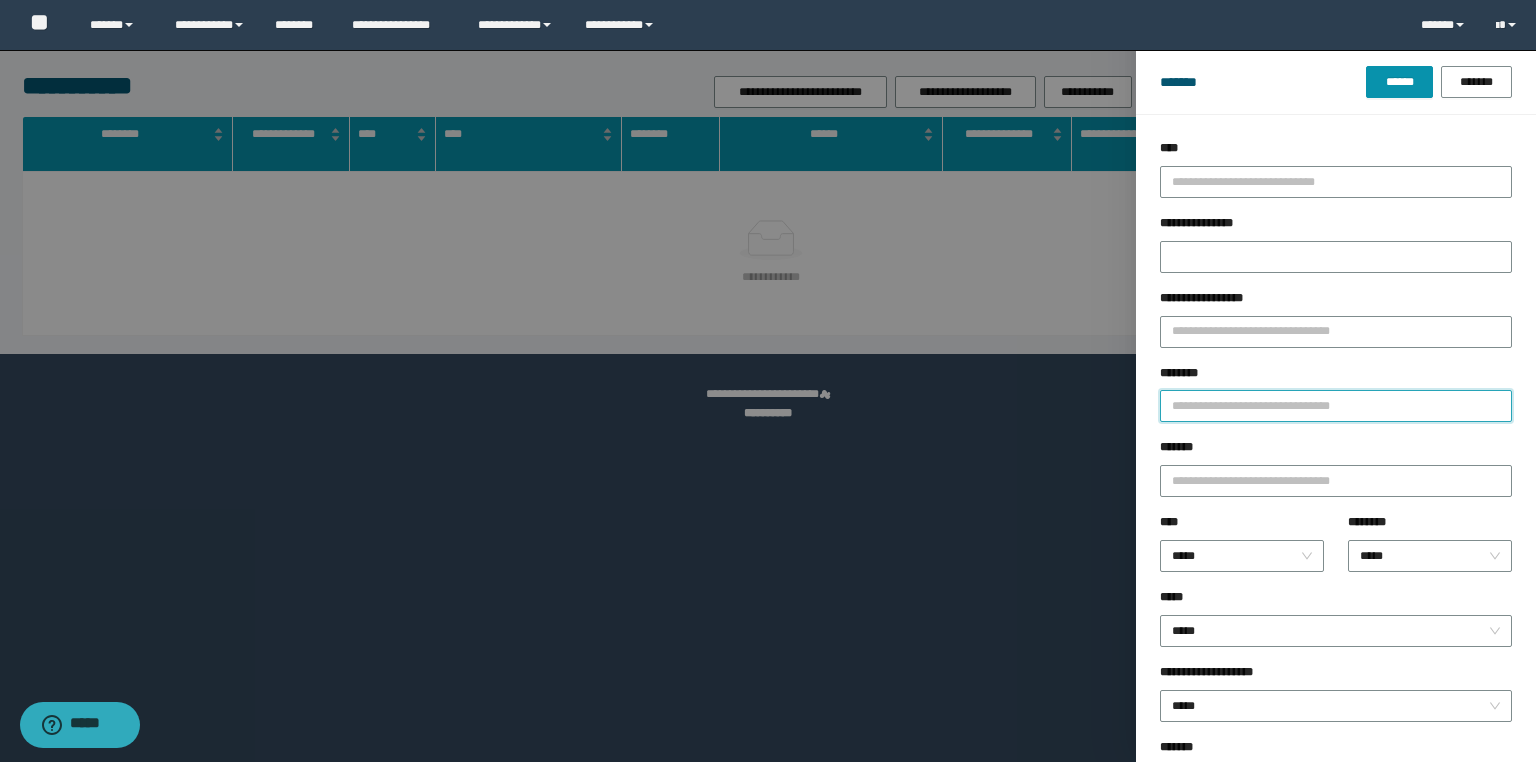 click on "********" at bounding box center [1336, 406] 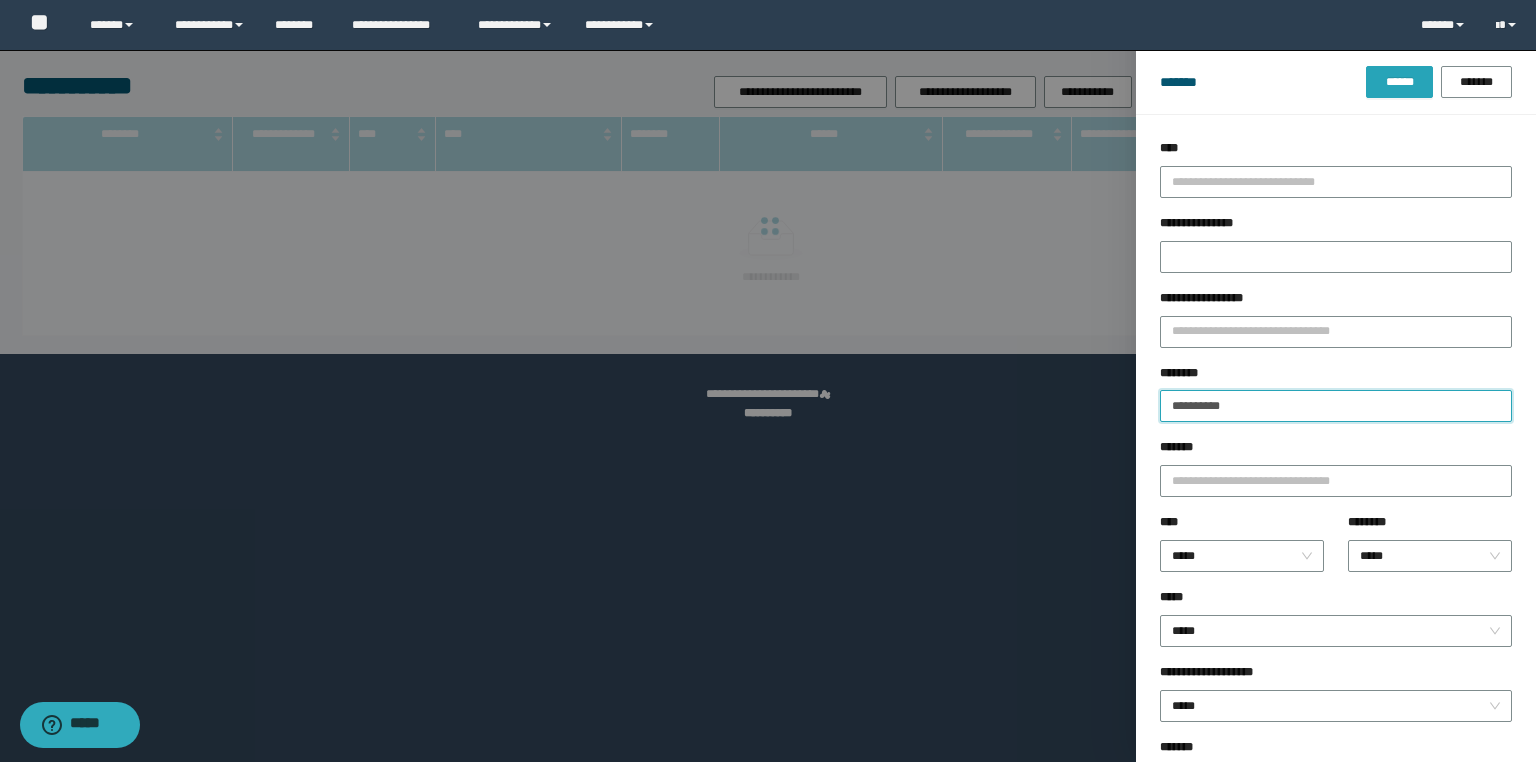 type on "**********" 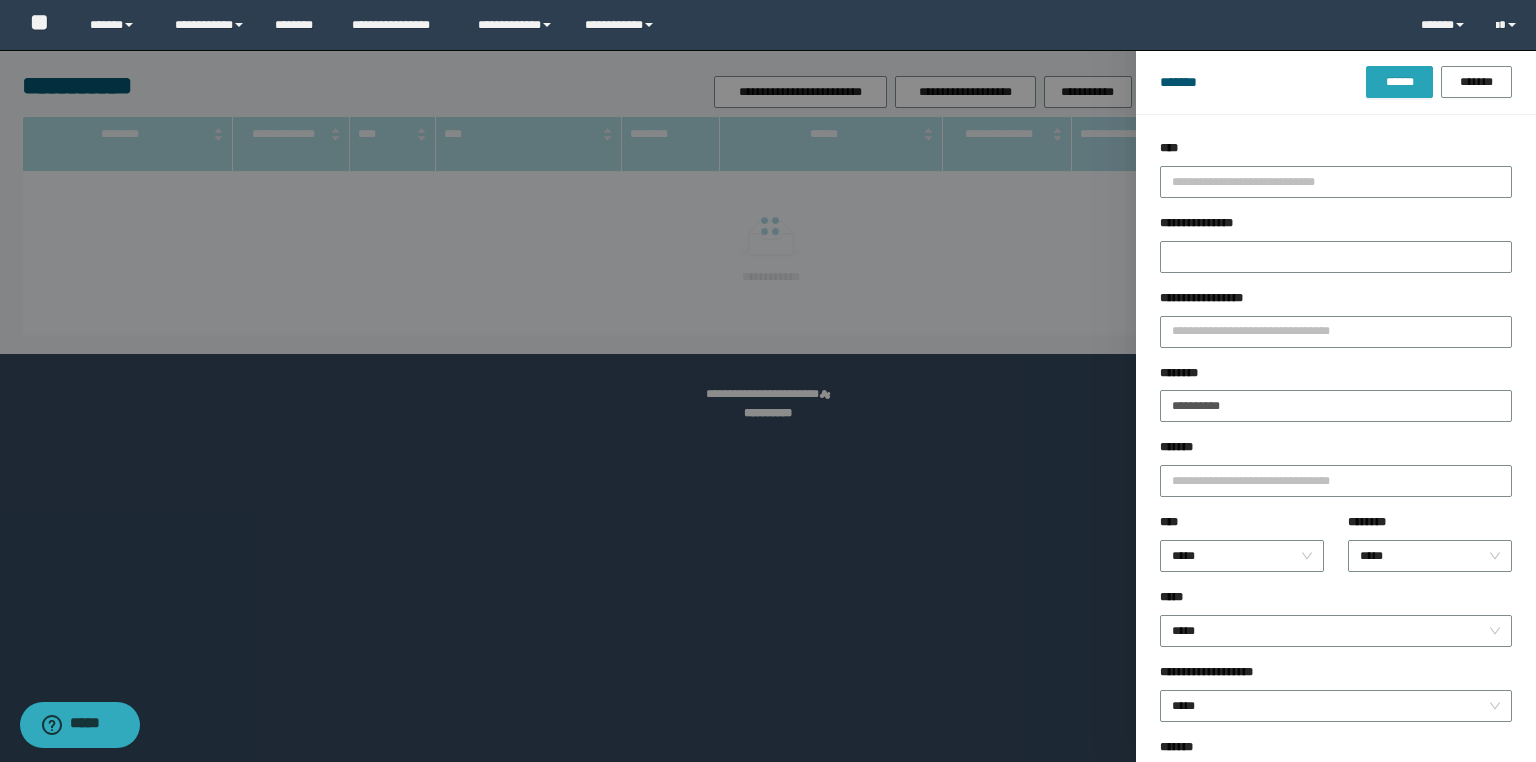 click on "******" at bounding box center (1399, 82) 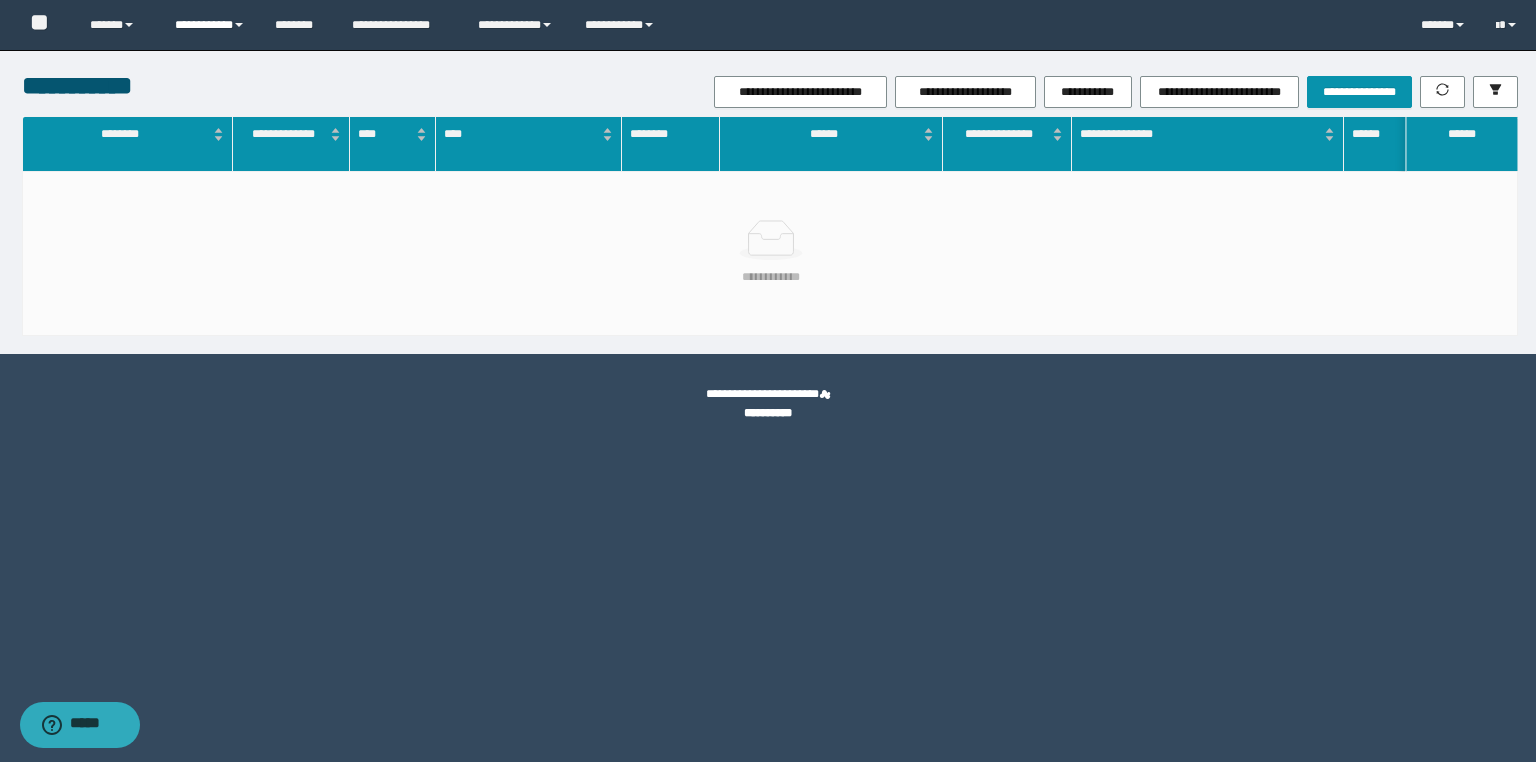 click on "**********" at bounding box center (210, 25) 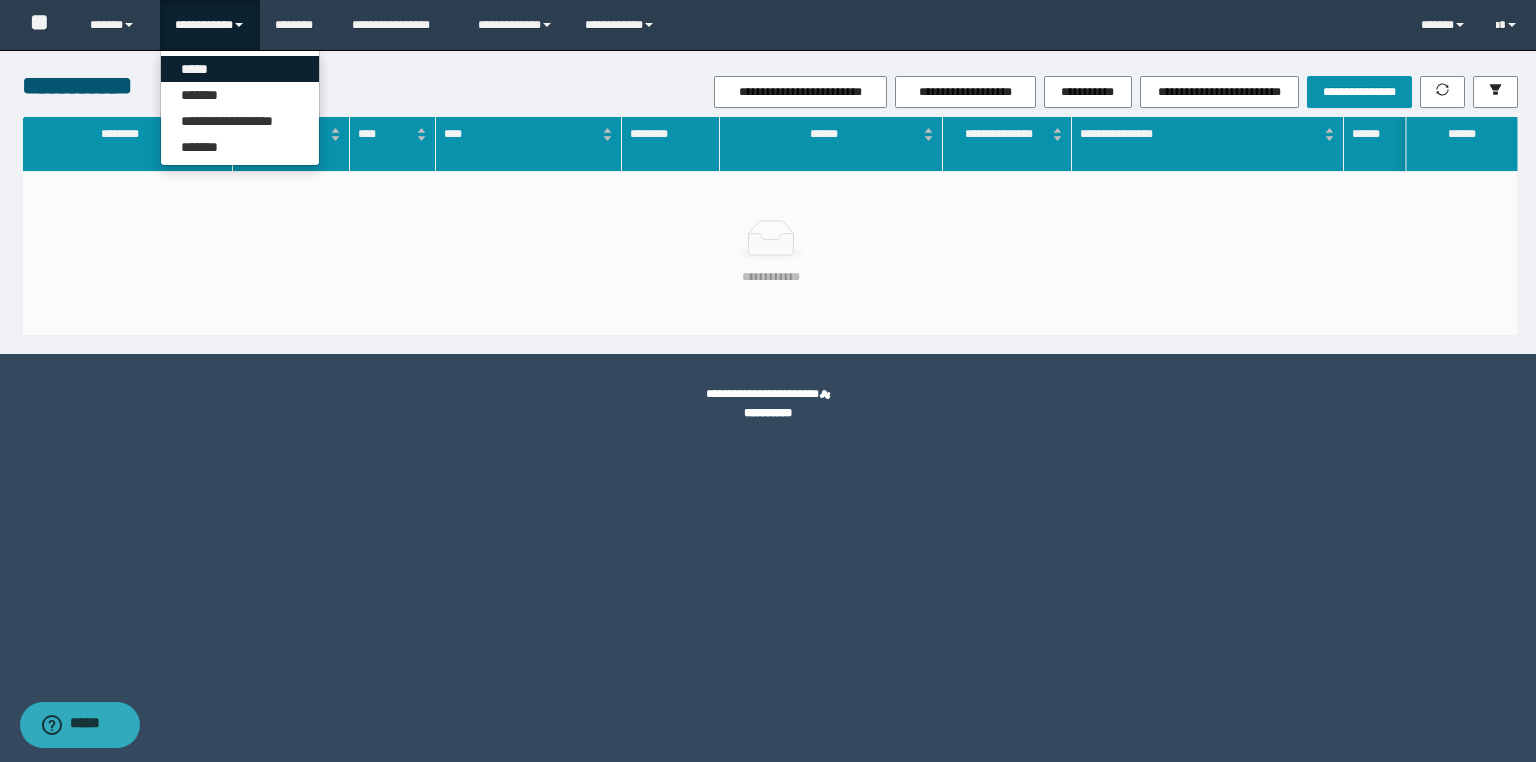 click on "*****" at bounding box center (240, 69) 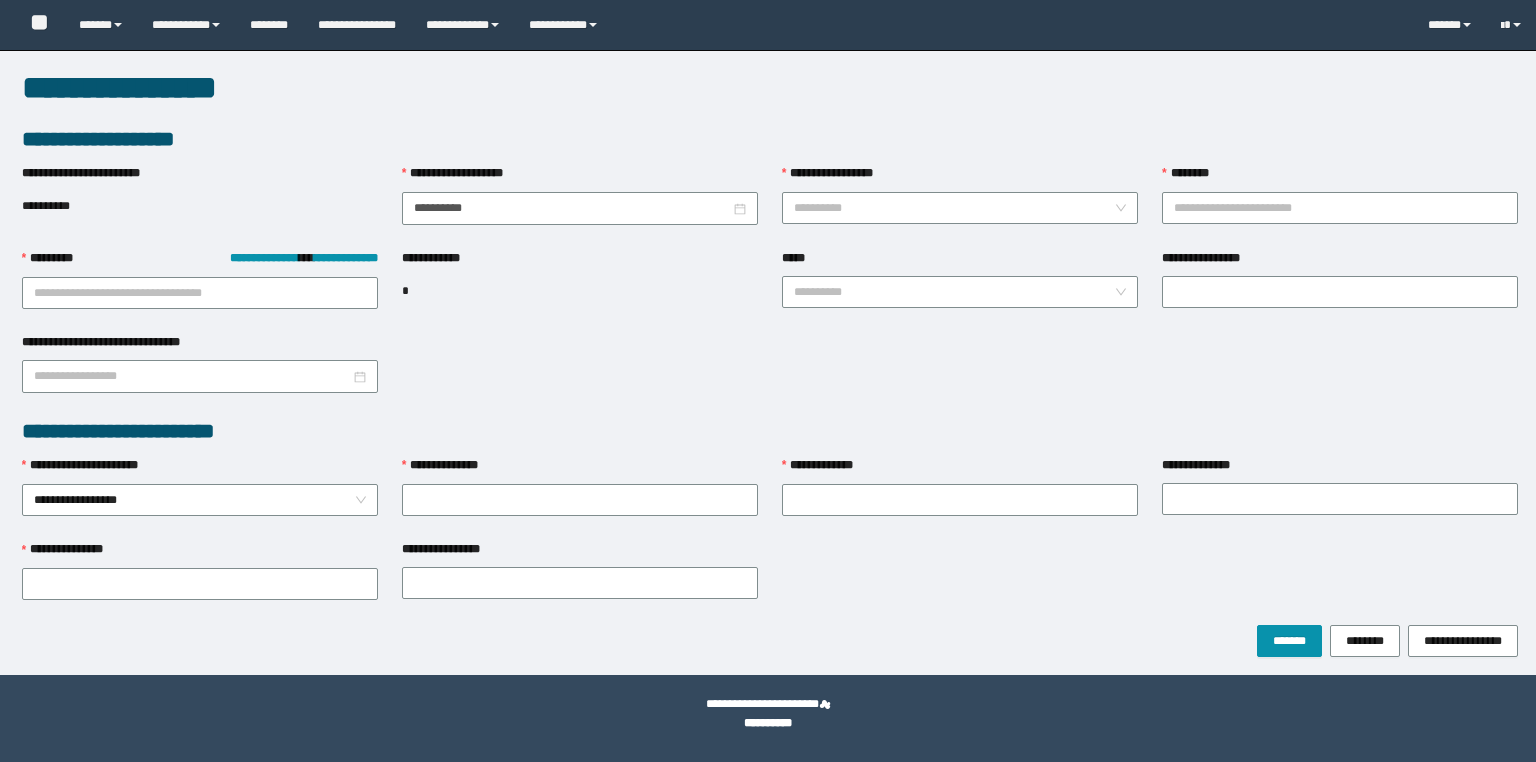 click on "**********" at bounding box center [954, 208] 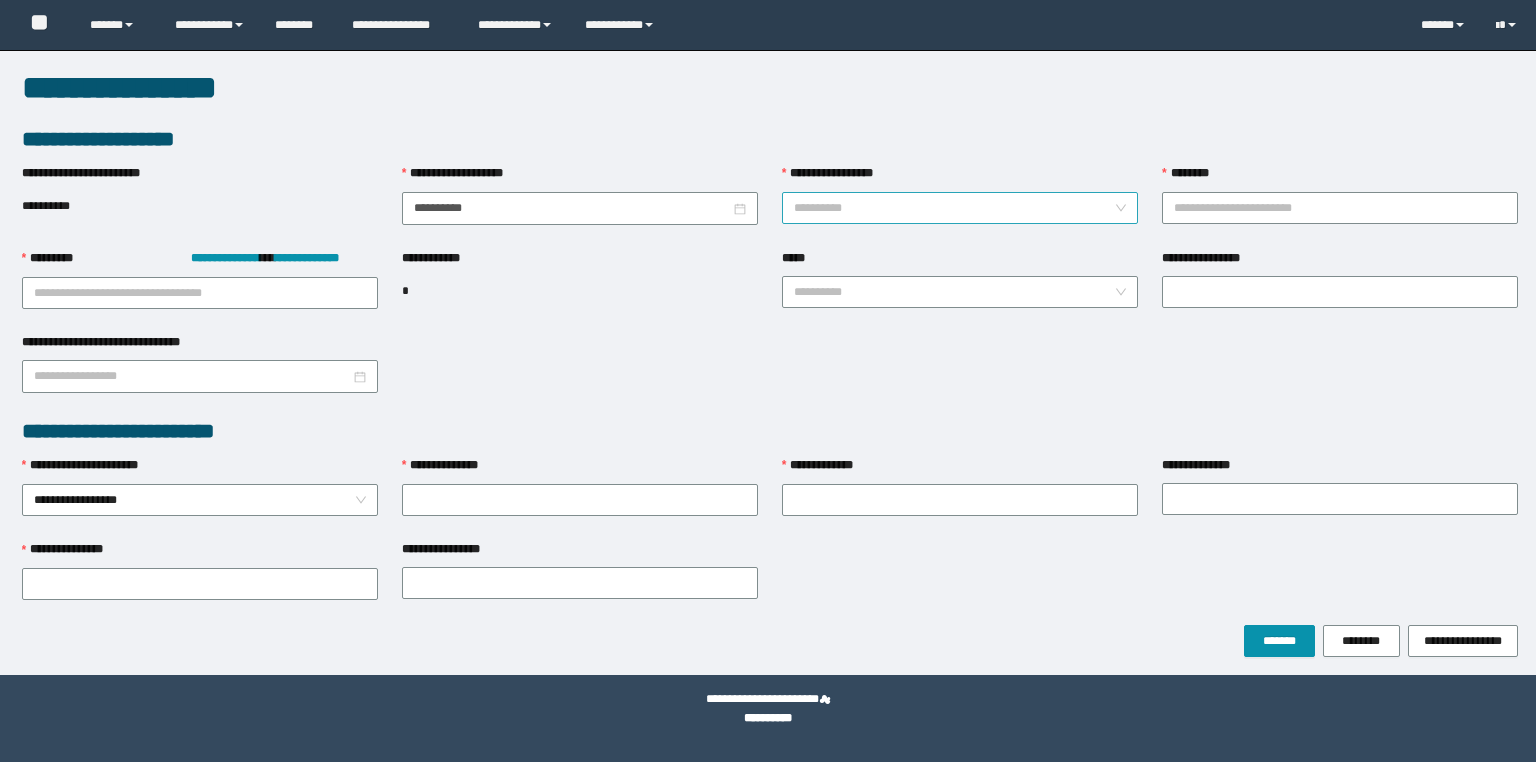 scroll, scrollTop: 0, scrollLeft: 0, axis: both 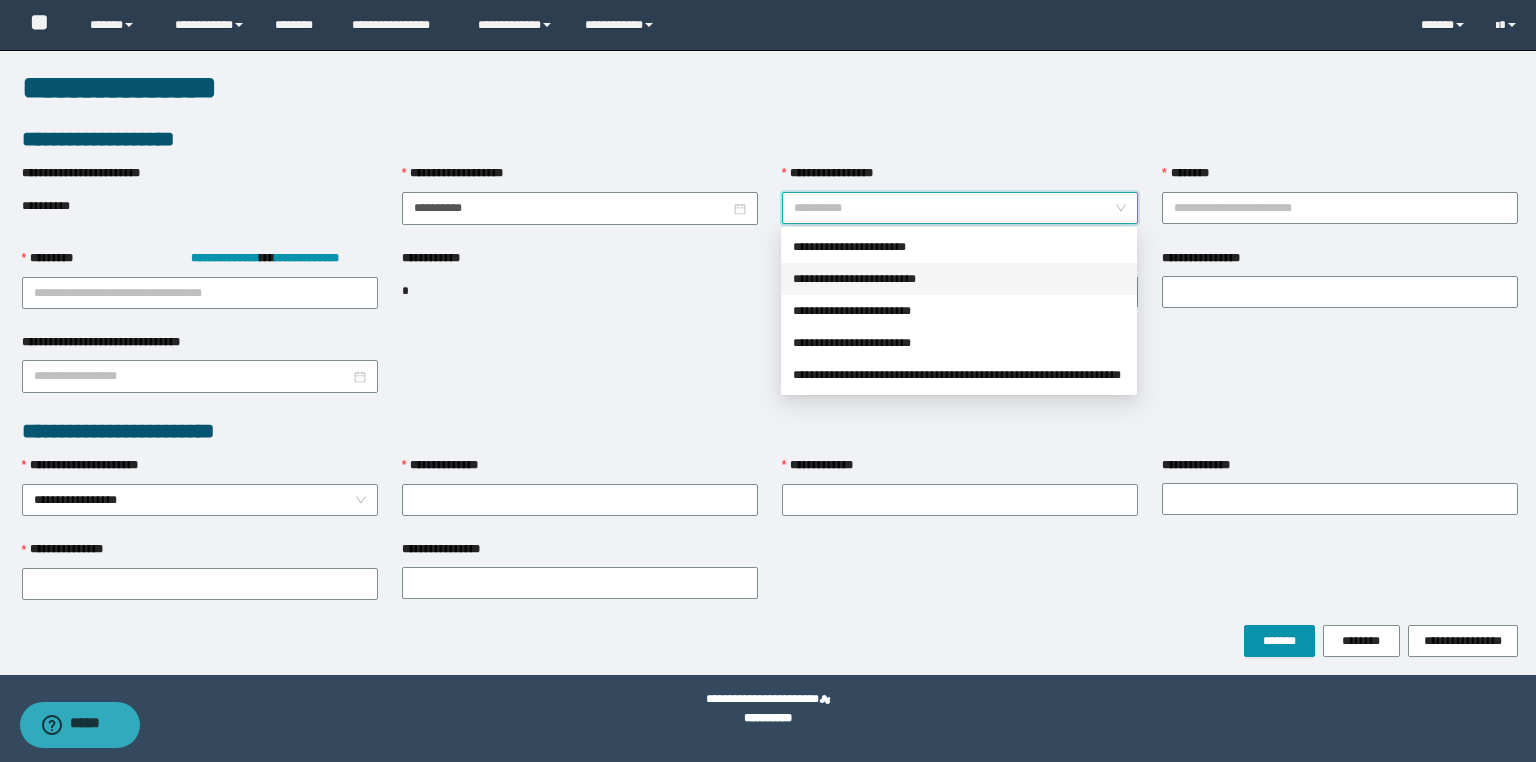click on "**********" at bounding box center [959, 279] 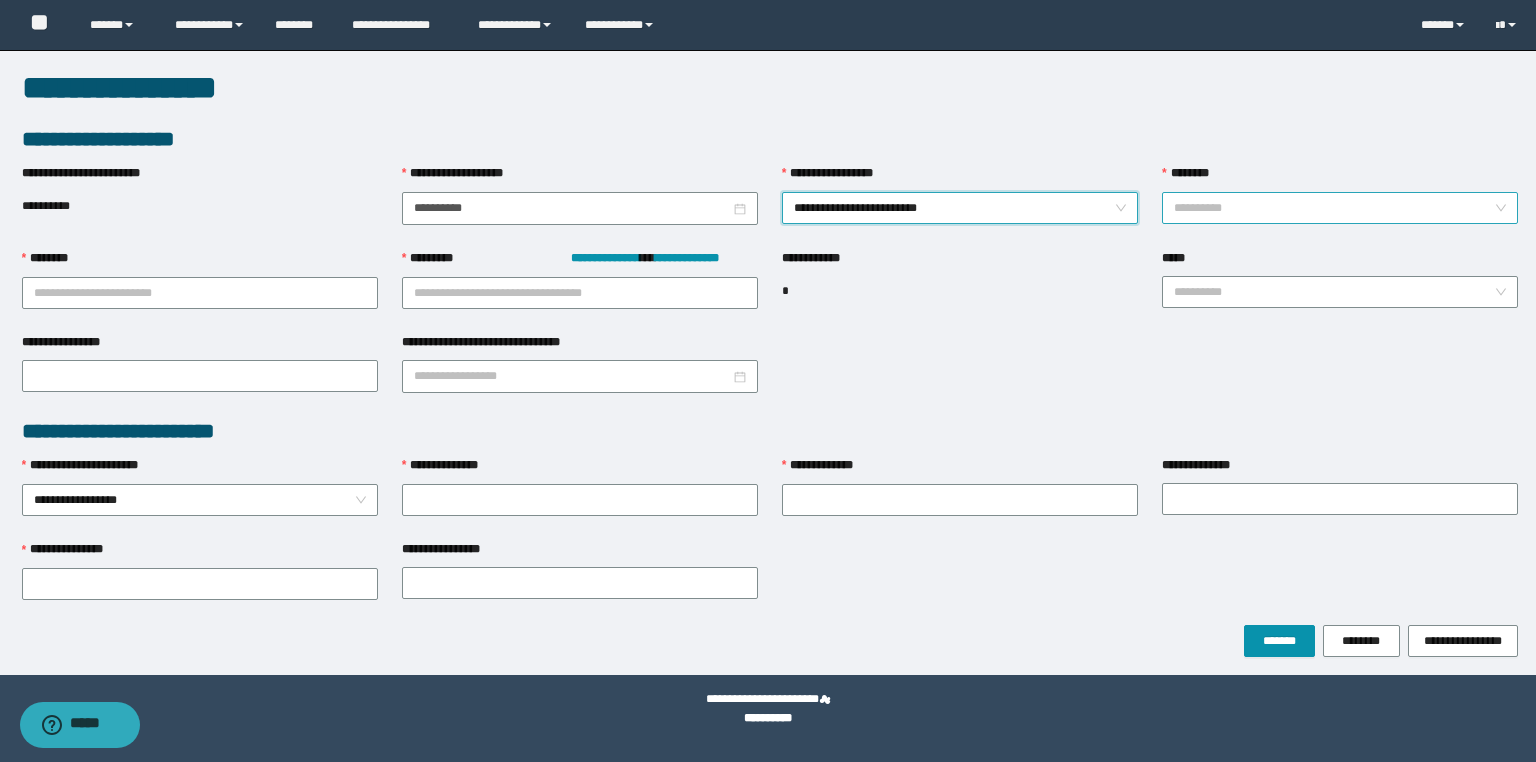 click on "********" at bounding box center [1334, 208] 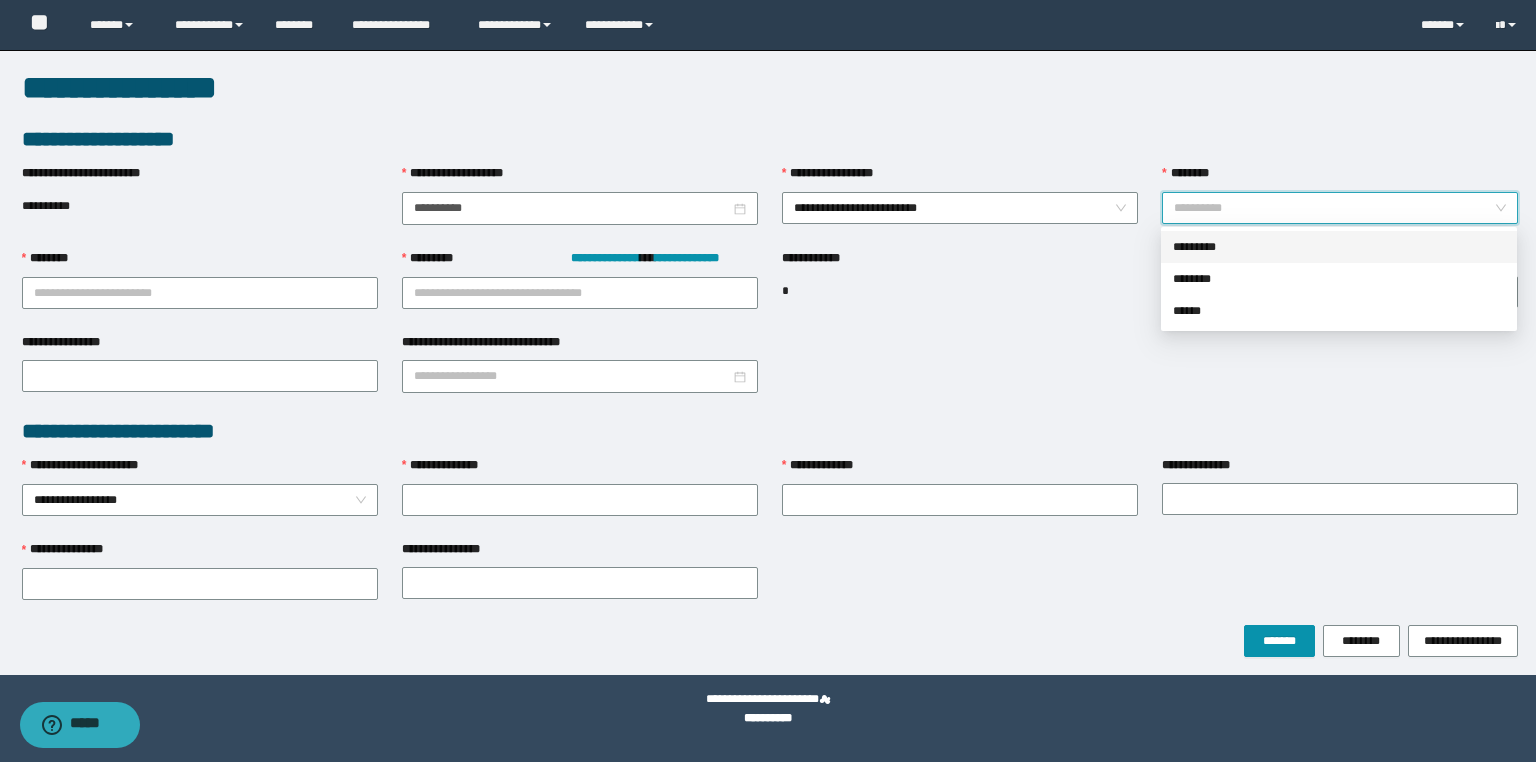 click on "*********" at bounding box center [1339, 247] 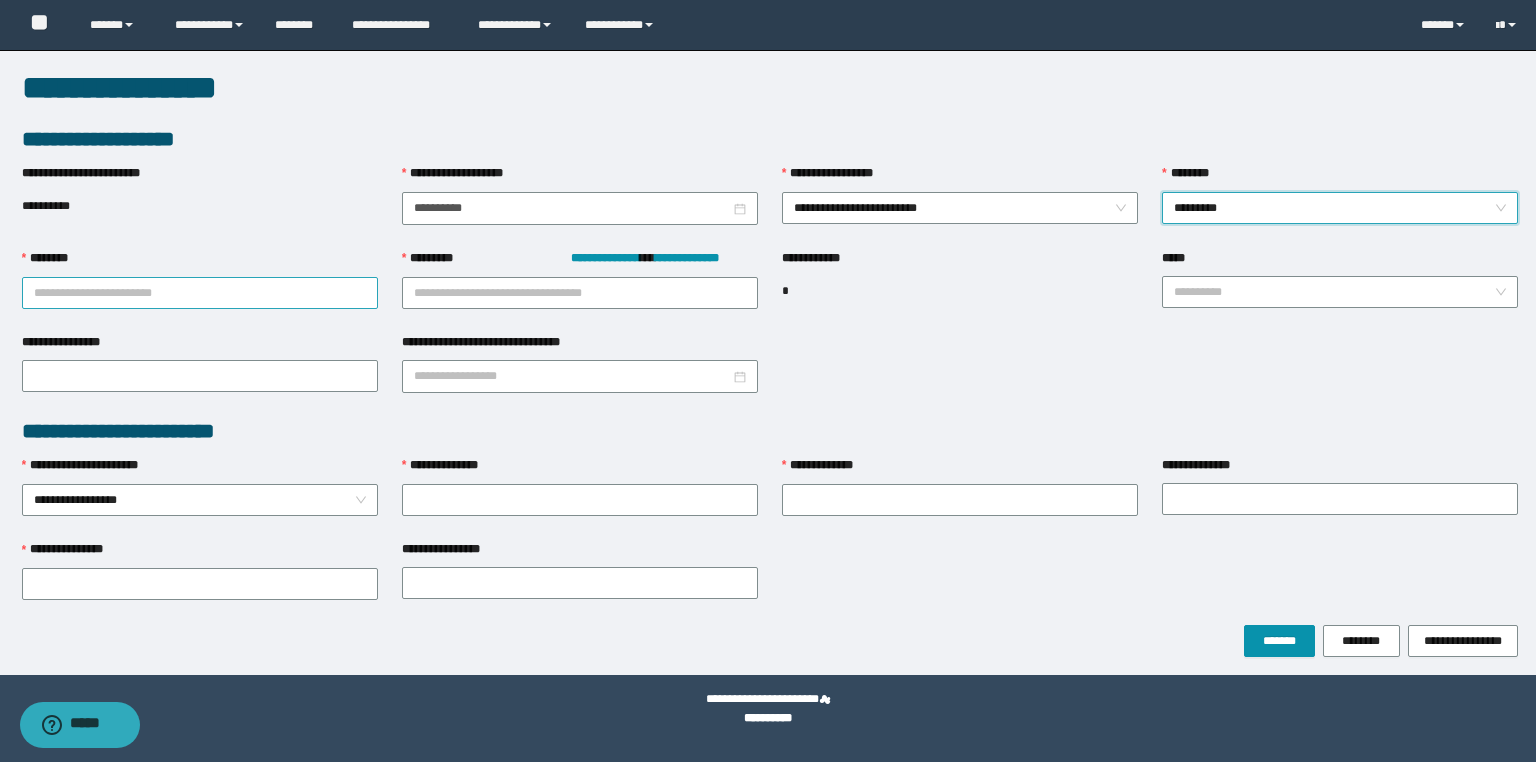 click on "********" at bounding box center [200, 293] 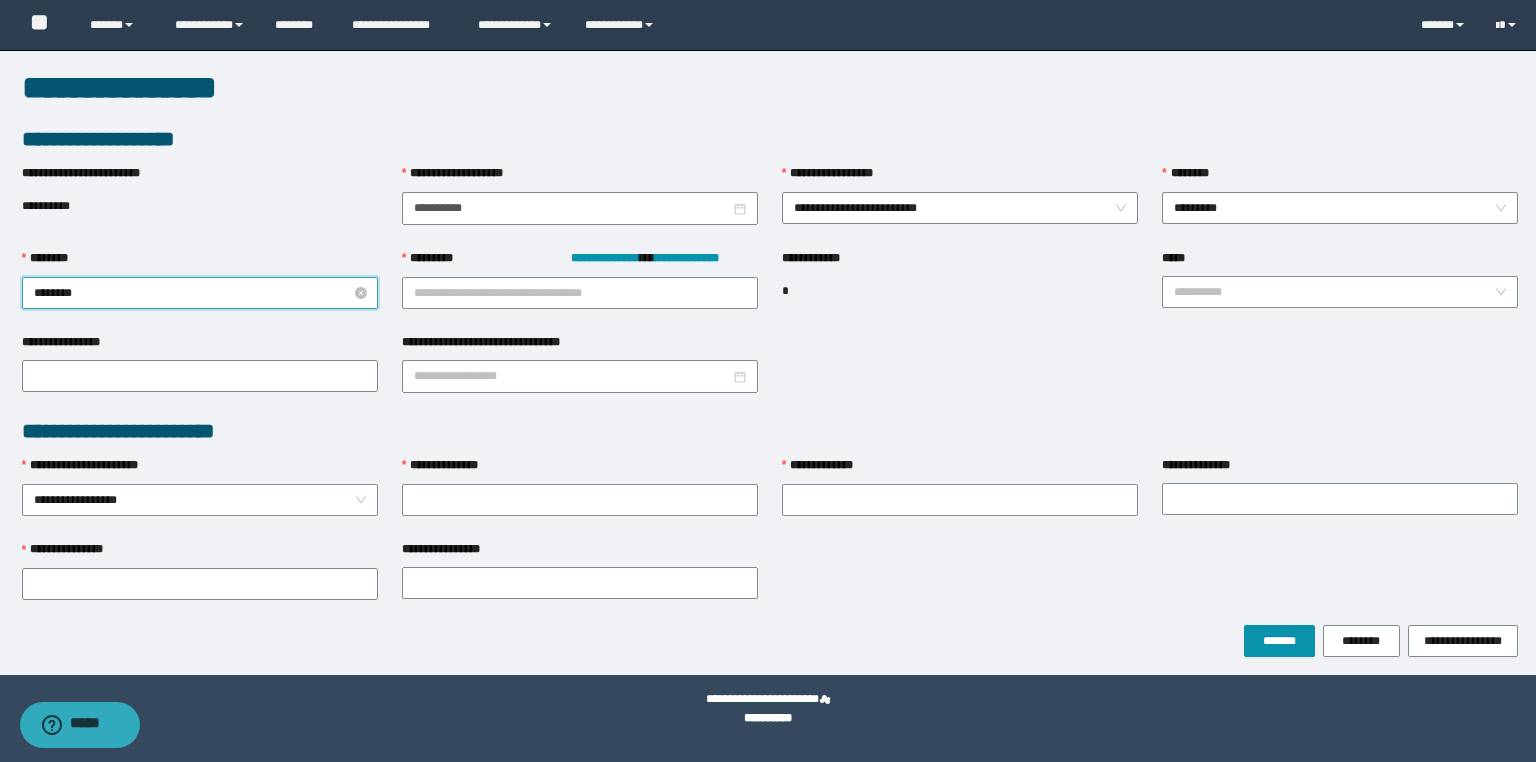 type on "*********" 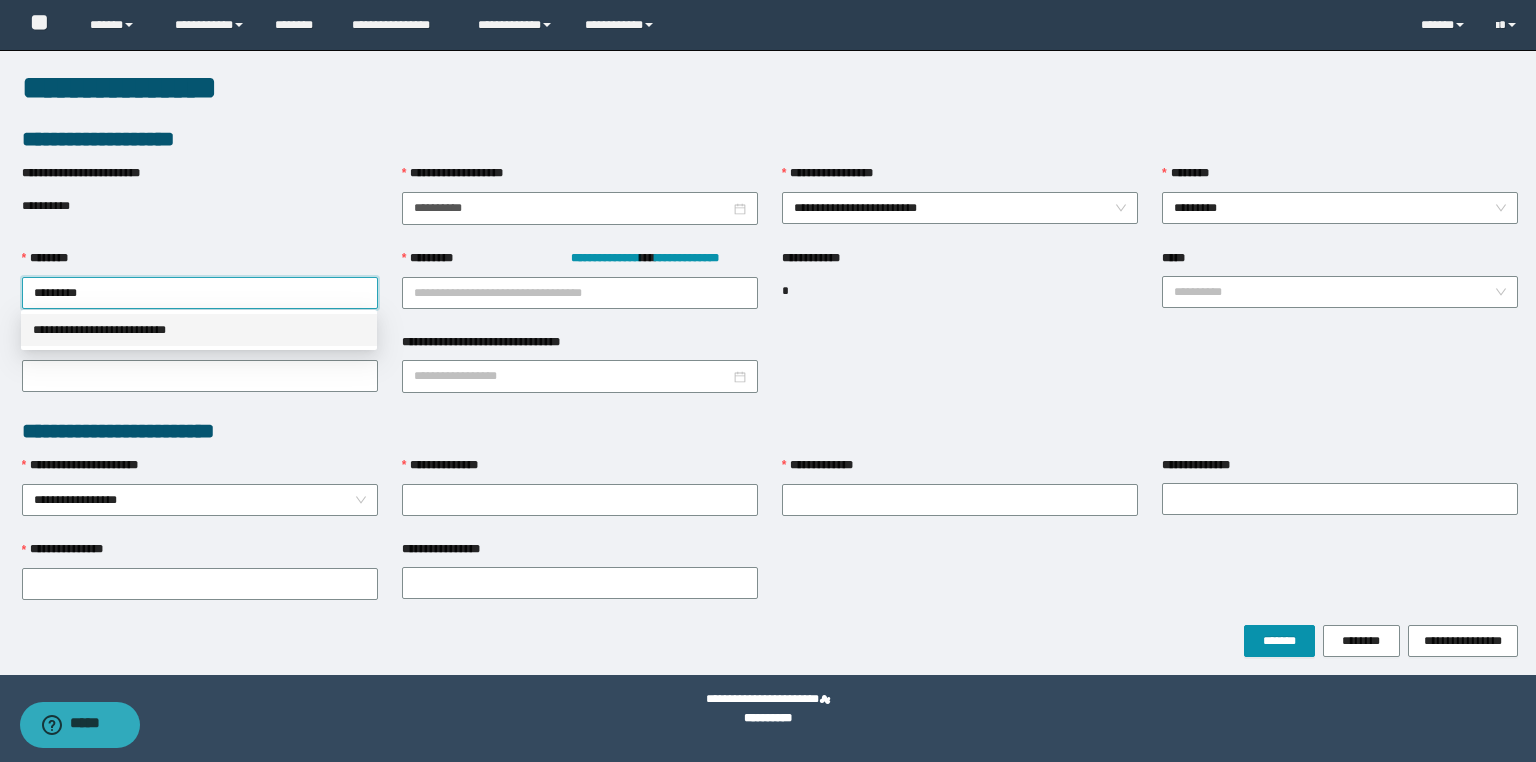 click on "**********" at bounding box center (199, 330) 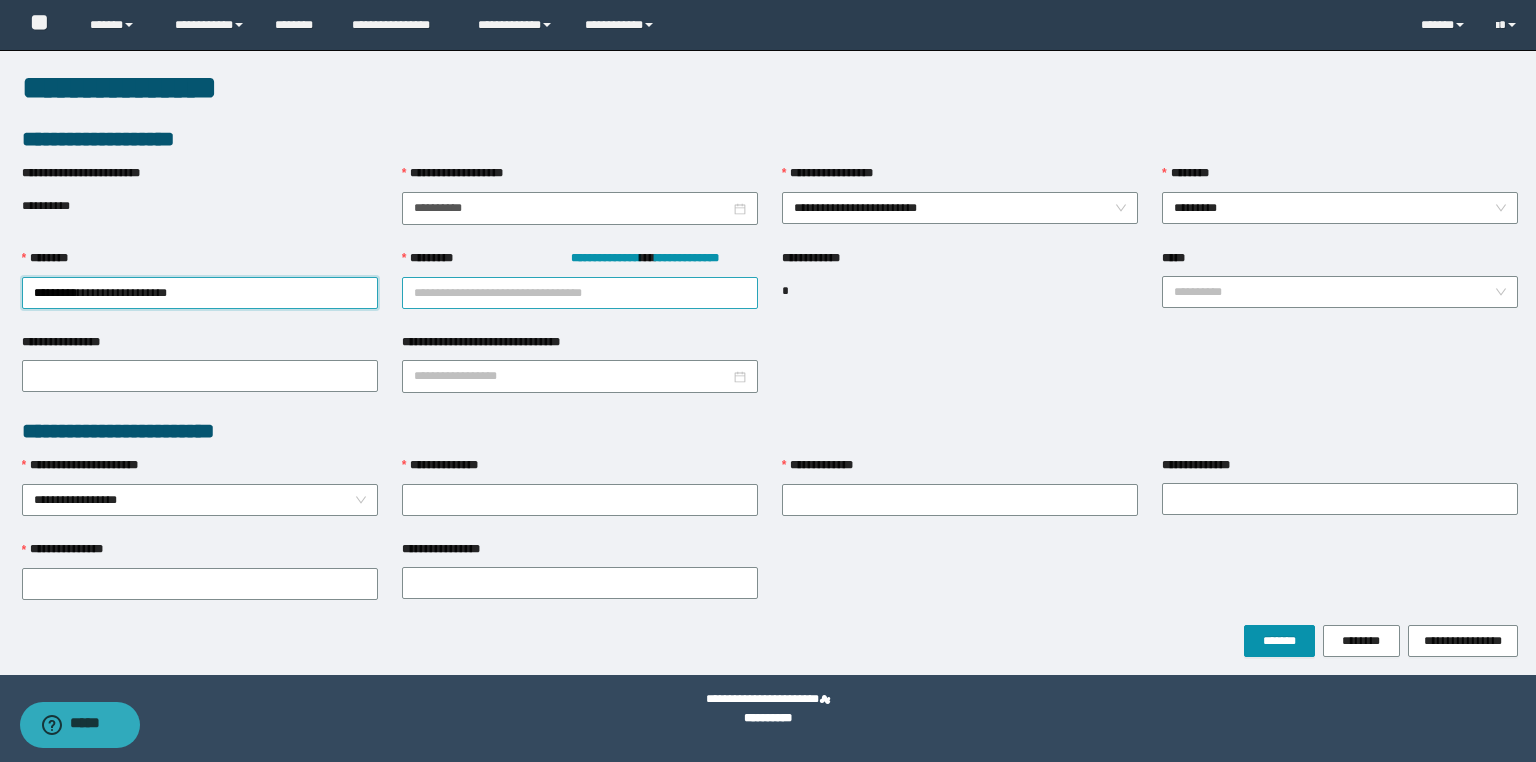 click on "**********" at bounding box center (580, 293) 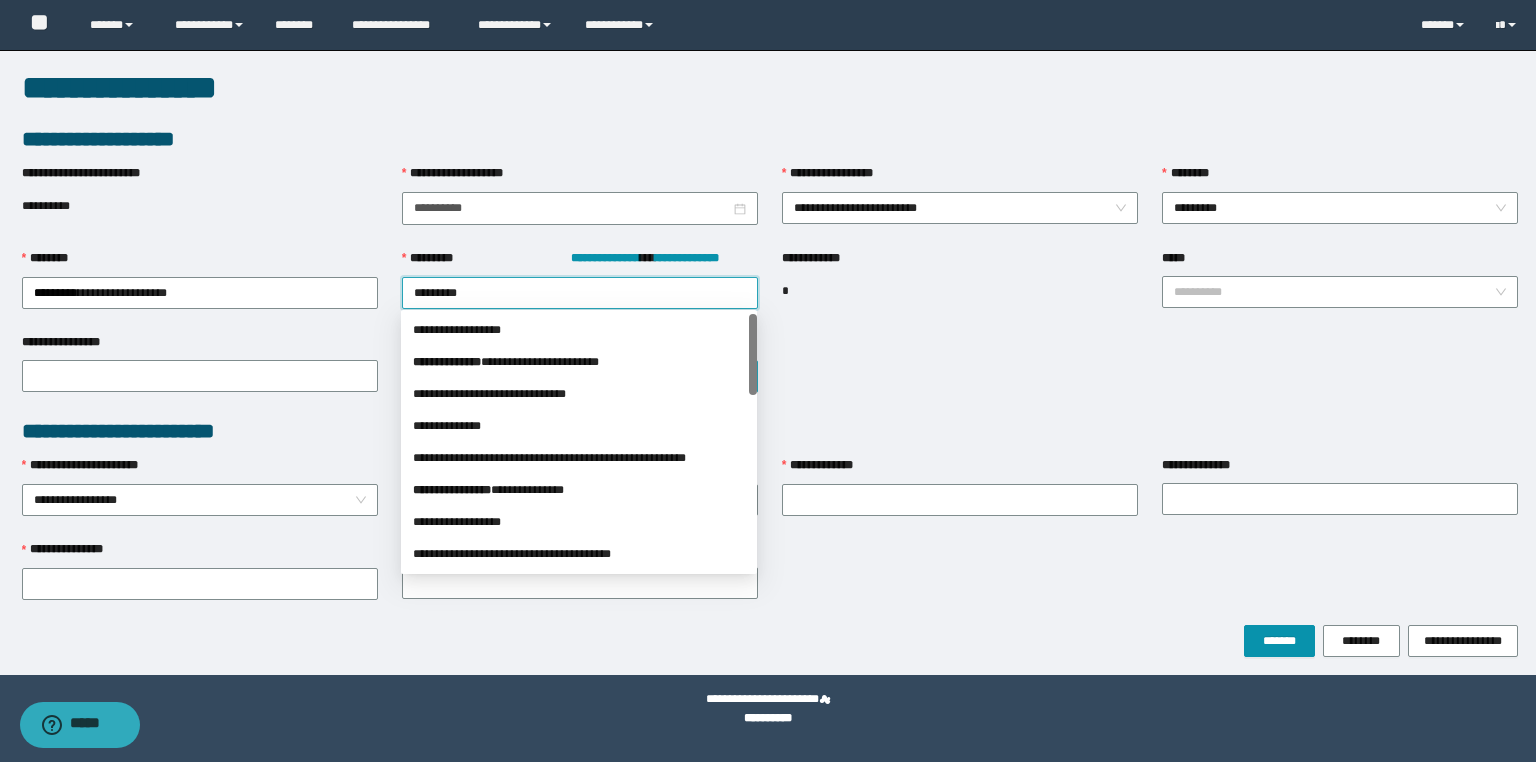 type on "**********" 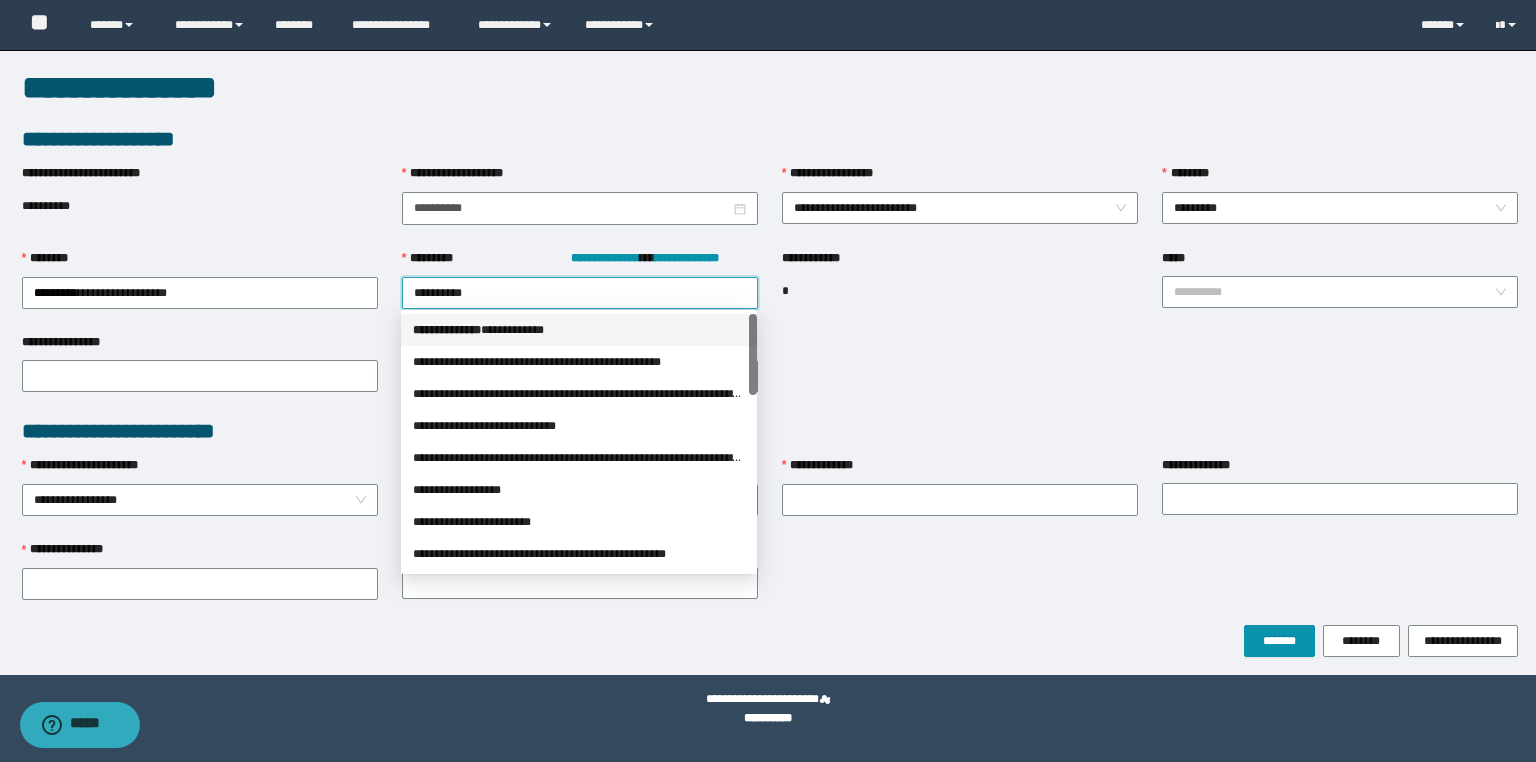 click on "**********" at bounding box center (579, 330) 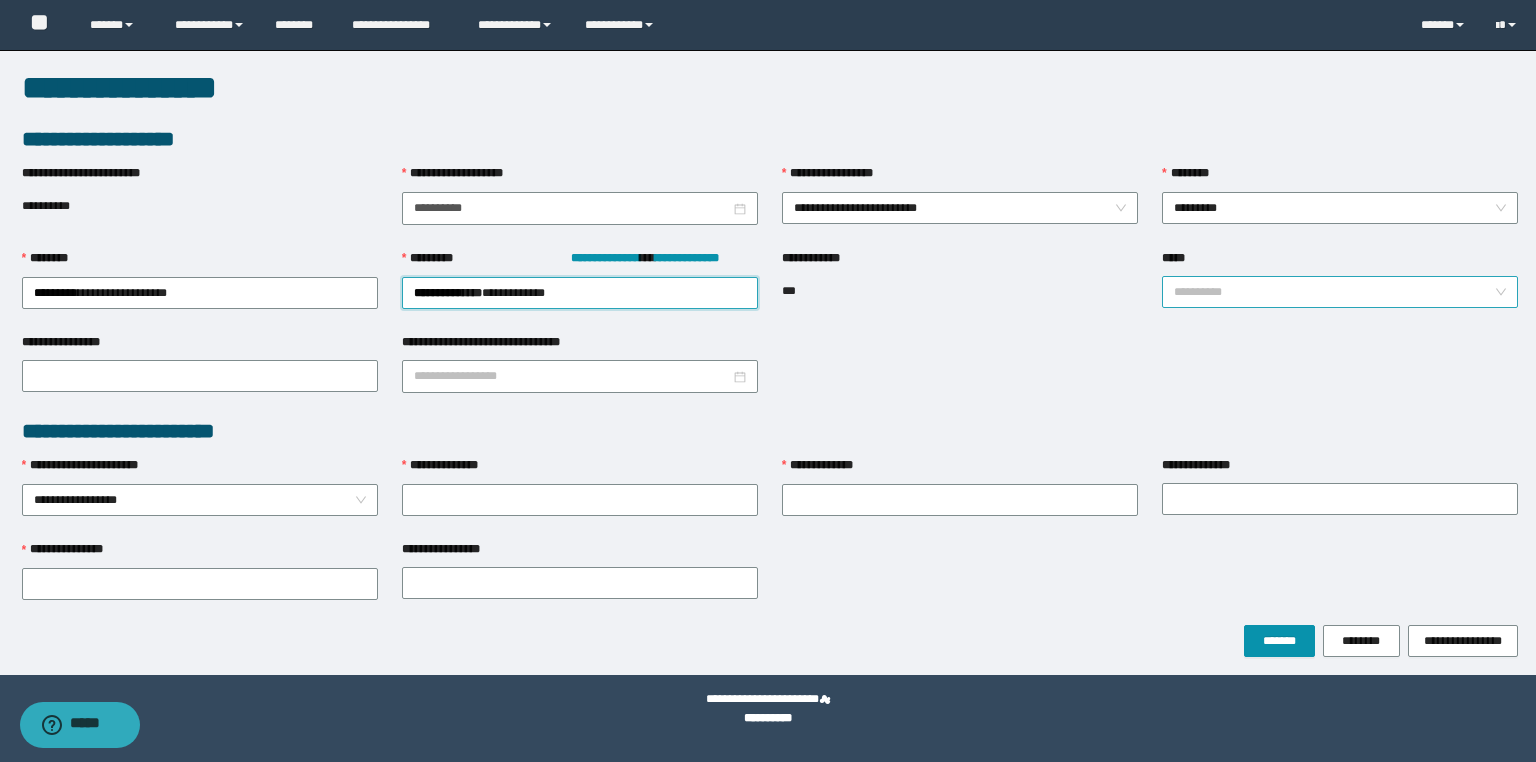 click on "*****" at bounding box center [1334, 292] 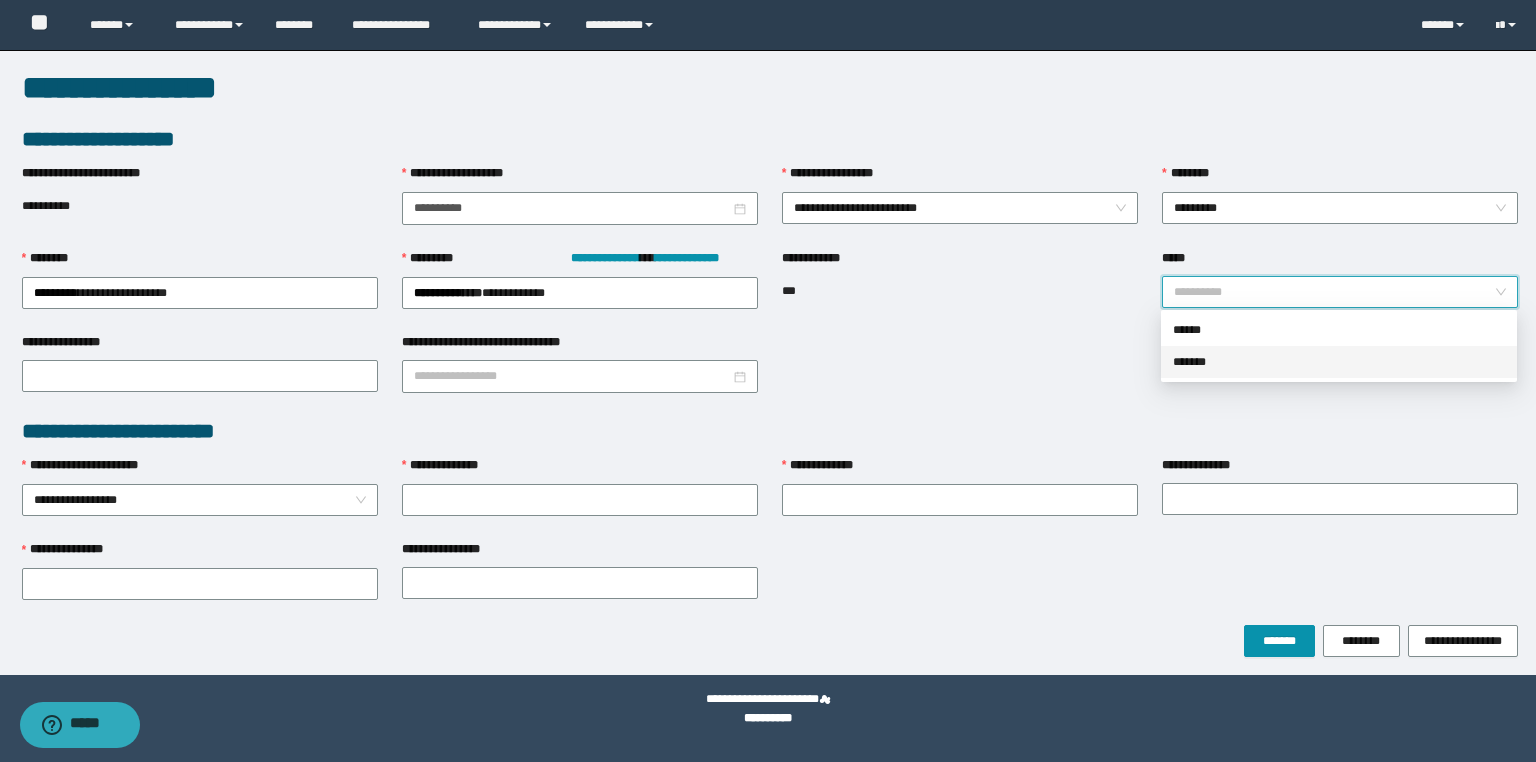 click on "*******" at bounding box center (1339, 362) 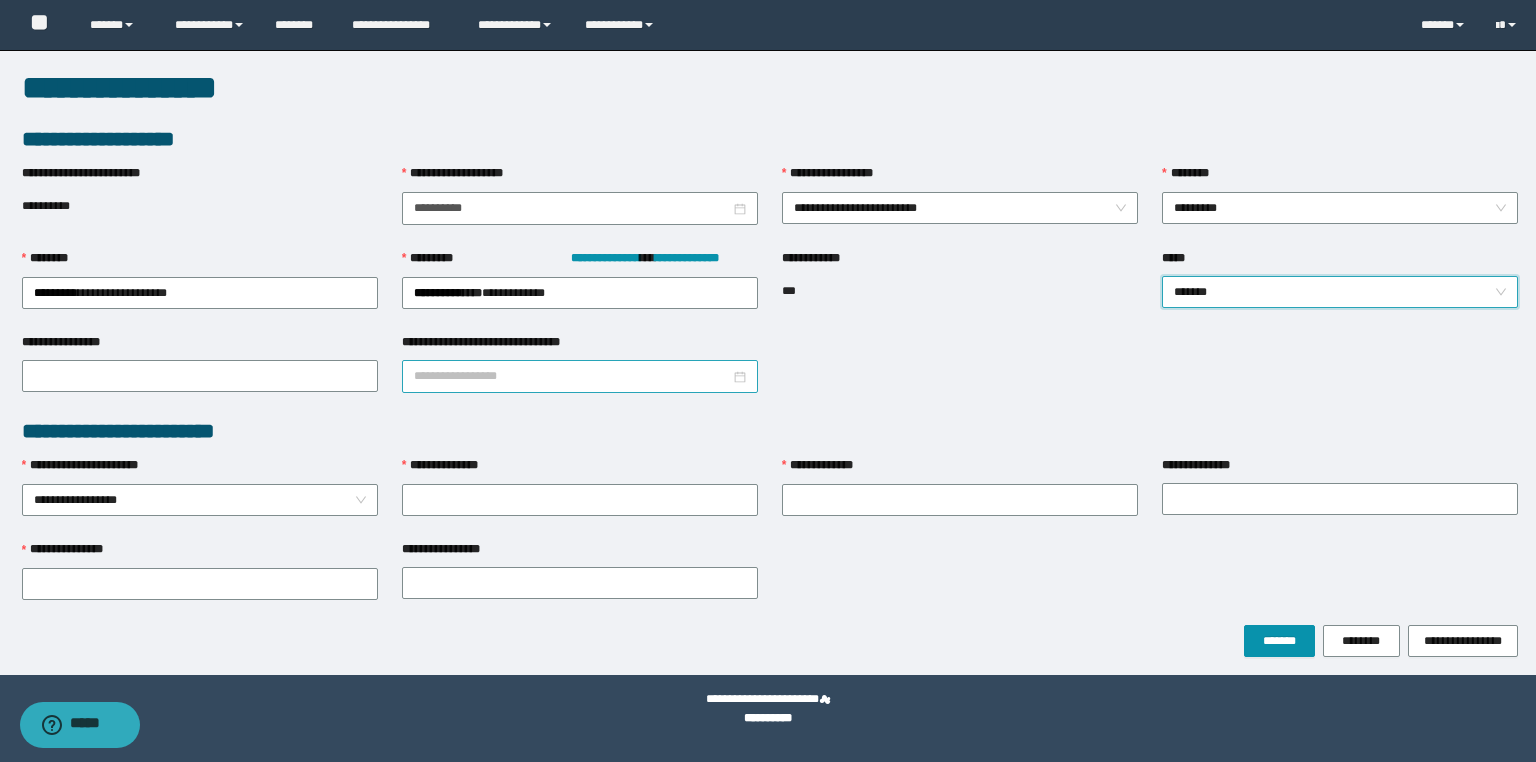 click on "**********" at bounding box center [572, 376] 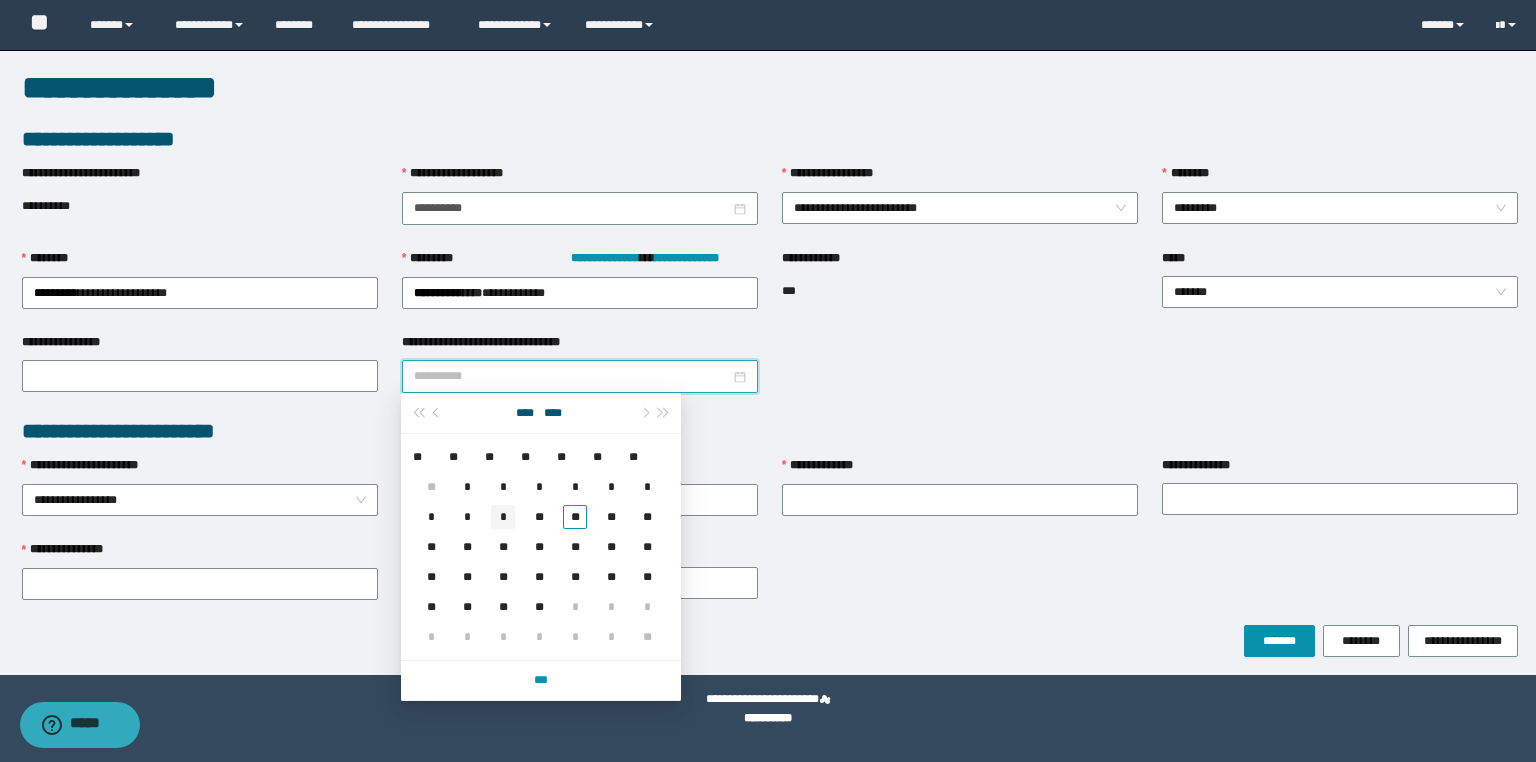 click on "*" at bounding box center (503, 517) 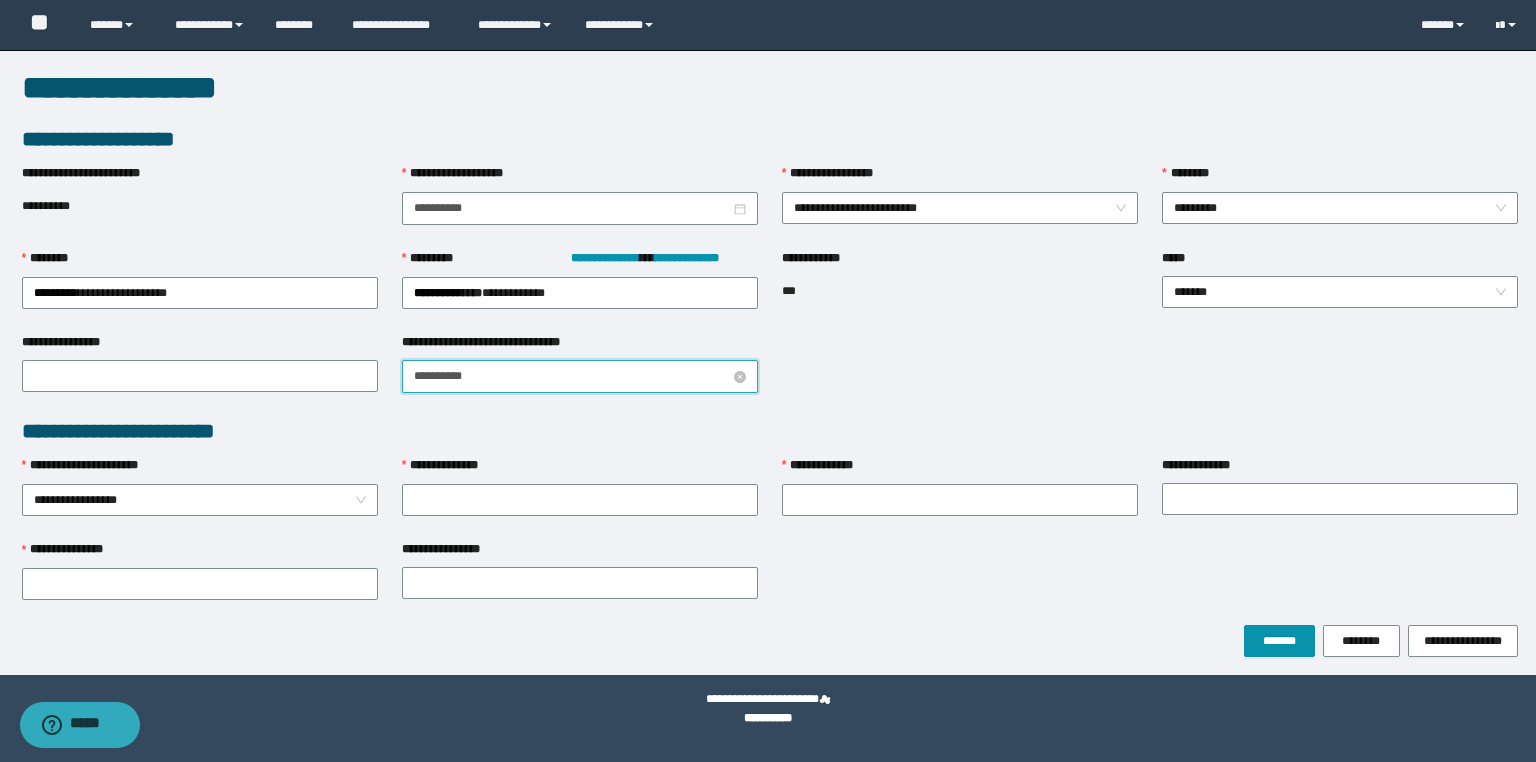 click on "**********" at bounding box center (572, 376) 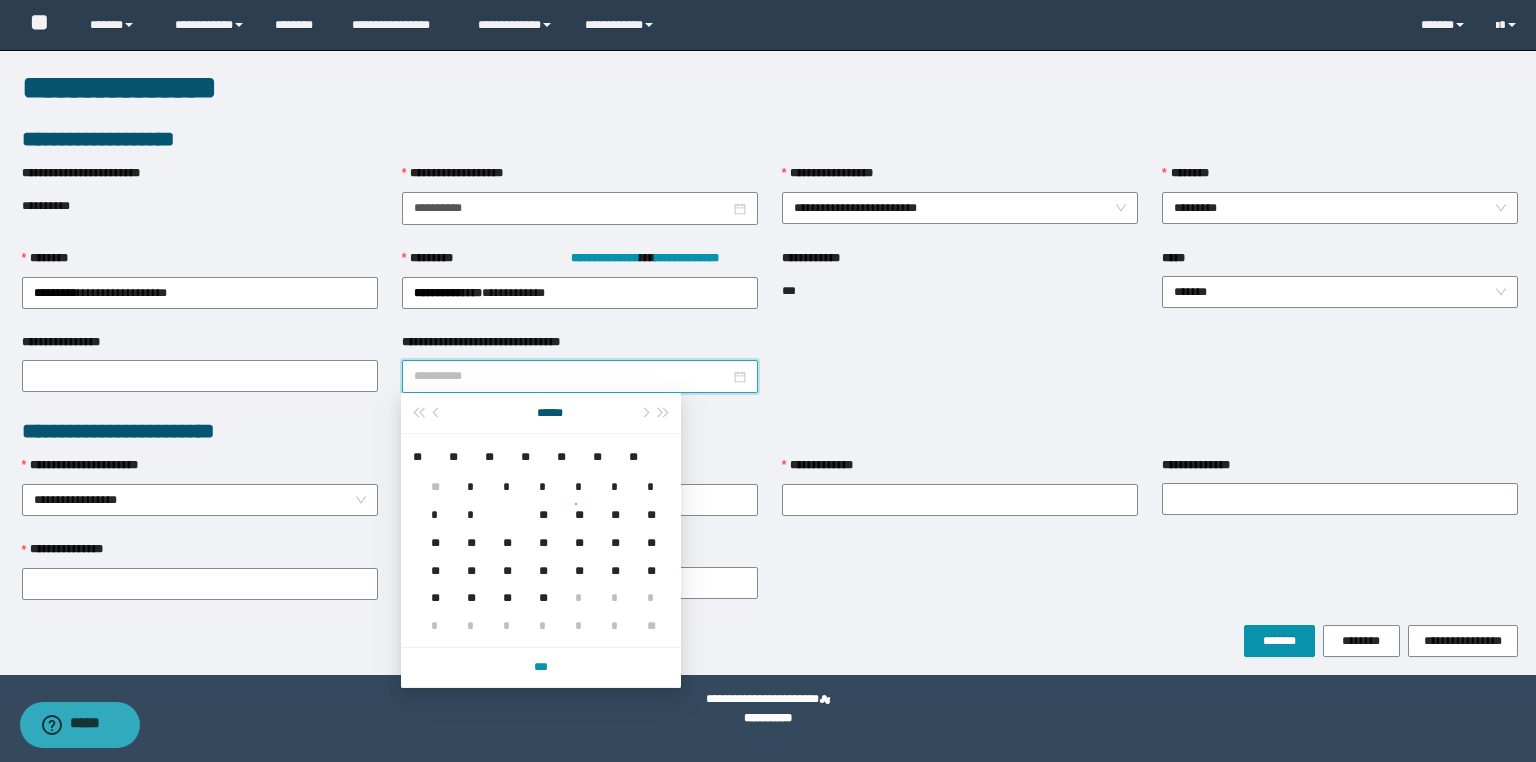 click on "*" at bounding box center [467, 503] 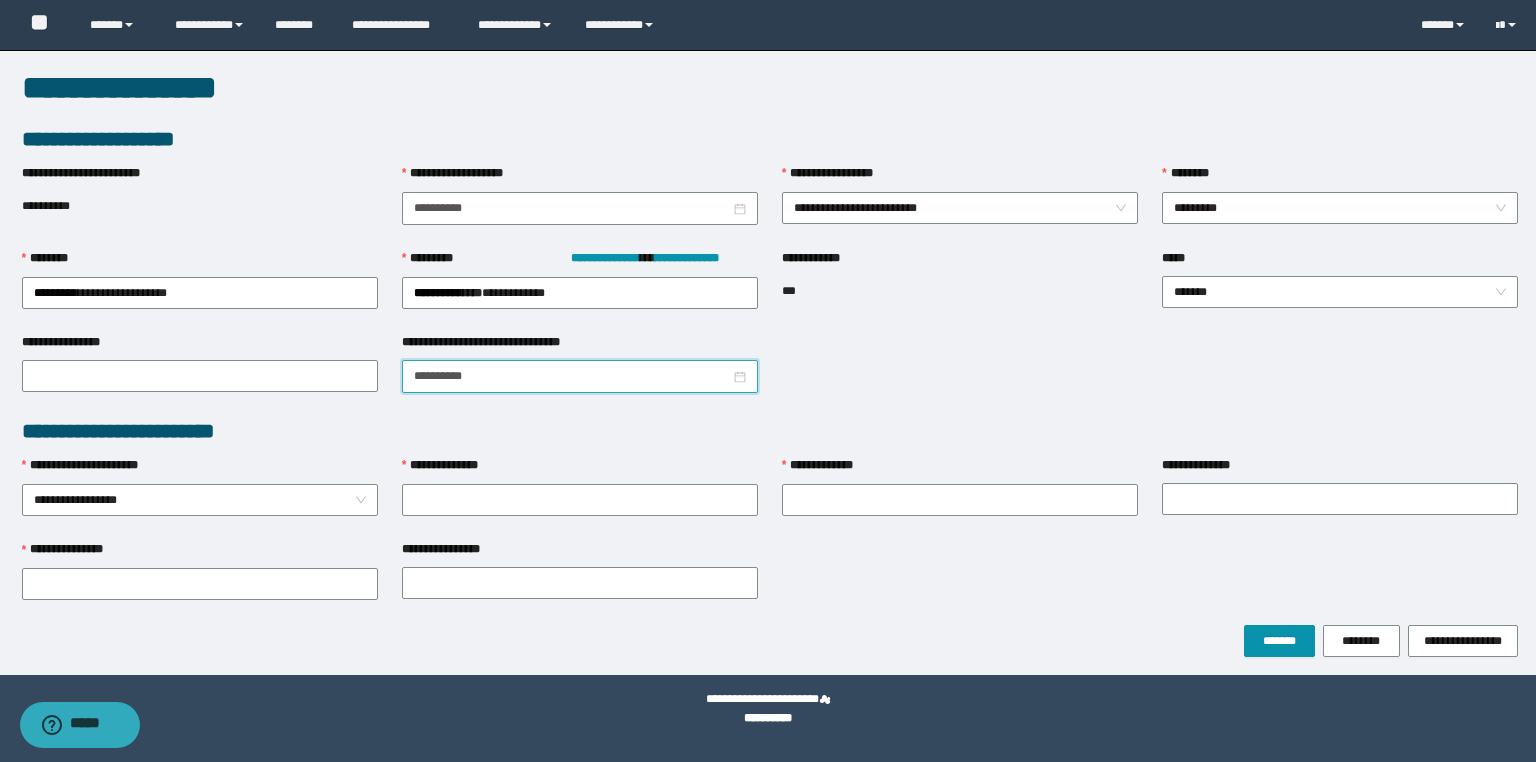 click on "**********" at bounding box center [580, 470] 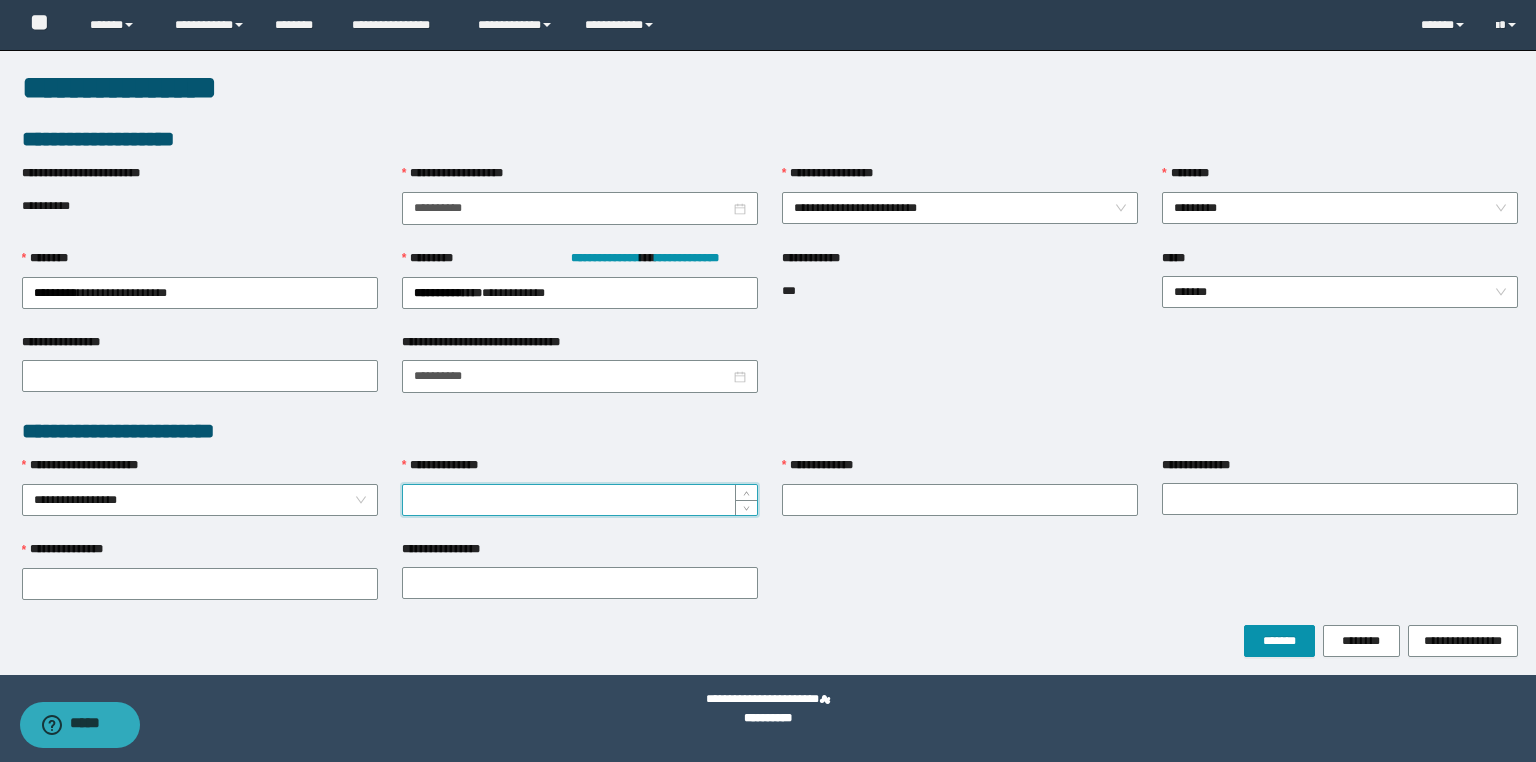 click on "**********" at bounding box center [580, 500] 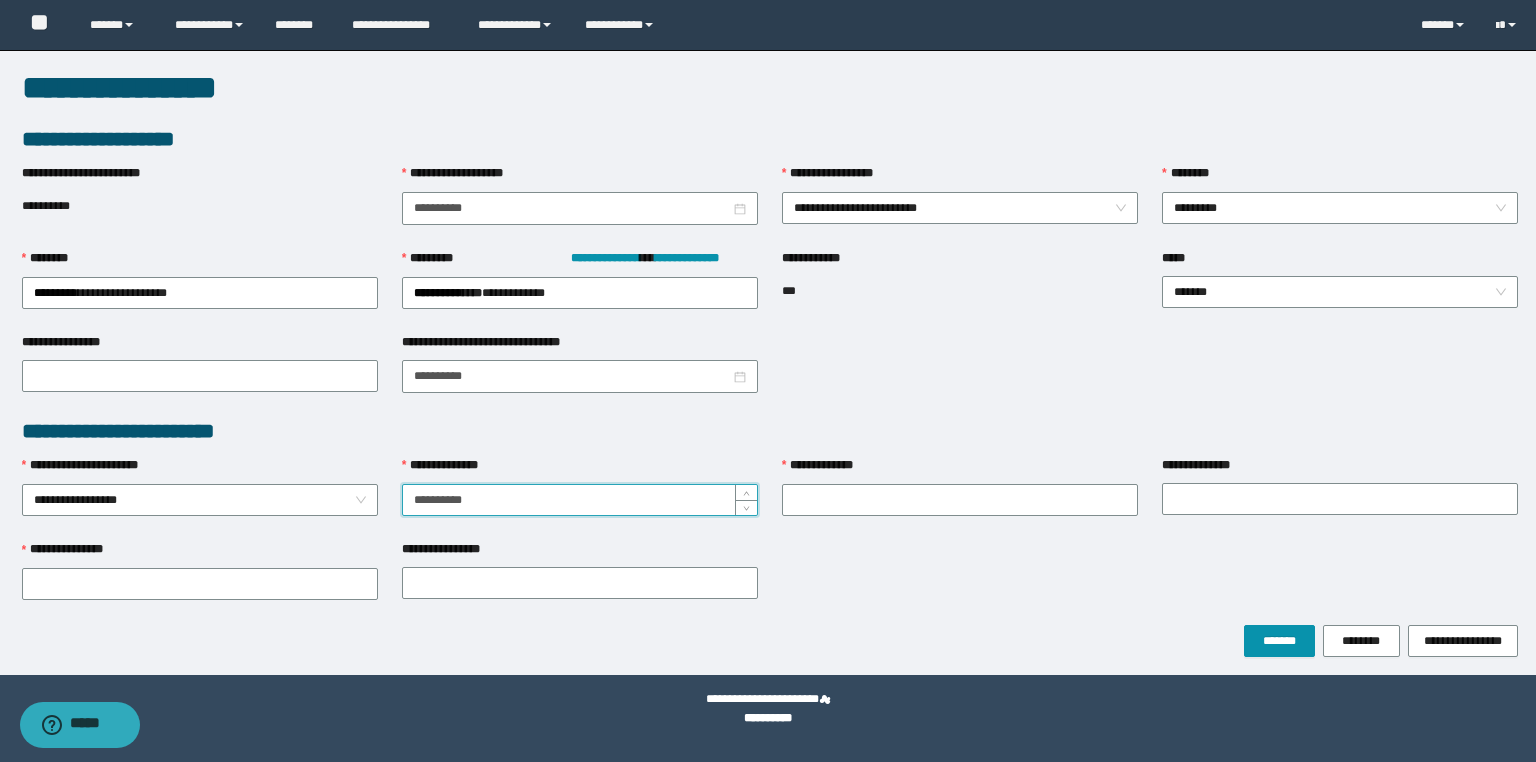 type on "**********" 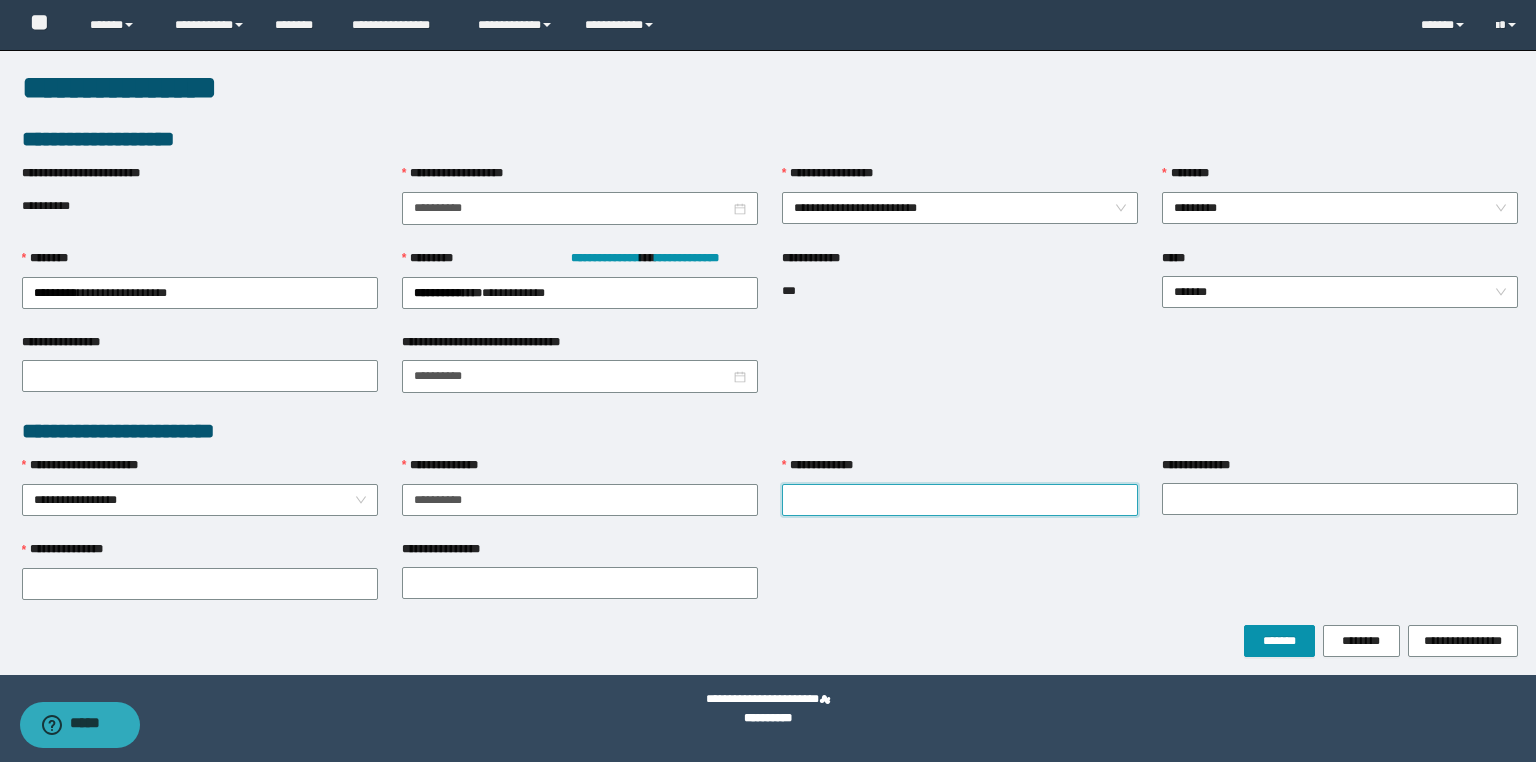 paste on "**********" 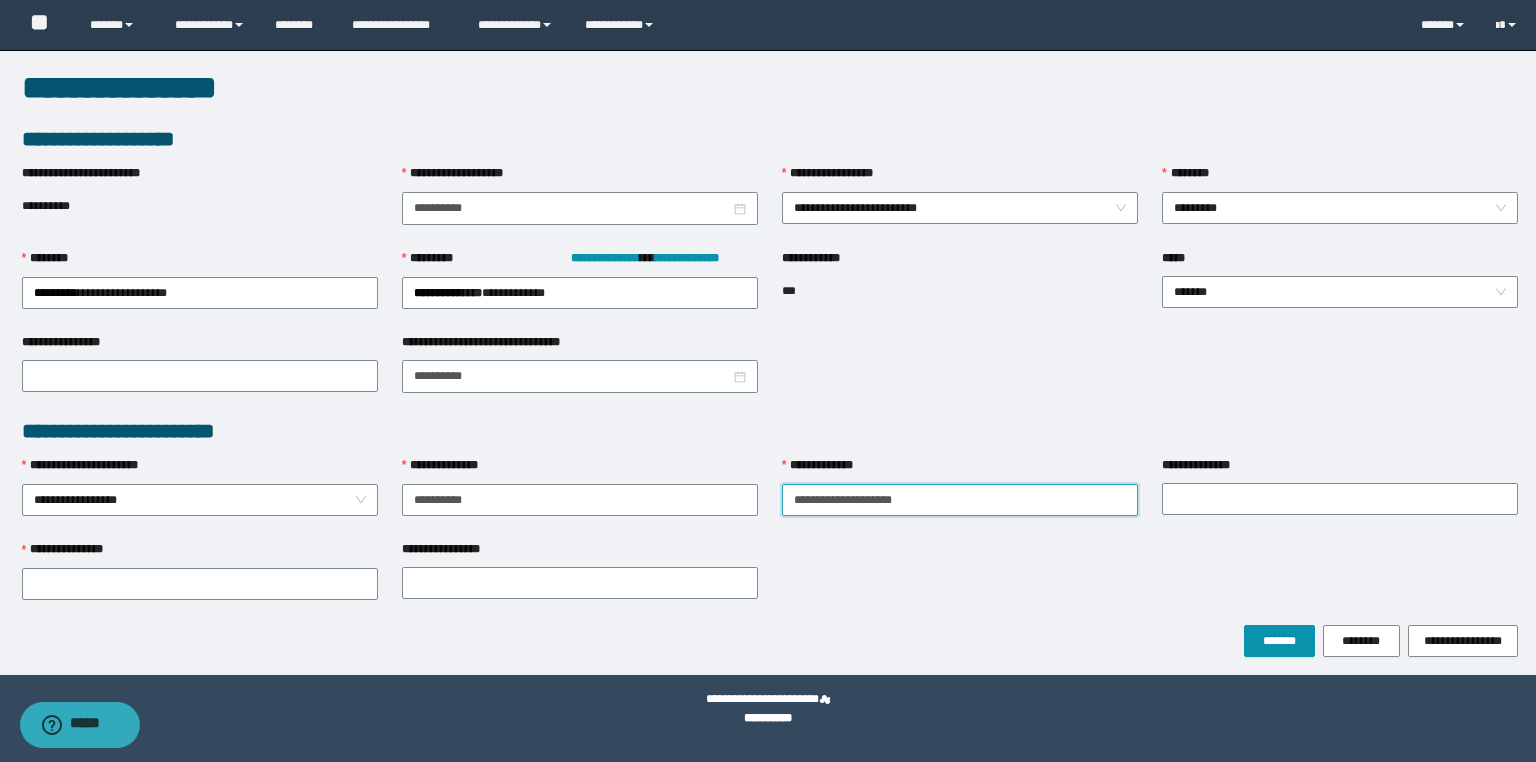 drag, startPoint x: 1004, startPoint y: 492, endPoint x: 841, endPoint y: 478, distance: 163.60013 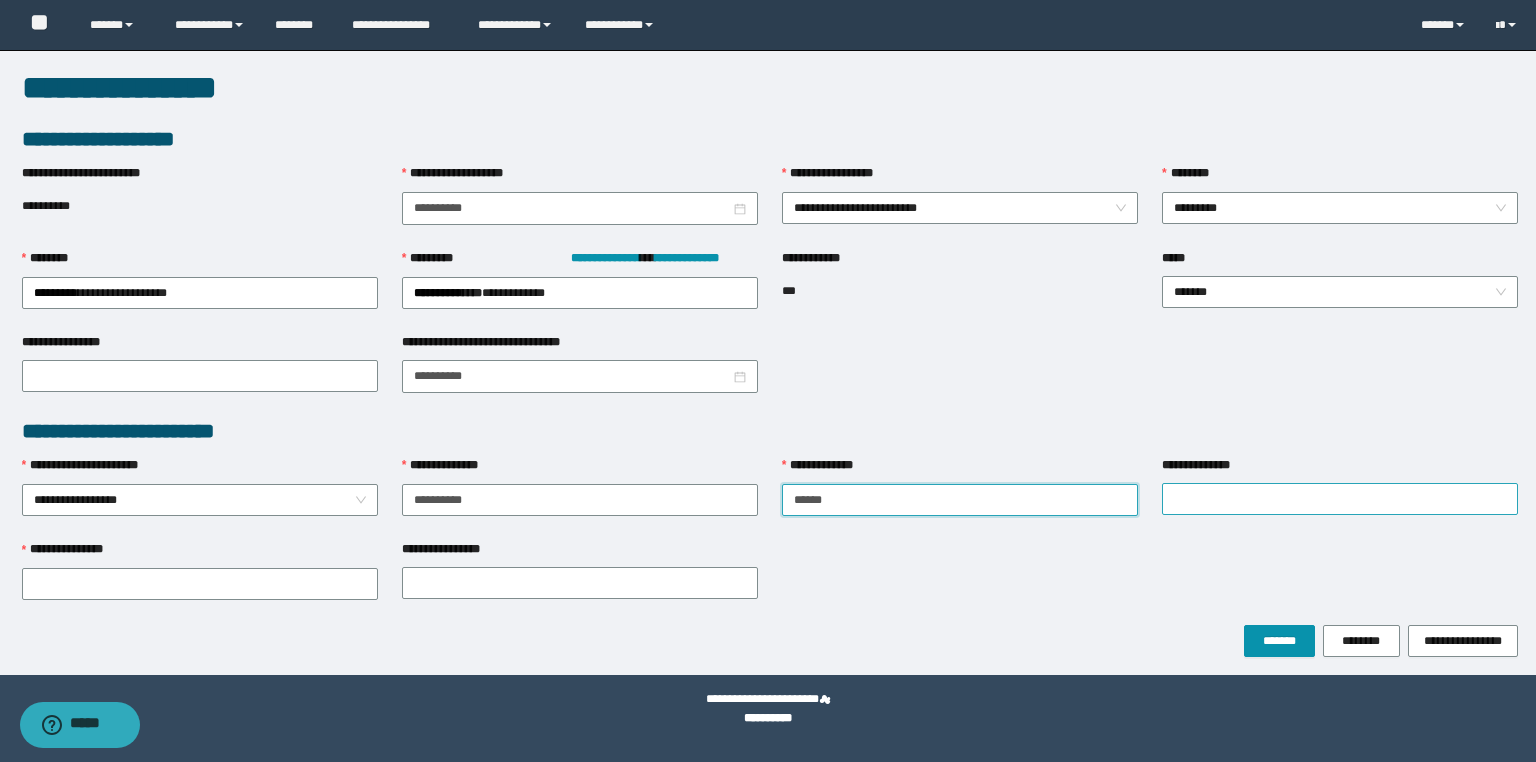 type on "*****" 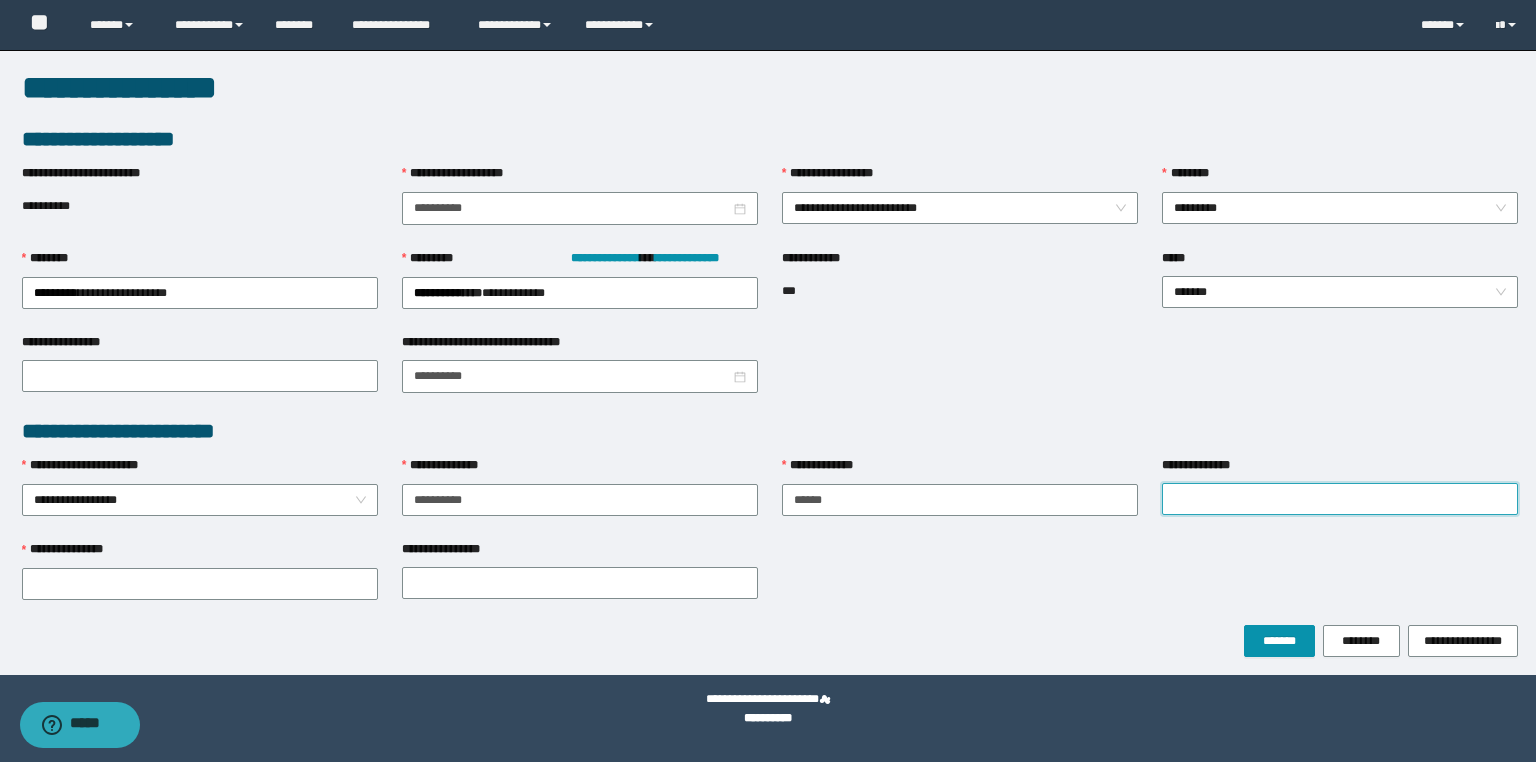 click on "**********" at bounding box center (1340, 499) 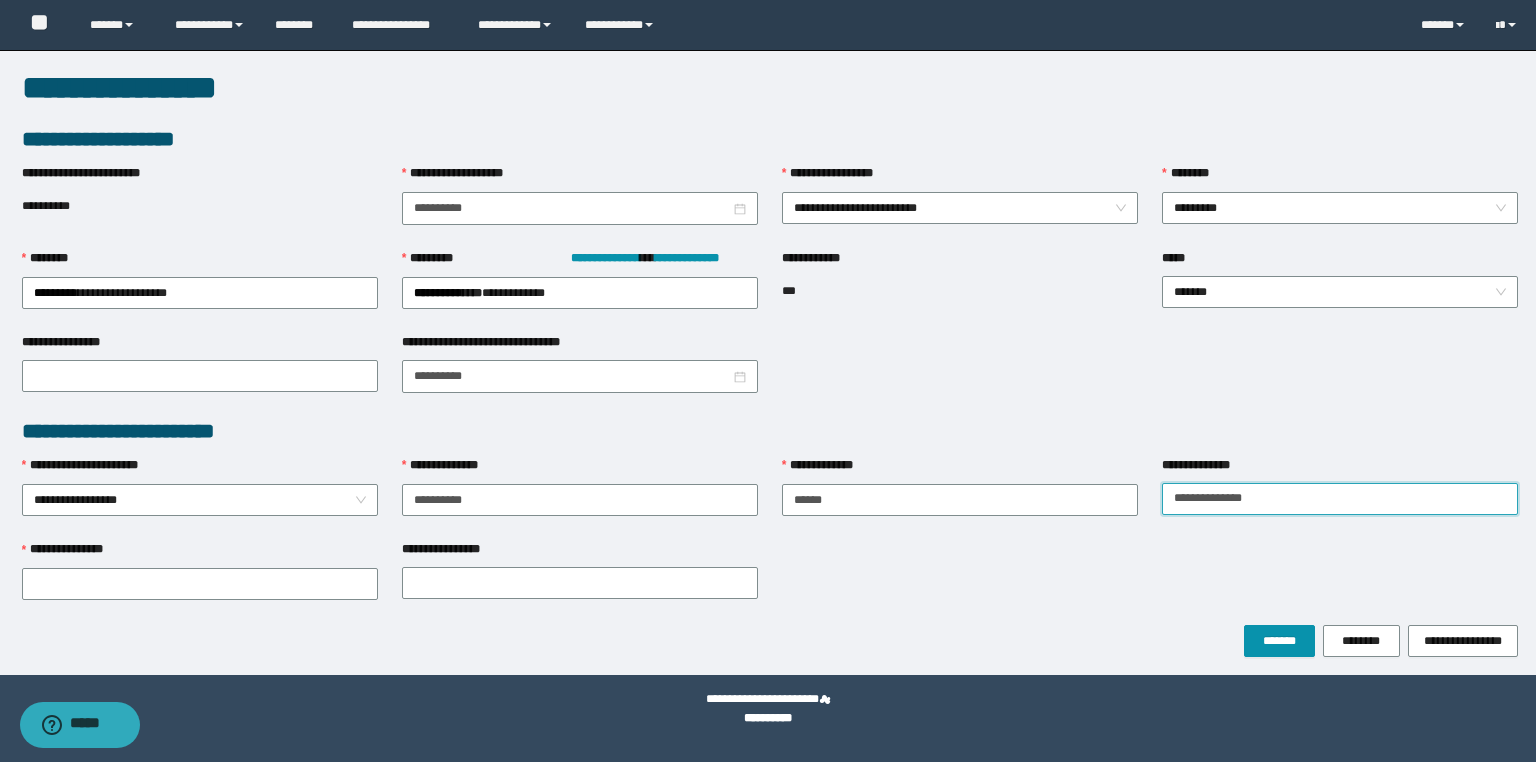 drag, startPoint x: 1299, startPoint y: 492, endPoint x: 1229, endPoint y: 495, distance: 70.064255 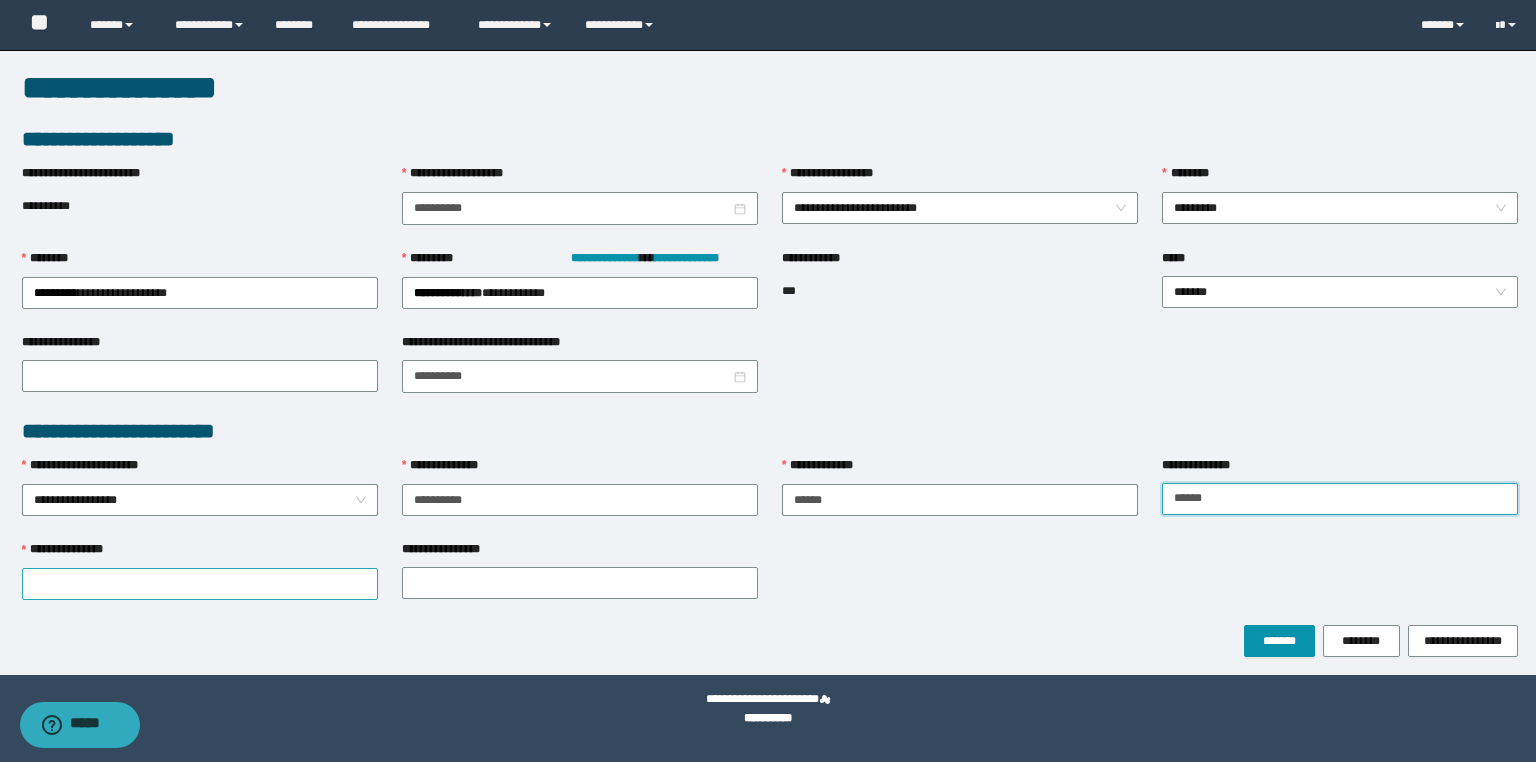 type on "*****" 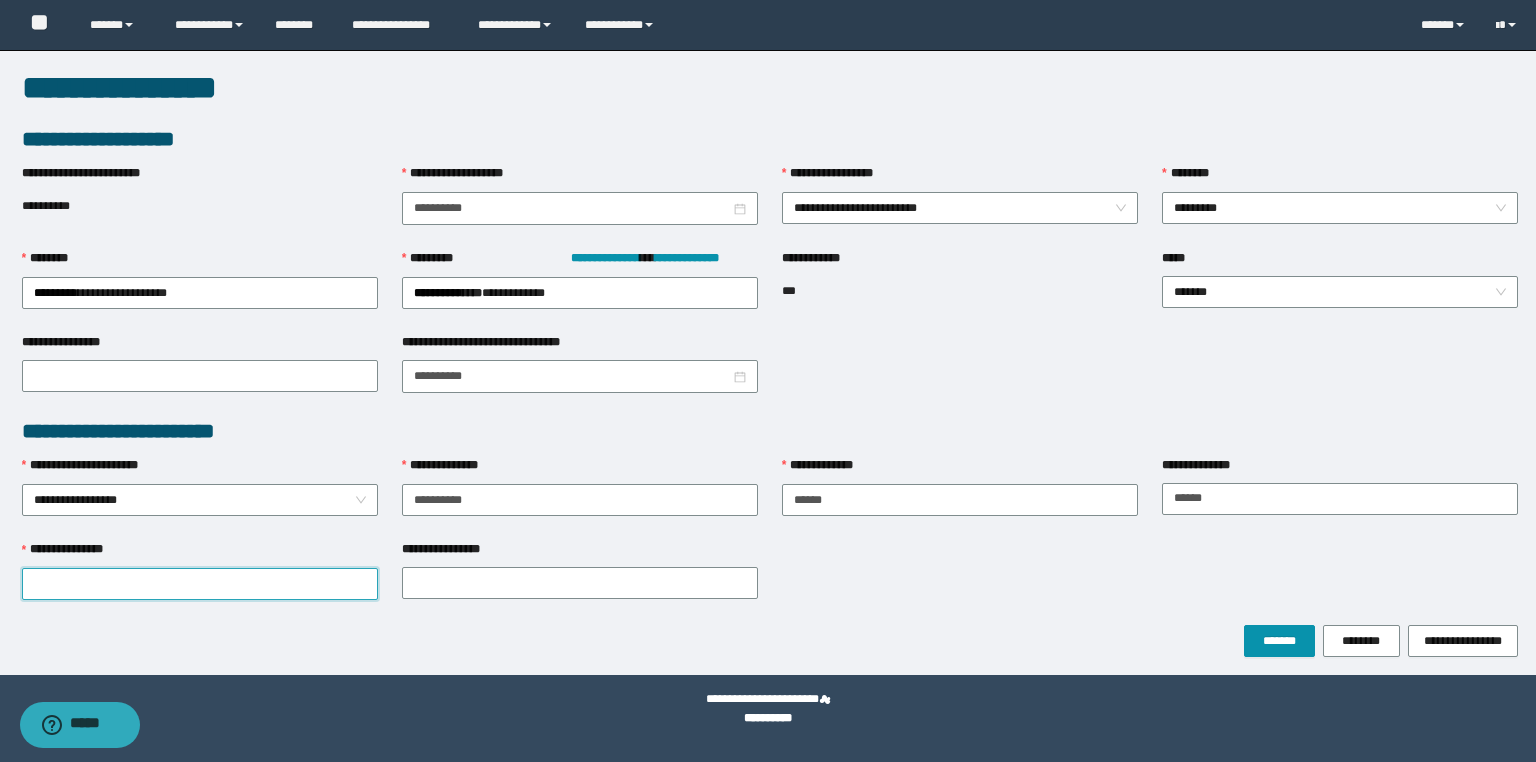 click on "**********" at bounding box center [200, 584] 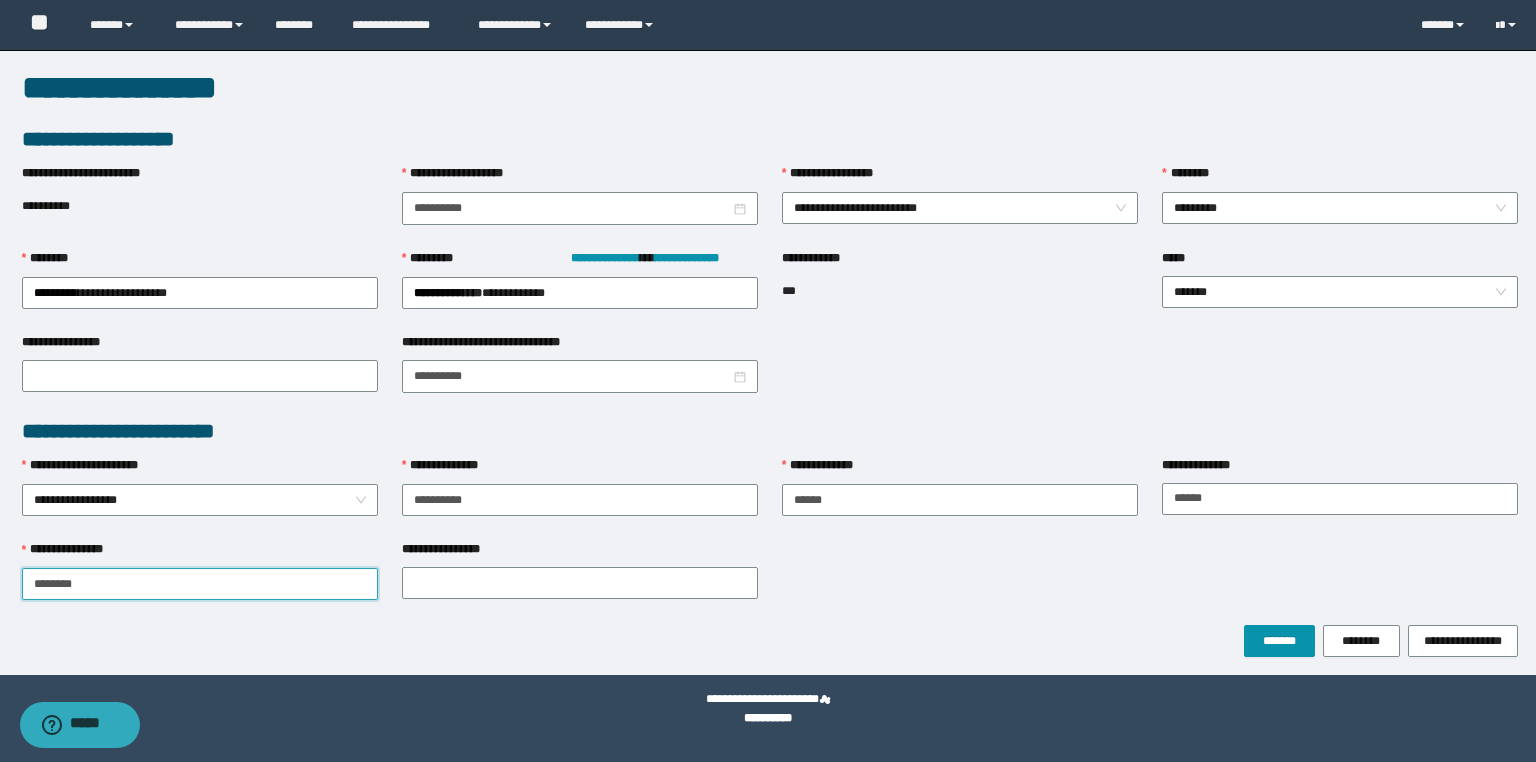 type on "********" 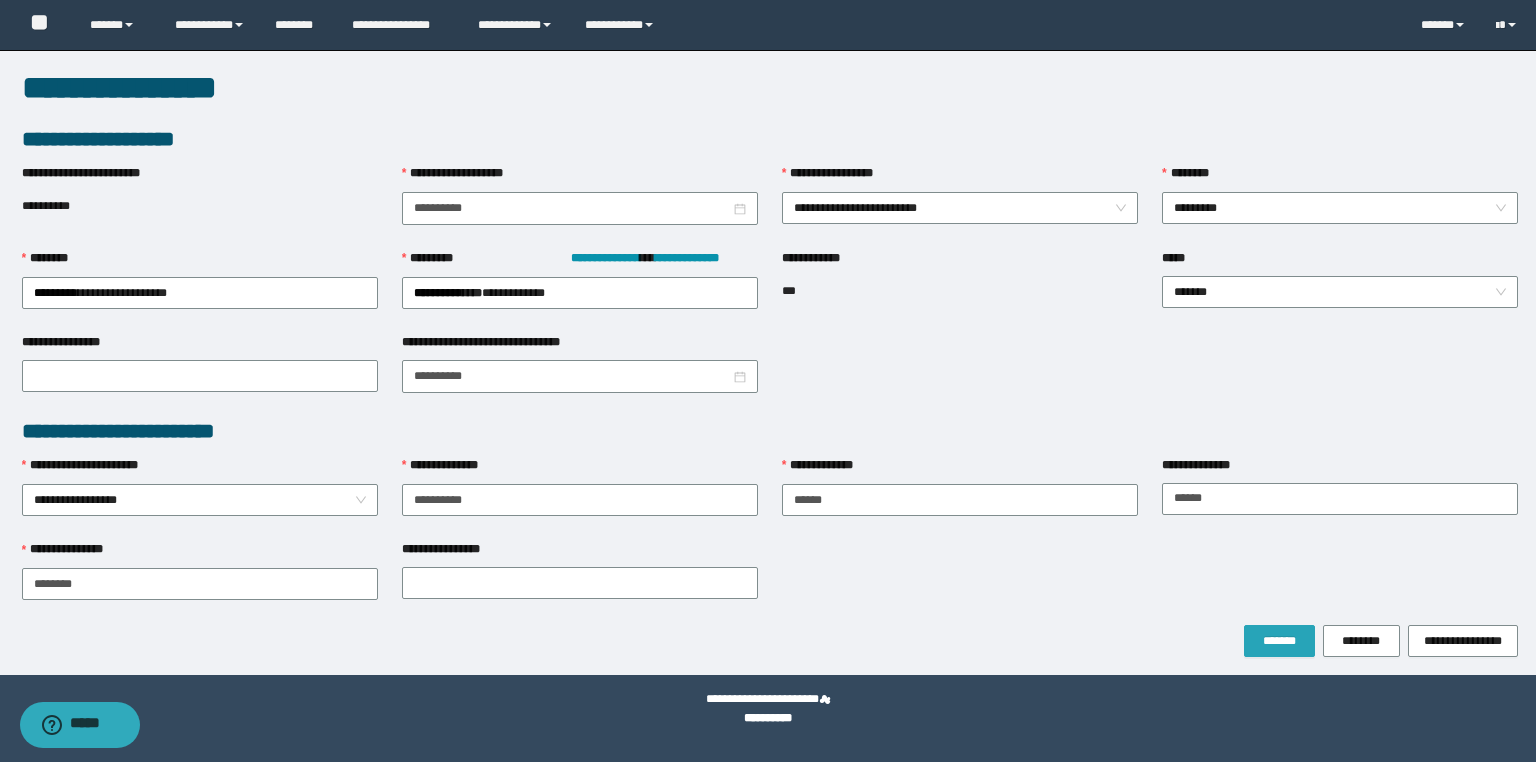 click on "*******" at bounding box center [1279, 641] 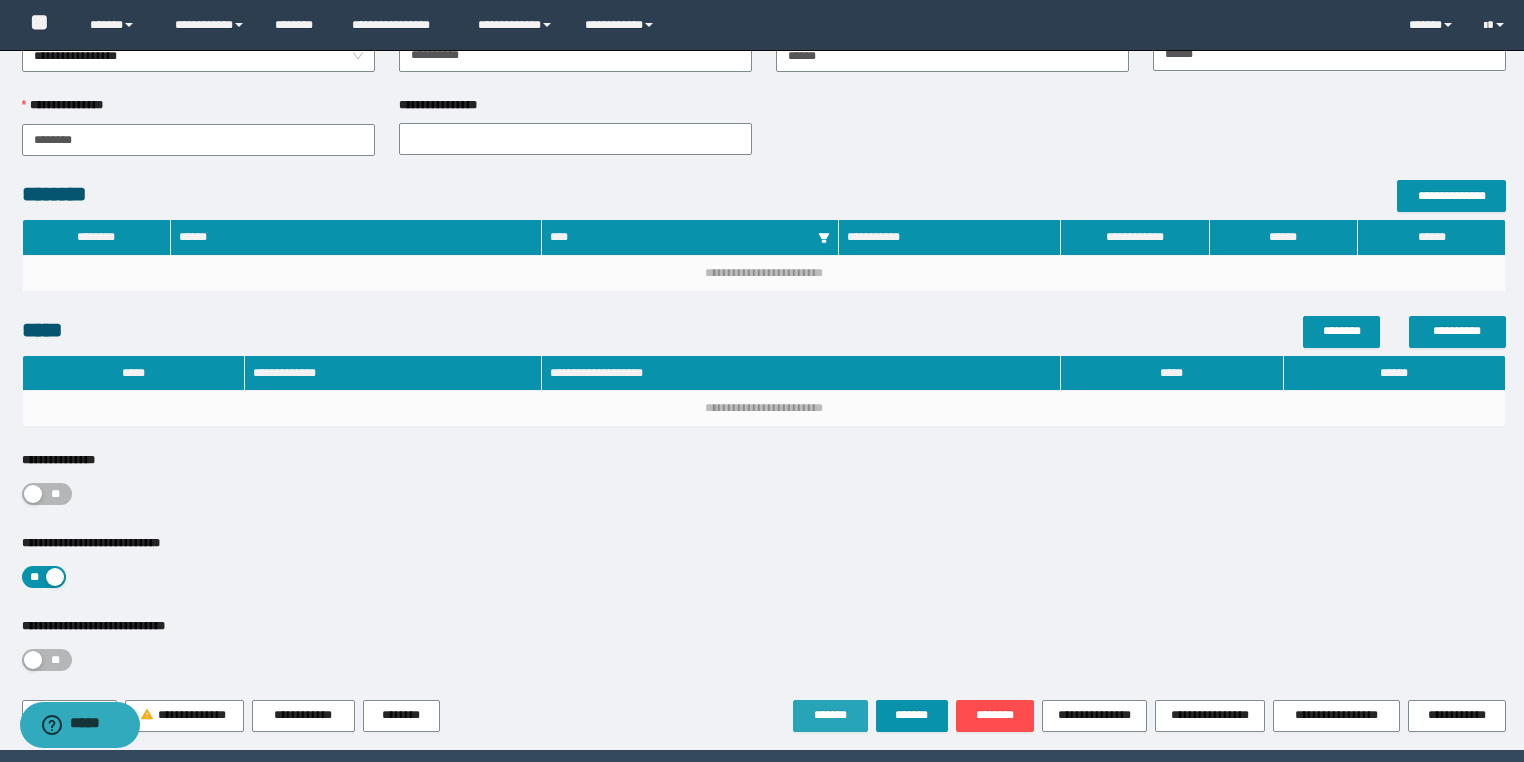scroll, scrollTop: 555, scrollLeft: 0, axis: vertical 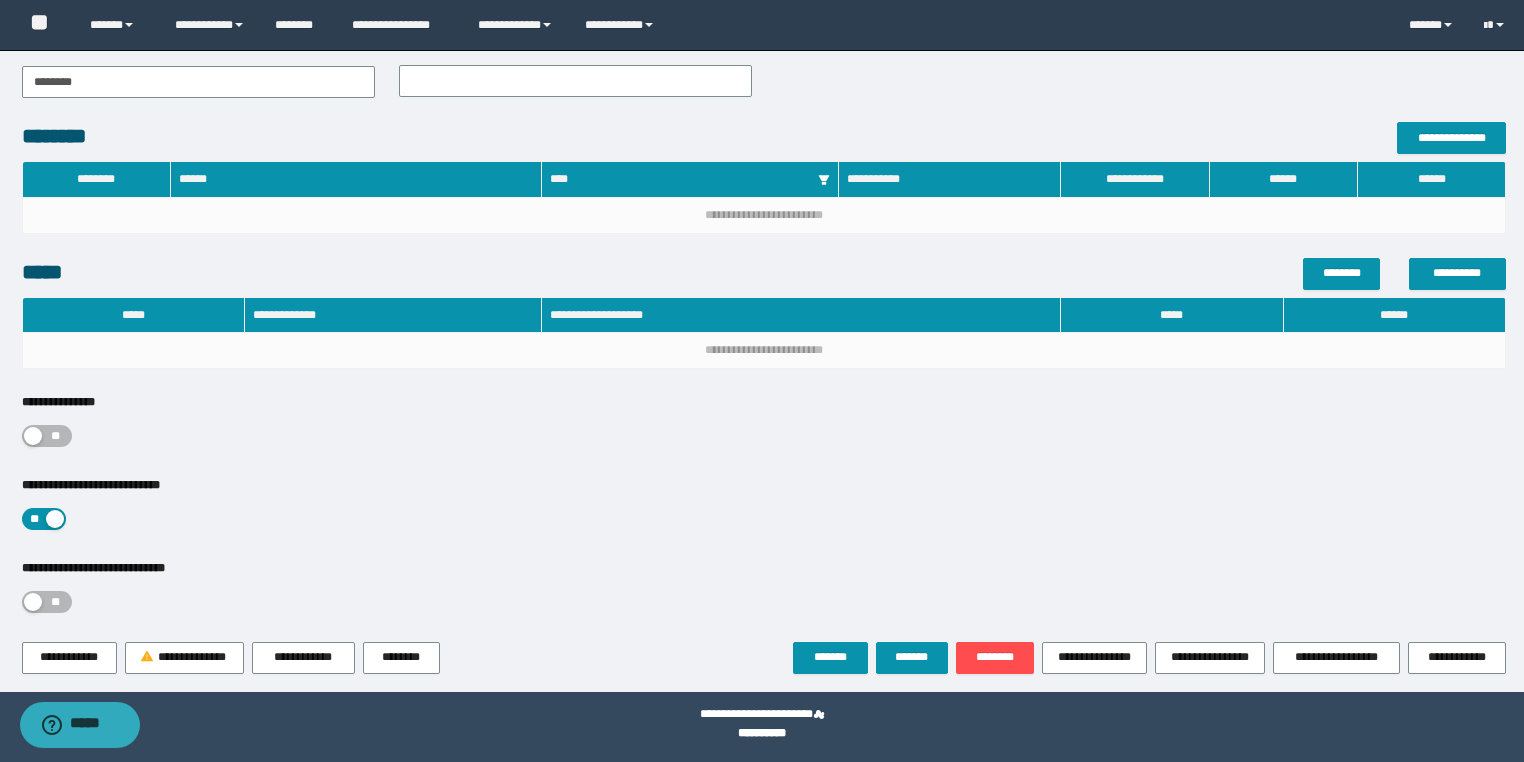 click on "**" at bounding box center [56, 436] 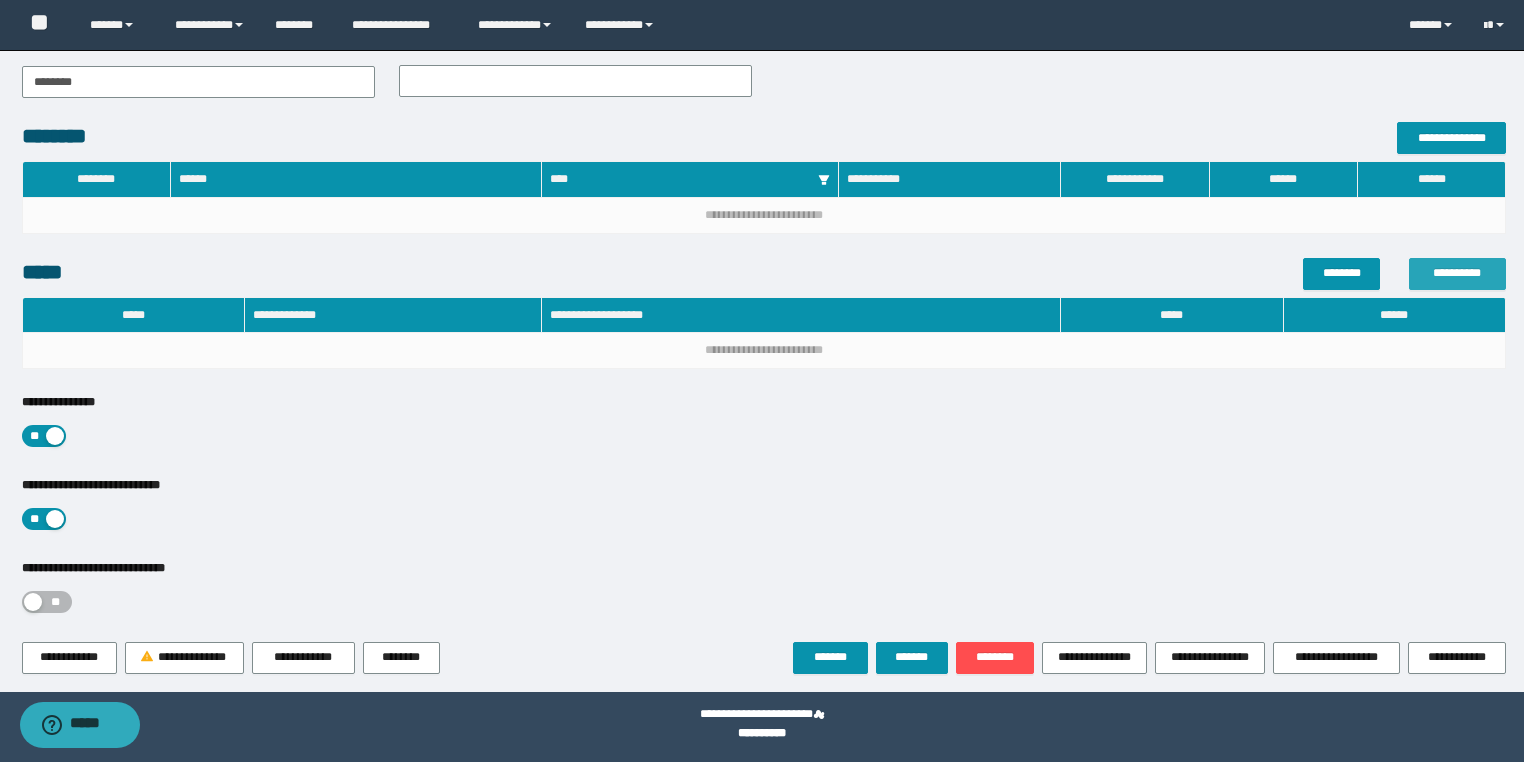 click on "**********" at bounding box center (1457, 273) 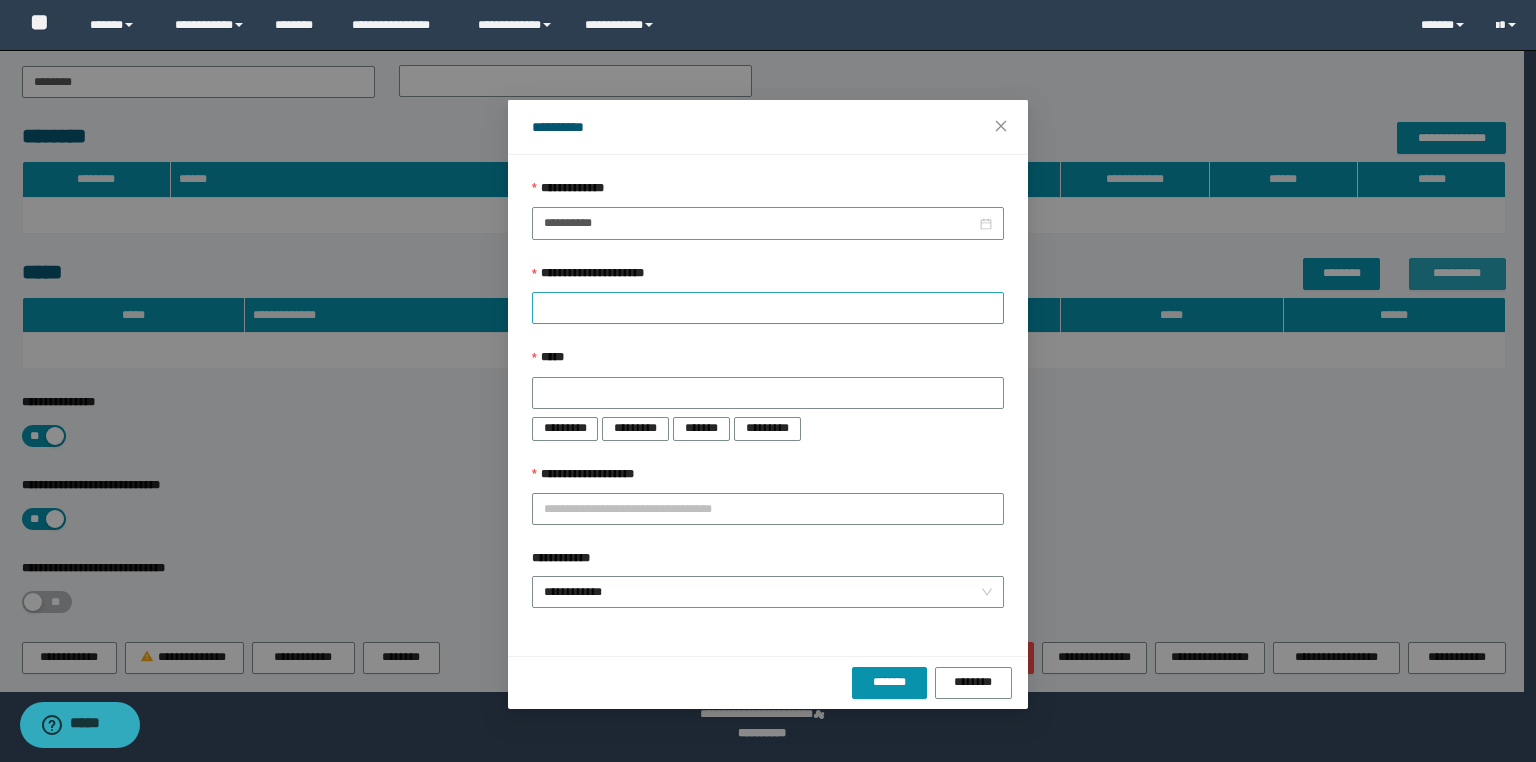 type 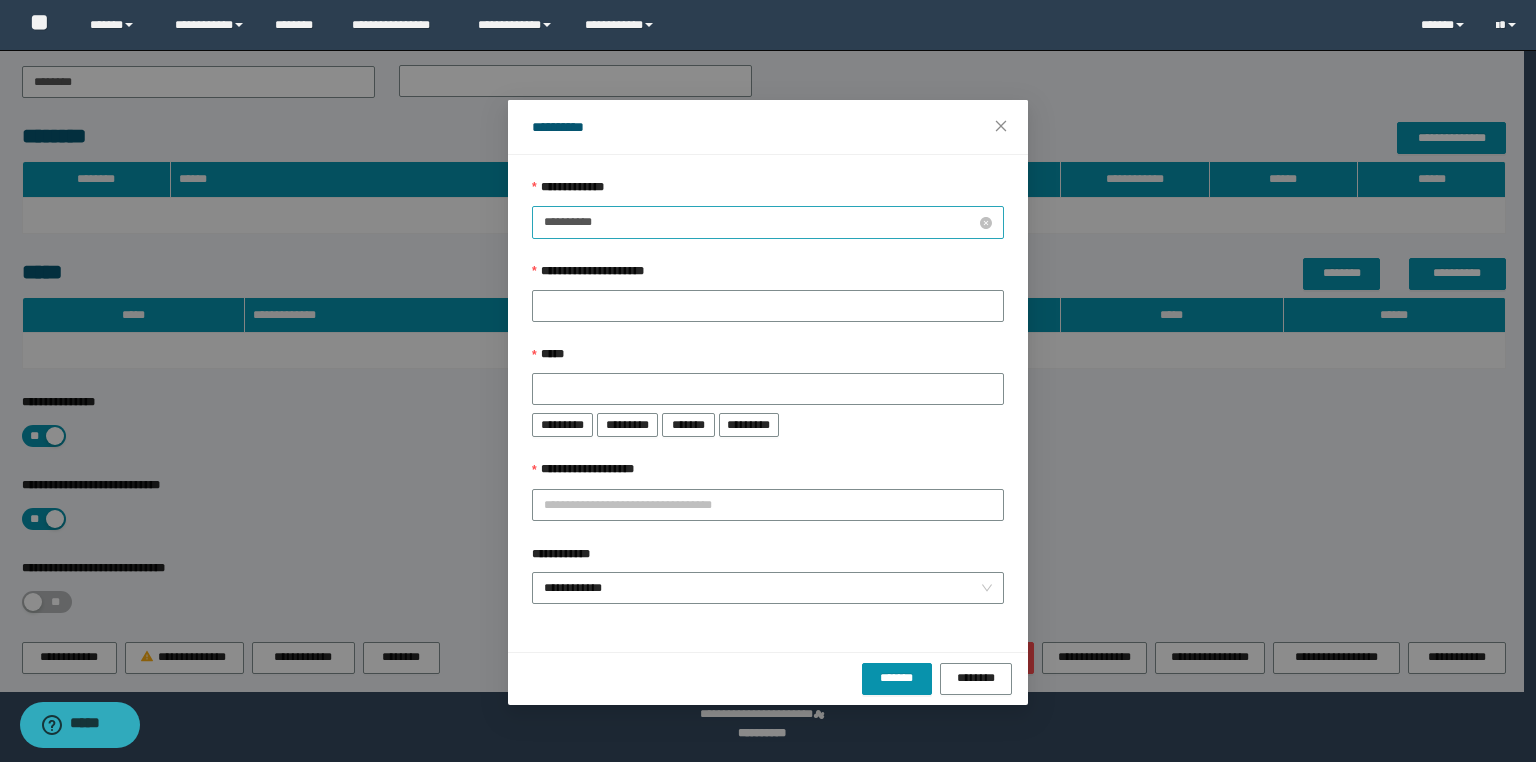 click on "**********" at bounding box center (760, 222) 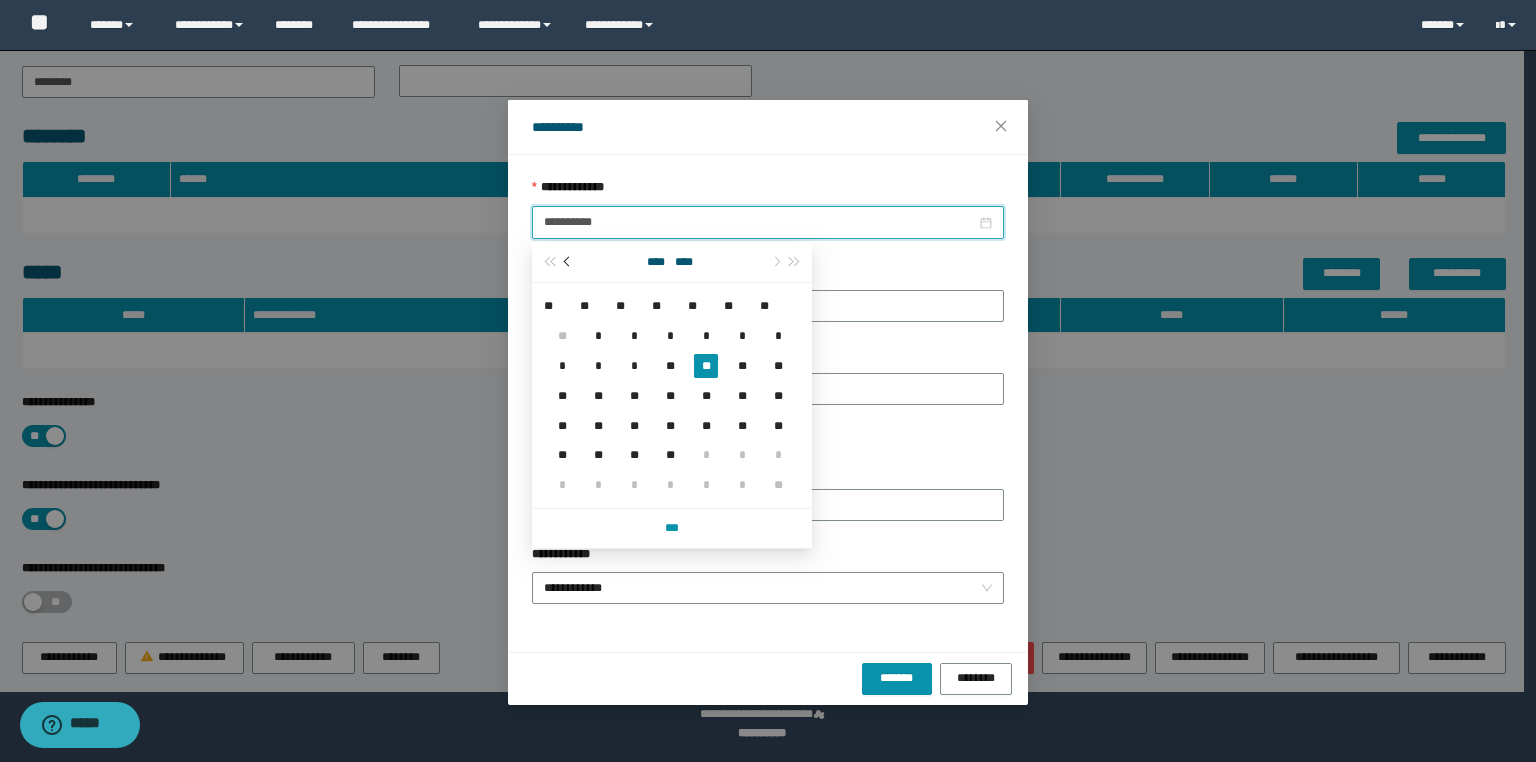 click at bounding box center [568, 262] 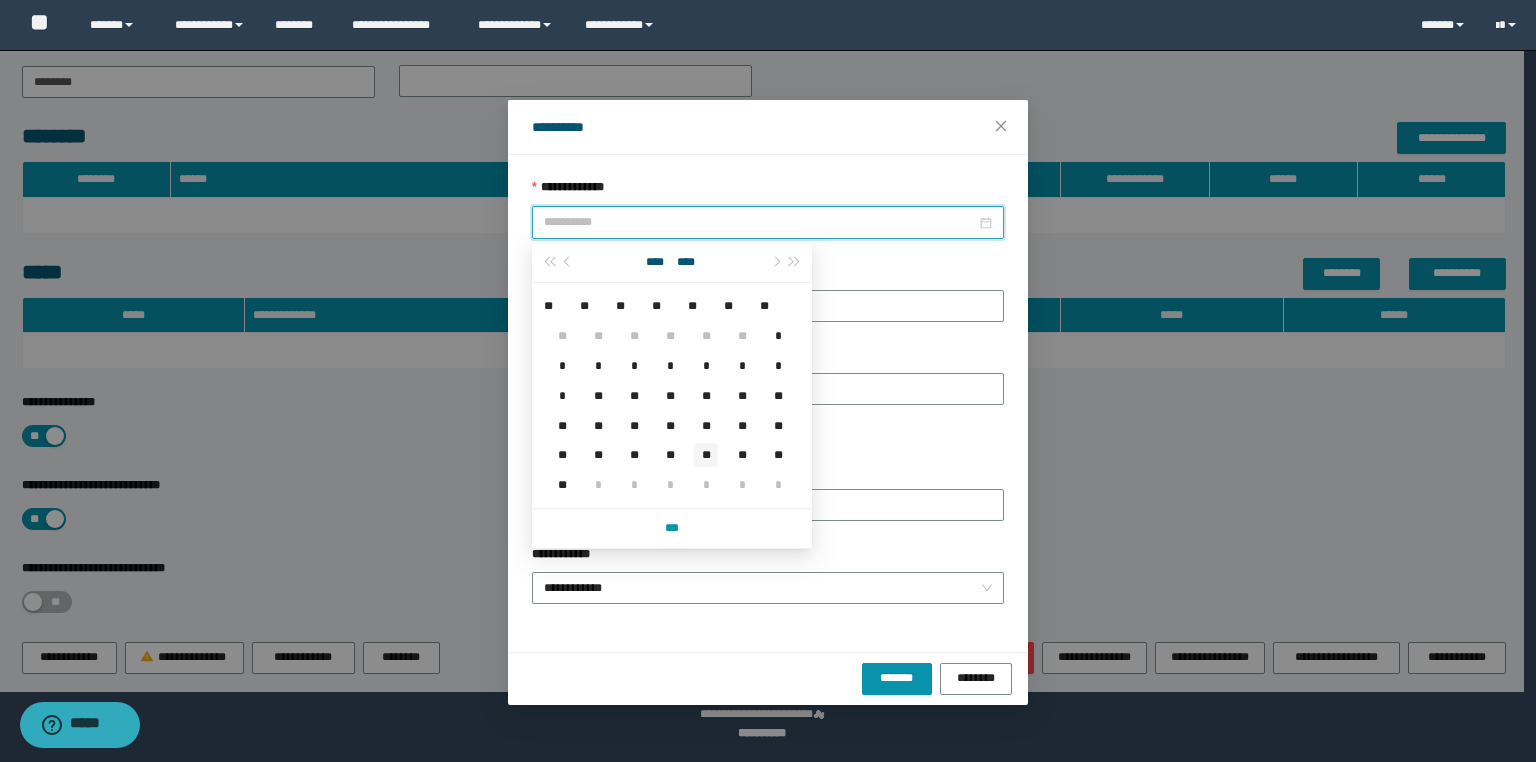 type on "**********" 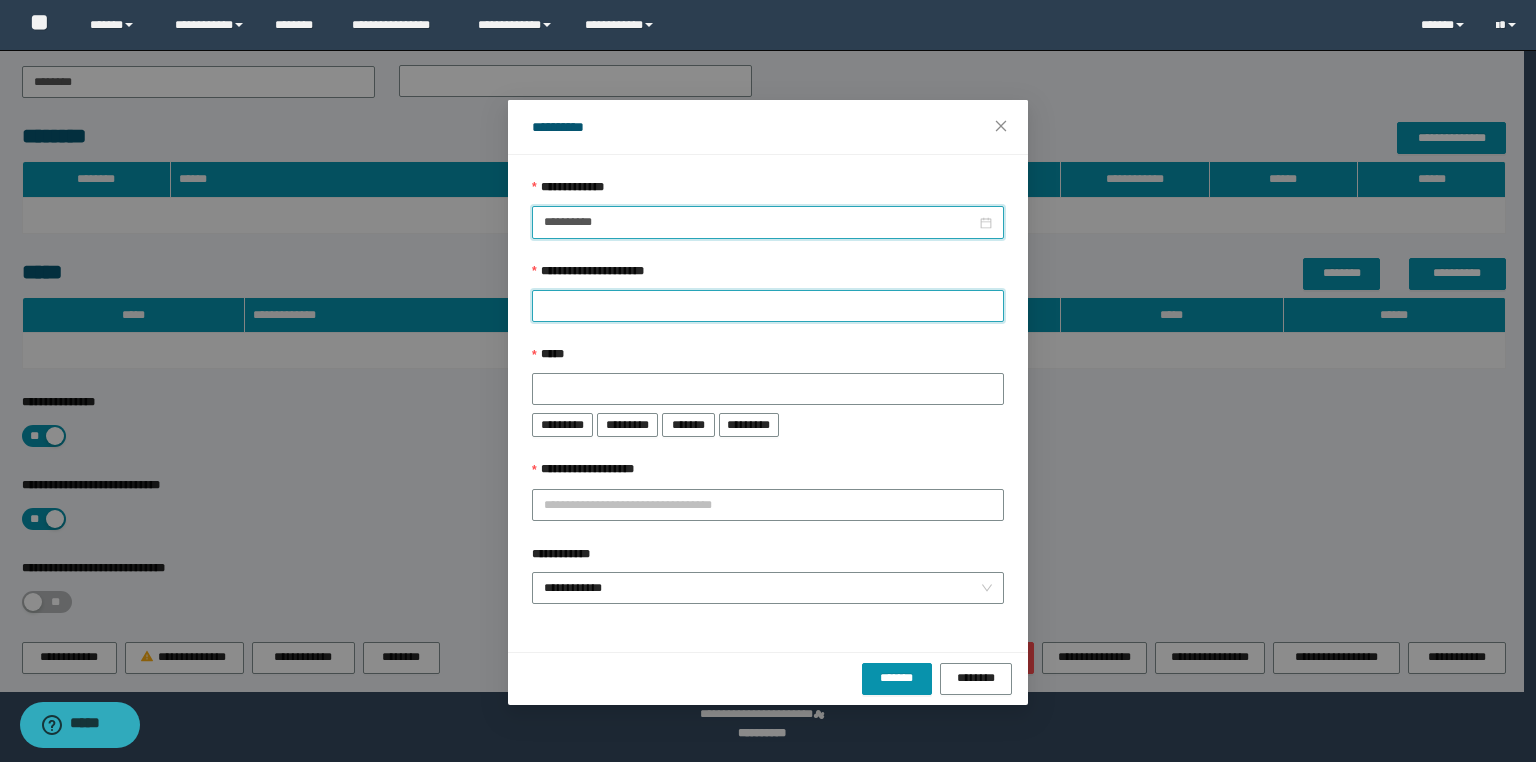 click on "**********" at bounding box center (768, 306) 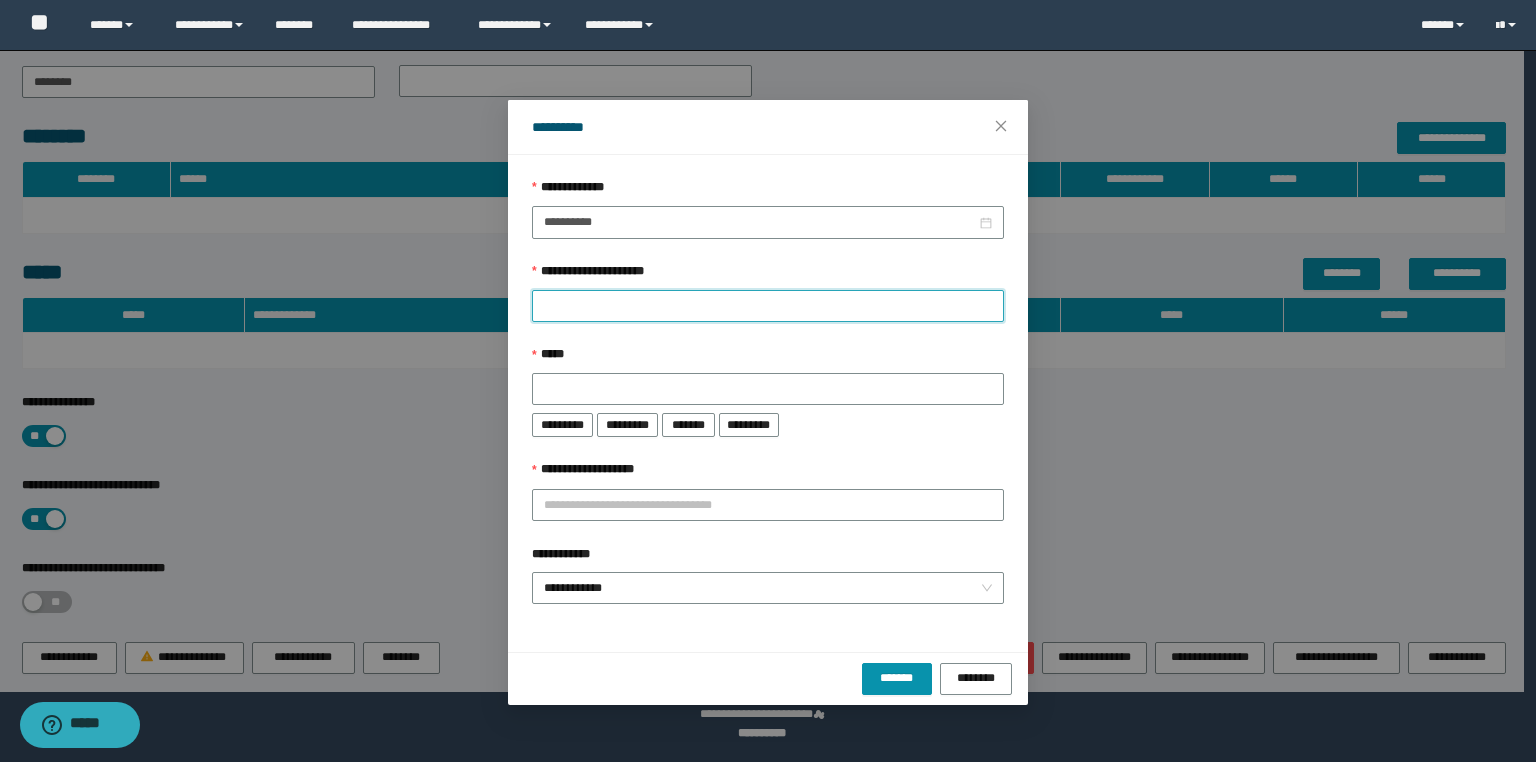 paste on "**********" 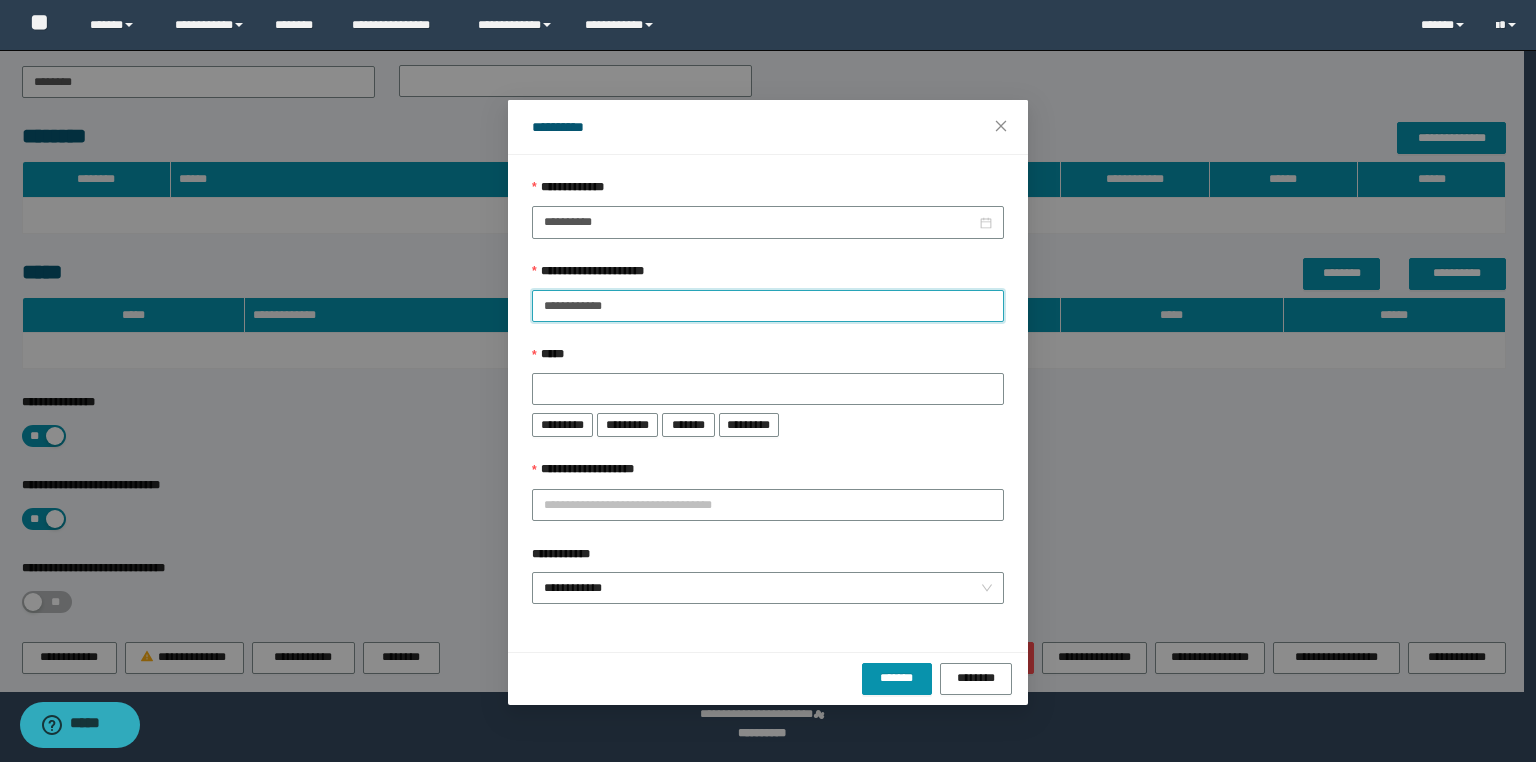 type on "**********" 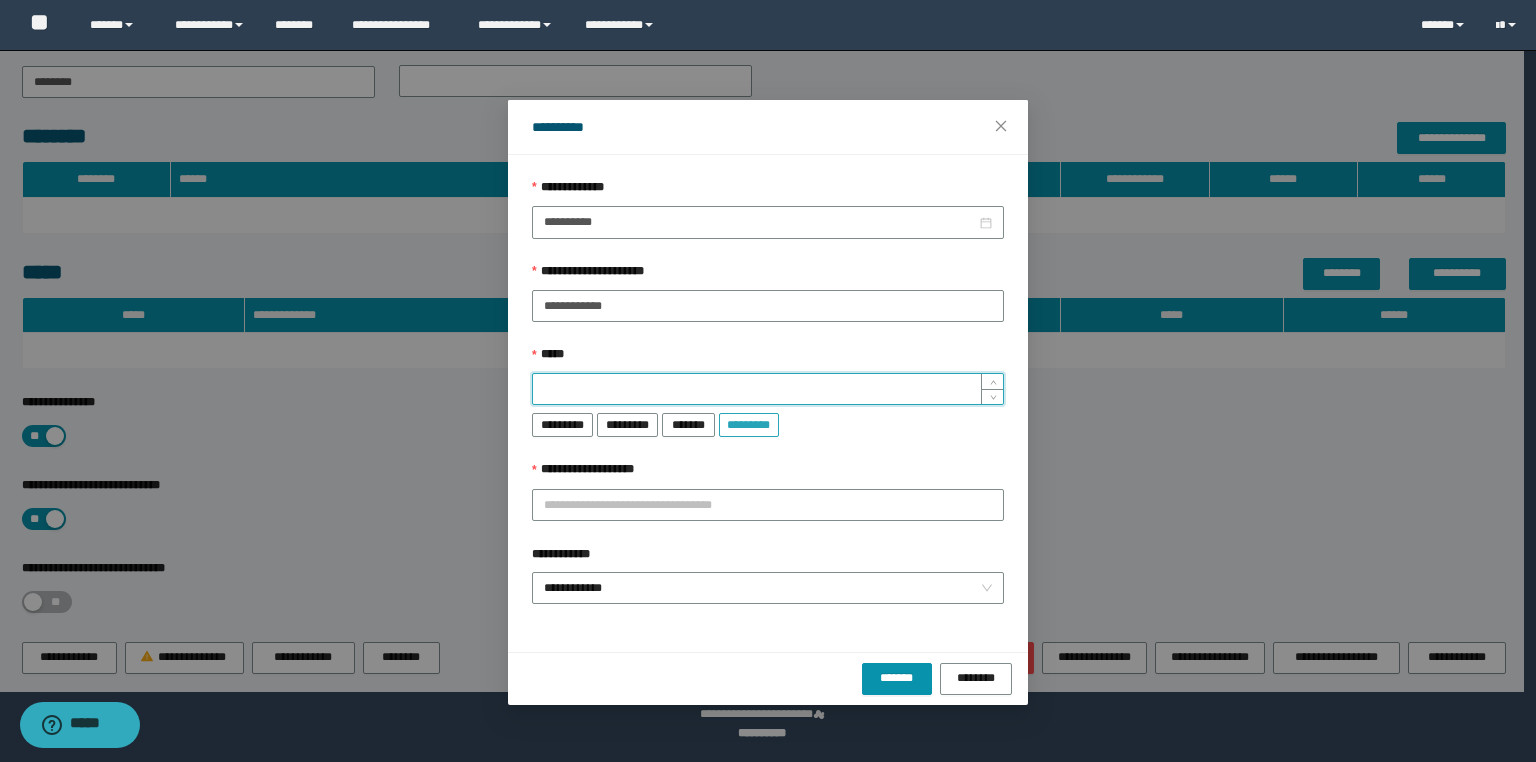 click on "*********" at bounding box center [749, 424] 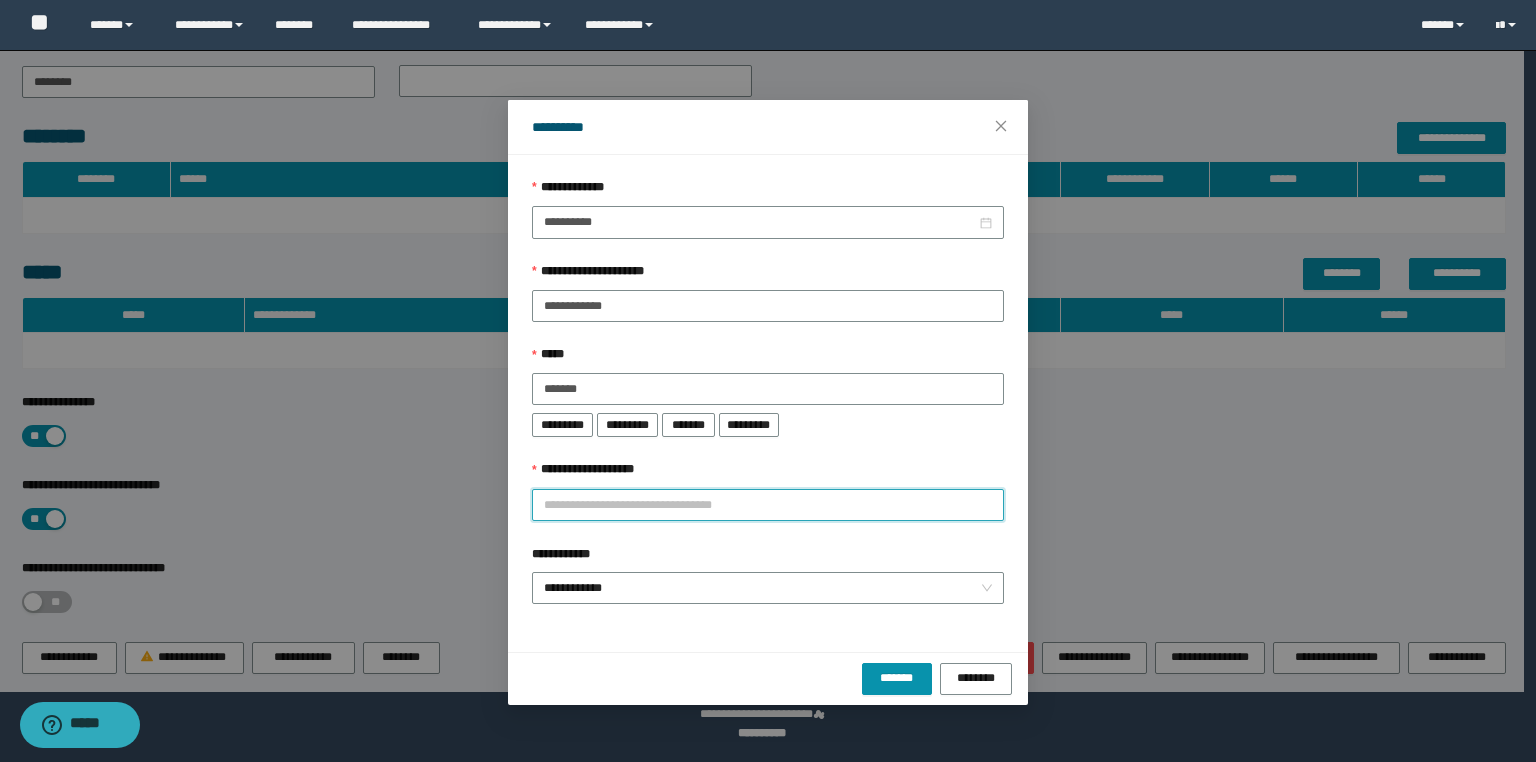click on "**********" at bounding box center [768, 505] 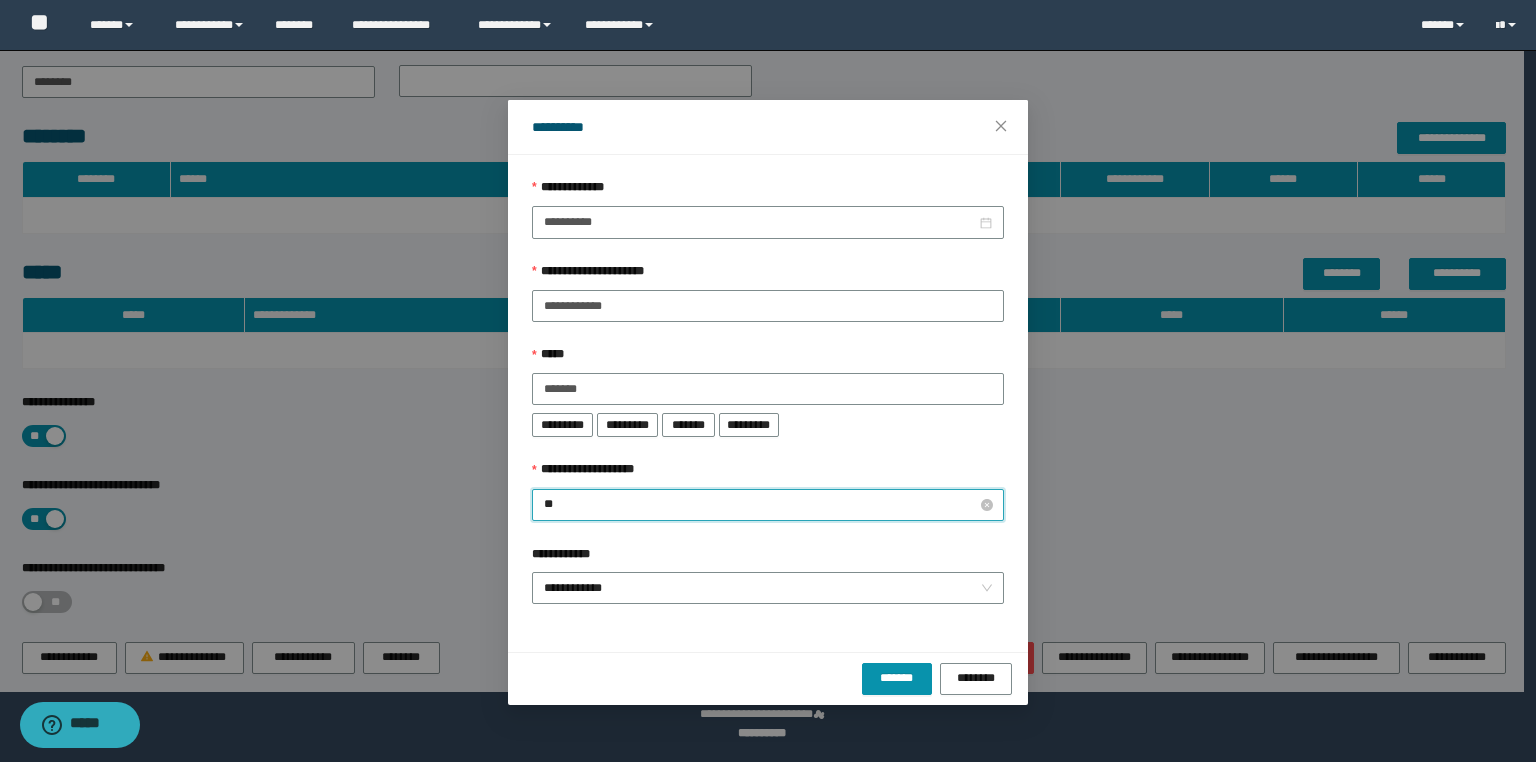type on "*" 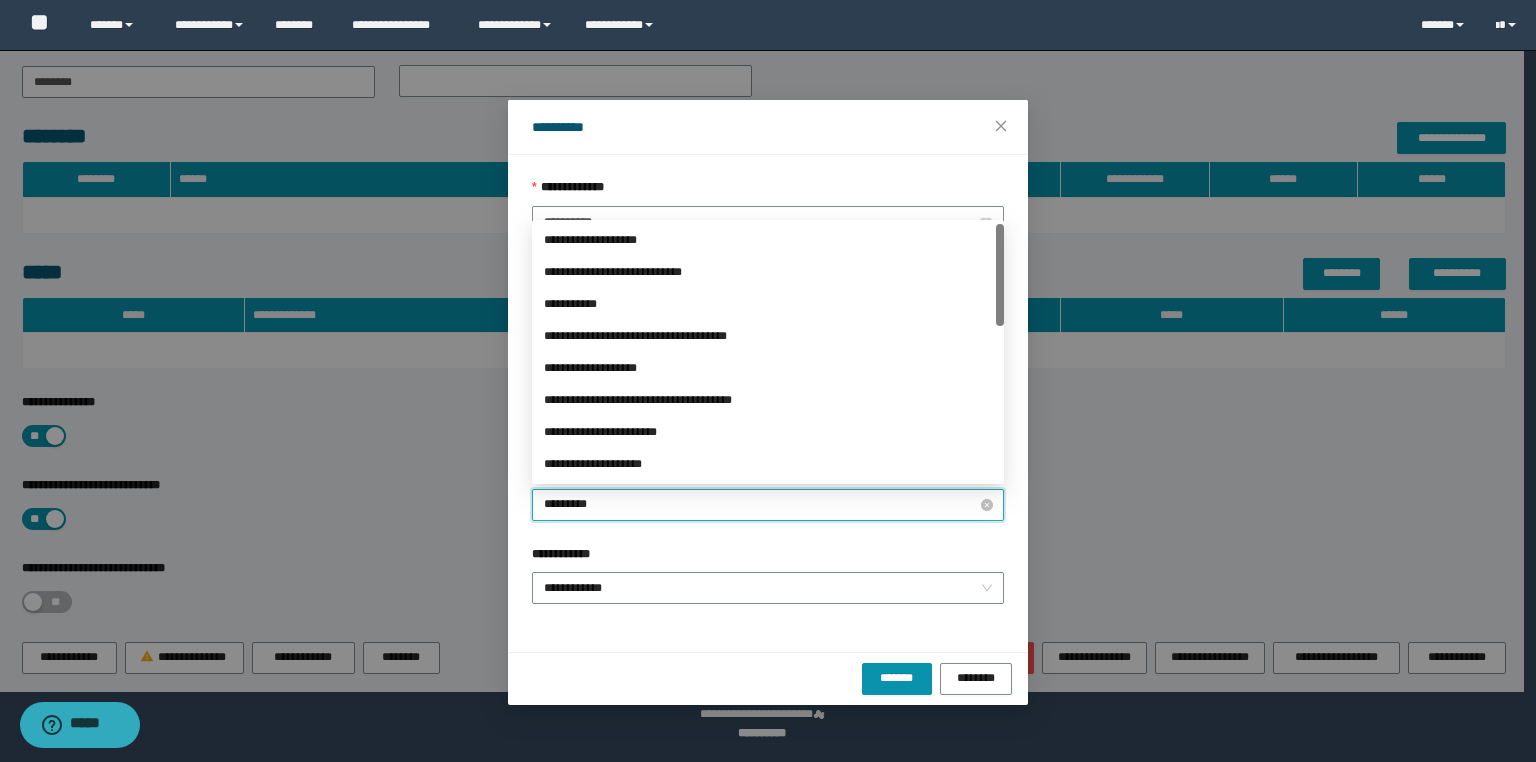 type on "**********" 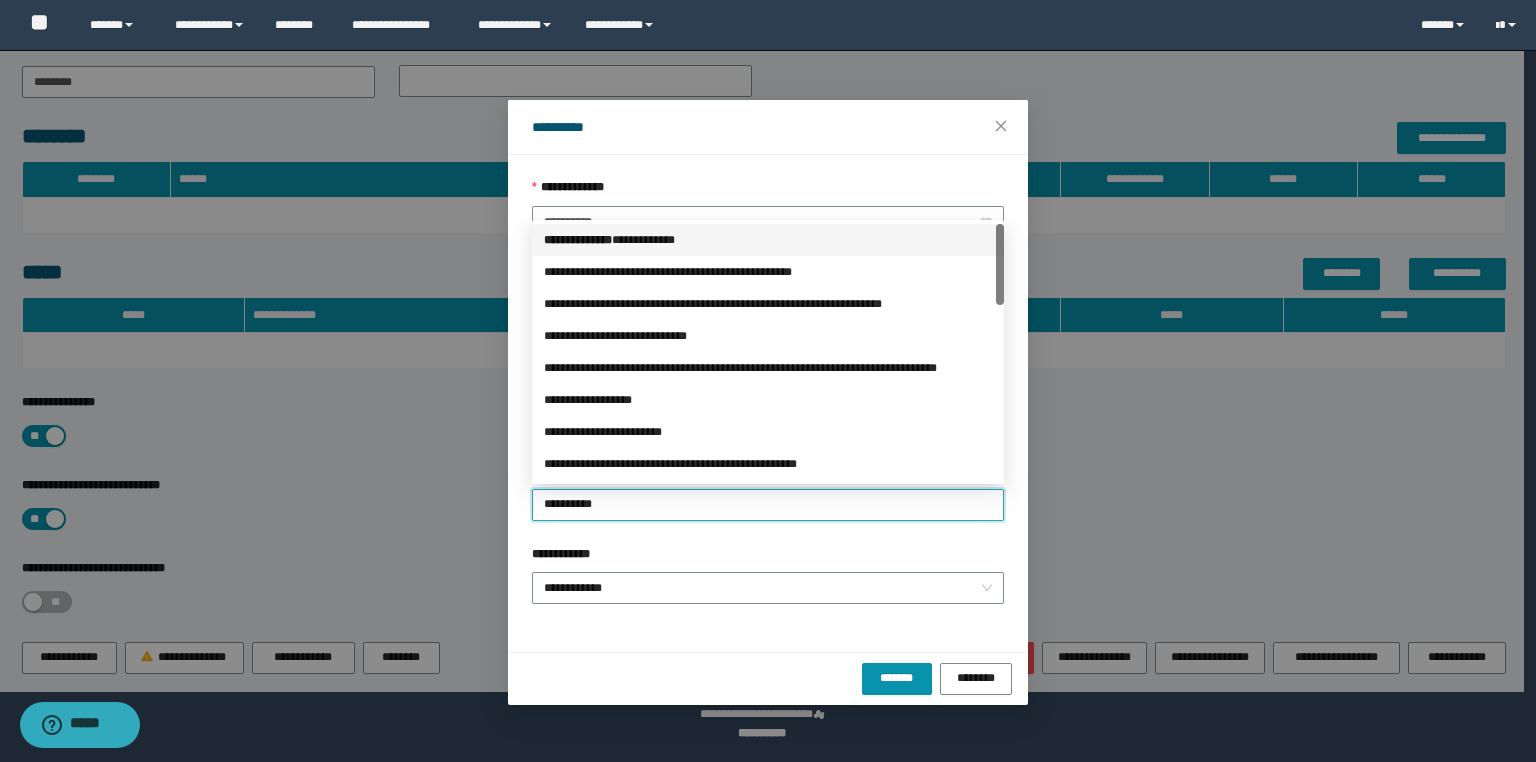 click on "**********" at bounding box center (768, 240) 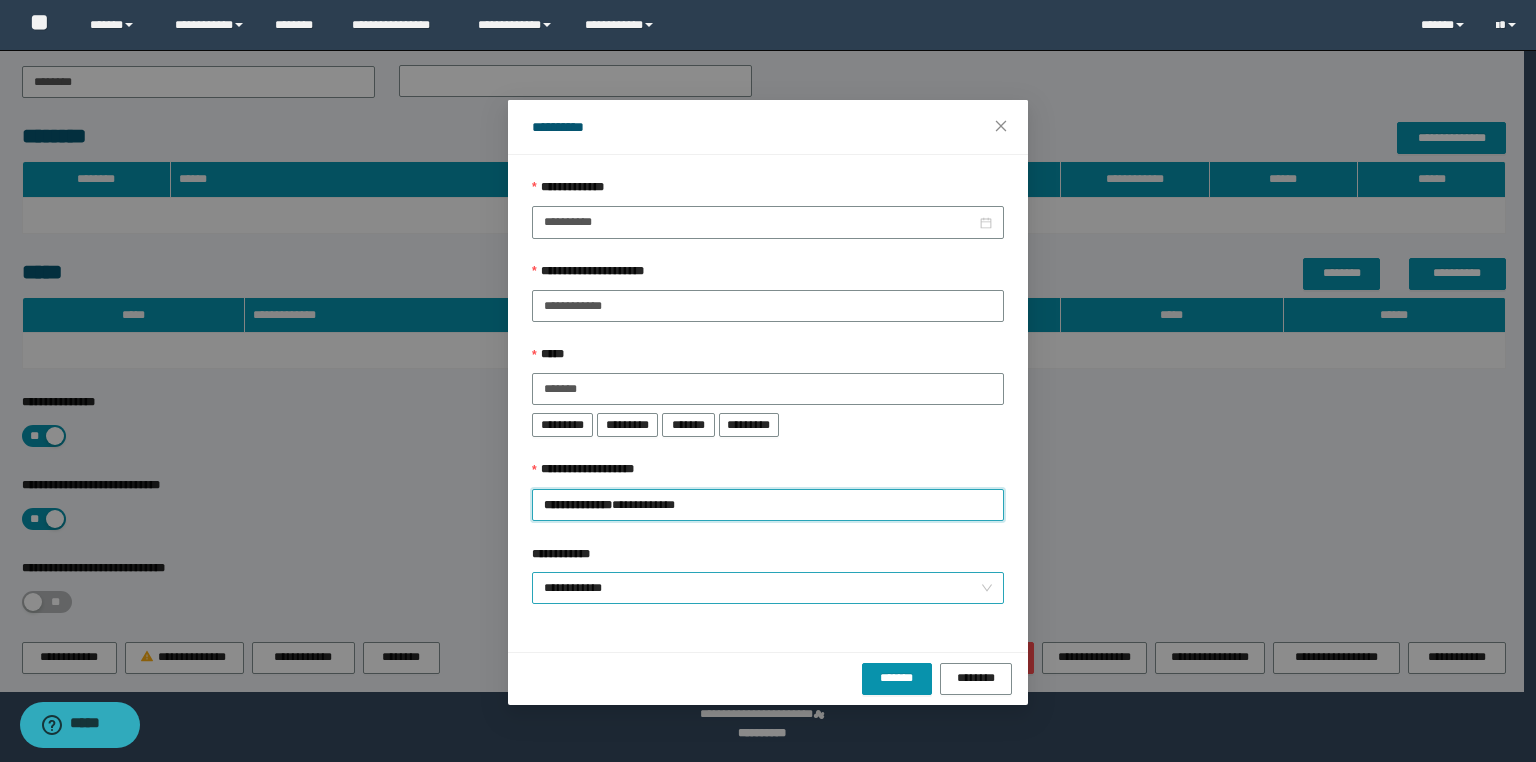 click on "**********" at bounding box center [768, 588] 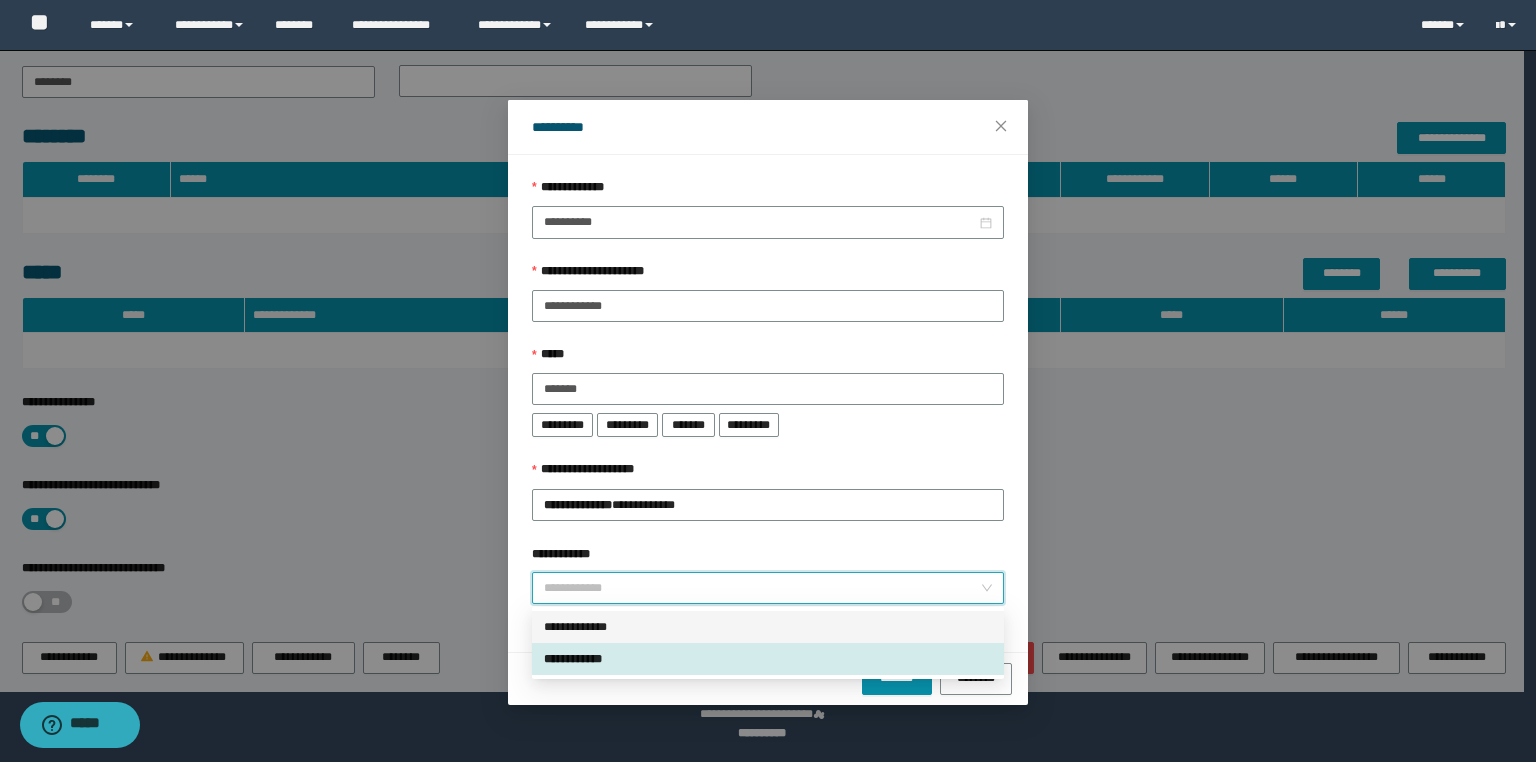 click on "**********" at bounding box center (768, 627) 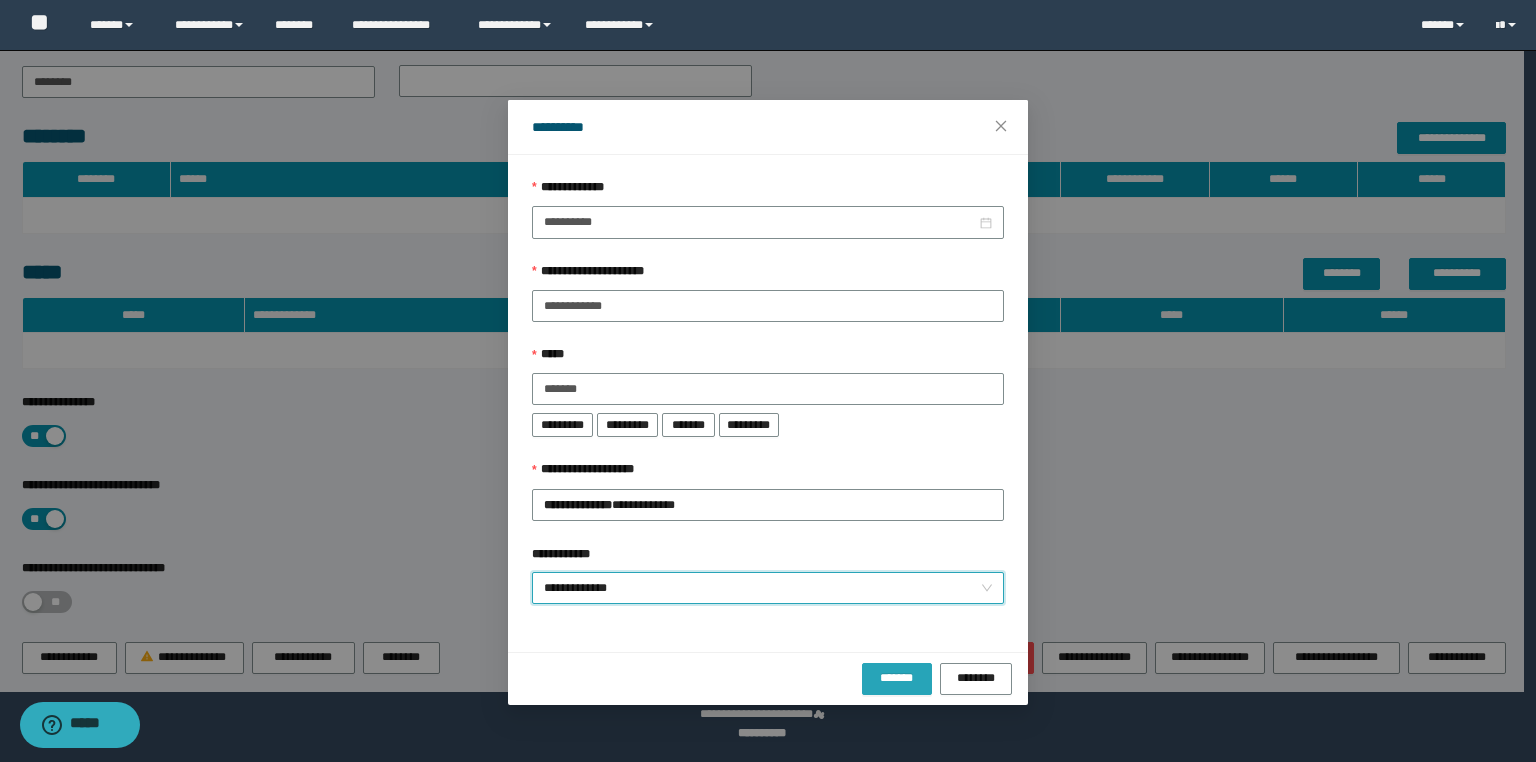 click on "*******" at bounding box center [897, 677] 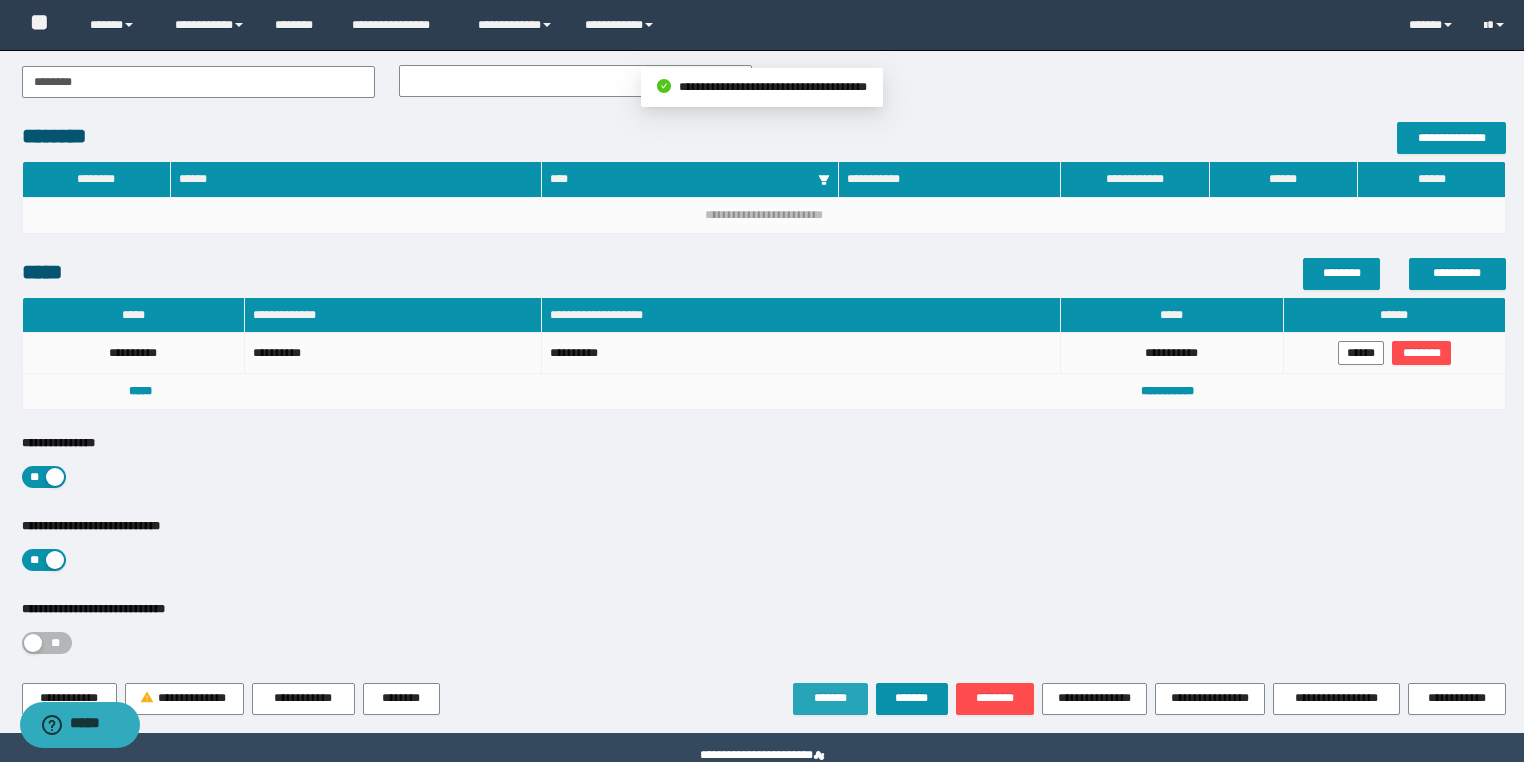 click on "*******" at bounding box center (830, 699) 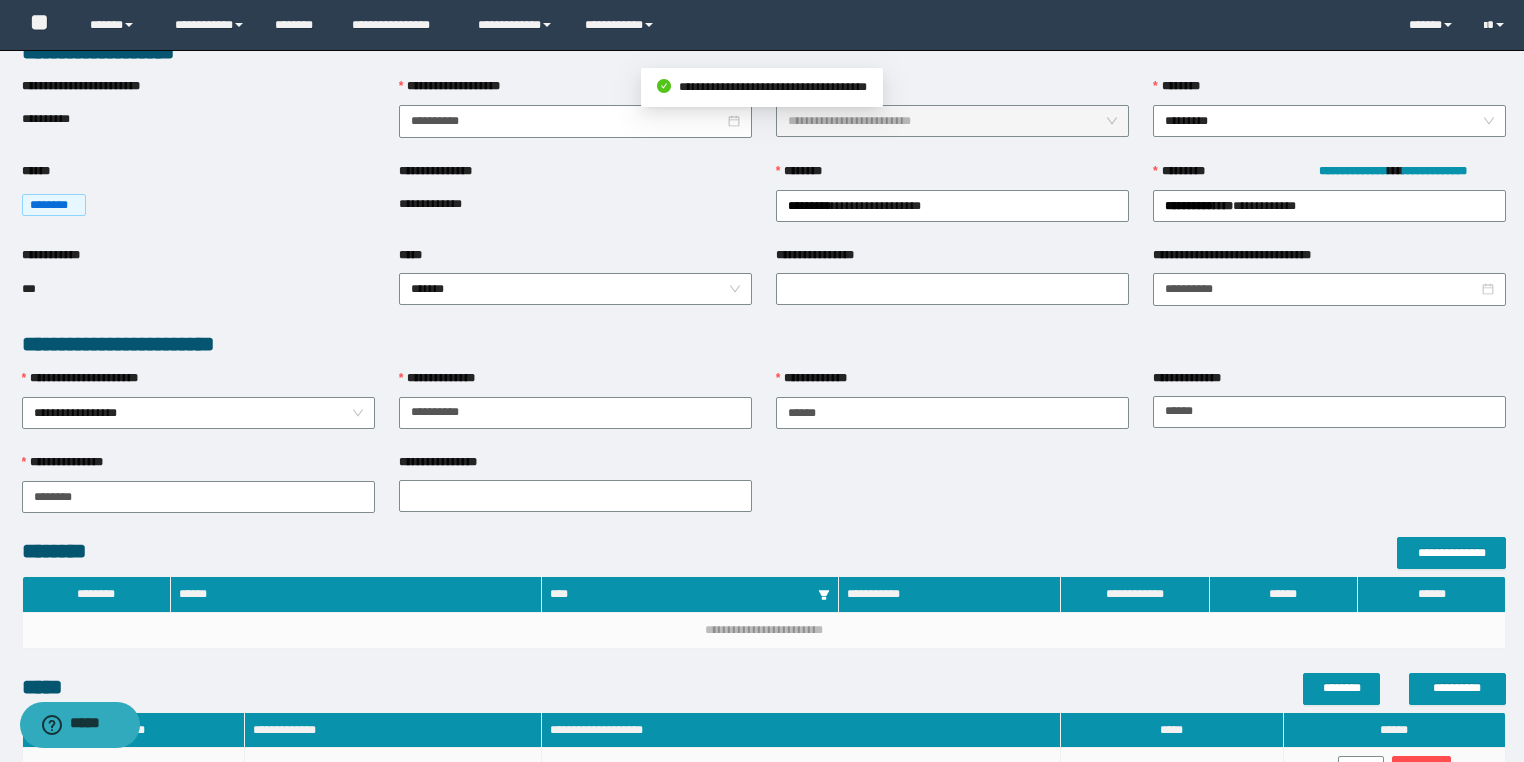 scroll, scrollTop: 0, scrollLeft: 0, axis: both 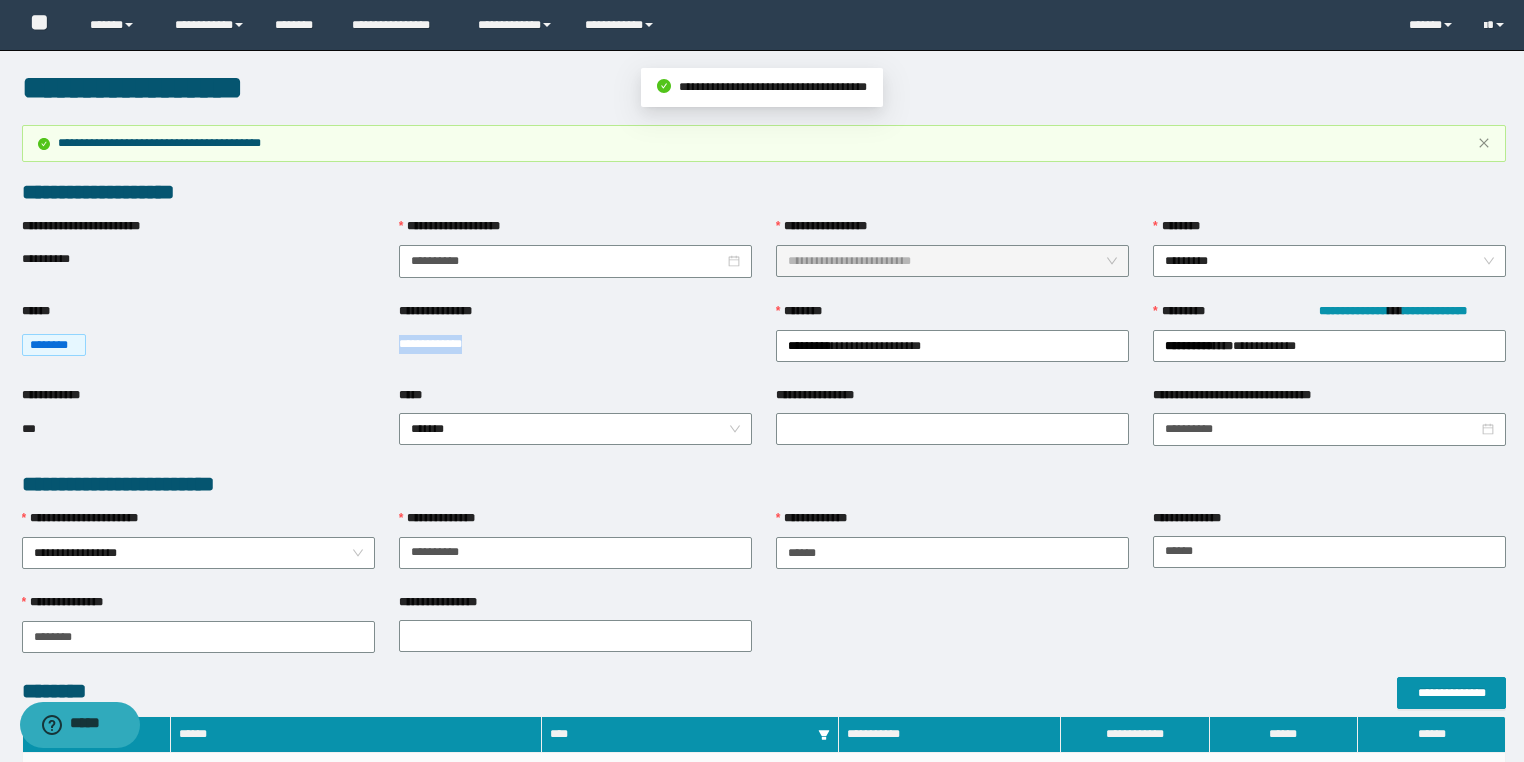 drag, startPoint x: 507, startPoint y: 343, endPoint x: 395, endPoint y: 351, distance: 112.28535 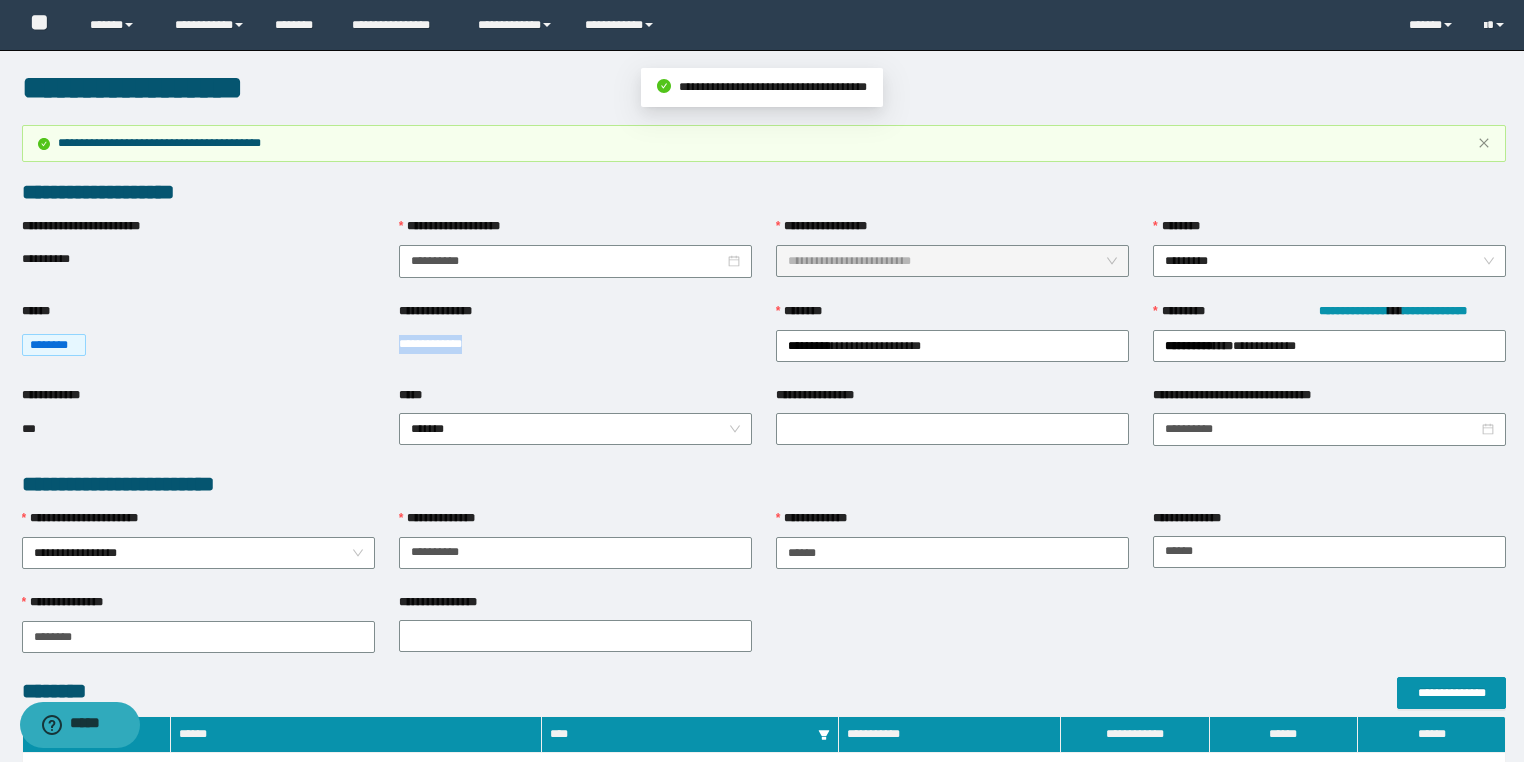 copy on "**********" 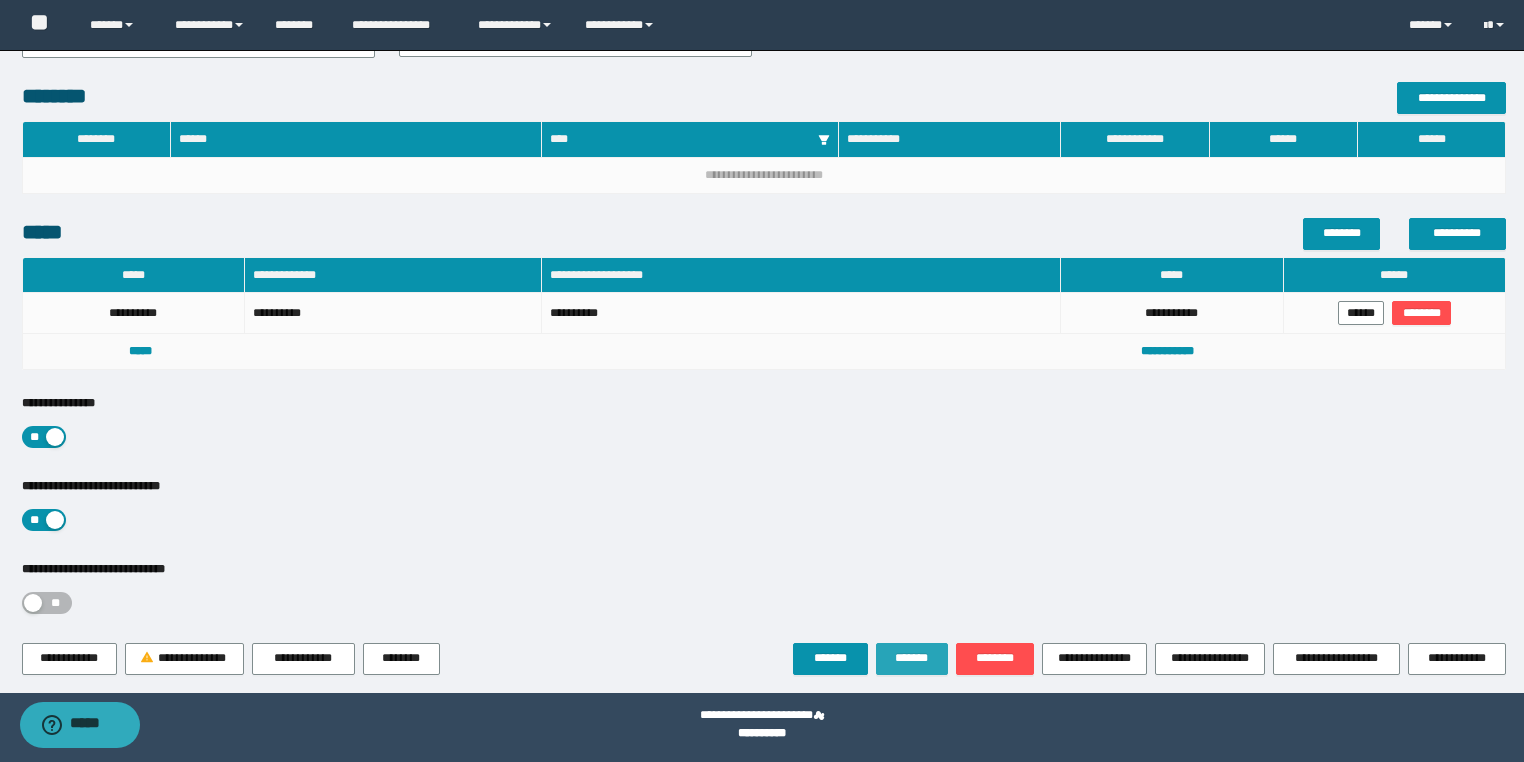 scroll, scrollTop: 596, scrollLeft: 0, axis: vertical 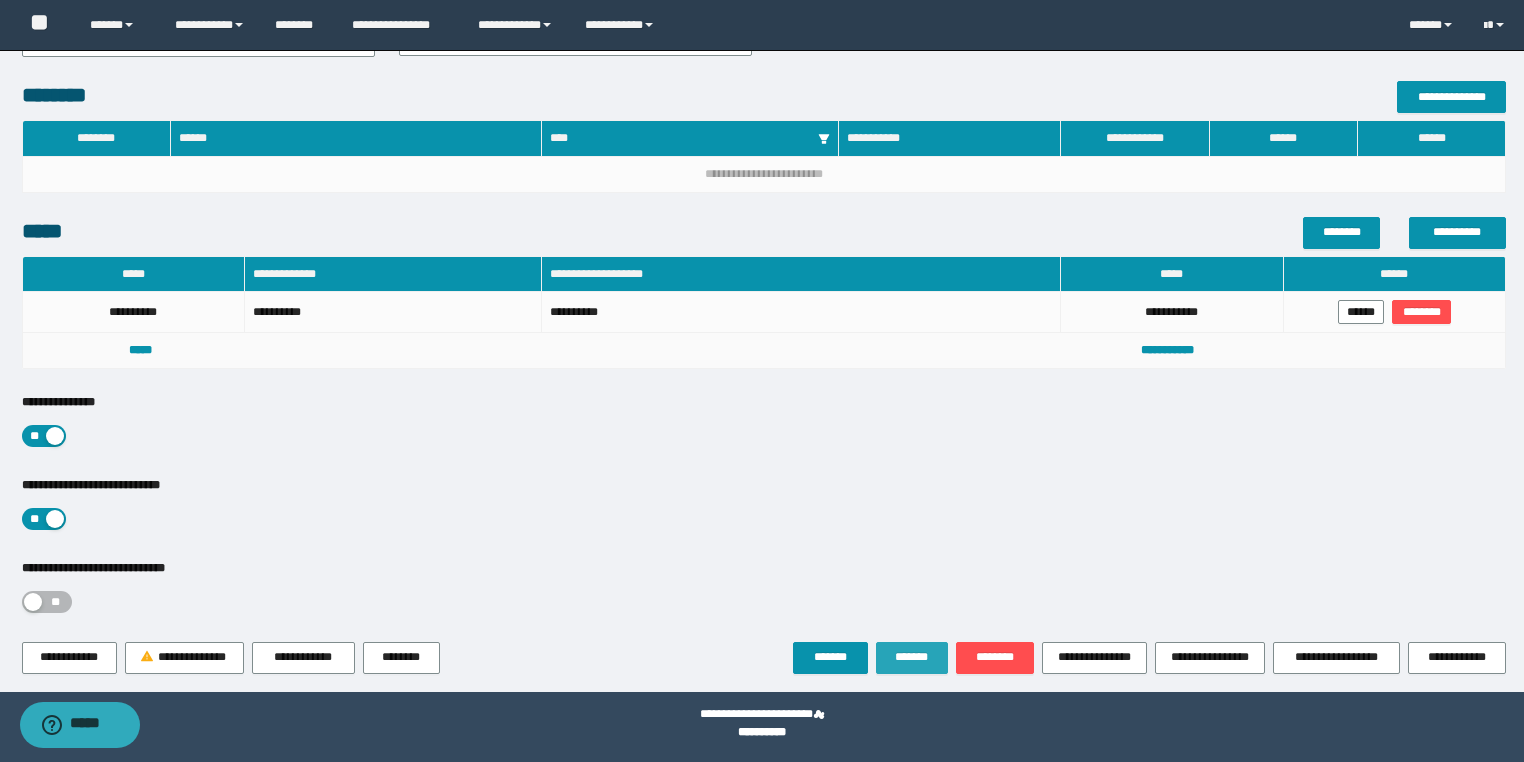click on "*******" at bounding box center (912, 657) 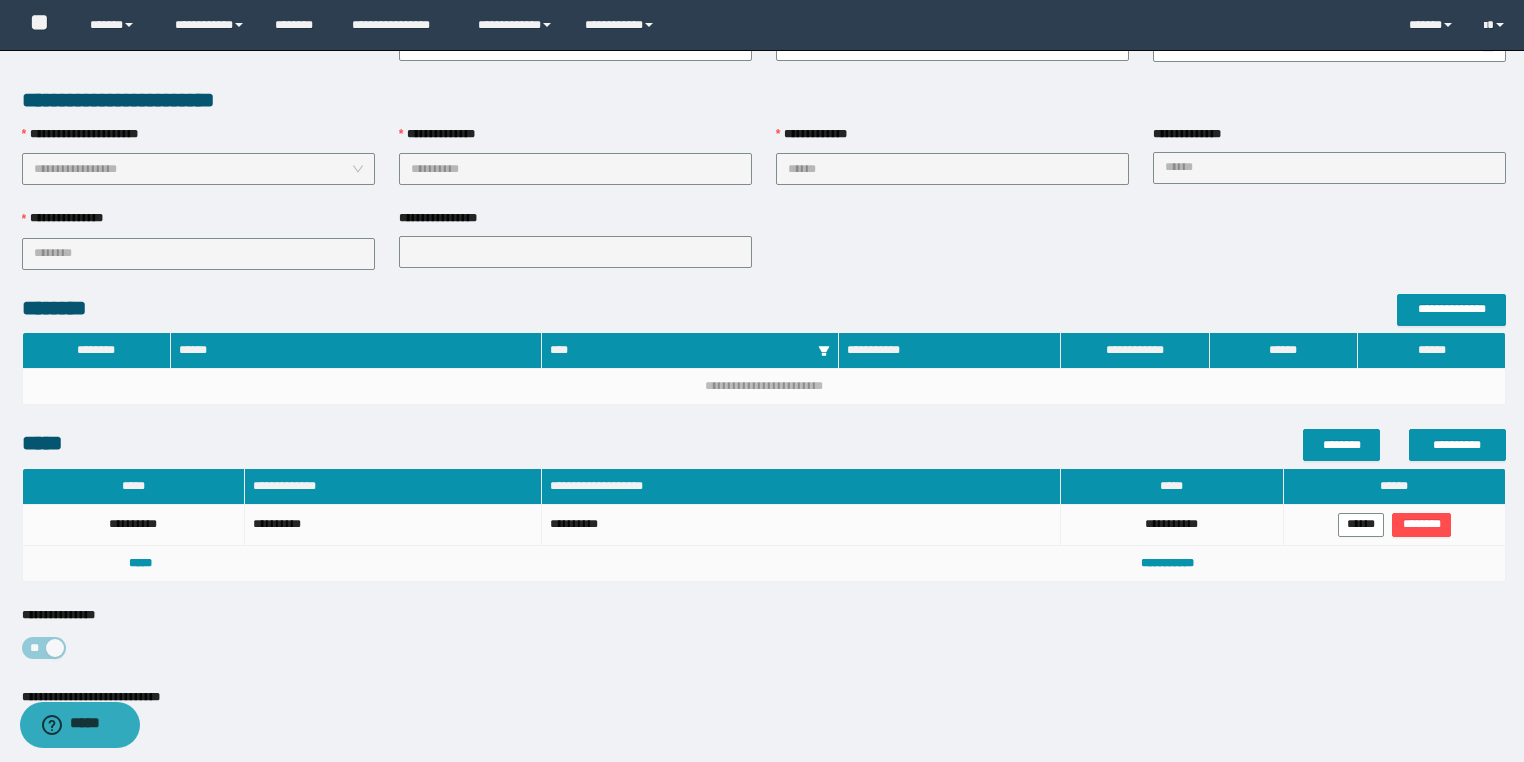 scroll, scrollTop: 0, scrollLeft: 0, axis: both 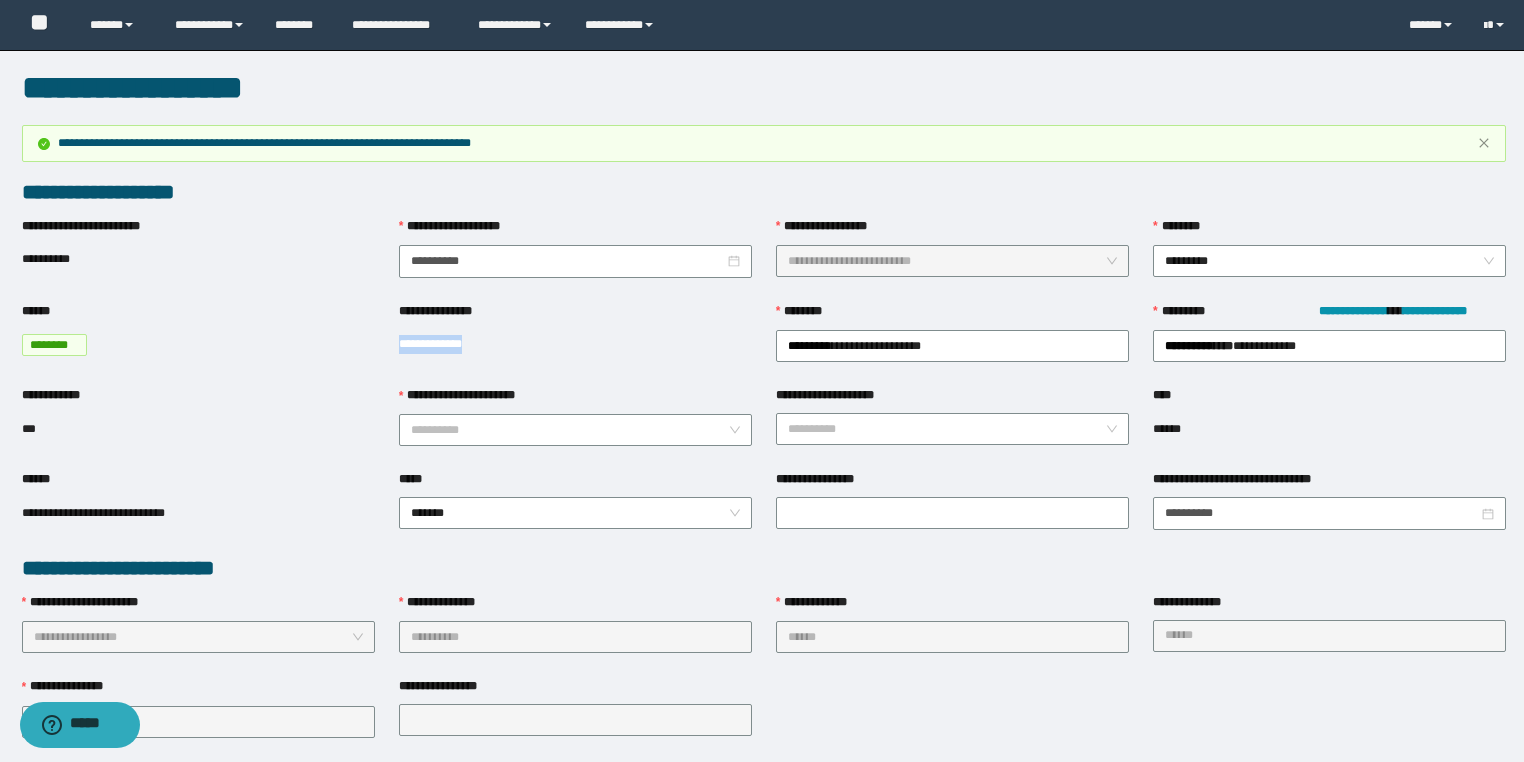 copy on "**********" 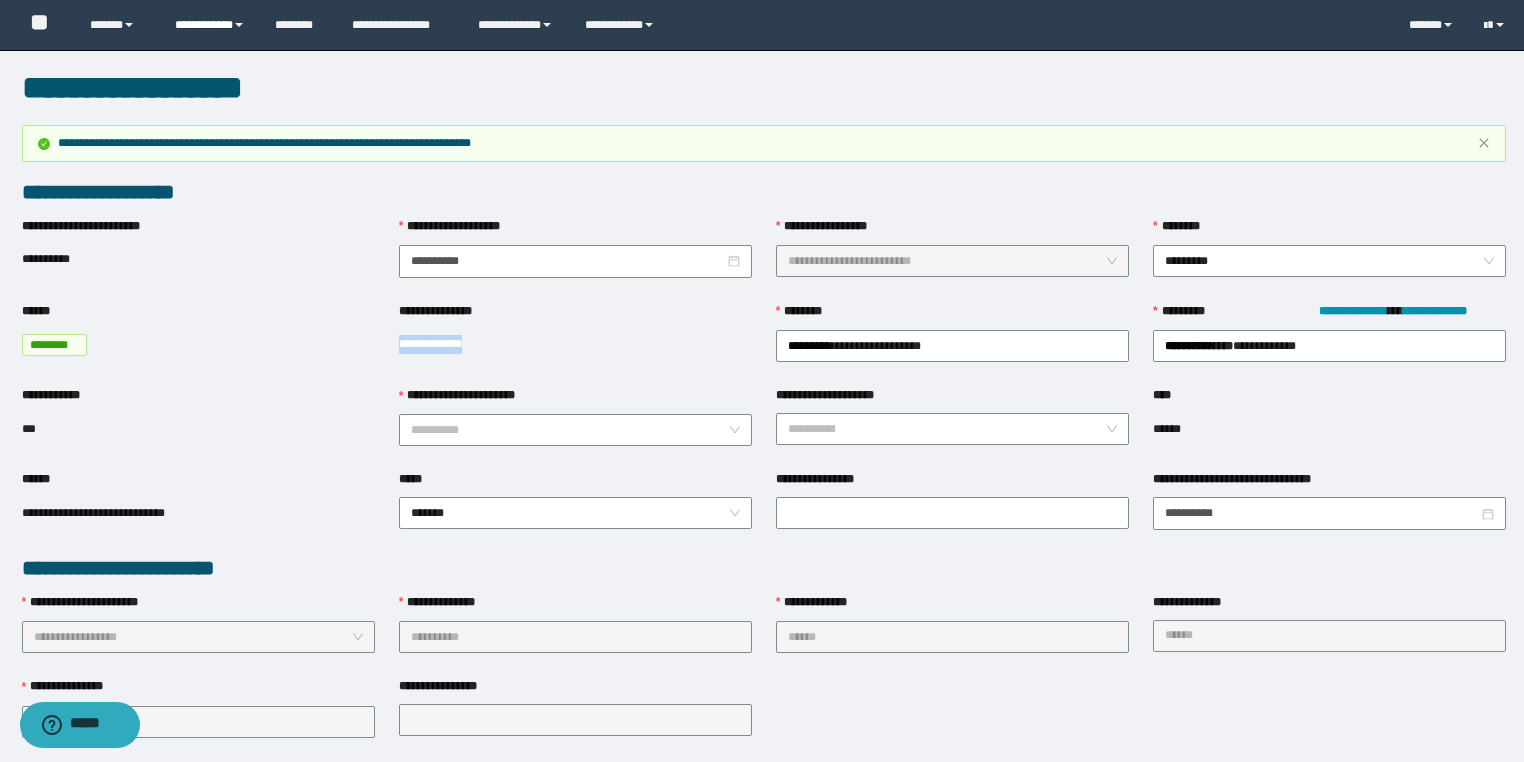 click on "**********" at bounding box center (210, 25) 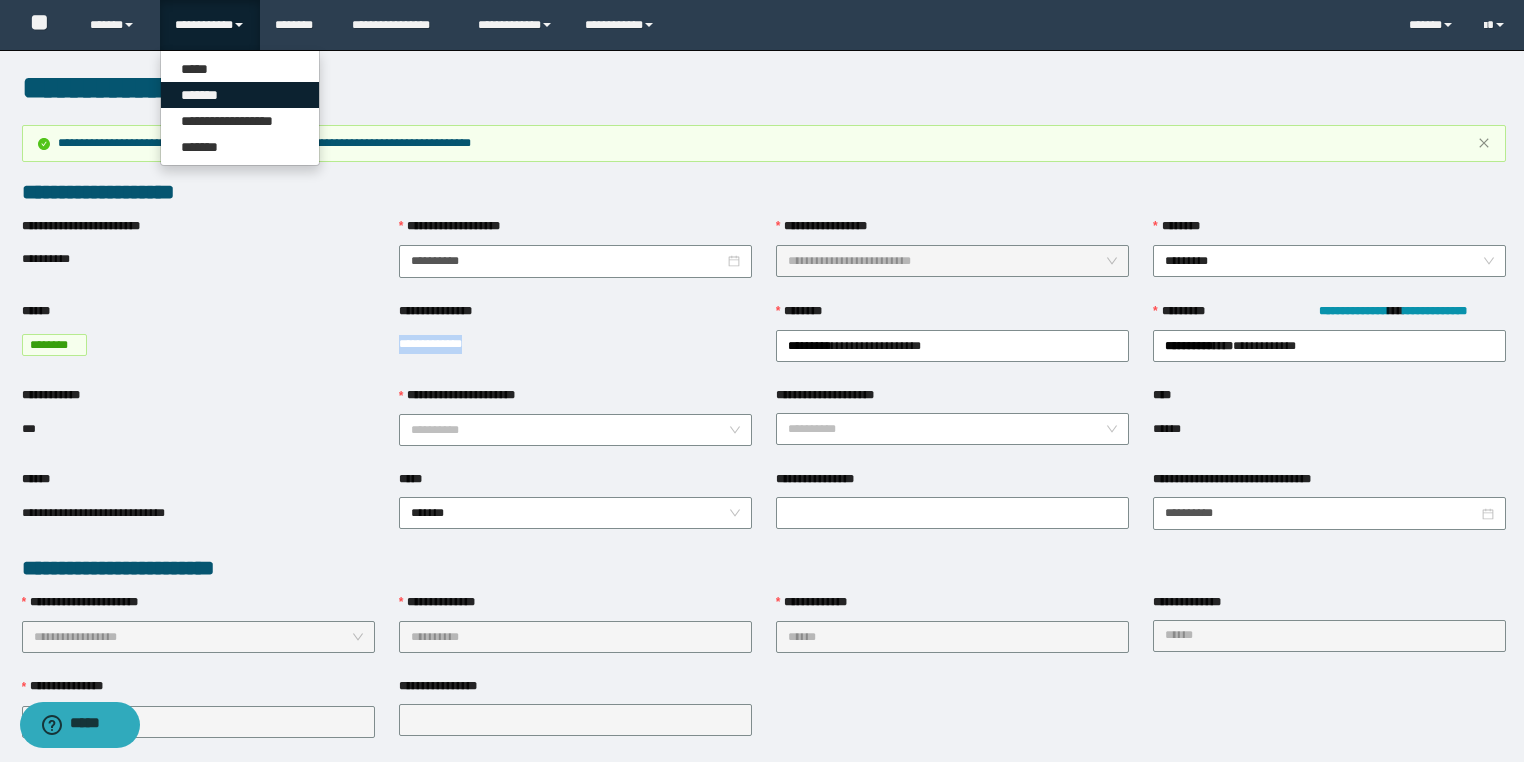 click on "*******" at bounding box center (240, 95) 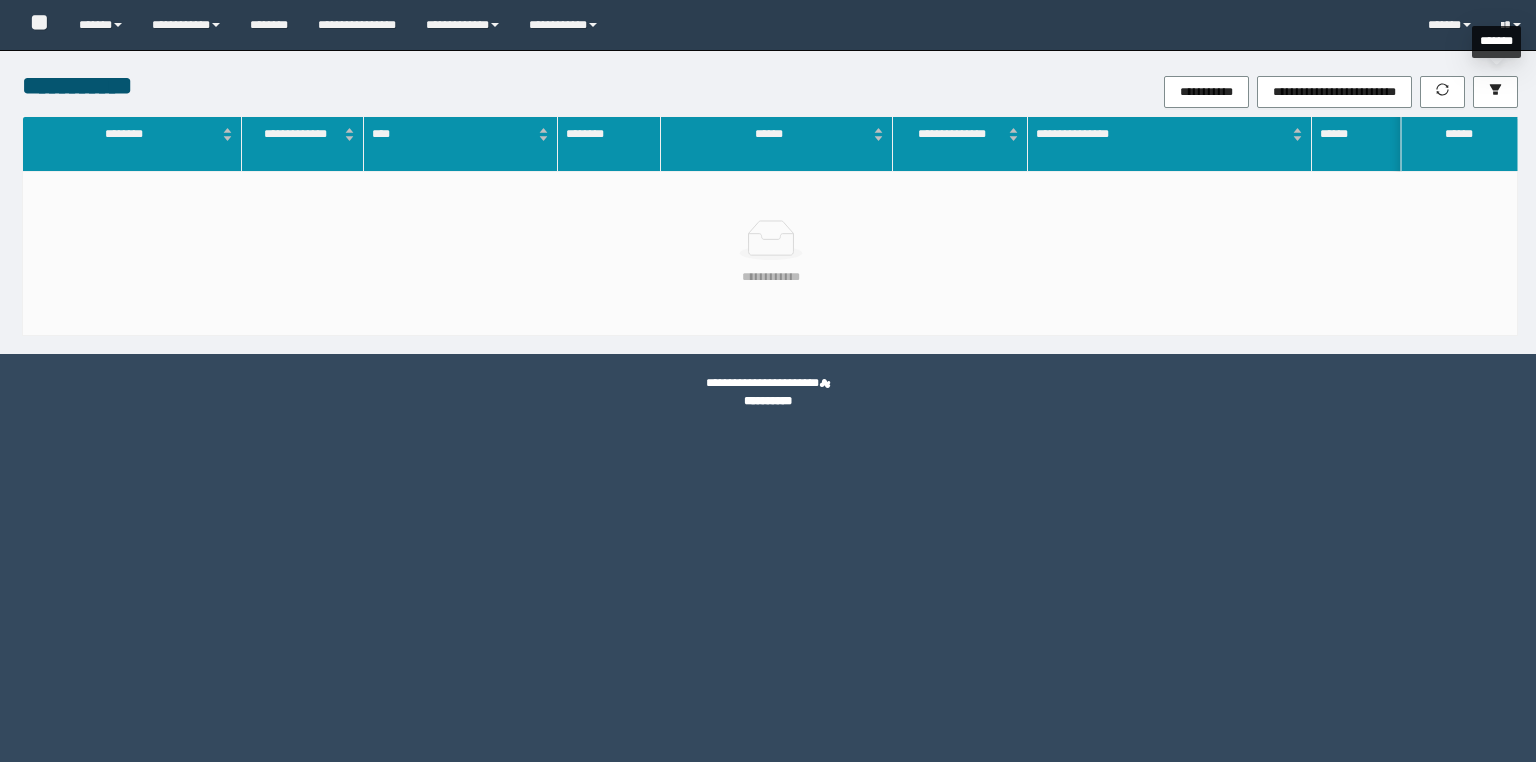click 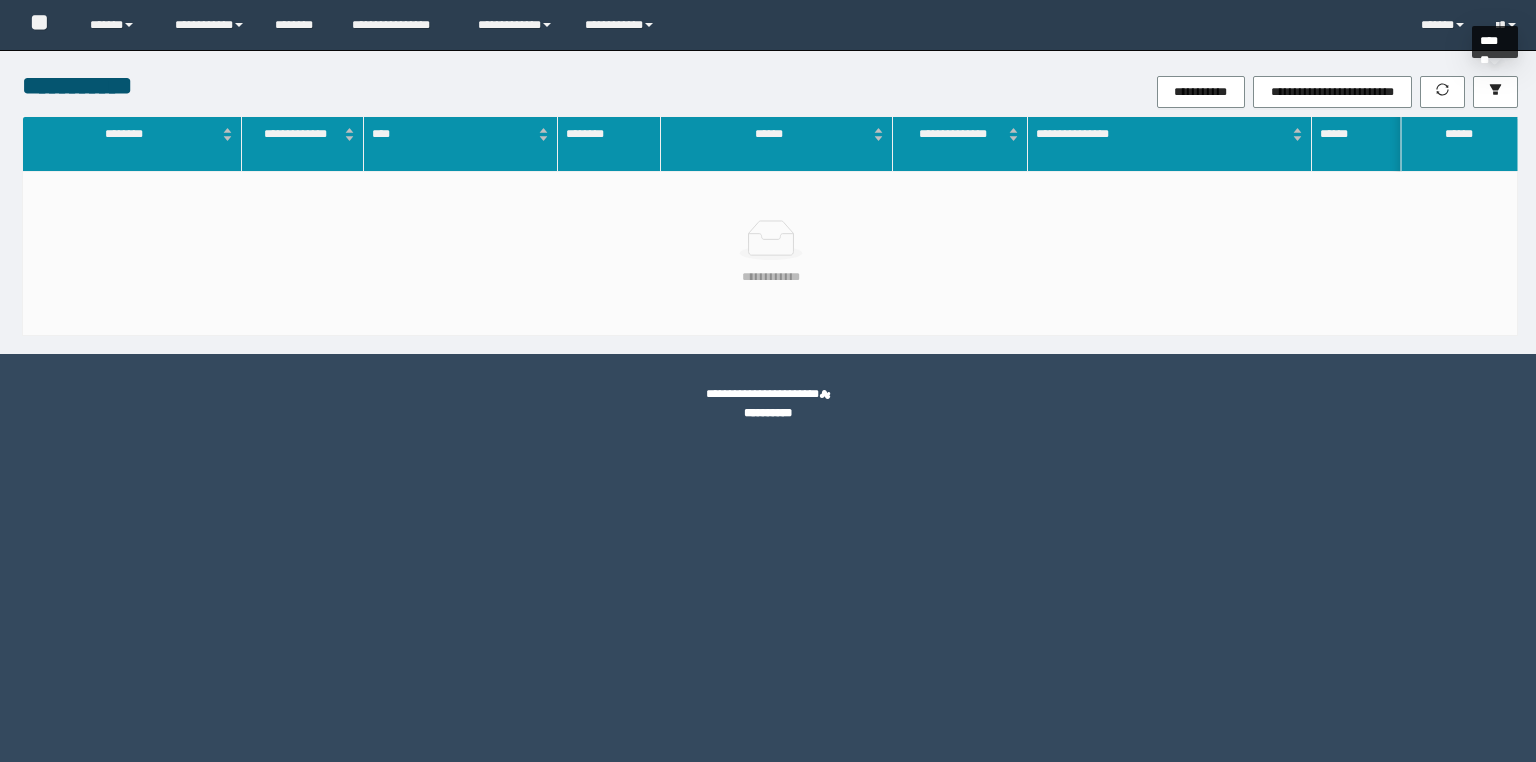 scroll, scrollTop: 0, scrollLeft: 0, axis: both 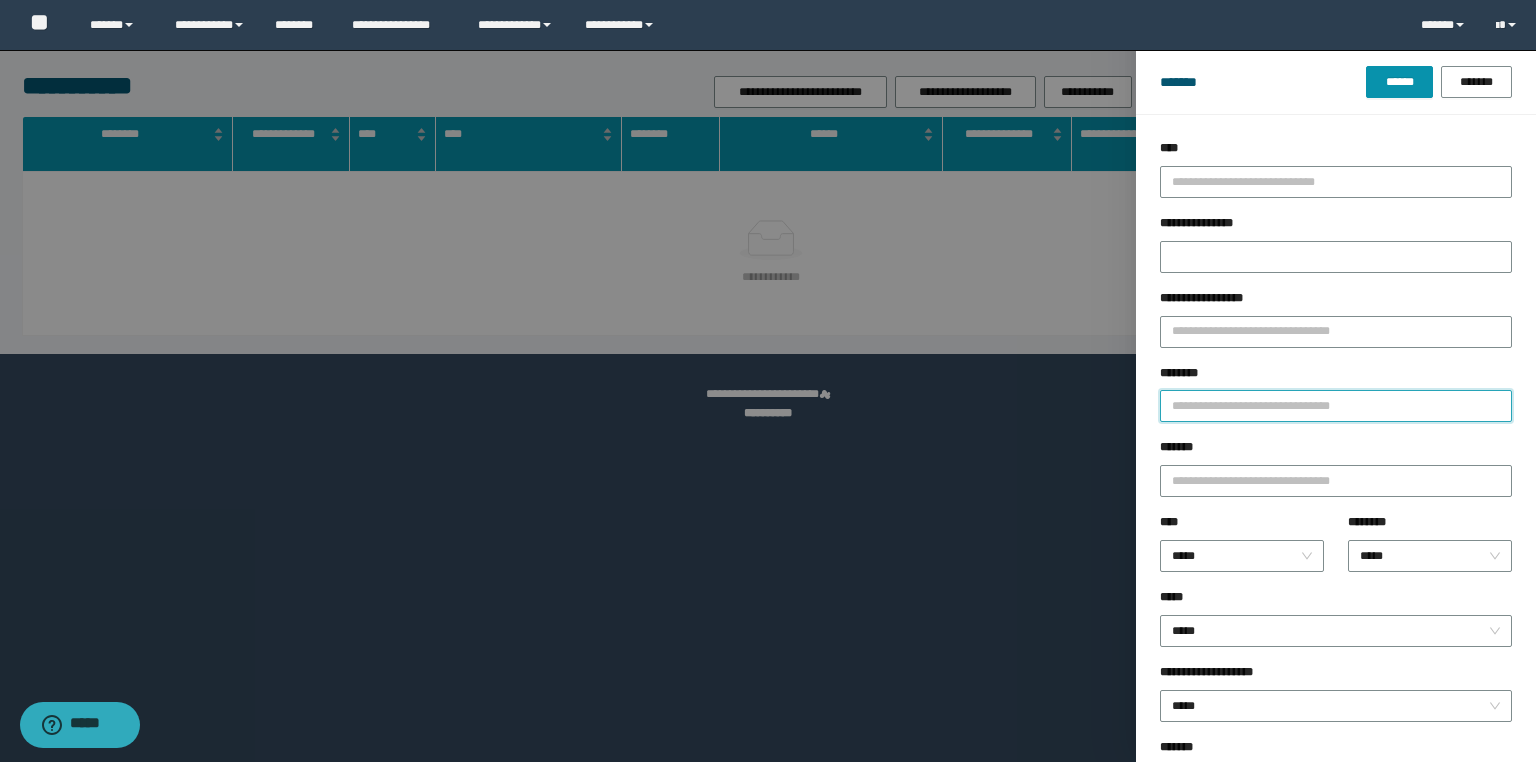 click on "********" at bounding box center (1336, 406) 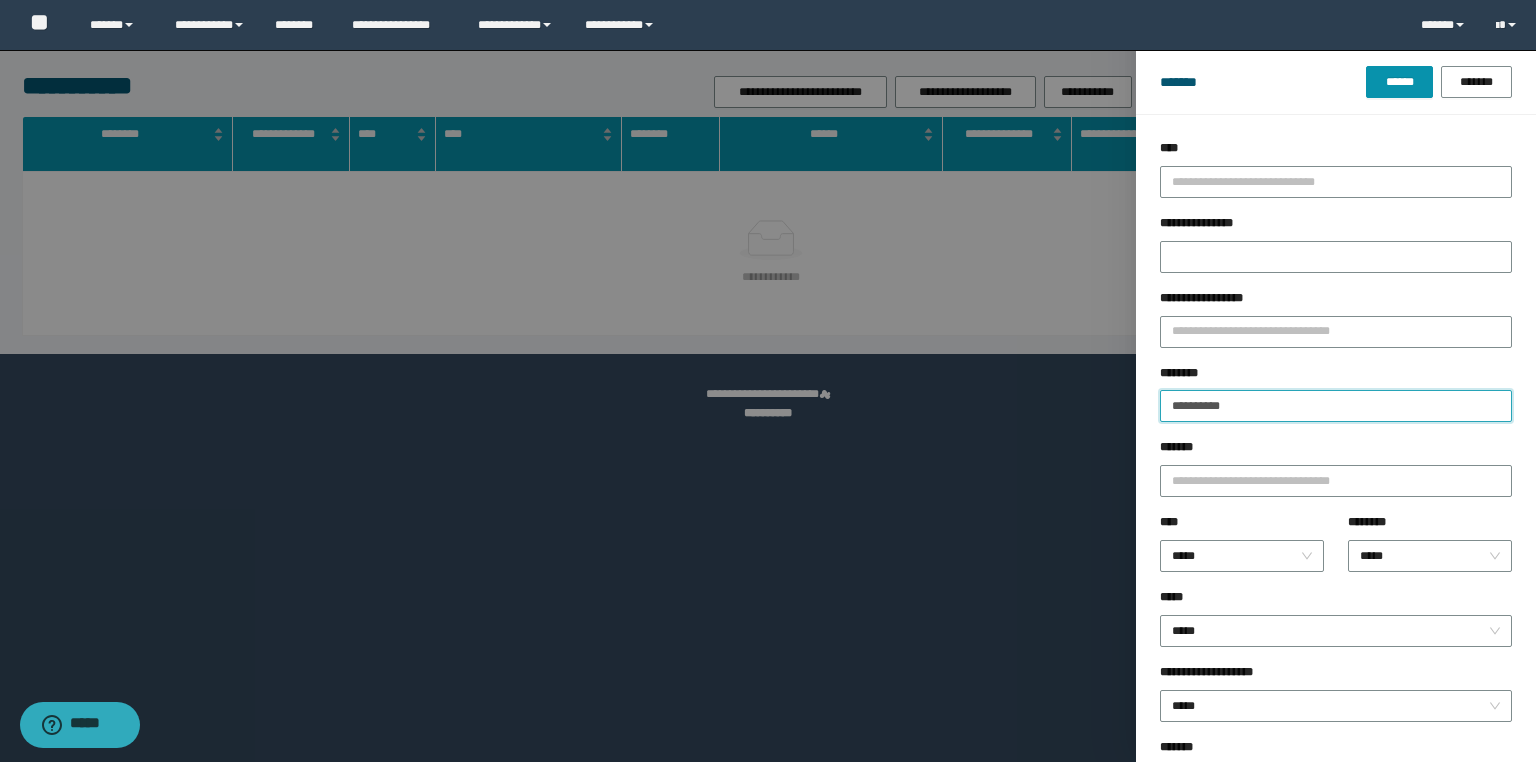 type on "**********" 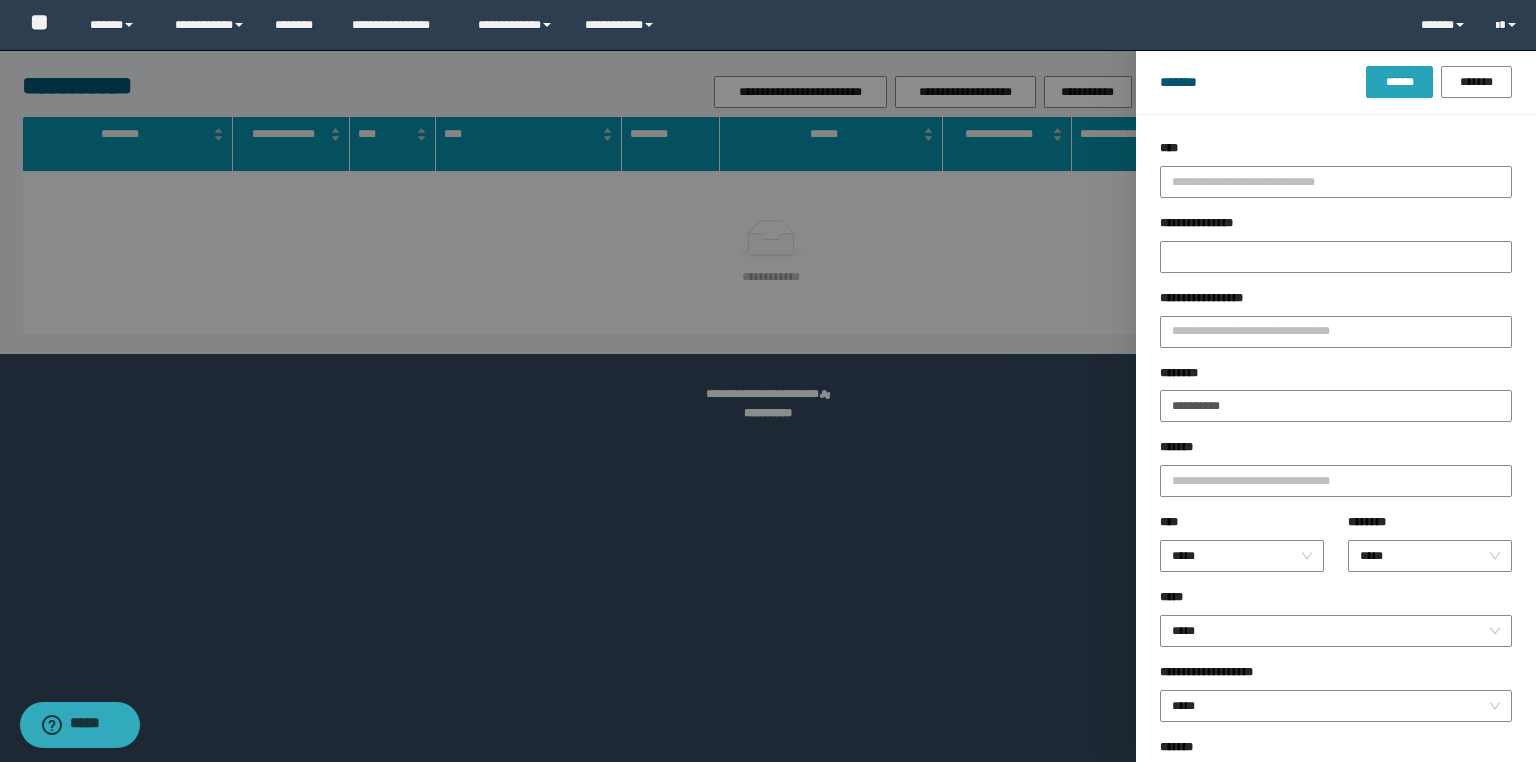 click on "******" at bounding box center (1399, 82) 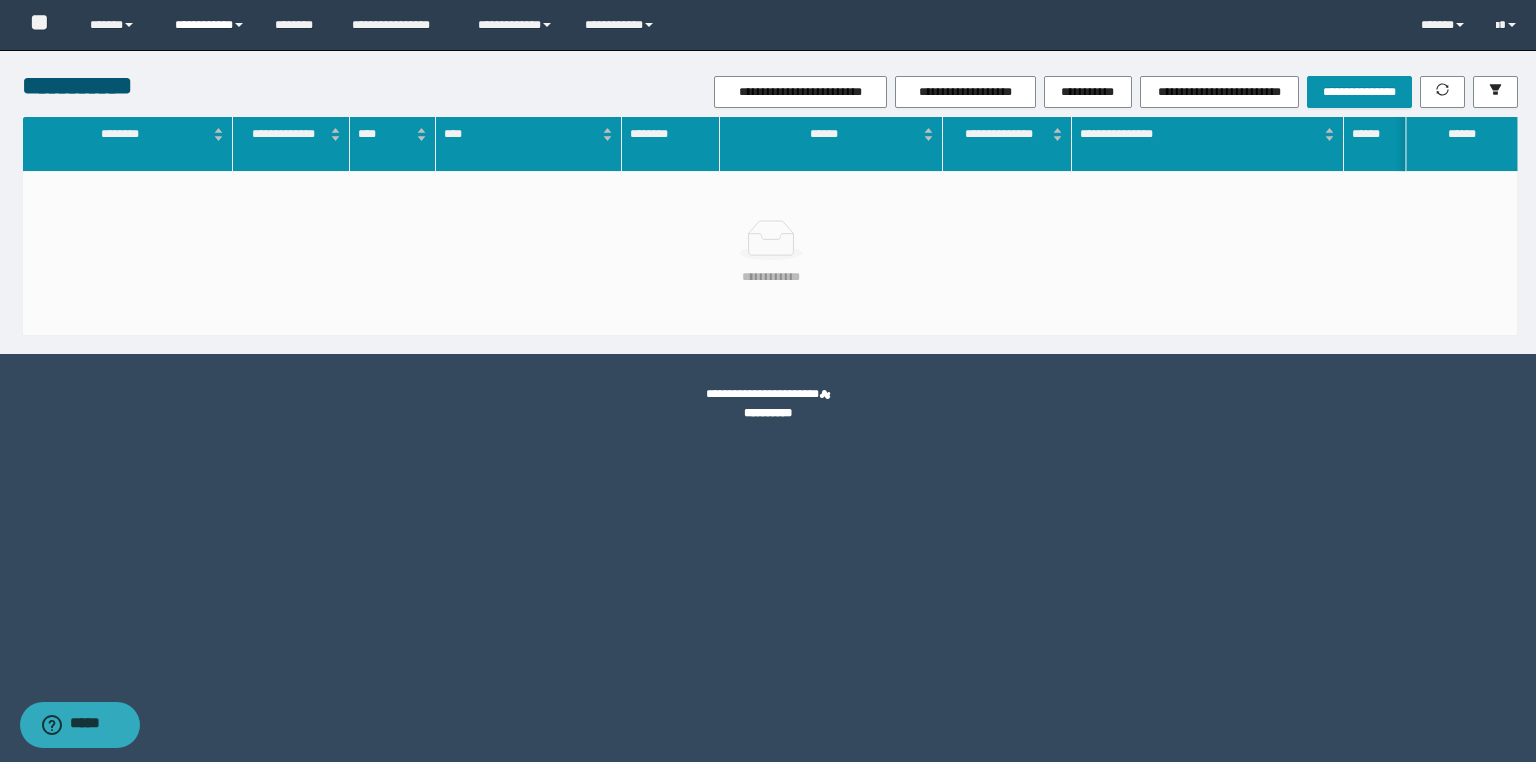 drag, startPoint x: 229, startPoint y: 27, endPoint x: 237, endPoint y: 80, distance: 53.600372 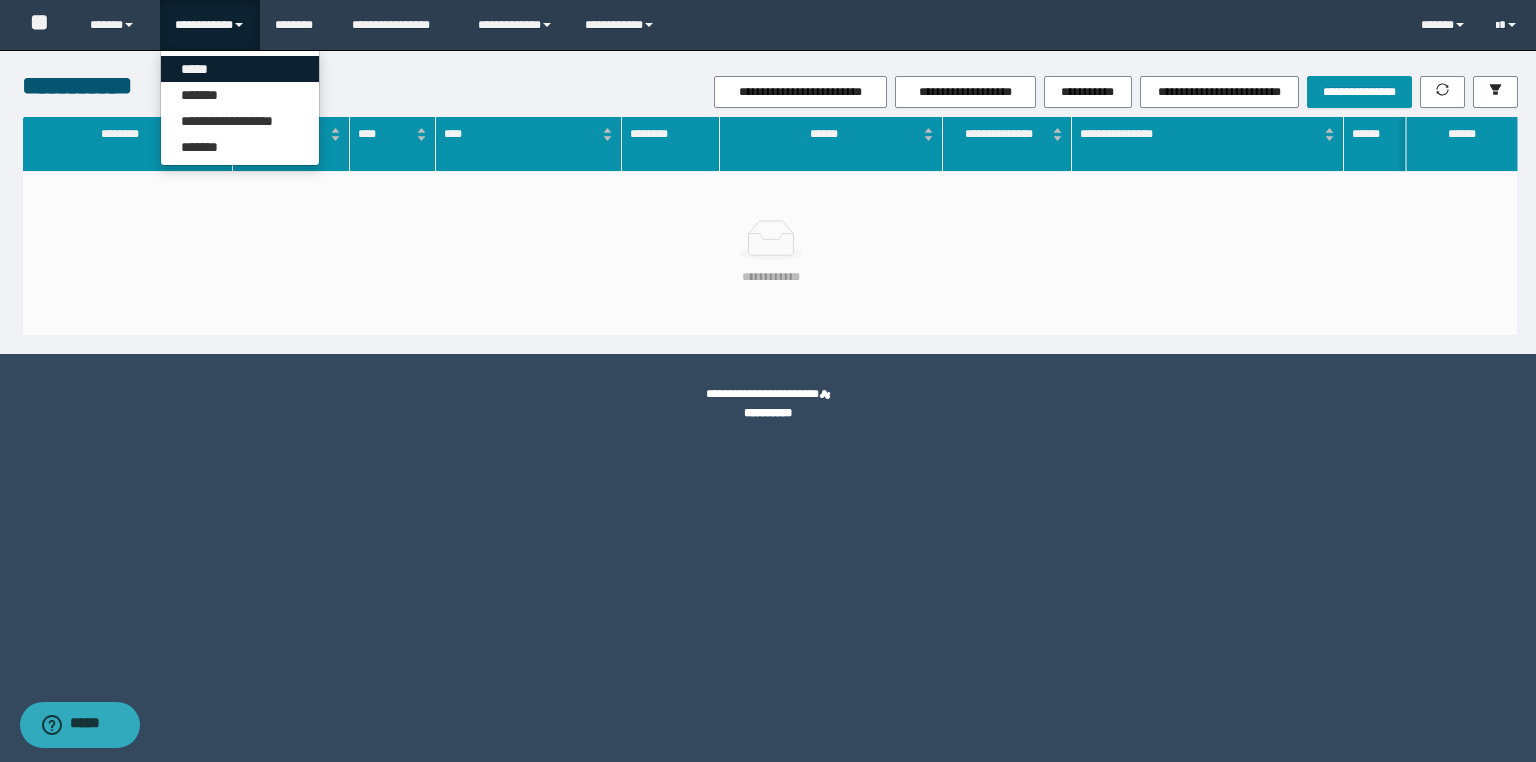 click on "*****" at bounding box center [240, 69] 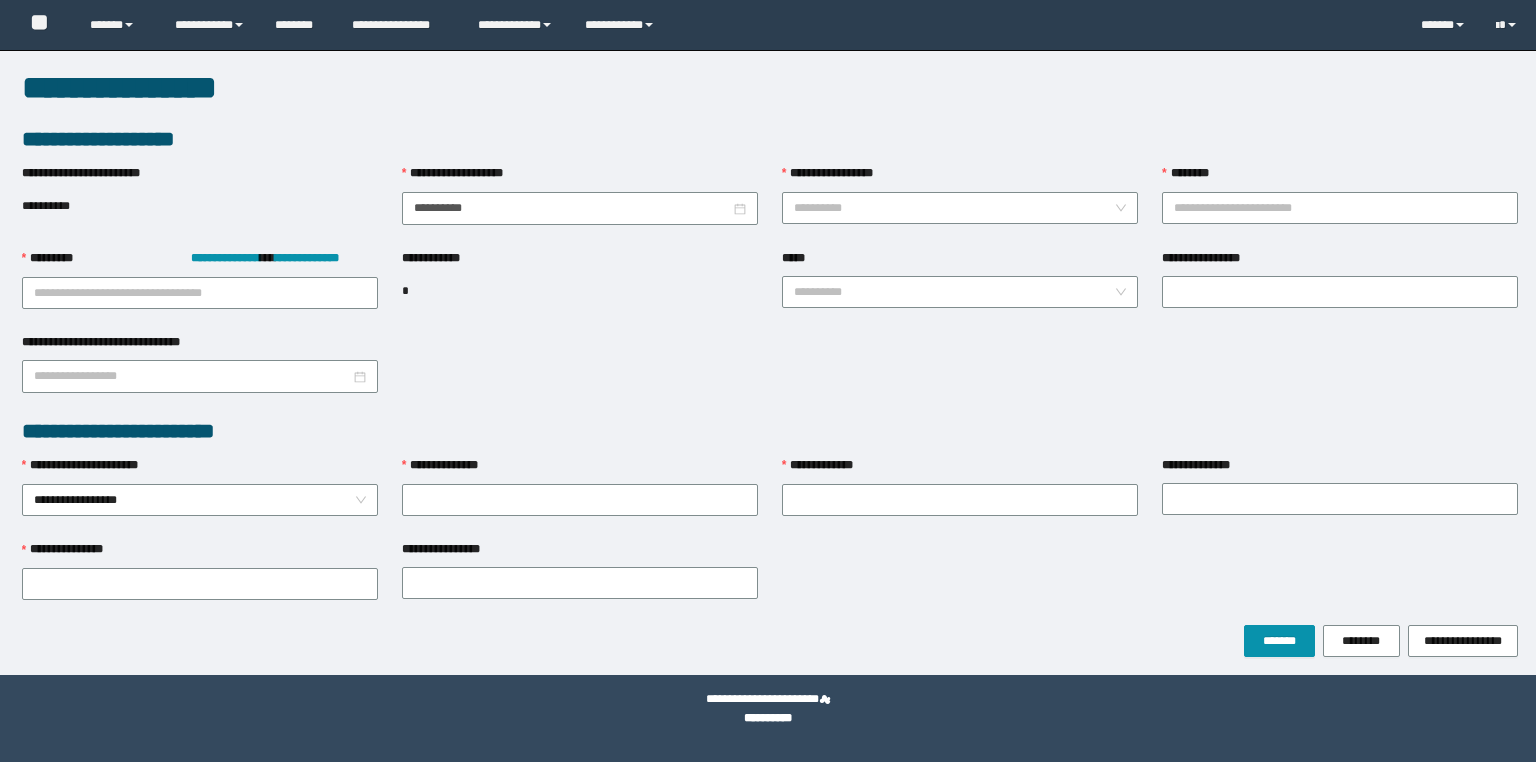 scroll, scrollTop: 0, scrollLeft: 0, axis: both 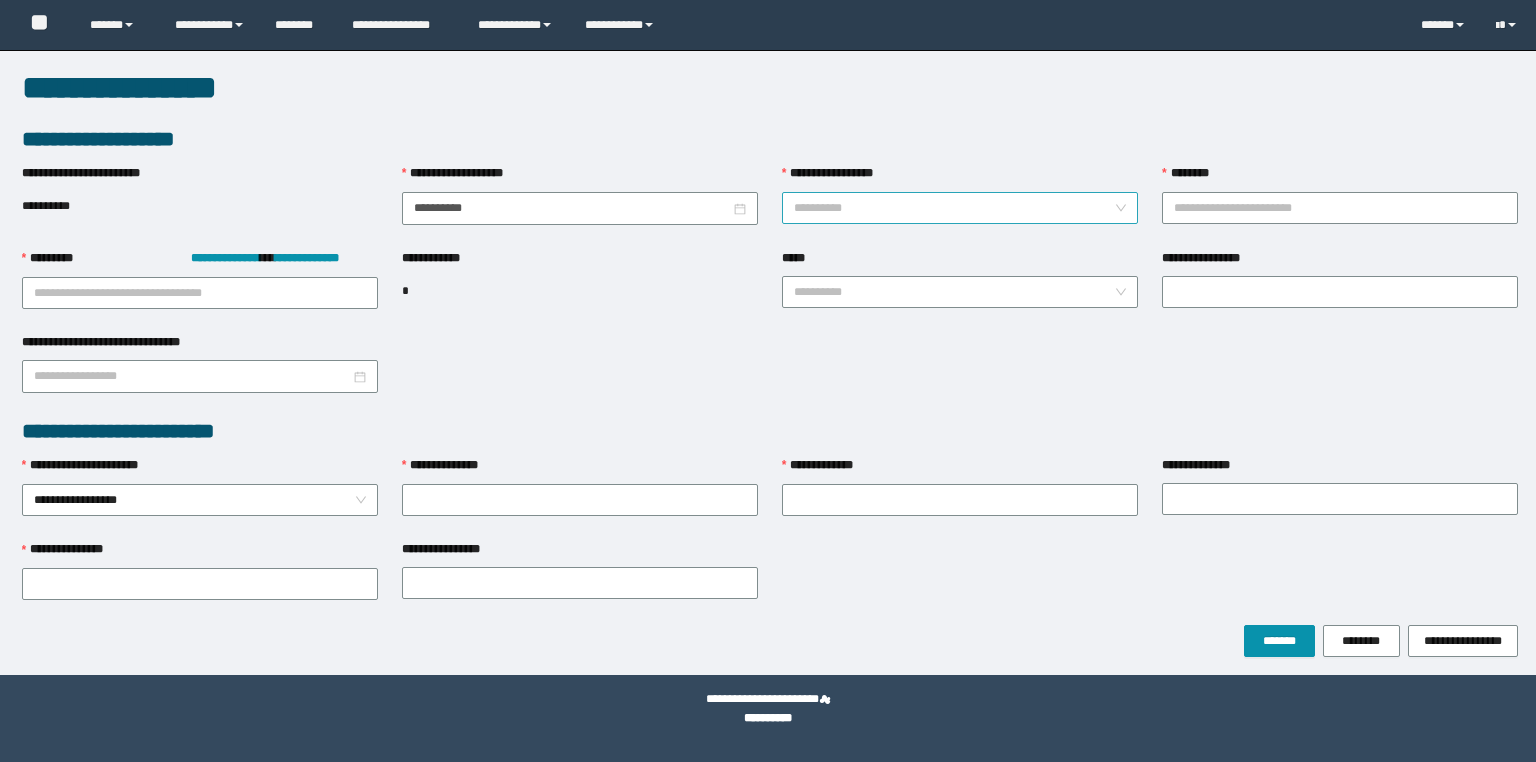 click on "**********" at bounding box center [954, 208] 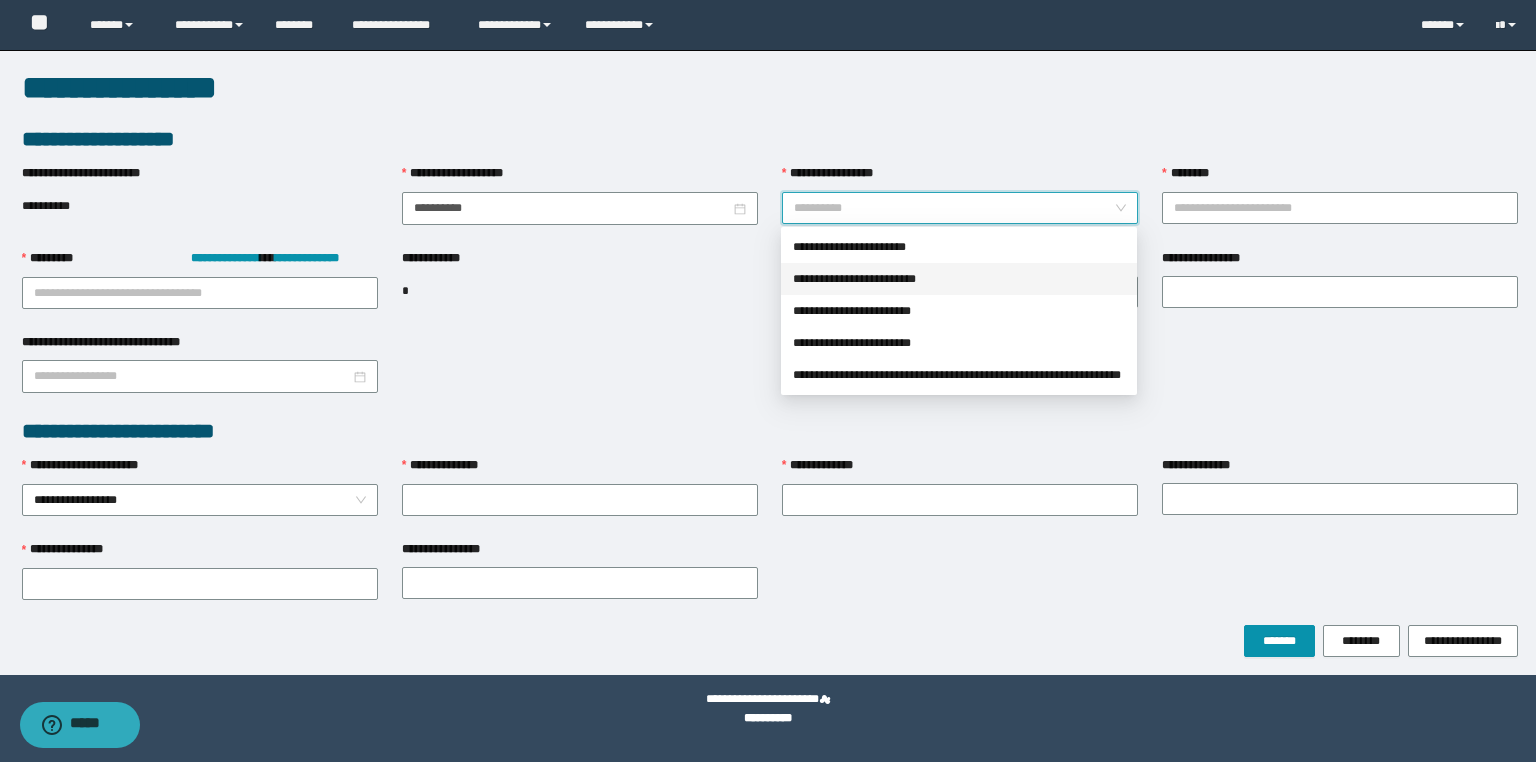click on "**********" at bounding box center (959, 279) 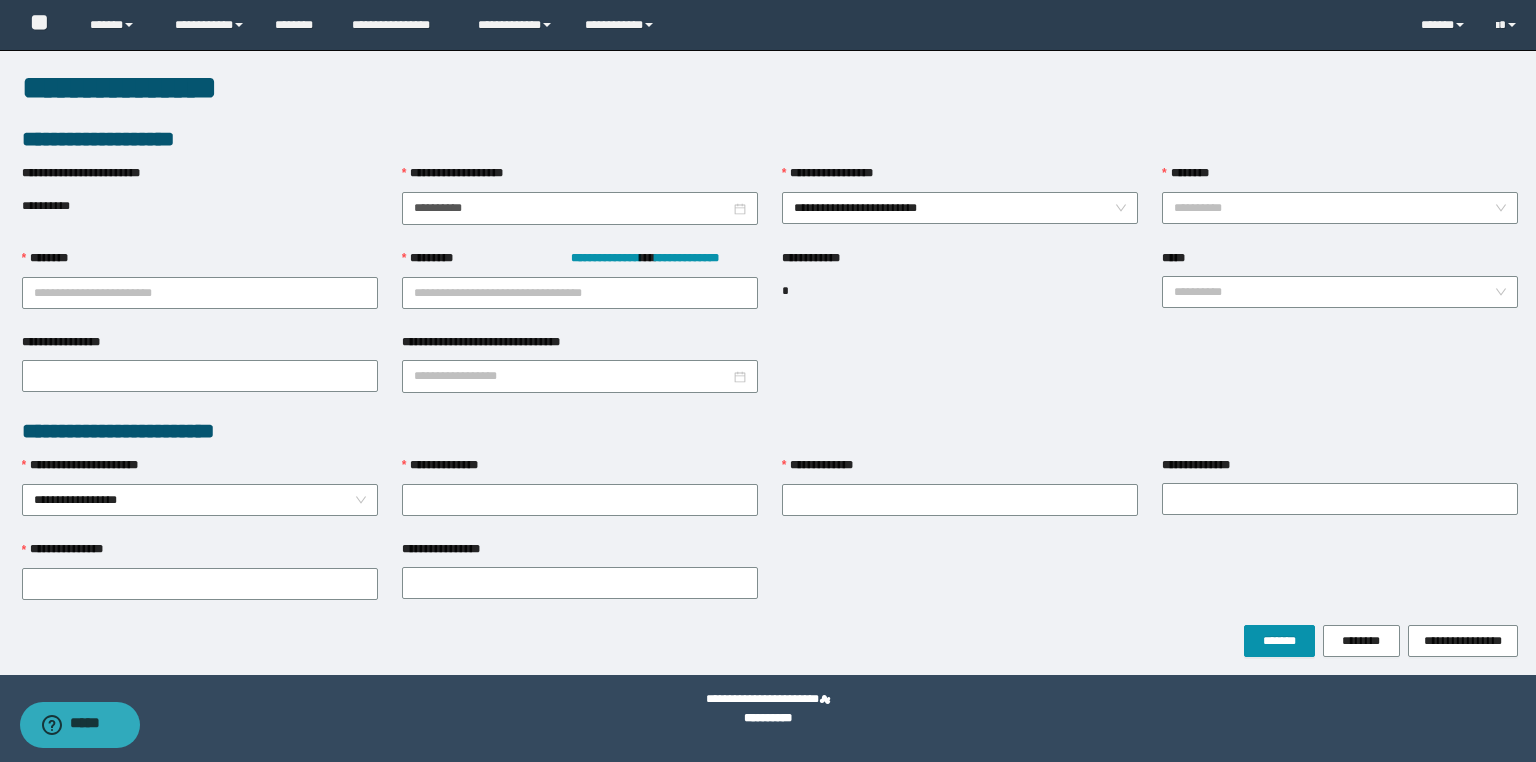 click on "********" at bounding box center [1340, 178] 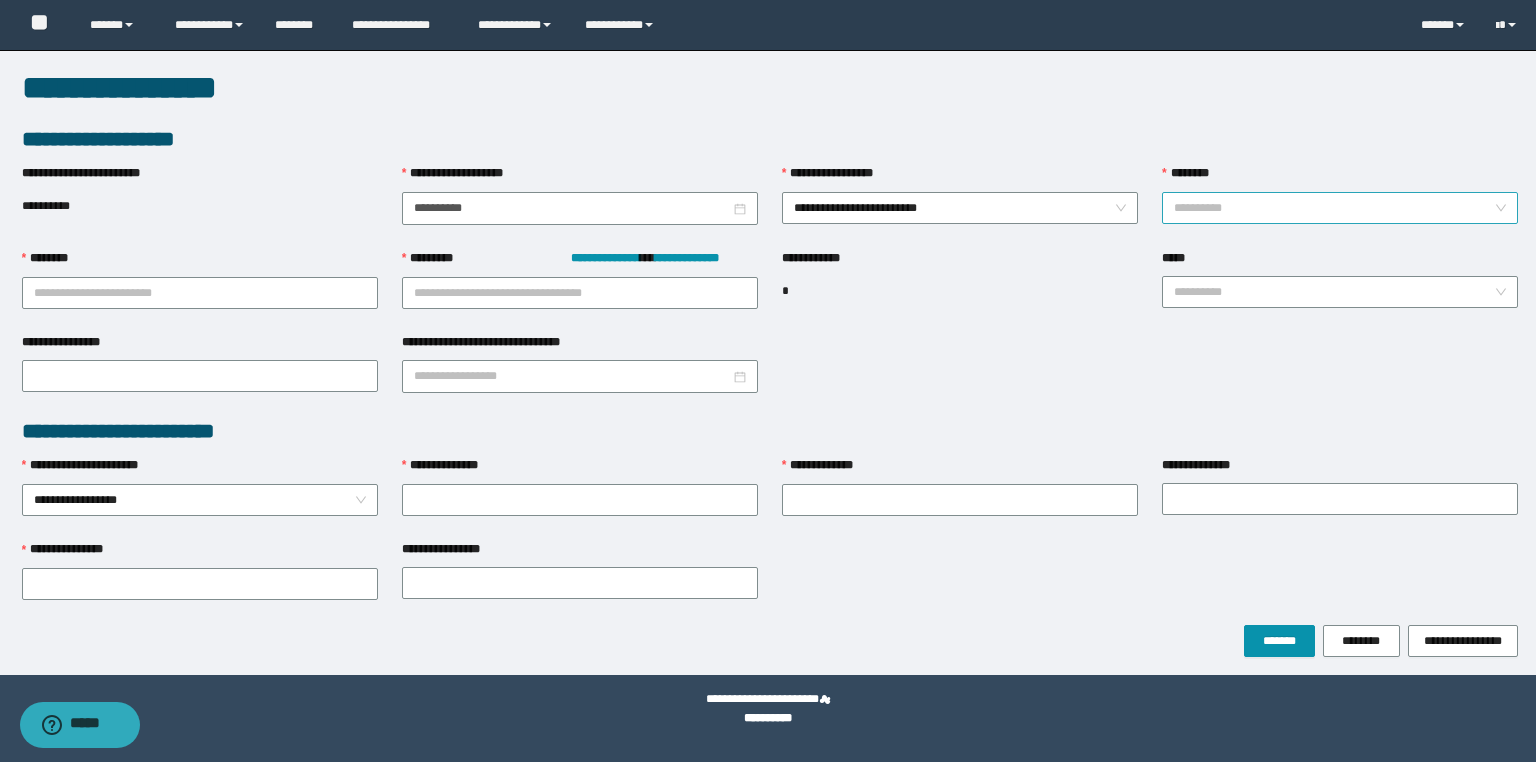 click on "********" at bounding box center [1334, 208] 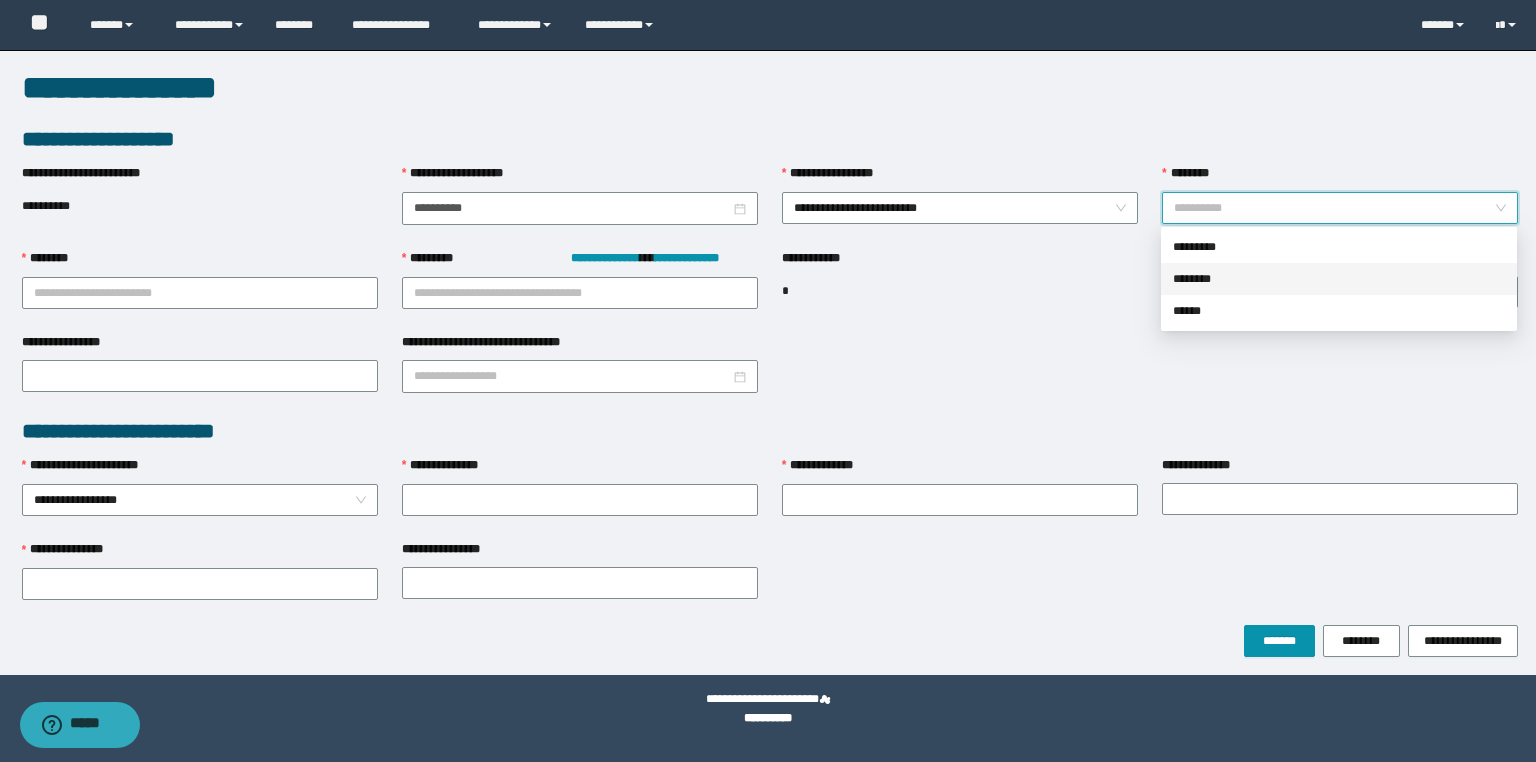 click on "*********" at bounding box center [1339, 247] 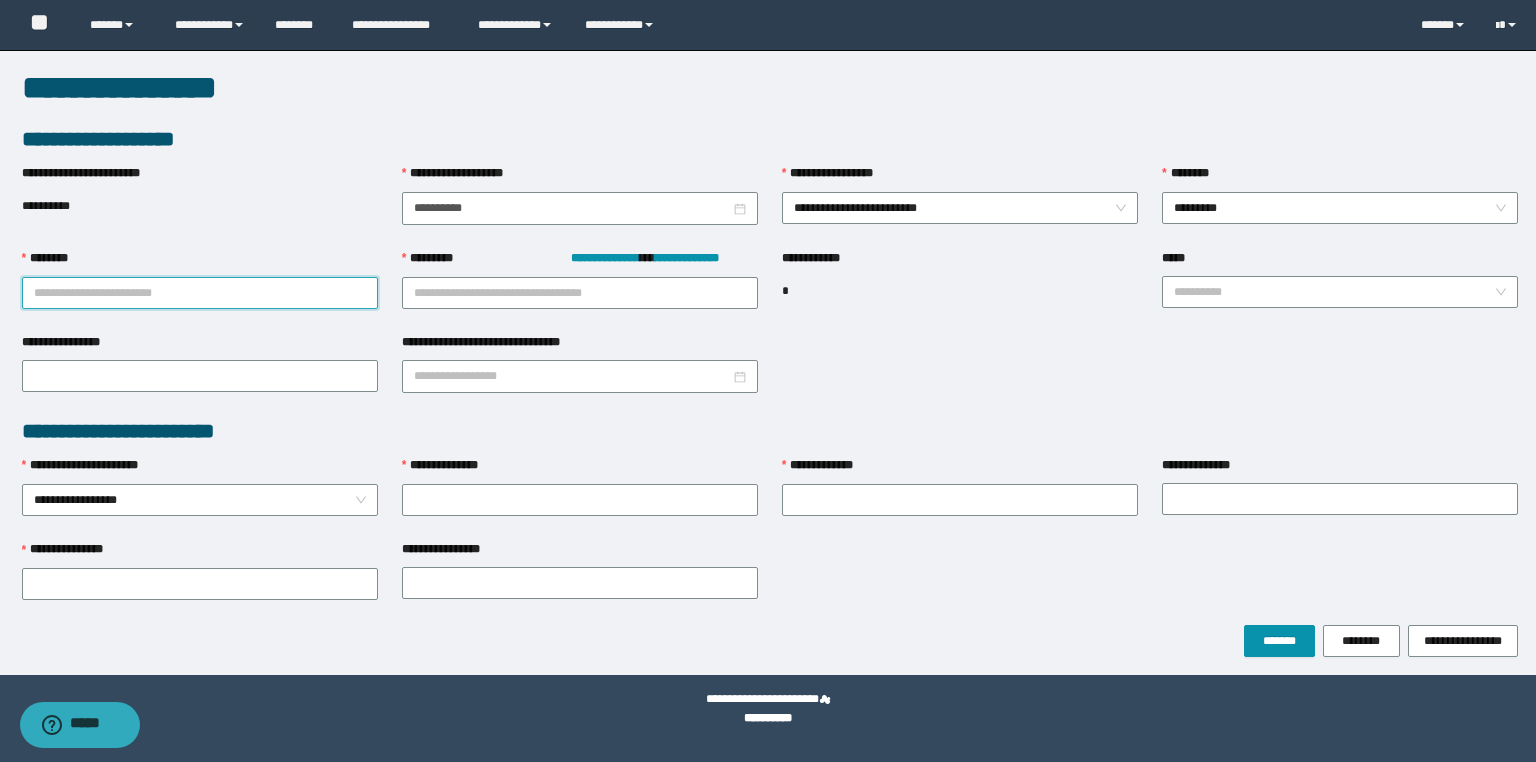 click on "********" at bounding box center [200, 293] 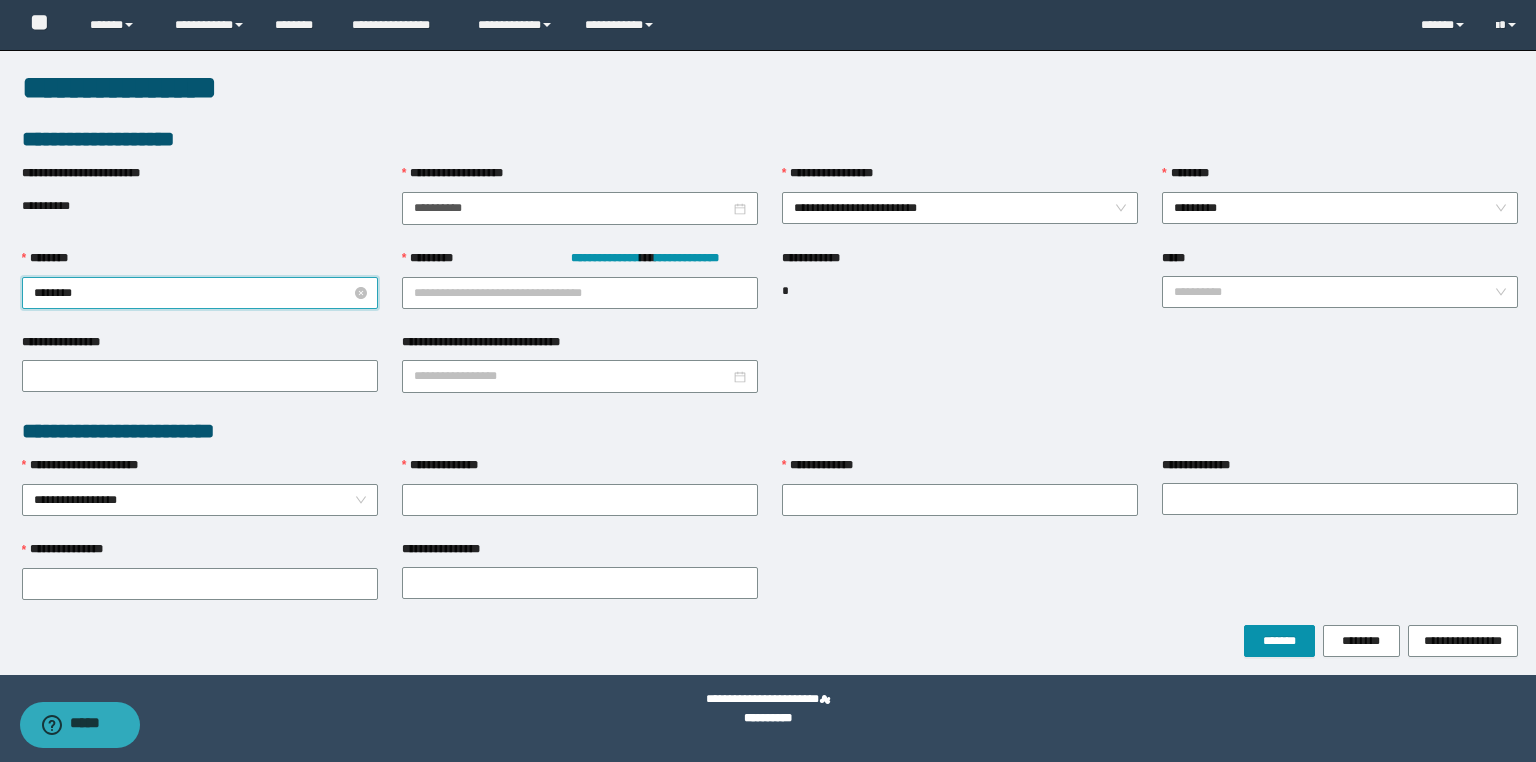 type on "*********" 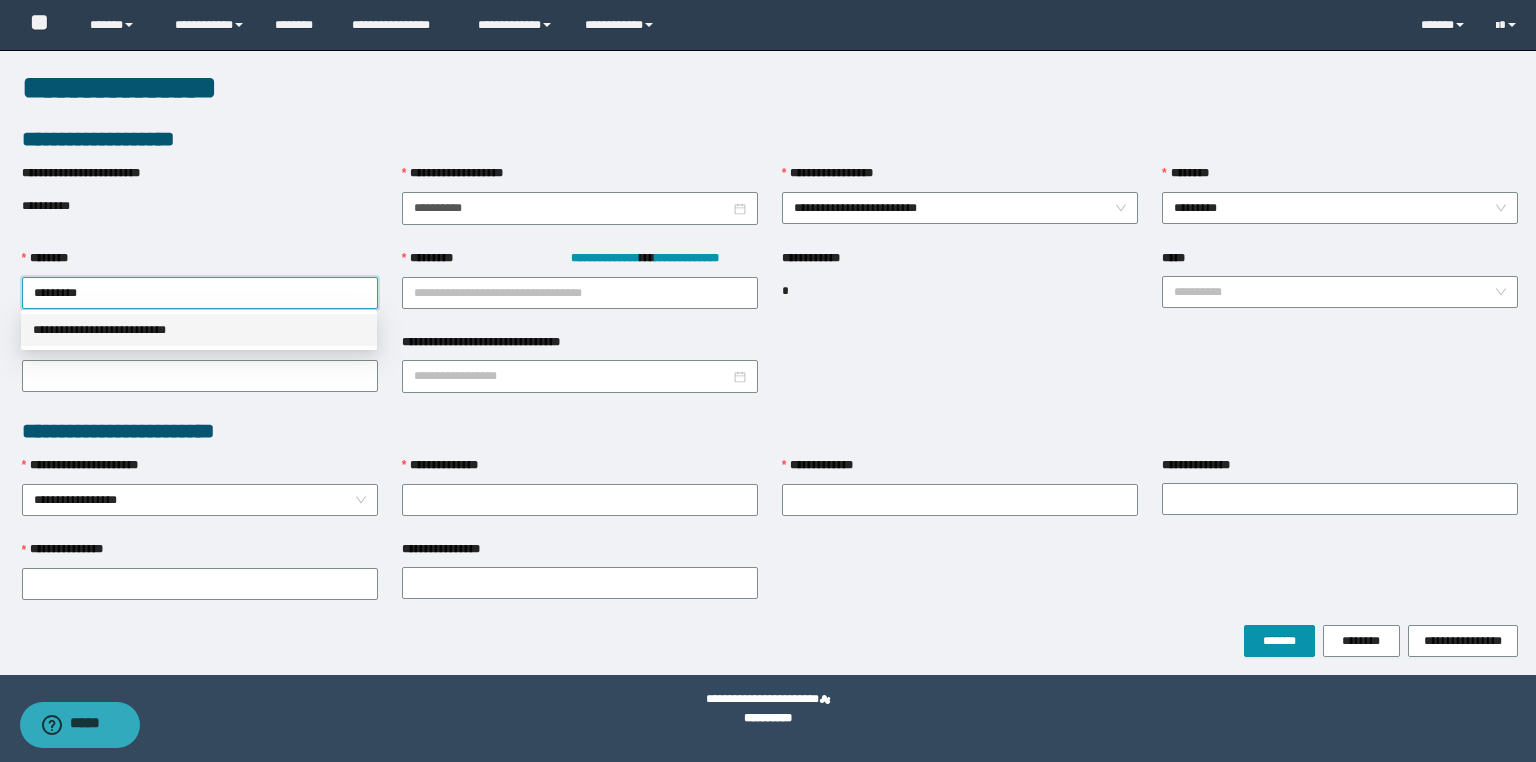 click on "**********" at bounding box center [199, 330] 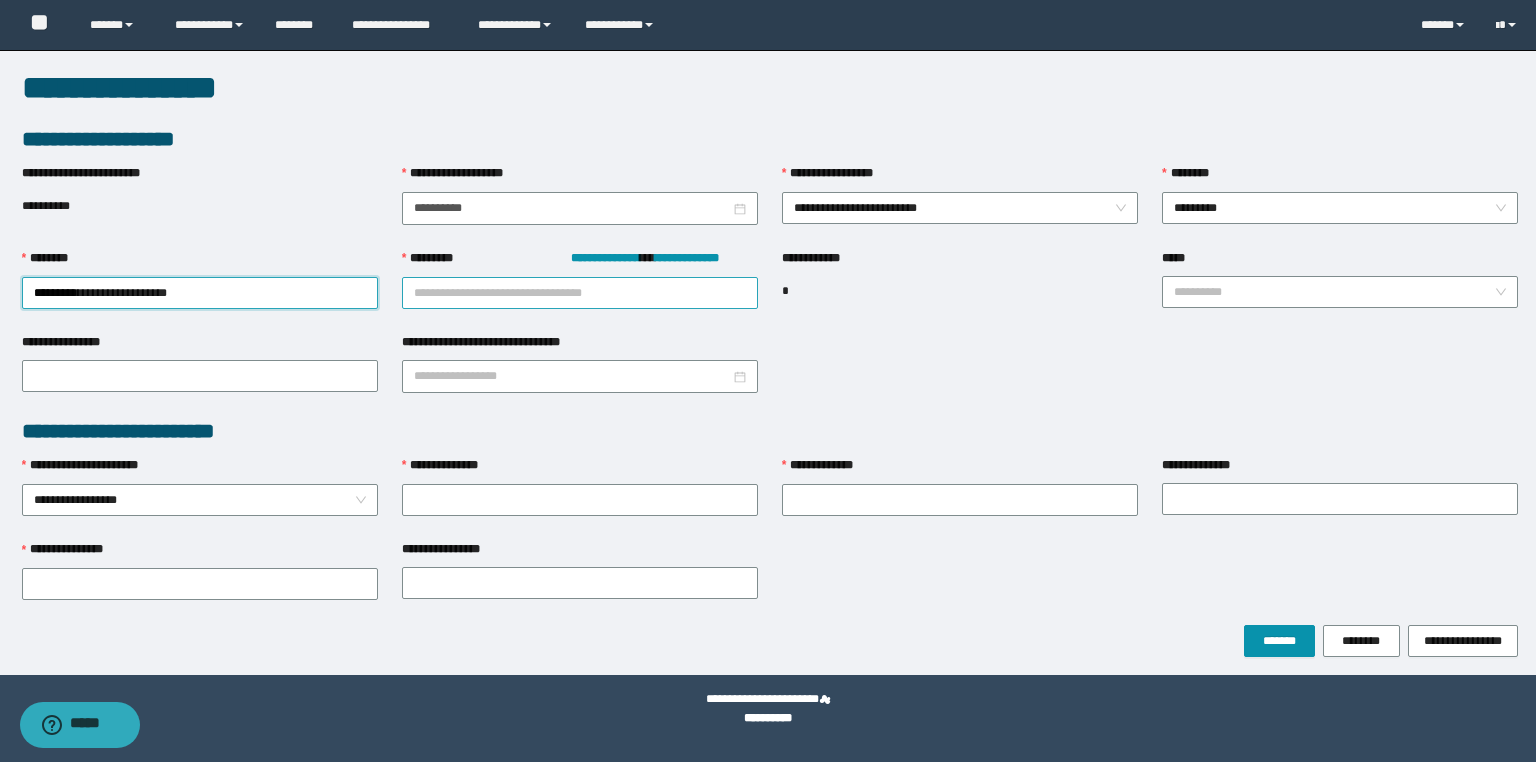 click on "**********" at bounding box center (580, 293) 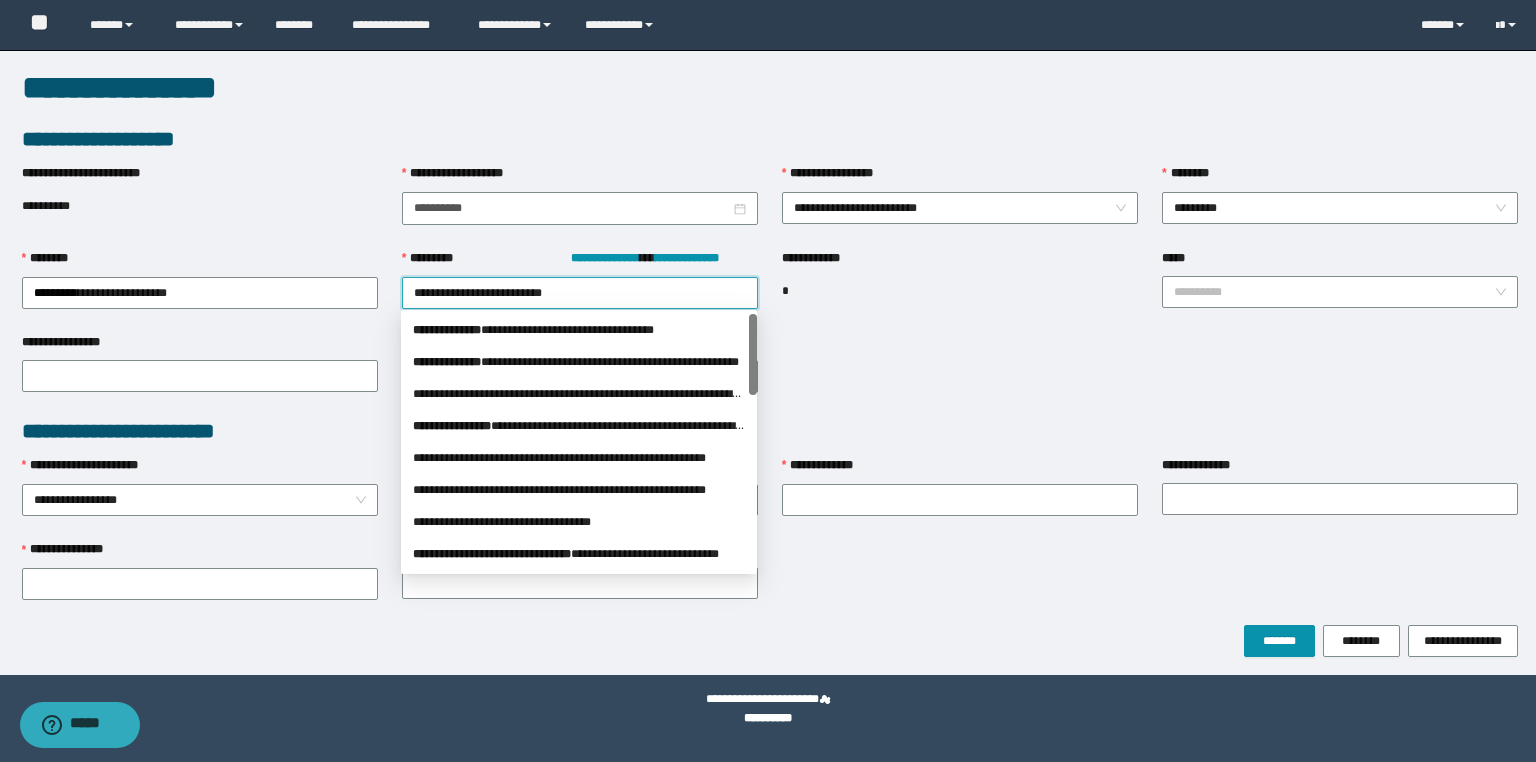 type on "**********" 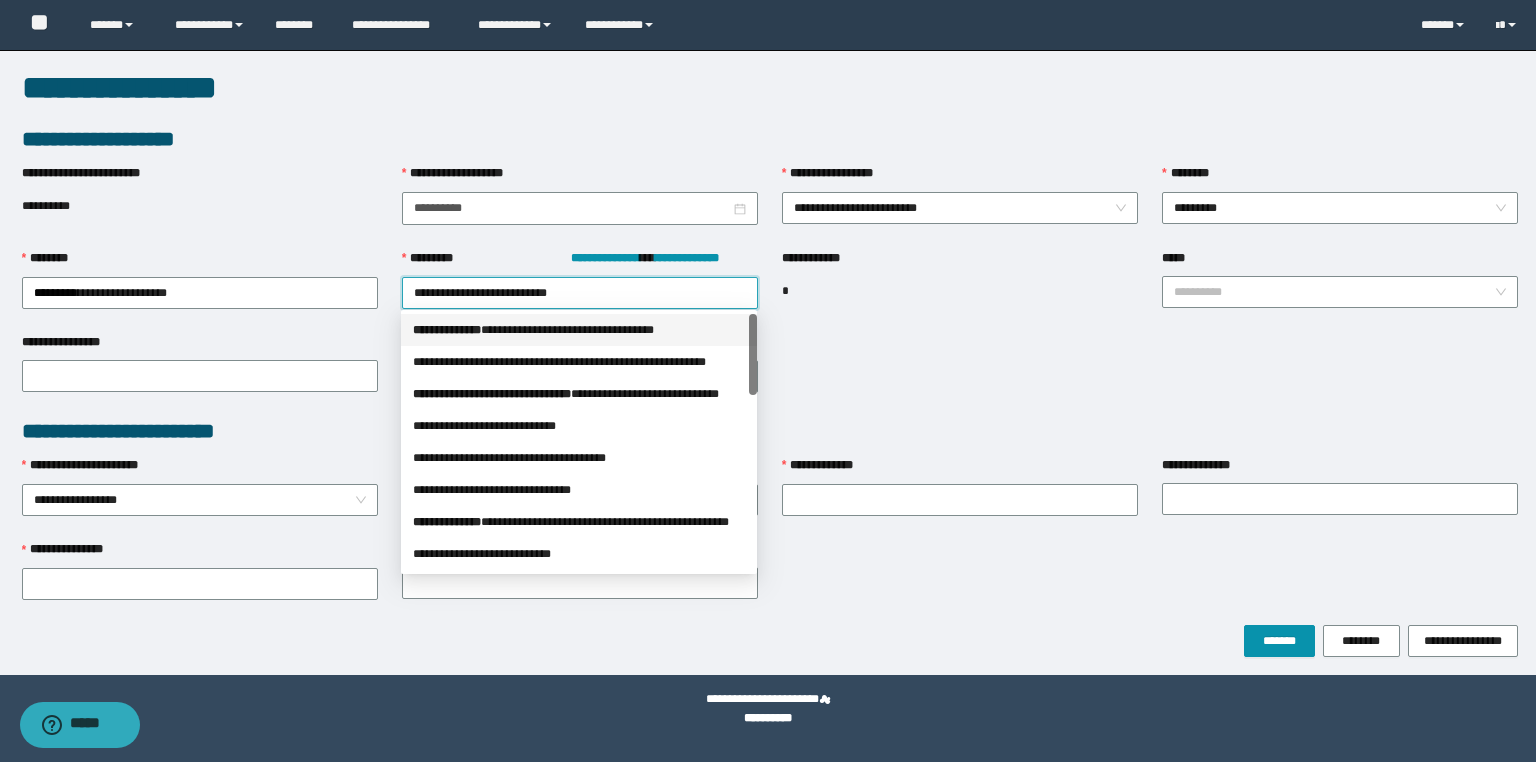 click on "**********" at bounding box center (579, 330) 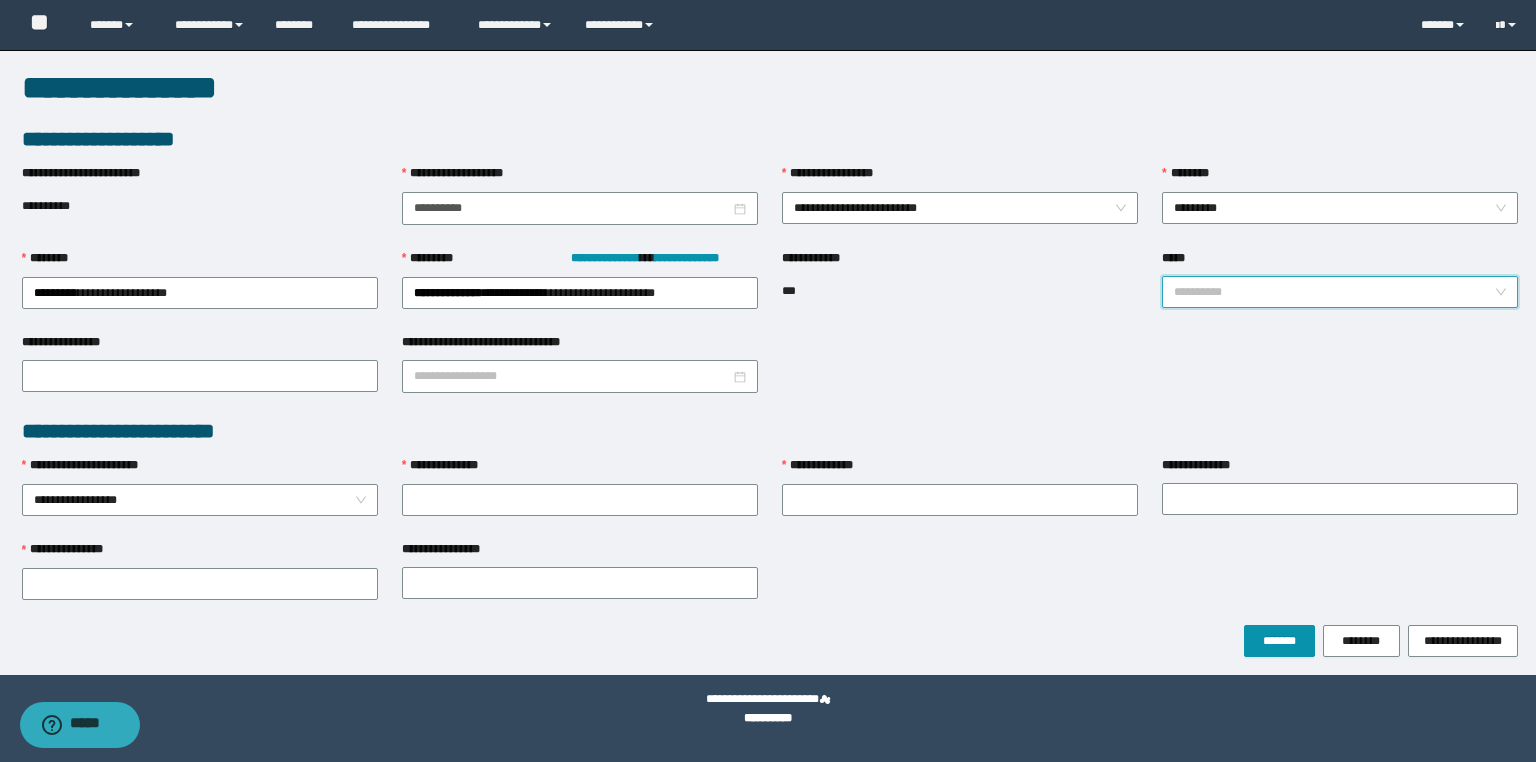 click on "*****" at bounding box center [1334, 292] 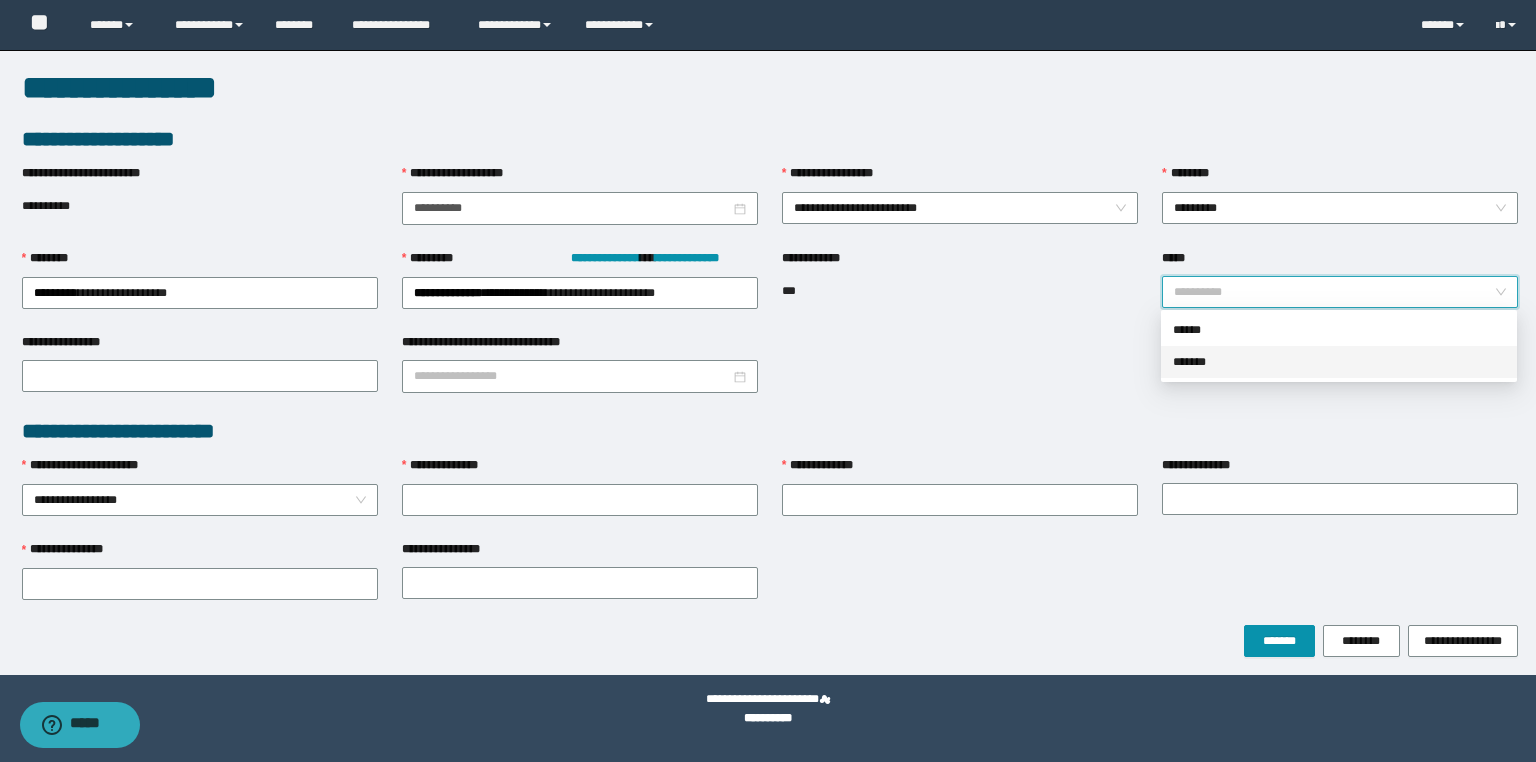 click on "*******" at bounding box center (1339, 362) 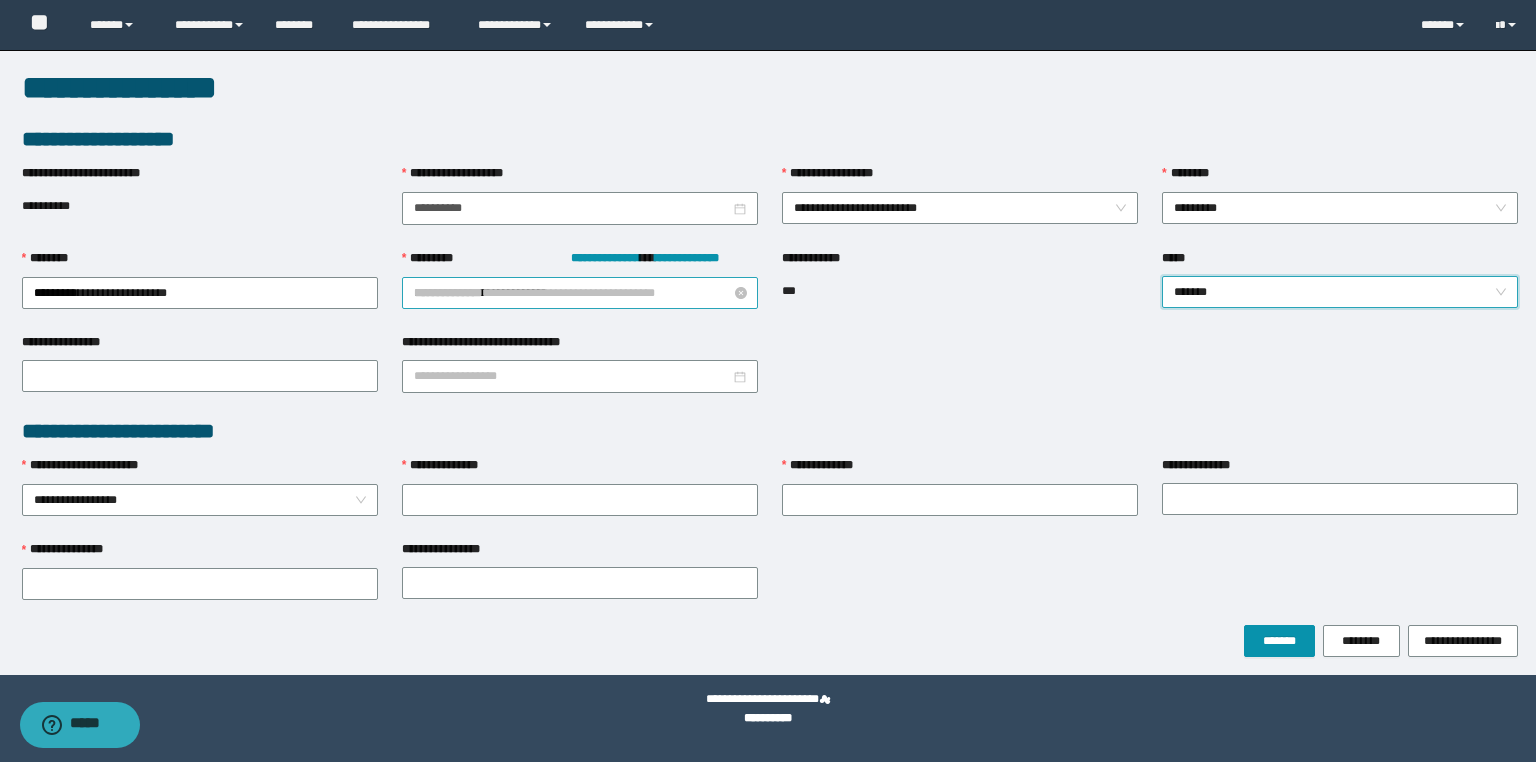 click on "**********" at bounding box center [580, 293] 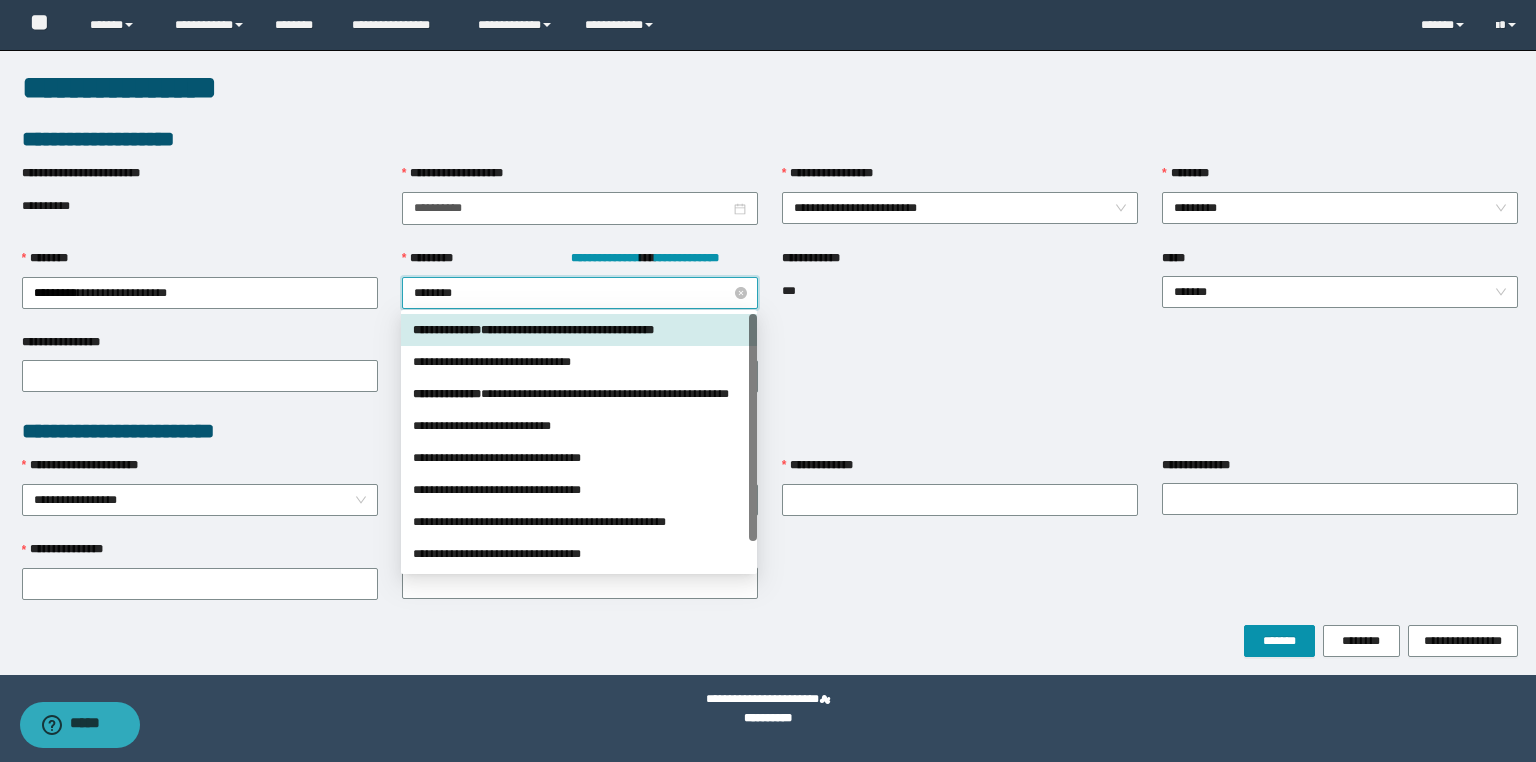 type on "*********" 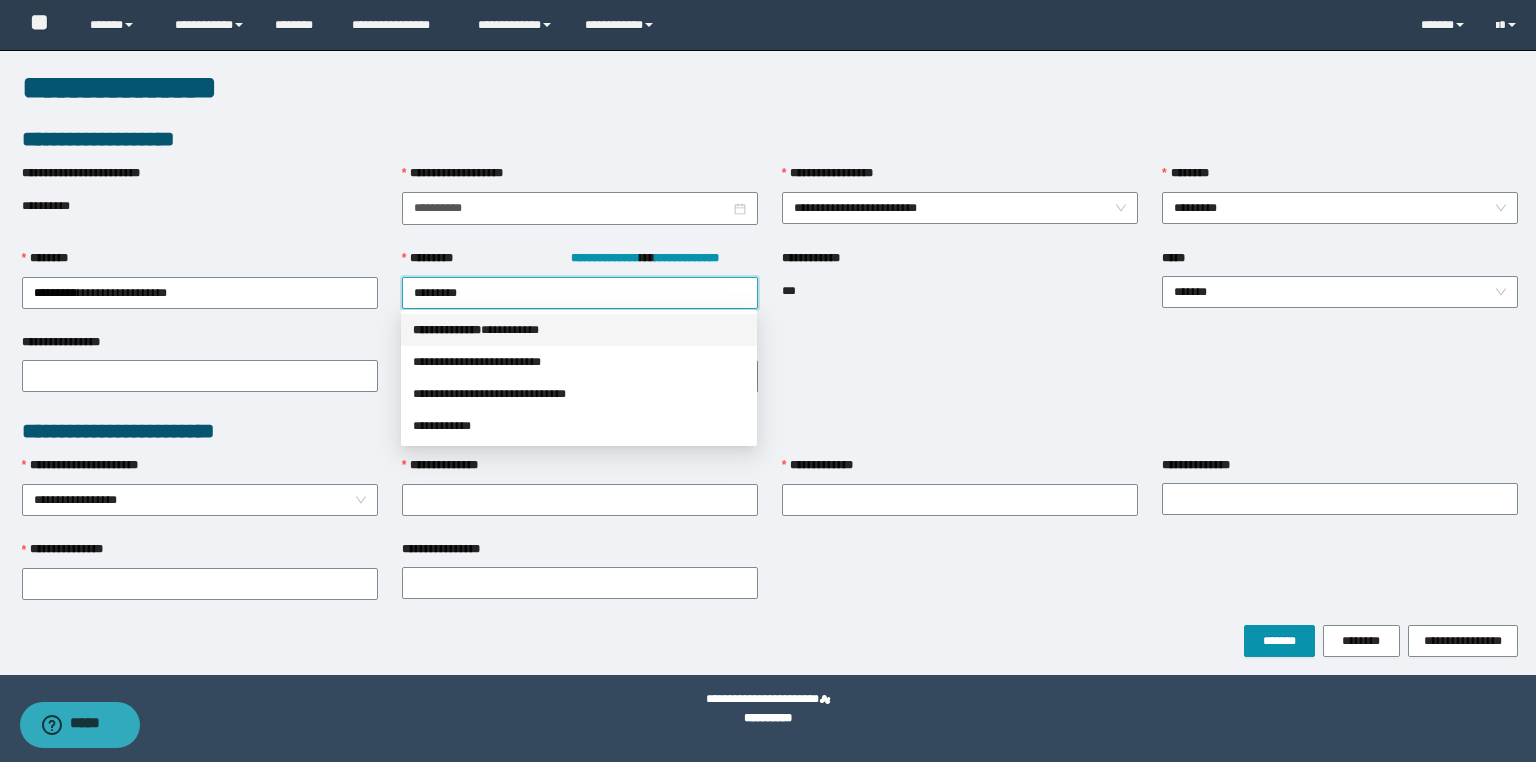 click on "*** *   ********* * *********" at bounding box center (579, 330) 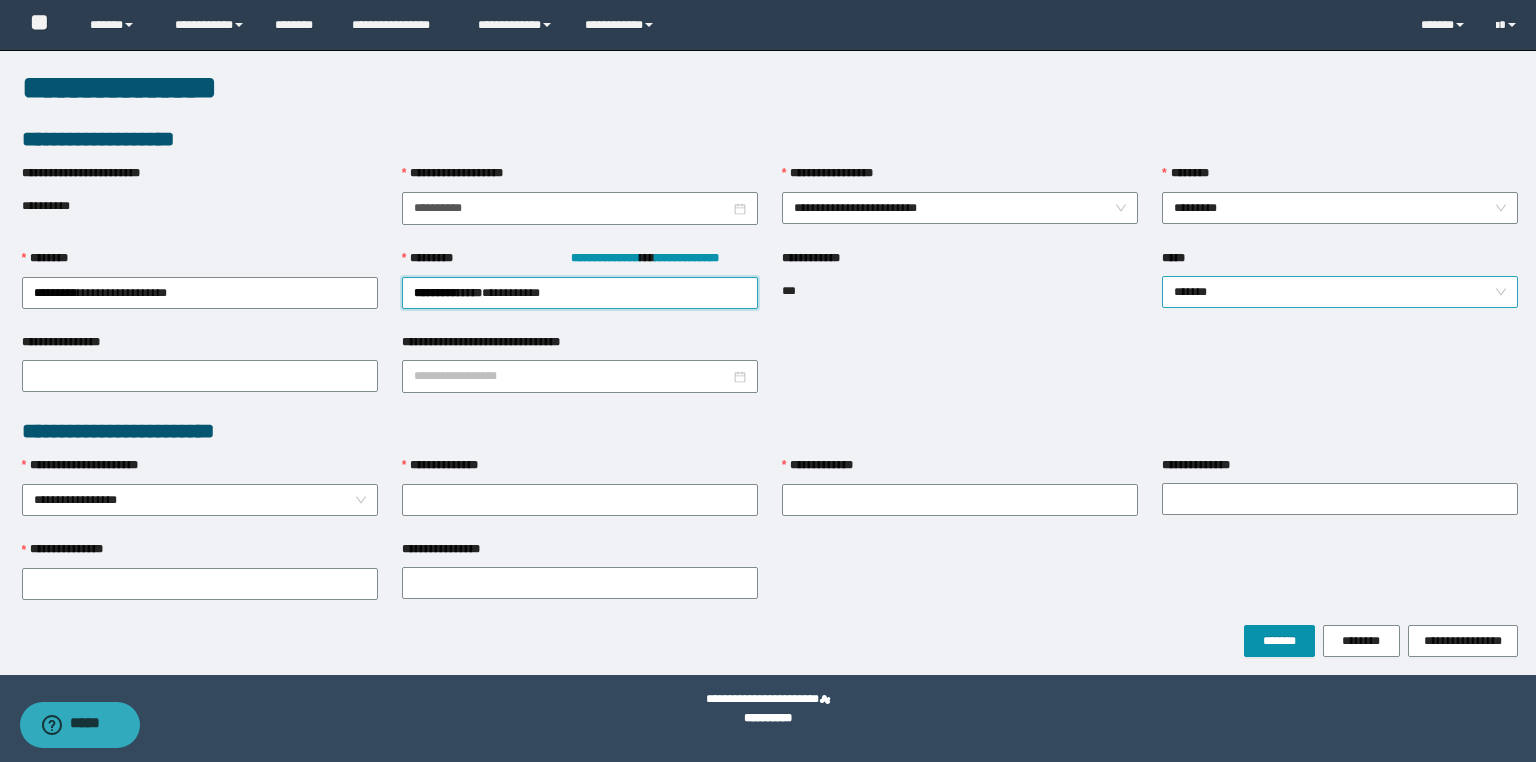click on "*******" at bounding box center (1340, 292) 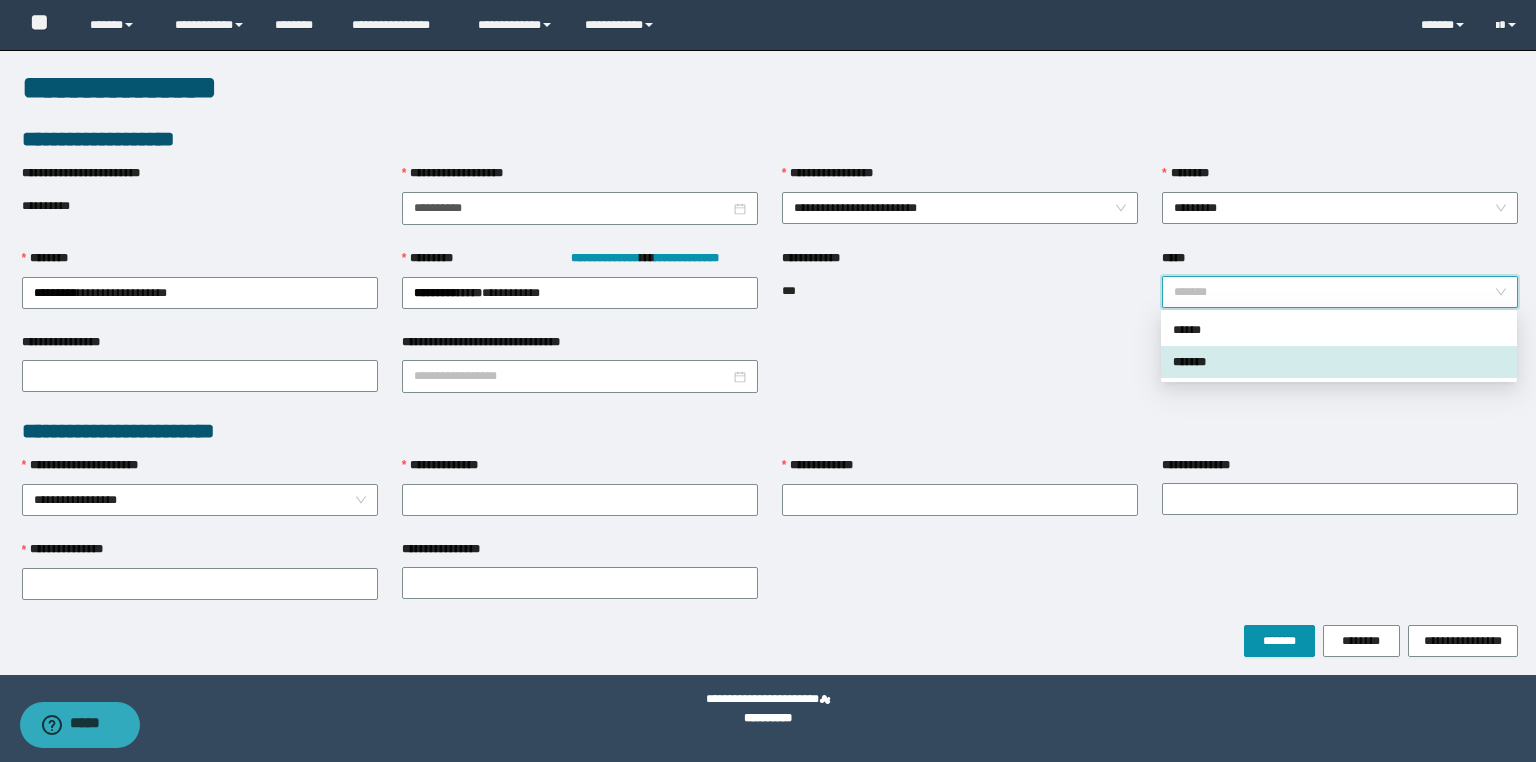 click on "*******" at bounding box center [1339, 362] 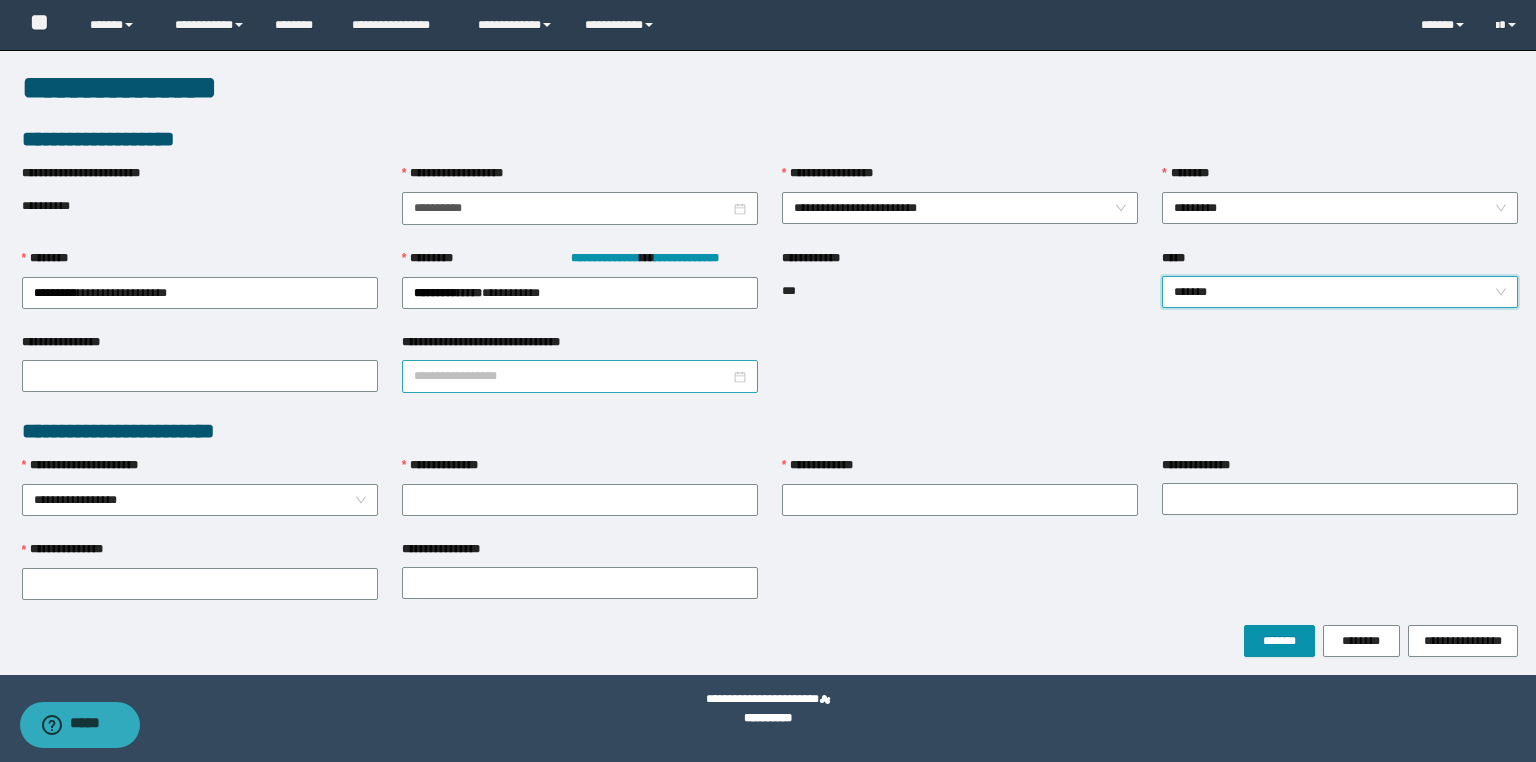 click at bounding box center [580, 376] 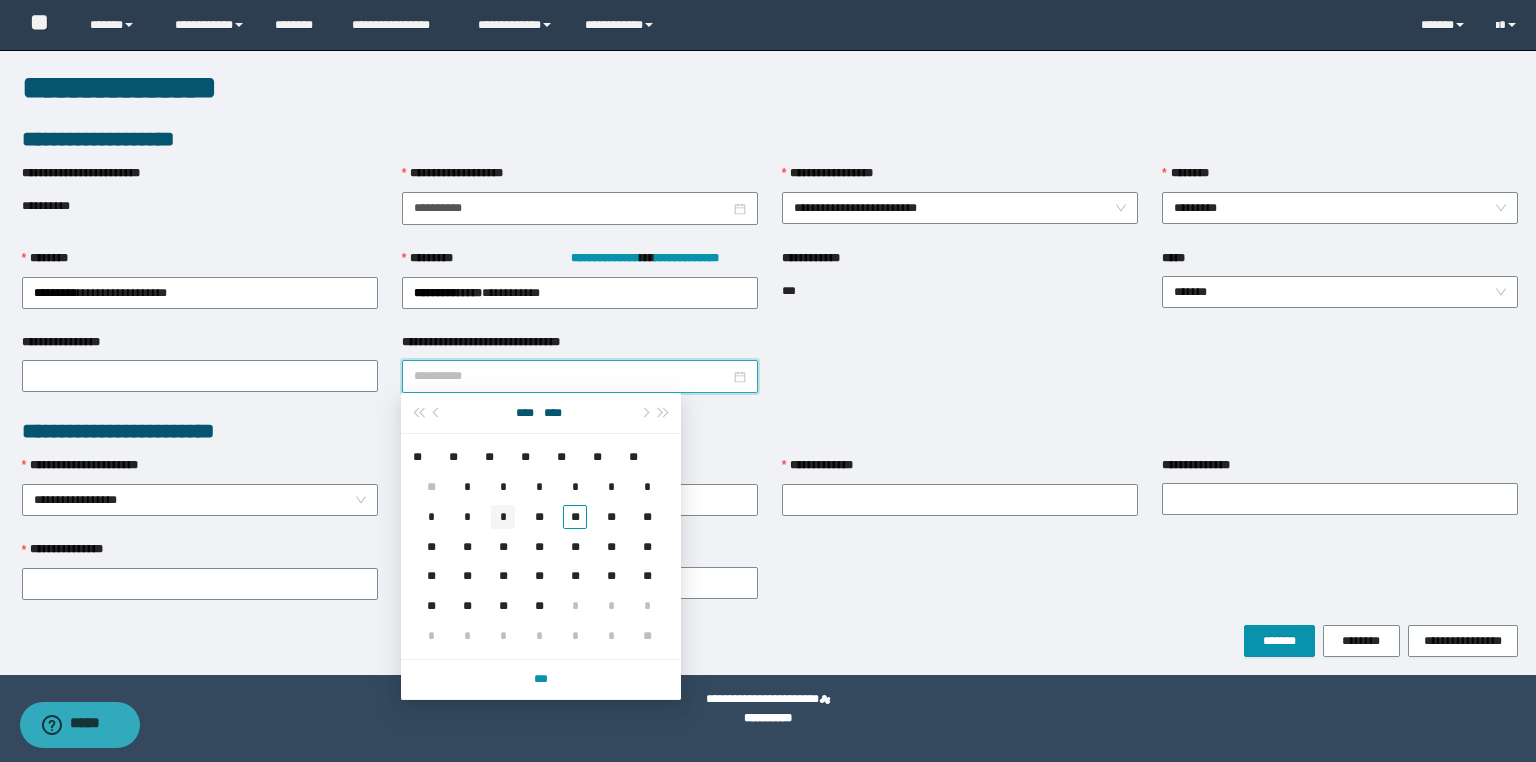click on "*" at bounding box center [503, 517] 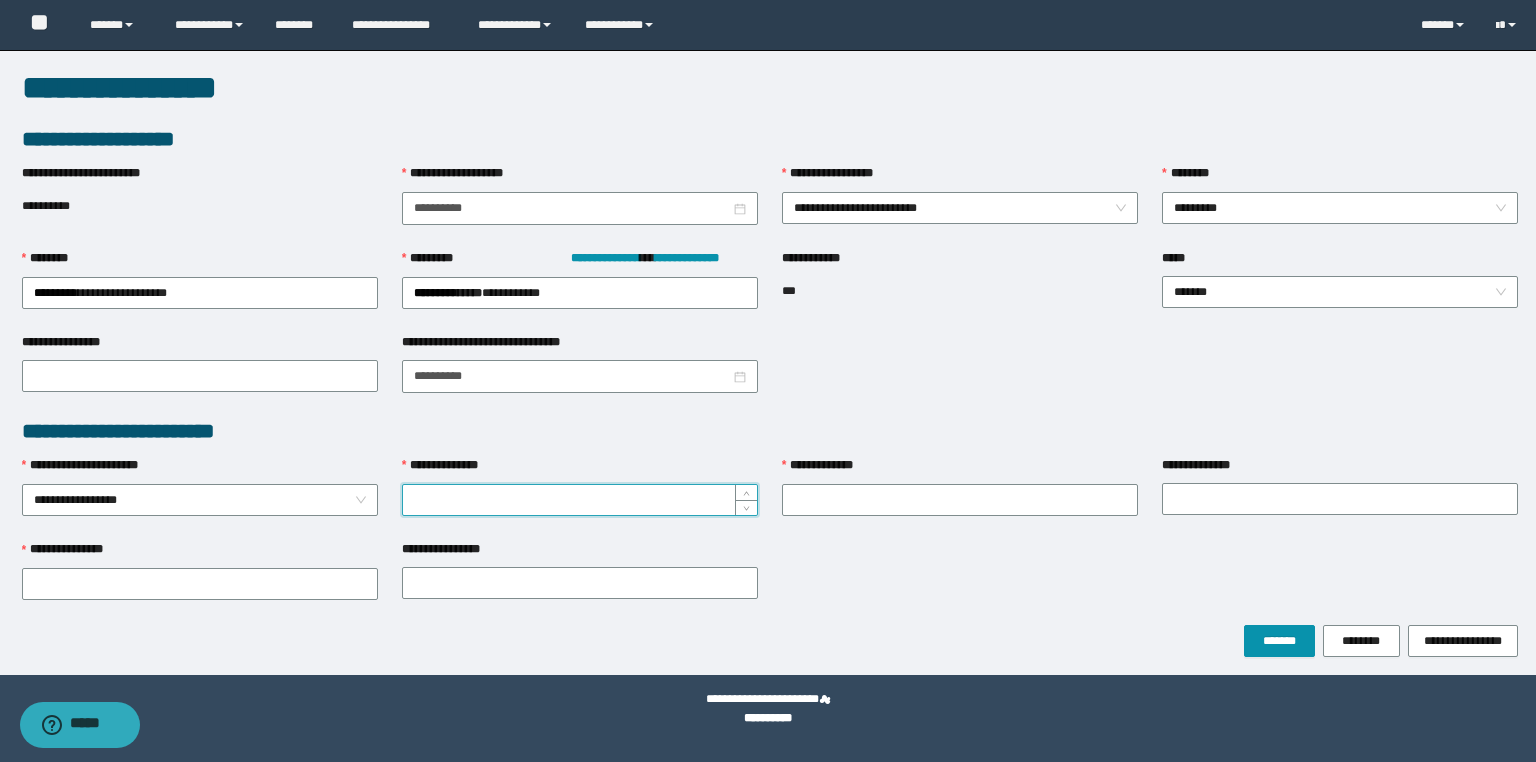 click on "**********" at bounding box center [580, 500] 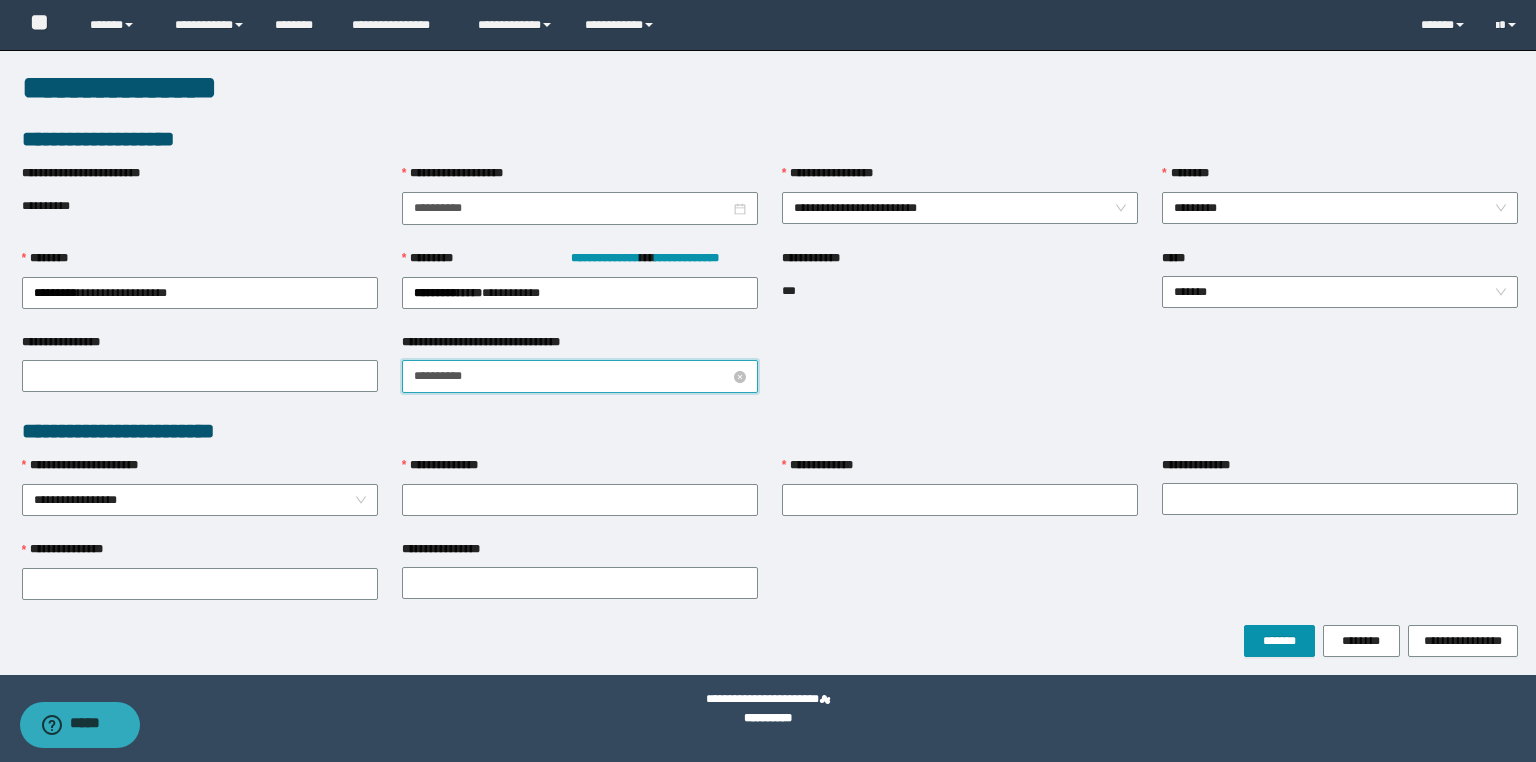 click on "**********" at bounding box center (572, 376) 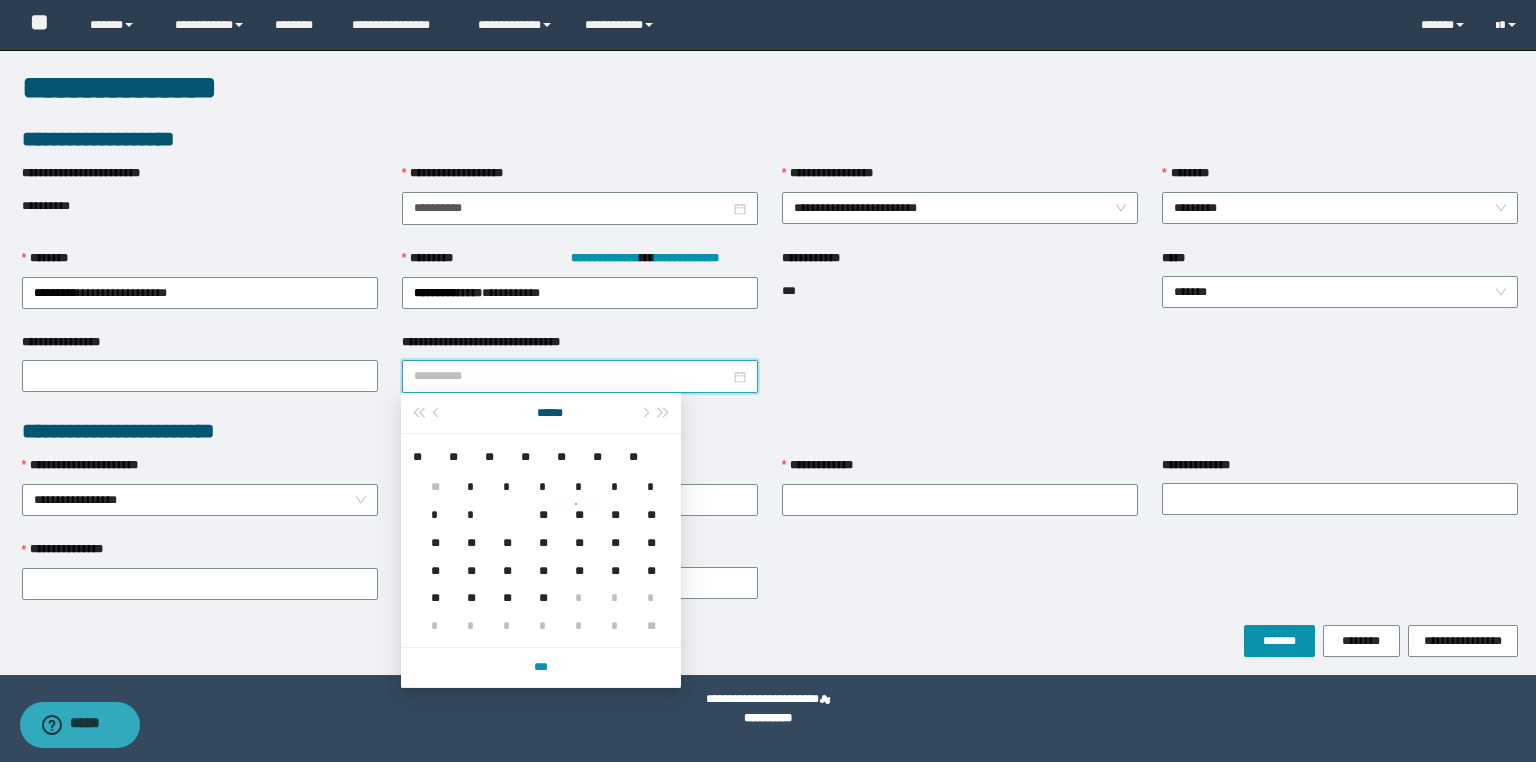 click on "*" at bounding box center [467, 503] 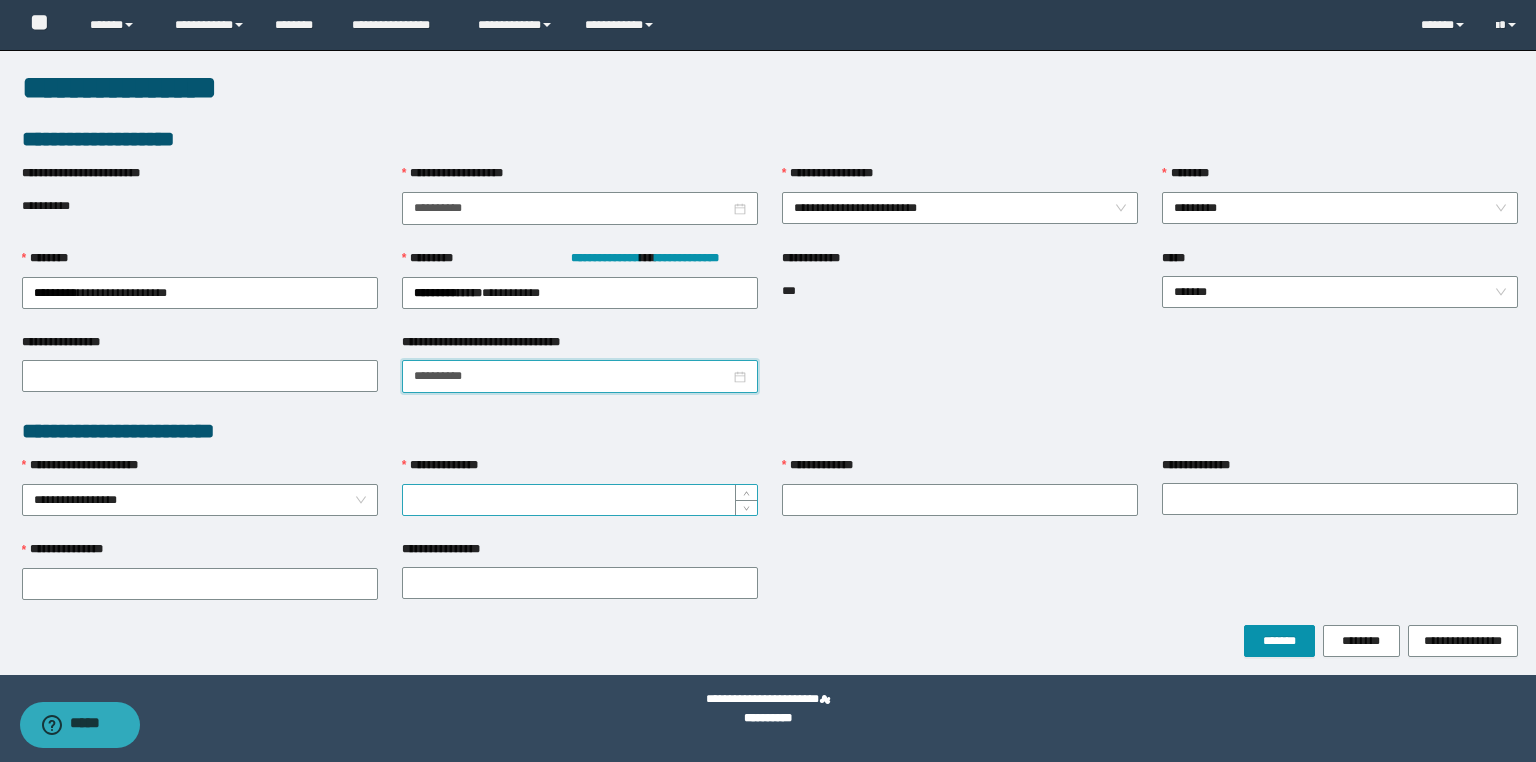 click on "**********" at bounding box center (580, 500) 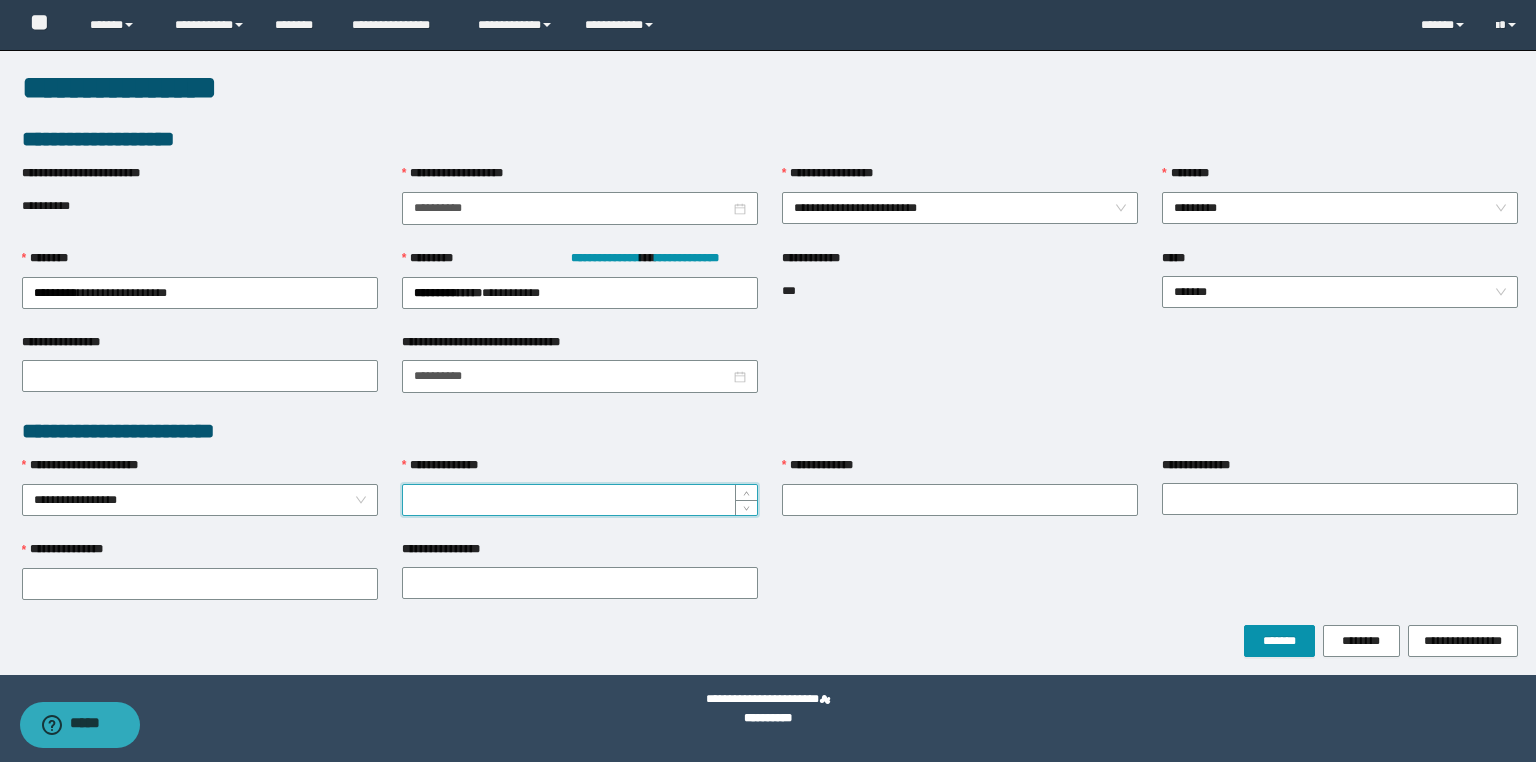 paste on "**********" 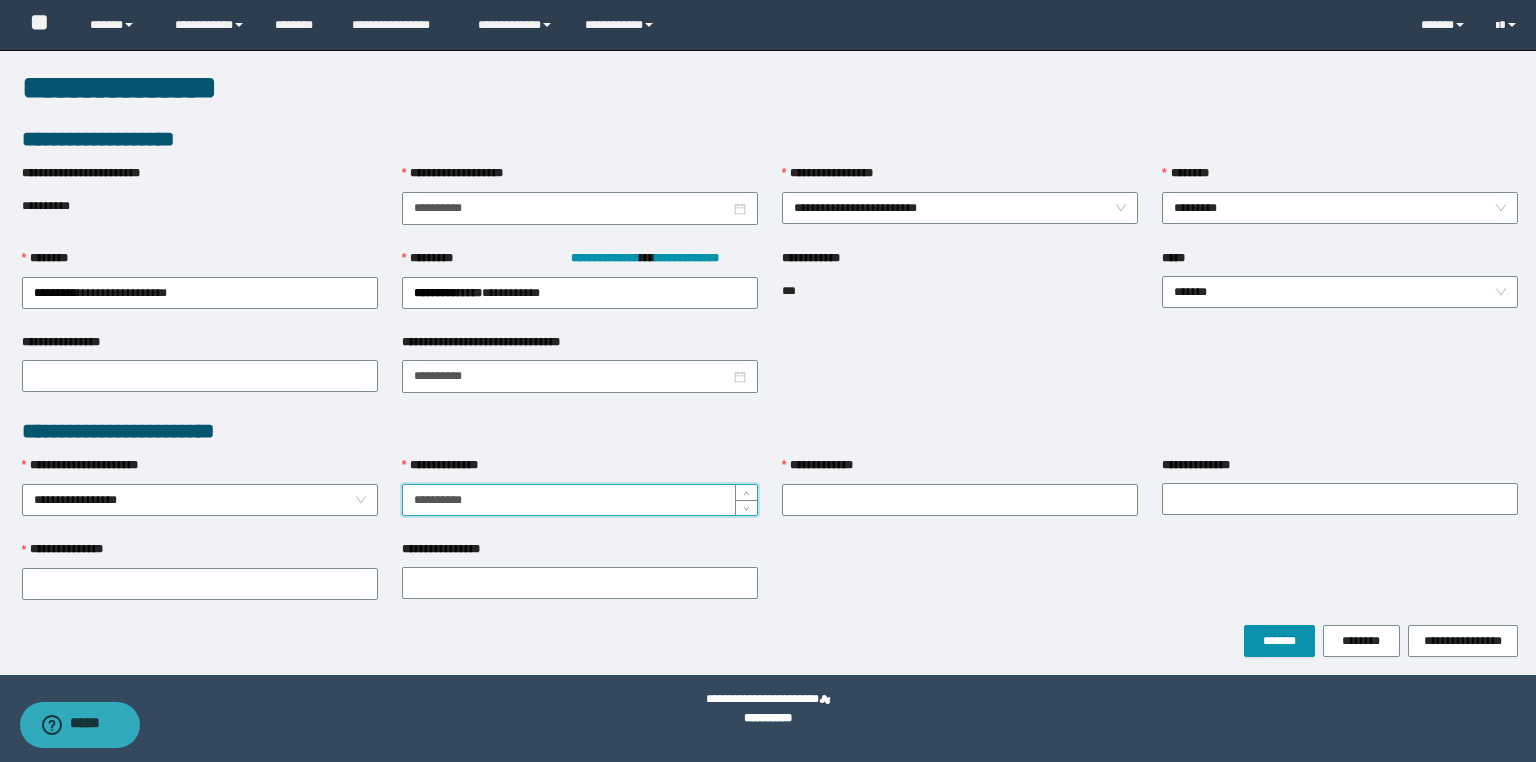 type on "**********" 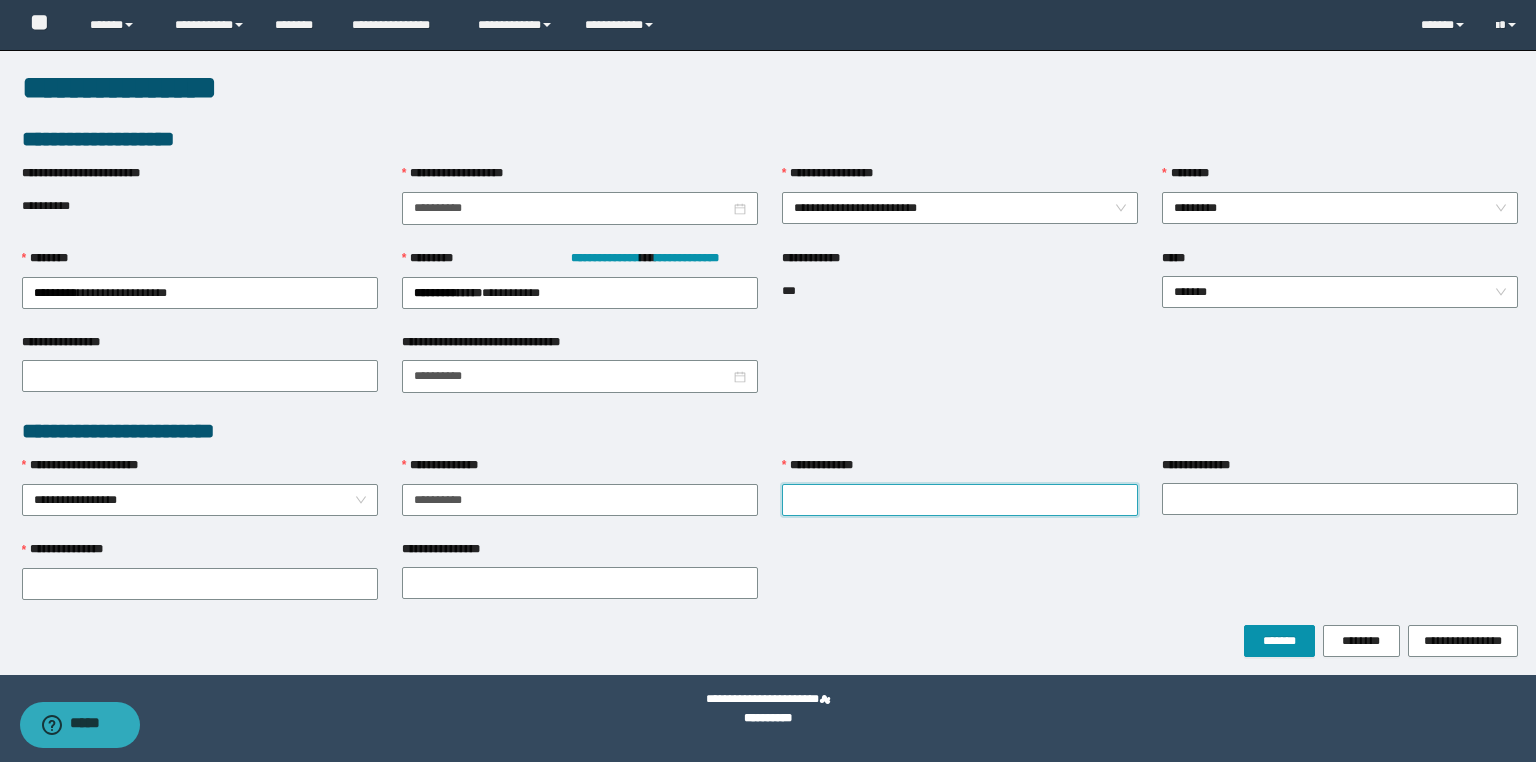 paste on "**********" 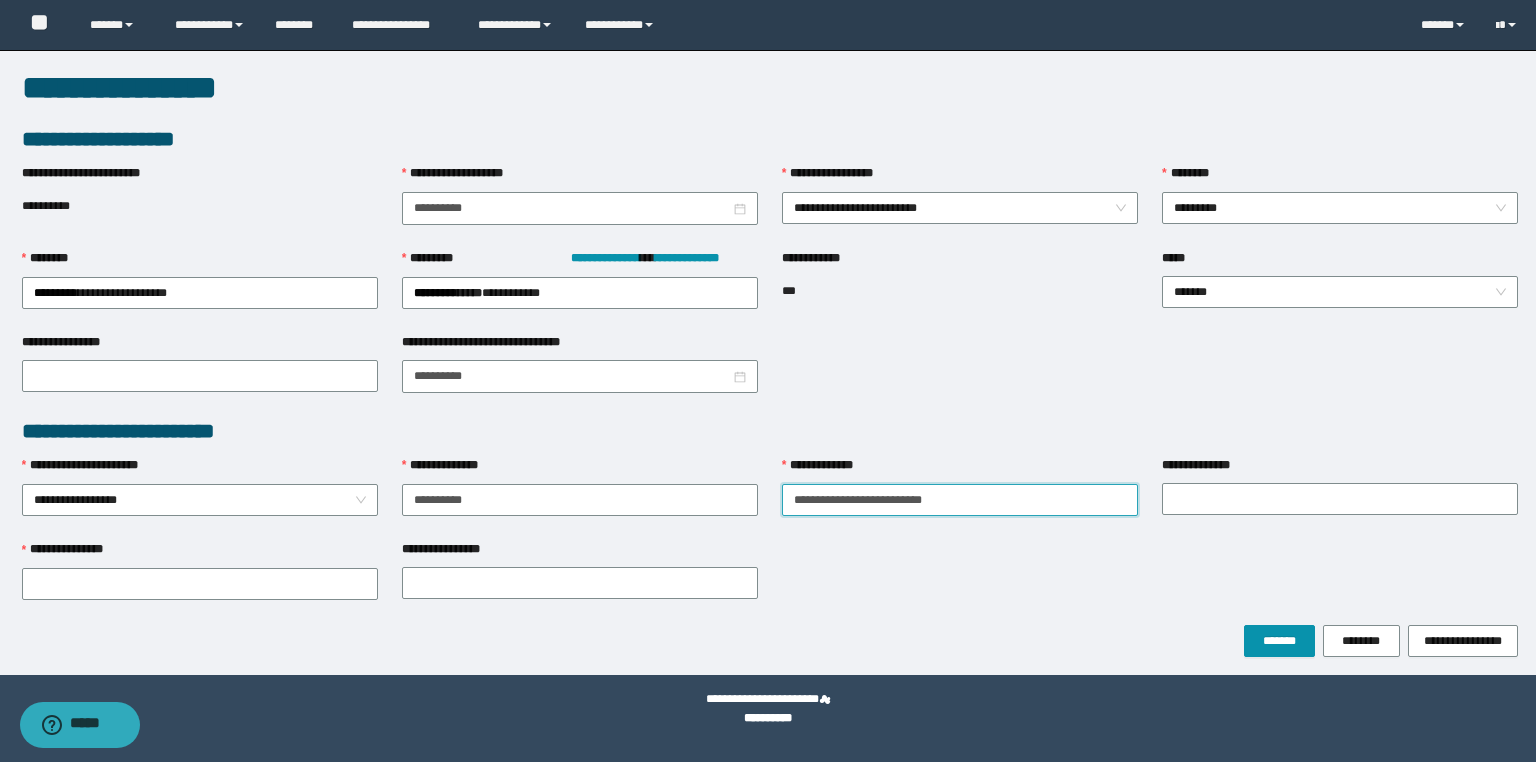 drag, startPoint x: 1051, startPoint y: 502, endPoint x: 840, endPoint y: 511, distance: 211.19185 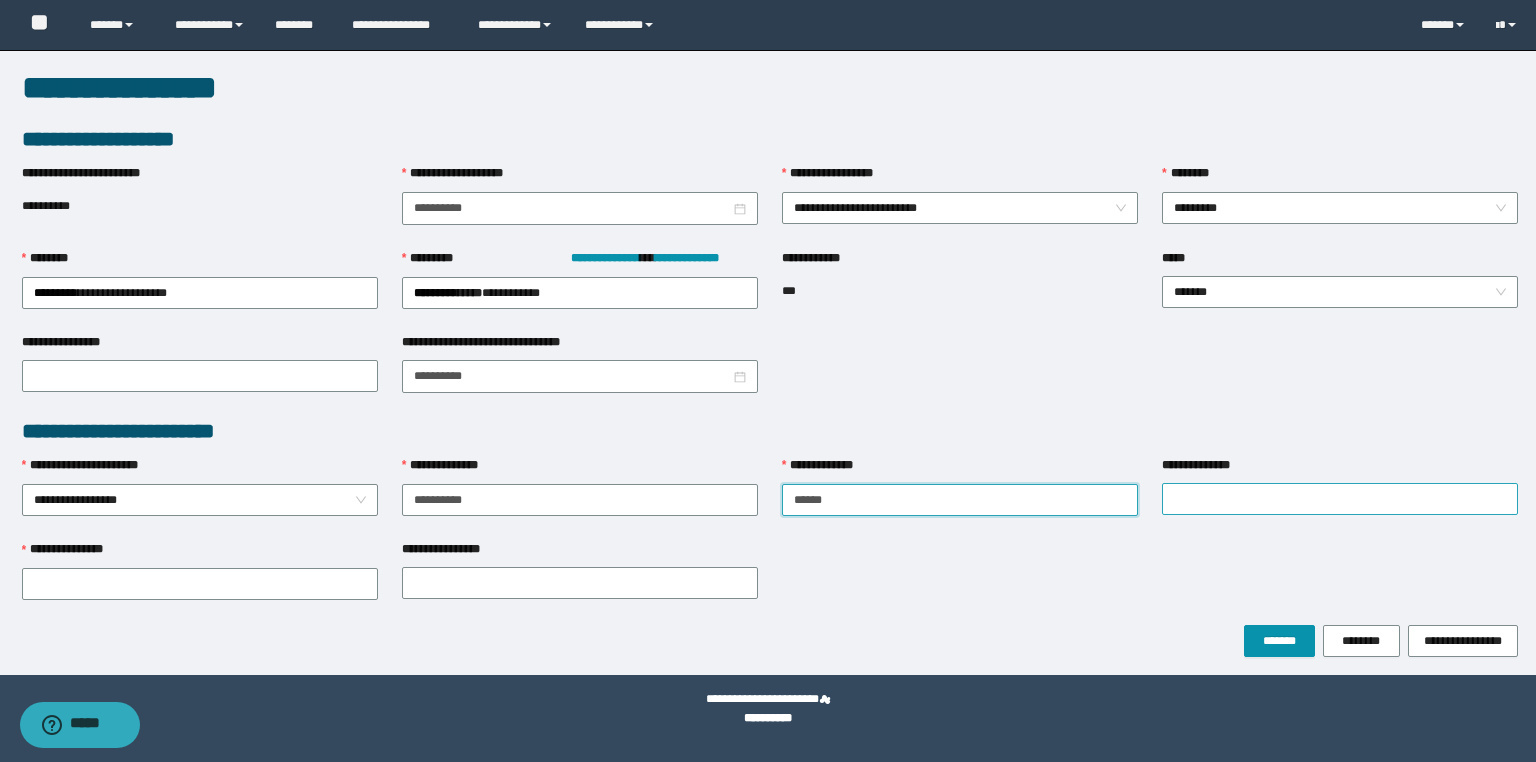 type on "*****" 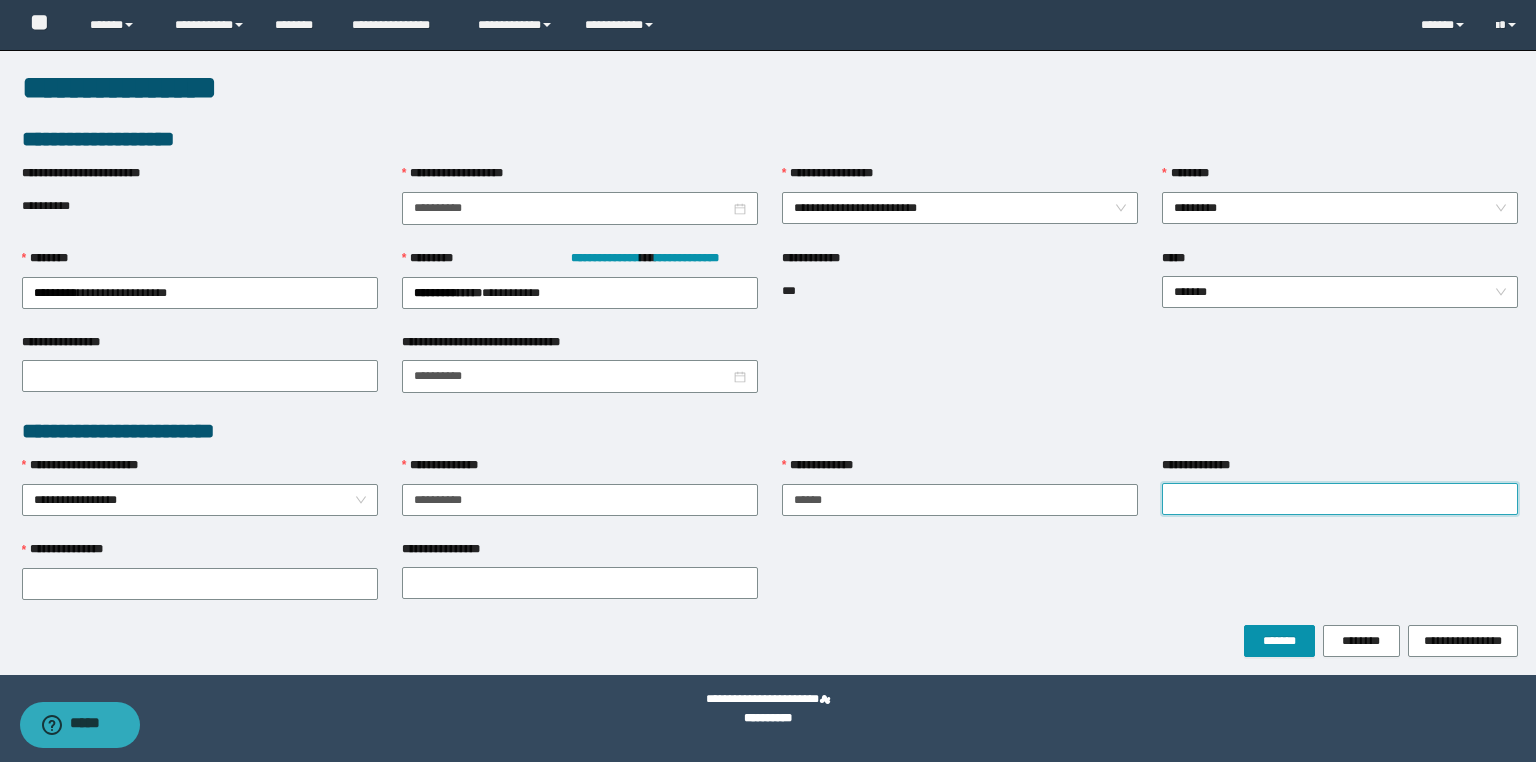 click on "**********" at bounding box center [1340, 499] 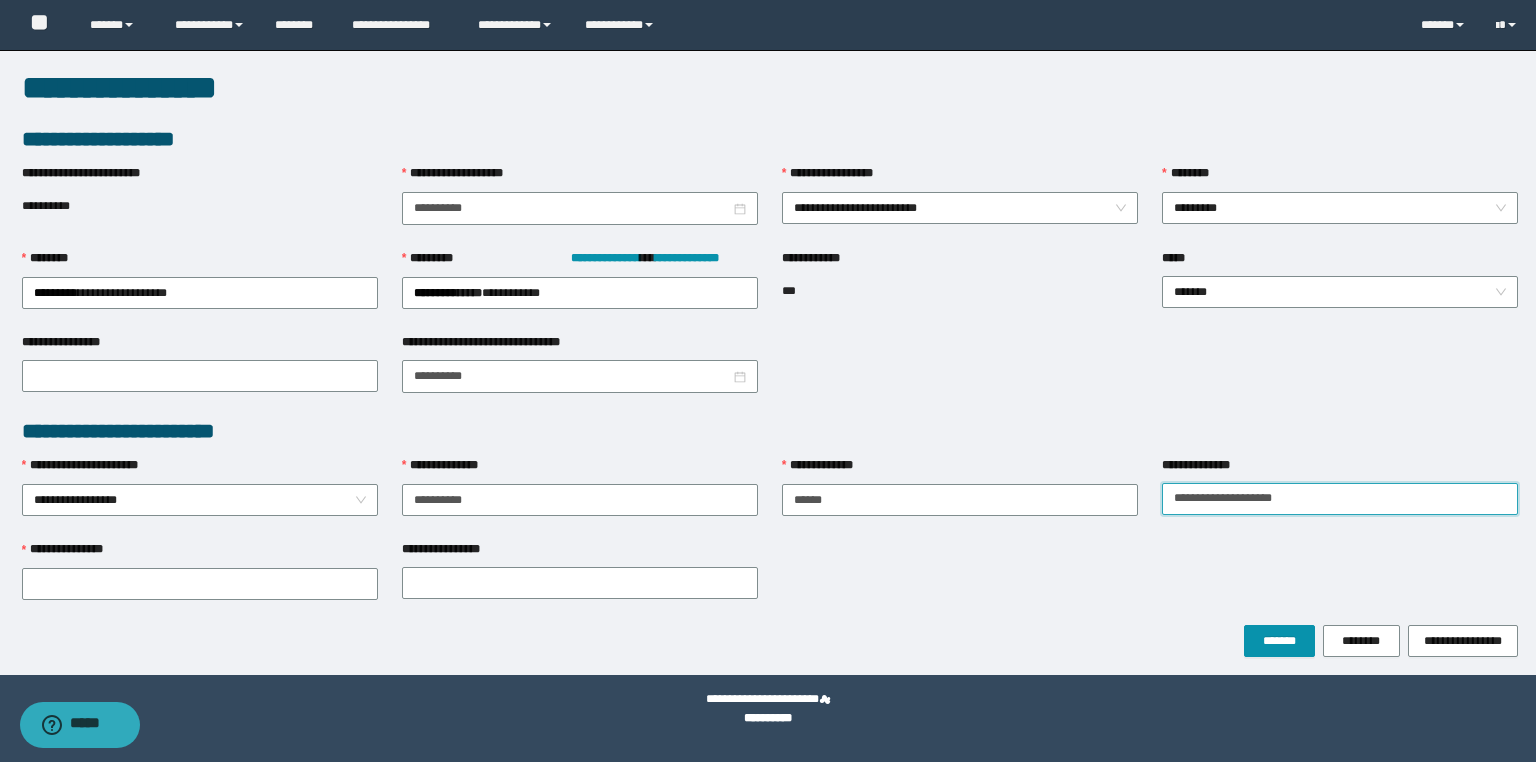 drag, startPoint x: 1360, startPoint y: 498, endPoint x: 1224, endPoint y: 512, distance: 136.71869 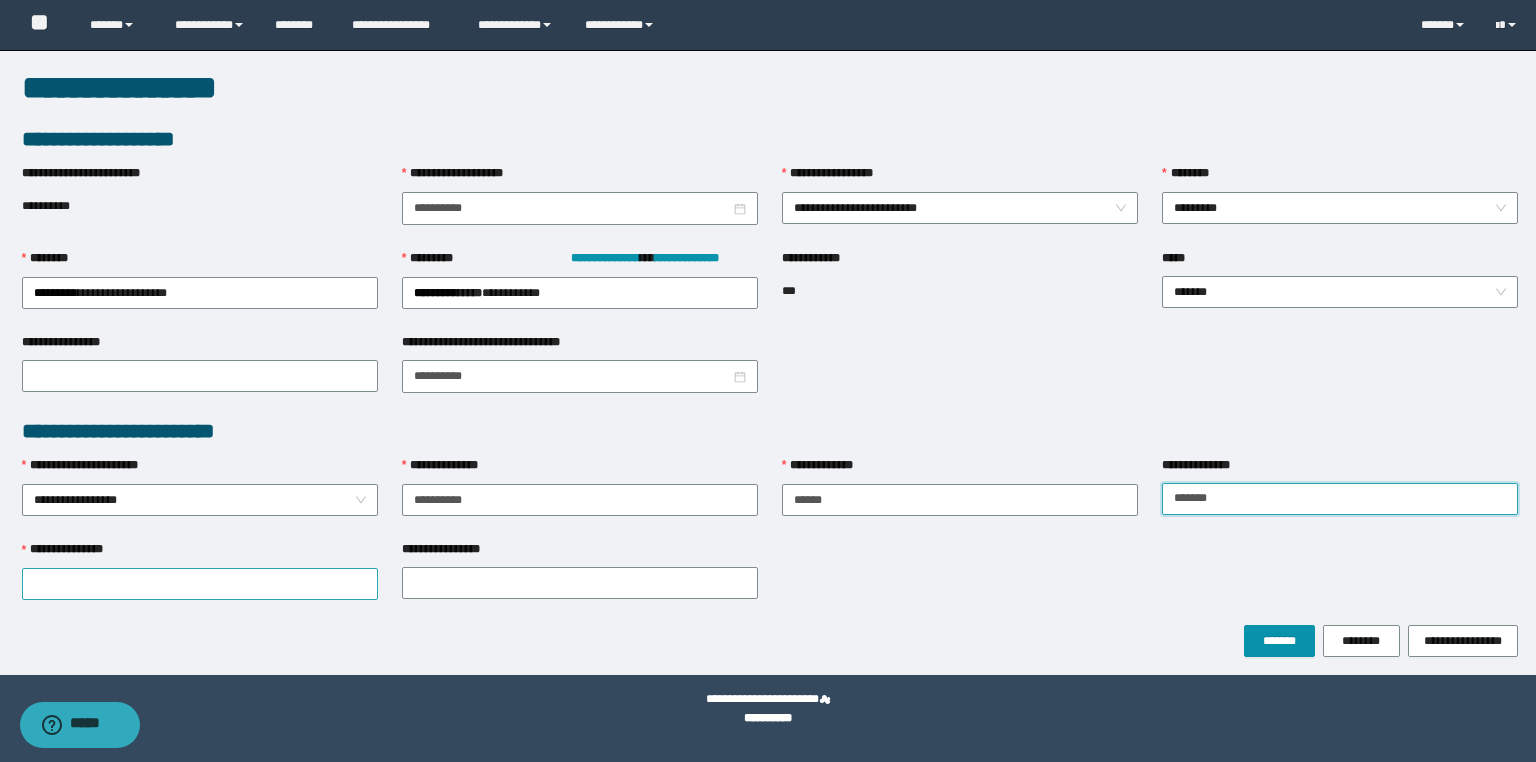 type on "******" 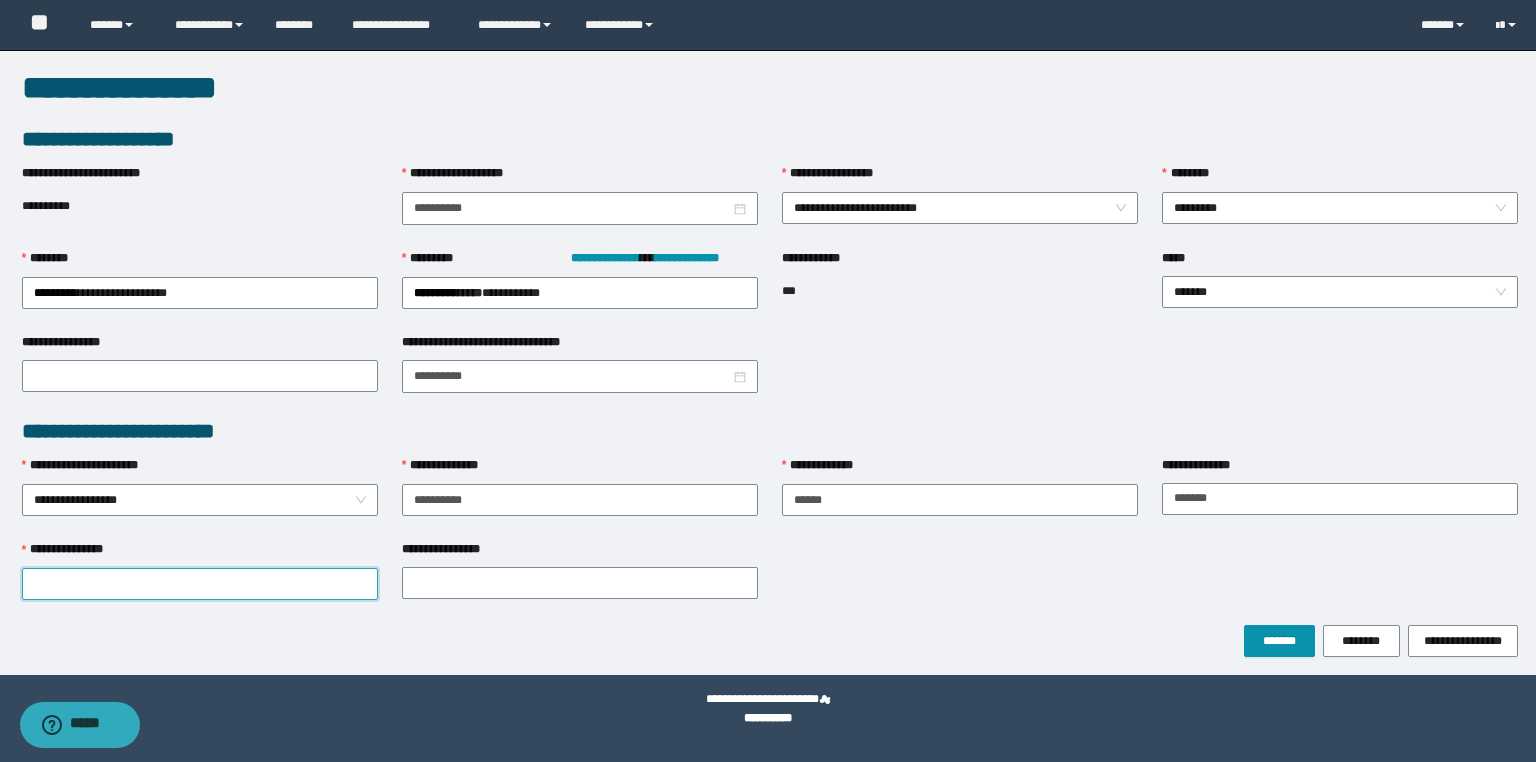 click on "**********" at bounding box center [200, 584] 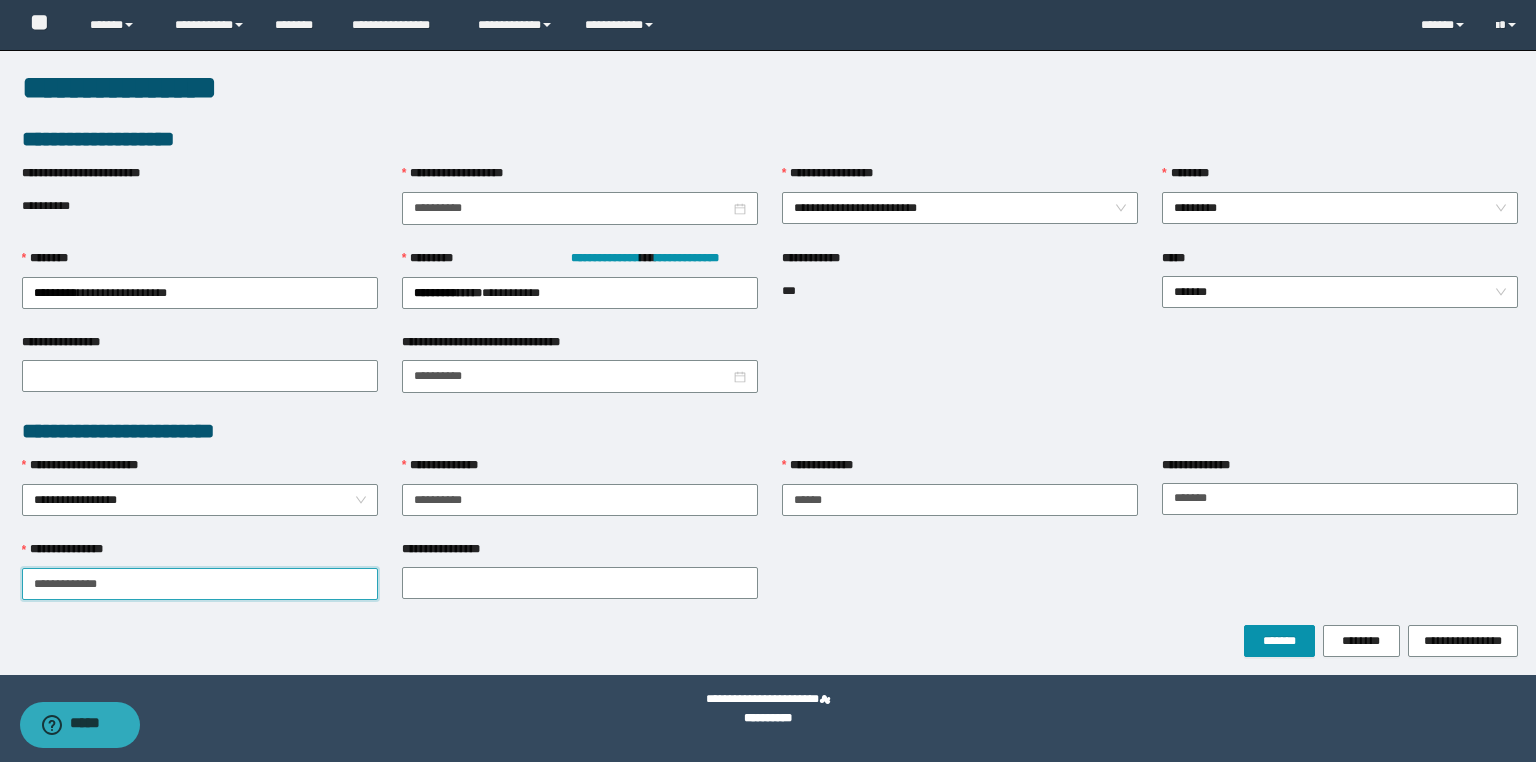 click on "**********" at bounding box center (200, 584) 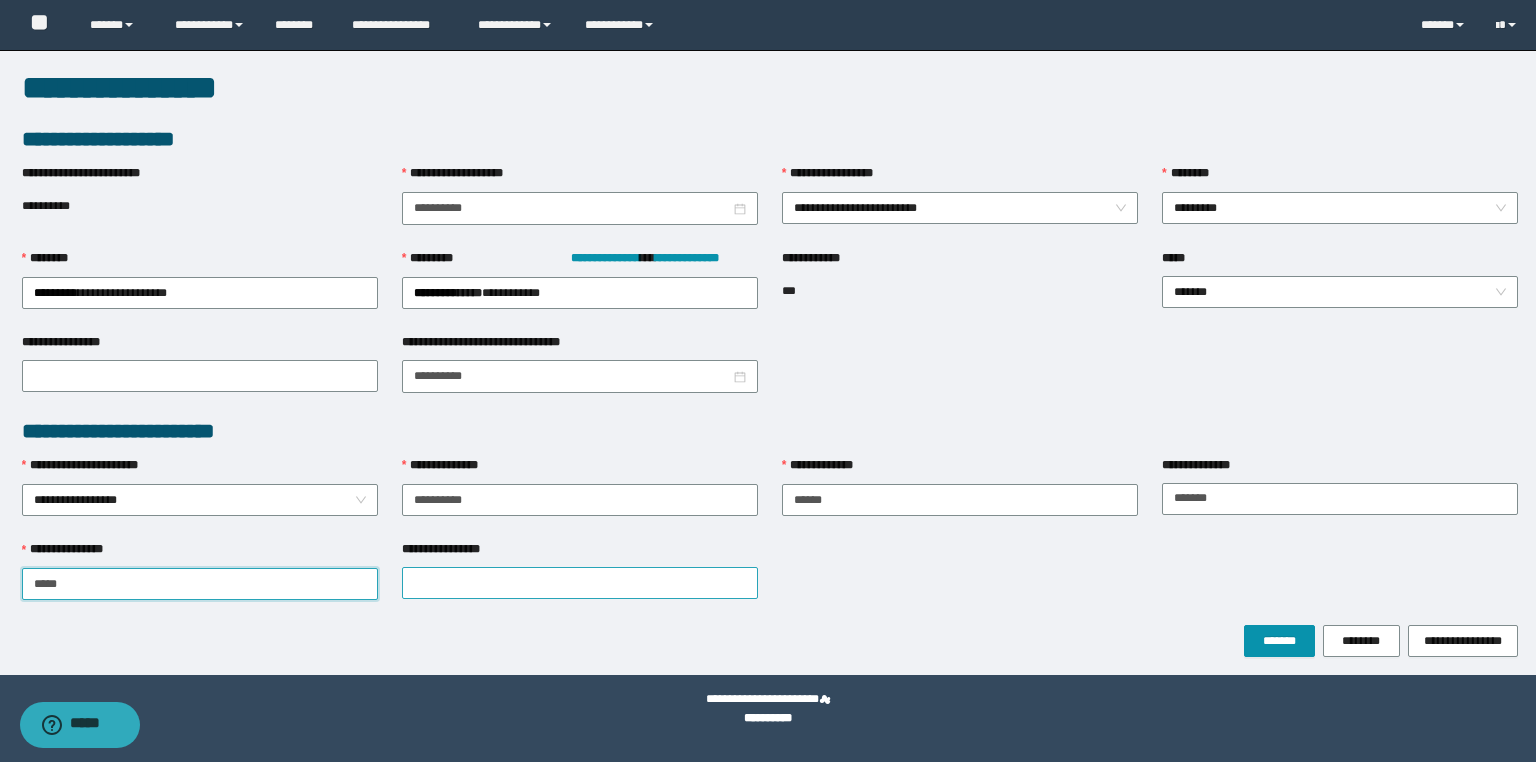 type on "****" 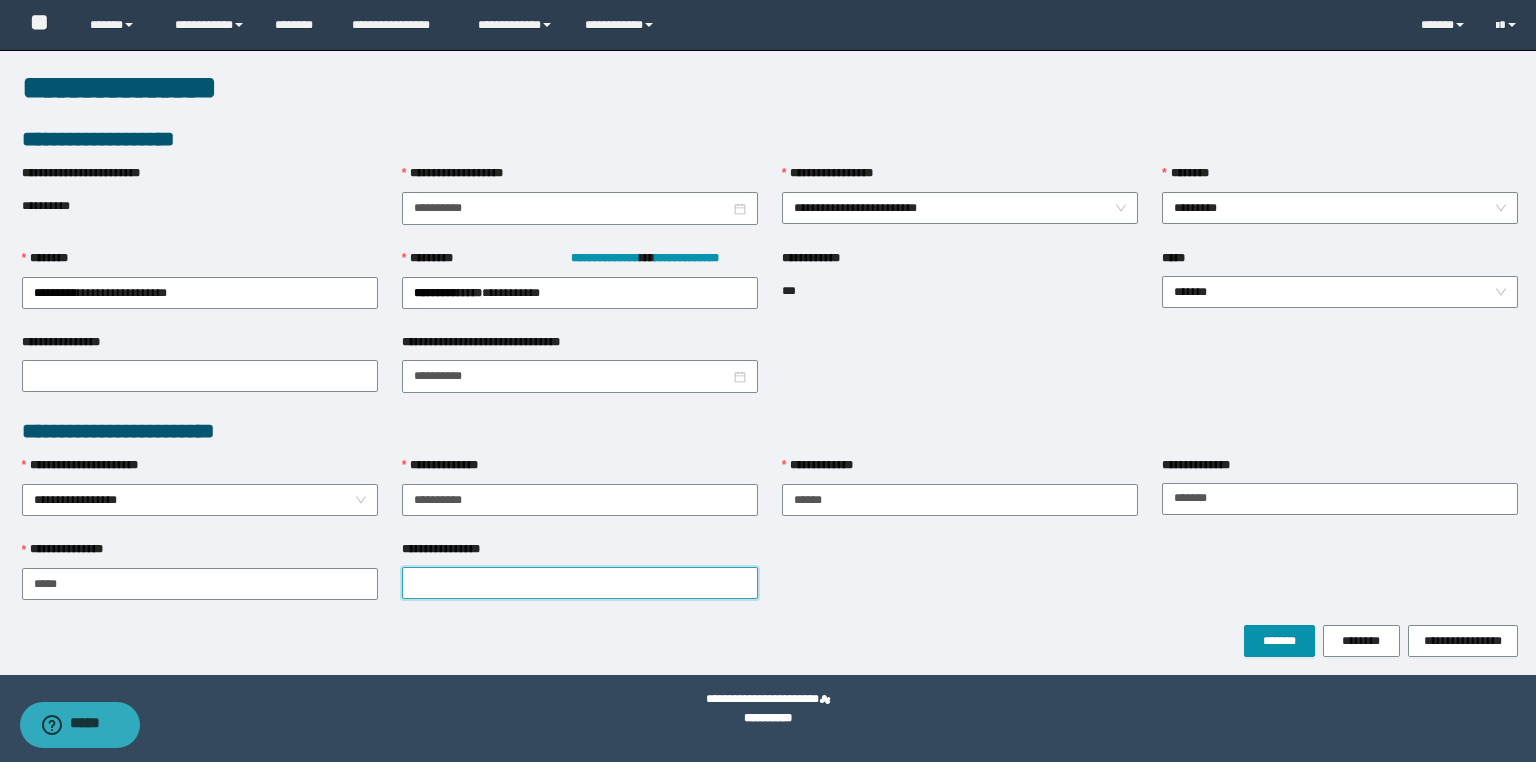 click on "**********" at bounding box center [580, 583] 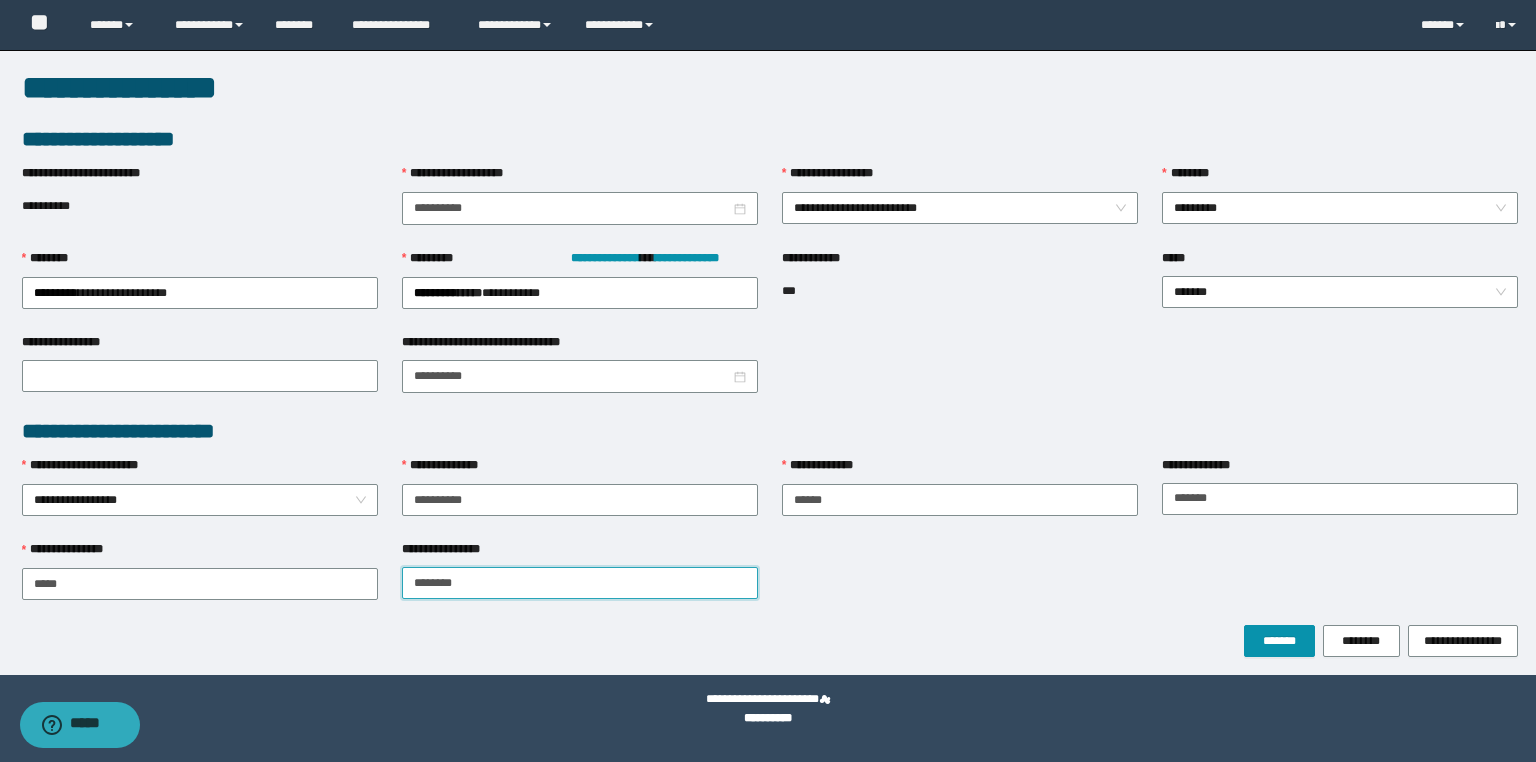 type on "********" 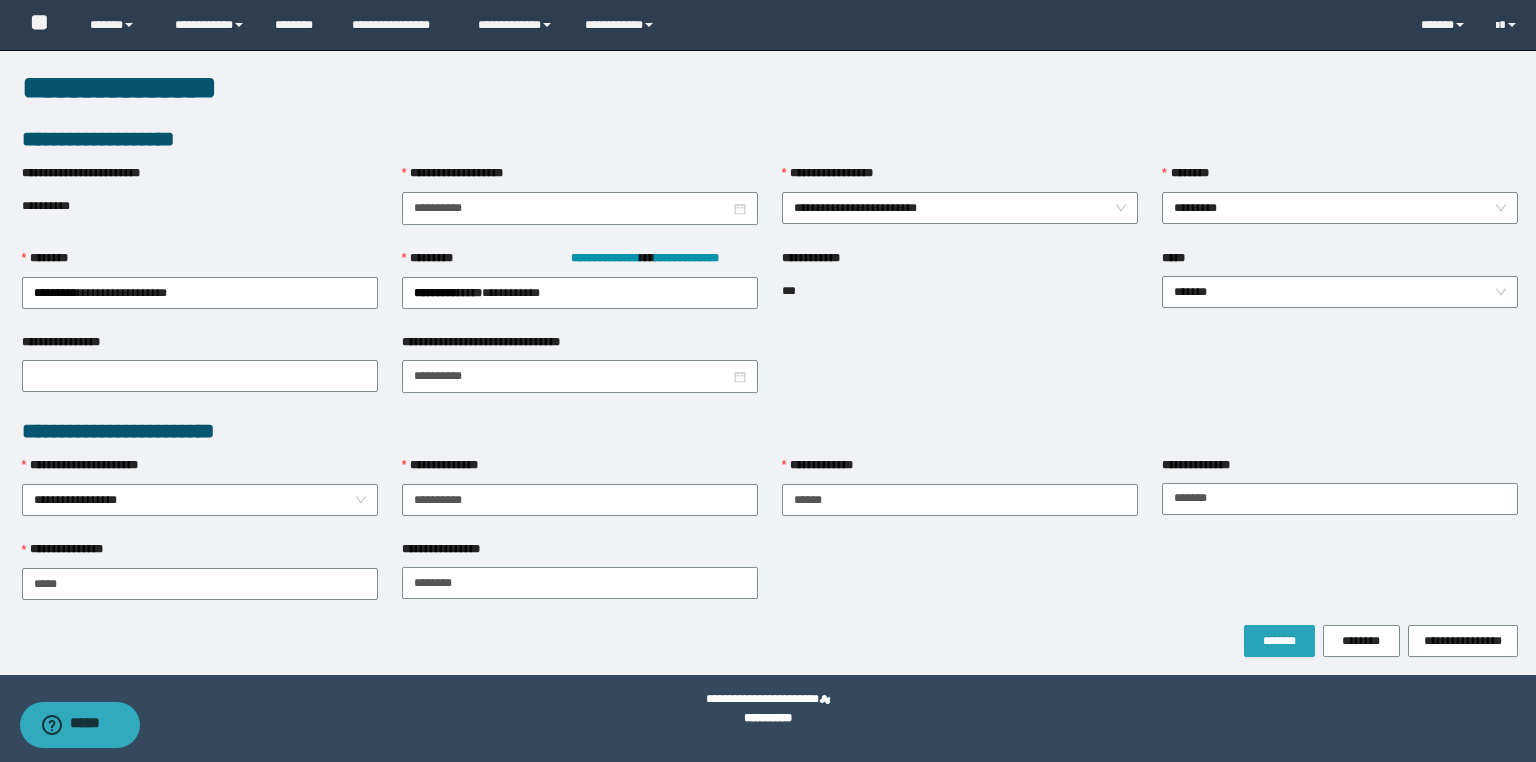 click on "*******" at bounding box center (1279, 641) 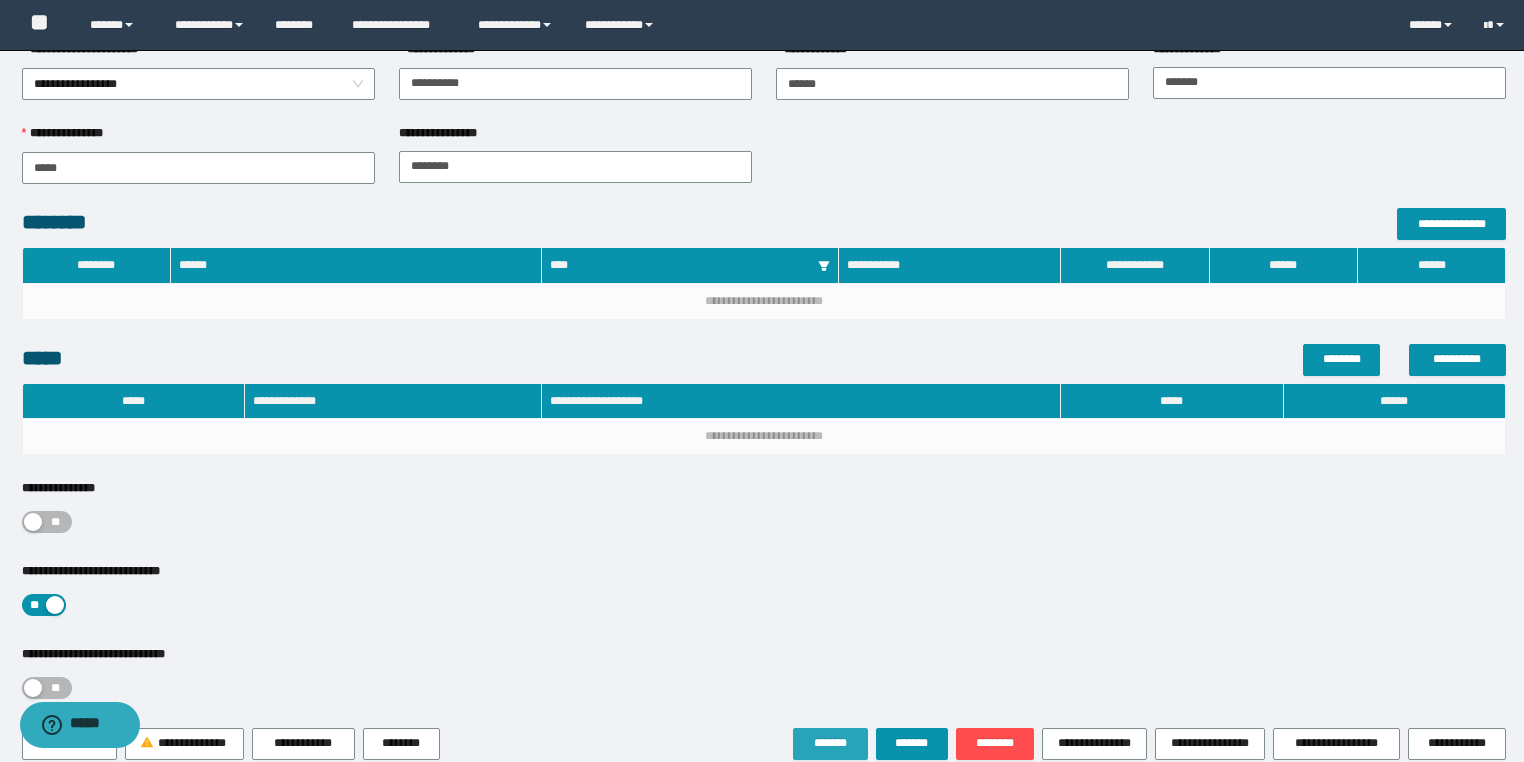 scroll, scrollTop: 555, scrollLeft: 0, axis: vertical 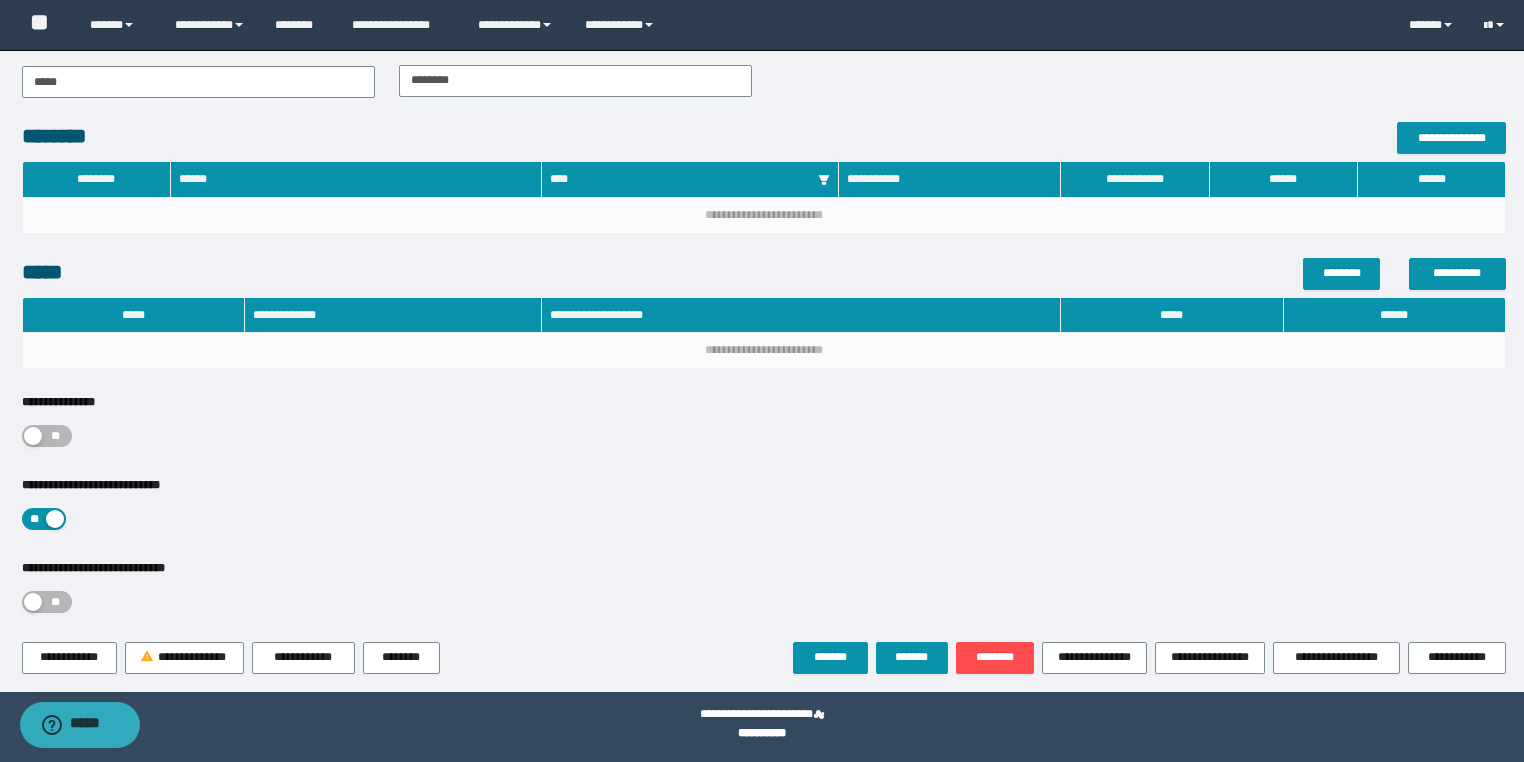 click on "**" at bounding box center (56, 436) 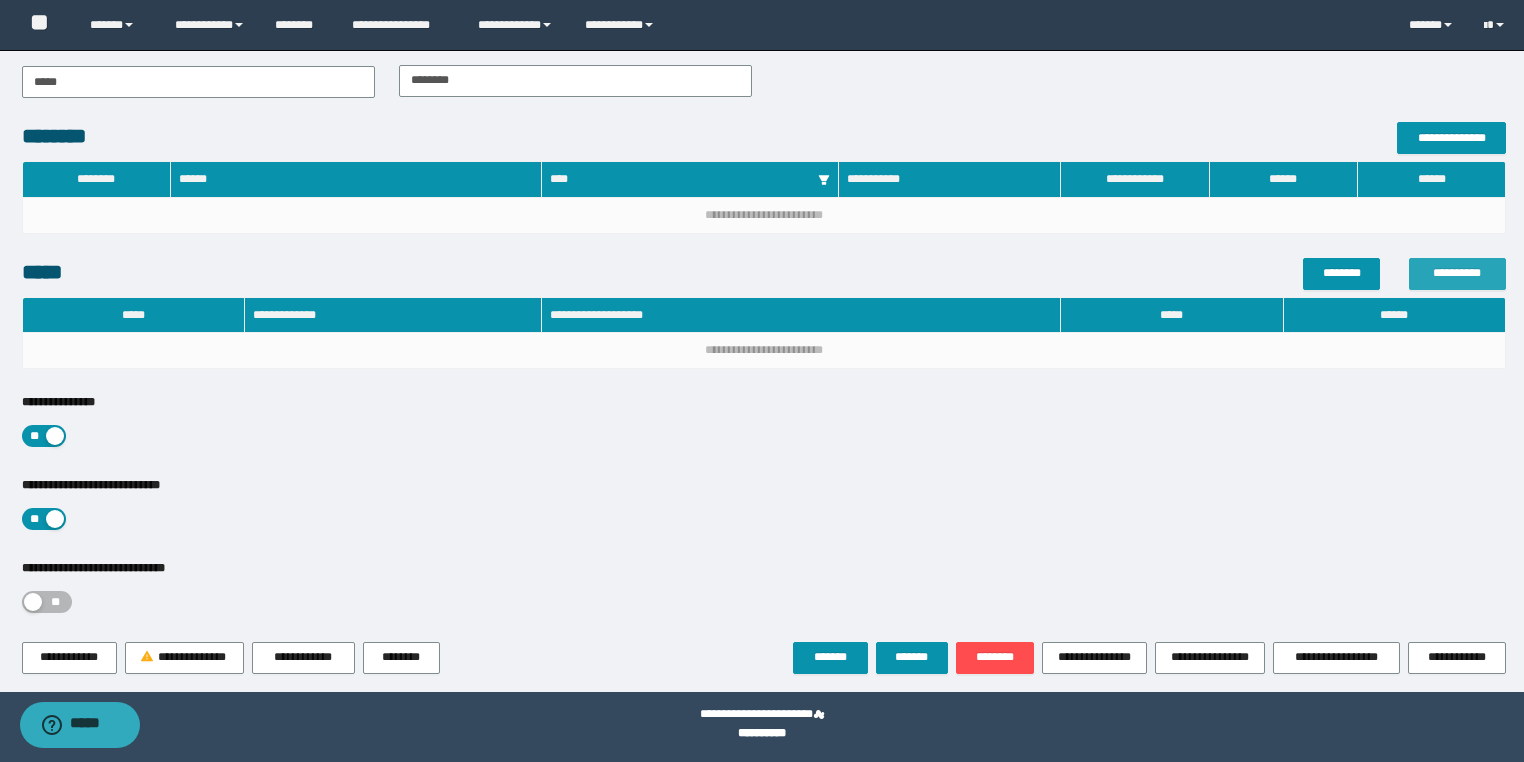 click on "**********" at bounding box center (1457, 273) 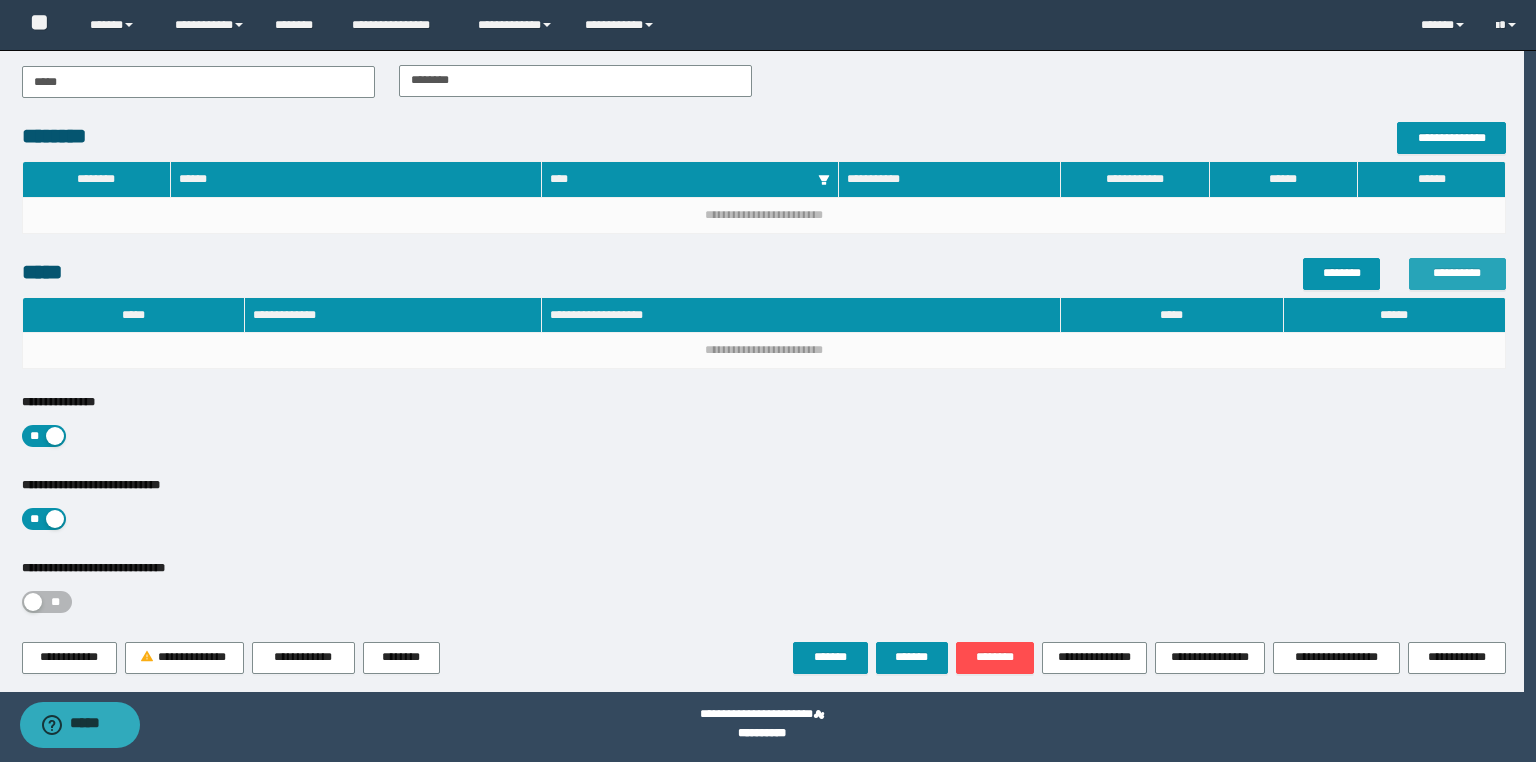 type 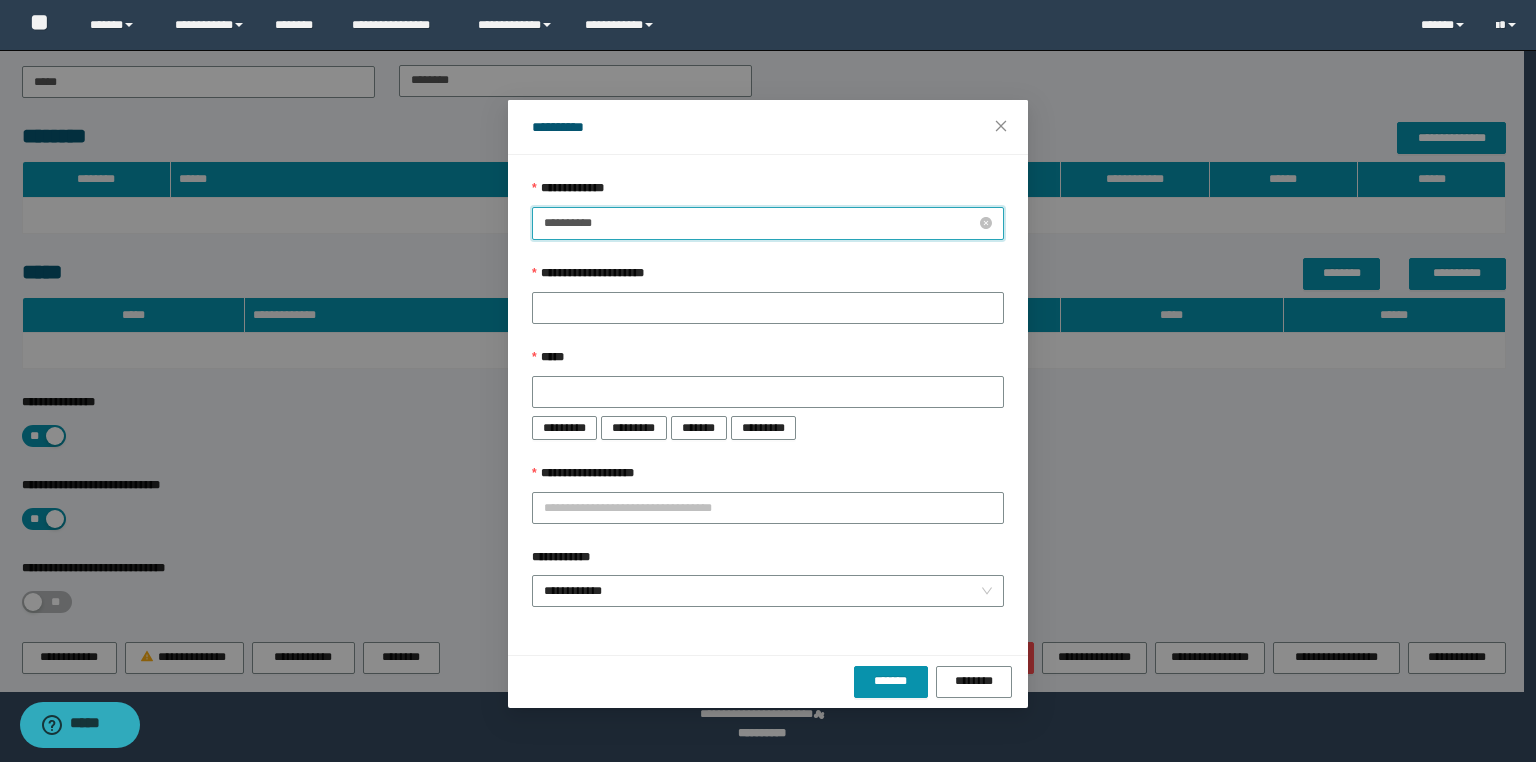click on "**********" at bounding box center (760, 223) 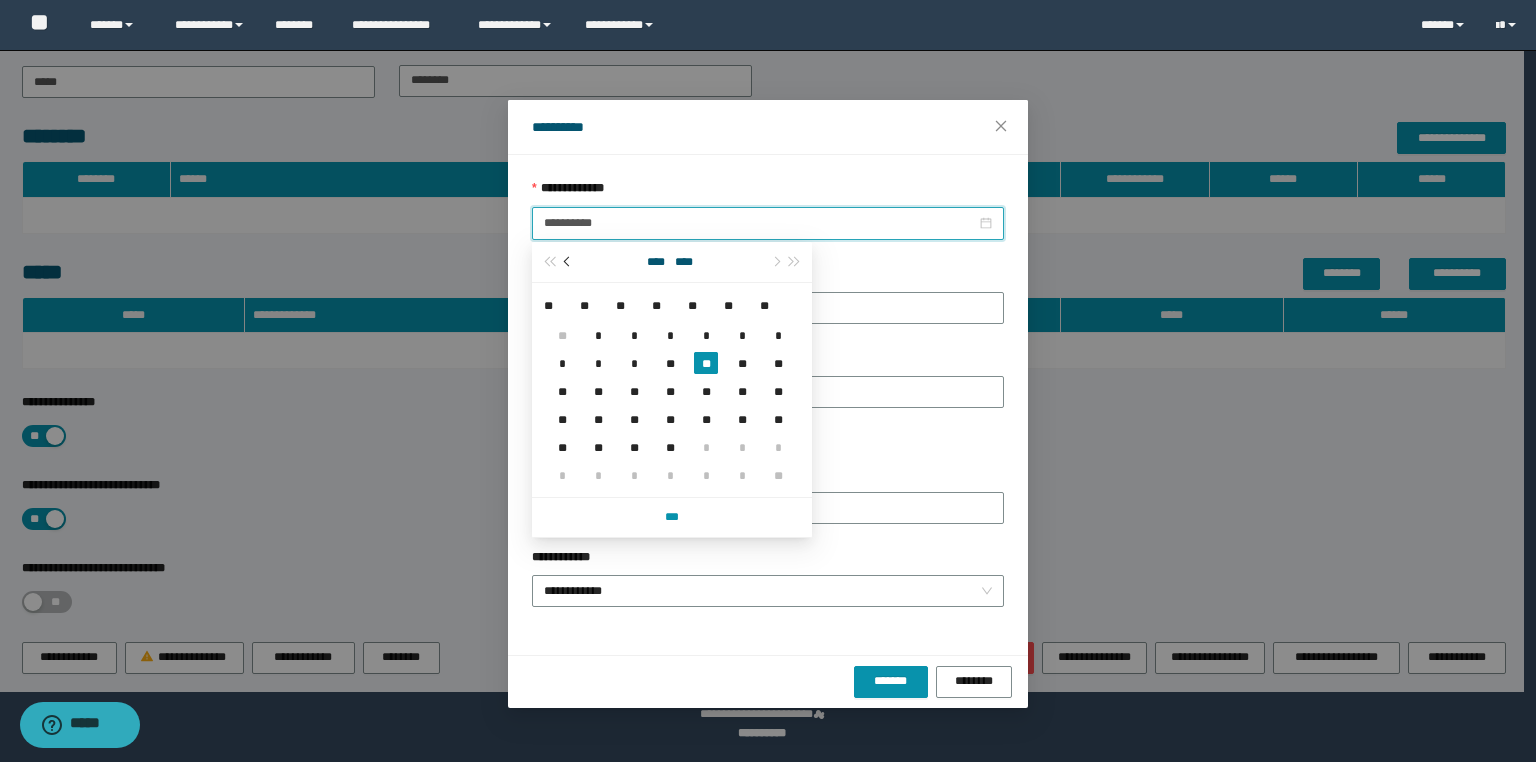 click at bounding box center [568, 262] 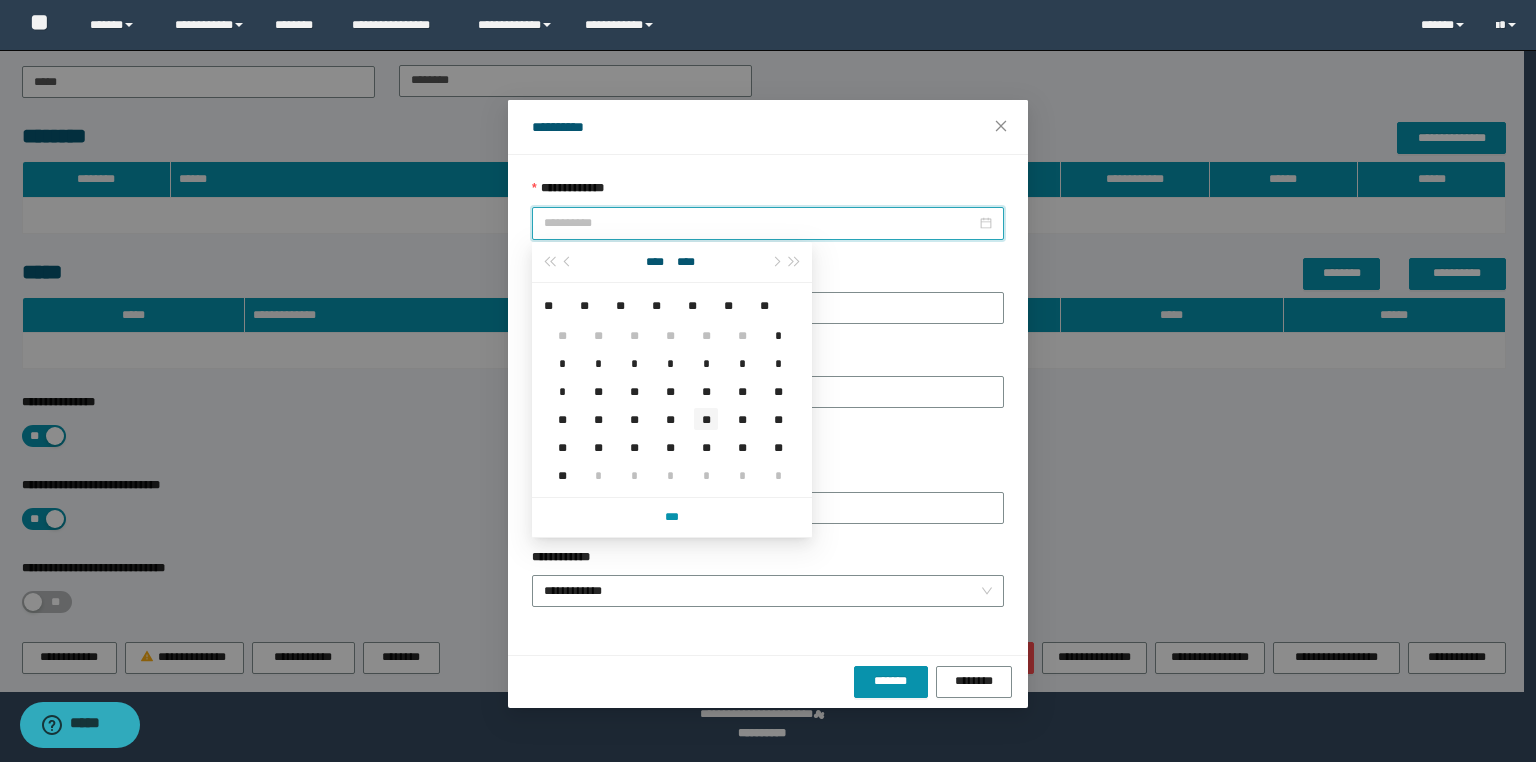 type on "**********" 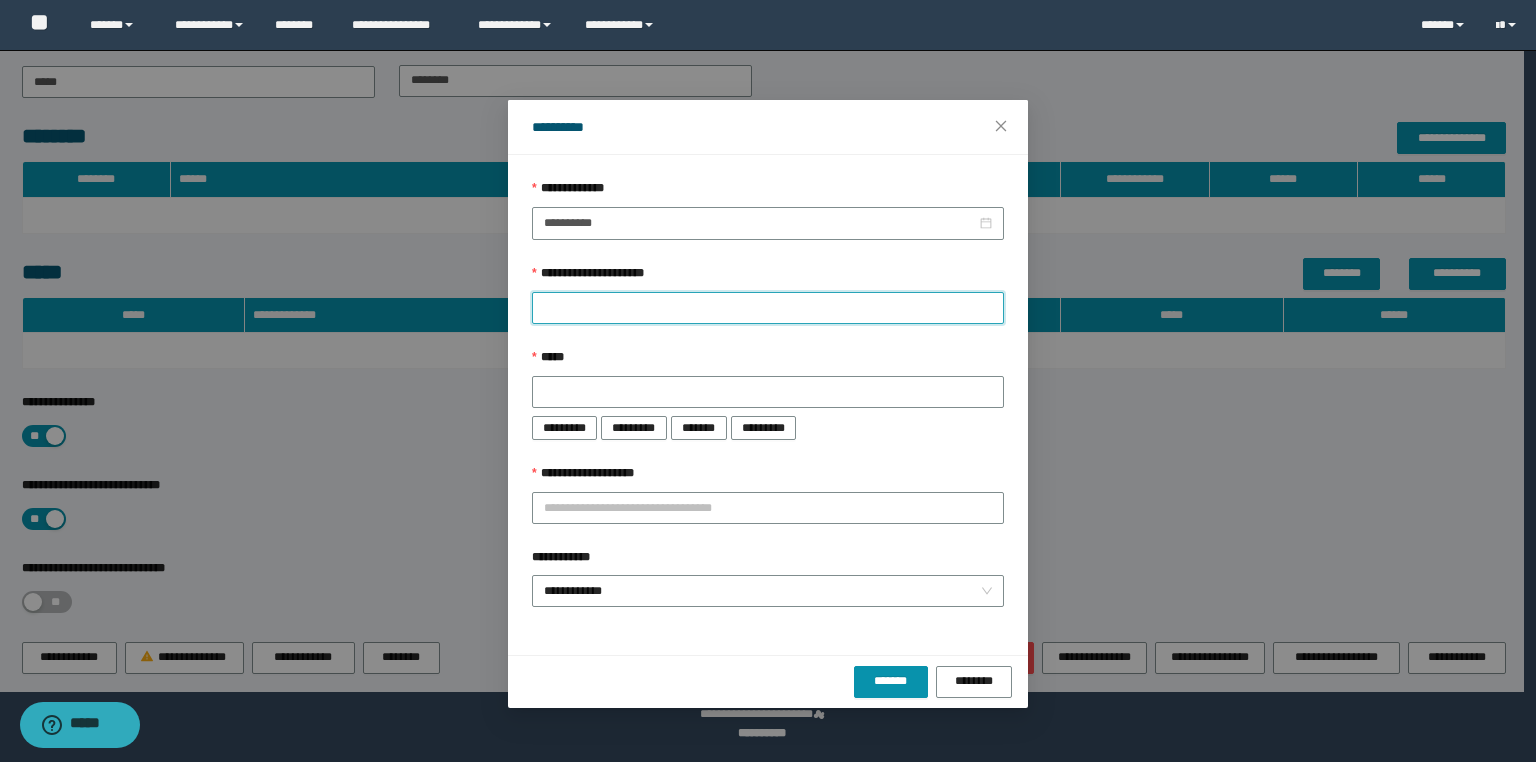 click on "**********" at bounding box center (768, 308) 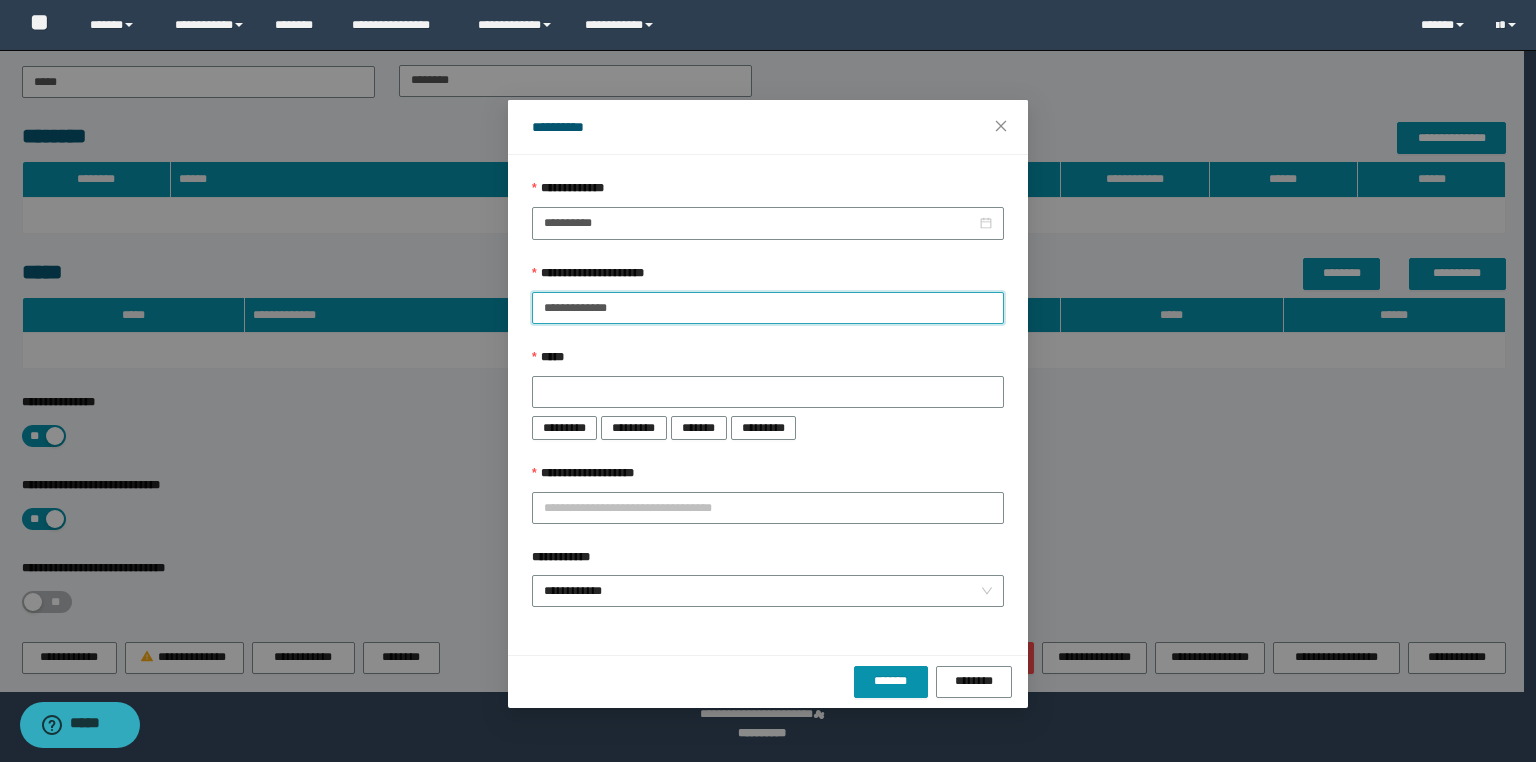 type on "**********" 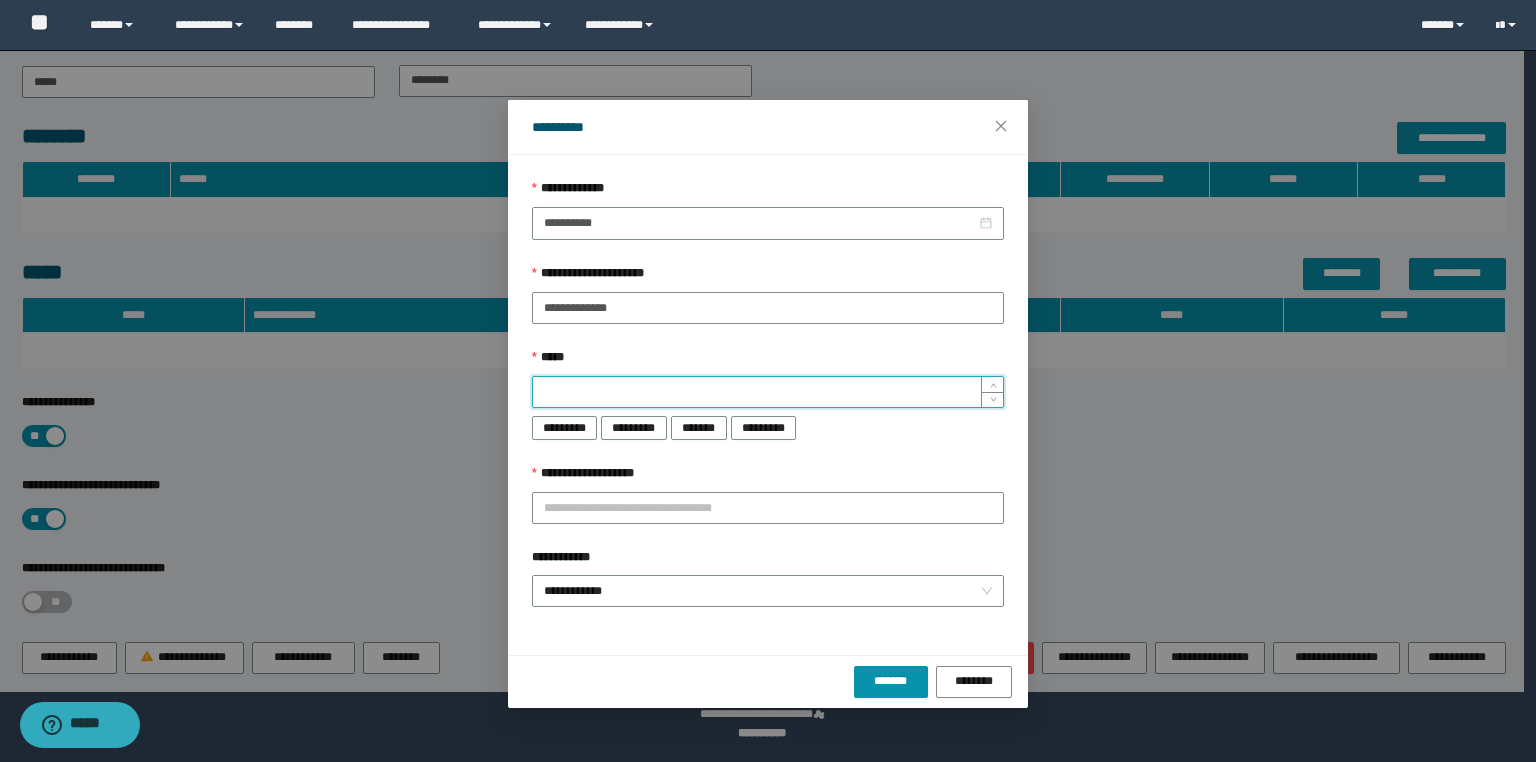 click on "**********" at bounding box center [768, 393] 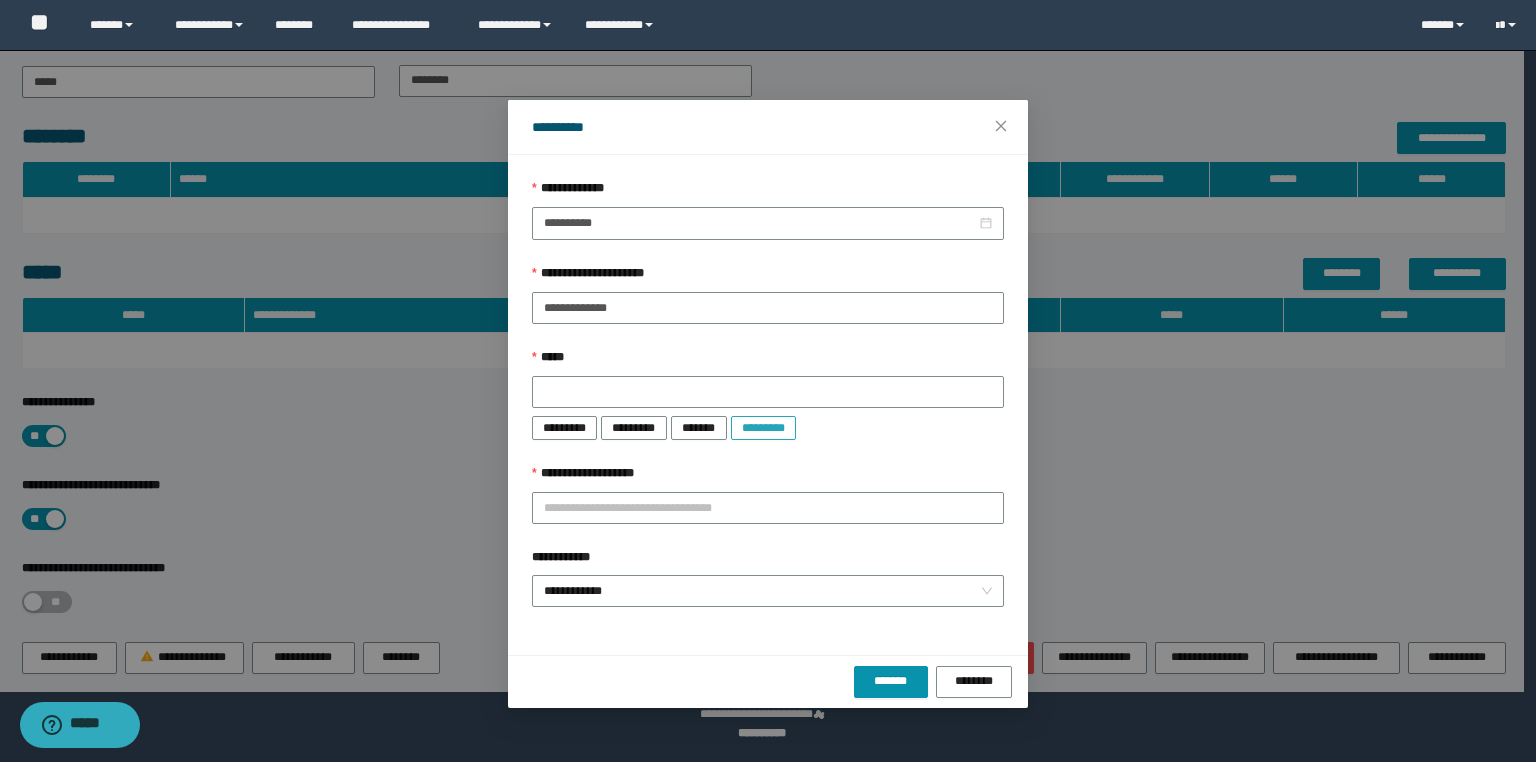 click on "*********" at bounding box center (763, 428) 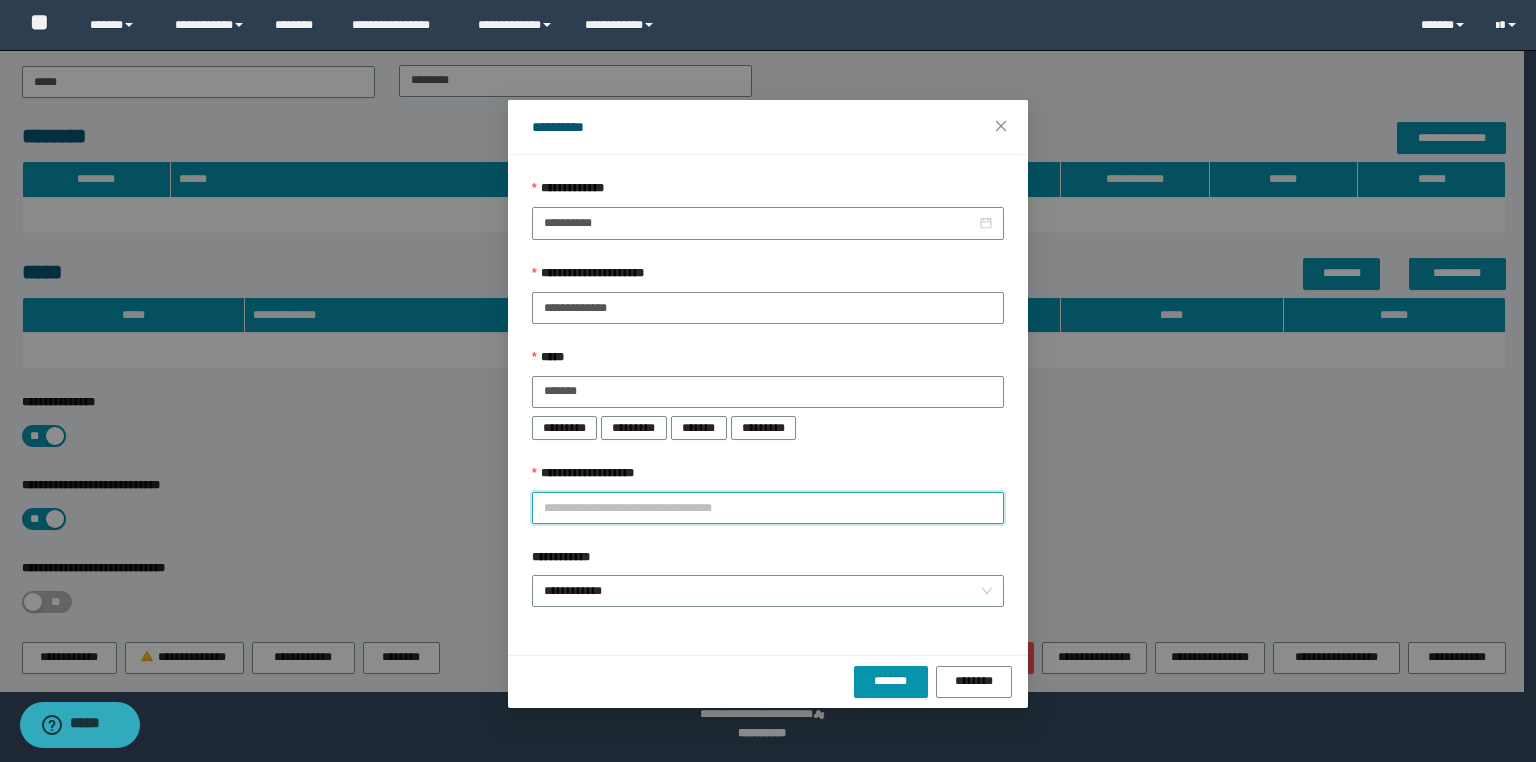 click on "**********" at bounding box center (768, 508) 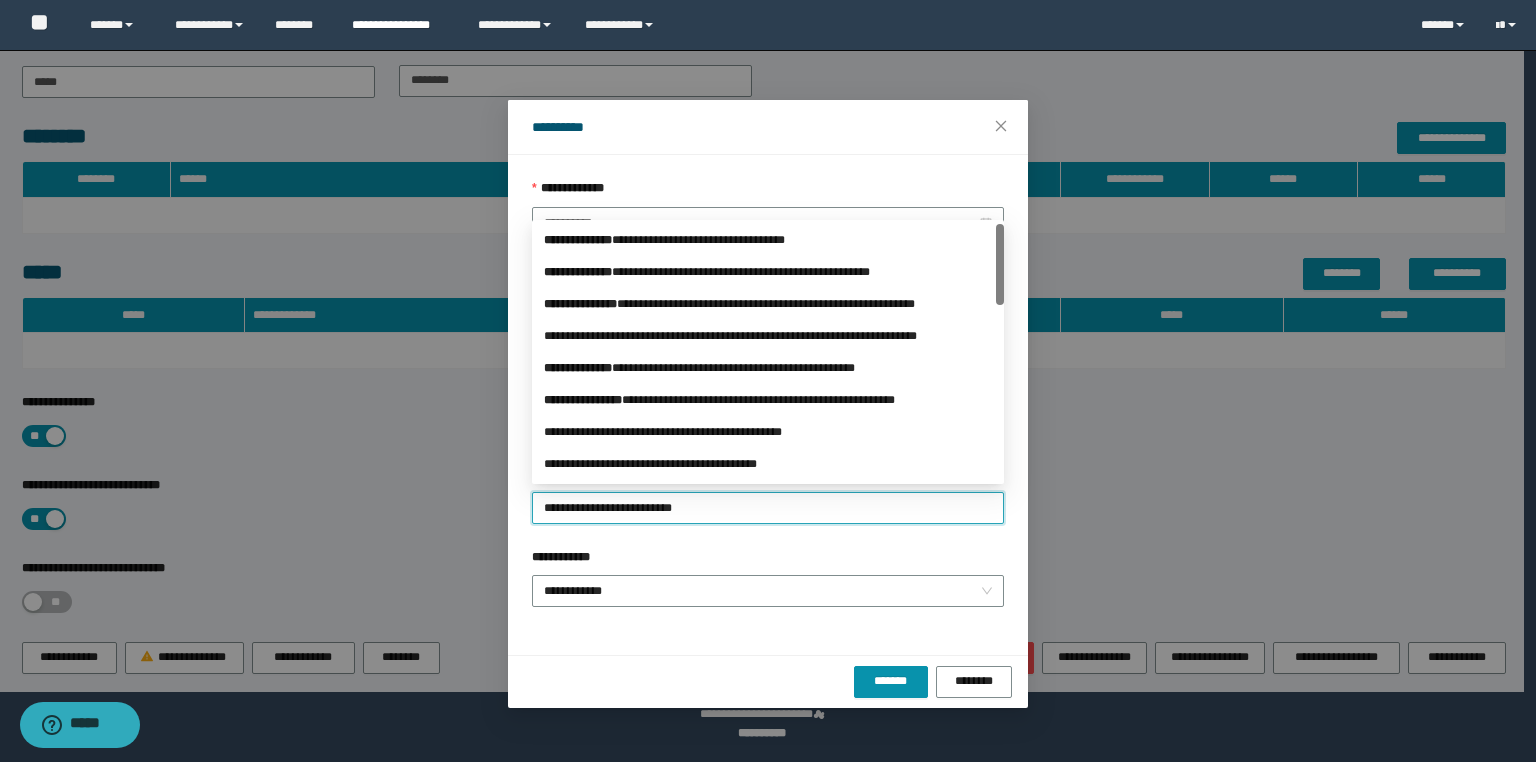 type on "**********" 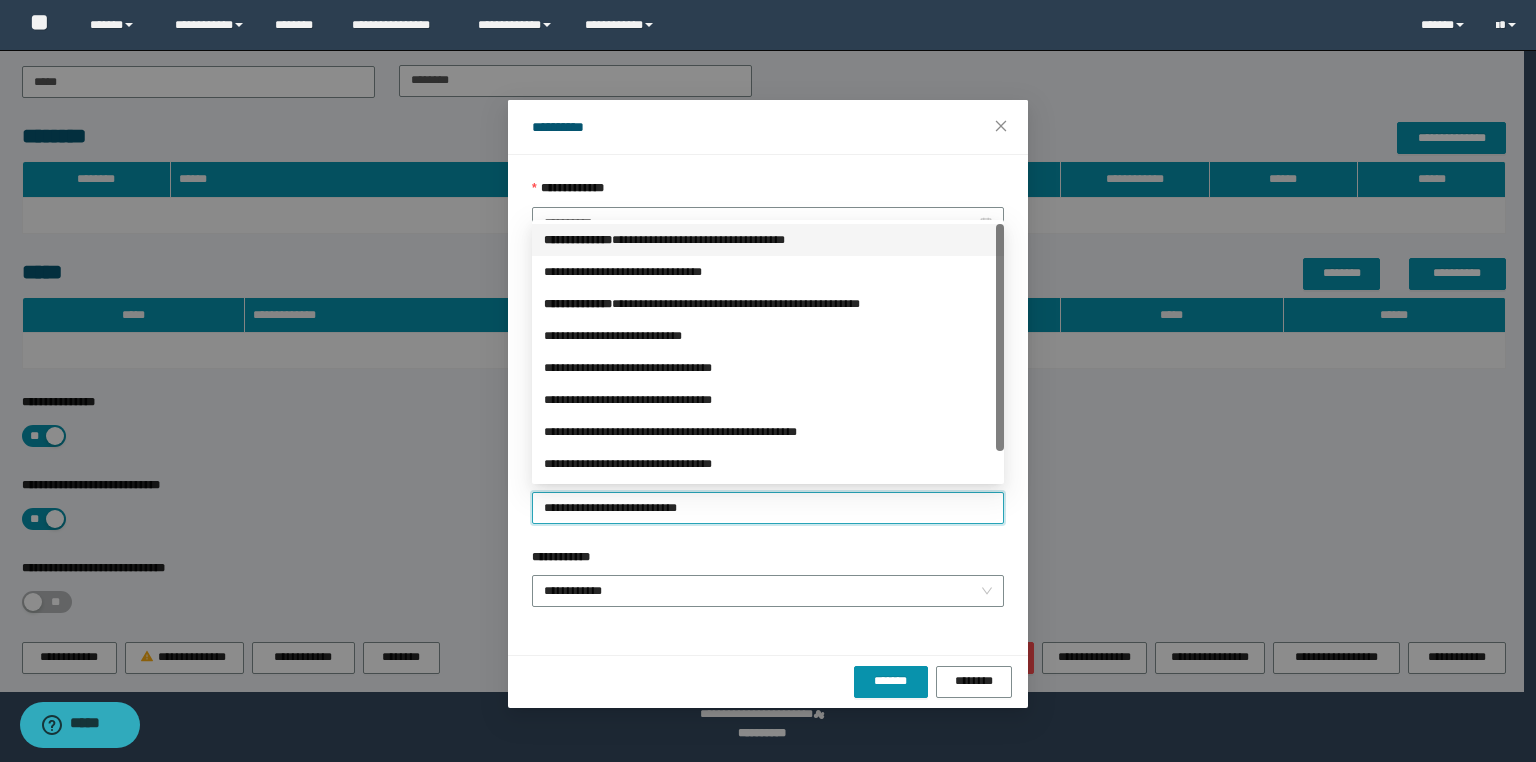 click on "**********" at bounding box center (768, 240) 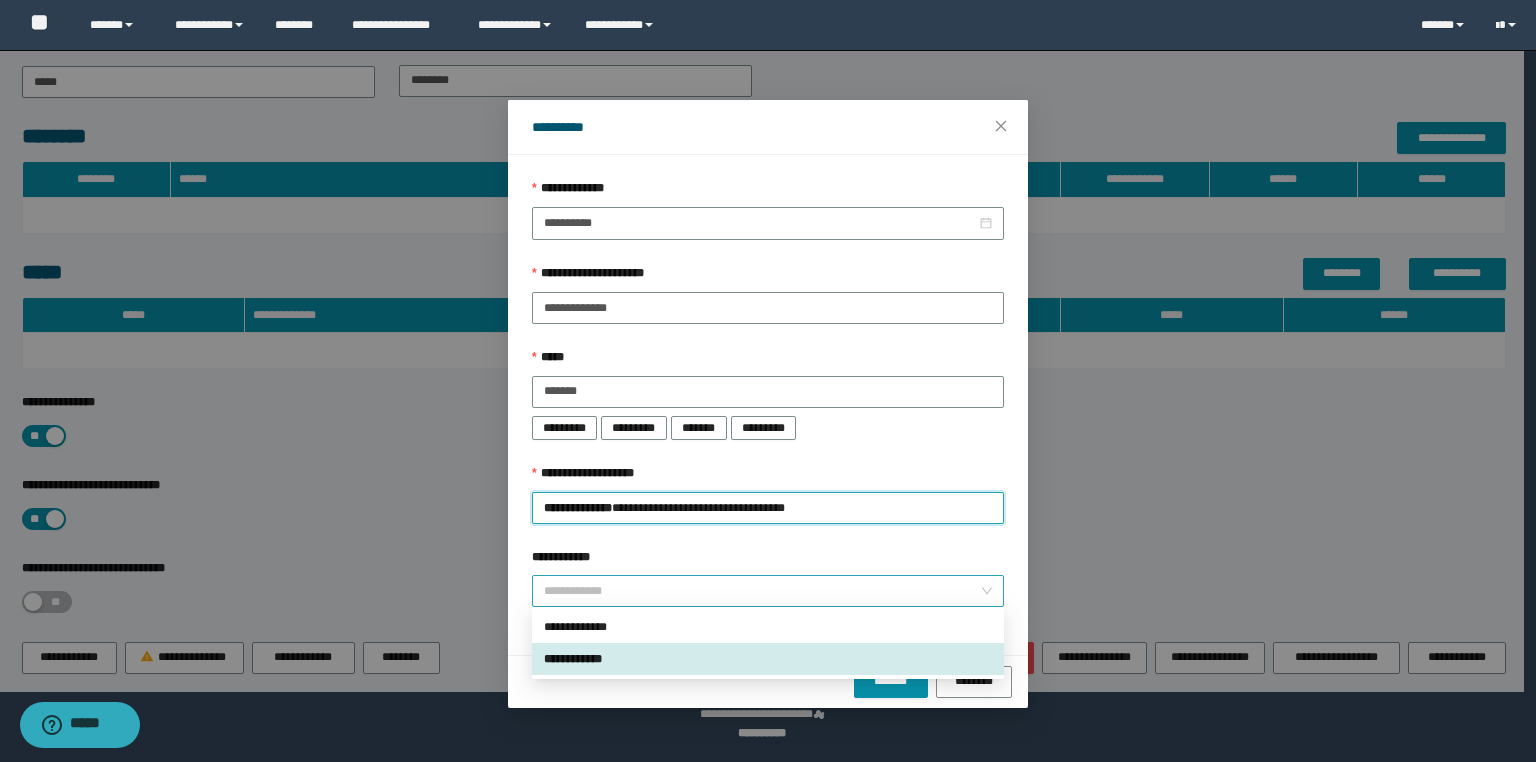click on "**********" at bounding box center (768, 591) 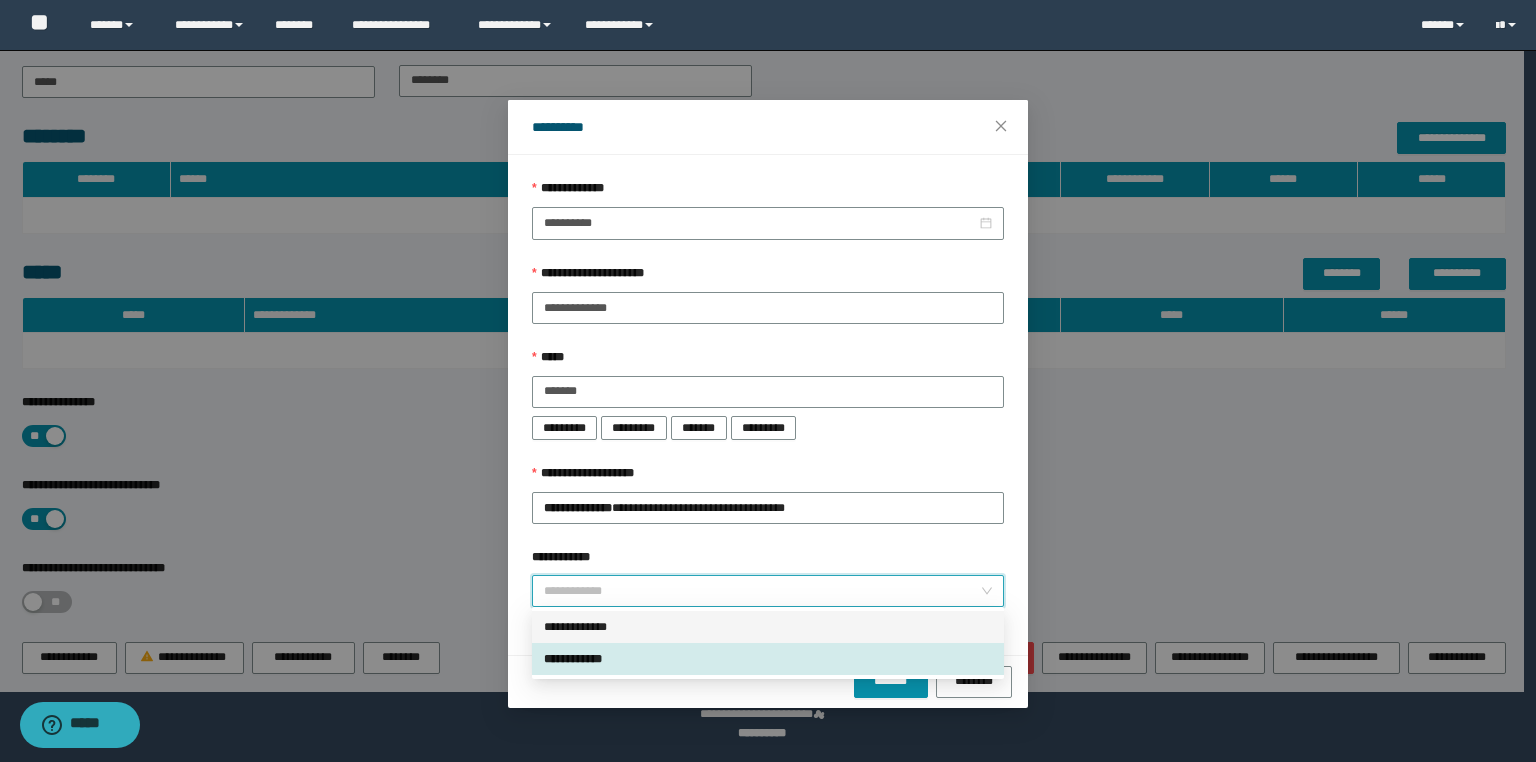 click on "**********" at bounding box center [768, 627] 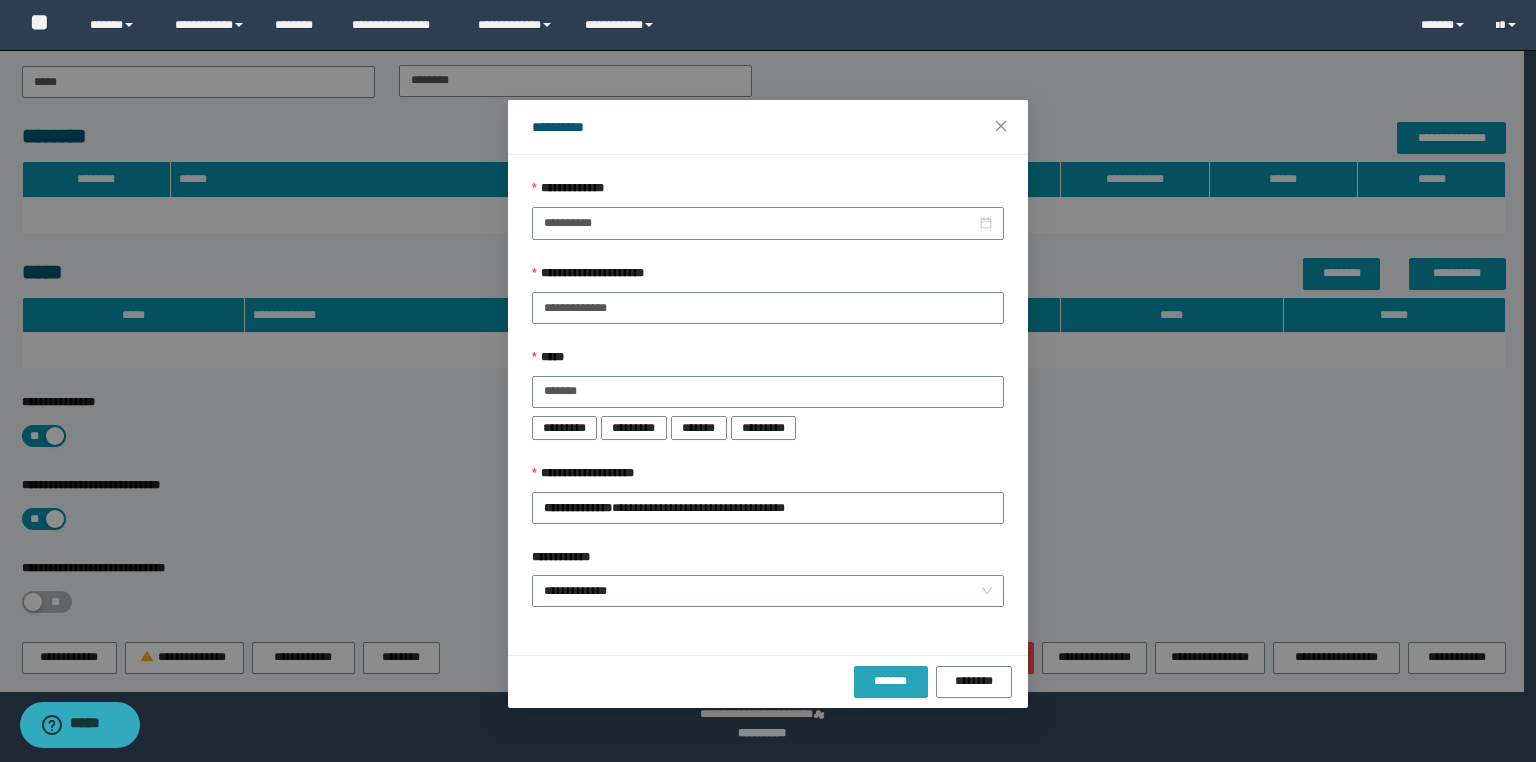 click on "*******" at bounding box center (891, 681) 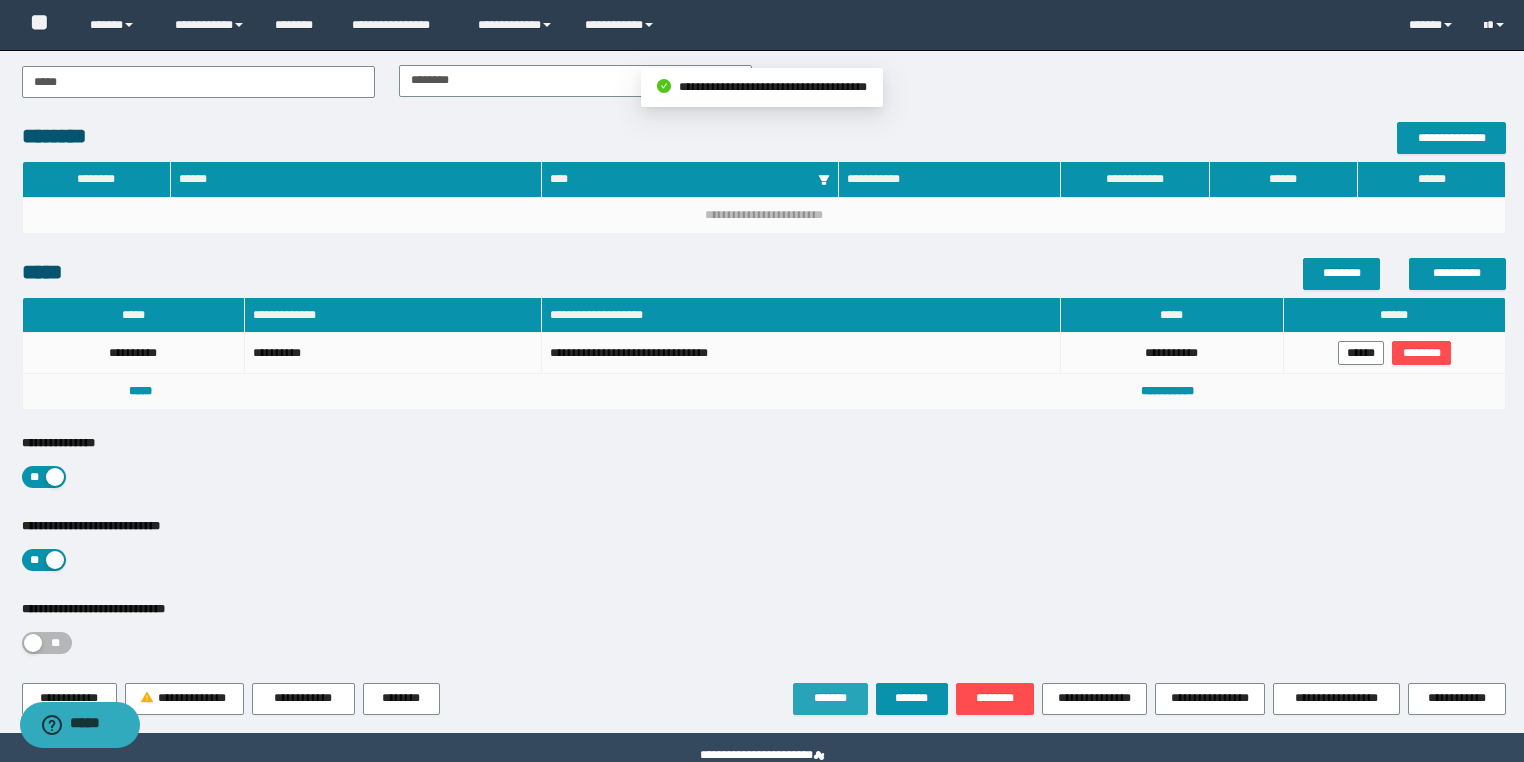 click on "*******" at bounding box center [830, 698] 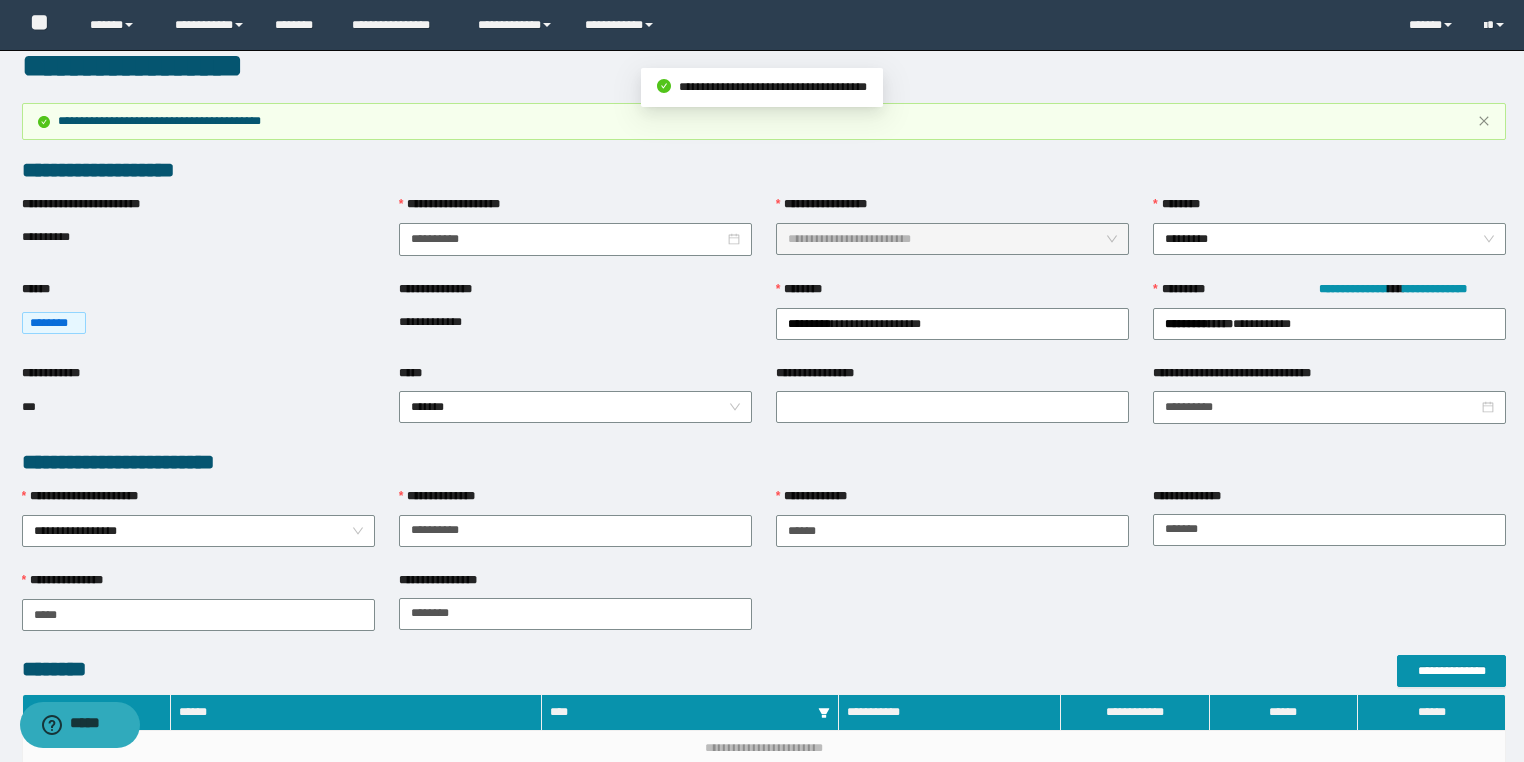 scroll, scrollTop: 0, scrollLeft: 0, axis: both 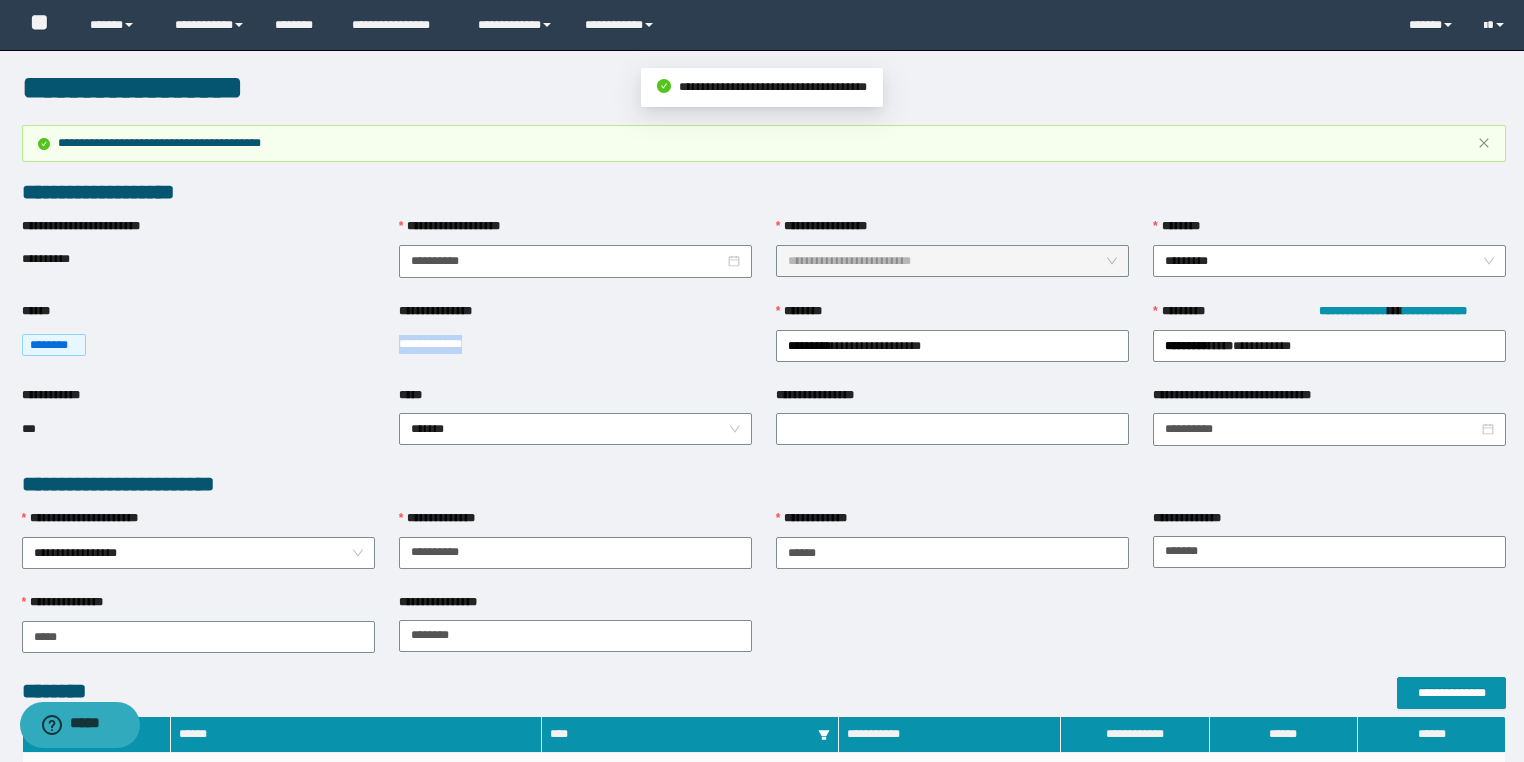 drag, startPoint x: 498, startPoint y: 343, endPoint x: 386, endPoint y: 356, distance: 112.75194 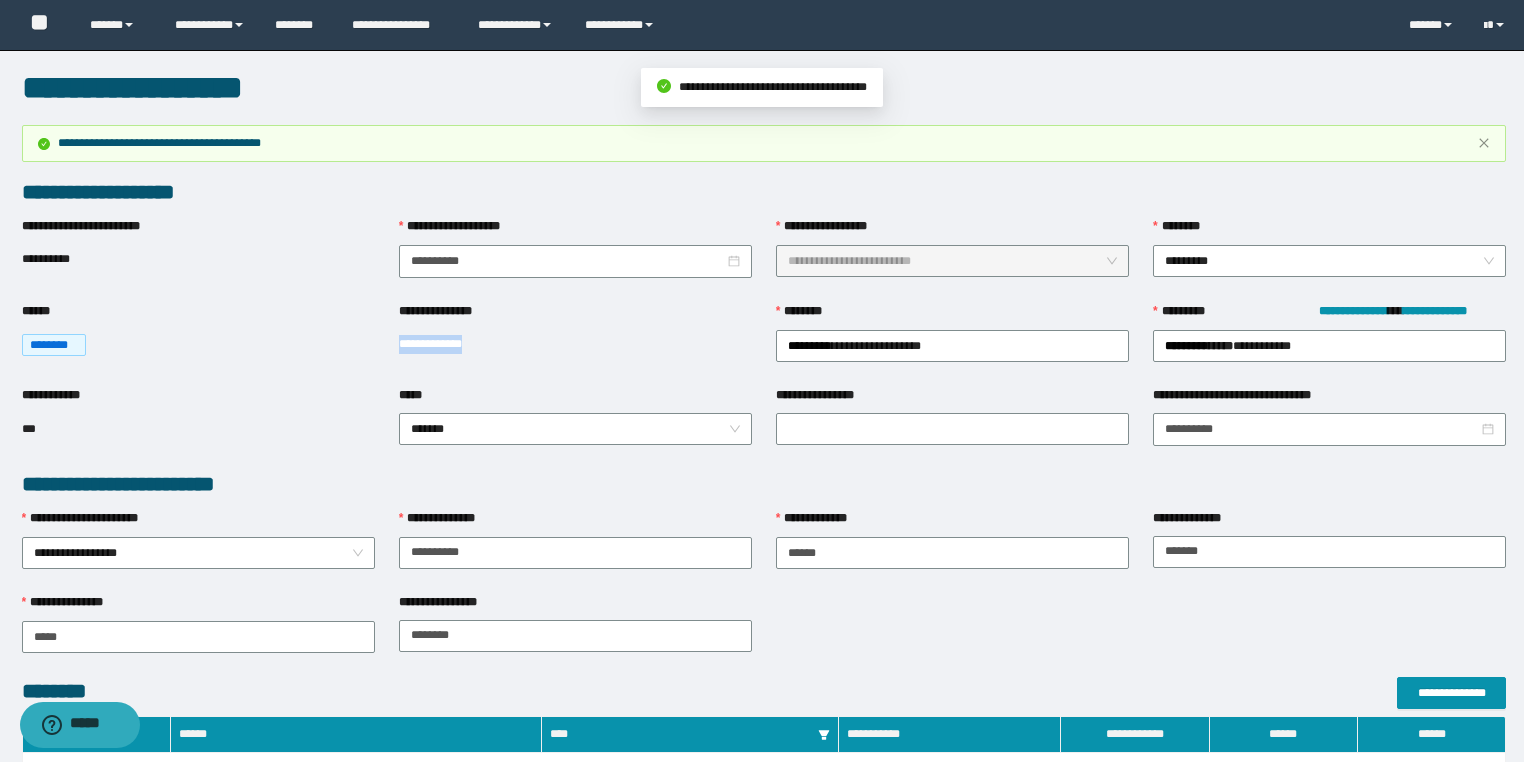 copy on "**********" 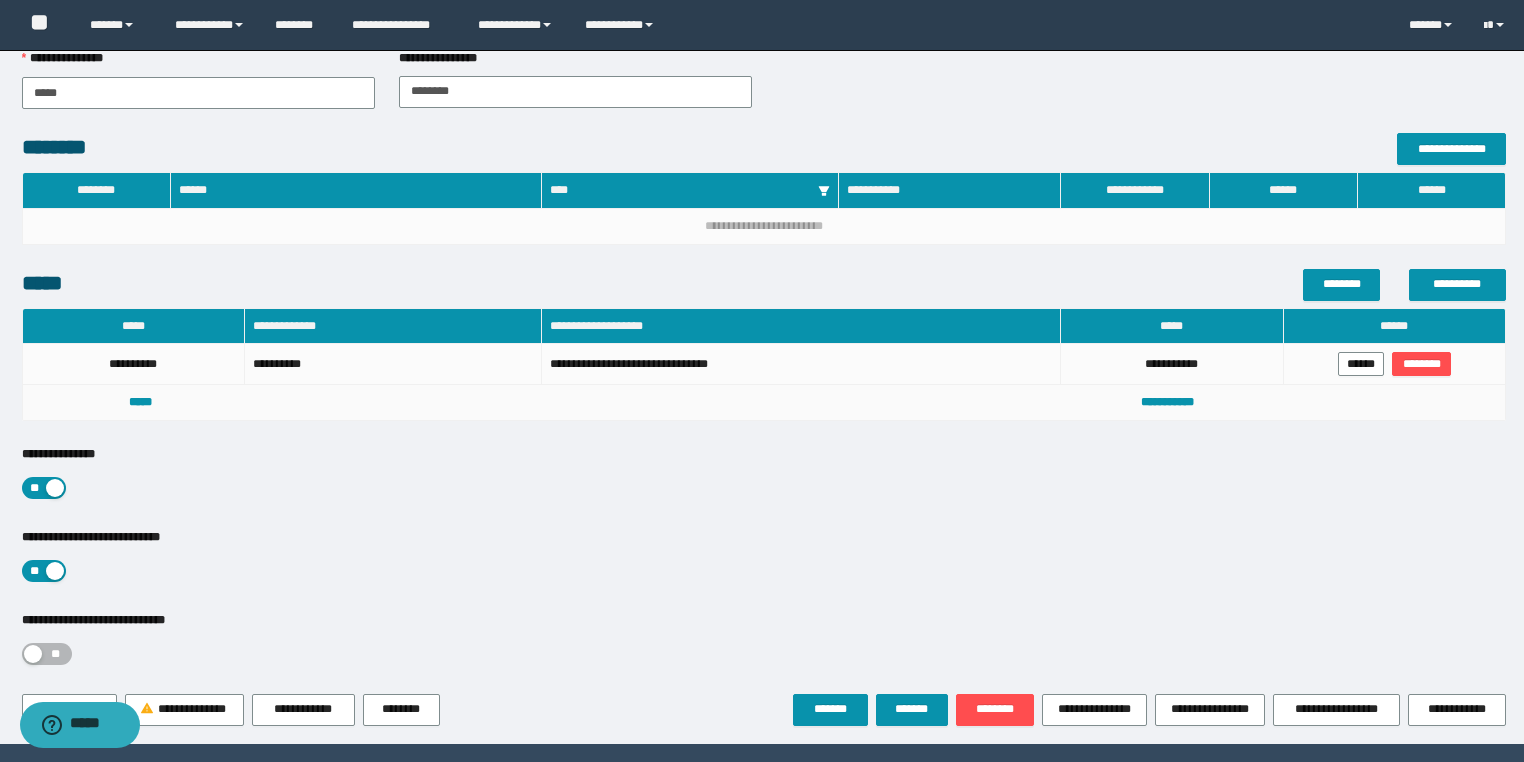 scroll, scrollTop: 596, scrollLeft: 0, axis: vertical 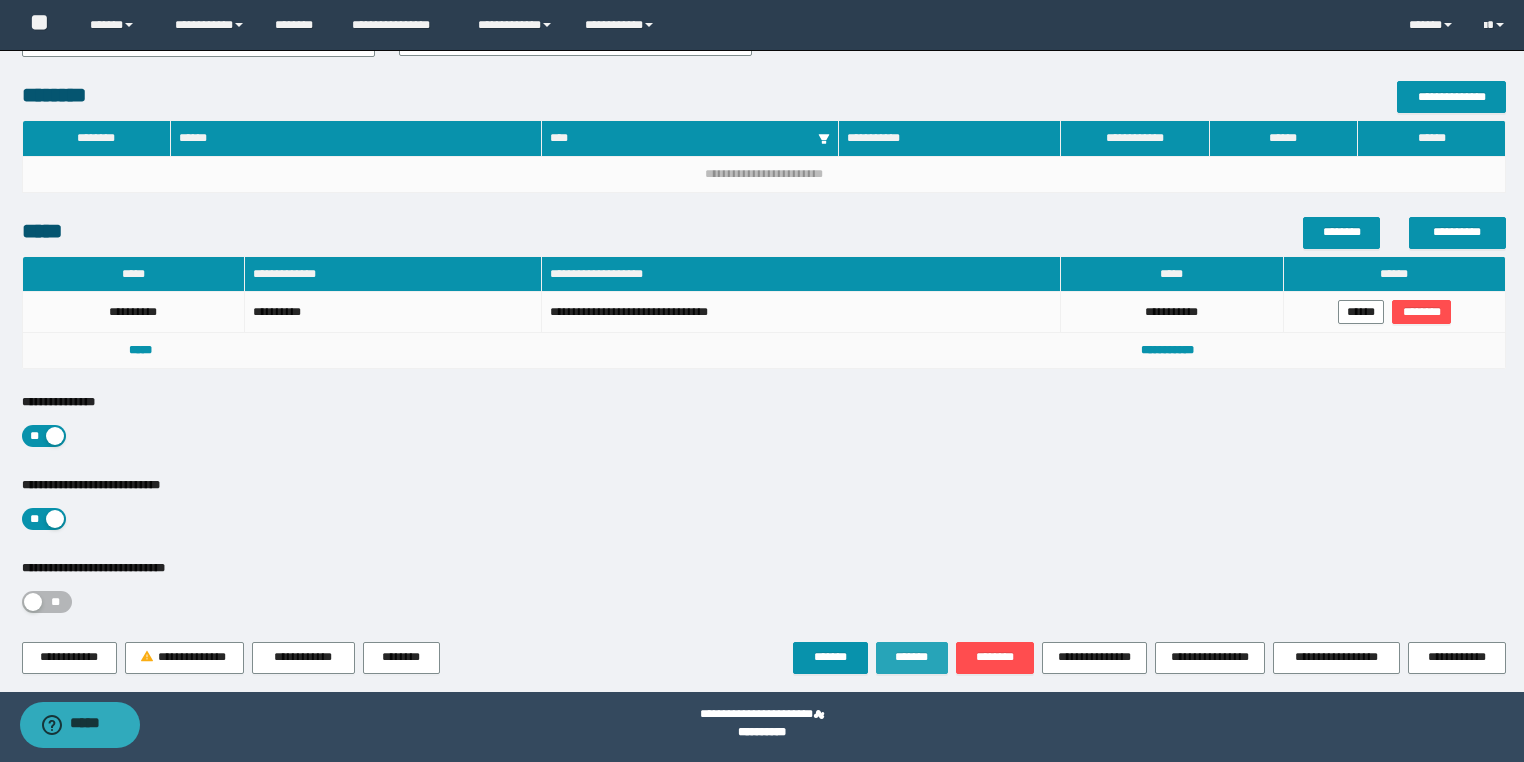 click on "*******" at bounding box center [912, 657] 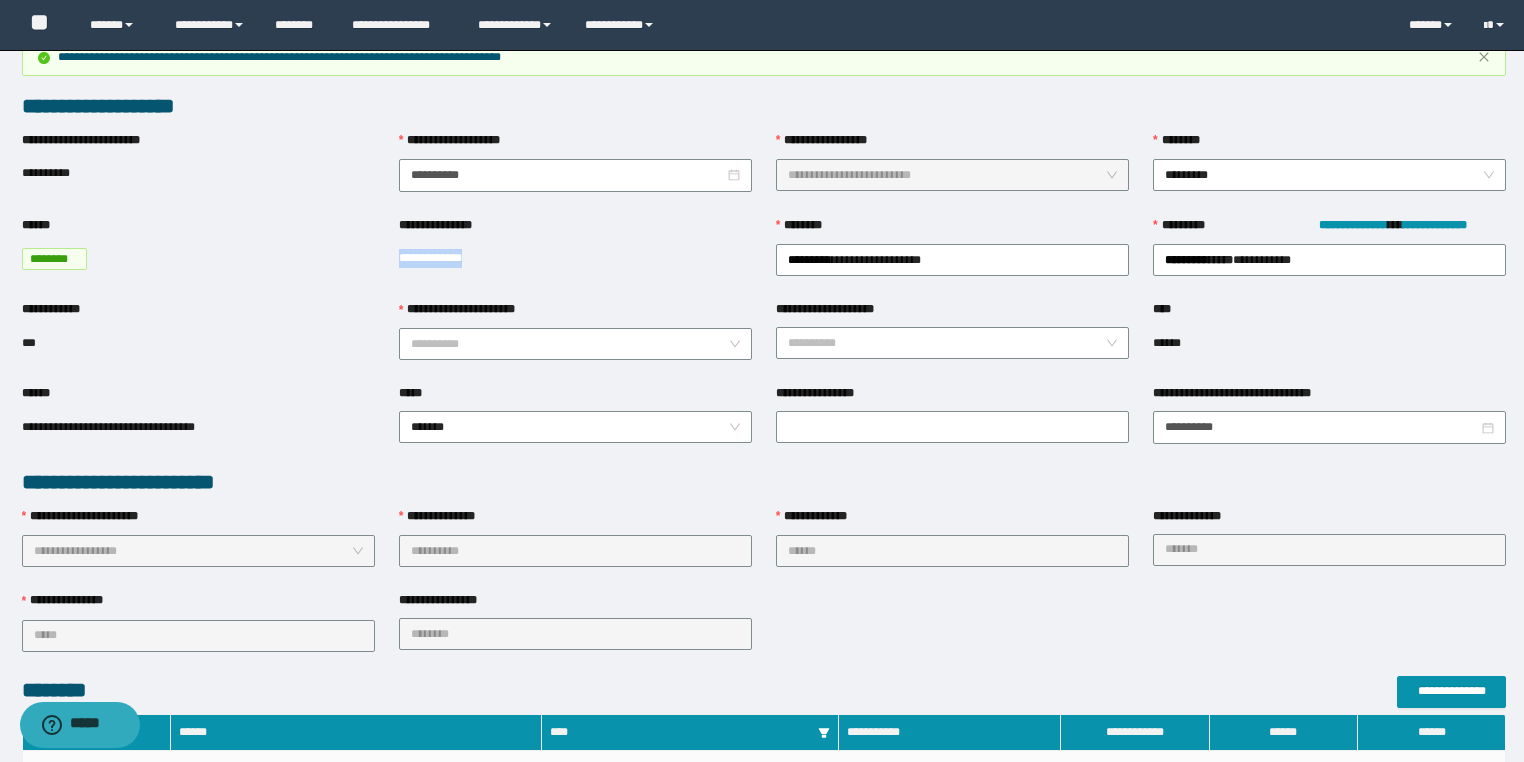 scroll, scrollTop: 0, scrollLeft: 0, axis: both 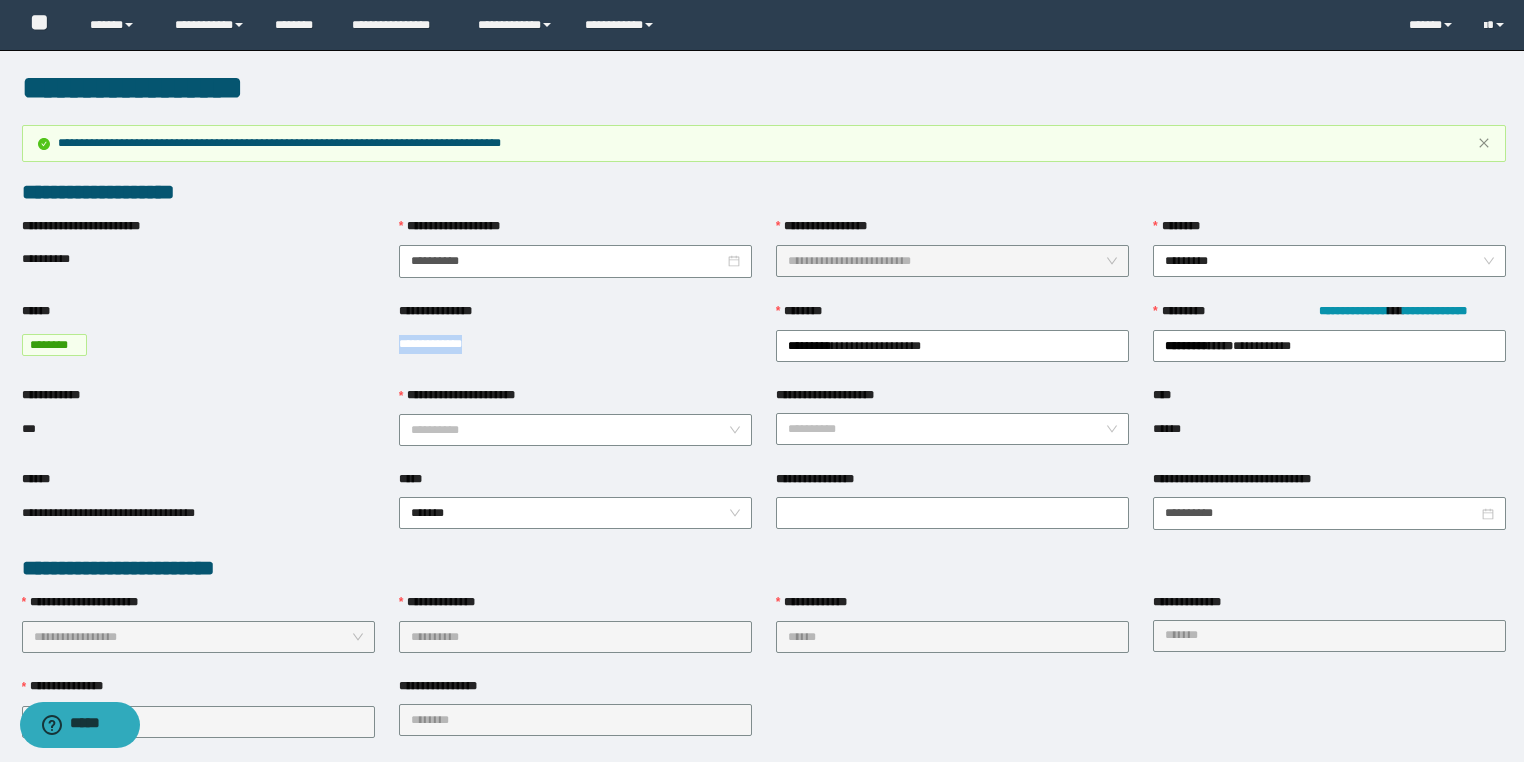 copy on "**********" 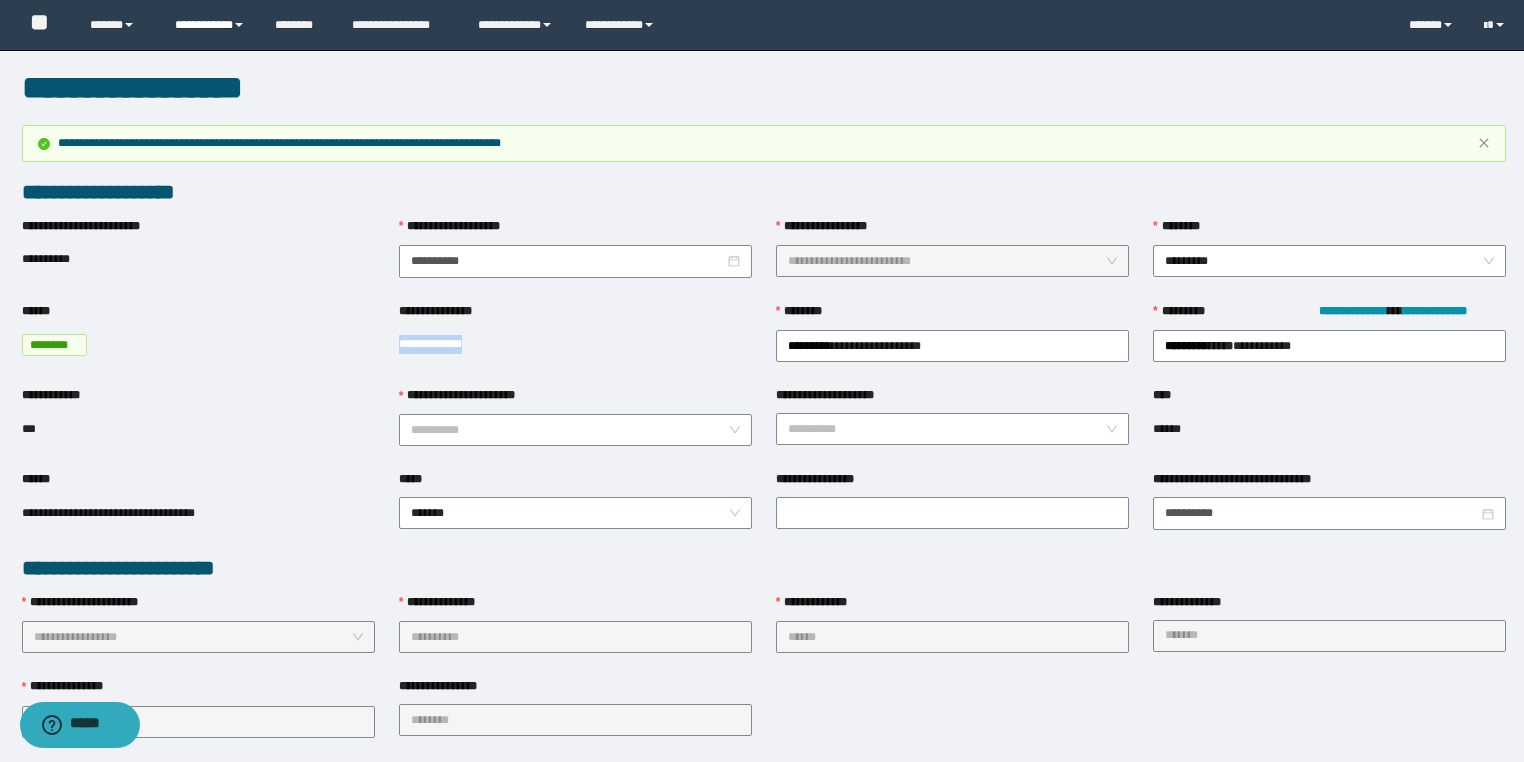 click on "**********" at bounding box center (210, 25) 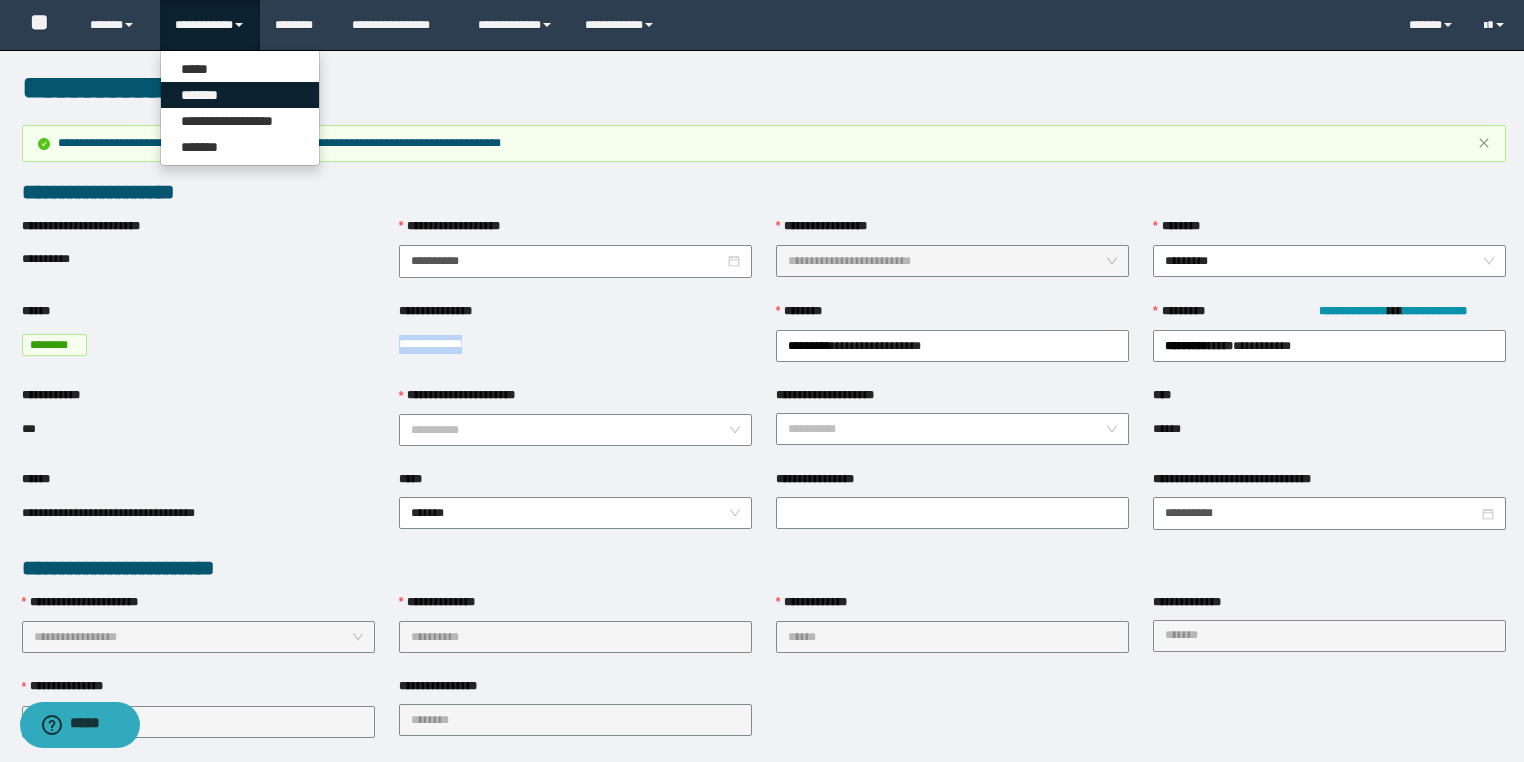 click on "*******" at bounding box center [240, 95] 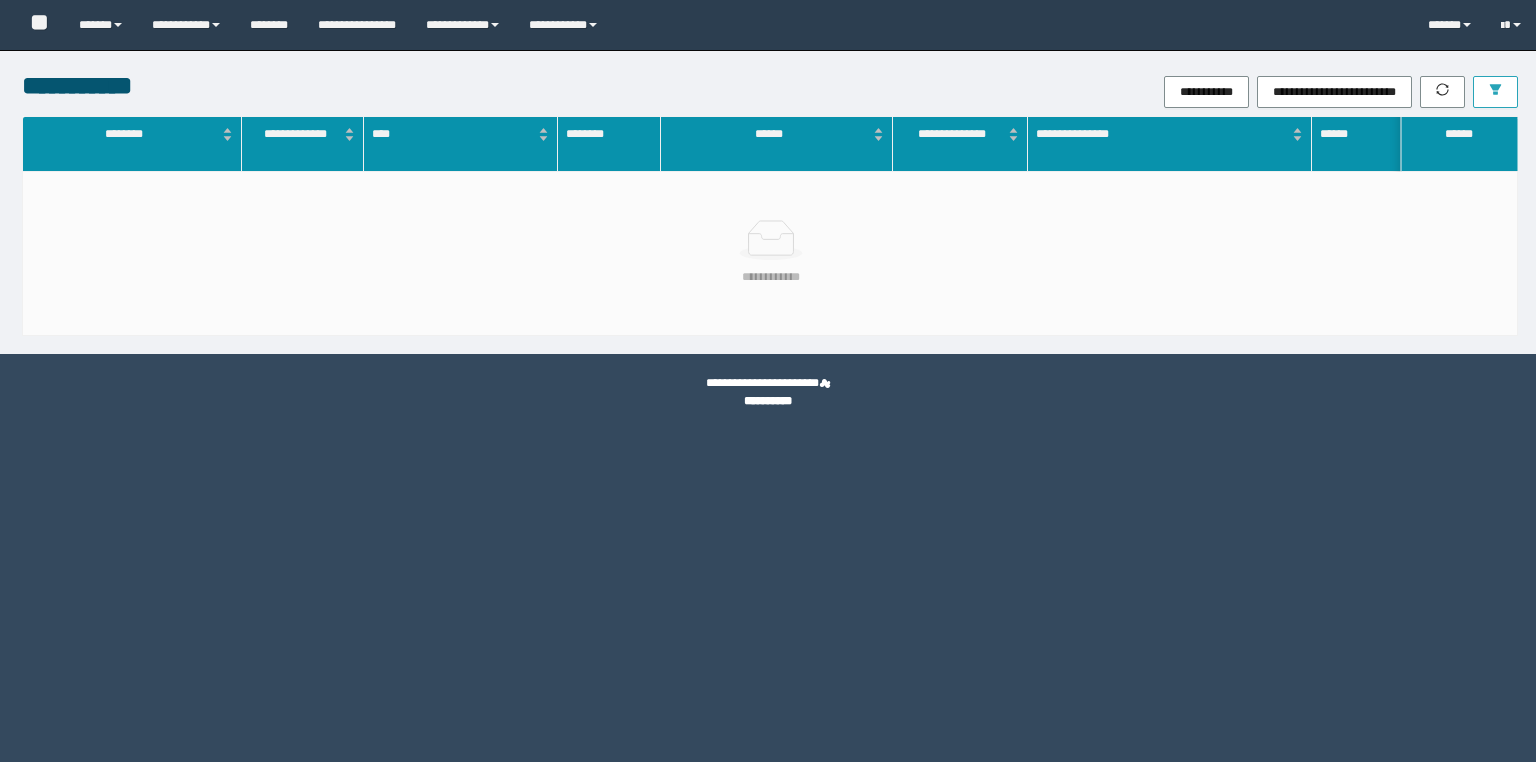 scroll, scrollTop: 0, scrollLeft: 0, axis: both 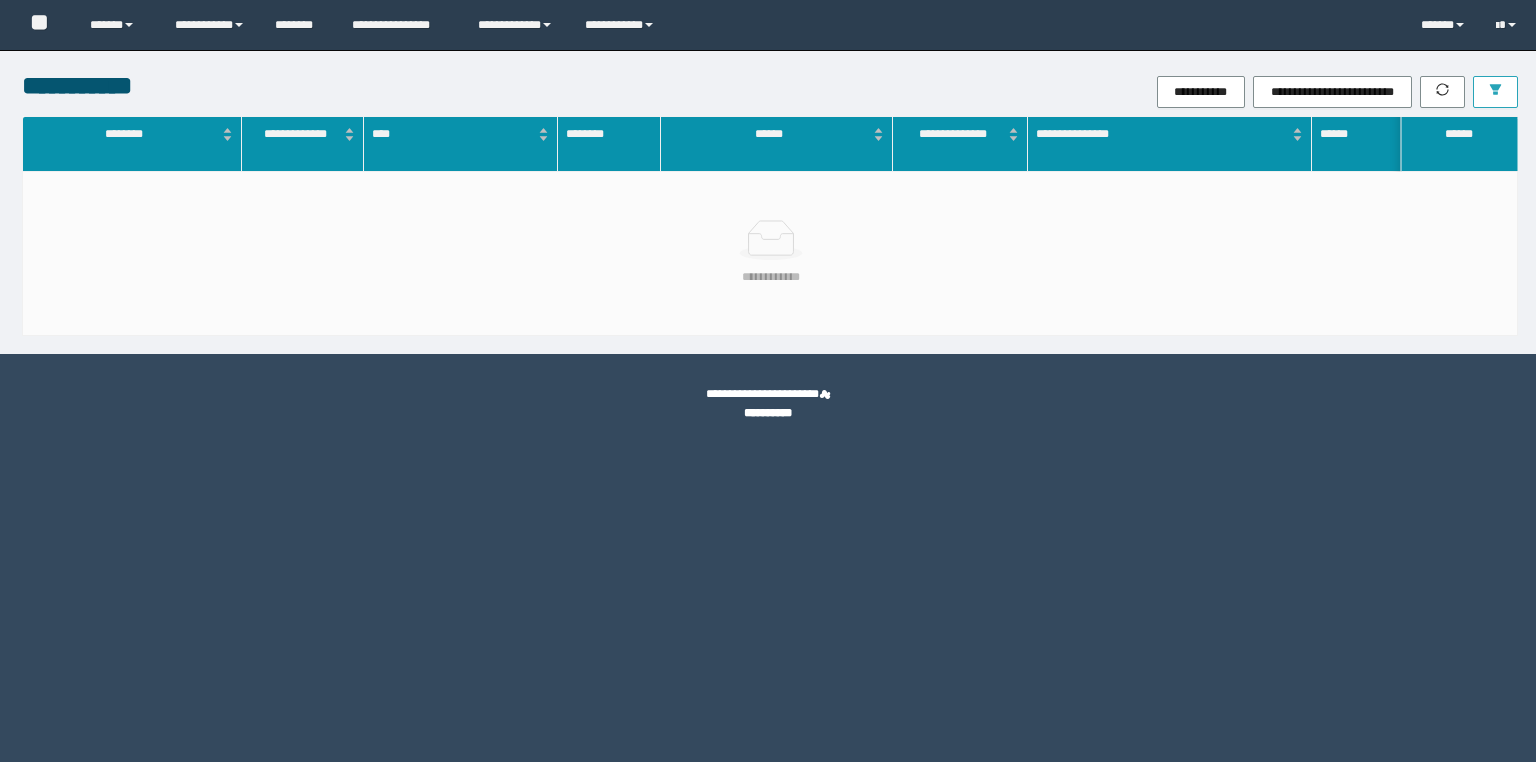 click at bounding box center (1495, 92) 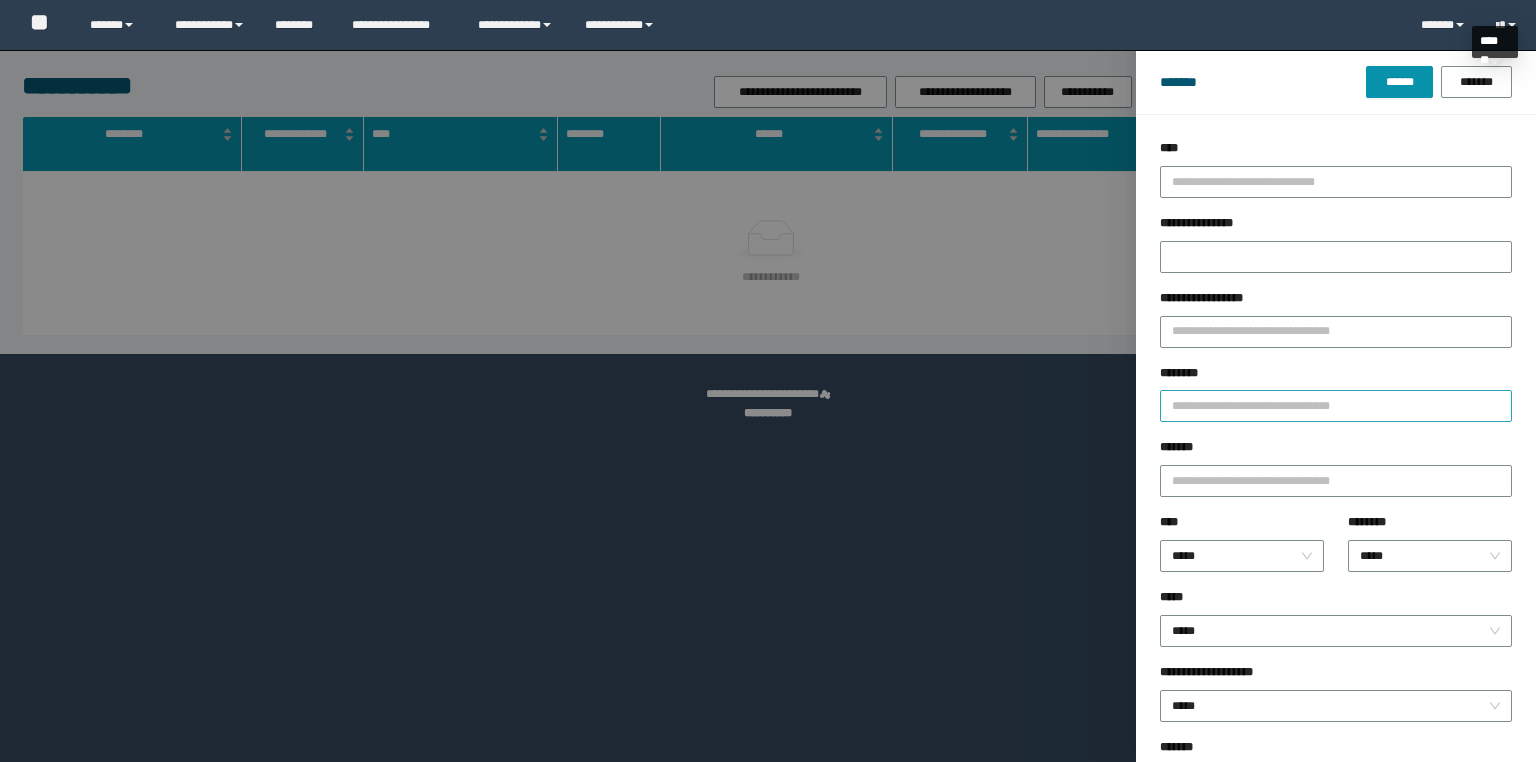 scroll, scrollTop: 0, scrollLeft: 0, axis: both 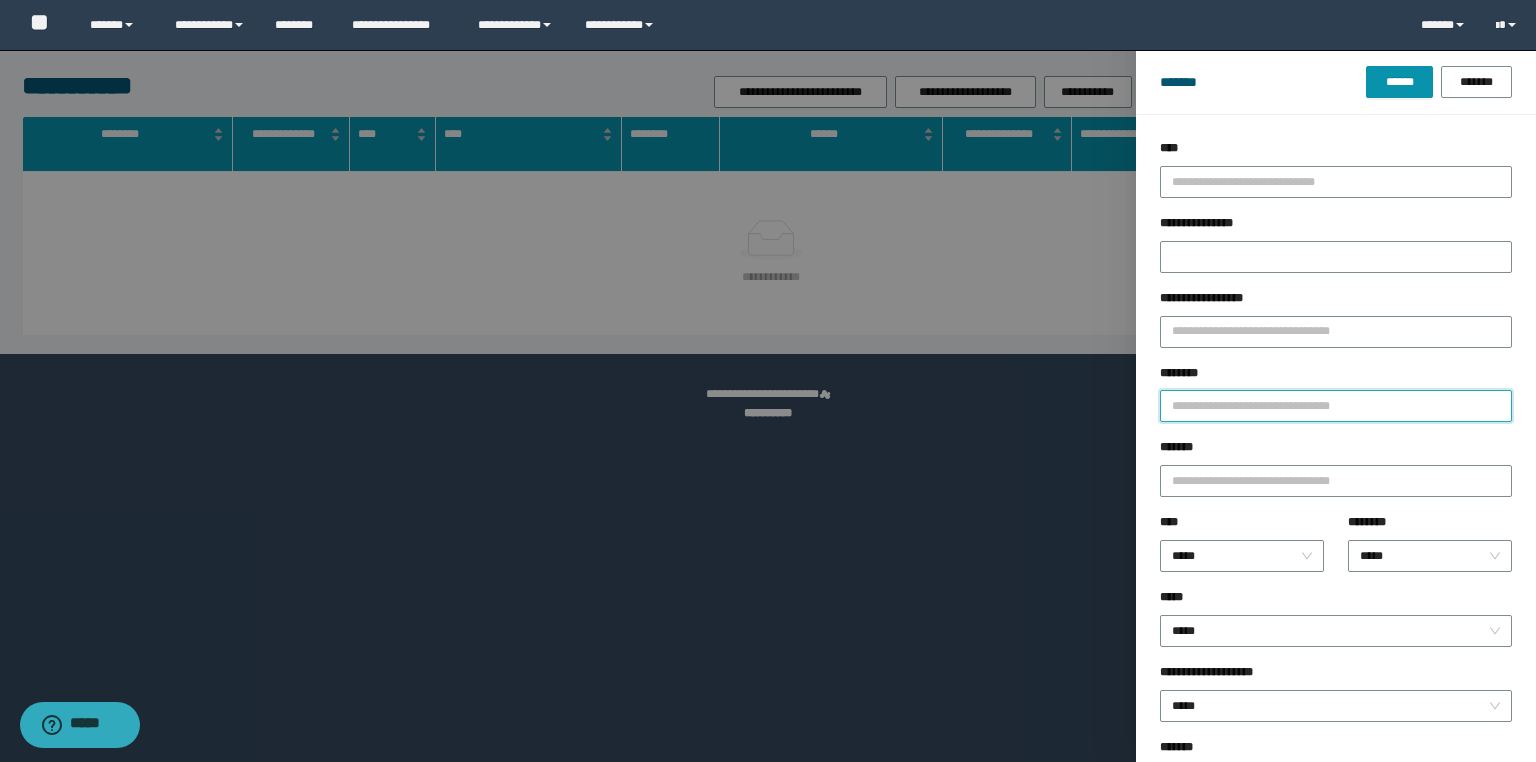 click on "********" at bounding box center [1336, 406] 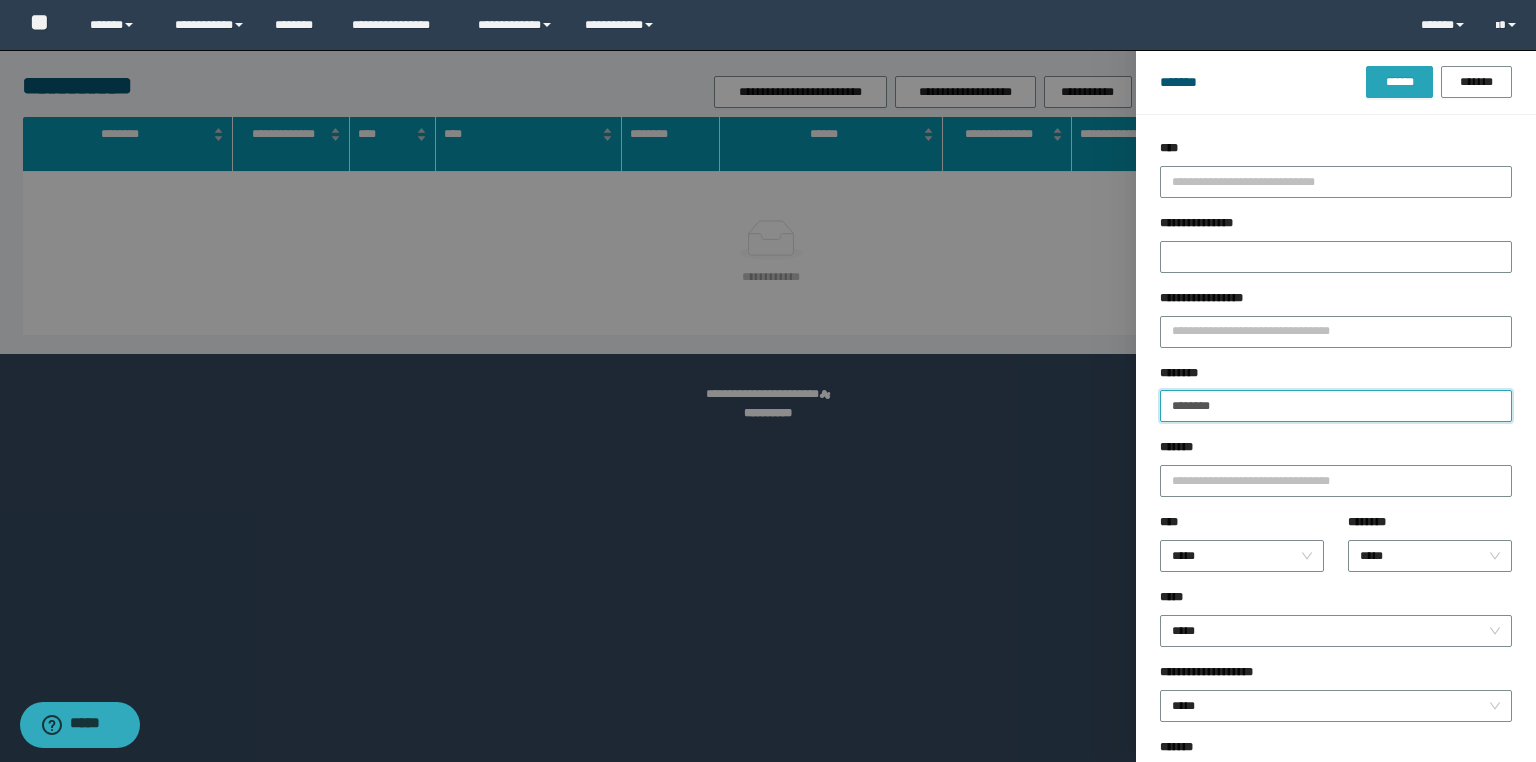 type on "********" 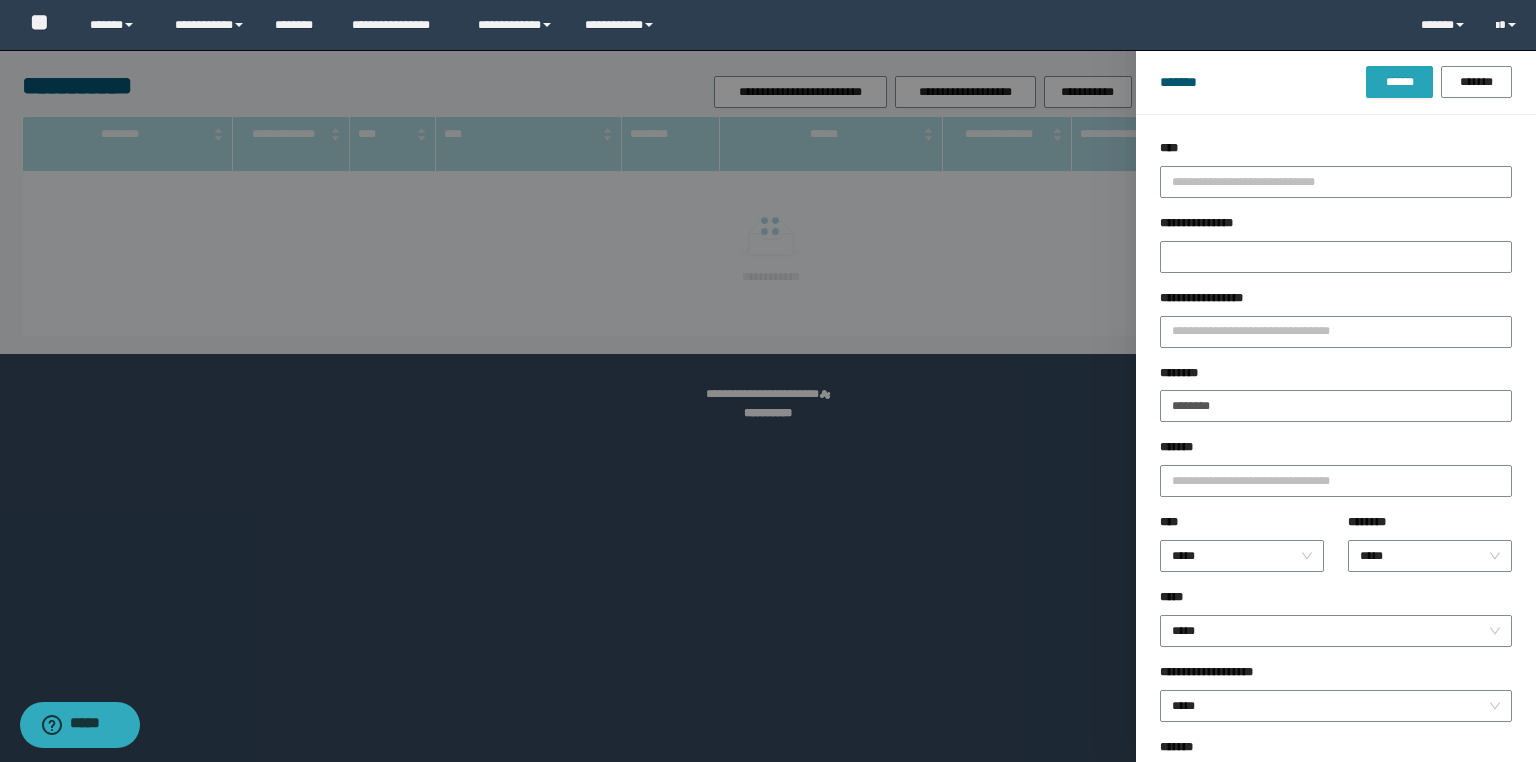 click on "******" at bounding box center (1399, 82) 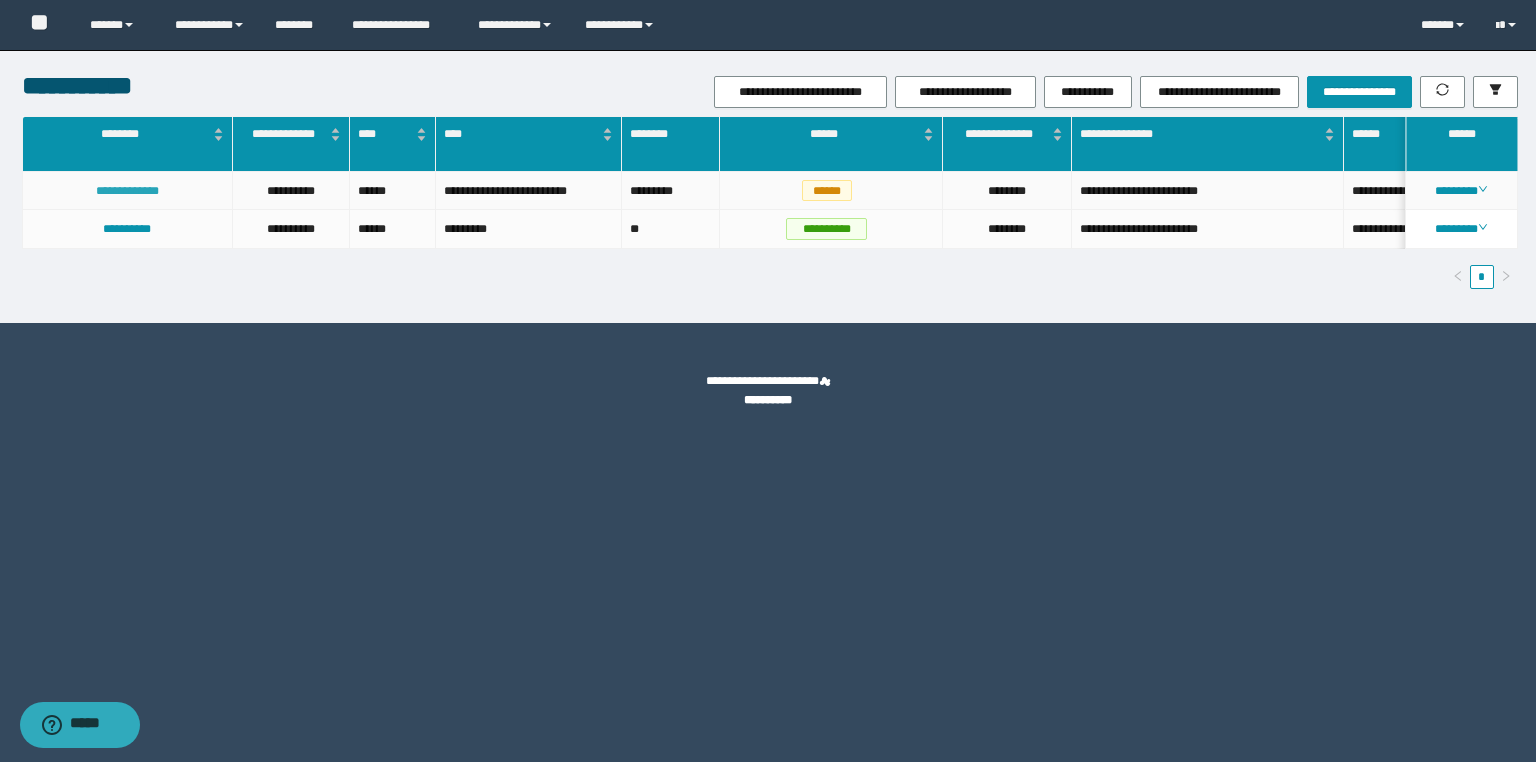 click on "**********" at bounding box center (127, 191) 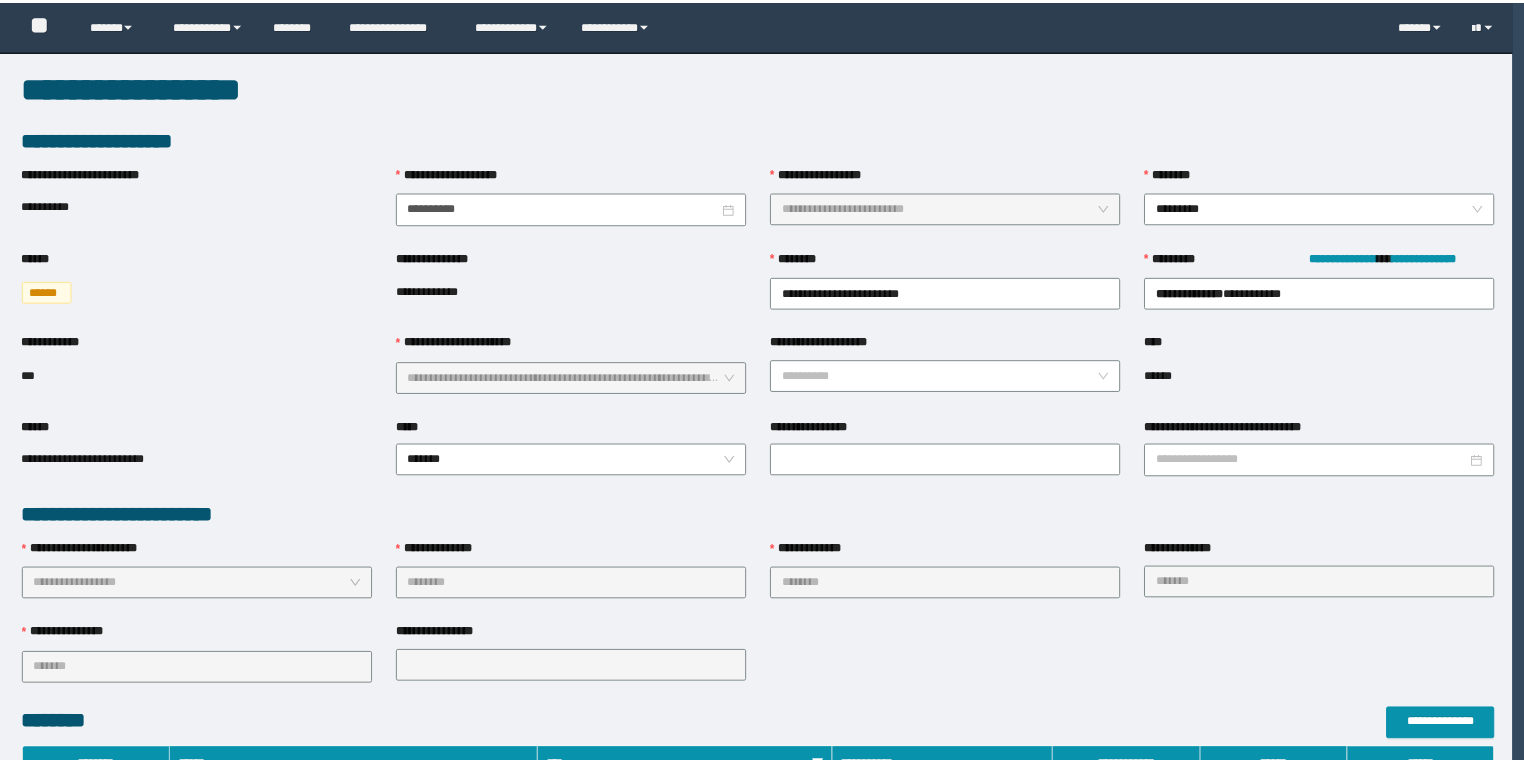 scroll, scrollTop: 0, scrollLeft: 0, axis: both 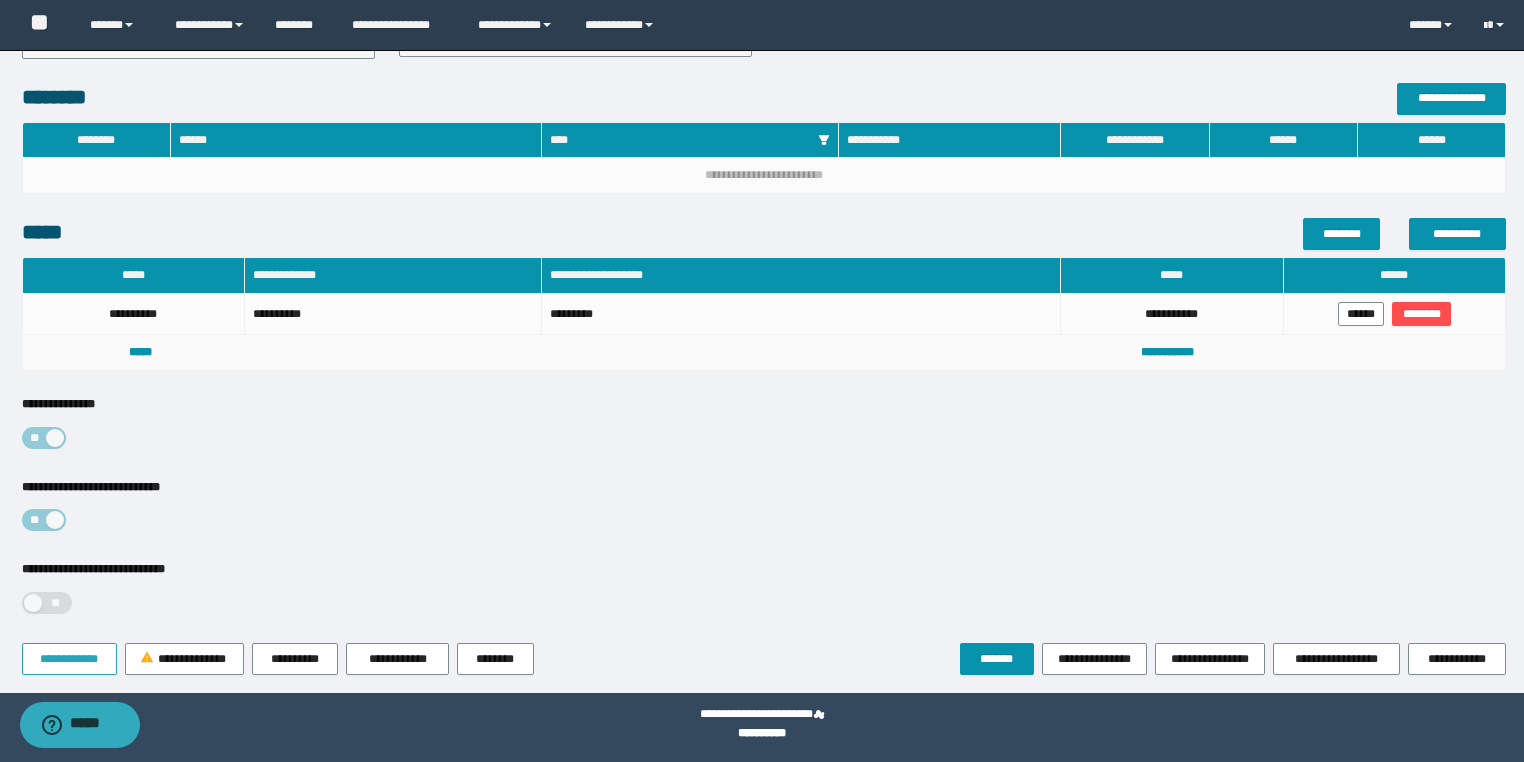 click on "**********" at bounding box center (69, 659) 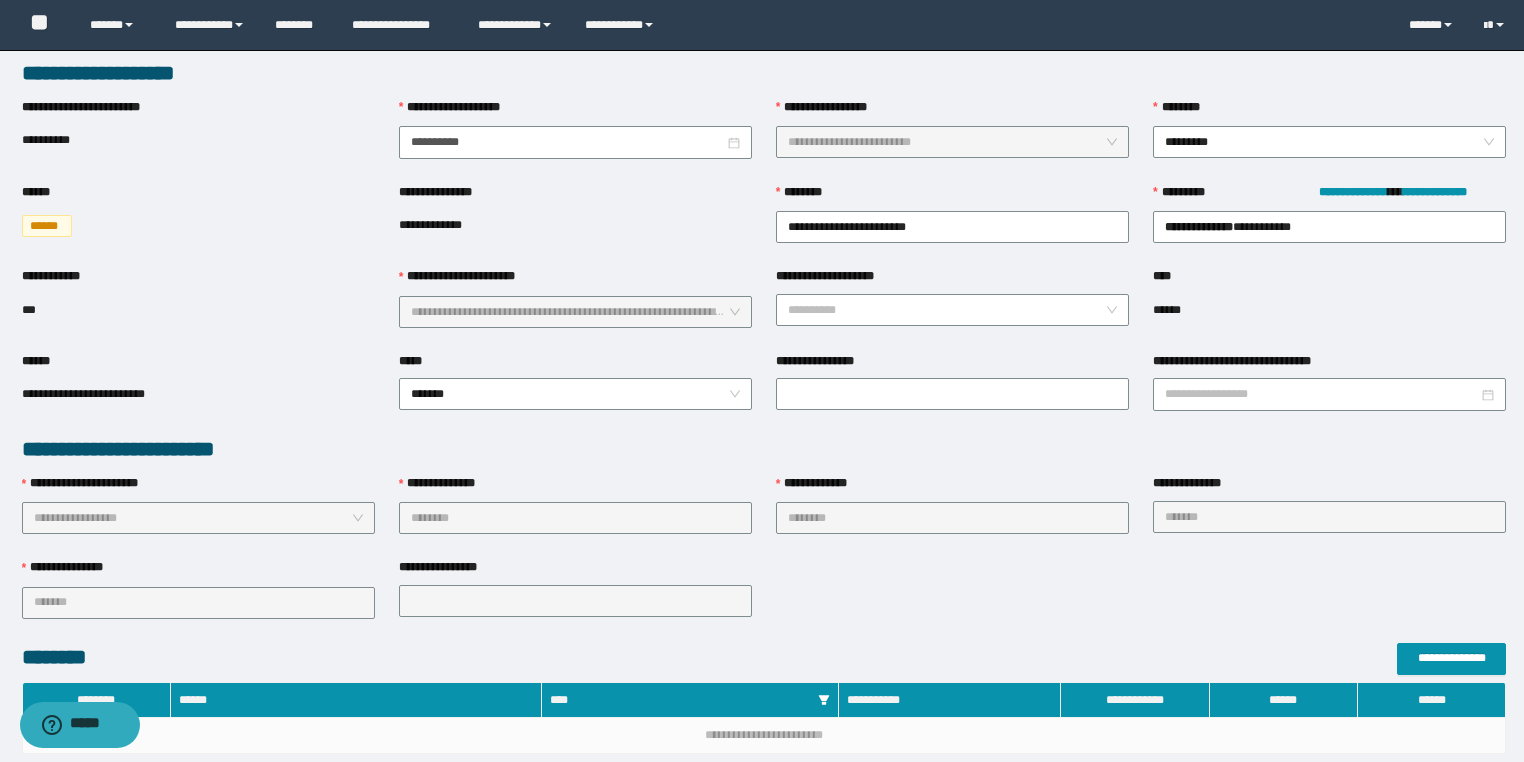 scroll, scrollTop: 0, scrollLeft: 0, axis: both 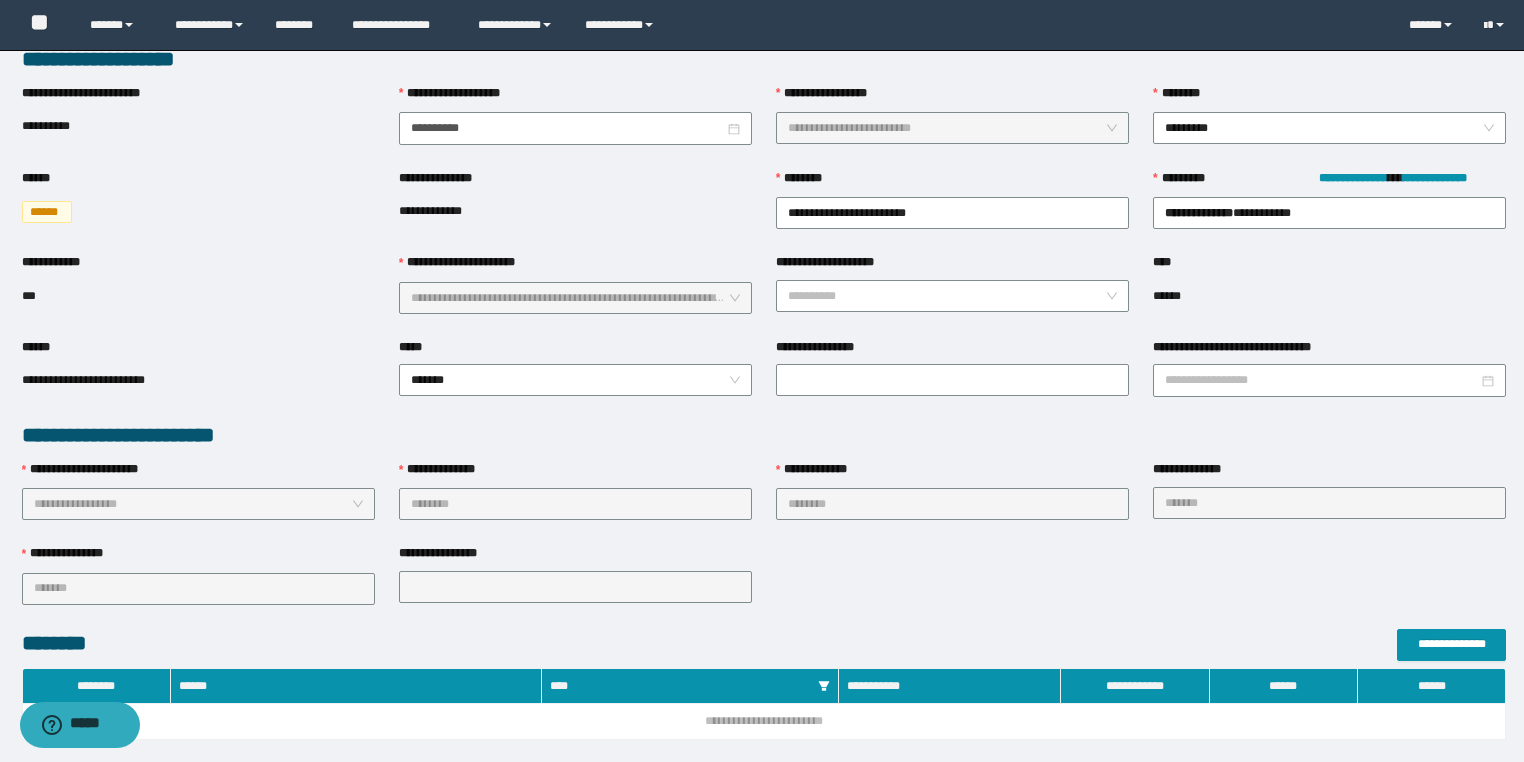 type 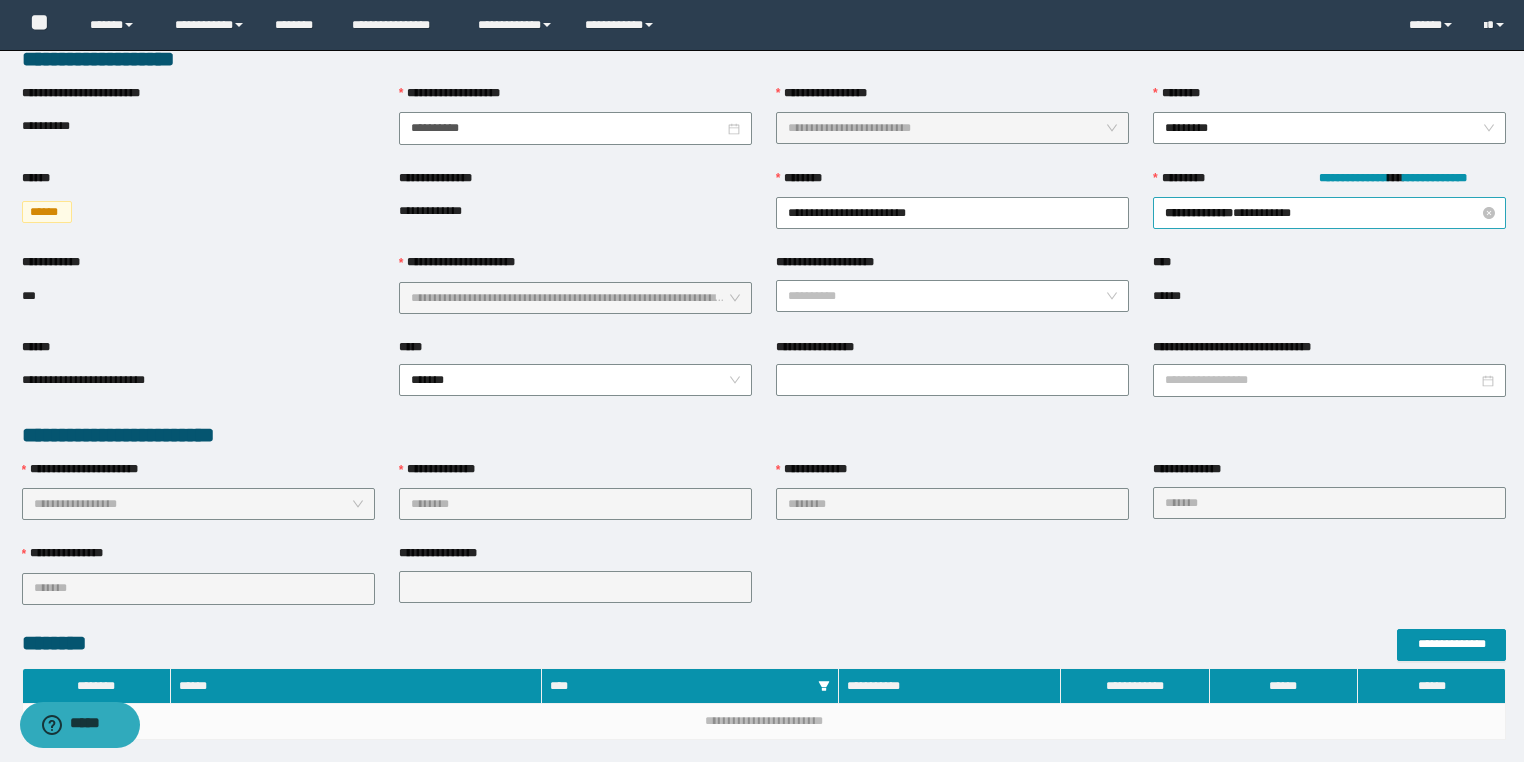 click on "*** *   ********* * *********" at bounding box center [1330, 213] 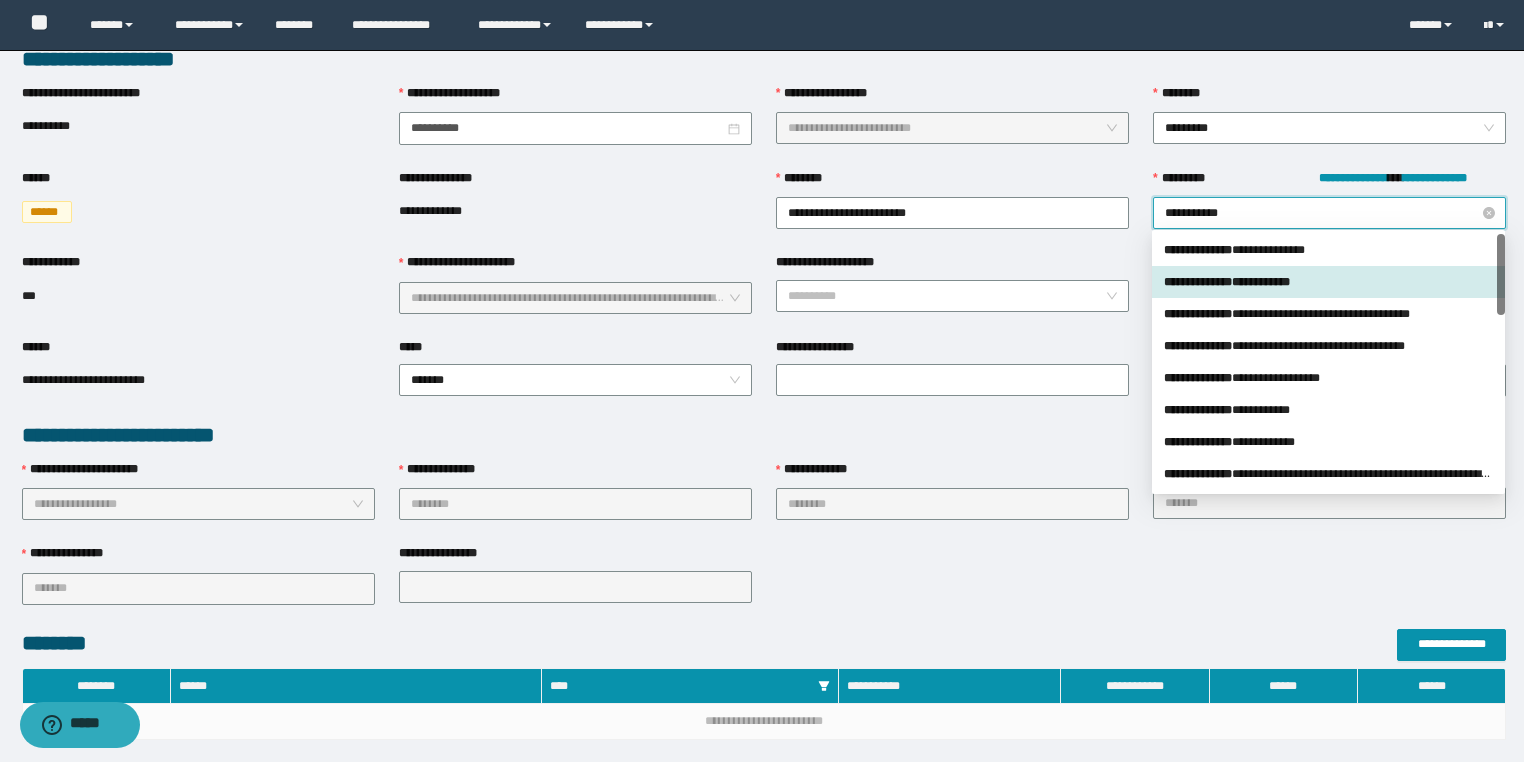 type on "**********" 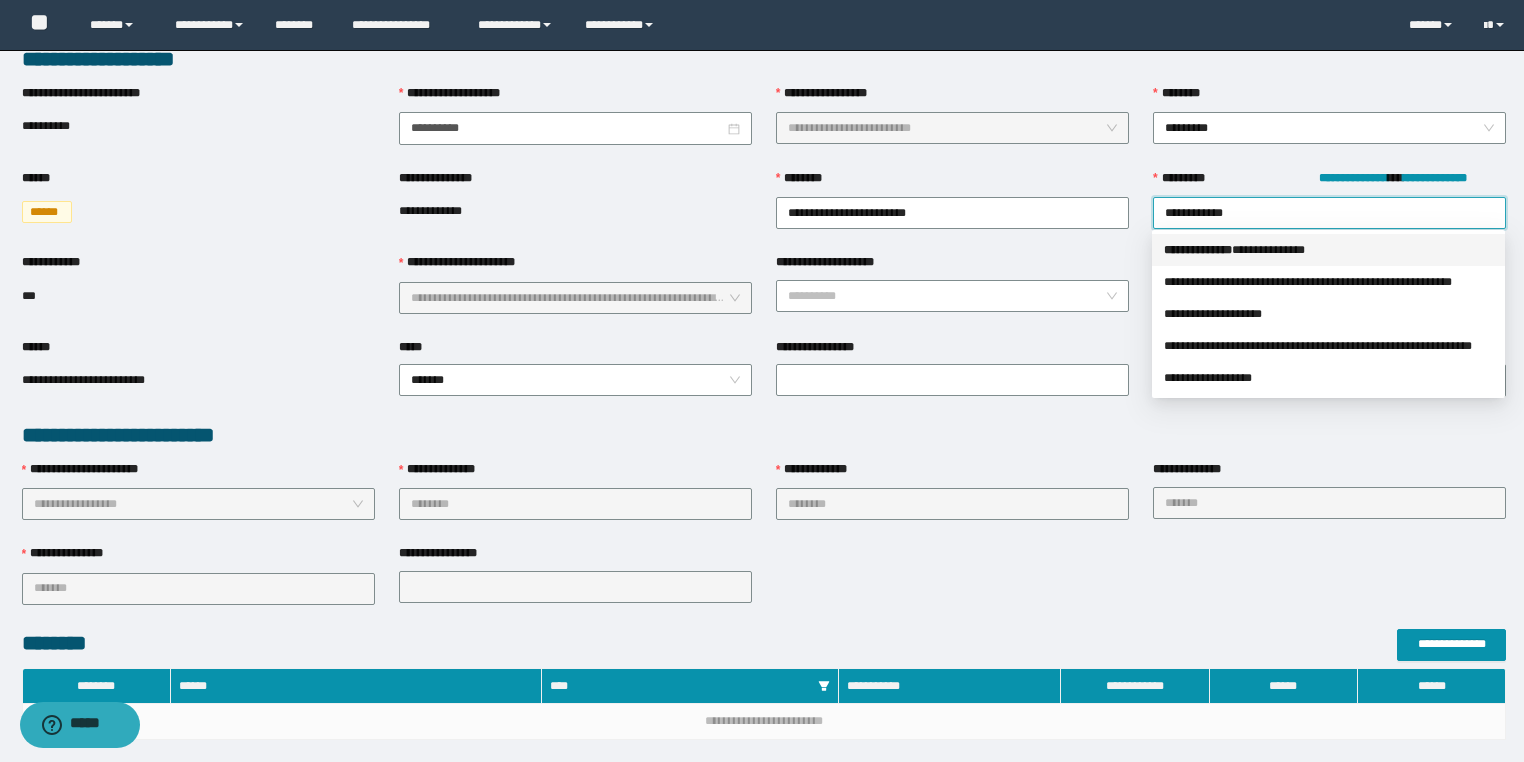 click on "*** *   *********" at bounding box center [1198, 250] 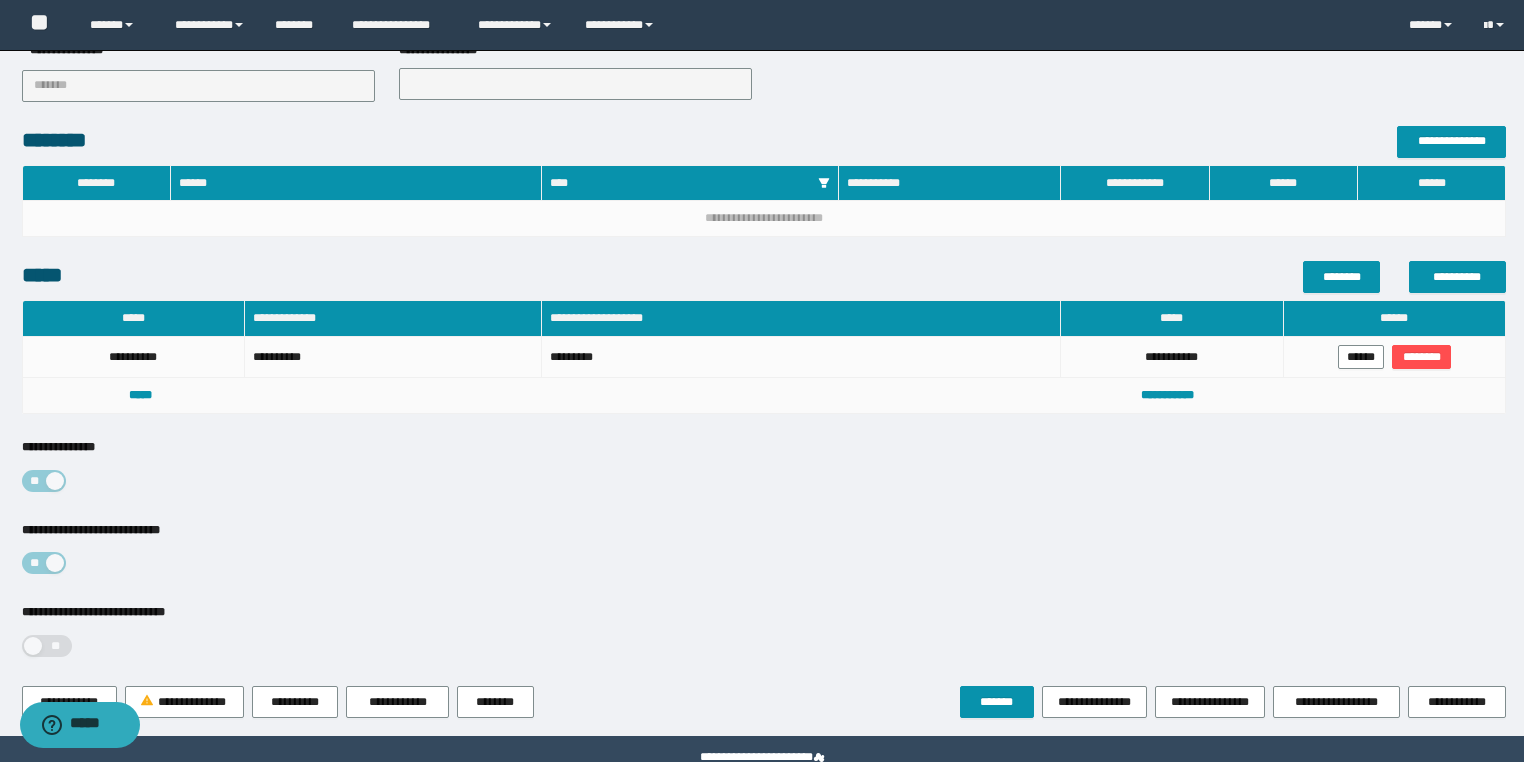 scroll, scrollTop: 626, scrollLeft: 0, axis: vertical 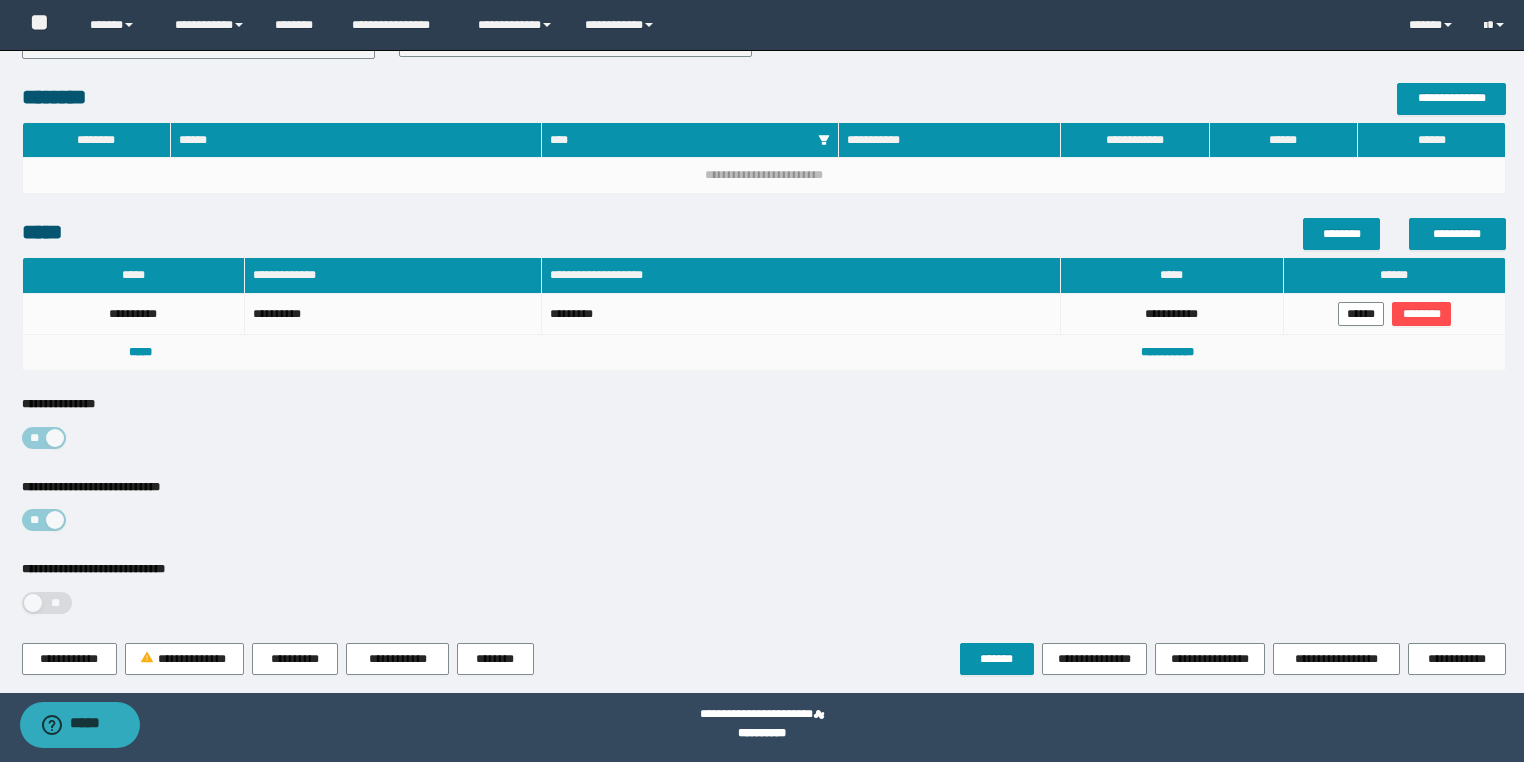 type 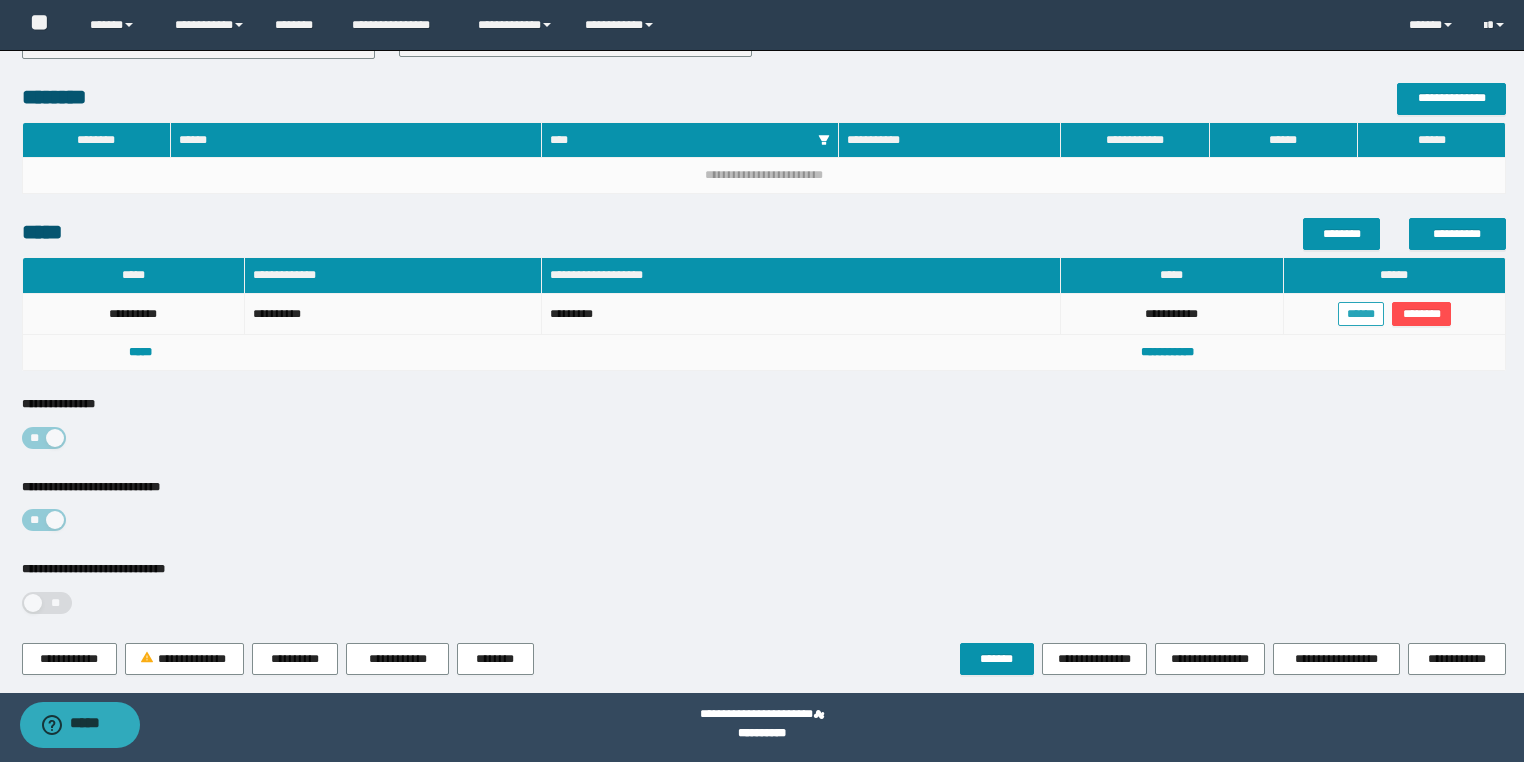 click on "******" at bounding box center (1361, 314) 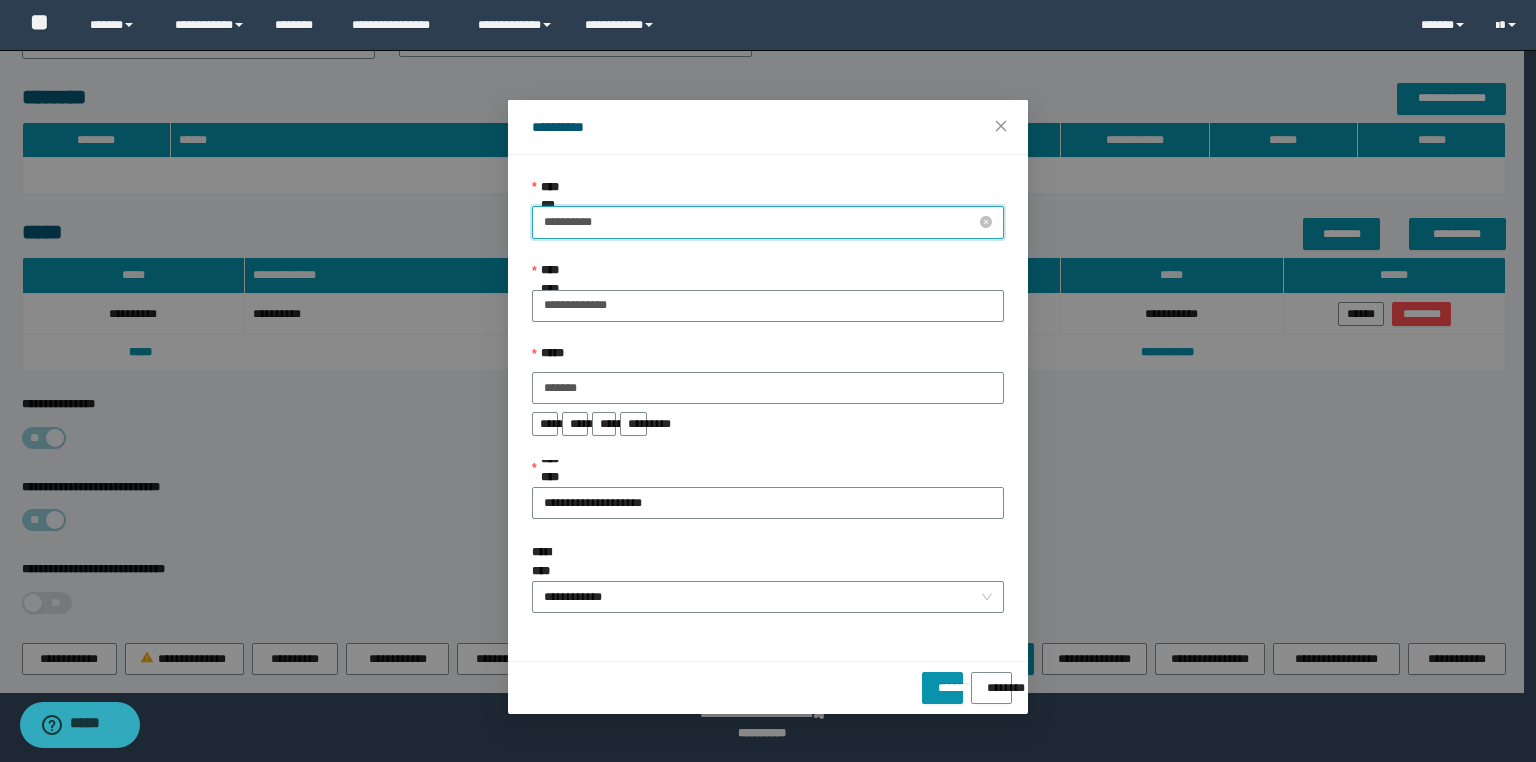 click on "**********" at bounding box center [760, 222] 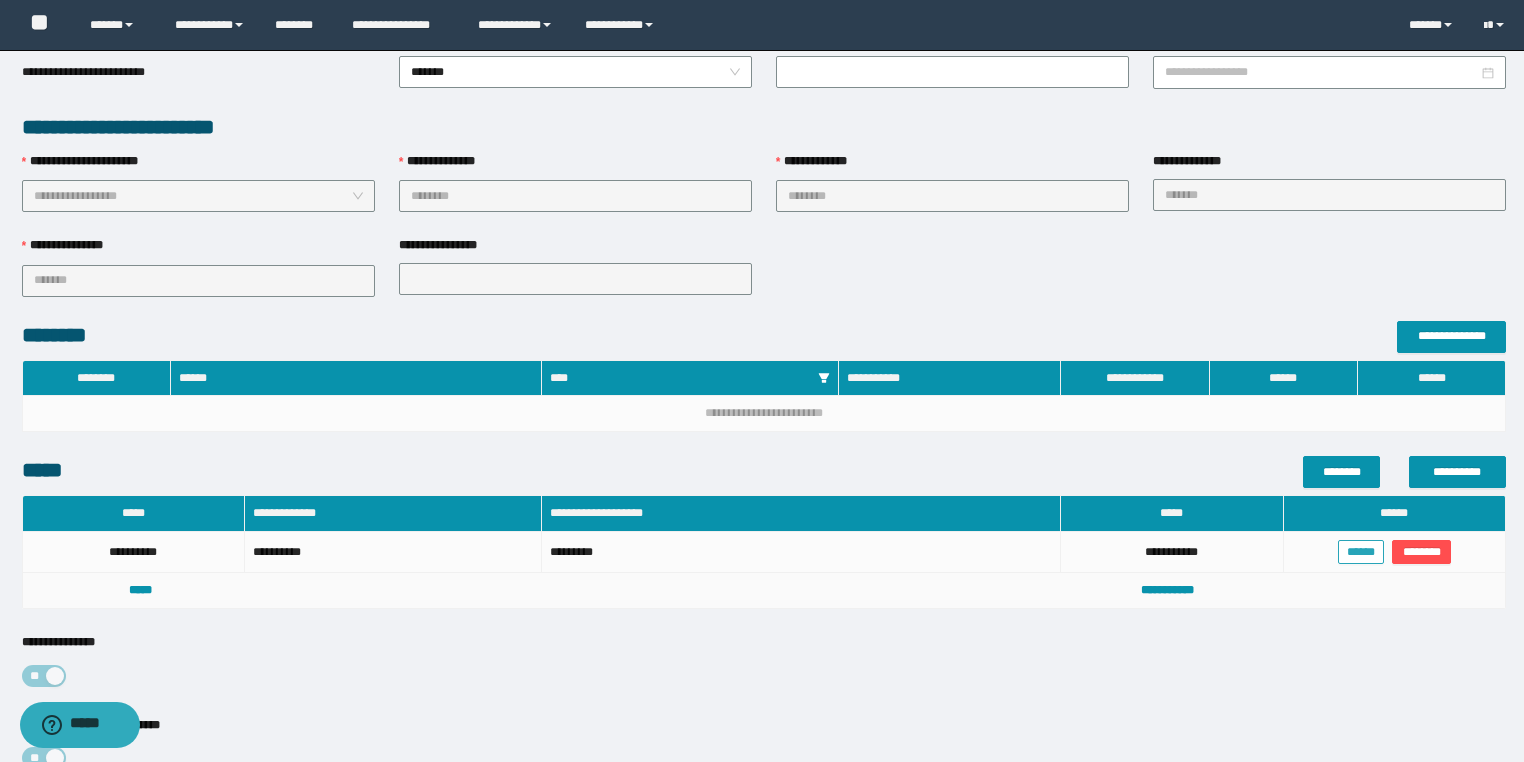 scroll, scrollTop: 386, scrollLeft: 0, axis: vertical 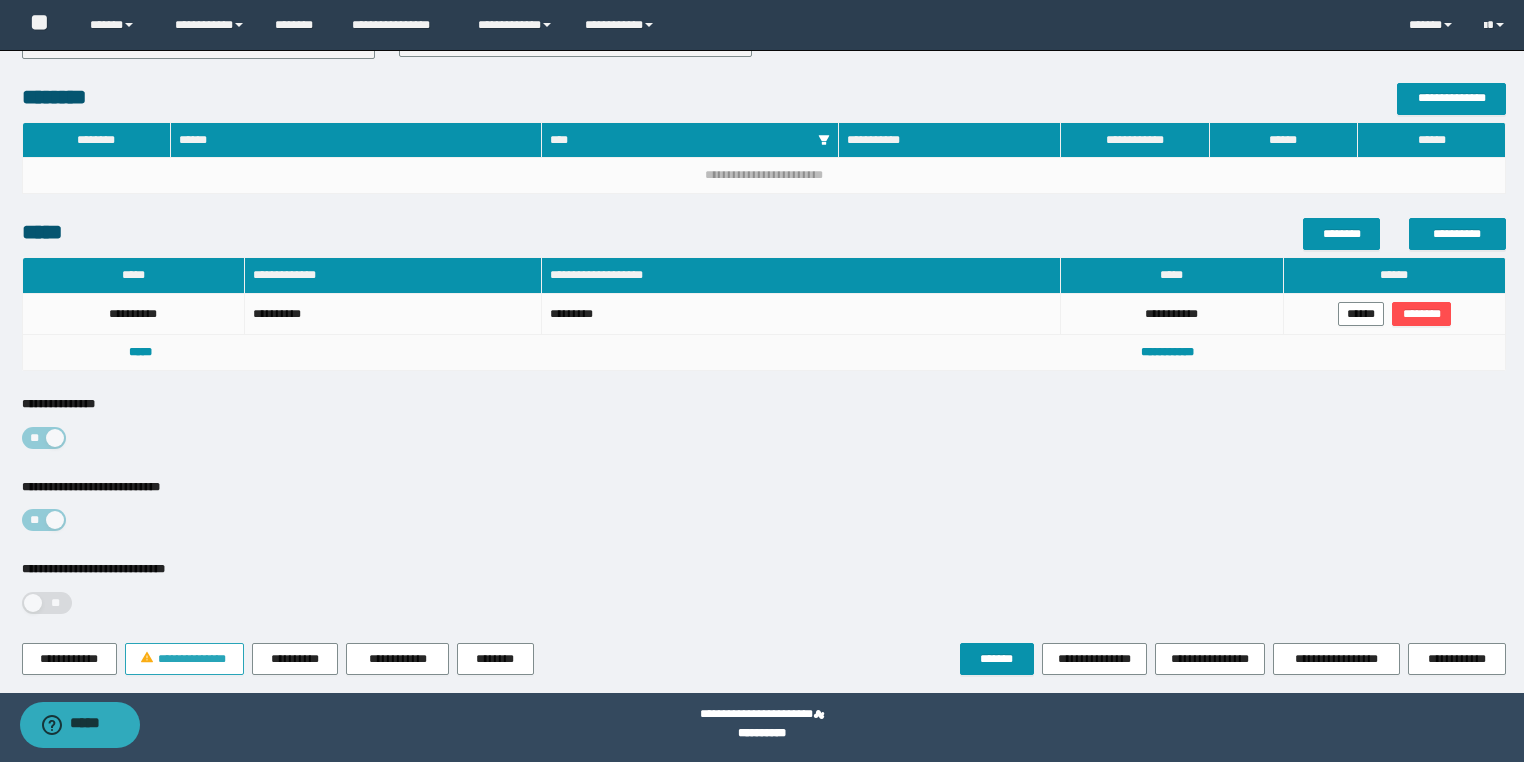 click on "**********" at bounding box center (192, 659) 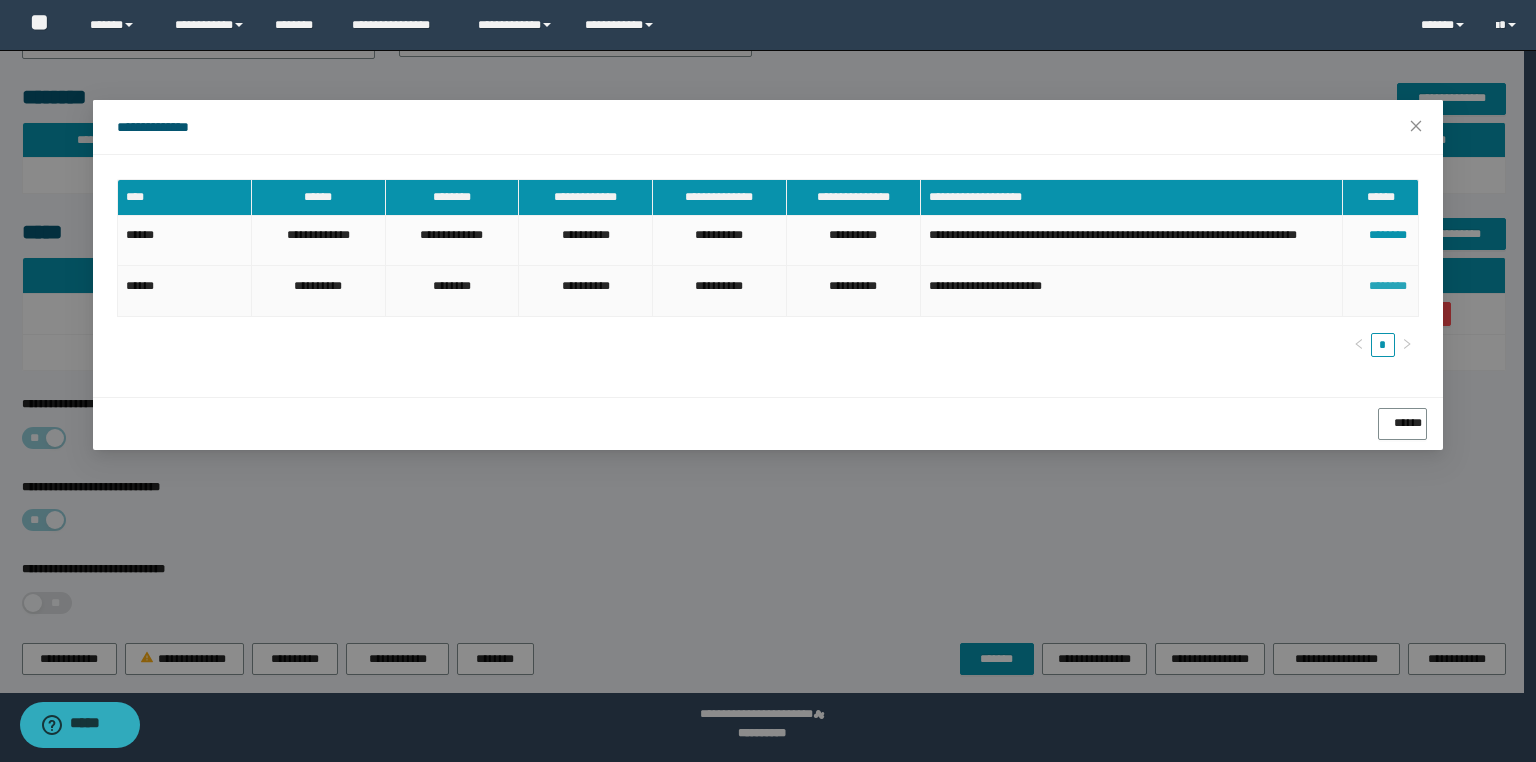click on "********" at bounding box center [1380, 282] 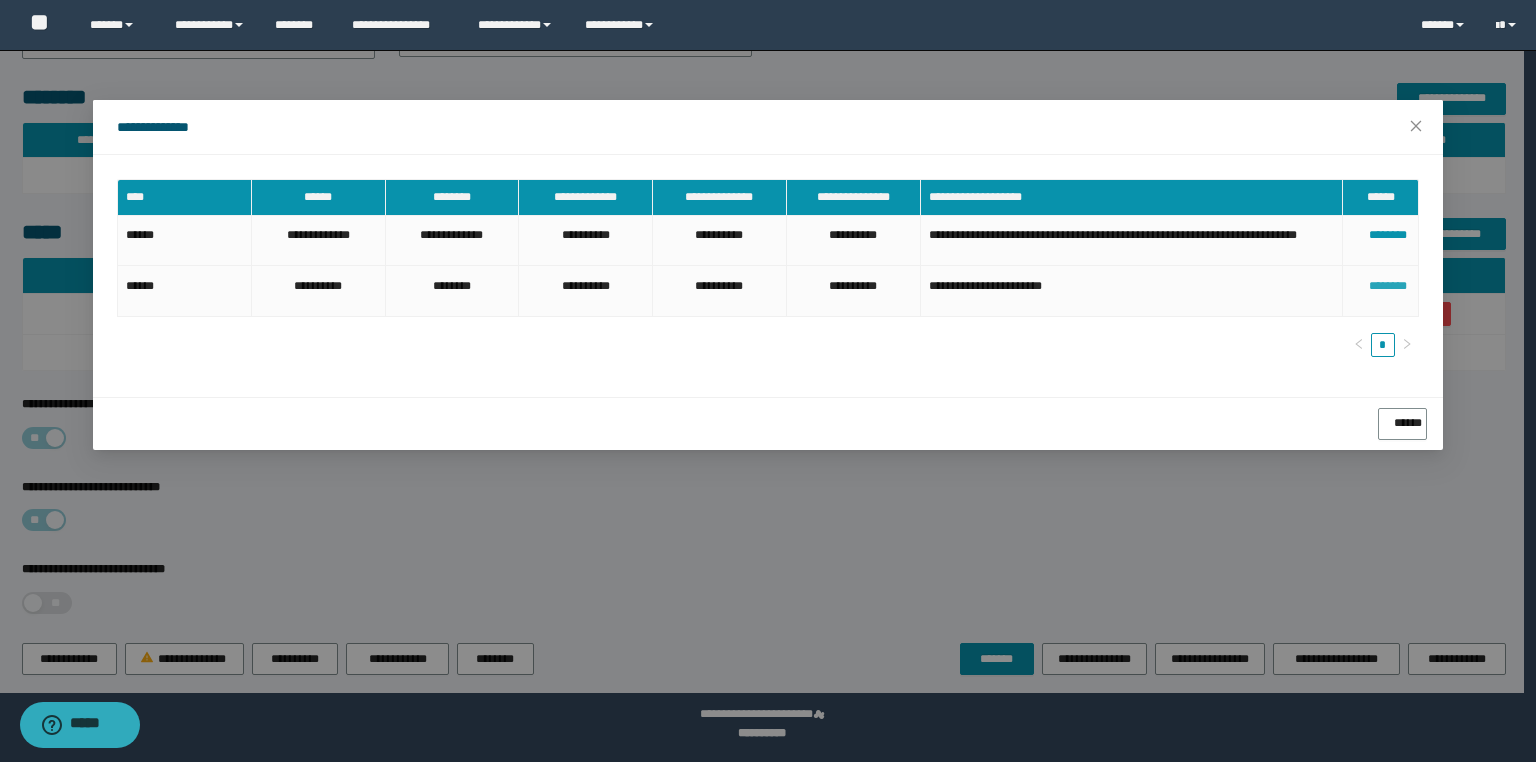 type 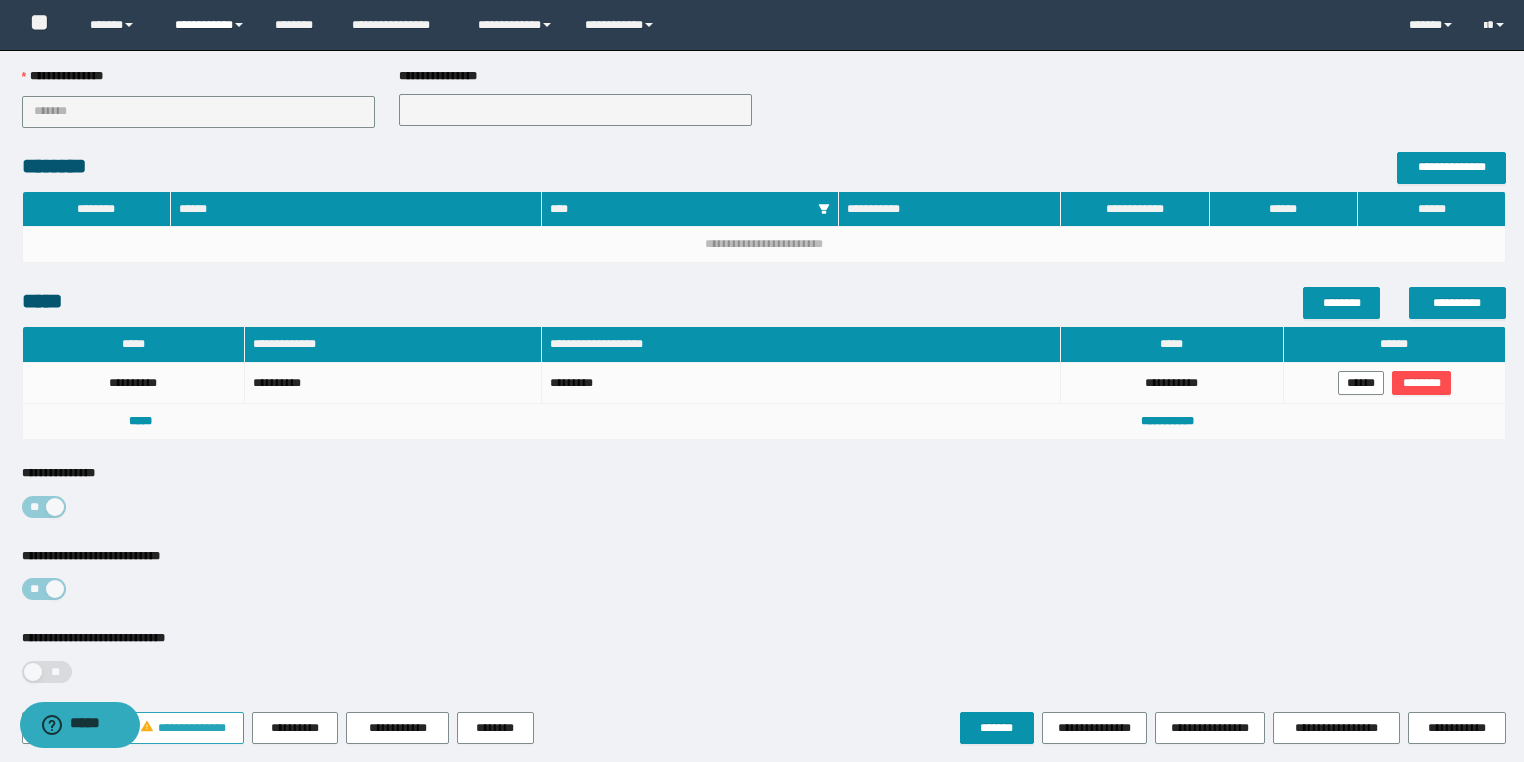 scroll, scrollTop: 466, scrollLeft: 0, axis: vertical 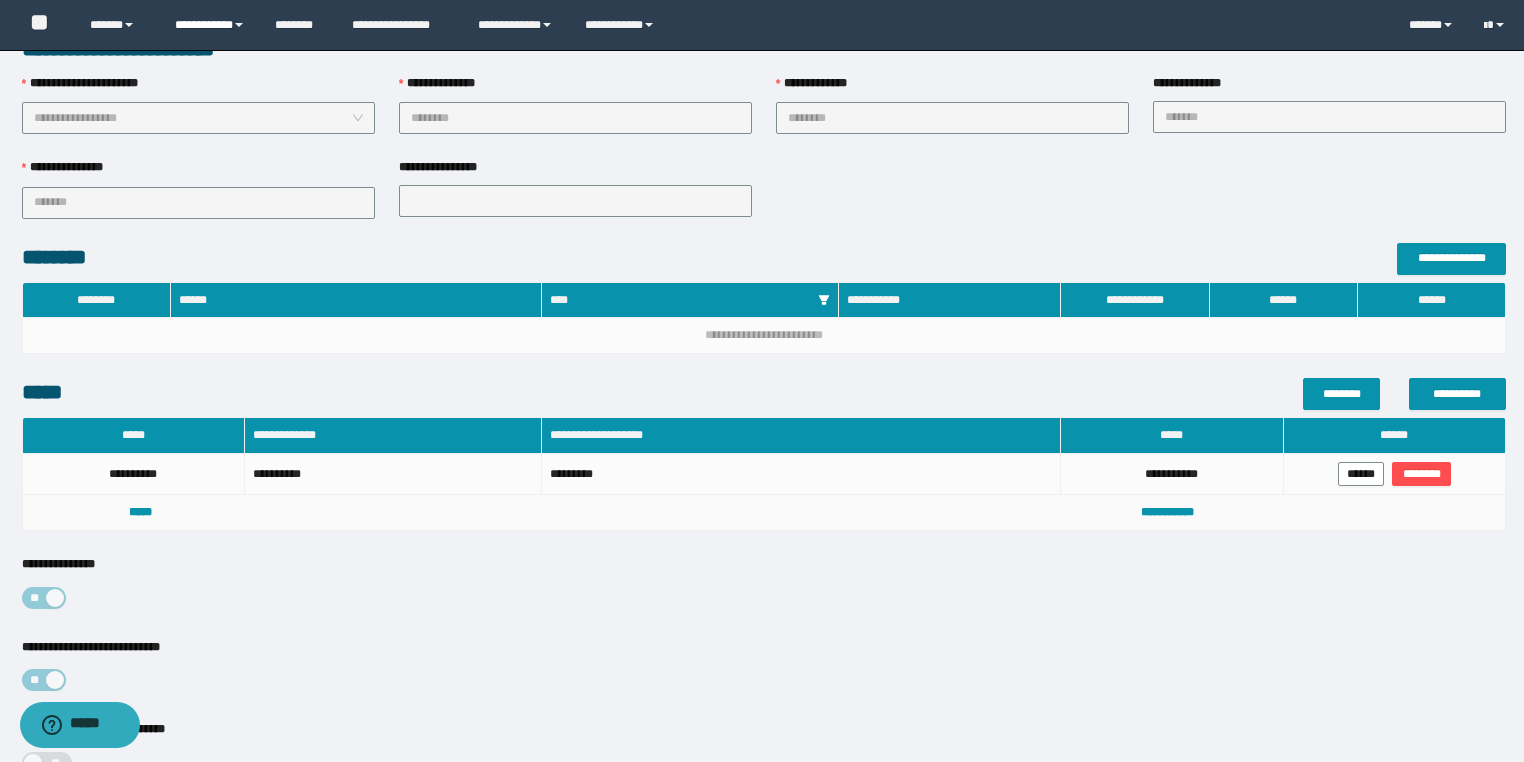 click on "**********" at bounding box center [210, 25] 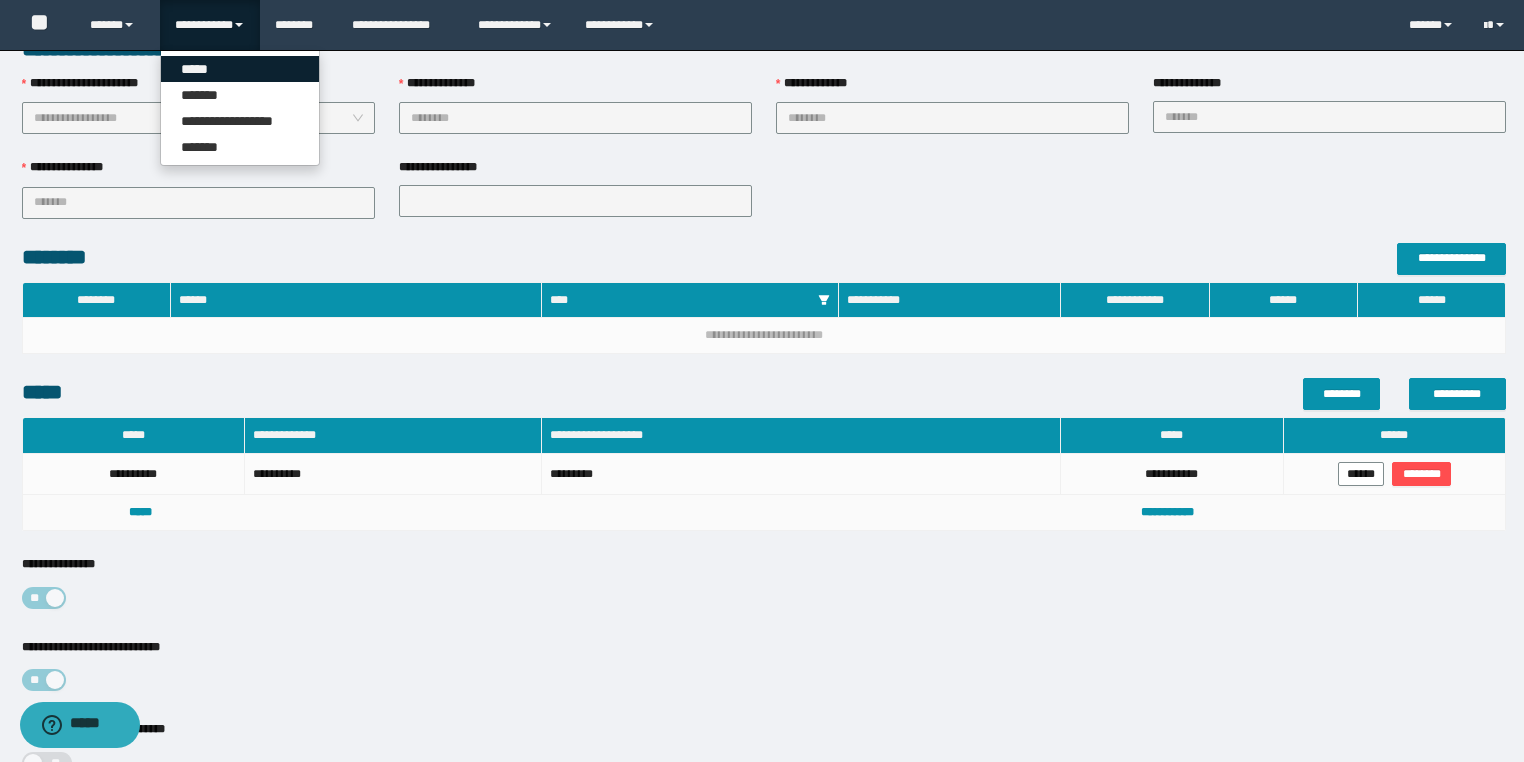 click on "*****" at bounding box center [240, 69] 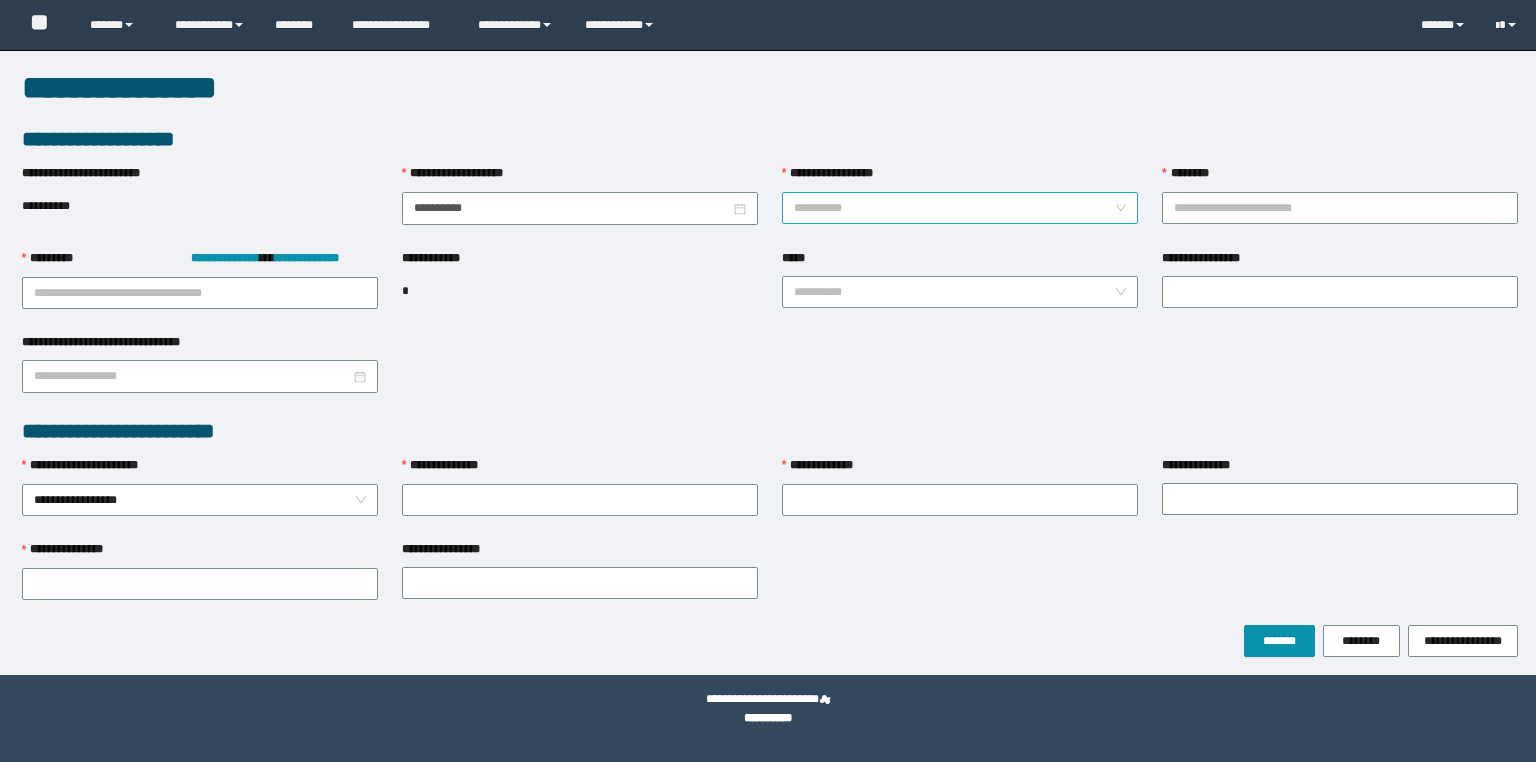 scroll, scrollTop: 0, scrollLeft: 0, axis: both 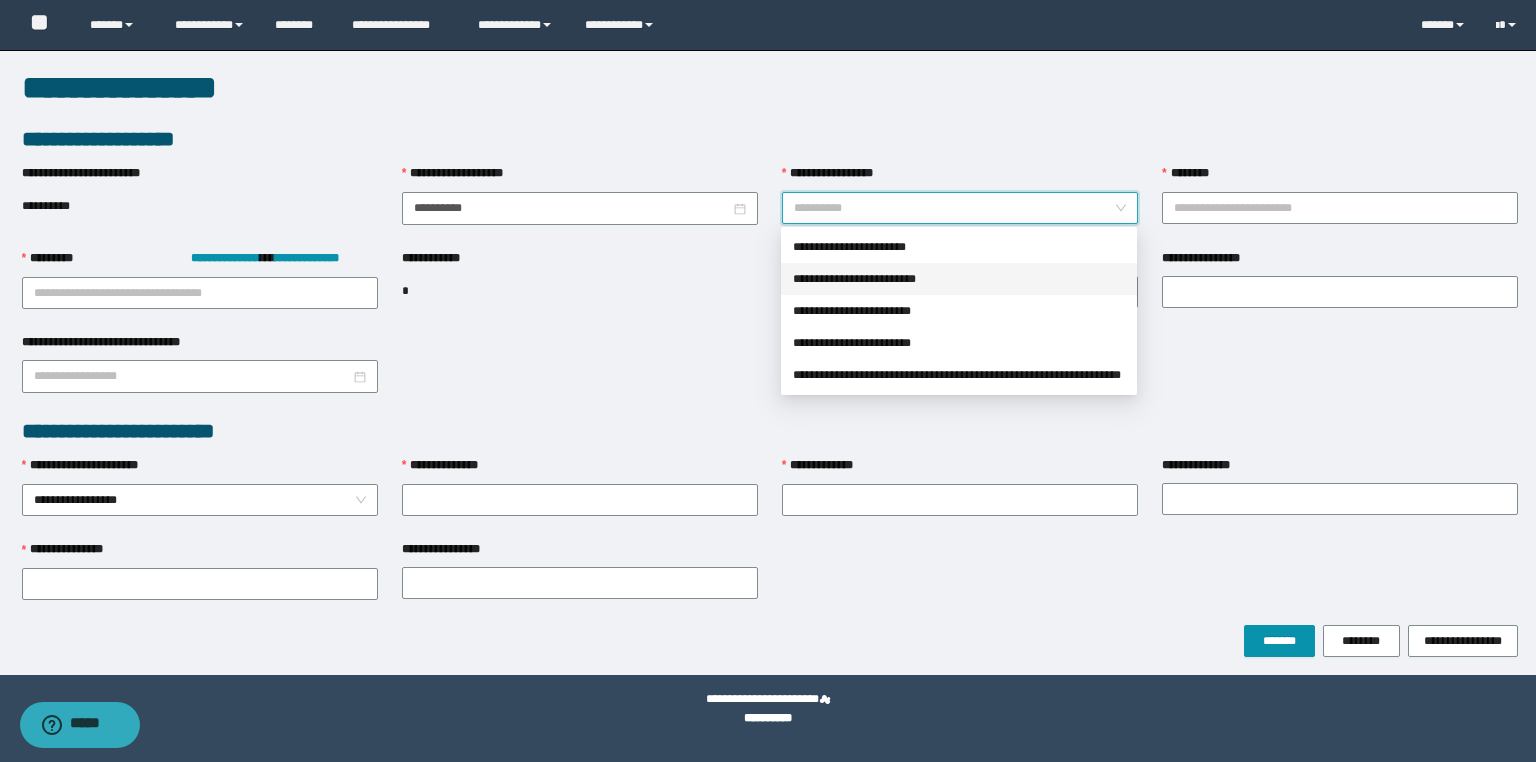 click on "**********" at bounding box center (959, 279) 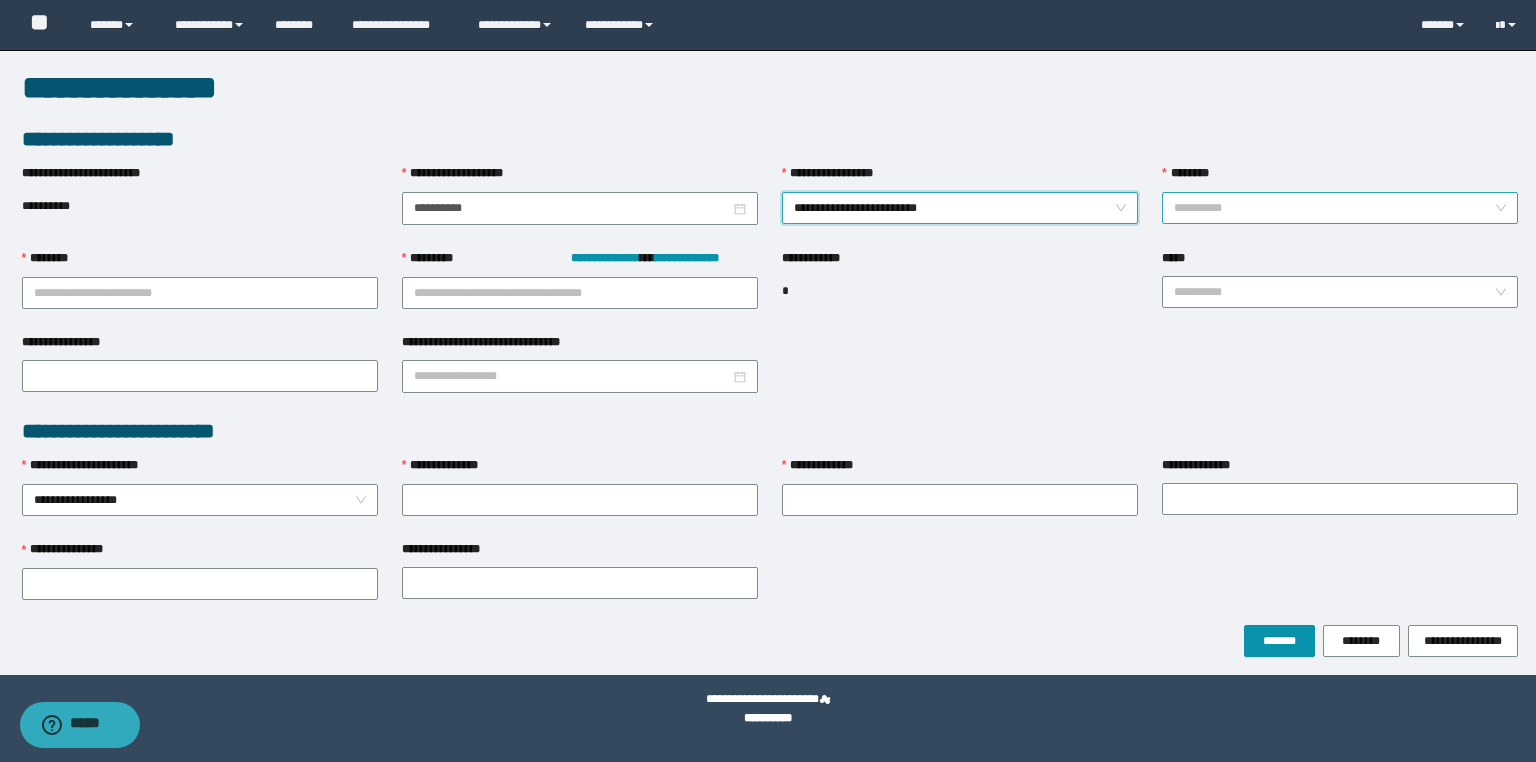 drag, startPoint x: 1228, startPoint y: 211, endPoint x: 1224, endPoint y: 221, distance: 10.770329 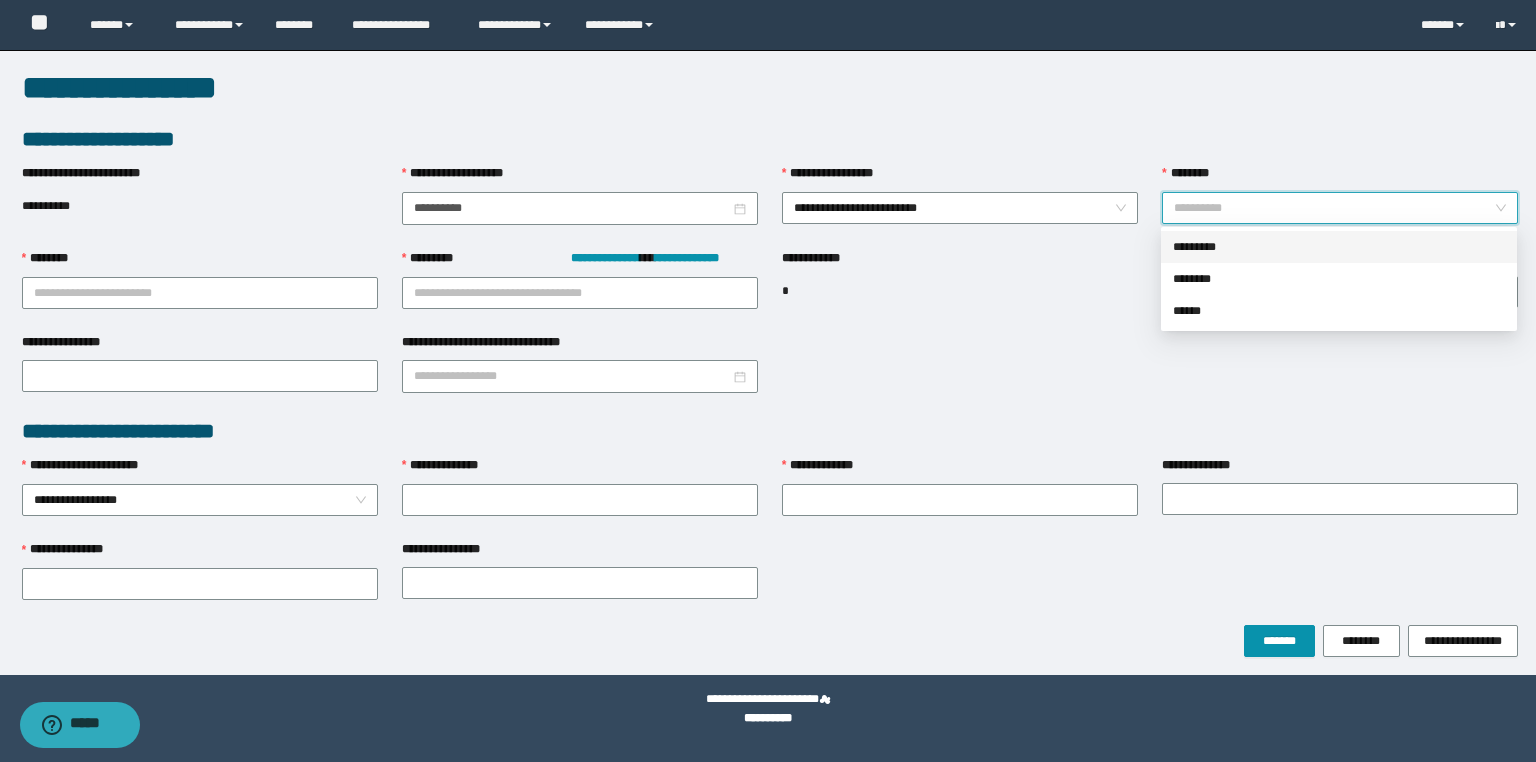 click on "*********" at bounding box center (1339, 247) 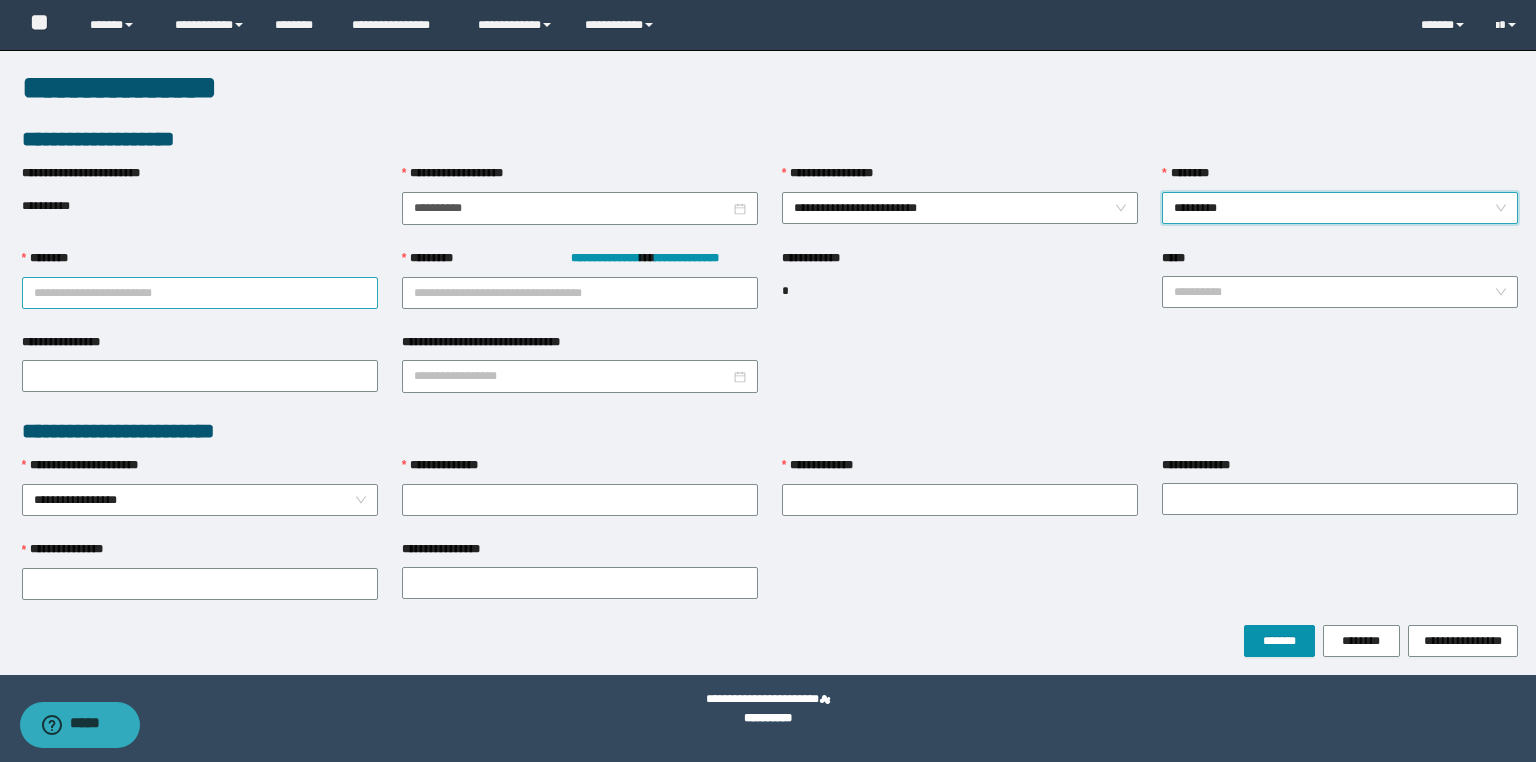 click on "********" at bounding box center [200, 293] 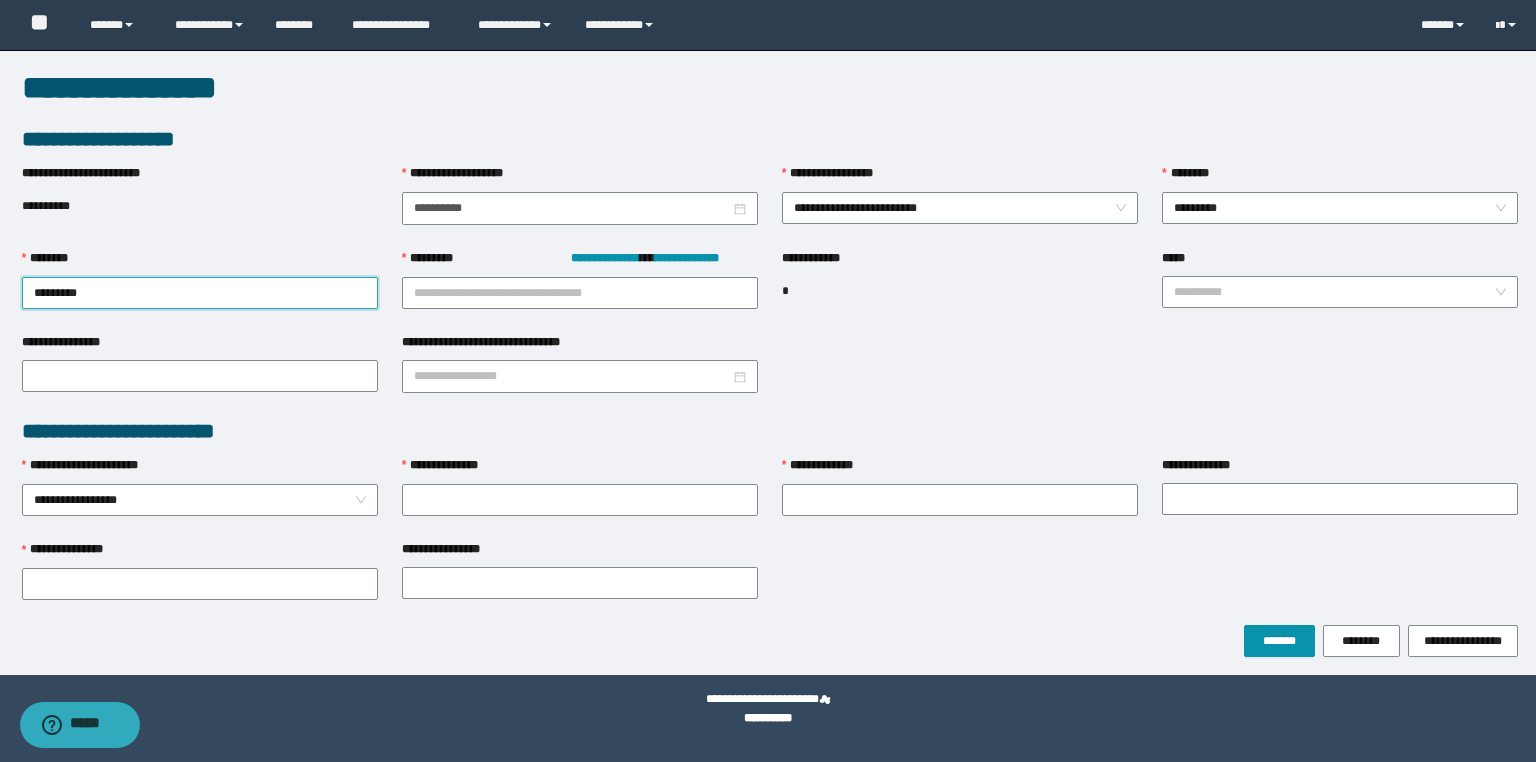 type on "*********" 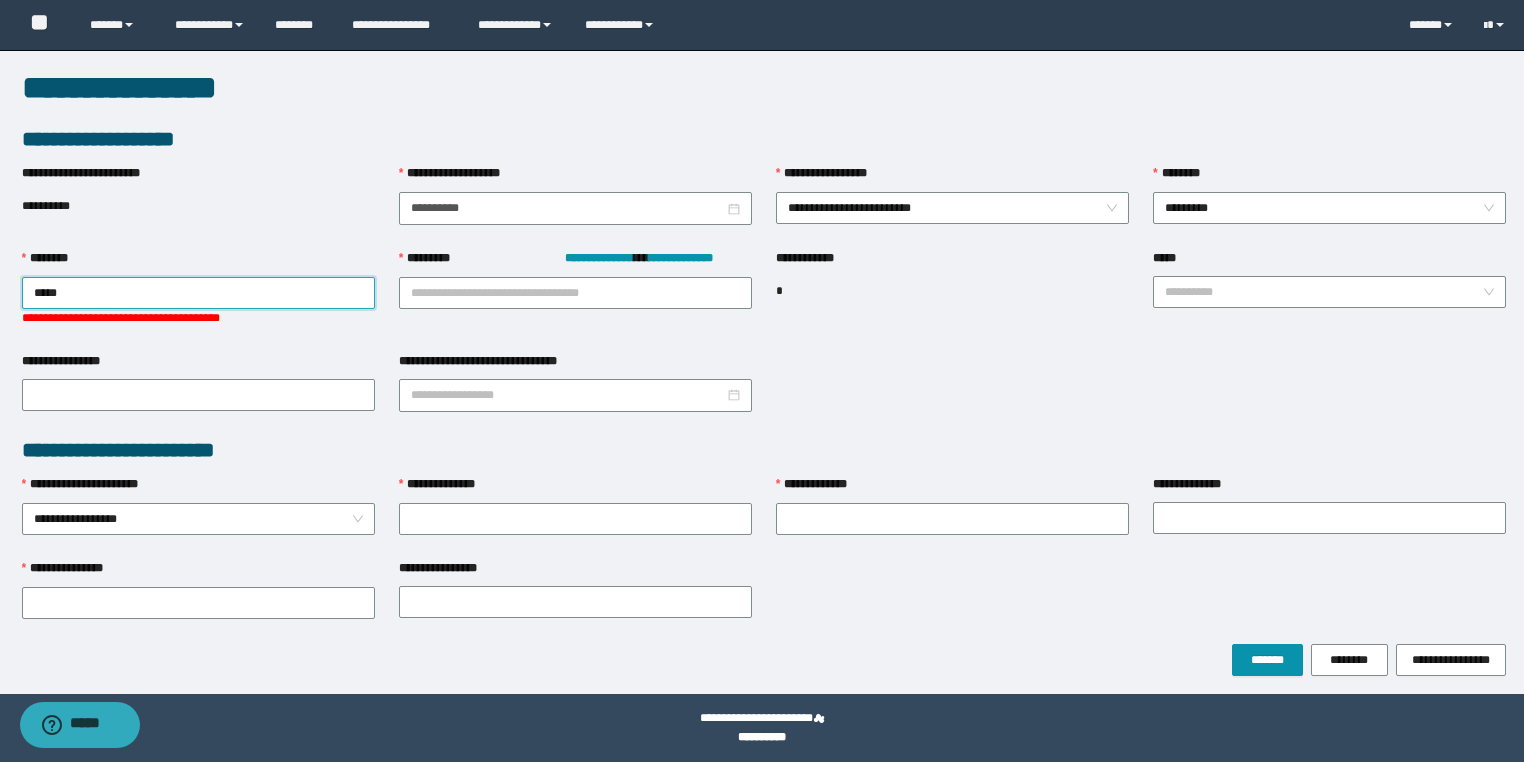 type on "******" 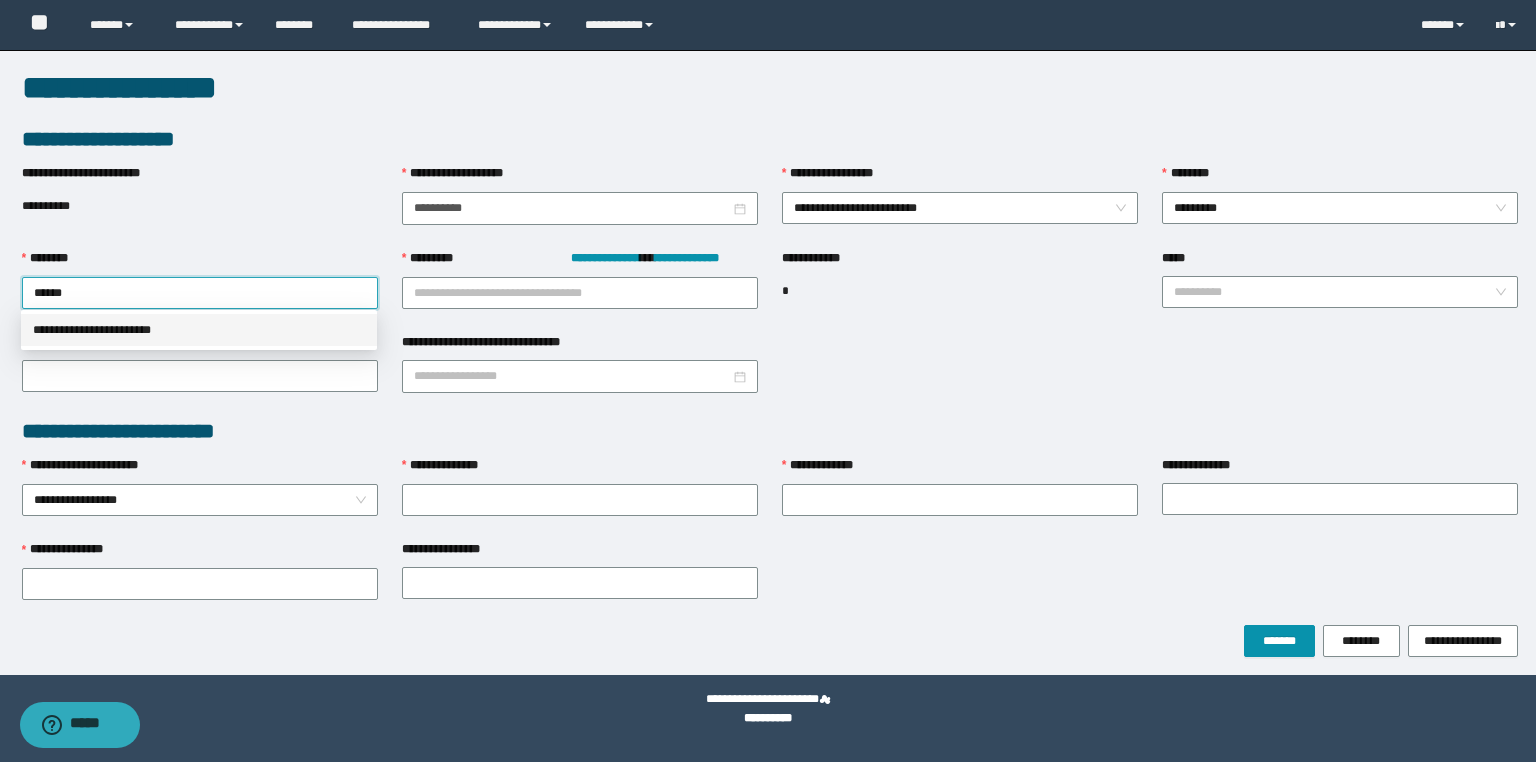 click on "**********" at bounding box center (199, 330) 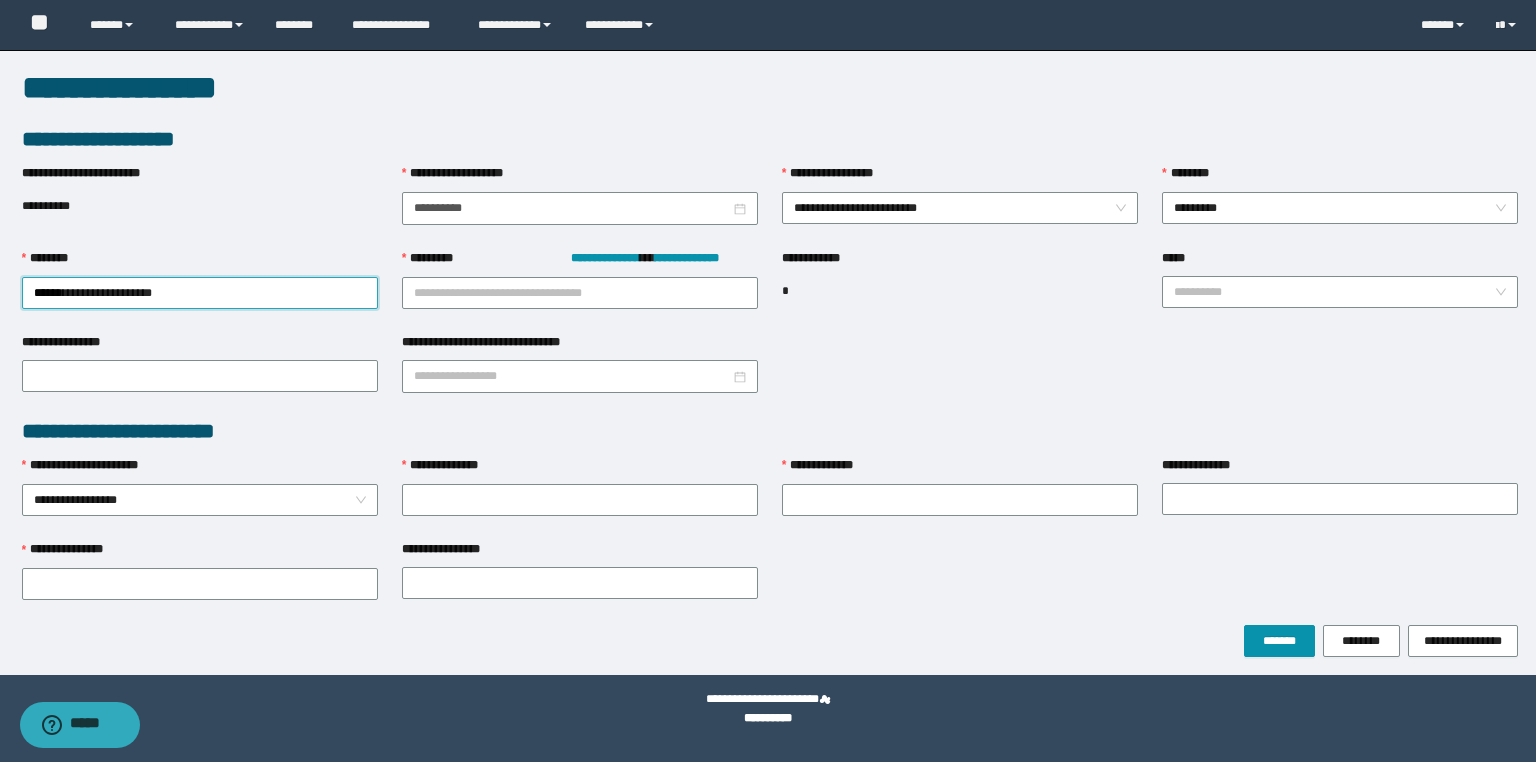 click on "**********" at bounding box center (580, 291) 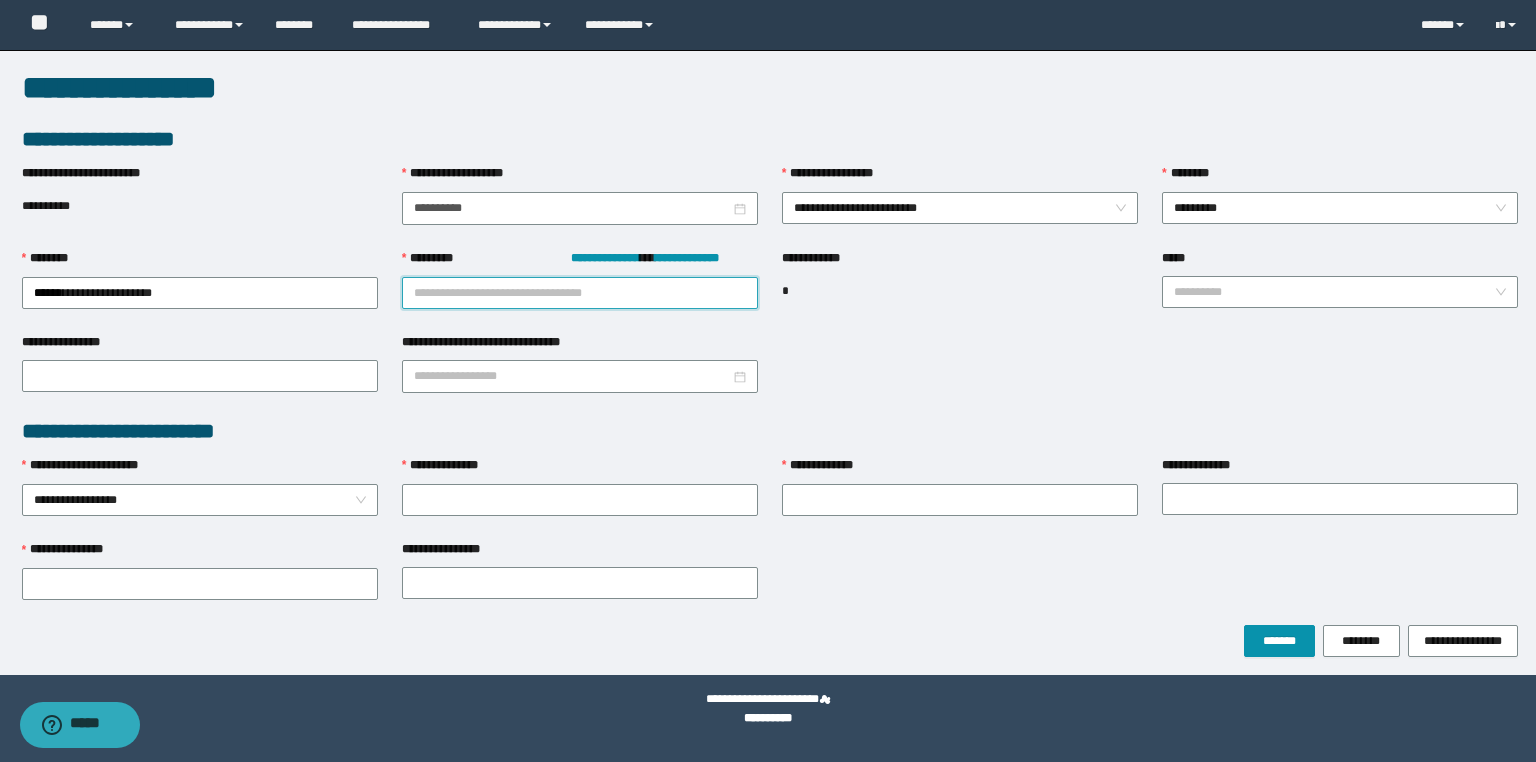 click on "**********" at bounding box center (580, 293) 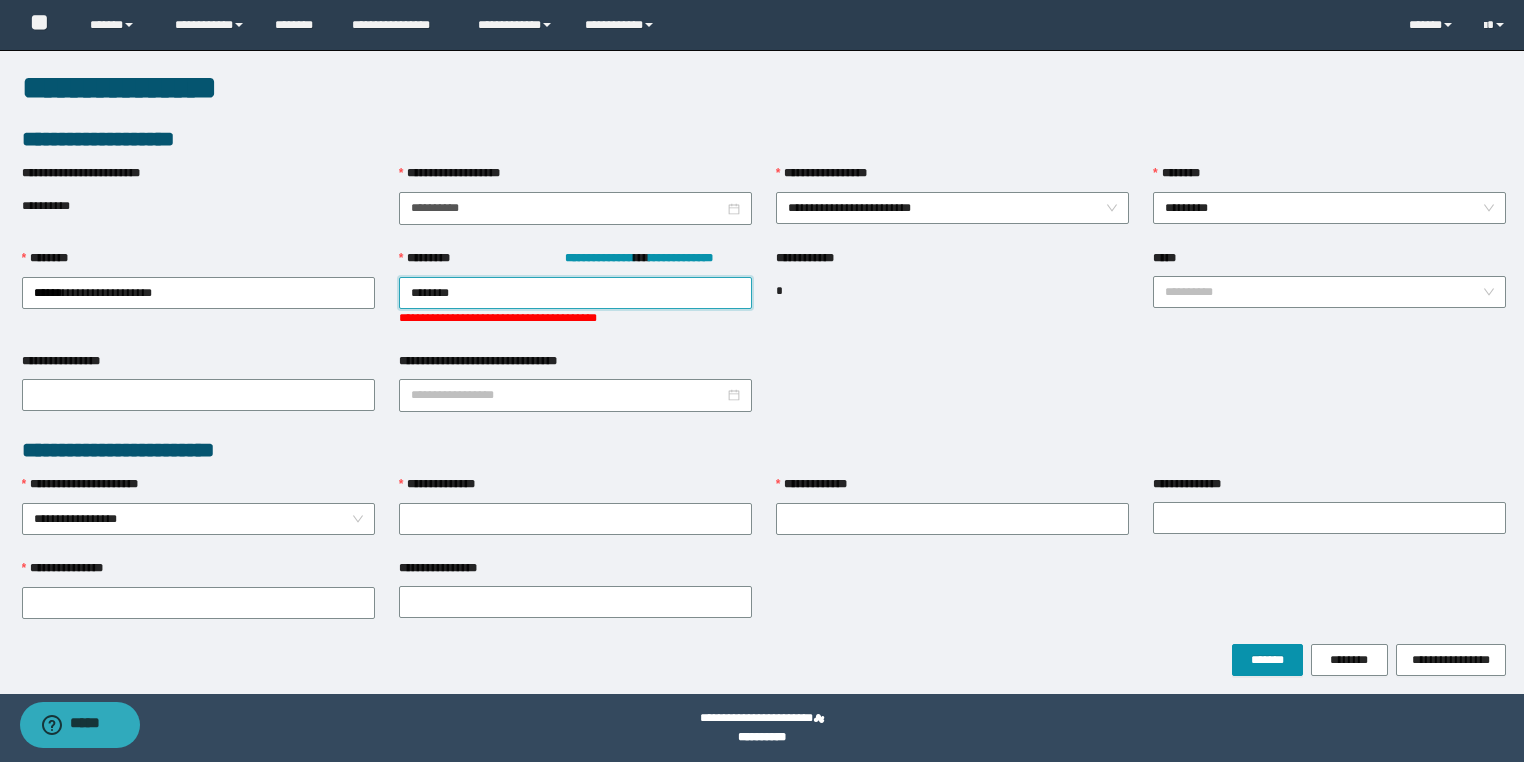 type on "*********" 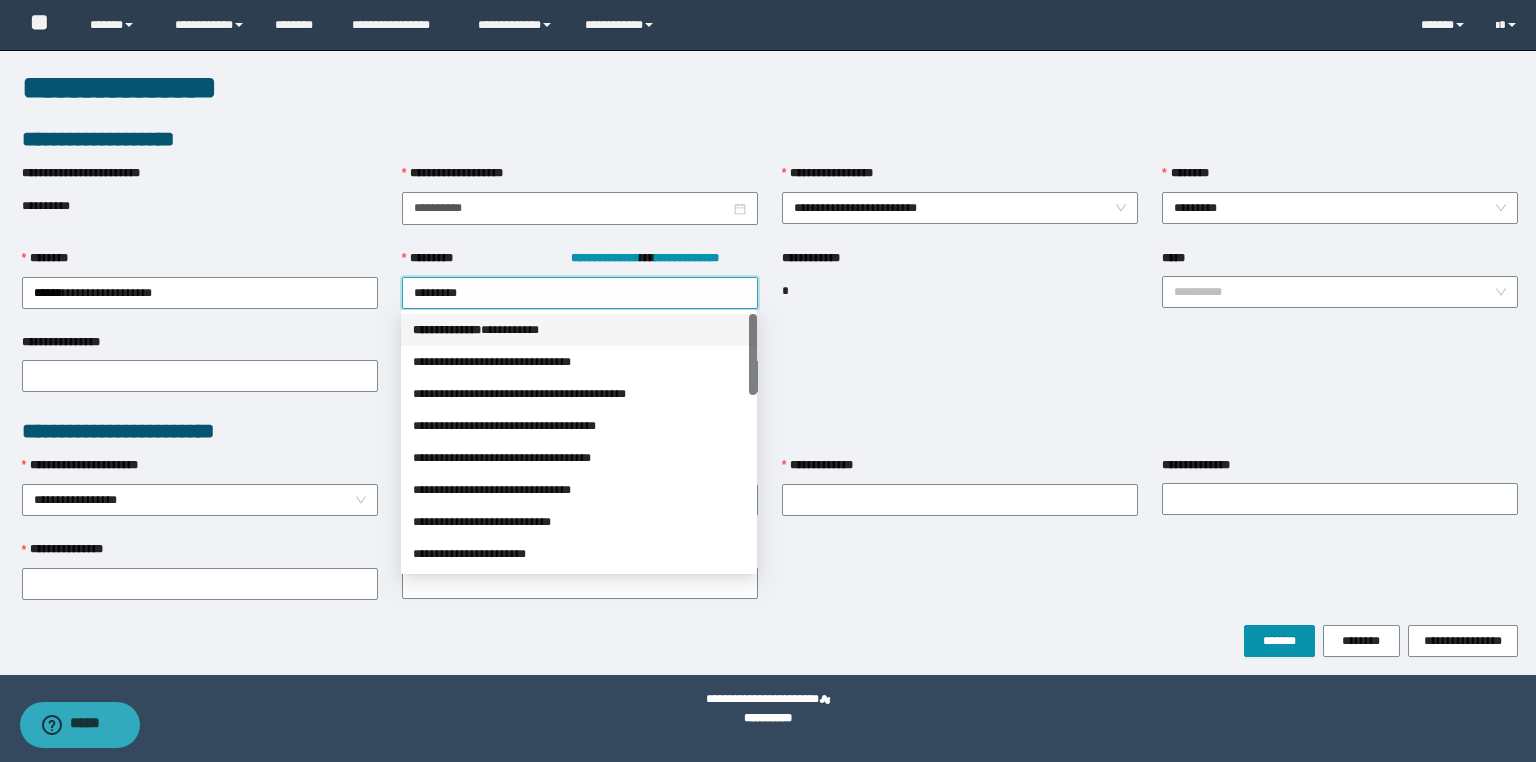 click on "*** *   ********* * *********" at bounding box center [579, 330] 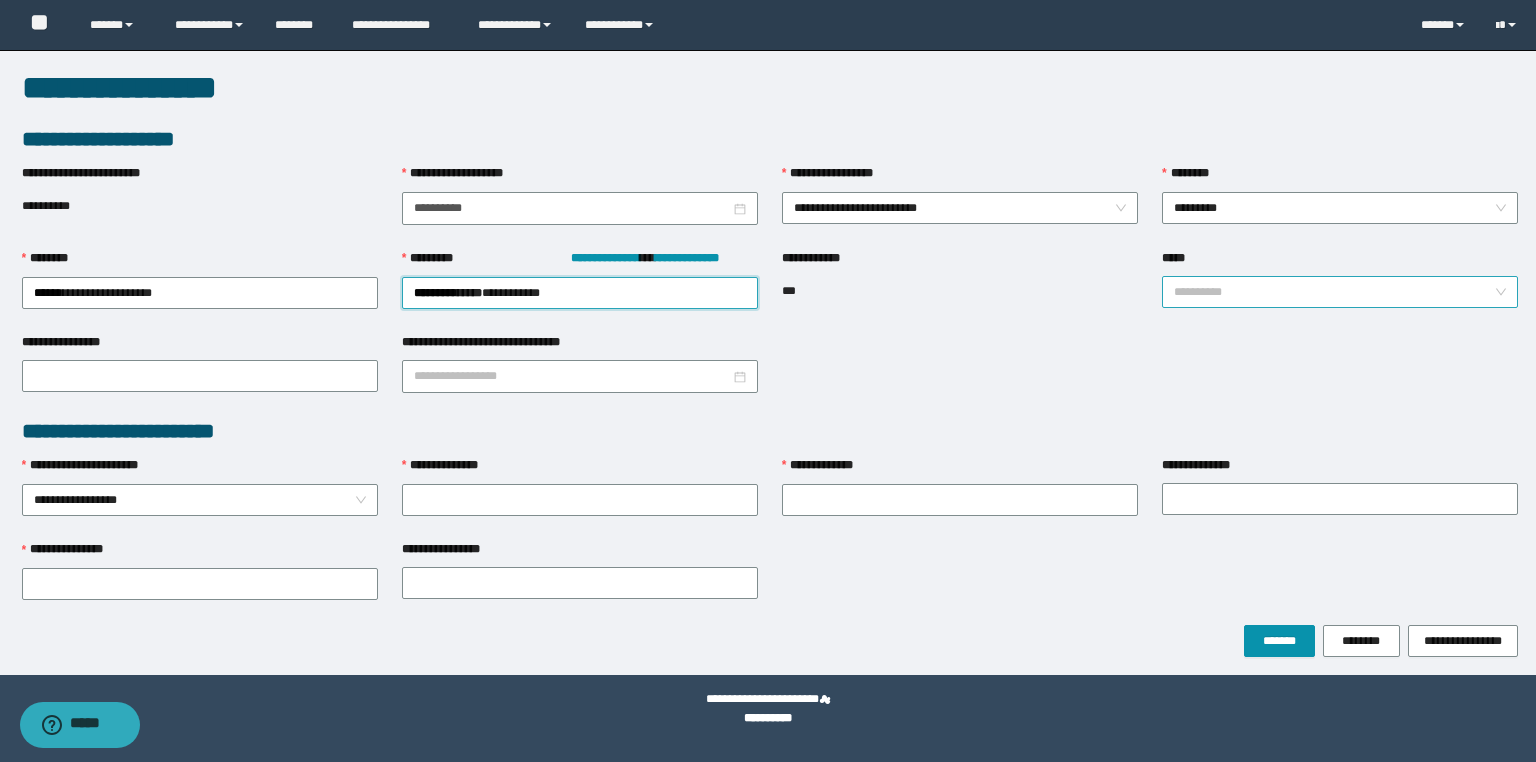 click on "*****" at bounding box center (1334, 292) 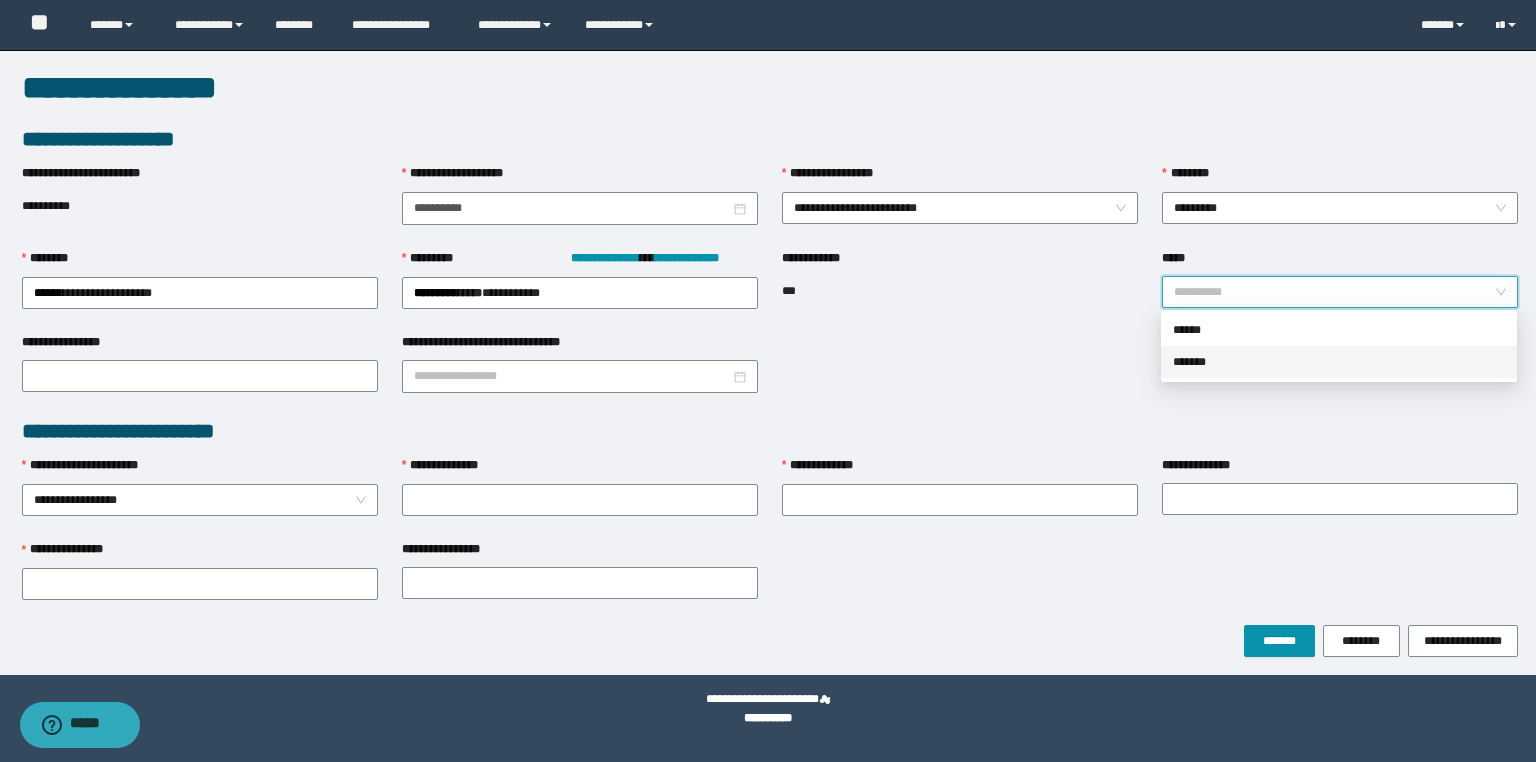 click on "*******" at bounding box center (1339, 362) 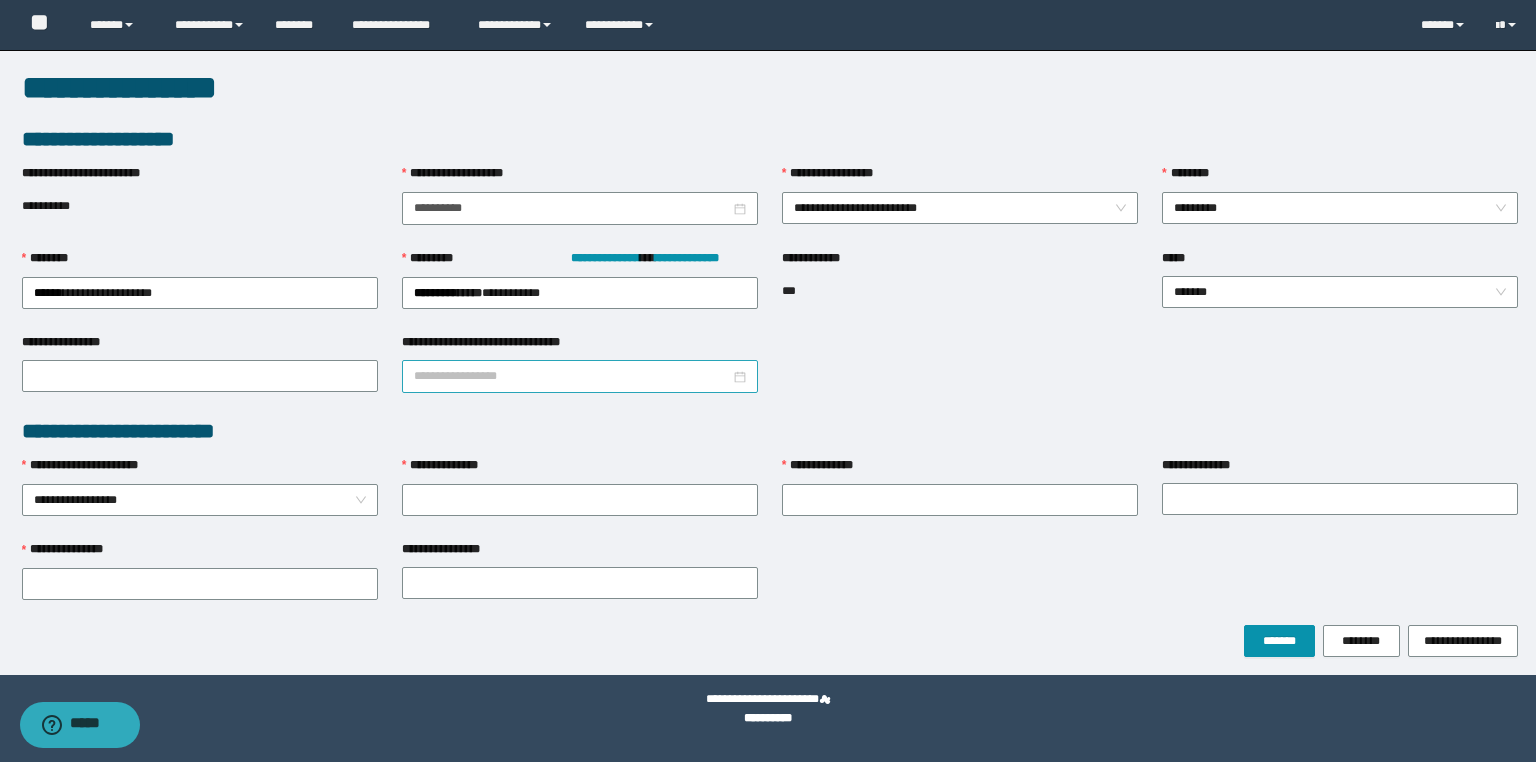 click at bounding box center (580, 376) 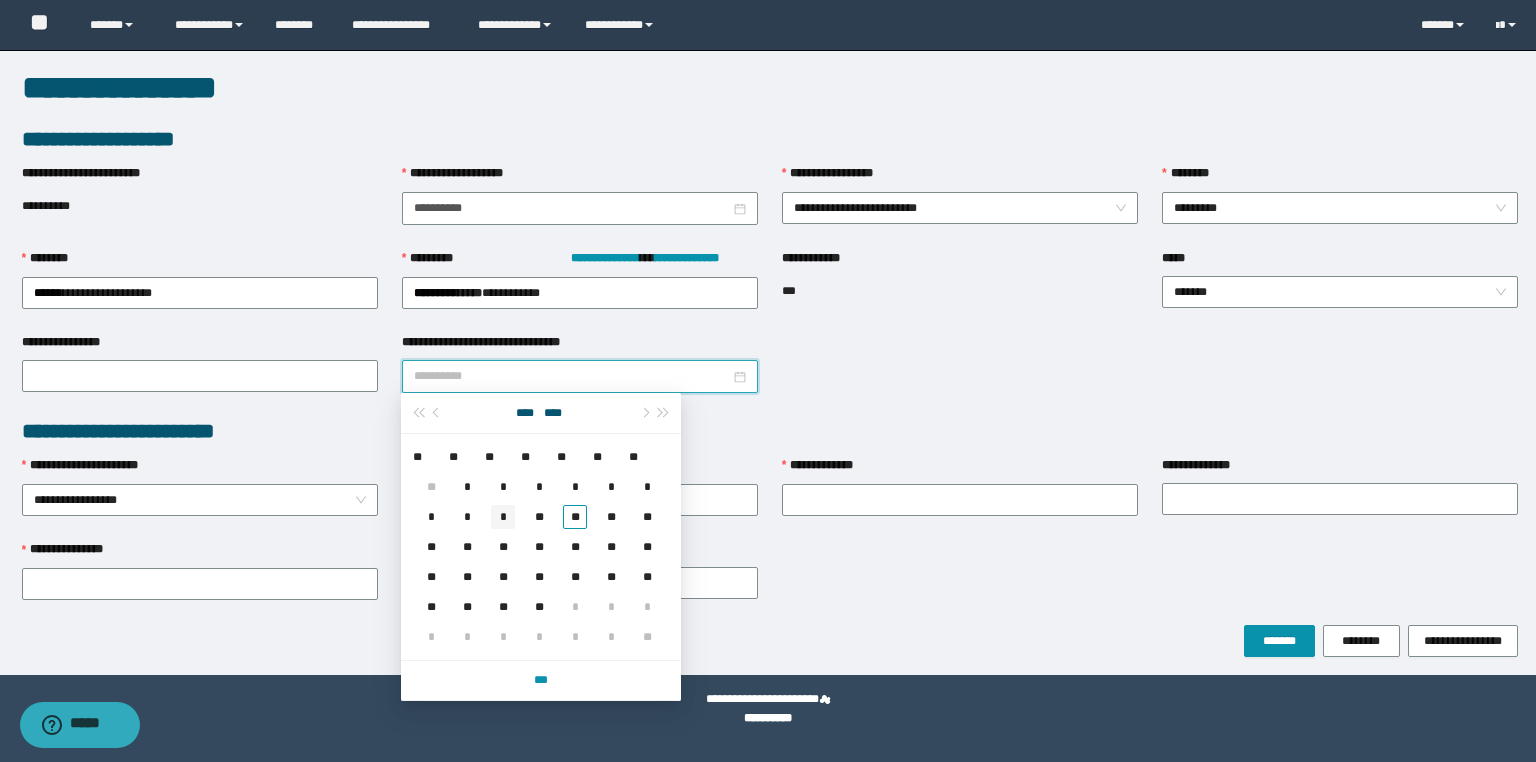click on "*" at bounding box center [503, 517] 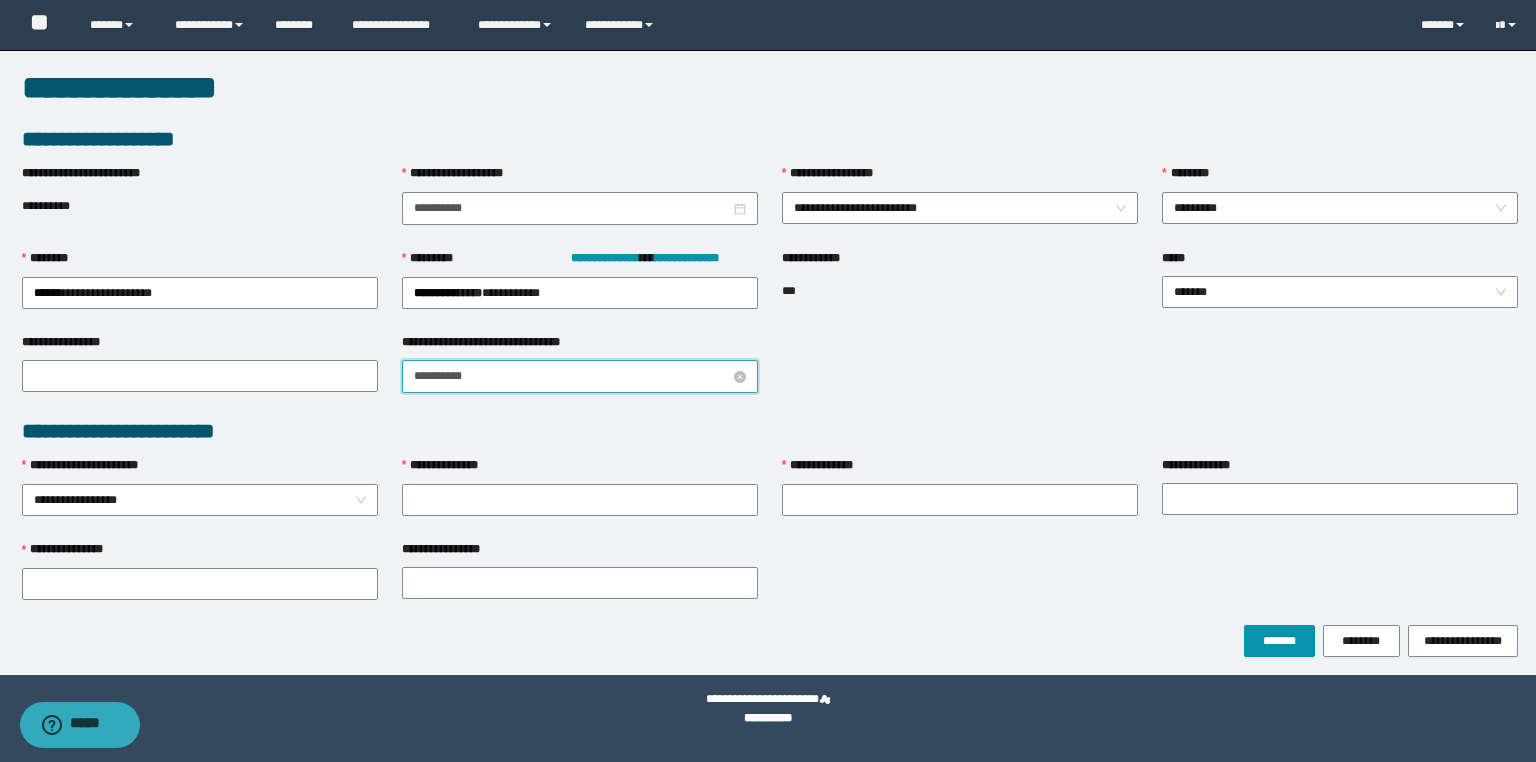 click on "**********" at bounding box center (572, 376) 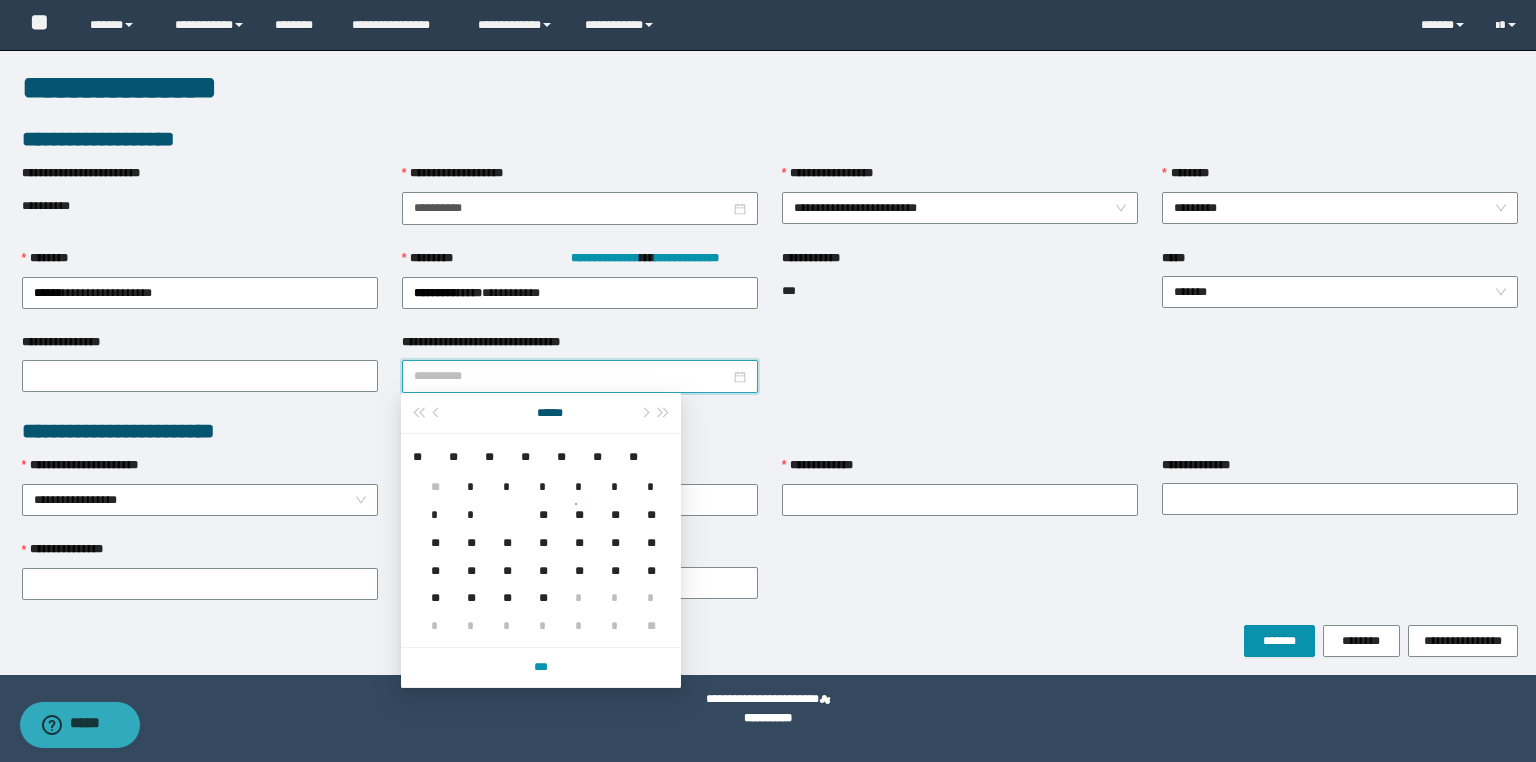 click on "*" at bounding box center (467, 503) 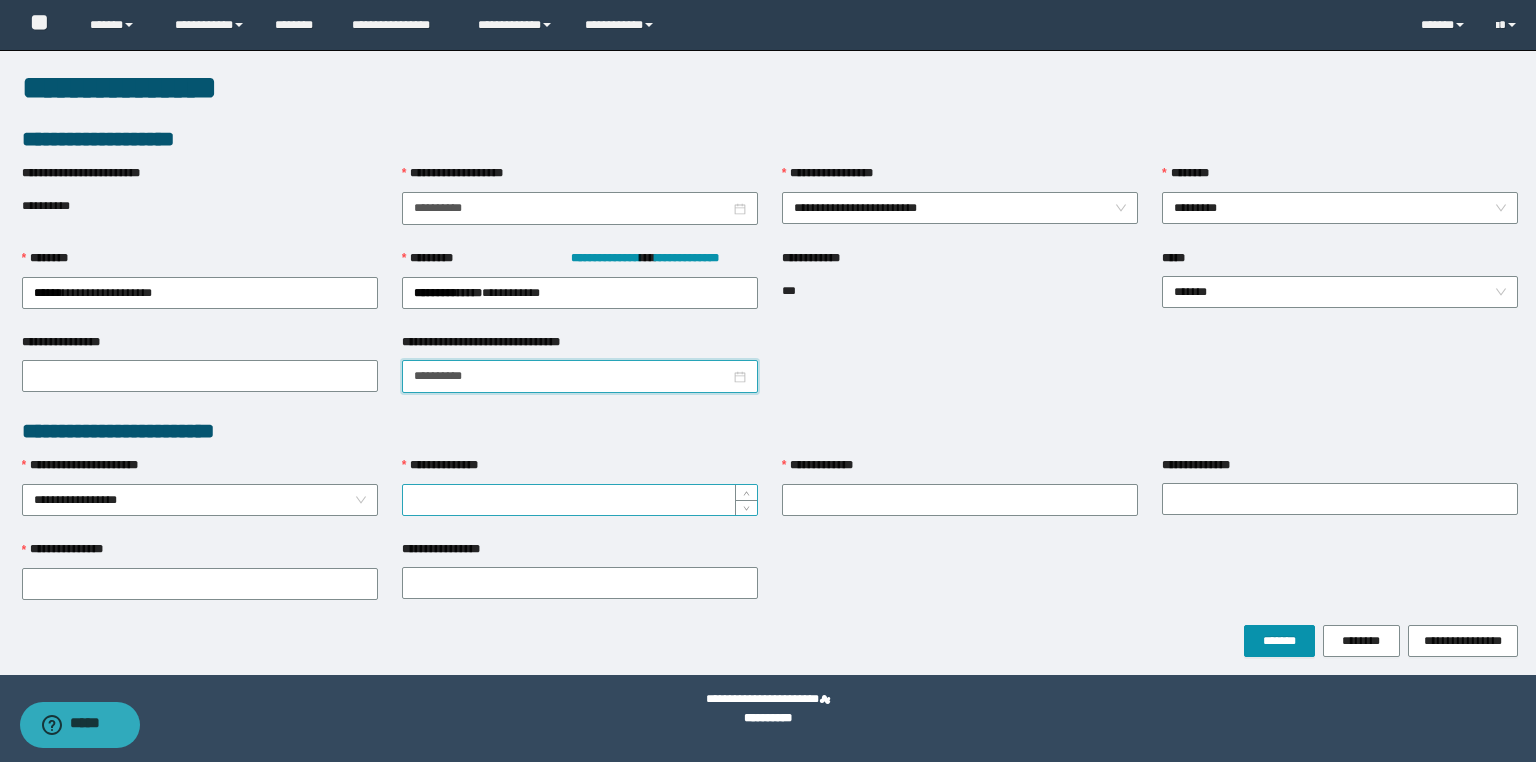 click on "**********" at bounding box center [580, 500] 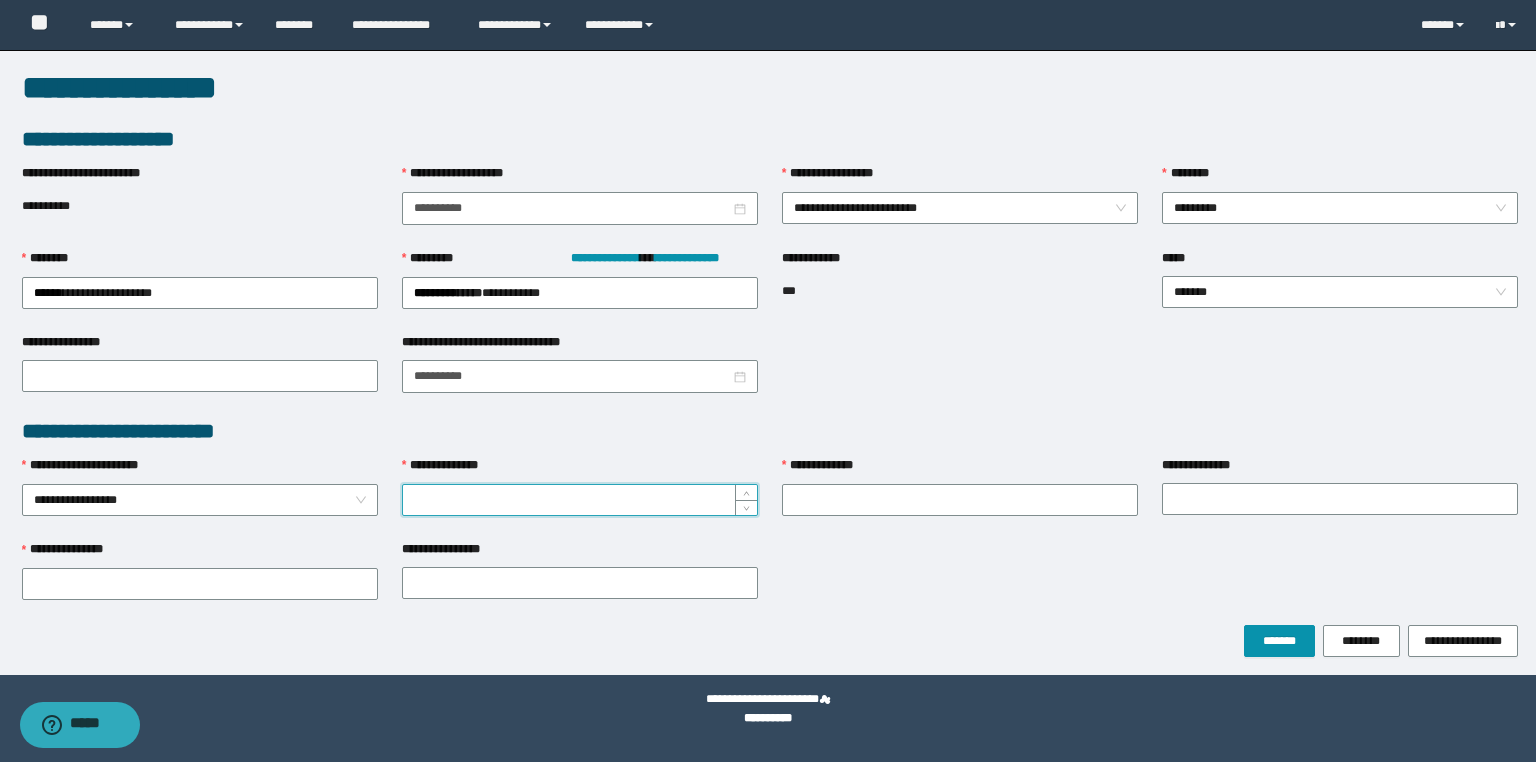 paste on "********" 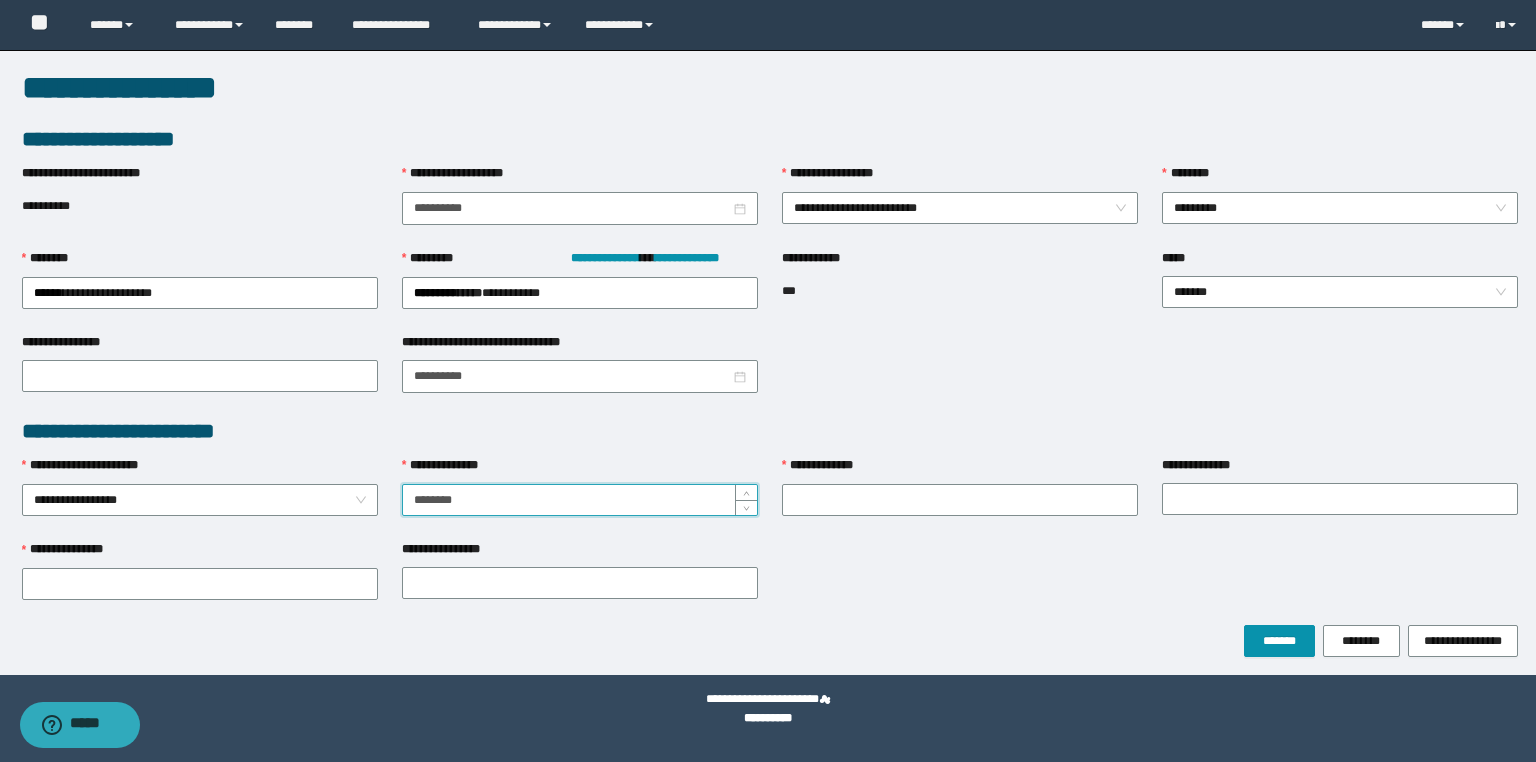 type on "********" 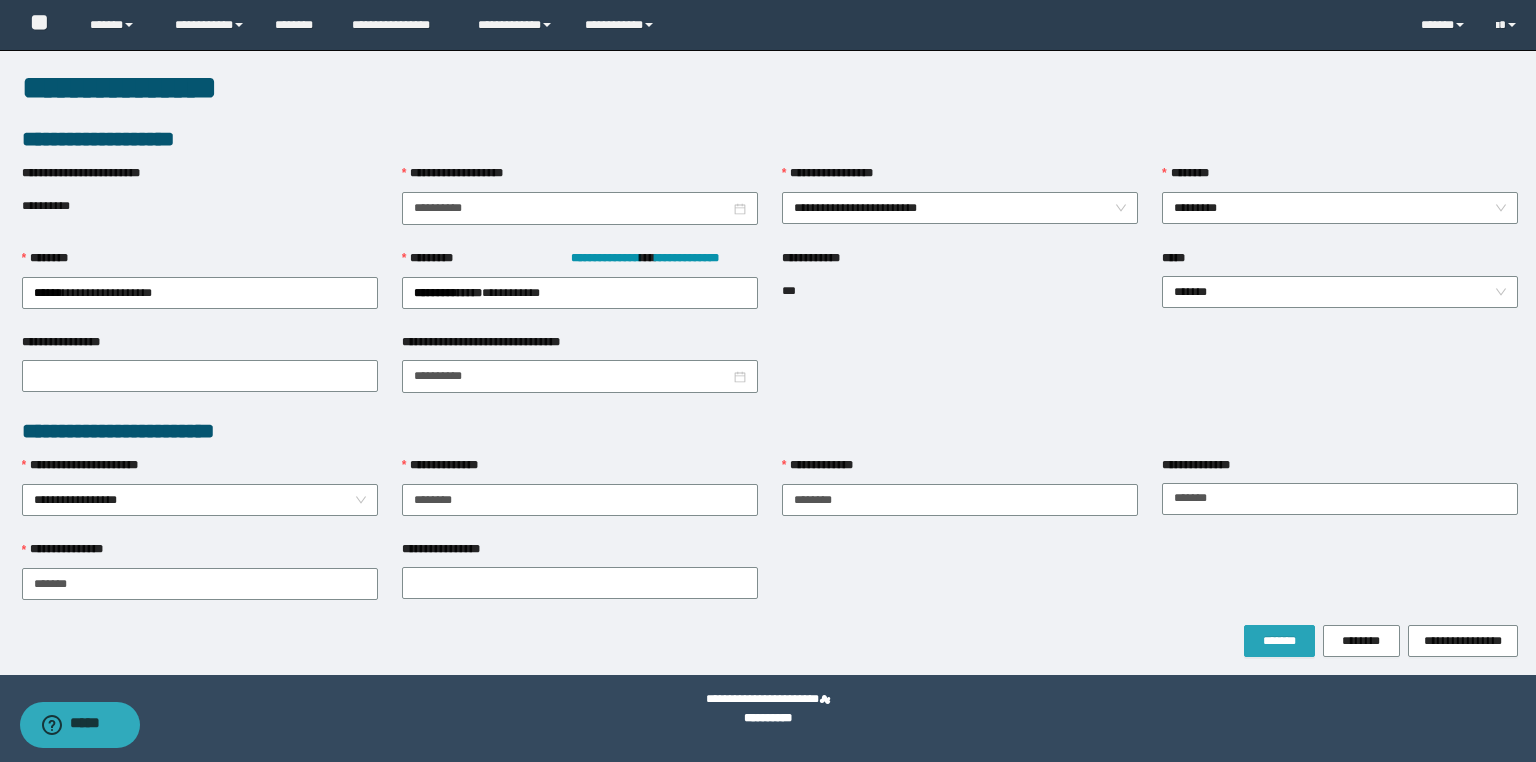 click on "*******" at bounding box center [1279, 641] 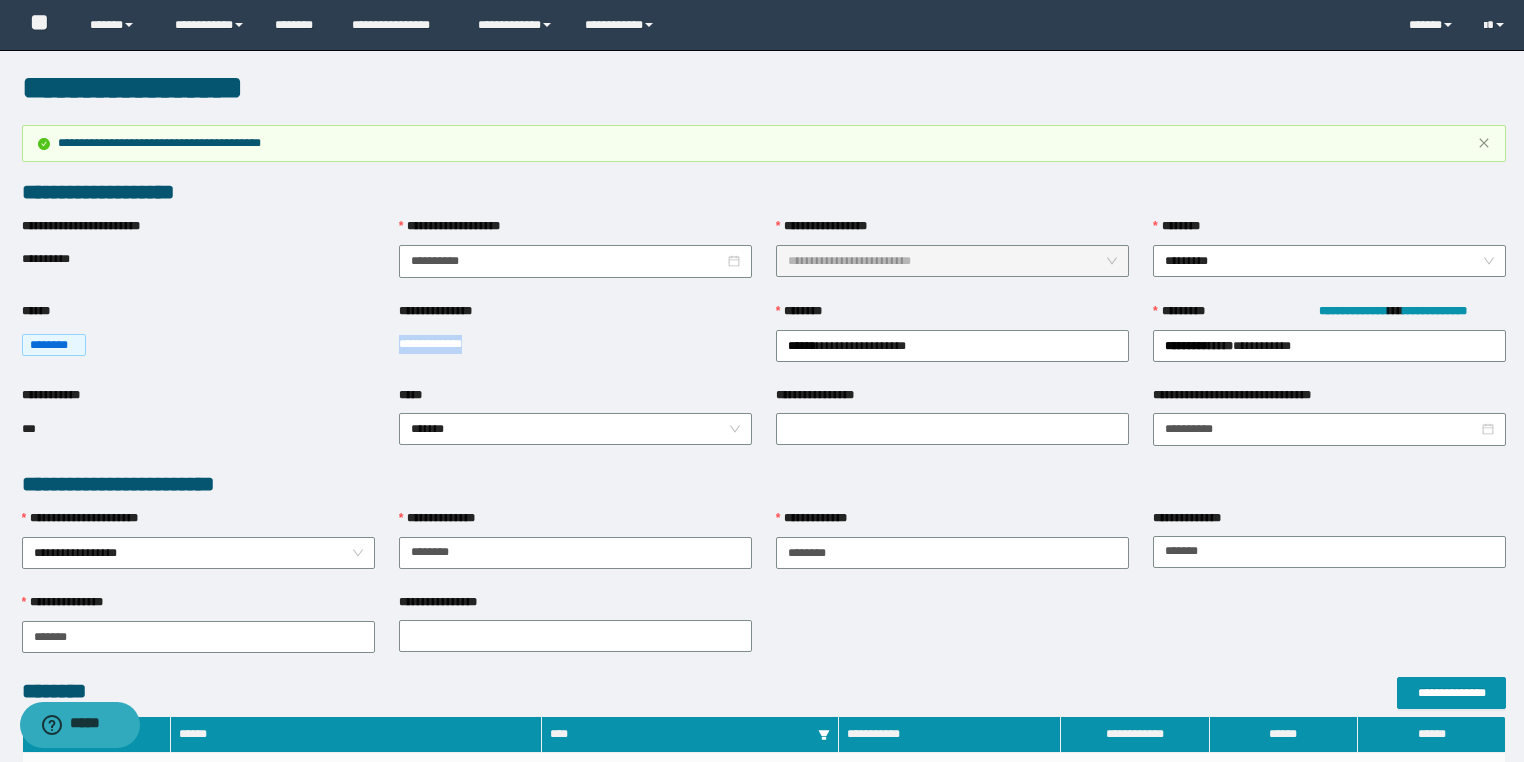 drag, startPoint x: 490, startPoint y: 344, endPoint x: 399, endPoint y: 344, distance: 91 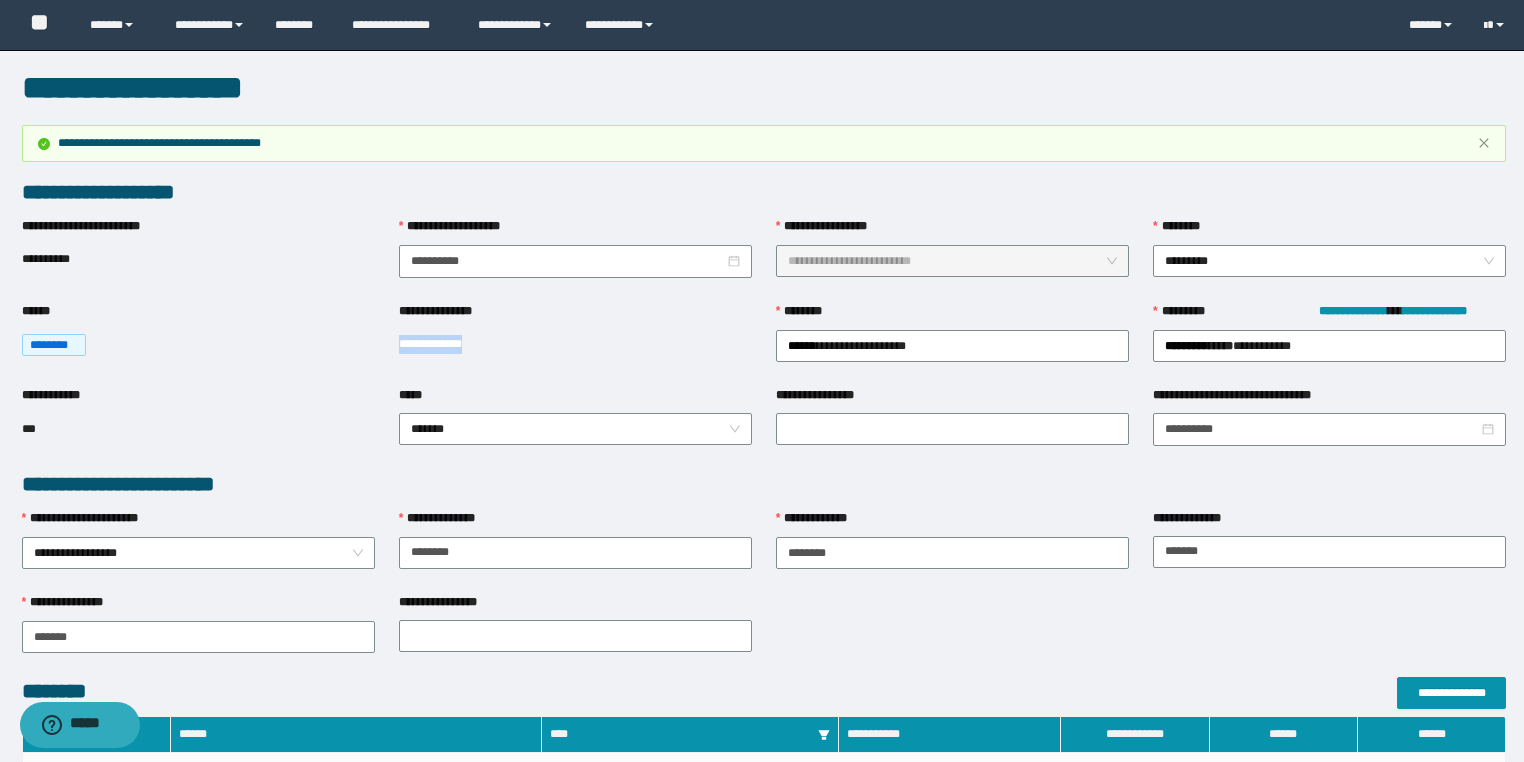 copy on "**********" 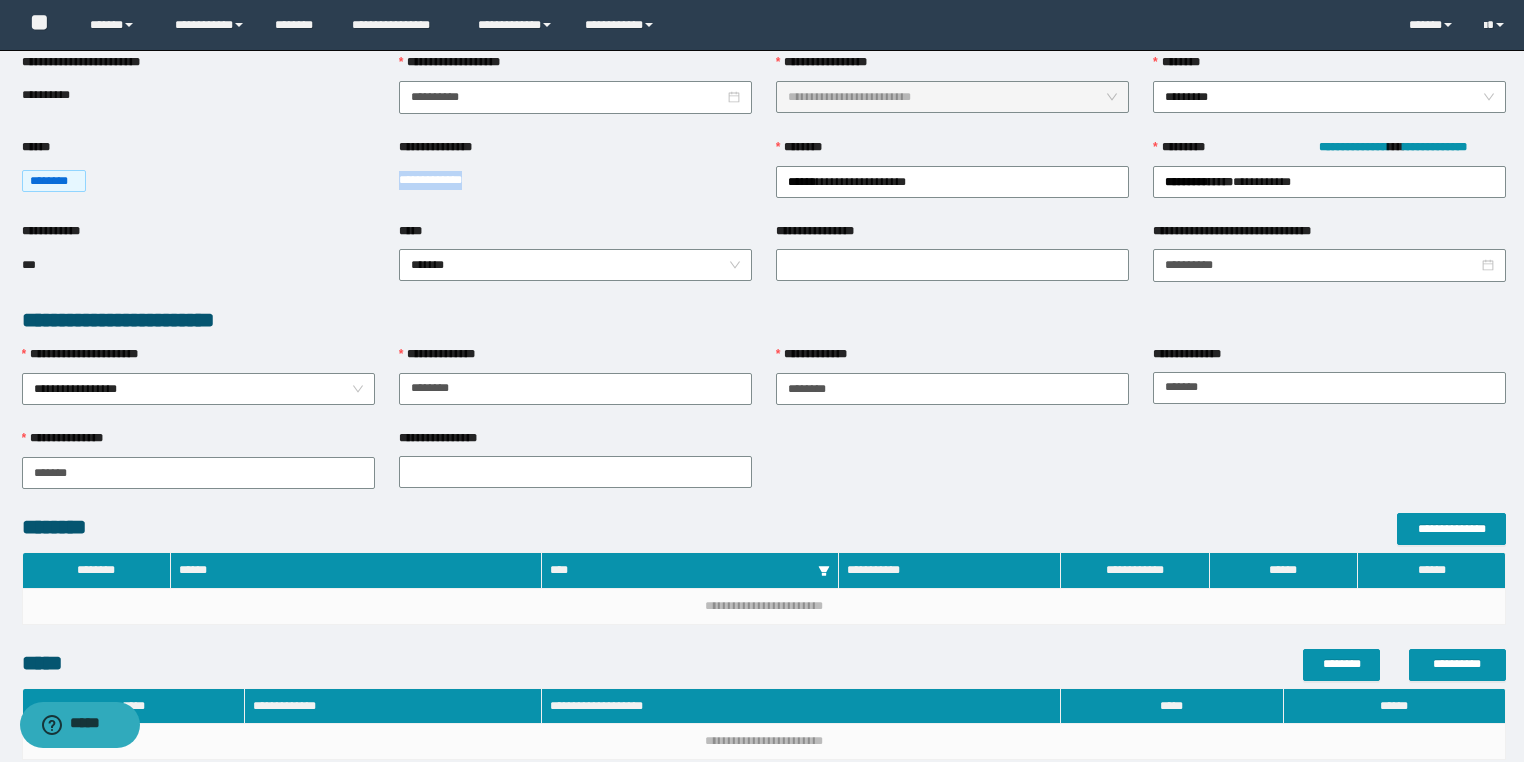 scroll, scrollTop: 155, scrollLeft: 0, axis: vertical 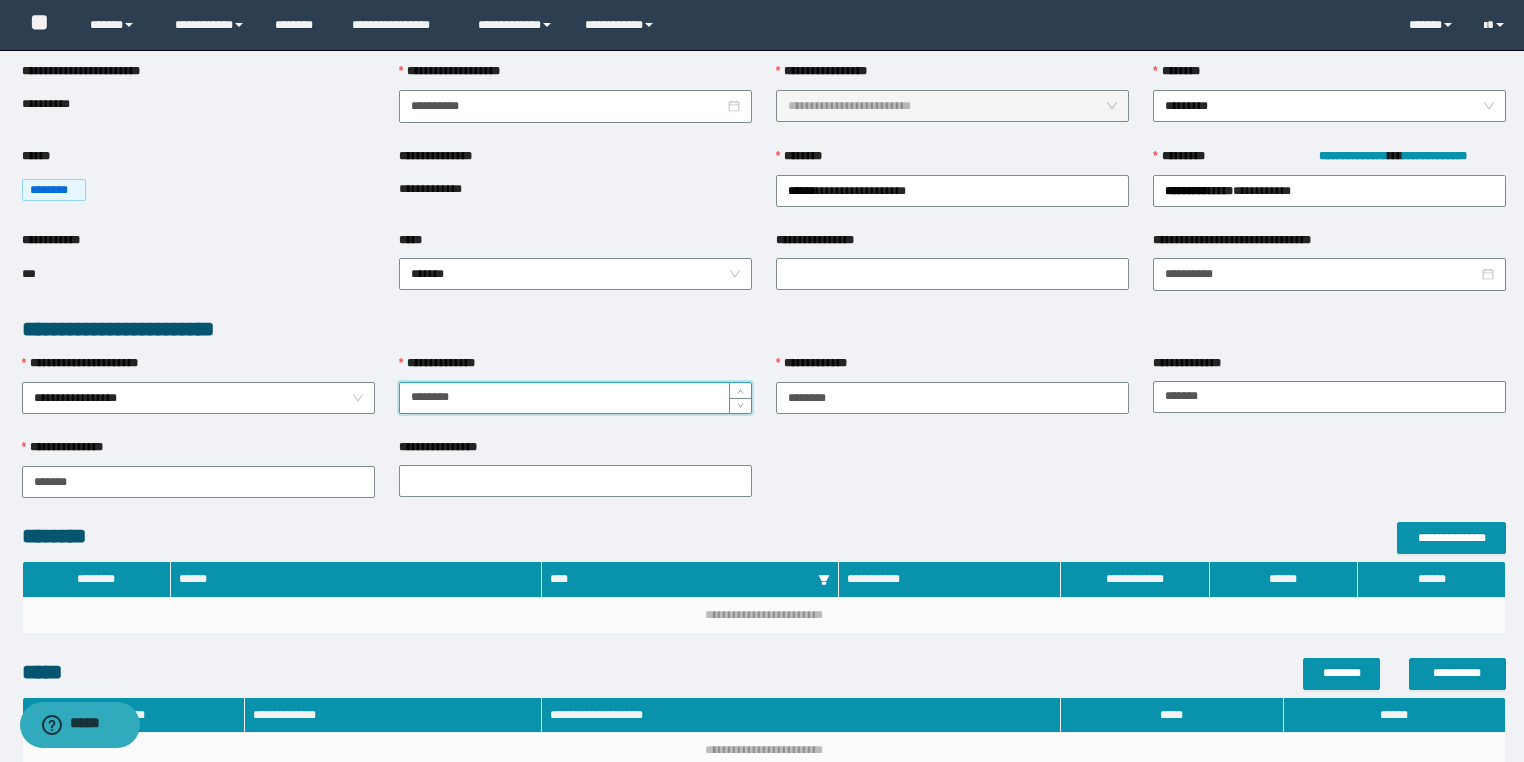 drag, startPoint x: 461, startPoint y: 392, endPoint x: 346, endPoint y: 364, distance: 118.35962 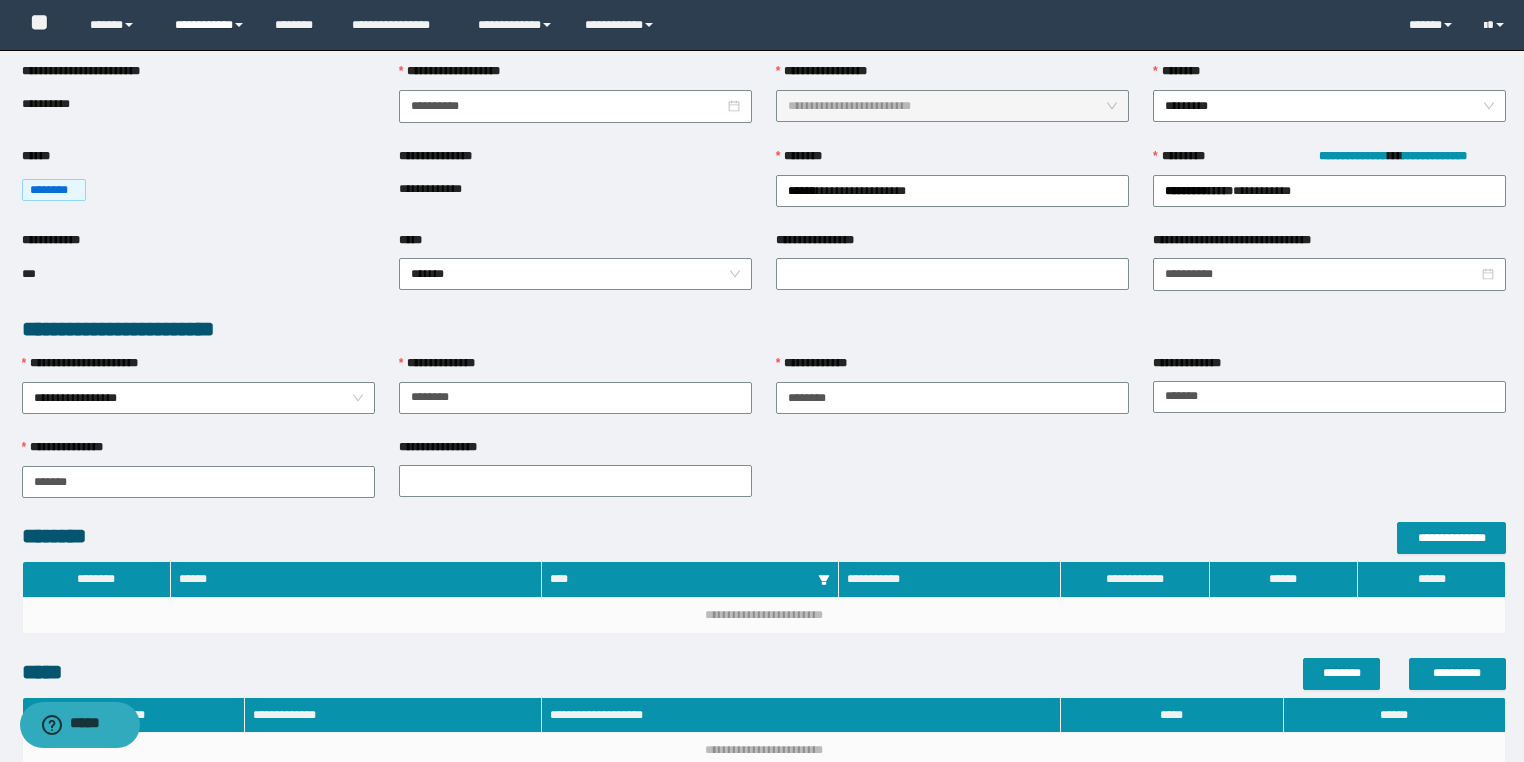 click on "**********" at bounding box center (210, 25) 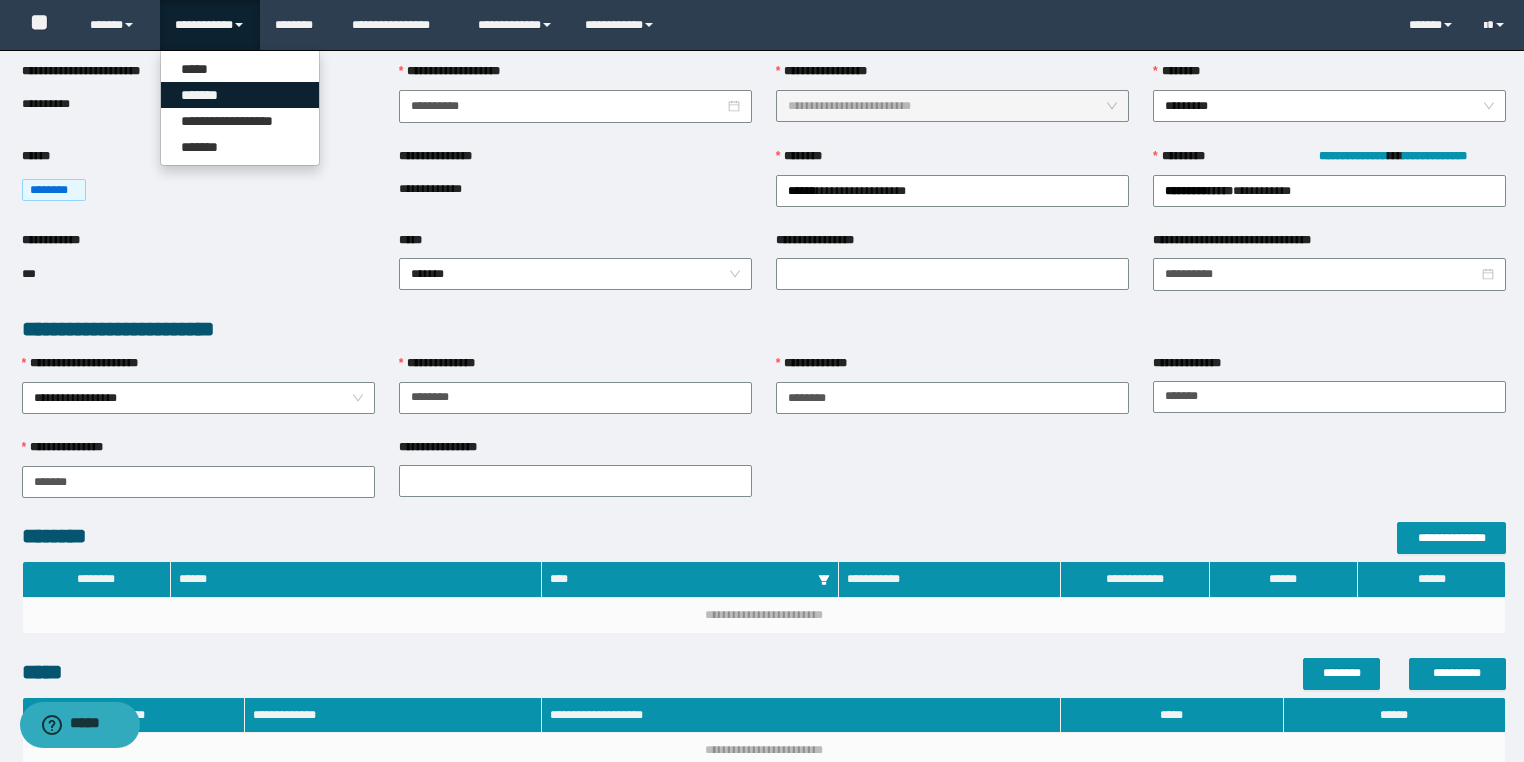 click on "*******" at bounding box center (240, 95) 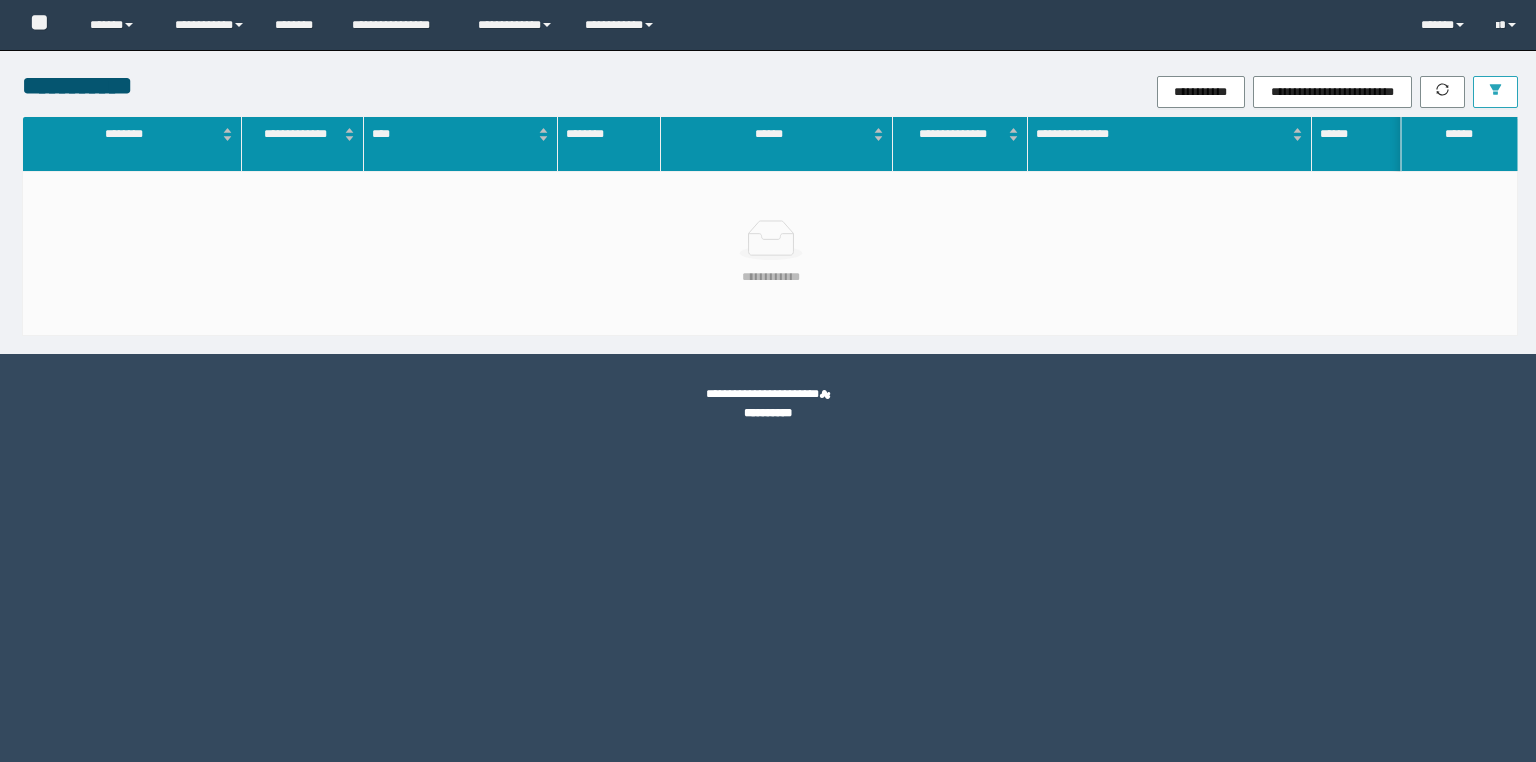 scroll, scrollTop: 0, scrollLeft: 0, axis: both 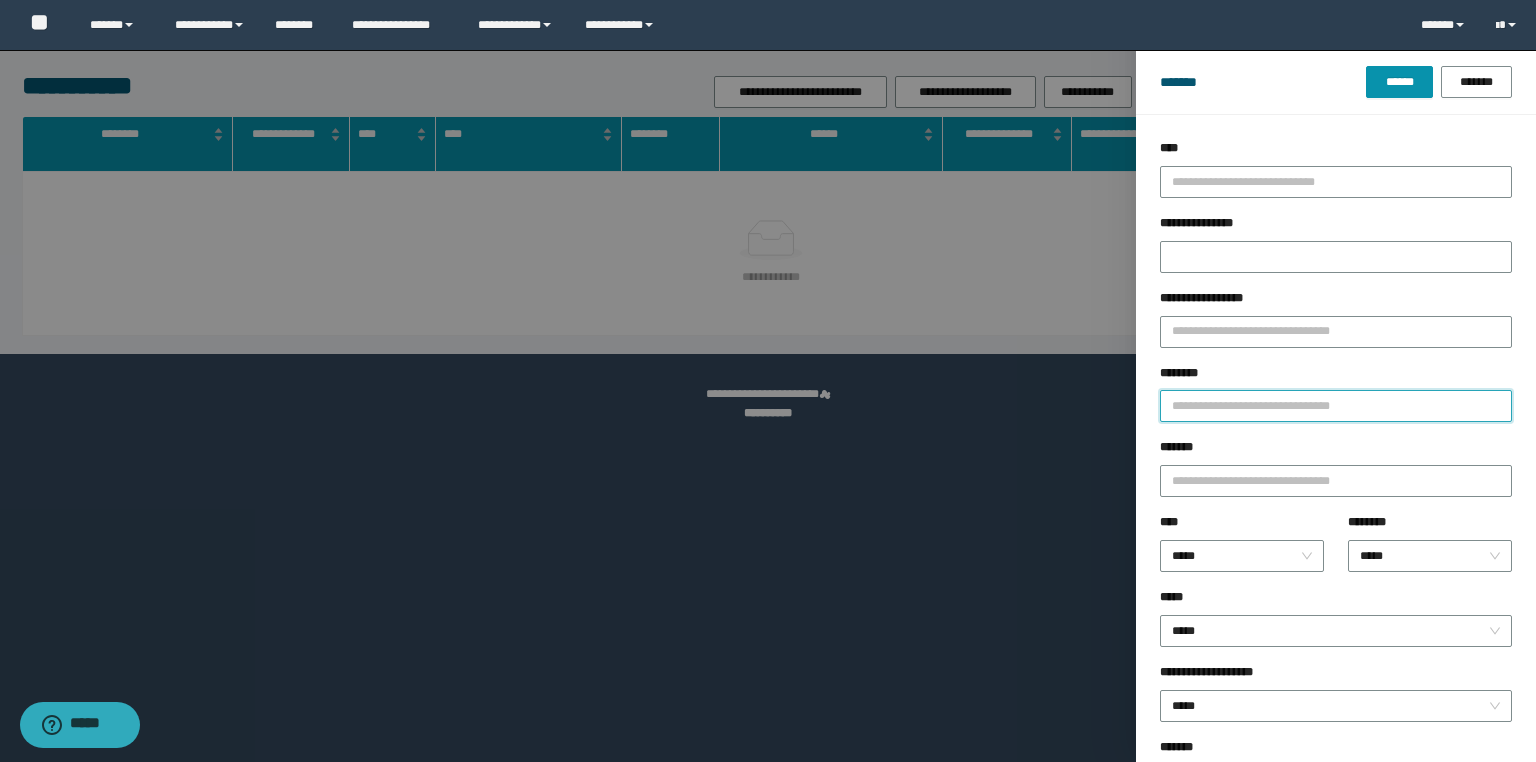 click on "********" at bounding box center (1336, 406) 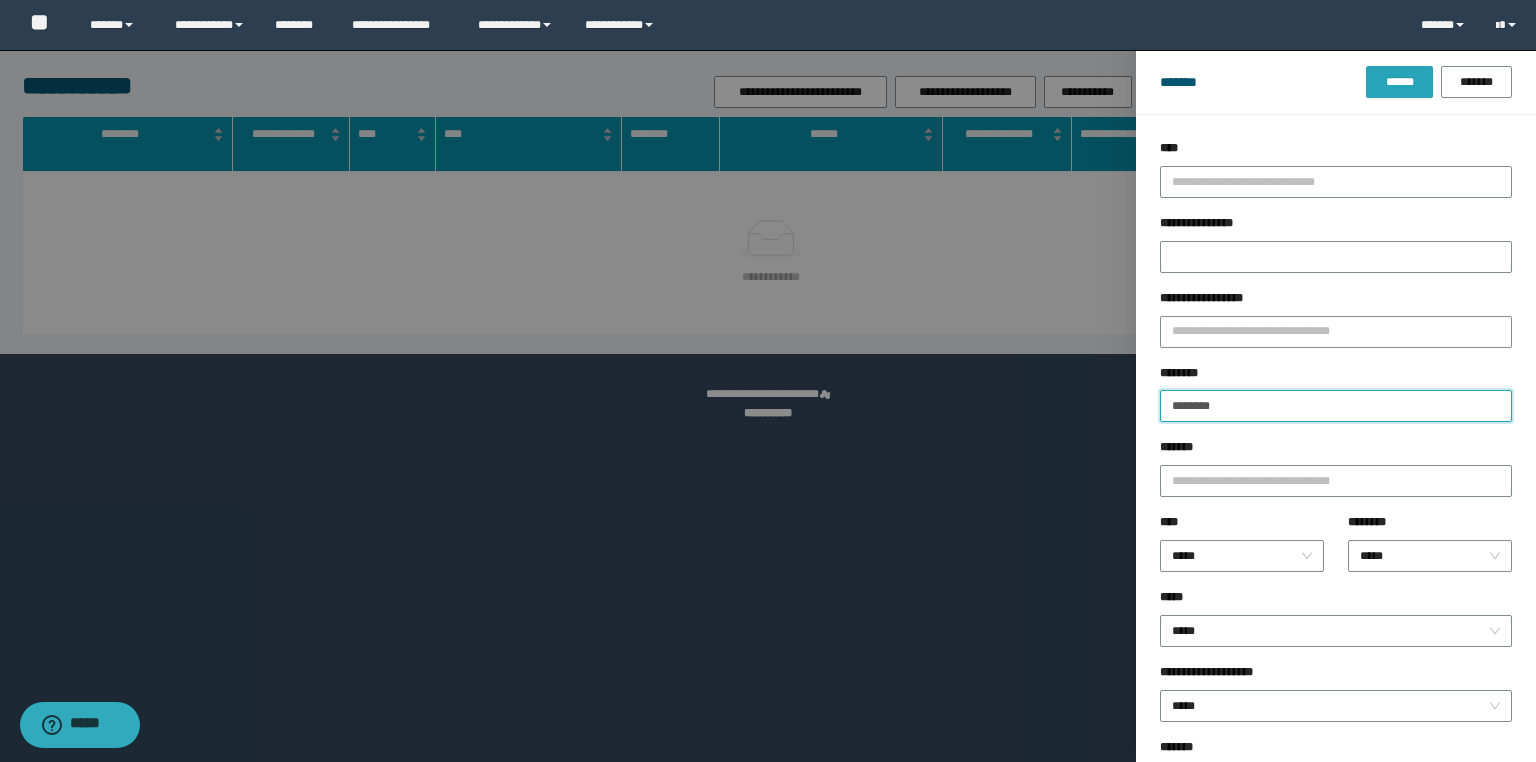type on "********" 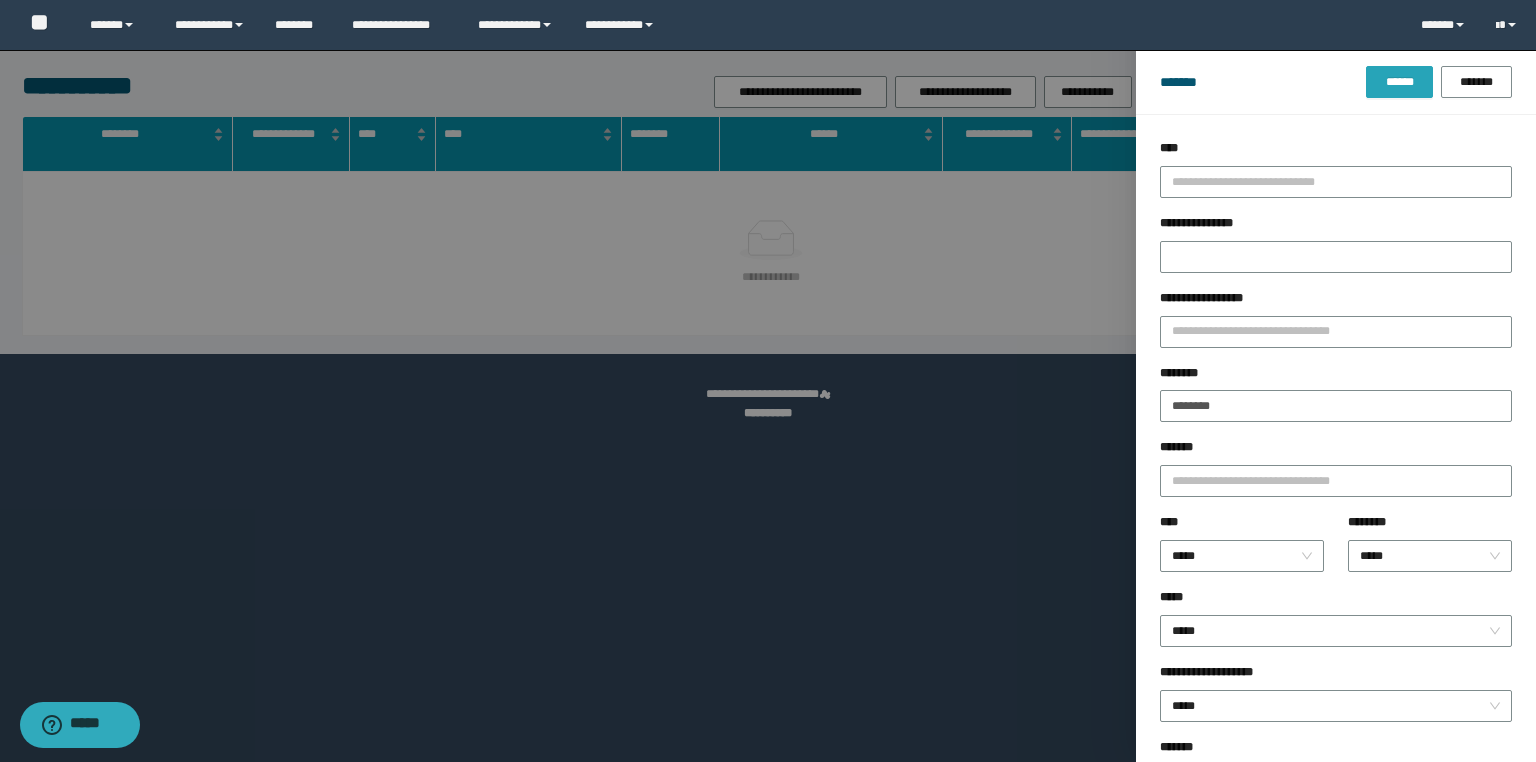 click on "******" at bounding box center (1399, 82) 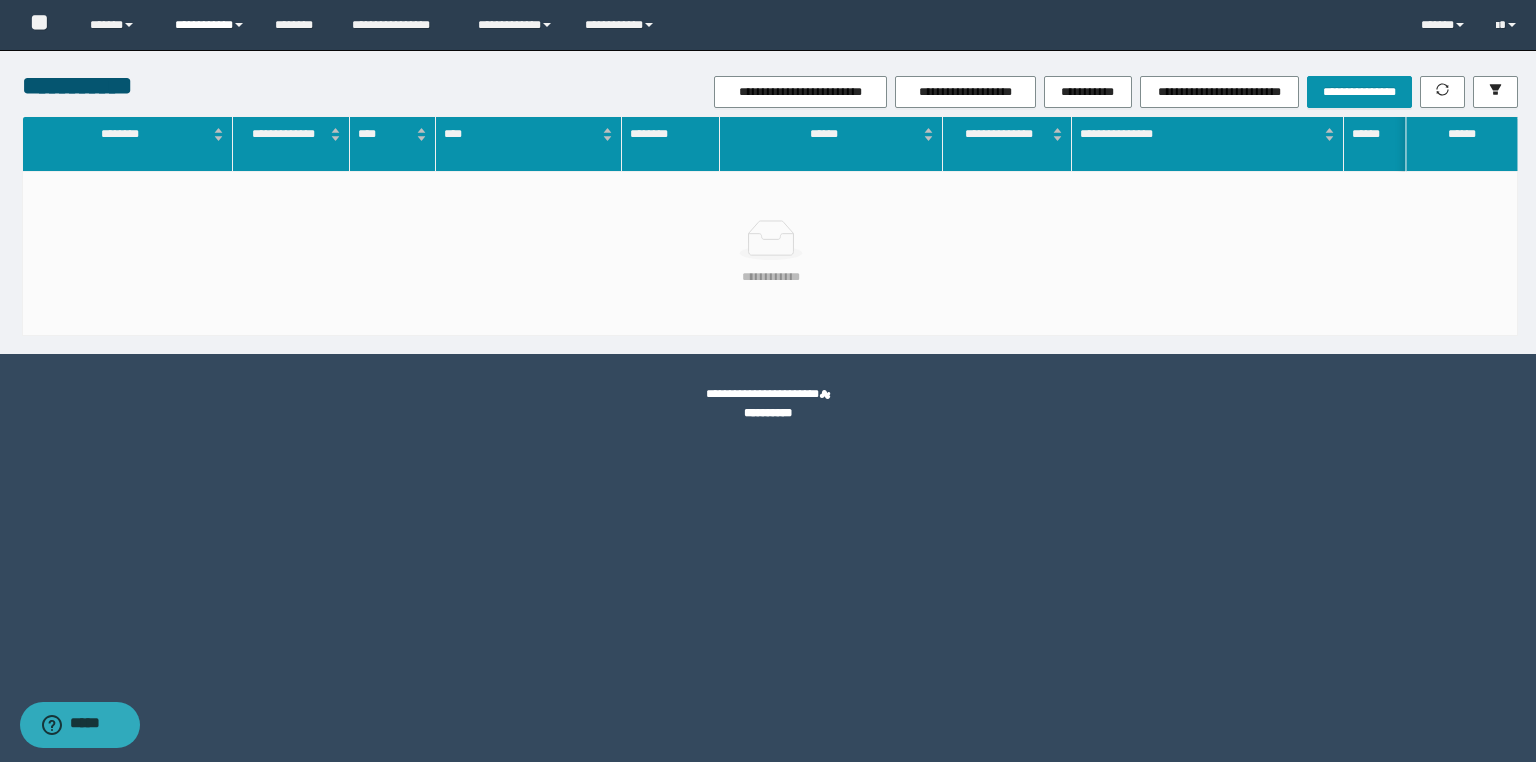click on "**********" at bounding box center (210, 25) 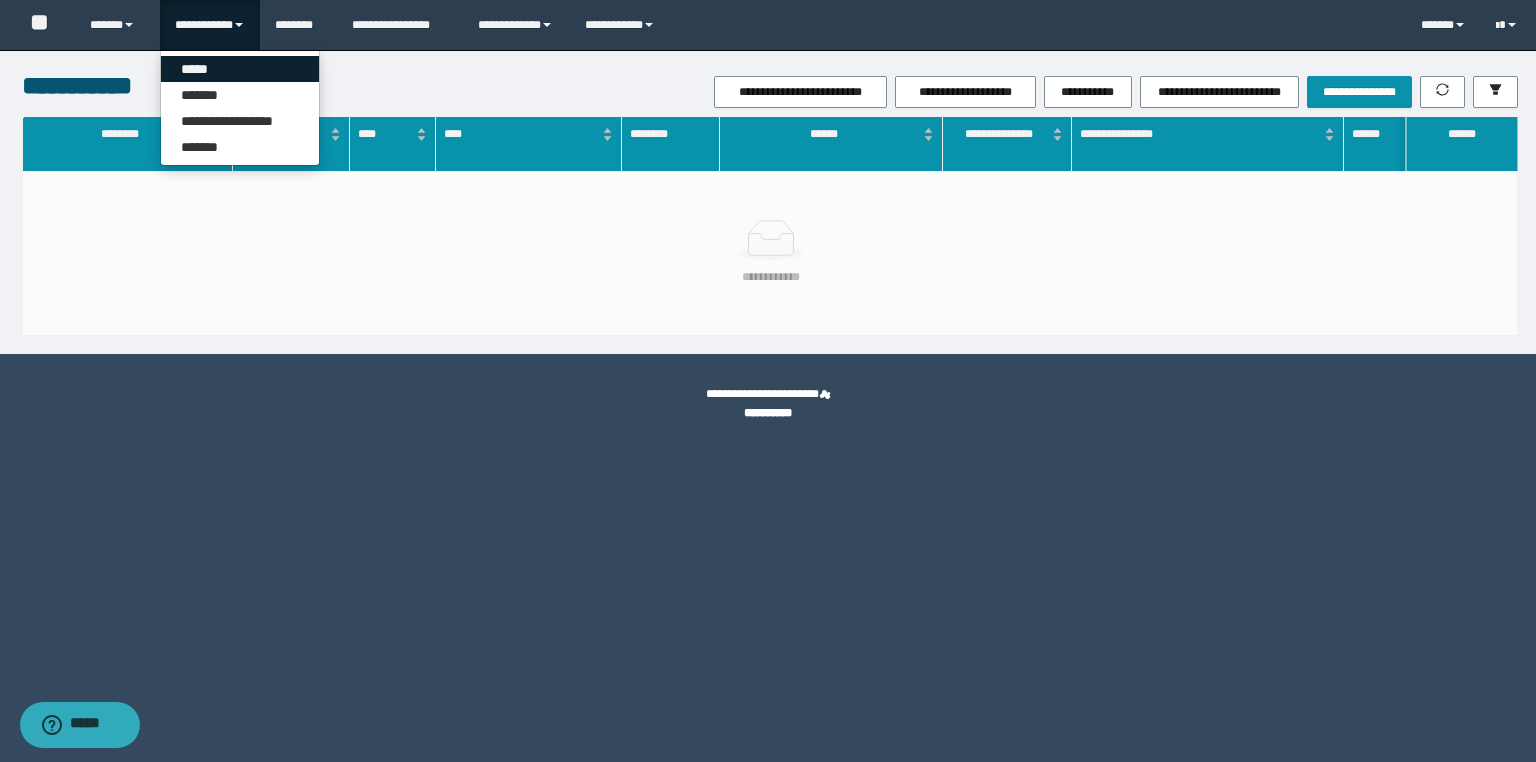 click on "*****" at bounding box center (240, 69) 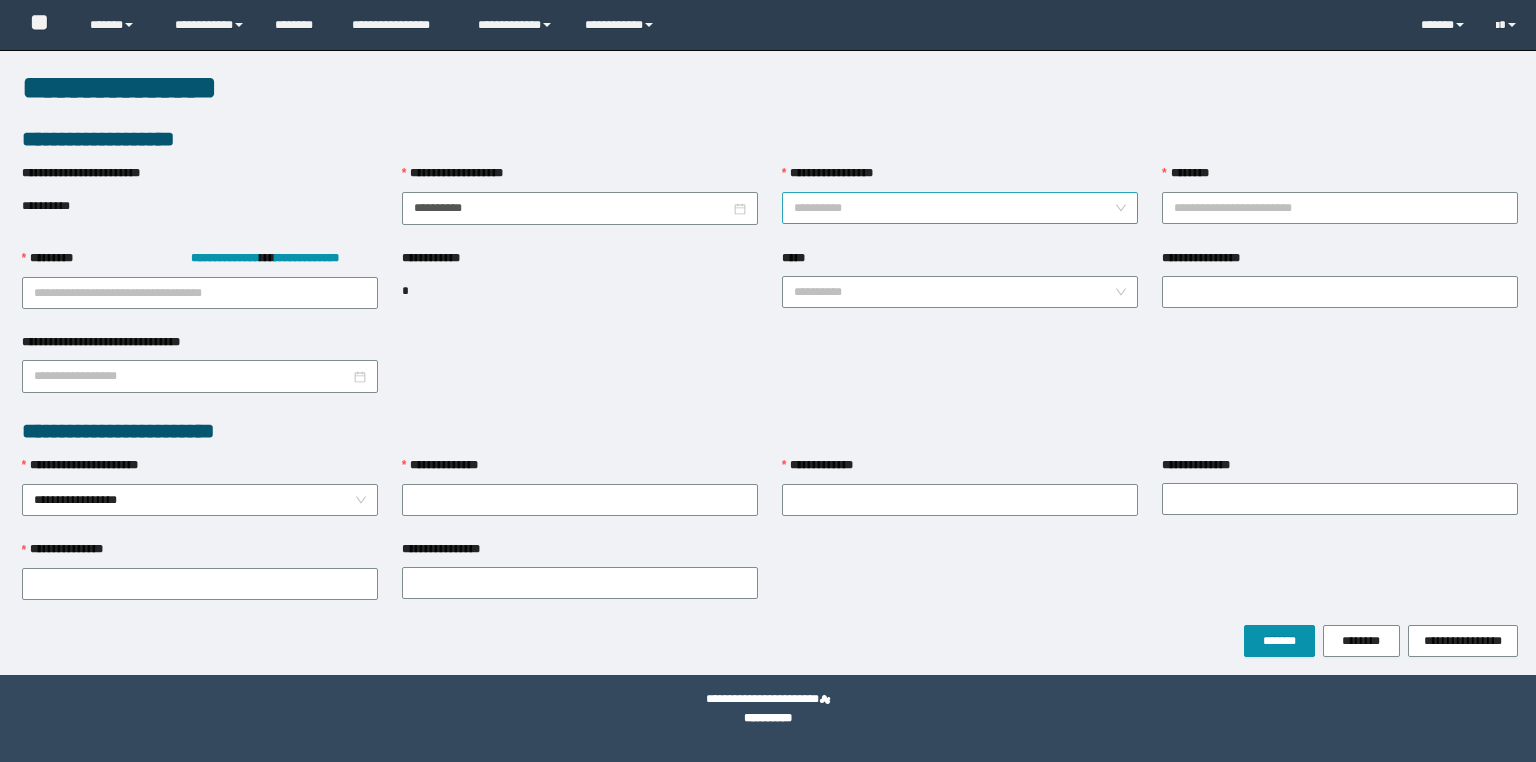 scroll, scrollTop: 0, scrollLeft: 0, axis: both 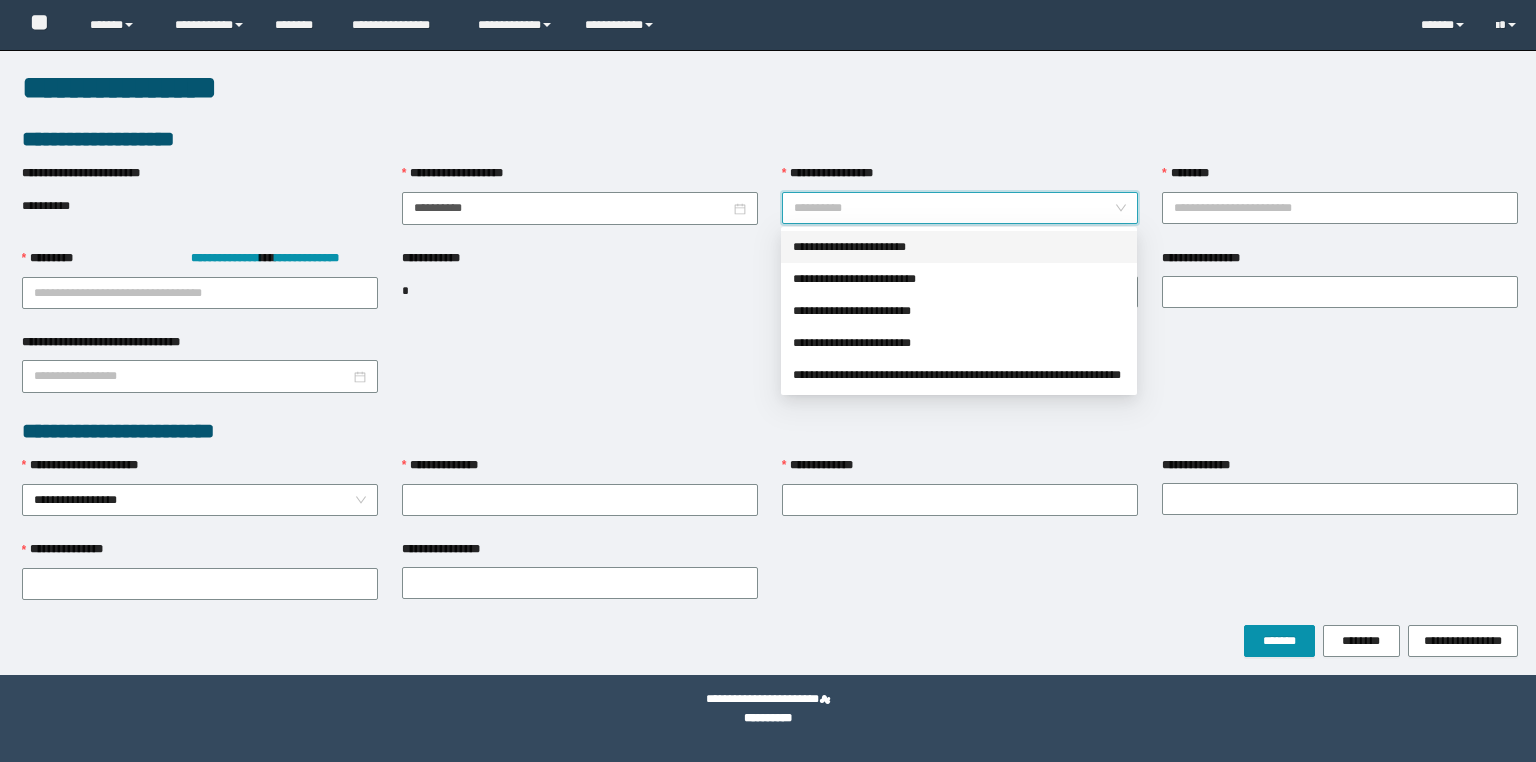 click on "**********" at bounding box center (954, 208) 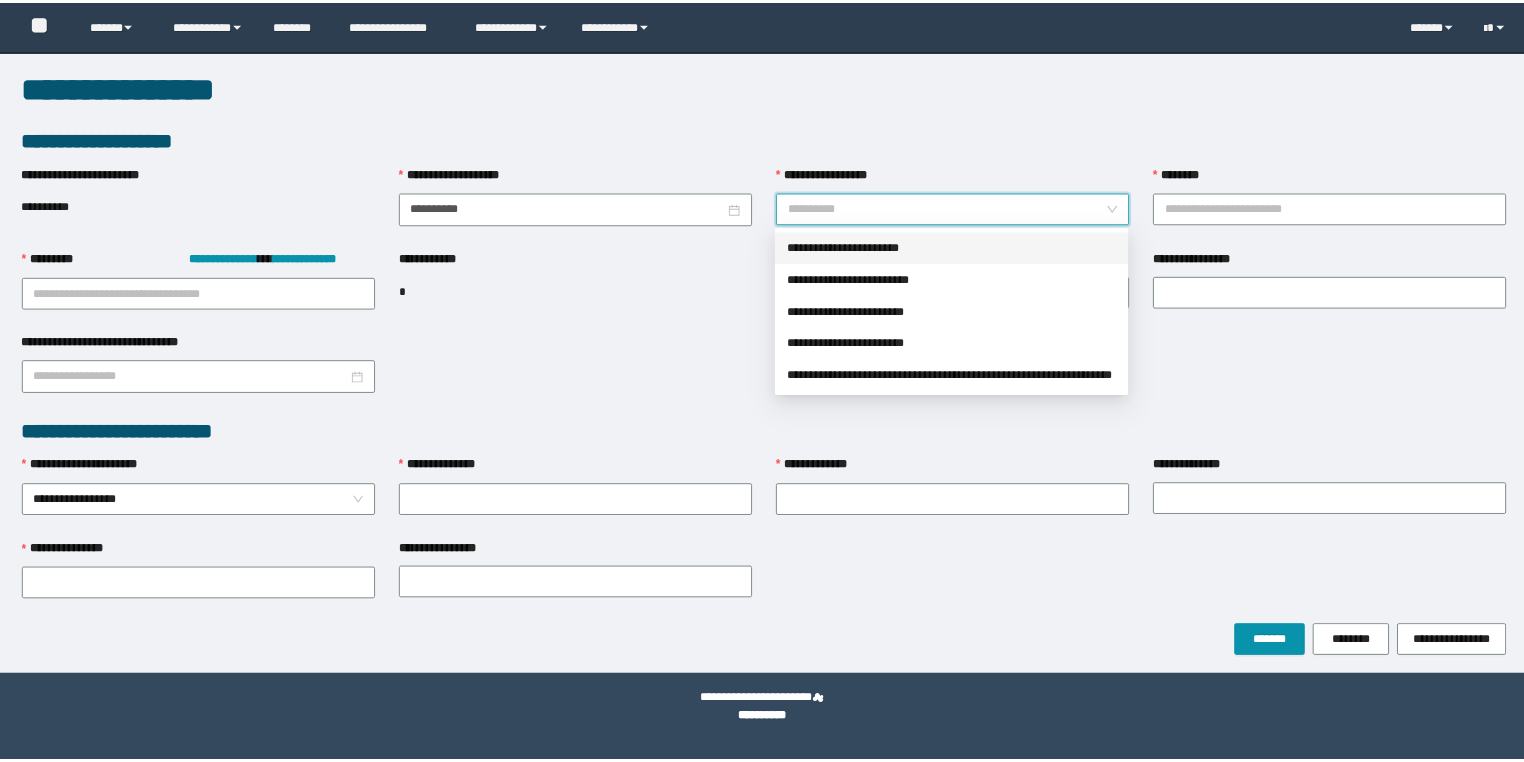 scroll, scrollTop: 0, scrollLeft: 0, axis: both 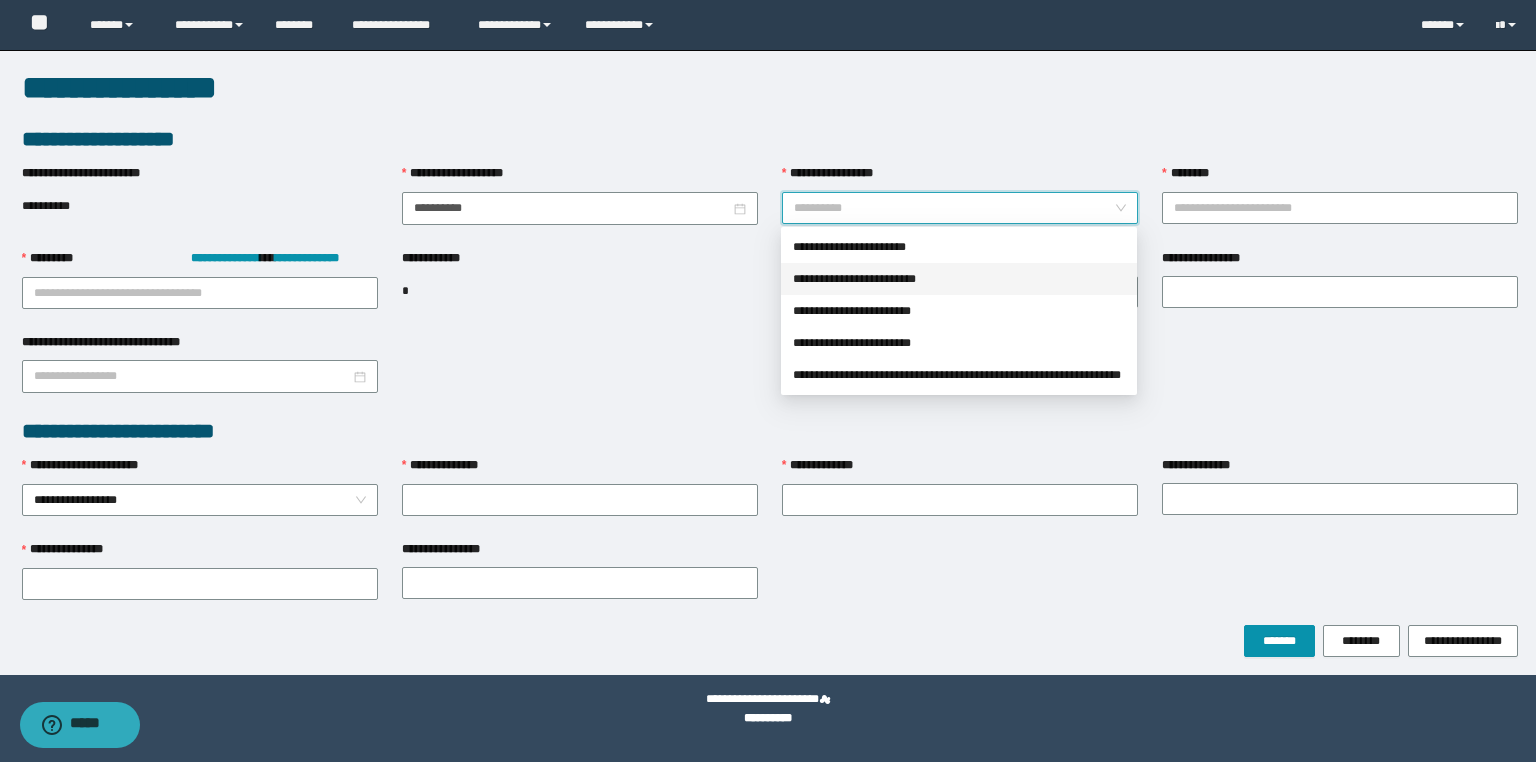 click on "**********" at bounding box center (959, 279) 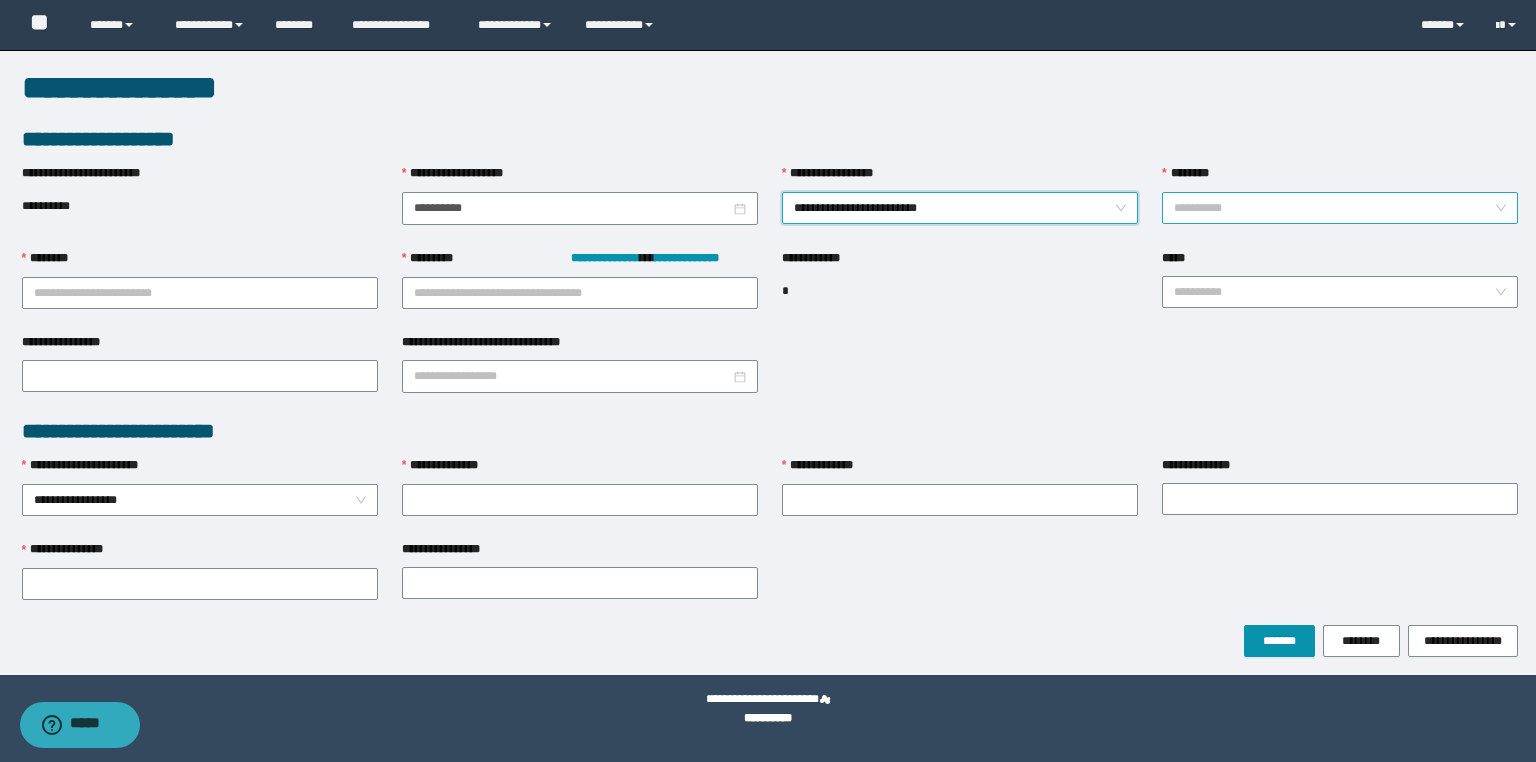 click on "********" at bounding box center [1334, 208] 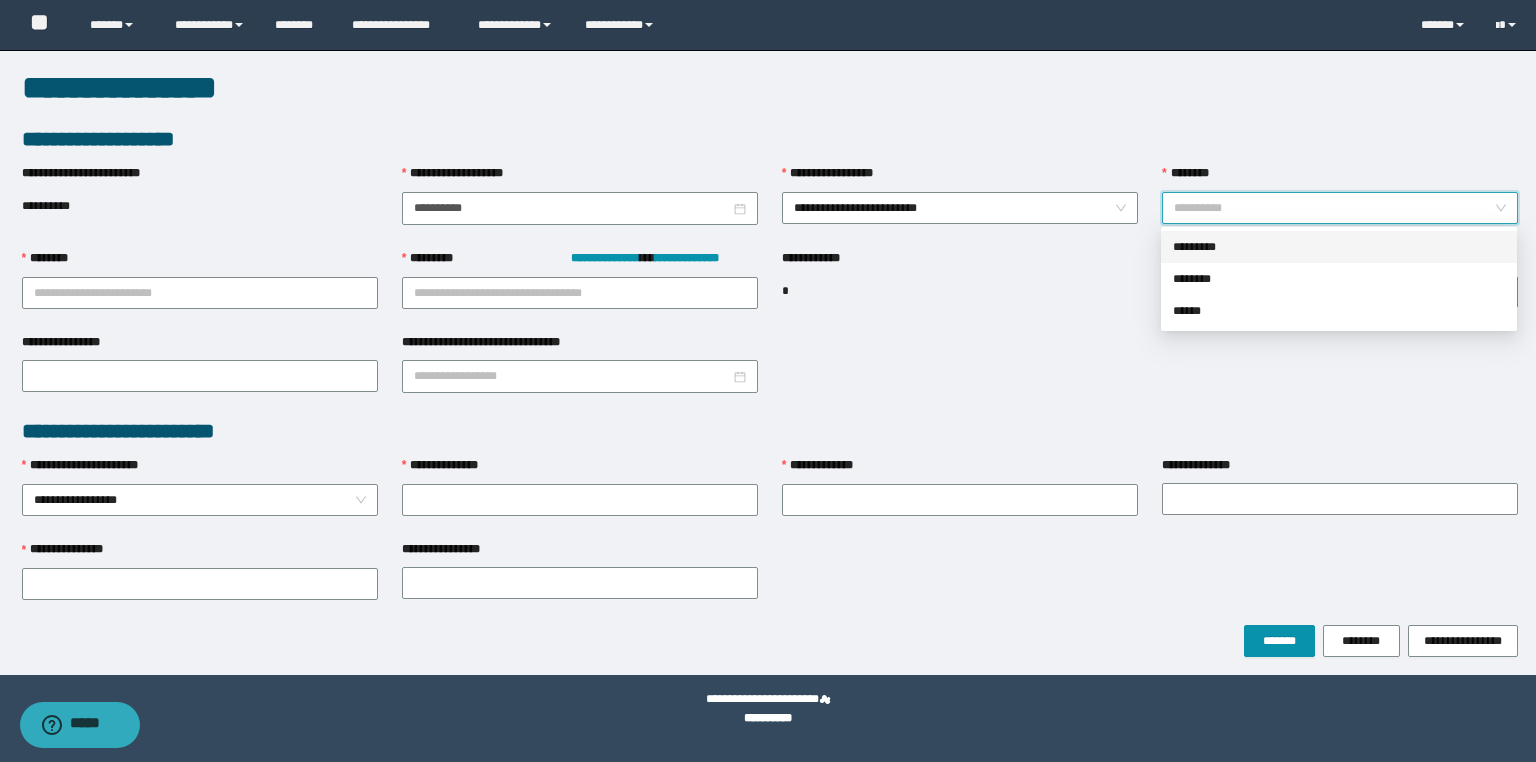 click on "*********" at bounding box center [1339, 247] 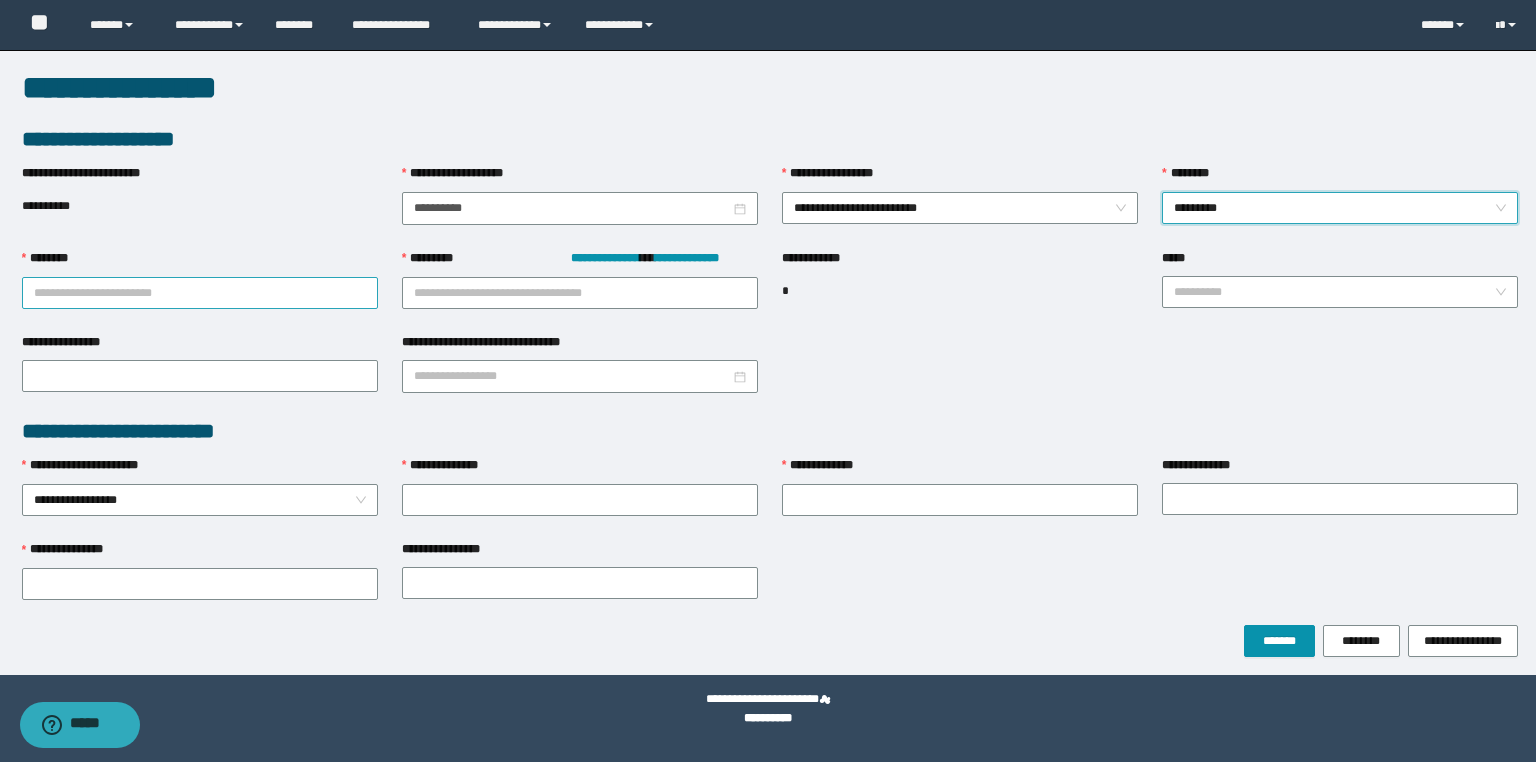 click on "********" at bounding box center (200, 293) 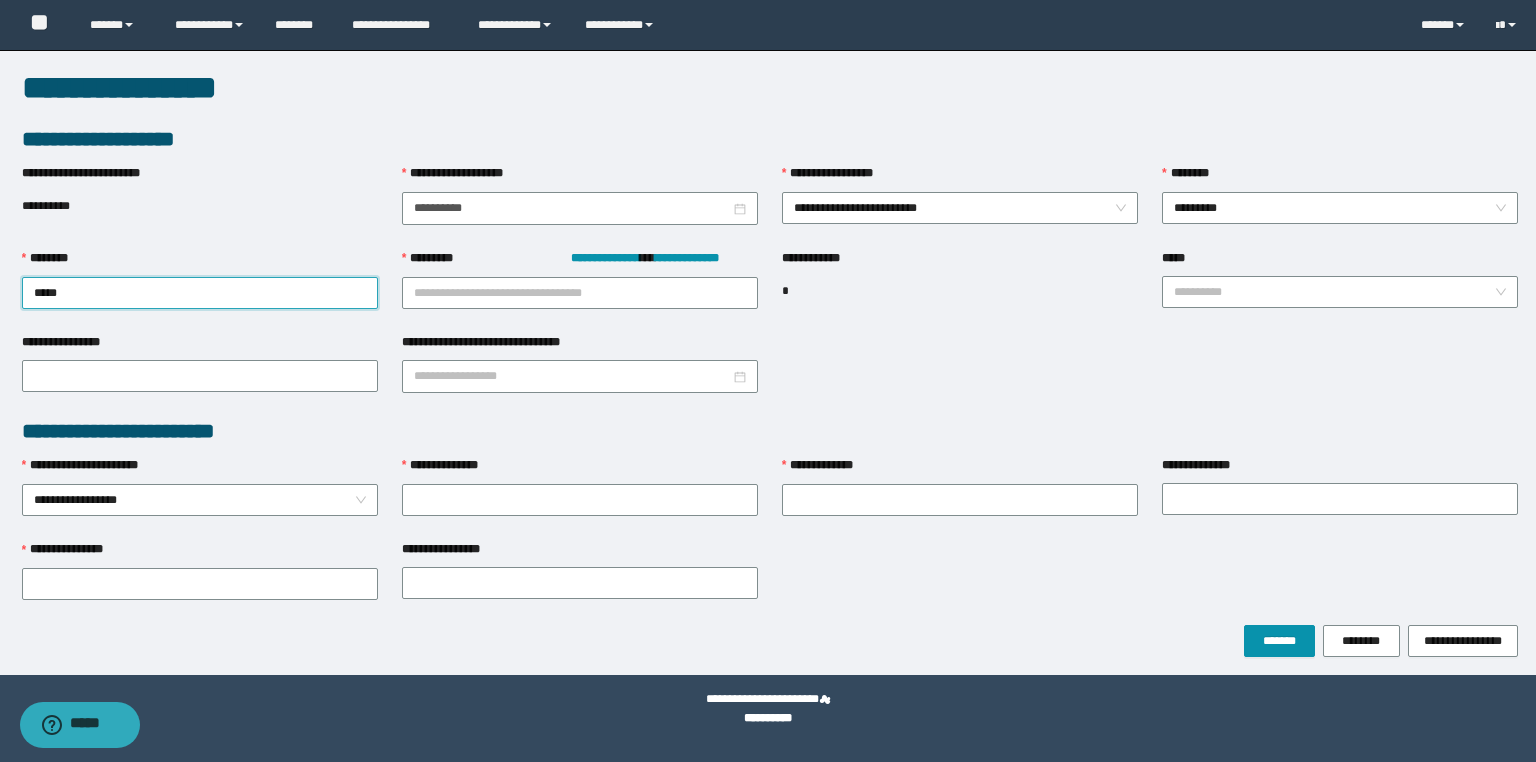 type on "******" 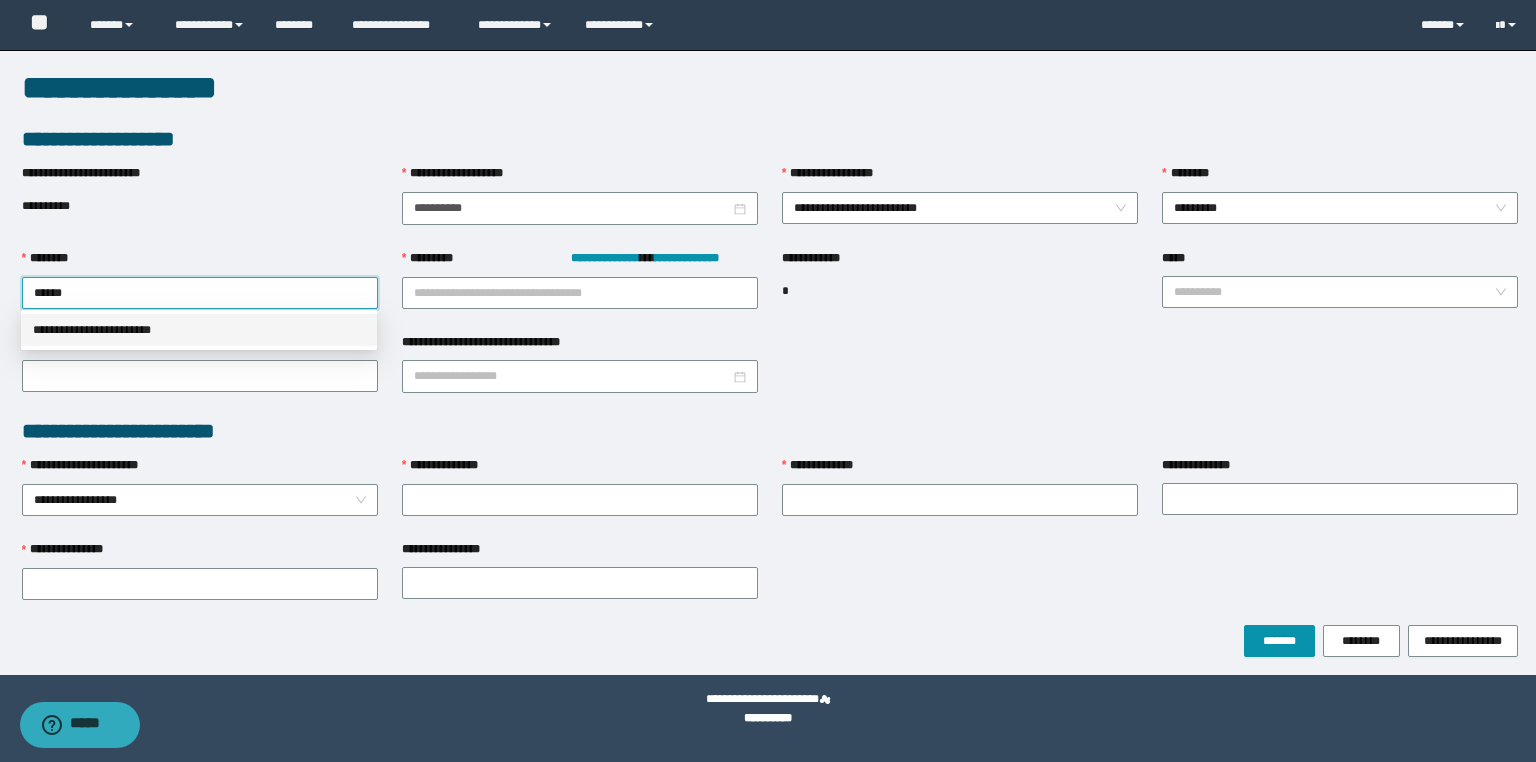 click on "**********" at bounding box center (199, 330) 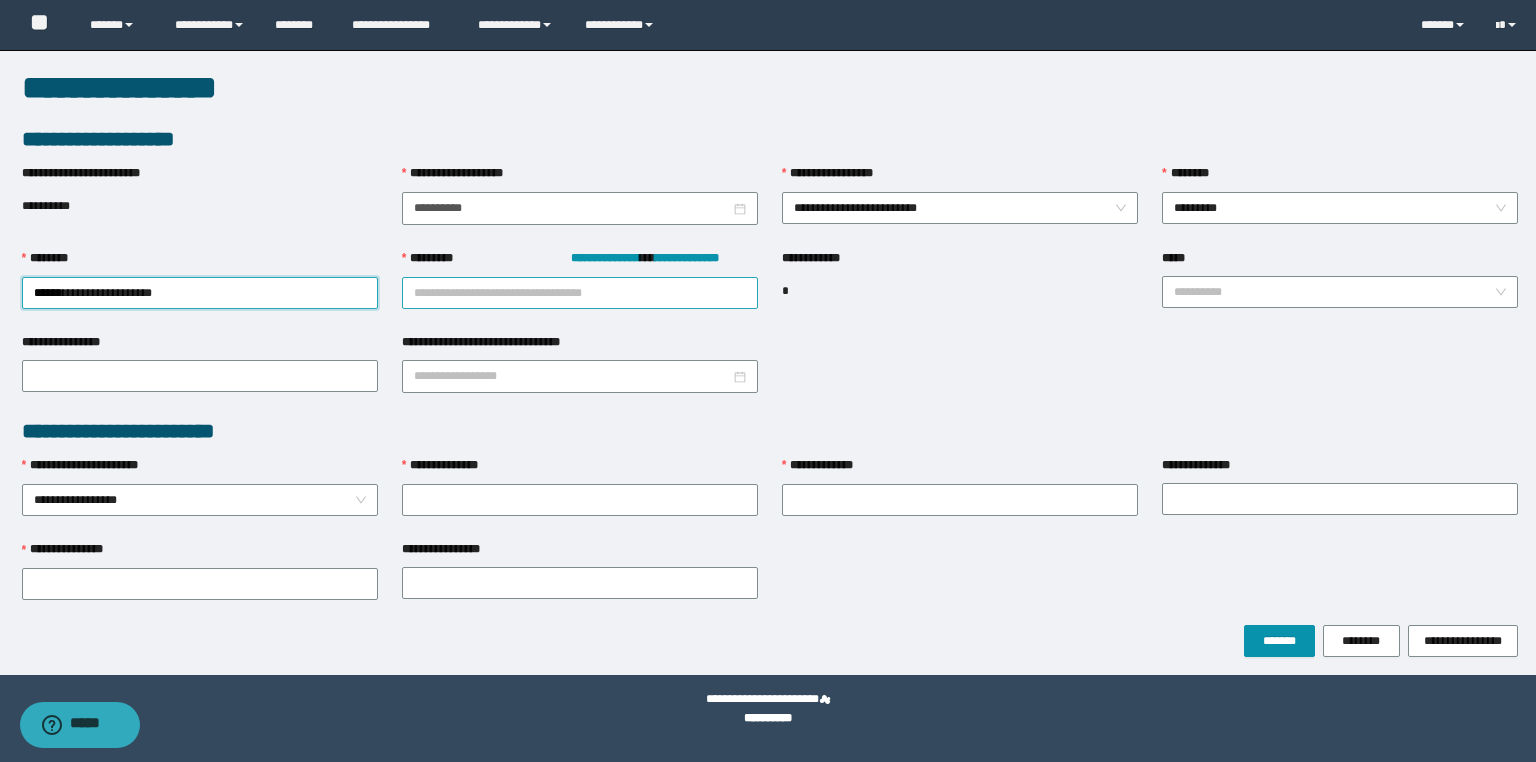 click on "**********" at bounding box center [580, 293] 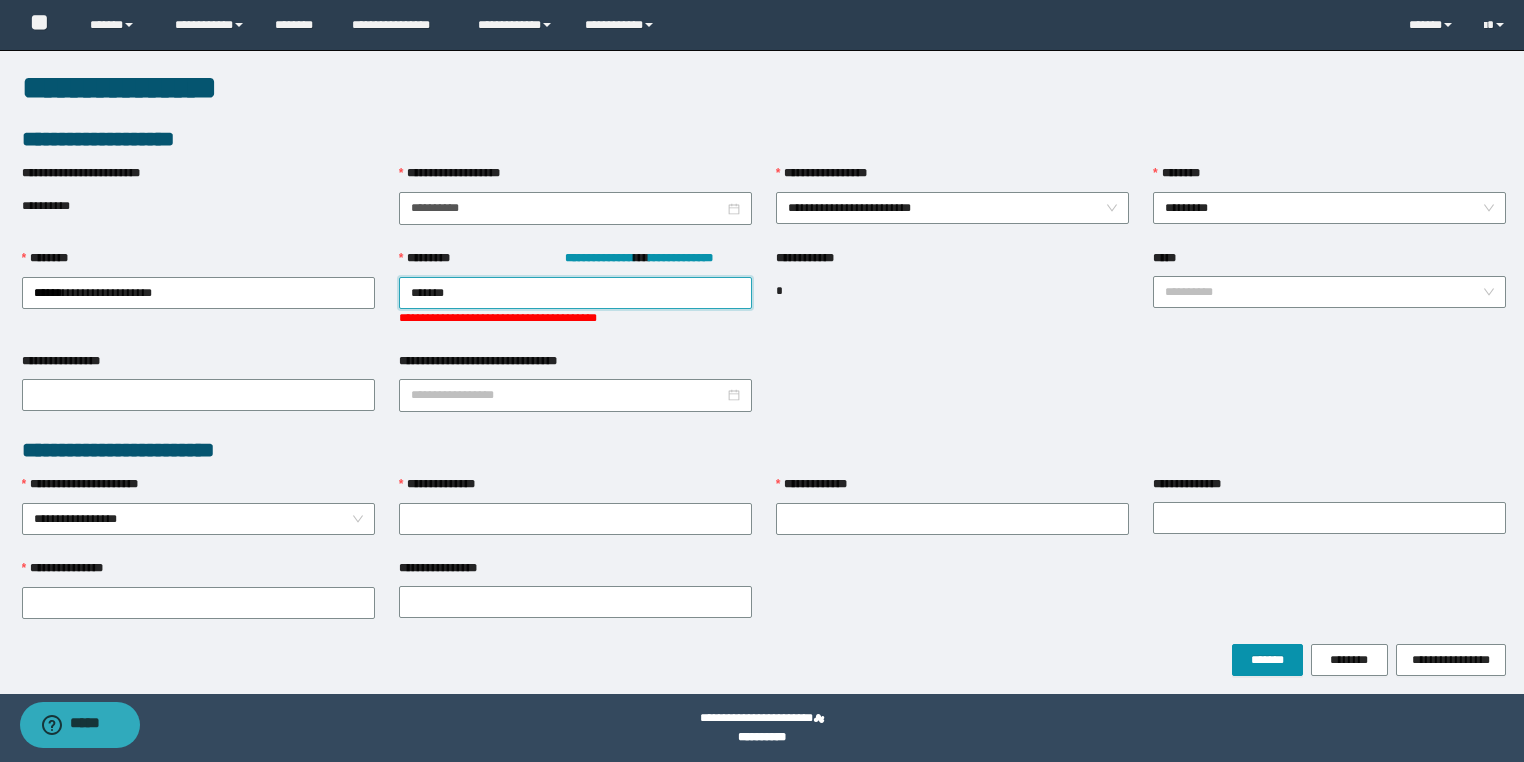type on "********" 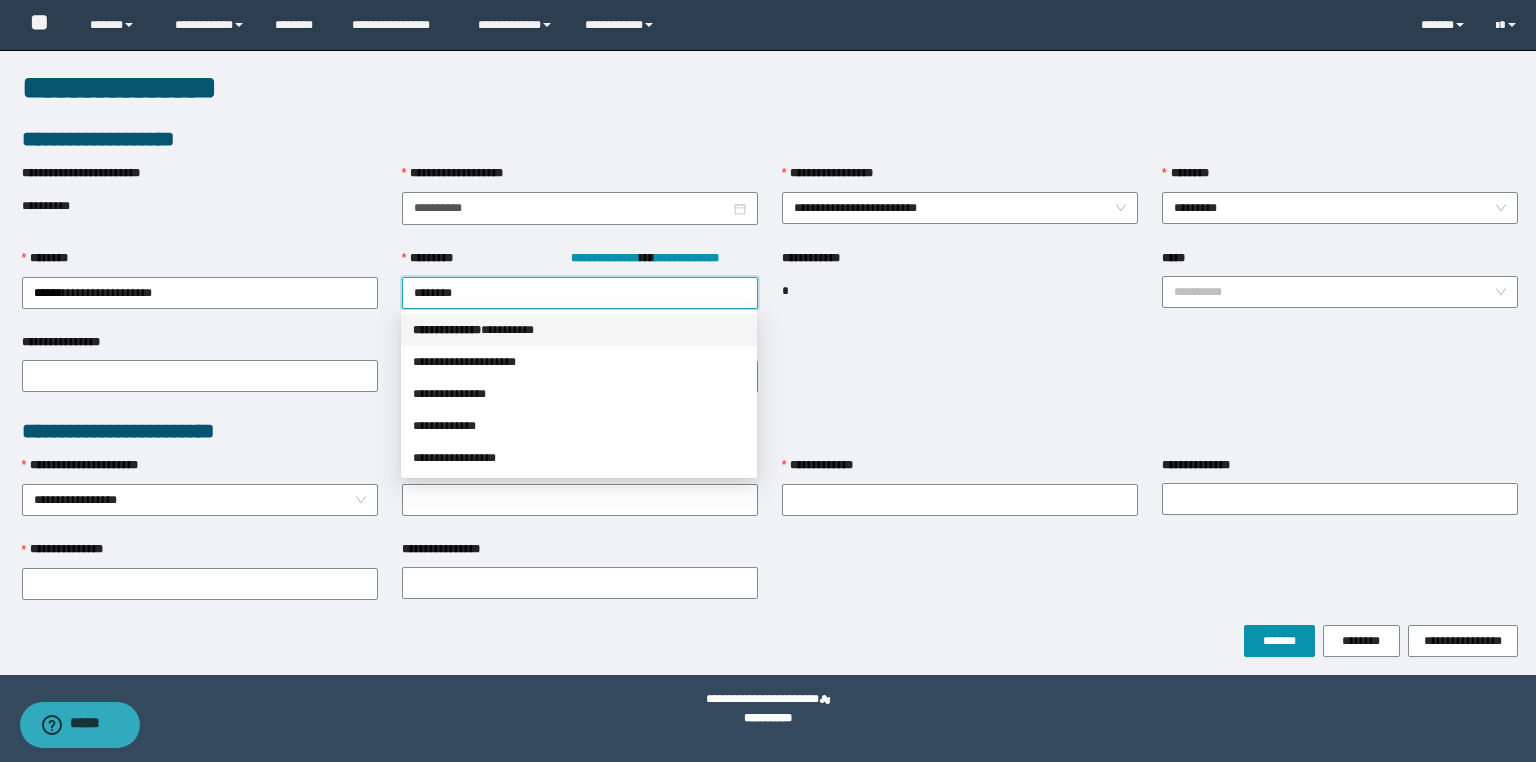 click on "*** *   ********* * ********" at bounding box center (579, 330) 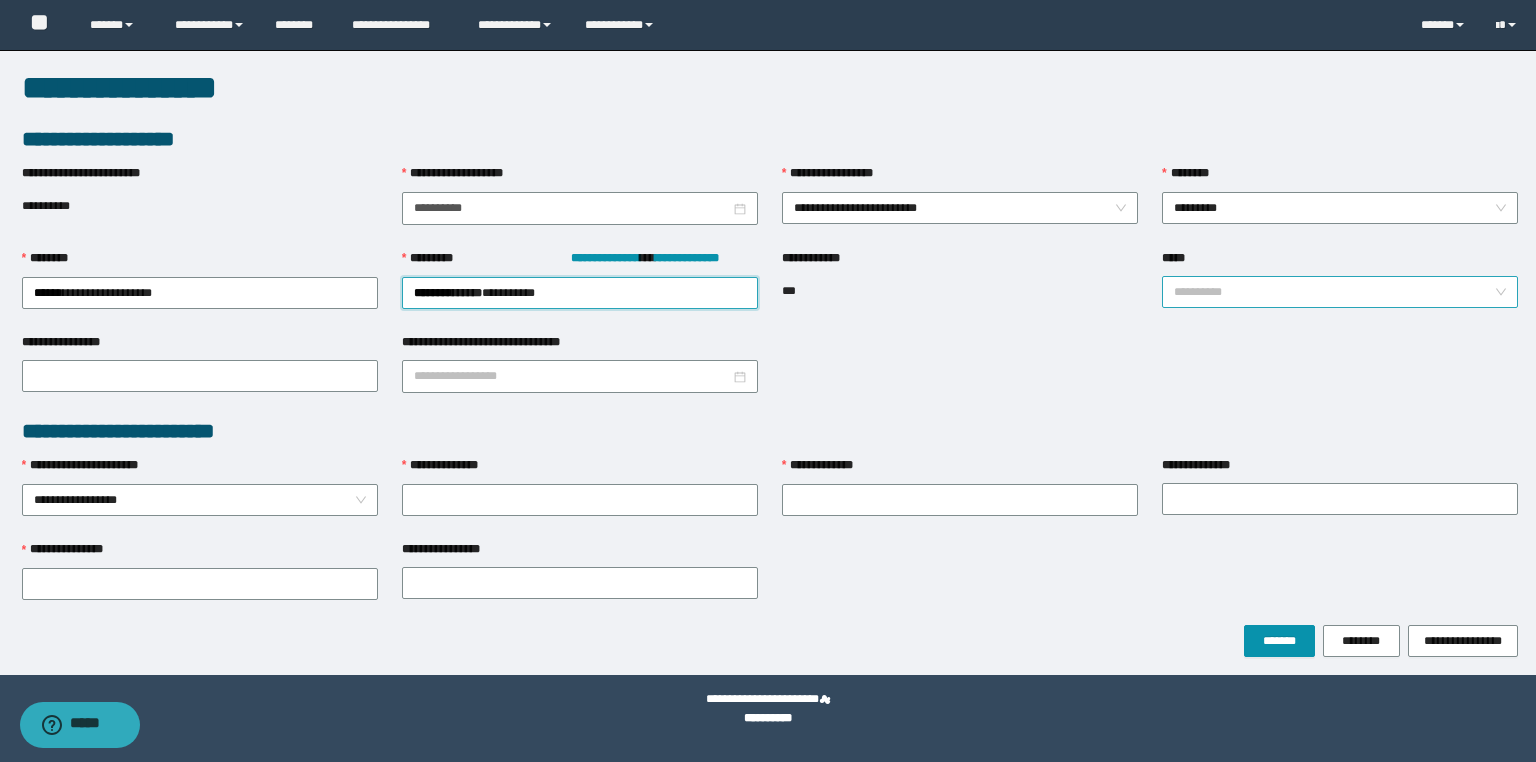 click on "*****" at bounding box center [1334, 292] 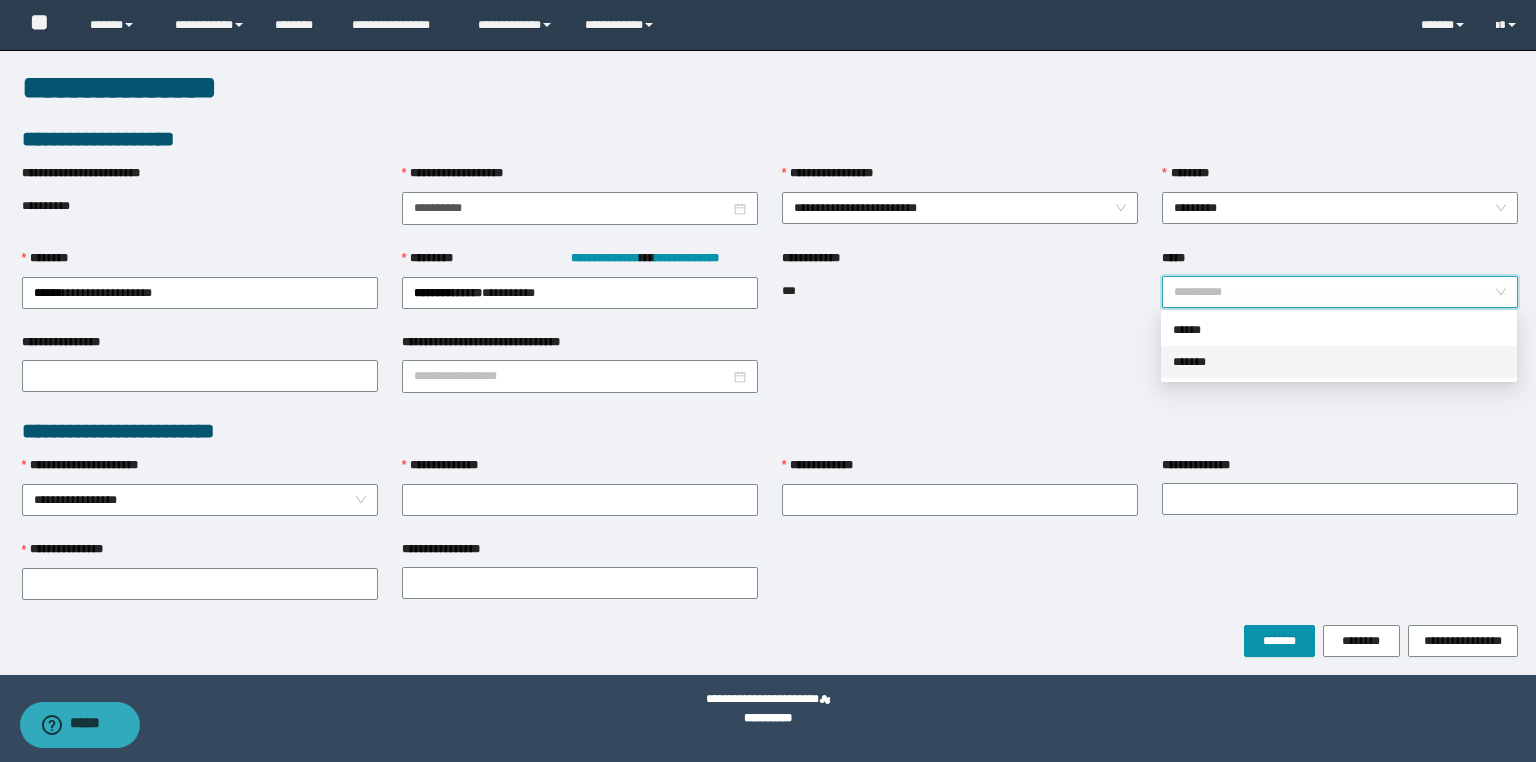 click on "*******" at bounding box center (1339, 362) 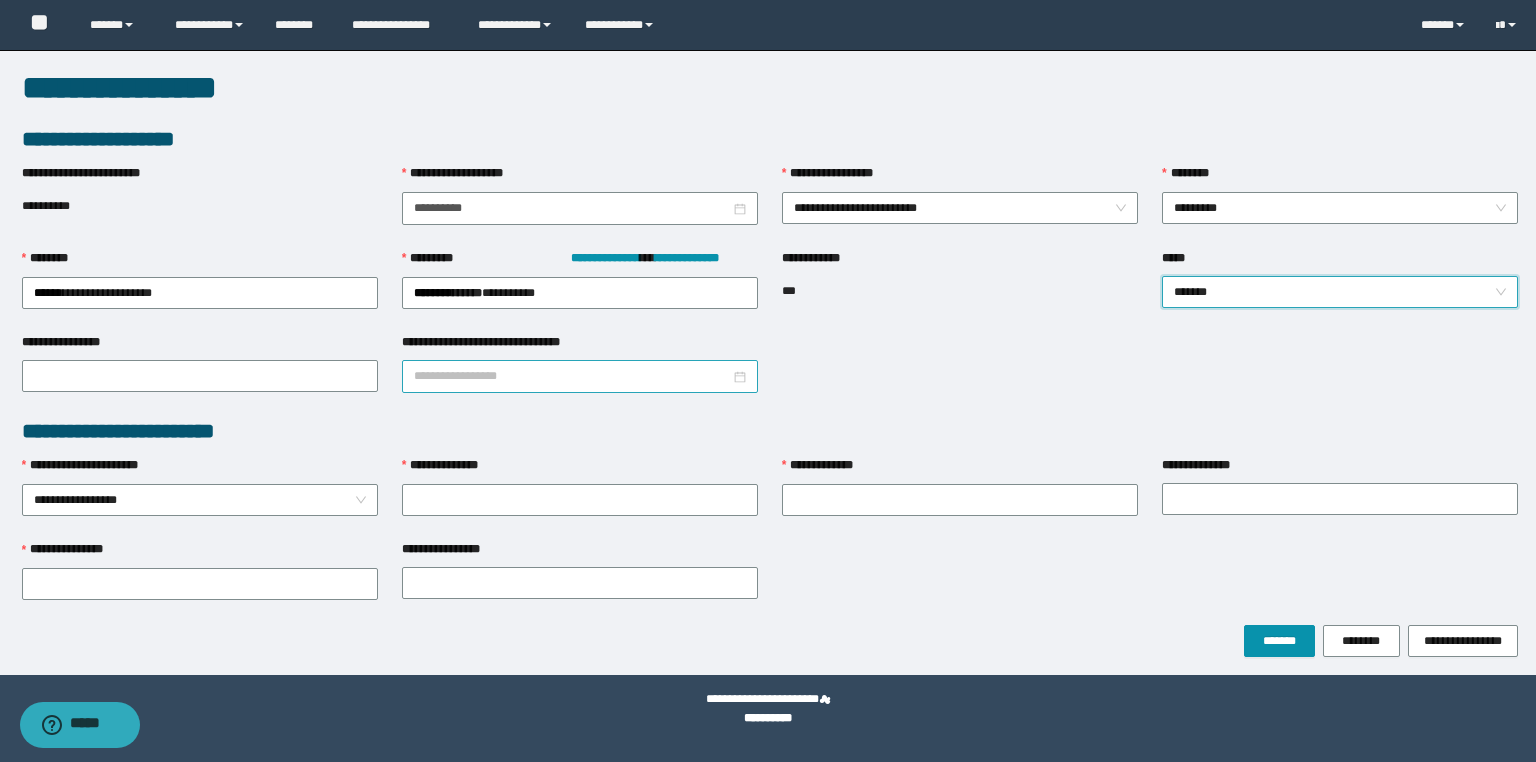 click on "**********" at bounding box center [572, 376] 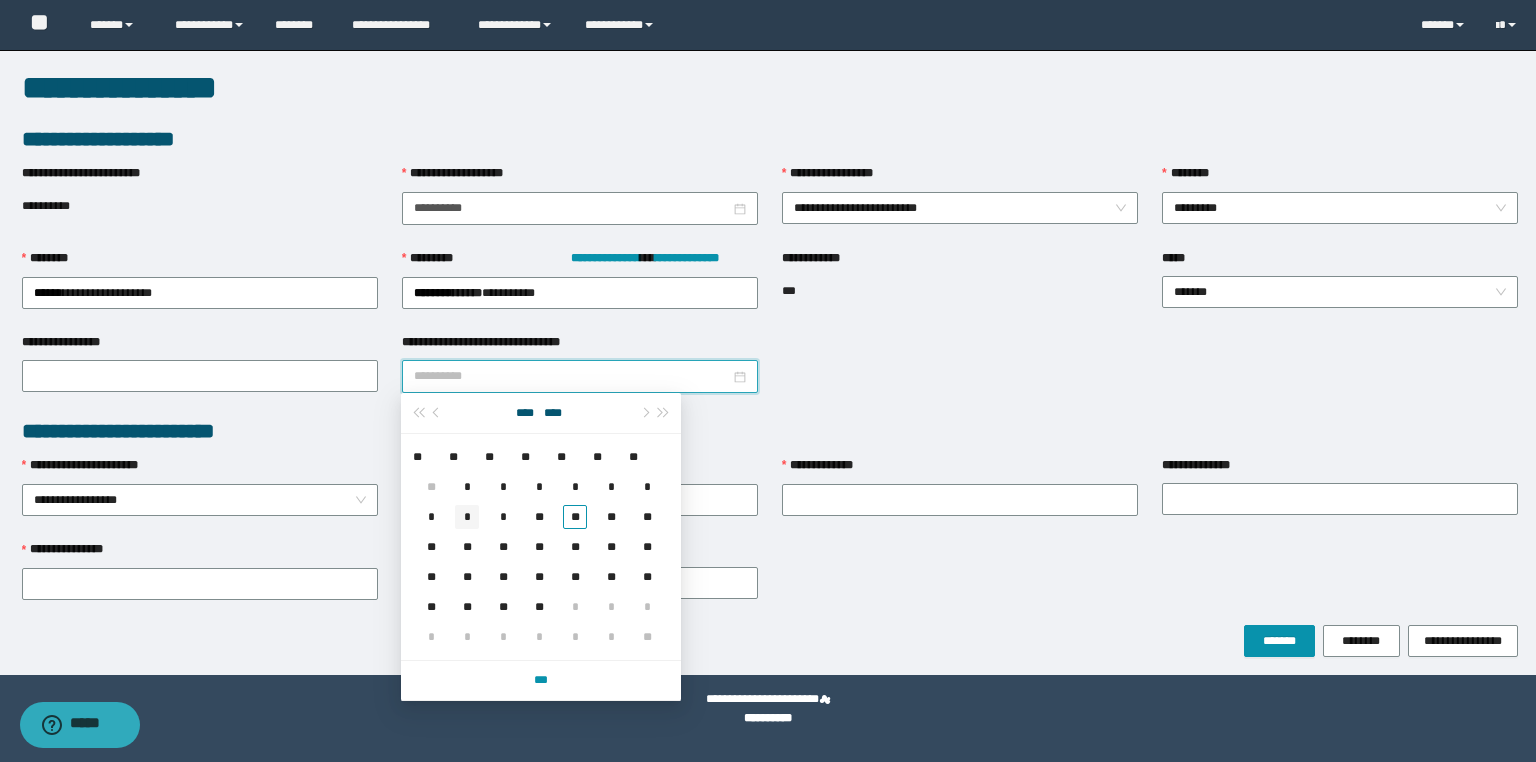 click on "*" at bounding box center (467, 517) 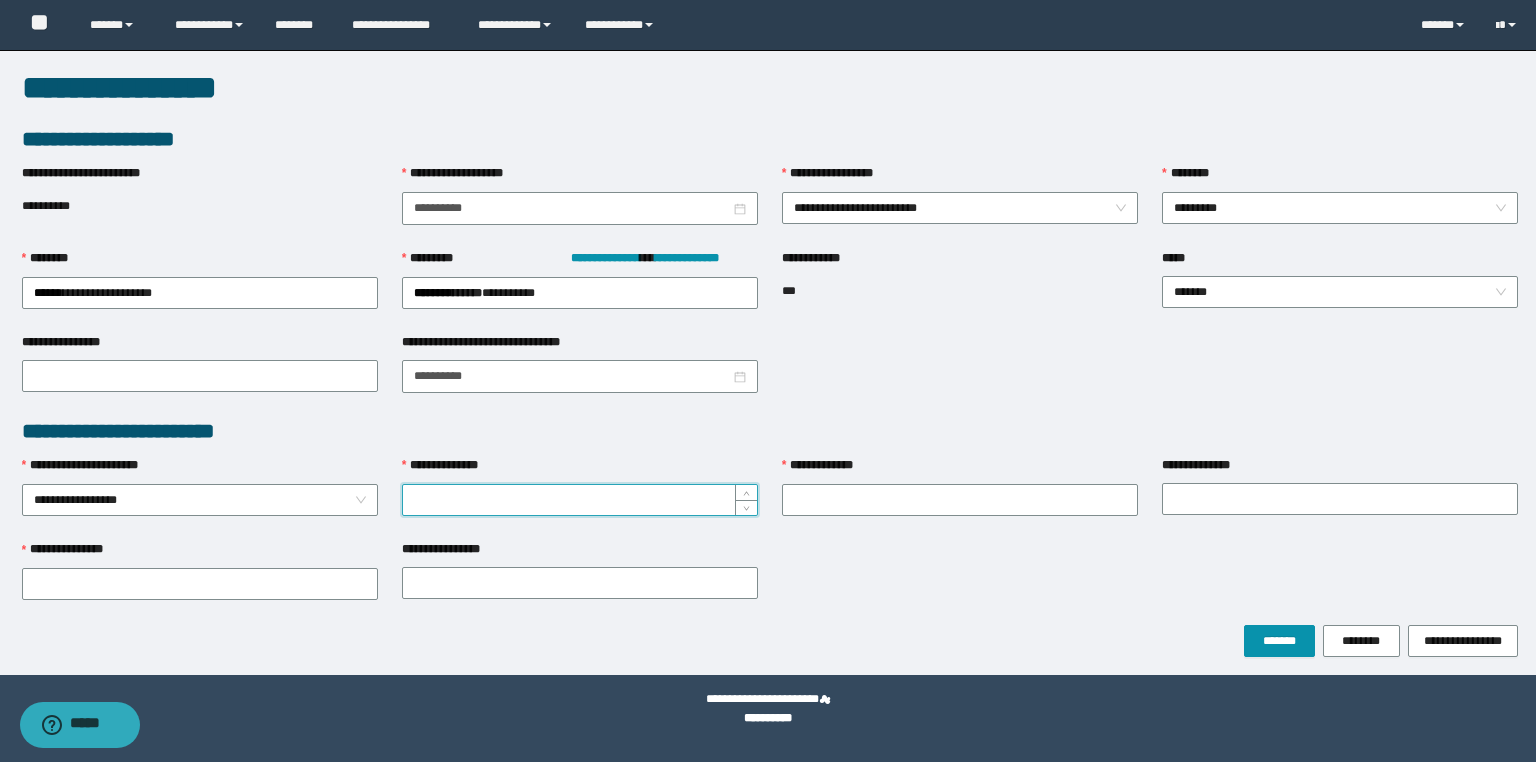 click on "**********" at bounding box center [580, 500] 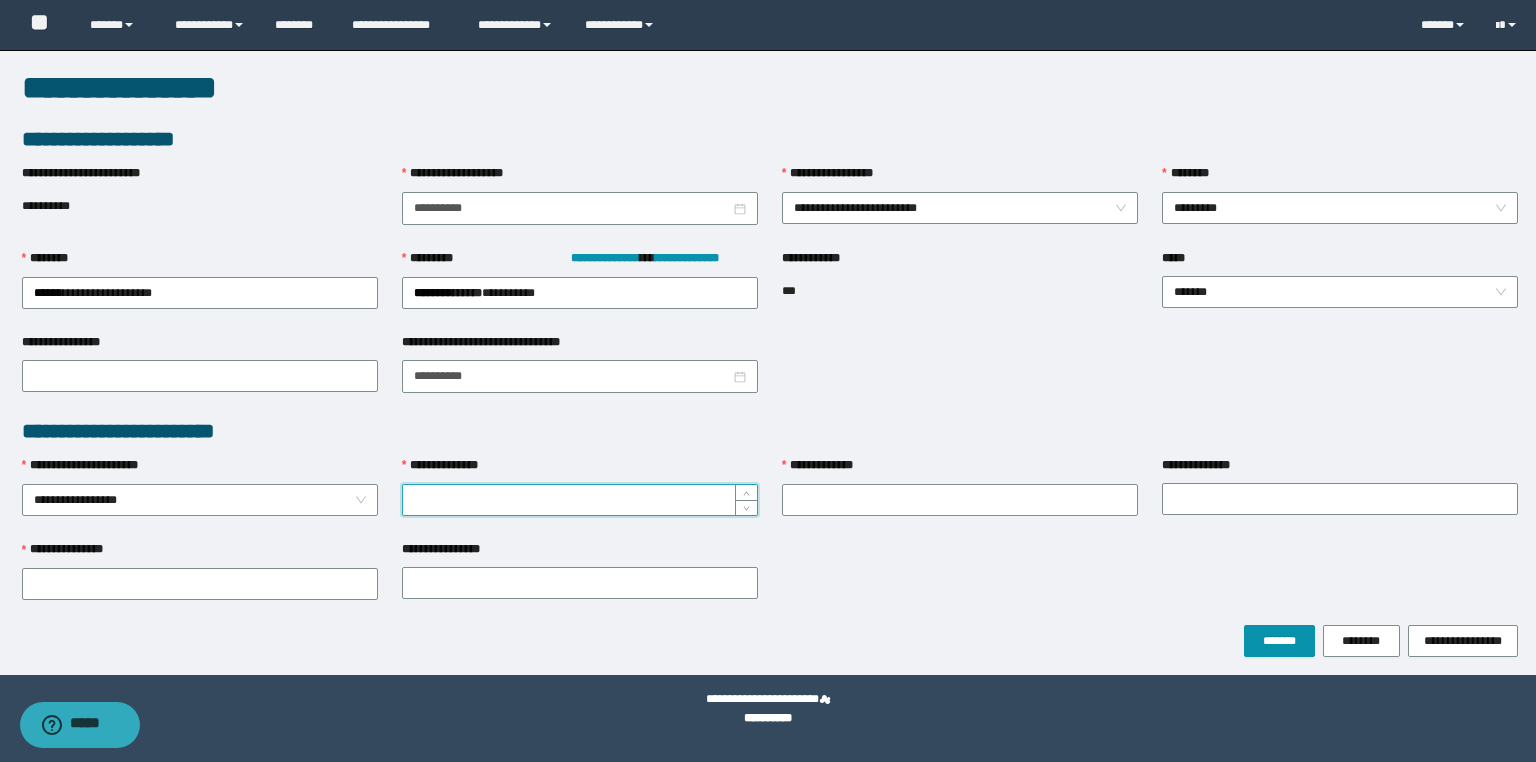 paste on "********" 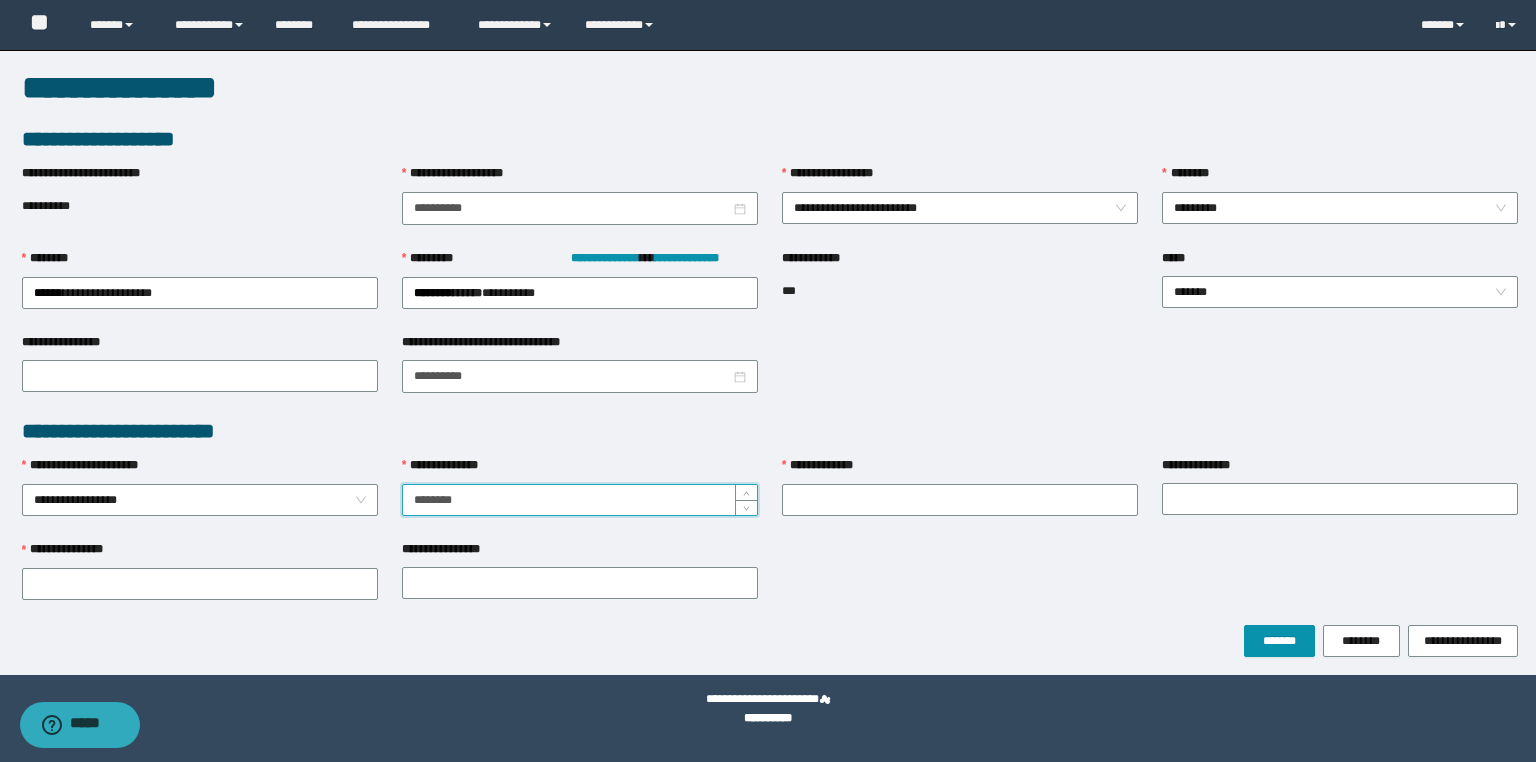type on "********" 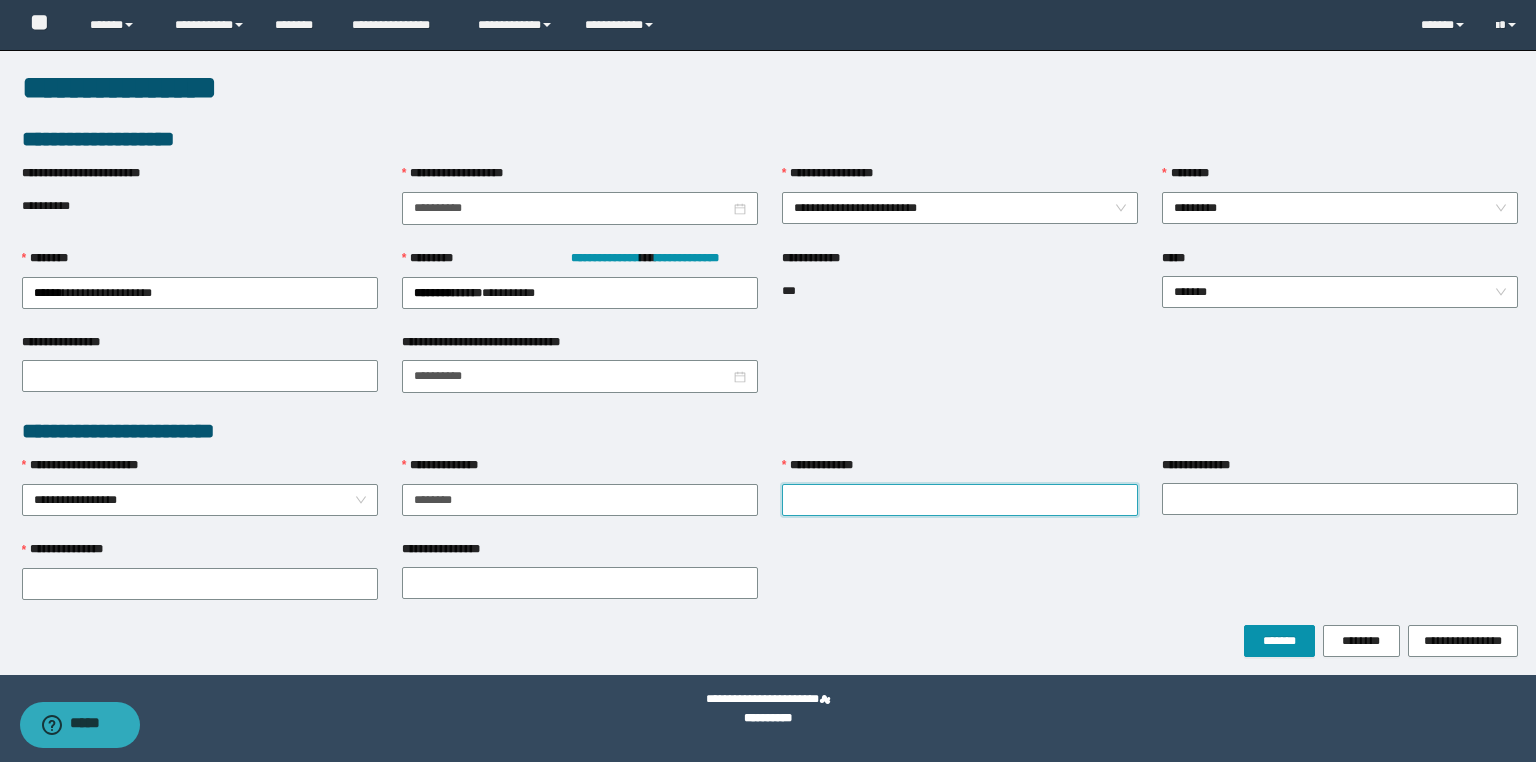 paste on "**********" 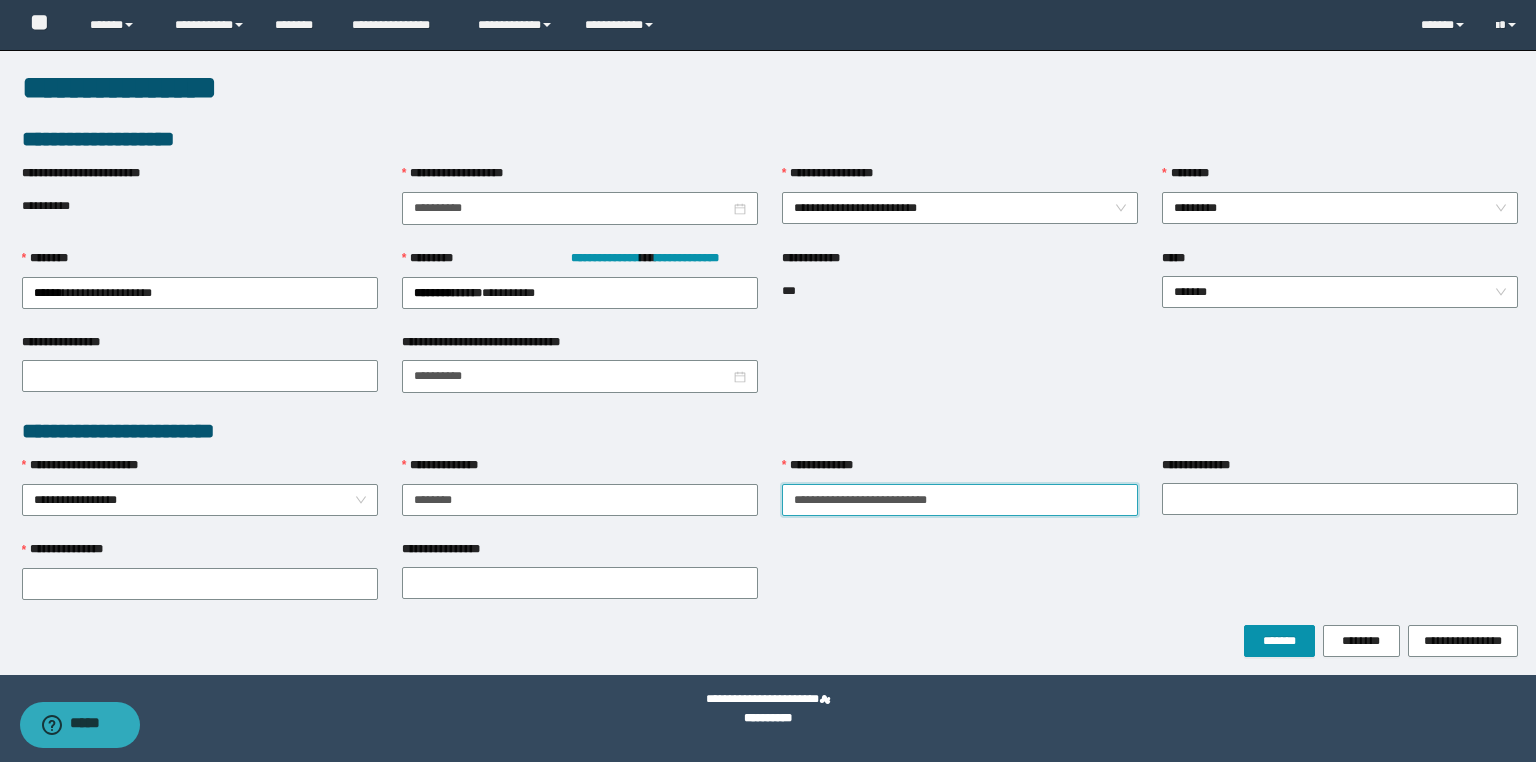 drag, startPoint x: 1028, startPoint y: 496, endPoint x: 823, endPoint y: 502, distance: 205.08778 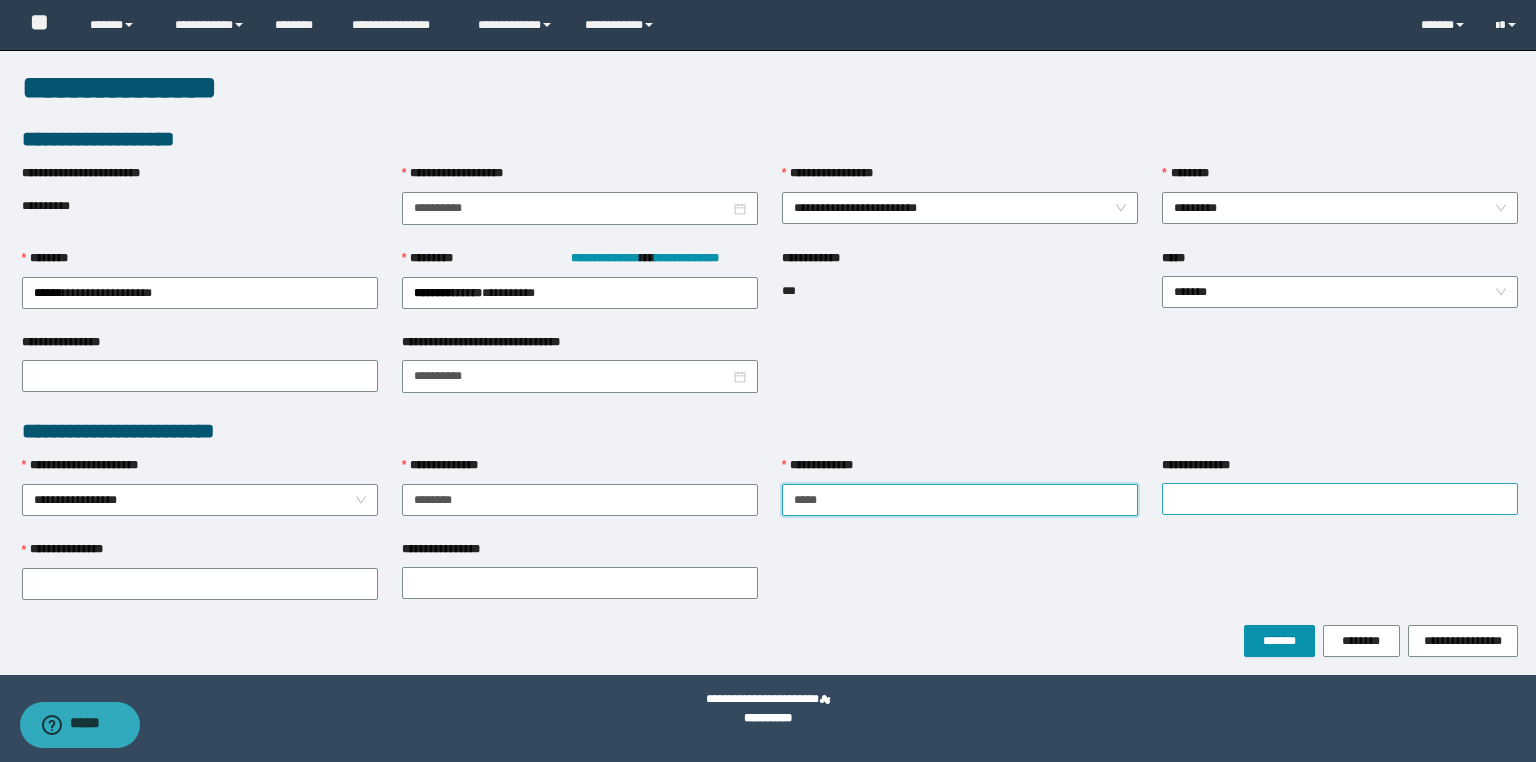 type on "****" 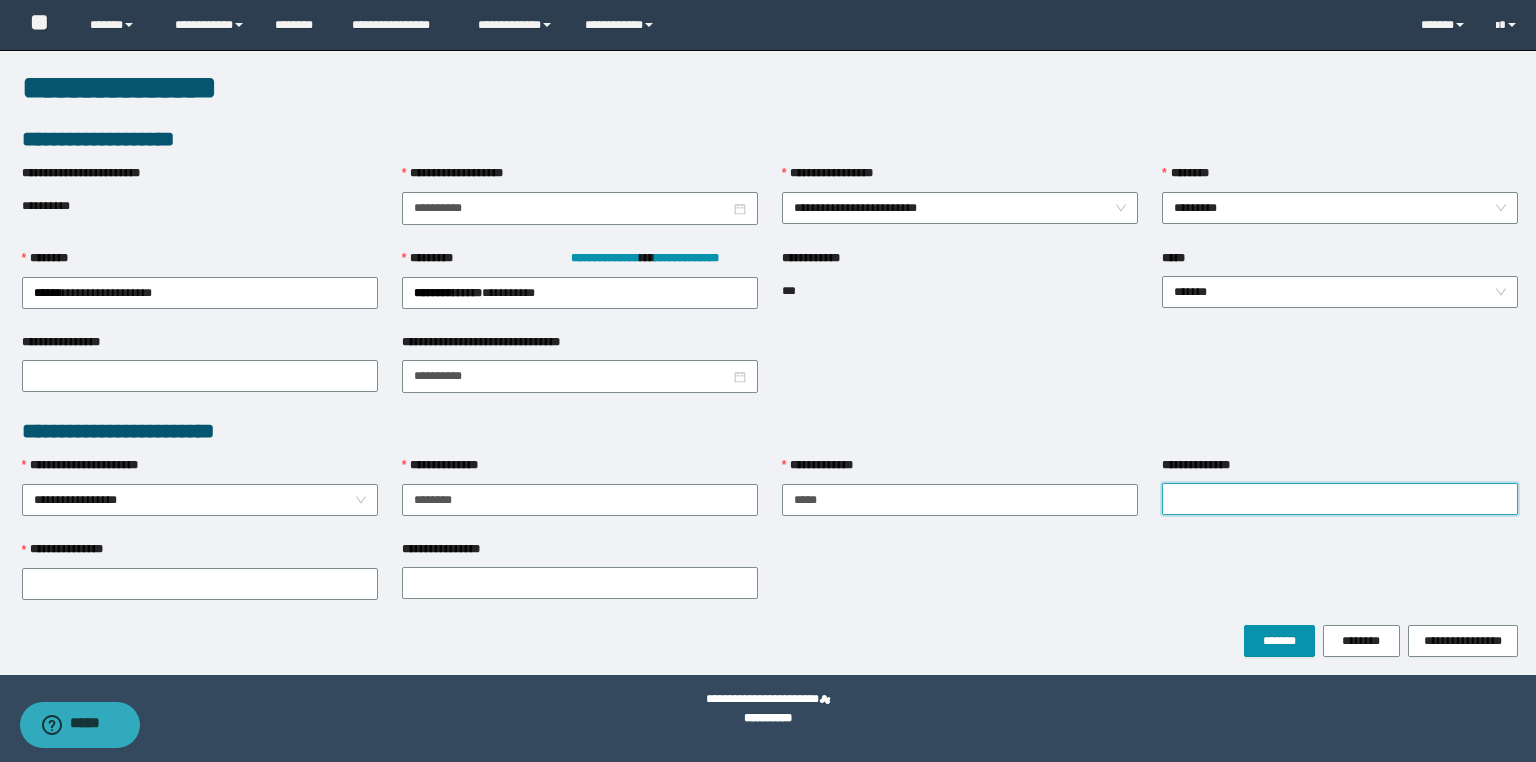 click on "**********" at bounding box center (1340, 499) 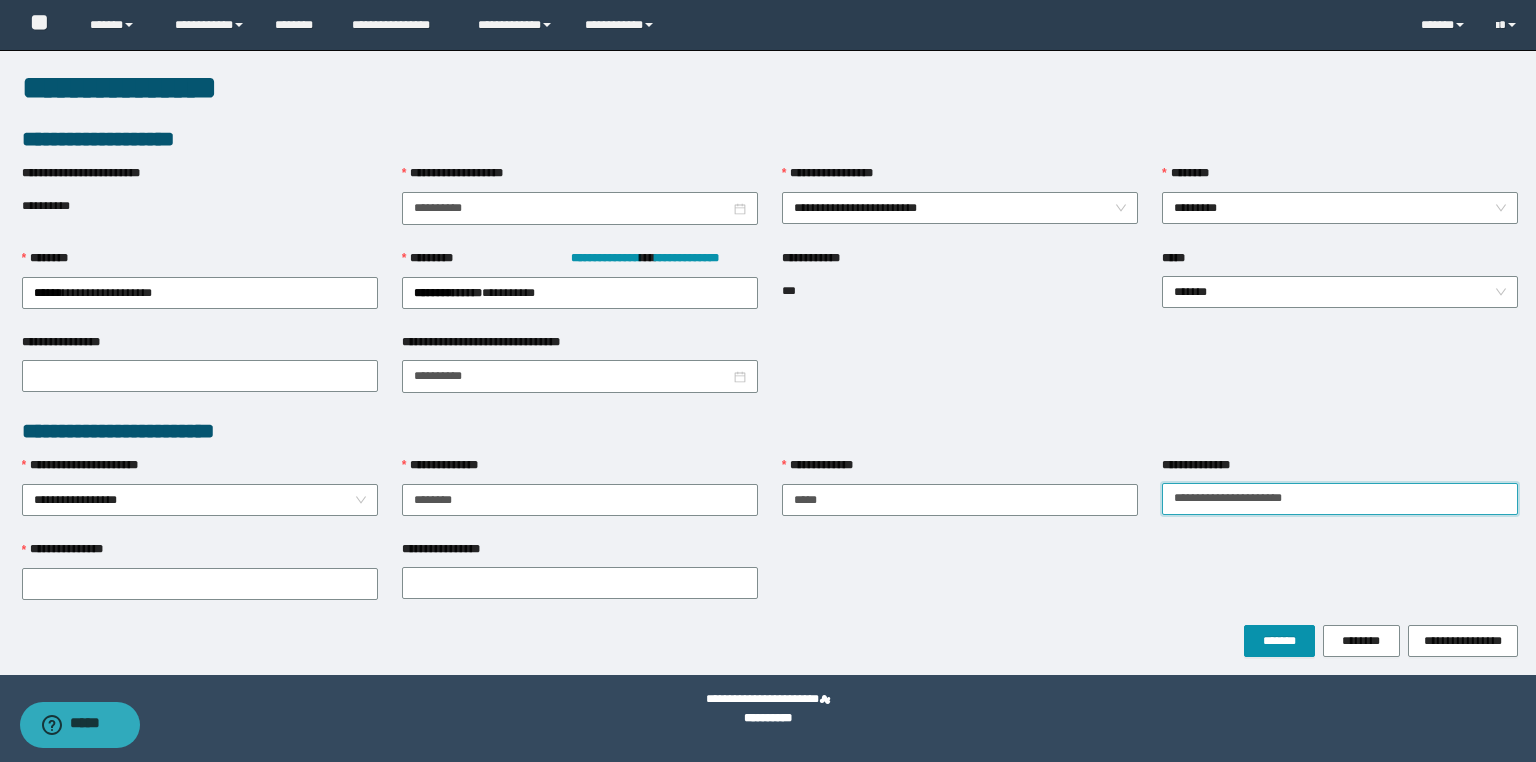 drag, startPoint x: 1336, startPoint y: 492, endPoint x: 1248, endPoint y: 499, distance: 88.27797 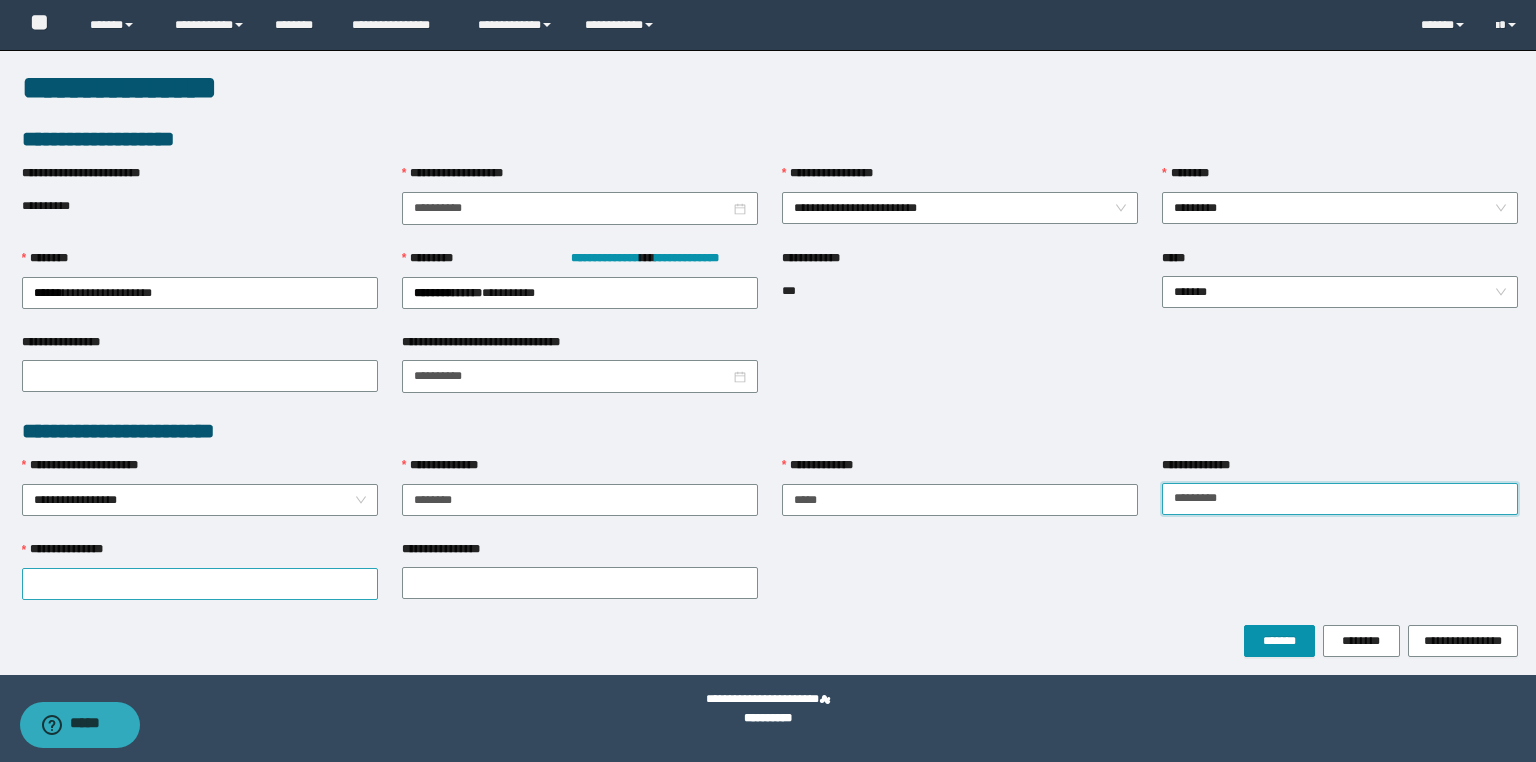 type on "********" 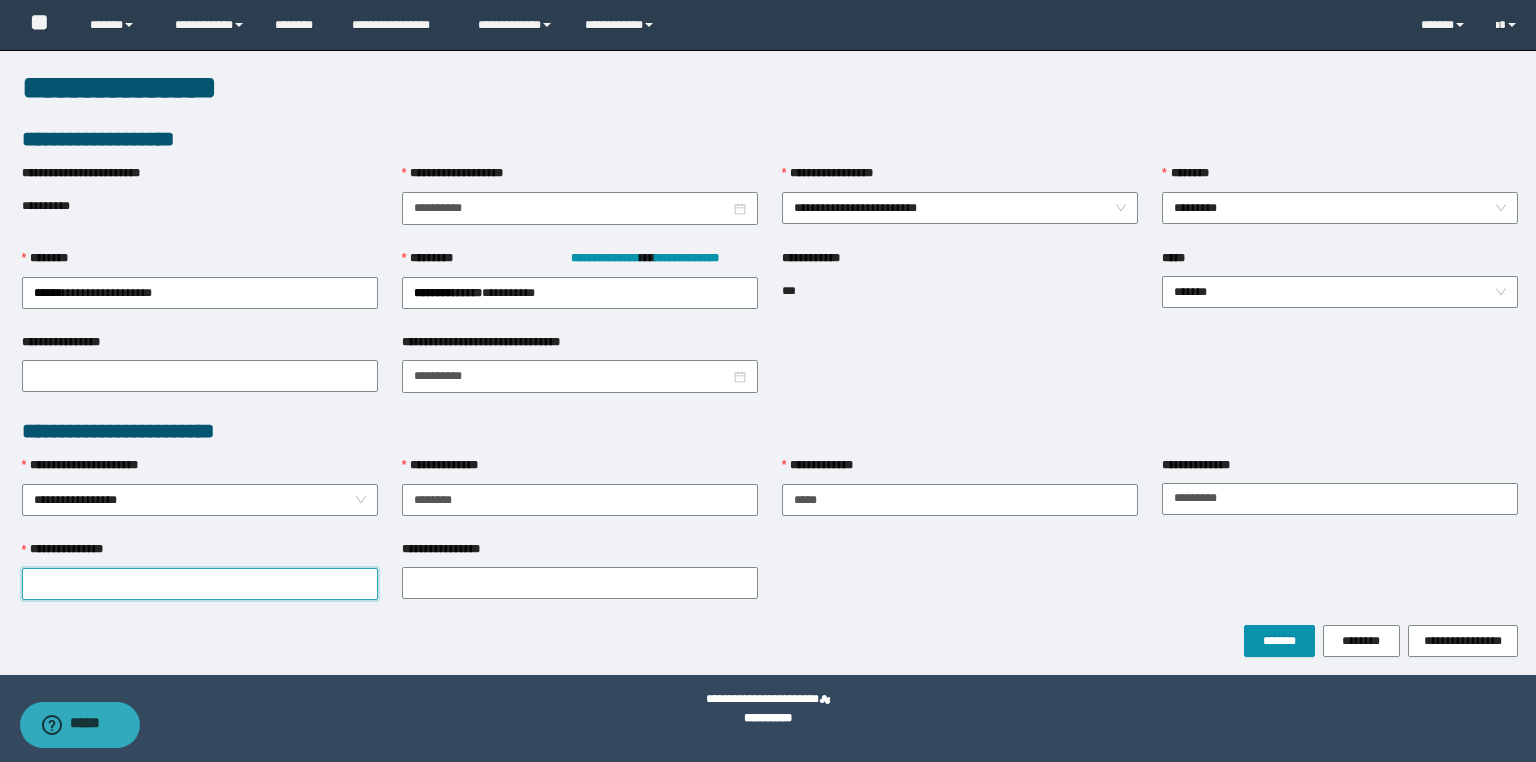 paste on "**********" 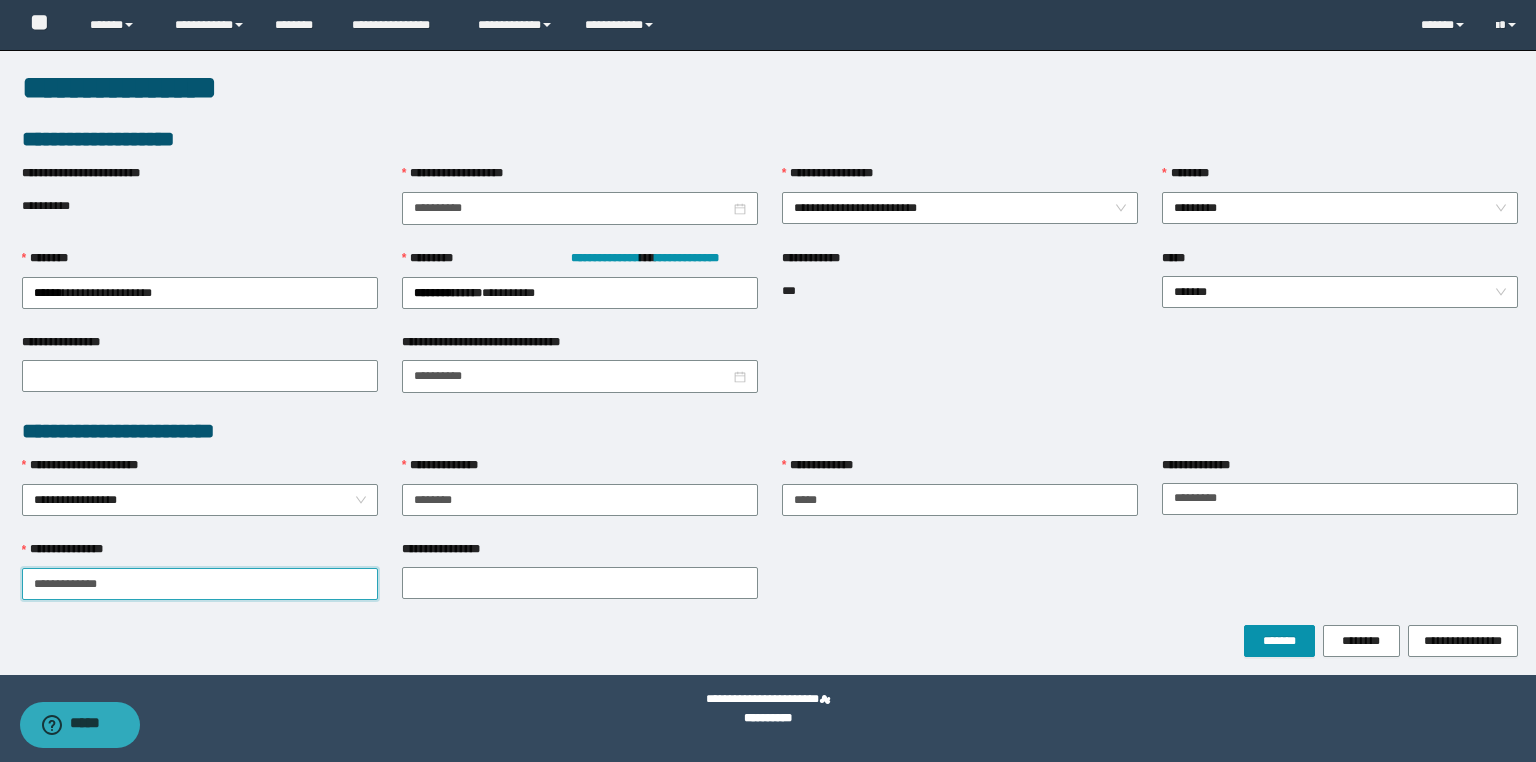 click on "**********" at bounding box center (200, 584) 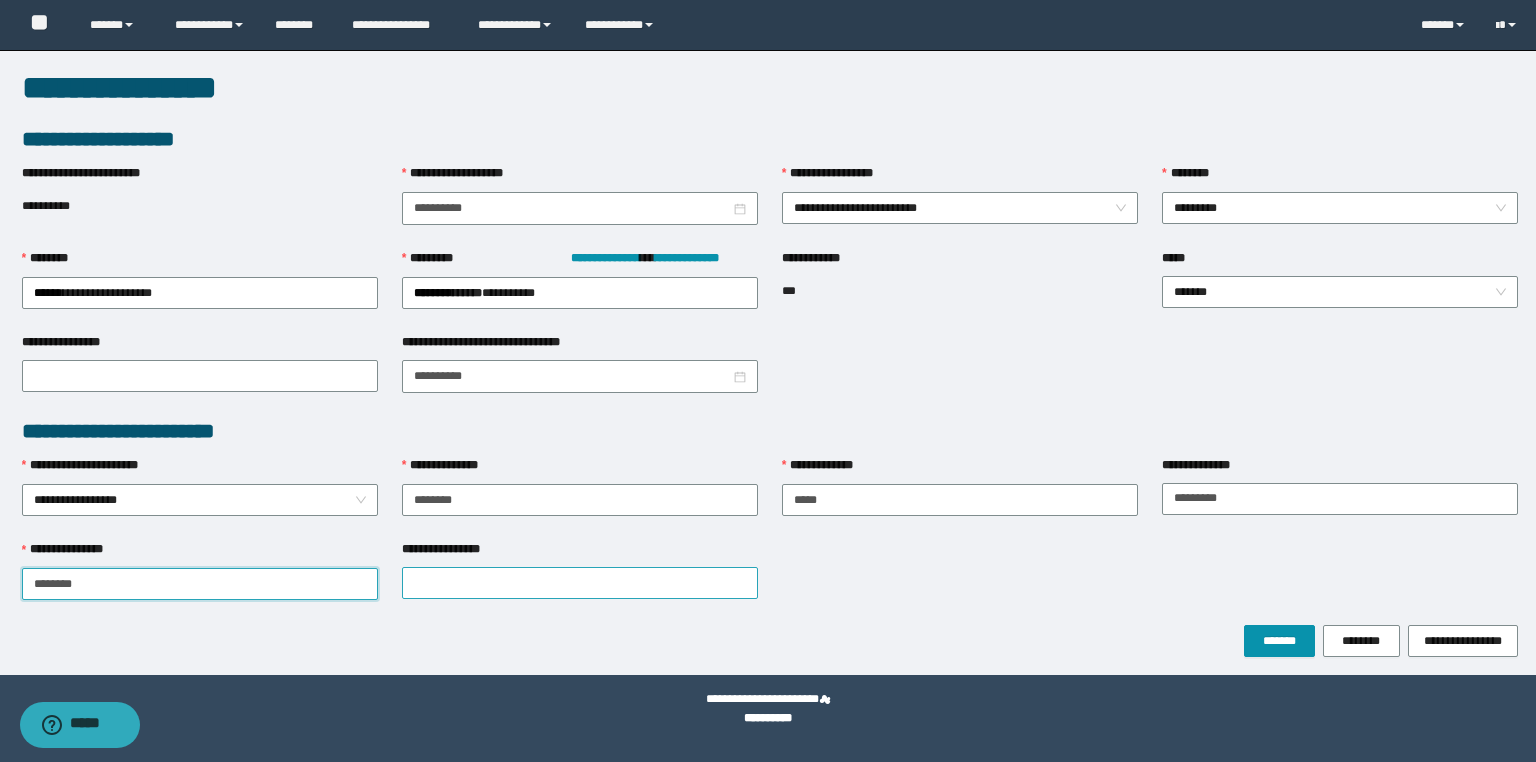 type on "*******" 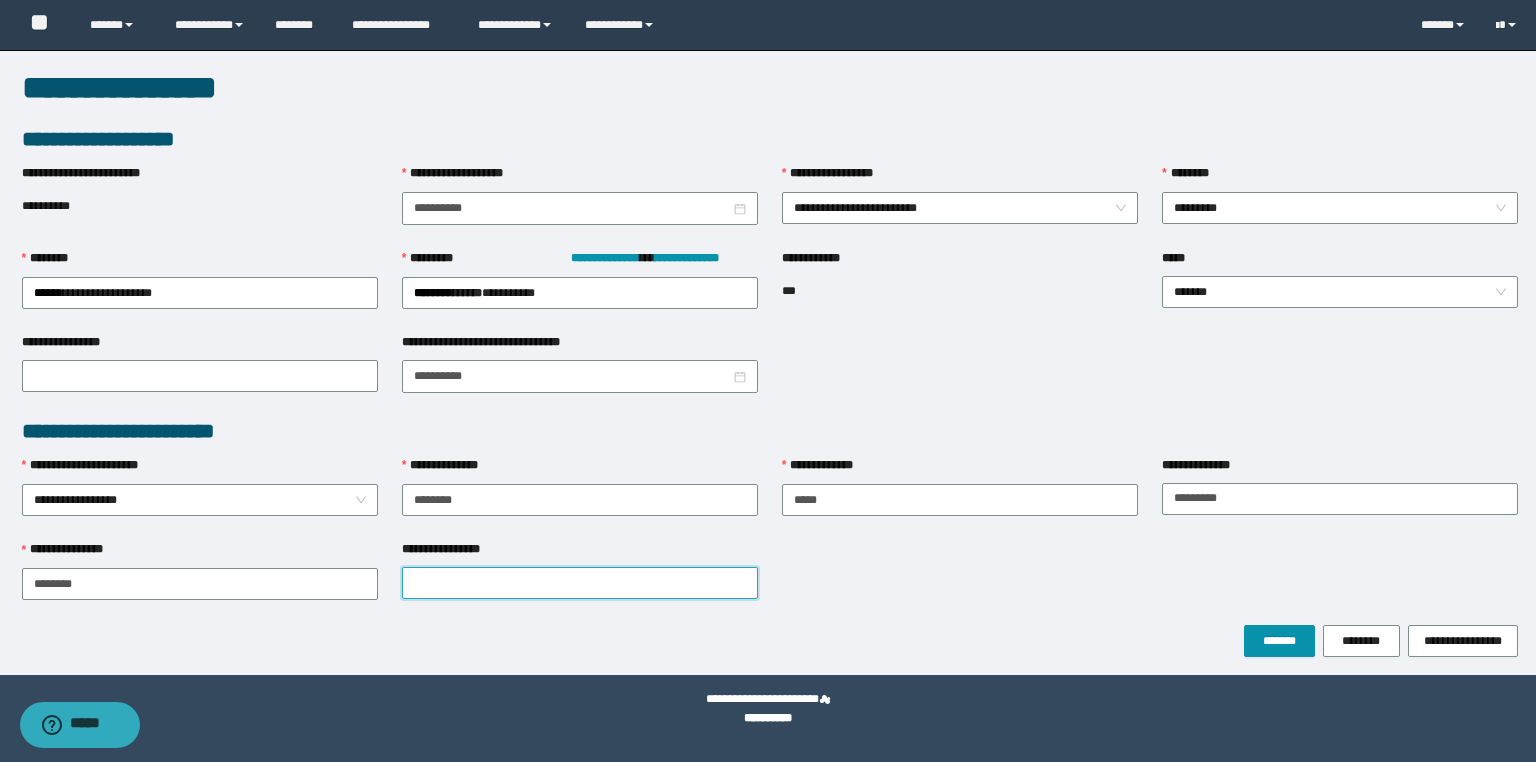 click on "**********" at bounding box center (580, 583) 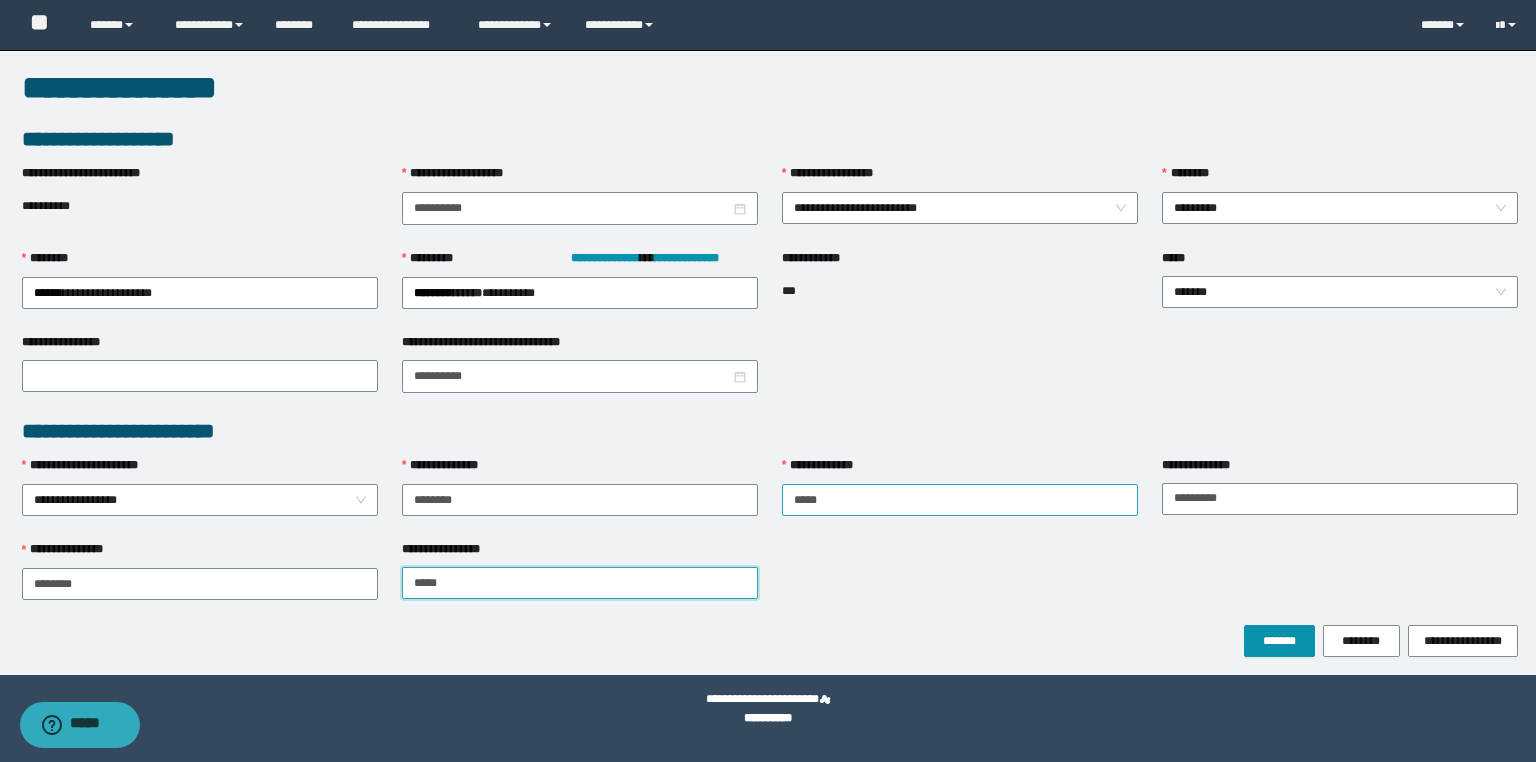 type on "*****" 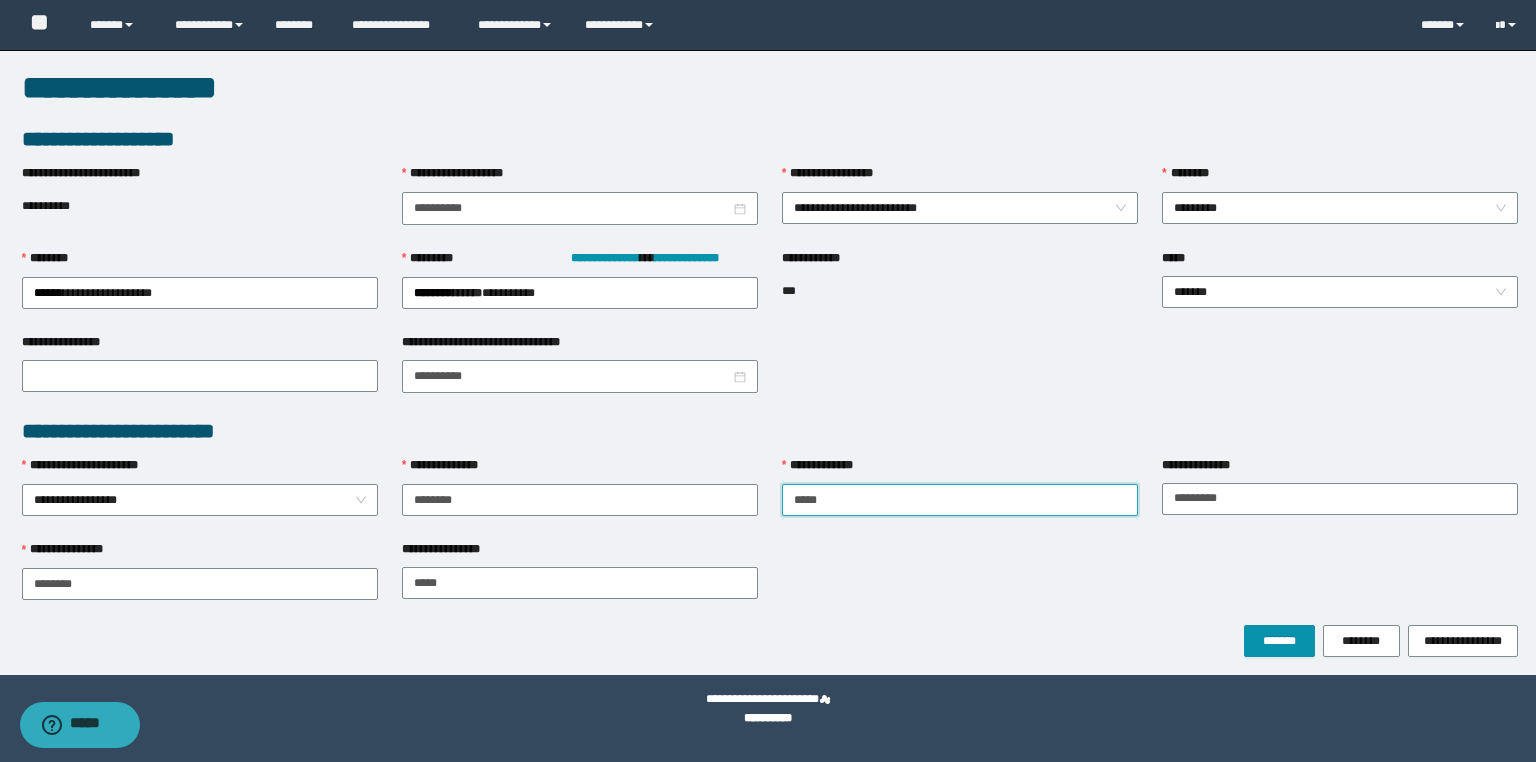 drag, startPoint x: 814, startPoint y: 492, endPoint x: 904, endPoint y: 502, distance: 90.55385 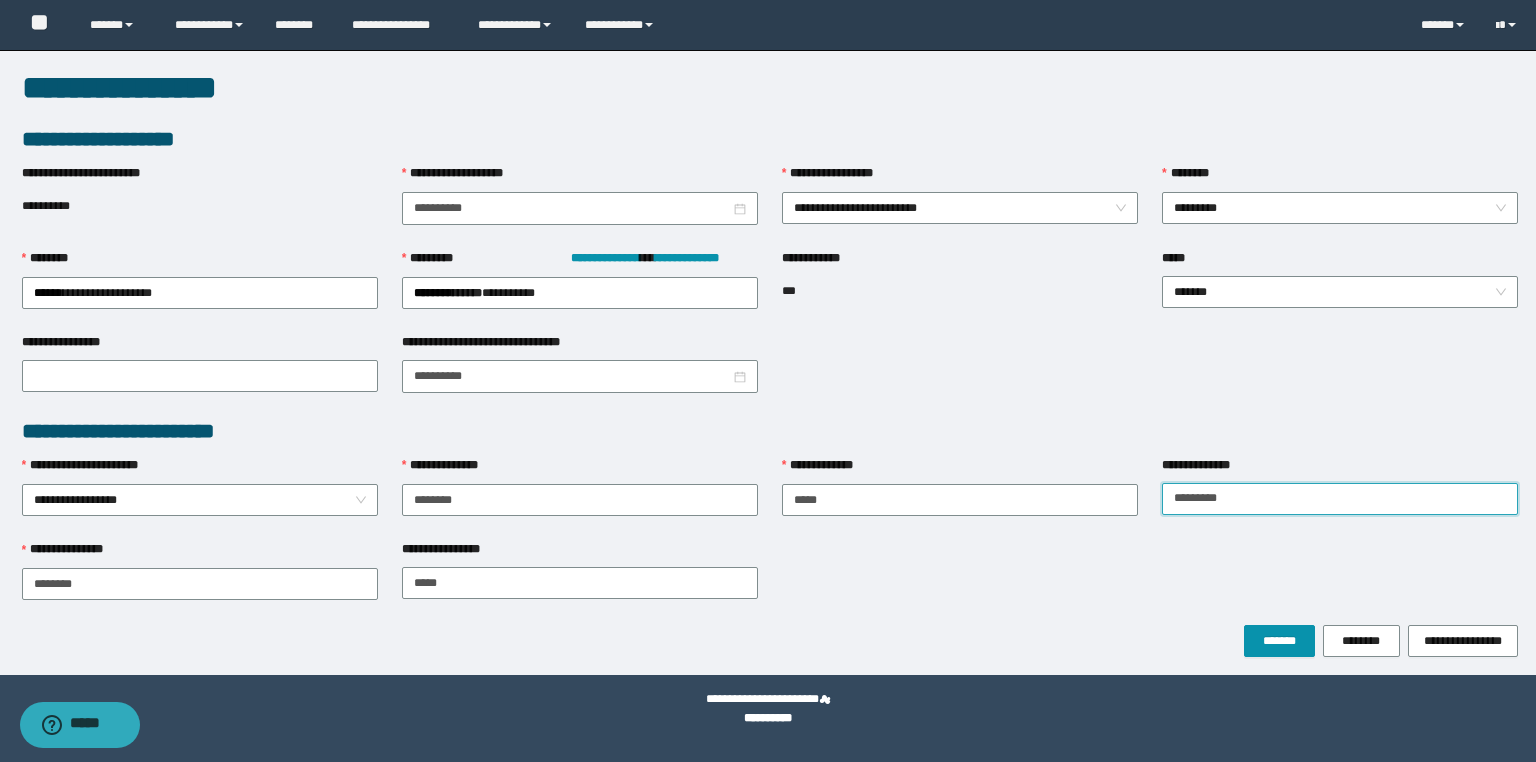click on "********" at bounding box center [1340, 499] 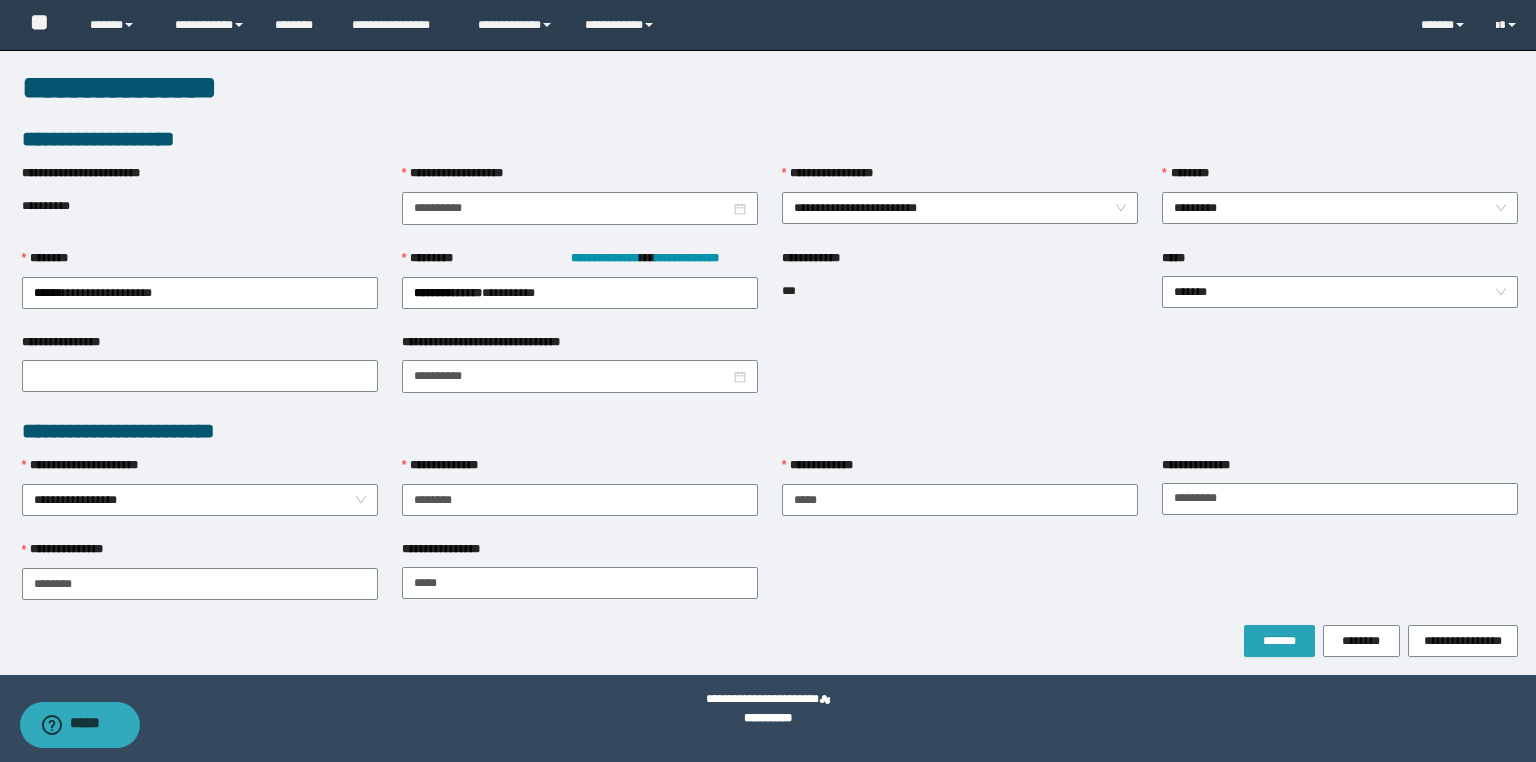 click on "*******" at bounding box center [1279, 641] 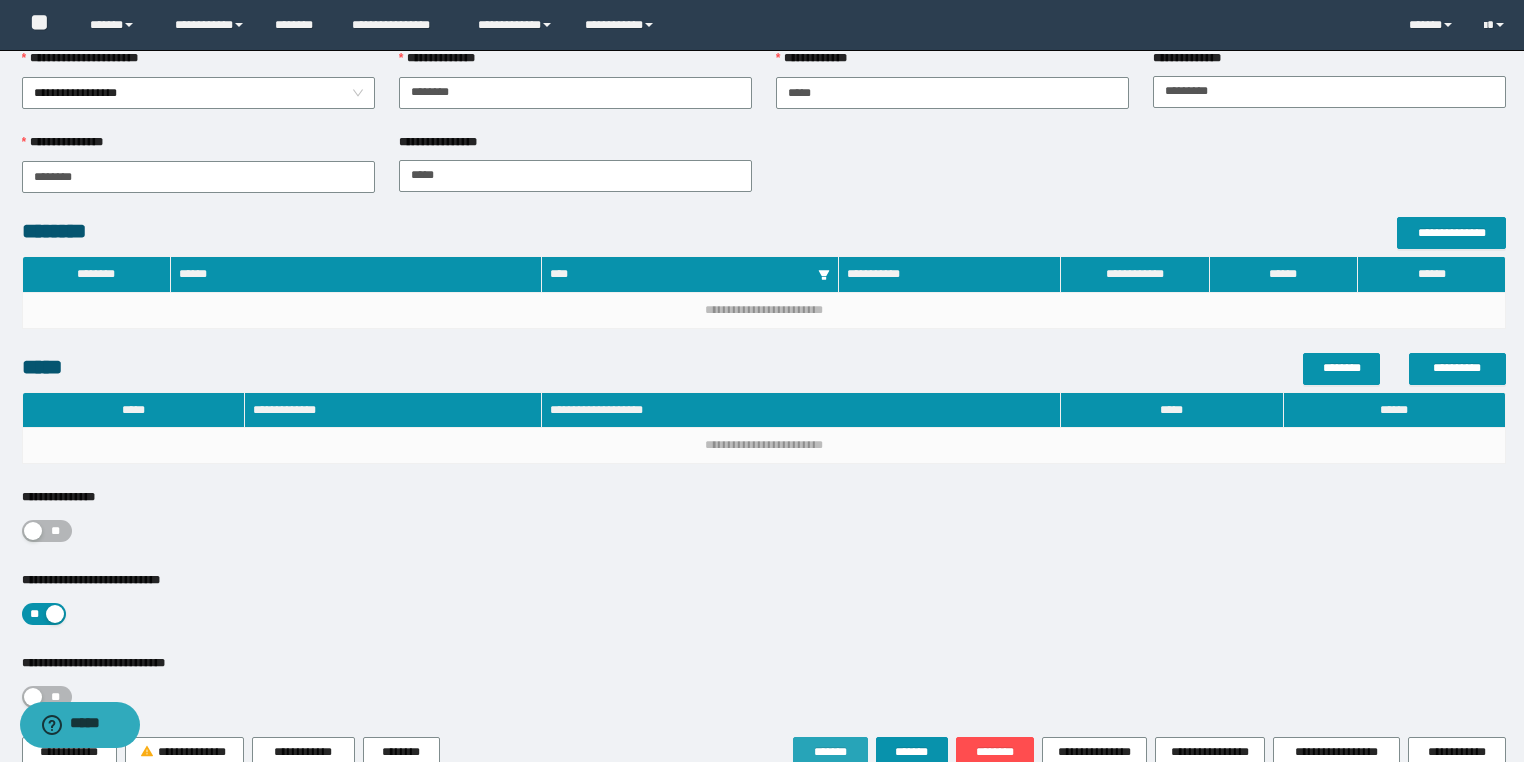 scroll, scrollTop: 555, scrollLeft: 0, axis: vertical 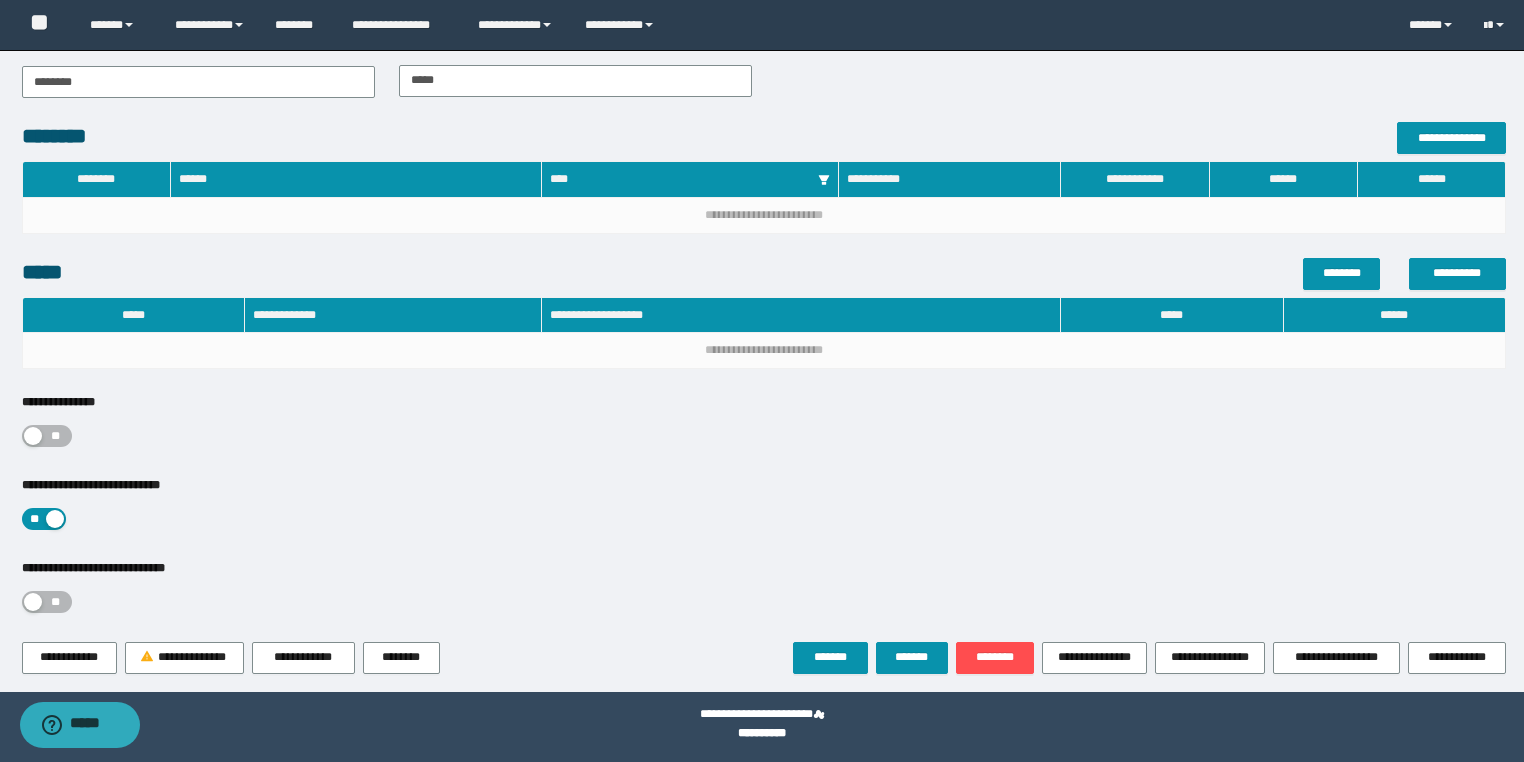 click on "**" at bounding box center [198, 436] 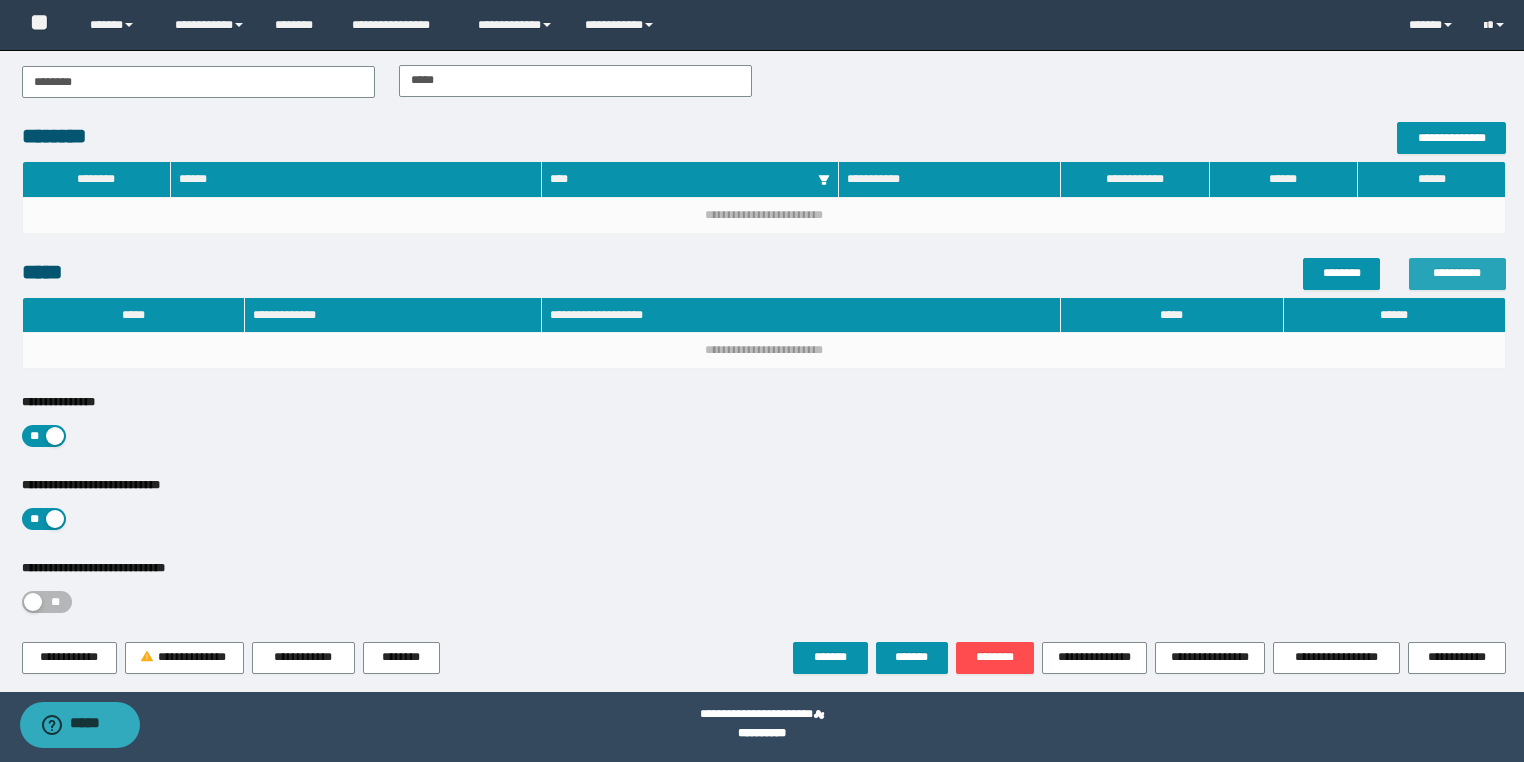 click on "**********" at bounding box center (1457, 273) 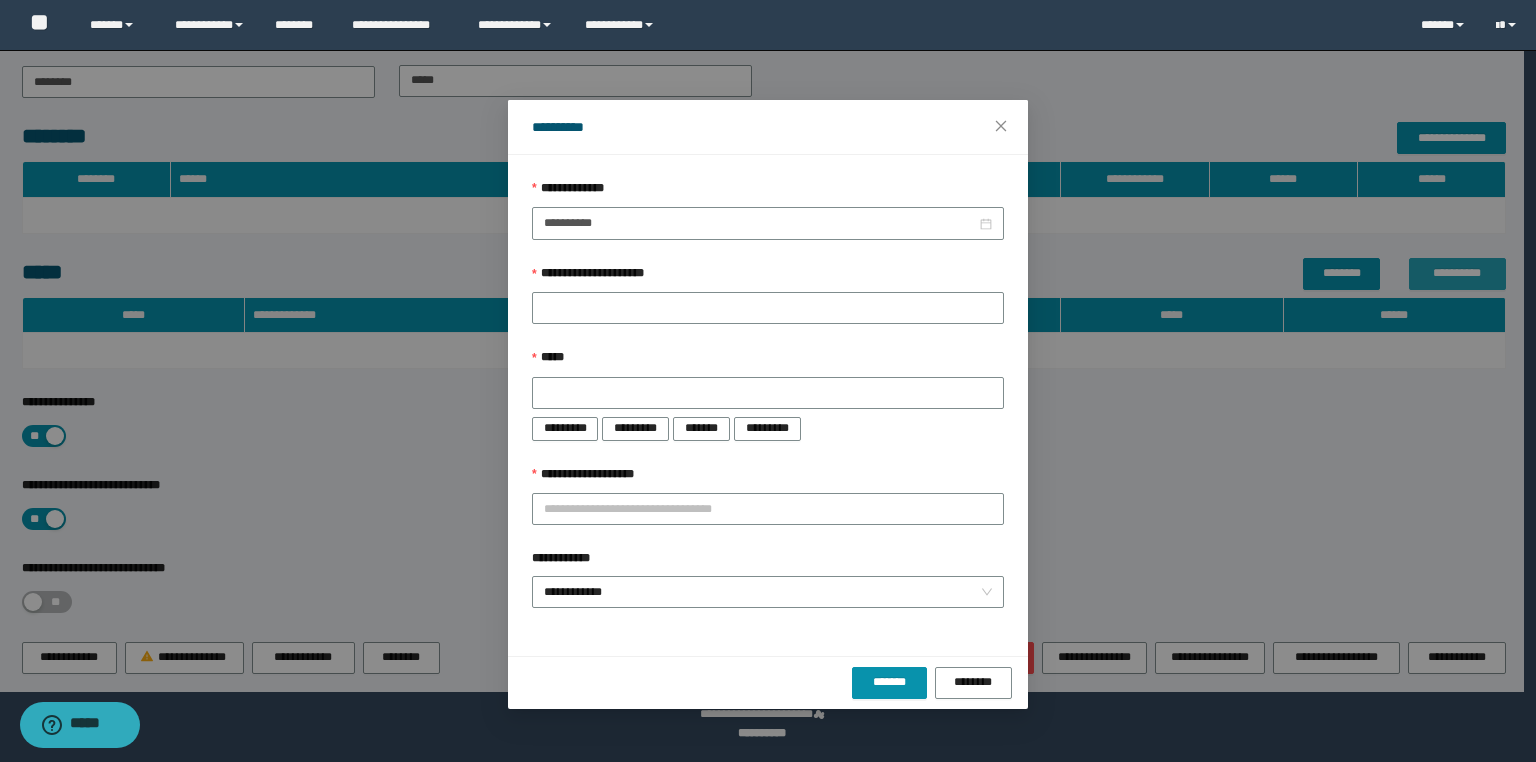 type 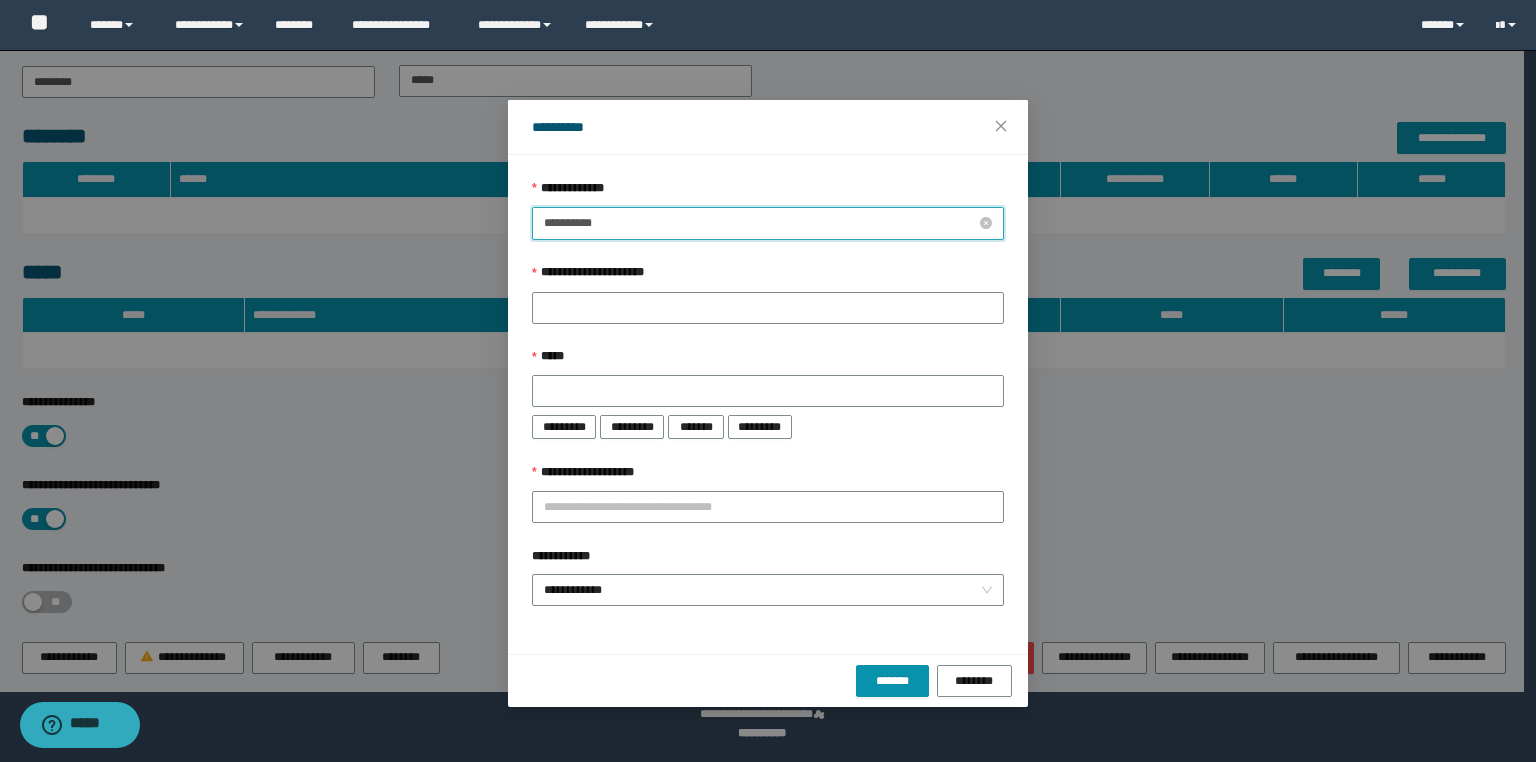 click on "**********" at bounding box center (760, 223) 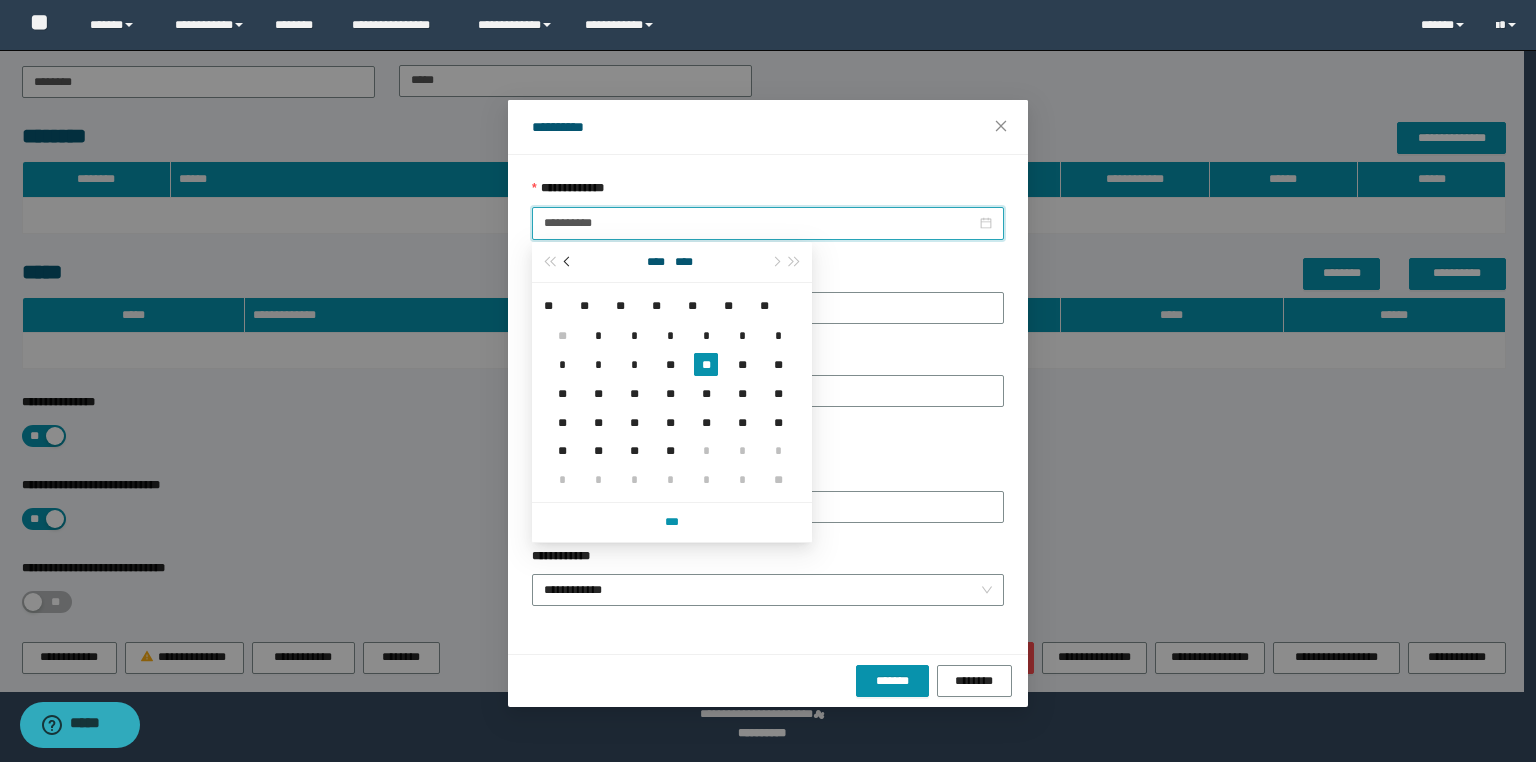 click at bounding box center (568, 262) 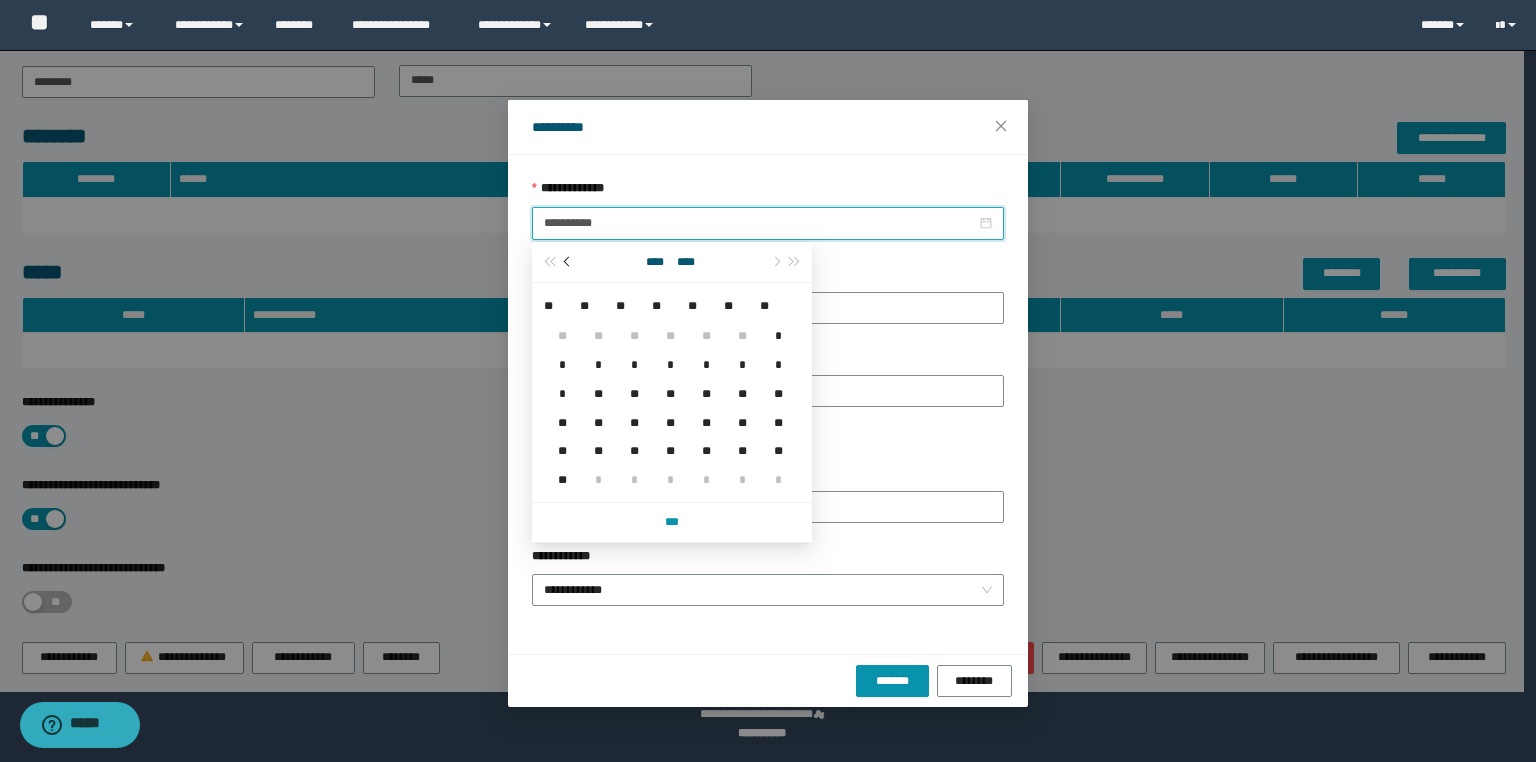 click at bounding box center [568, 262] 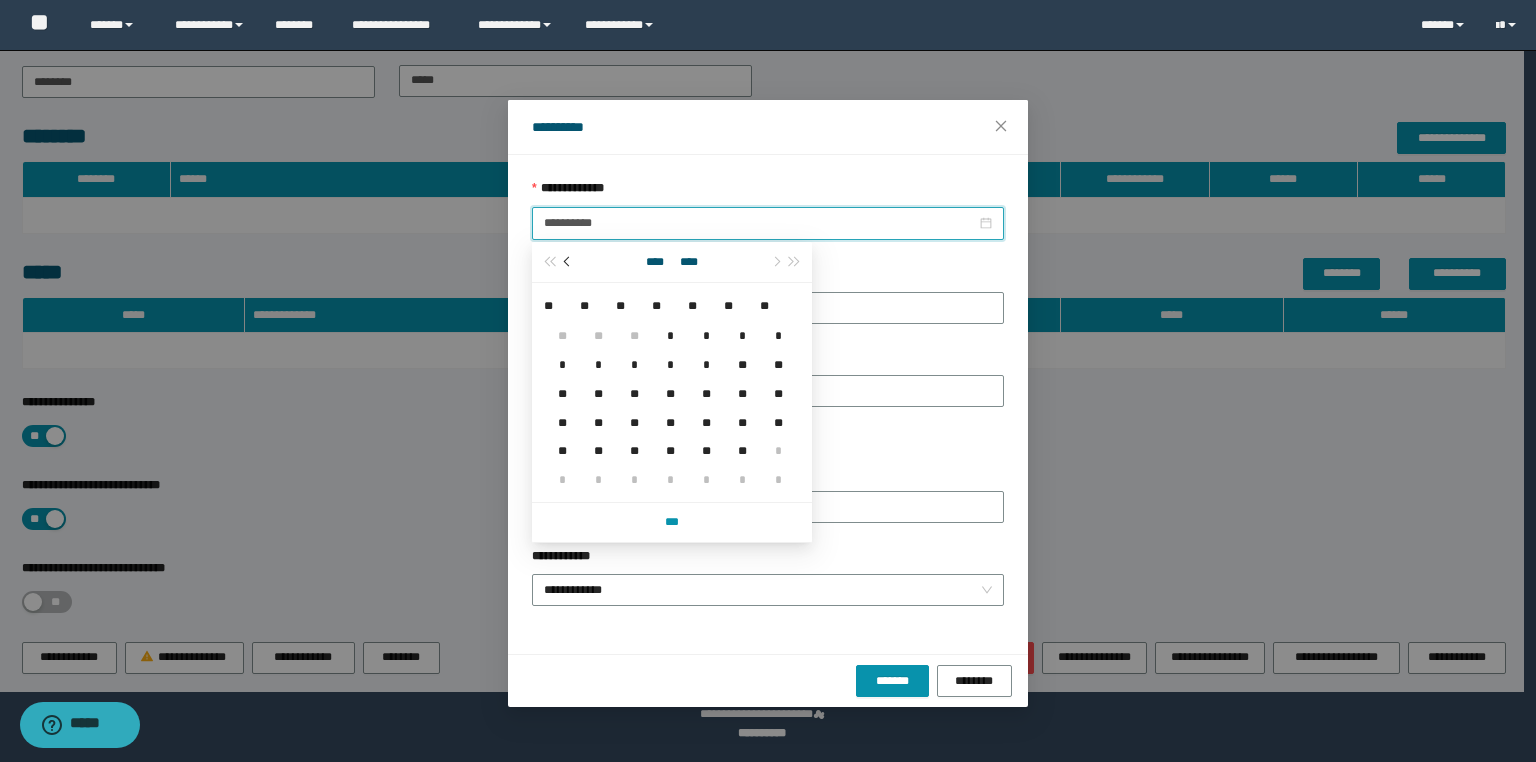 click at bounding box center (568, 262) 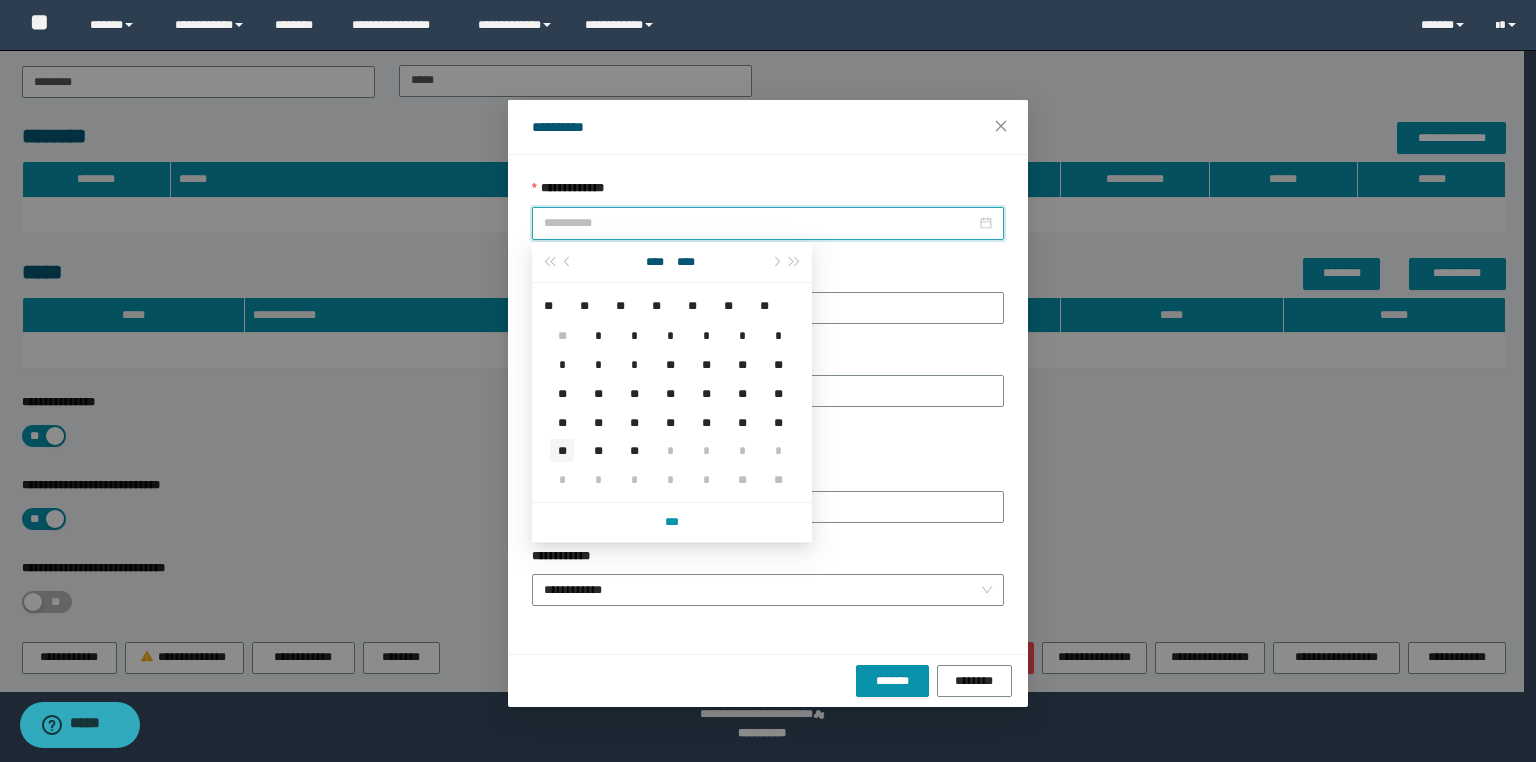type on "**********" 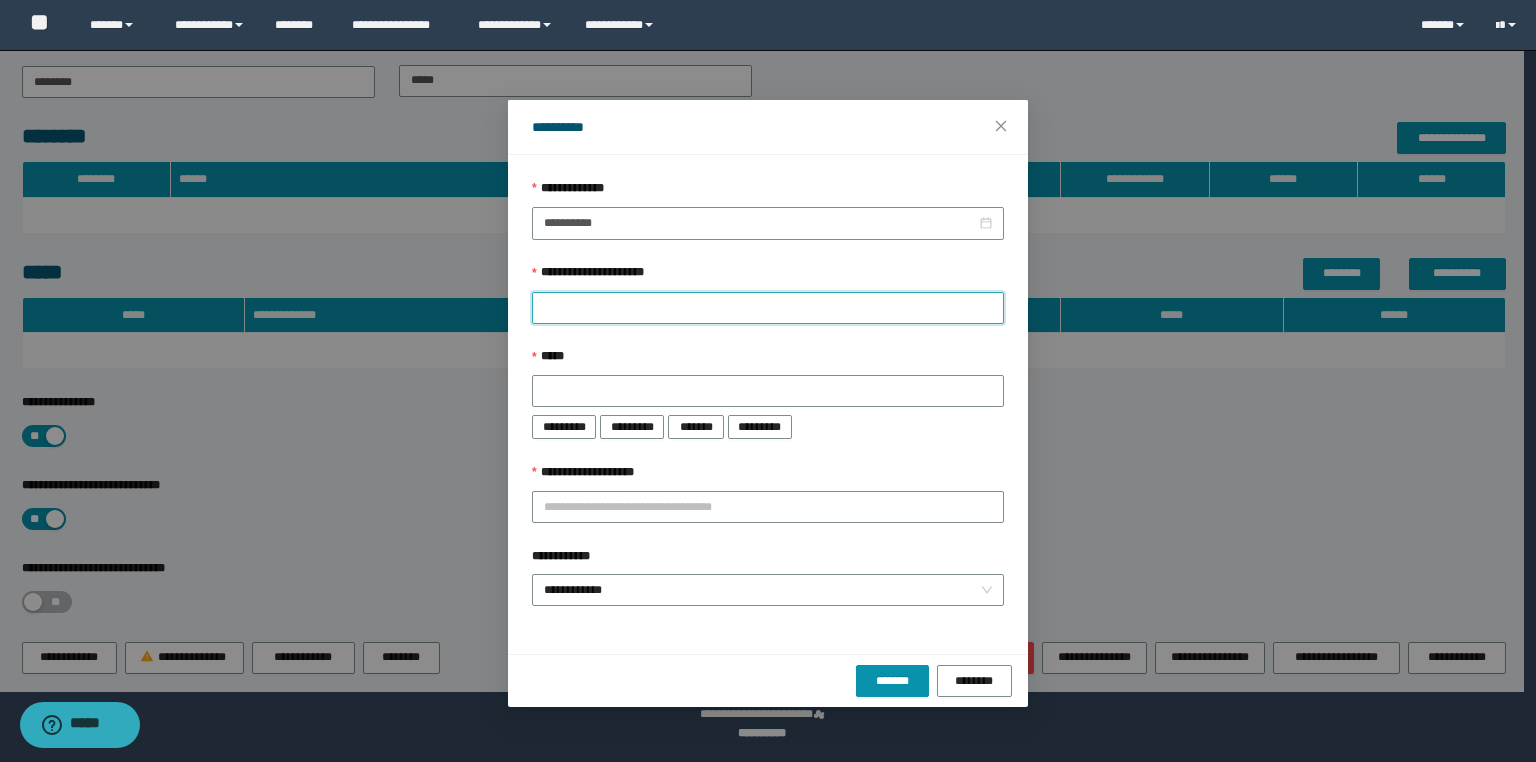 click on "**********" at bounding box center (768, 308) 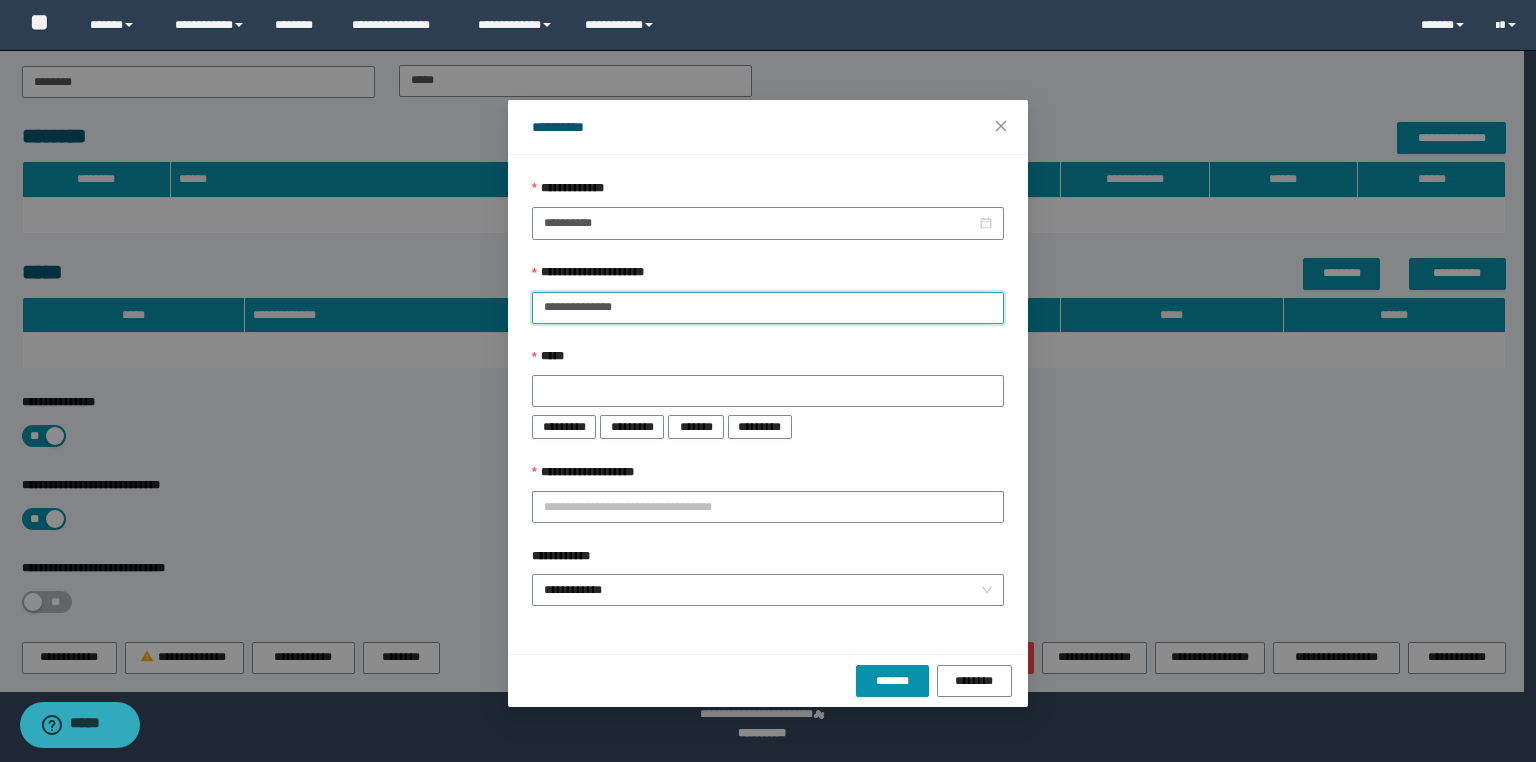 type on "**********" 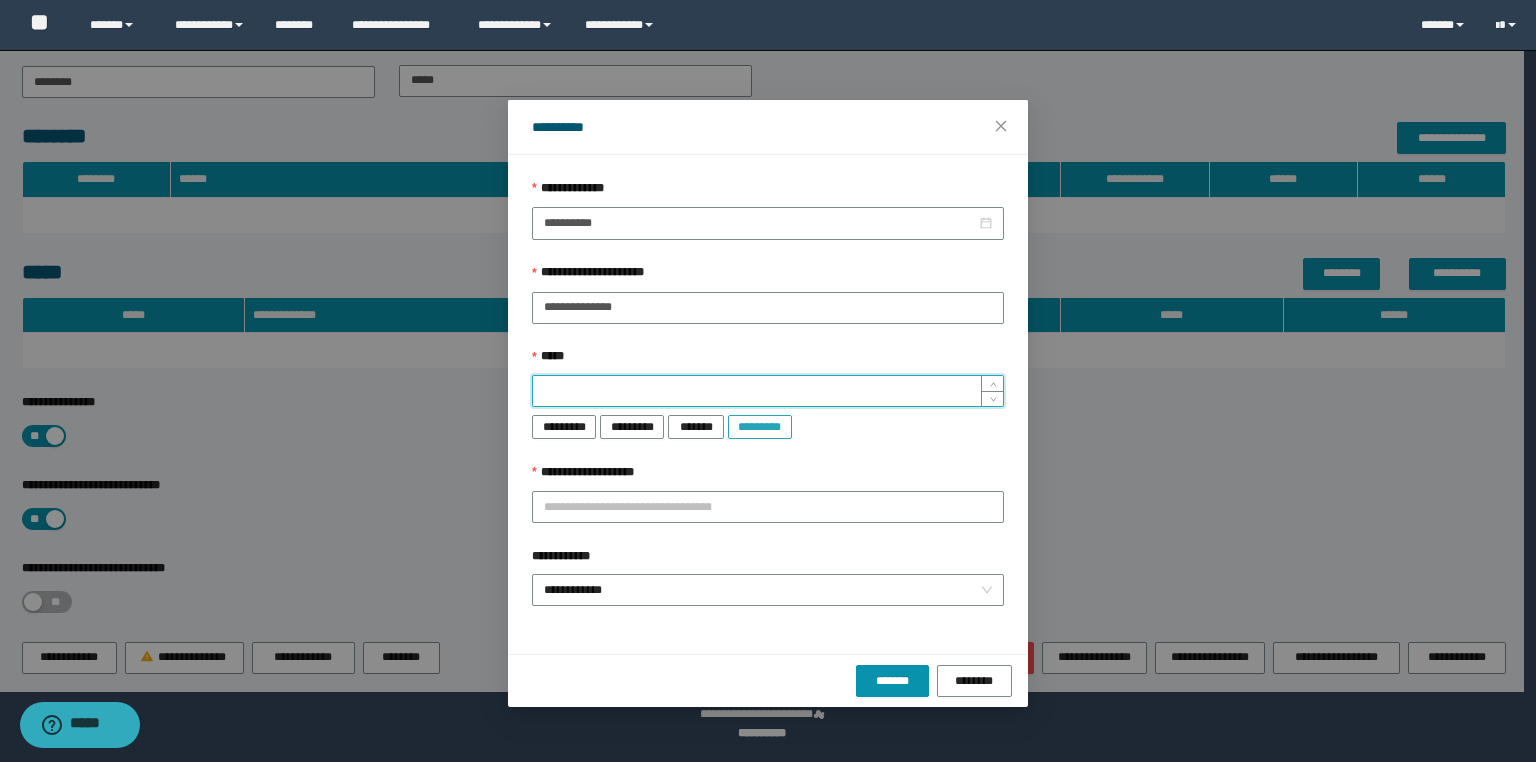 click on "*********" at bounding box center [760, 427] 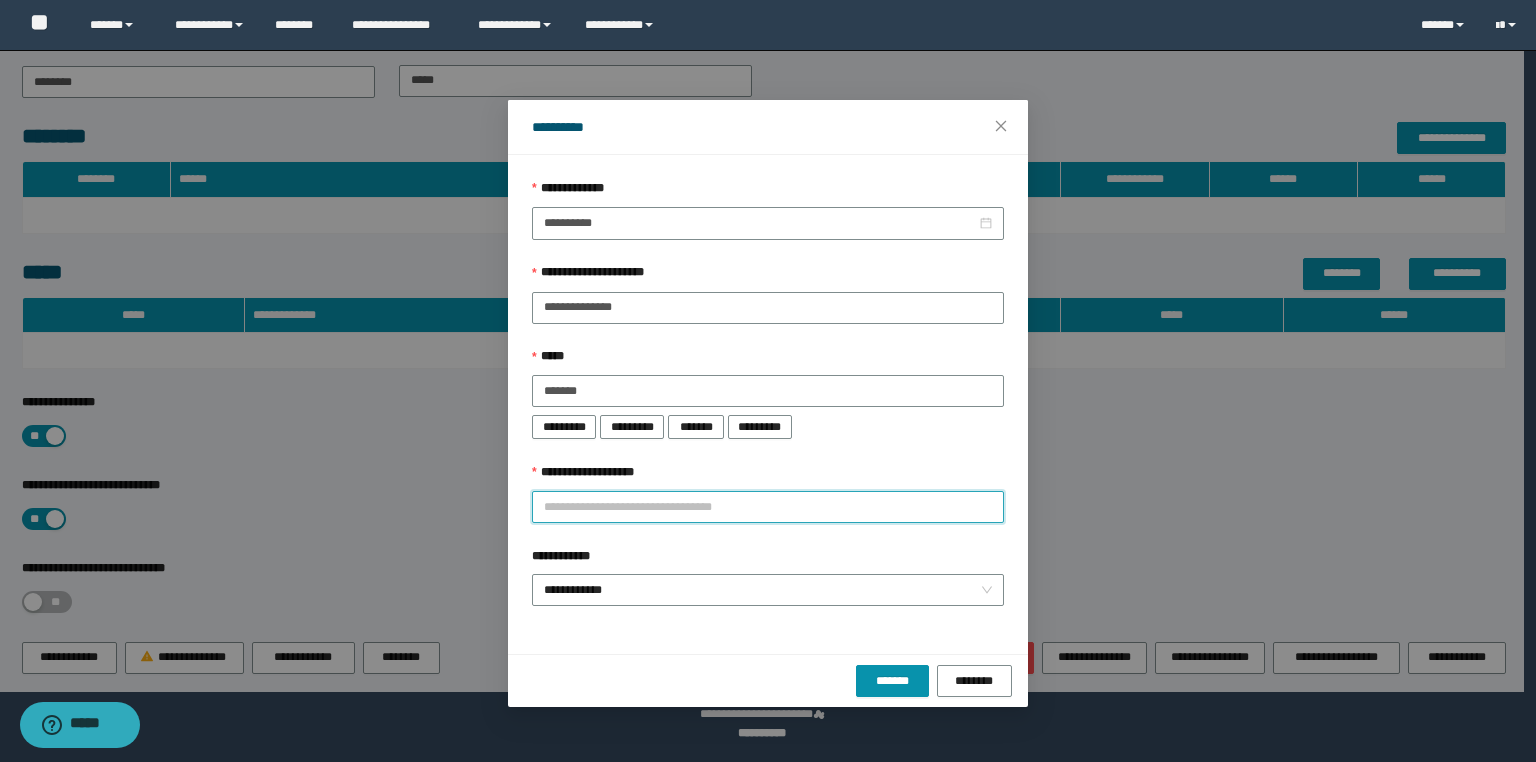 click on "**********" at bounding box center [768, 507] 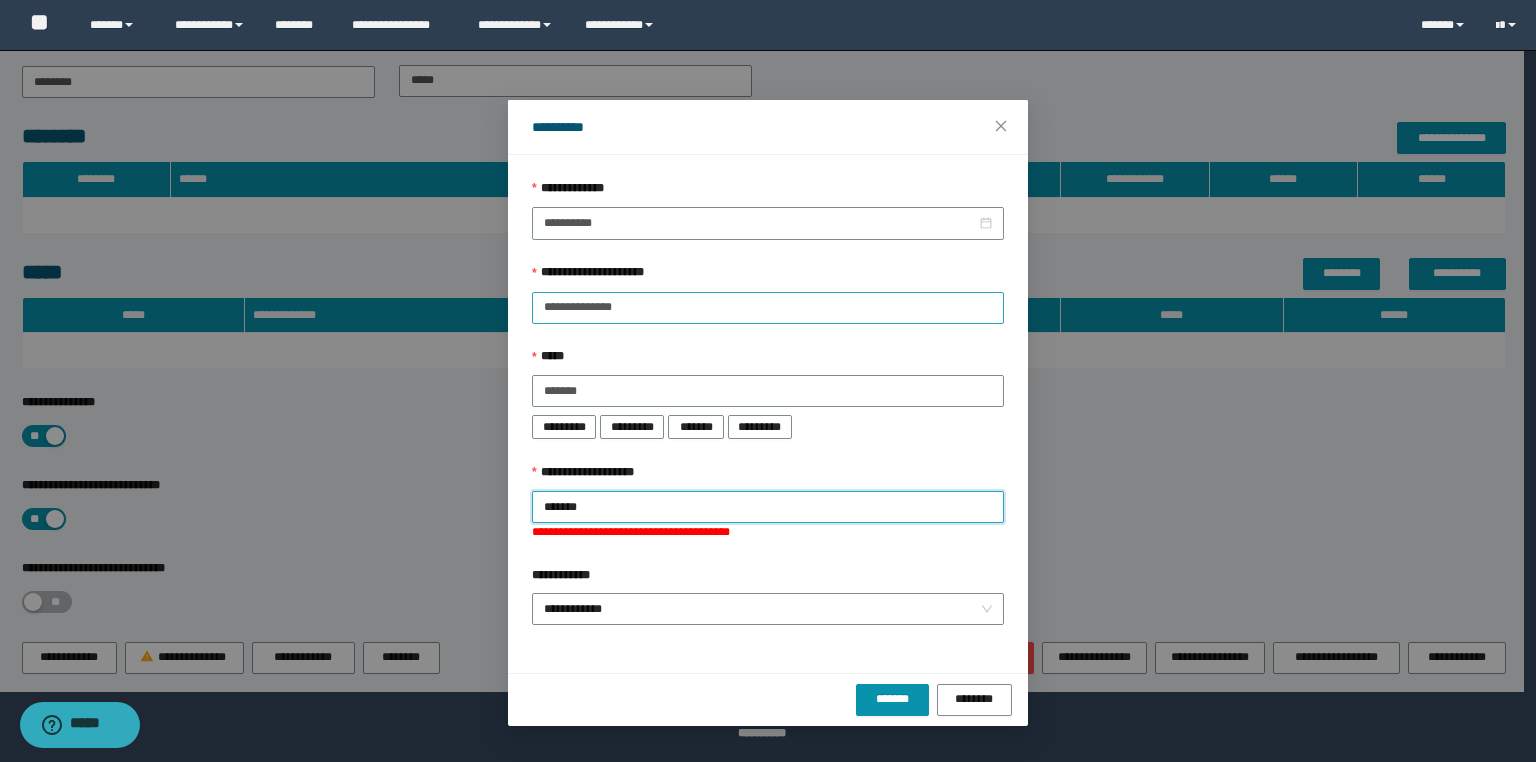 type on "********" 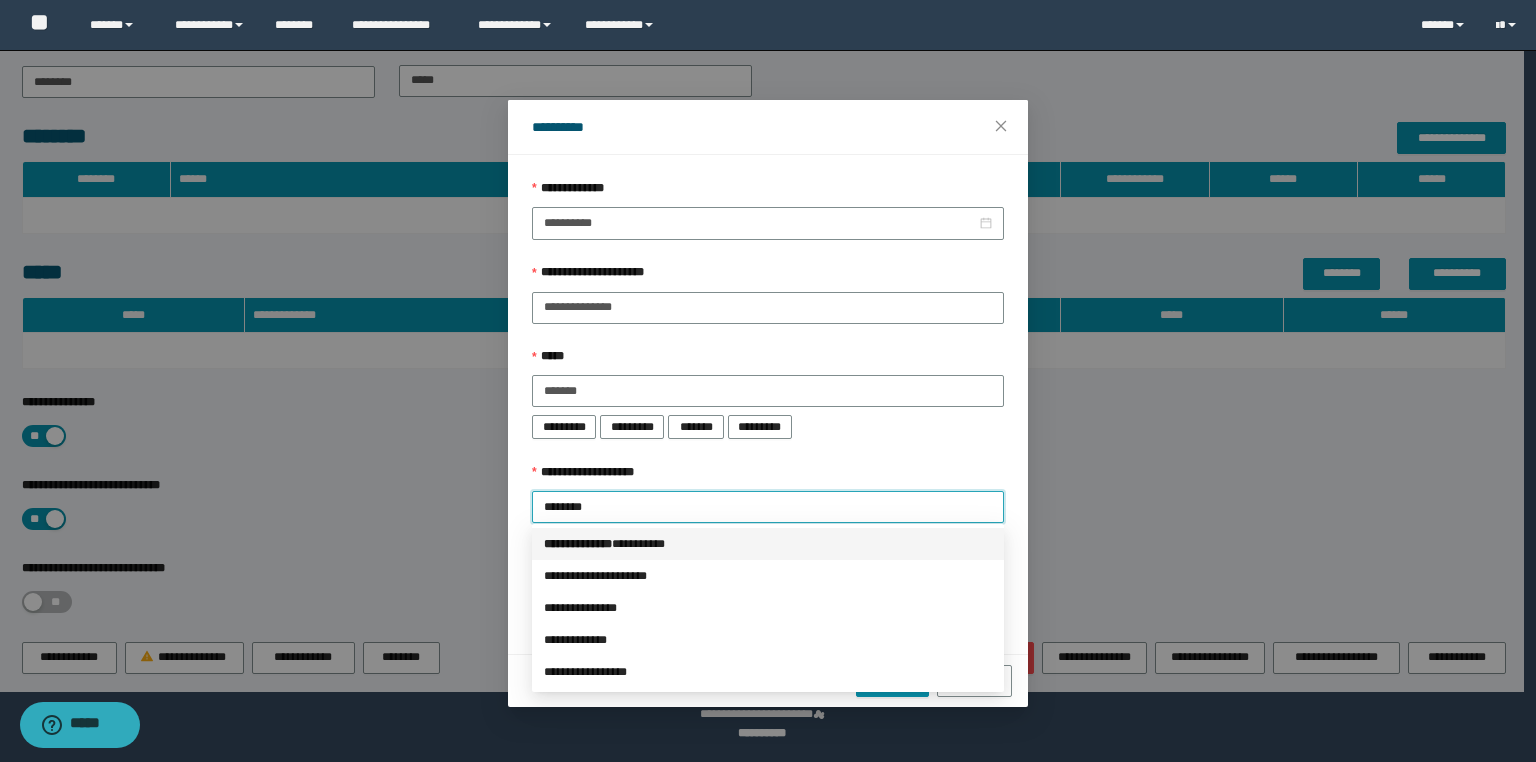 click on "*** *   ********* * ********" at bounding box center [768, 544] 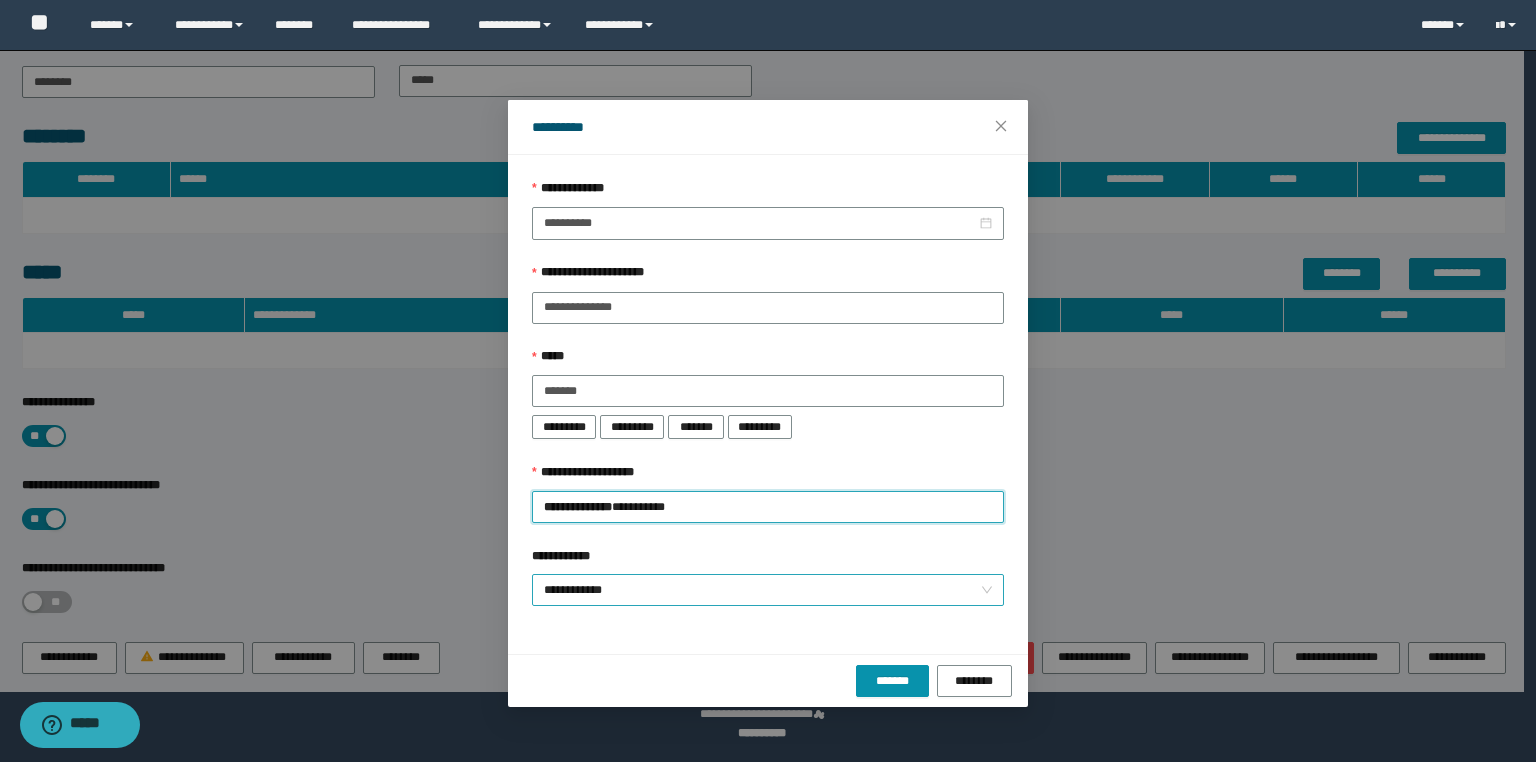click on "**********" at bounding box center [768, 590] 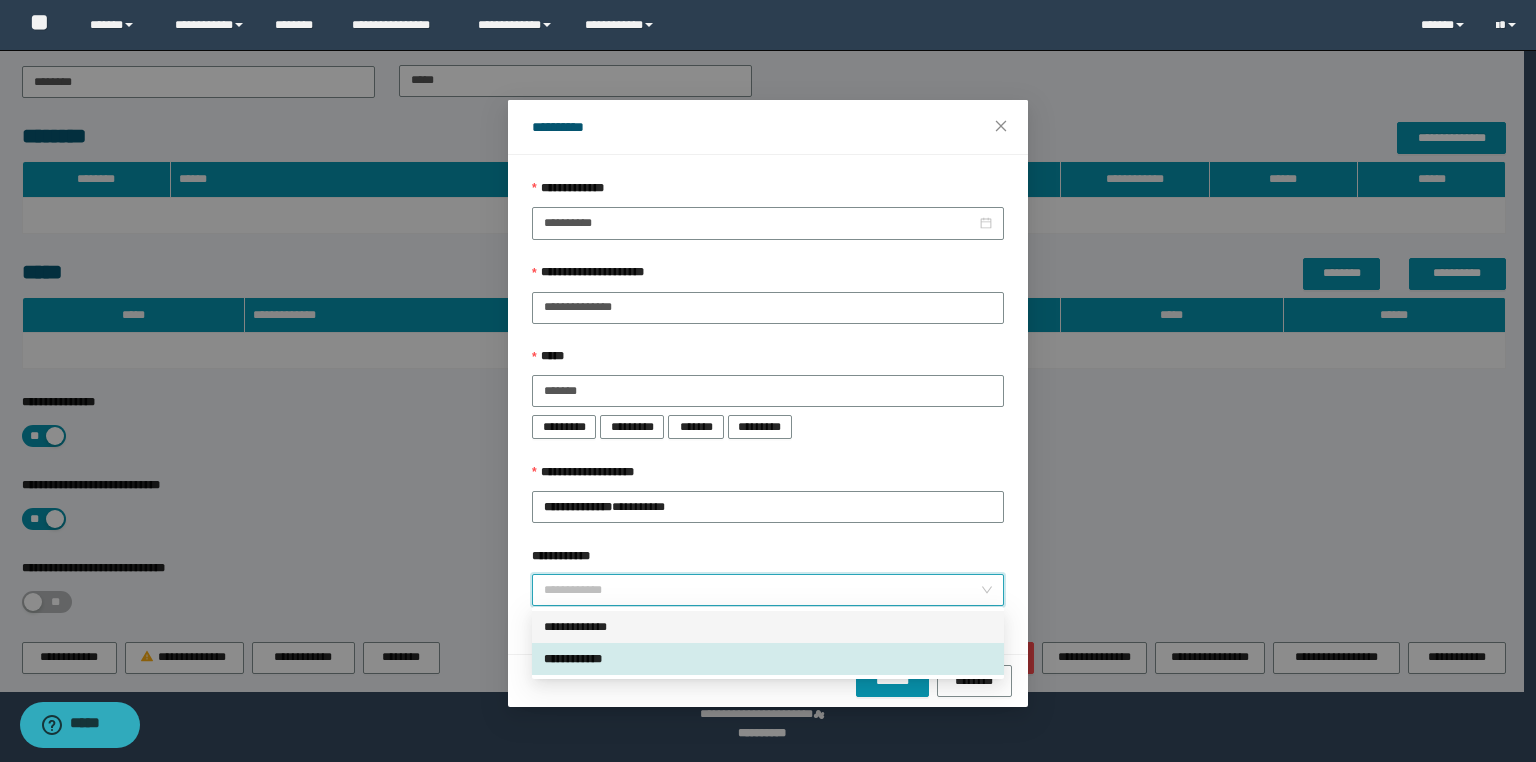 click on "**********" at bounding box center (768, 627) 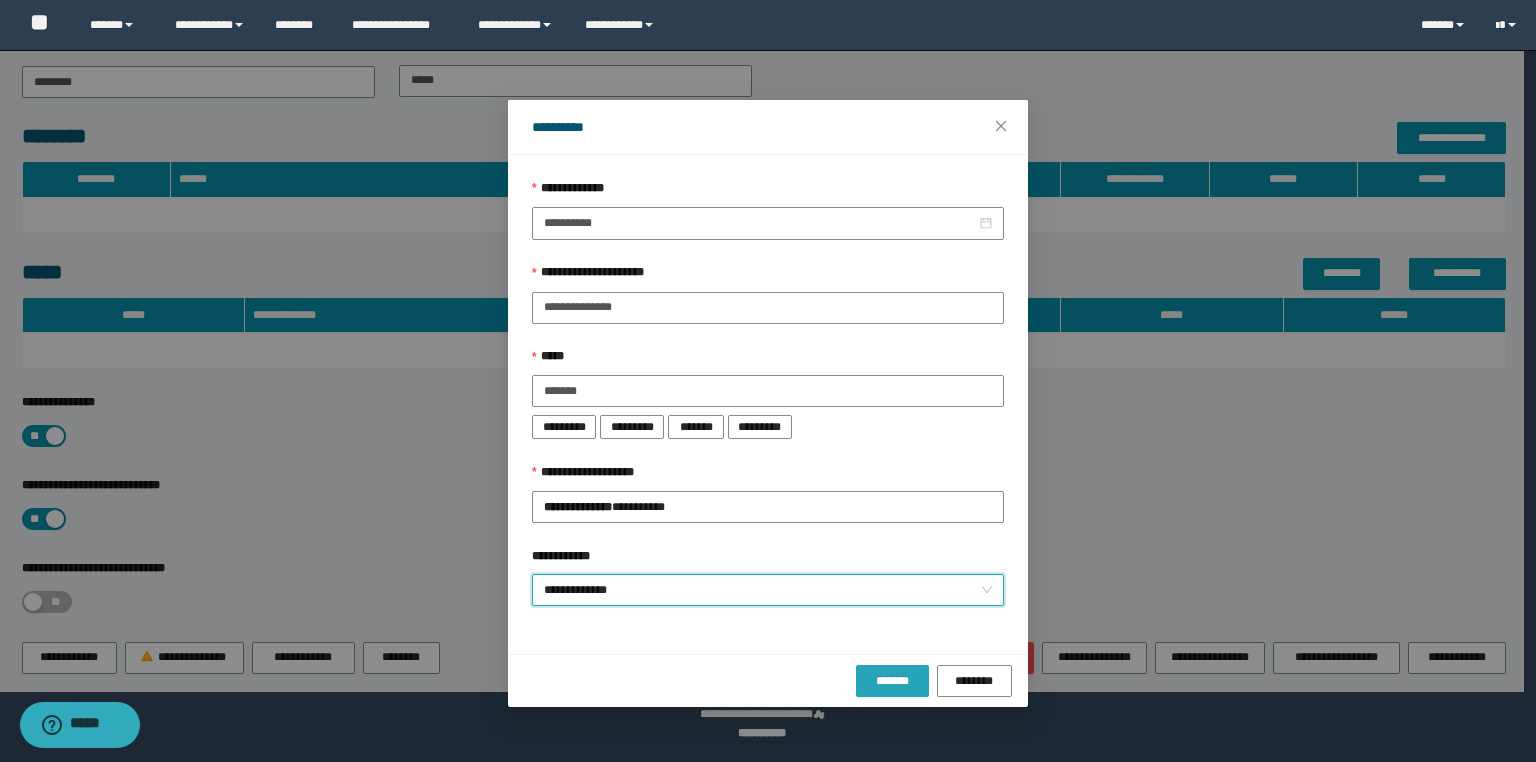 click on "*******" at bounding box center [892, 681] 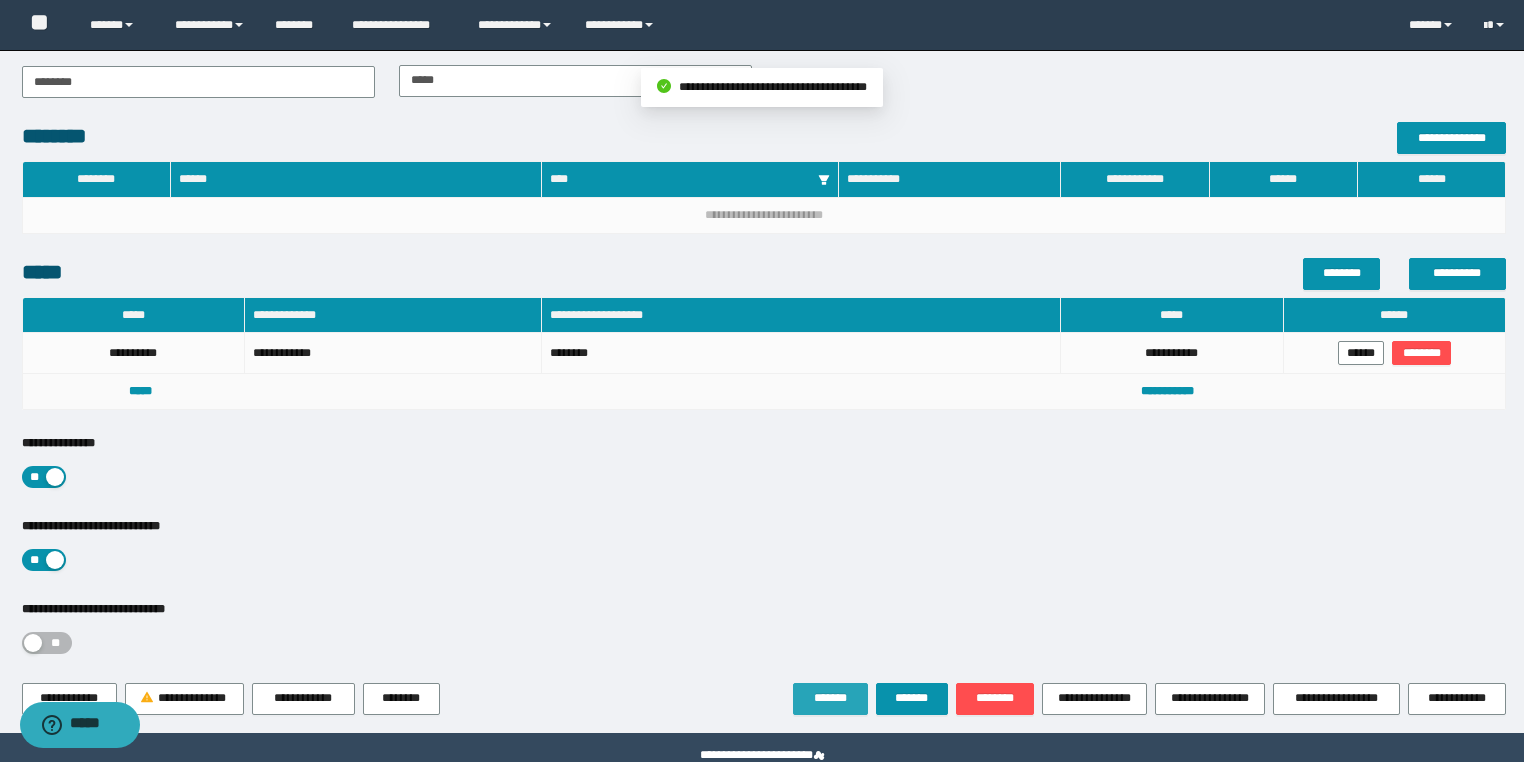 click on "*******" at bounding box center [830, 698] 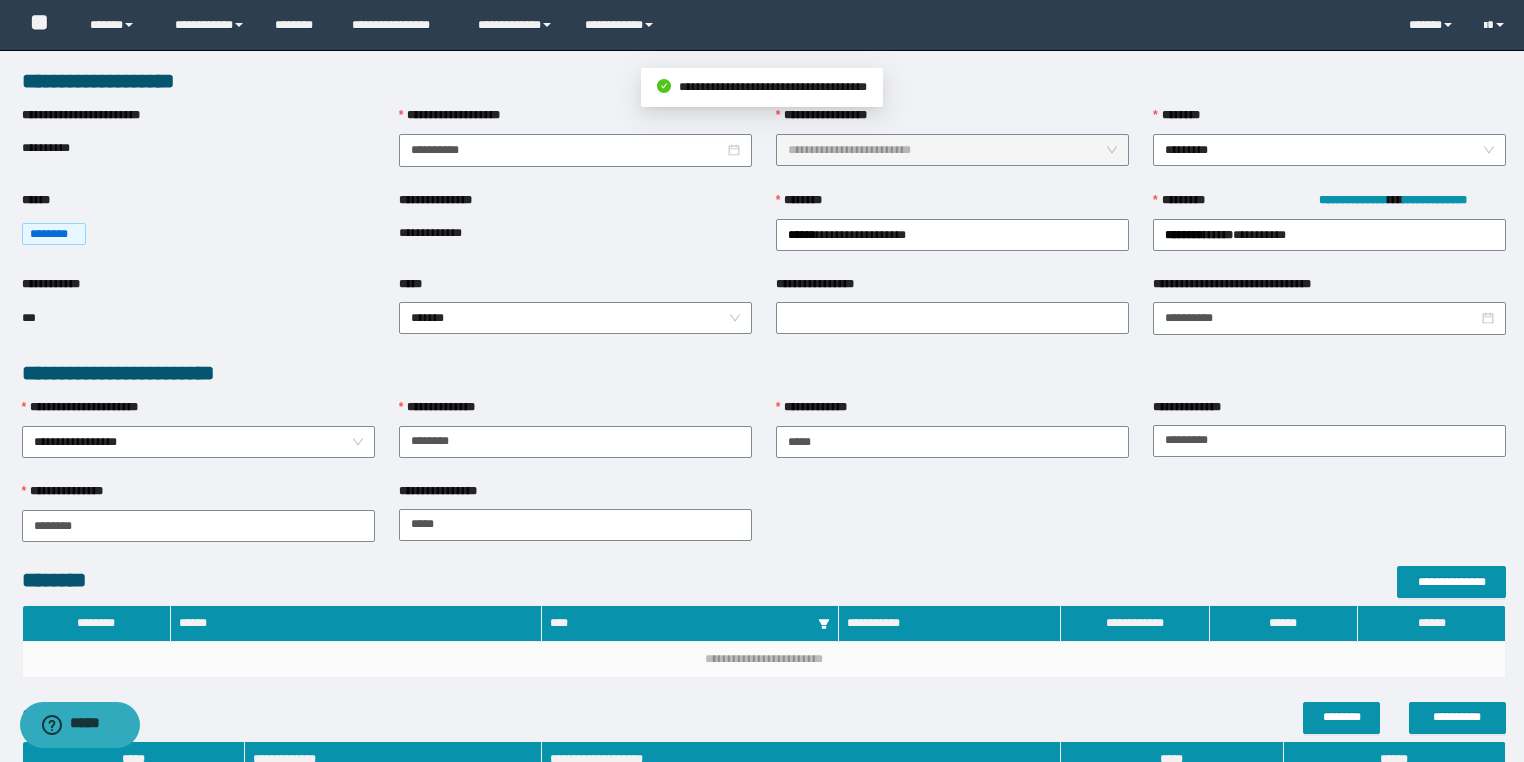 scroll, scrollTop: 0, scrollLeft: 0, axis: both 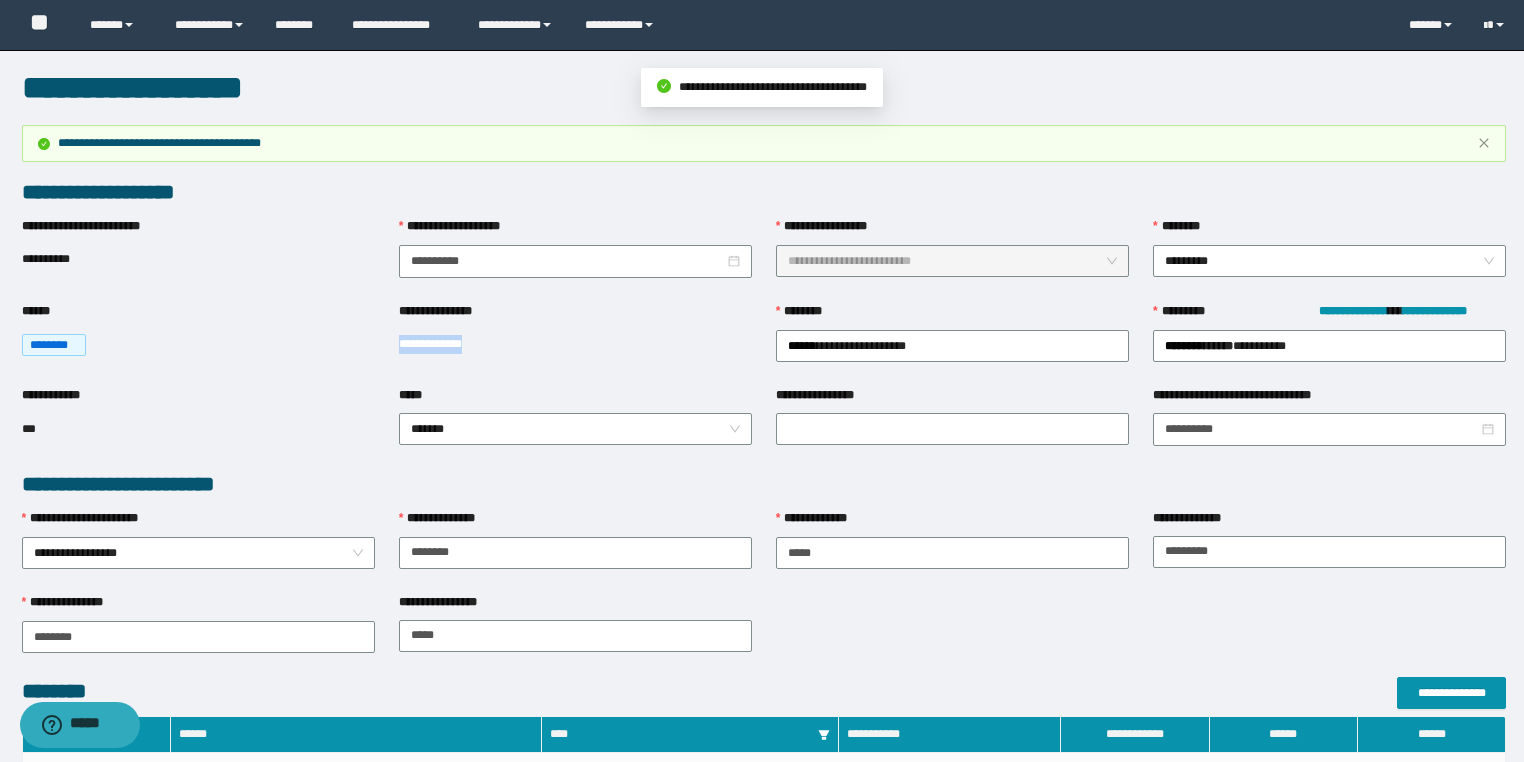 drag, startPoint x: 515, startPoint y: 347, endPoint x: 397, endPoint y: 359, distance: 118.6086 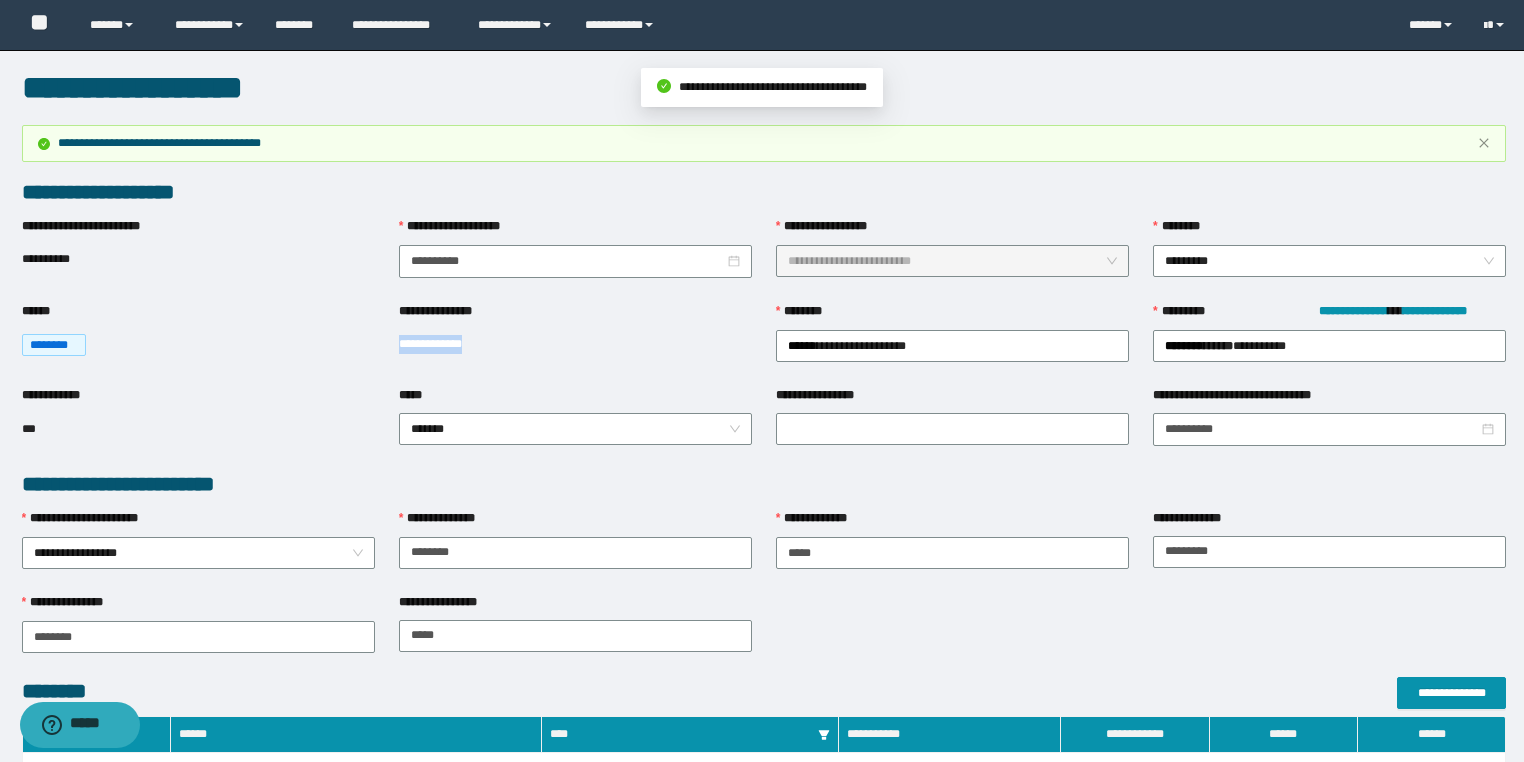 copy on "**********" 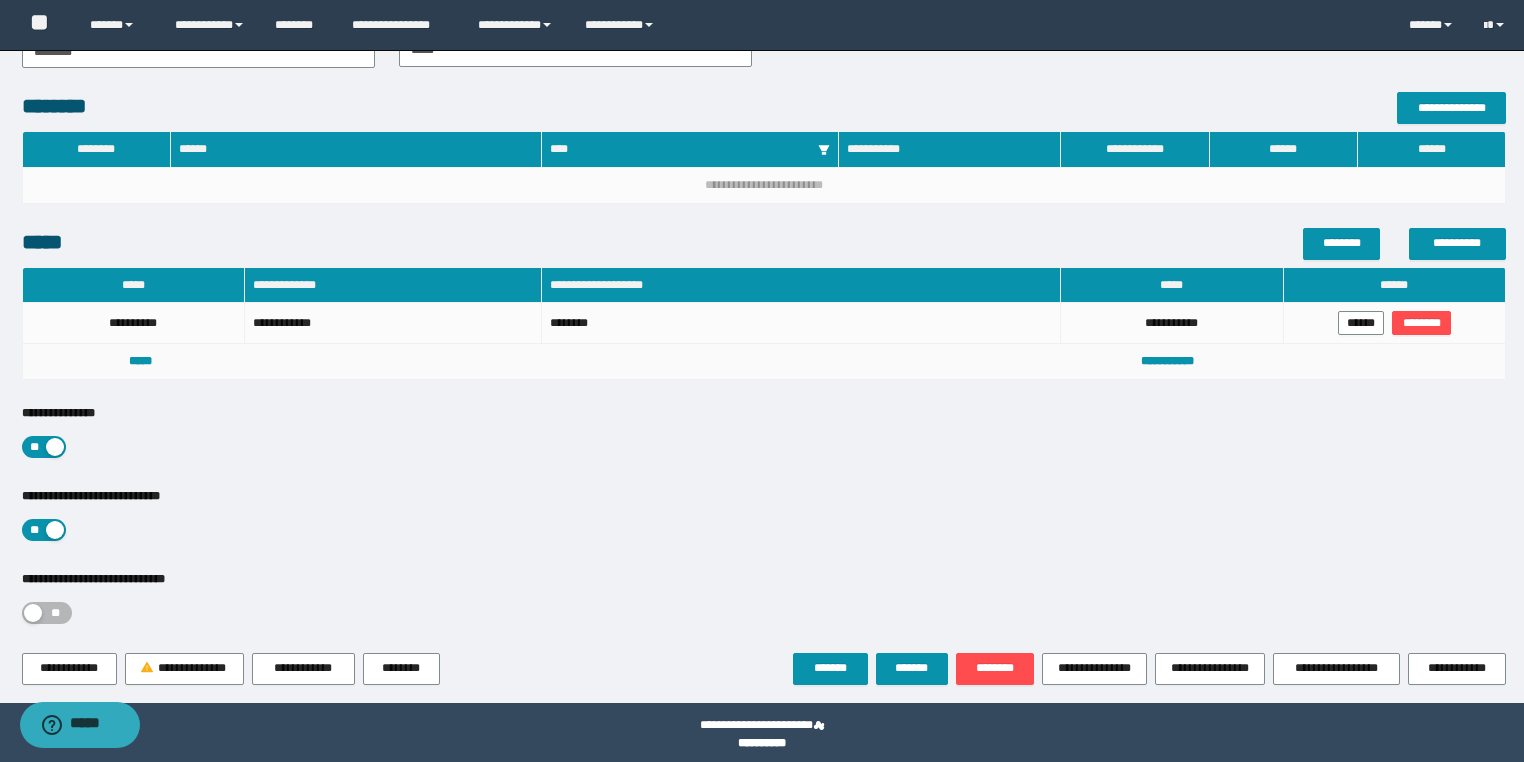 scroll, scrollTop: 596, scrollLeft: 0, axis: vertical 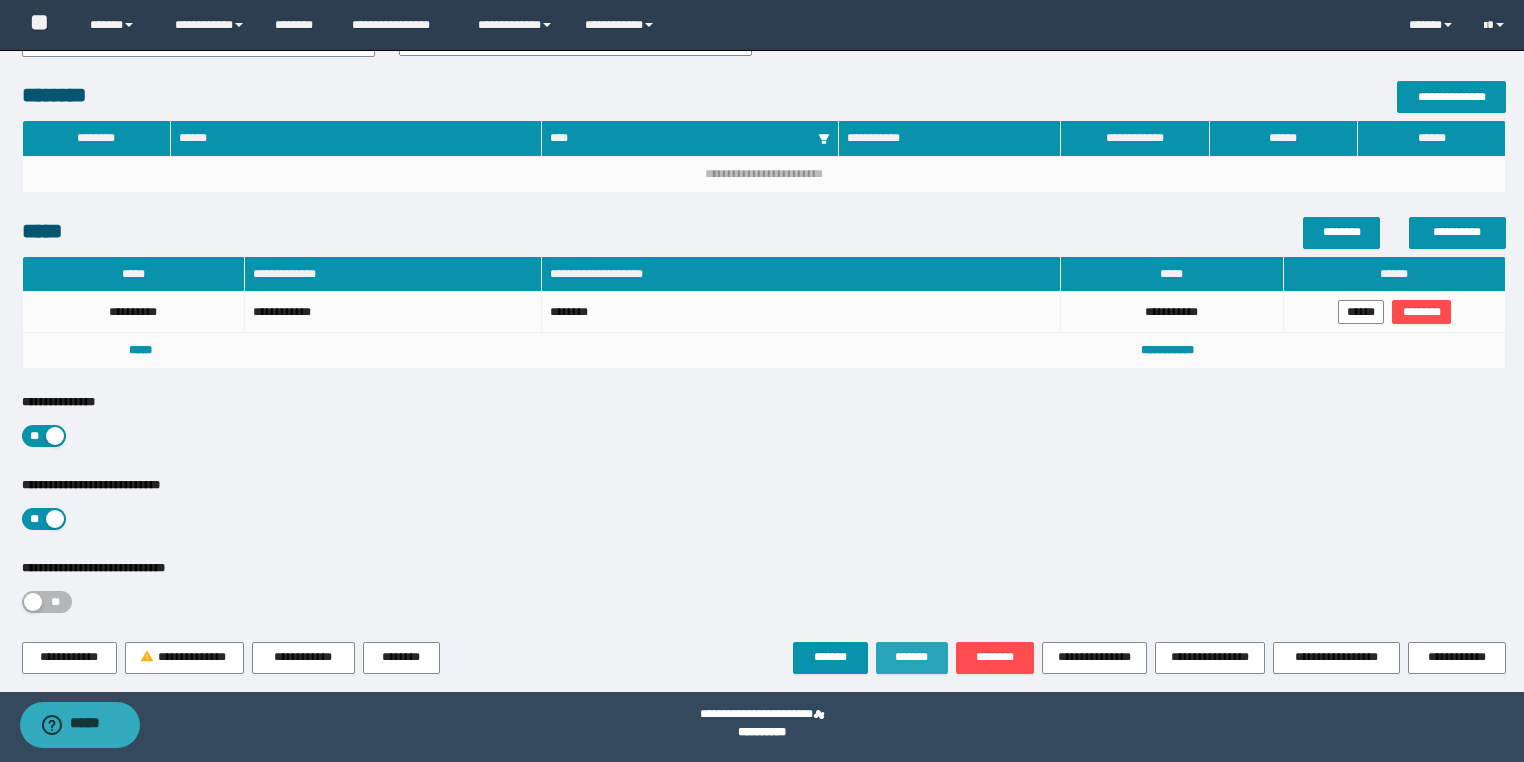 click on "*******" at bounding box center [912, 658] 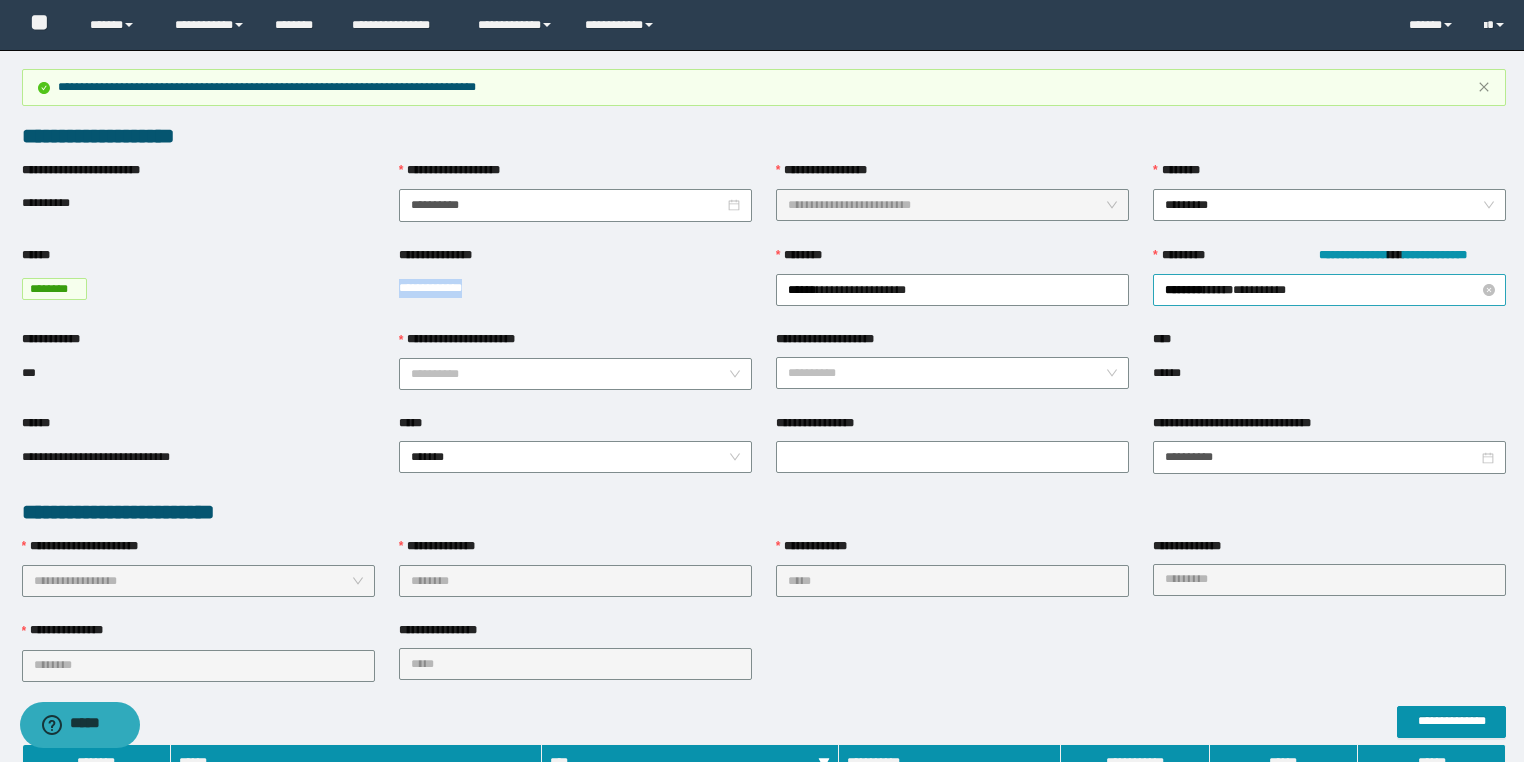 scroll, scrollTop: 0, scrollLeft: 0, axis: both 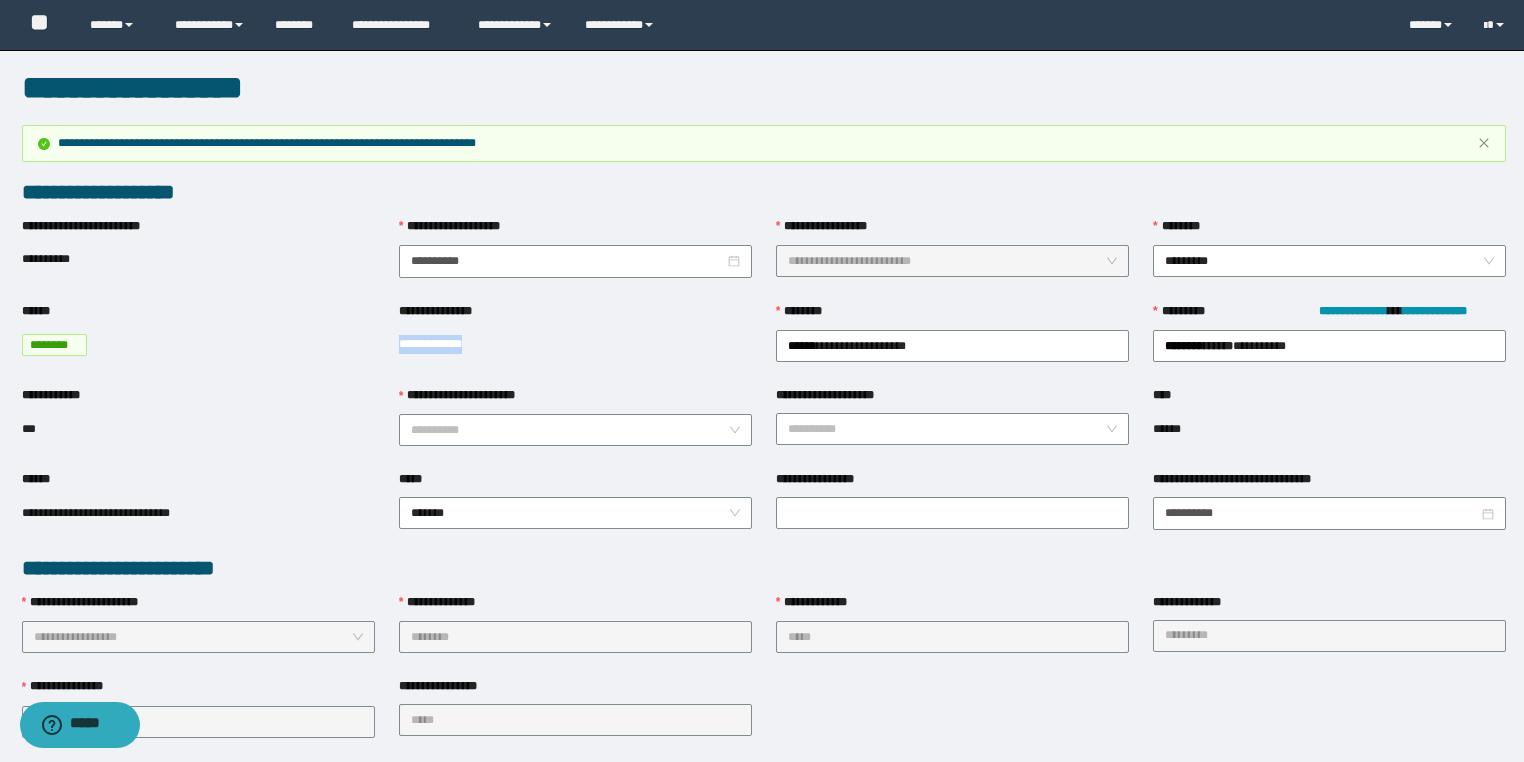 type 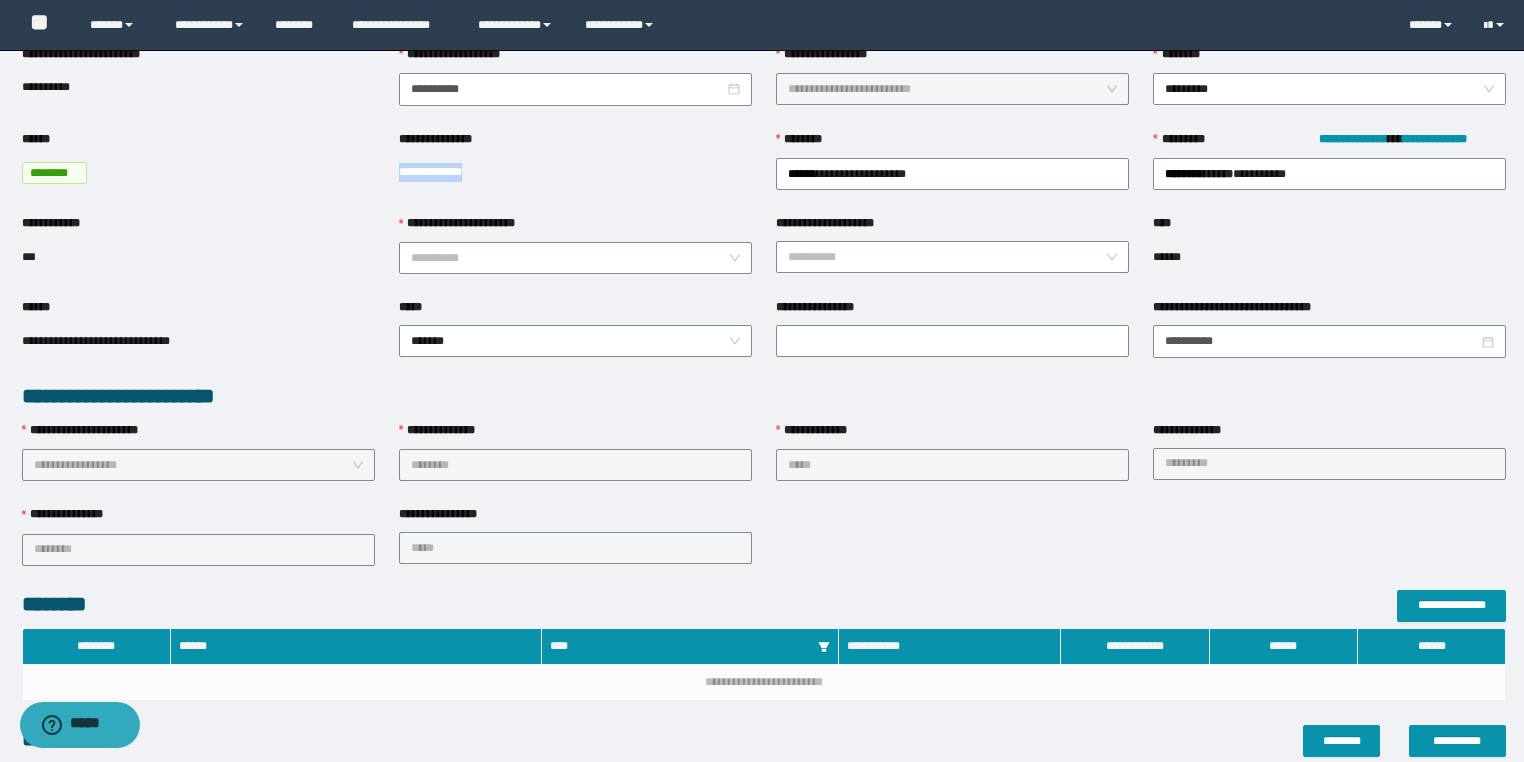 scroll, scrollTop: 119, scrollLeft: 0, axis: vertical 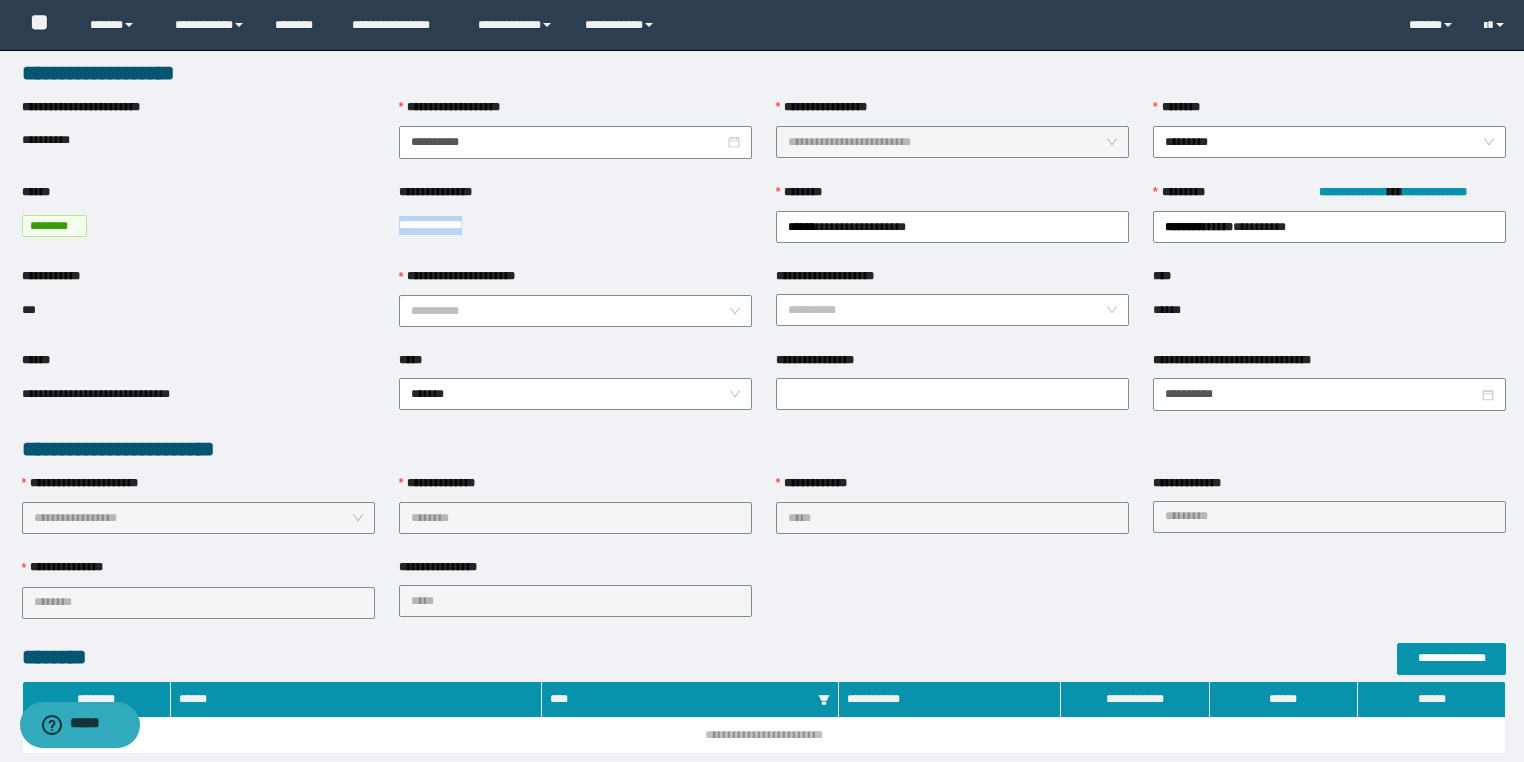 copy on "**********" 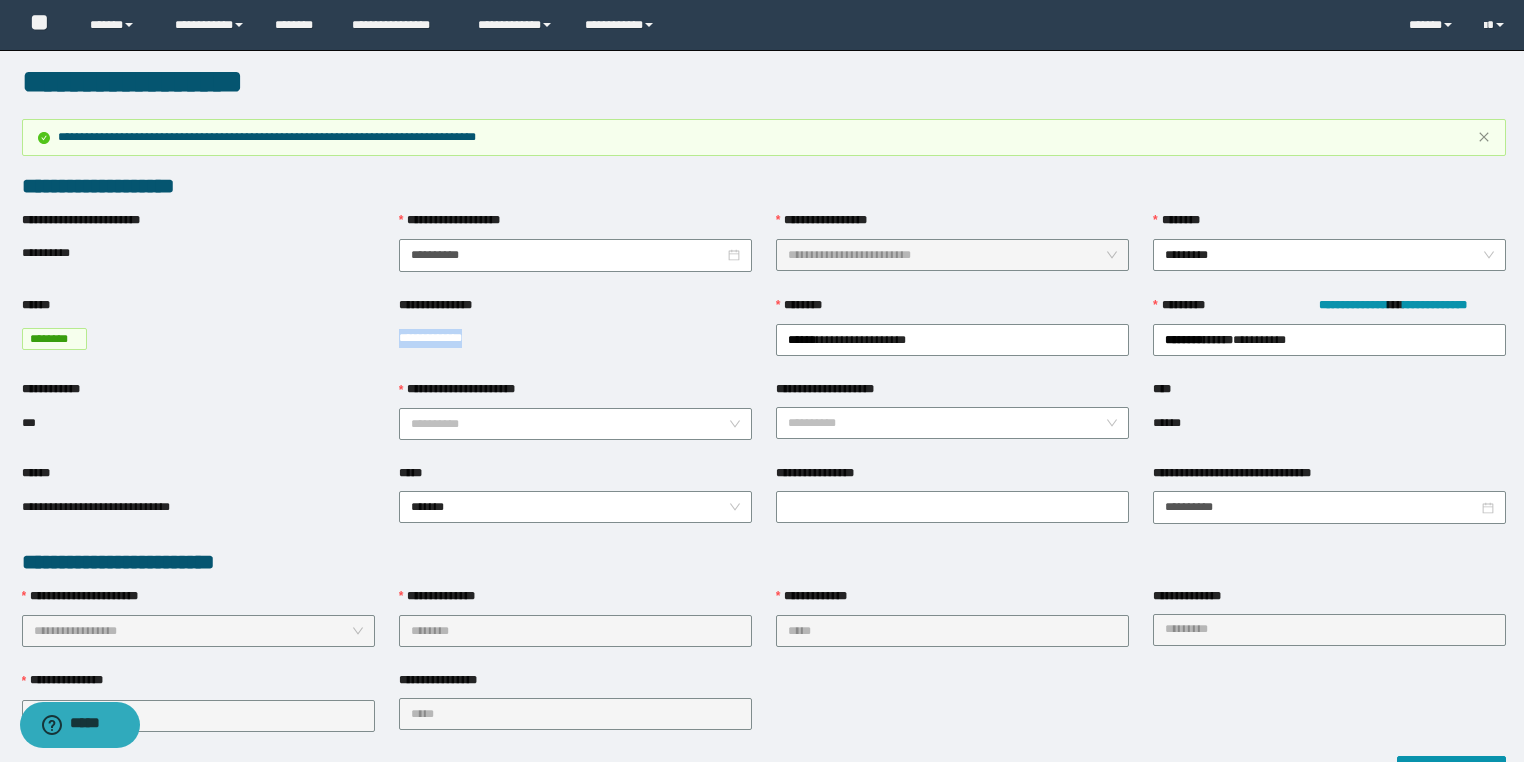 scroll, scrollTop: 0, scrollLeft: 0, axis: both 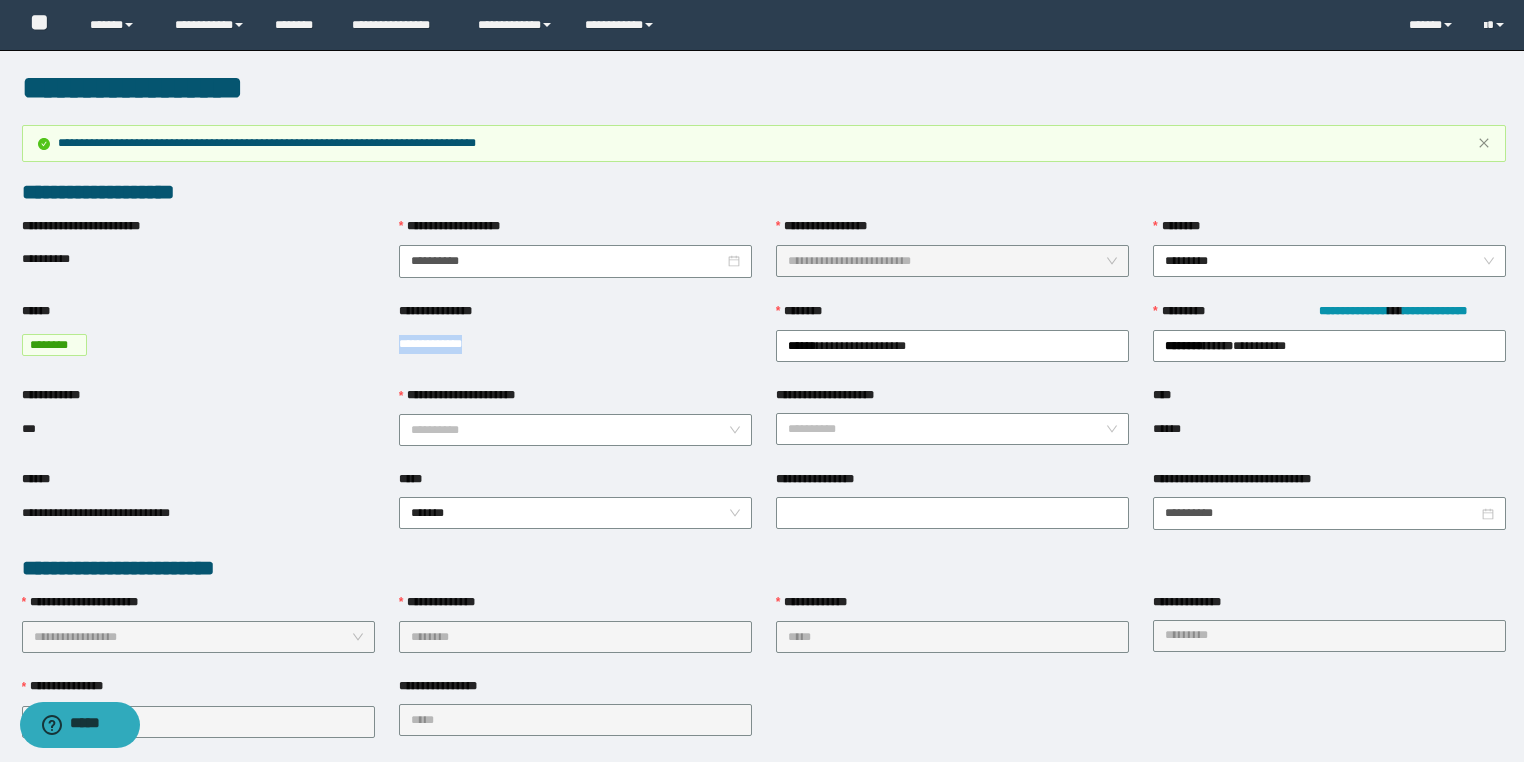 copy on "**********" 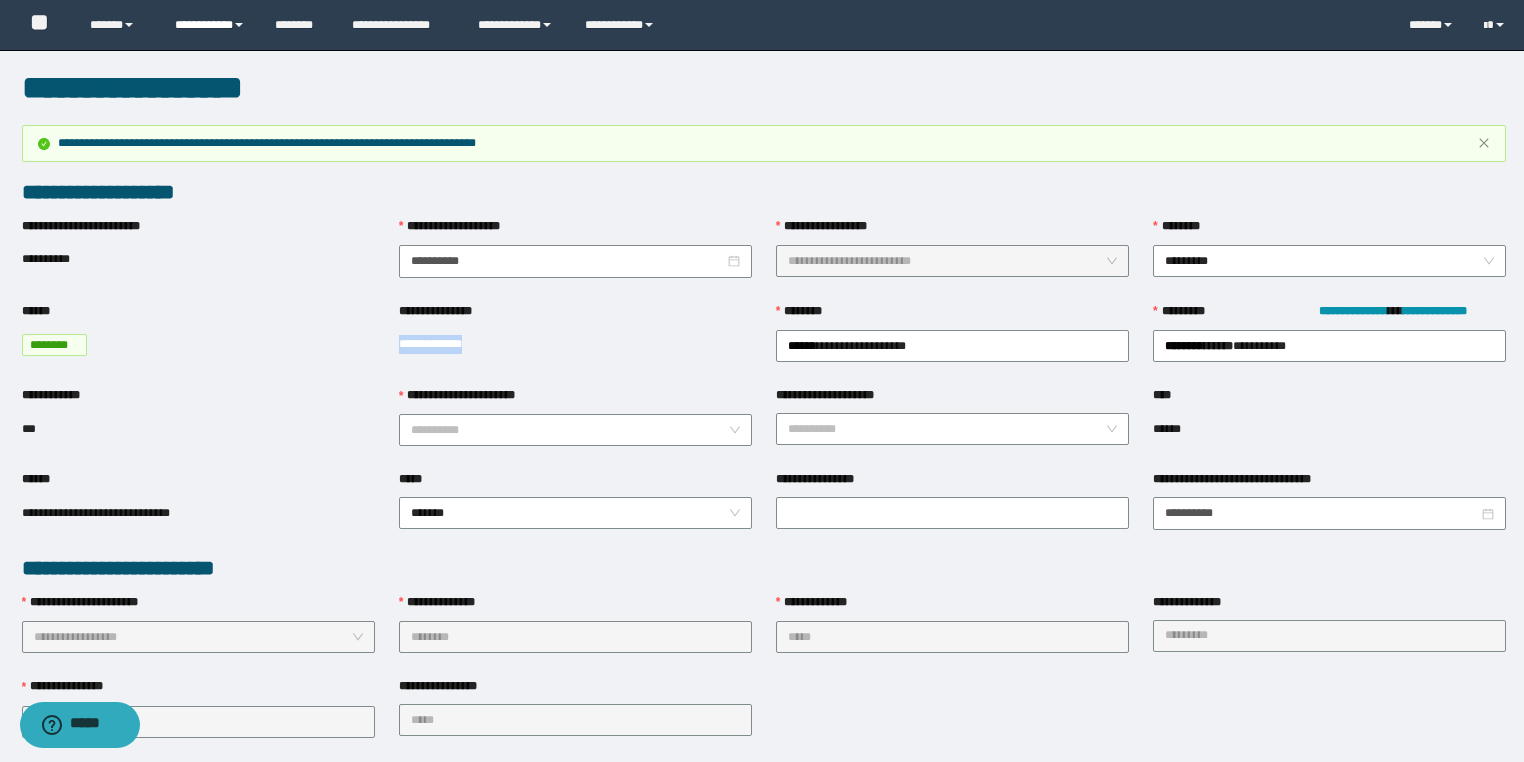 click on "**********" at bounding box center [210, 25] 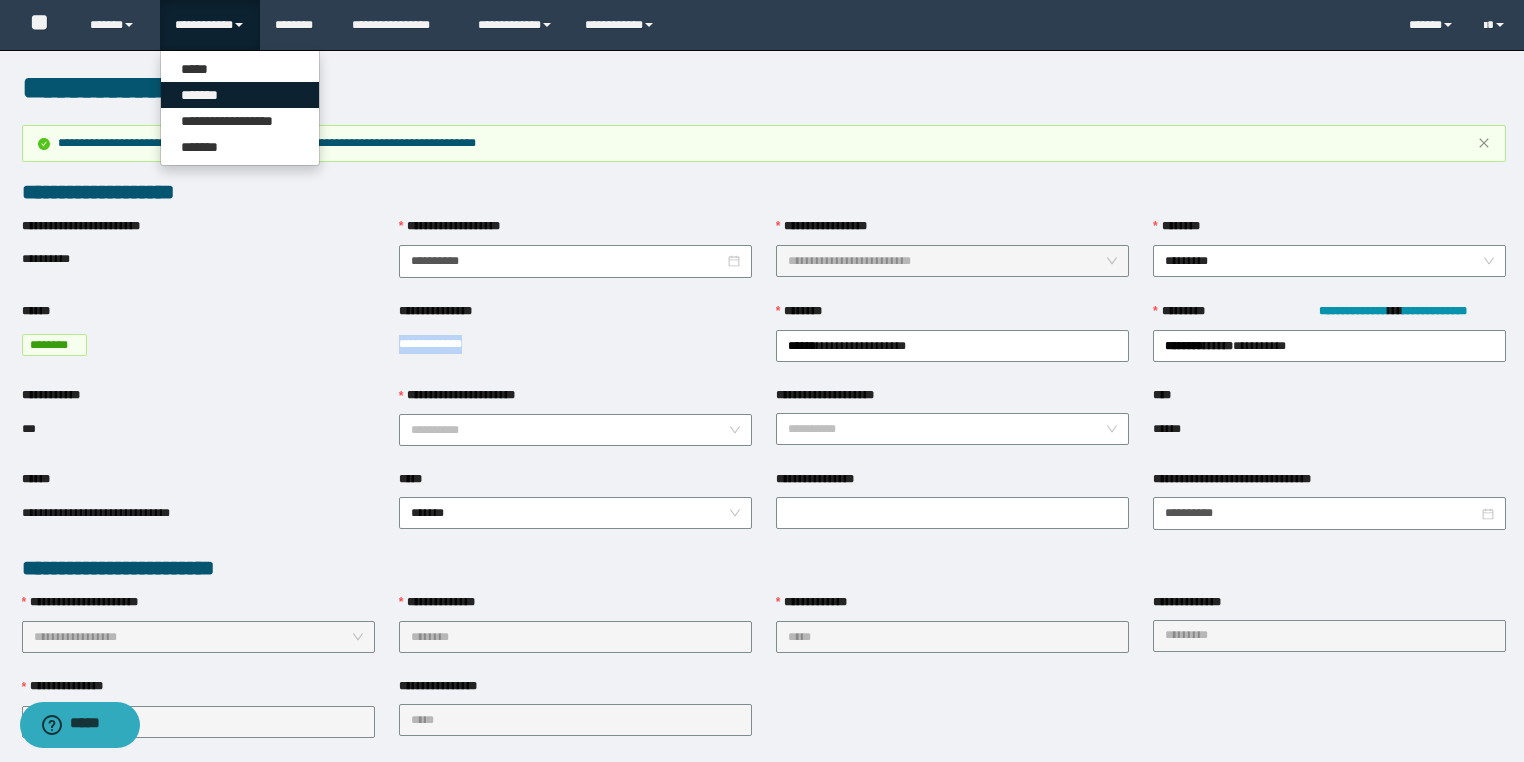 click on "*******" at bounding box center [240, 95] 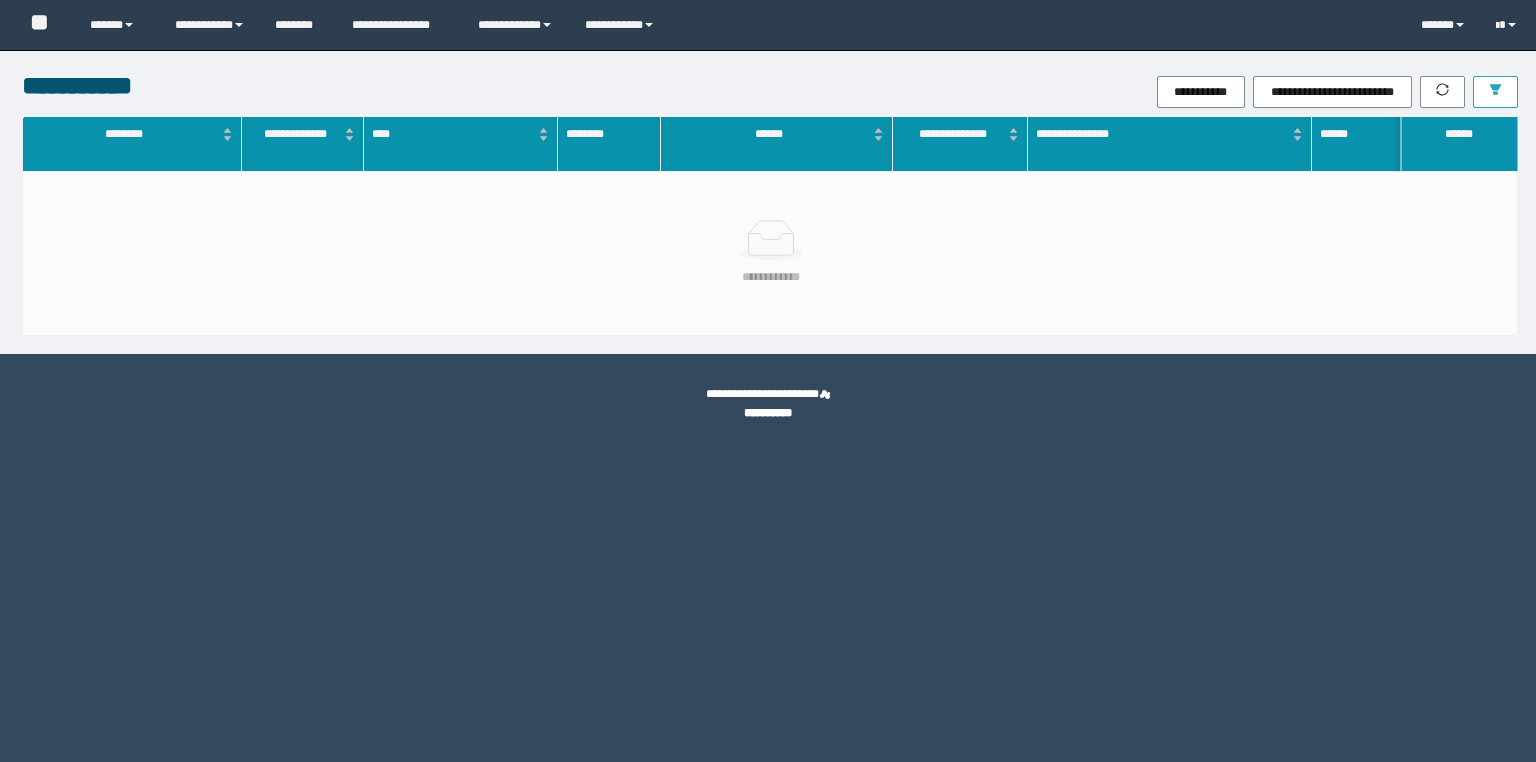 scroll, scrollTop: 0, scrollLeft: 0, axis: both 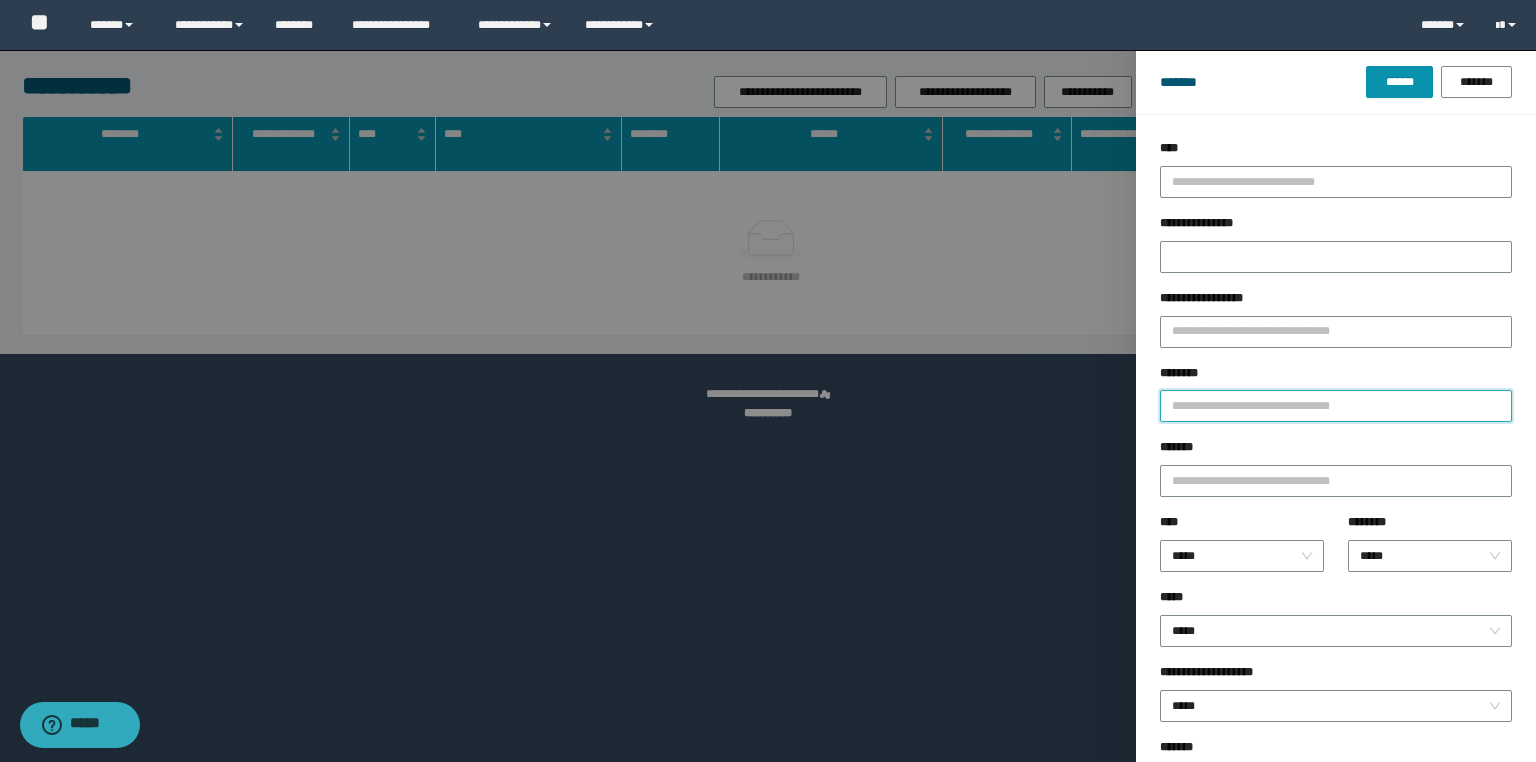 click on "********" at bounding box center [1336, 406] 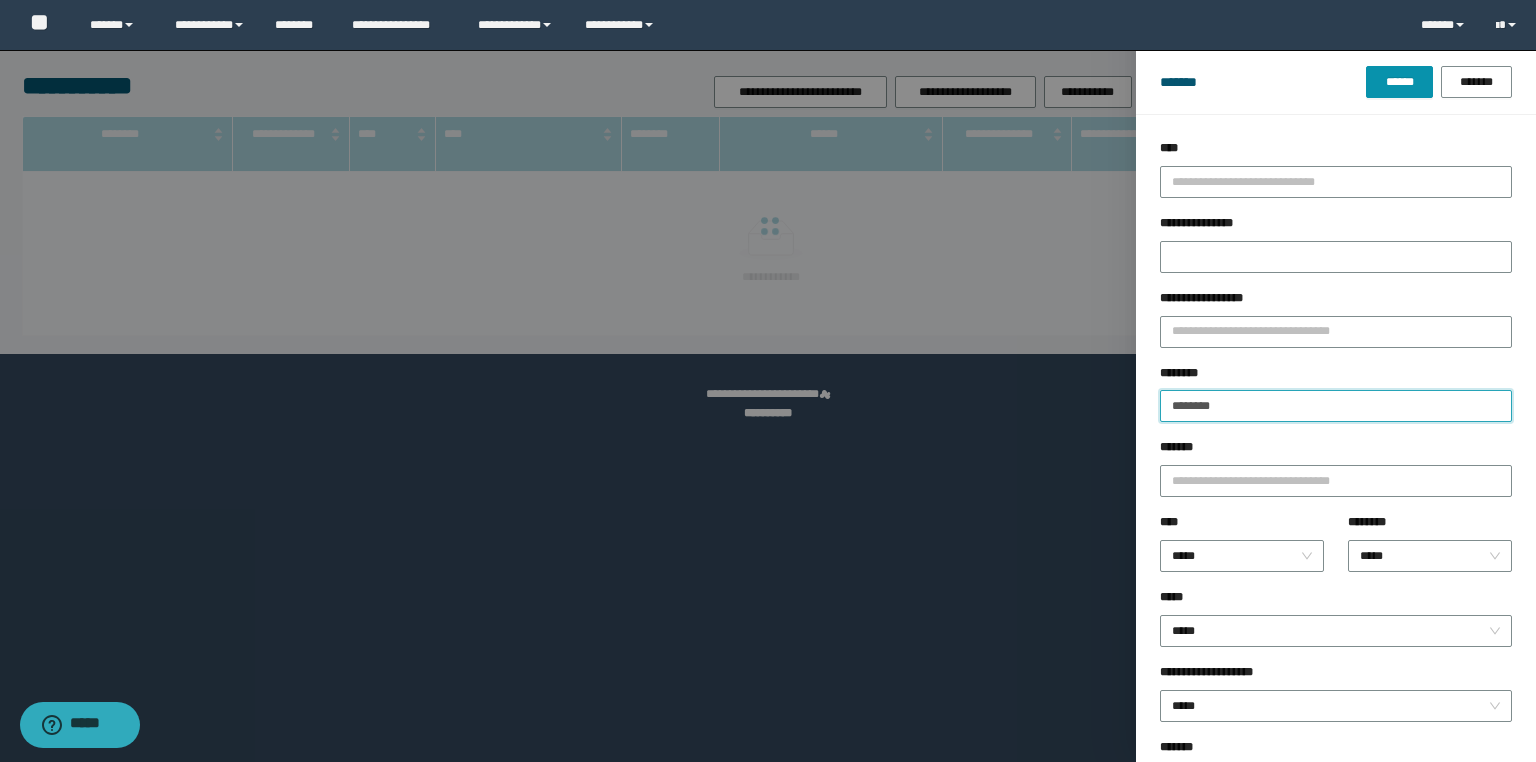 type on "********" 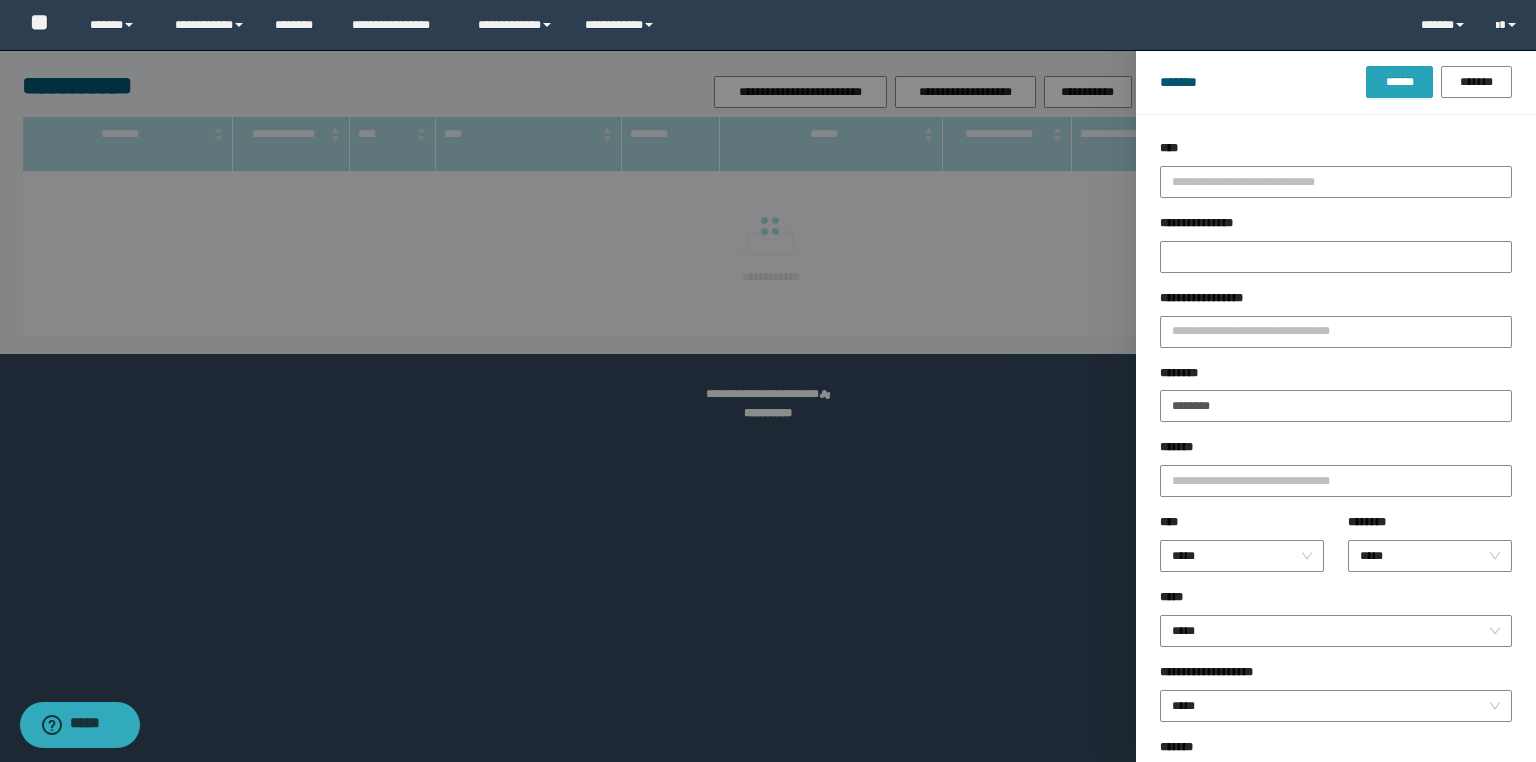click on "******" at bounding box center (1399, 82) 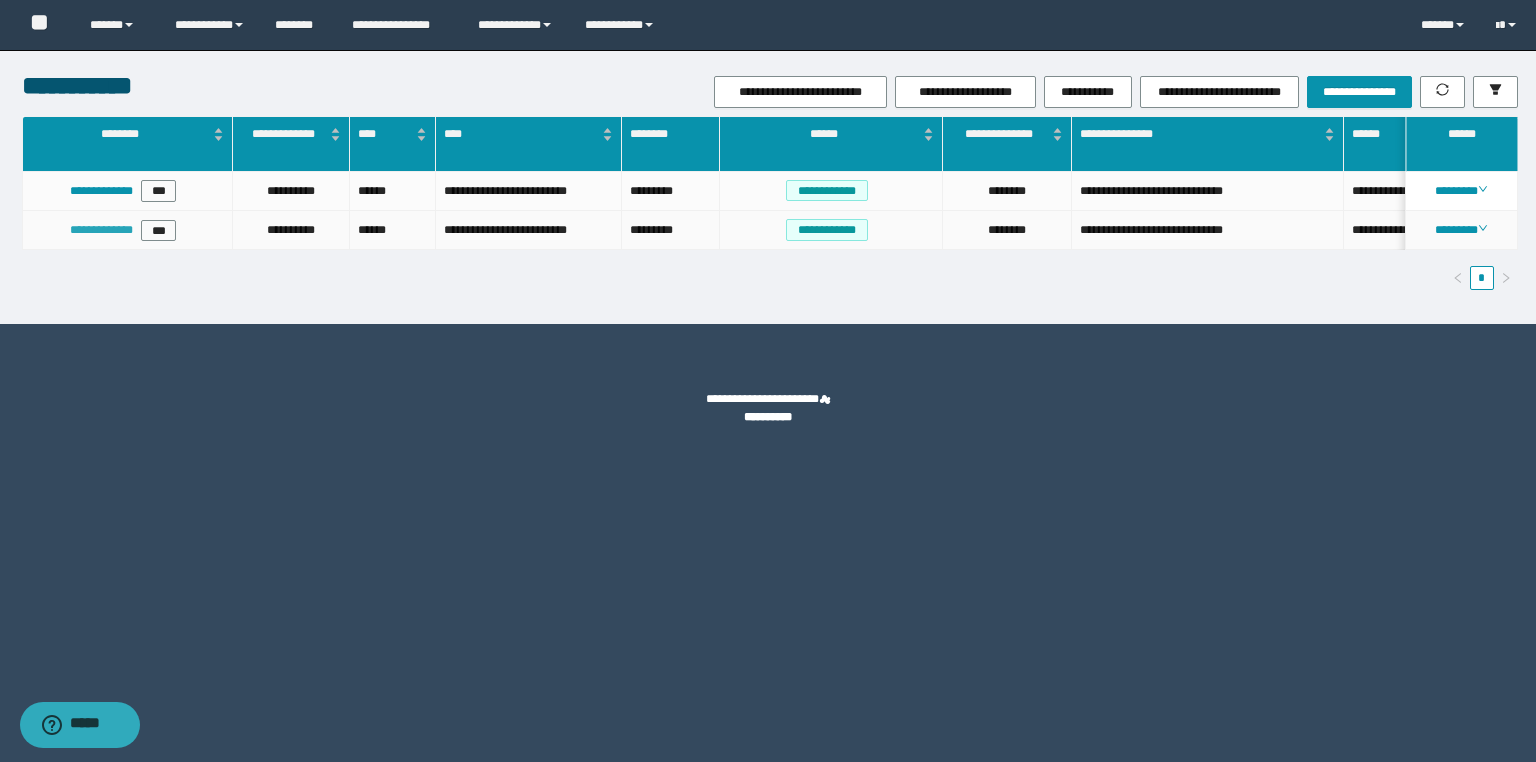 click on "**********" at bounding box center (101, 230) 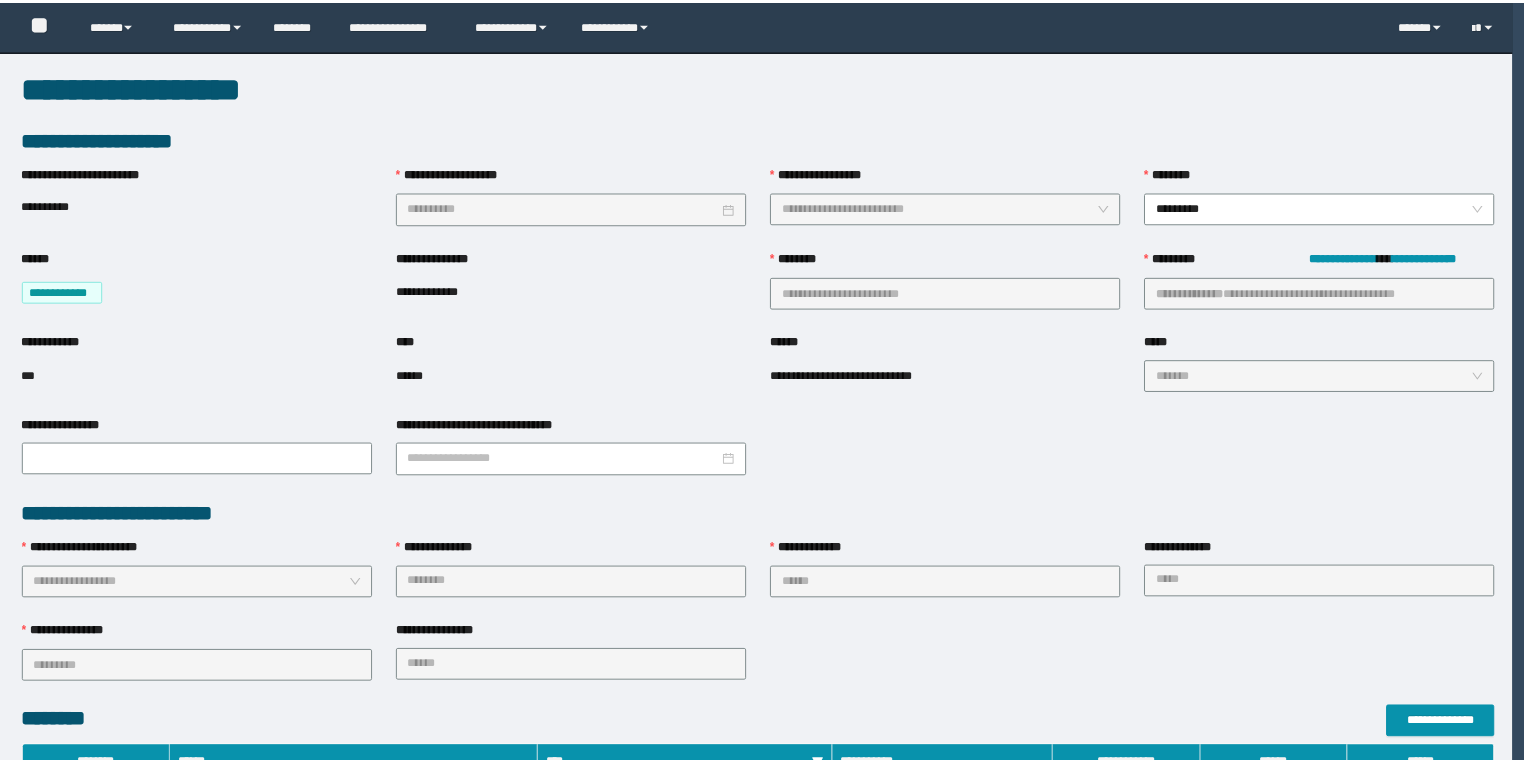 scroll, scrollTop: 0, scrollLeft: 0, axis: both 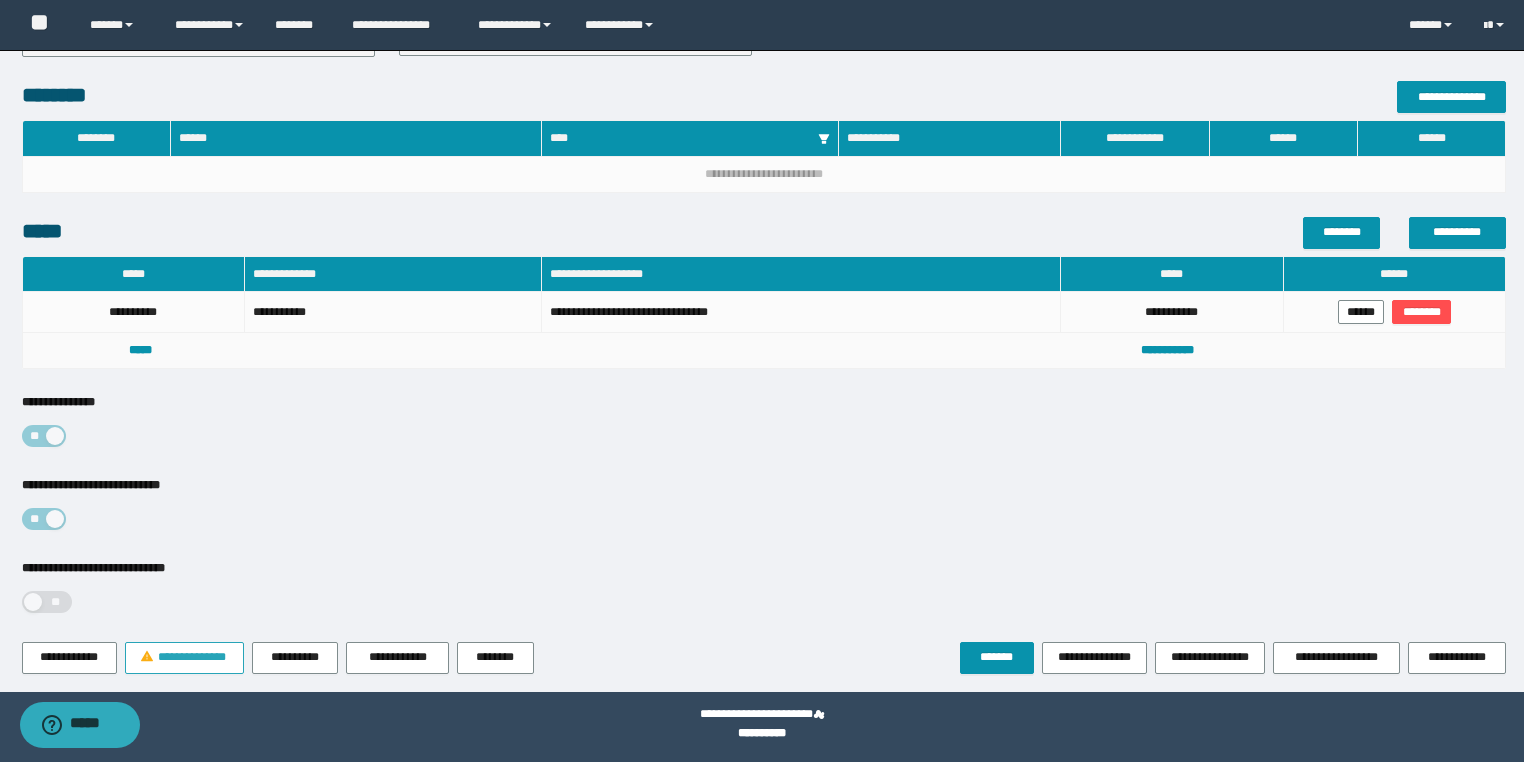 click on "**********" at bounding box center (192, 657) 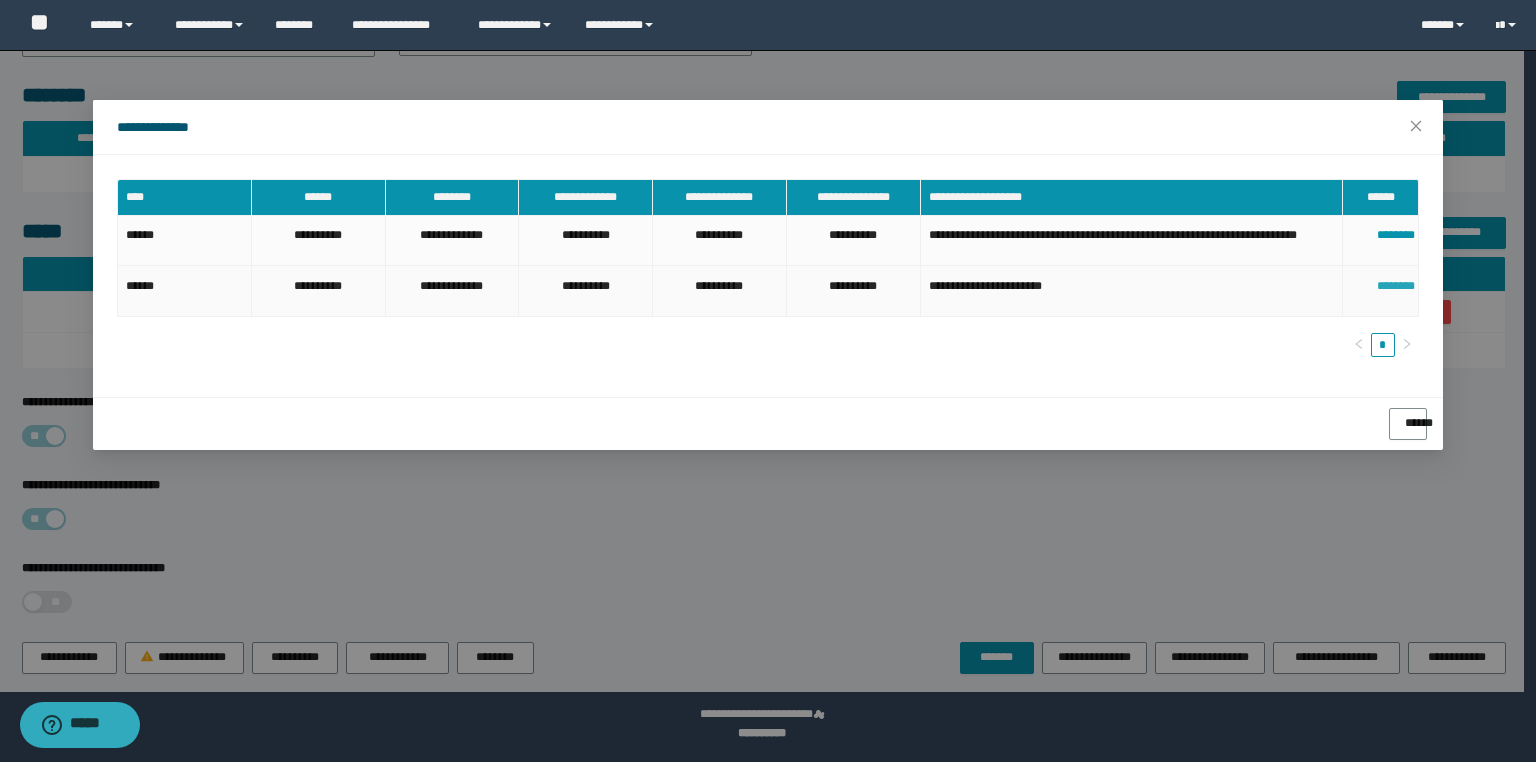click on "********" at bounding box center (1381, 279) 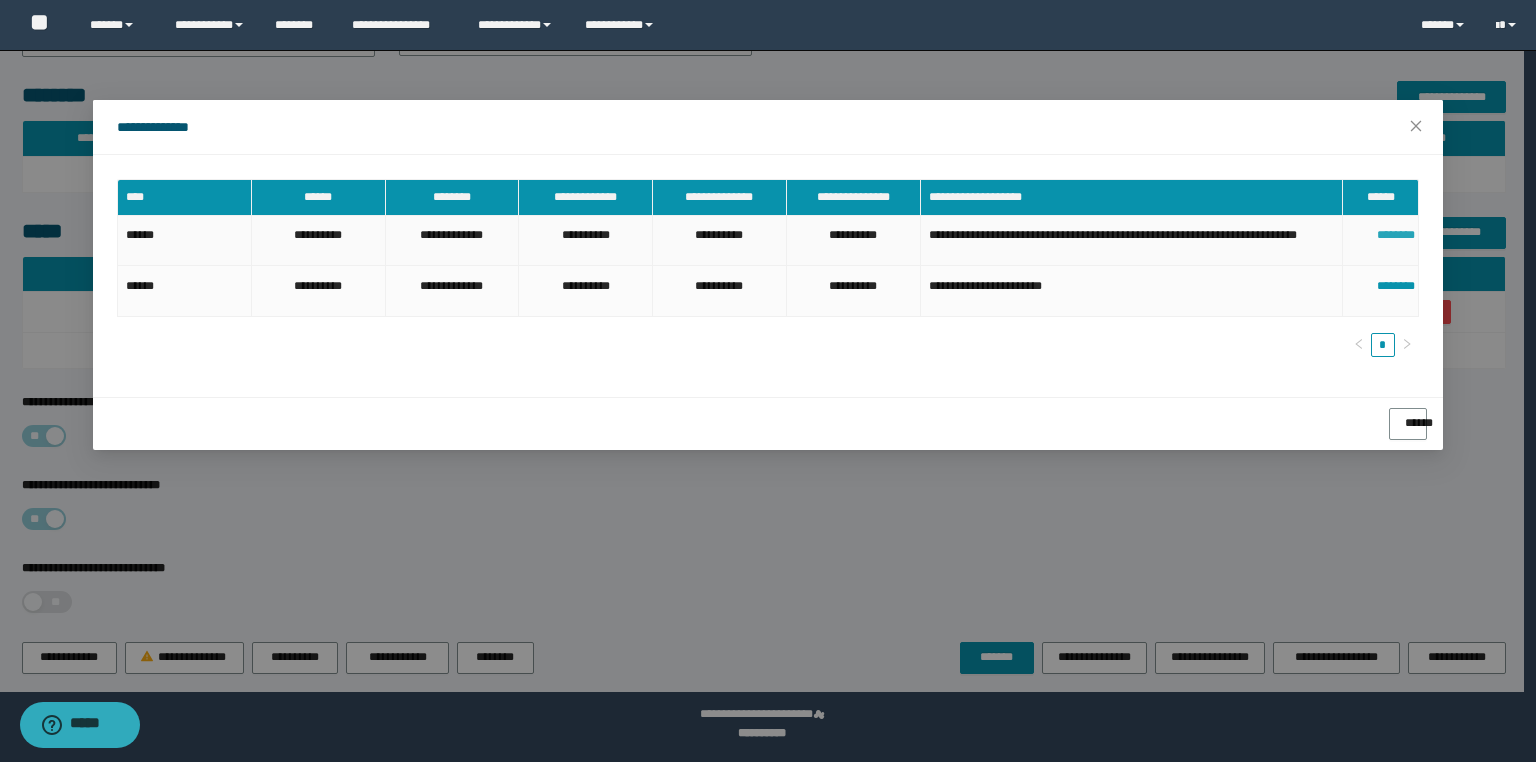 click on "********" at bounding box center [1381, 228] 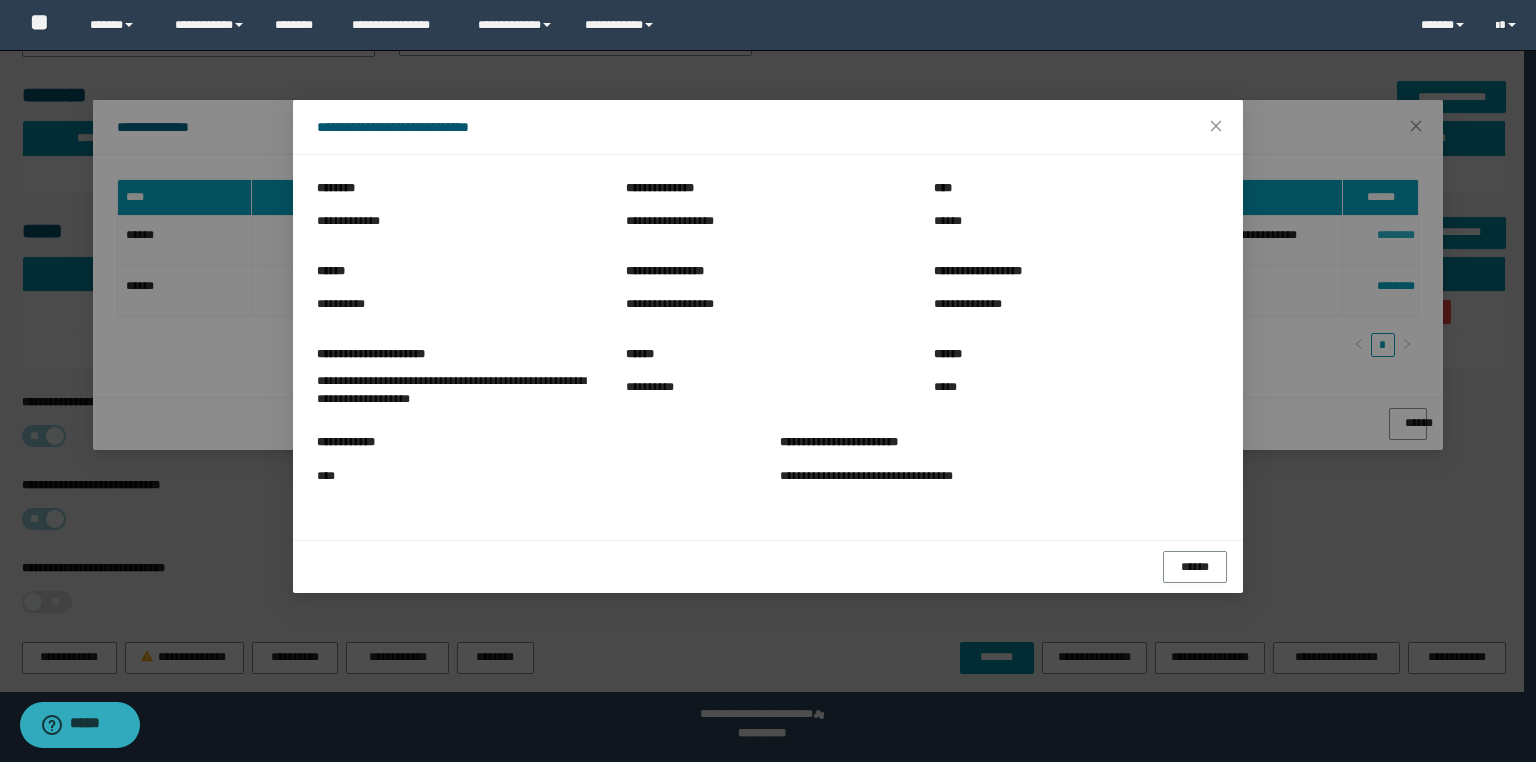 type 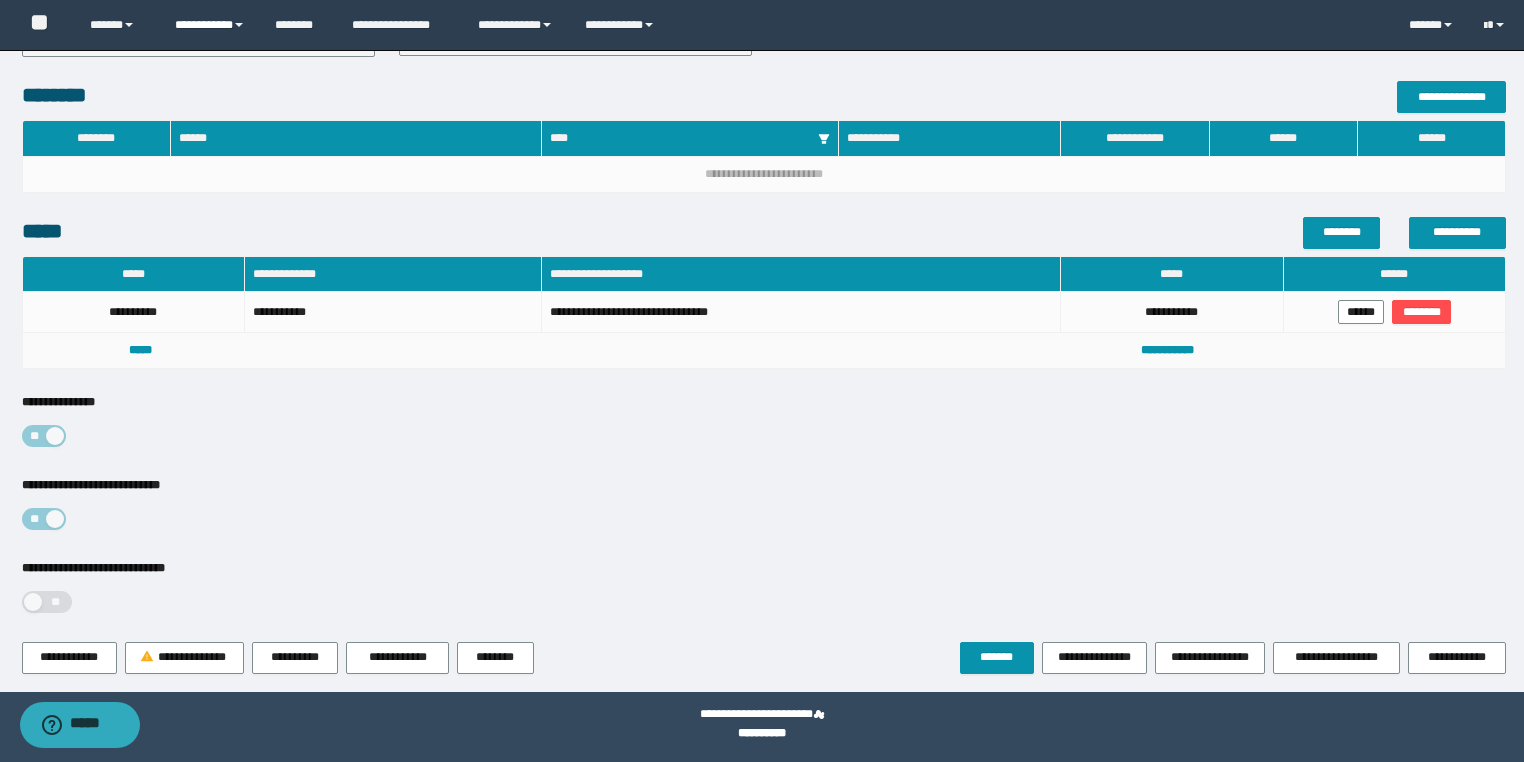 click on "**********" at bounding box center (210, 25) 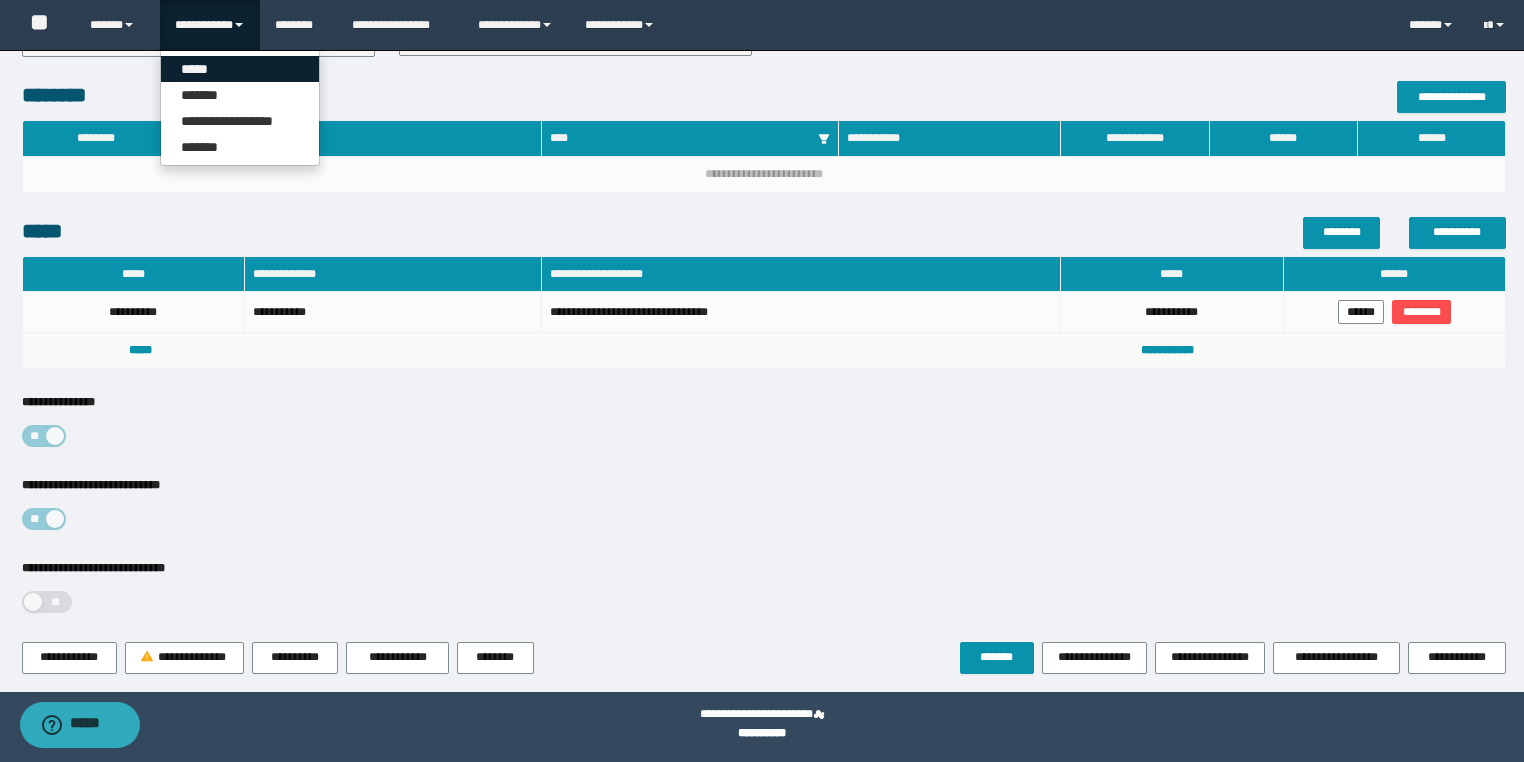 click on "*****" at bounding box center (240, 69) 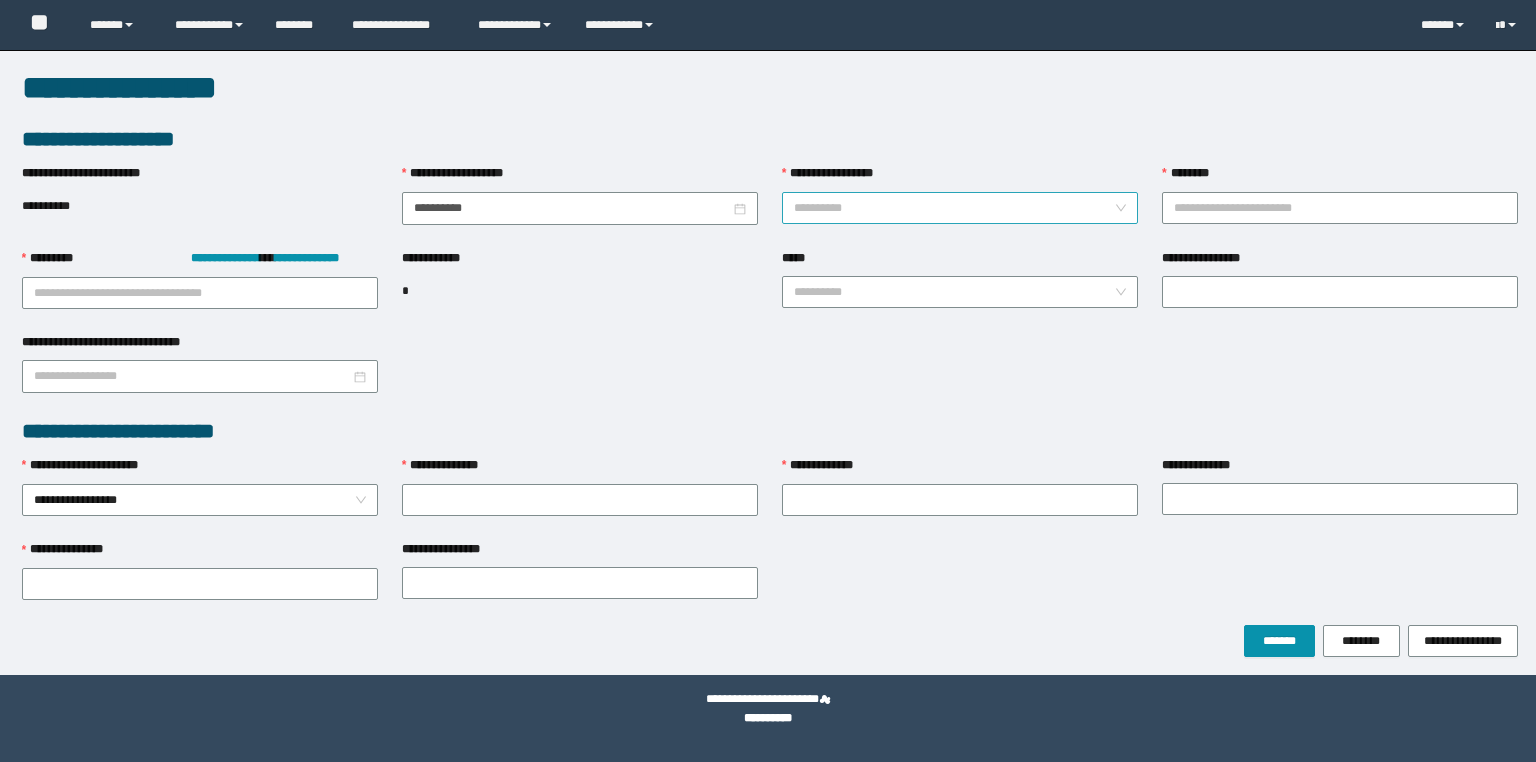 scroll, scrollTop: 0, scrollLeft: 0, axis: both 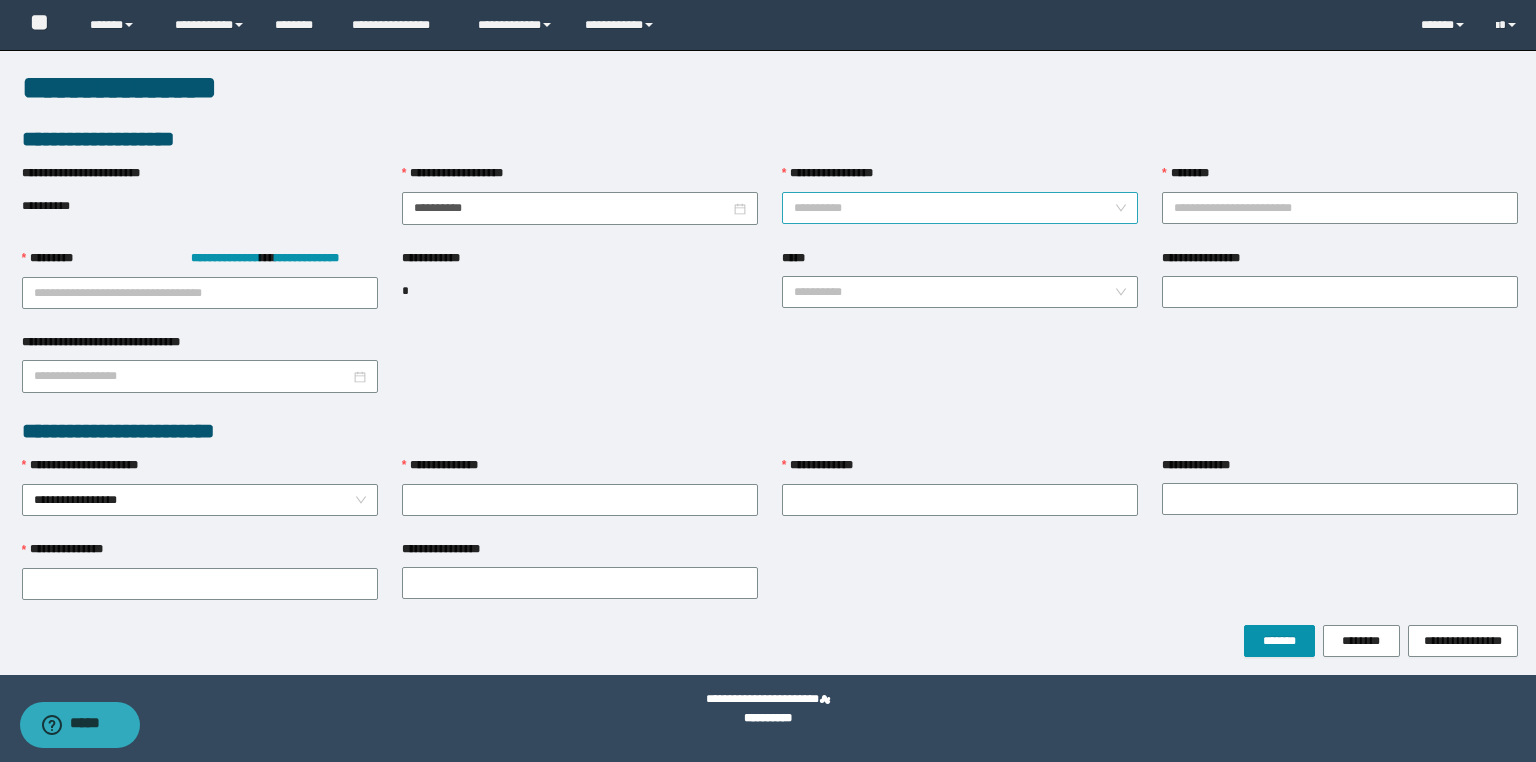 click on "**********" at bounding box center (954, 208) 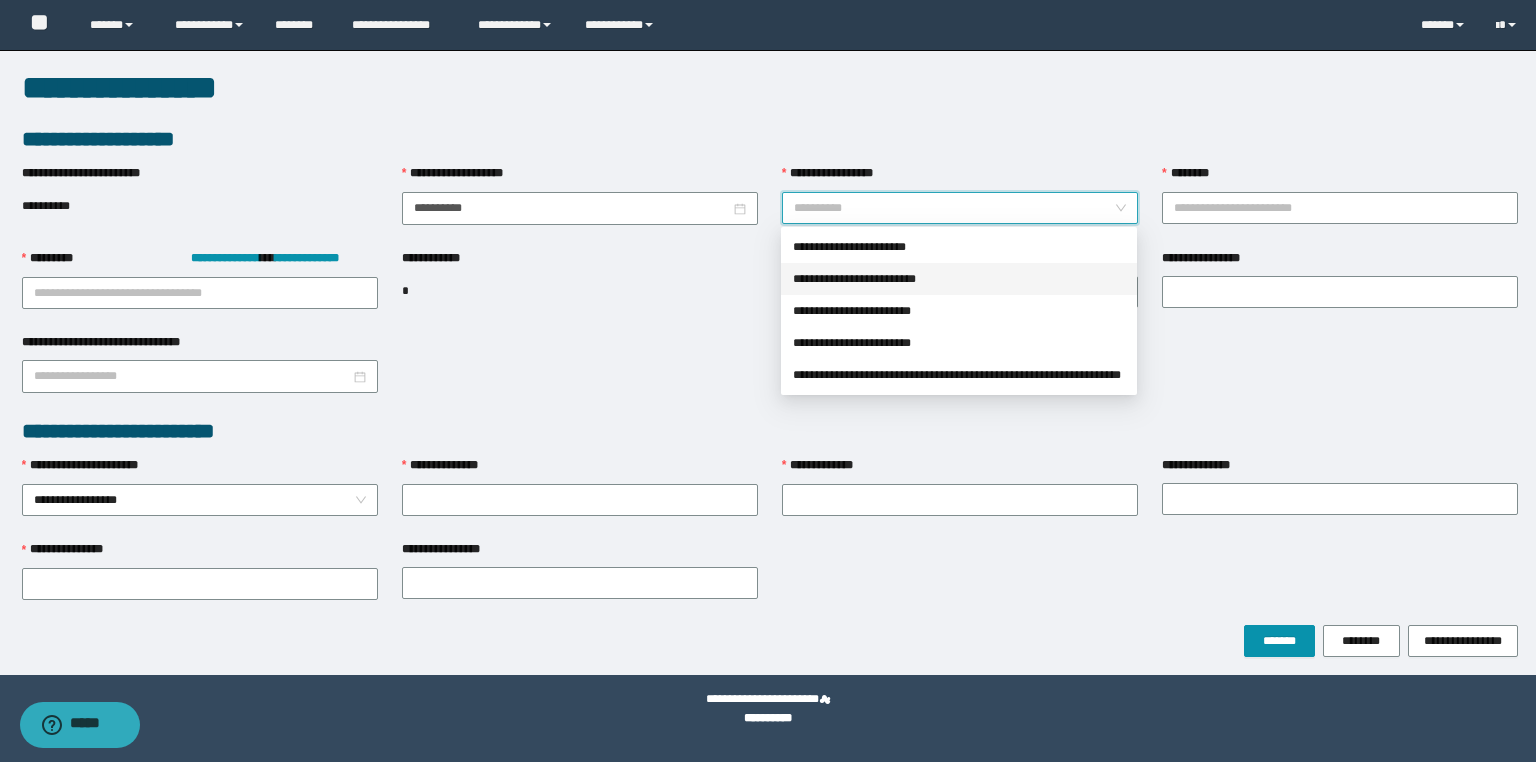 click on "**********" at bounding box center [959, 279] 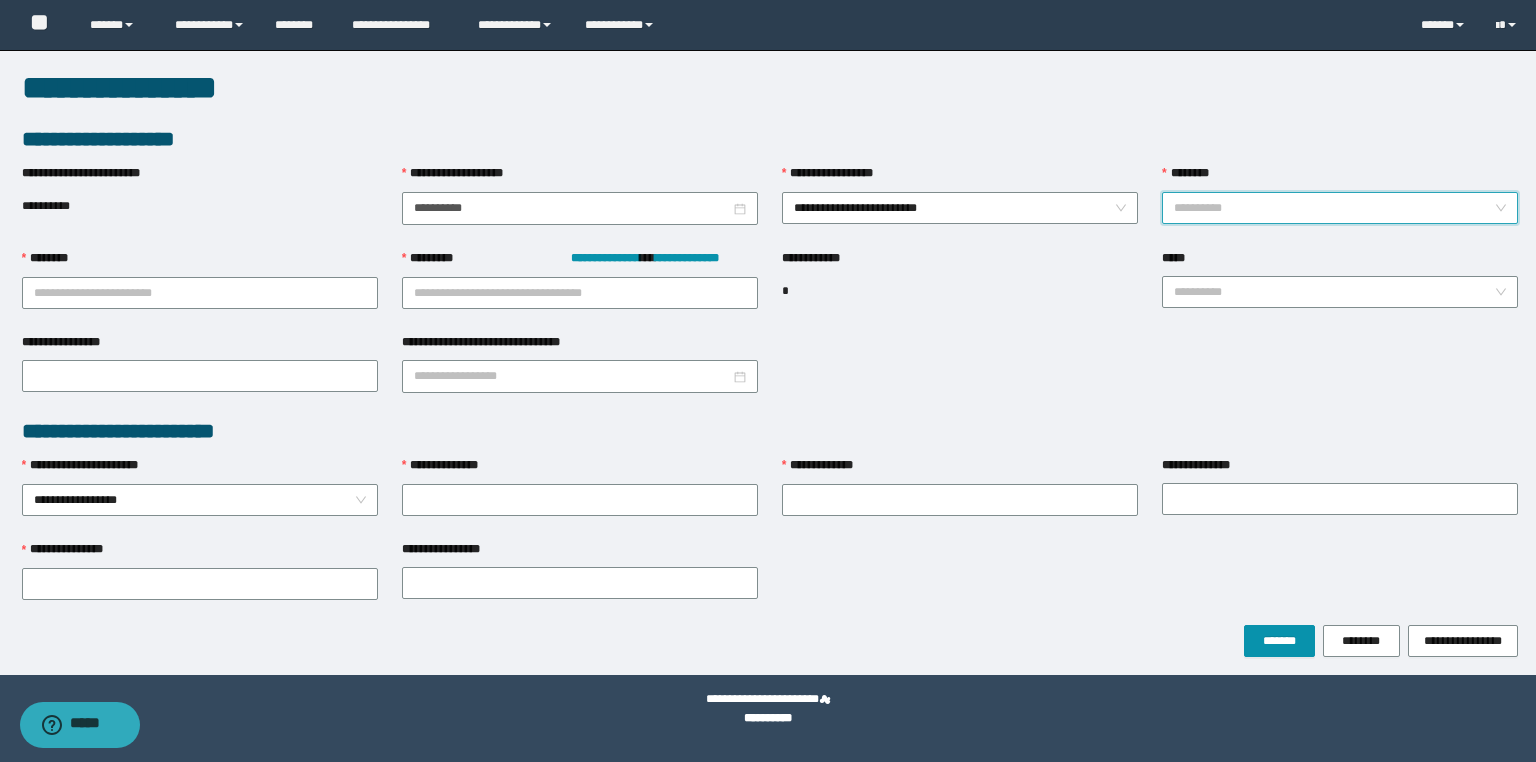 drag, startPoint x: 1236, startPoint y: 211, endPoint x: 1234, endPoint y: 224, distance: 13.152946 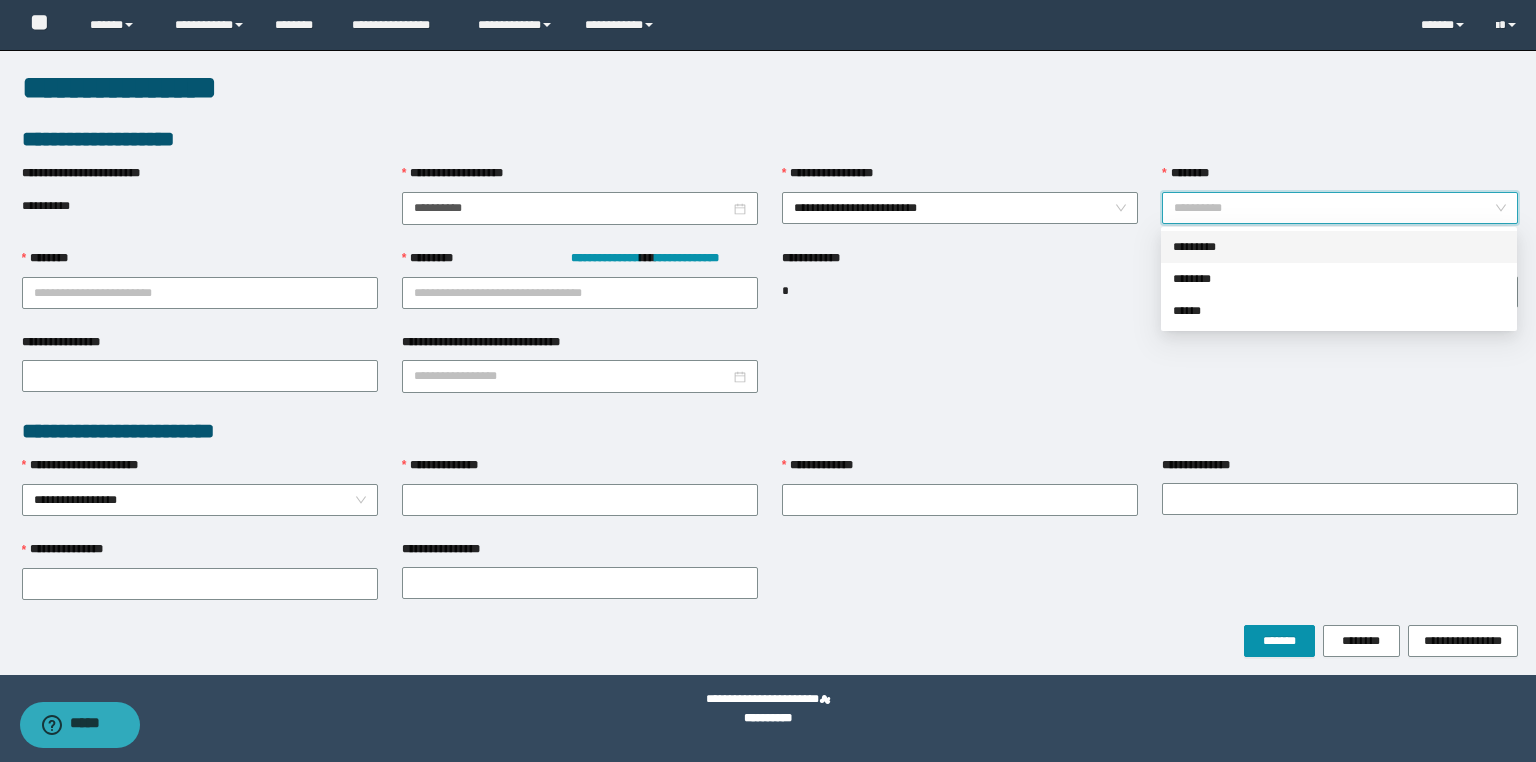 click on "*********" at bounding box center (1339, 247) 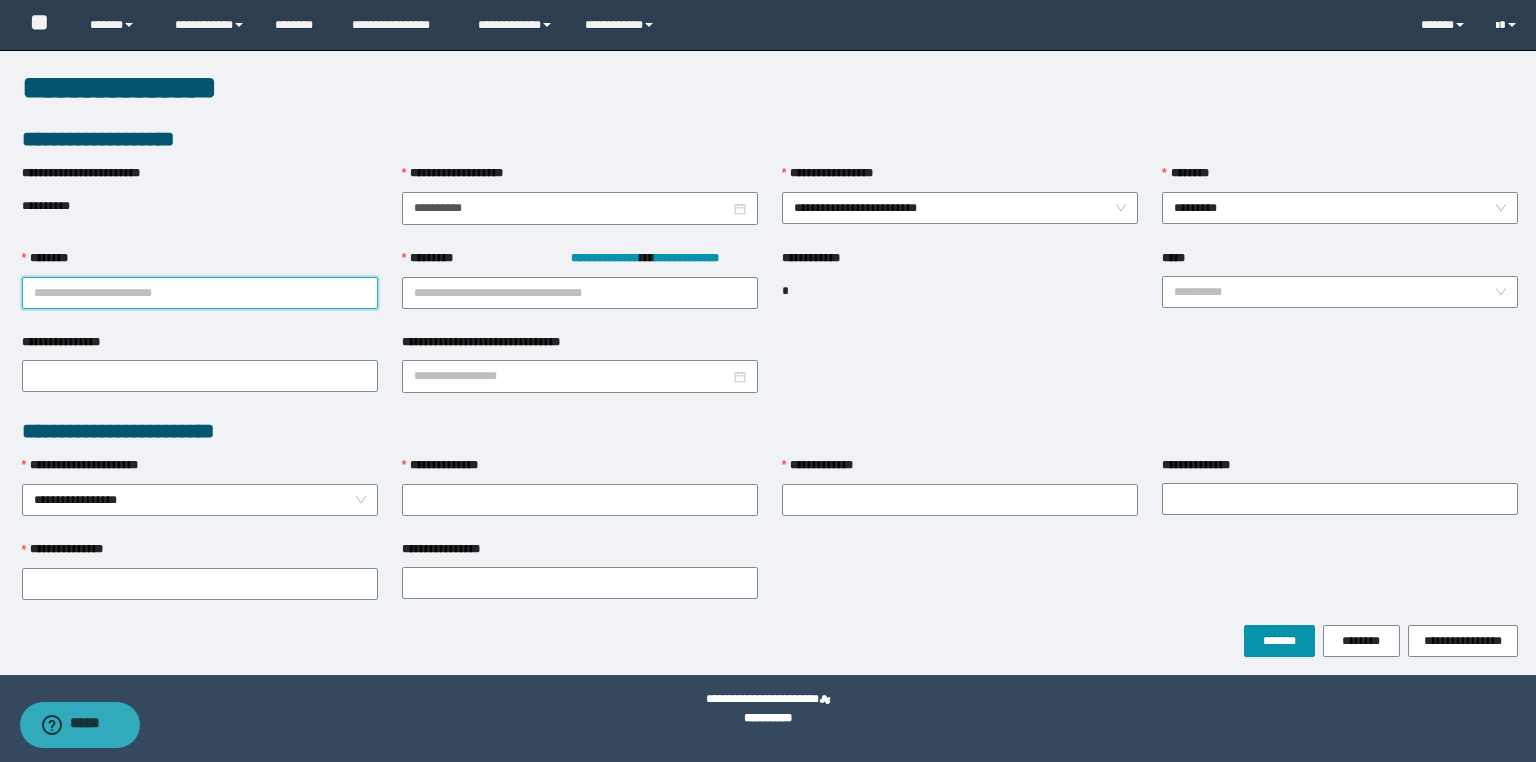 click on "********" at bounding box center (200, 293) 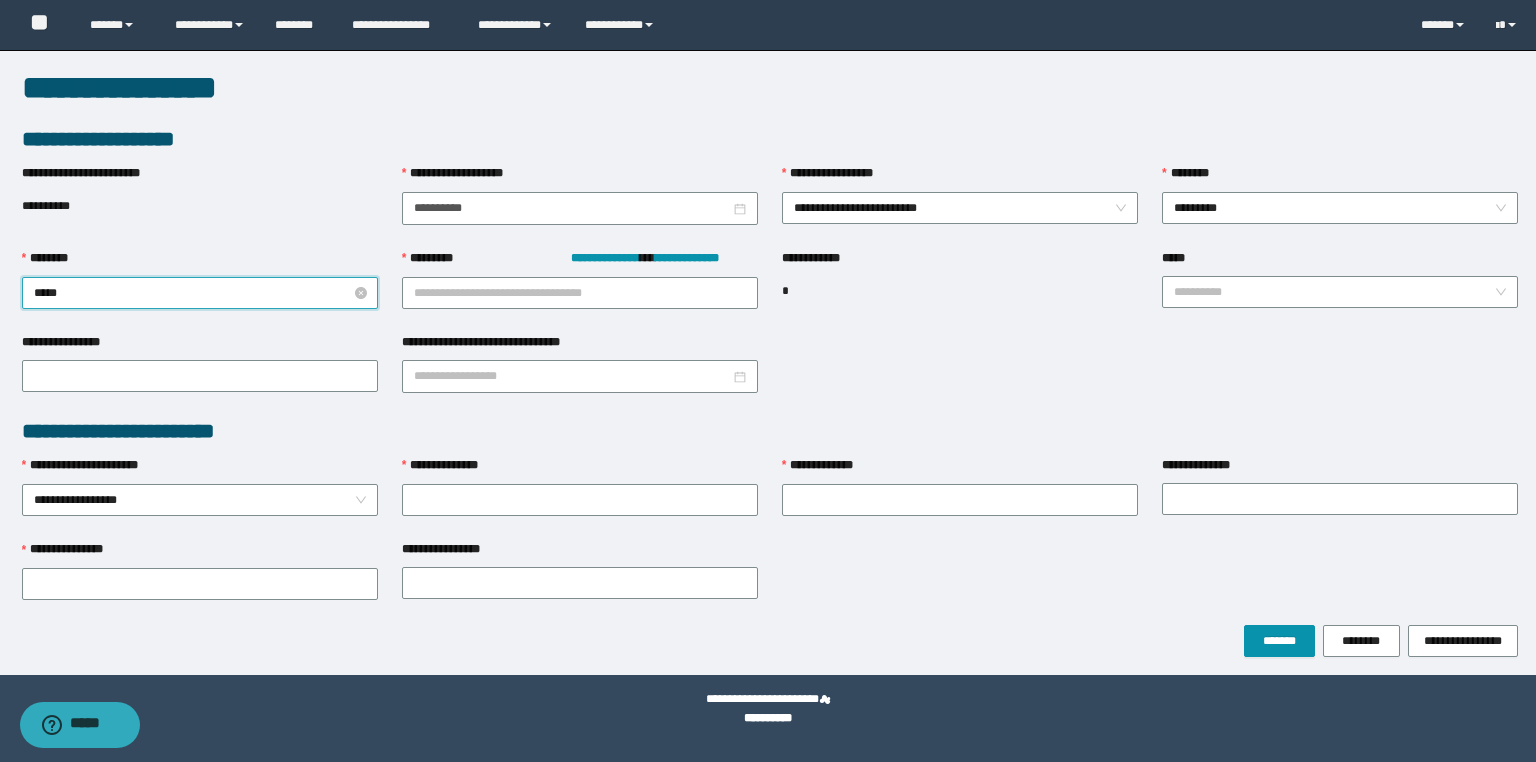 type on "******" 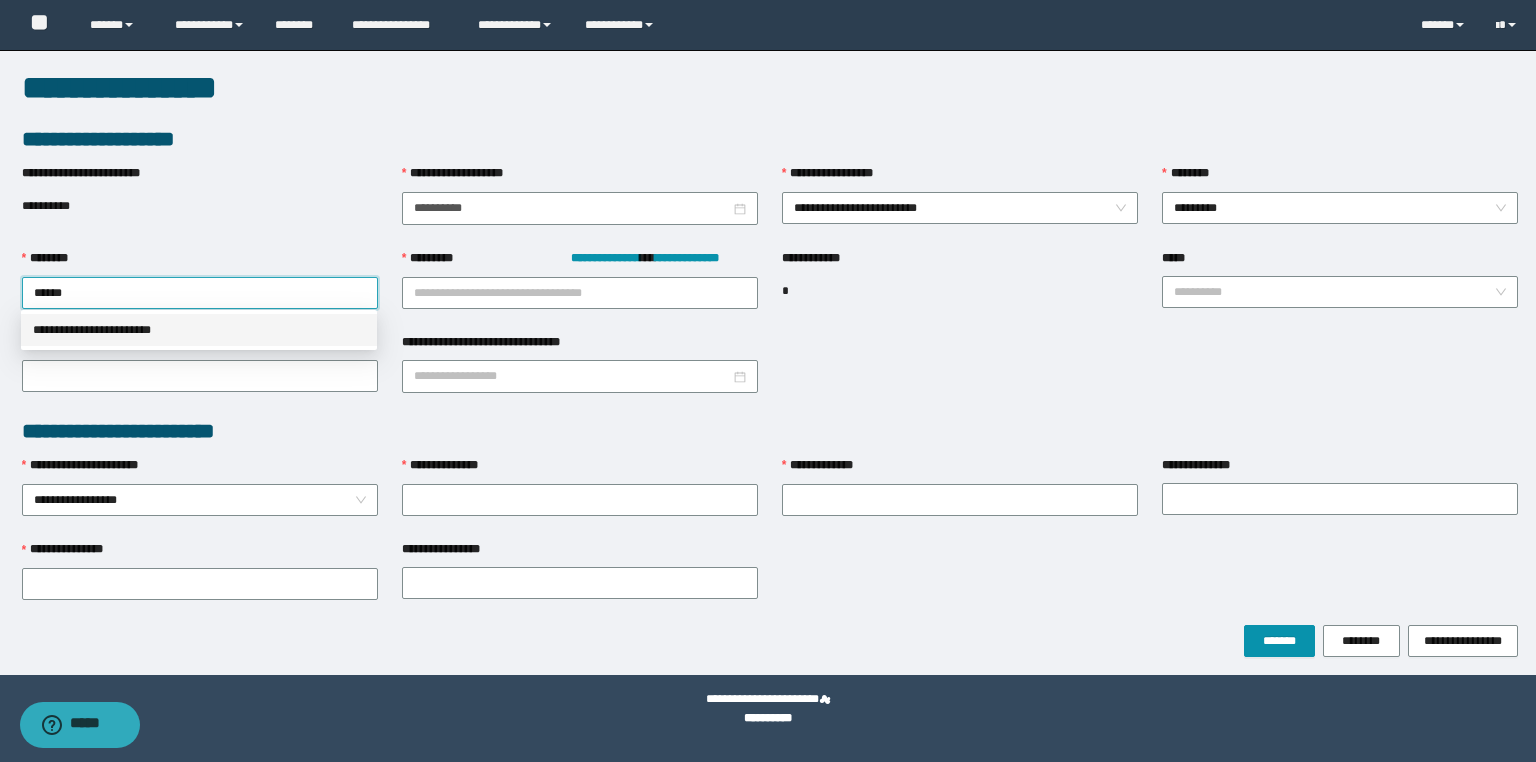 click on "**********" at bounding box center (199, 330) 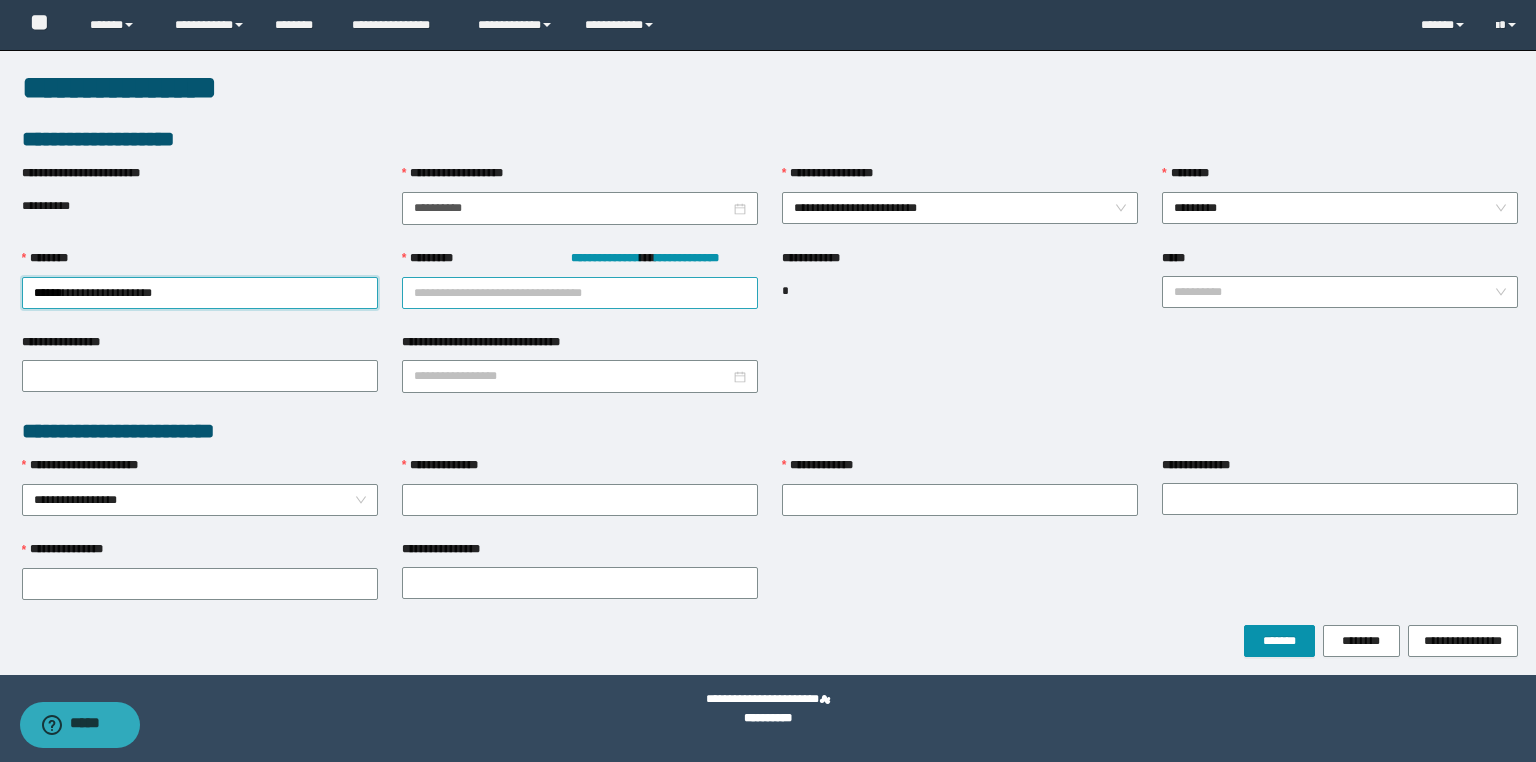 click on "**********" at bounding box center [580, 279] 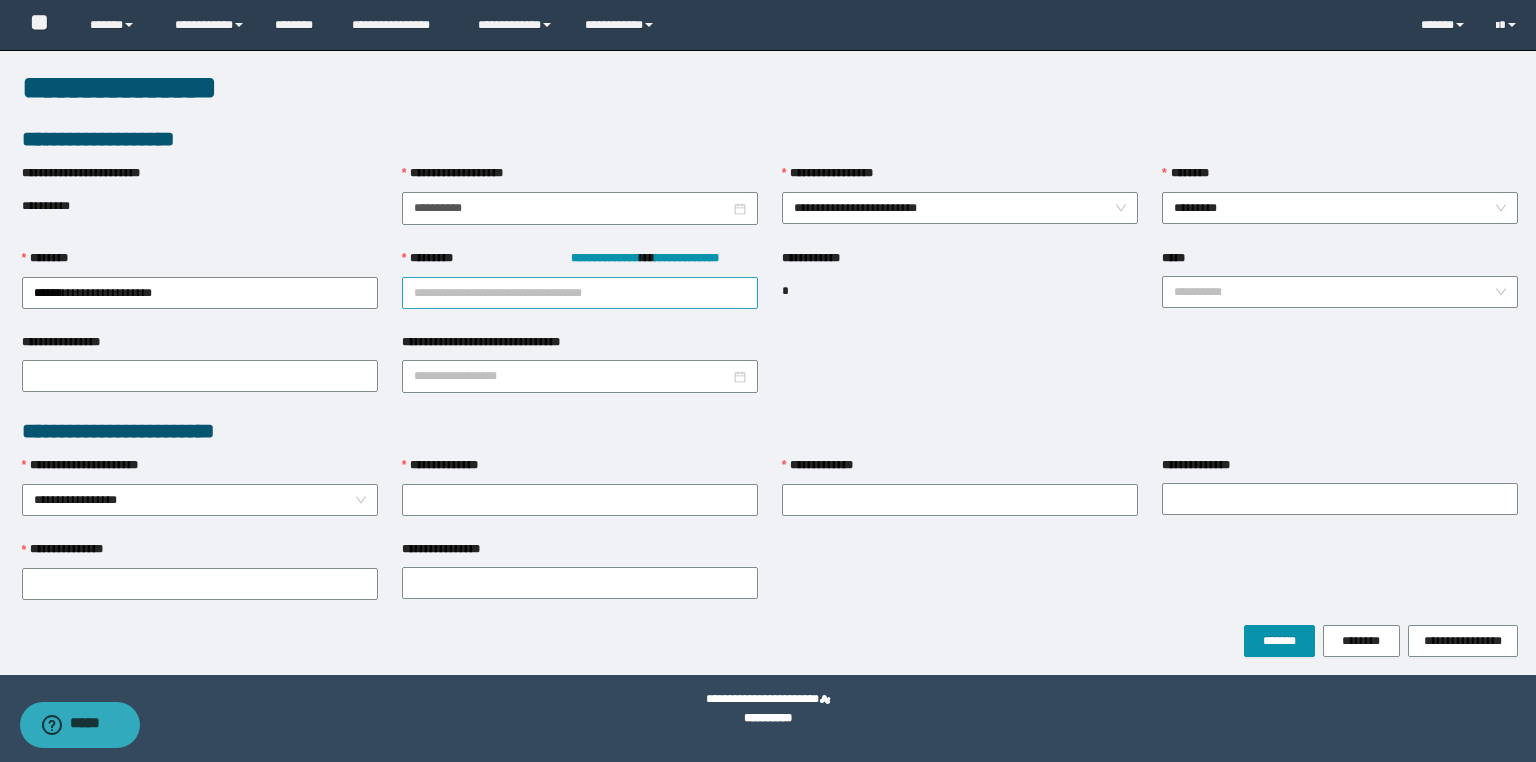 click on "**********" at bounding box center (580, 293) 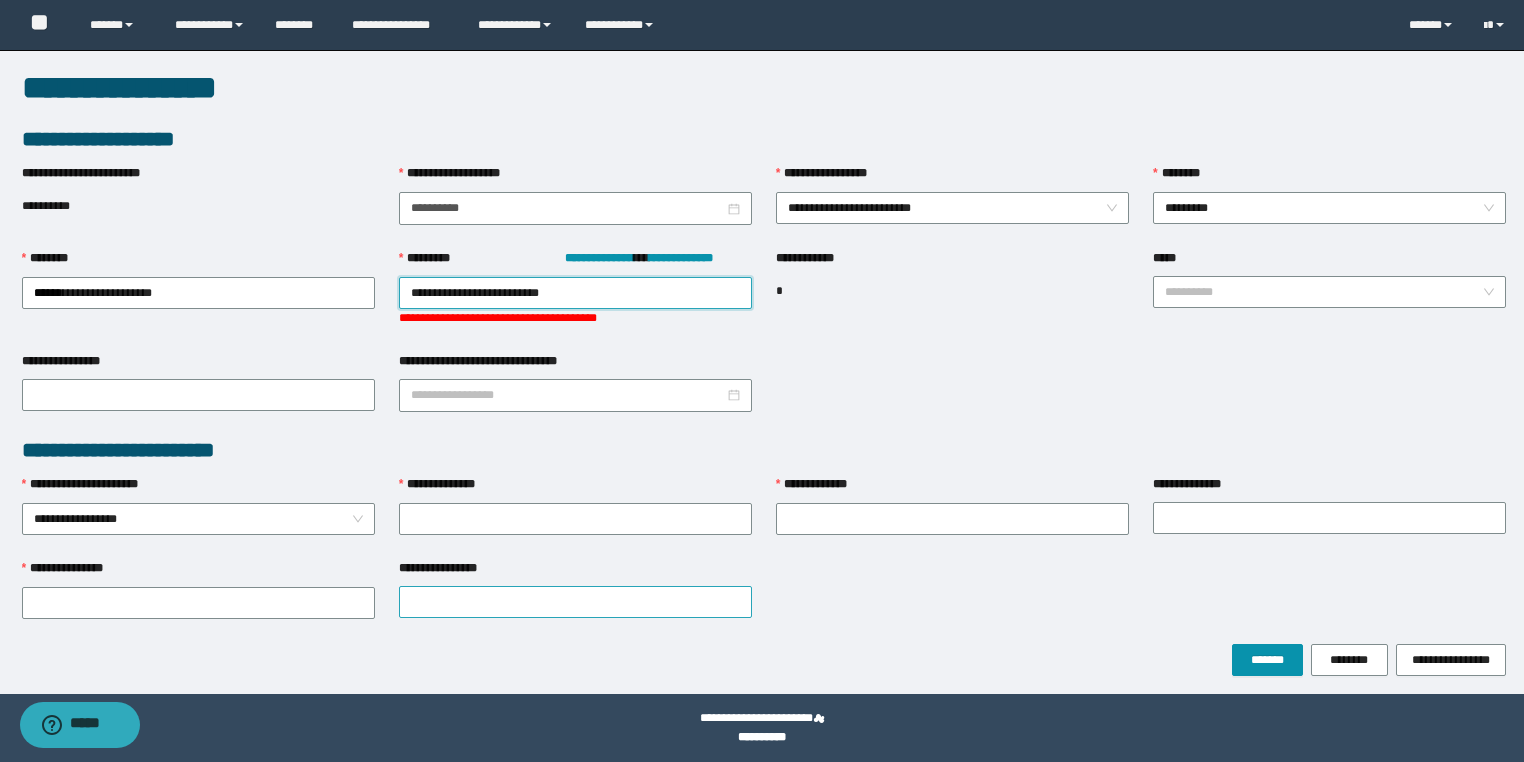 type on "**********" 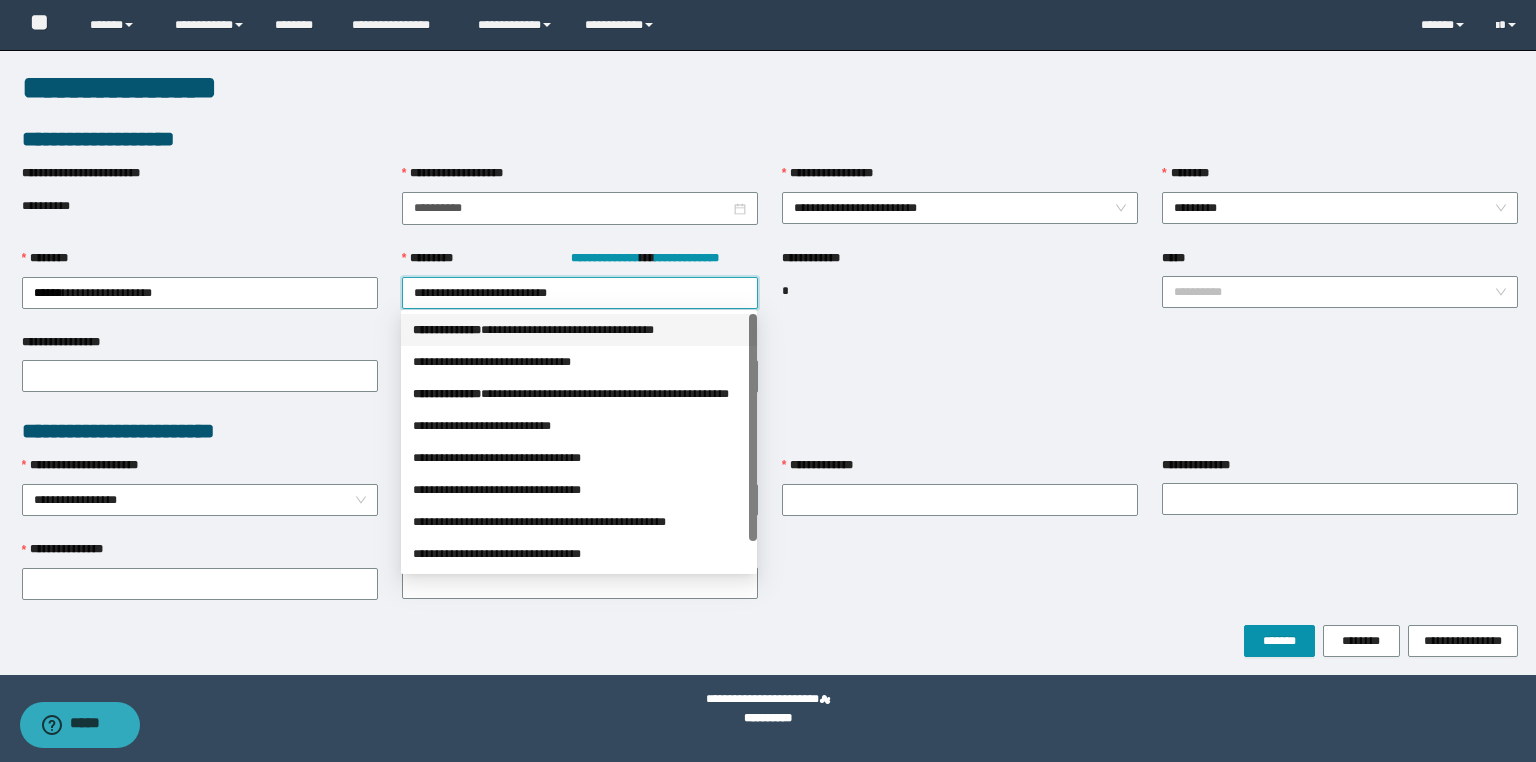 click on "**********" at bounding box center (579, 330) 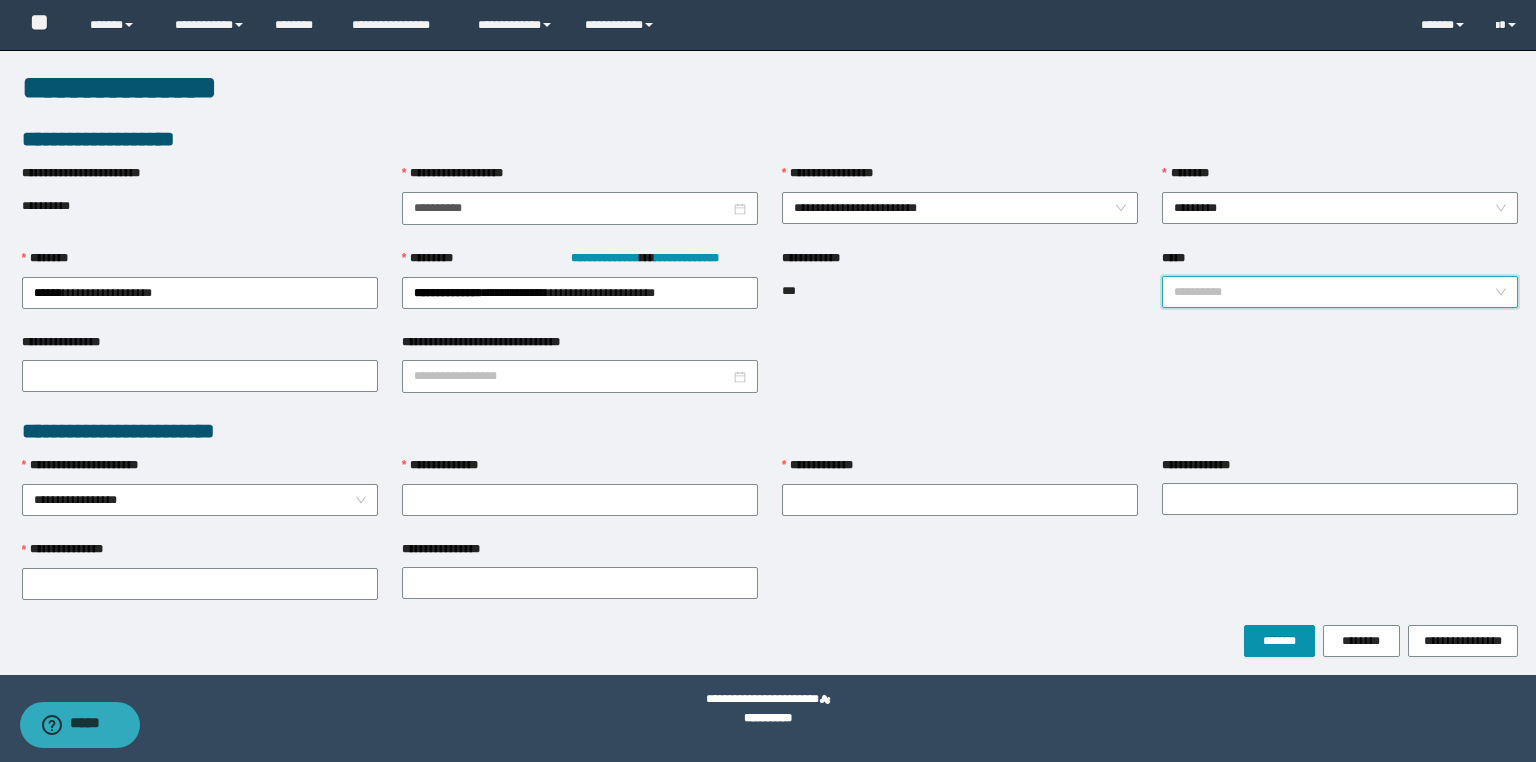 drag, startPoint x: 1205, startPoint y: 293, endPoint x: 1206, endPoint y: 352, distance: 59.008472 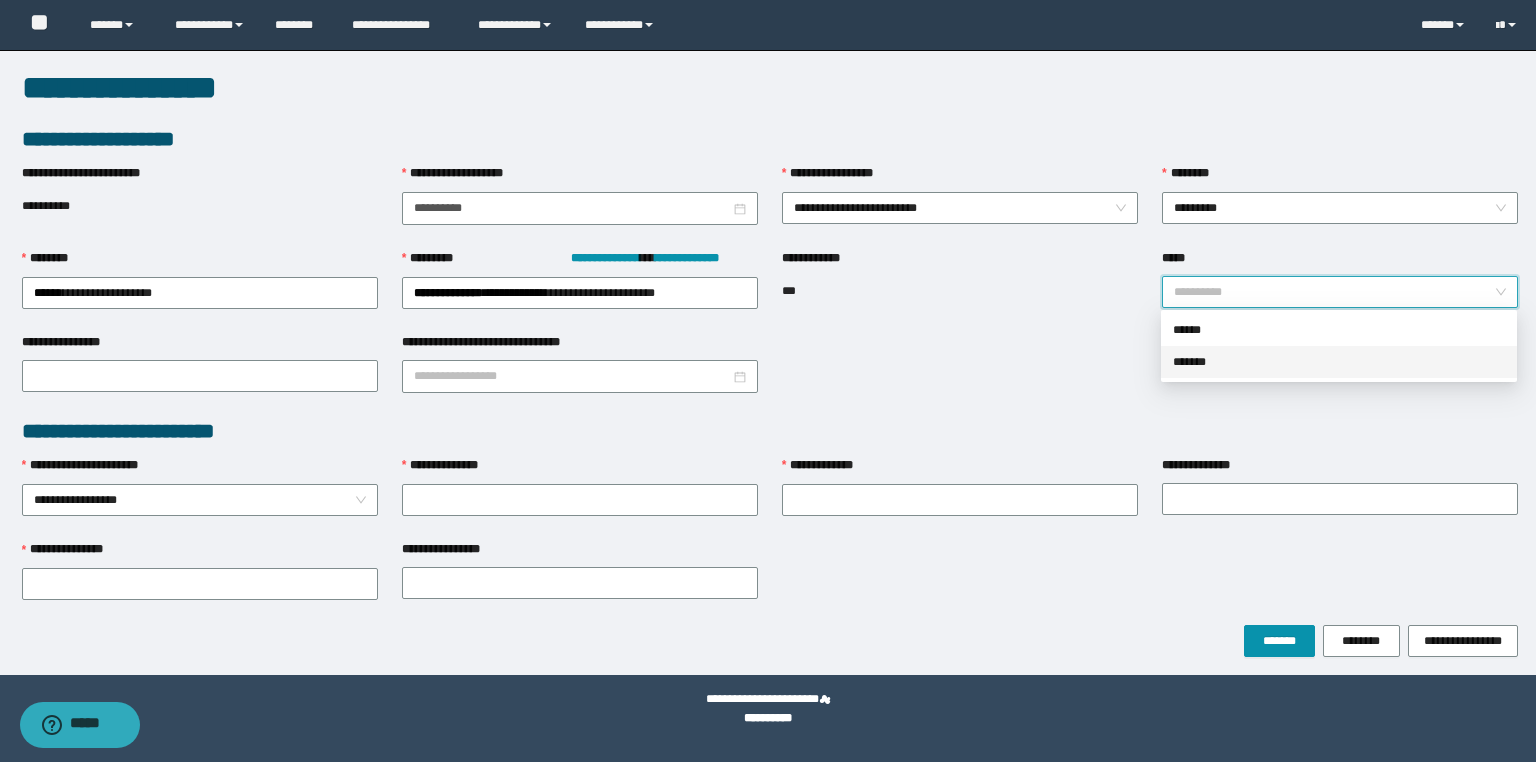 click on "*******" at bounding box center (1339, 362) 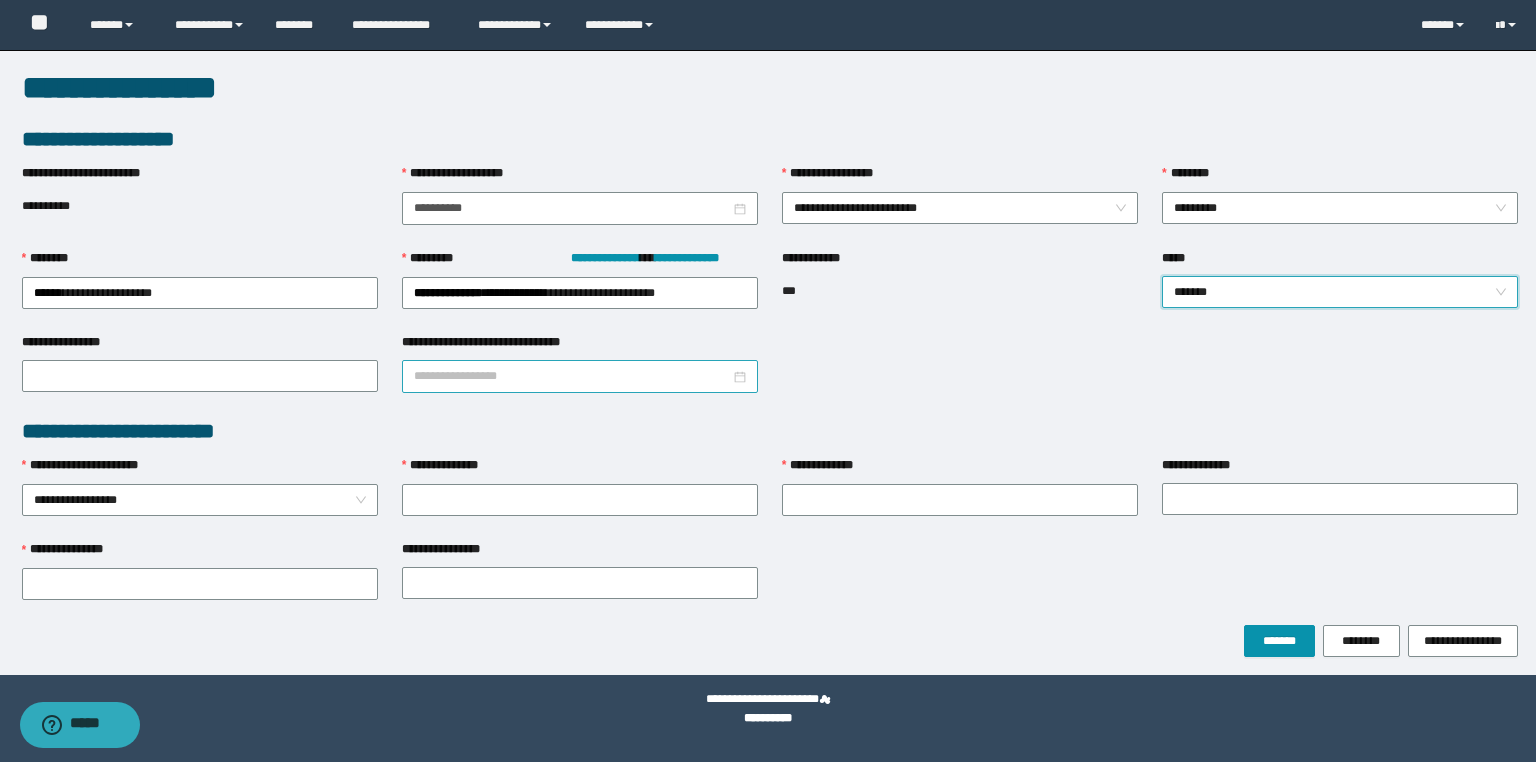 click on "**********" at bounding box center (572, 376) 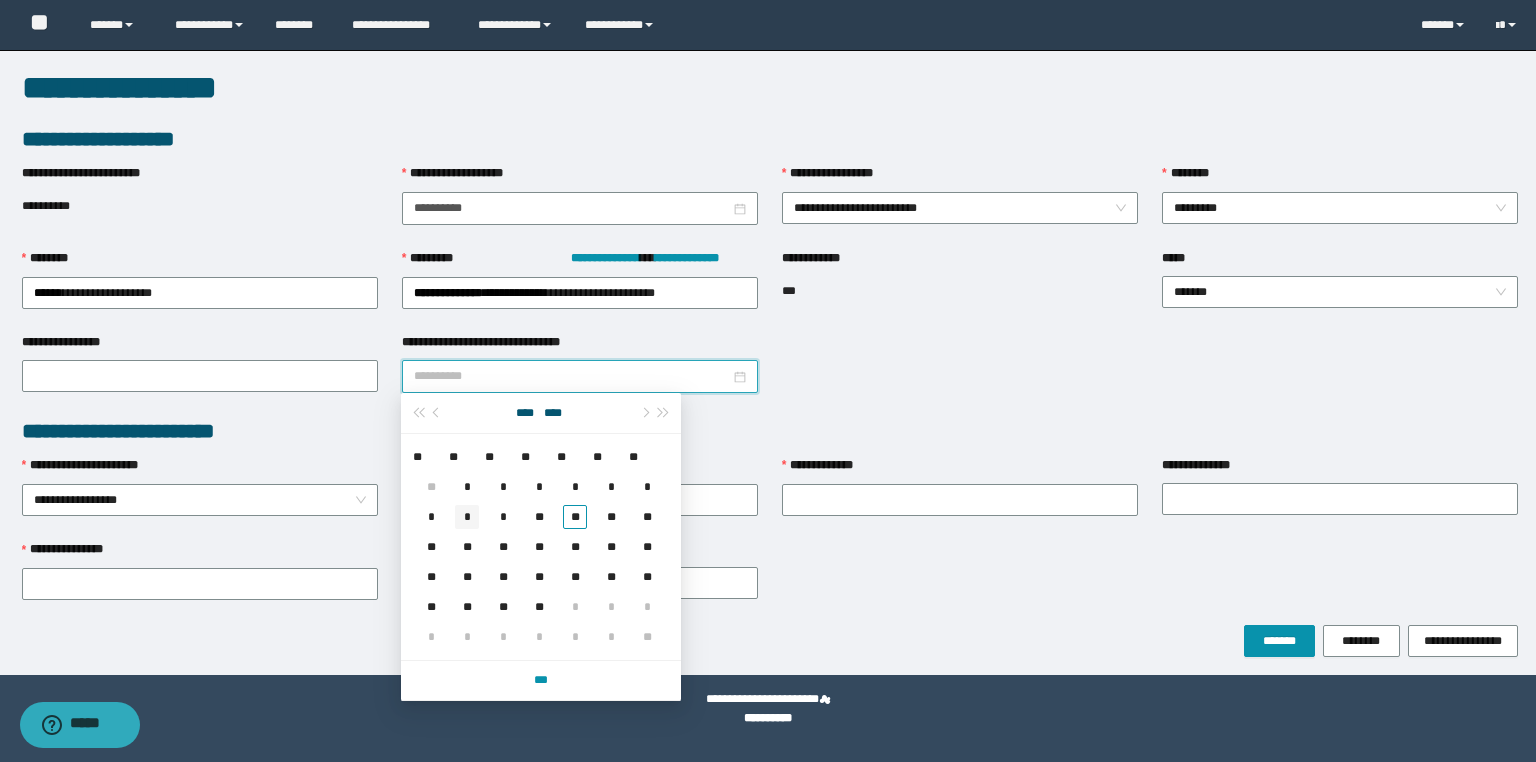click on "*" at bounding box center [467, 517] 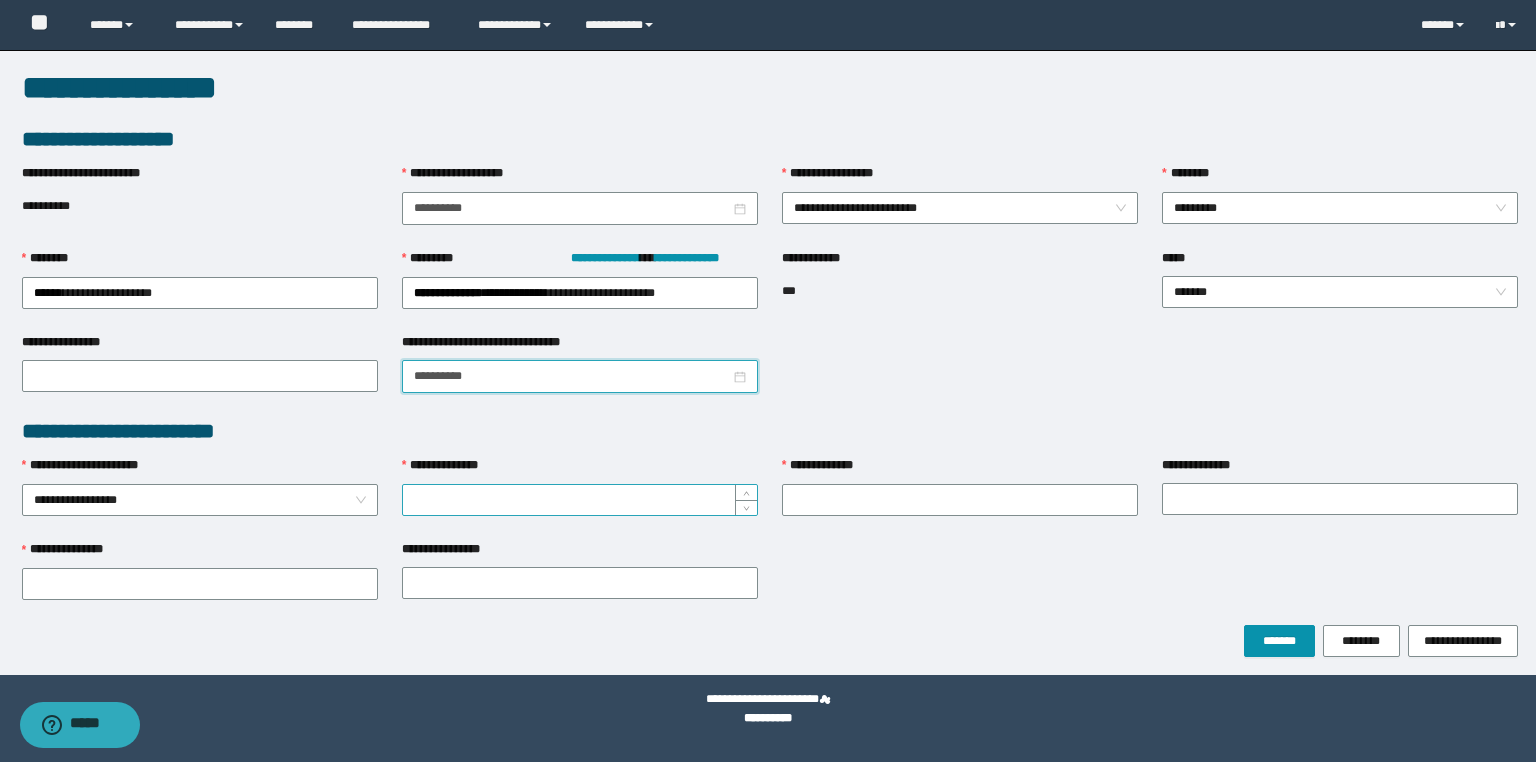 click on "**********" at bounding box center [580, 500] 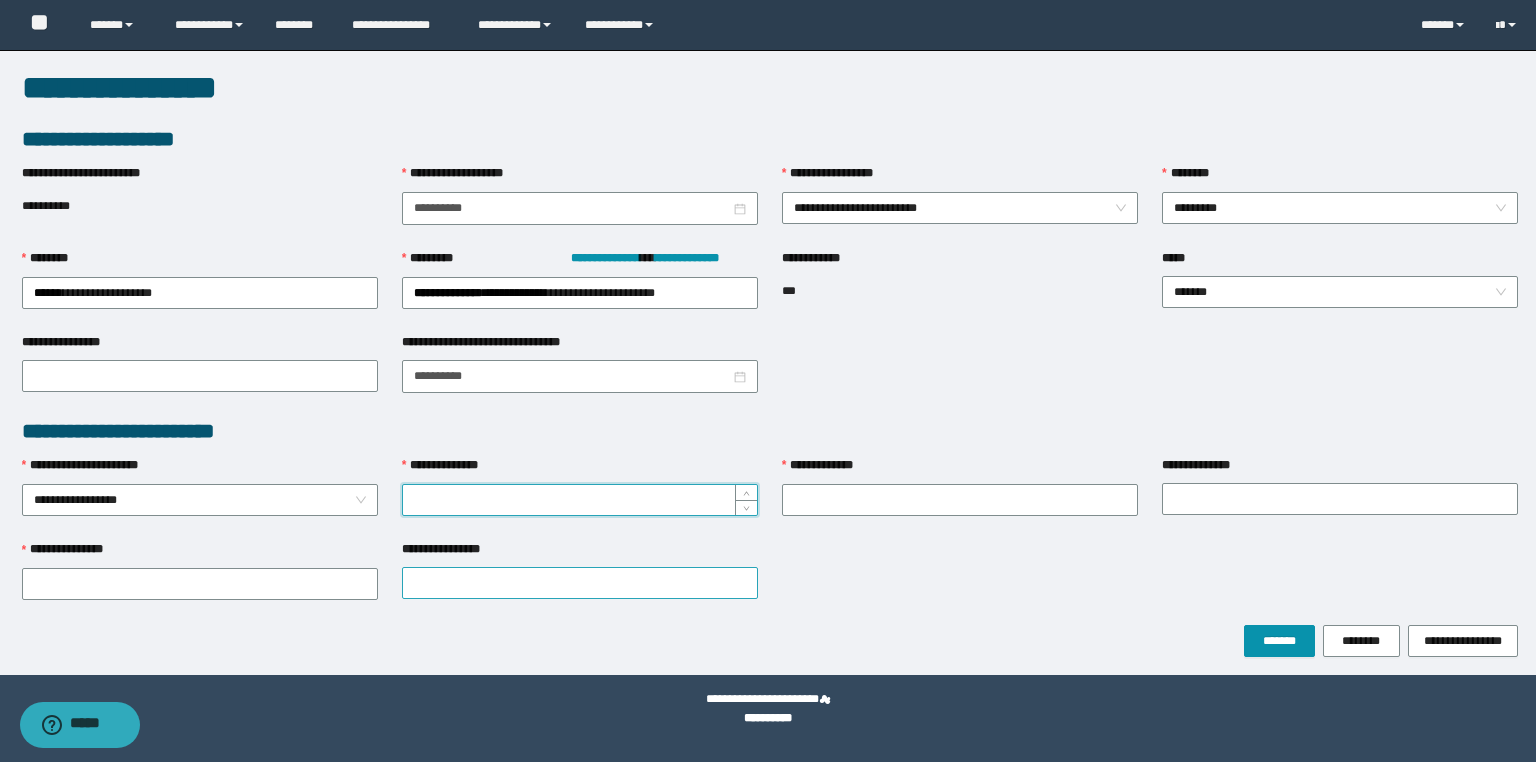paste on "********" 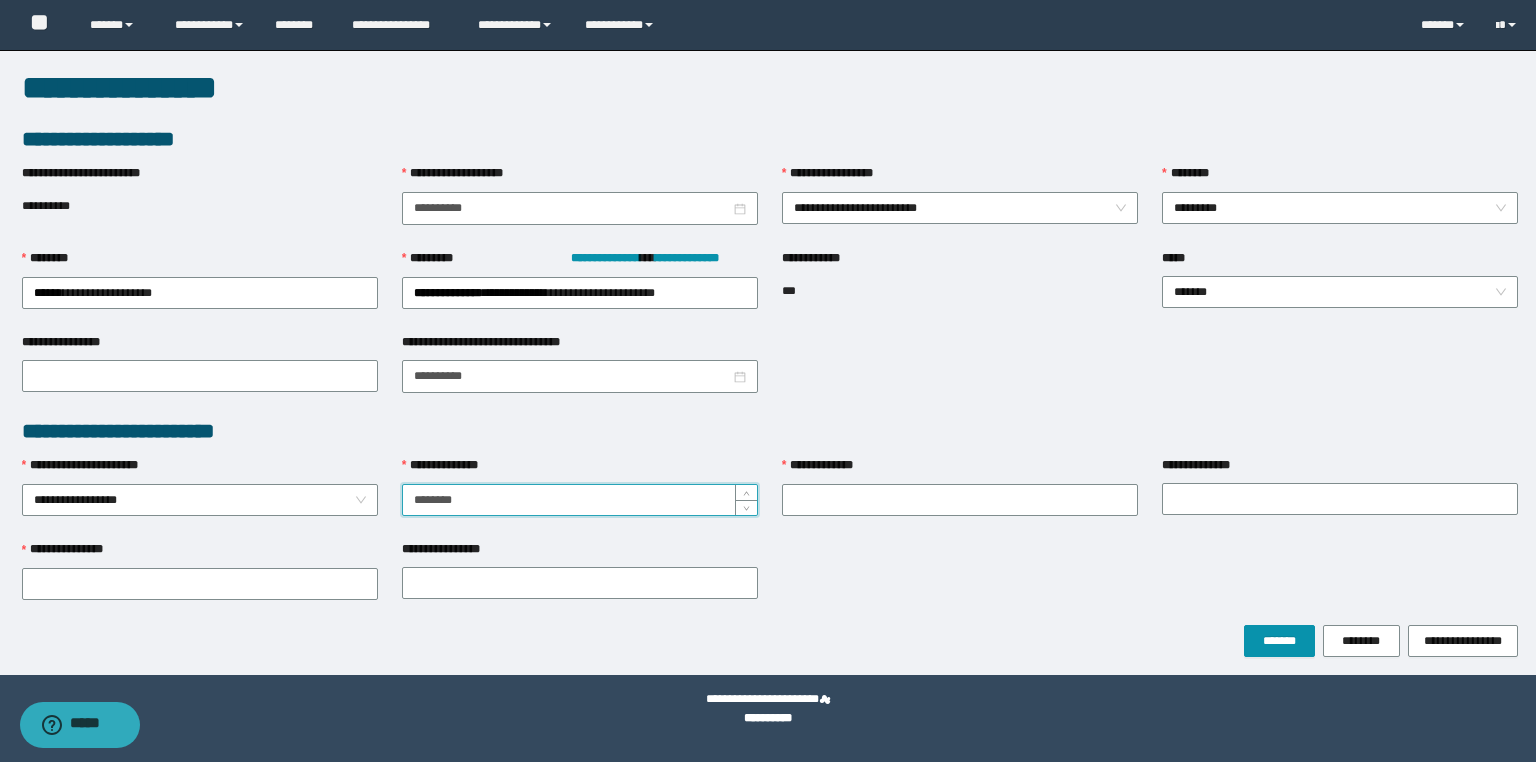 type on "********" 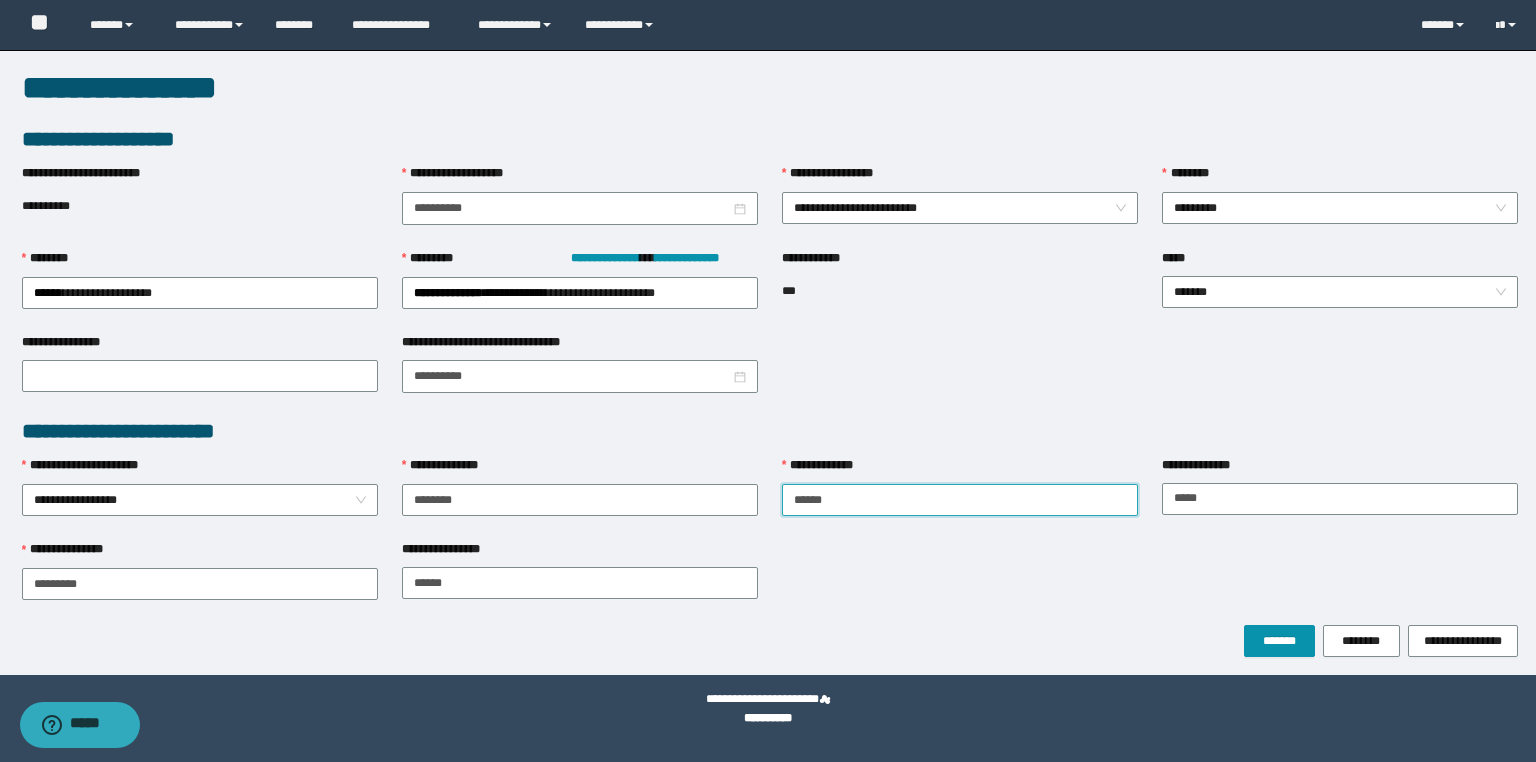 type on "******" 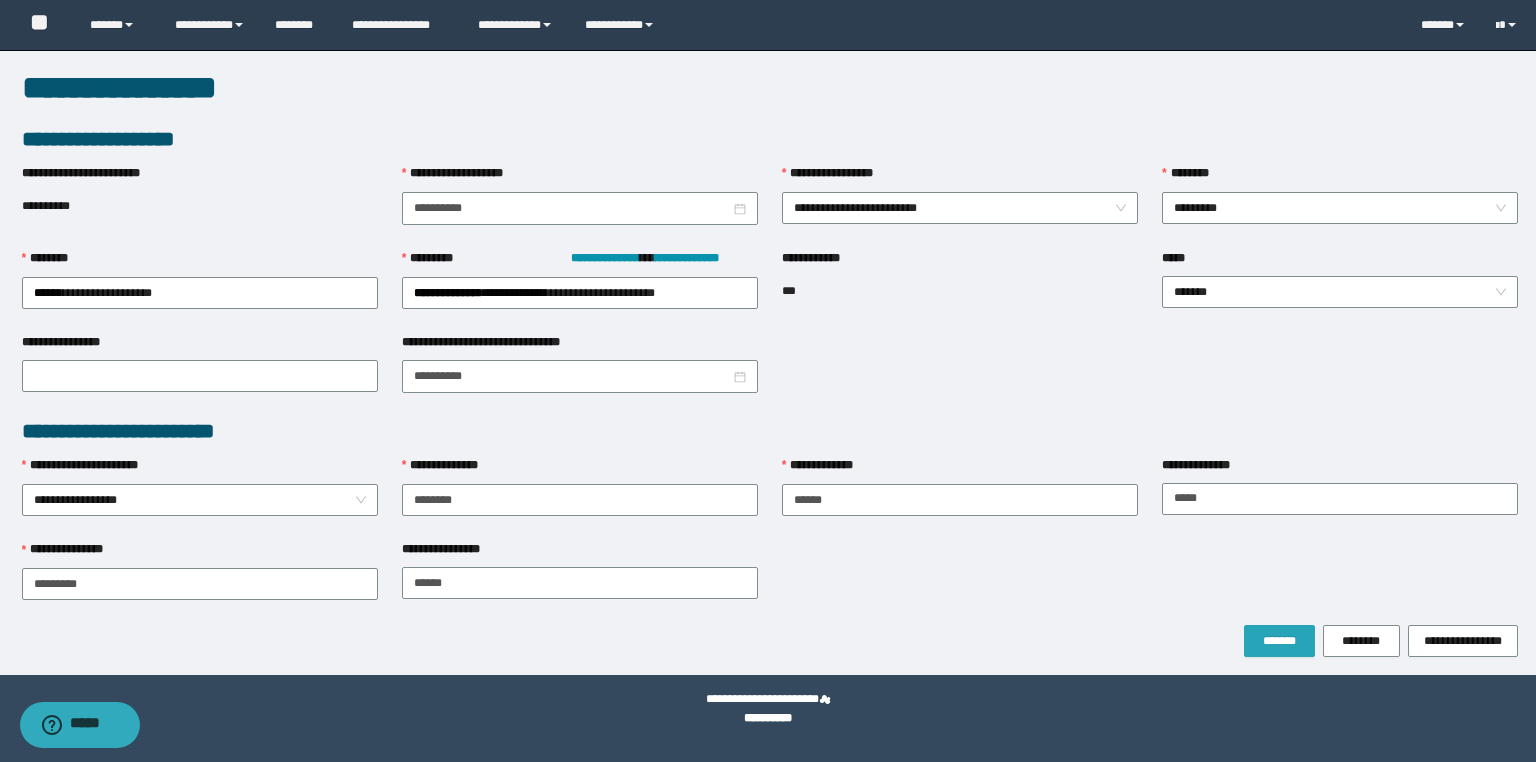 click on "*******" at bounding box center [1279, 641] 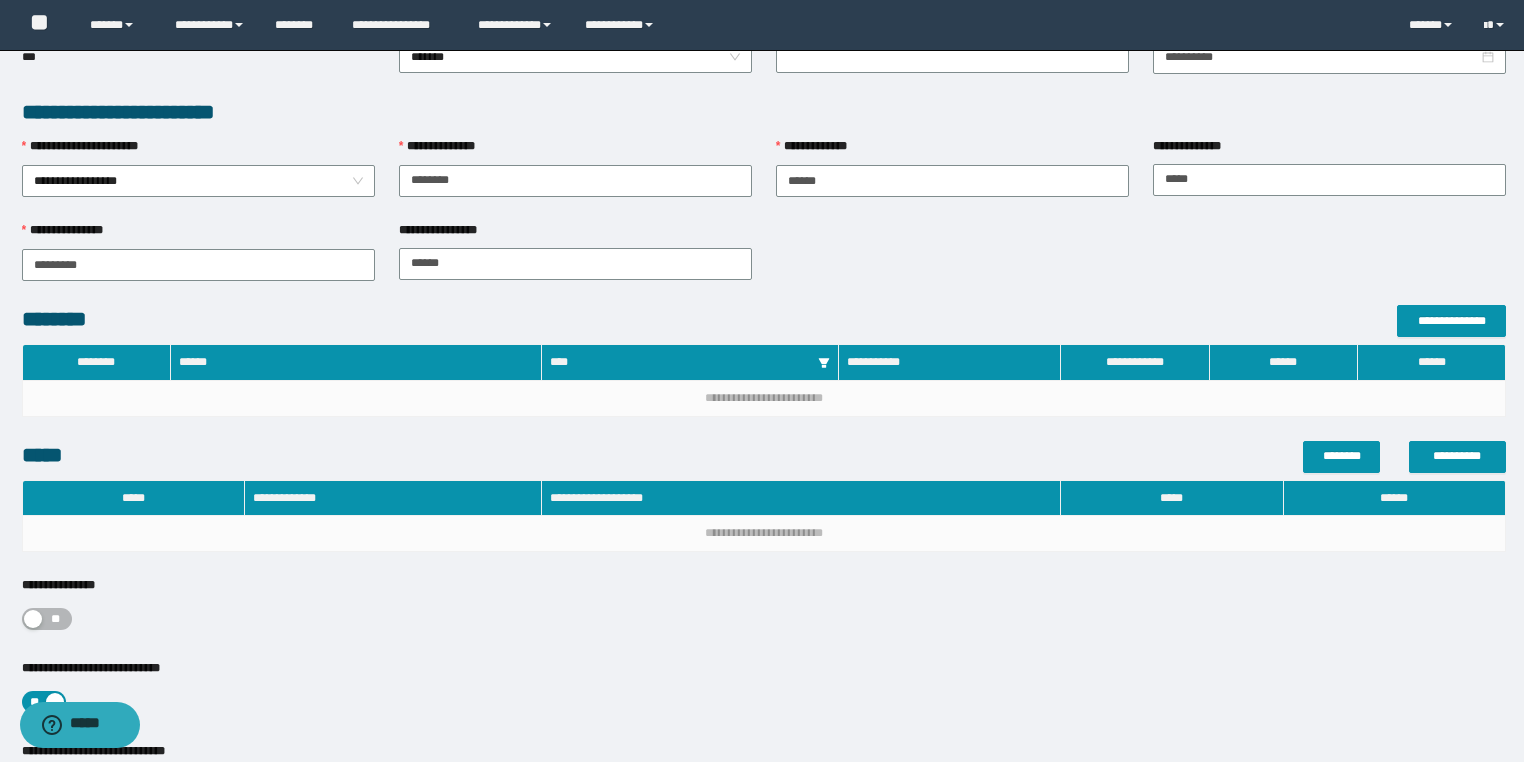scroll, scrollTop: 555, scrollLeft: 0, axis: vertical 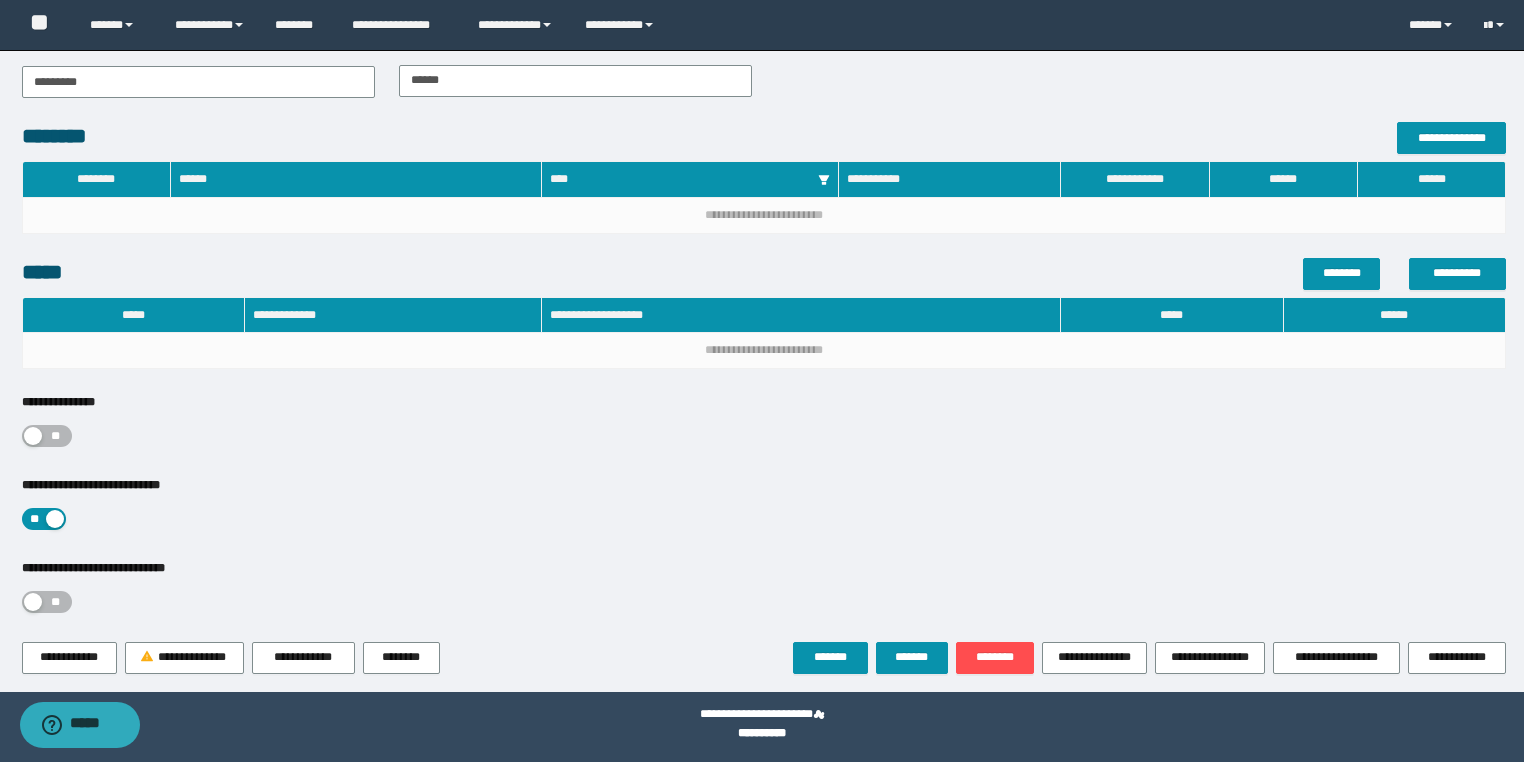 click on "**" at bounding box center [56, 436] 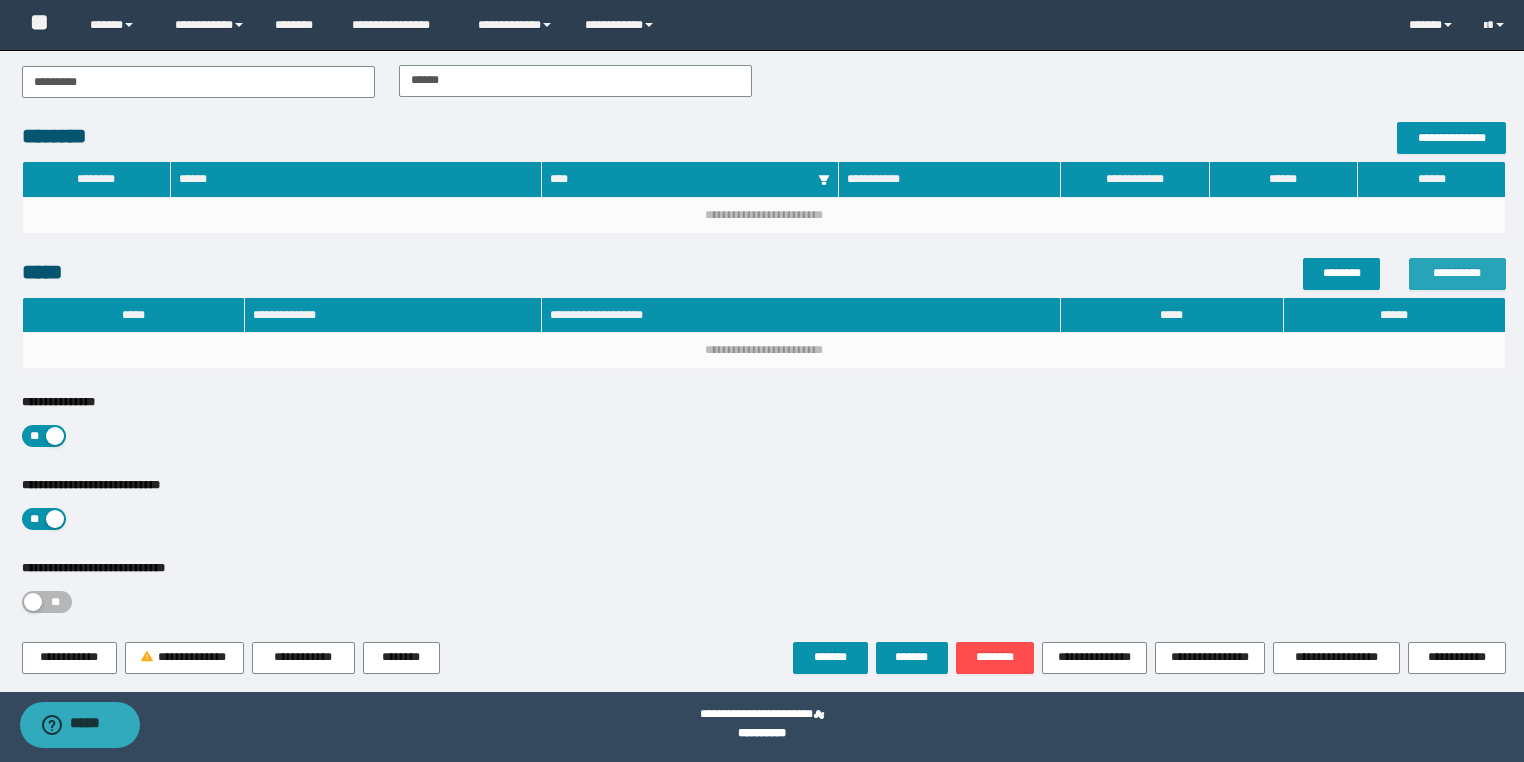 click on "**********" at bounding box center [1457, 273] 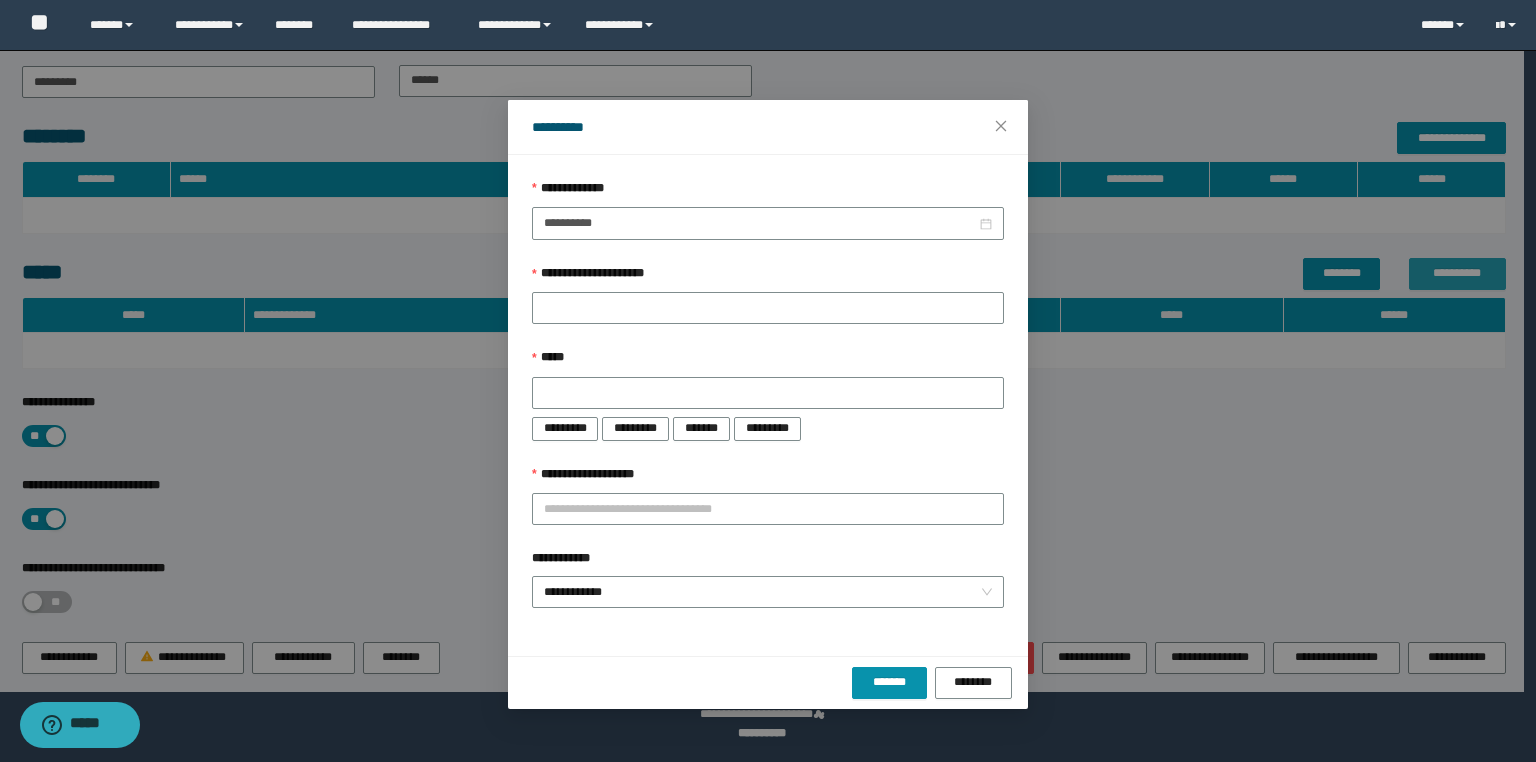 type 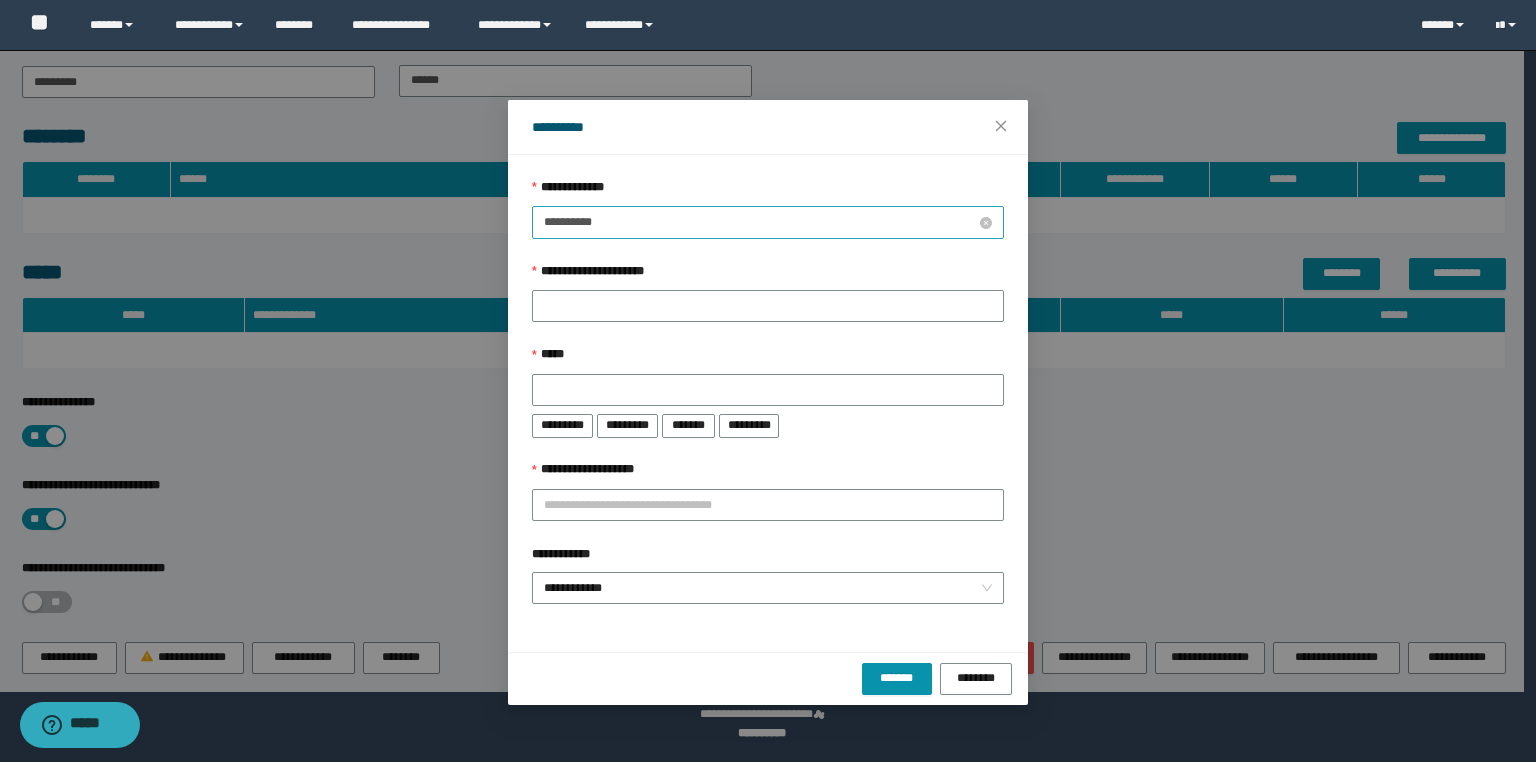 click on "**********" at bounding box center (760, 222) 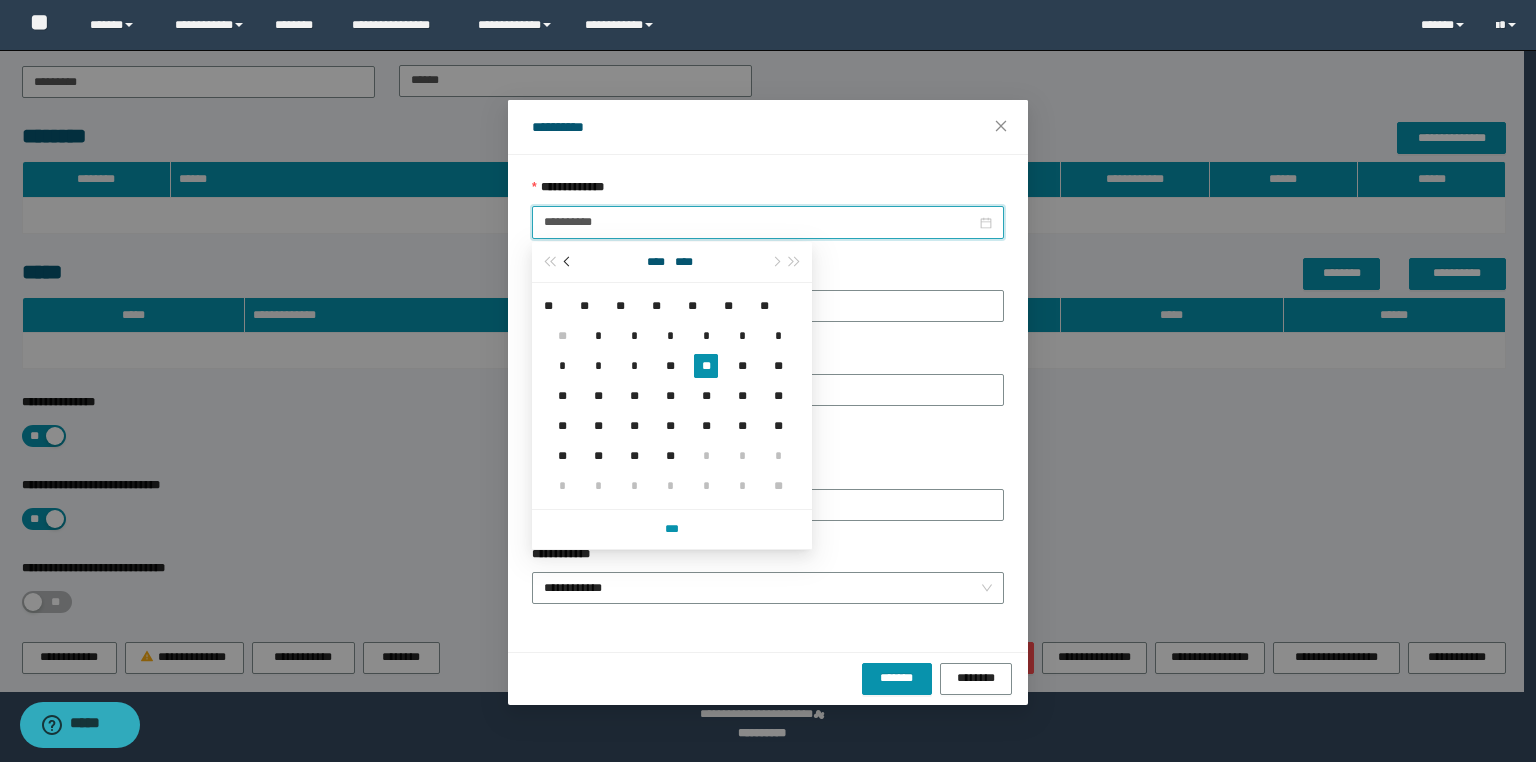 click at bounding box center (568, 262) 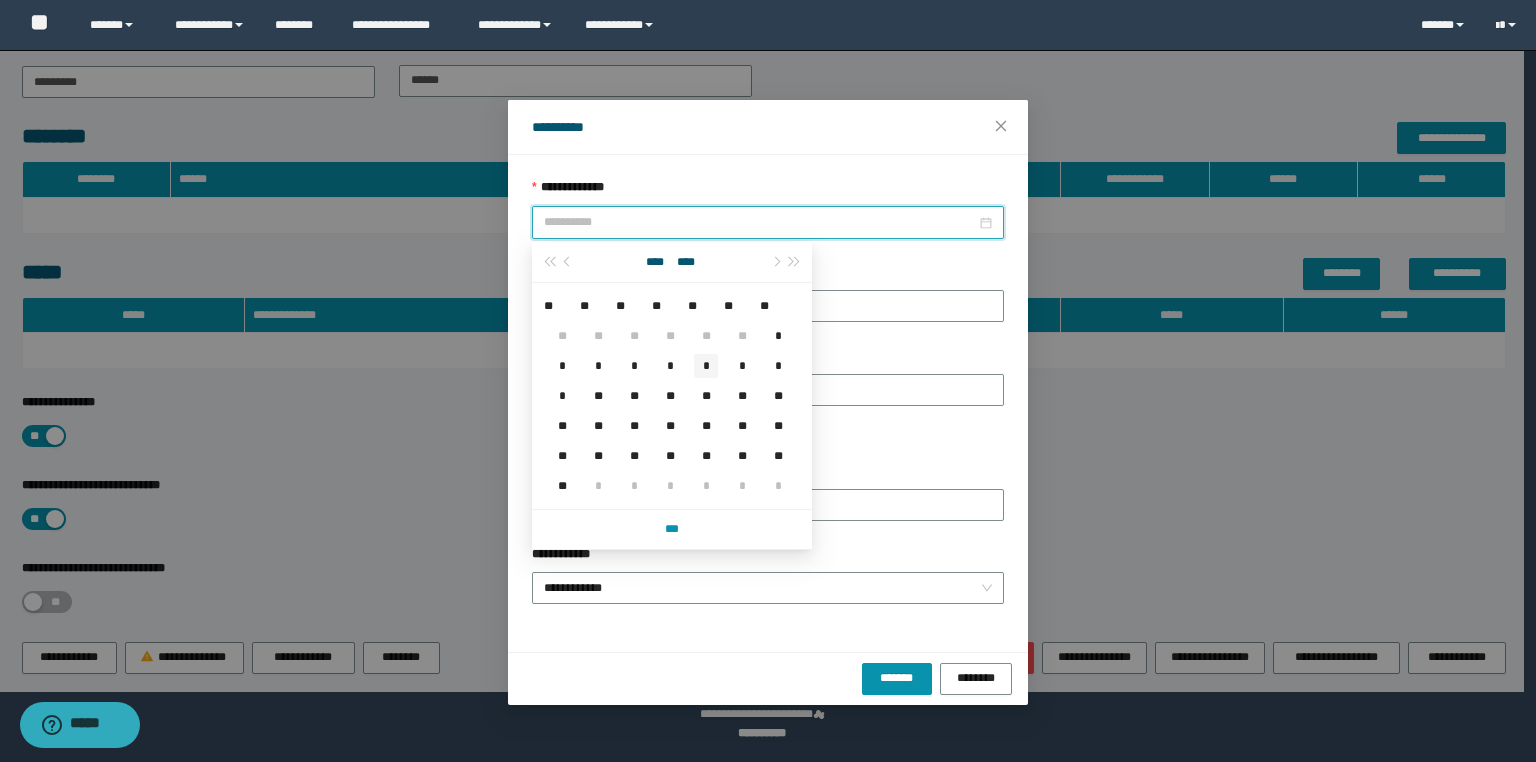 type on "**********" 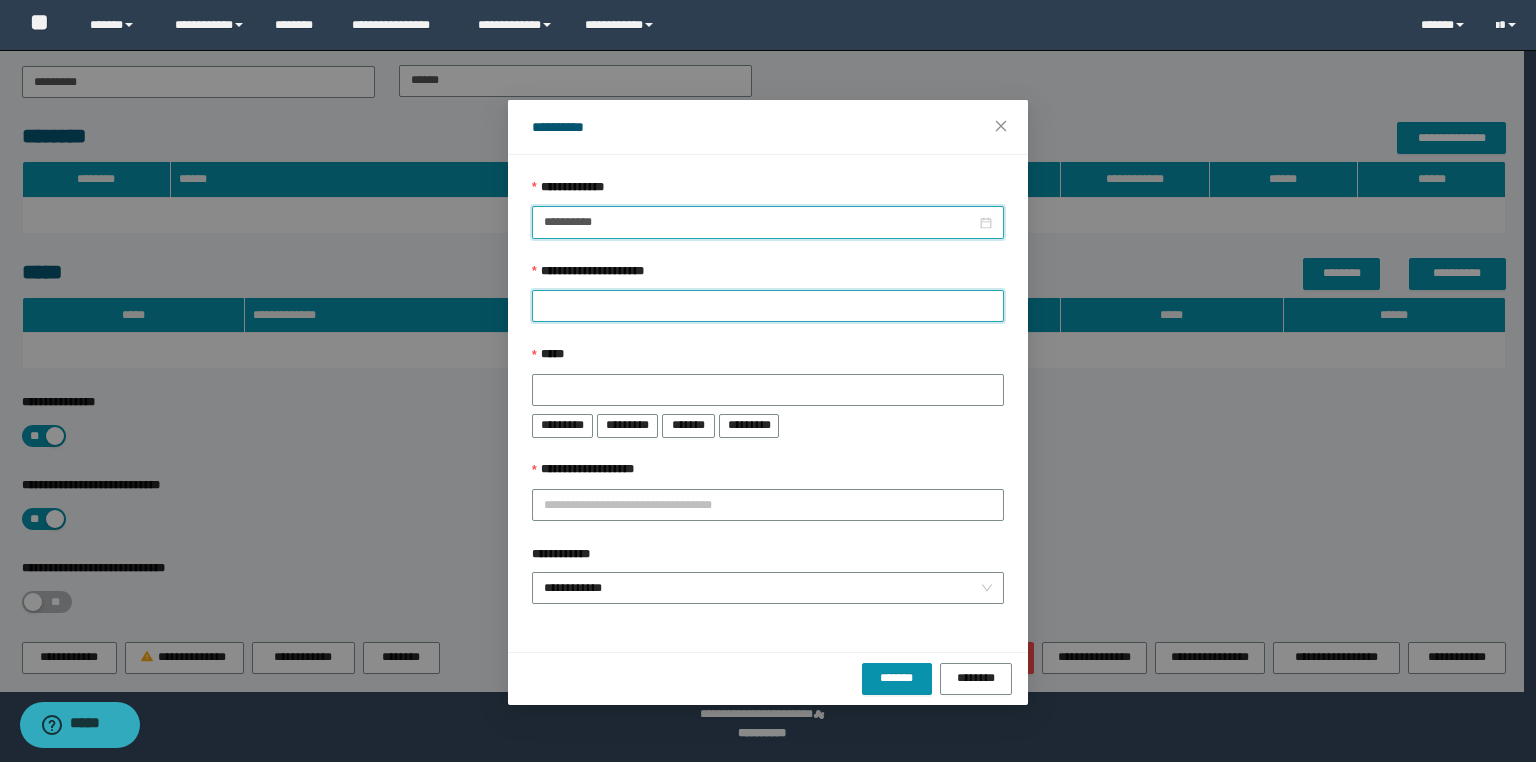 click on "**********" at bounding box center (768, 306) 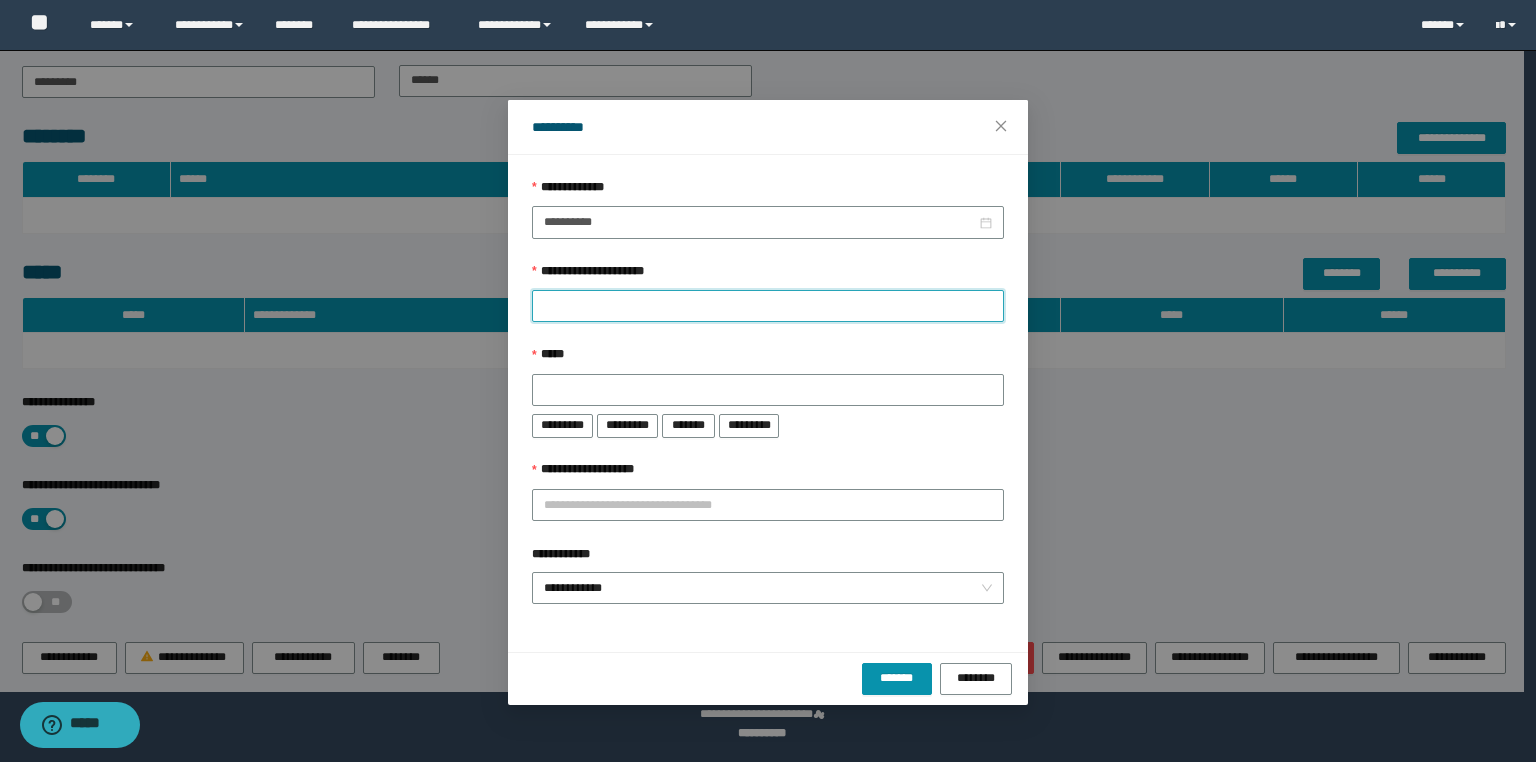 paste on "**********" 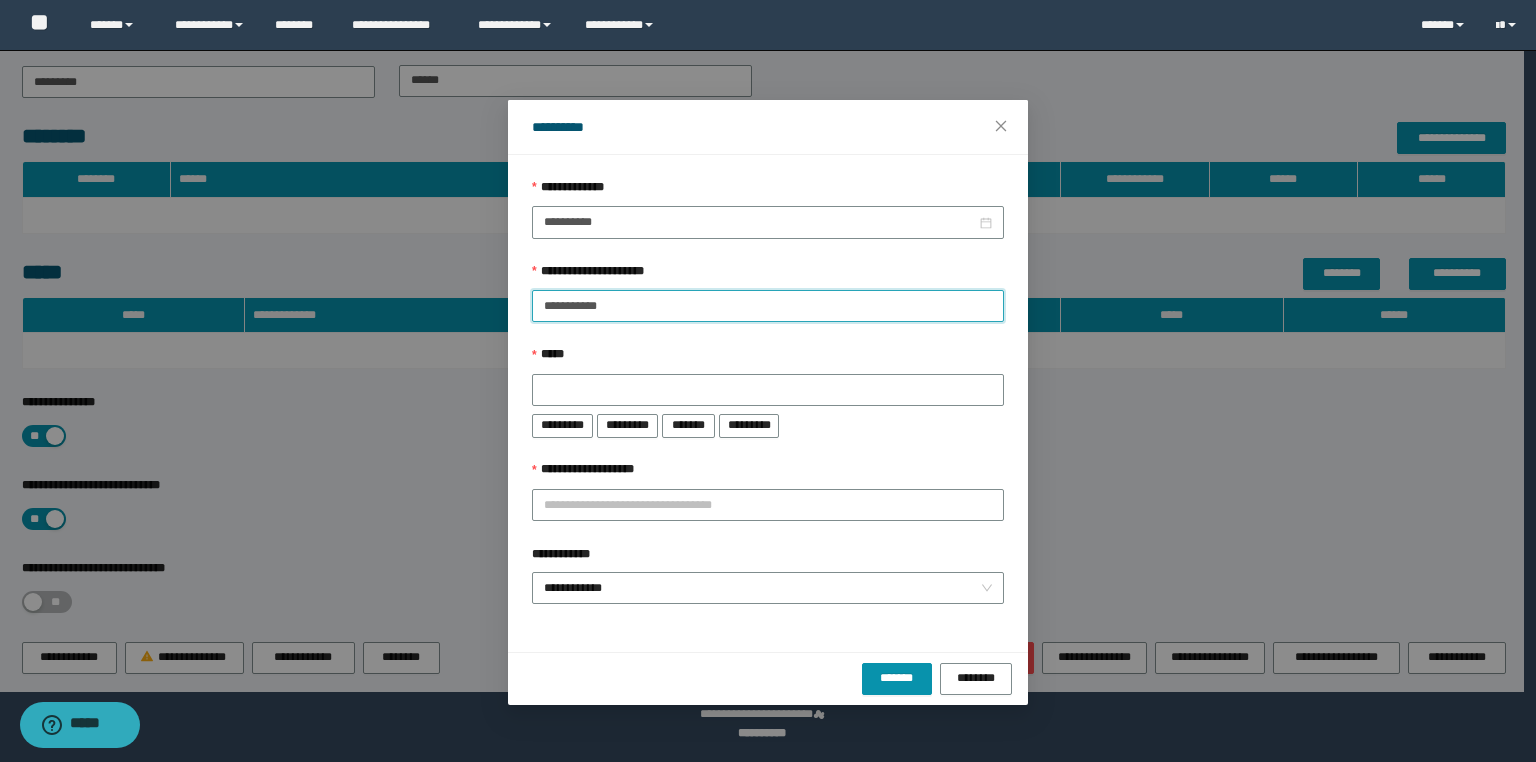 type on "**********" 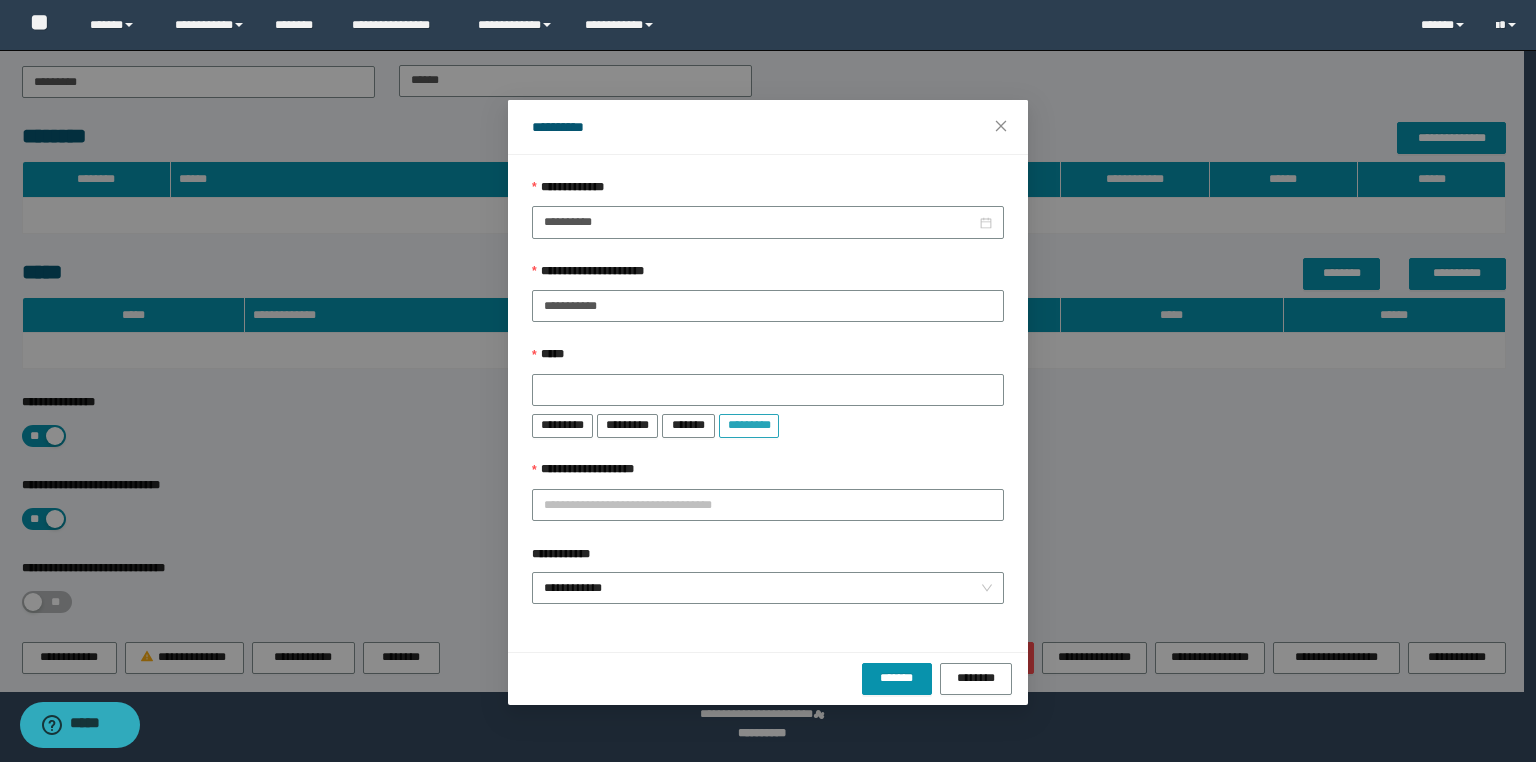 click on "*********" at bounding box center (749, 424) 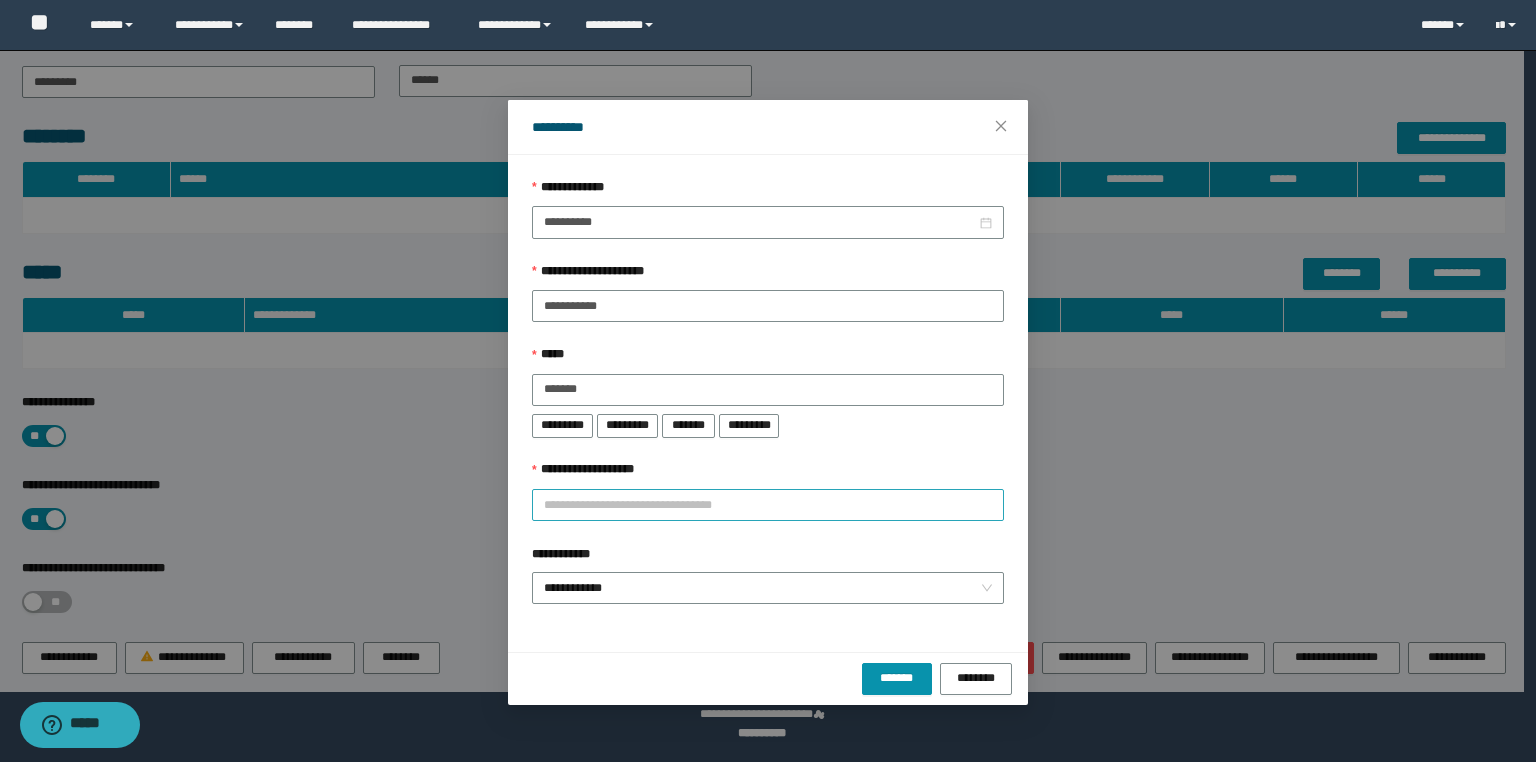 click on "**********" at bounding box center [768, 505] 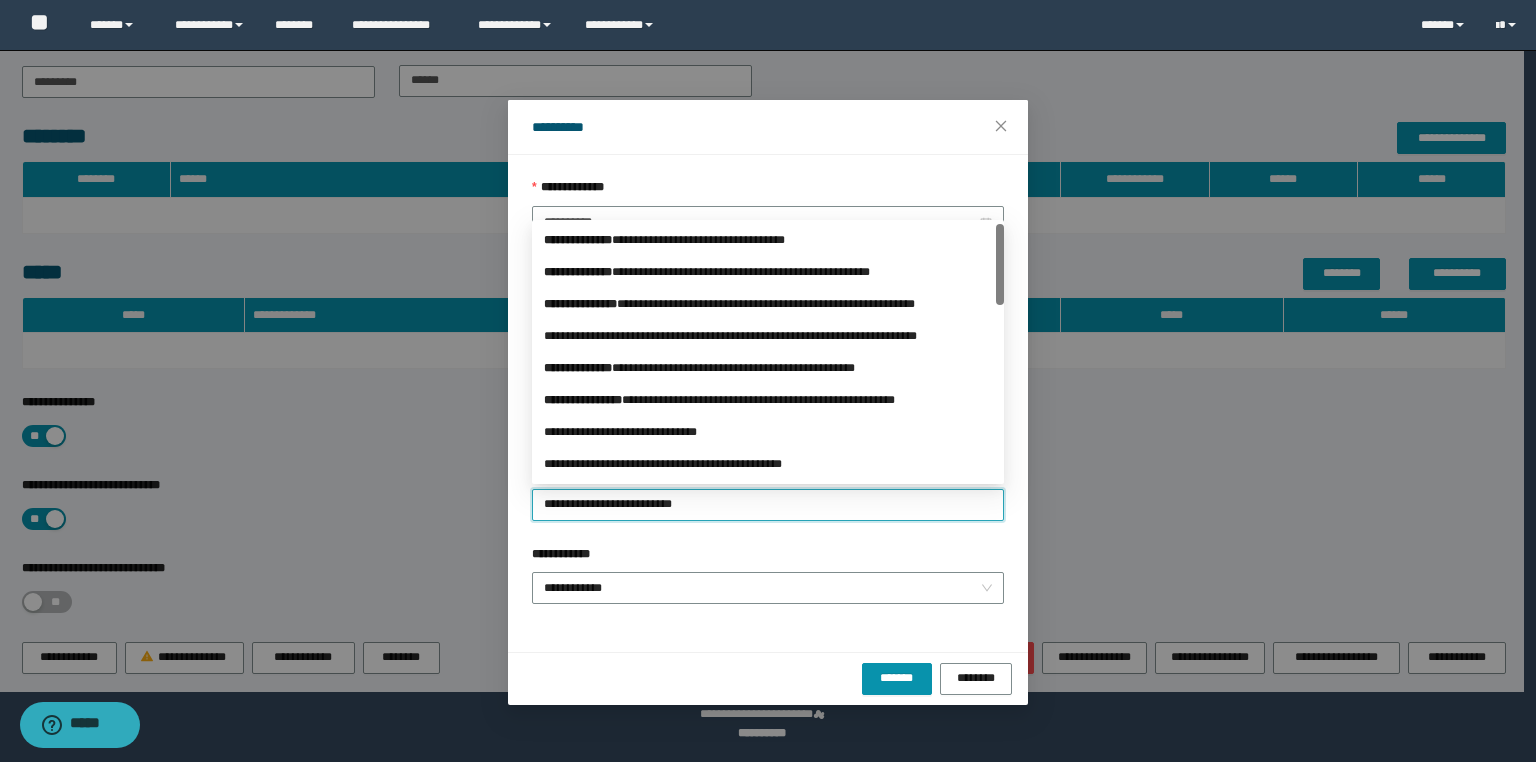 type on "**********" 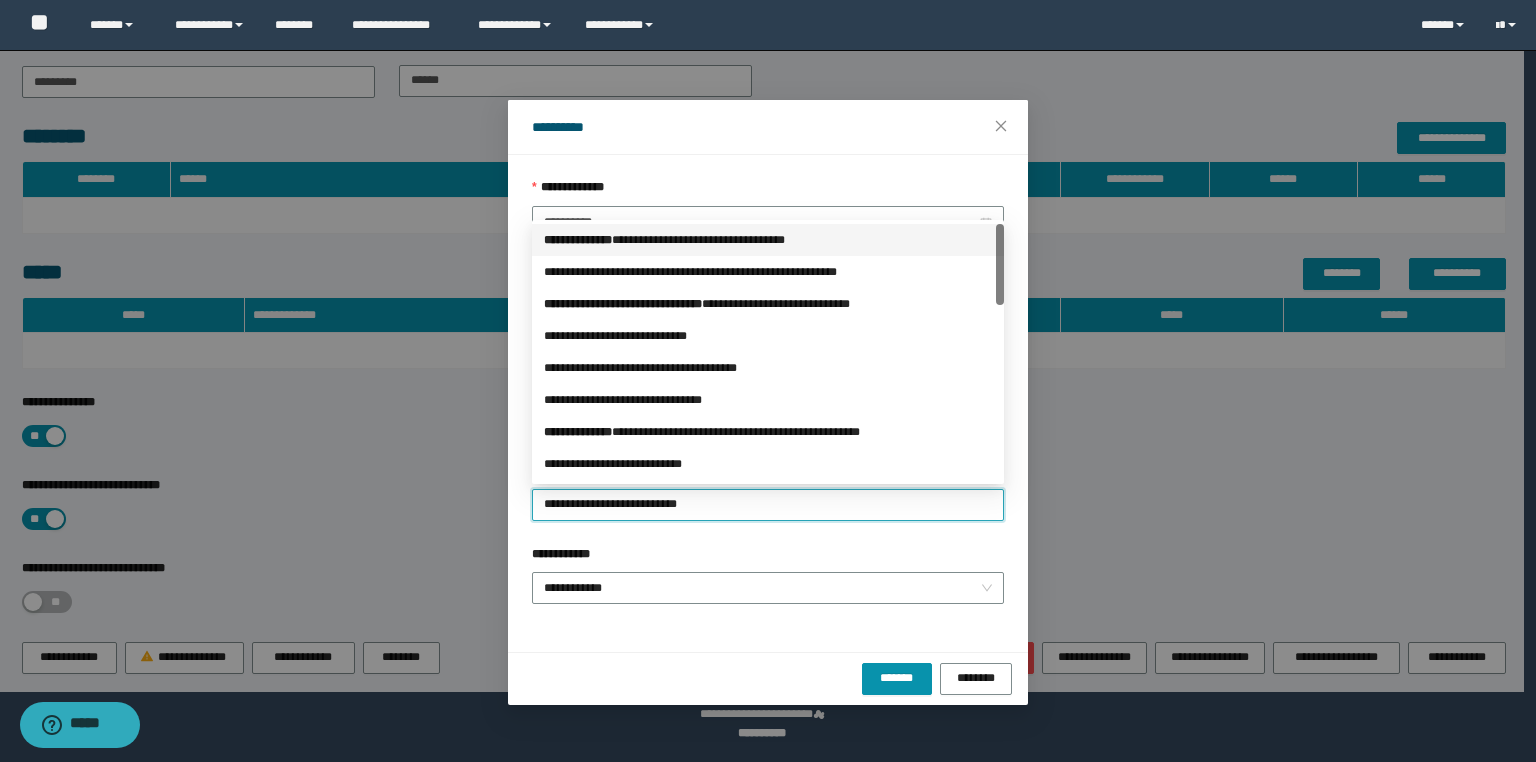 click on "**********" at bounding box center (768, 240) 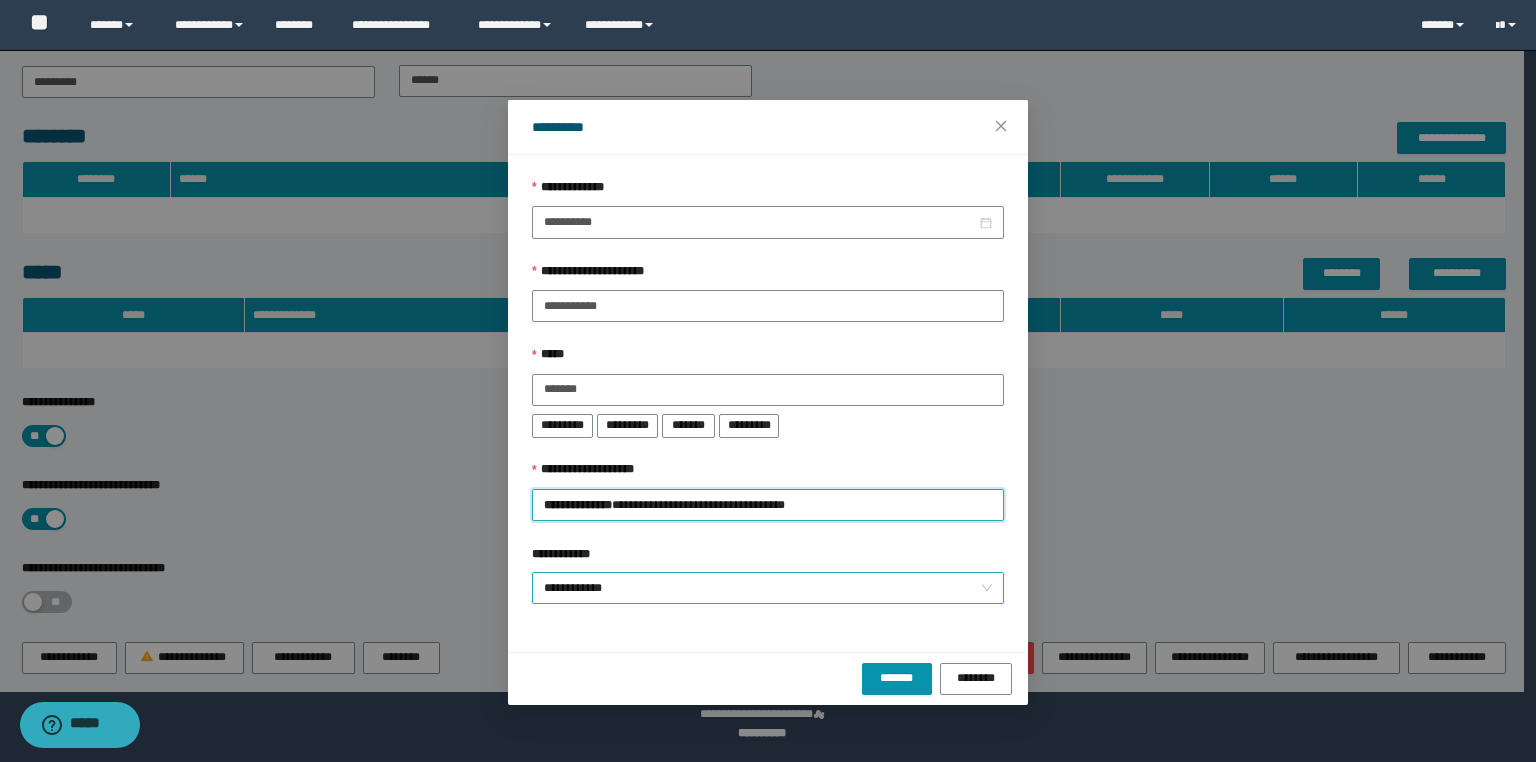 drag, startPoint x: 613, startPoint y: 576, endPoint x: 617, endPoint y: 588, distance: 12.649111 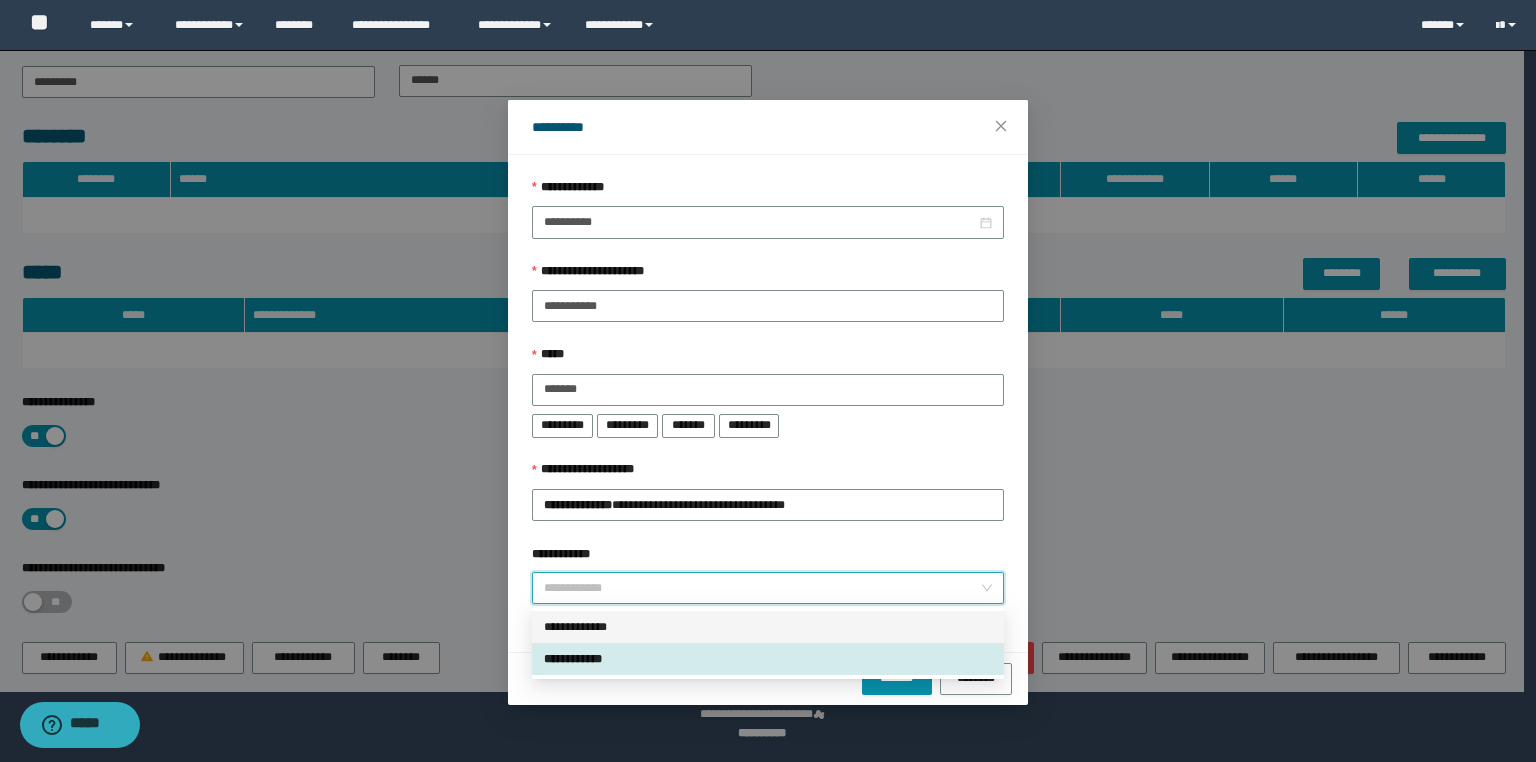 click on "**********" at bounding box center [768, 627] 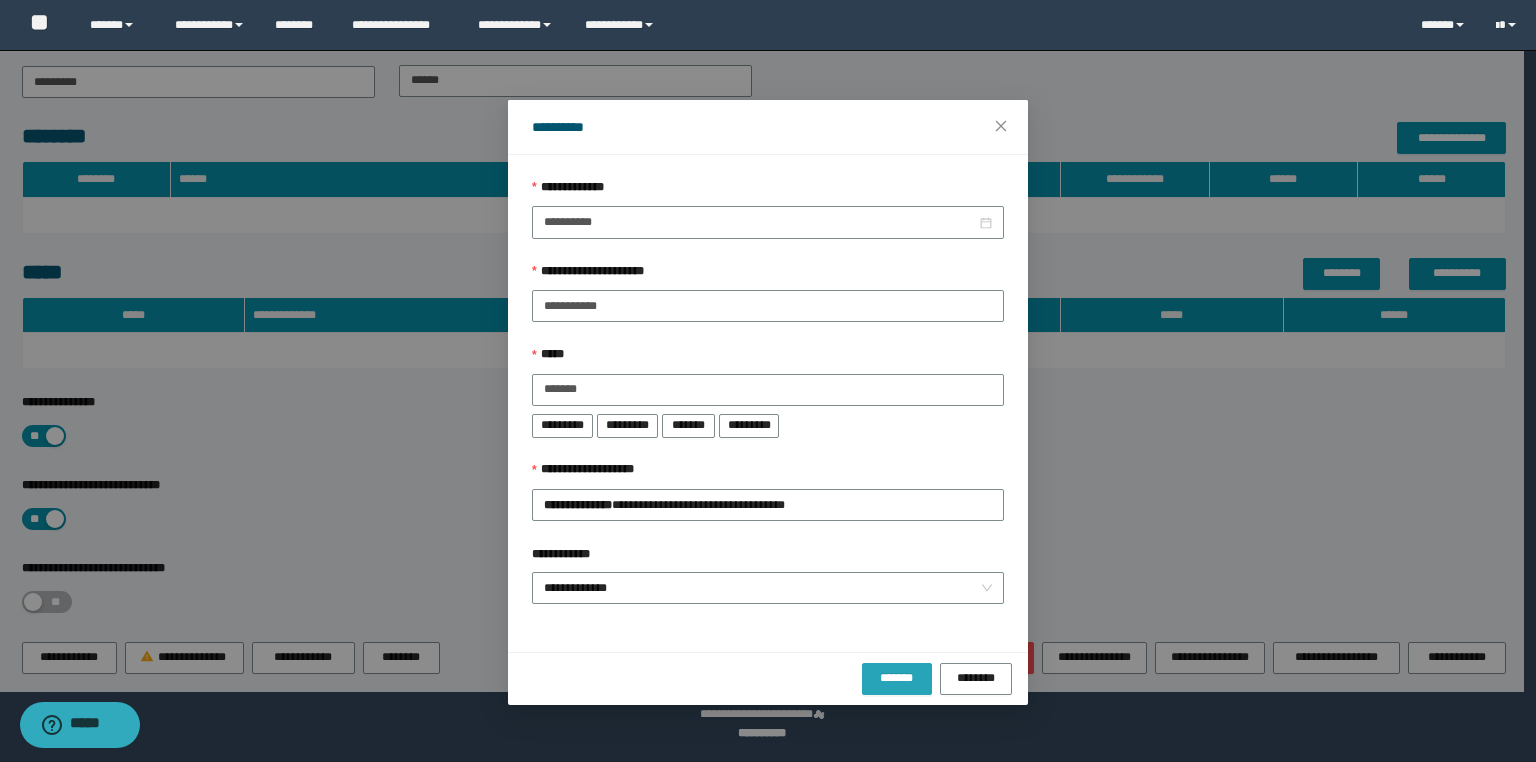 click on "*******" at bounding box center [897, 679] 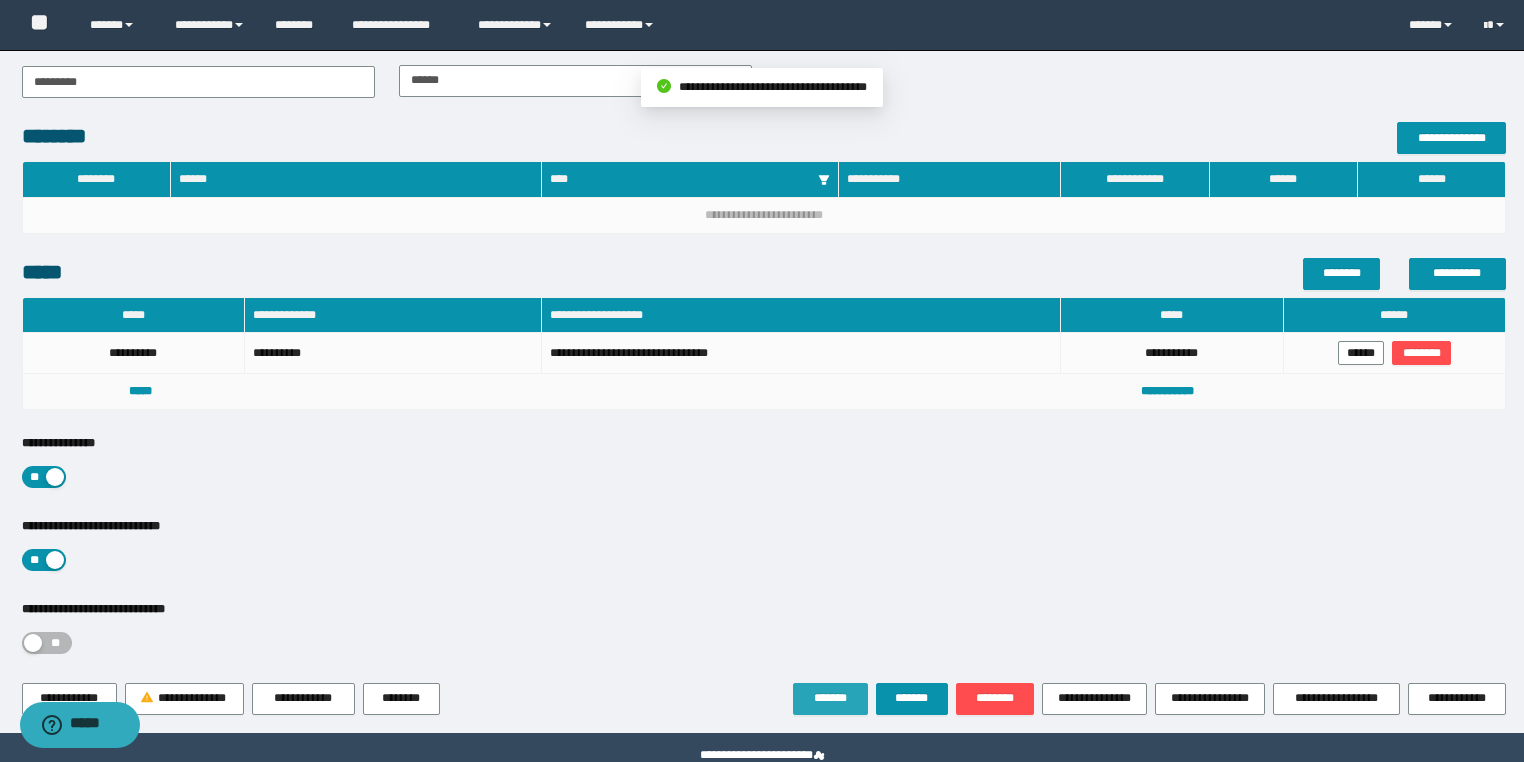 click on "*******" at bounding box center [830, 699] 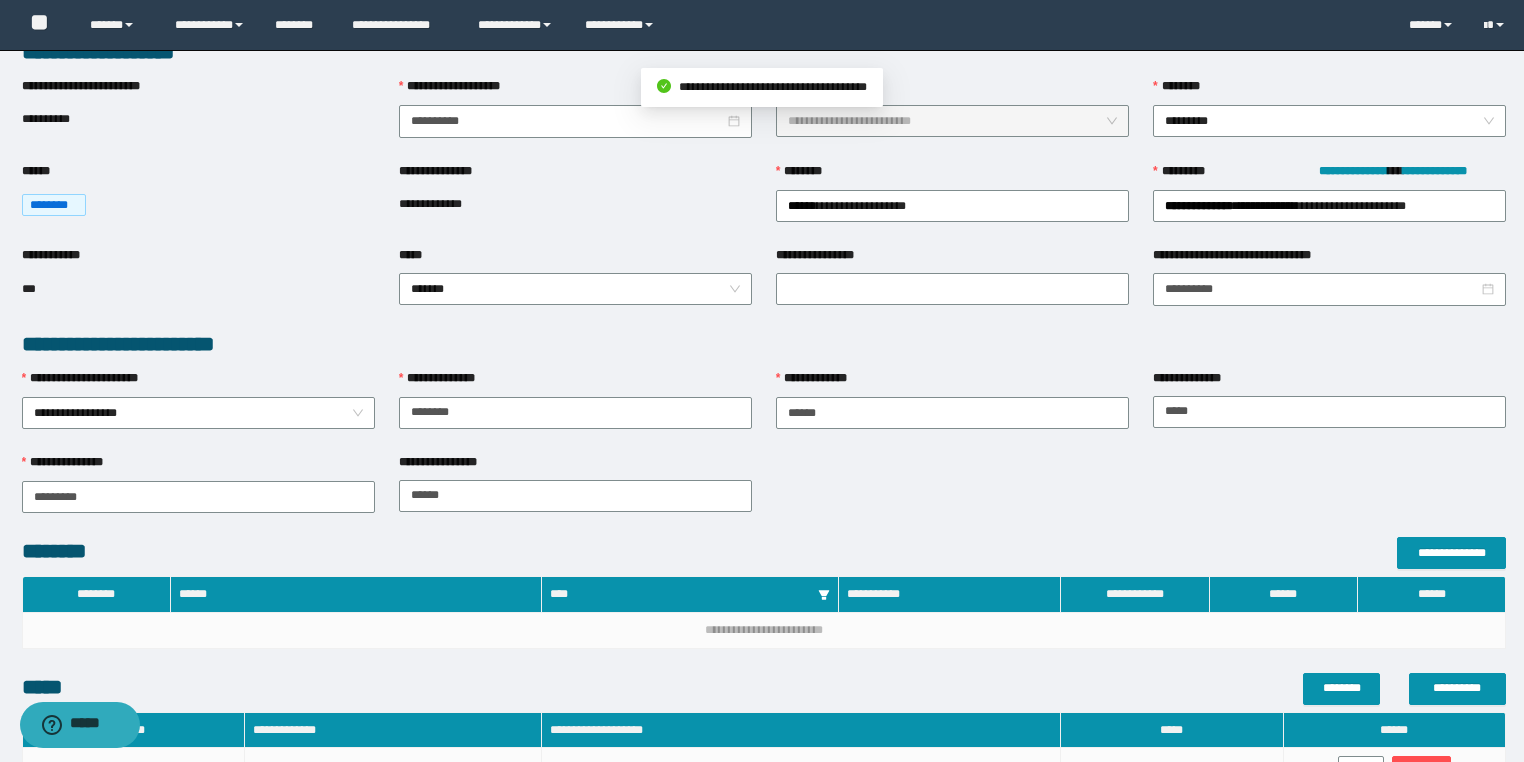 scroll, scrollTop: 0, scrollLeft: 0, axis: both 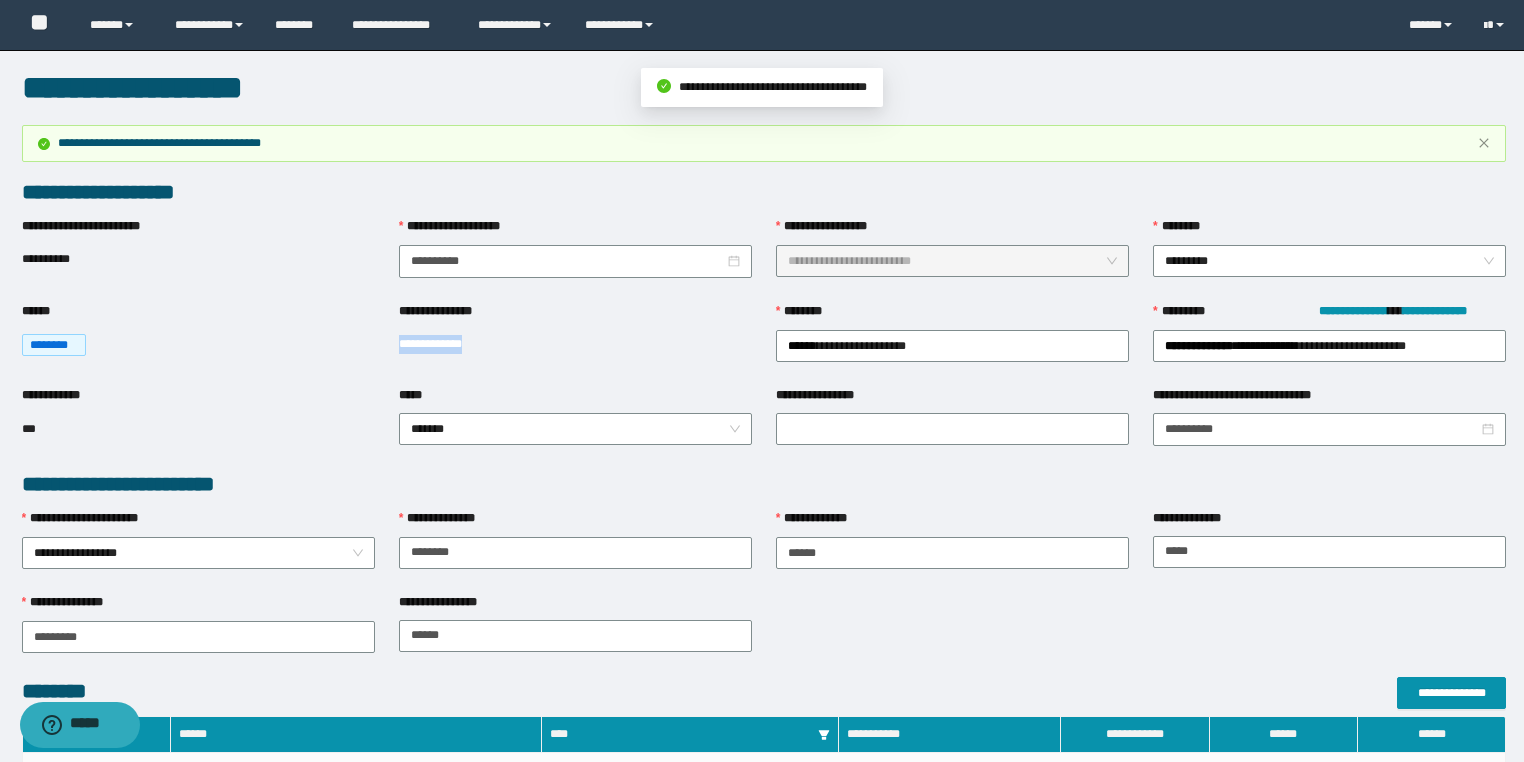 drag, startPoint x: 505, startPoint y: 350, endPoint x: 387, endPoint y: 345, distance: 118.10589 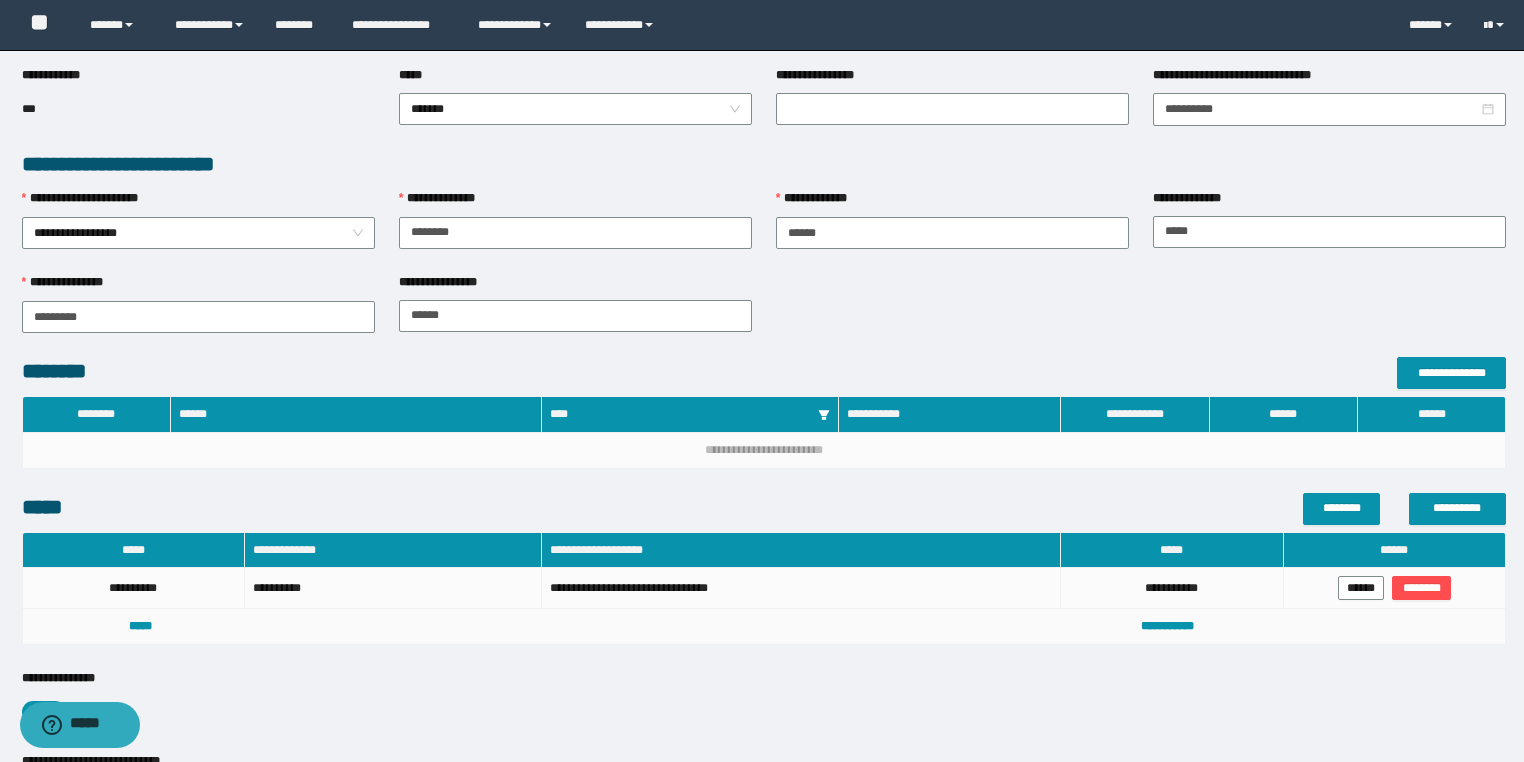 scroll, scrollTop: 596, scrollLeft: 0, axis: vertical 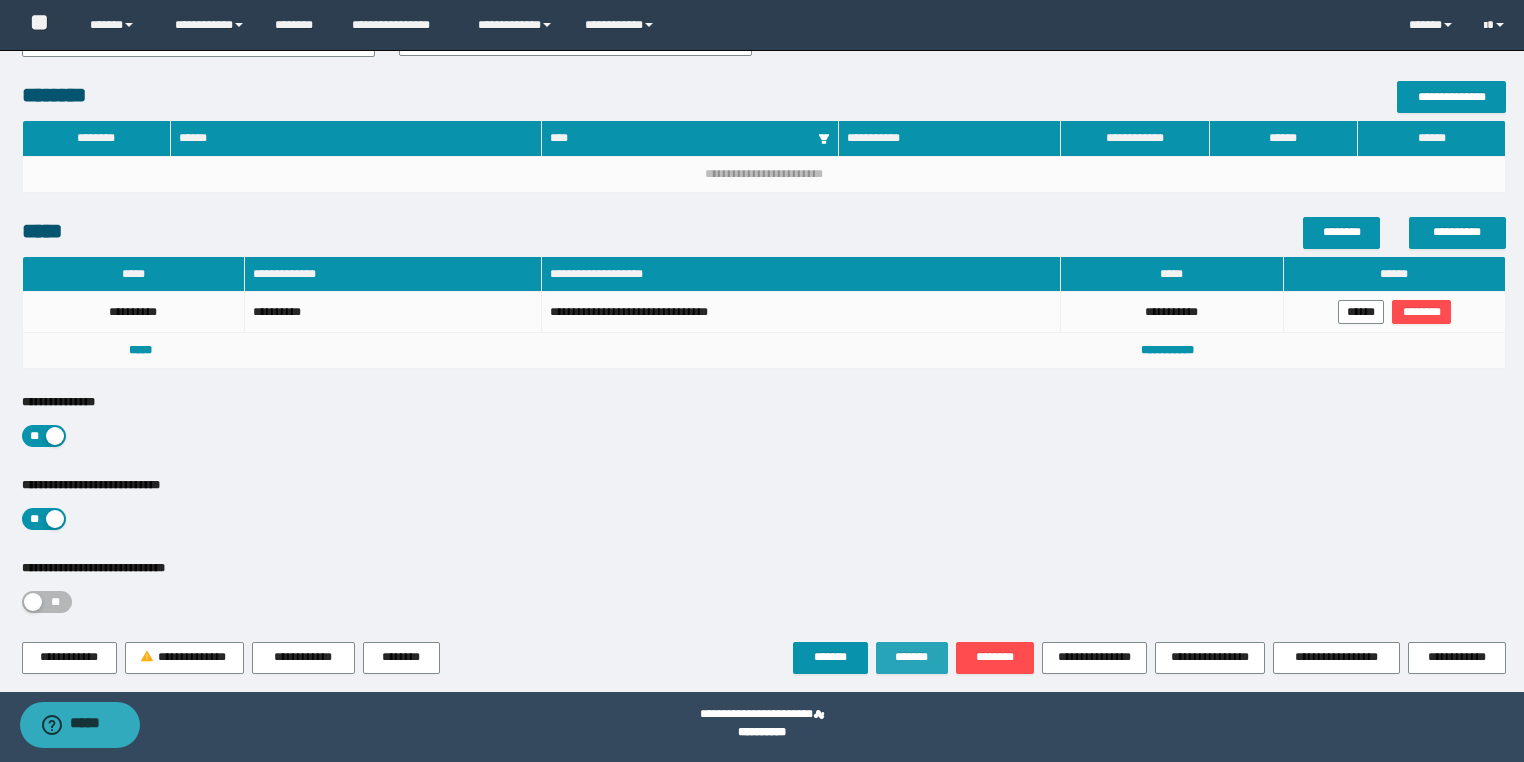 click on "*******" at bounding box center [912, 657] 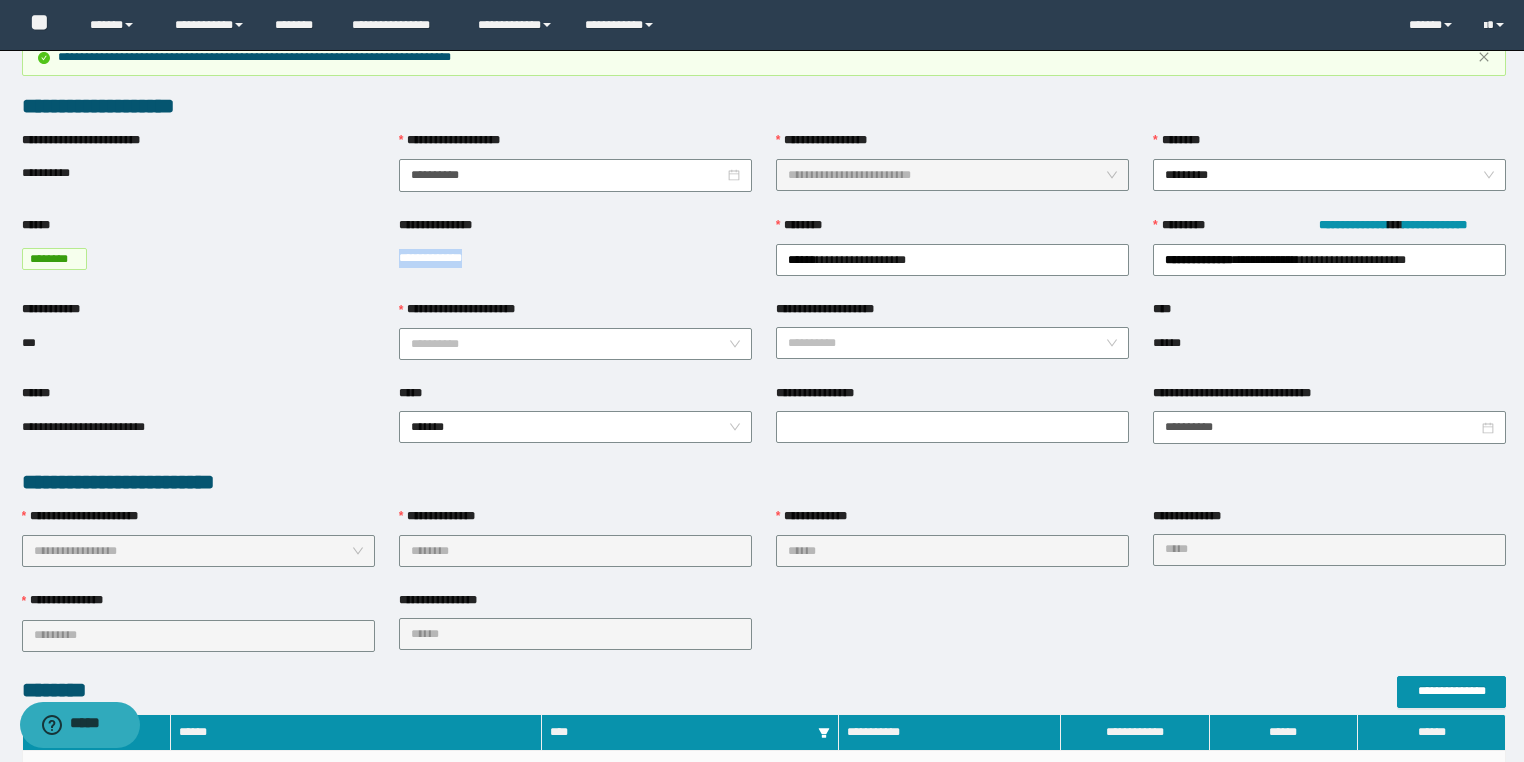scroll, scrollTop: 0, scrollLeft: 0, axis: both 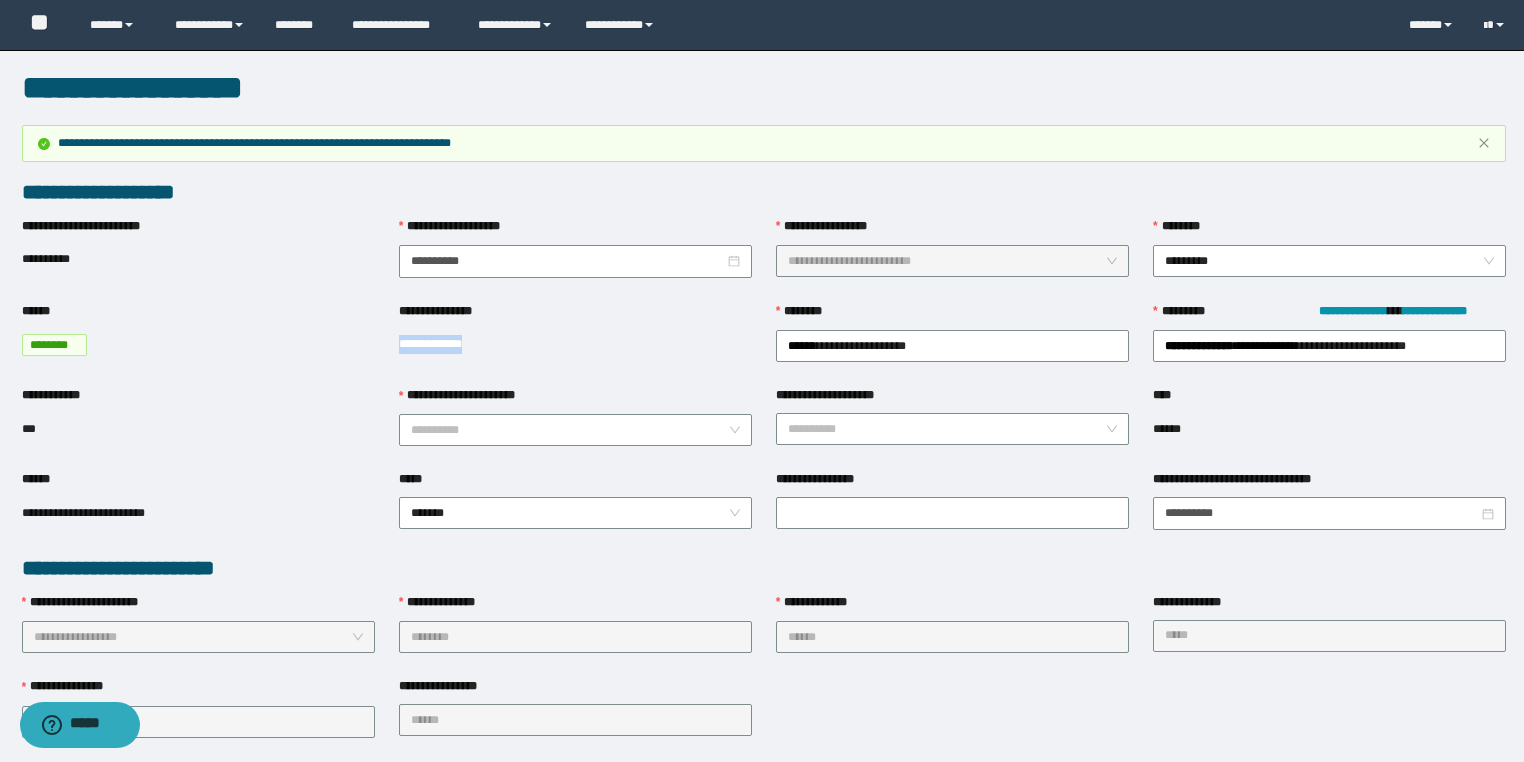 copy on "**********" 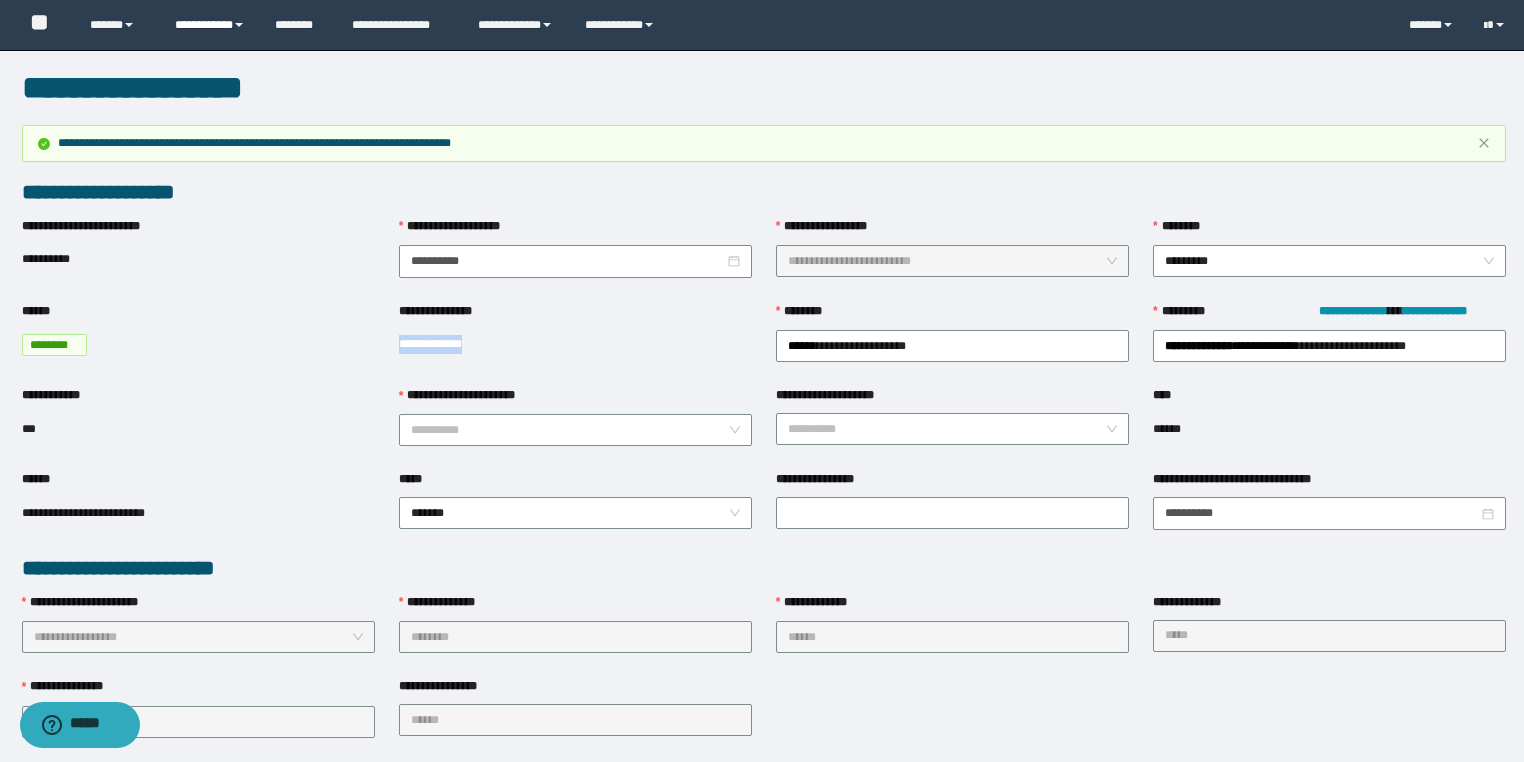 click on "**********" at bounding box center (210, 25) 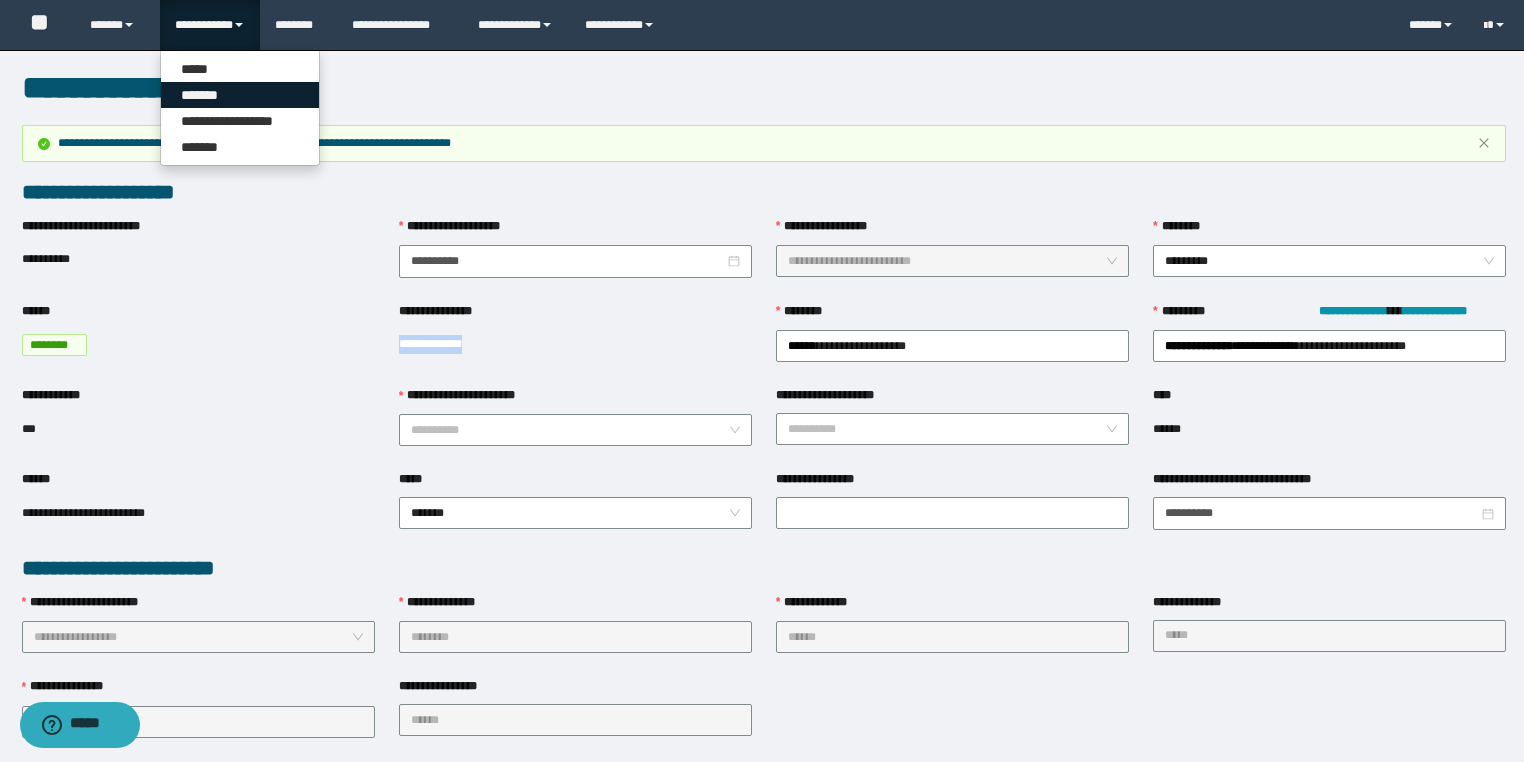 click on "*******" at bounding box center [240, 95] 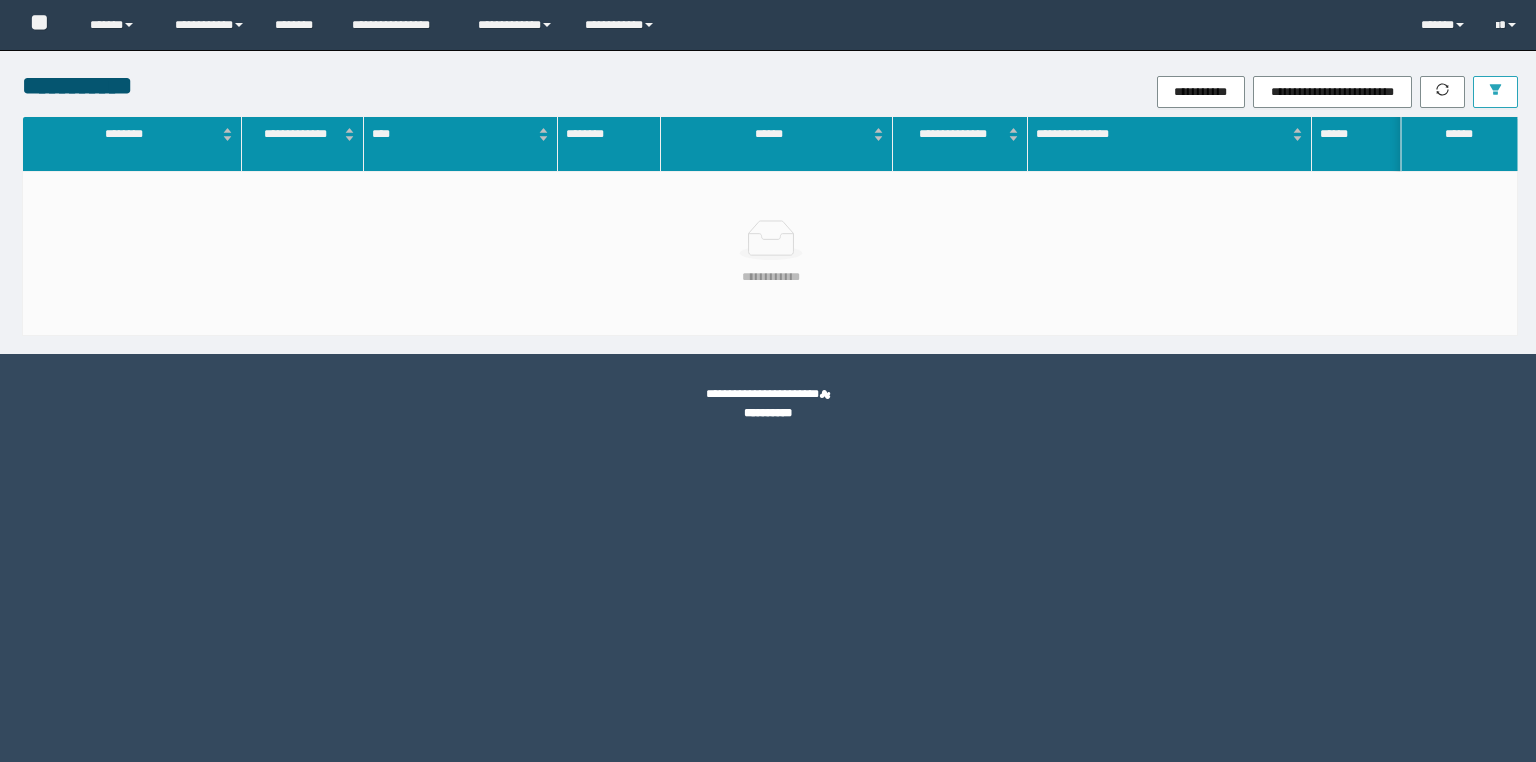 scroll, scrollTop: 0, scrollLeft: 0, axis: both 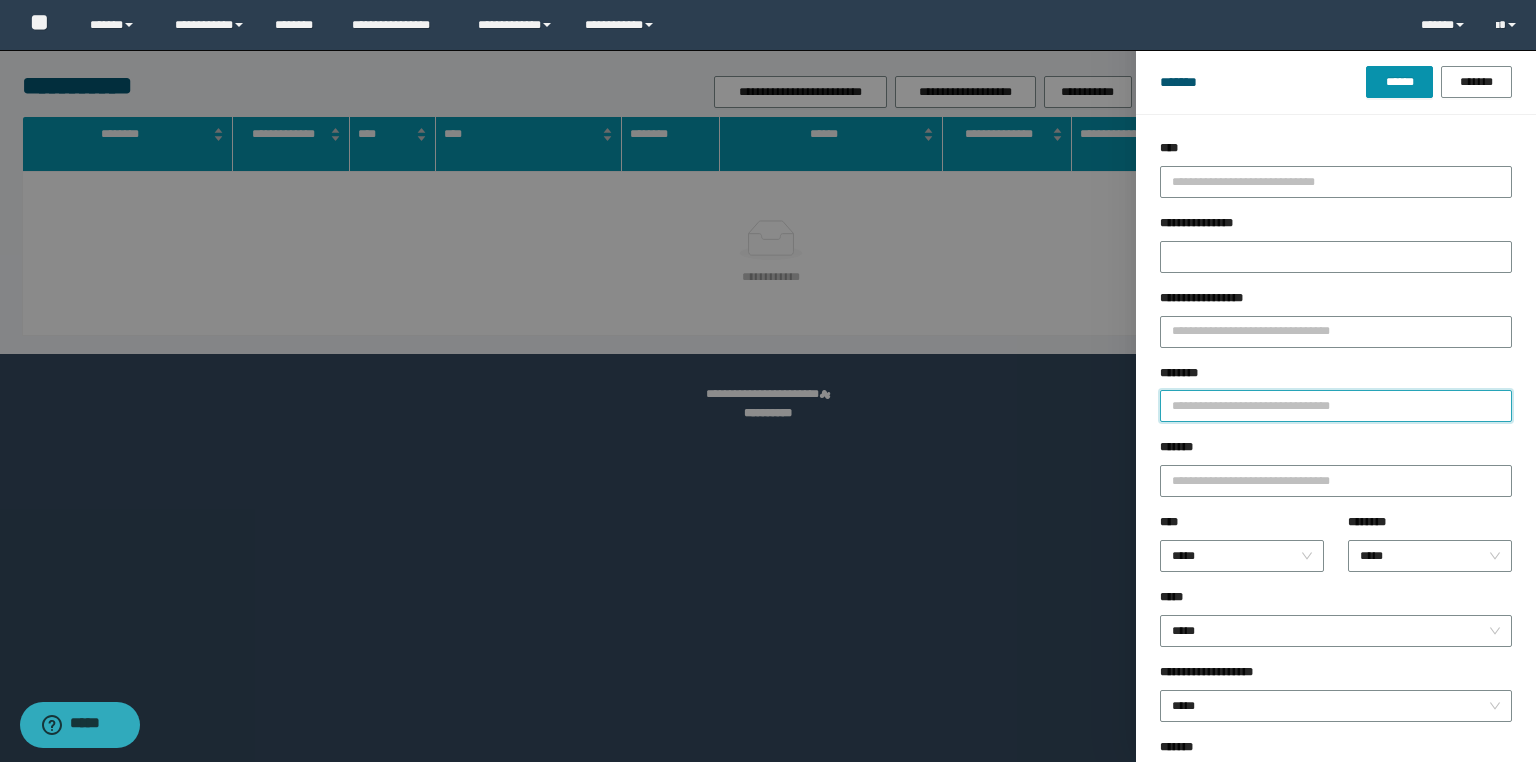 click on "********" at bounding box center (1336, 406) 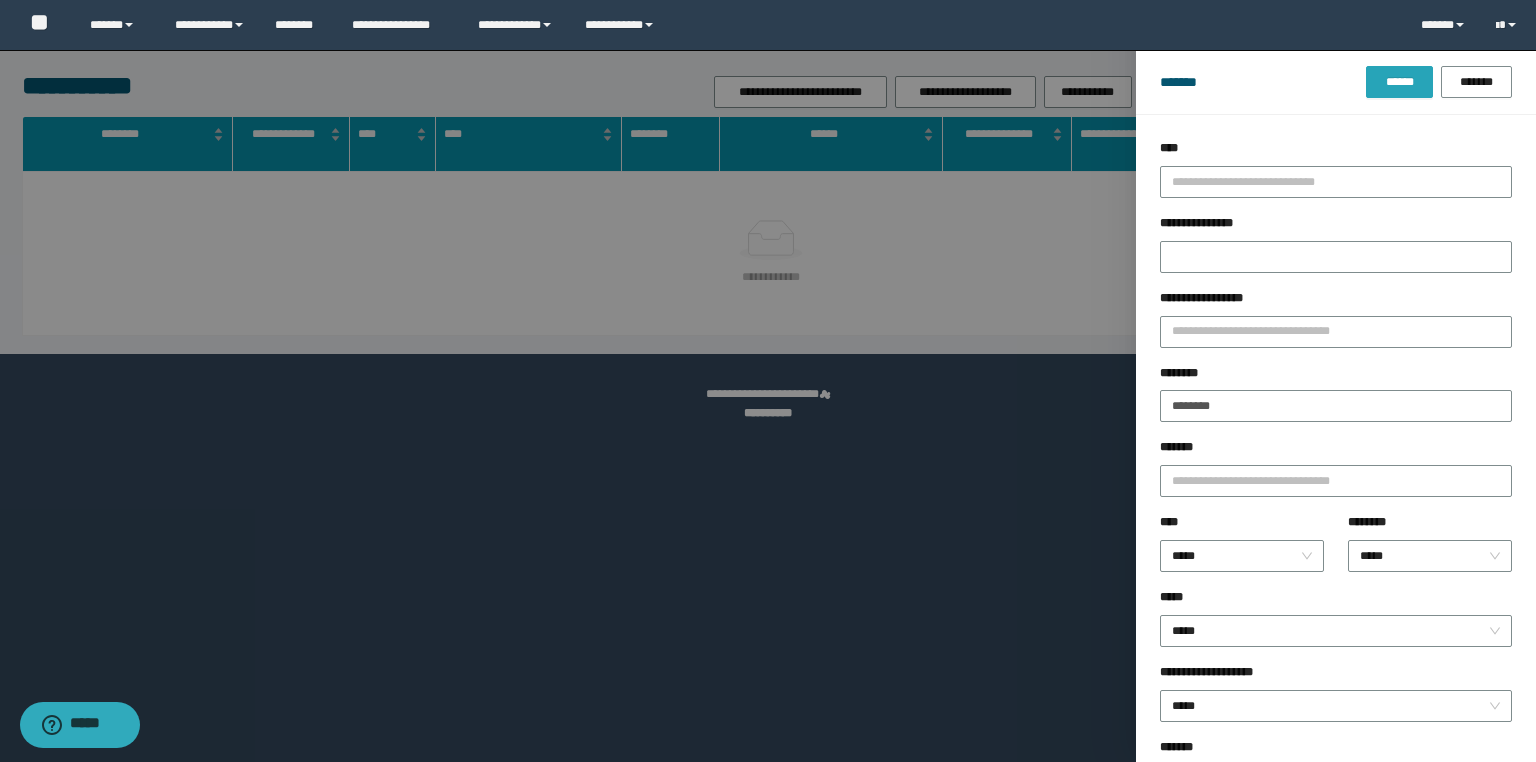 click on "******" at bounding box center (1399, 82) 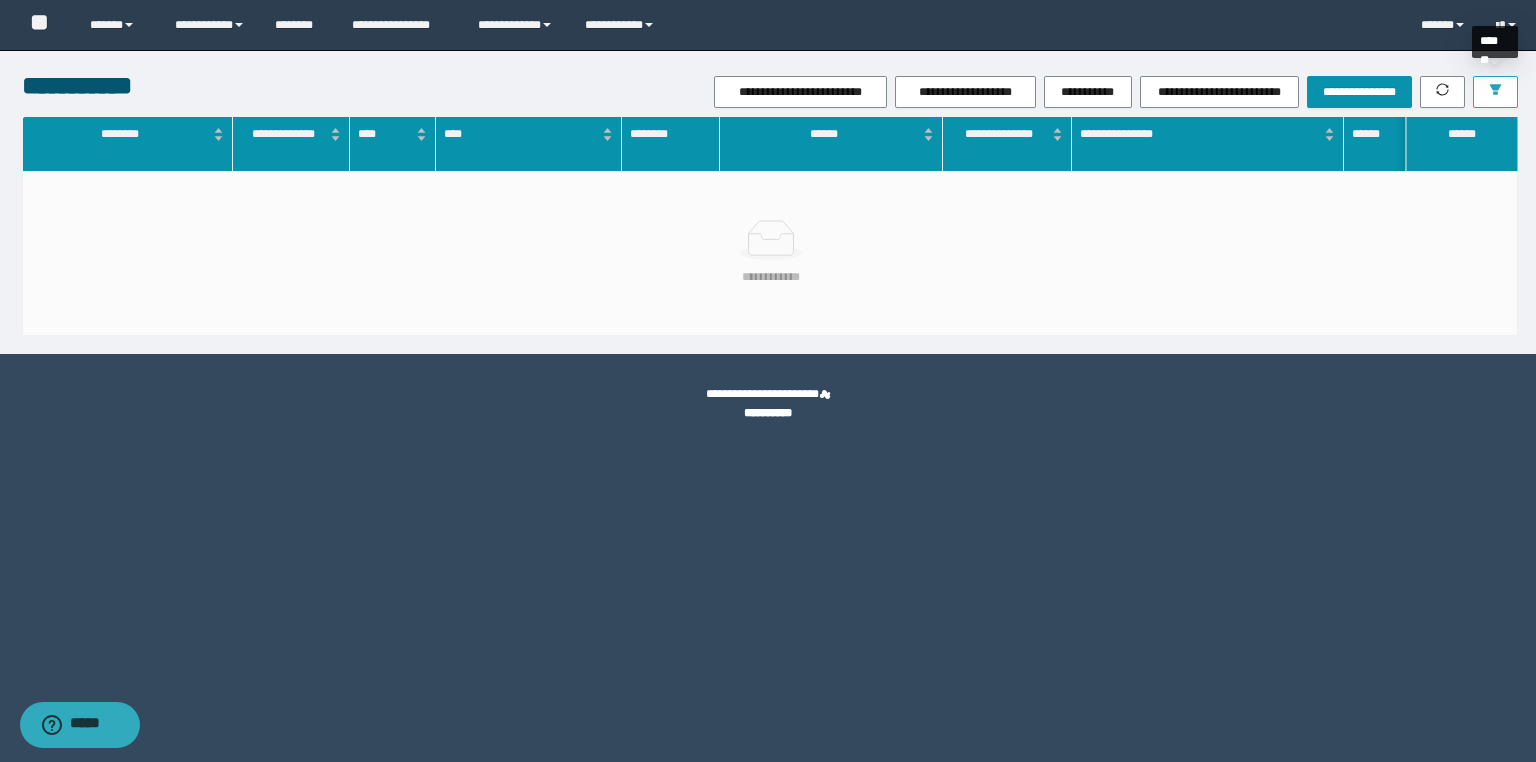 click 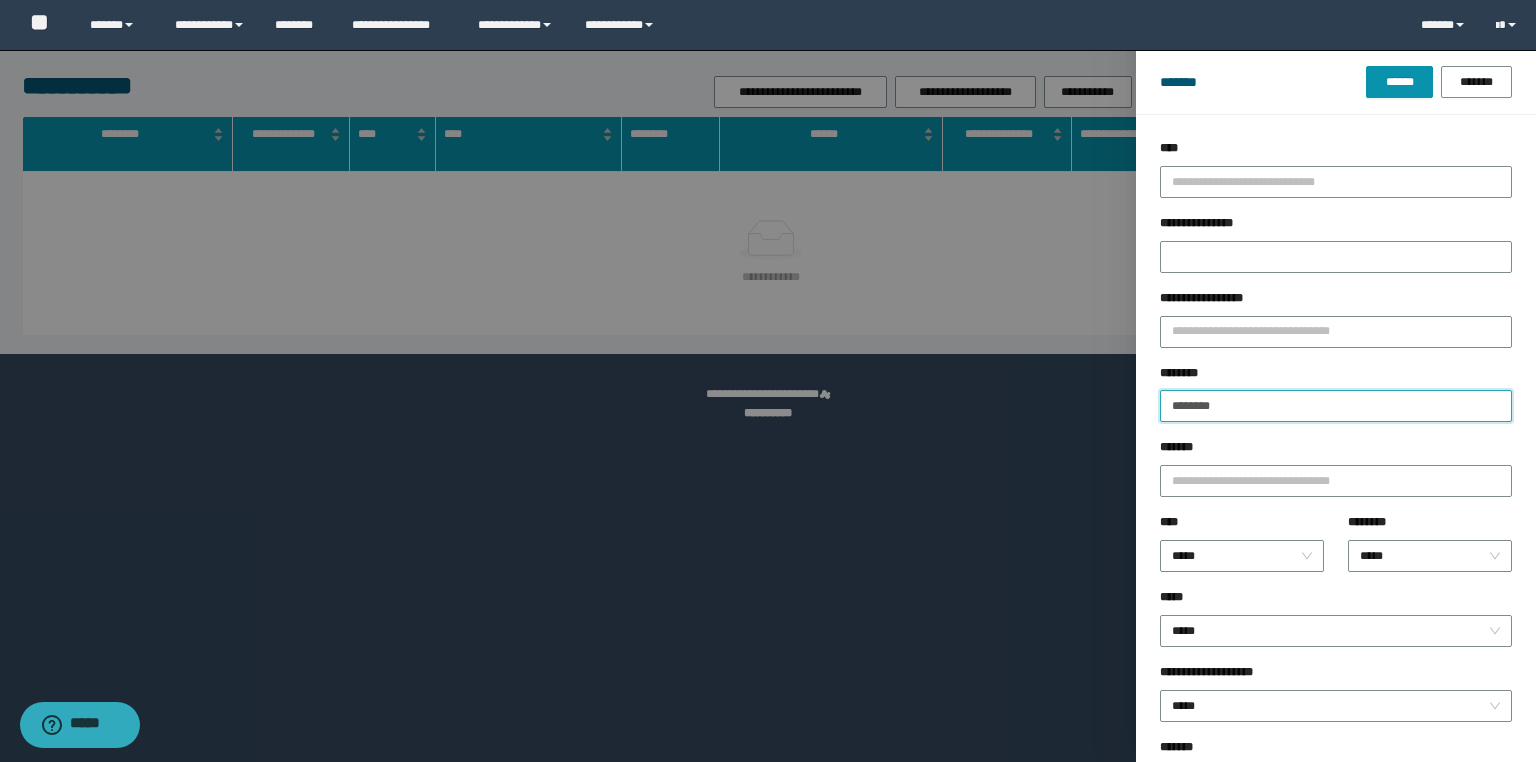 click on "********" at bounding box center [1336, 406] 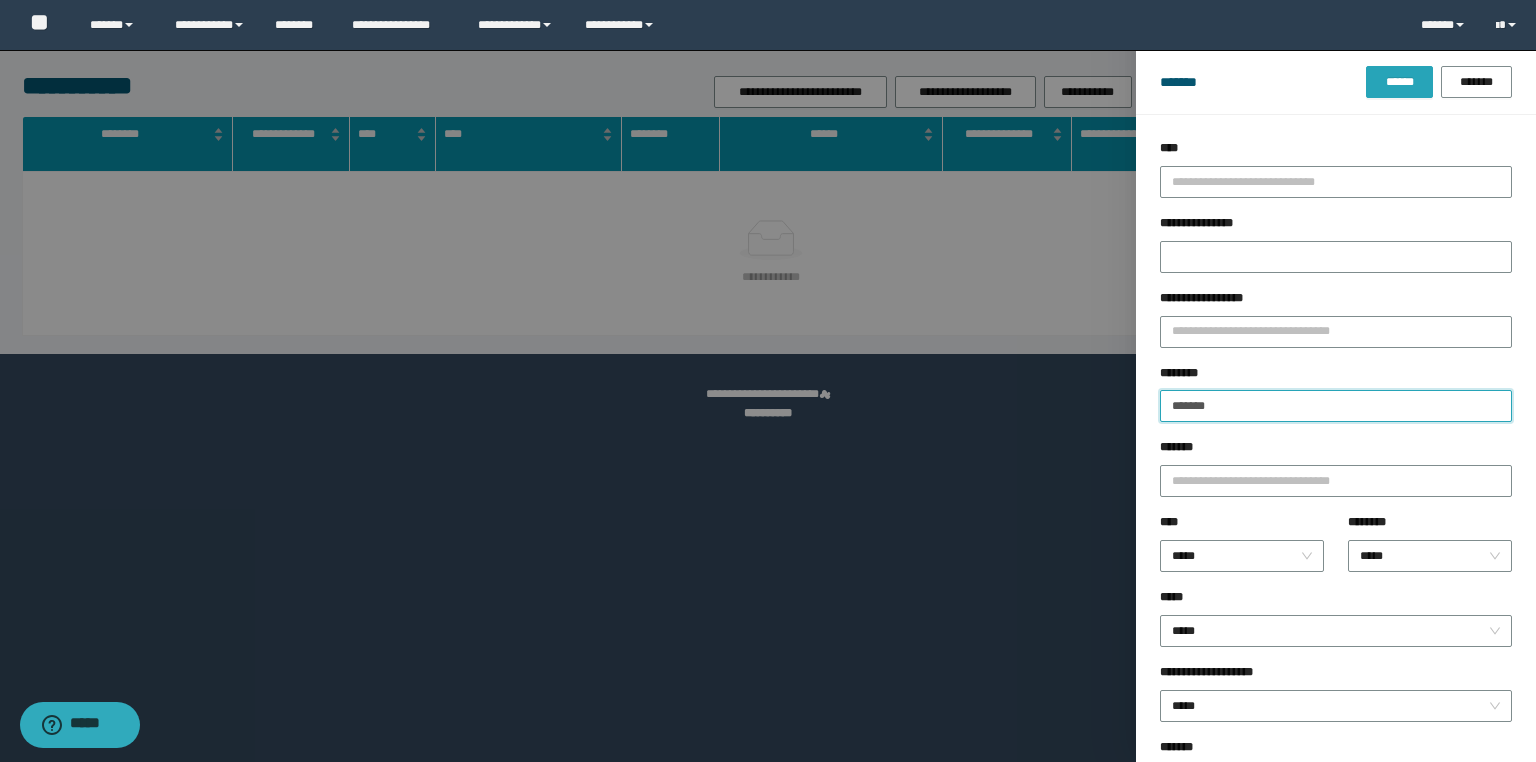 type on "*******" 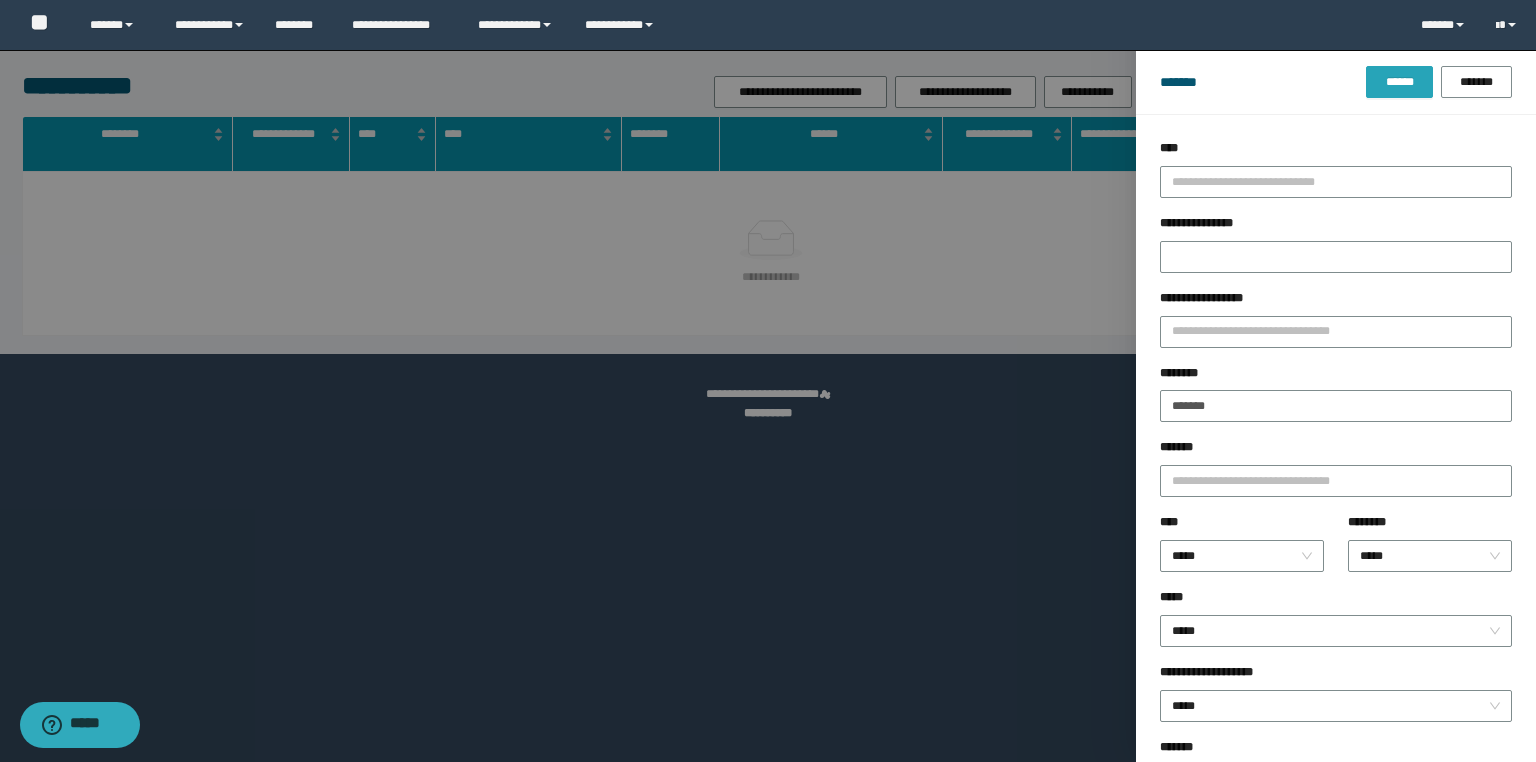 click on "******" at bounding box center (1399, 82) 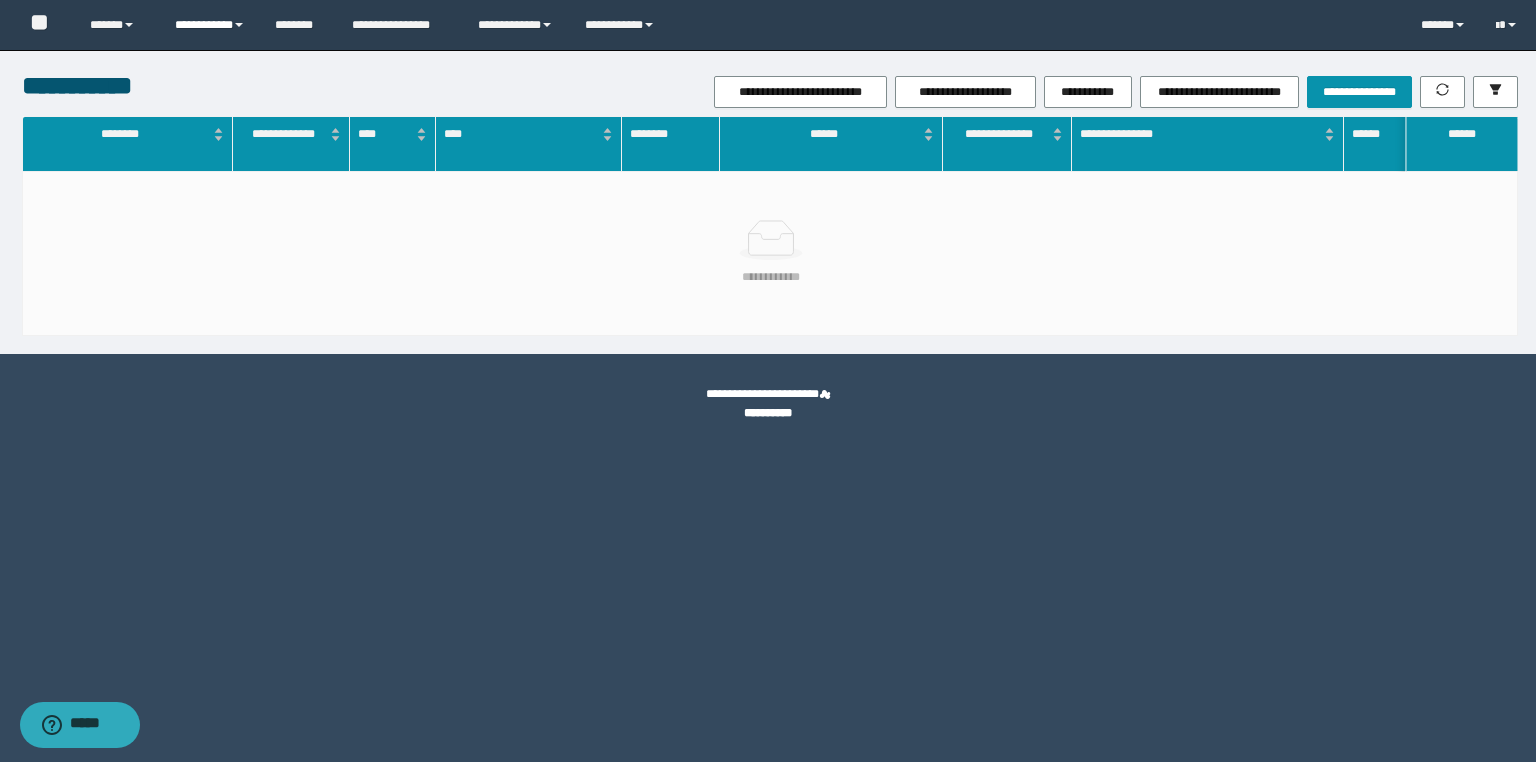 click on "**********" at bounding box center [210, 25] 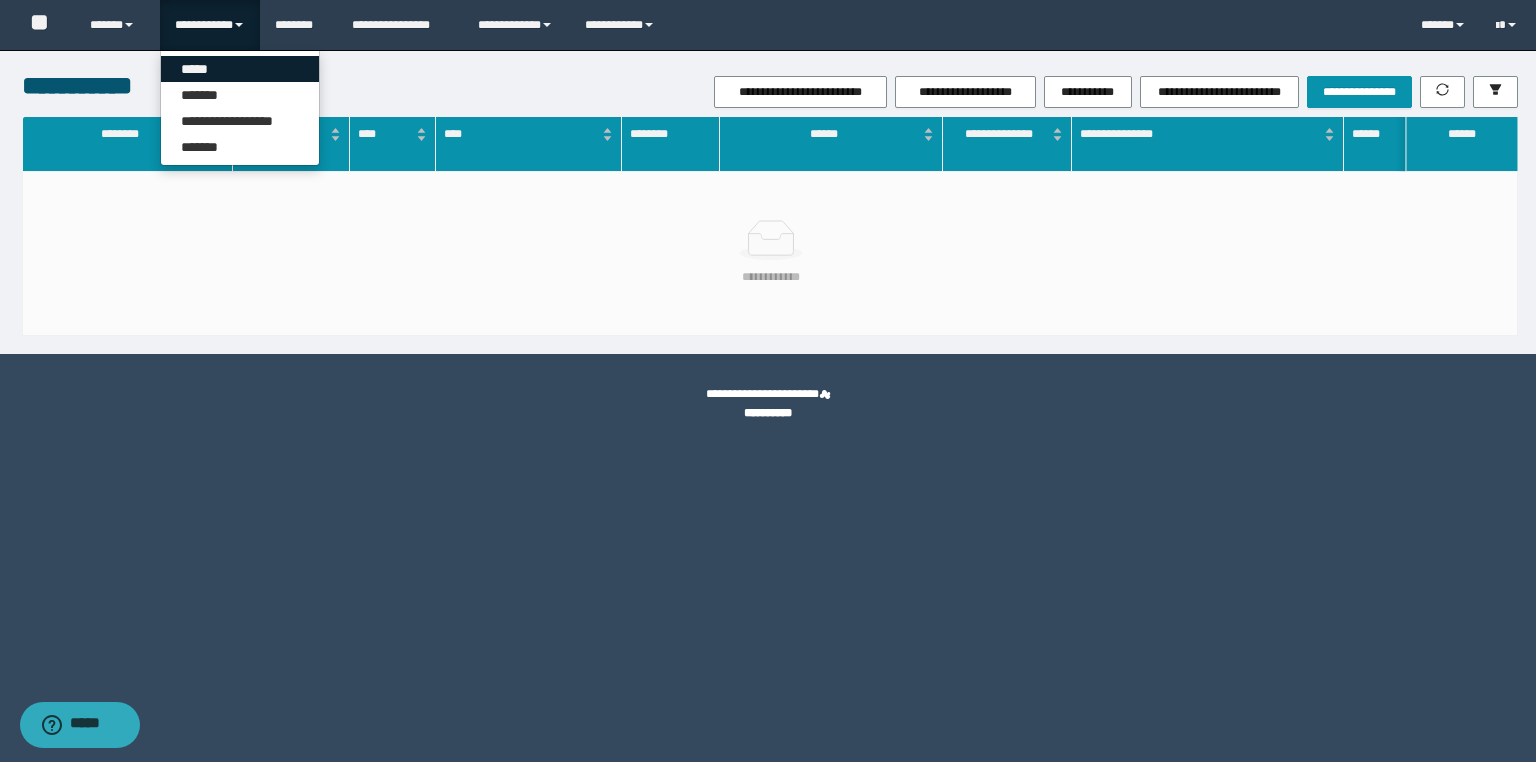 click on "*****" at bounding box center [240, 69] 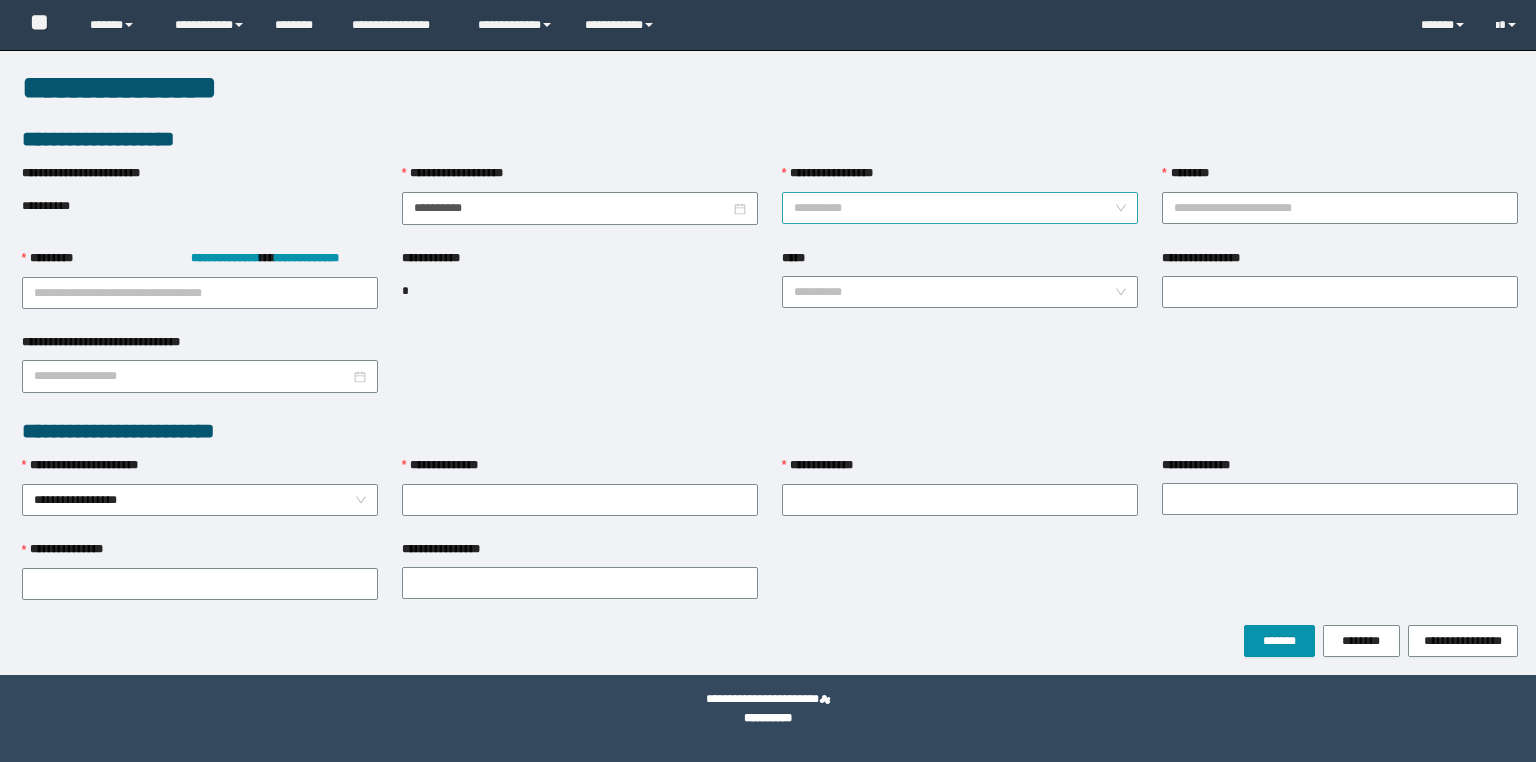 scroll, scrollTop: 0, scrollLeft: 0, axis: both 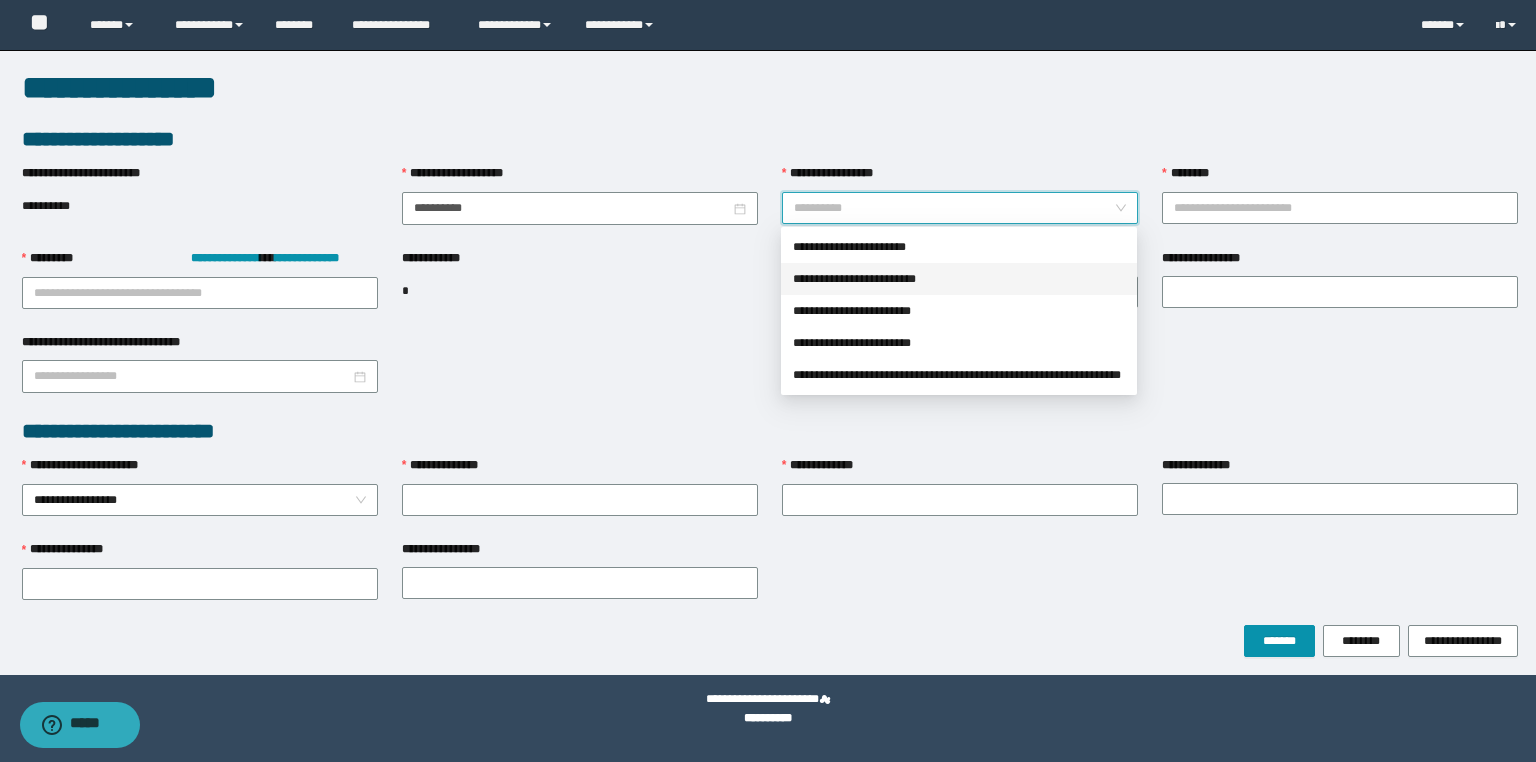click on "**********" at bounding box center [959, 279] 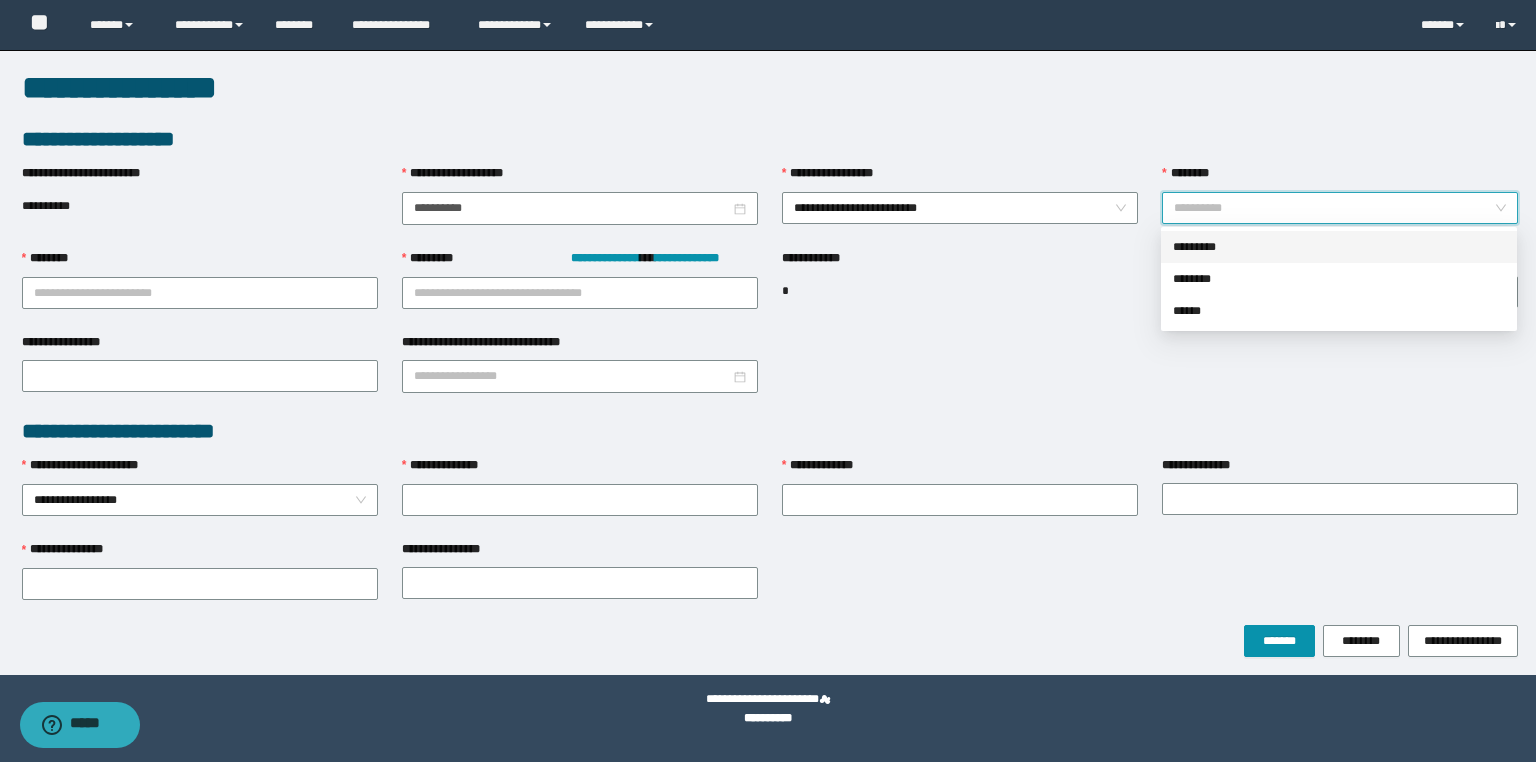 click on "********" at bounding box center (1334, 208) 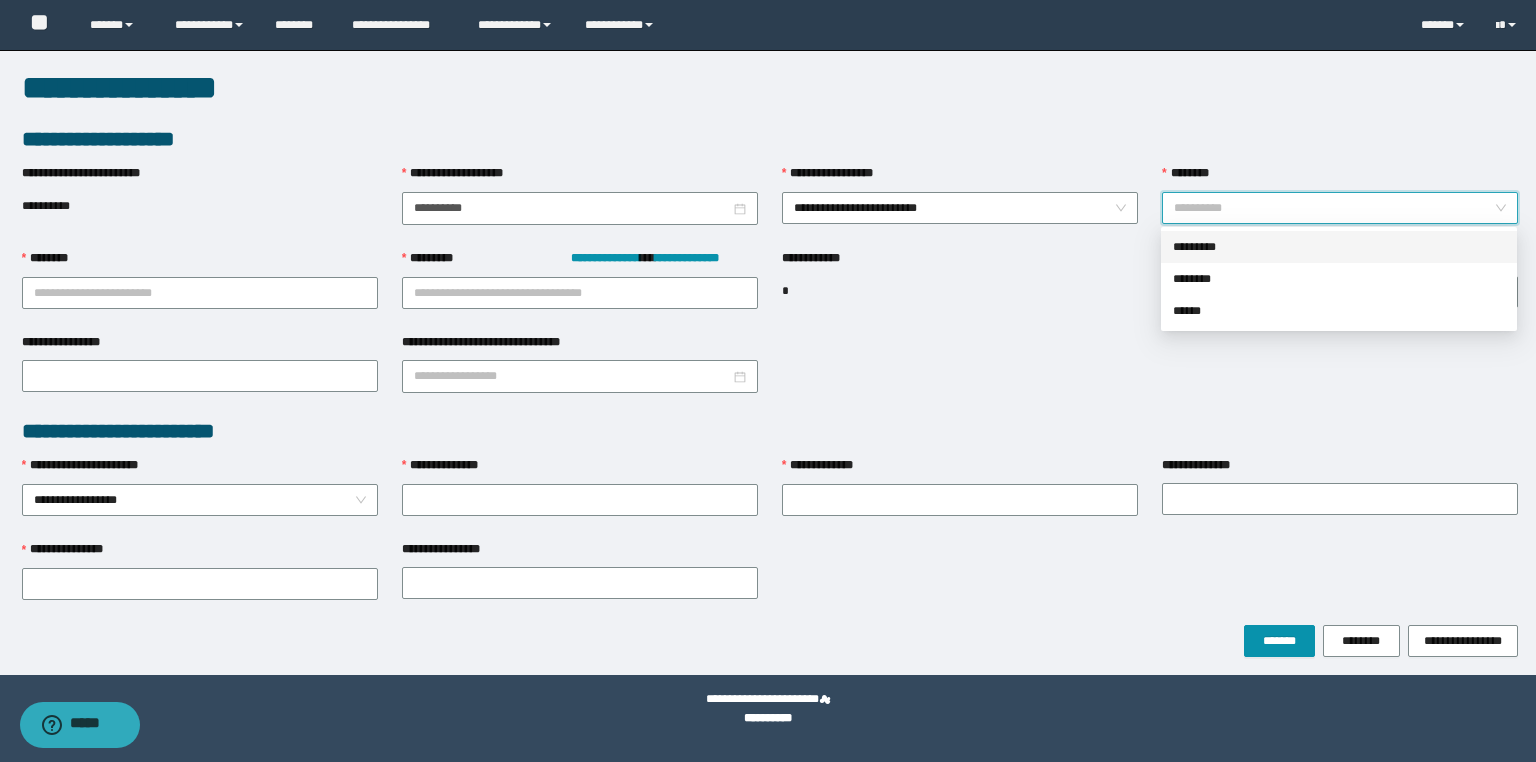 click on "*********" at bounding box center (1339, 247) 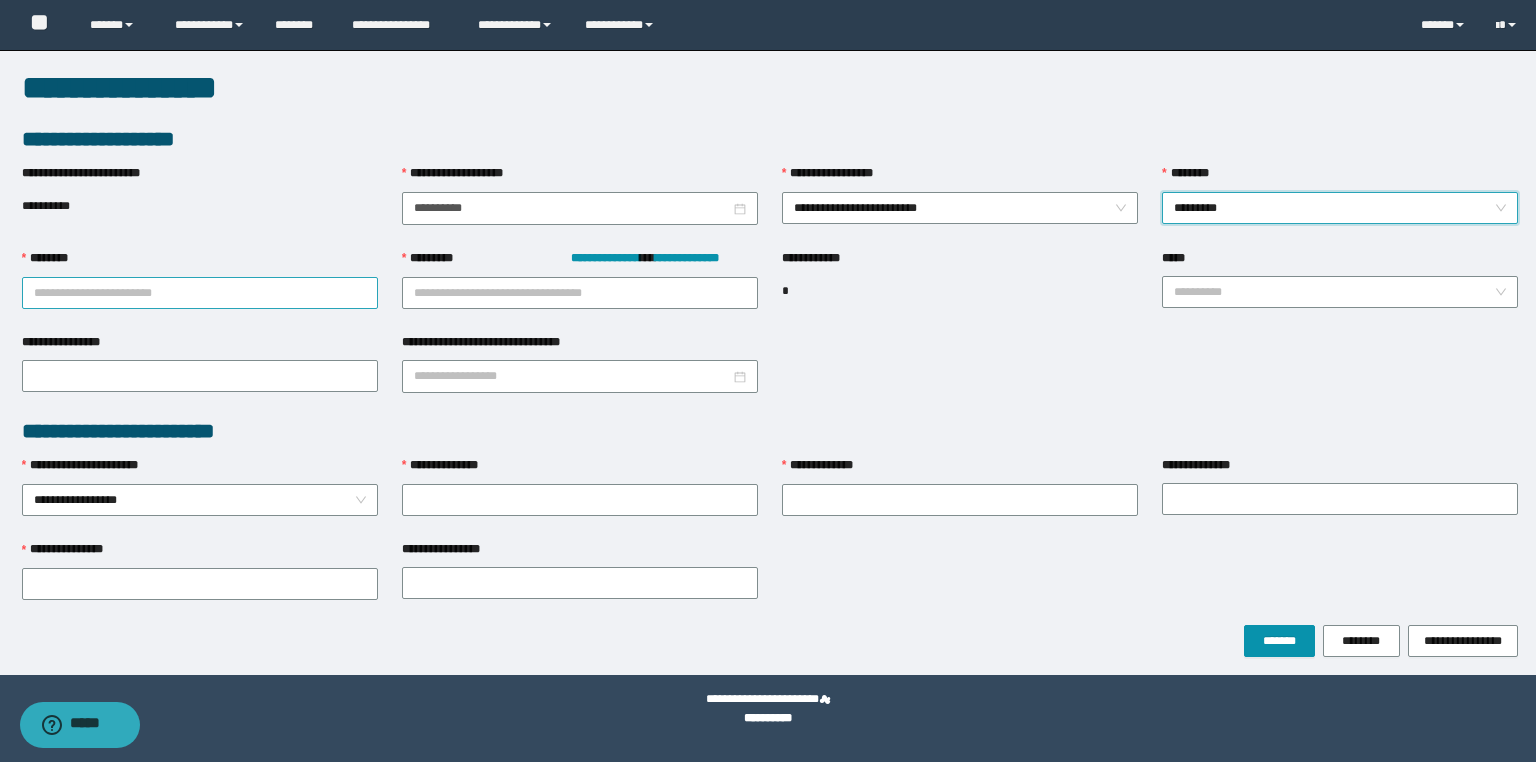 click on "********" at bounding box center (200, 293) 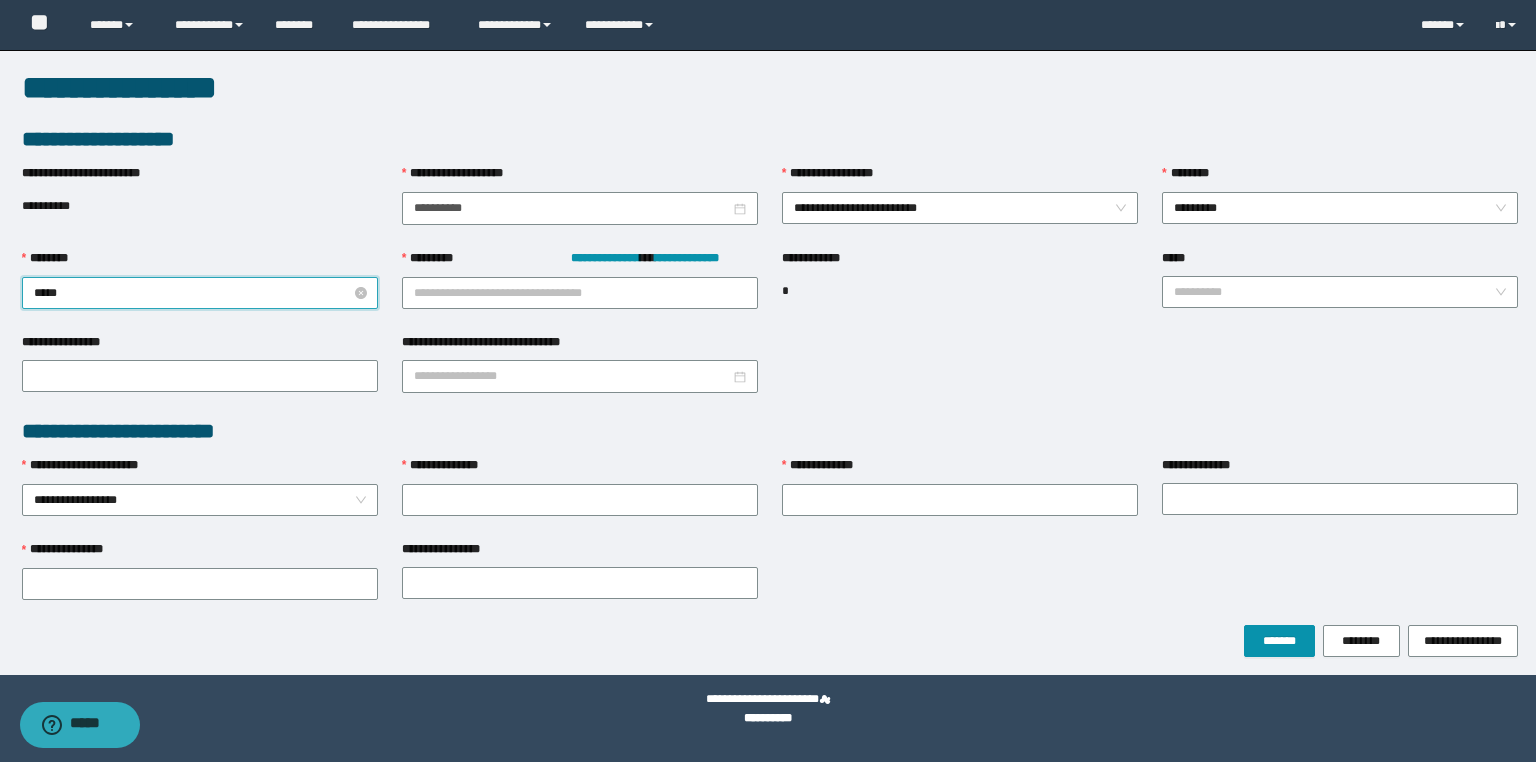 type on "******" 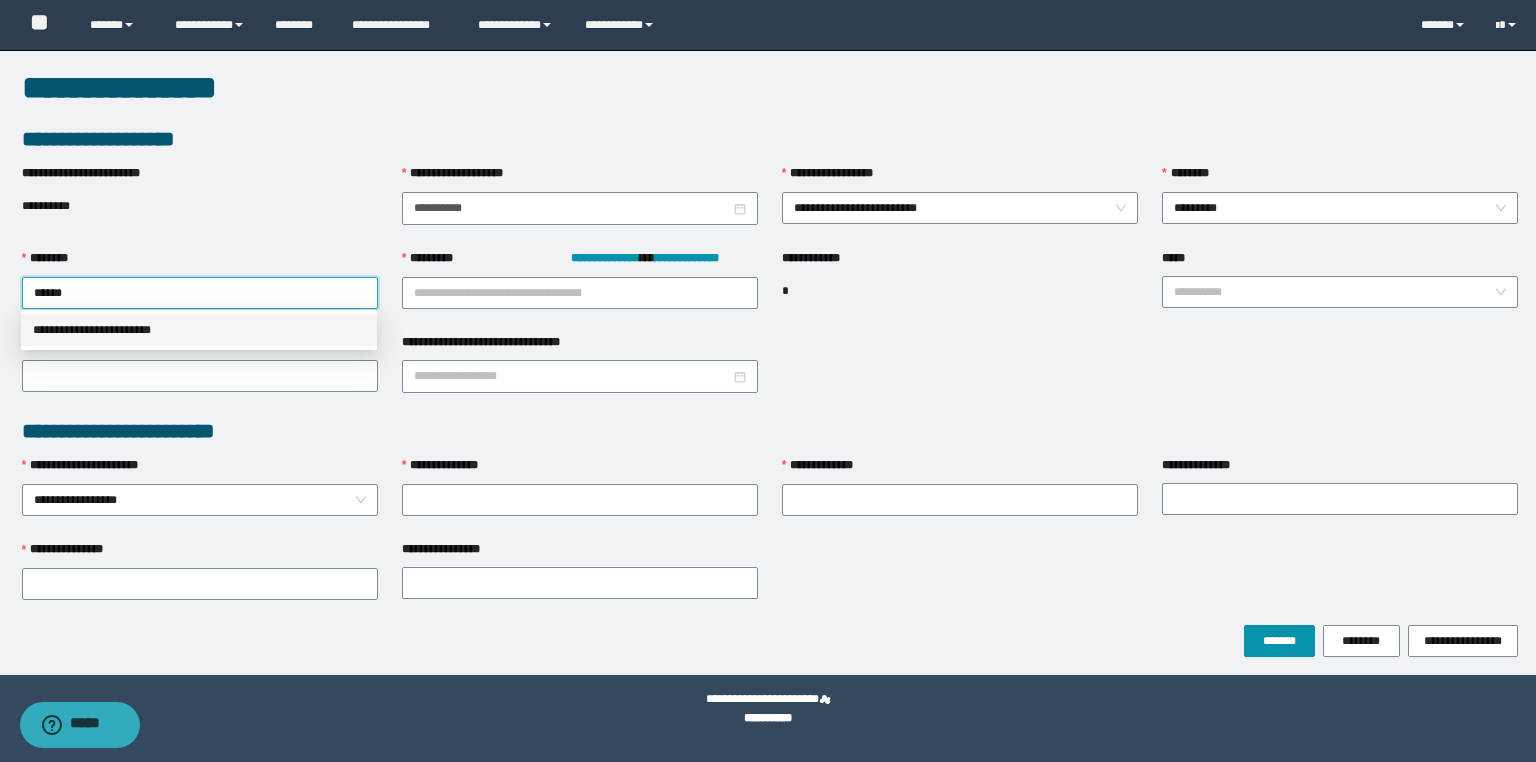 click on "**********" at bounding box center [199, 330] 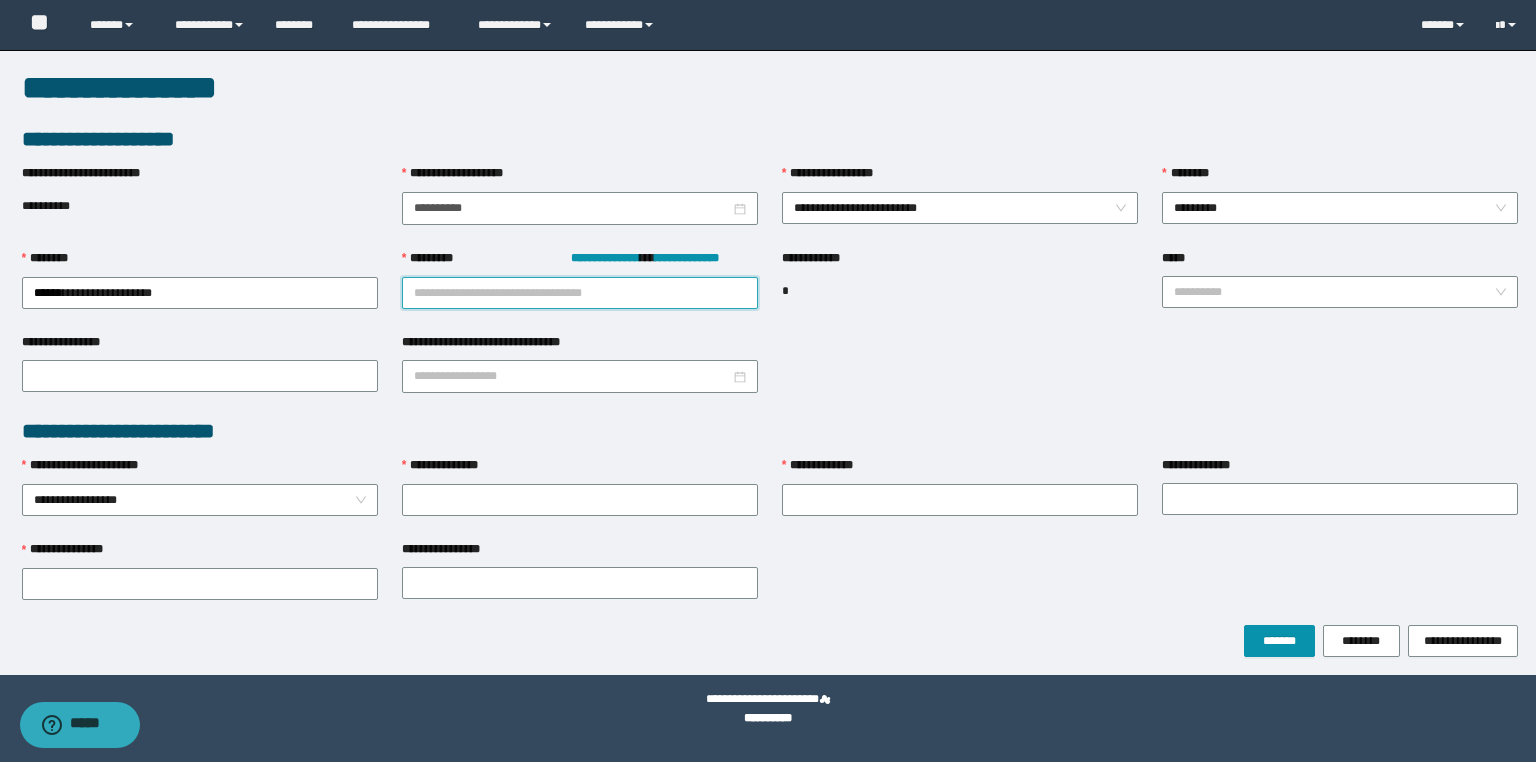 click on "**********" at bounding box center (580, 293) 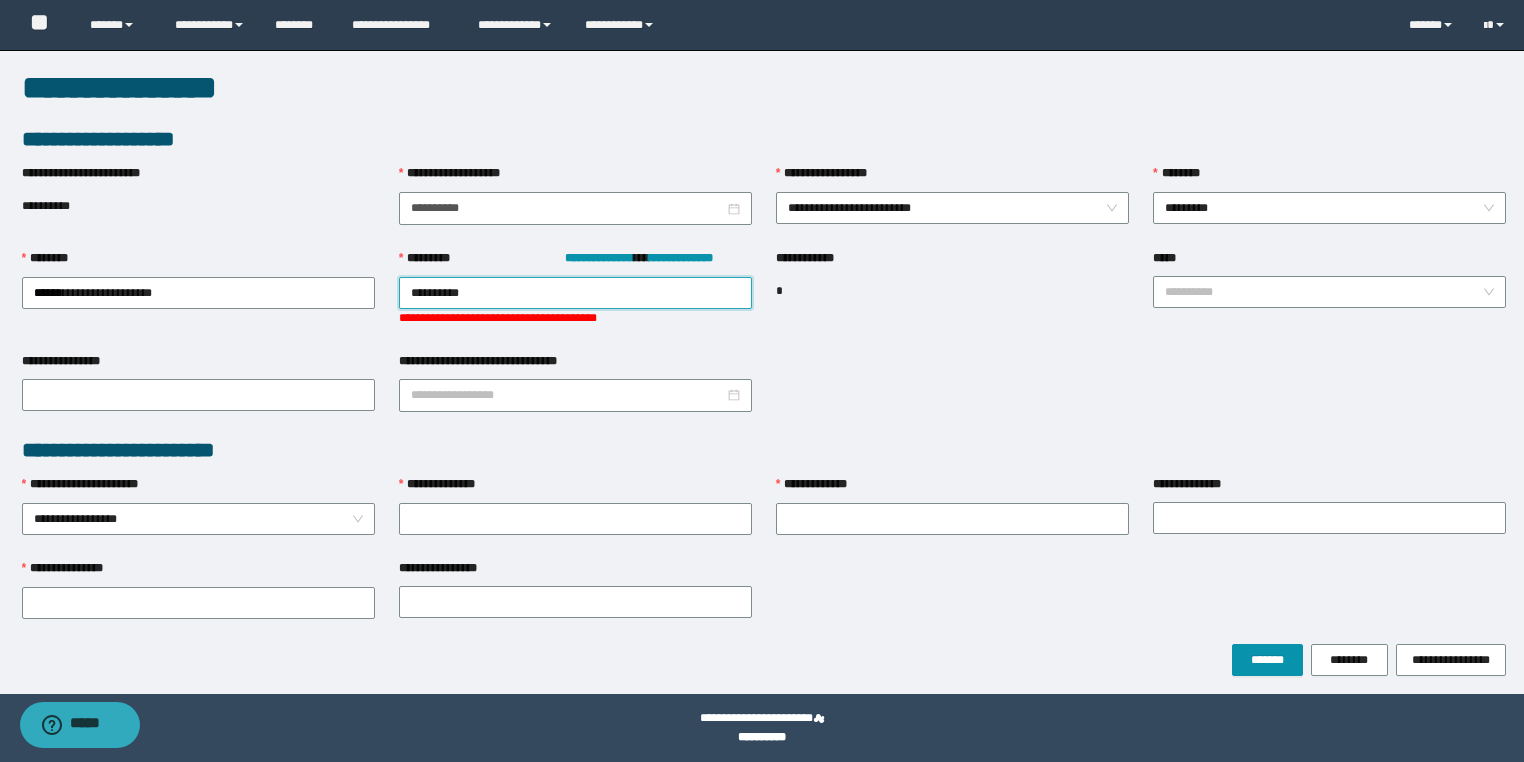 type on "**********" 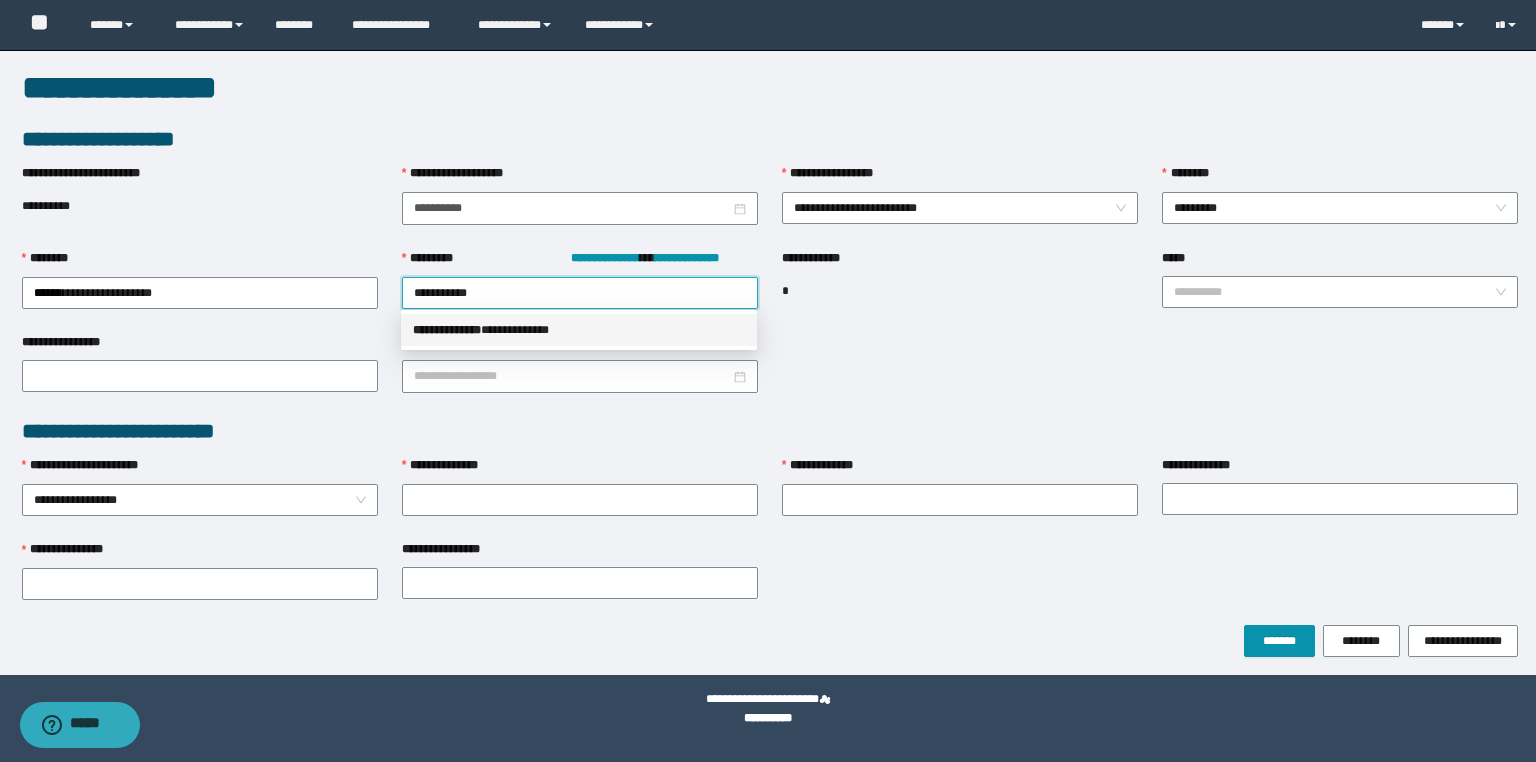 click on "**********" at bounding box center [579, 330] 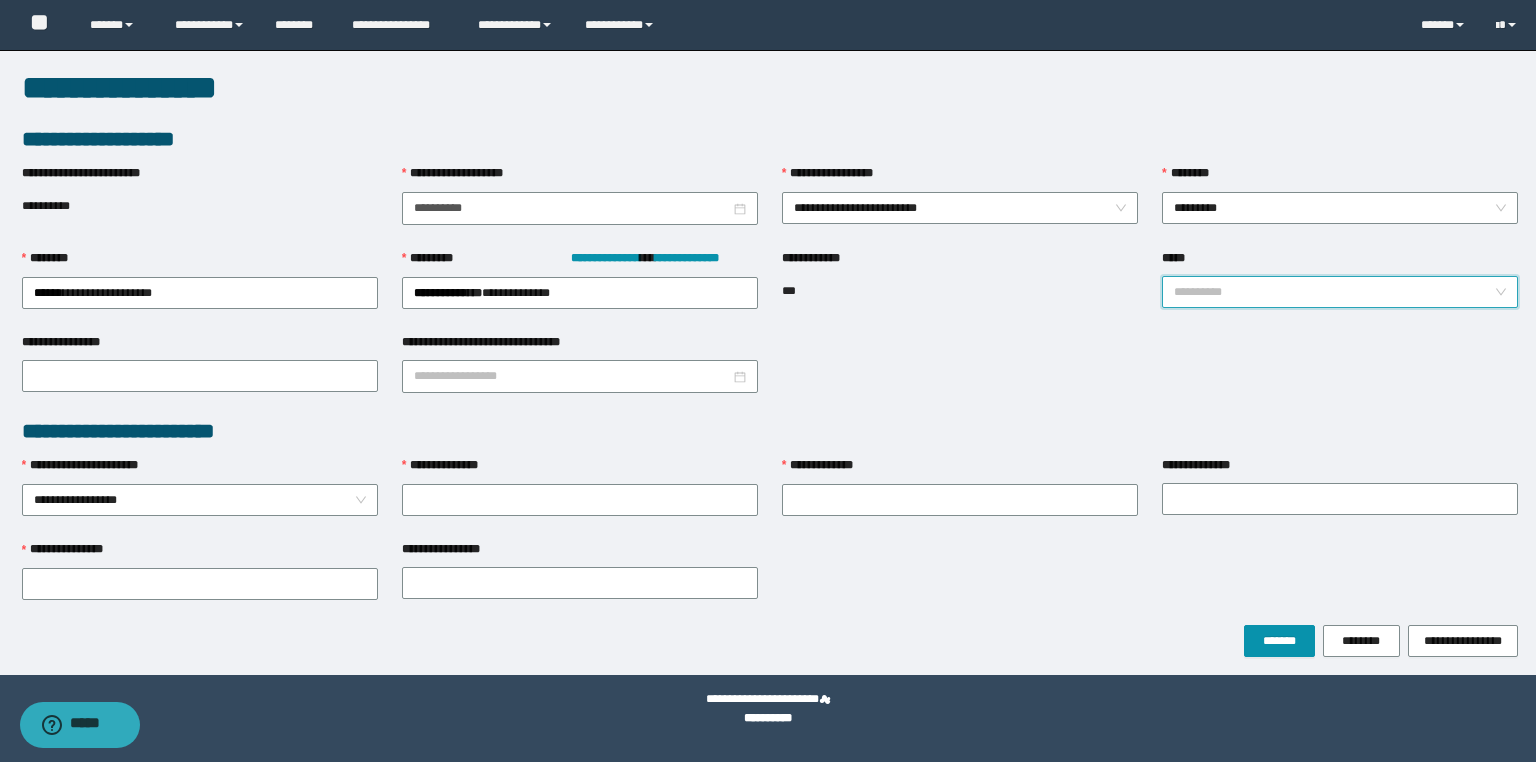 click on "*****" at bounding box center [1334, 292] 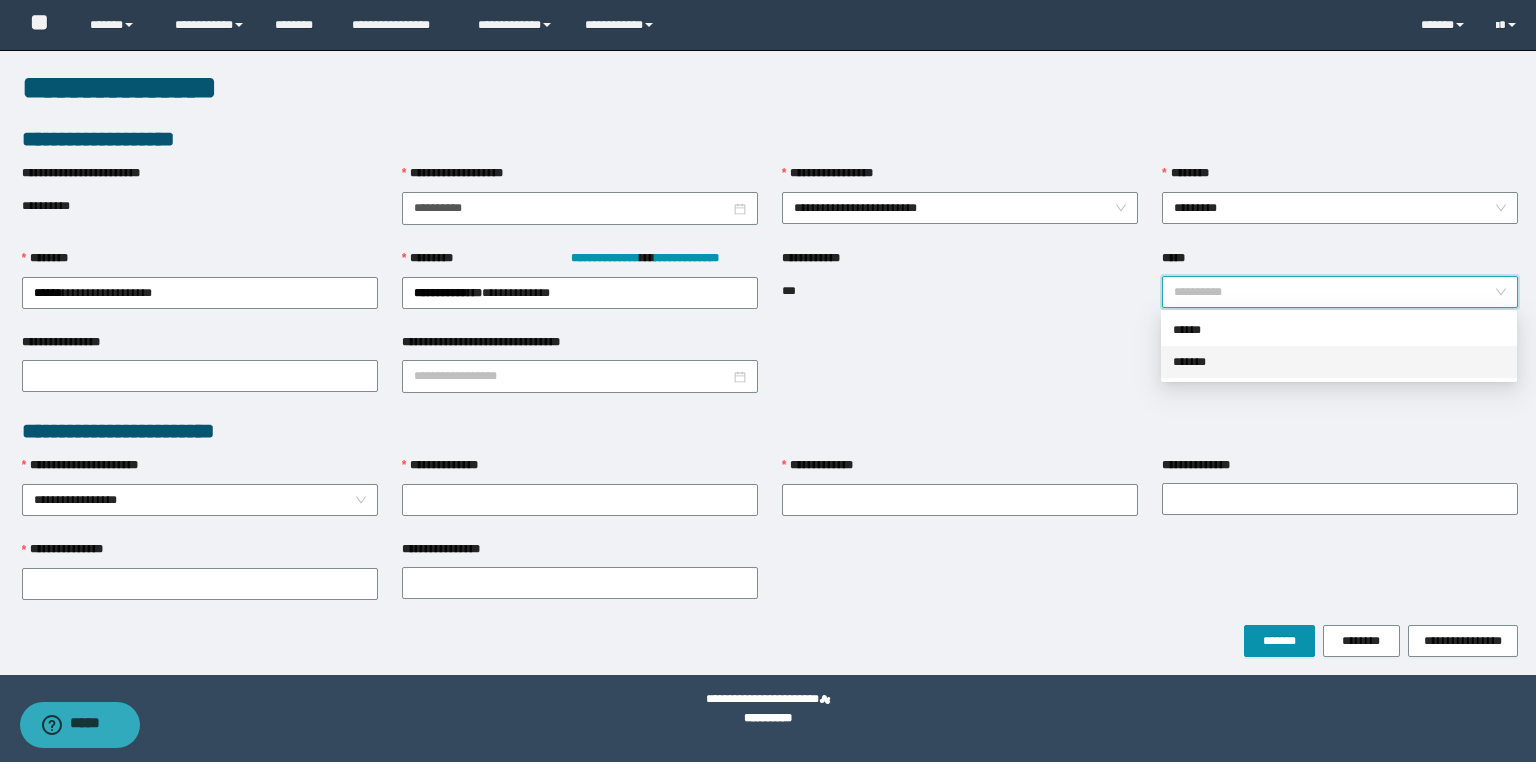 click on "*******" at bounding box center (1339, 362) 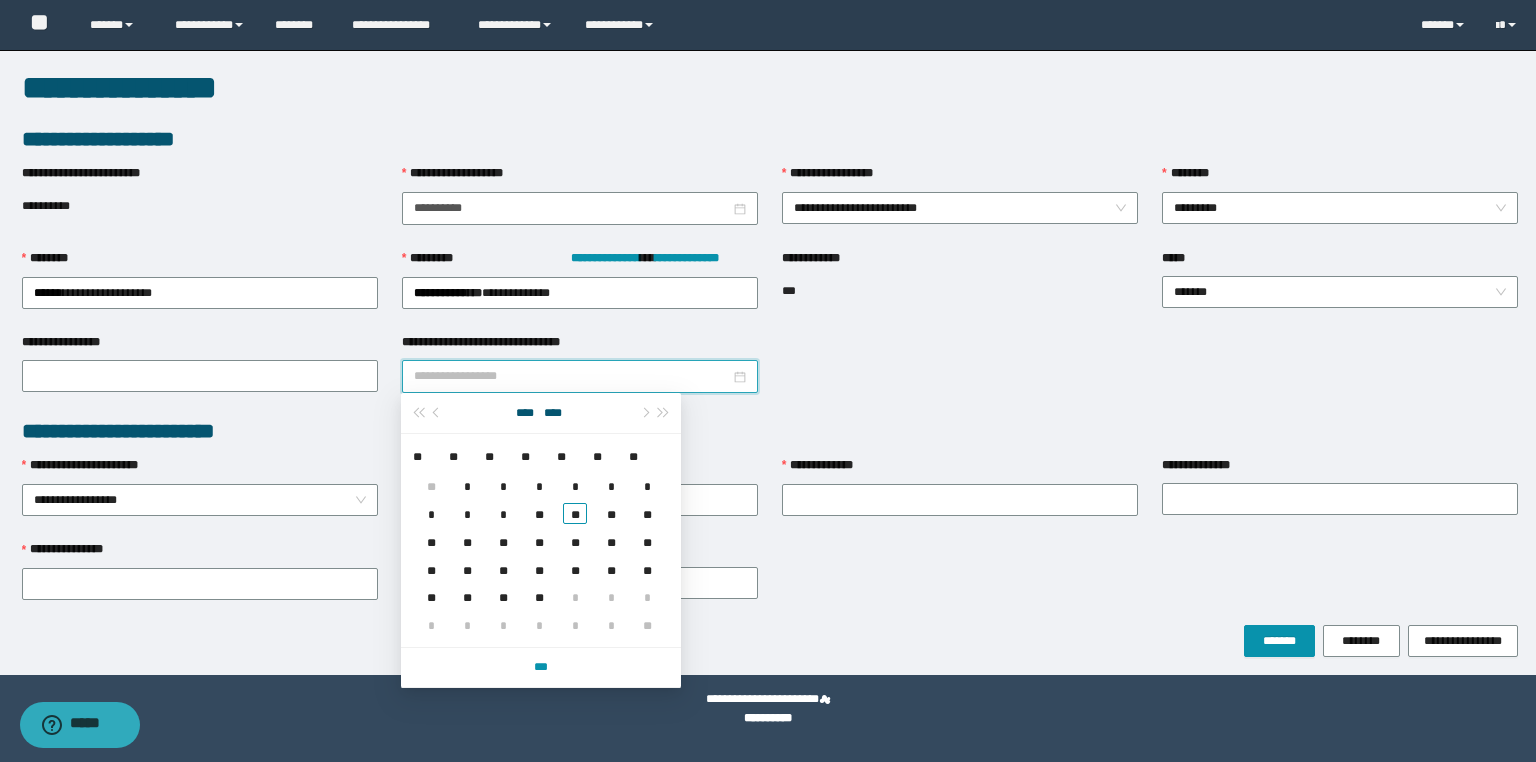 click on "**********" at bounding box center (572, 376) 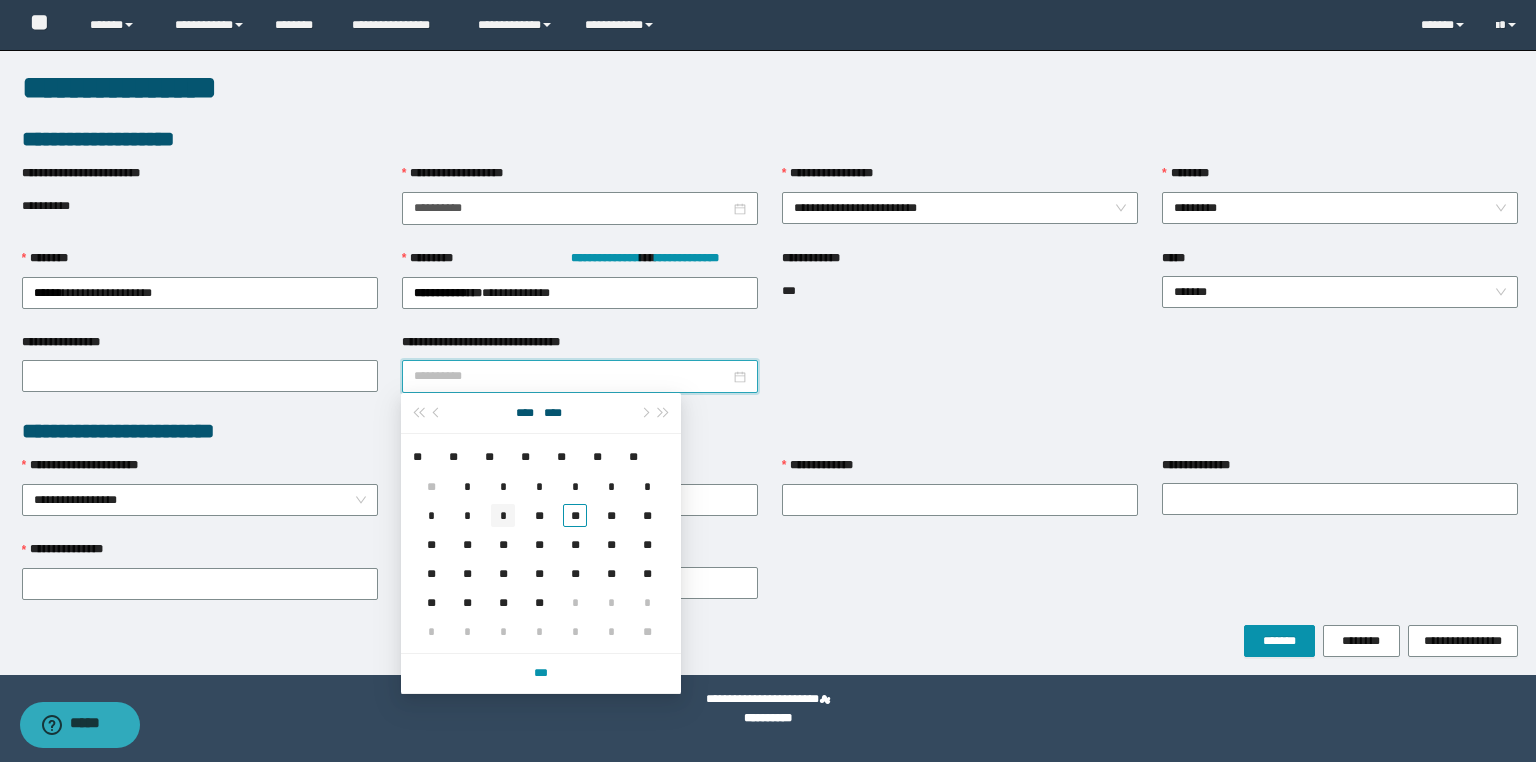 click on "*" at bounding box center [503, 515] 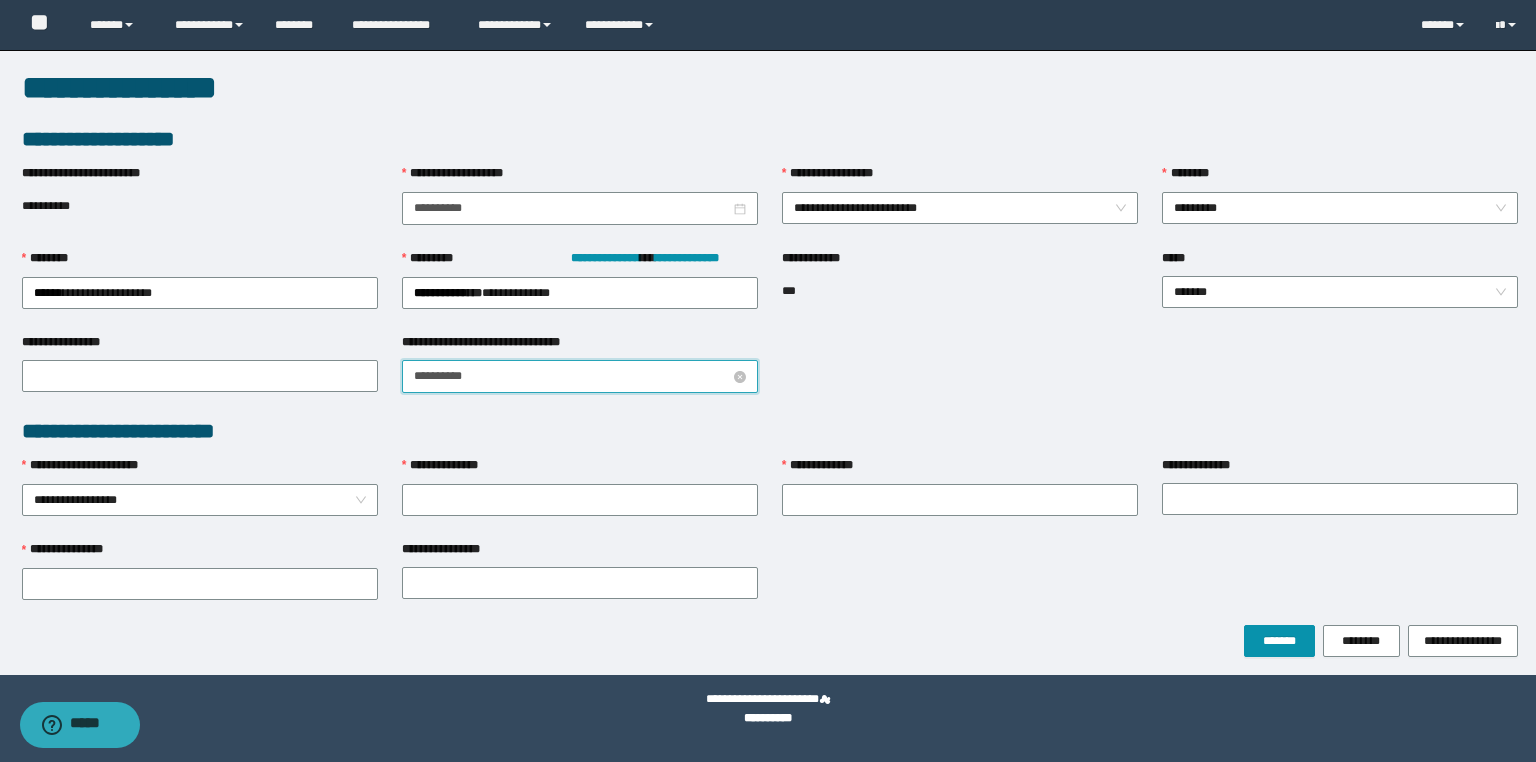click on "**********" at bounding box center (572, 376) 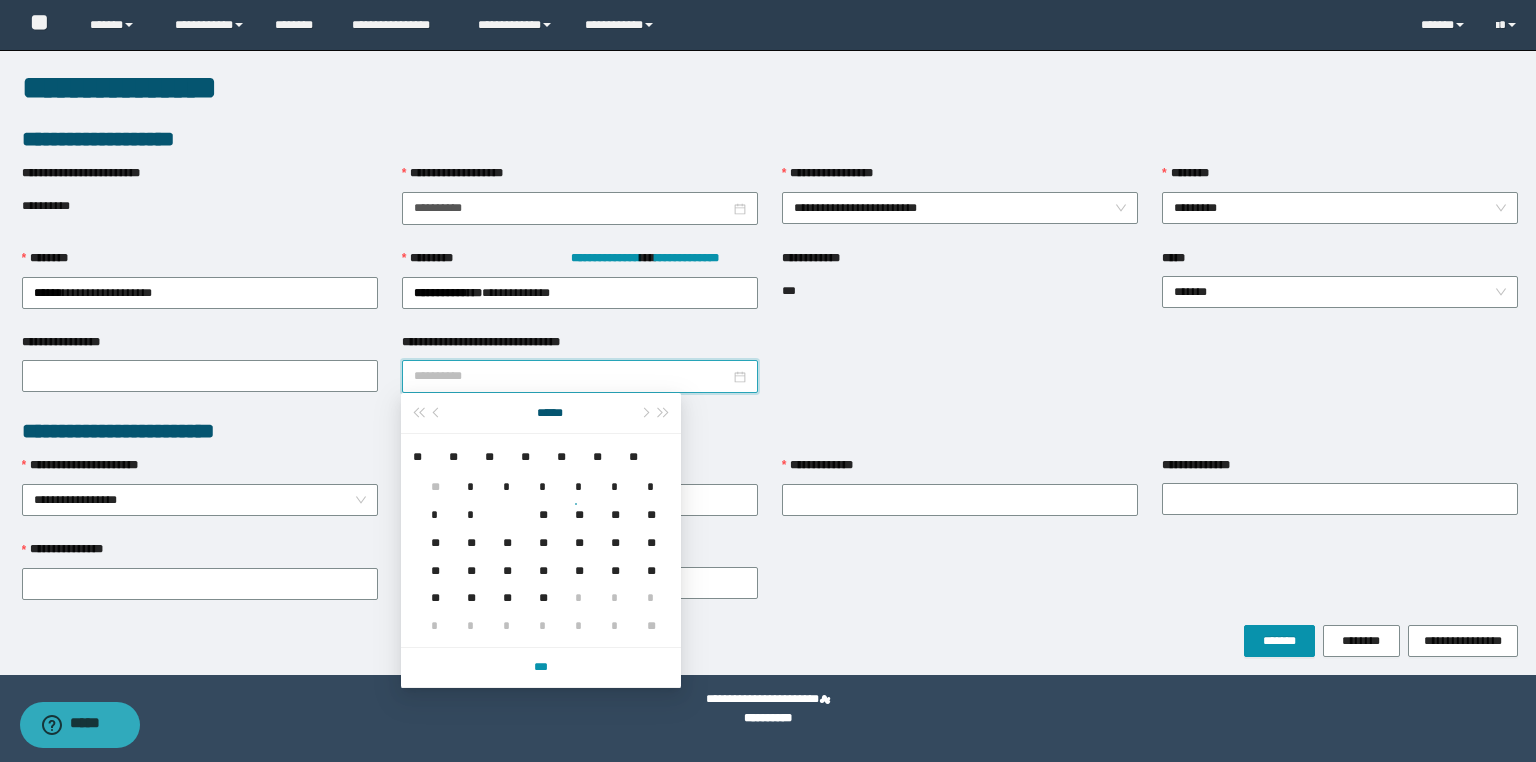 click on "*" at bounding box center [467, 503] 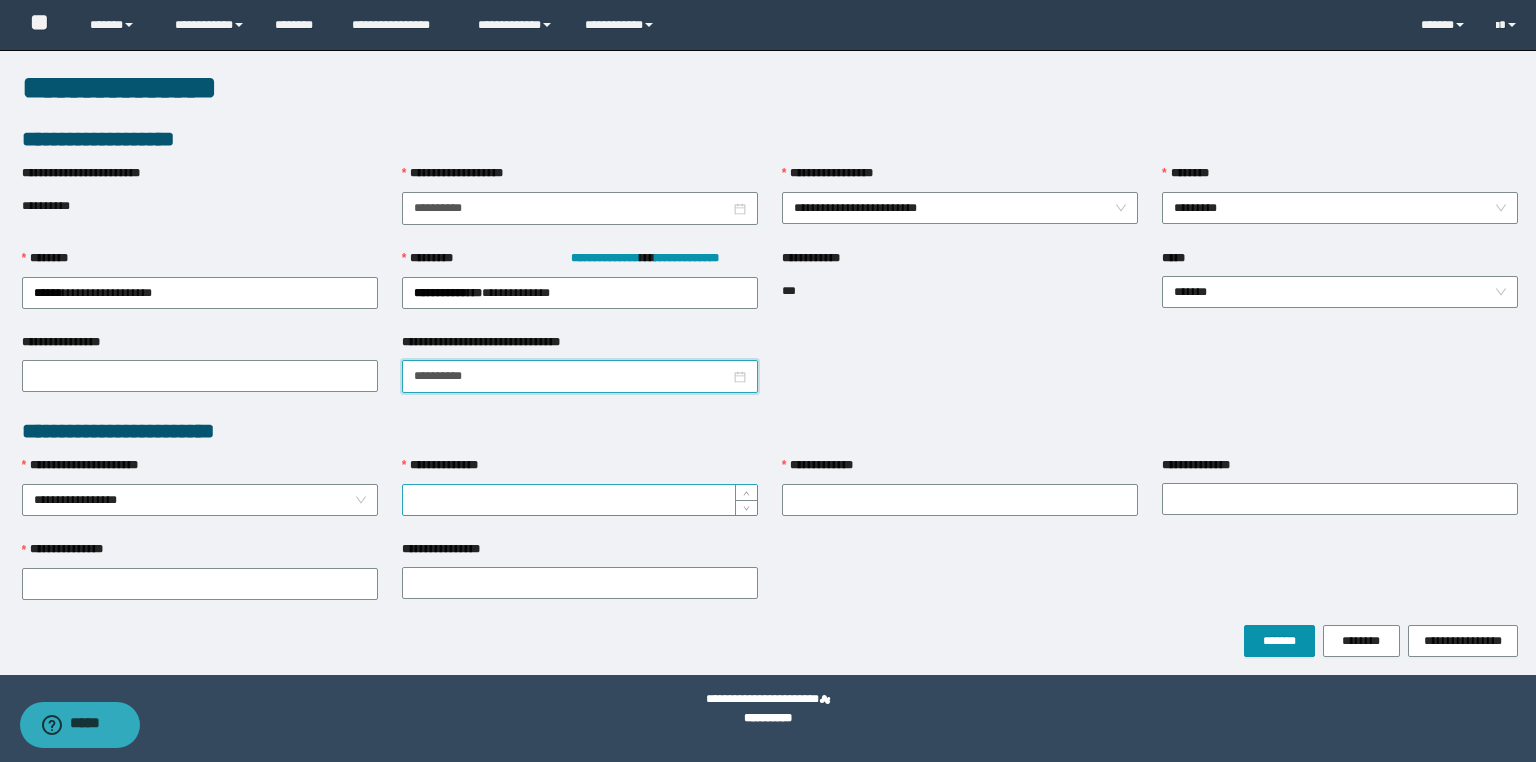 click on "**********" at bounding box center [580, 500] 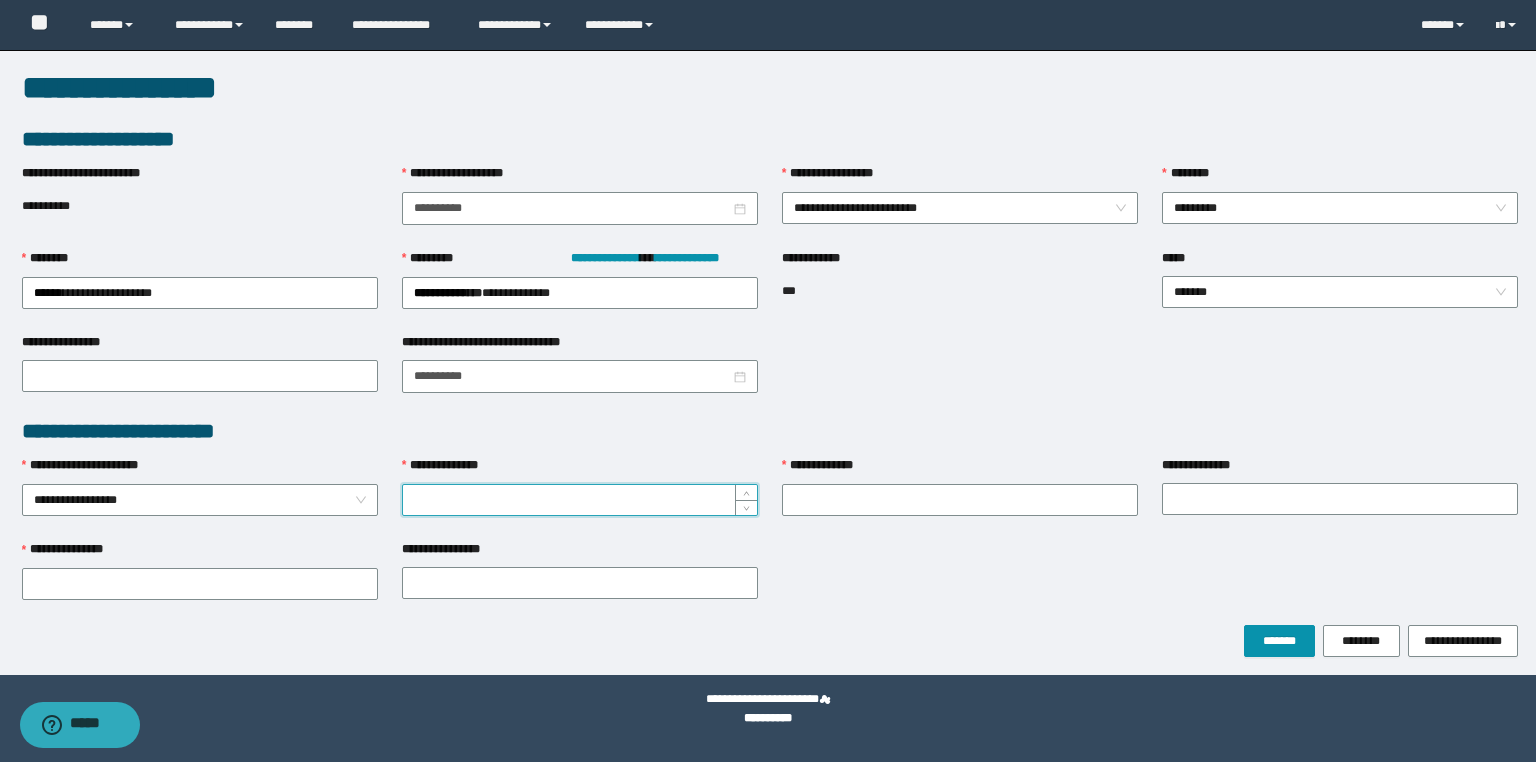 paste on "*******" 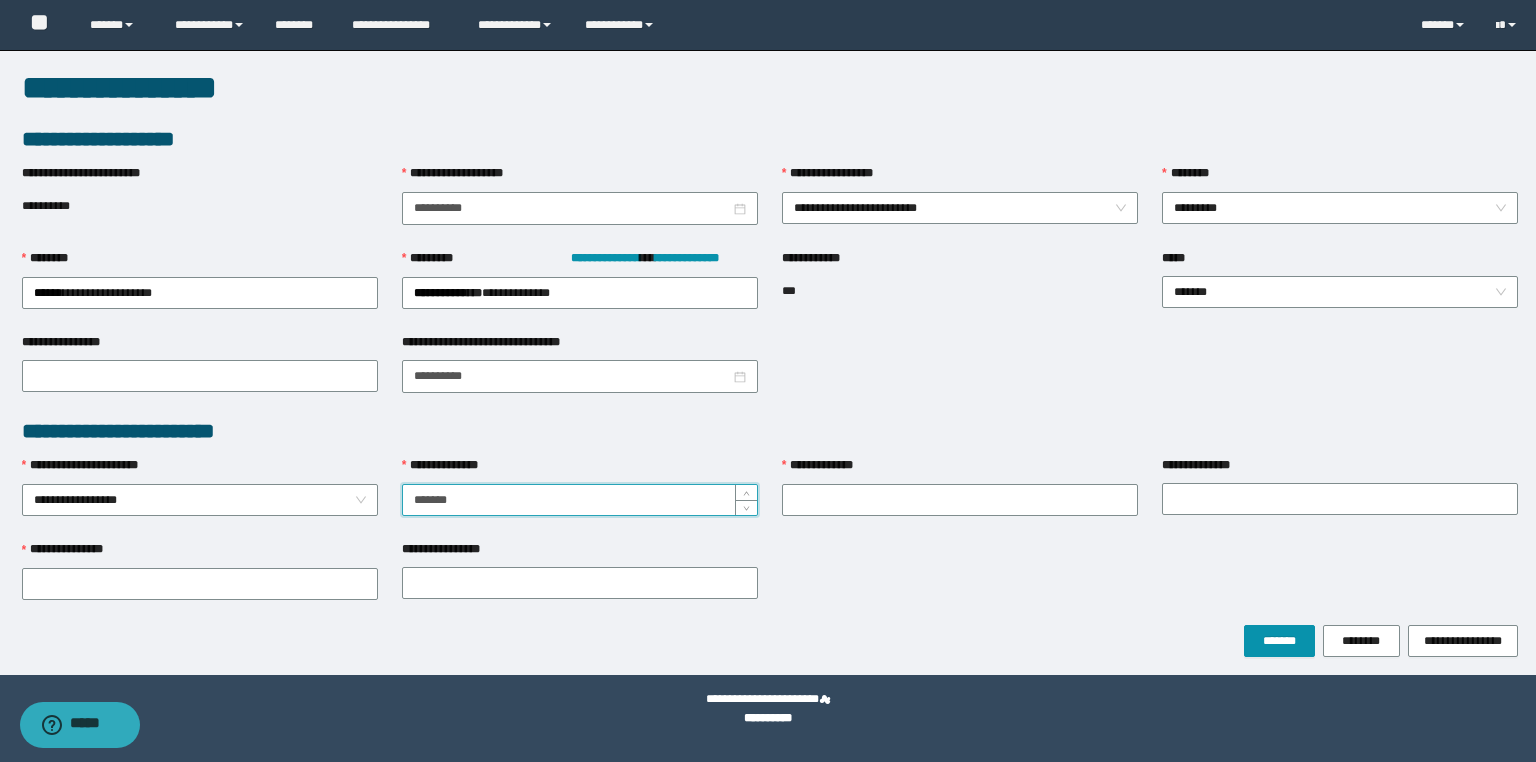 type on "*******" 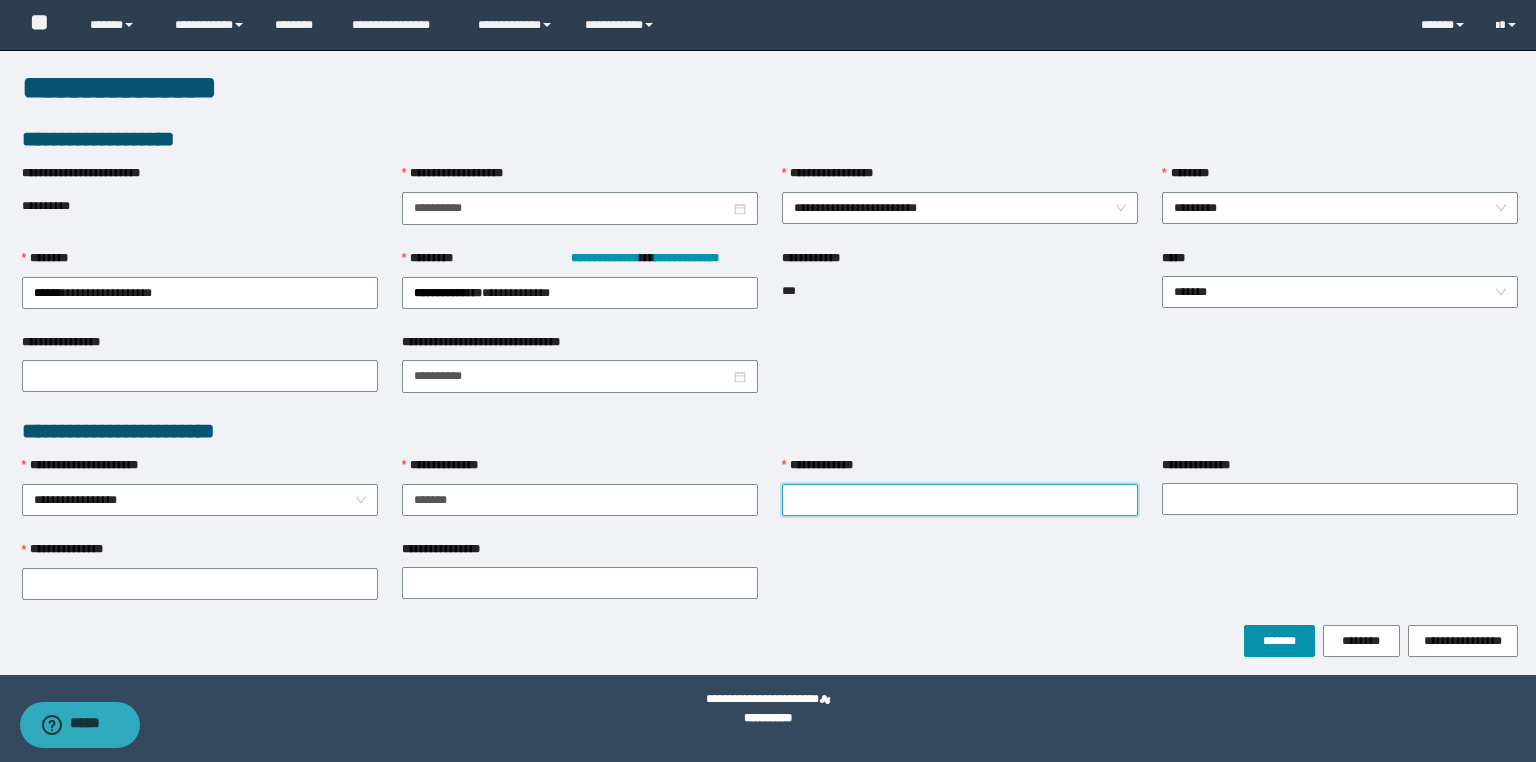 paste on "**********" 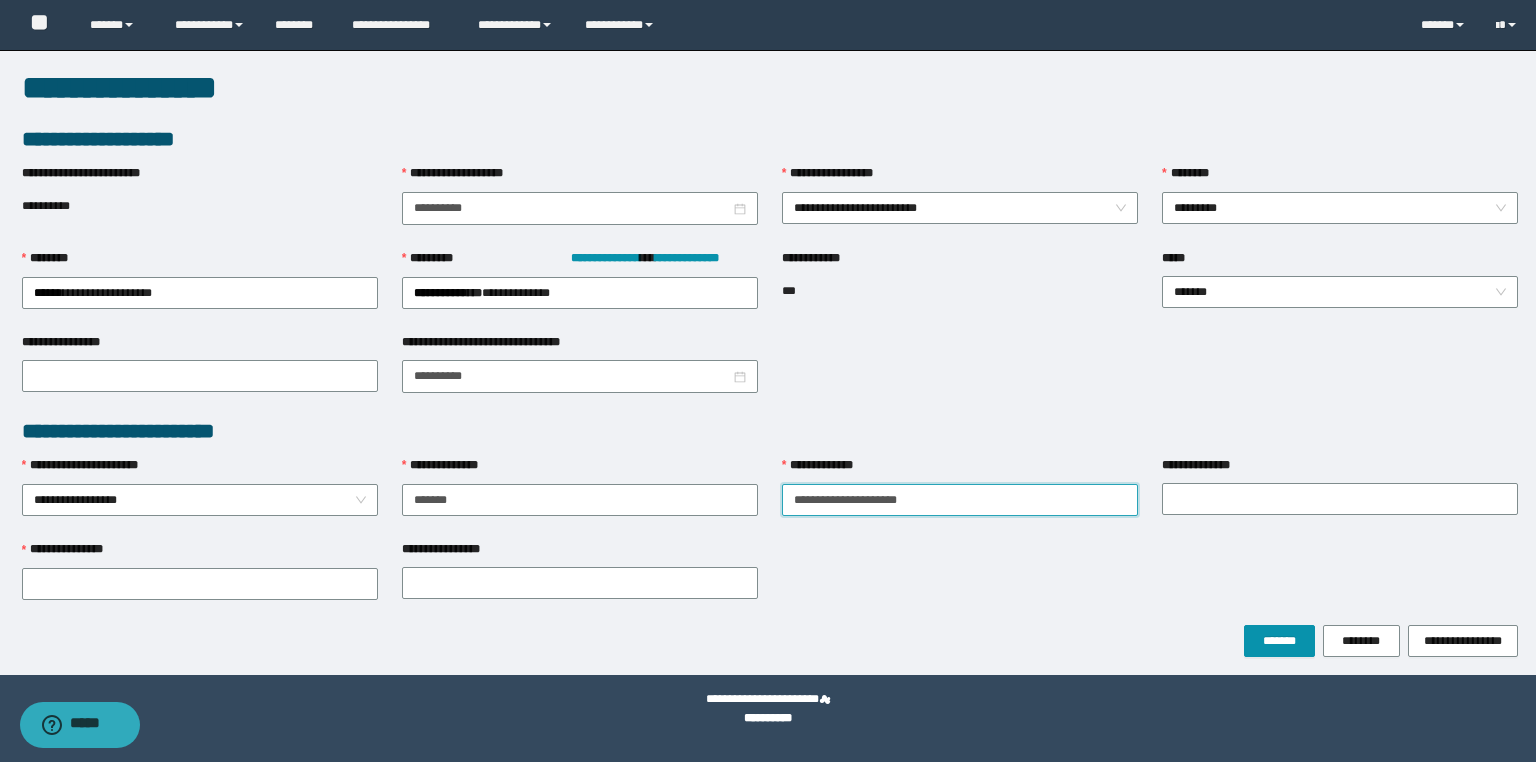 drag, startPoint x: 1019, startPoint y: 494, endPoint x: 848, endPoint y: 495, distance: 171.00293 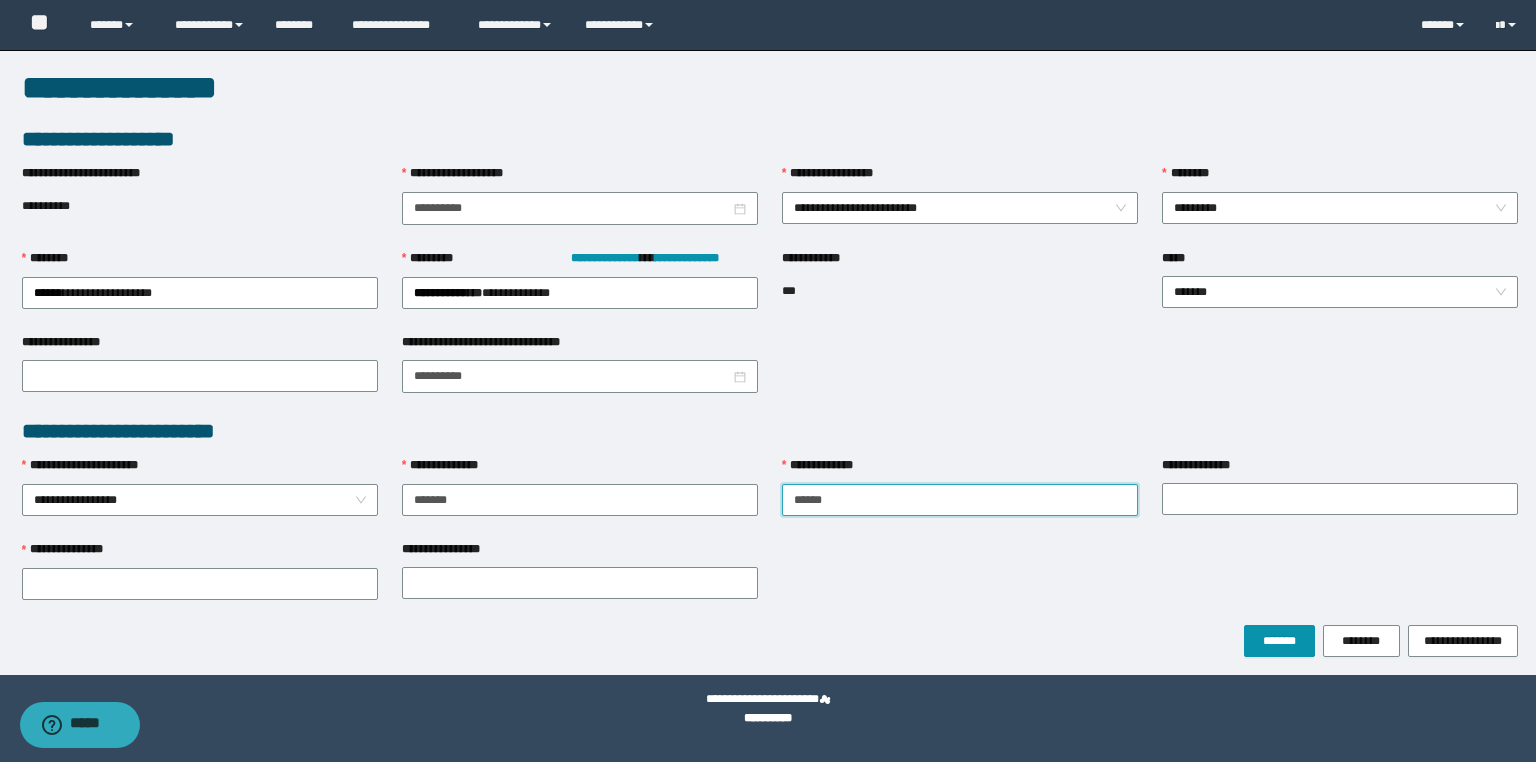 type on "*****" 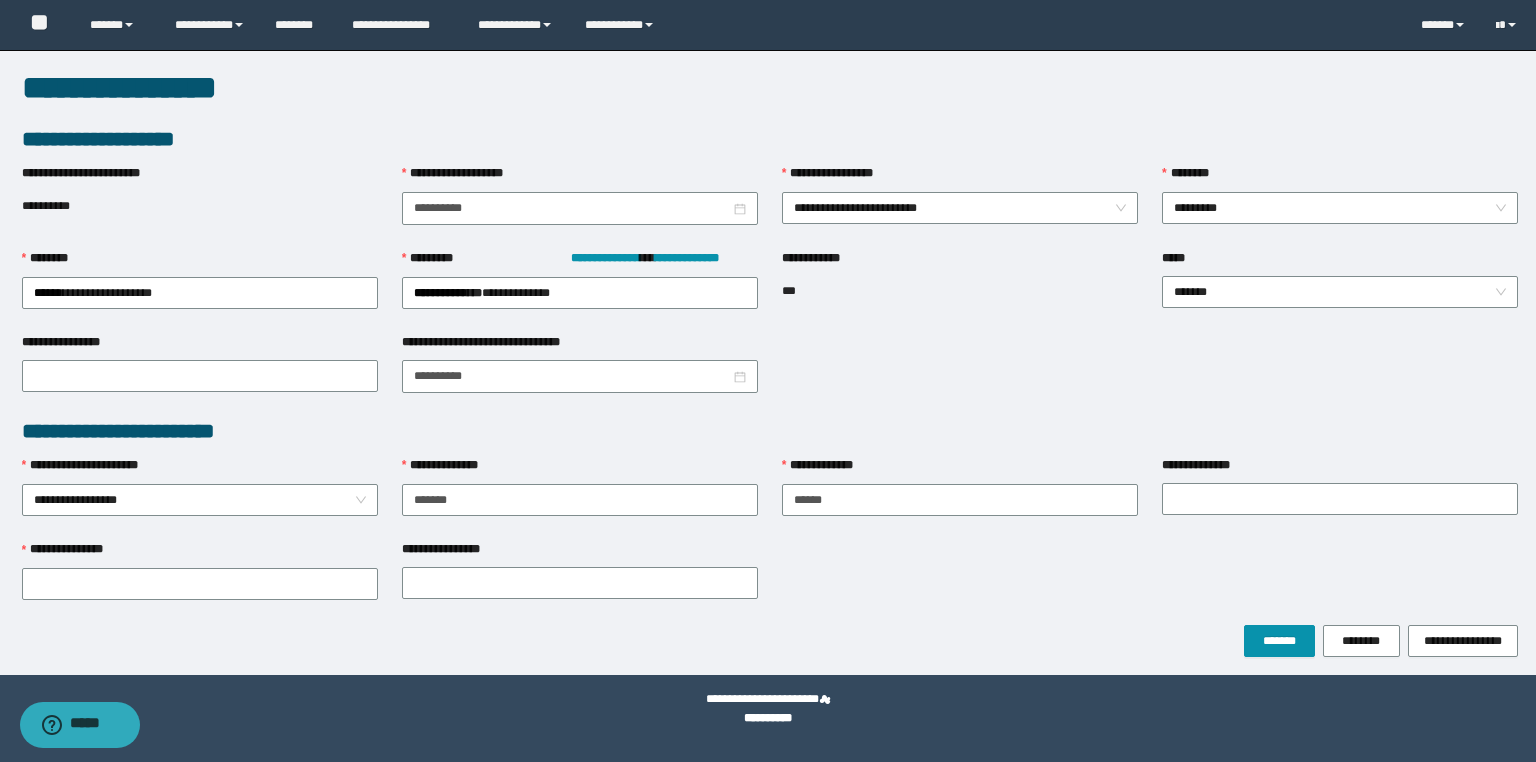 click on "**********" at bounding box center (1340, 469) 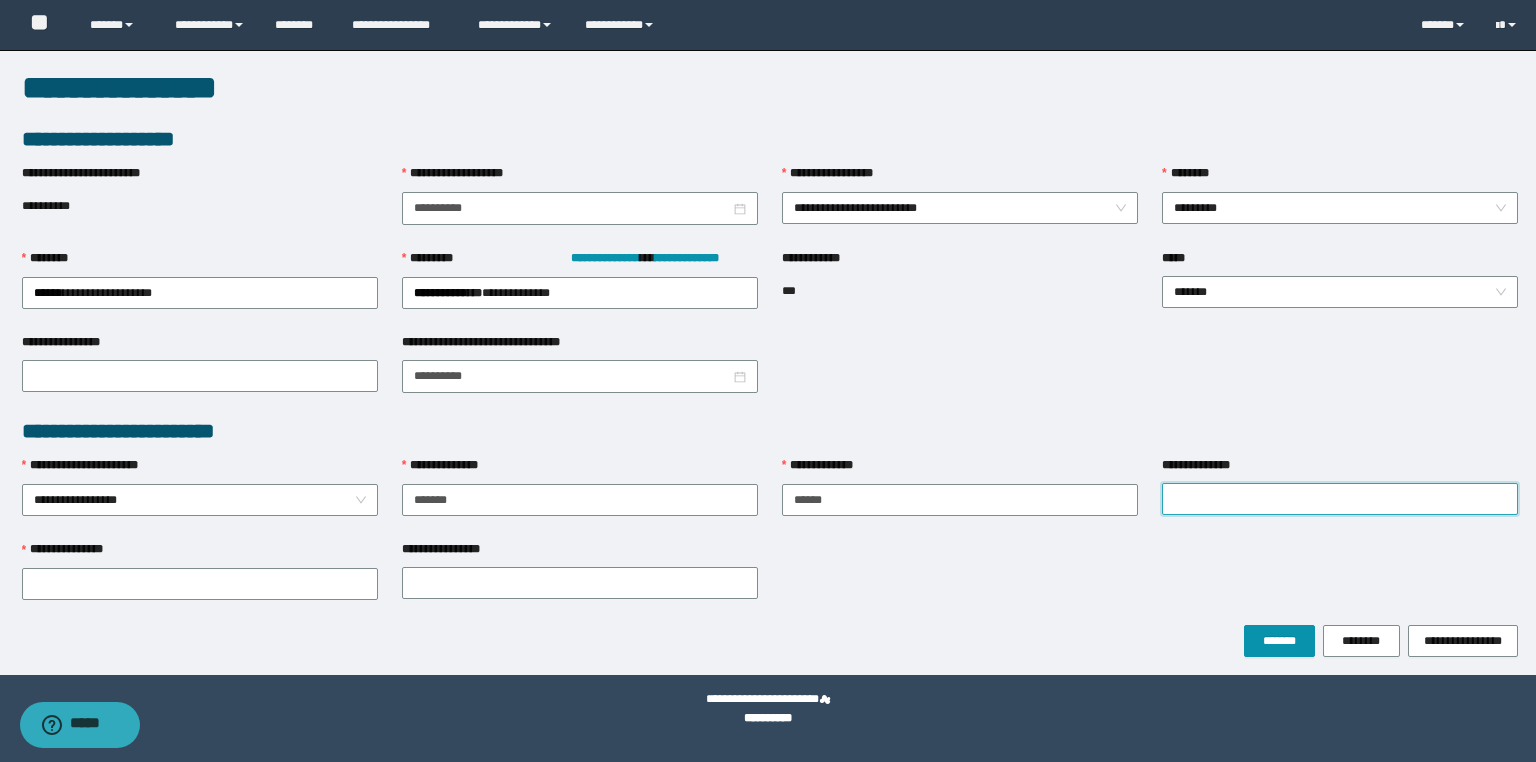 paste on "**********" 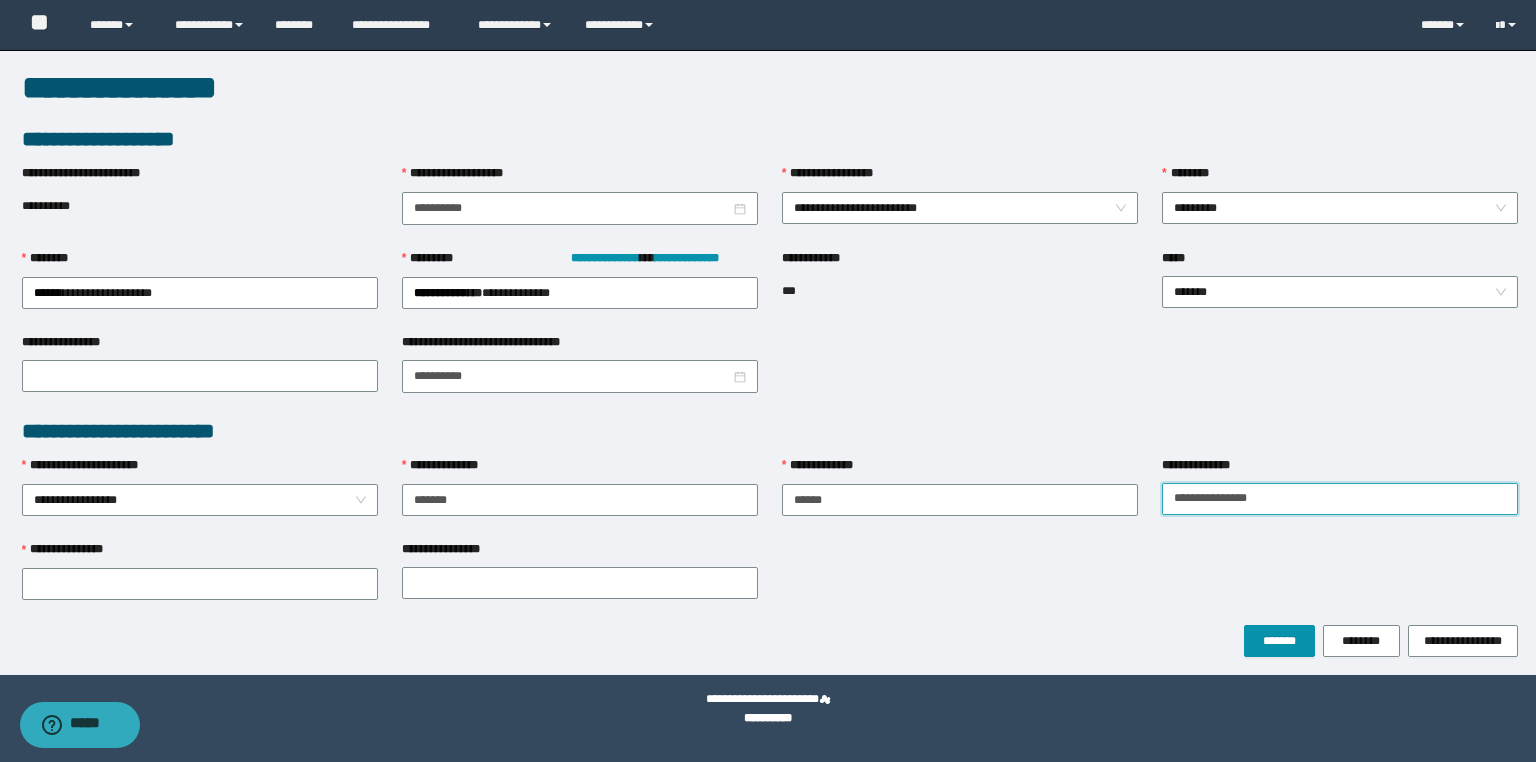 click on "**********" at bounding box center (1340, 499) 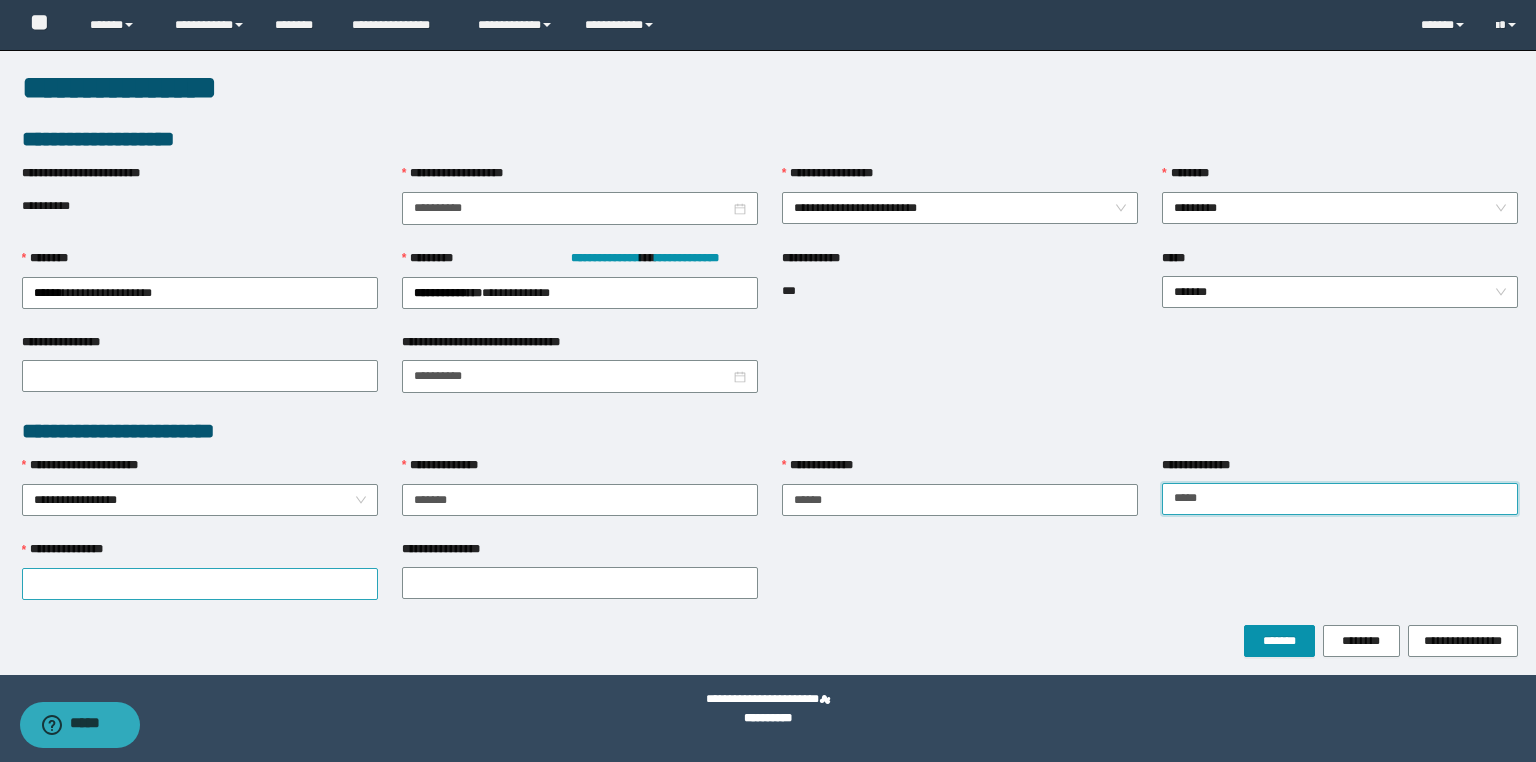 type on "****" 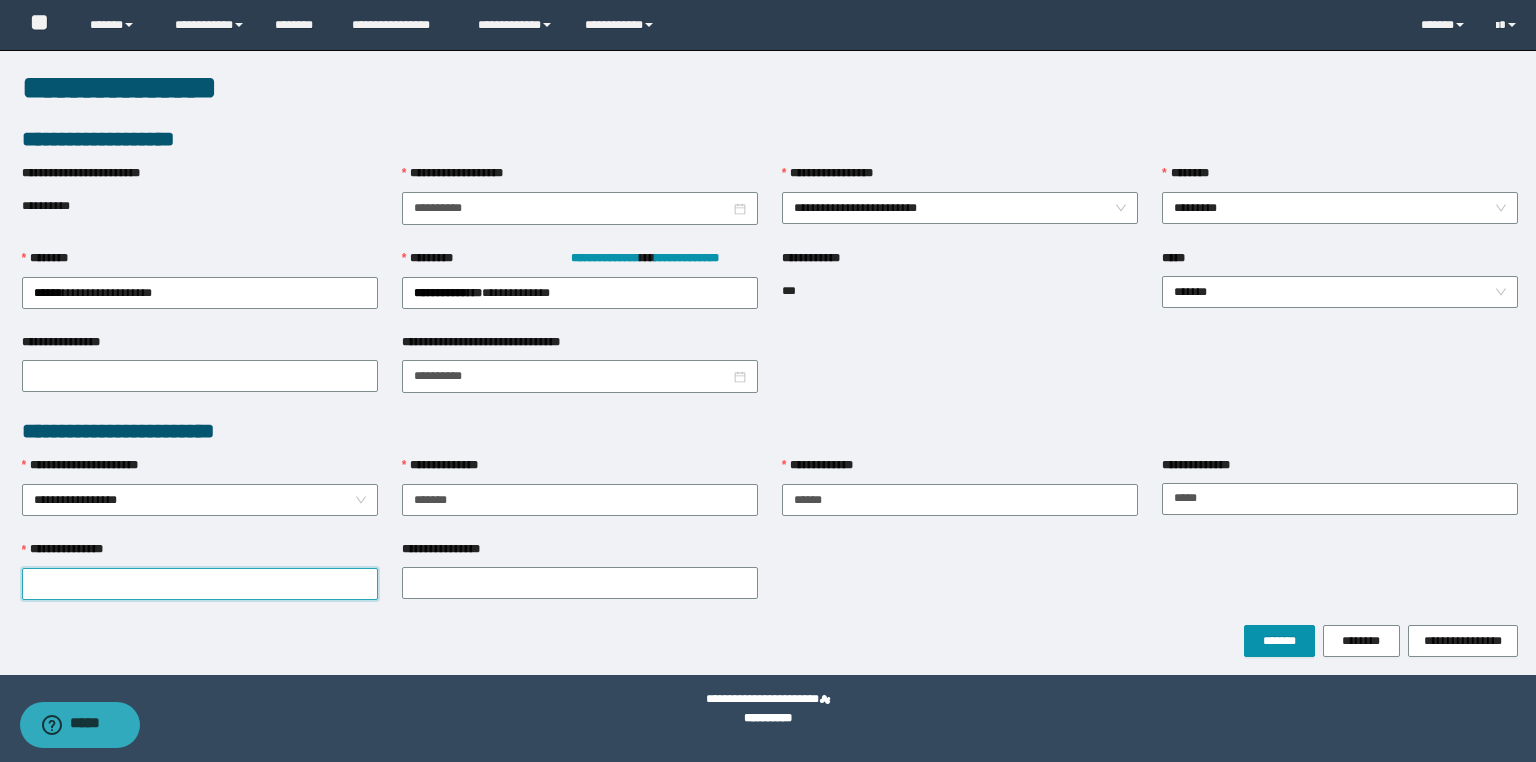 click on "**********" at bounding box center [200, 584] 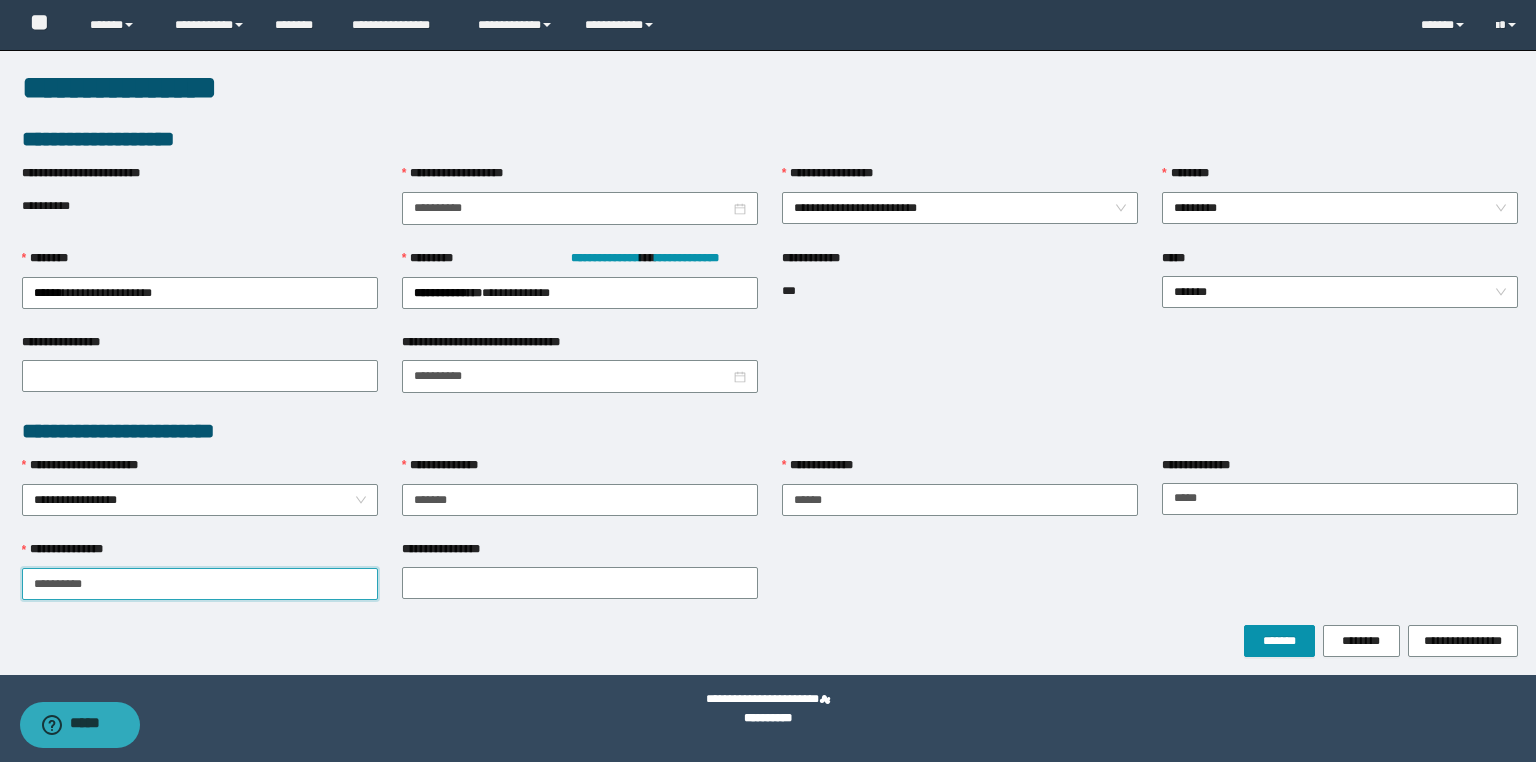 click on "**********" at bounding box center (200, 584) 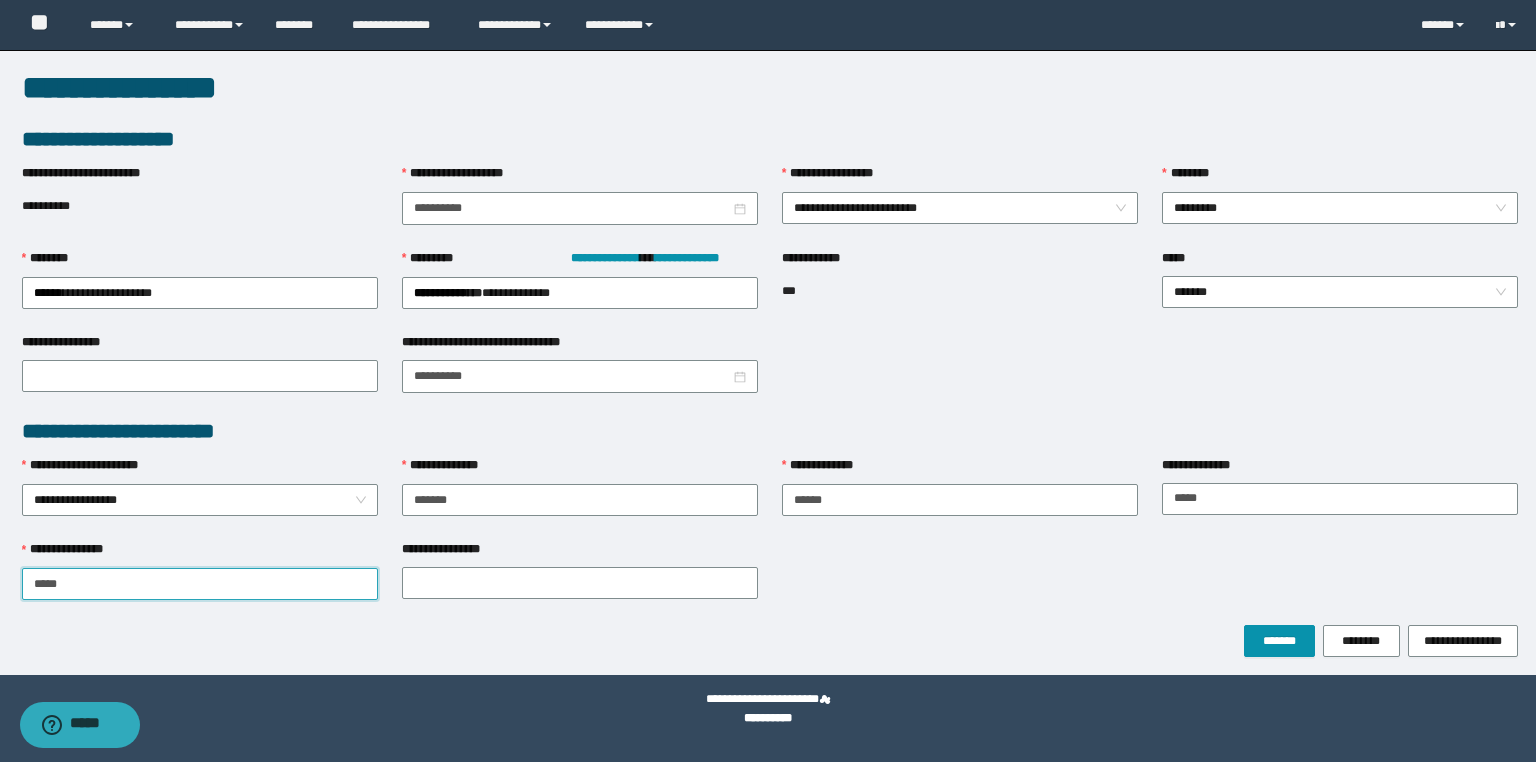 type on "****" 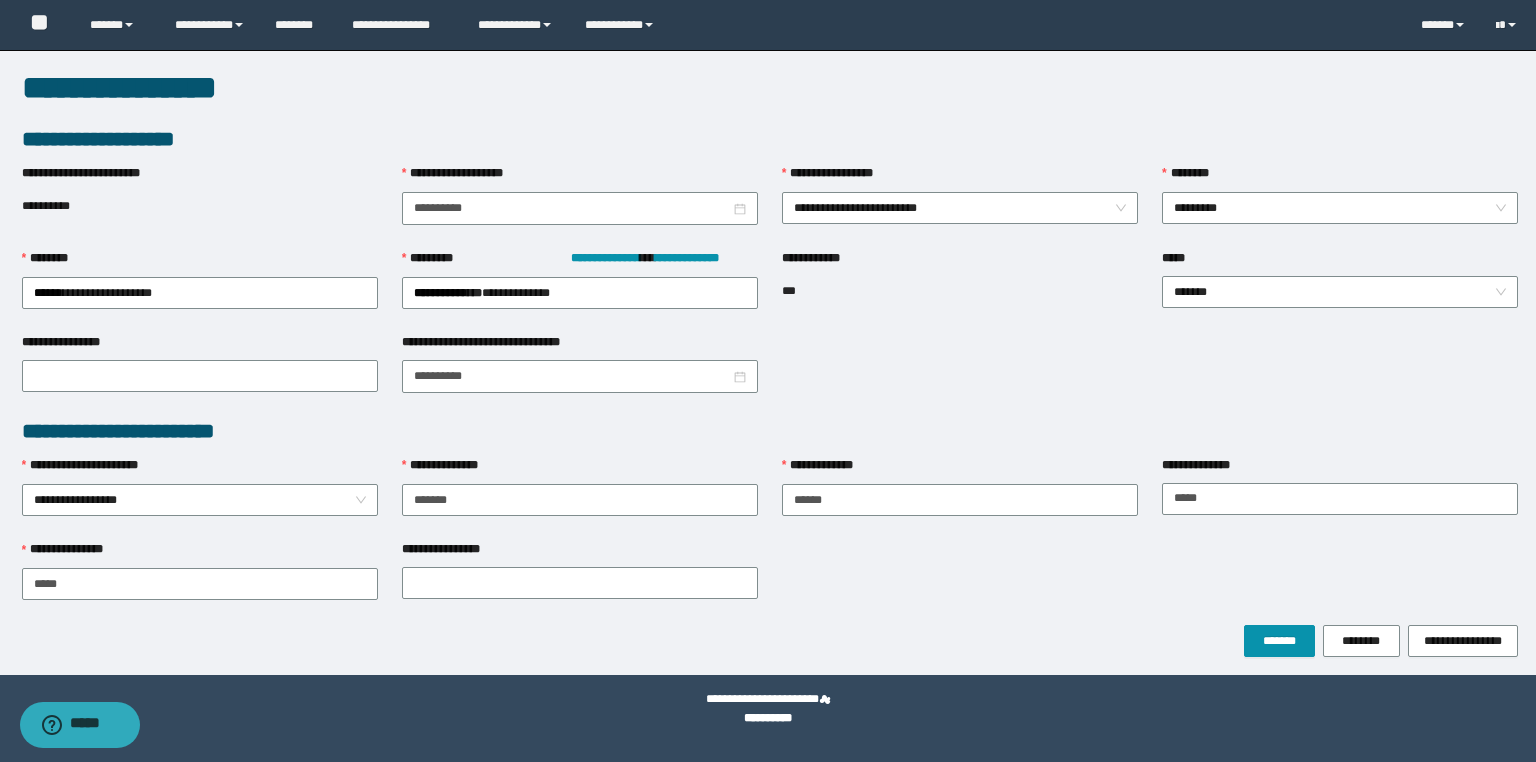 click on "**********" at bounding box center (770, 582) 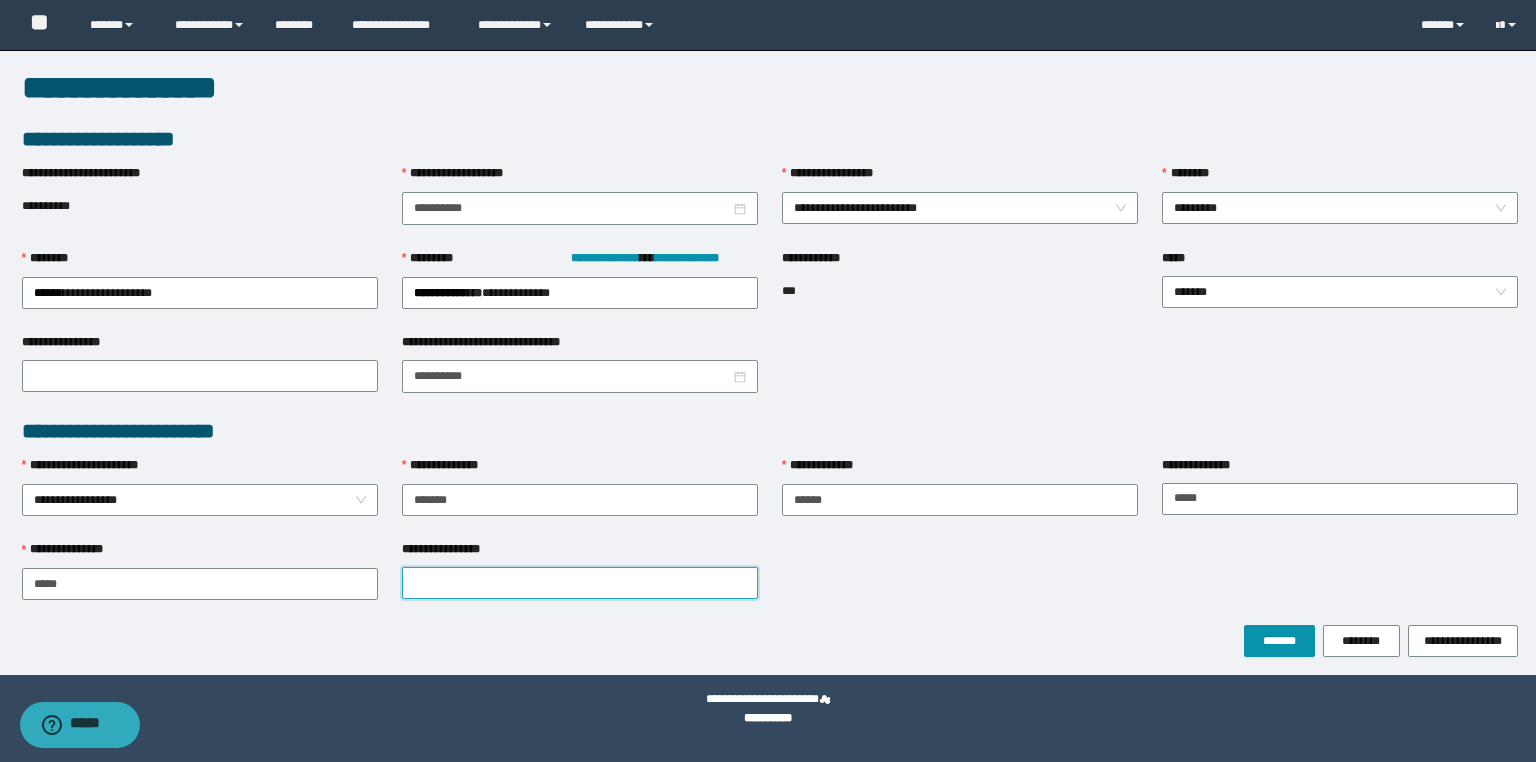 click on "**********" at bounding box center [580, 583] 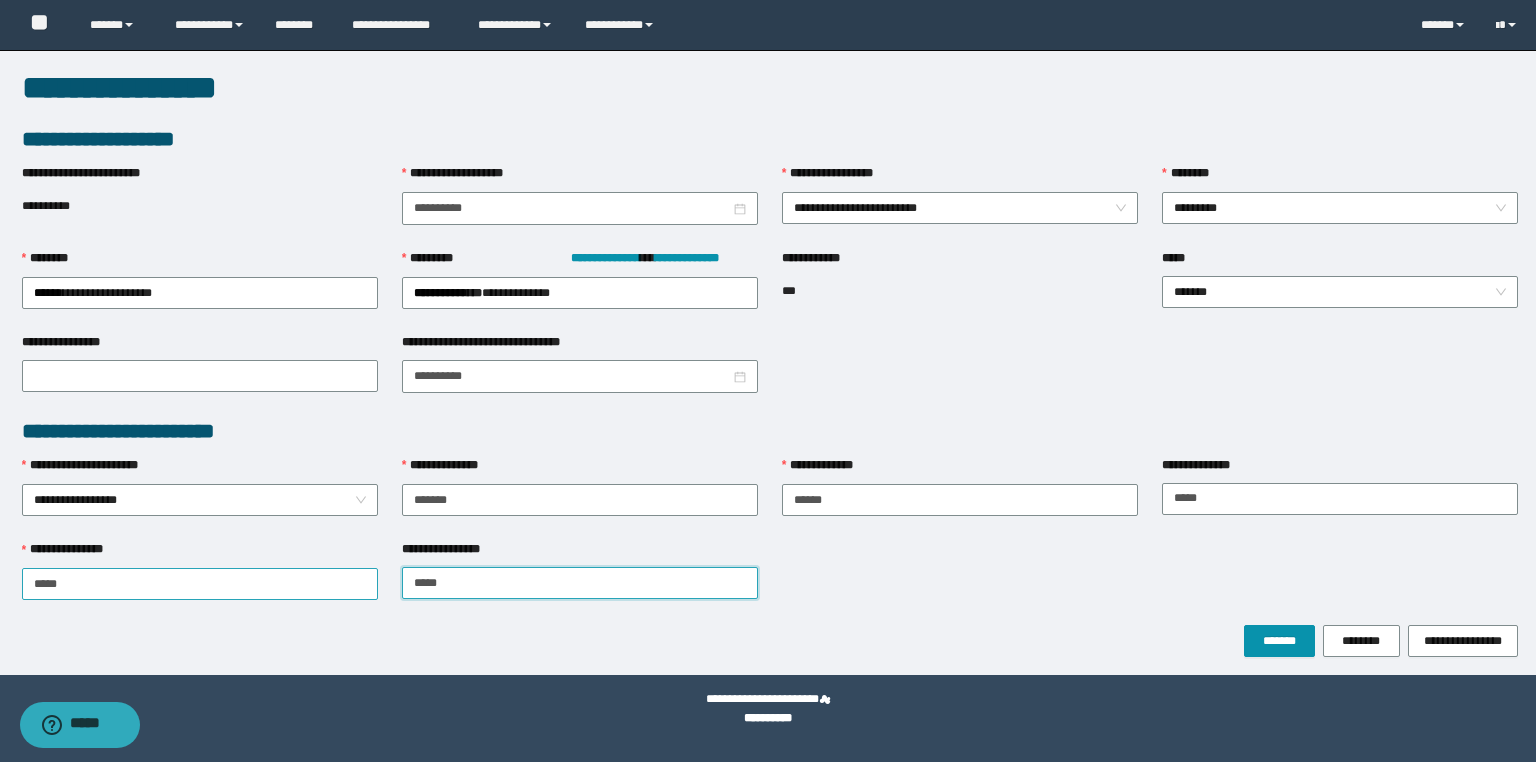 type on "*****" 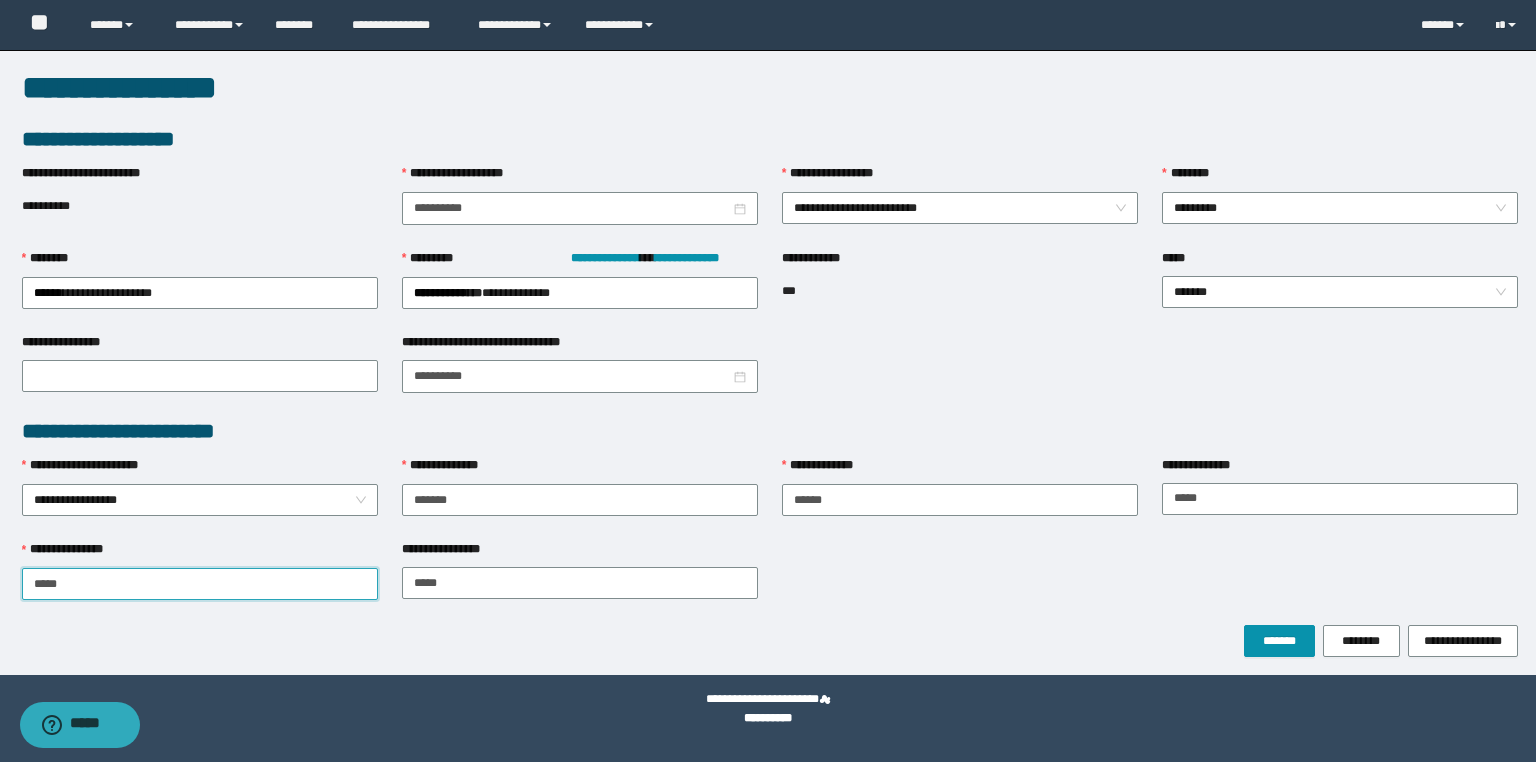 click on "****" at bounding box center [200, 584] 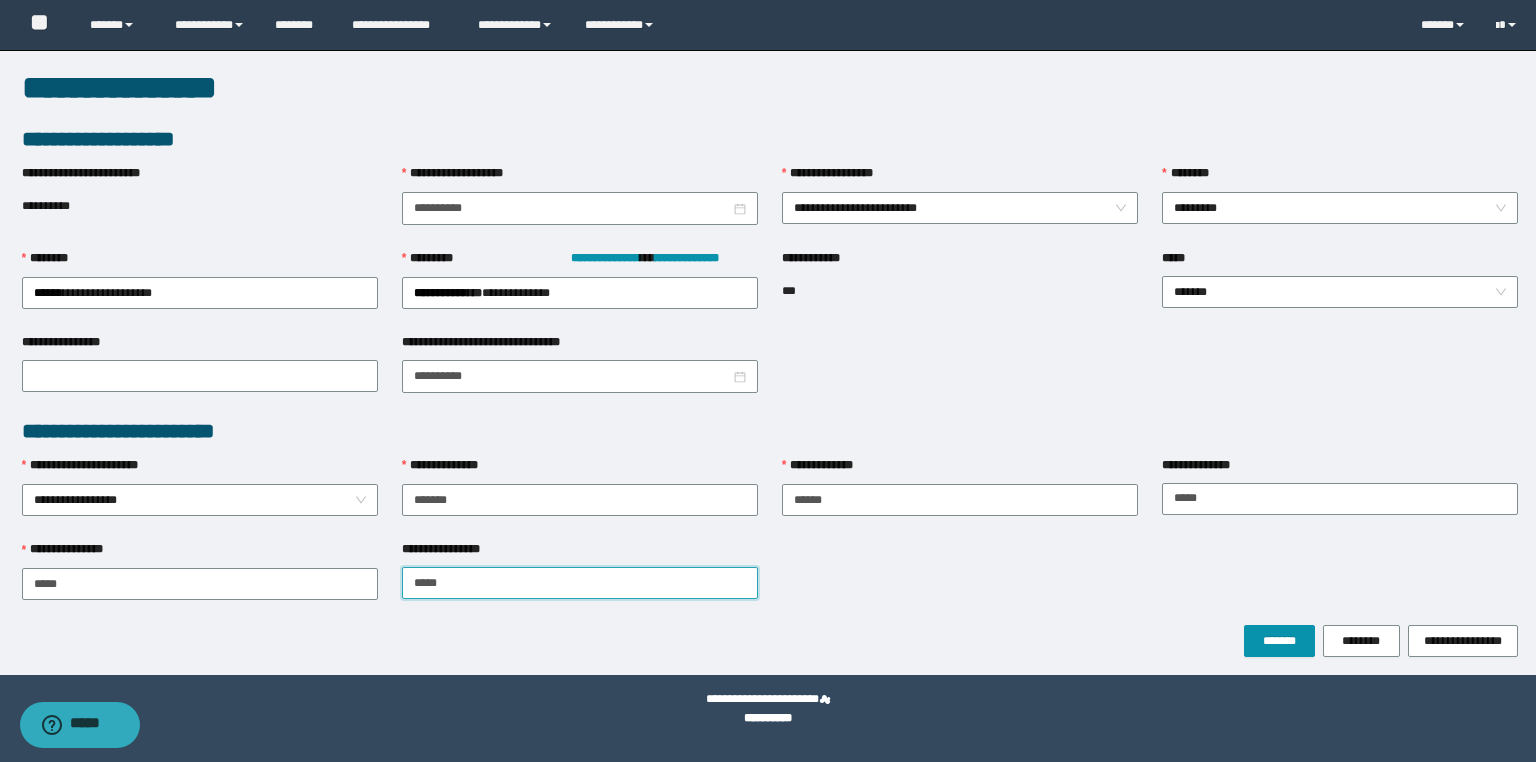 click on "*****" at bounding box center (580, 583) 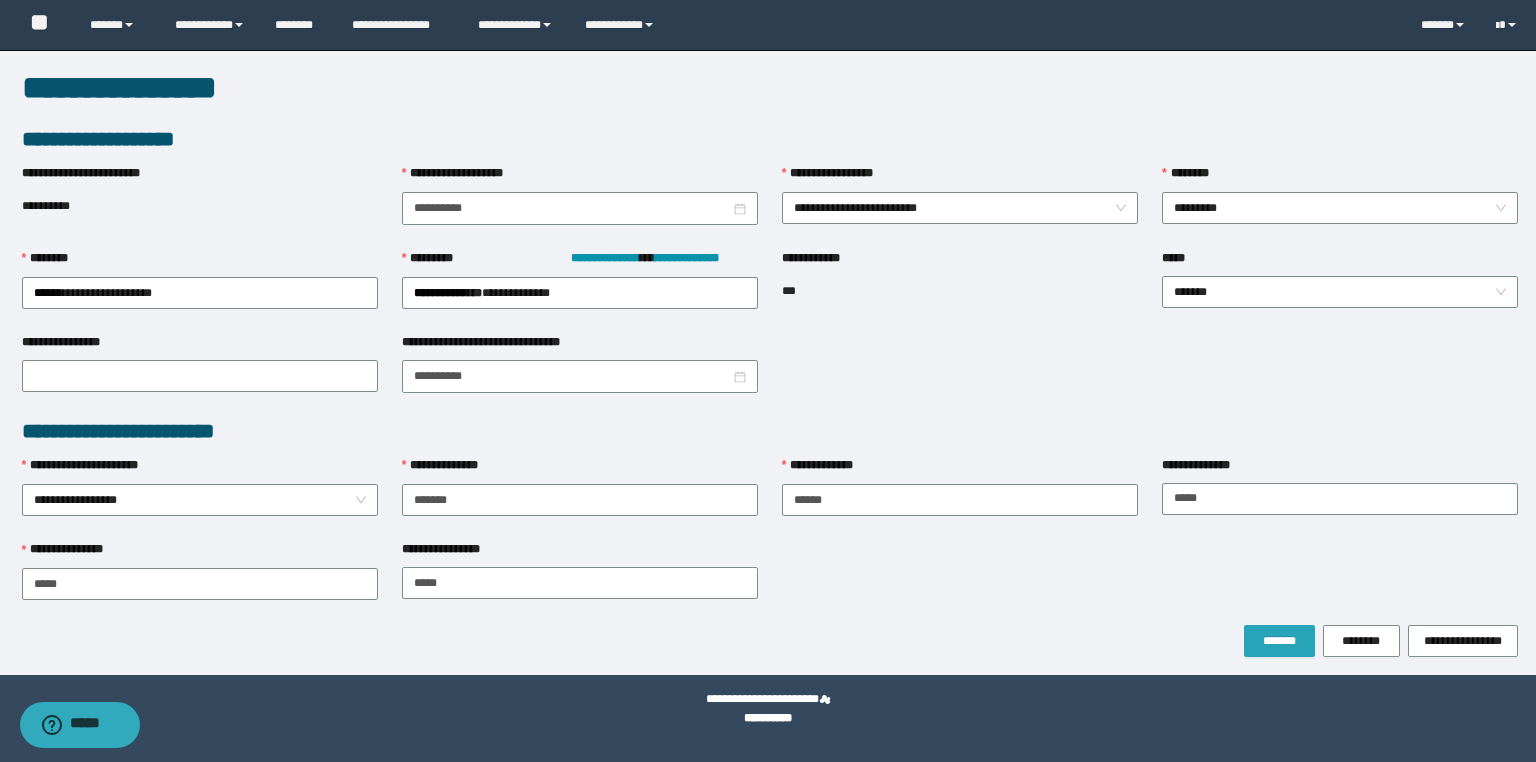 click on "*******" at bounding box center [1279, 641] 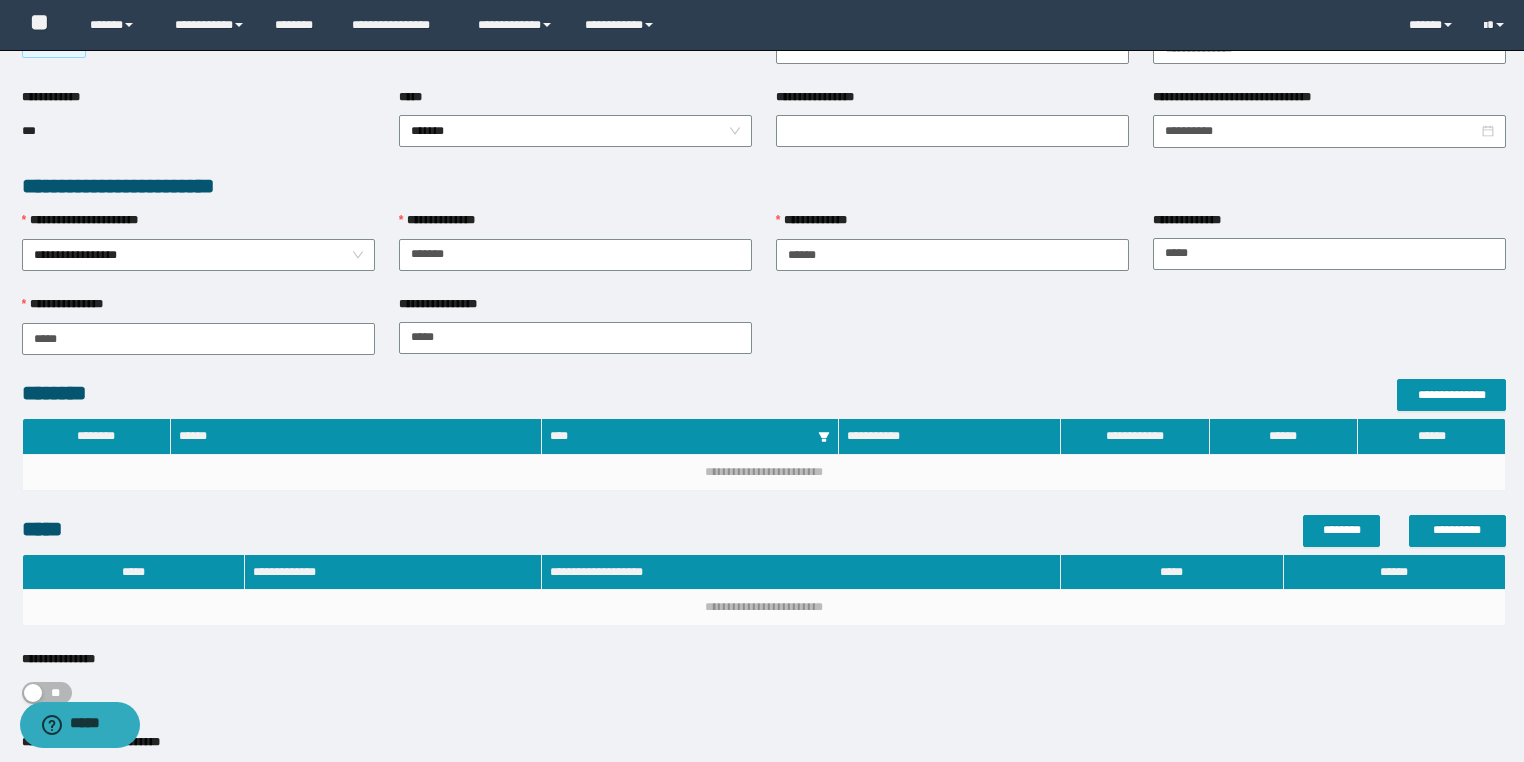 scroll, scrollTop: 555, scrollLeft: 0, axis: vertical 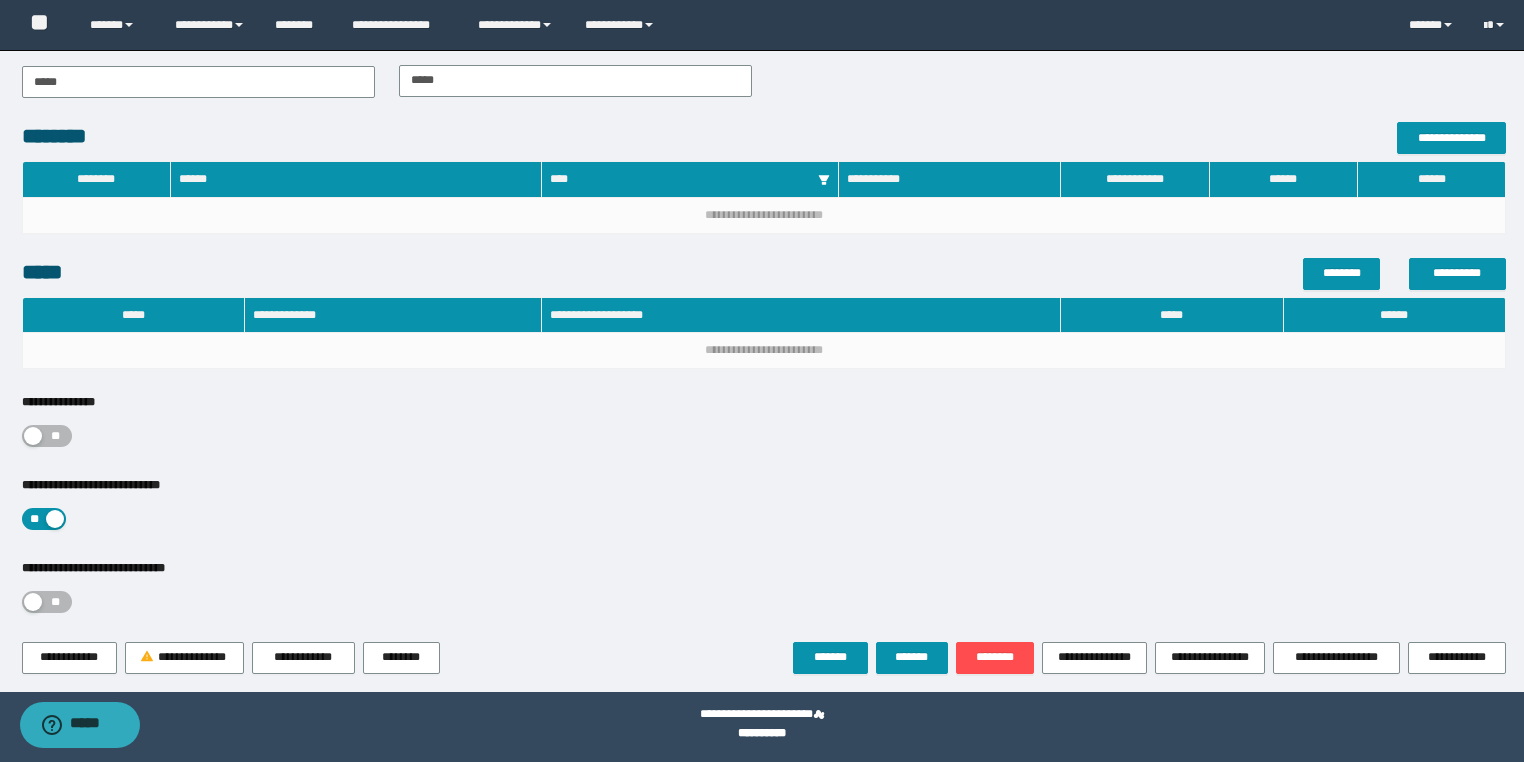 click on "**" at bounding box center (56, 436) 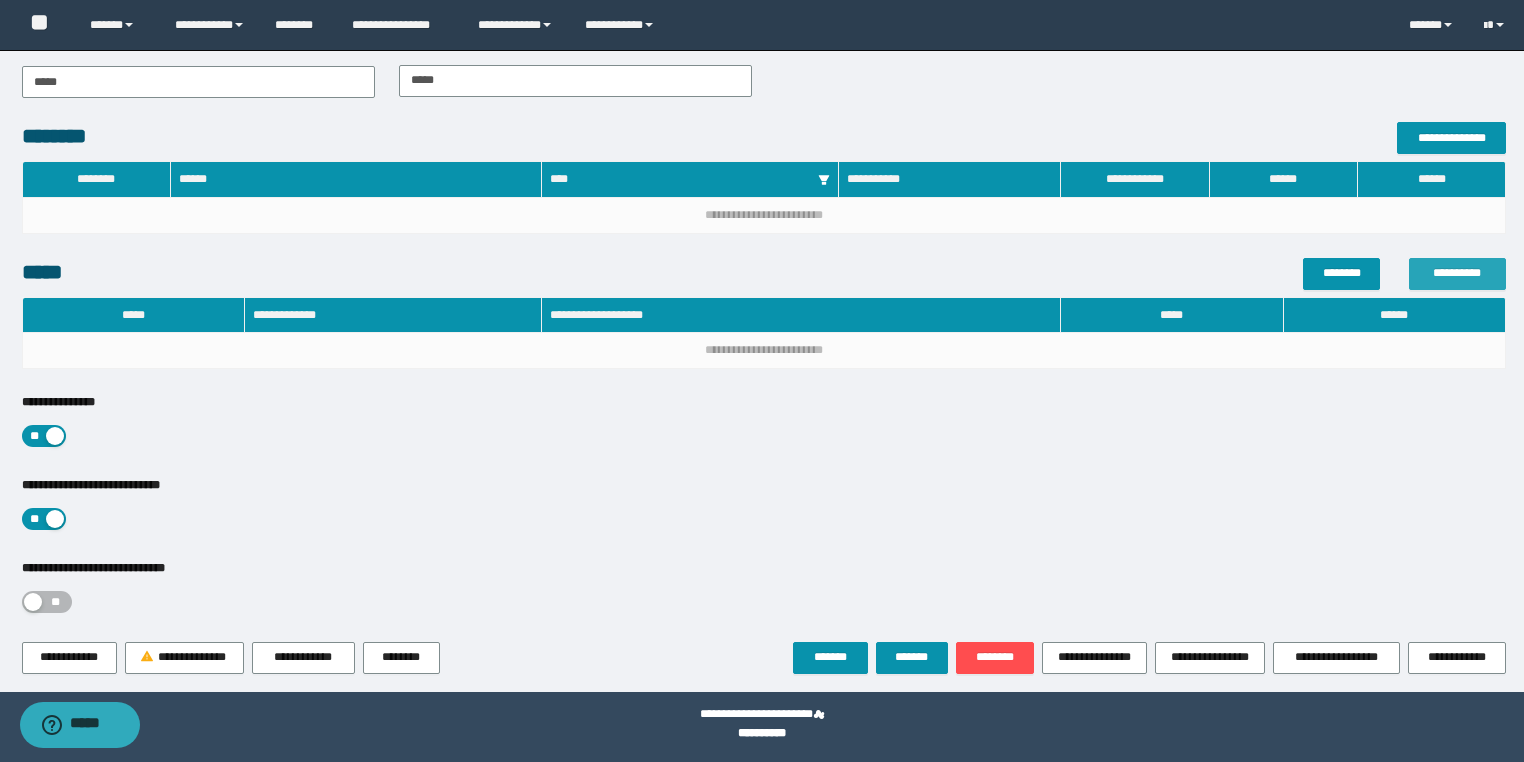 click on "**********" at bounding box center (1457, 273) 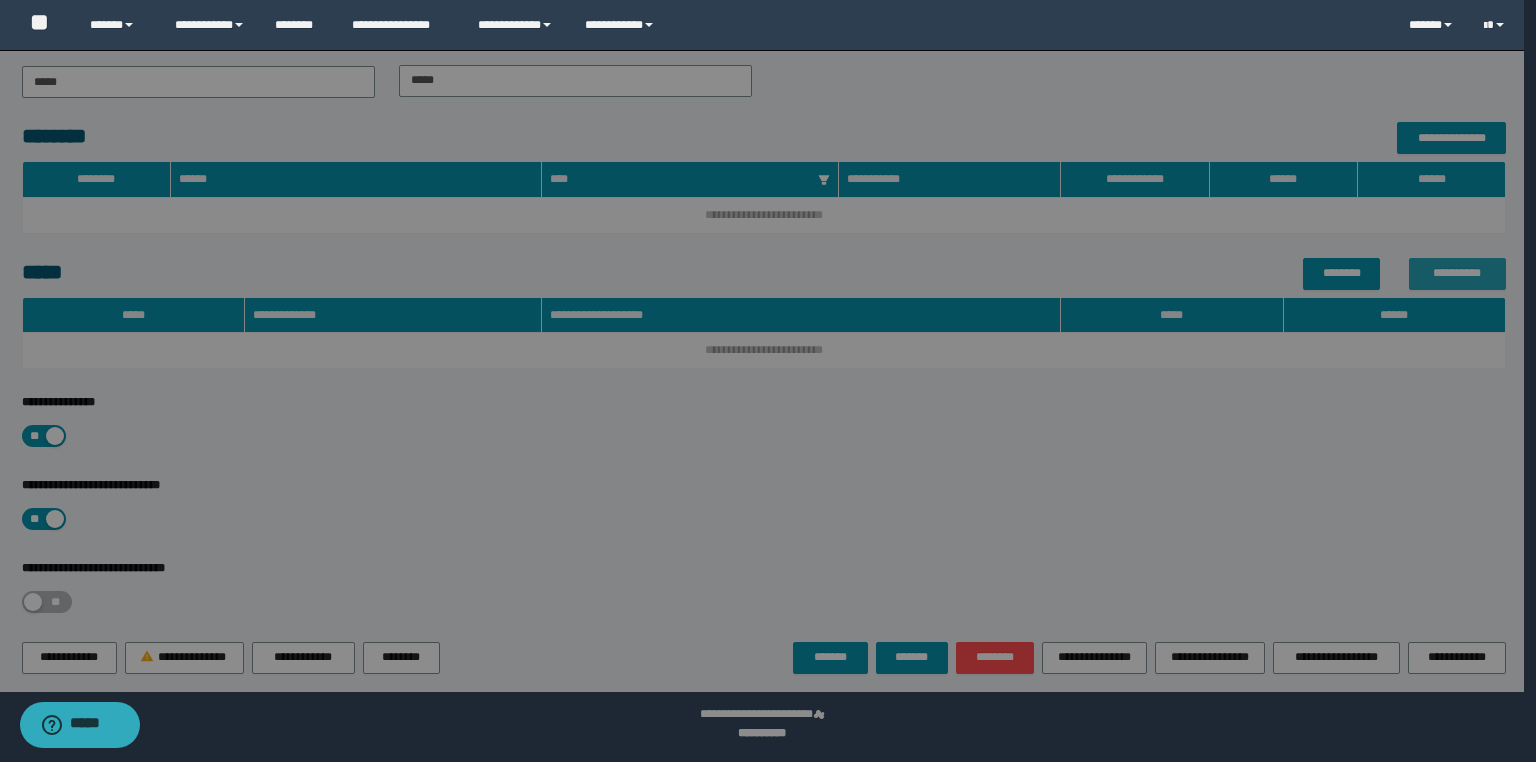 type 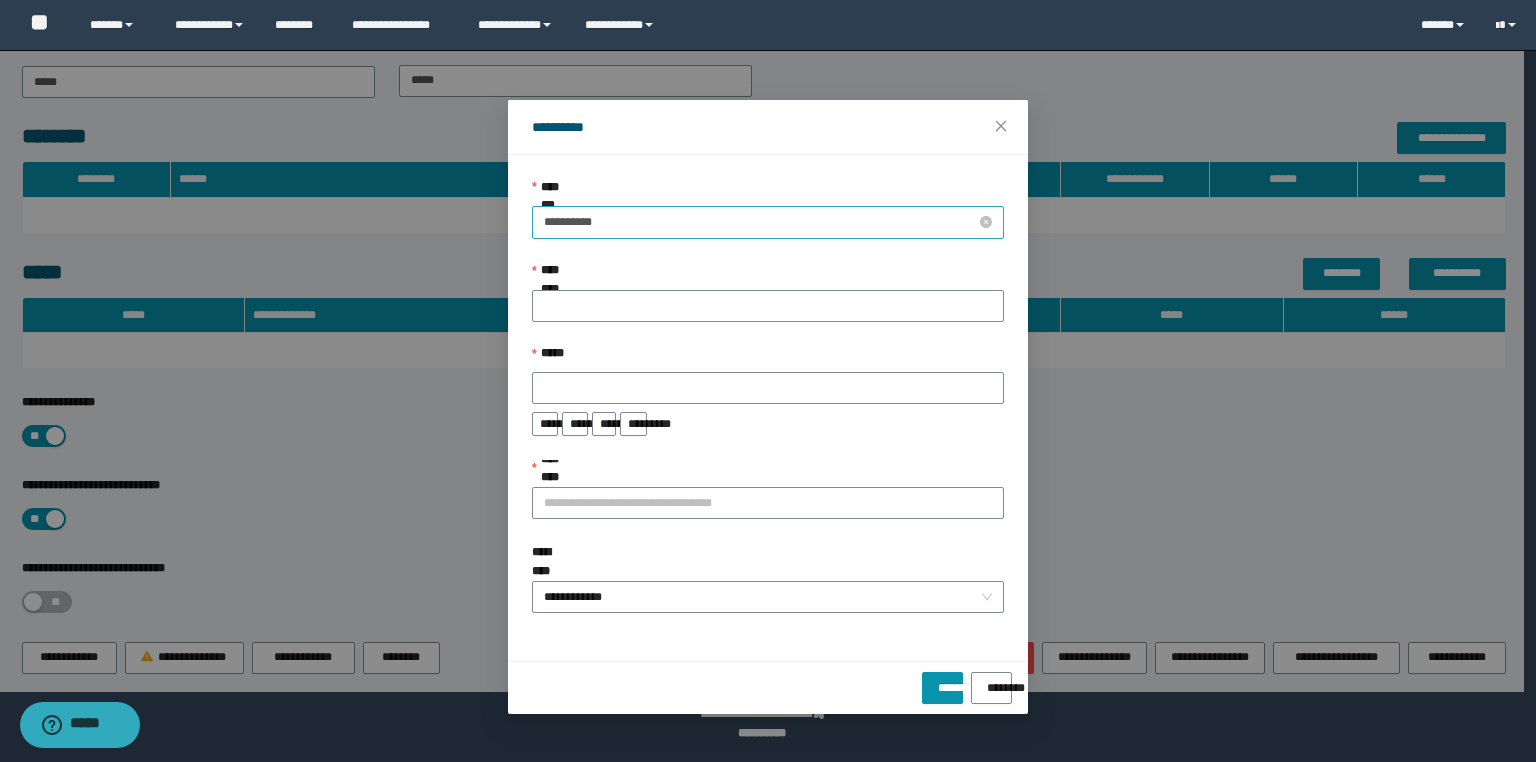 click on "**********" at bounding box center [760, 222] 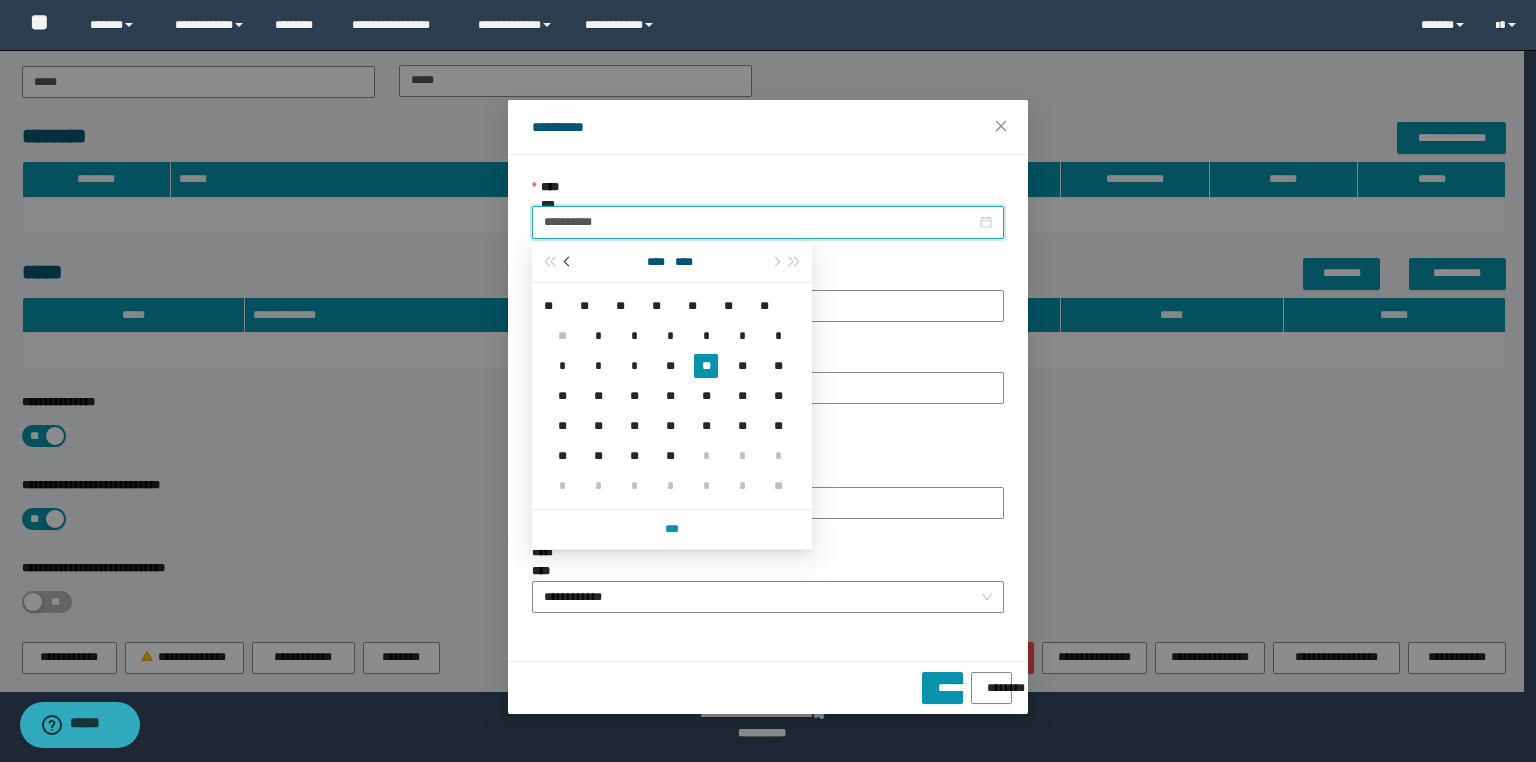 click at bounding box center (569, 261) 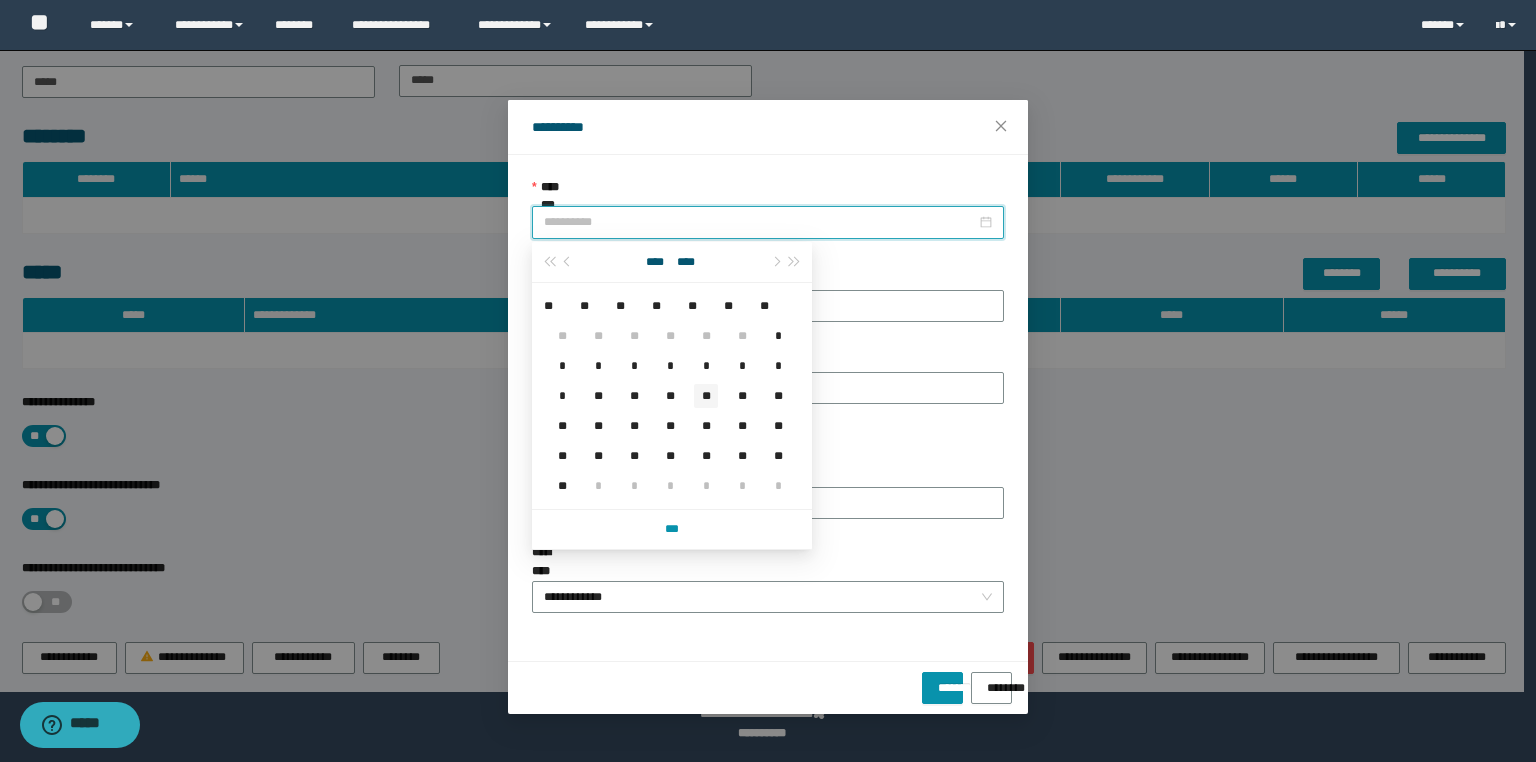 type on "**********" 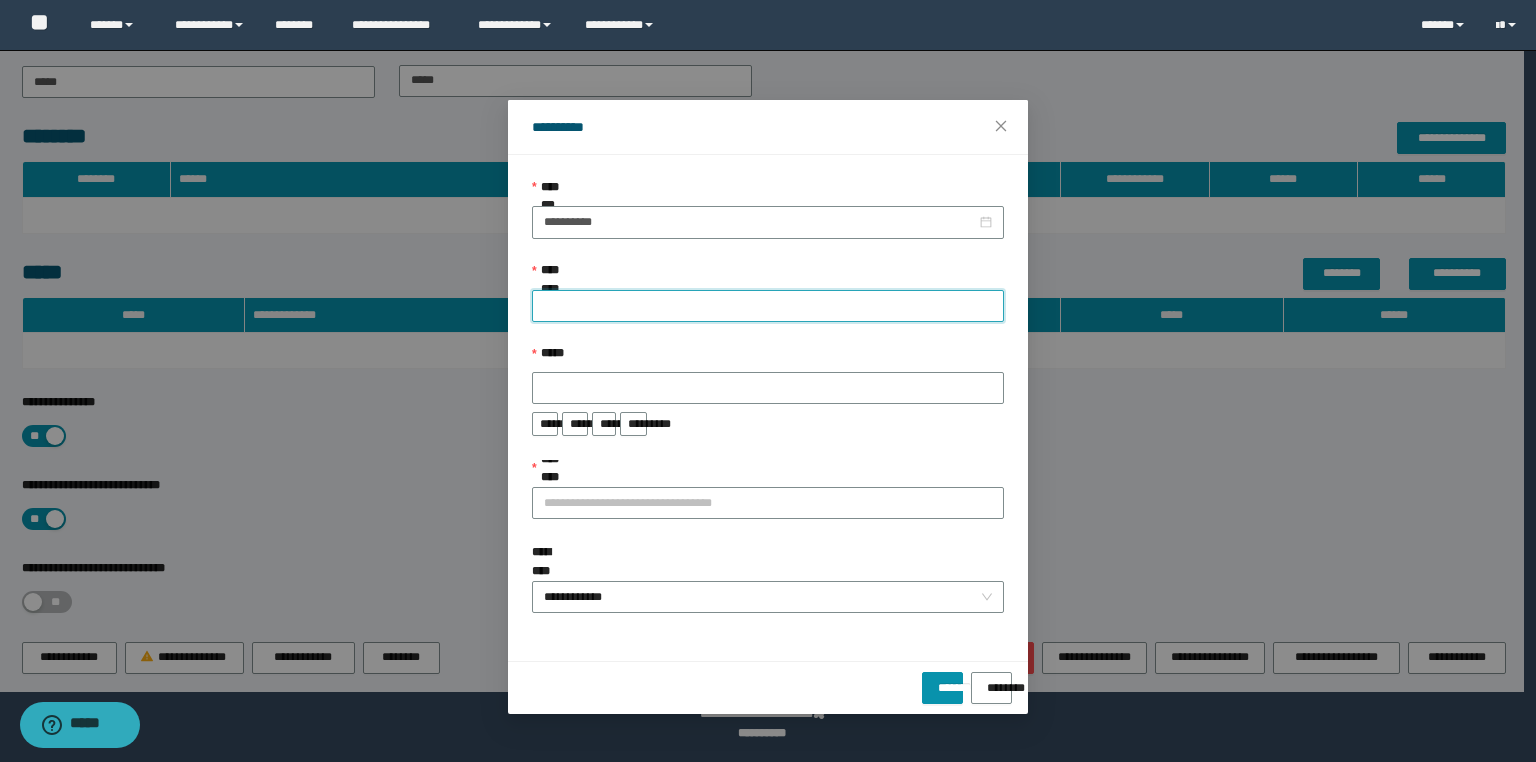 click on "**********" at bounding box center (768, 306) 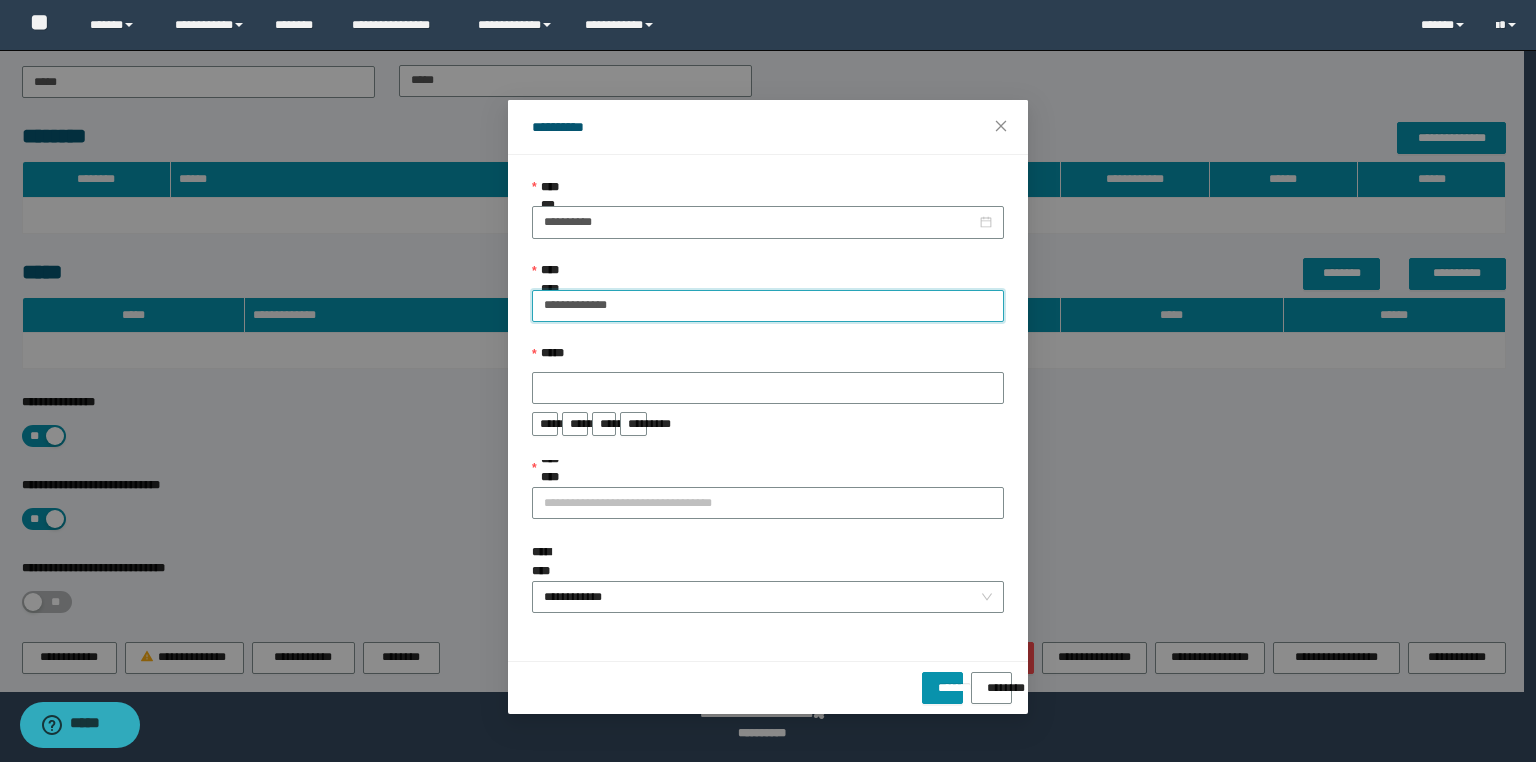 type on "**********" 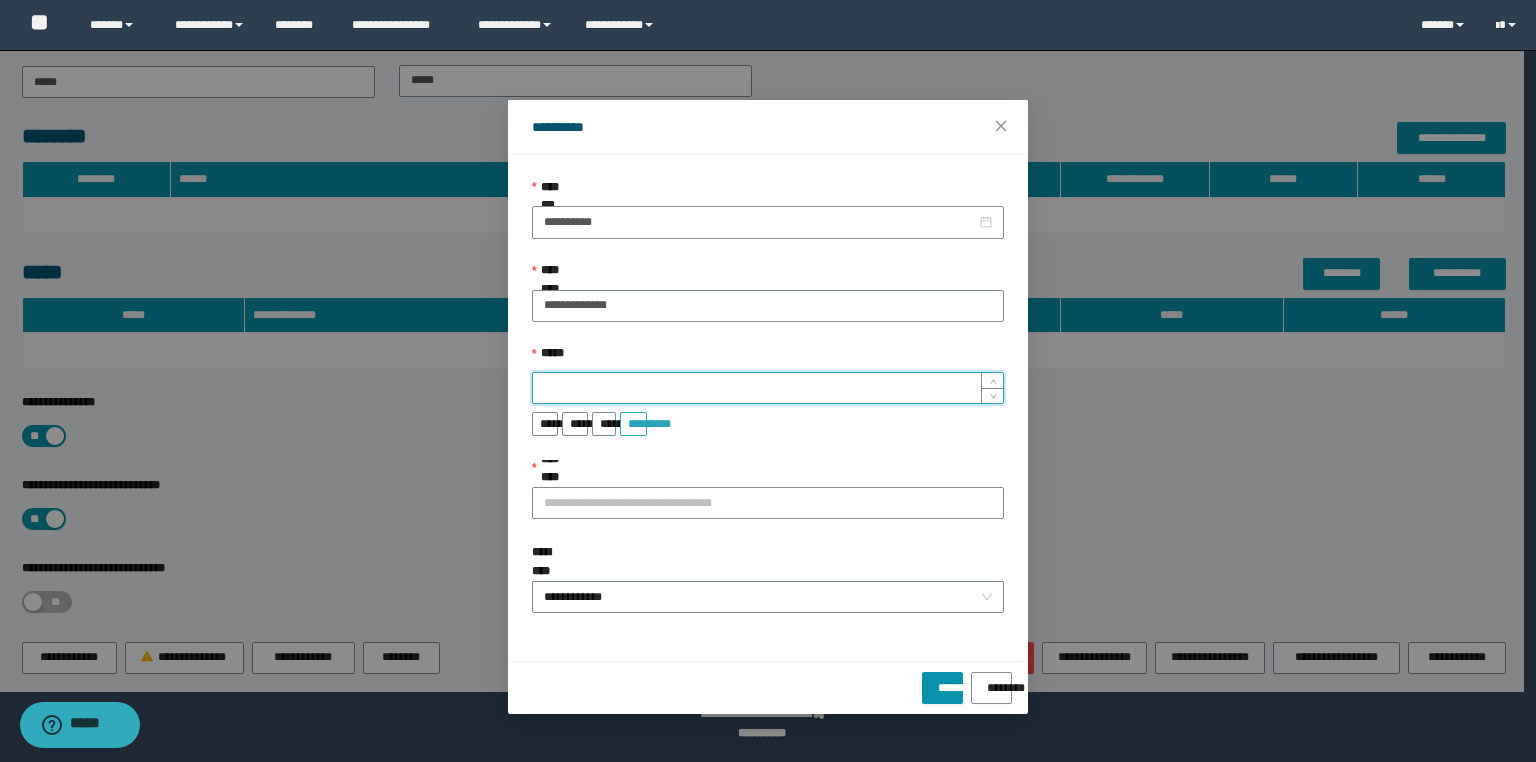 click on "*********" at bounding box center (633, 417) 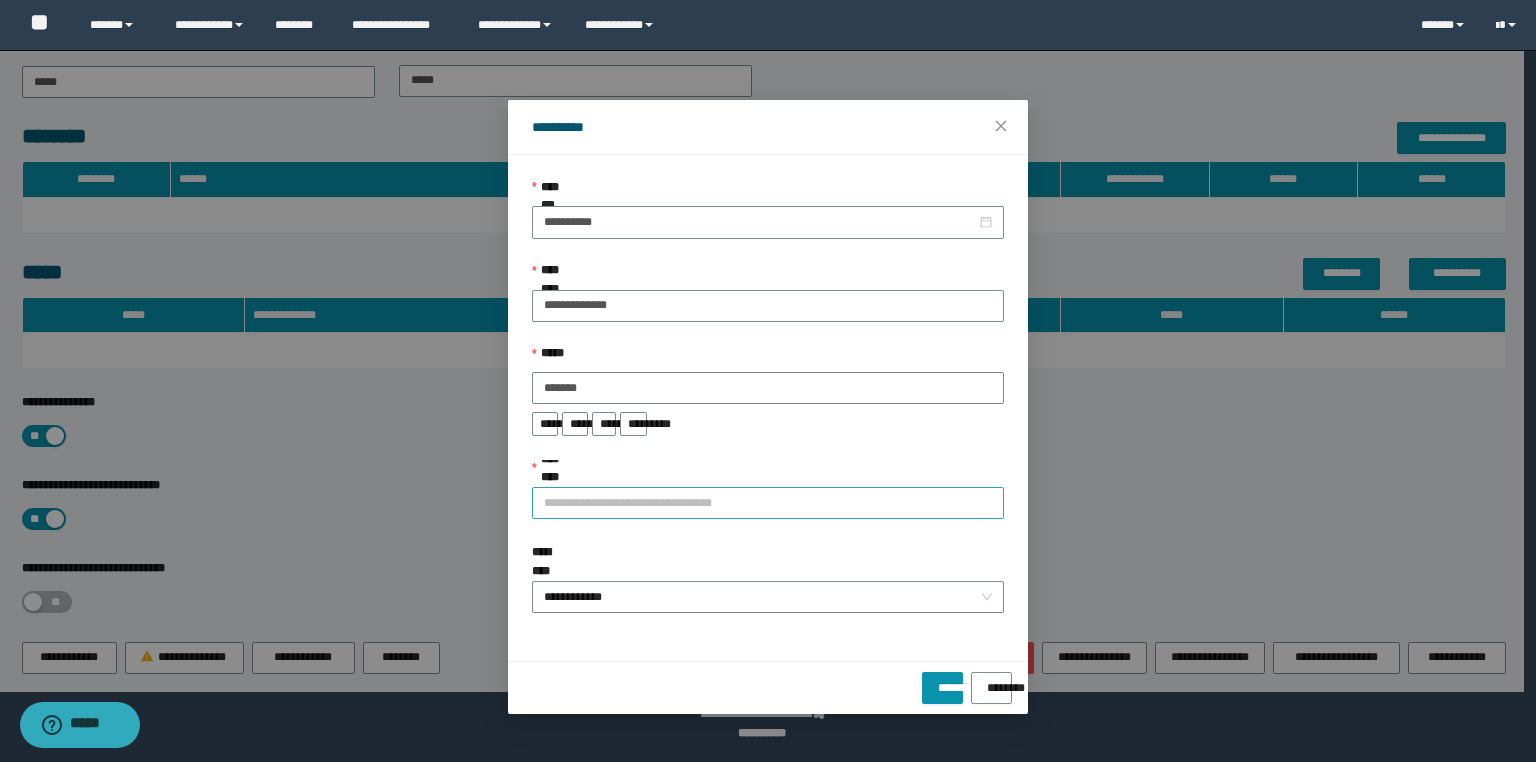 click on "**********" at bounding box center [768, 503] 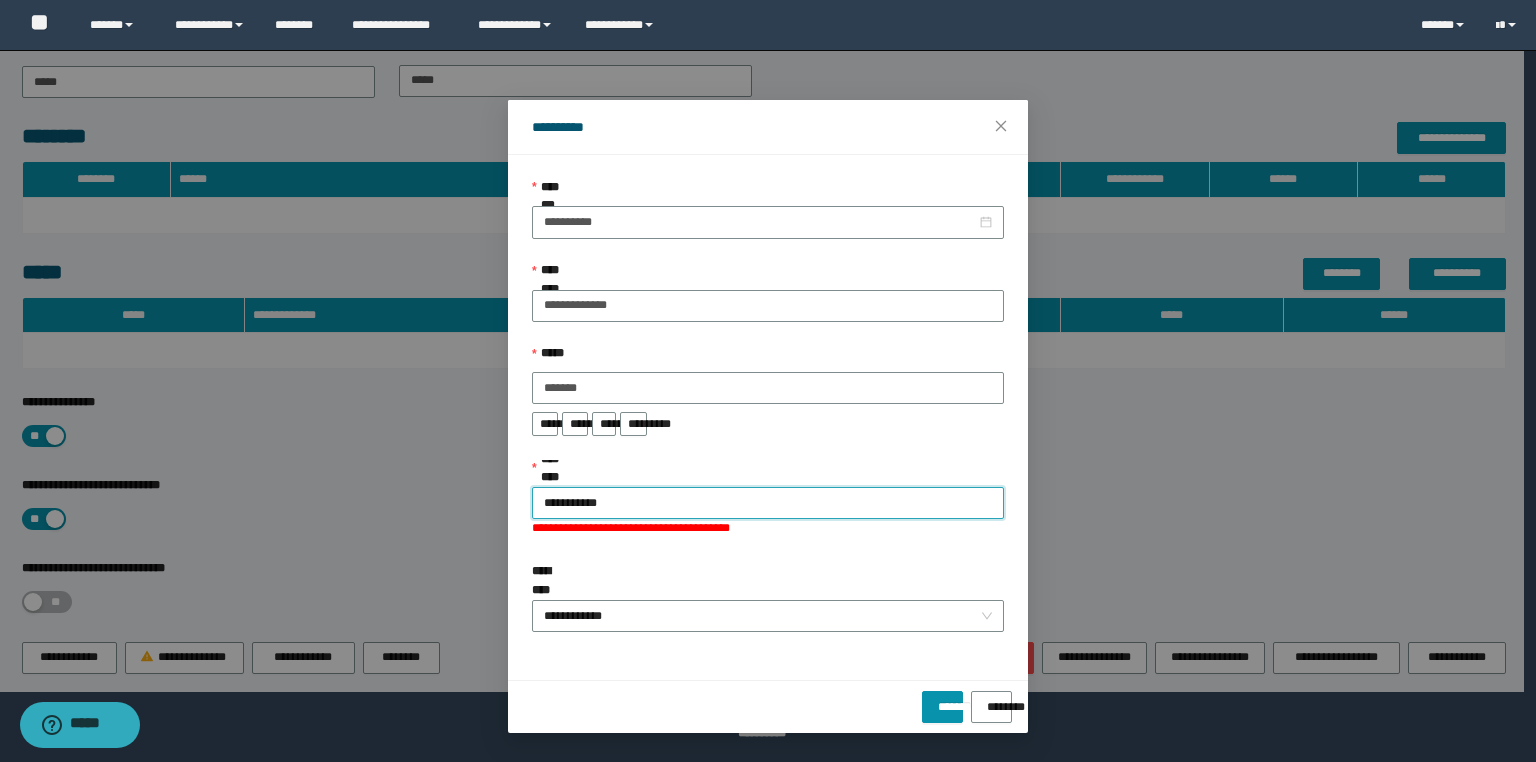 type on "**********" 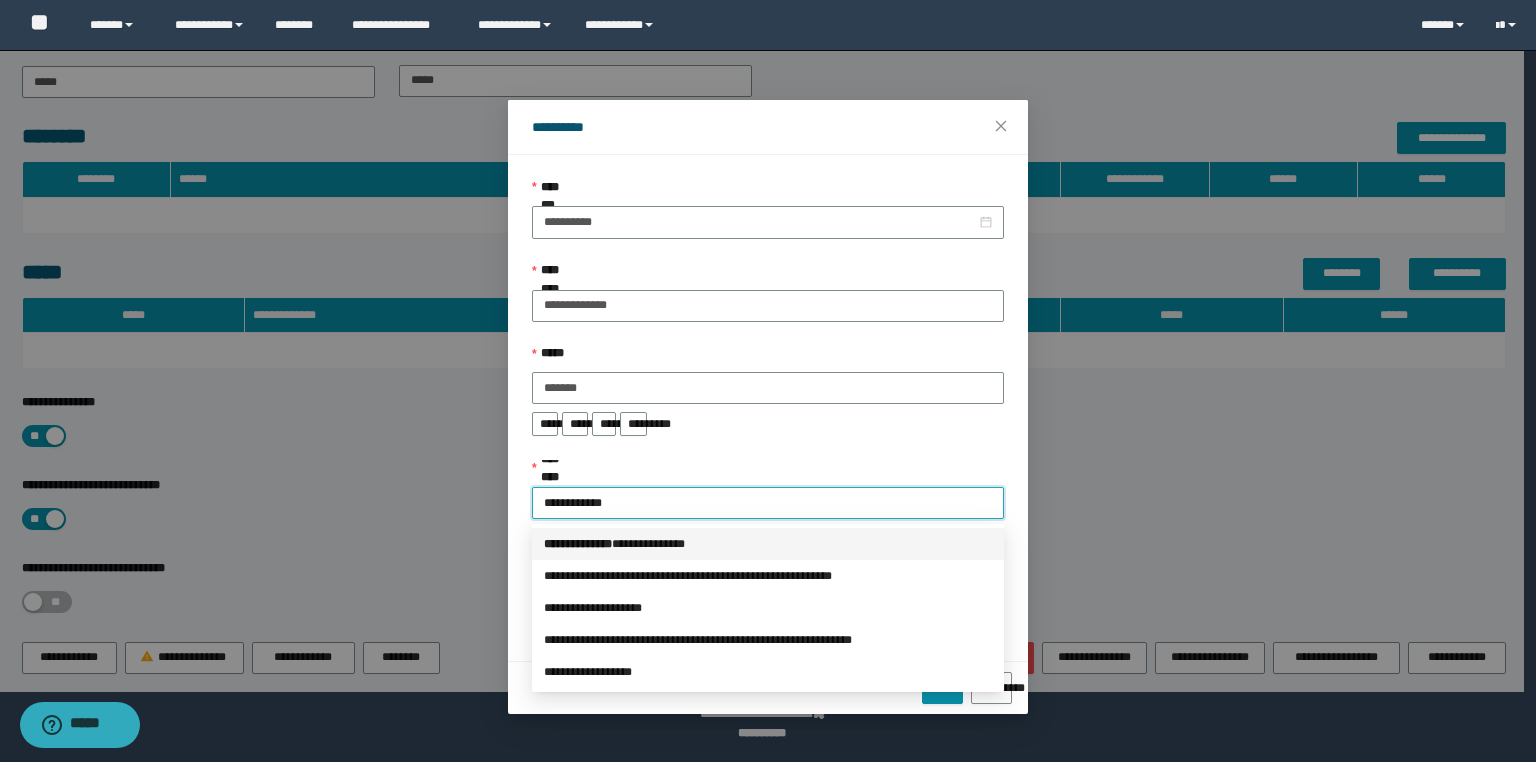 click on "**********" at bounding box center (768, 544) 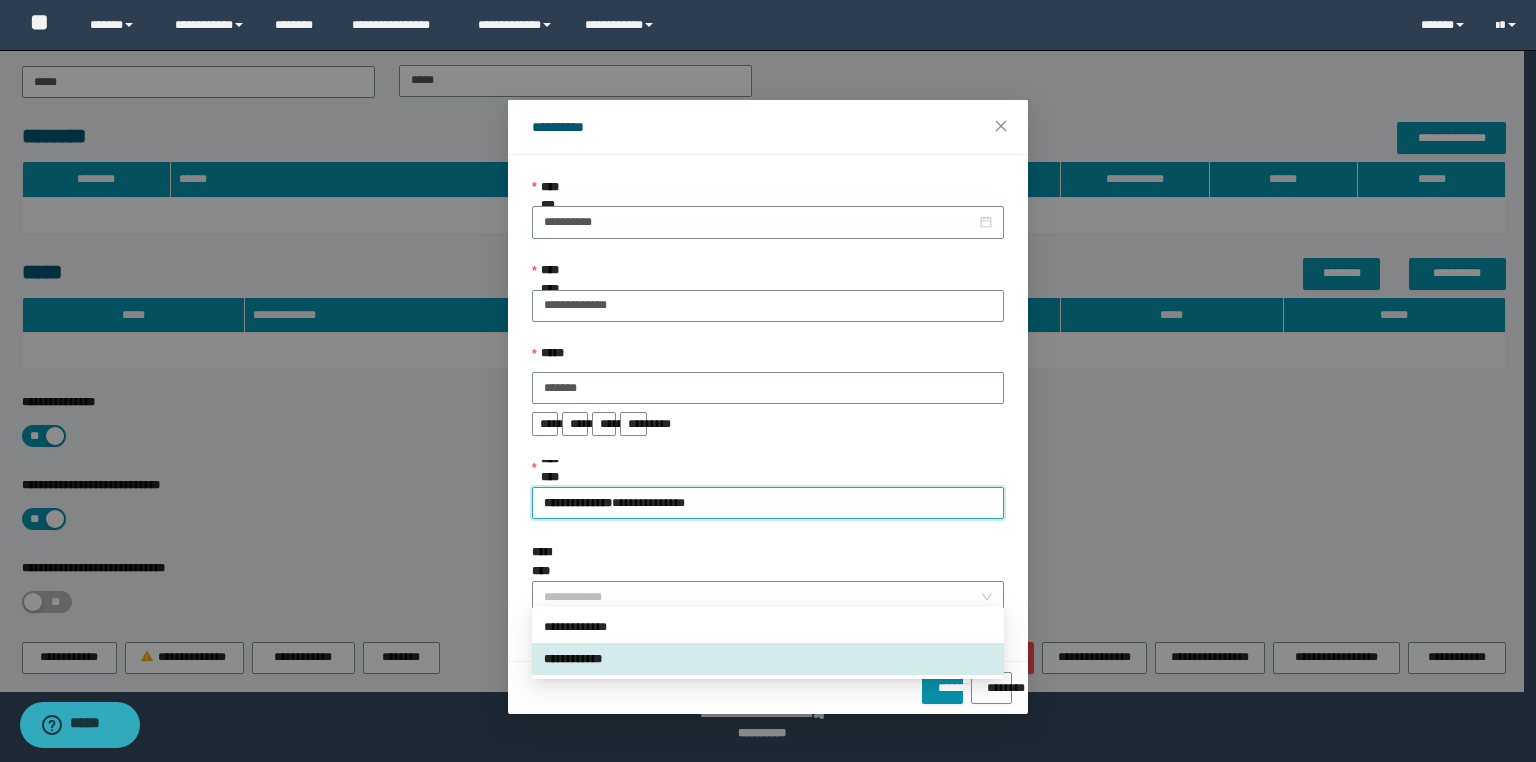 drag, startPoint x: 624, startPoint y: 585, endPoint x: 628, endPoint y: 627, distance: 42.190044 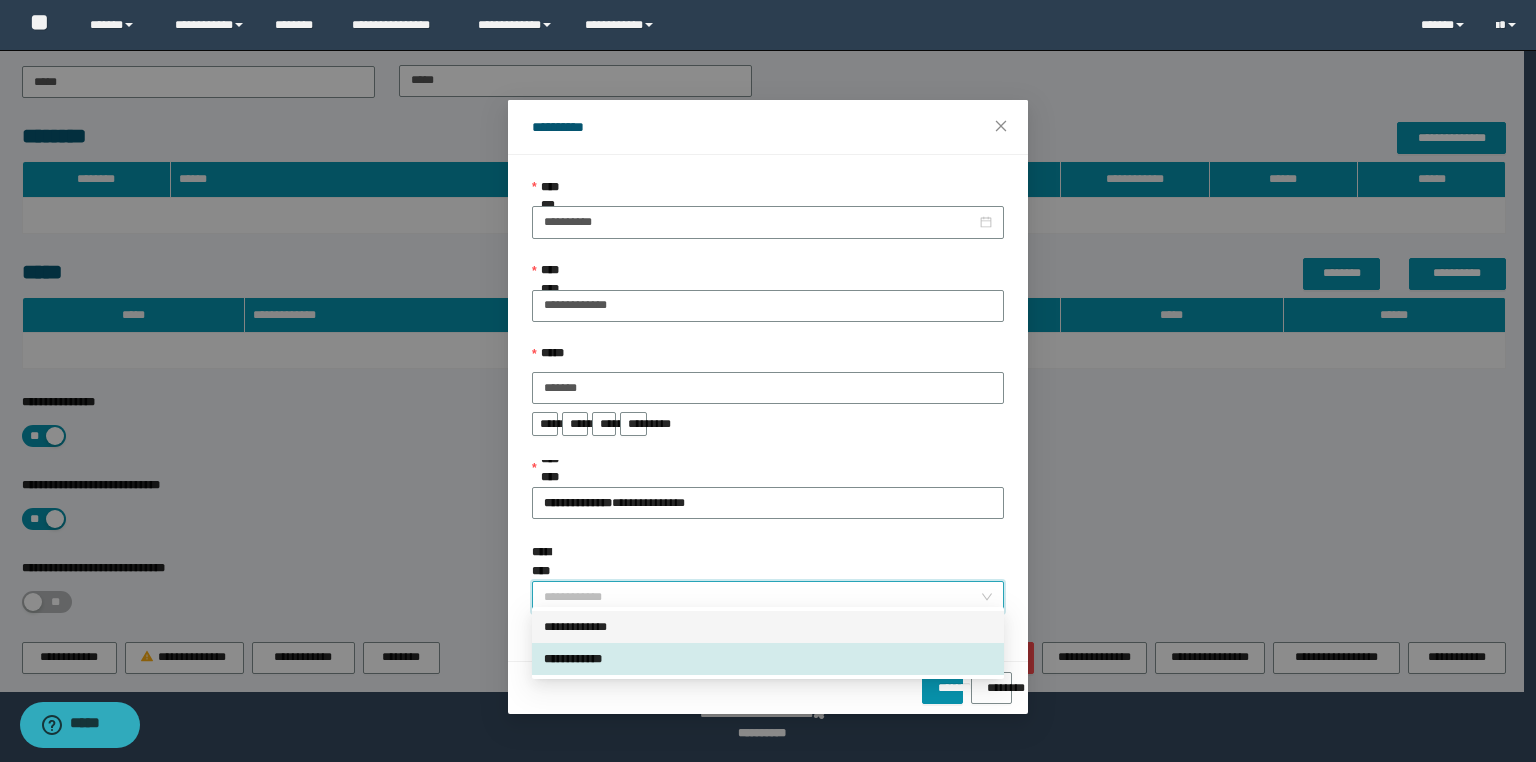 click on "**********" at bounding box center [768, 627] 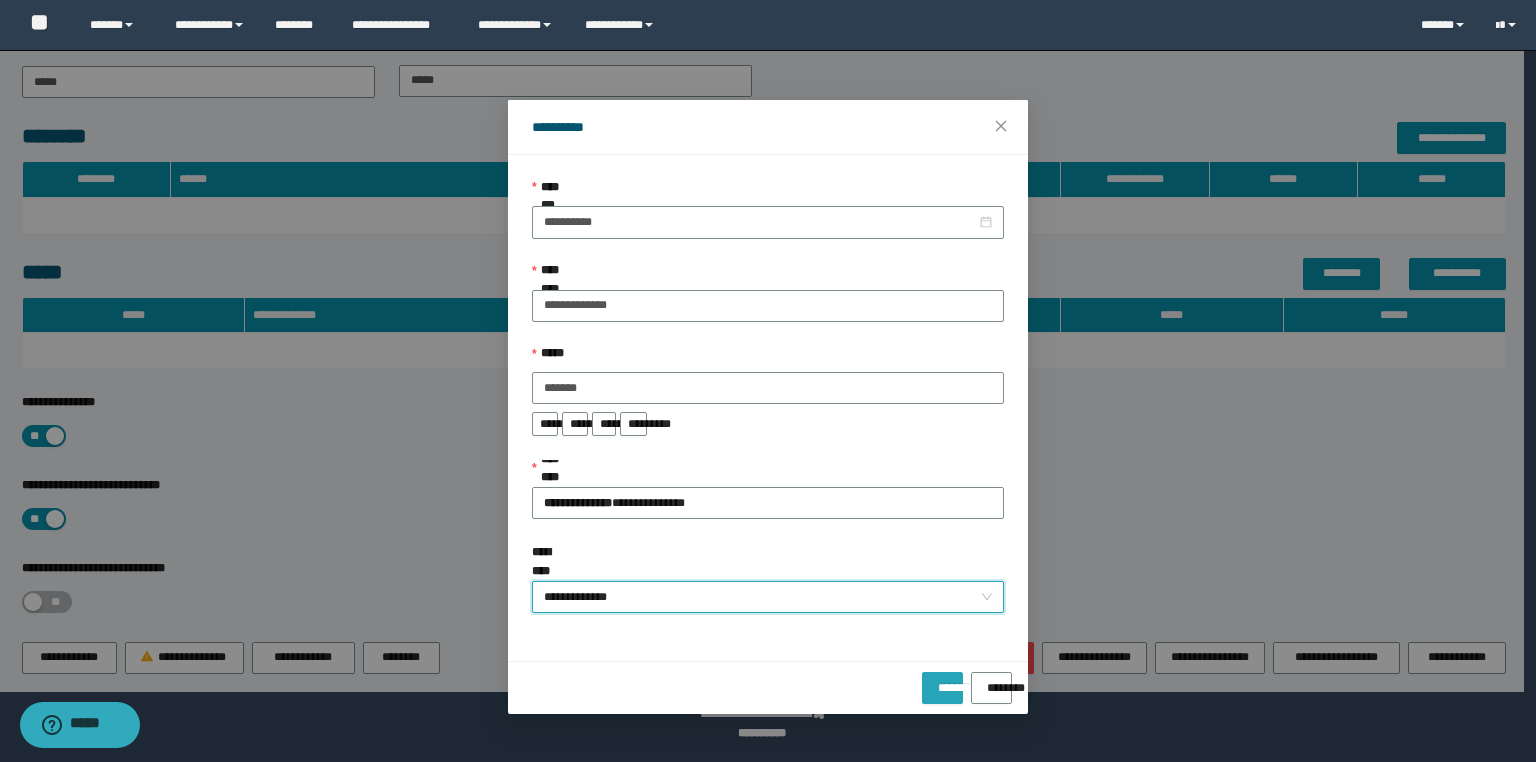 click on "*******" at bounding box center (942, 681) 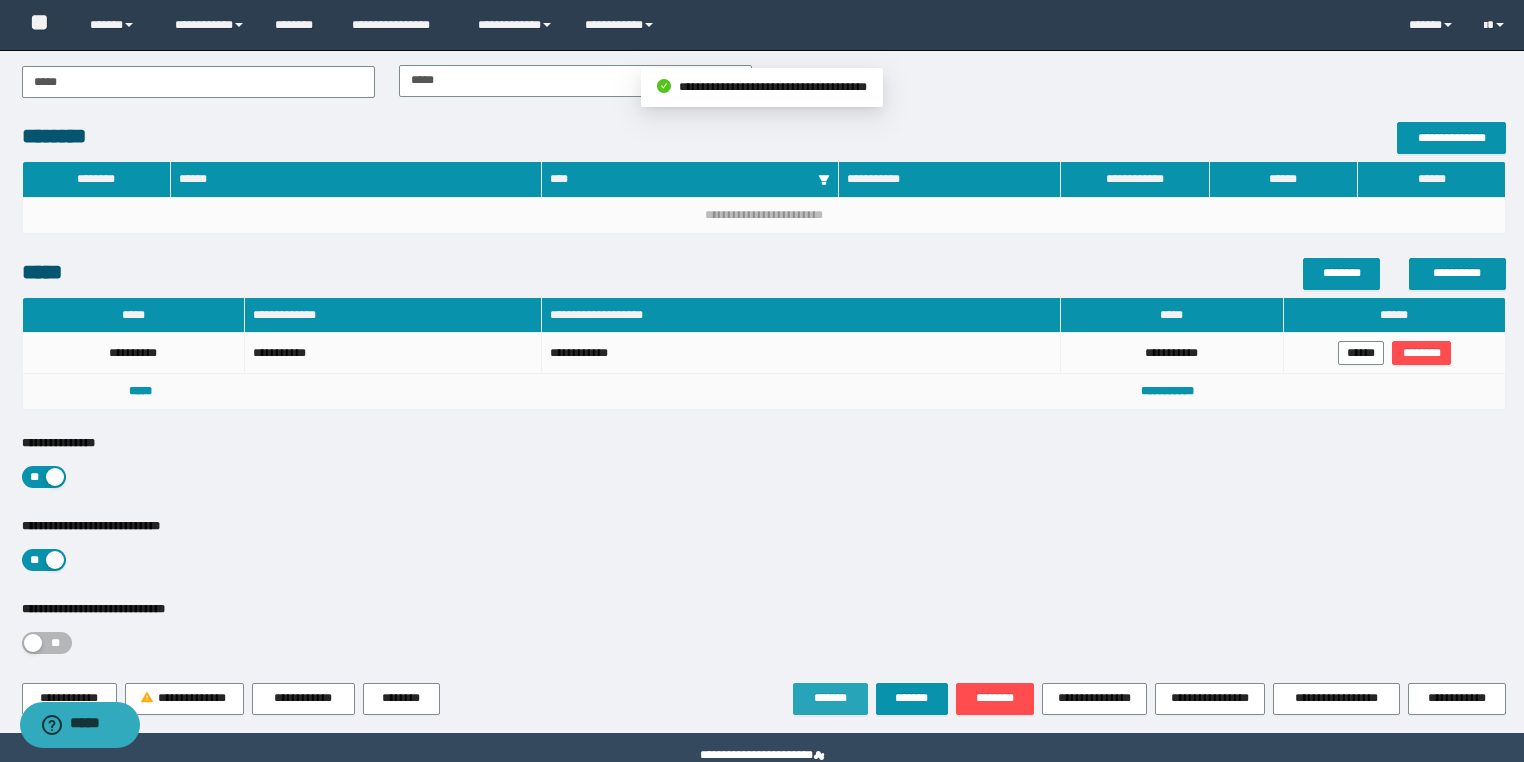 click on "*******" at bounding box center [830, 698] 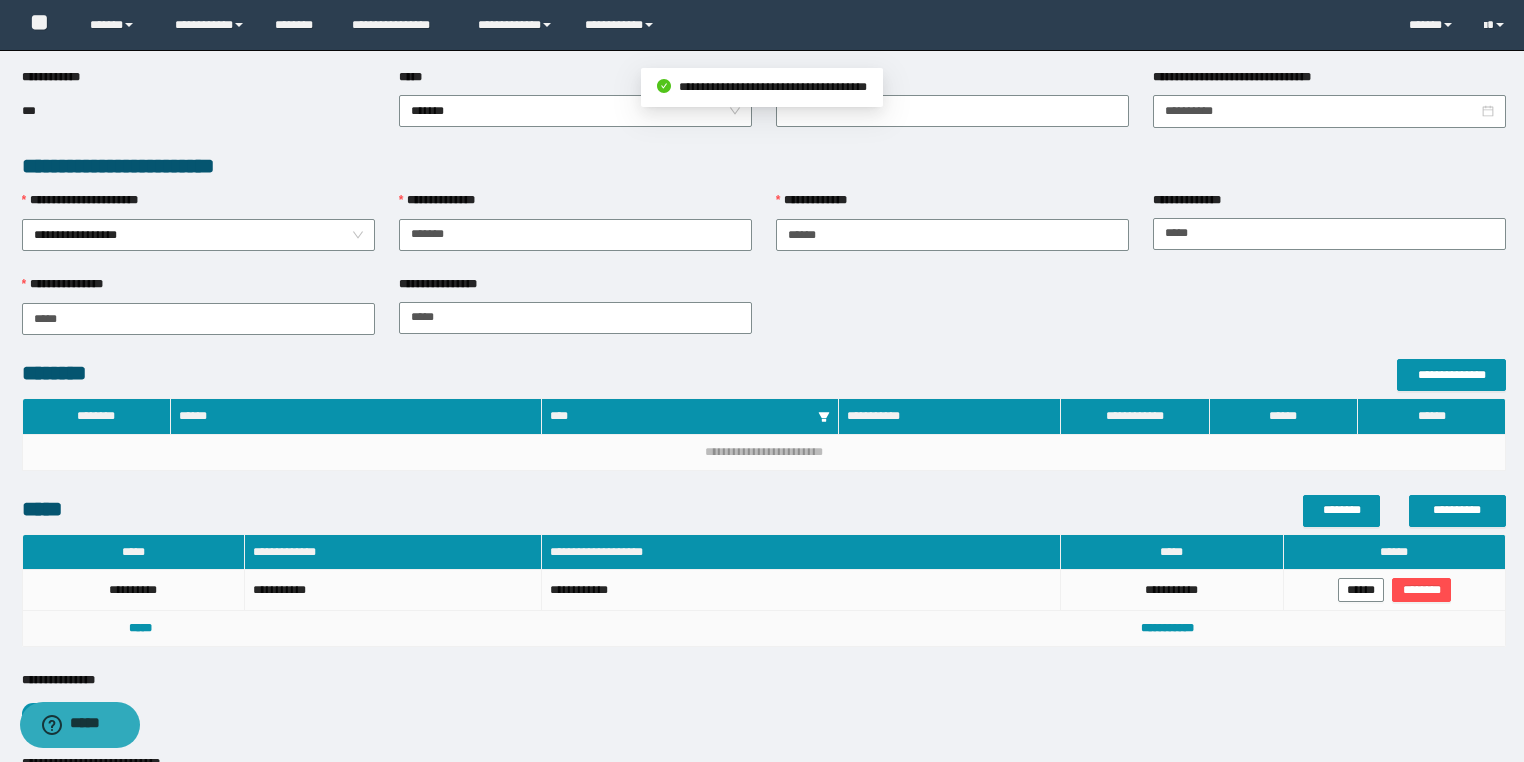 type 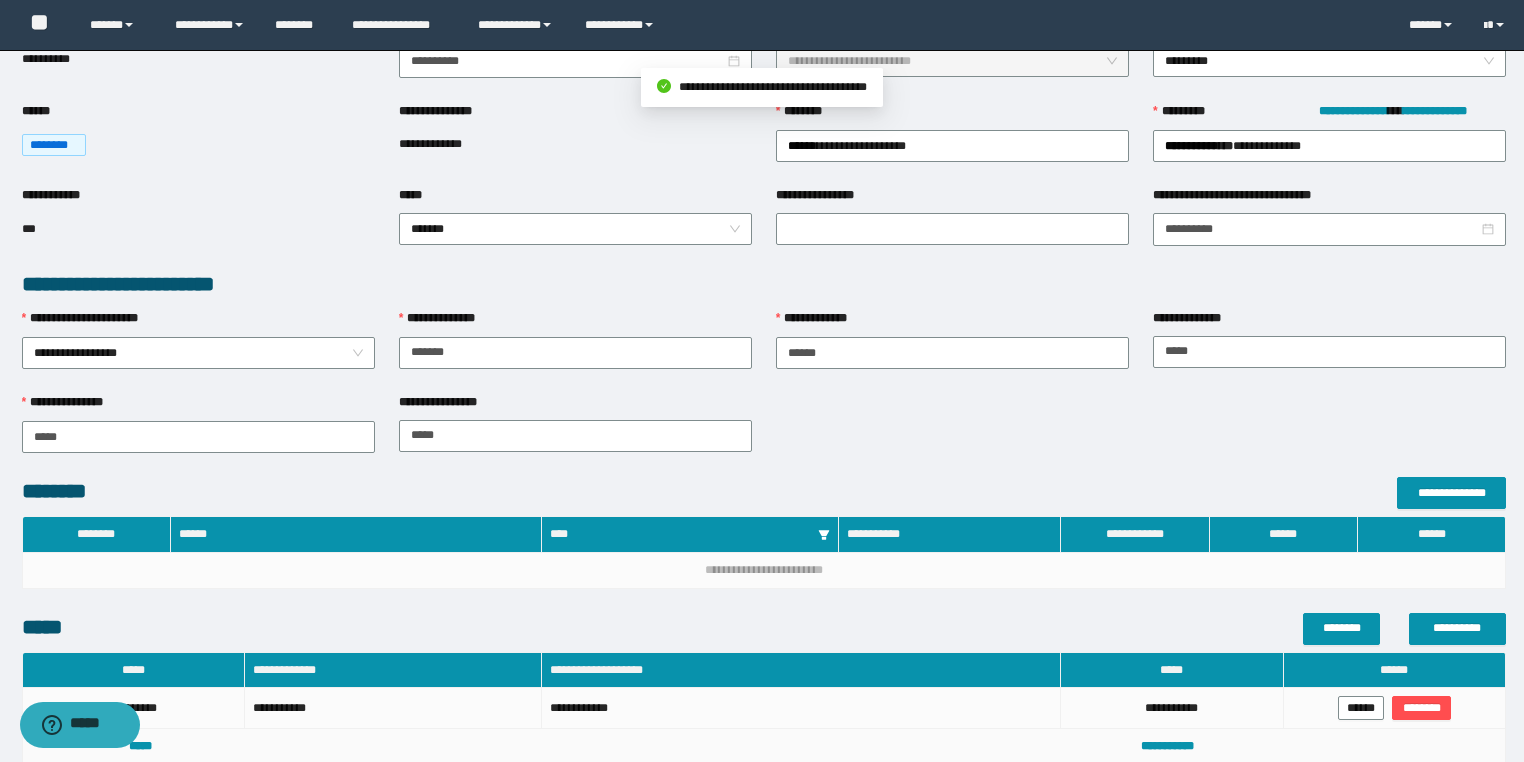 scroll, scrollTop: 0, scrollLeft: 0, axis: both 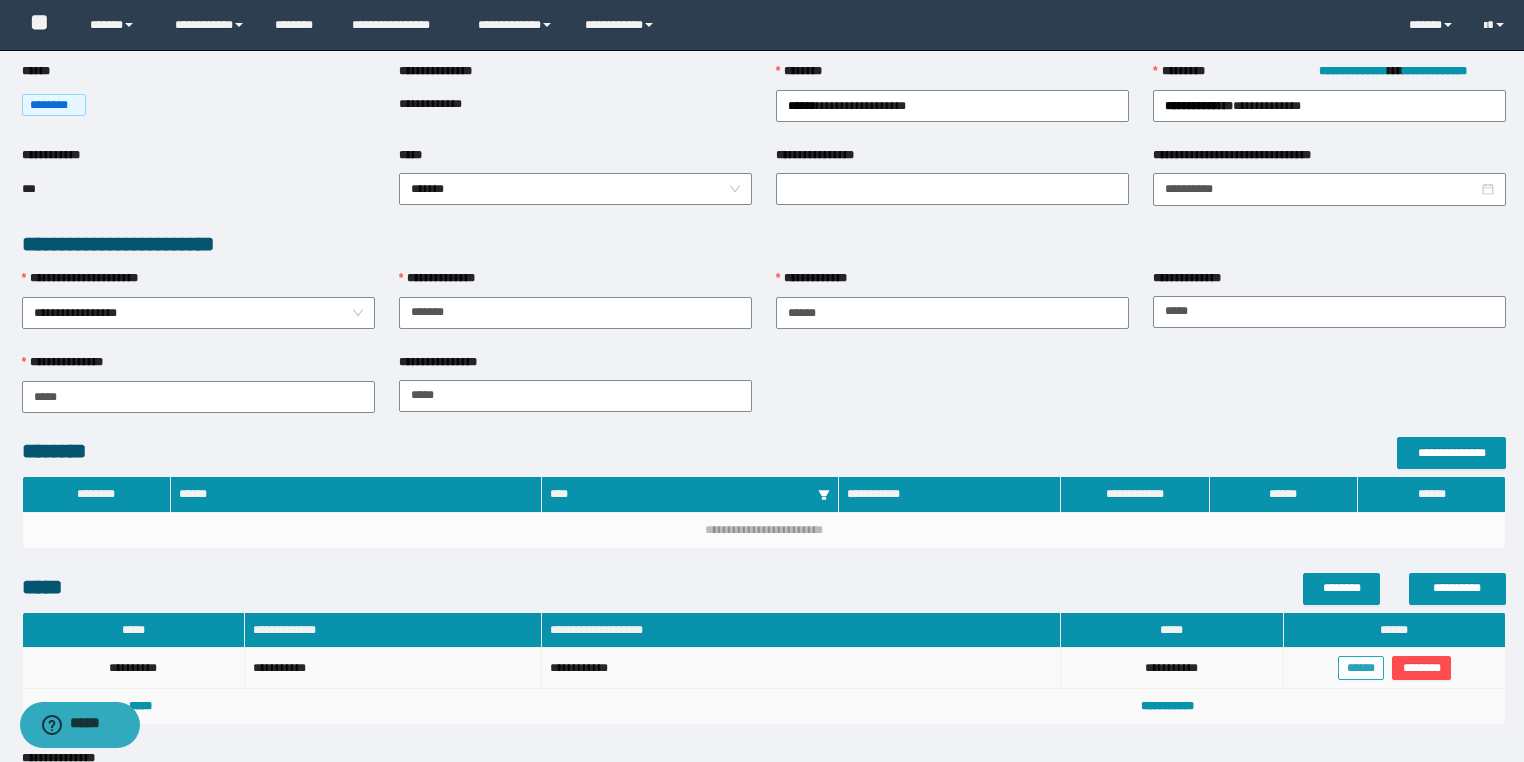 click on "******" at bounding box center [1361, 668] 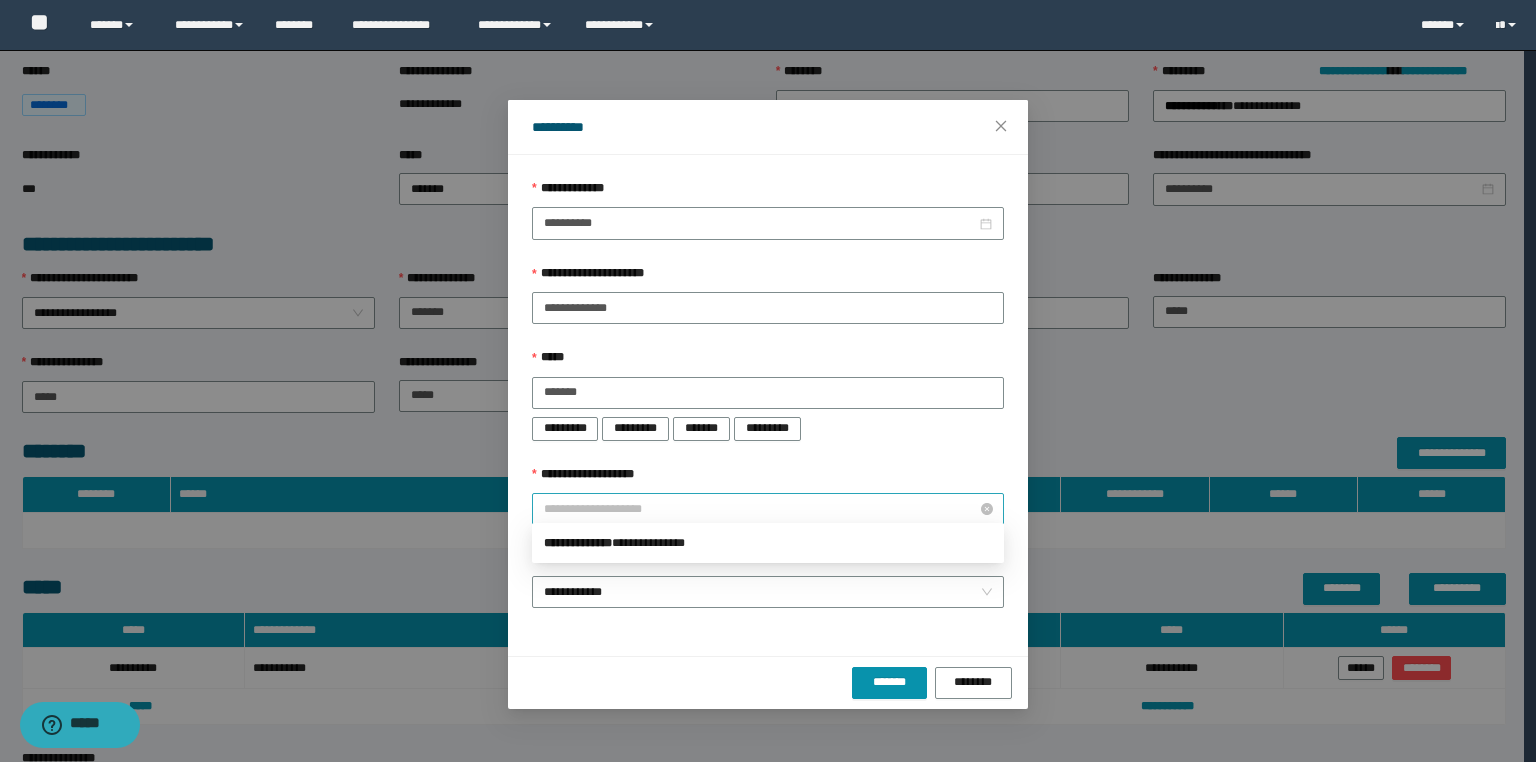 click on "**********" at bounding box center (768, 509) 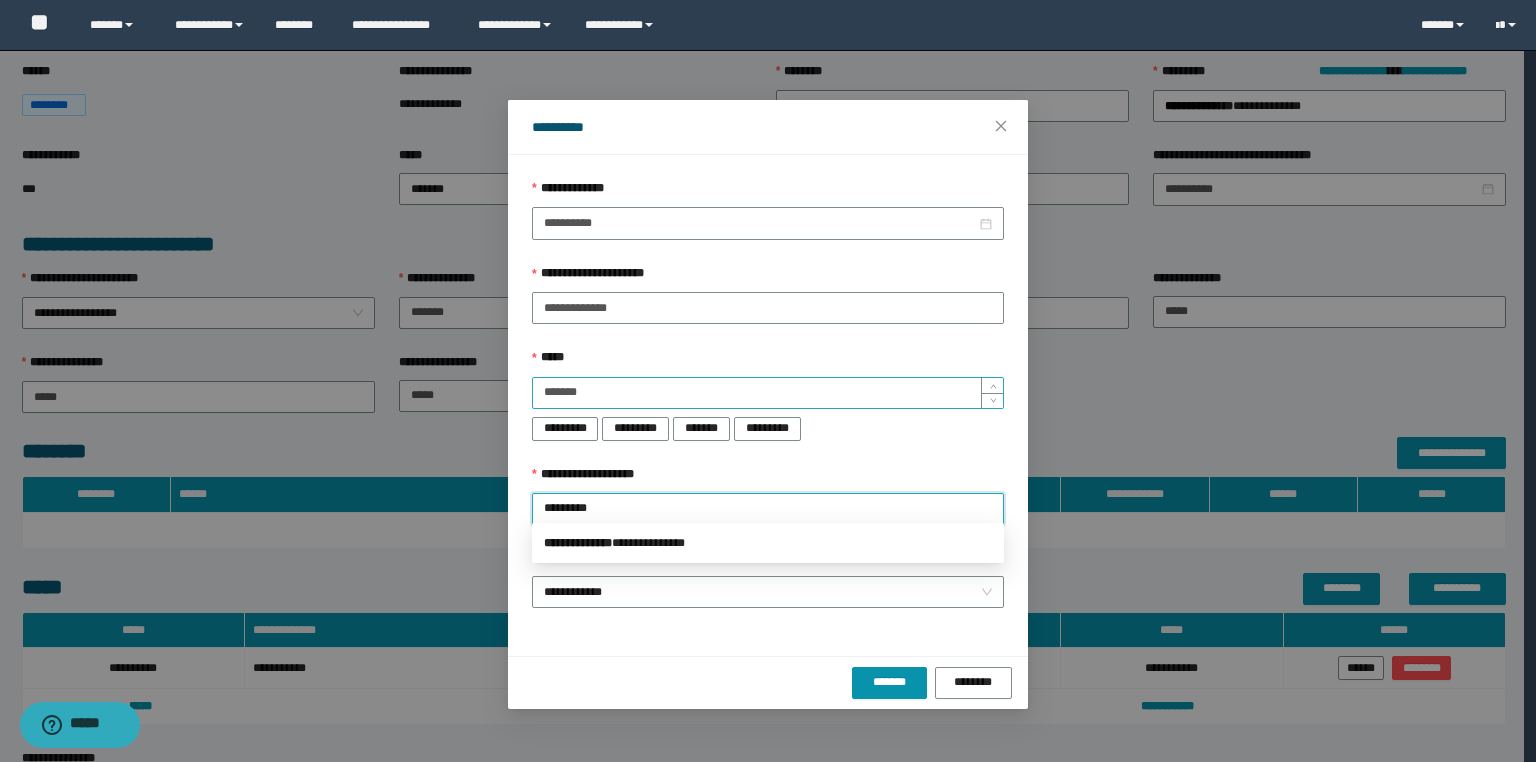 type on "**********" 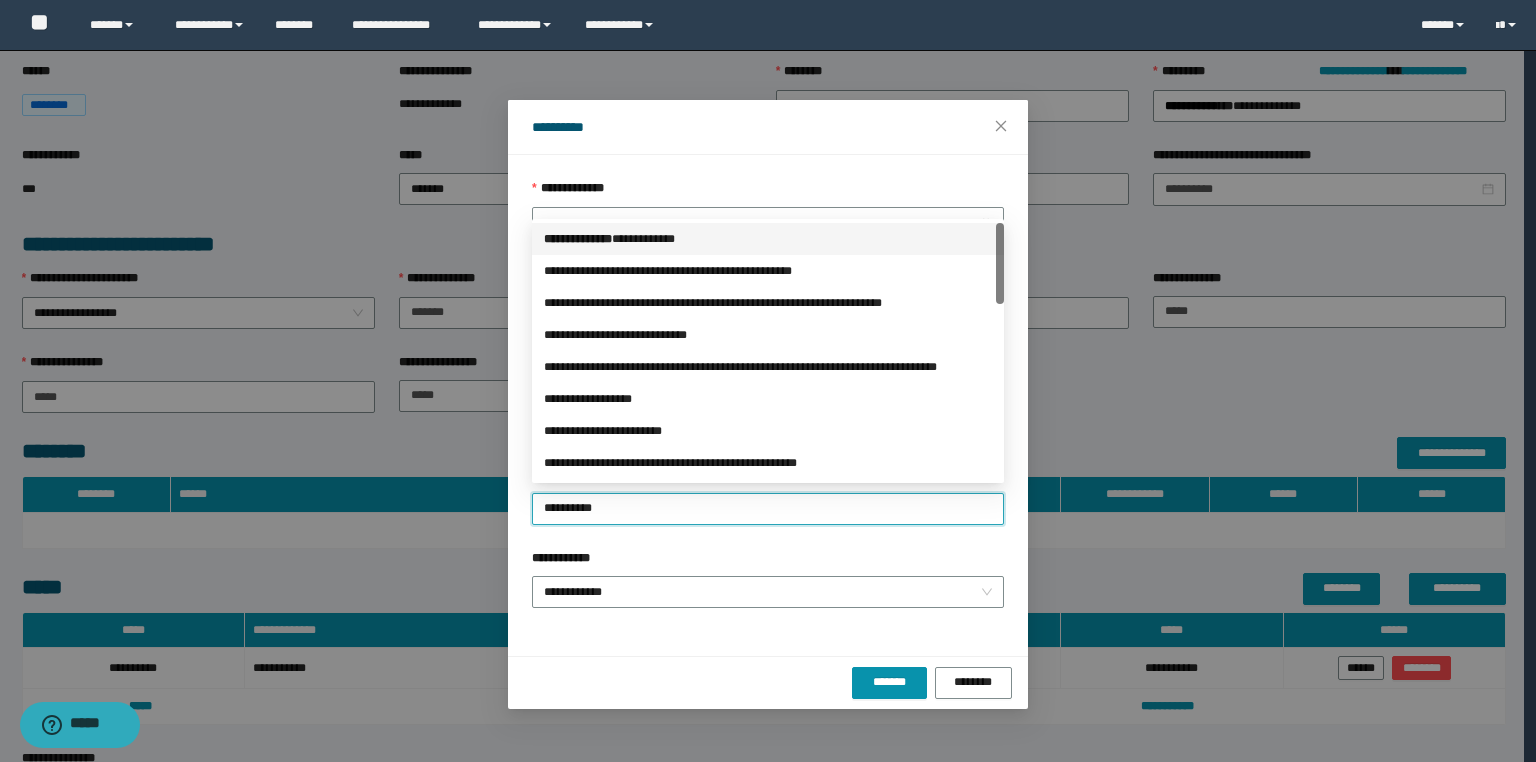 click on "**********" at bounding box center [768, 239] 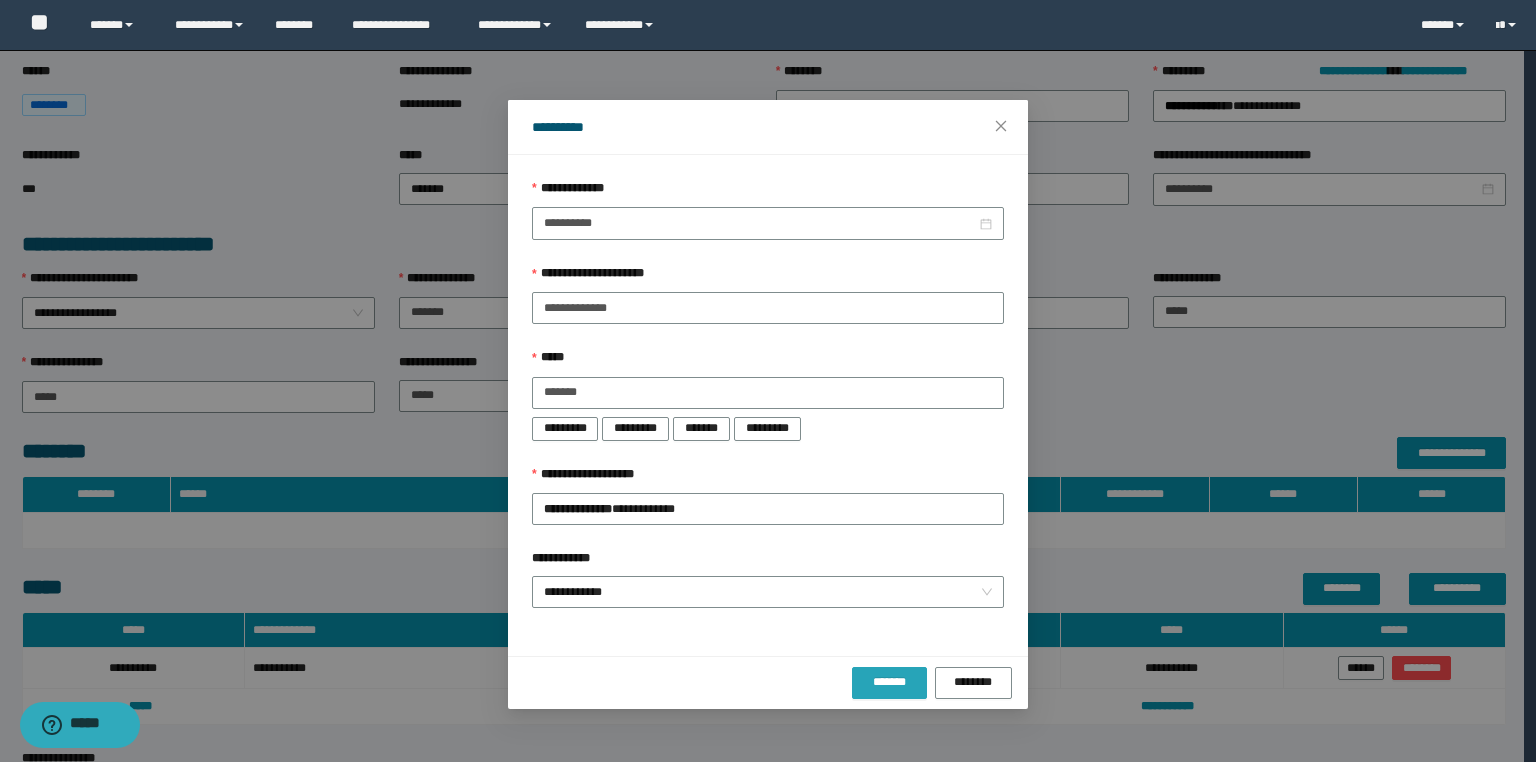 click on "*******" at bounding box center [889, 682] 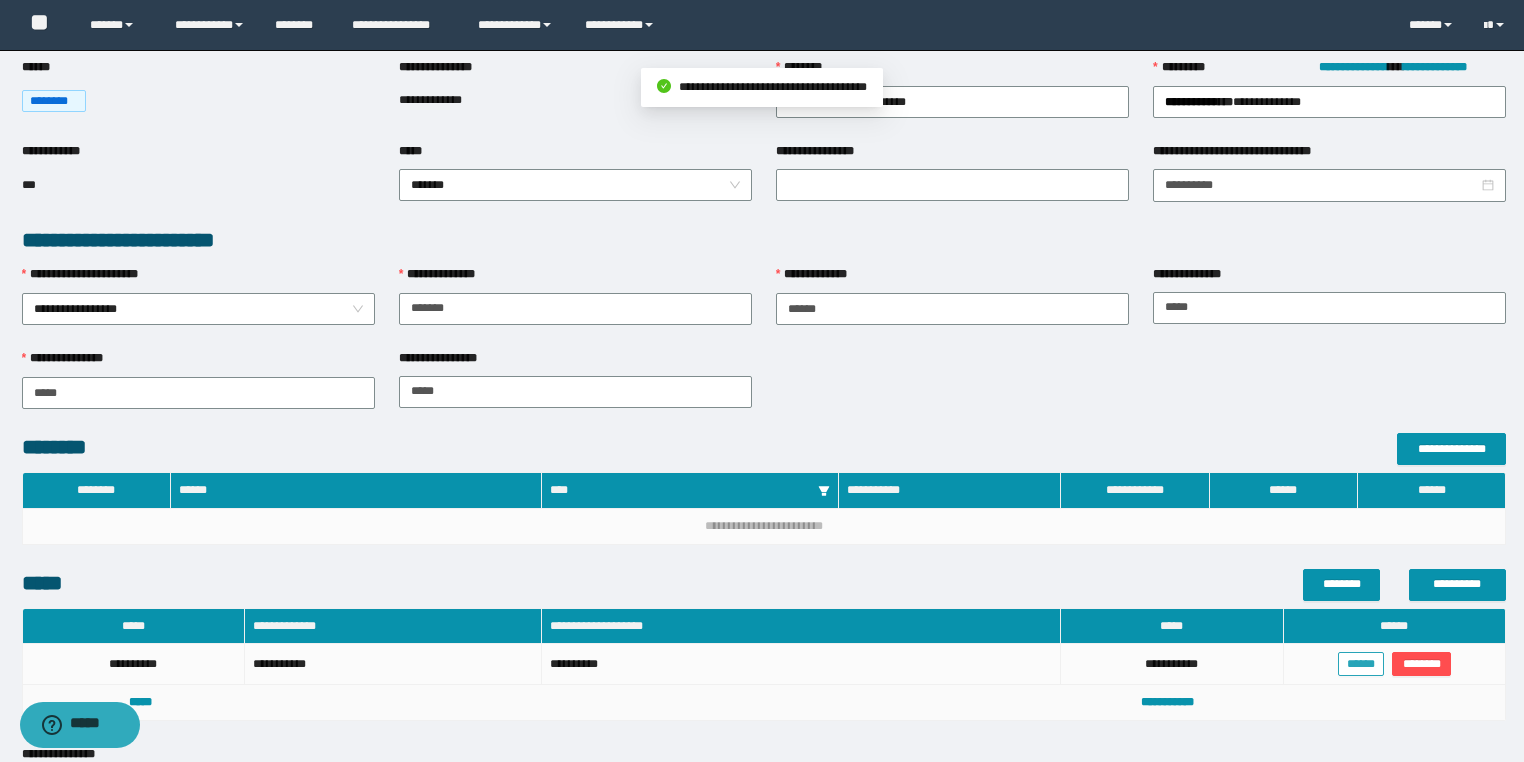 scroll, scrollTop: 560, scrollLeft: 0, axis: vertical 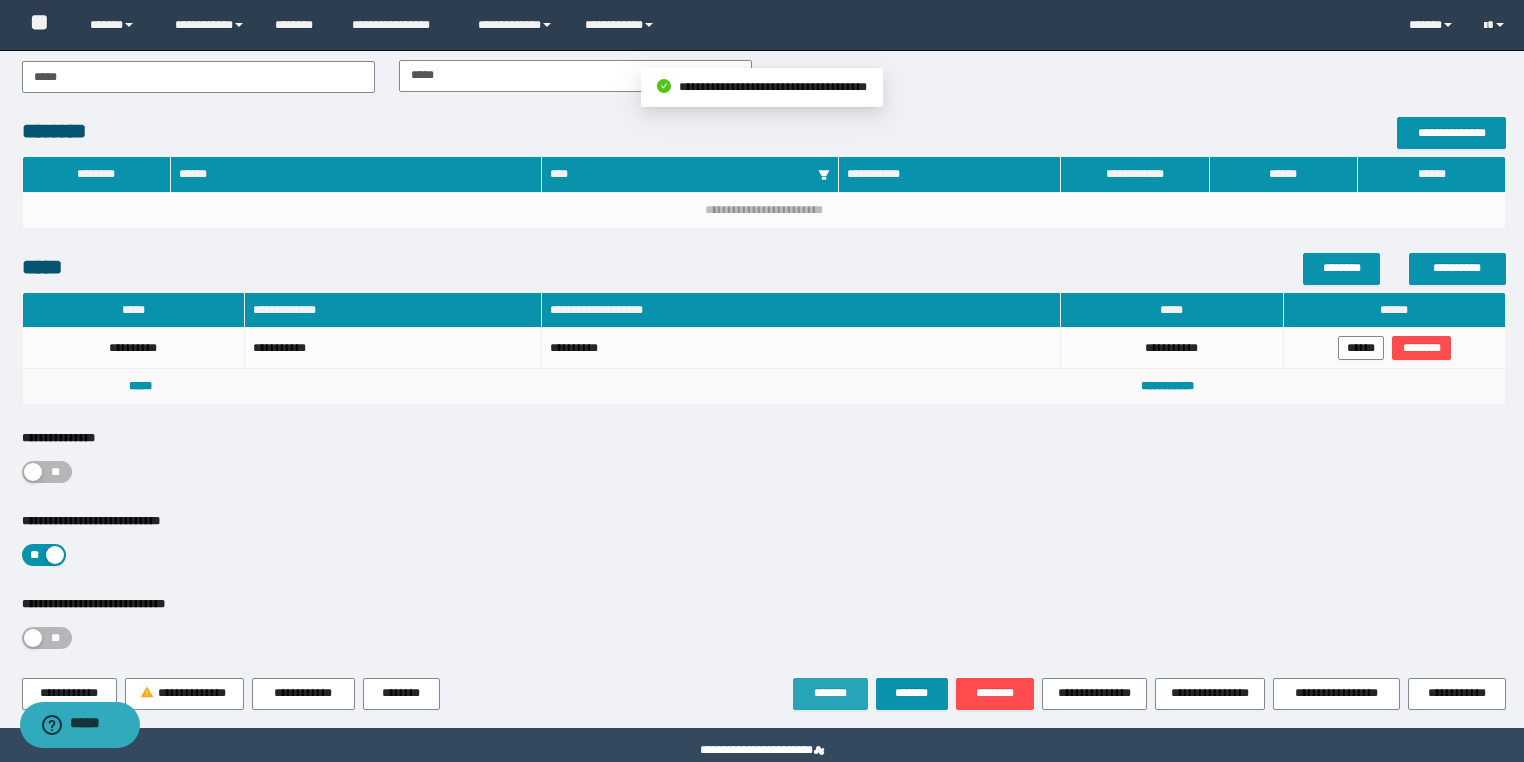 click on "*******" at bounding box center (830, 693) 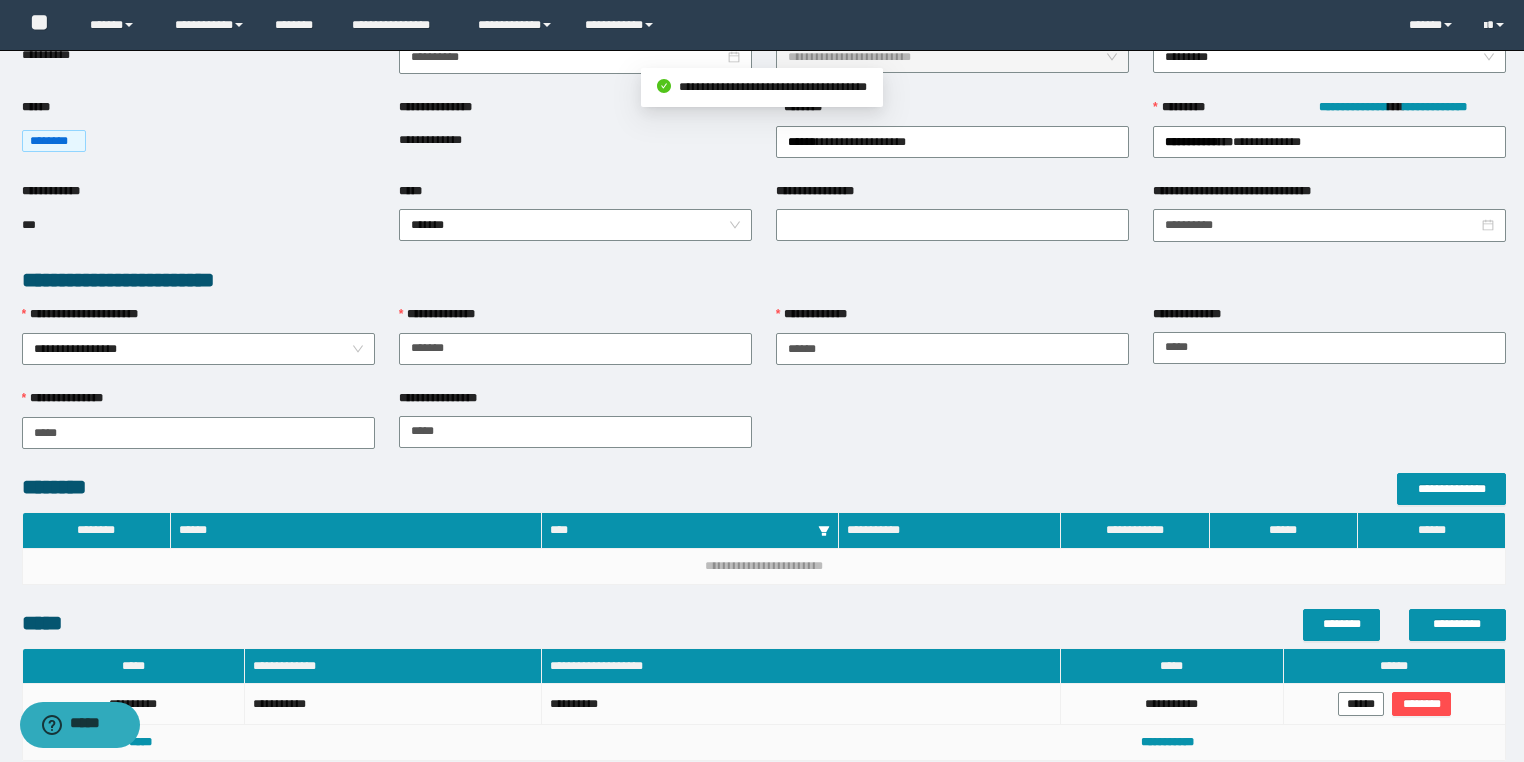 scroll, scrollTop: 0, scrollLeft: 0, axis: both 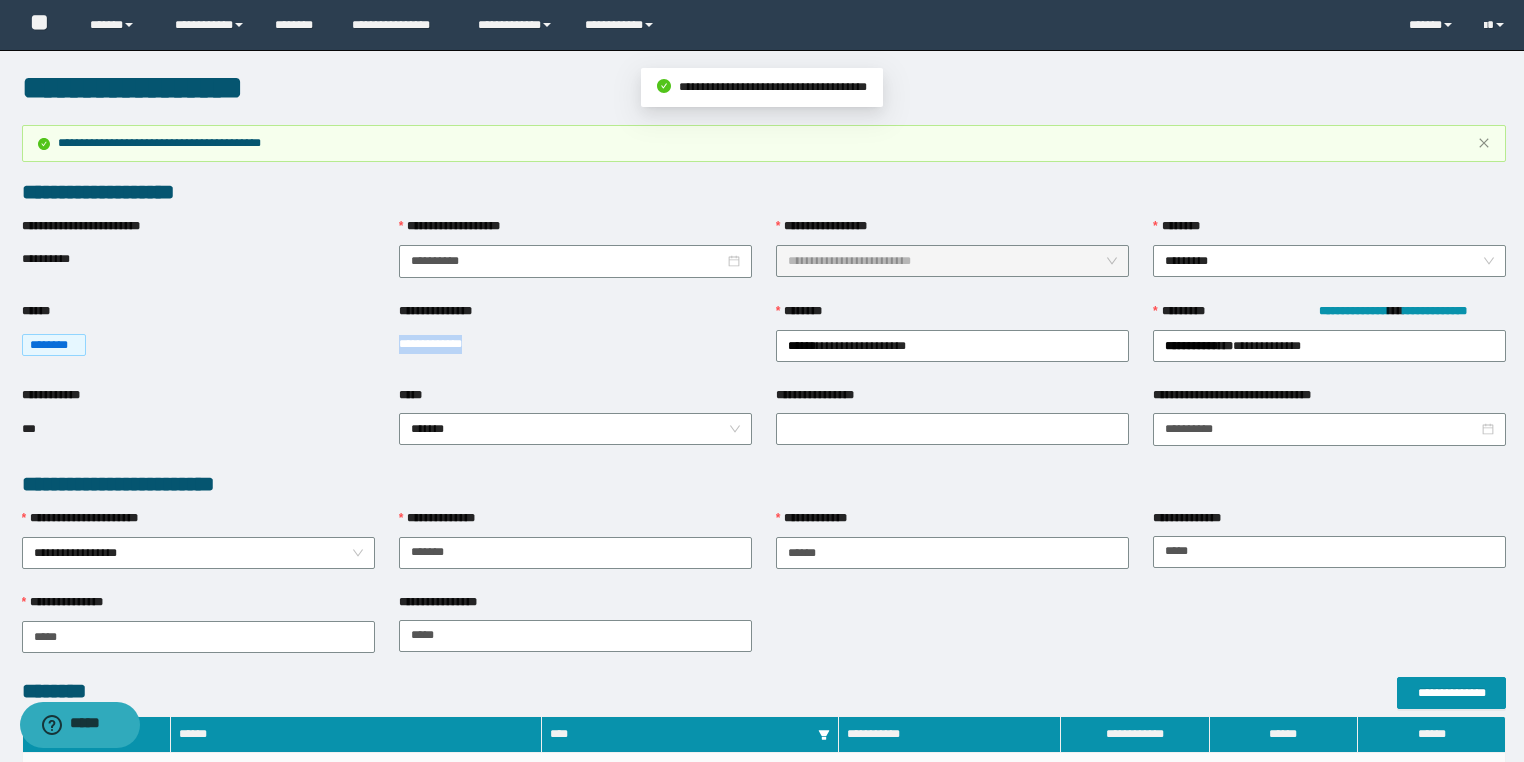 drag, startPoint x: 504, startPoint y: 348, endPoint x: 393, endPoint y: 351, distance: 111.040535 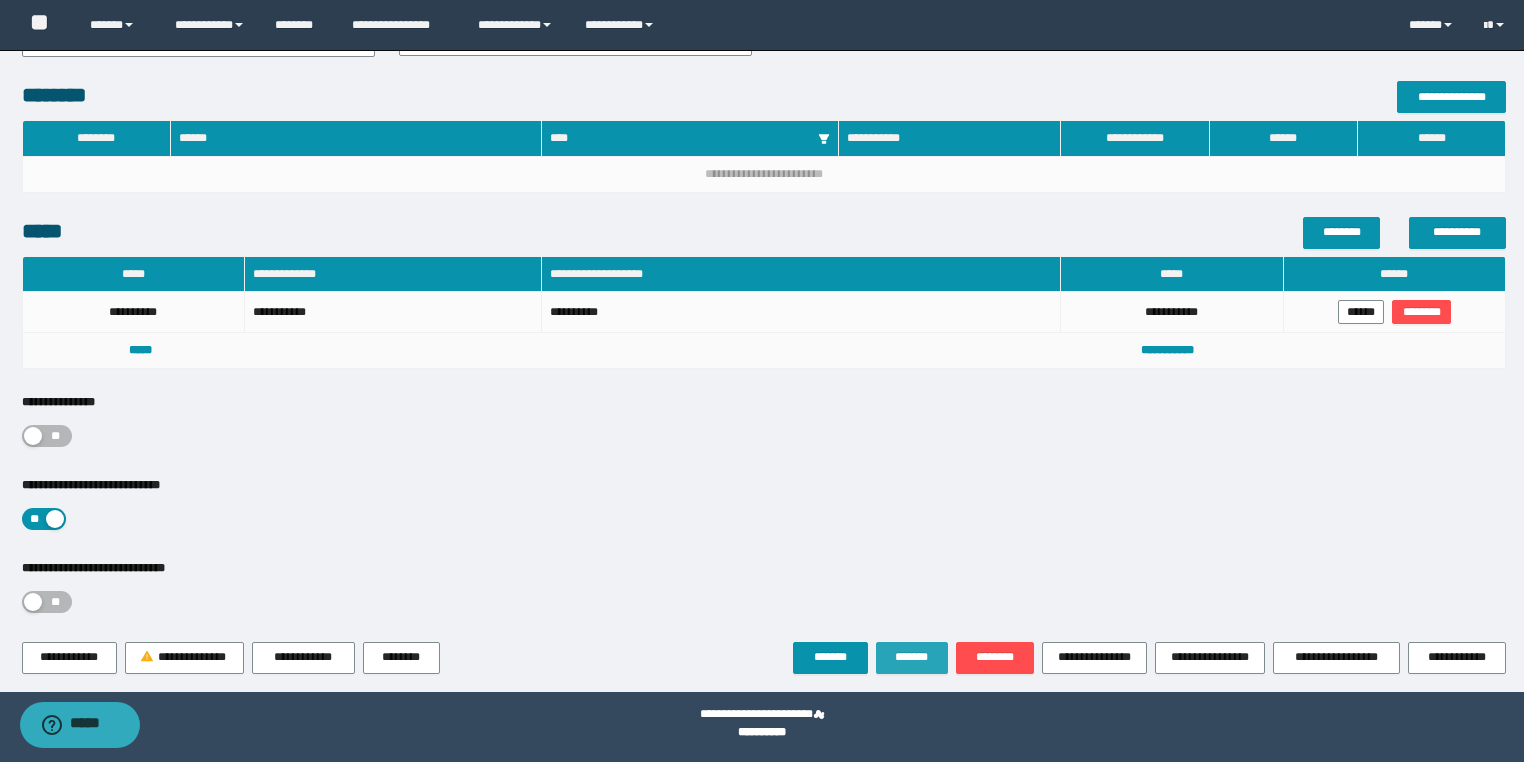 click on "*******" at bounding box center [912, 657] 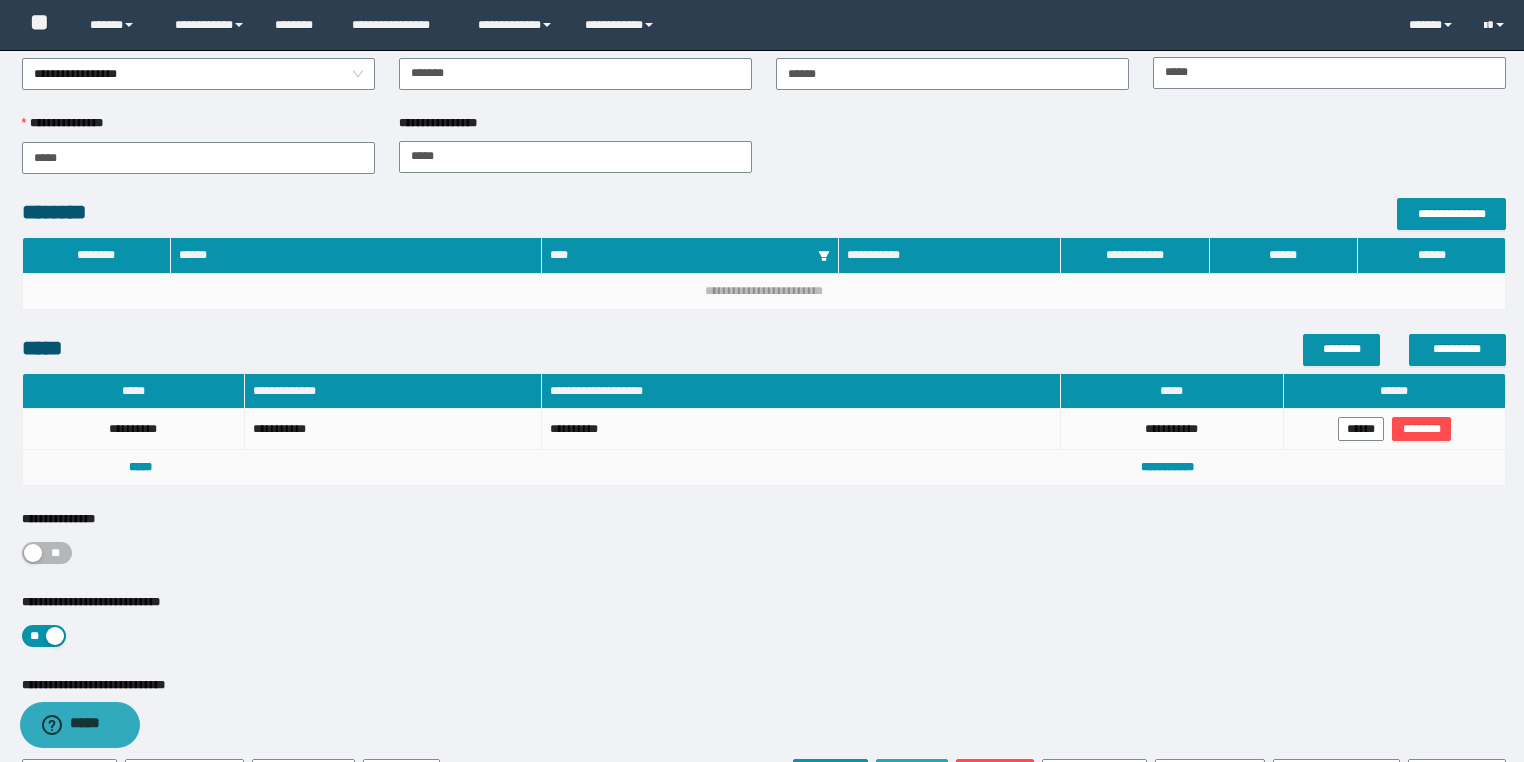 scroll, scrollTop: 596, scrollLeft: 0, axis: vertical 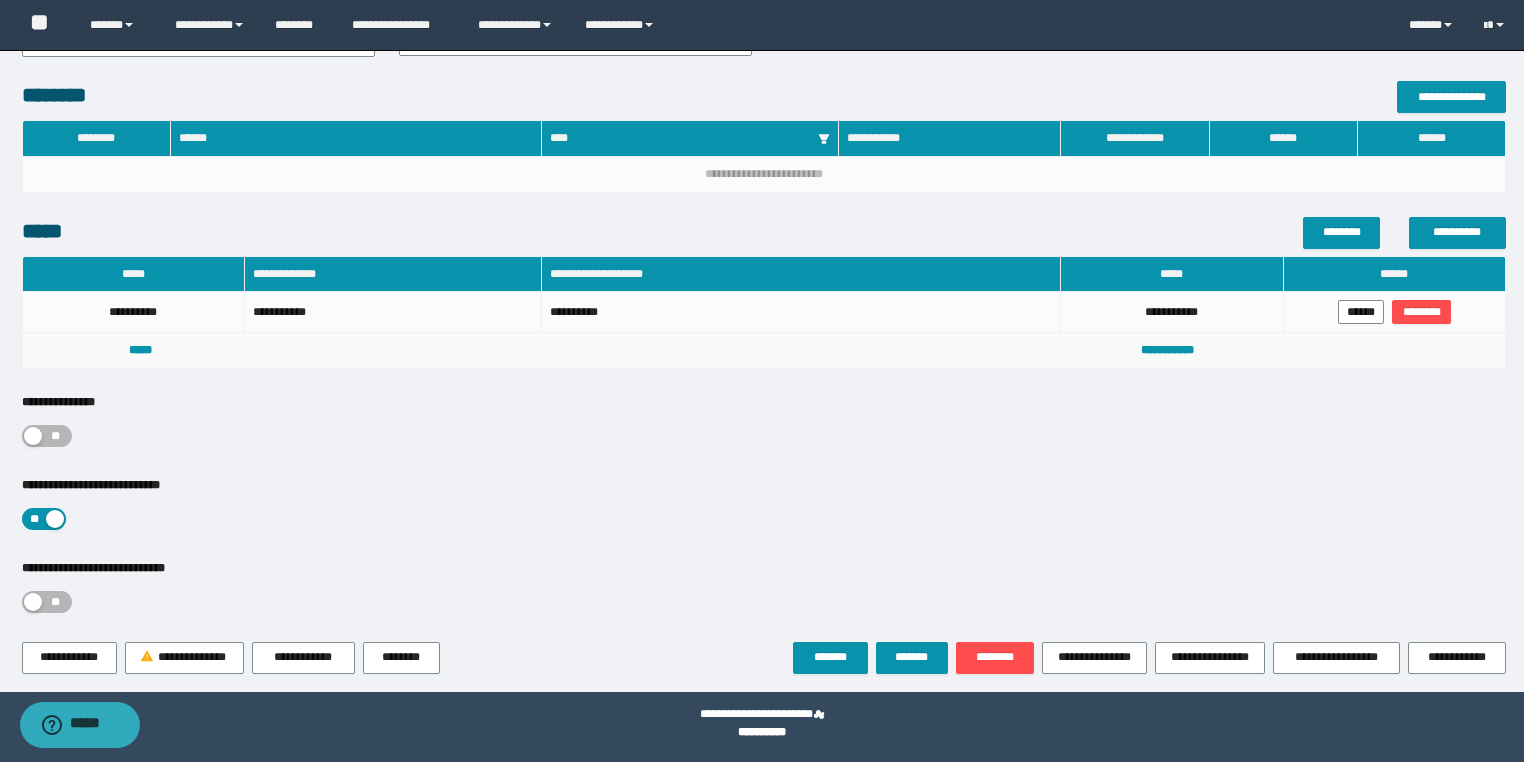 click on "**" at bounding box center [198, 436] 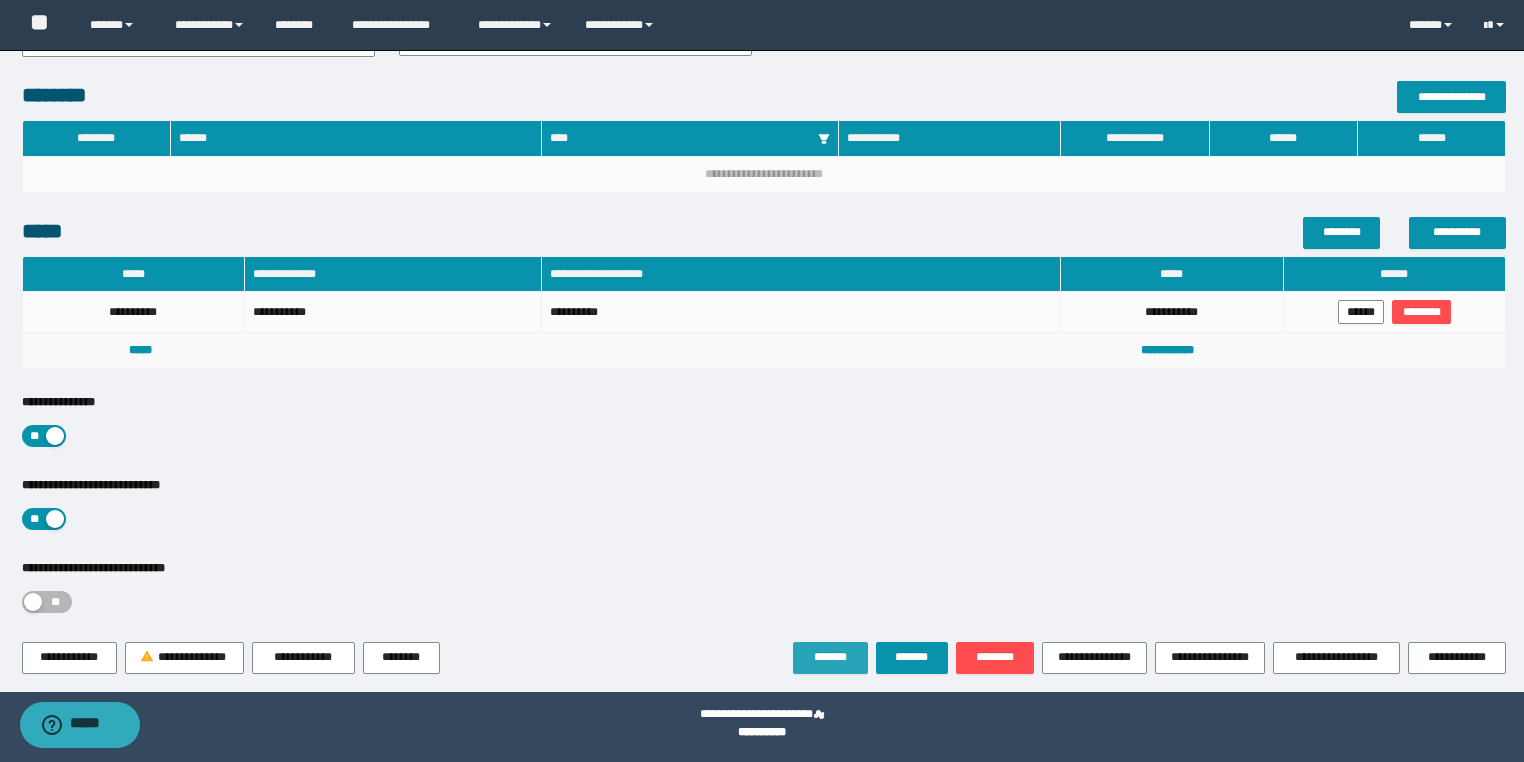 click on "*******" at bounding box center (830, 657) 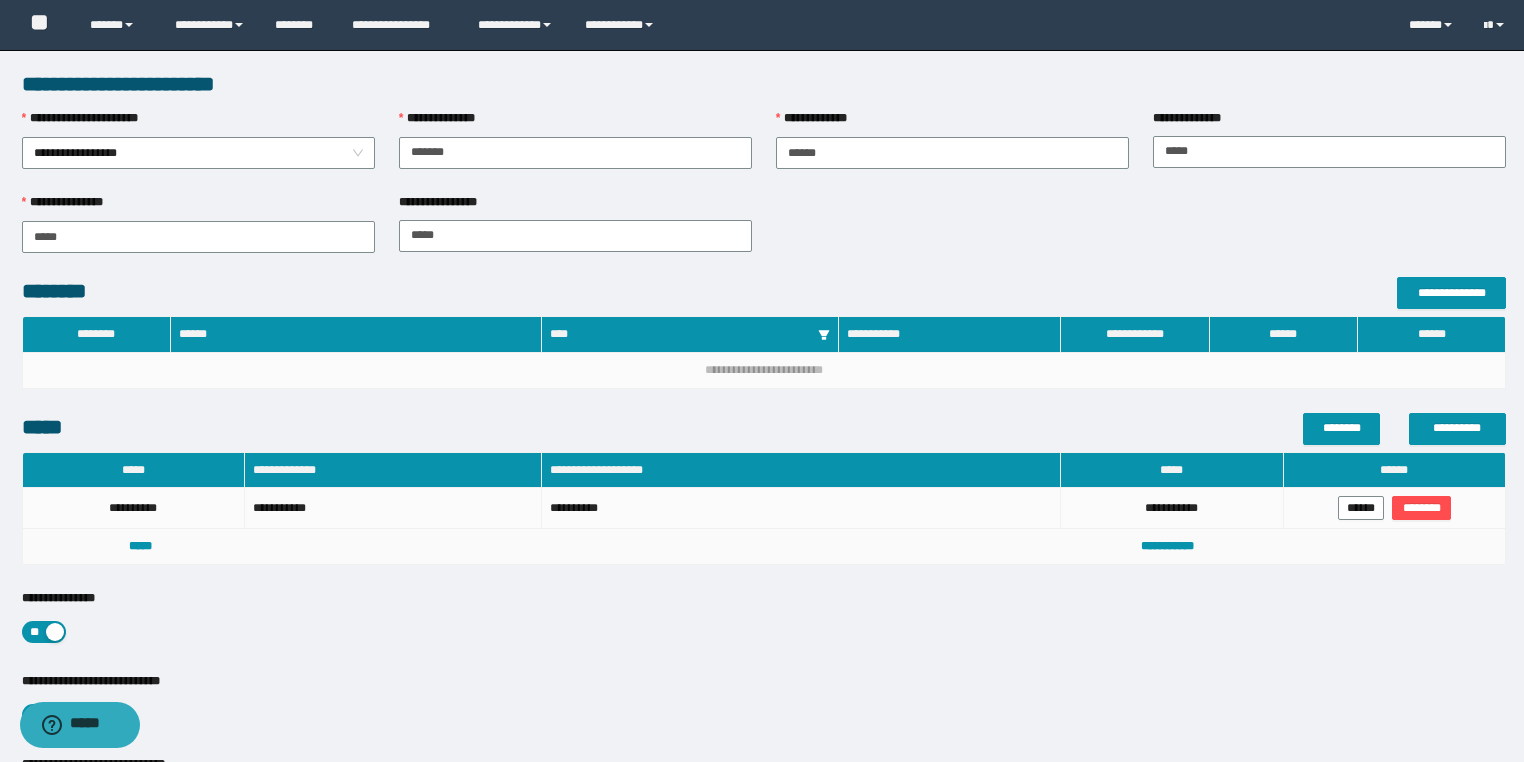 scroll, scrollTop: 596, scrollLeft: 0, axis: vertical 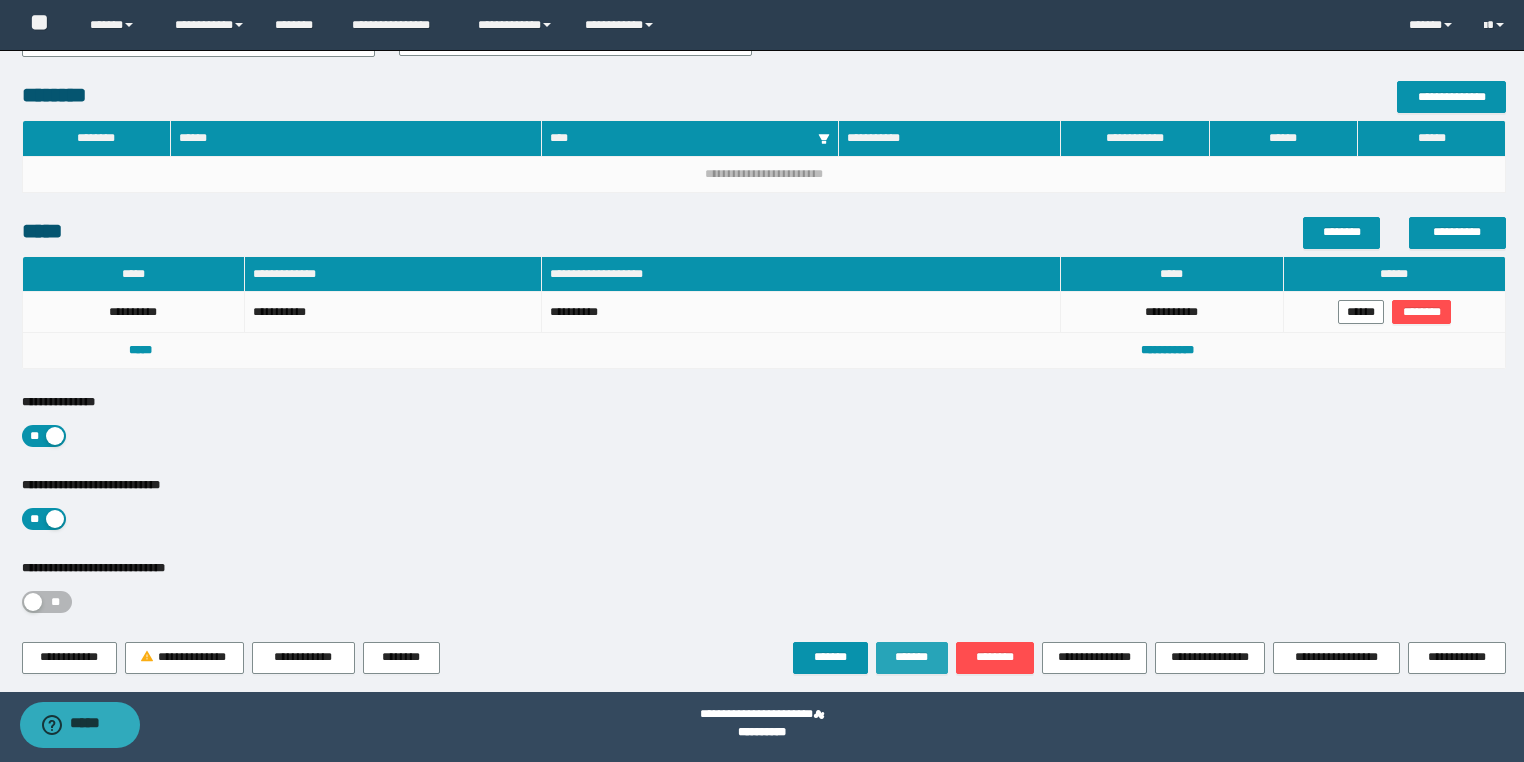 click on "*******" at bounding box center (912, 657) 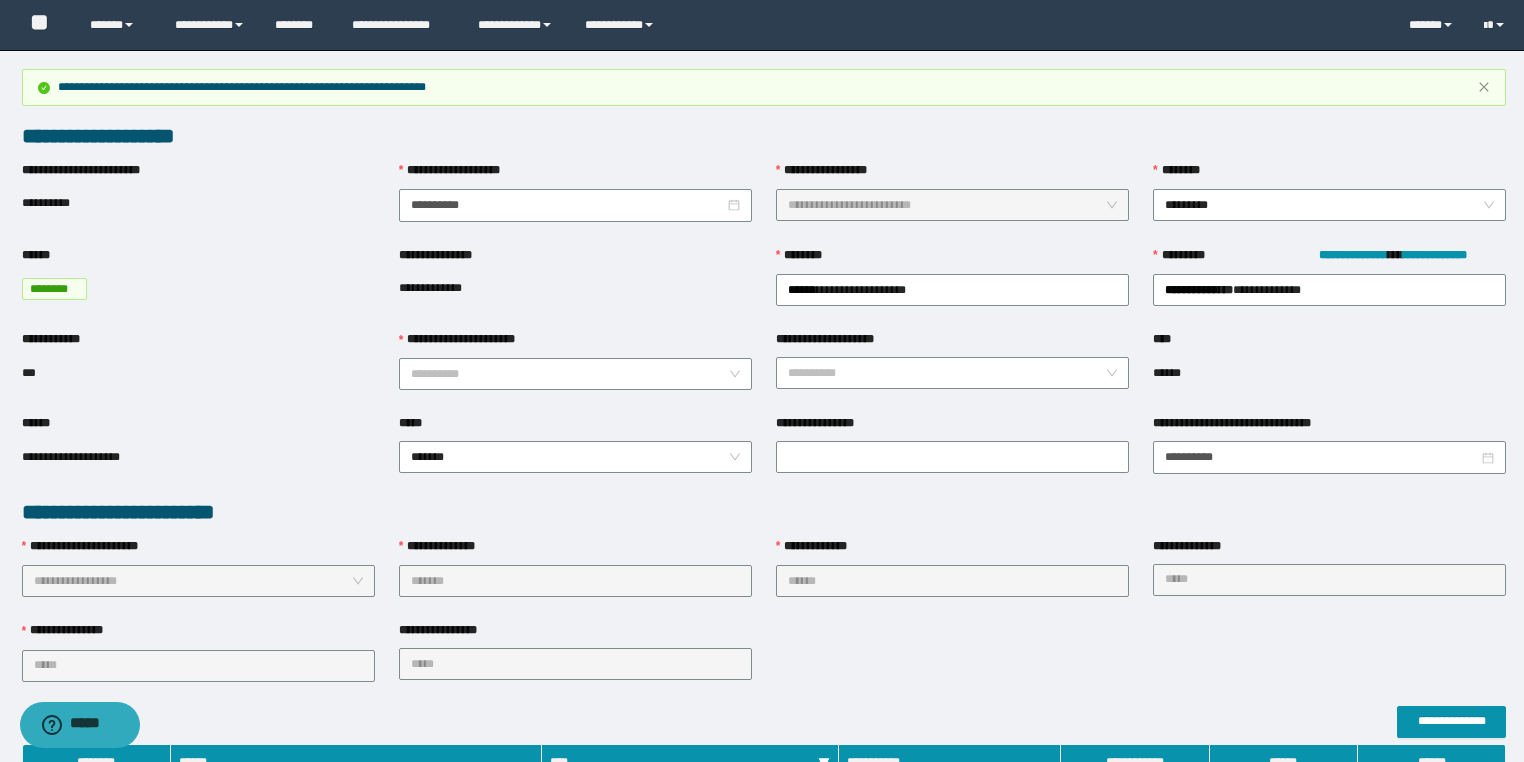 scroll, scrollTop: 0, scrollLeft: 0, axis: both 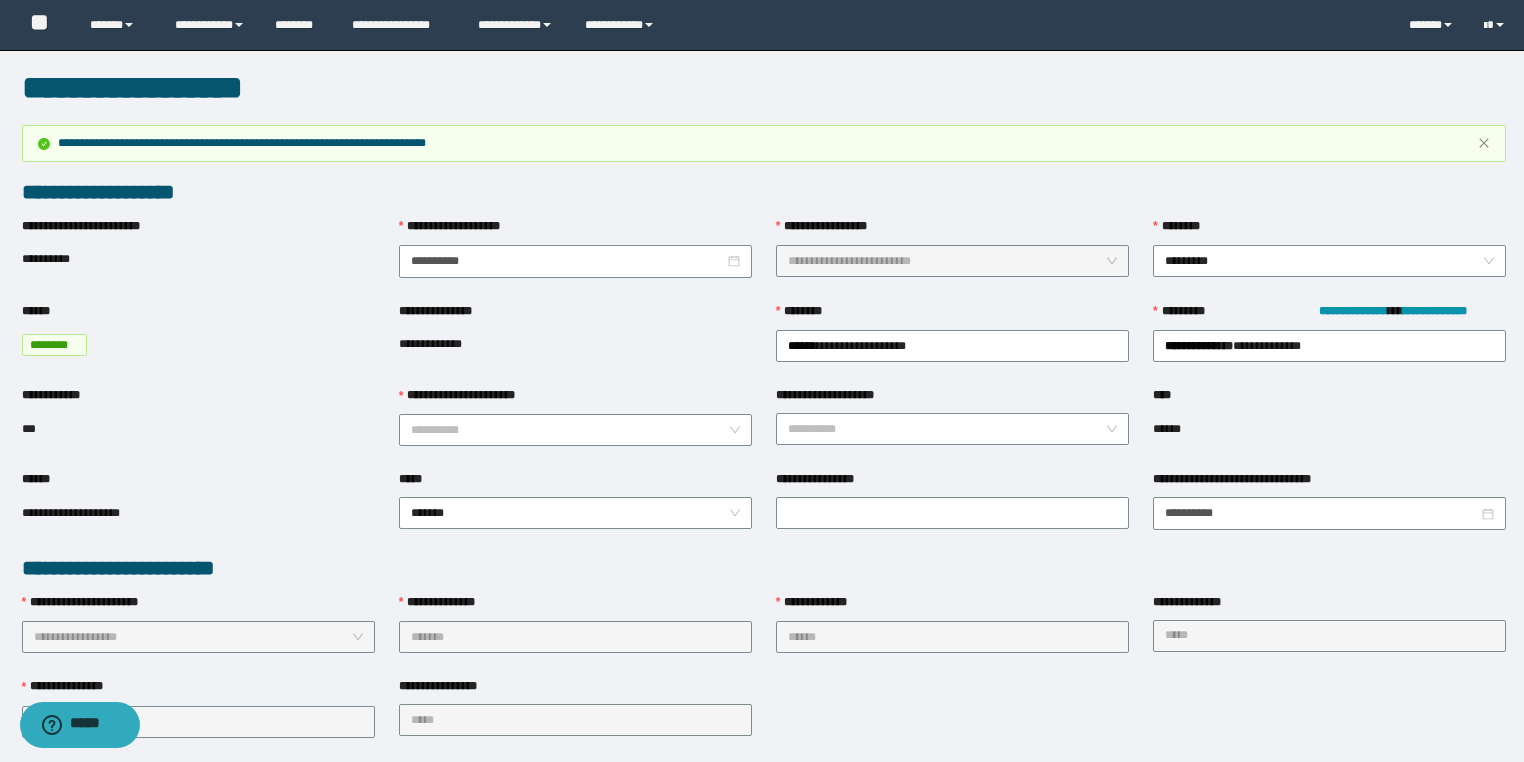 click on "**********" at bounding box center (575, 344) 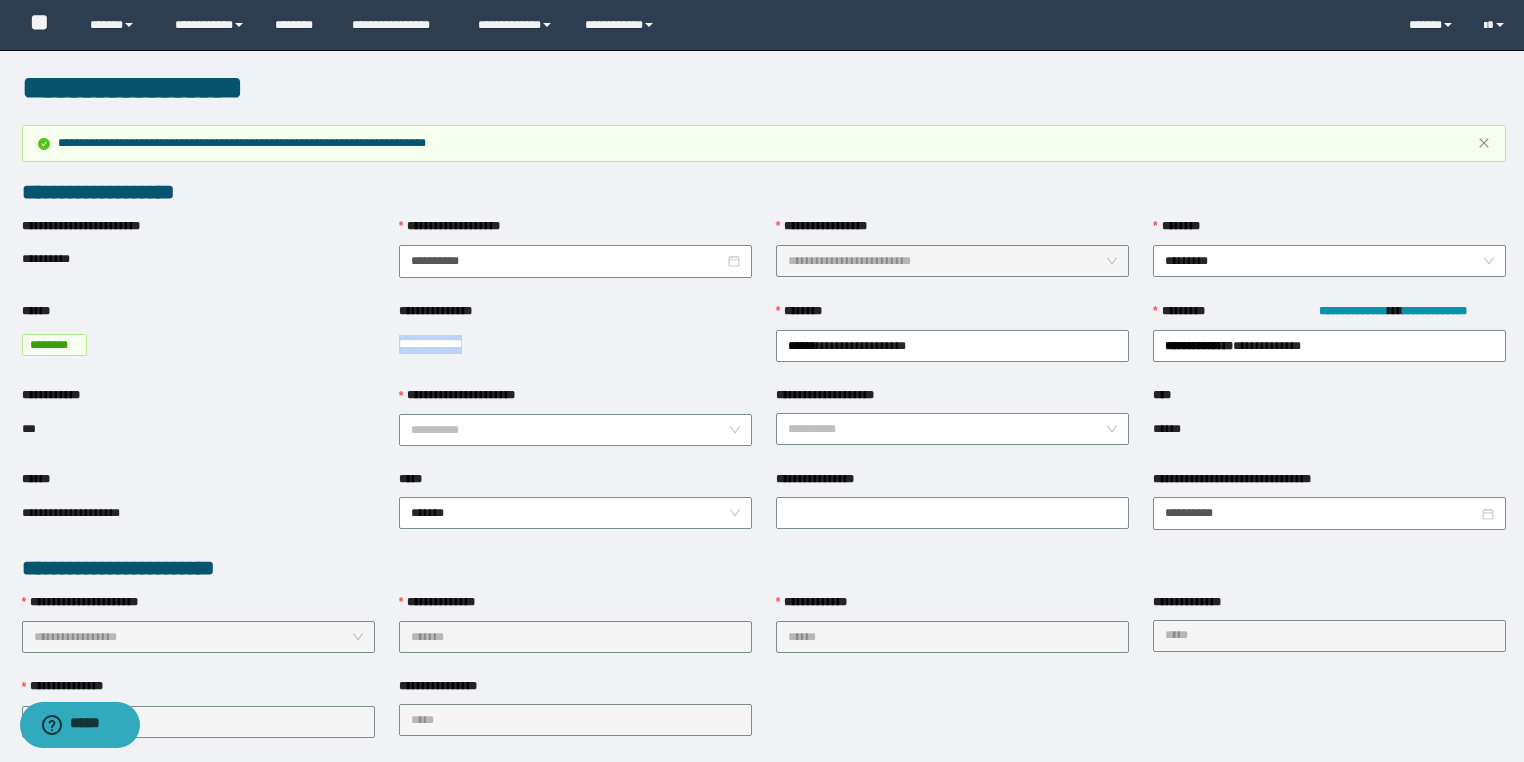 click on "**********" at bounding box center (575, 344) 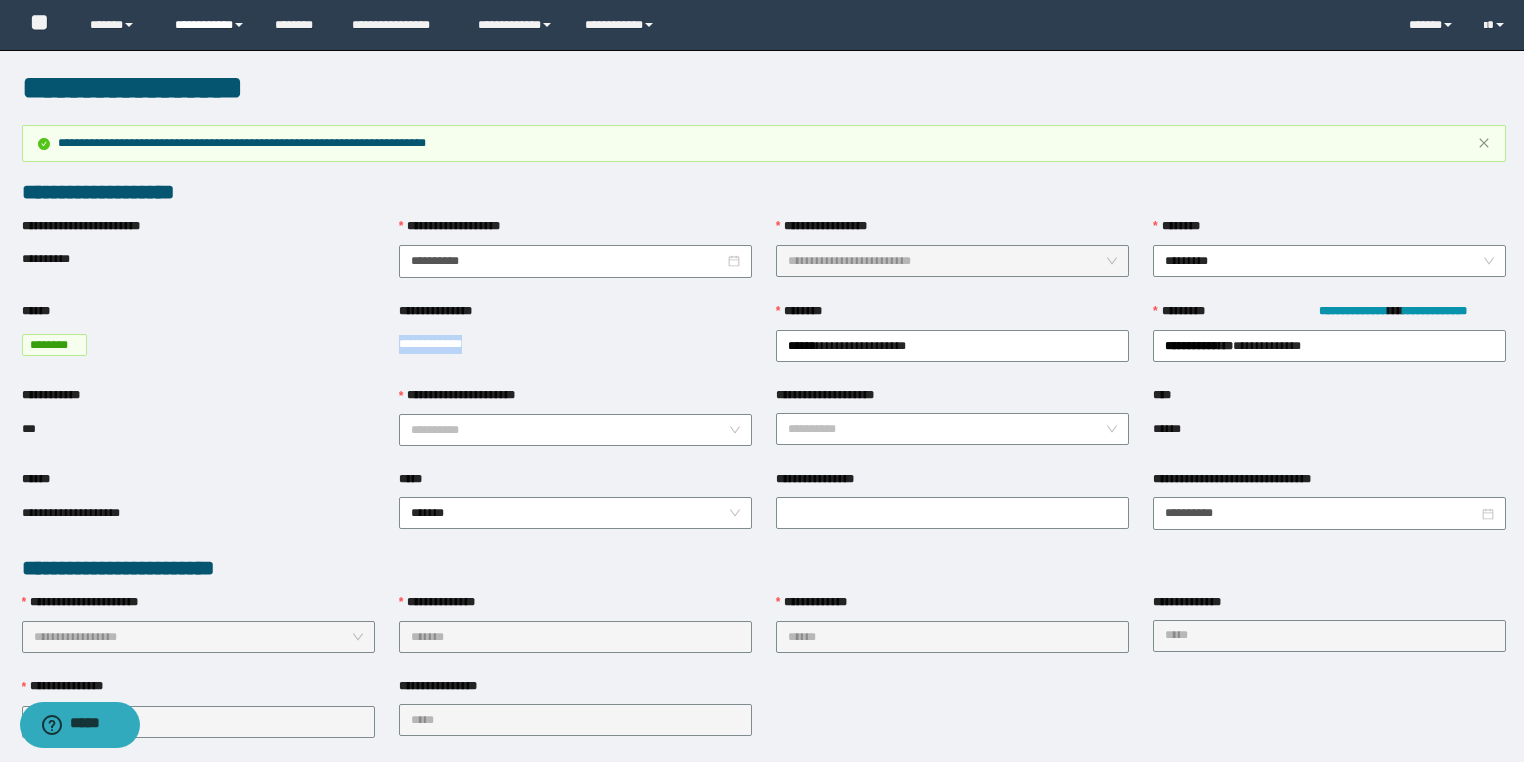 click on "**********" at bounding box center [210, 25] 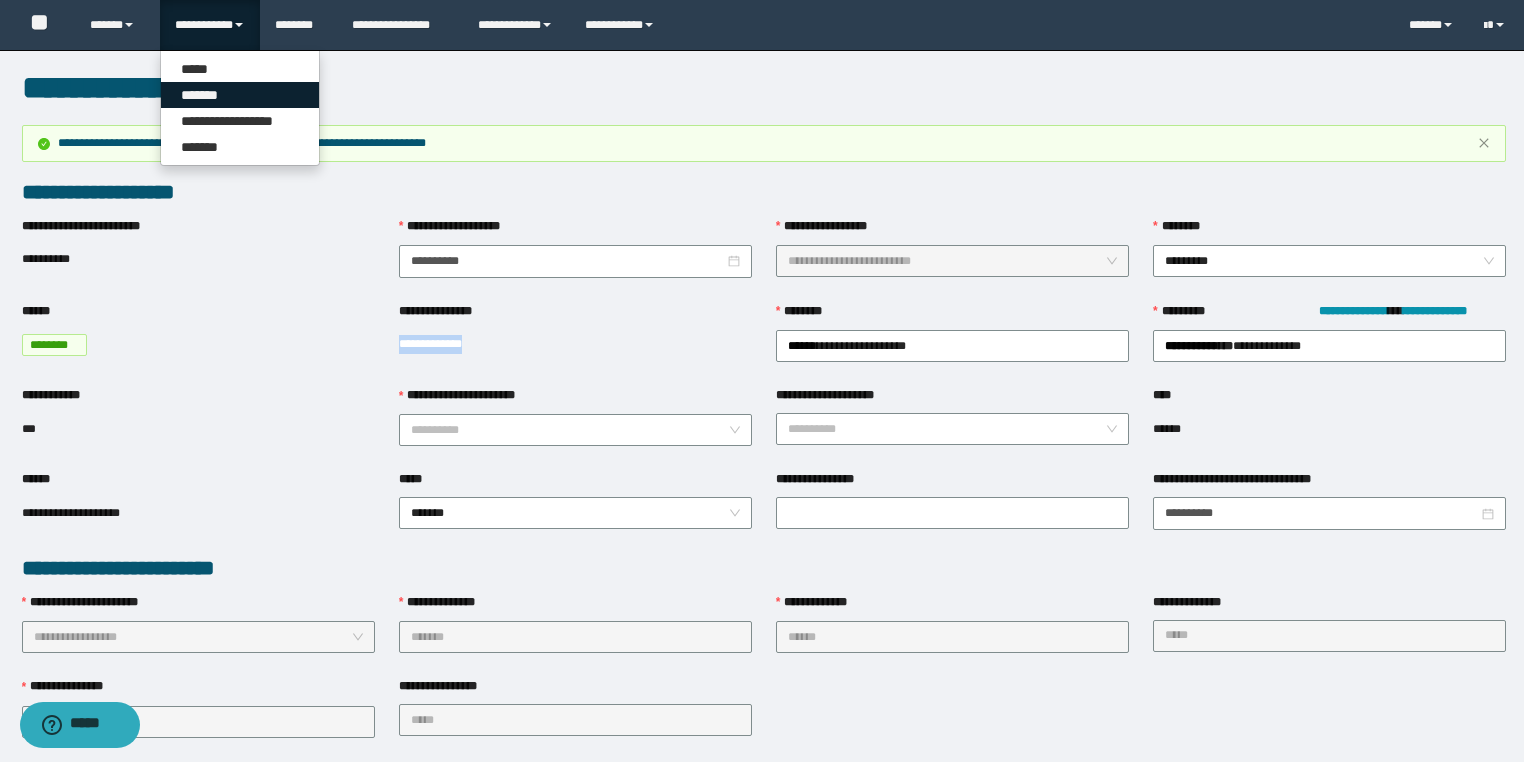 click on "*******" at bounding box center [240, 95] 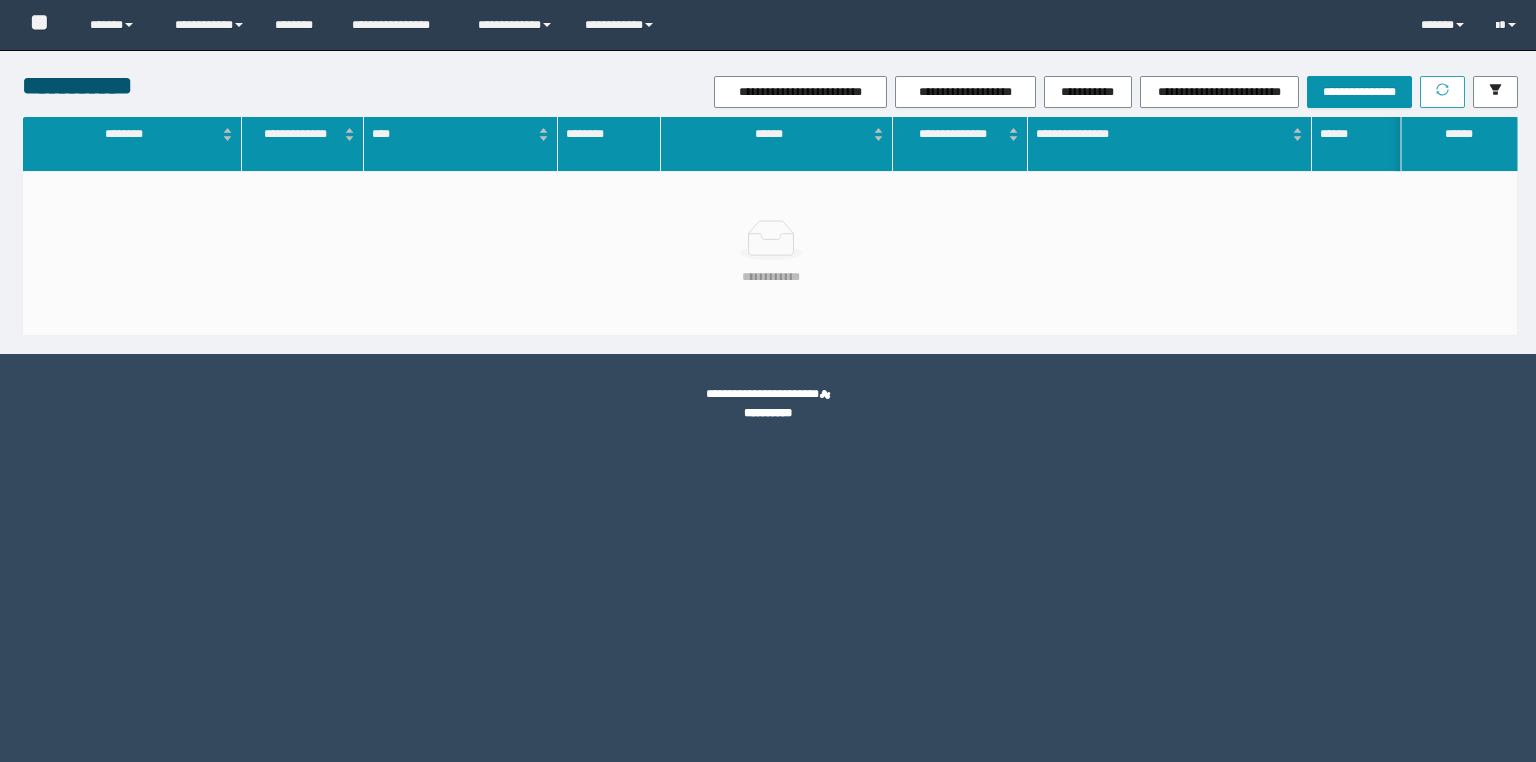scroll, scrollTop: 0, scrollLeft: 0, axis: both 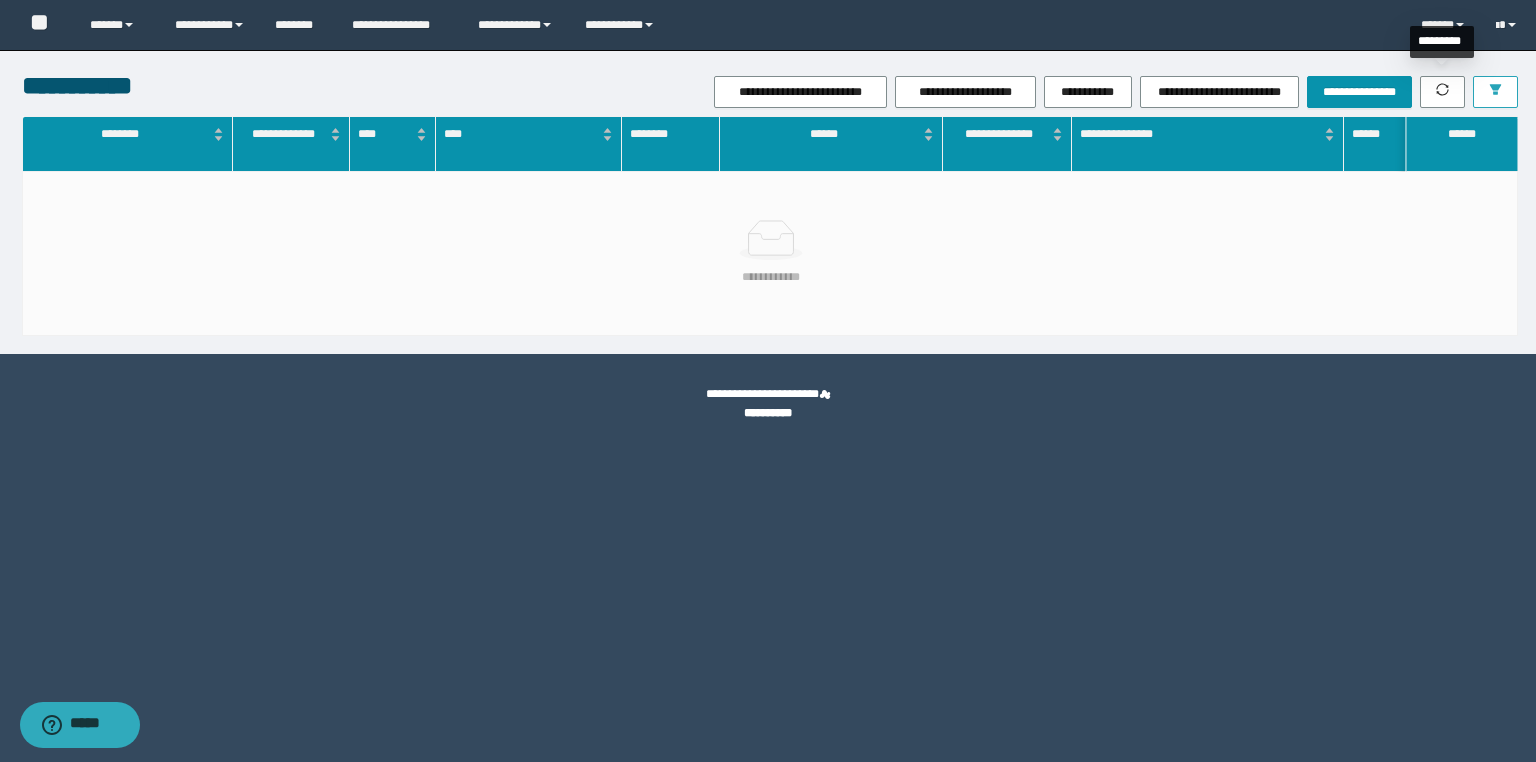click at bounding box center (1495, 92) 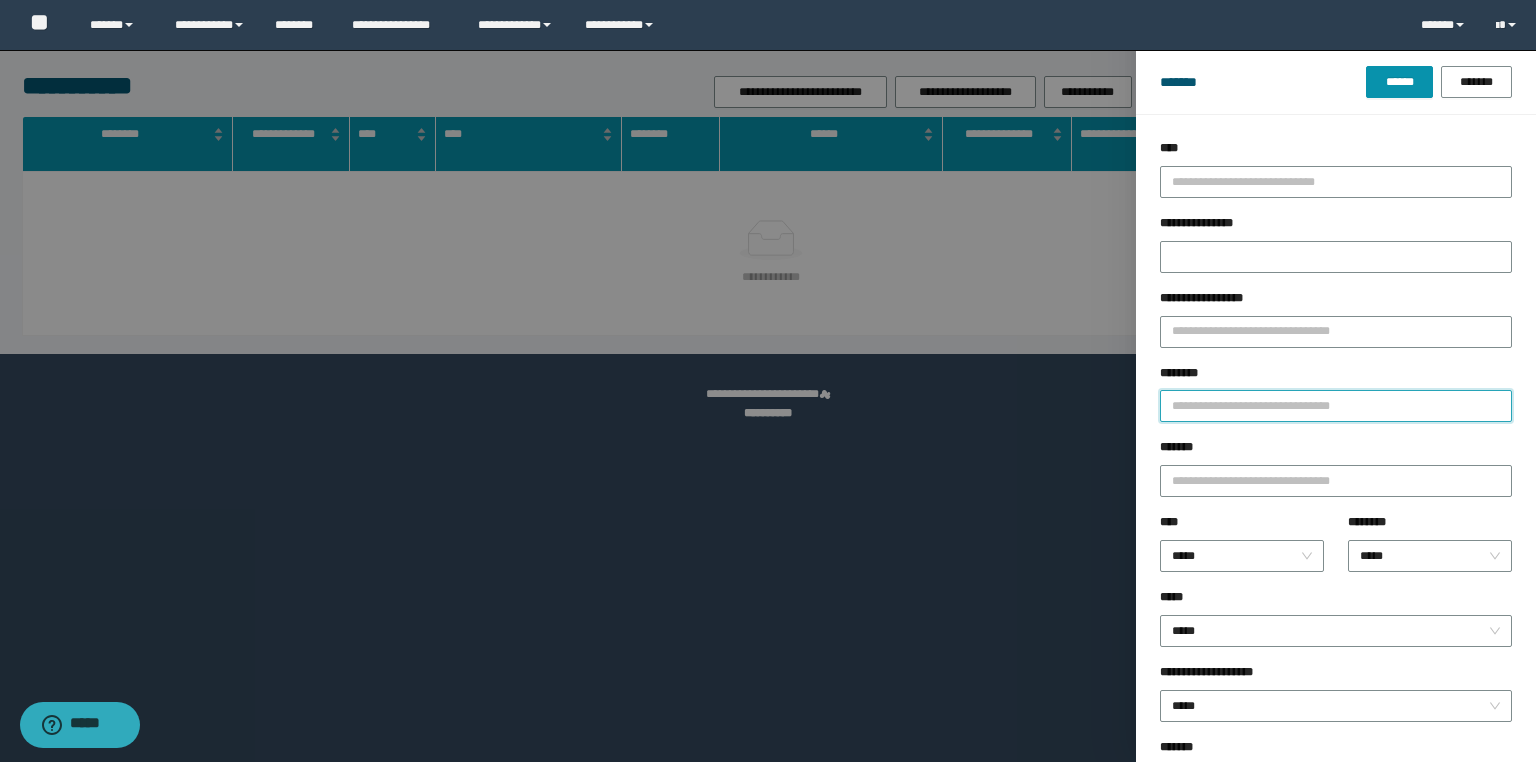 click on "********" at bounding box center [1336, 406] 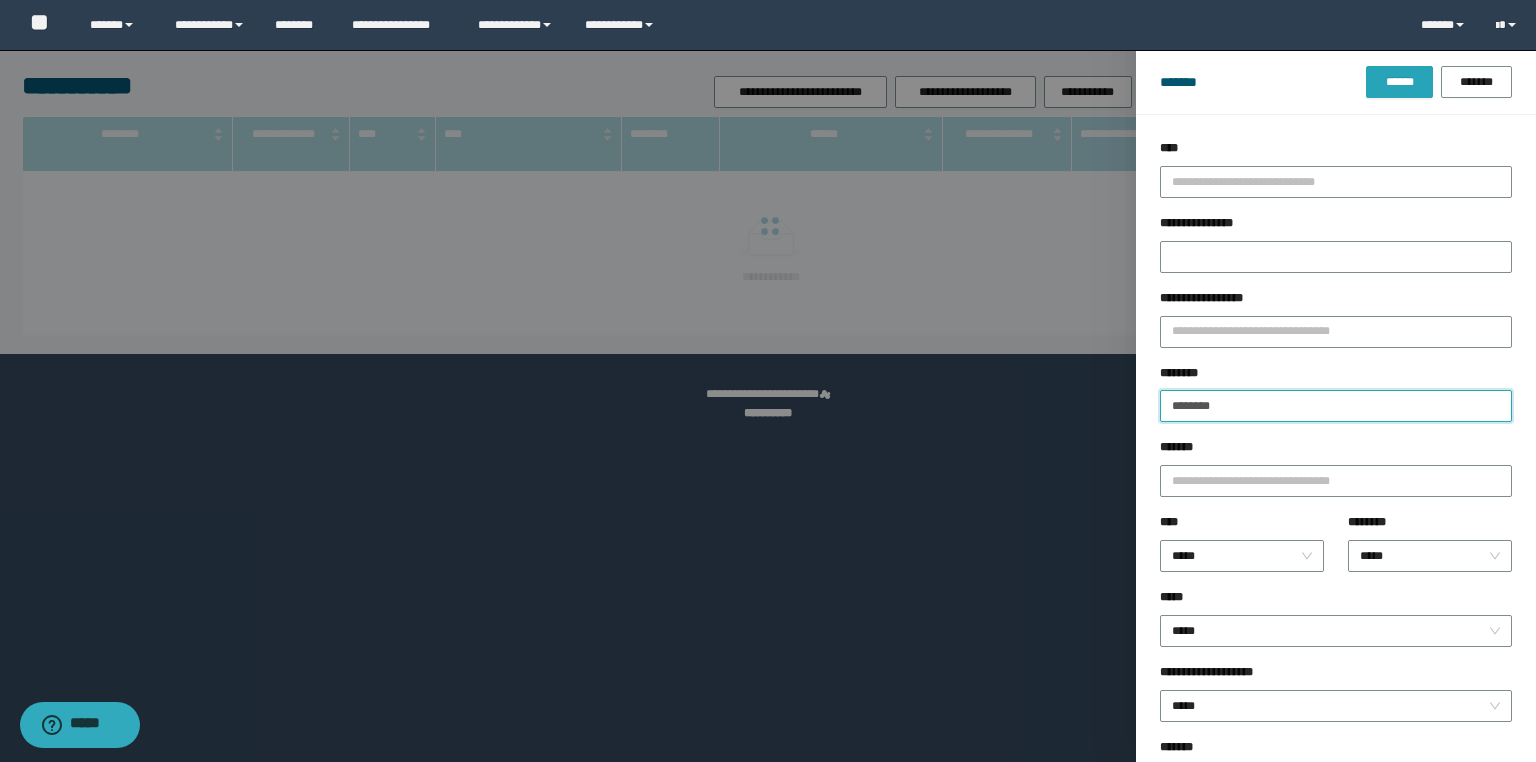 type on "********" 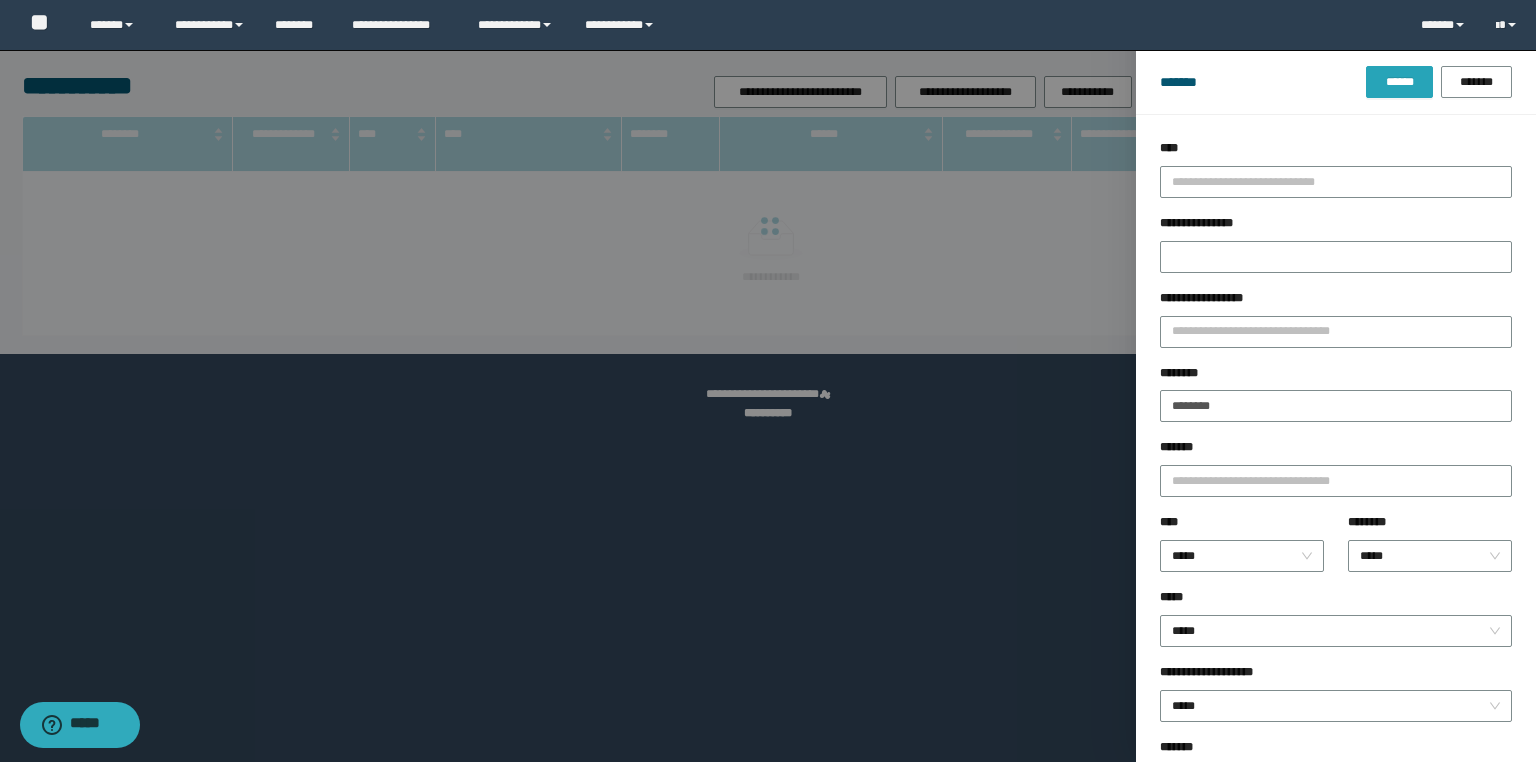 click on "******" at bounding box center (1399, 82) 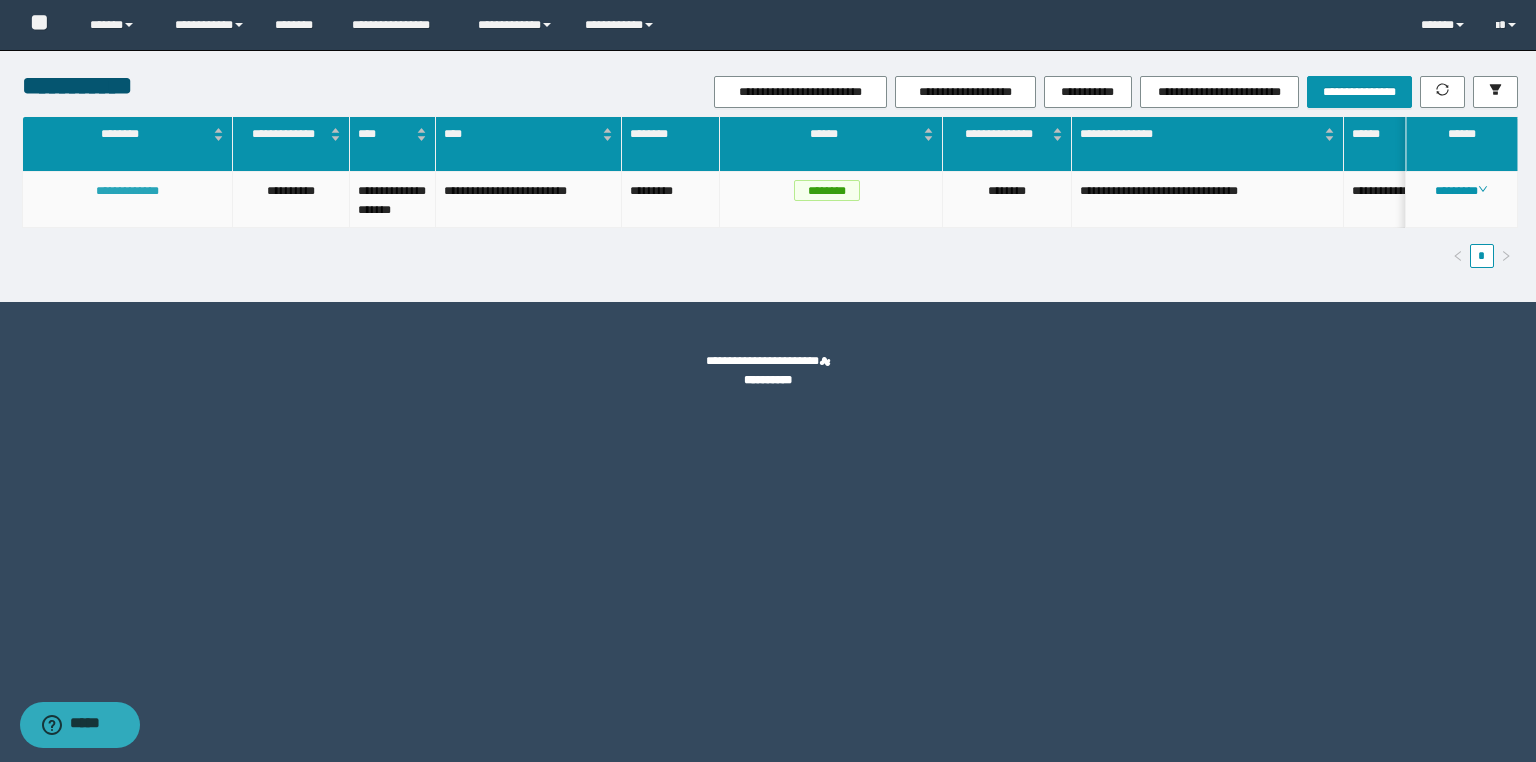 click on "**********" at bounding box center (127, 191) 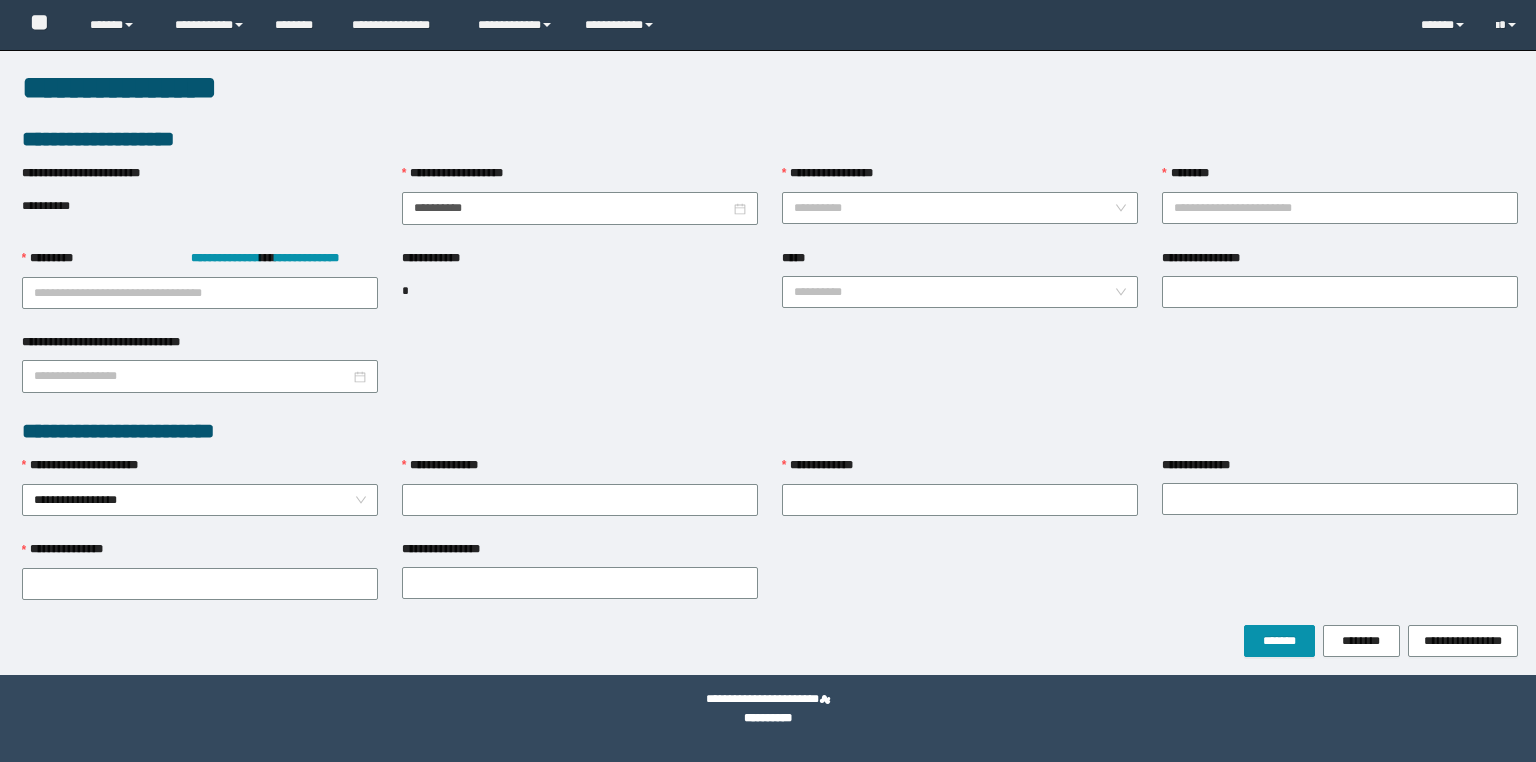 scroll, scrollTop: 0, scrollLeft: 0, axis: both 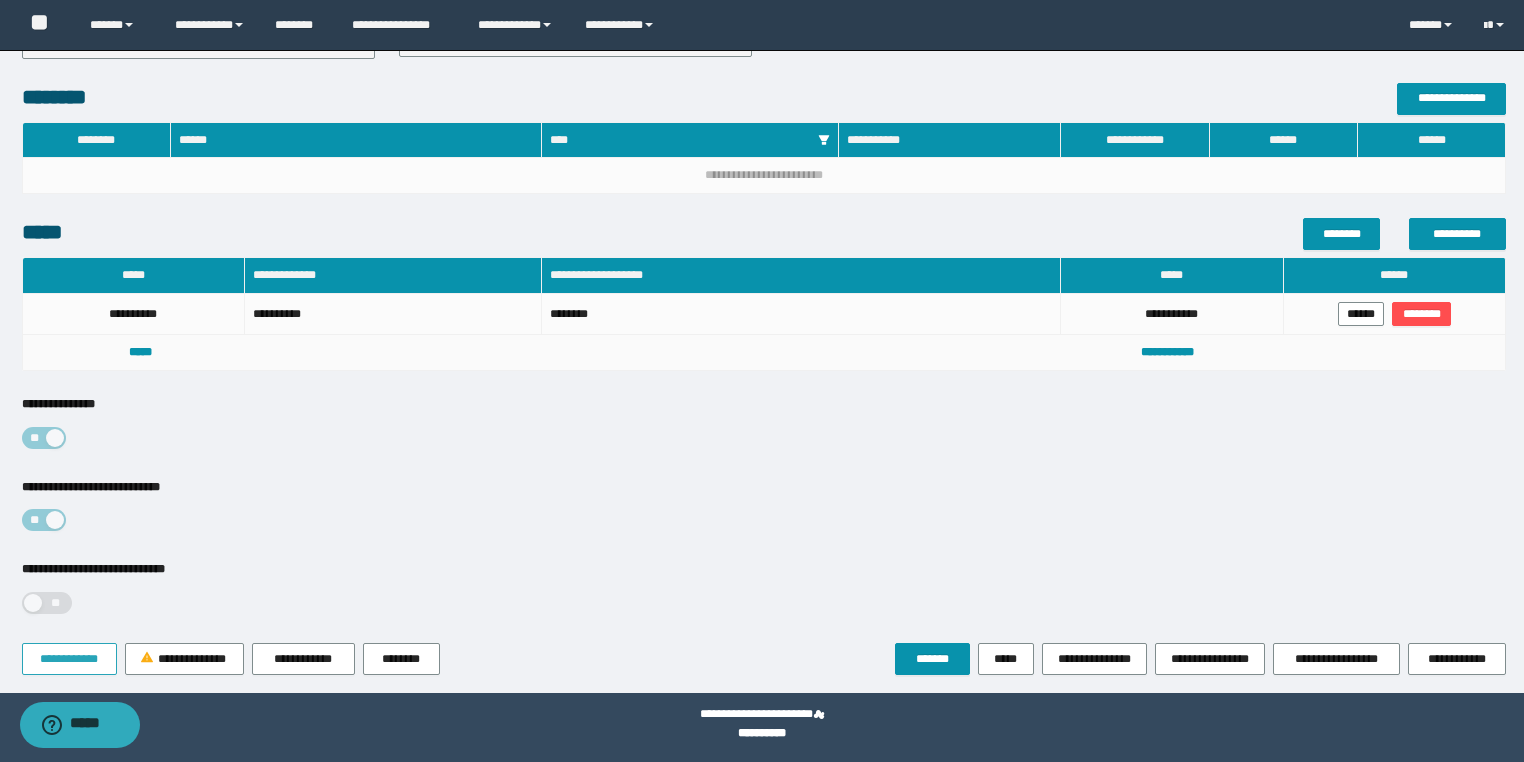 click on "**********" at bounding box center (69, 659) 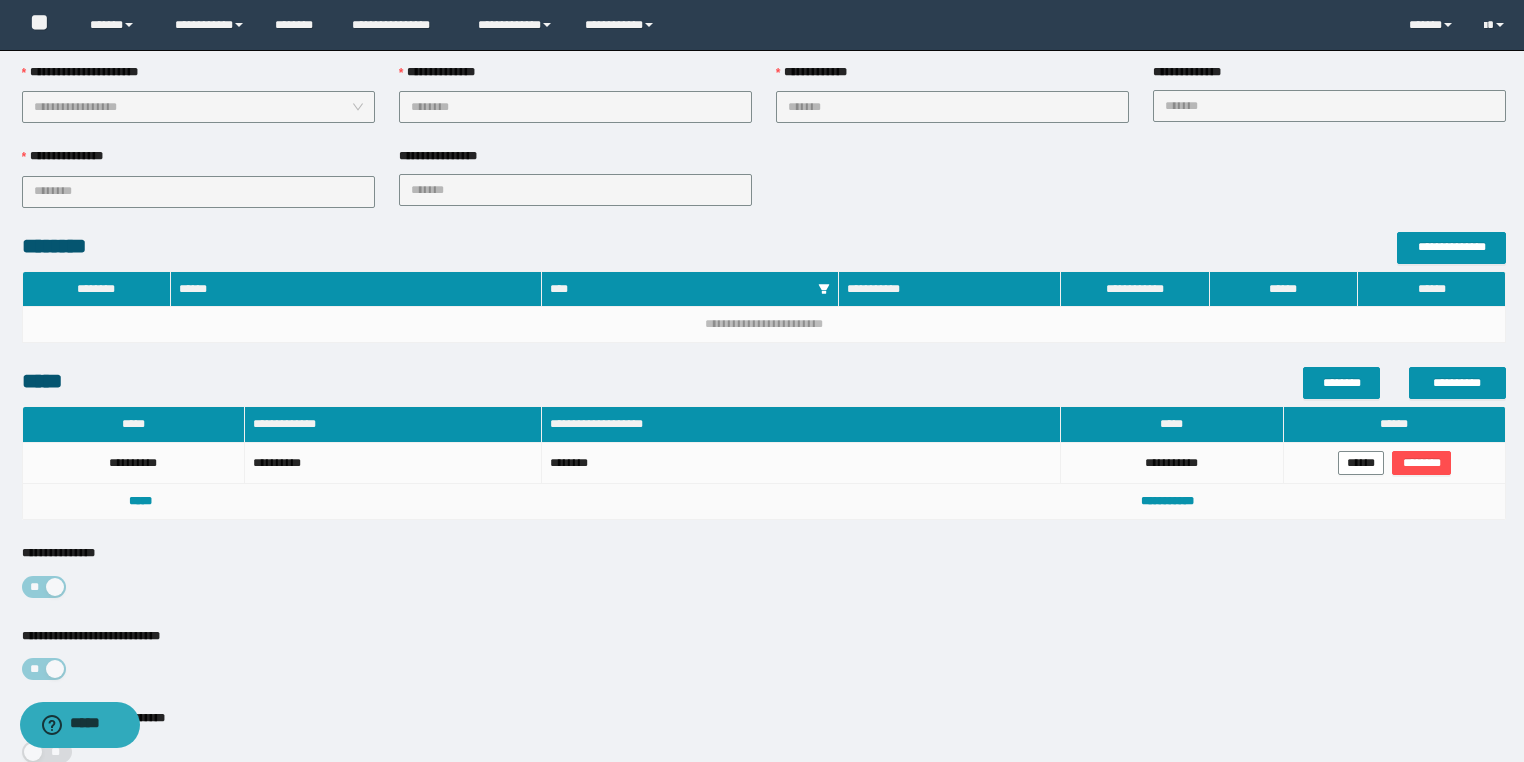 scroll, scrollTop: 226, scrollLeft: 0, axis: vertical 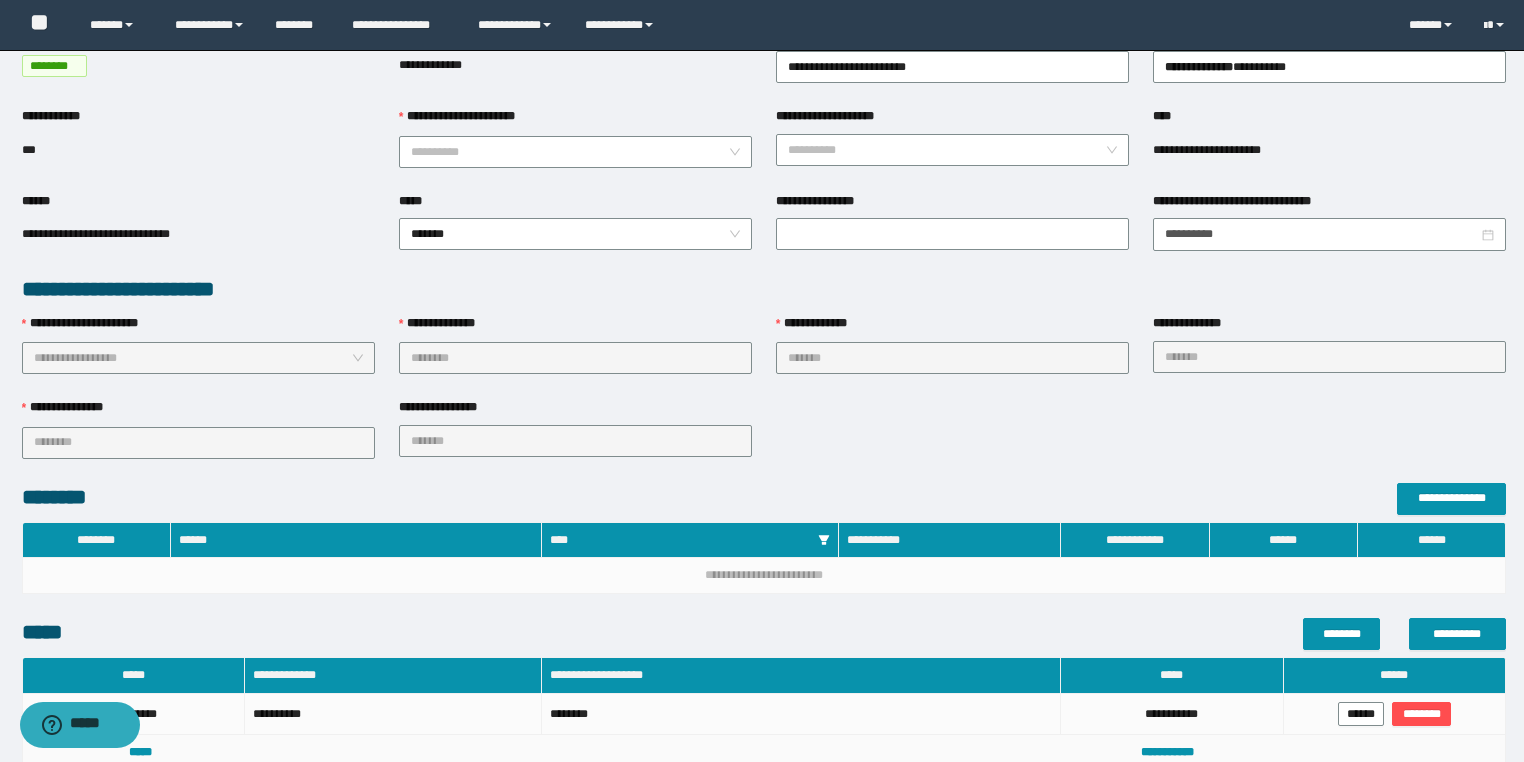 click on "**********" at bounding box center [575, 356] 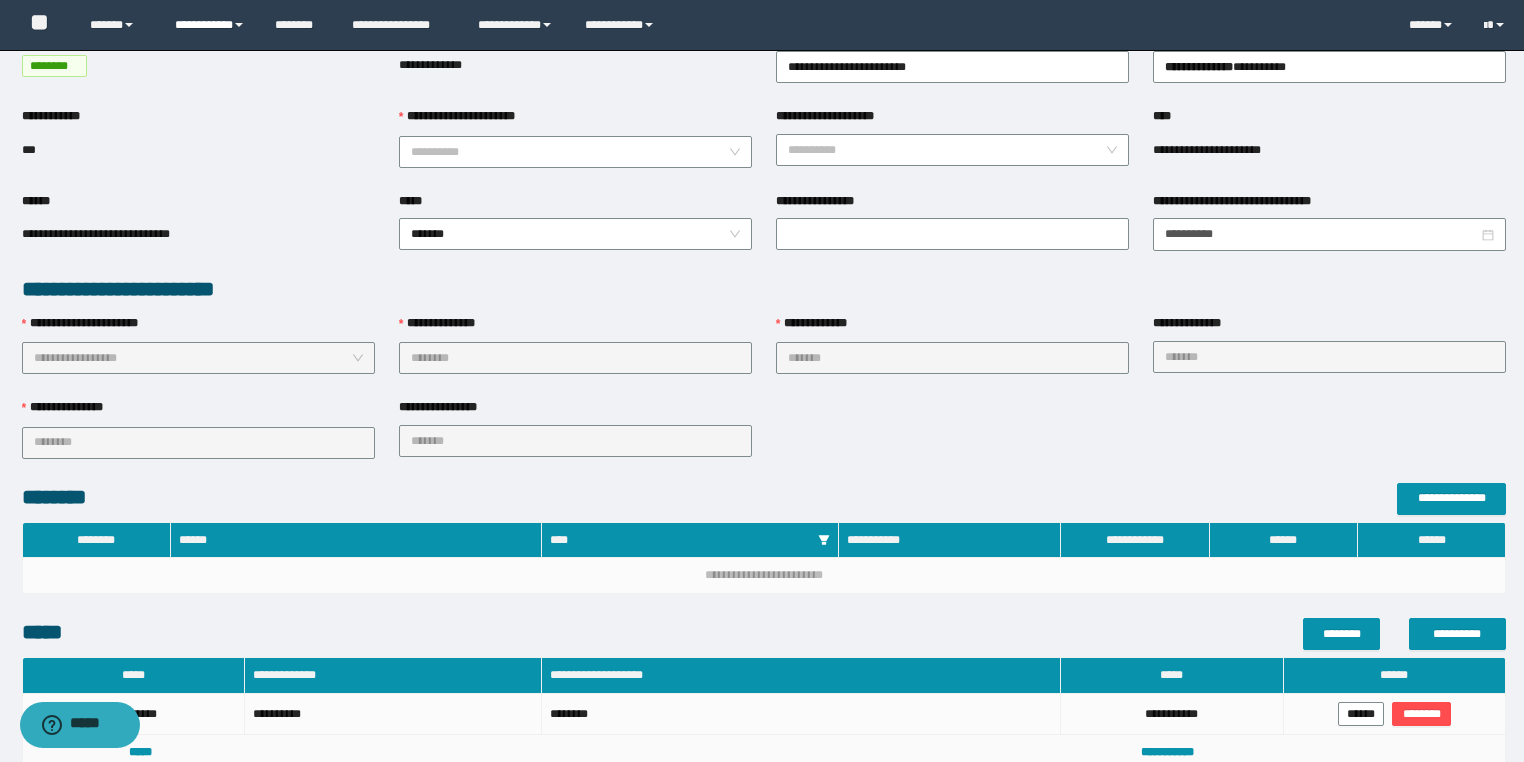 click on "**********" at bounding box center (210, 25) 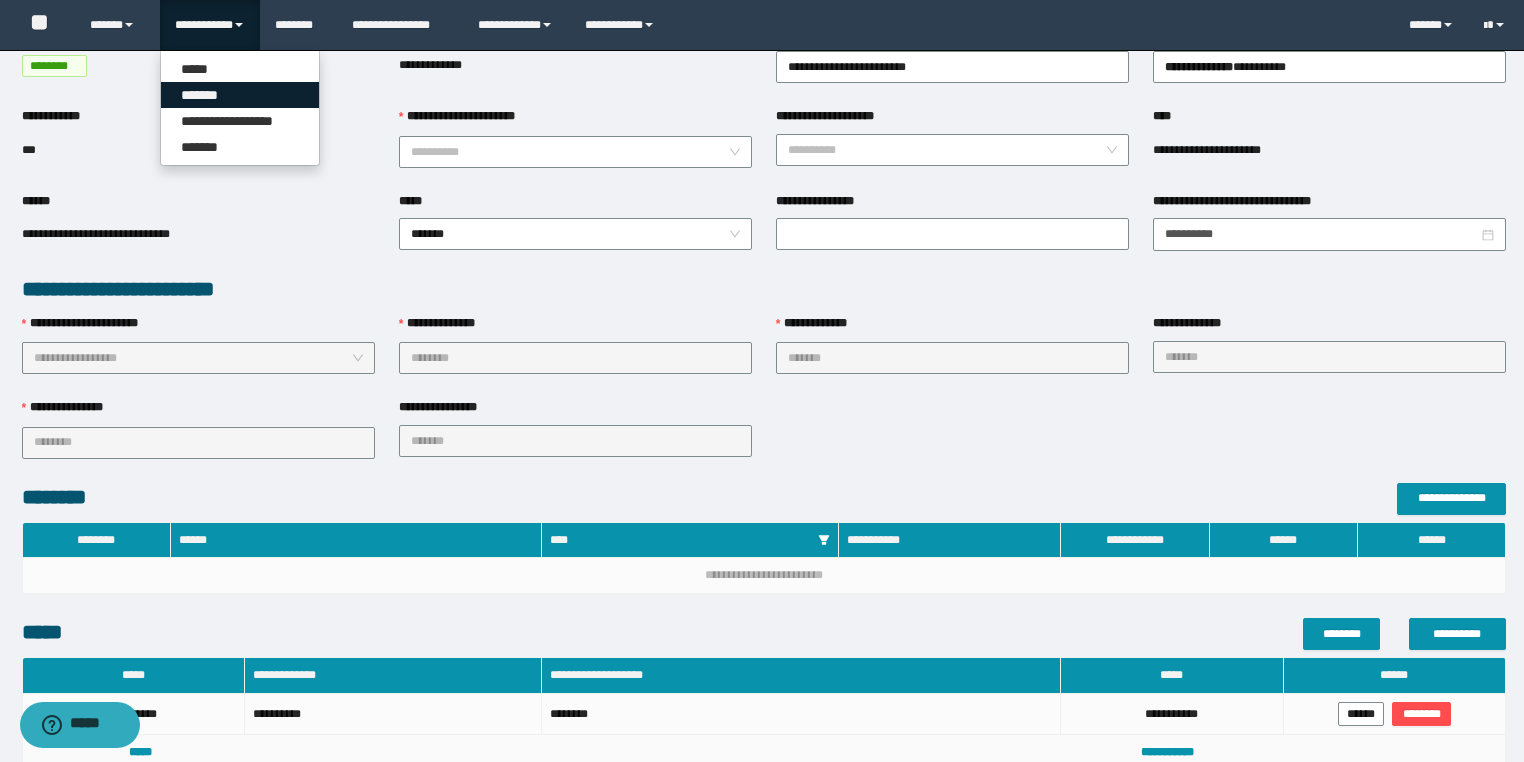 click on "*******" at bounding box center [240, 95] 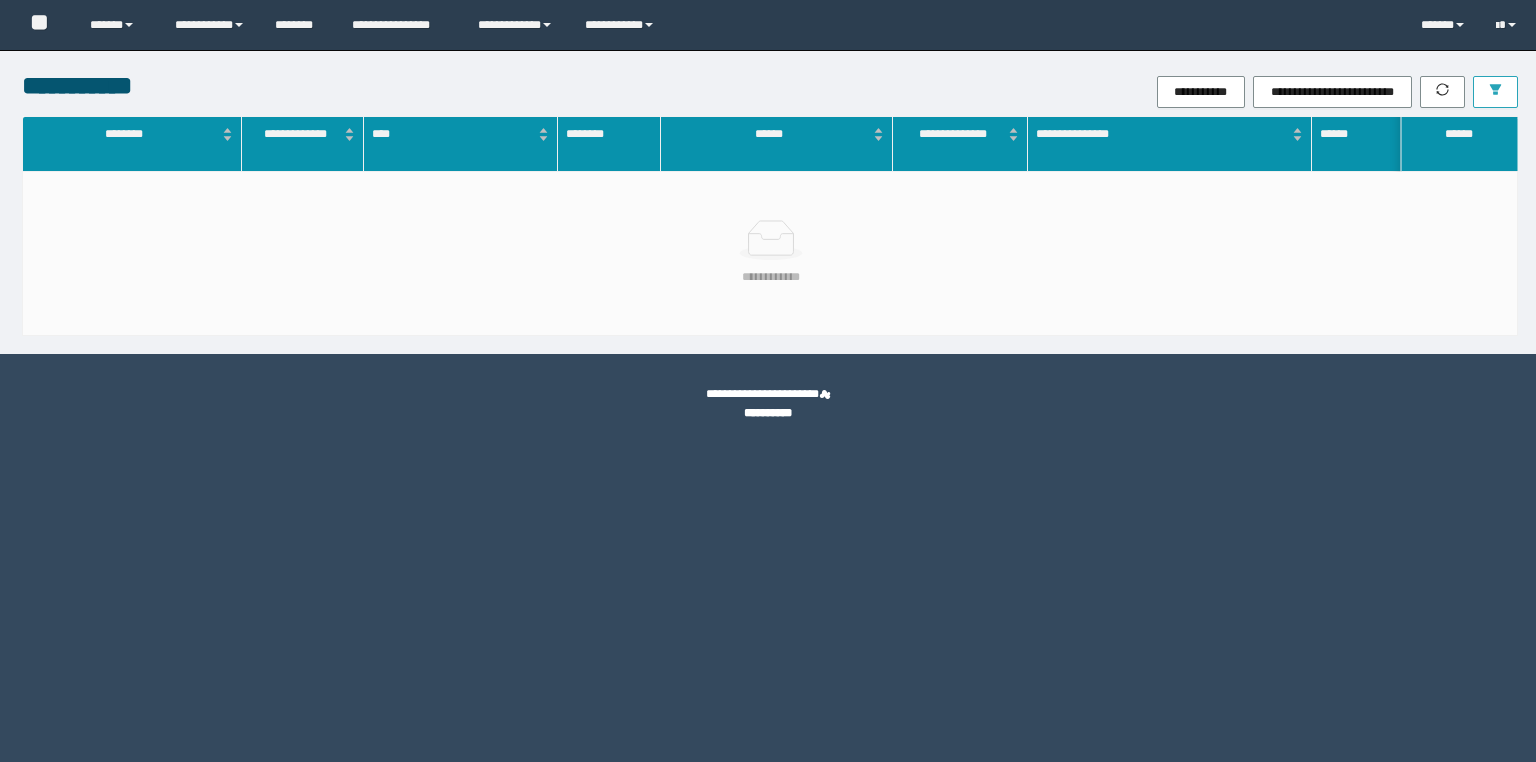 scroll, scrollTop: 0, scrollLeft: 0, axis: both 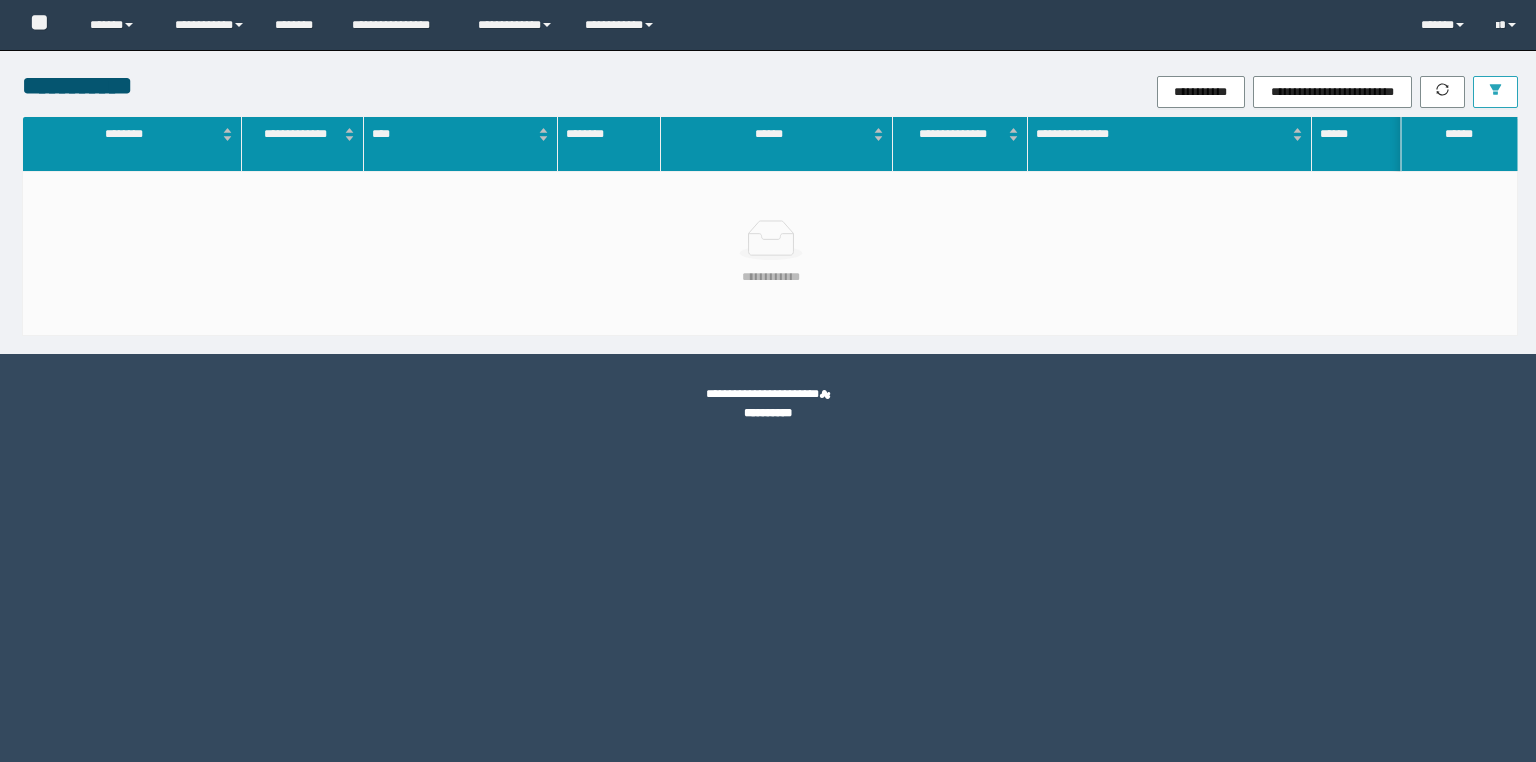 click 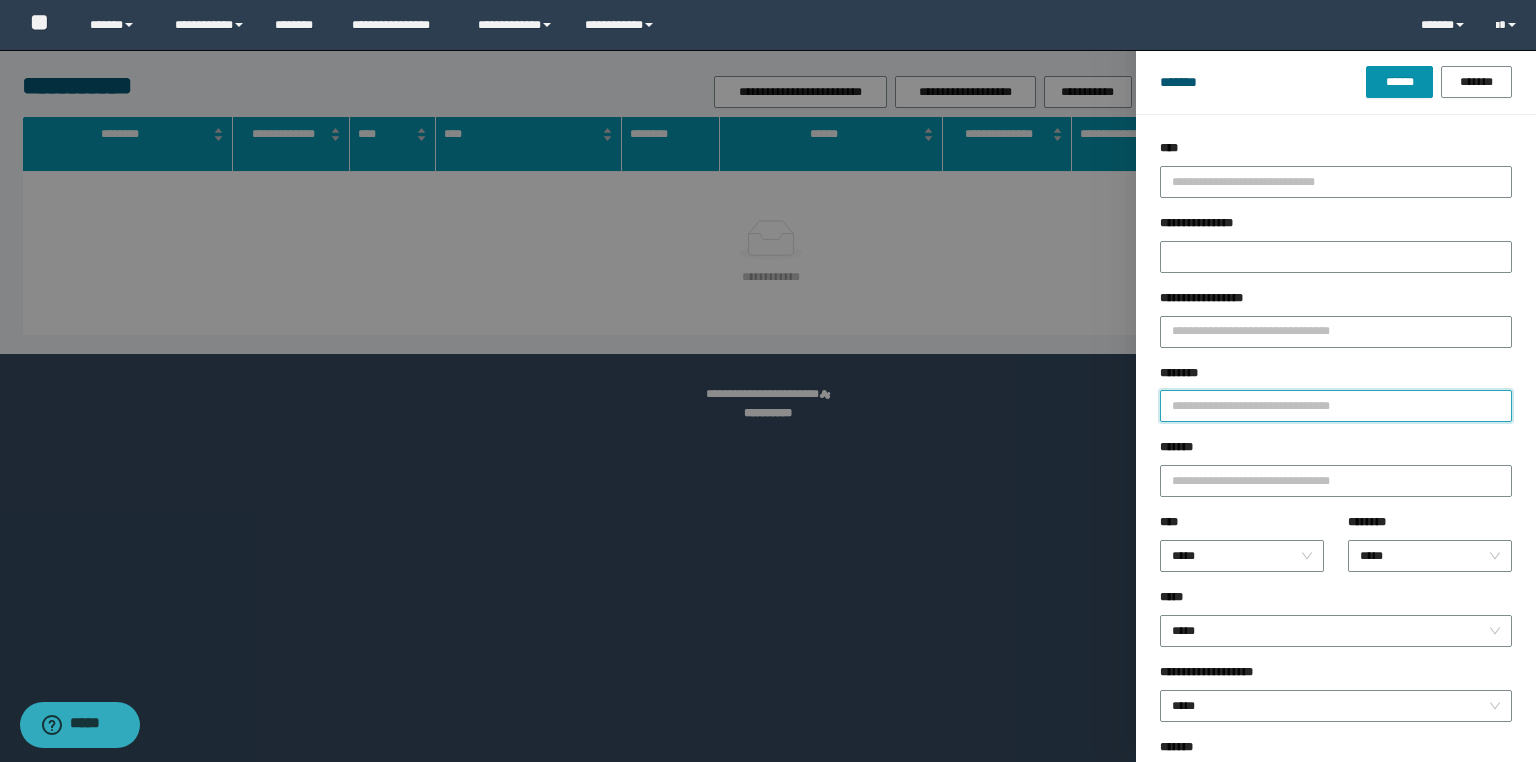 click on "********" at bounding box center (1336, 406) 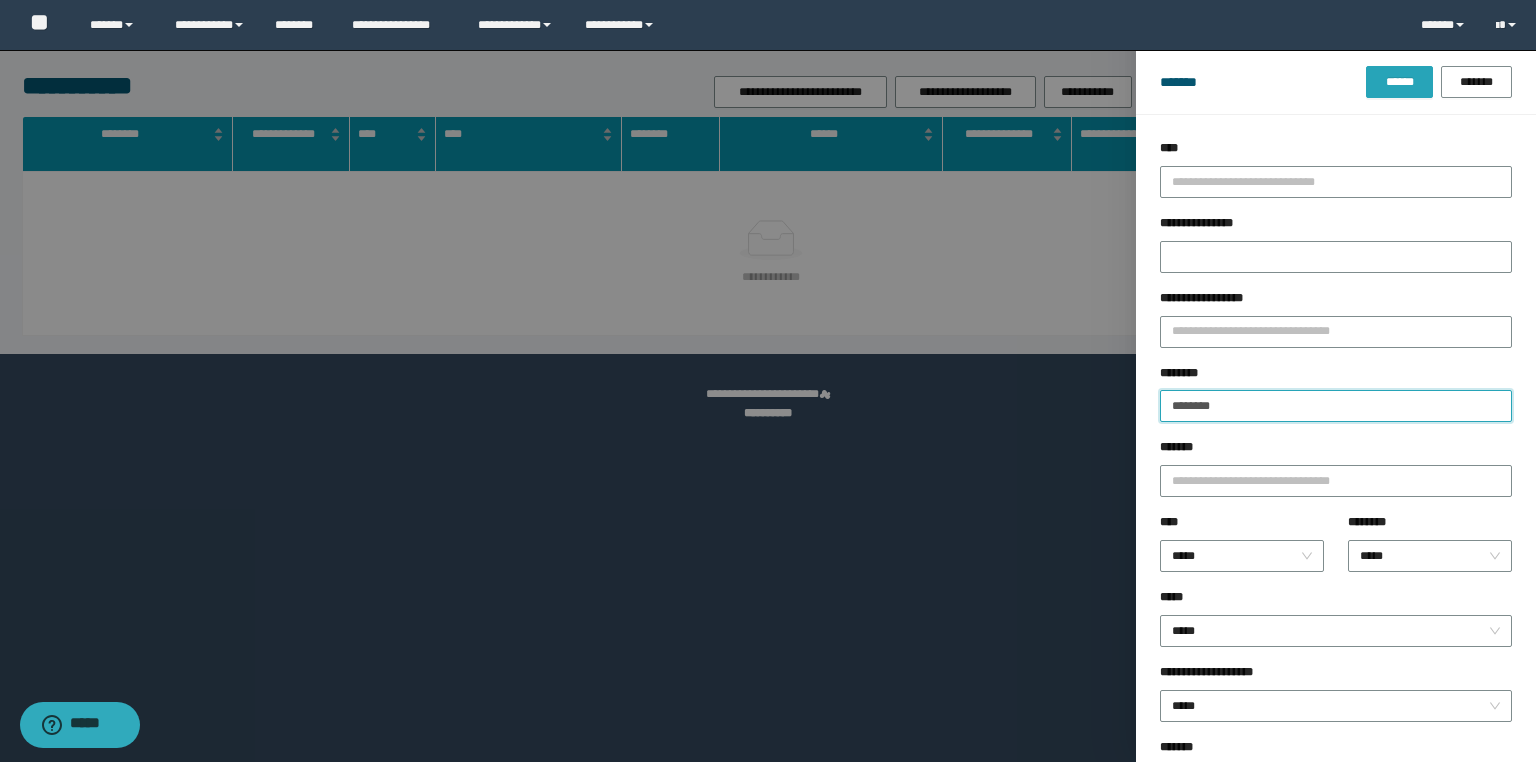 type on "********" 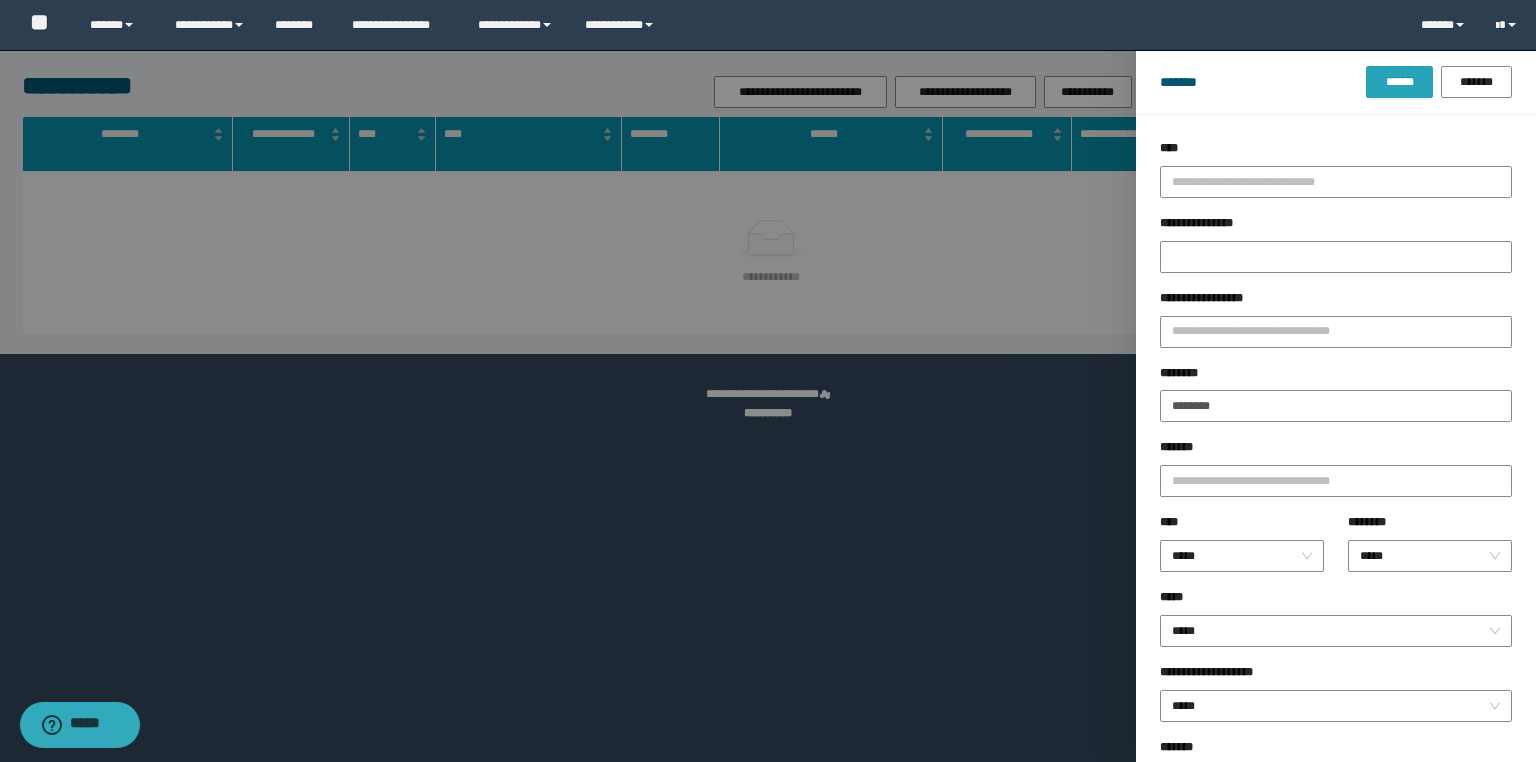 click on "******" at bounding box center [1399, 82] 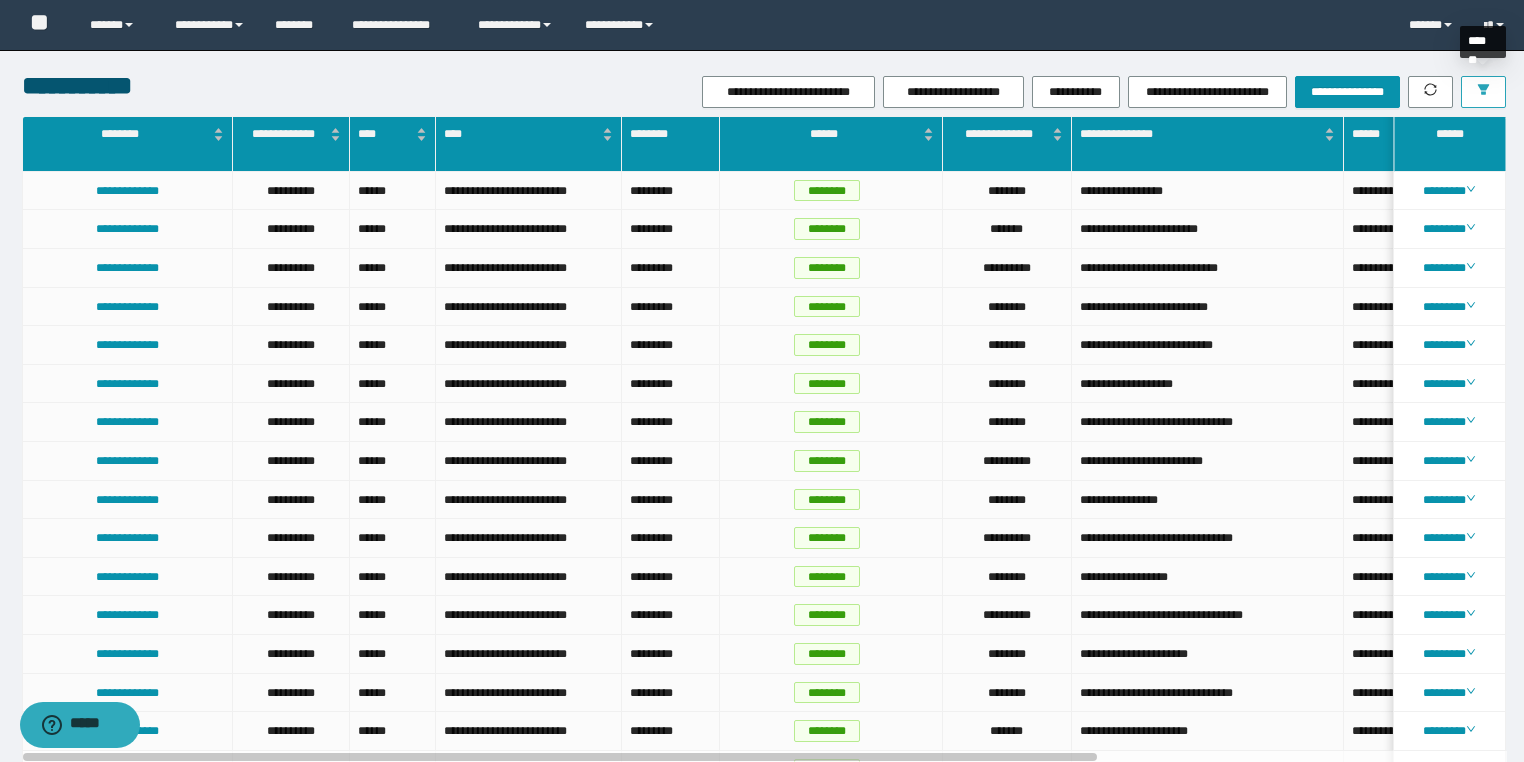 click 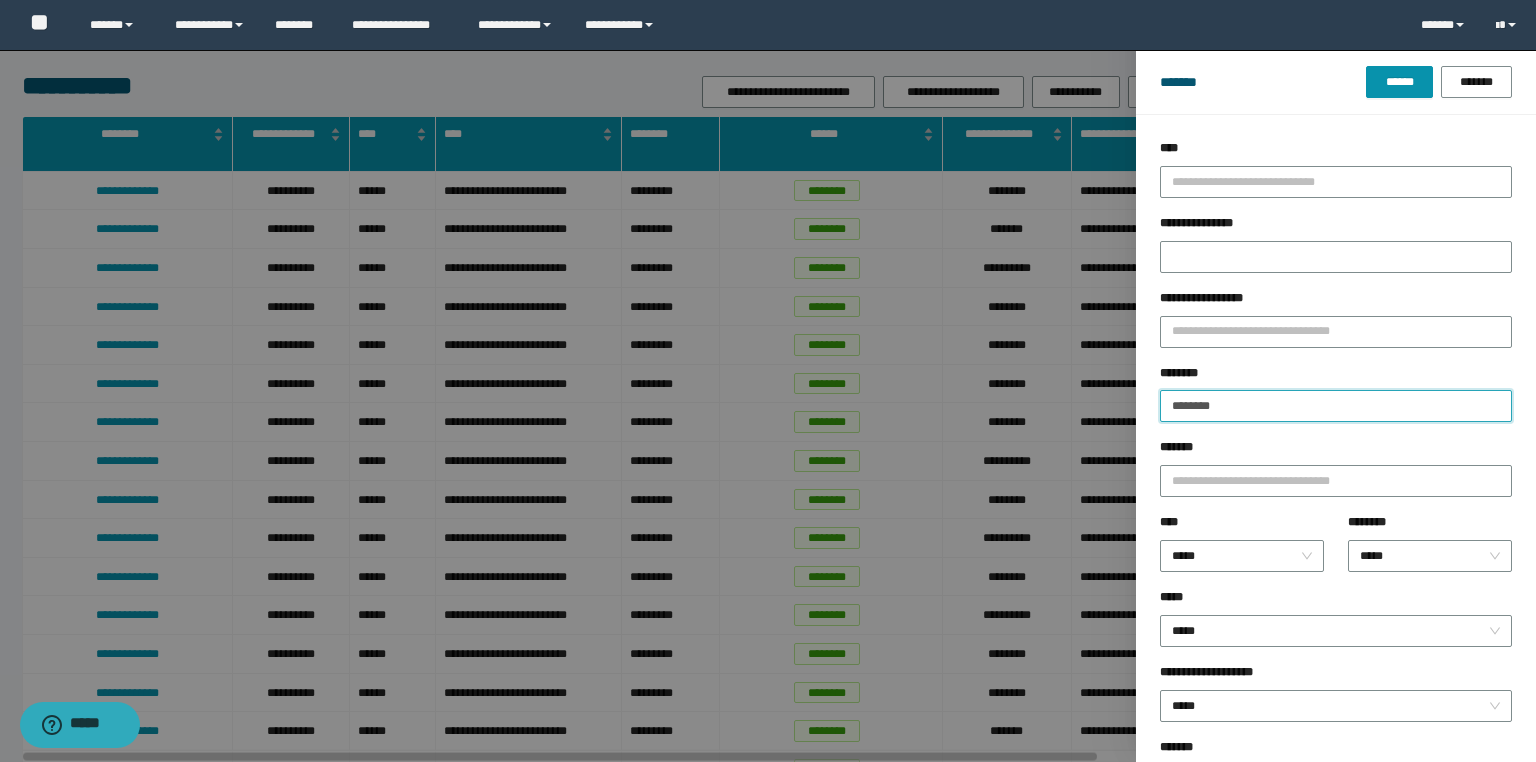 click on "********" at bounding box center [1336, 406] 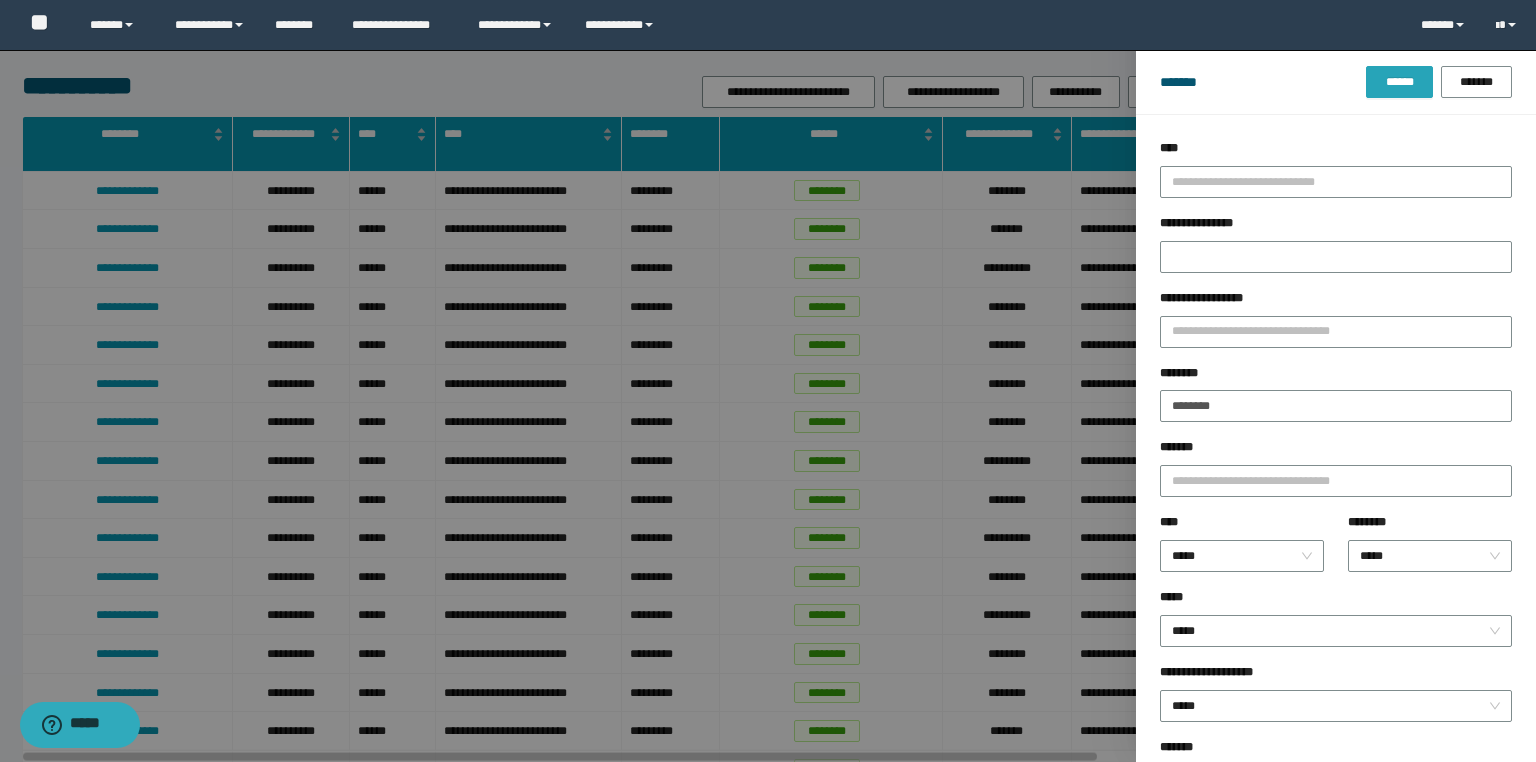 click on "******" at bounding box center (1399, 82) 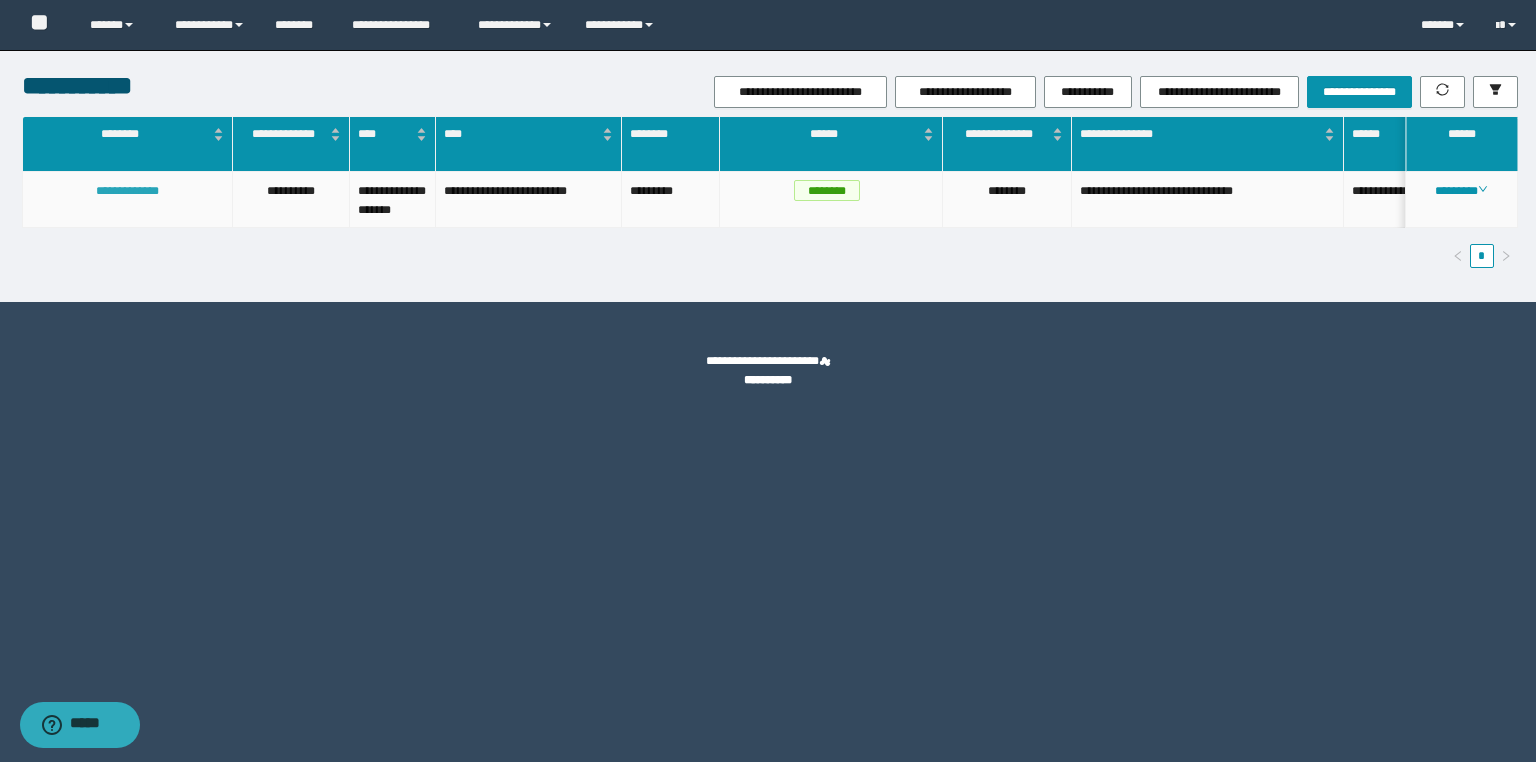 click on "**********" at bounding box center (127, 191) 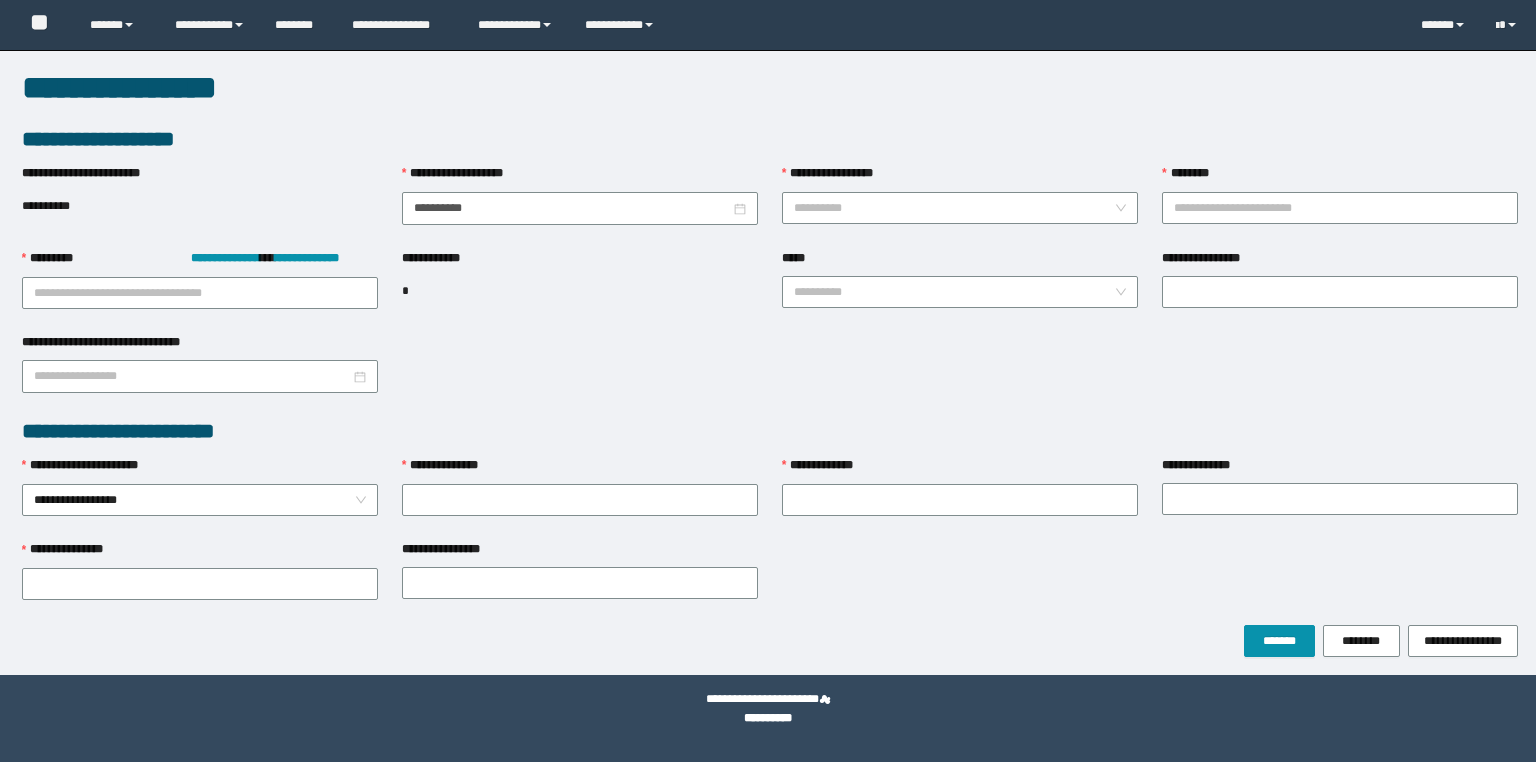 scroll, scrollTop: 0, scrollLeft: 0, axis: both 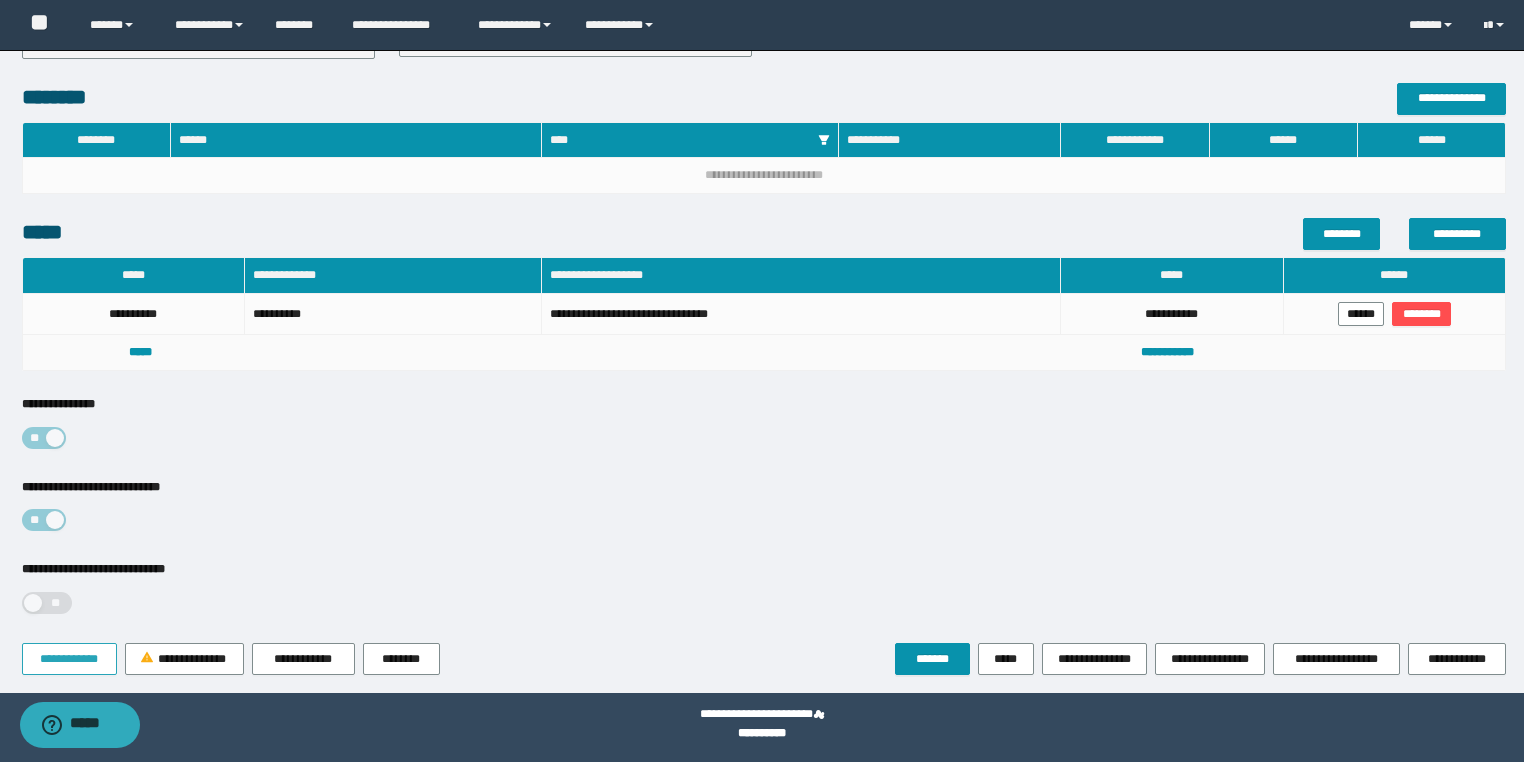 click on "**********" at bounding box center [69, 659] 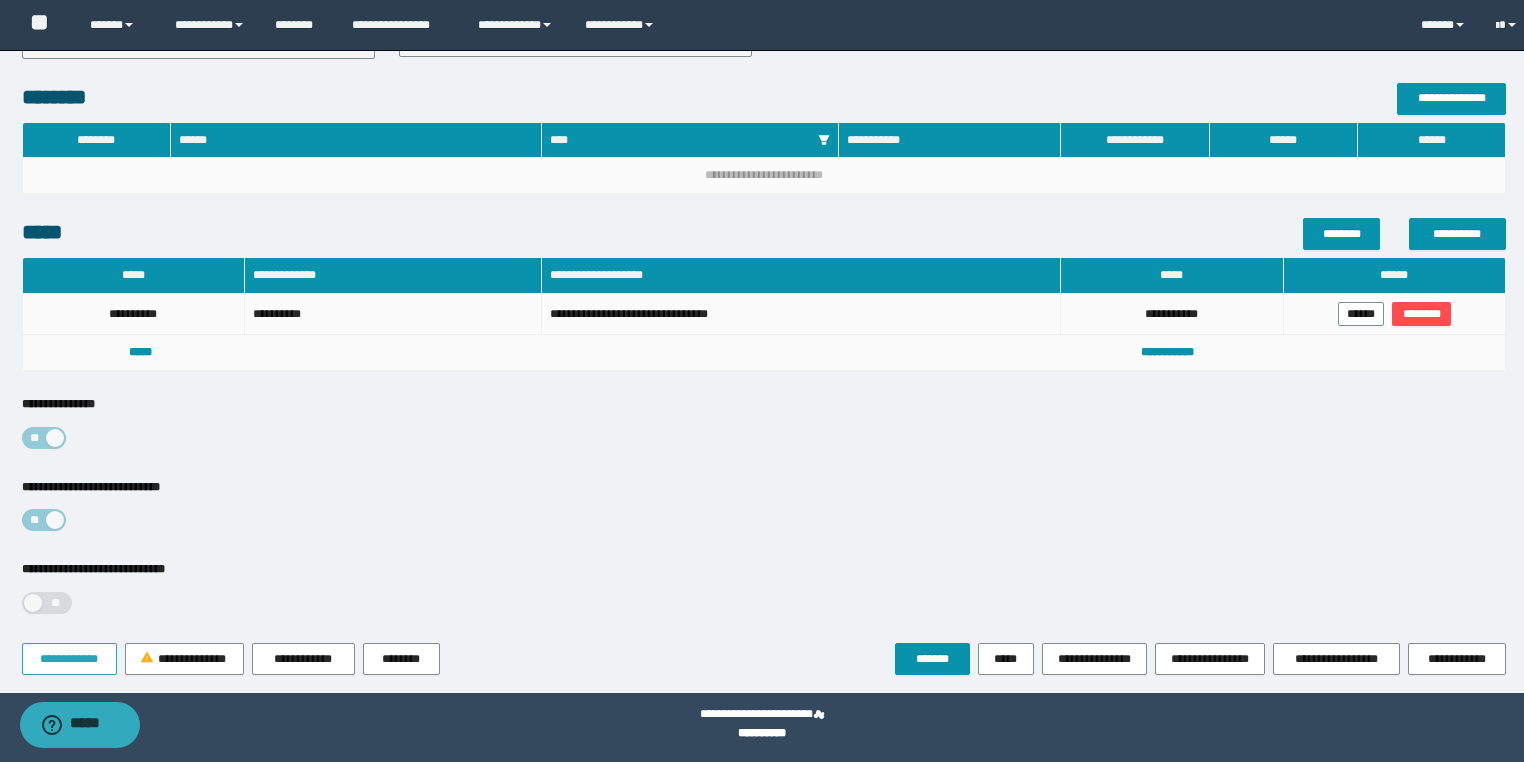 type 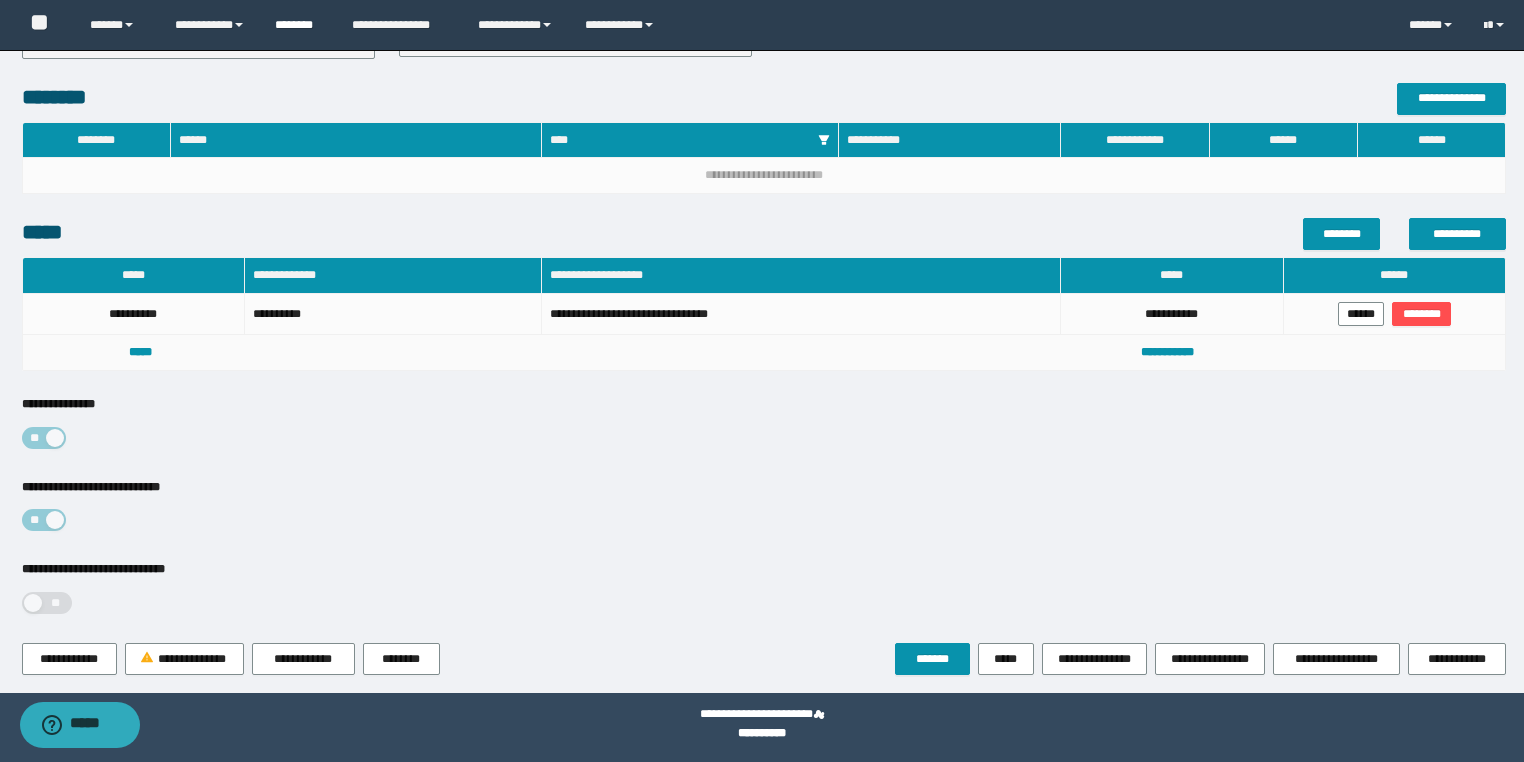click on "********" at bounding box center [298, 25] 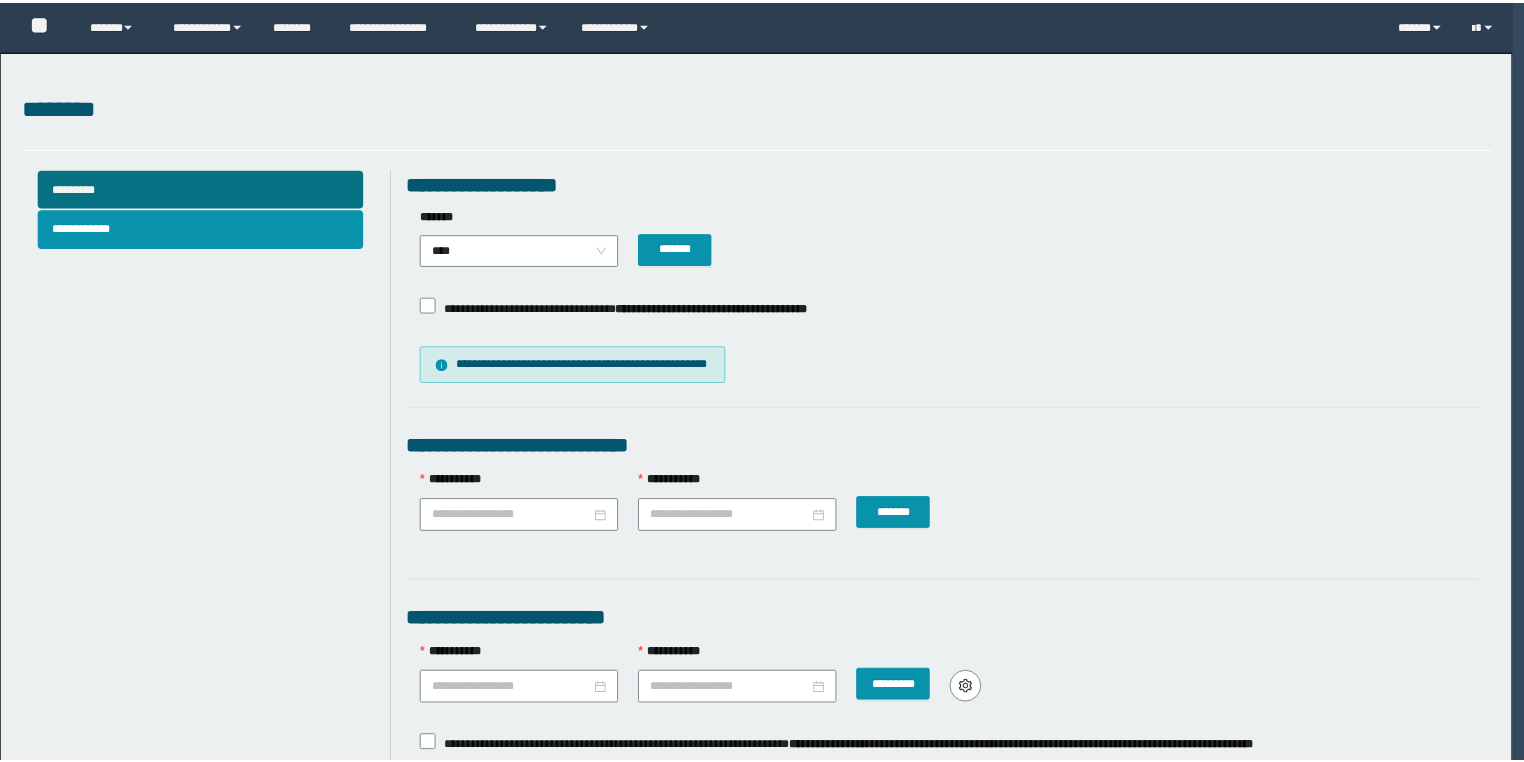 scroll, scrollTop: 0, scrollLeft: 0, axis: both 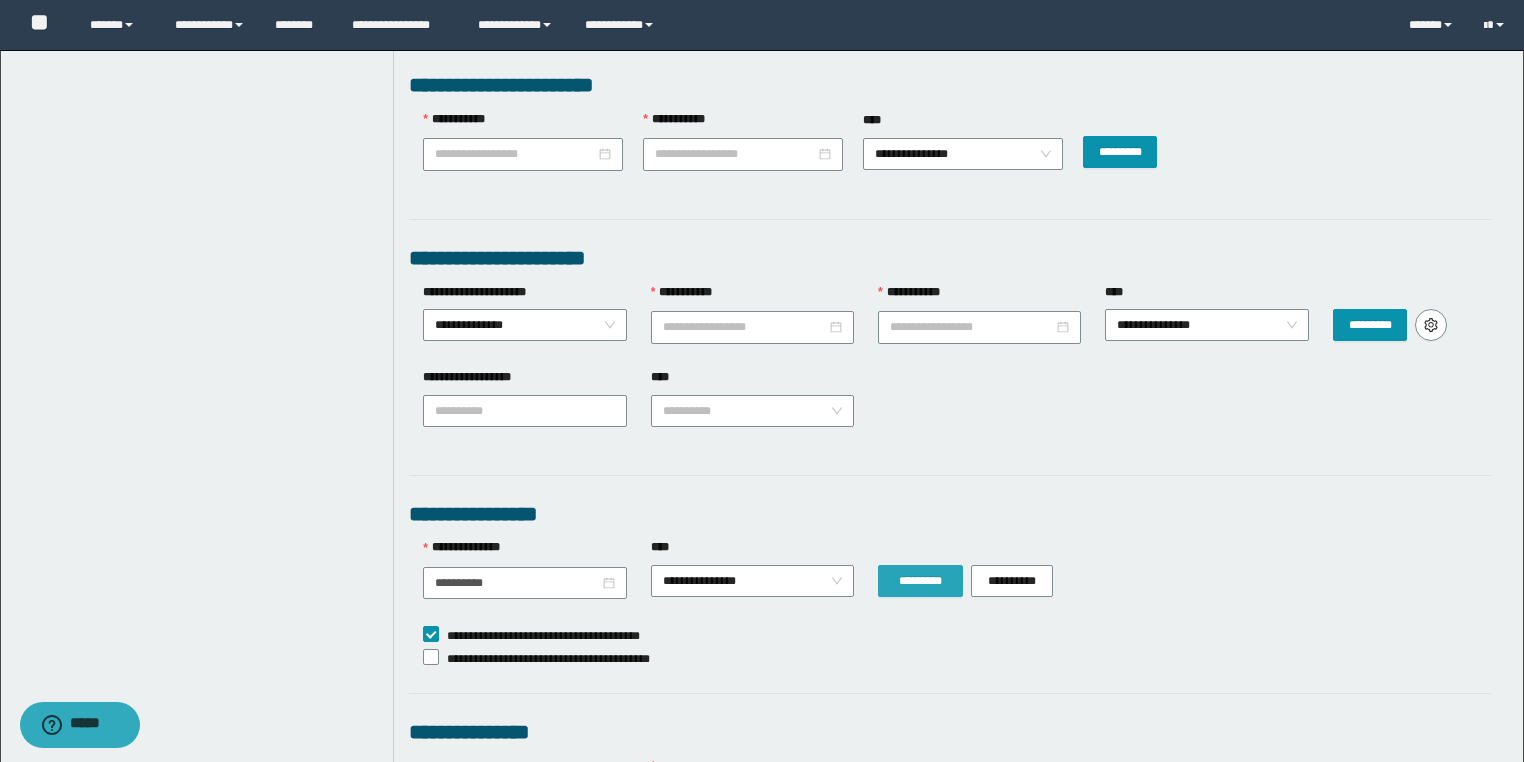 click on "*********" at bounding box center (920, 581) 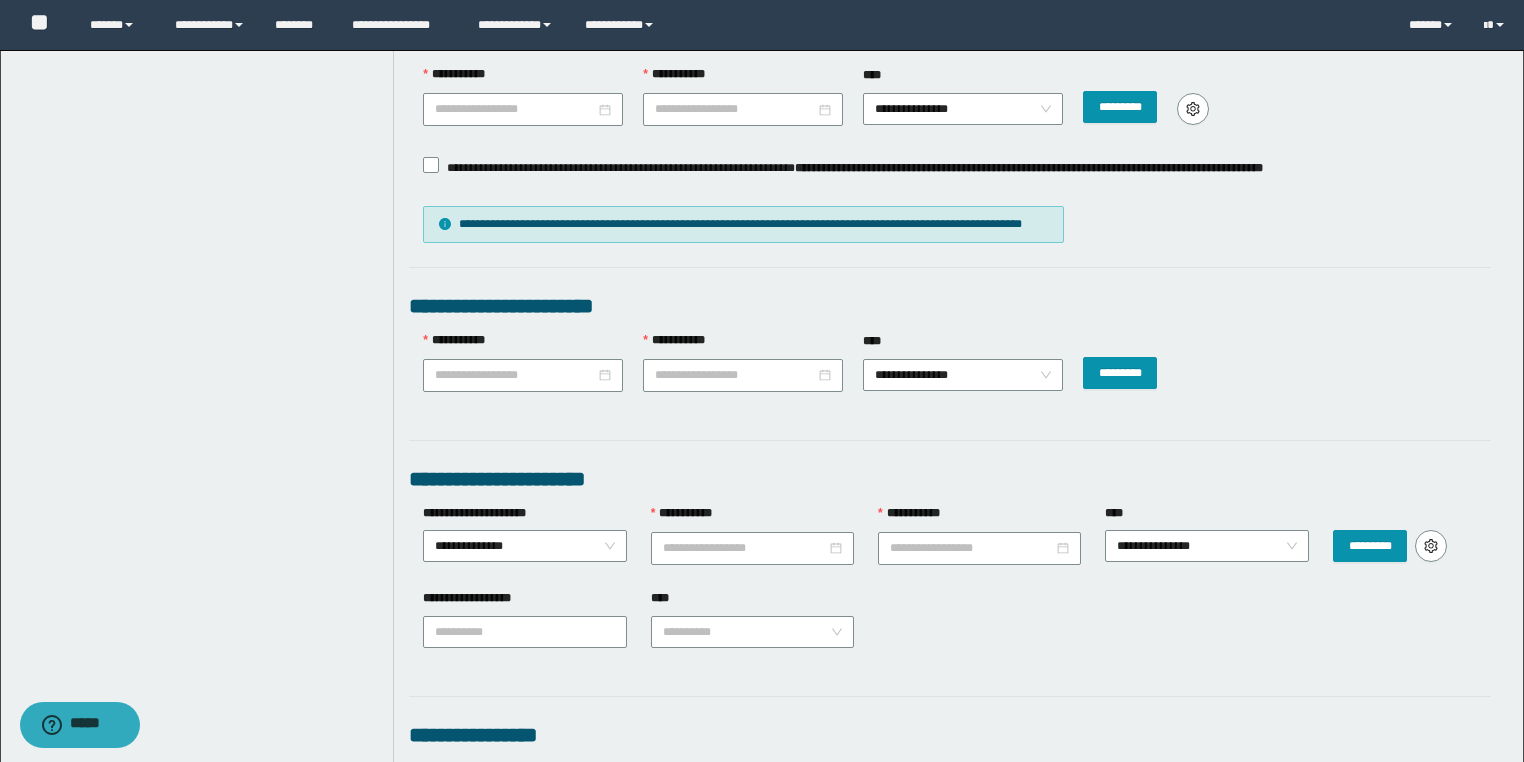 type 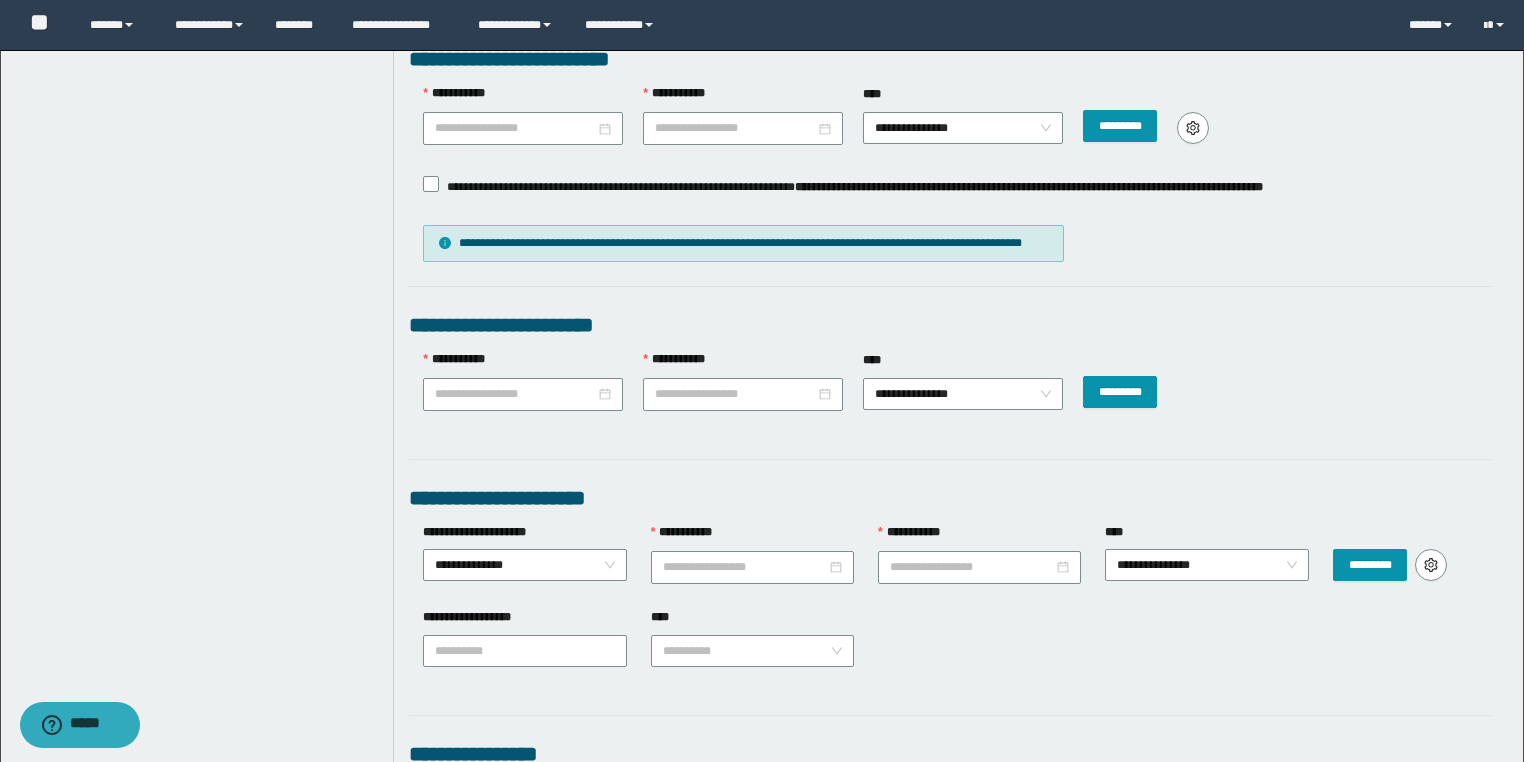 scroll, scrollTop: 400, scrollLeft: 0, axis: vertical 